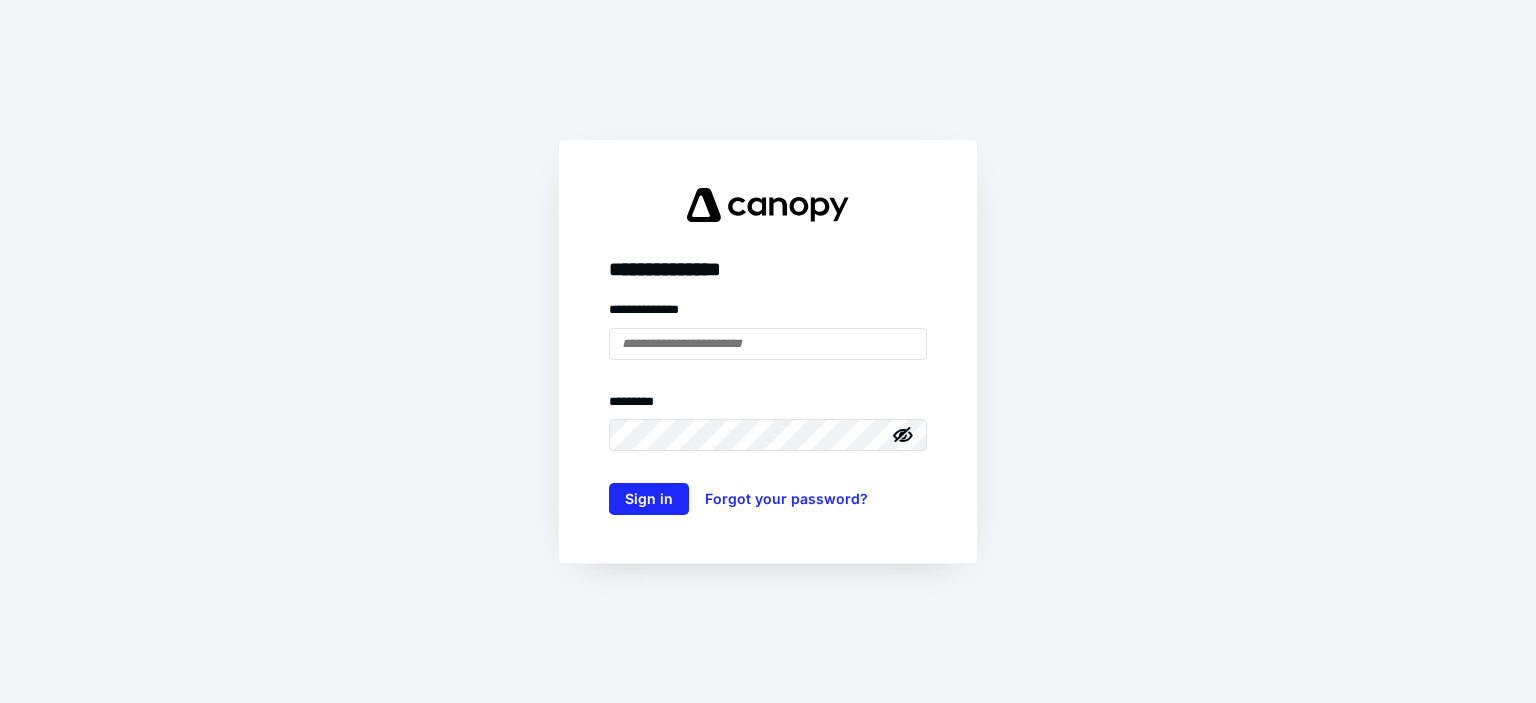 scroll, scrollTop: 0, scrollLeft: 0, axis: both 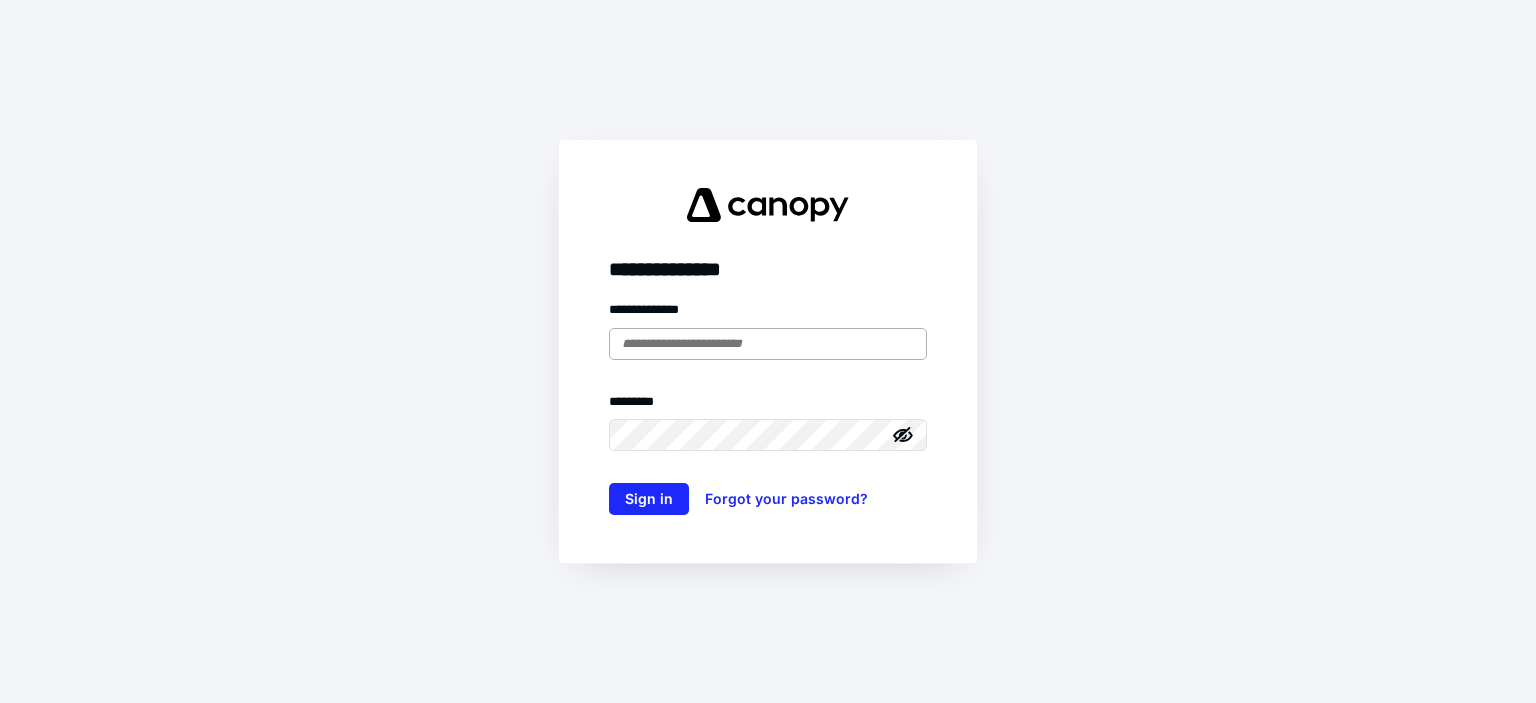 click at bounding box center (768, 344) 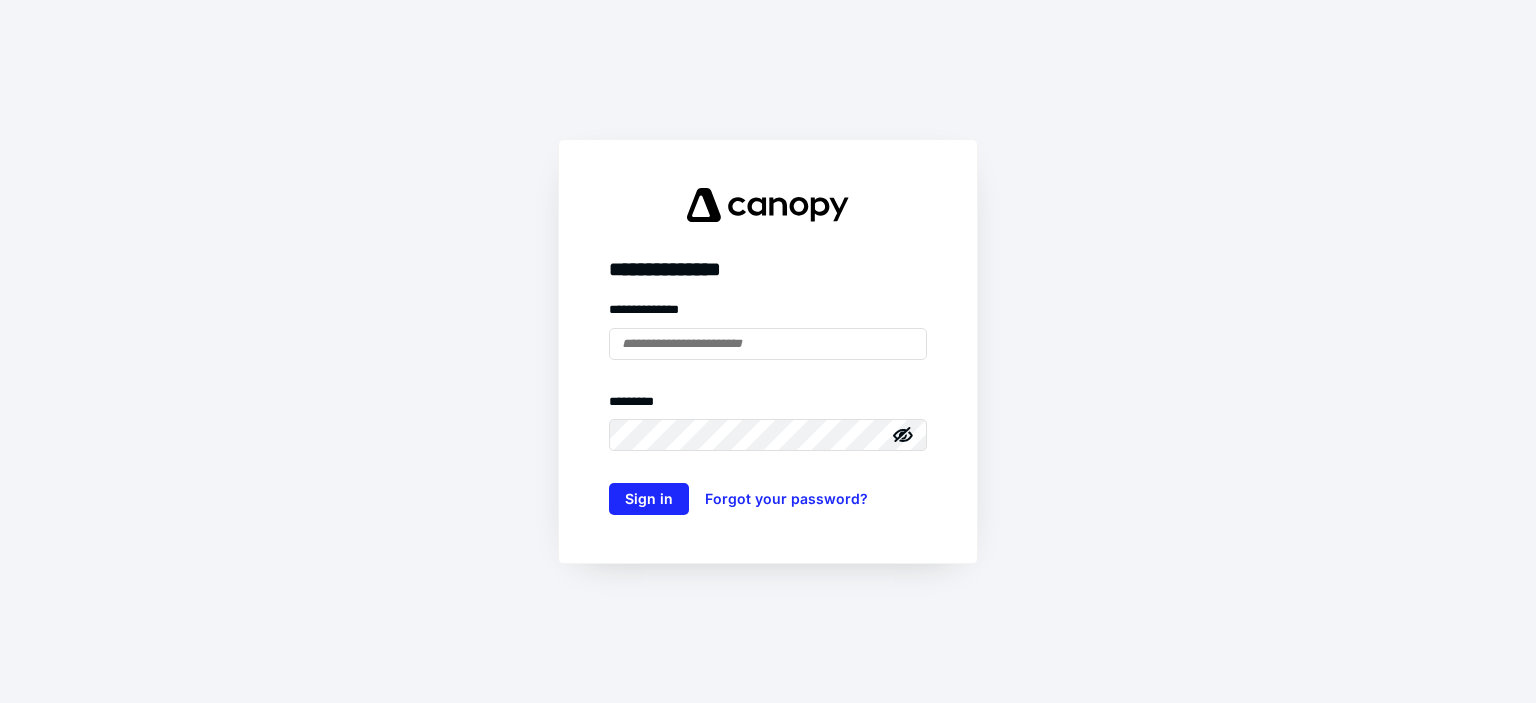 type on "**********" 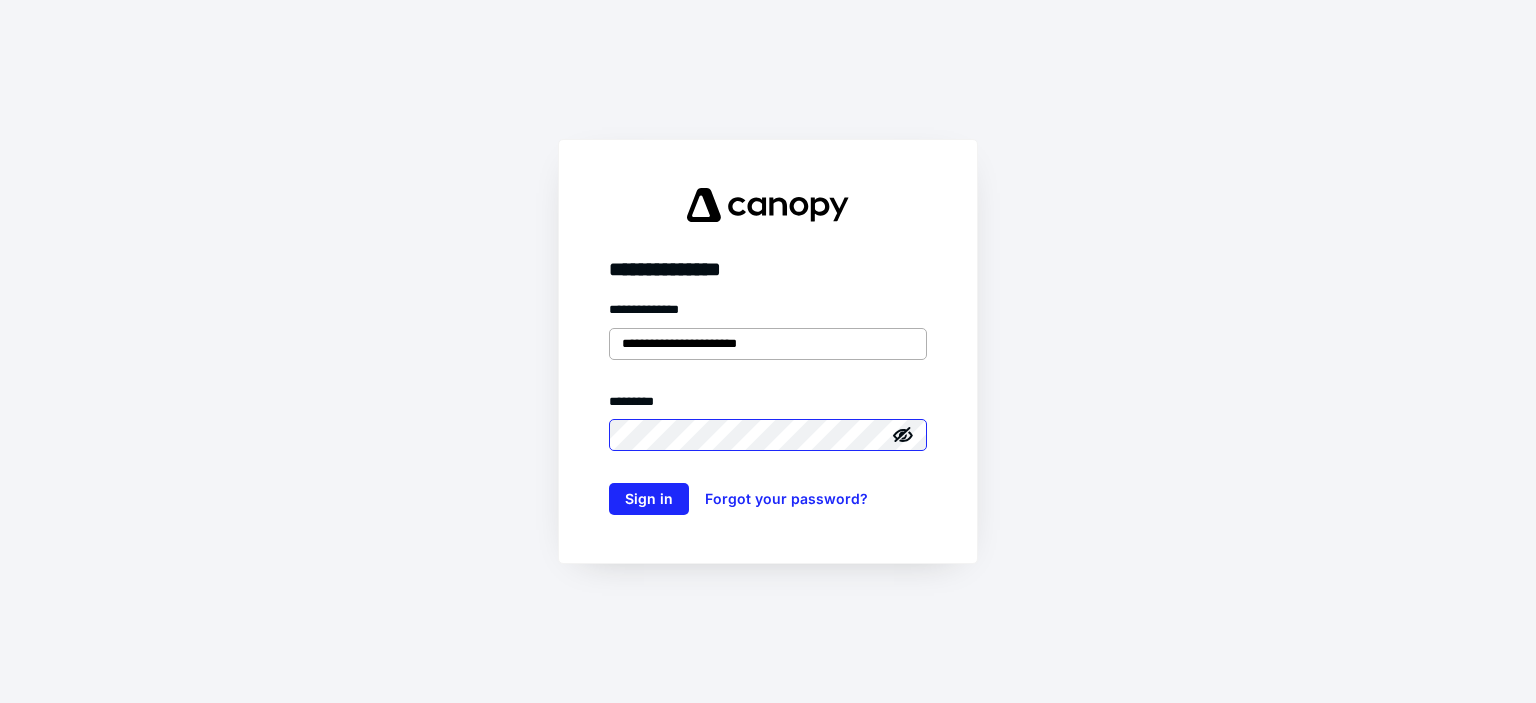click on "Sign in" at bounding box center [649, 499] 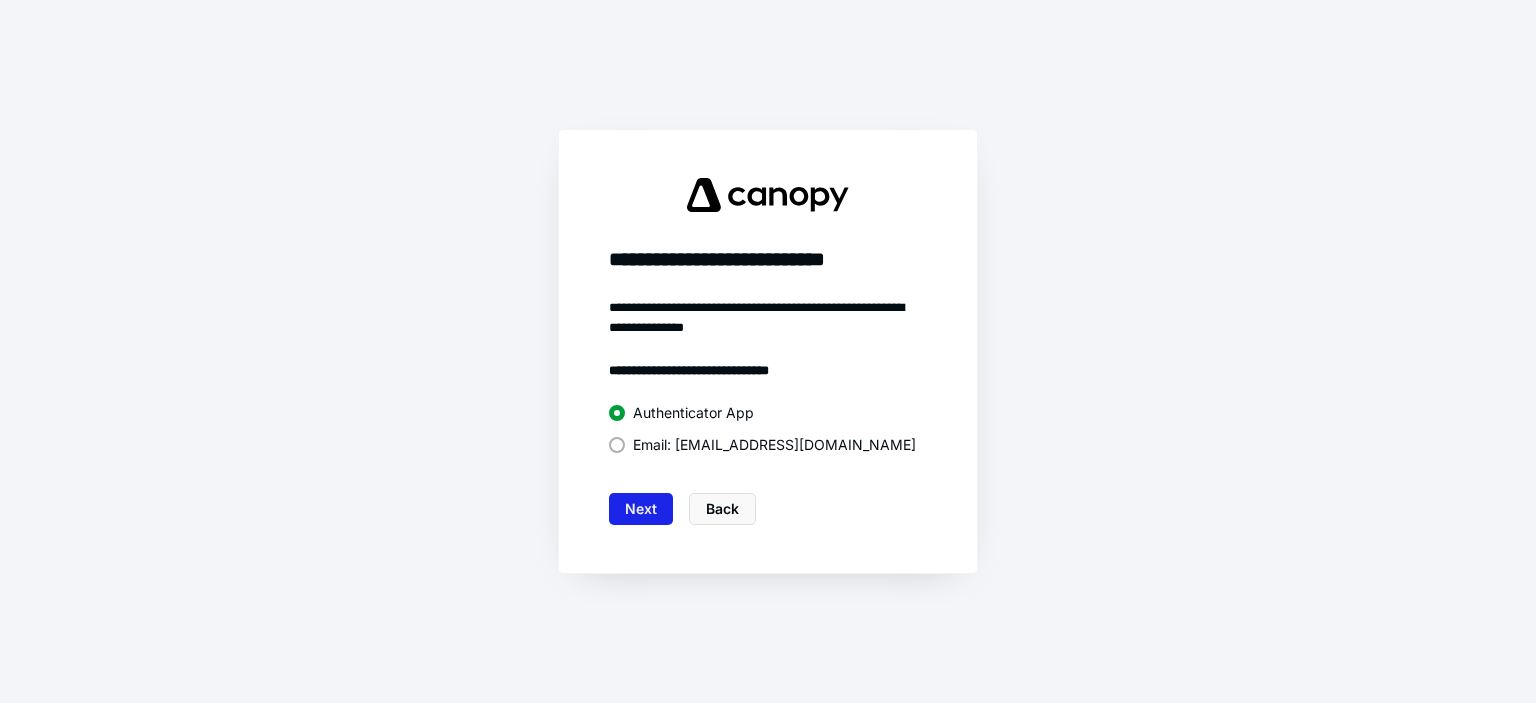 click on "Next" at bounding box center [641, 509] 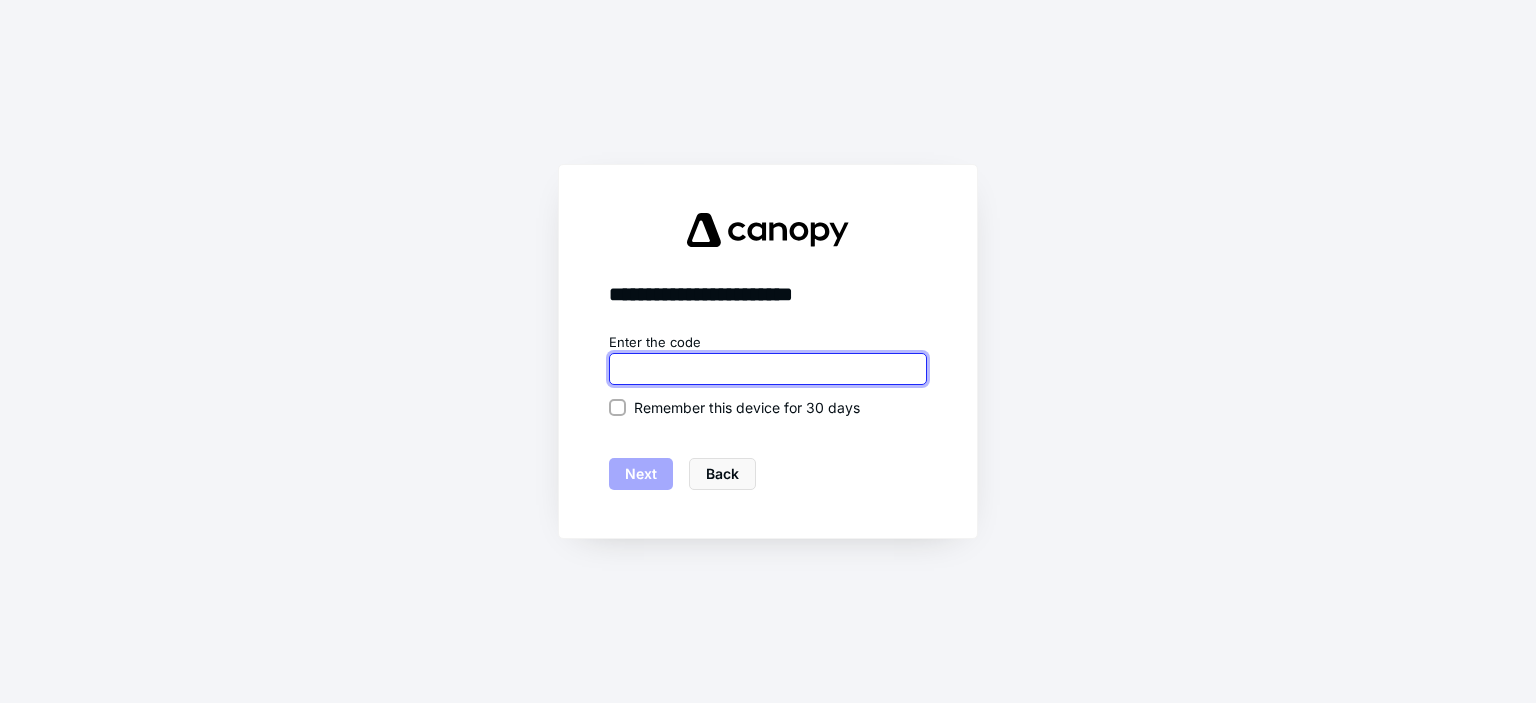 click at bounding box center [768, 369] 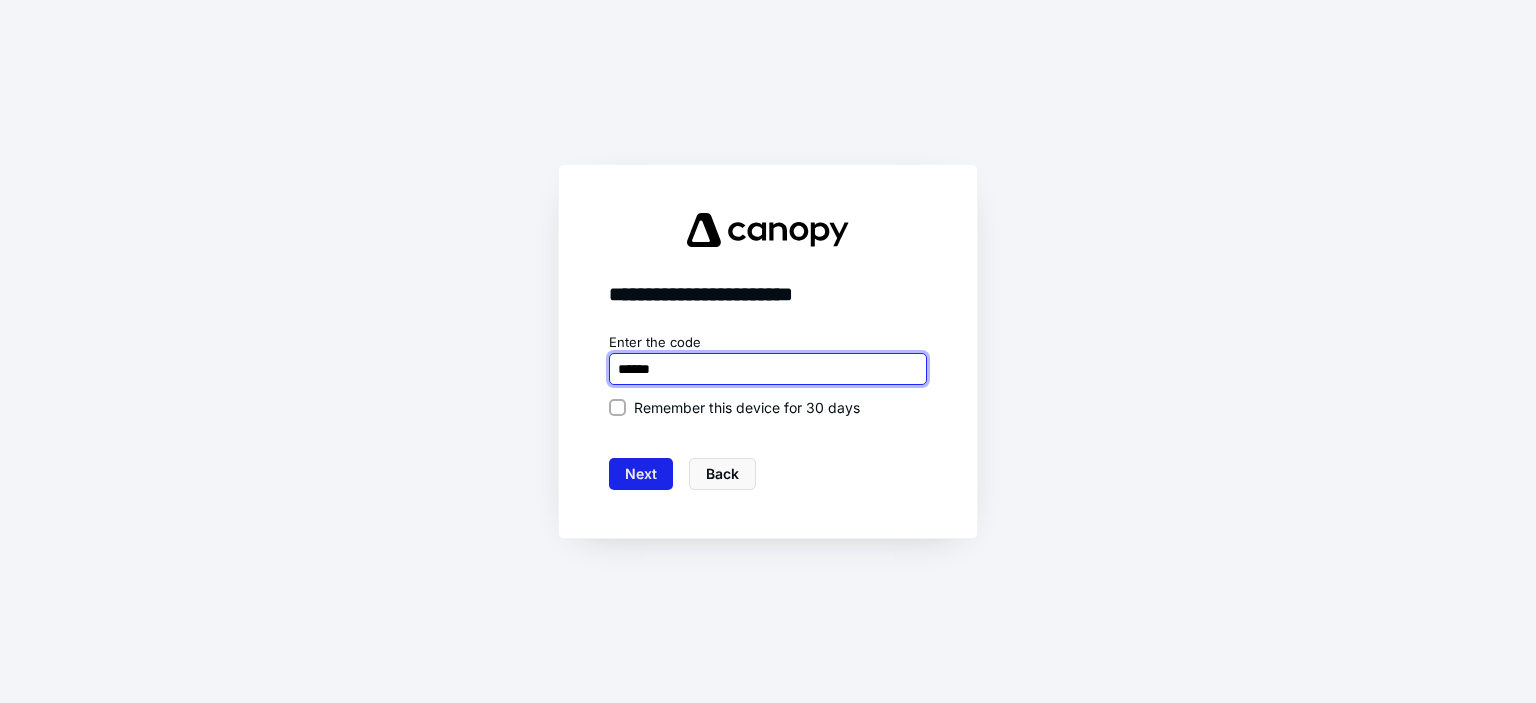 type on "******" 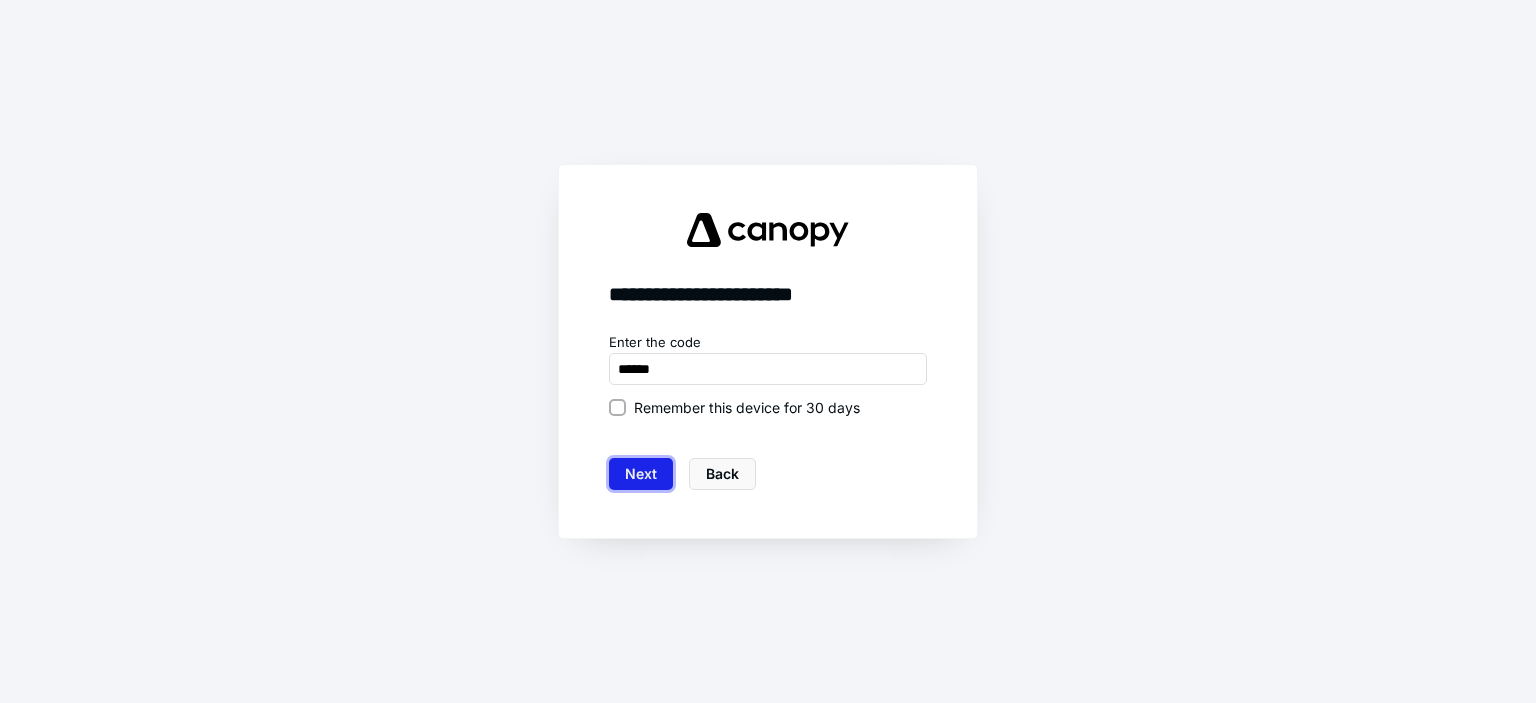 click on "Next" at bounding box center (641, 474) 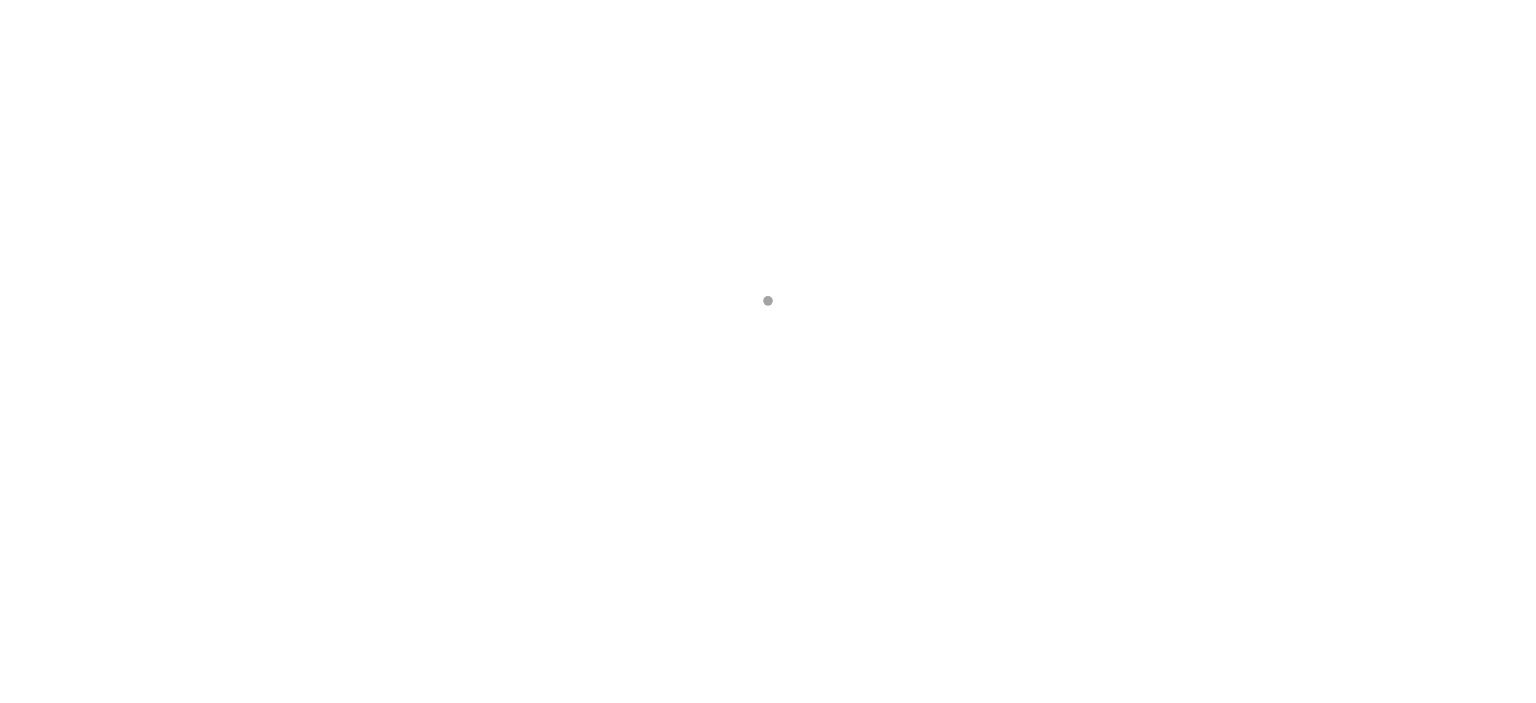 scroll, scrollTop: 0, scrollLeft: 0, axis: both 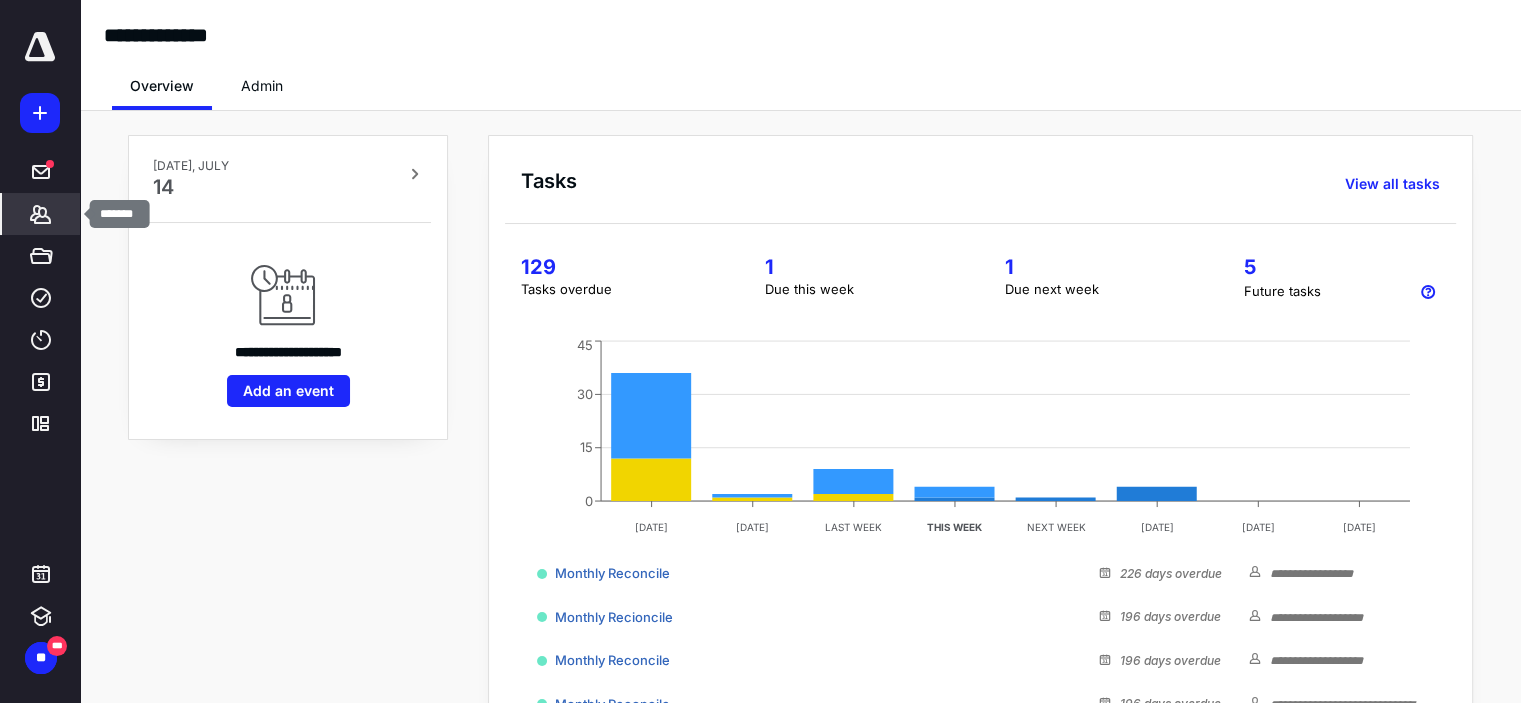 click on "*******" at bounding box center (41, 214) 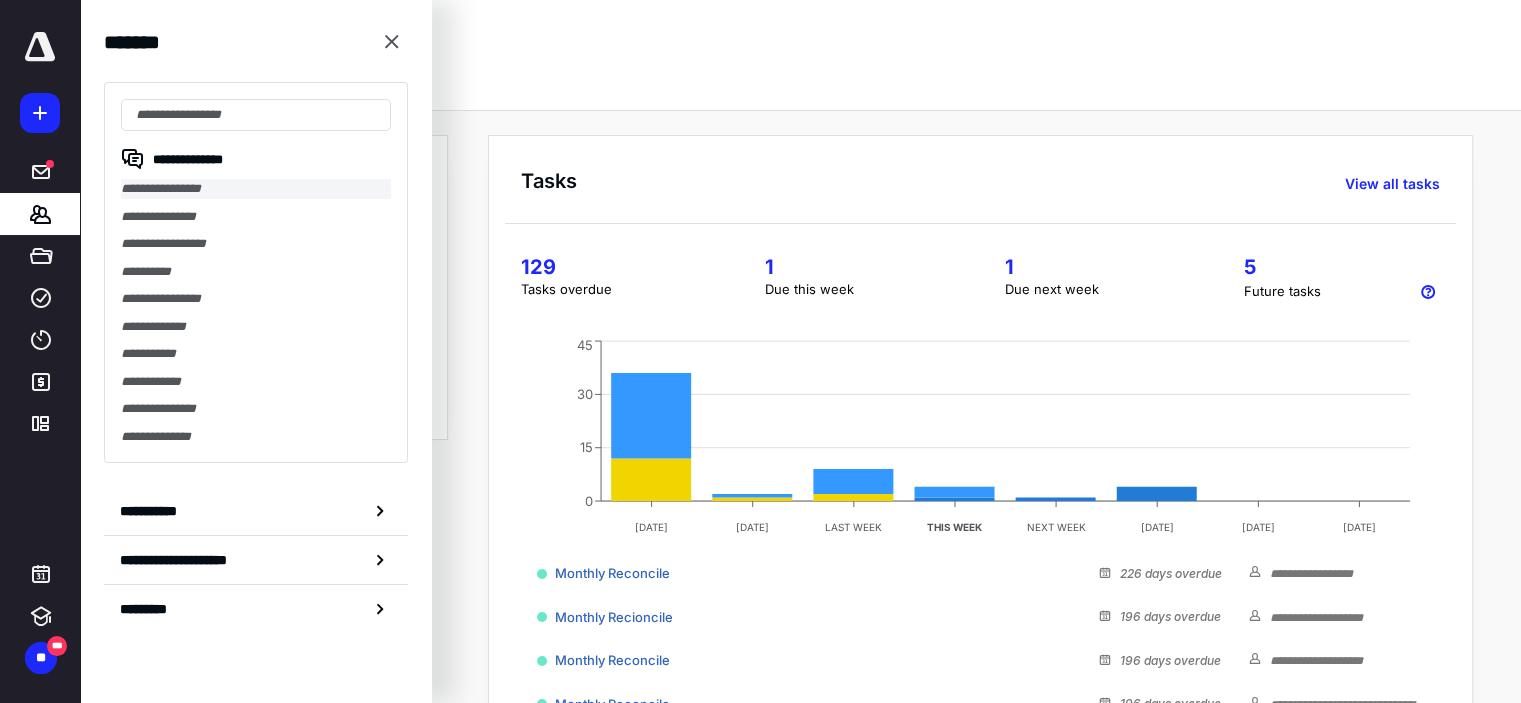 click on "**********" at bounding box center [256, 189] 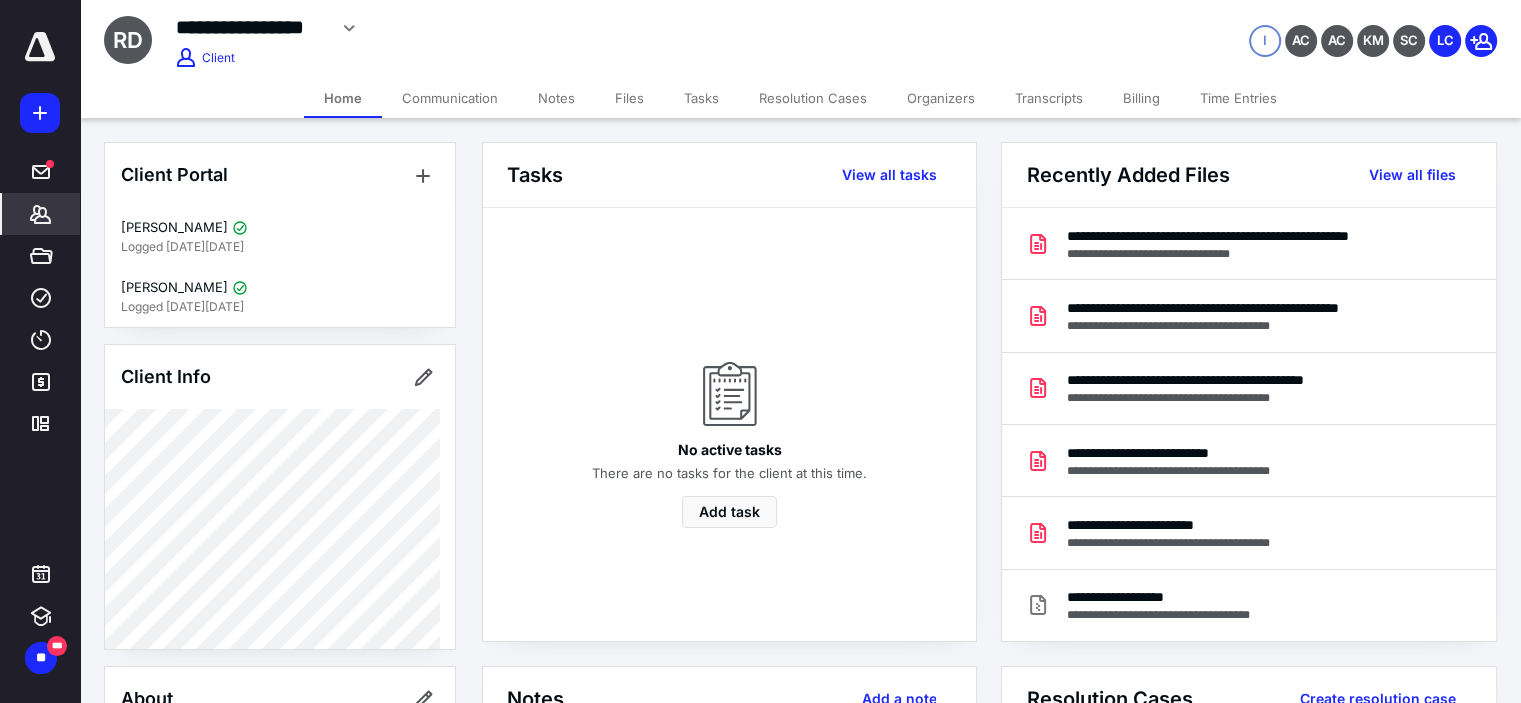 click on "Resolution Cases" at bounding box center [813, 98] 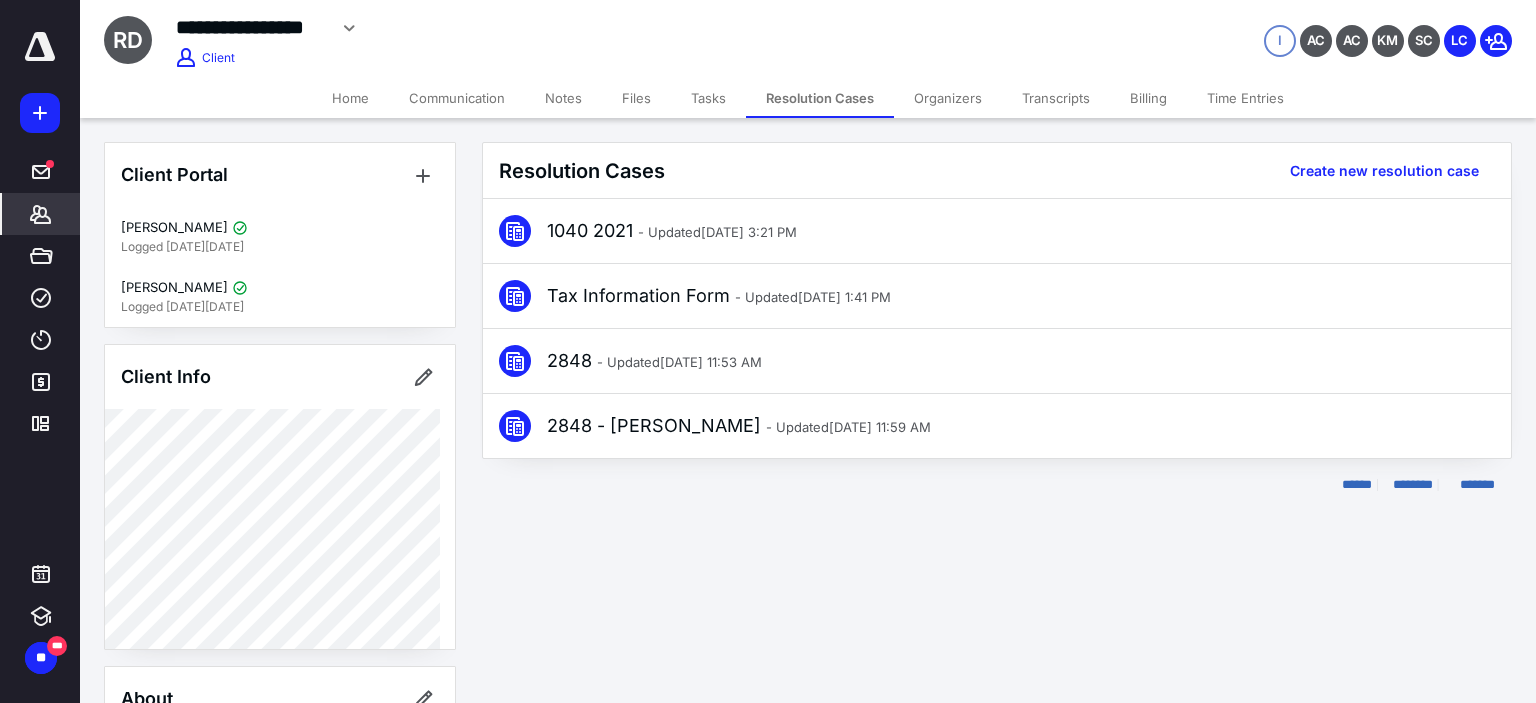 click 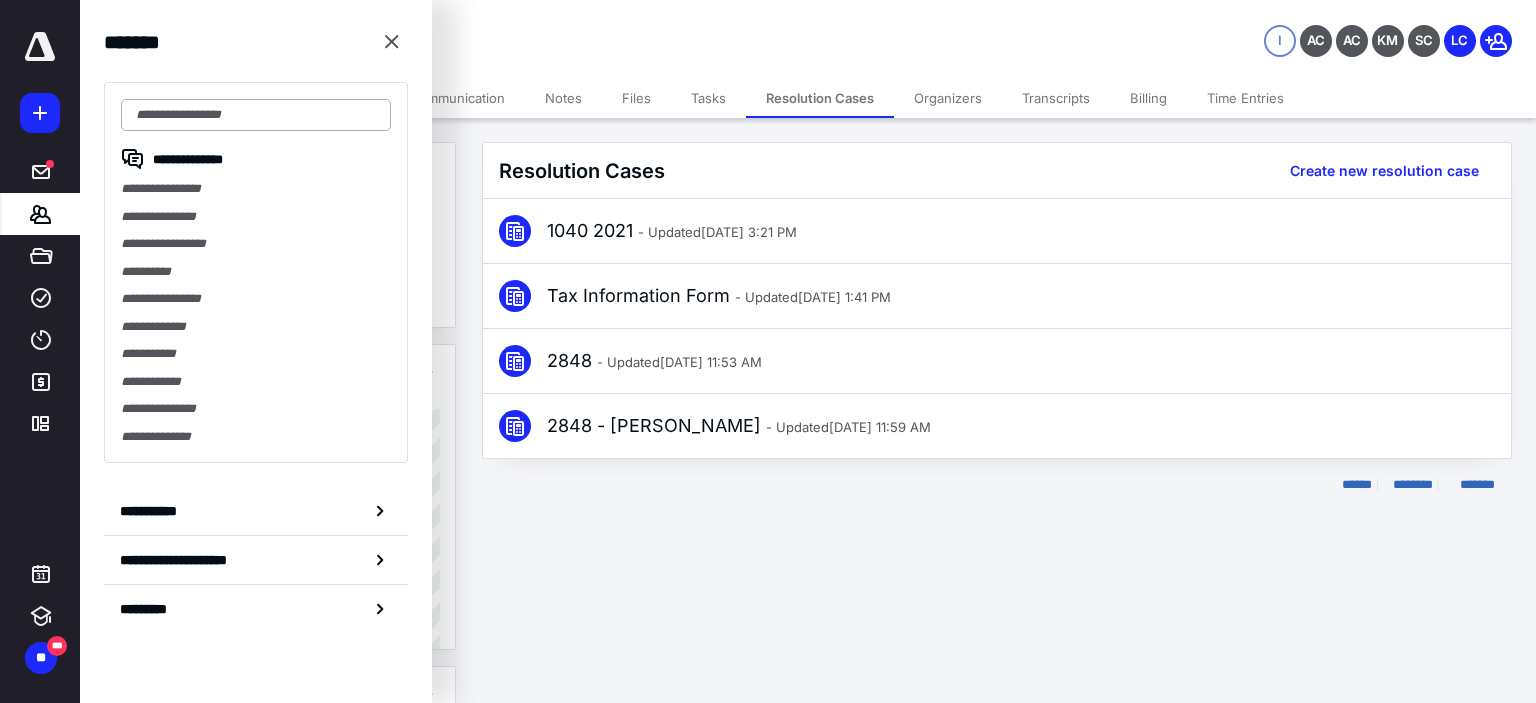 click at bounding box center (256, 115) 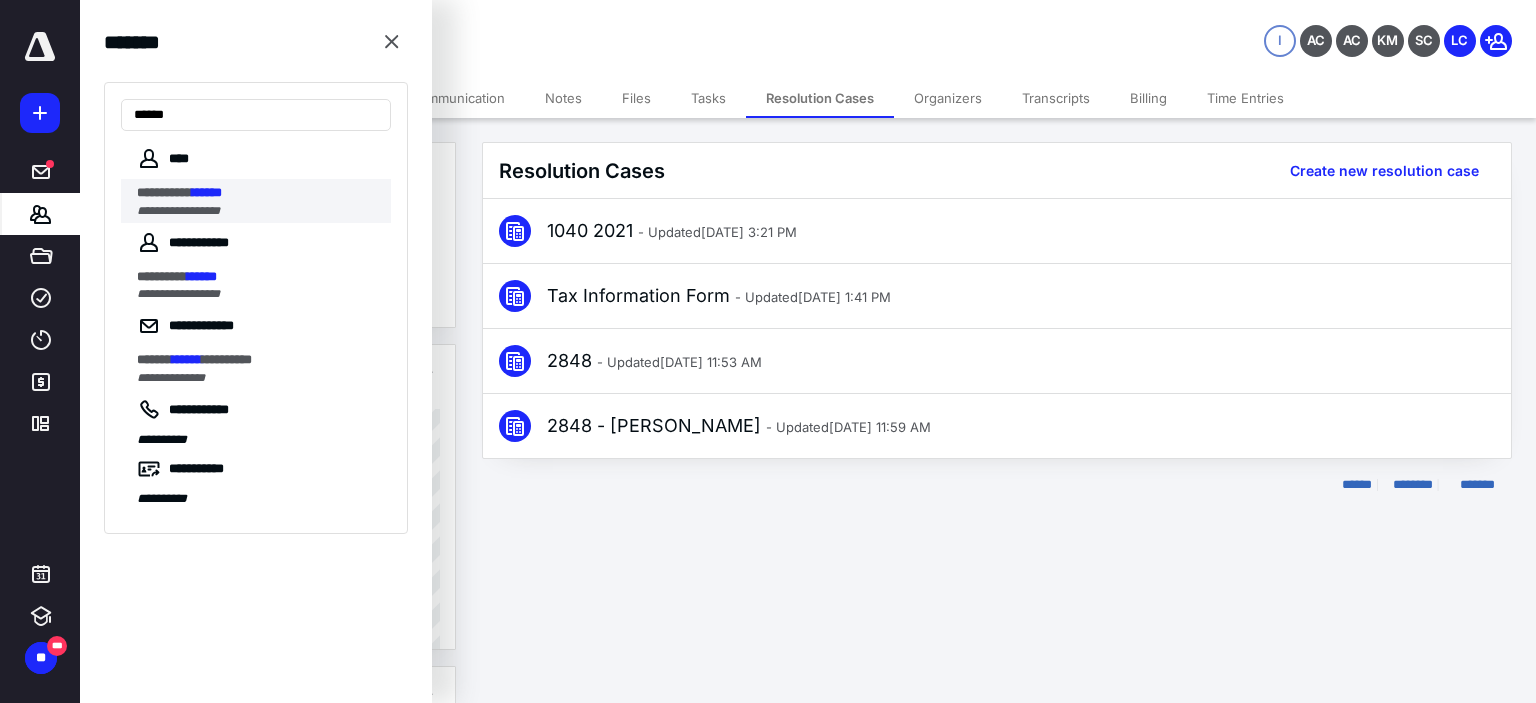 type on "******" 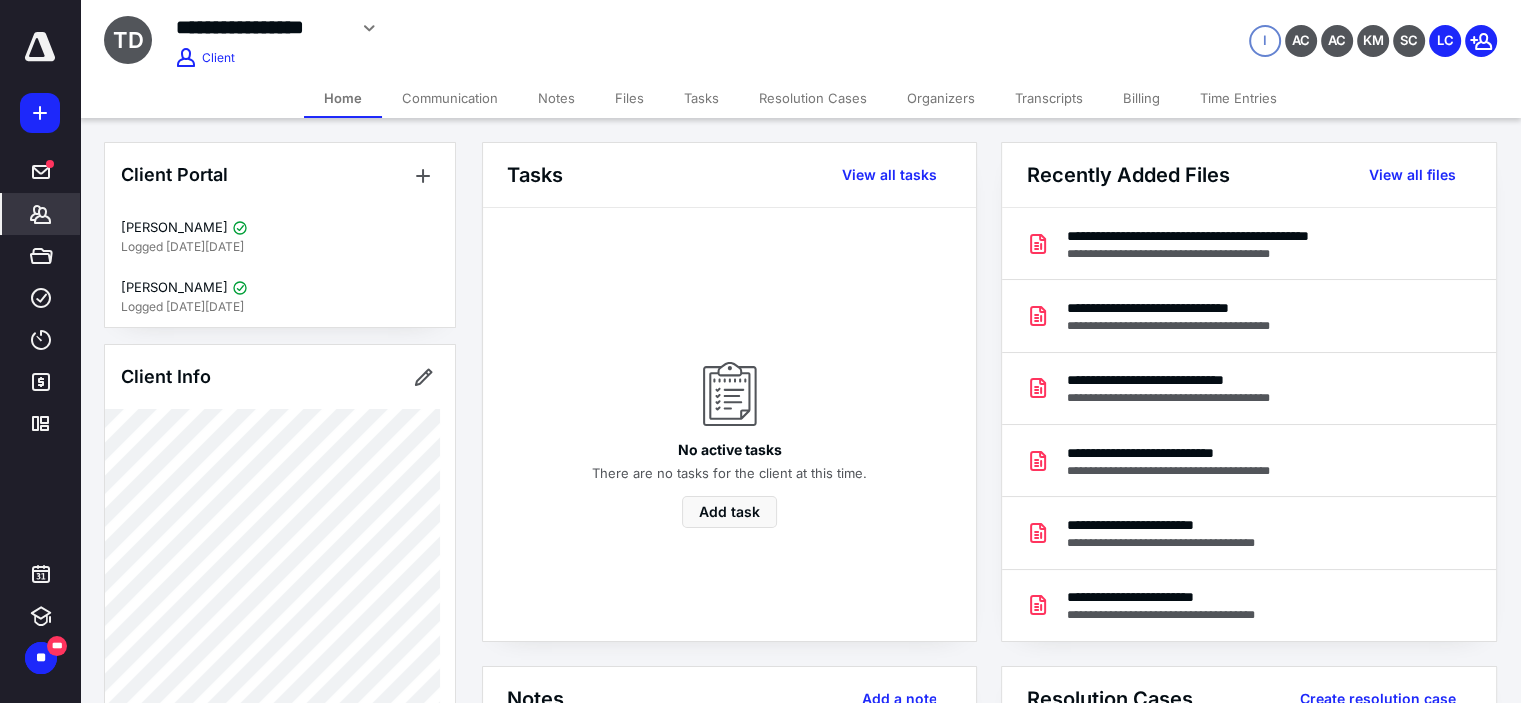 click on "Resolution Cases" at bounding box center [813, 98] 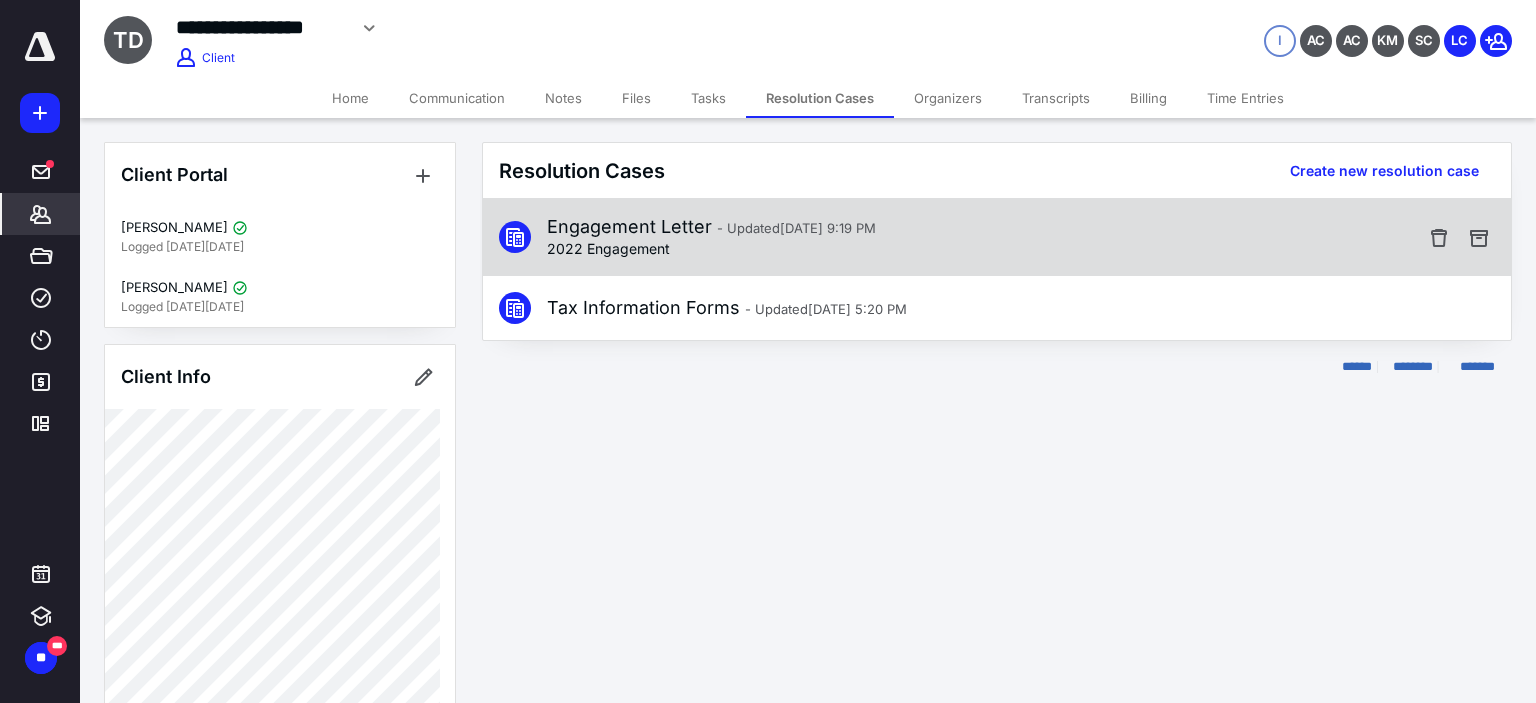 click on "Engagement Letter   - Updated  Mar 8, 2022 9:19 PM 2022 Engagement" at bounding box center [997, 237] 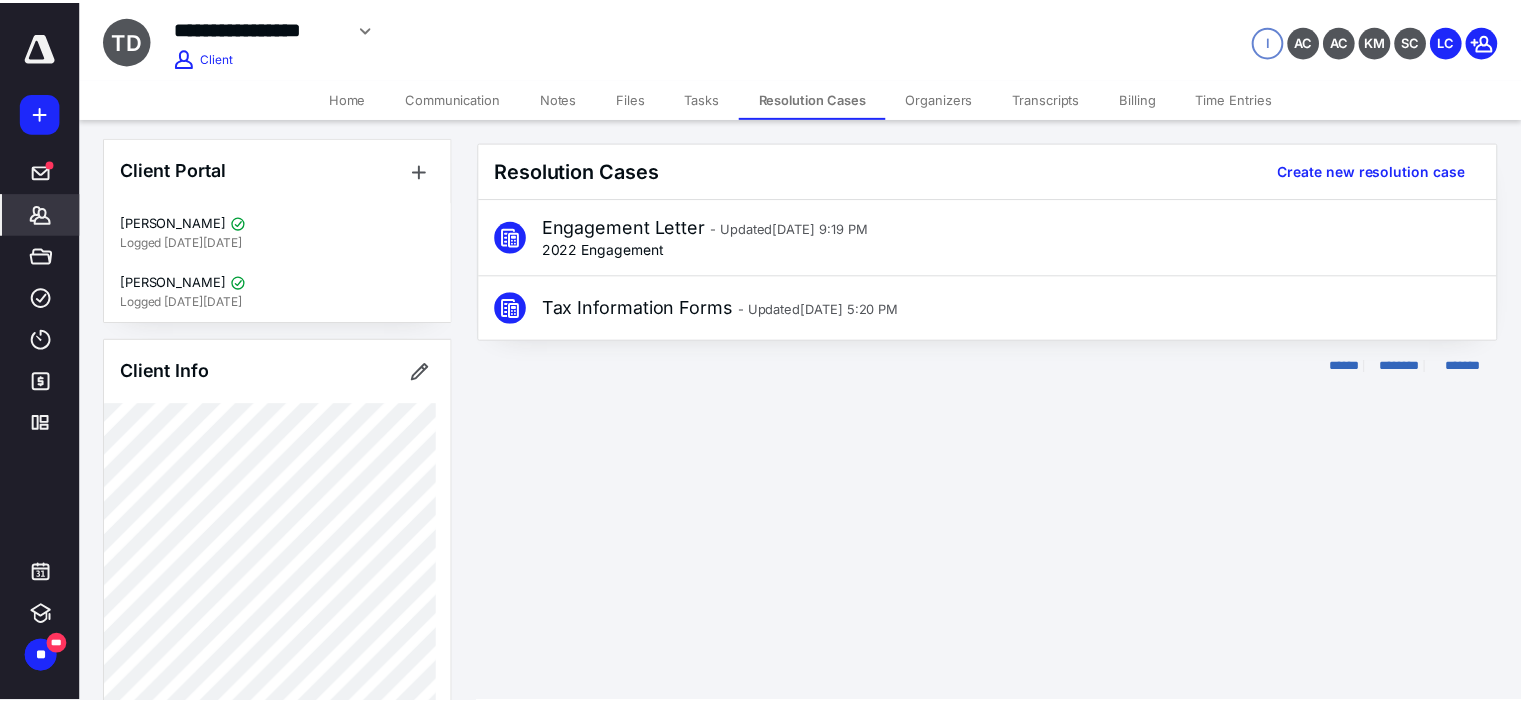 scroll, scrollTop: 0, scrollLeft: 0, axis: both 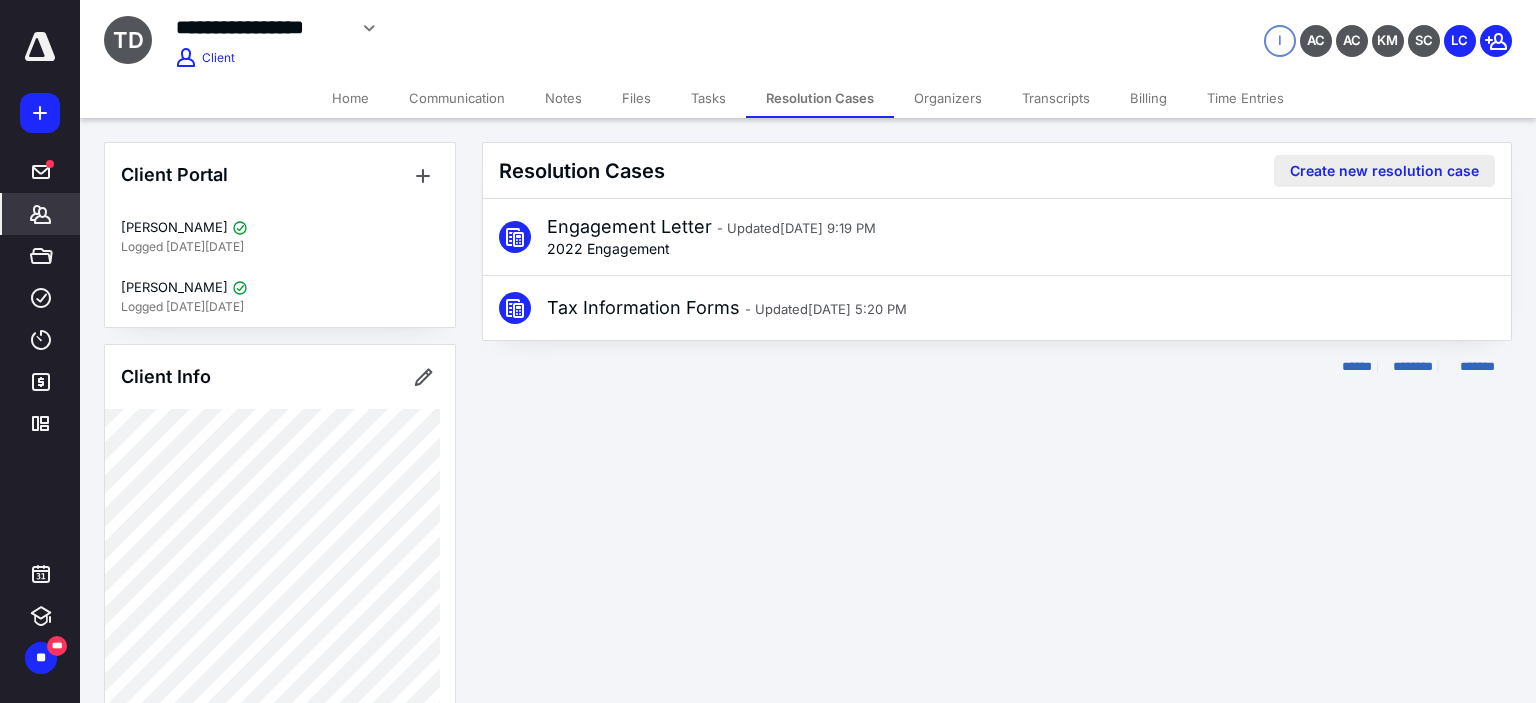 click on "Create new resolution case" at bounding box center (1384, 171) 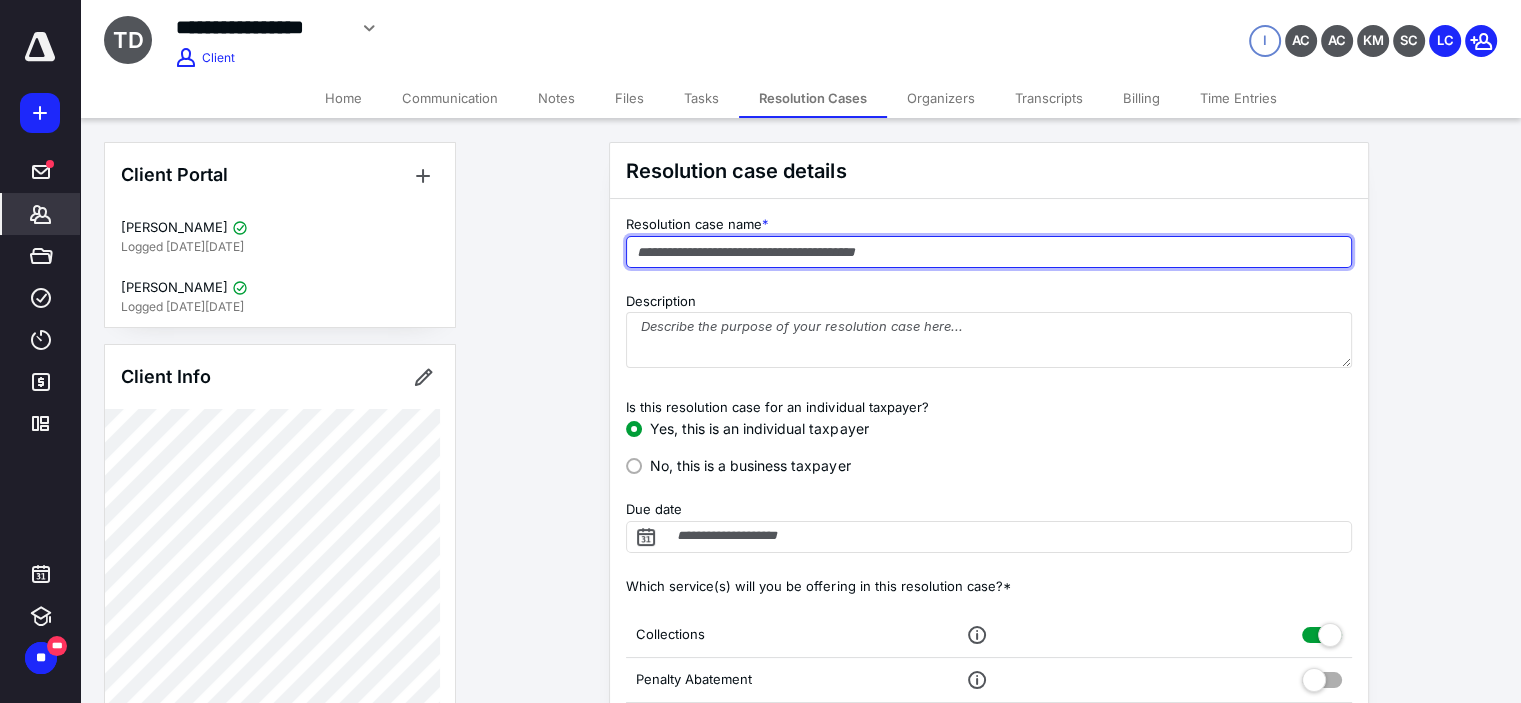 click at bounding box center [989, 252] 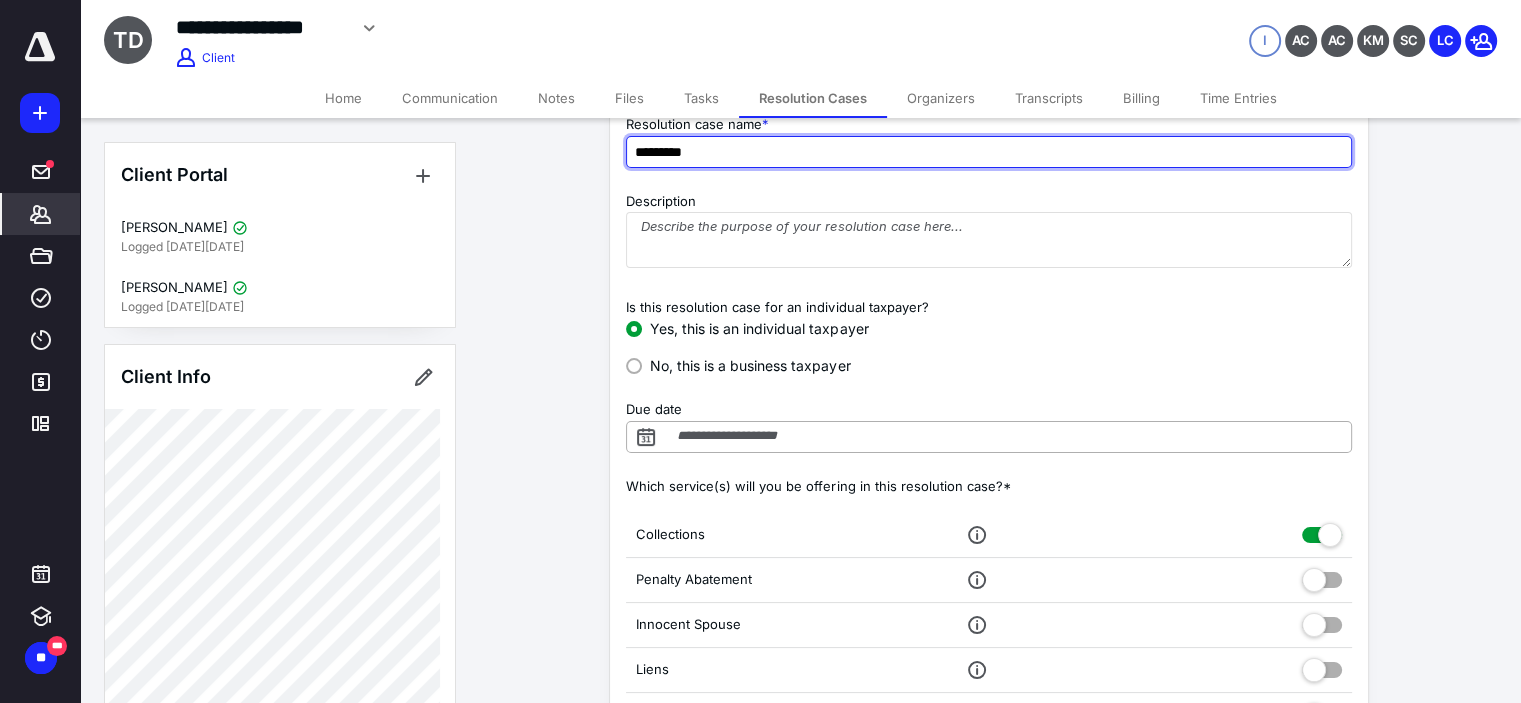 type on "*********" 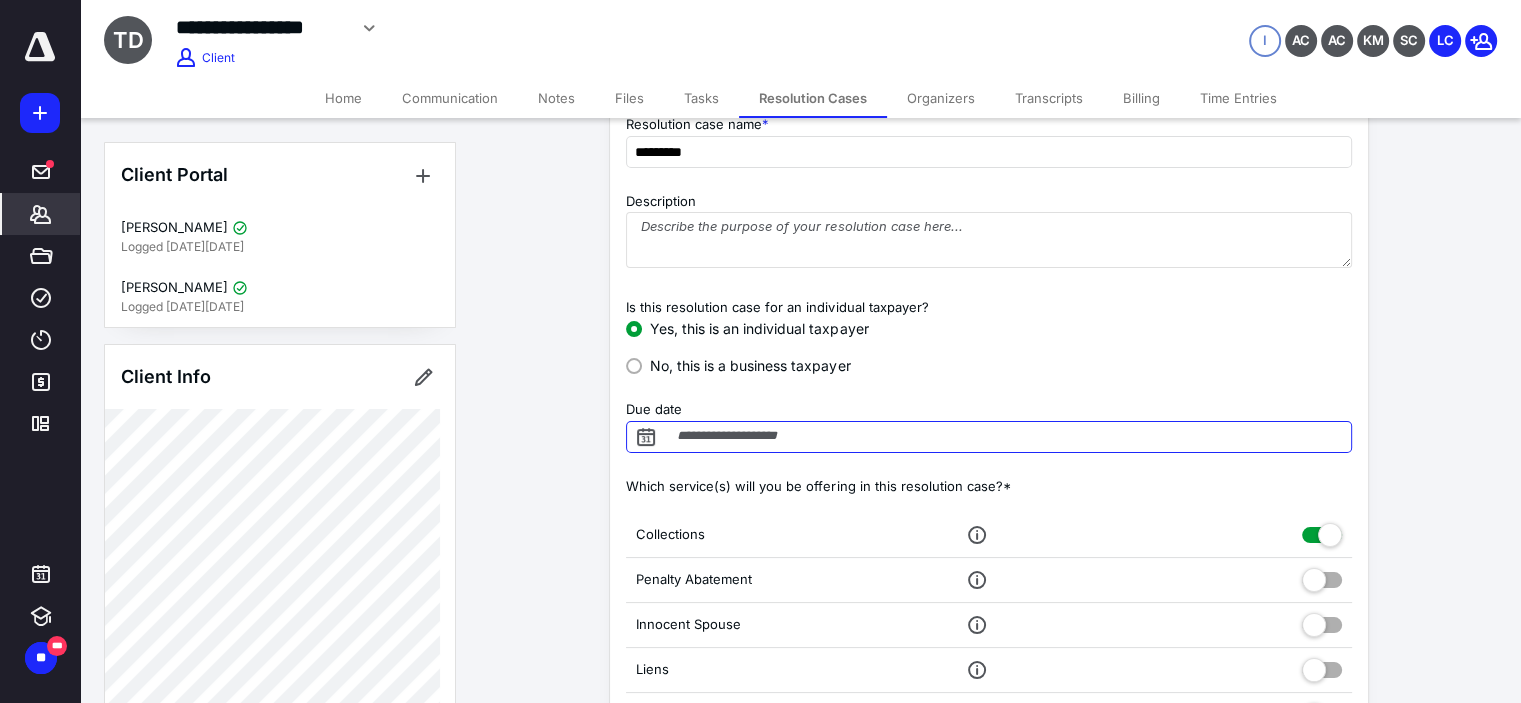 click on "Due date" at bounding box center (989, 437) 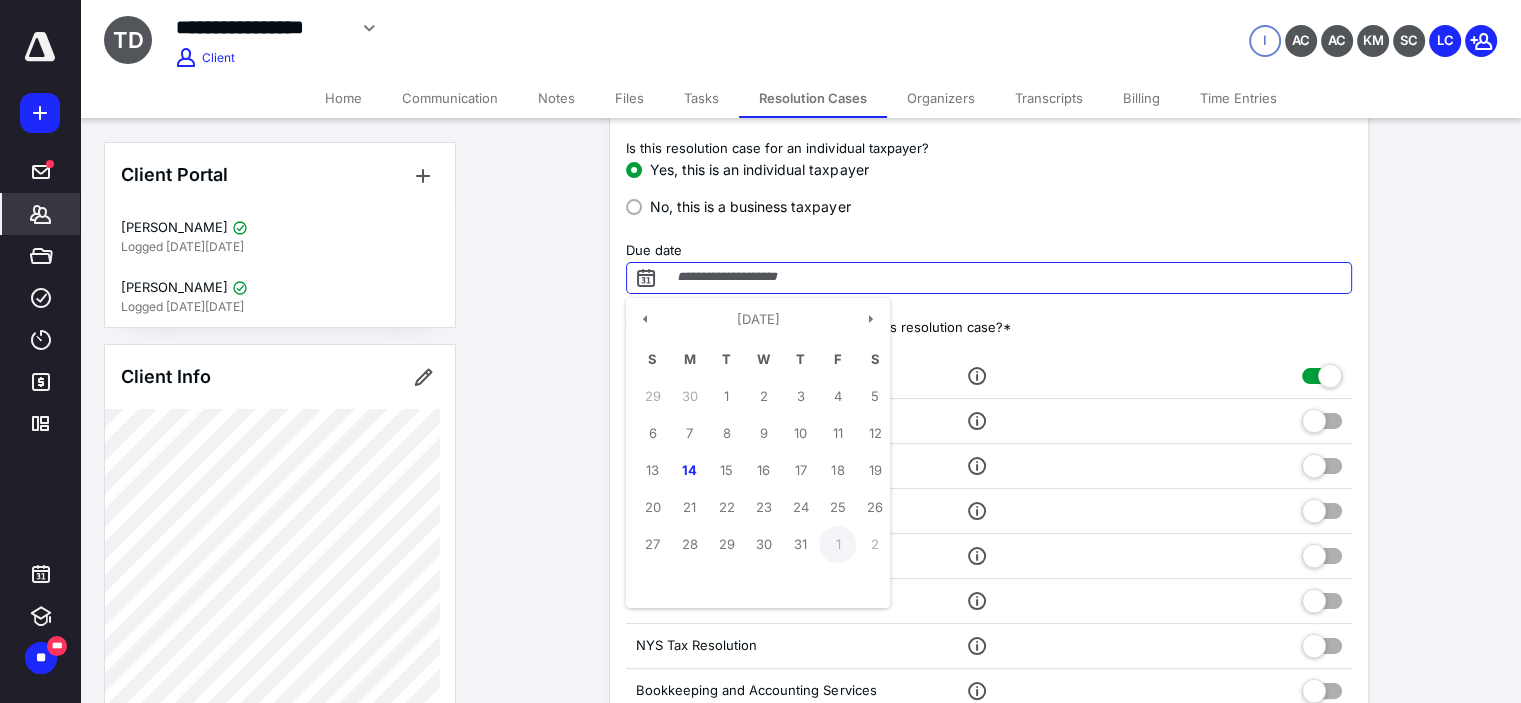 scroll, scrollTop: 266, scrollLeft: 0, axis: vertical 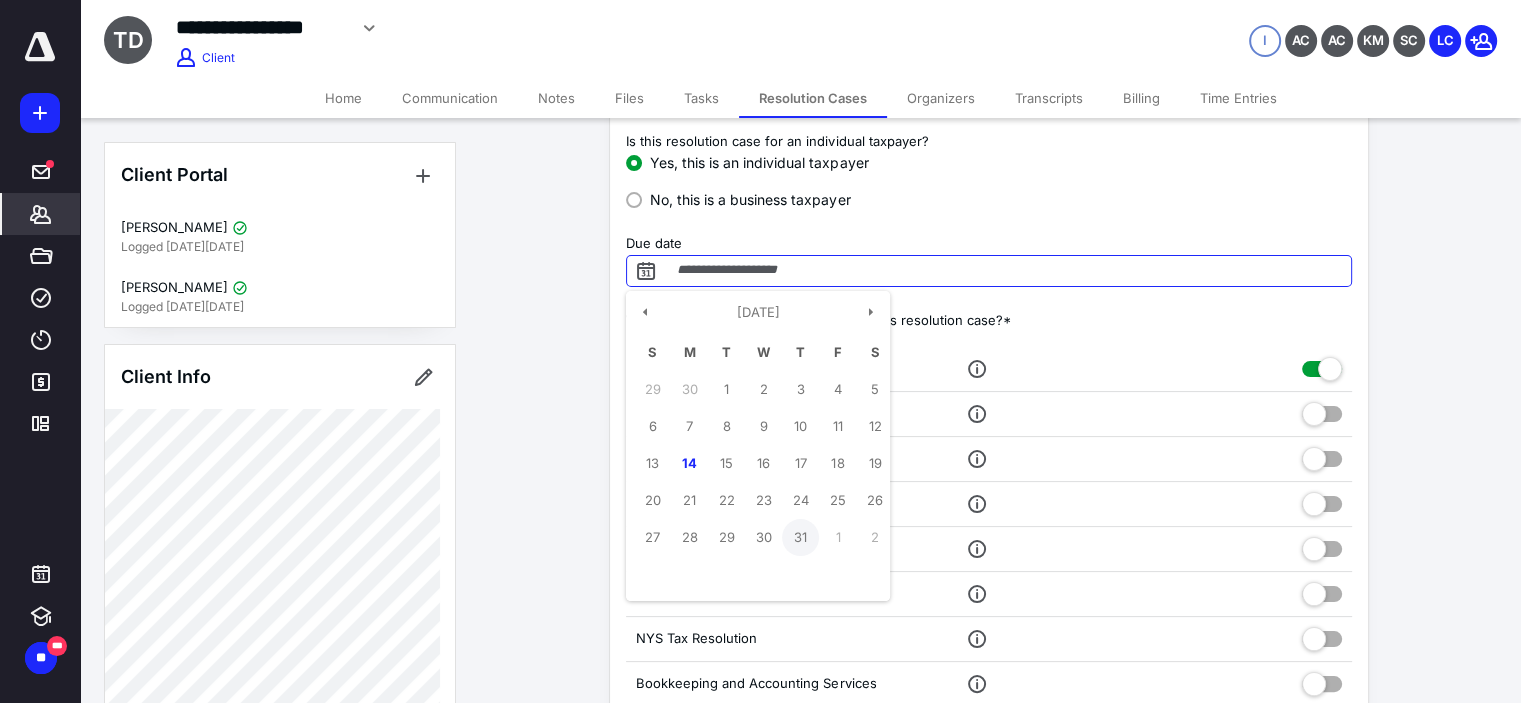click on "31" at bounding box center (800, 537) 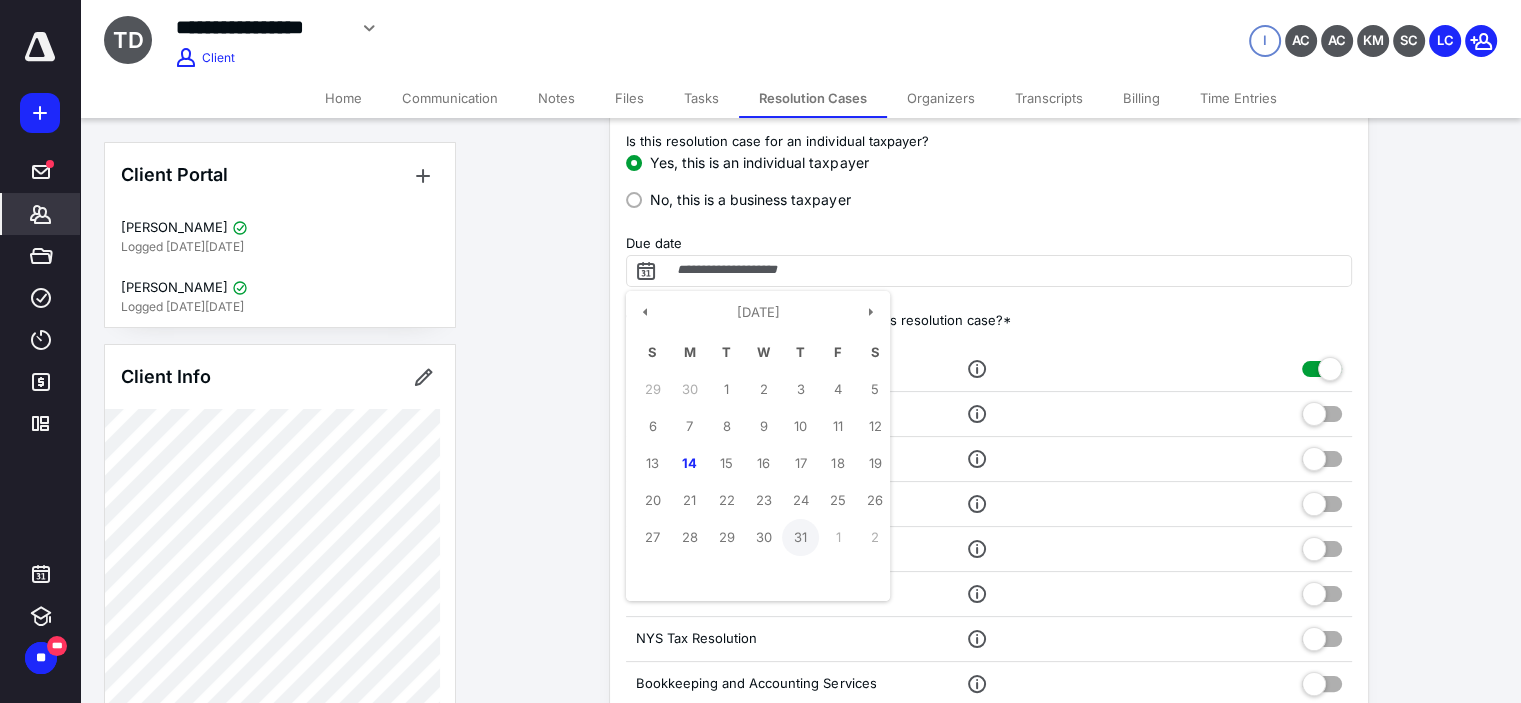type on "**********" 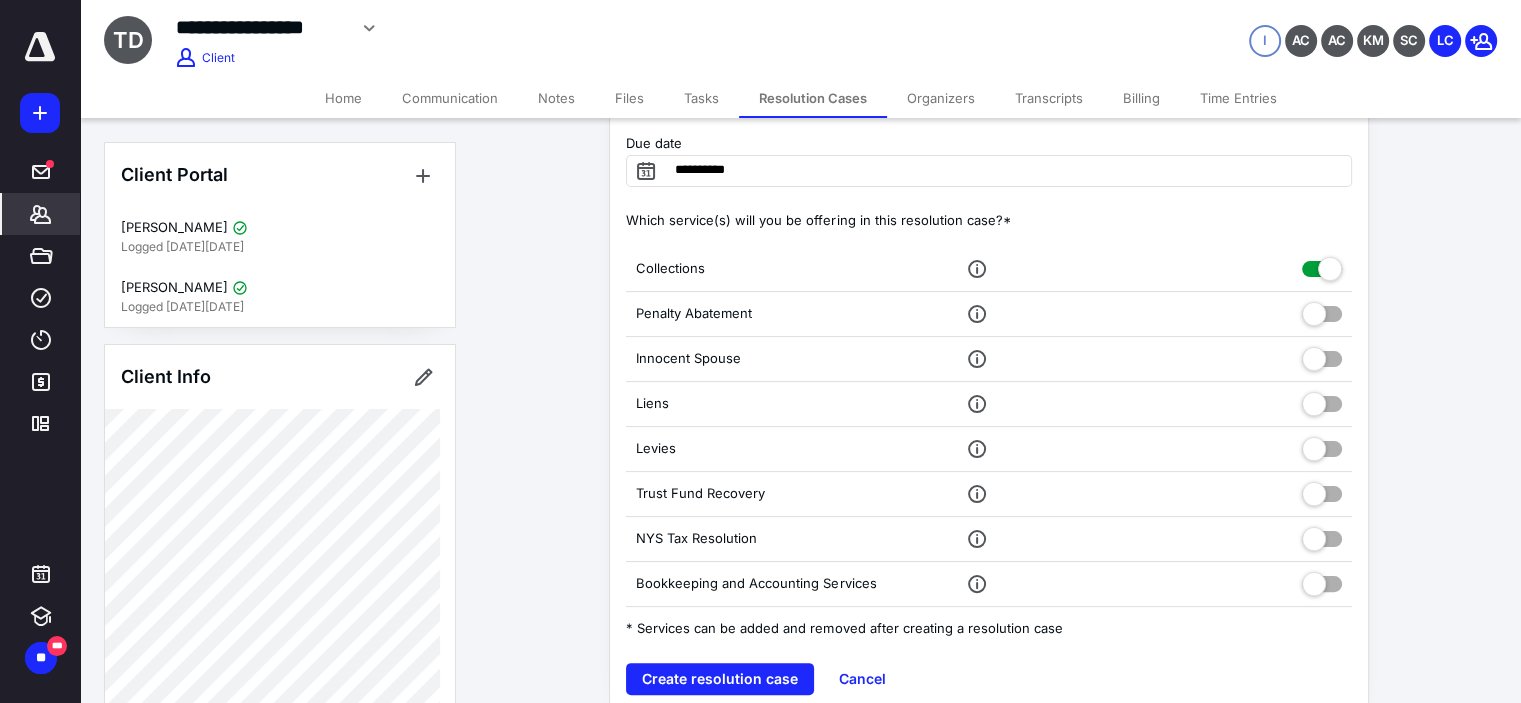 scroll, scrollTop: 396, scrollLeft: 0, axis: vertical 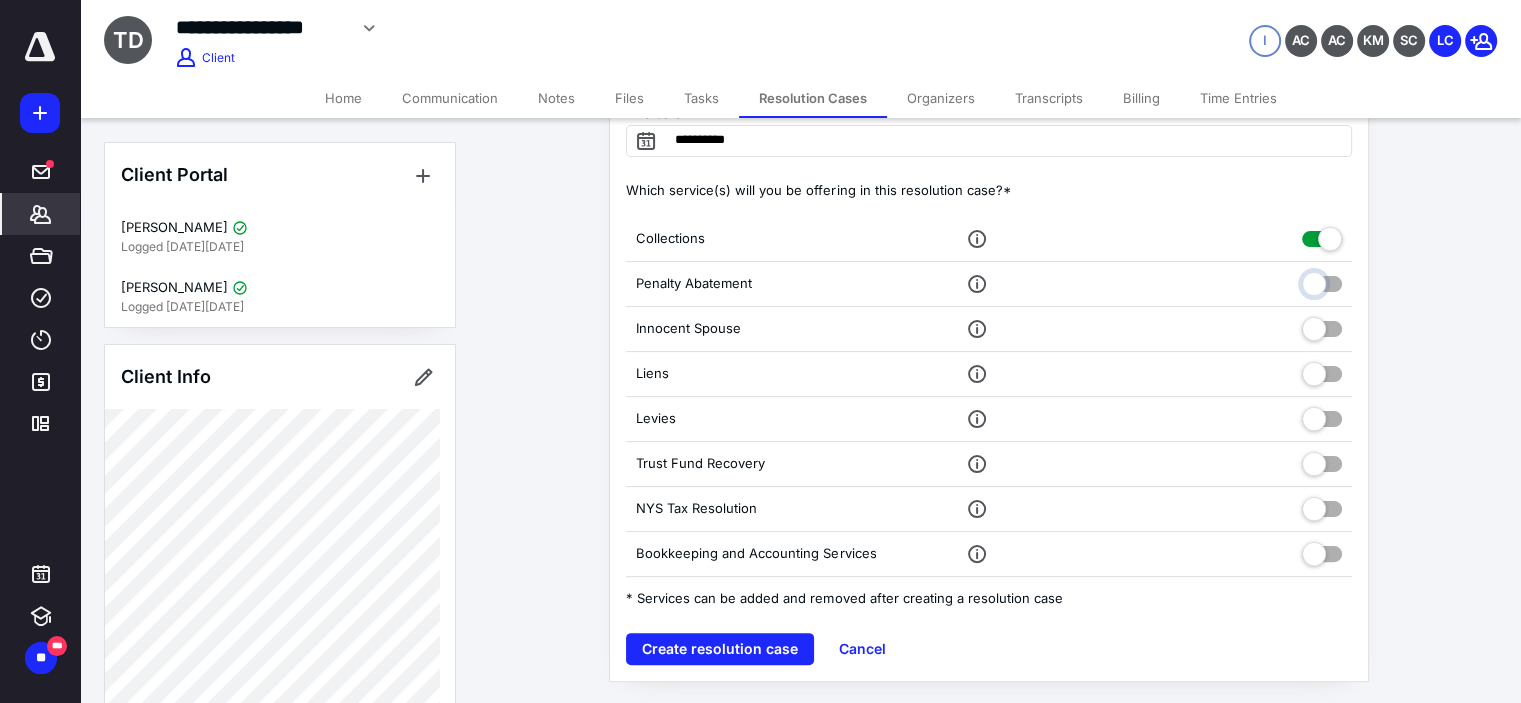 click at bounding box center (1322, 281) 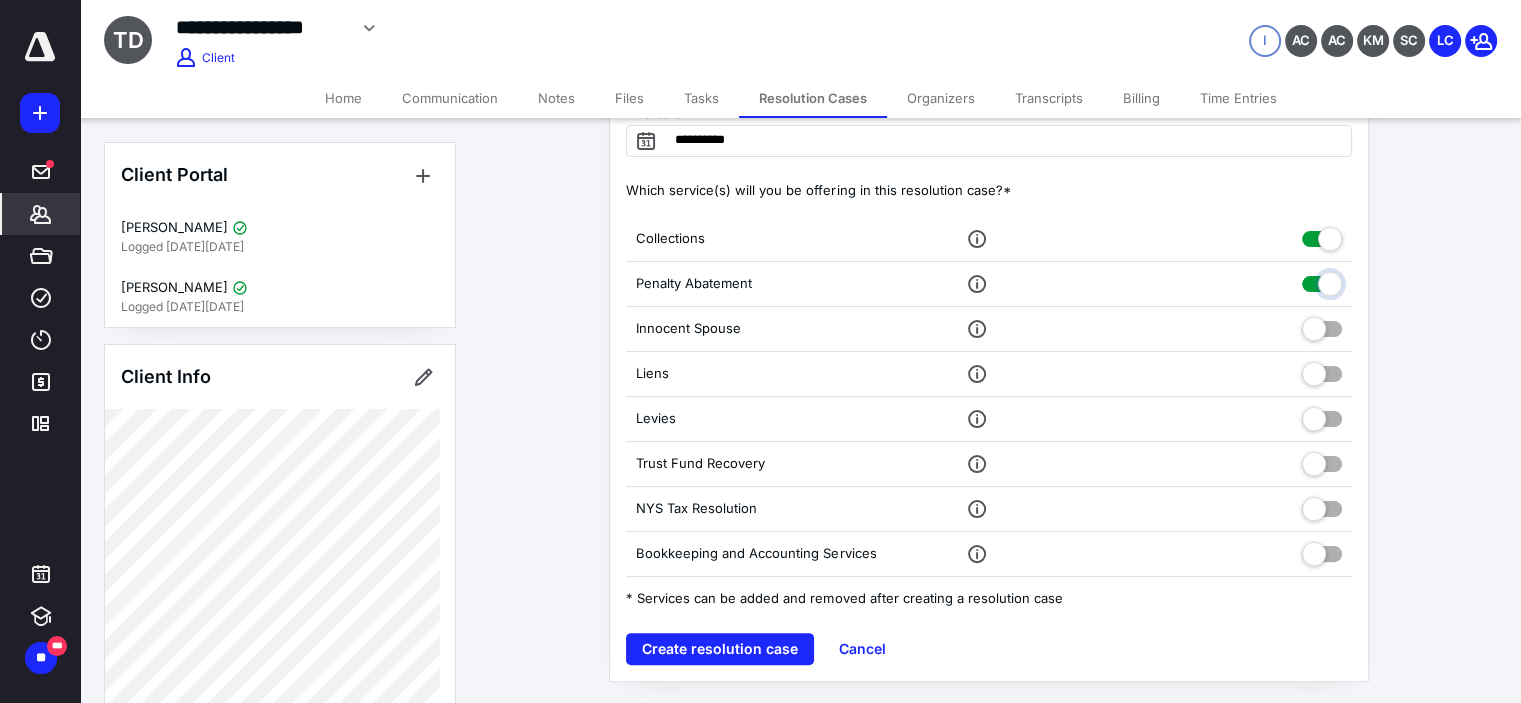 checkbox on "true" 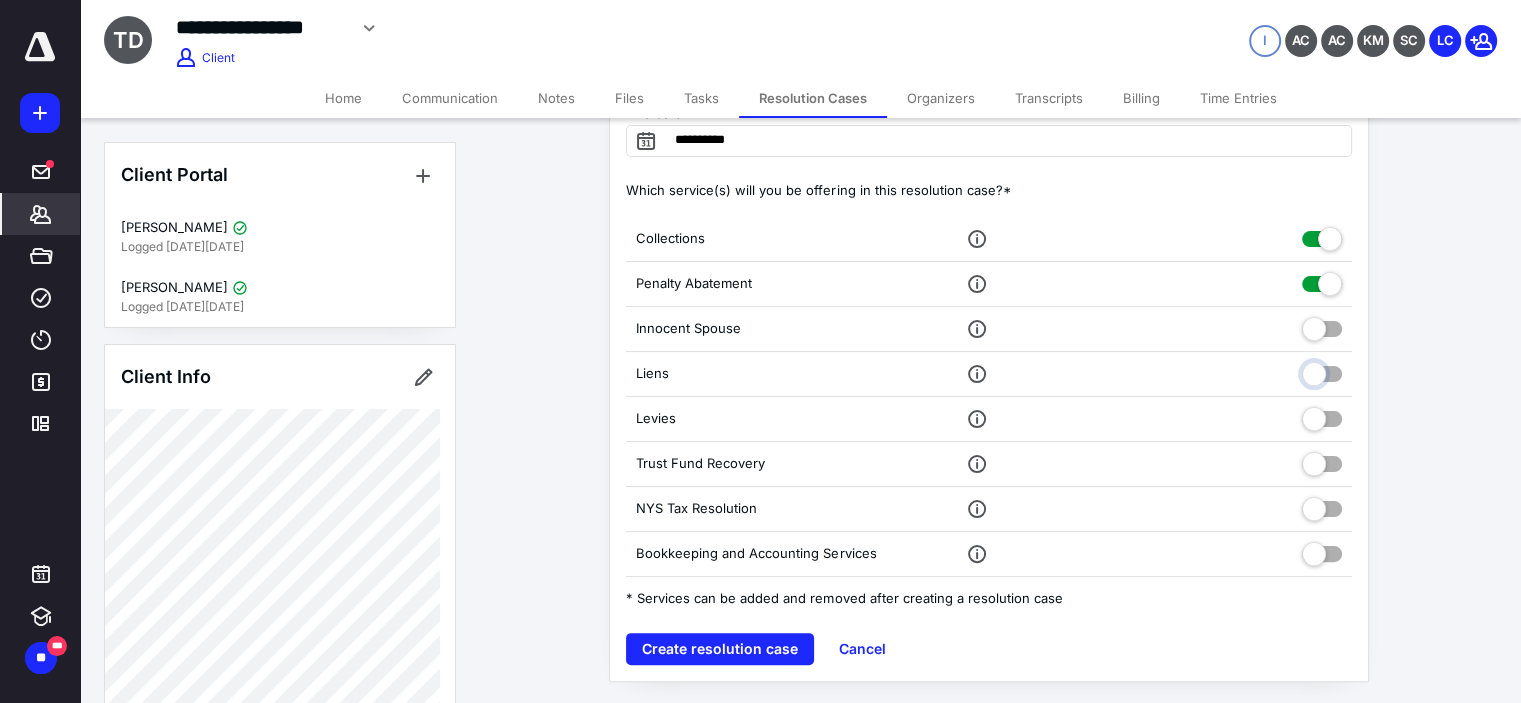 click at bounding box center (1322, 371) 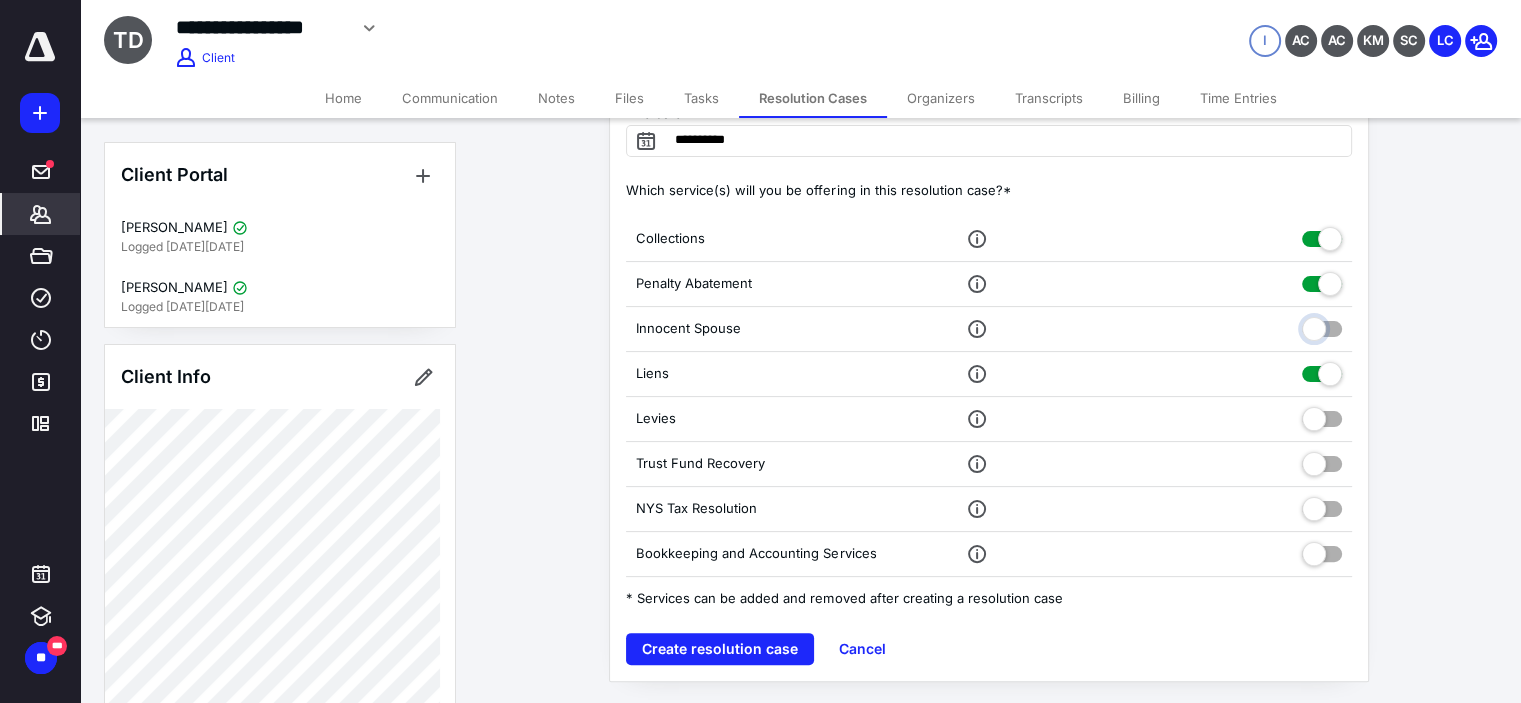 click at bounding box center (1322, 326) 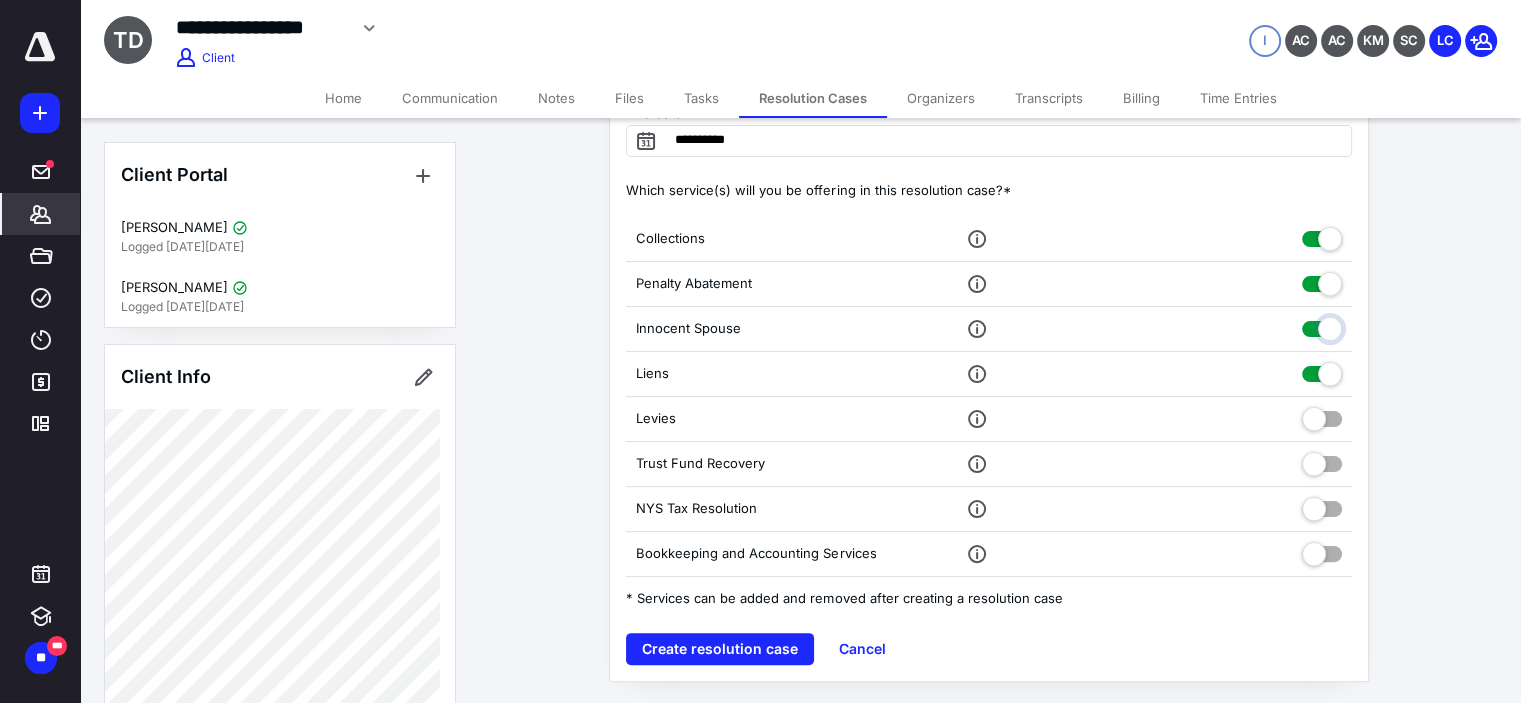 checkbox on "true" 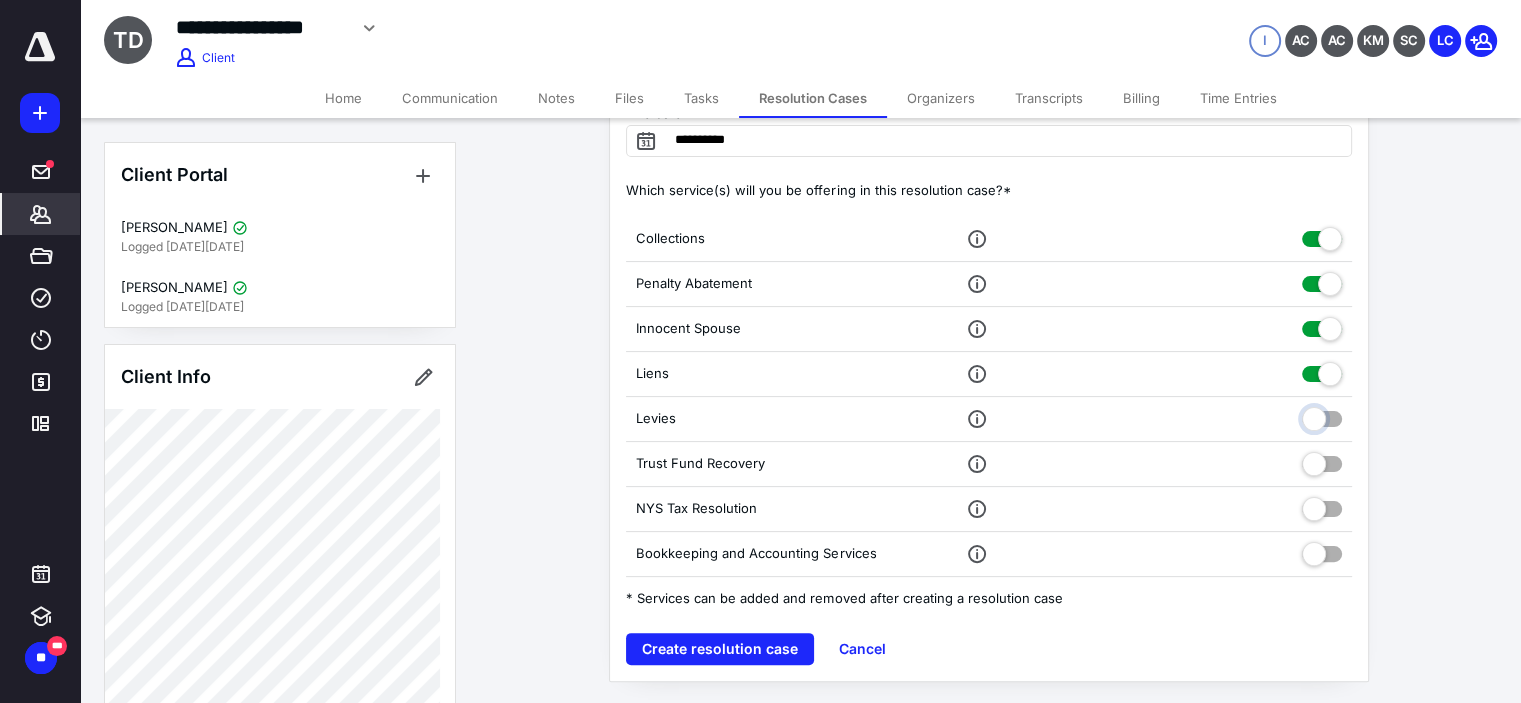 click at bounding box center [1322, 416] 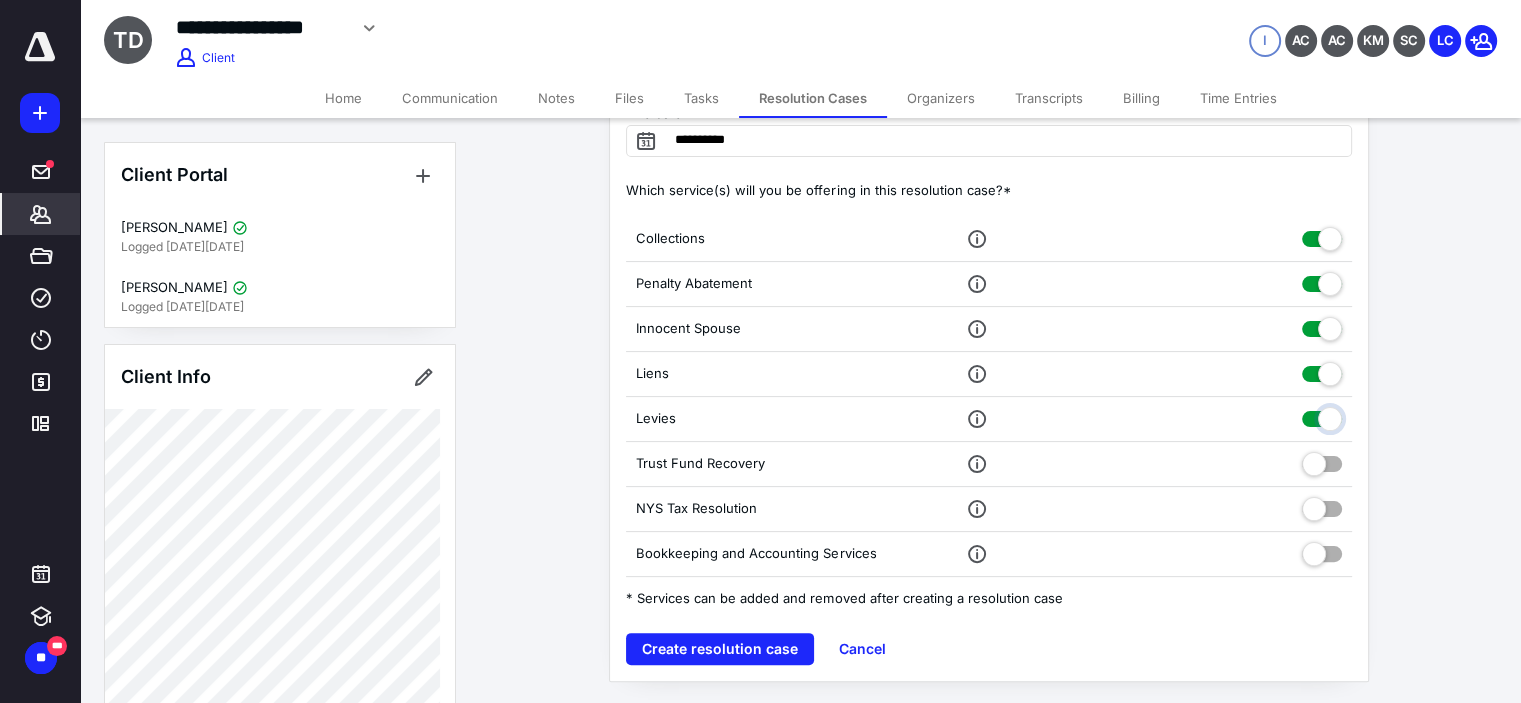 checkbox on "true" 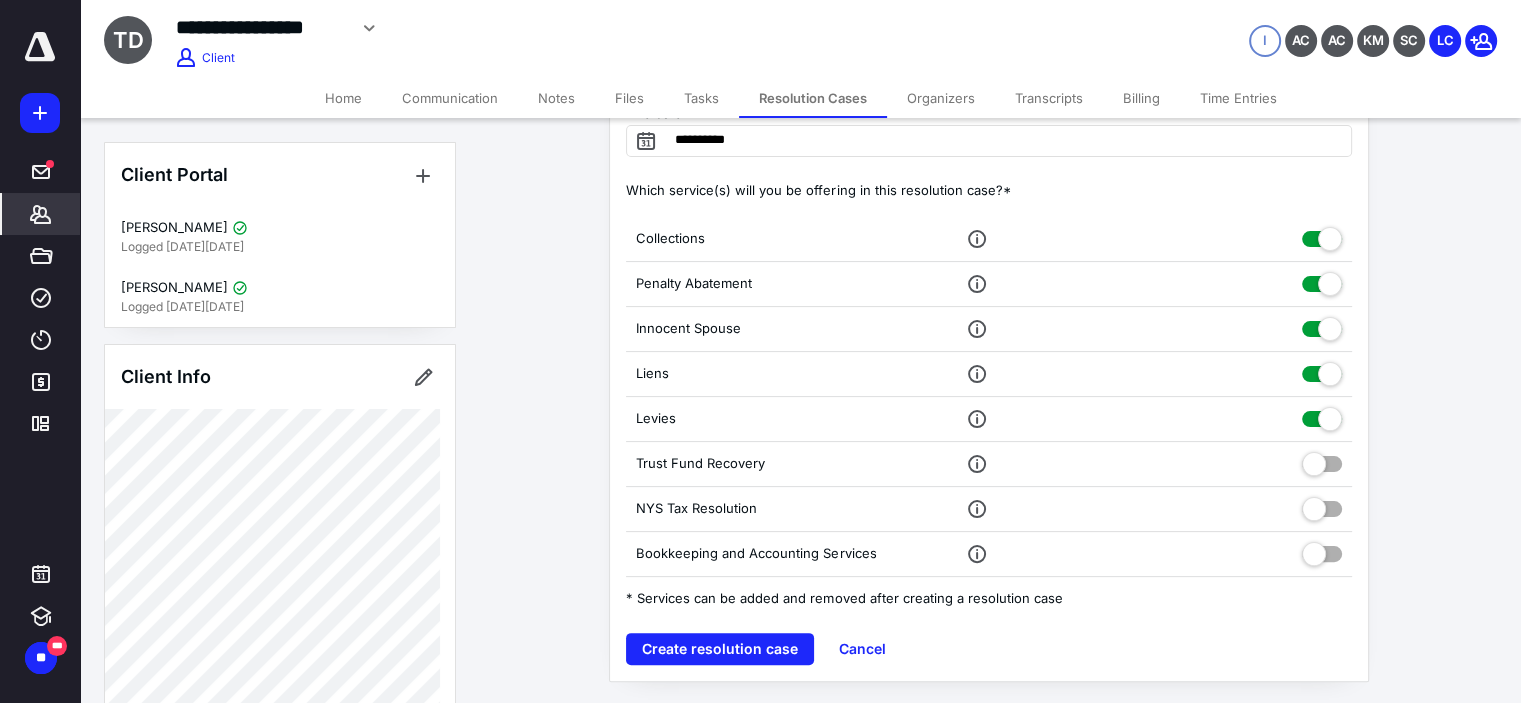 click on "NYS Tax Resolution" at bounding box center (989, 509) 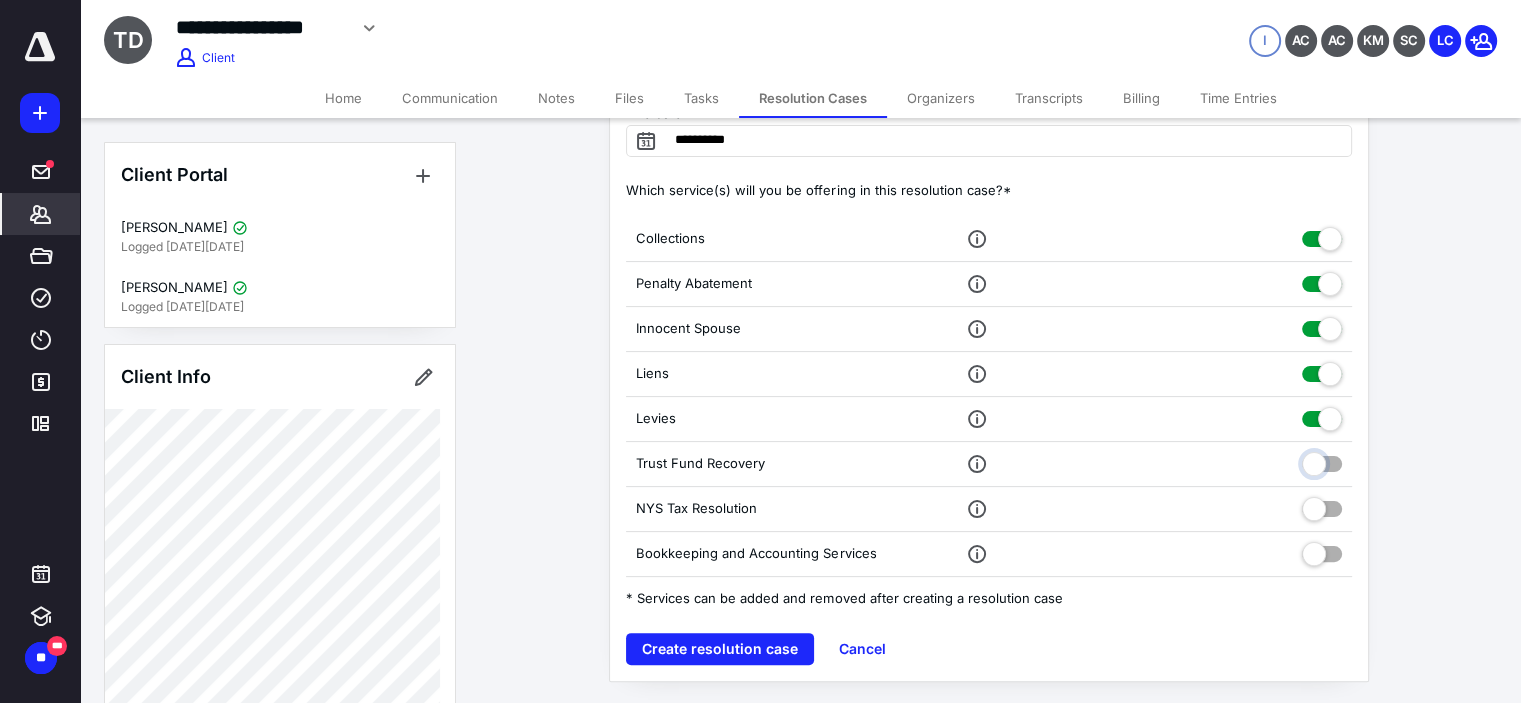 click at bounding box center [1322, 461] 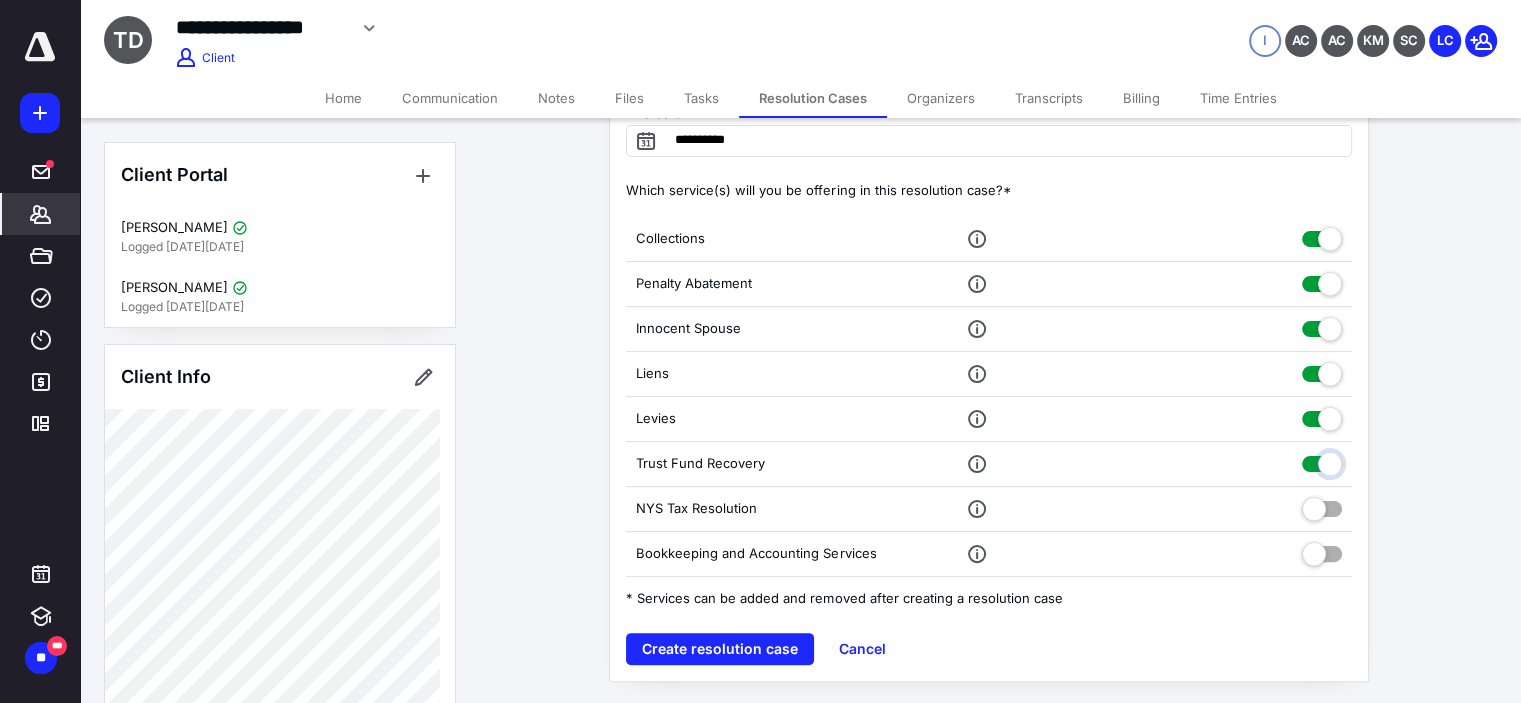 checkbox on "true" 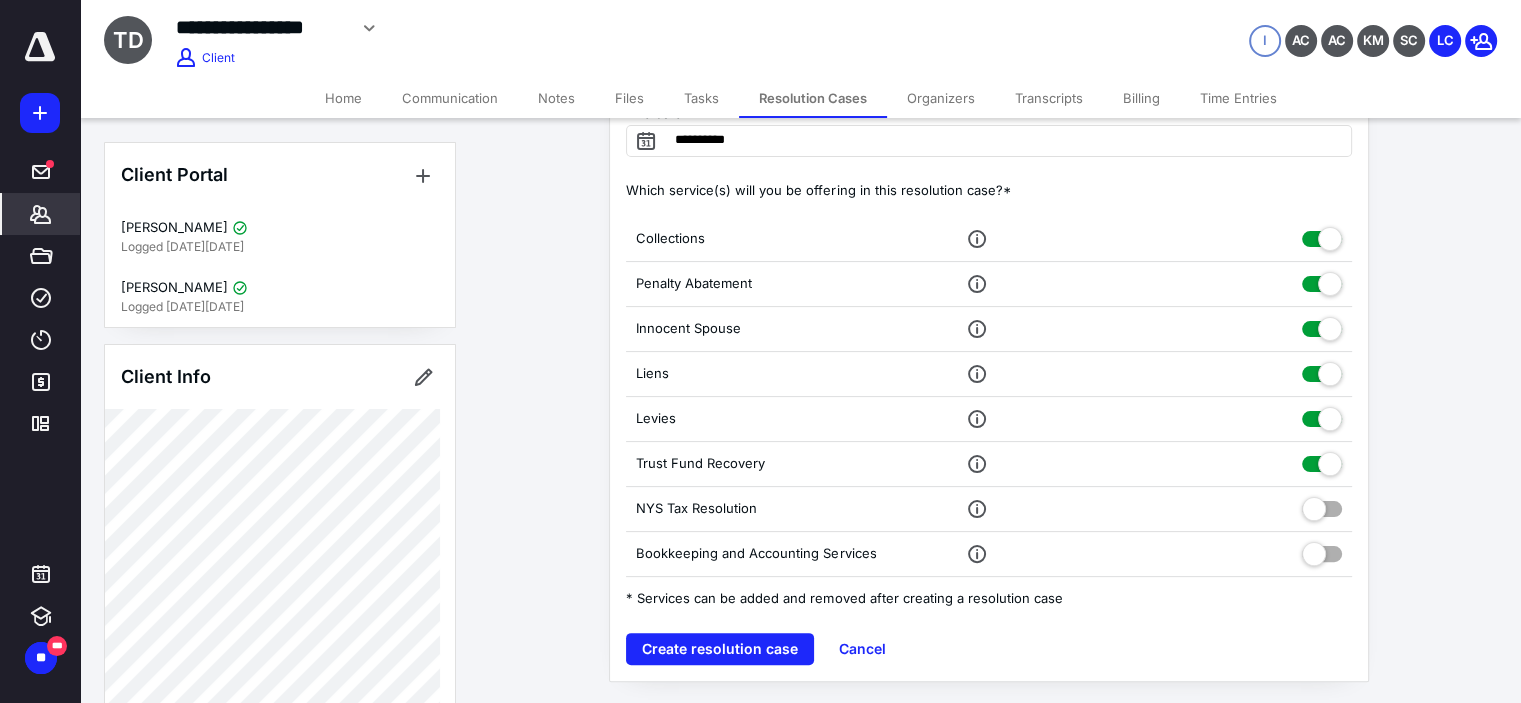 click at bounding box center [1322, 505] 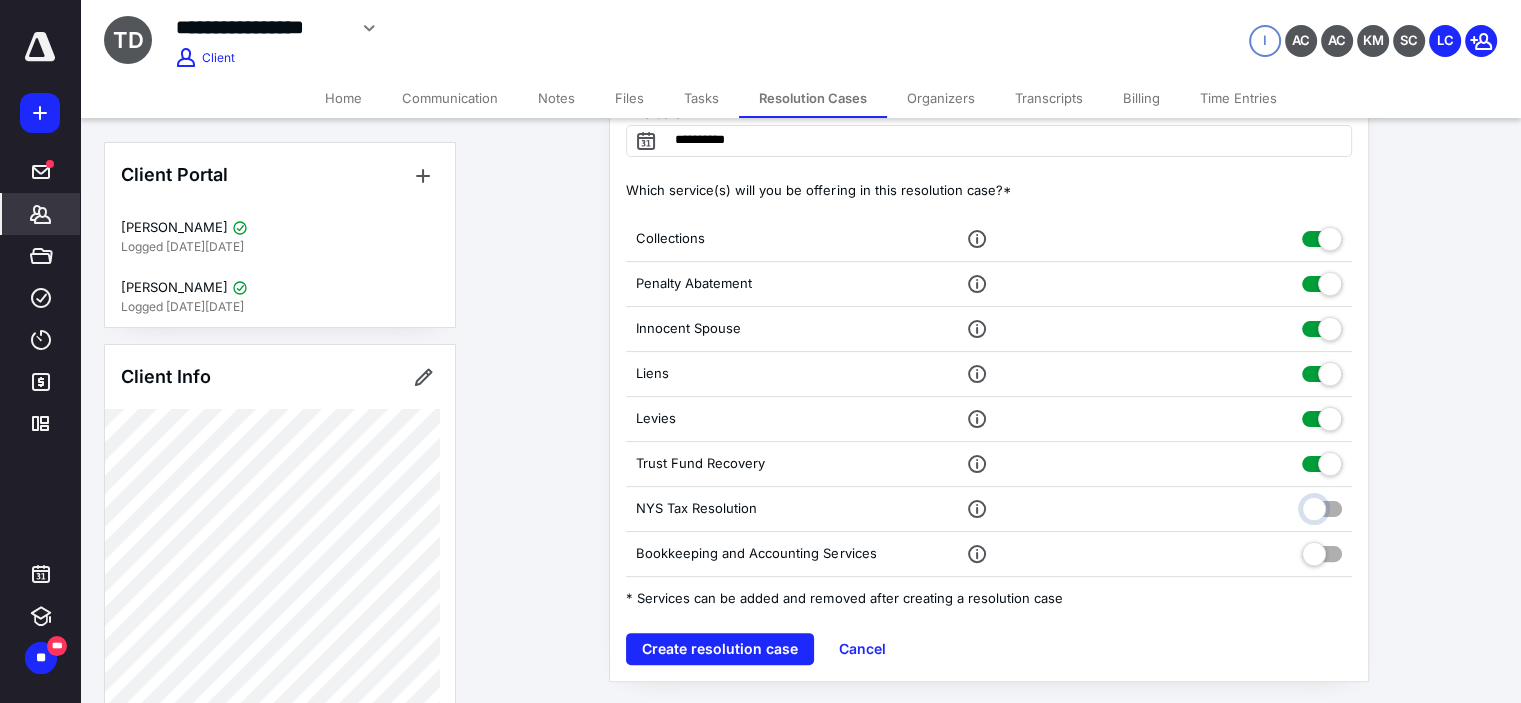 click at bounding box center (1322, 506) 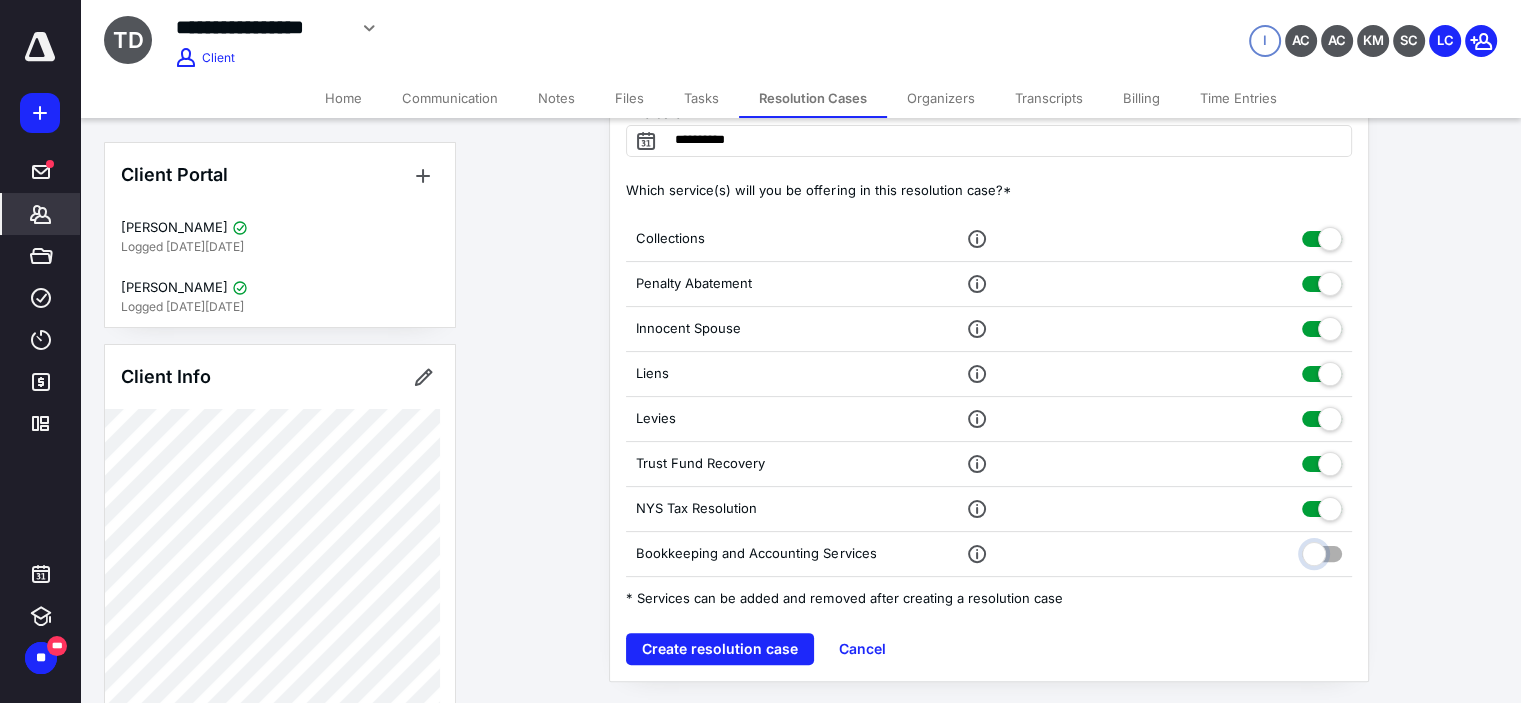 click at bounding box center [1322, 551] 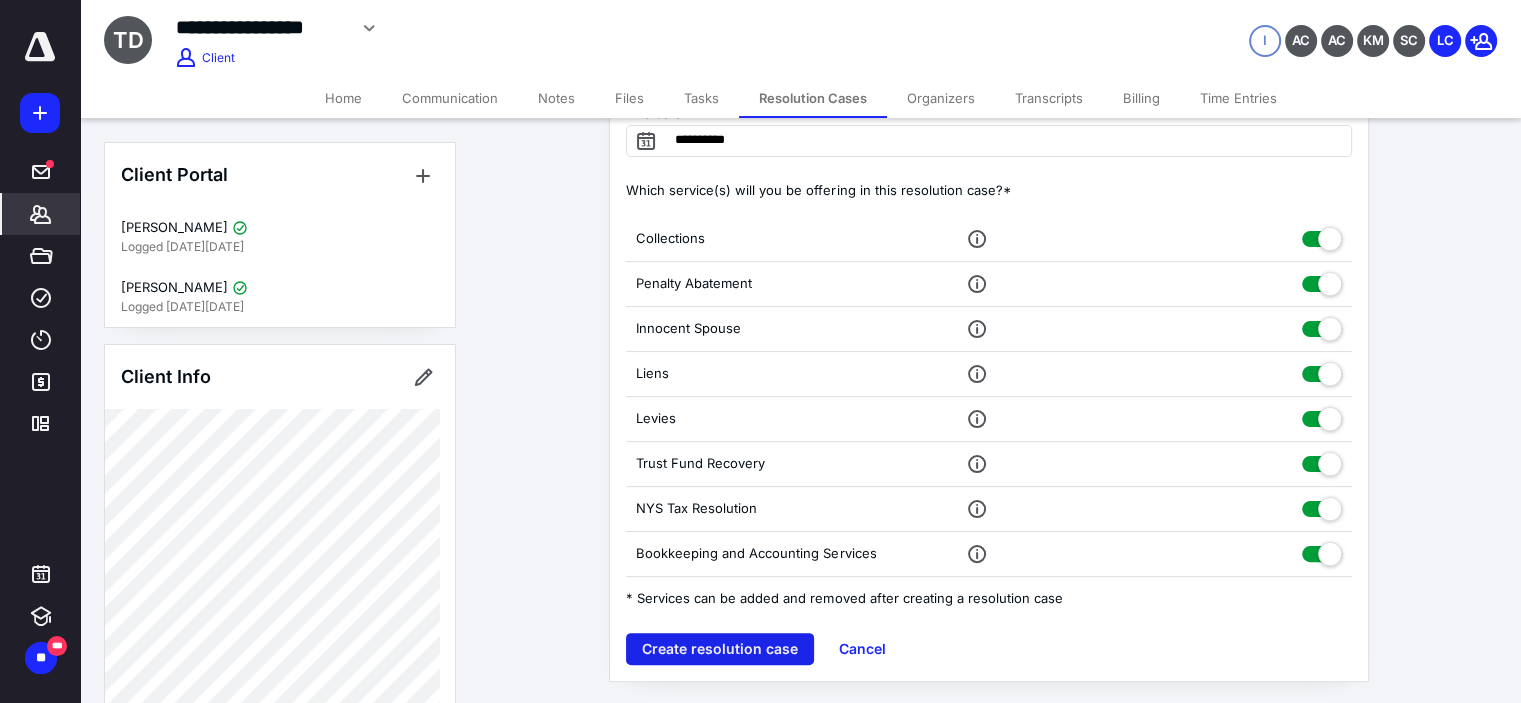 click on "Create resolution case" at bounding box center [720, 649] 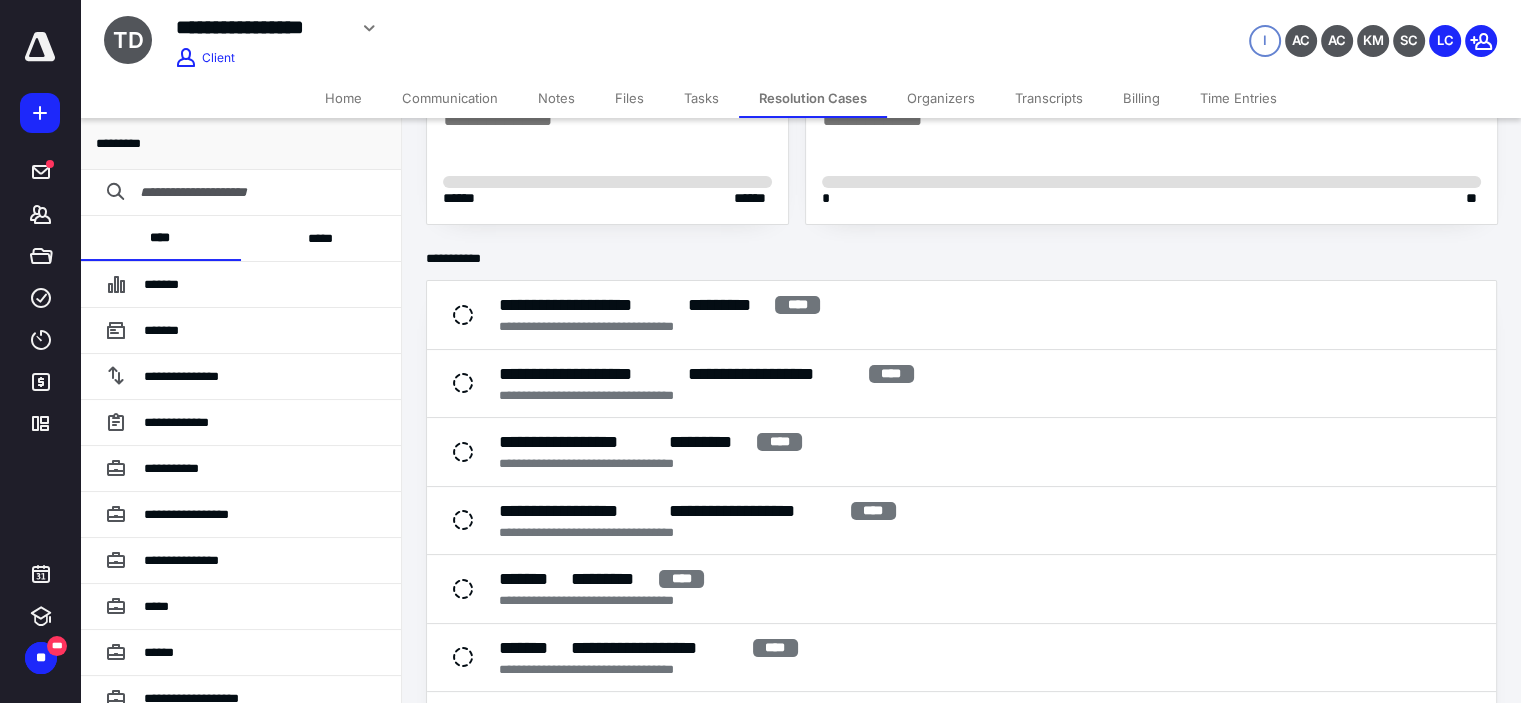 scroll, scrollTop: 133, scrollLeft: 0, axis: vertical 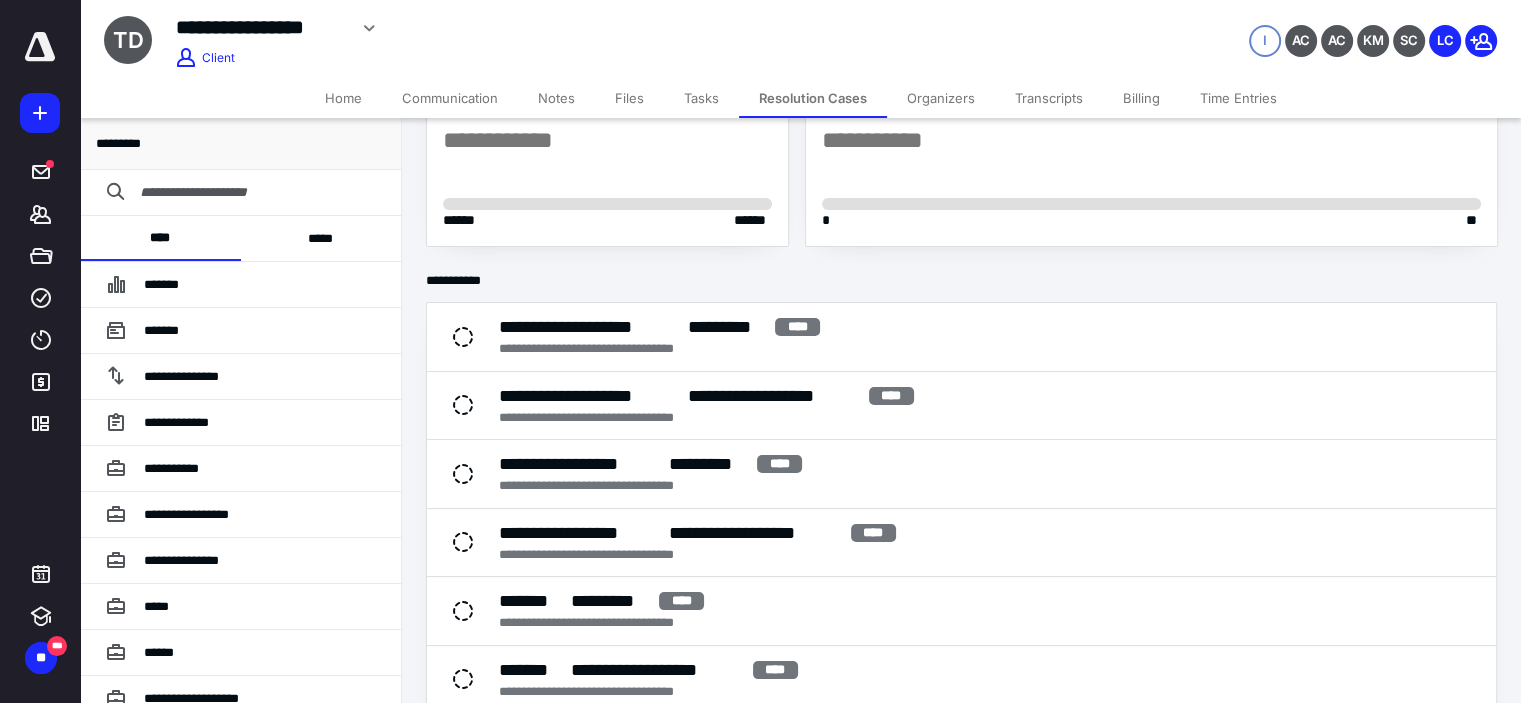 click on "*****" at bounding box center (321, 238) 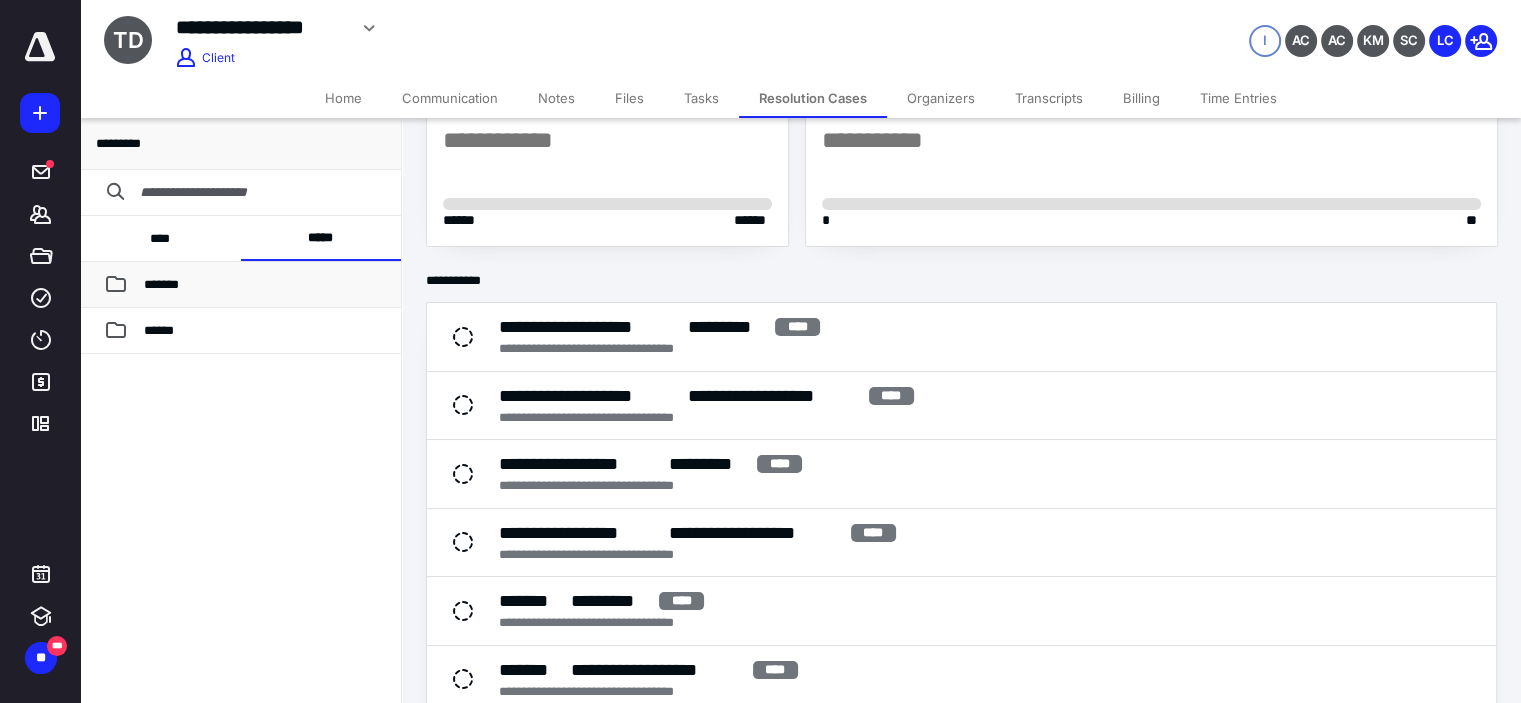 click on "*******" at bounding box center [264, 285] 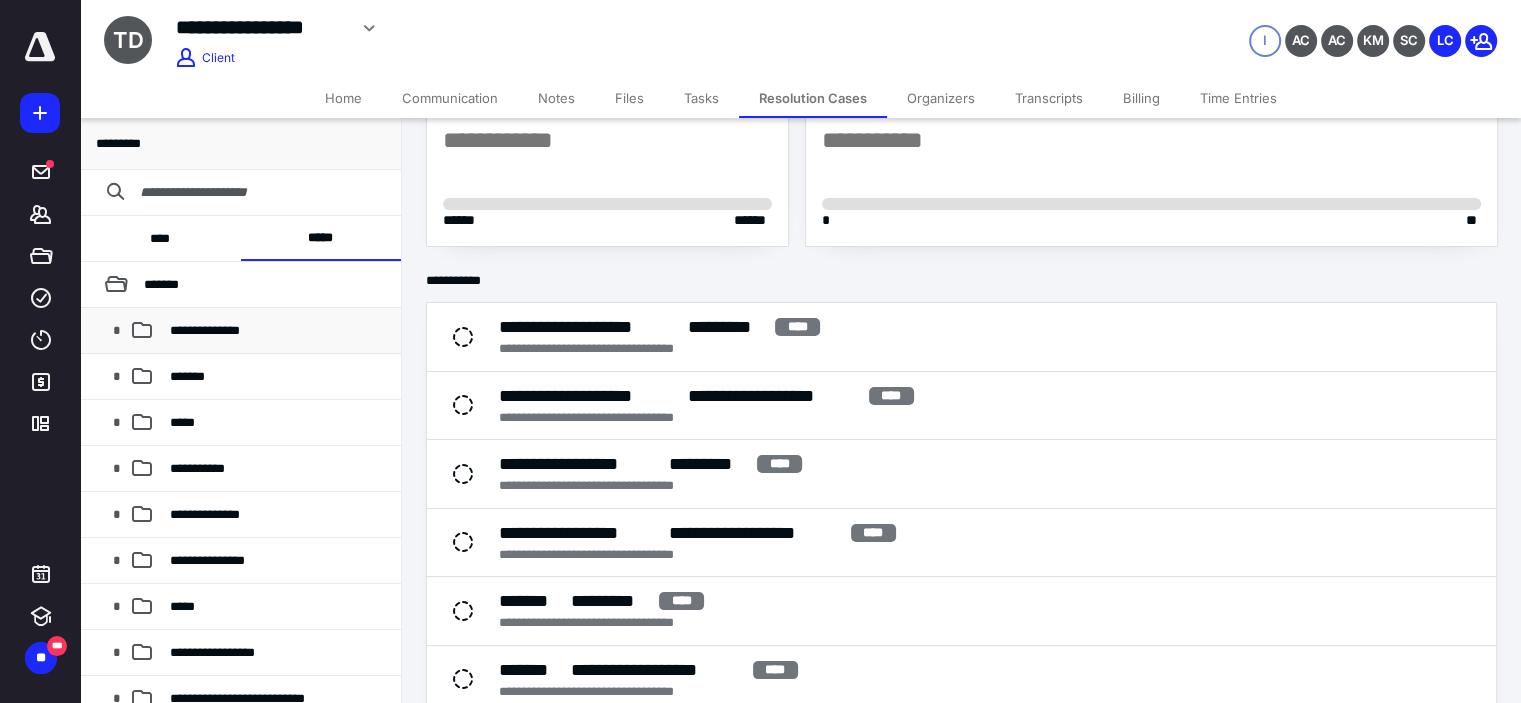 click on "**********" at bounding box center (205, 330) 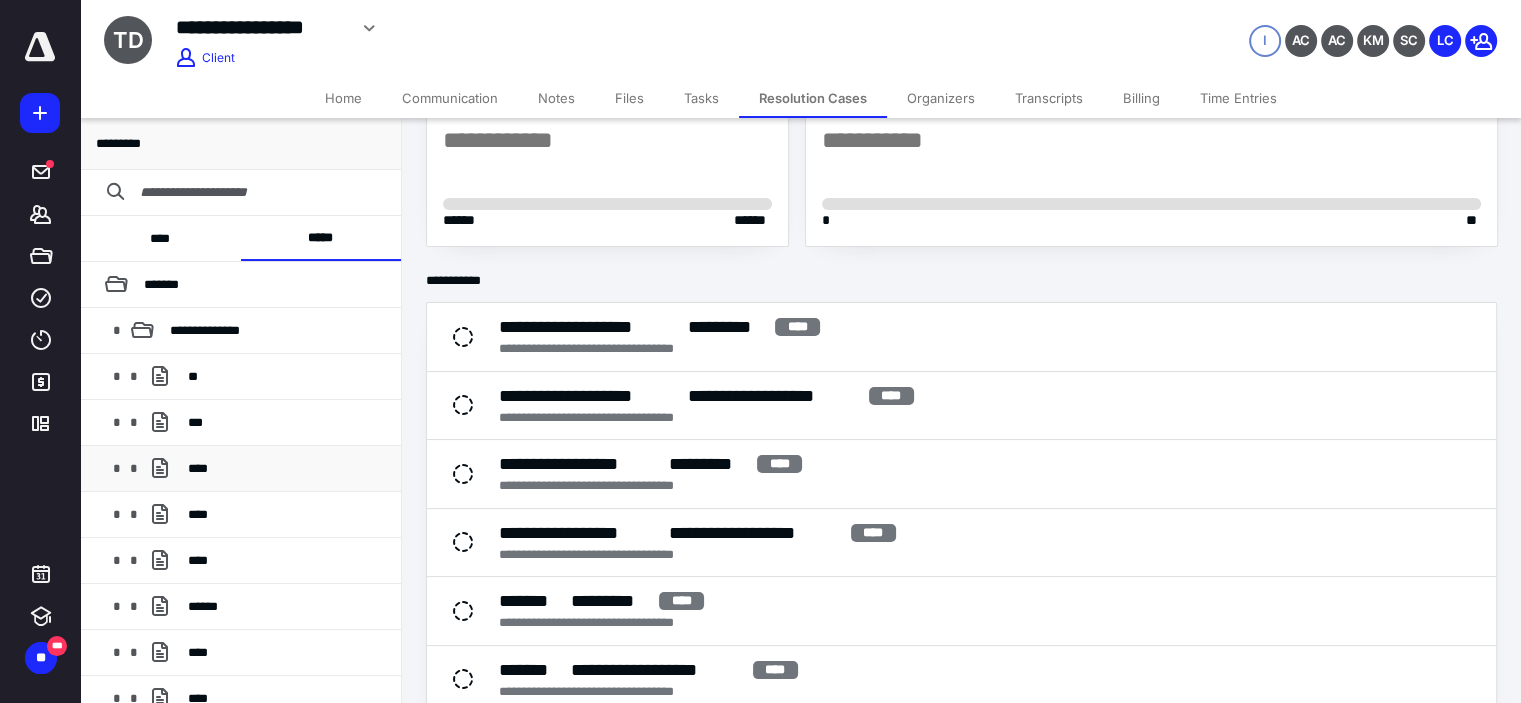 scroll, scrollTop: 33, scrollLeft: 0, axis: vertical 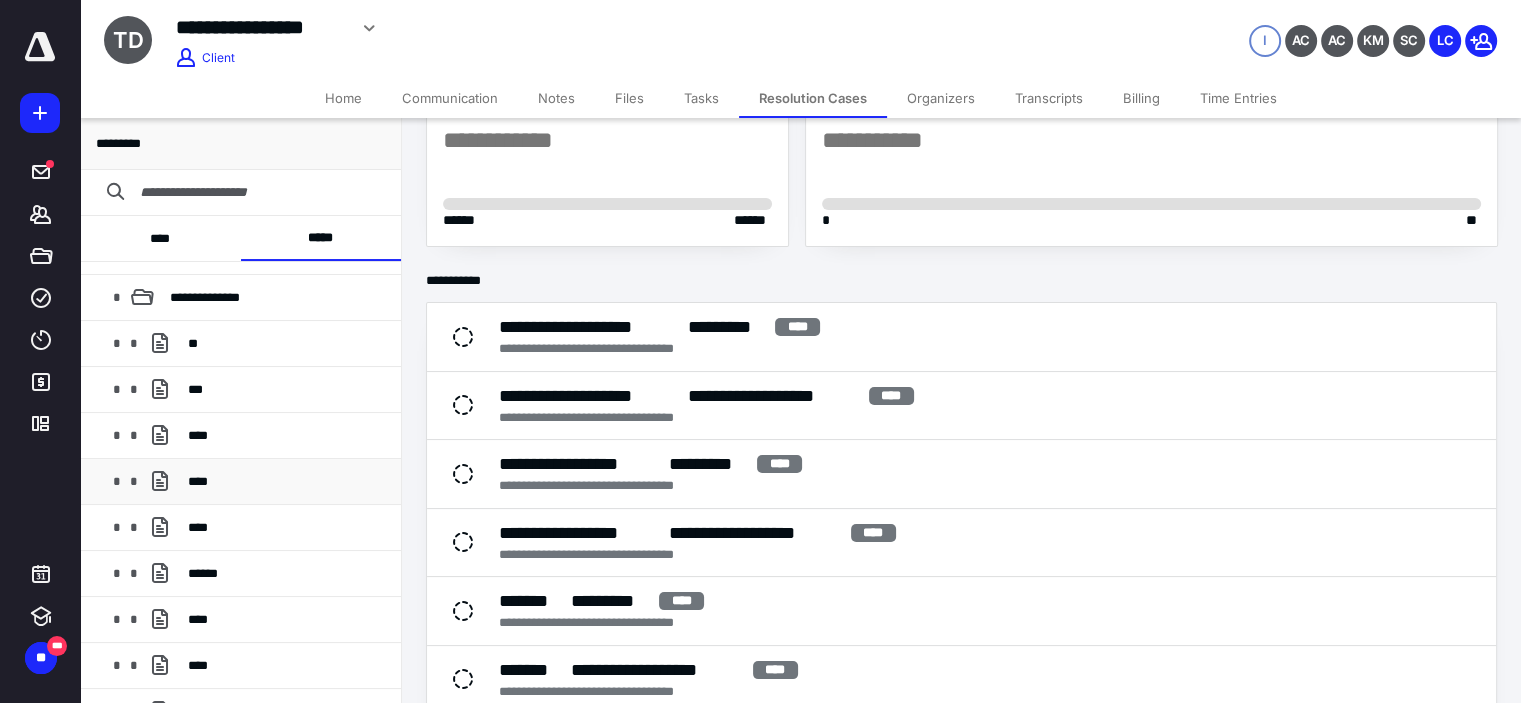 click on "****" at bounding box center (287, 482) 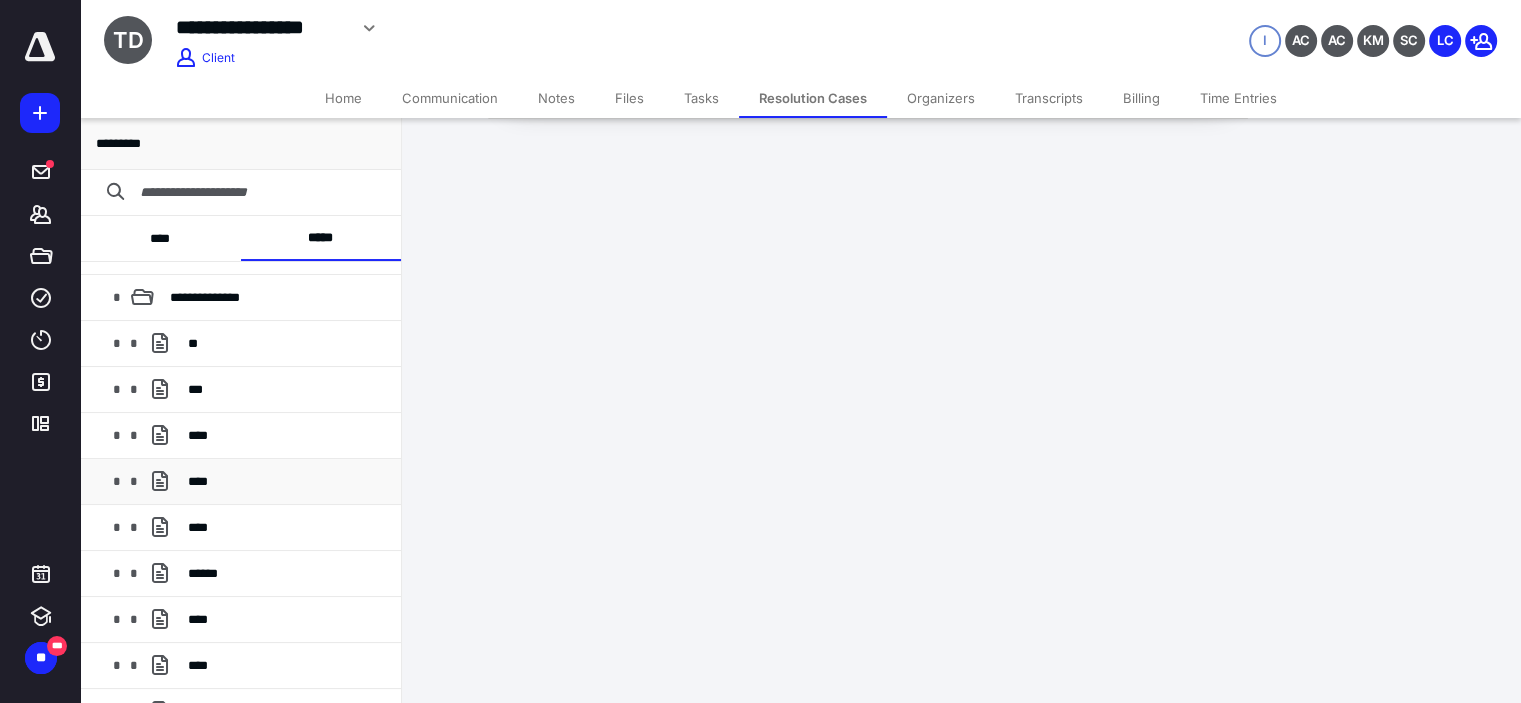 scroll, scrollTop: 0, scrollLeft: 0, axis: both 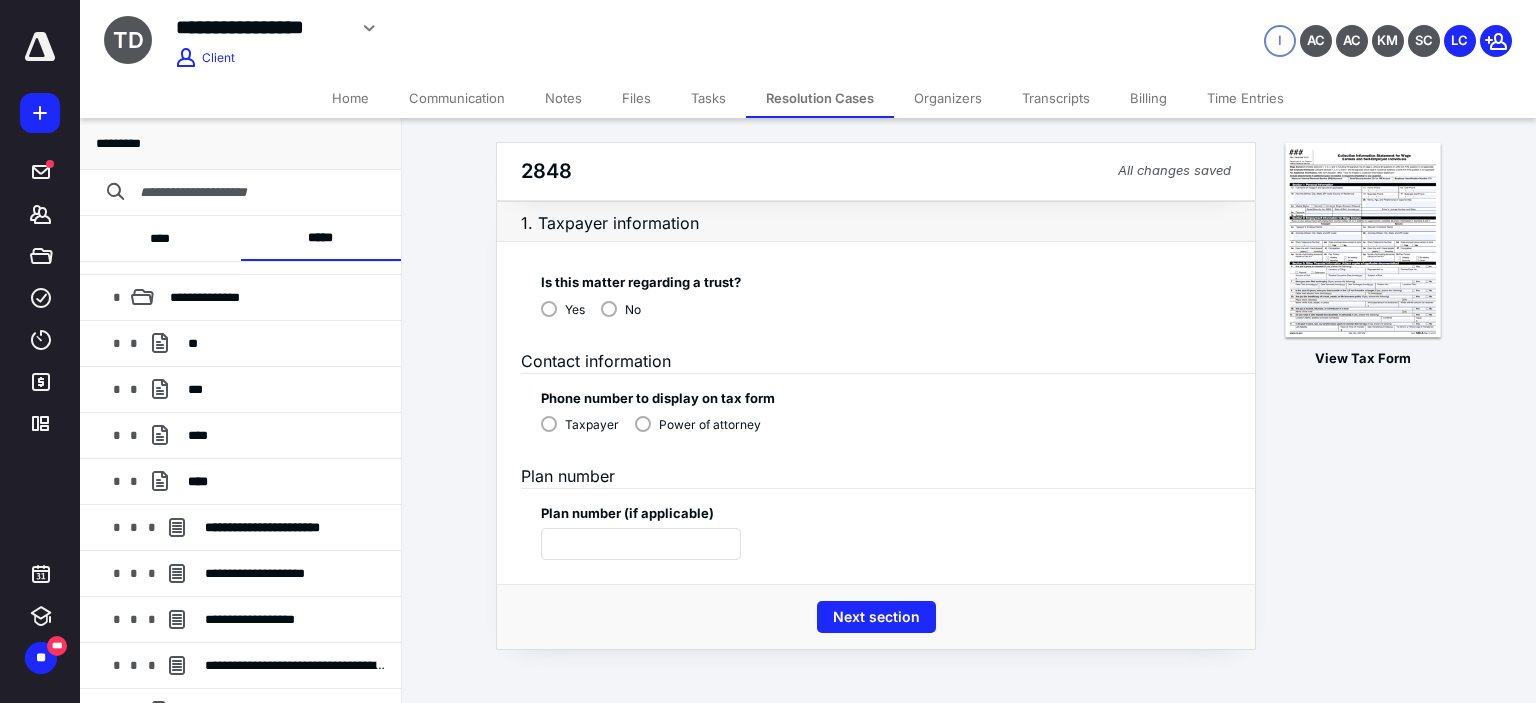 click on "Is this matter regarding a trust? Yes No" at bounding box center [876, 291] 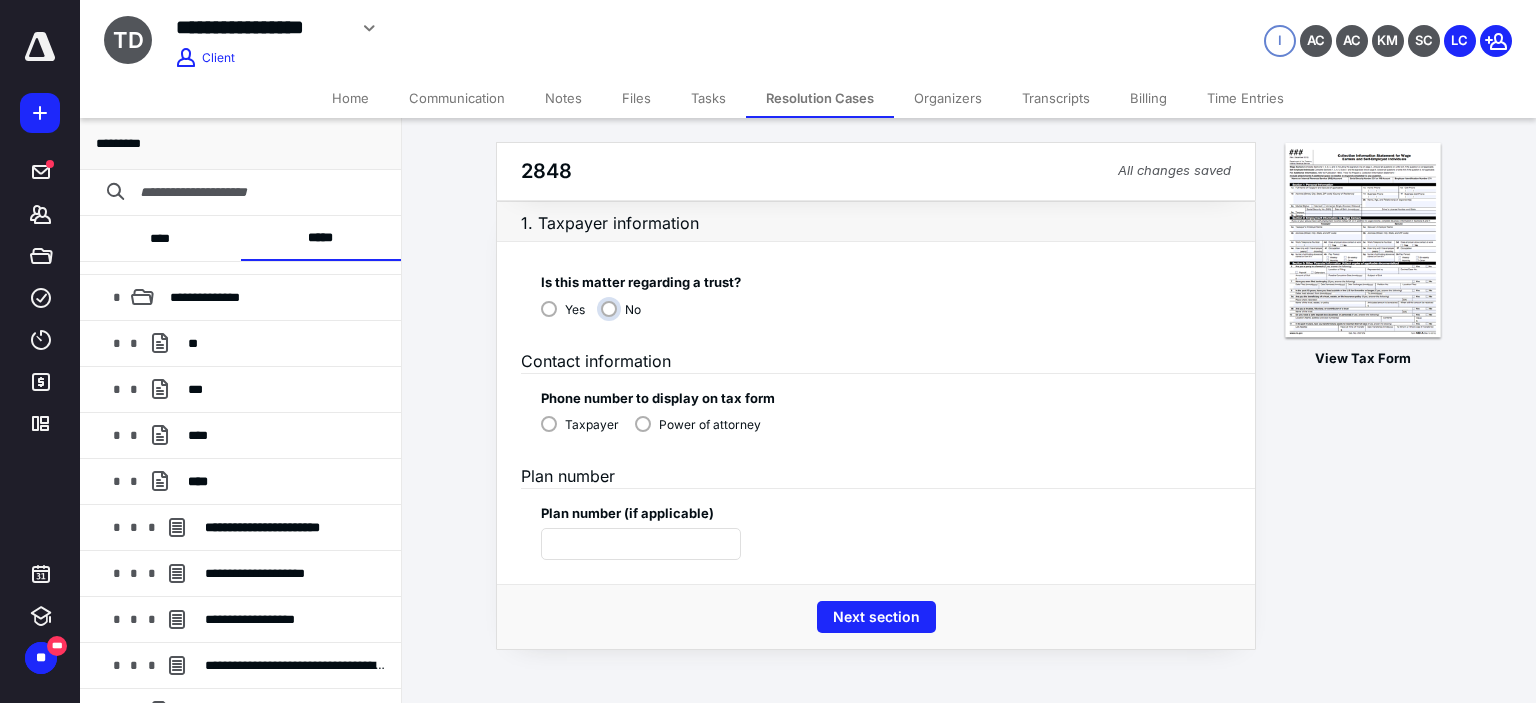 click on "No" at bounding box center (626, 317) 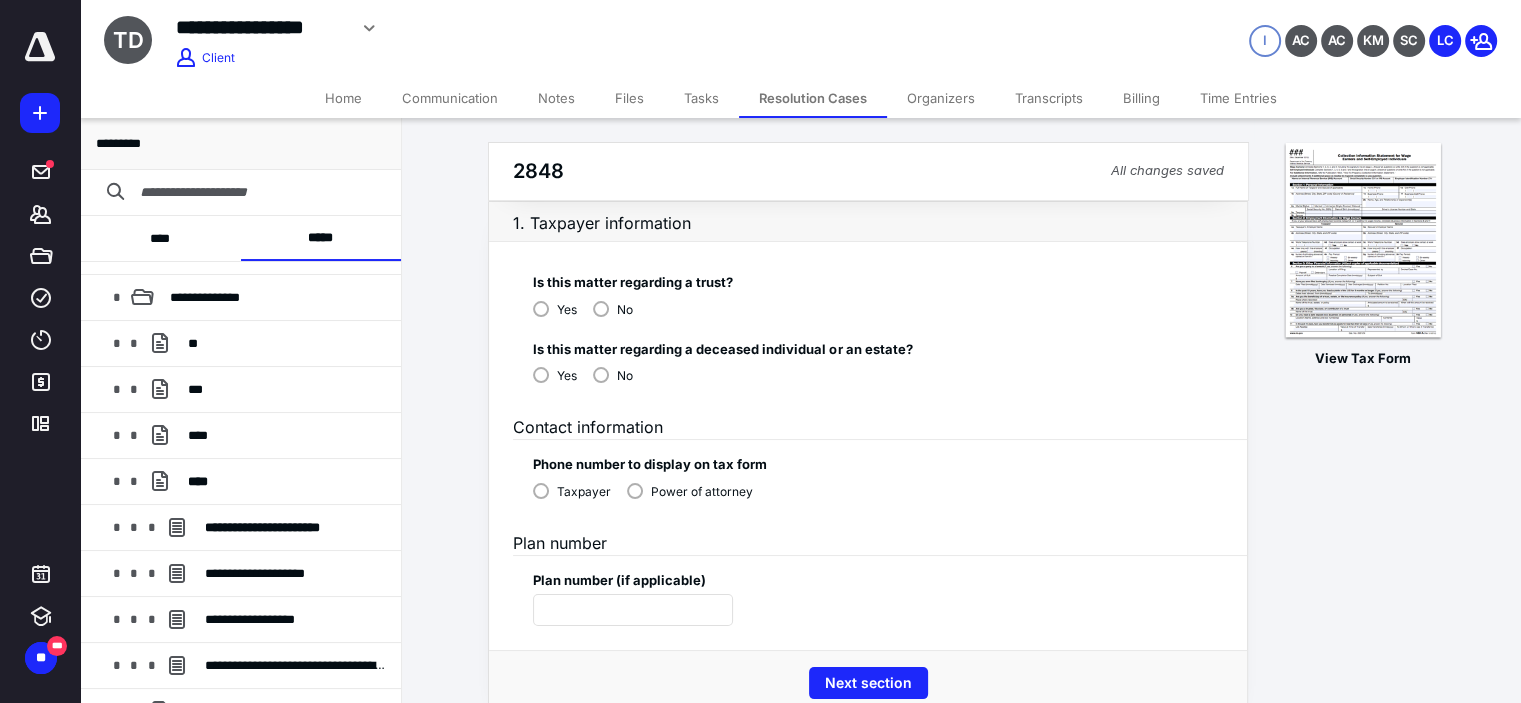 click on "No" at bounding box center (613, 374) 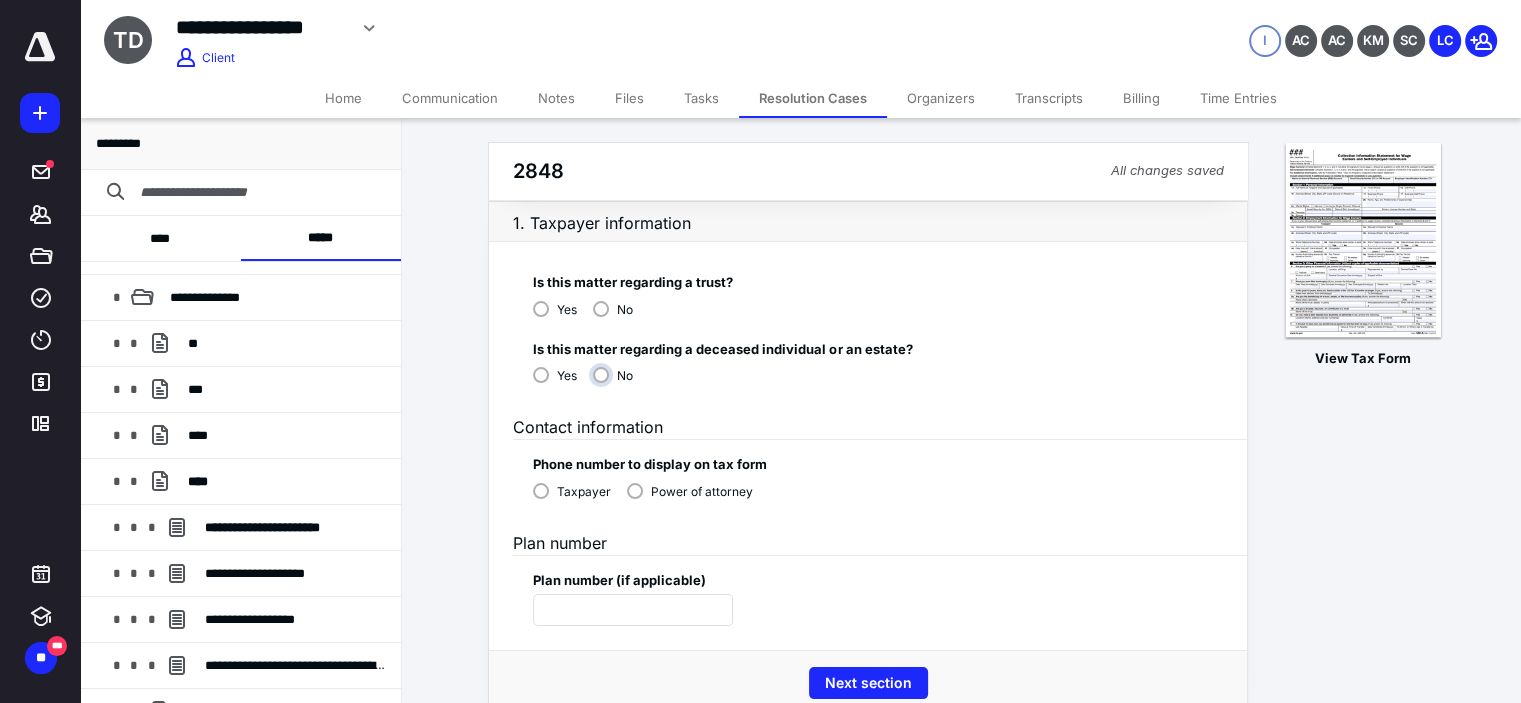 click on "No" at bounding box center (618, 383) 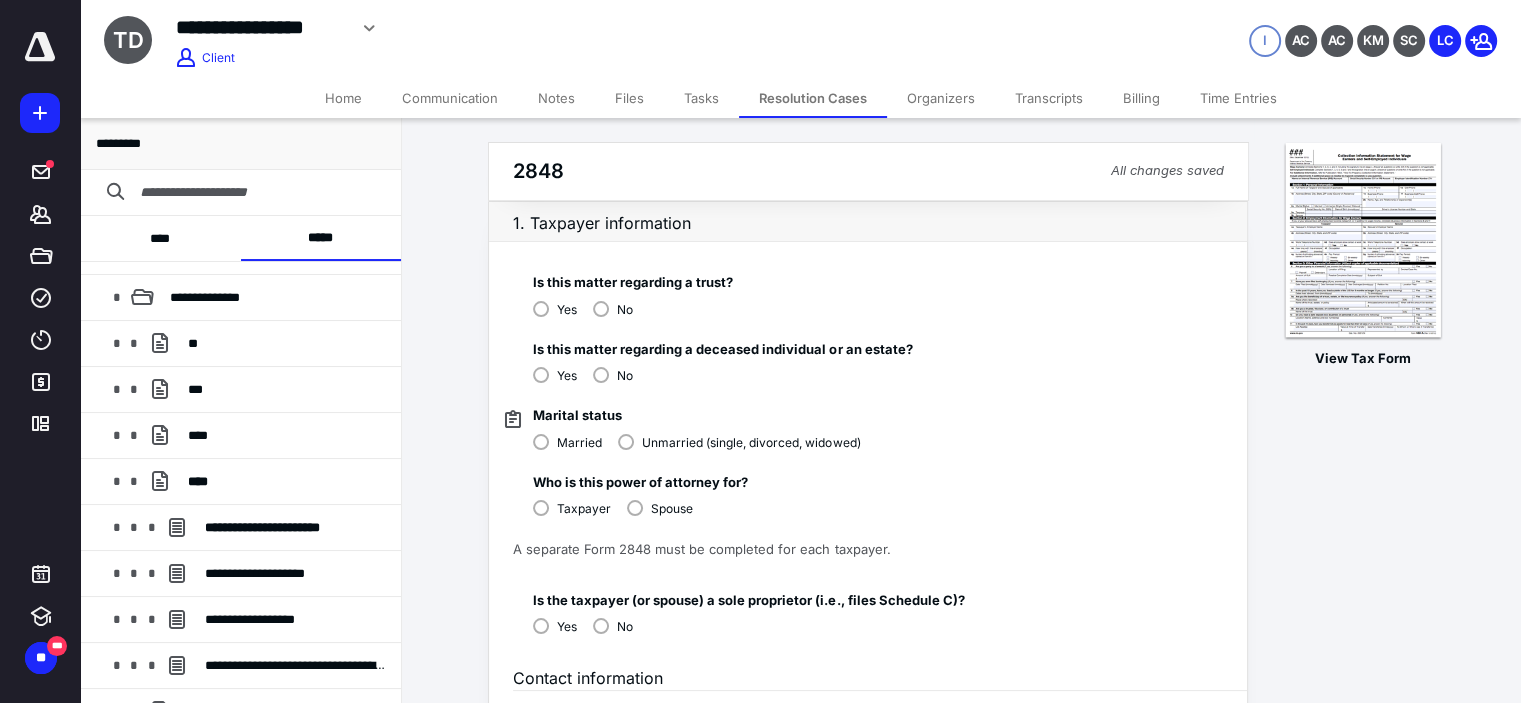 click on "Married" at bounding box center [579, 443] 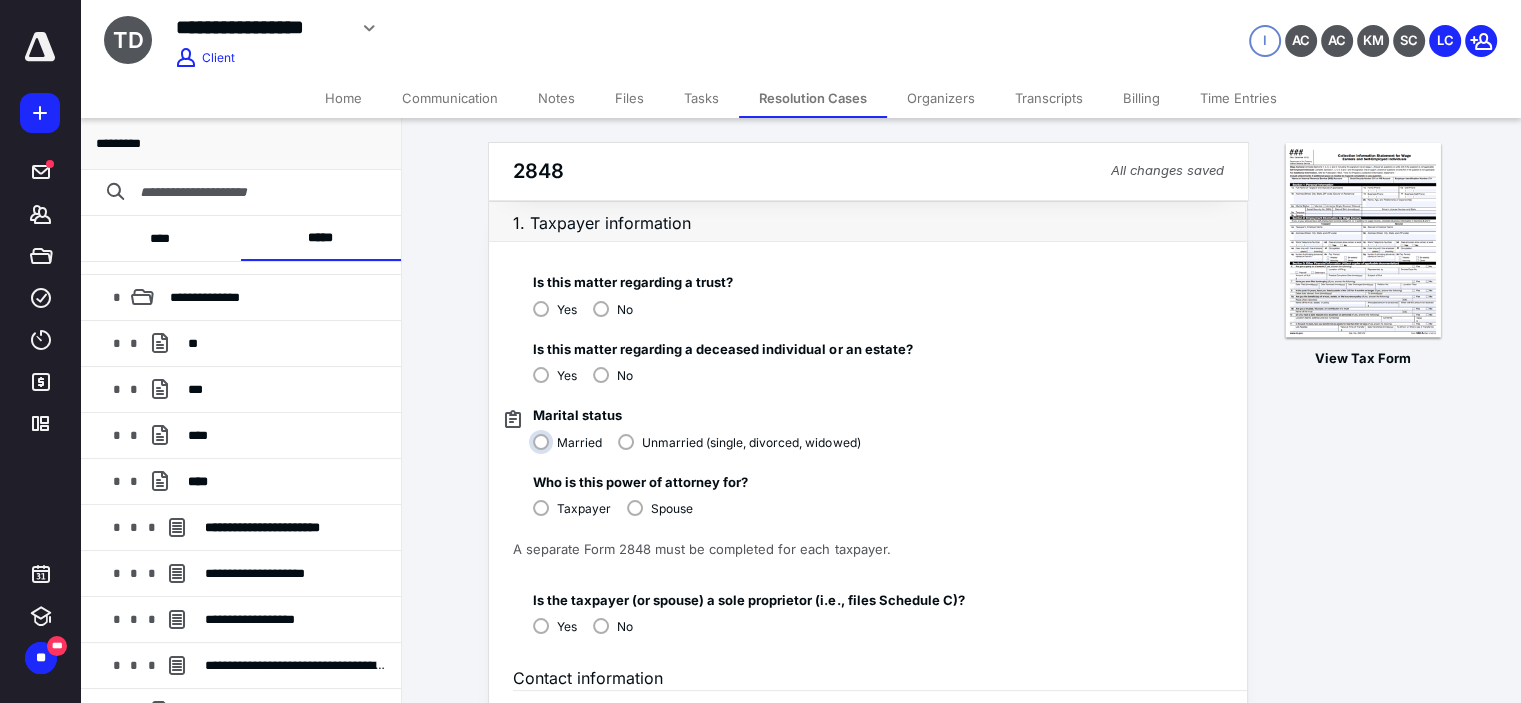 click on "Married" at bounding box center [572, 450] 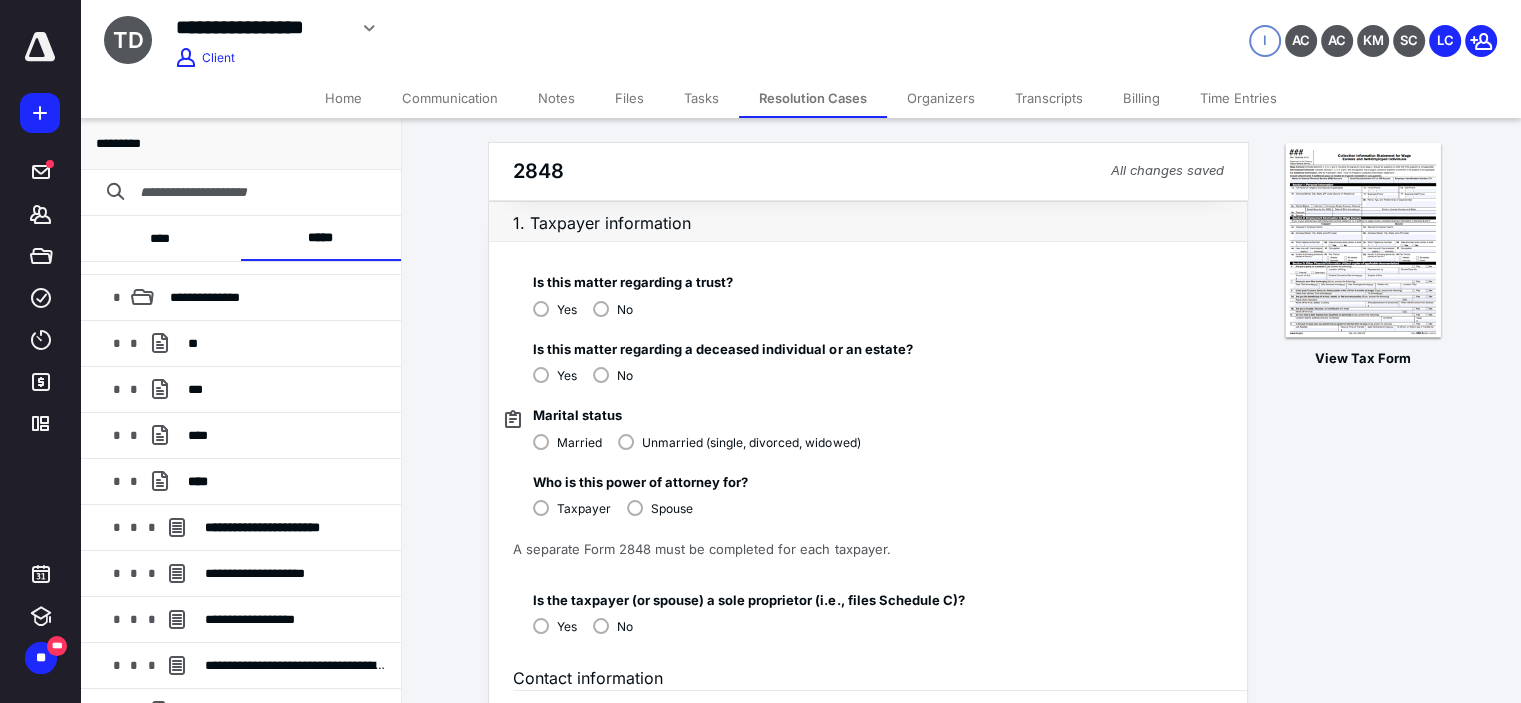 click on "Taxpayer" at bounding box center [584, 509] 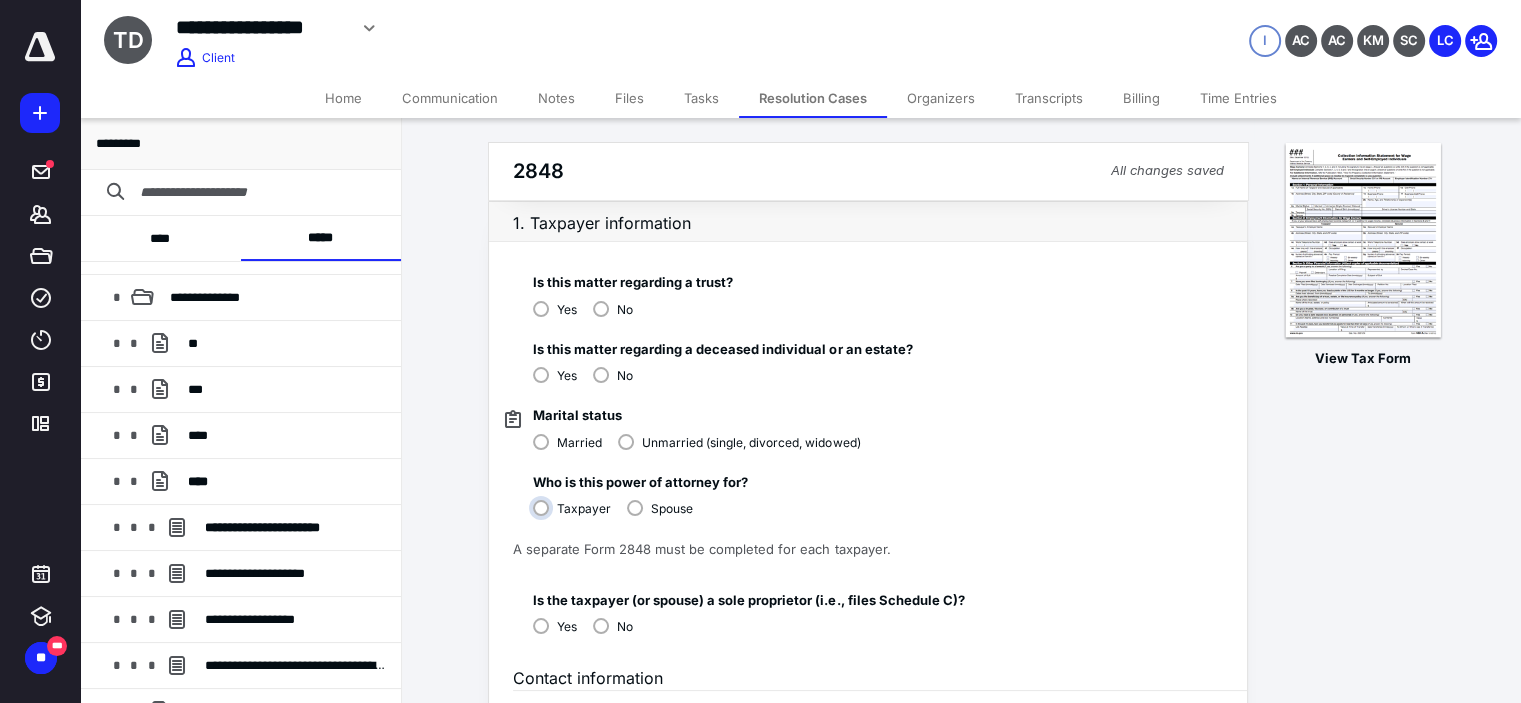 click on "Taxpayer" at bounding box center [577, 516] 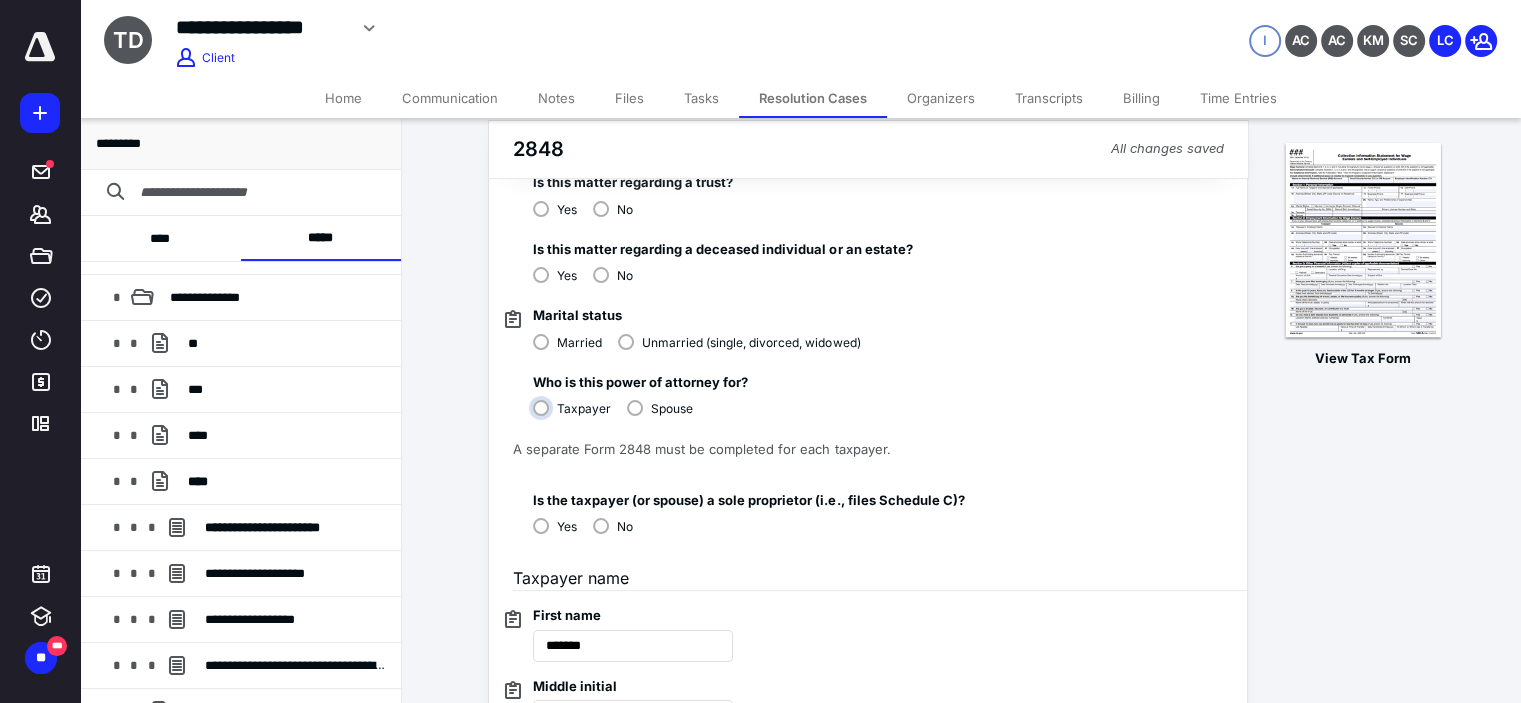 scroll, scrollTop: 200, scrollLeft: 0, axis: vertical 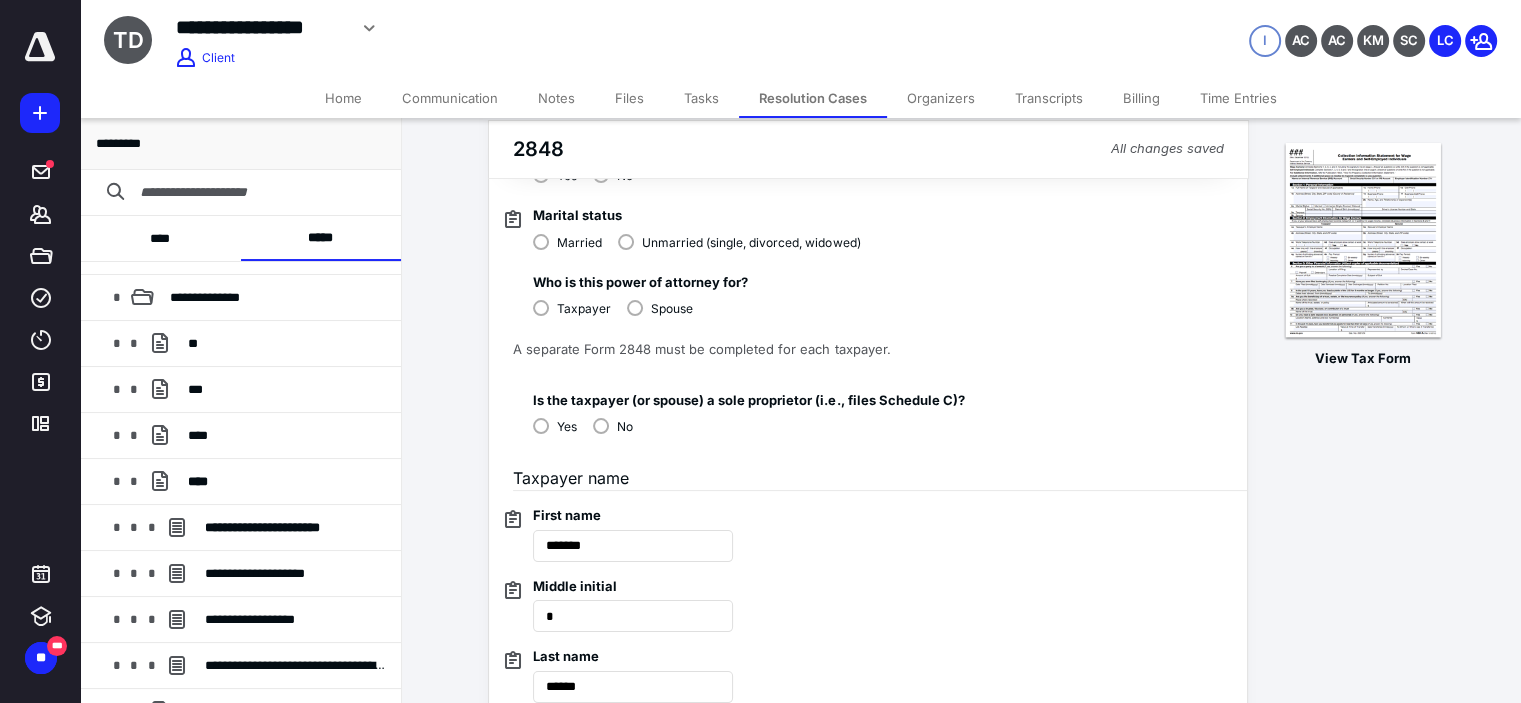 click on "No" at bounding box center [613, 425] 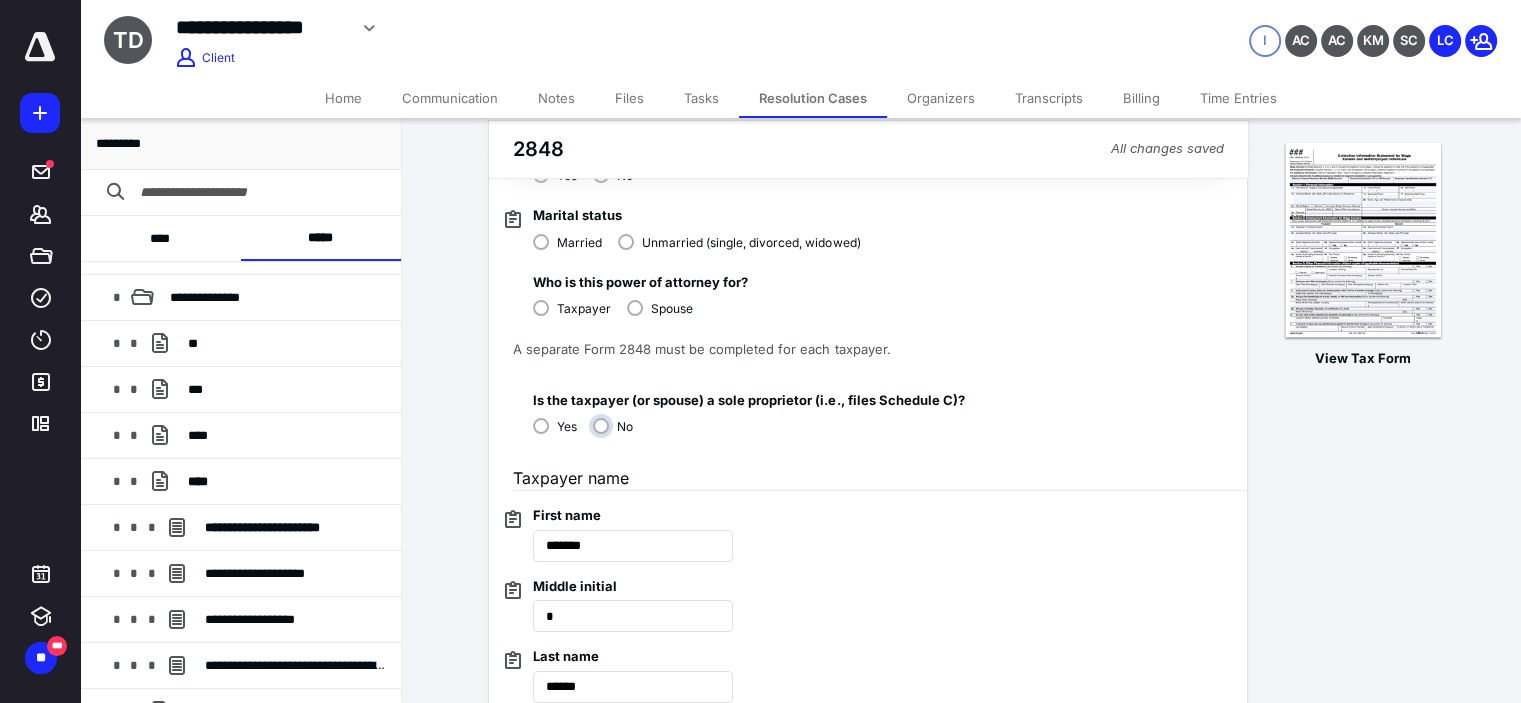 click on "No" at bounding box center (618, 434) 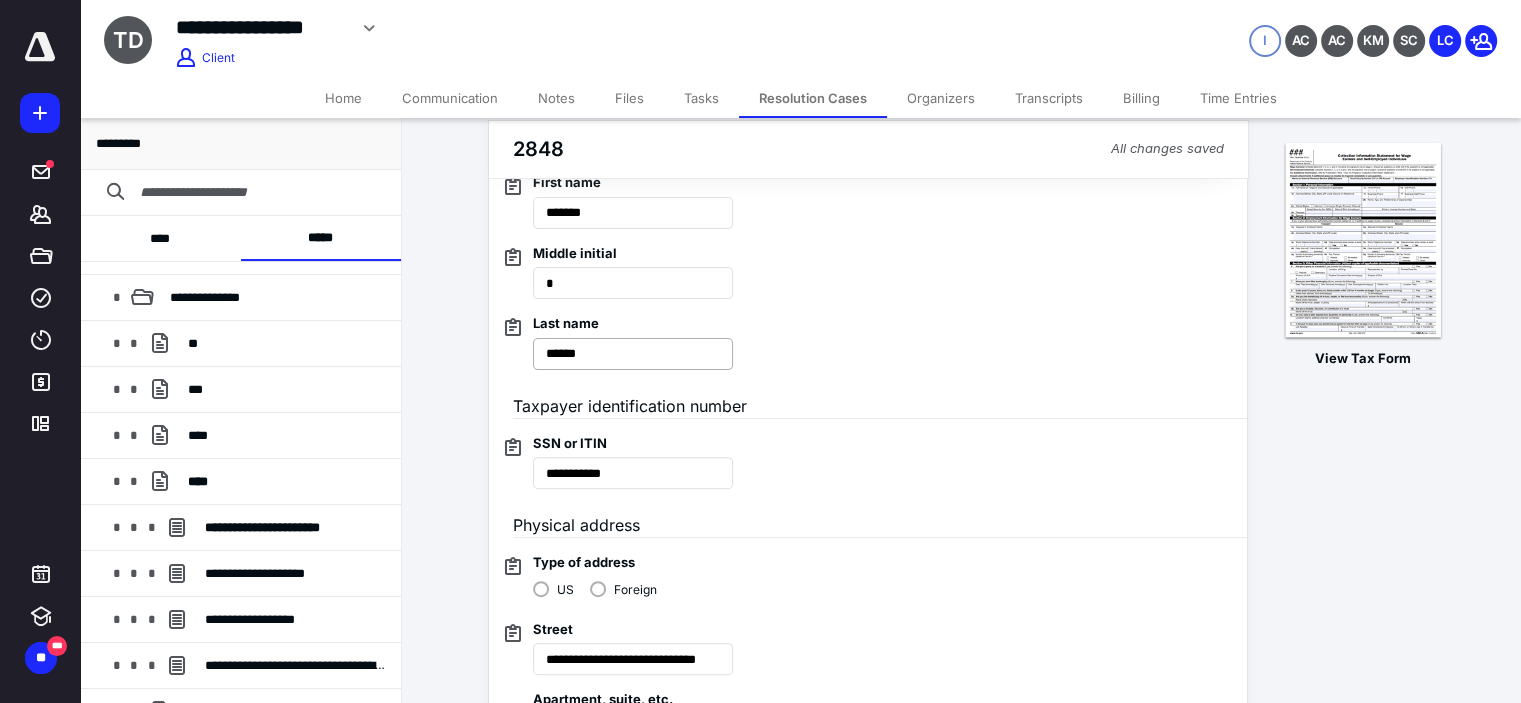 scroll, scrollTop: 466, scrollLeft: 0, axis: vertical 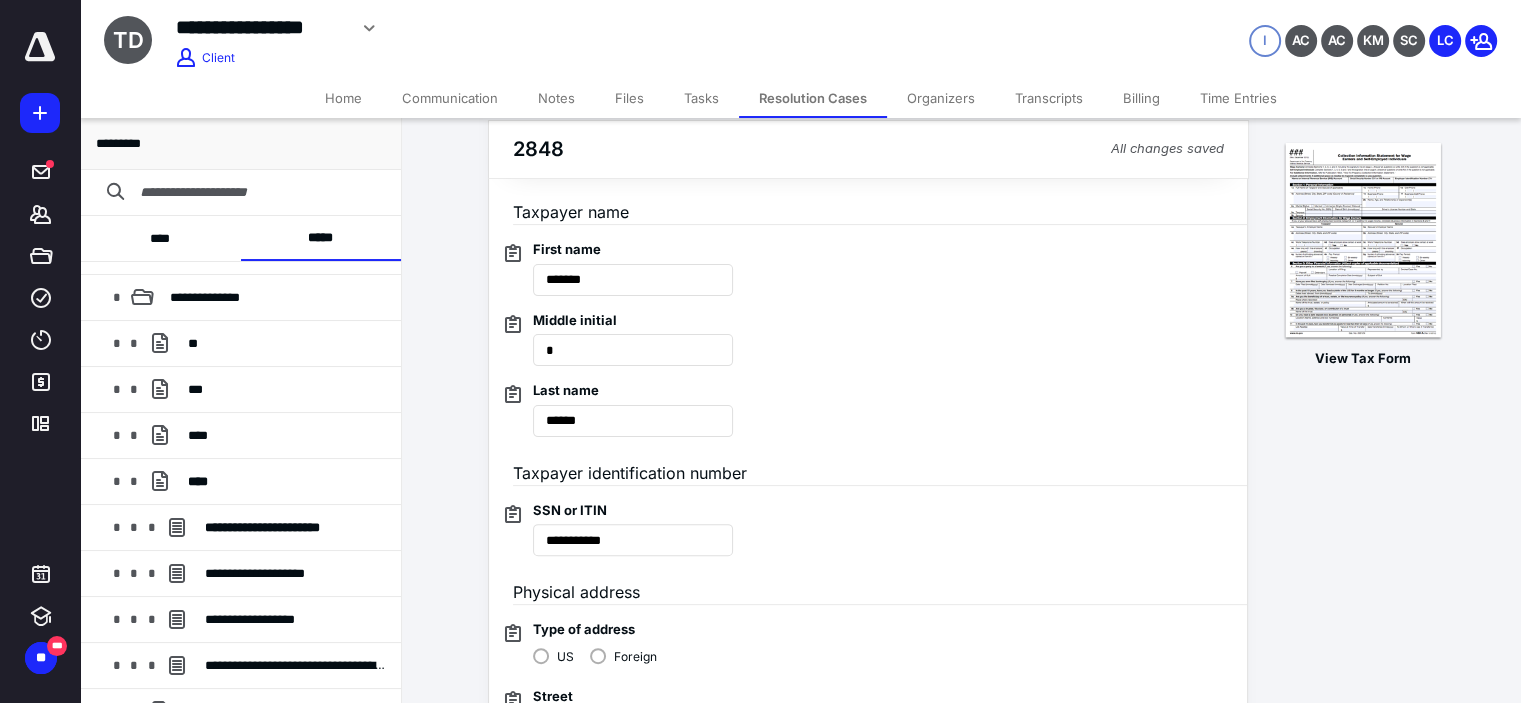 click on "**********" at bounding box center (961, 605) 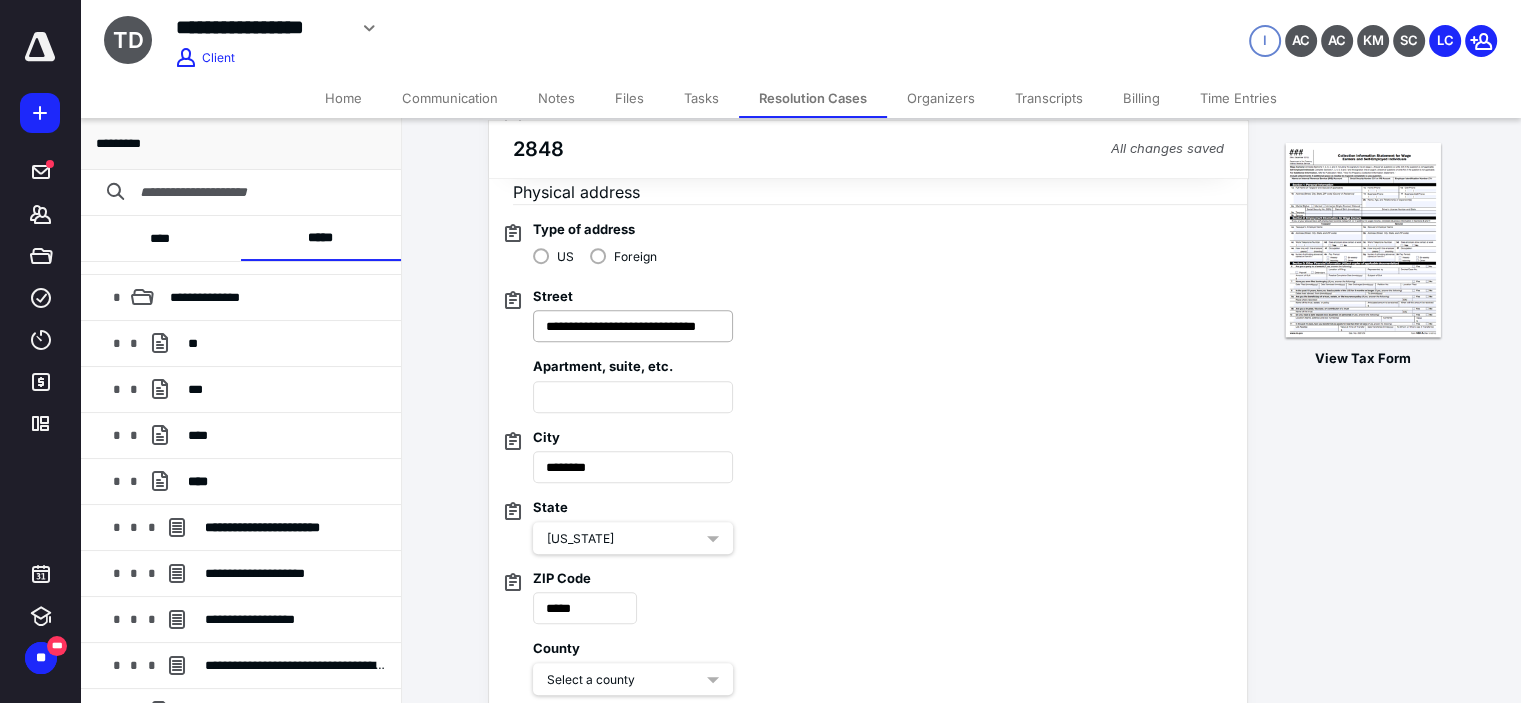scroll, scrollTop: 933, scrollLeft: 0, axis: vertical 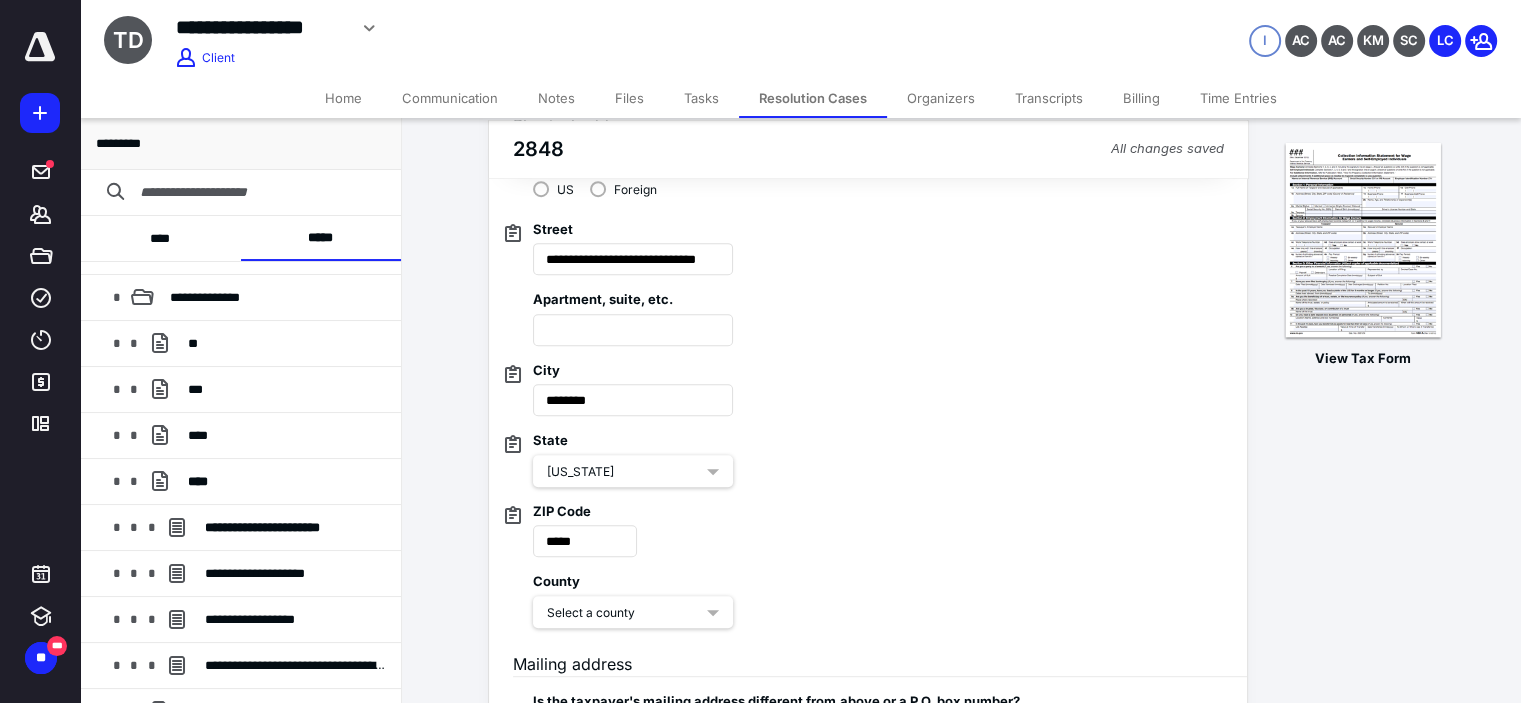 click on "**********" at bounding box center [961, 138] 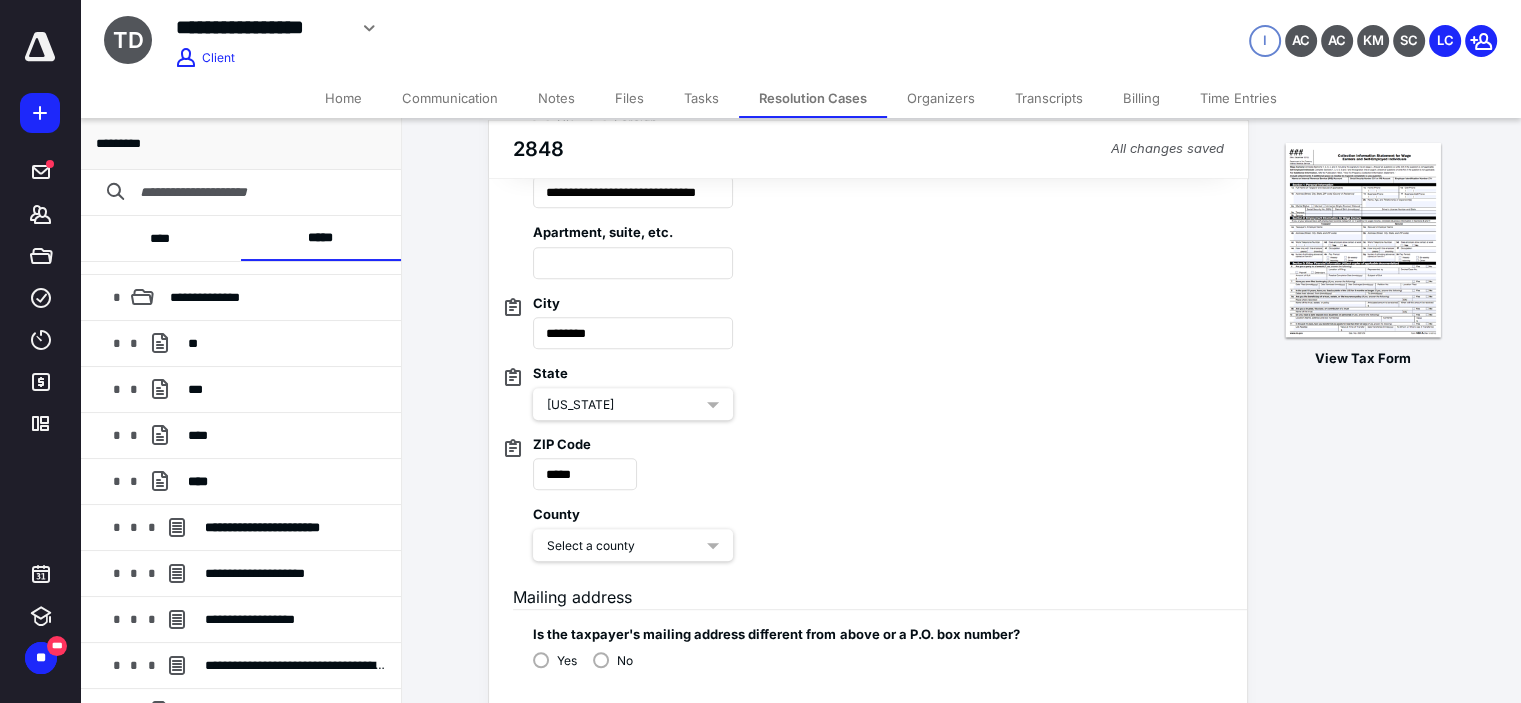 scroll, scrollTop: 933, scrollLeft: 0, axis: vertical 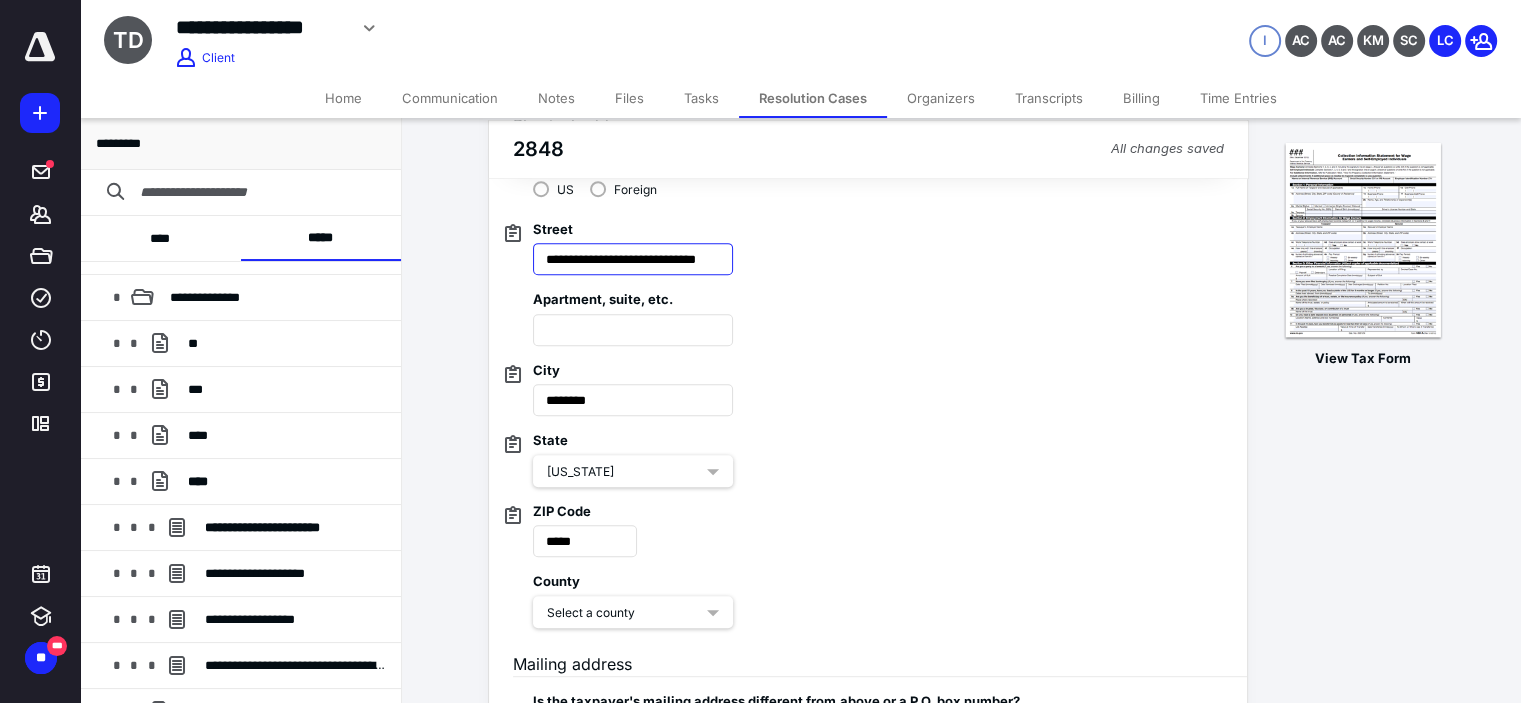 click on "**********" at bounding box center [633, 259] 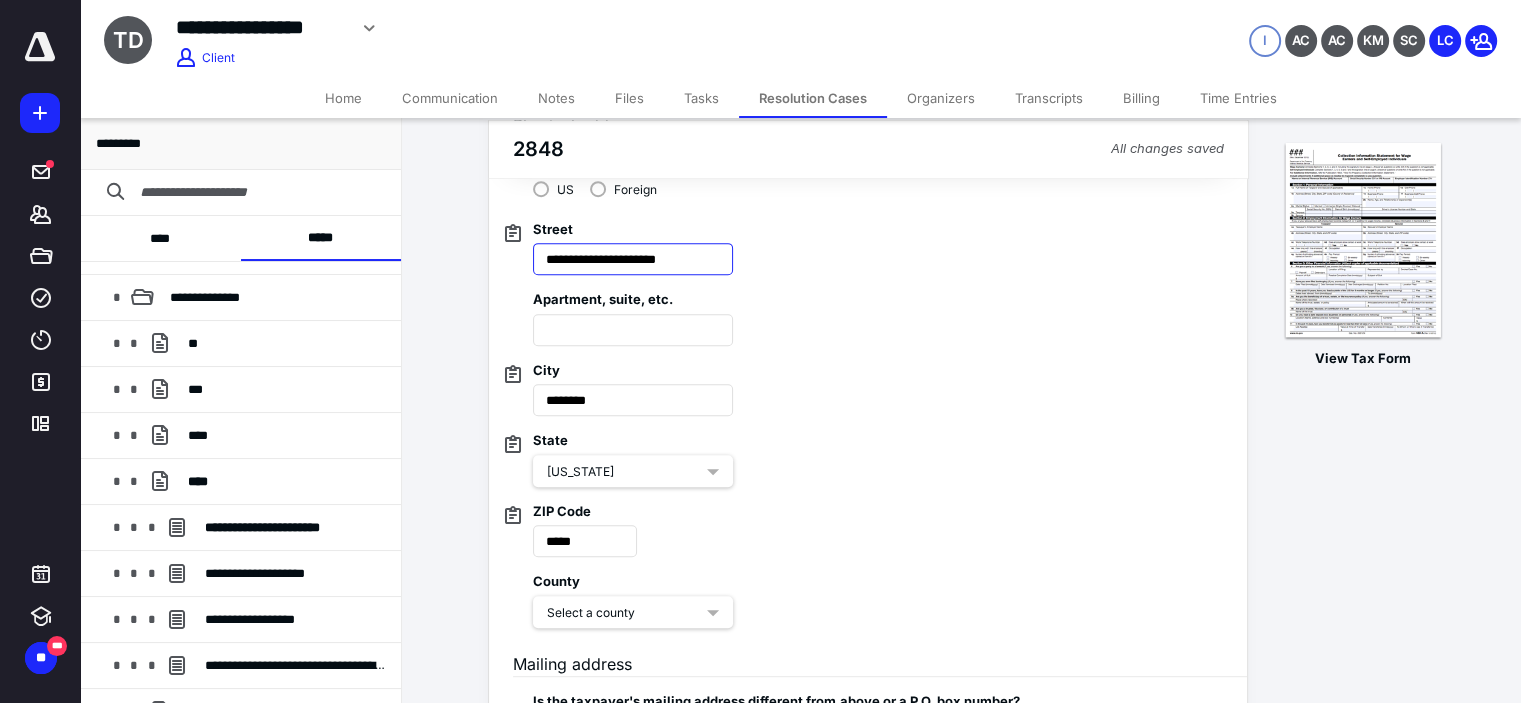 scroll, scrollTop: 0, scrollLeft: 0, axis: both 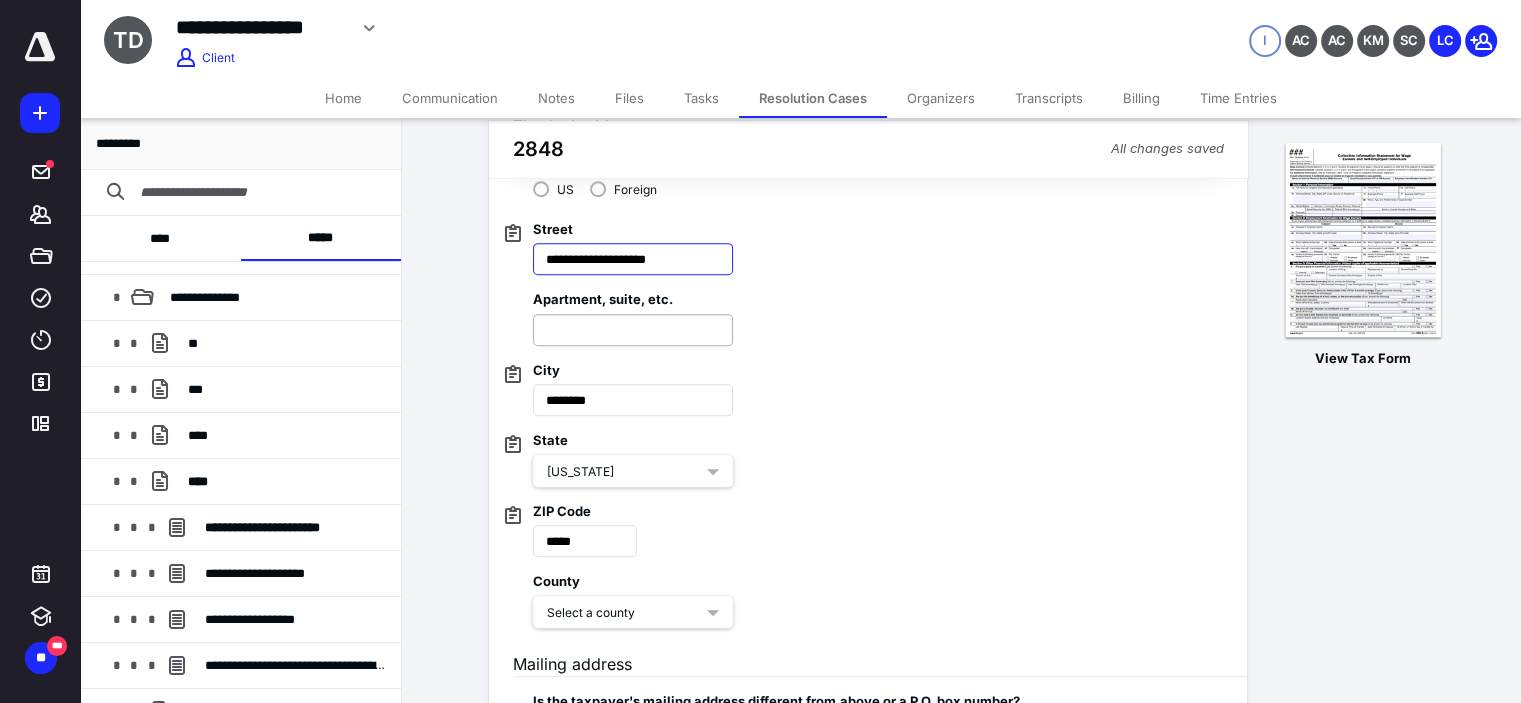 type on "**********" 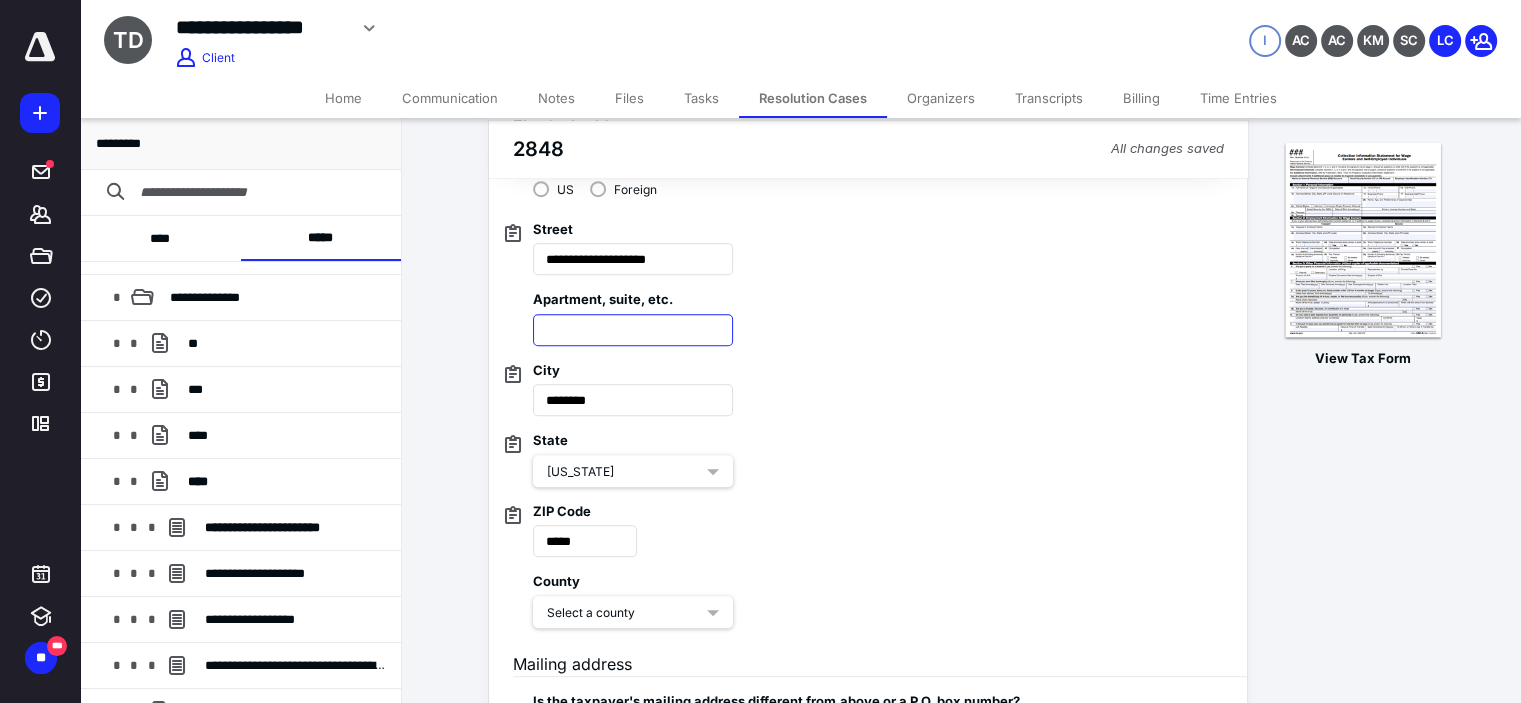 click at bounding box center [633, 330] 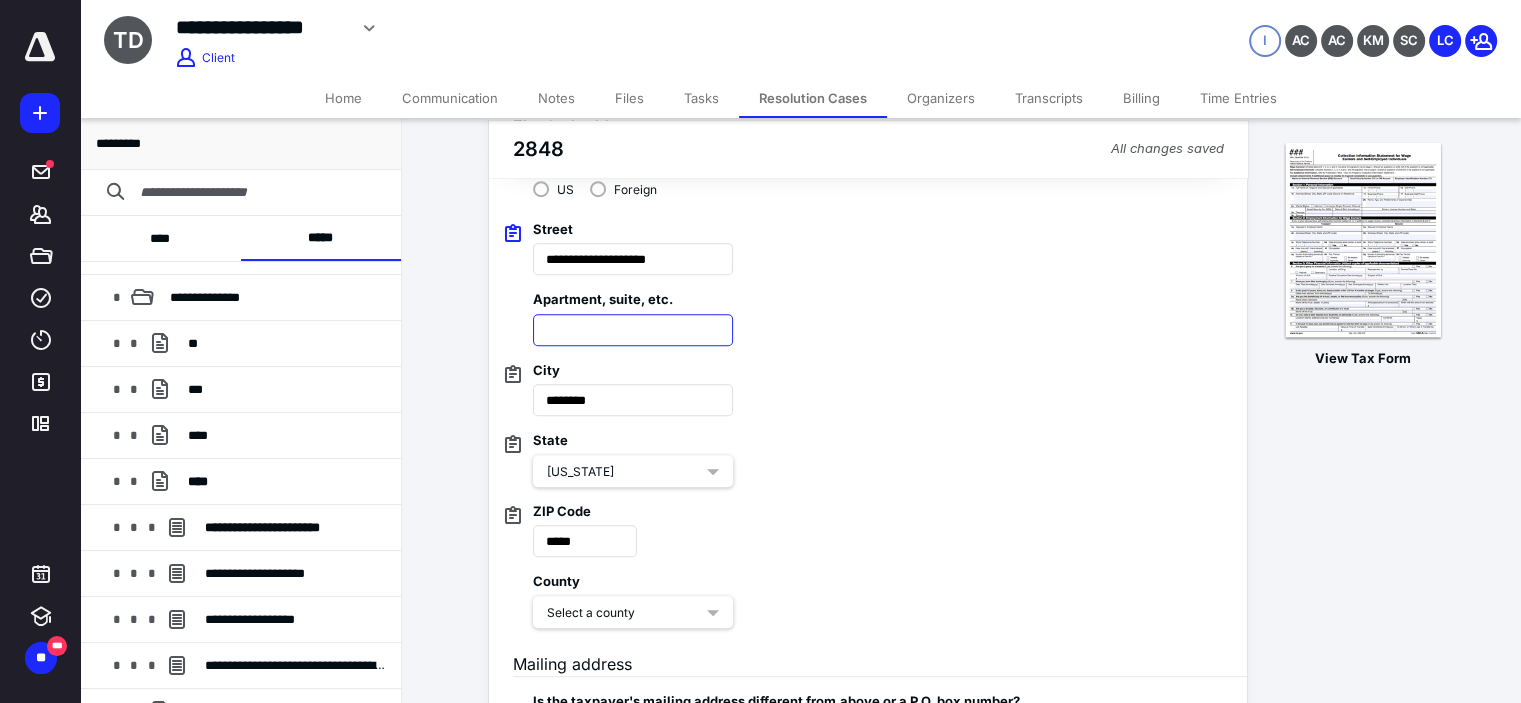 paste on "*******" 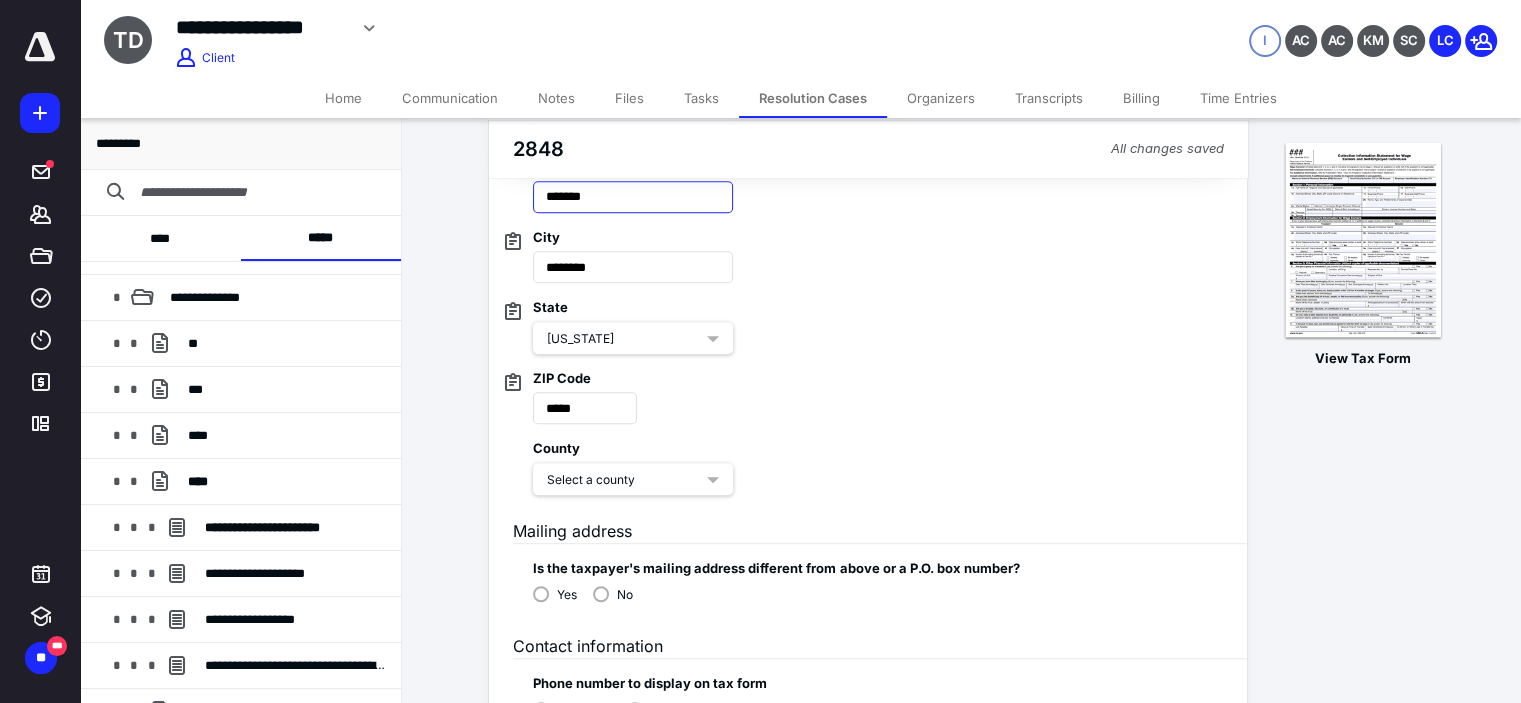 scroll, scrollTop: 1166, scrollLeft: 0, axis: vertical 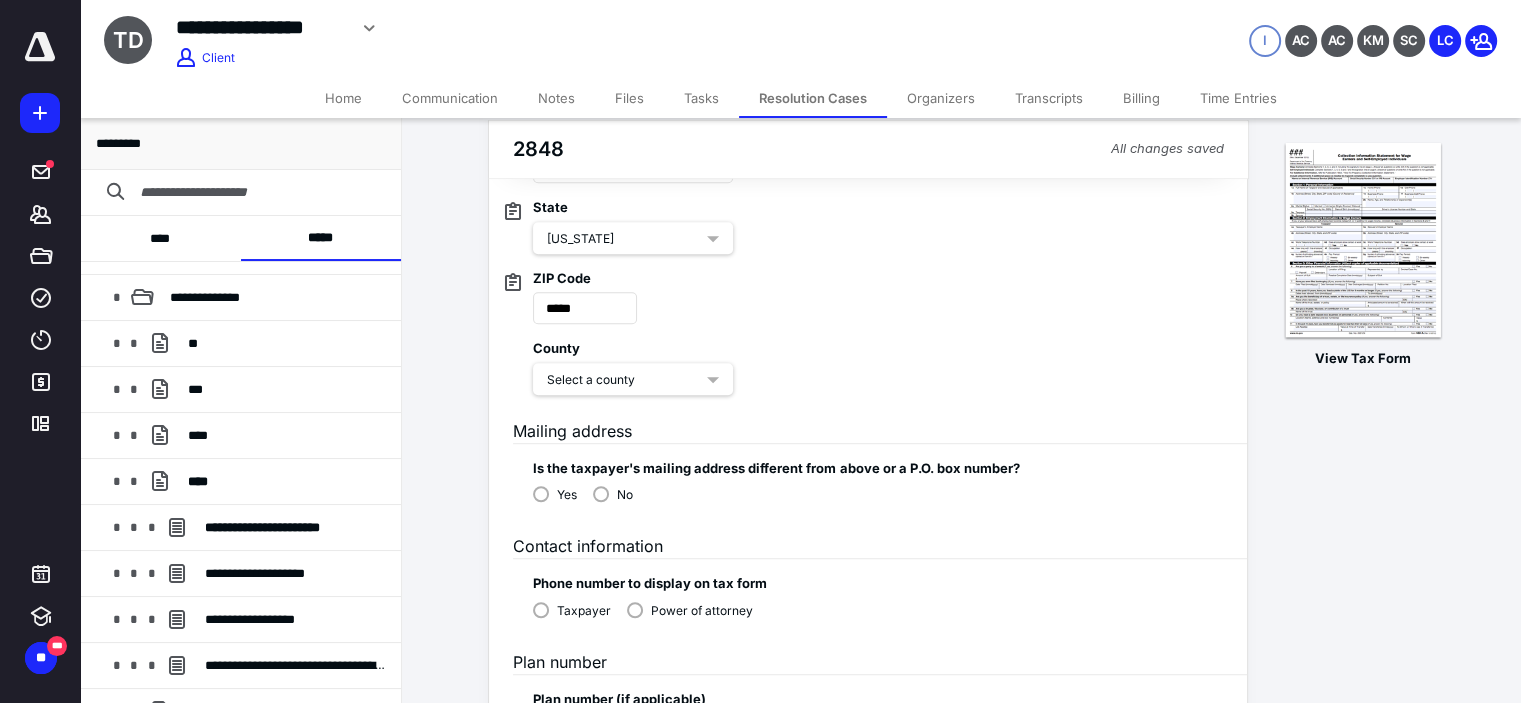 type on "*******" 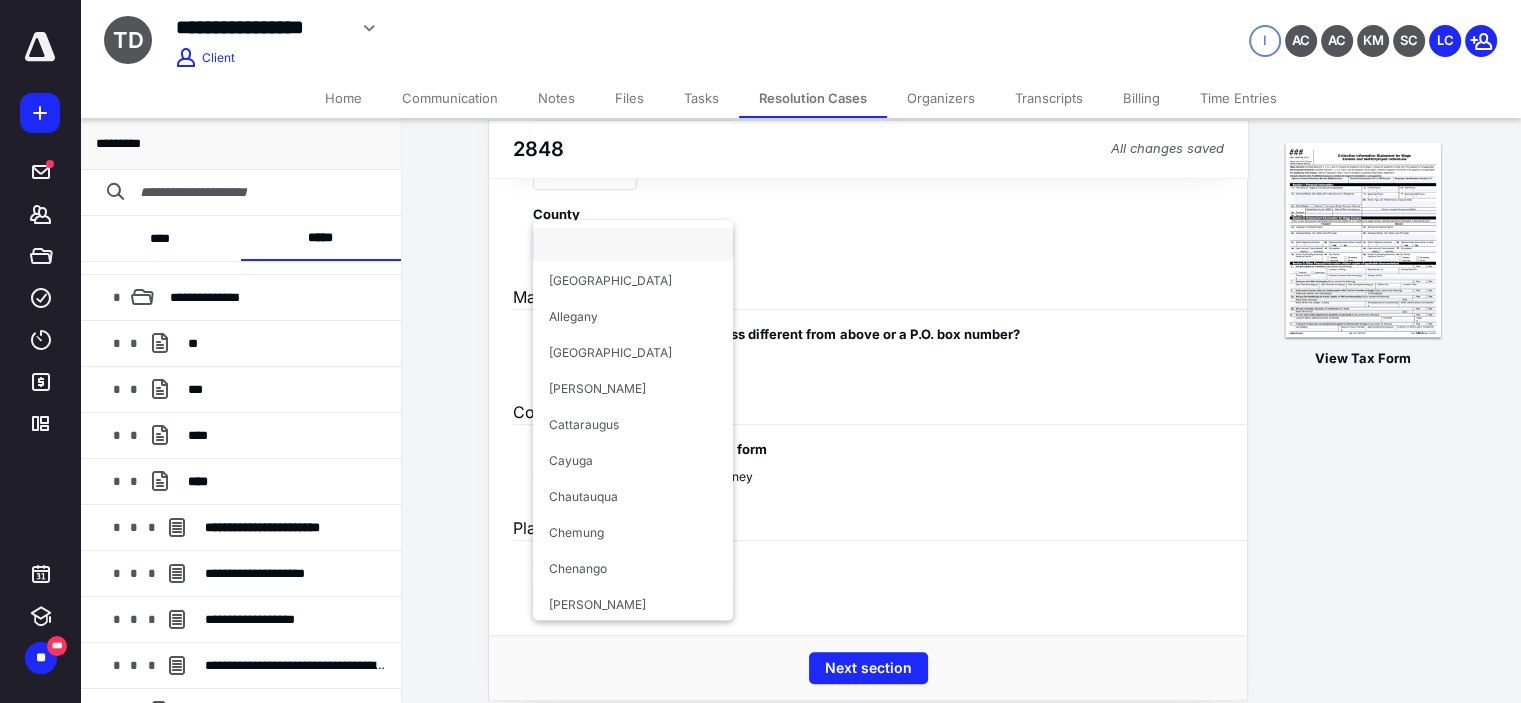 scroll, scrollTop: 1320, scrollLeft: 0, axis: vertical 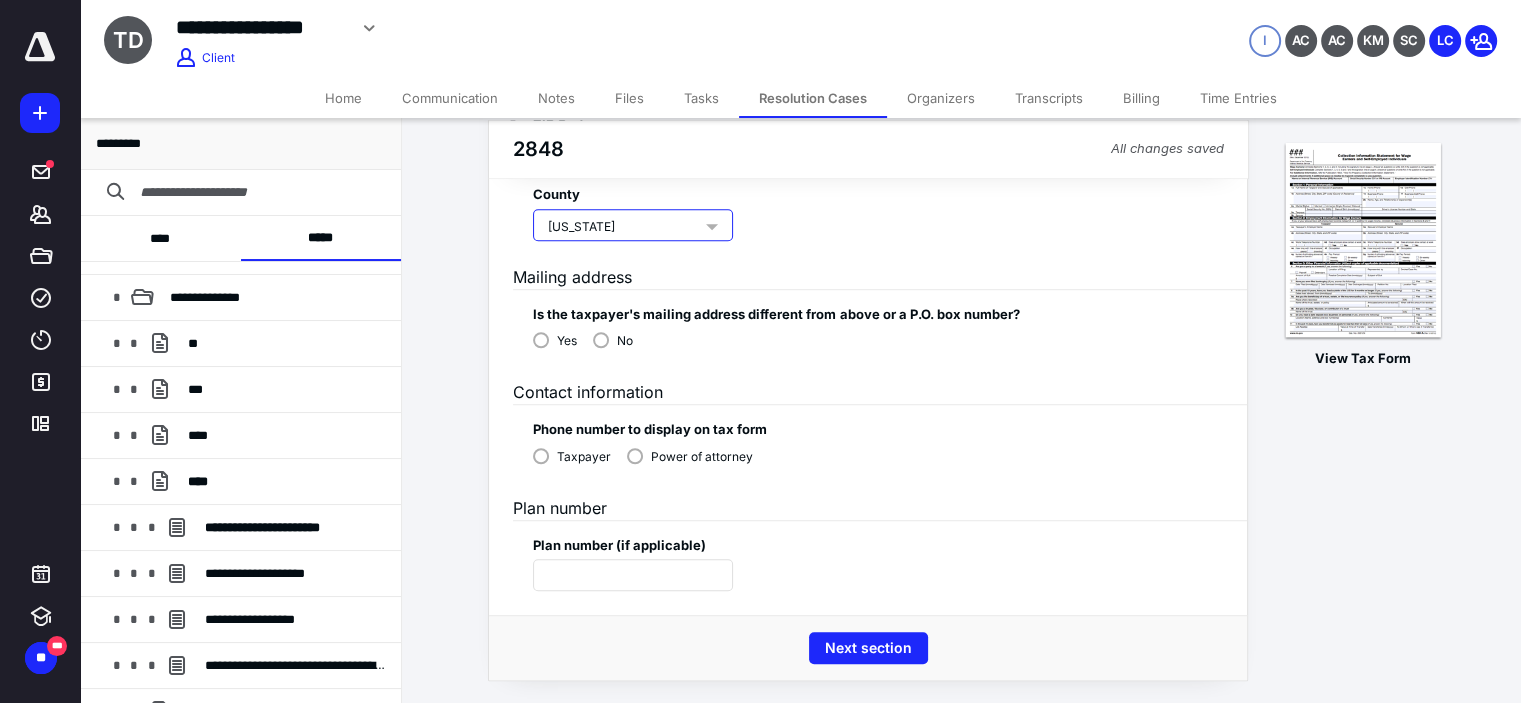 click on "No" at bounding box center (613, 339) 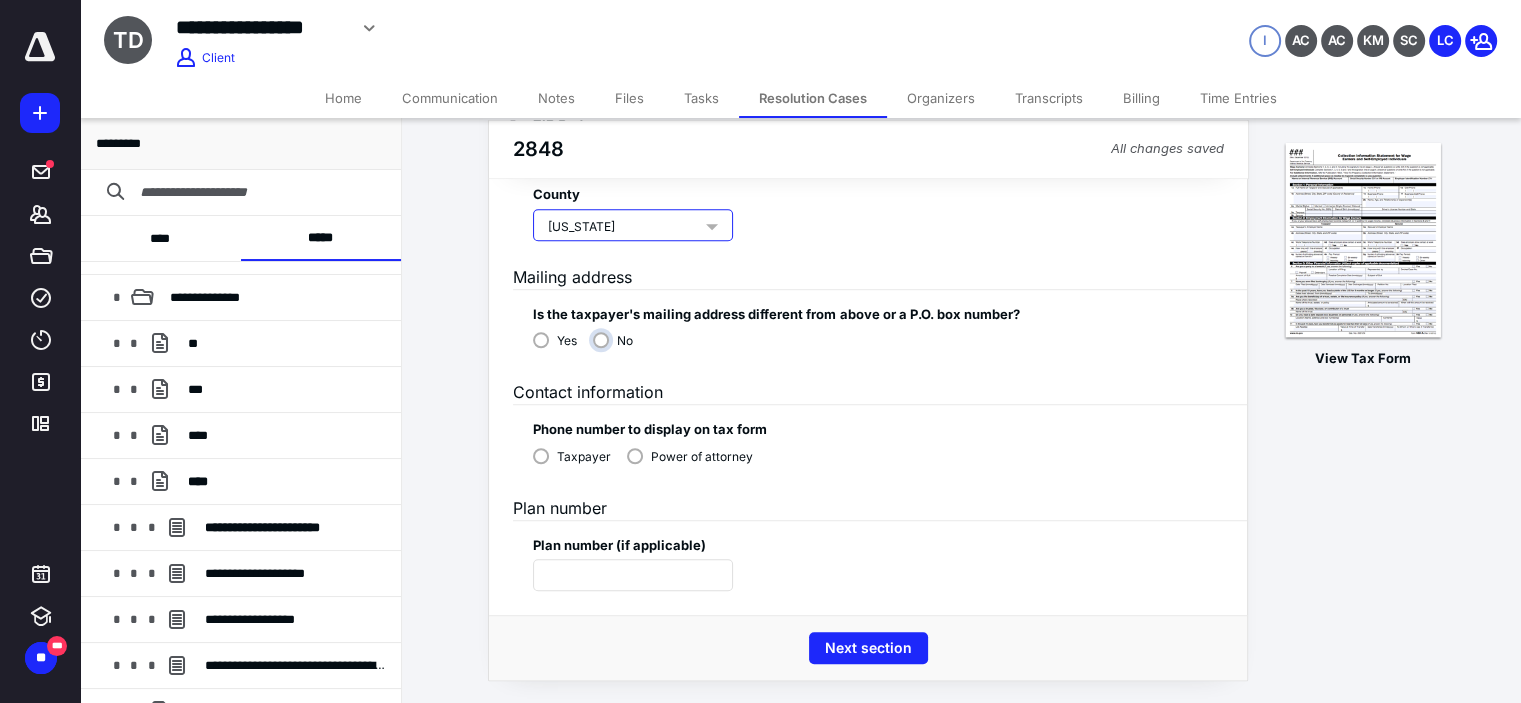click on "No" at bounding box center [618, 348] 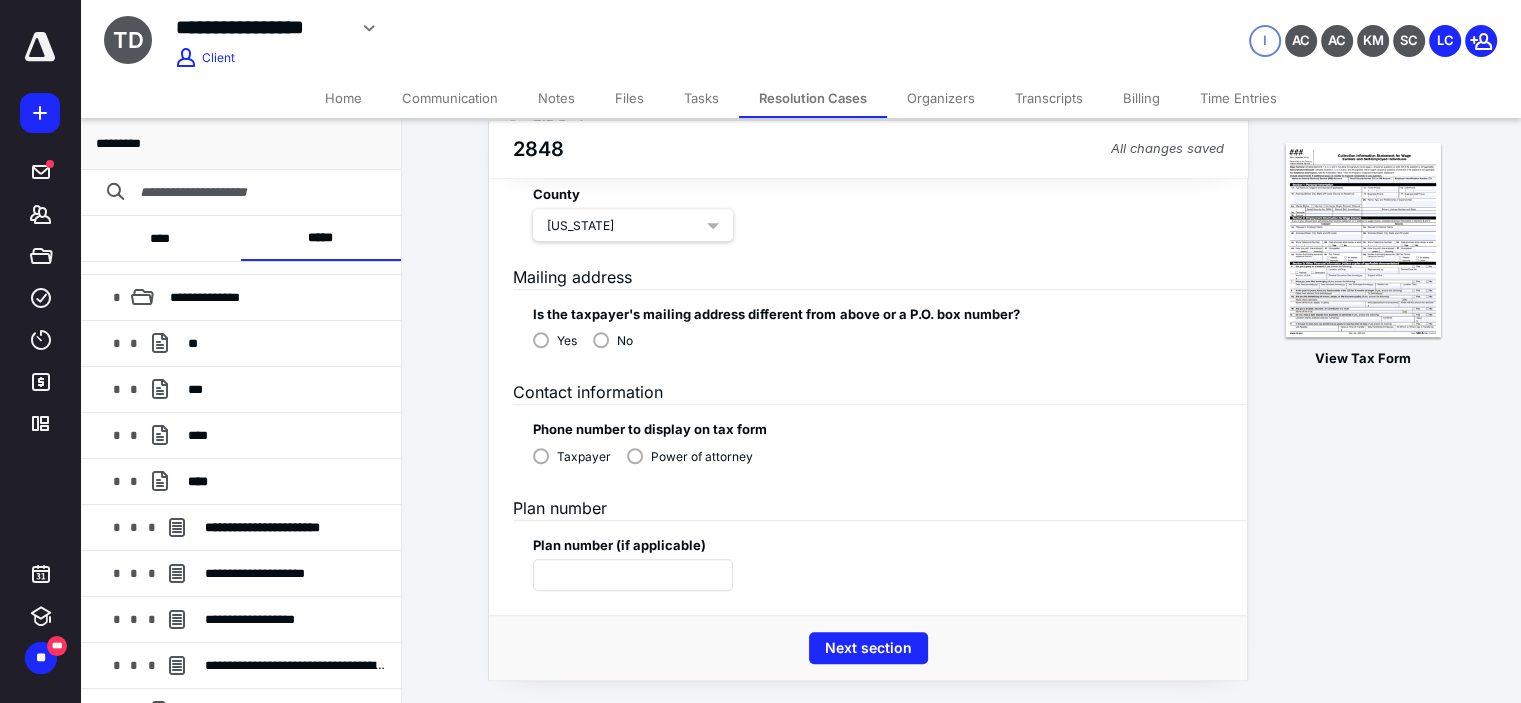 click on "Power of attorney" at bounding box center (702, 457) 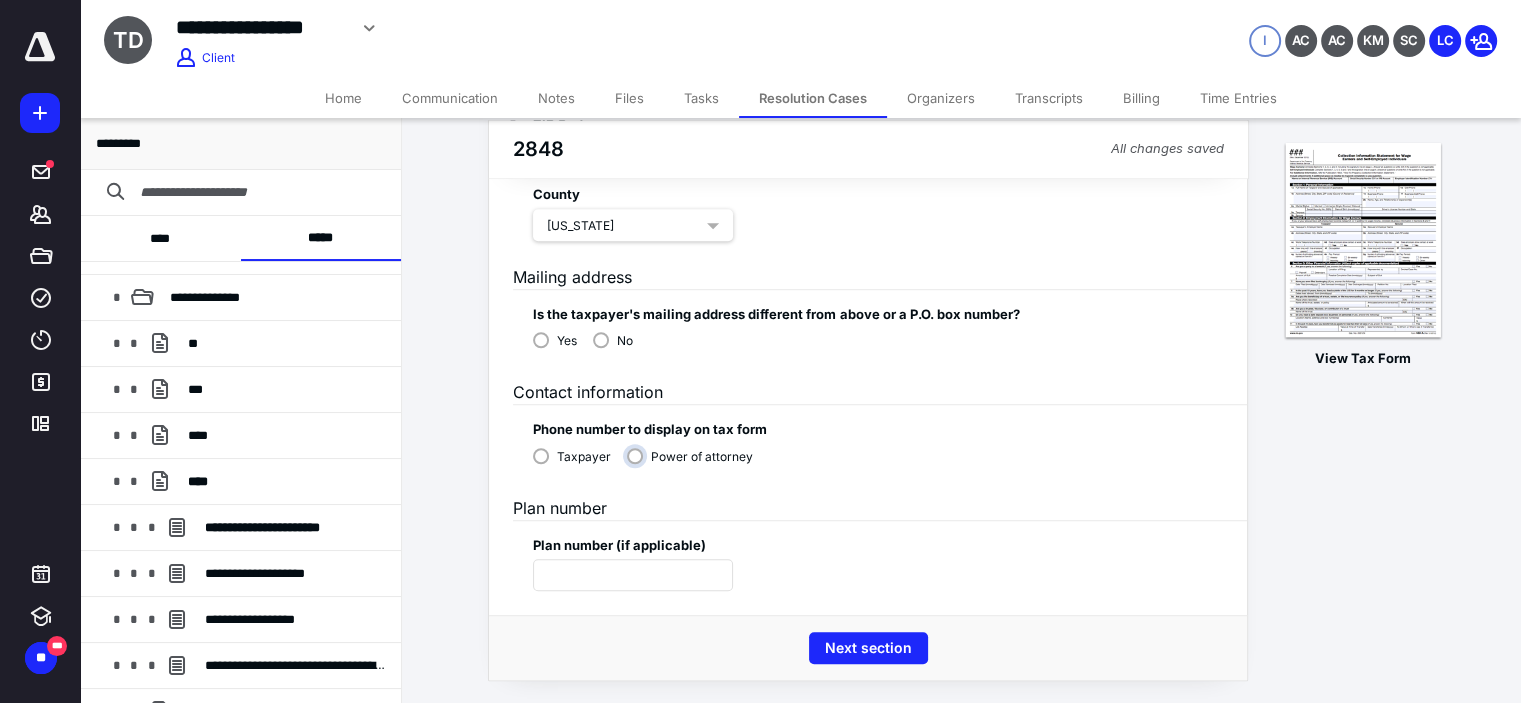 click on "Power of attorney" at bounding box center (695, 464) 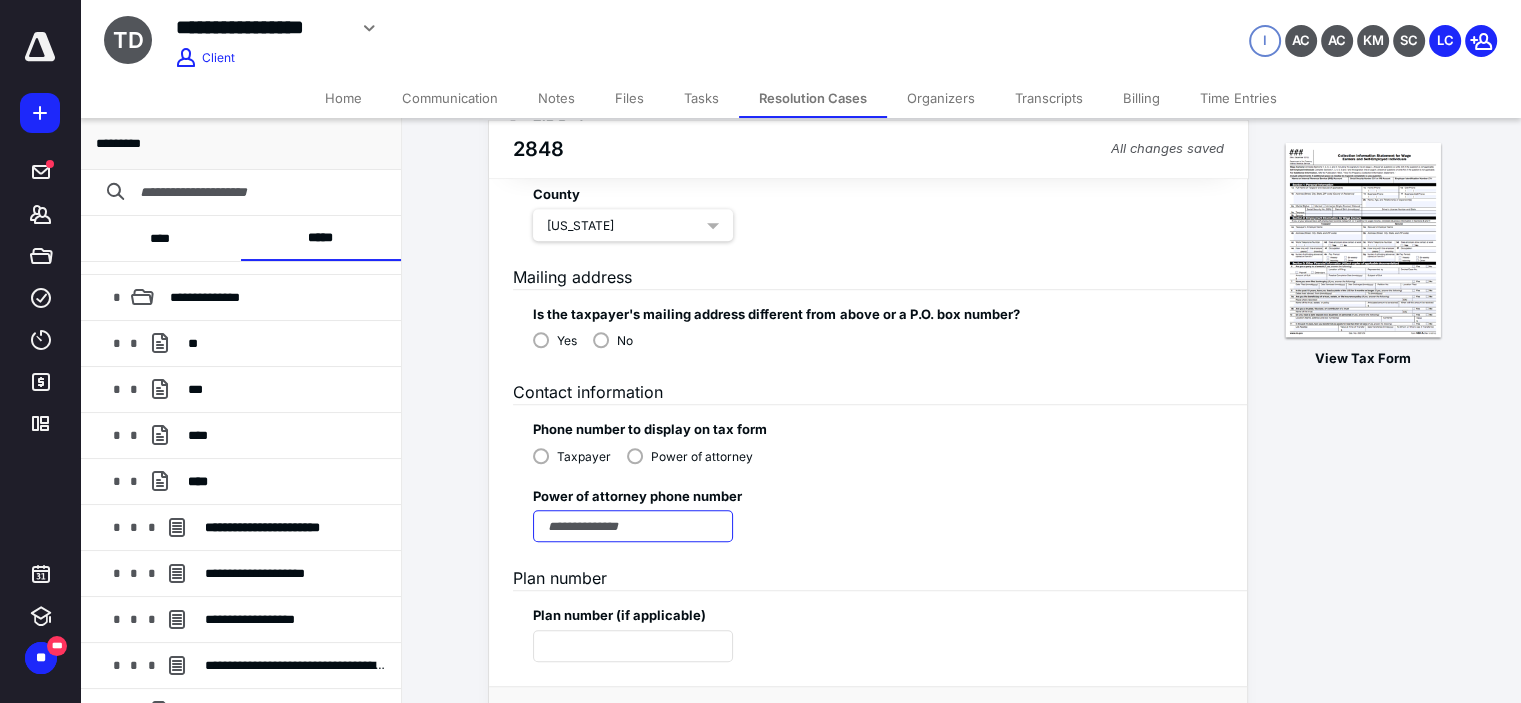 click at bounding box center [633, 526] 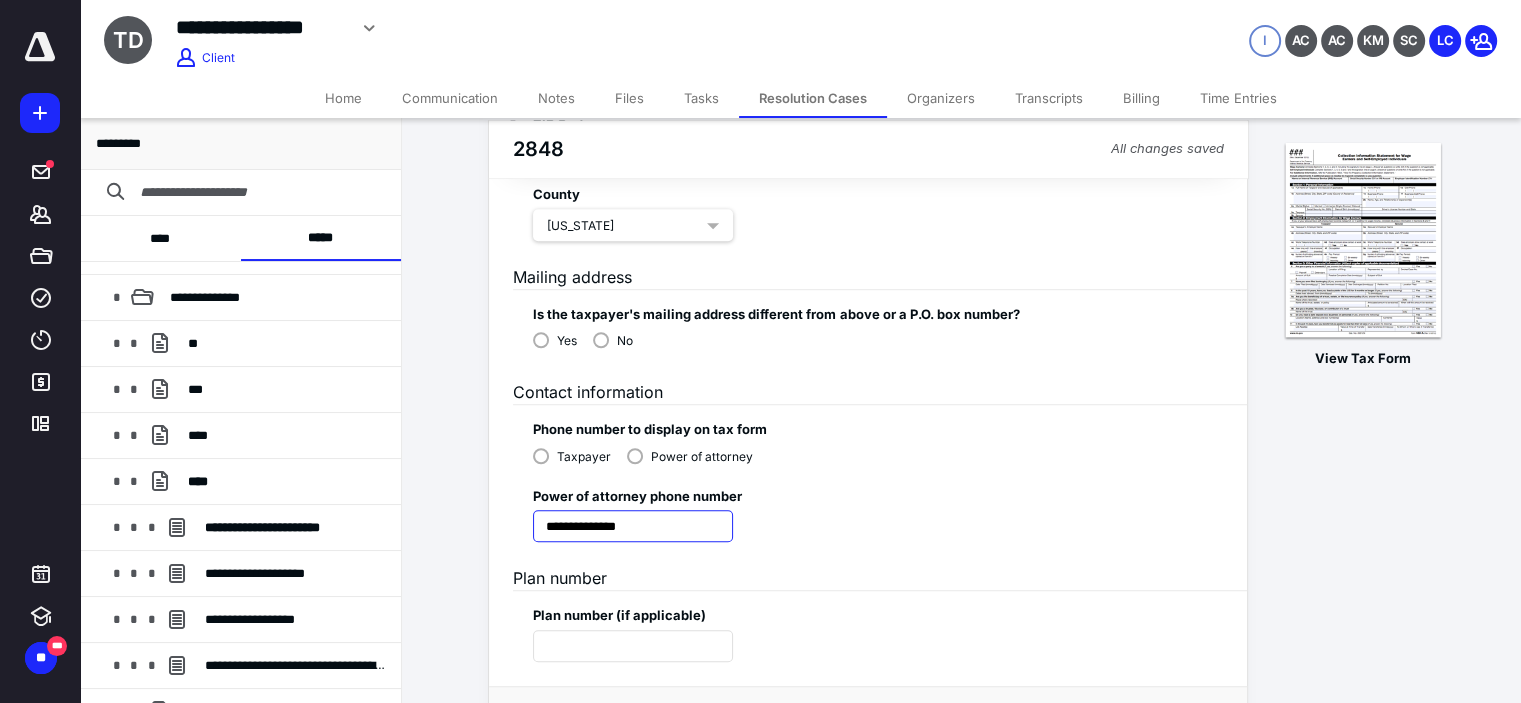 scroll, scrollTop: 1390, scrollLeft: 0, axis: vertical 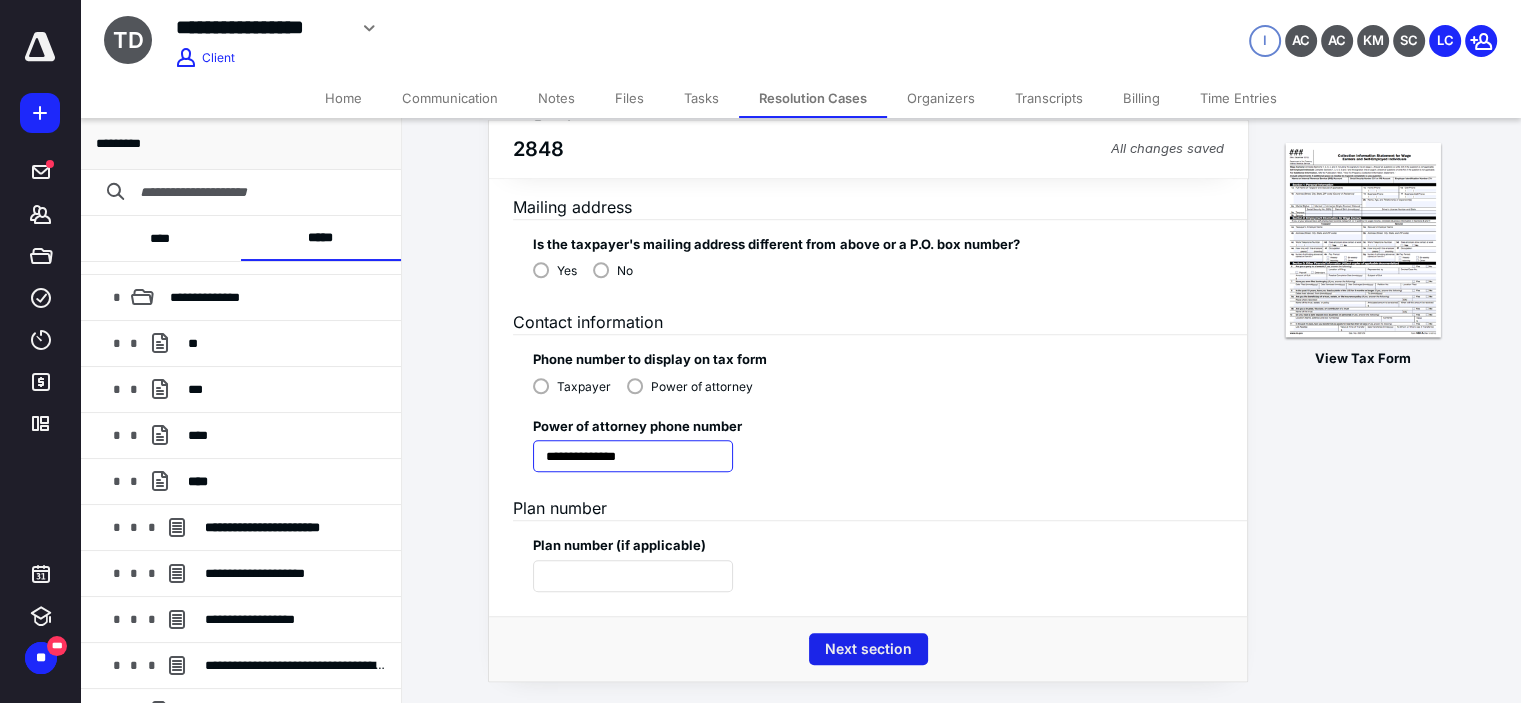 type on "**********" 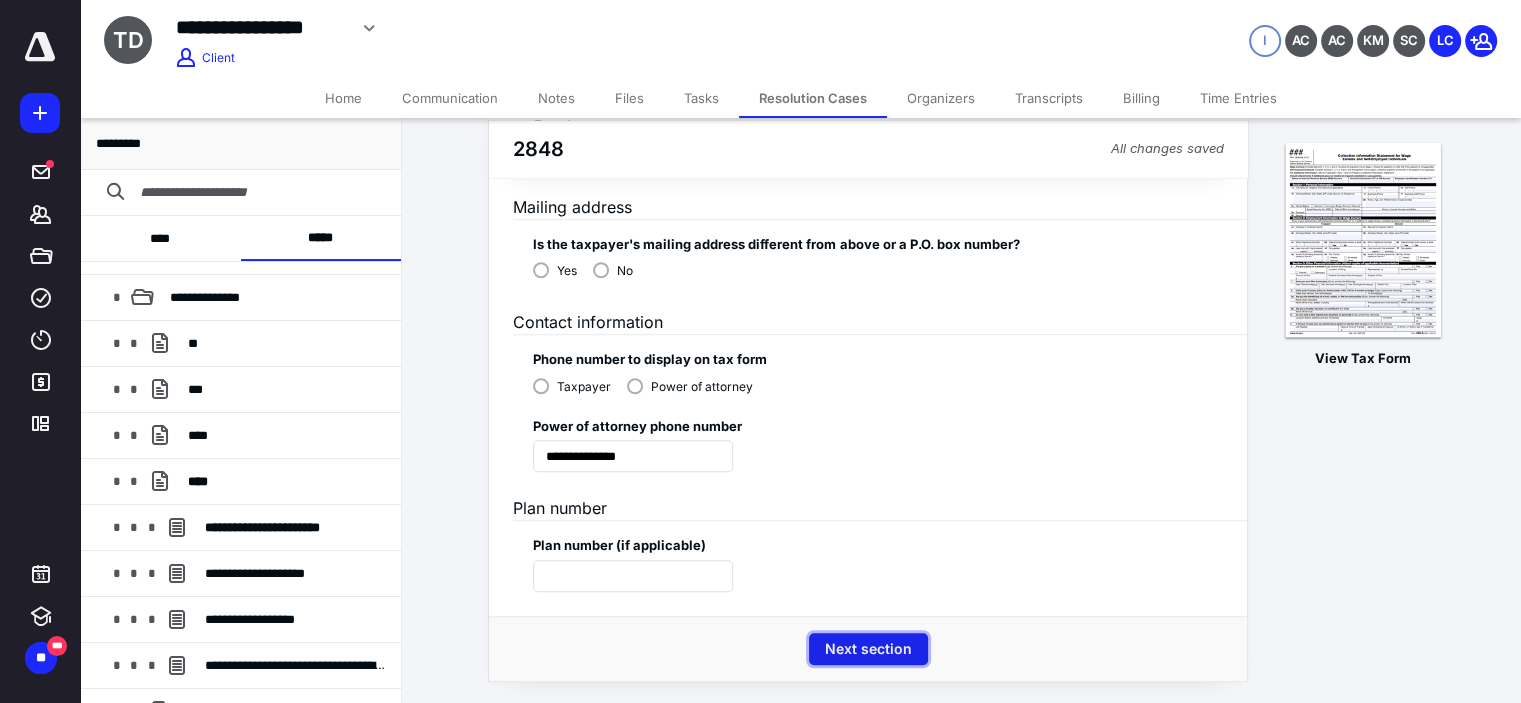 click on "Next section" at bounding box center [868, 649] 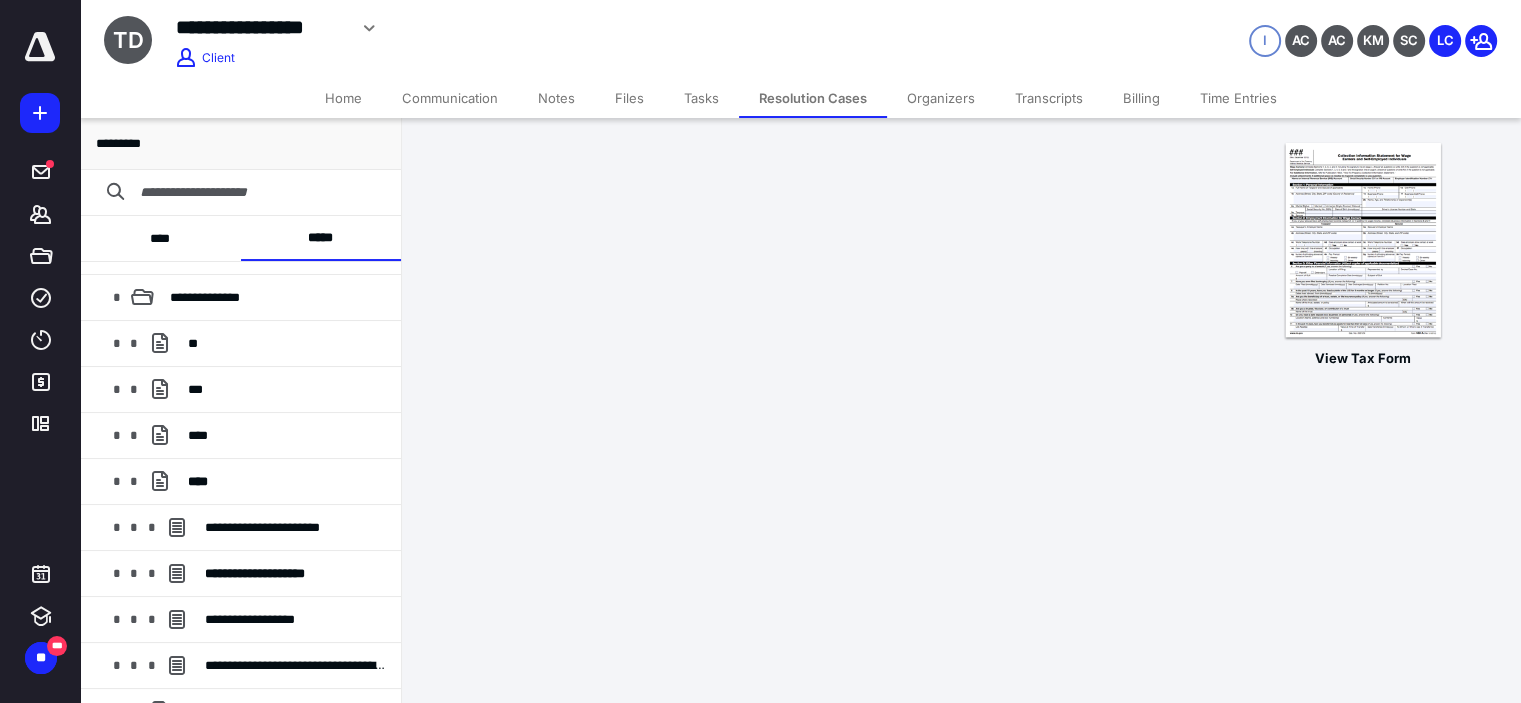 scroll, scrollTop: 0, scrollLeft: 0, axis: both 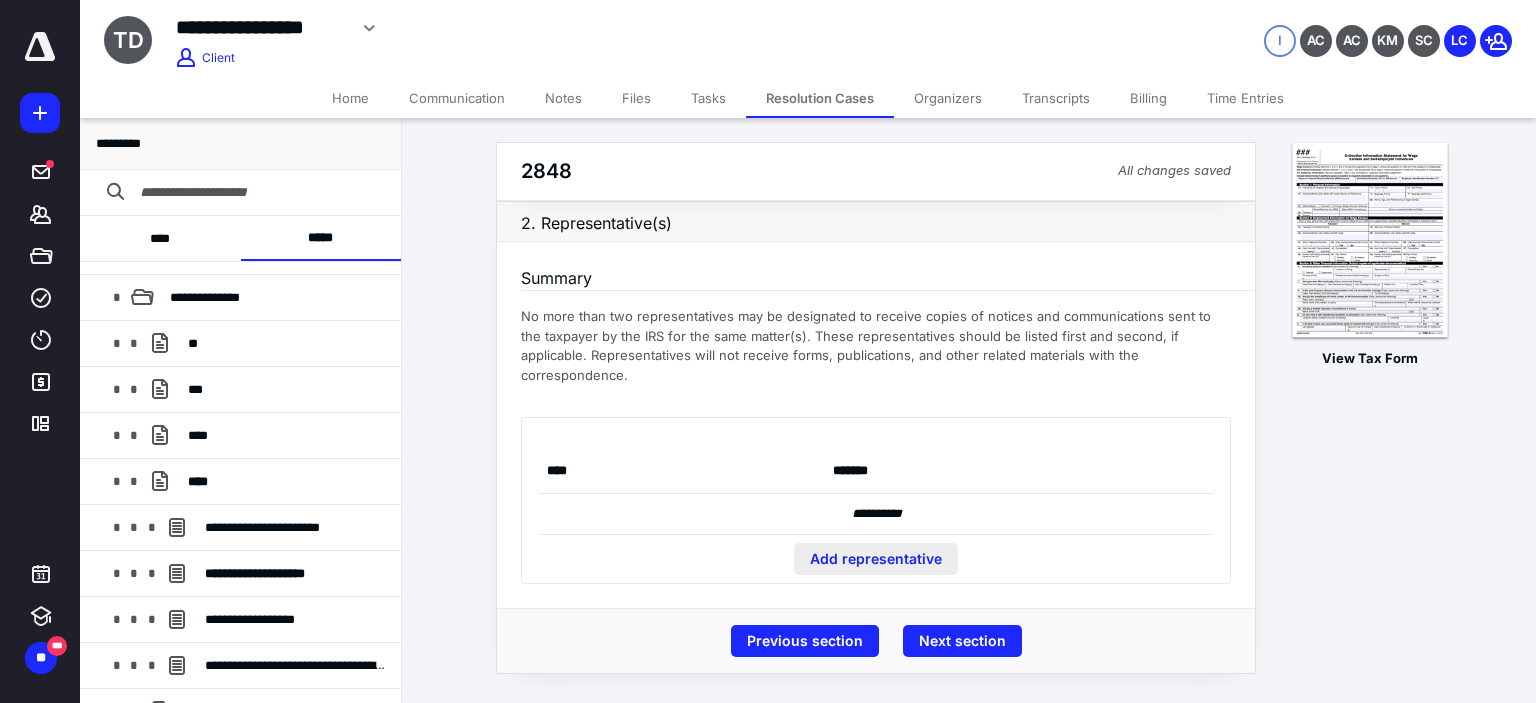 click on "Add representative" at bounding box center [876, 559] 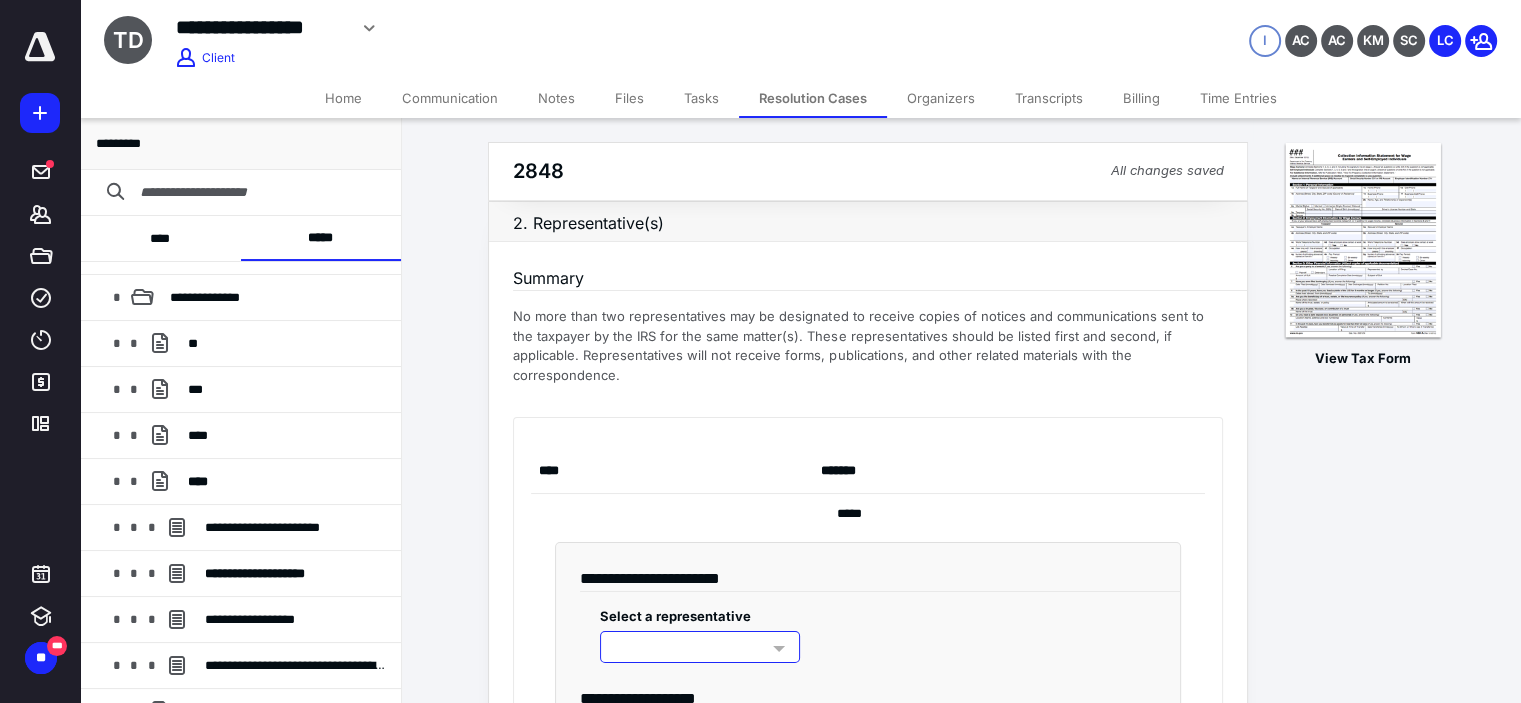 scroll, scrollTop: 66, scrollLeft: 0, axis: vertical 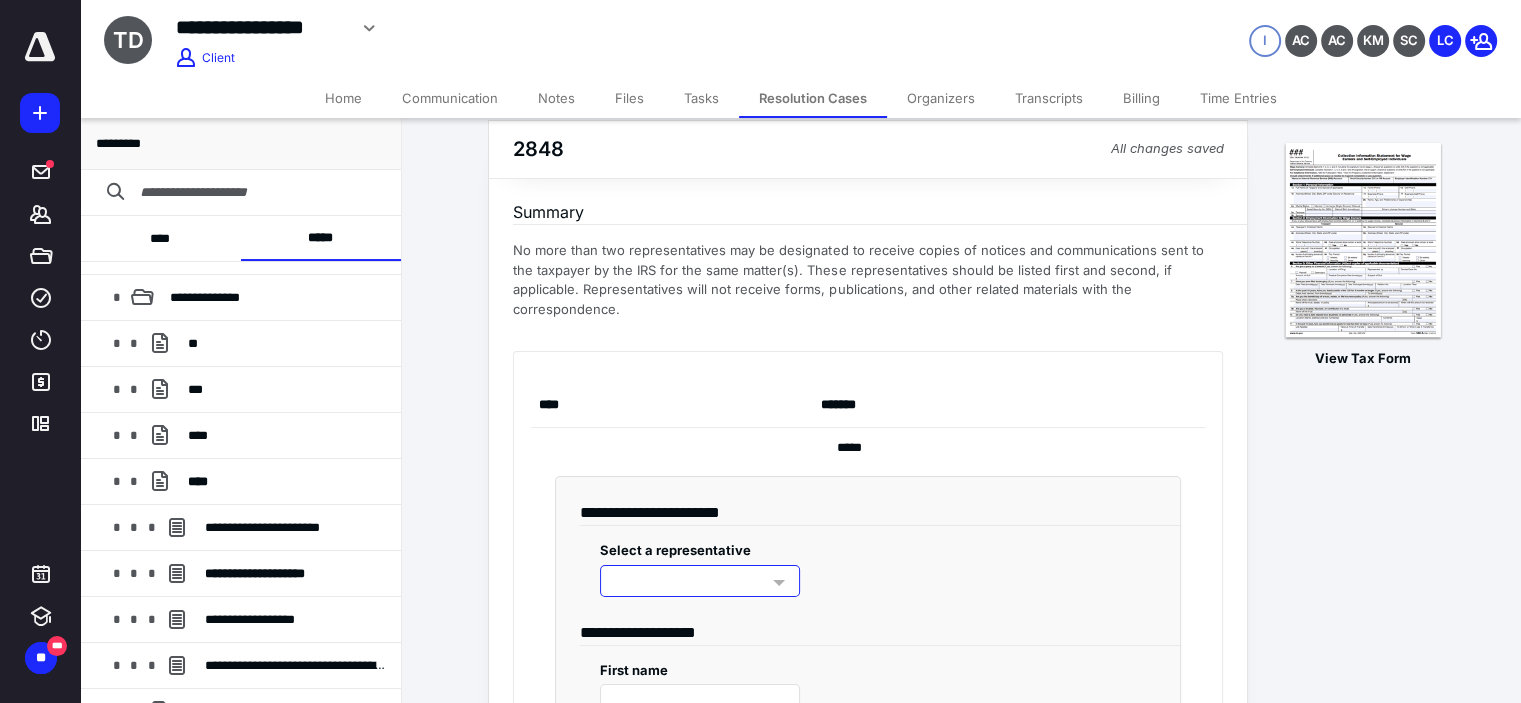 click on "Select a representative" at bounding box center [700, 567] 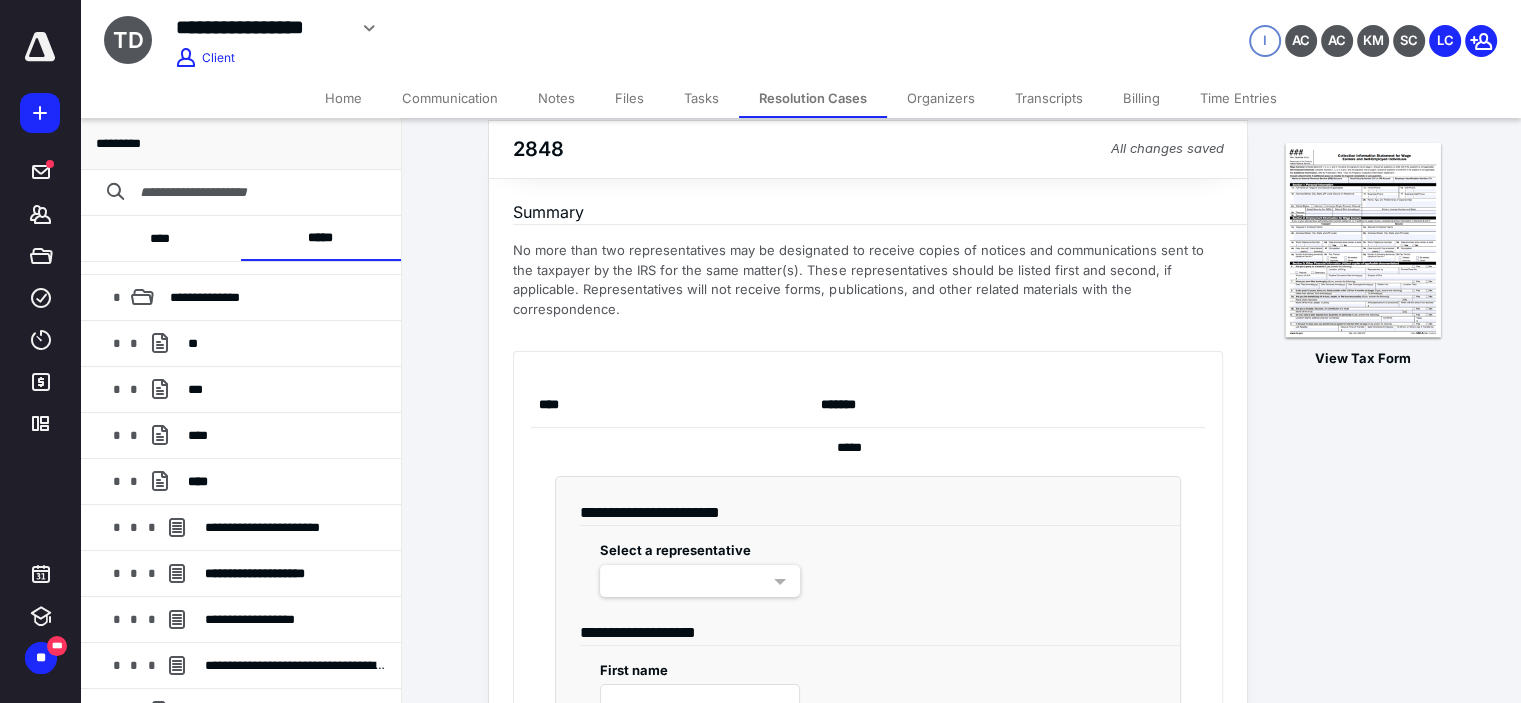 click at bounding box center (700, 581) 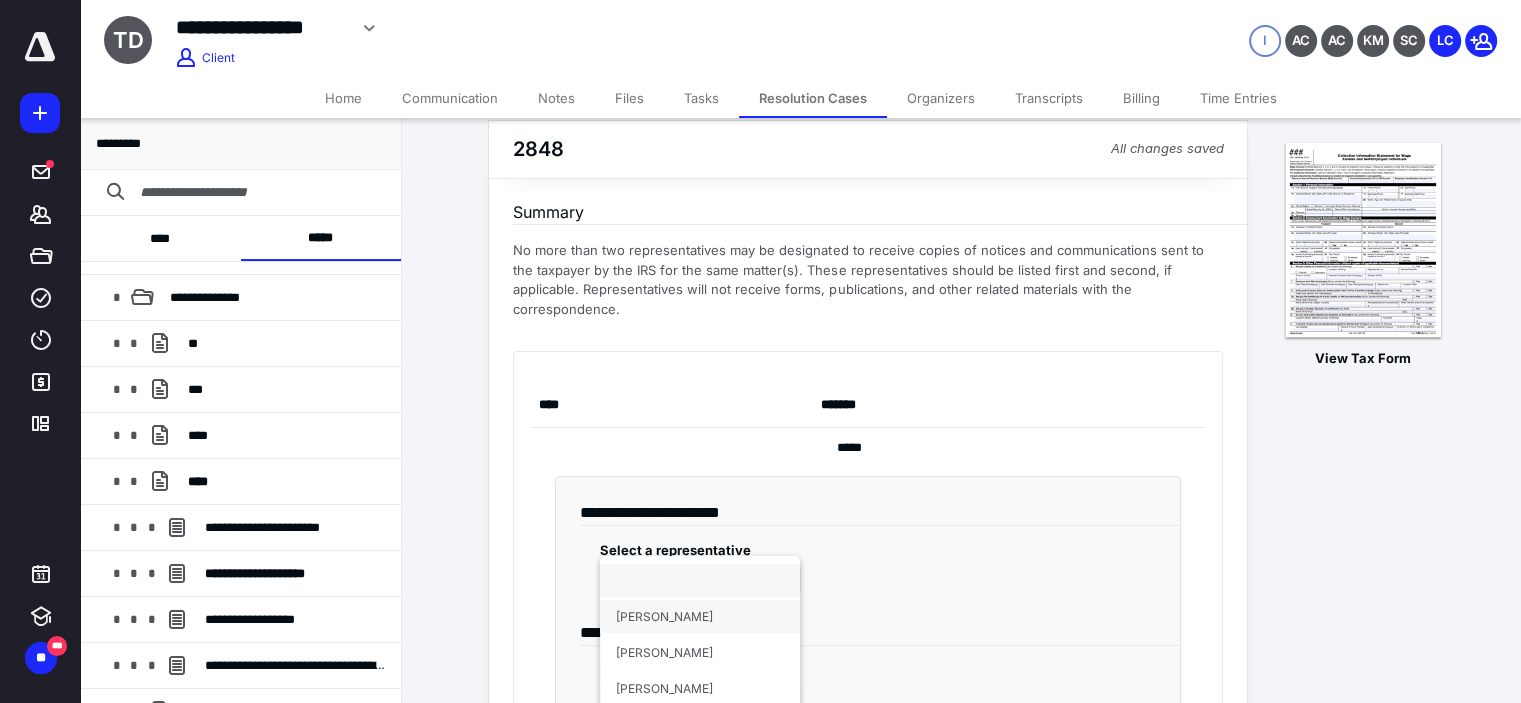 scroll, scrollTop: 166, scrollLeft: 0, axis: vertical 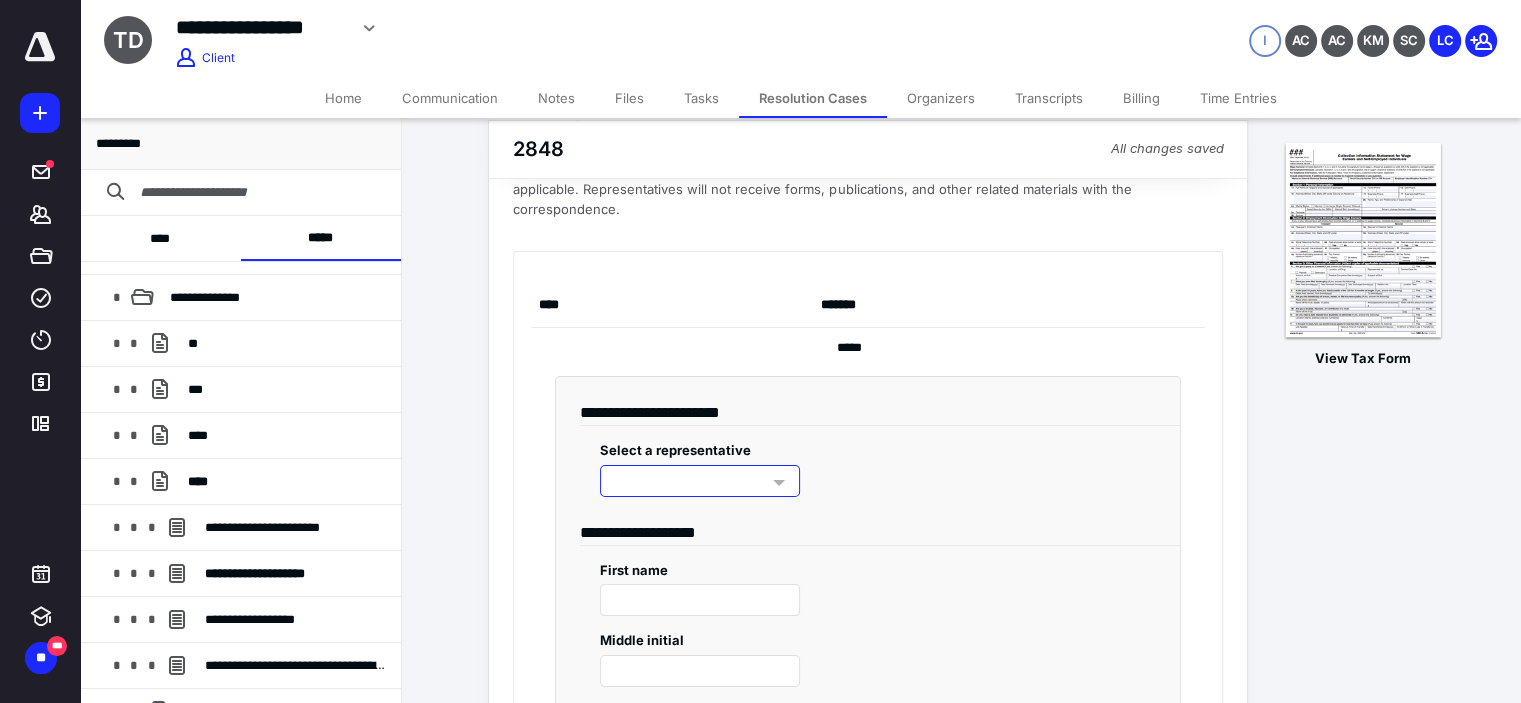 type on "****" 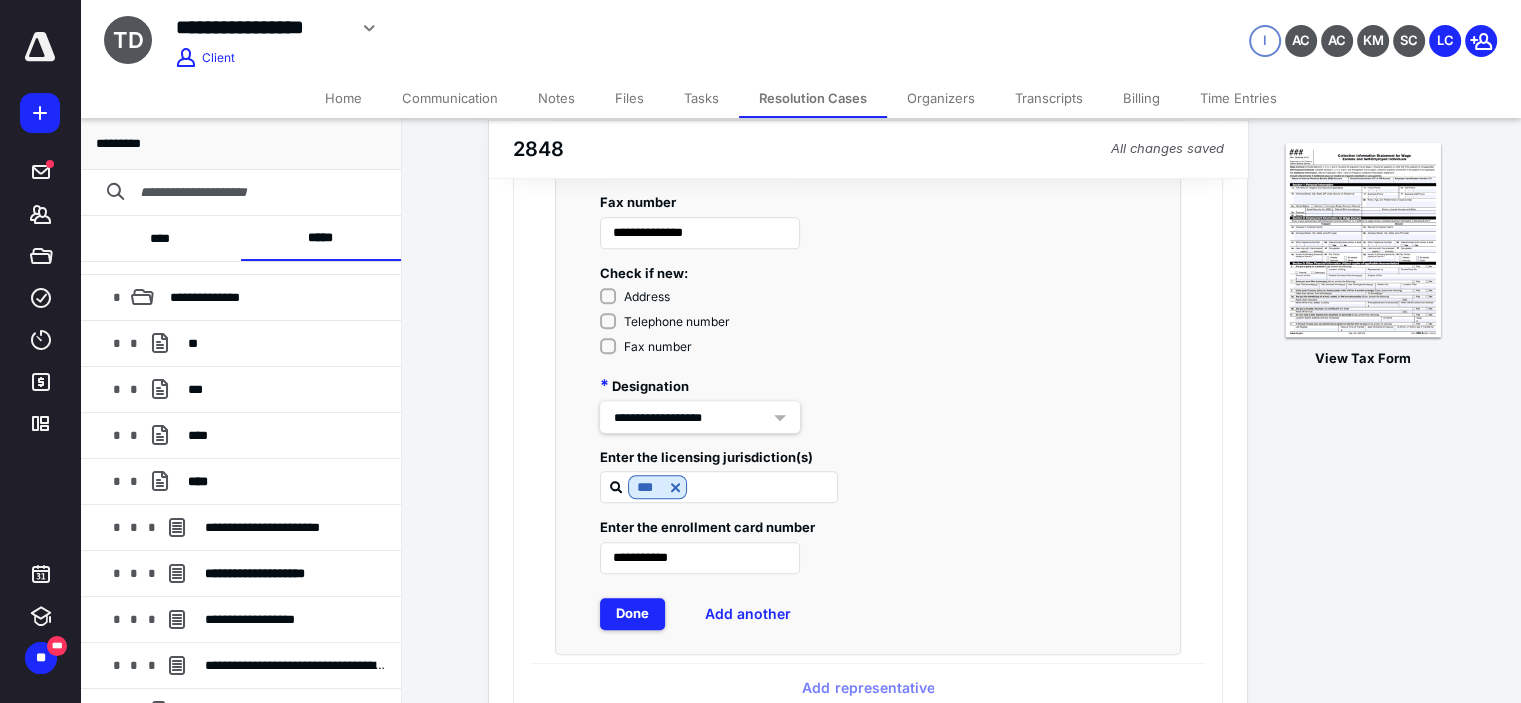 scroll, scrollTop: 1633, scrollLeft: 0, axis: vertical 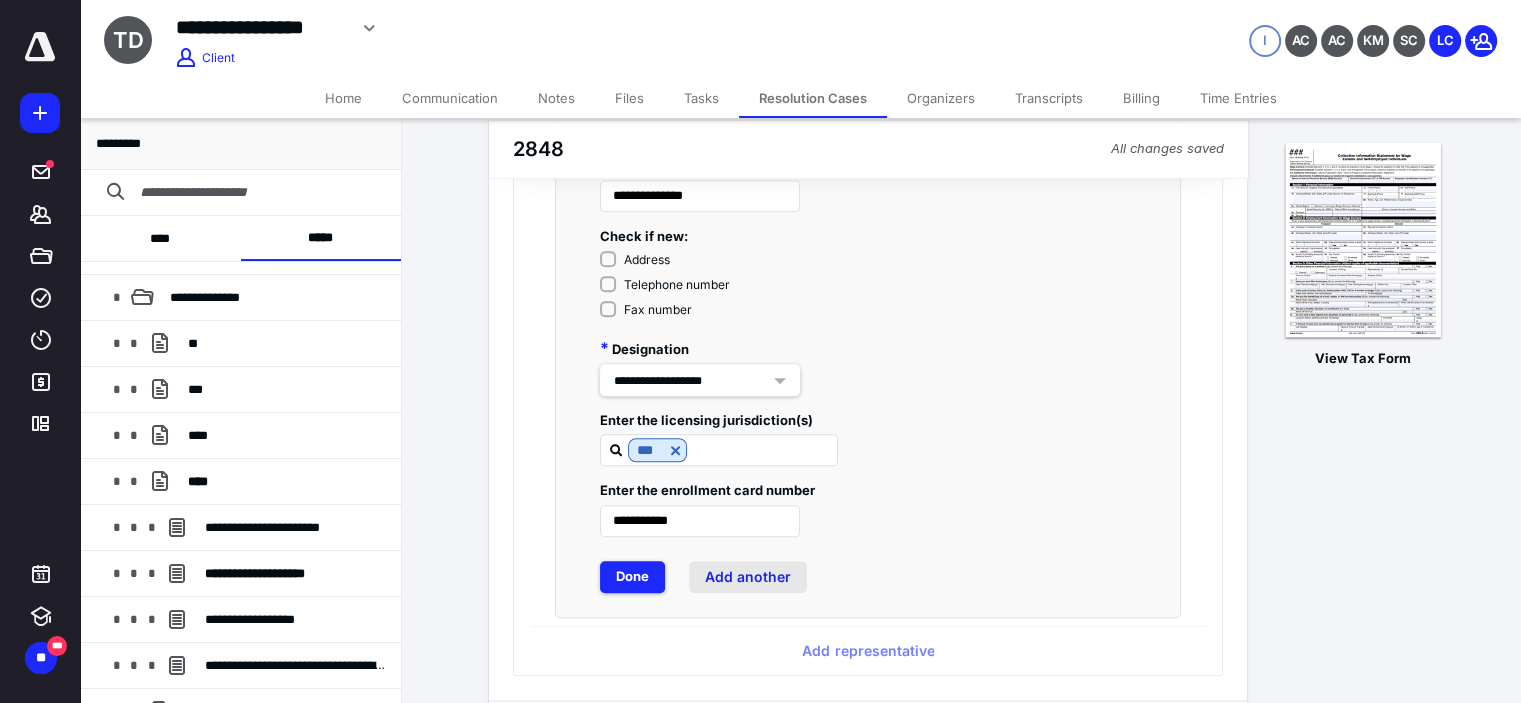 click on "Add another" at bounding box center (748, 577) 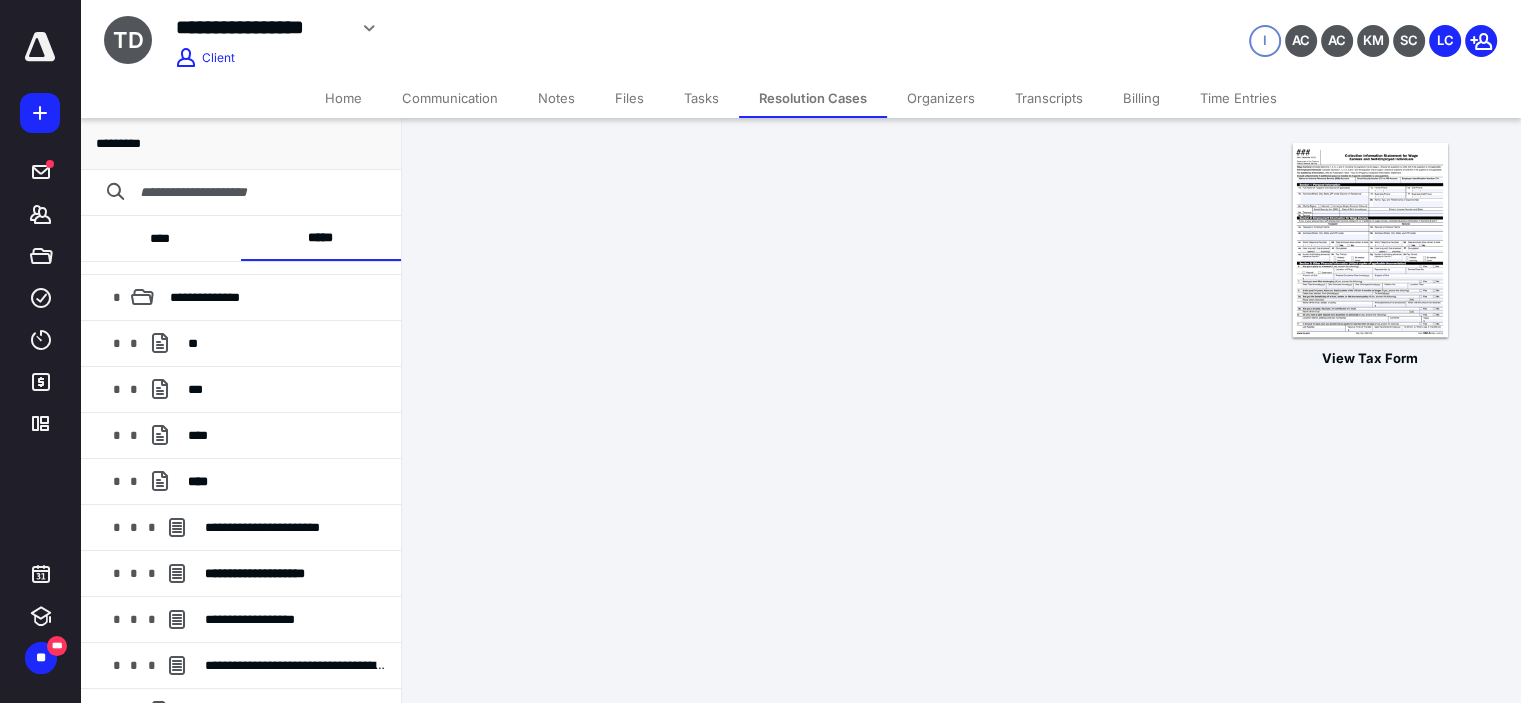 scroll, scrollTop: 0, scrollLeft: 0, axis: both 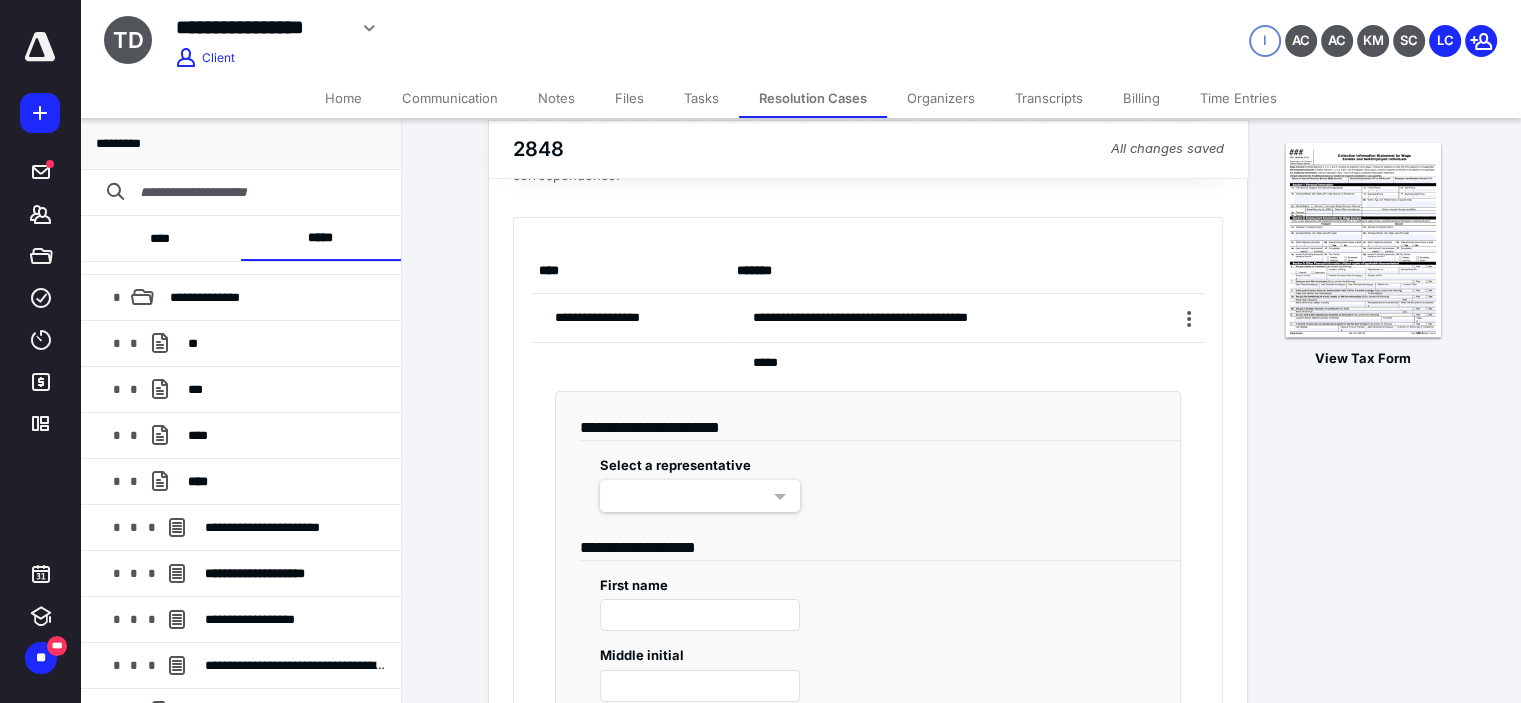 click at bounding box center [700, 496] 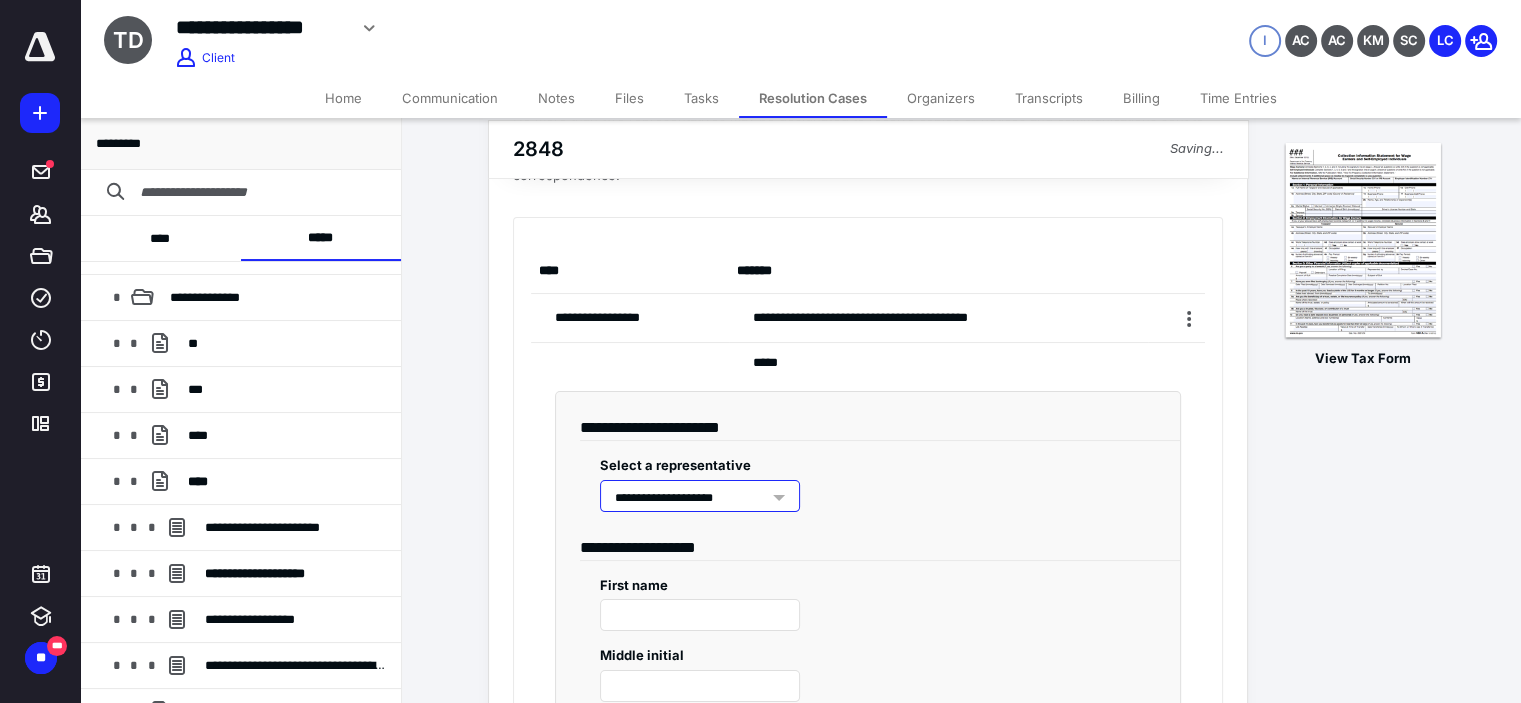 type on "*******" 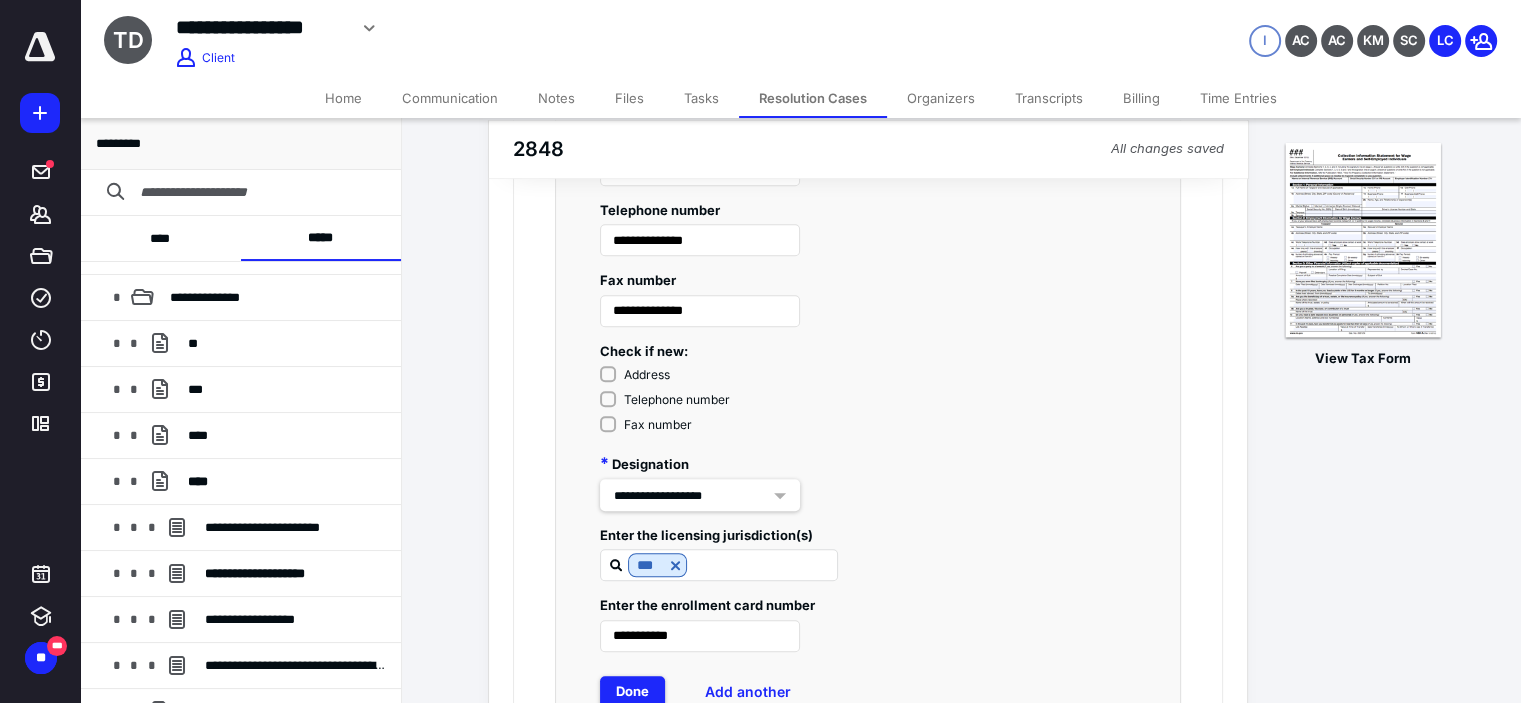 scroll, scrollTop: 1733, scrollLeft: 0, axis: vertical 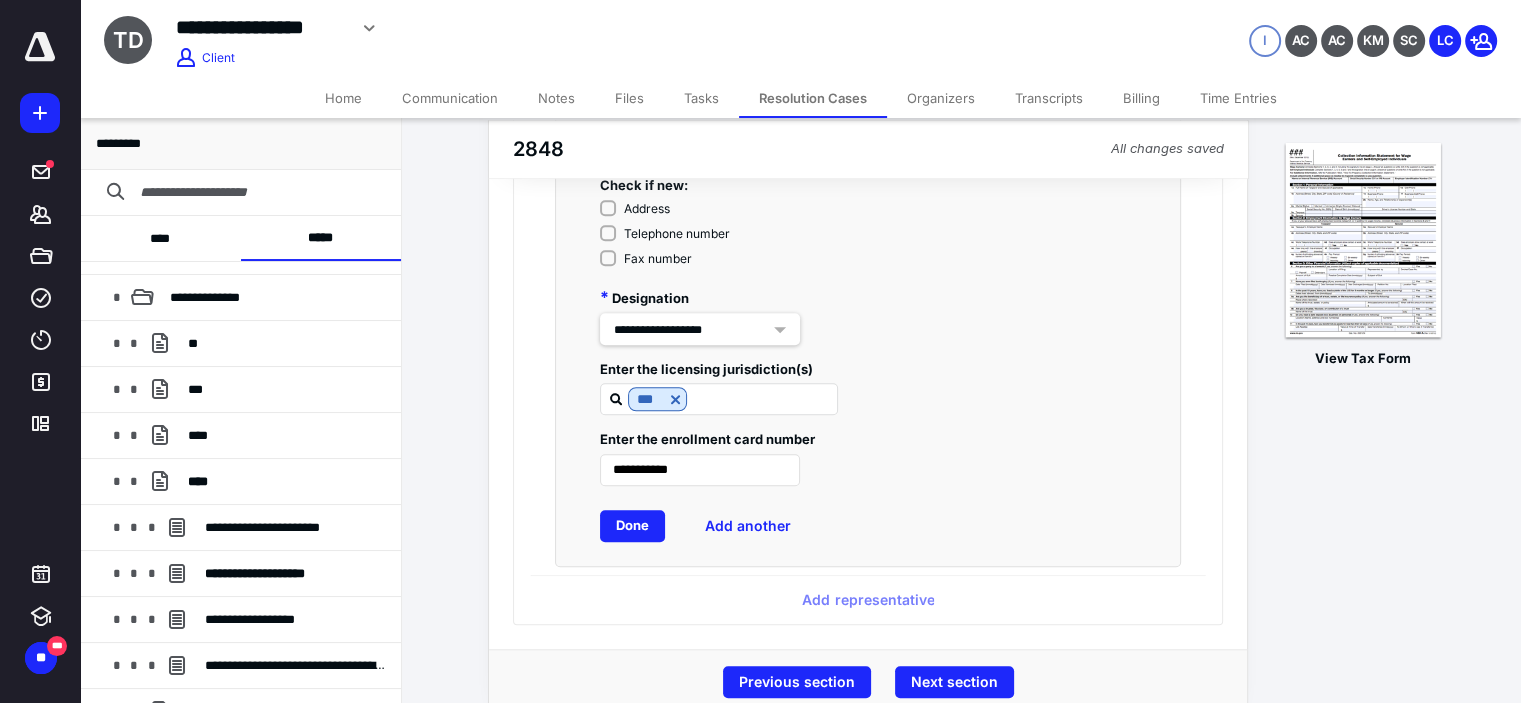 click on "Done" at bounding box center [632, 526] 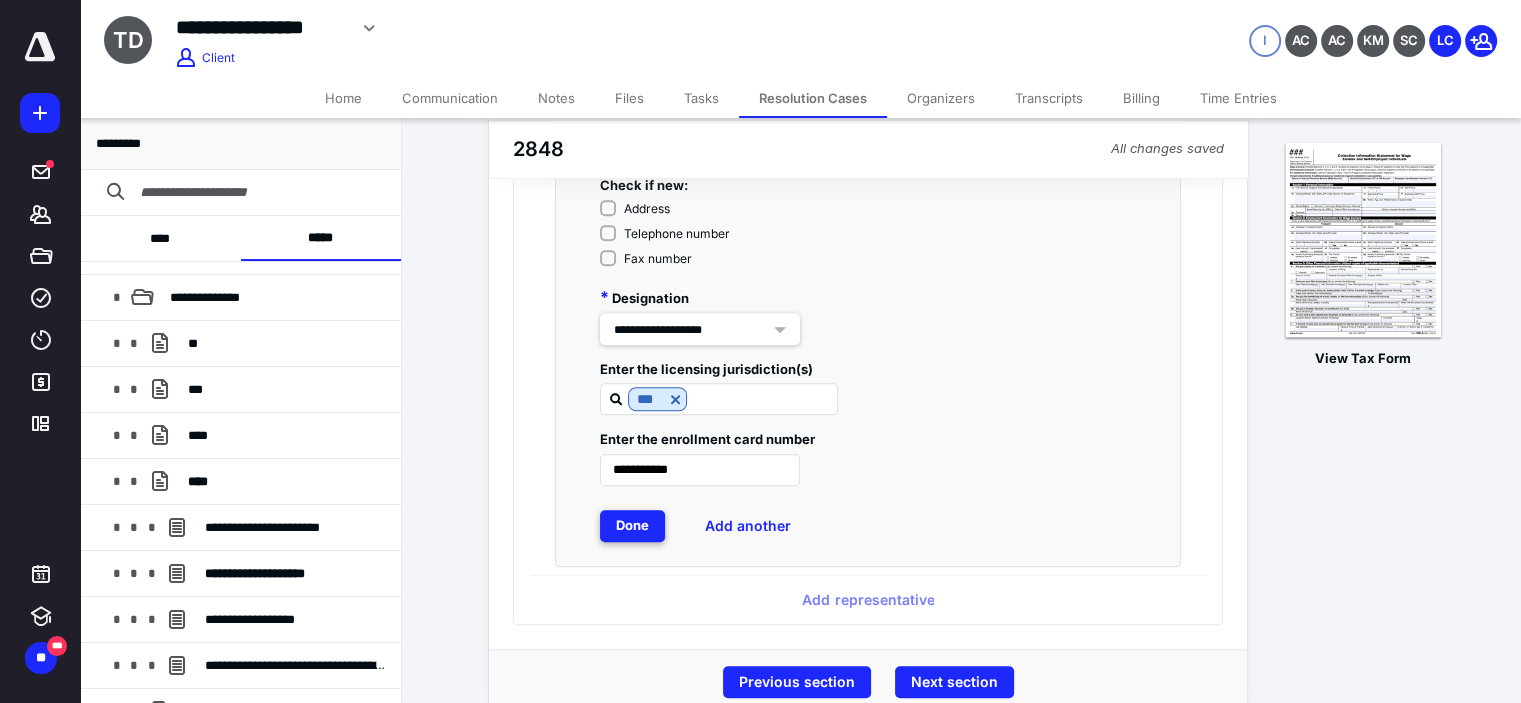 scroll, scrollTop: 30, scrollLeft: 0, axis: vertical 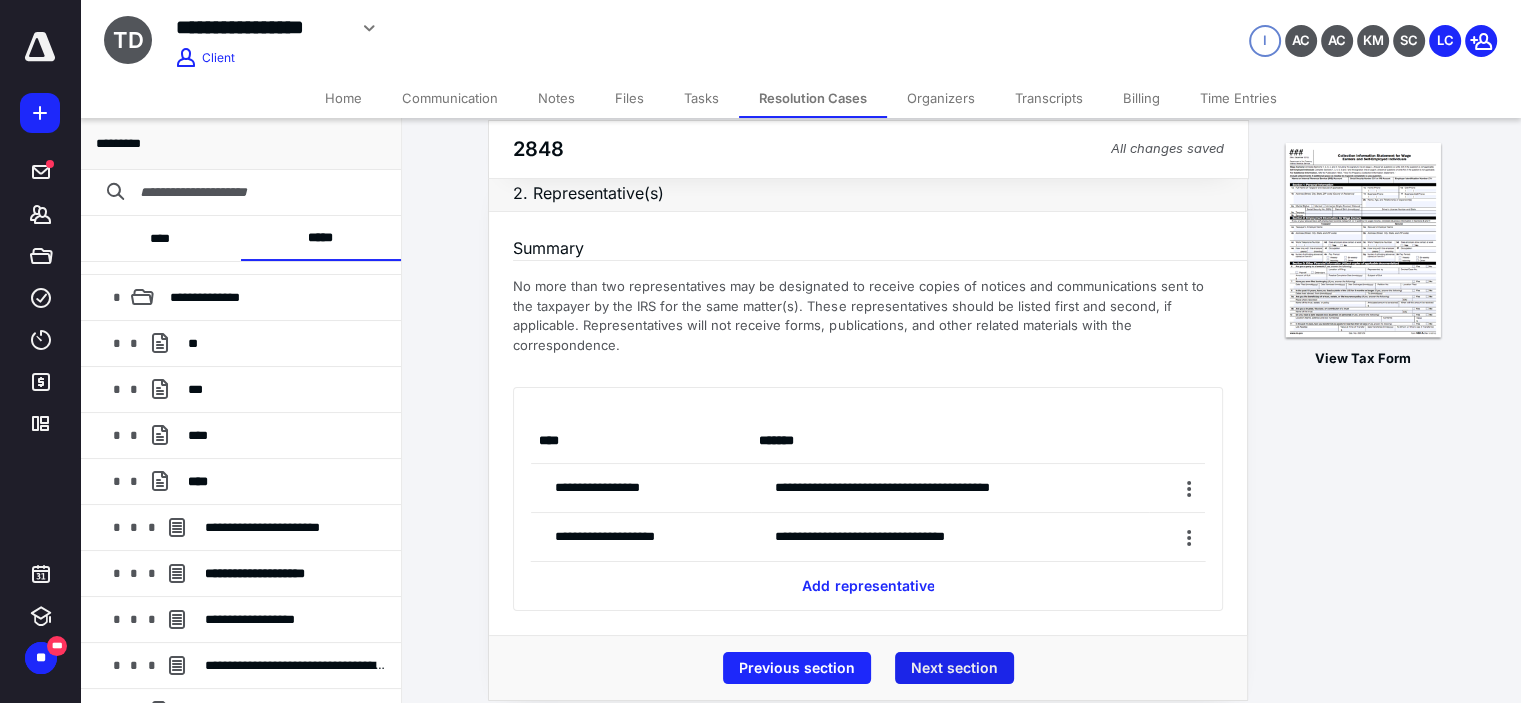 click on "Next section" at bounding box center (954, 668) 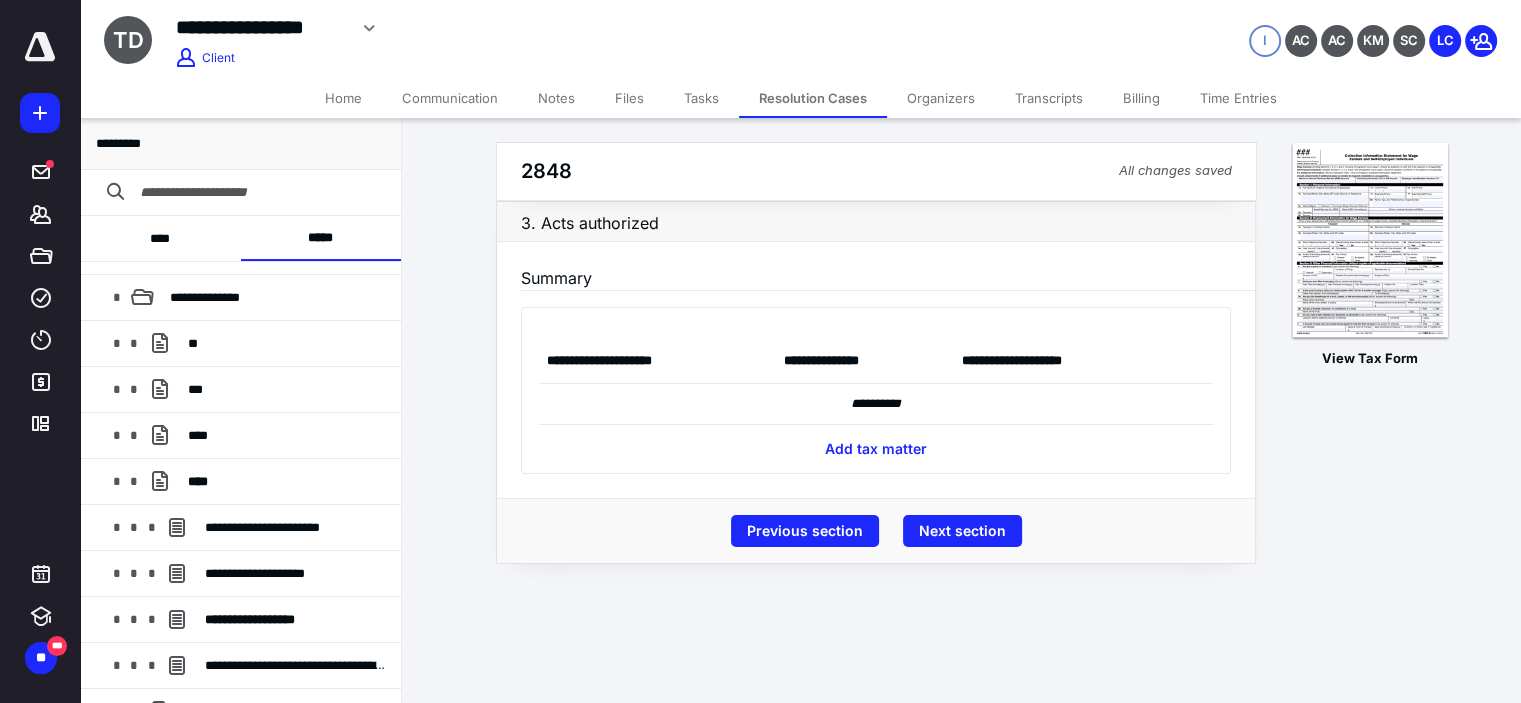 scroll, scrollTop: 0, scrollLeft: 0, axis: both 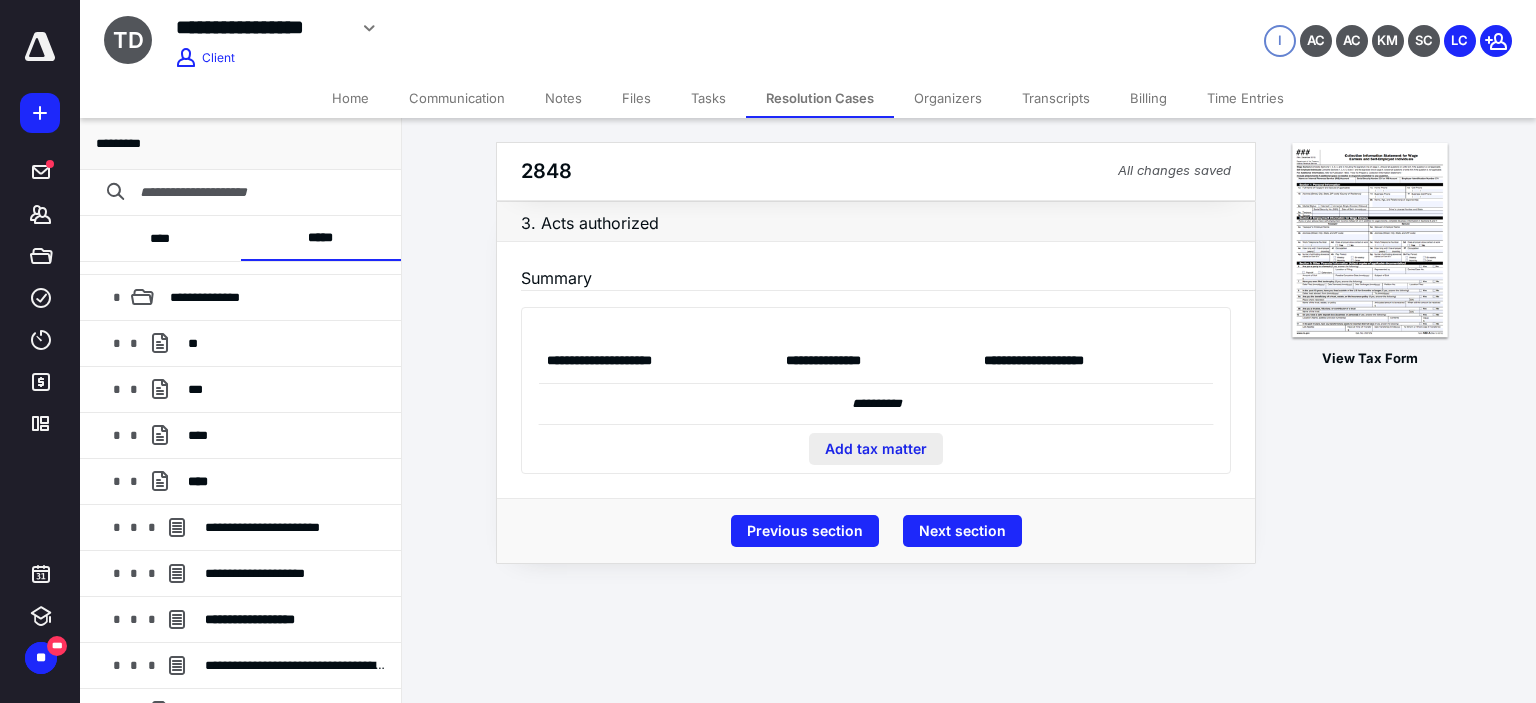 click on "Add tax matter" at bounding box center [876, 449] 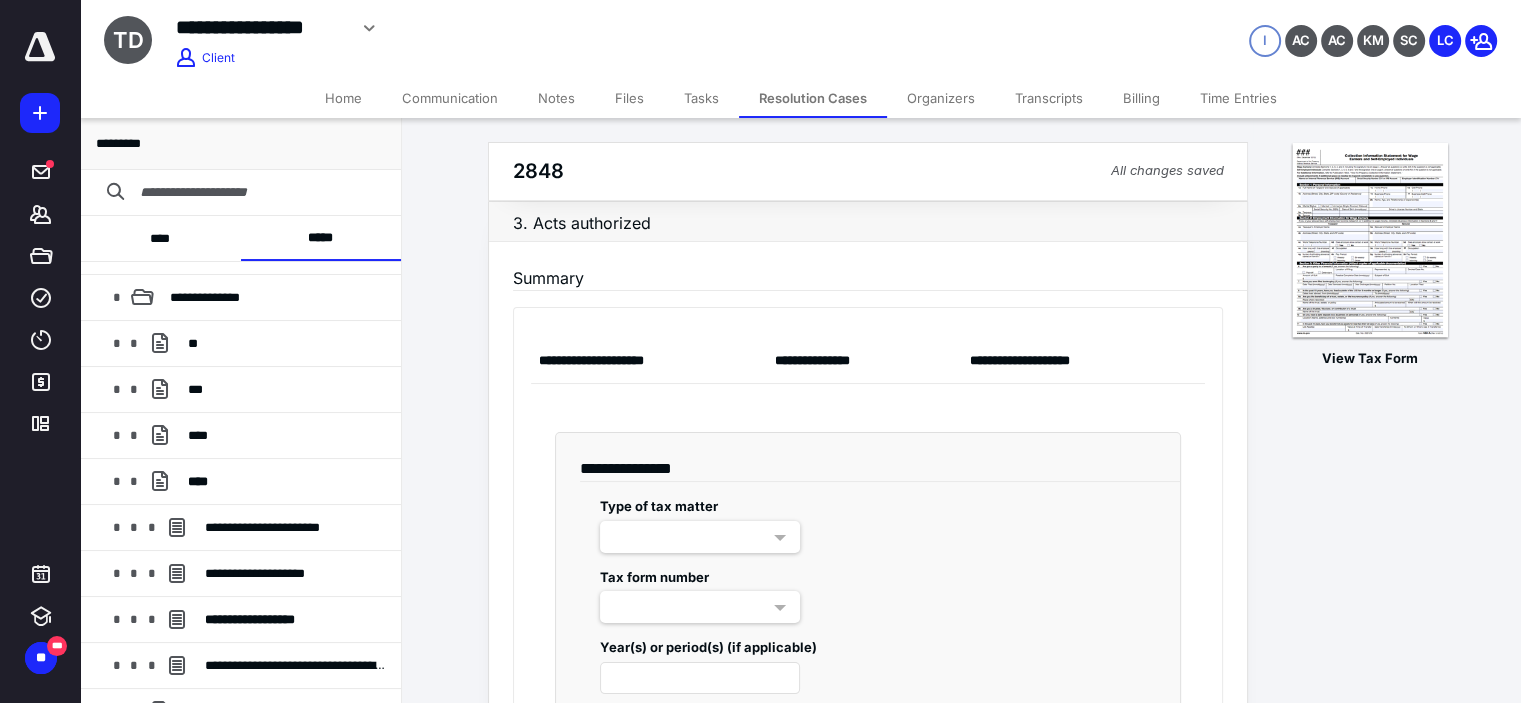 click at bounding box center [700, 537] 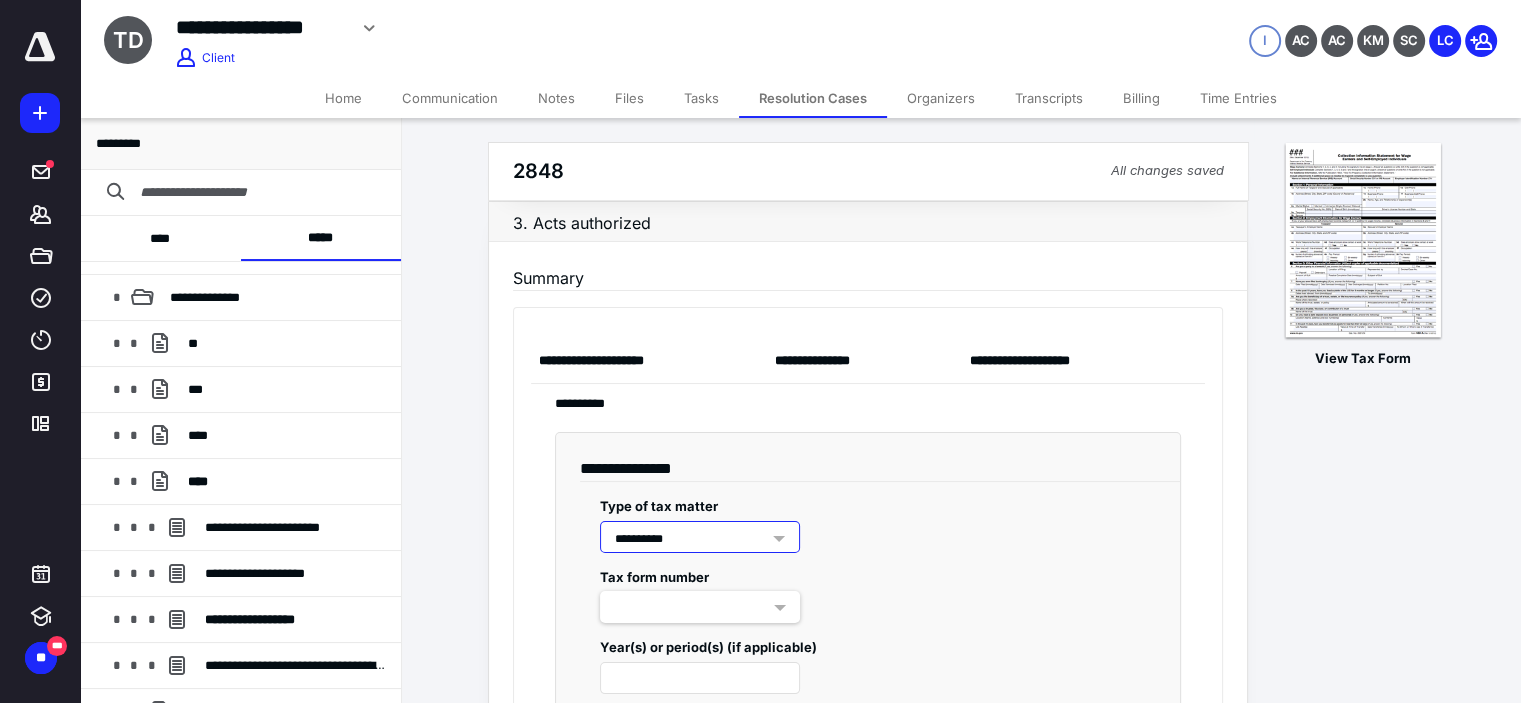 scroll, scrollTop: 100, scrollLeft: 0, axis: vertical 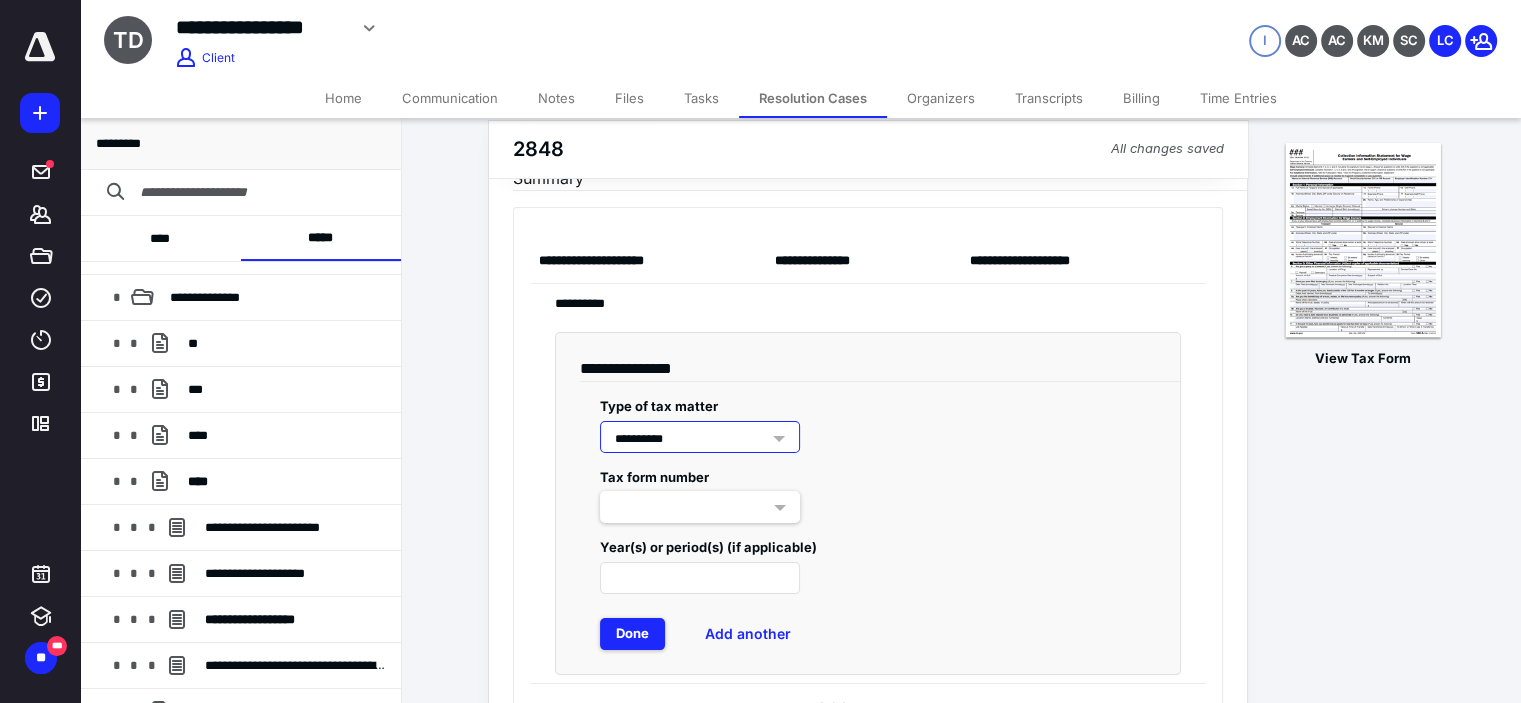 click at bounding box center (700, 507) 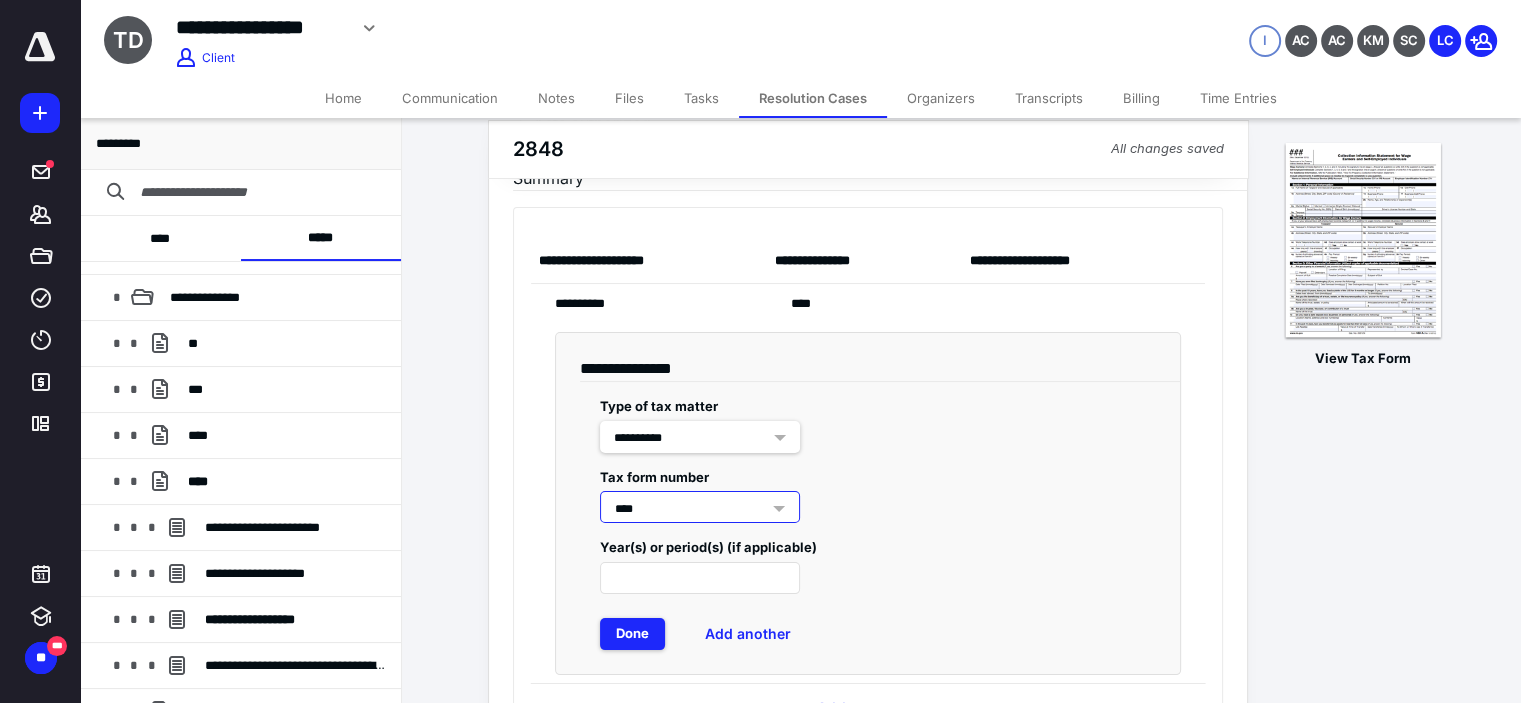 click on "****" at bounding box center (692, 509) 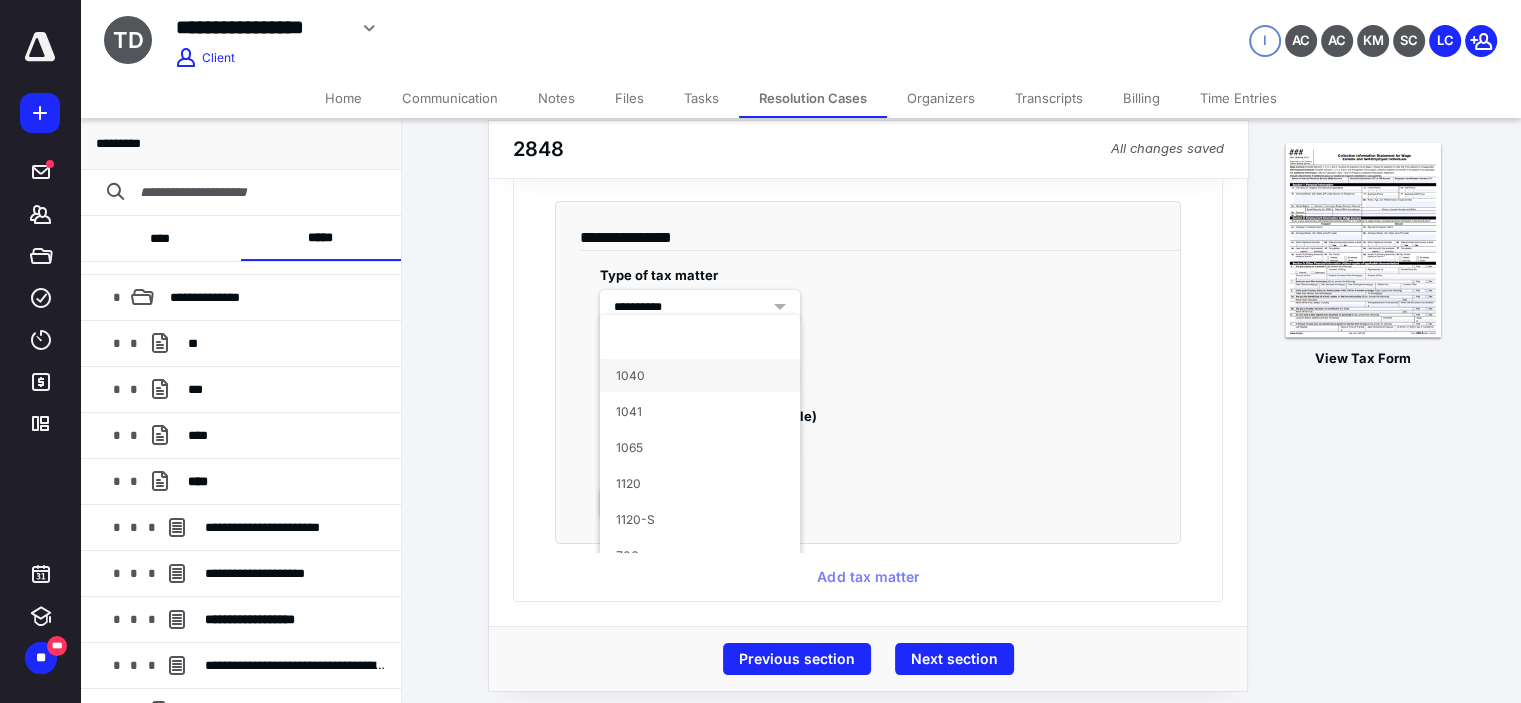 scroll, scrollTop: 240, scrollLeft: 0, axis: vertical 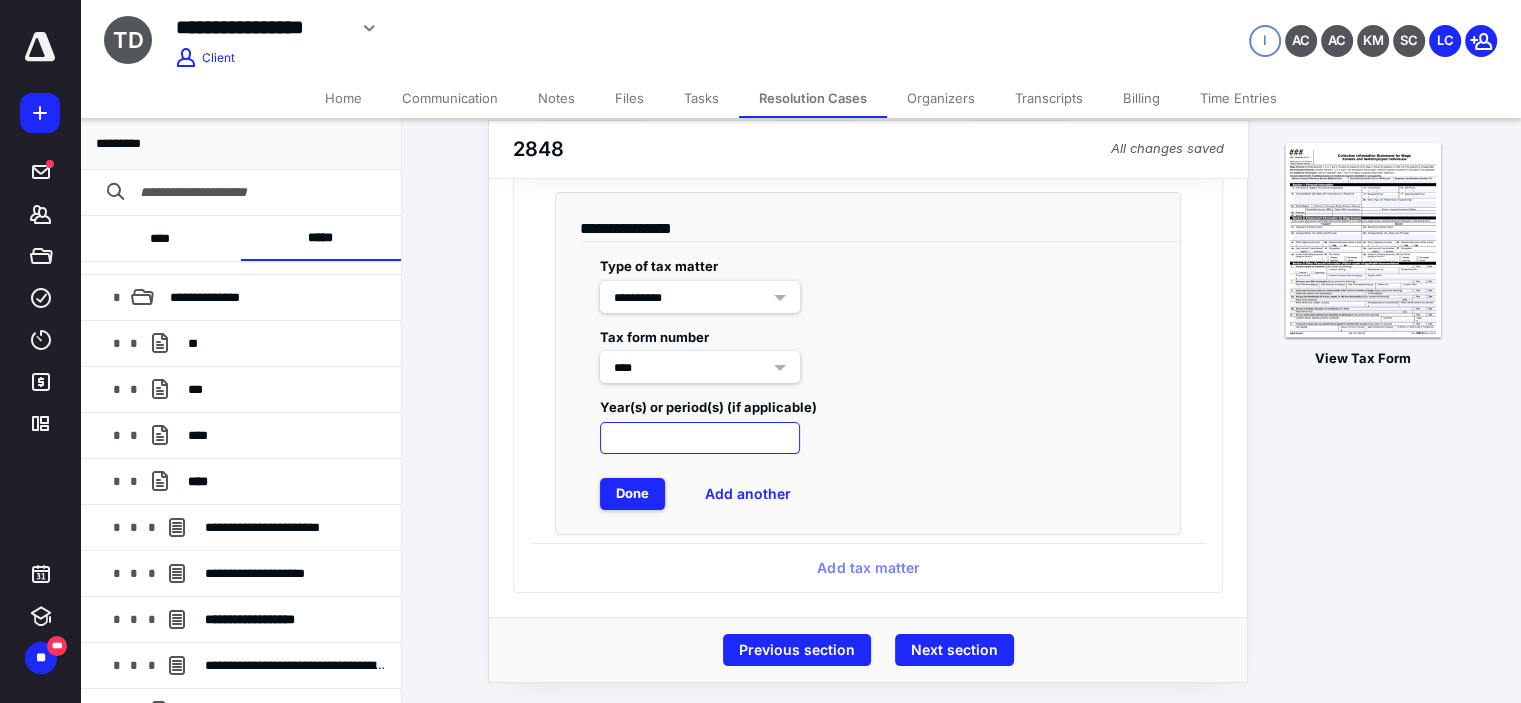 click at bounding box center [700, 438] 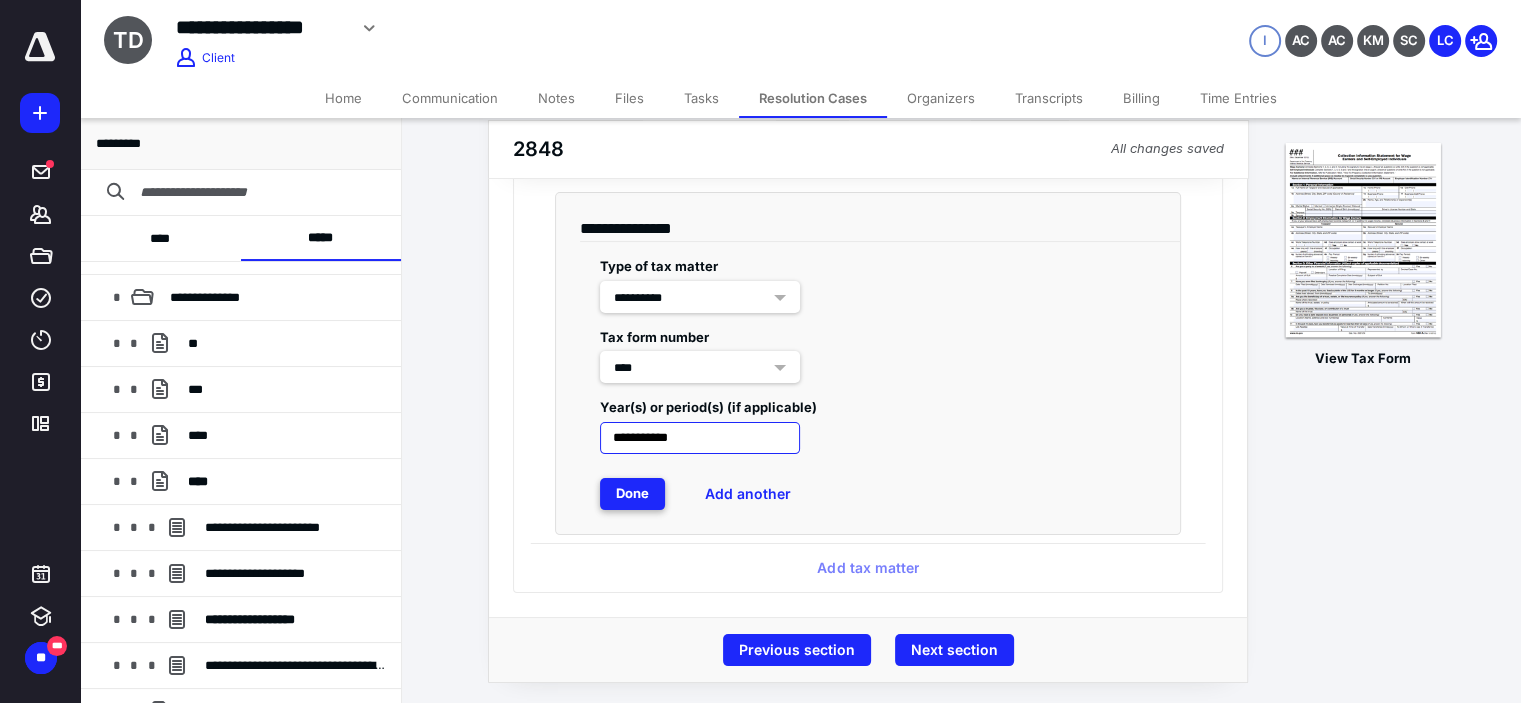 type on "**********" 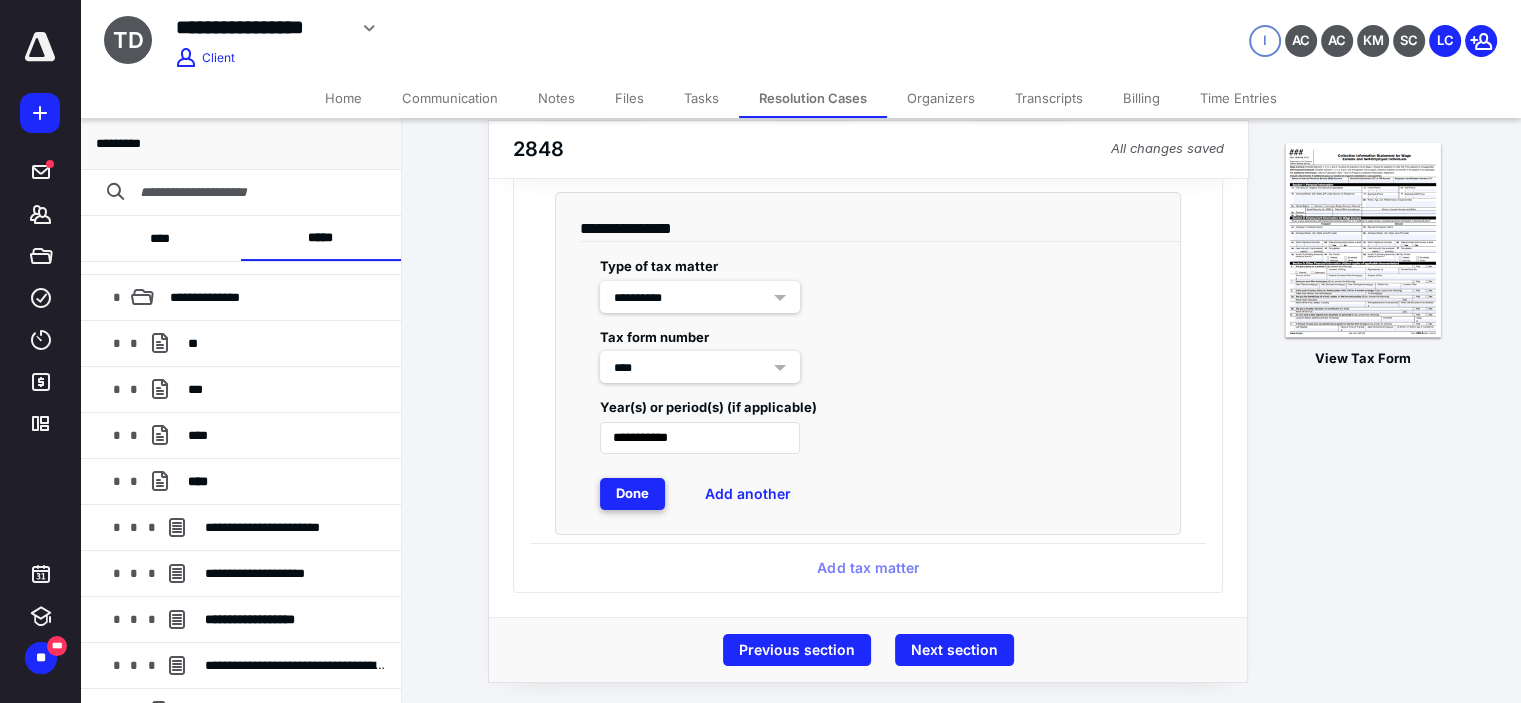 click on "Done" at bounding box center [632, 494] 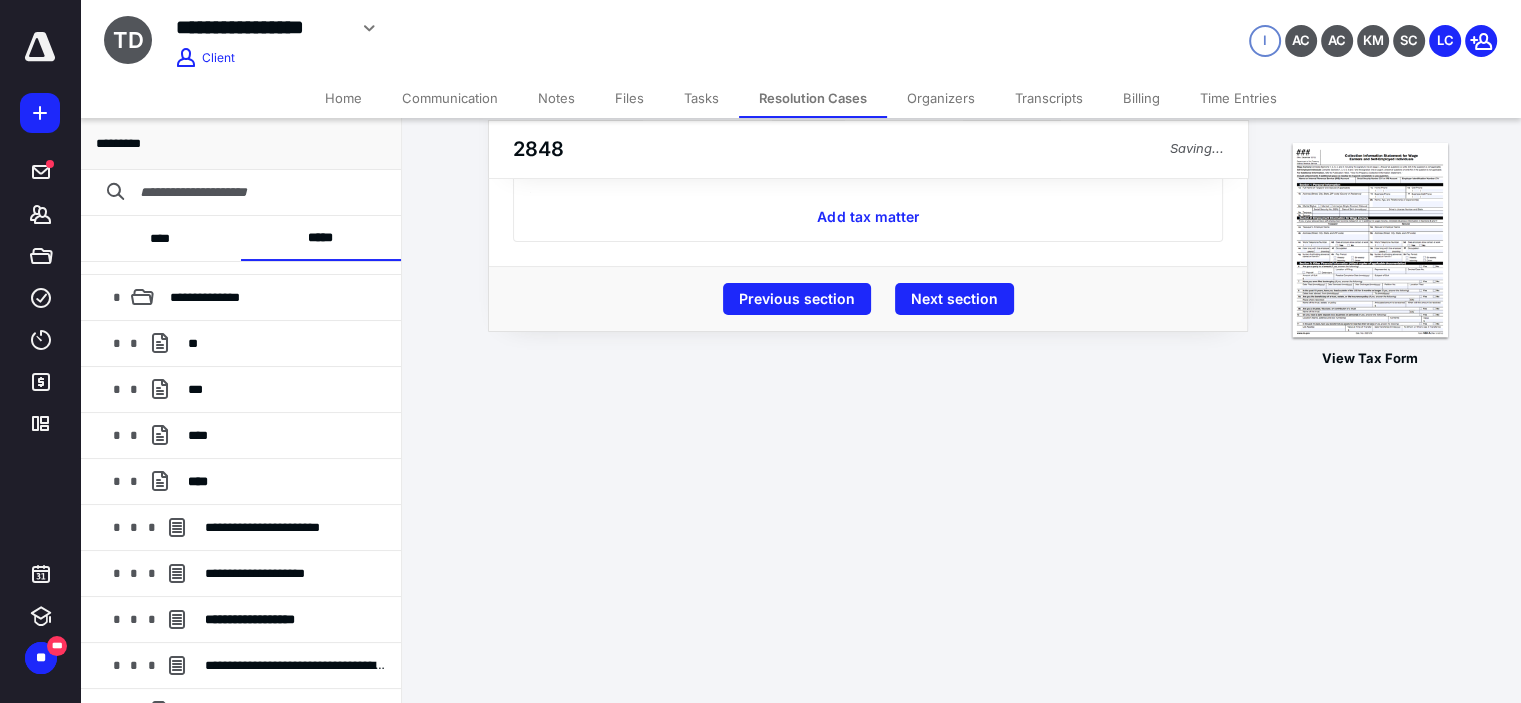 scroll, scrollTop: 0, scrollLeft: 0, axis: both 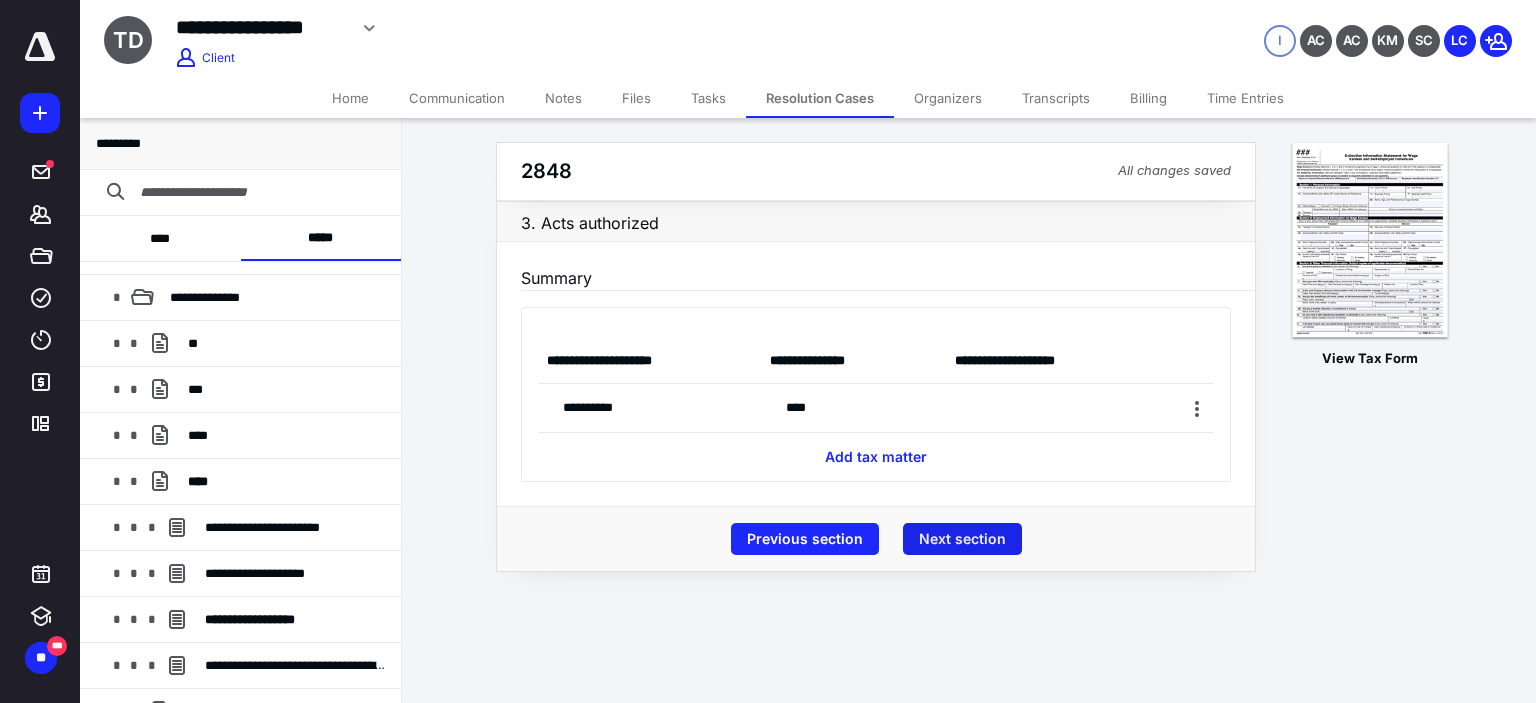 click on "Next section" at bounding box center [962, 539] 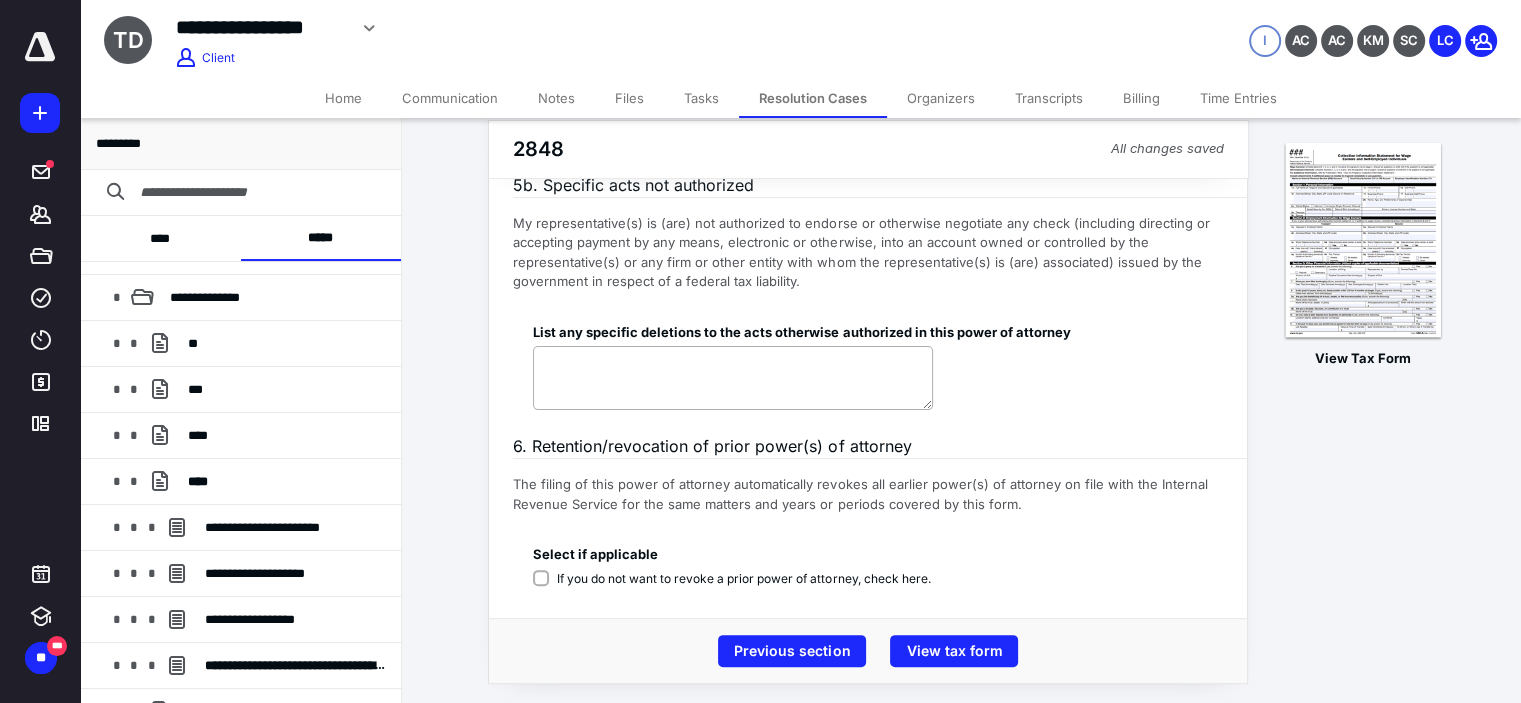 scroll, scrollTop: 415, scrollLeft: 0, axis: vertical 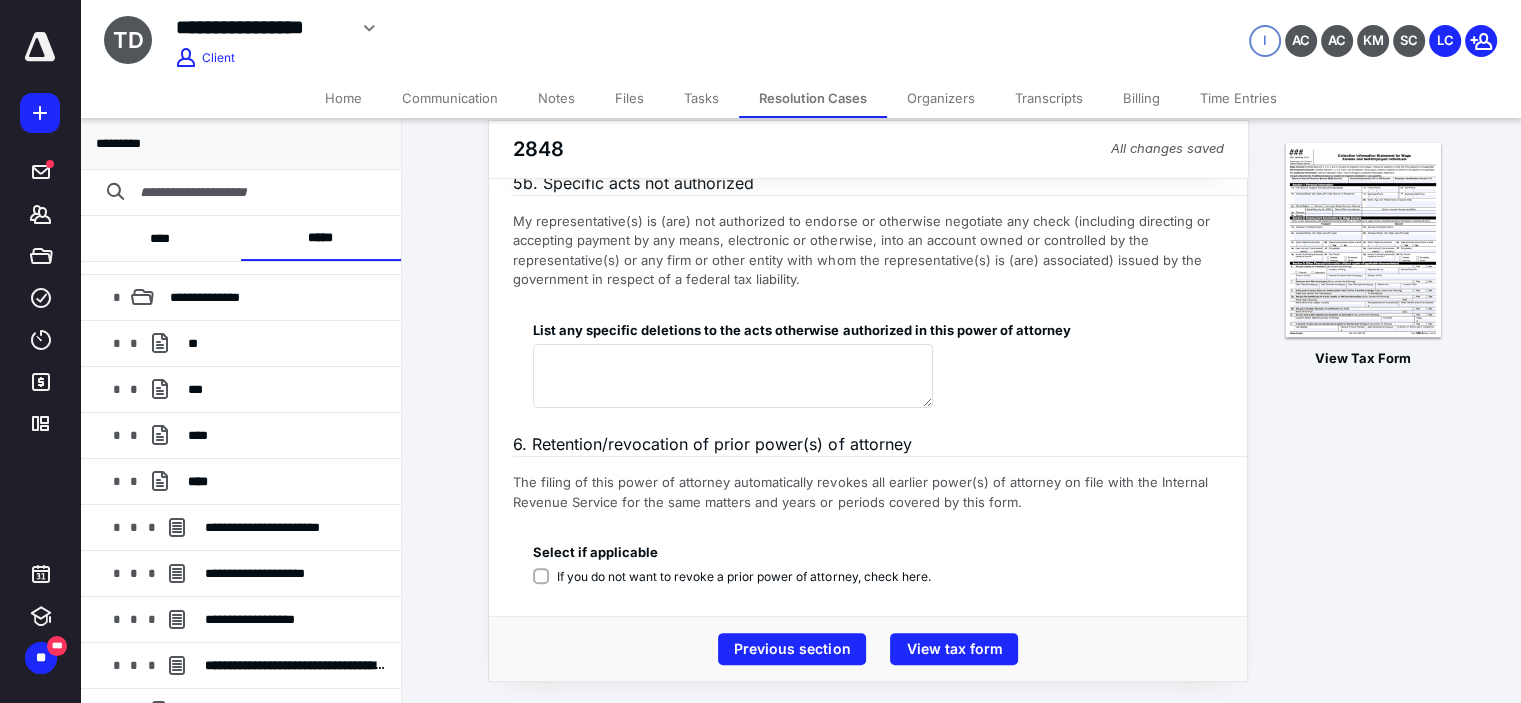 click on "If you do not want to revoke a prior power of attorney, check here." at bounding box center (743, 577) 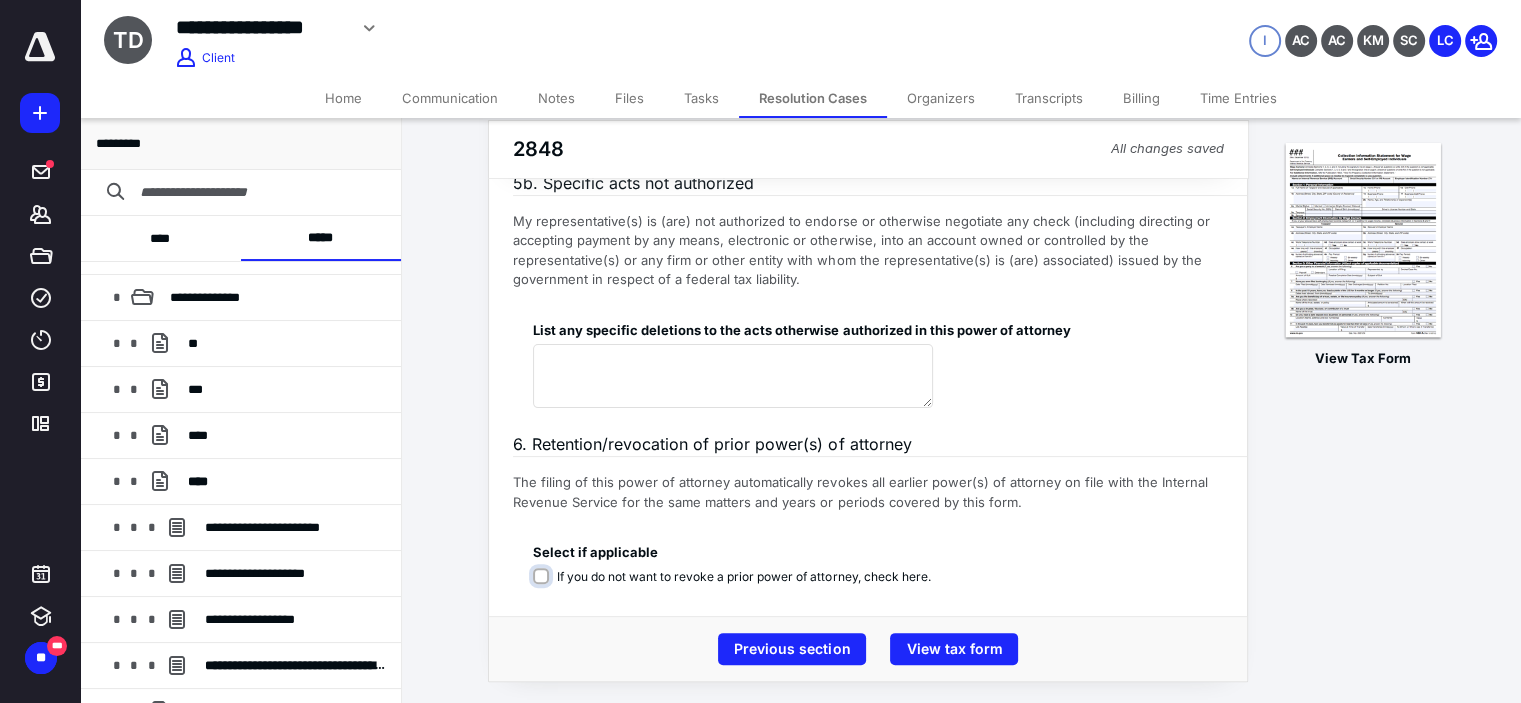 click on "If you do not want to revoke a prior power of attorney, check here." at bounding box center (735, 587) 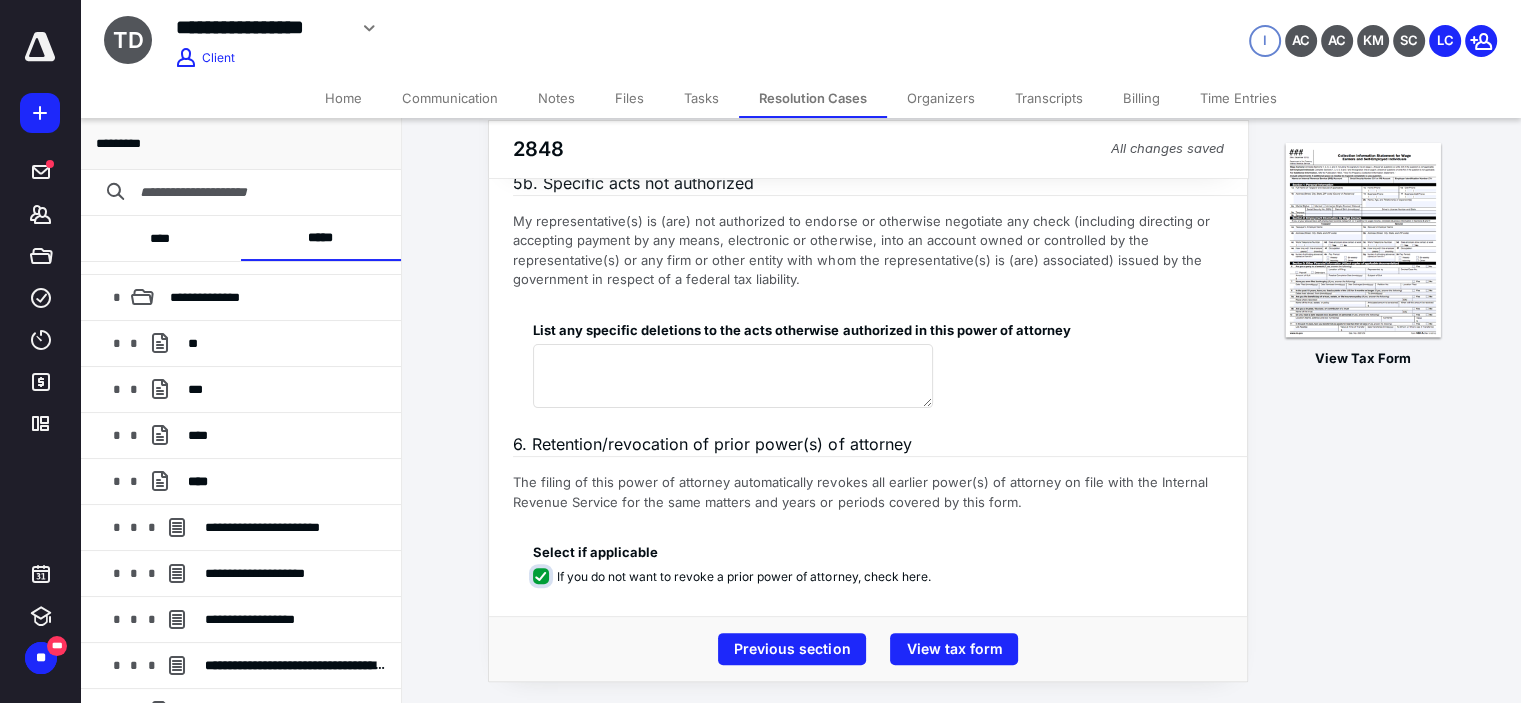 checkbox on "****" 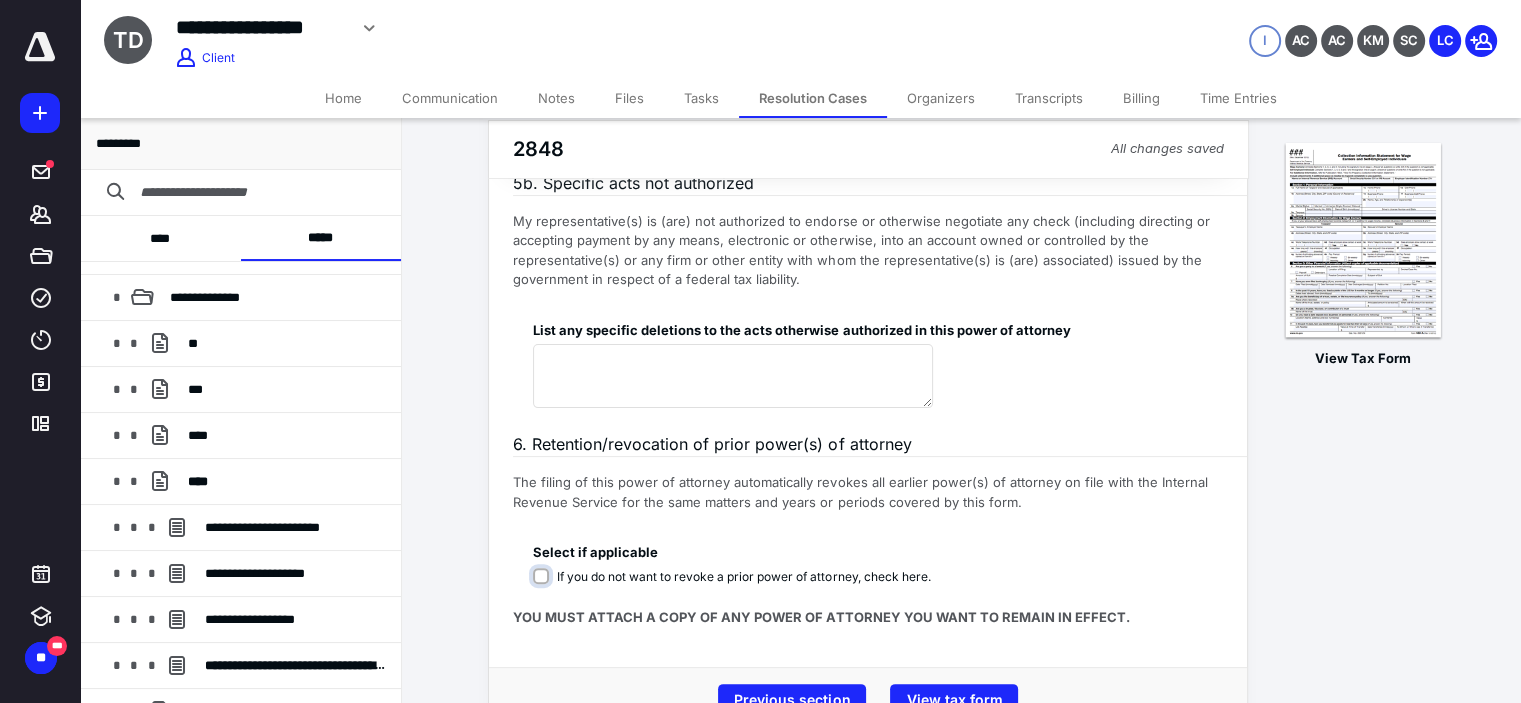 scroll, scrollTop: 467, scrollLeft: 0, axis: vertical 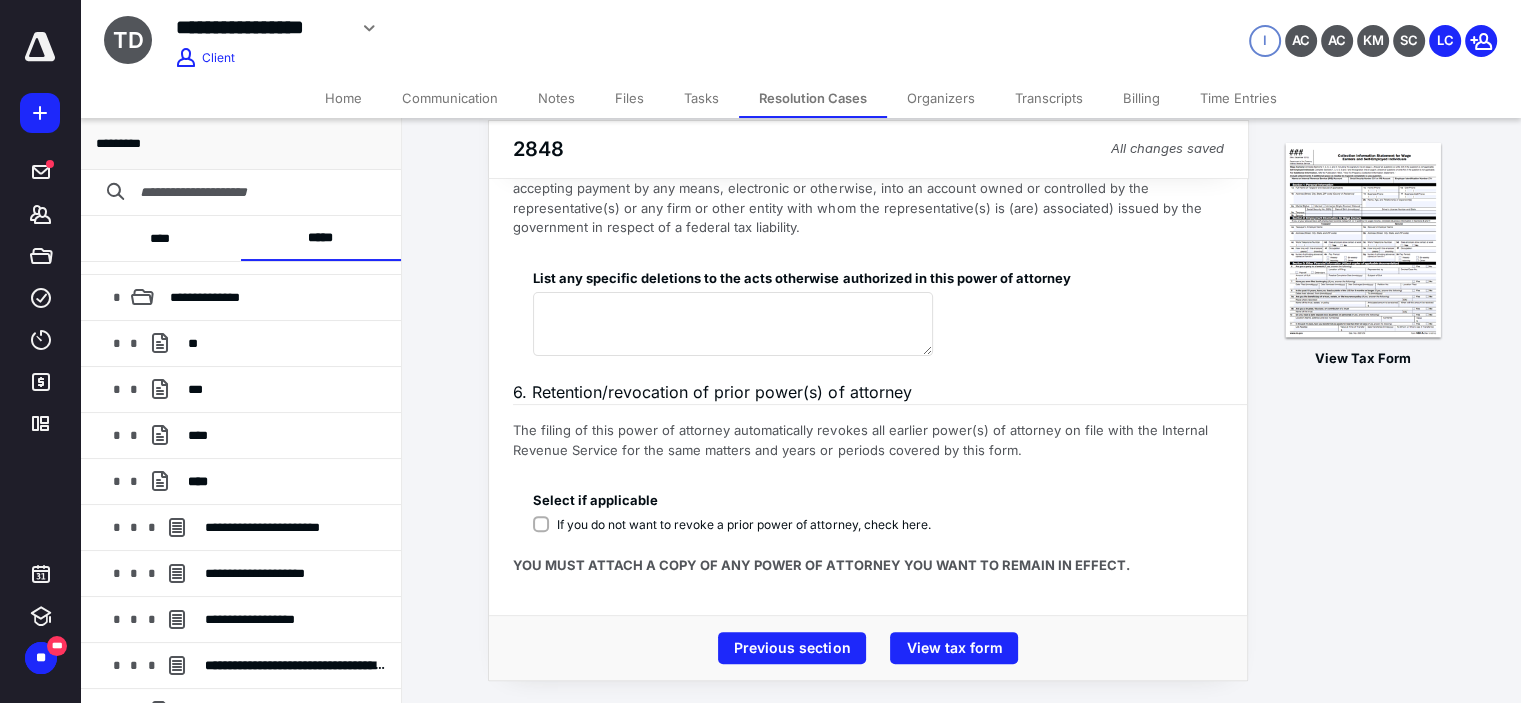 click on "View tax form" at bounding box center [954, 648] 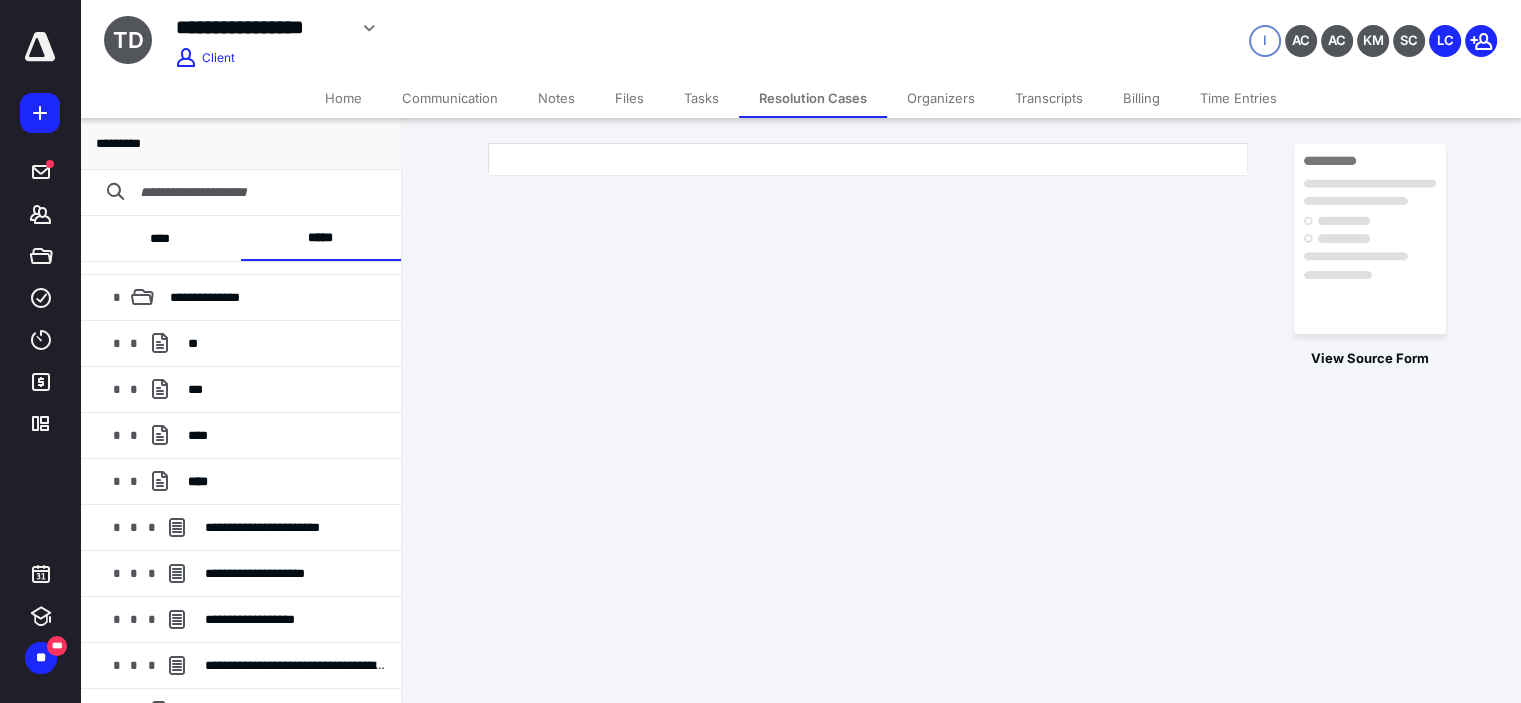 scroll, scrollTop: 0, scrollLeft: 0, axis: both 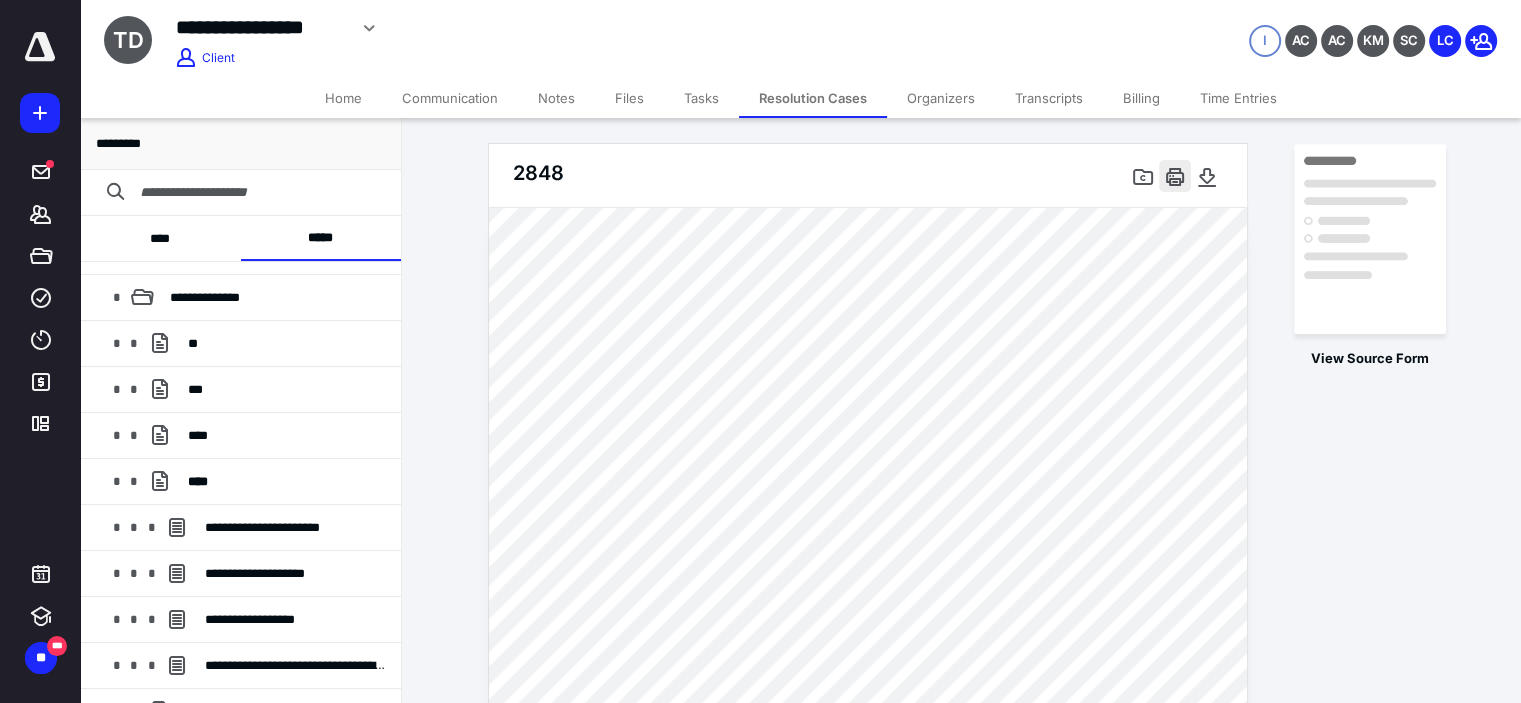 click at bounding box center (1175, 176) 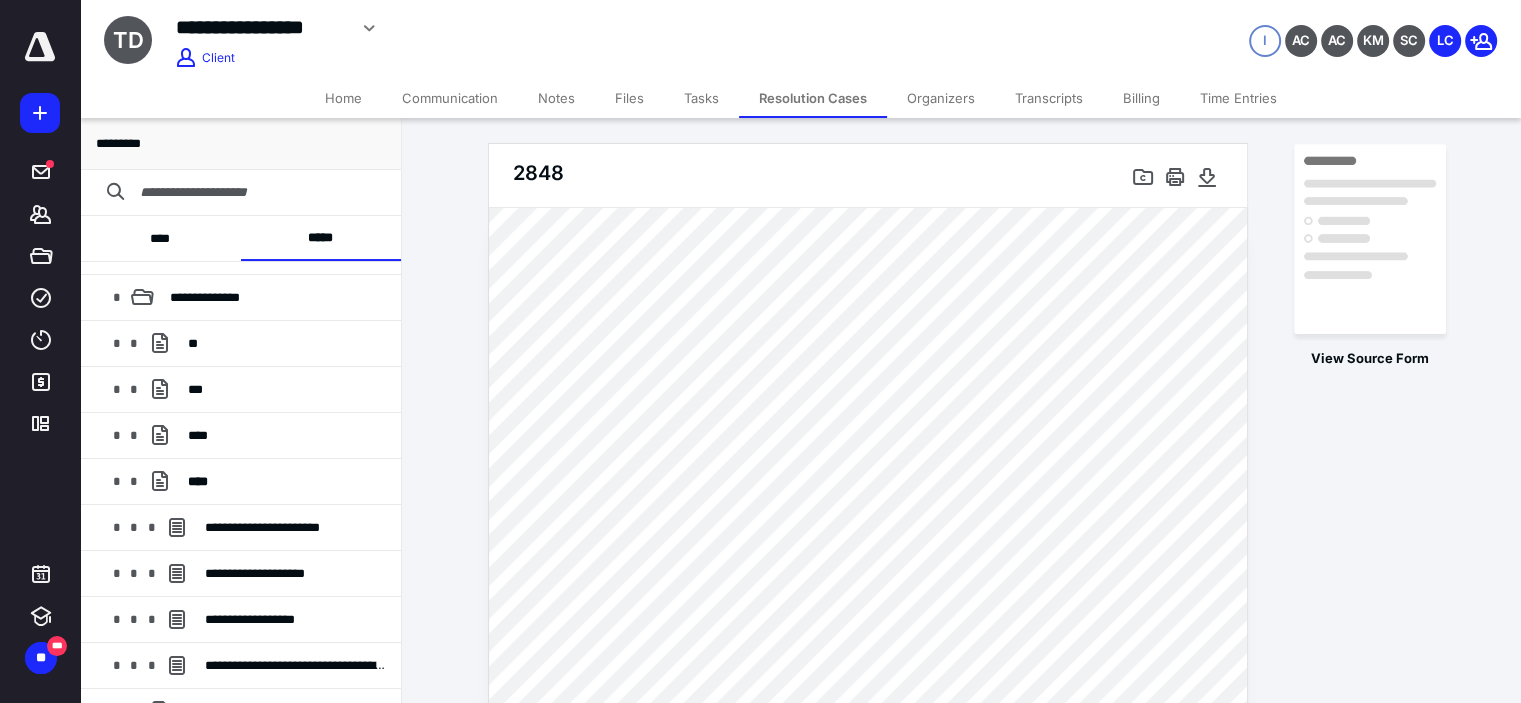 click on "Resolution Cases" at bounding box center [813, 98] 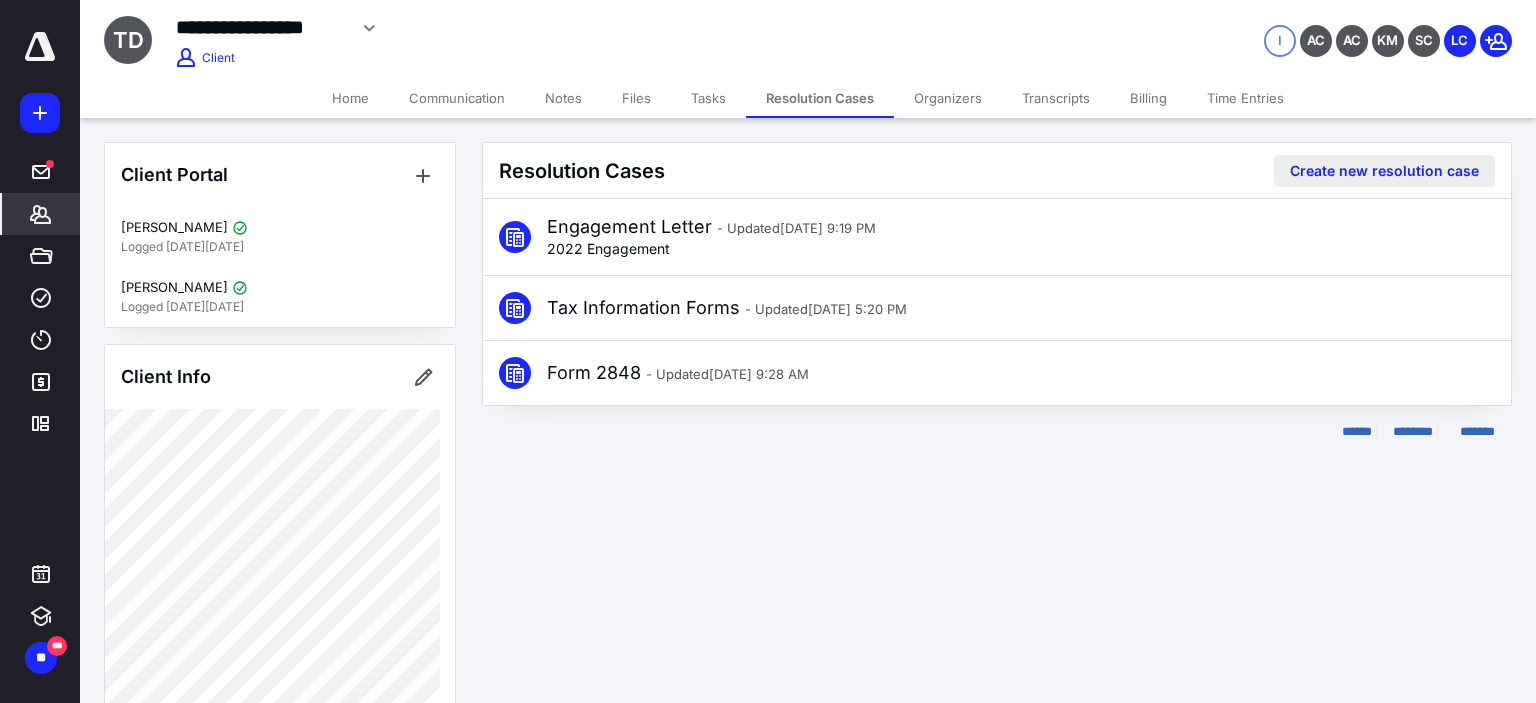 click on "Create new resolution case" at bounding box center (1384, 171) 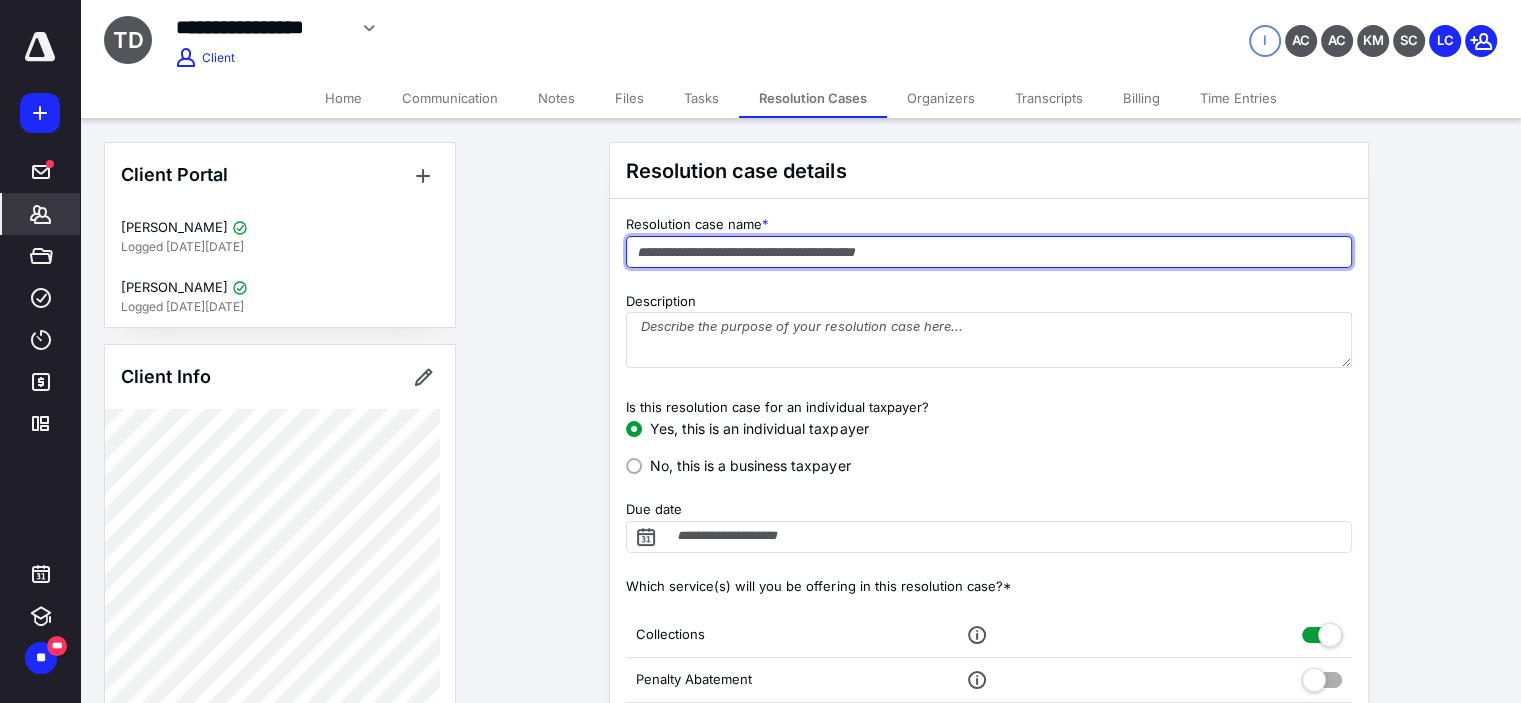 click at bounding box center [989, 252] 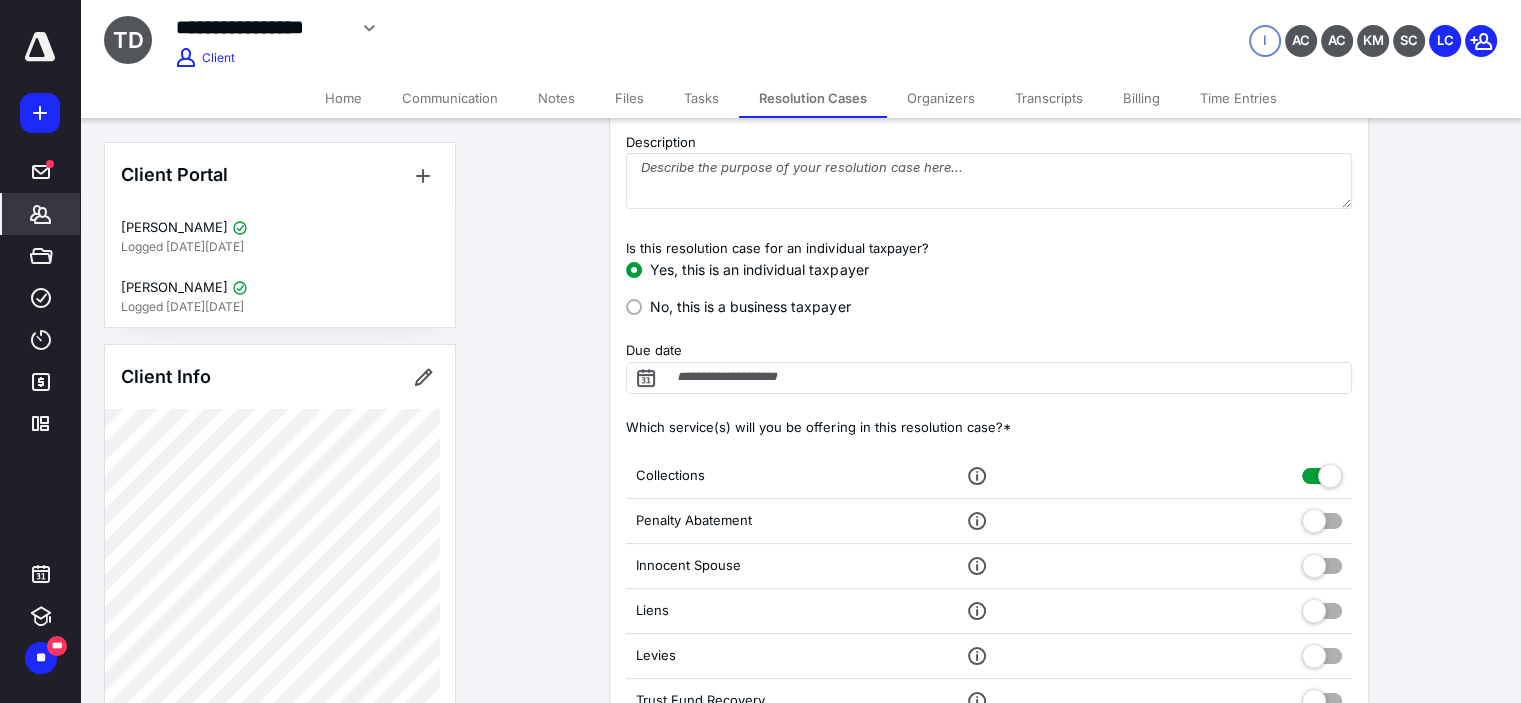 scroll, scrollTop: 166, scrollLeft: 0, axis: vertical 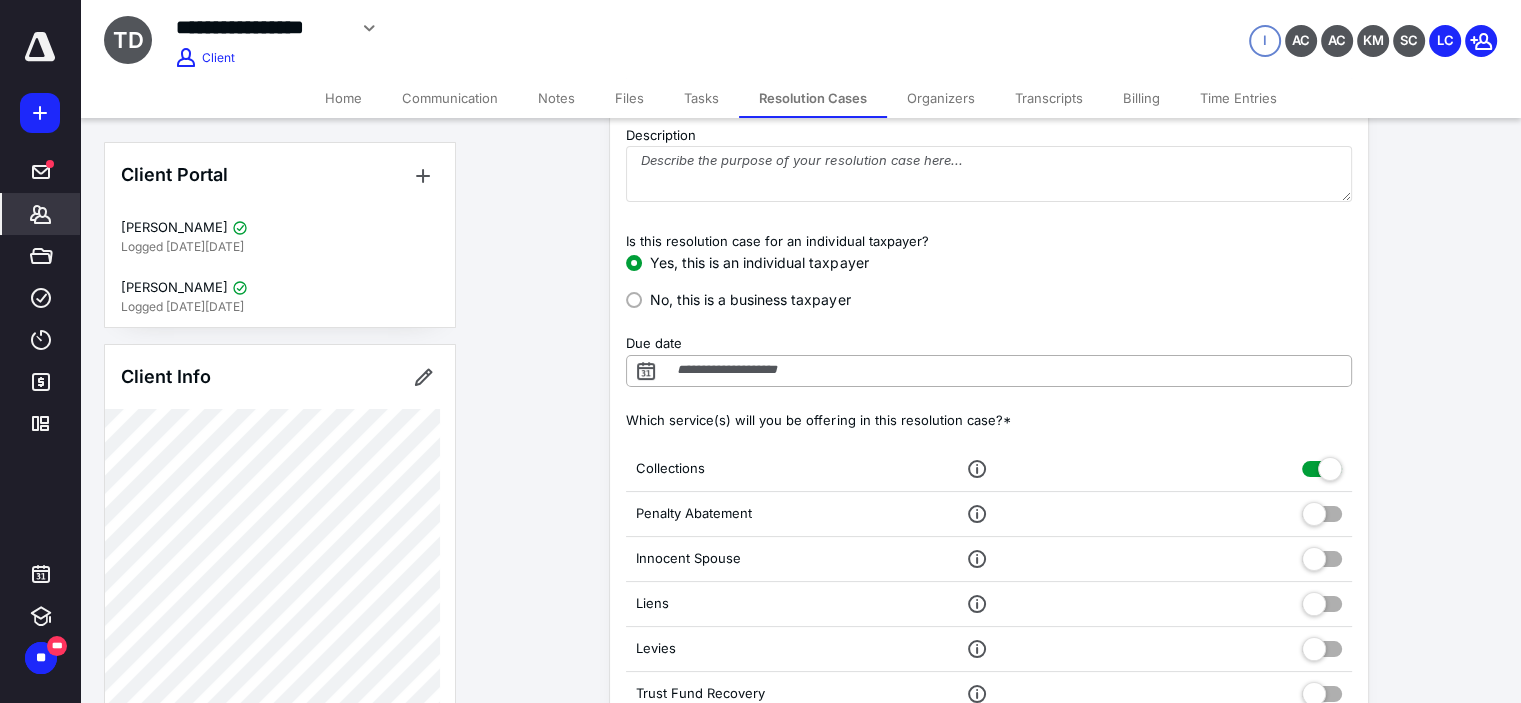 type on "**********" 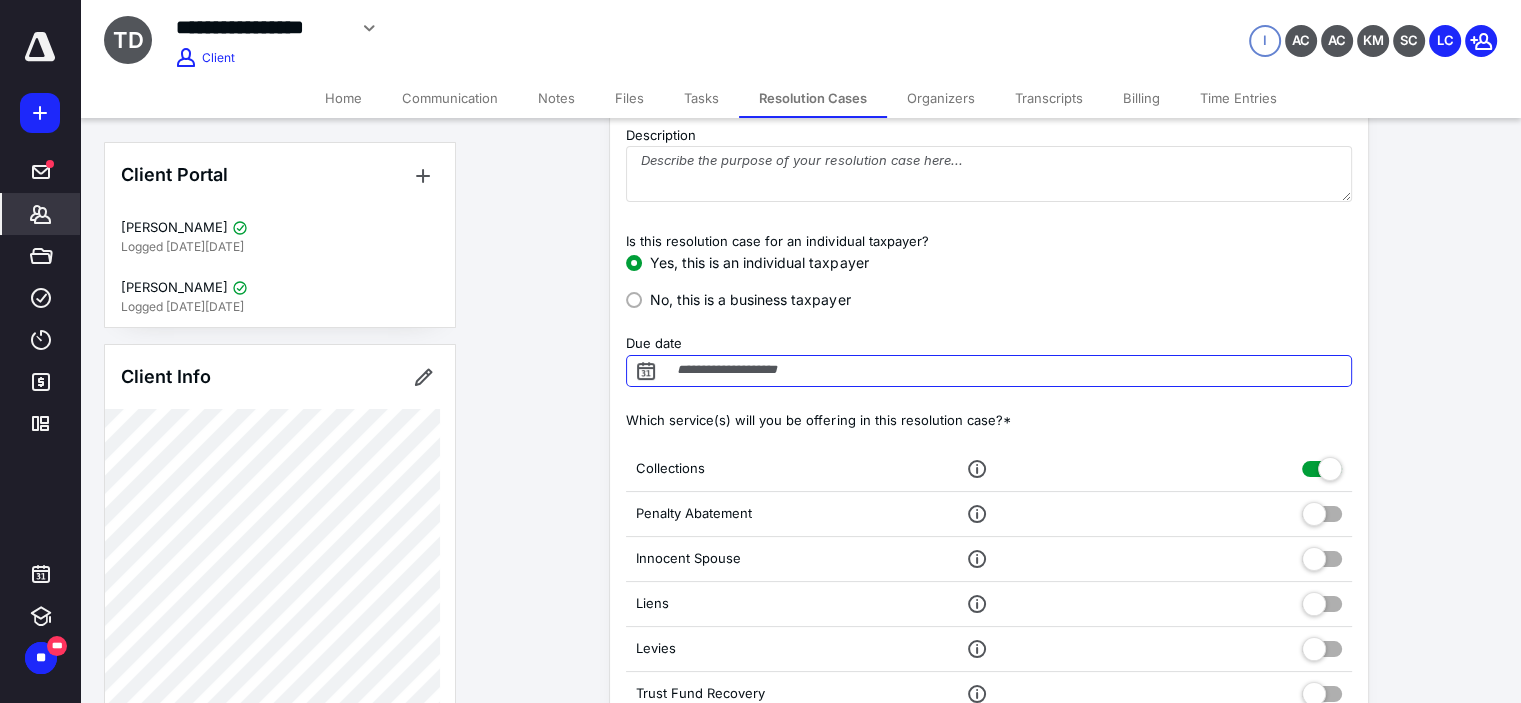 click on "Due date" at bounding box center [989, 371] 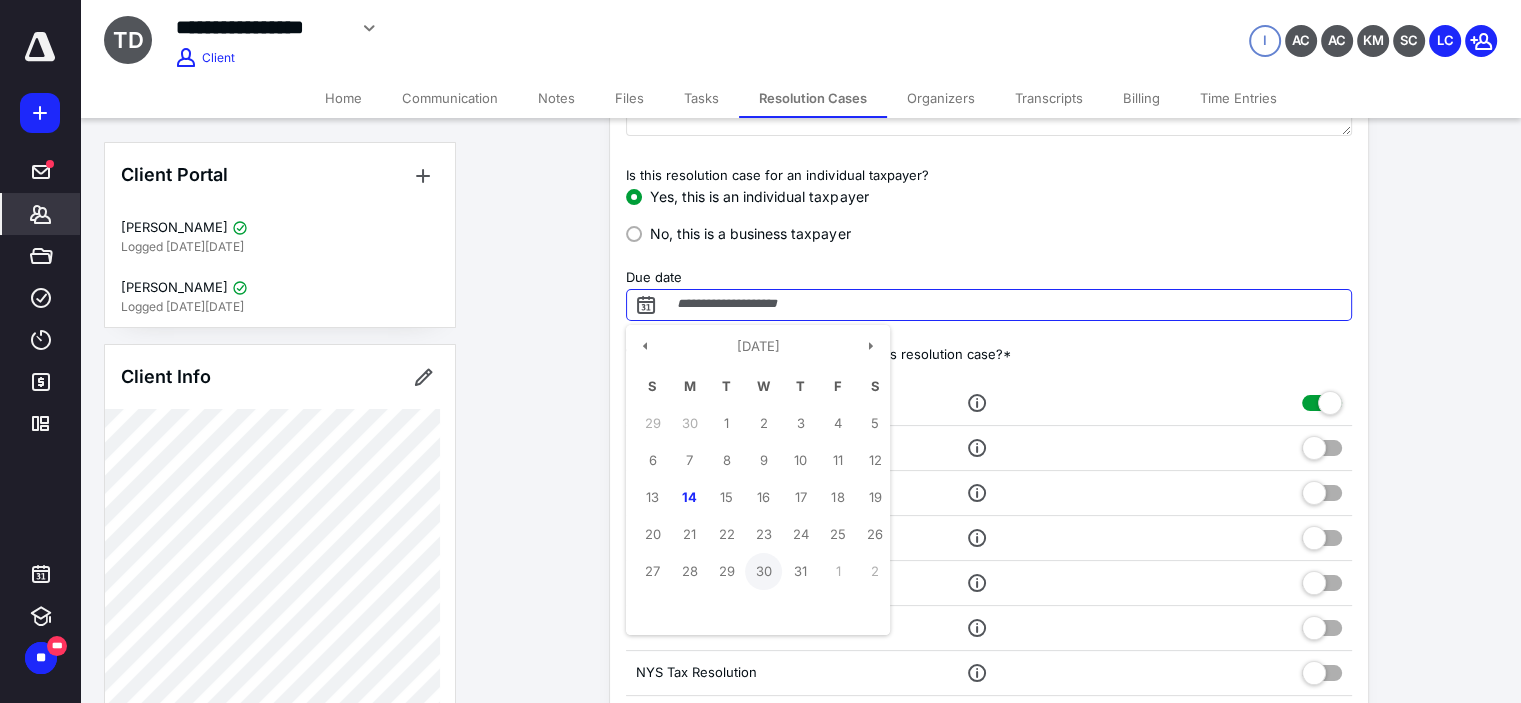 scroll, scrollTop: 233, scrollLeft: 0, axis: vertical 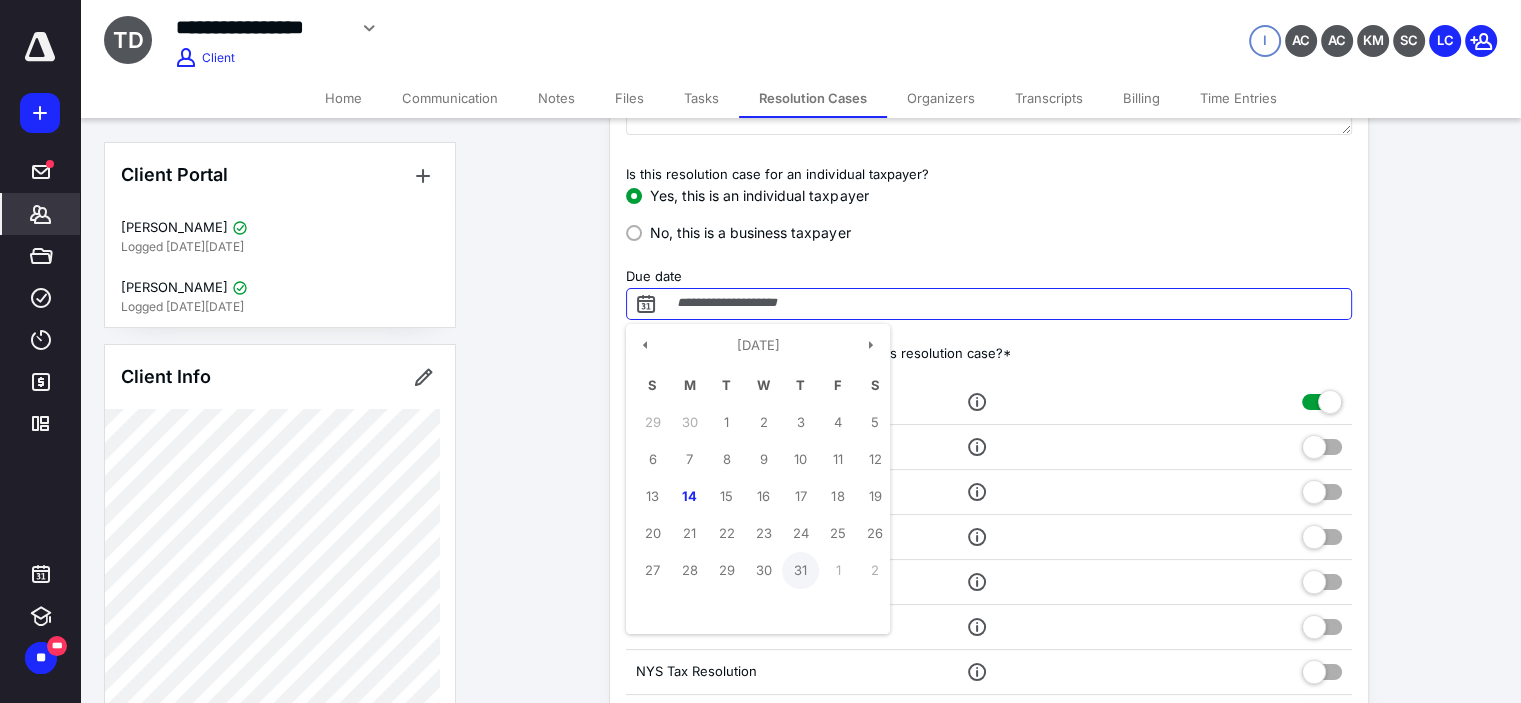 click on "31" at bounding box center [800, 570] 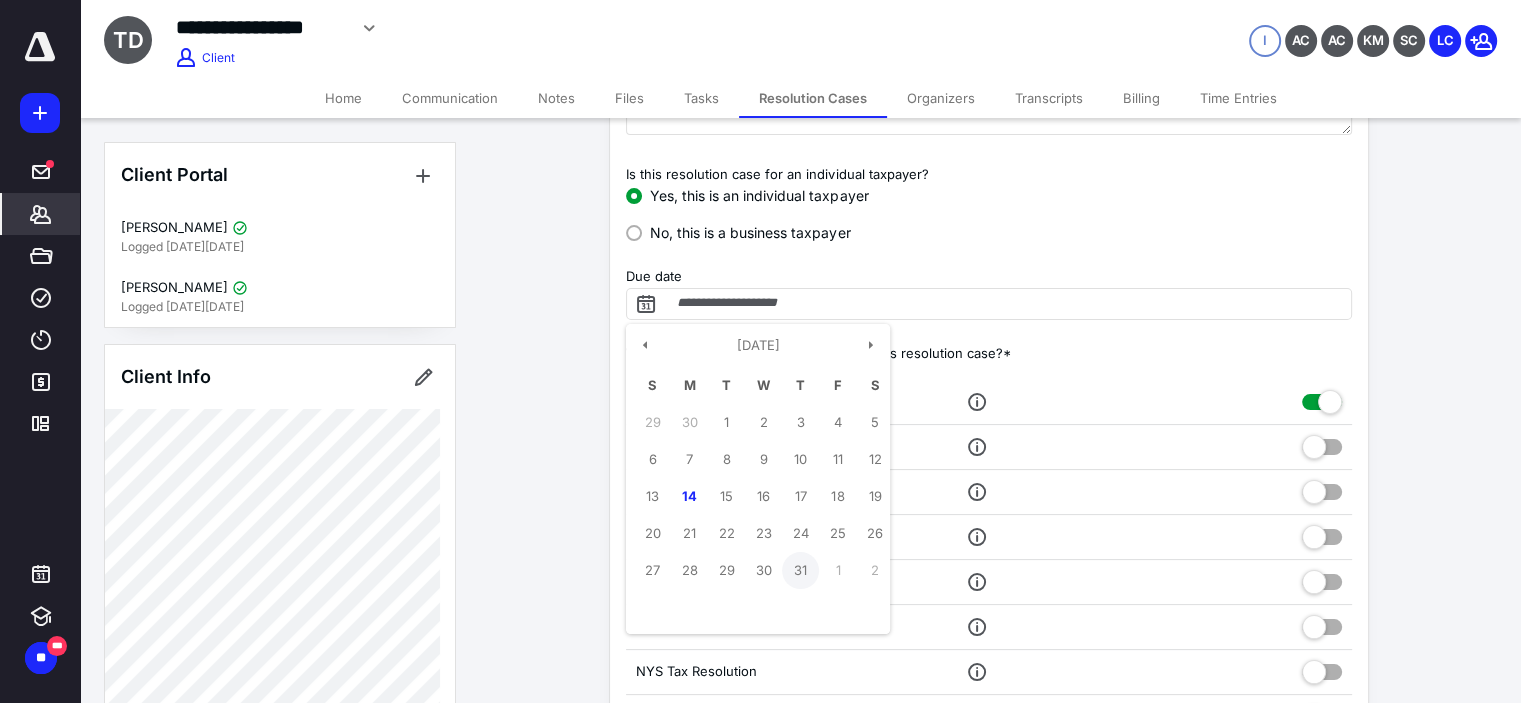 type on "**********" 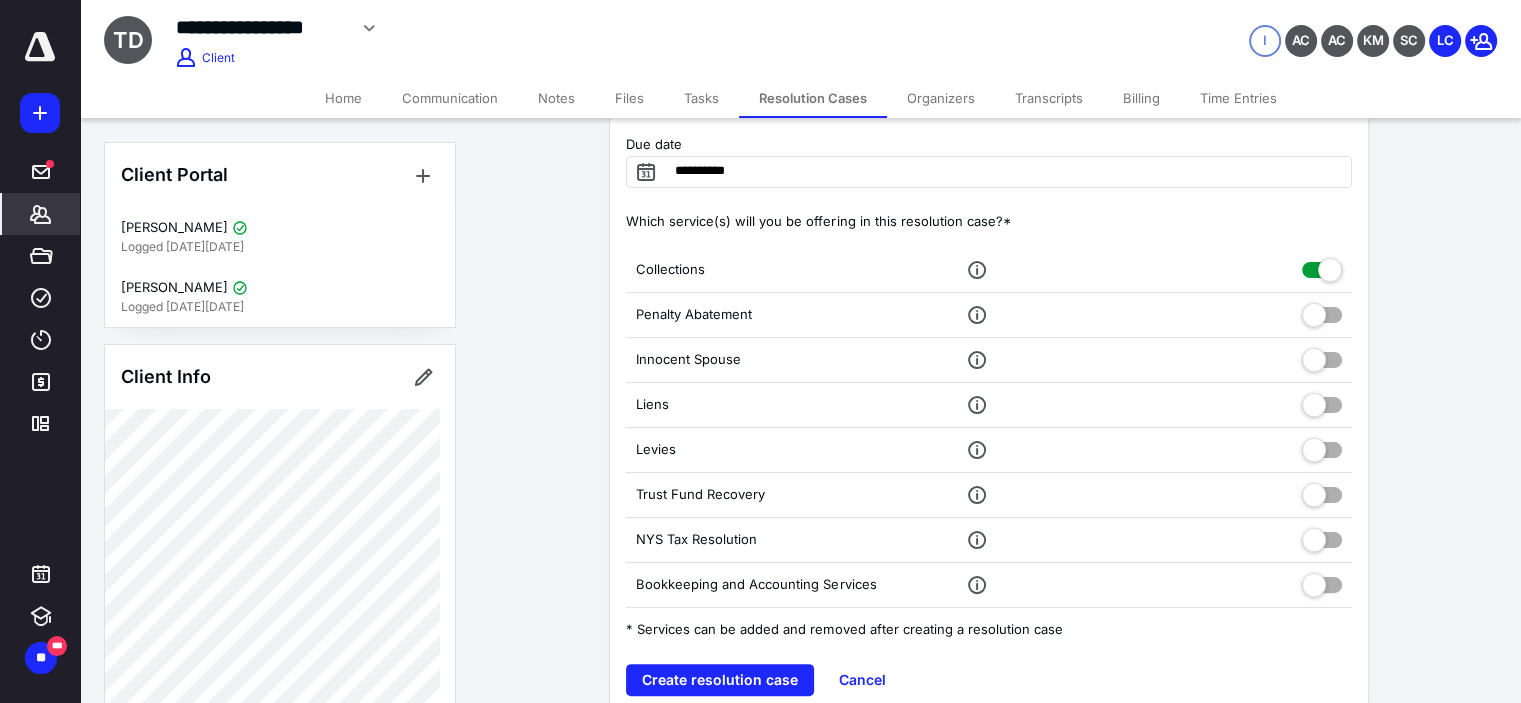 scroll, scrollTop: 396, scrollLeft: 0, axis: vertical 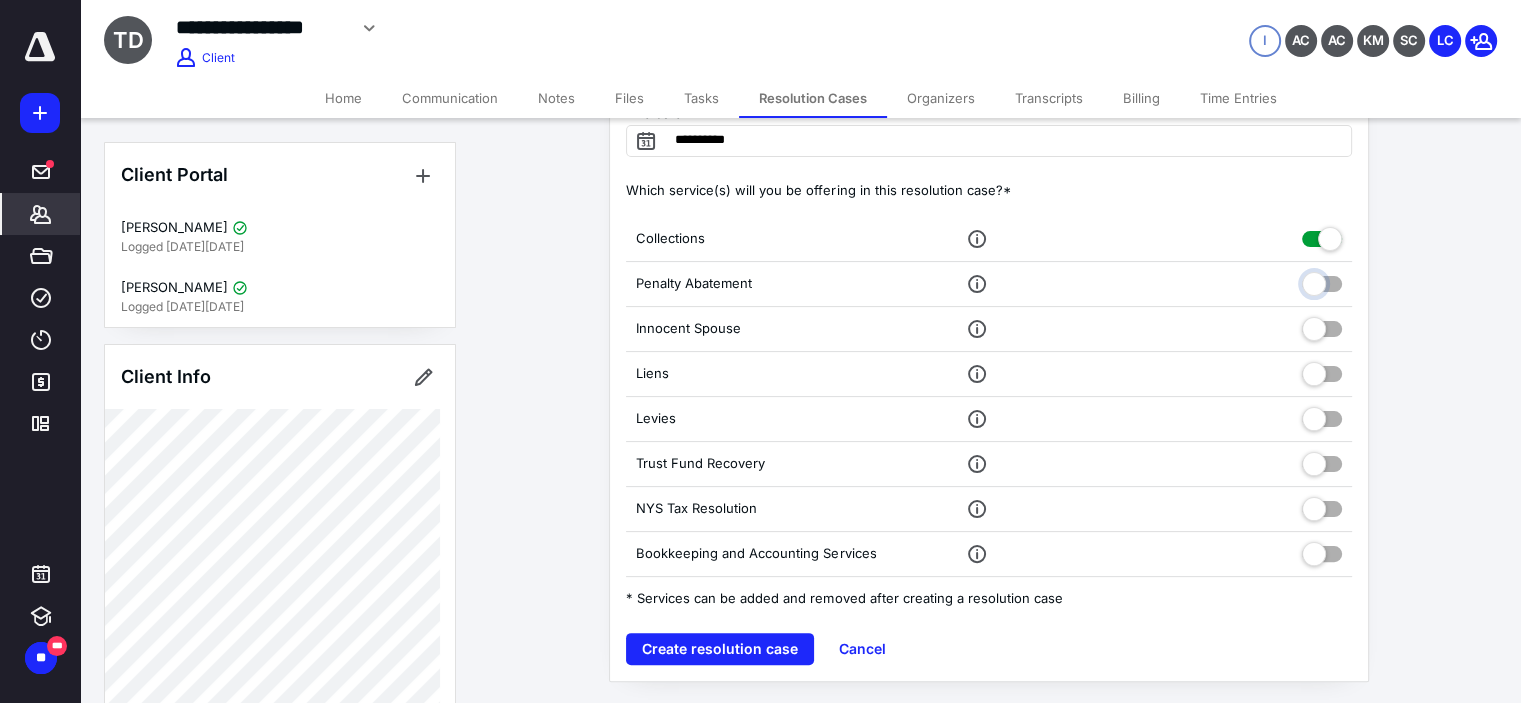 click at bounding box center (1322, 281) 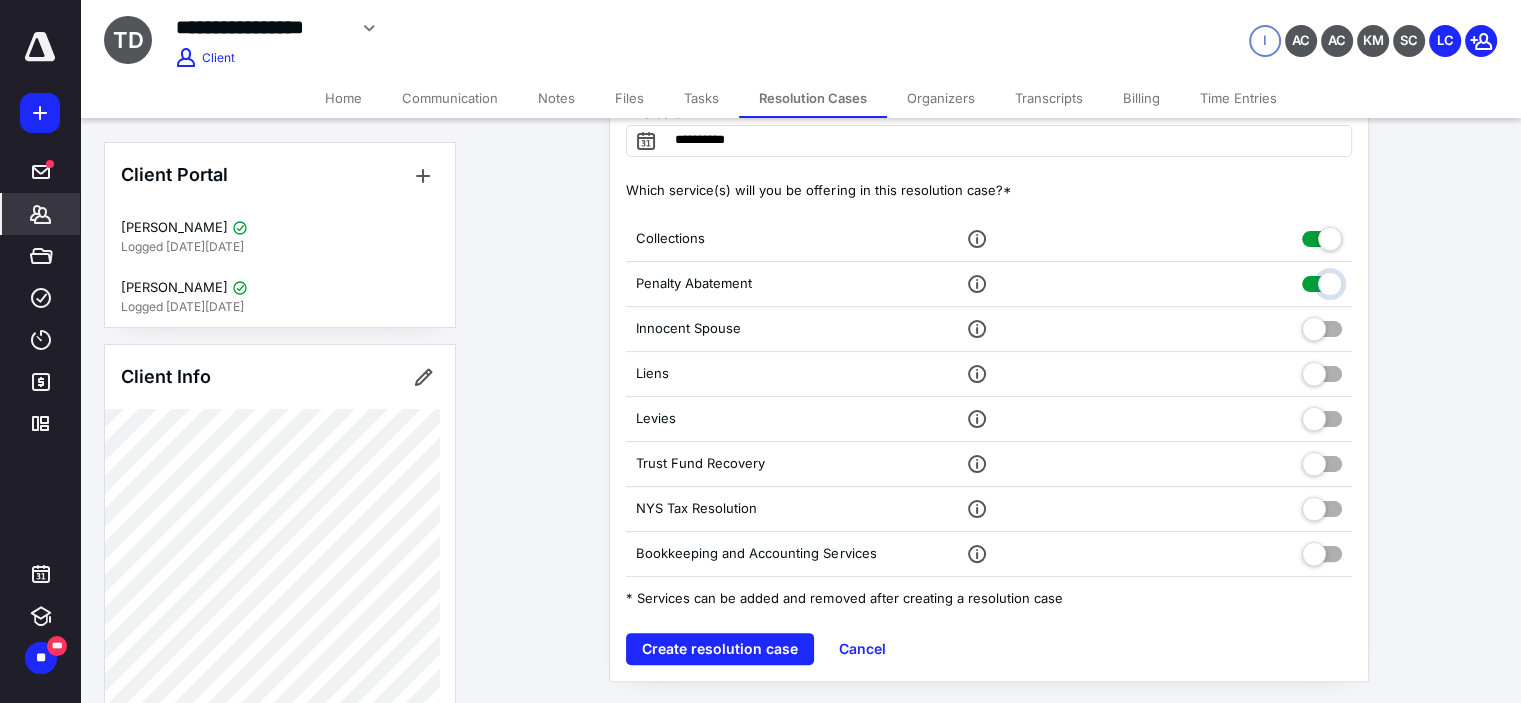 checkbox on "true" 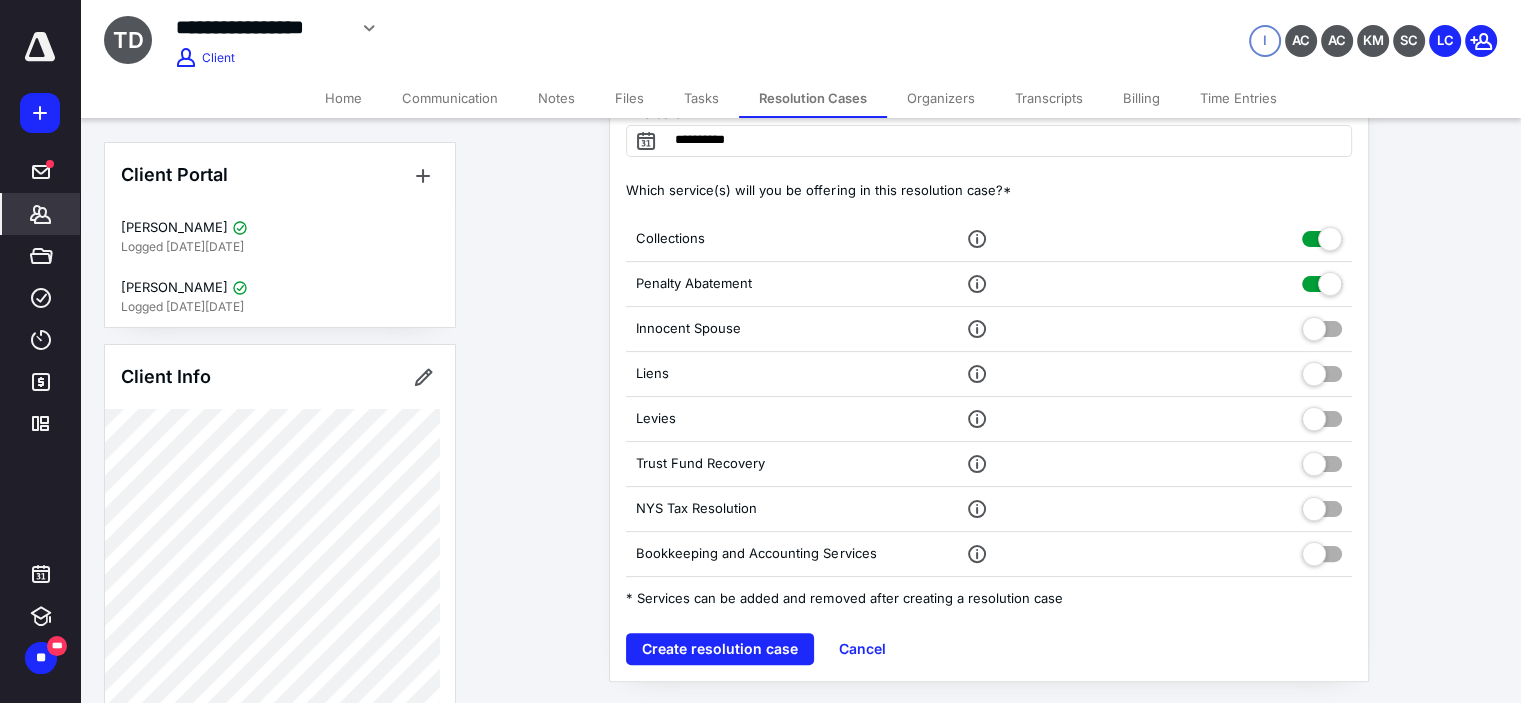 click at bounding box center [1322, 325] 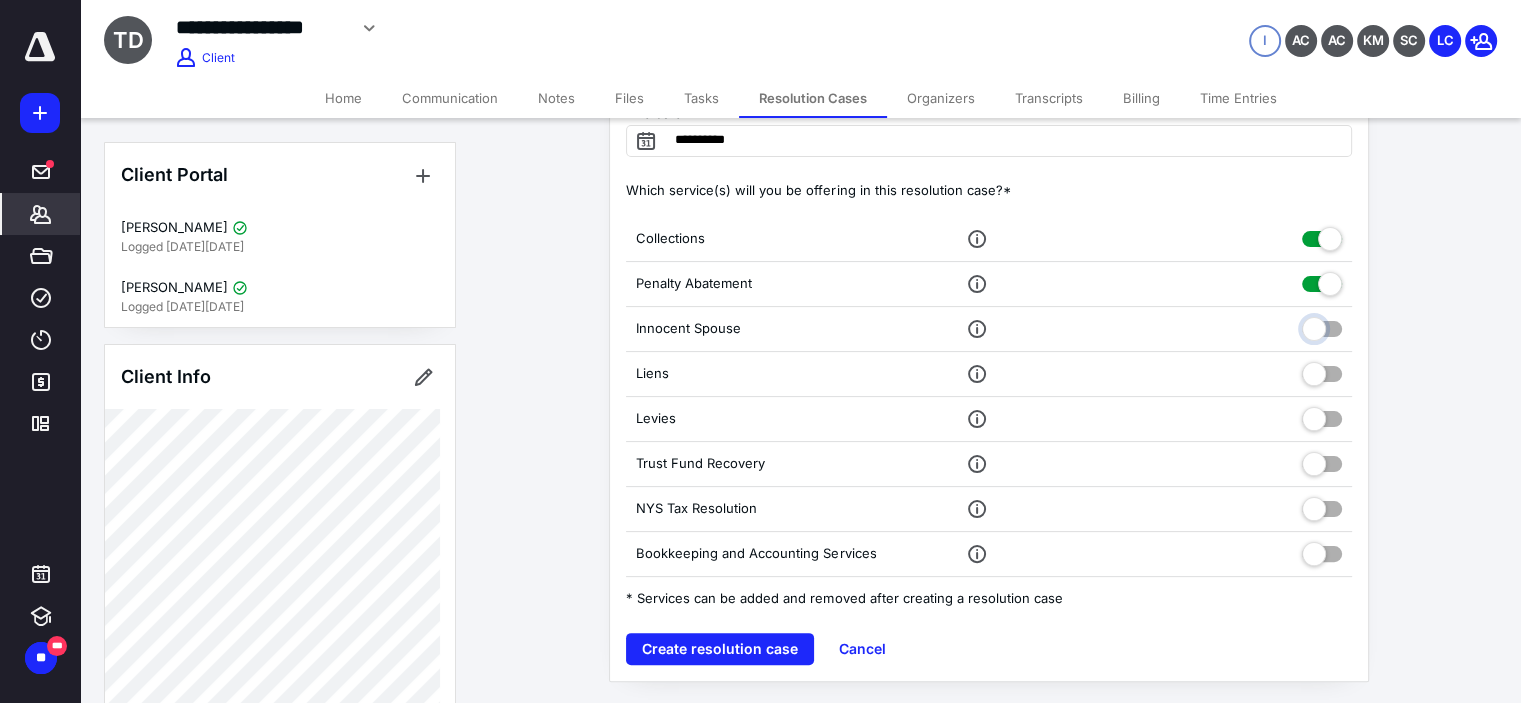 click at bounding box center [1322, 326] 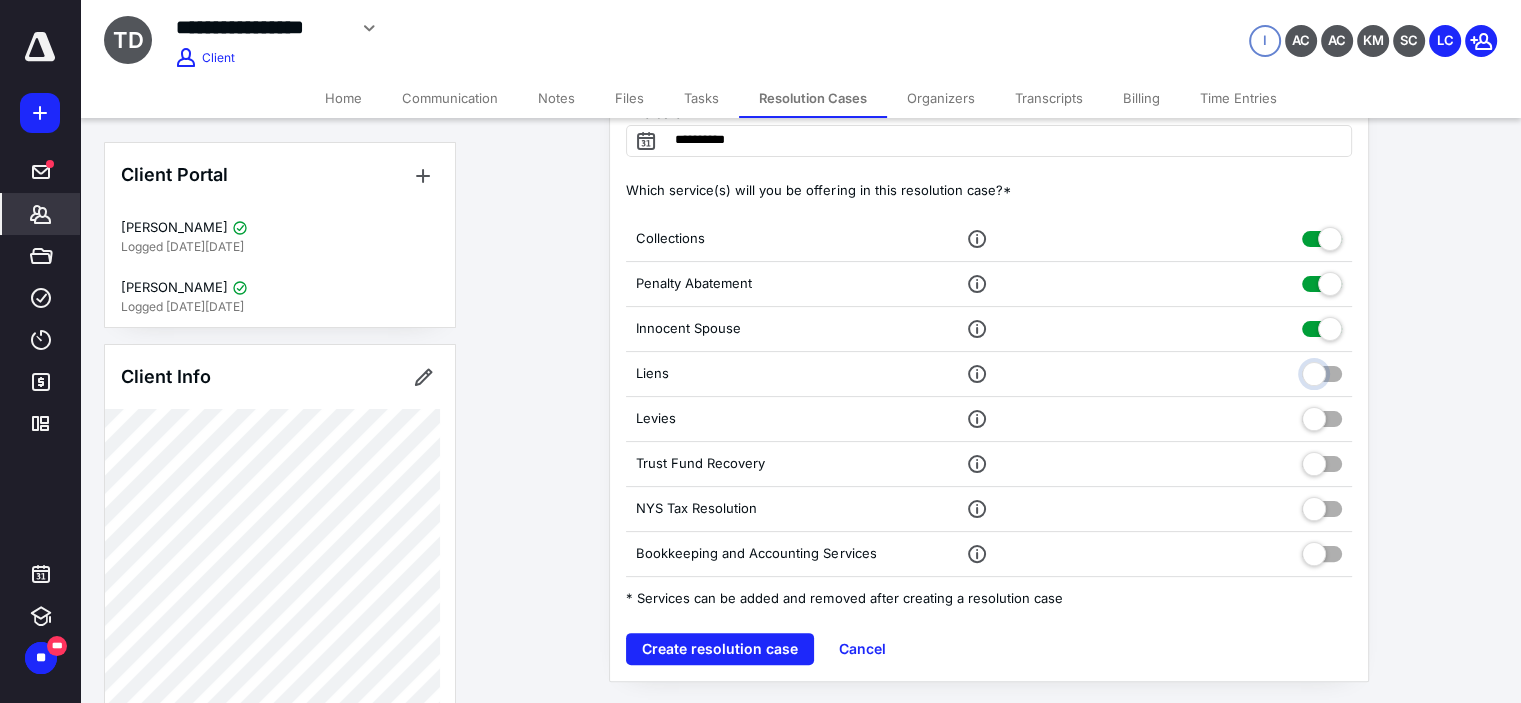click at bounding box center [1322, 371] 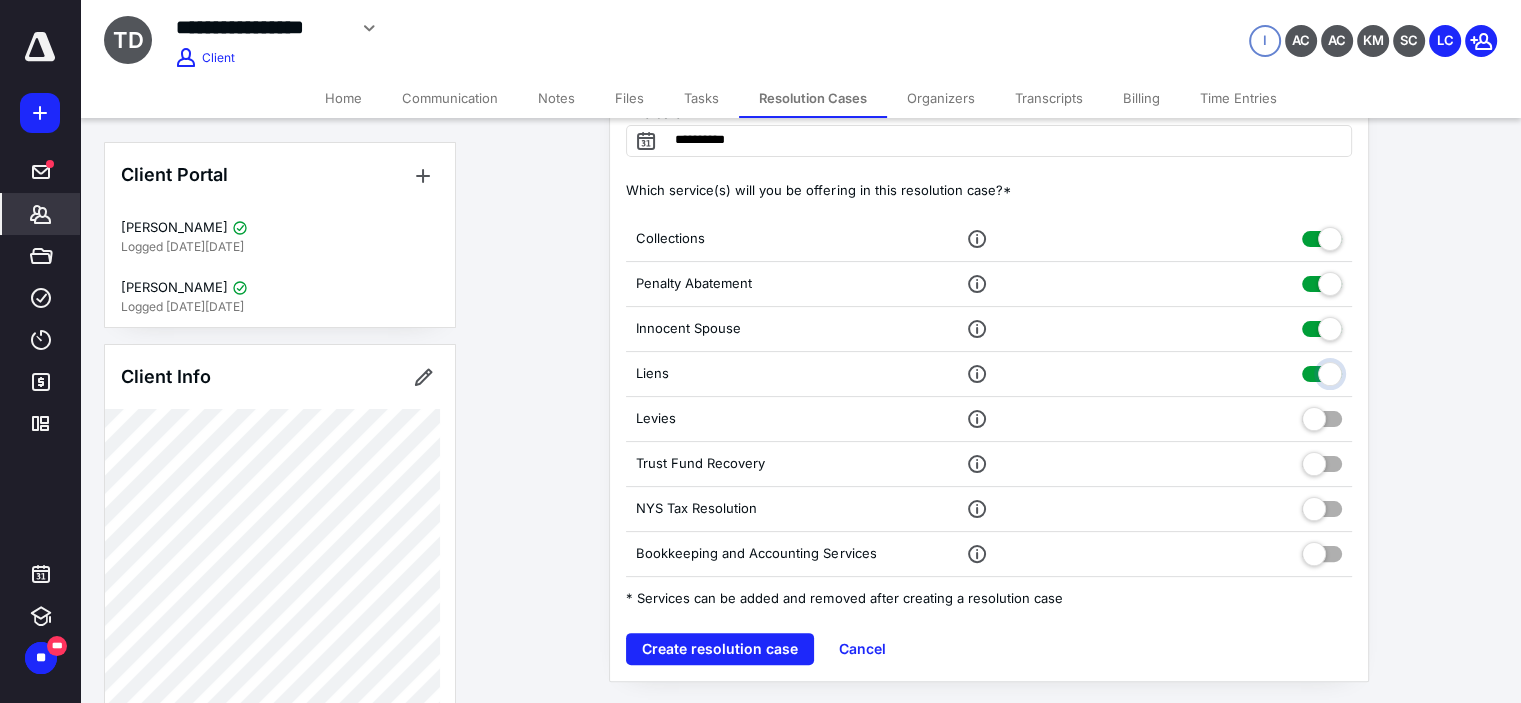 checkbox on "true" 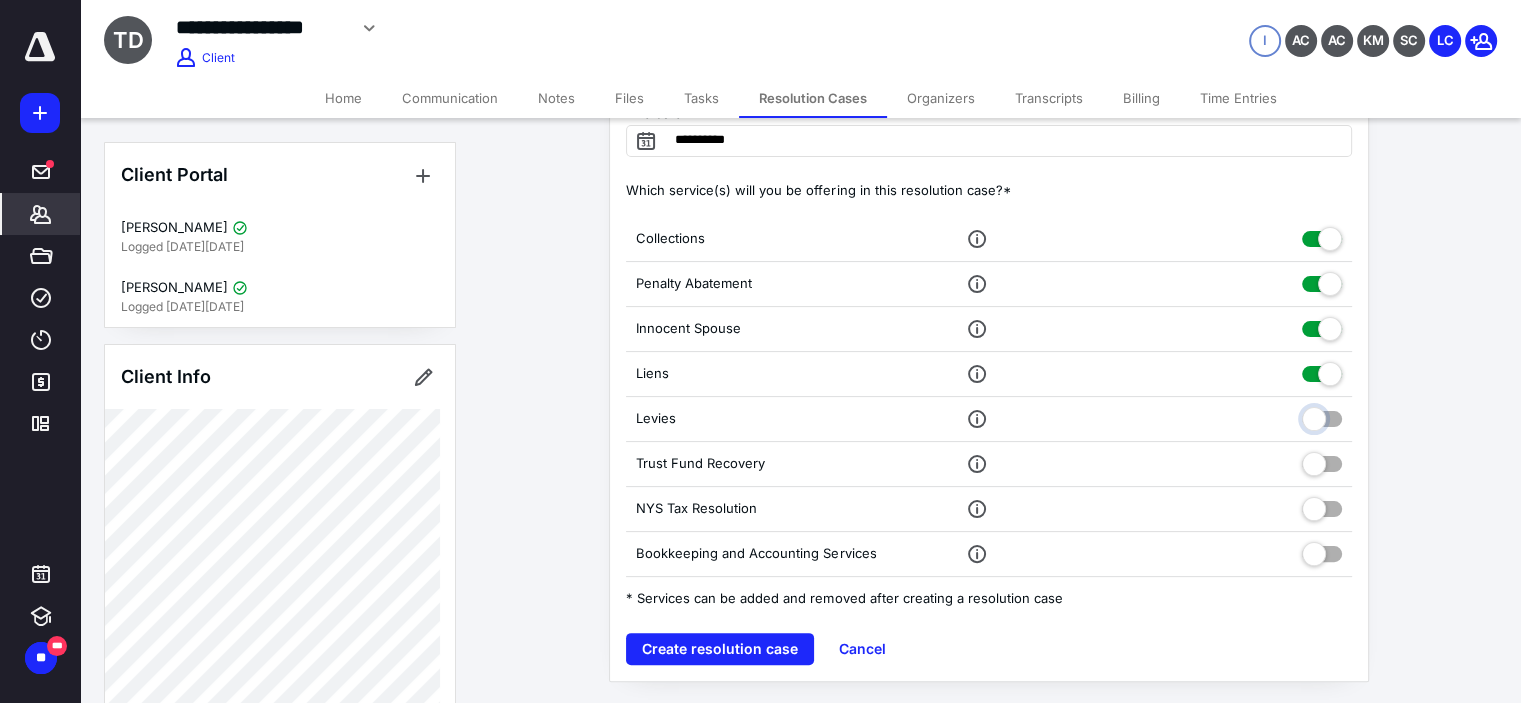 click at bounding box center (1322, 416) 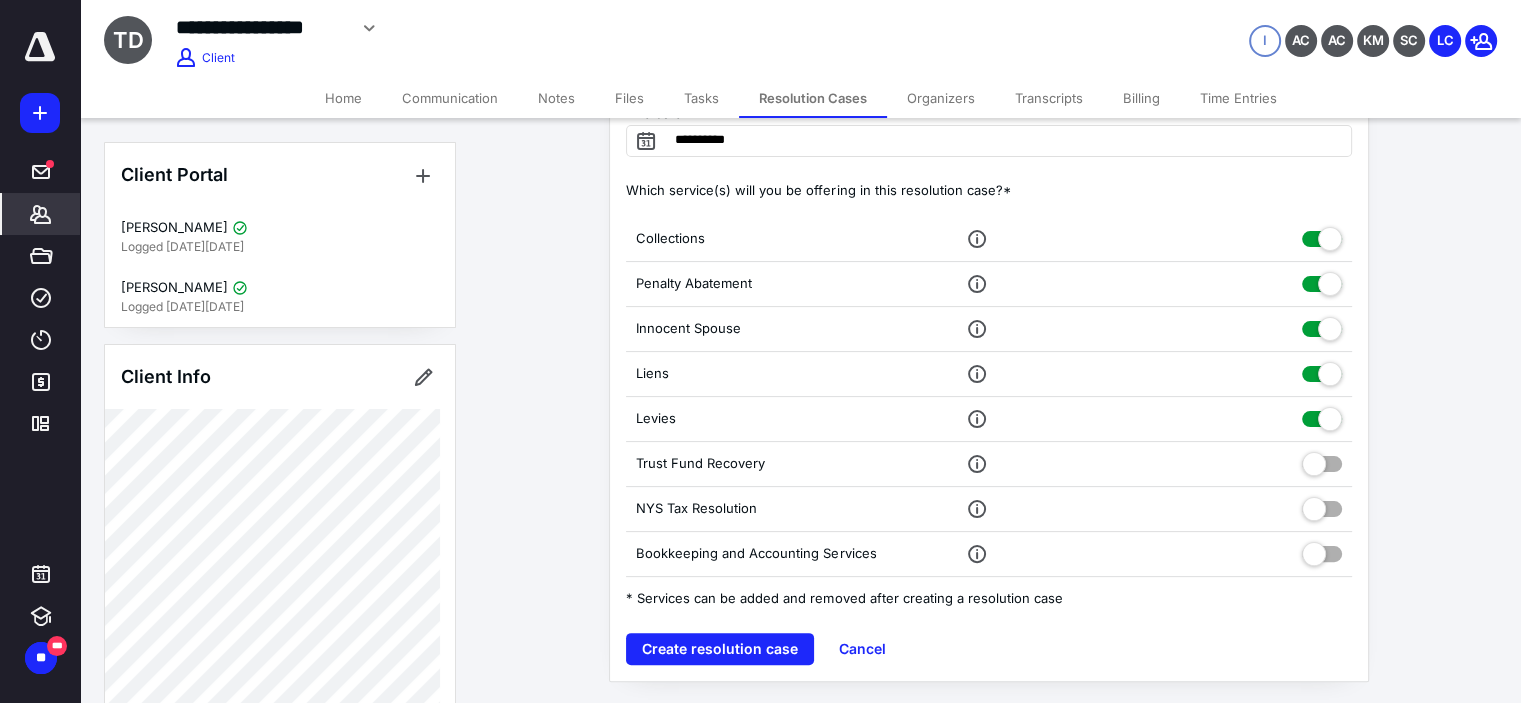 click at bounding box center [1322, 460] 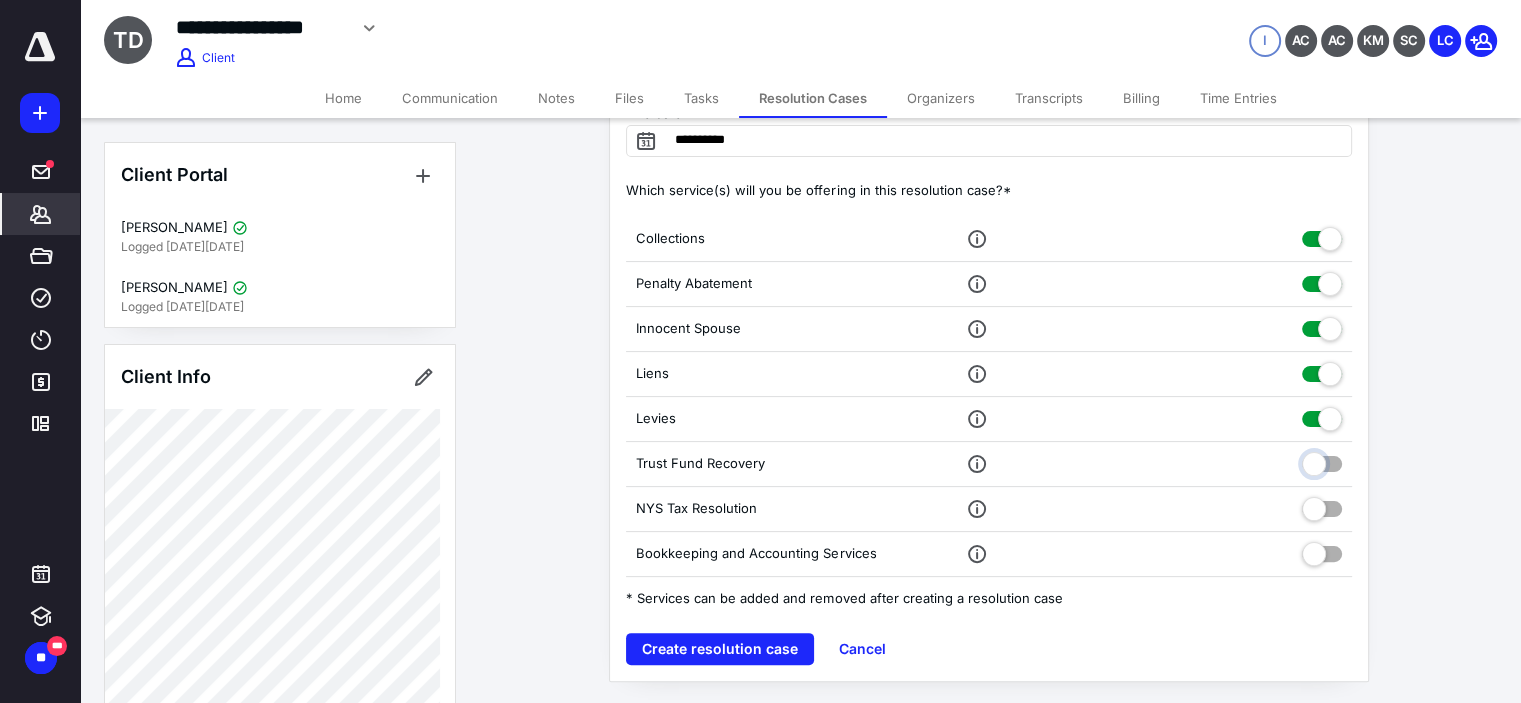 click at bounding box center (1322, 461) 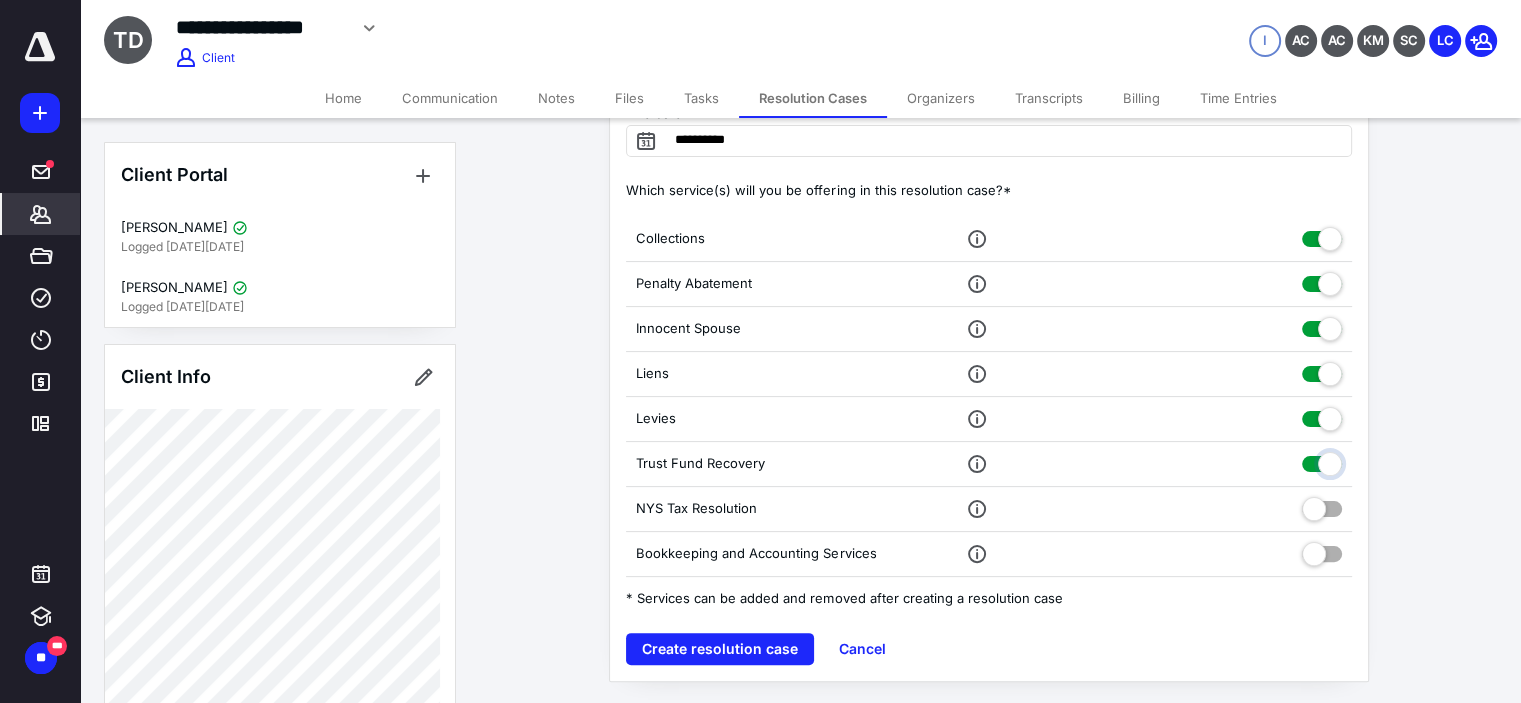 checkbox on "true" 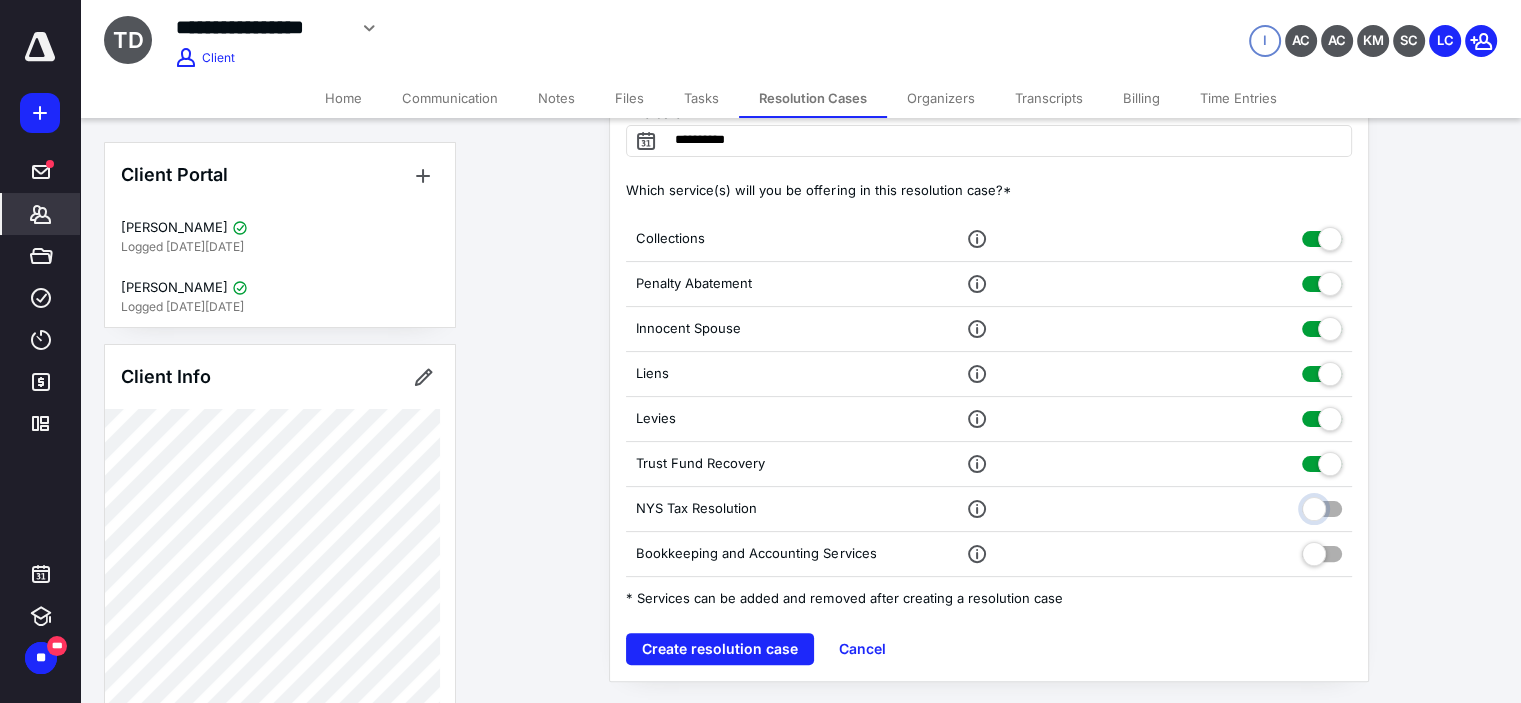 click at bounding box center [1322, 506] 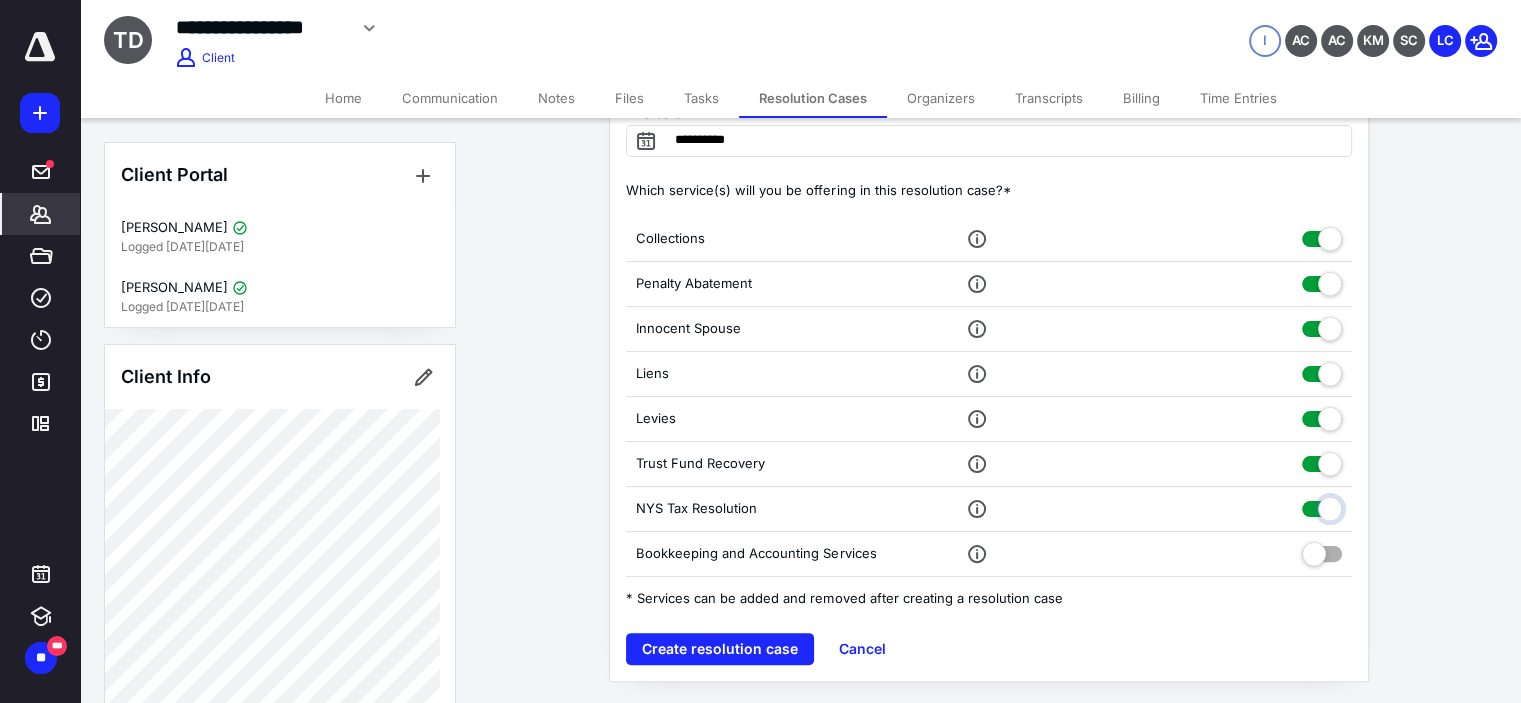 checkbox on "true" 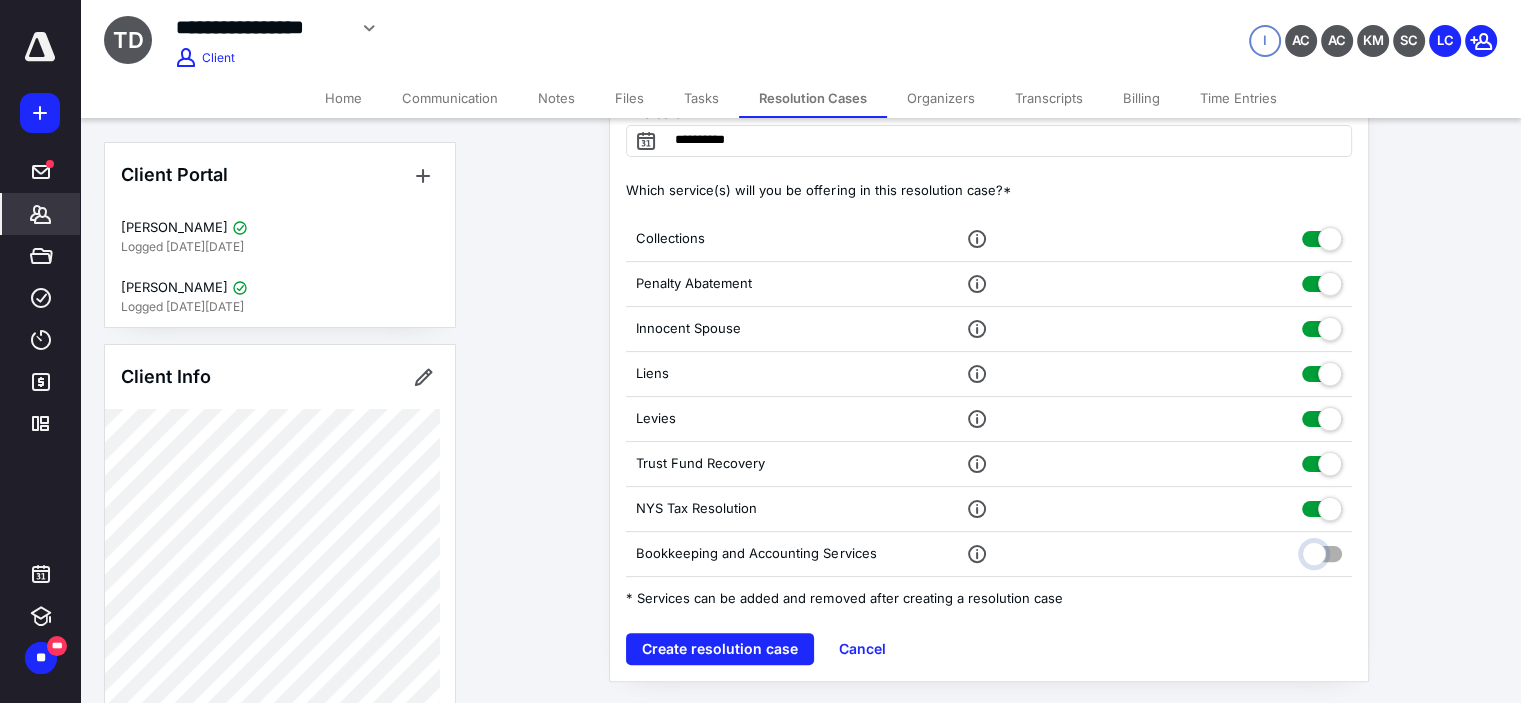 click at bounding box center (1322, 551) 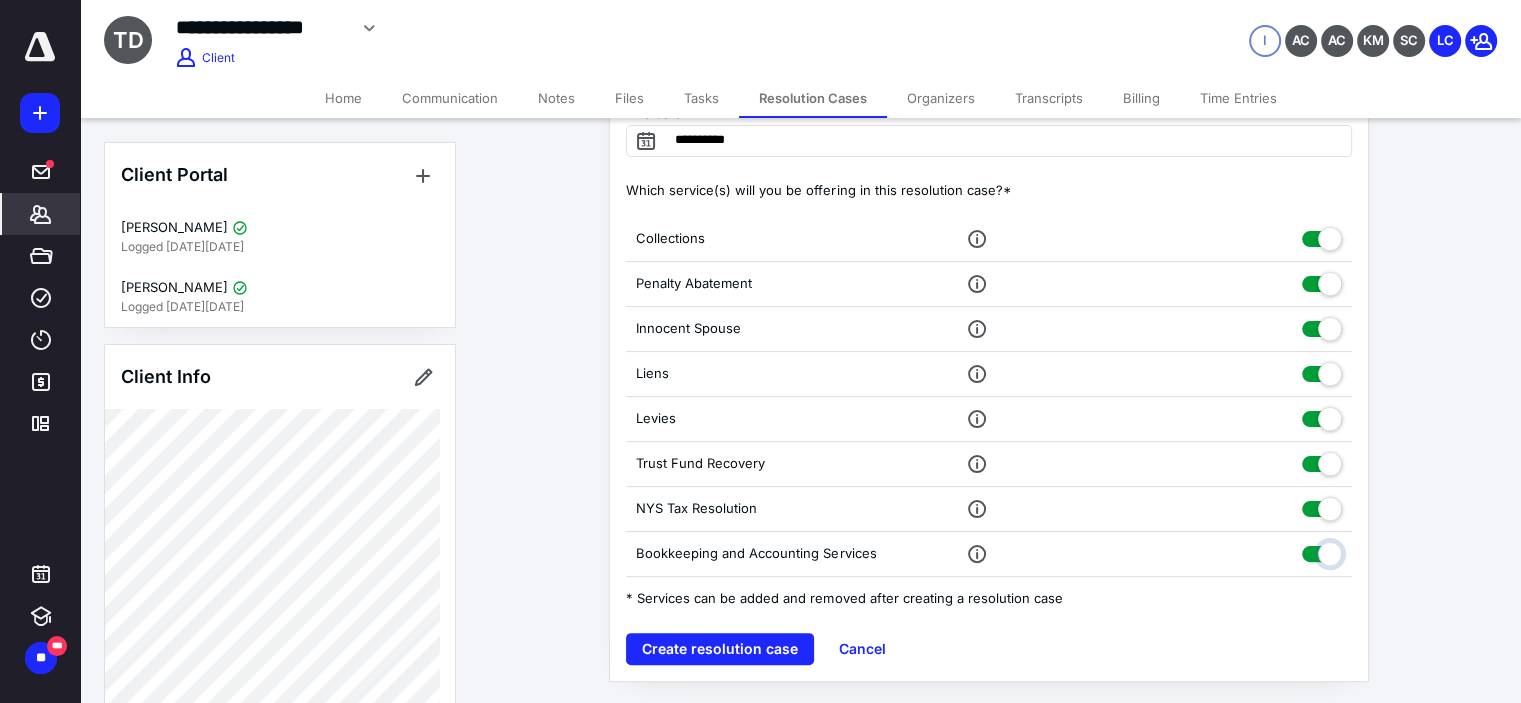 checkbox on "true" 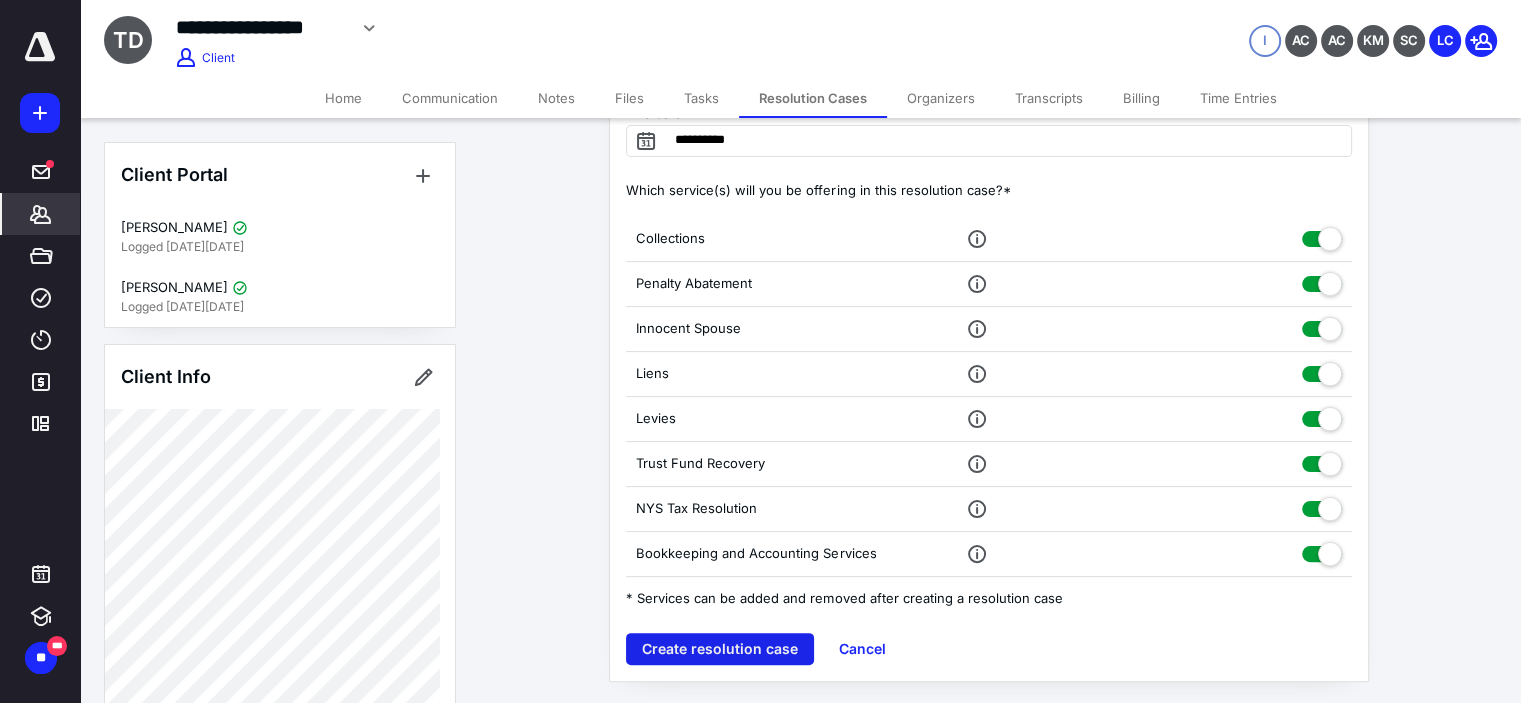 click on "Create resolution case" at bounding box center (720, 649) 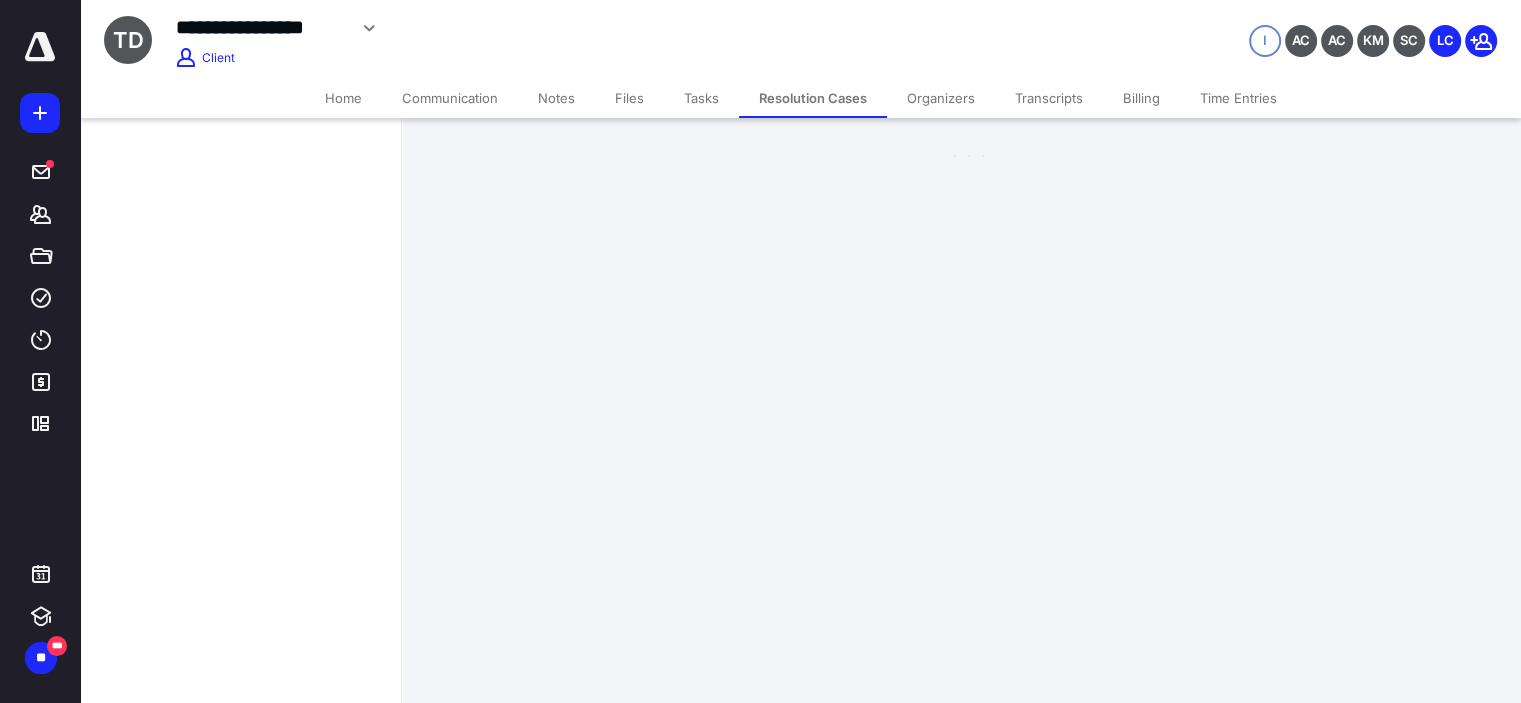 scroll, scrollTop: 0, scrollLeft: 0, axis: both 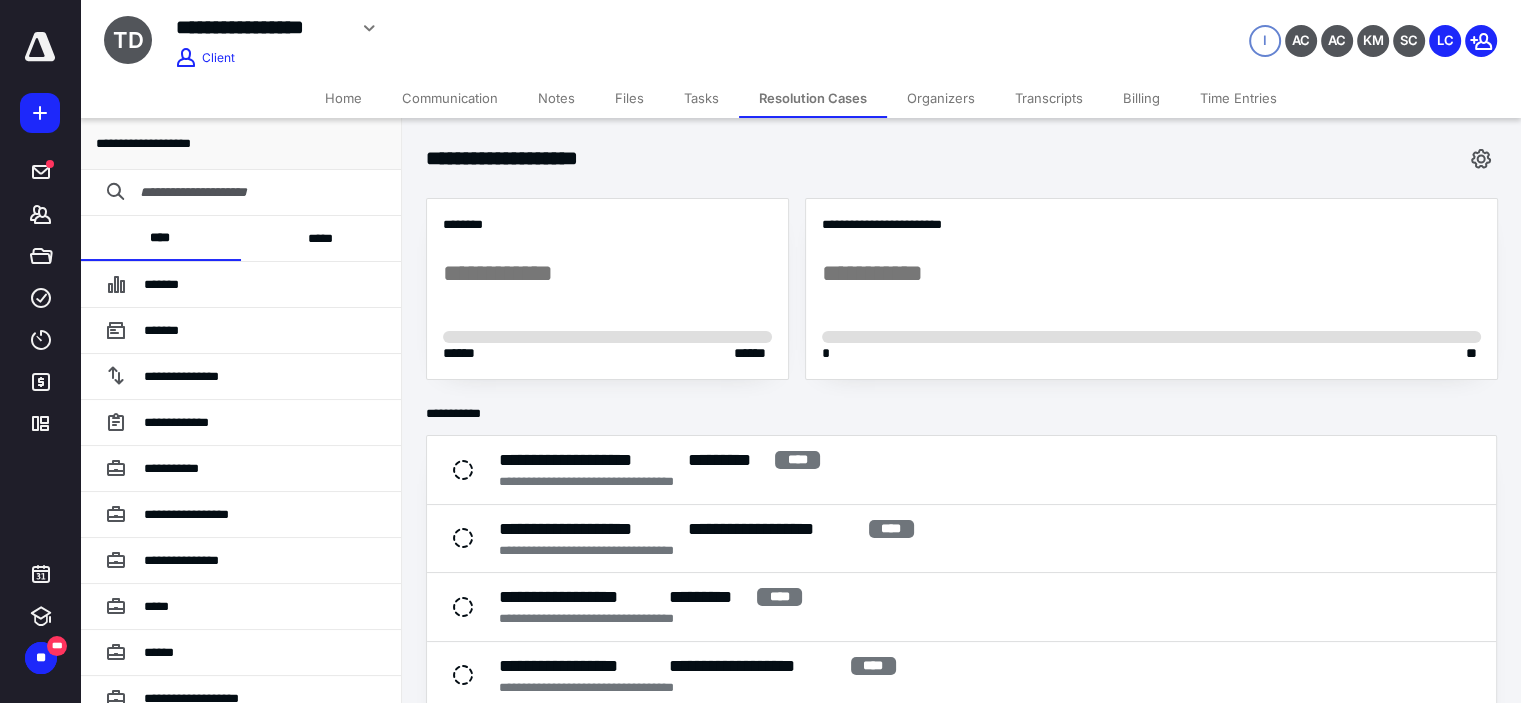 click on "*****" at bounding box center (321, 238) 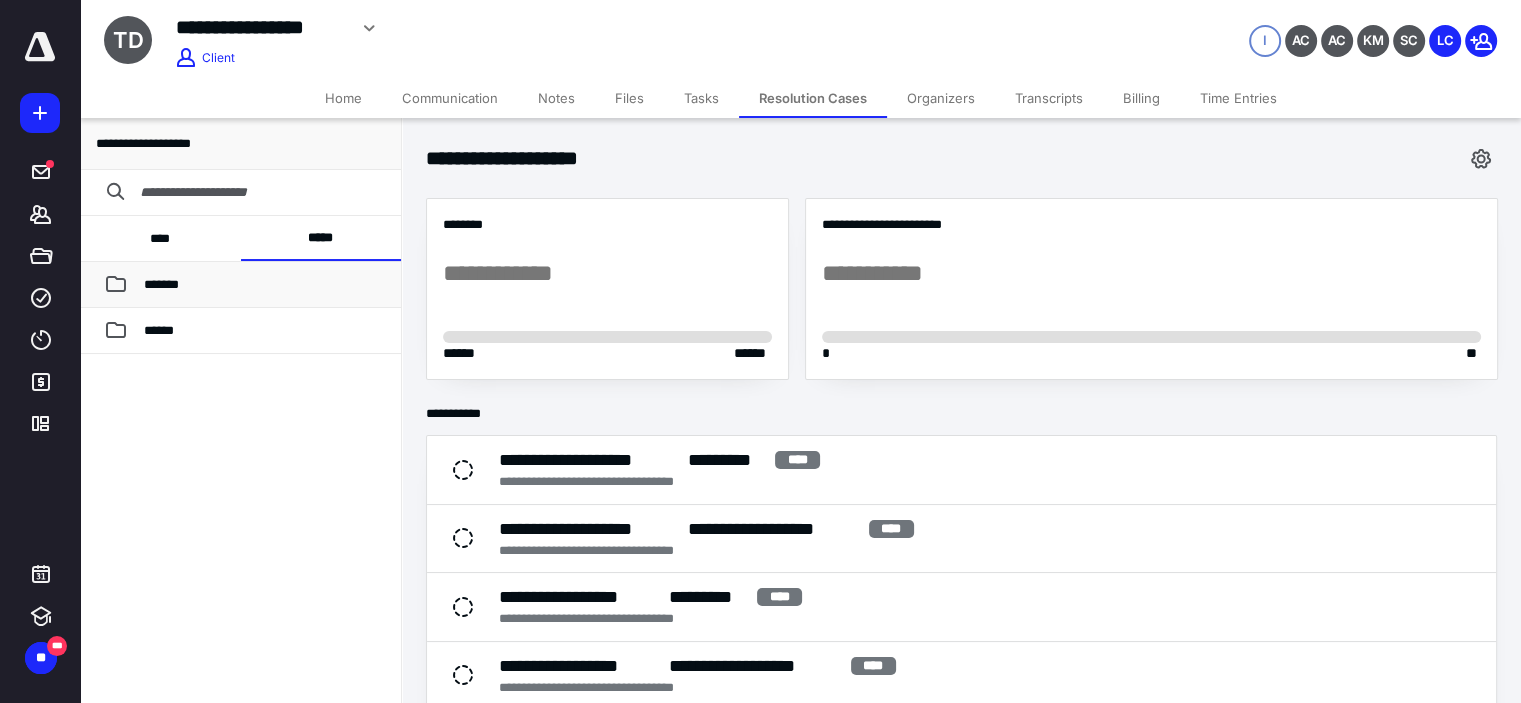 click on "*******" at bounding box center (161, 284) 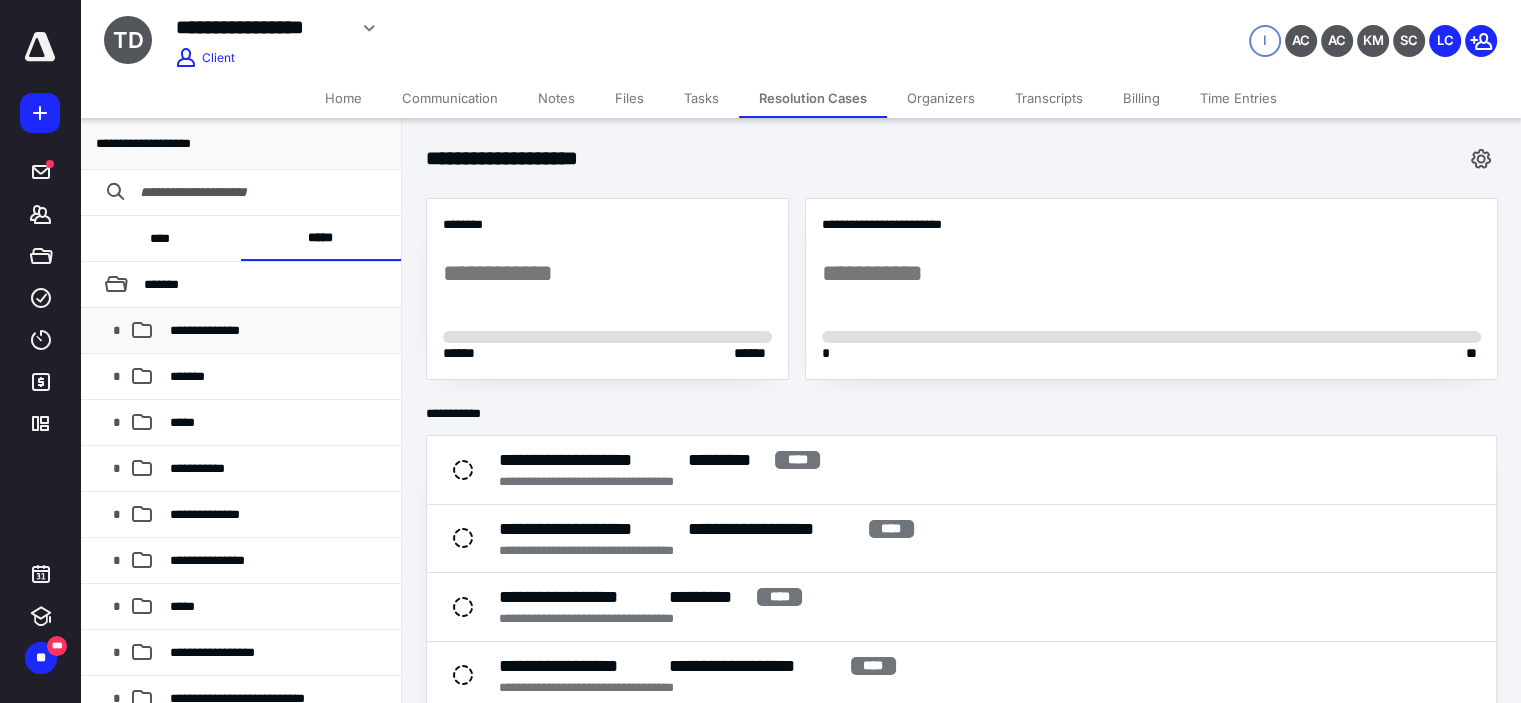 click on "**********" at bounding box center (277, 331) 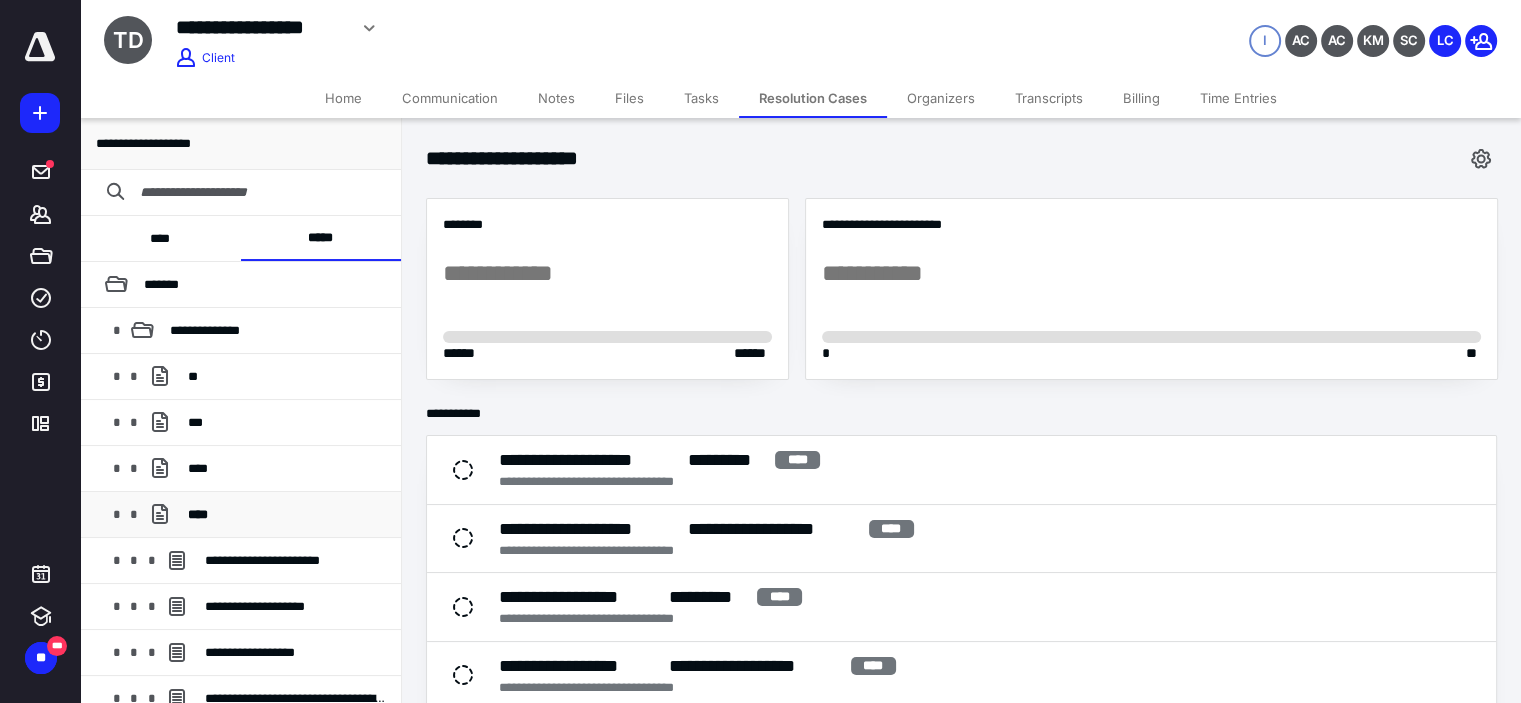click on "****" at bounding box center [286, 515] 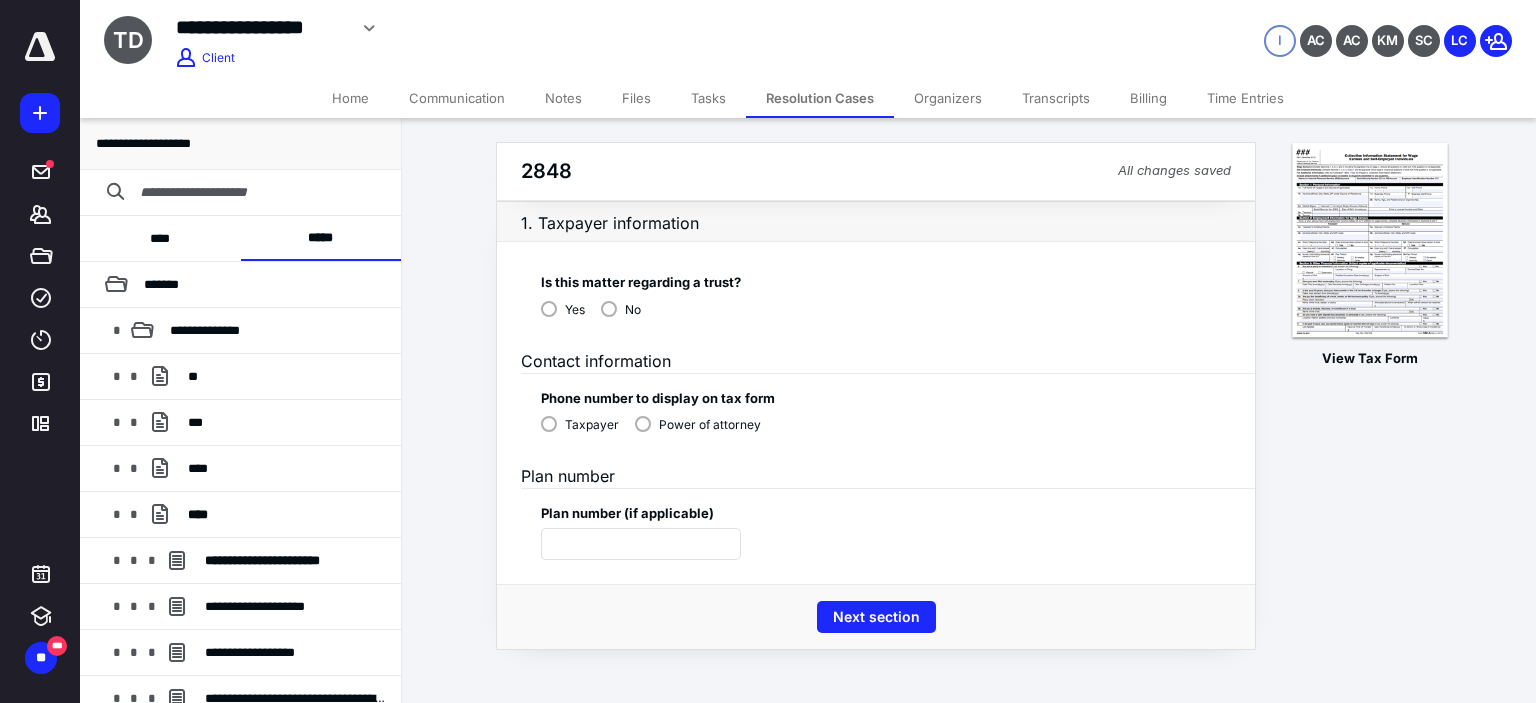 click on "No" at bounding box center [621, 308] 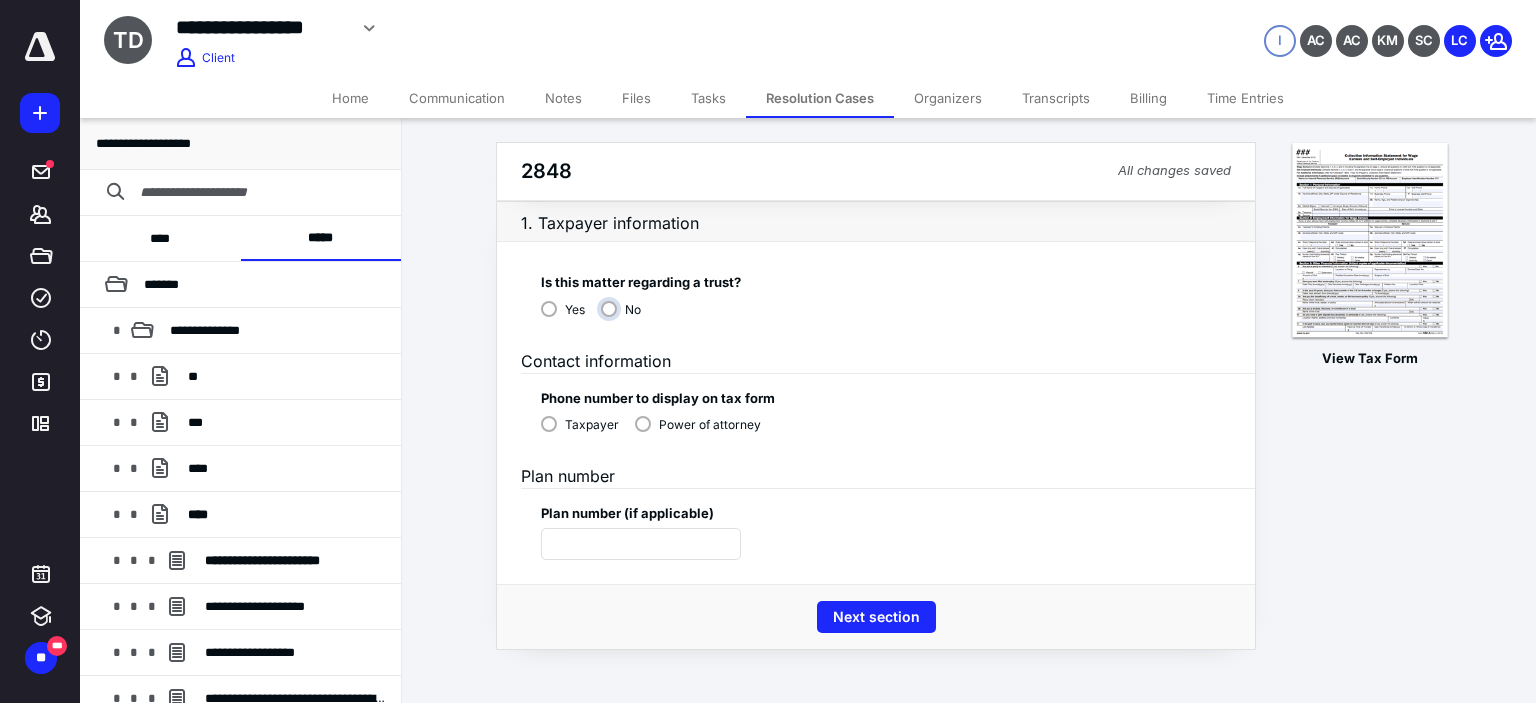 radio on "****" 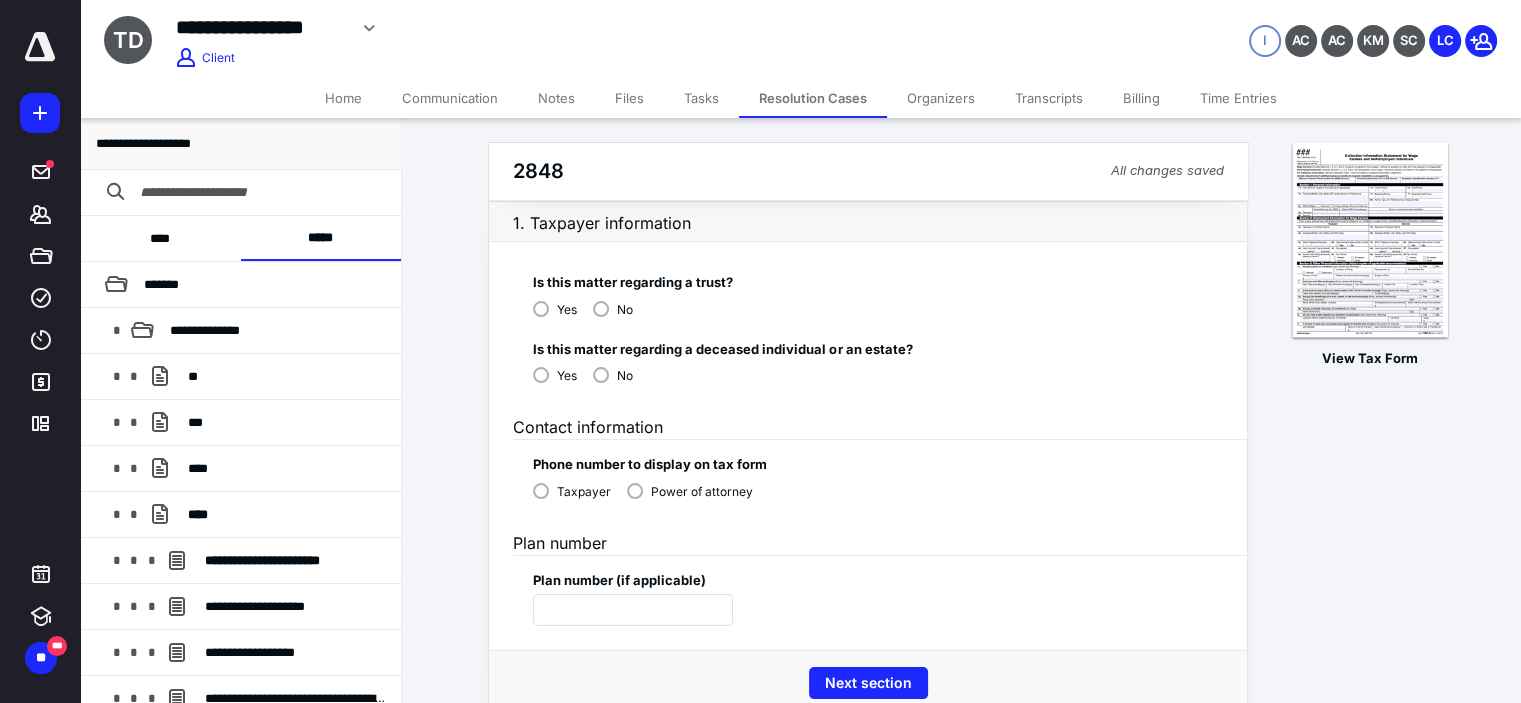 drag, startPoint x: 620, startPoint y: 375, endPoint x: 664, endPoint y: 385, distance: 45.122055 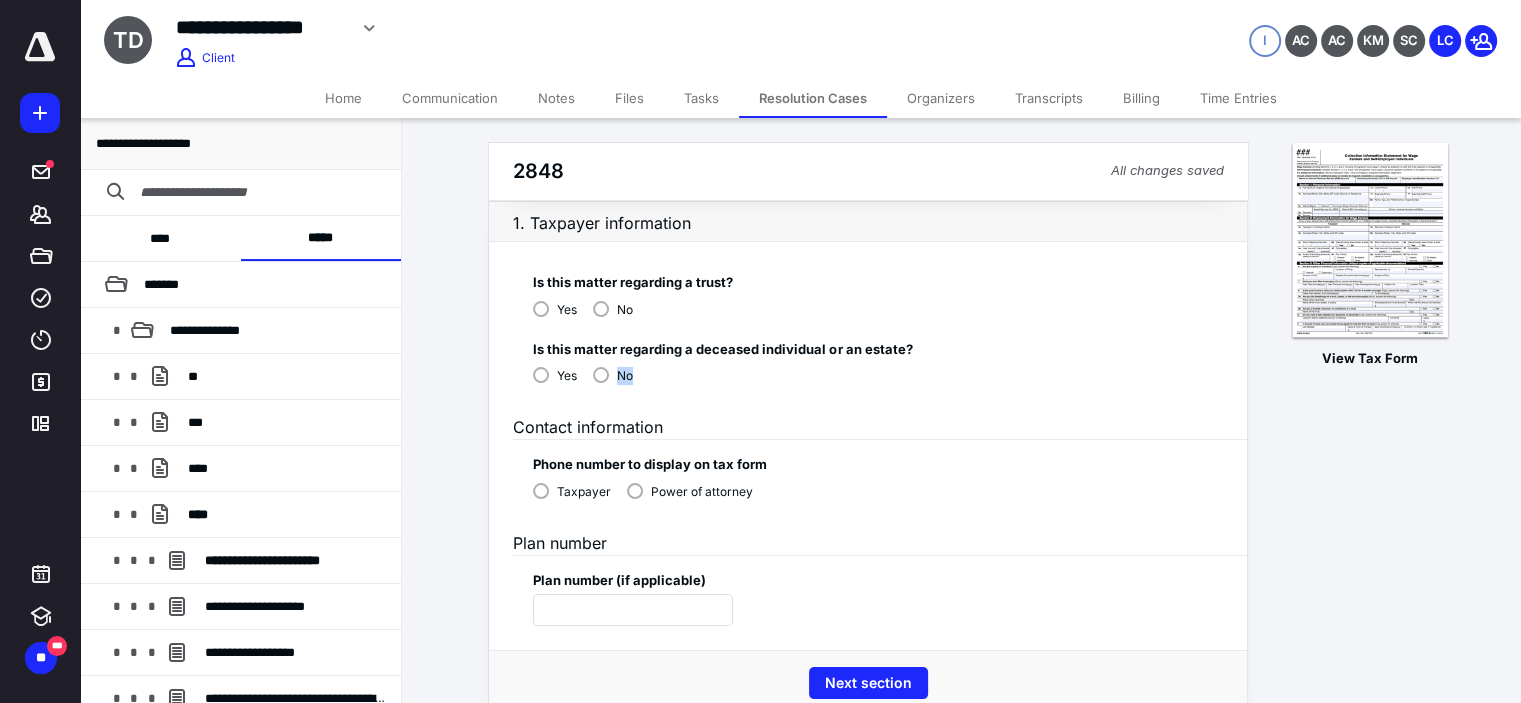 click on "Yes No" at bounding box center (722, 377) 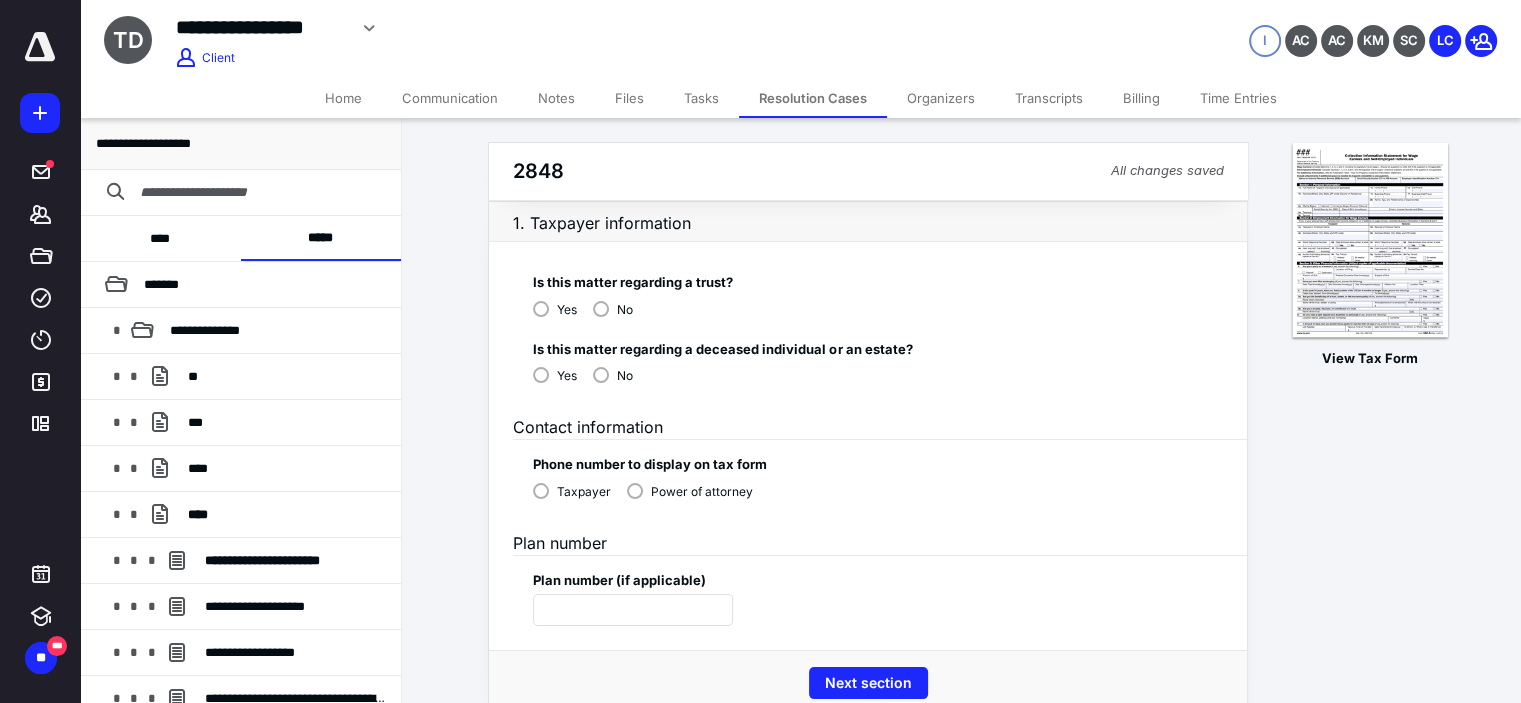 click on "No" at bounding box center (613, 374) 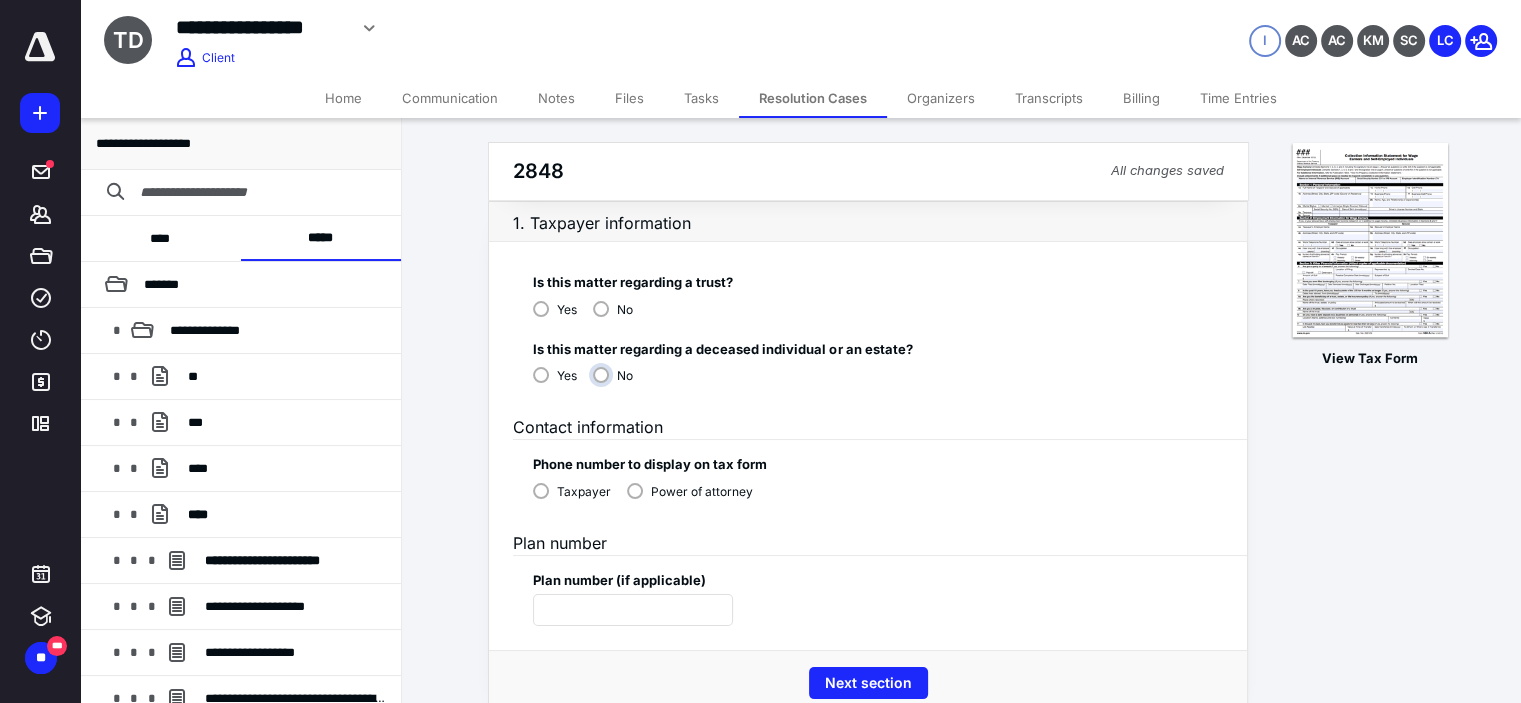 radio on "****" 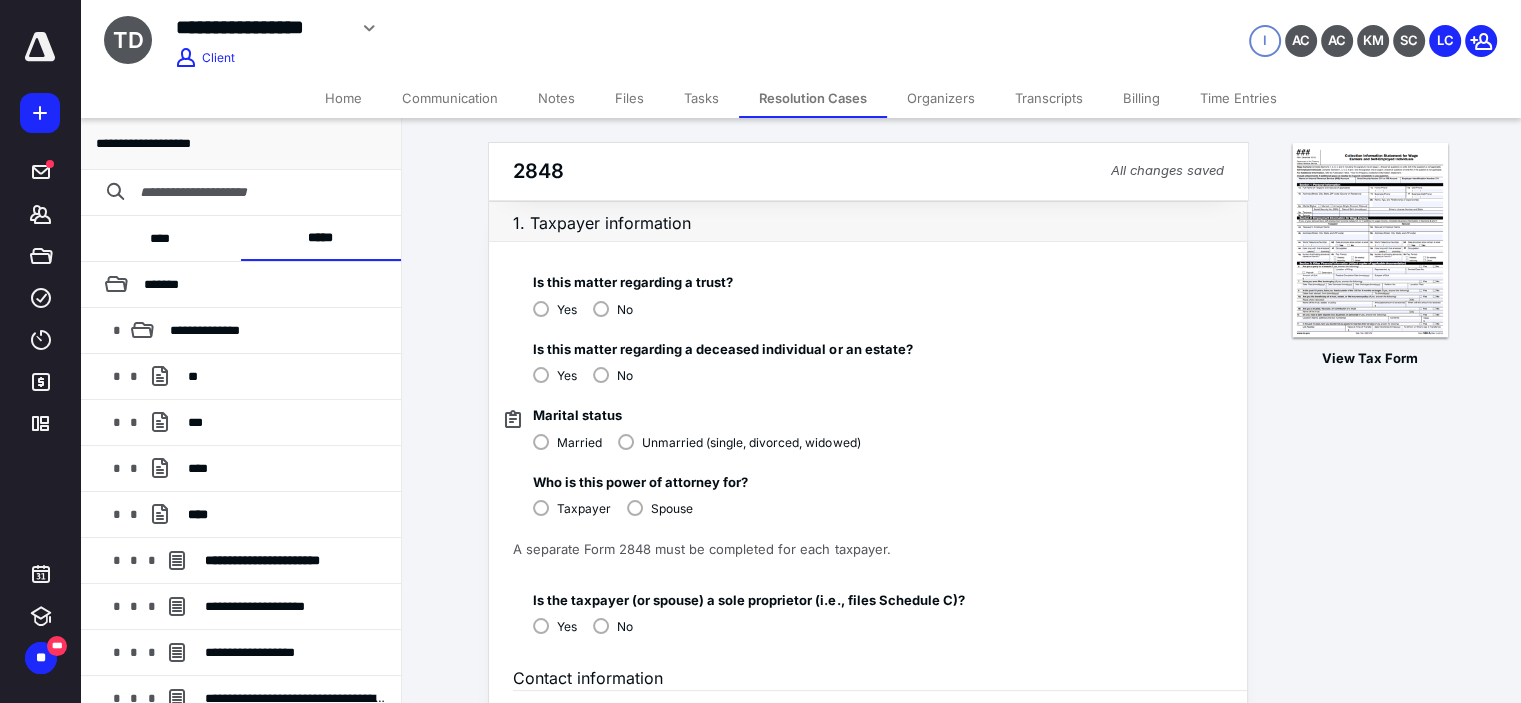 click on "Spouse" at bounding box center [660, 507] 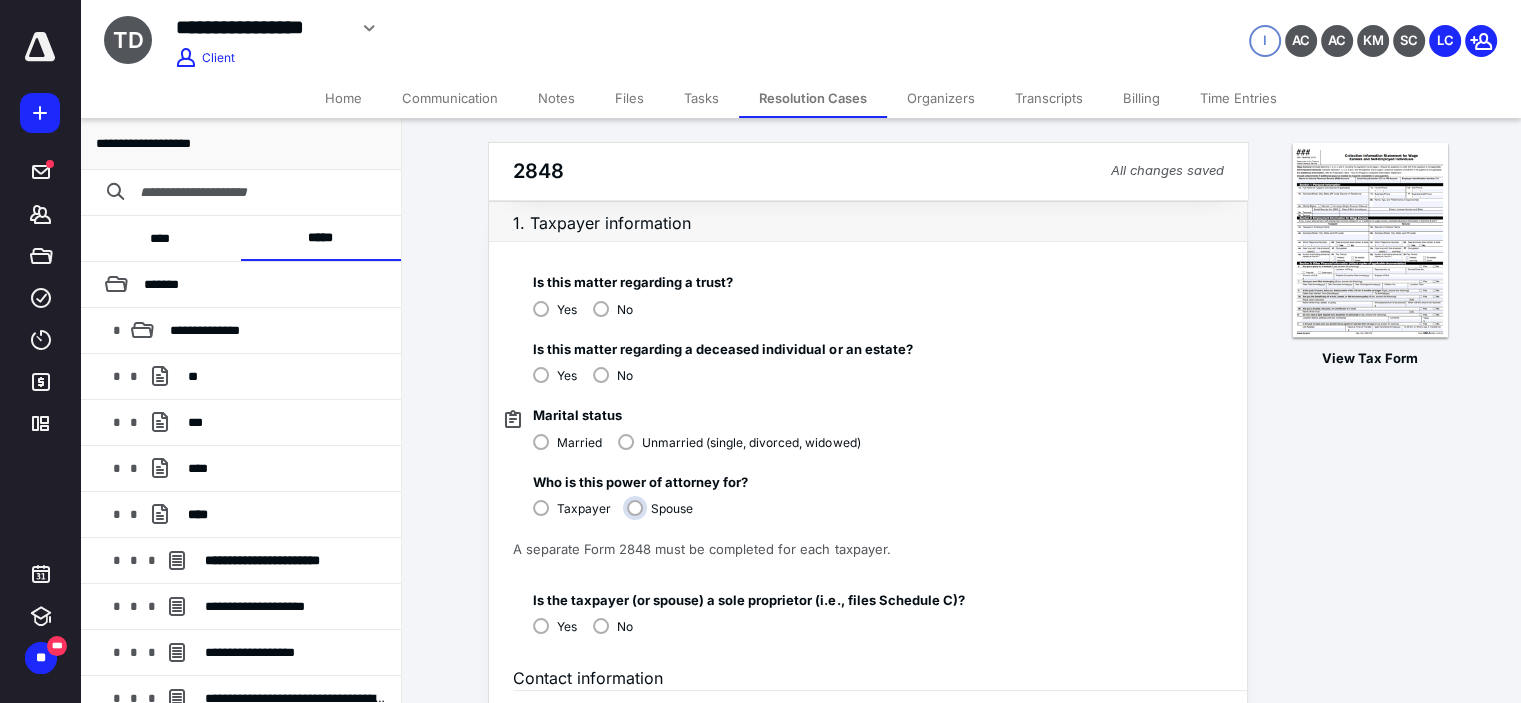 click on "Spouse" at bounding box center [665, 516] 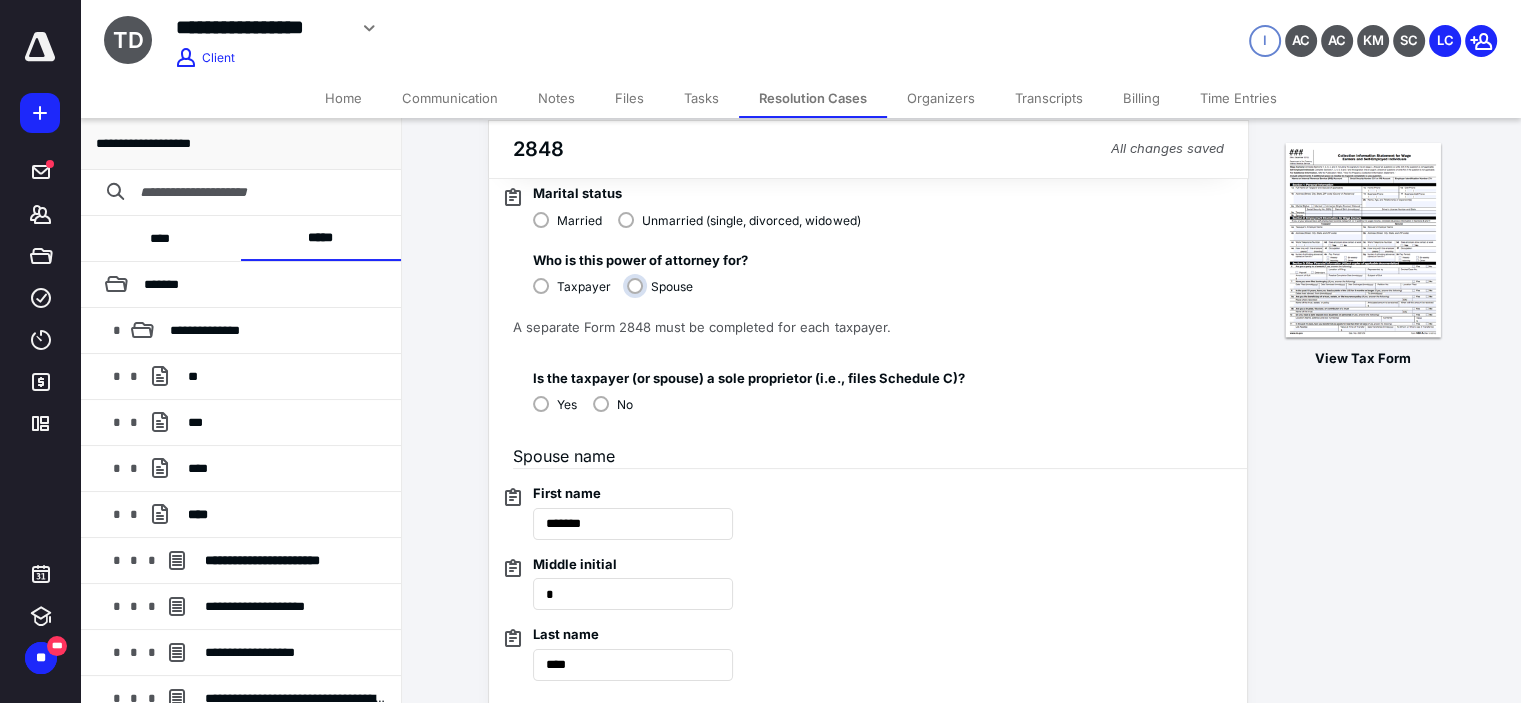 scroll, scrollTop: 233, scrollLeft: 0, axis: vertical 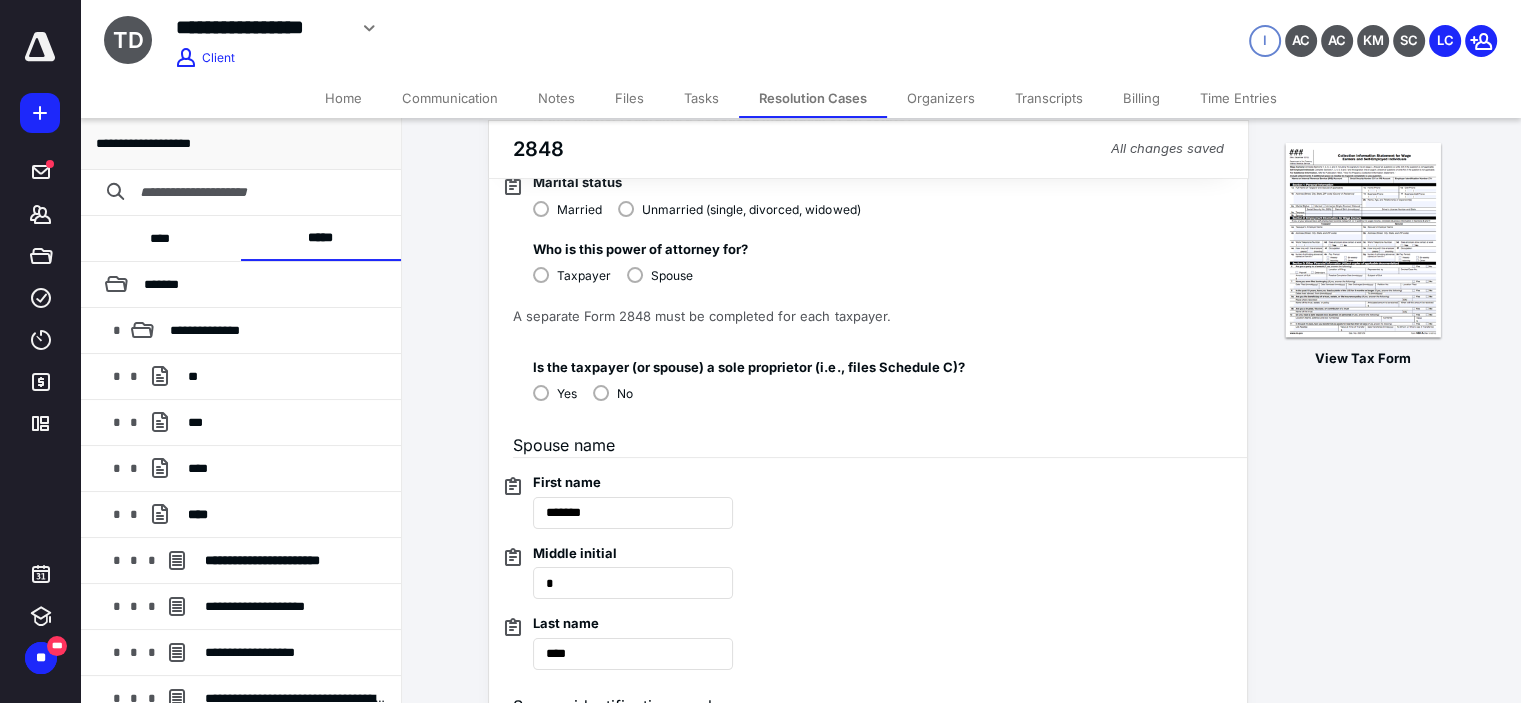 click on "No" at bounding box center [613, 392] 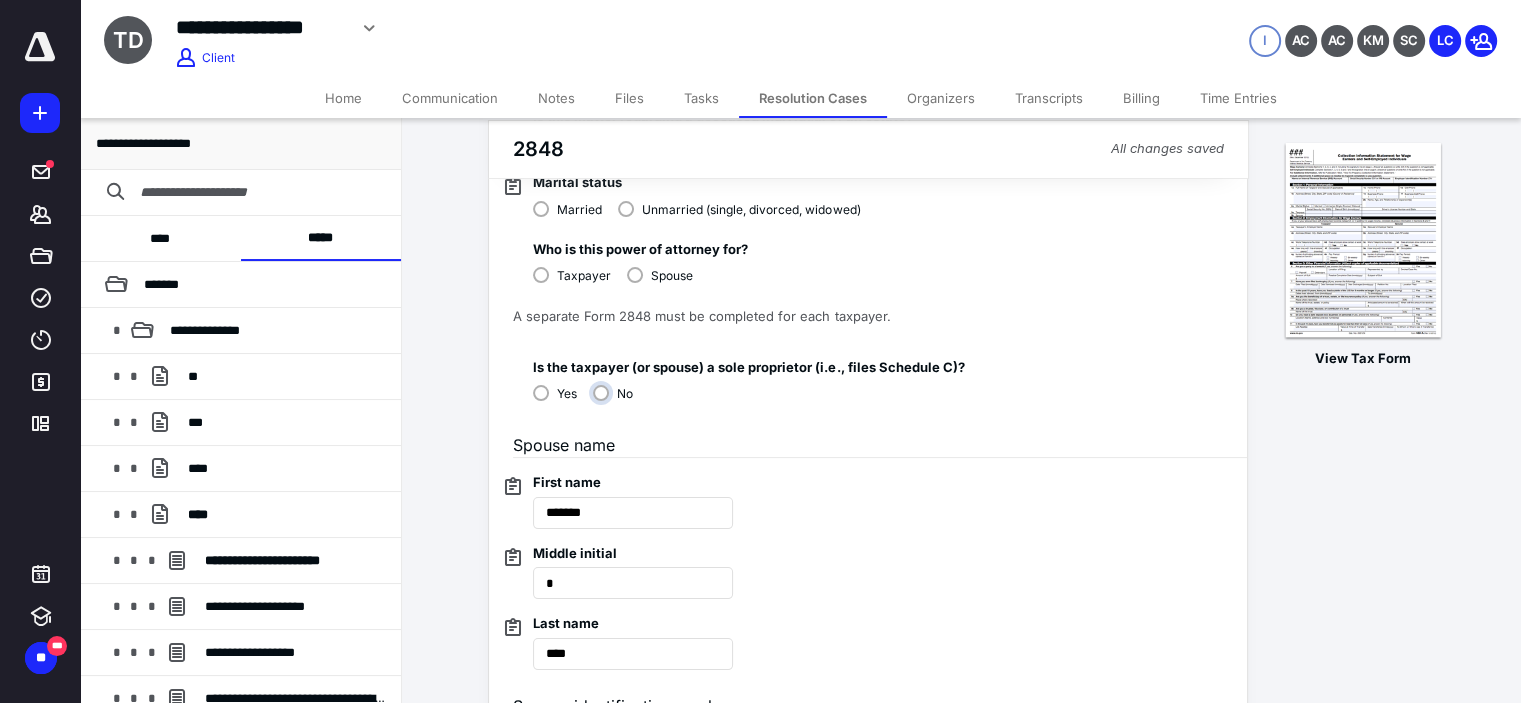 click on "No" at bounding box center (618, 401) 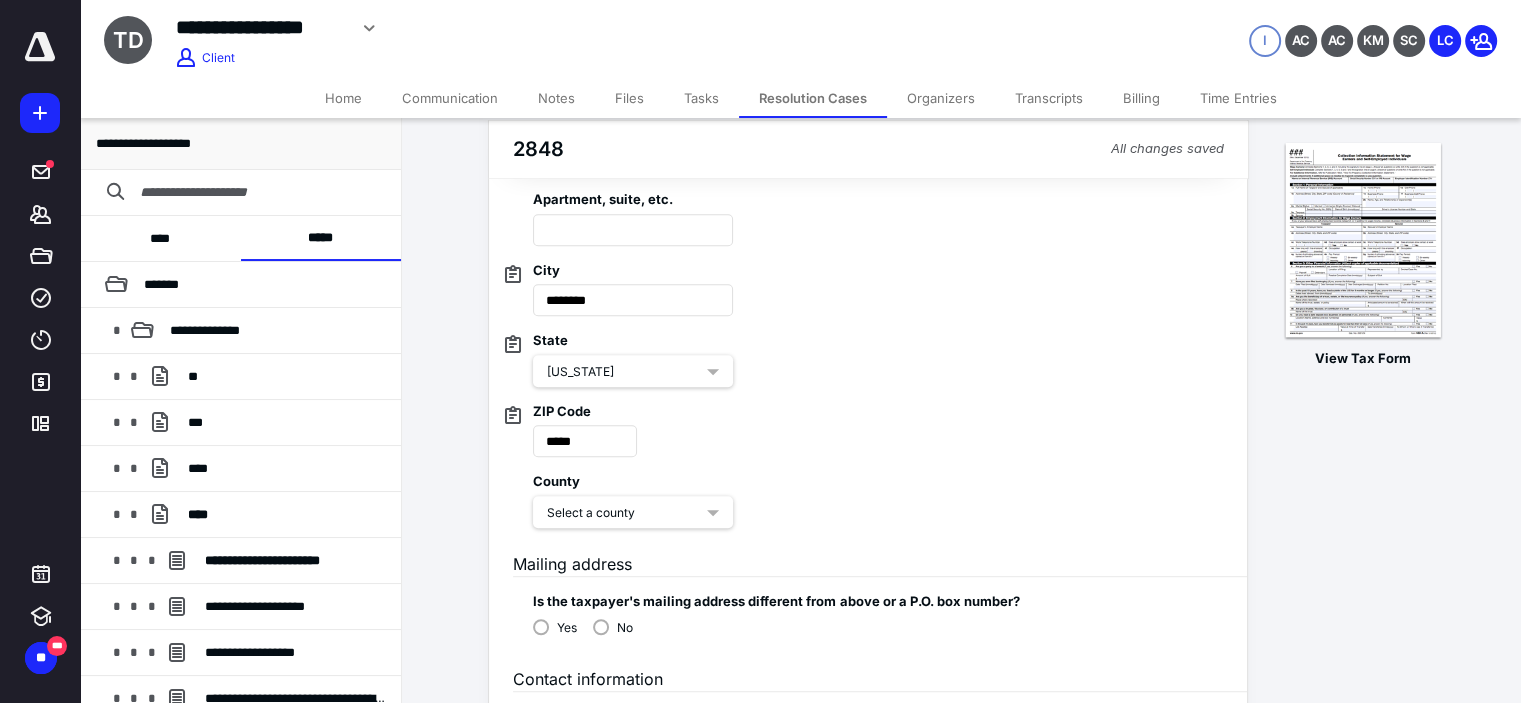 scroll, scrollTop: 966, scrollLeft: 0, axis: vertical 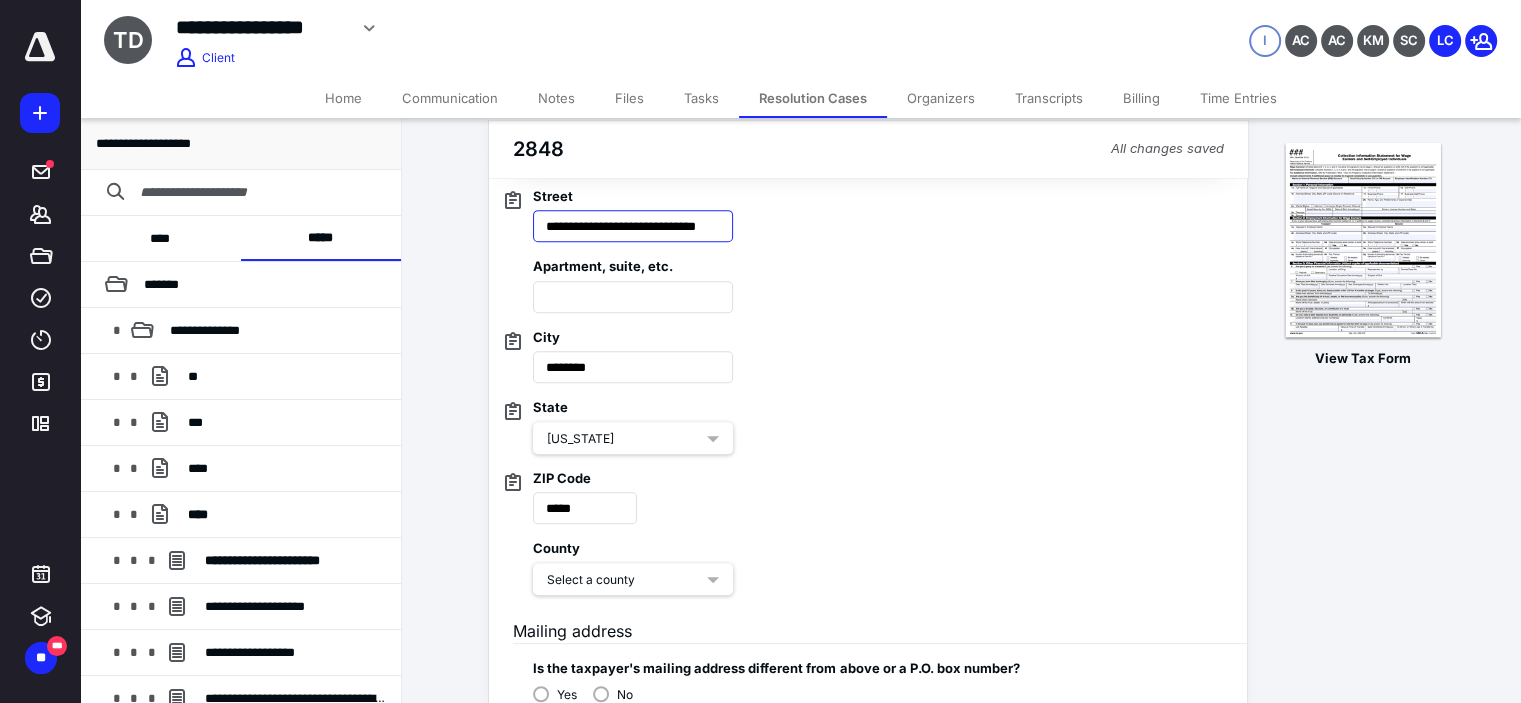 click on "**********" at bounding box center (633, 226) 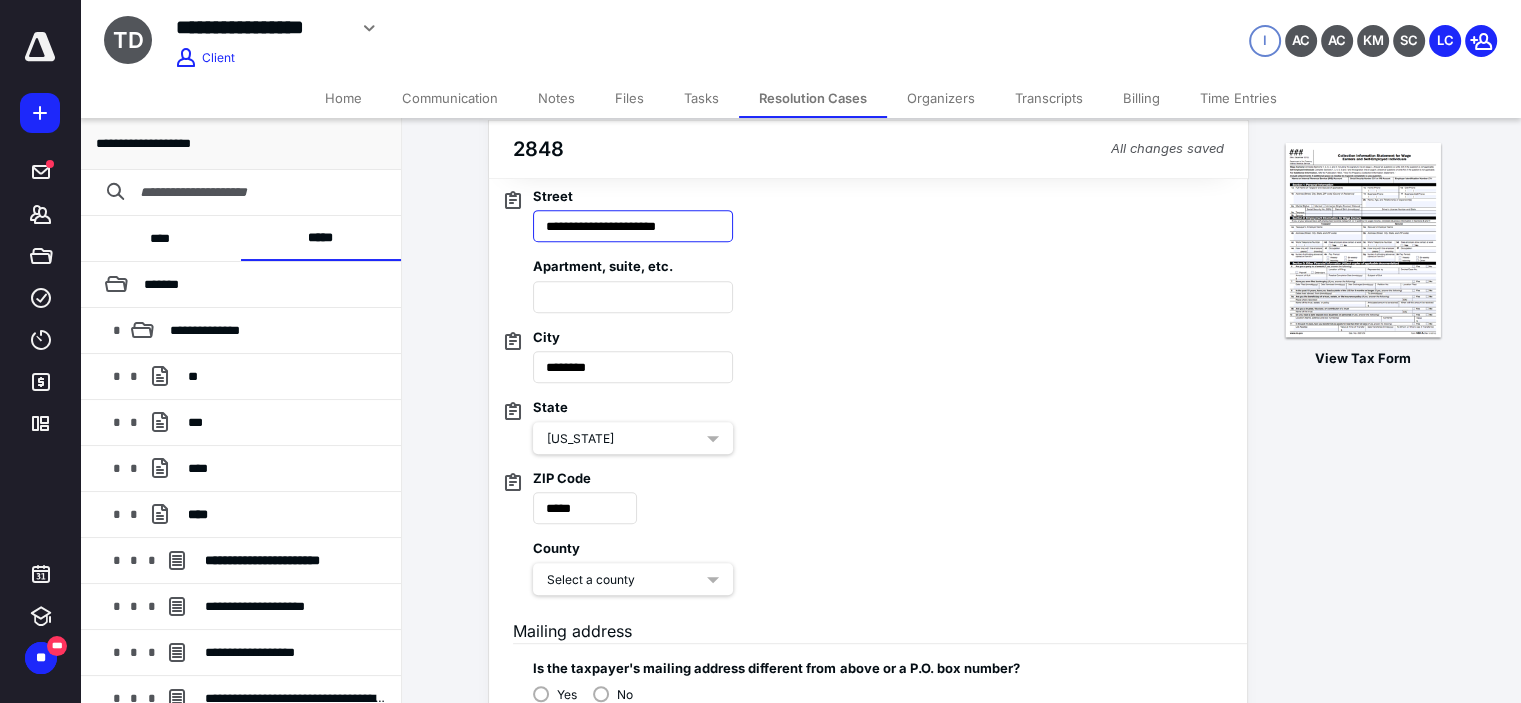 scroll, scrollTop: 0, scrollLeft: 0, axis: both 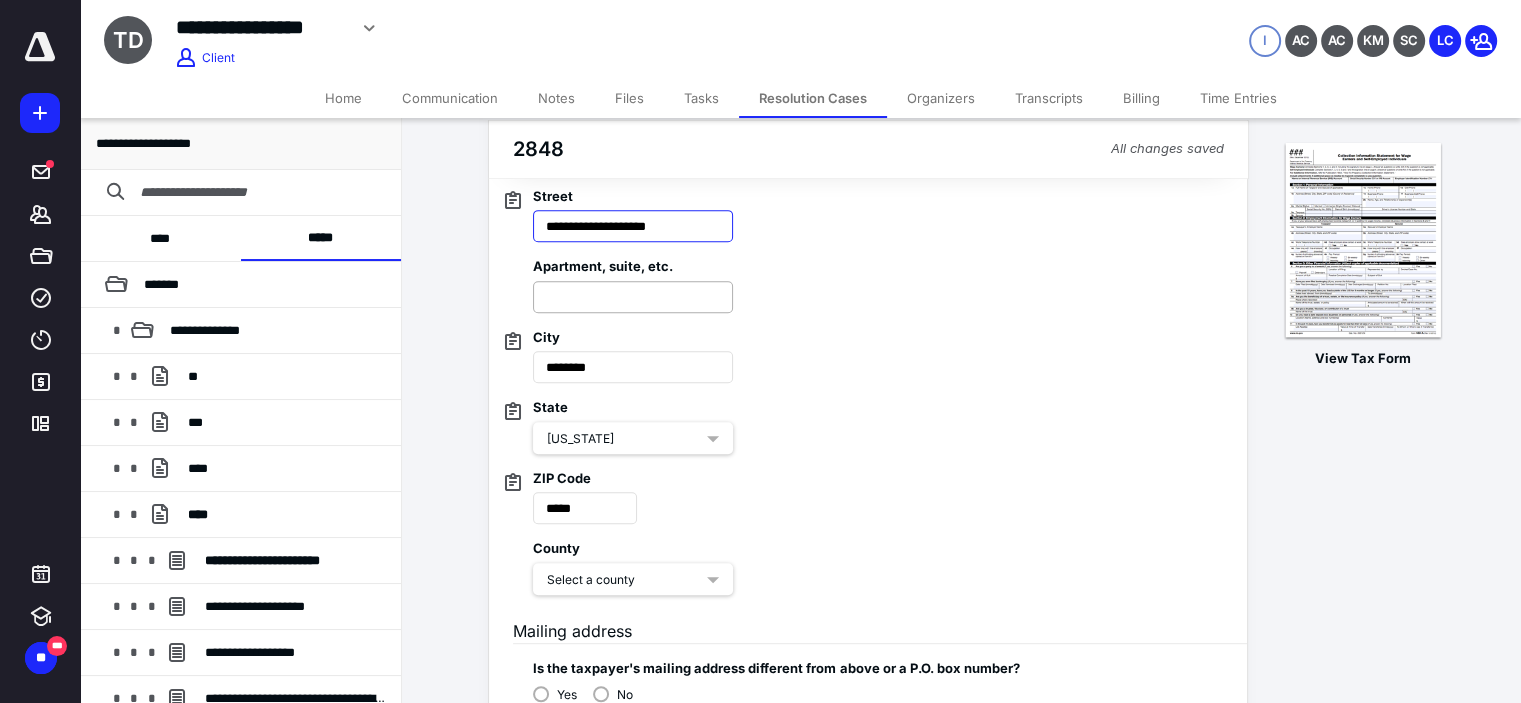 type on "**********" 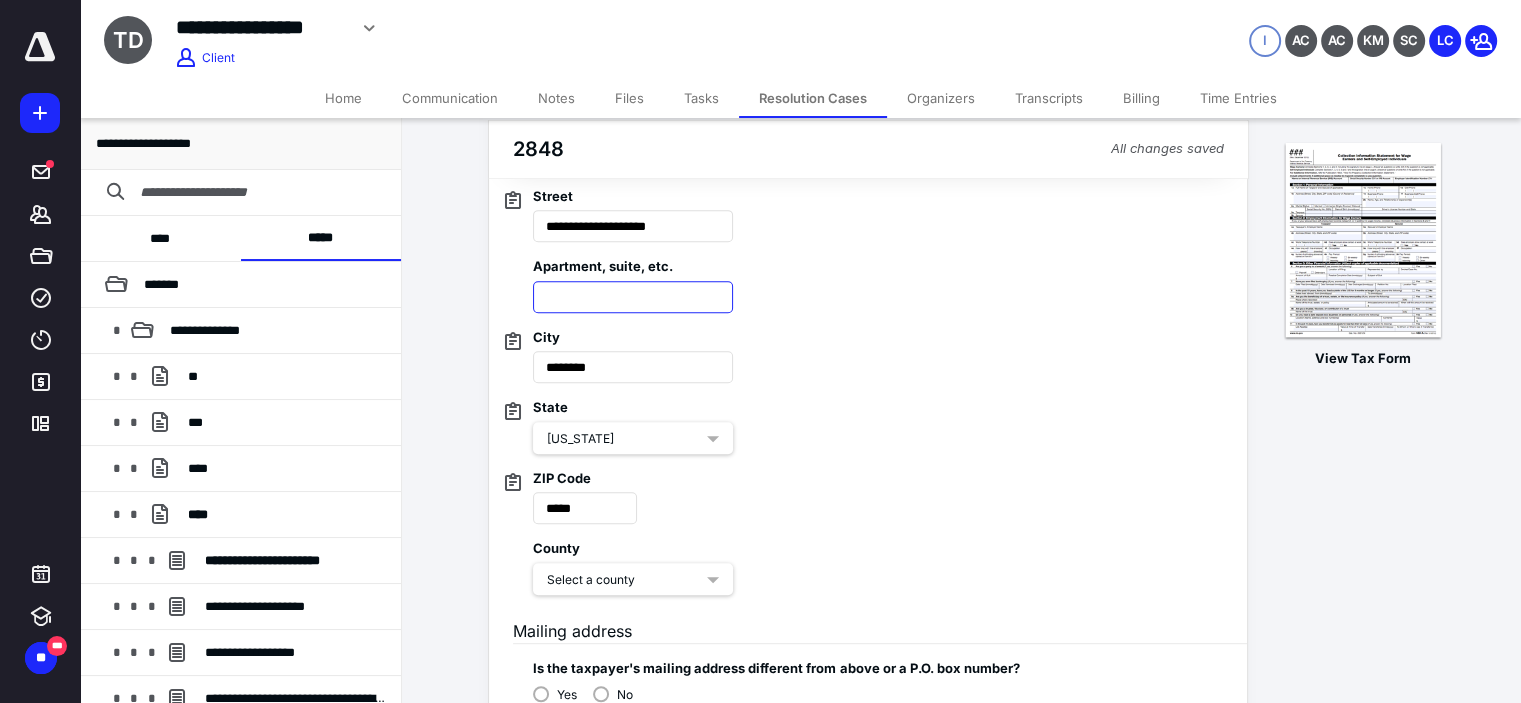 click at bounding box center [633, 297] 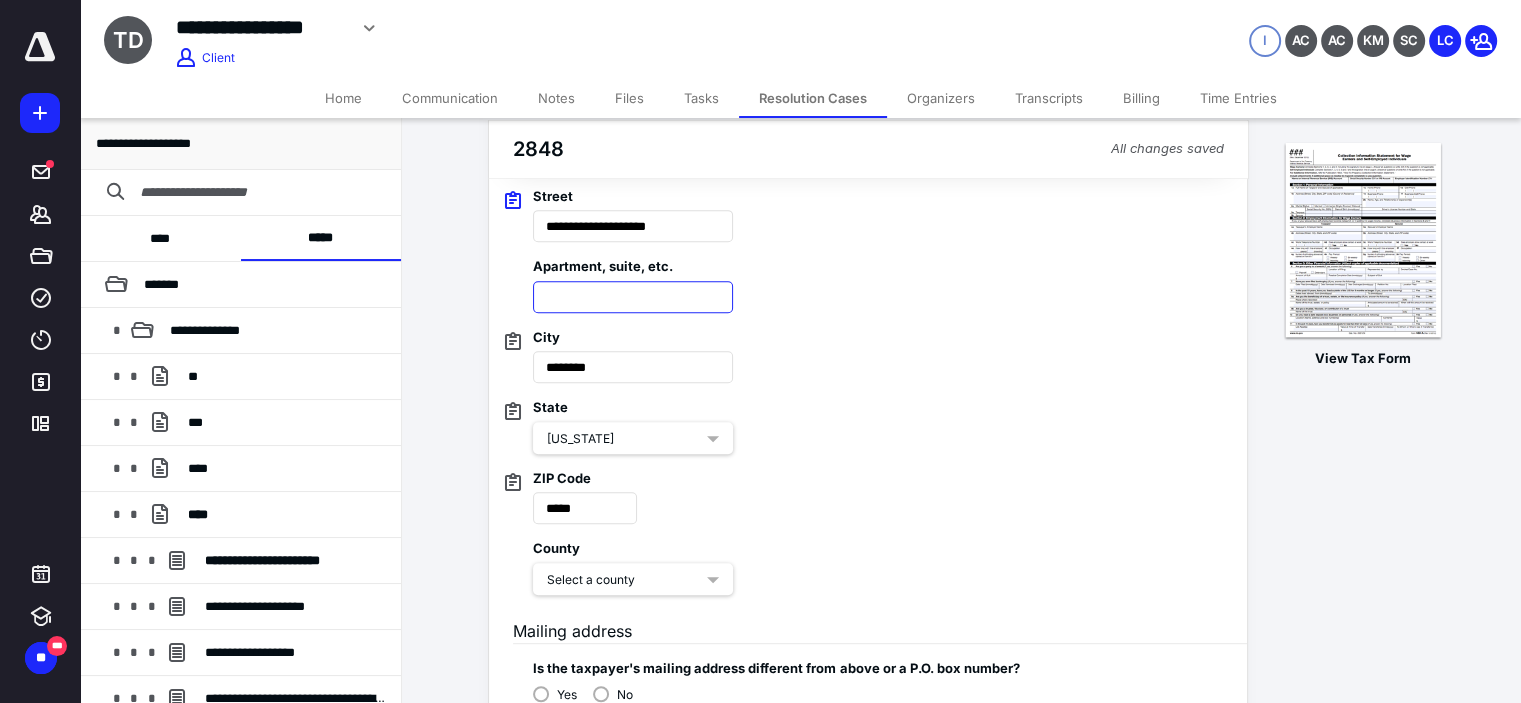 paste on "*******" 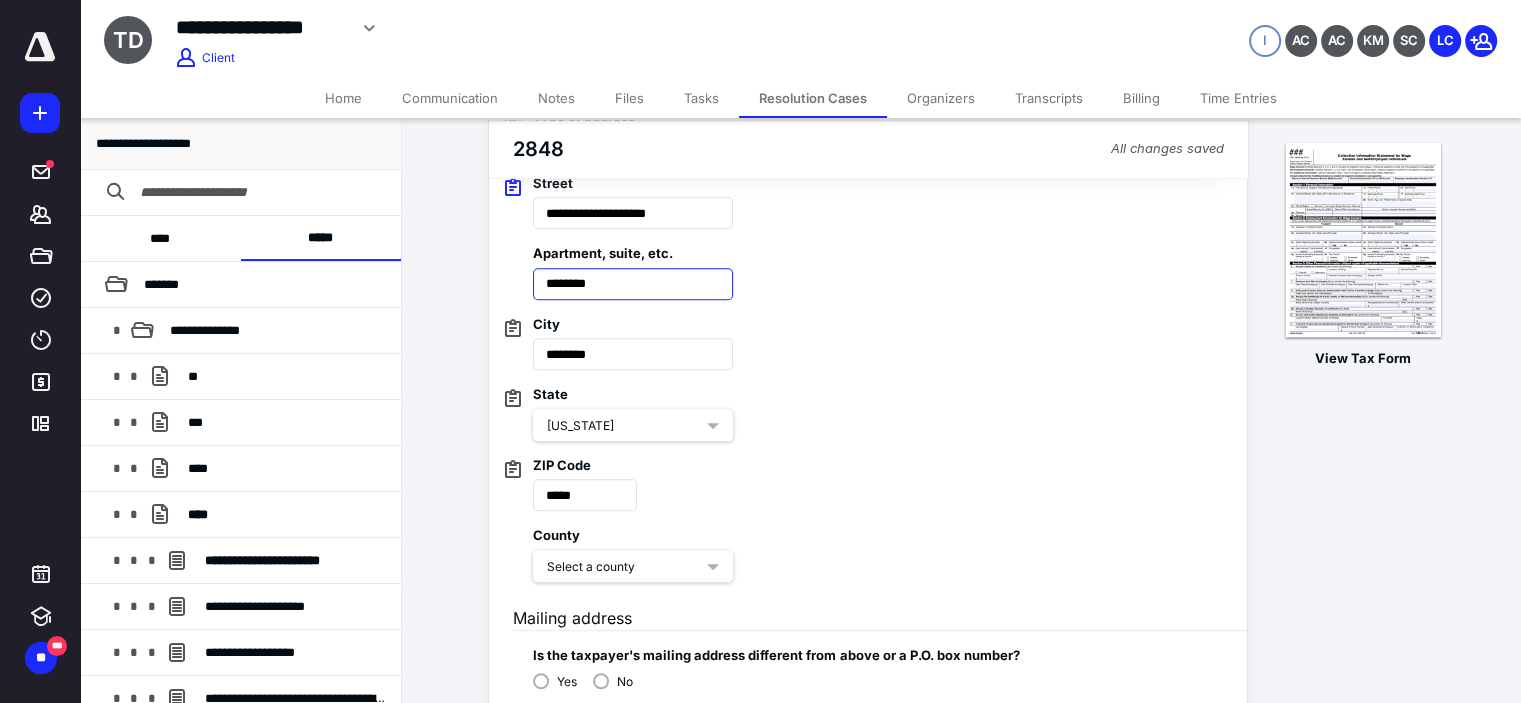 type on "*******" 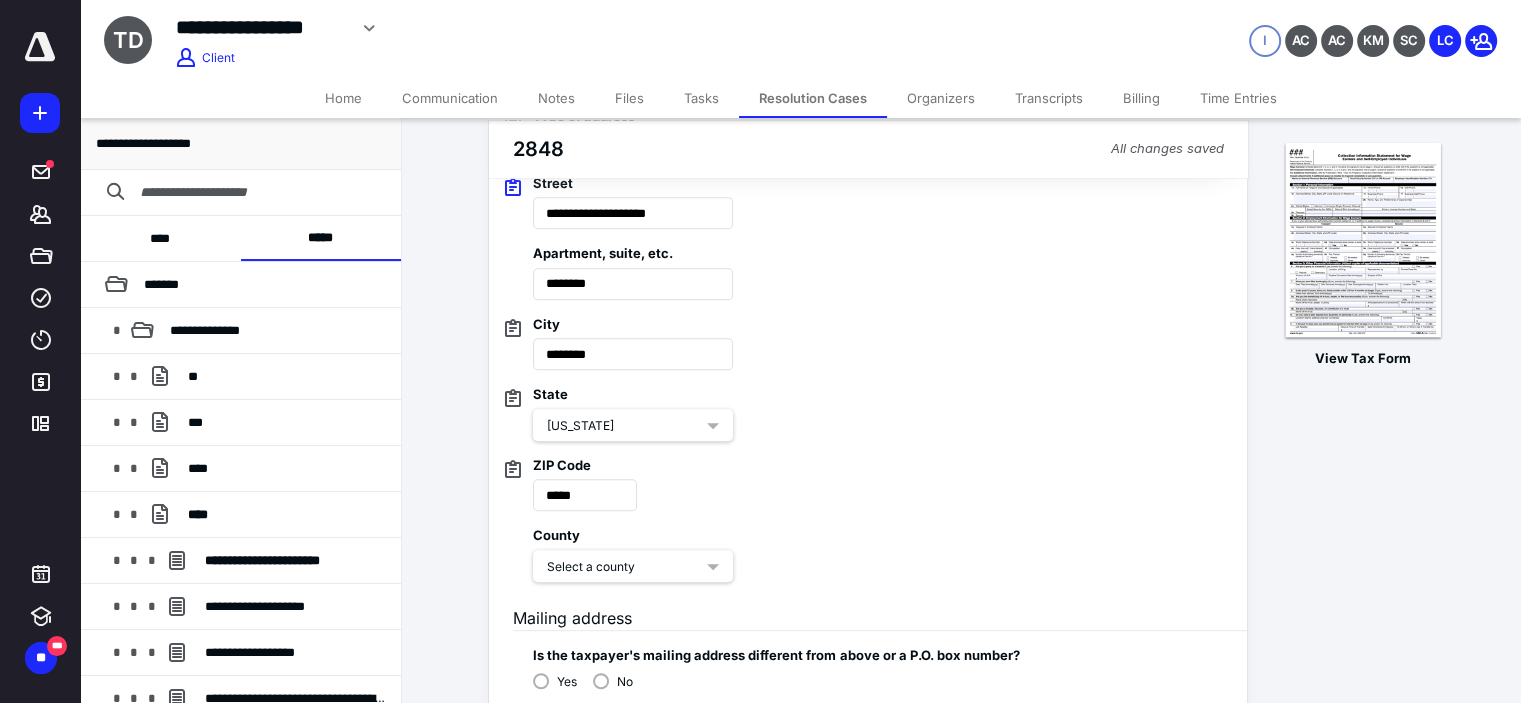 click on "State New York" at bounding box center [860, 405] 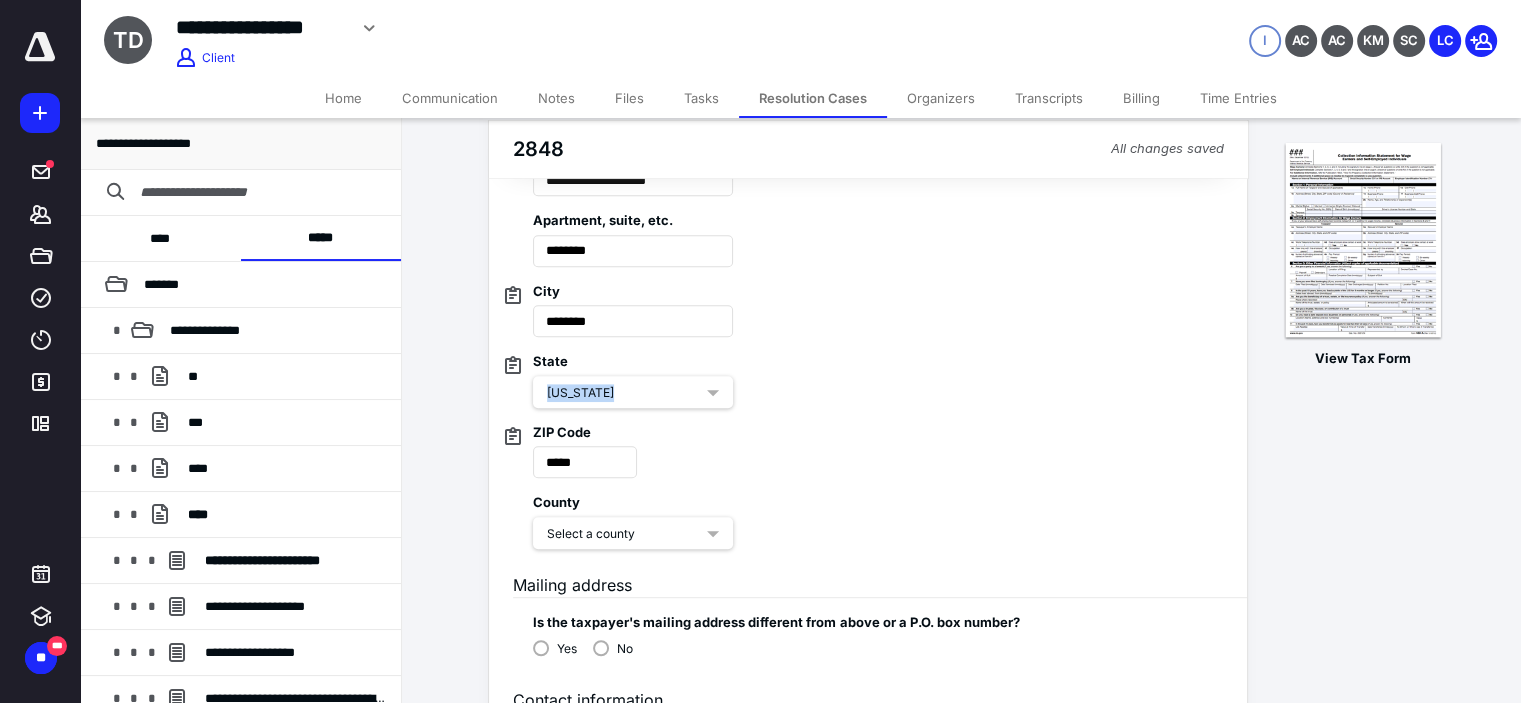 scroll, scrollTop: 1133, scrollLeft: 0, axis: vertical 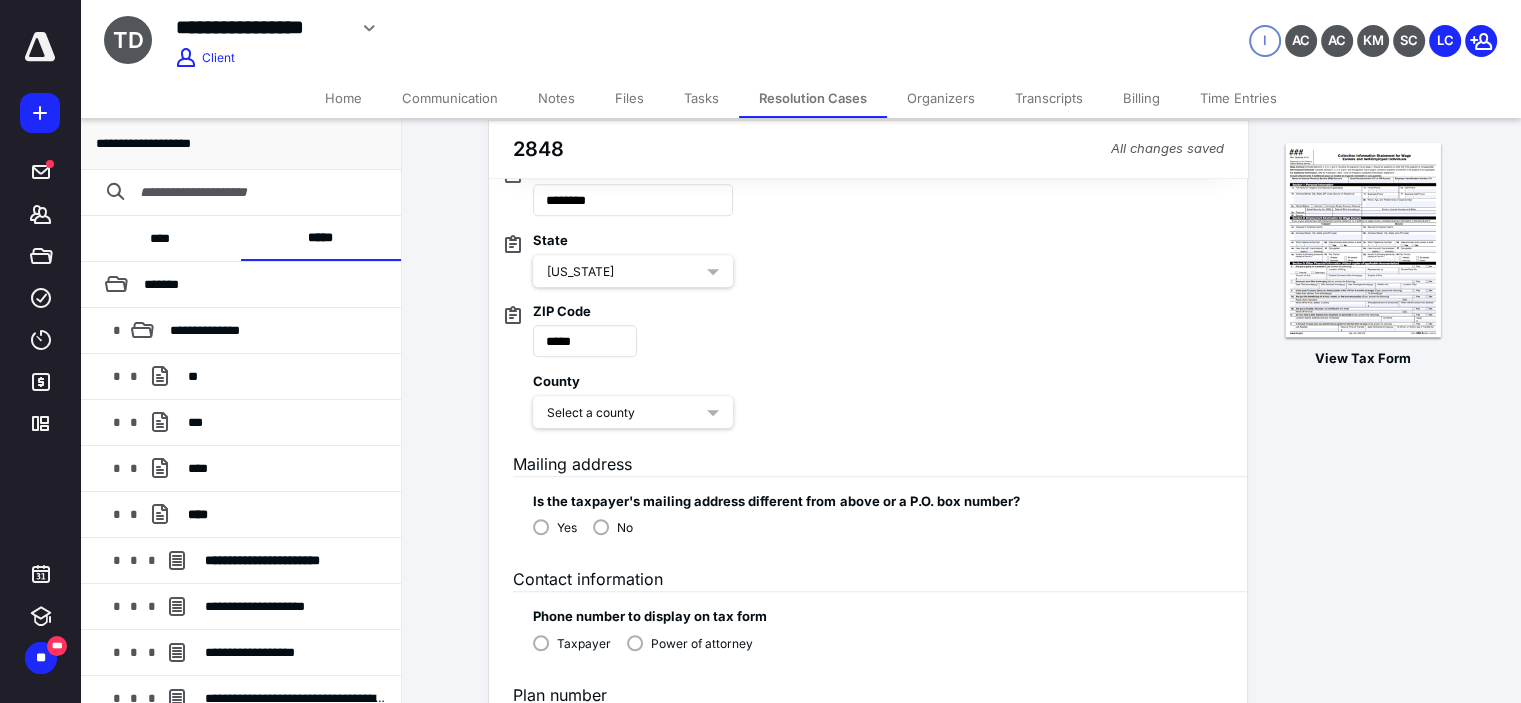 click on "Select a county" at bounding box center (633, 412) 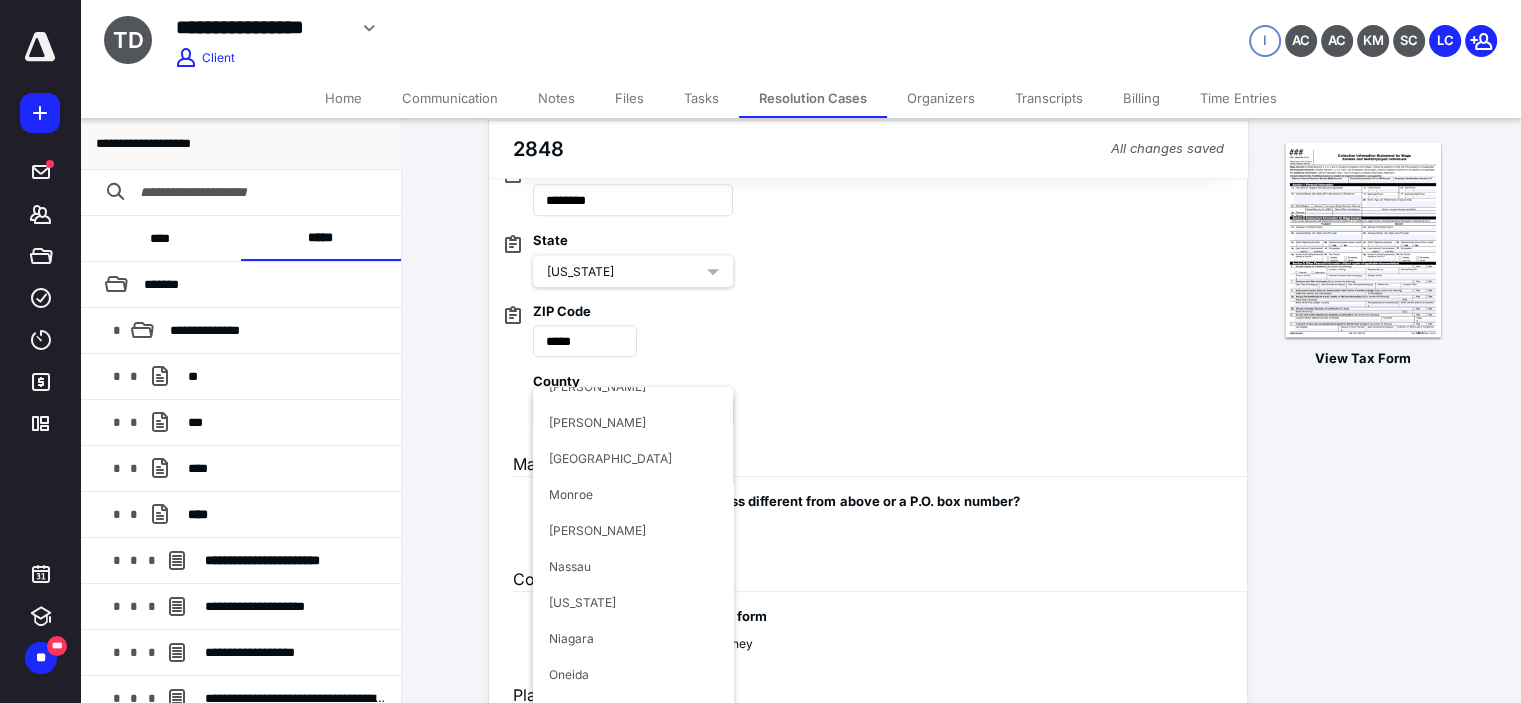 scroll, scrollTop: 933, scrollLeft: 0, axis: vertical 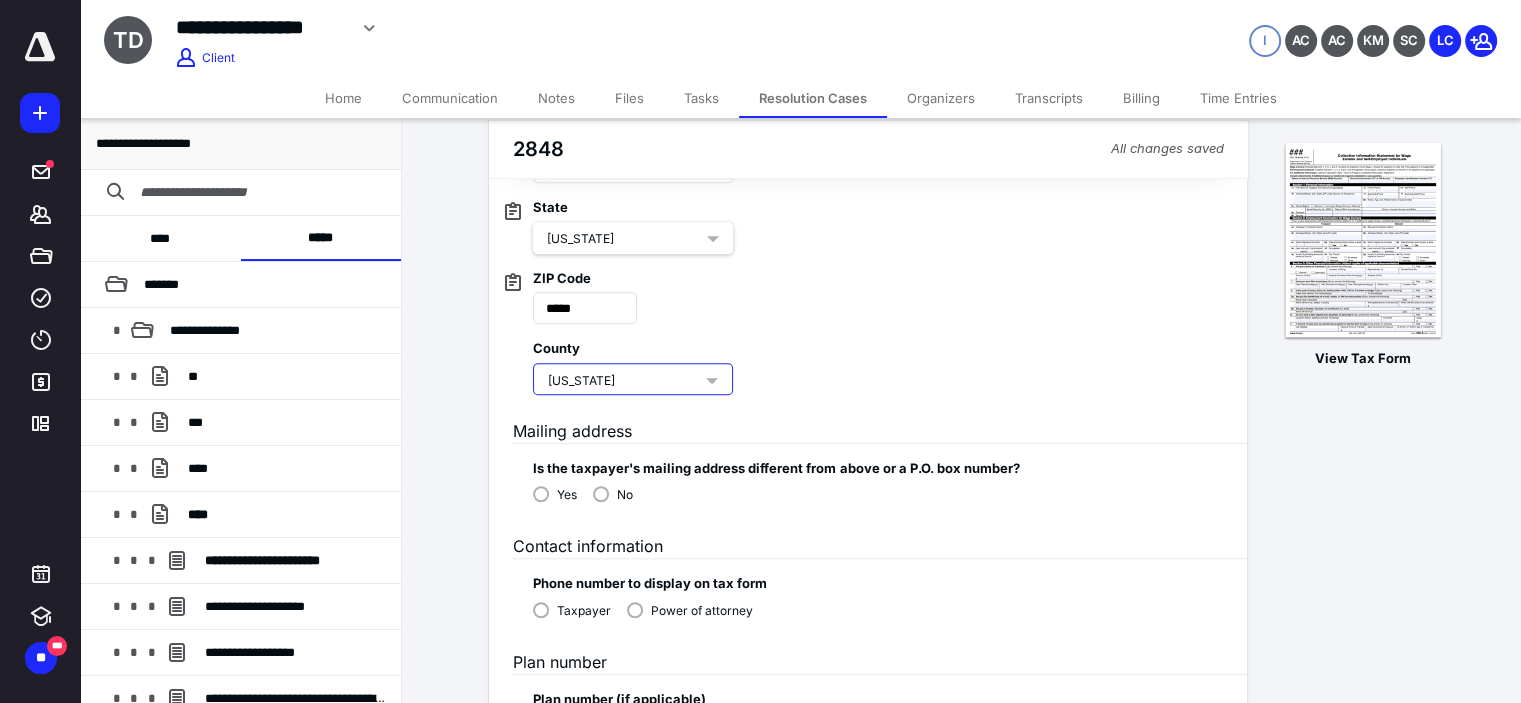 click on "No" at bounding box center [613, 493] 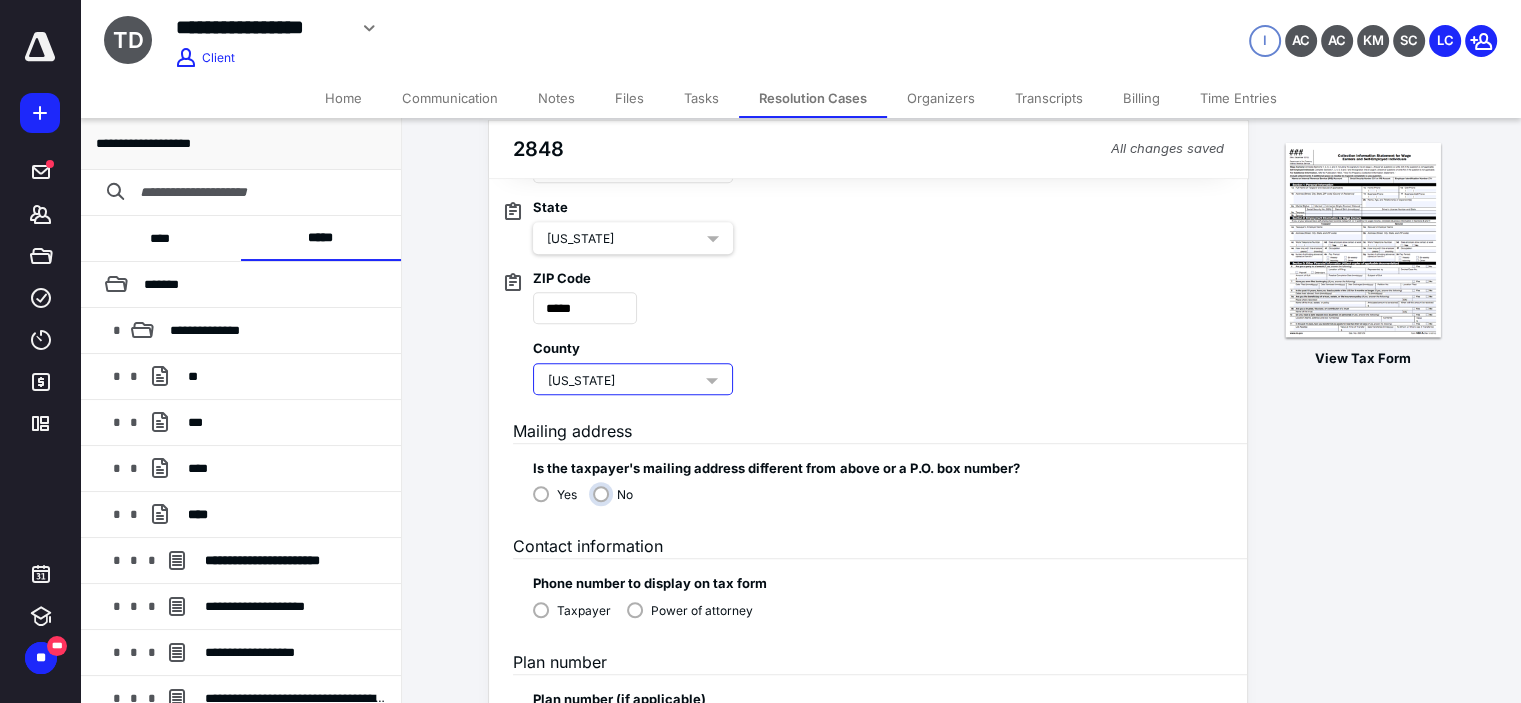 click on "No" at bounding box center (618, 502) 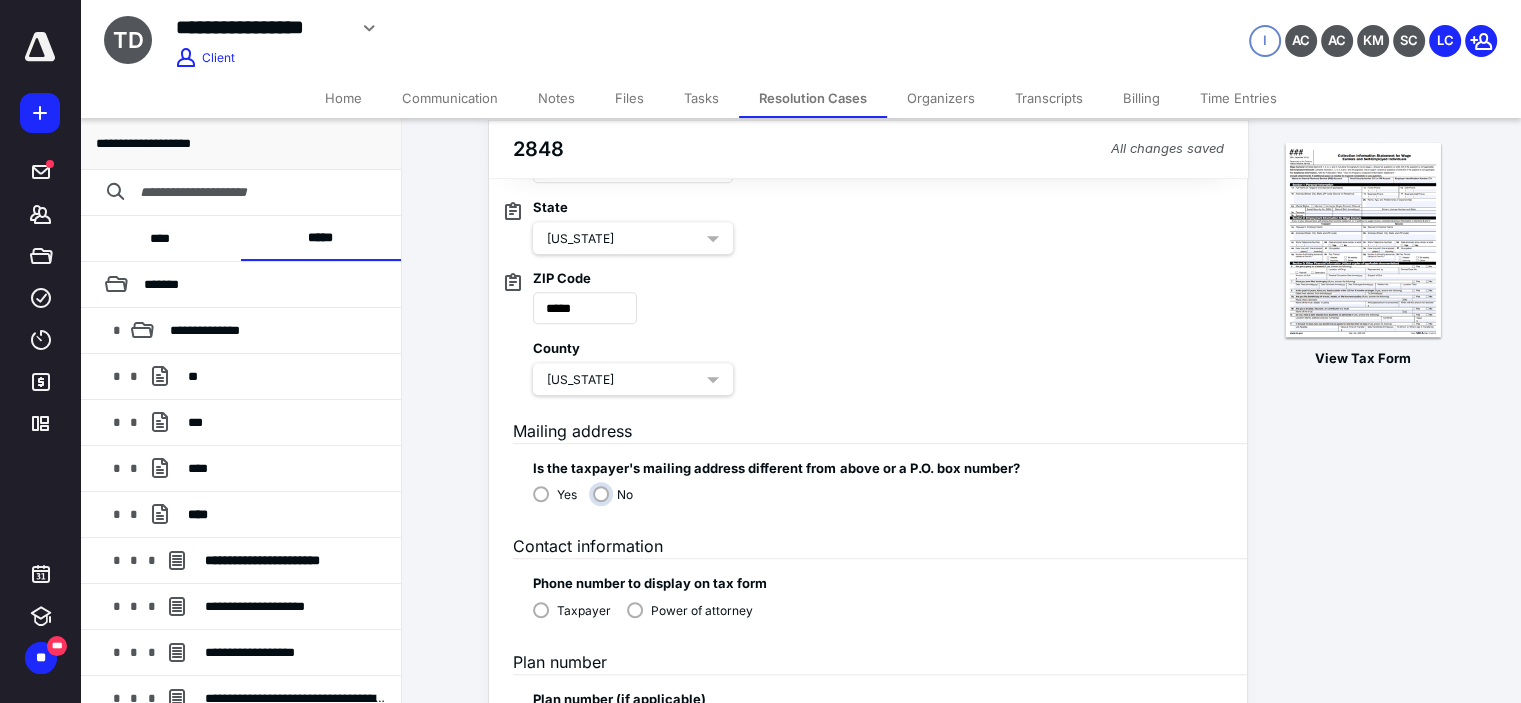scroll, scrollTop: 1300, scrollLeft: 0, axis: vertical 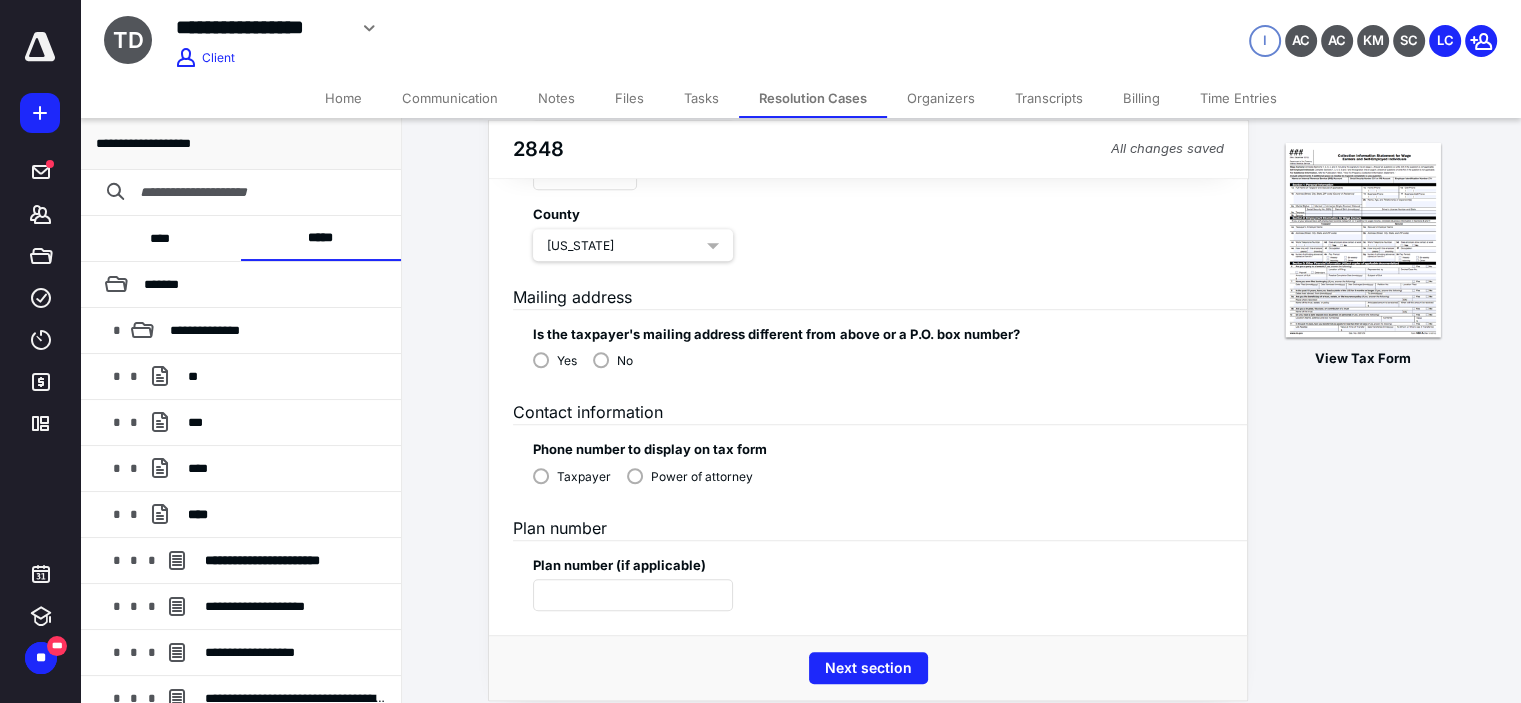 click on "Power of attorney" at bounding box center (702, 477) 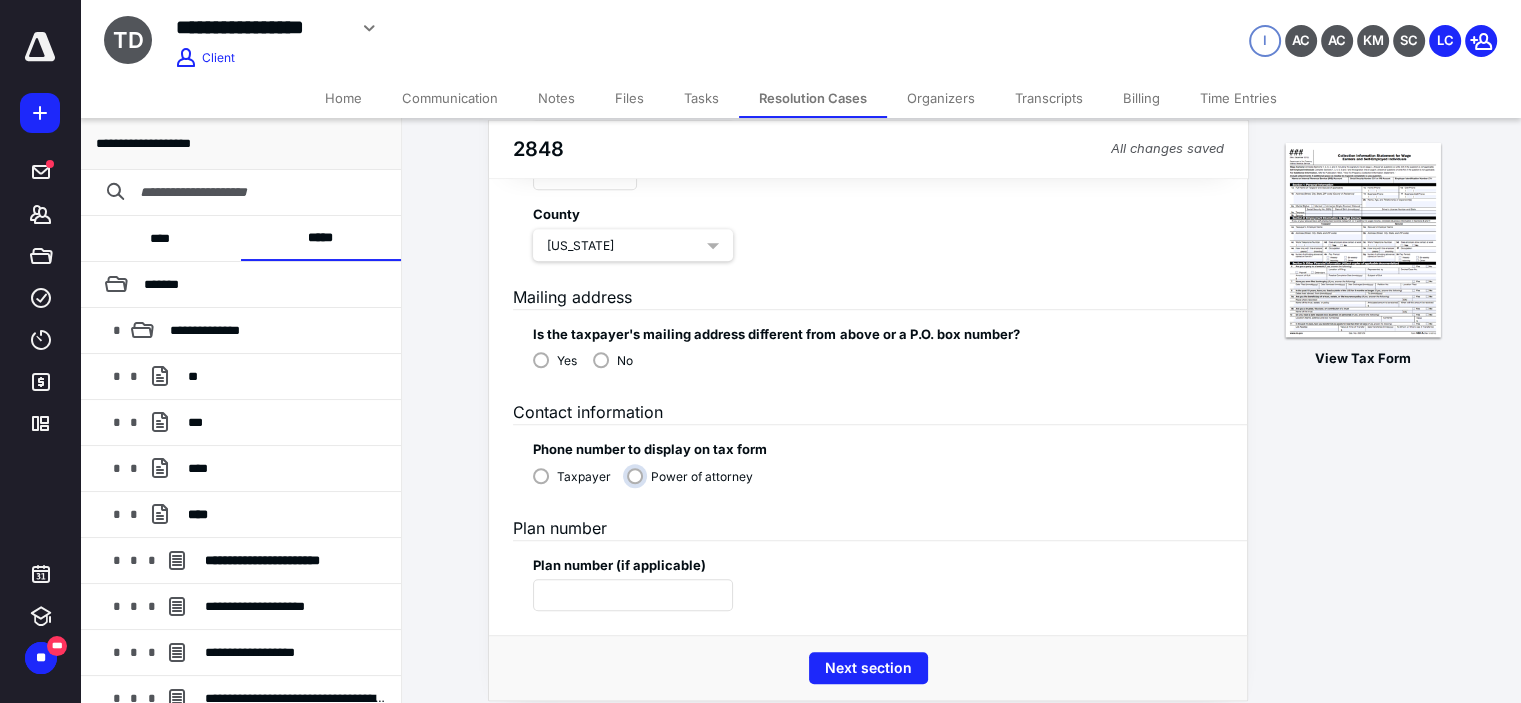 click on "Power of attorney" at bounding box center (695, 484) 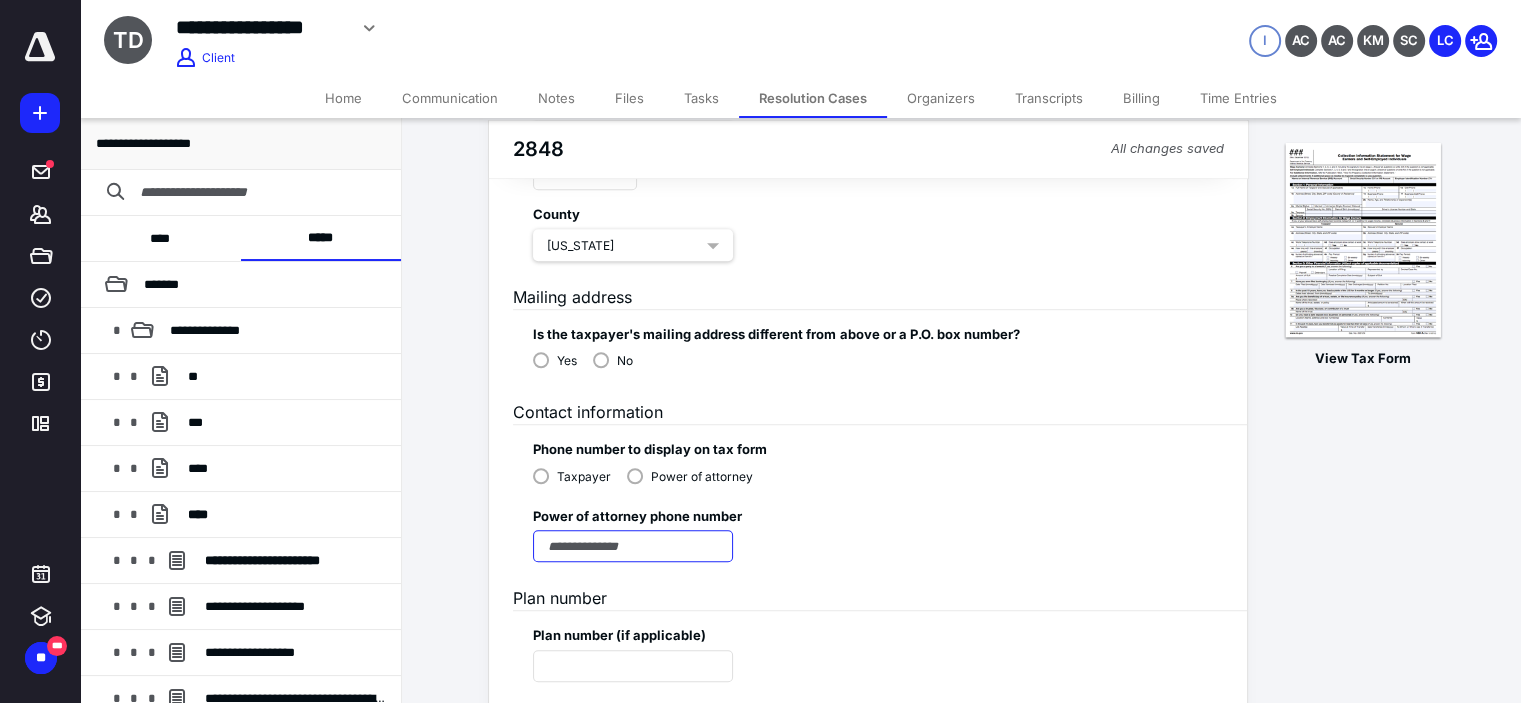 click at bounding box center (633, 546) 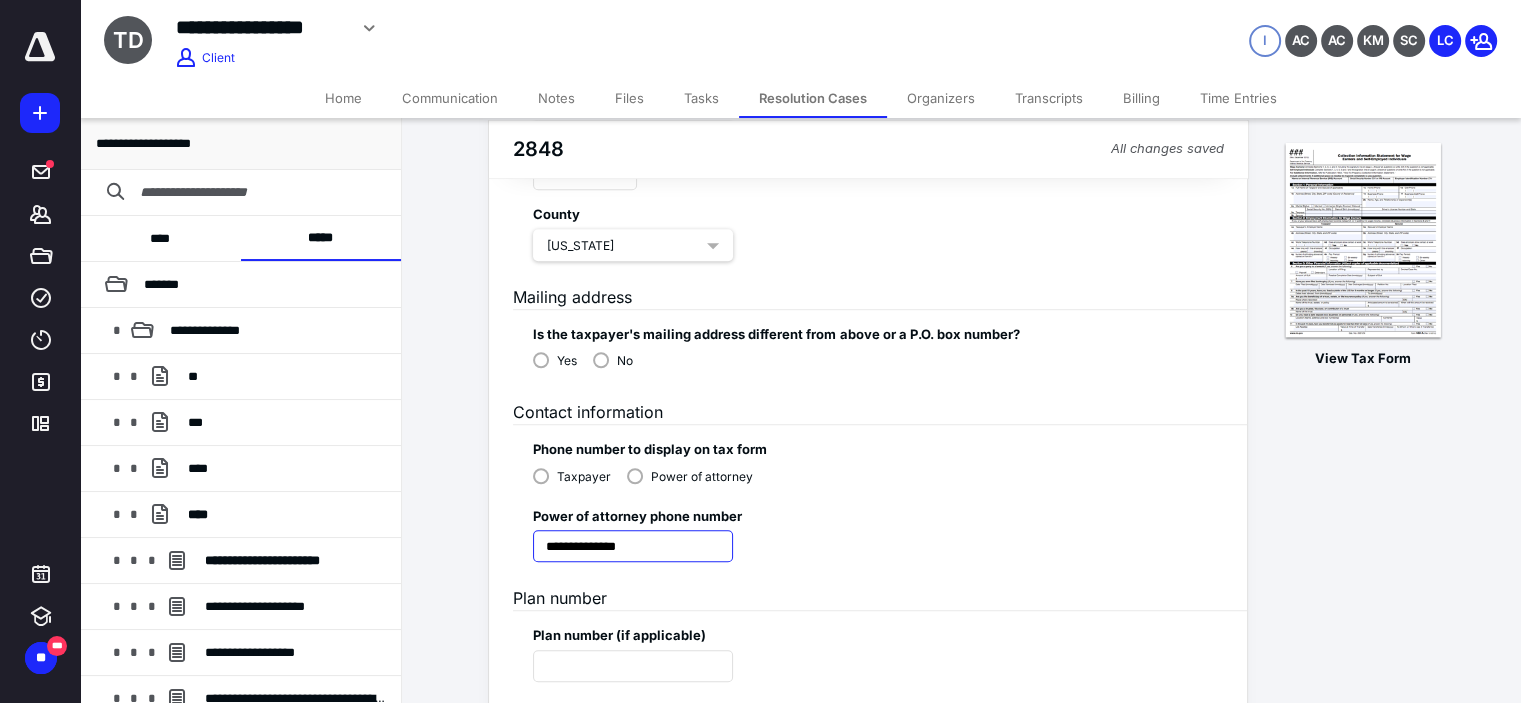 scroll, scrollTop: 1390, scrollLeft: 0, axis: vertical 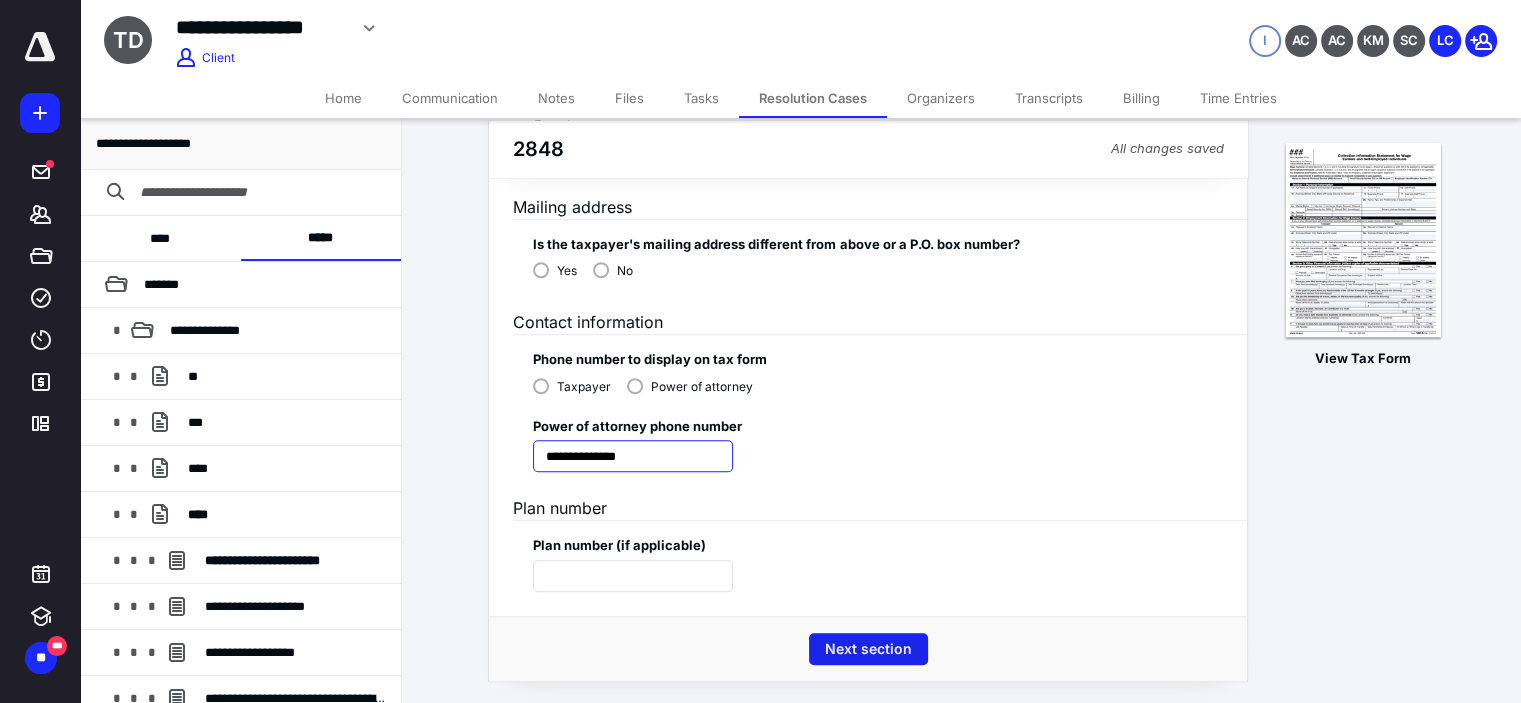 type on "**********" 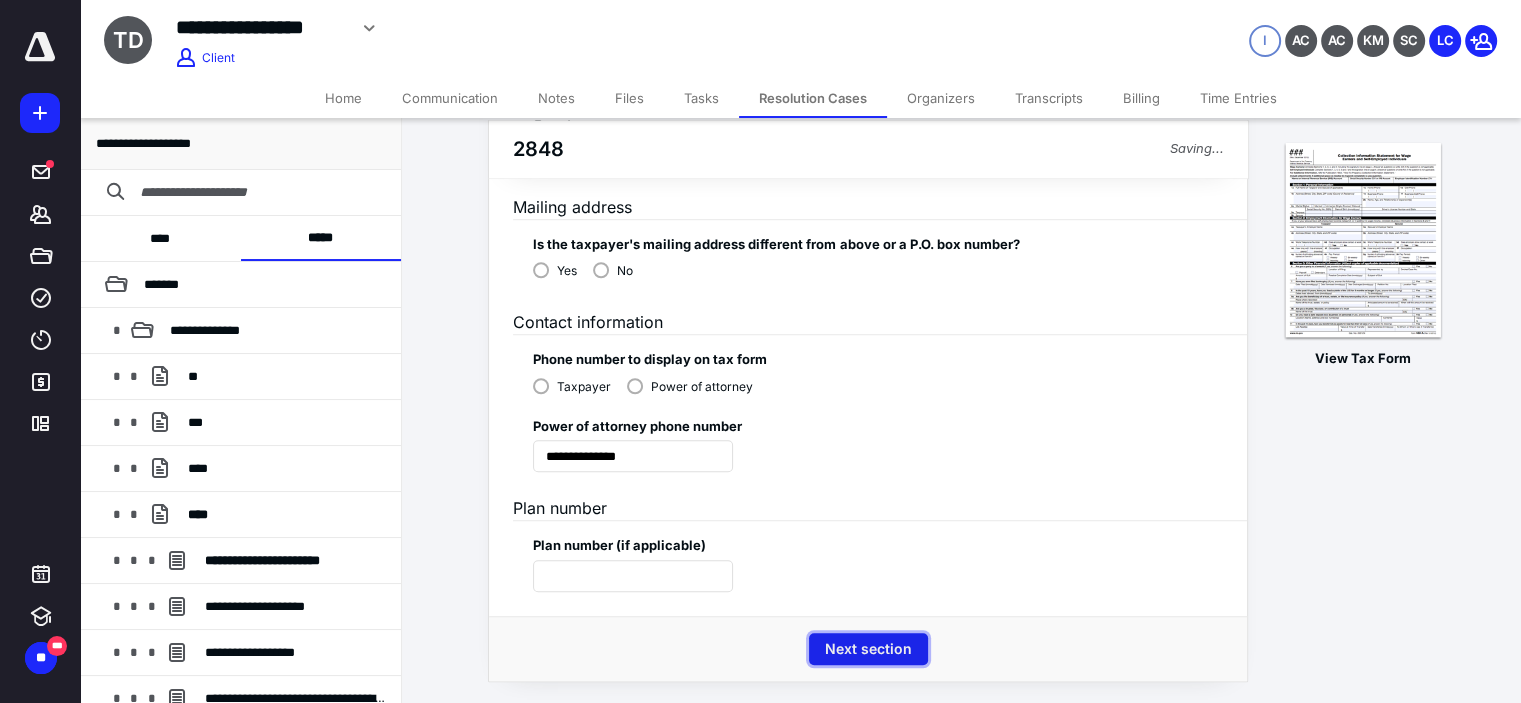 click on "Next section" at bounding box center (868, 649) 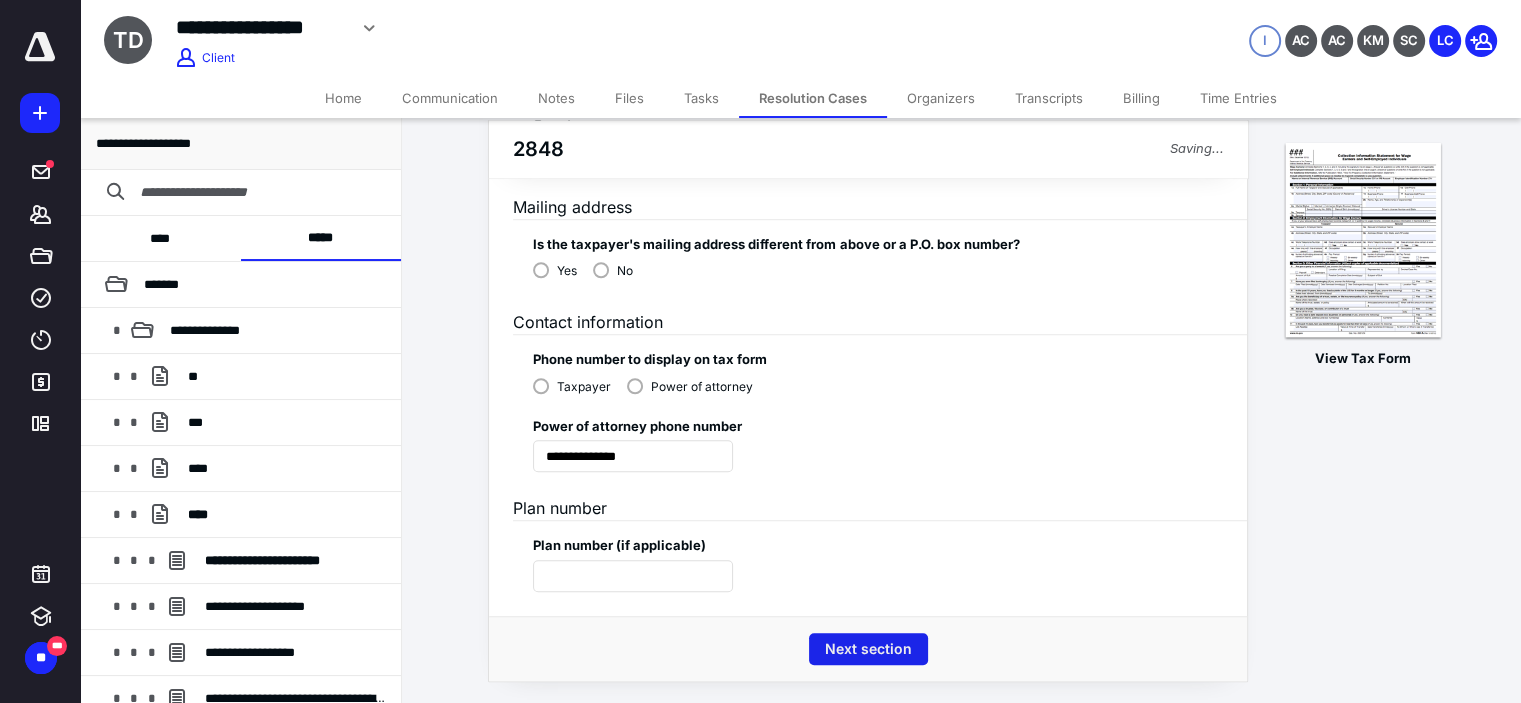 scroll, scrollTop: 0, scrollLeft: 0, axis: both 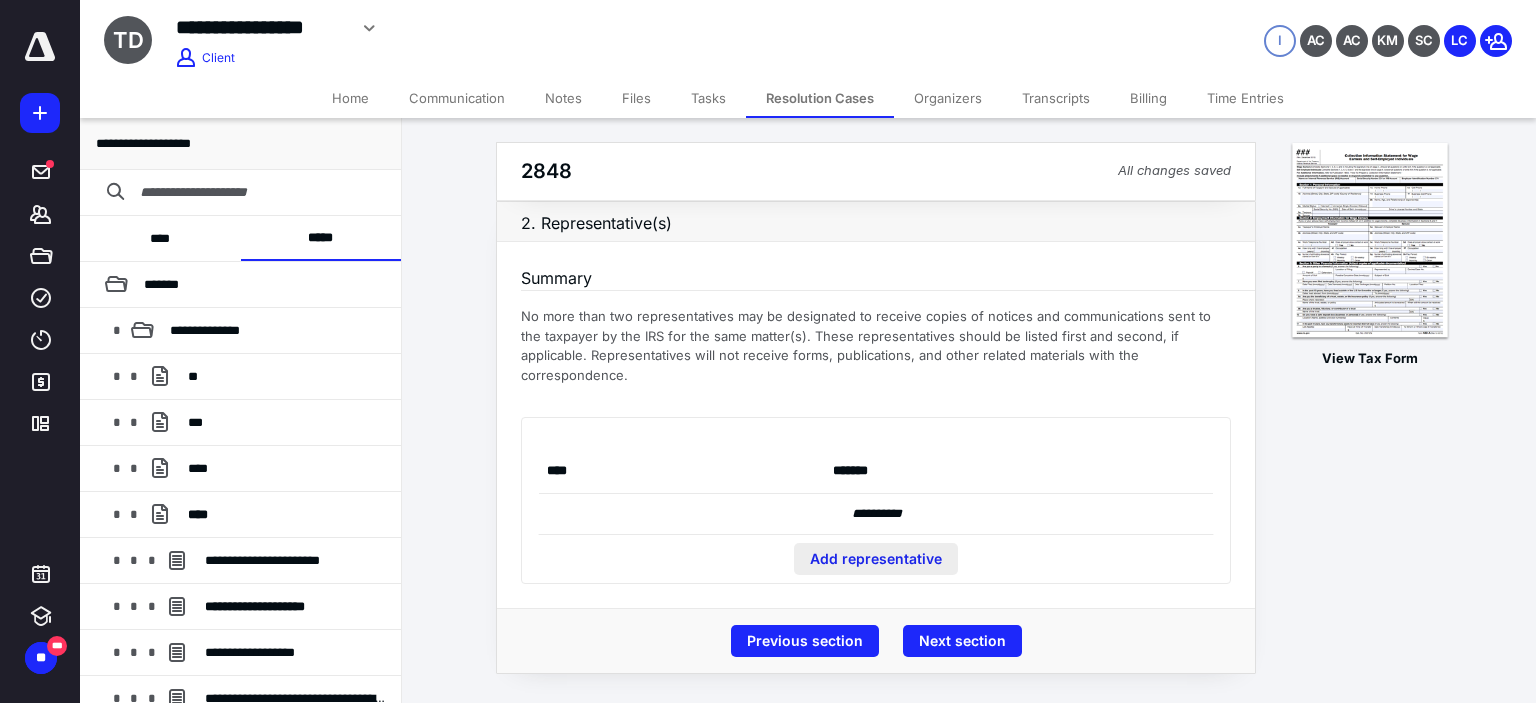 click on "Add representative" at bounding box center (876, 559) 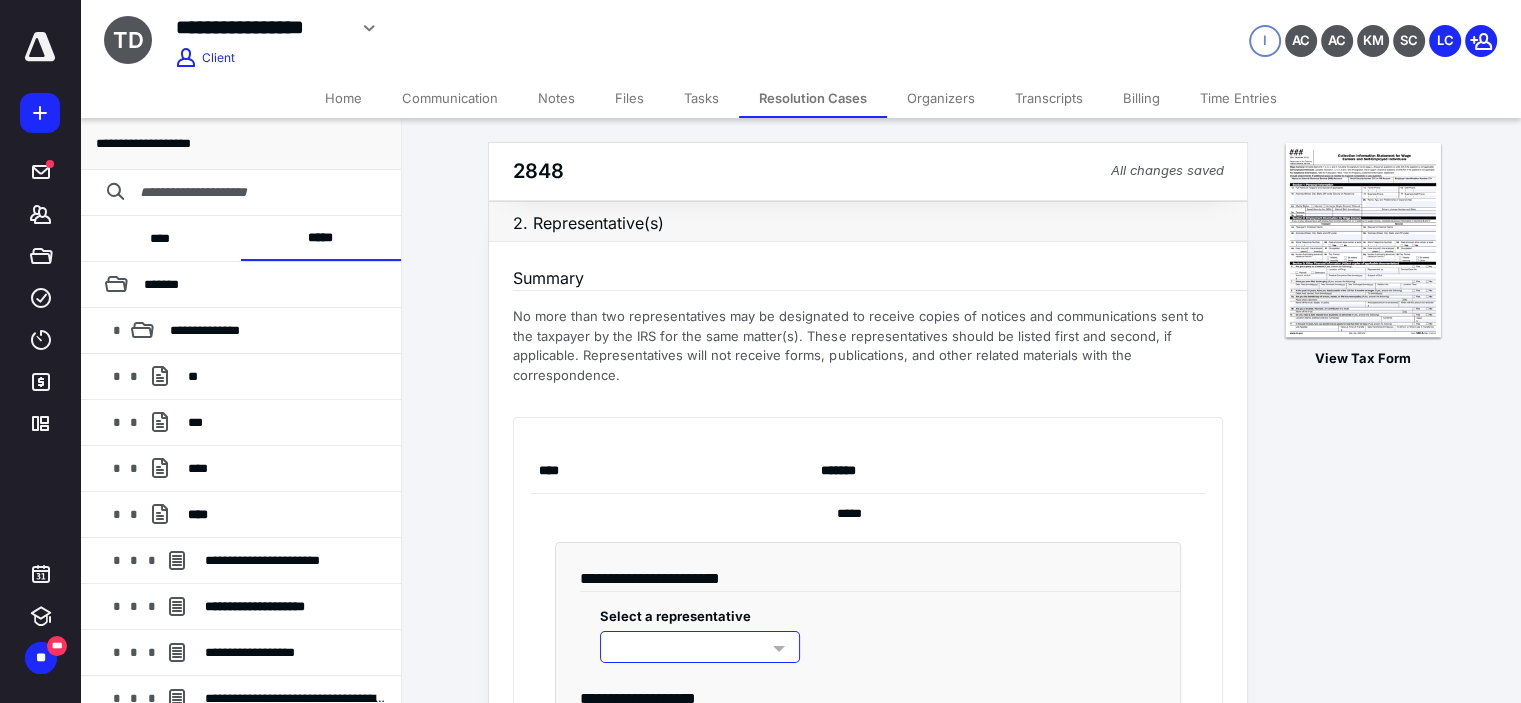 scroll, scrollTop: 100, scrollLeft: 0, axis: vertical 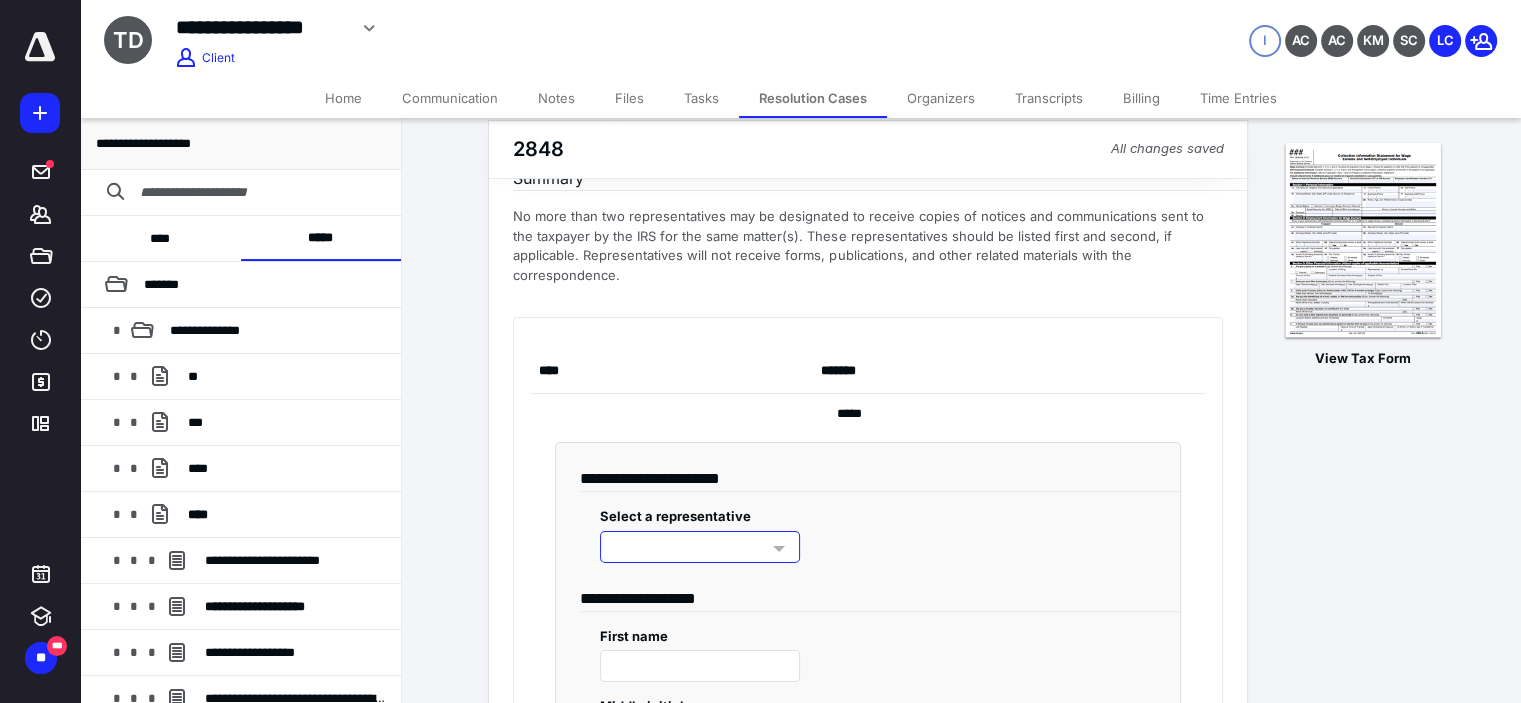 click at bounding box center [700, 547] 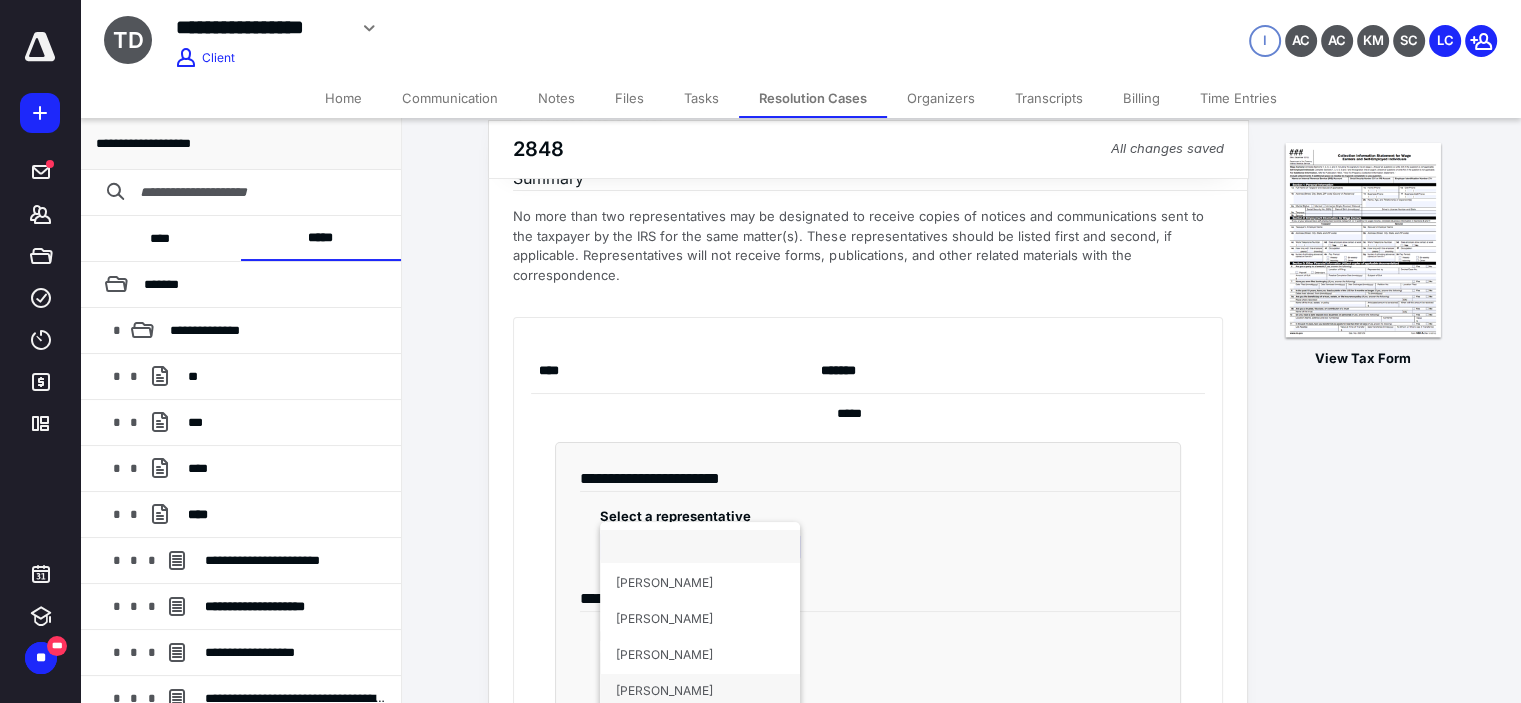 scroll, scrollTop: 133, scrollLeft: 0, axis: vertical 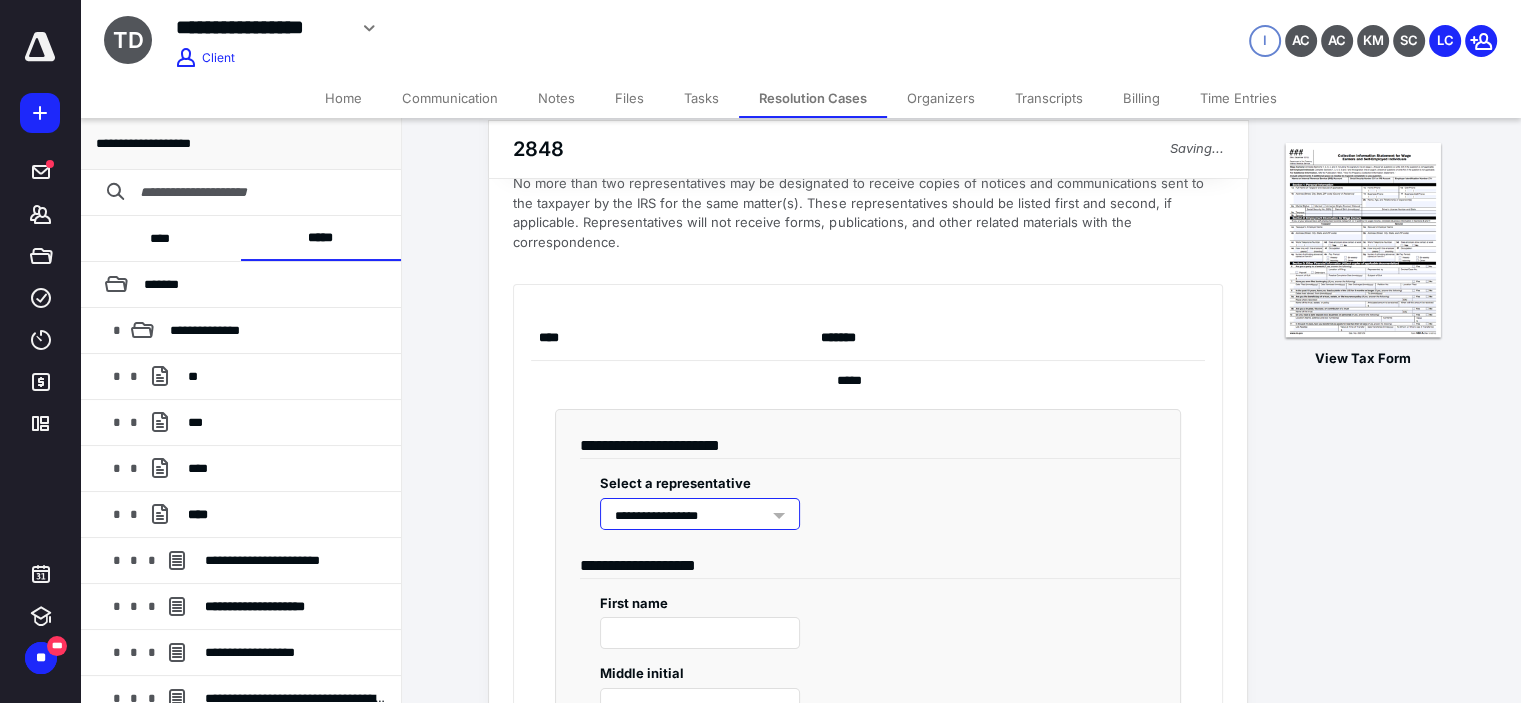 type on "****" 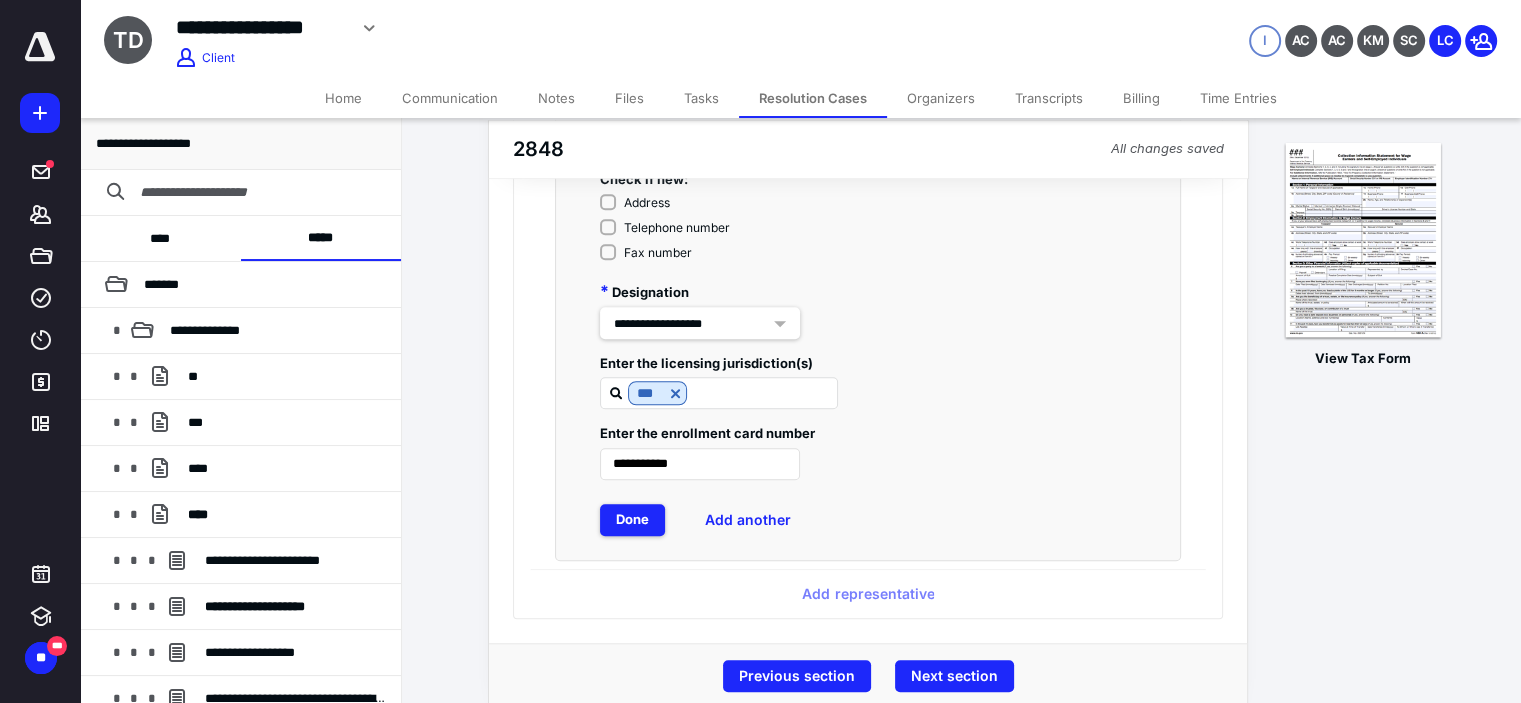 scroll, scrollTop: 1696, scrollLeft: 0, axis: vertical 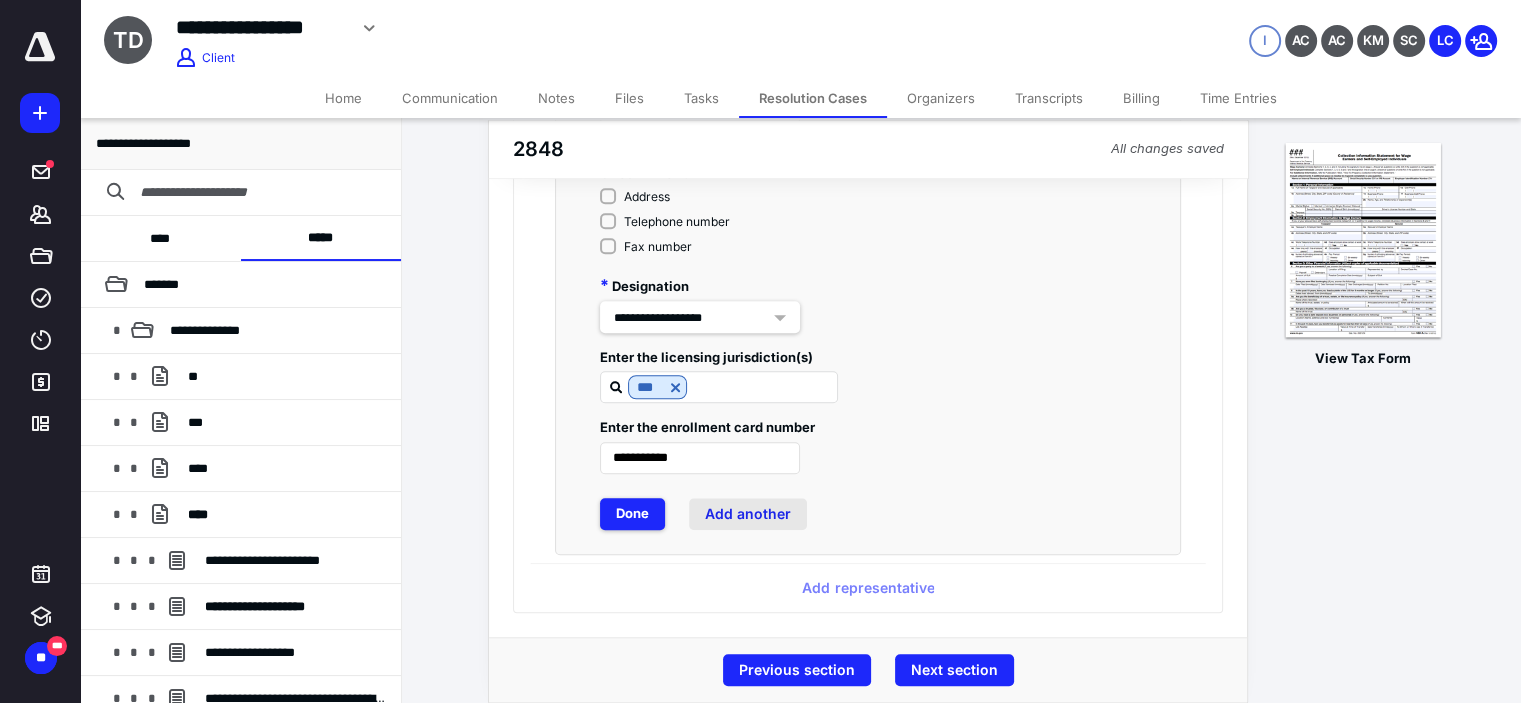 click on "Add another" at bounding box center [748, 514] 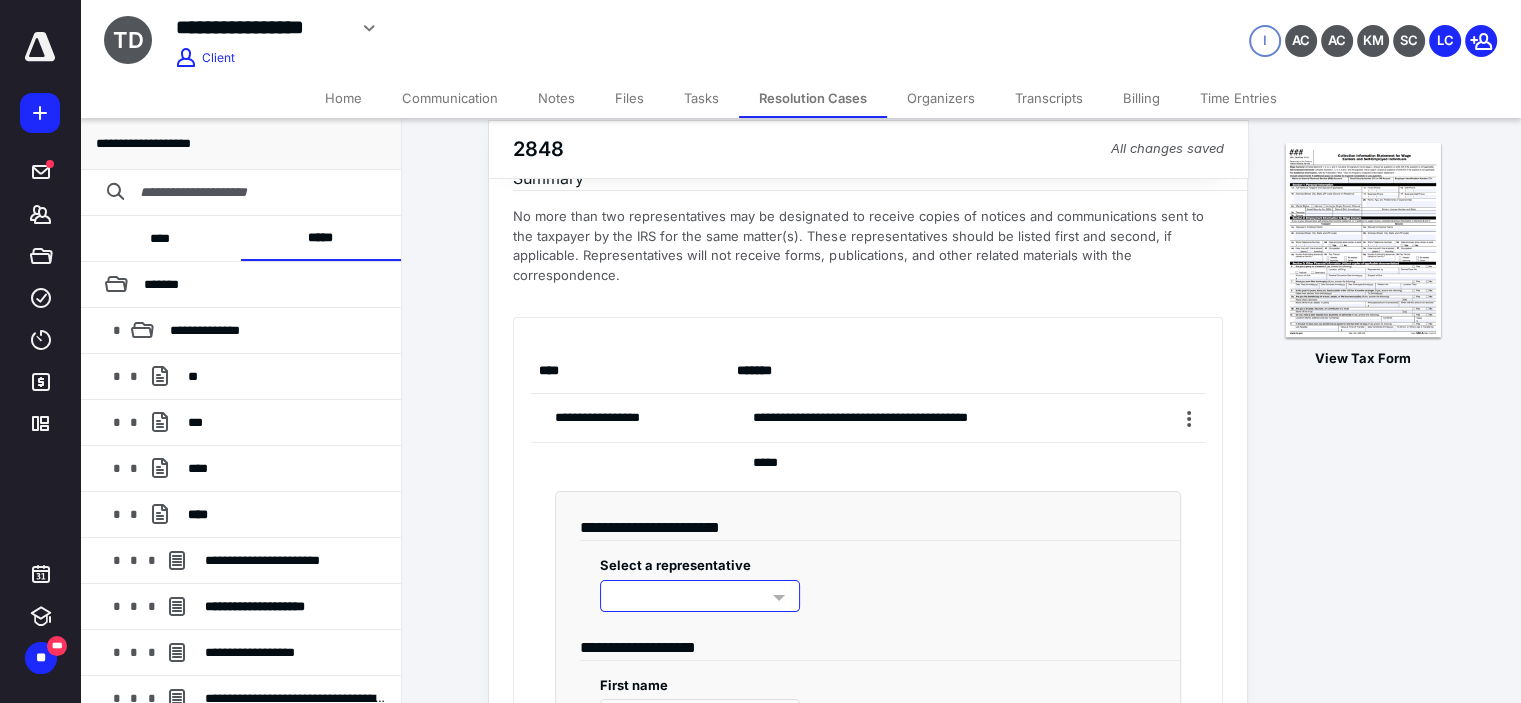 scroll, scrollTop: 200, scrollLeft: 0, axis: vertical 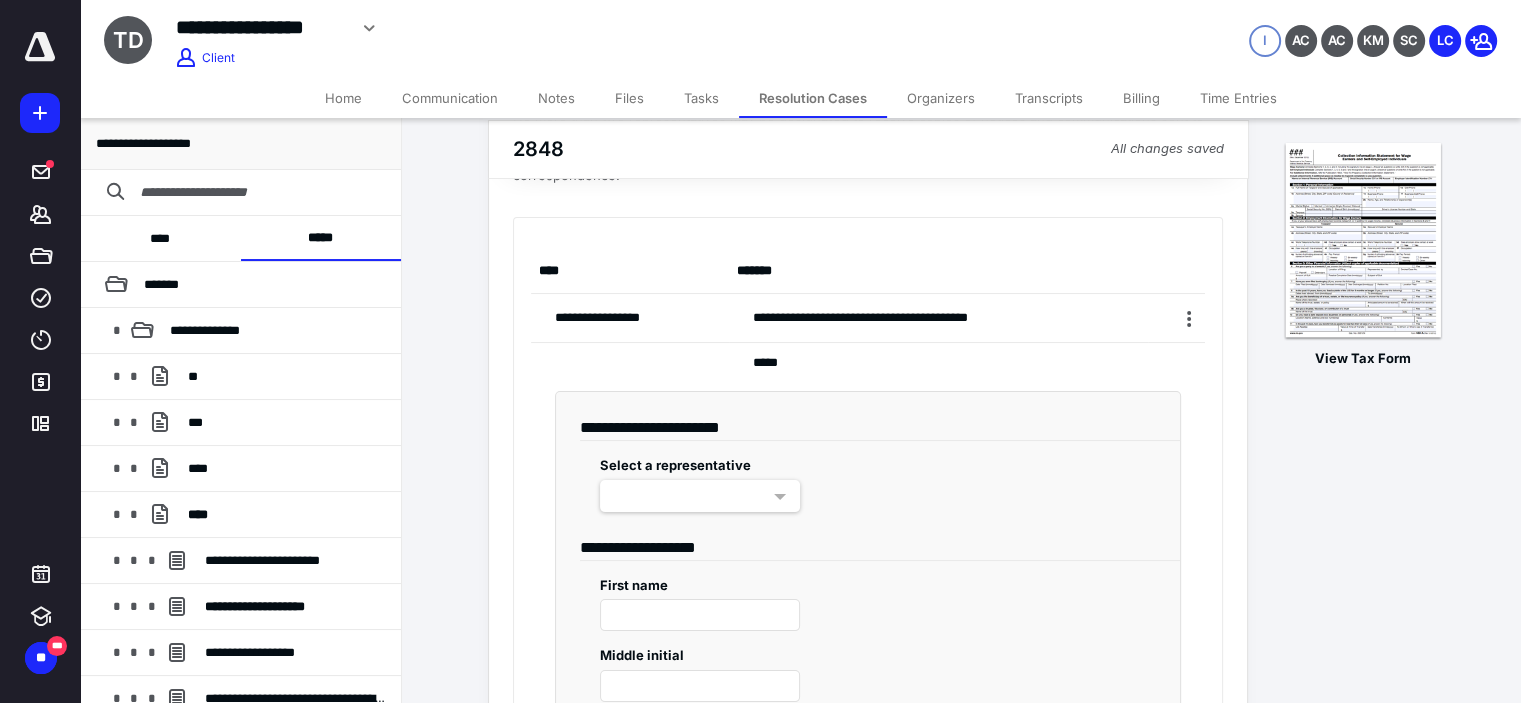 click at bounding box center [780, 497] 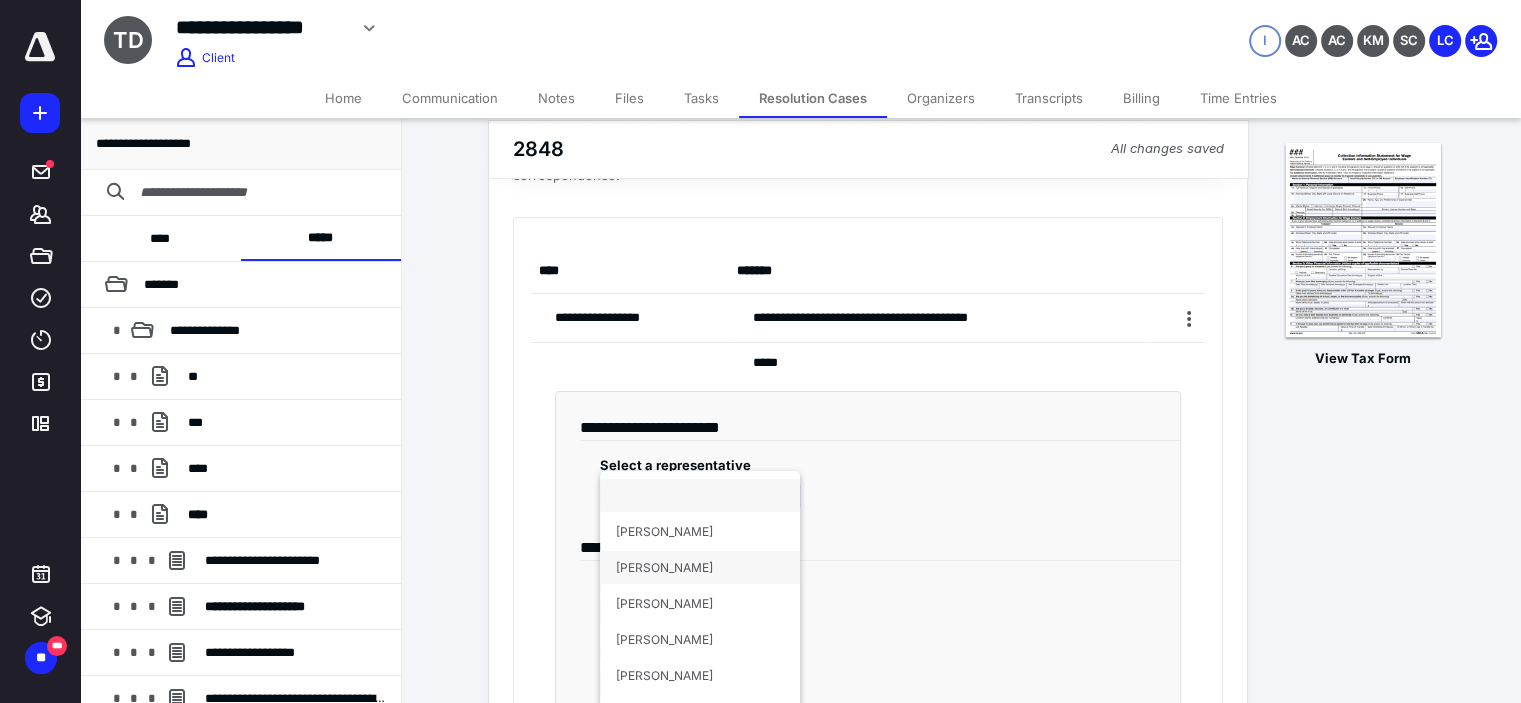 scroll, scrollTop: 233, scrollLeft: 0, axis: vertical 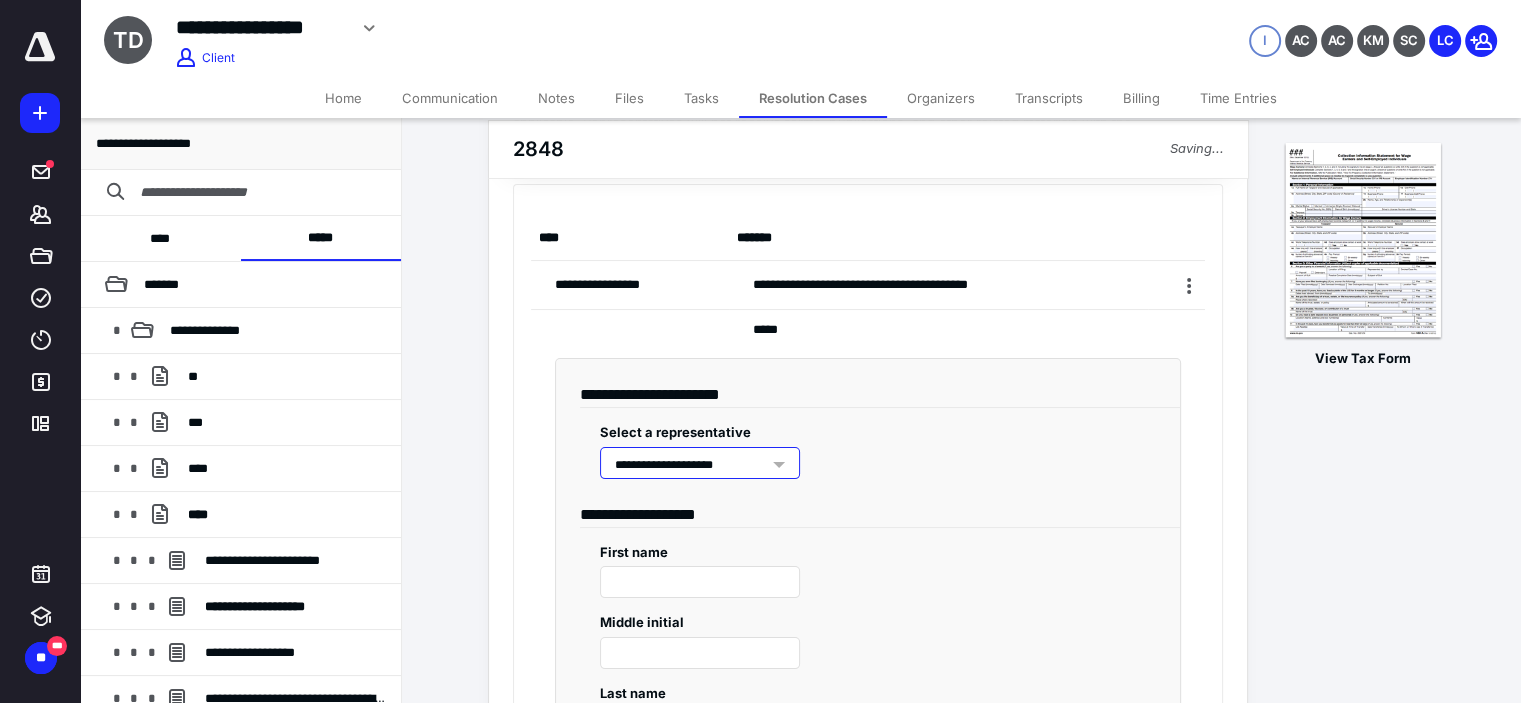 type on "*******" 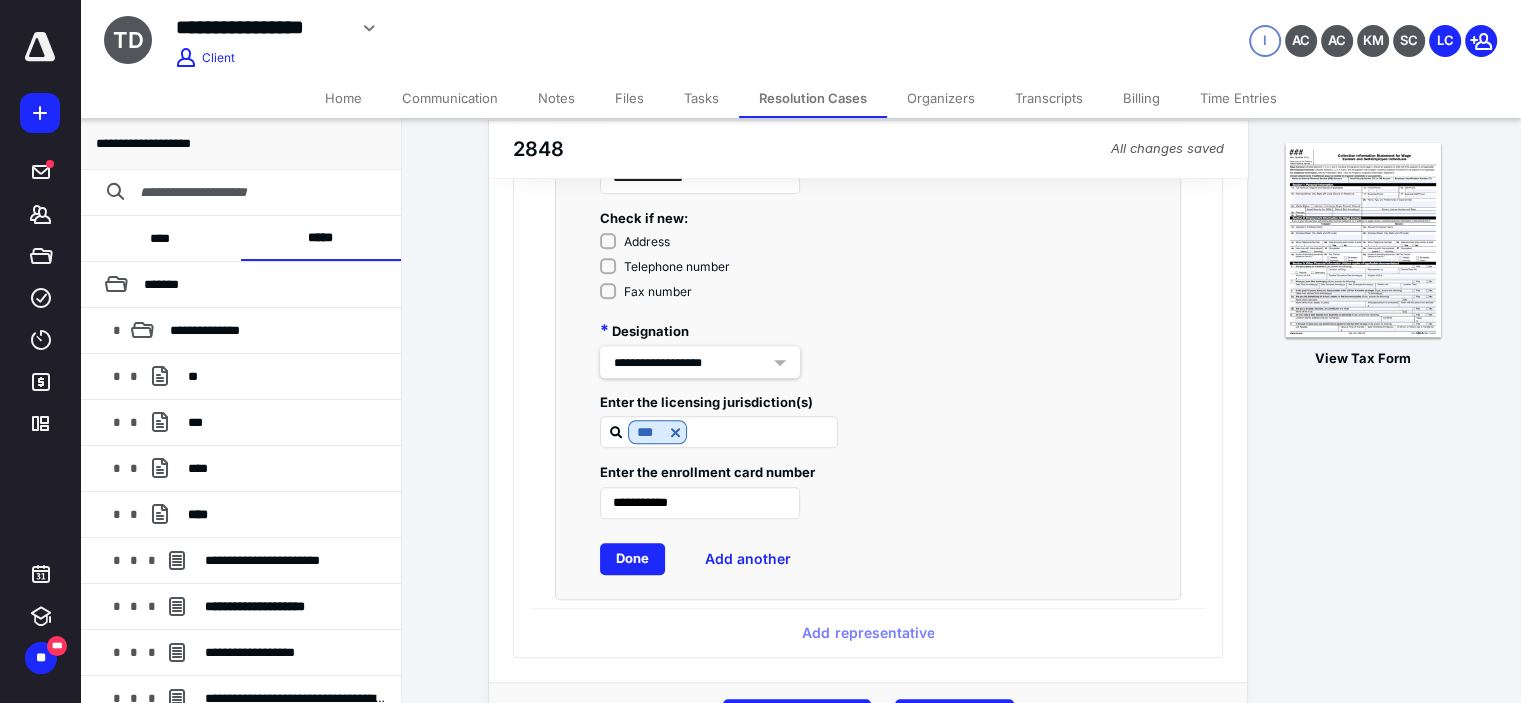 click on "Done" at bounding box center (632, 559) 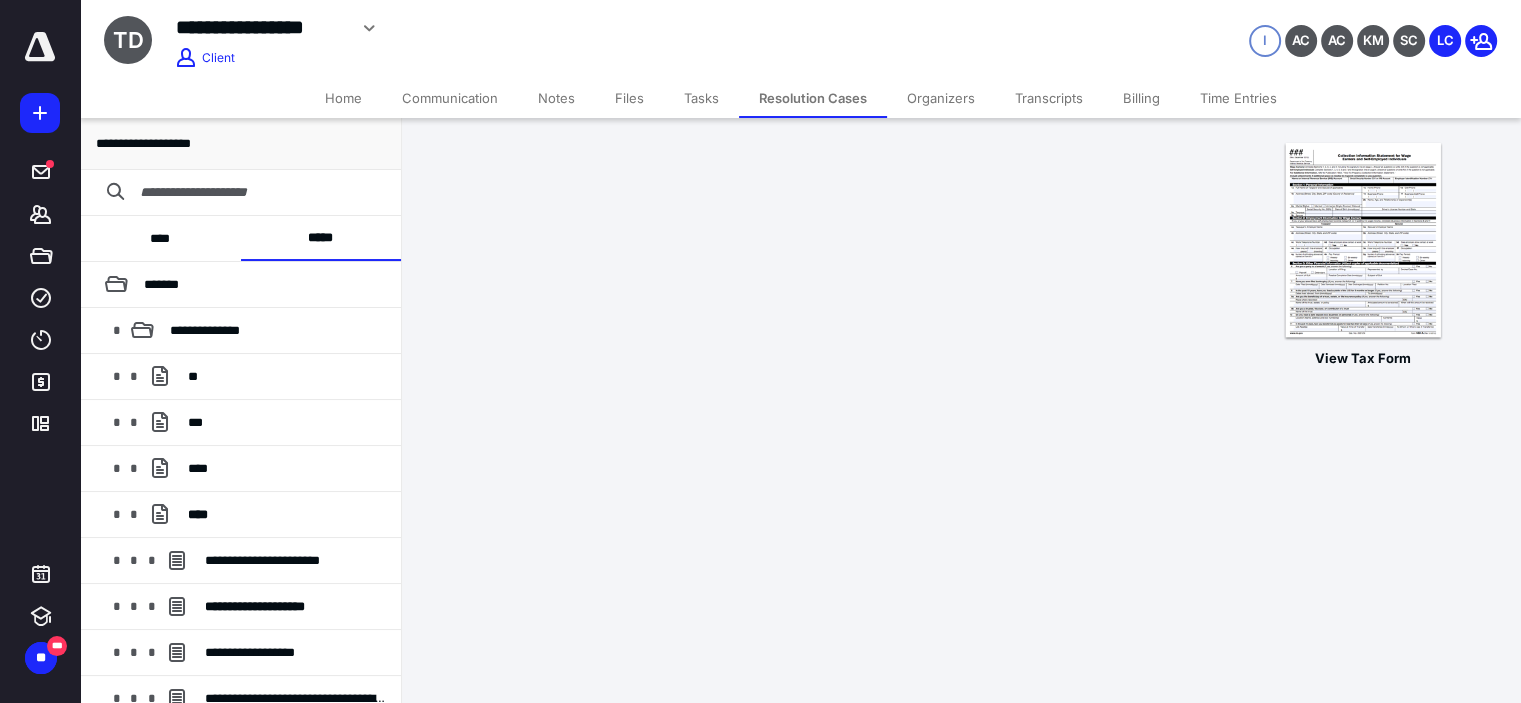 scroll, scrollTop: 30, scrollLeft: 0, axis: vertical 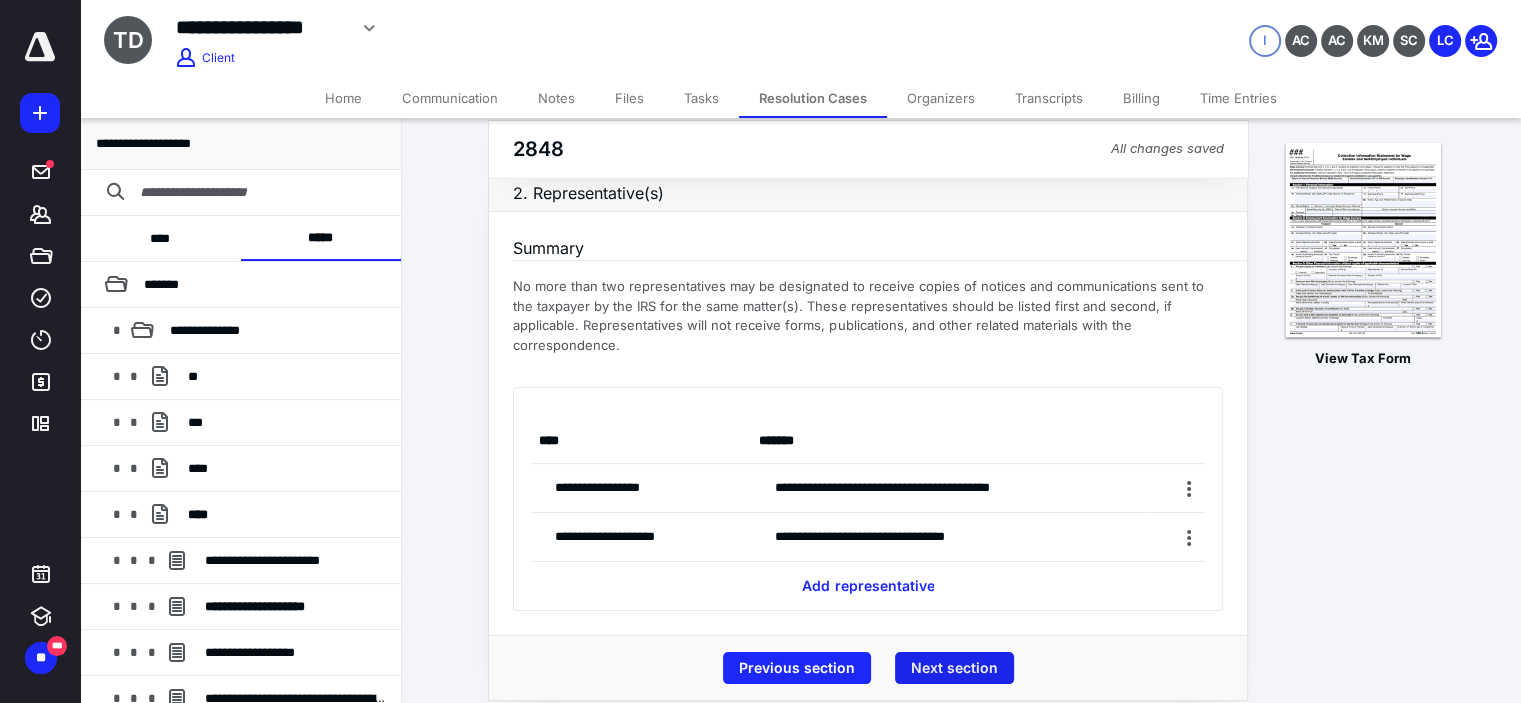 click on "Next section" at bounding box center [954, 668] 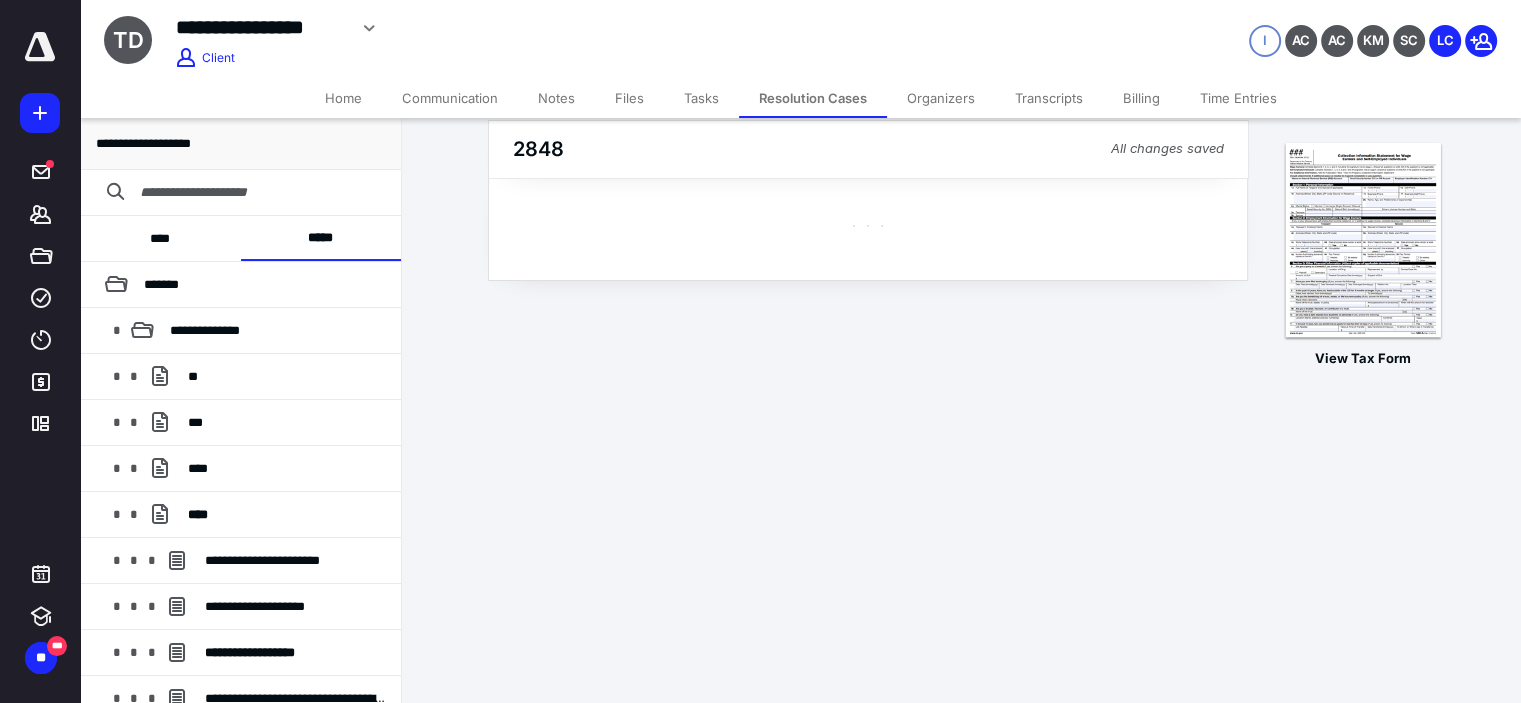scroll, scrollTop: 0, scrollLeft: 0, axis: both 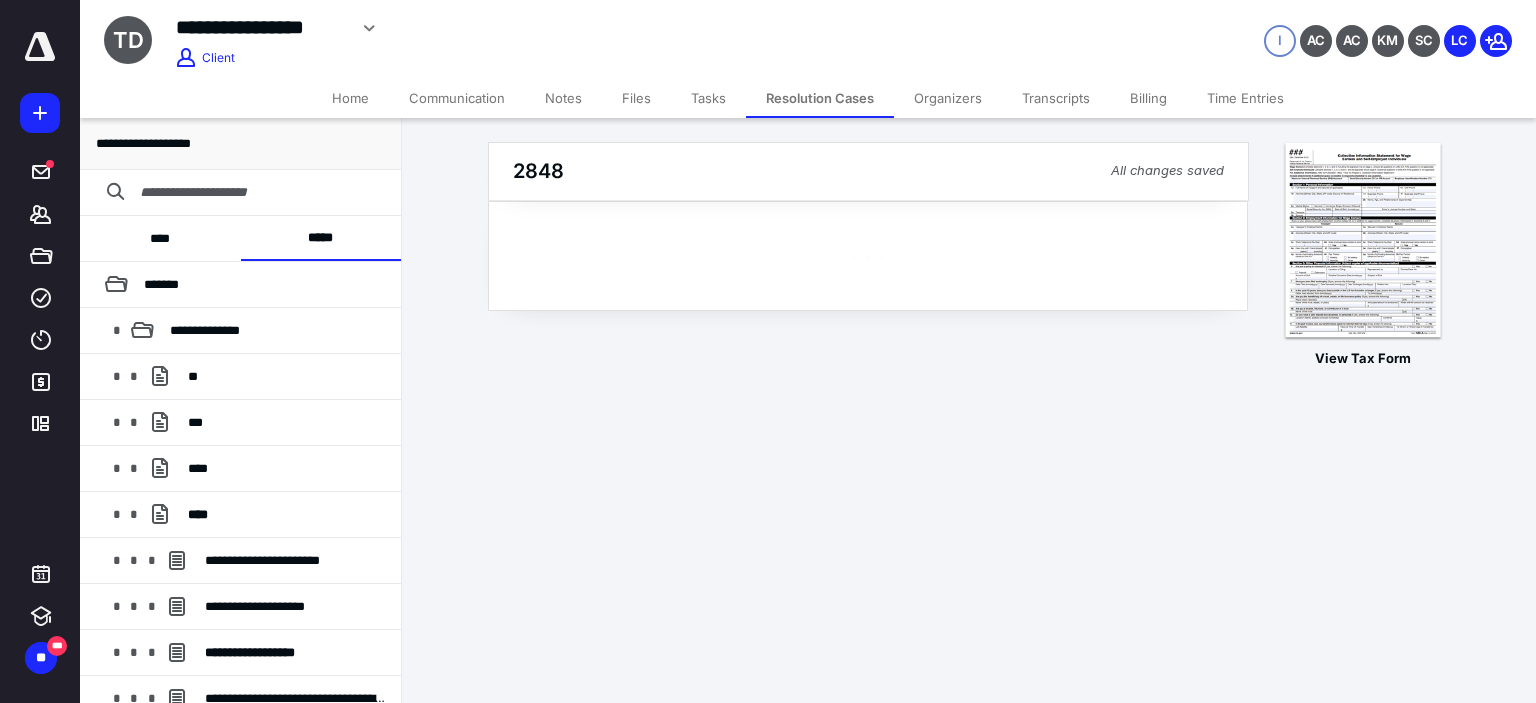 click on "**********" at bounding box center (760, 351) 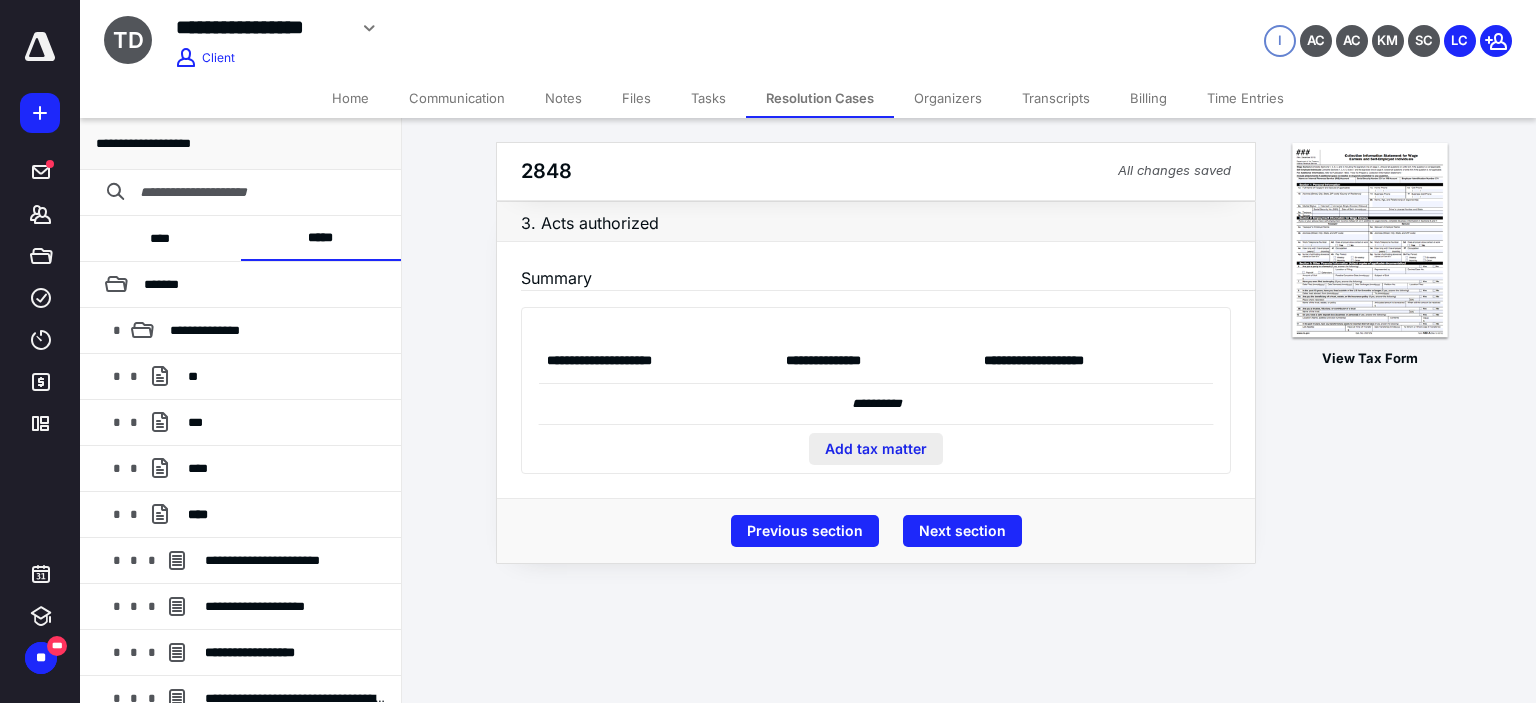 click on "Add tax matter" at bounding box center [876, 449] 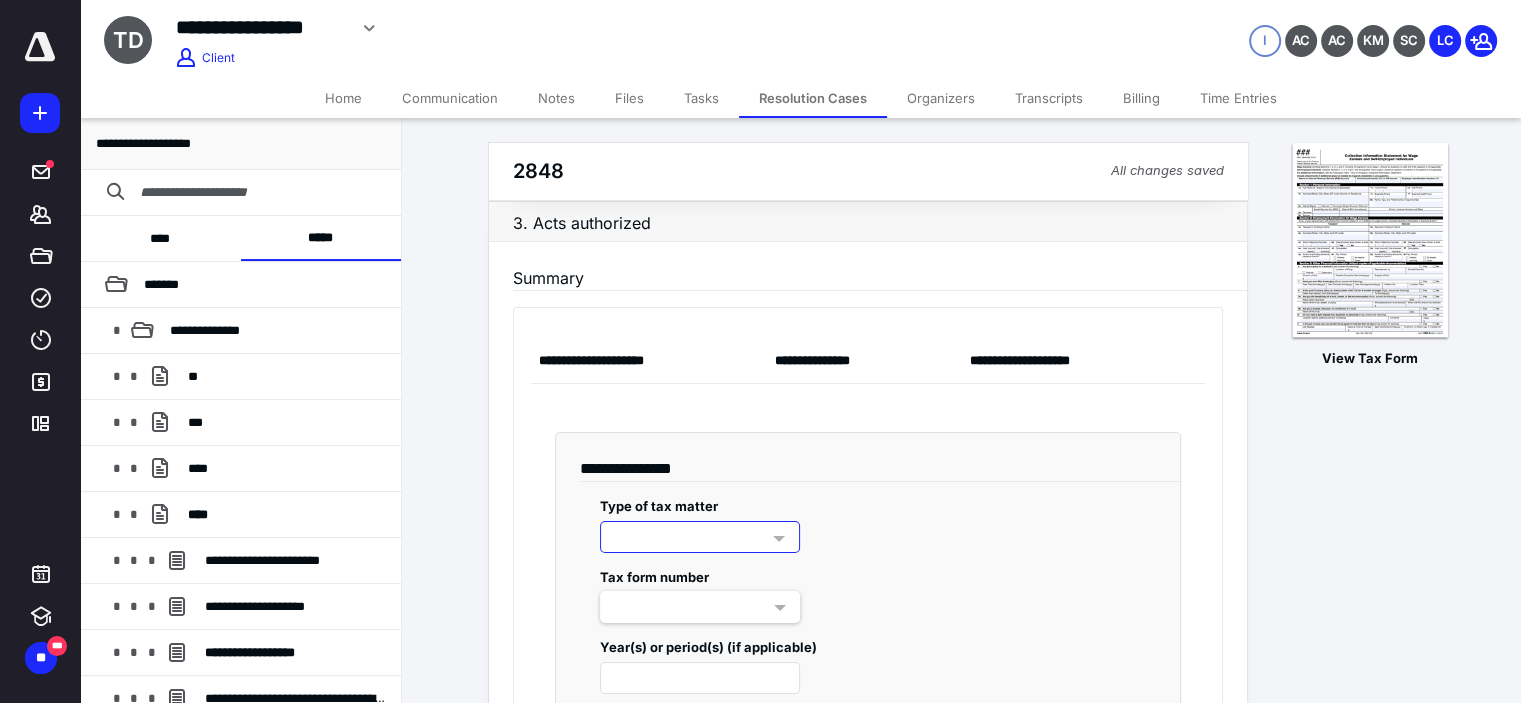 click at bounding box center [700, 537] 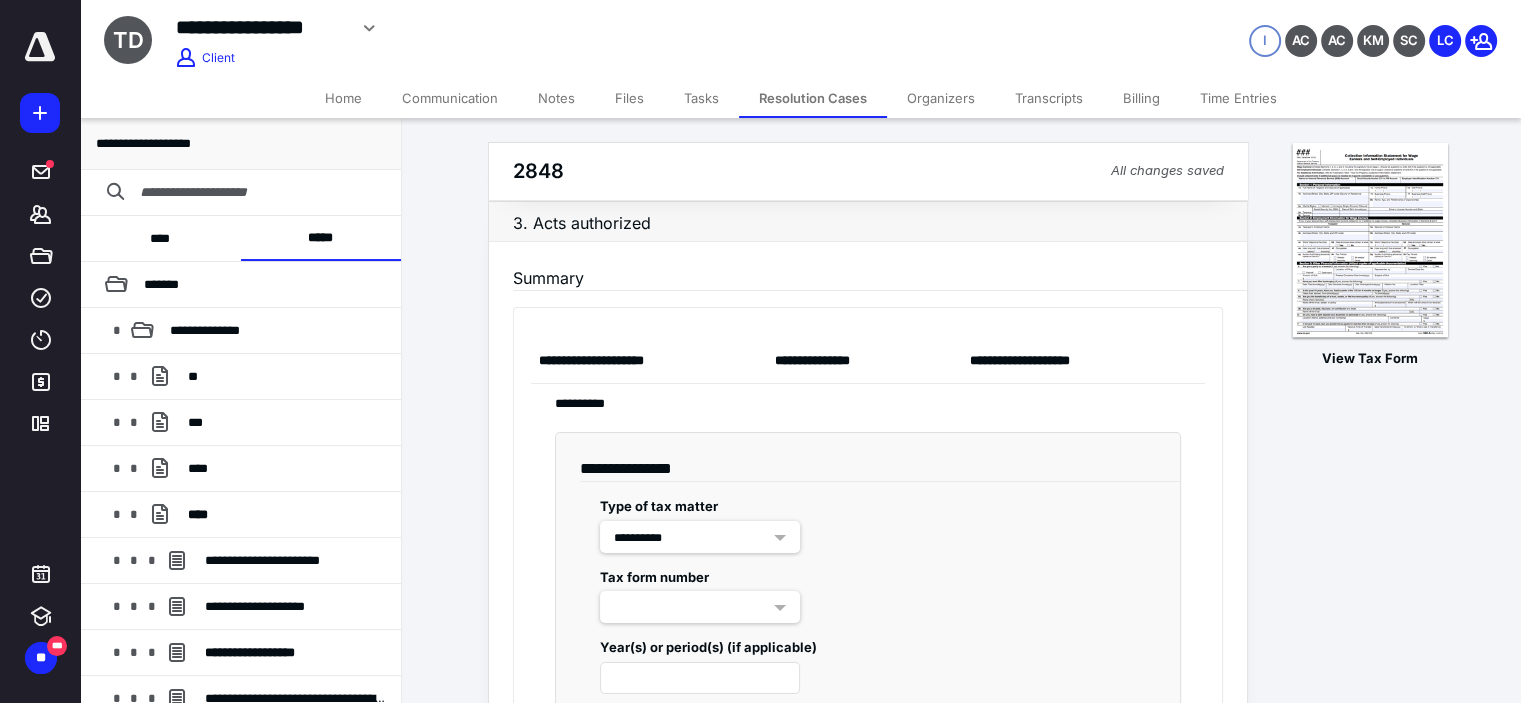 click at bounding box center (700, 607) 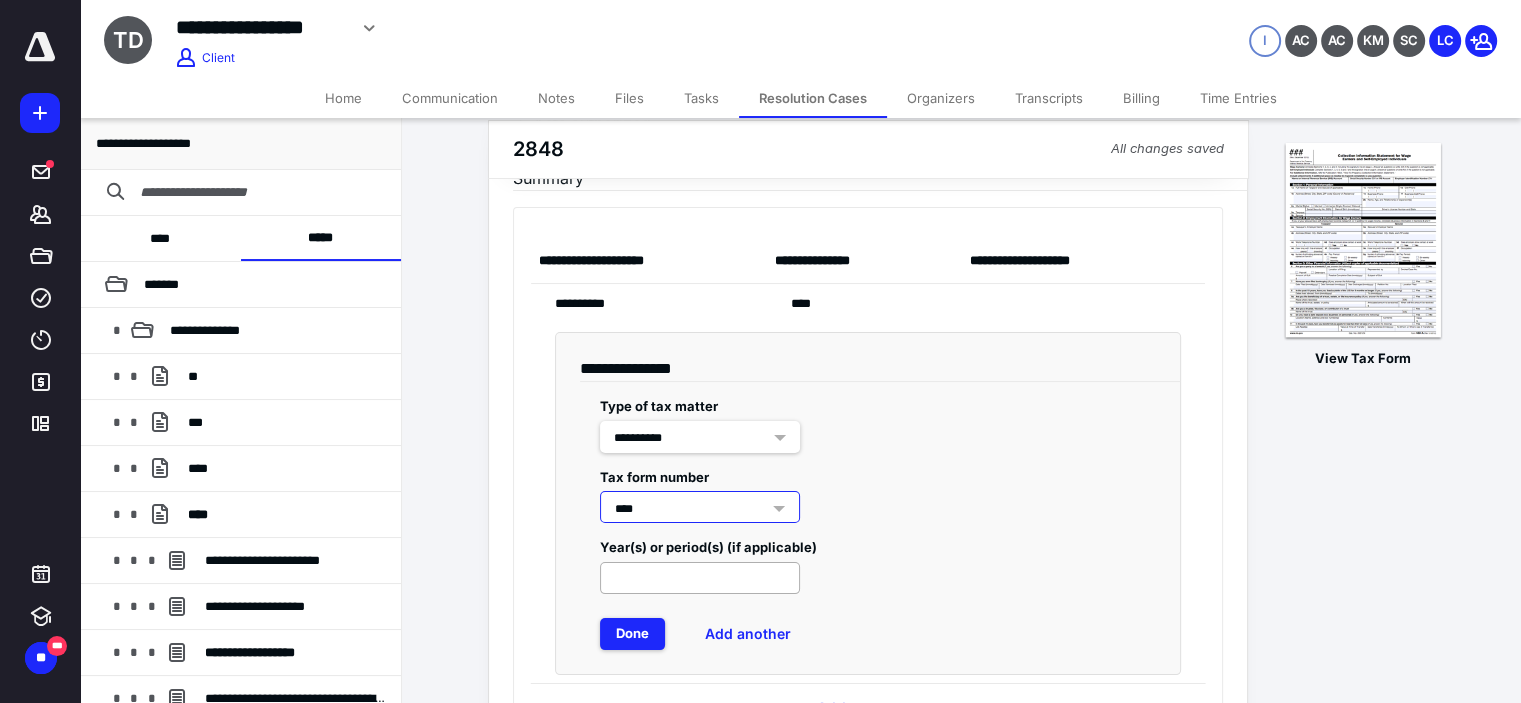 scroll, scrollTop: 166, scrollLeft: 0, axis: vertical 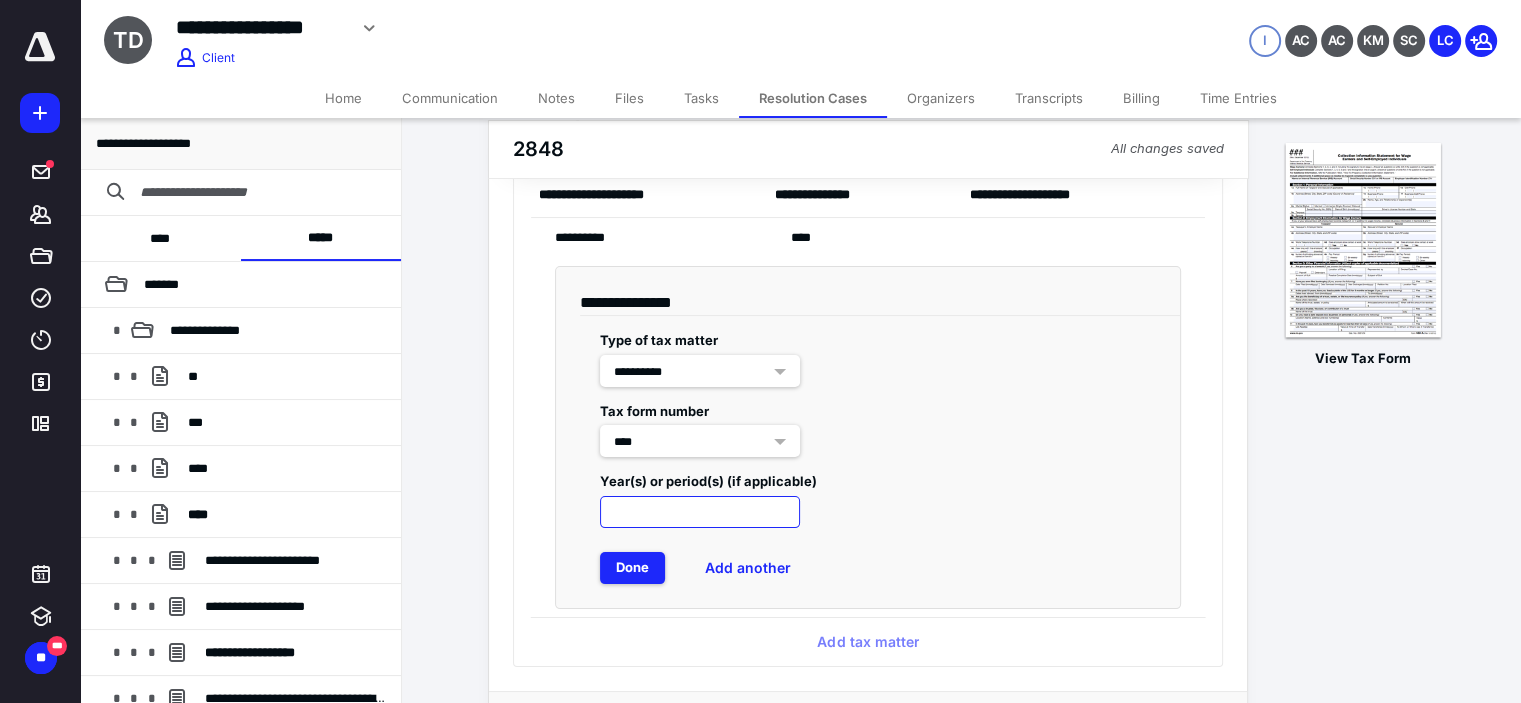 click at bounding box center (700, 512) 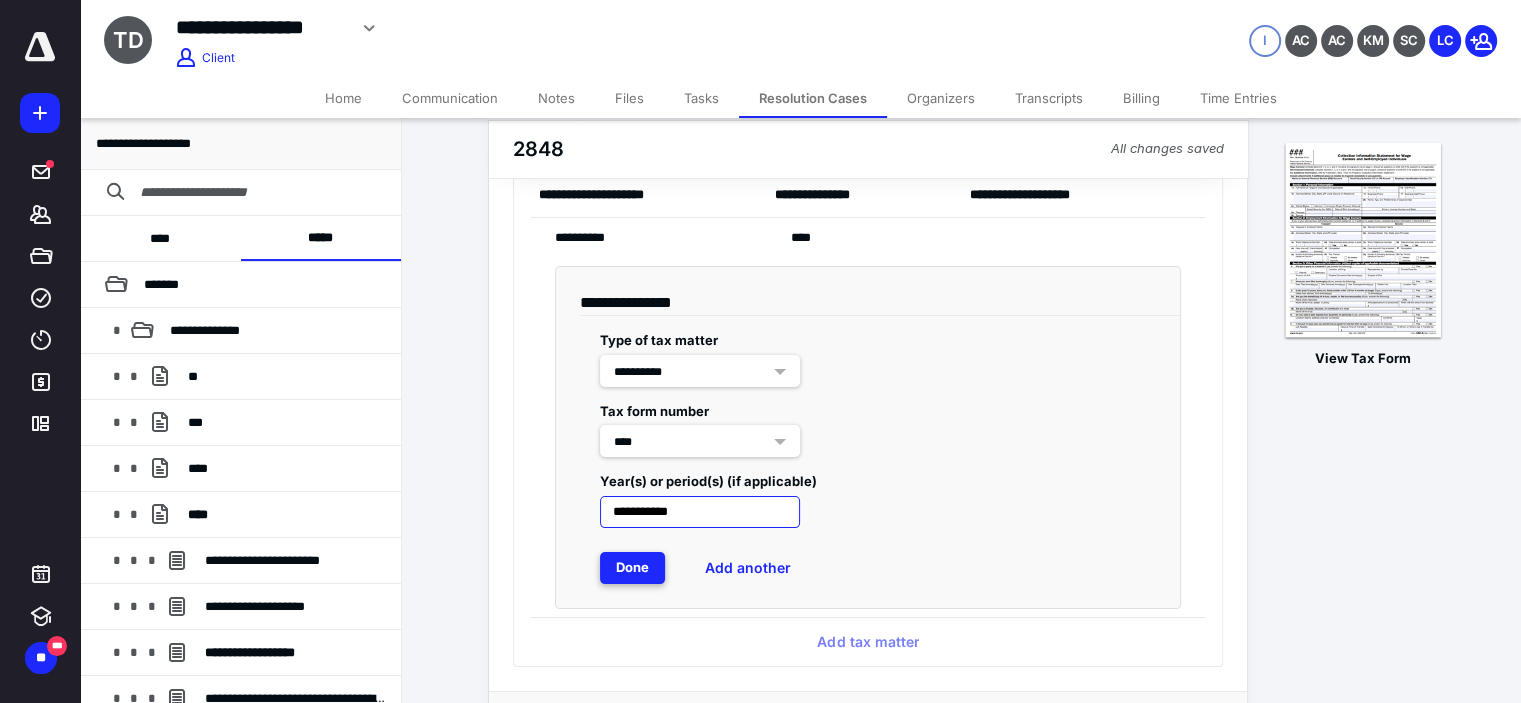 type on "**********" 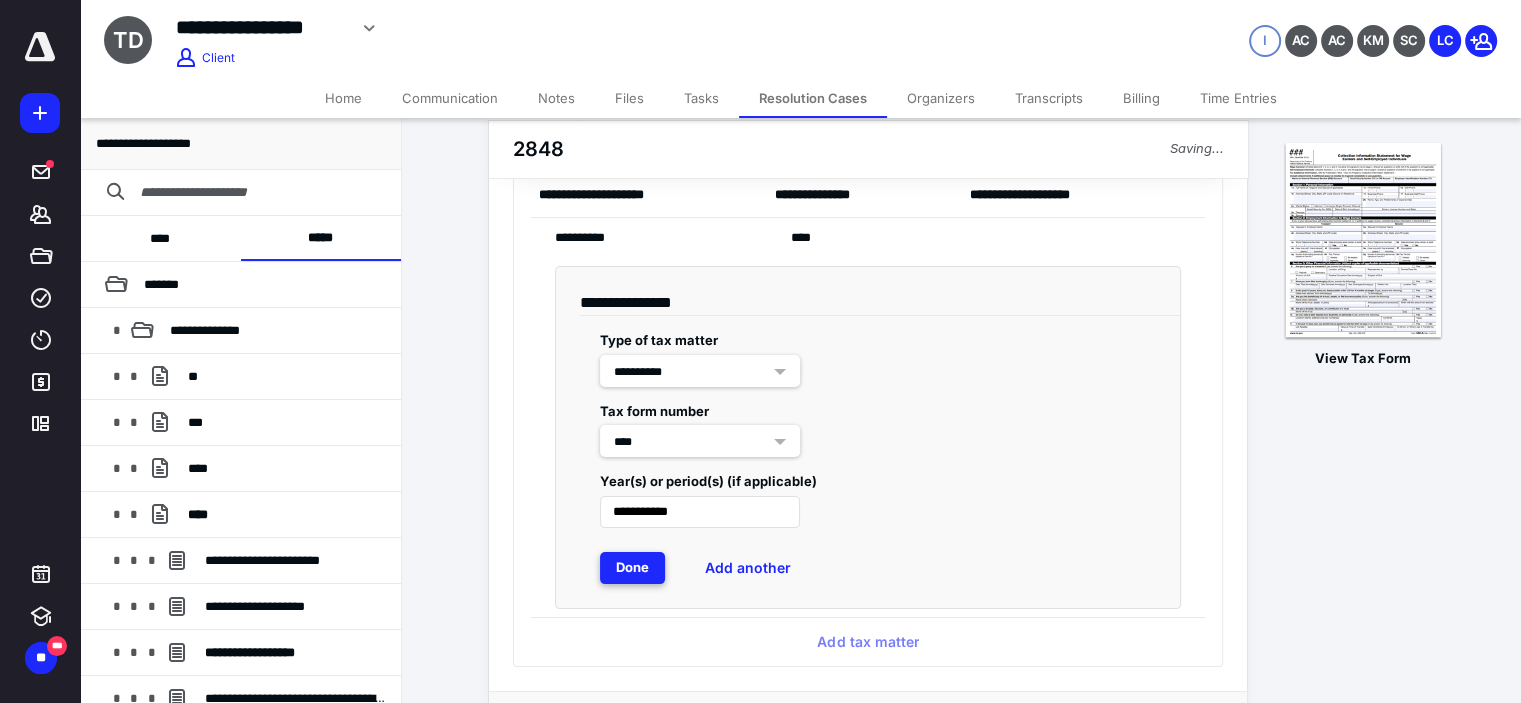 click on "Done" at bounding box center [632, 568] 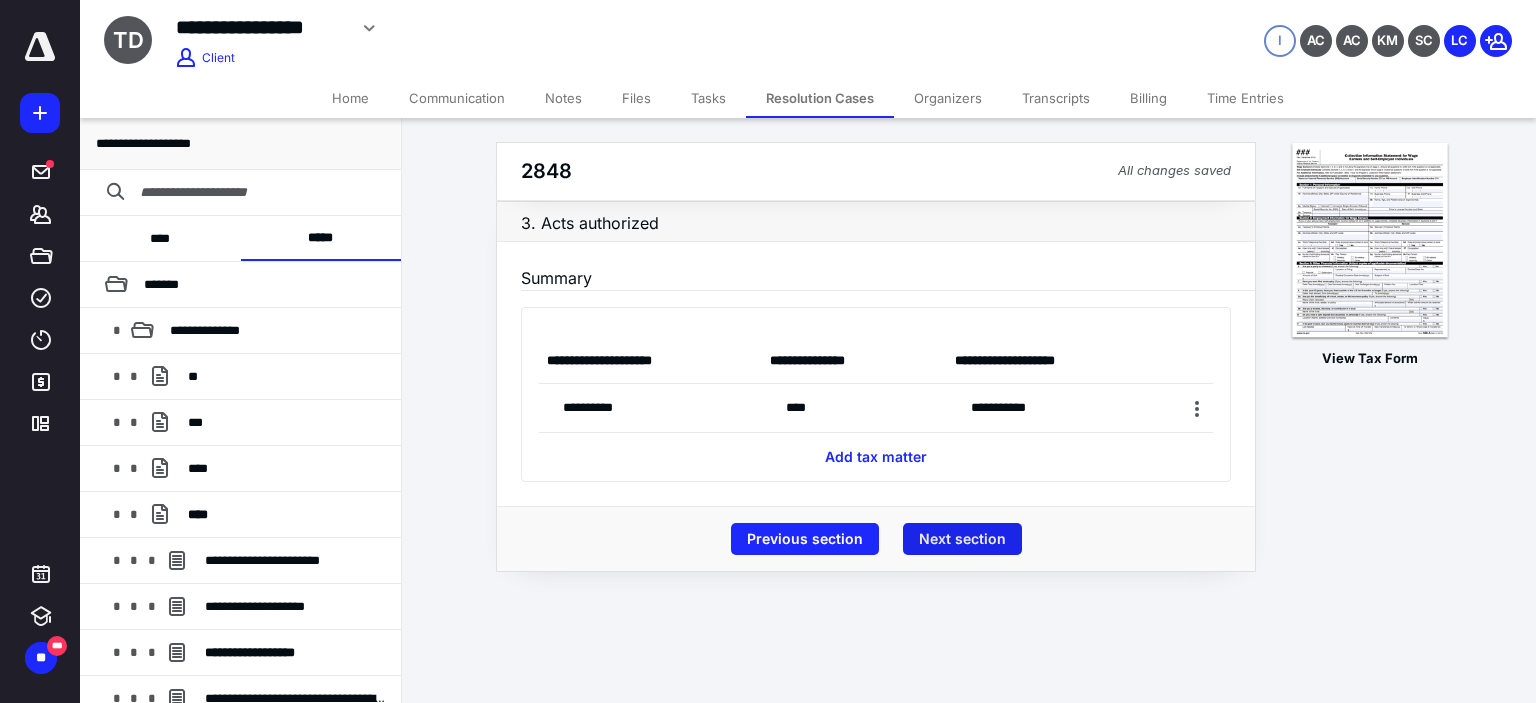 click on "Next section" at bounding box center [962, 539] 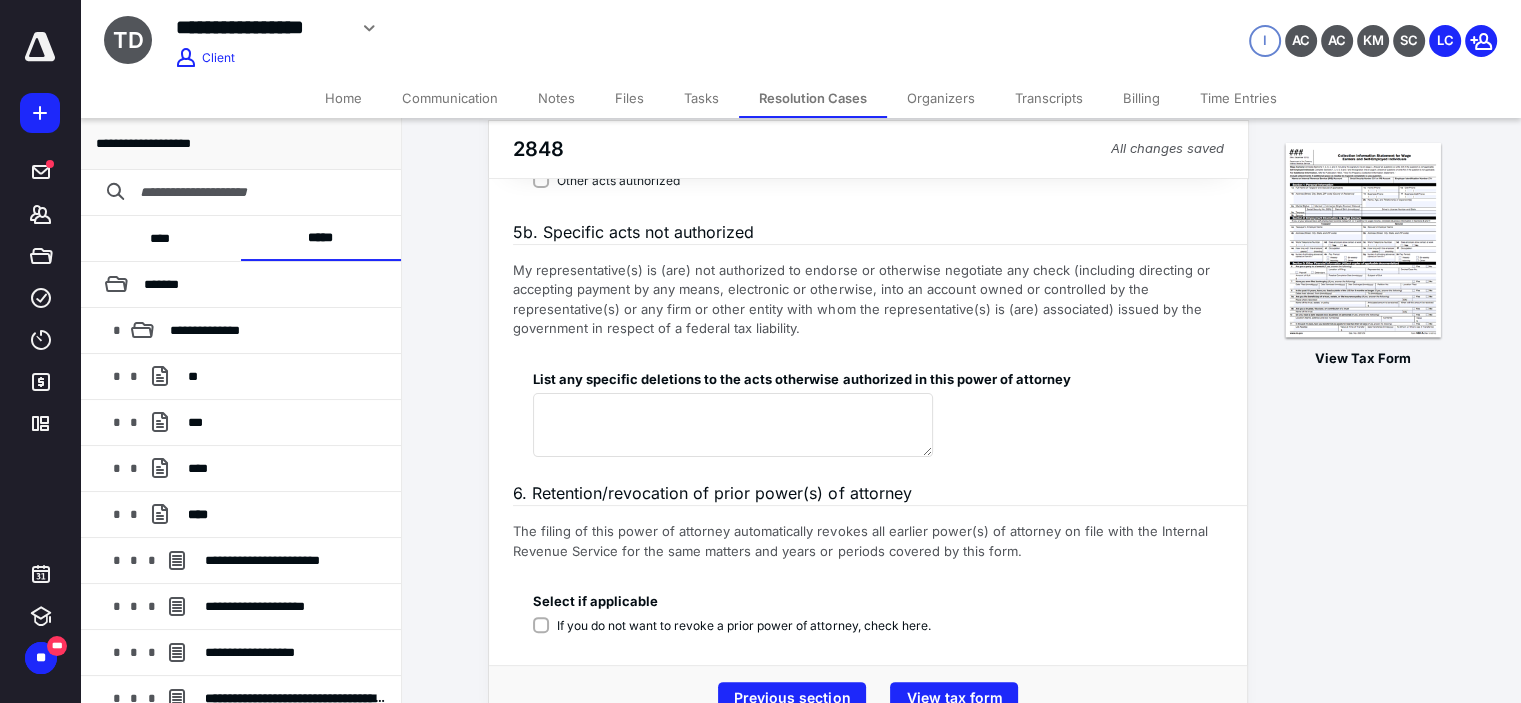 scroll, scrollTop: 415, scrollLeft: 0, axis: vertical 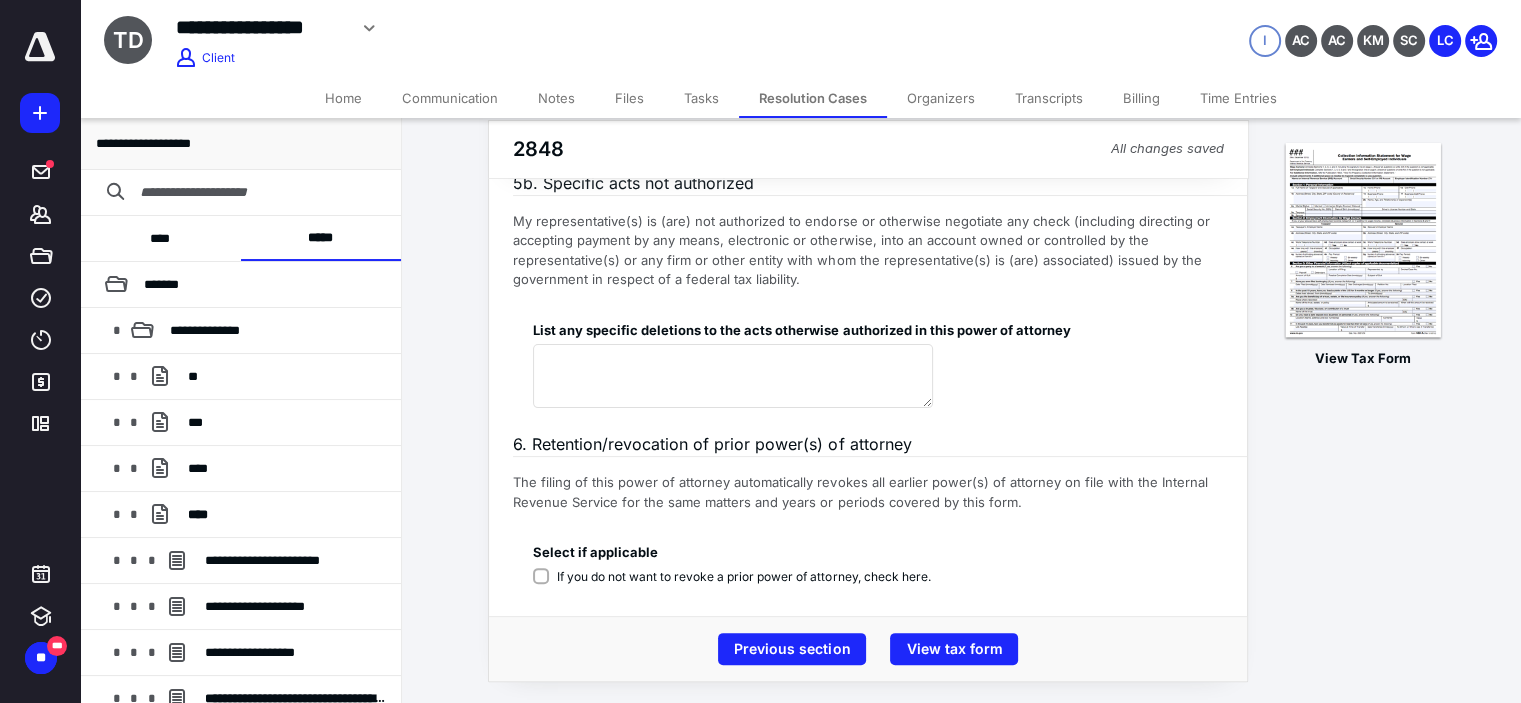 click on "If you do not want to revoke a prior power of attorney, check here." at bounding box center [743, 577] 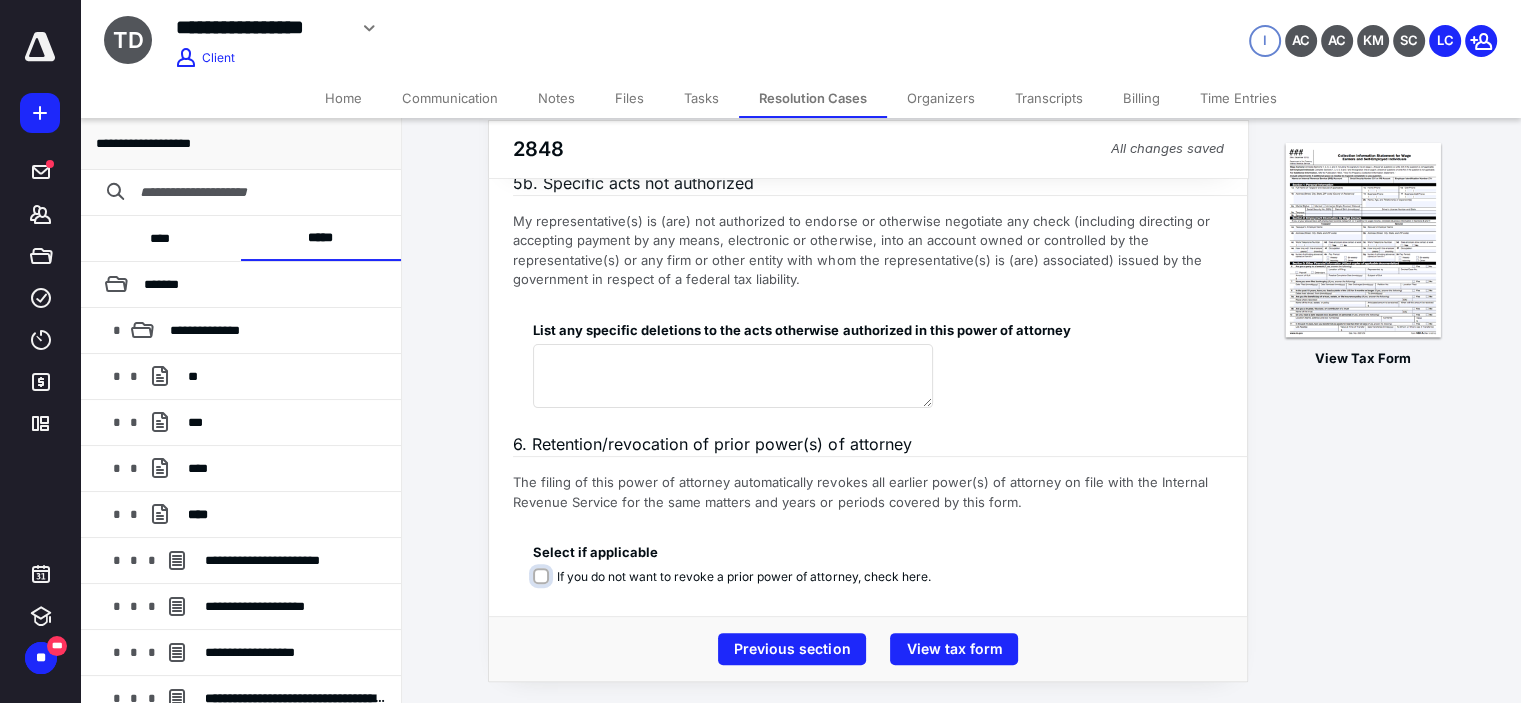 click on "If you do not want to revoke a prior power of attorney, check here." at bounding box center [735, 587] 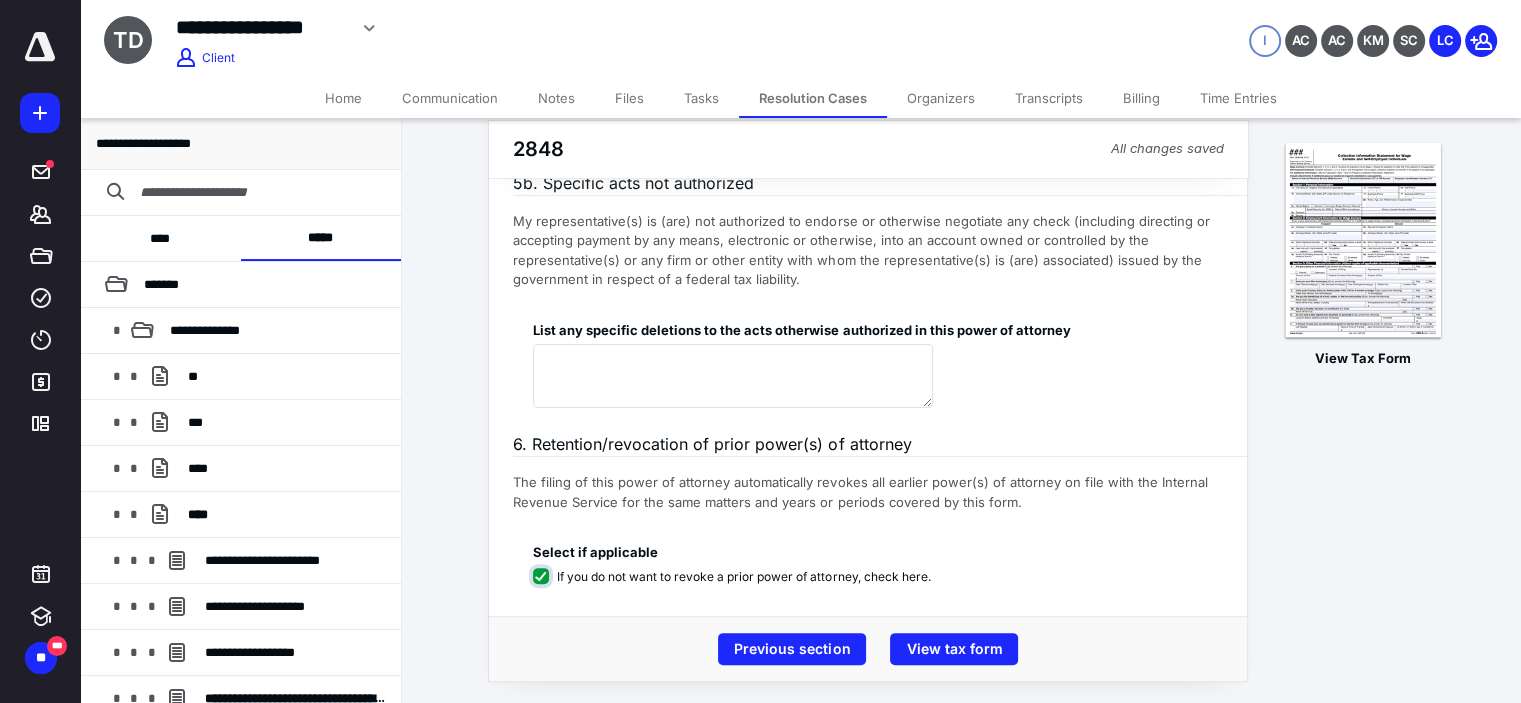 checkbox on "****" 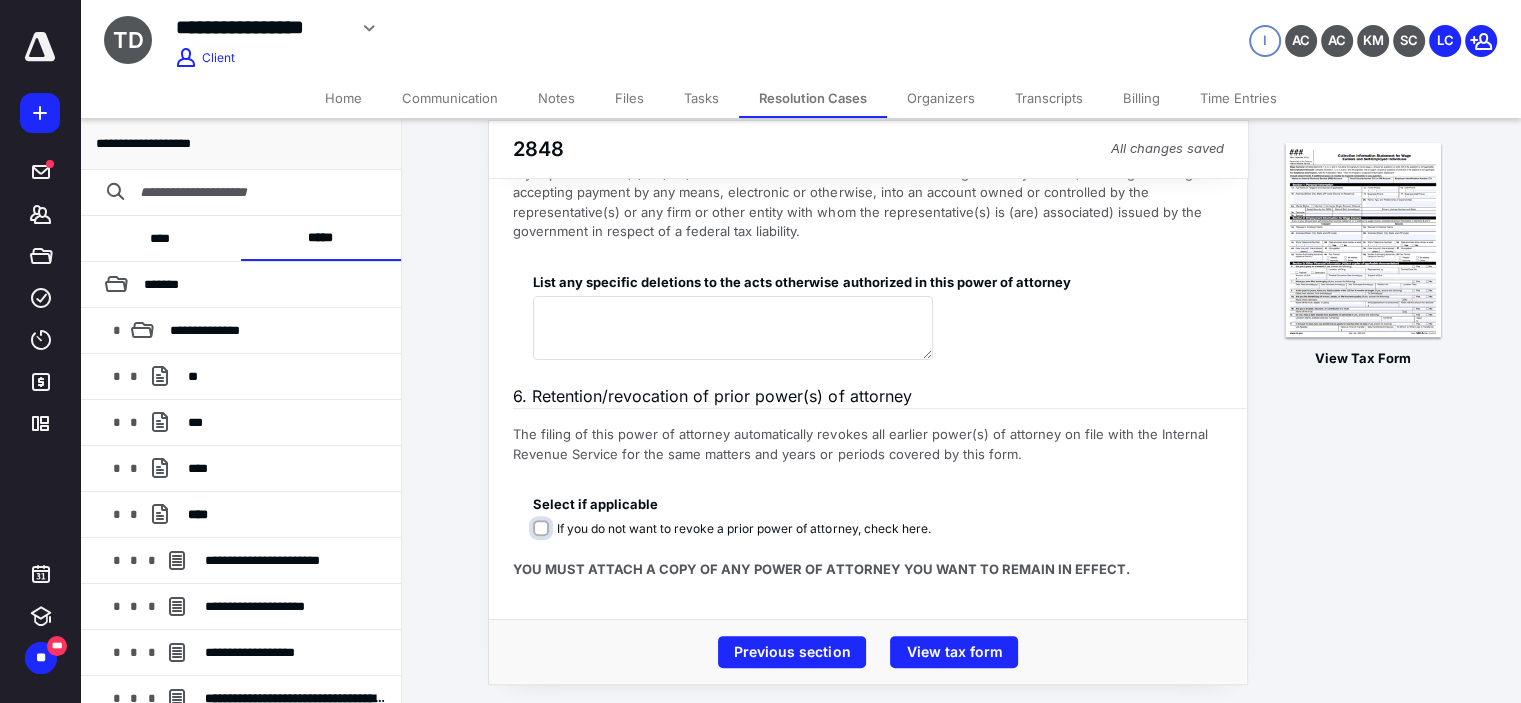 scroll, scrollTop: 467, scrollLeft: 0, axis: vertical 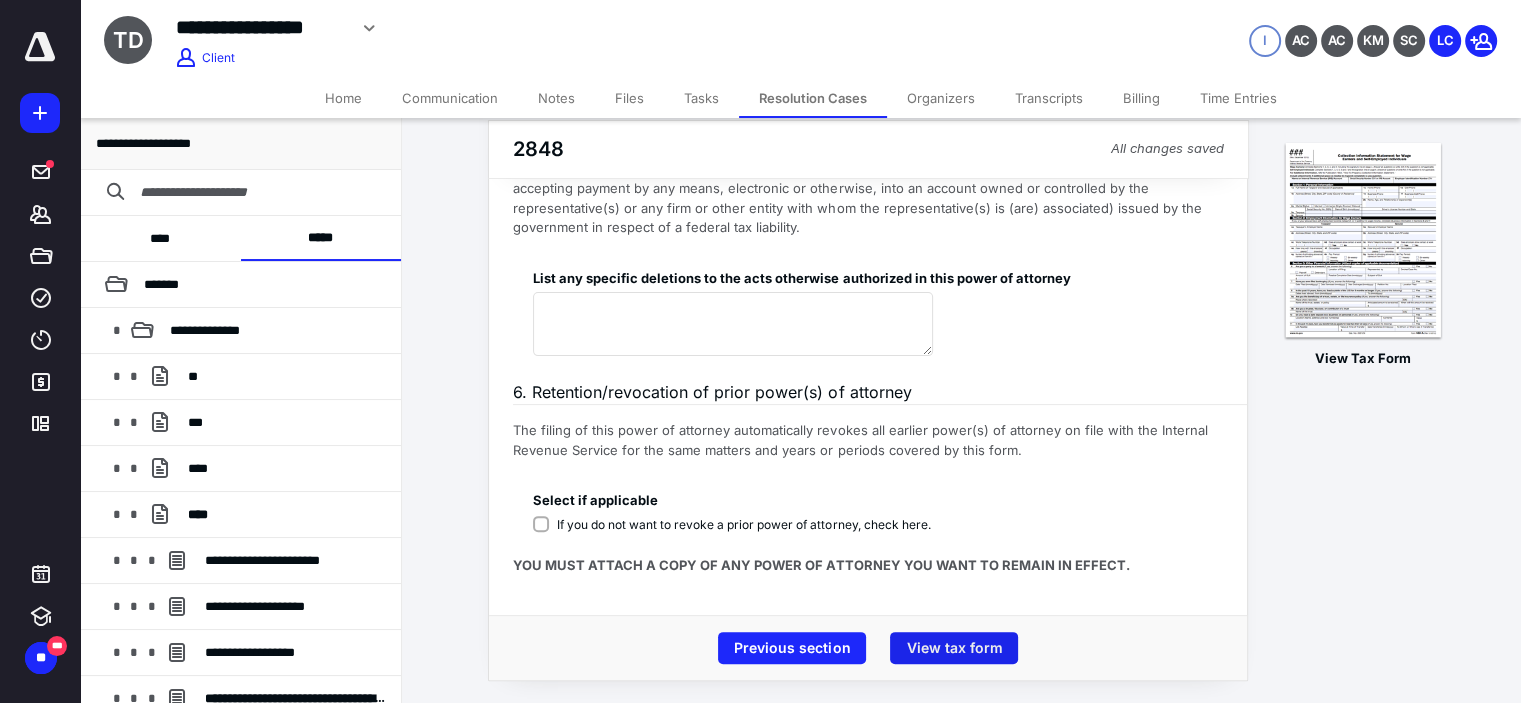 click on "View tax form" at bounding box center (954, 648) 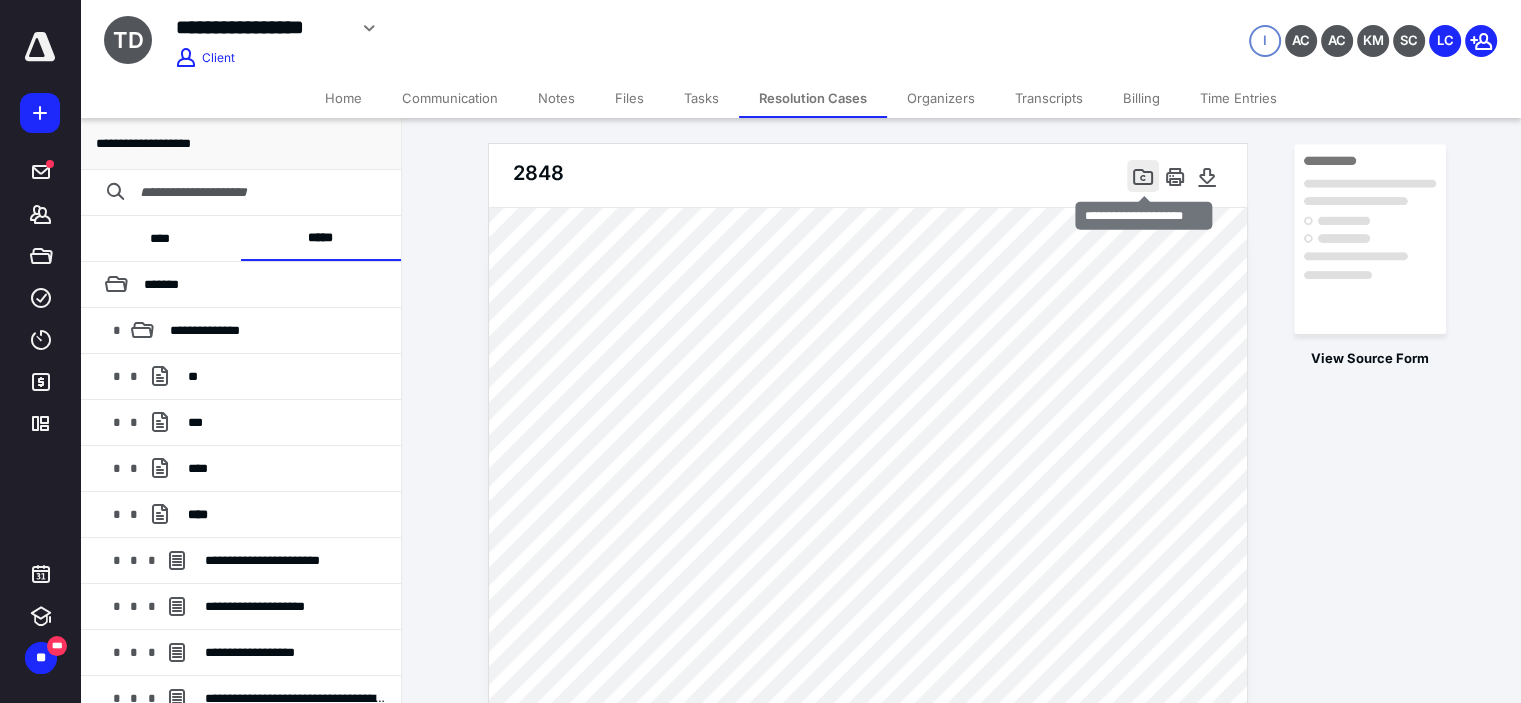 scroll, scrollTop: 33, scrollLeft: 0, axis: vertical 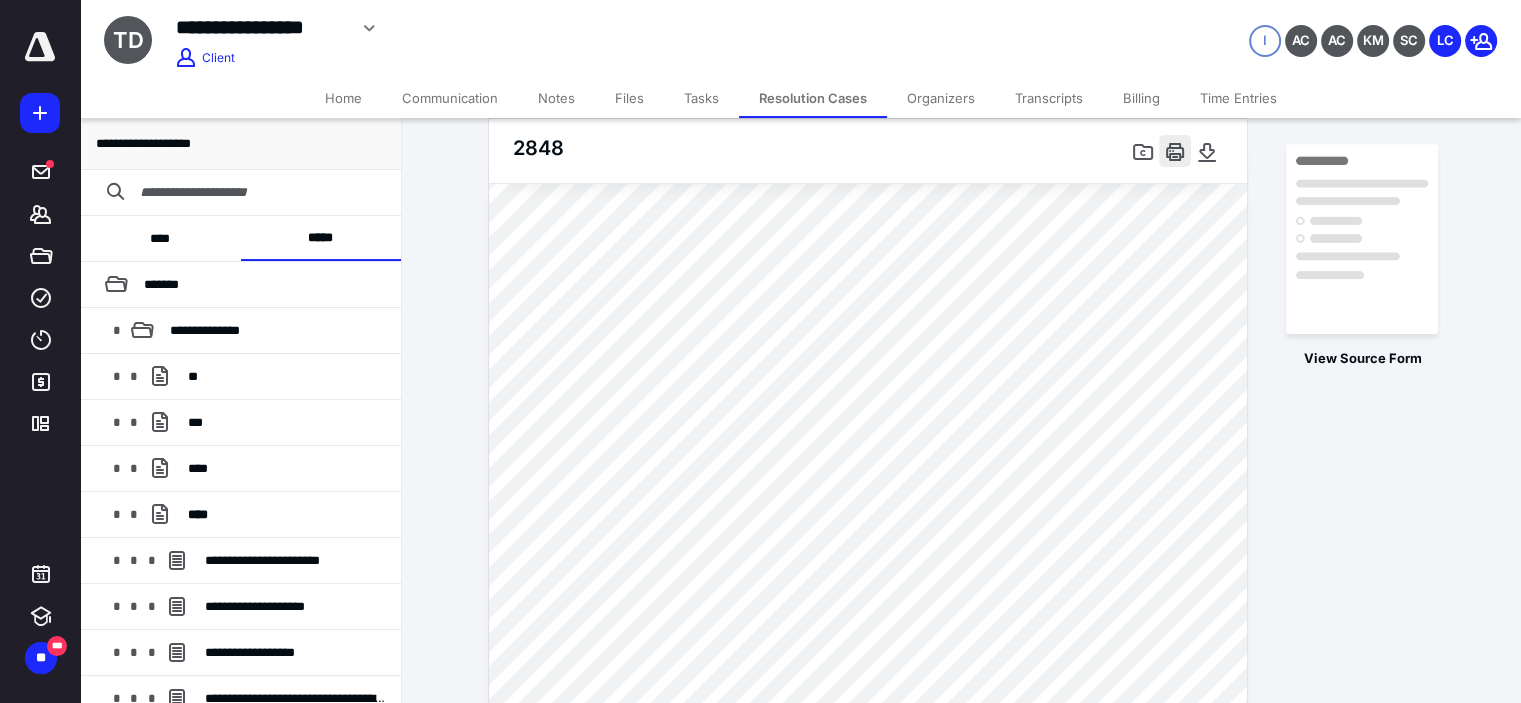 click at bounding box center (1175, 151) 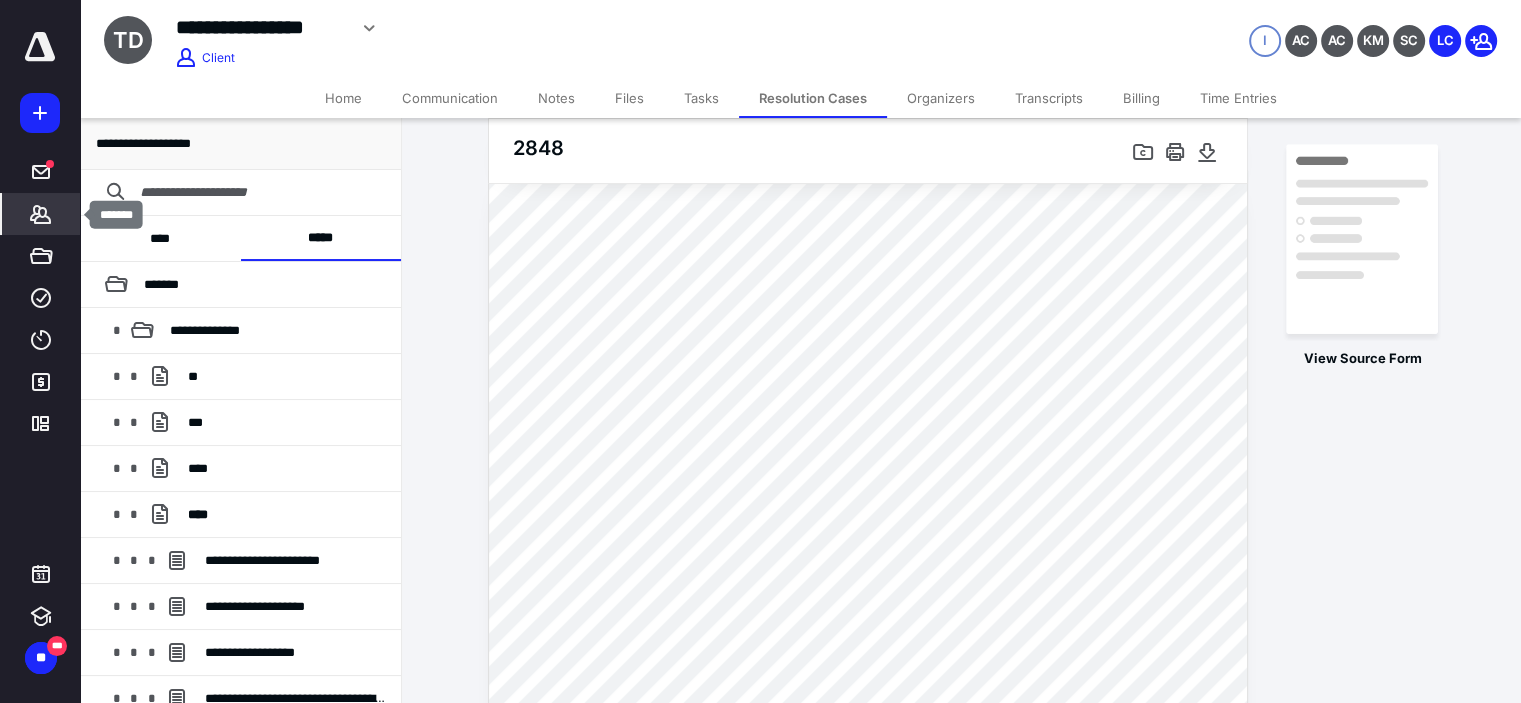 click 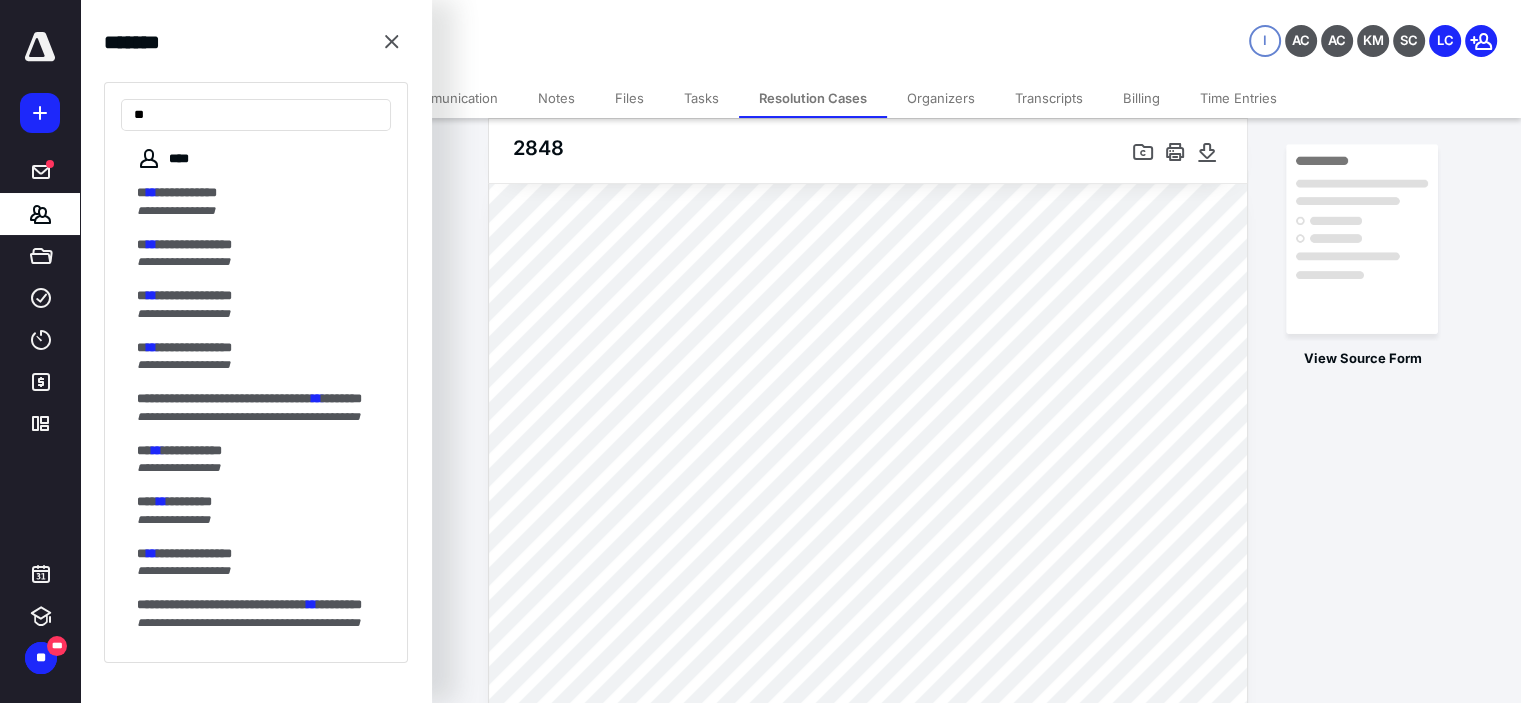 type on "*" 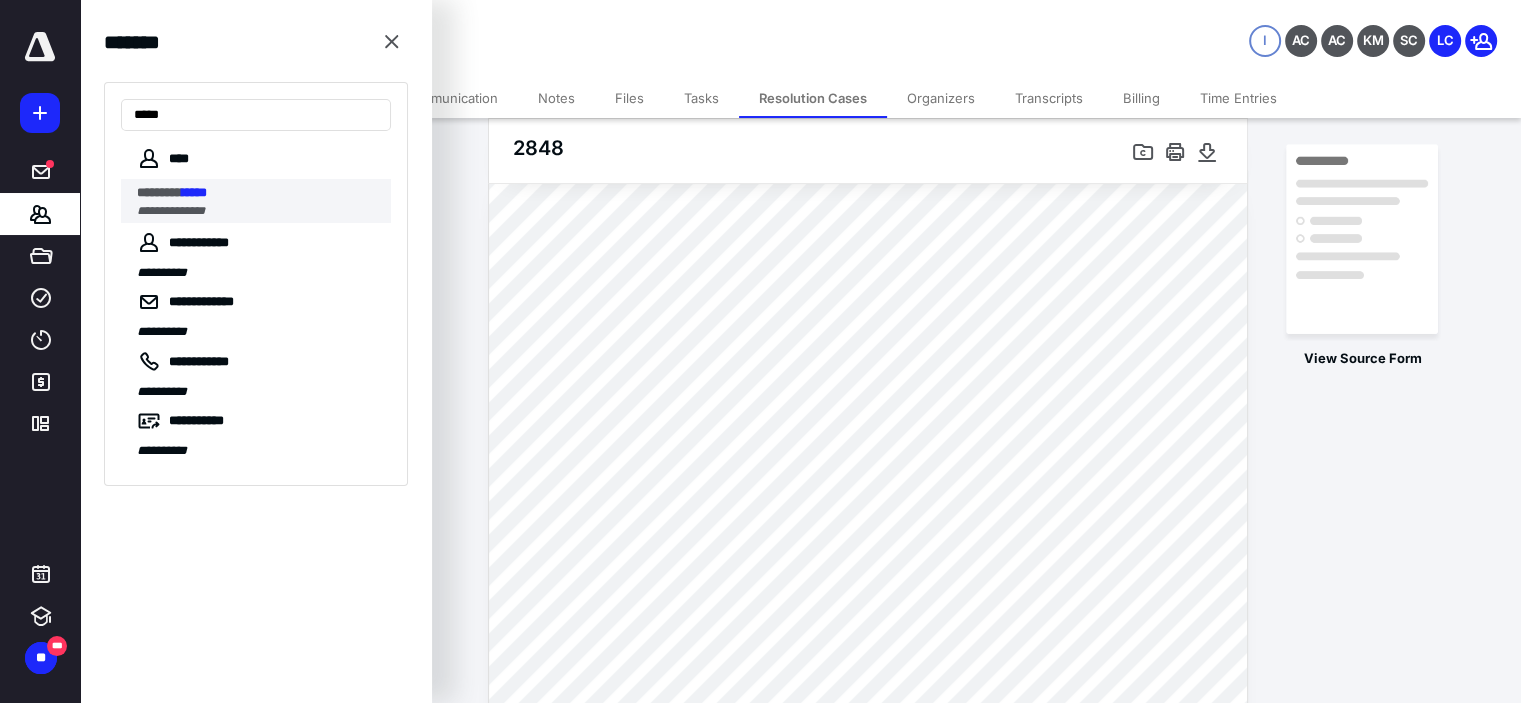 type on "*****" 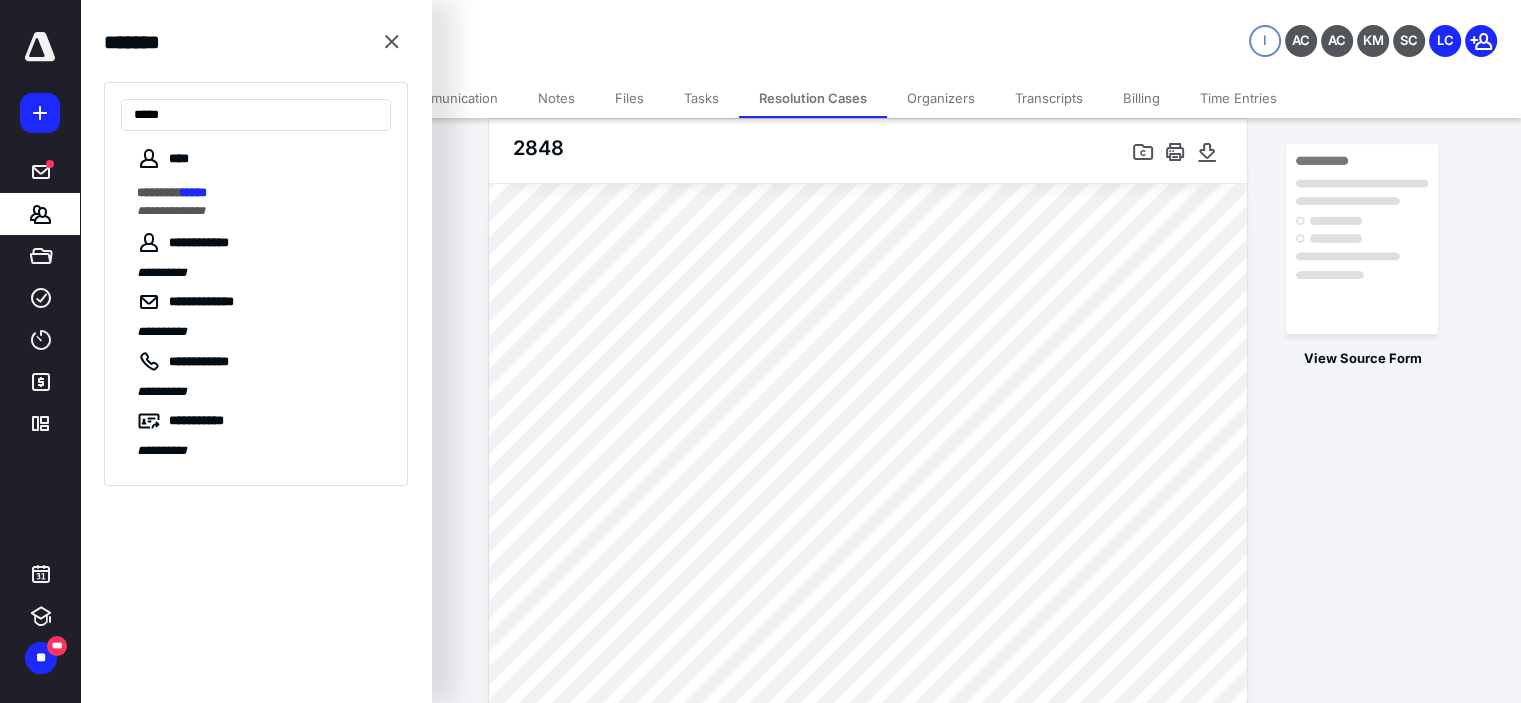 click on "******** *****" at bounding box center [258, 193] 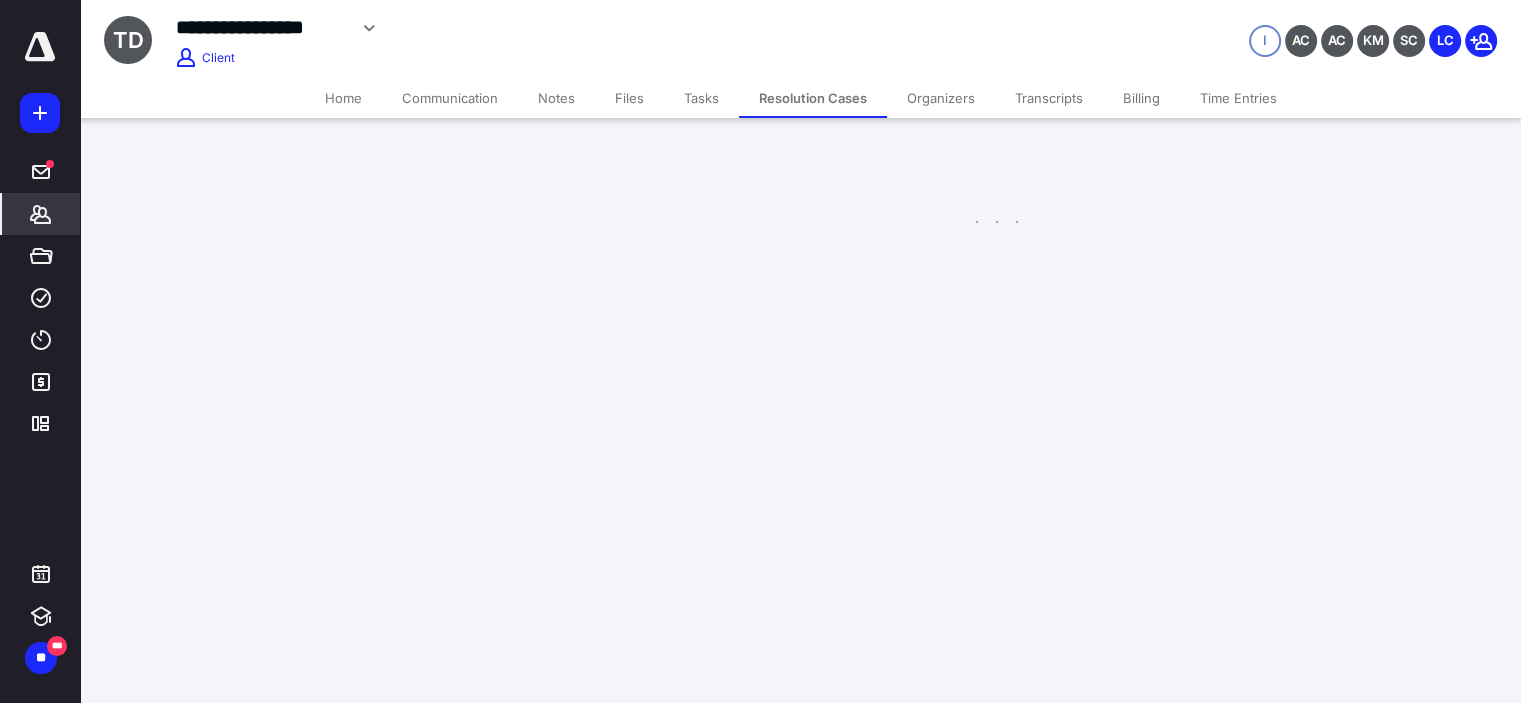 scroll, scrollTop: 0, scrollLeft: 0, axis: both 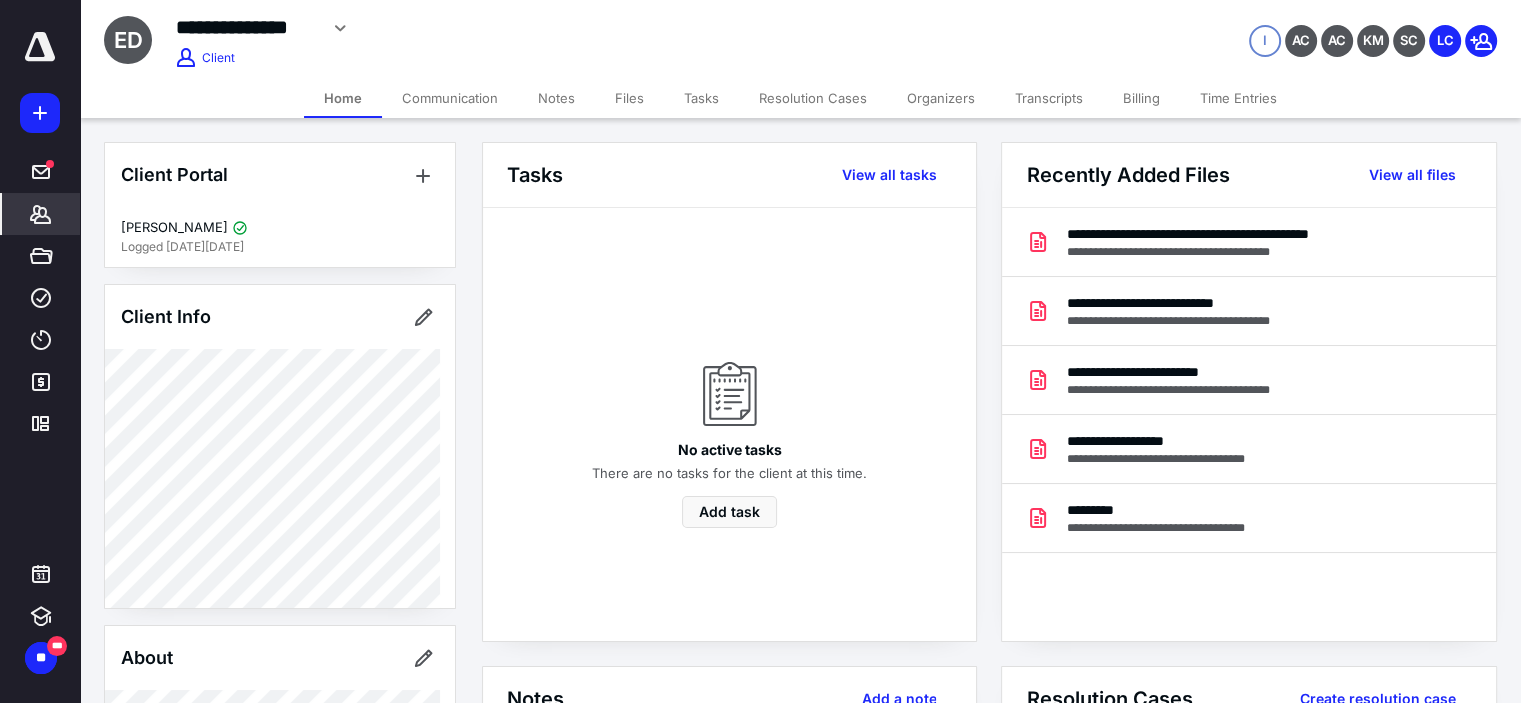click on "Resolution Cases" at bounding box center (813, 98) 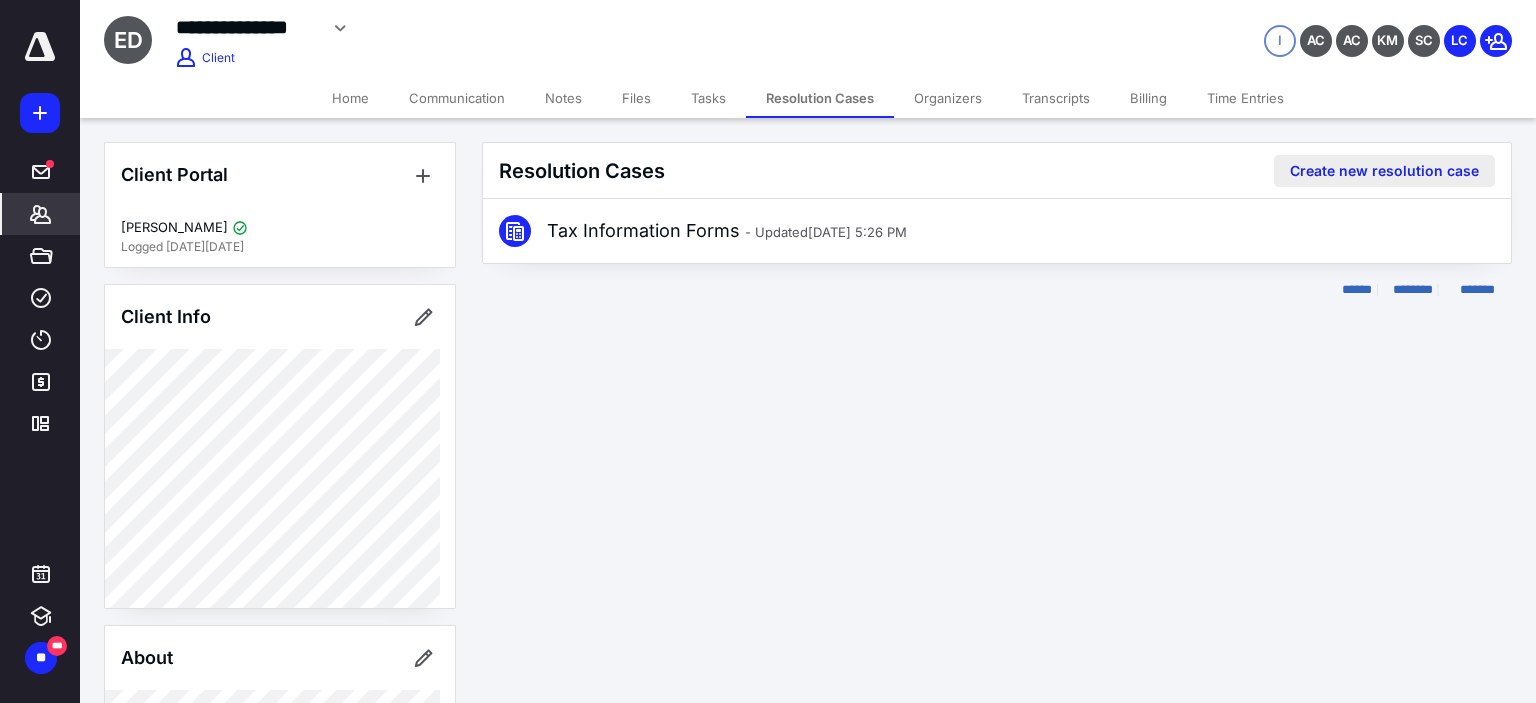 click on "Create new resolution case" at bounding box center [1384, 171] 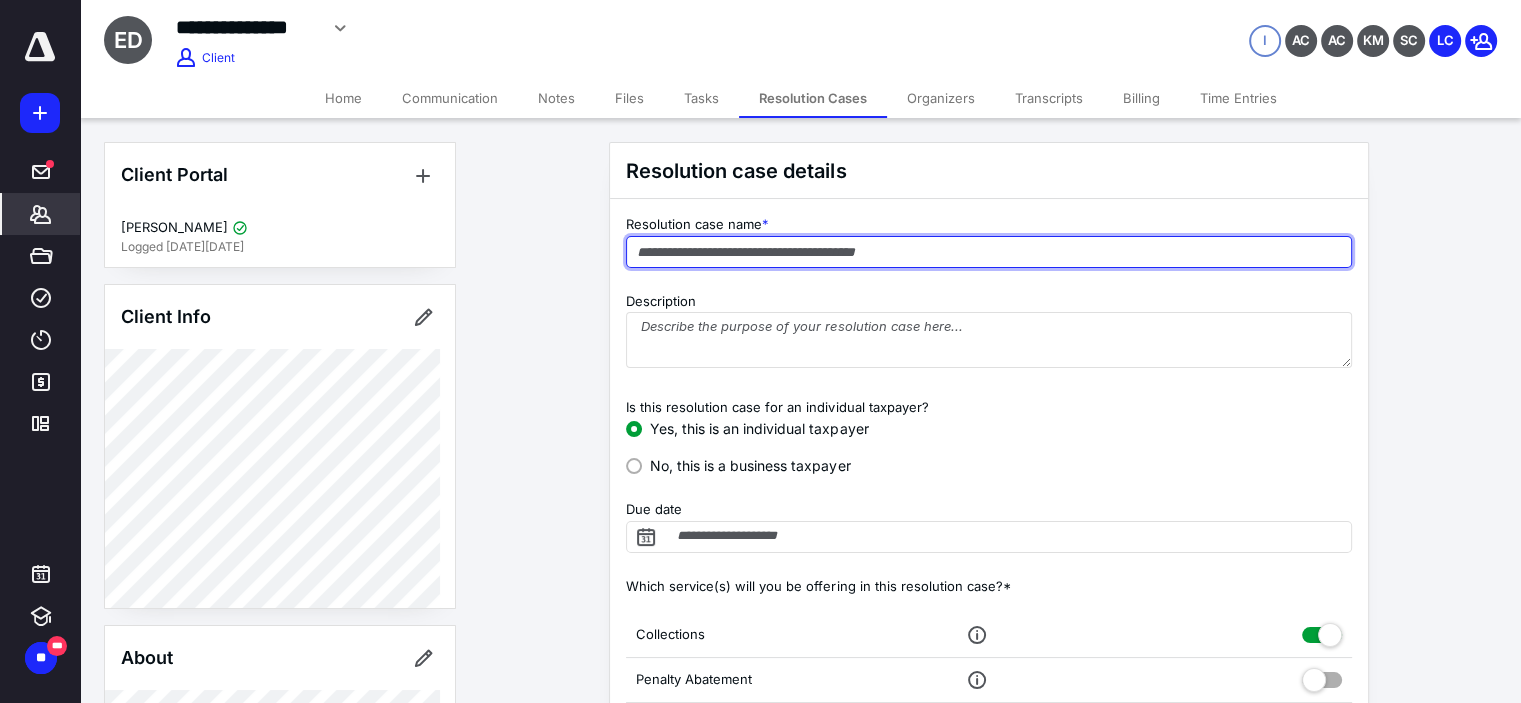 click at bounding box center [989, 252] 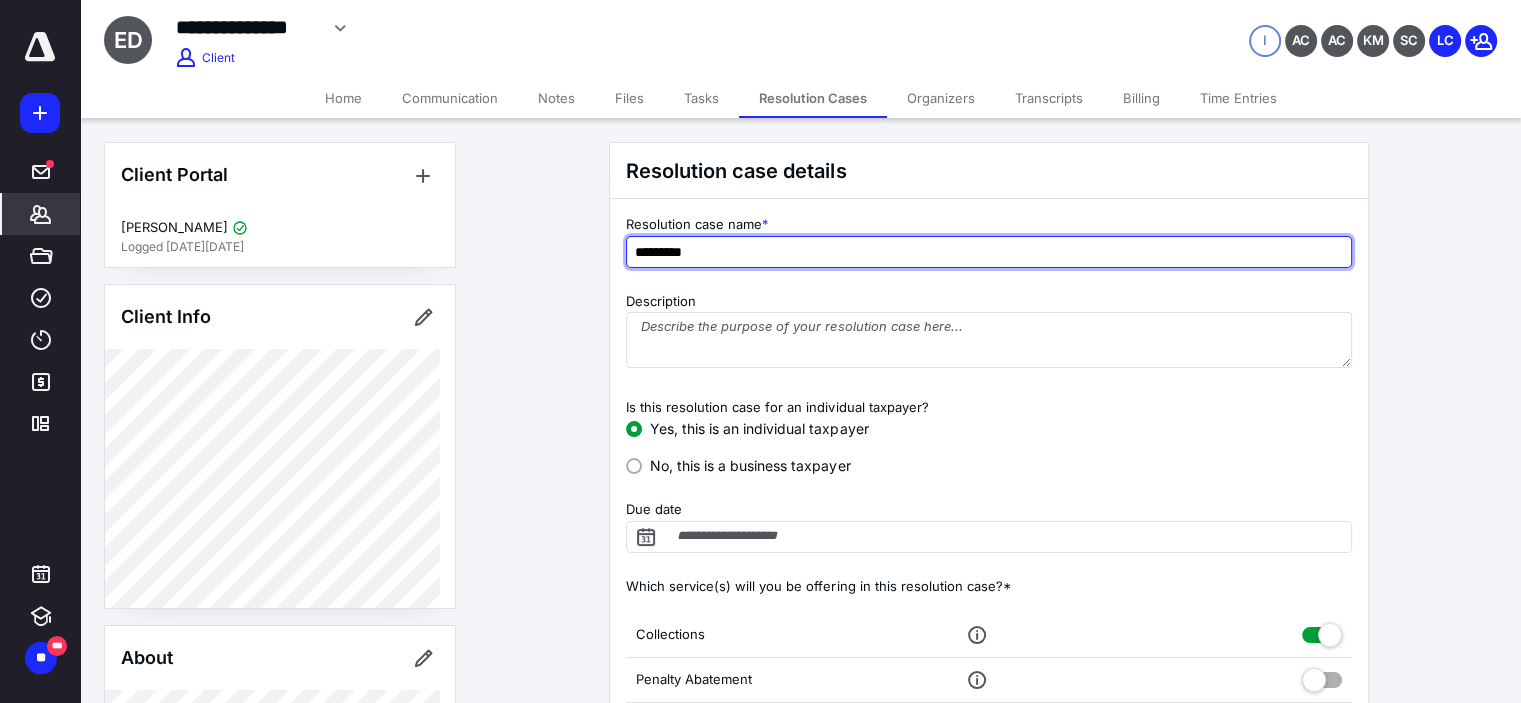 type on "*********" 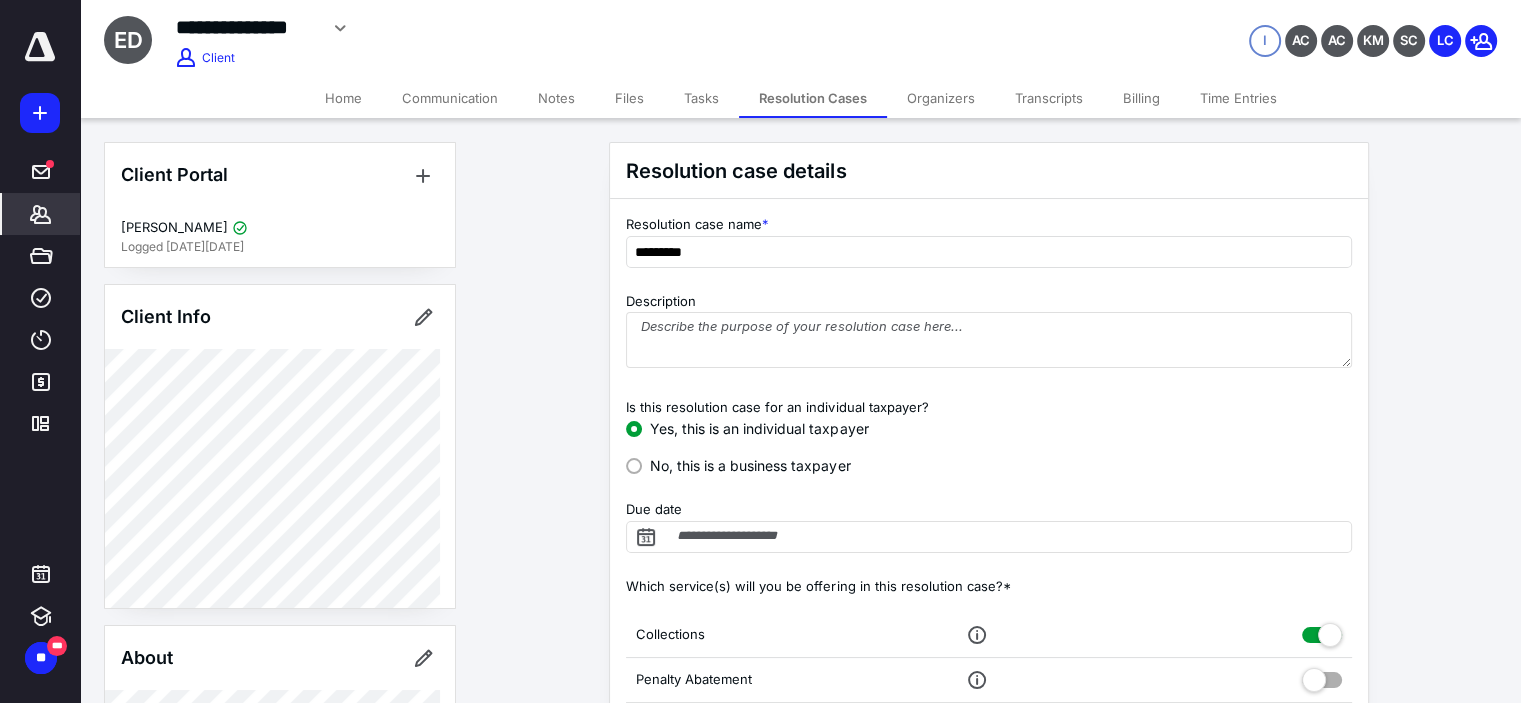 click on "Resolution case details Resolution case name  * ********* Description Is this resolution case for an individual taxpayer? Yes, this is an individual taxpayer No, this is a business taxpayer Due date Which service(s) will you be offering in this resolution case?* Collections Penalty Abatement Innocent Spouse Liens Levies Trust Fund Recovery NYS Tax Resolution Bookkeeping and Accounting Services * Services can be added and removed after creating a resolution case Create resolution case Cancel" at bounding box center (1000, 610) 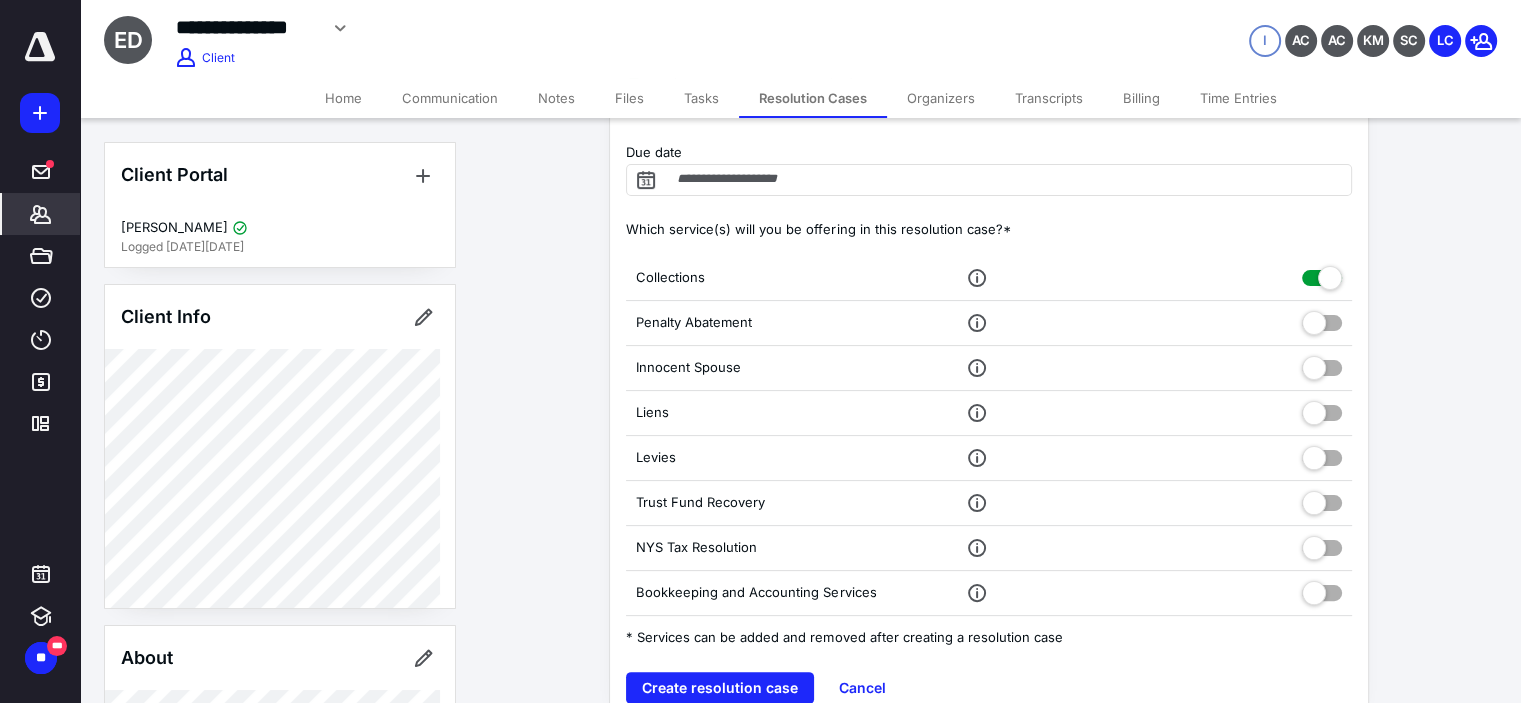 scroll, scrollTop: 366, scrollLeft: 0, axis: vertical 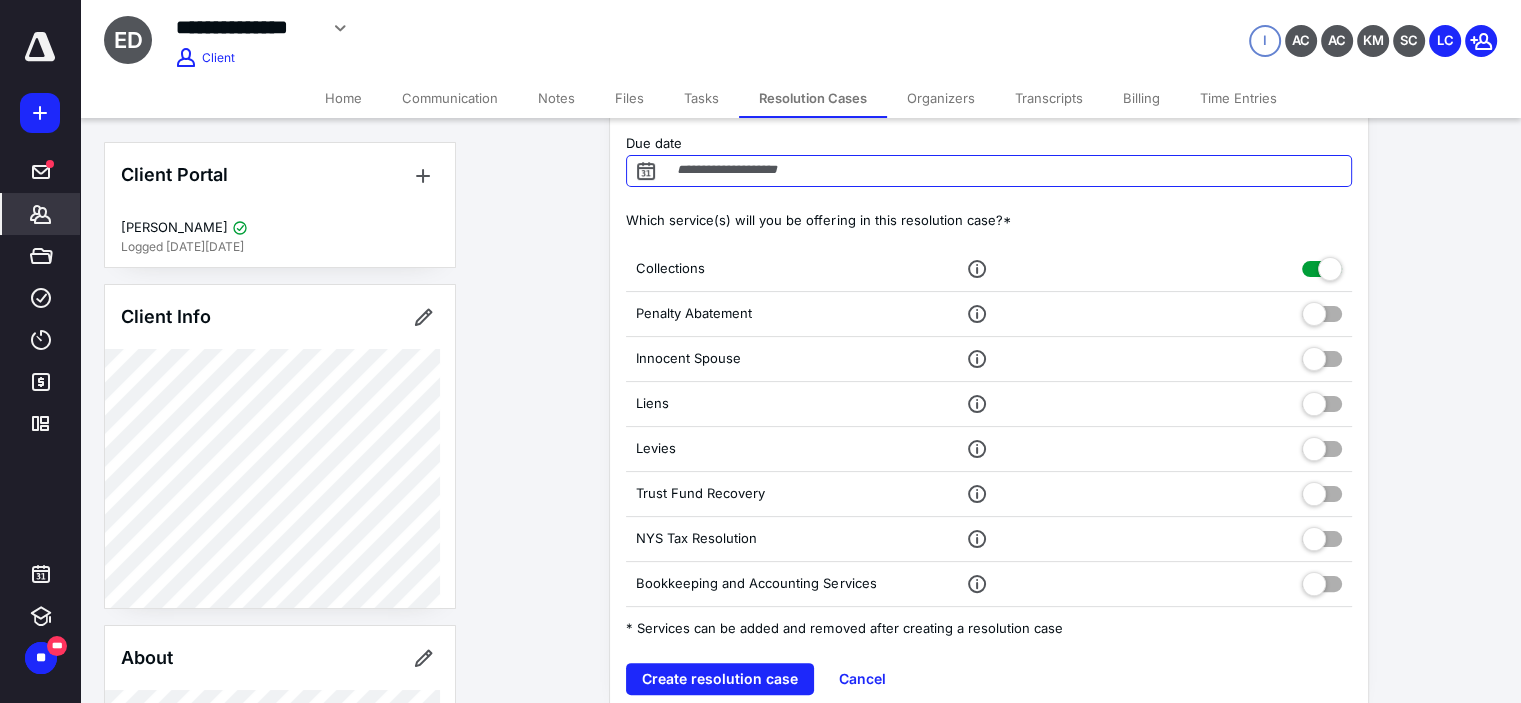 click on "Due date" at bounding box center [989, 171] 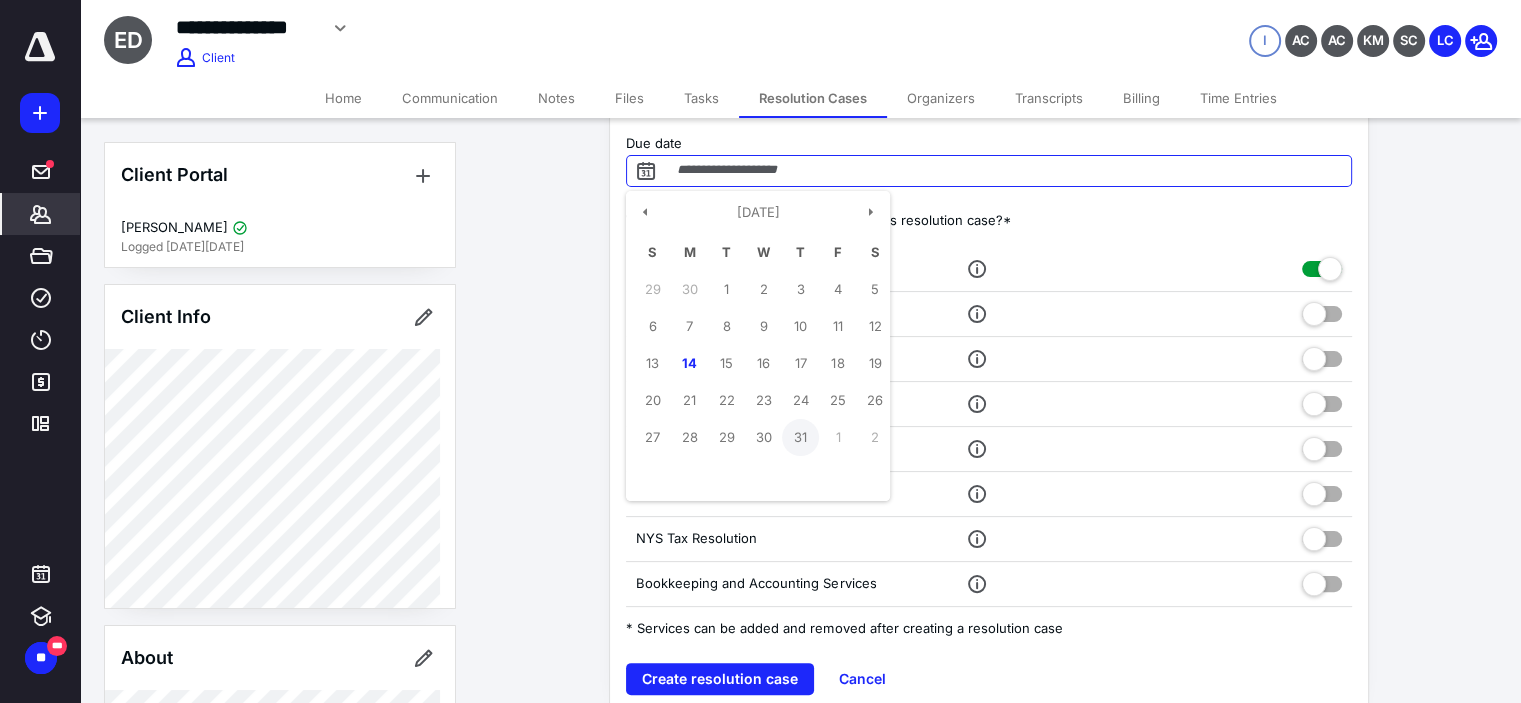 click on "31" at bounding box center (800, 437) 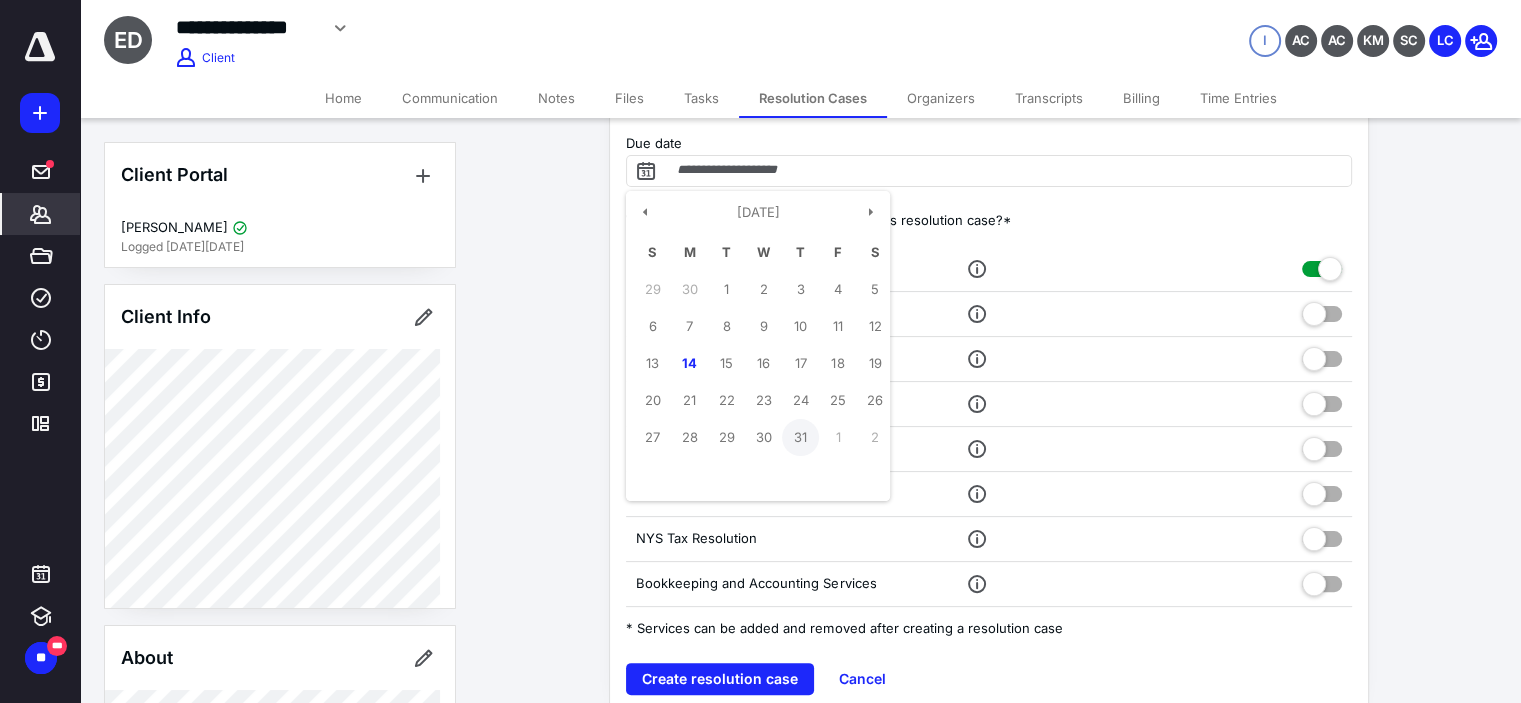 type on "**********" 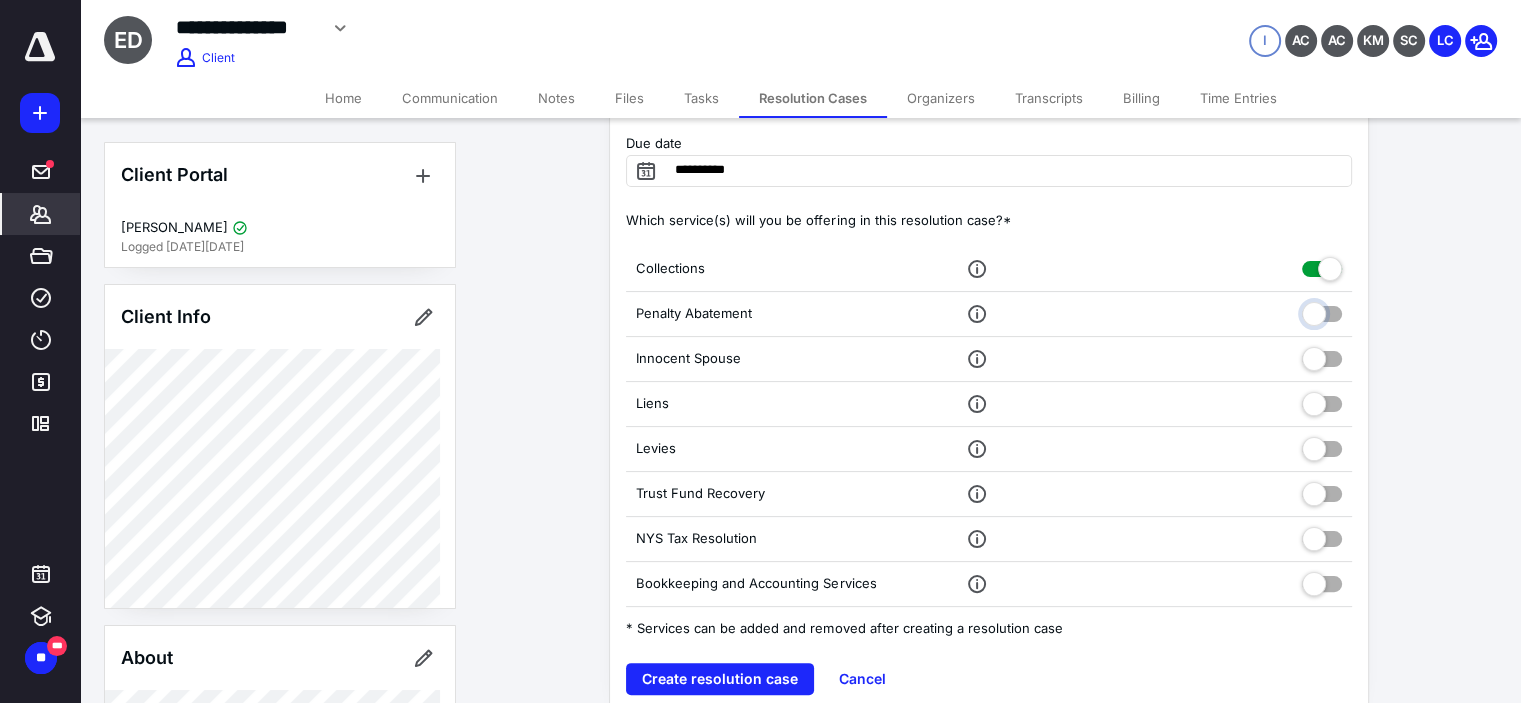 click at bounding box center (1322, 311) 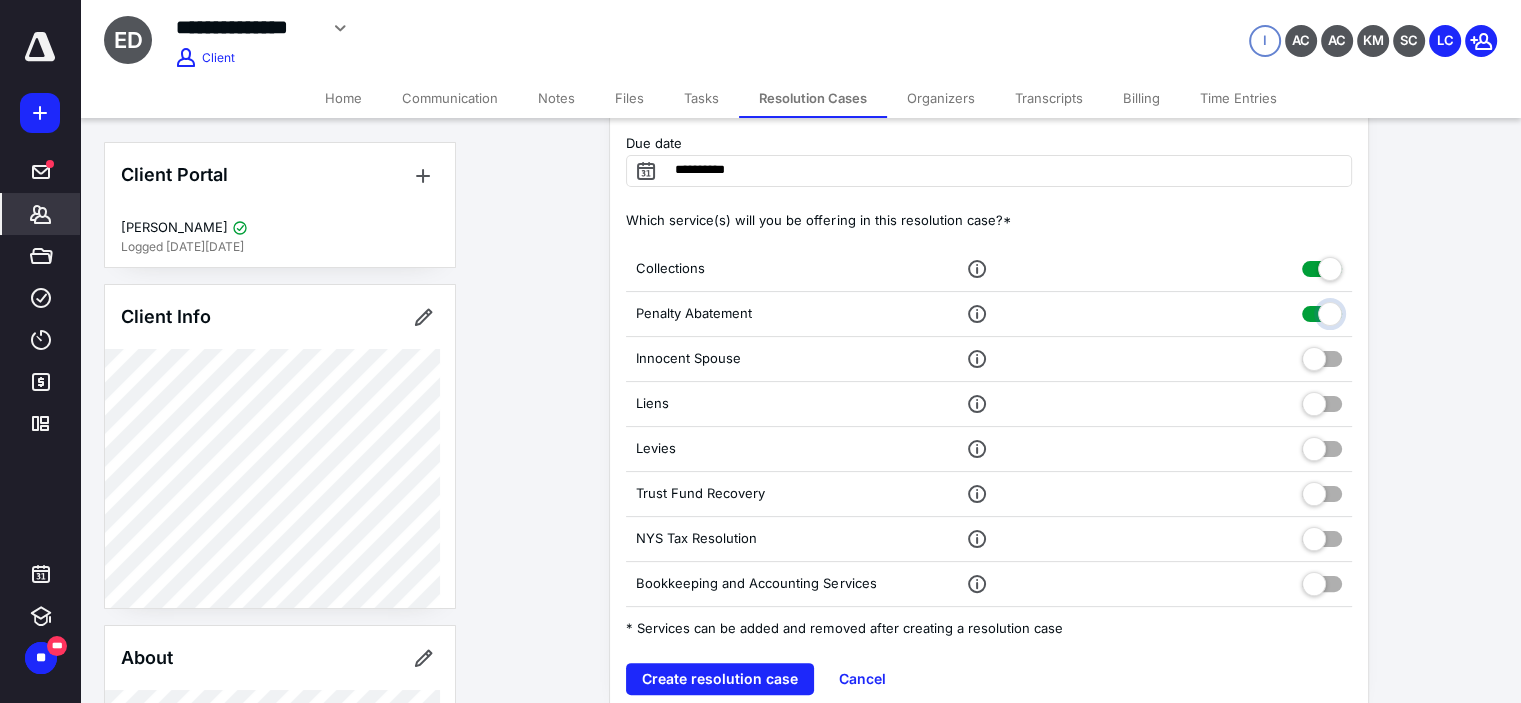 checkbox on "true" 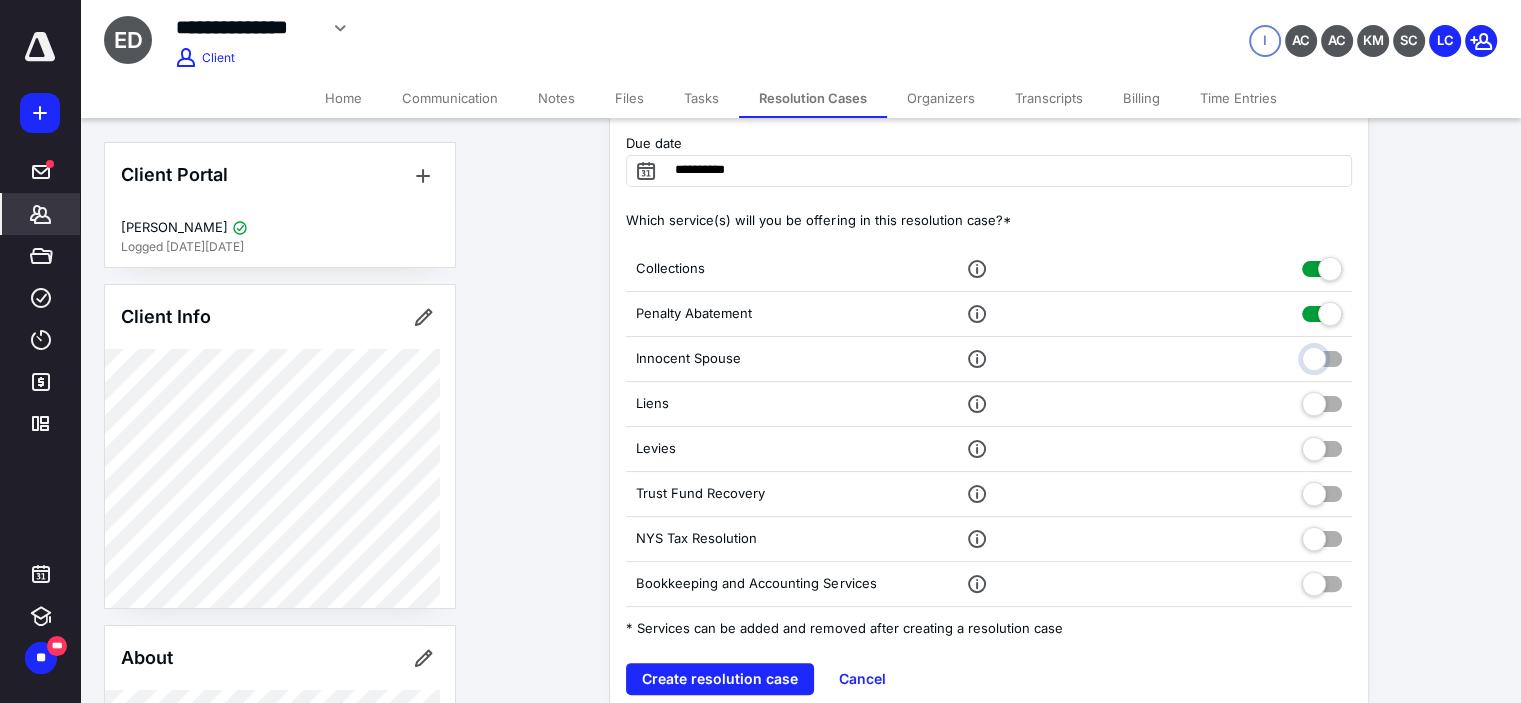 click at bounding box center [1322, 356] 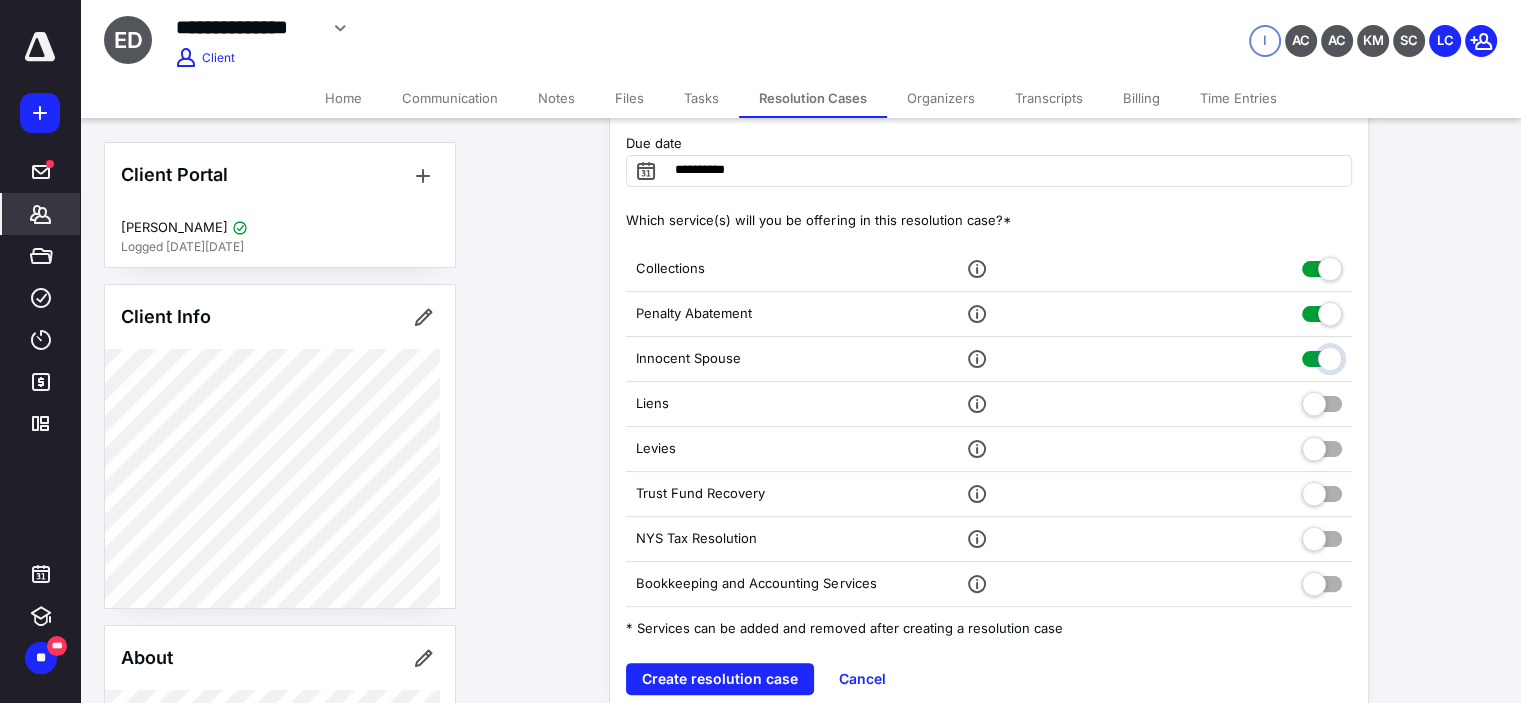 checkbox on "true" 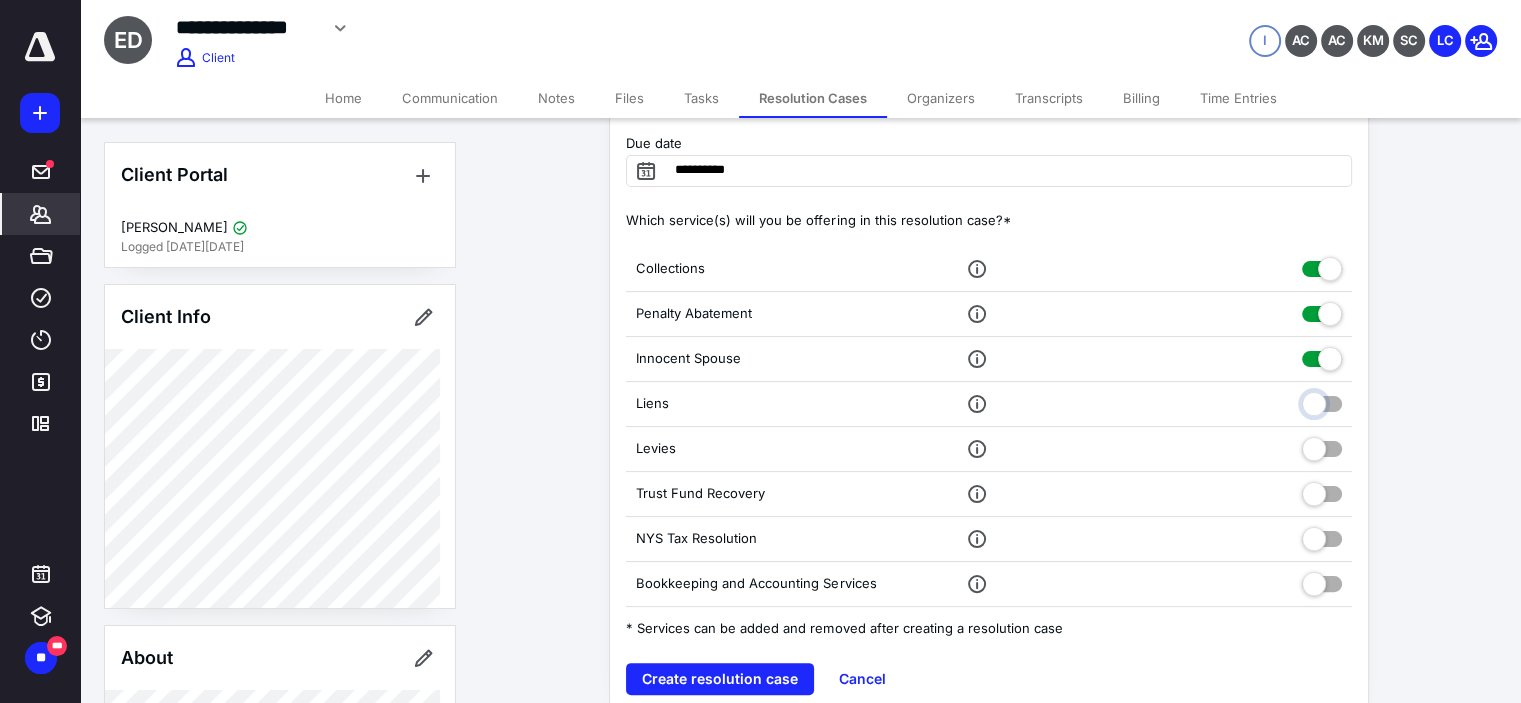 click at bounding box center (1322, 401) 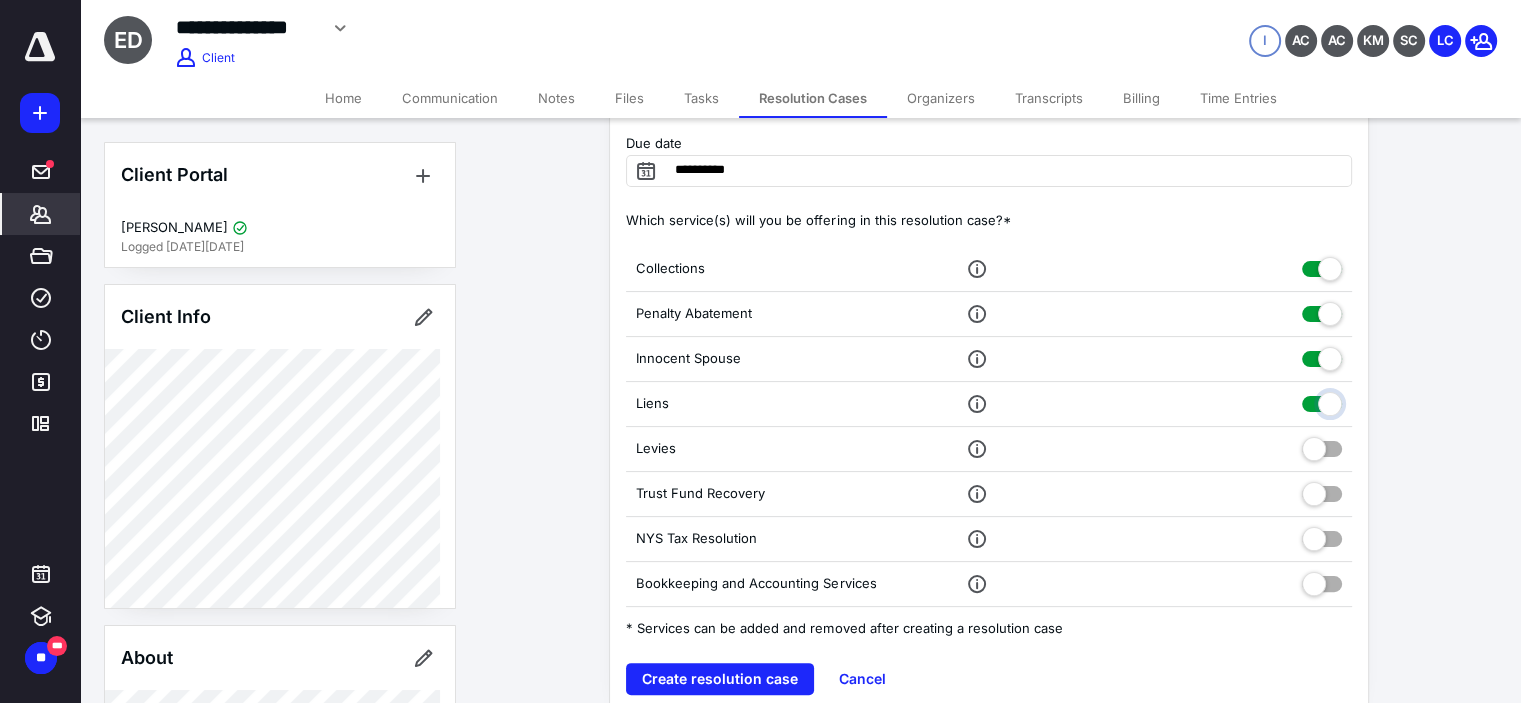 checkbox on "true" 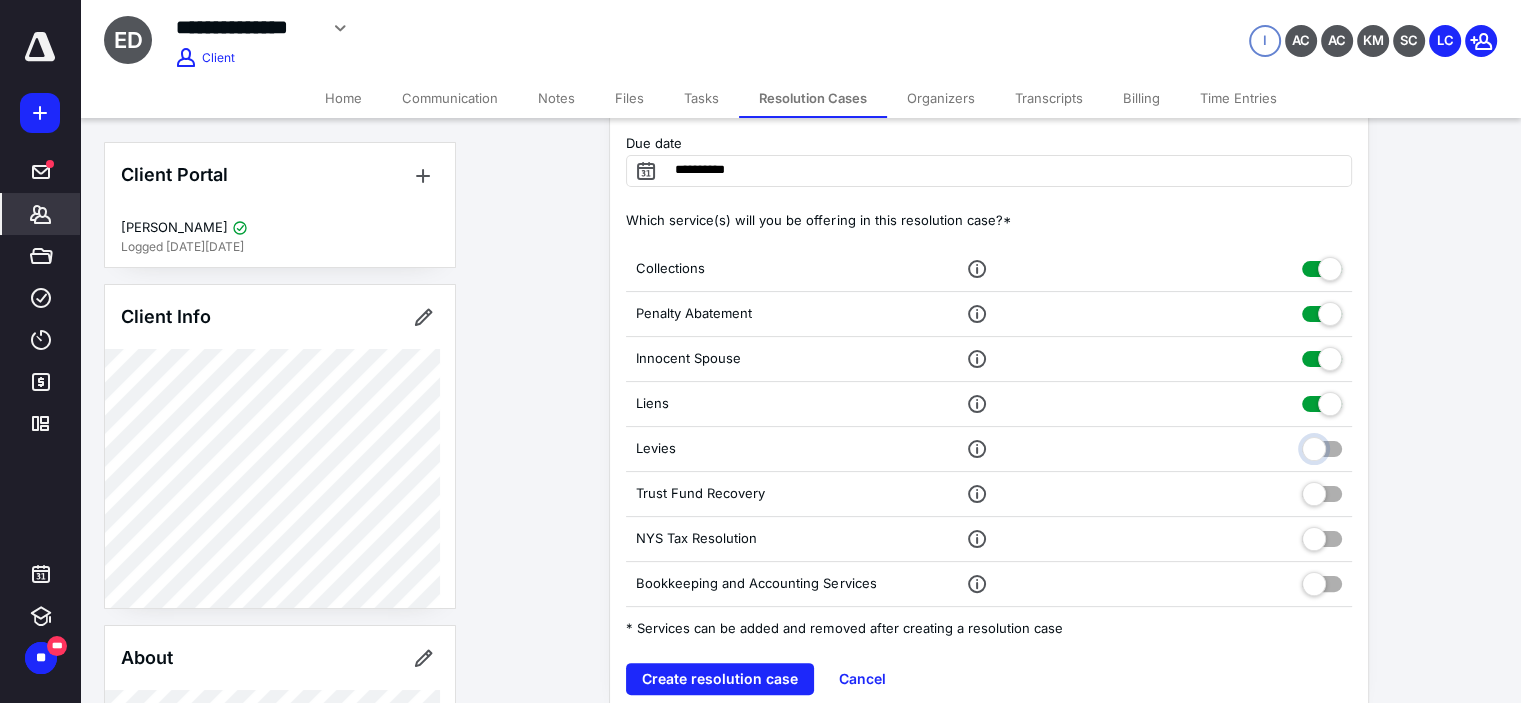 drag, startPoint x: 1320, startPoint y: 439, endPoint x: 1321, endPoint y: 453, distance: 14.035668 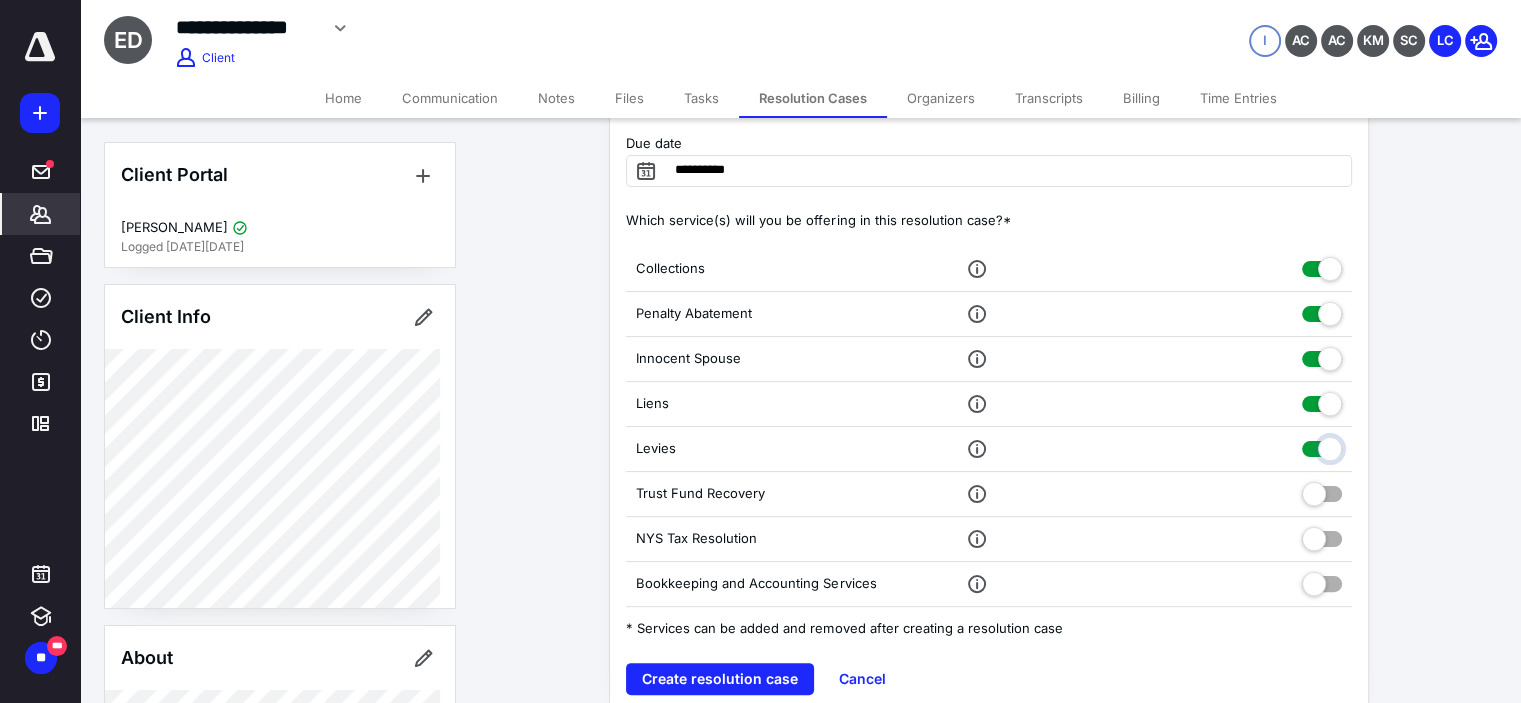 checkbox on "true" 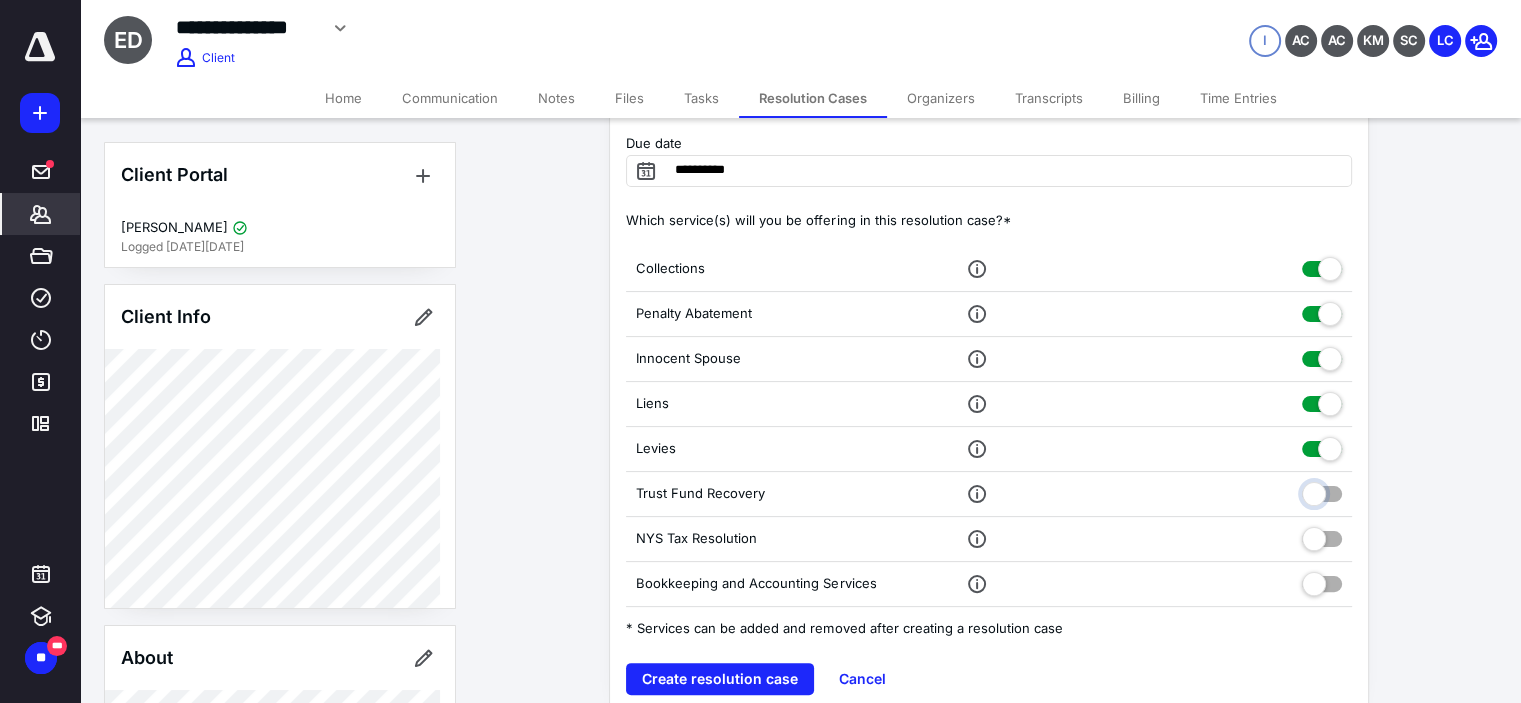 drag, startPoint x: 1321, startPoint y: 484, endPoint x: 1321, endPoint y: 496, distance: 12 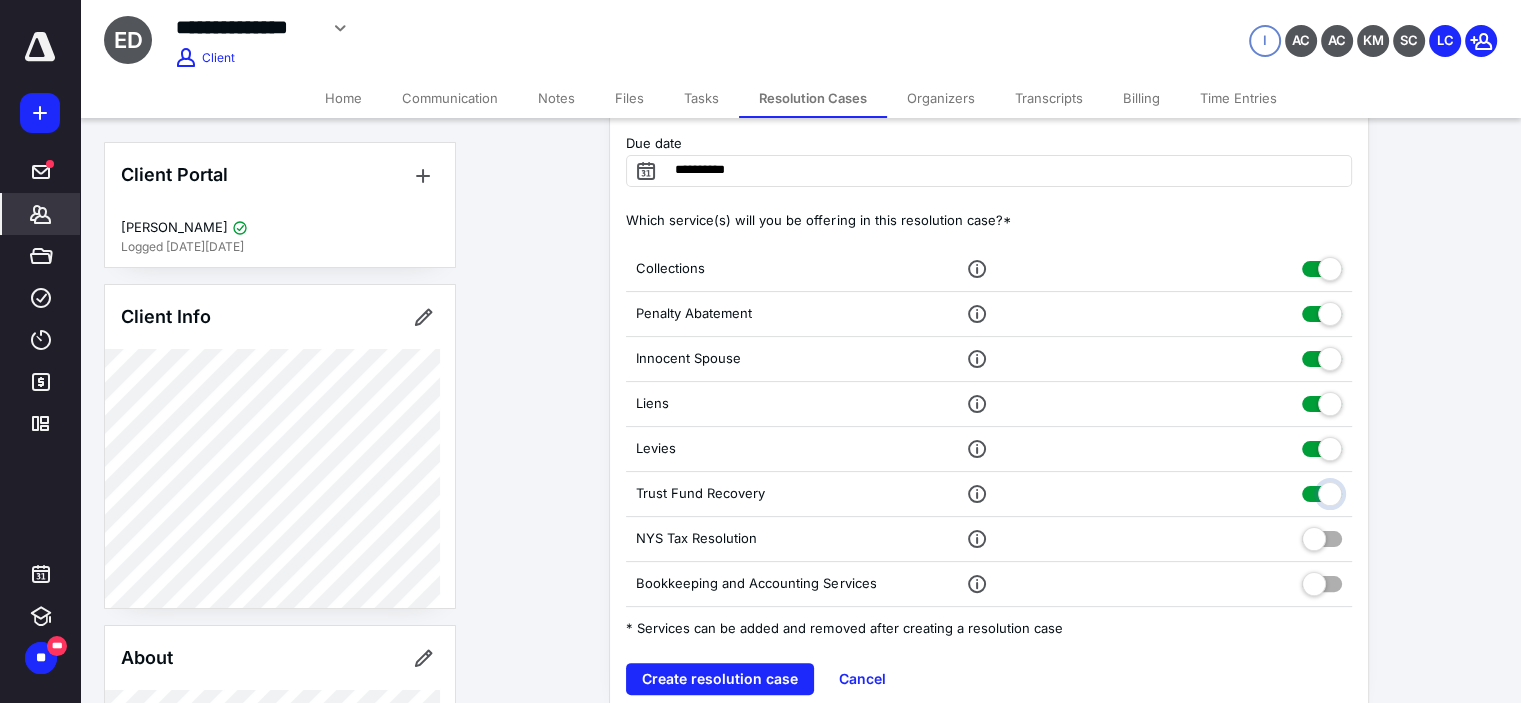 checkbox on "true" 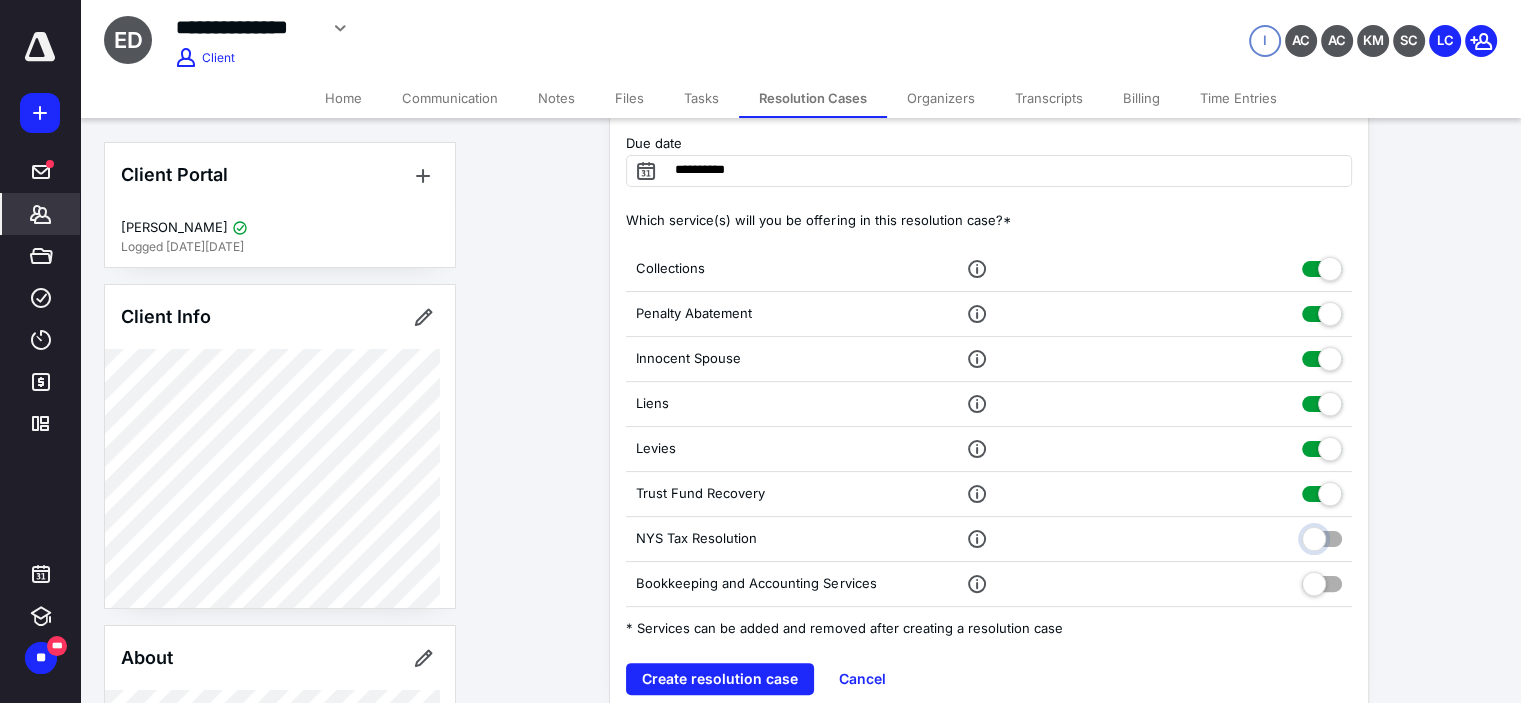 click at bounding box center (1322, 536) 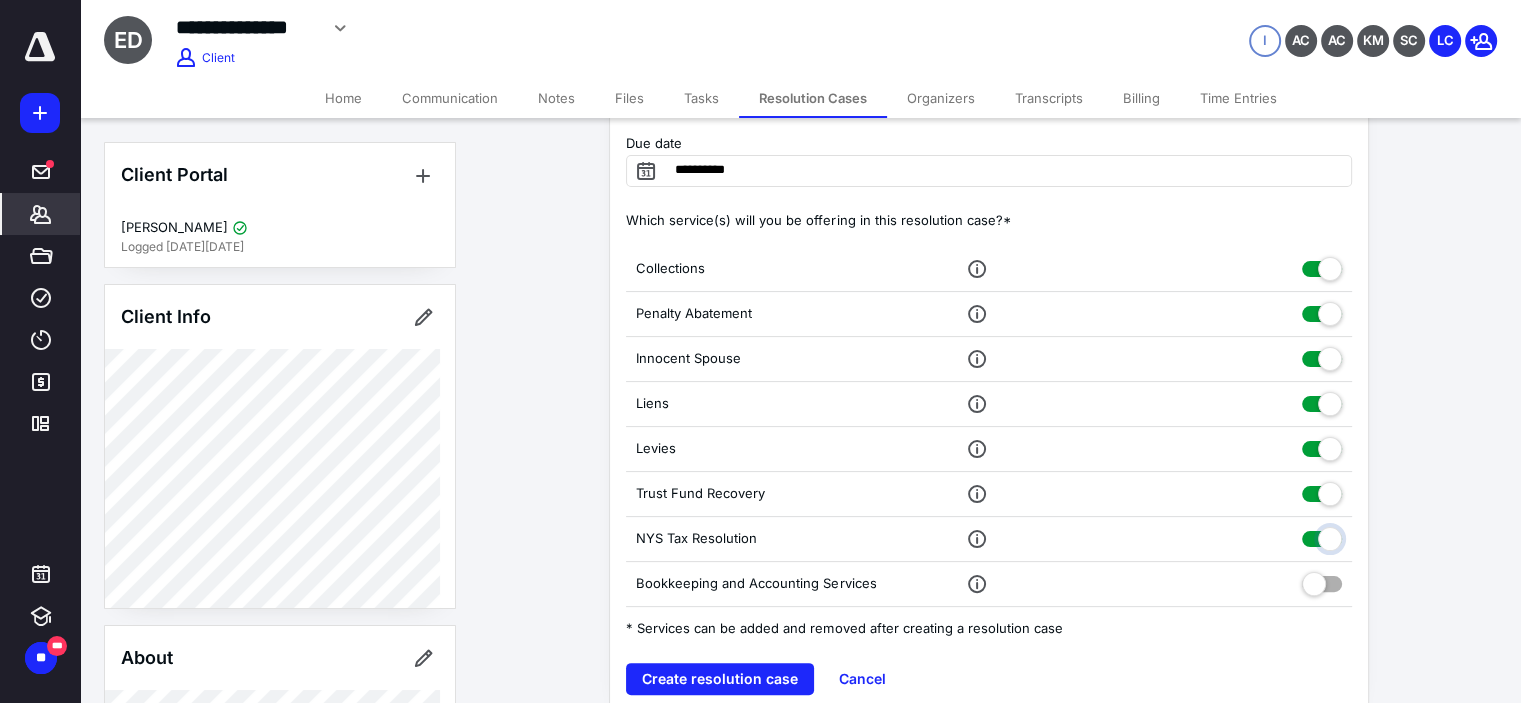 checkbox on "true" 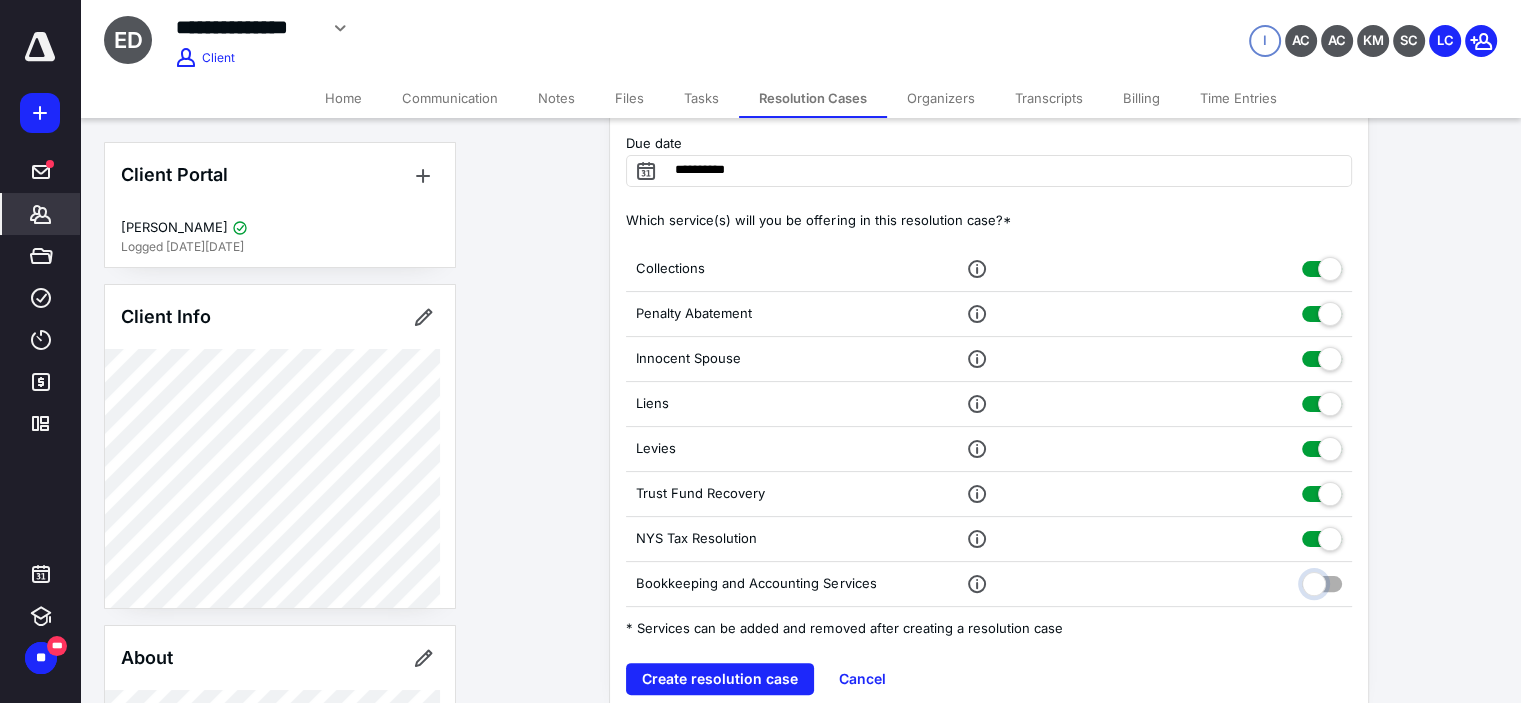 click at bounding box center (1322, 581) 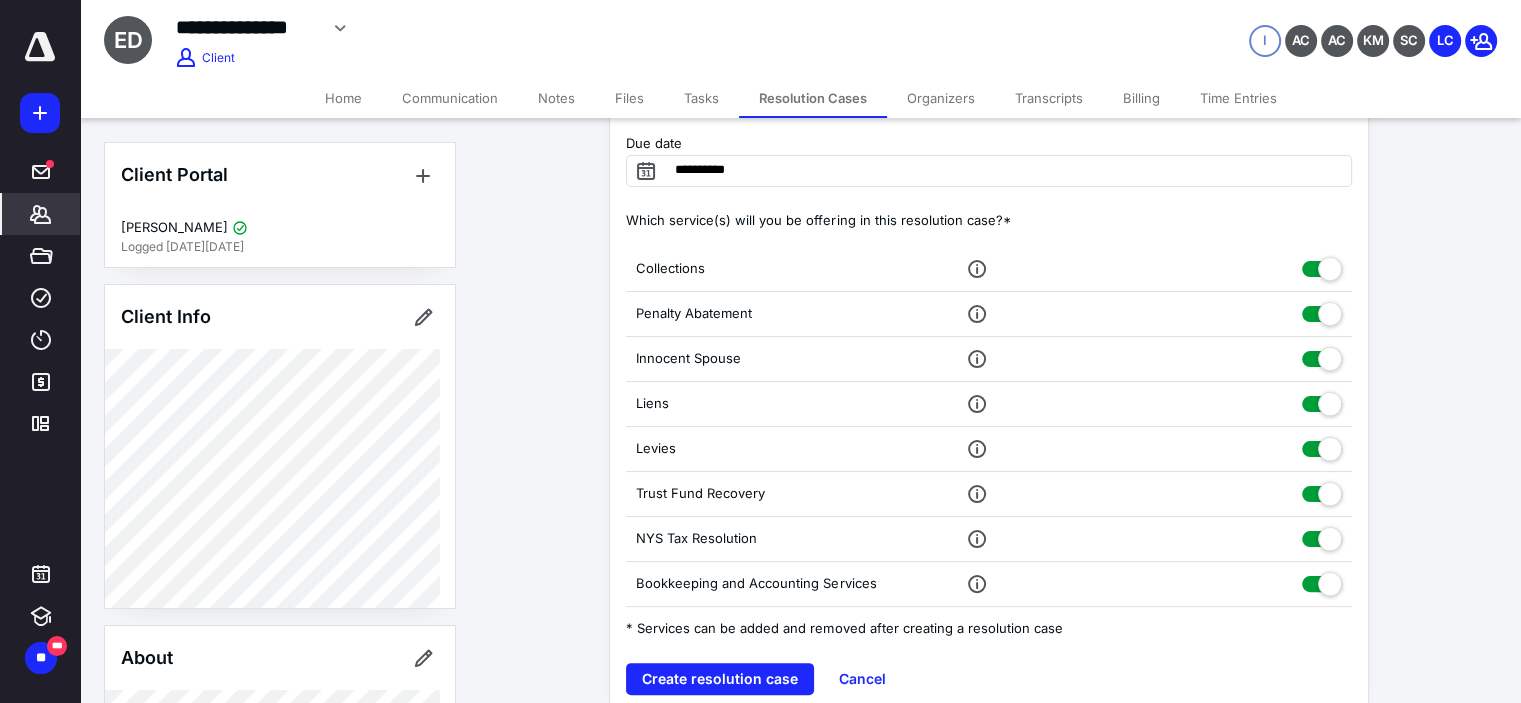 click on "**********" at bounding box center [1000, 244] 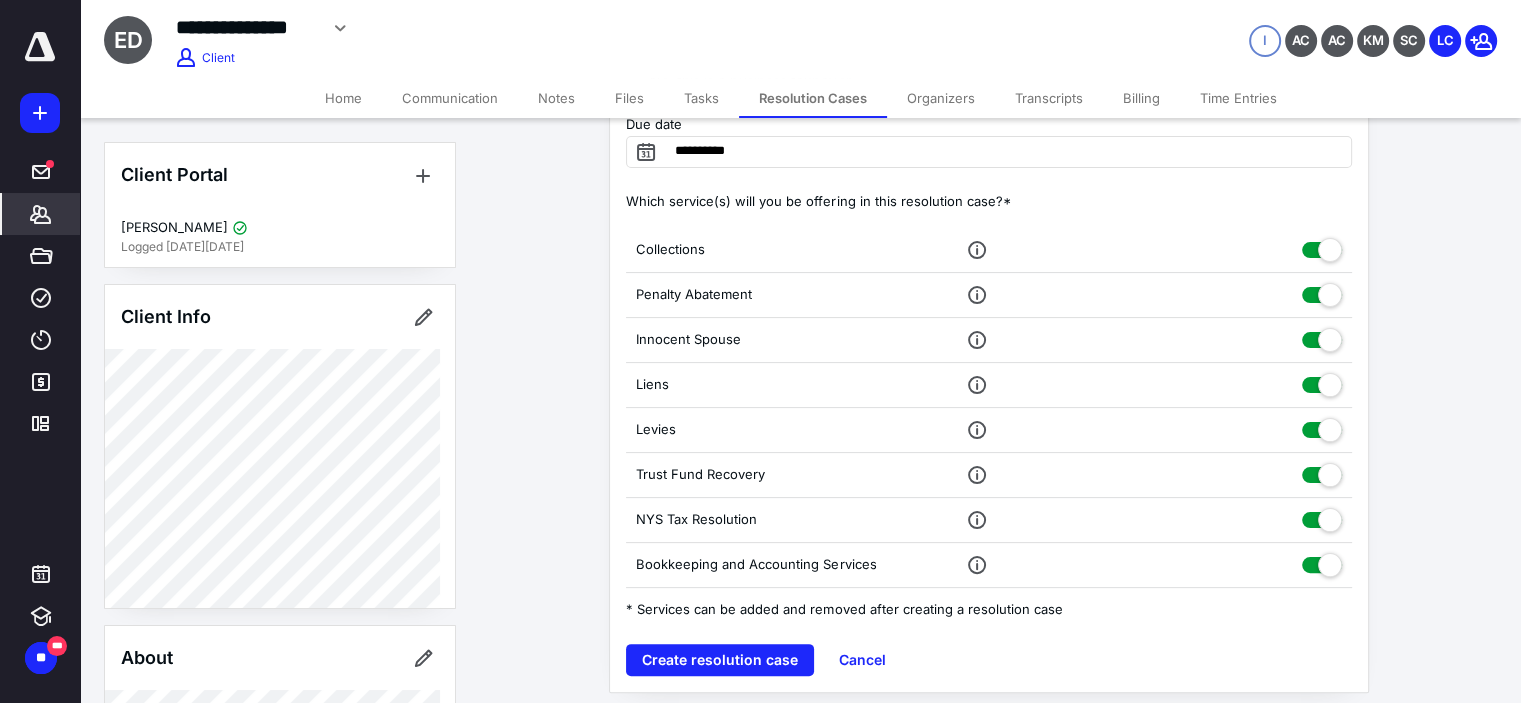 scroll, scrollTop: 396, scrollLeft: 0, axis: vertical 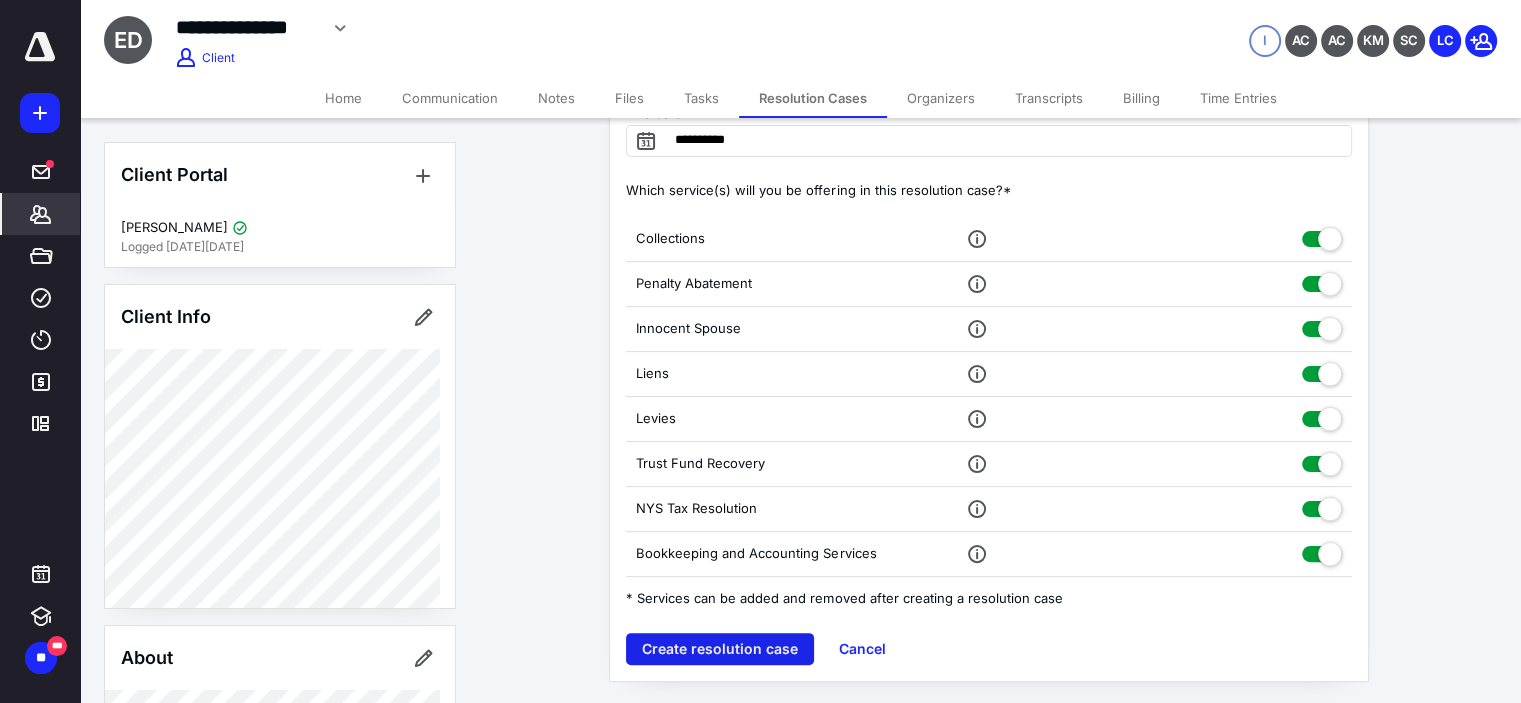 click on "Create resolution case" at bounding box center (720, 649) 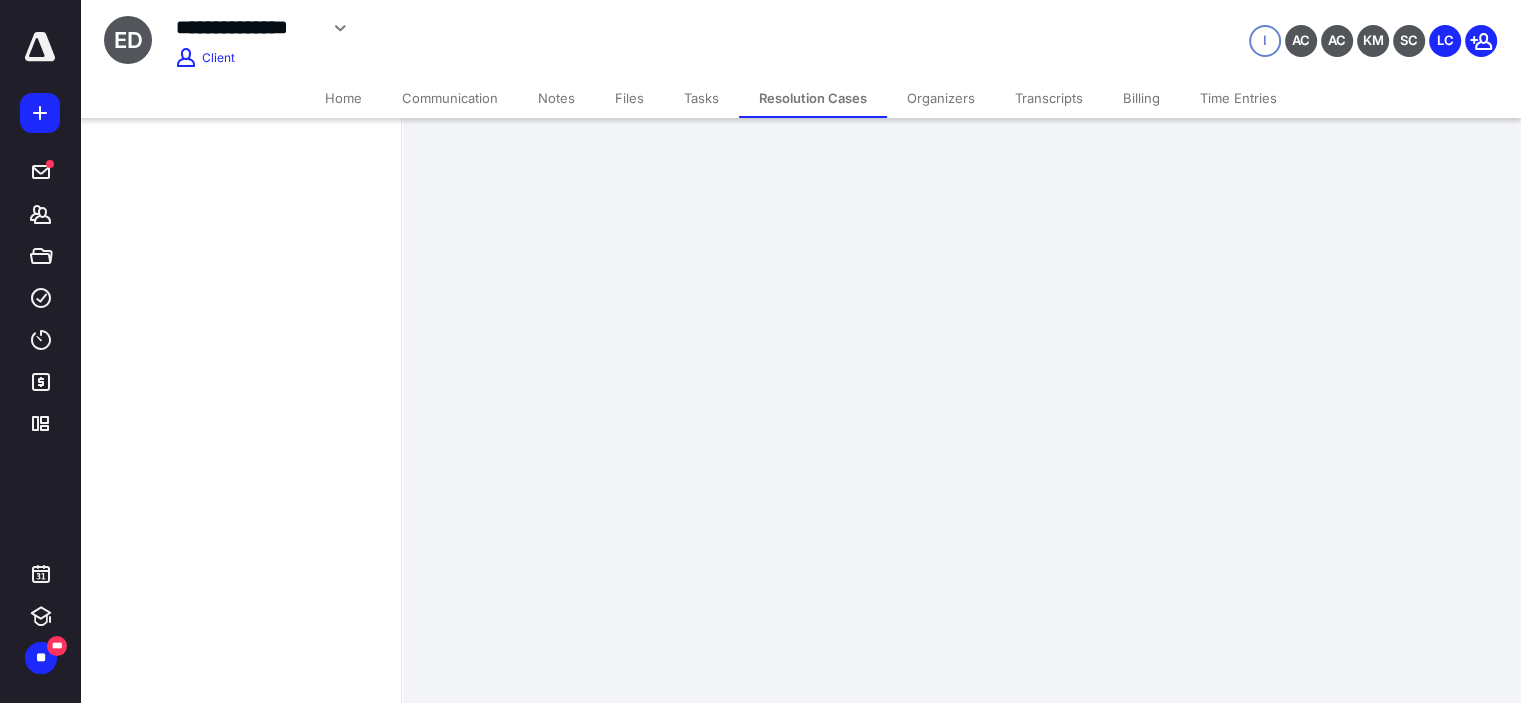 scroll, scrollTop: 0, scrollLeft: 0, axis: both 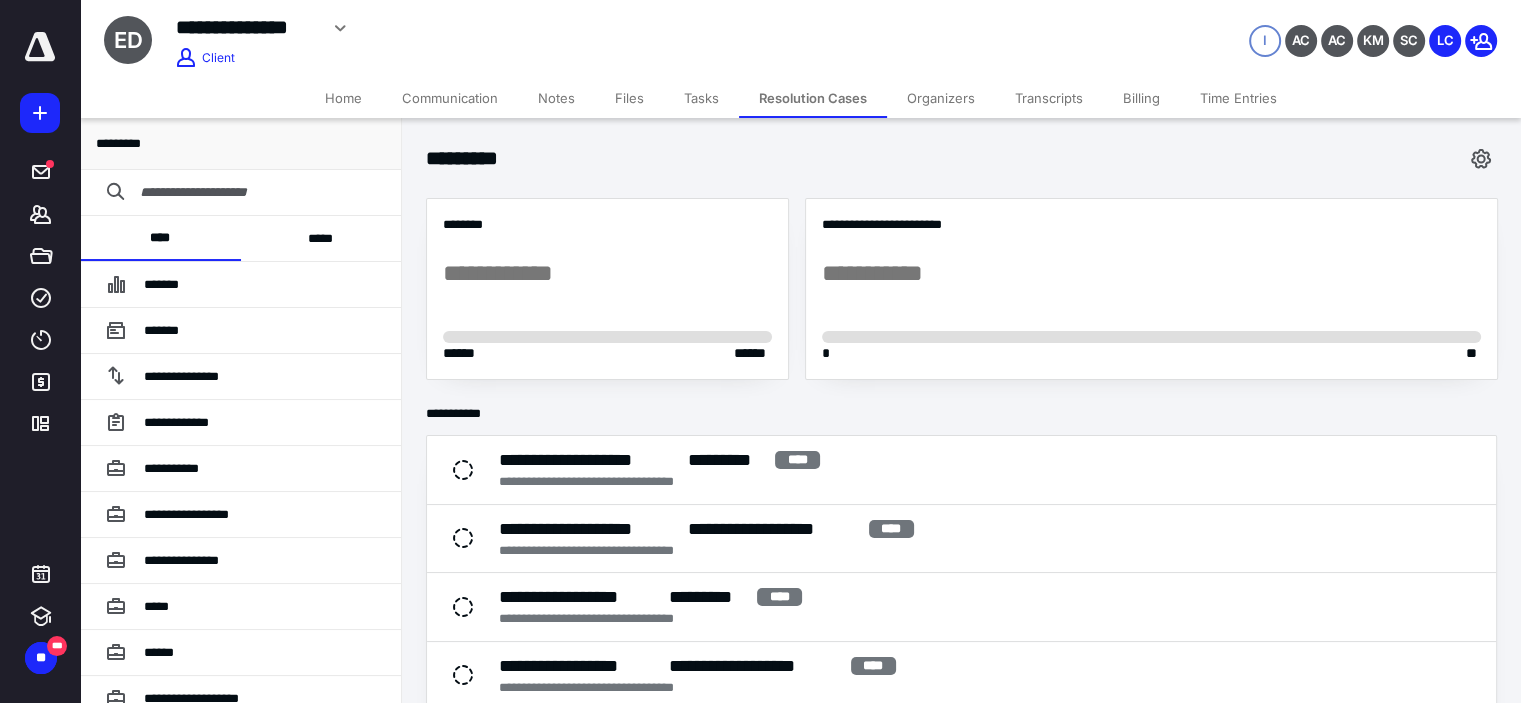 click on "*****" at bounding box center (321, 238) 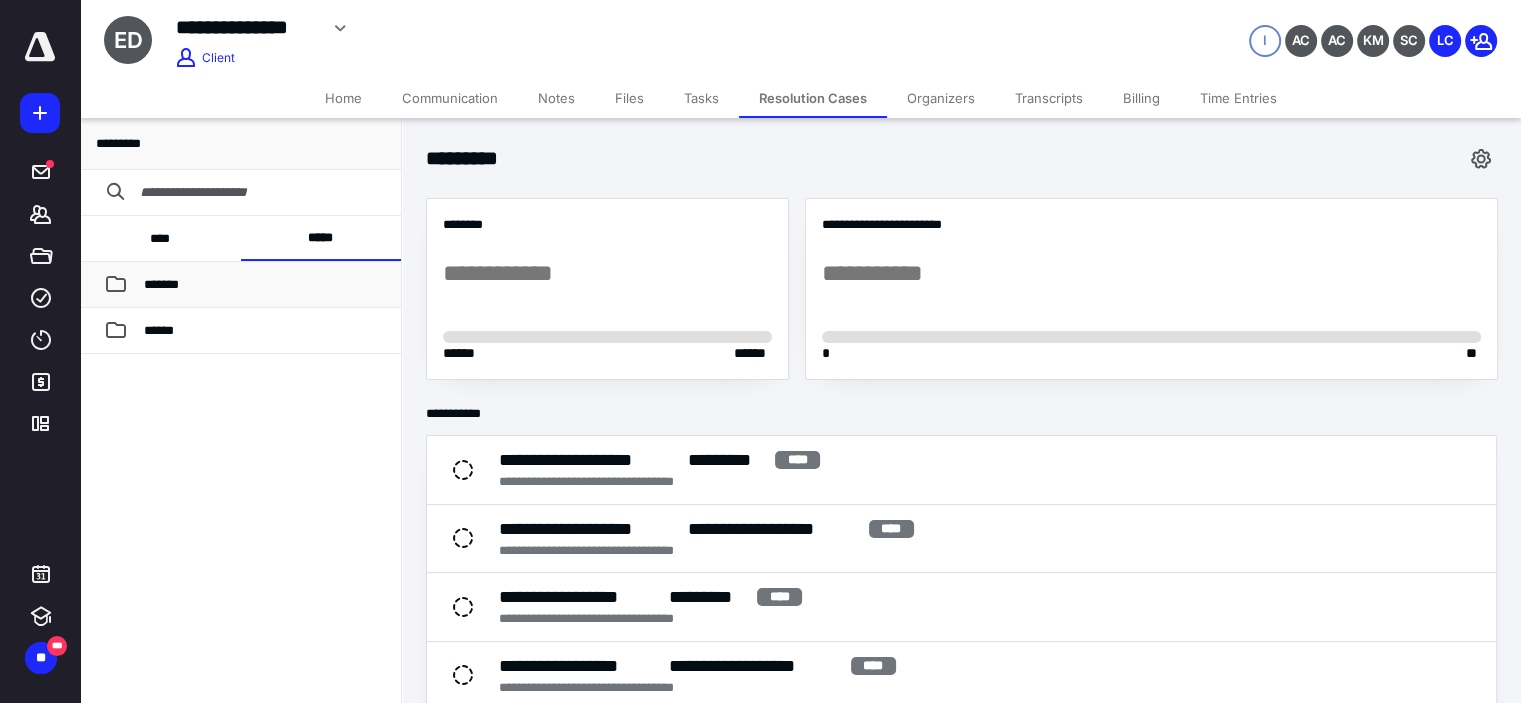 click on "*******" at bounding box center [264, 285] 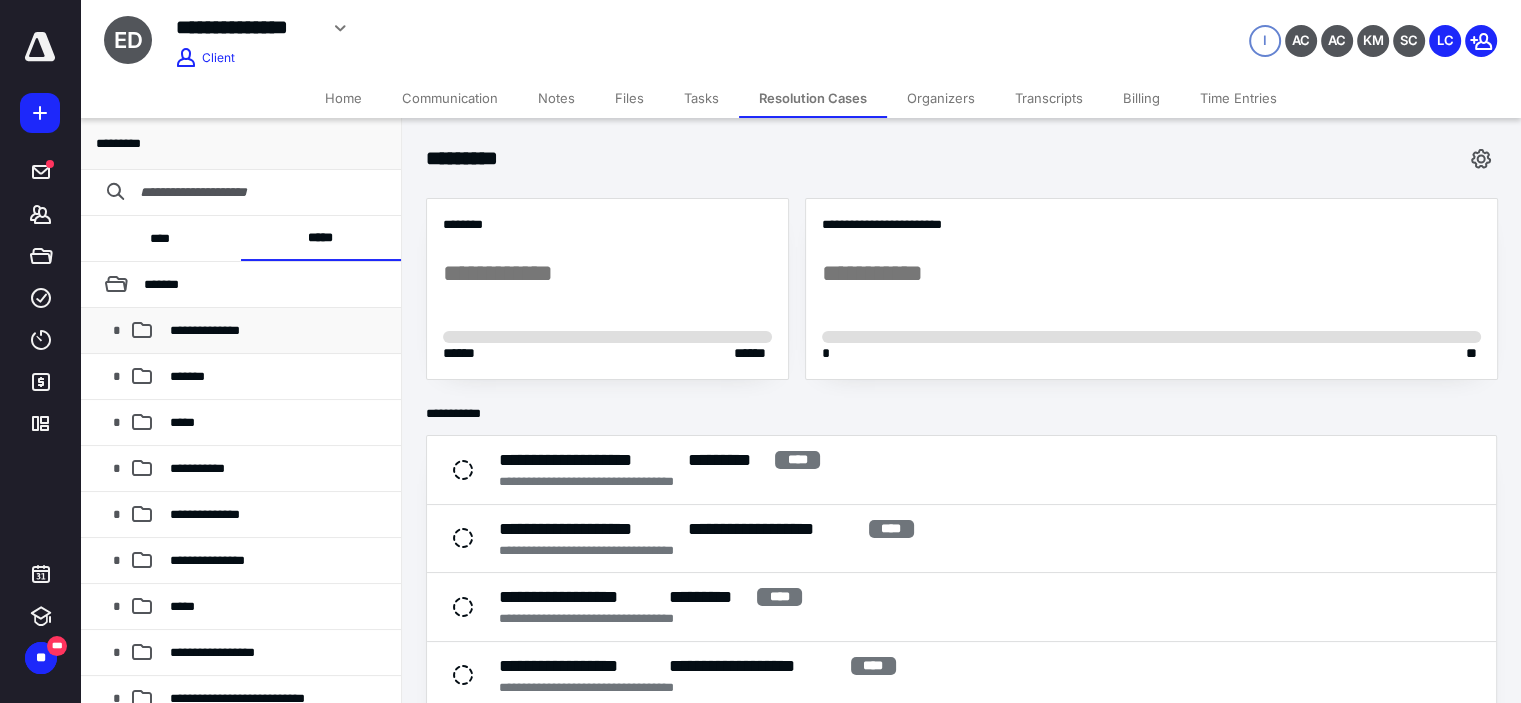click on "**********" at bounding box center [205, 330] 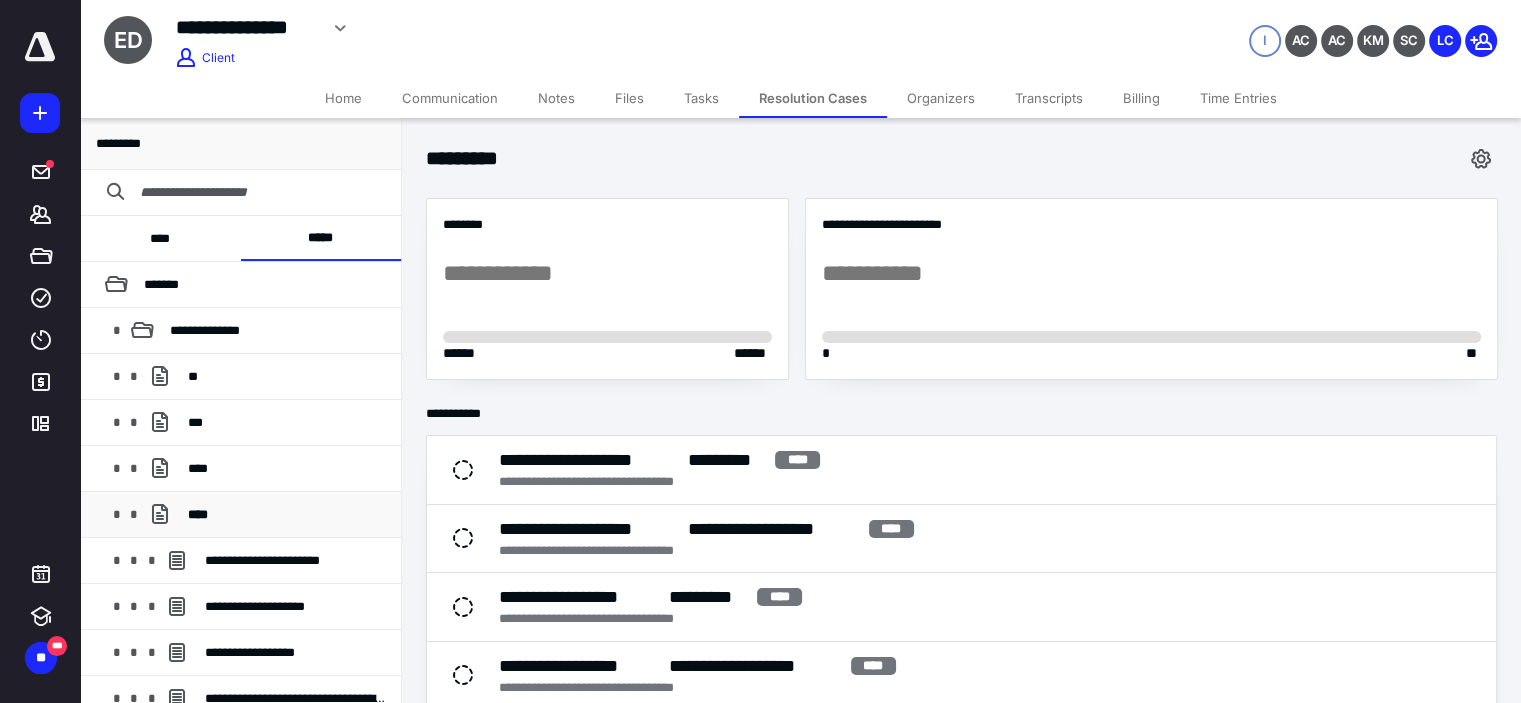 click on "****" at bounding box center (286, 515) 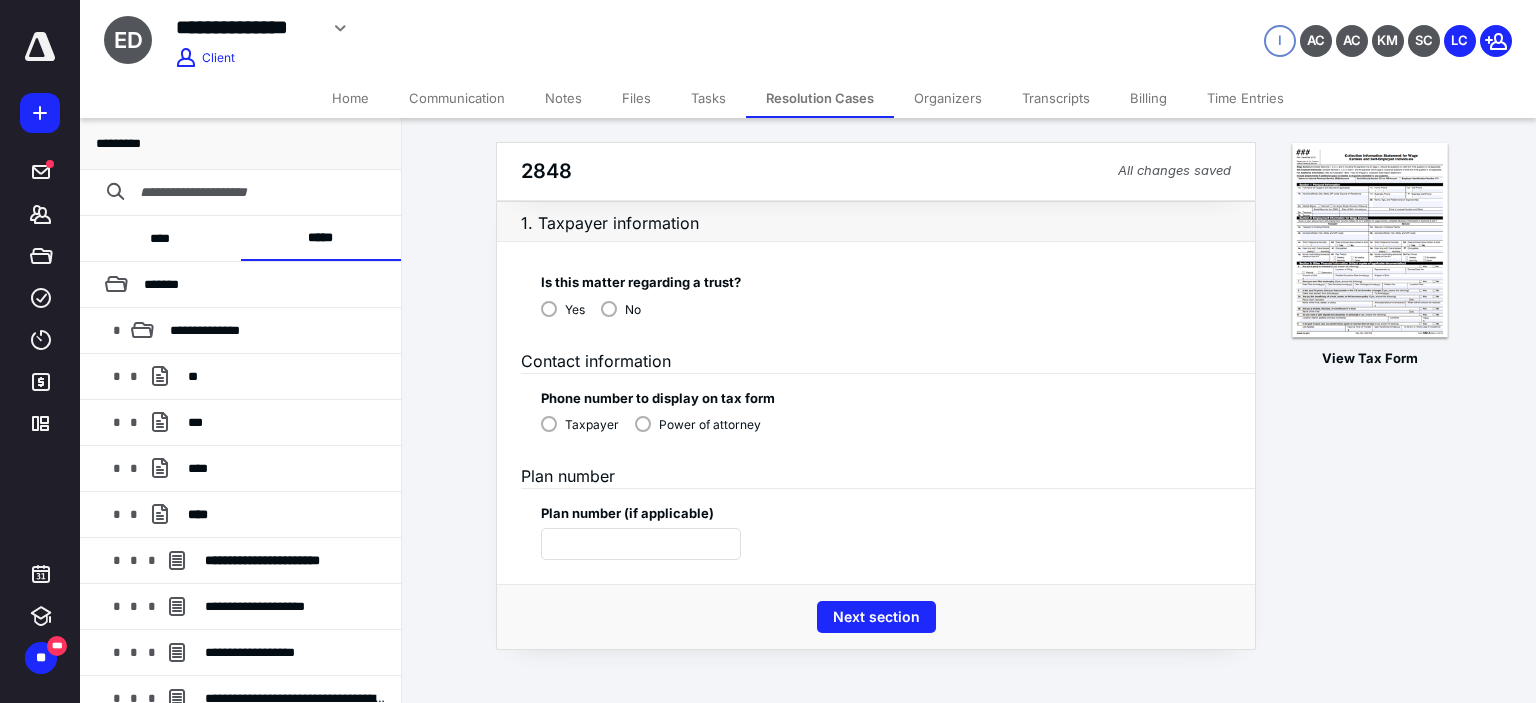 click on "No" at bounding box center (621, 308) 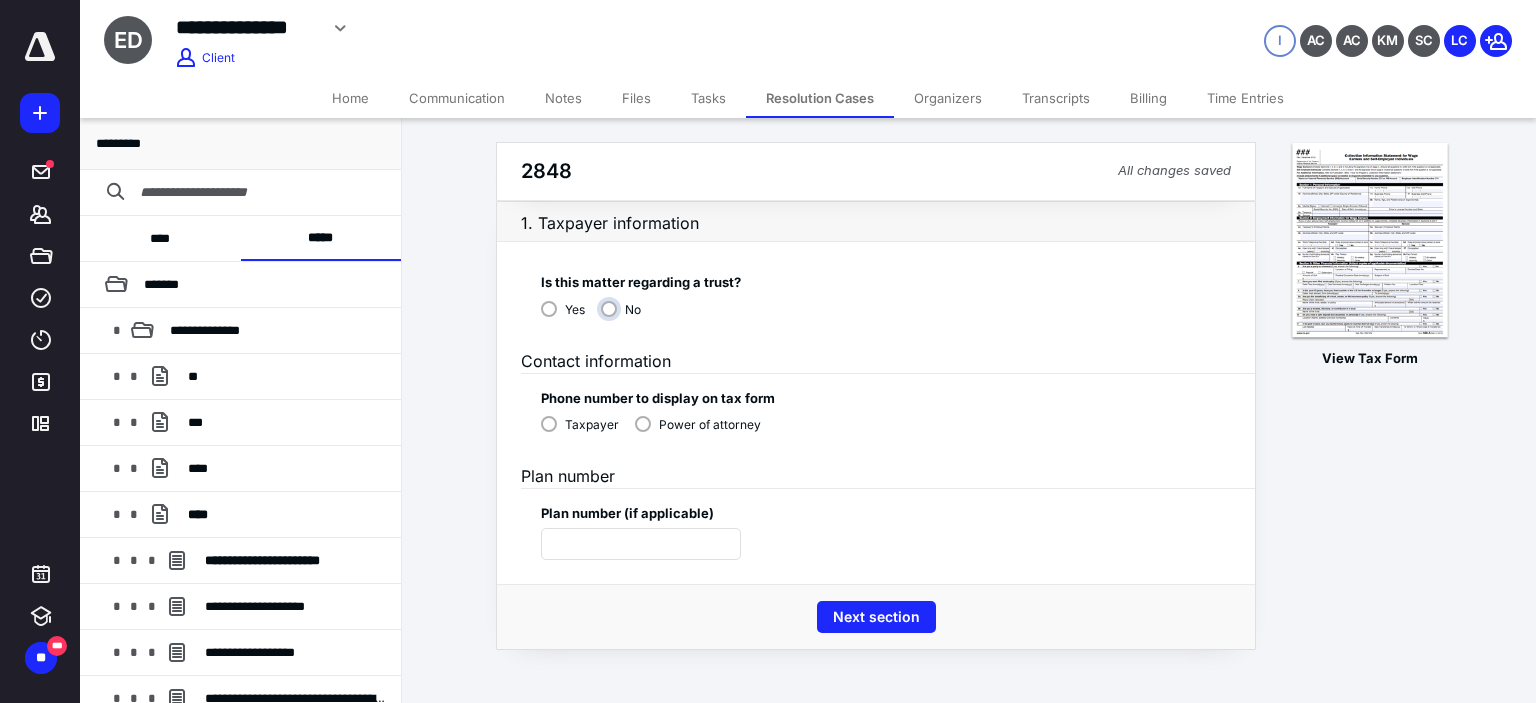 radio on "****" 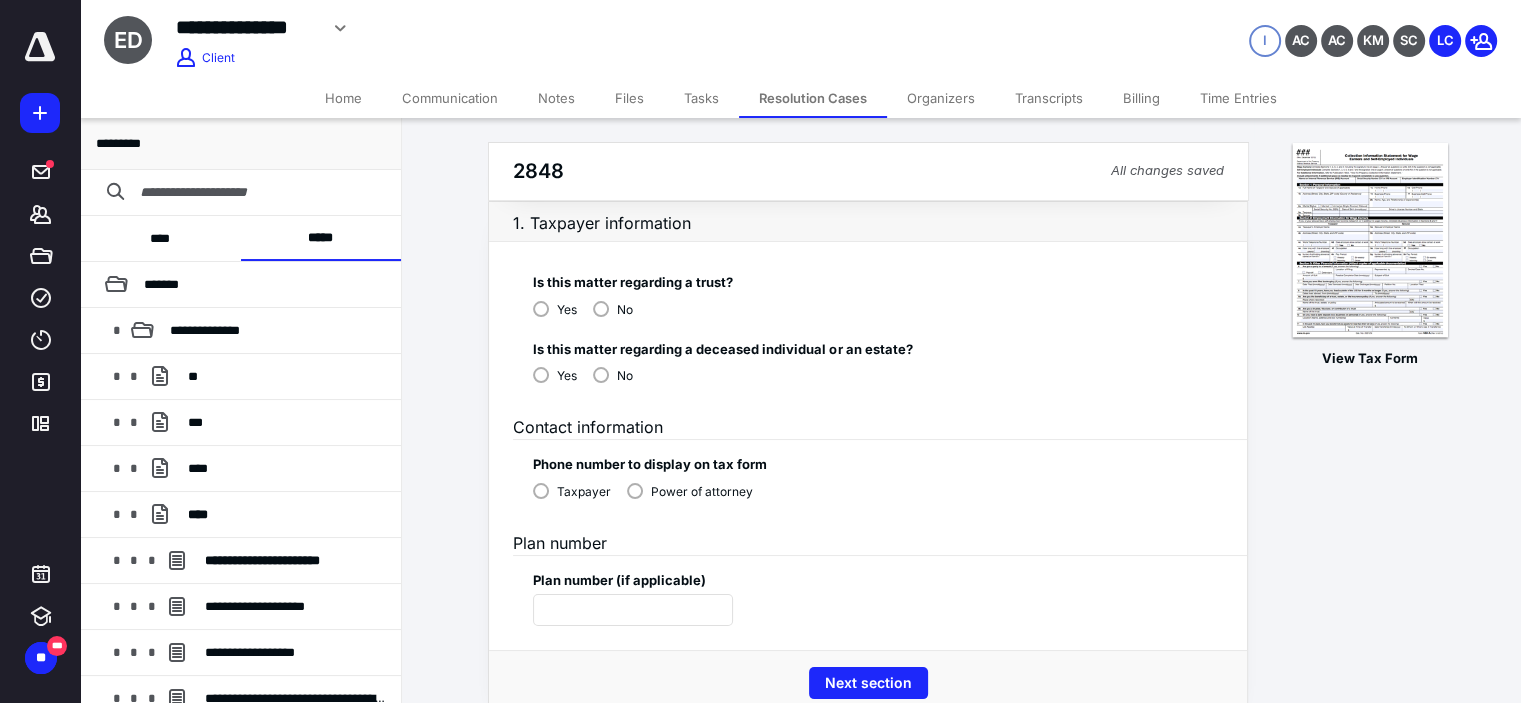 click on "No" at bounding box center [613, 374] 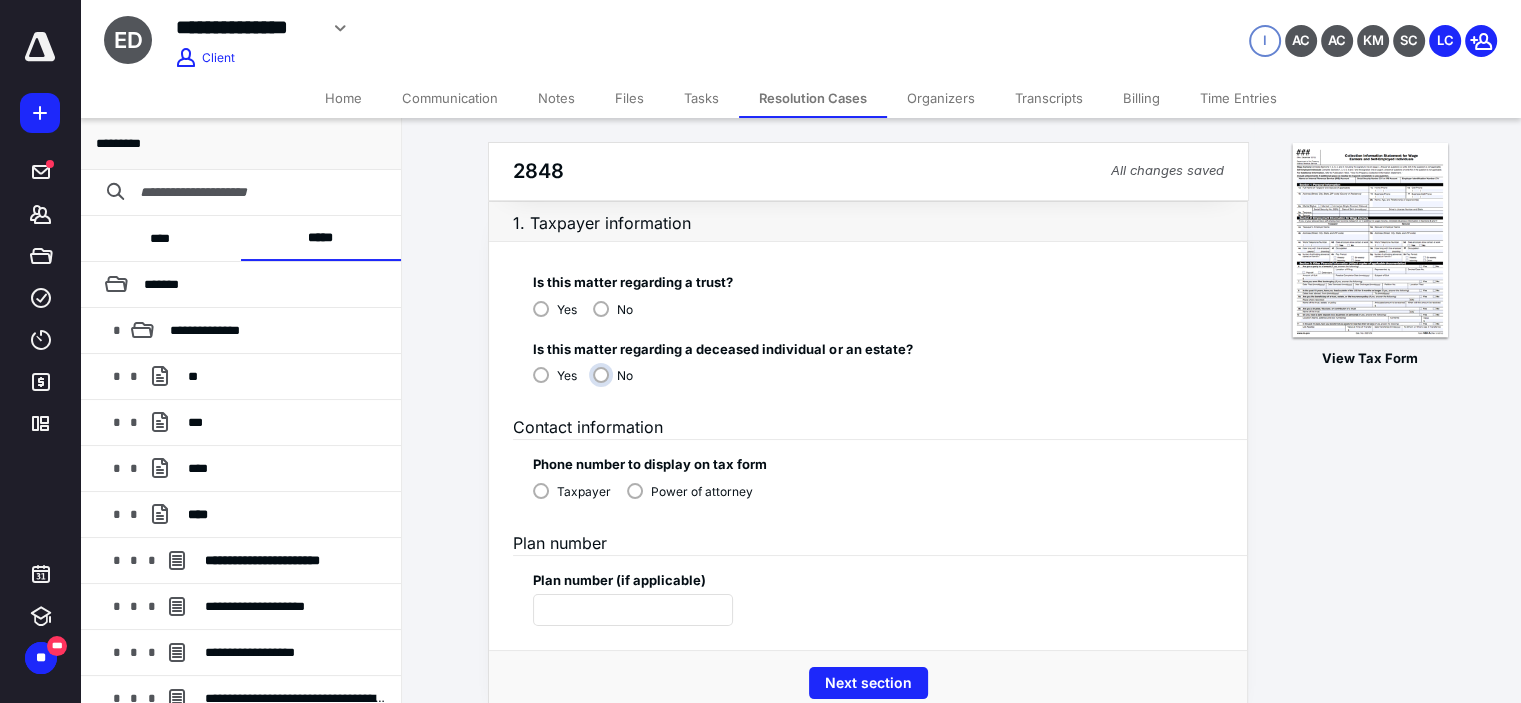 click on "No" at bounding box center (618, 383) 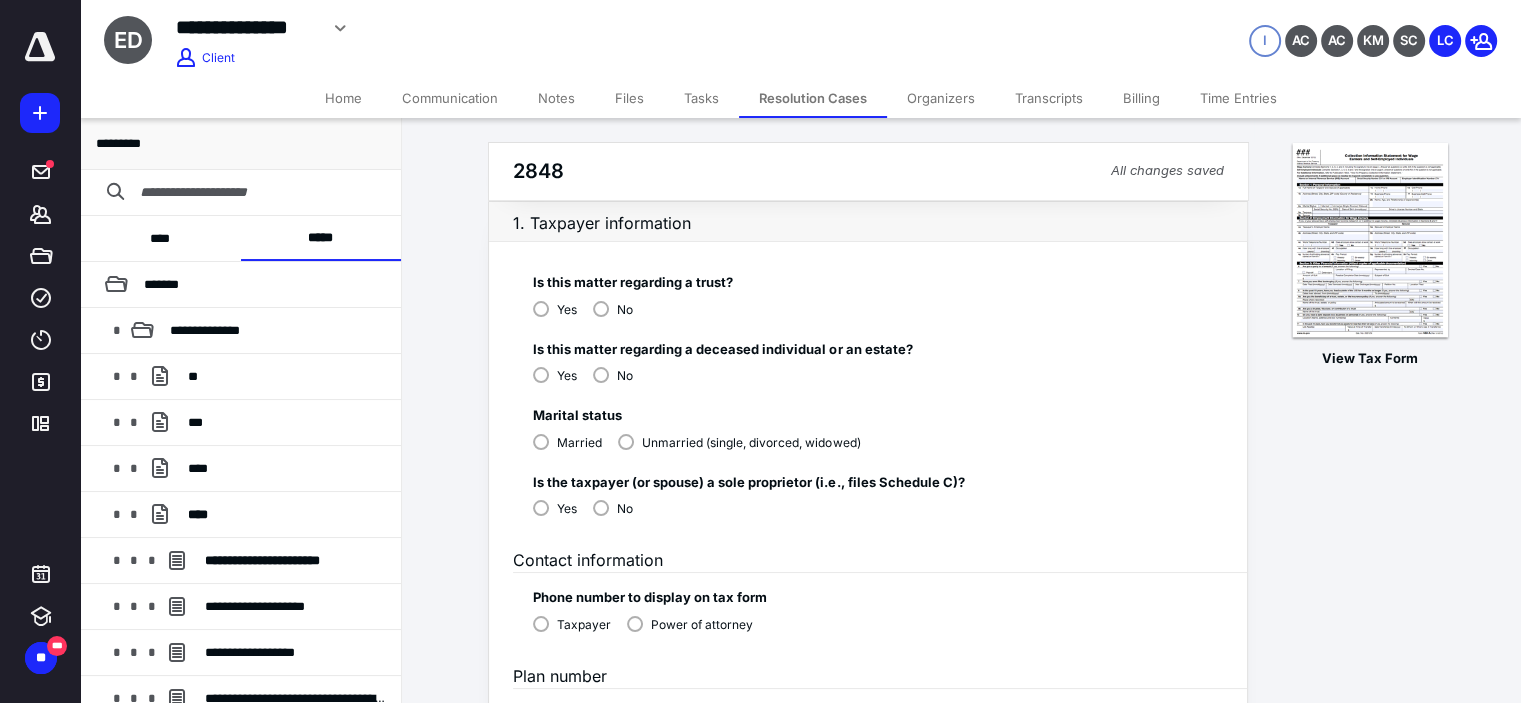 click on "Unmarried (single, divorced, widowed)" at bounding box center (751, 443) 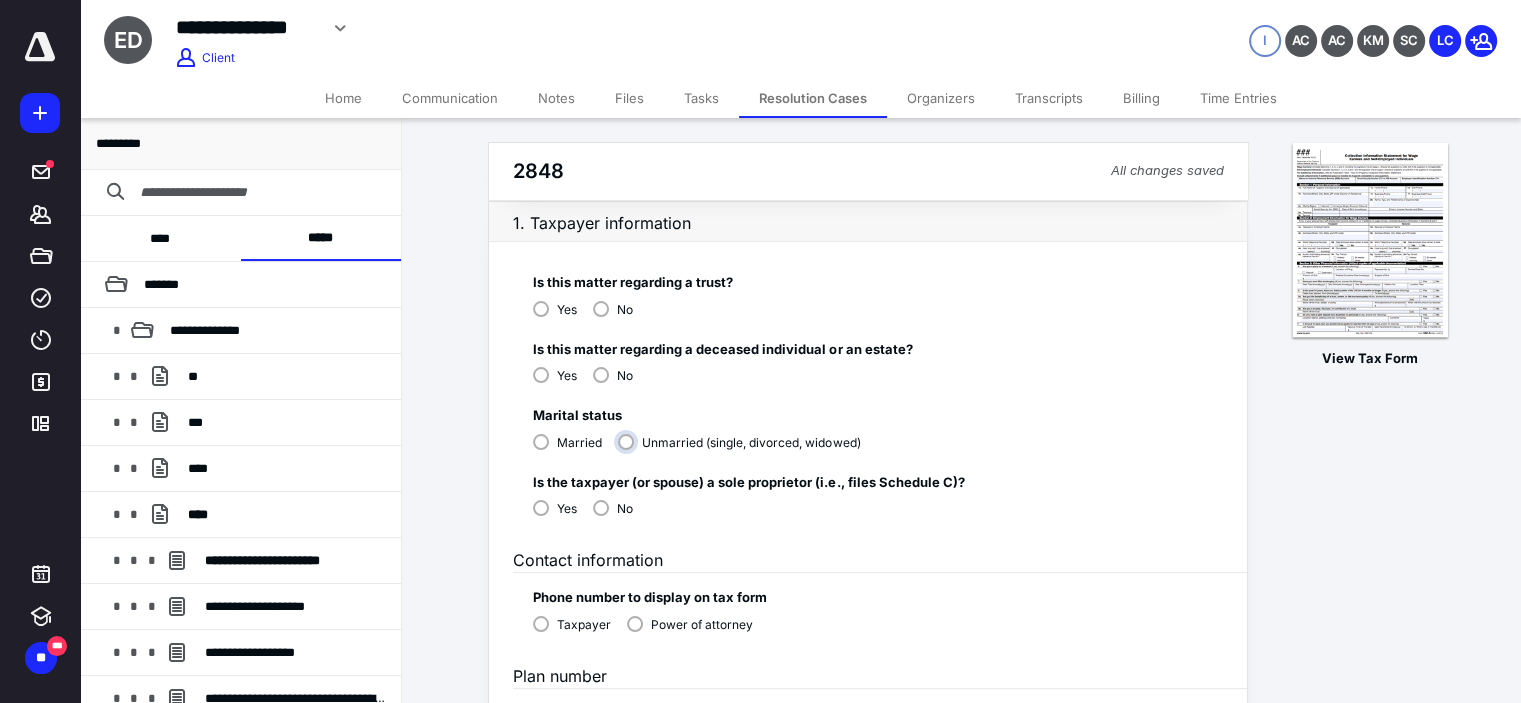 click on "Unmarried (single, divorced, widowed)" at bounding box center (744, 450) 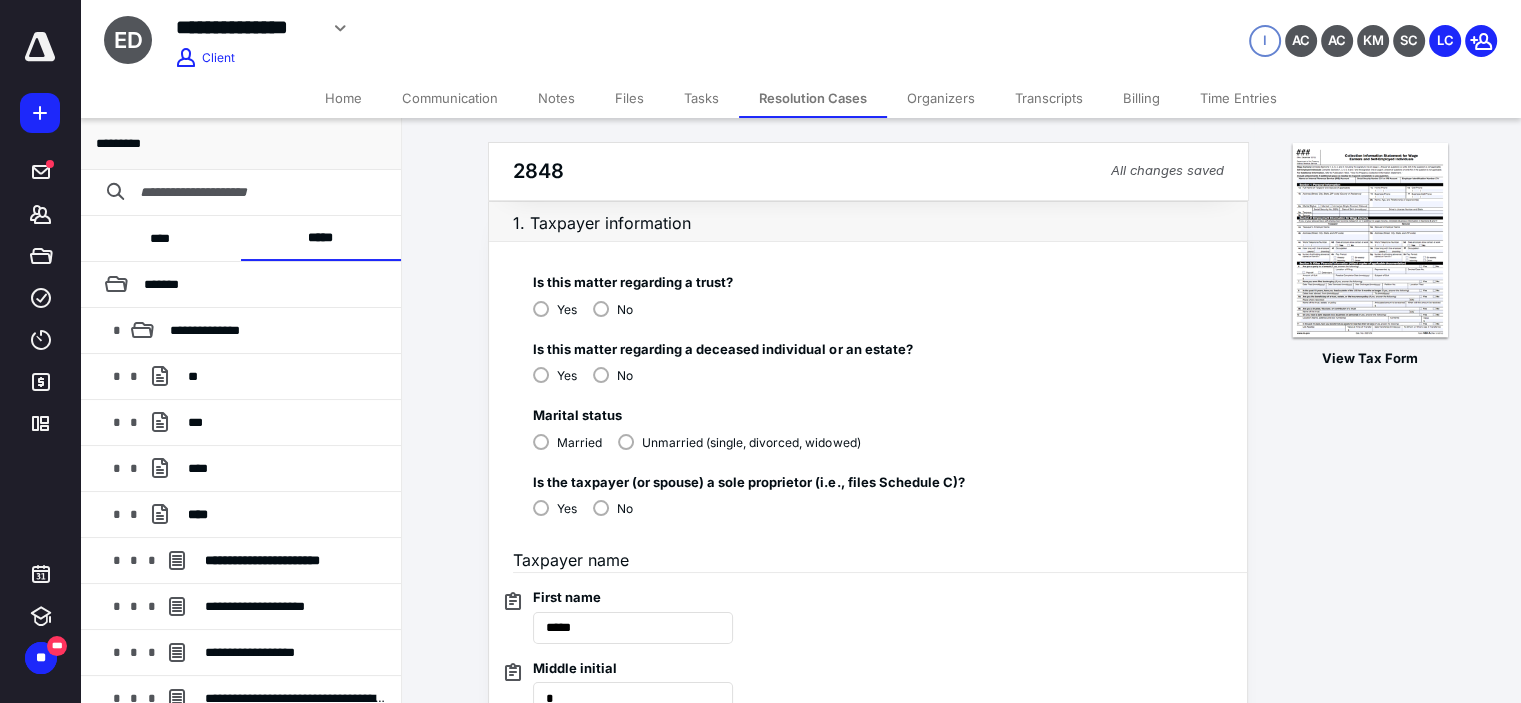 click on "No" at bounding box center (613, 507) 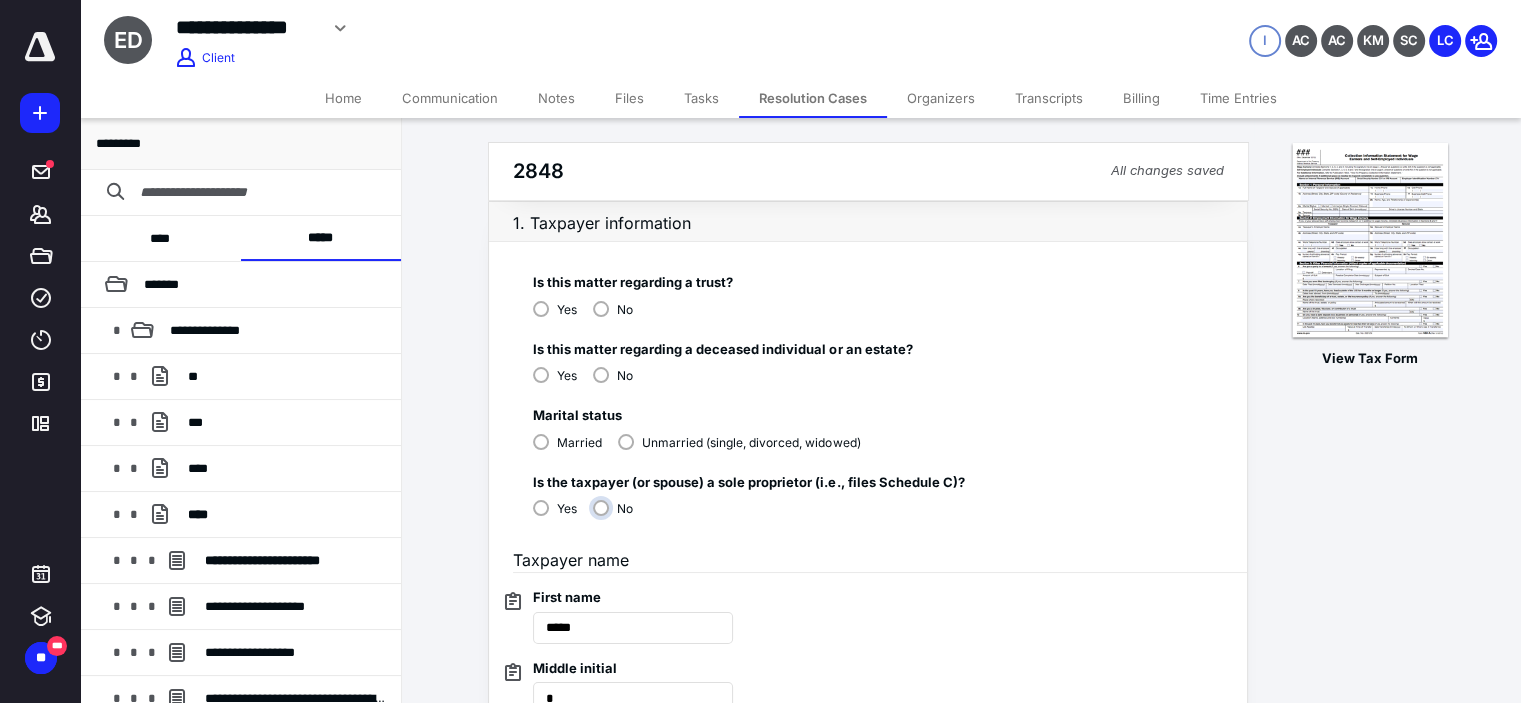 click on "No" at bounding box center [618, 516] 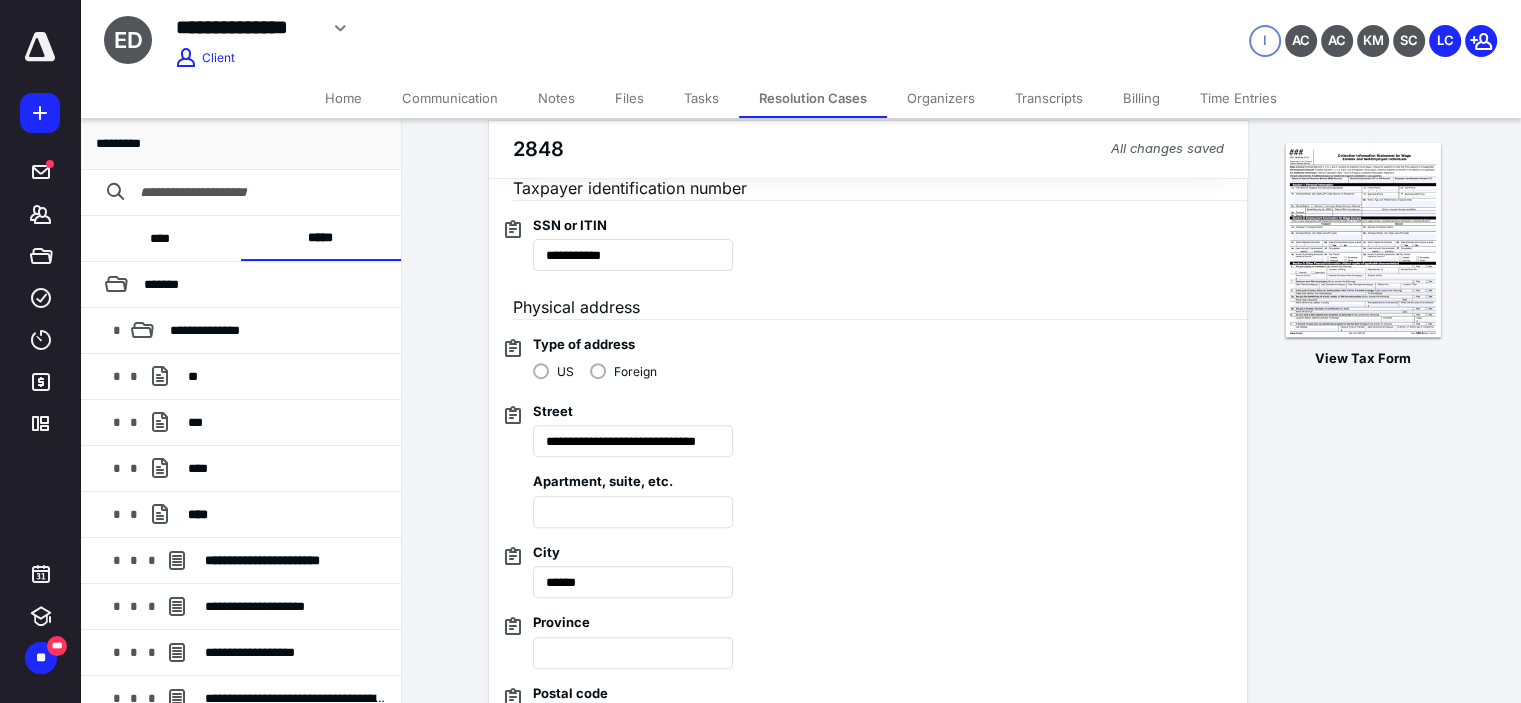 scroll, scrollTop: 766, scrollLeft: 0, axis: vertical 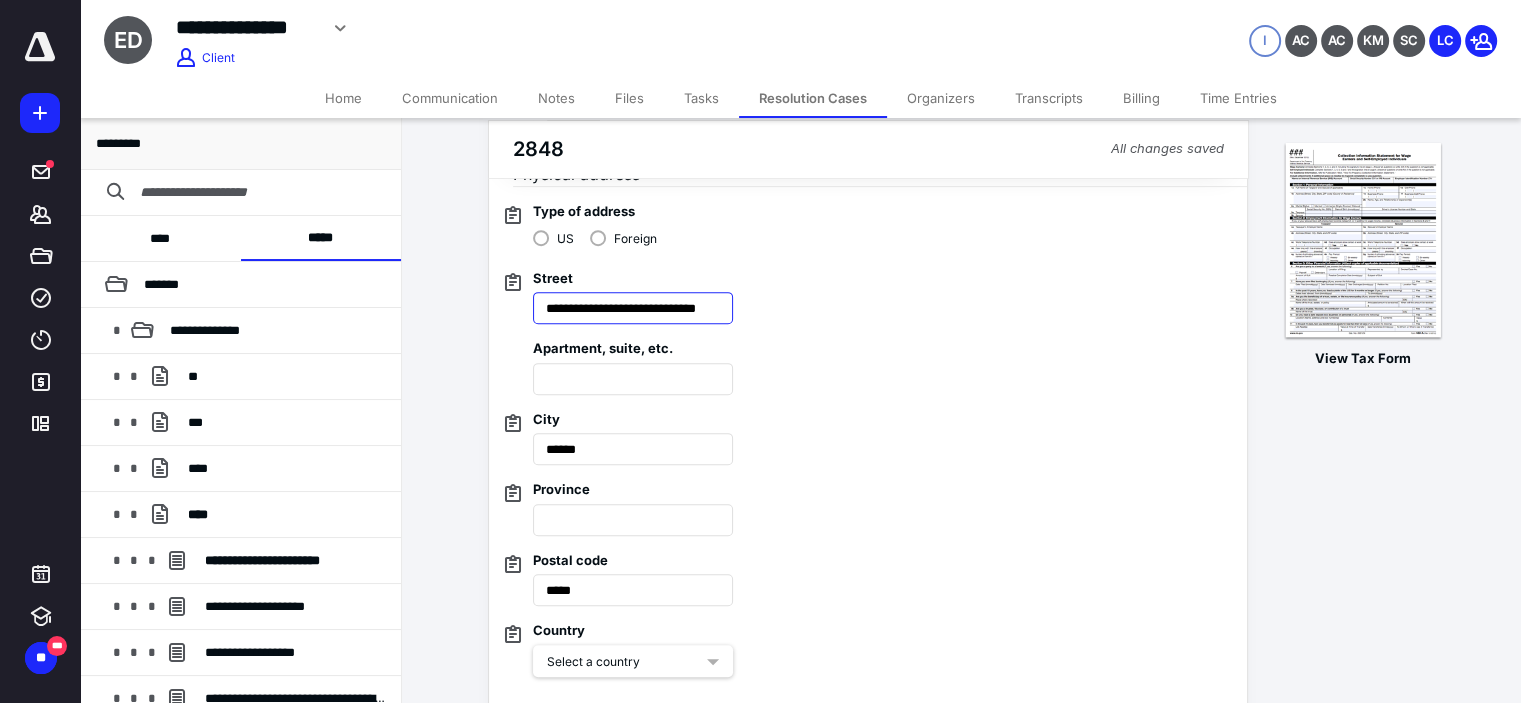 drag, startPoint x: 672, startPoint y: 299, endPoint x: 804, endPoint y: 289, distance: 132.37825 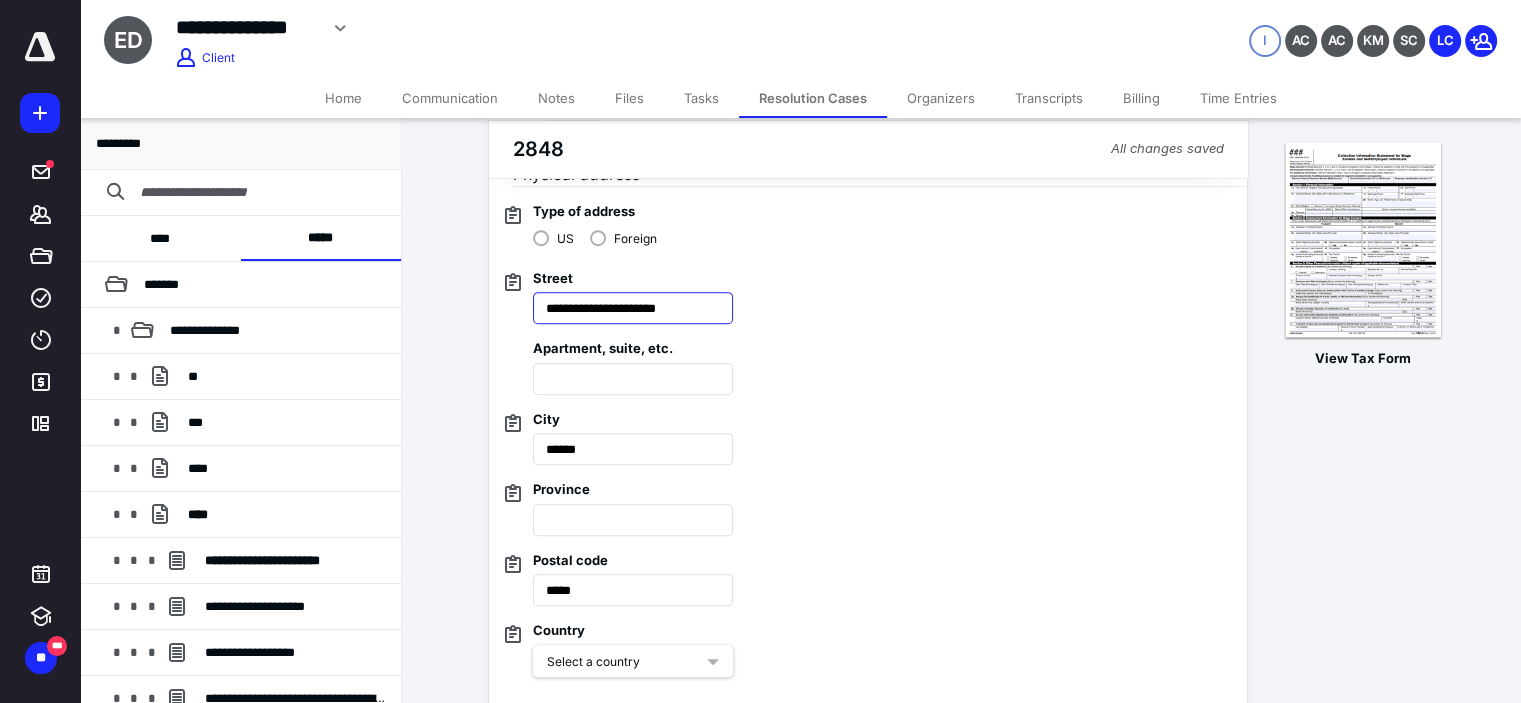 scroll, scrollTop: 0, scrollLeft: 0, axis: both 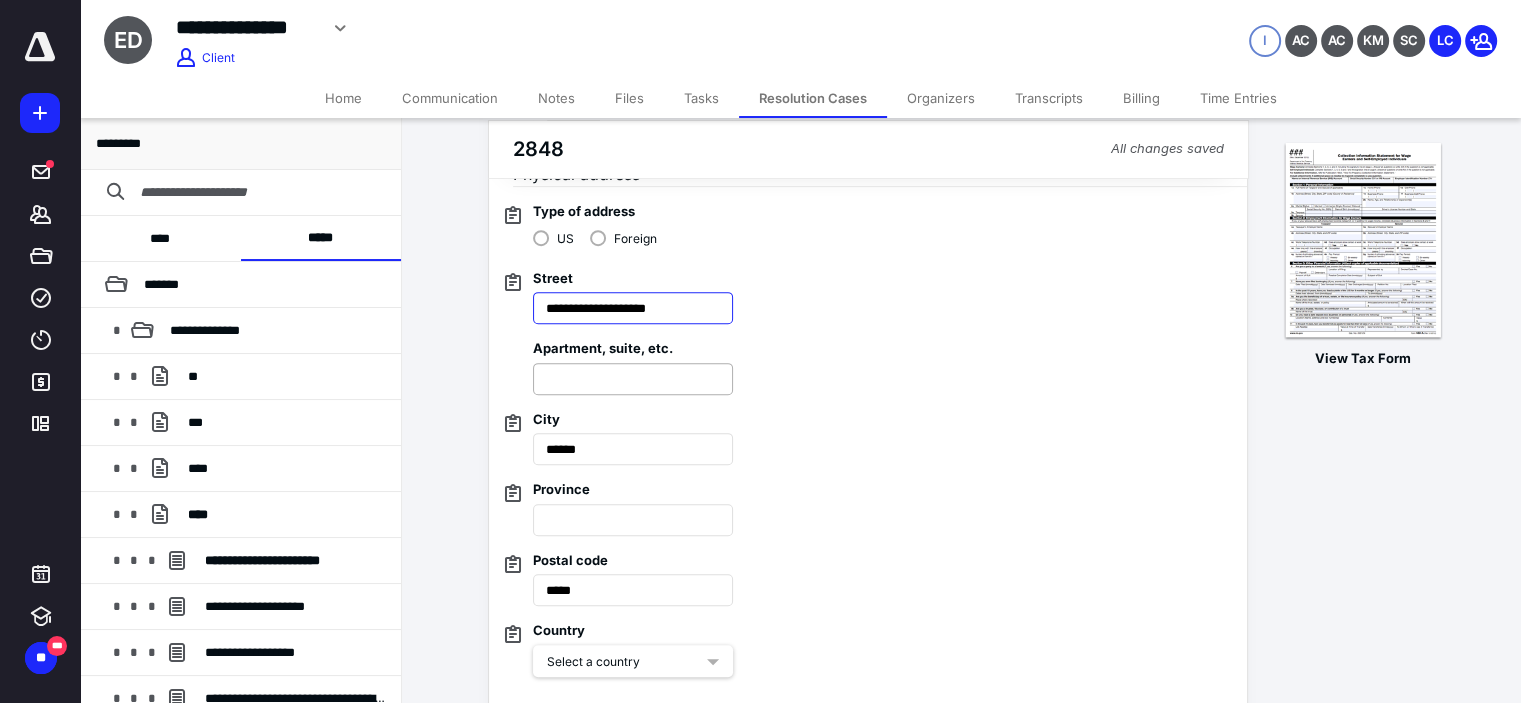 type on "**********" 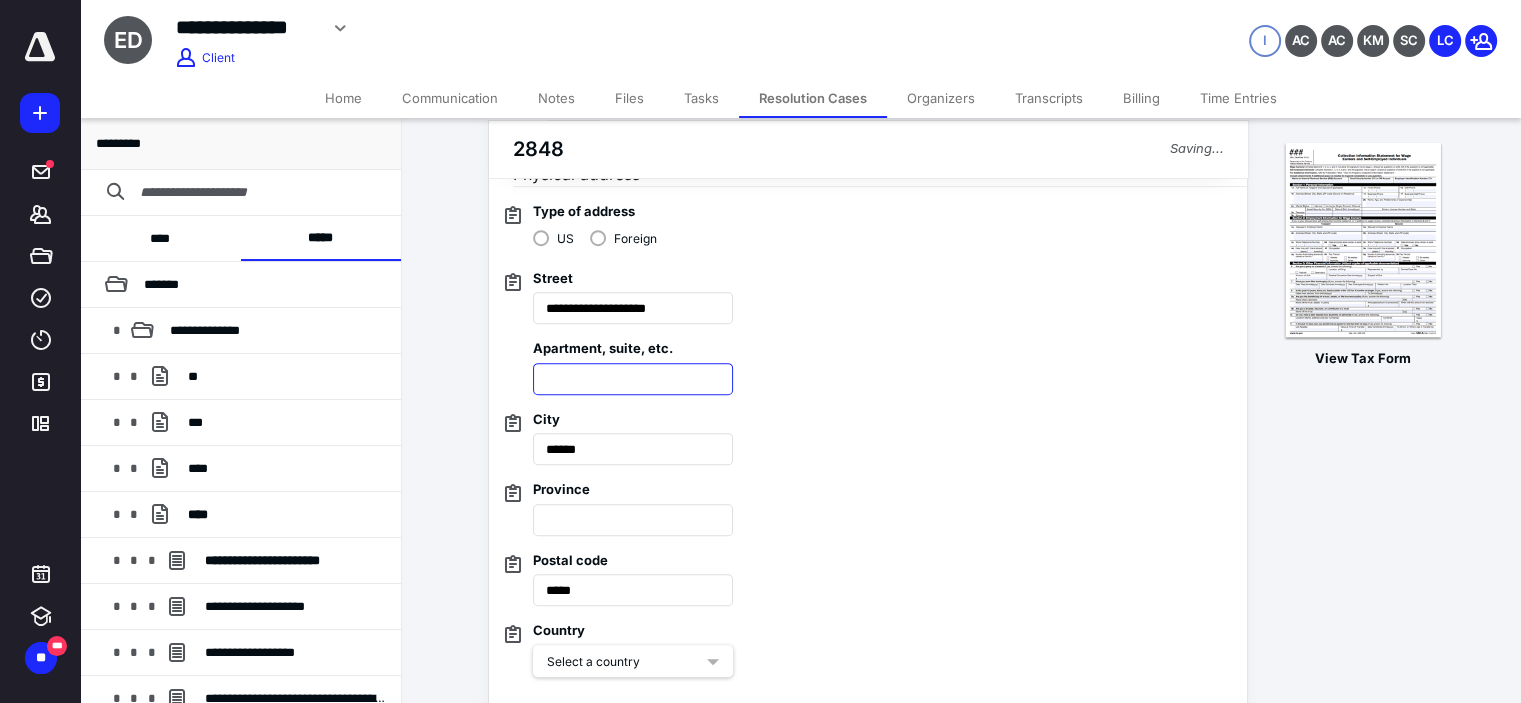 click at bounding box center [633, 379] 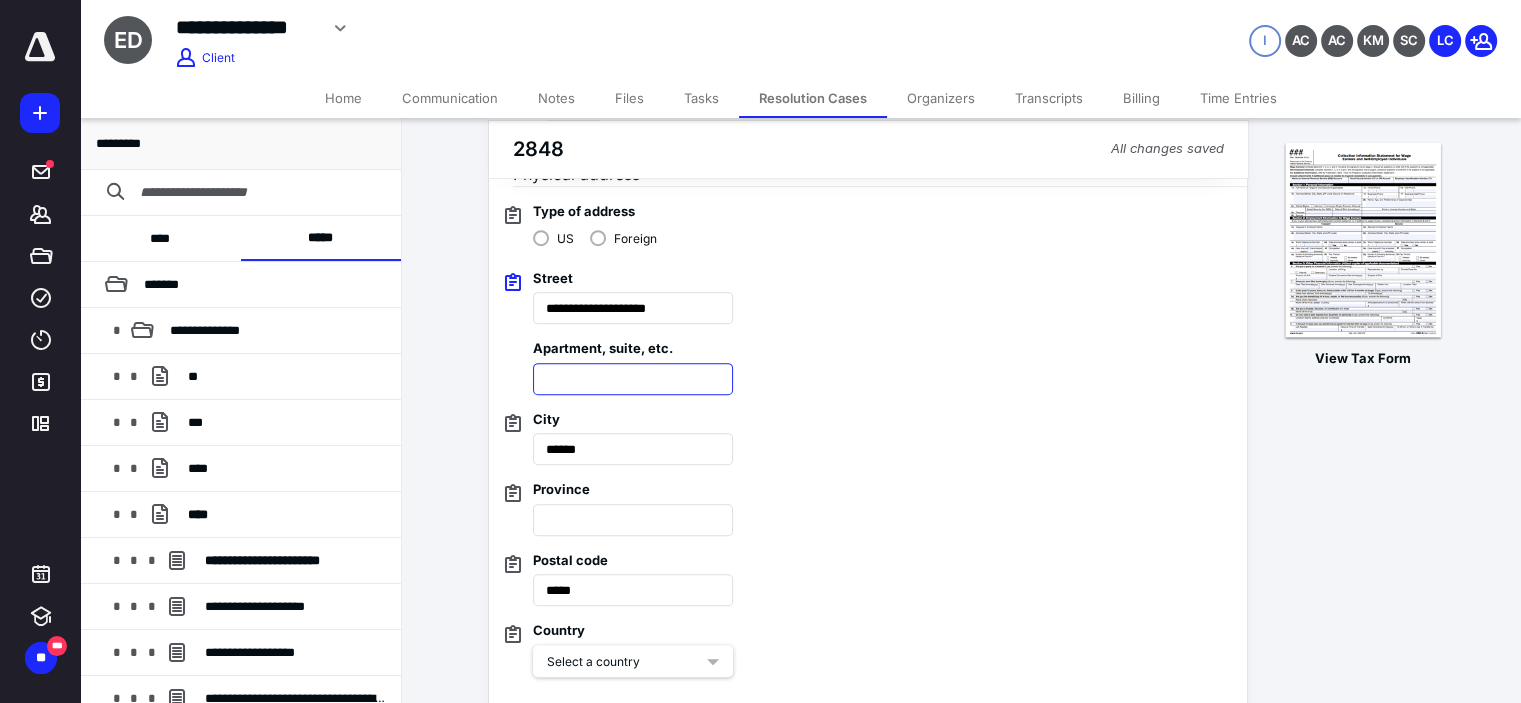 paste on "*******" 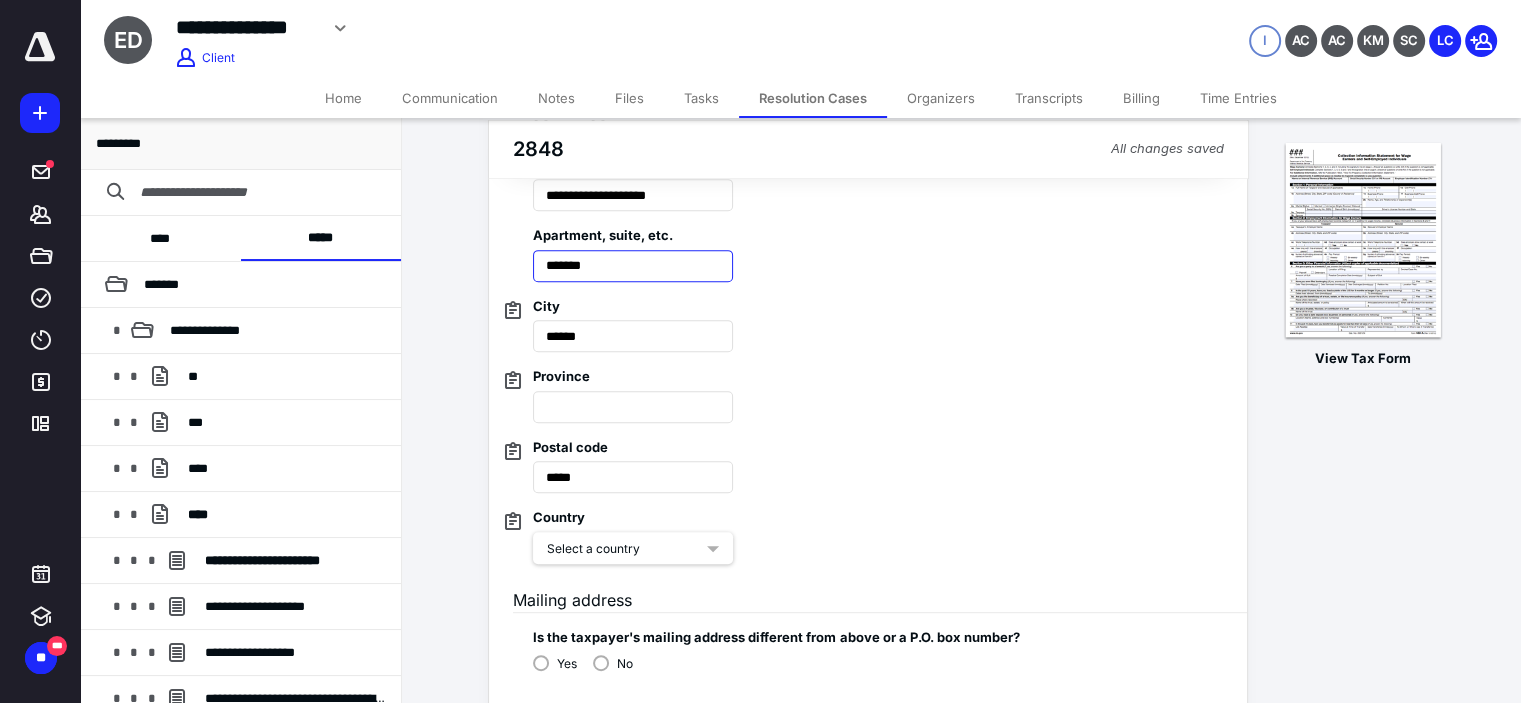 scroll, scrollTop: 933, scrollLeft: 0, axis: vertical 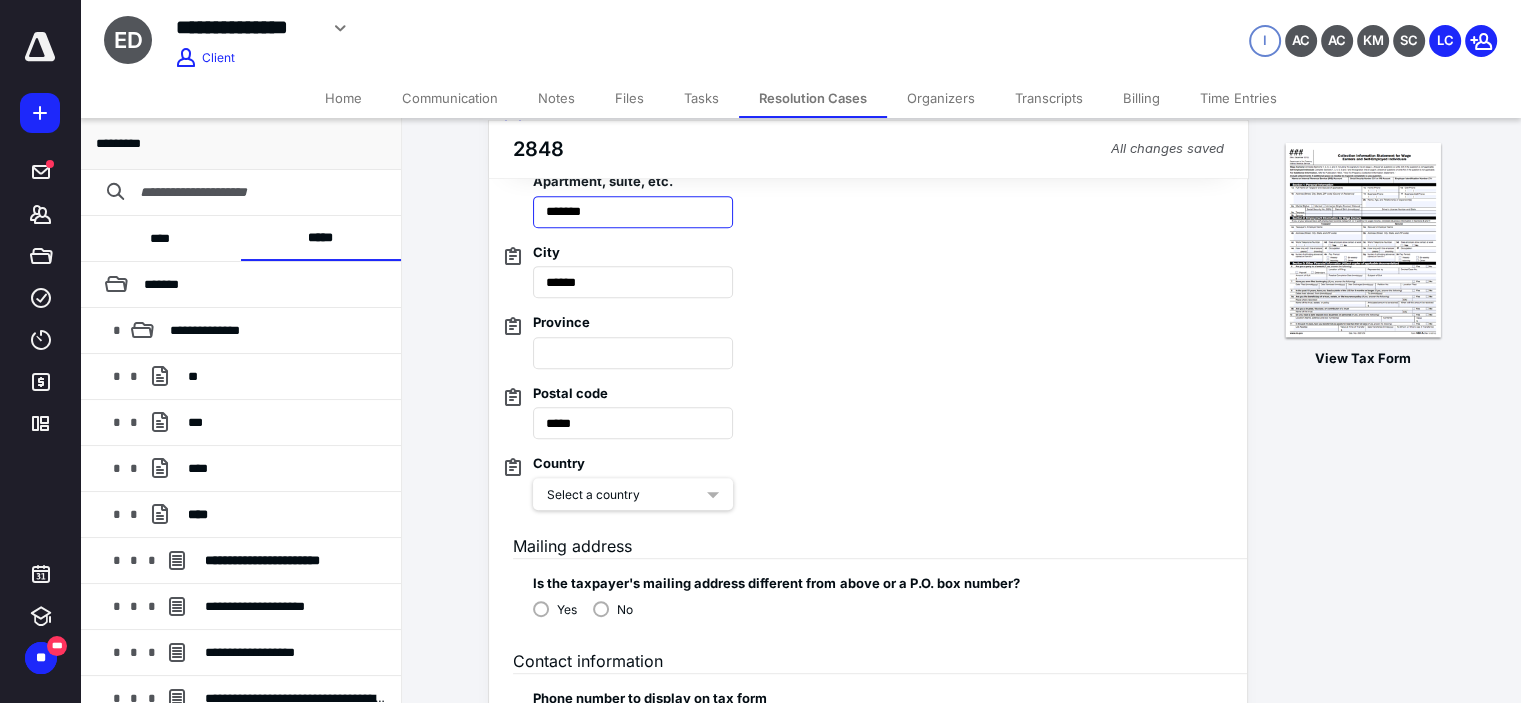 type on "*******" 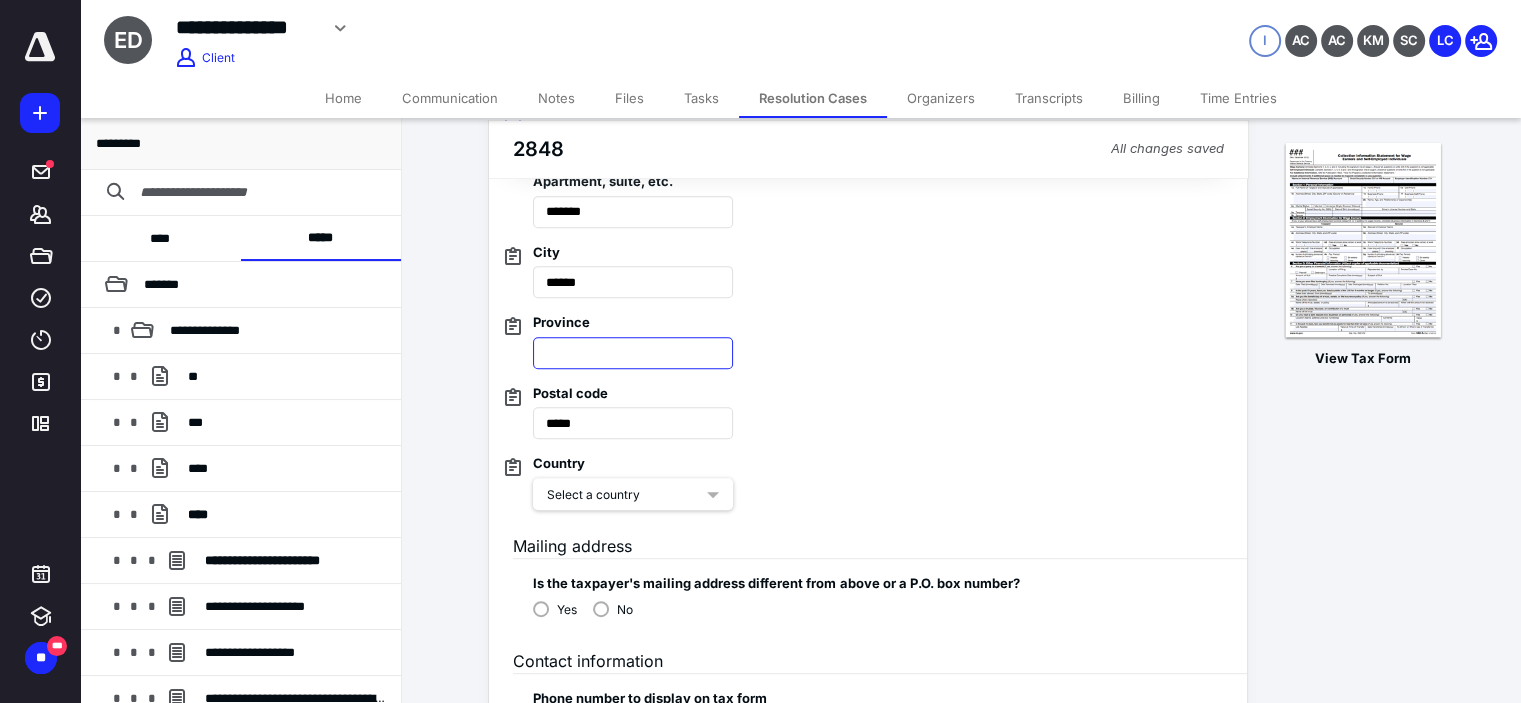click at bounding box center [633, 353] 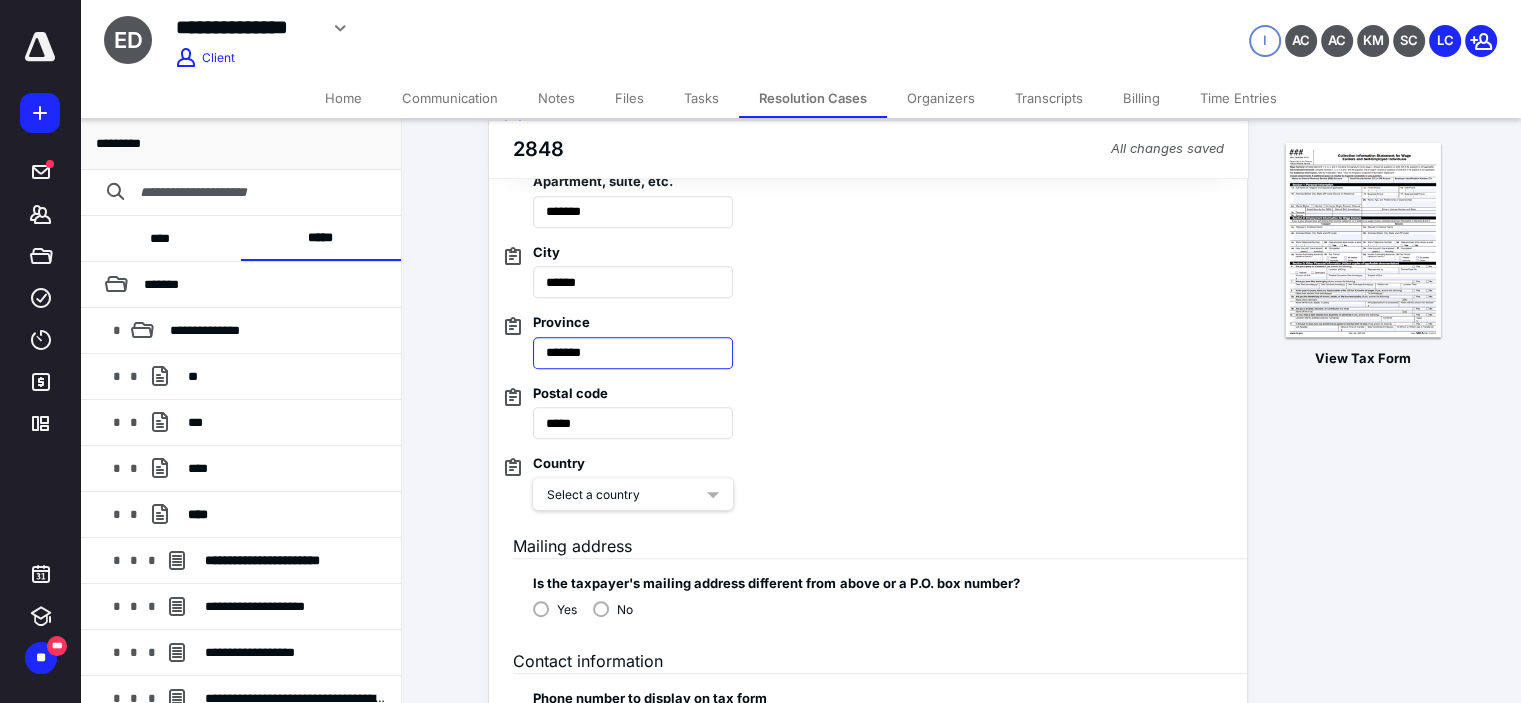 type on "*******" 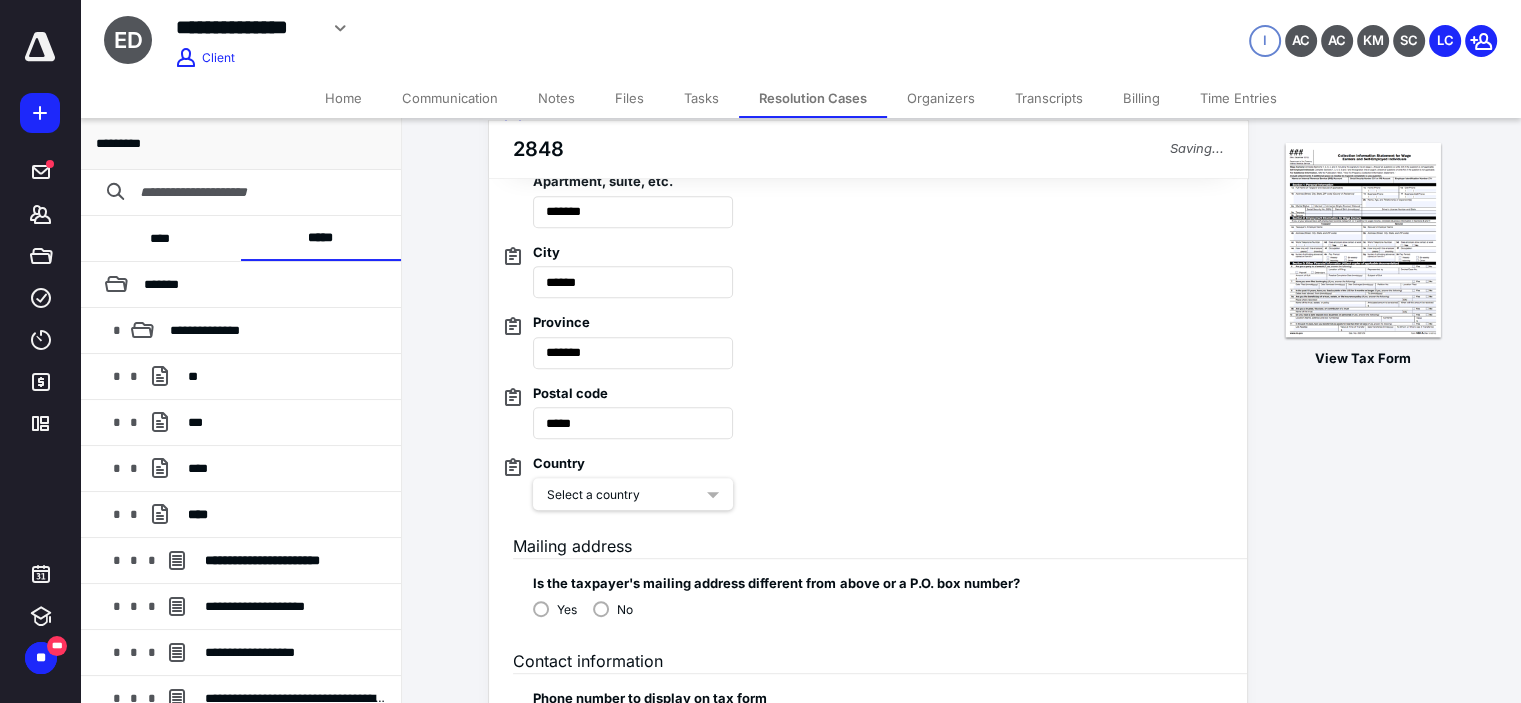click on "Select a country" at bounding box center (633, 494) 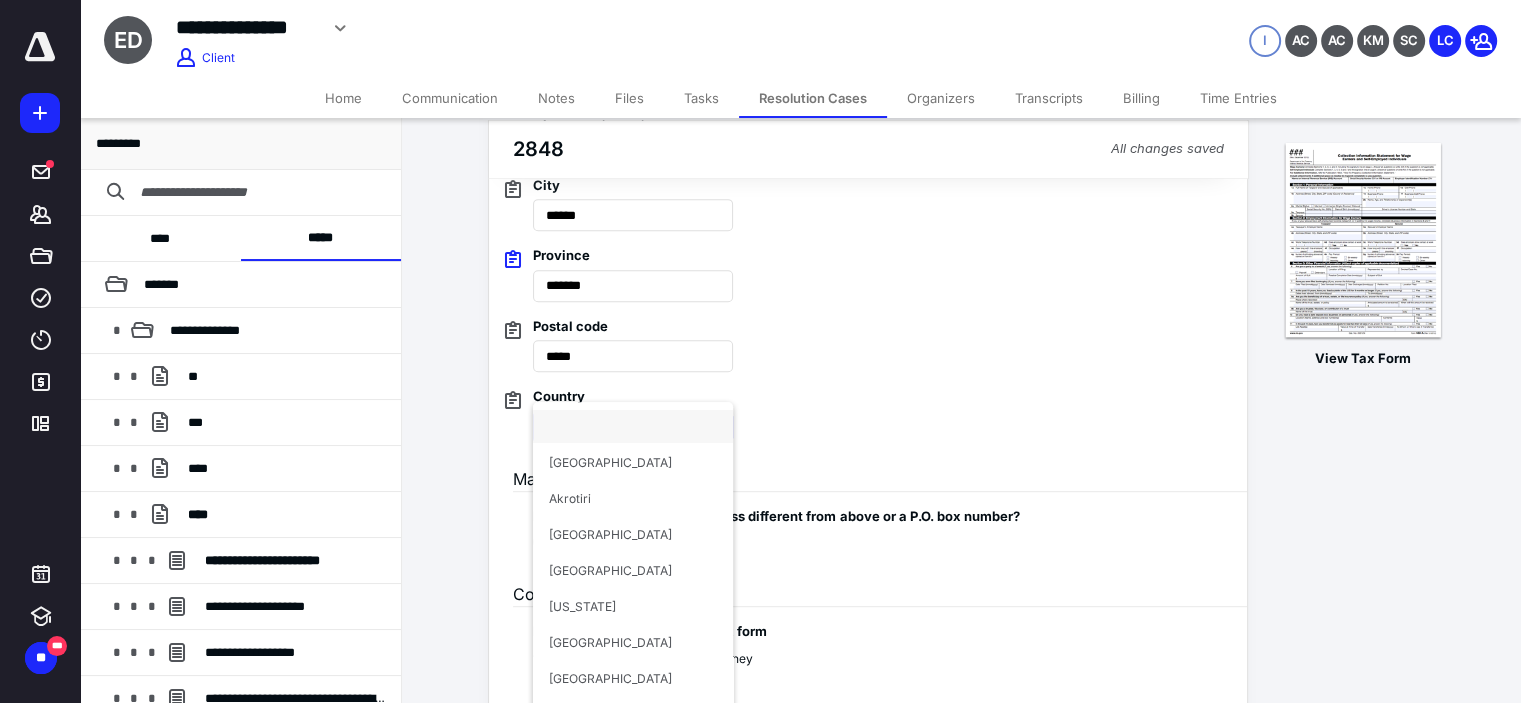 scroll, scrollTop: 1133, scrollLeft: 0, axis: vertical 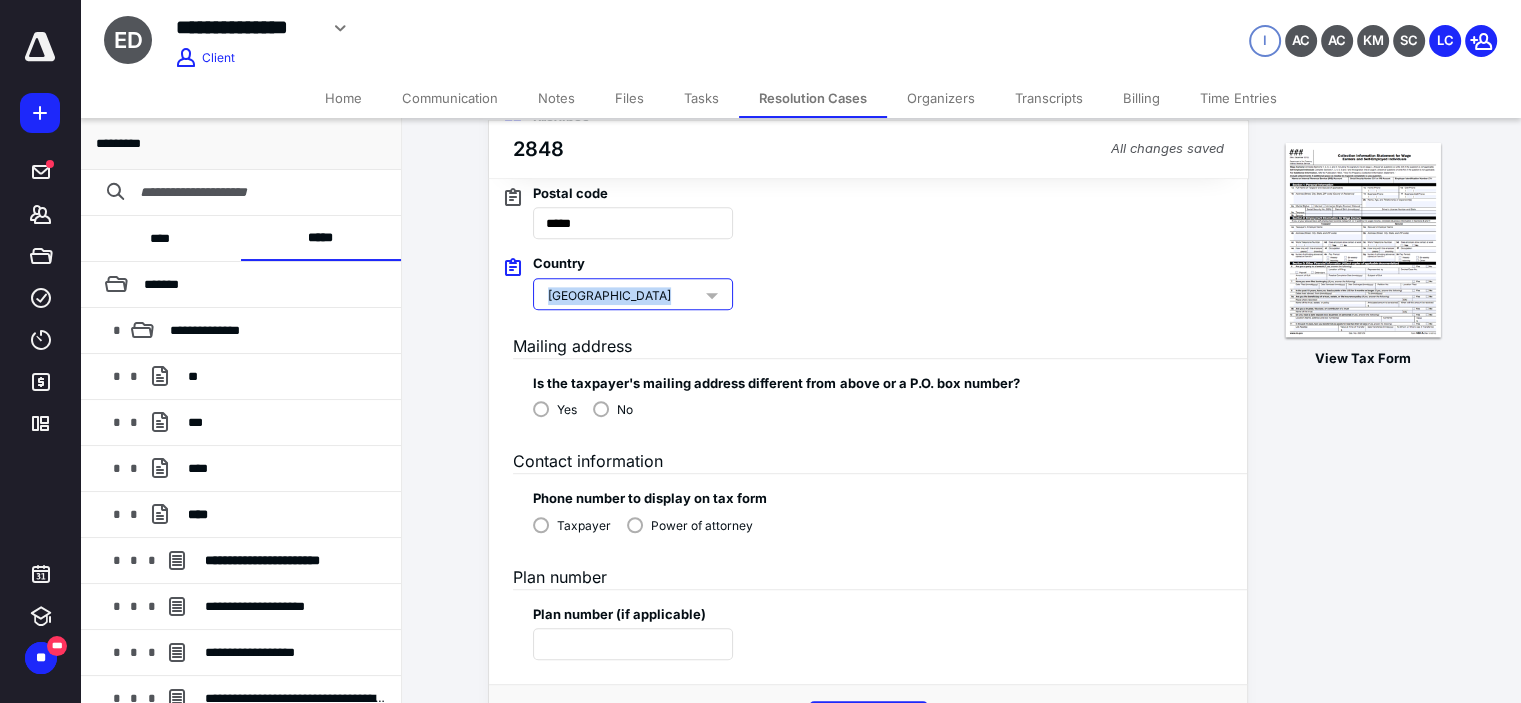 click on "Country Germany" at bounding box center [860, 274] 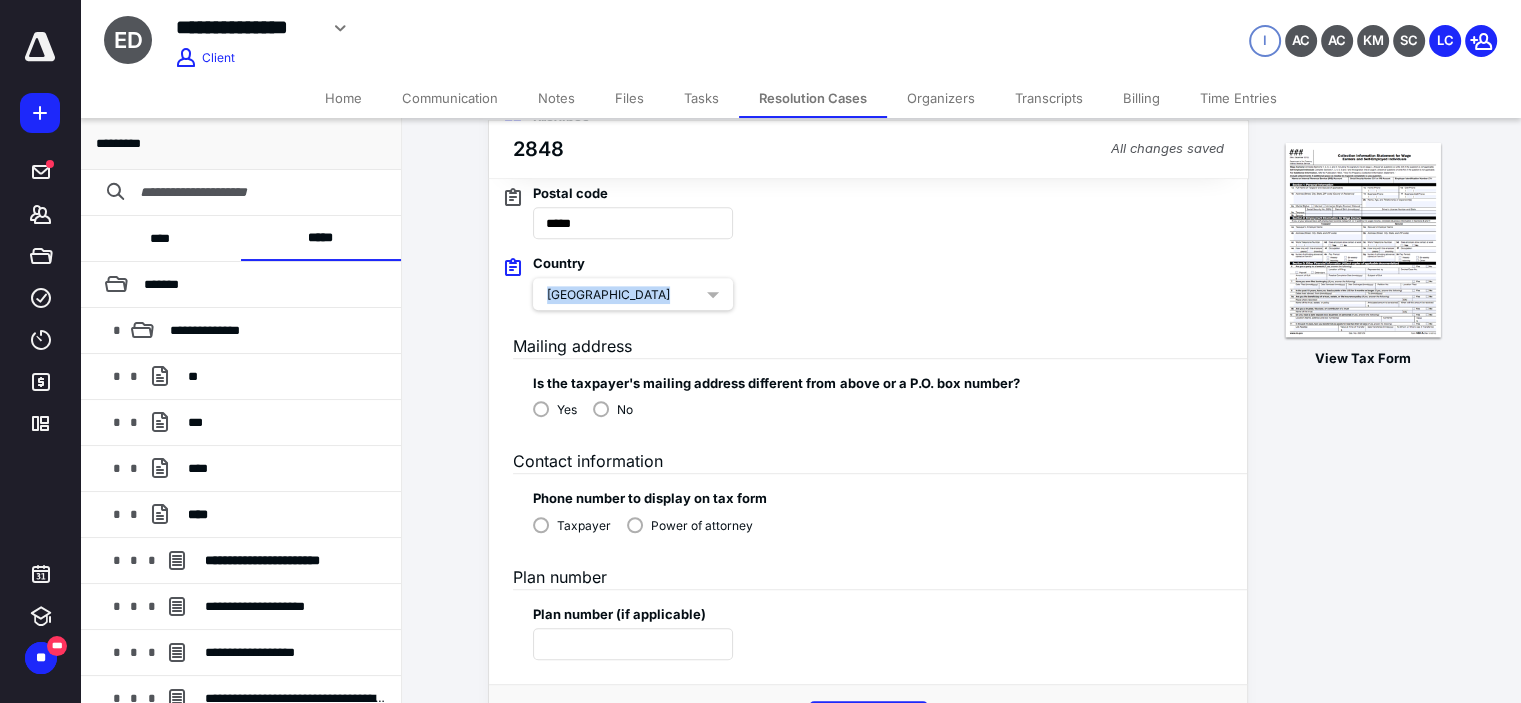 click on "Country Germany" at bounding box center [860, 274] 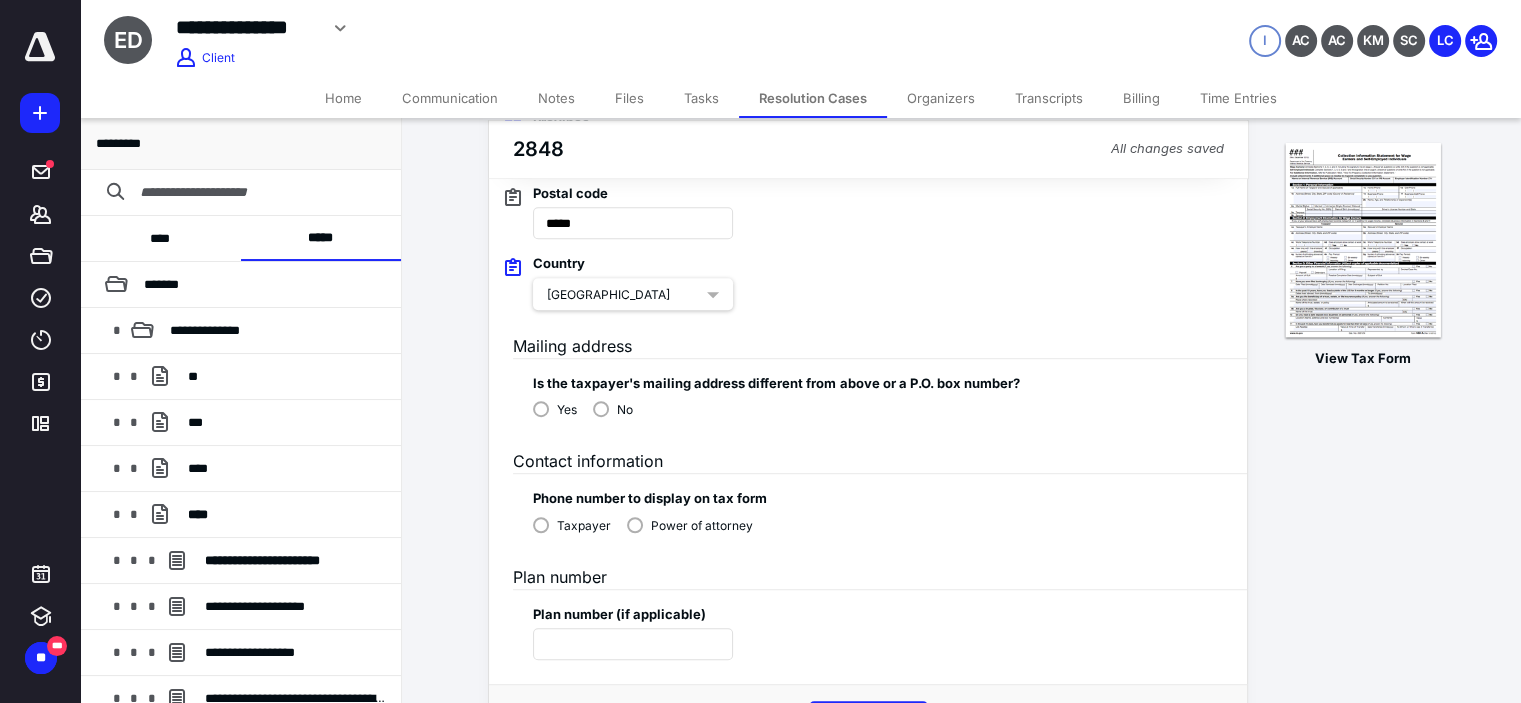 scroll, scrollTop: 1201, scrollLeft: 0, axis: vertical 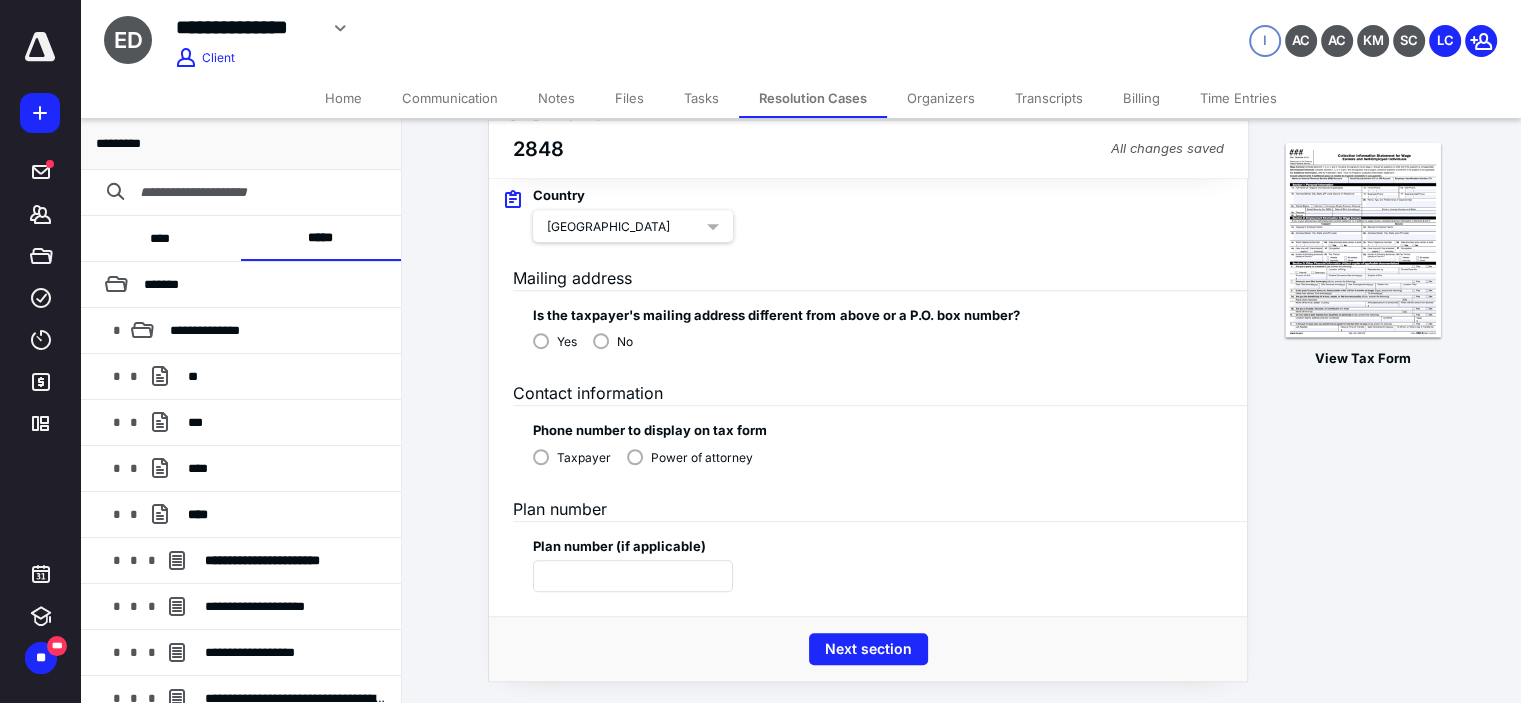 click on "No" at bounding box center (613, 340) 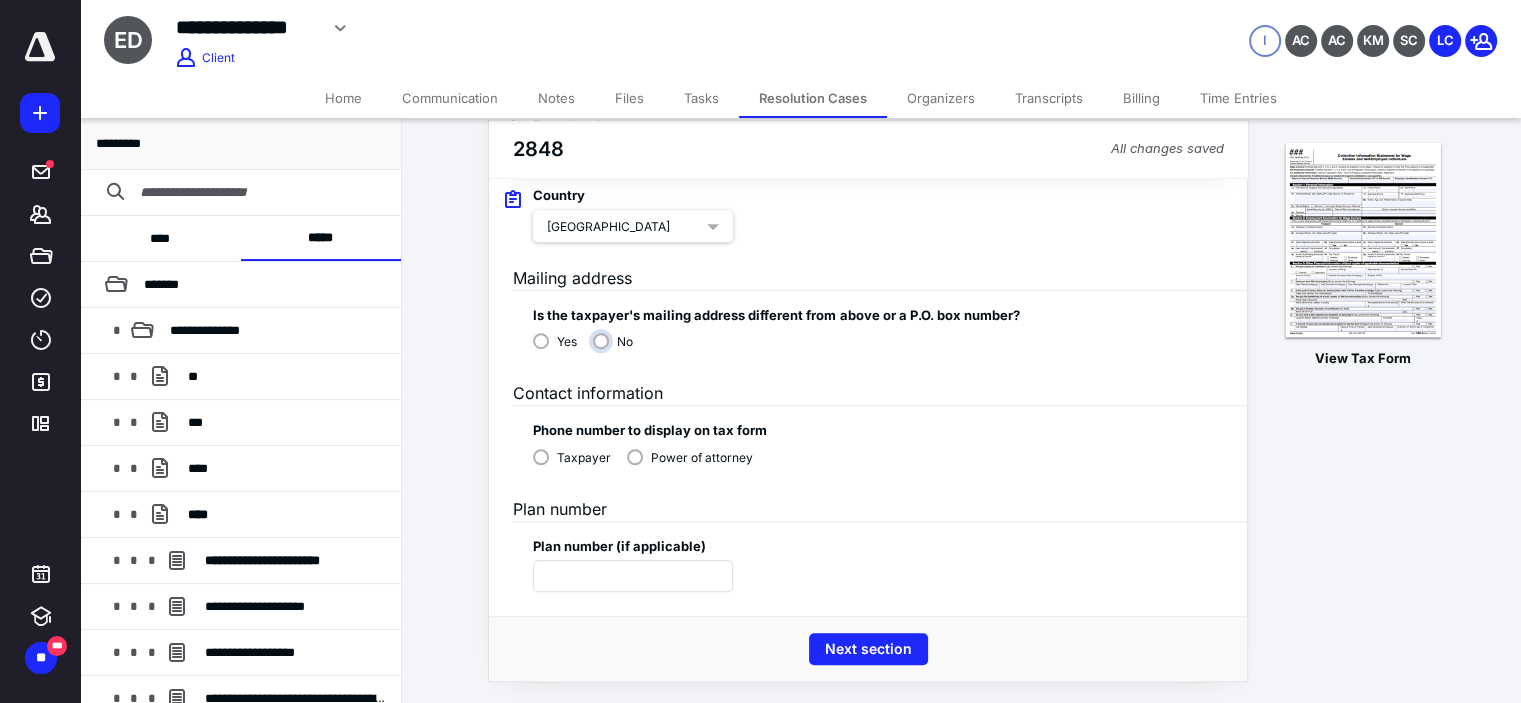 click on "No" at bounding box center (618, 349) 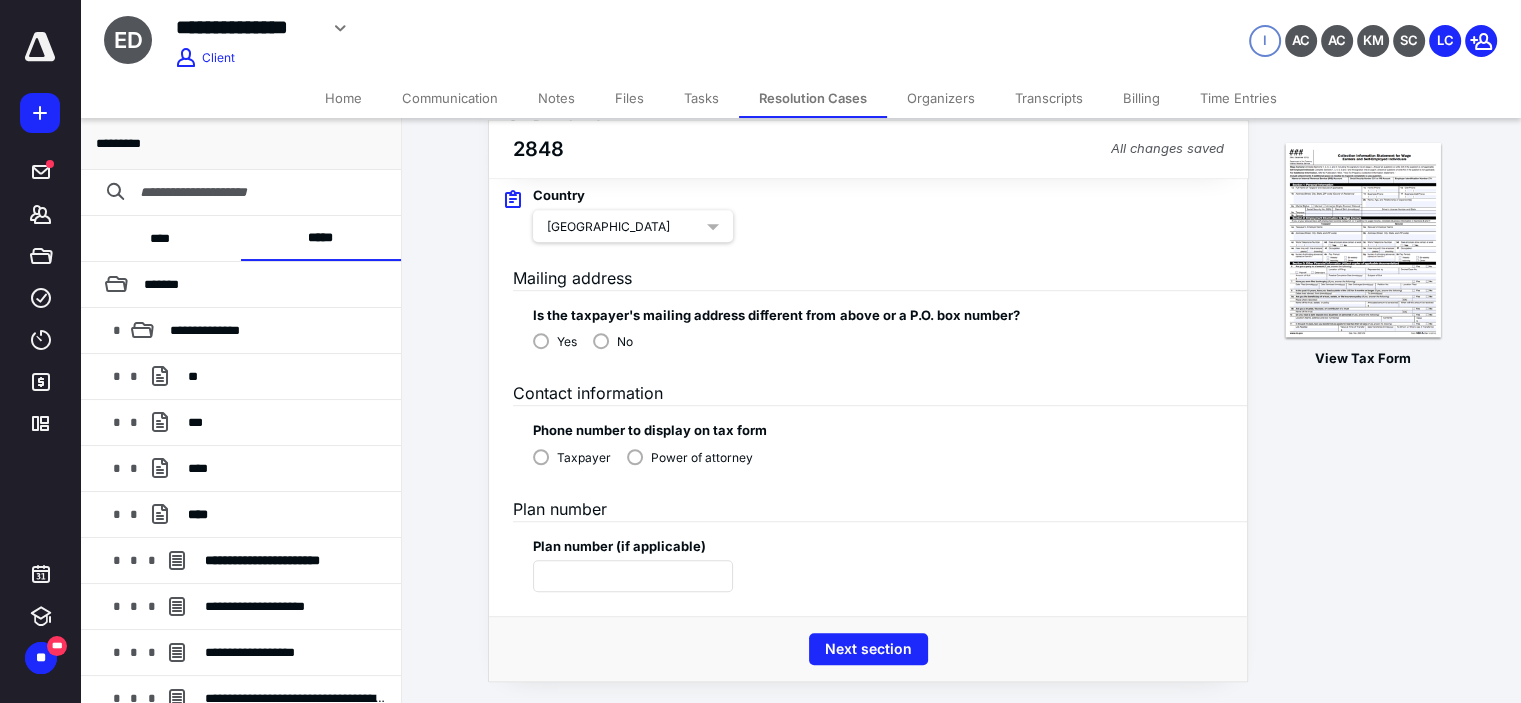 click on "Power of attorney" at bounding box center (702, 458) 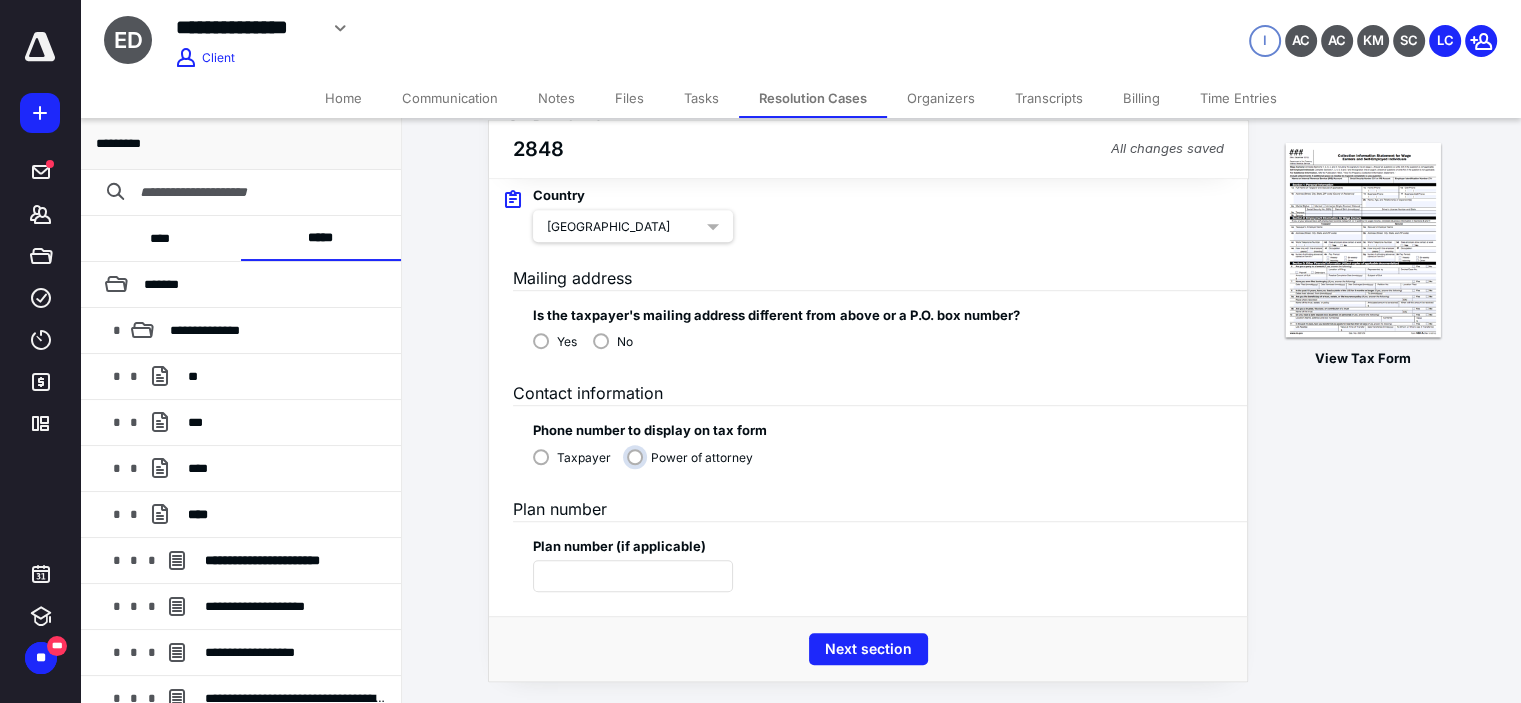click on "Power of attorney" at bounding box center [695, 465] 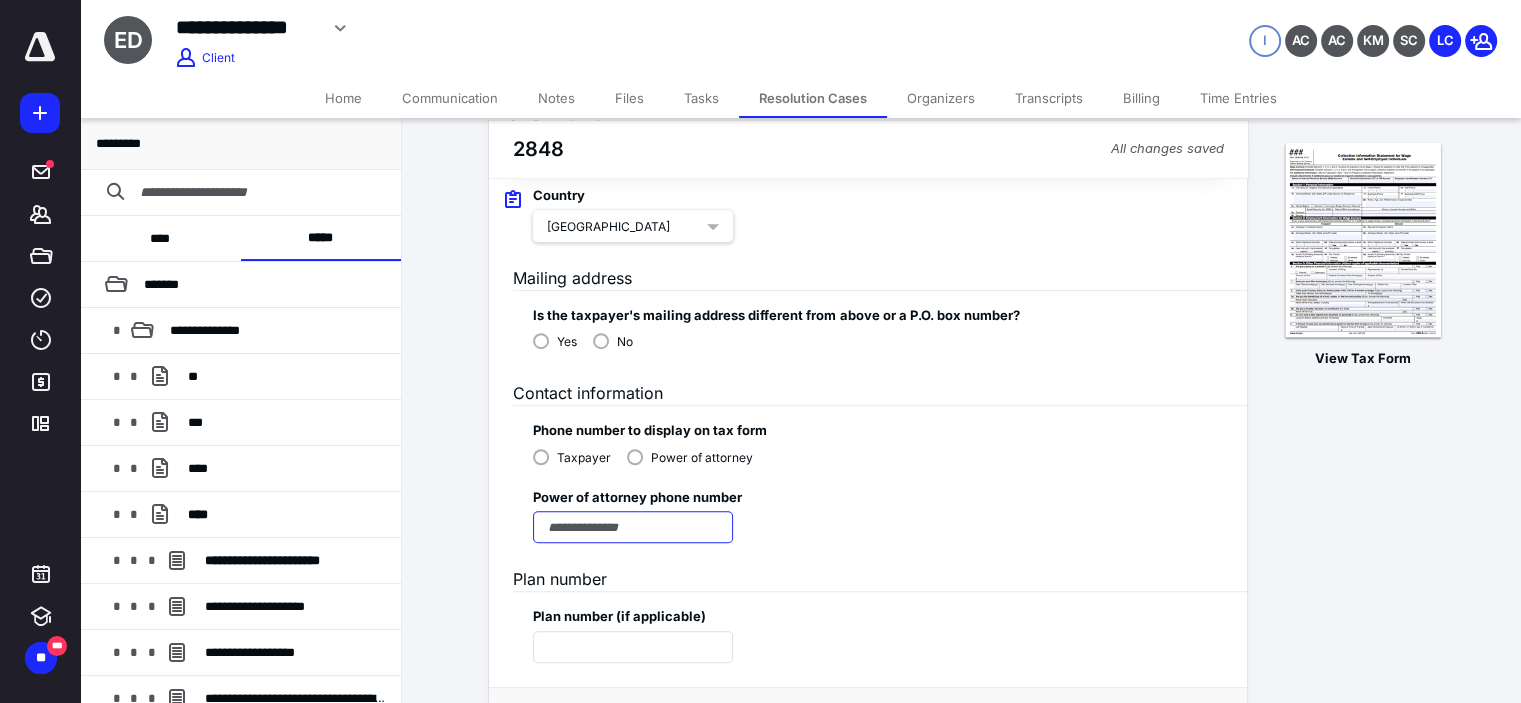drag, startPoint x: 577, startPoint y: 515, endPoint x: 578, endPoint y: 486, distance: 29.017237 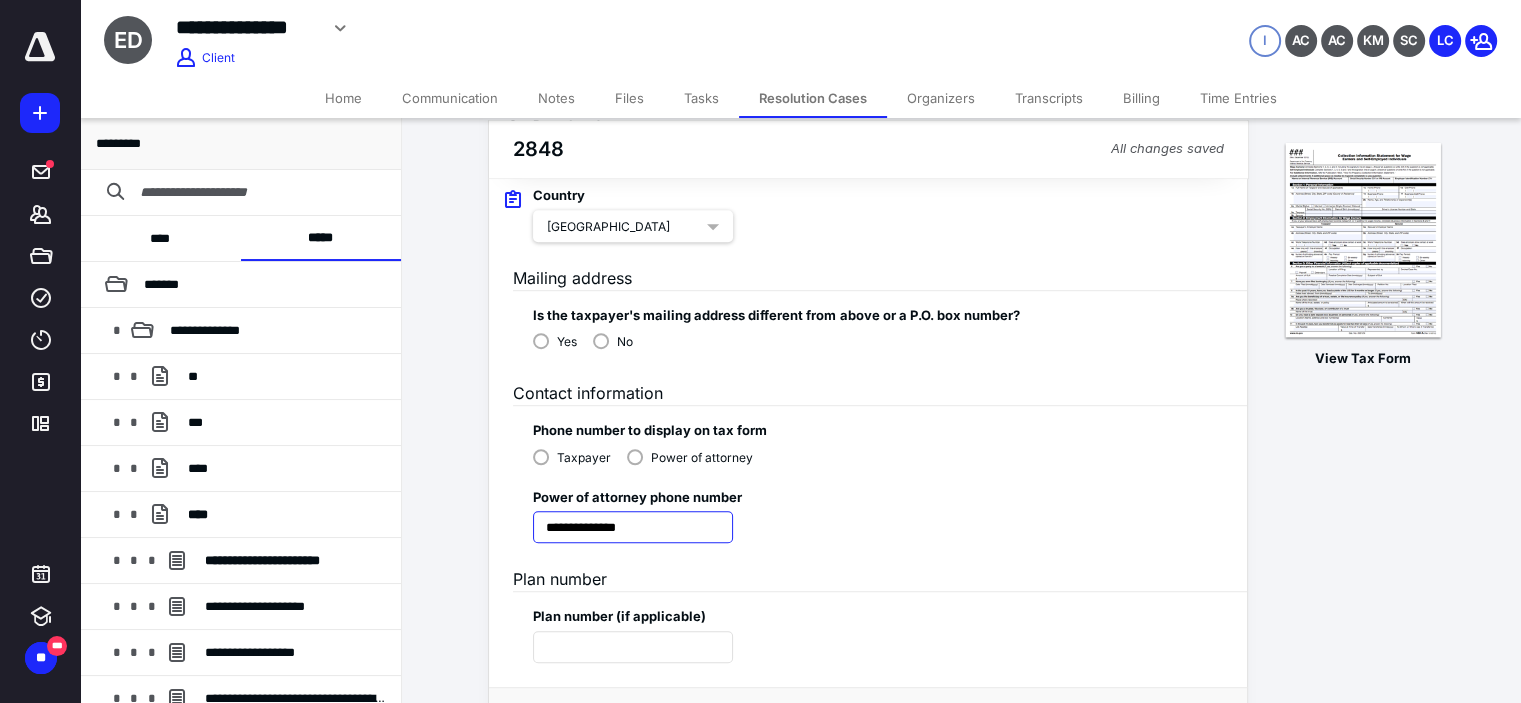 scroll, scrollTop: 1272, scrollLeft: 0, axis: vertical 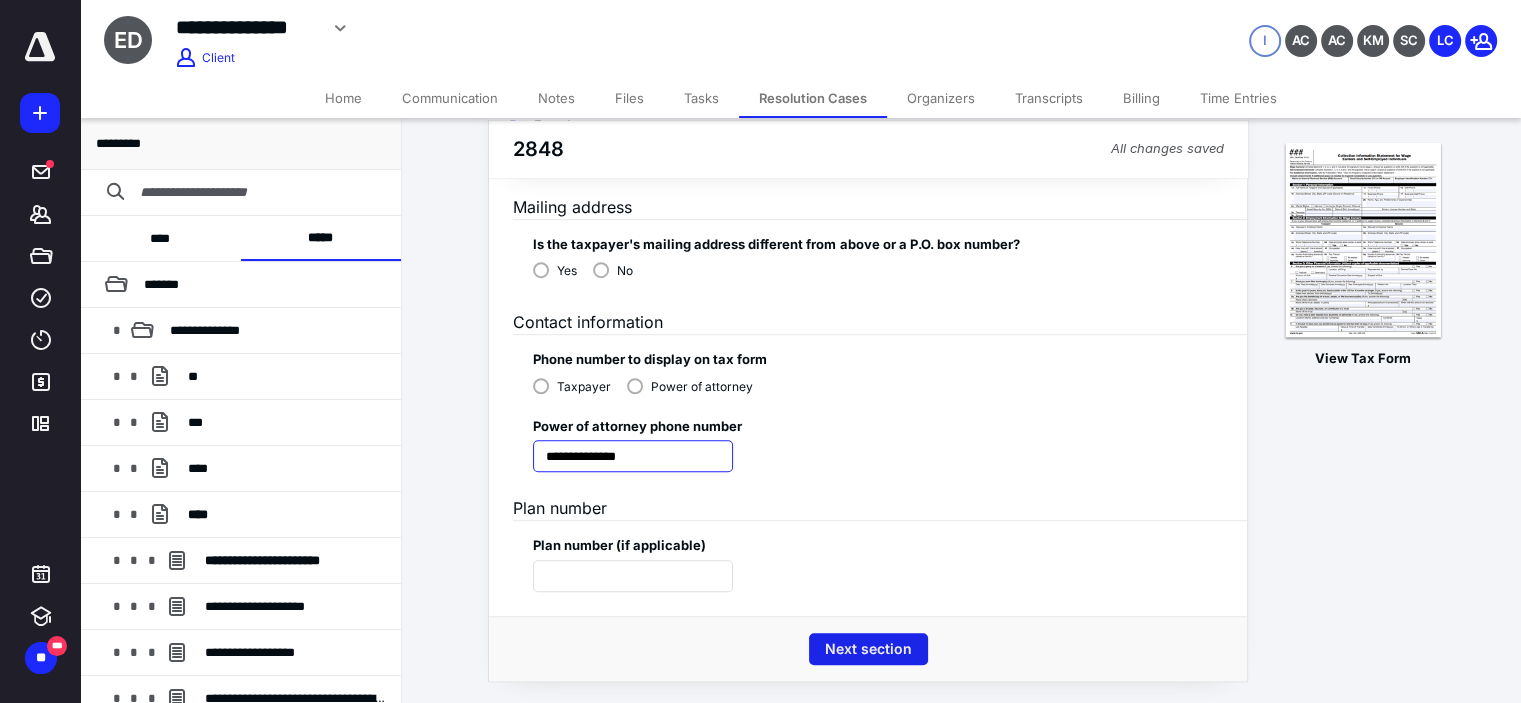type on "**********" 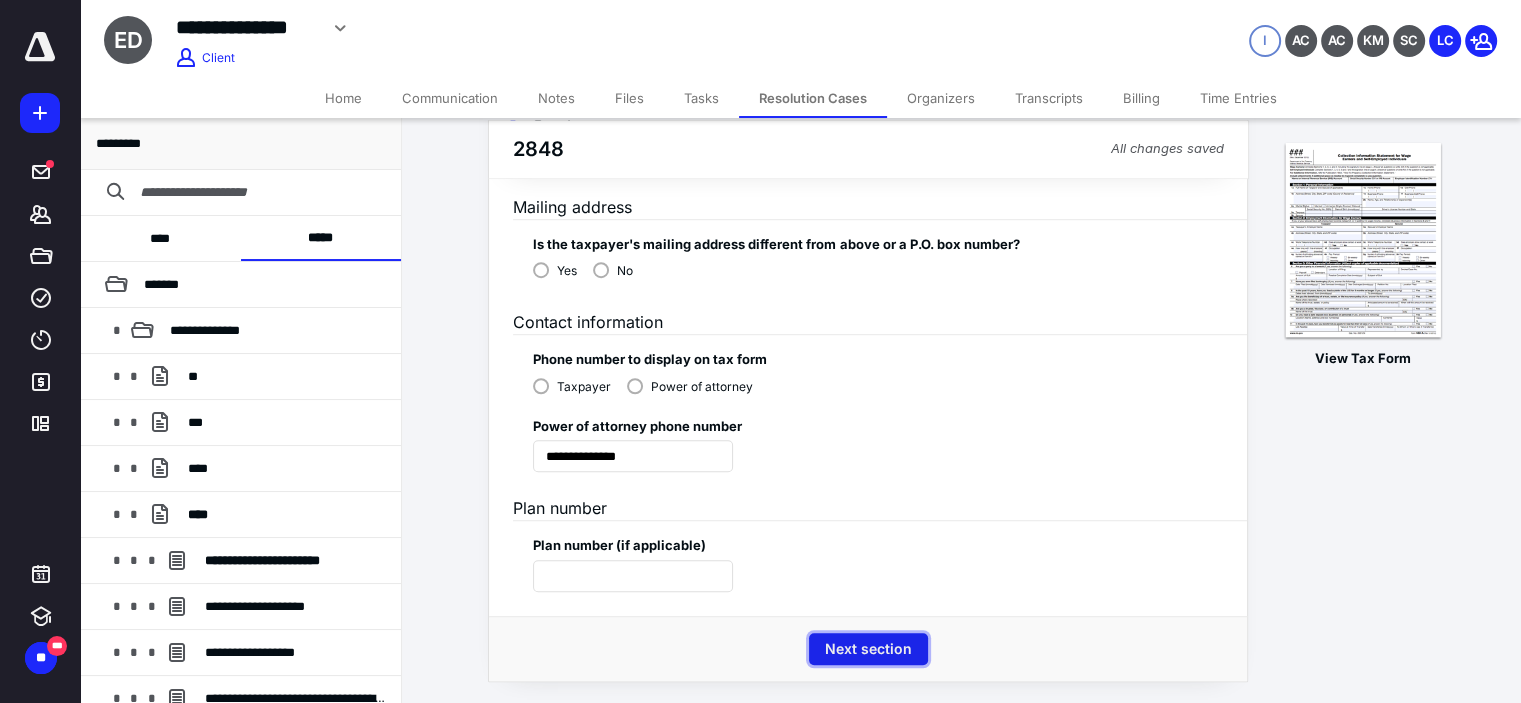 click on "Next section" at bounding box center [868, 649] 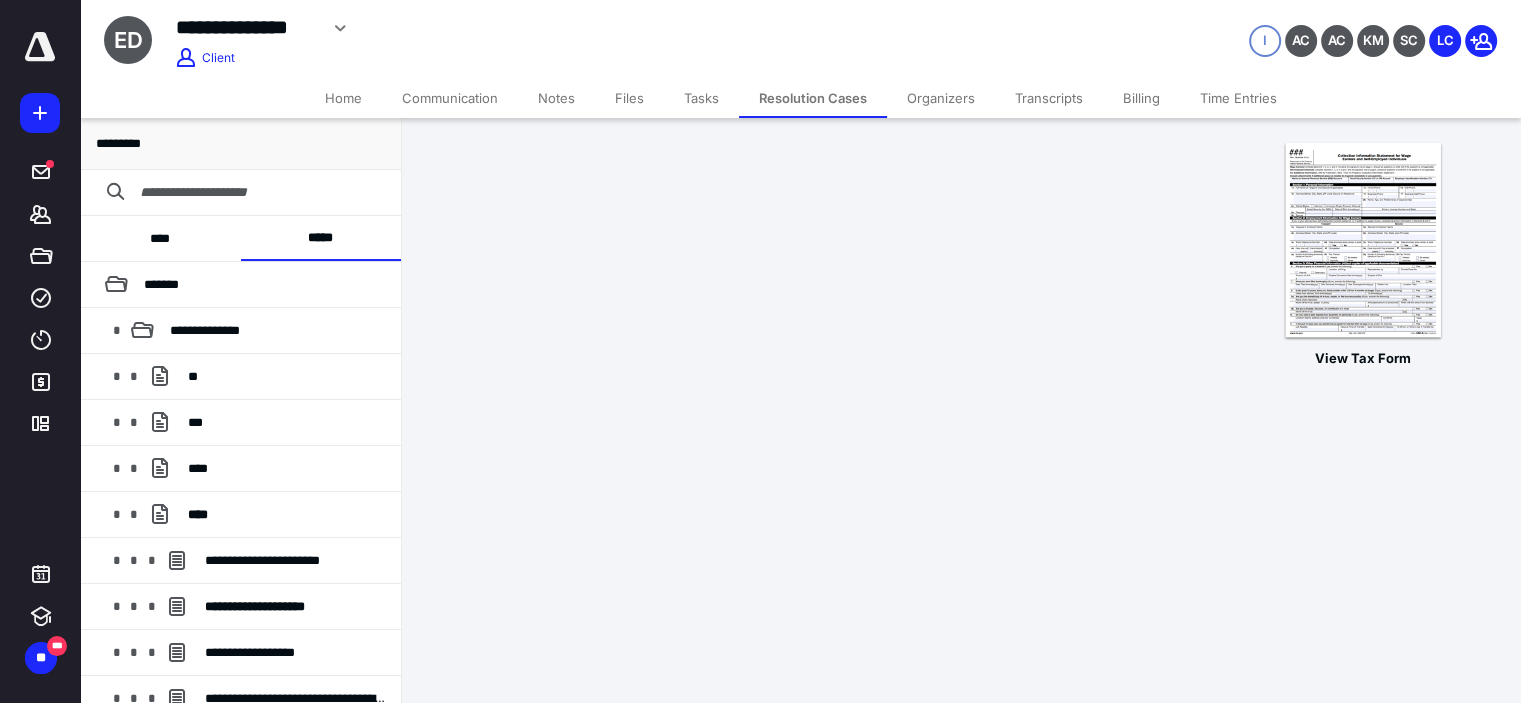 scroll, scrollTop: 0, scrollLeft: 0, axis: both 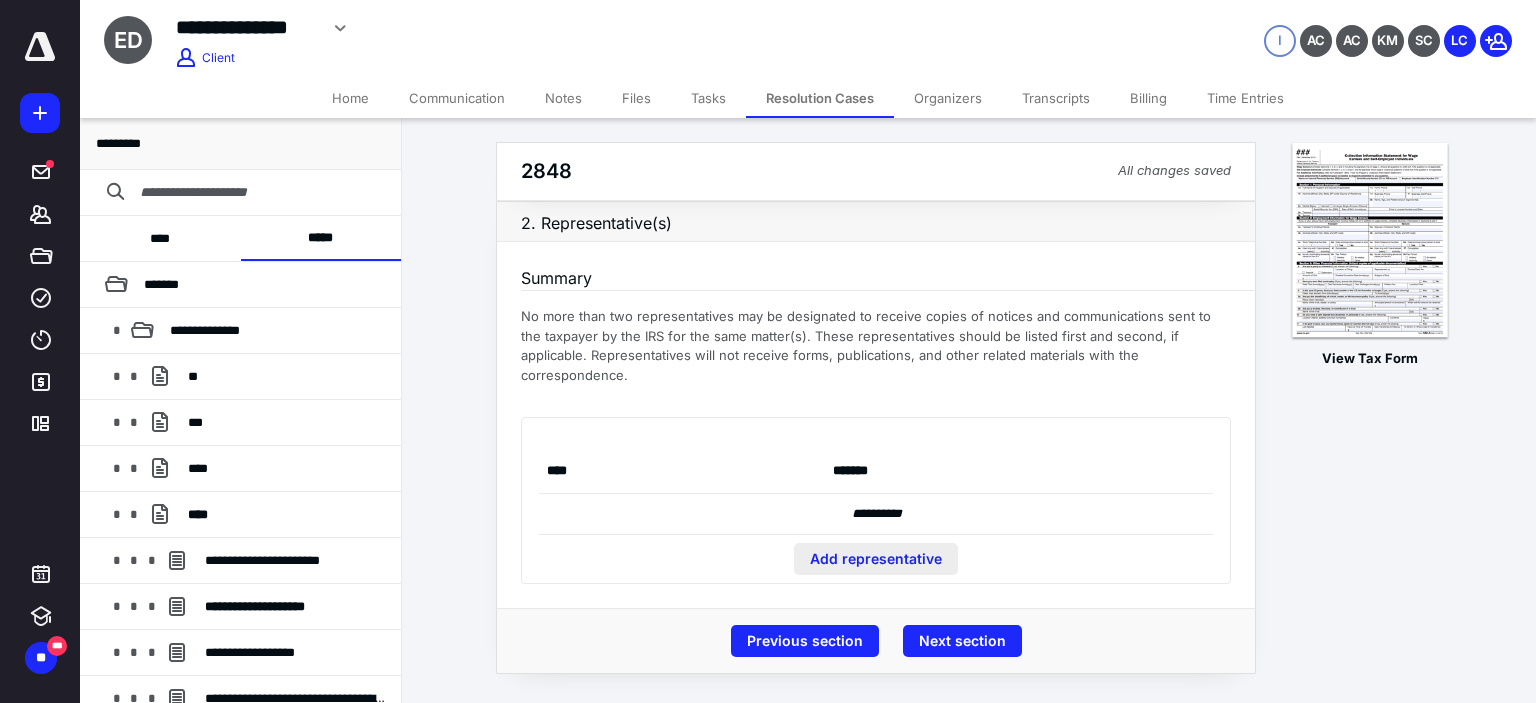 click on "Add representative" at bounding box center (876, 559) 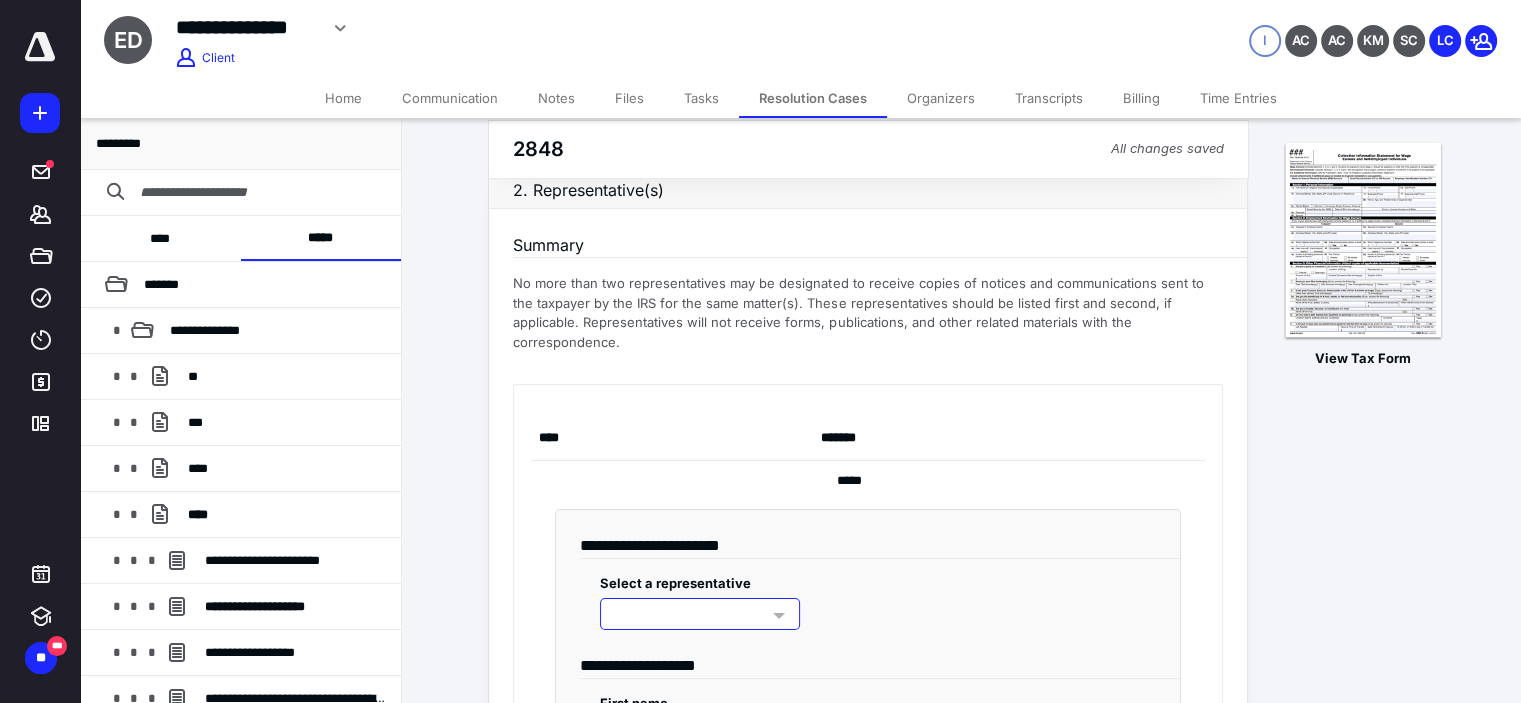 scroll, scrollTop: 66, scrollLeft: 0, axis: vertical 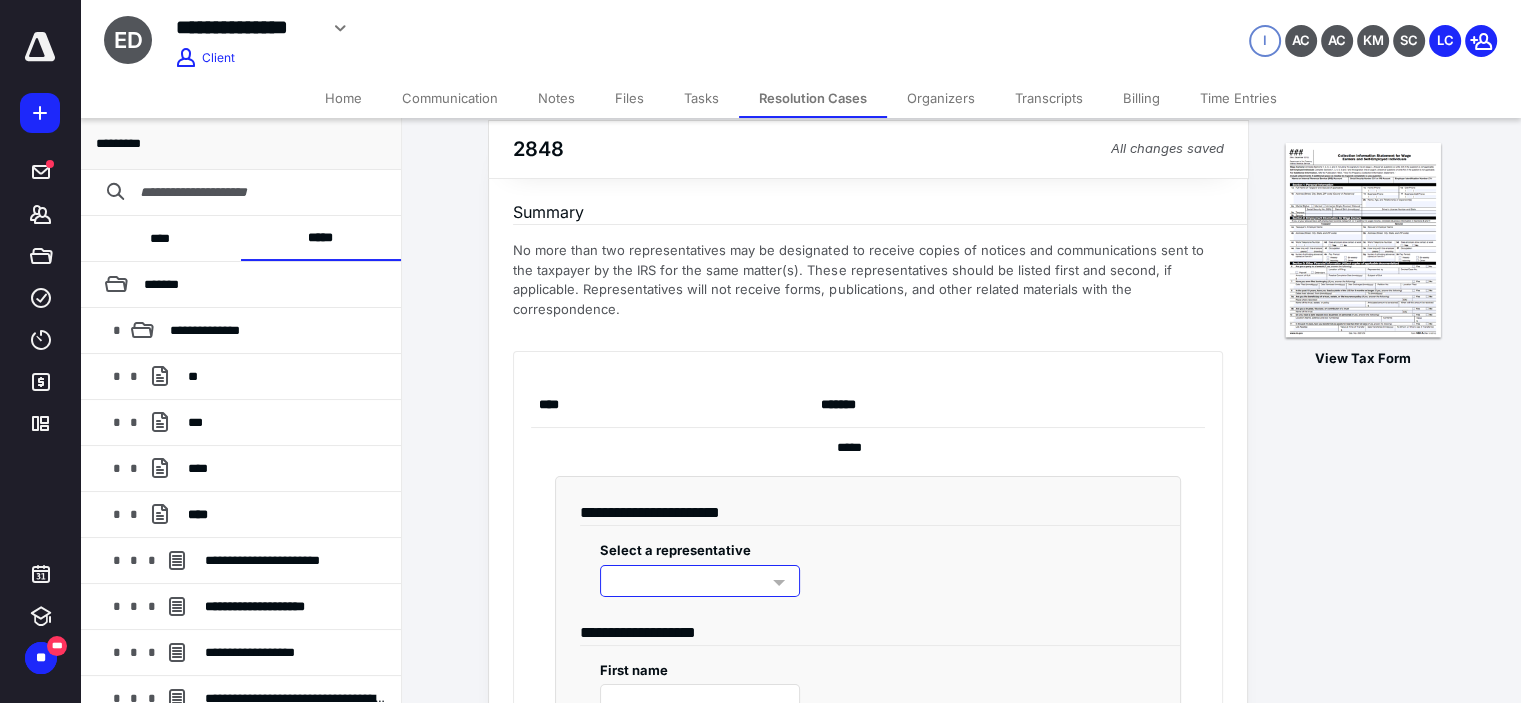click at bounding box center (700, 581) 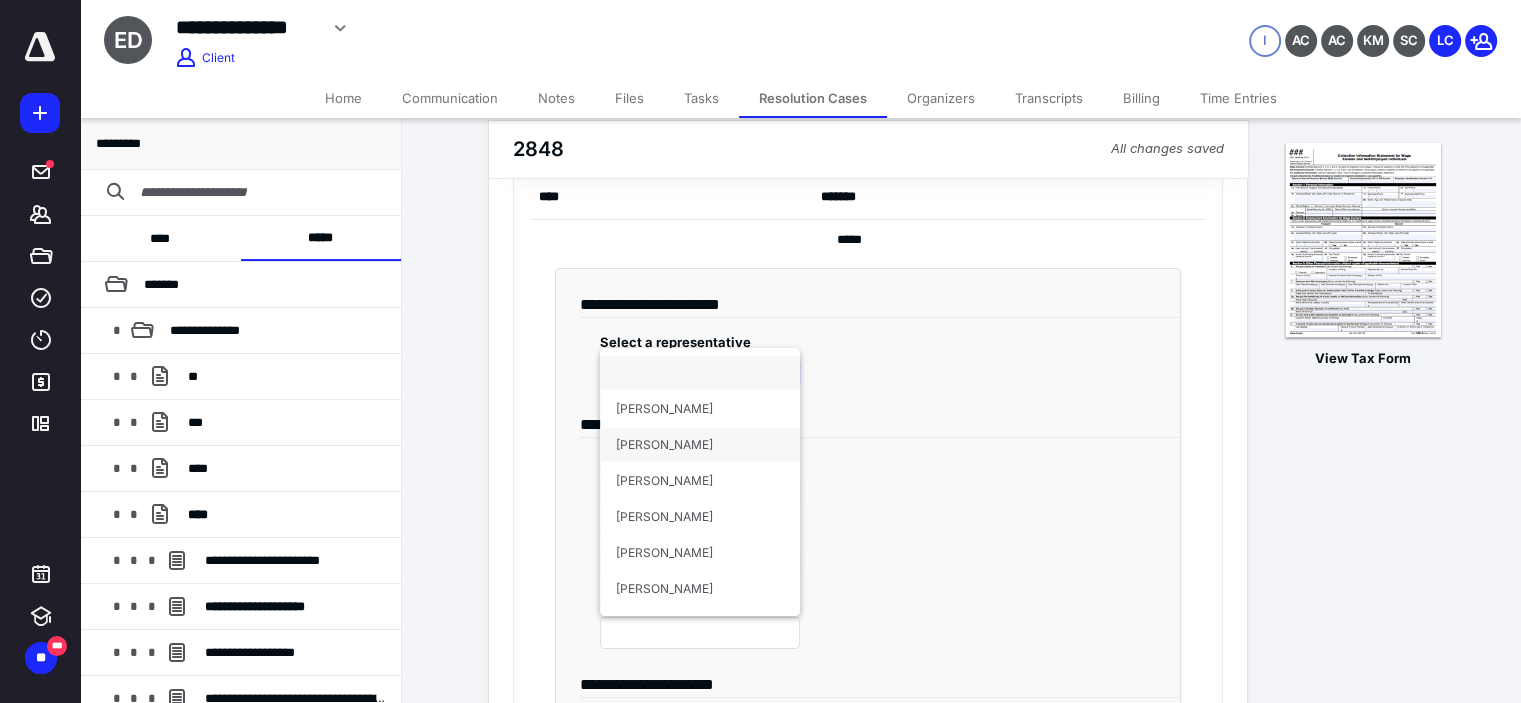 scroll, scrollTop: 266, scrollLeft: 0, axis: vertical 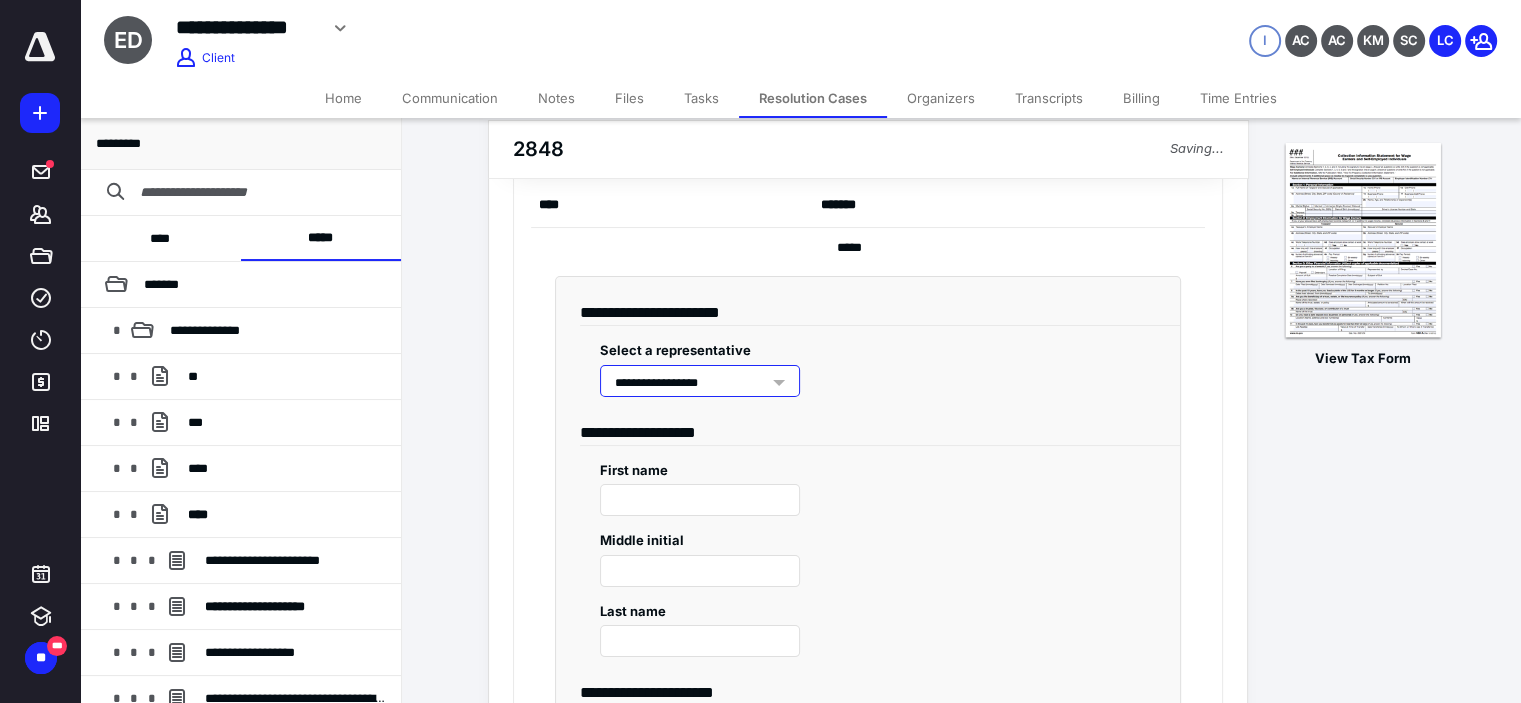 type on "****" 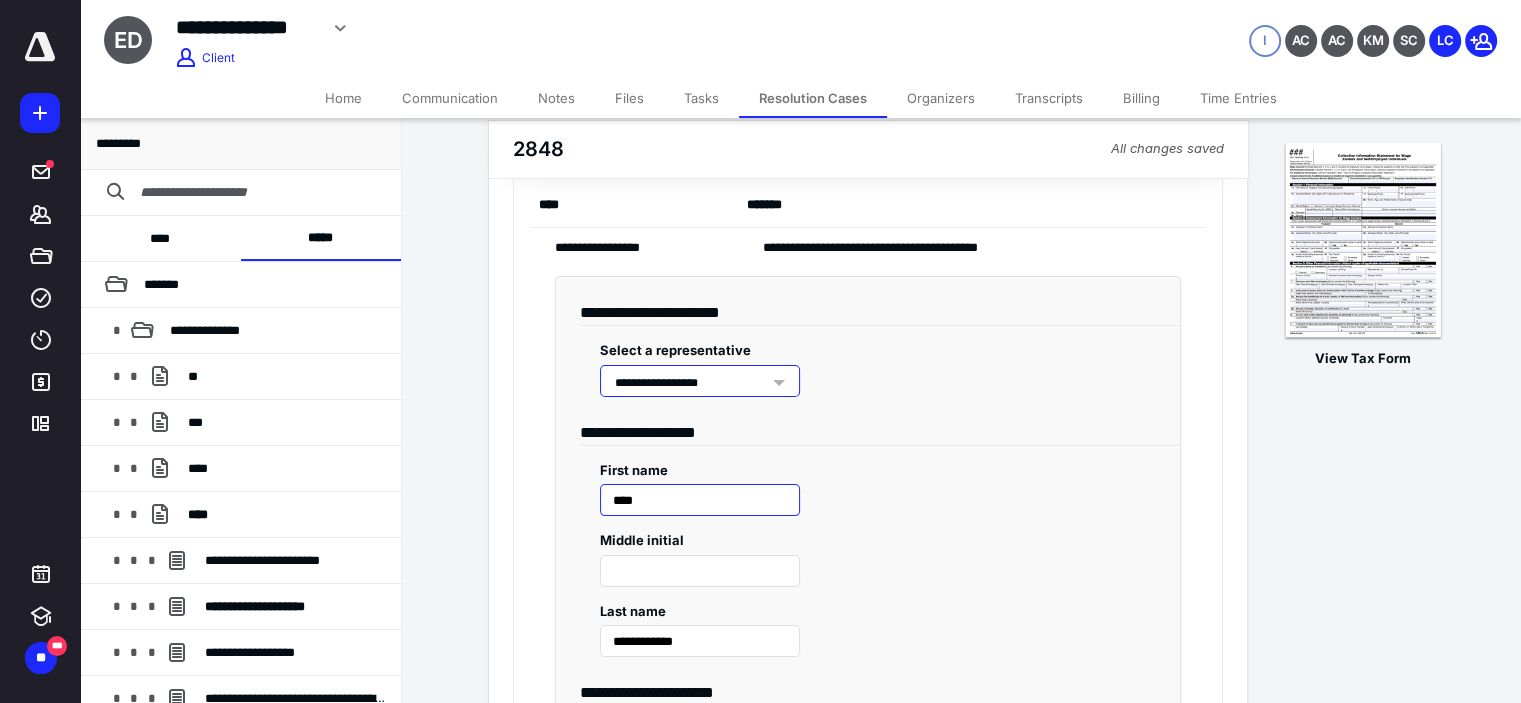 click on "****" at bounding box center (700, 500) 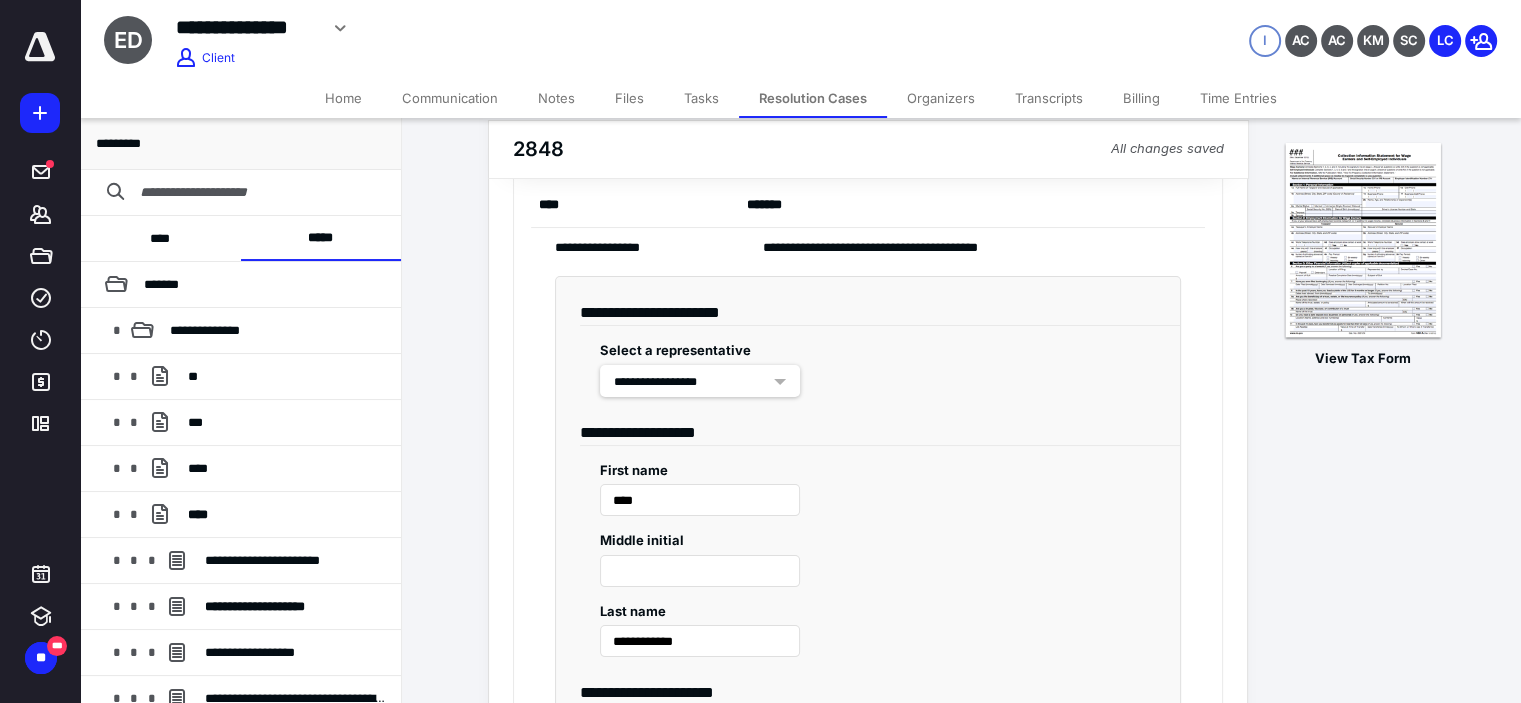 click on "First name ****" at bounding box center (868, 481) 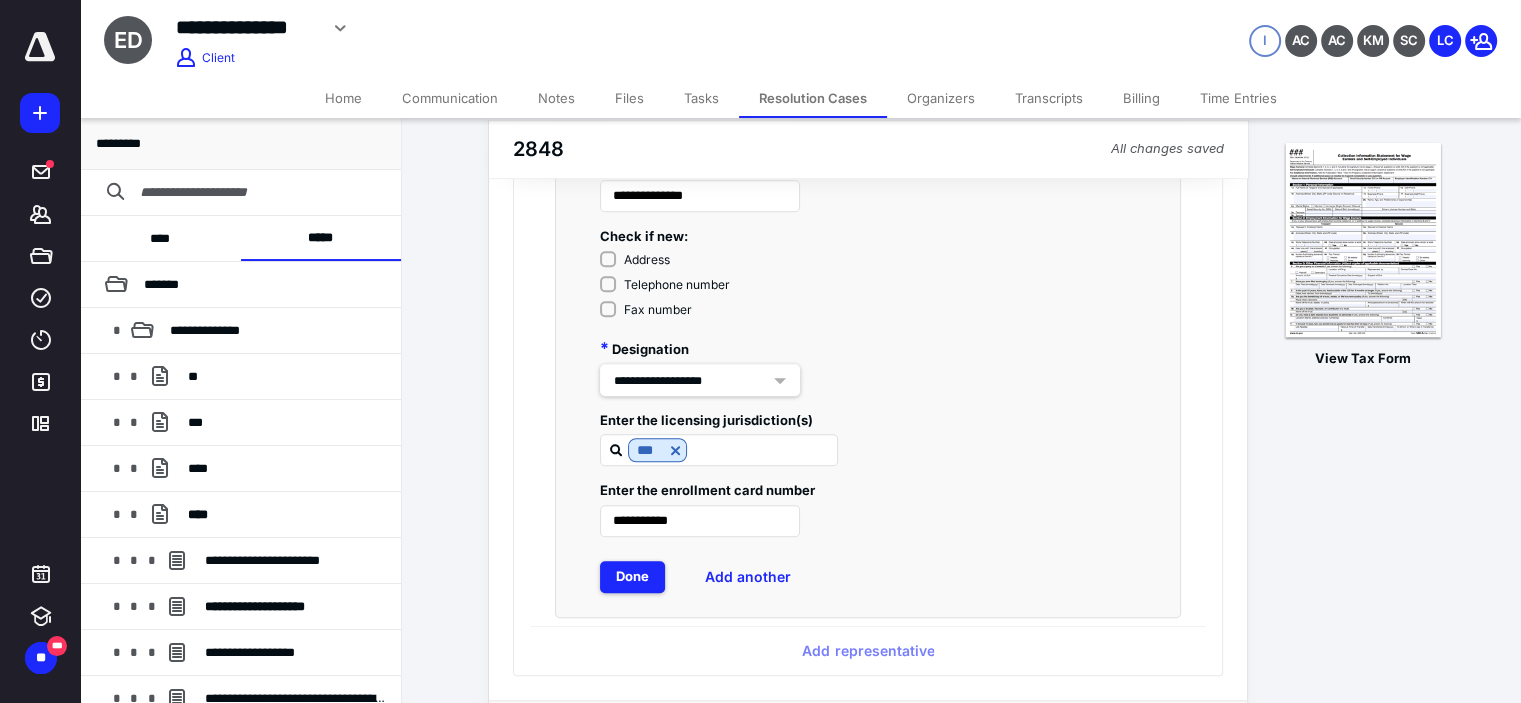 scroll, scrollTop: 1696, scrollLeft: 0, axis: vertical 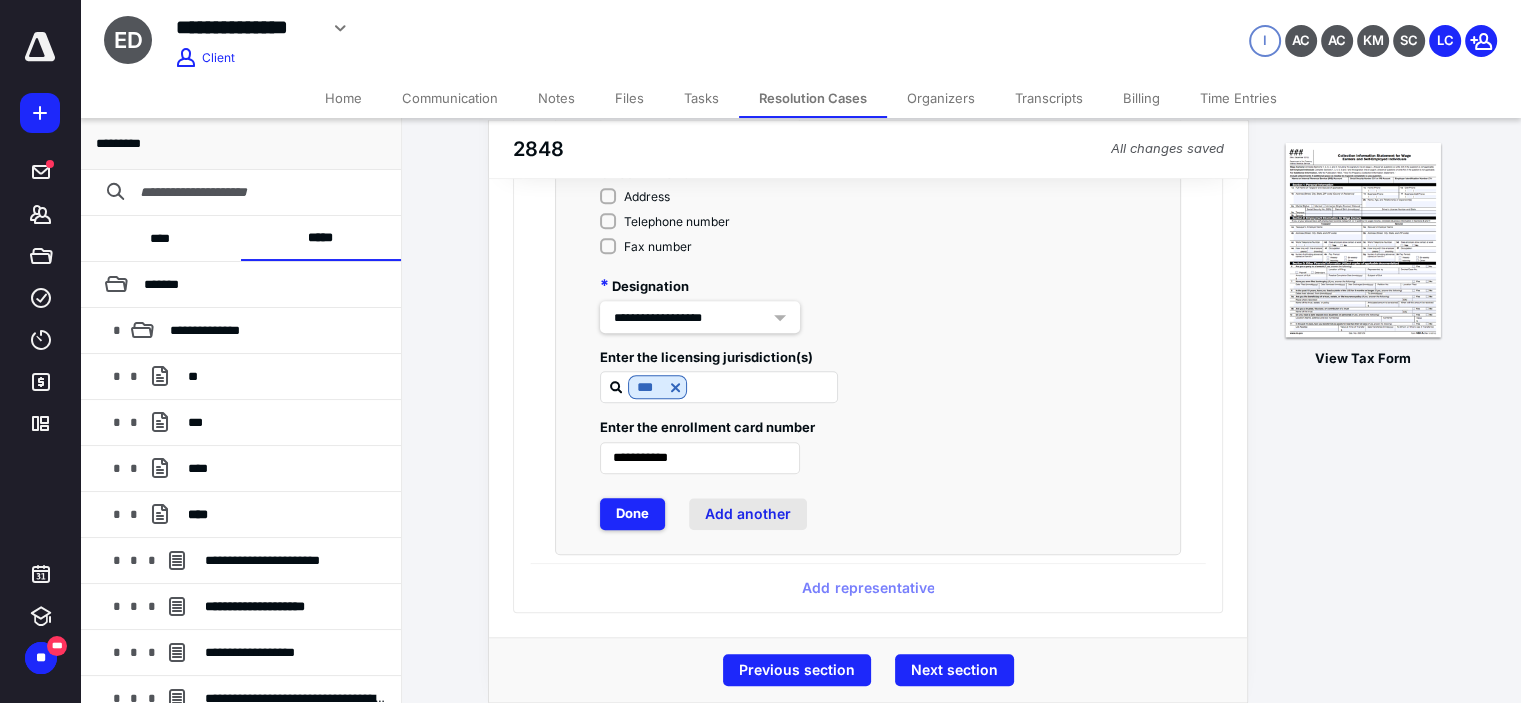 click on "Add another" at bounding box center (748, 514) 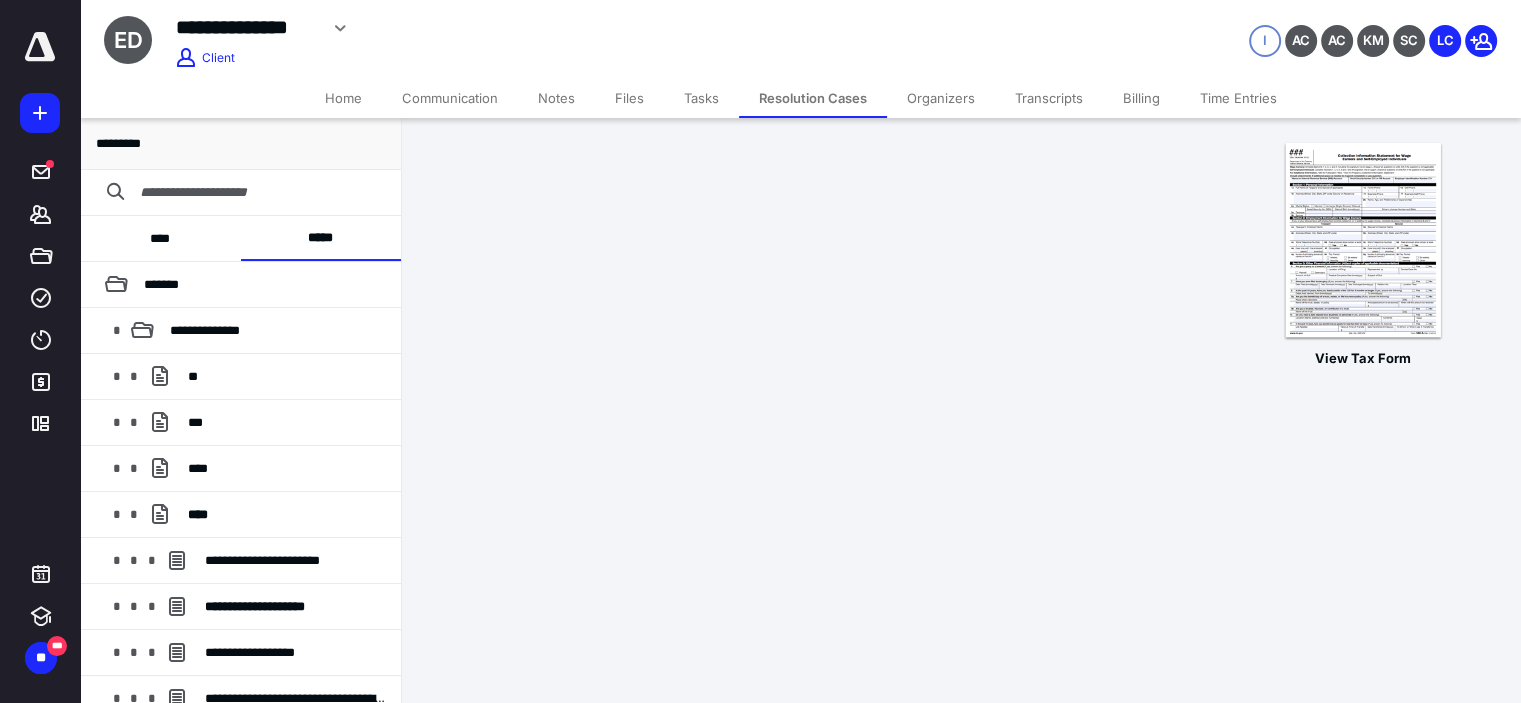scroll, scrollTop: 0, scrollLeft: 0, axis: both 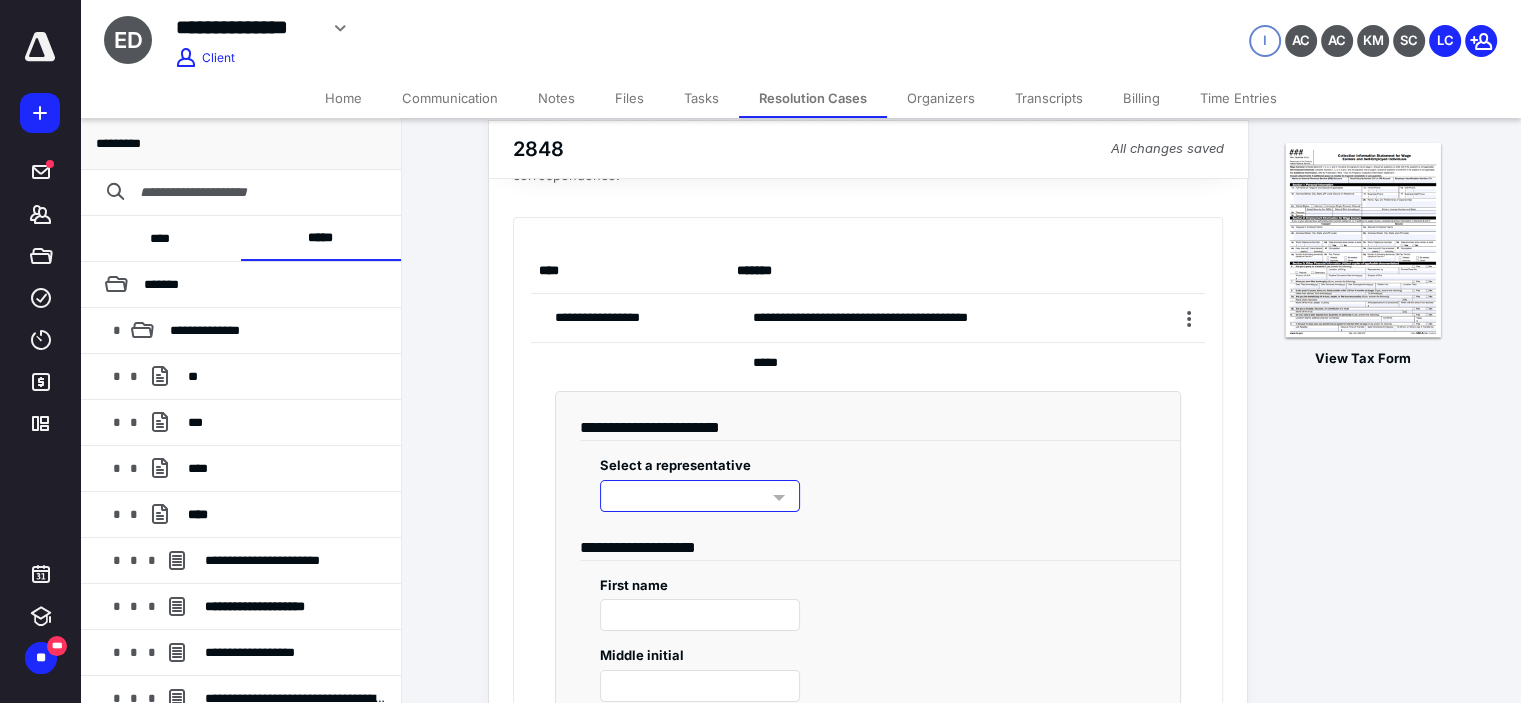 click at bounding box center [700, 496] 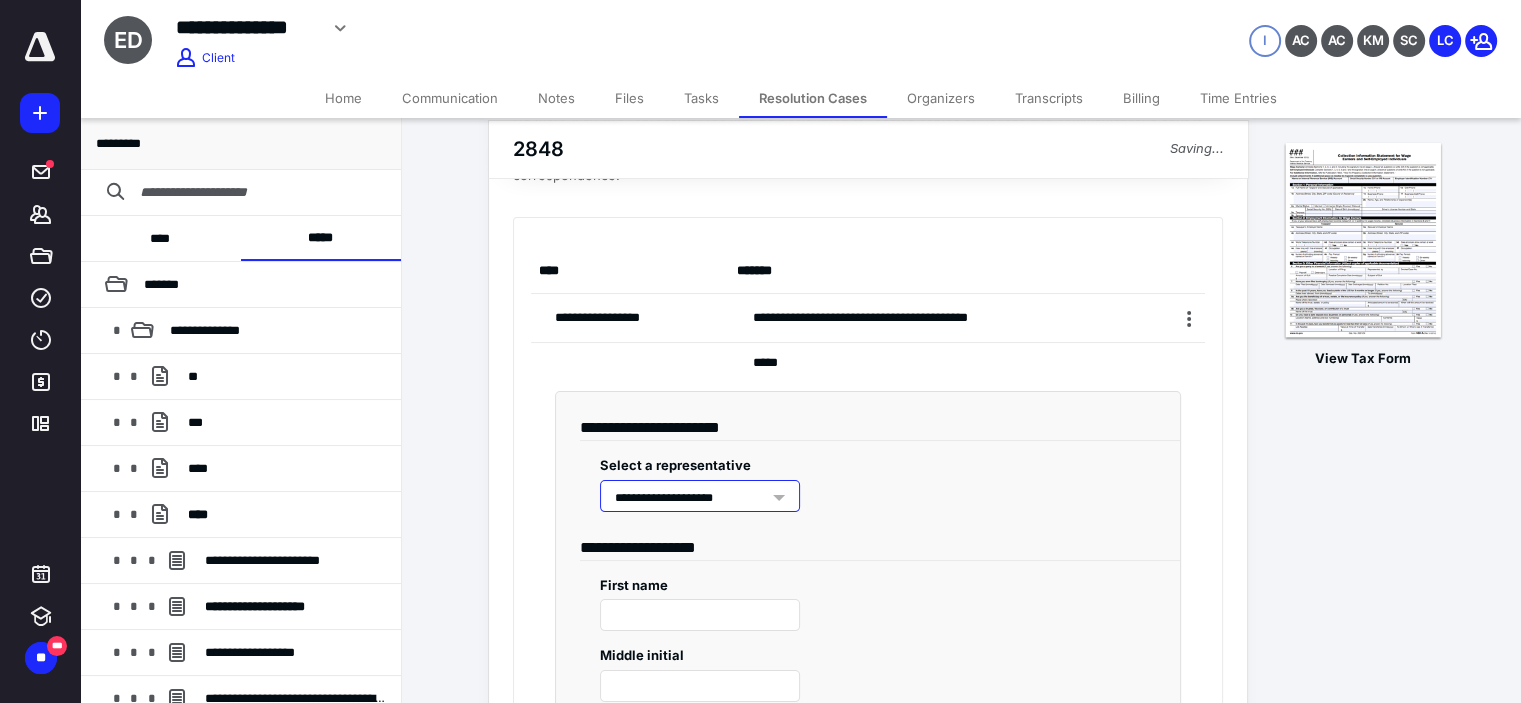 type on "*******" 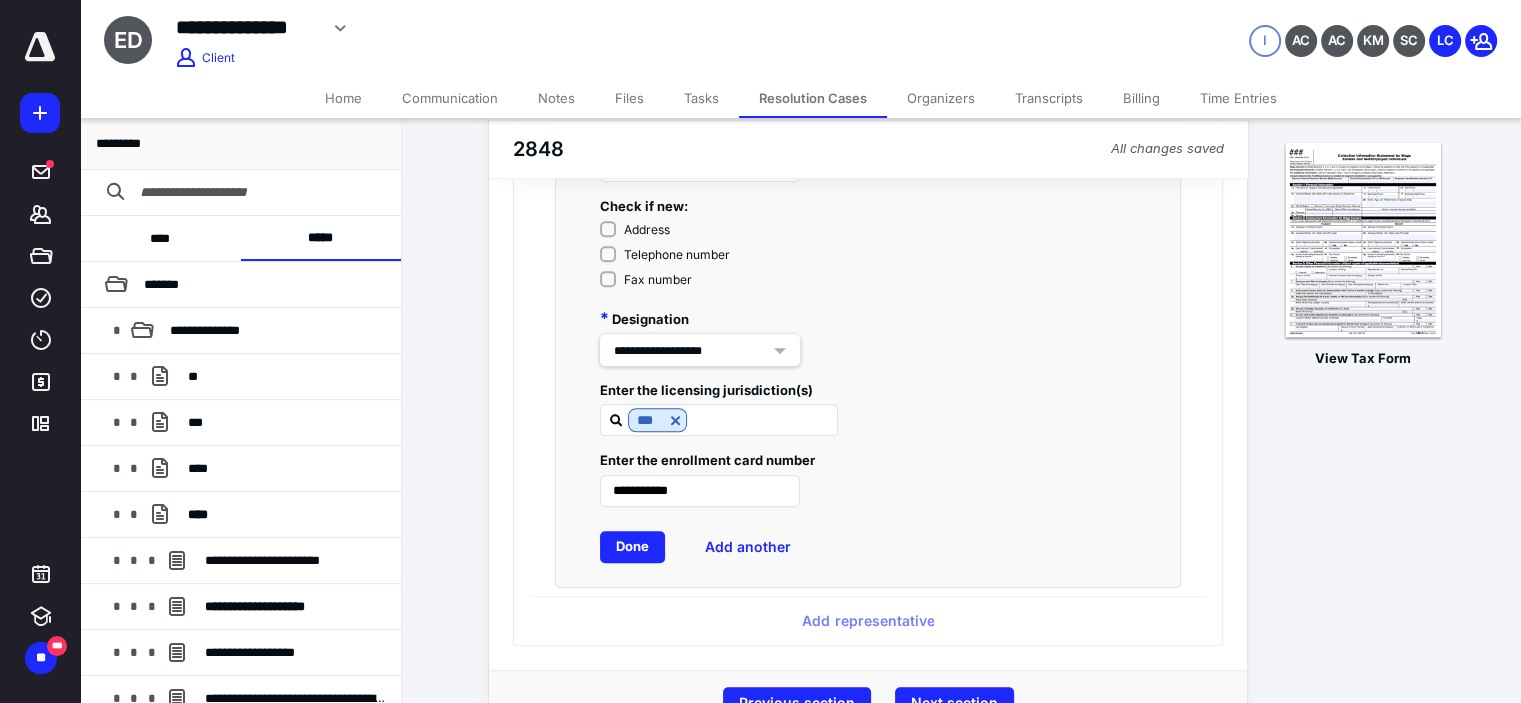 click on "Done" at bounding box center [632, 547] 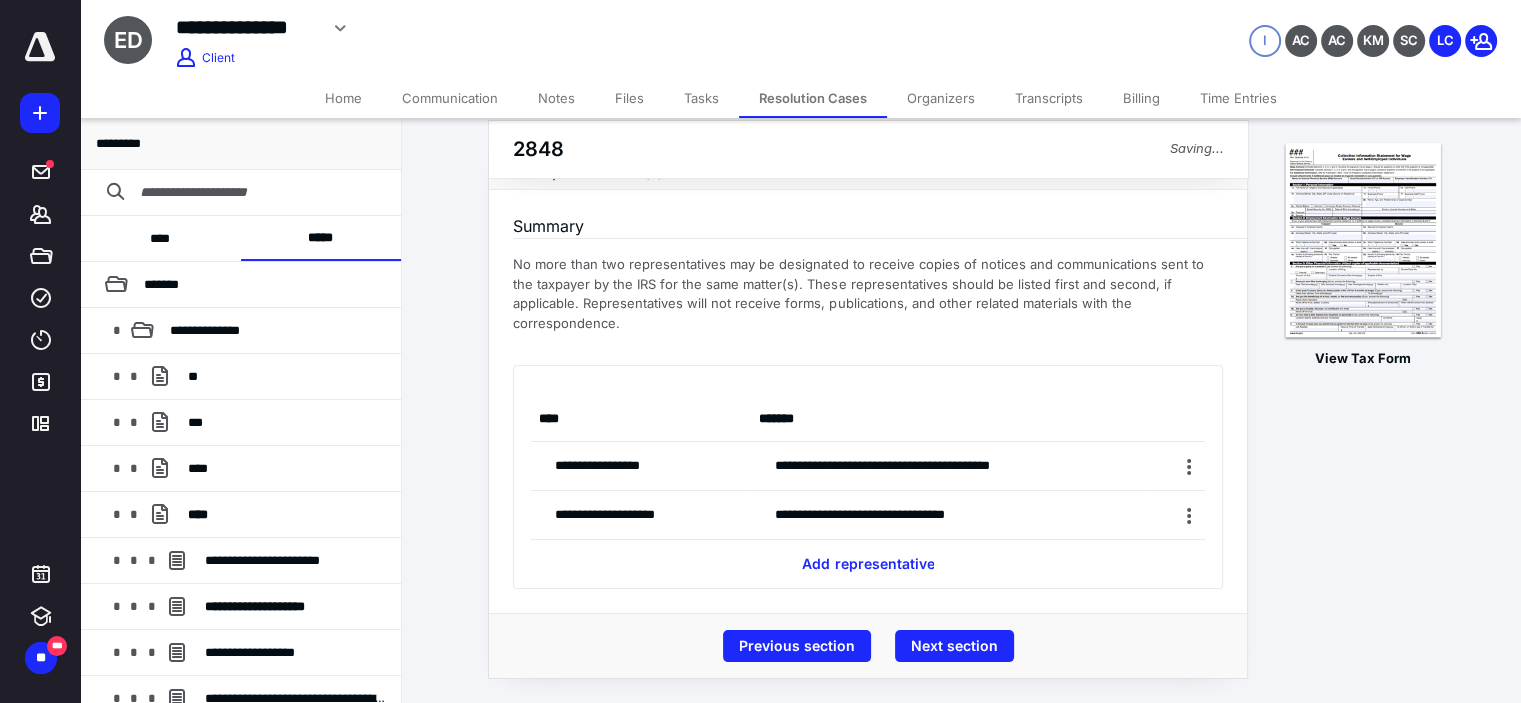 scroll, scrollTop: 30, scrollLeft: 0, axis: vertical 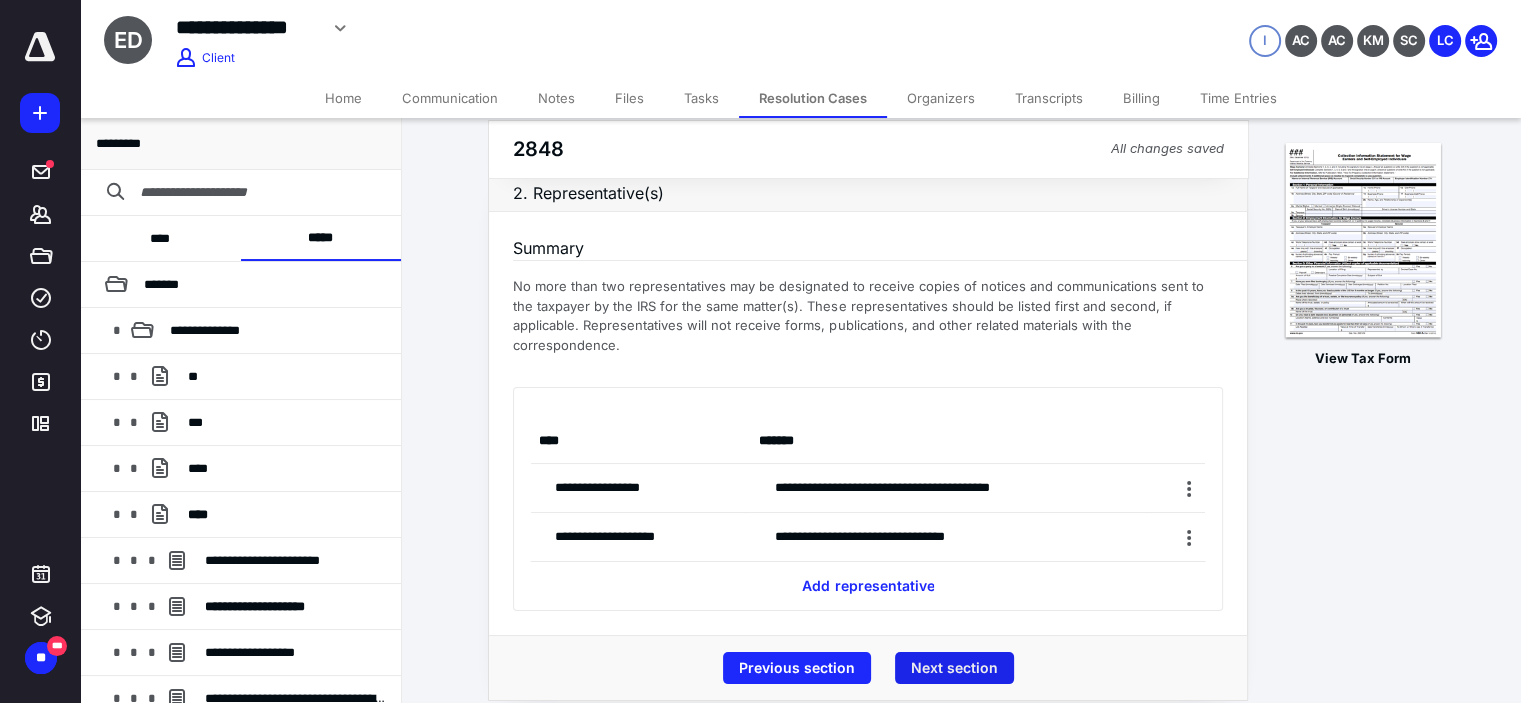 click on "Next section" at bounding box center (954, 668) 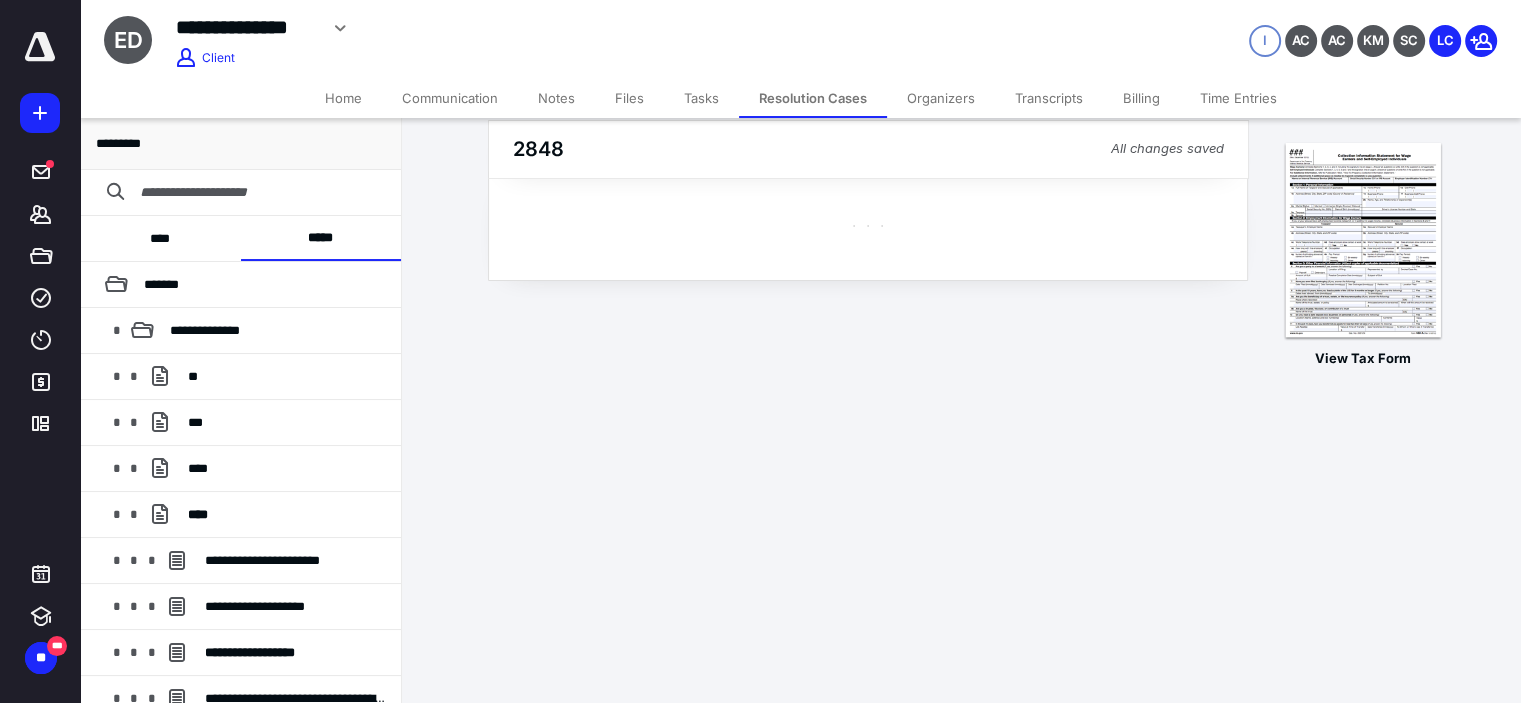 scroll, scrollTop: 0, scrollLeft: 0, axis: both 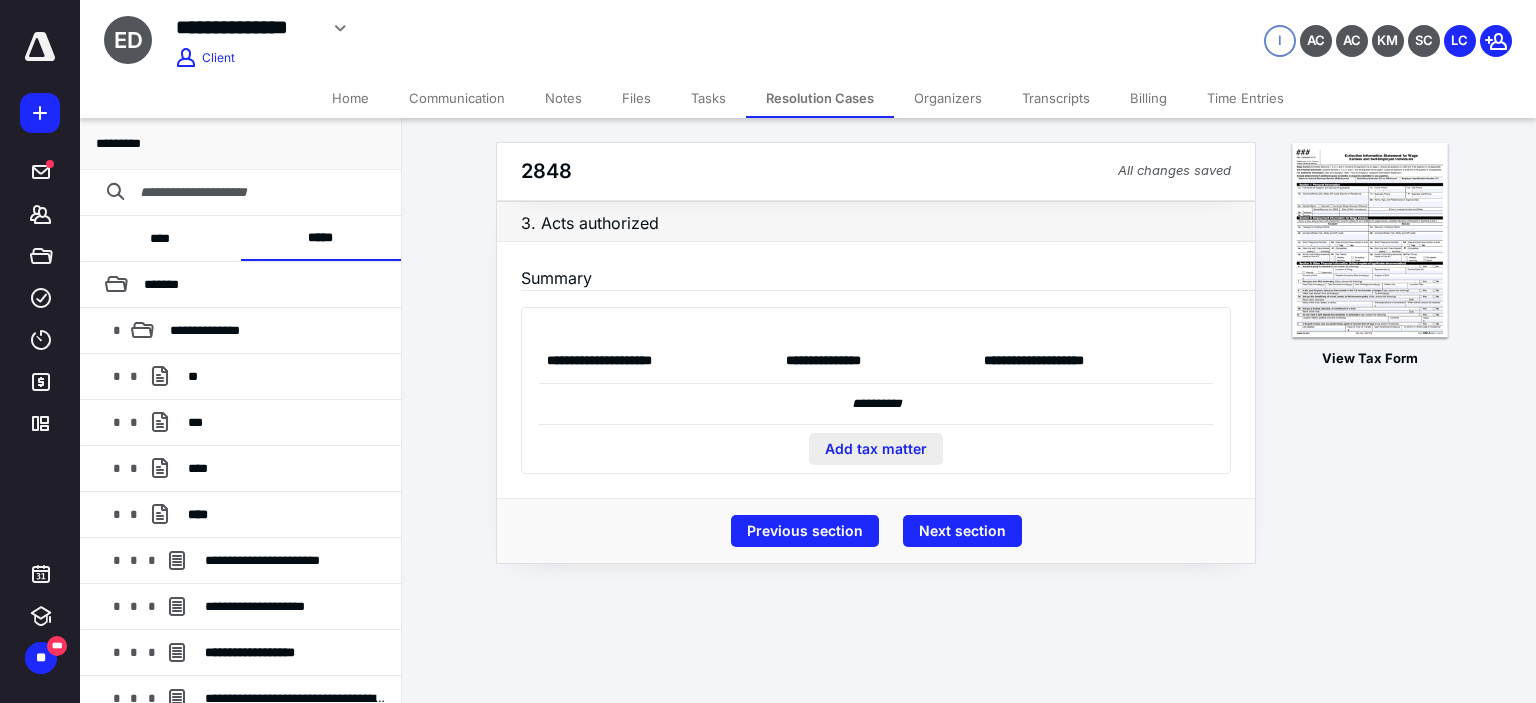 click on "Add tax matter" at bounding box center (876, 449) 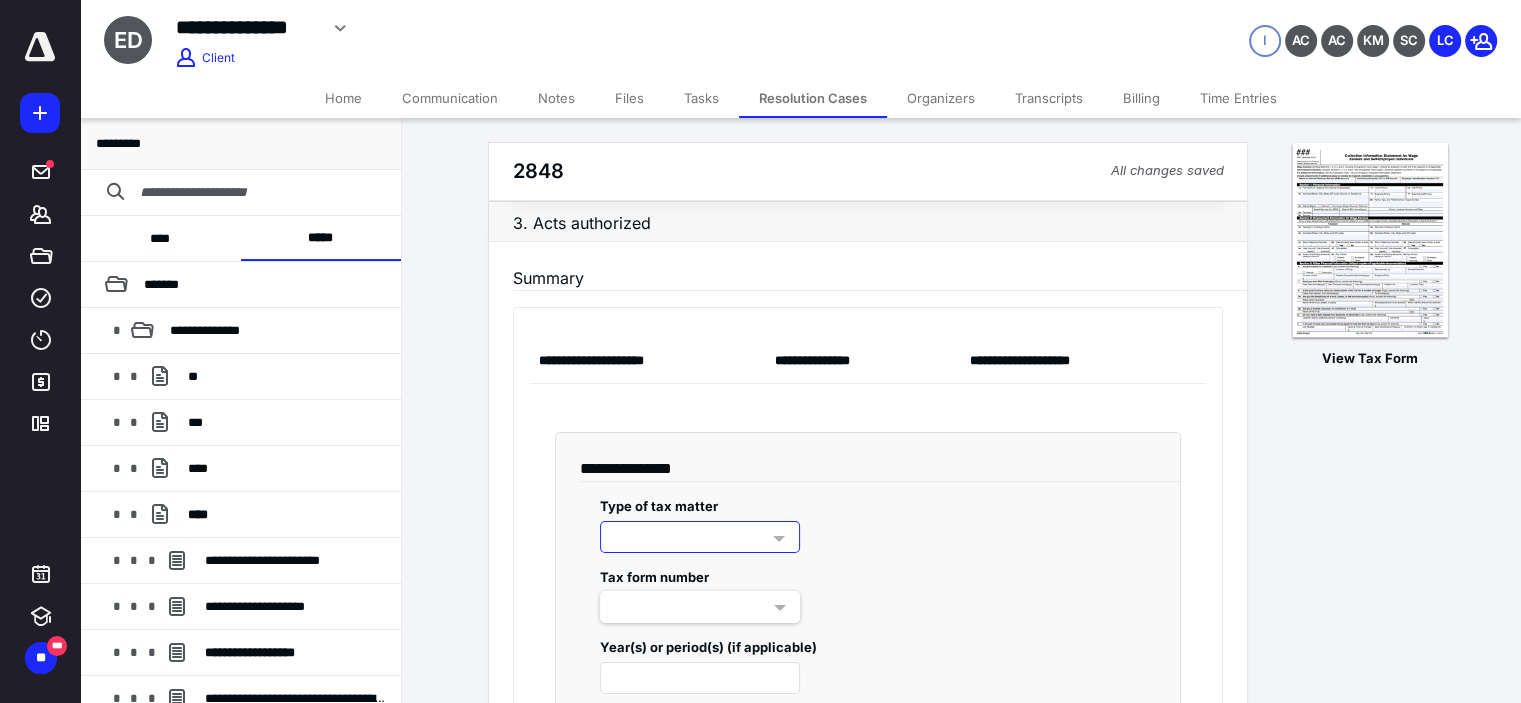 click at bounding box center (700, 537) 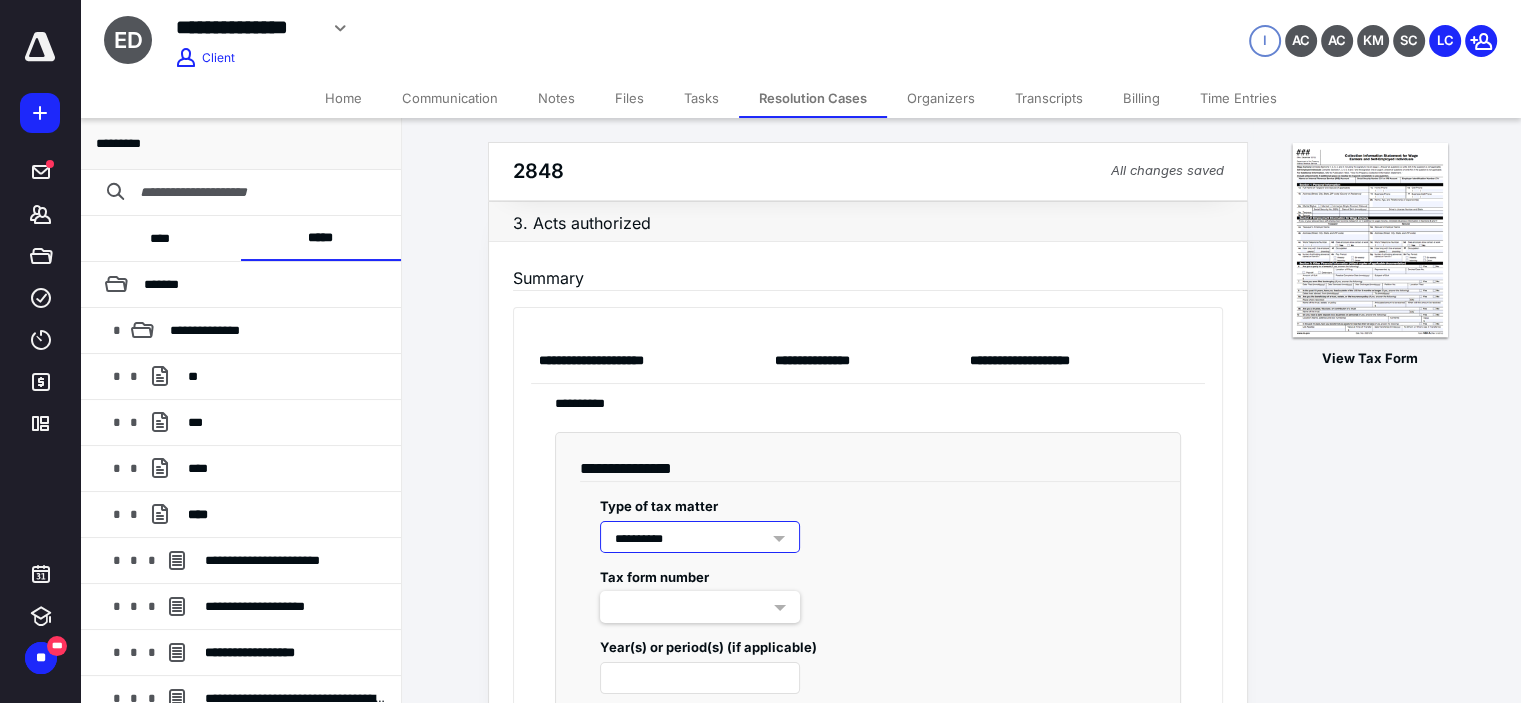 click at bounding box center (700, 607) 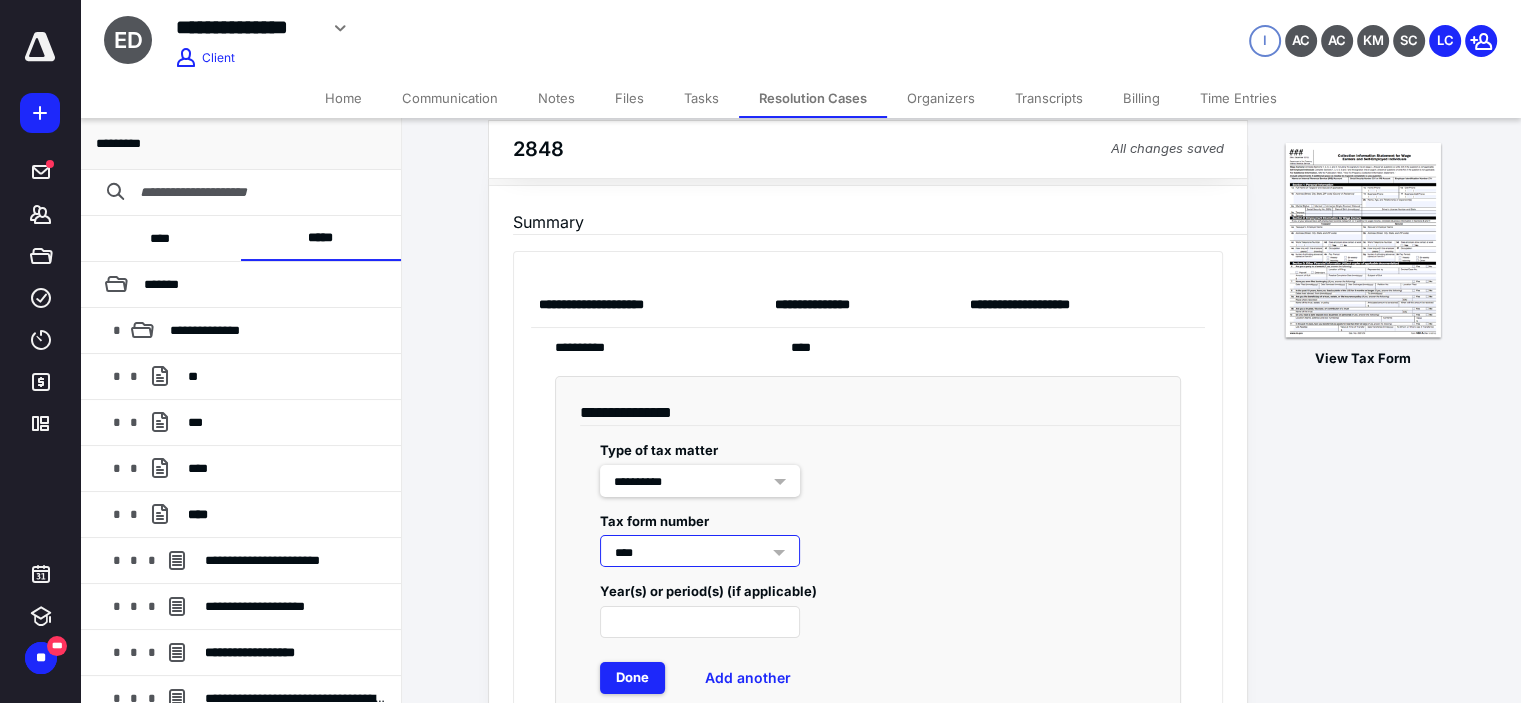 scroll, scrollTop: 100, scrollLeft: 0, axis: vertical 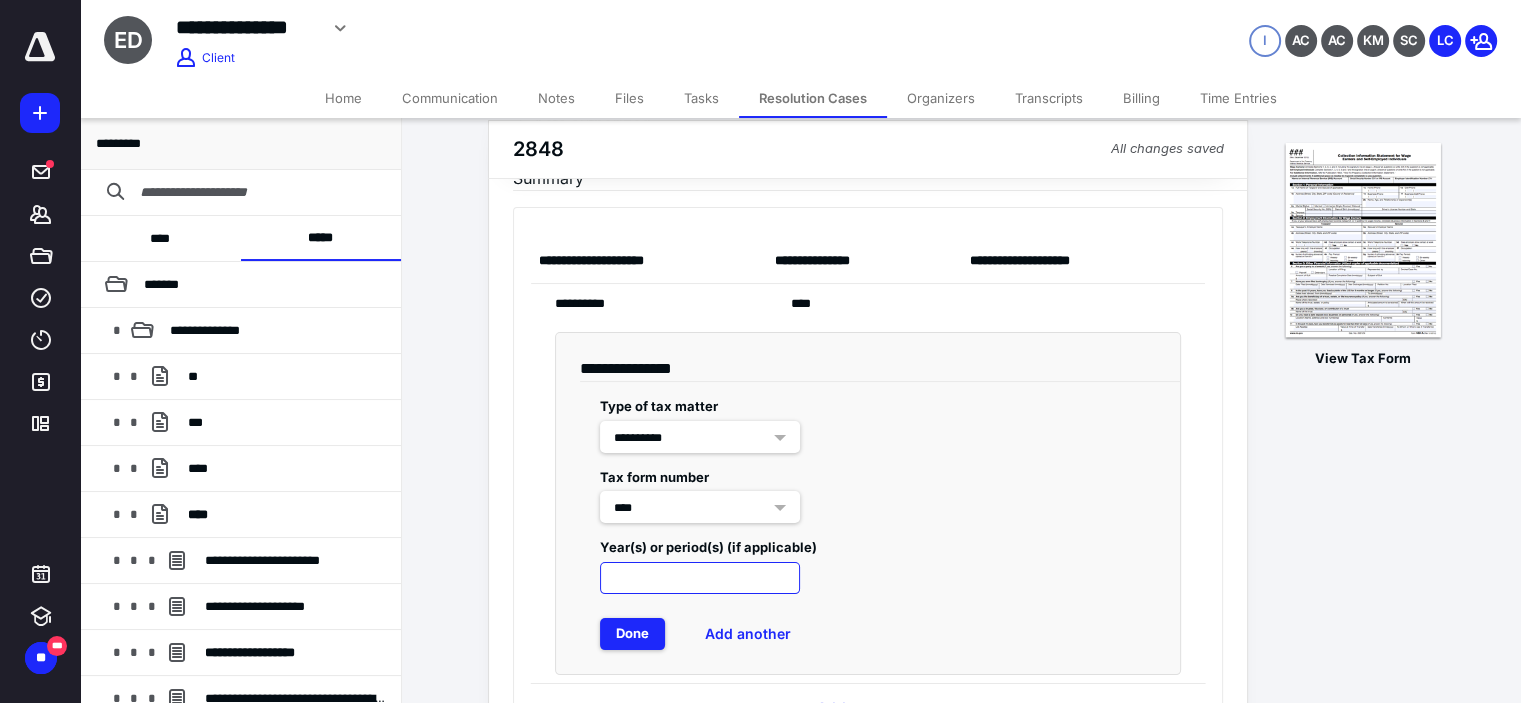 click at bounding box center (700, 578) 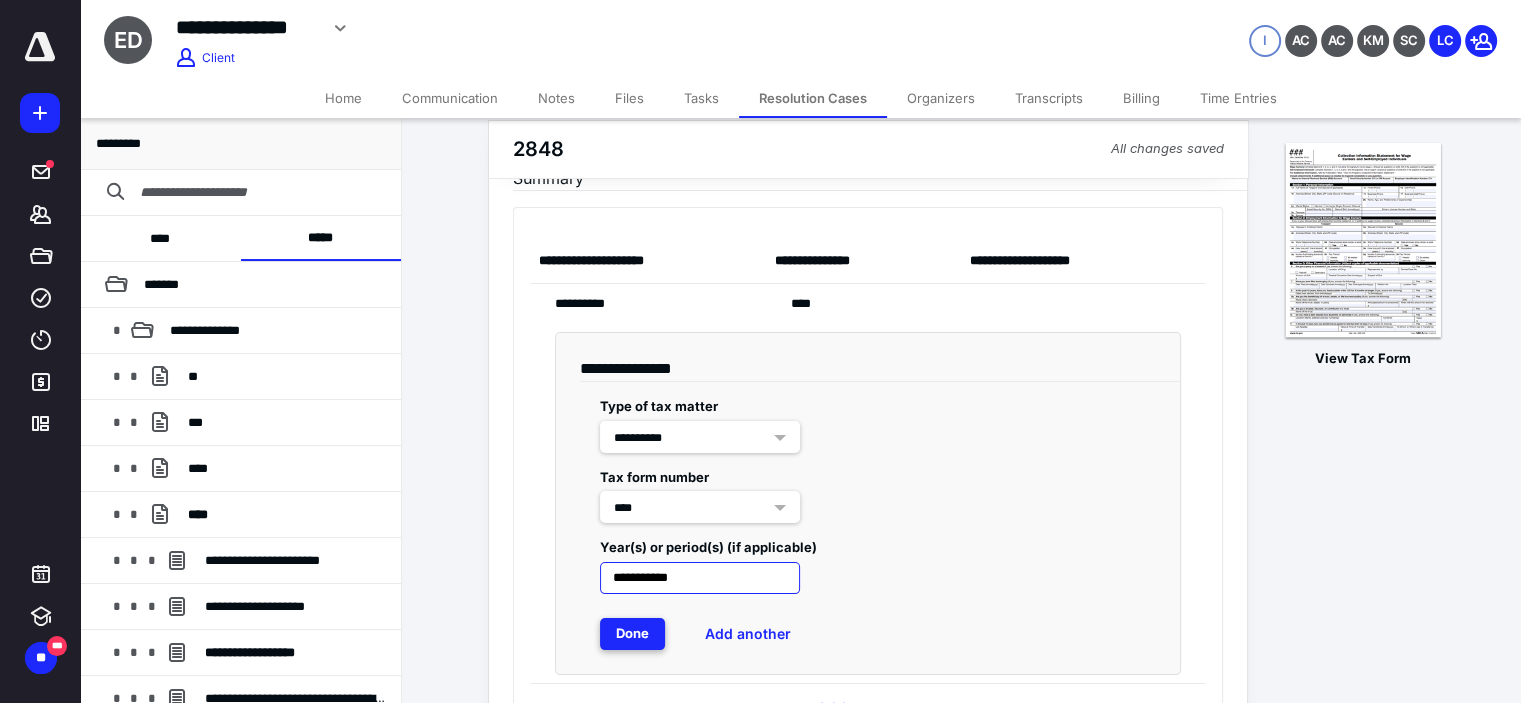 type on "**********" 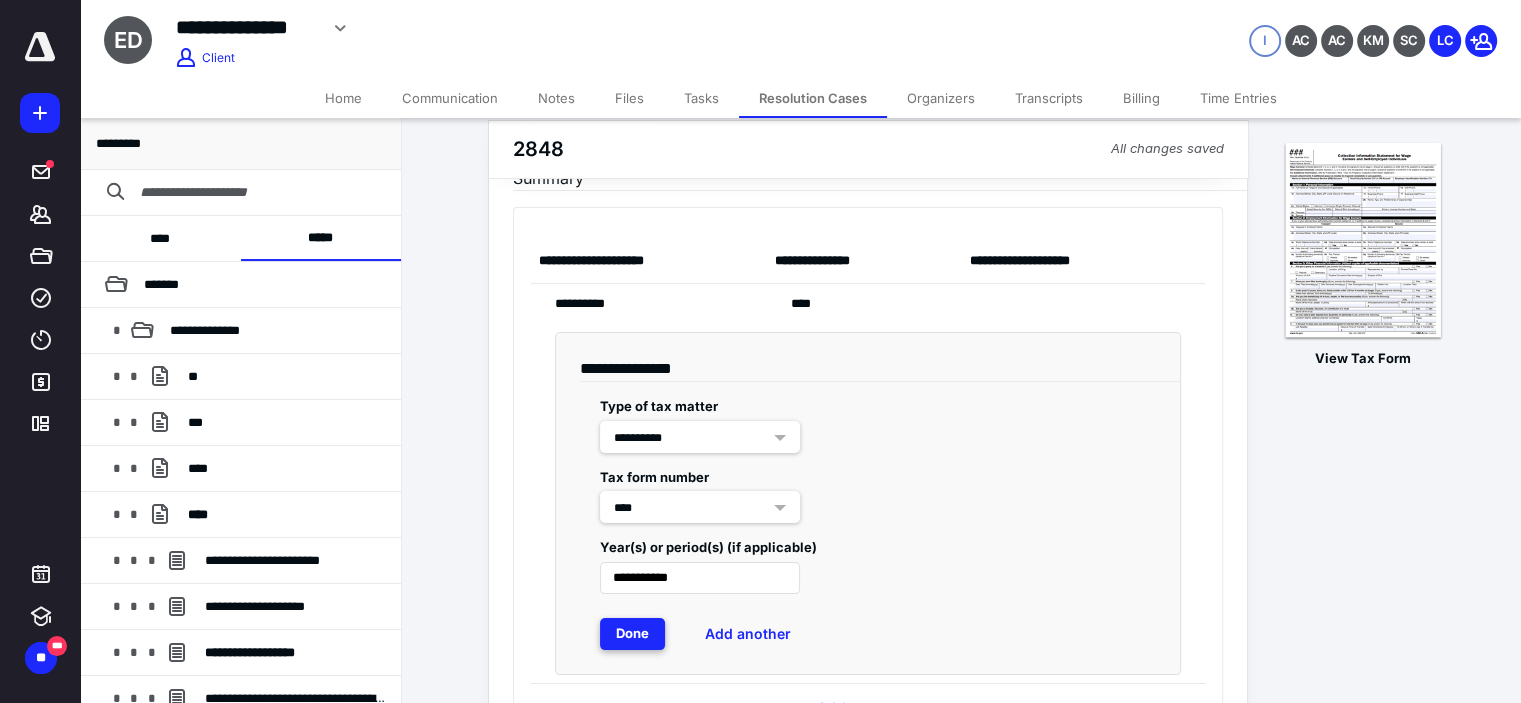 click on "Done" at bounding box center (632, 634) 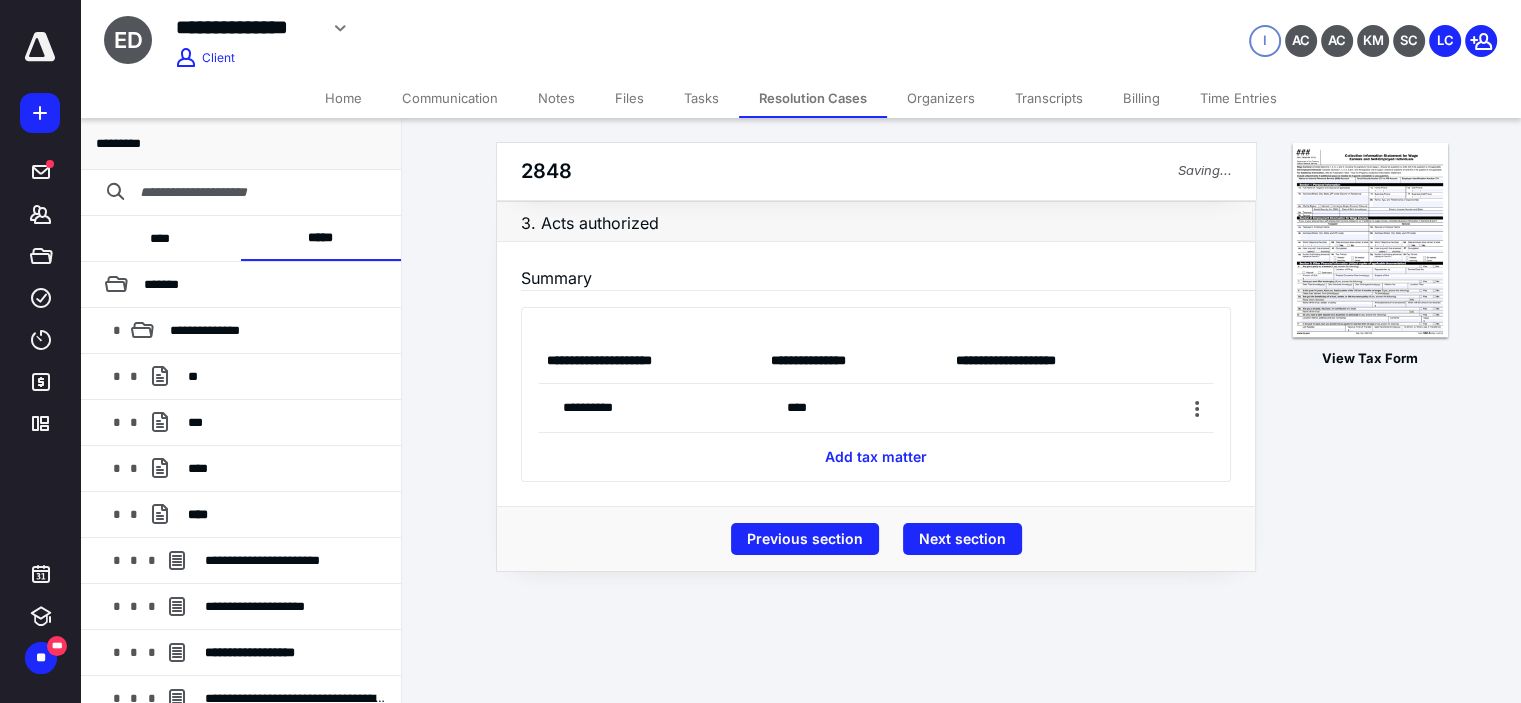 scroll, scrollTop: 0, scrollLeft: 0, axis: both 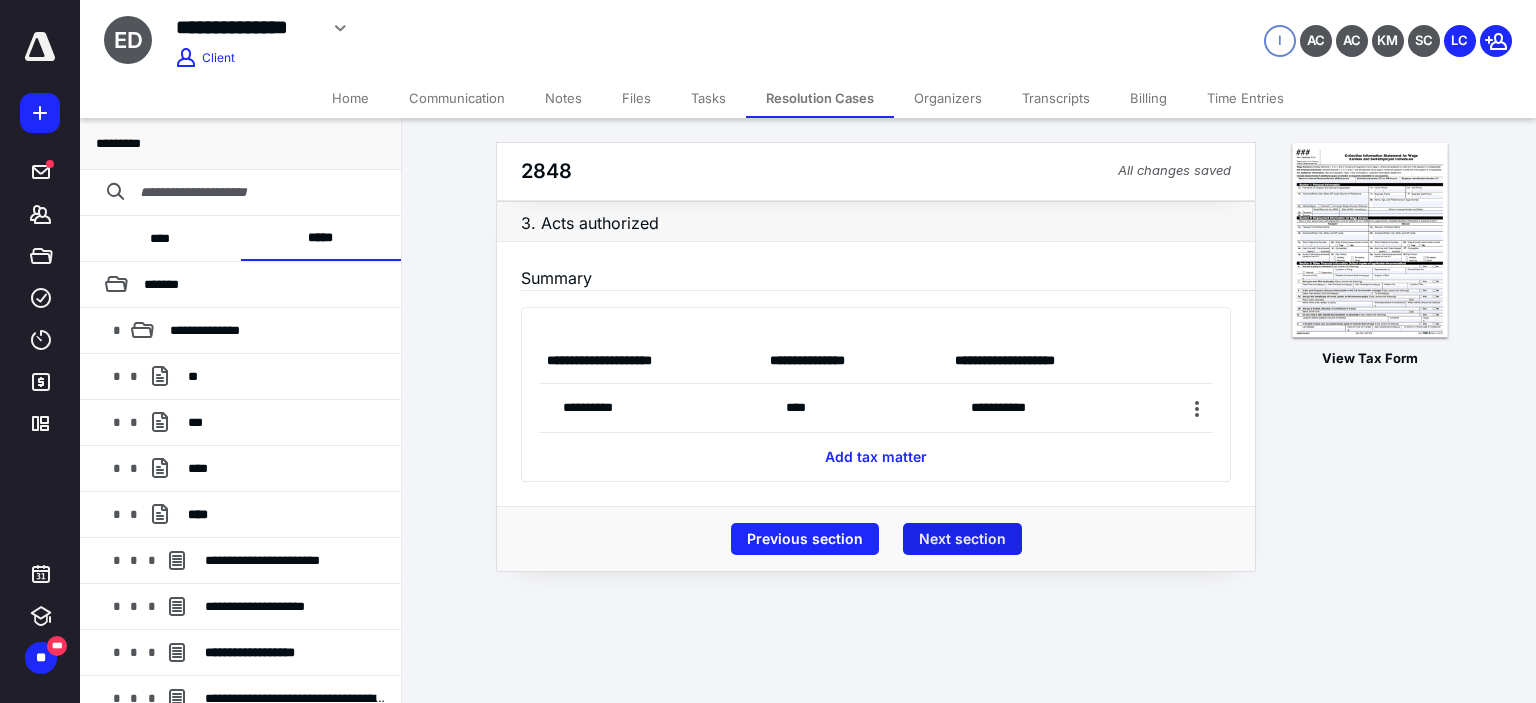click on "Next section" at bounding box center (962, 539) 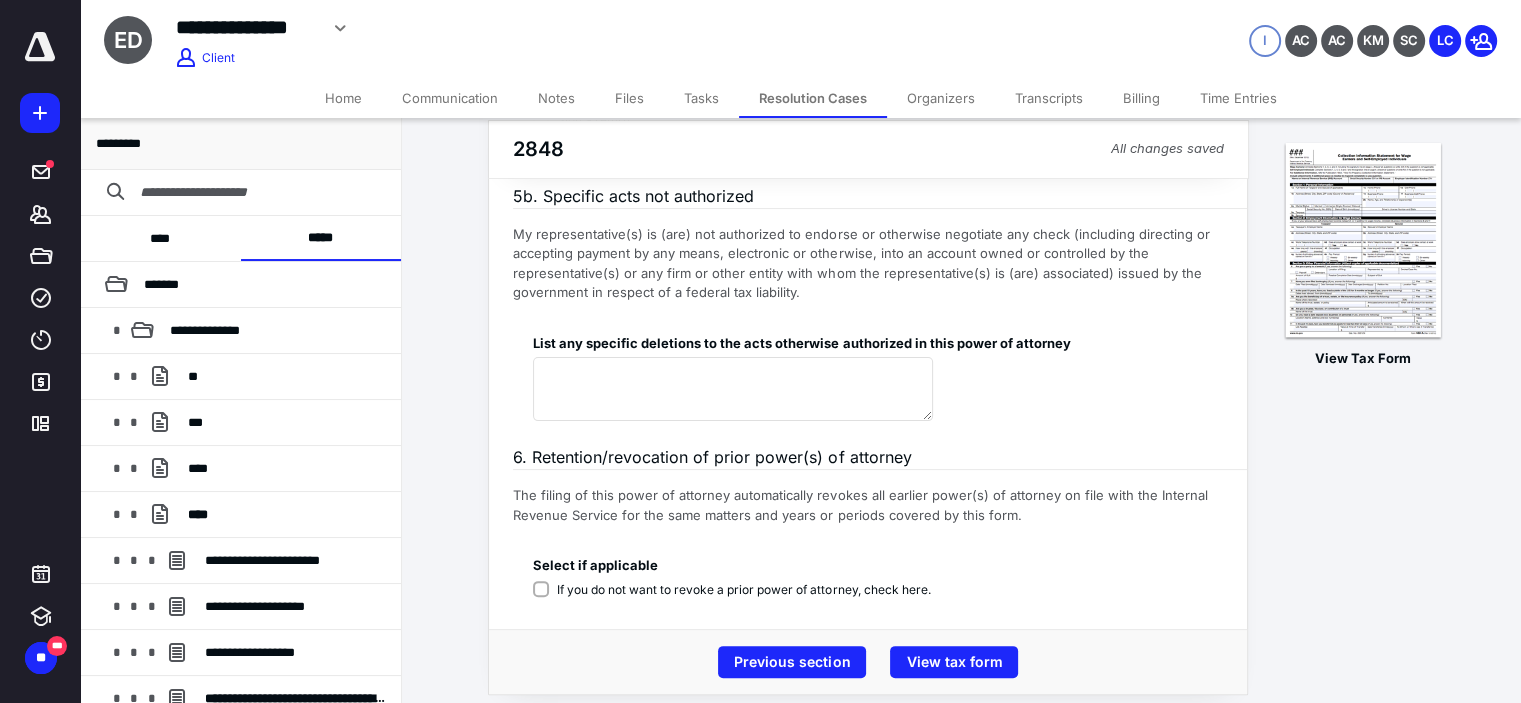 scroll, scrollTop: 415, scrollLeft: 0, axis: vertical 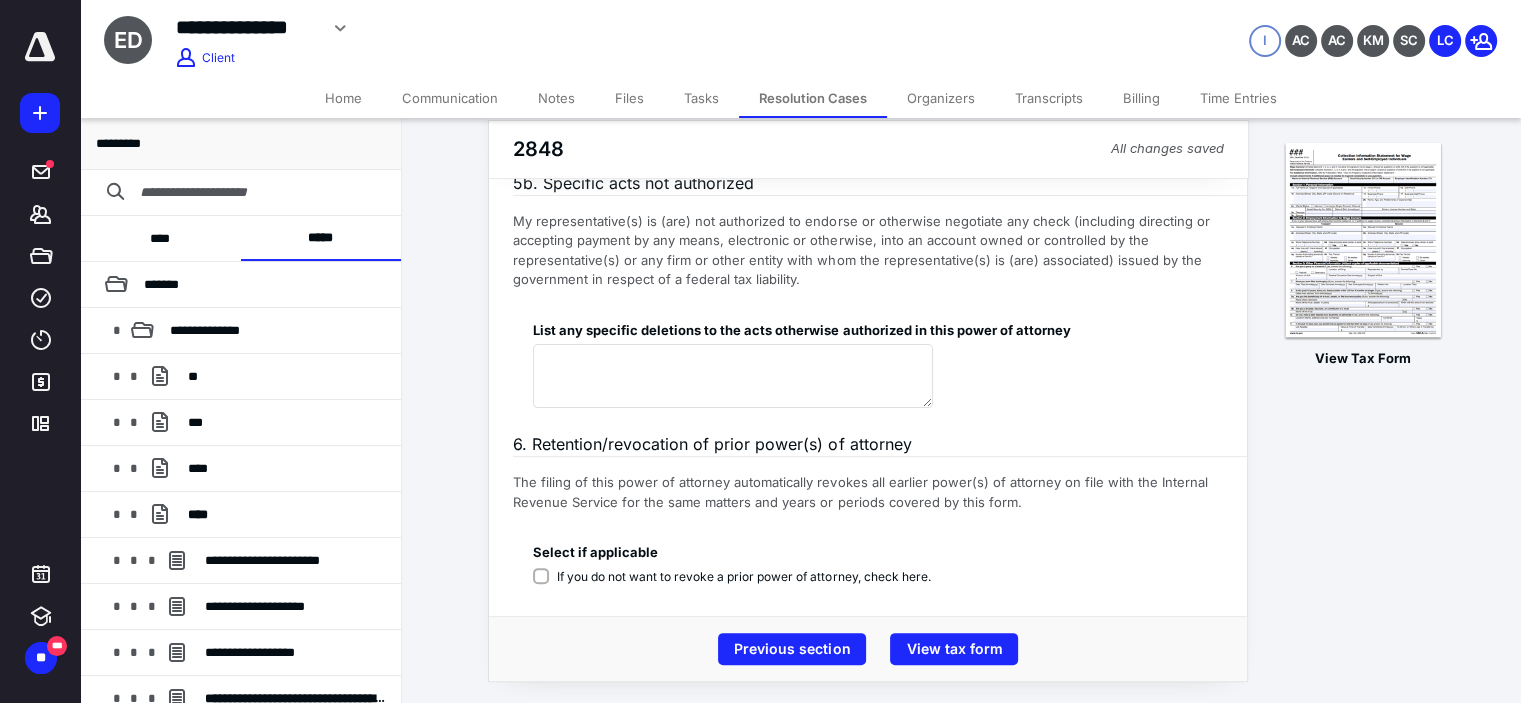 click on "If you do not want to revoke a prior power of attorney, check here." at bounding box center [743, 577] 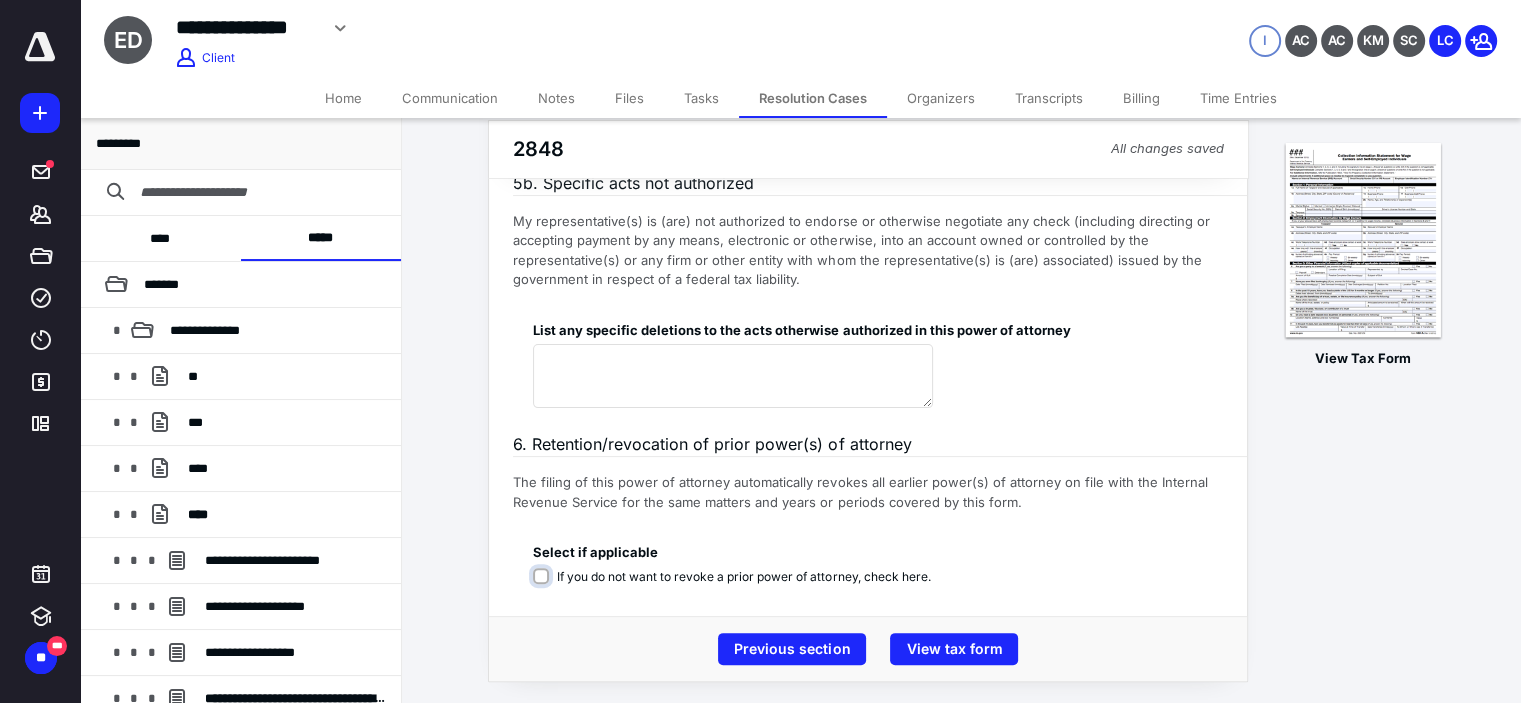 click on "If you do not want to revoke a prior power of attorney, check here." at bounding box center (735, 587) 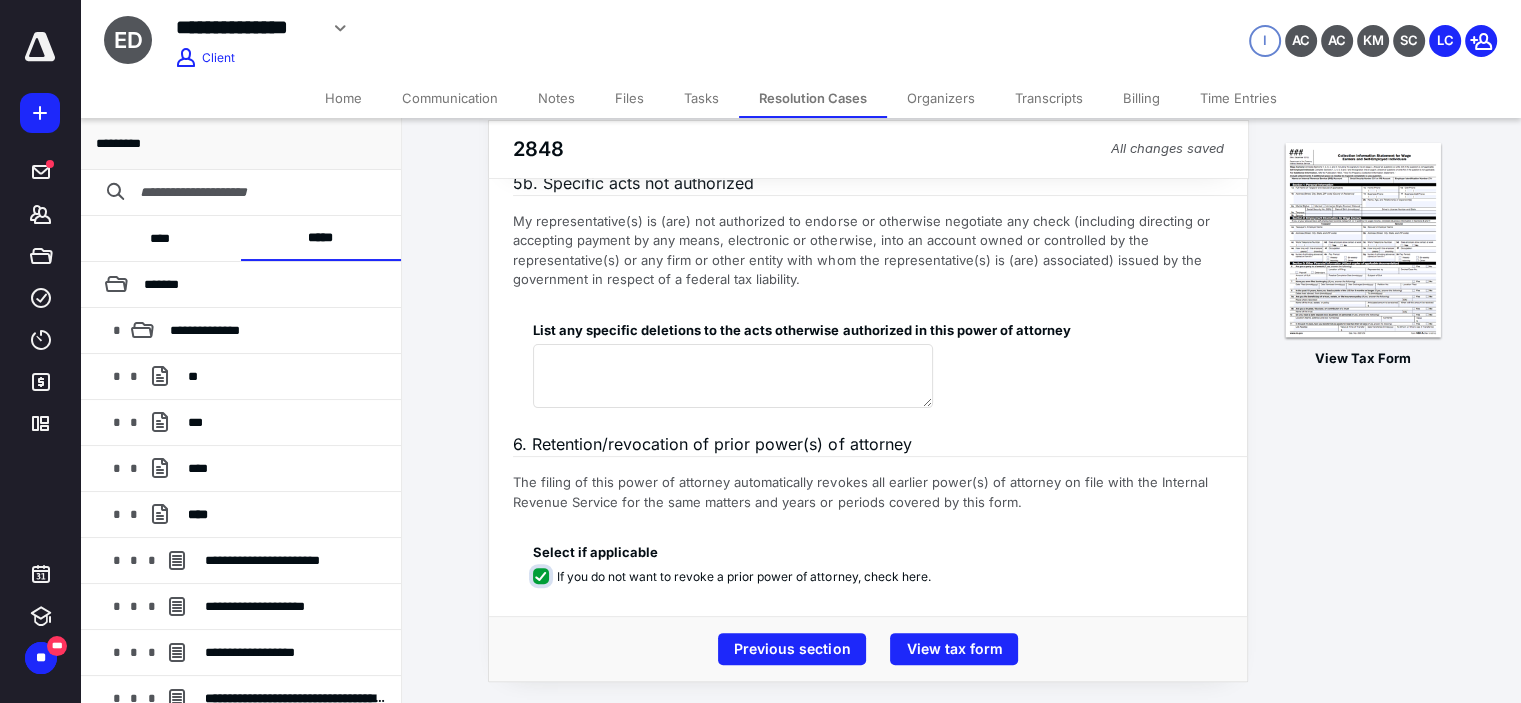 checkbox on "****" 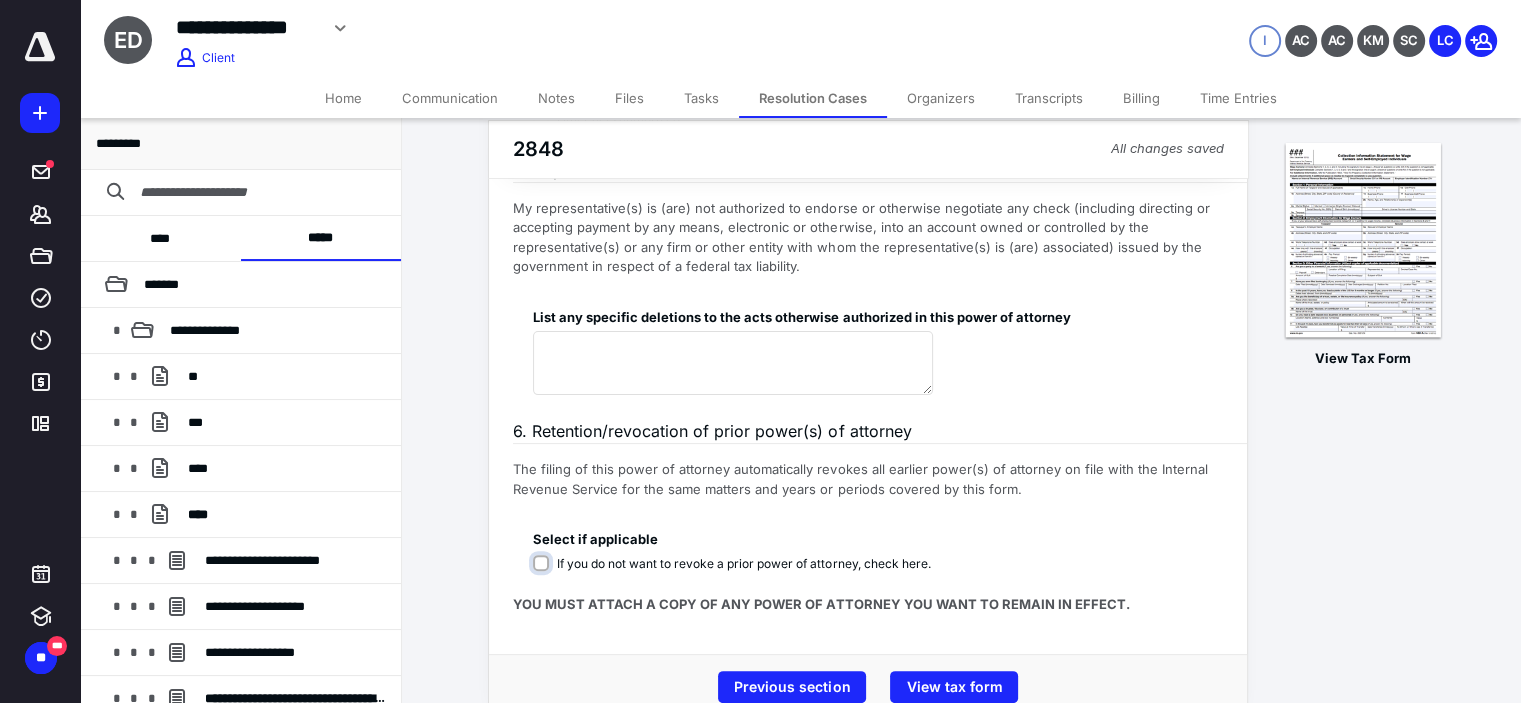 scroll, scrollTop: 467, scrollLeft: 0, axis: vertical 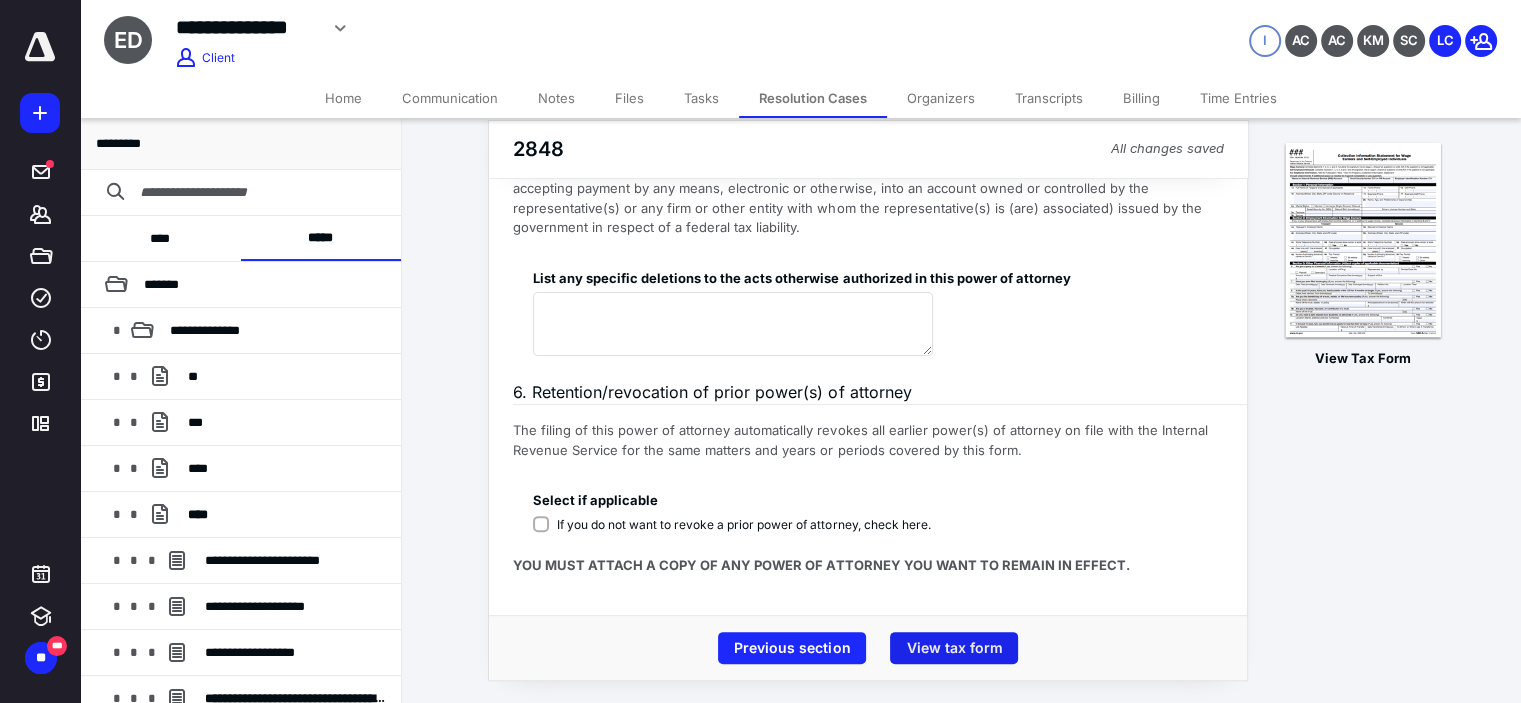 click on "View tax form" at bounding box center [954, 648] 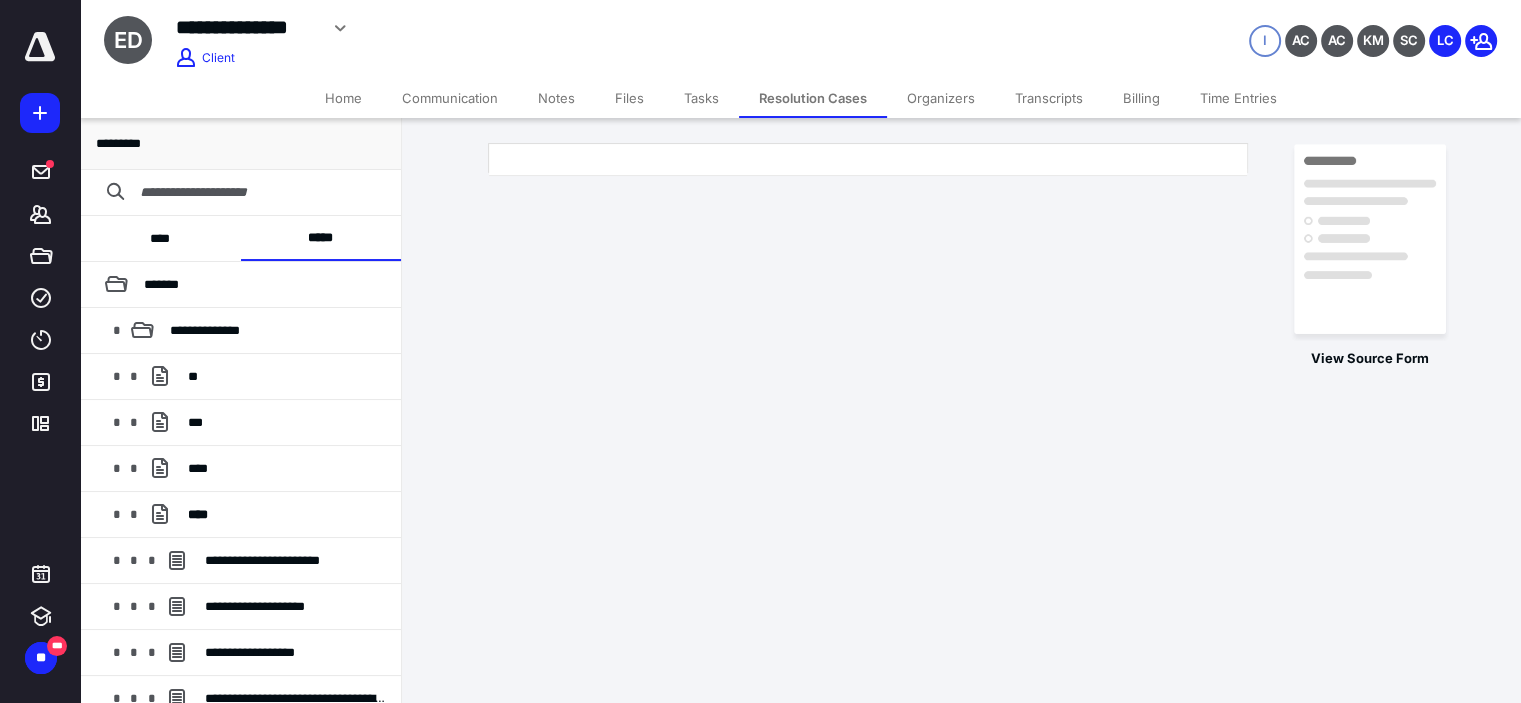scroll, scrollTop: 0, scrollLeft: 0, axis: both 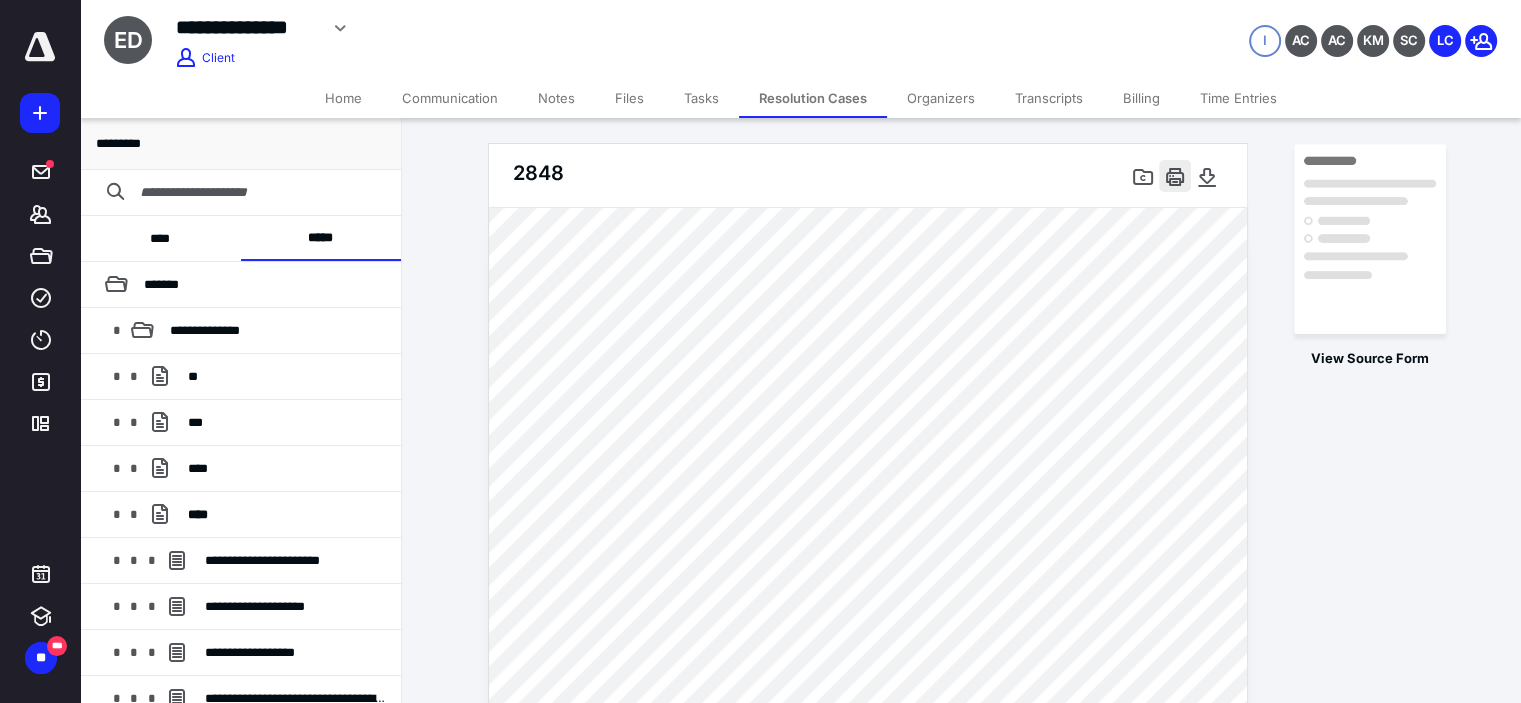 click at bounding box center (1175, 176) 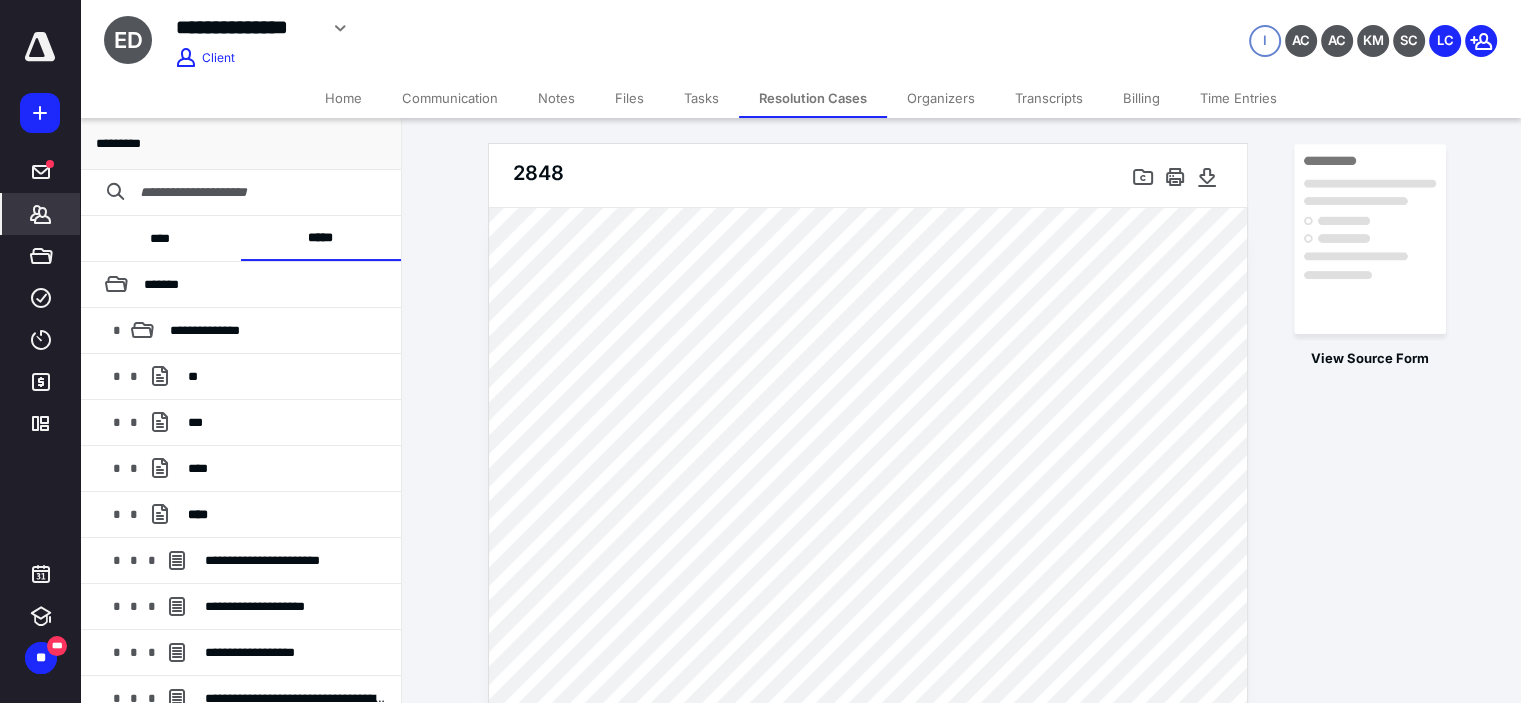click 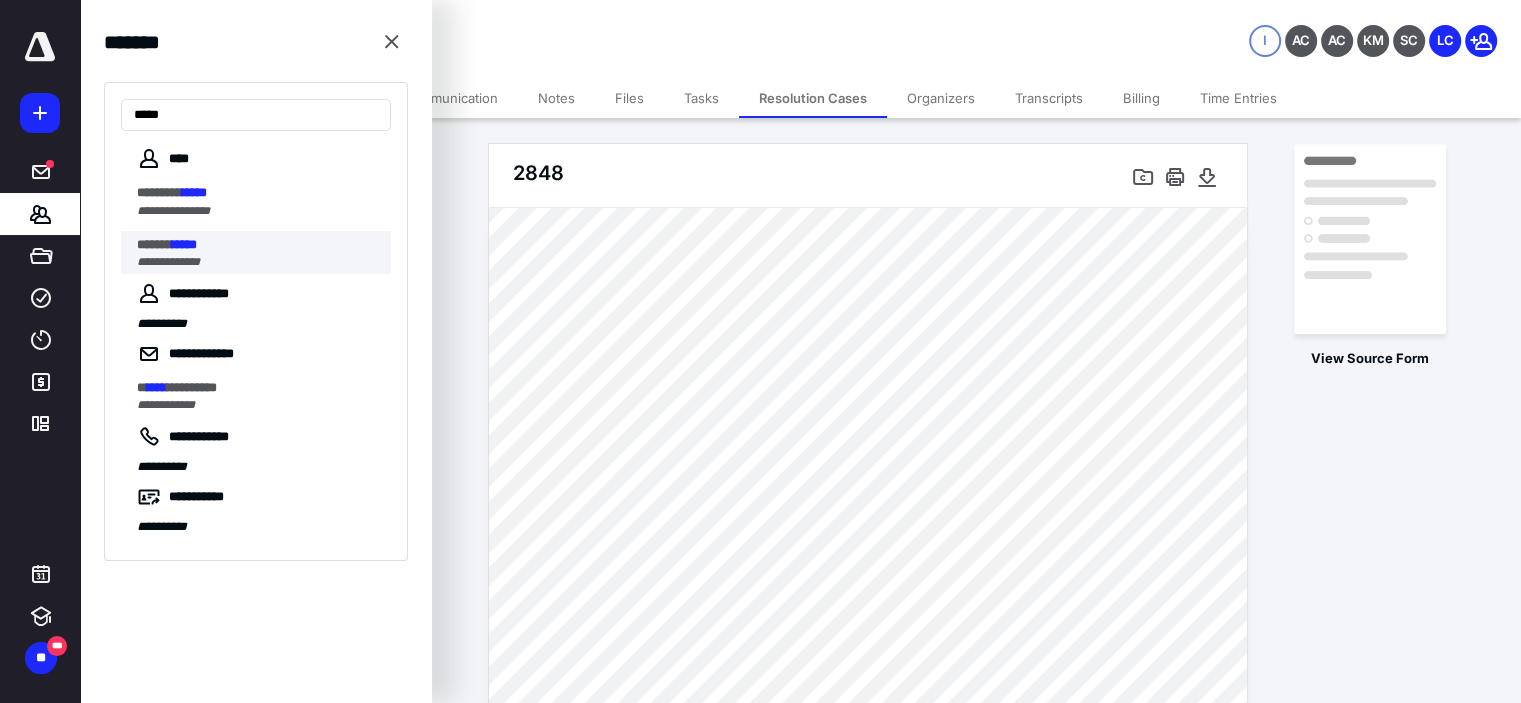 type on "*****" 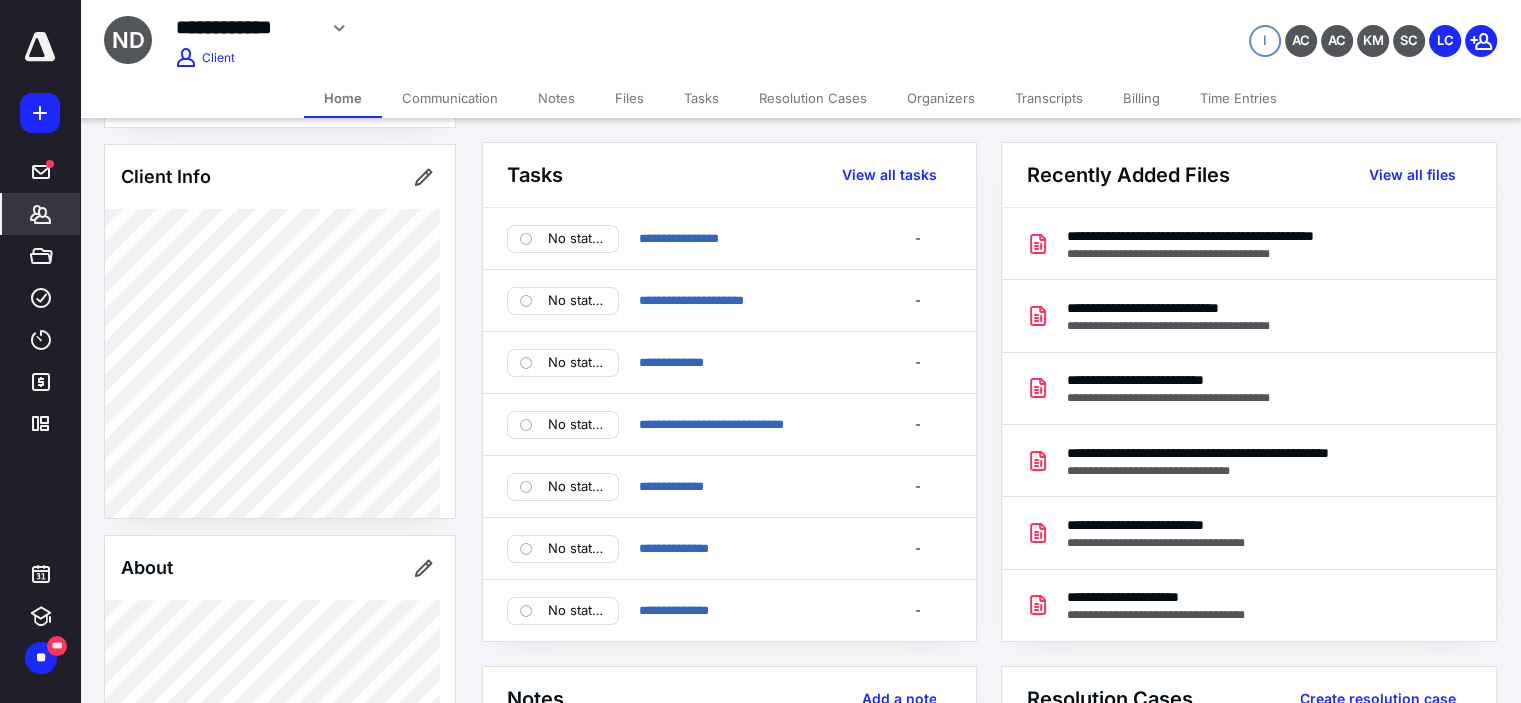scroll, scrollTop: 133, scrollLeft: 0, axis: vertical 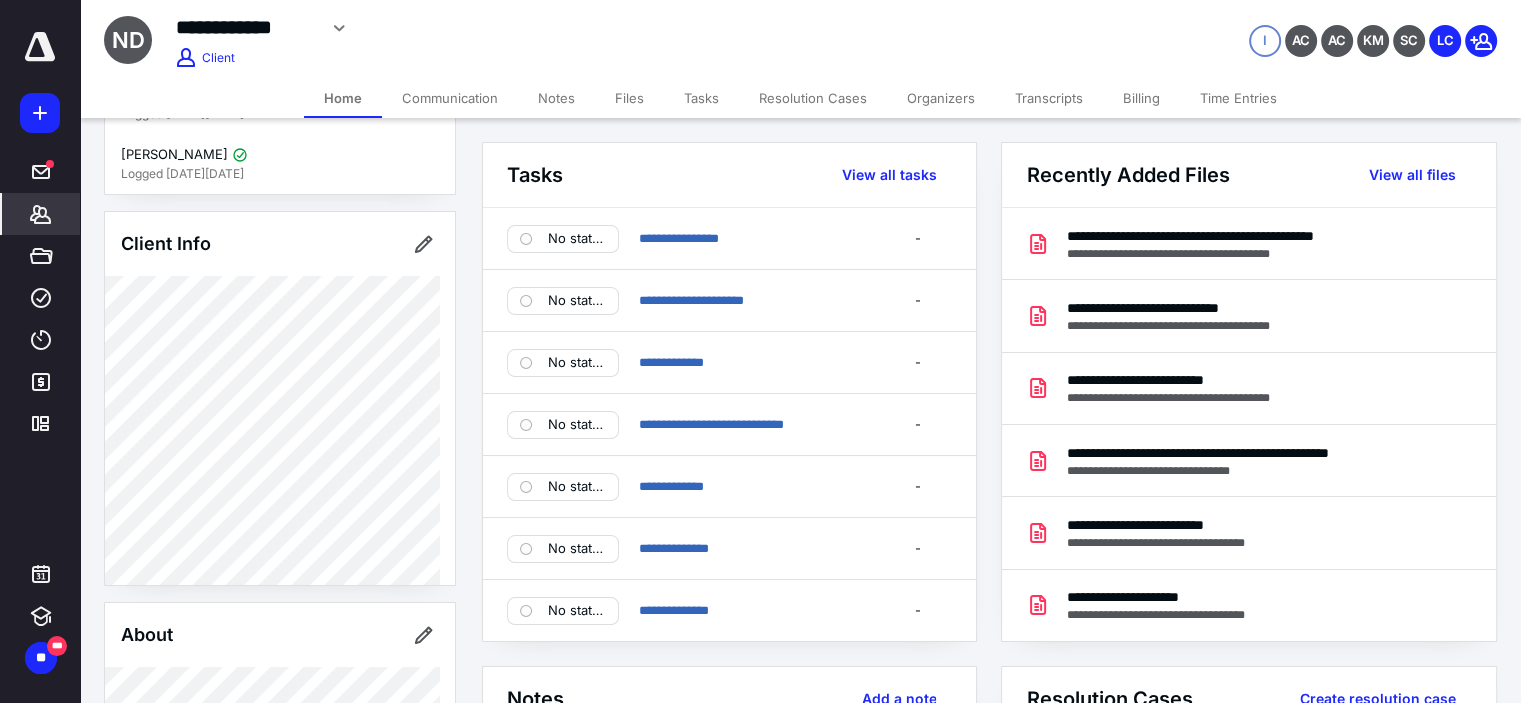 click on "Resolution Cases" at bounding box center (813, 98) 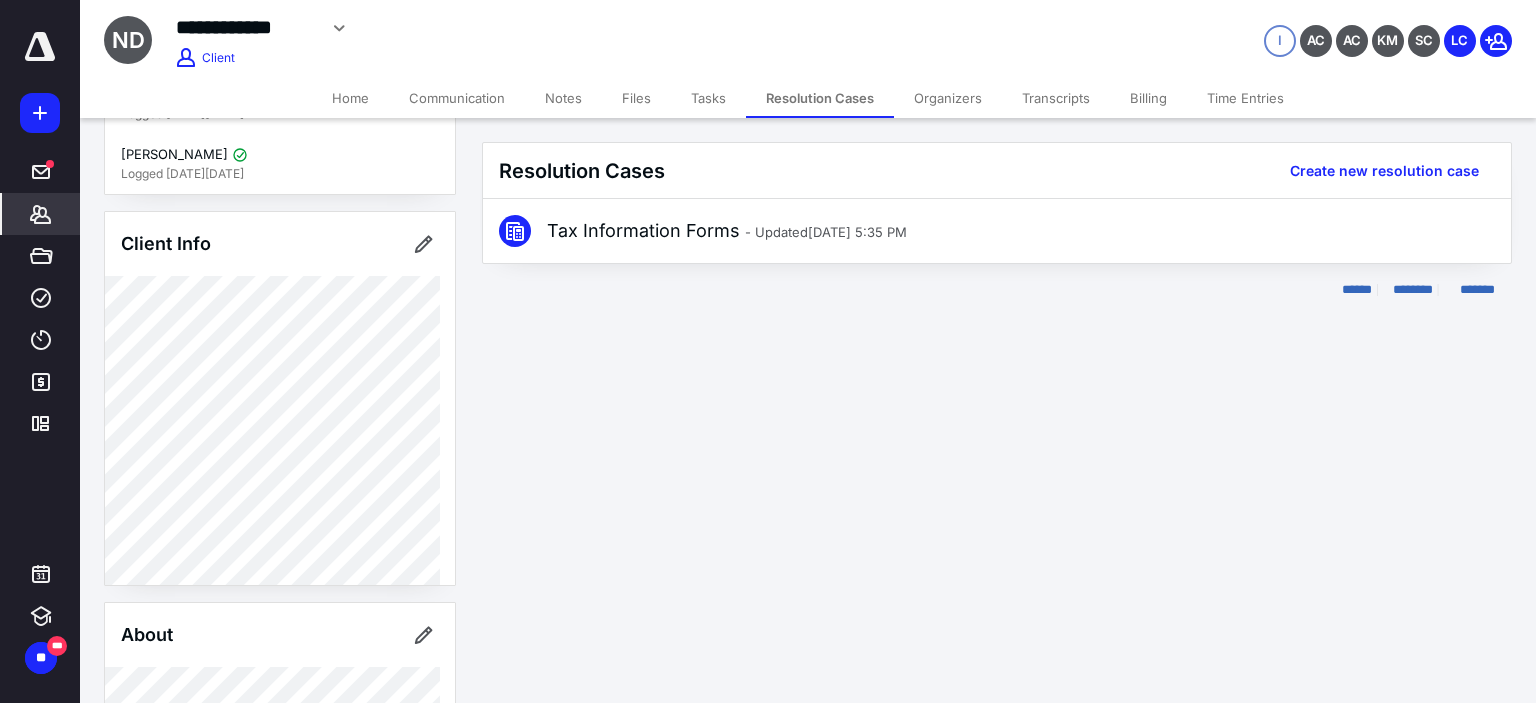 click on "Resolution Cases Create new resolution case" at bounding box center (997, 171) 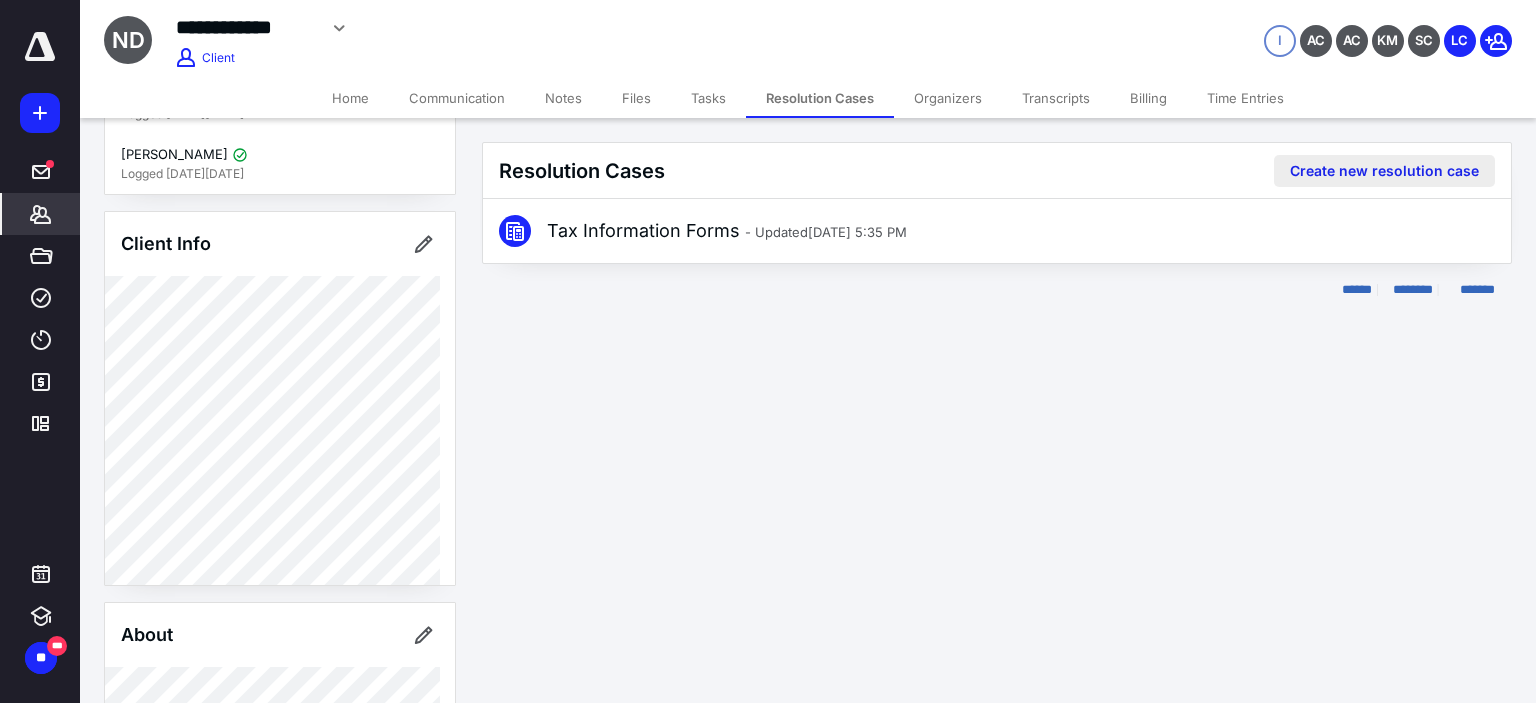 click on "Create new resolution case" at bounding box center [1384, 171] 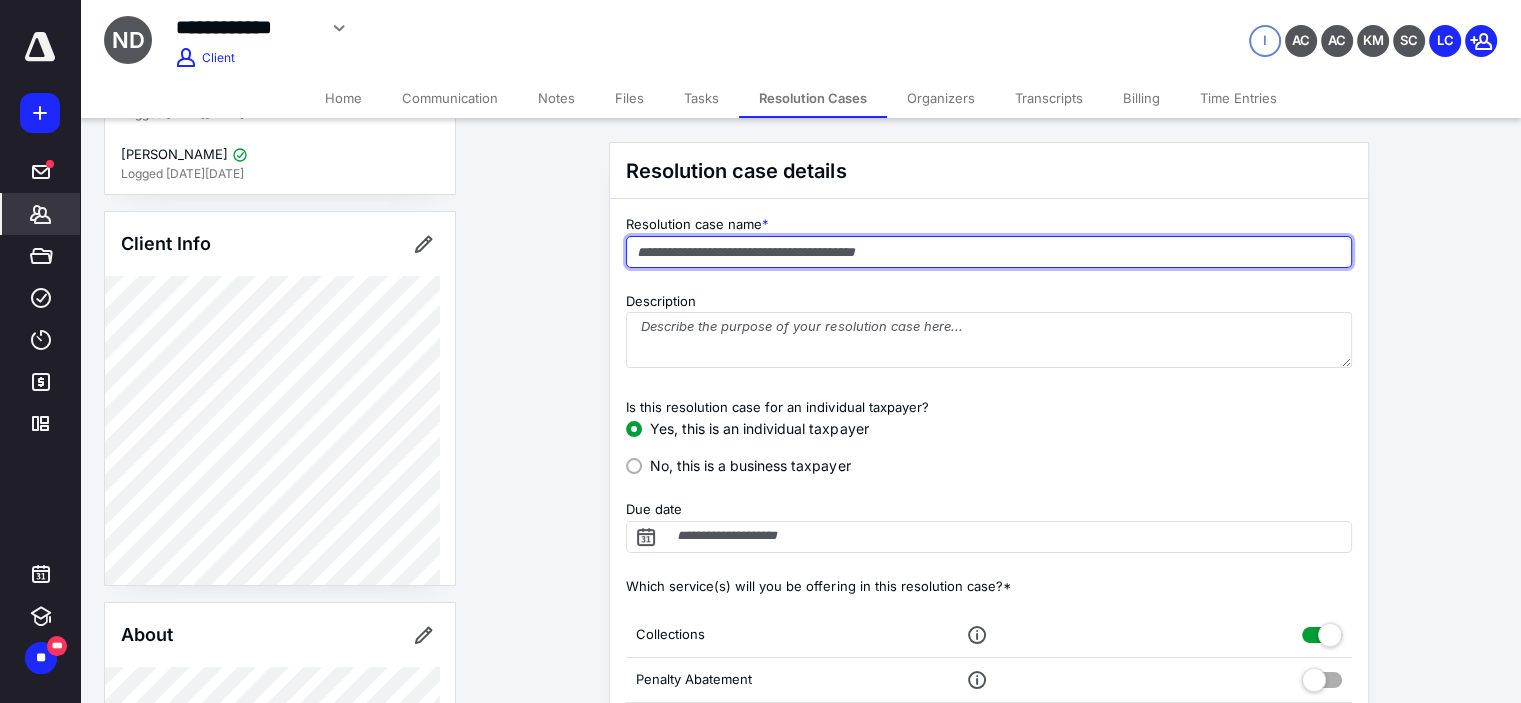 click at bounding box center (989, 252) 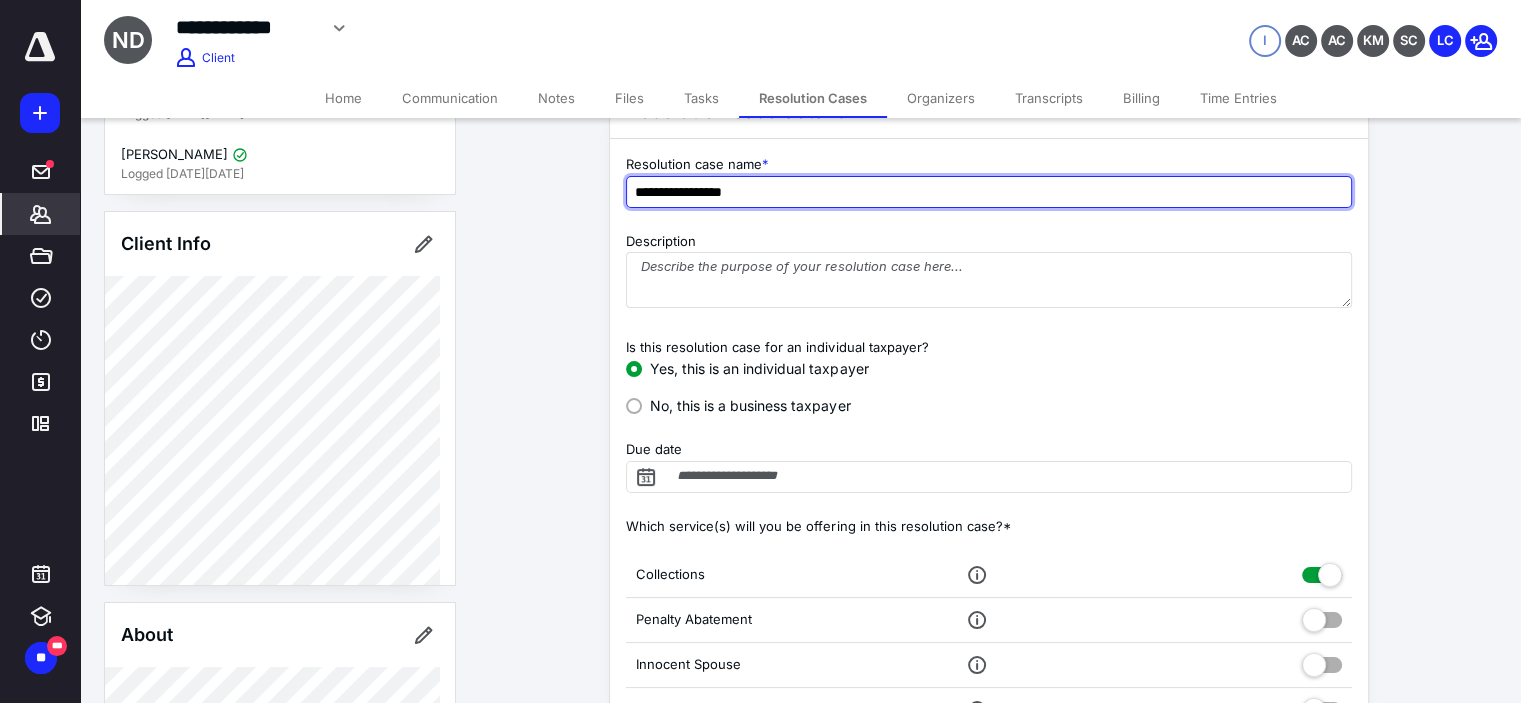 scroll, scrollTop: 66, scrollLeft: 0, axis: vertical 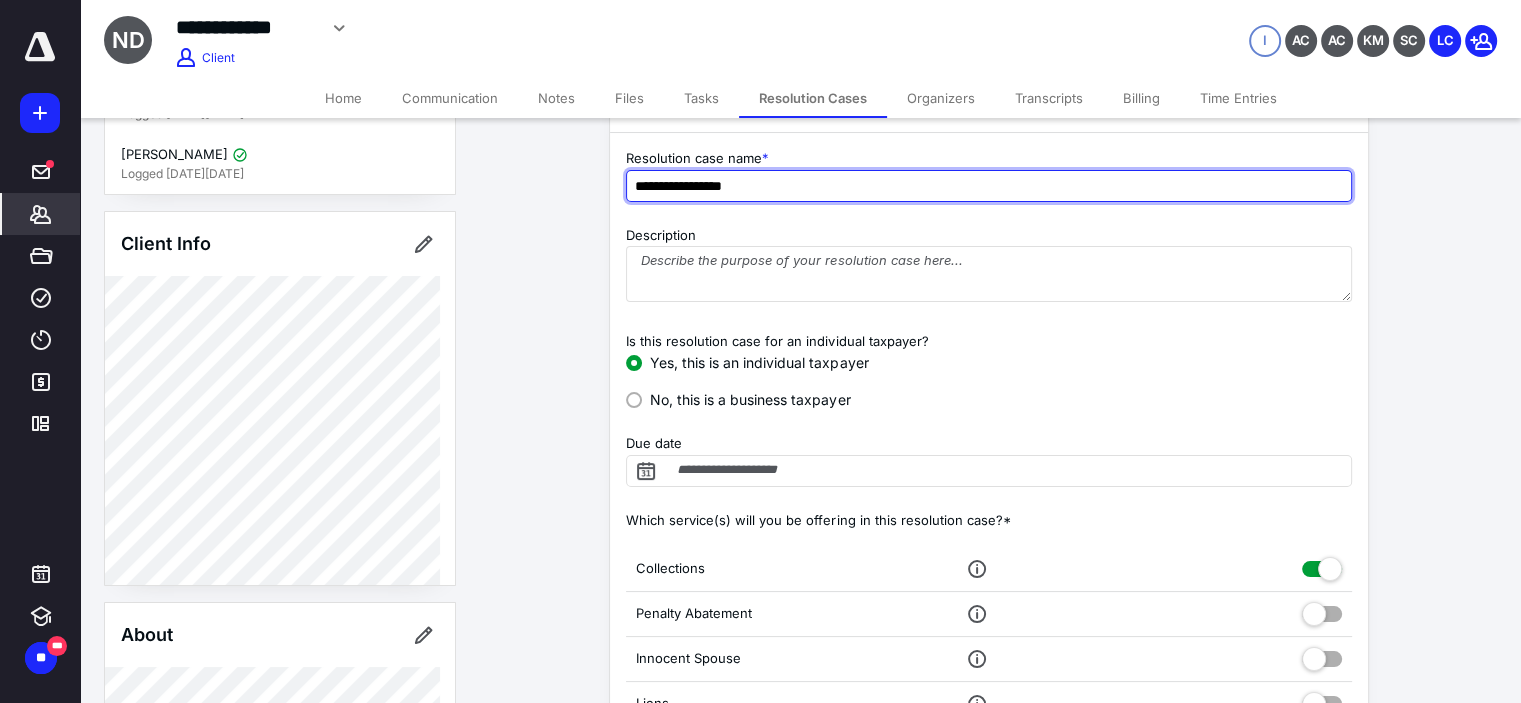 type on "**********" 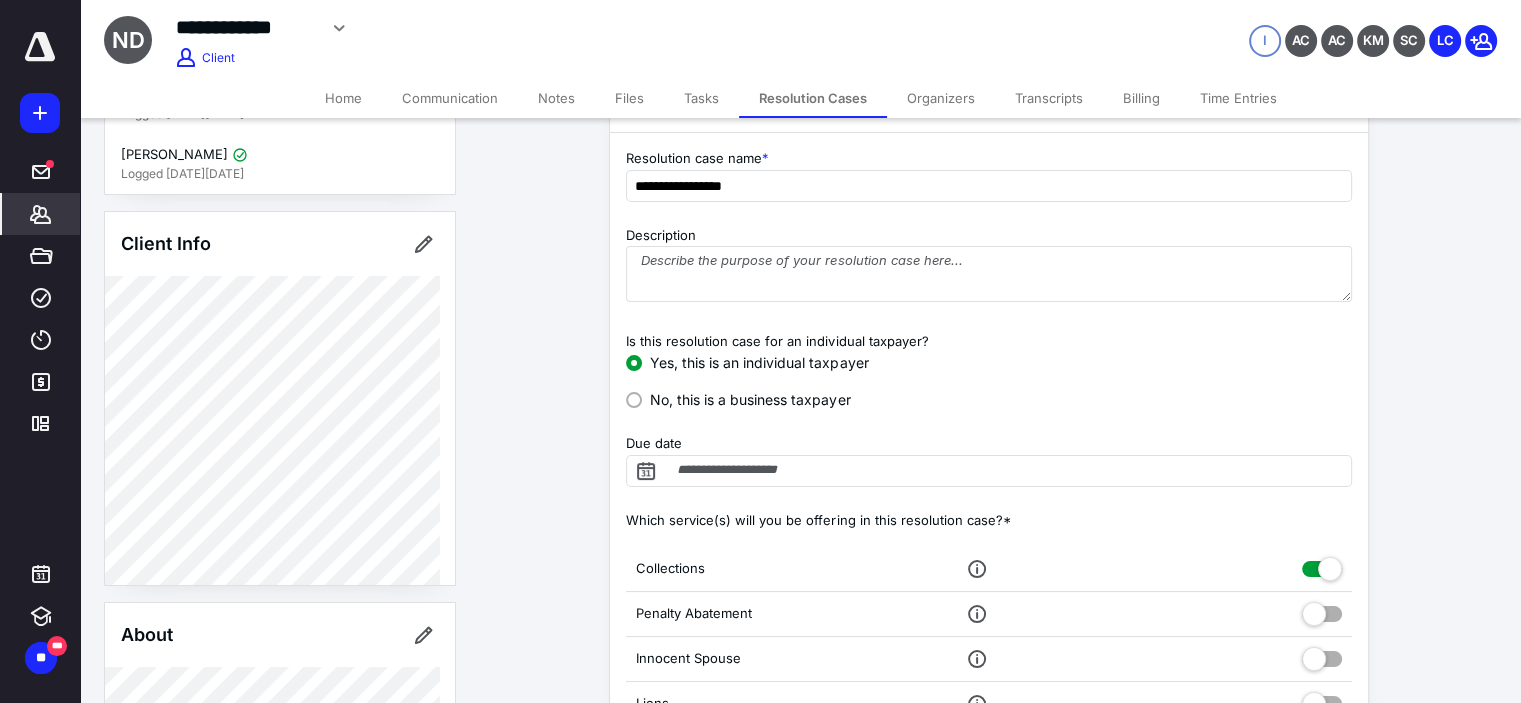 click on "**********" at bounding box center (1000, 544) 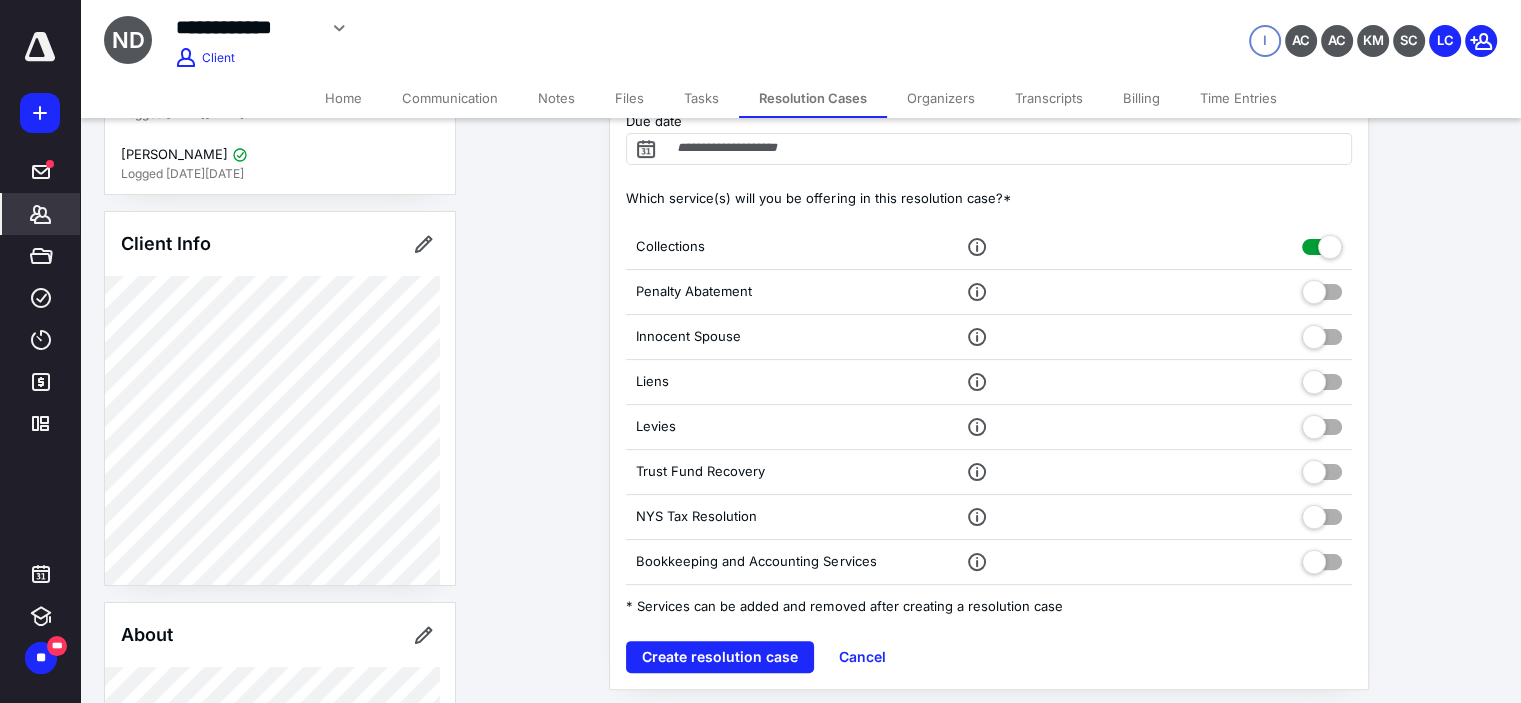 scroll, scrollTop: 396, scrollLeft: 0, axis: vertical 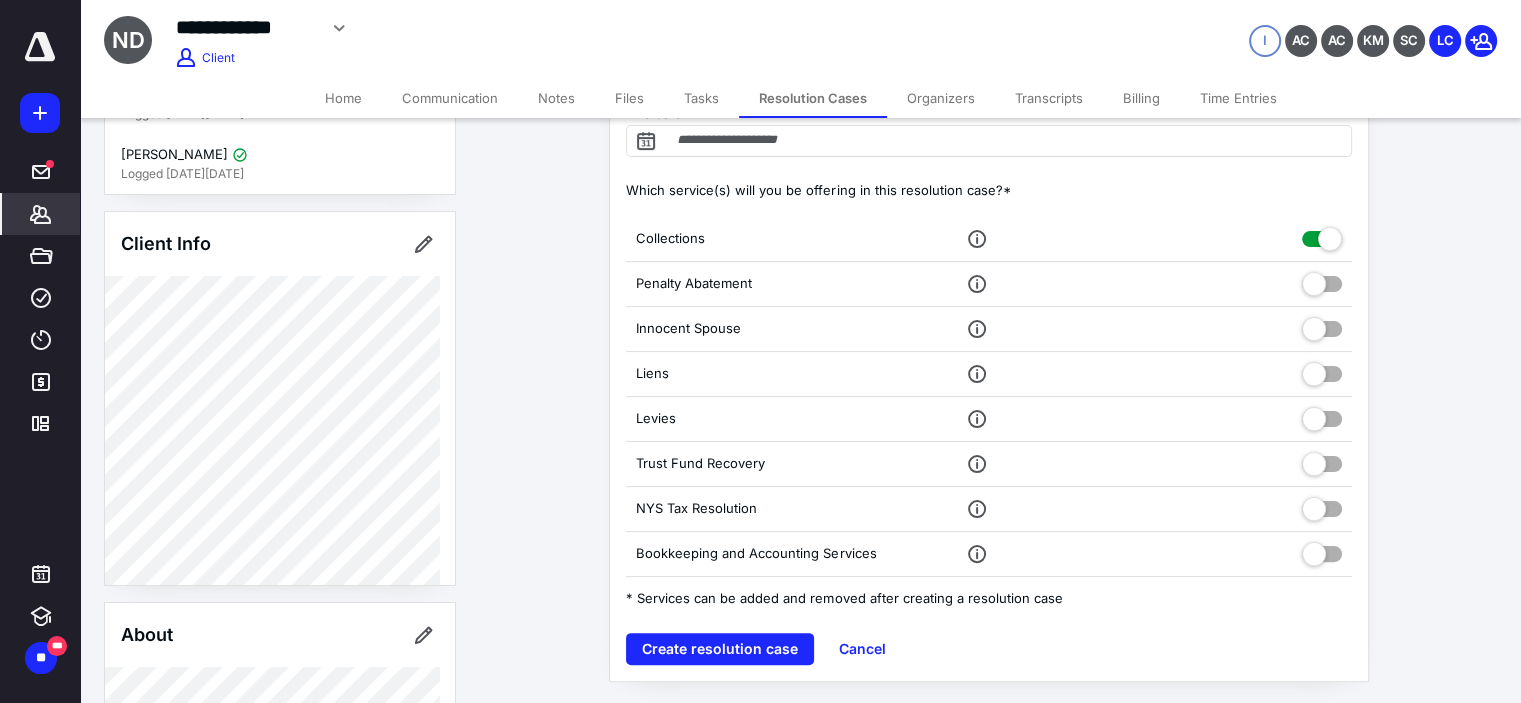 click at bounding box center [1322, 280] 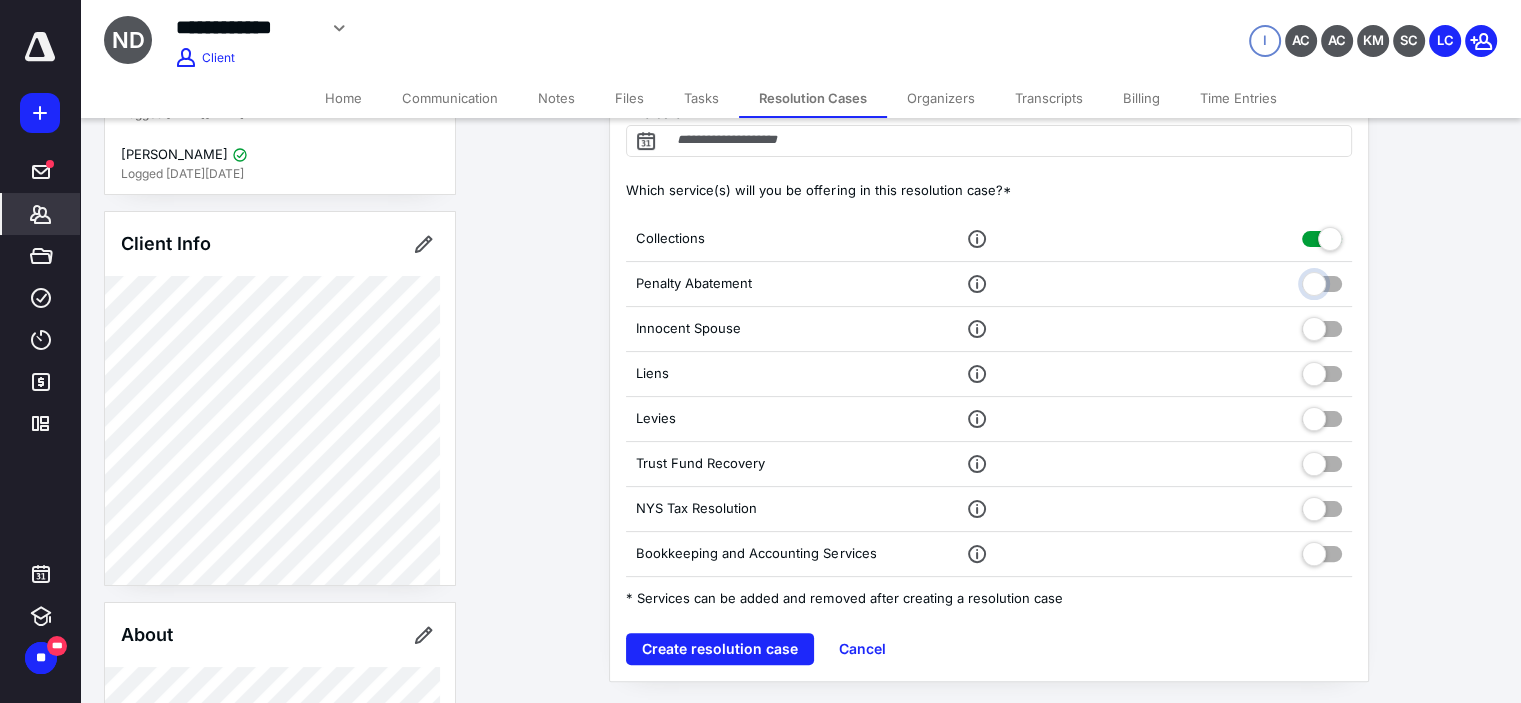 click at bounding box center (1322, 281) 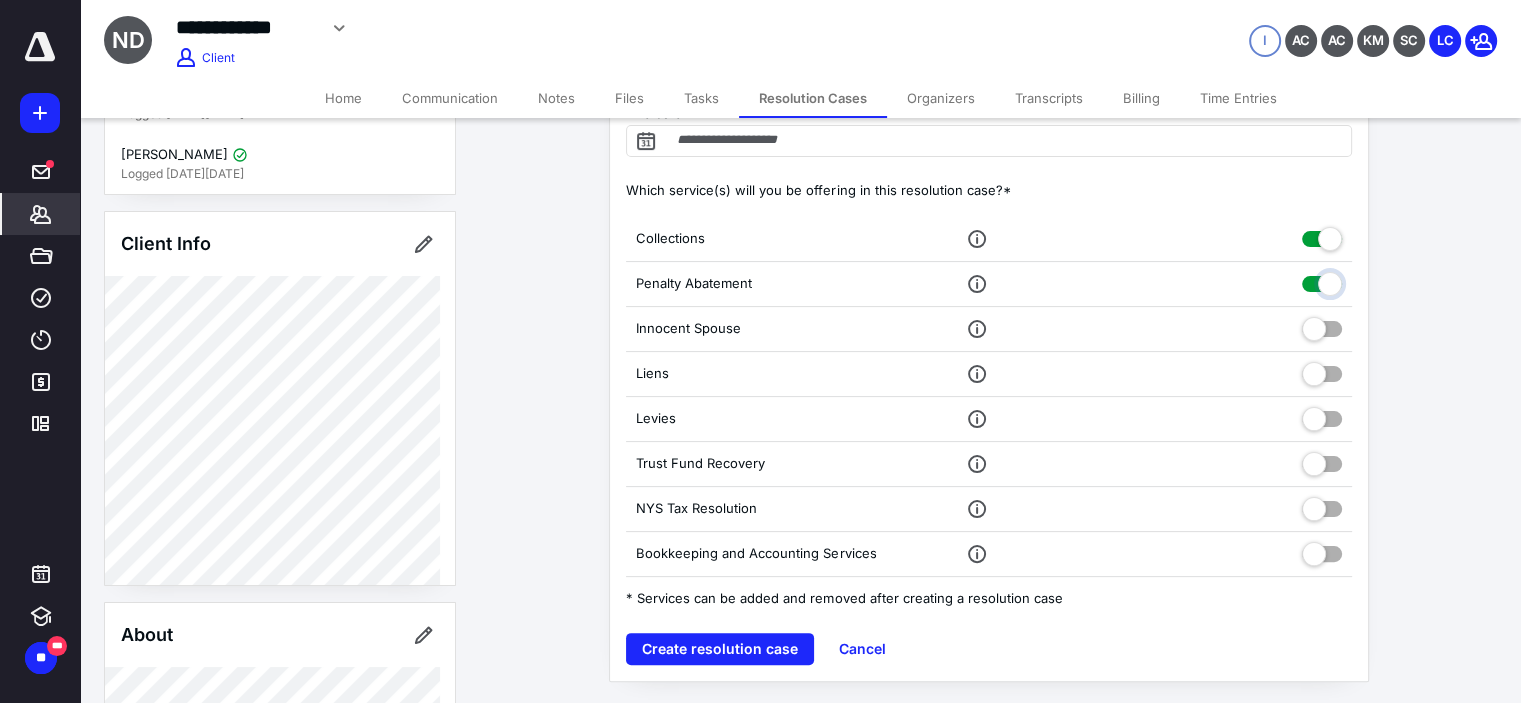 checkbox on "true" 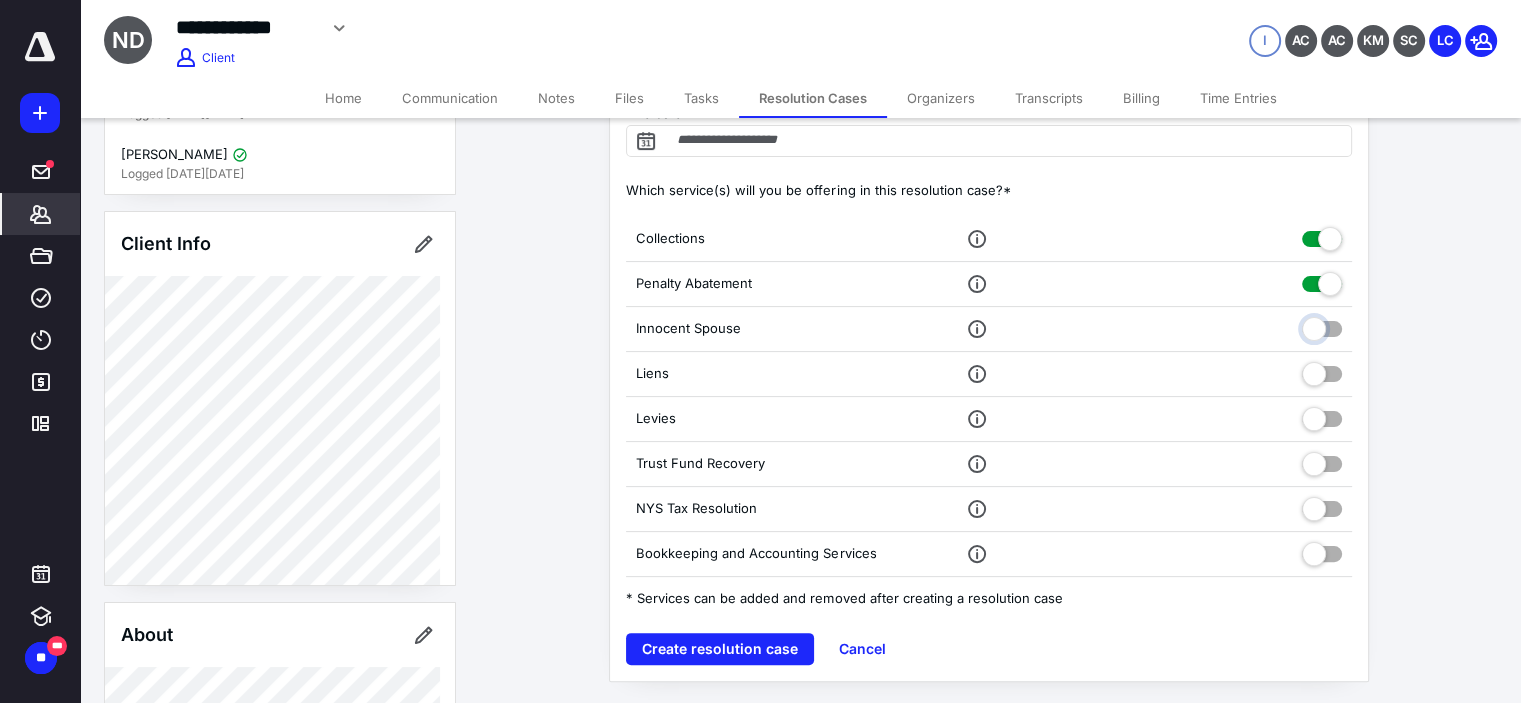click at bounding box center [1322, 326] 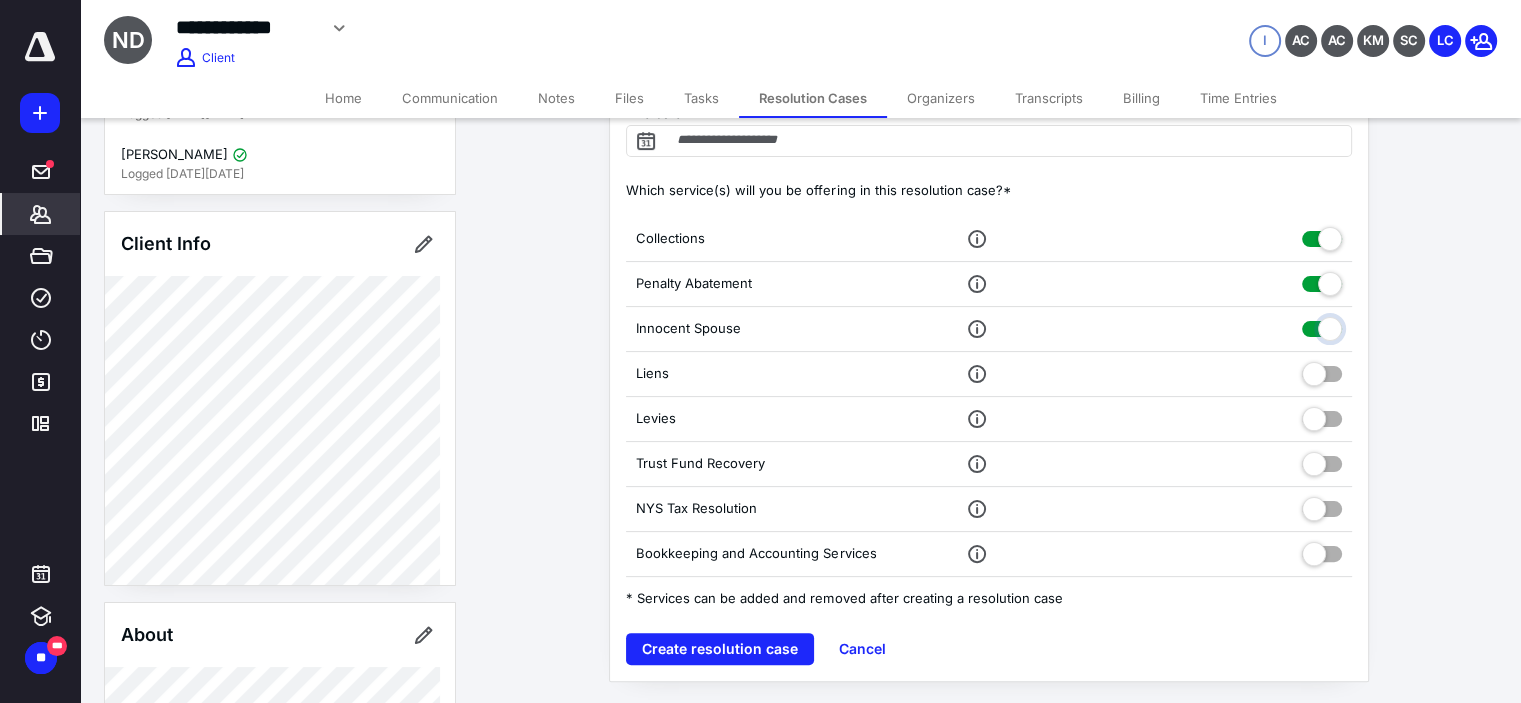 checkbox on "true" 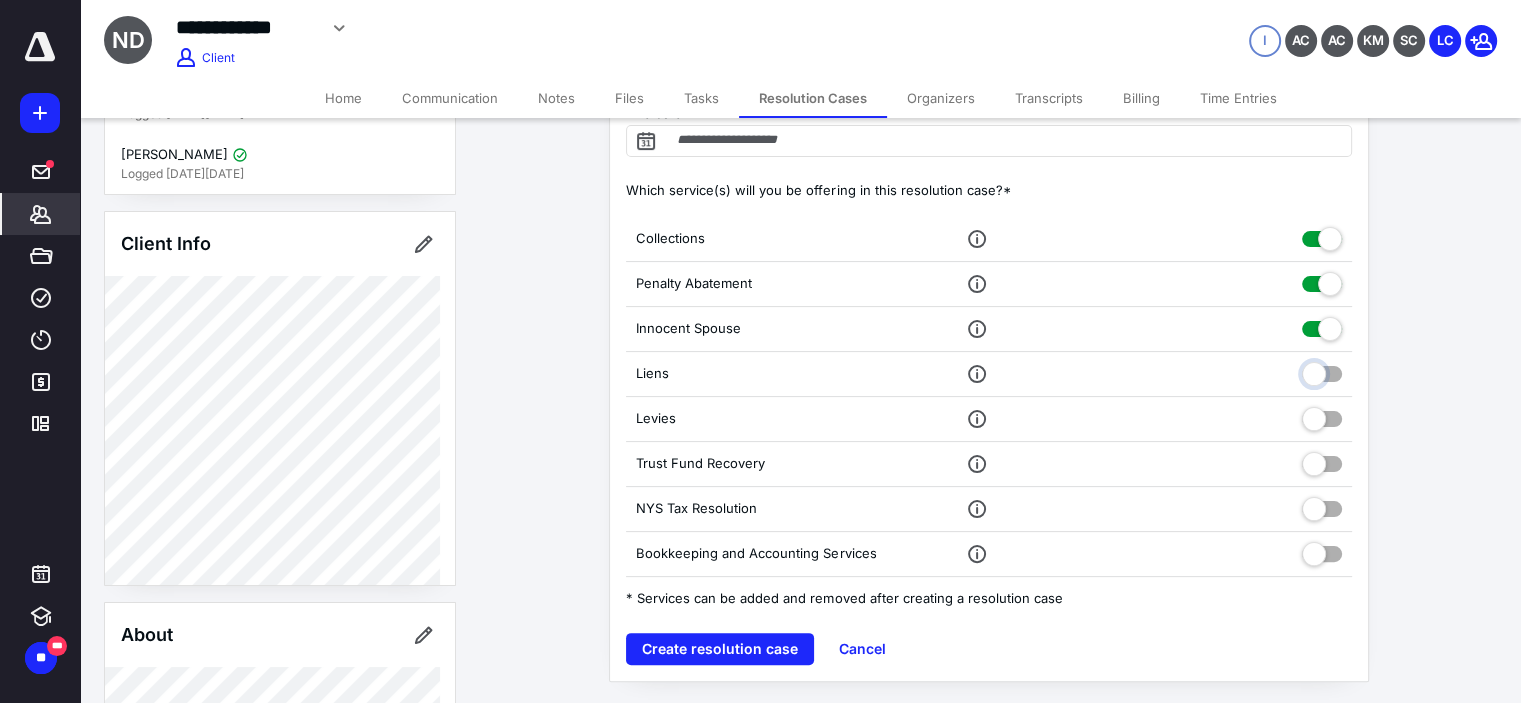 click at bounding box center [1322, 371] 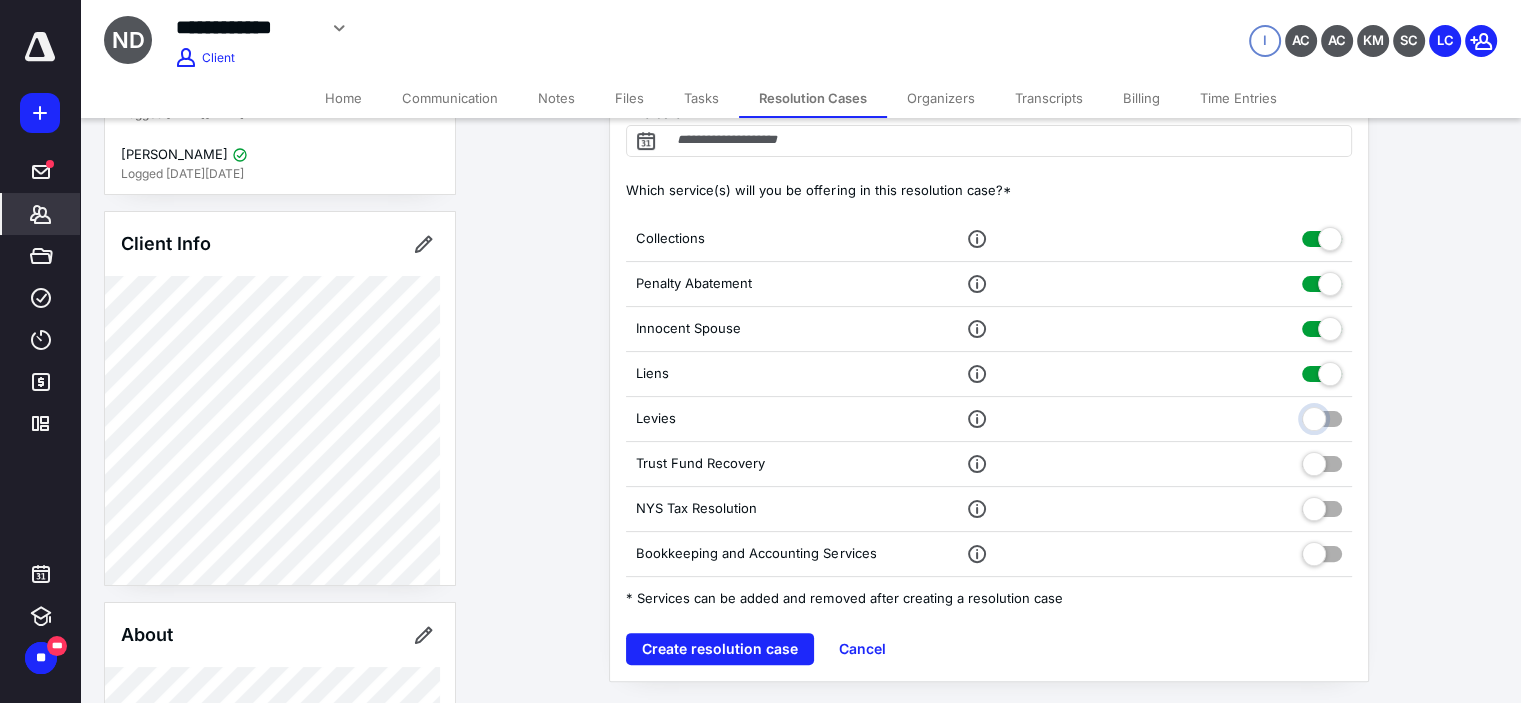 click at bounding box center (1322, 416) 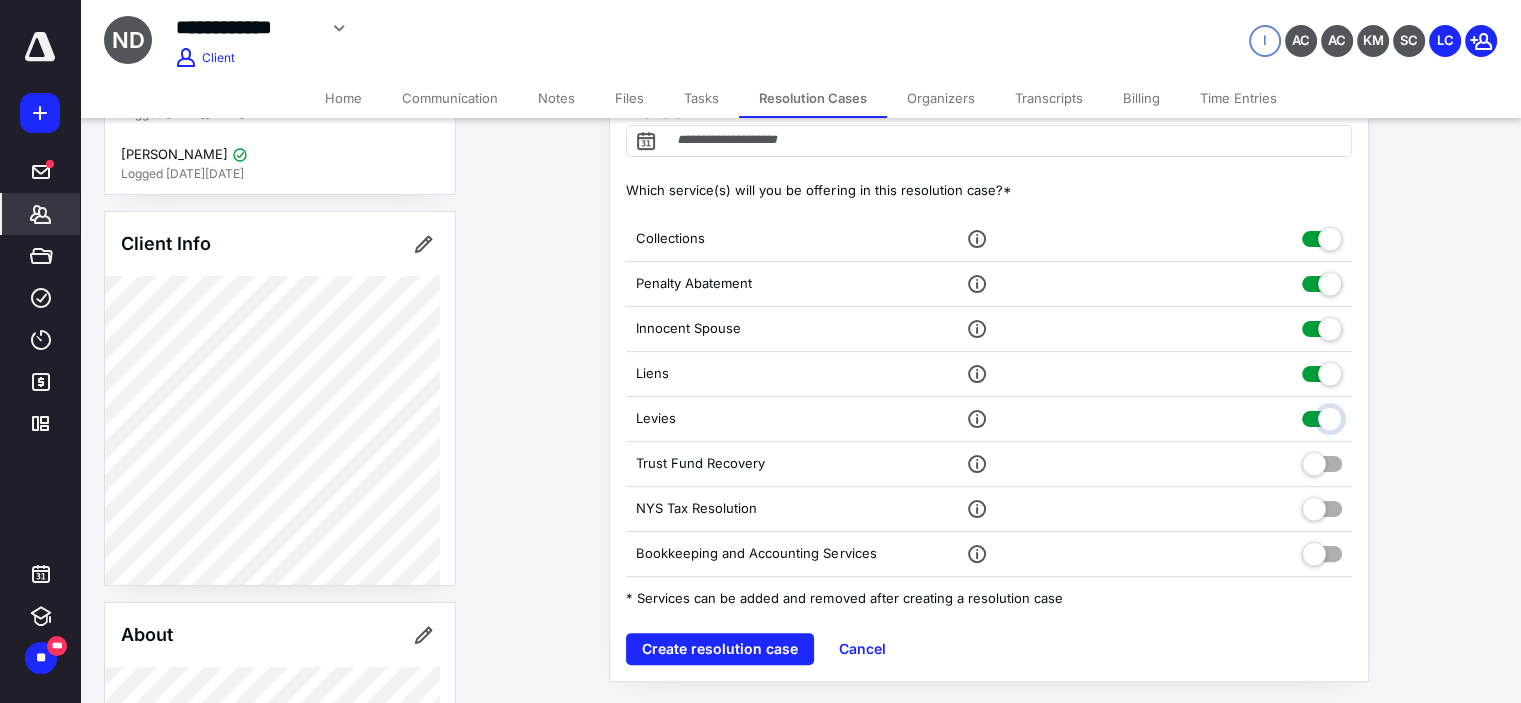 checkbox on "true" 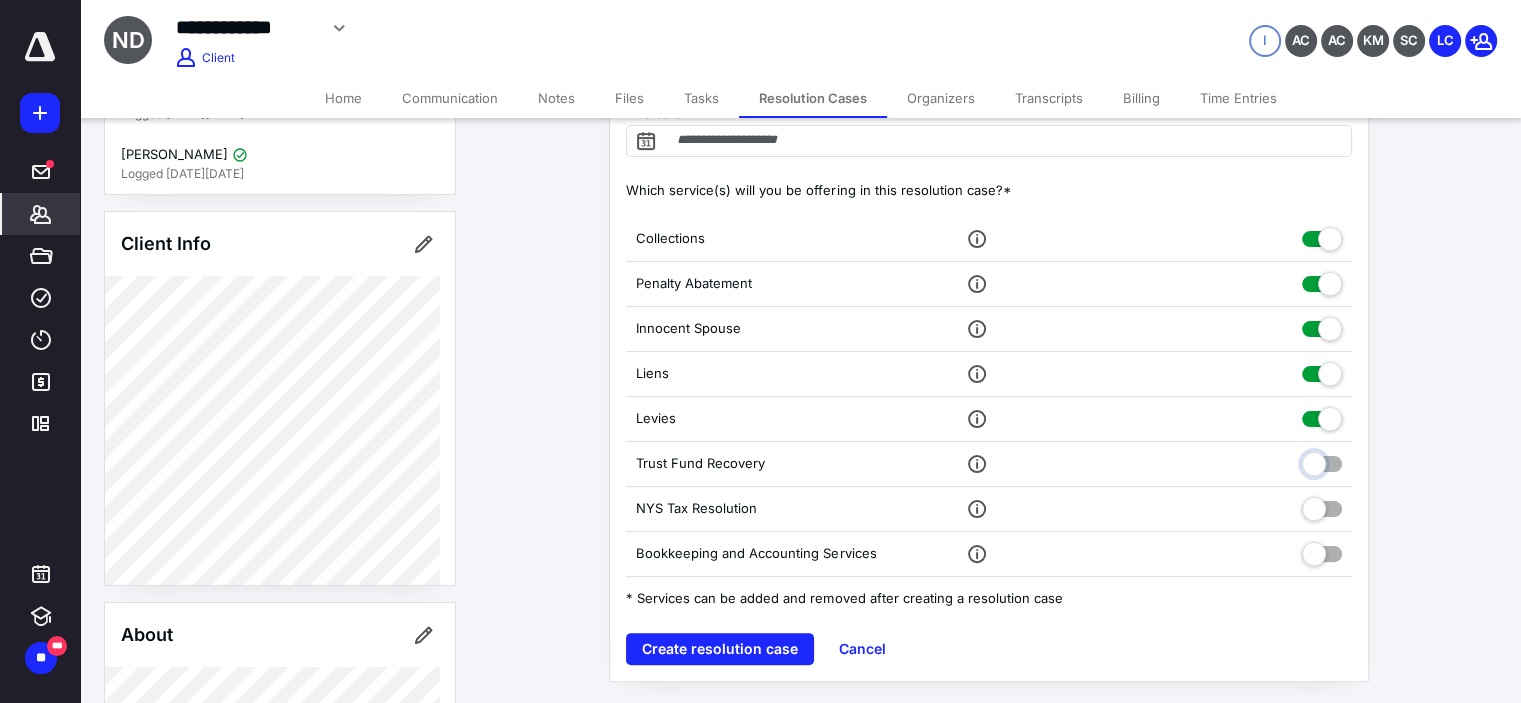 click at bounding box center (1322, 461) 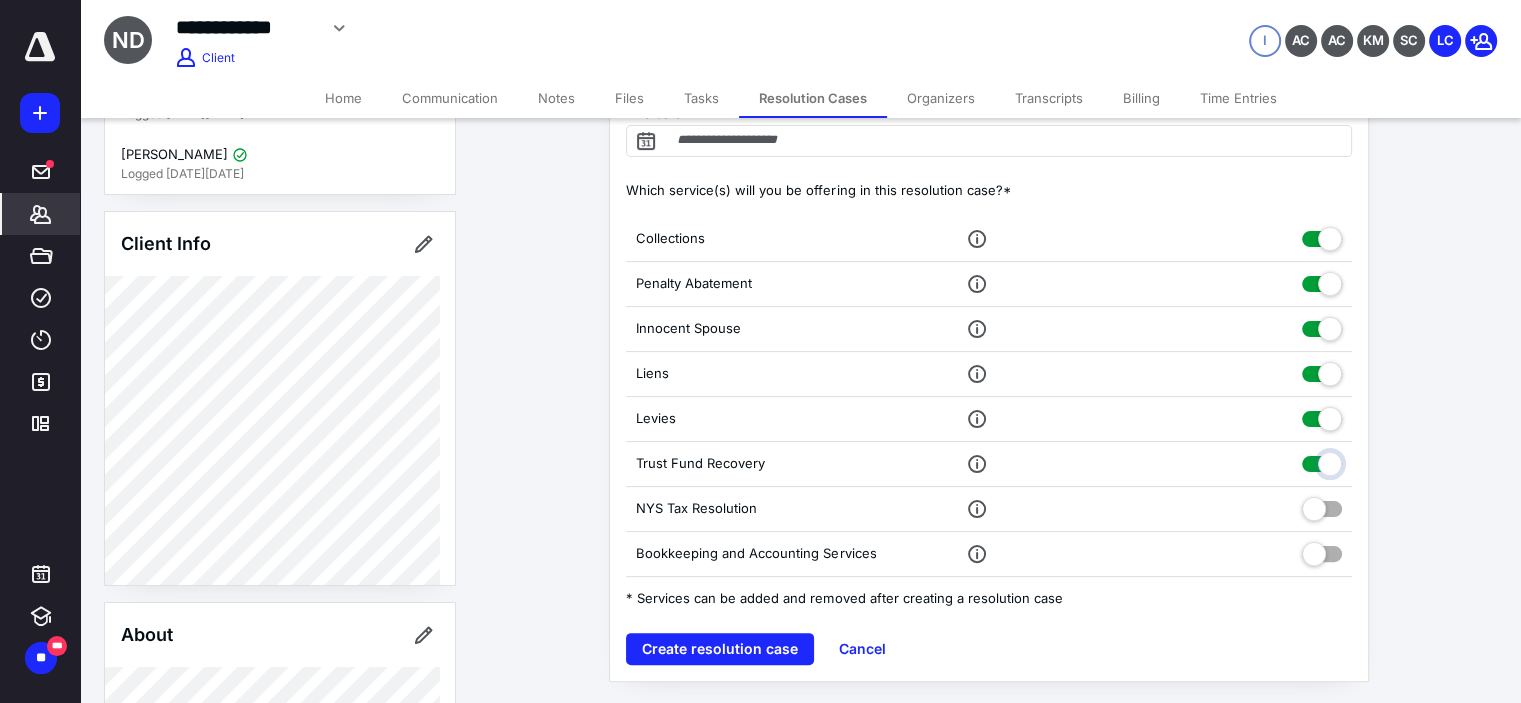 checkbox on "true" 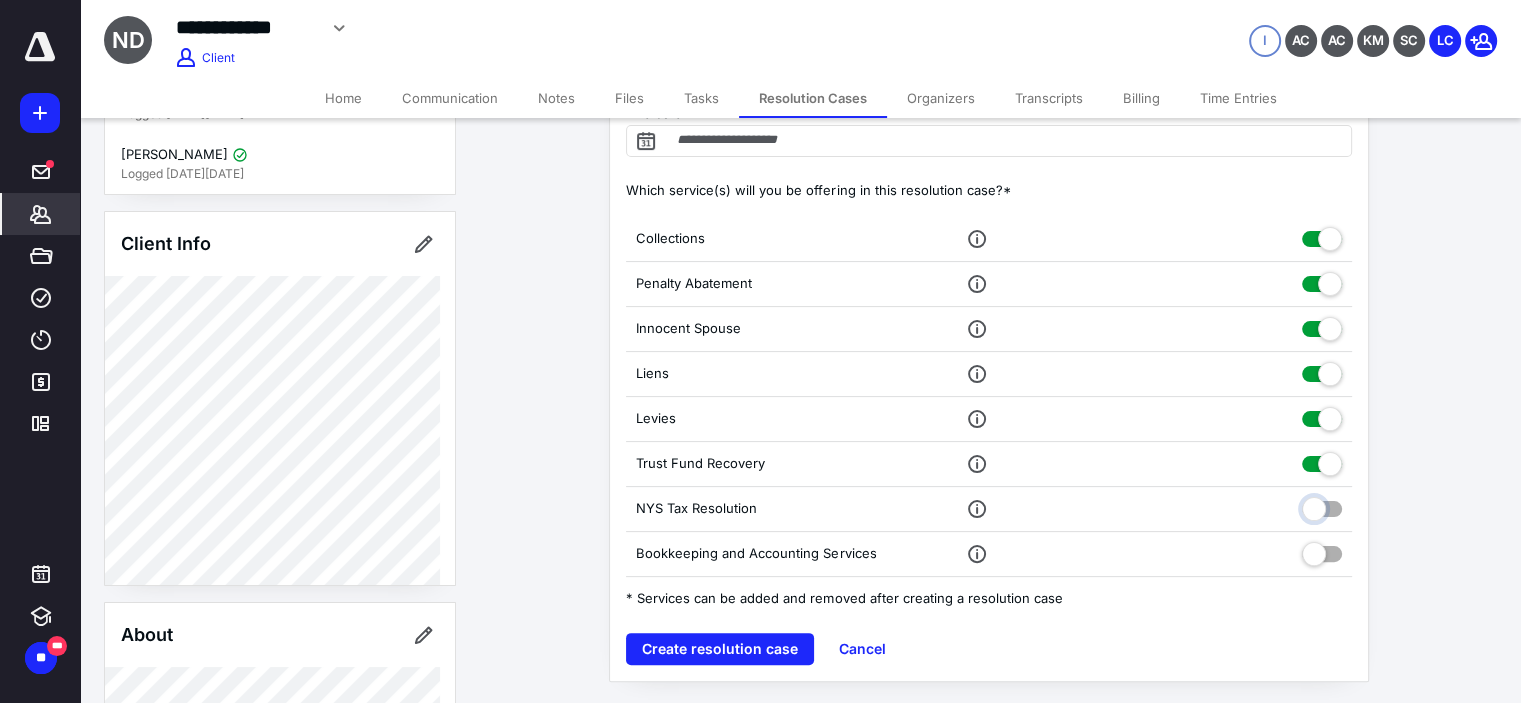 click at bounding box center [1322, 506] 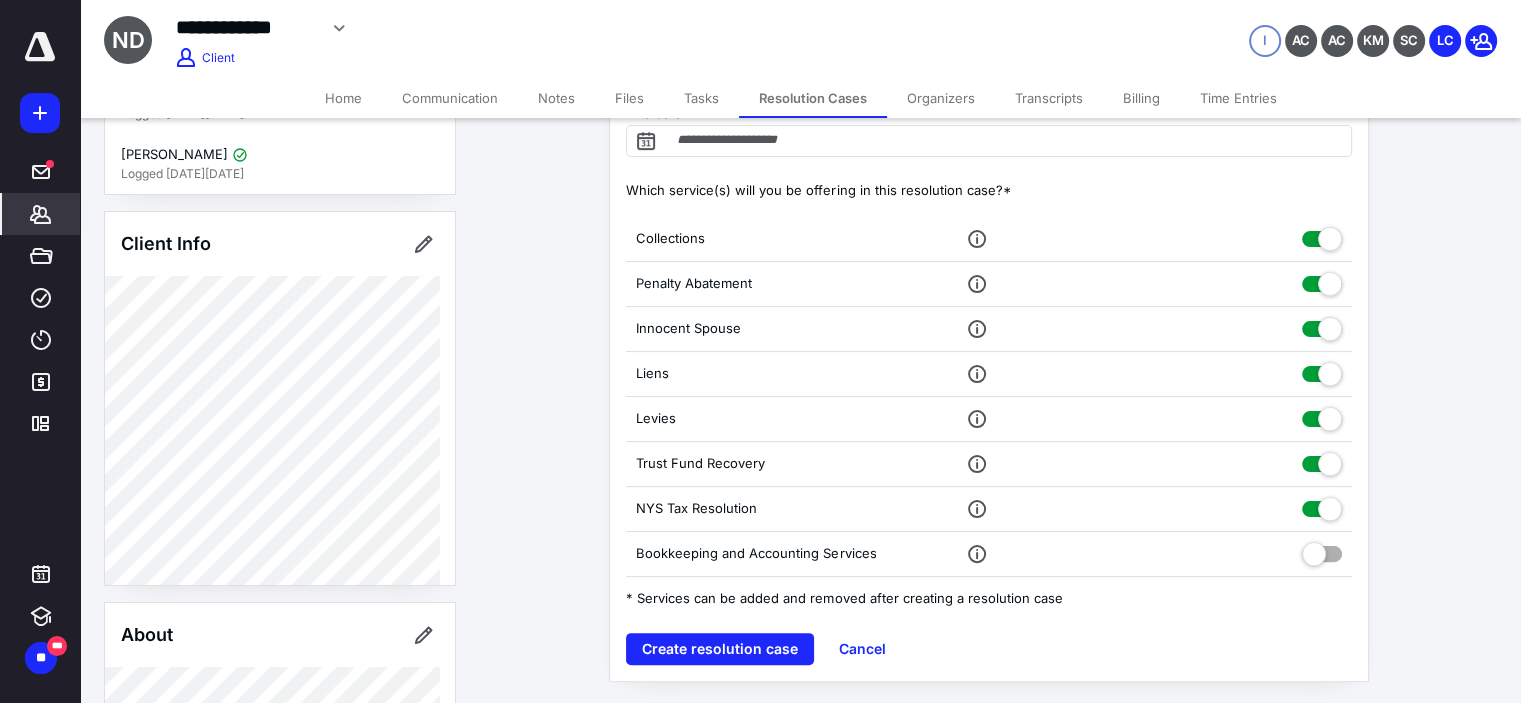 click at bounding box center (1165, 554) 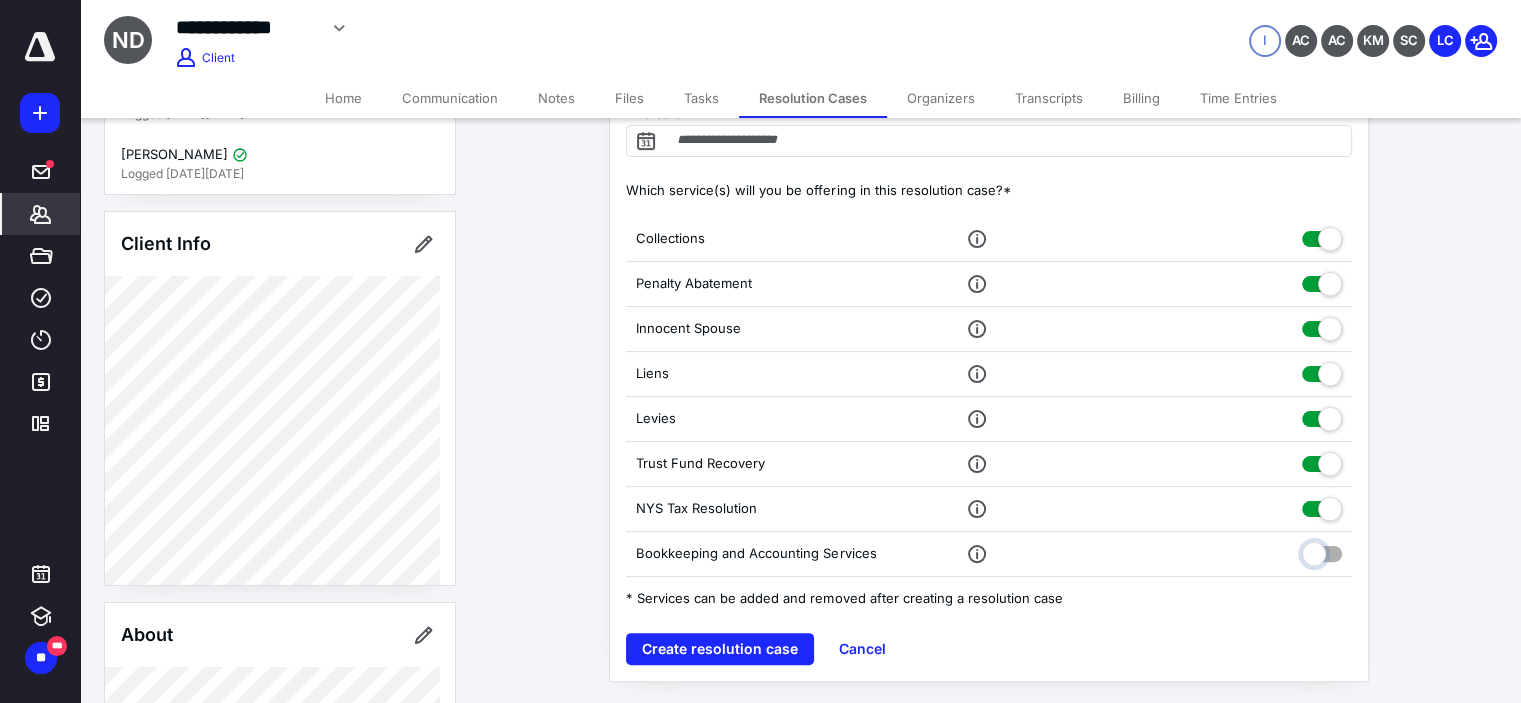 click at bounding box center (1322, 551) 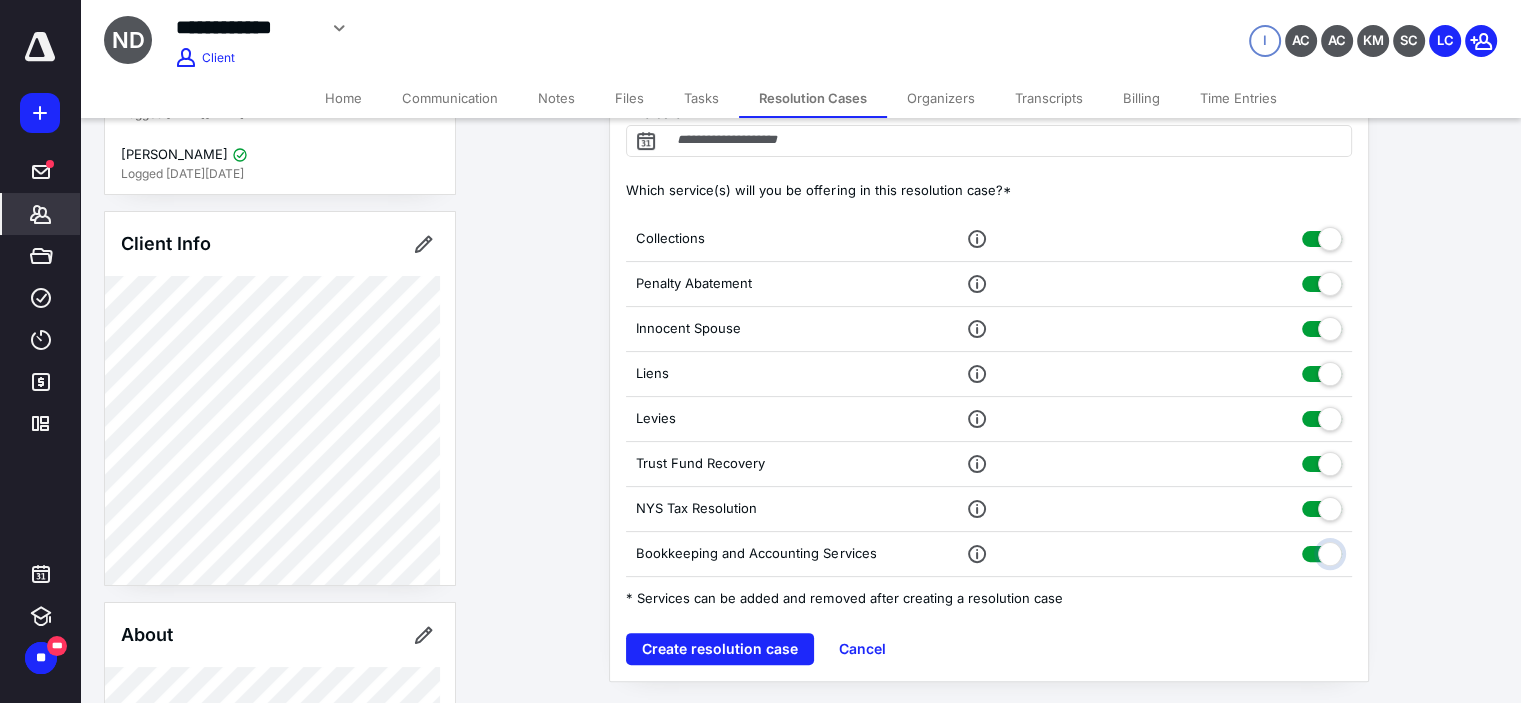 checkbox on "true" 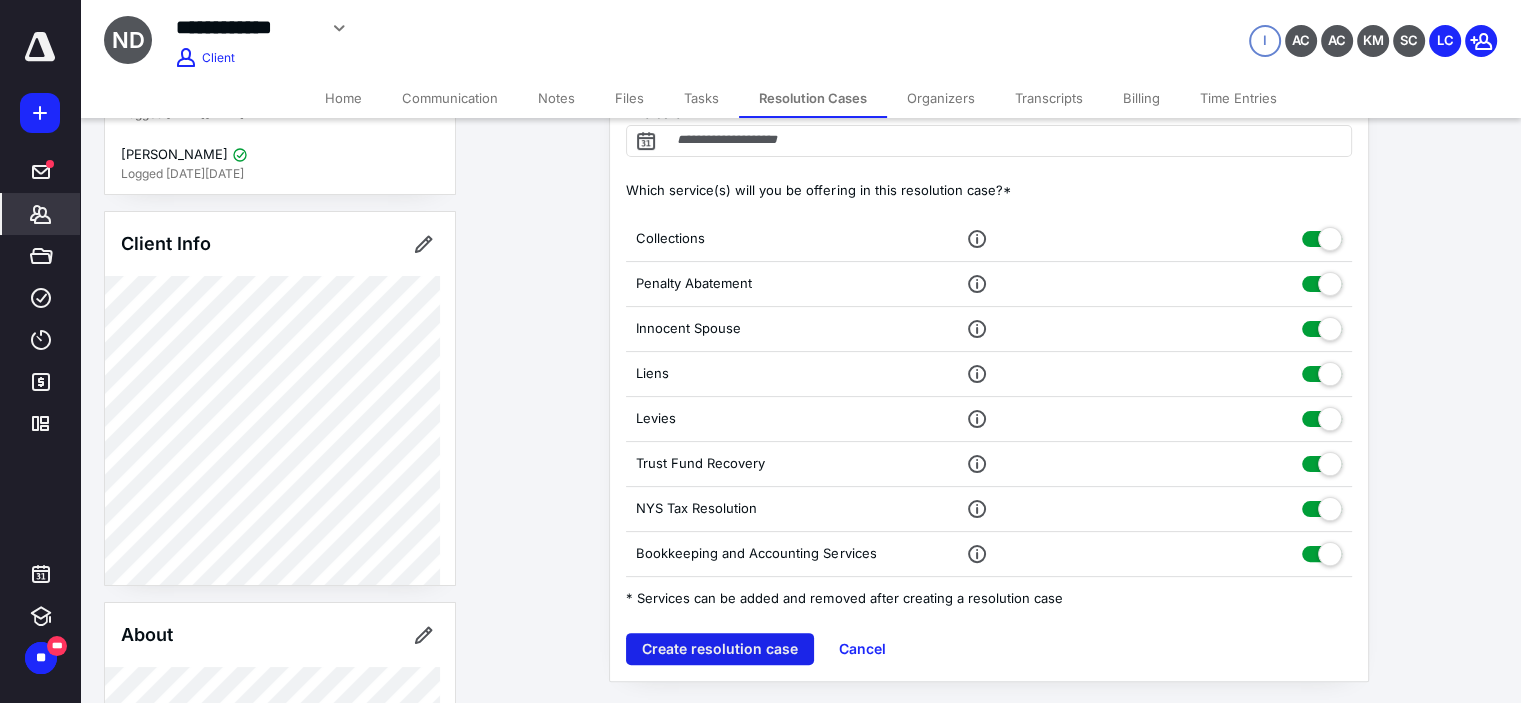 click on "Create resolution case" at bounding box center (720, 649) 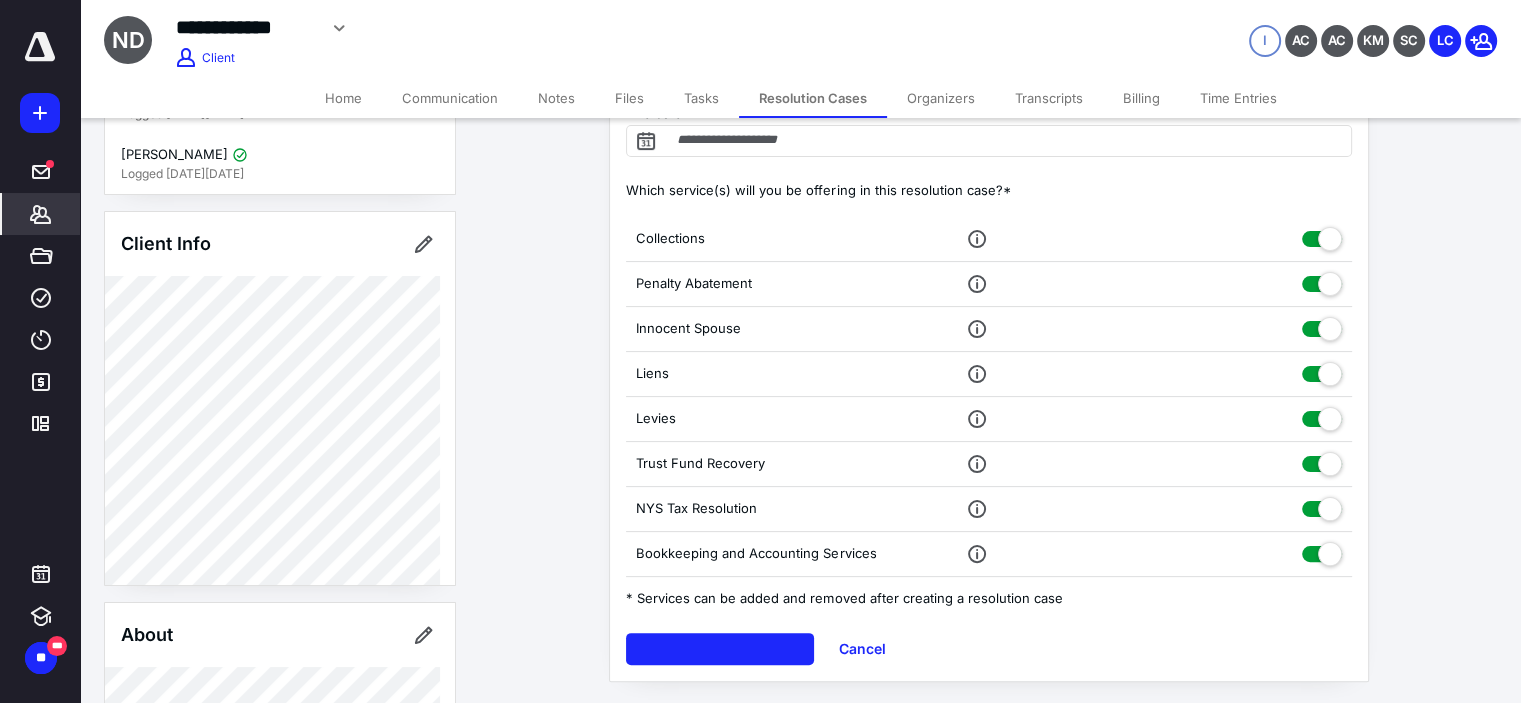 scroll, scrollTop: 0, scrollLeft: 0, axis: both 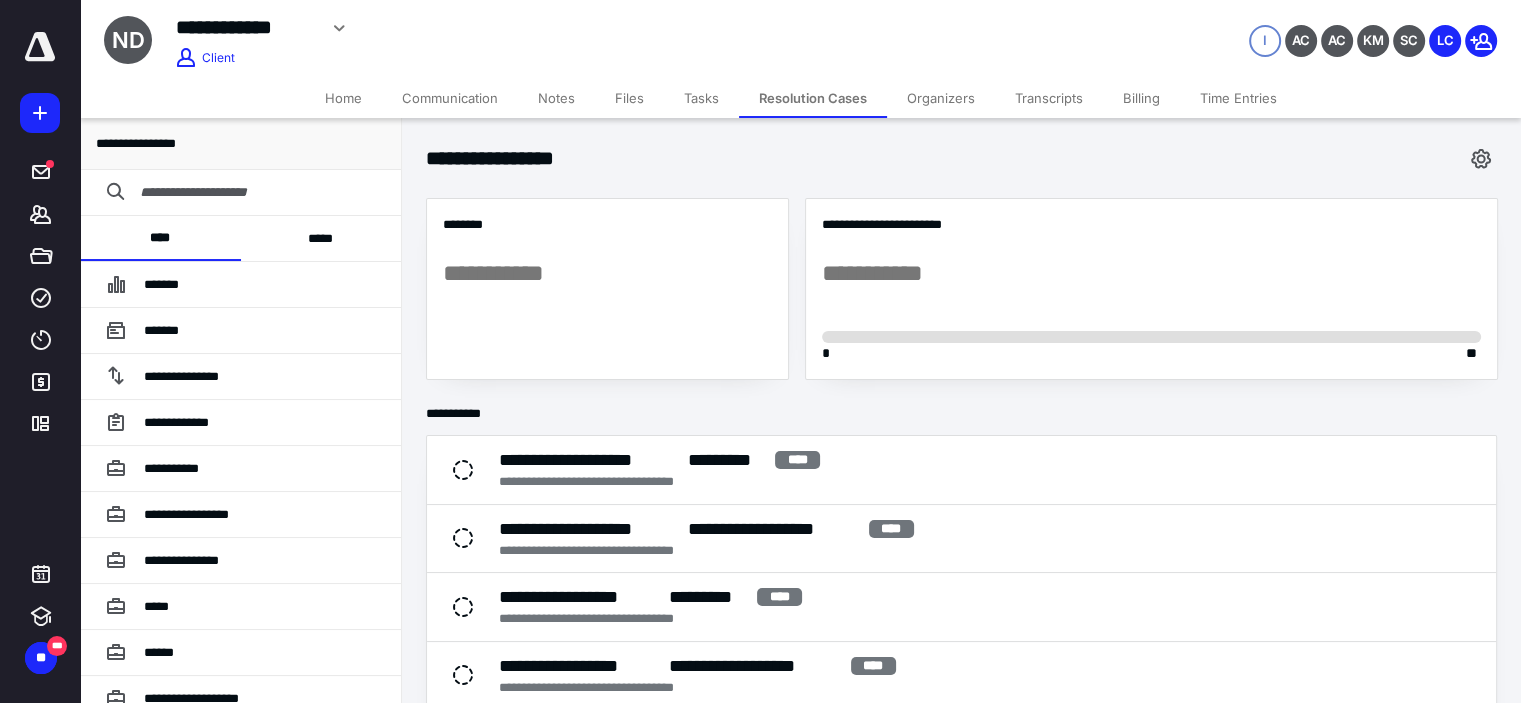 drag, startPoint x: 299, startPoint y: 246, endPoint x: 276, endPoint y: 273, distance: 35.468296 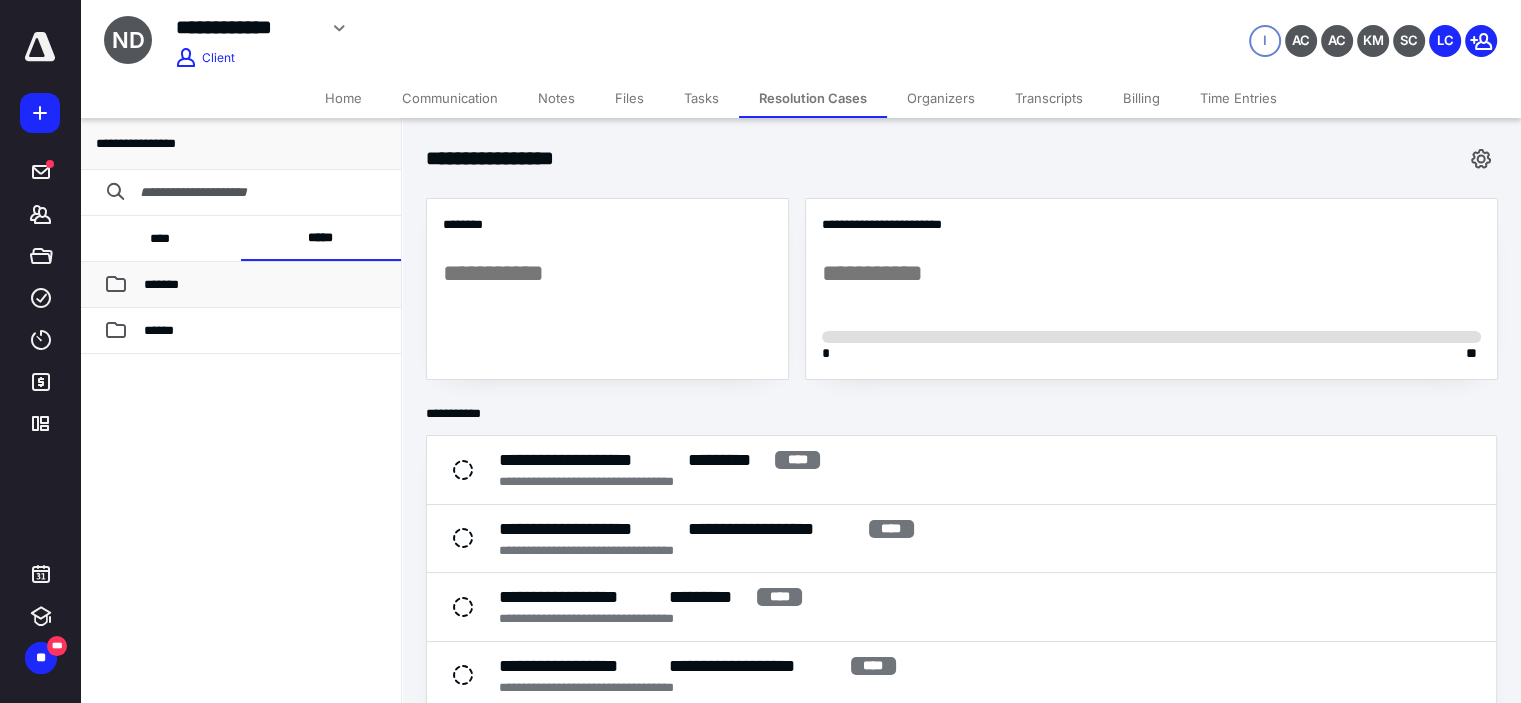 click on "*******" at bounding box center [240, 285] 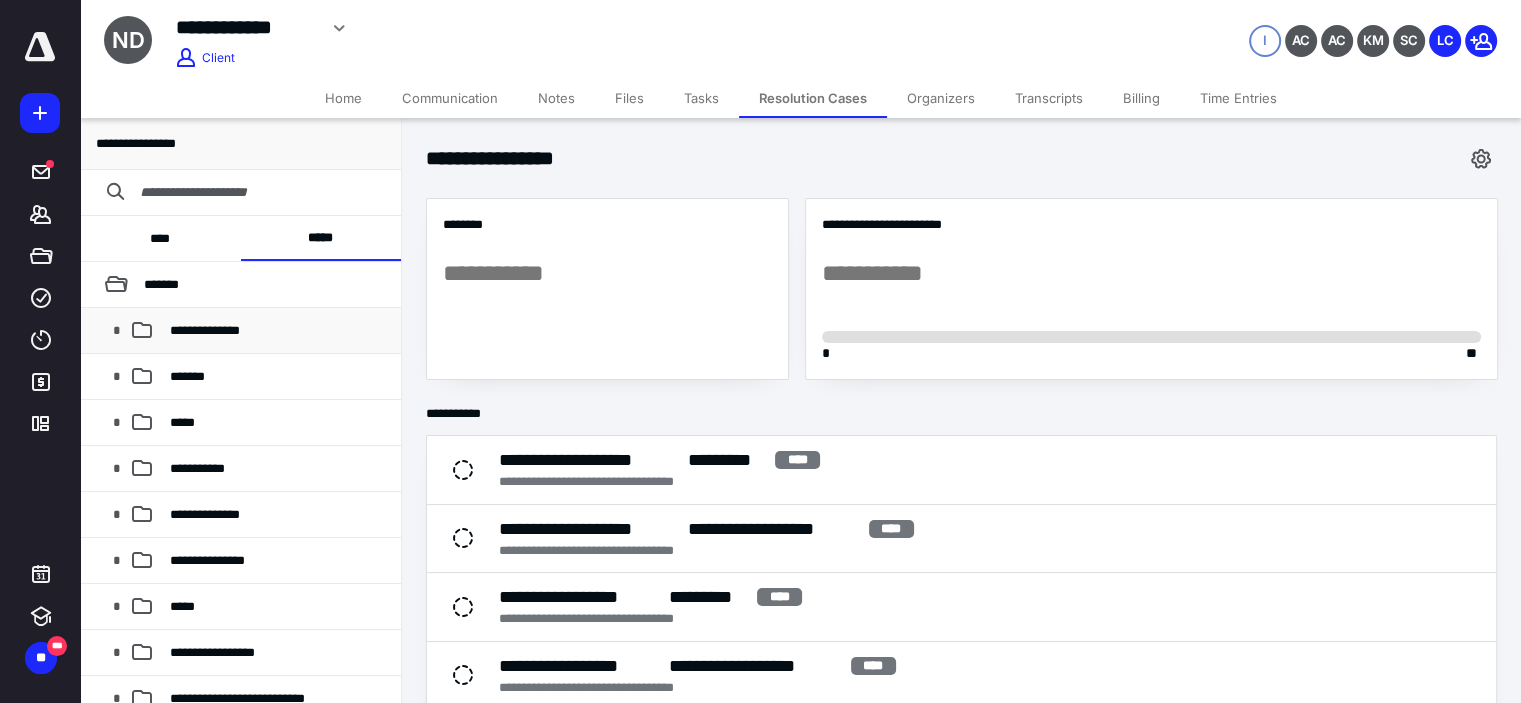 click on "**********" at bounding box center (205, 330) 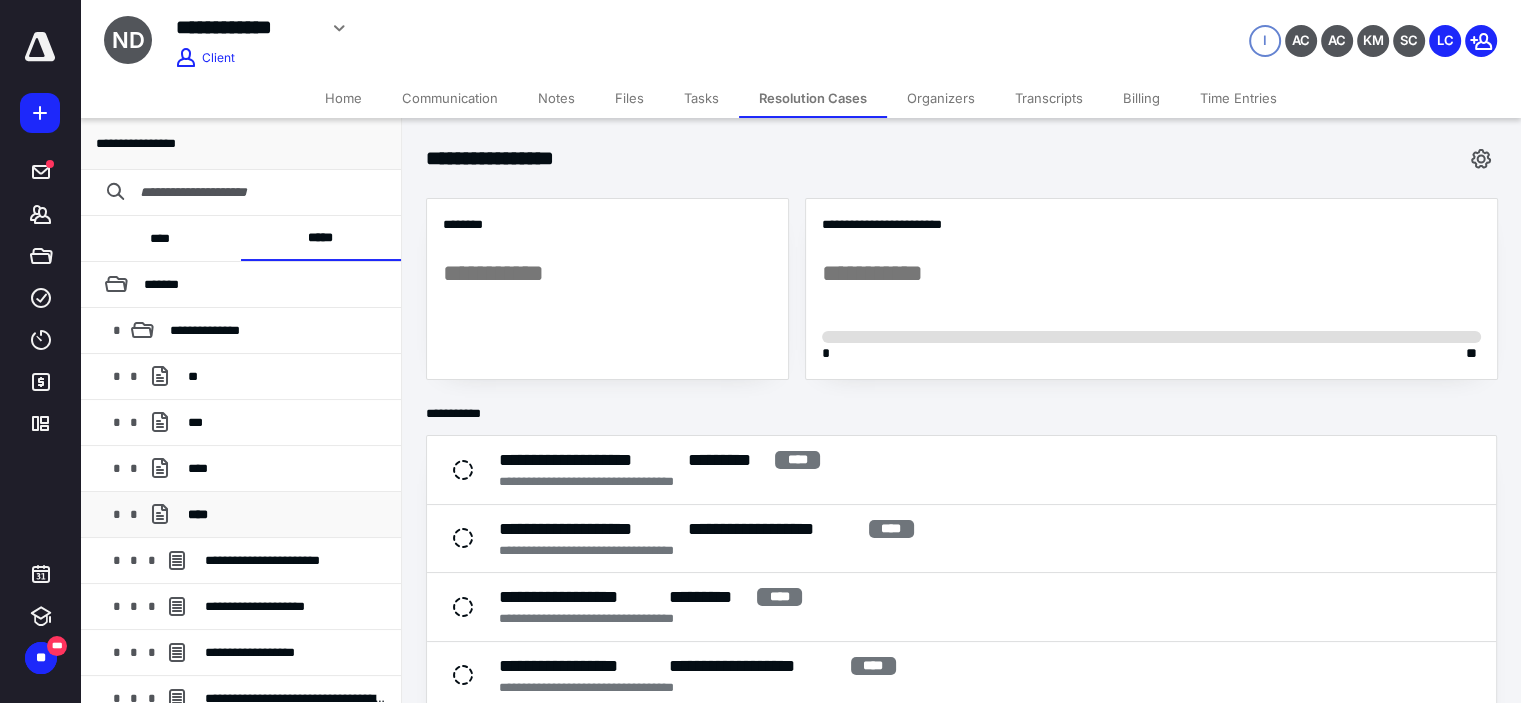 click on "****" at bounding box center [286, 515] 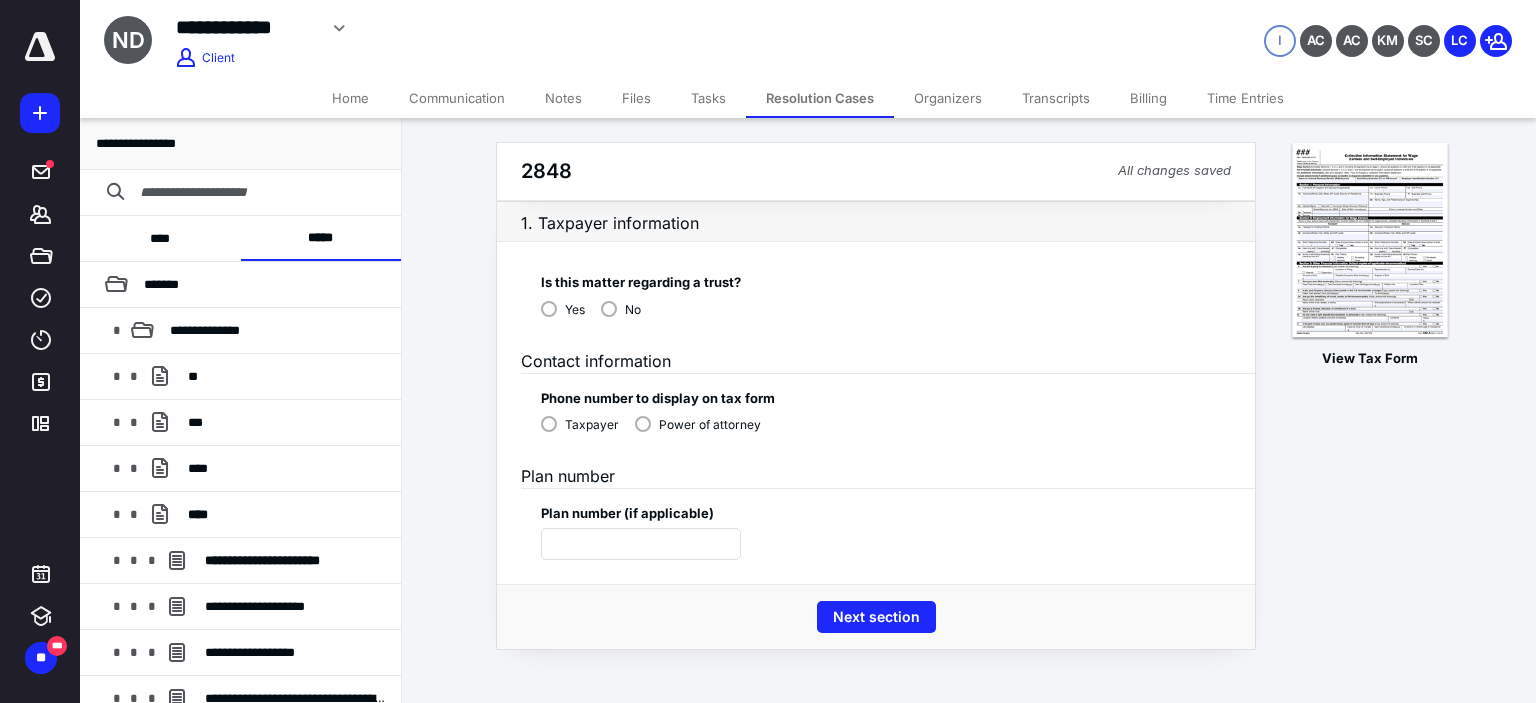 click on "No" at bounding box center [621, 308] 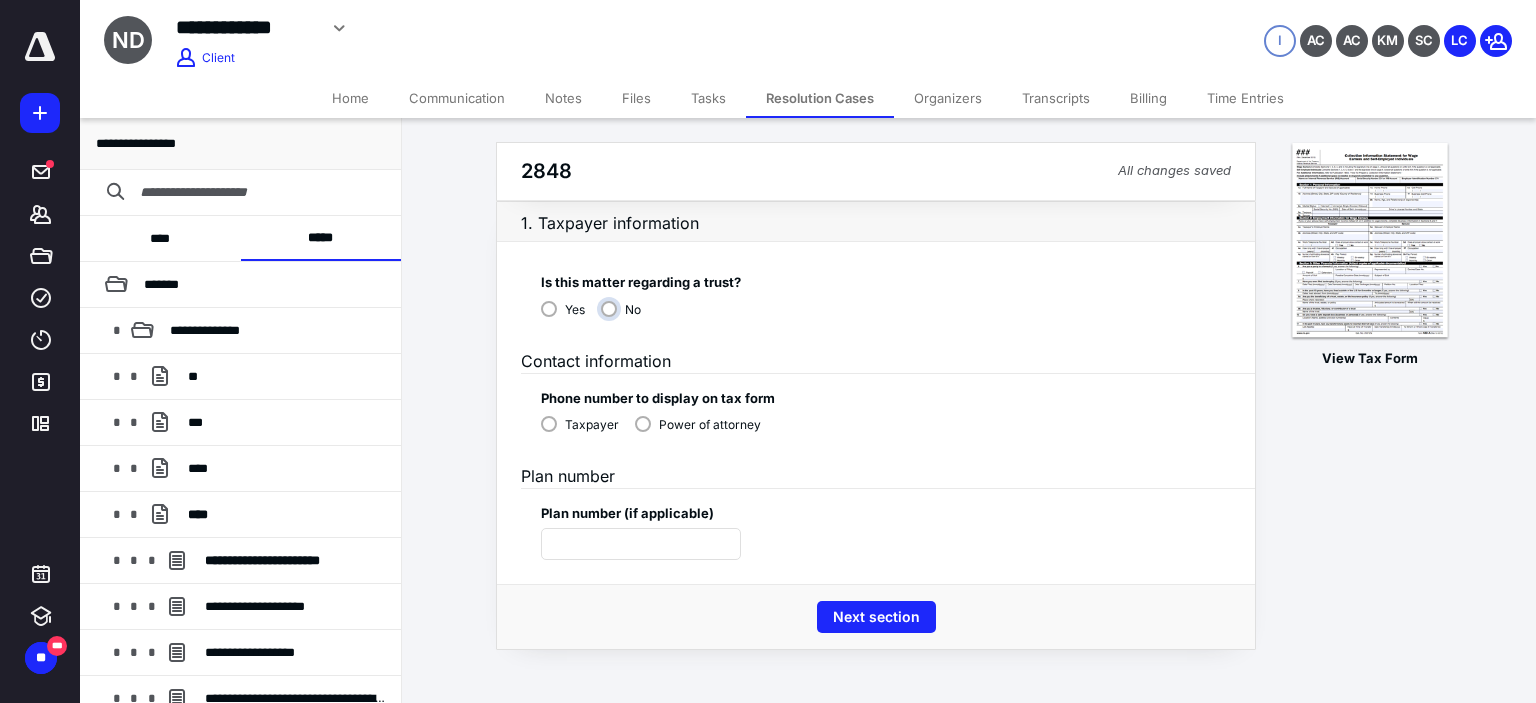 click on "No" at bounding box center [626, 317] 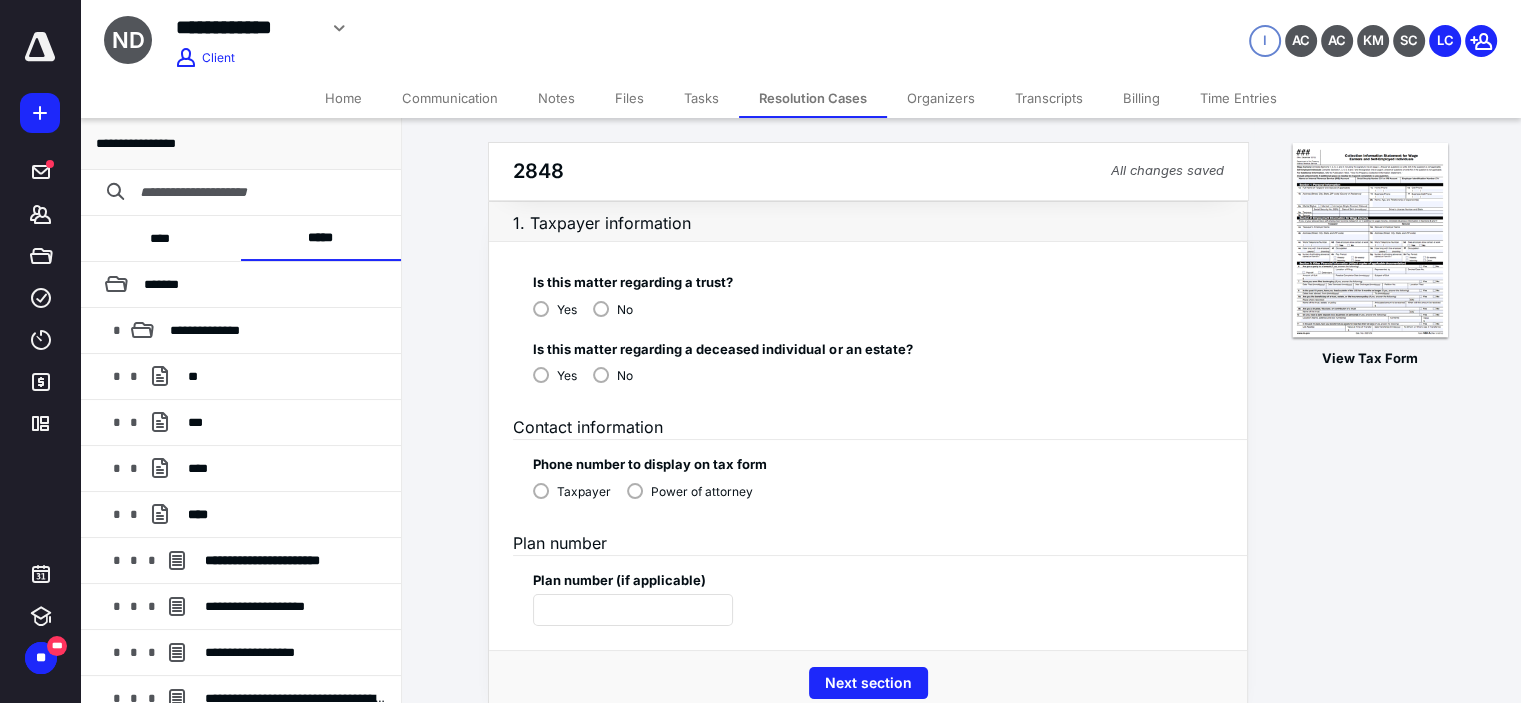 click on "No" at bounding box center (613, 374) 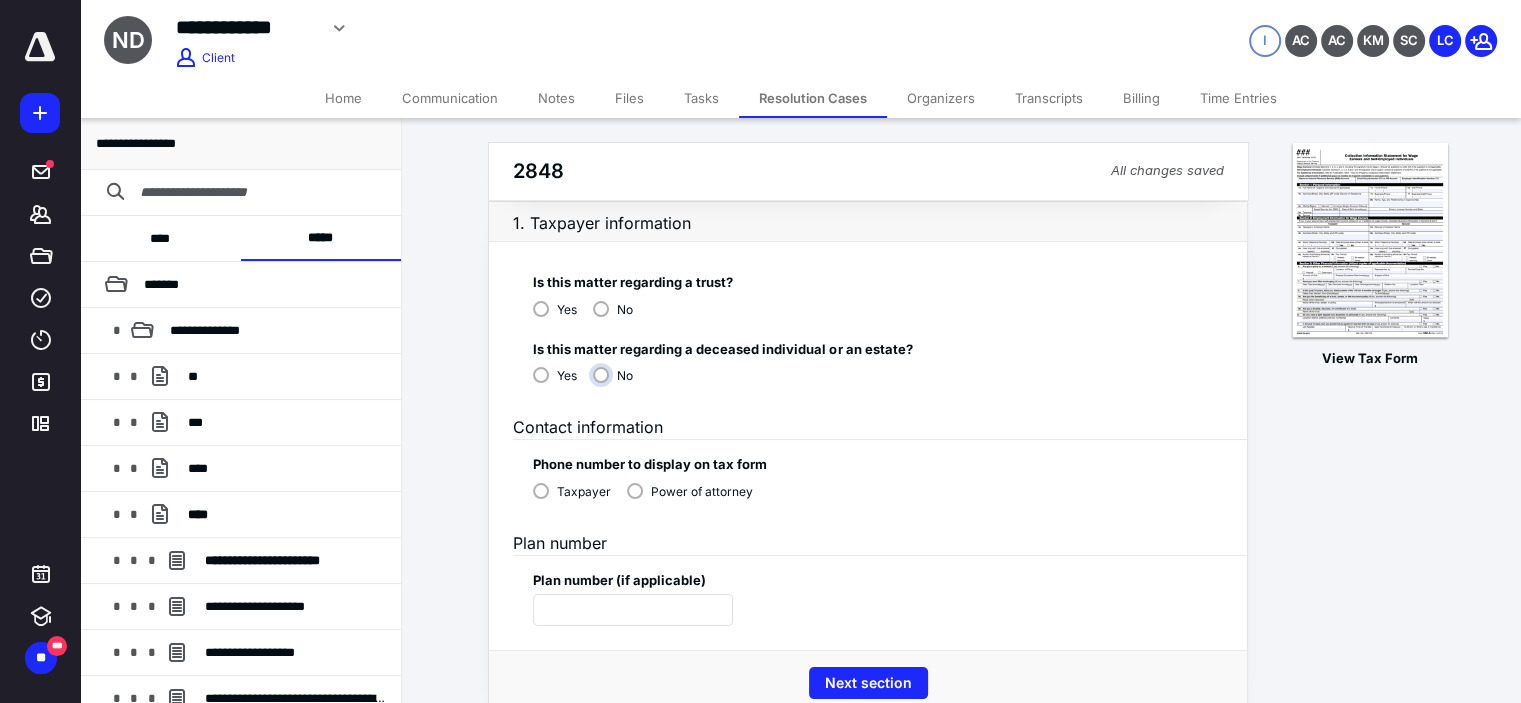click on "No" at bounding box center (618, 383) 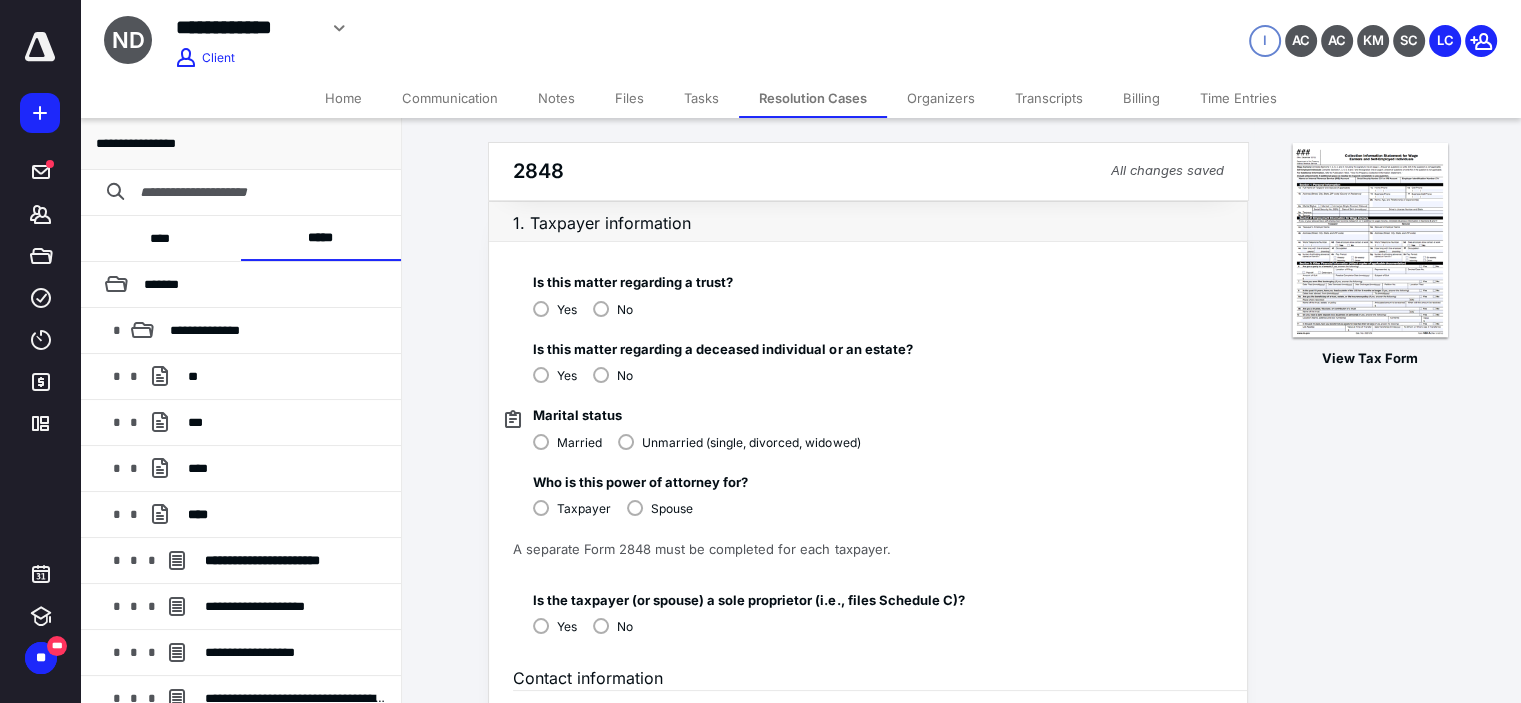 click on "Married" at bounding box center (579, 443) 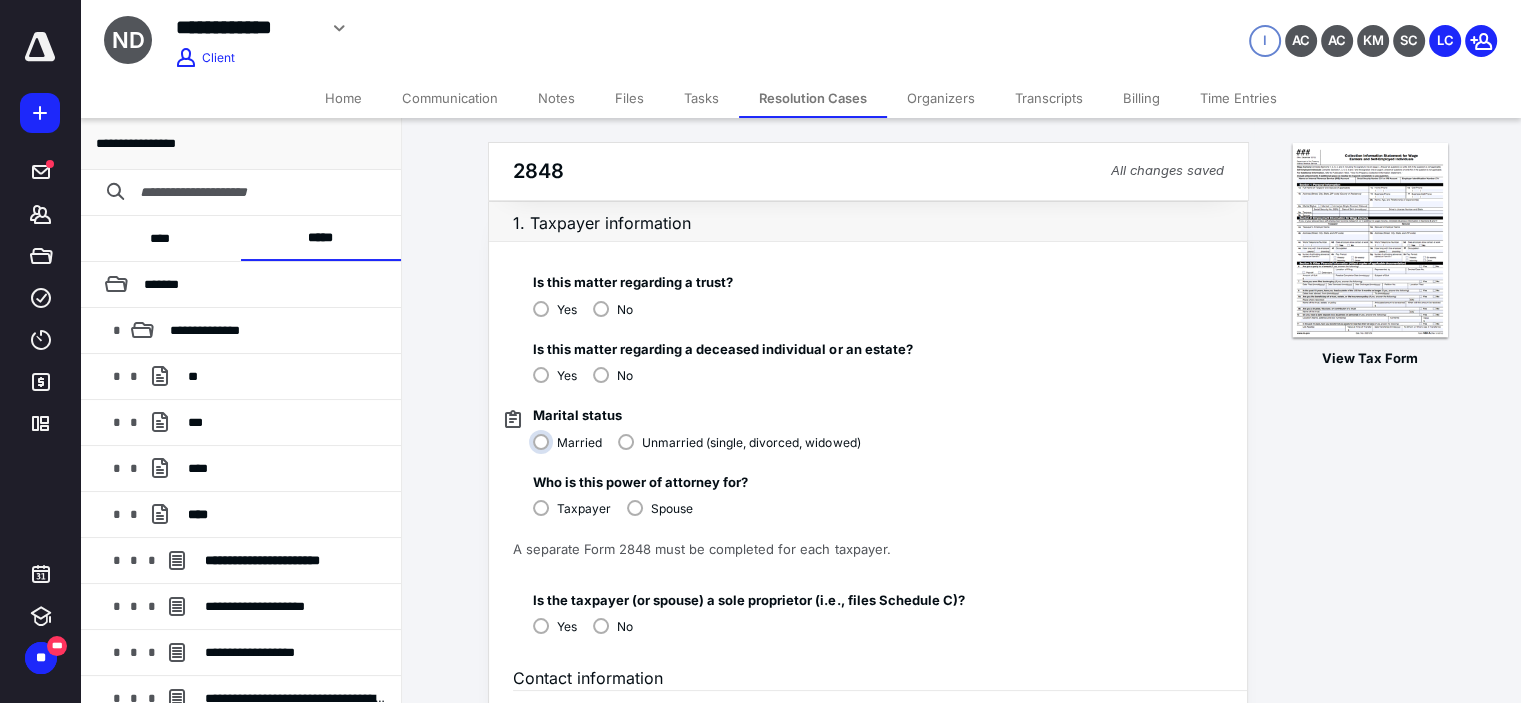 click on "Married" at bounding box center (572, 450) 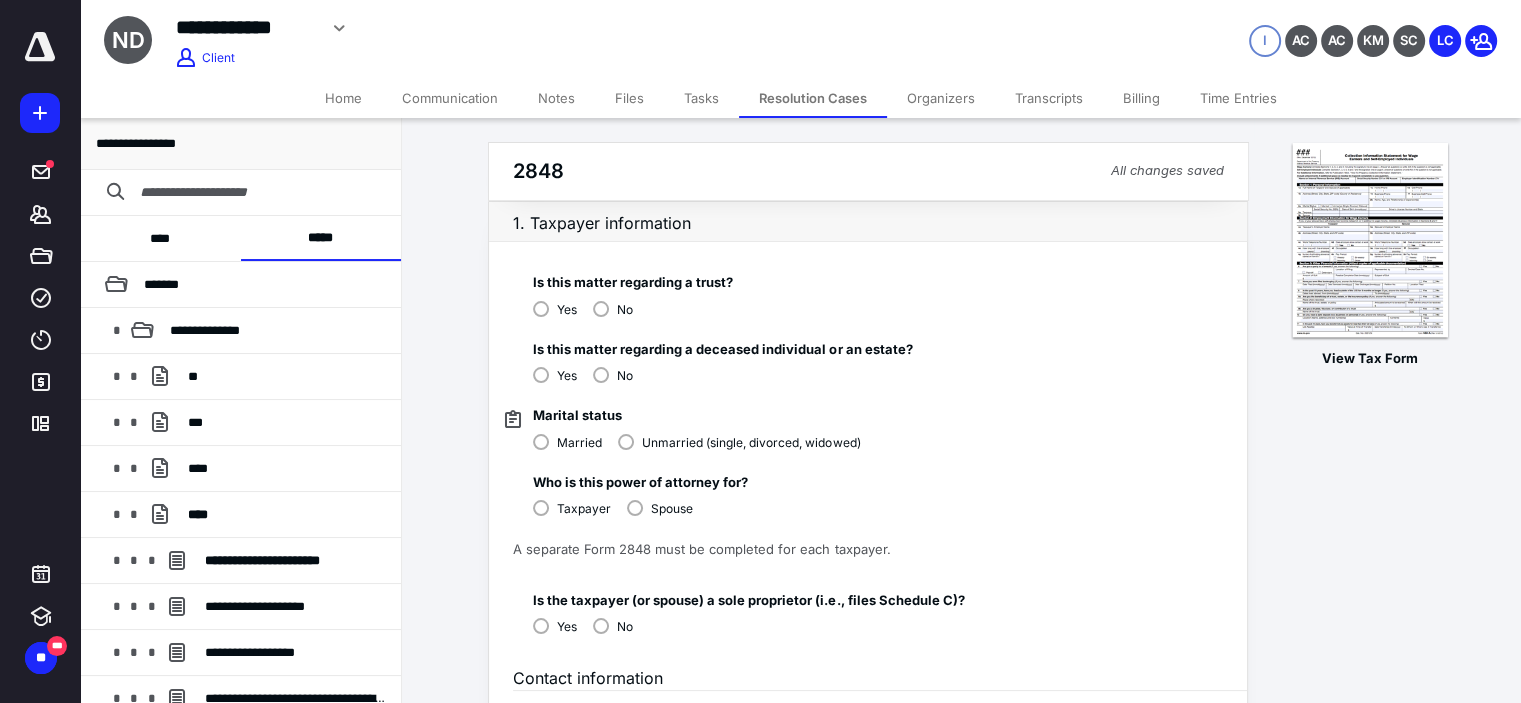 click on "Taxpayer" at bounding box center [572, 507] 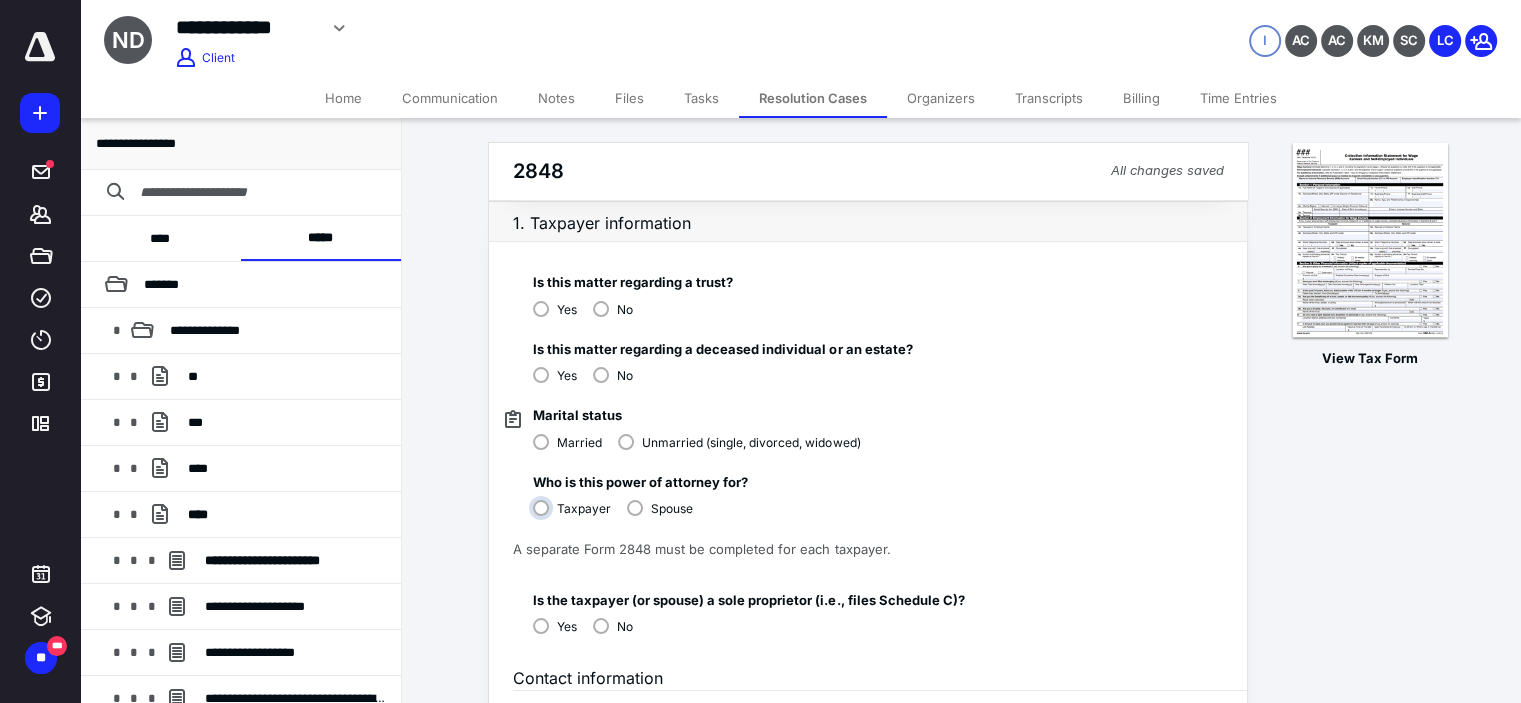 click on "Taxpayer" at bounding box center (577, 516) 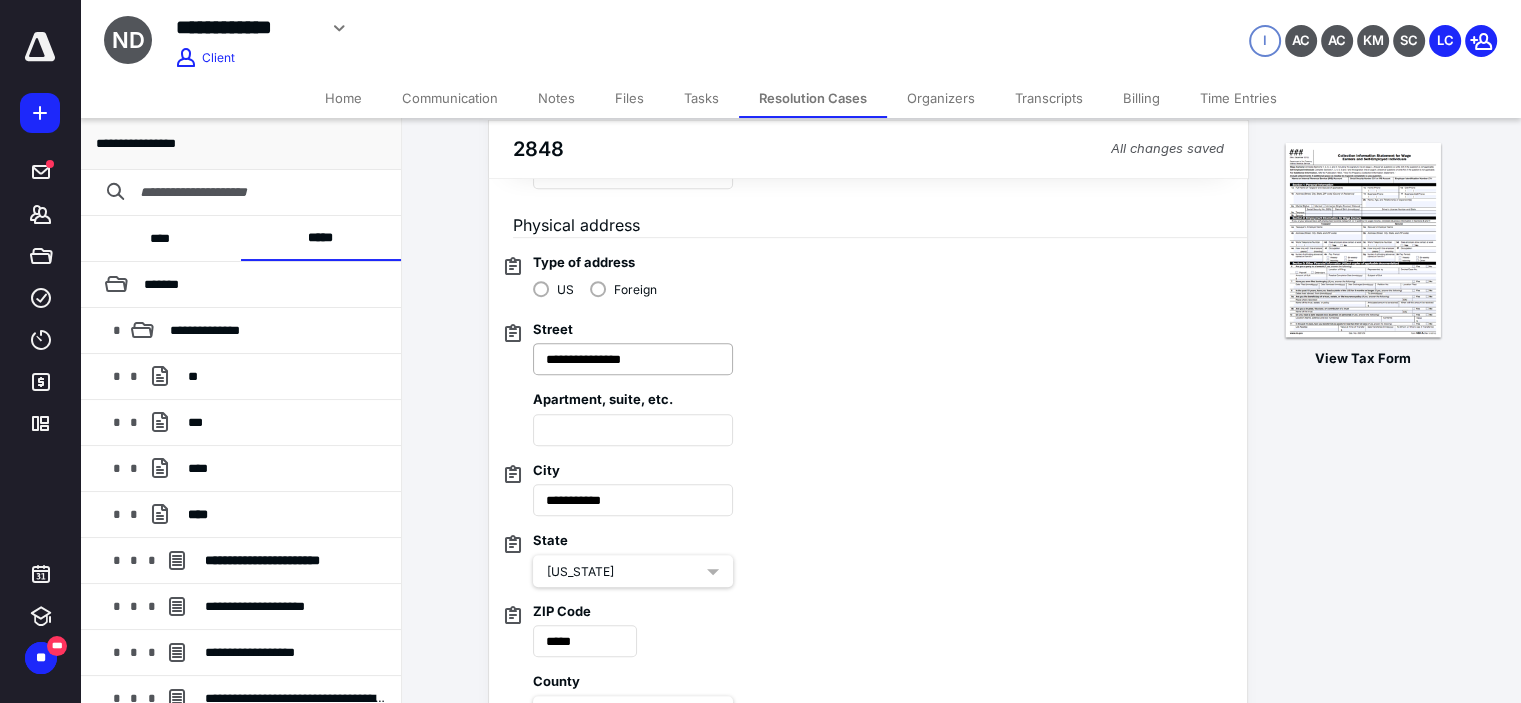 scroll, scrollTop: 866, scrollLeft: 0, axis: vertical 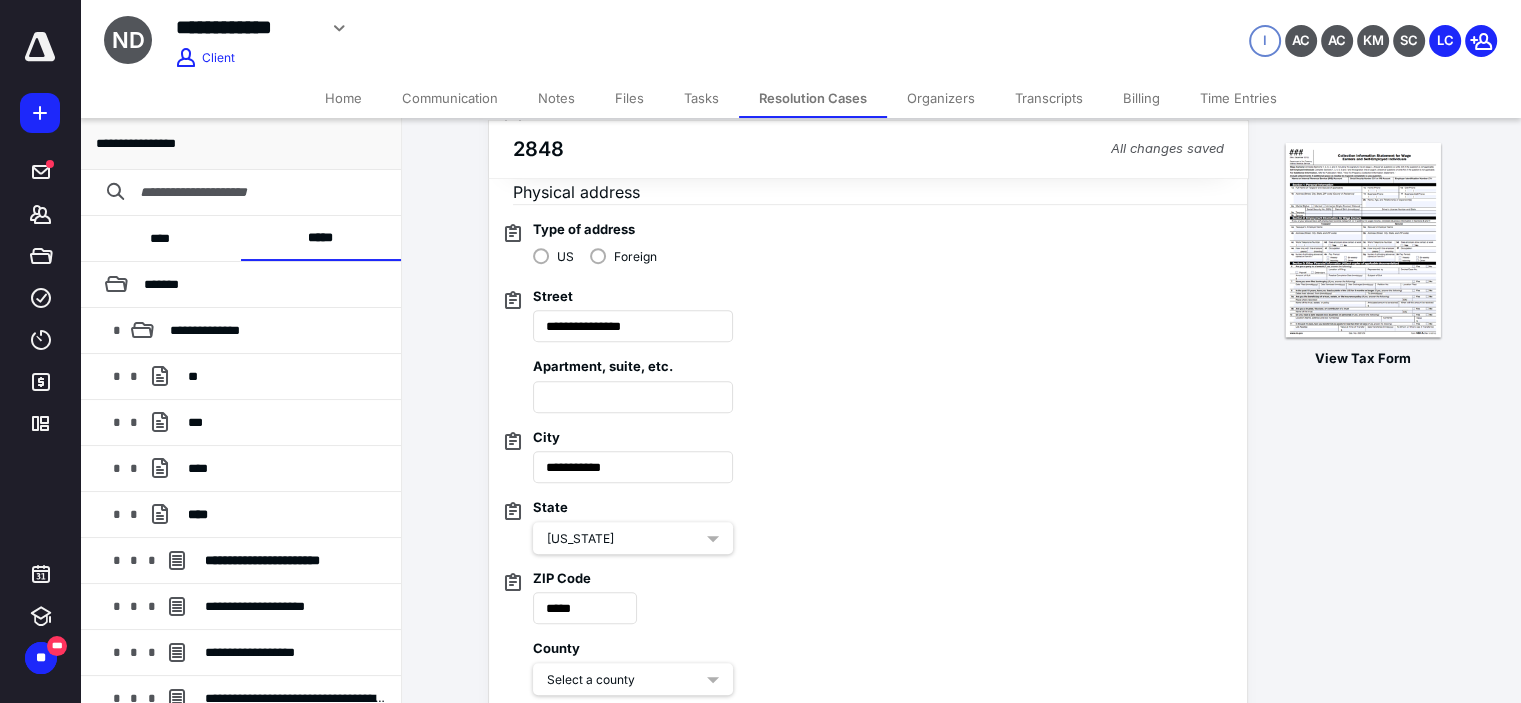click on "**********" at bounding box center (860, 448) 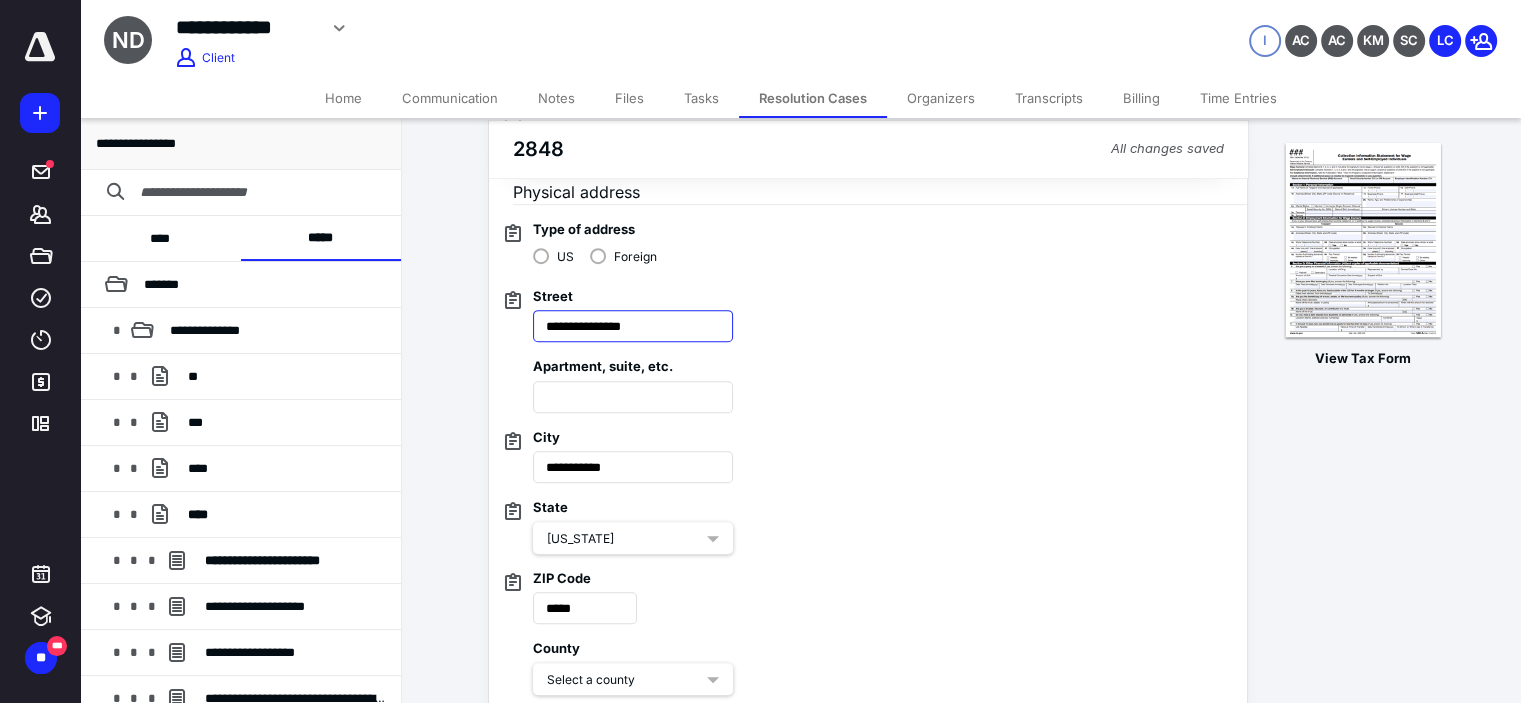drag, startPoint x: 666, startPoint y: 318, endPoint x: 503, endPoint y: 317, distance: 163.00307 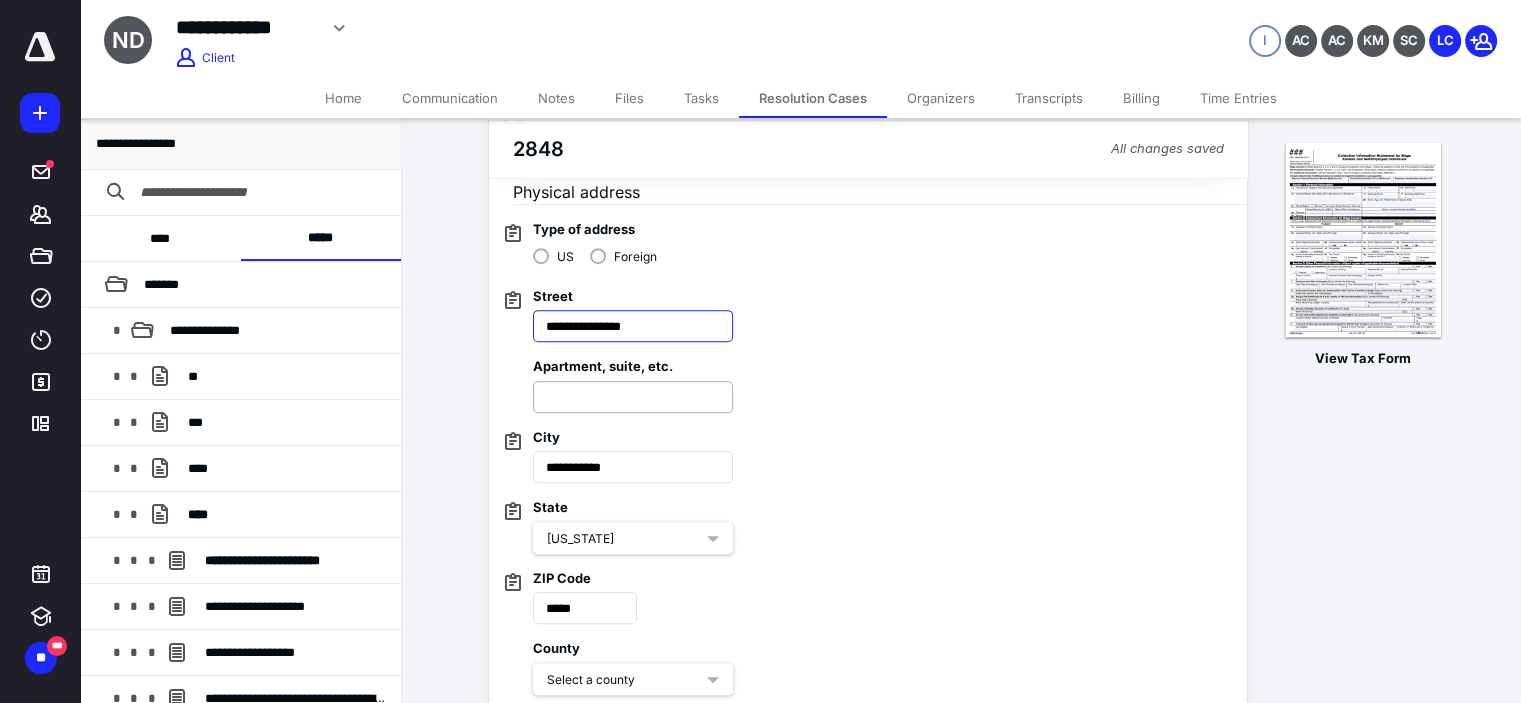 type on "**********" 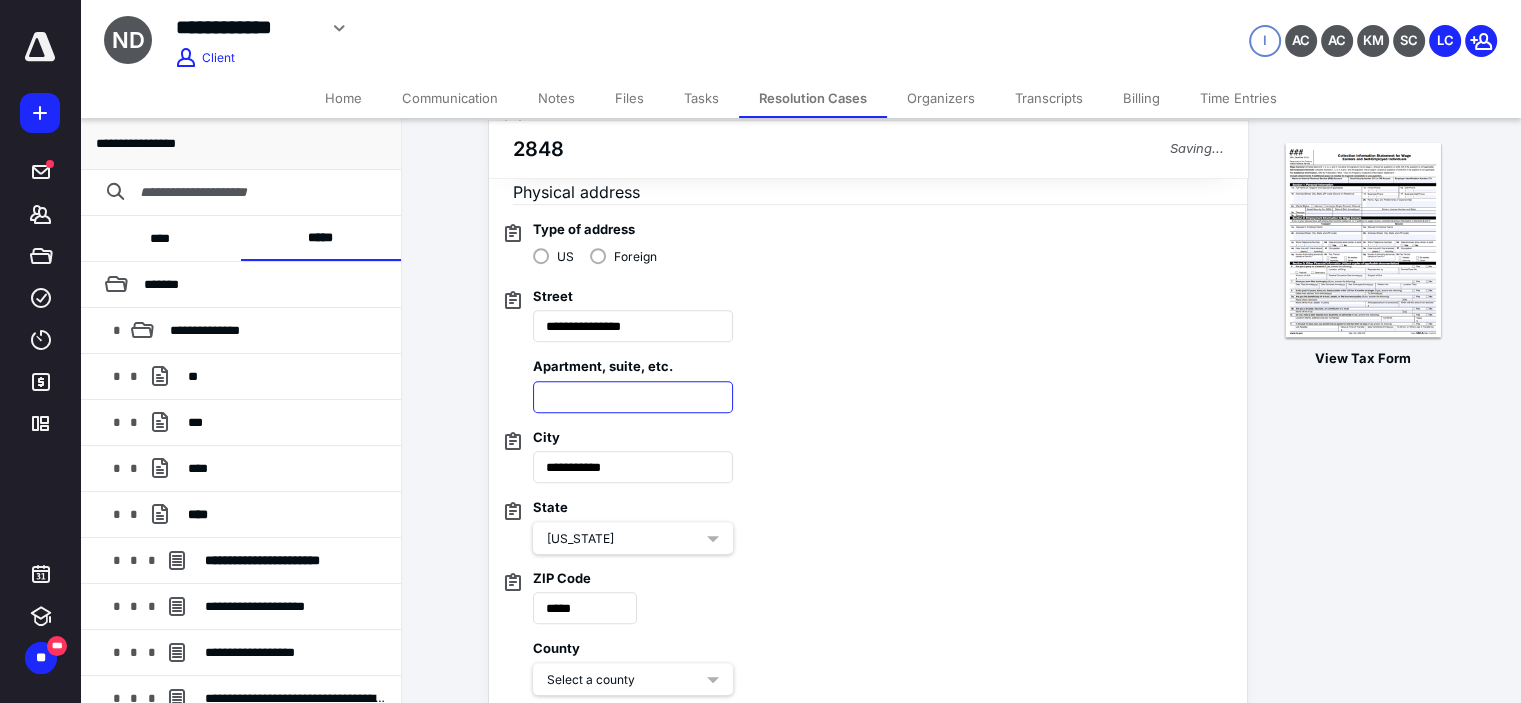 click at bounding box center (633, 397) 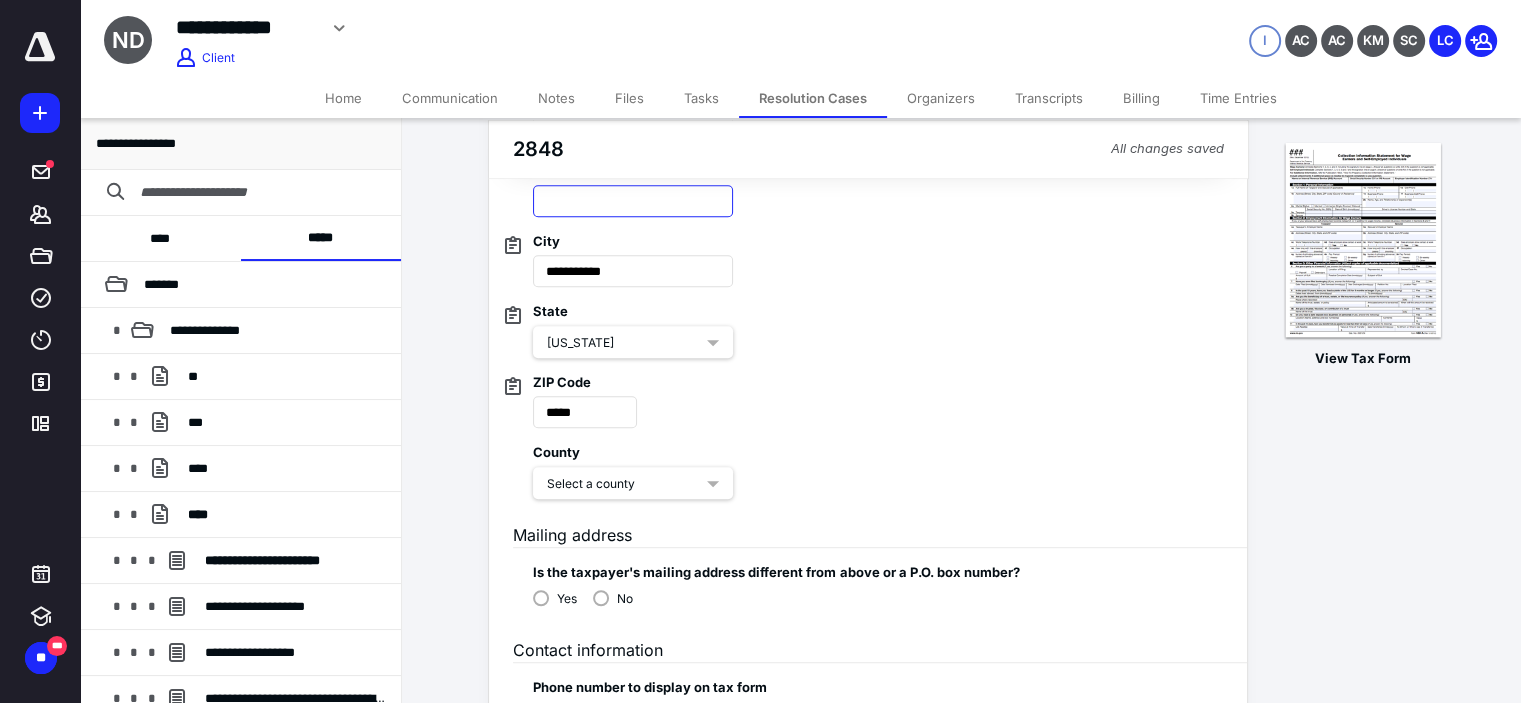 scroll, scrollTop: 1066, scrollLeft: 0, axis: vertical 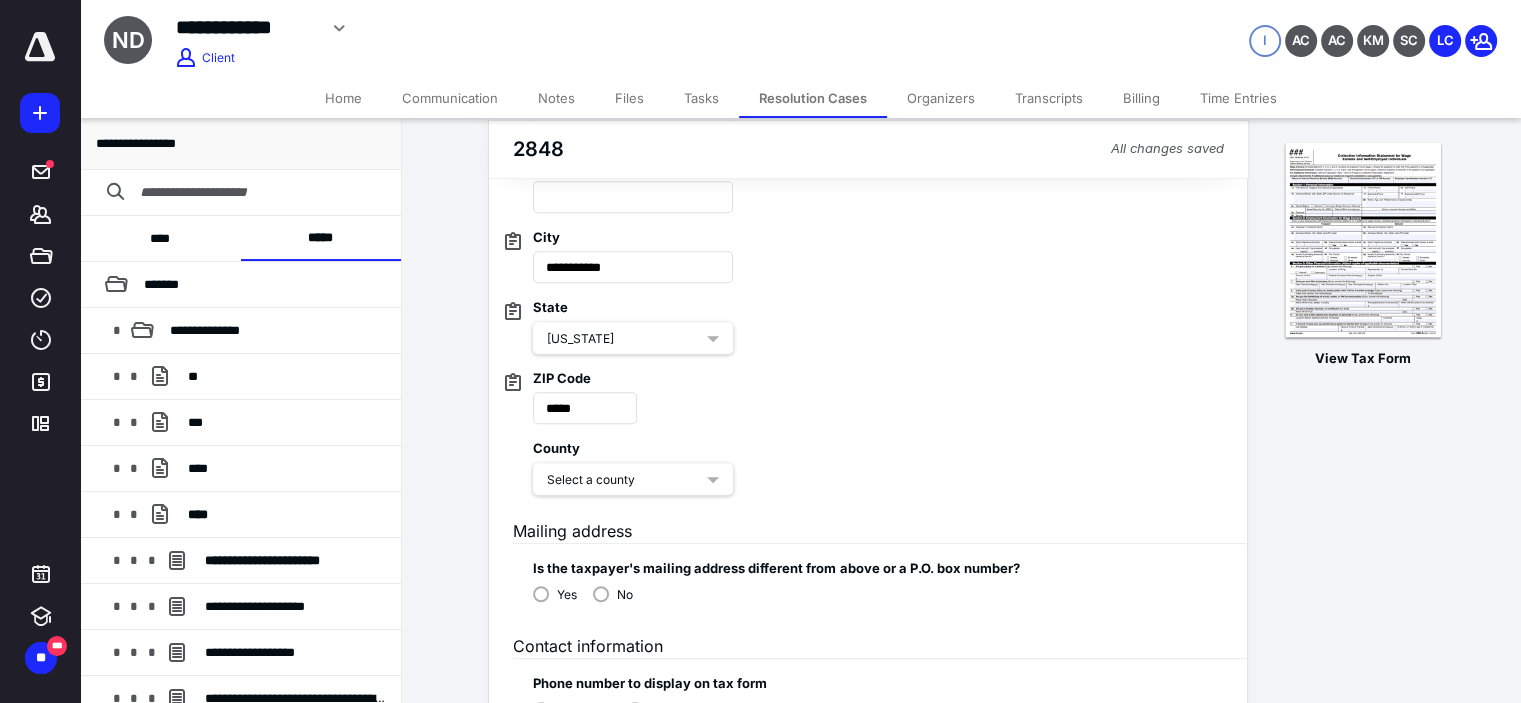 click on "Select a county" at bounding box center (633, 479) 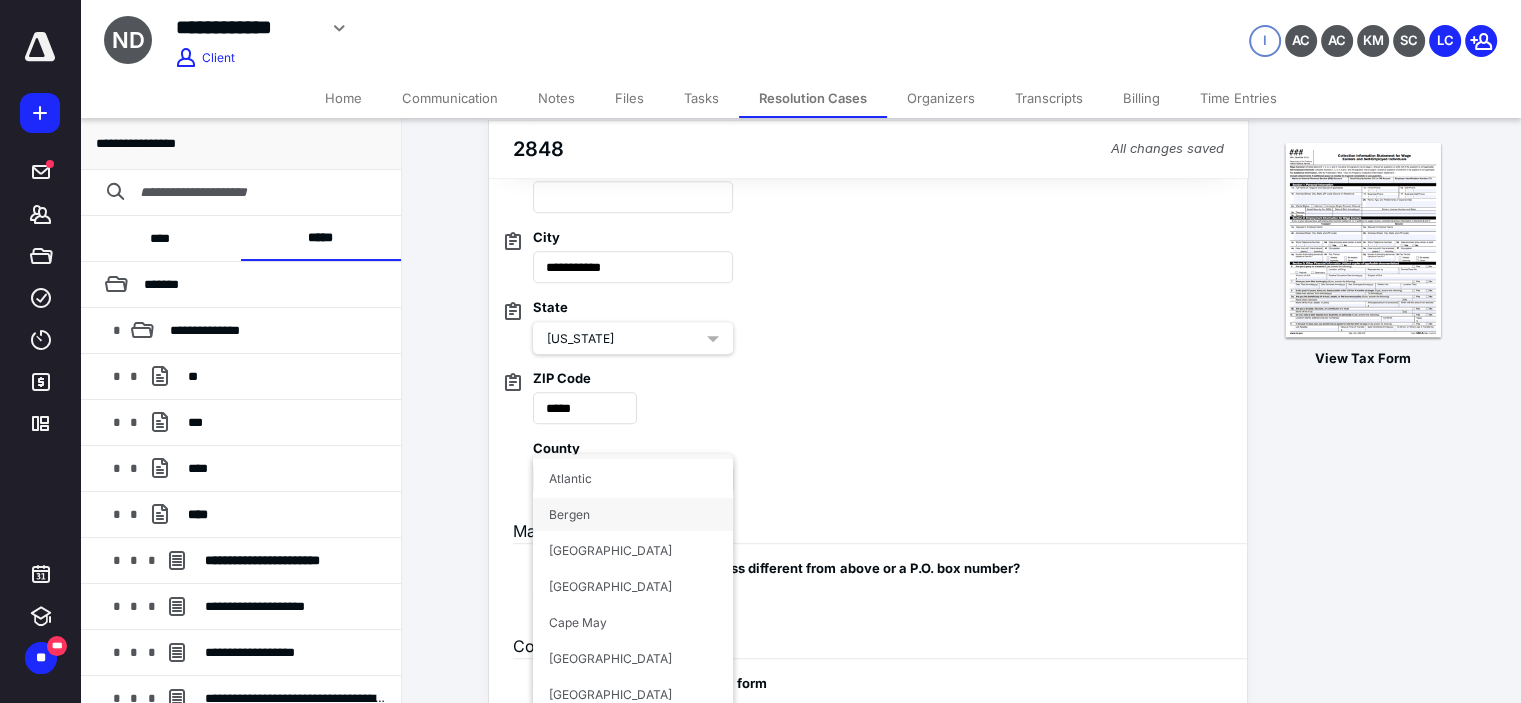 scroll, scrollTop: 33, scrollLeft: 0, axis: vertical 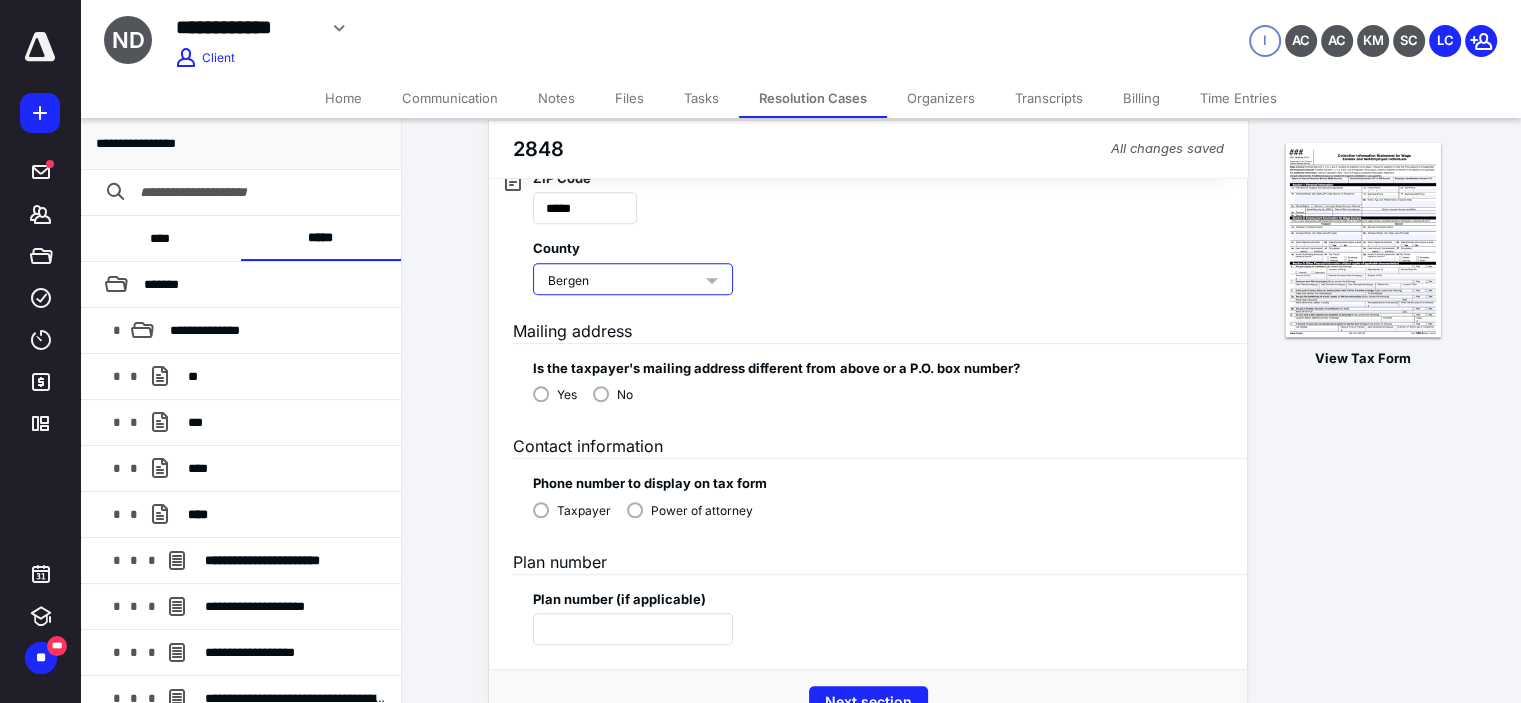 click on "No" at bounding box center [625, 395] 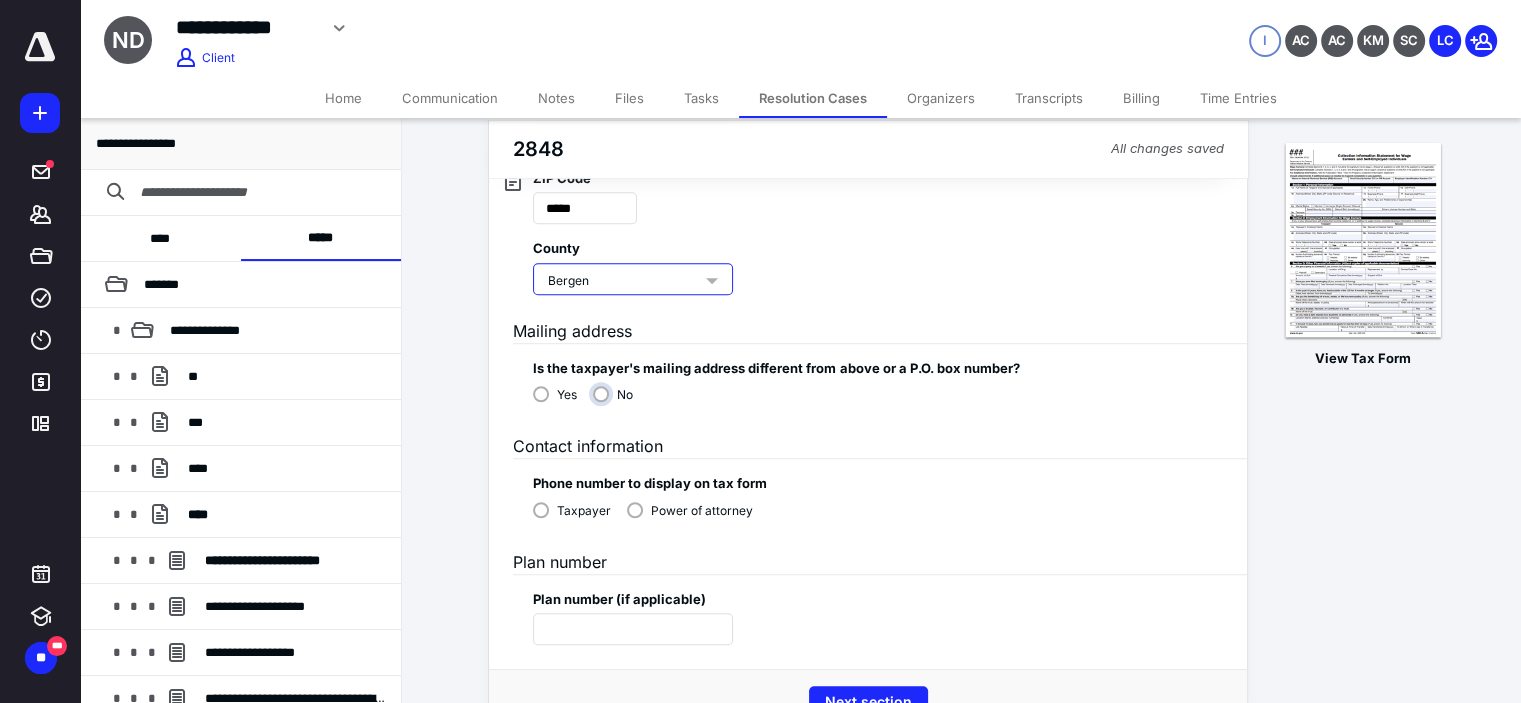 click on "No" at bounding box center (618, 402) 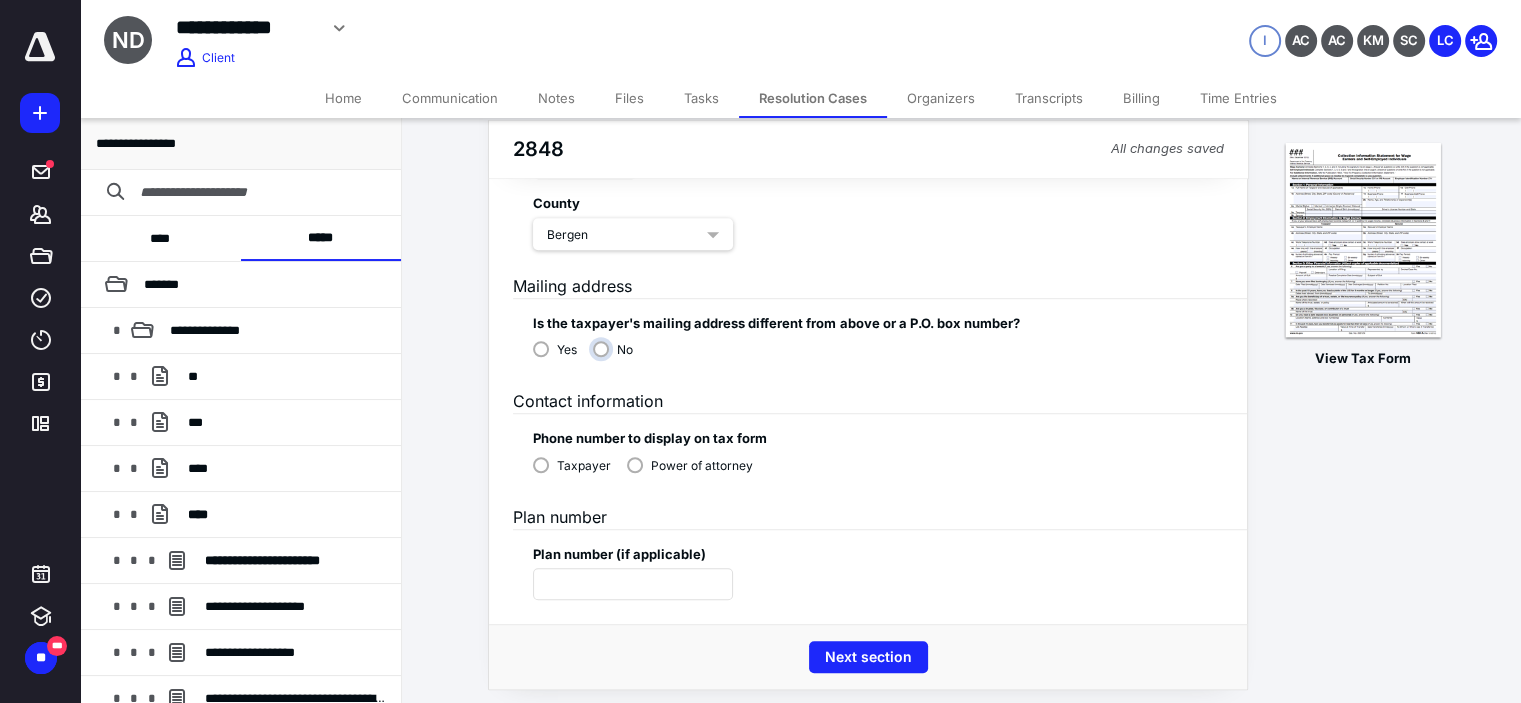 scroll, scrollTop: 1320, scrollLeft: 0, axis: vertical 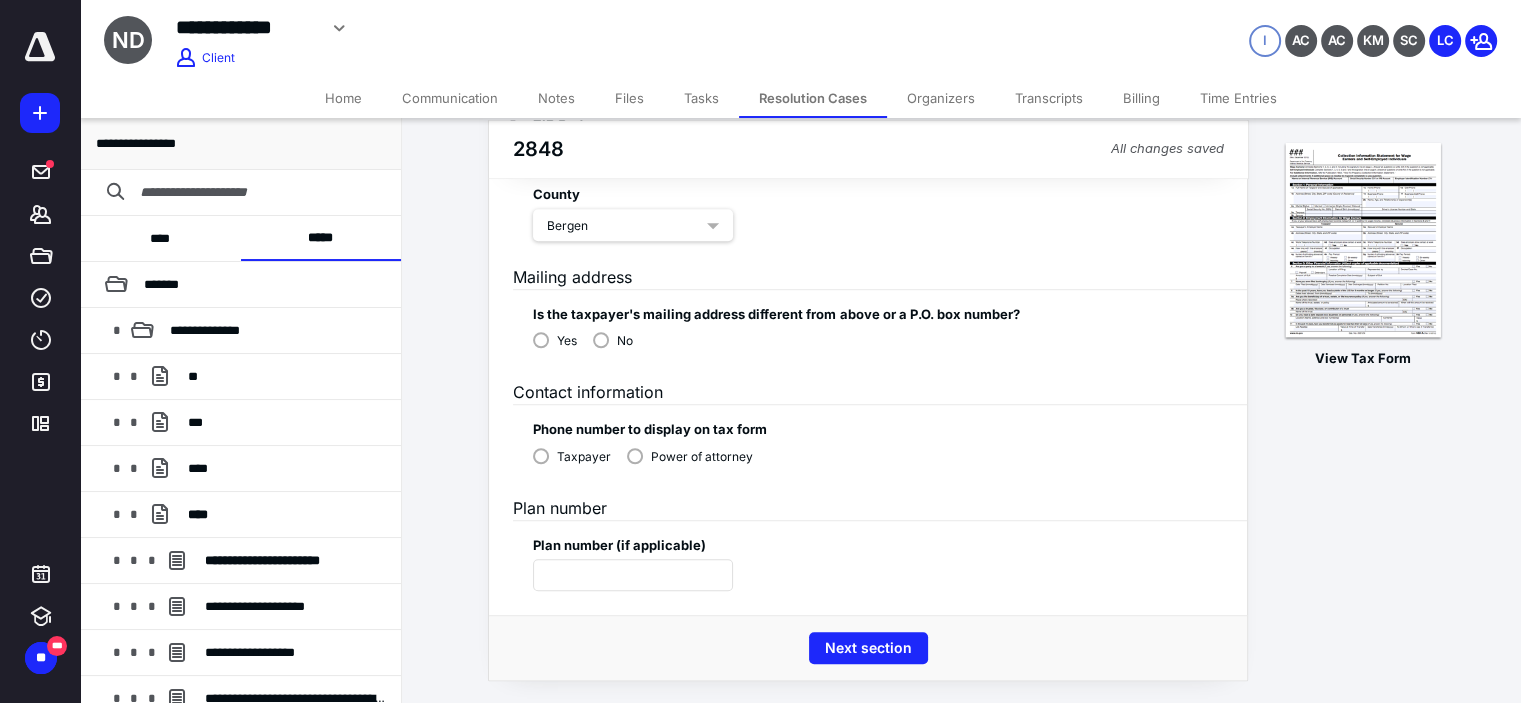 click on "Power of attorney" at bounding box center (702, 457) 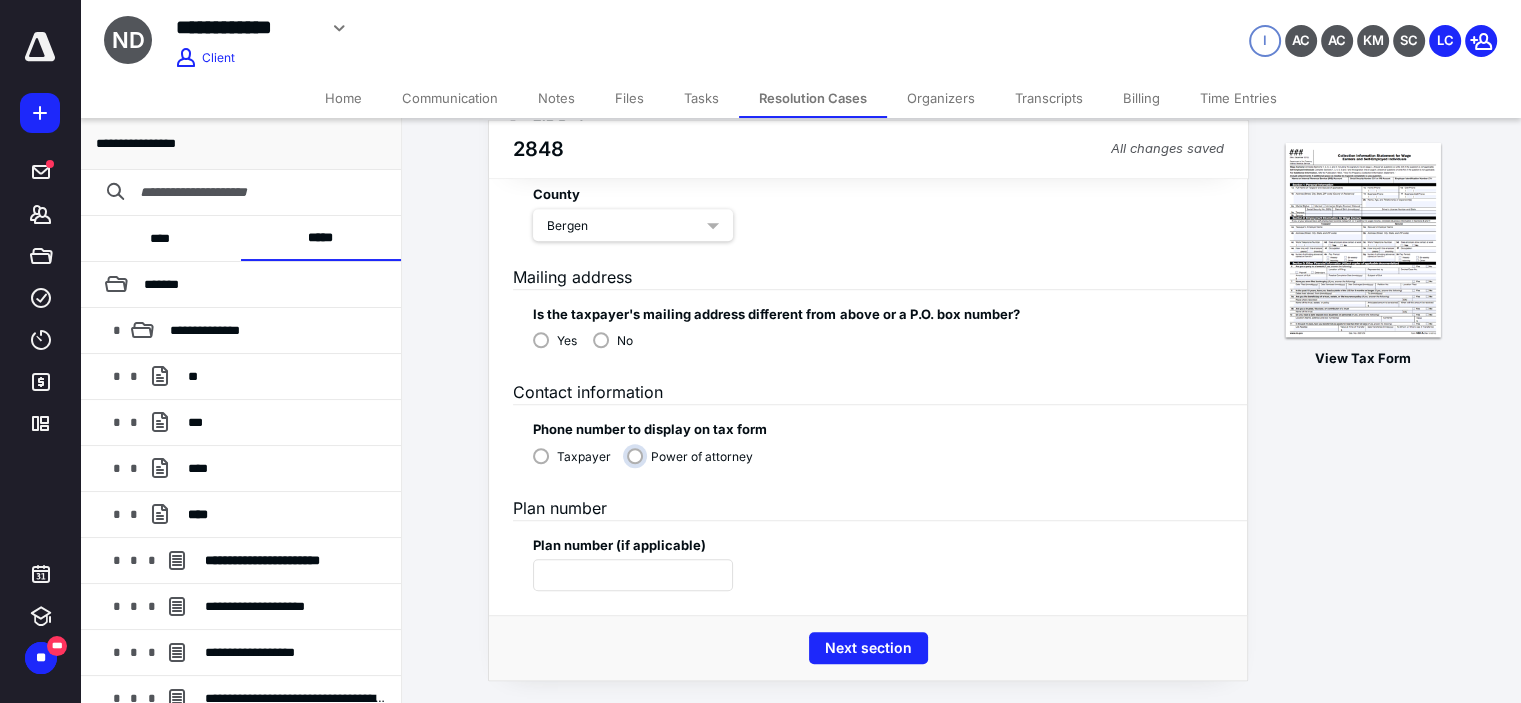 click on "Power of attorney" at bounding box center (695, 464) 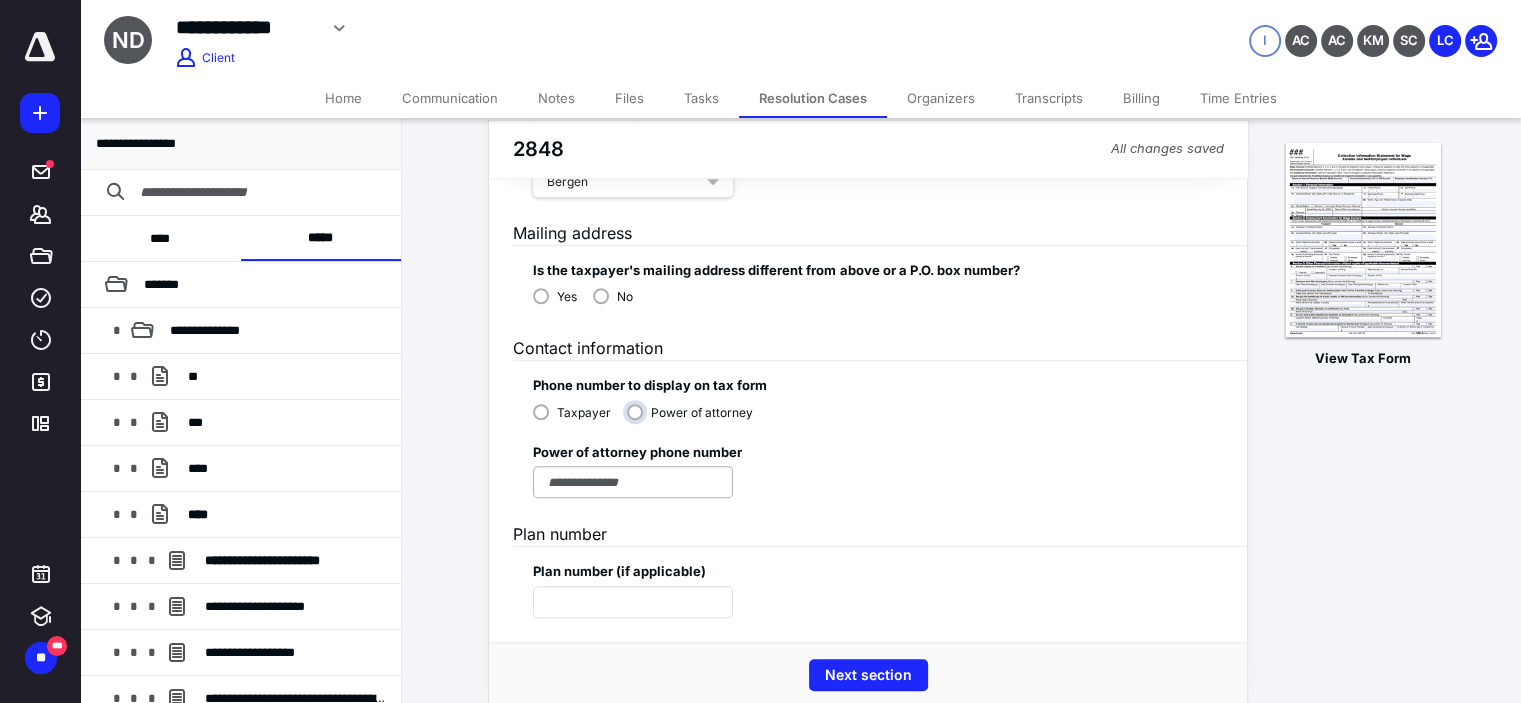 scroll, scrollTop: 1353, scrollLeft: 0, axis: vertical 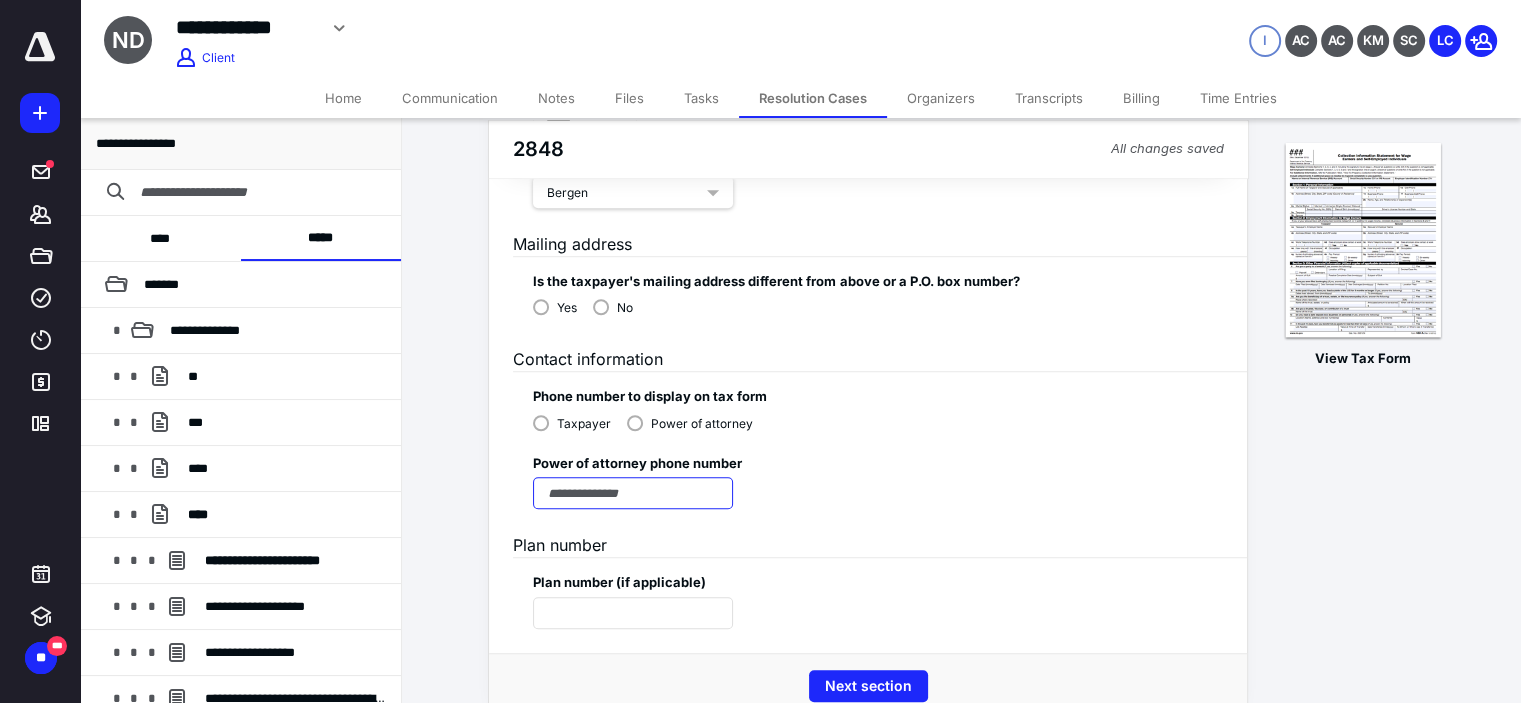 drag, startPoint x: 696, startPoint y: 542, endPoint x: 630, endPoint y: 493, distance: 82.20097 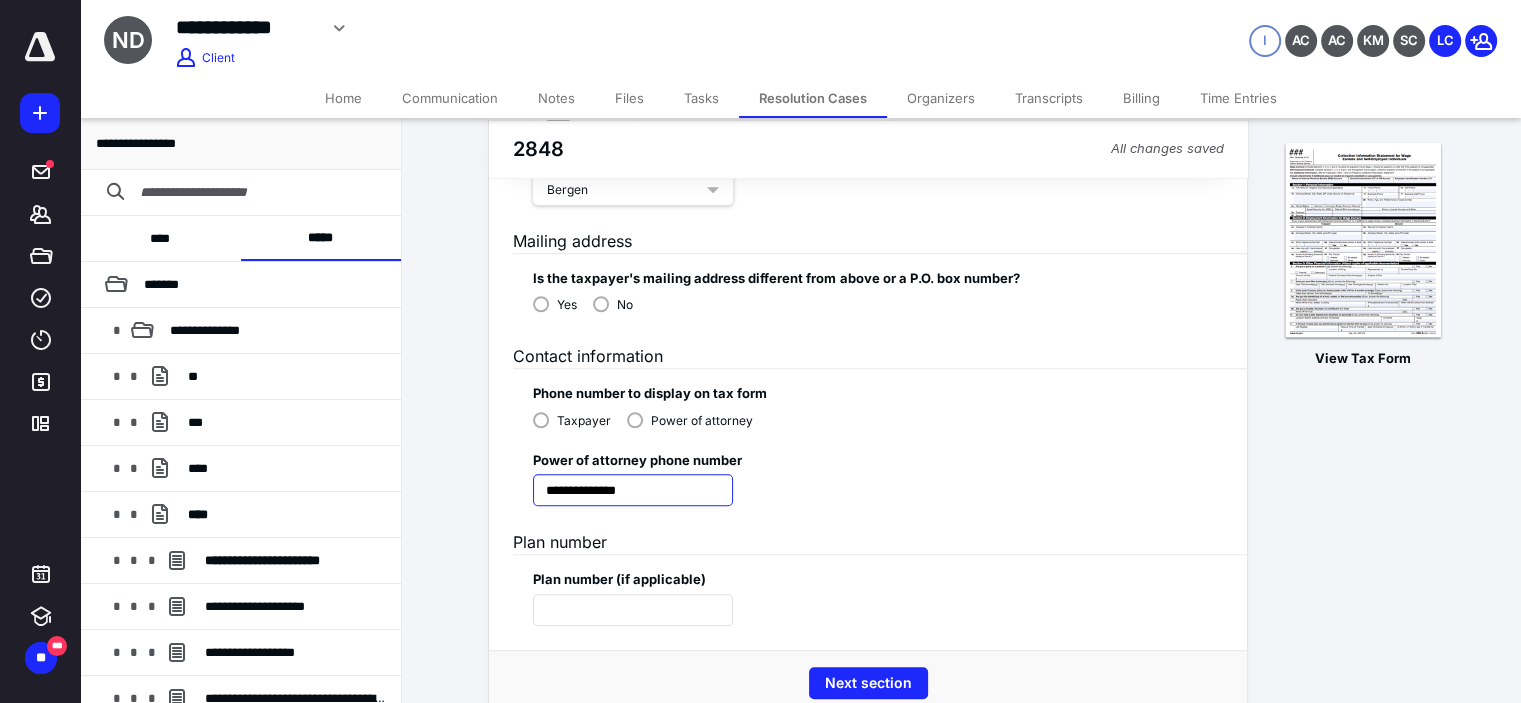 scroll, scrollTop: 1390, scrollLeft: 0, axis: vertical 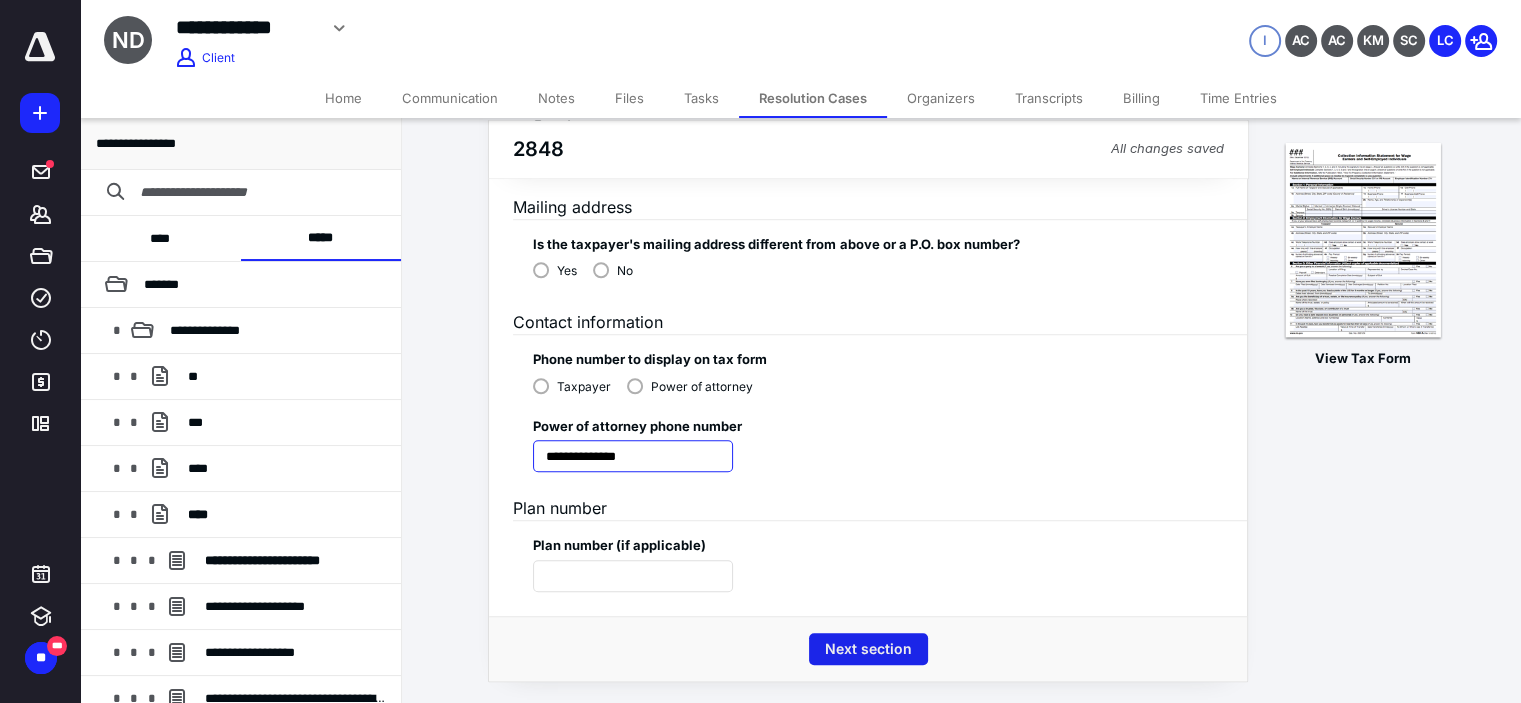 type on "**********" 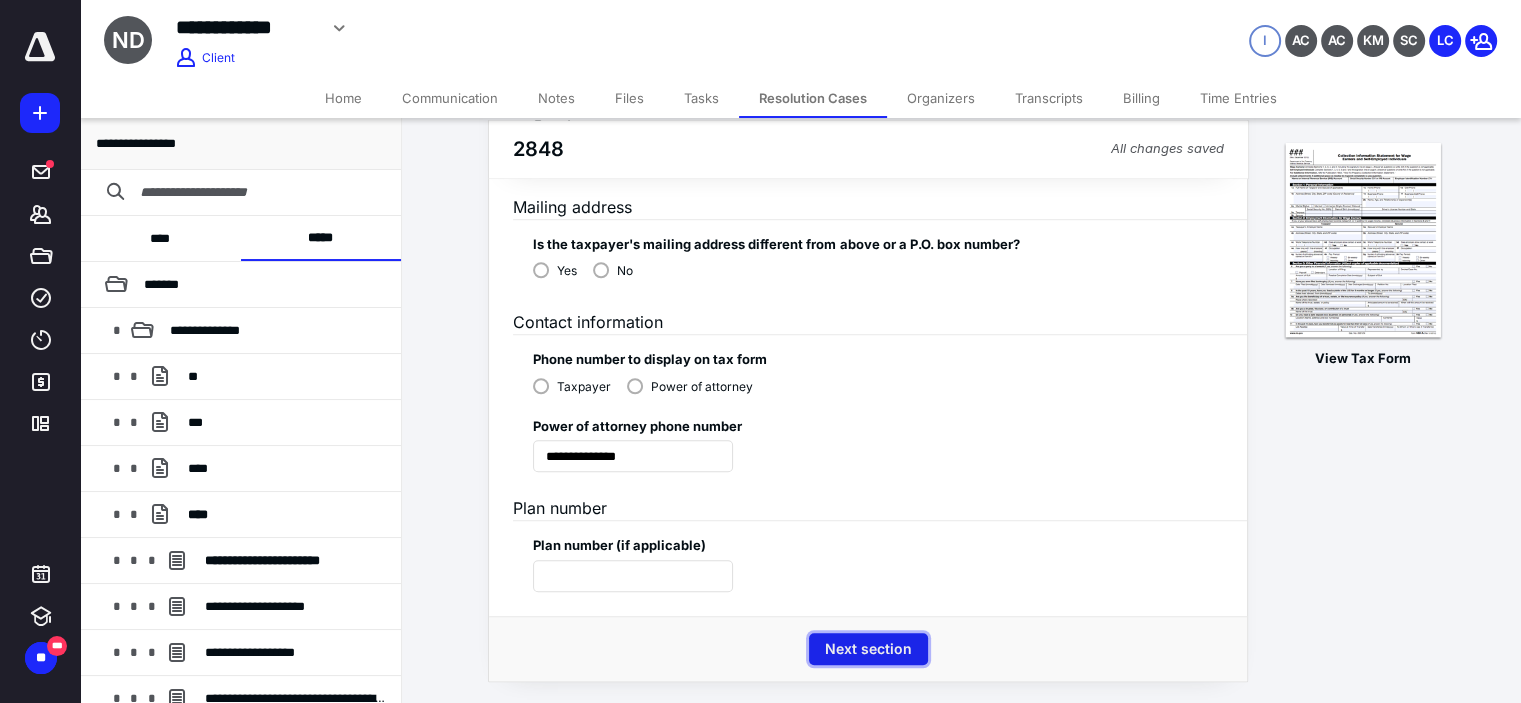 click on "Next section" at bounding box center (868, 649) 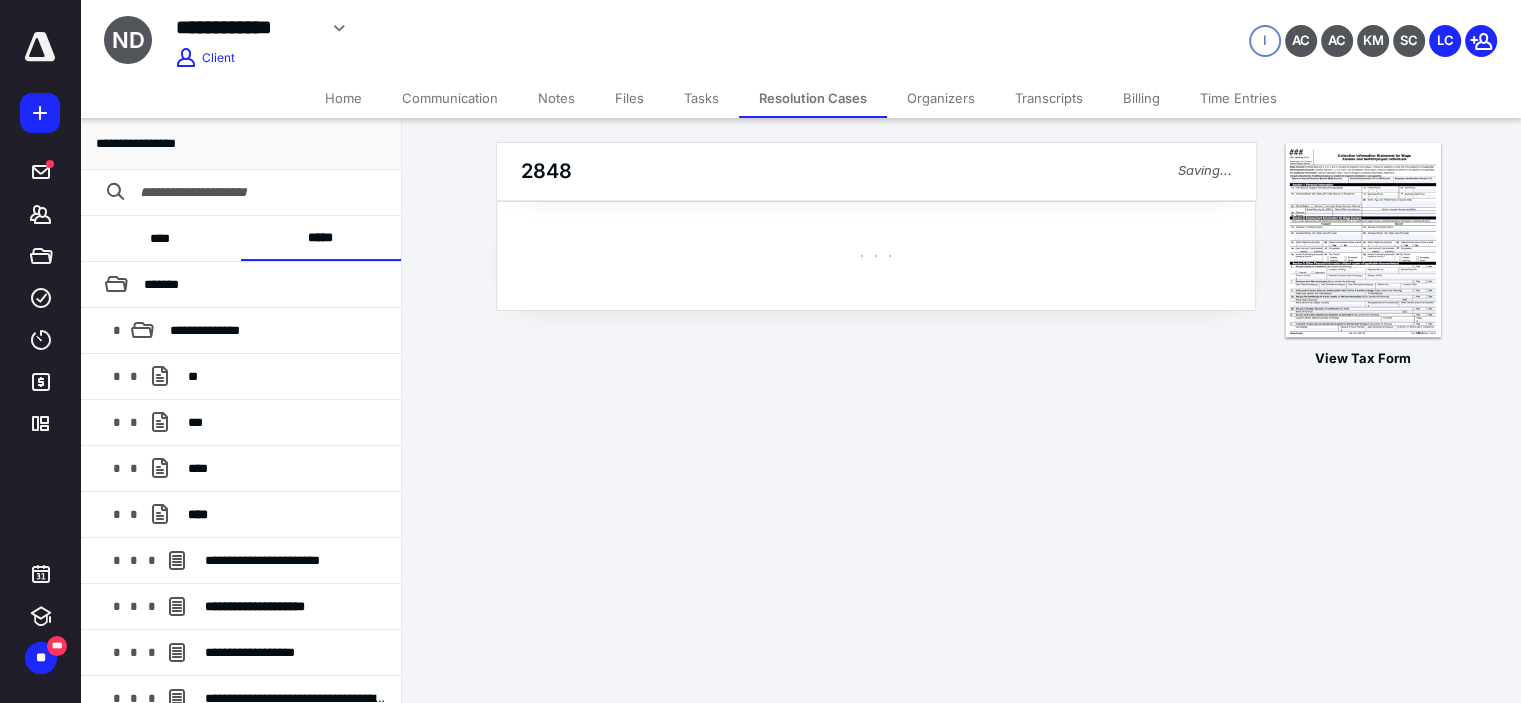 scroll, scrollTop: 0, scrollLeft: 0, axis: both 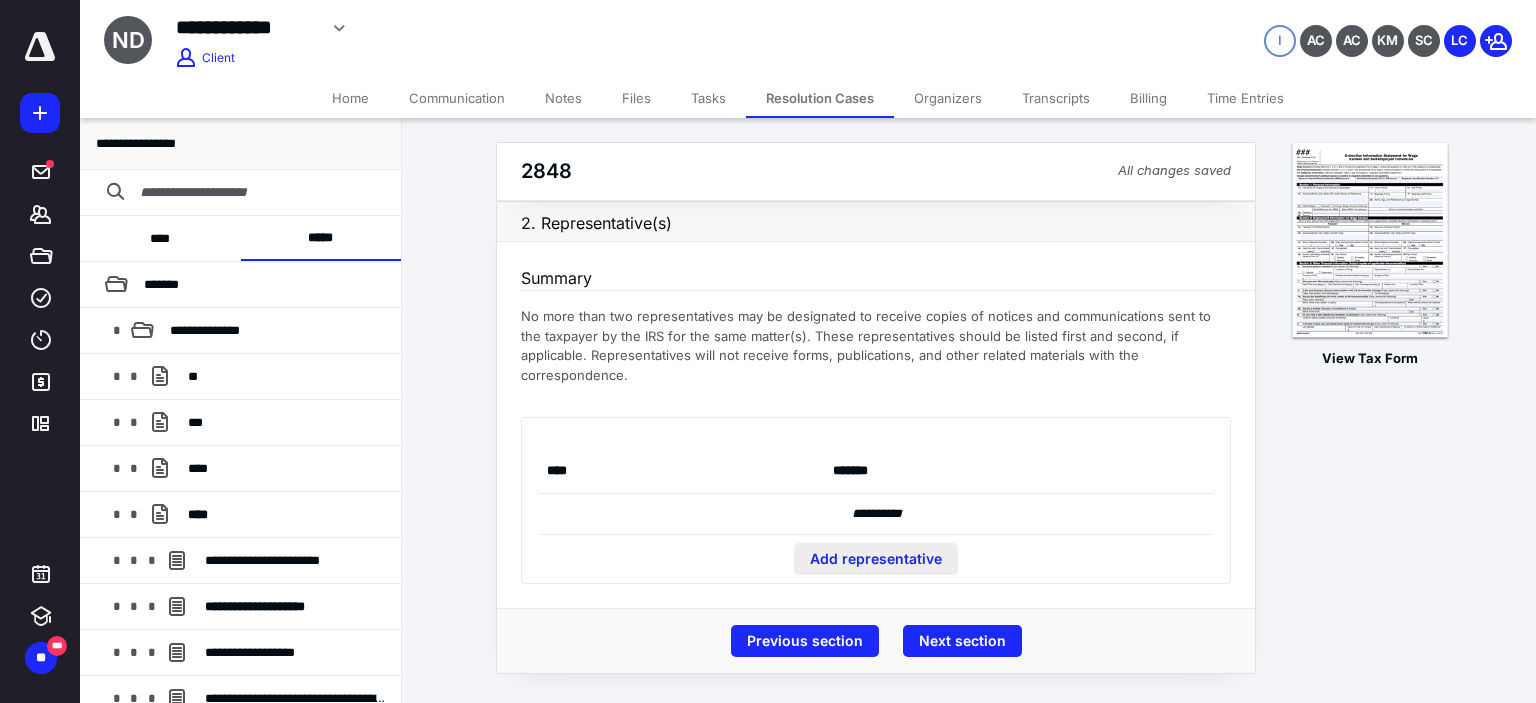 click on "Add representative" at bounding box center [876, 559] 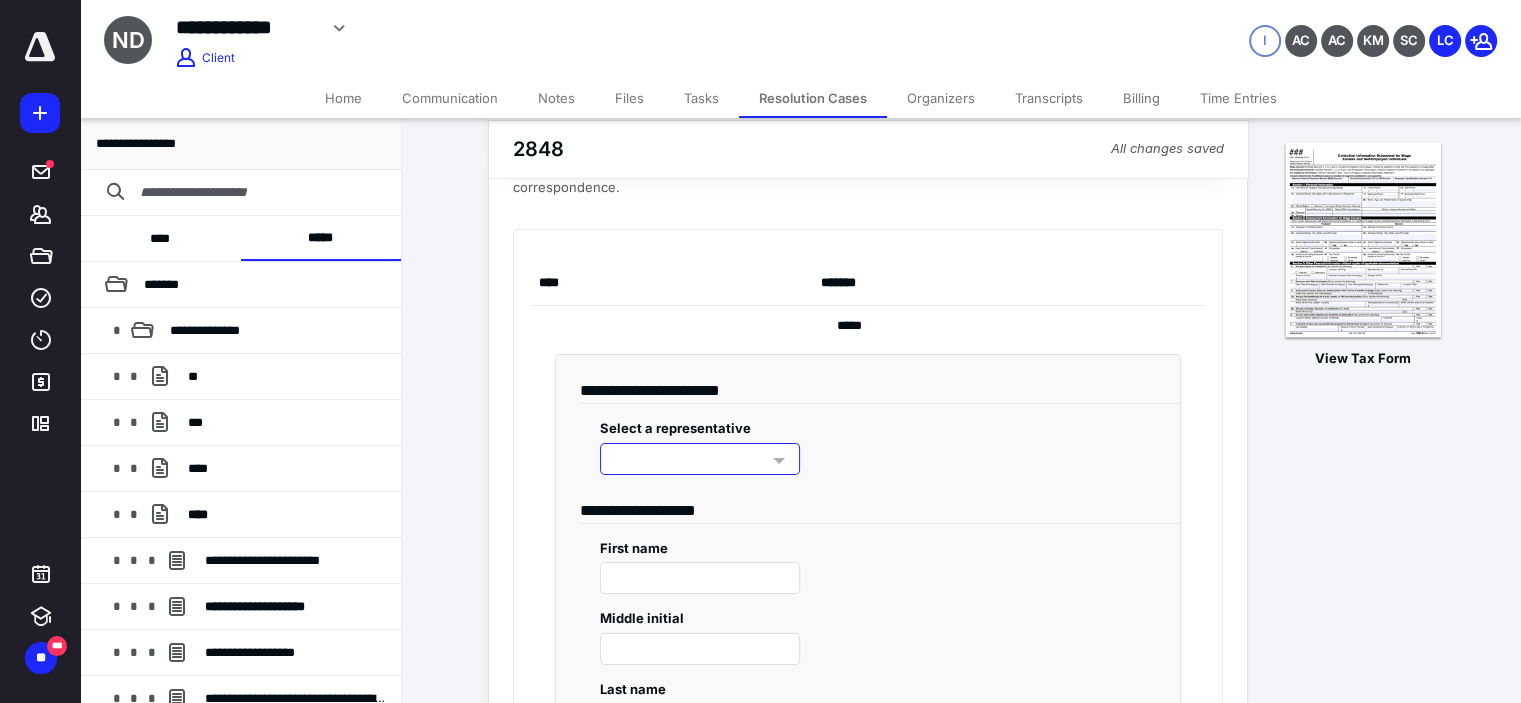 scroll, scrollTop: 200, scrollLeft: 0, axis: vertical 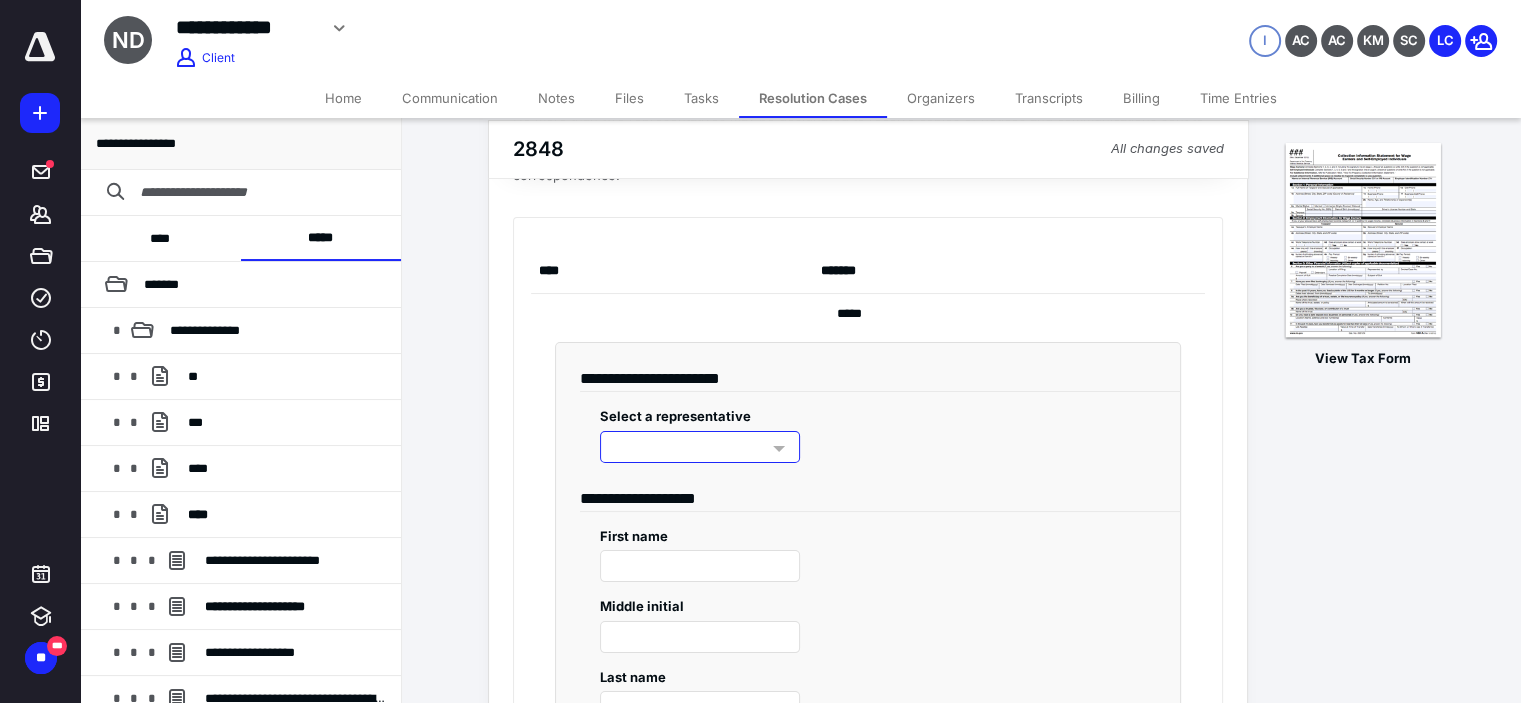 click at bounding box center (700, 447) 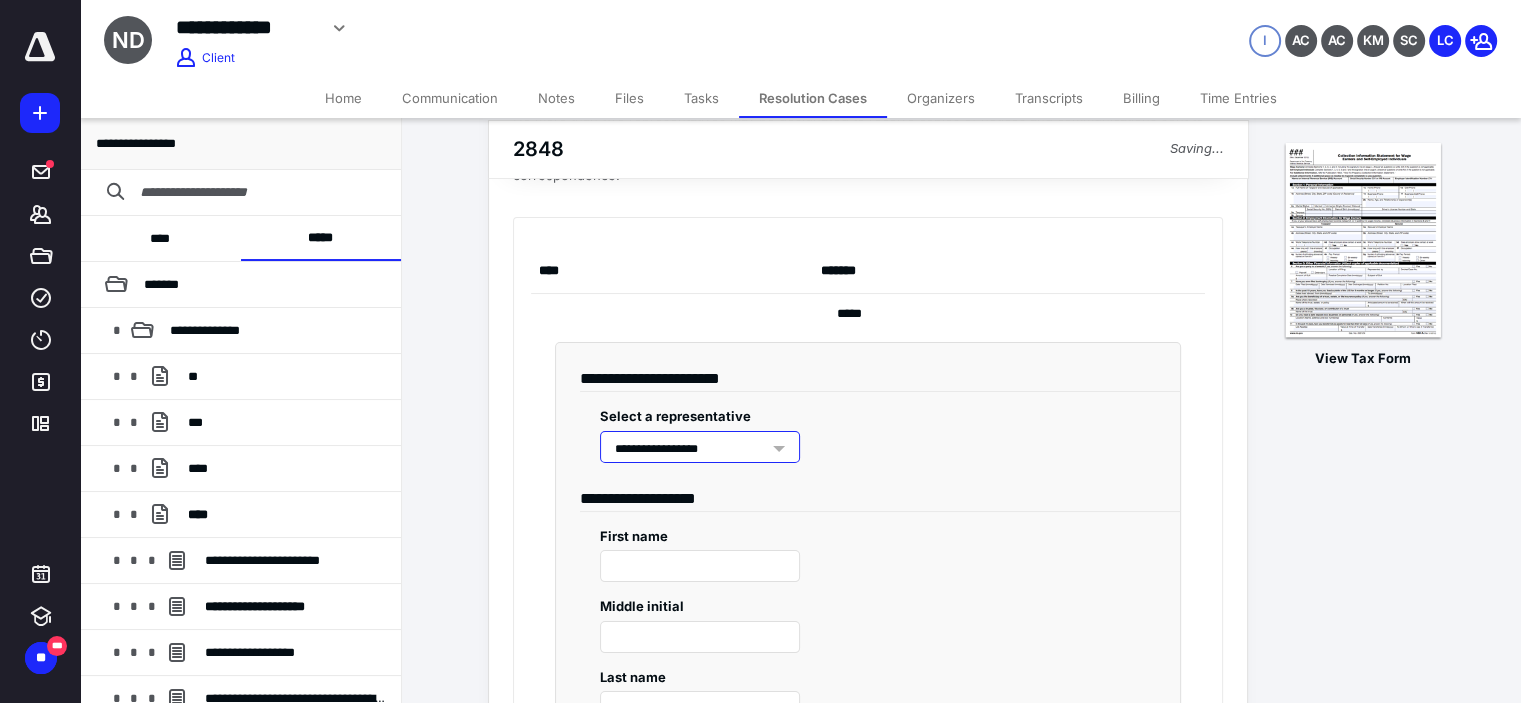 type on "****" 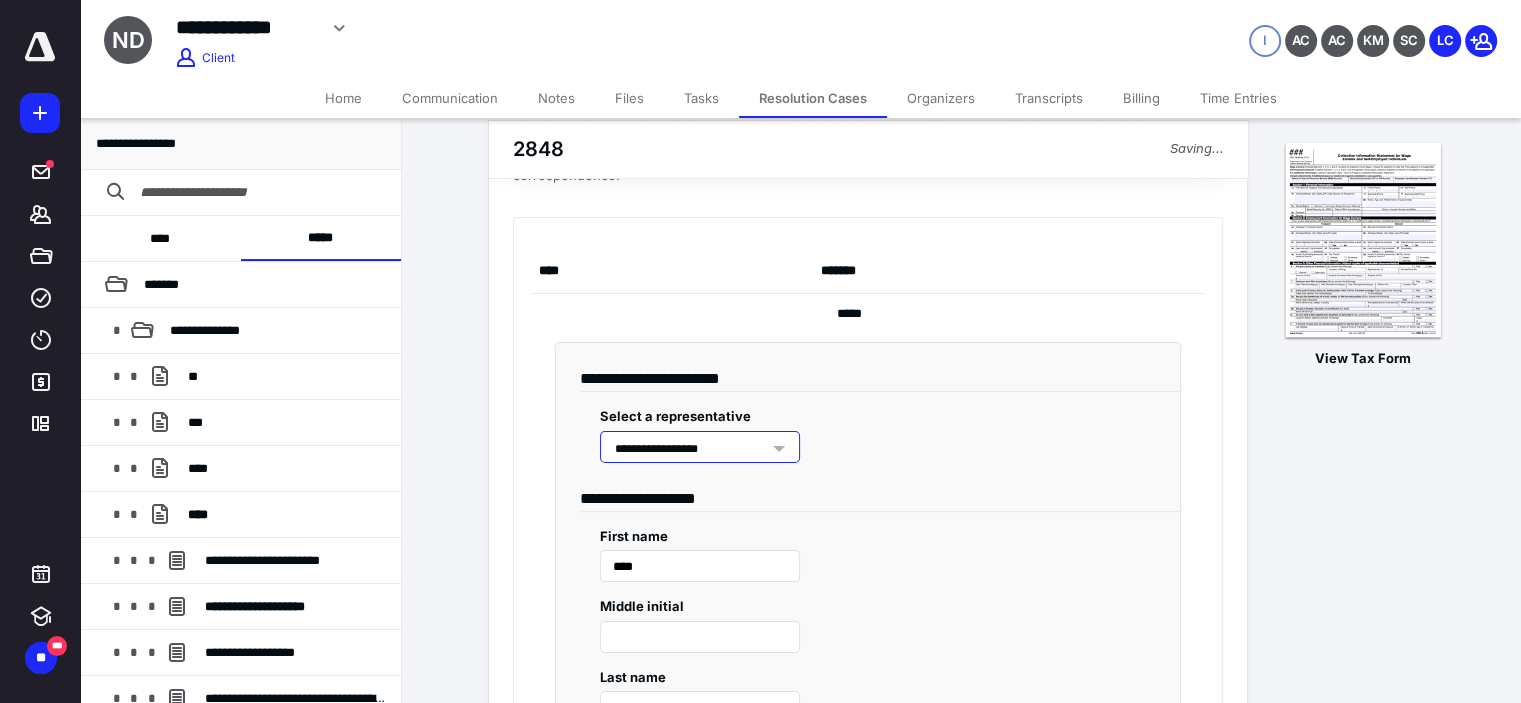 radio on "****" 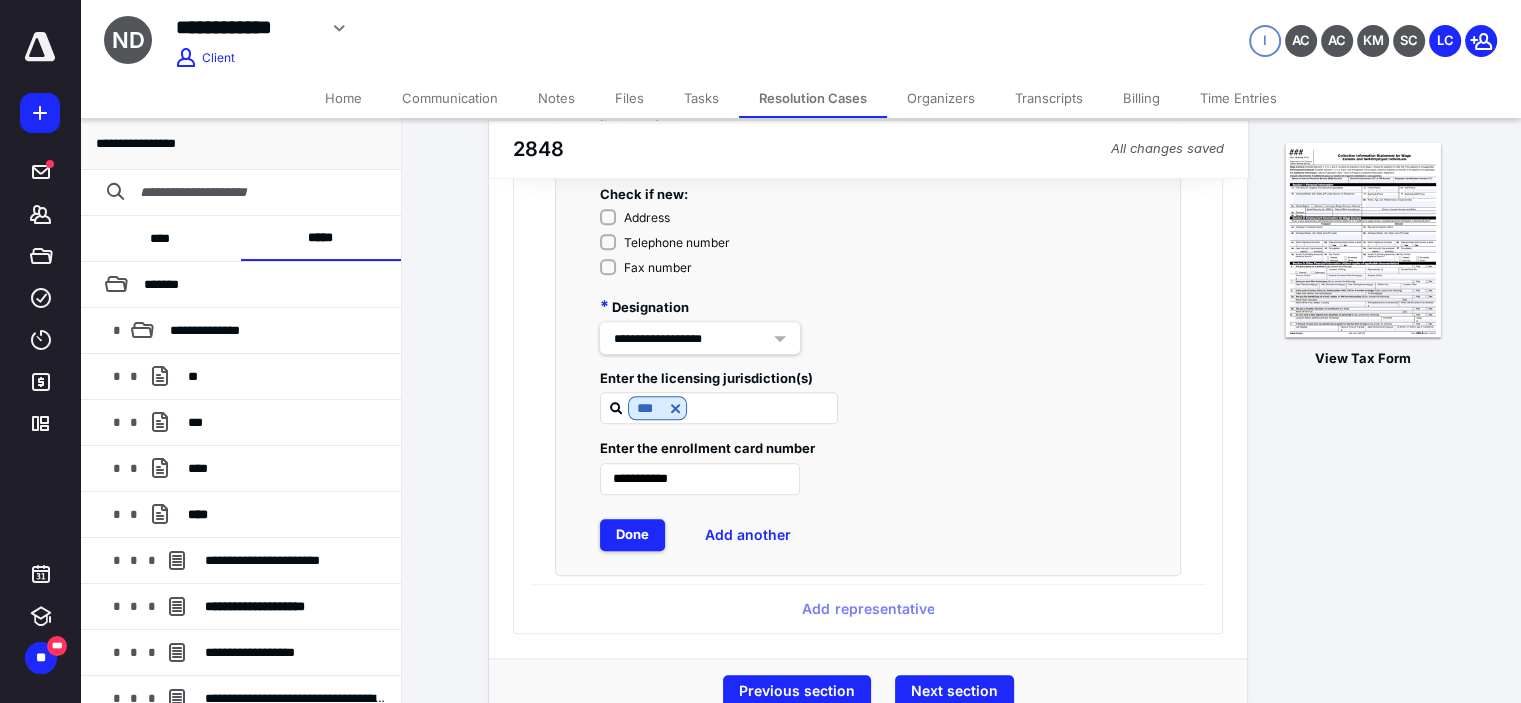 scroll, scrollTop: 1696, scrollLeft: 0, axis: vertical 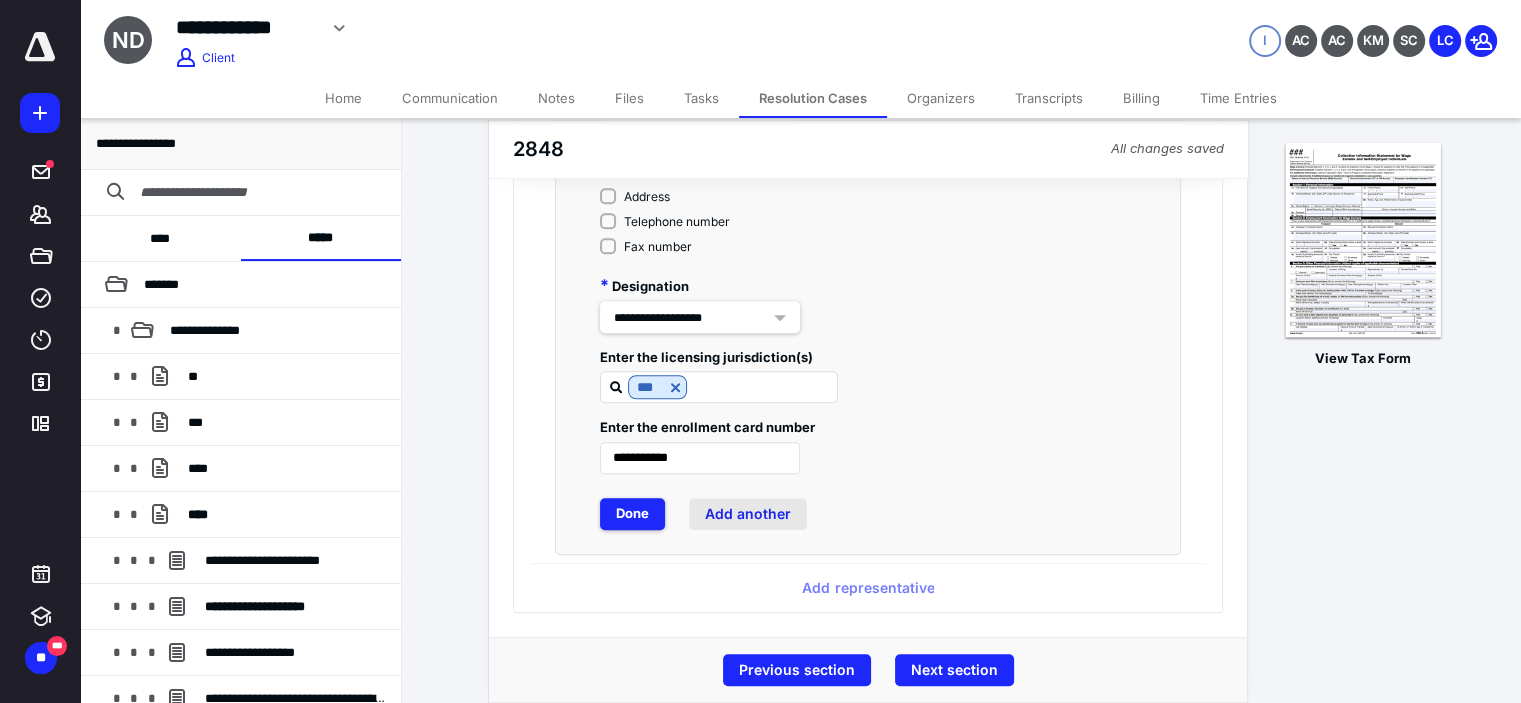 click on "Add another" at bounding box center (748, 514) 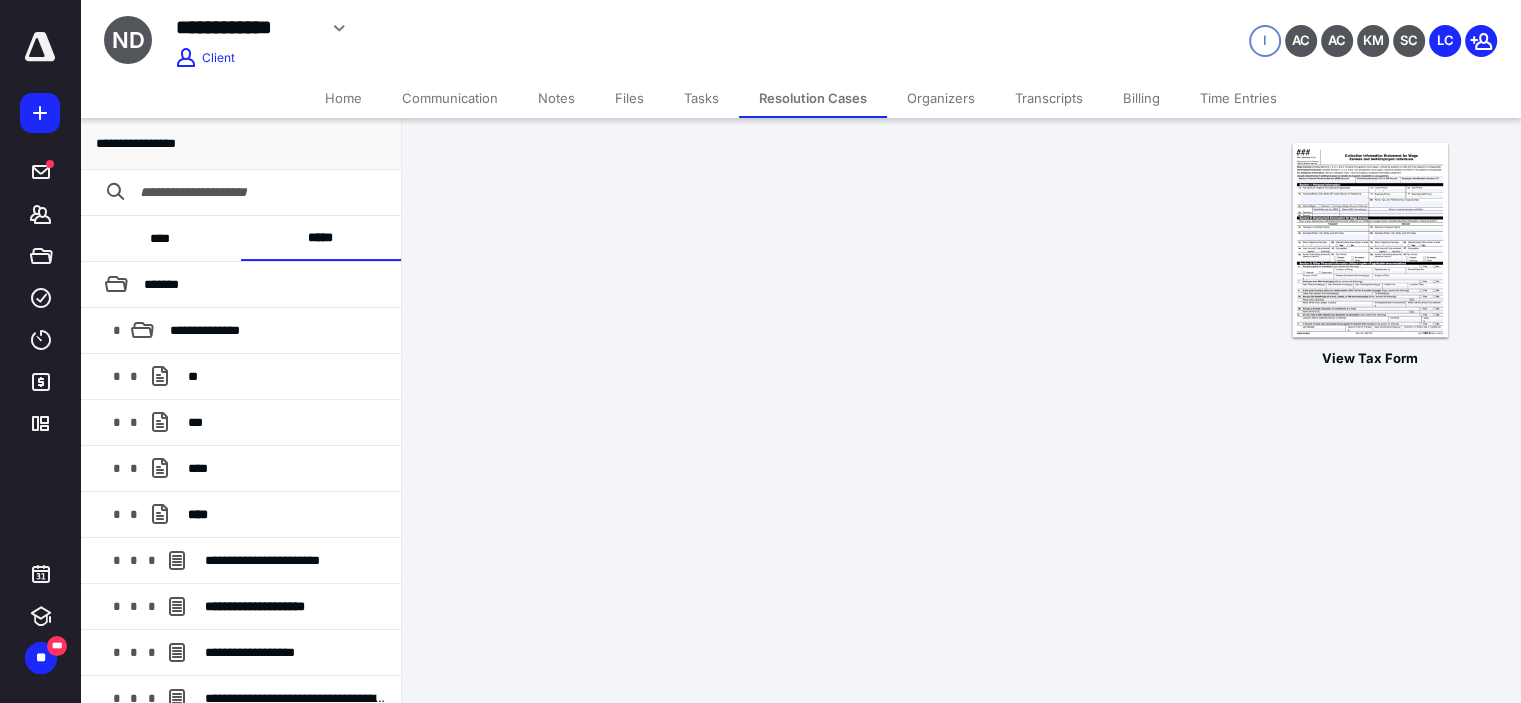 scroll, scrollTop: 0, scrollLeft: 0, axis: both 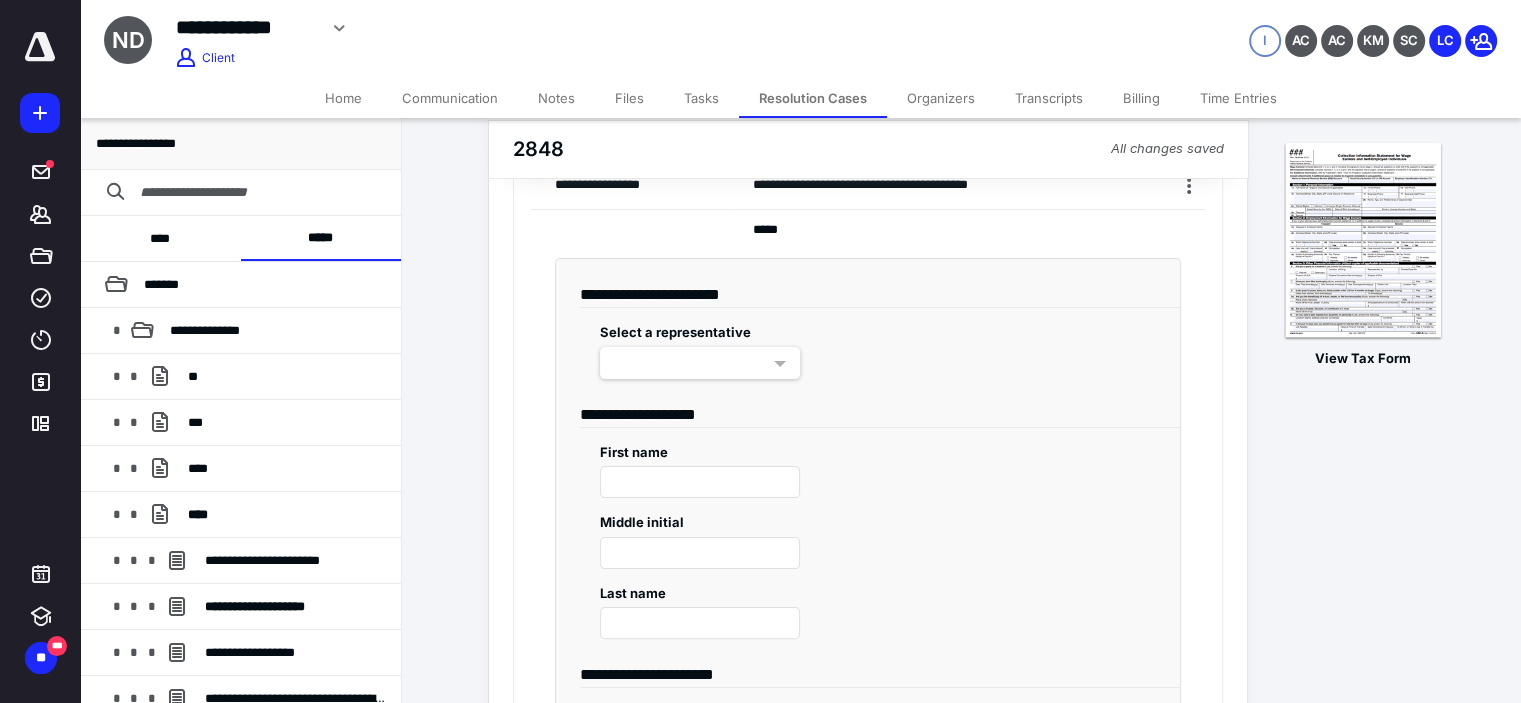 click at bounding box center [700, 363] 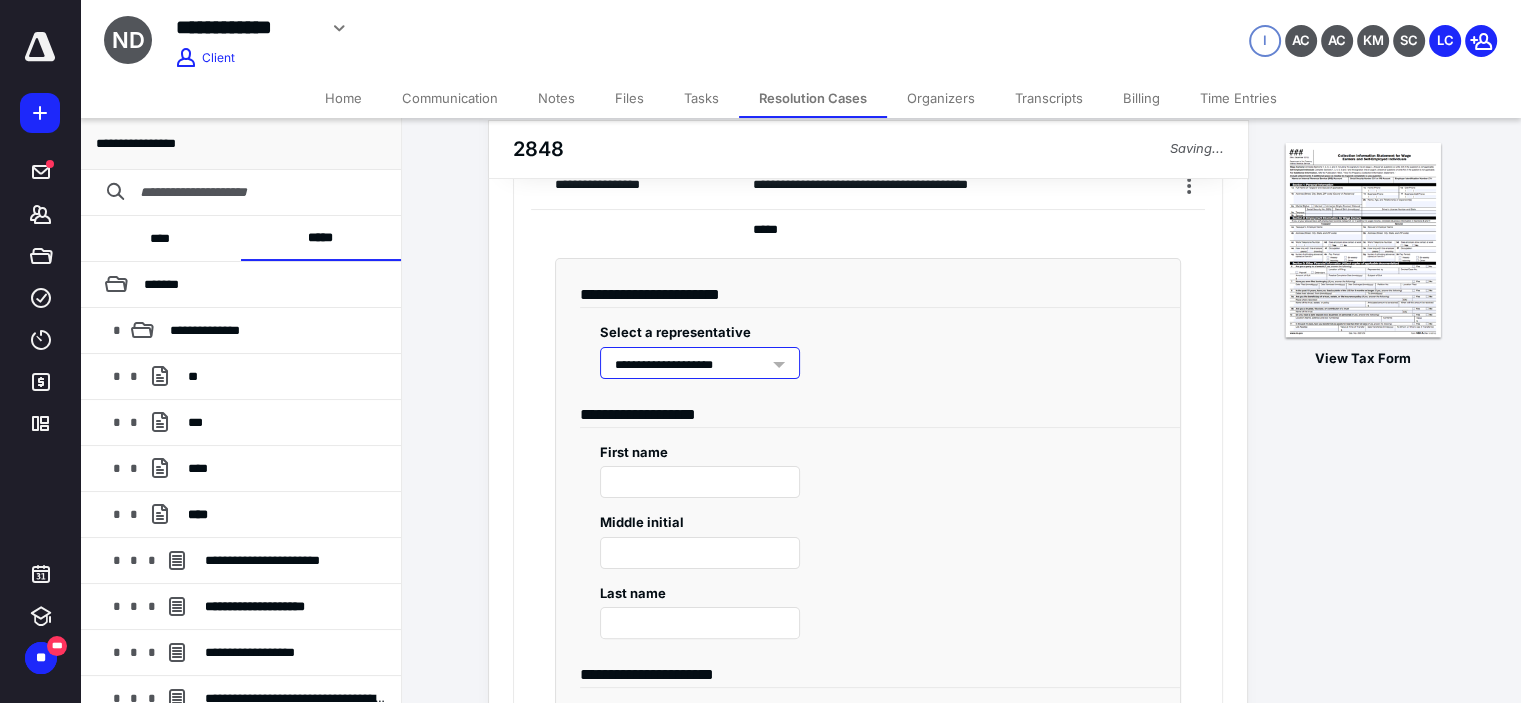 type on "*******" 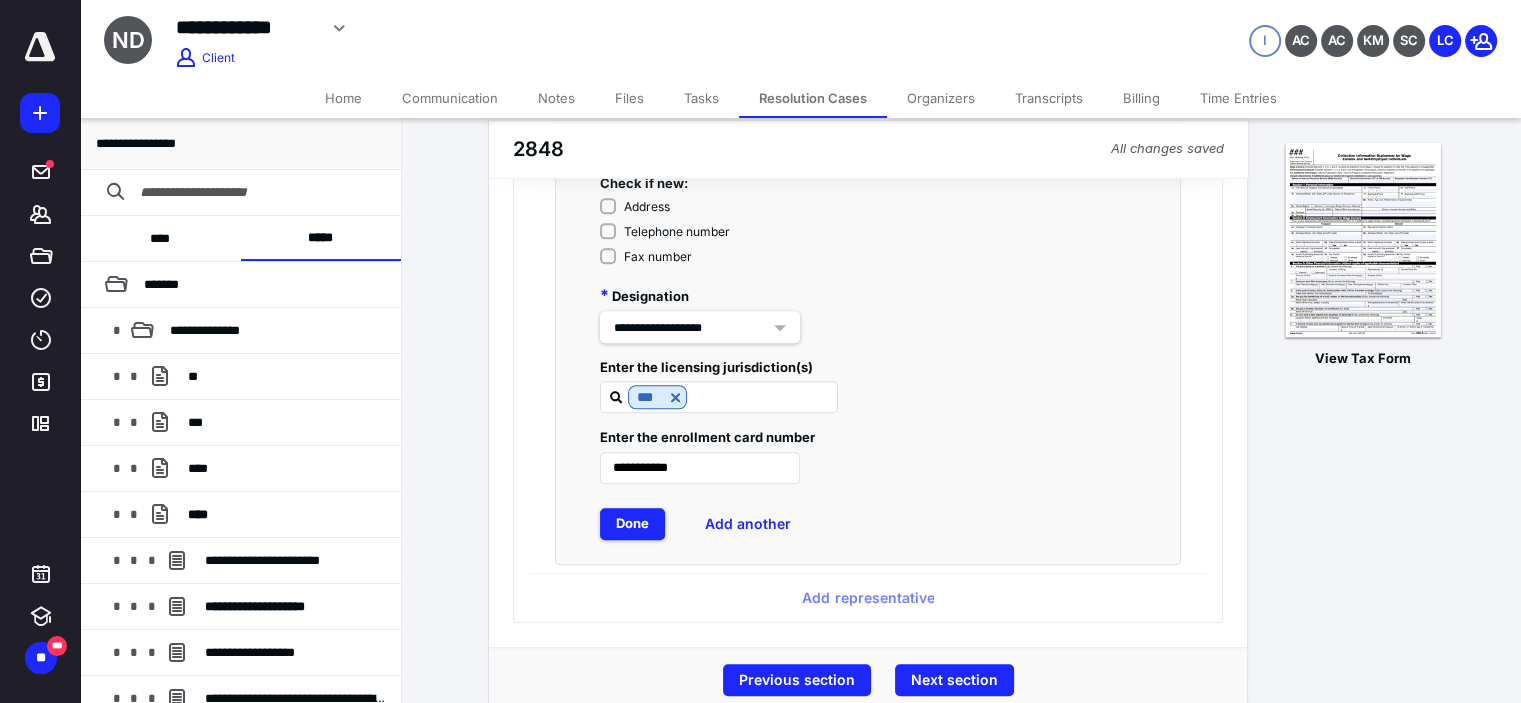 scroll, scrollTop: 1745, scrollLeft: 0, axis: vertical 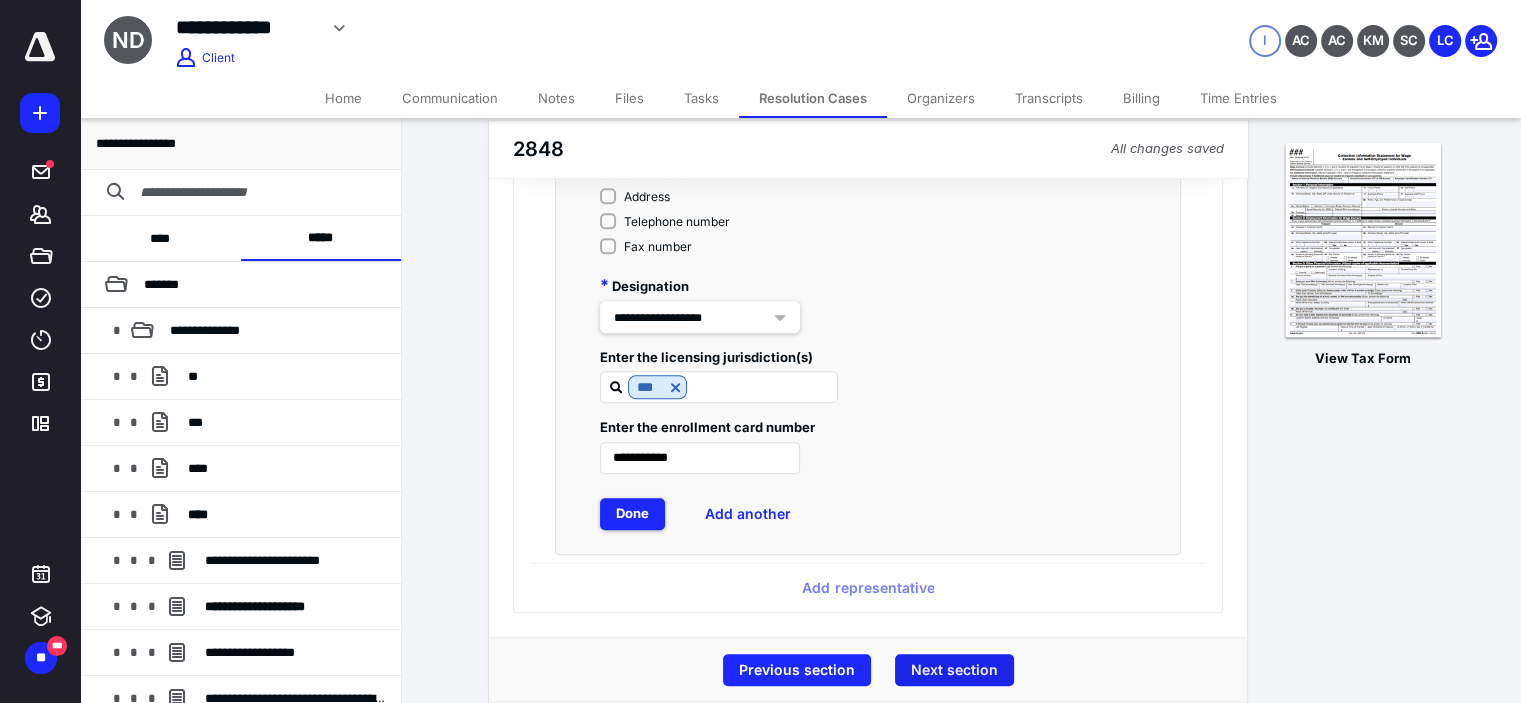 click on "Next section" at bounding box center (954, 670) 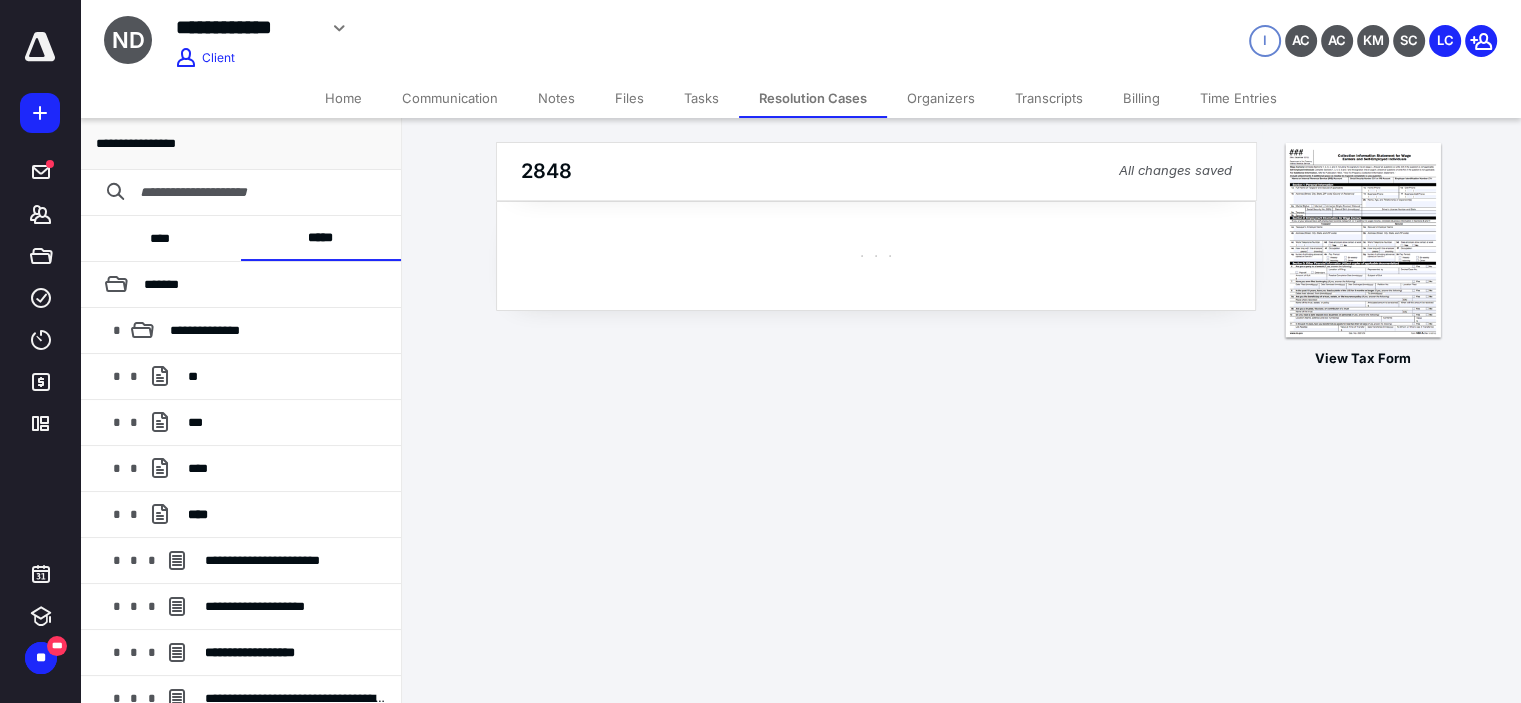 scroll, scrollTop: 0, scrollLeft: 0, axis: both 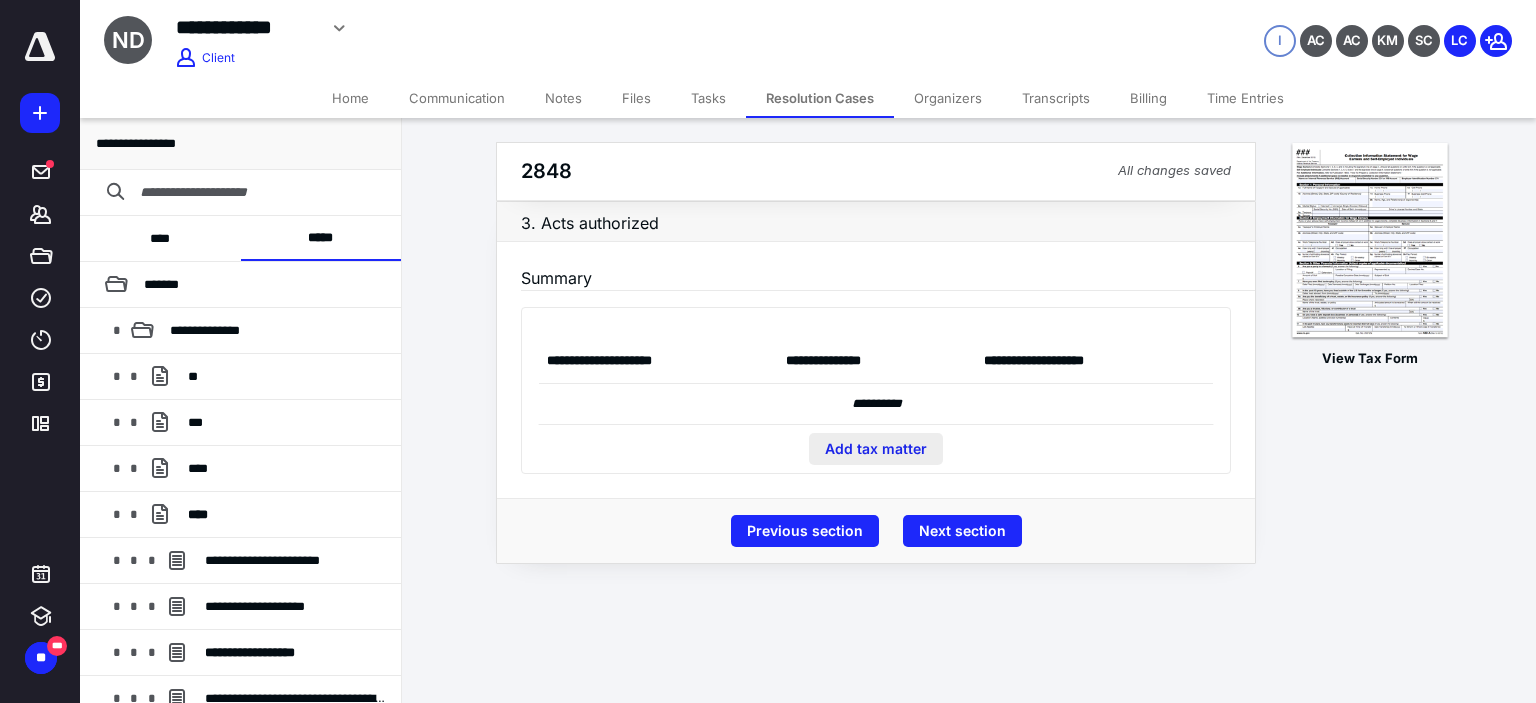 click on "Add tax matter" at bounding box center (876, 449) 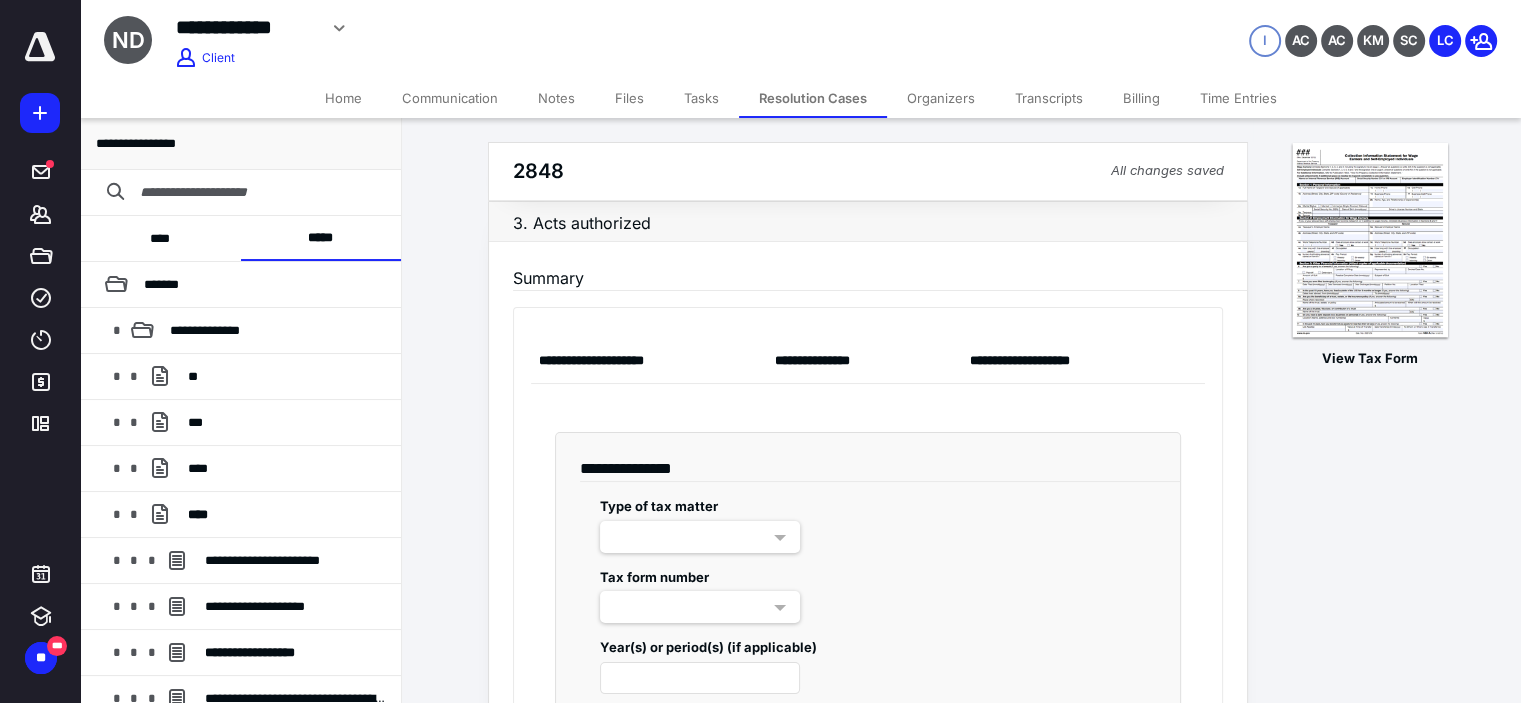 click at bounding box center [700, 537] 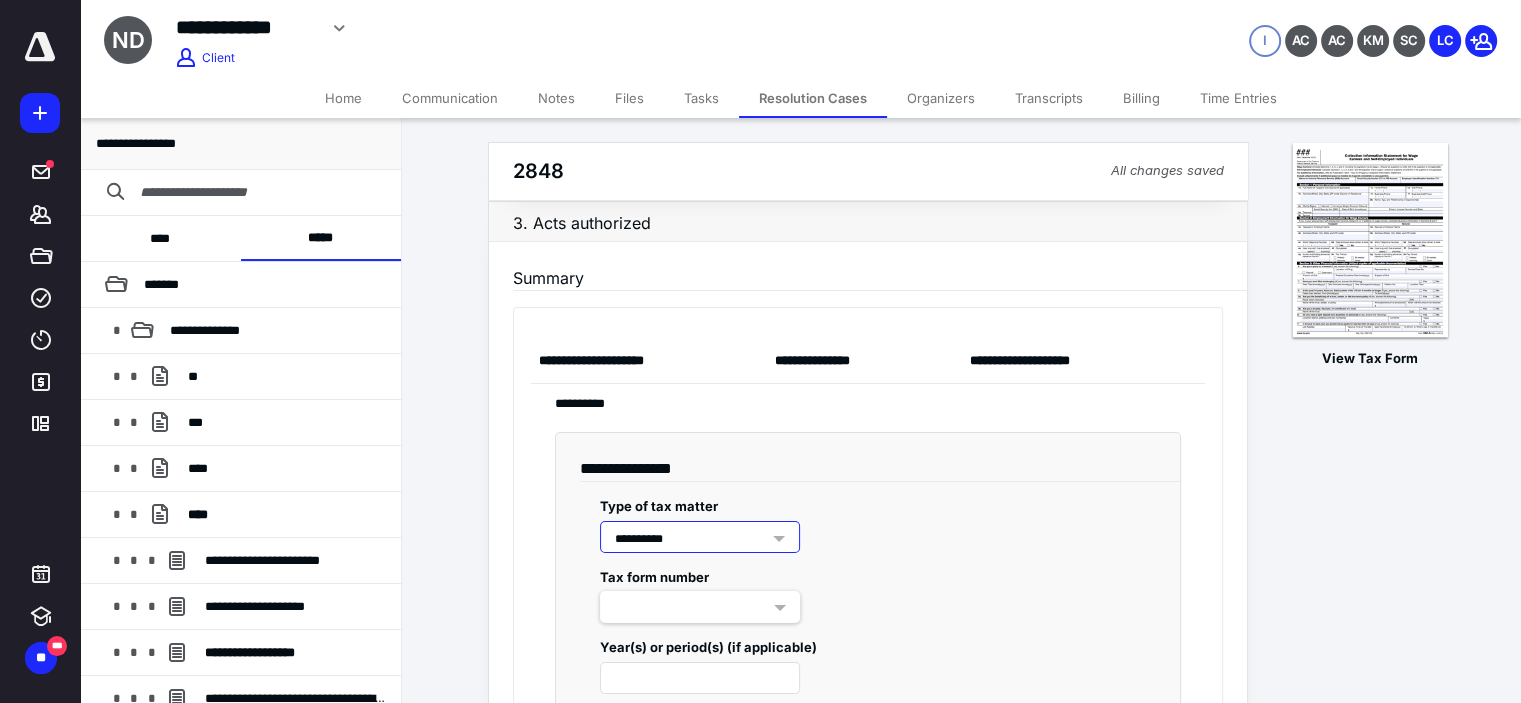 click at bounding box center [700, 607] 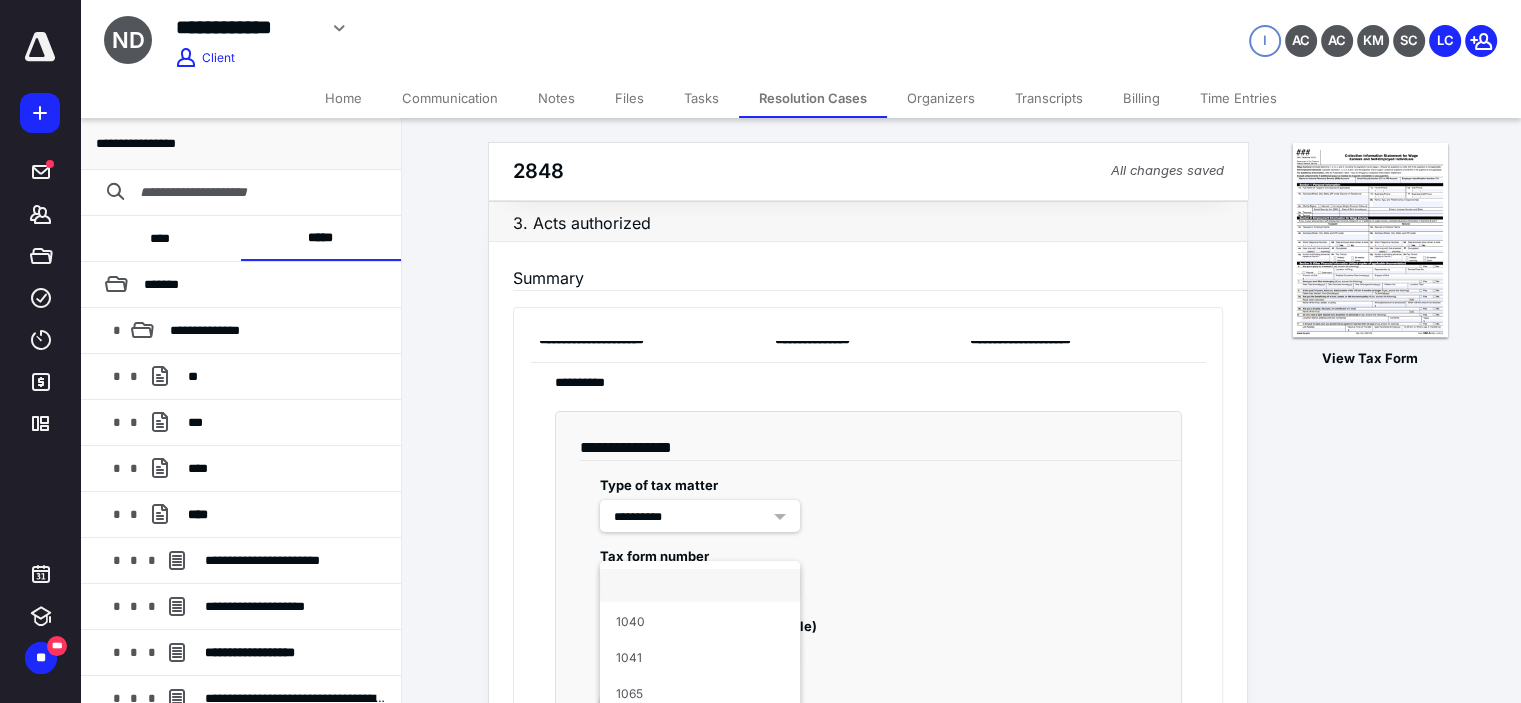 scroll, scrollTop: 33, scrollLeft: 0, axis: vertical 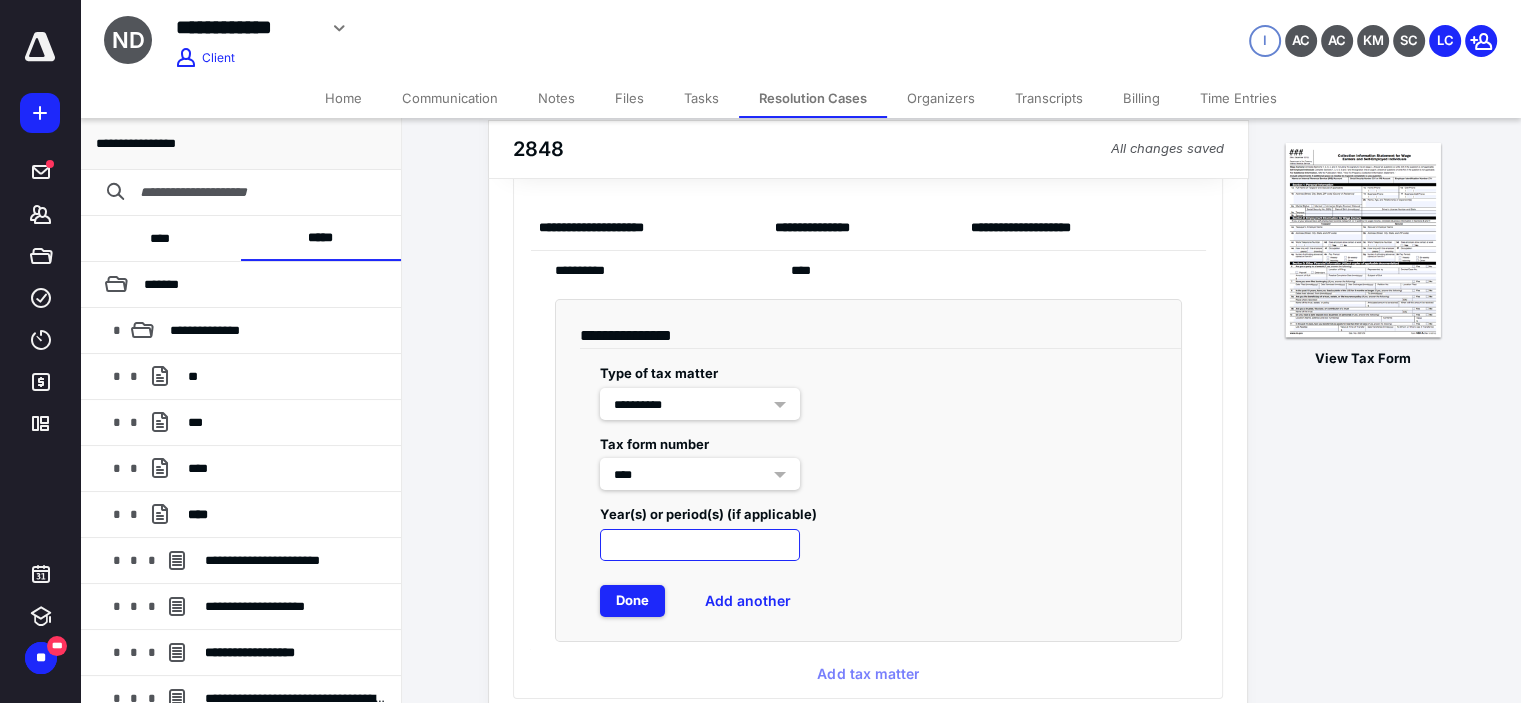 click at bounding box center (700, 545) 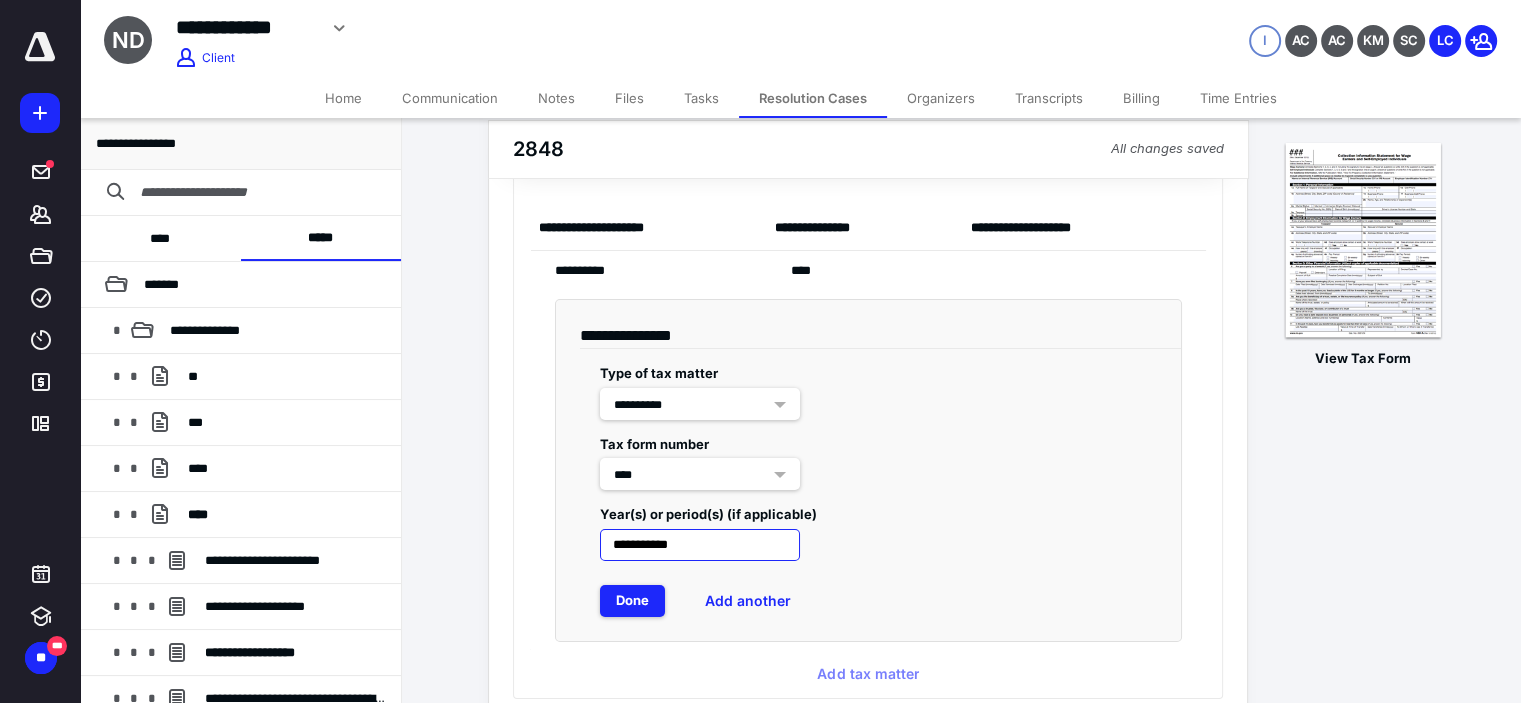 type on "**********" 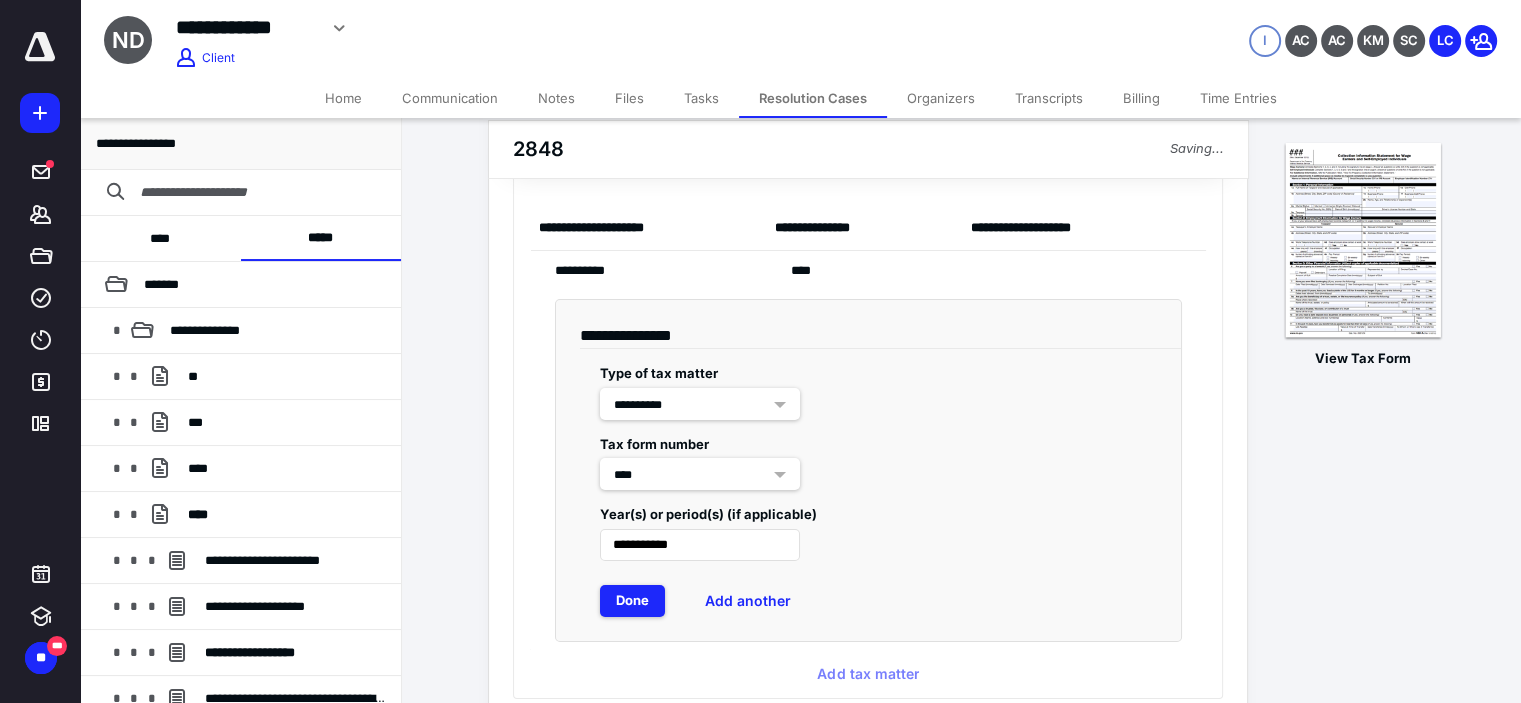 click on "Done Add another" at bounding box center (760, 601) 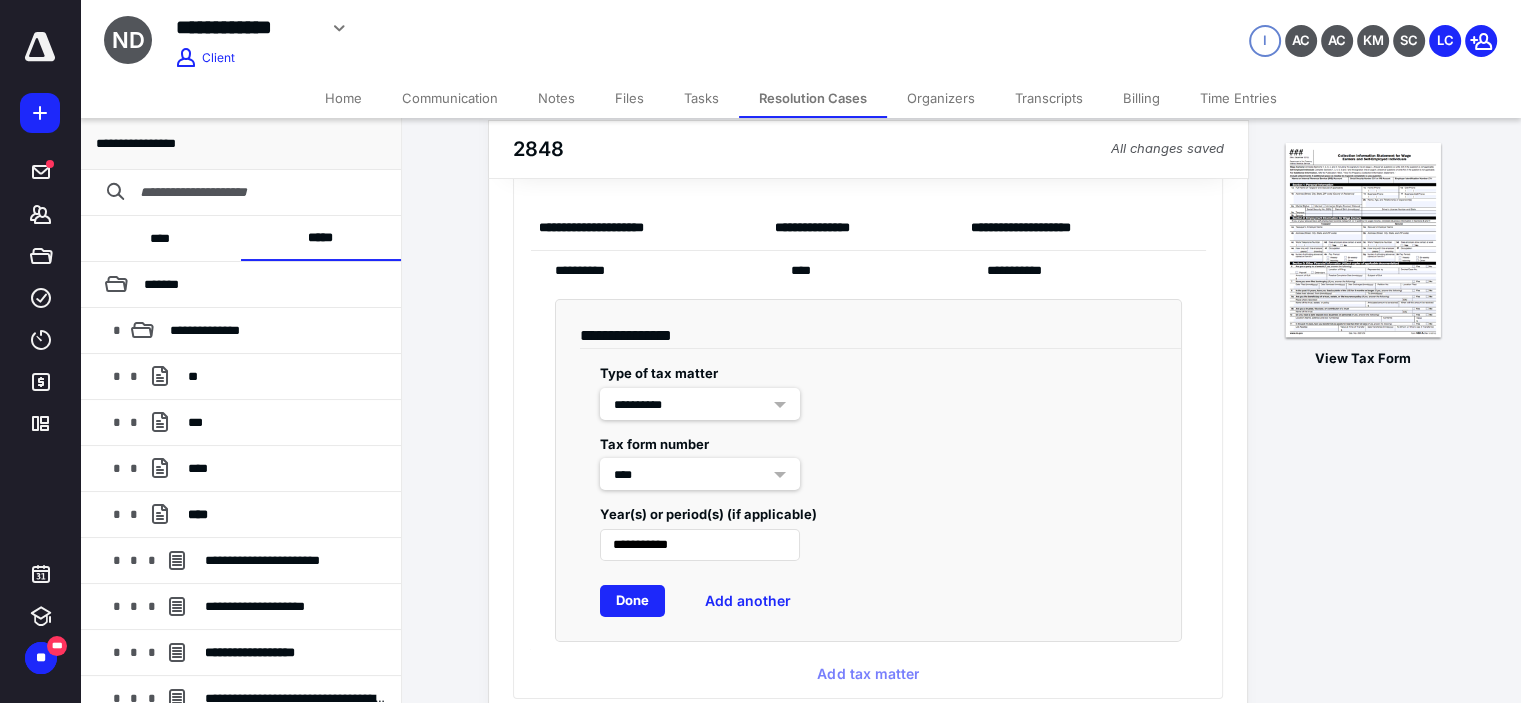 click on "Done" at bounding box center [632, 601] 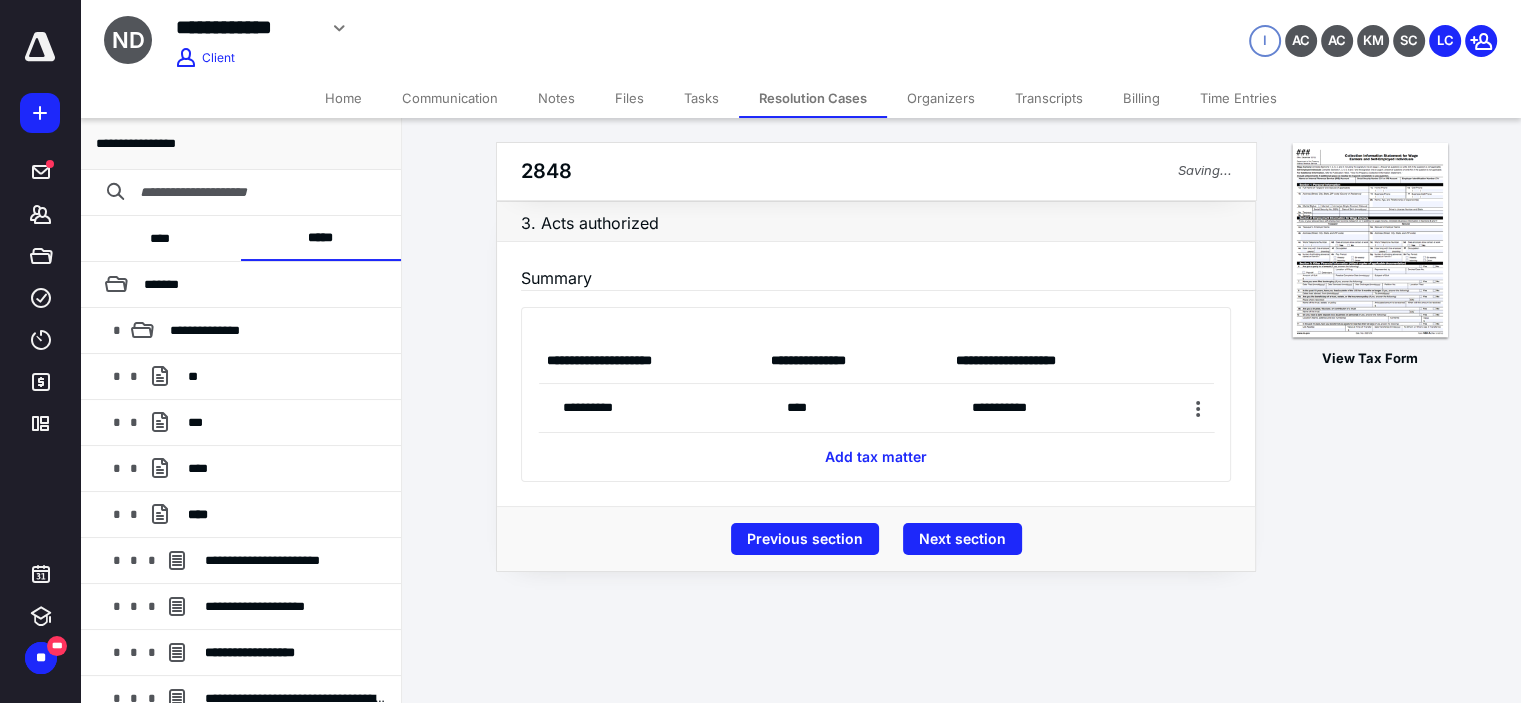 scroll, scrollTop: 0, scrollLeft: 0, axis: both 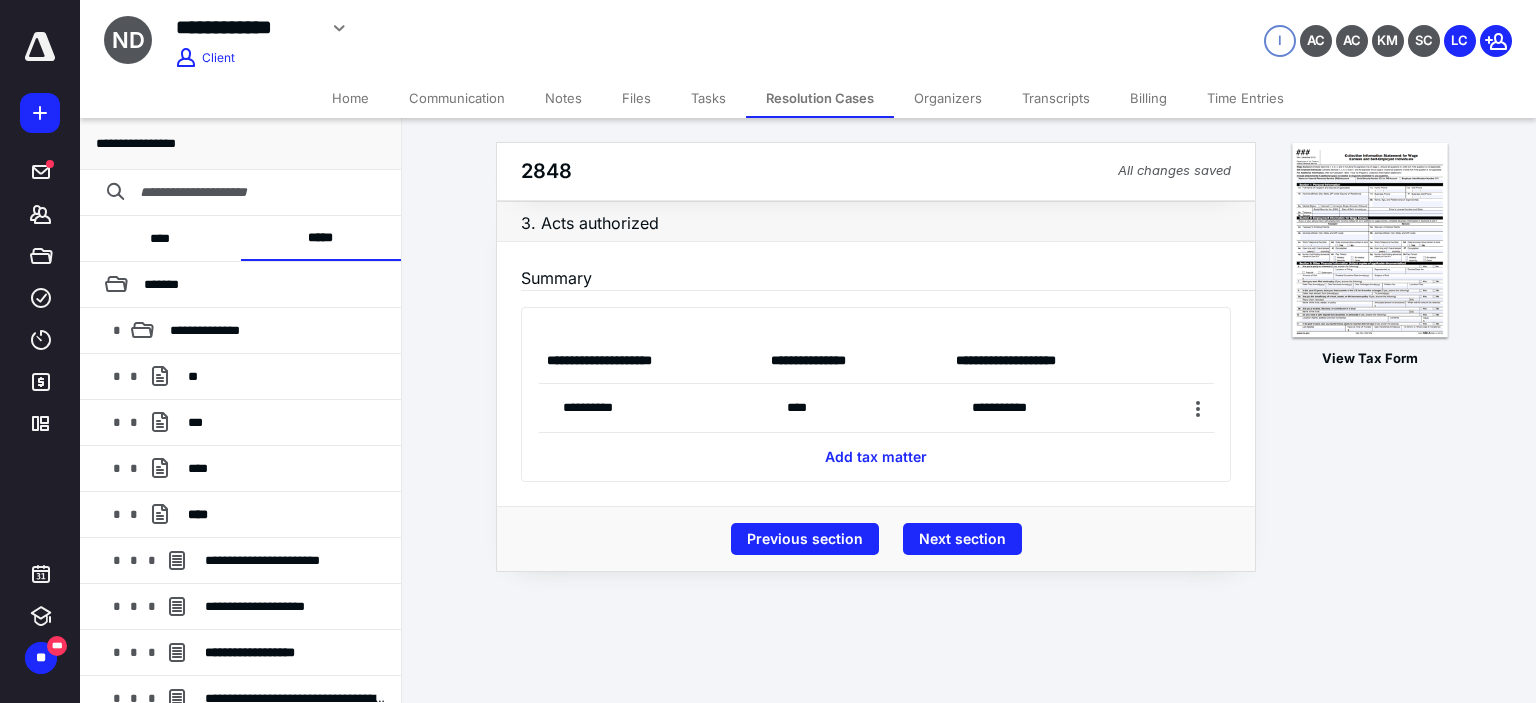 drag, startPoint x: 621, startPoint y: 627, endPoint x: 635, endPoint y: 663, distance: 38.626415 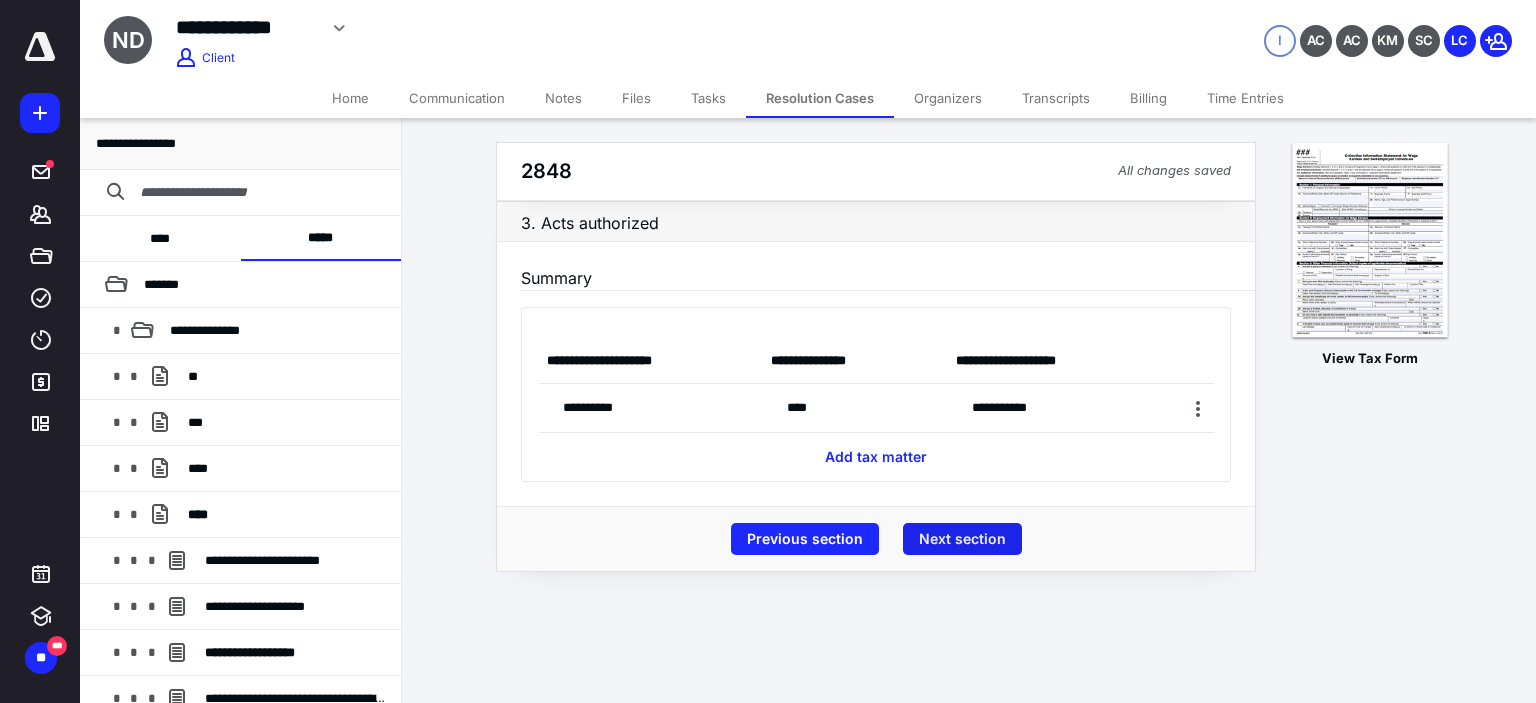click on "Next section" at bounding box center [962, 539] 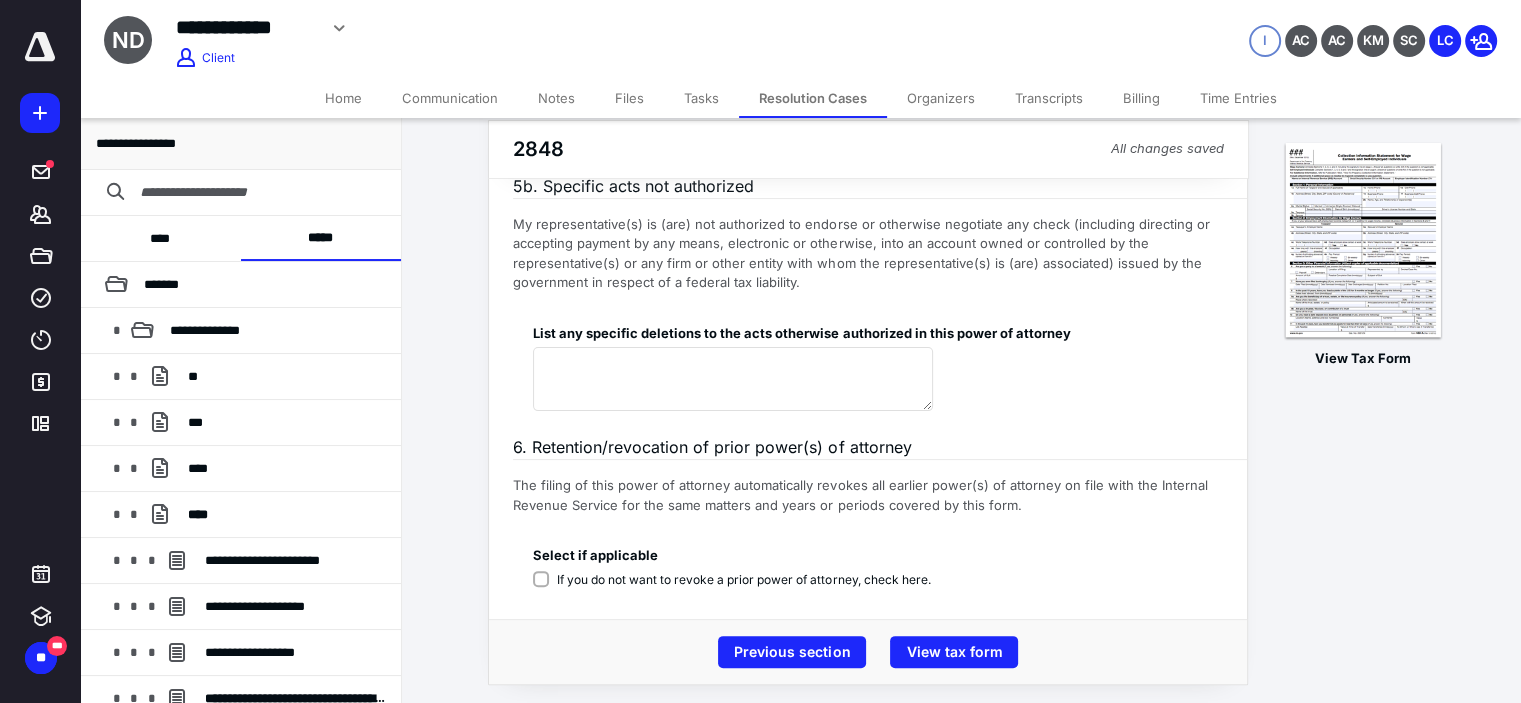 scroll, scrollTop: 415, scrollLeft: 0, axis: vertical 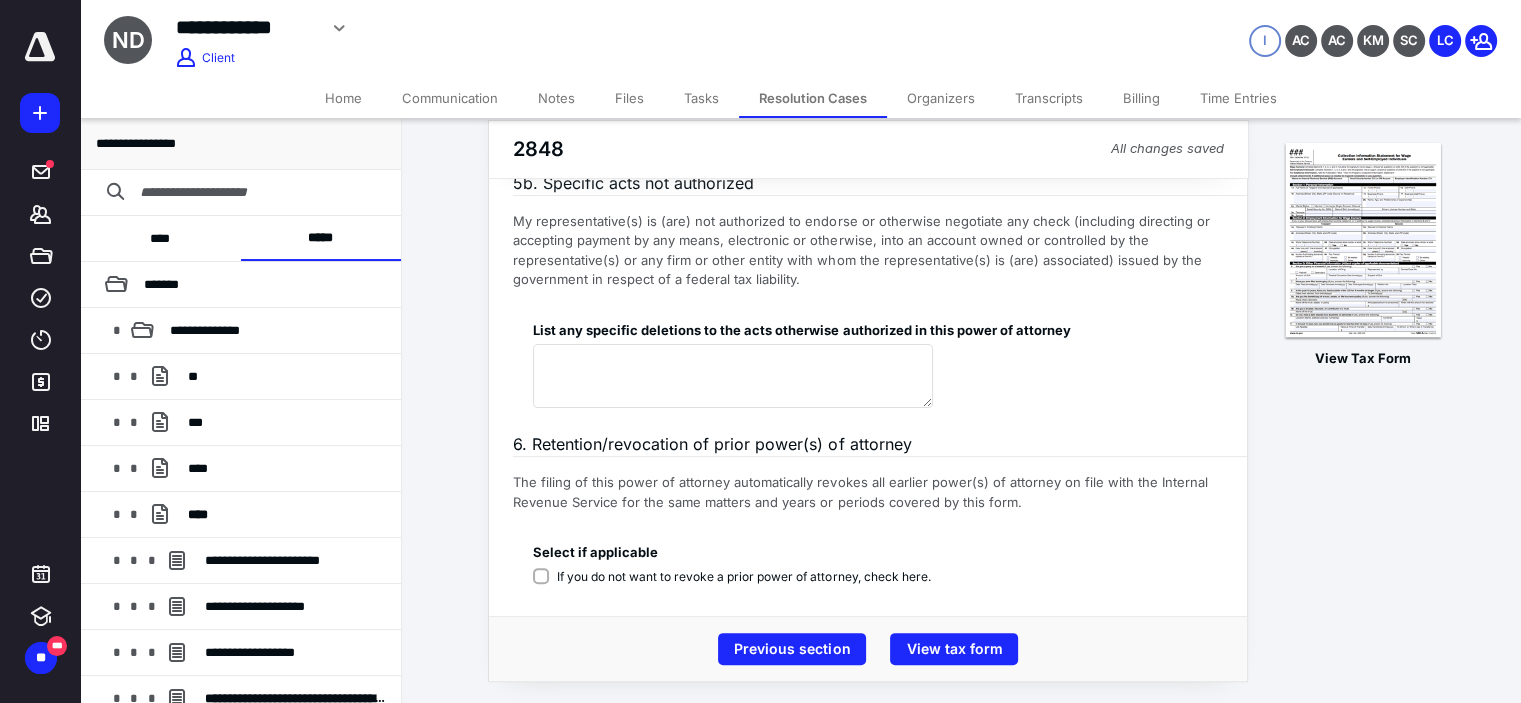click on "If you do not want to revoke a prior power of attorney, check here." at bounding box center (743, 577) 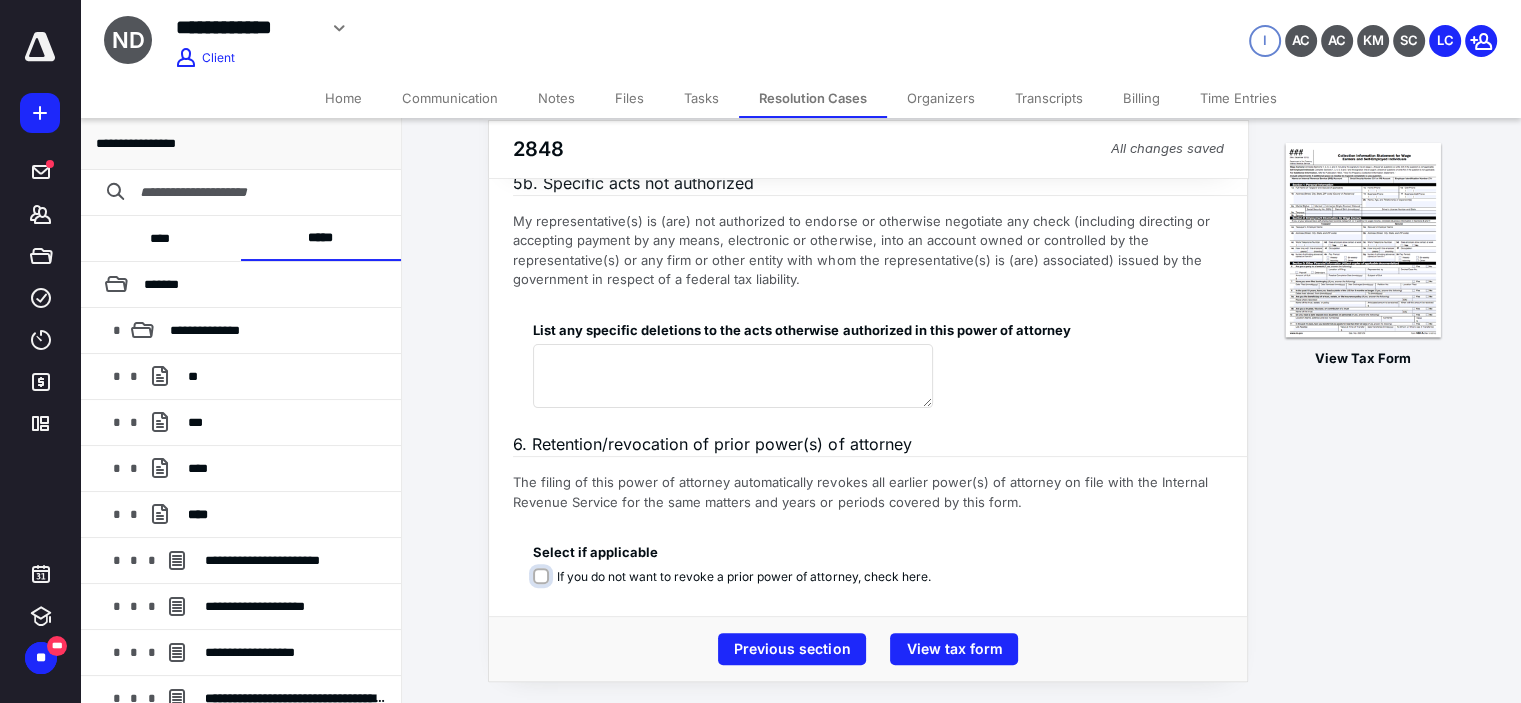 click on "If you do not want to revoke a prior power of attorney, check here." at bounding box center (735, 587) 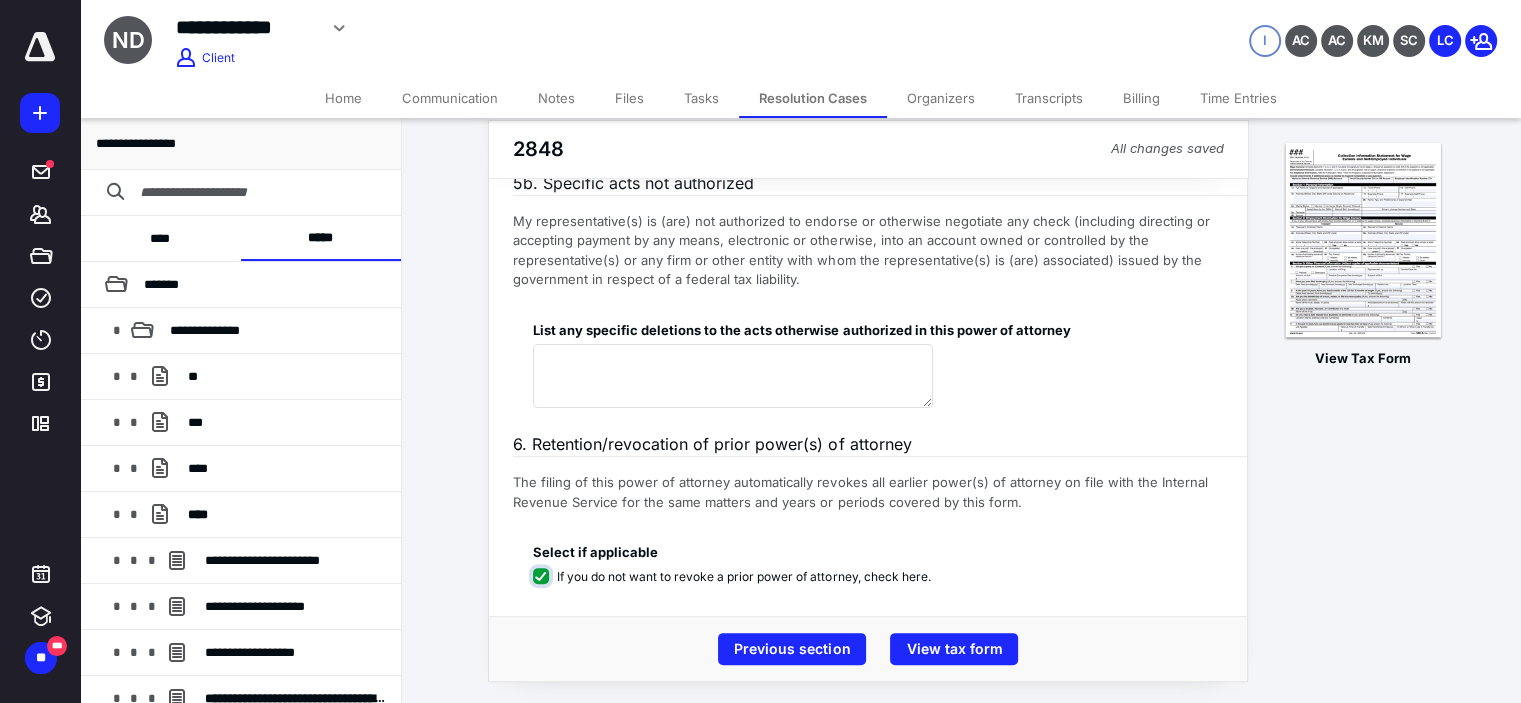 checkbox on "****" 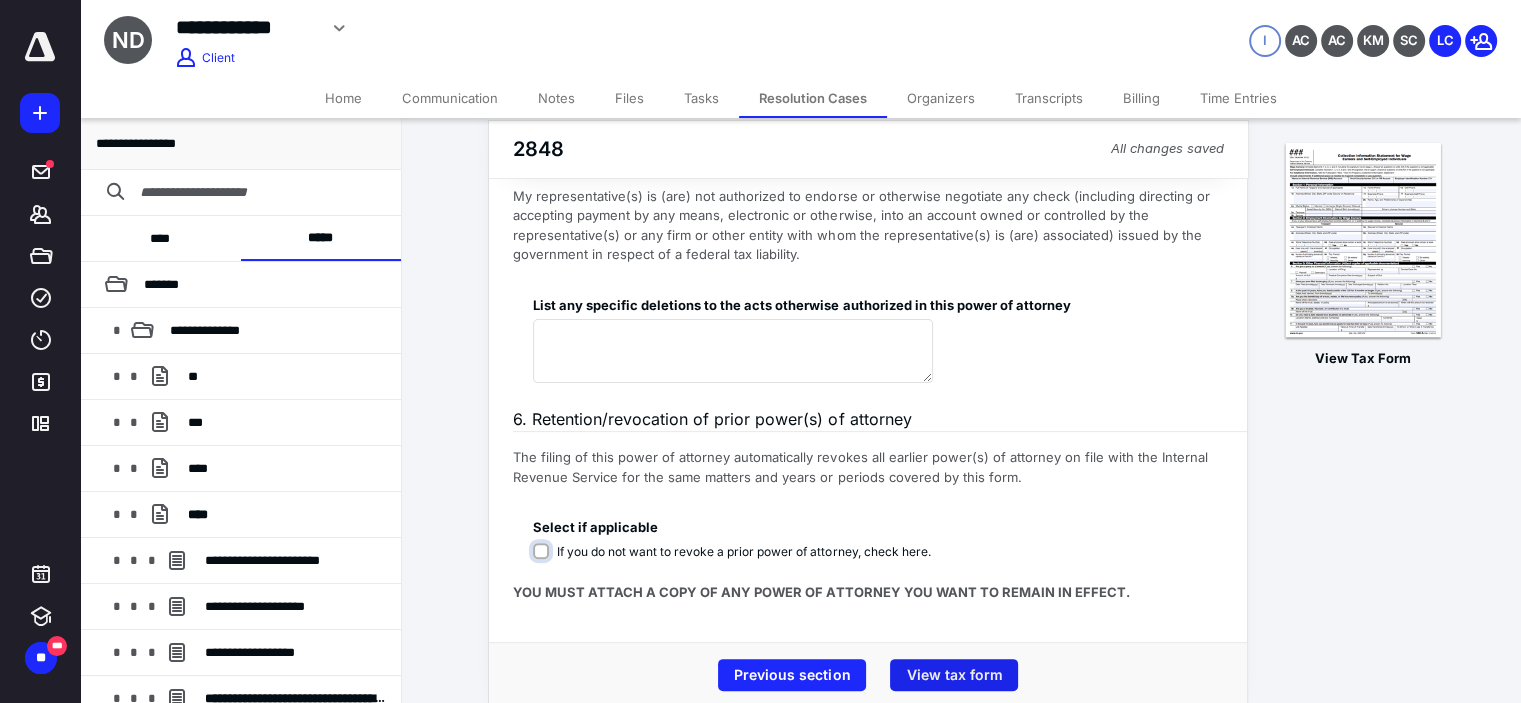 scroll, scrollTop: 467, scrollLeft: 0, axis: vertical 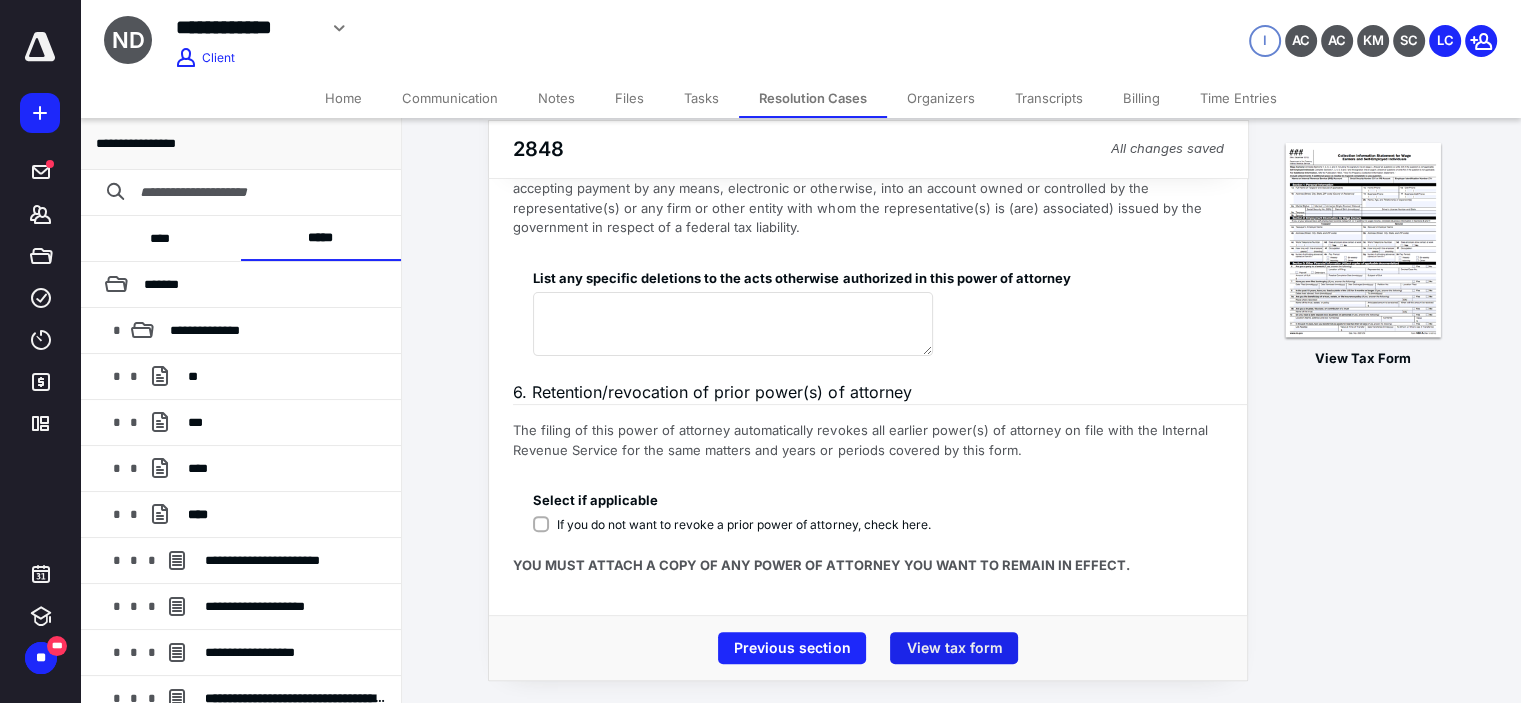 click on "View tax form" at bounding box center [954, 648] 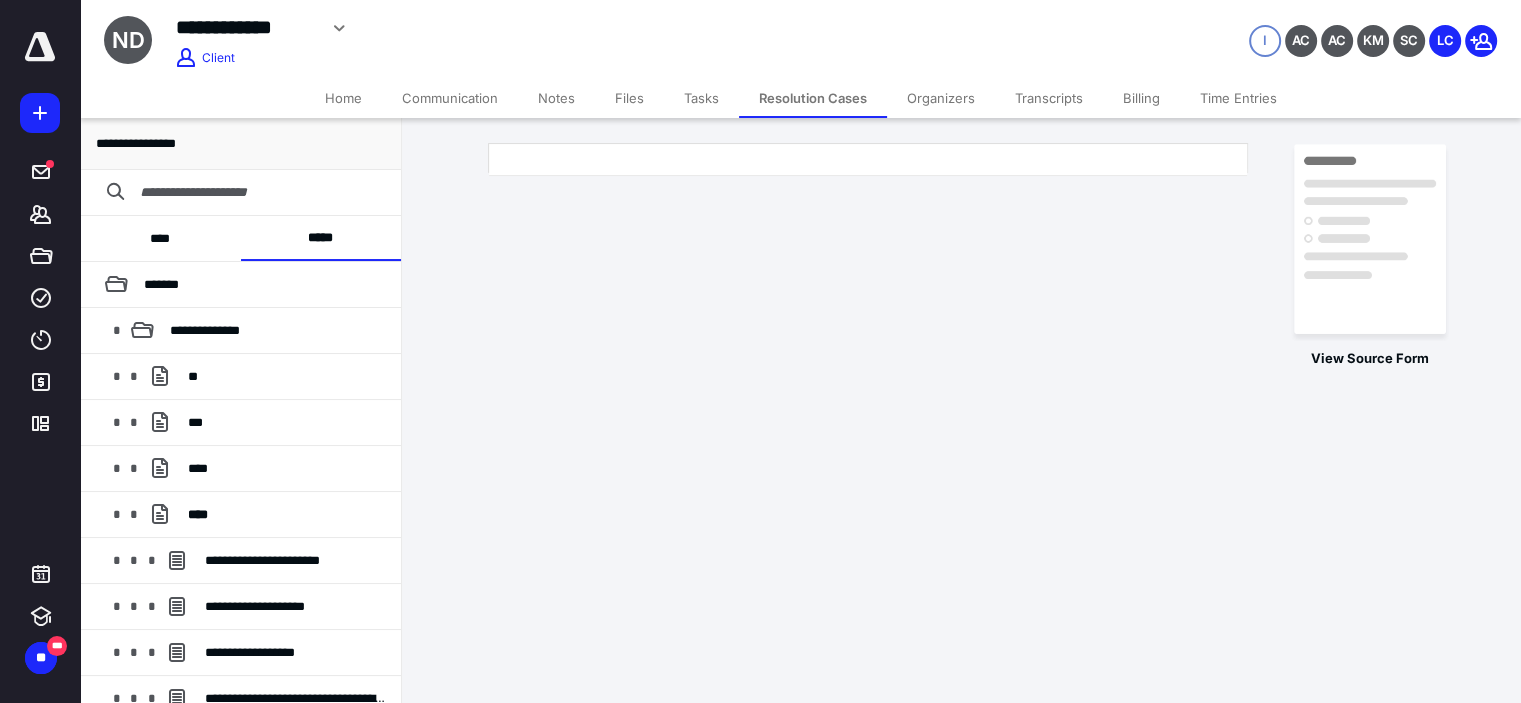 scroll, scrollTop: 0, scrollLeft: 0, axis: both 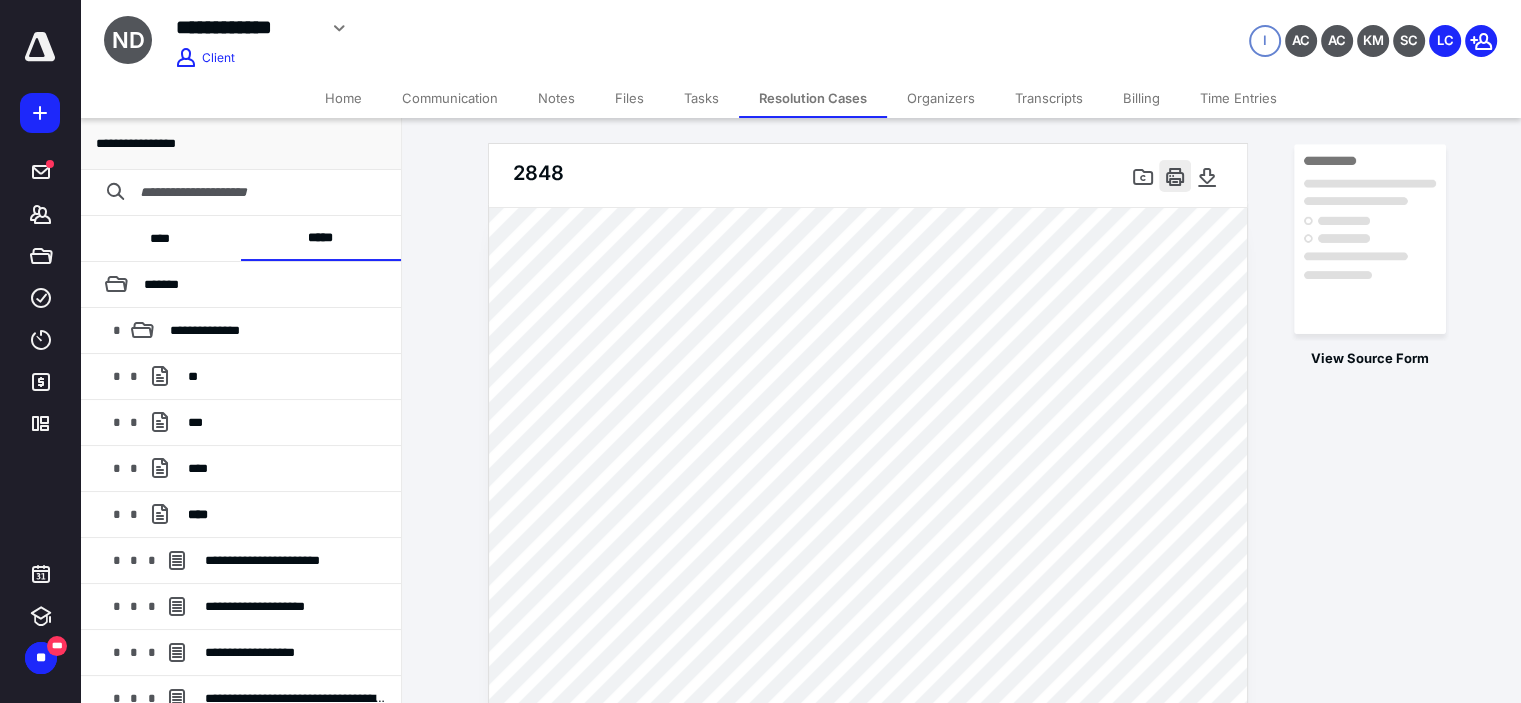 click at bounding box center [1175, 176] 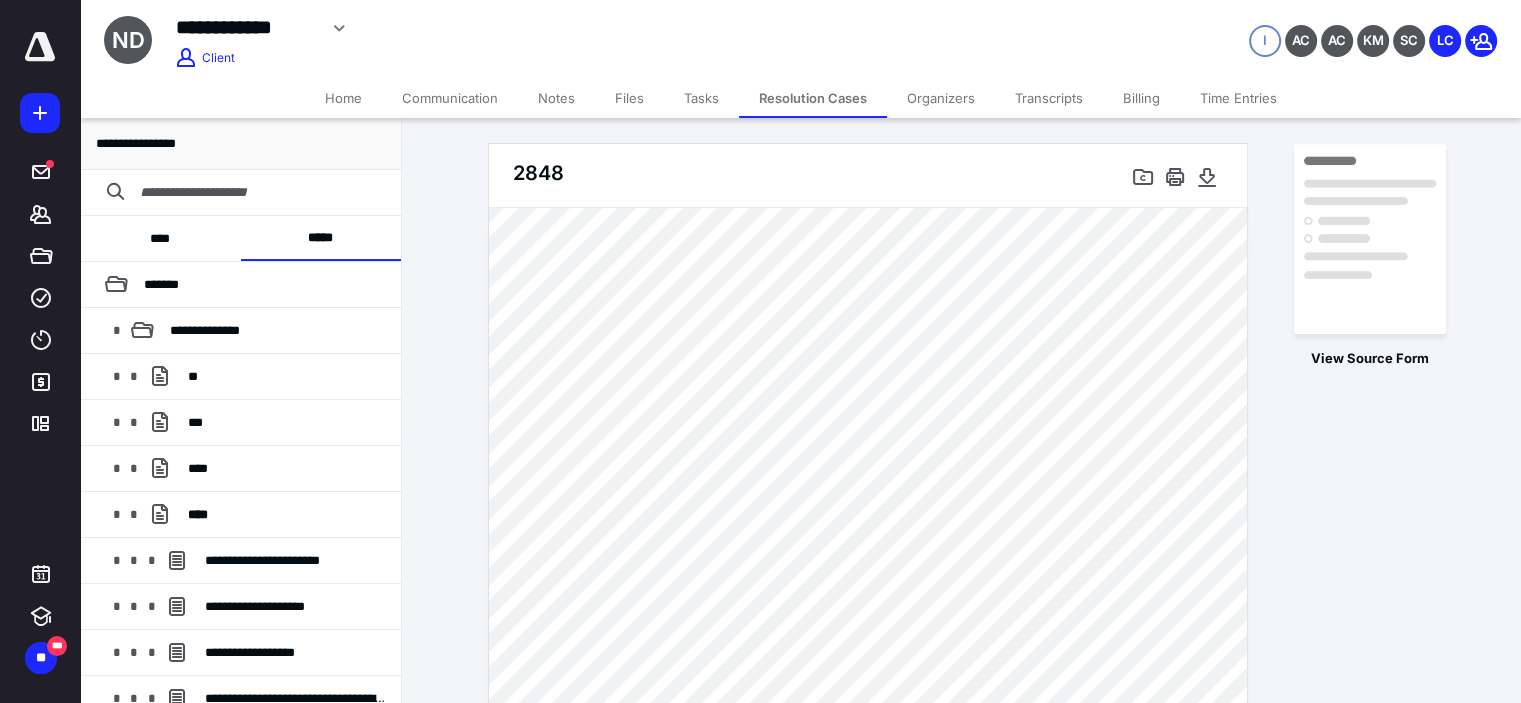 click on "Resolution Cases" at bounding box center [813, 98] 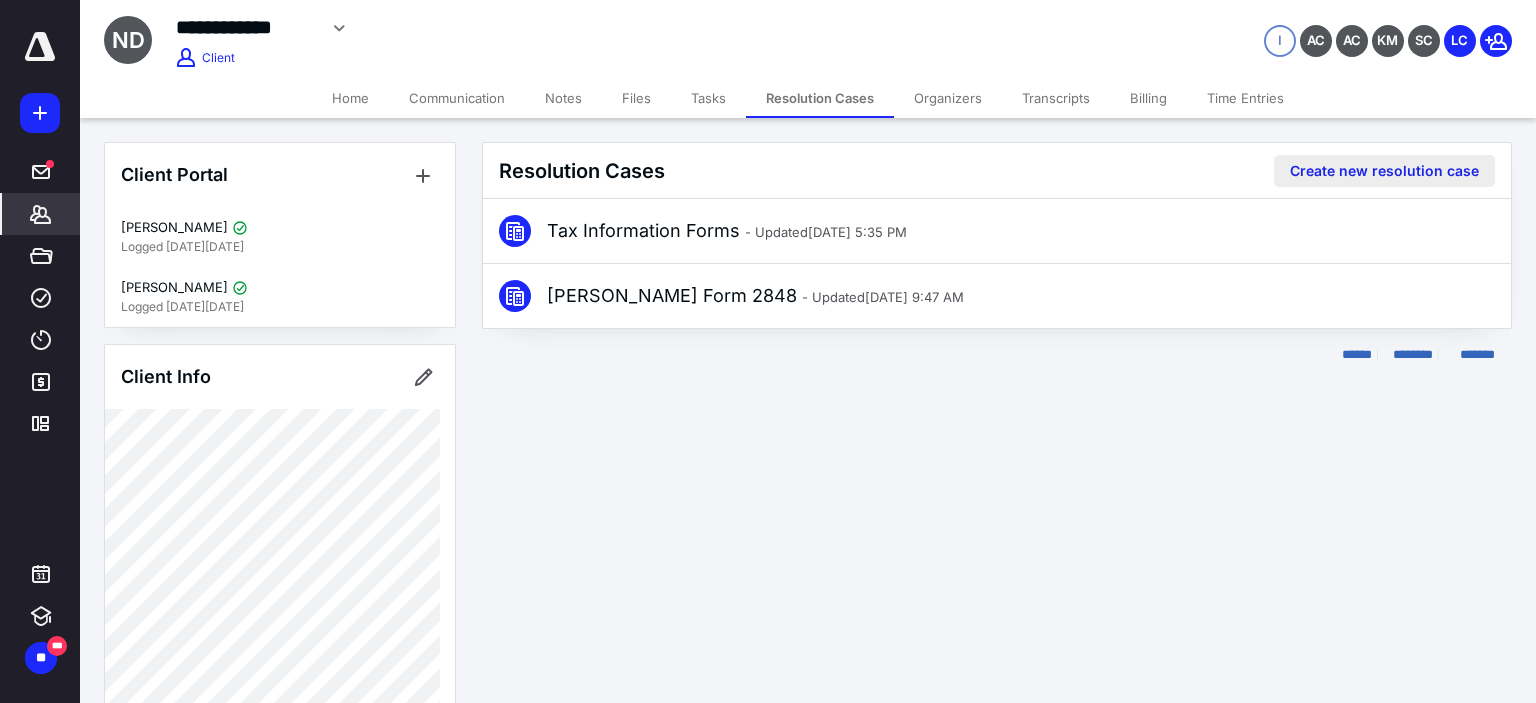 click on "Create new resolution case" at bounding box center (1384, 171) 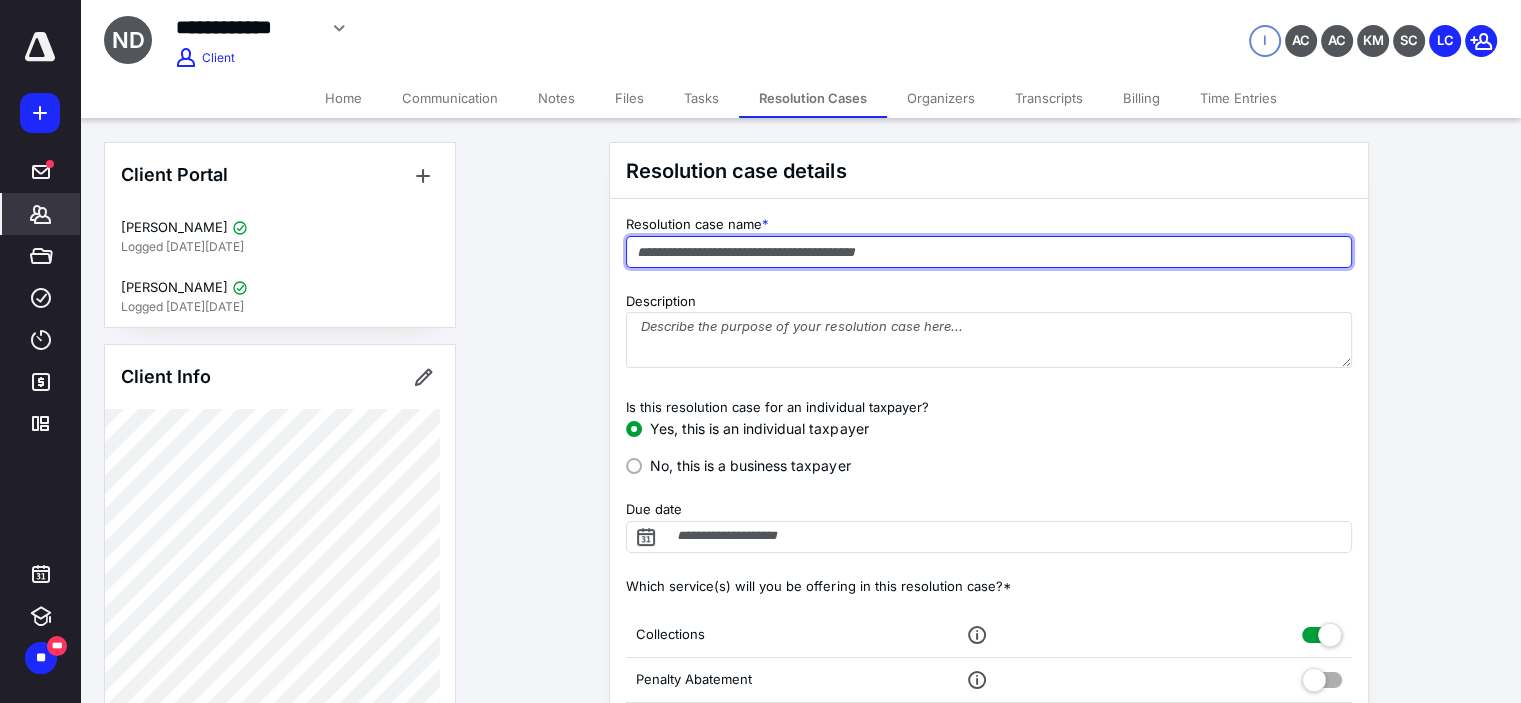 click at bounding box center [989, 252] 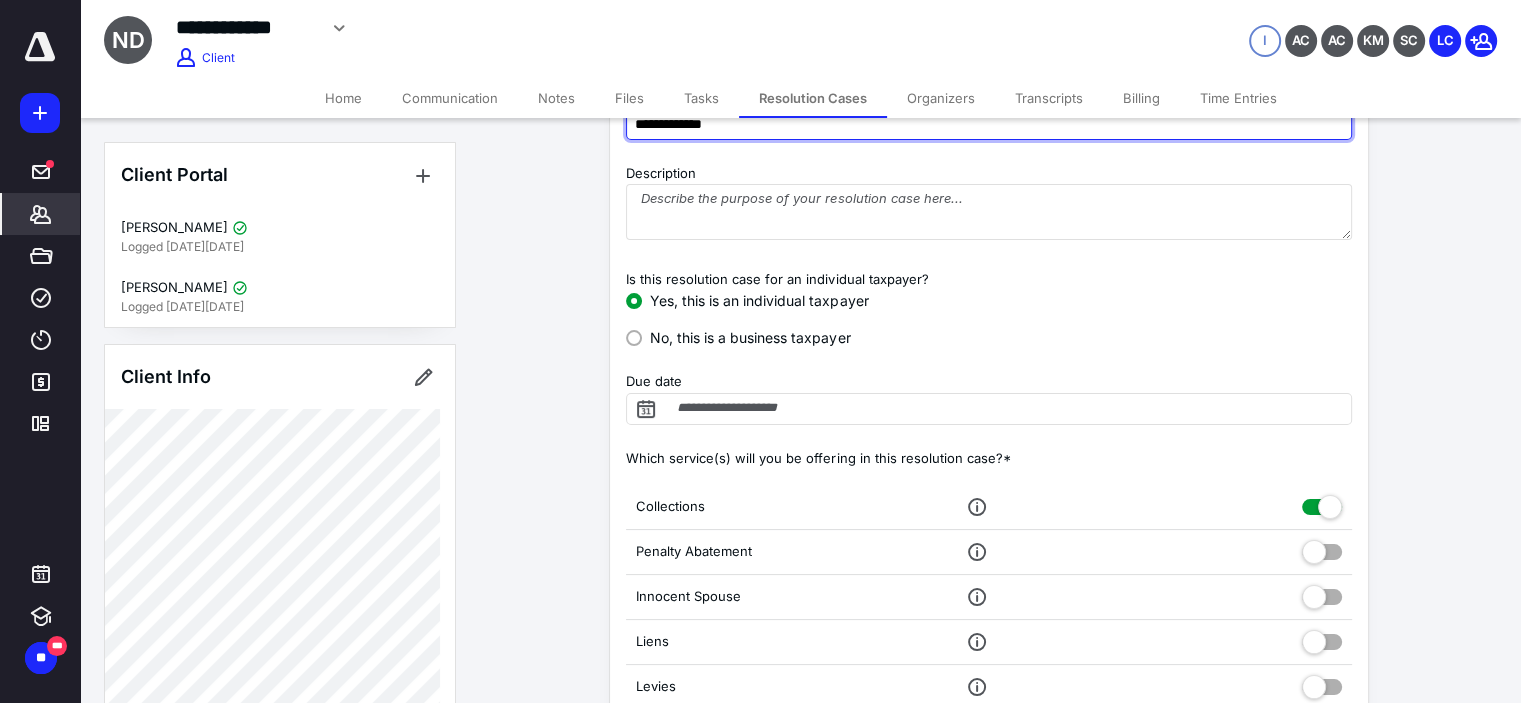 scroll, scrollTop: 133, scrollLeft: 0, axis: vertical 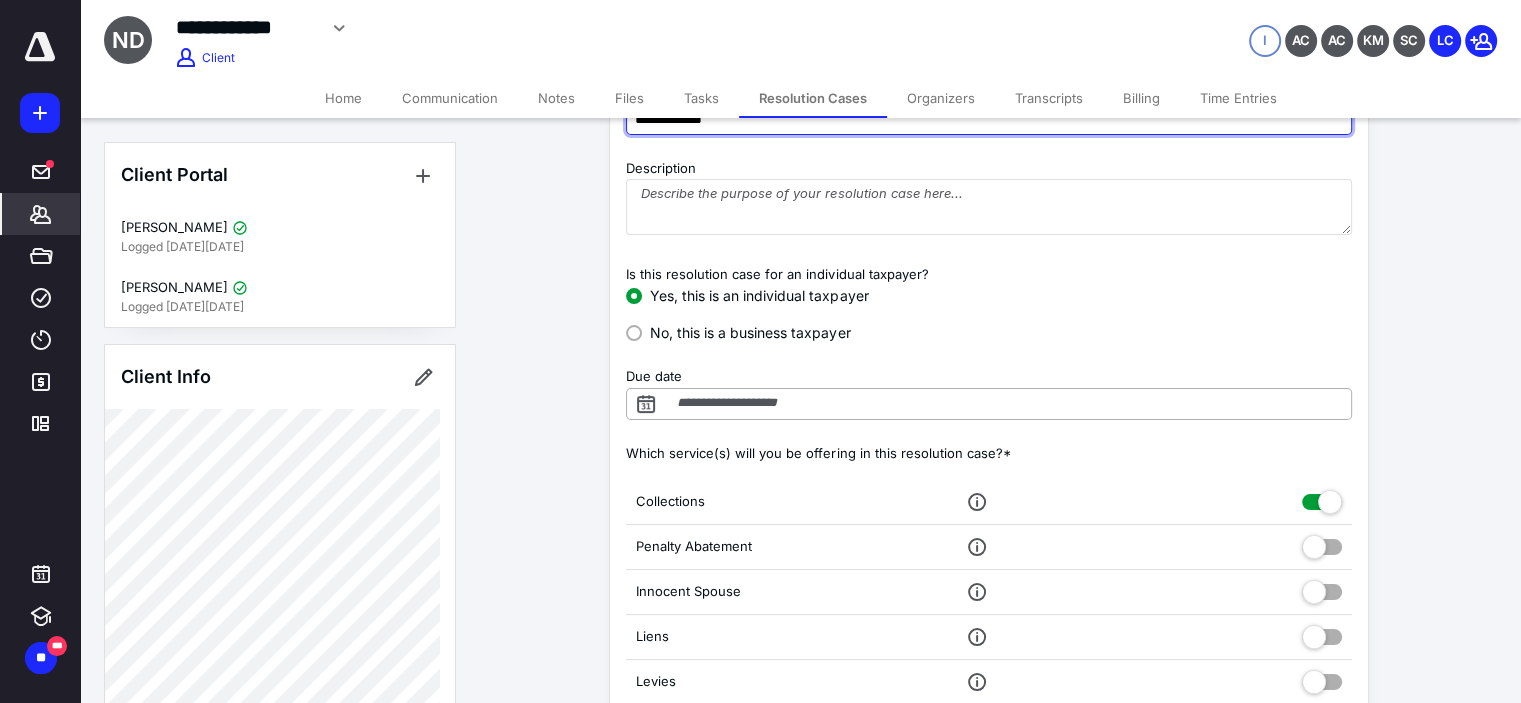 type on "**********" 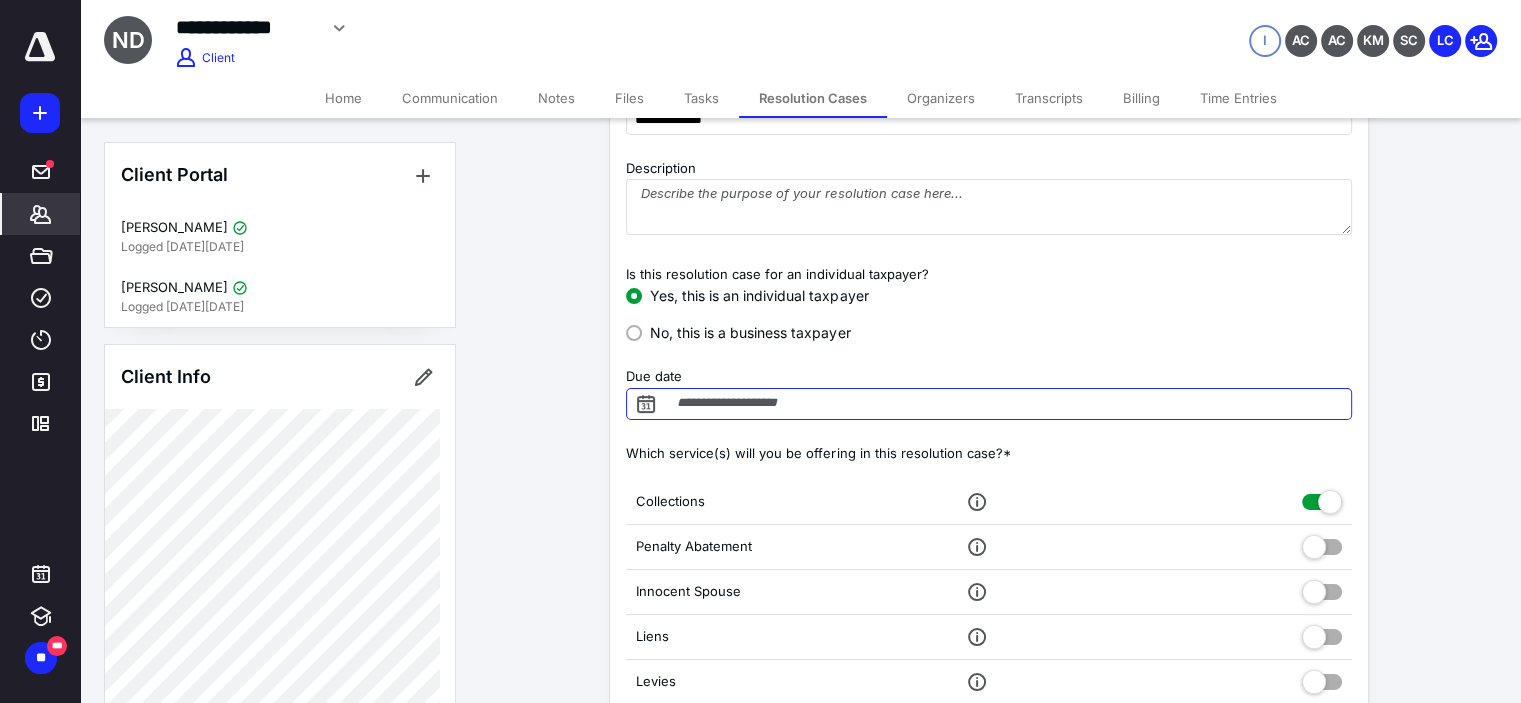 click on "Due date" at bounding box center [989, 404] 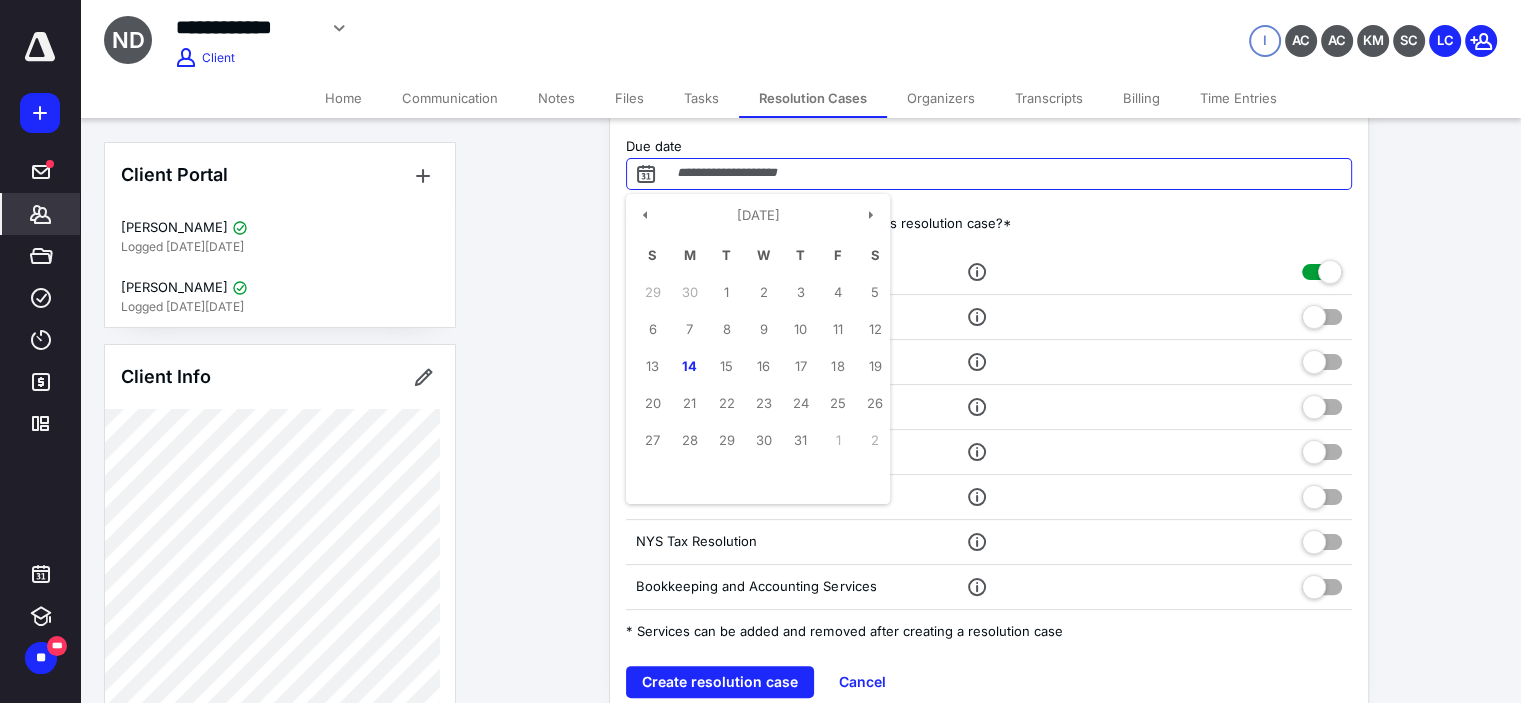 scroll, scrollTop: 366, scrollLeft: 0, axis: vertical 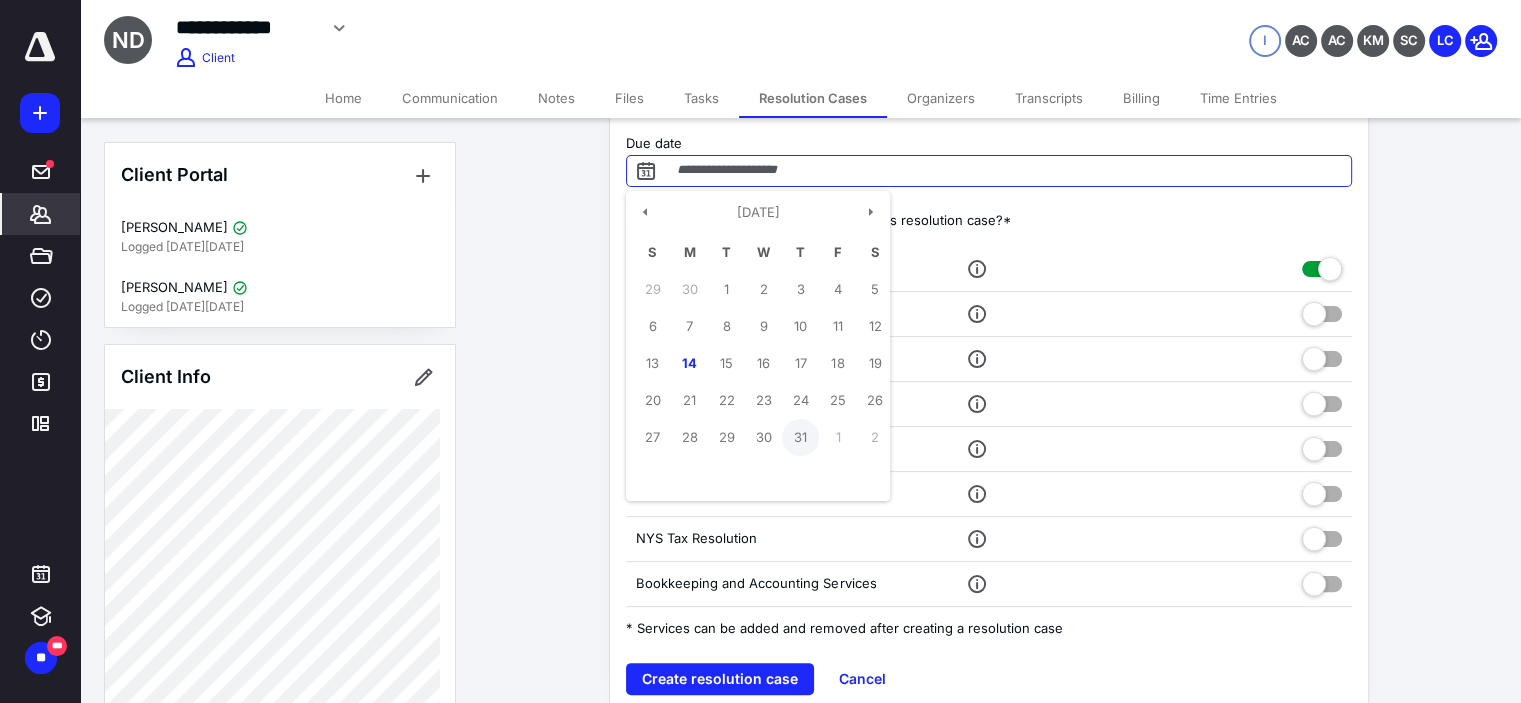 click on "31" at bounding box center [800, 437] 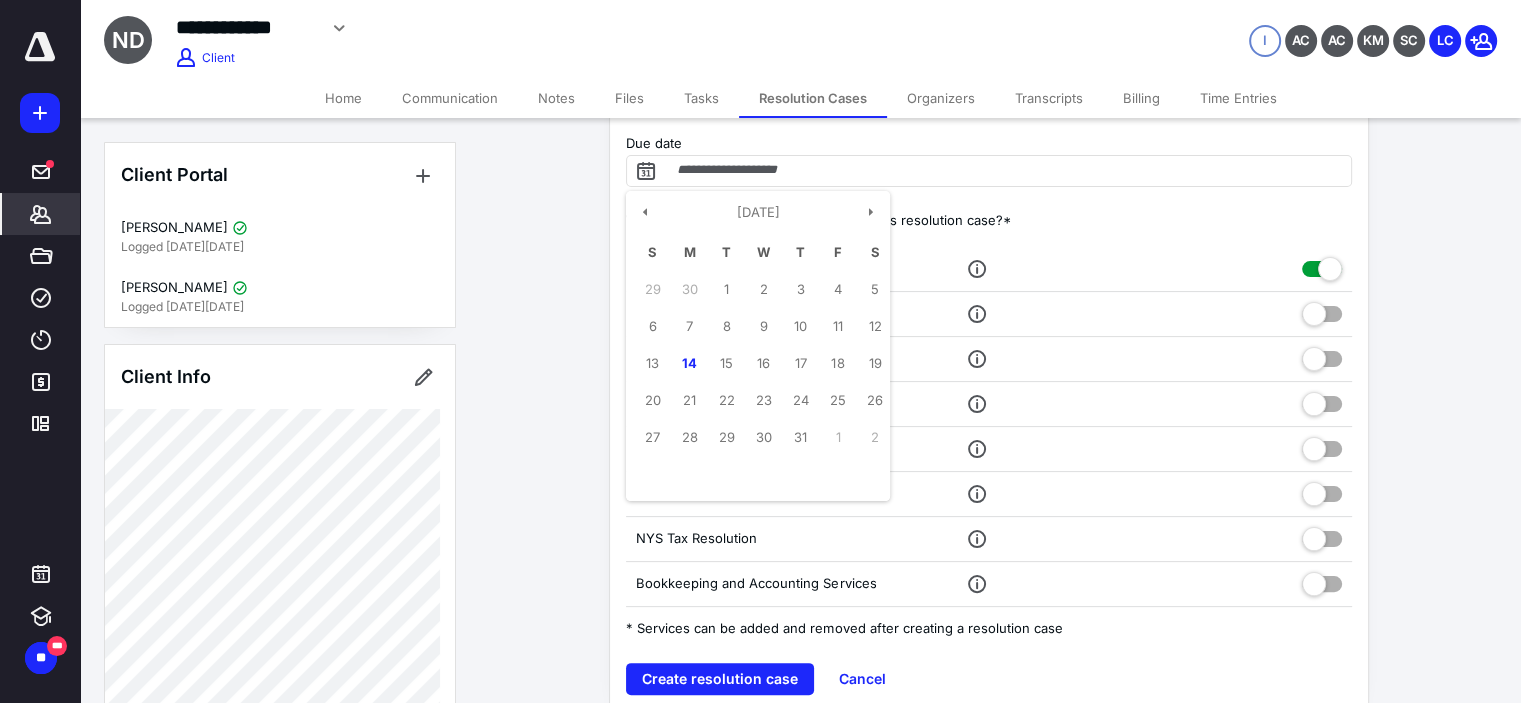 type on "**********" 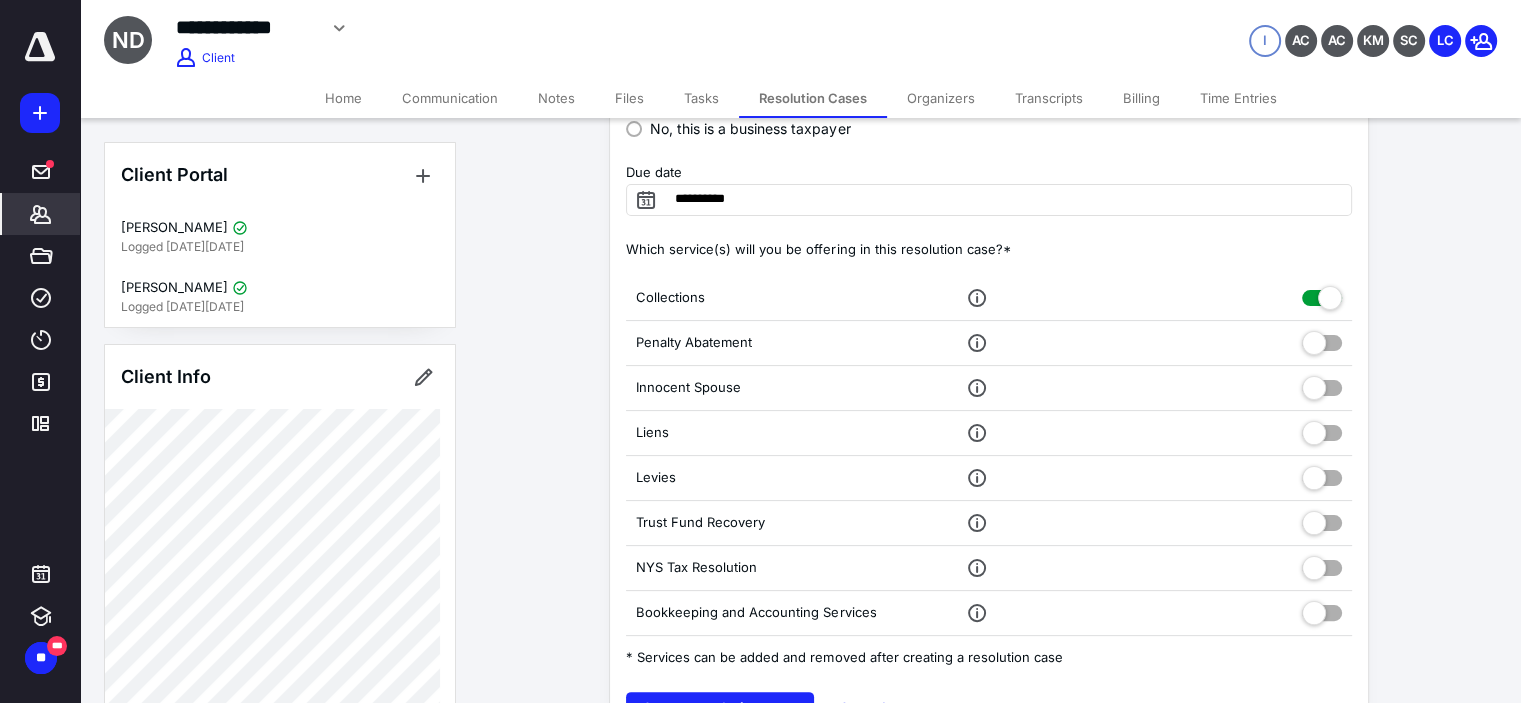scroll, scrollTop: 333, scrollLeft: 0, axis: vertical 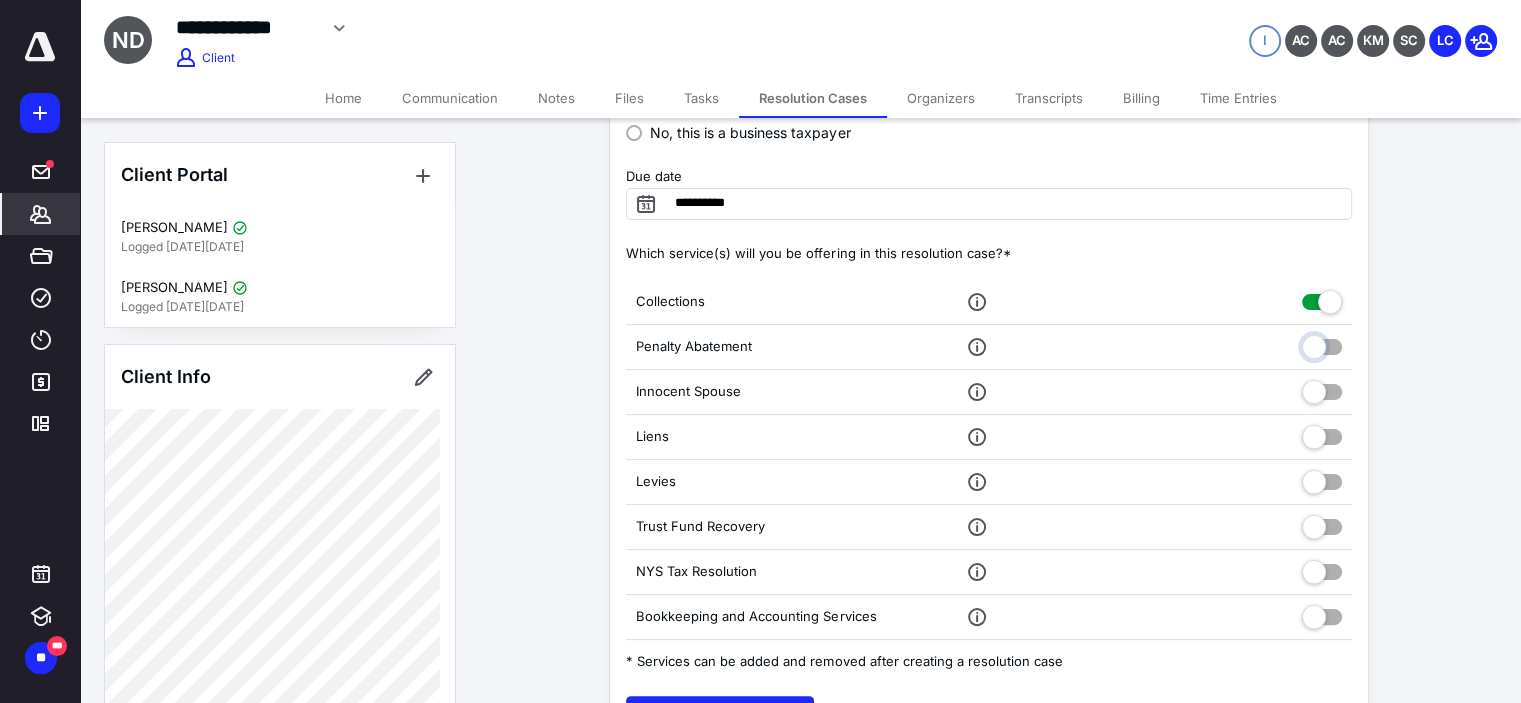 click at bounding box center [1322, 344] 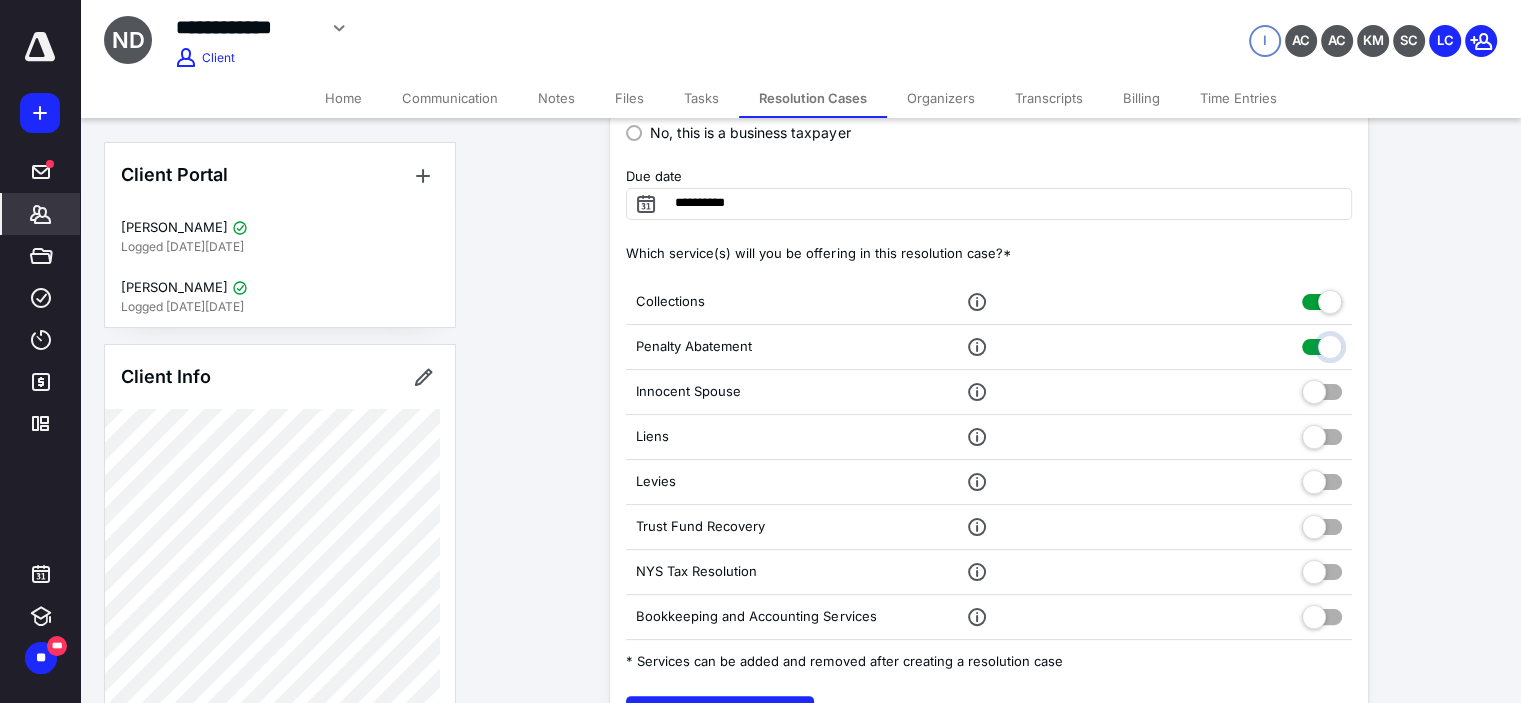 checkbox on "true" 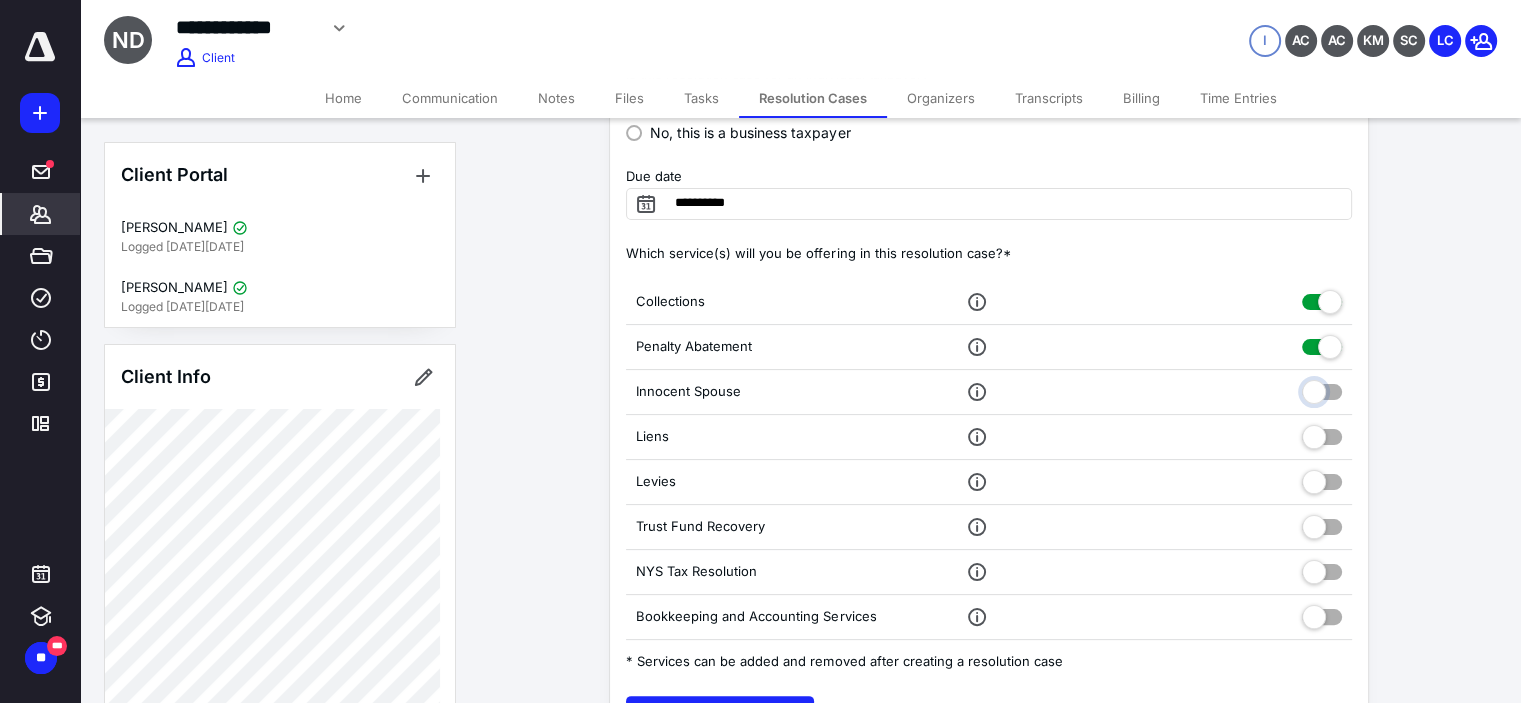 click at bounding box center (1322, 389) 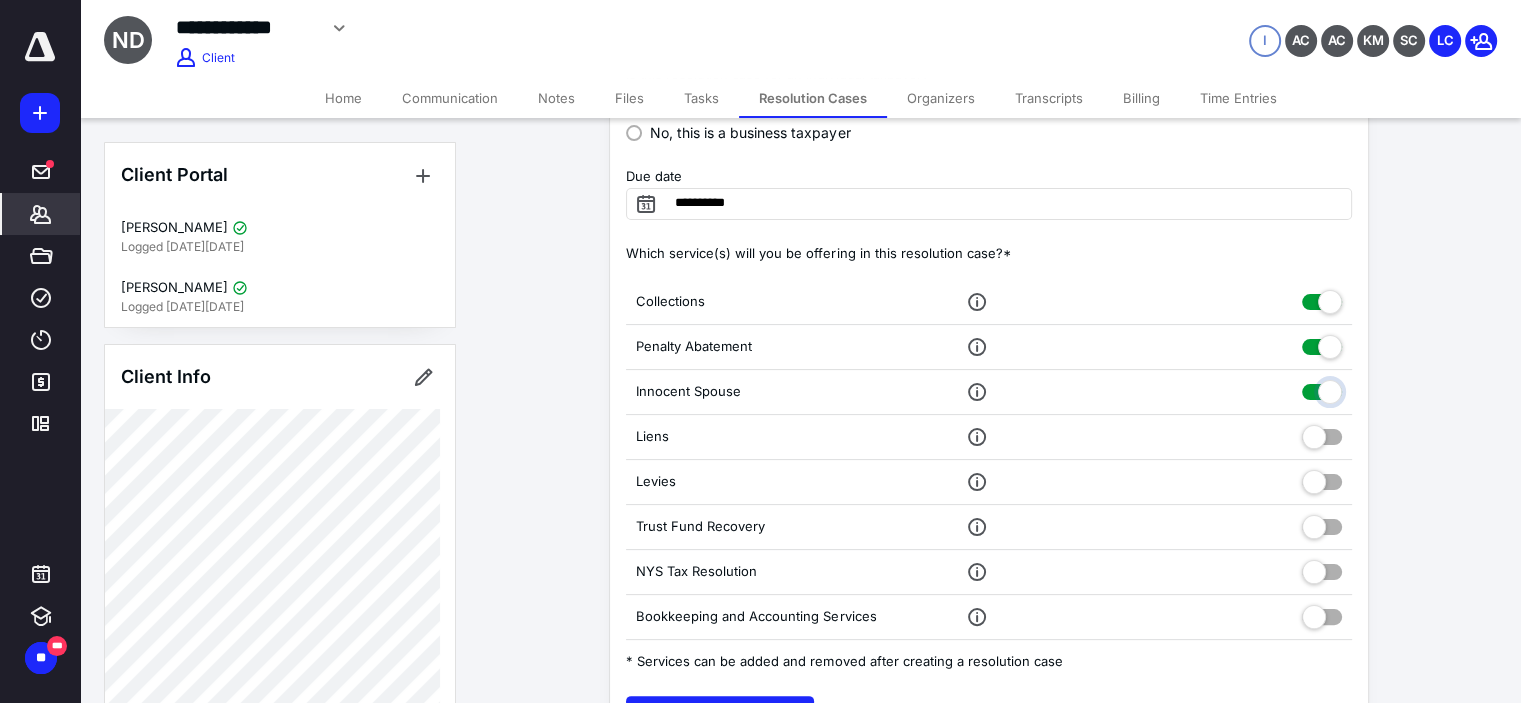 checkbox on "true" 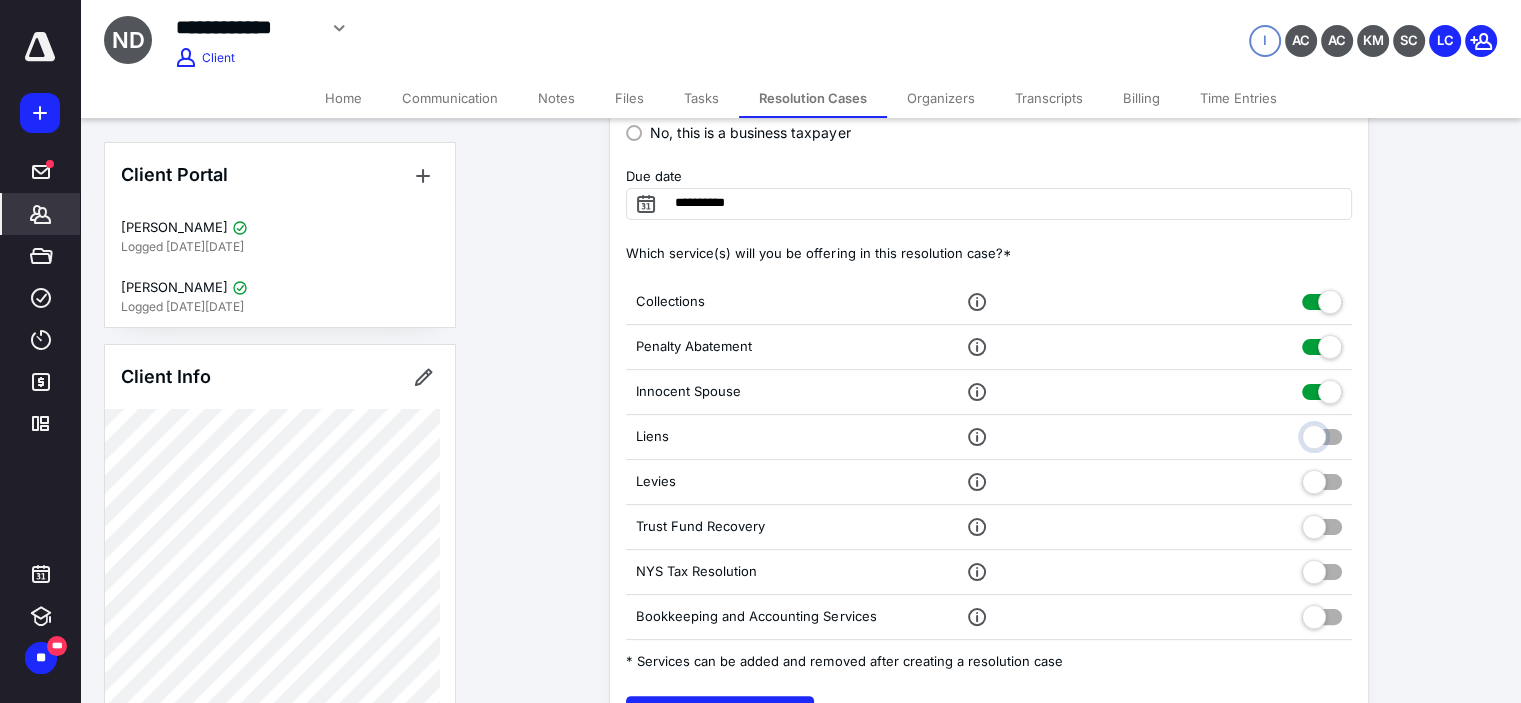 click at bounding box center (1322, 434) 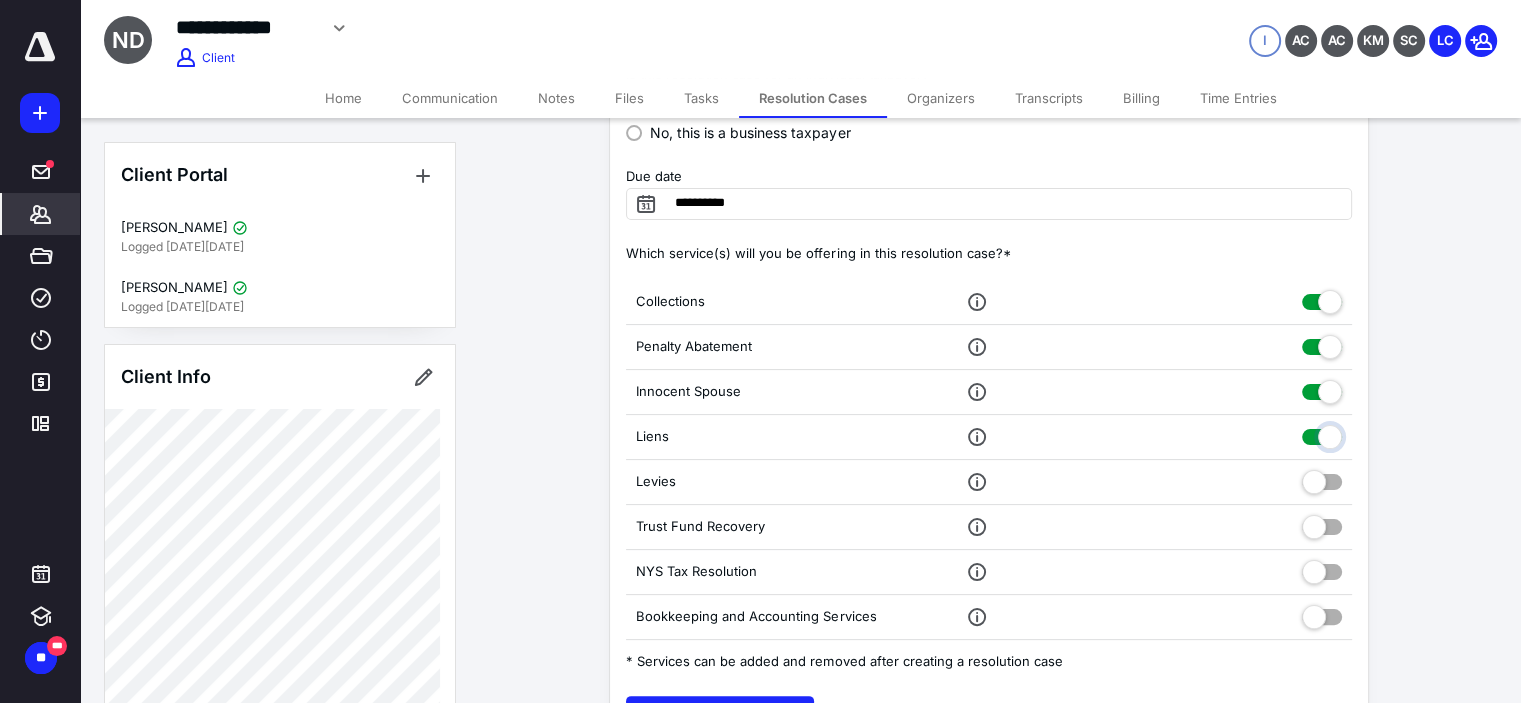 checkbox on "true" 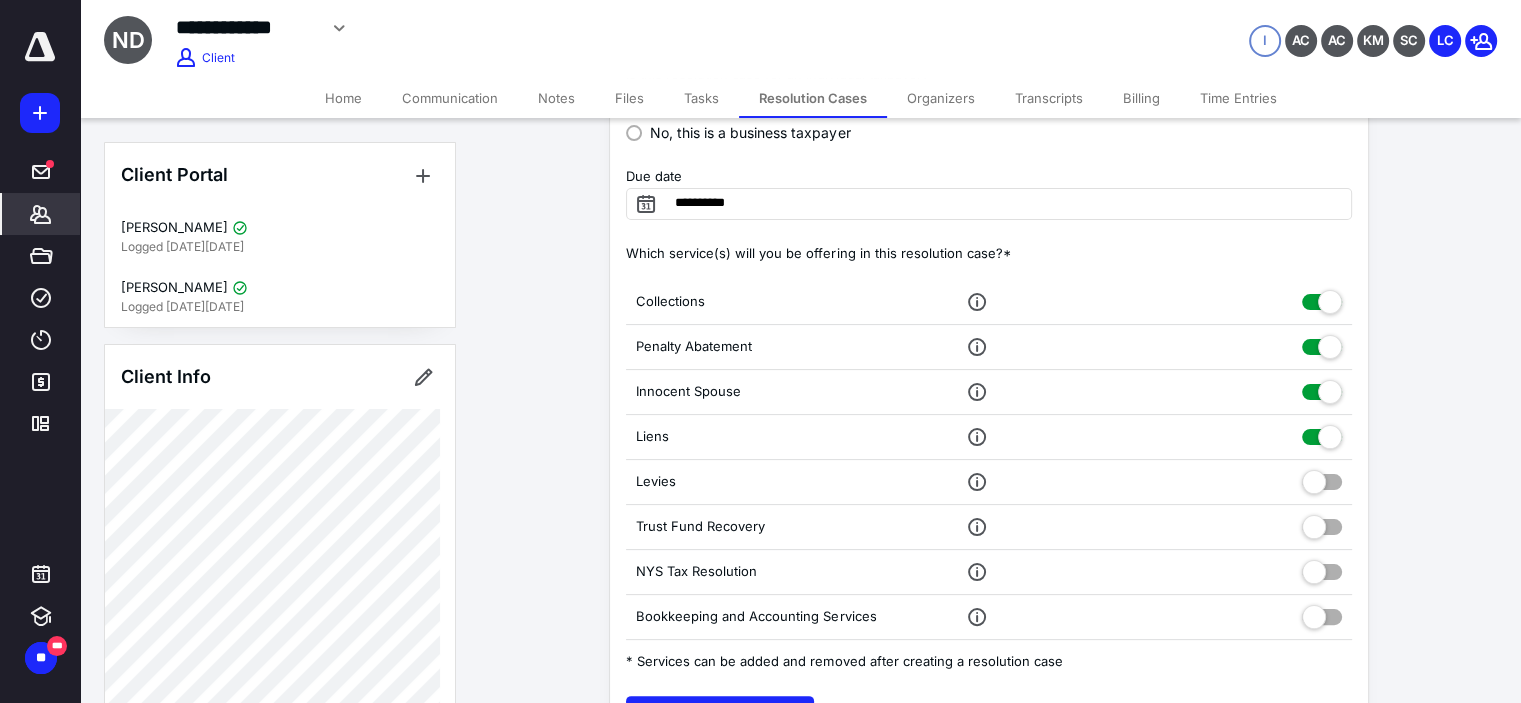 click on "Levies" at bounding box center [989, 482] 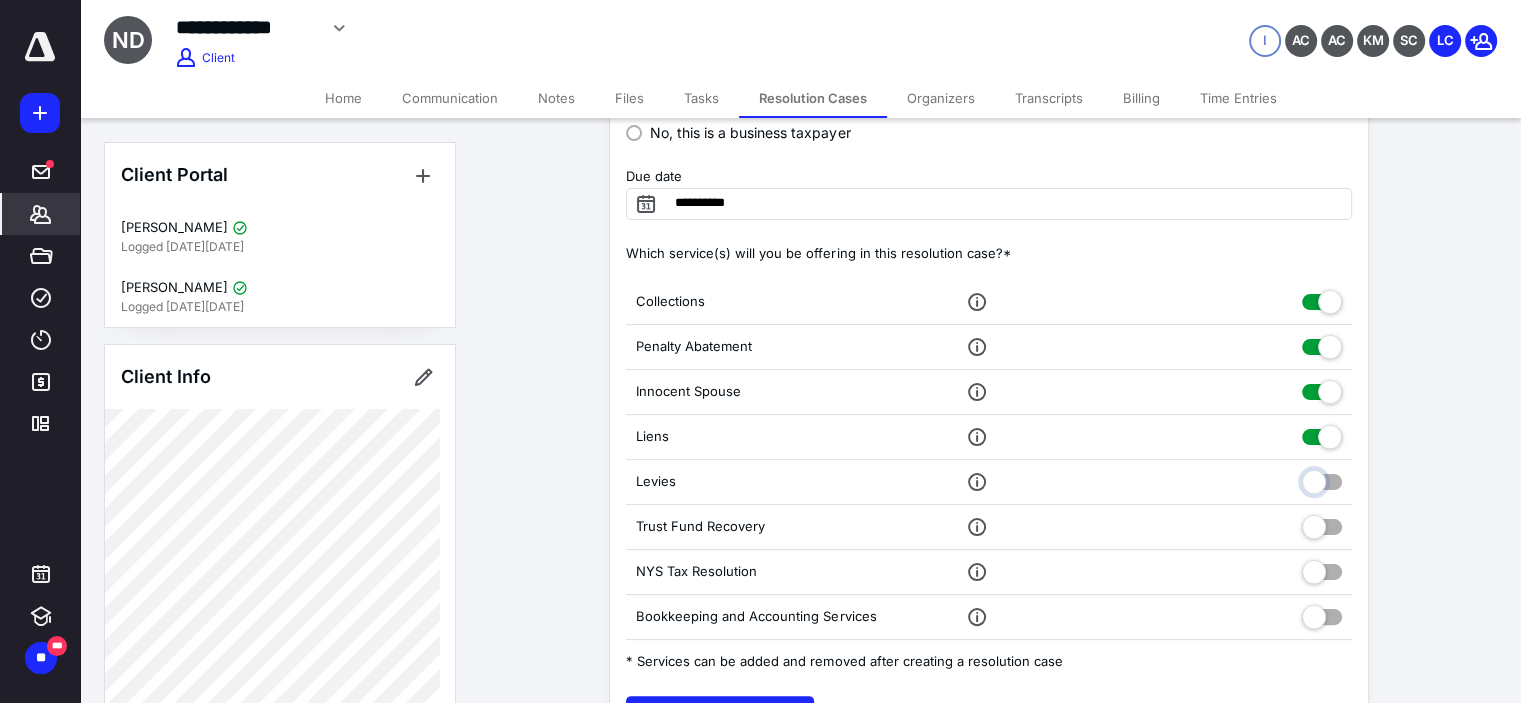 drag, startPoint x: 1324, startPoint y: 481, endPoint x: 1321, endPoint y: 521, distance: 40.112343 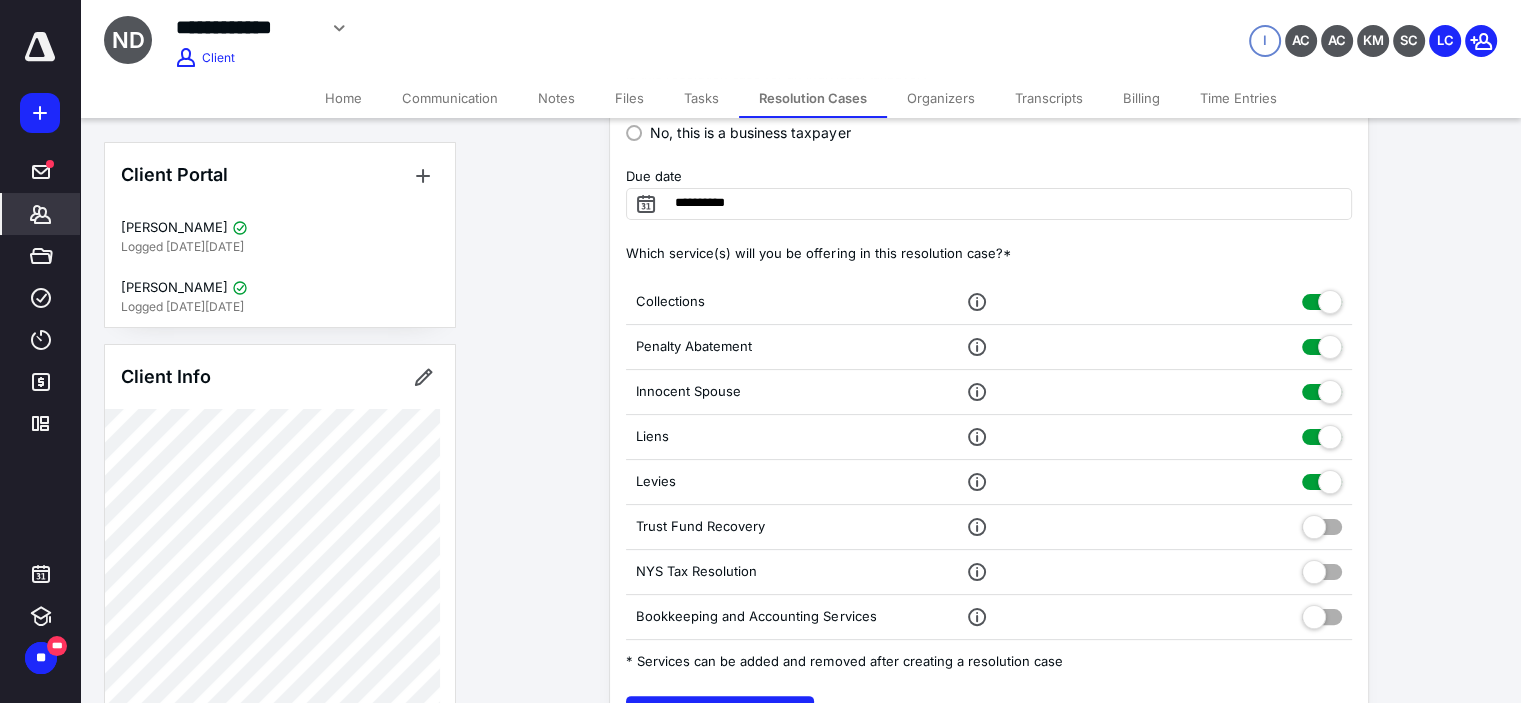click at bounding box center [1322, 527] 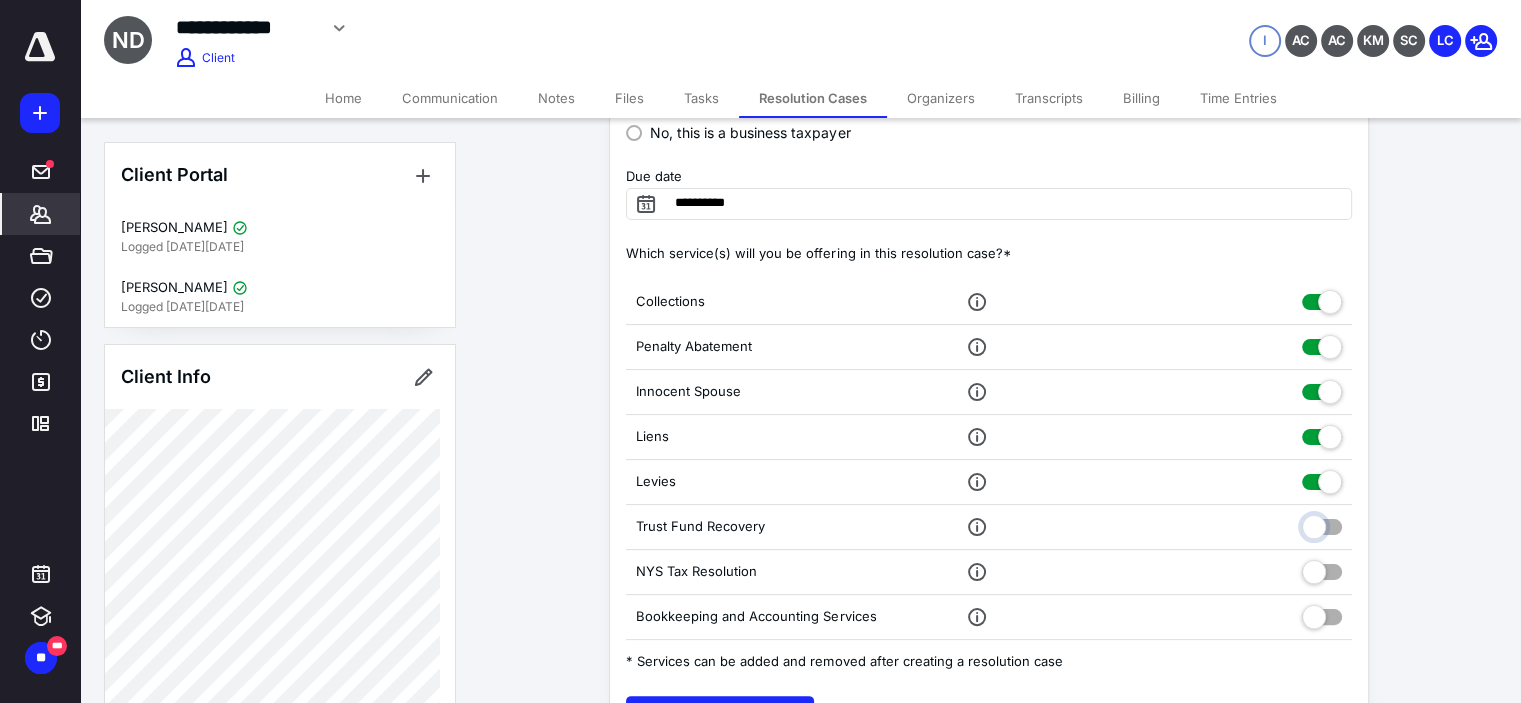 click at bounding box center (1322, 524) 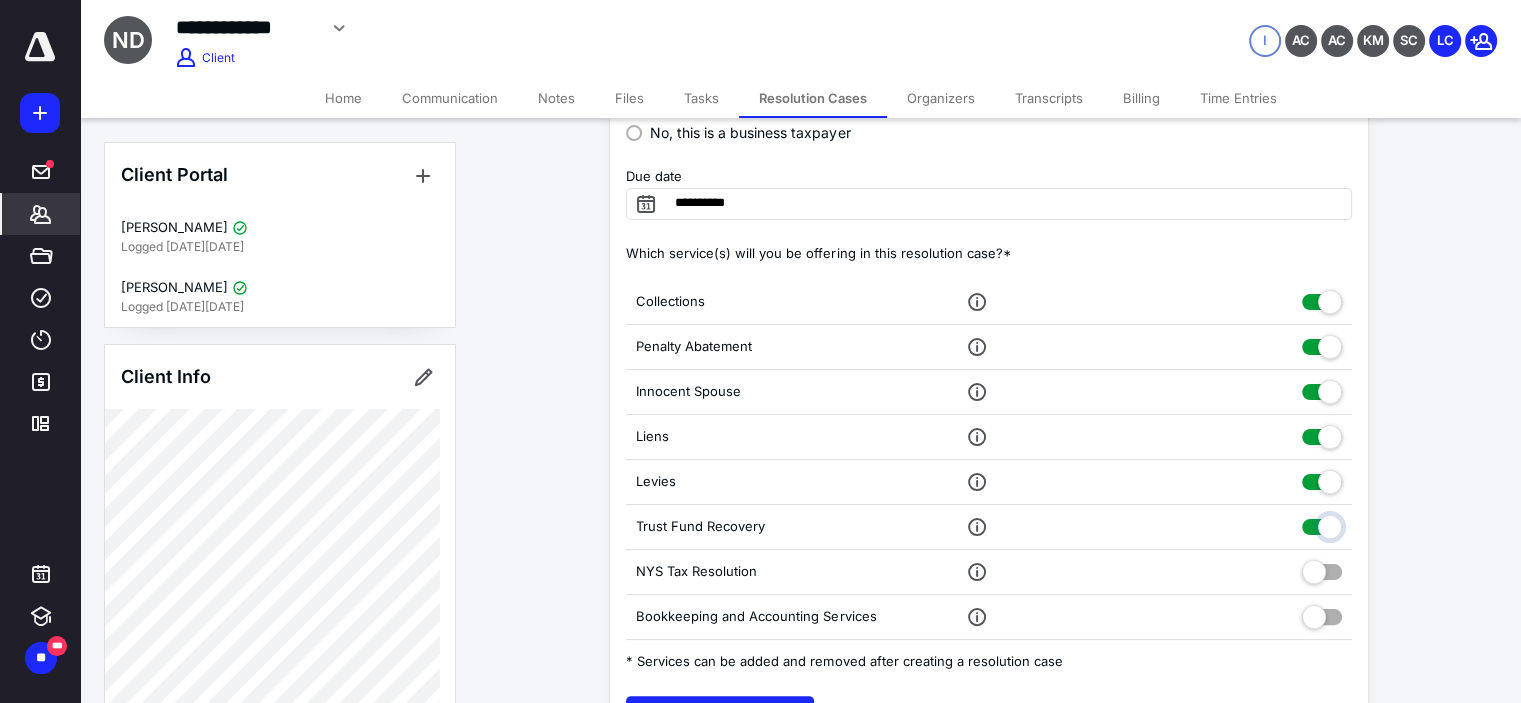 checkbox on "true" 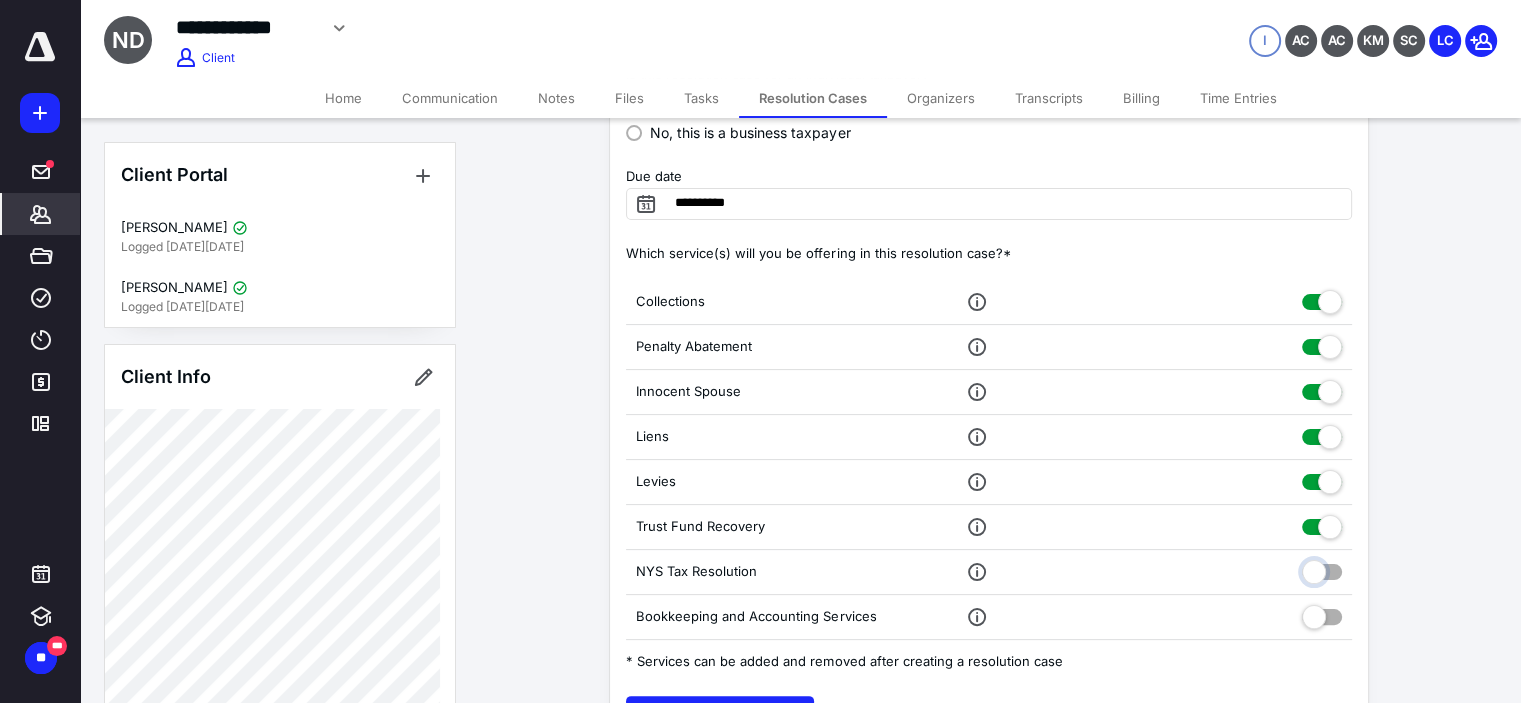 click at bounding box center (1322, 569) 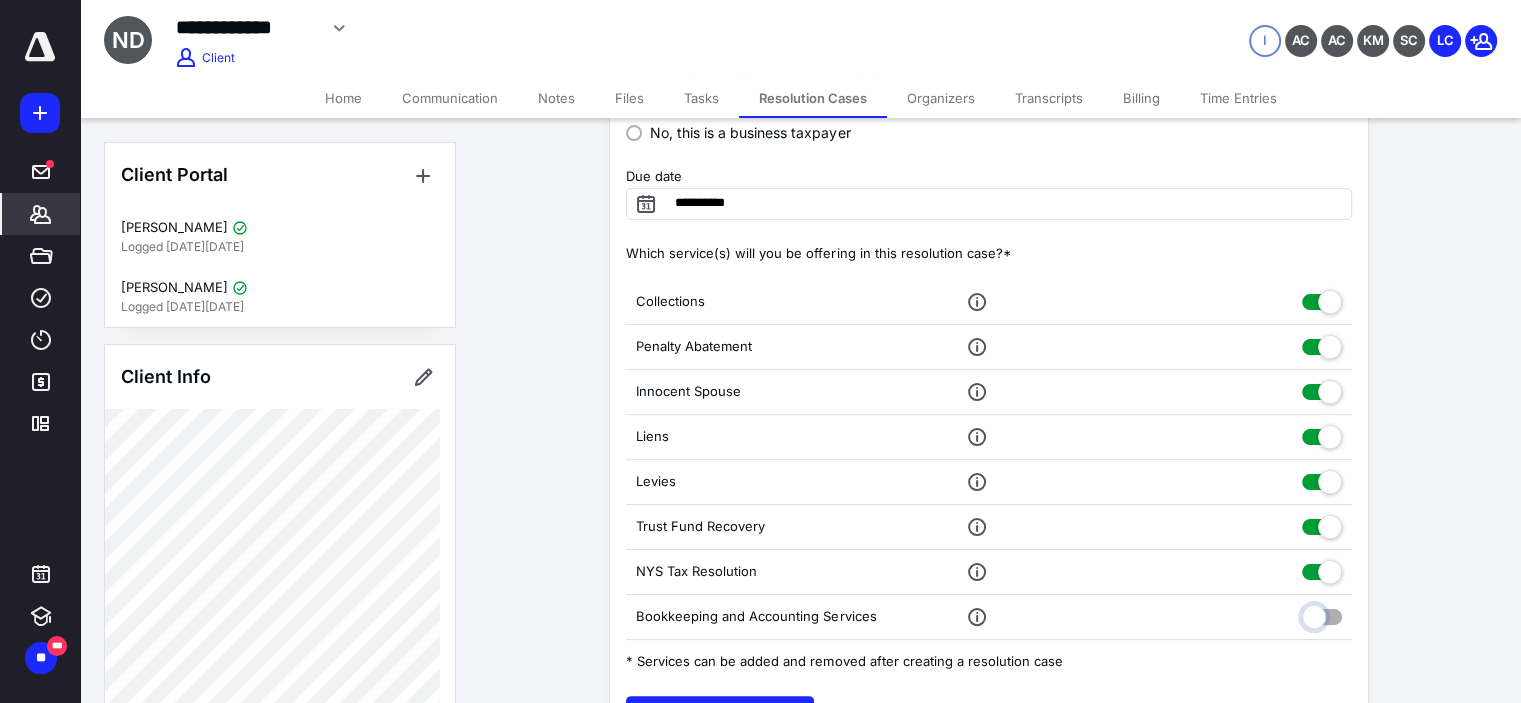 click at bounding box center (1322, 614) 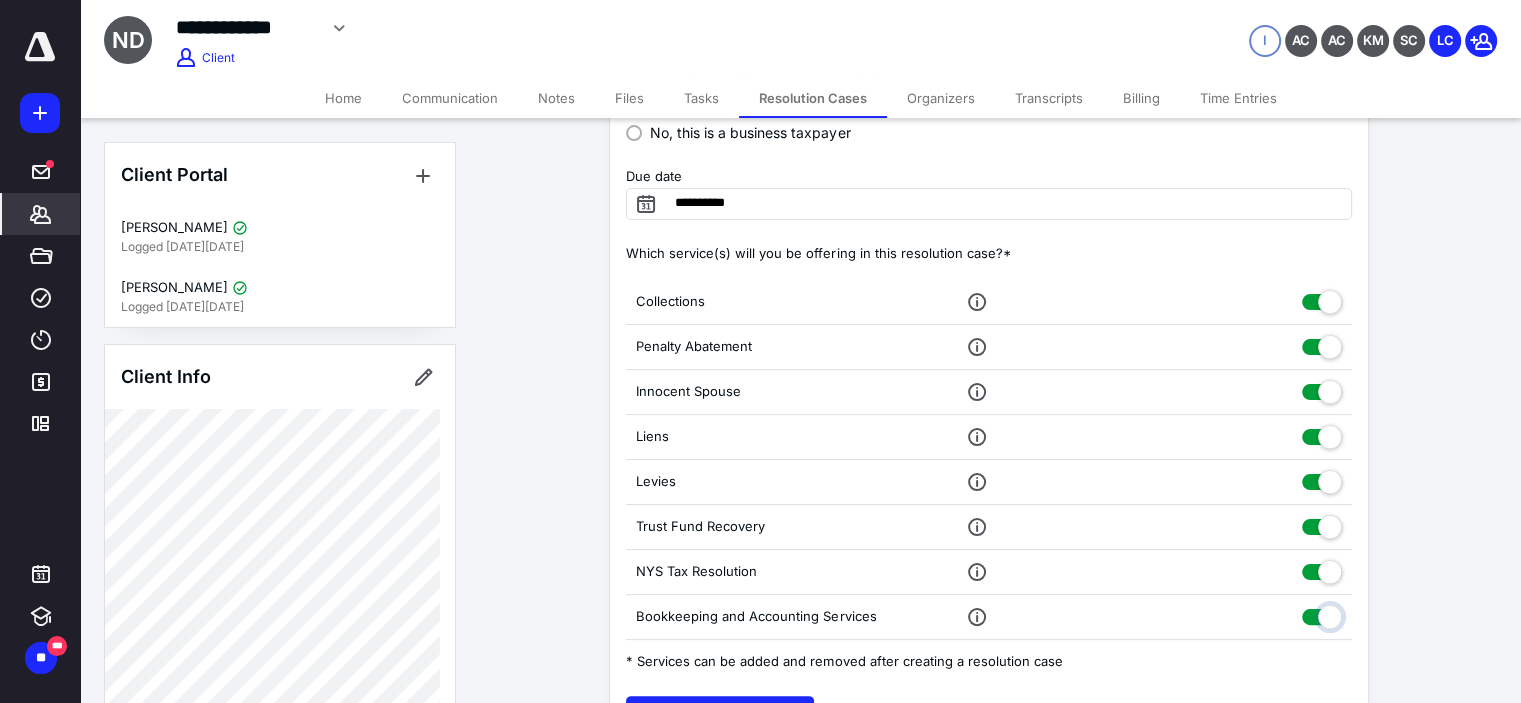 checkbox on "true" 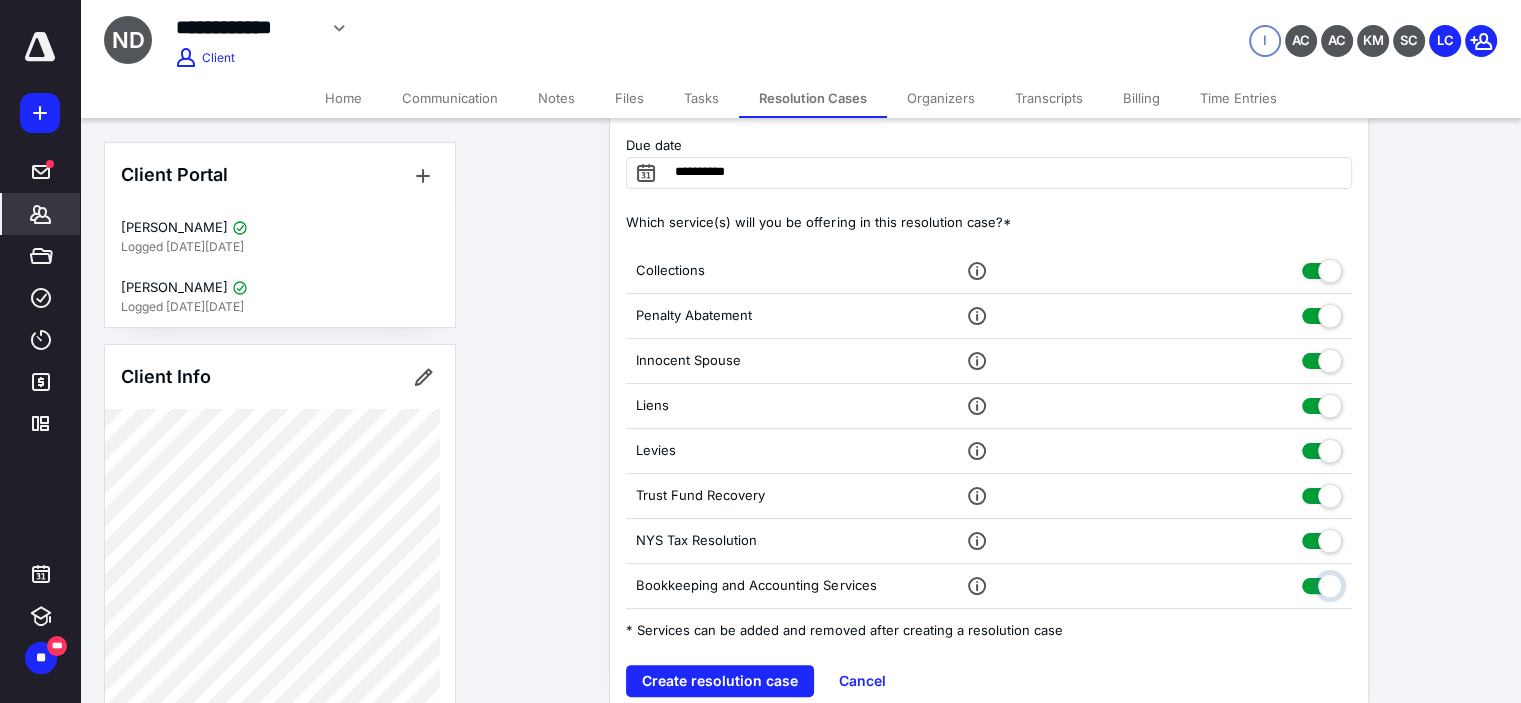 scroll, scrollTop: 396, scrollLeft: 0, axis: vertical 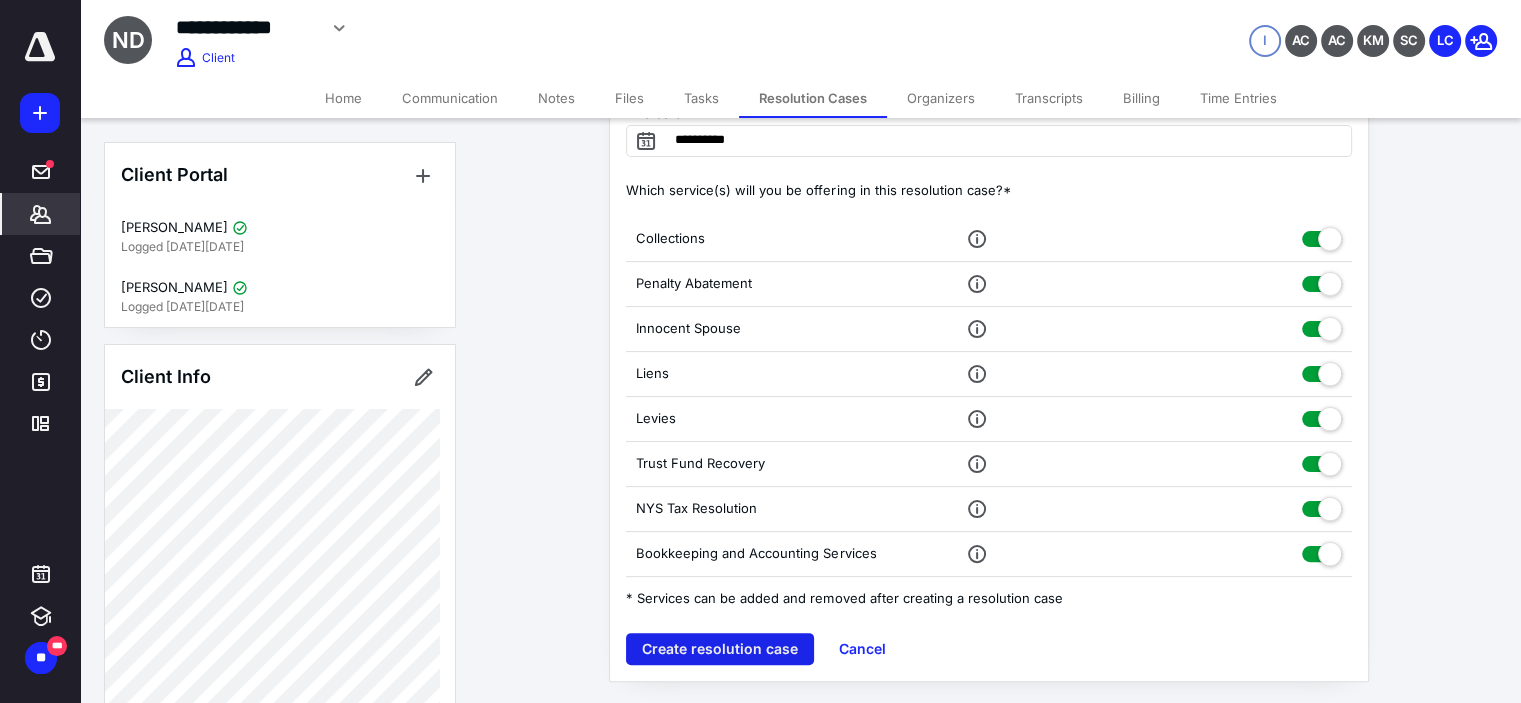 click on "Create resolution case" at bounding box center [720, 649] 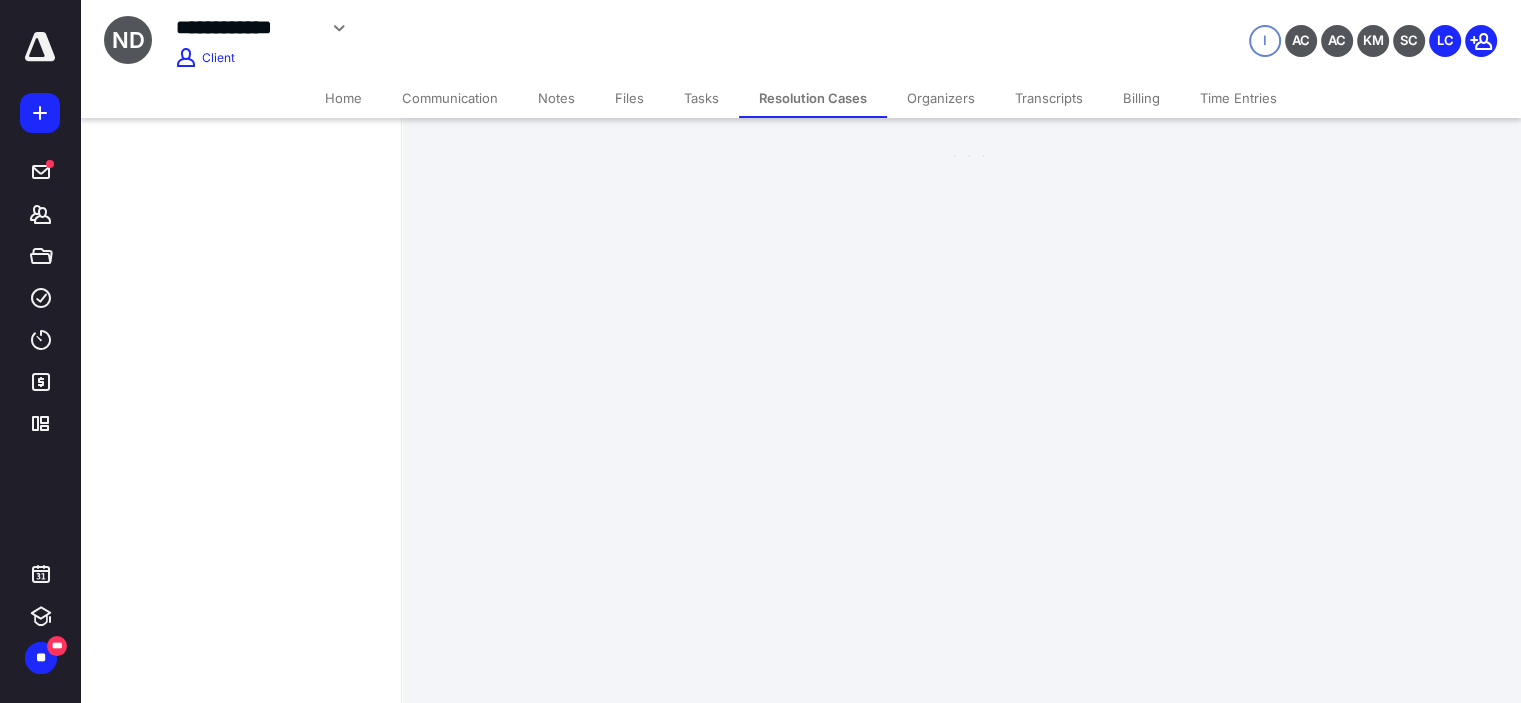 scroll, scrollTop: 0, scrollLeft: 0, axis: both 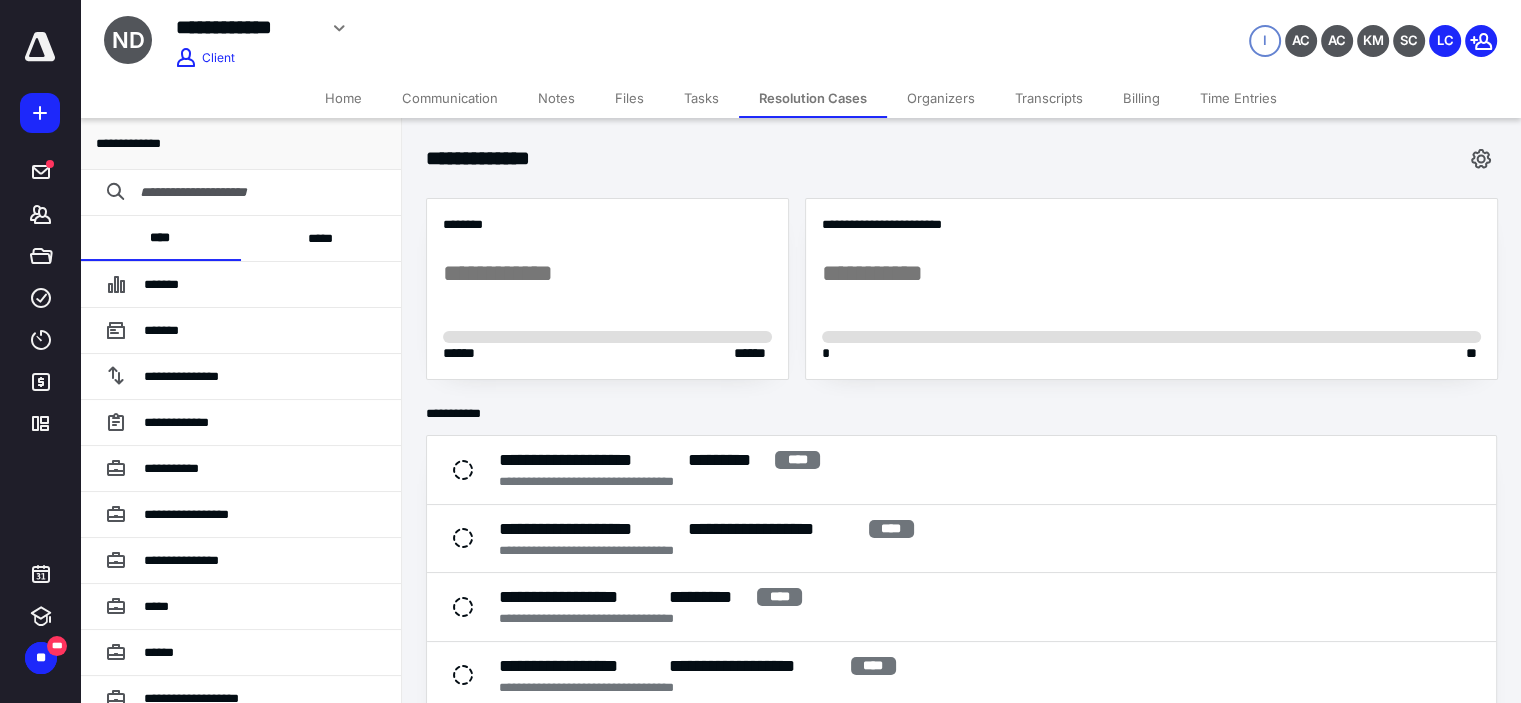 click on "*****" at bounding box center (321, 238) 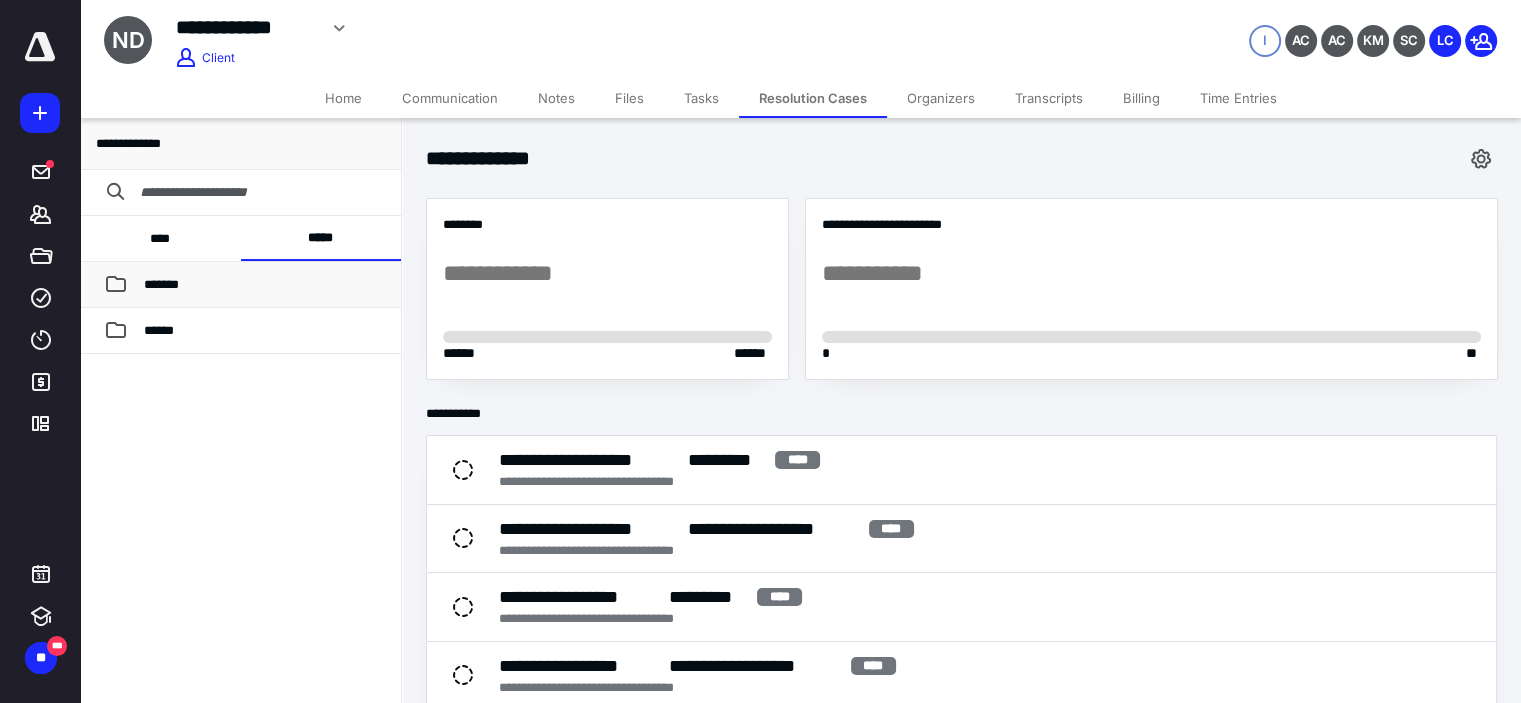 click on "*******" at bounding box center (264, 285) 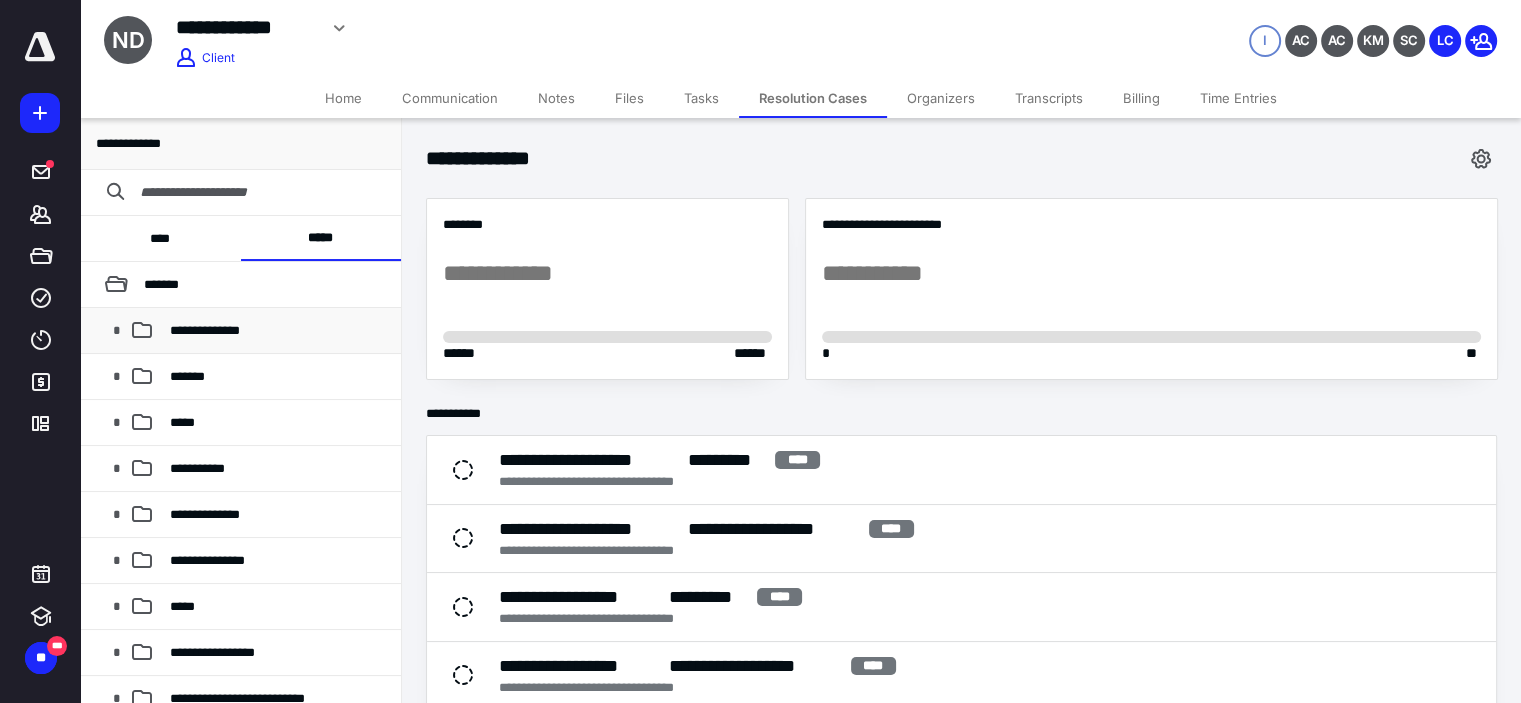 click on "**********" at bounding box center (277, 331) 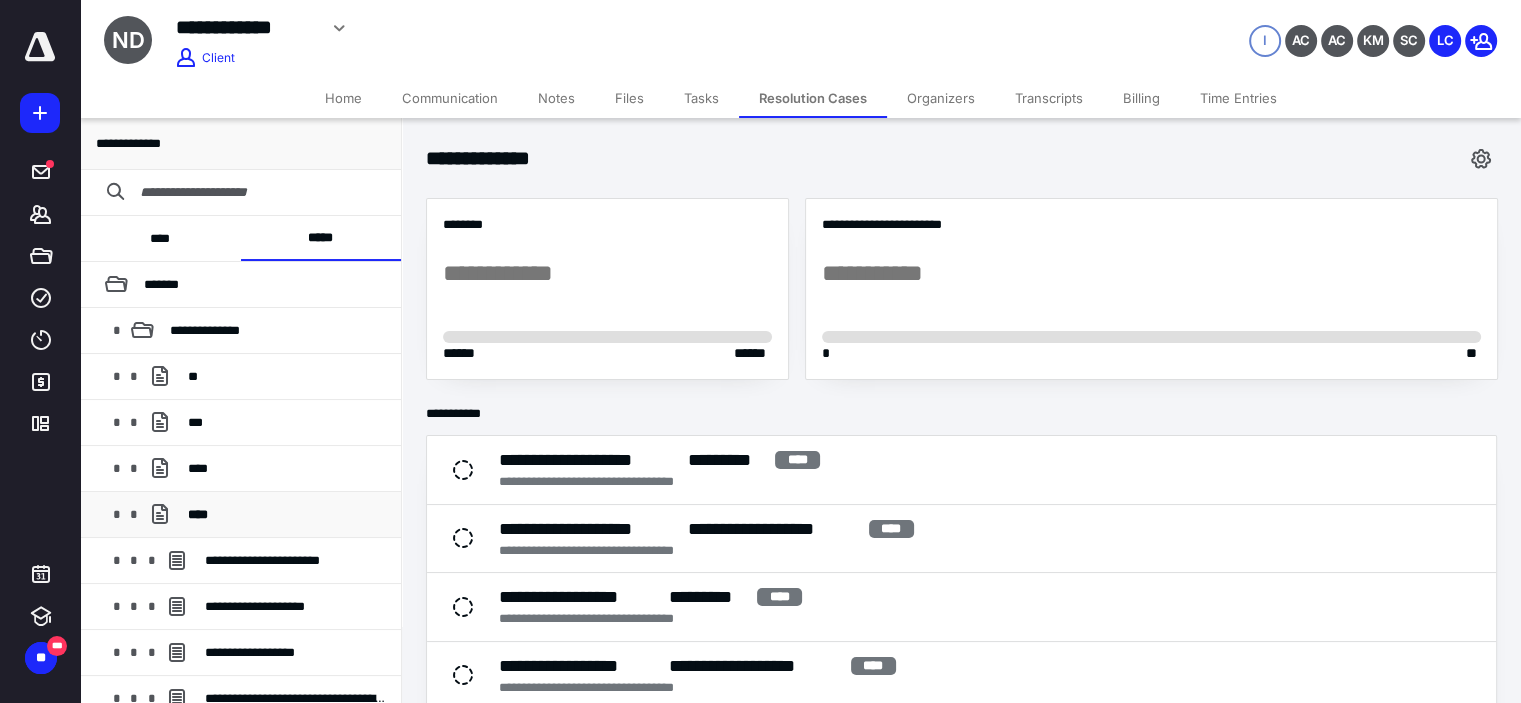click on "* * ****" at bounding box center (240, 515) 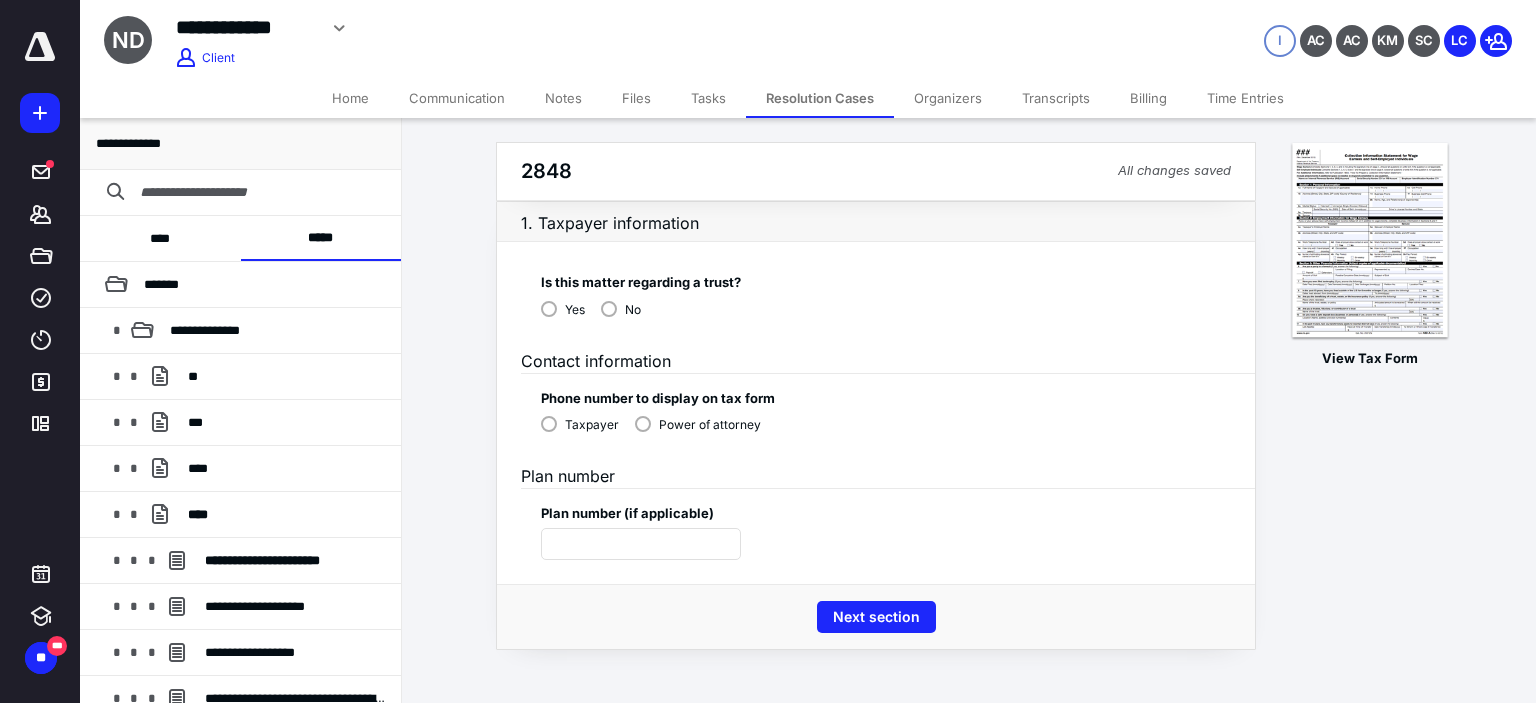 click on "No" at bounding box center [621, 308] 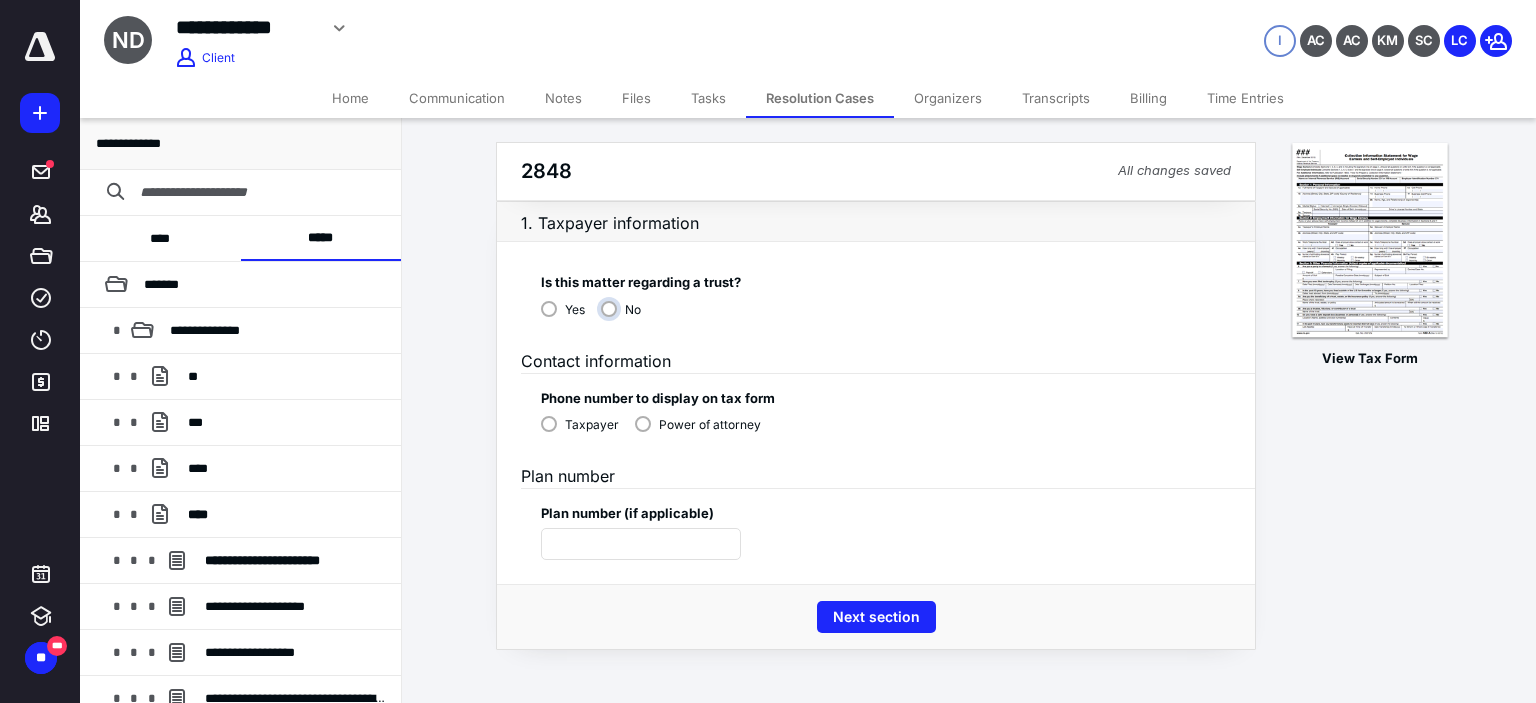 click on "No" at bounding box center (626, 317) 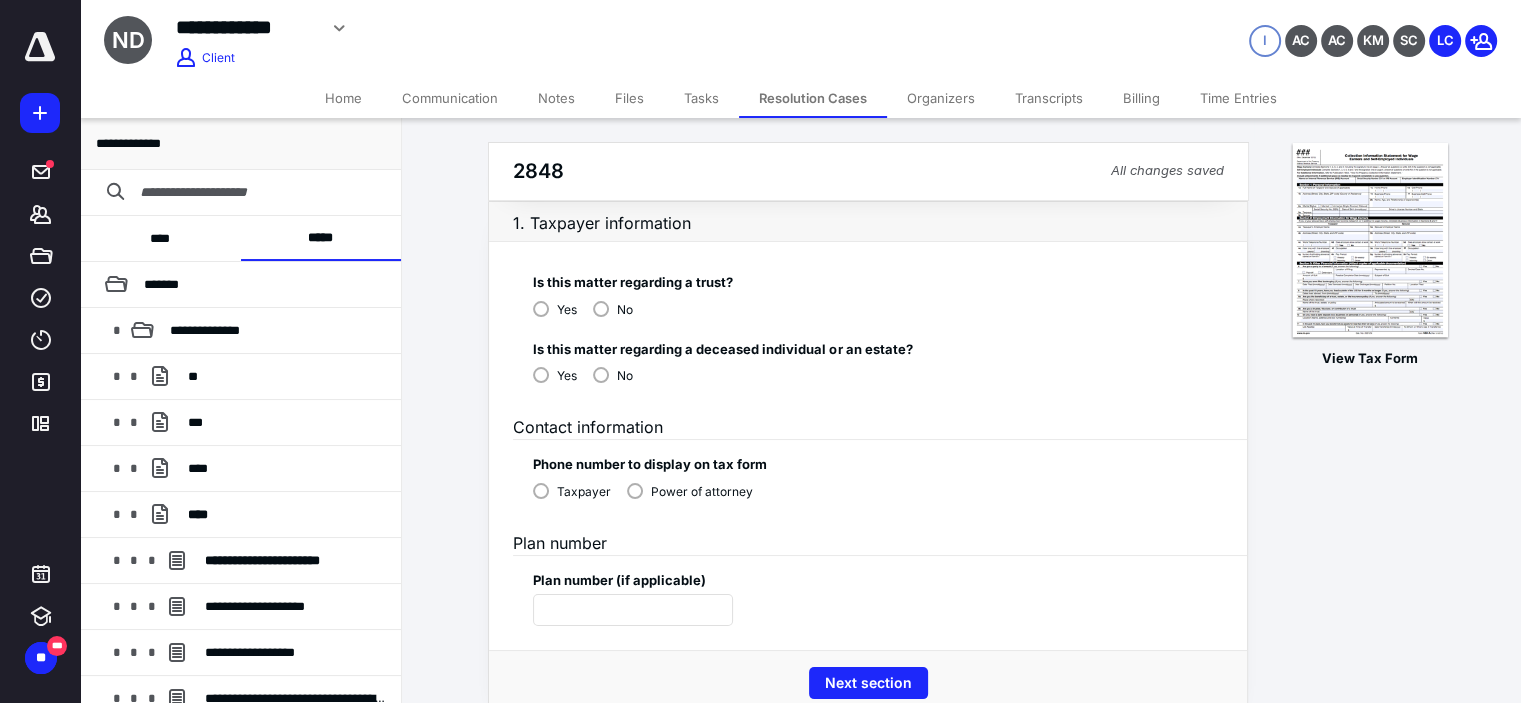 click on "No" at bounding box center [613, 374] 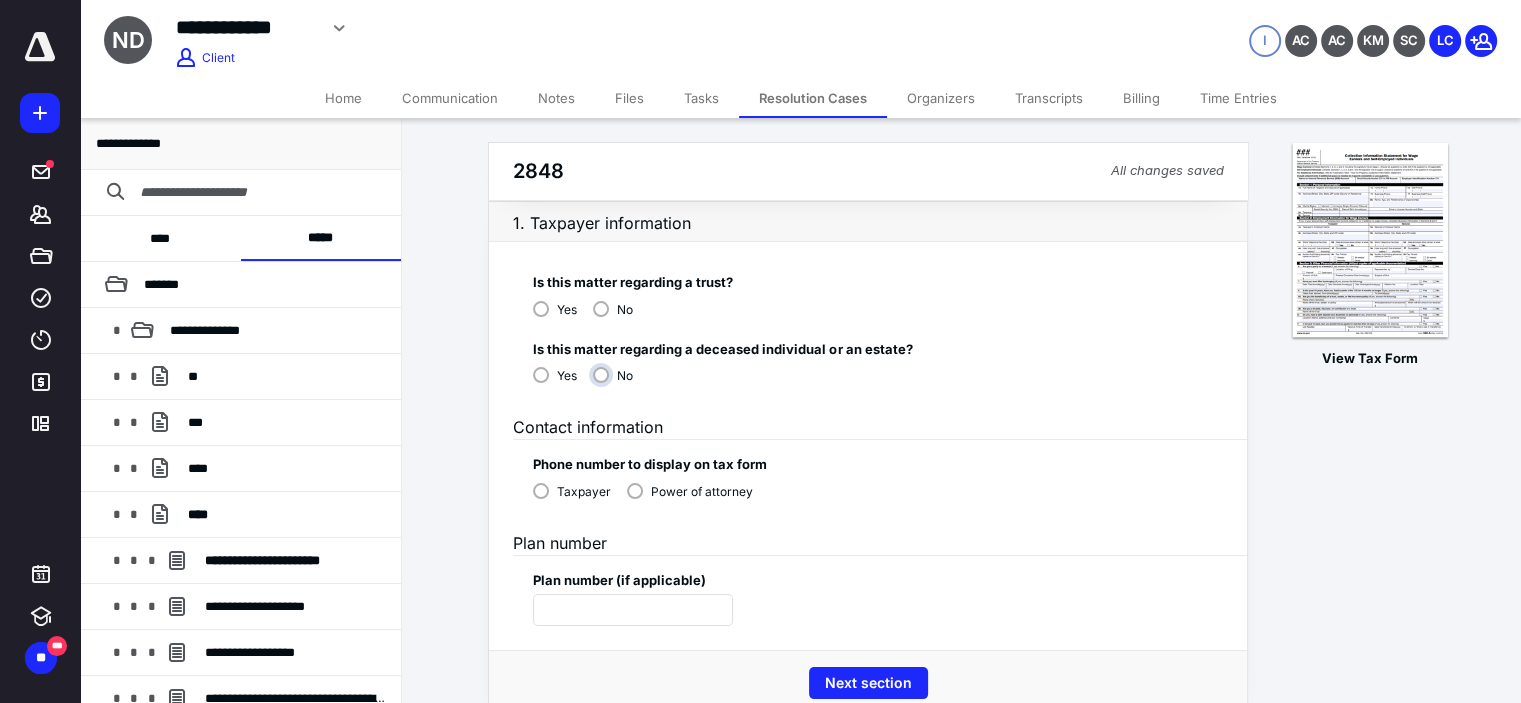 radio on "****" 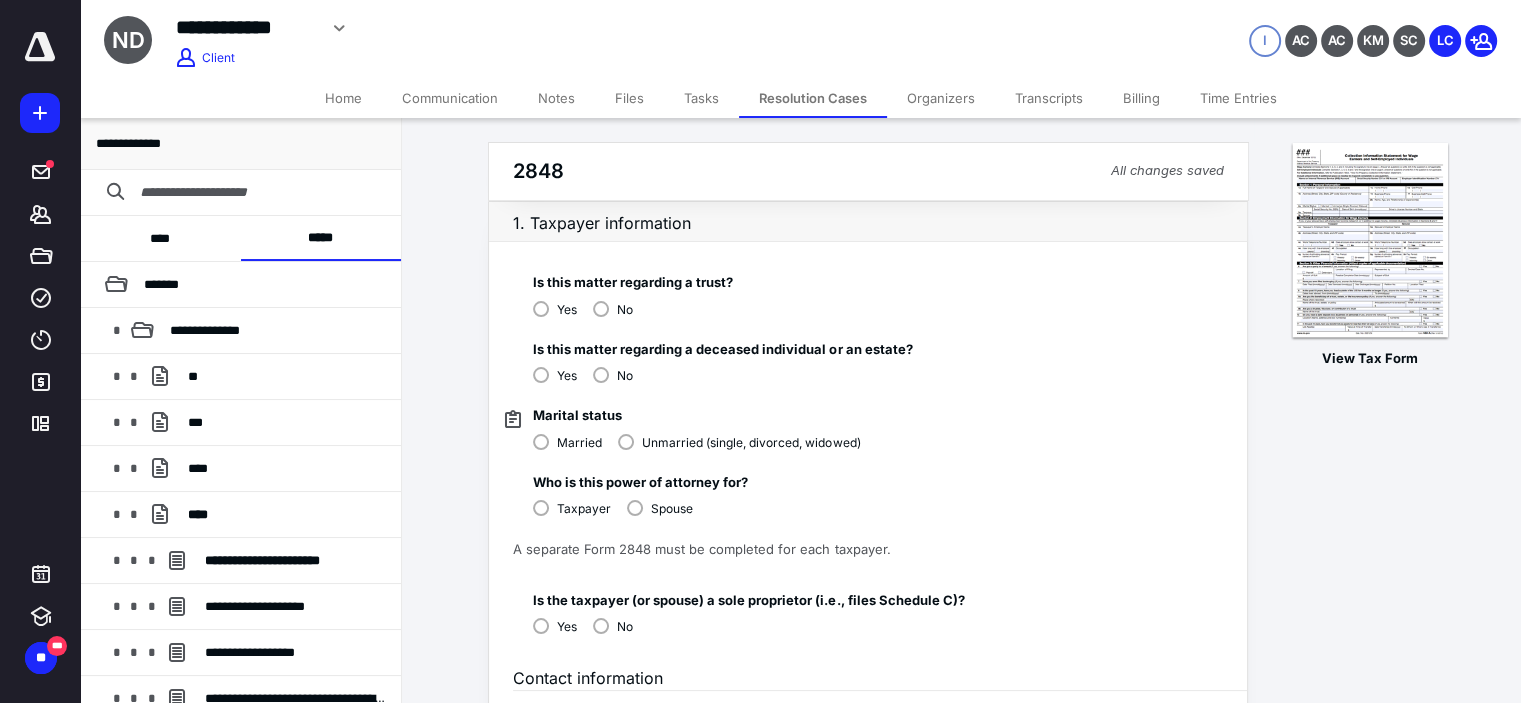 click on "Married" at bounding box center [567, 441] 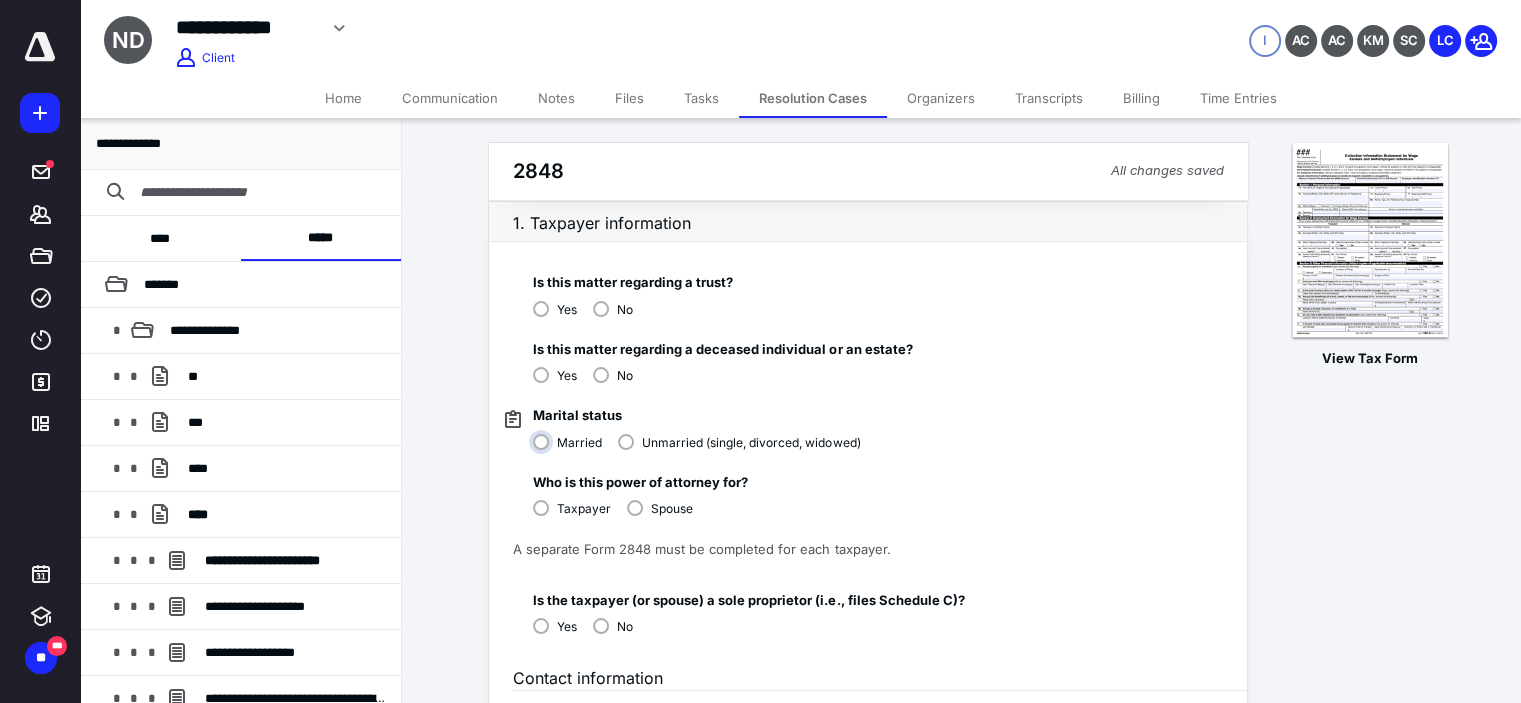 click on "Married" at bounding box center [572, 450] 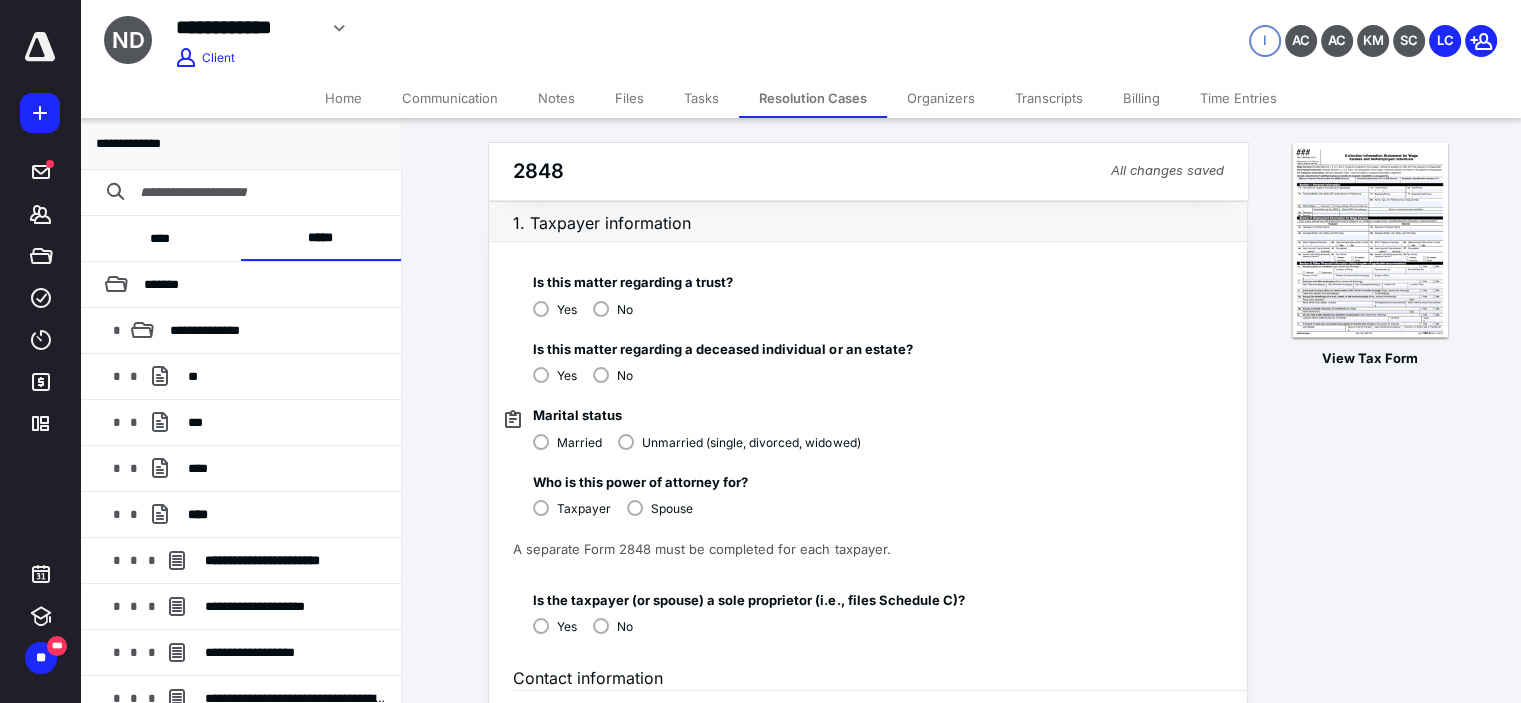 click on "Spouse" at bounding box center (660, 507) 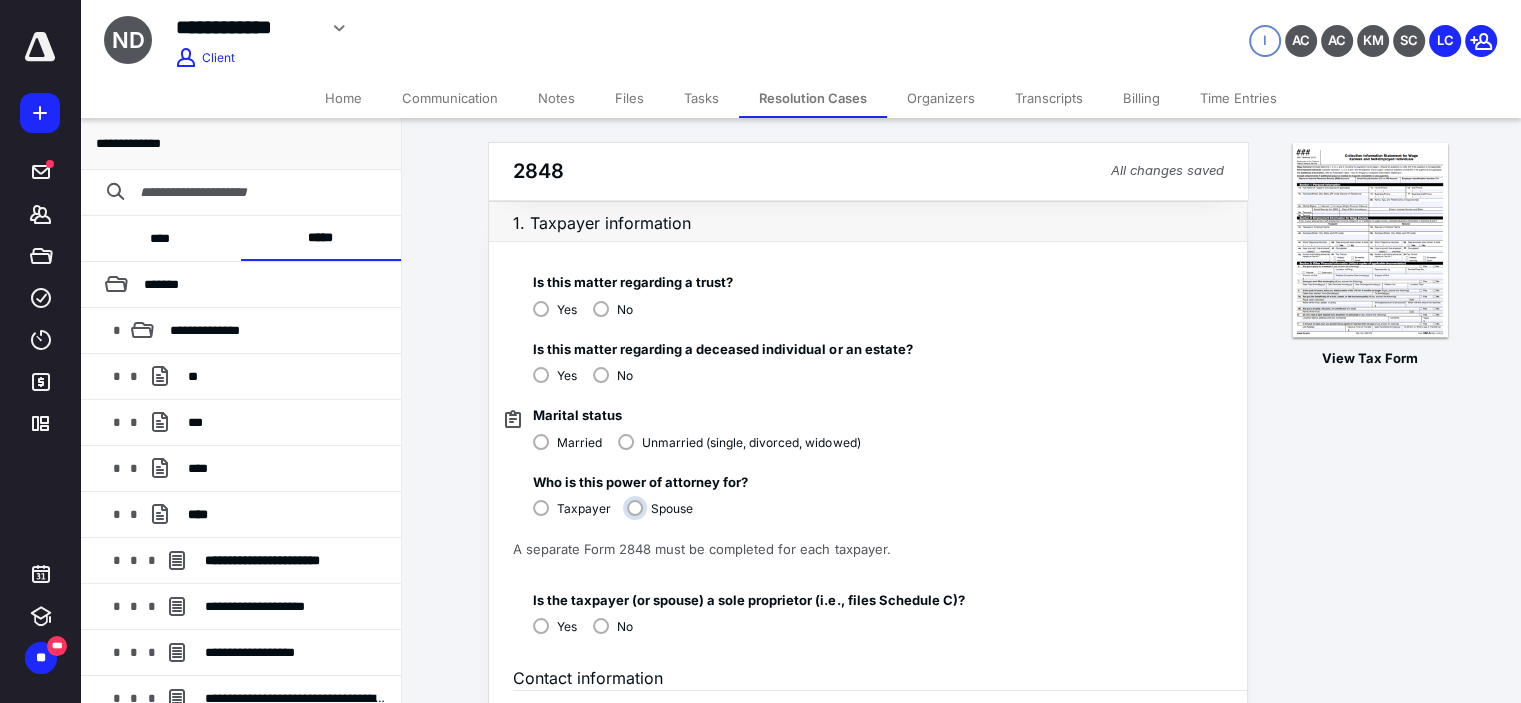 click on "Spouse" at bounding box center [665, 516] 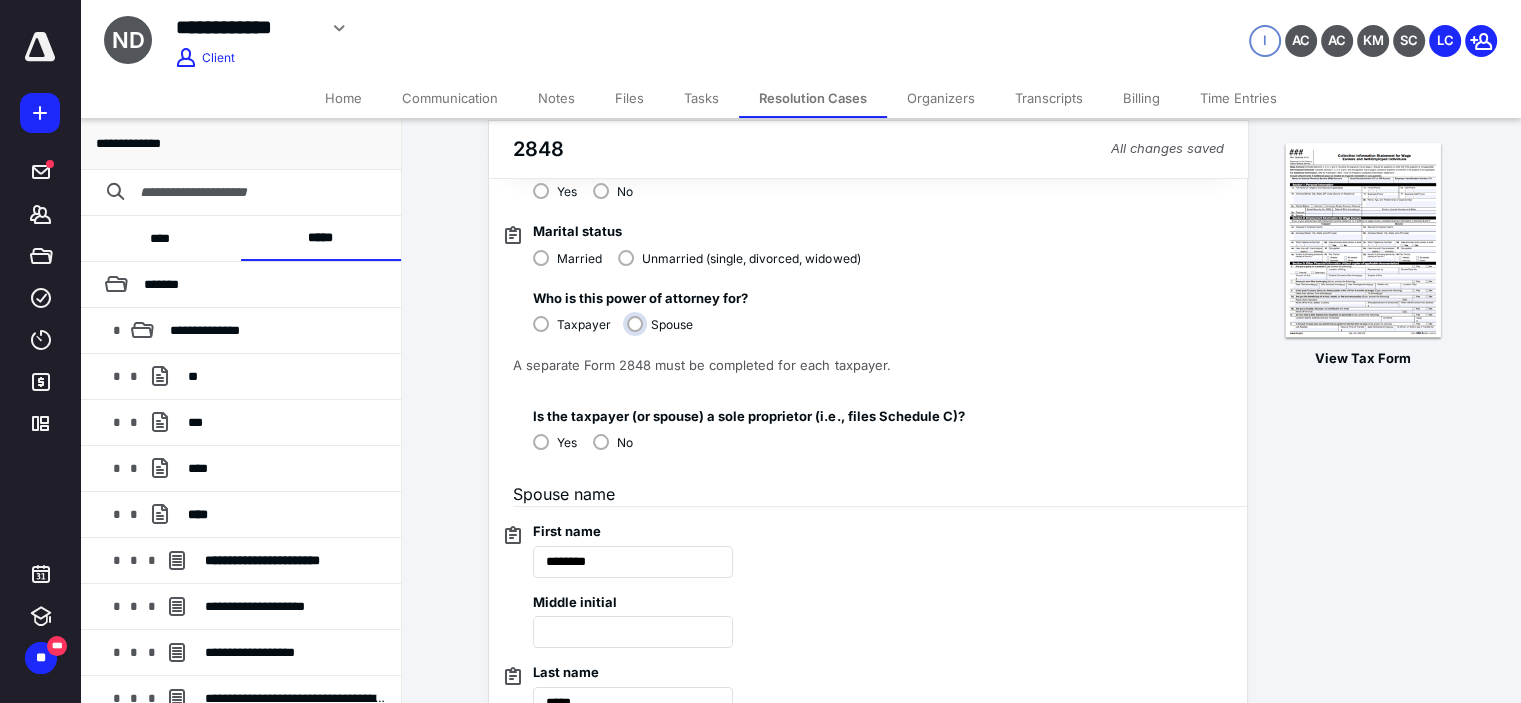 scroll, scrollTop: 200, scrollLeft: 0, axis: vertical 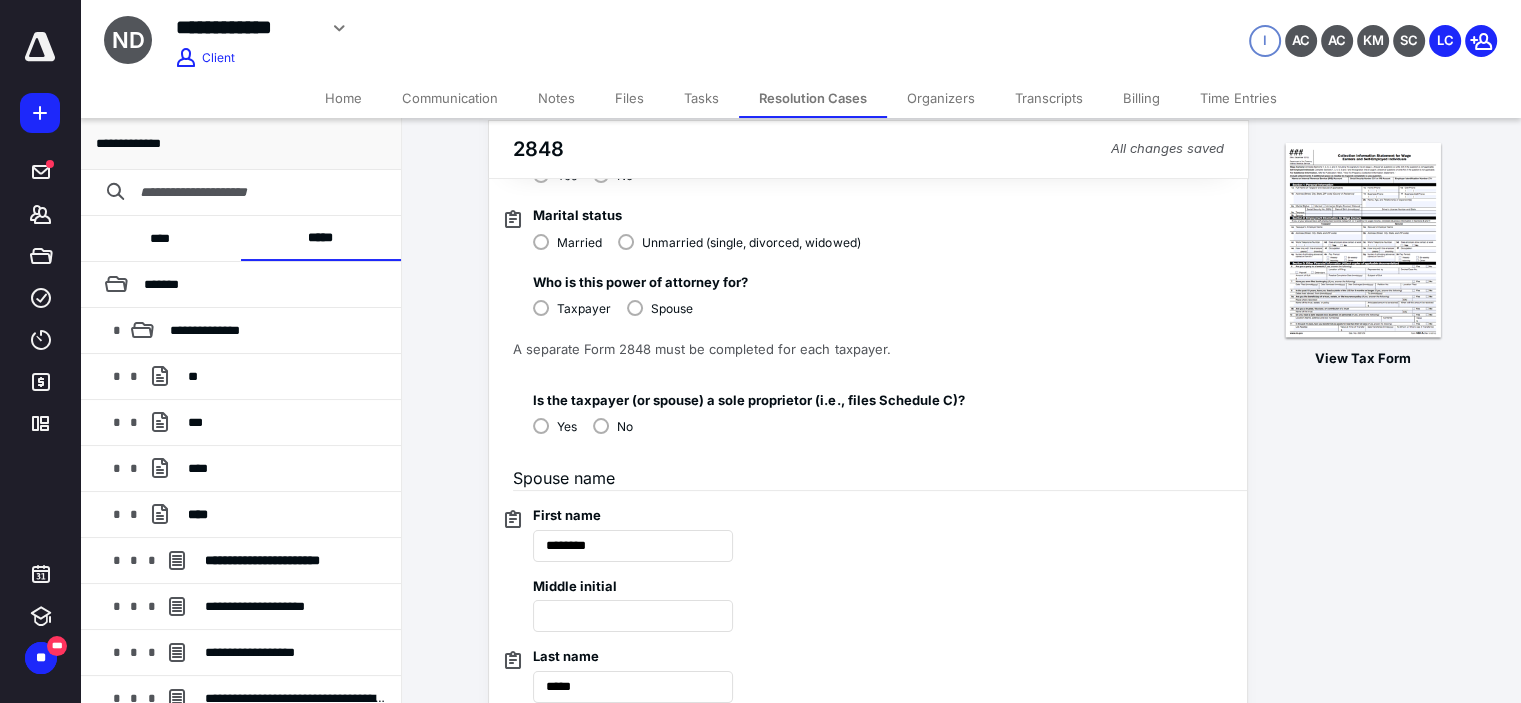 click on "No" at bounding box center (613, 425) 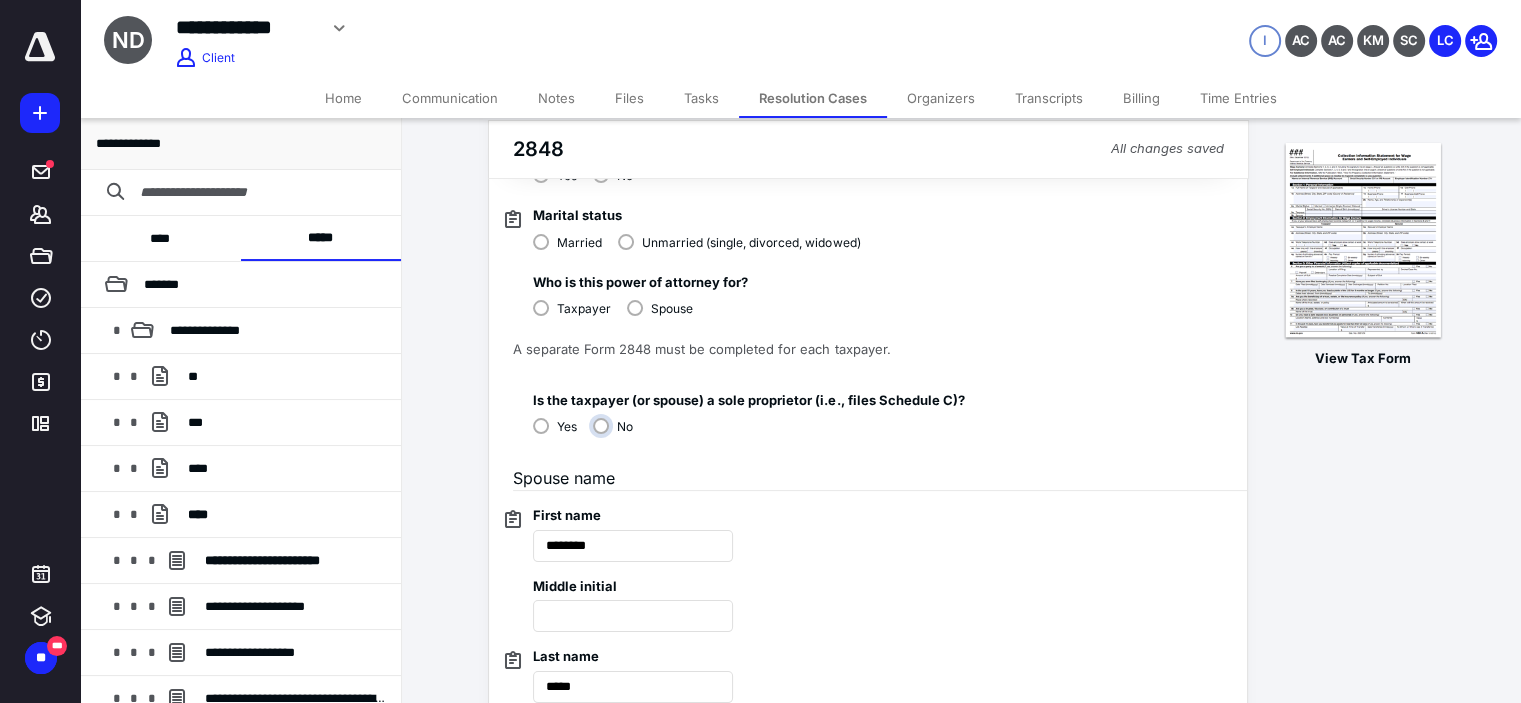 click on "No" at bounding box center [618, 434] 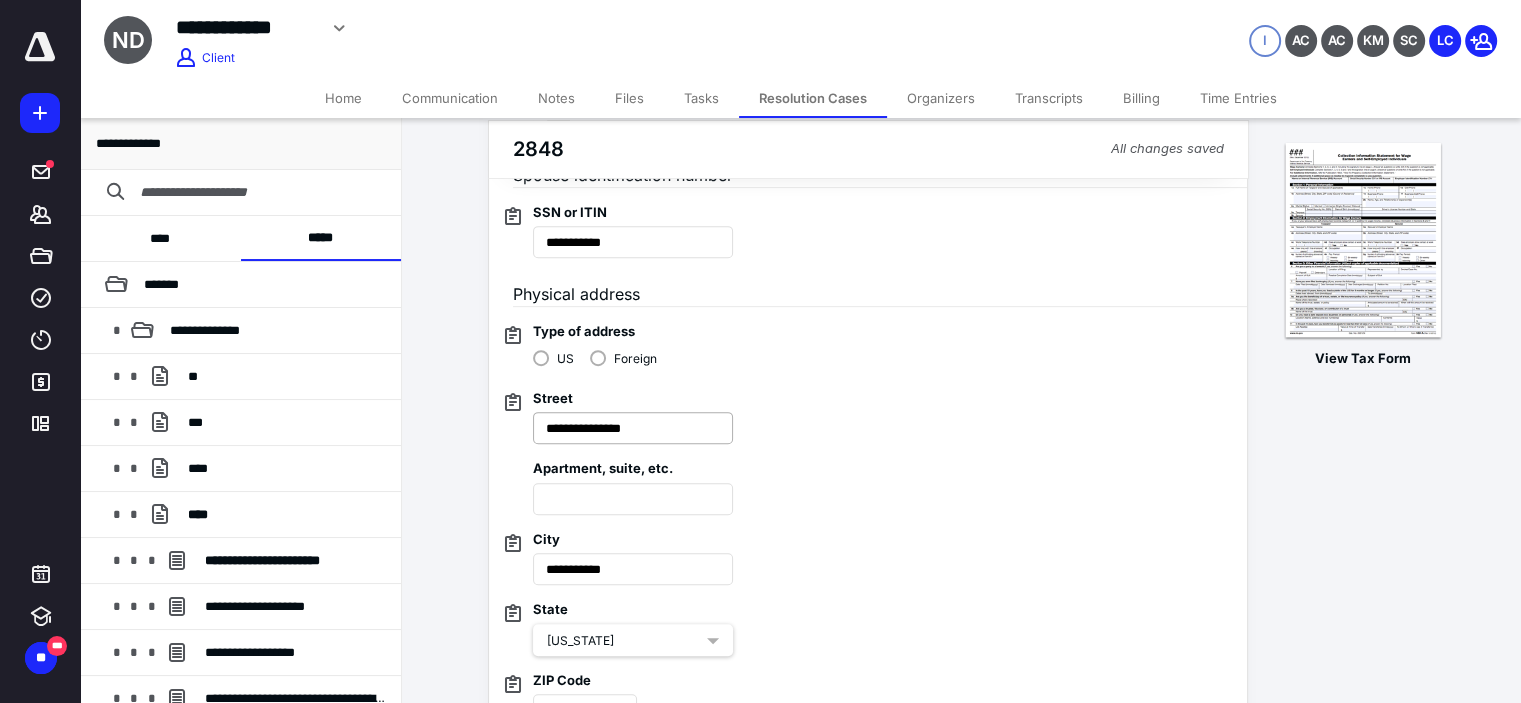 scroll, scrollTop: 800, scrollLeft: 0, axis: vertical 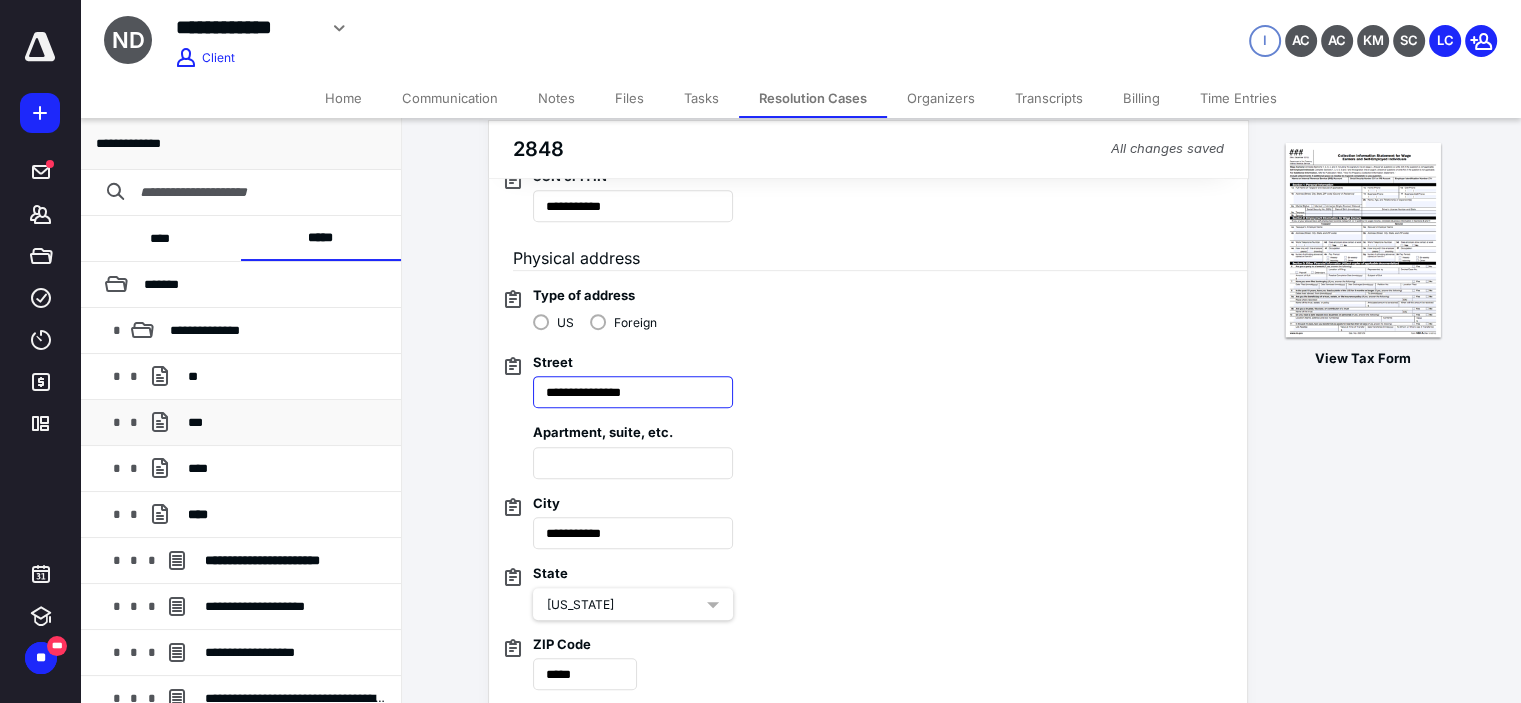 drag, startPoint x: 676, startPoint y: 395, endPoint x: 215, endPoint y: 409, distance: 461.21252 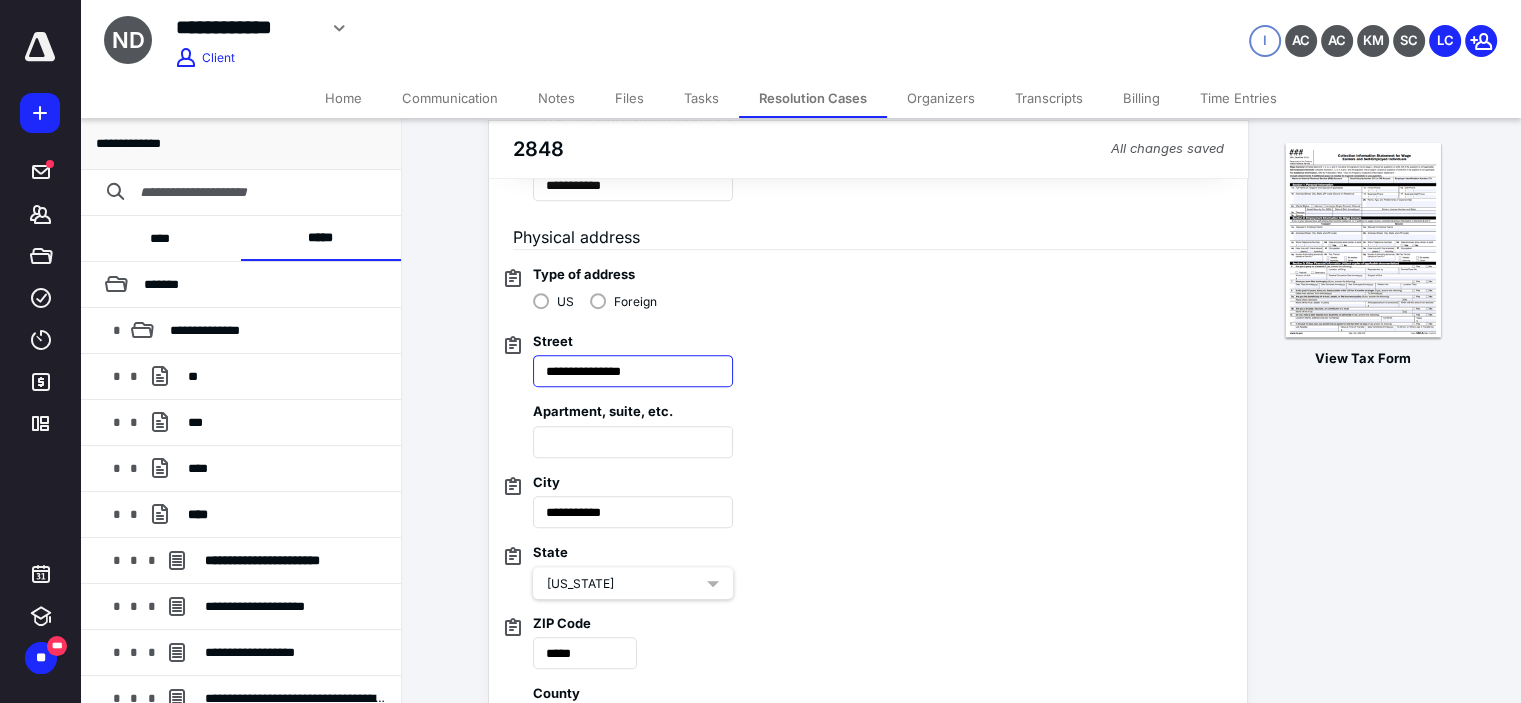 scroll, scrollTop: 833, scrollLeft: 0, axis: vertical 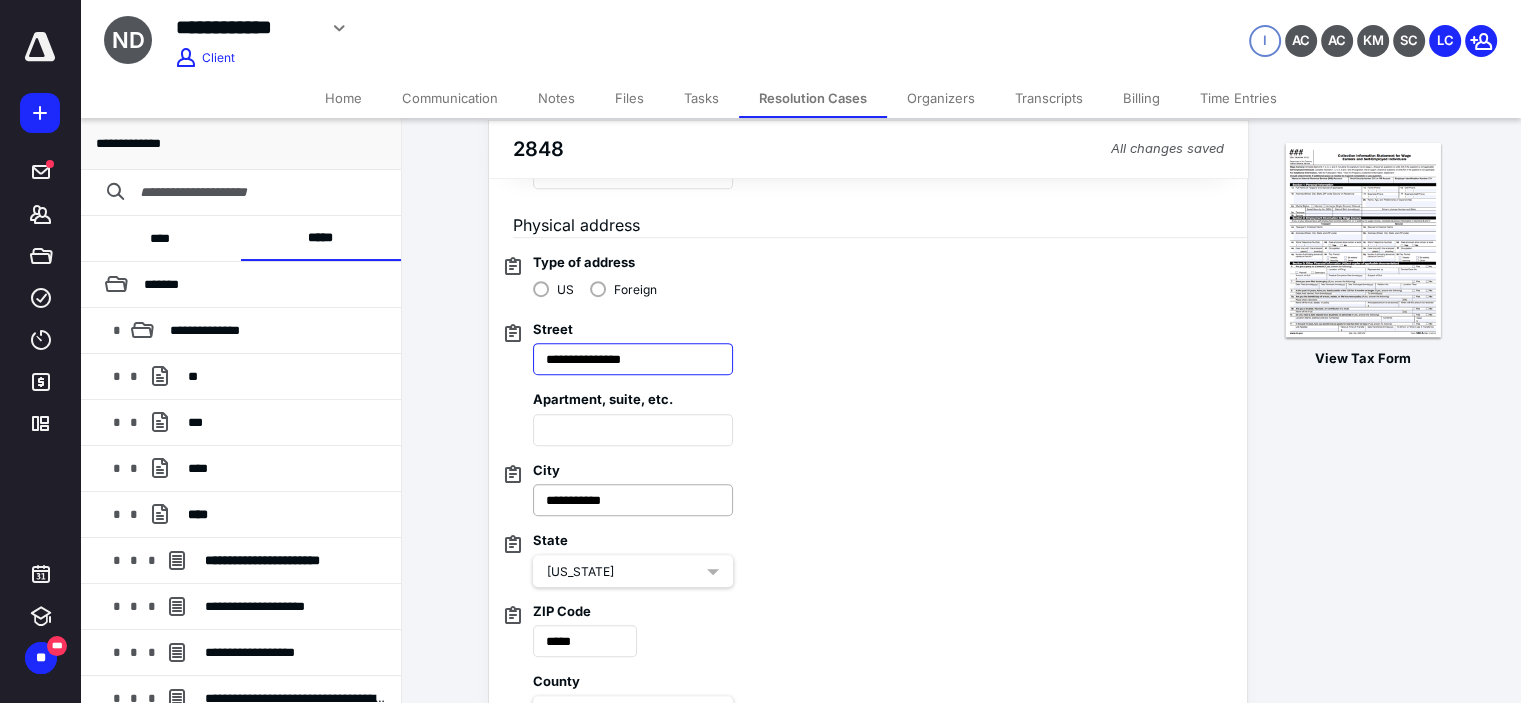 type on "**********" 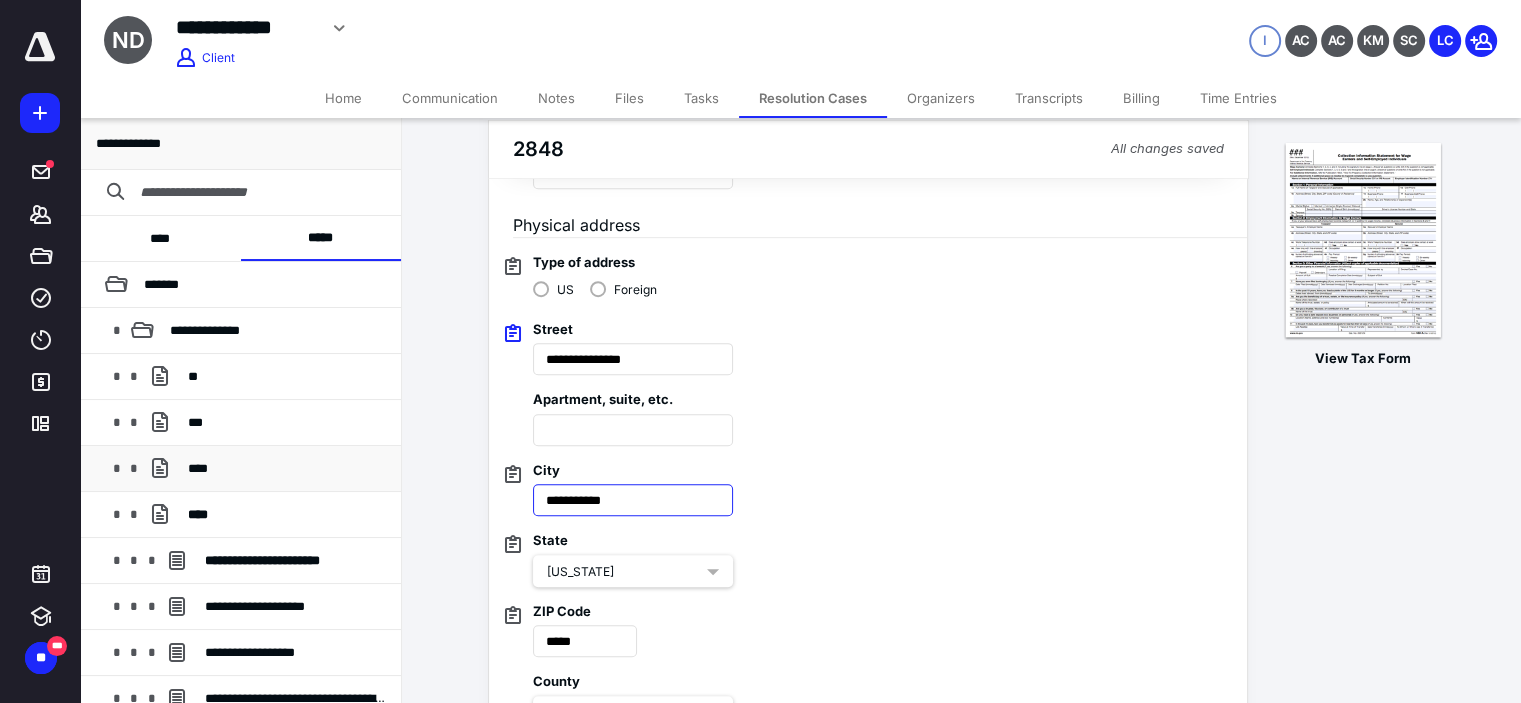 drag, startPoint x: 641, startPoint y: 491, endPoint x: 322, endPoint y: 489, distance: 319.00626 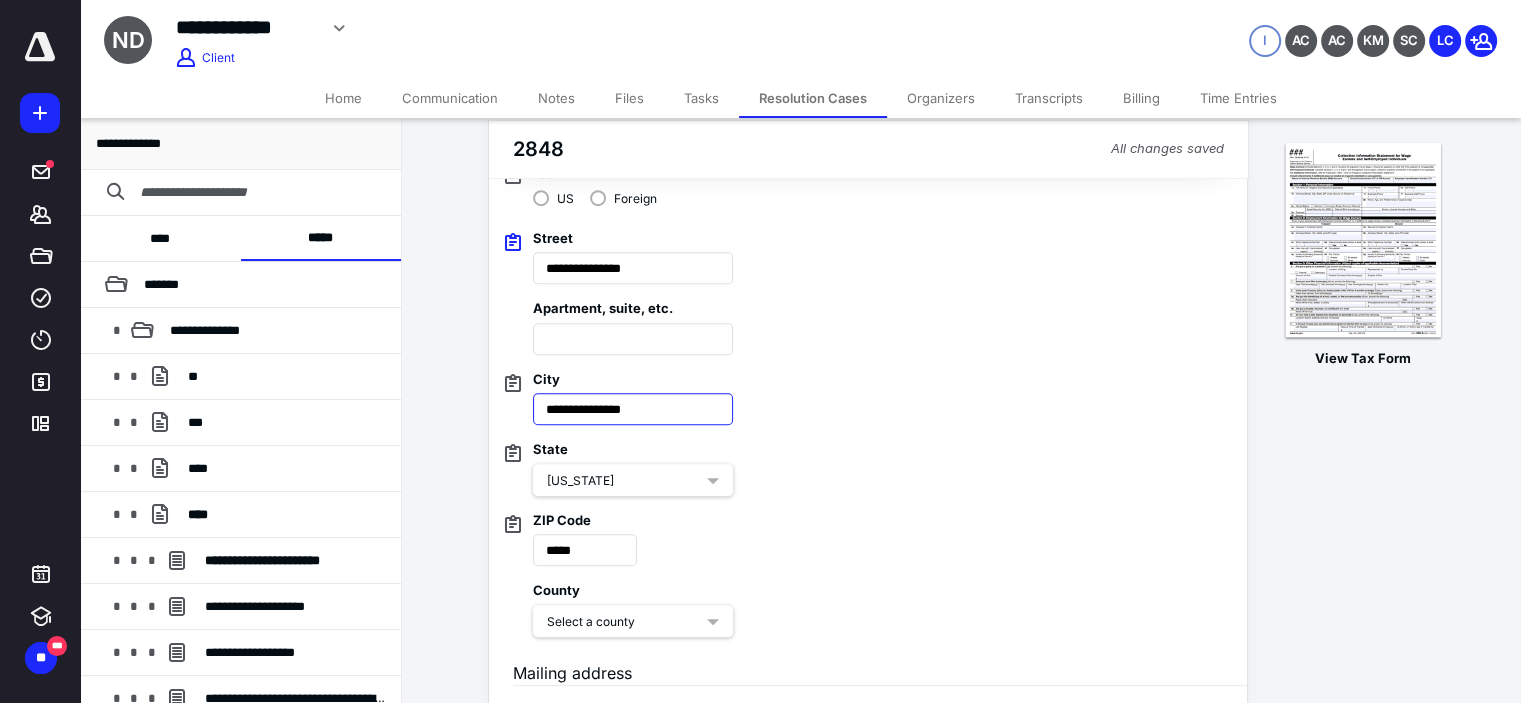 scroll, scrollTop: 966, scrollLeft: 0, axis: vertical 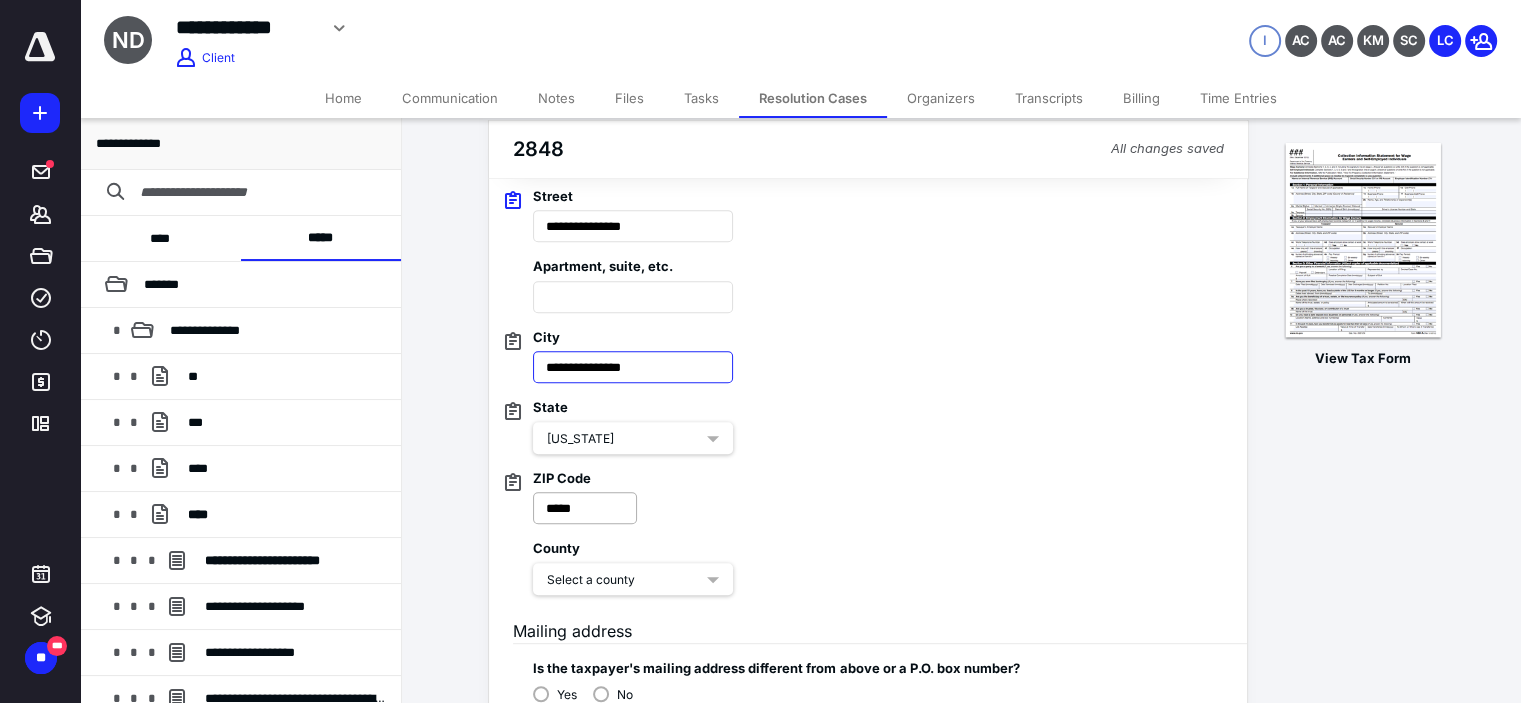 type on "**********" 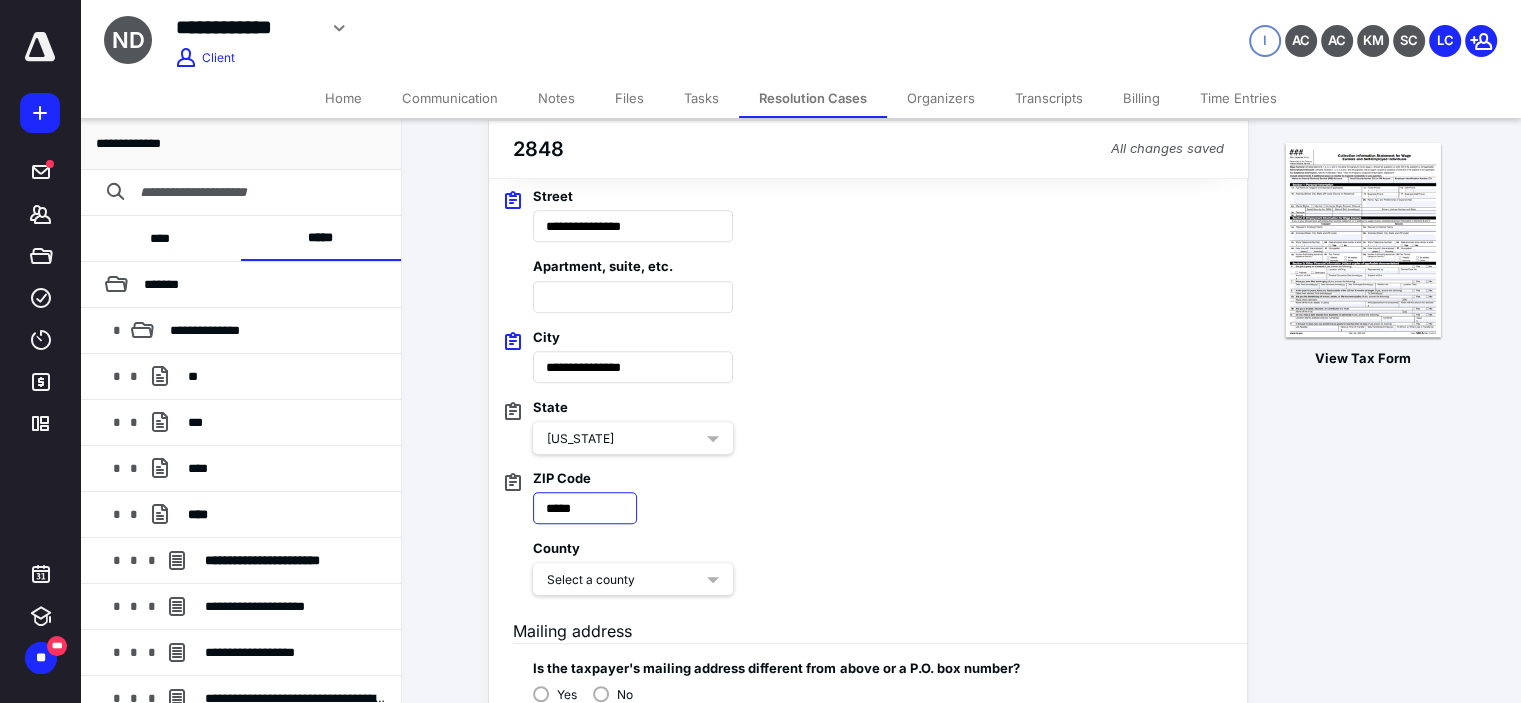 drag, startPoint x: 598, startPoint y: 515, endPoint x: 477, endPoint y: 508, distance: 121.20231 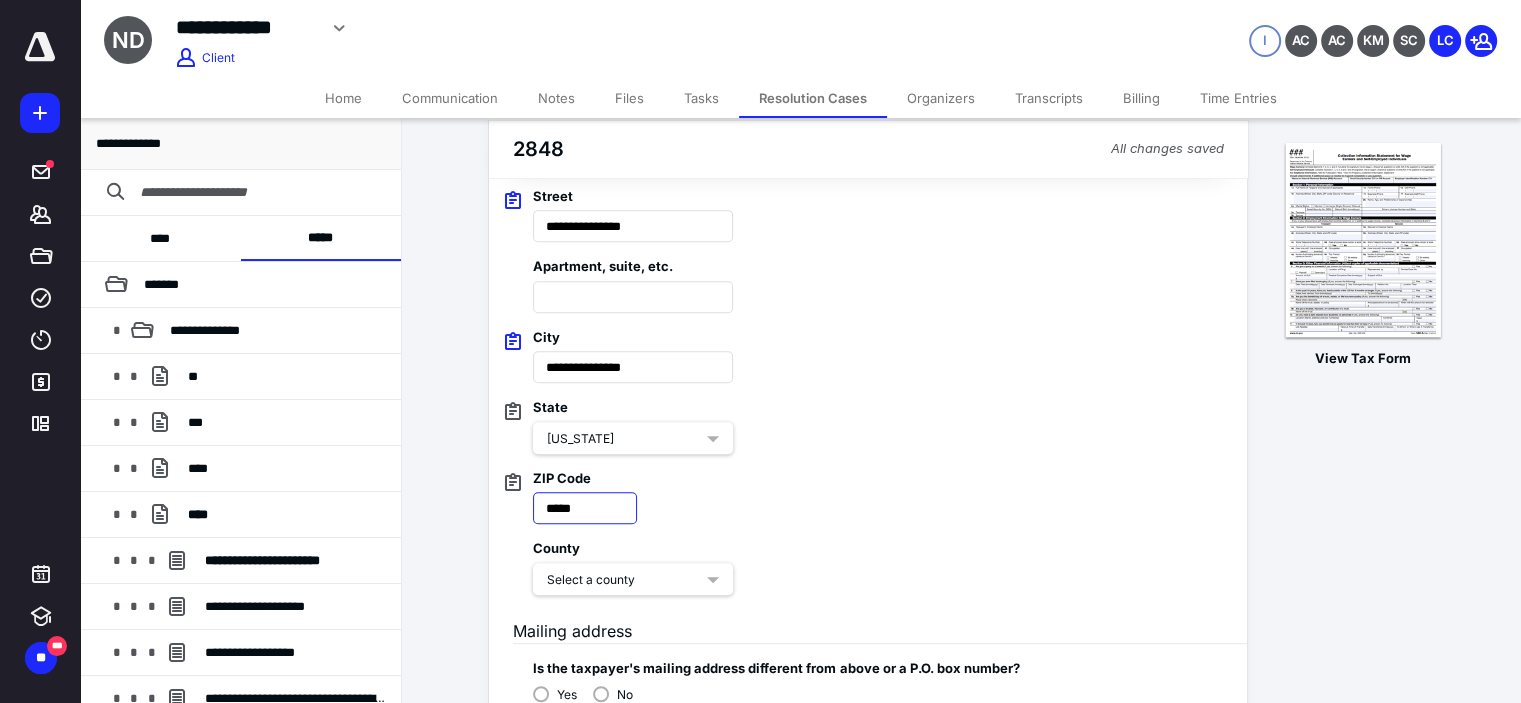 type on "*****" 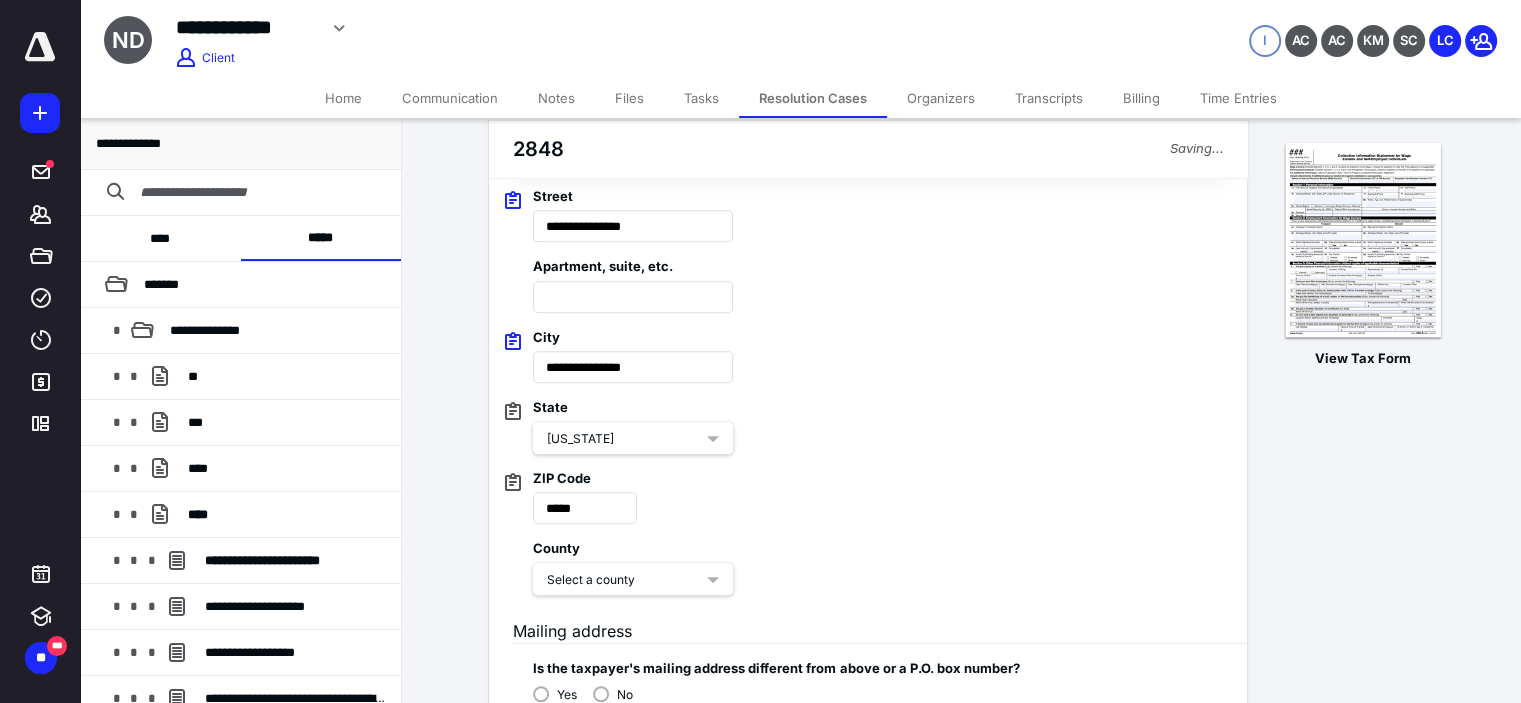 click on "Select a county" at bounding box center (633, 579) 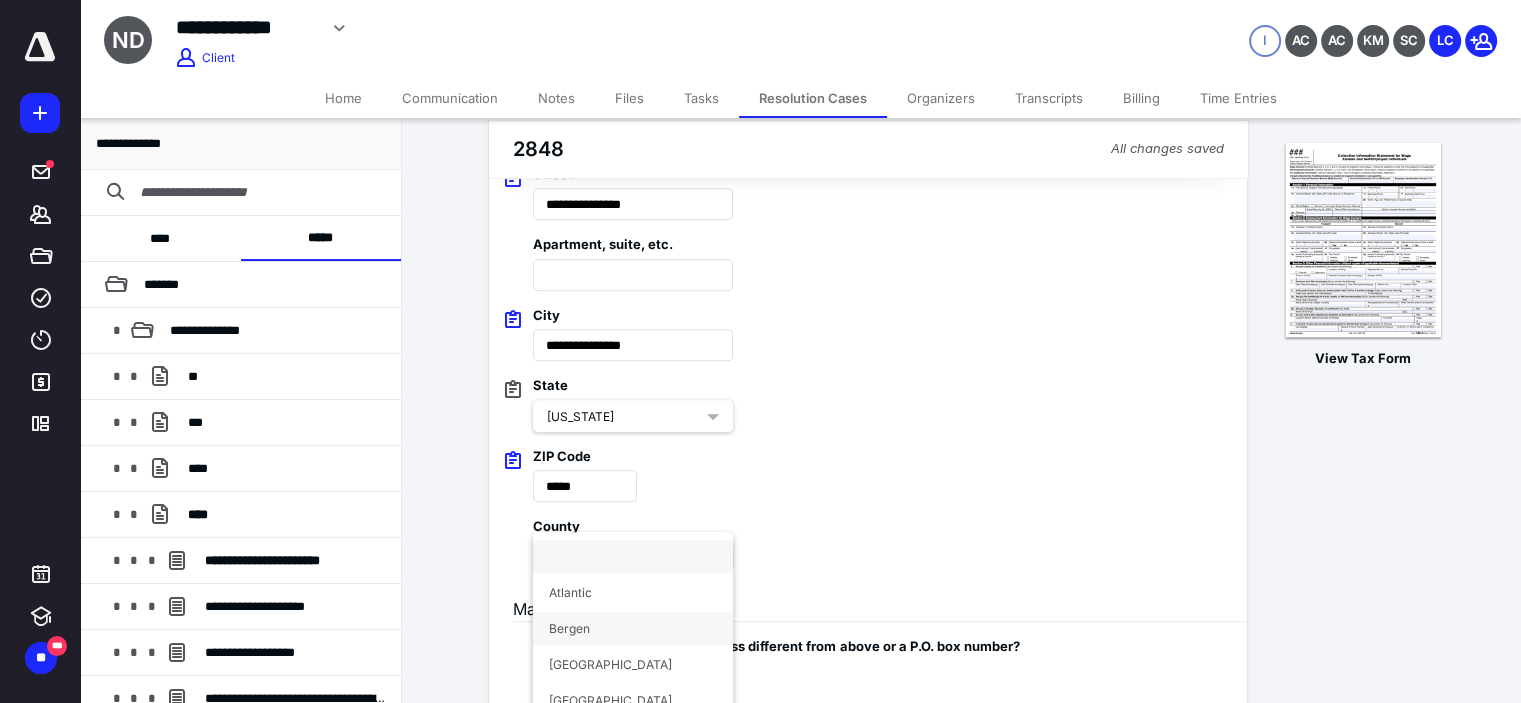 scroll, scrollTop: 1000, scrollLeft: 0, axis: vertical 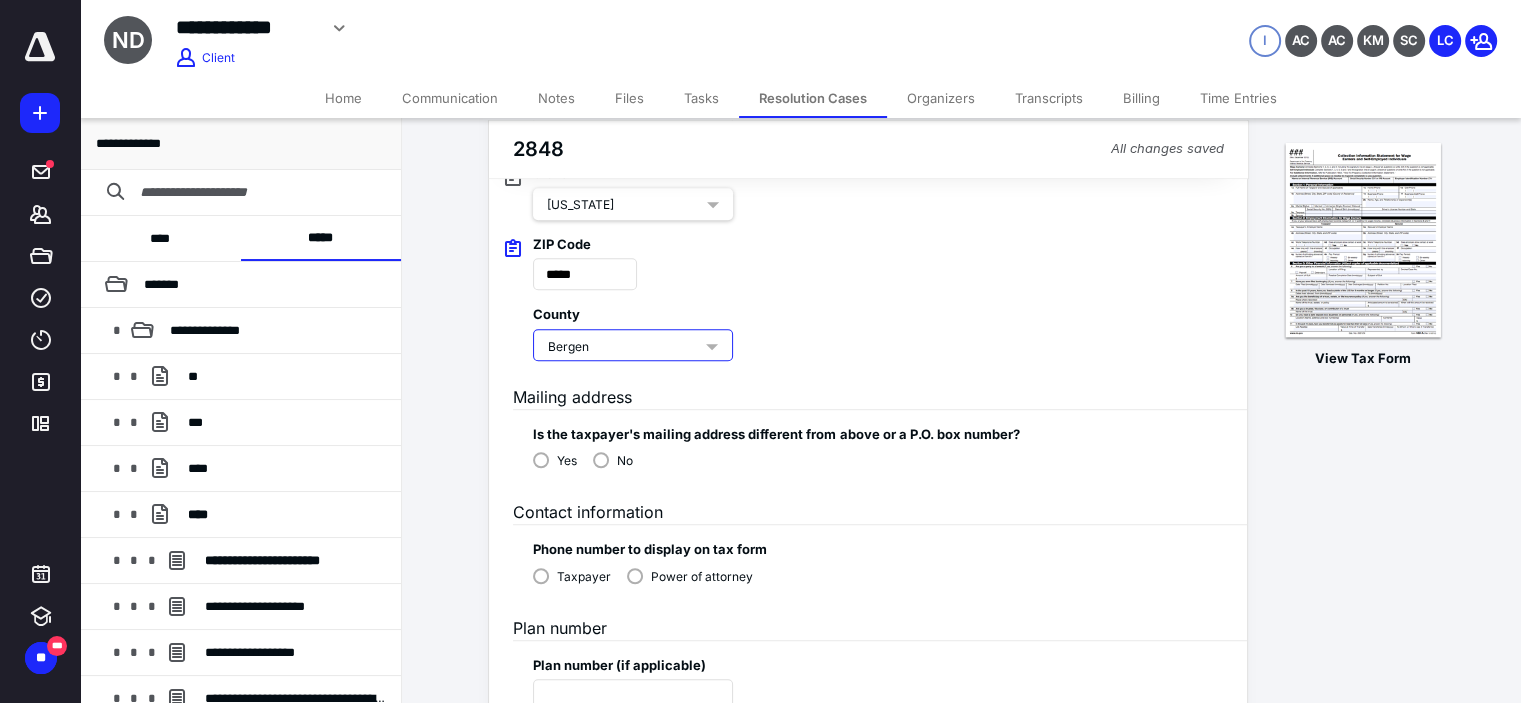 click on "No" at bounding box center [625, 461] 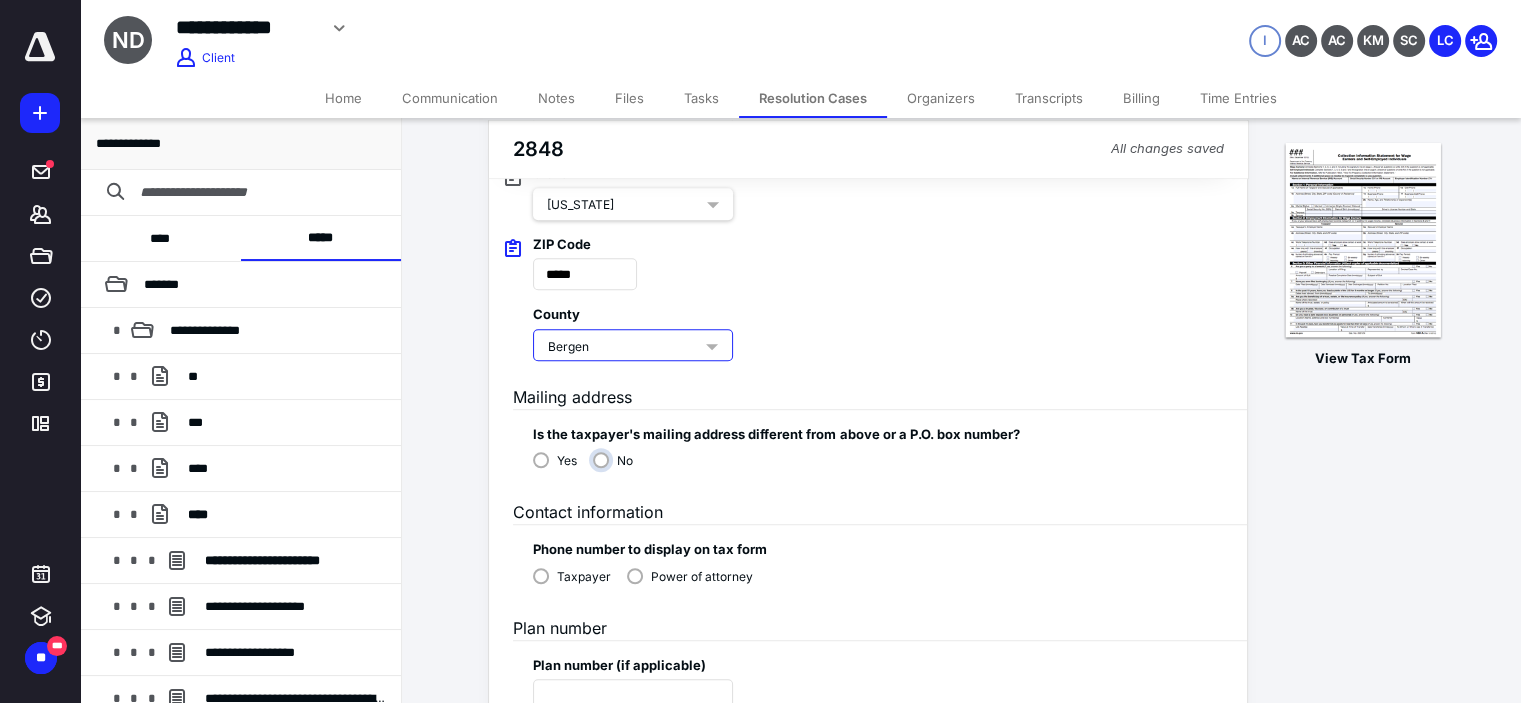click on "No" at bounding box center (618, 468) 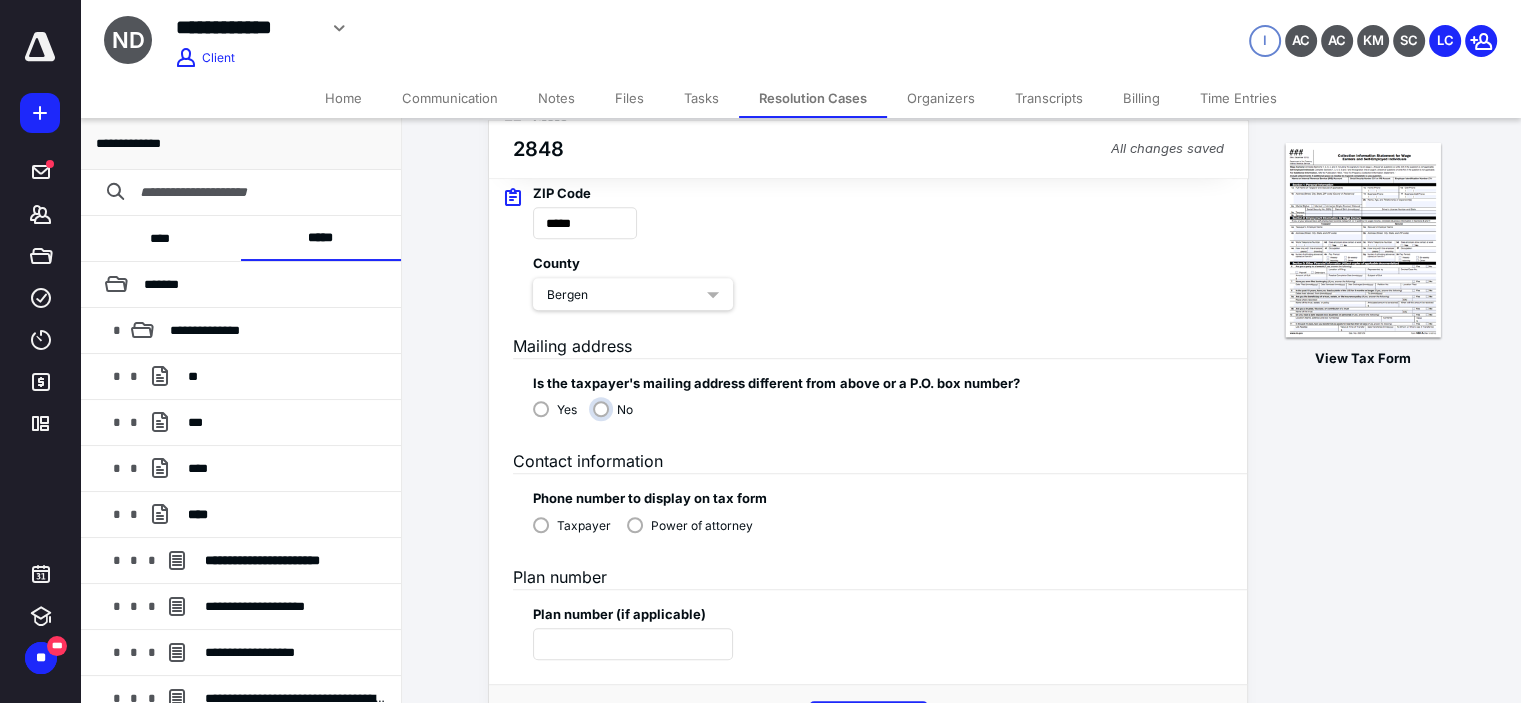 scroll, scrollTop: 1266, scrollLeft: 0, axis: vertical 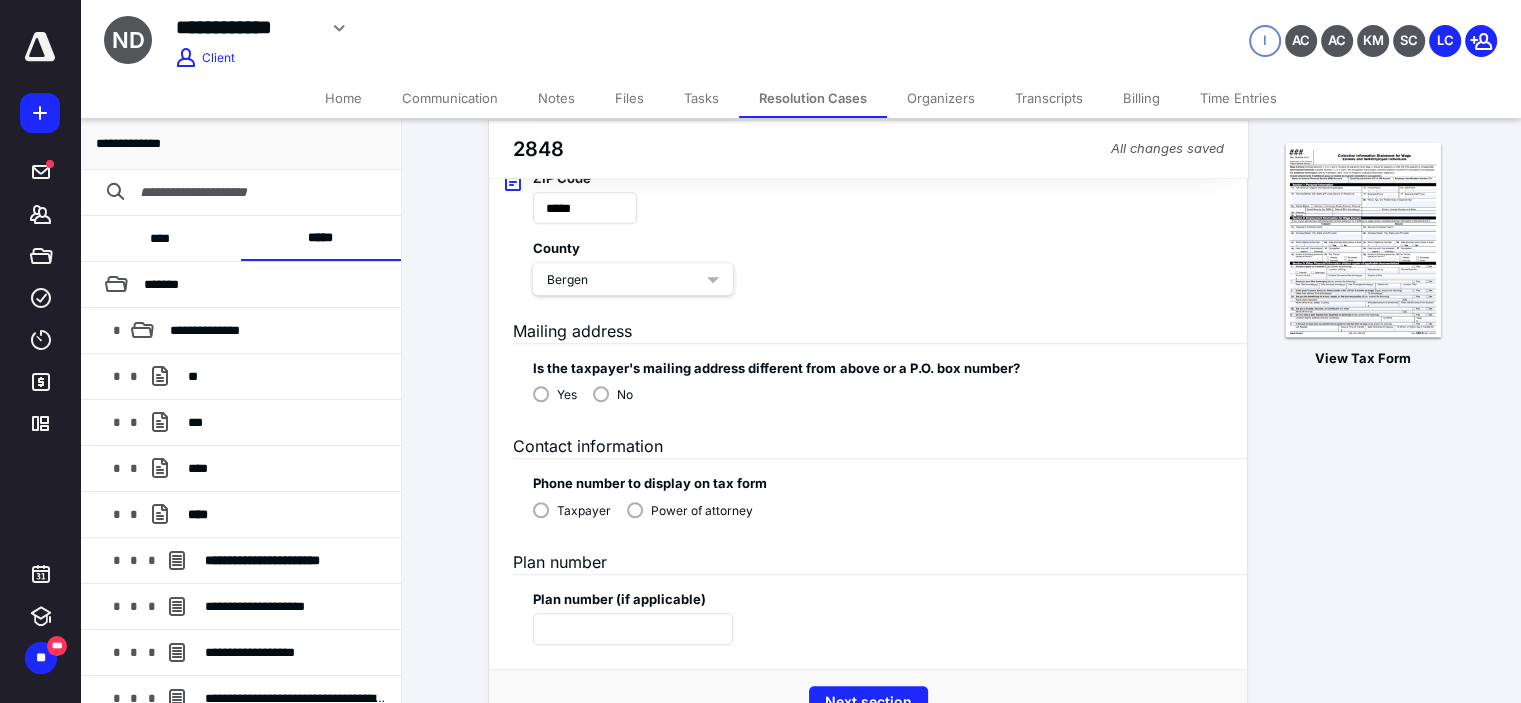 click on "Power of attorney" at bounding box center (690, 509) 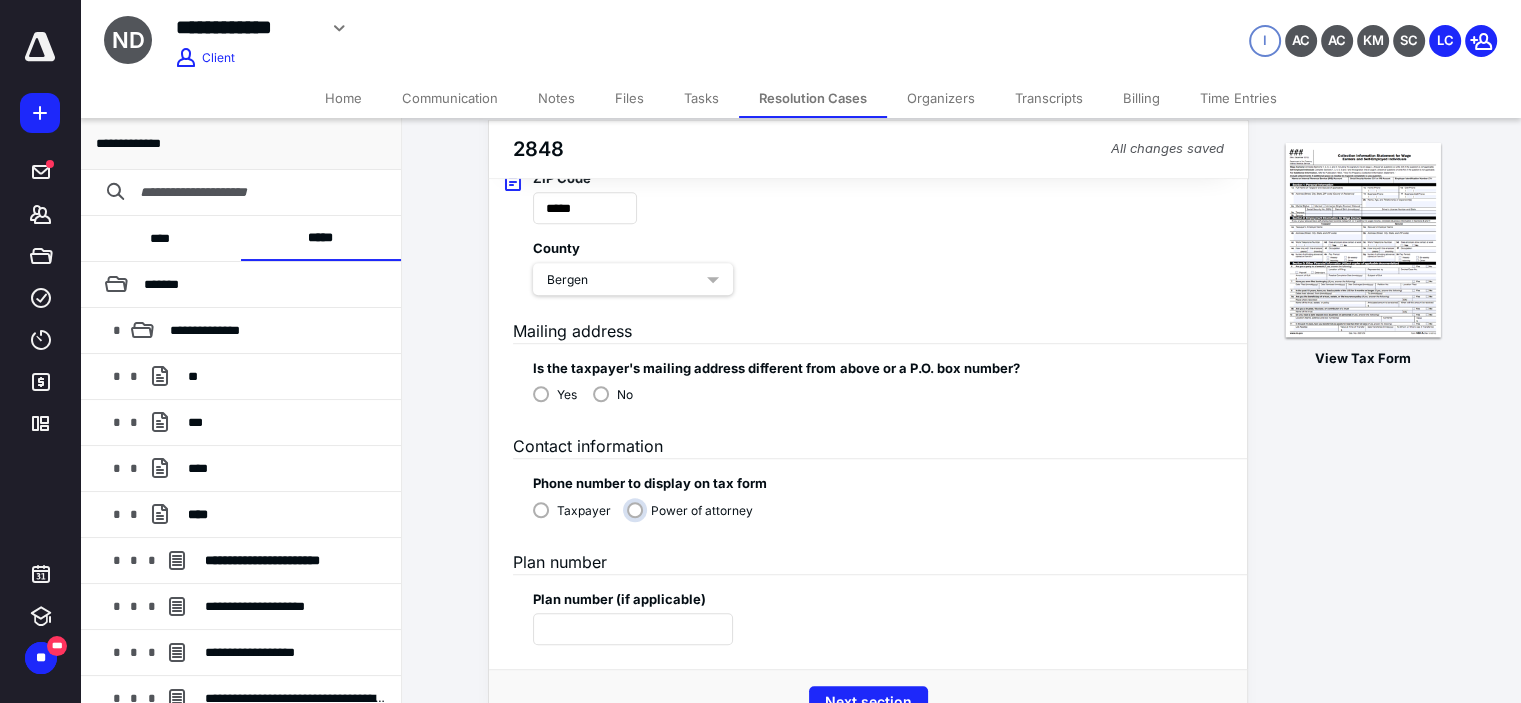 click on "Power of attorney" at bounding box center [695, 518] 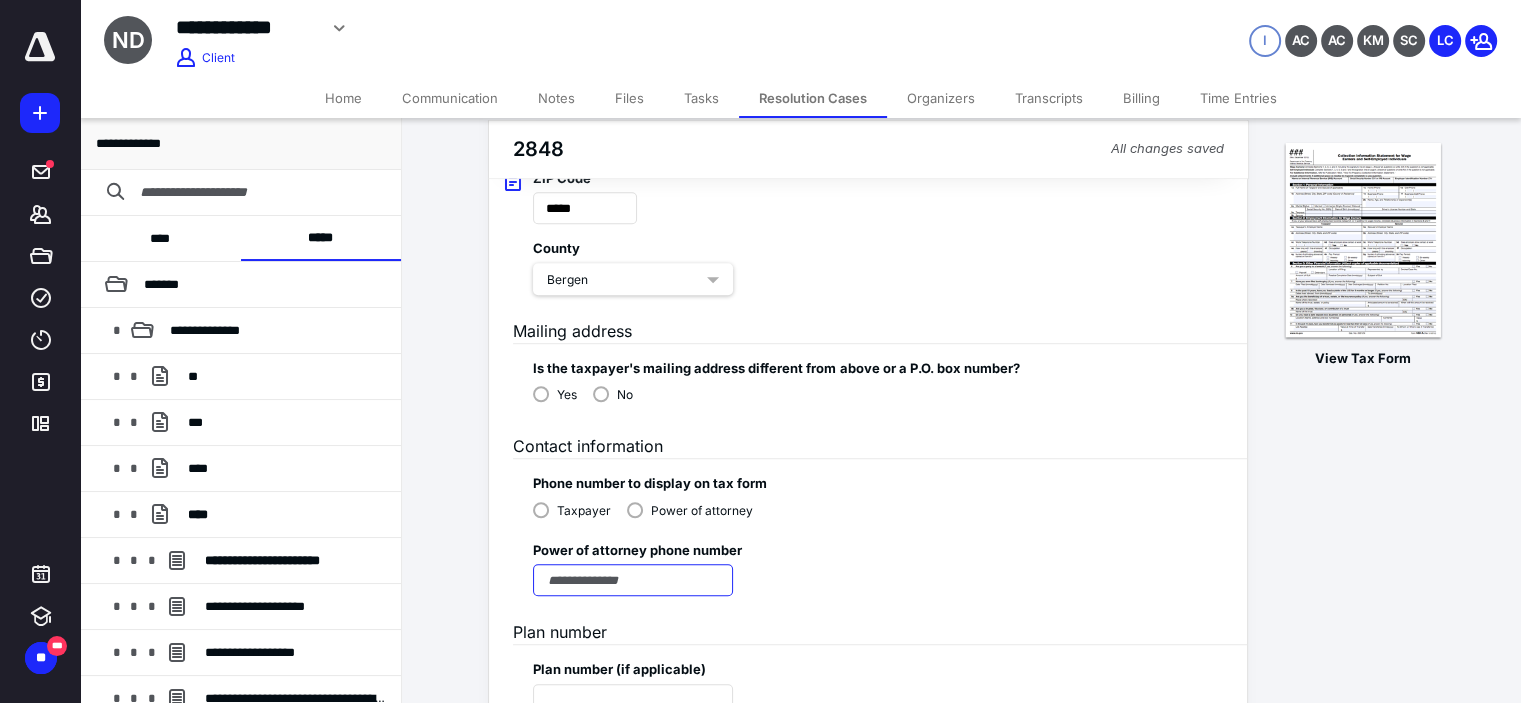 click at bounding box center (633, 580) 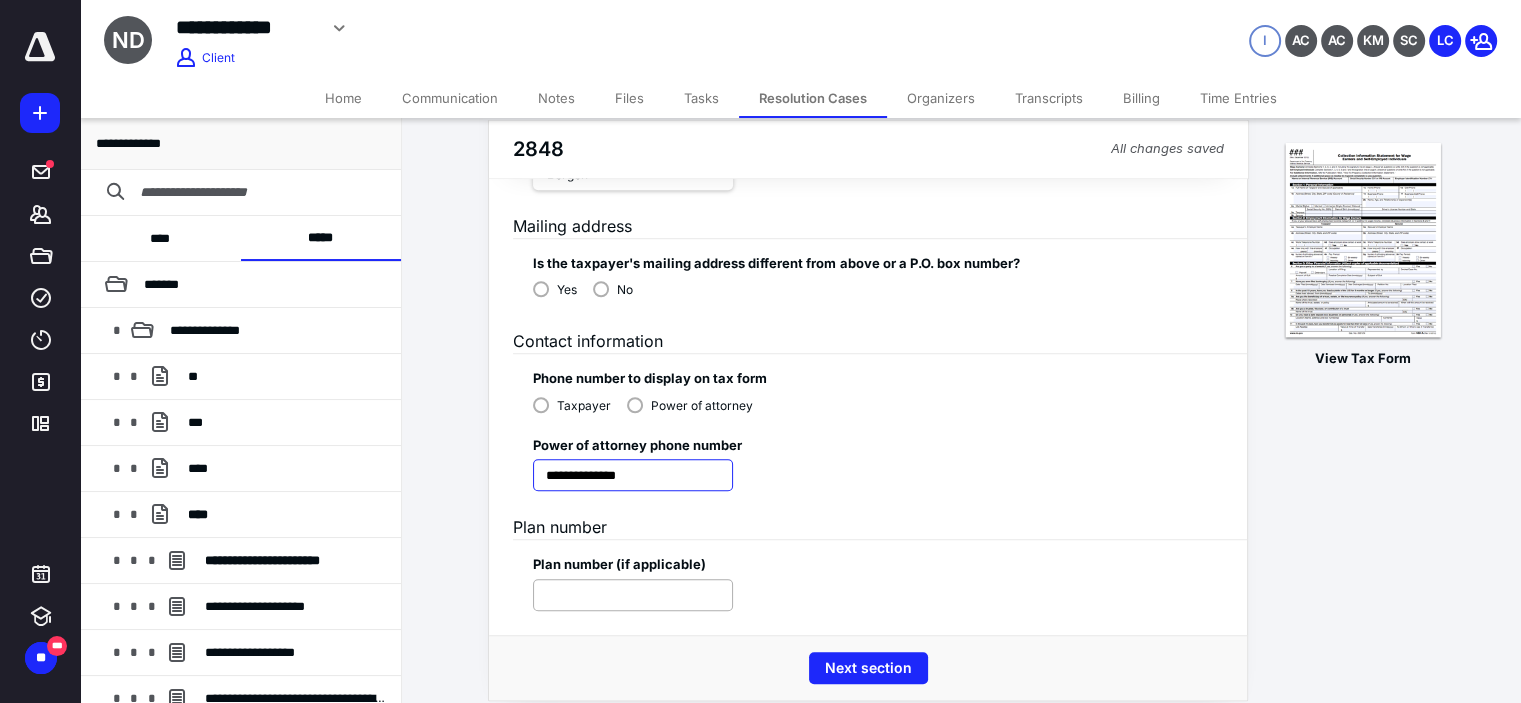 scroll, scrollTop: 1390, scrollLeft: 0, axis: vertical 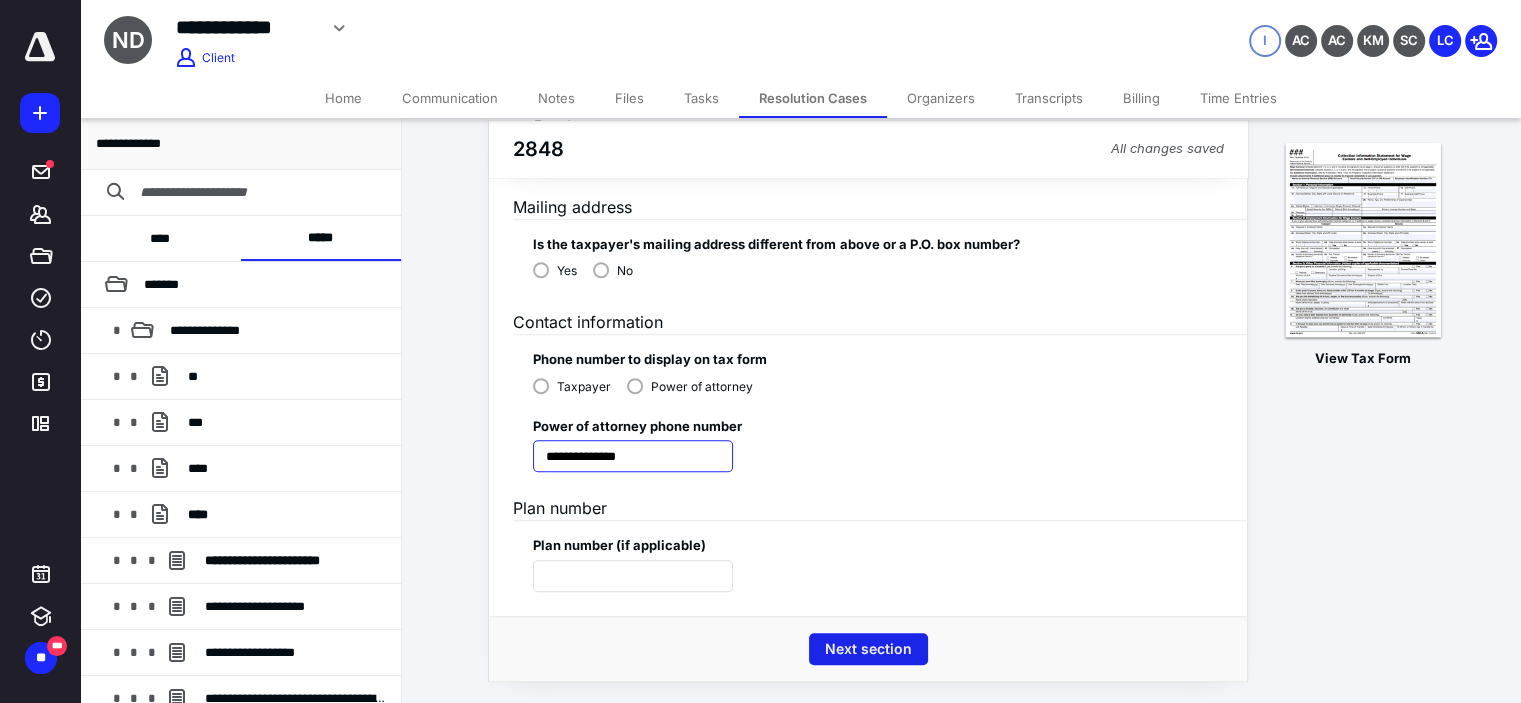 type on "**********" 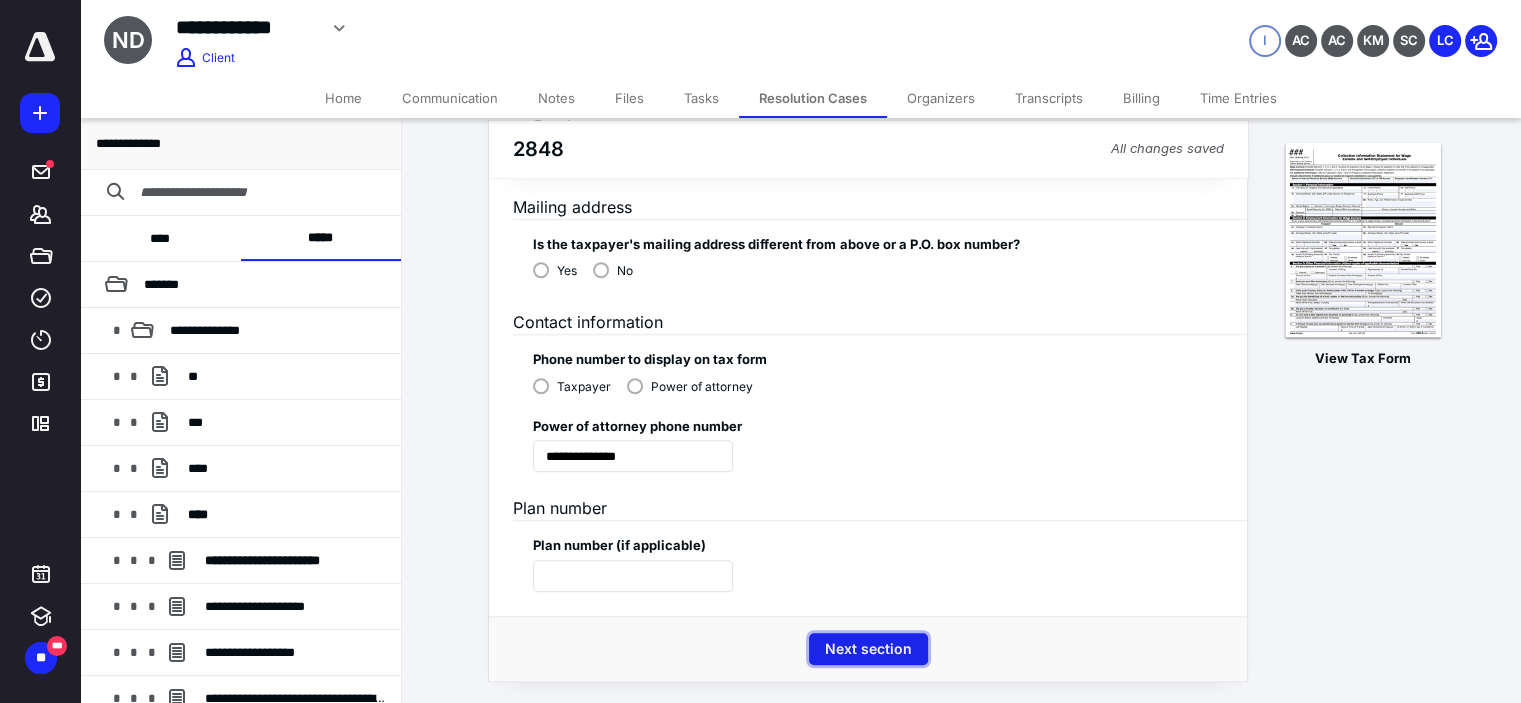 click on "Next section" at bounding box center [868, 649] 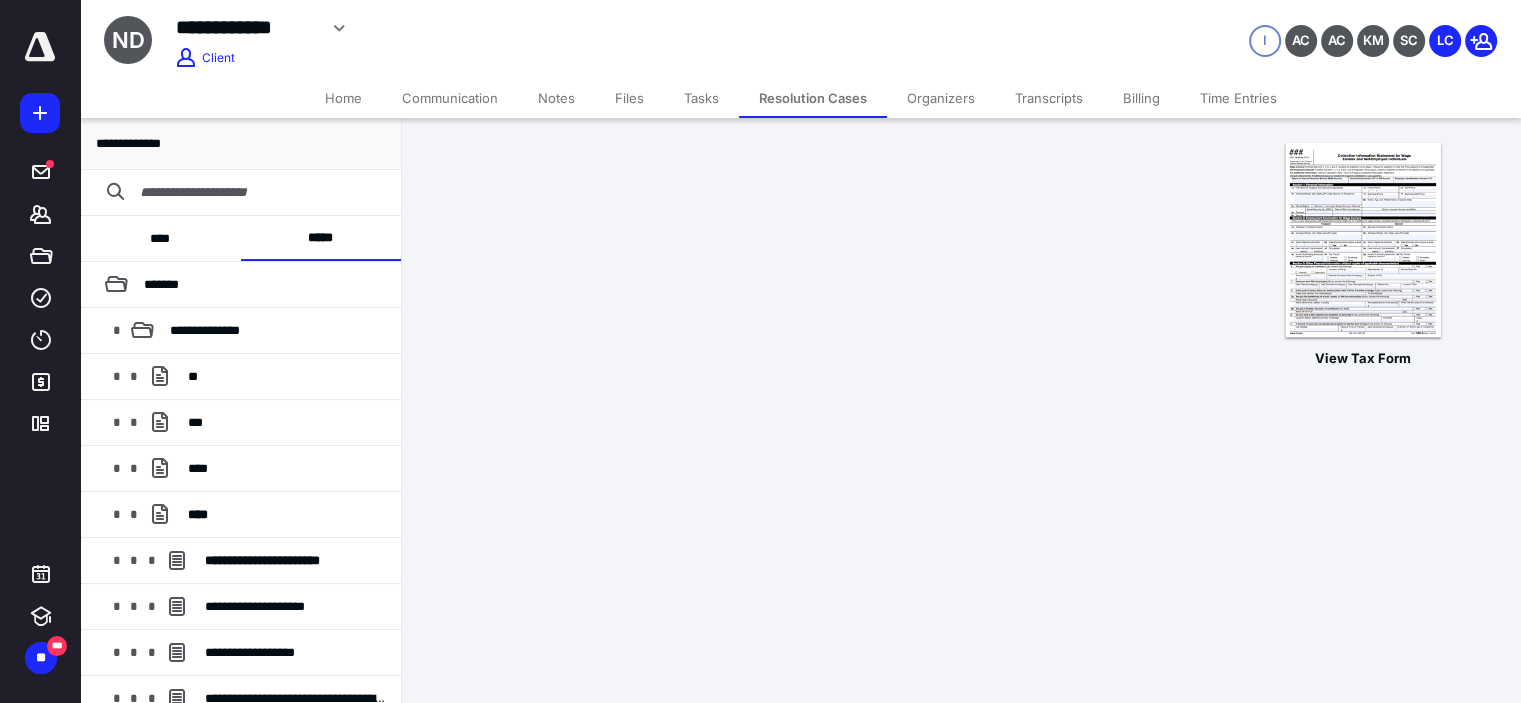 scroll, scrollTop: 0, scrollLeft: 0, axis: both 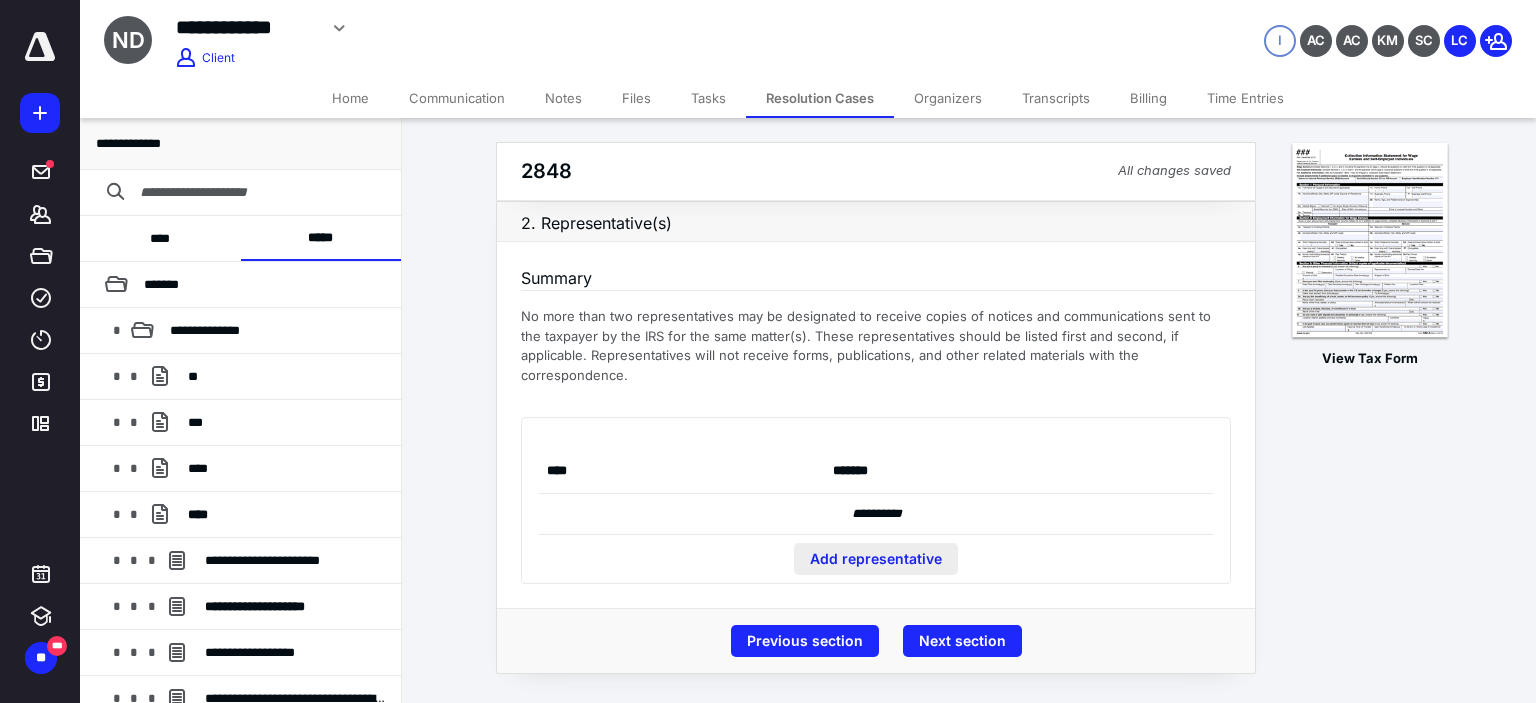 click on "Add representative" at bounding box center [876, 559] 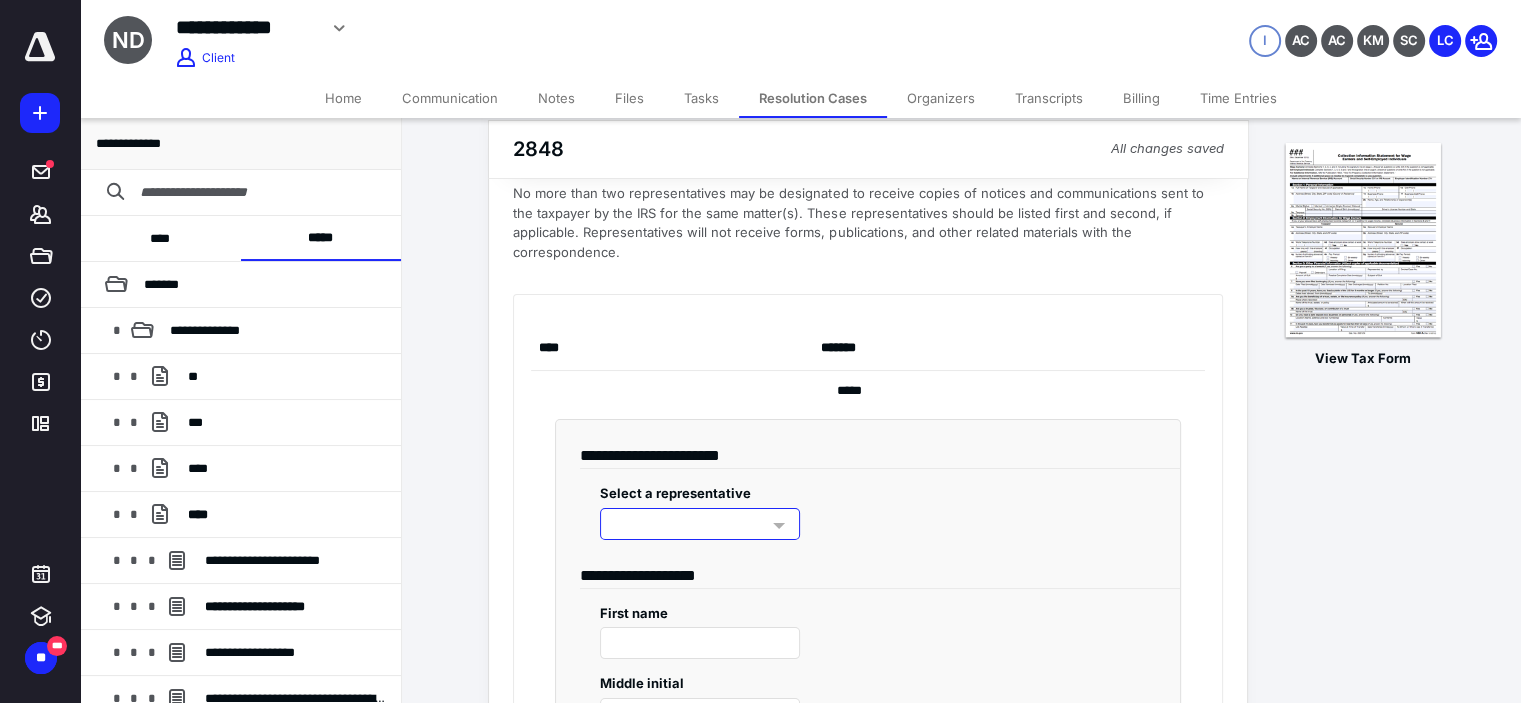 scroll, scrollTop: 166, scrollLeft: 0, axis: vertical 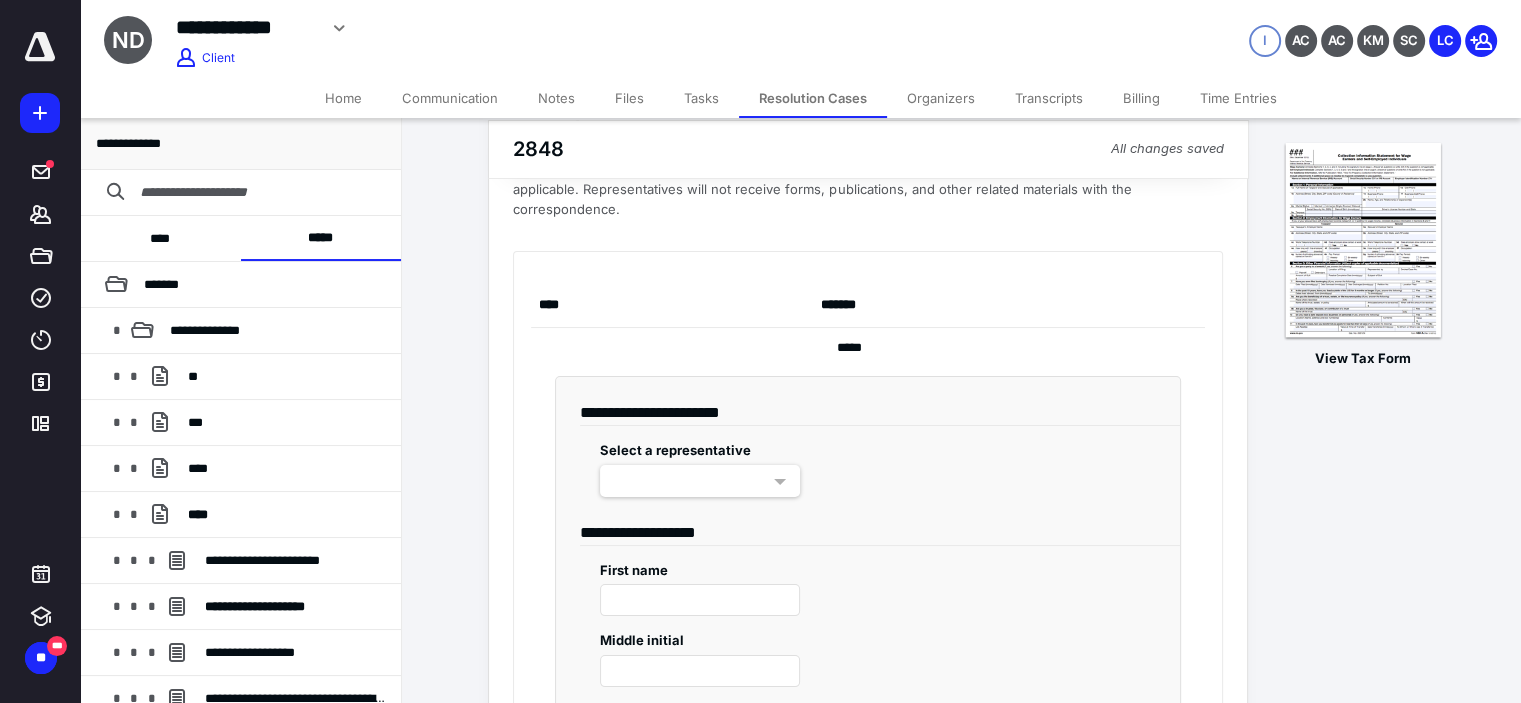 click at bounding box center (700, 481) 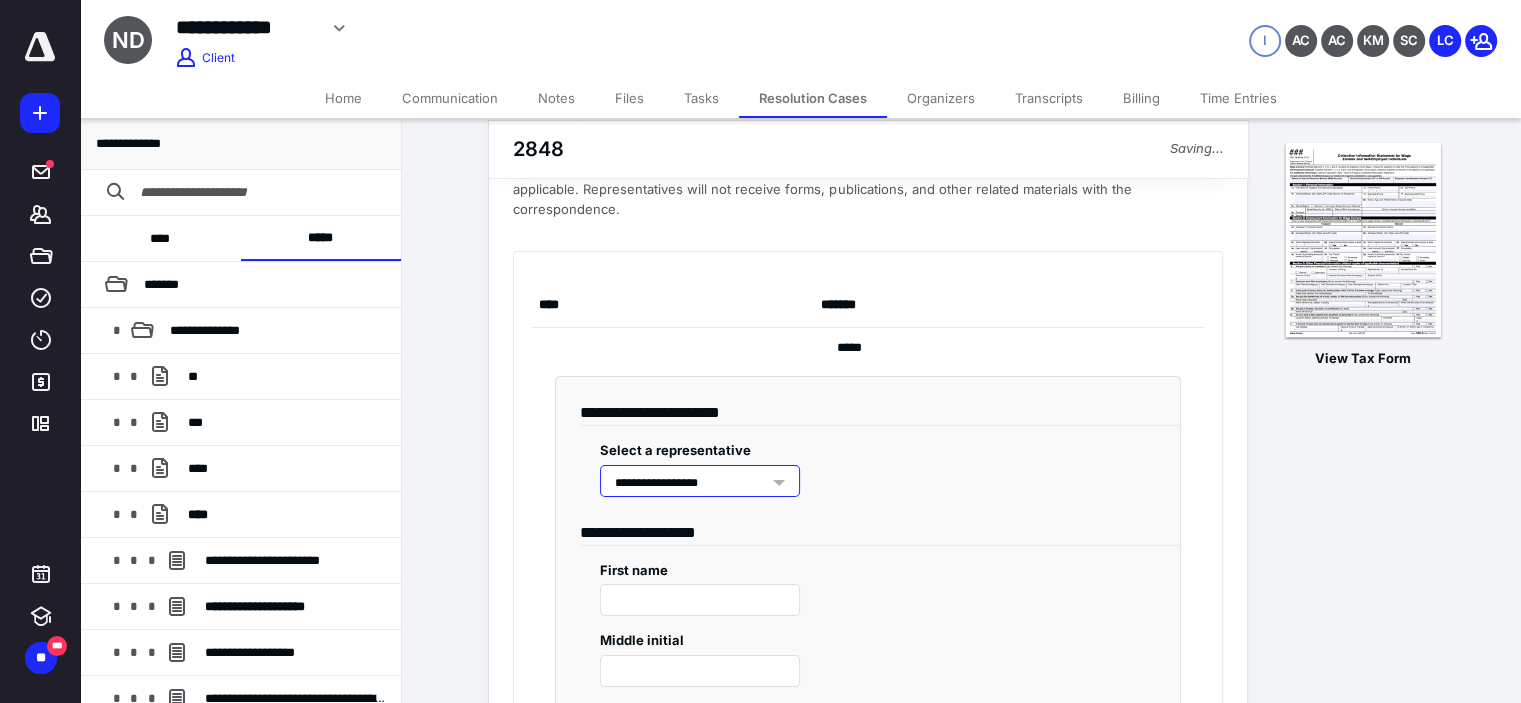 type on "****" 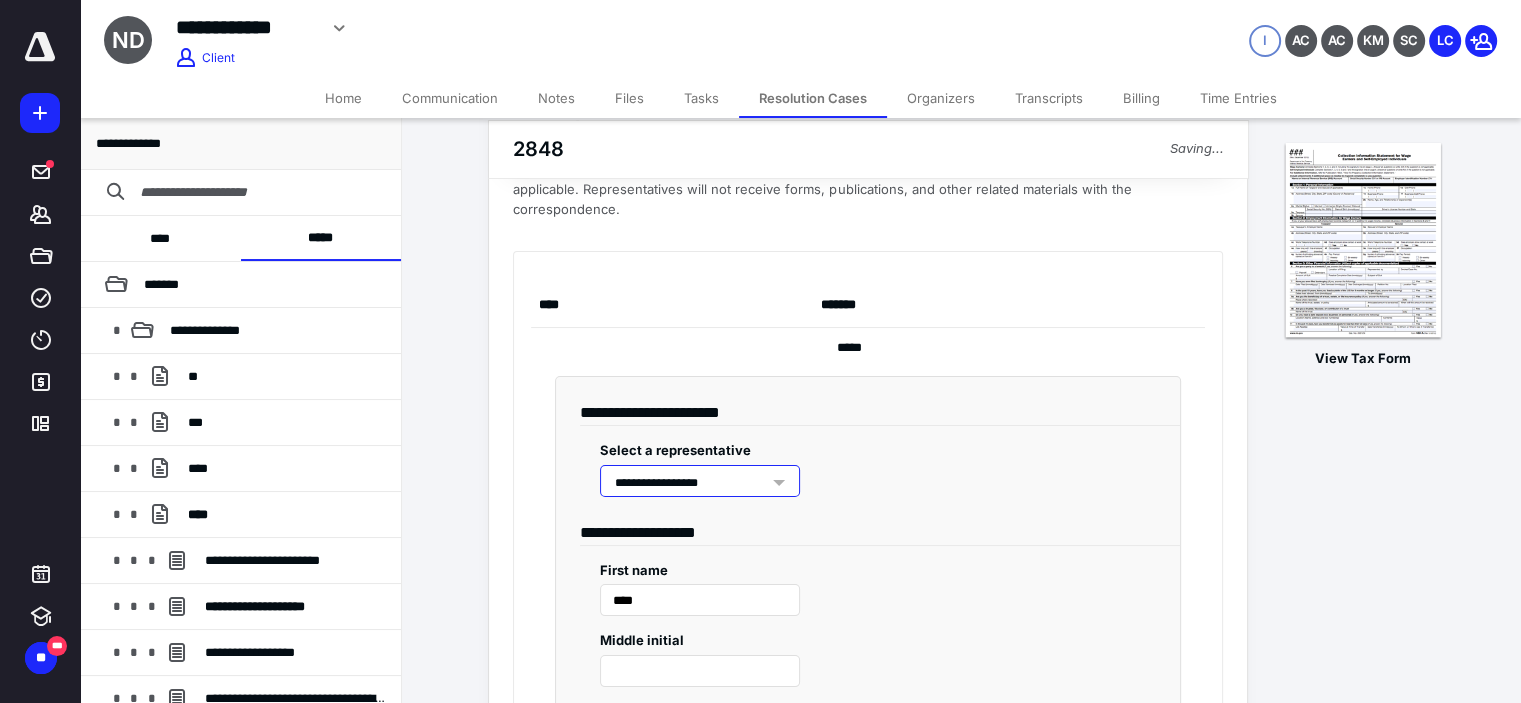 radio on "****" 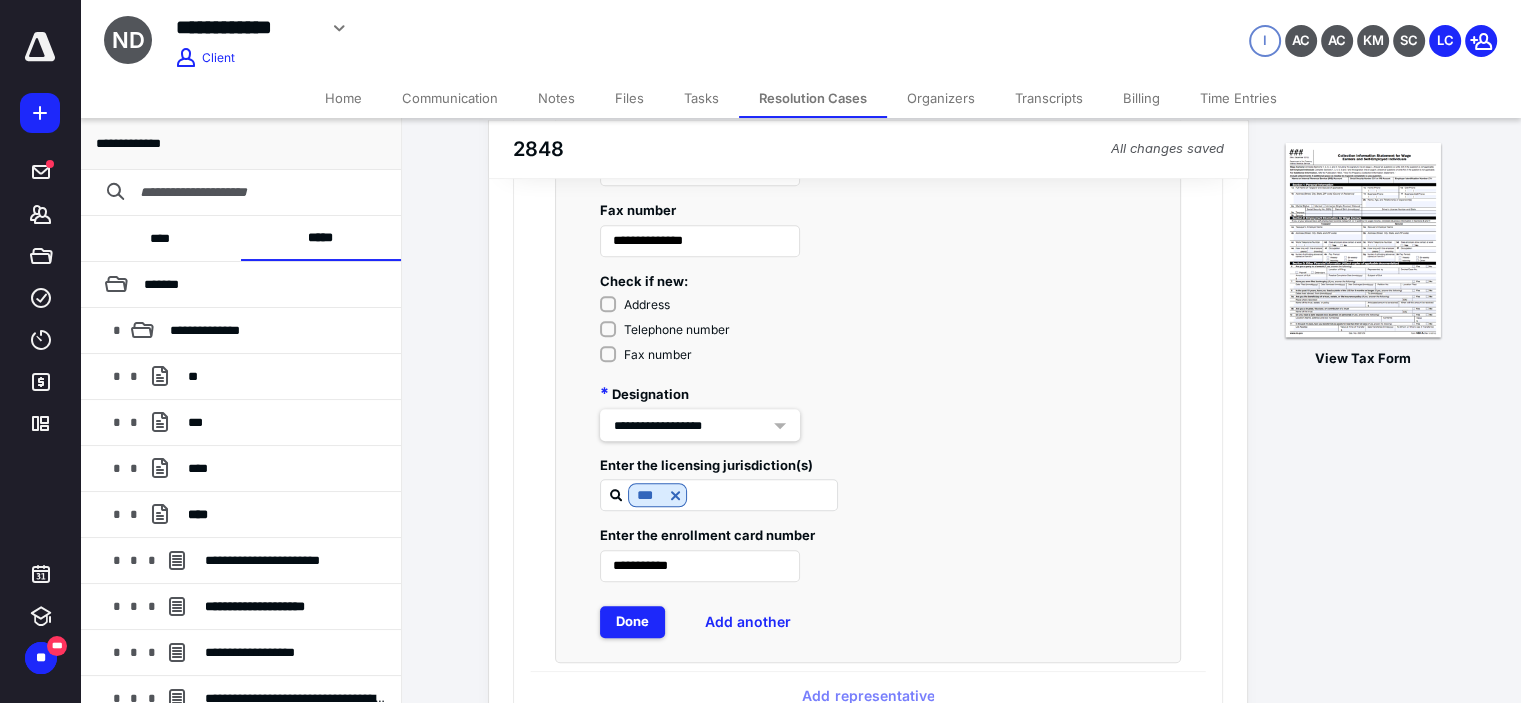 scroll, scrollTop: 1633, scrollLeft: 0, axis: vertical 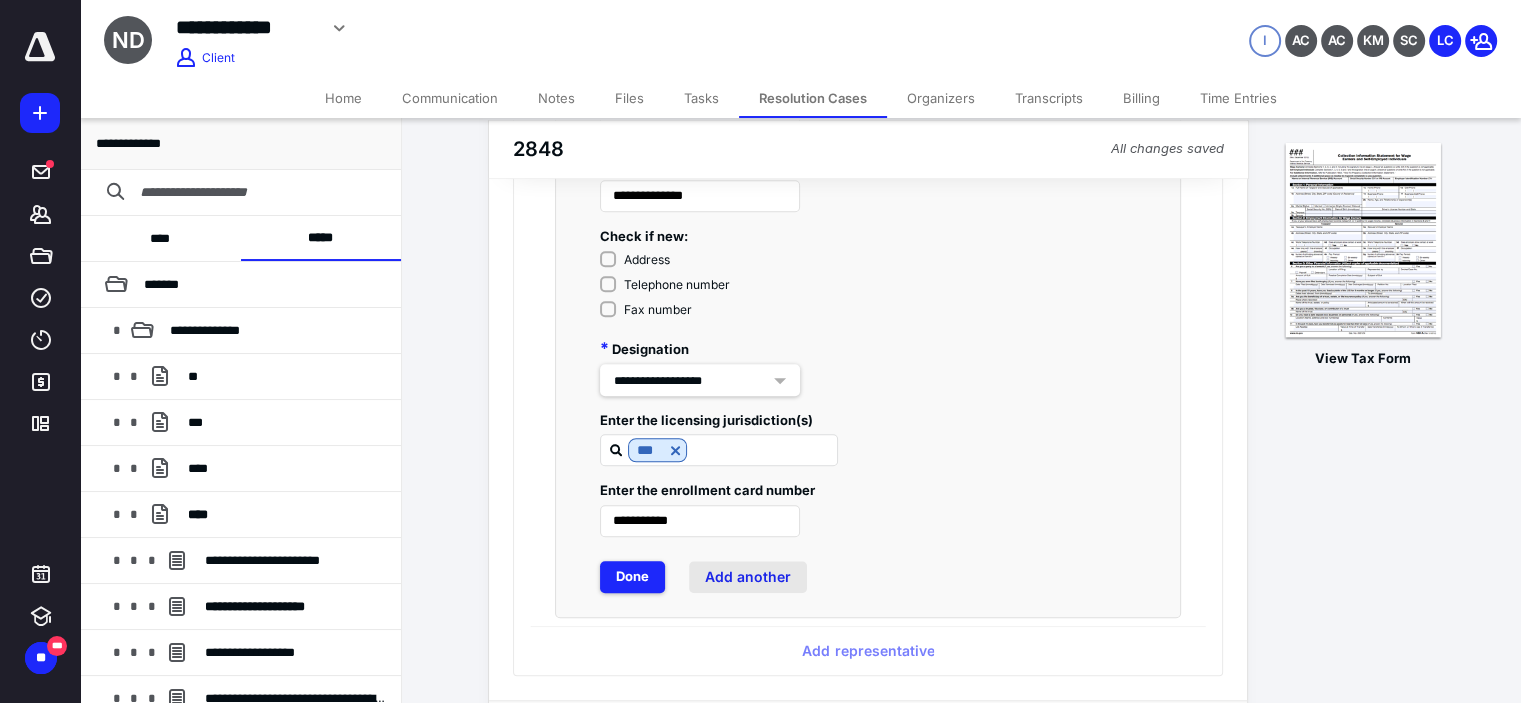 click on "Add another" at bounding box center (748, 577) 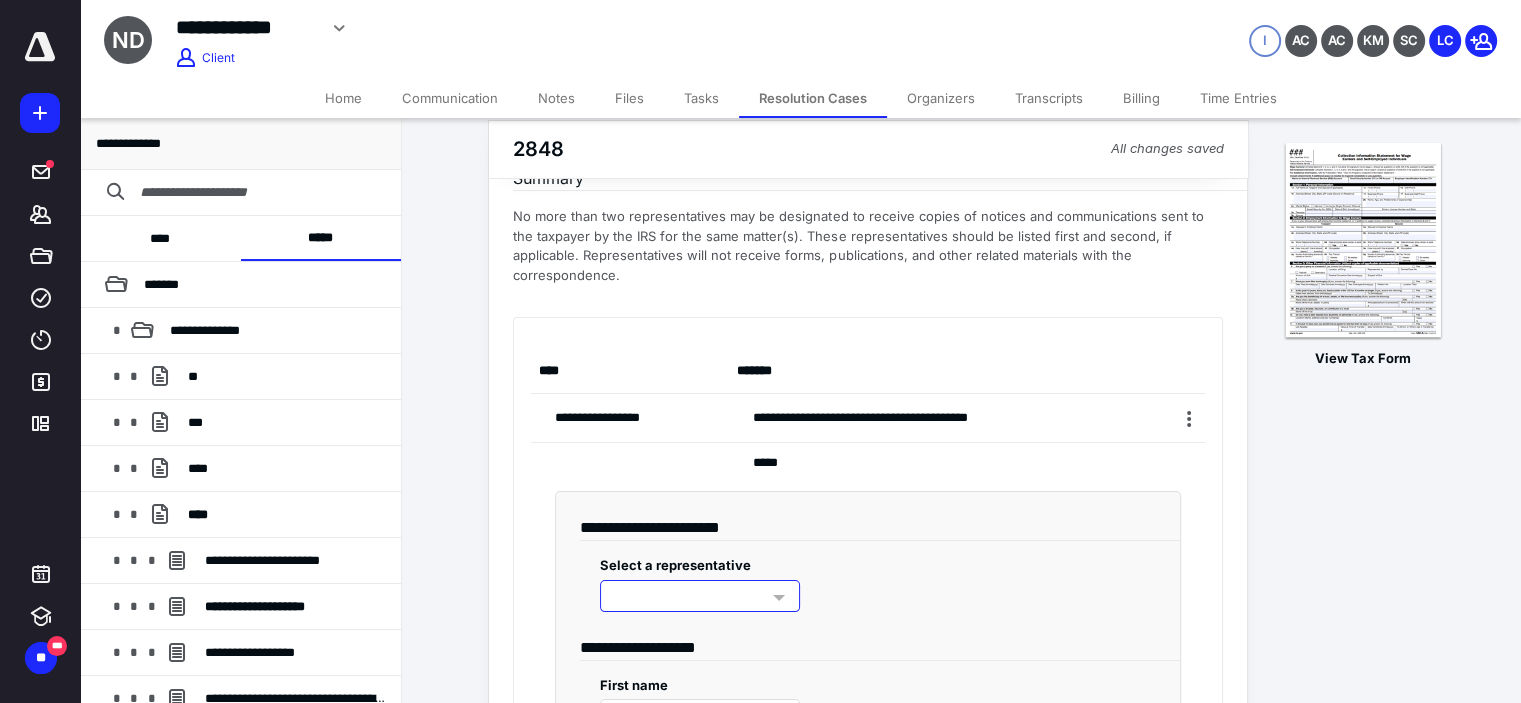scroll, scrollTop: 133, scrollLeft: 0, axis: vertical 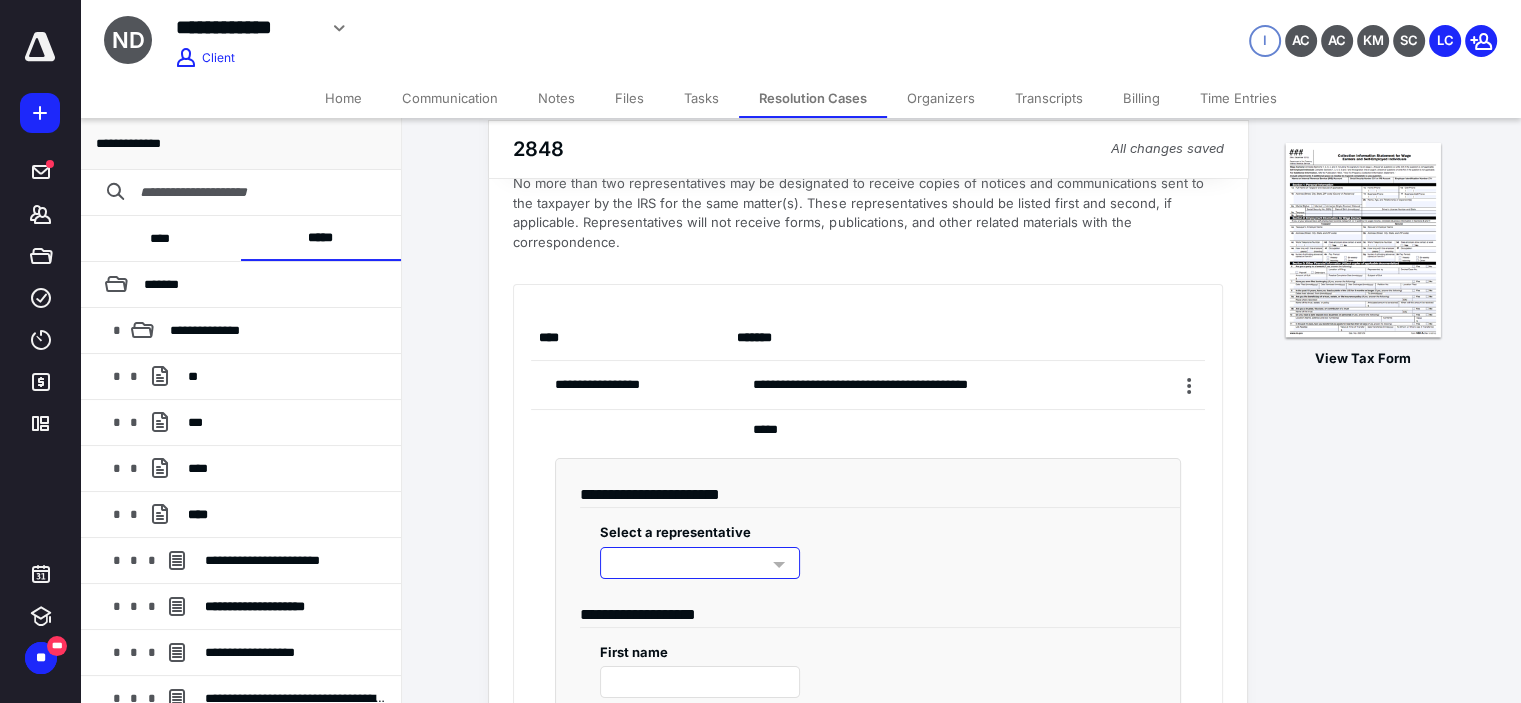 click at bounding box center [700, 563] 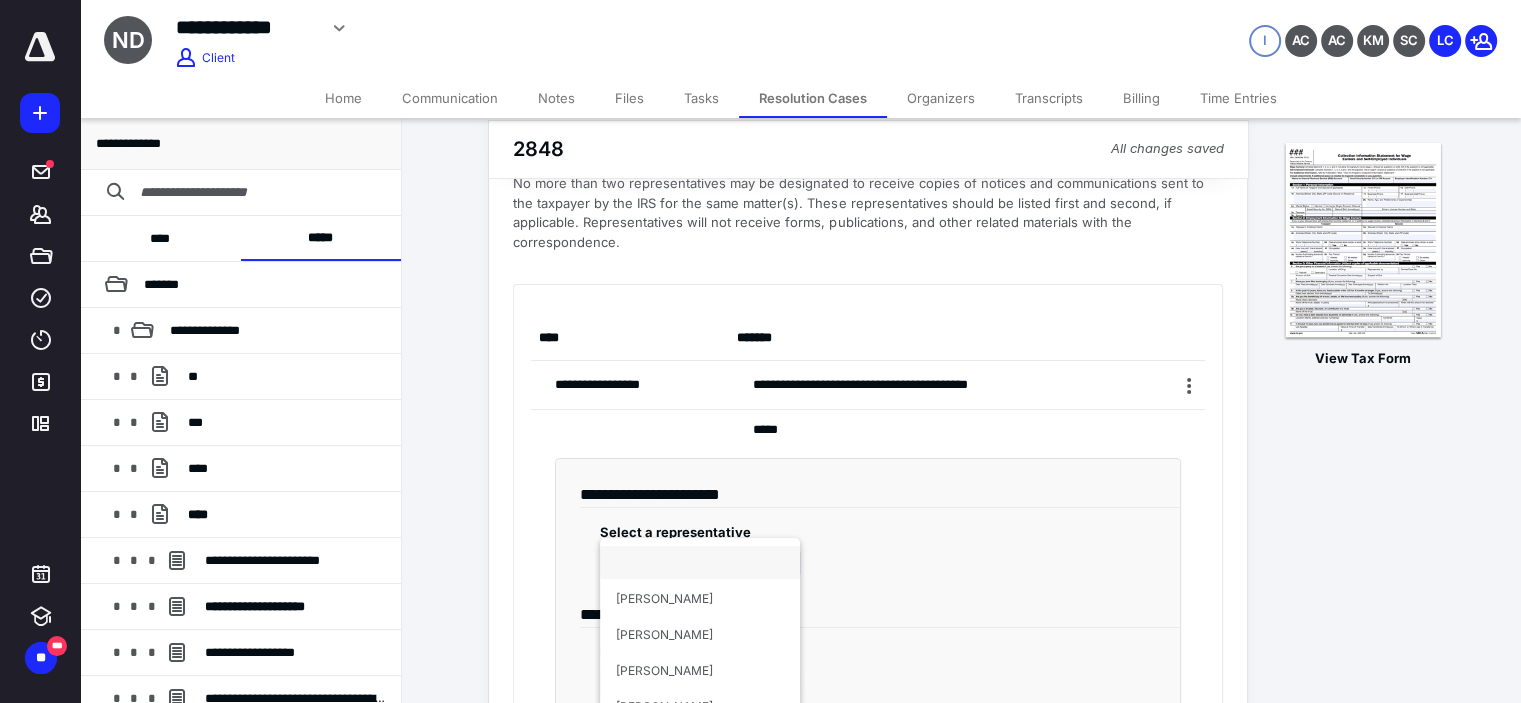 type on "*******" 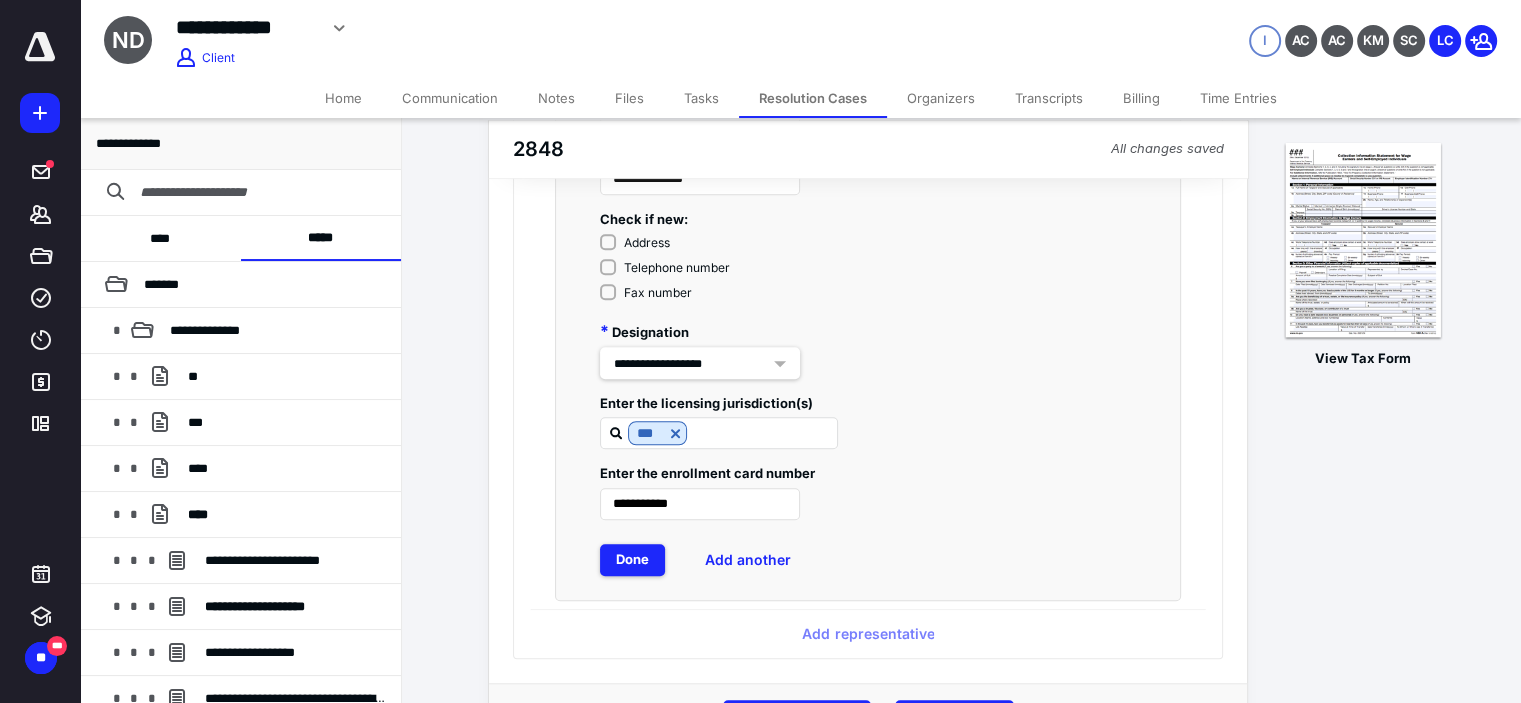 scroll, scrollTop: 1700, scrollLeft: 0, axis: vertical 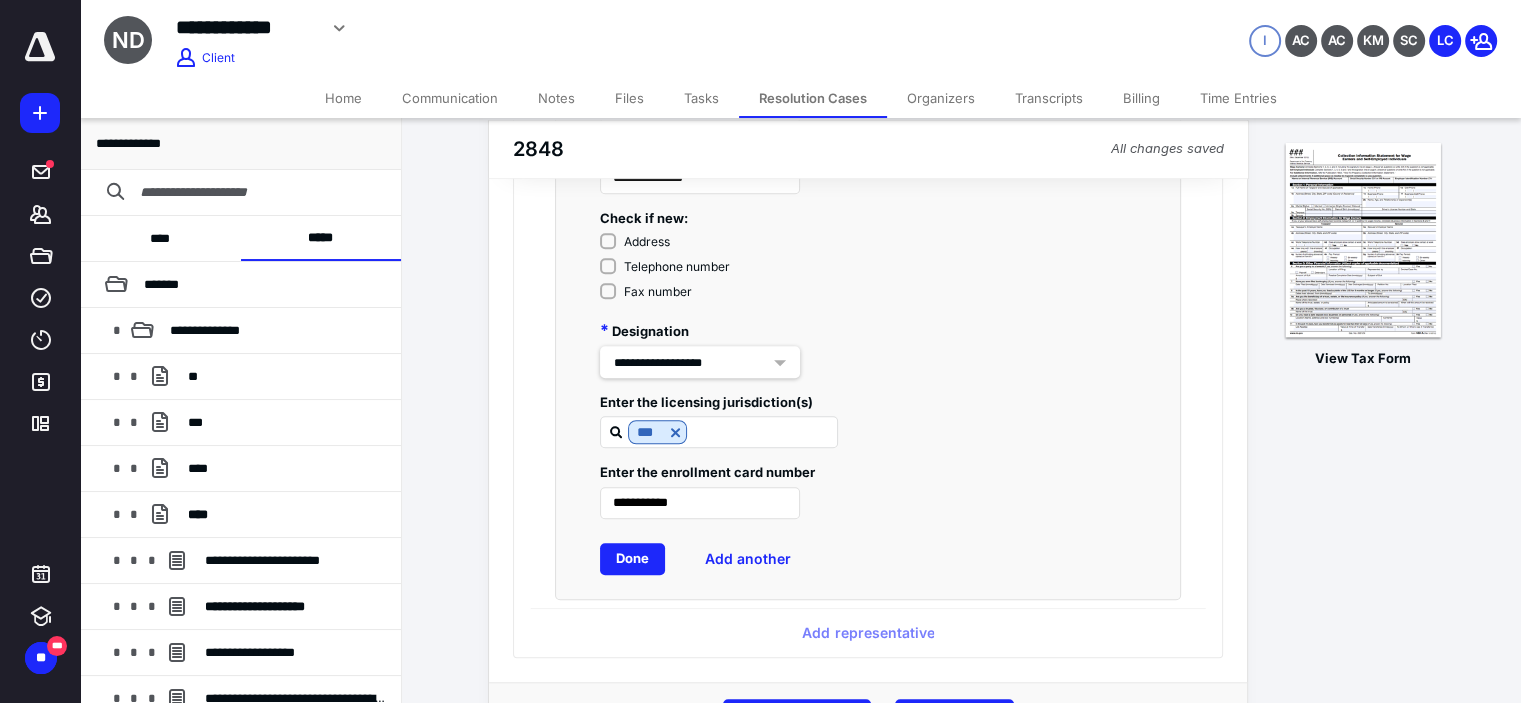 click on "Done" at bounding box center [632, 559] 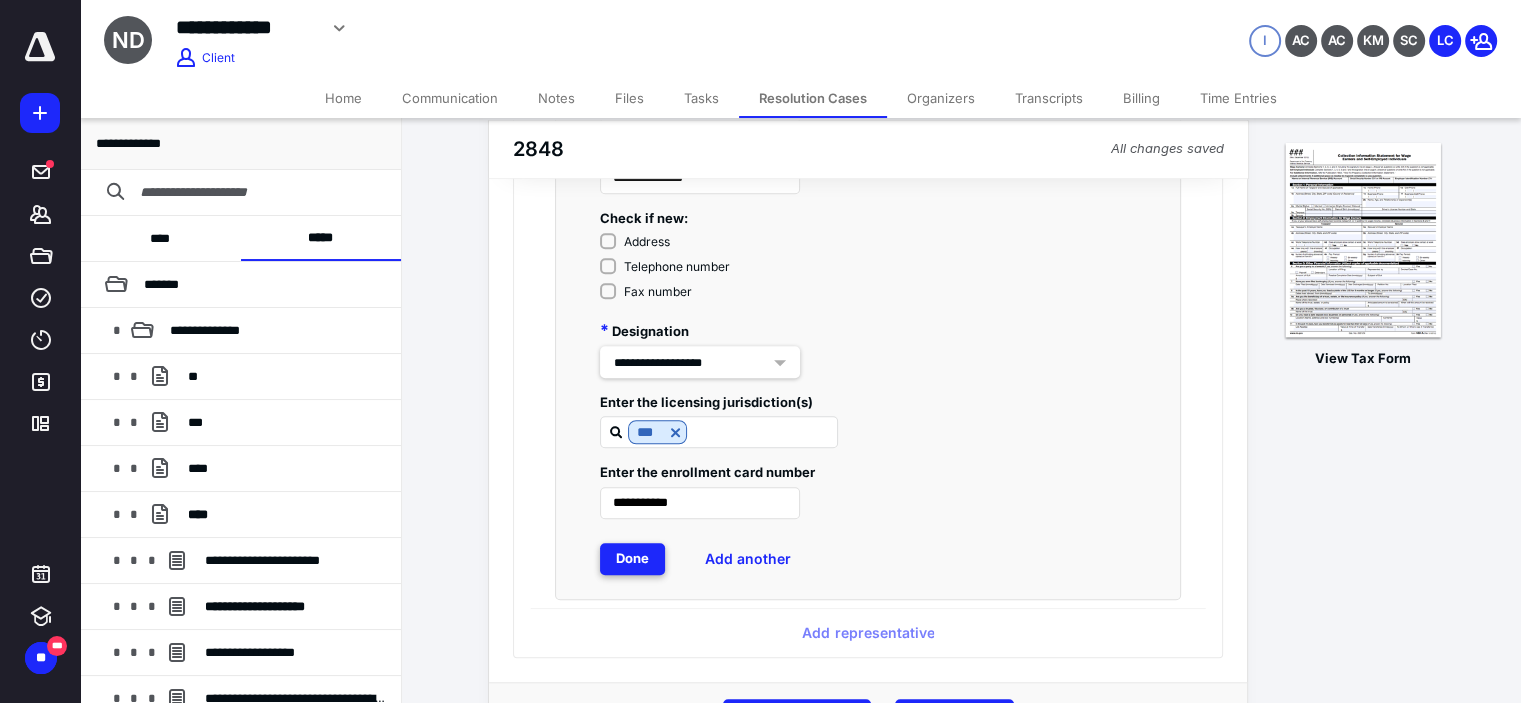 scroll, scrollTop: 30, scrollLeft: 0, axis: vertical 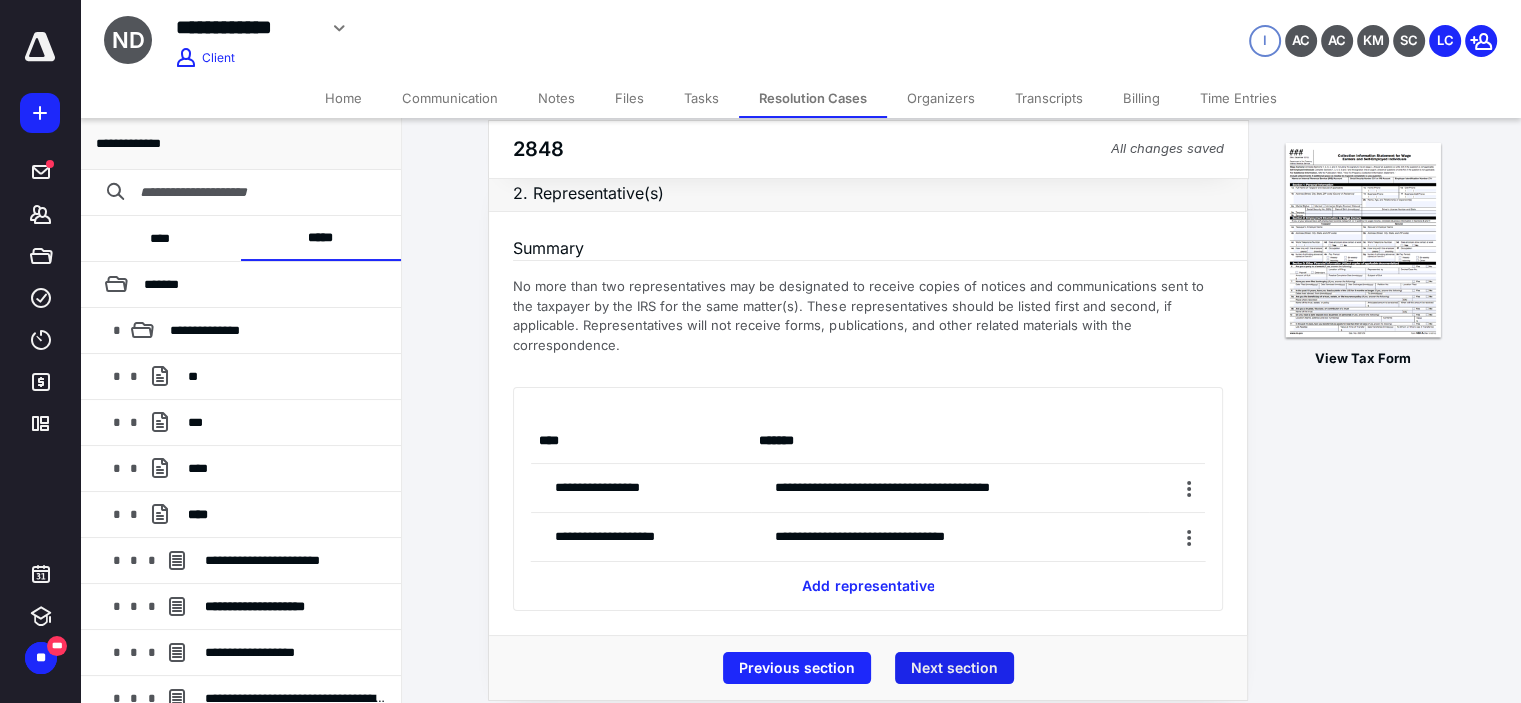 click on "Next section" at bounding box center [954, 668] 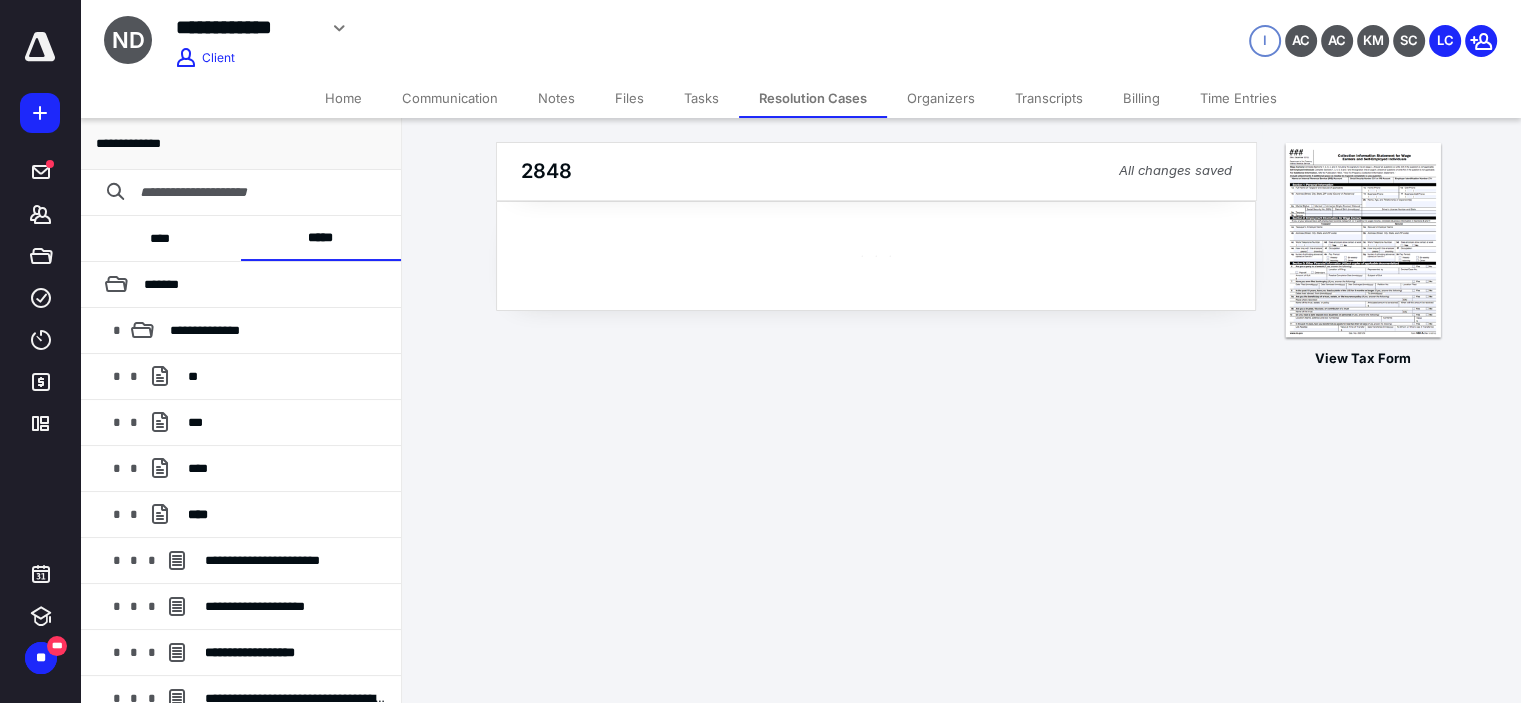 scroll, scrollTop: 0, scrollLeft: 0, axis: both 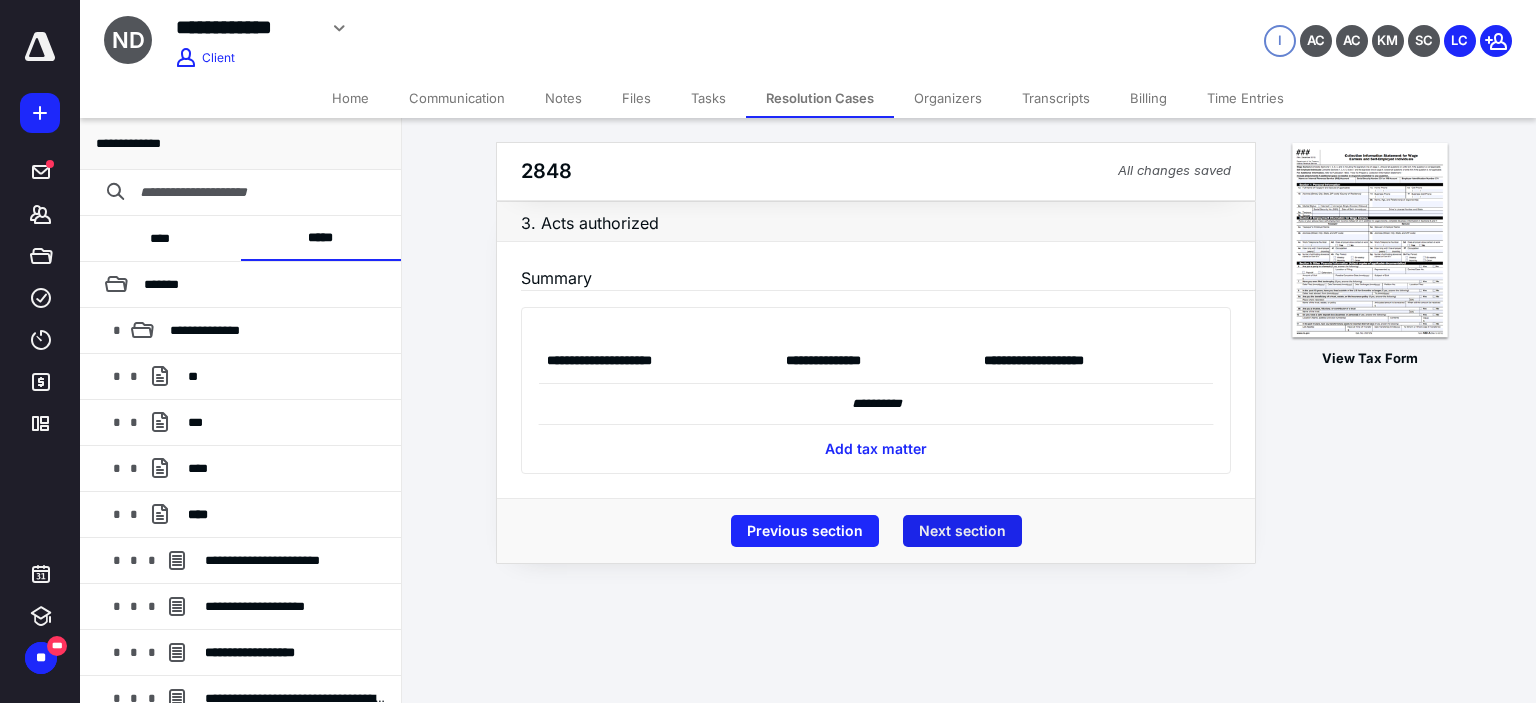 click on "Next section" at bounding box center [962, 531] 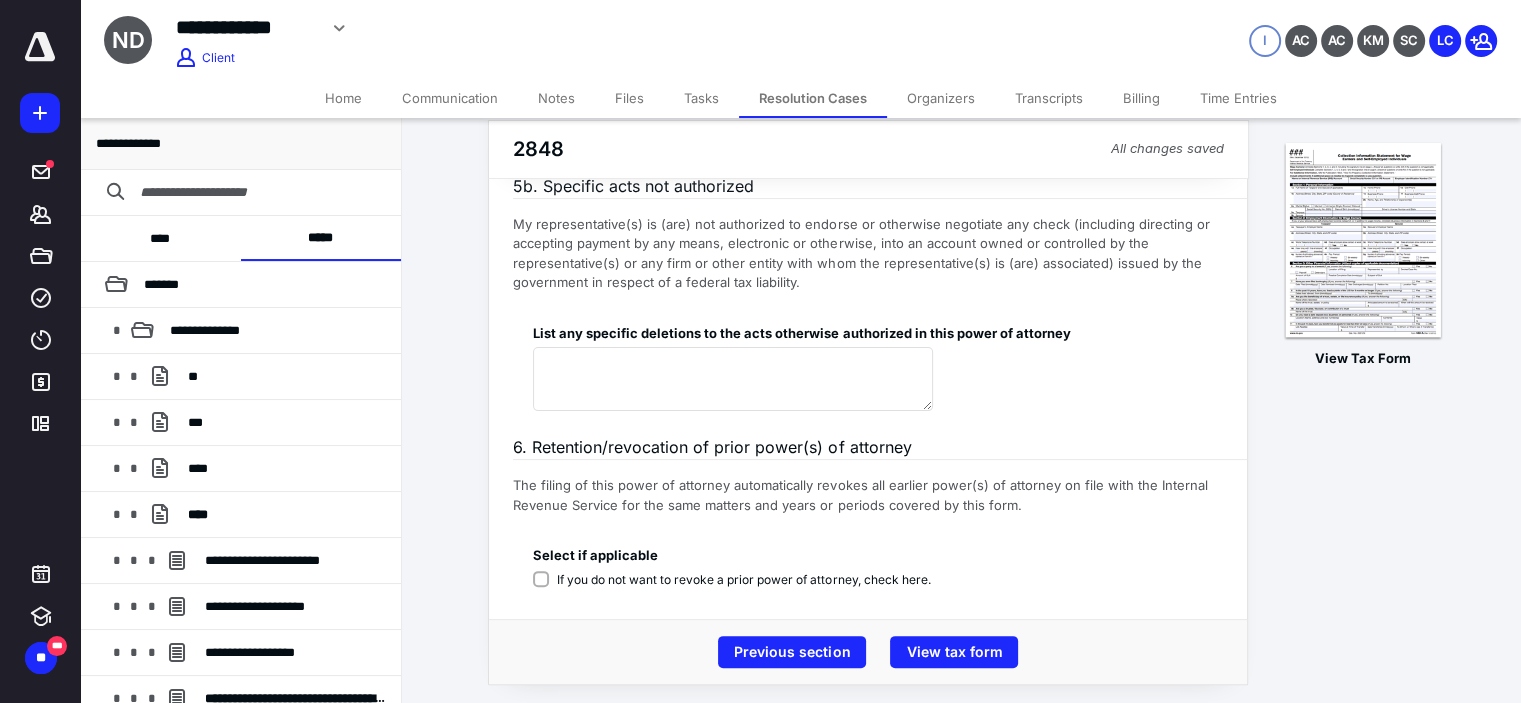 scroll, scrollTop: 415, scrollLeft: 0, axis: vertical 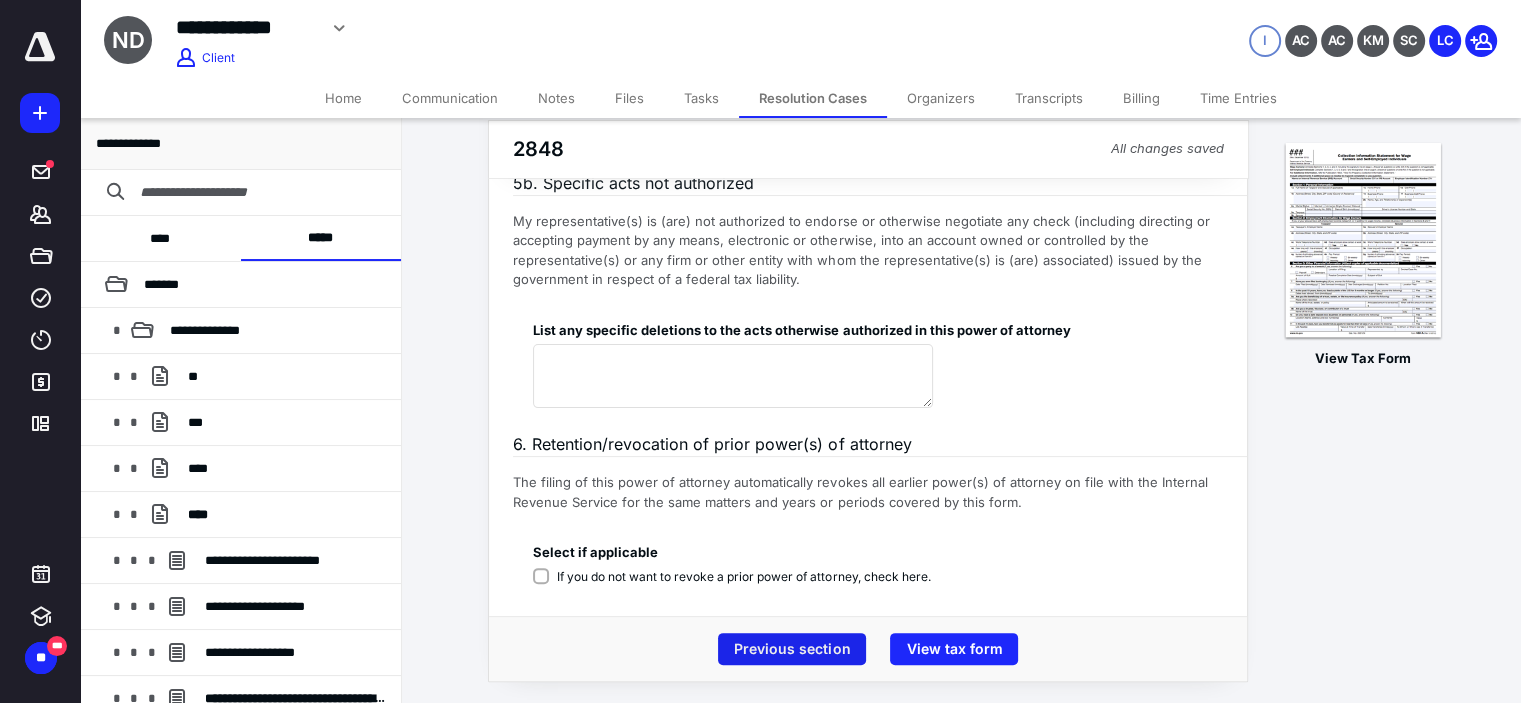 click on "Previous section" at bounding box center (792, 649) 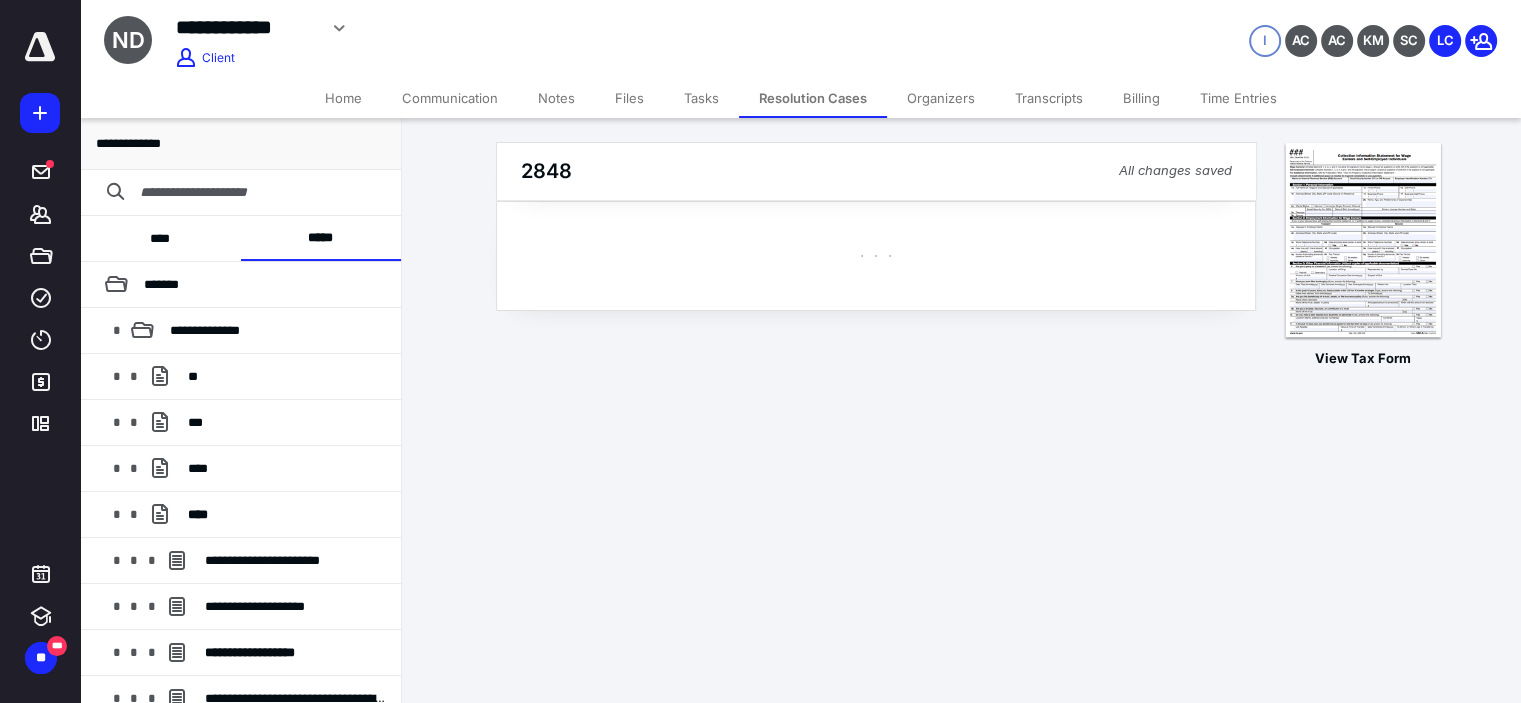 scroll, scrollTop: 0, scrollLeft: 0, axis: both 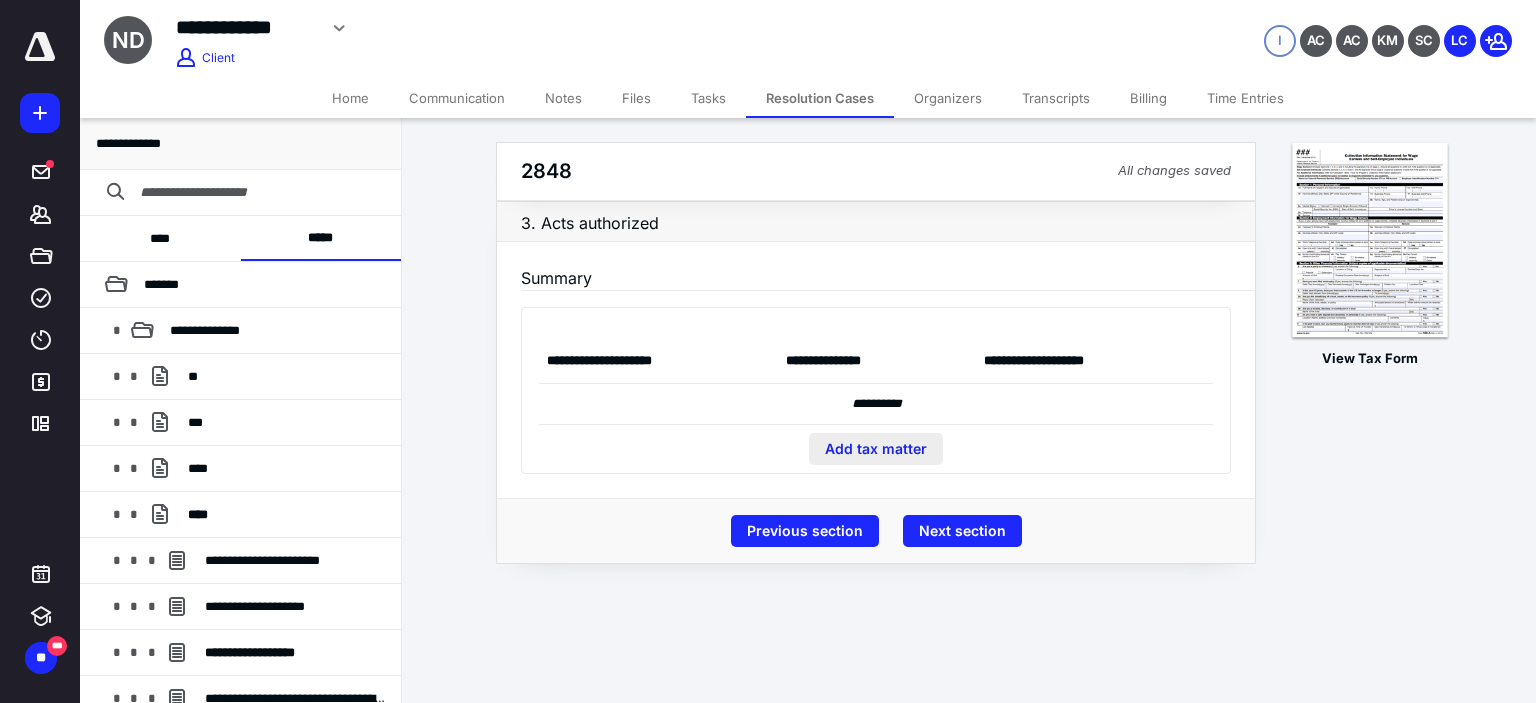 click on "Add tax matter" at bounding box center (876, 449) 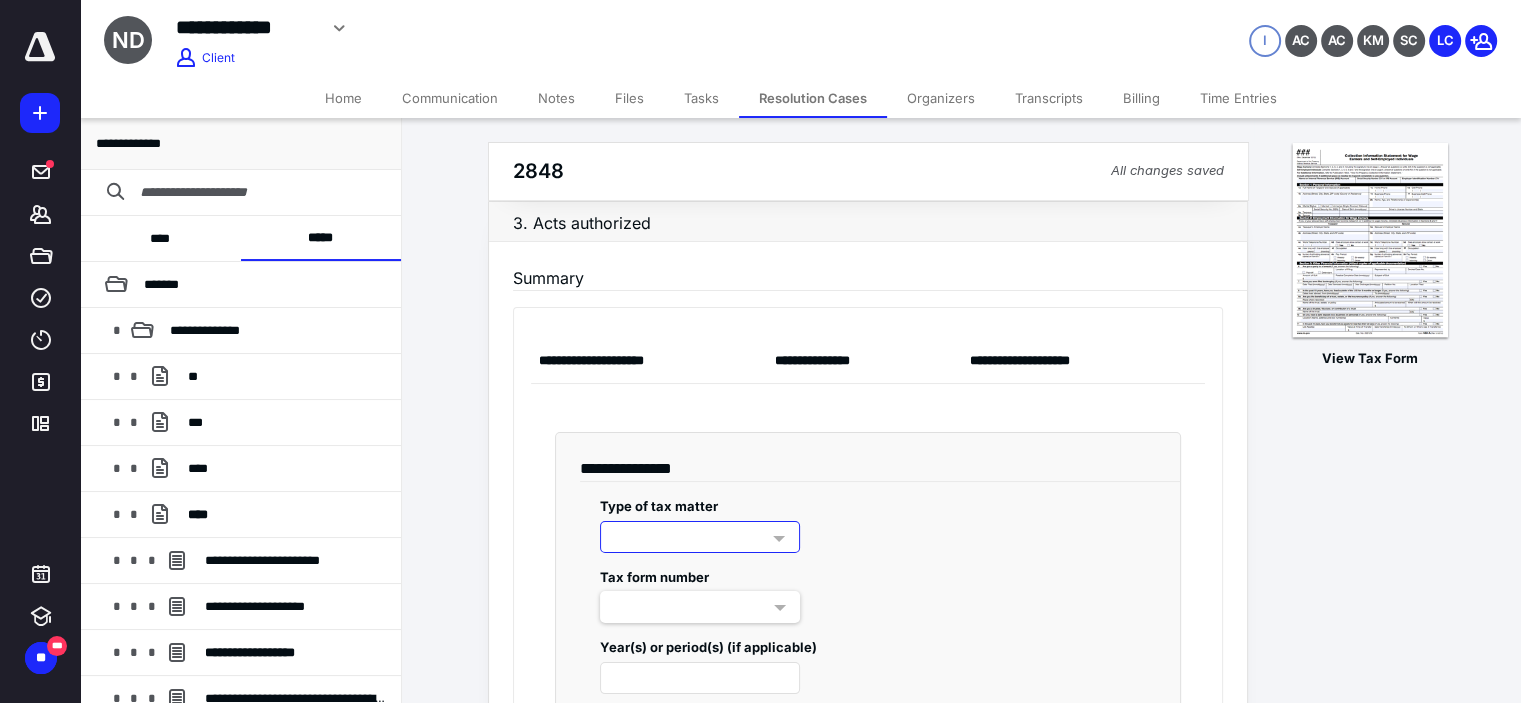 click at bounding box center (700, 537) 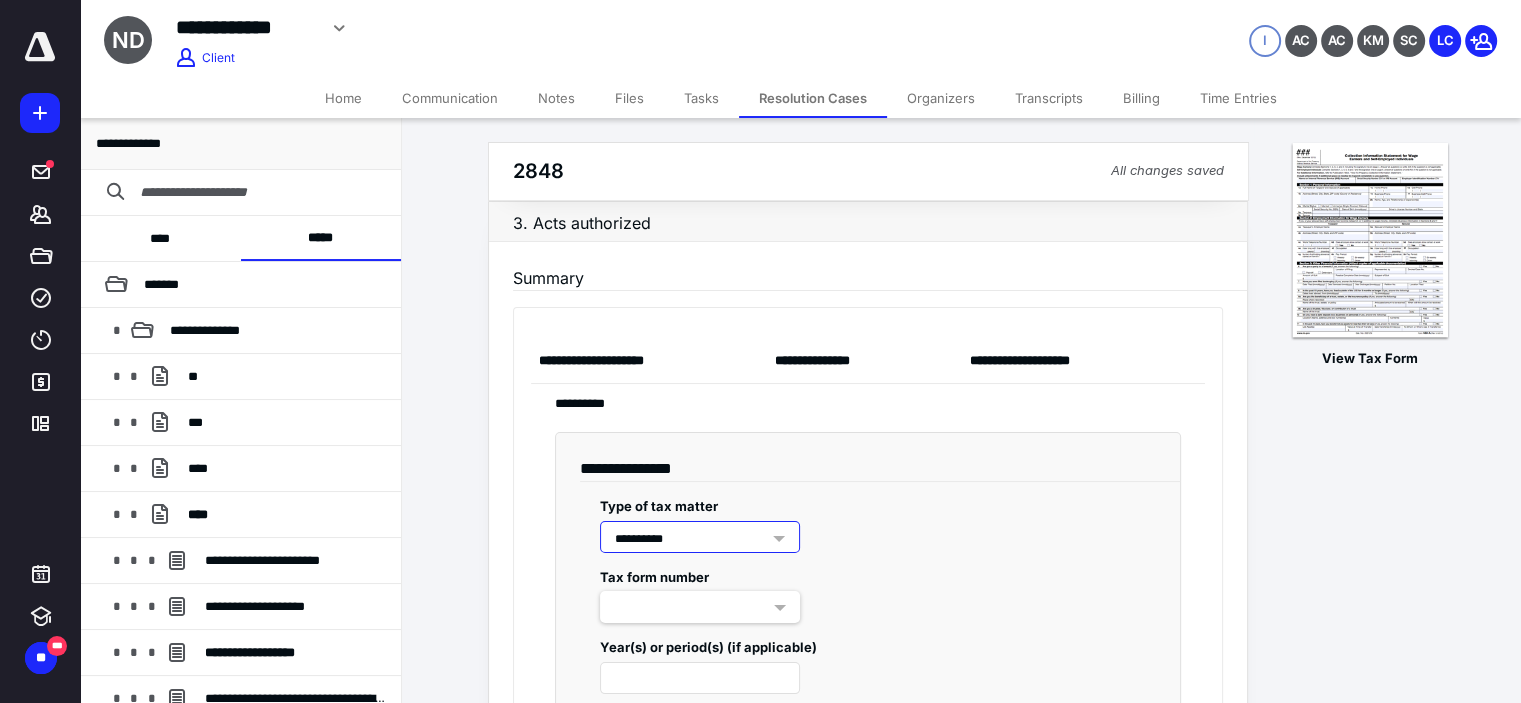click at bounding box center (700, 607) 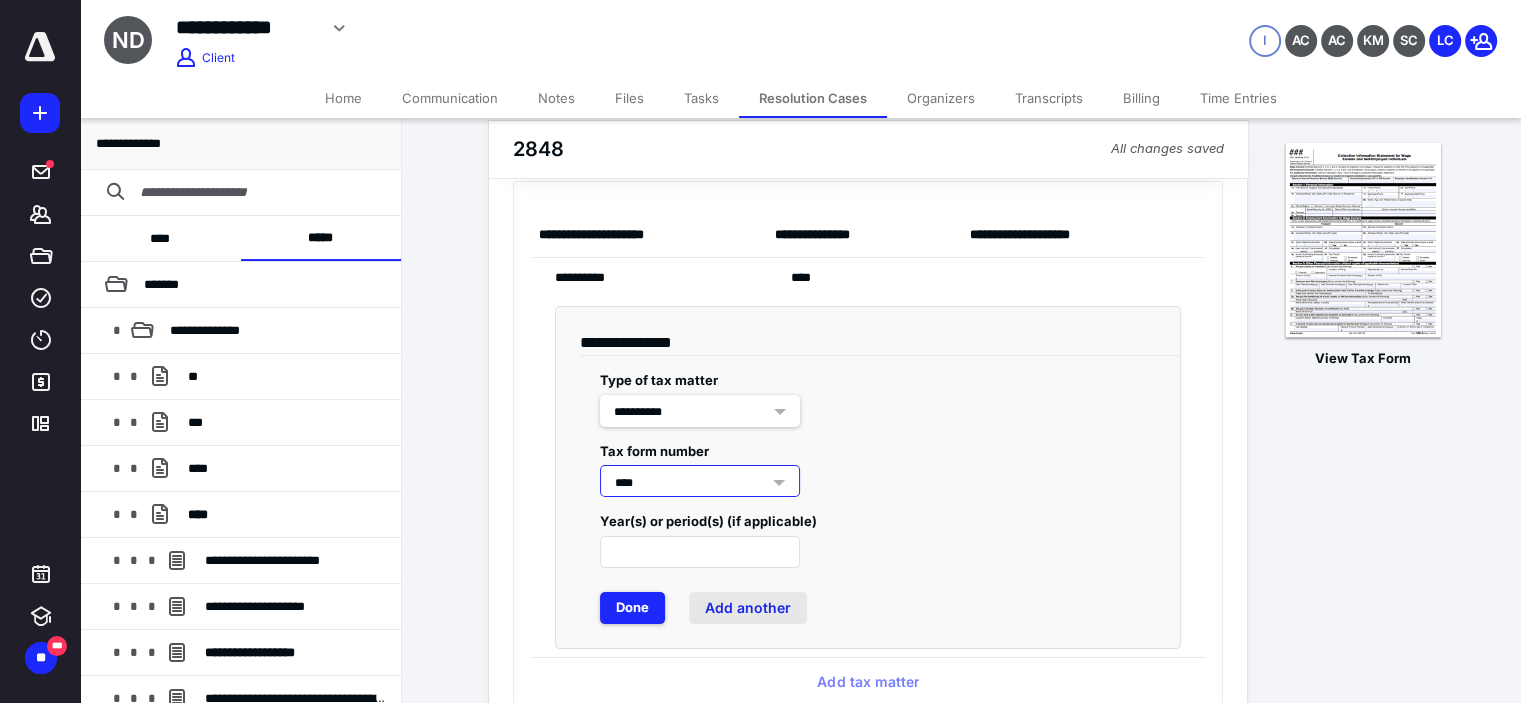scroll, scrollTop: 133, scrollLeft: 0, axis: vertical 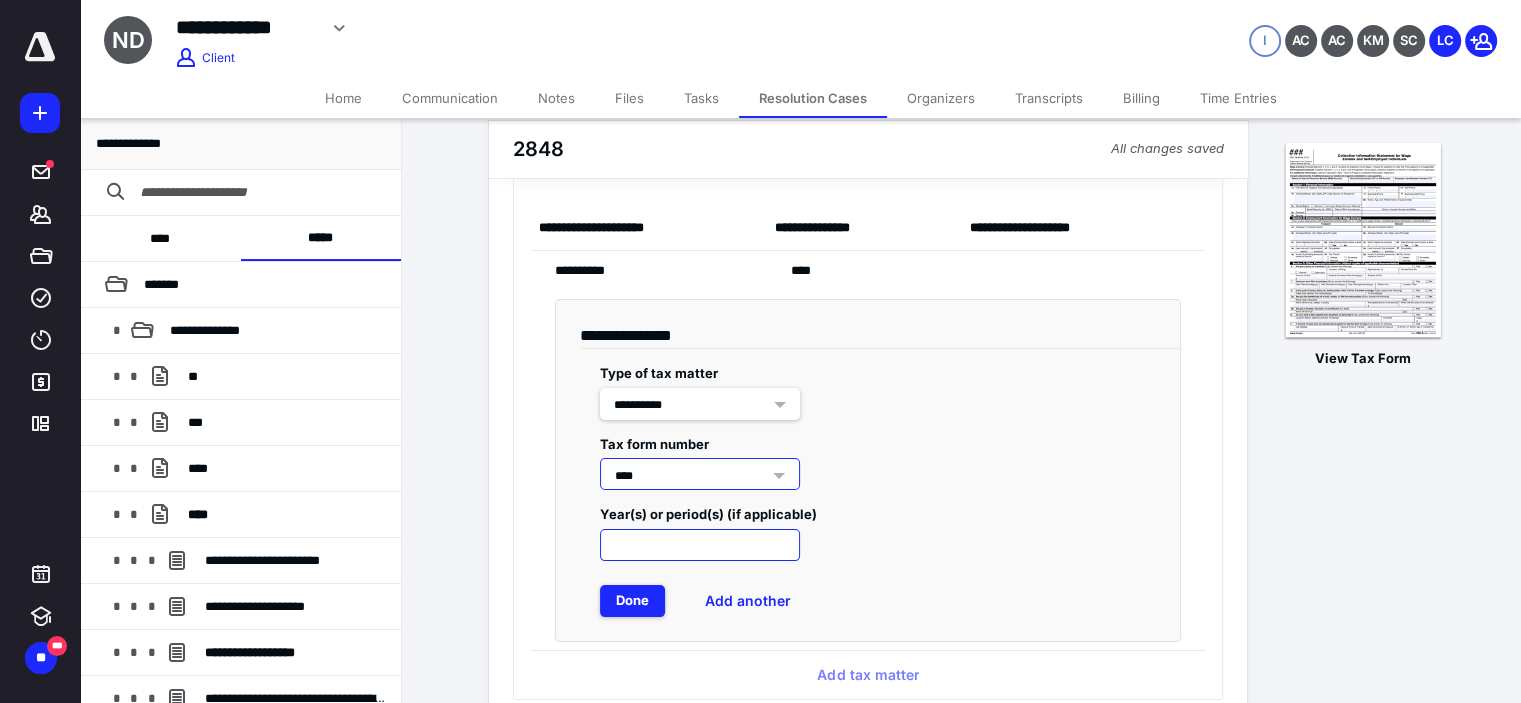 click at bounding box center (700, 545) 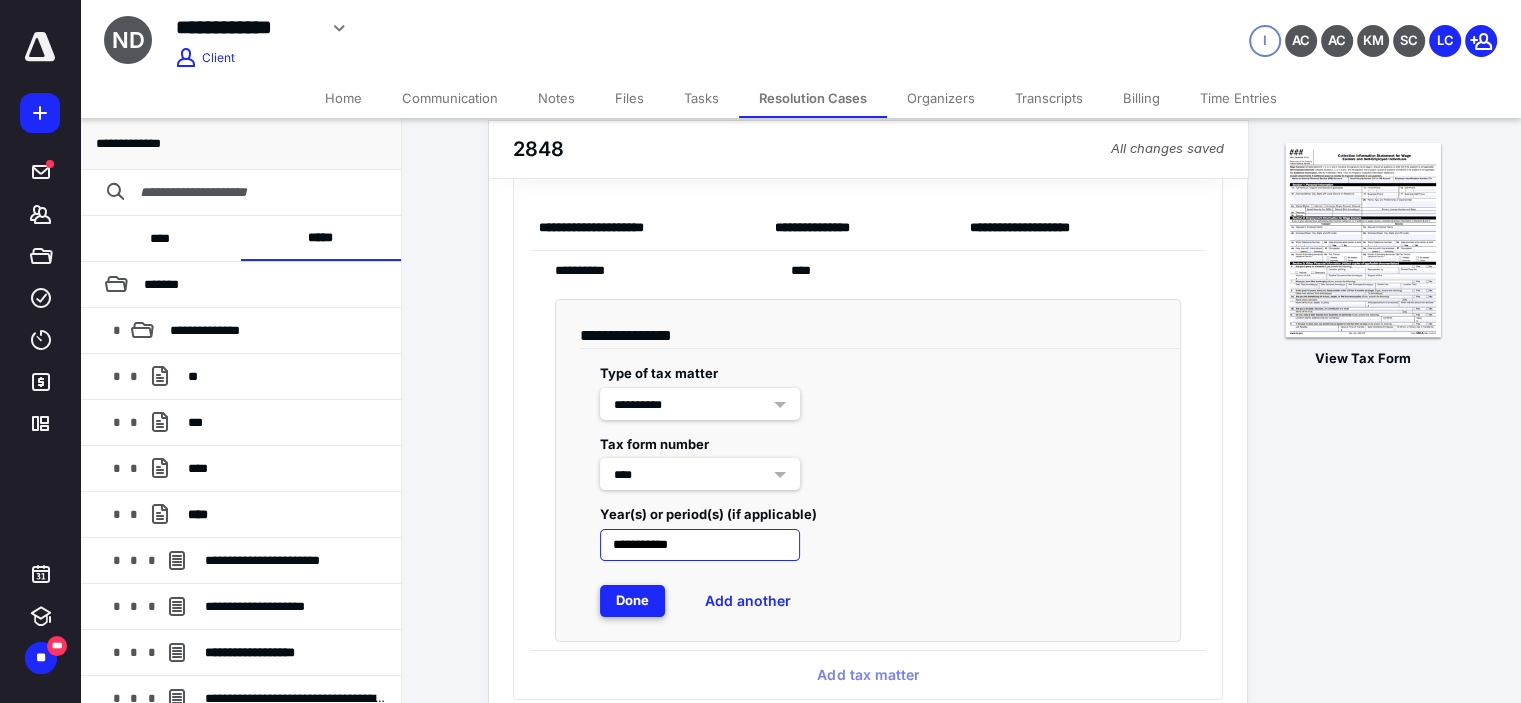 type on "**********" 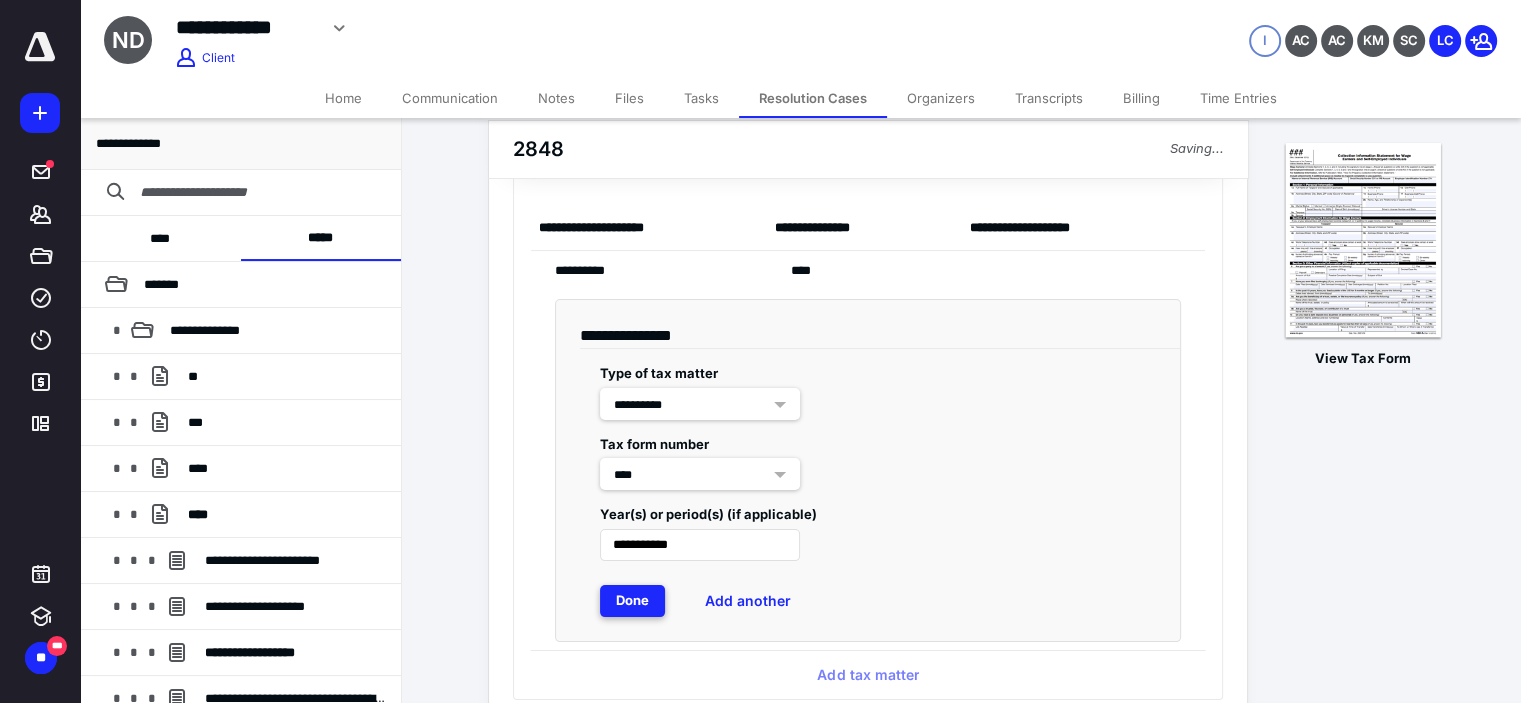 click on "Done" at bounding box center [632, 601] 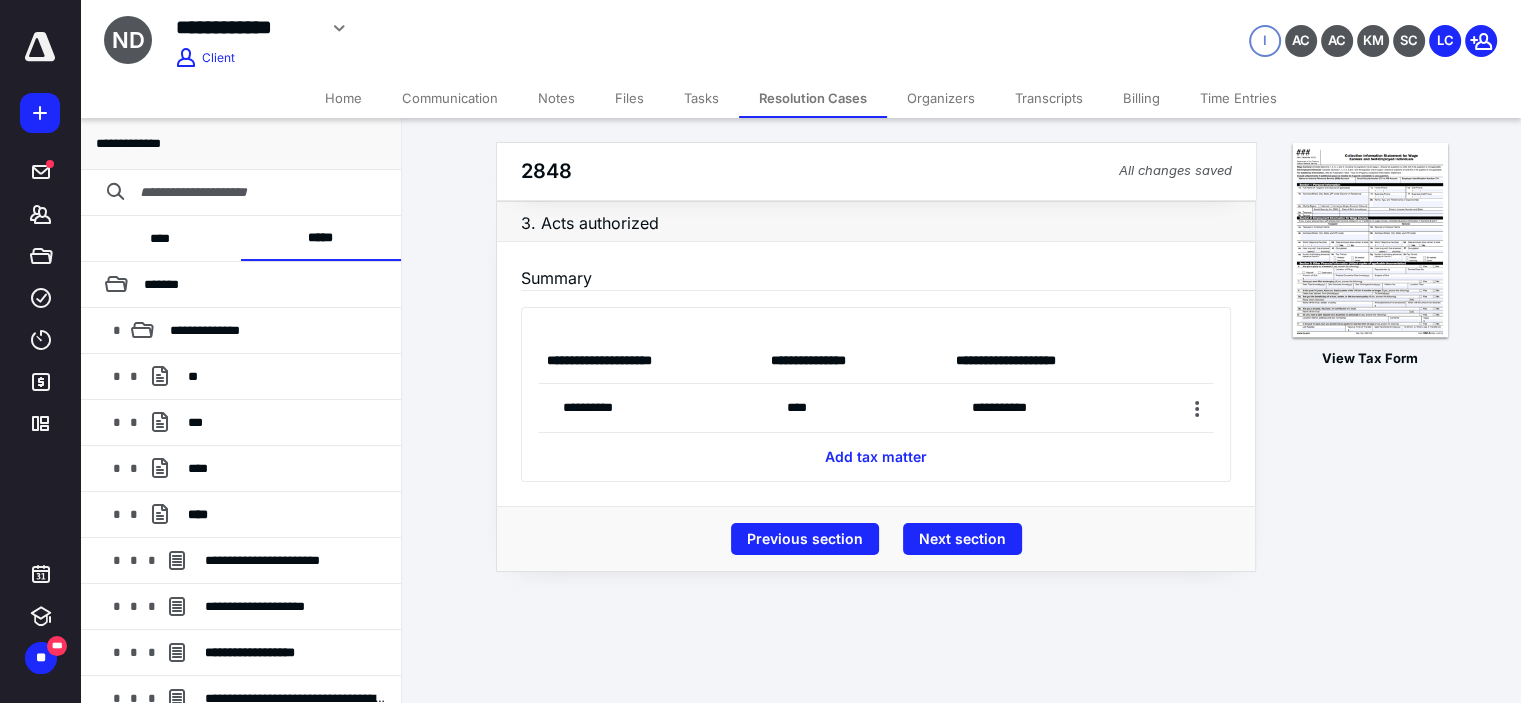 scroll, scrollTop: 0, scrollLeft: 0, axis: both 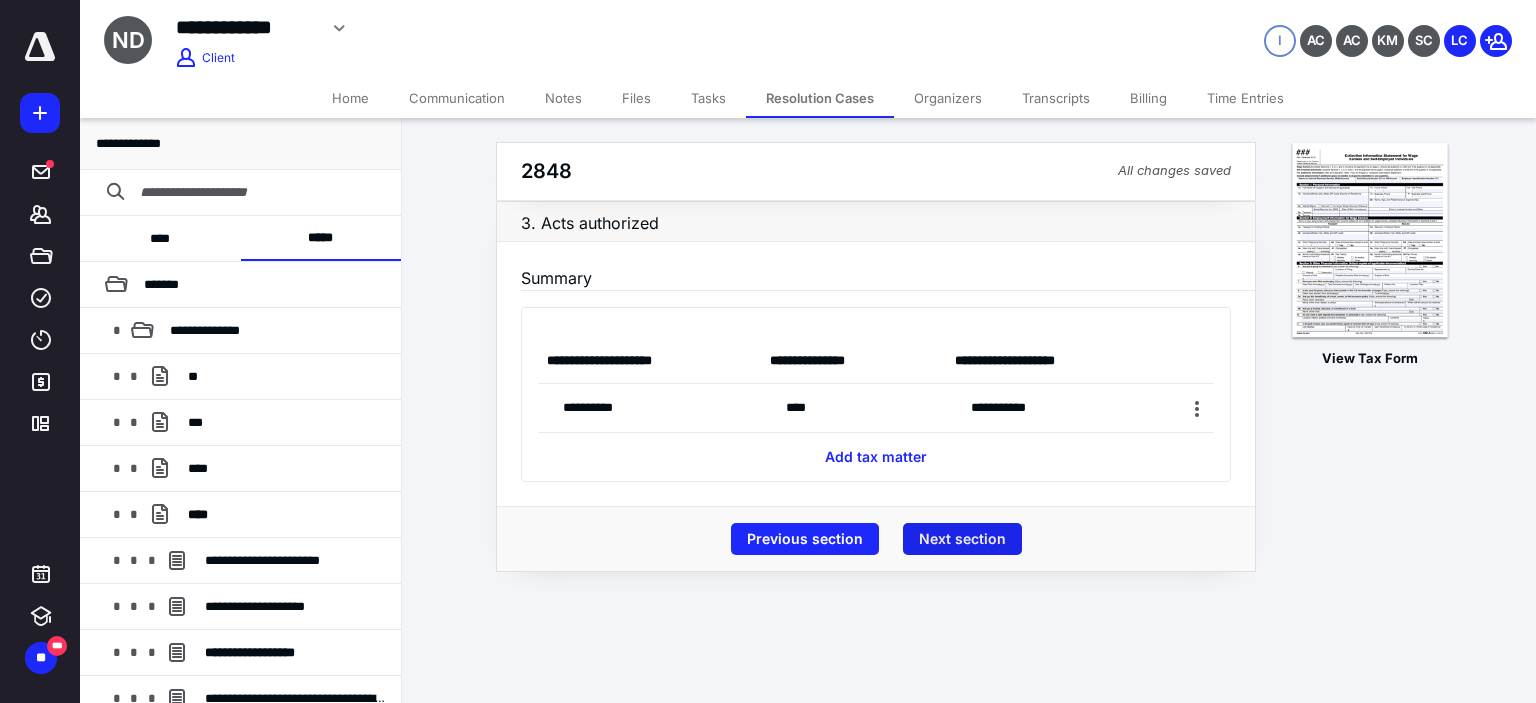 click on "Next section" at bounding box center (962, 539) 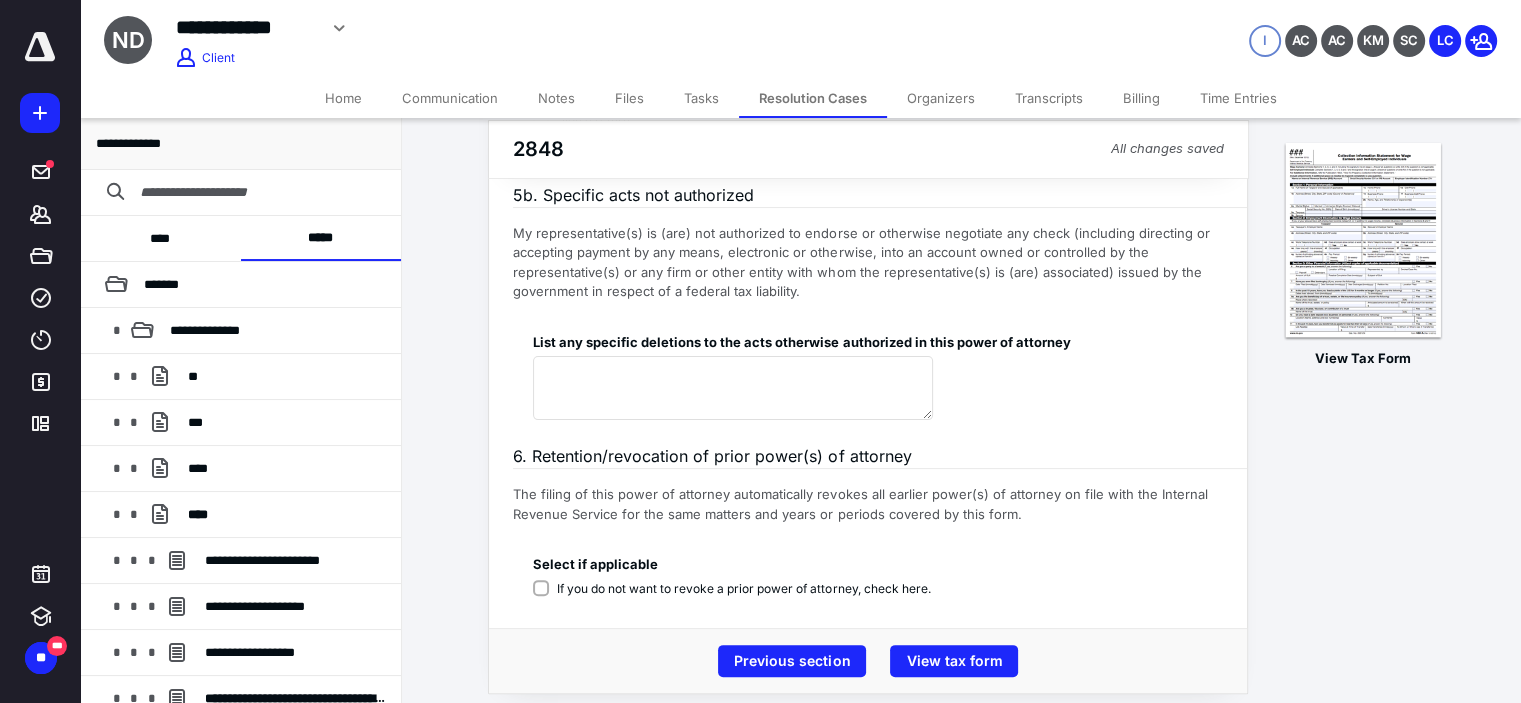 scroll, scrollTop: 415, scrollLeft: 0, axis: vertical 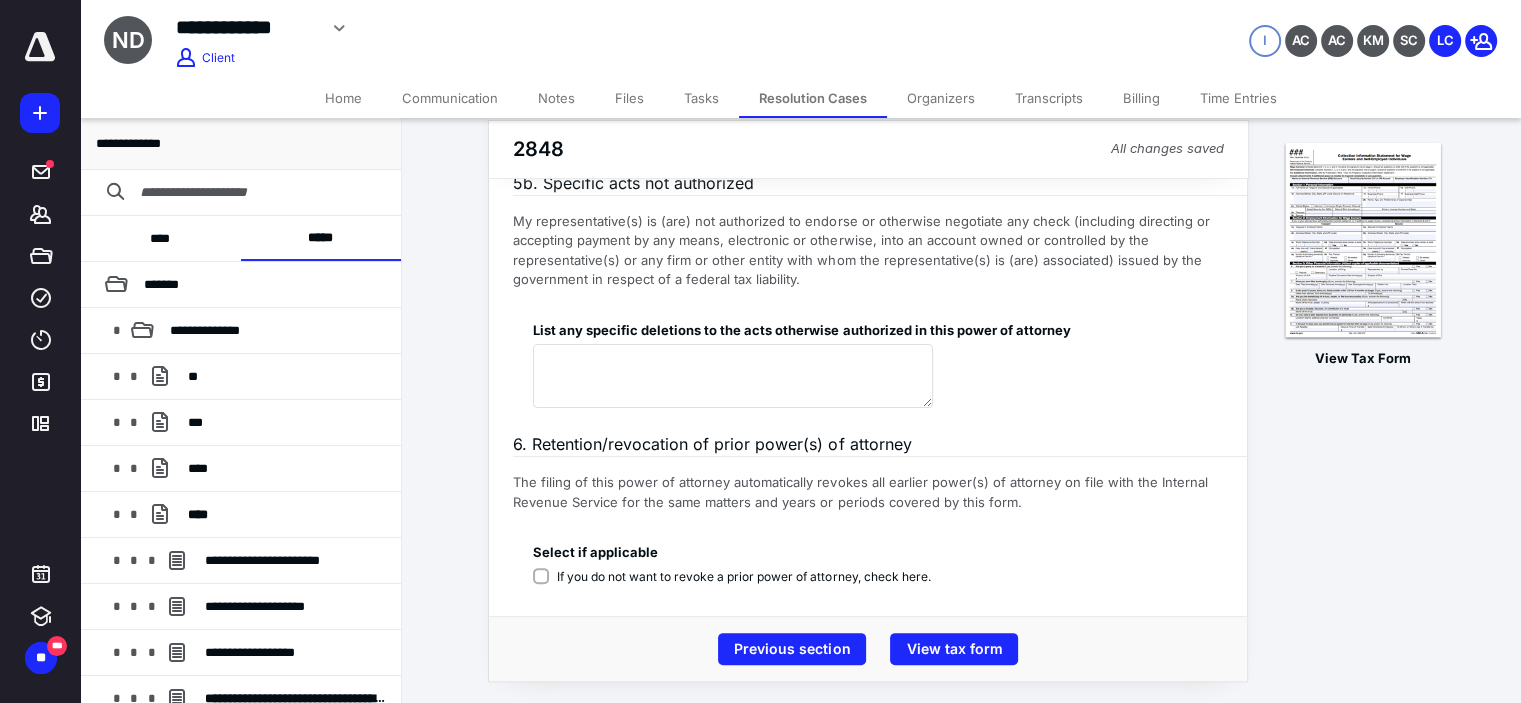 click on "If you do not want to revoke a prior power of attorney, check here." at bounding box center [743, 577] 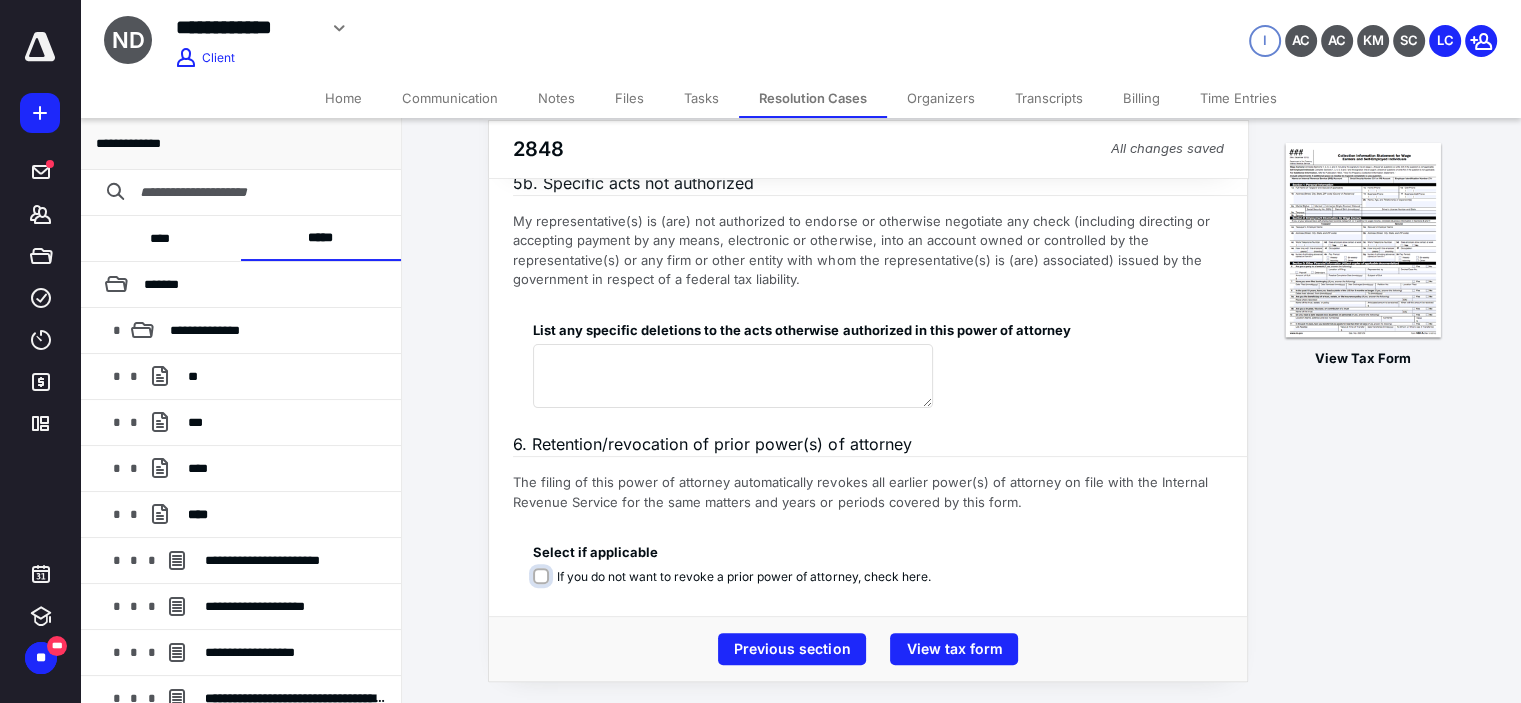 click on "If you do not want to revoke a prior power of attorney, check here." at bounding box center [735, 587] 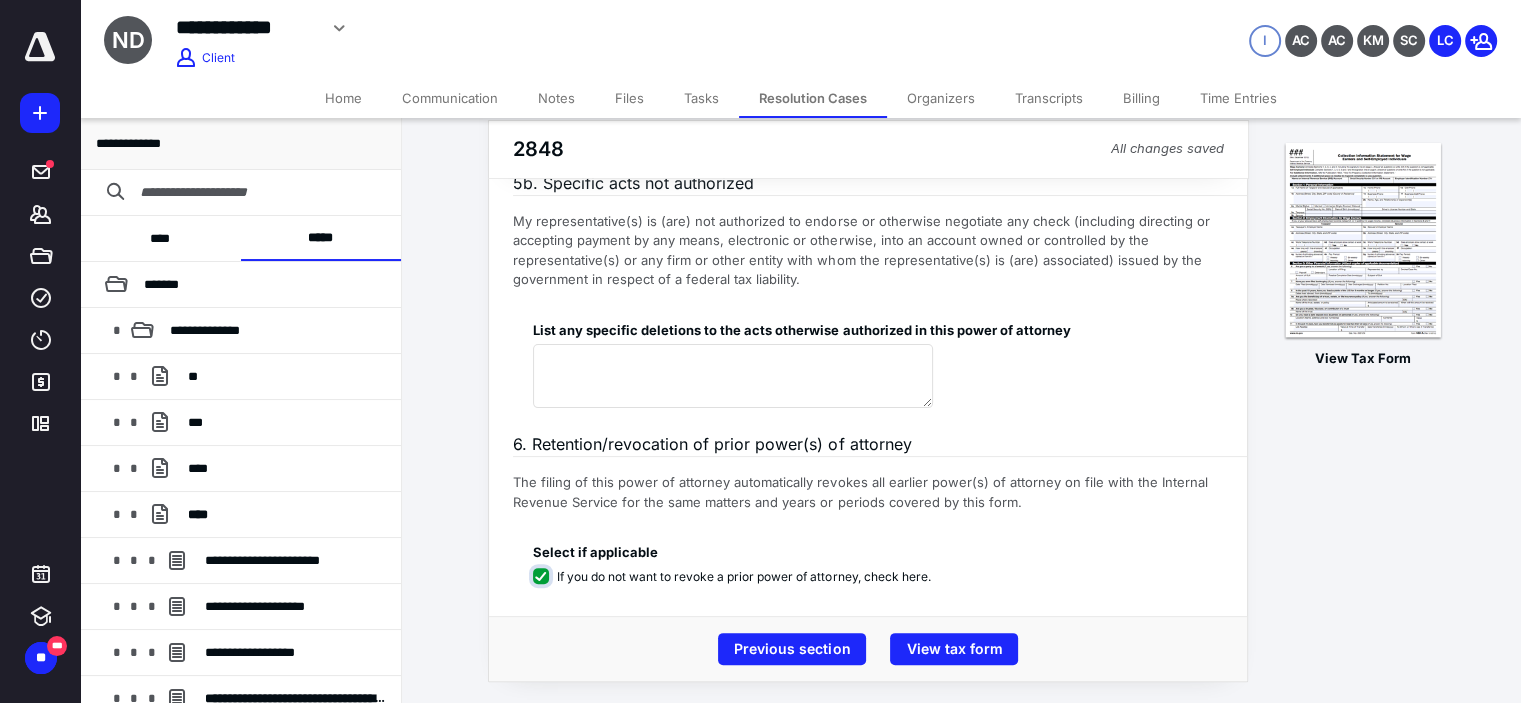 checkbox on "****" 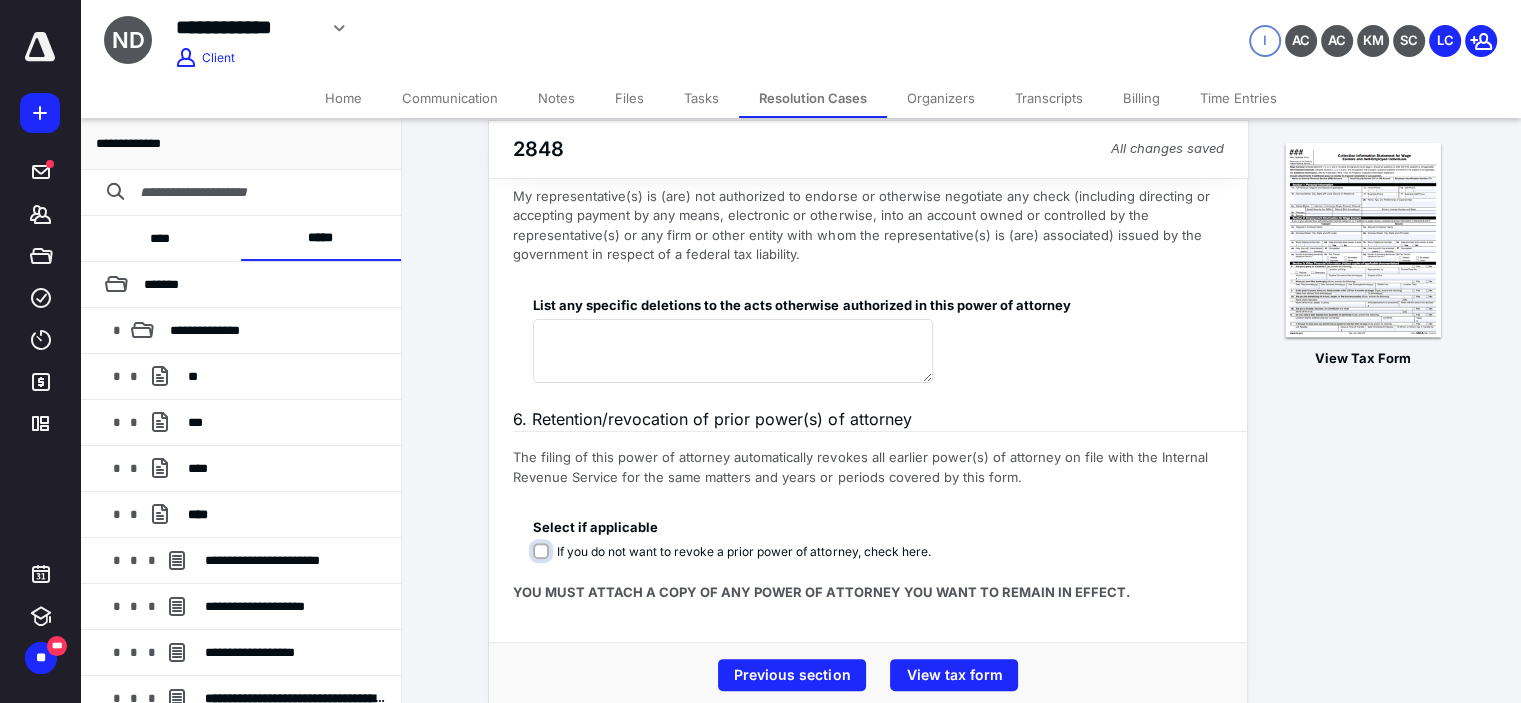 scroll, scrollTop: 467, scrollLeft: 0, axis: vertical 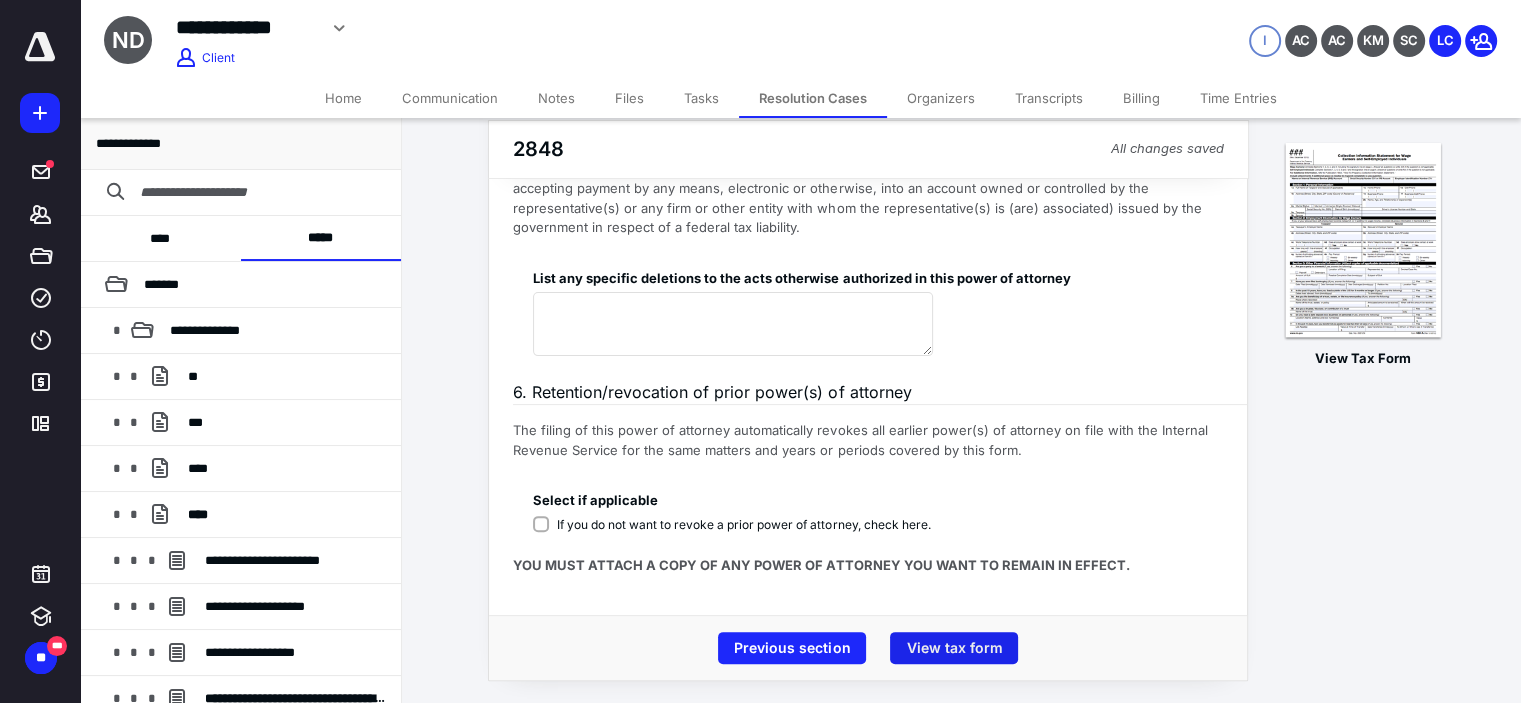 click on "View tax form" at bounding box center [954, 648] 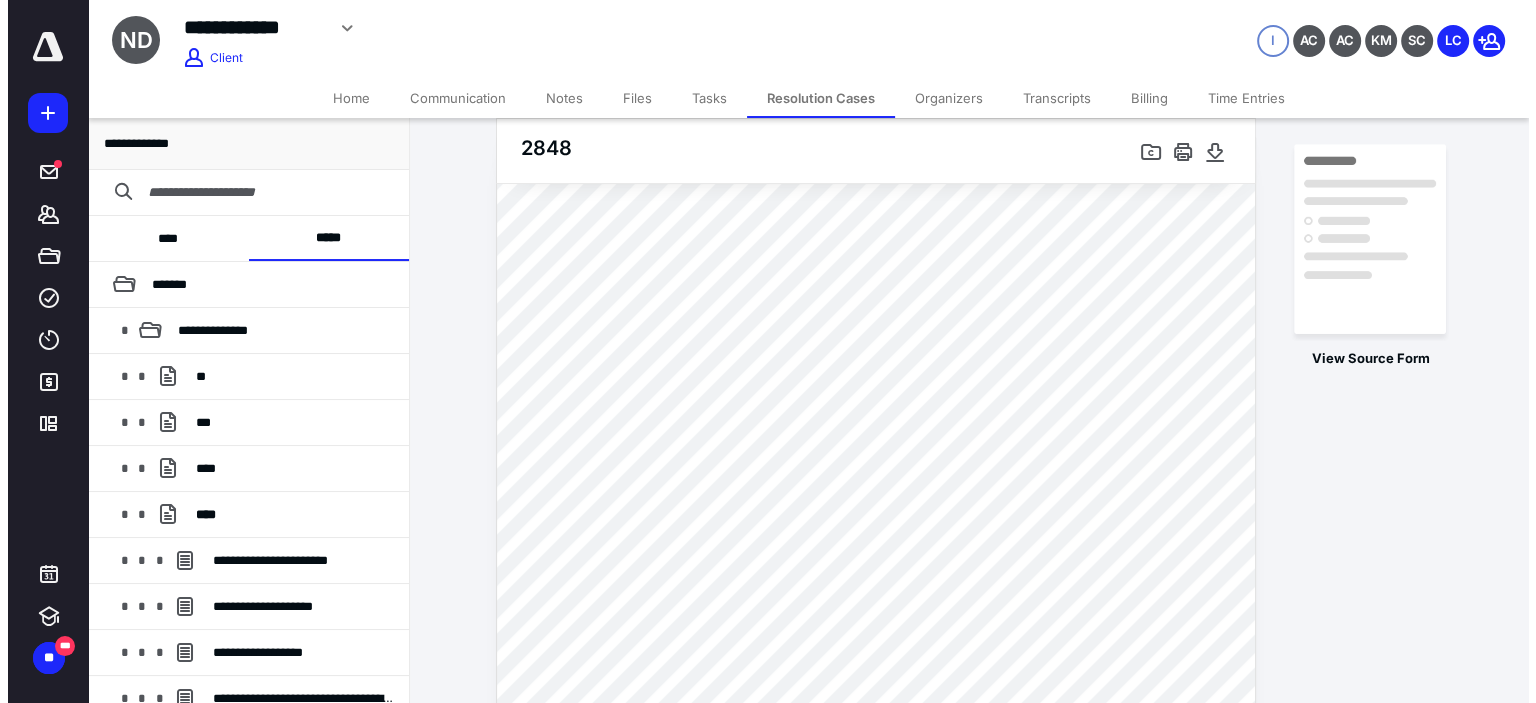 scroll, scrollTop: 0, scrollLeft: 0, axis: both 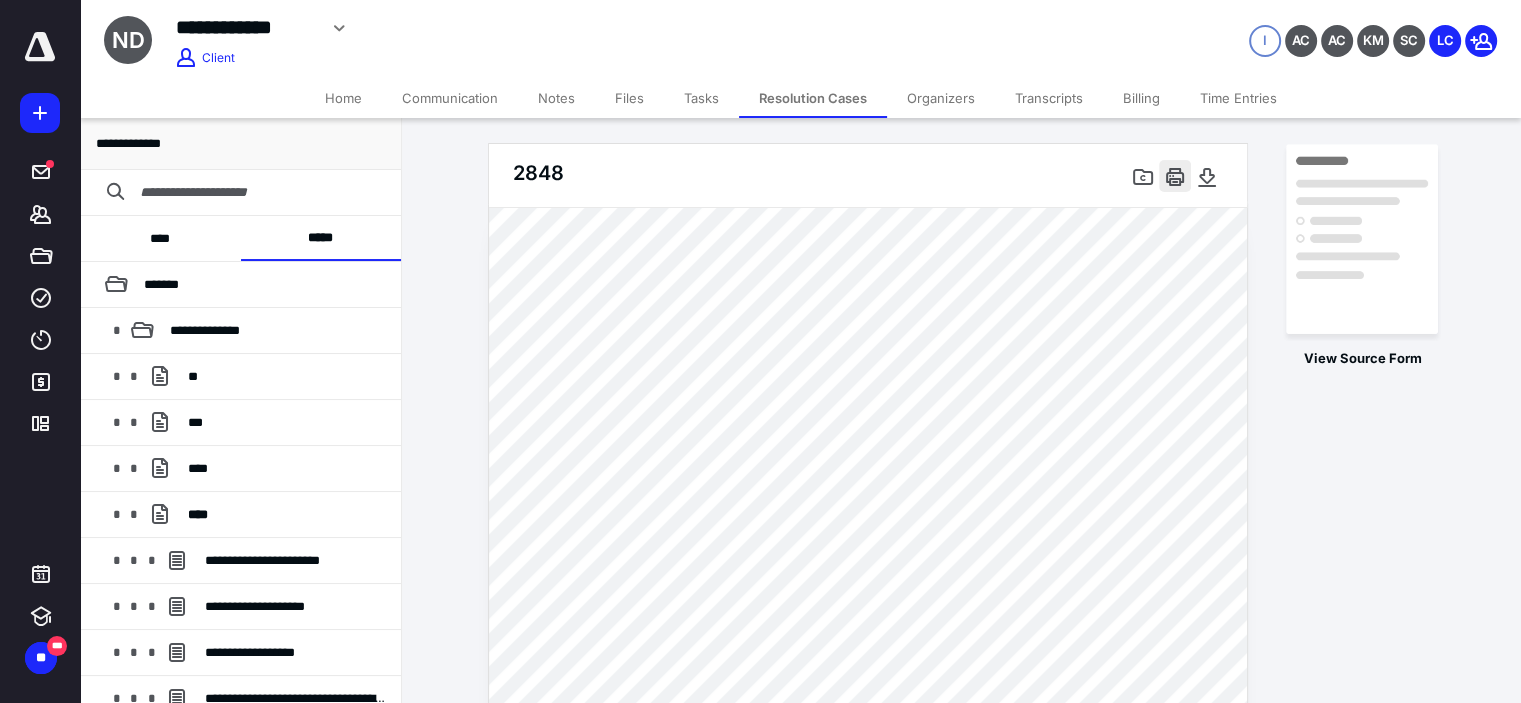 click at bounding box center [1175, 176] 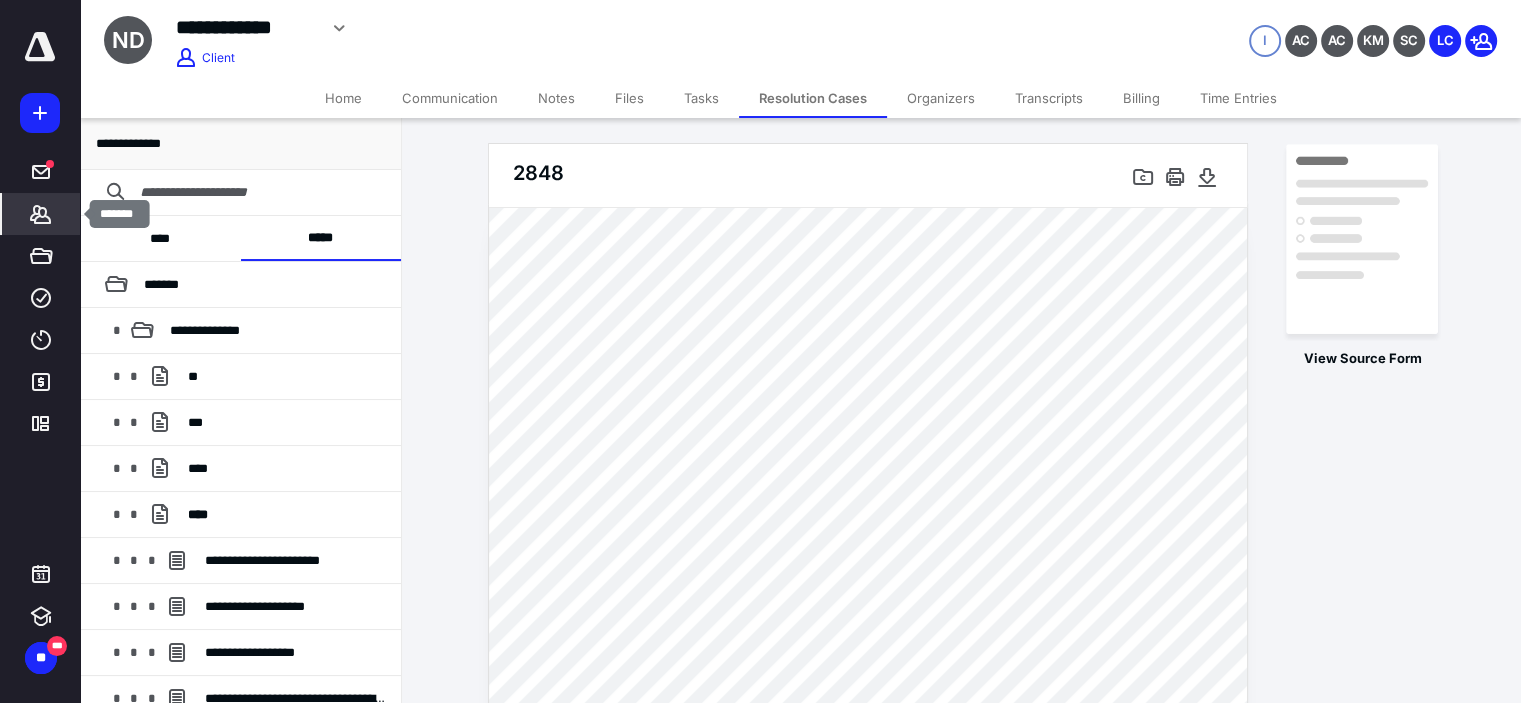 click 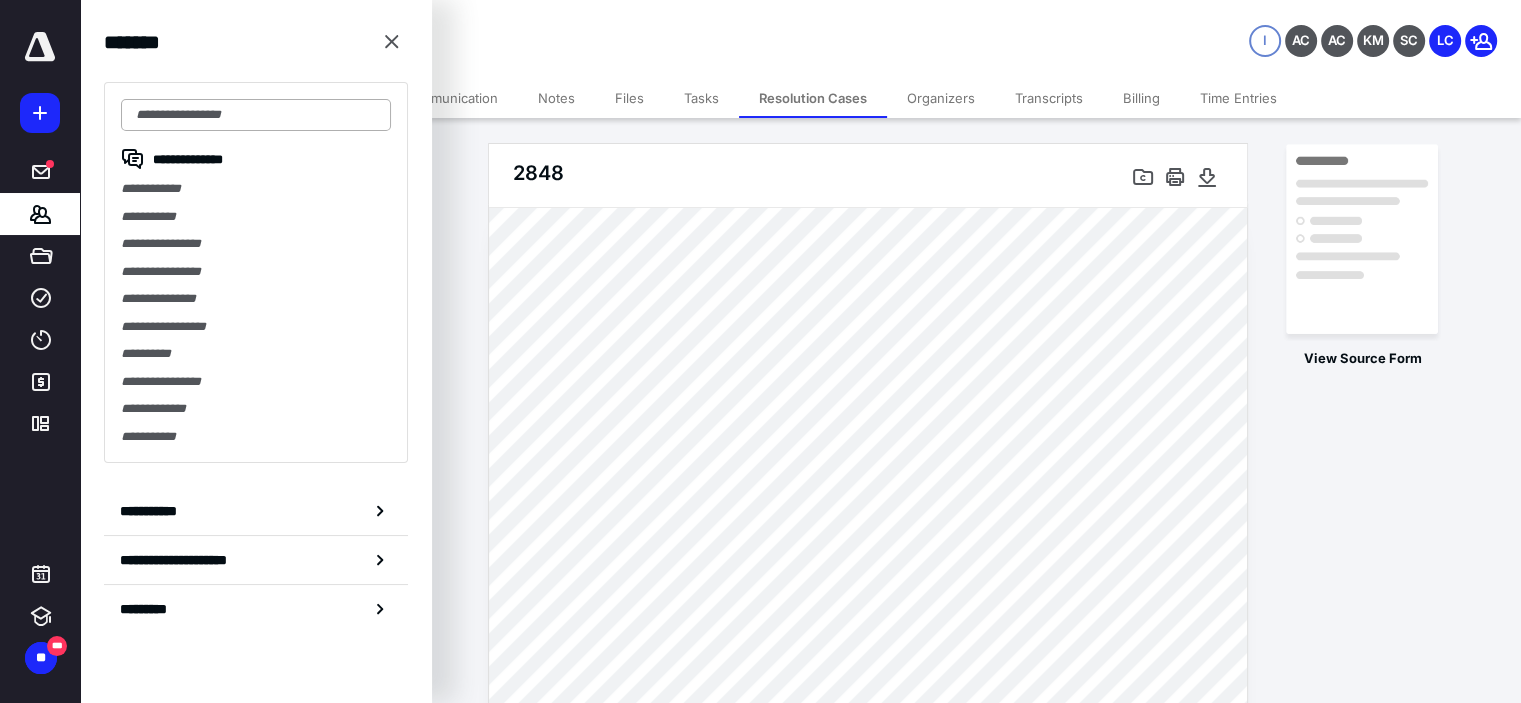 click at bounding box center (256, 115) 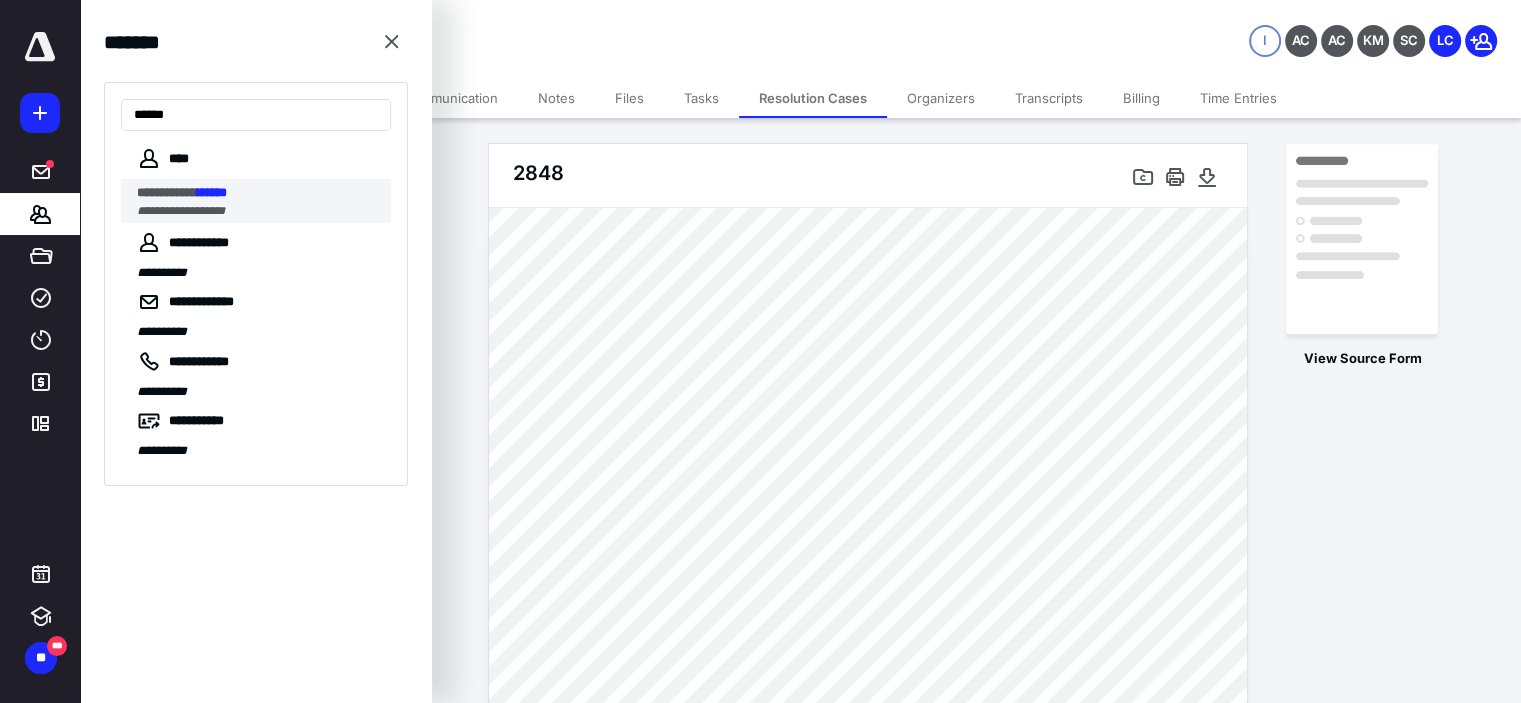 type on "******" 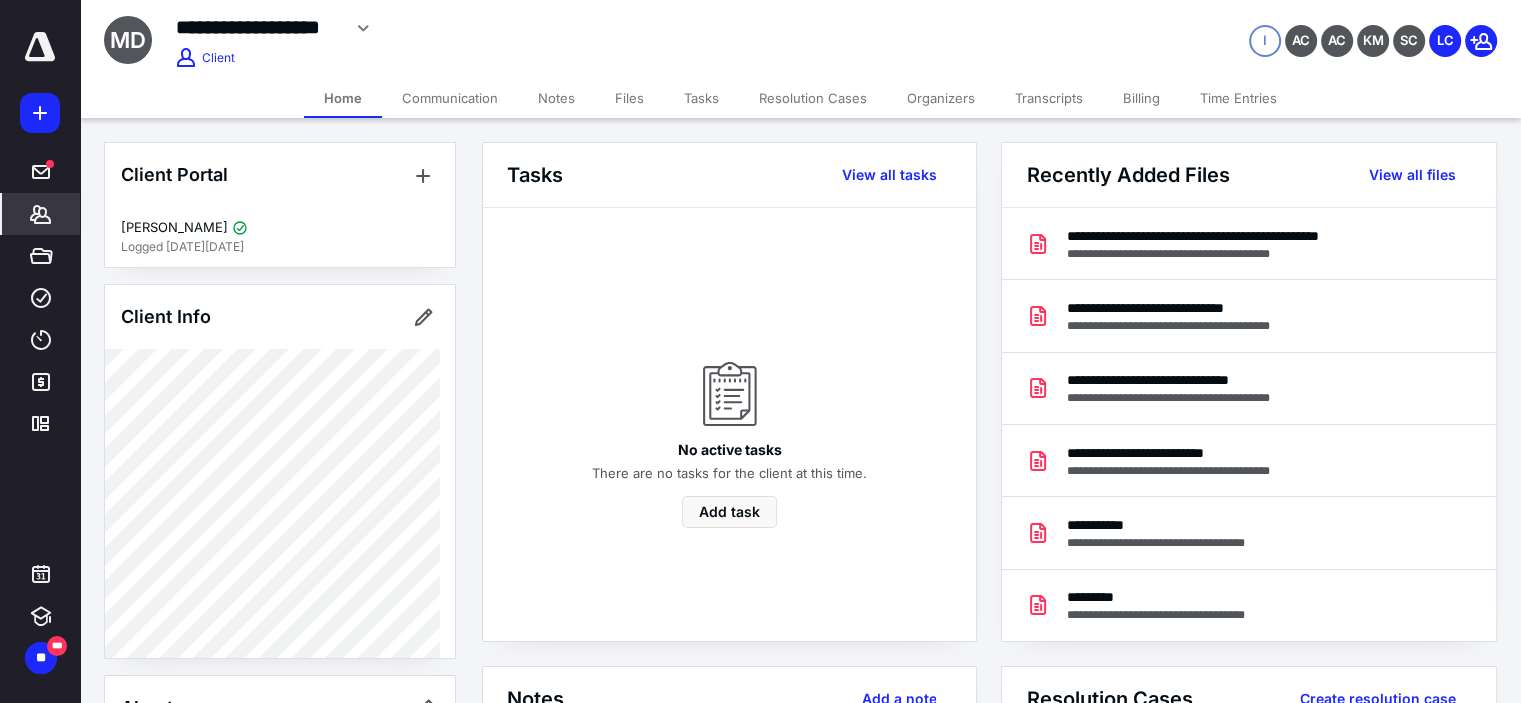 click on "Resolution Cases" at bounding box center (813, 98) 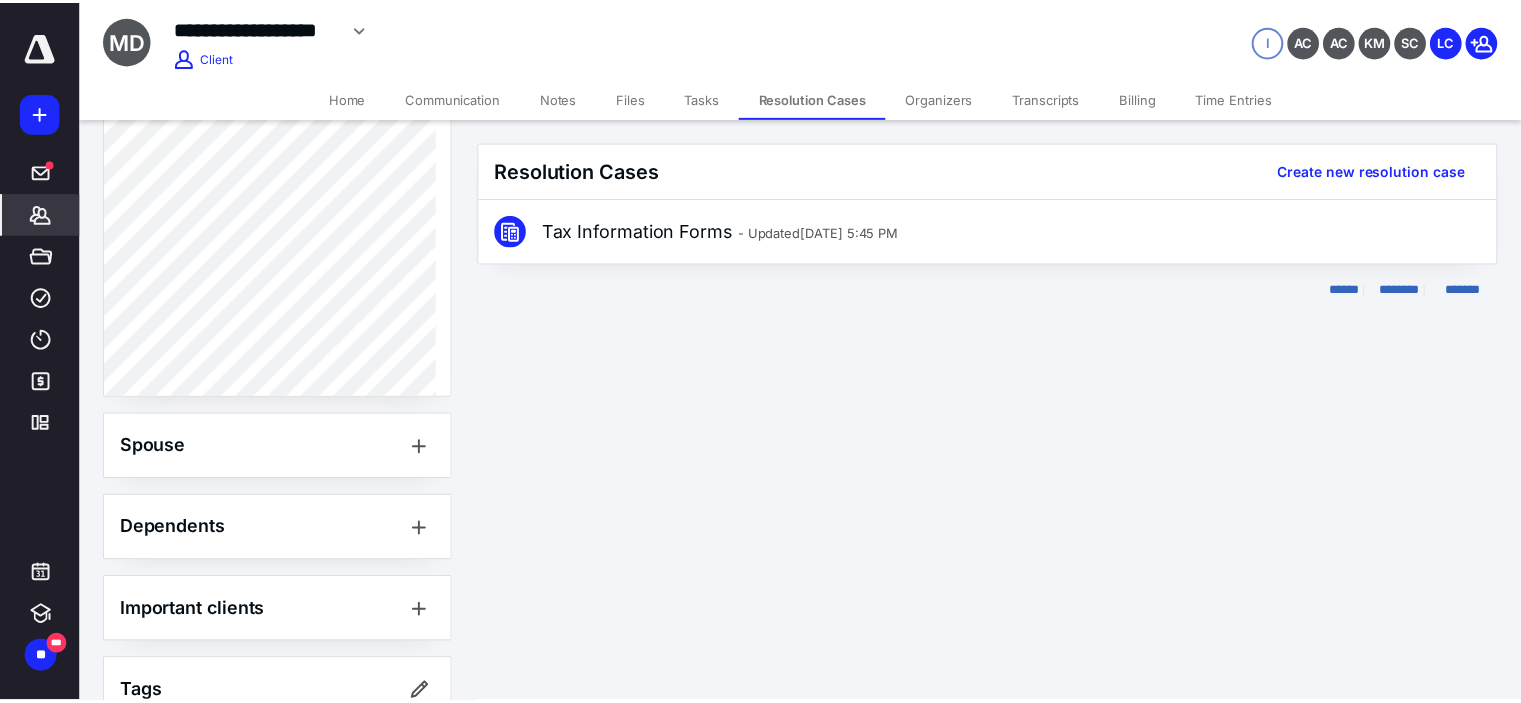 scroll, scrollTop: 900, scrollLeft: 0, axis: vertical 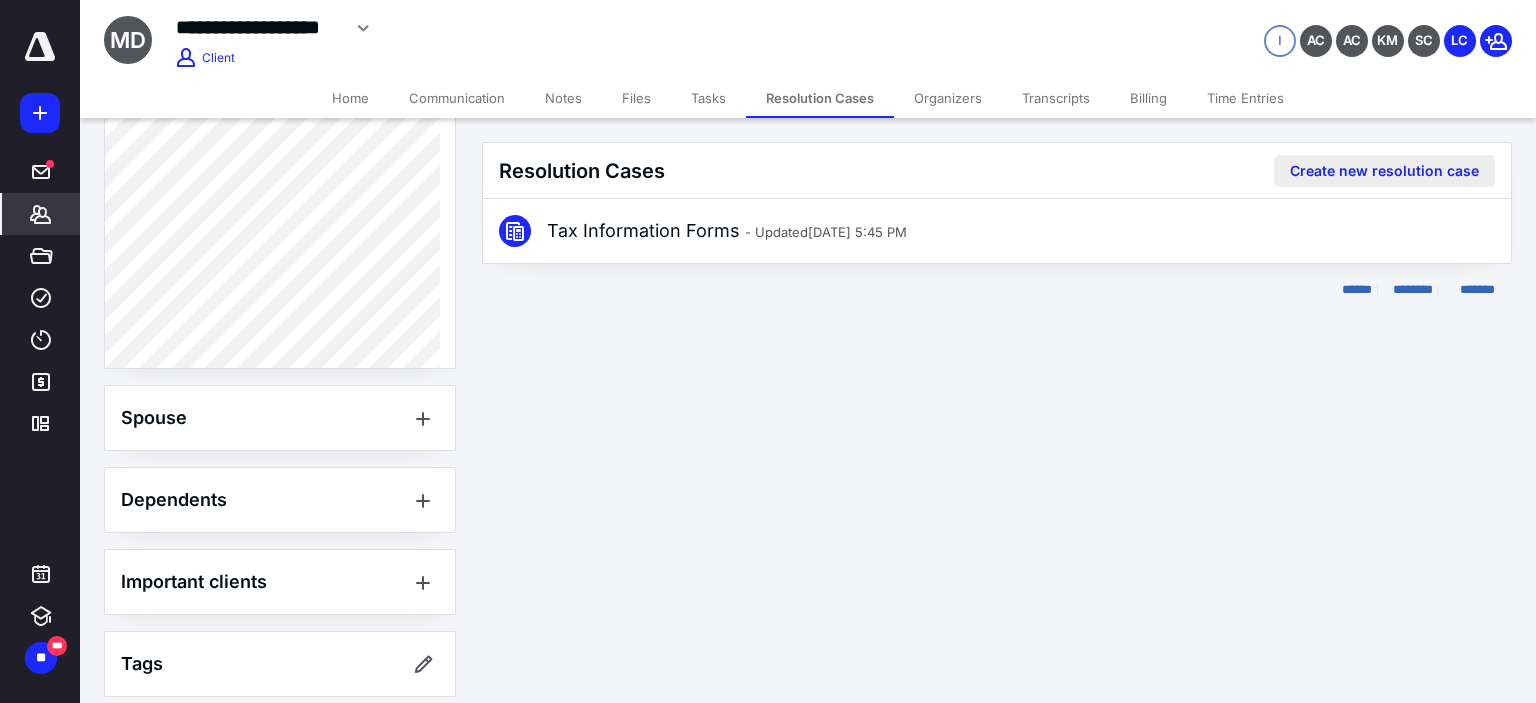 click on "Create new resolution case" at bounding box center [1384, 171] 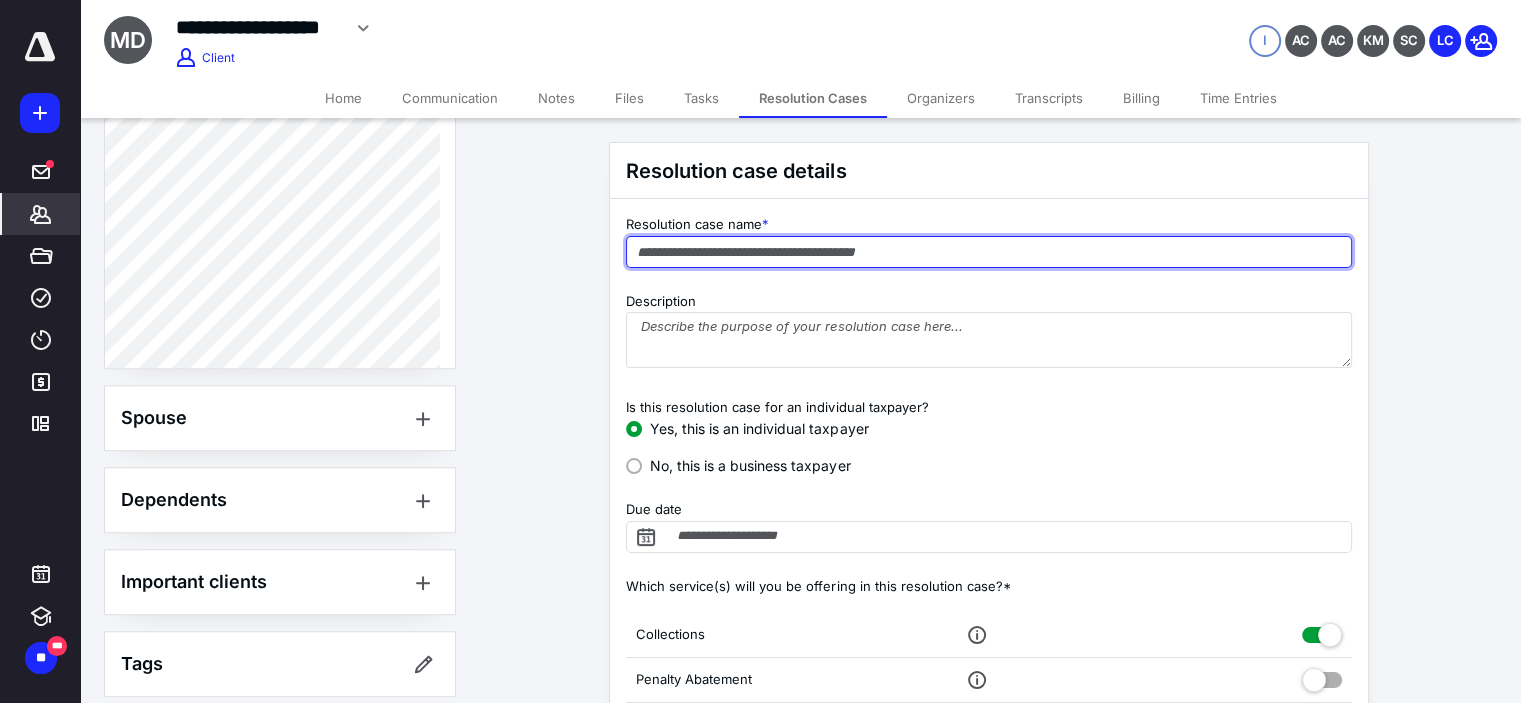 click at bounding box center (989, 252) 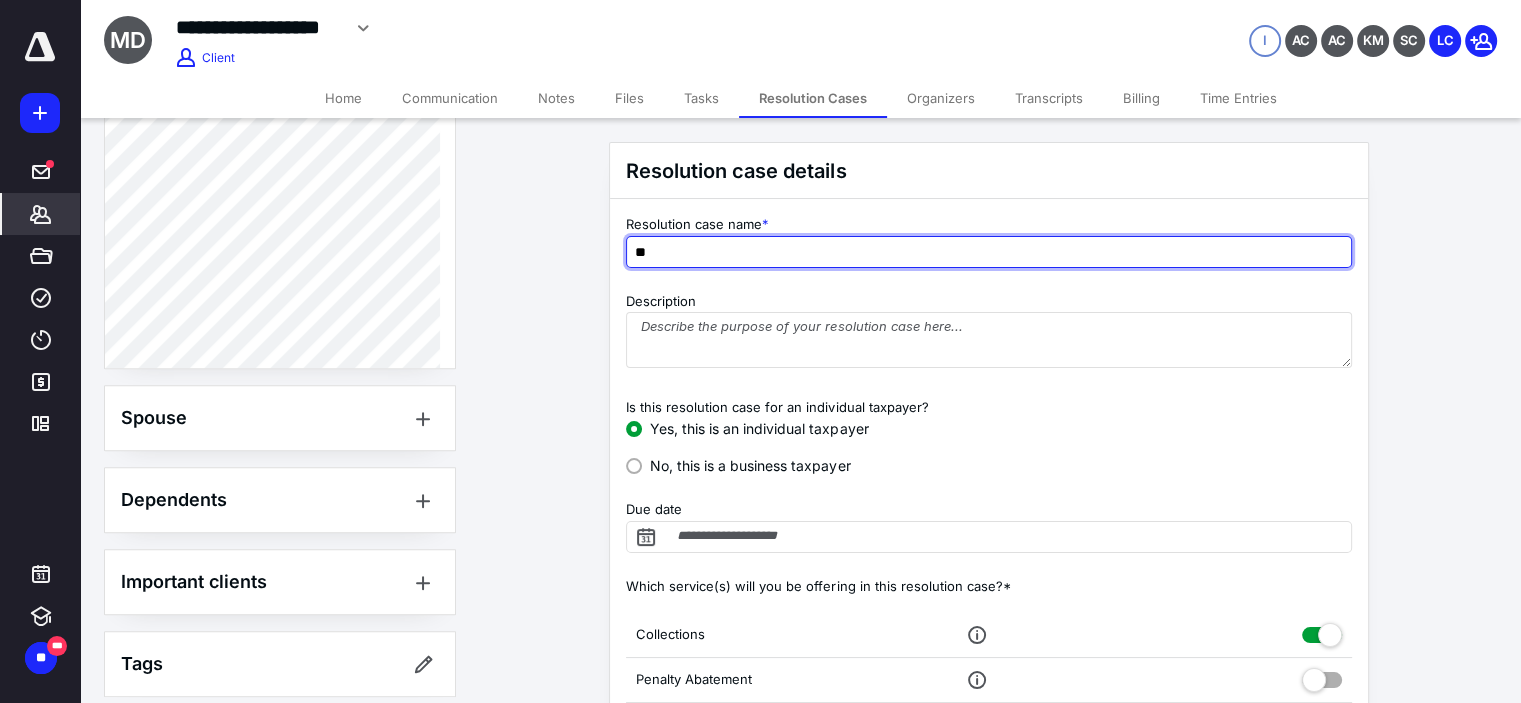 type on "*" 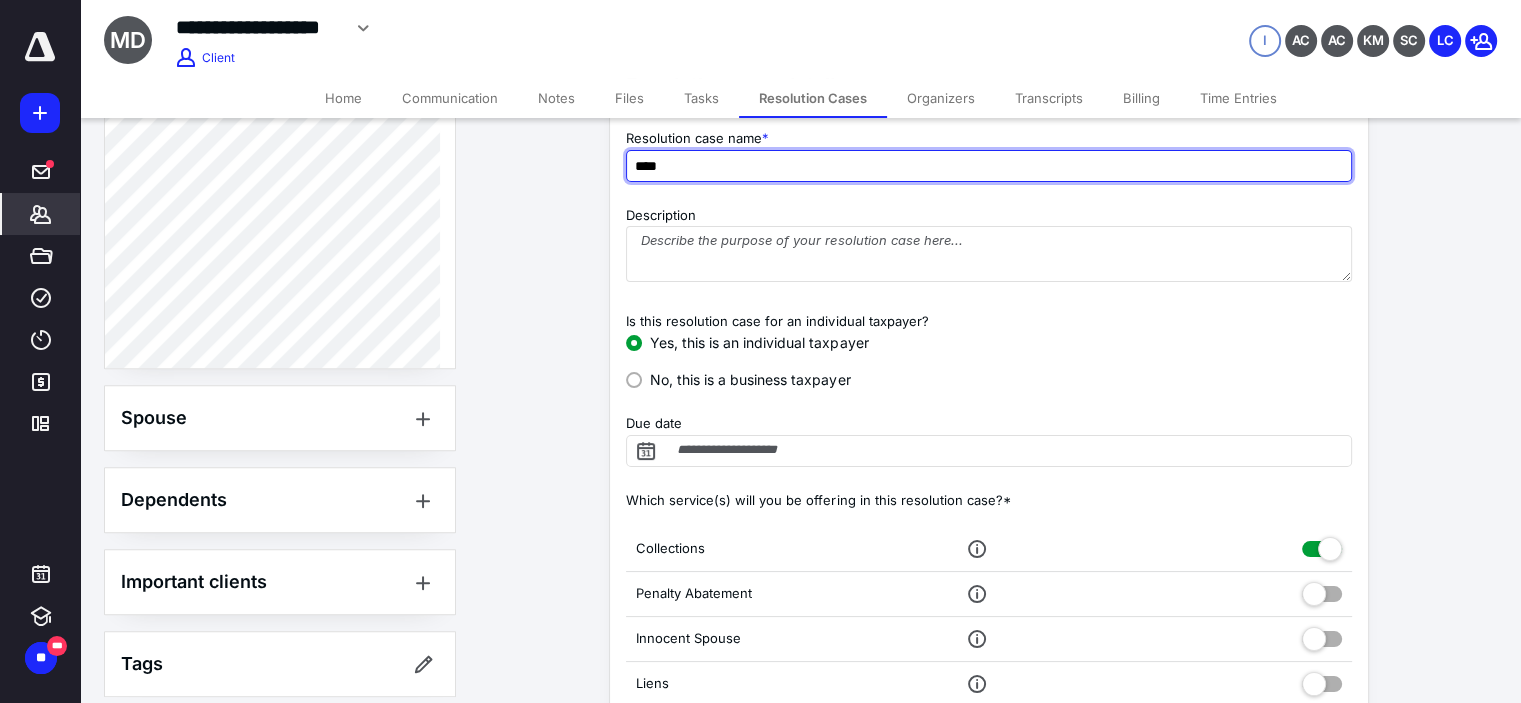 scroll, scrollTop: 100, scrollLeft: 0, axis: vertical 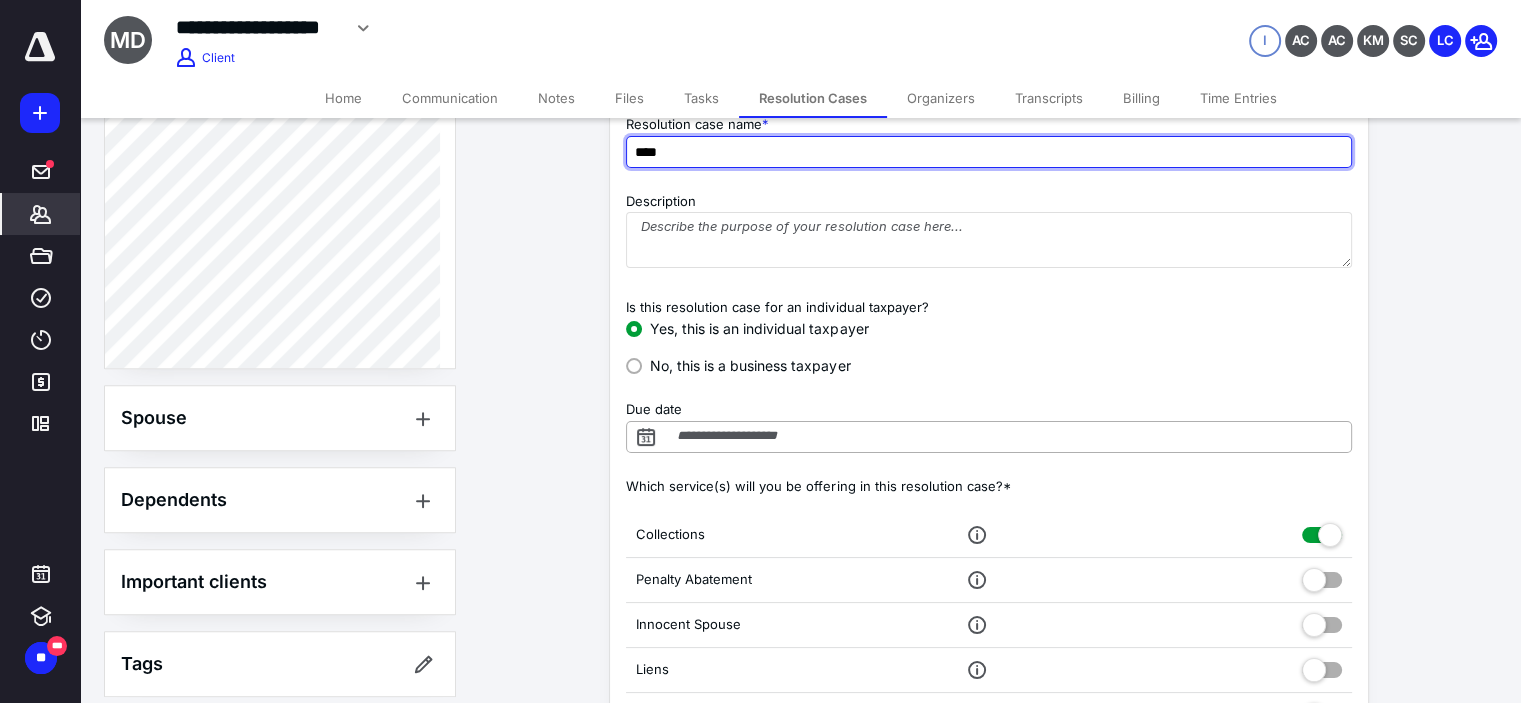 type on "****" 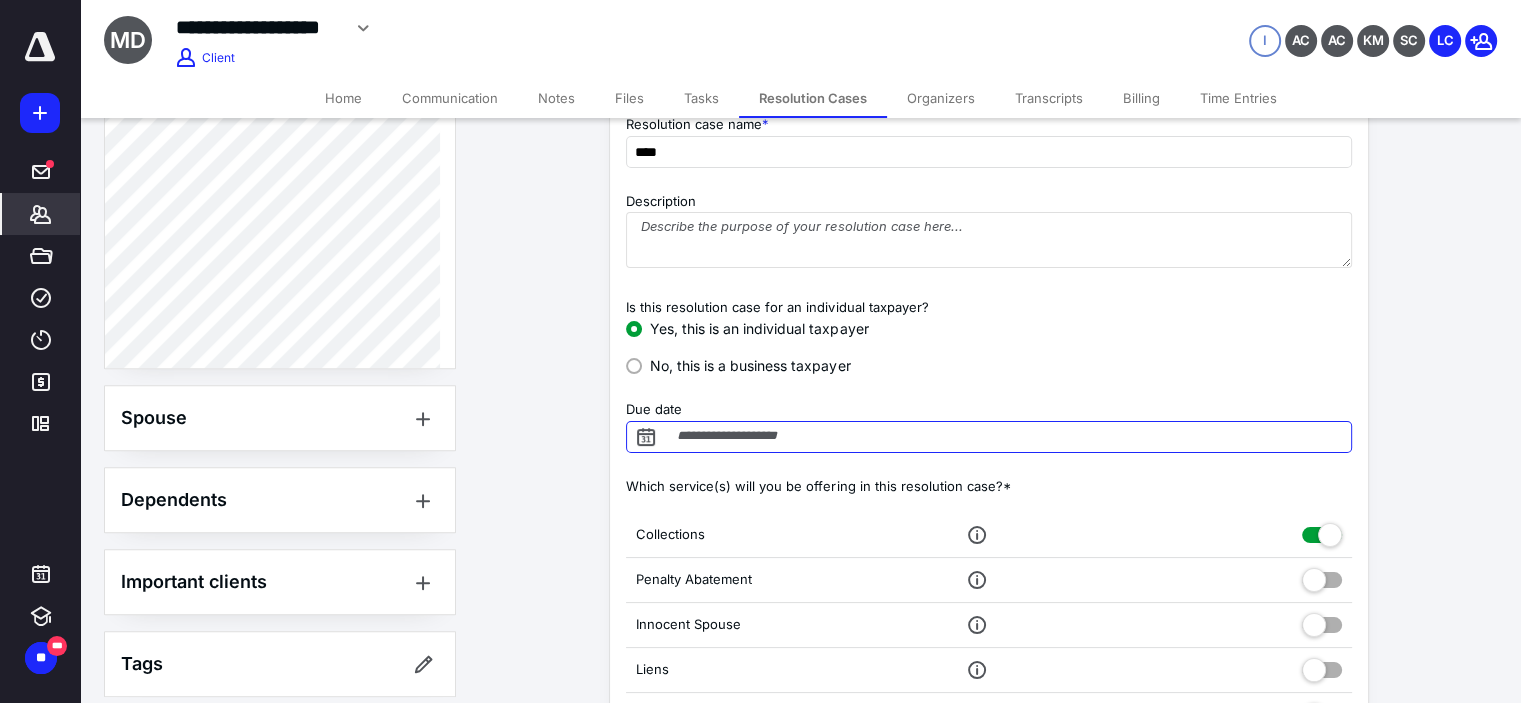click on "Due date" at bounding box center (989, 437) 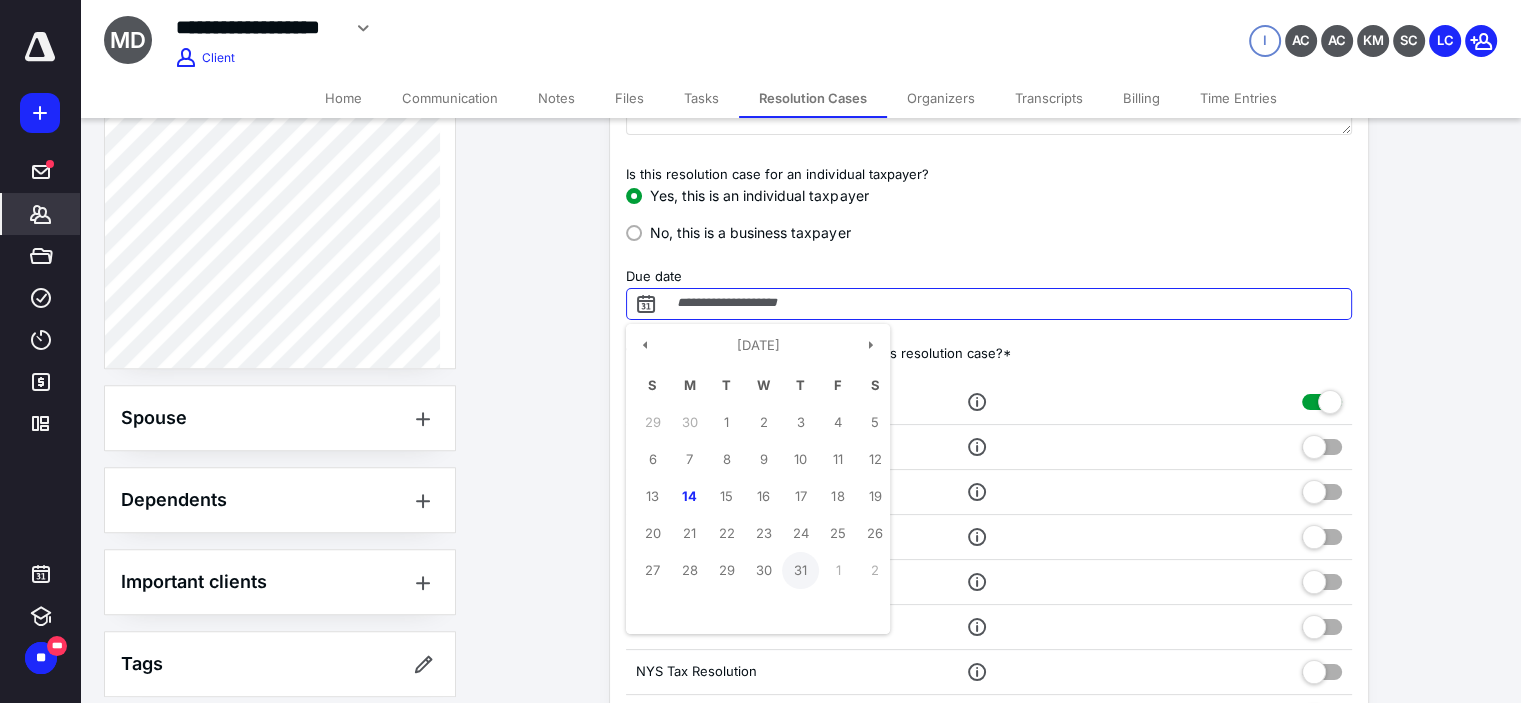 click on "31" at bounding box center [800, 570] 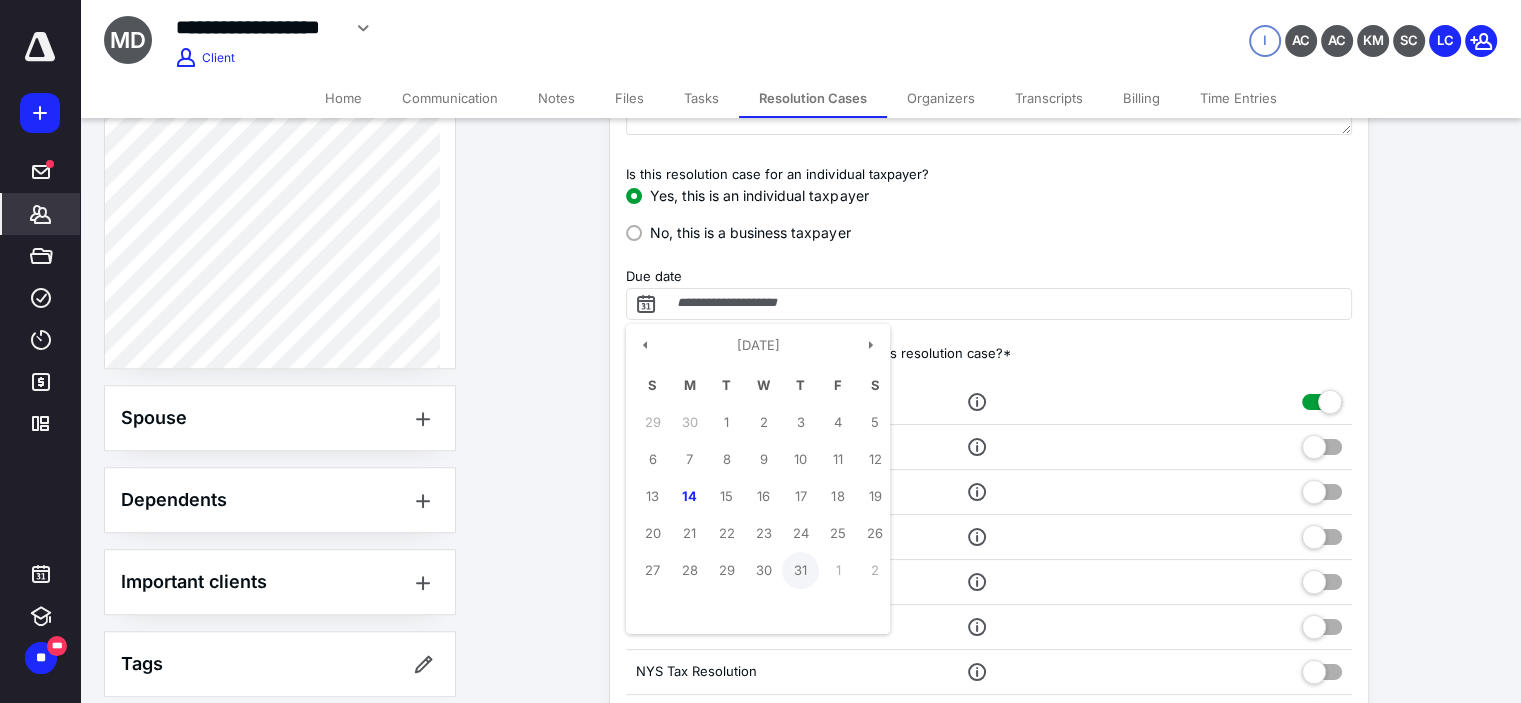 type on "**********" 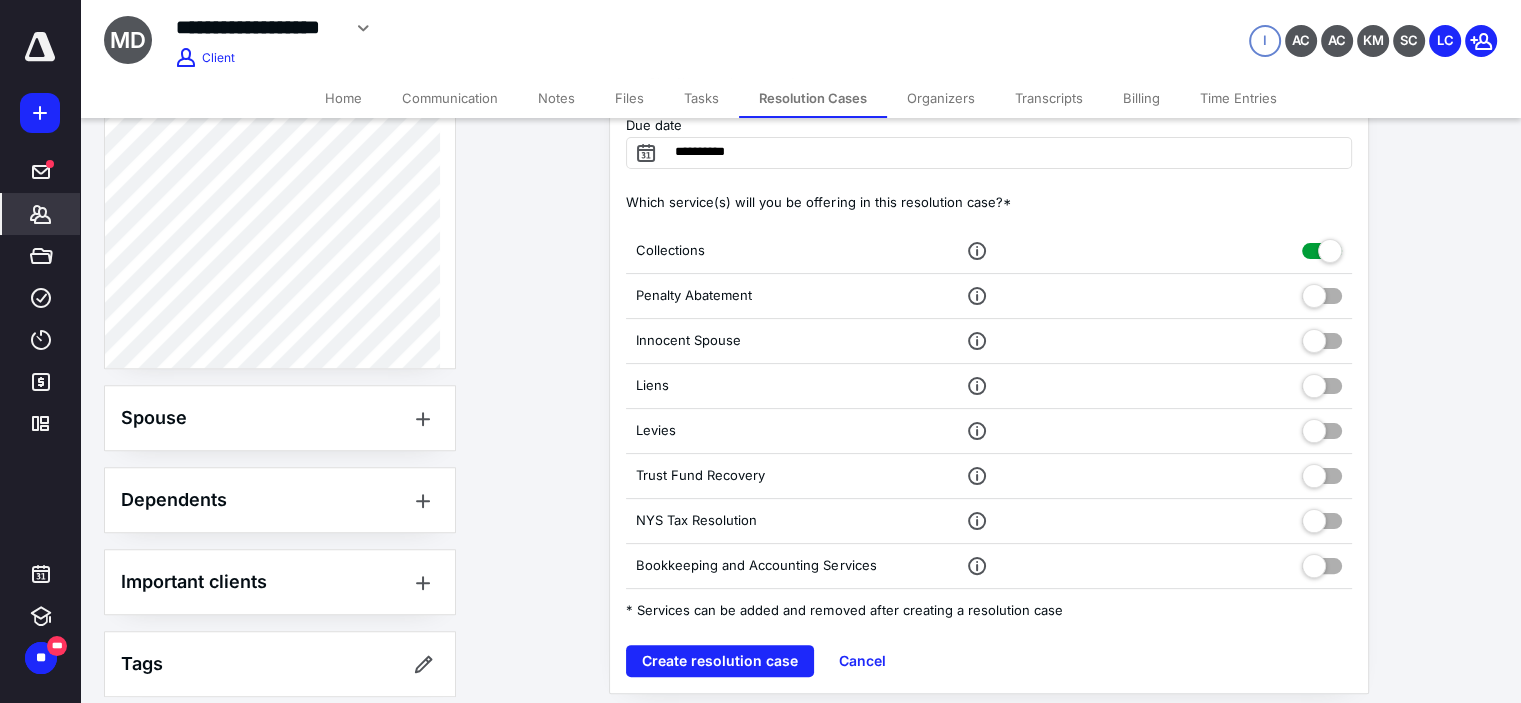scroll, scrollTop: 396, scrollLeft: 0, axis: vertical 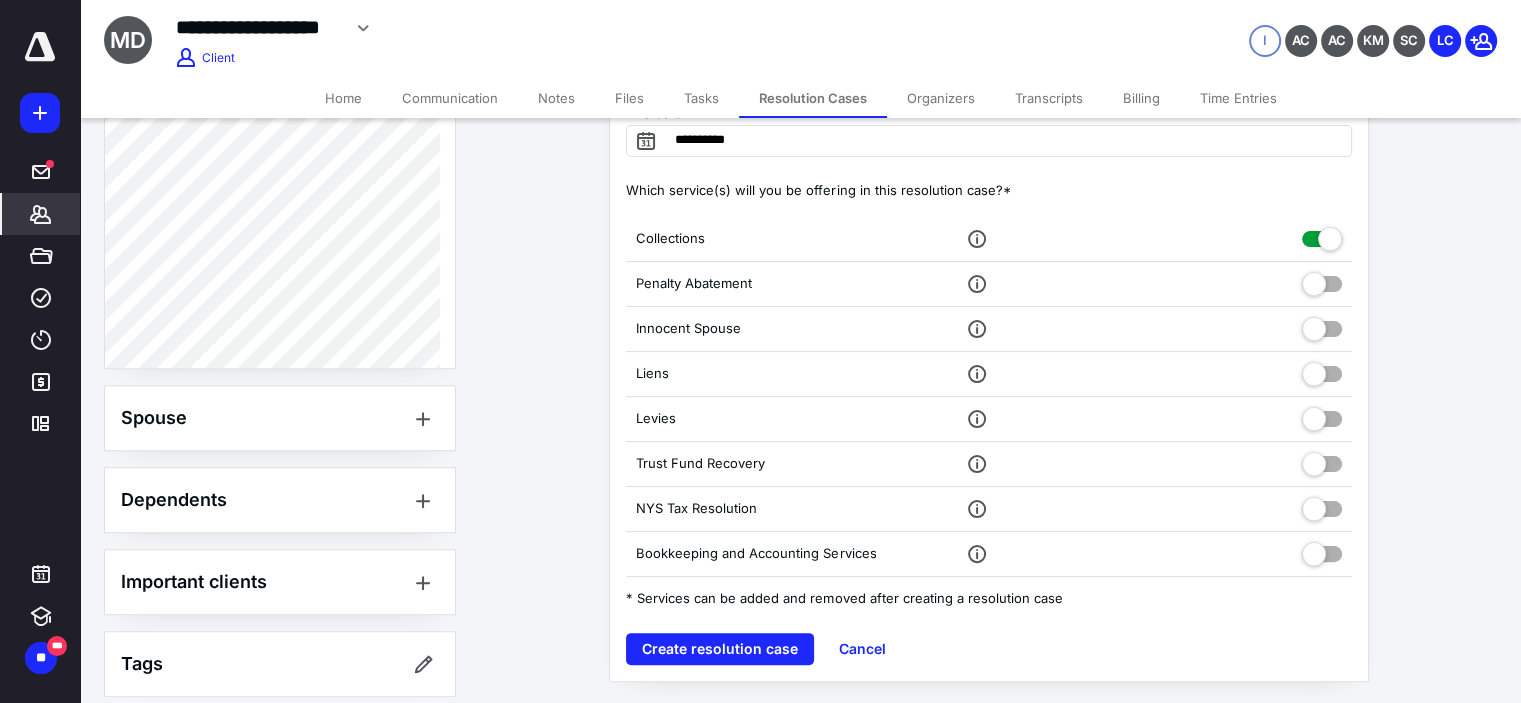 click at bounding box center [1322, 280] 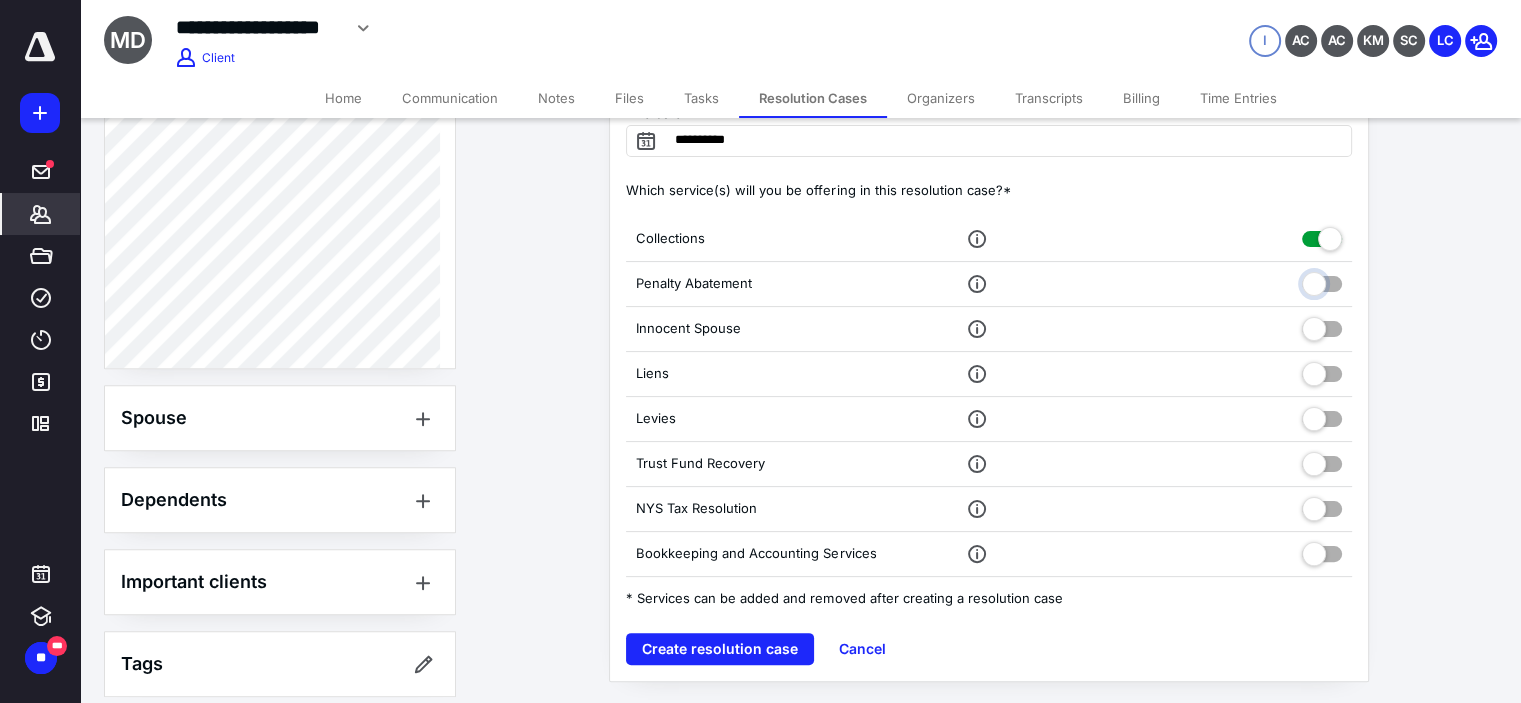 click at bounding box center (1322, 281) 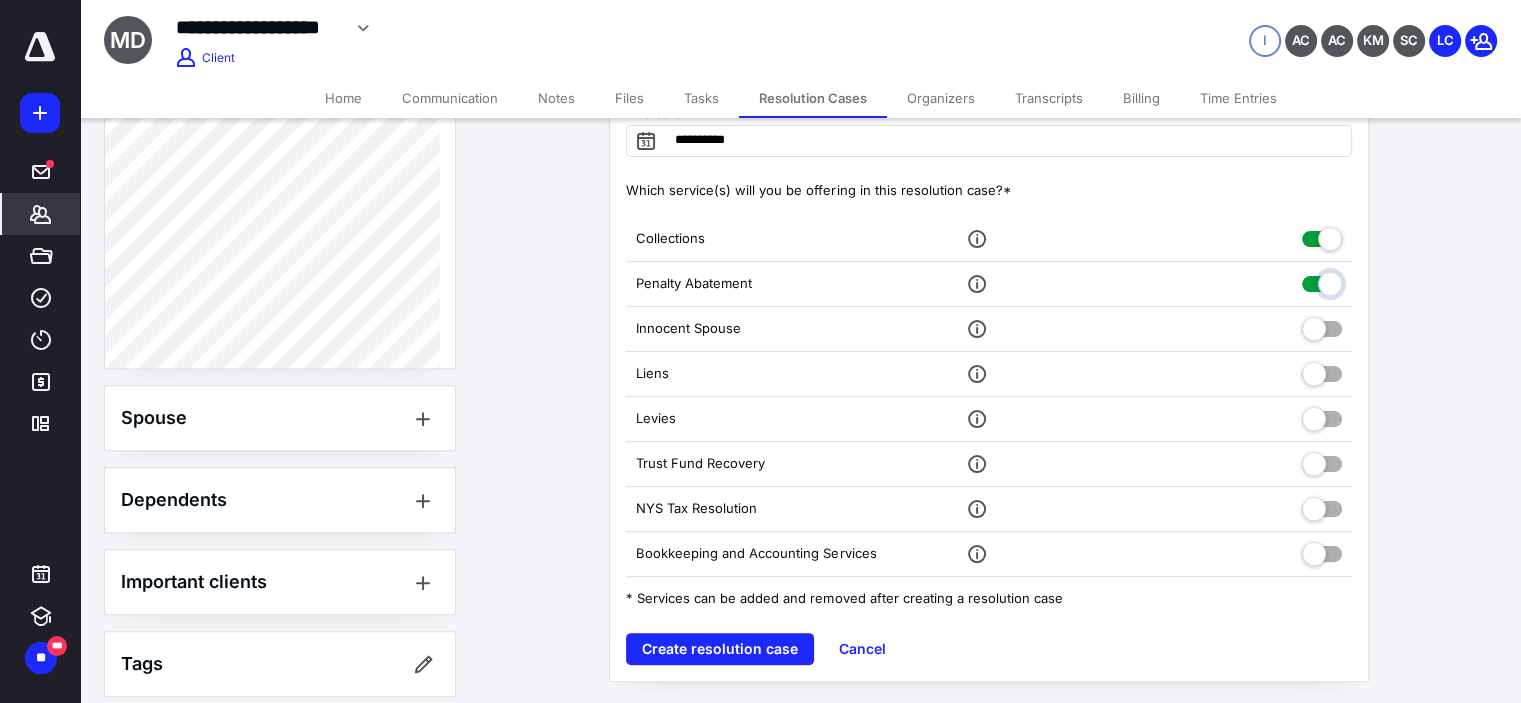 checkbox on "true" 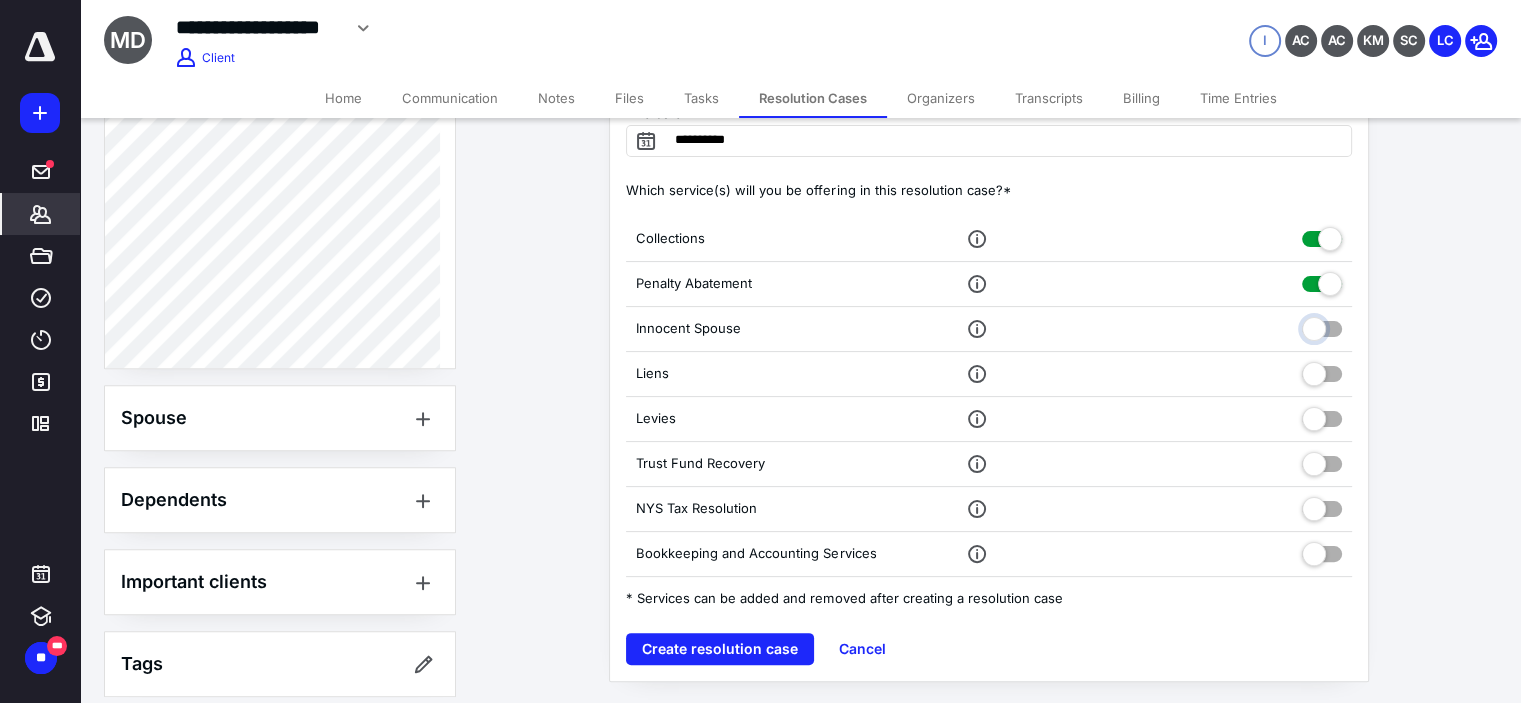 click at bounding box center [1322, 326] 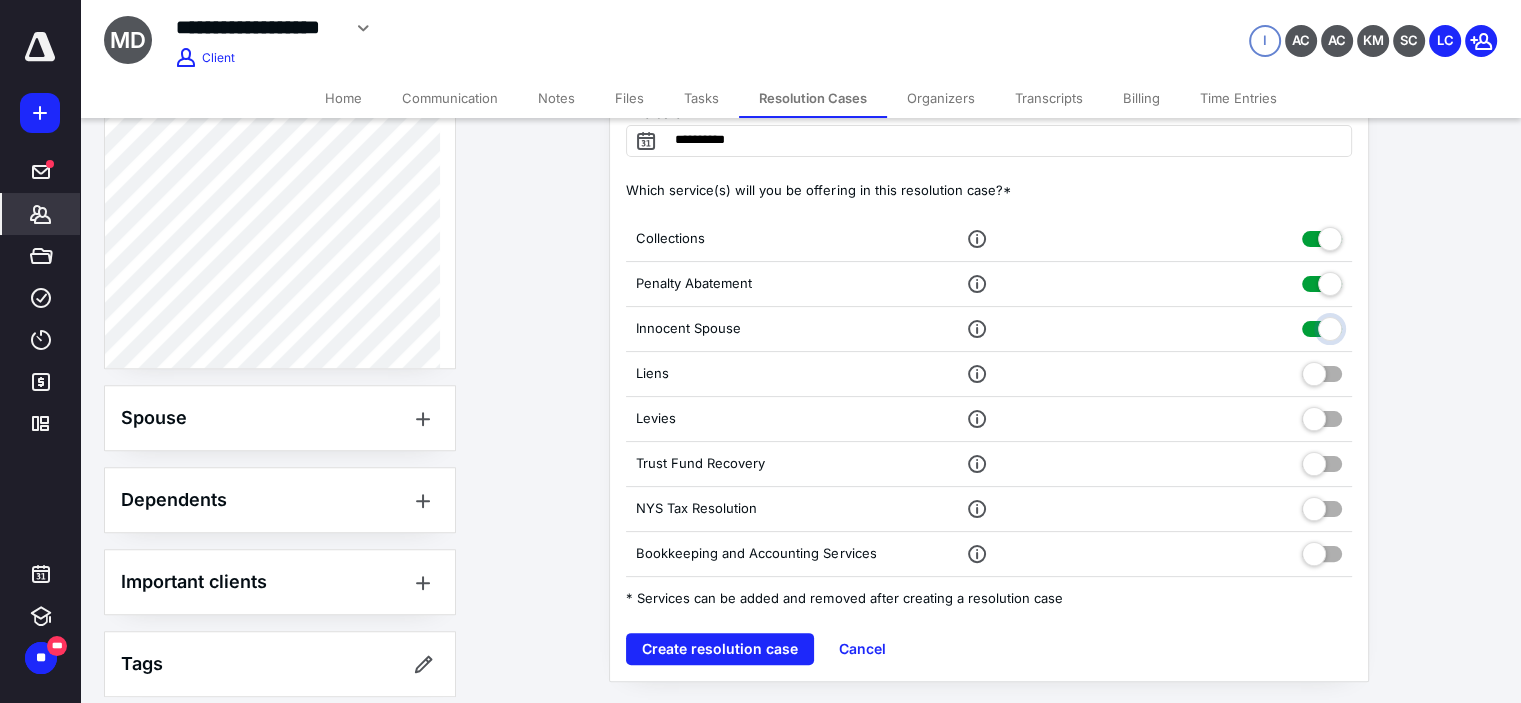 checkbox on "true" 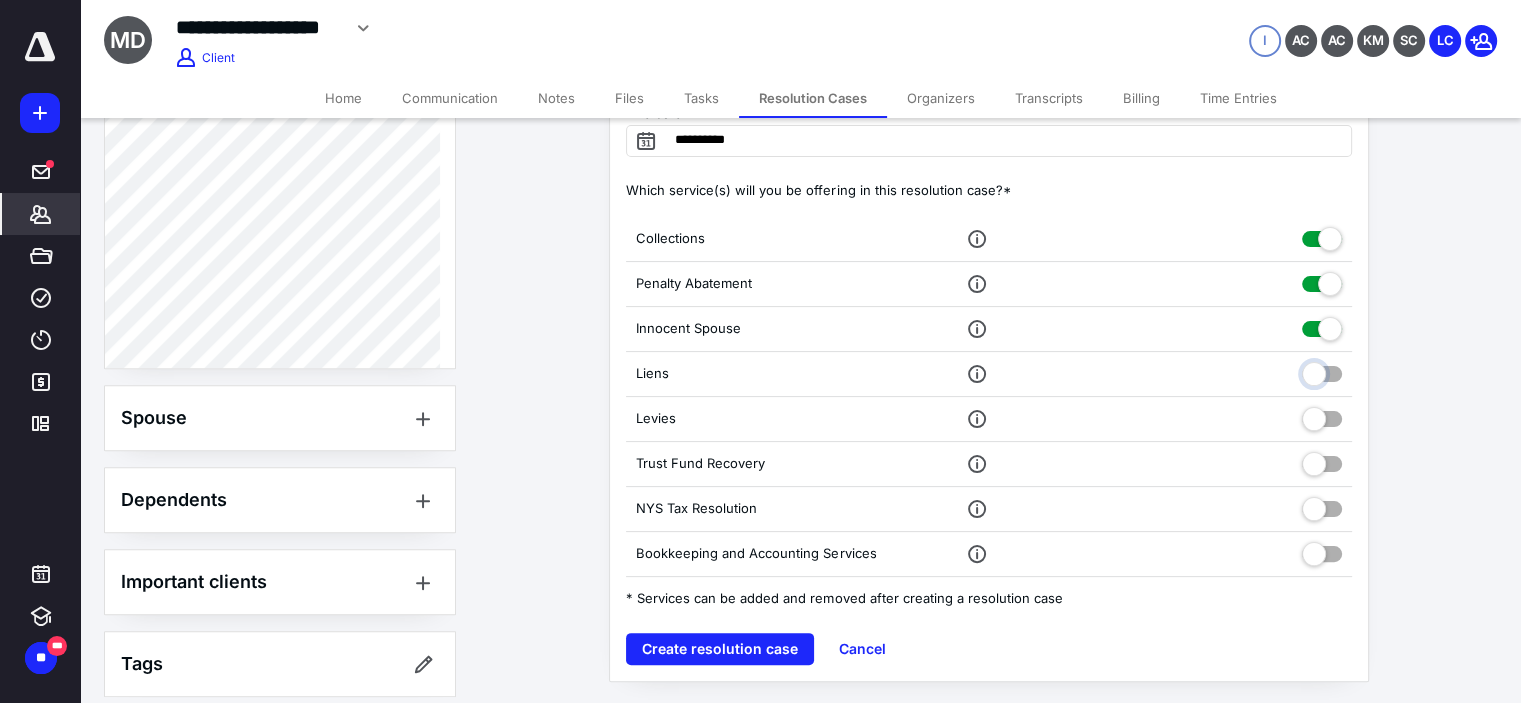 click at bounding box center [1322, 371] 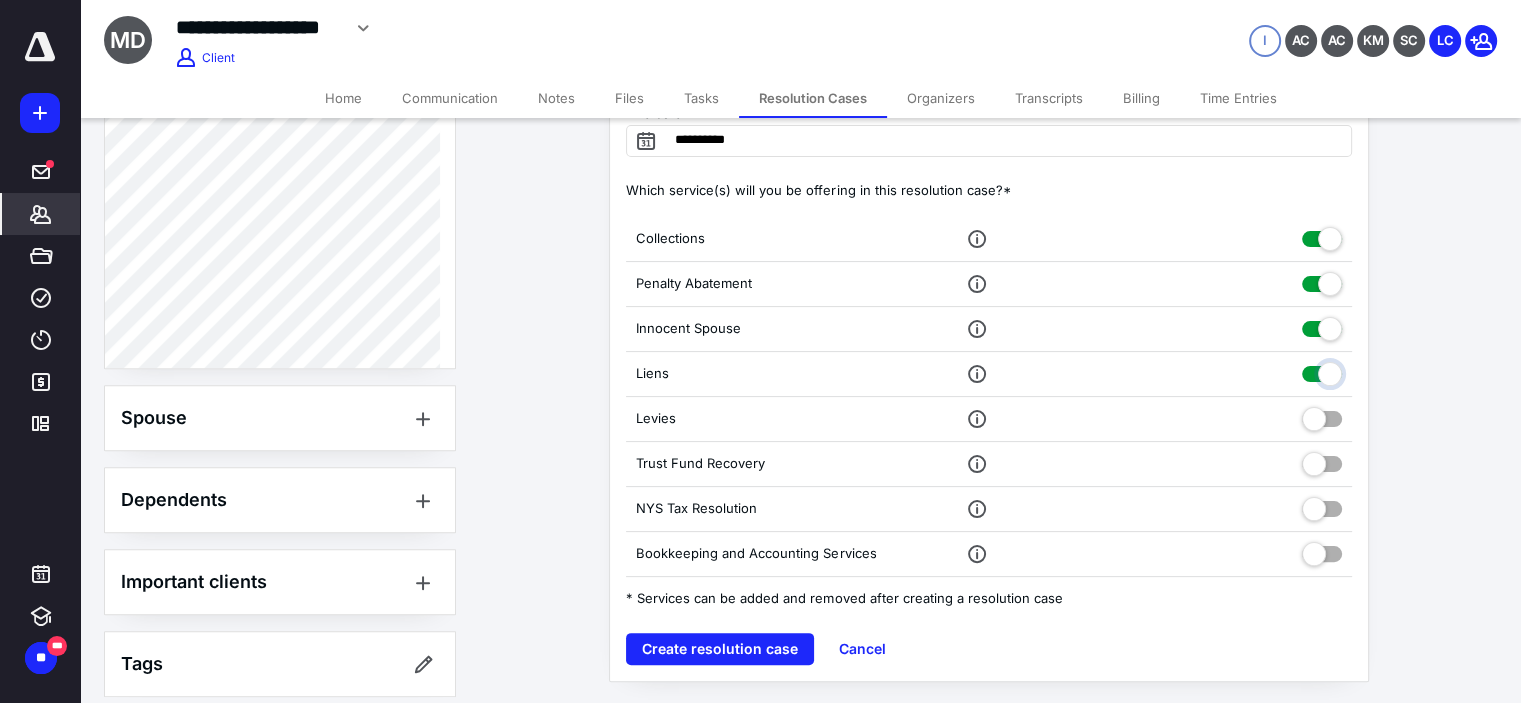 checkbox on "true" 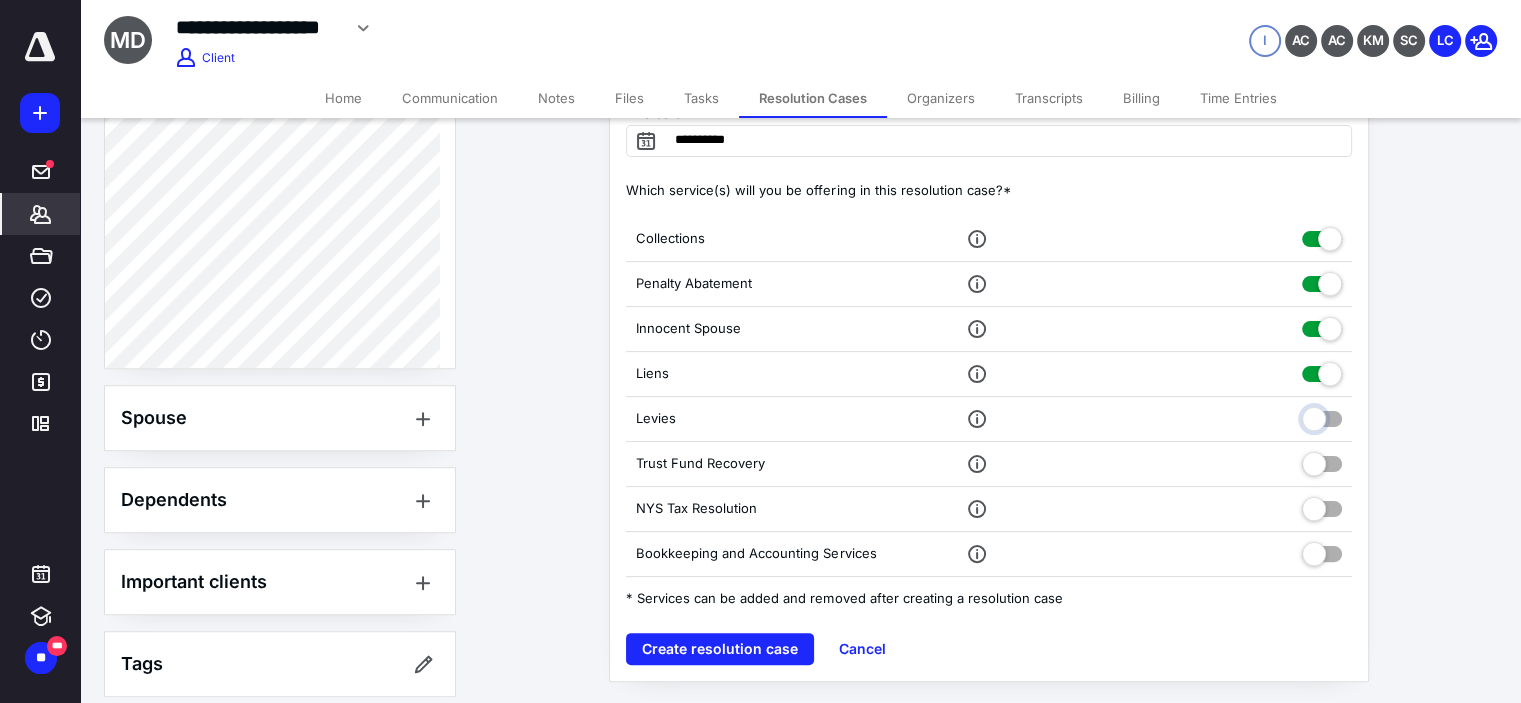 click at bounding box center [1322, 416] 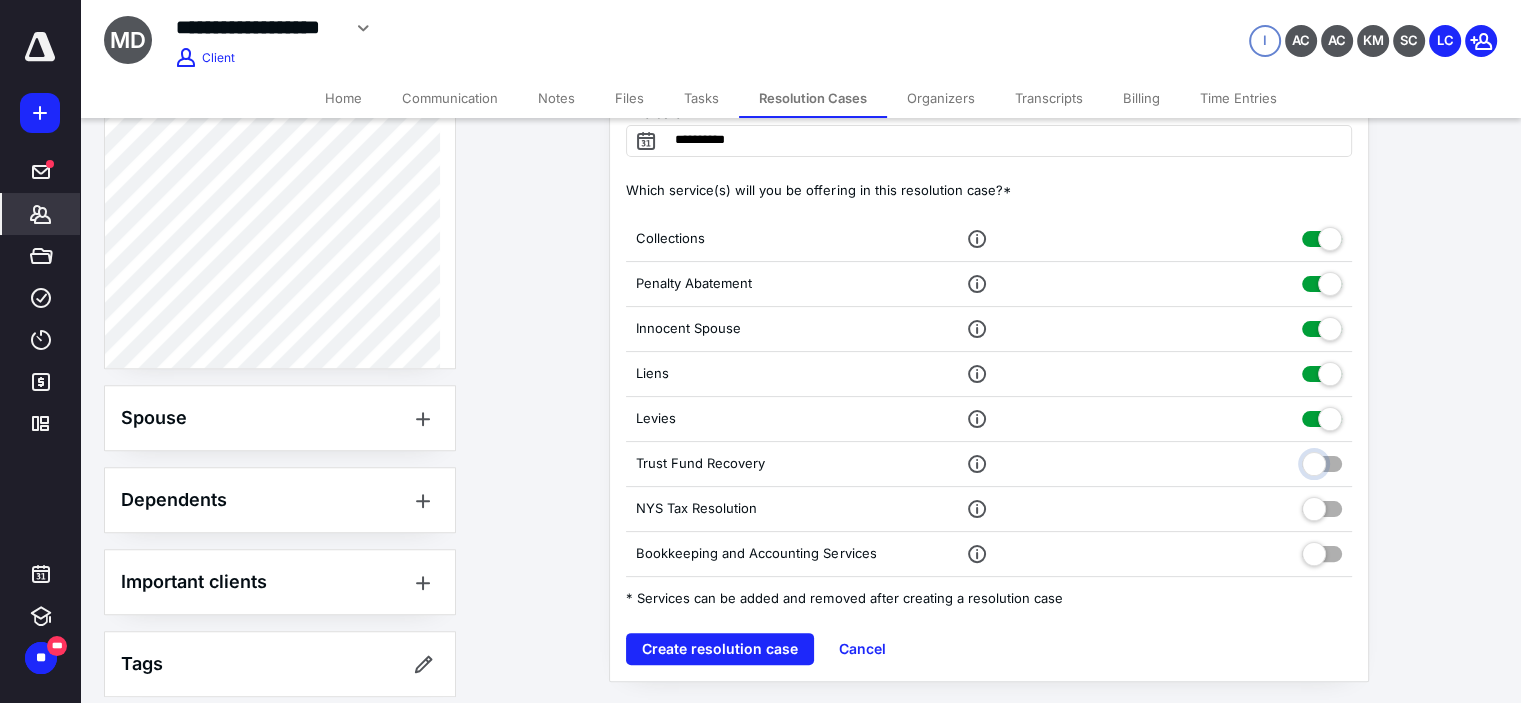 drag, startPoint x: 1317, startPoint y: 457, endPoint x: 1315, endPoint y: 475, distance: 18.110771 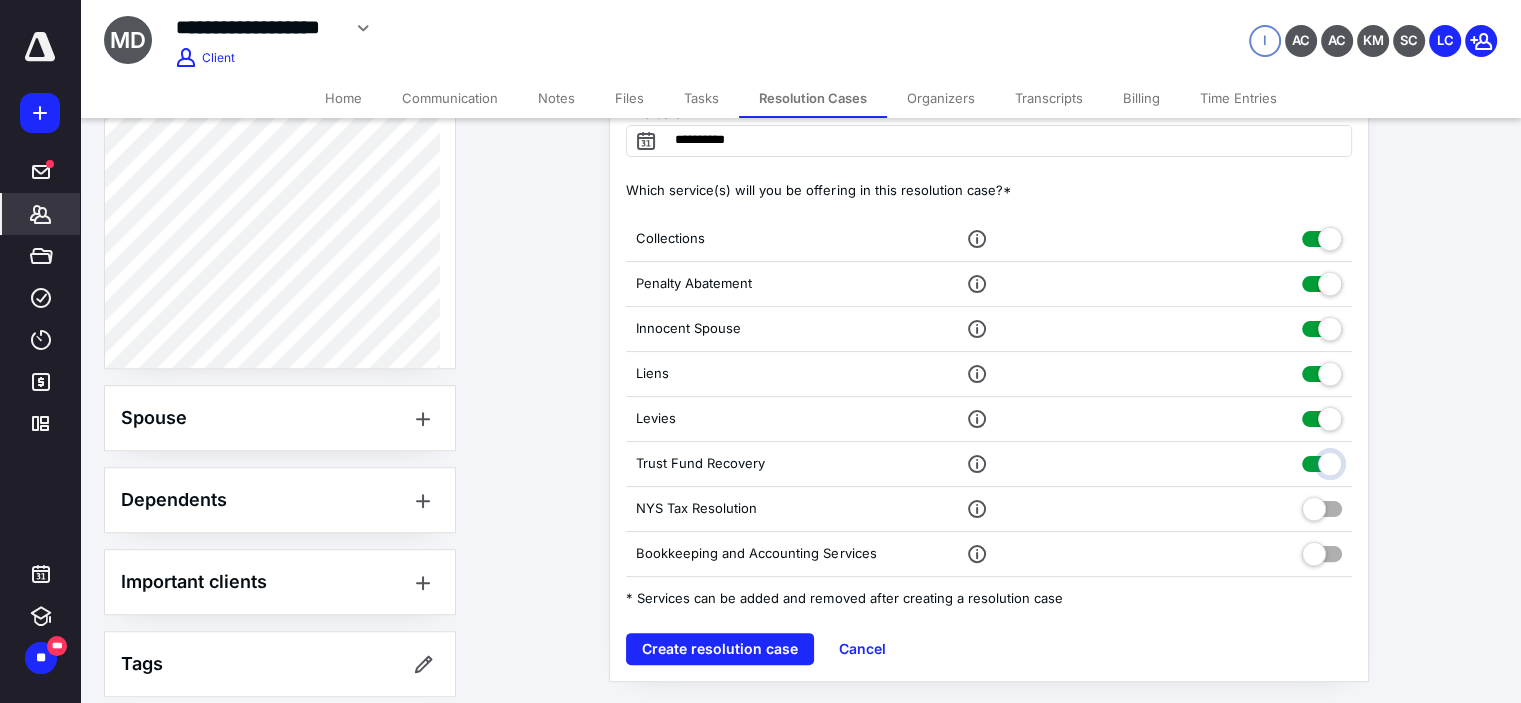 checkbox on "true" 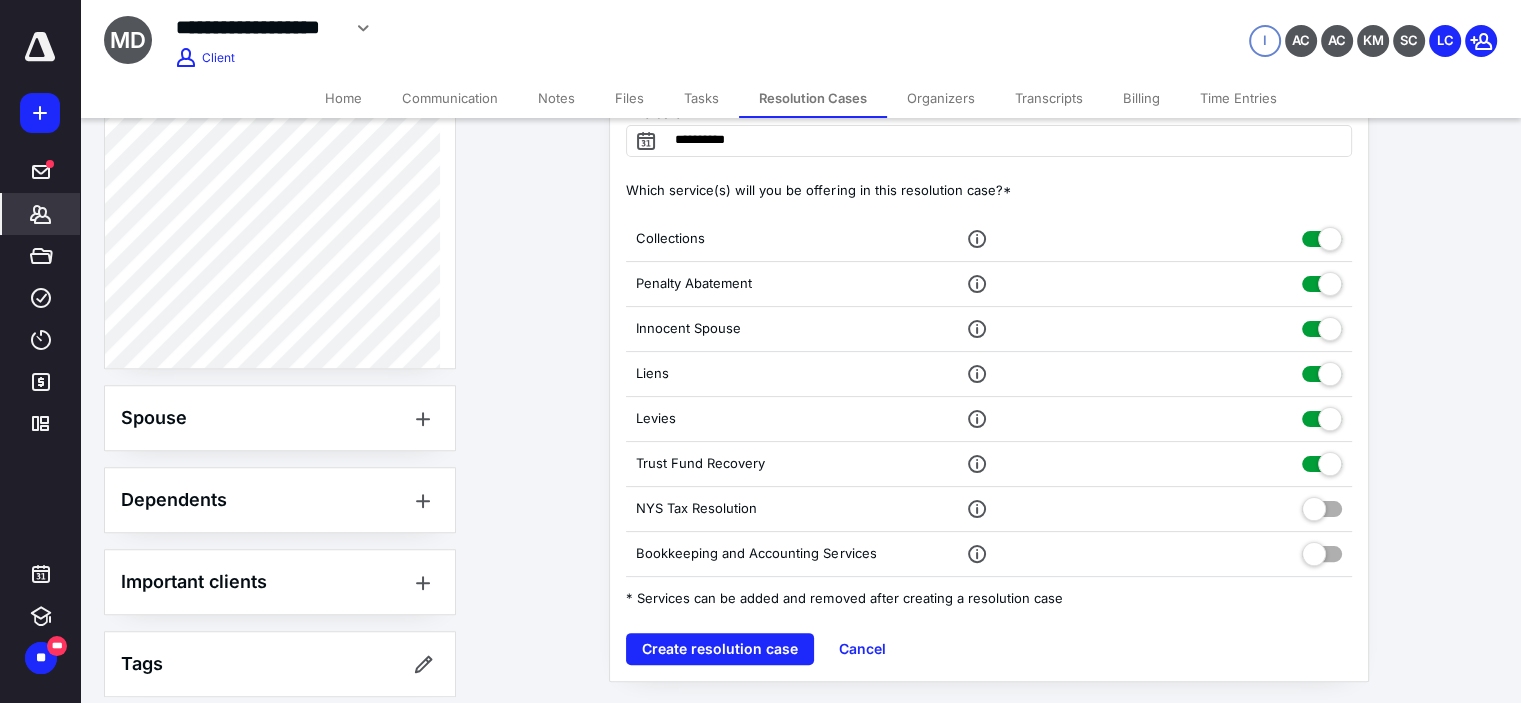 click on "Trust Fund Recovery" at bounding box center [989, 464] 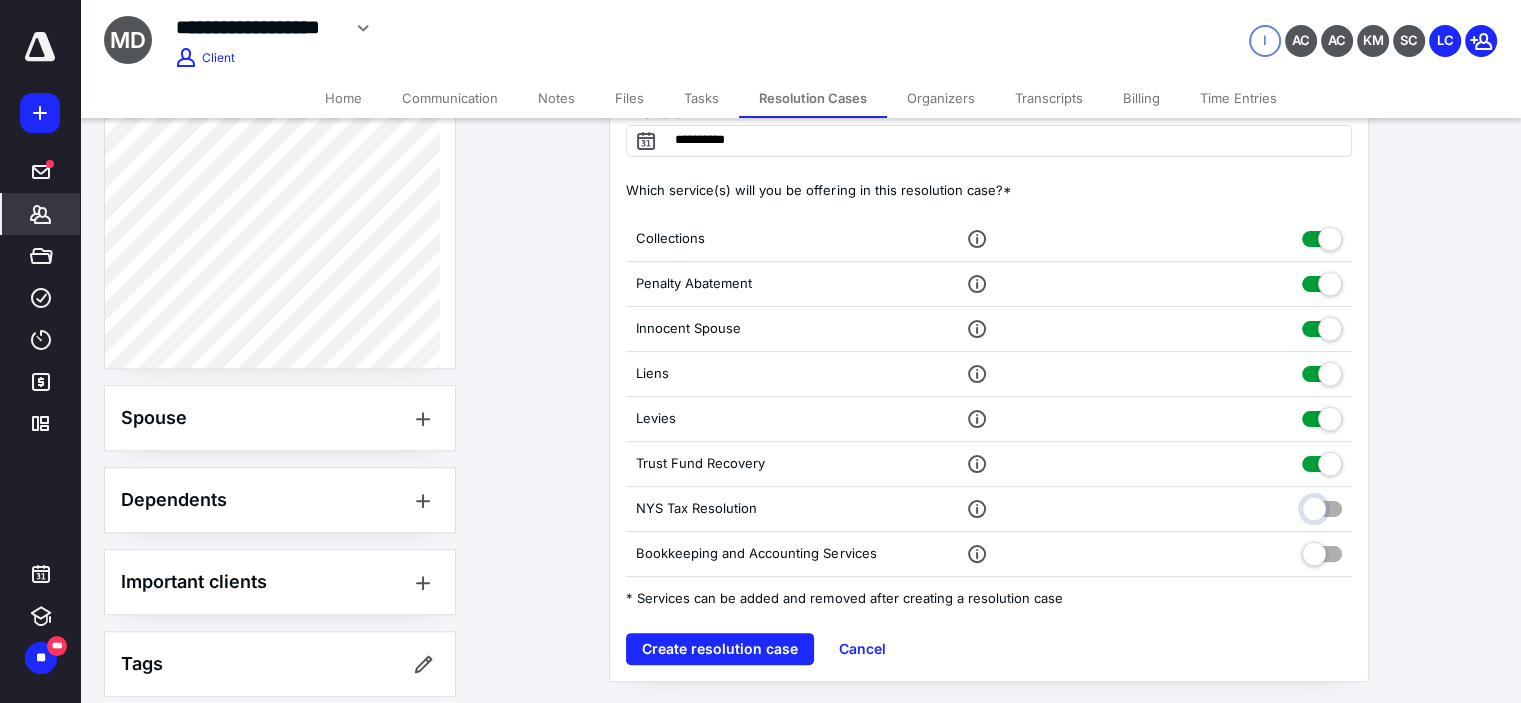 click at bounding box center [1322, 506] 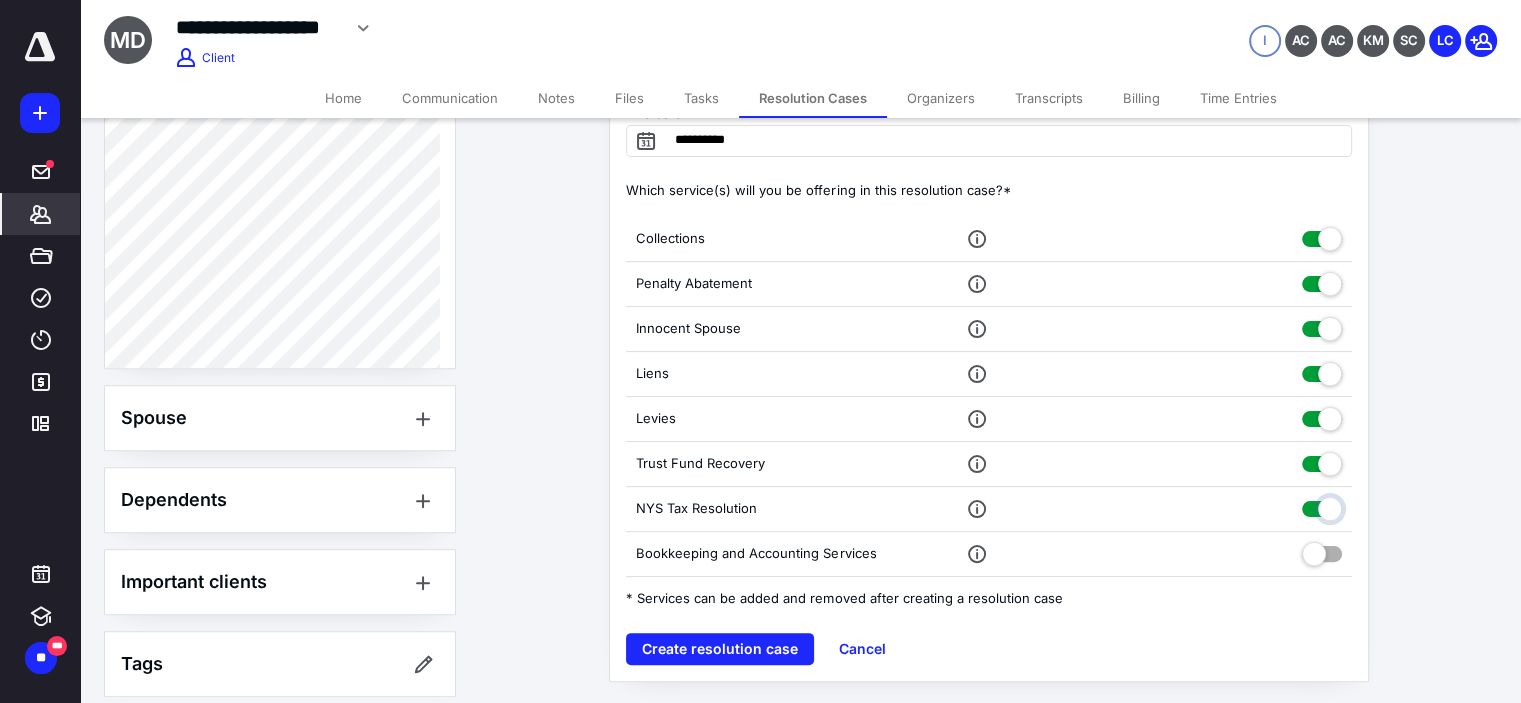 checkbox on "true" 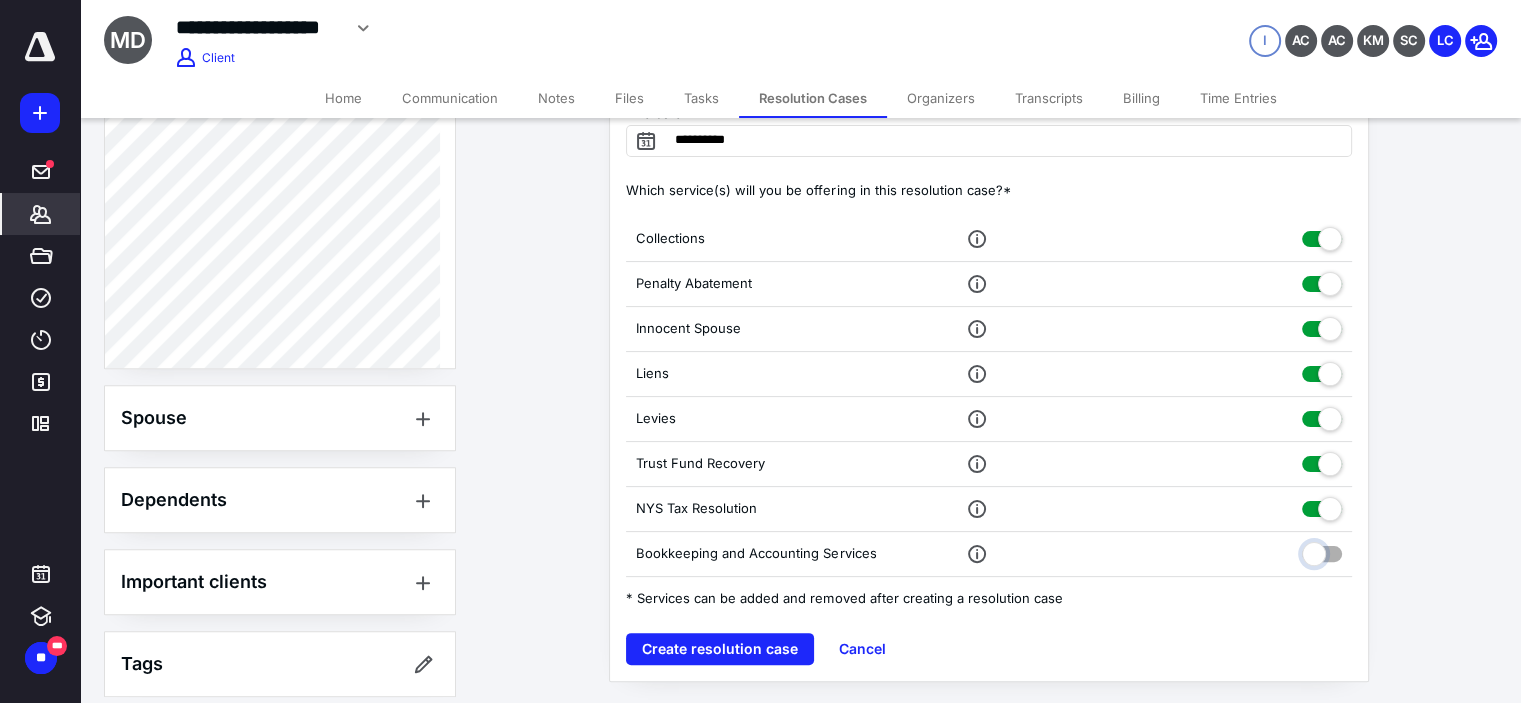 click at bounding box center [1322, 551] 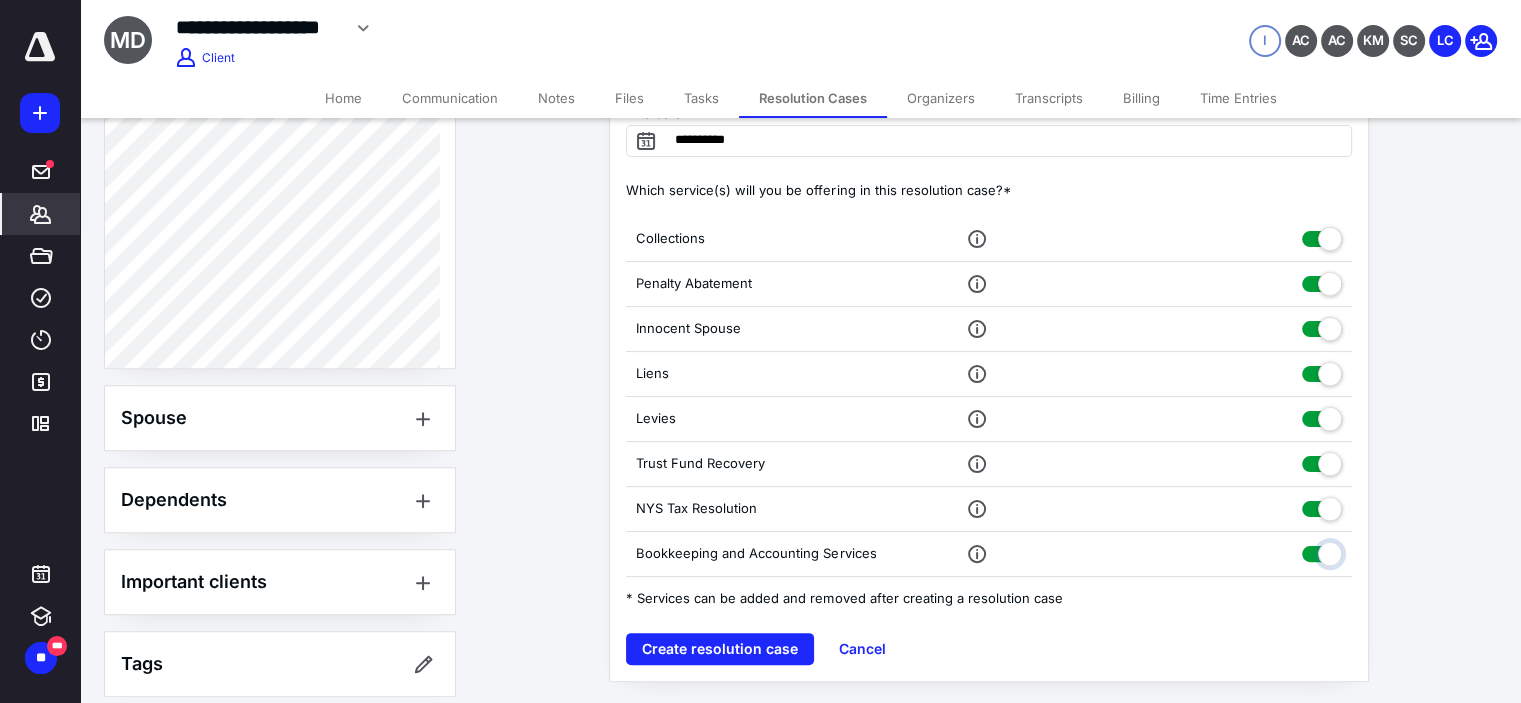 checkbox on "true" 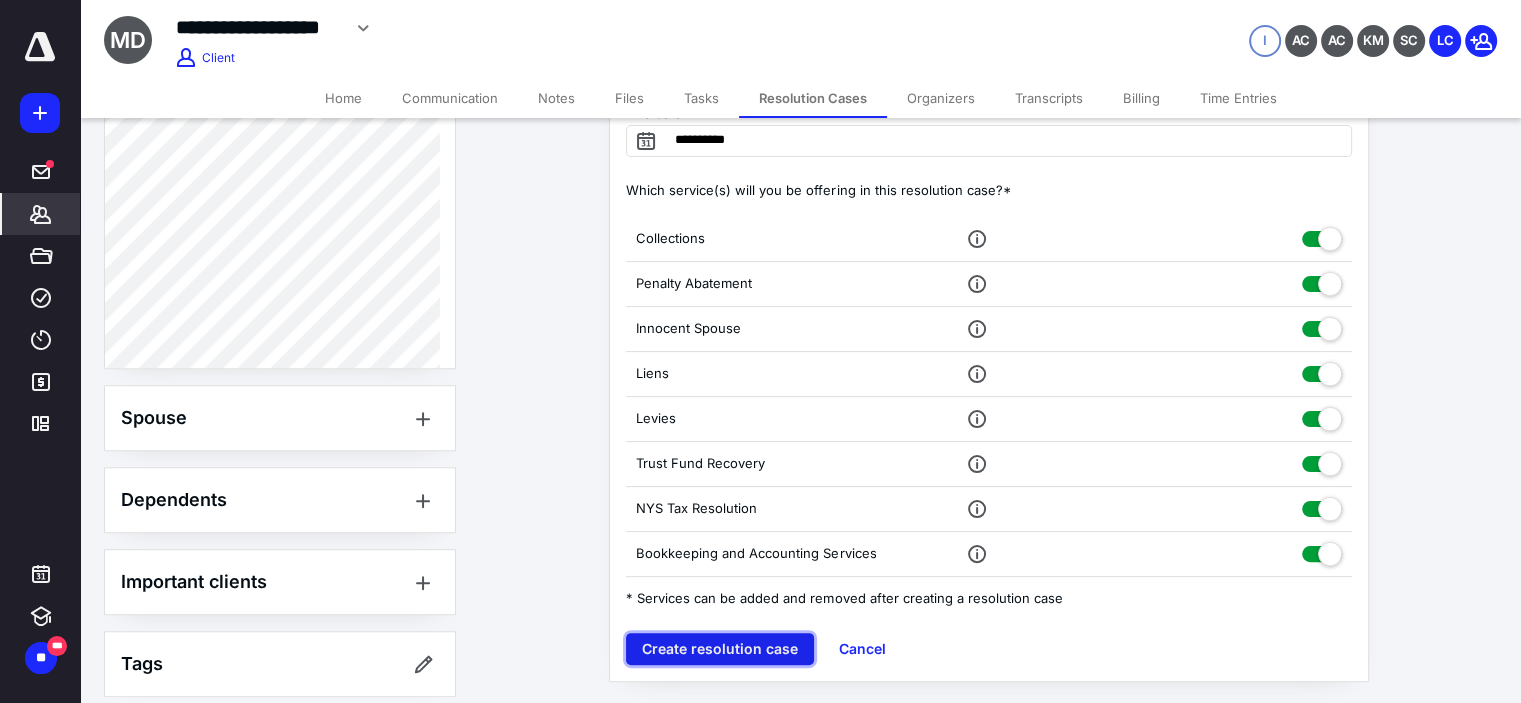 click on "Create resolution case" at bounding box center (720, 649) 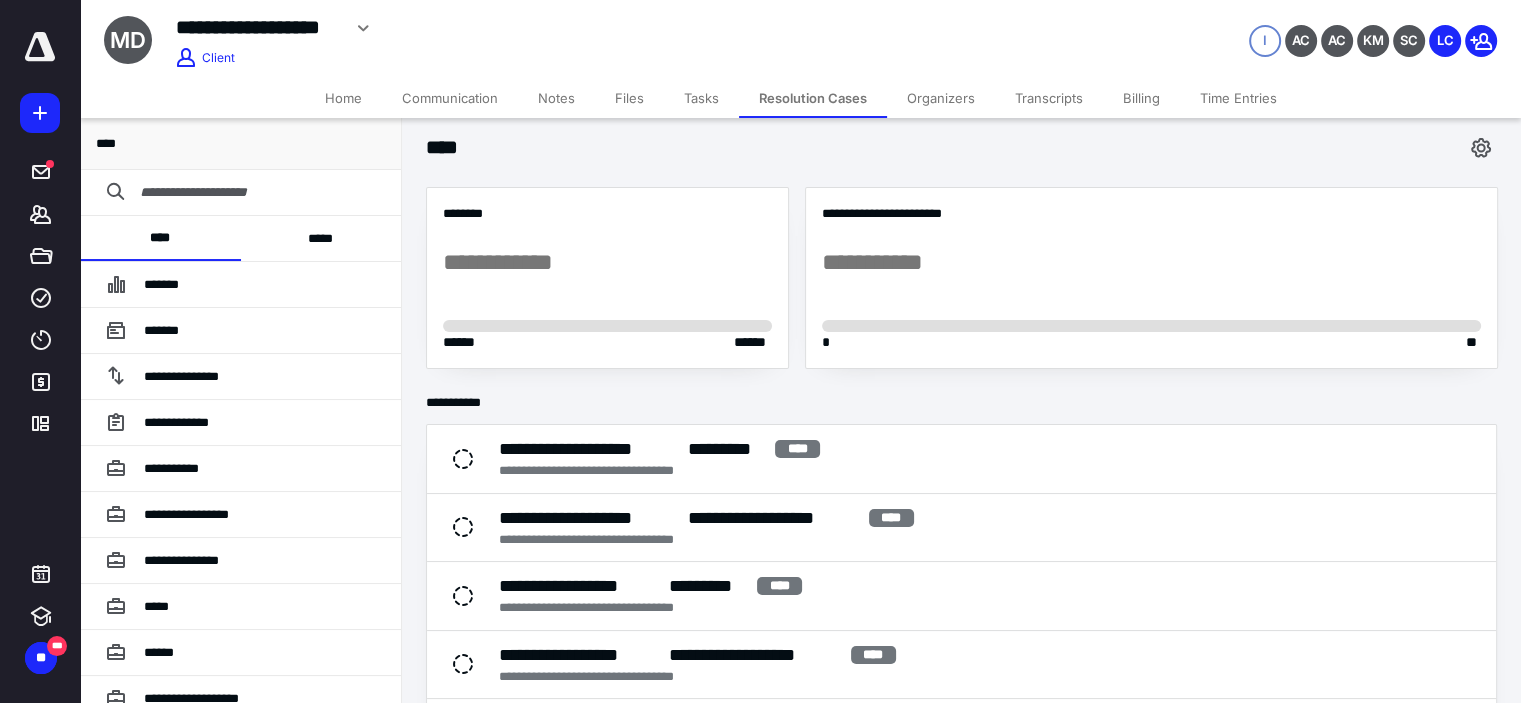 scroll, scrollTop: 0, scrollLeft: 0, axis: both 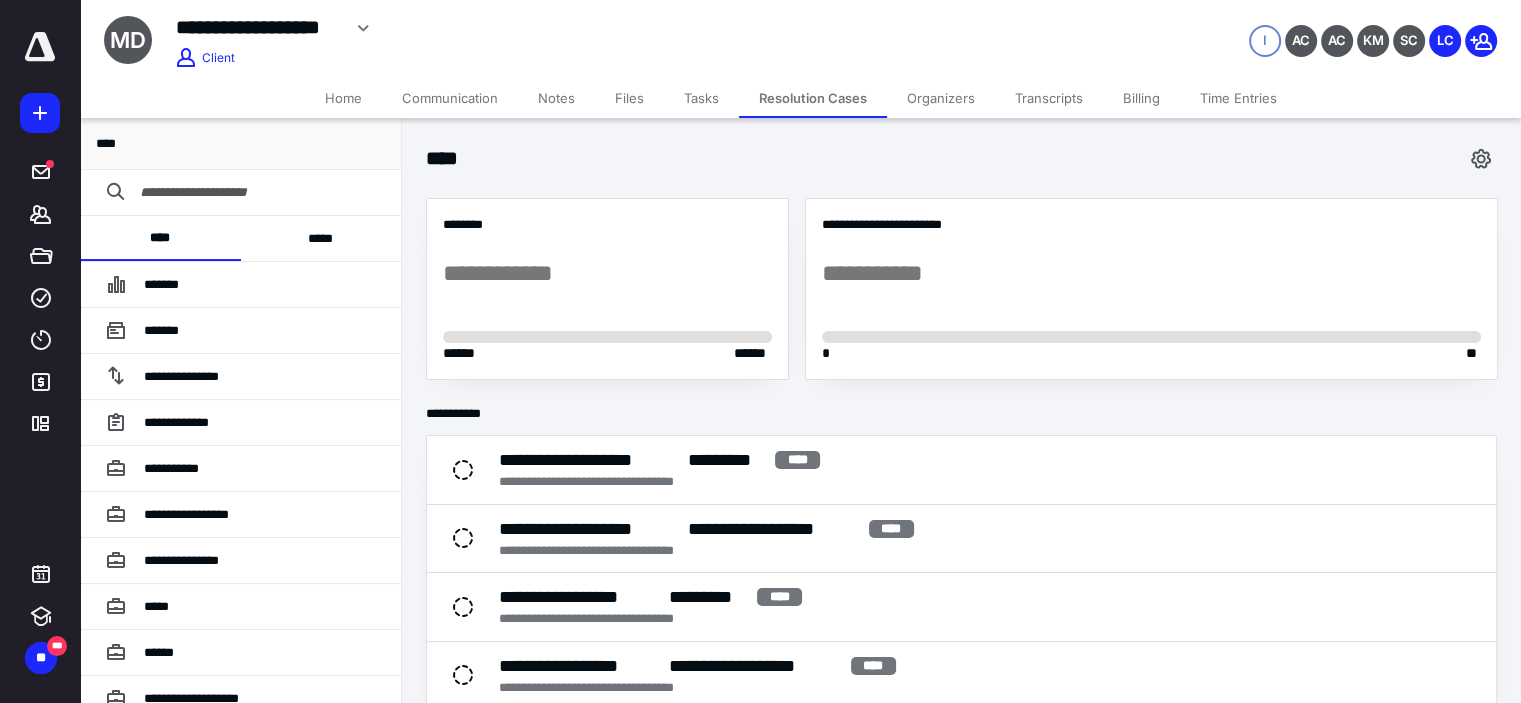 click on "*****" at bounding box center (321, 238) 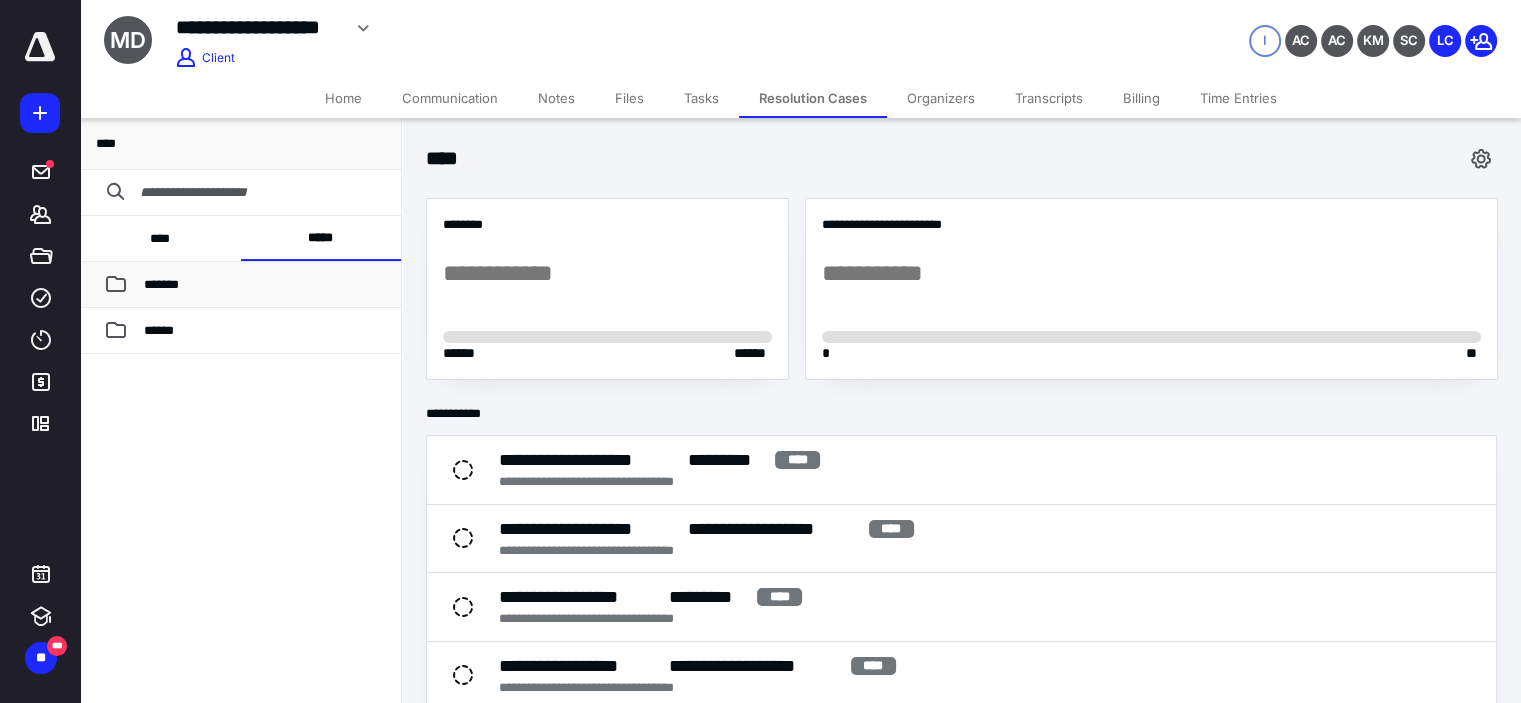click on "*******" at bounding box center (264, 285) 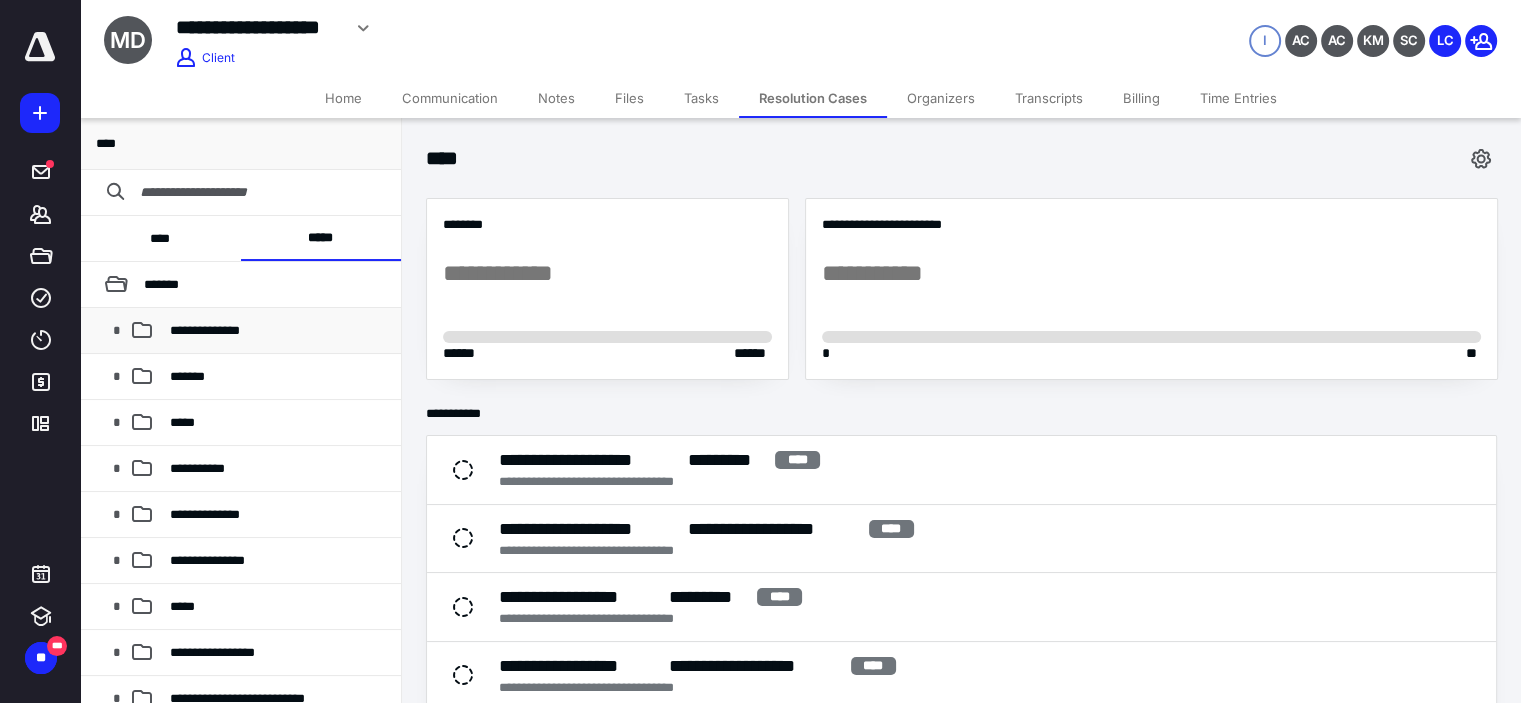 click on "**********" at bounding box center [205, 330] 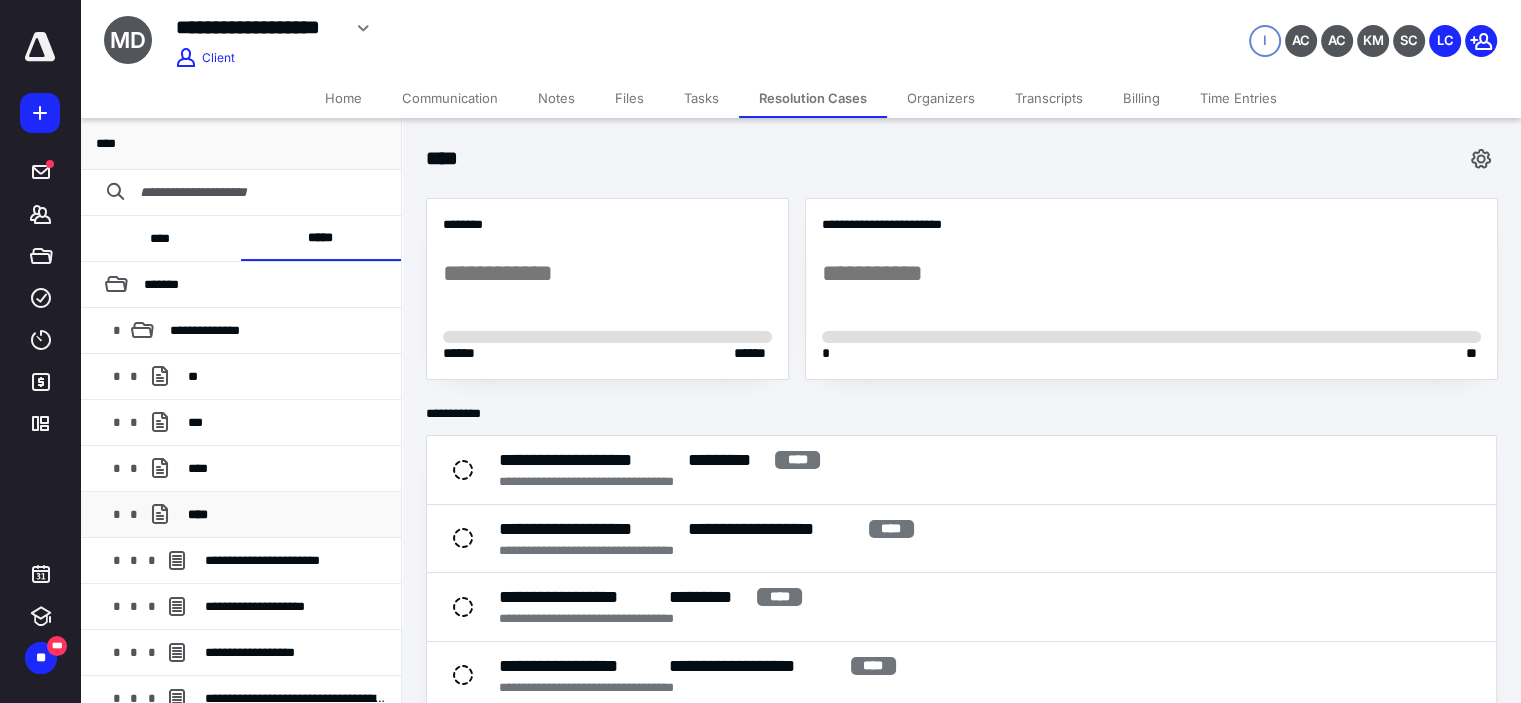 click on "* * ****" at bounding box center [240, 515] 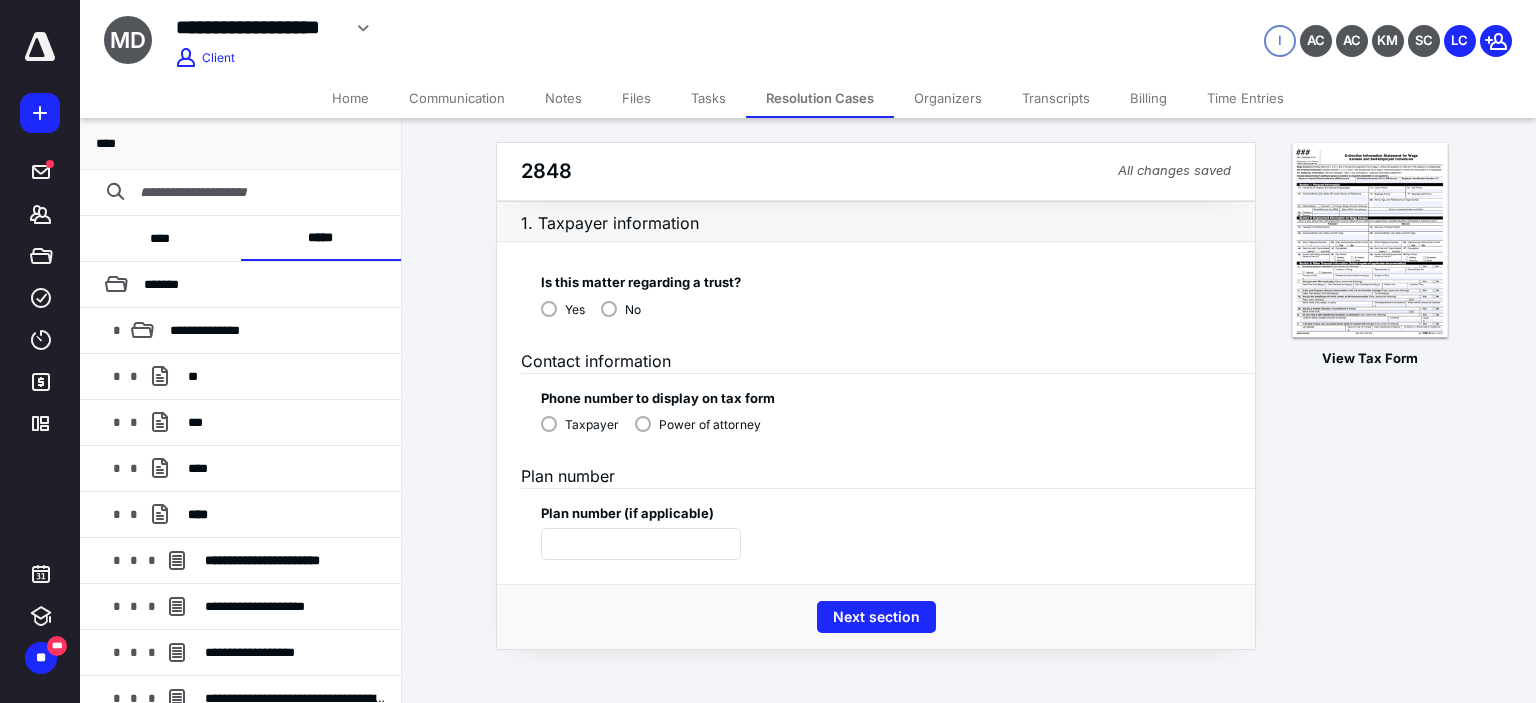 drag, startPoint x: 624, startPoint y: 295, endPoint x: 616, endPoint y: 302, distance: 10.630146 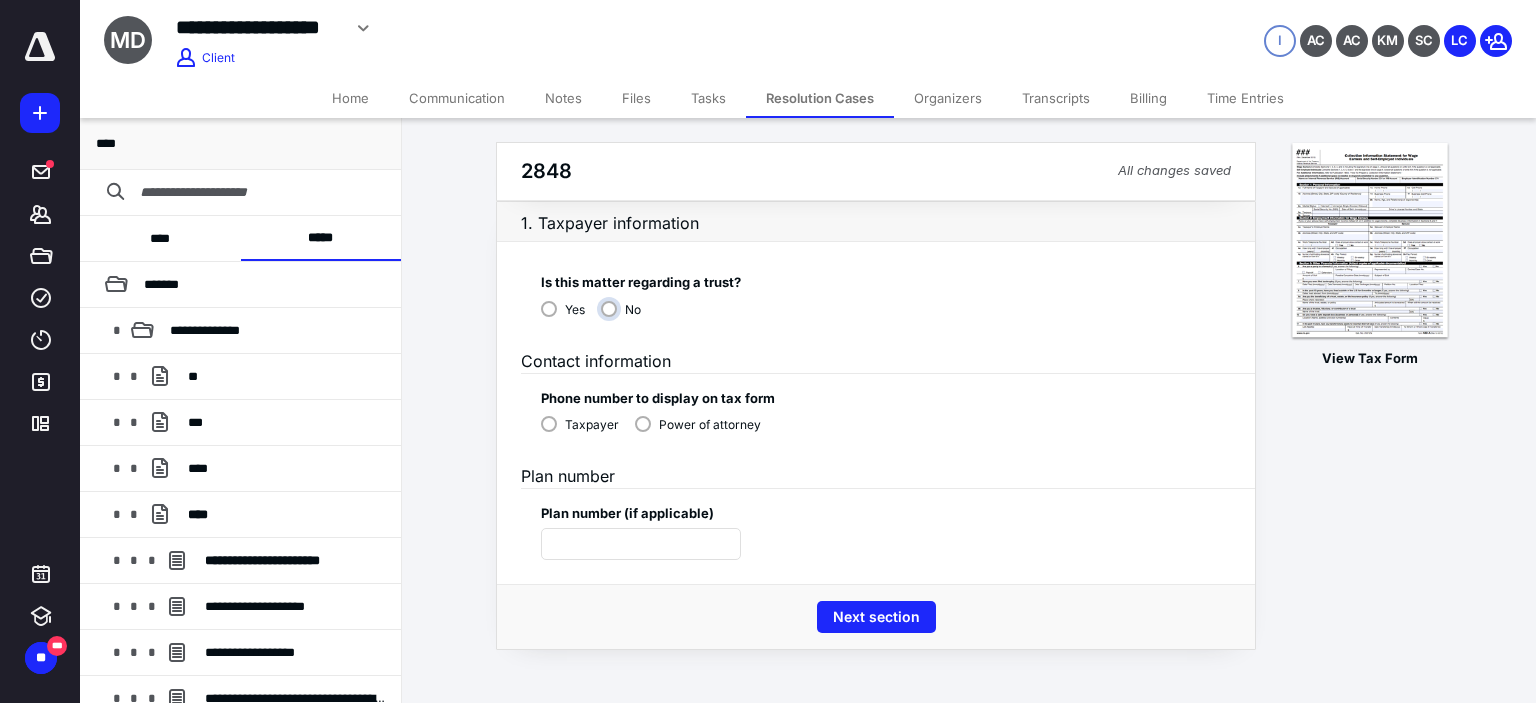 click on "No" at bounding box center [626, 317] 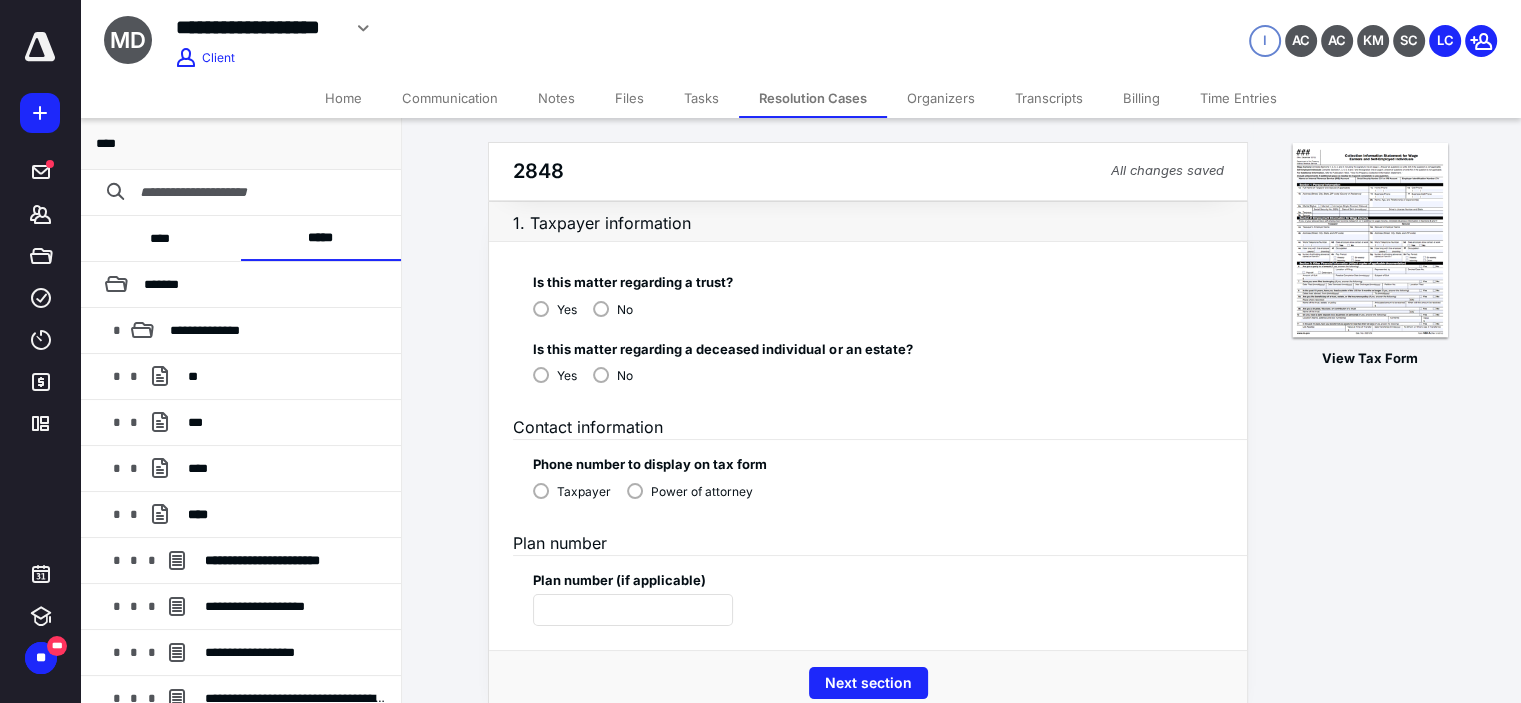 click on "No" at bounding box center (613, 308) 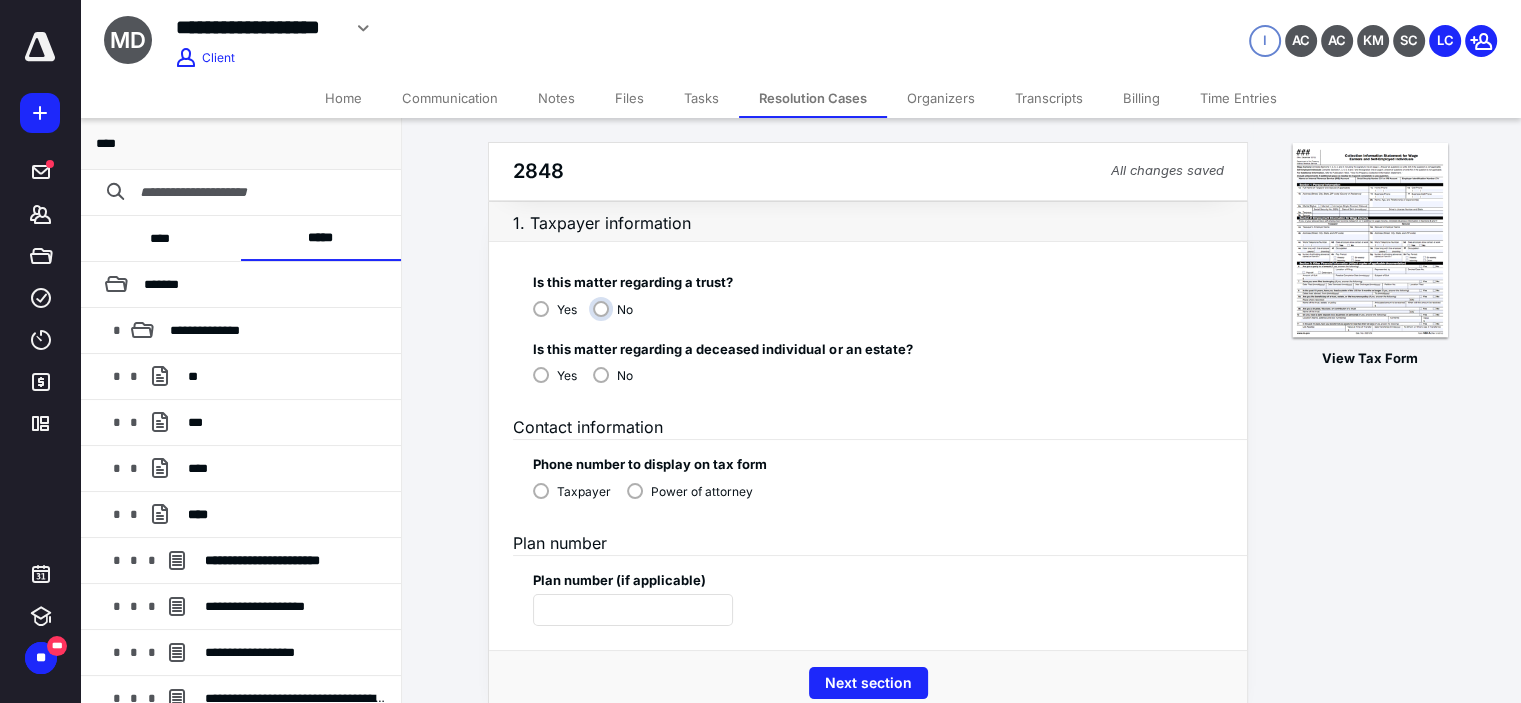 click on "No" at bounding box center (618, 317) 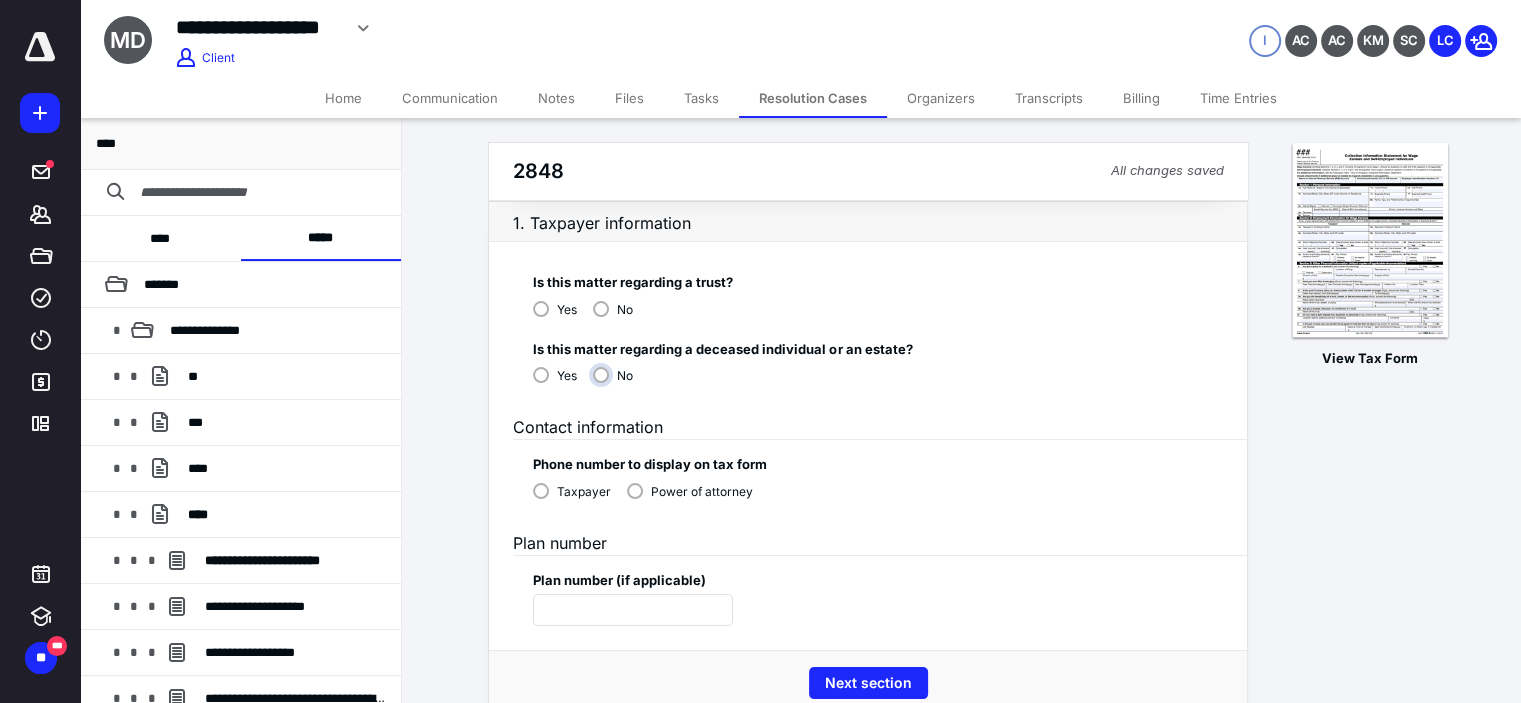 click on "No" at bounding box center (618, 383) 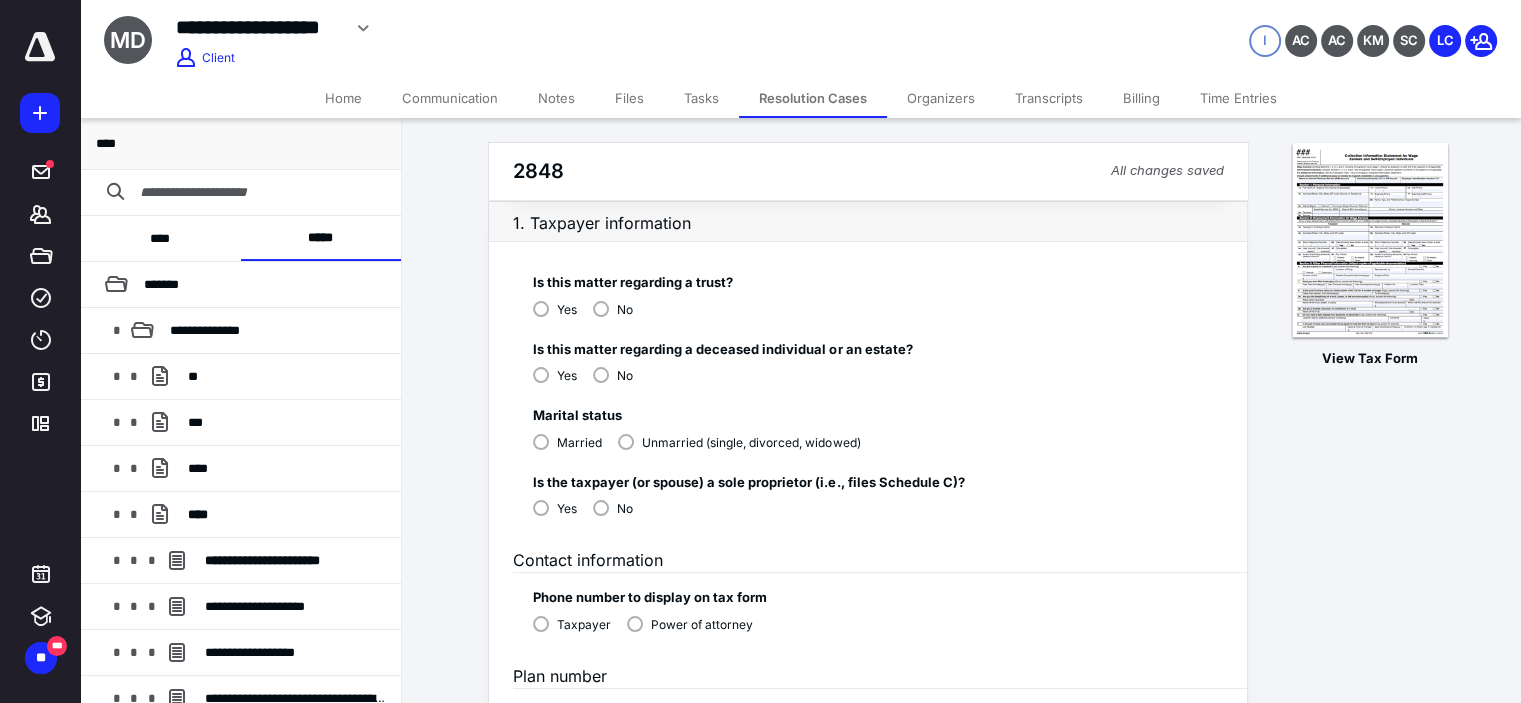 click on "No" at bounding box center (613, 374) 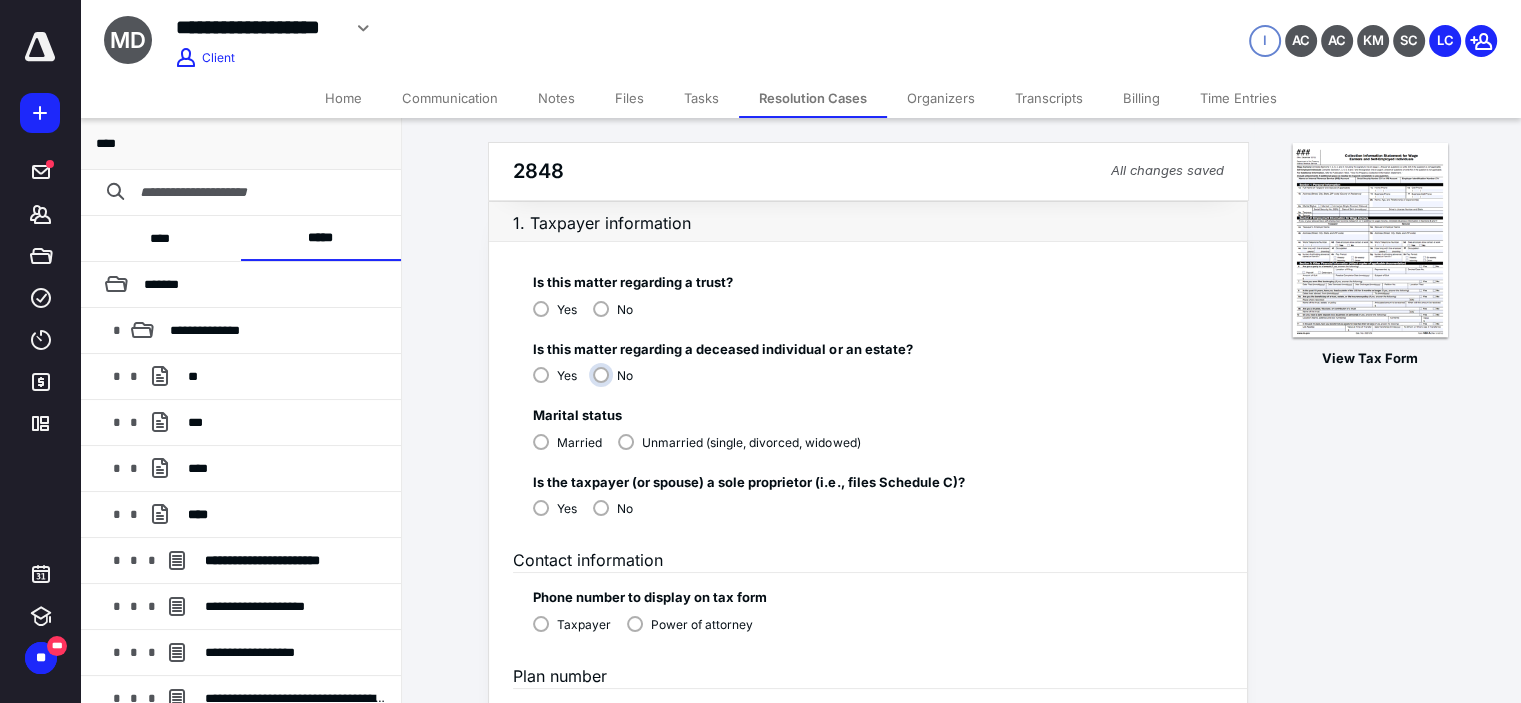 click on "No" at bounding box center (618, 383) 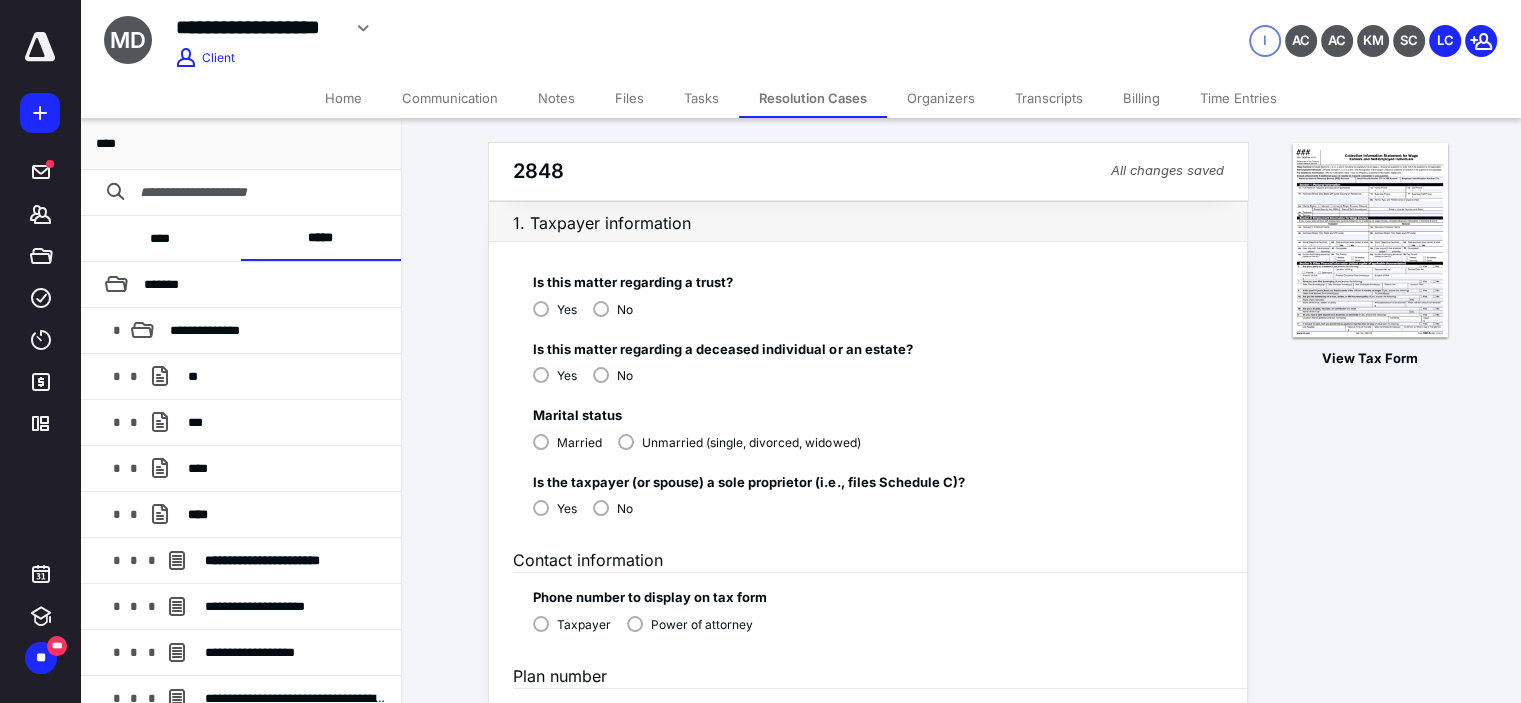click on "Unmarried (single, divorced, widowed)" at bounding box center (739, 441) 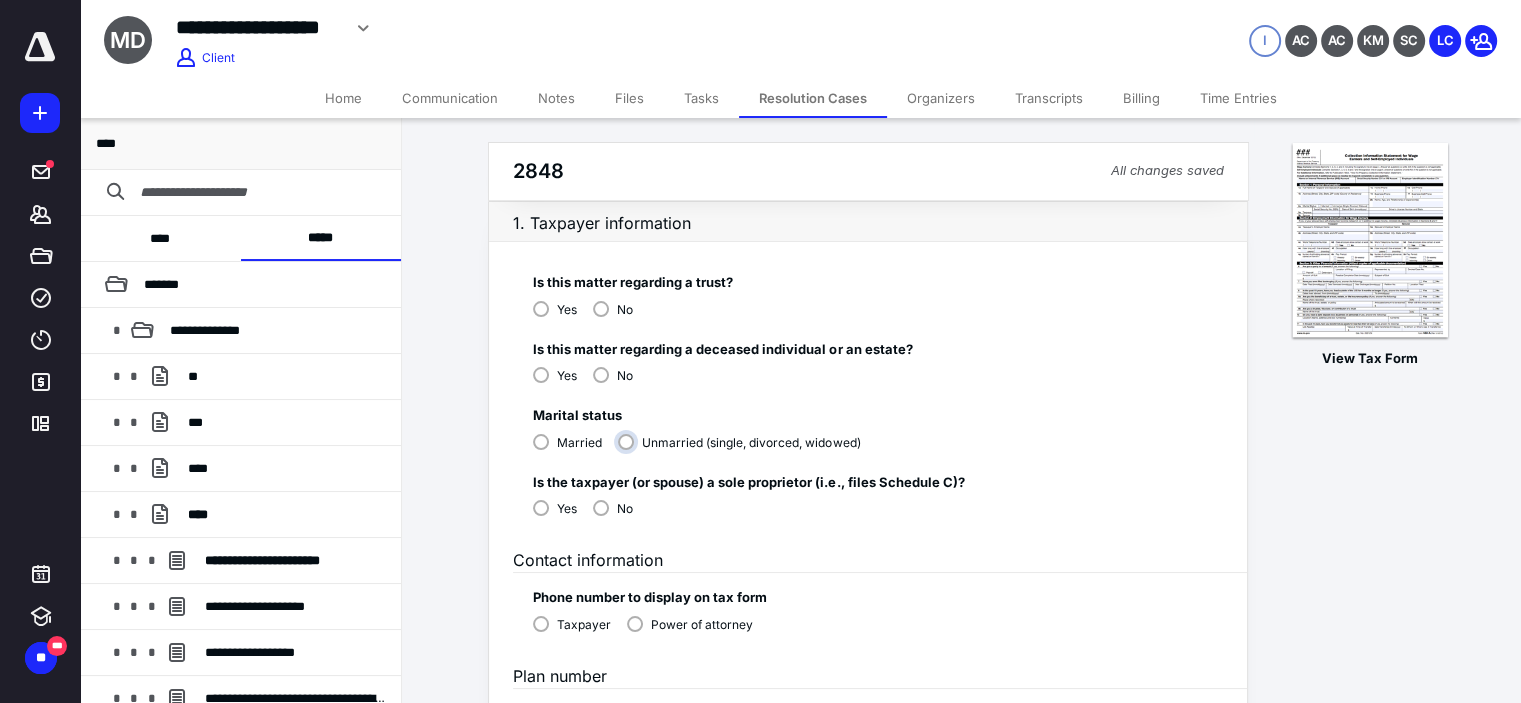 click on "Unmarried (single, divorced, widowed)" at bounding box center [744, 450] 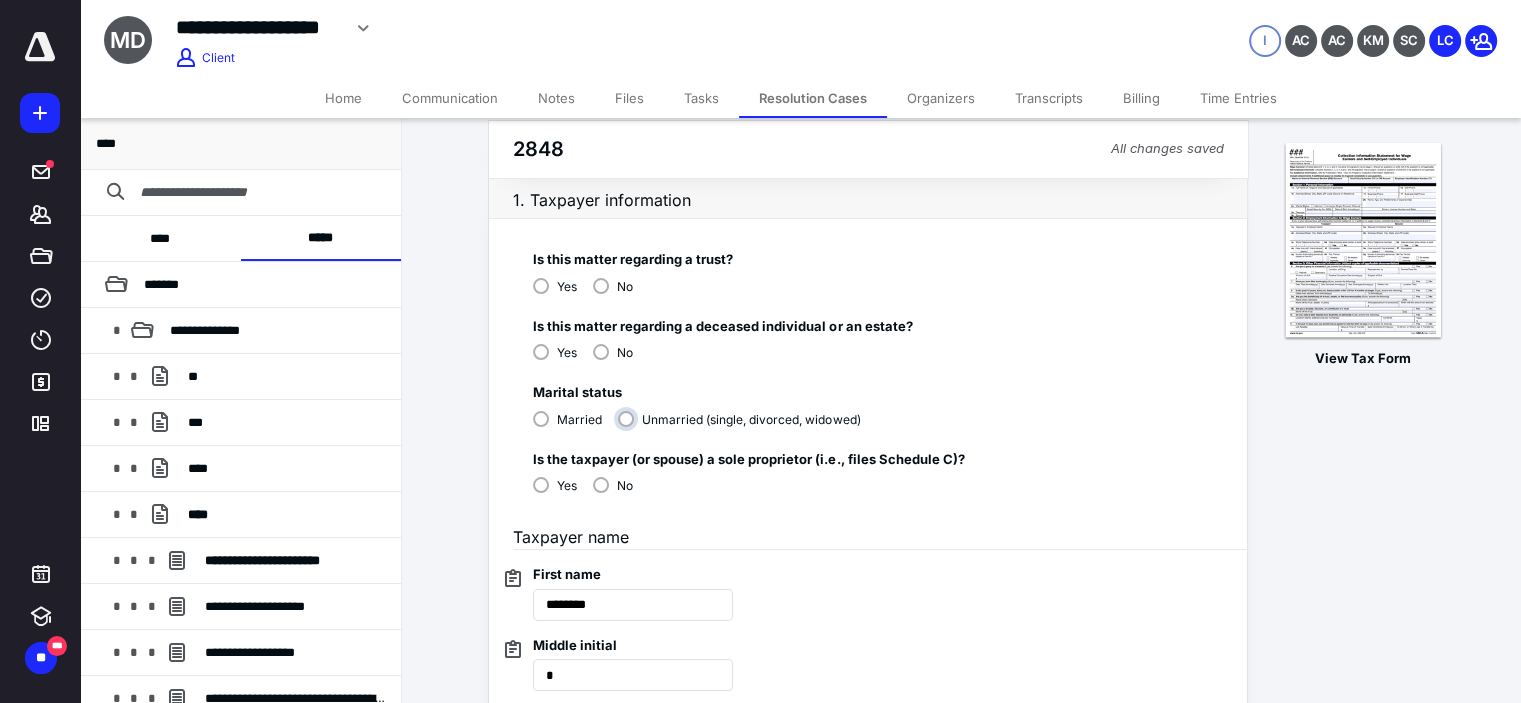 scroll, scrollTop: 100, scrollLeft: 0, axis: vertical 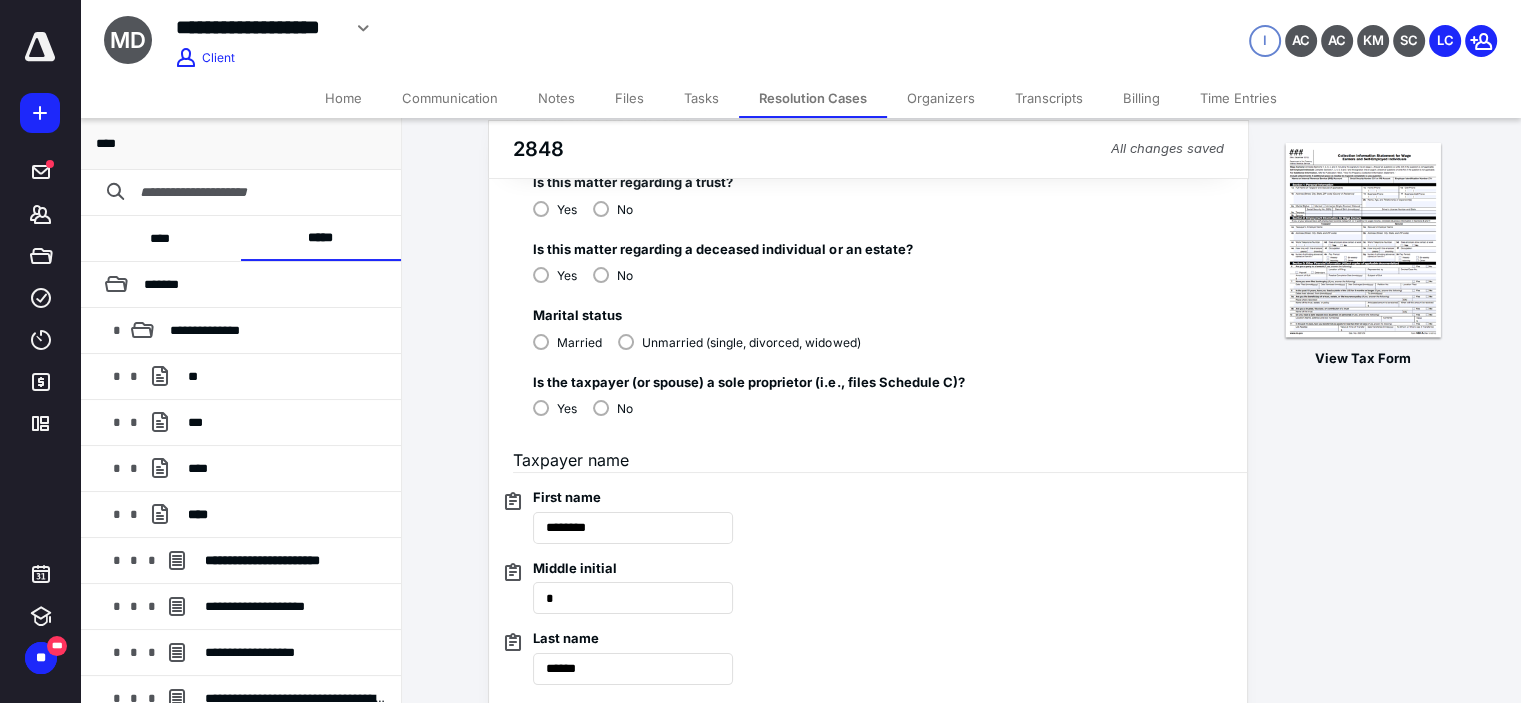 click on "No" at bounding box center (613, 407) 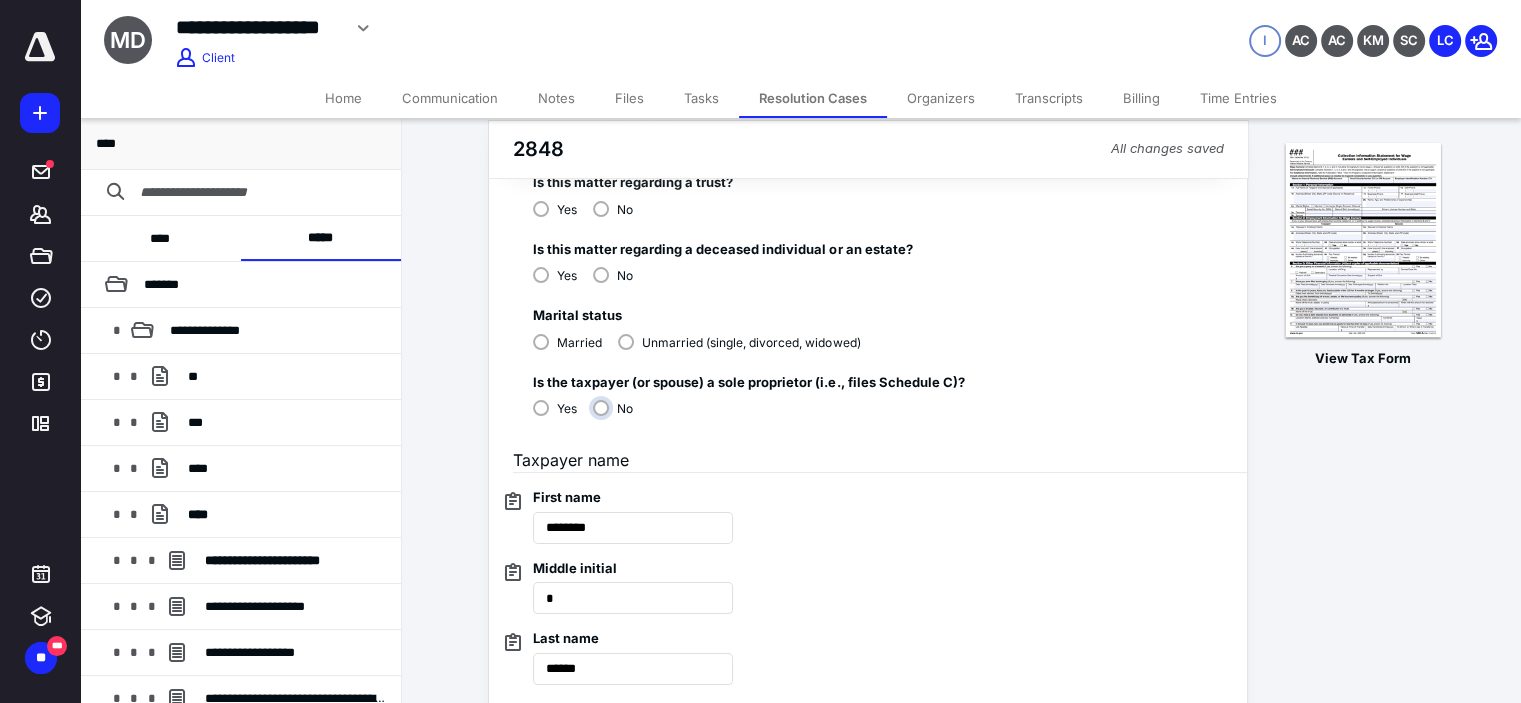 click on "No" at bounding box center [618, 416] 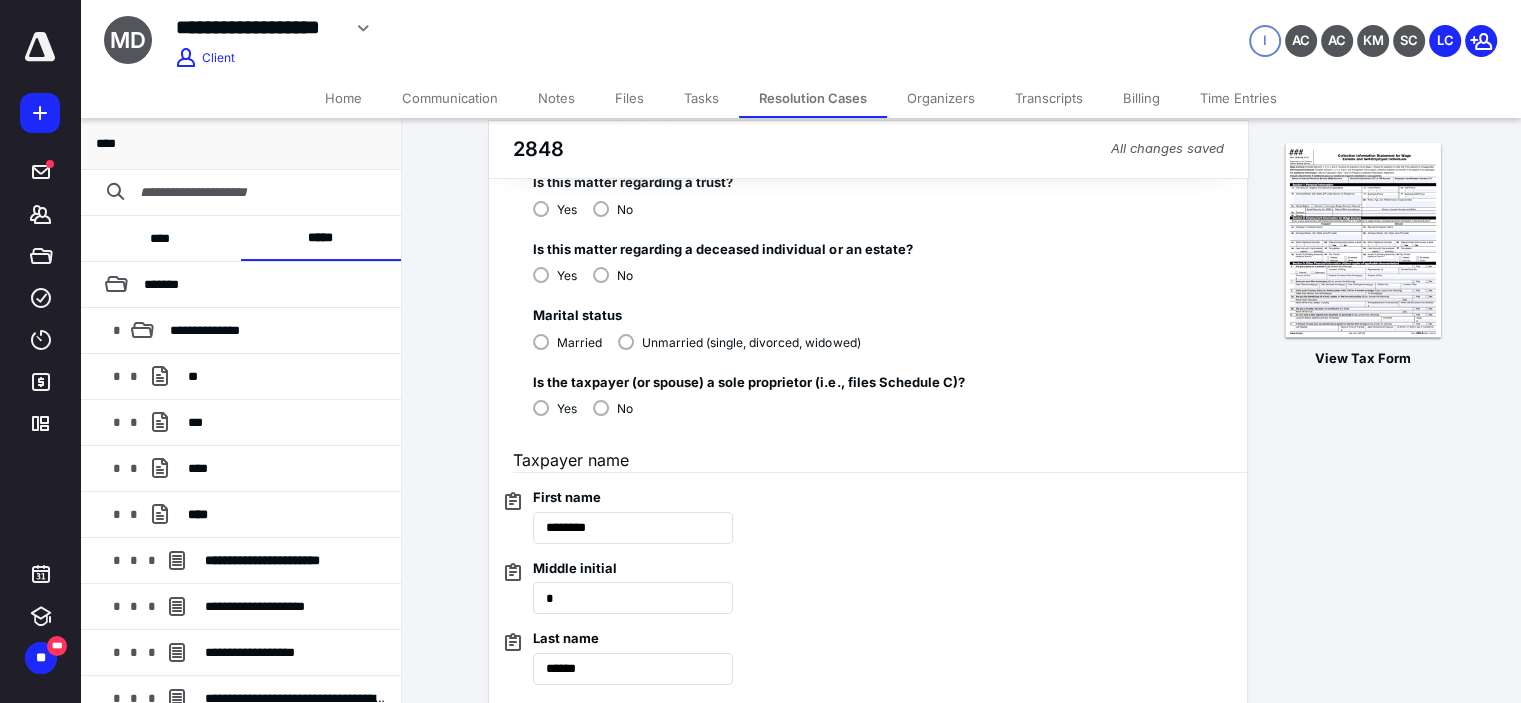 click on "I AC AC KM SC LC" at bounding box center [1270, 28] 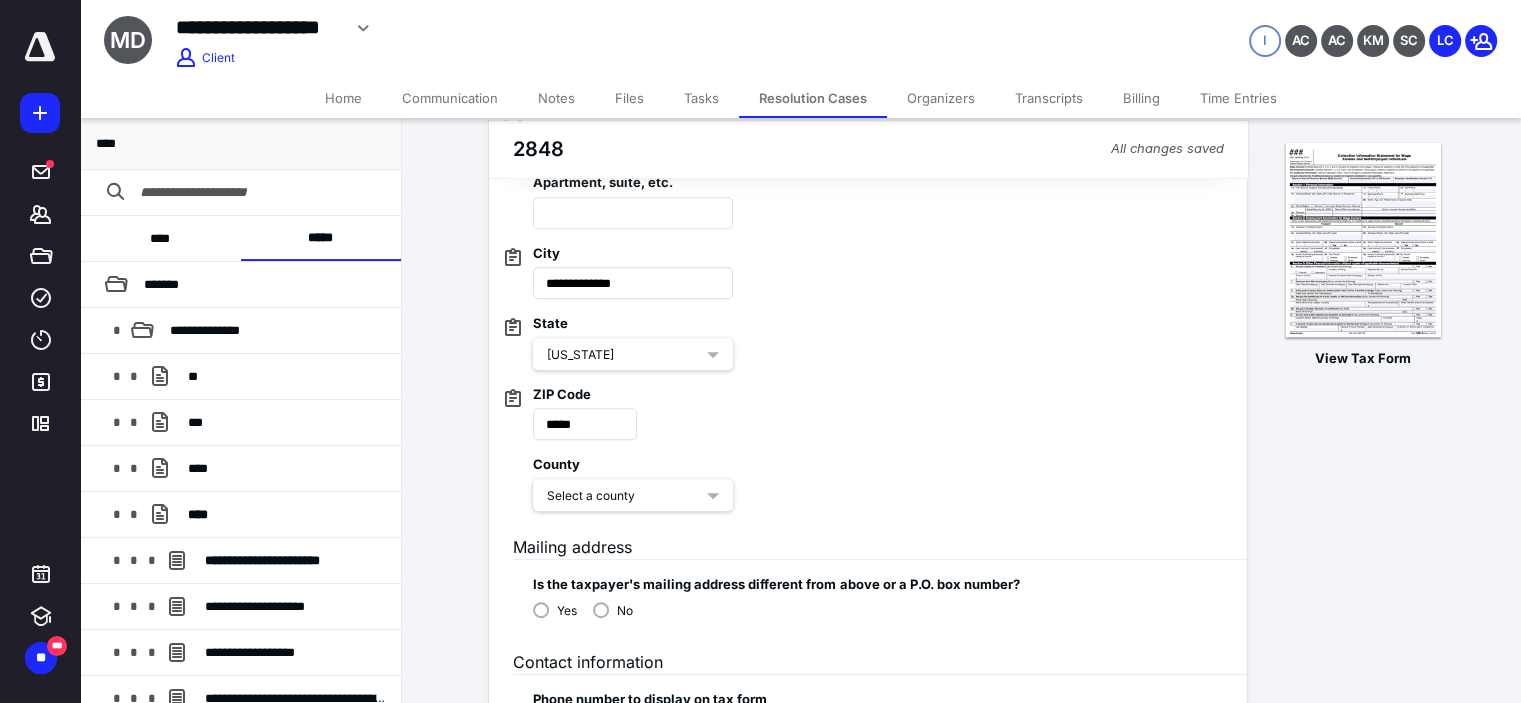 scroll, scrollTop: 966, scrollLeft: 0, axis: vertical 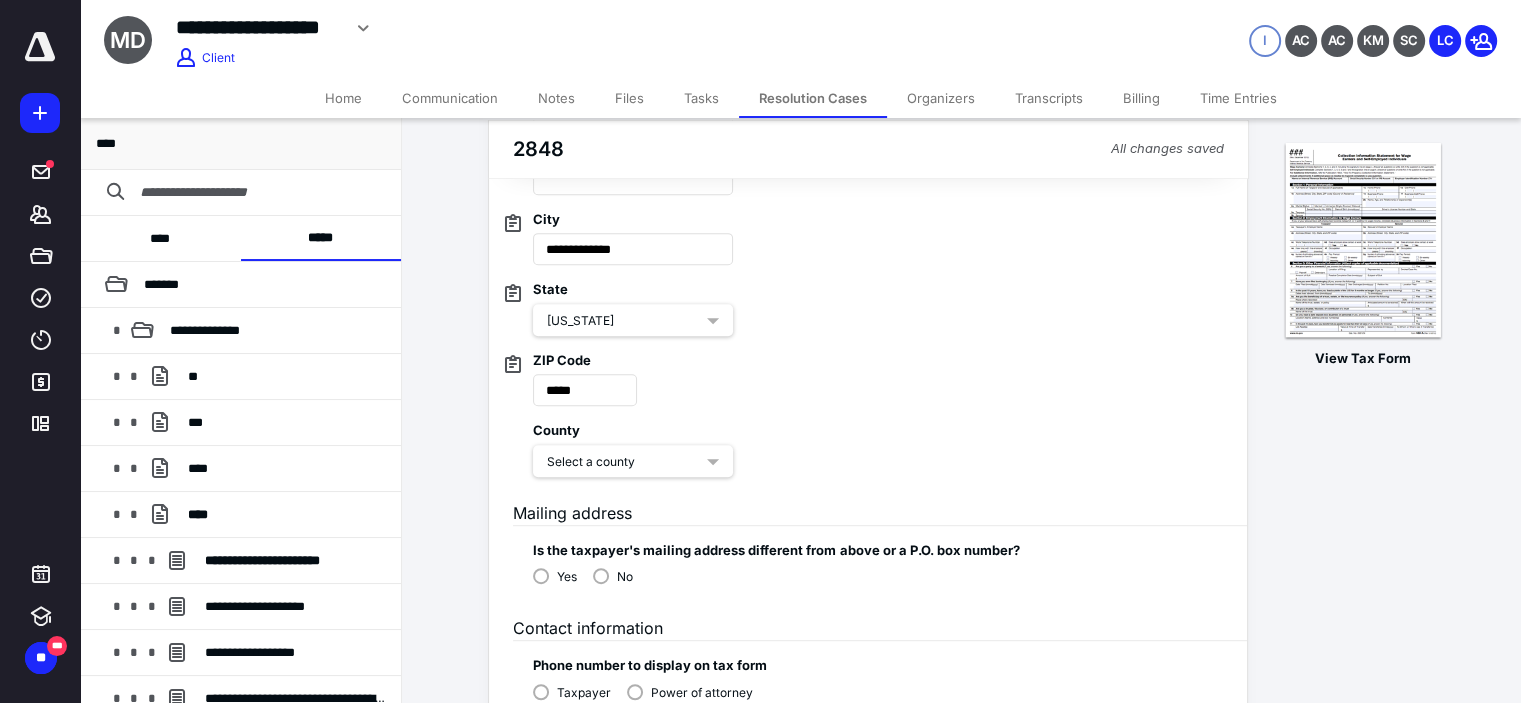 click on "Select a county" at bounding box center [633, 461] 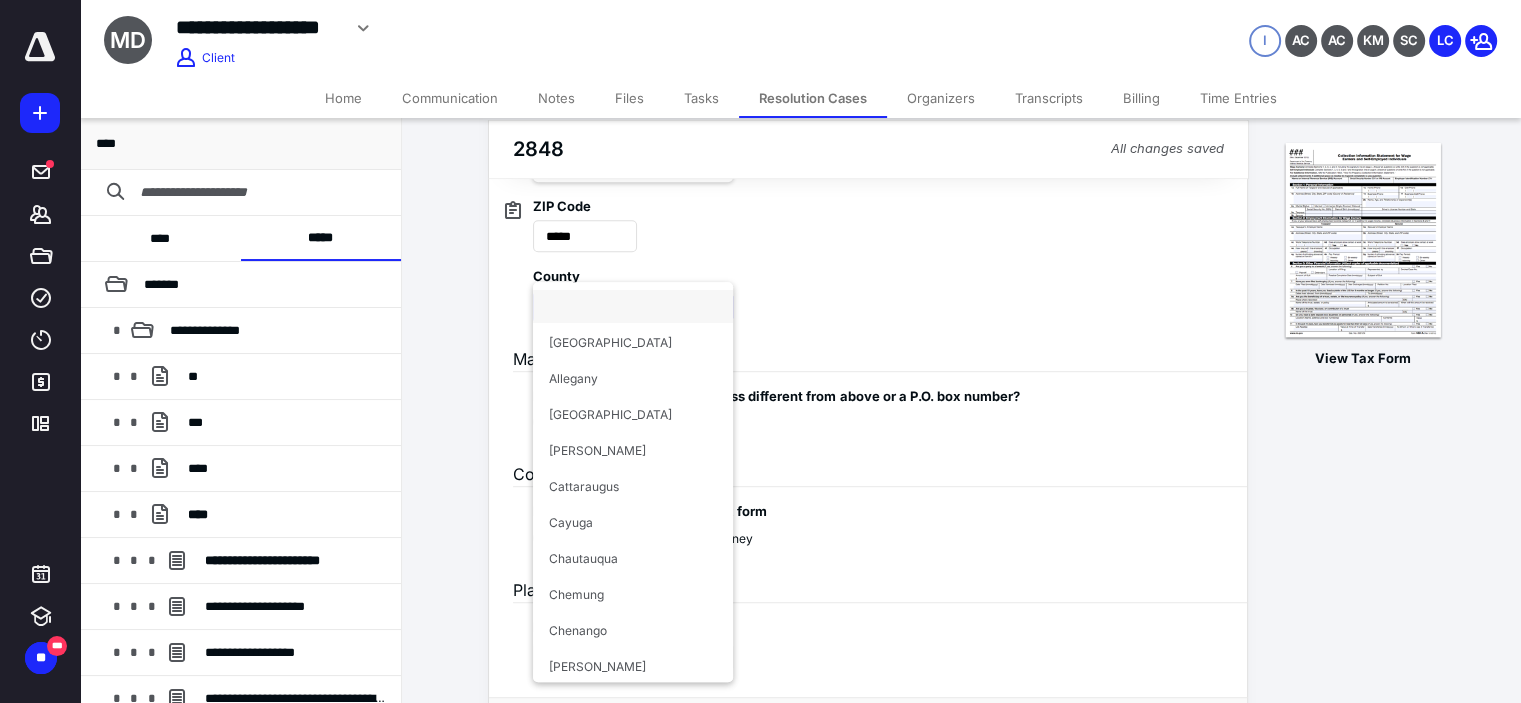 scroll, scrollTop: 1133, scrollLeft: 0, axis: vertical 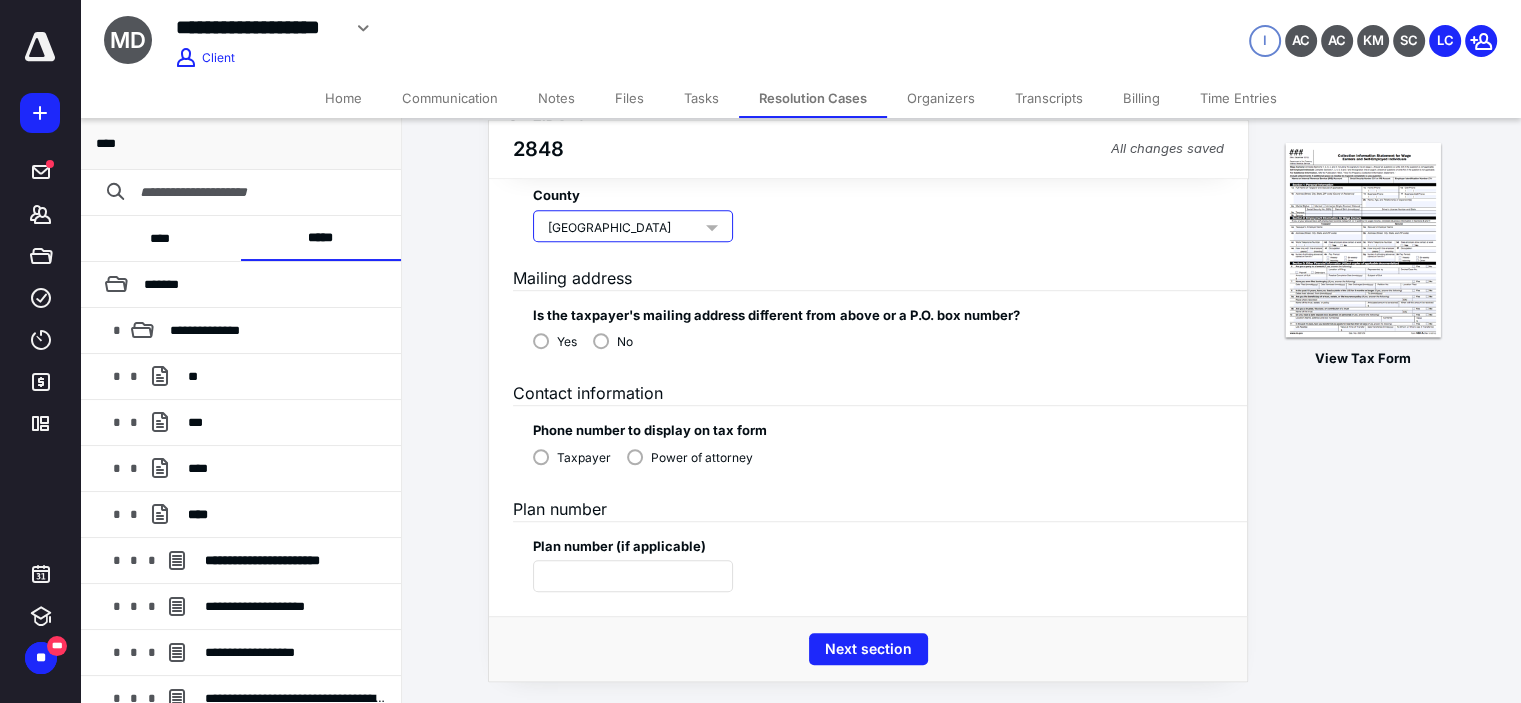click on "No" at bounding box center (613, 340) 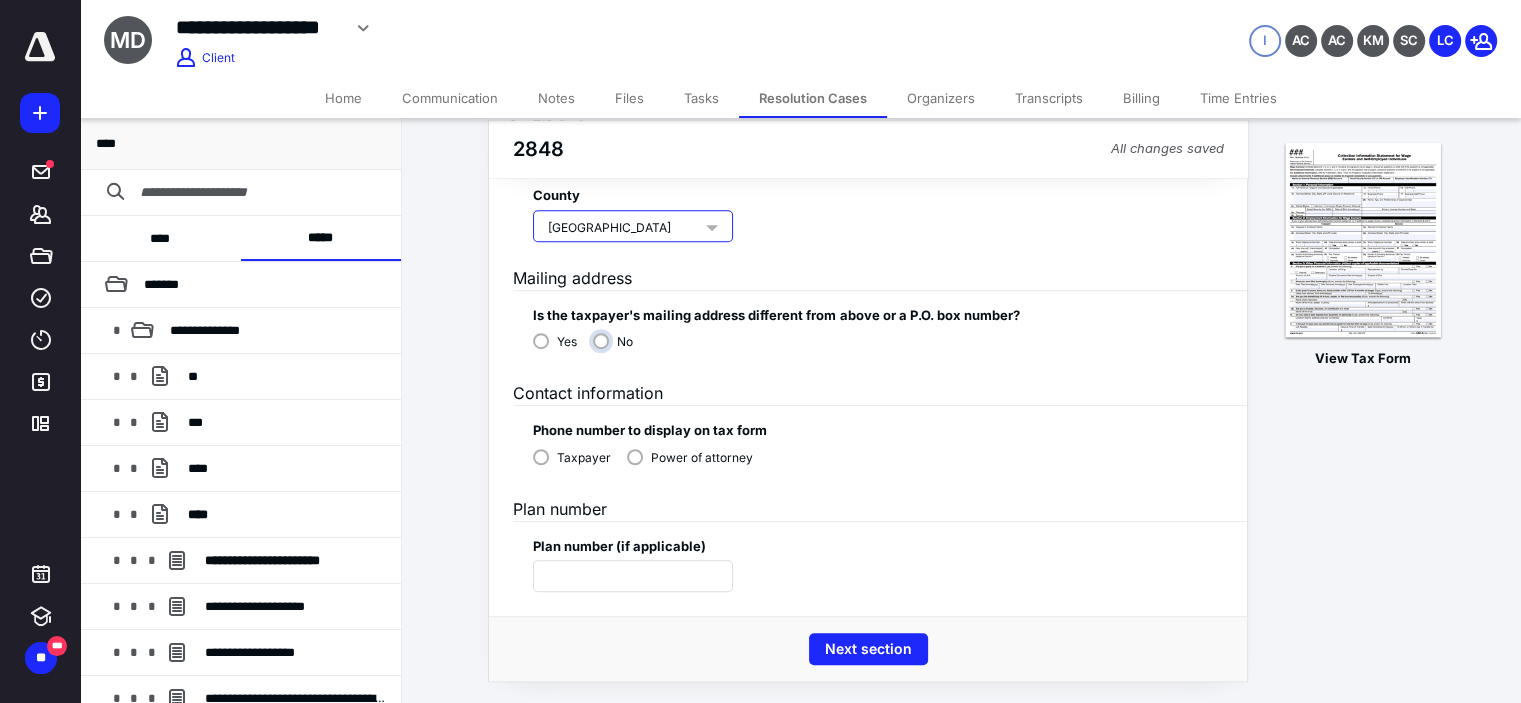 click on "No" at bounding box center [618, 349] 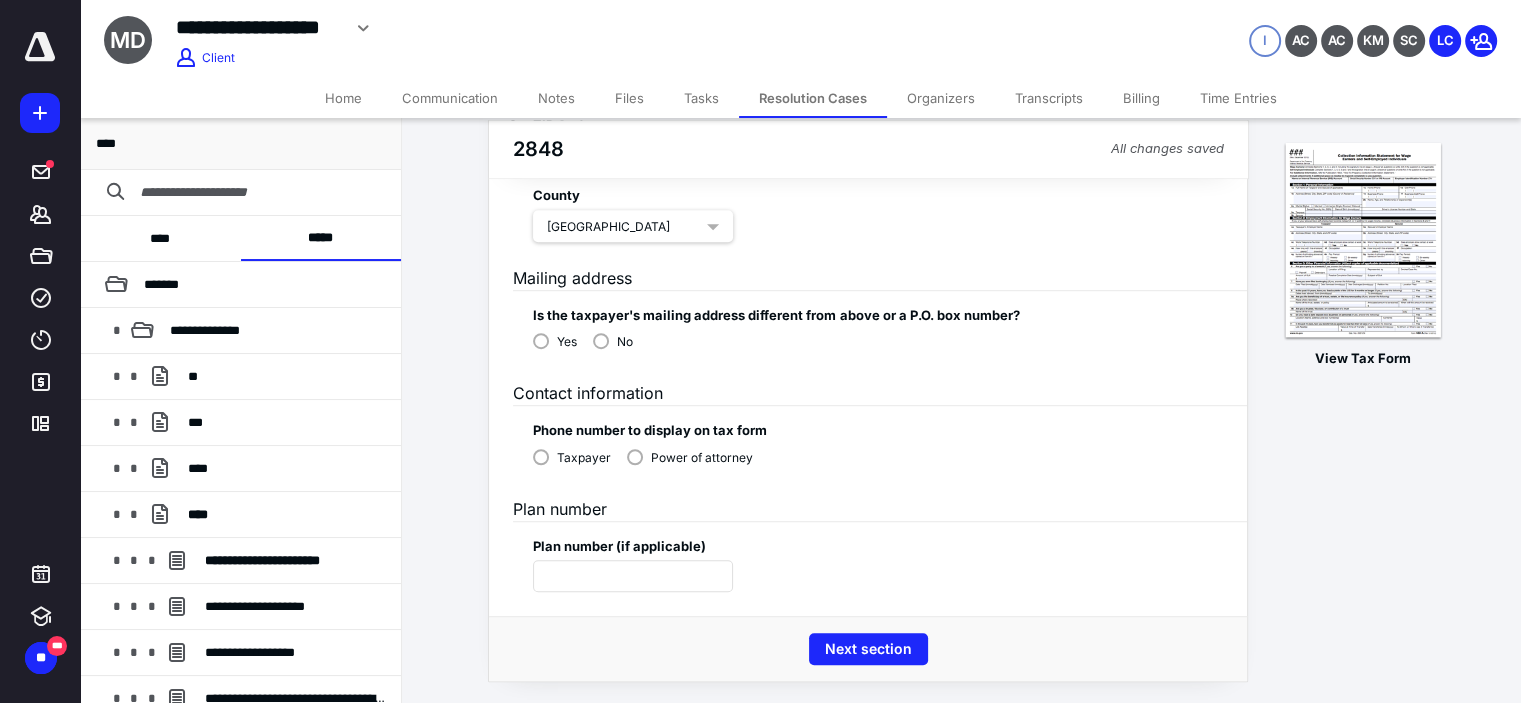 click on "Power of attorney" at bounding box center [702, 458] 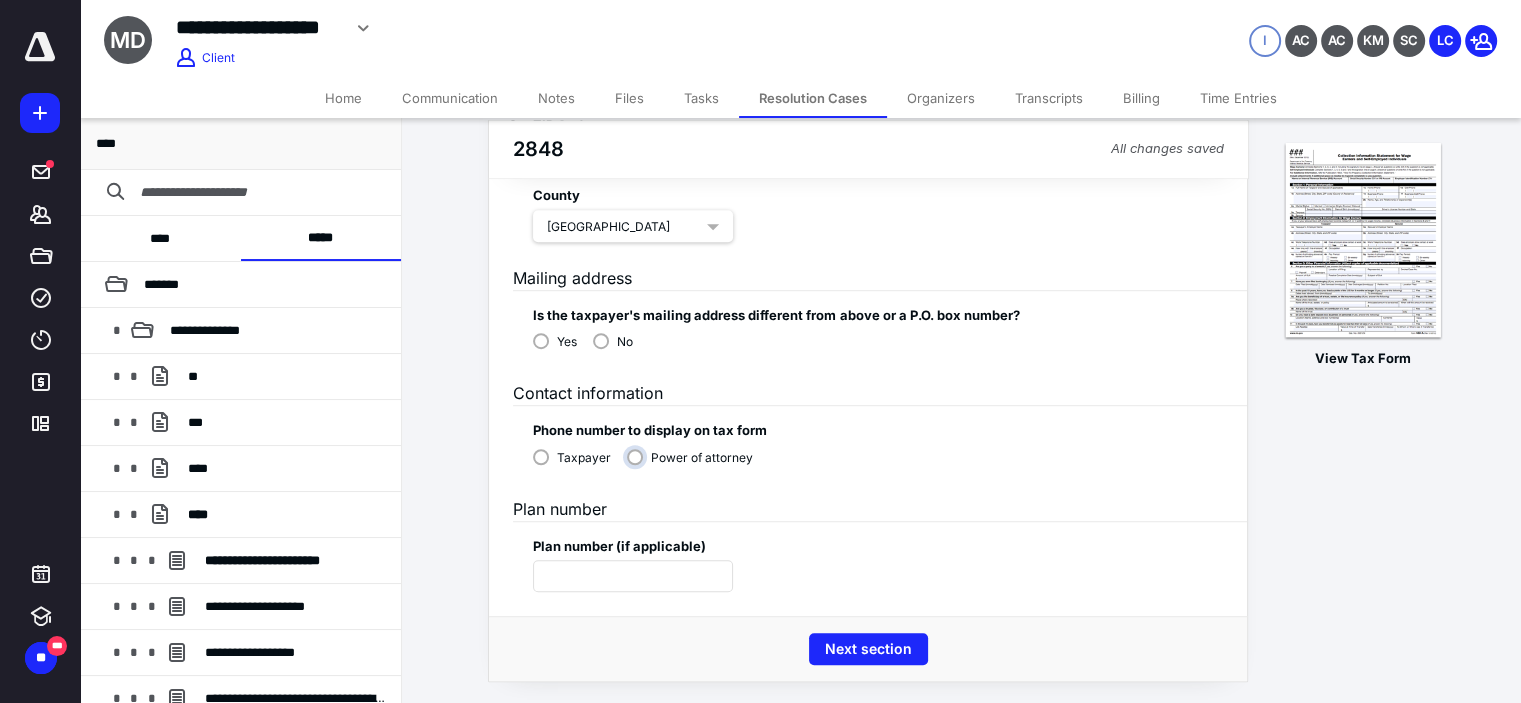 click on "Power of attorney" at bounding box center [695, 465] 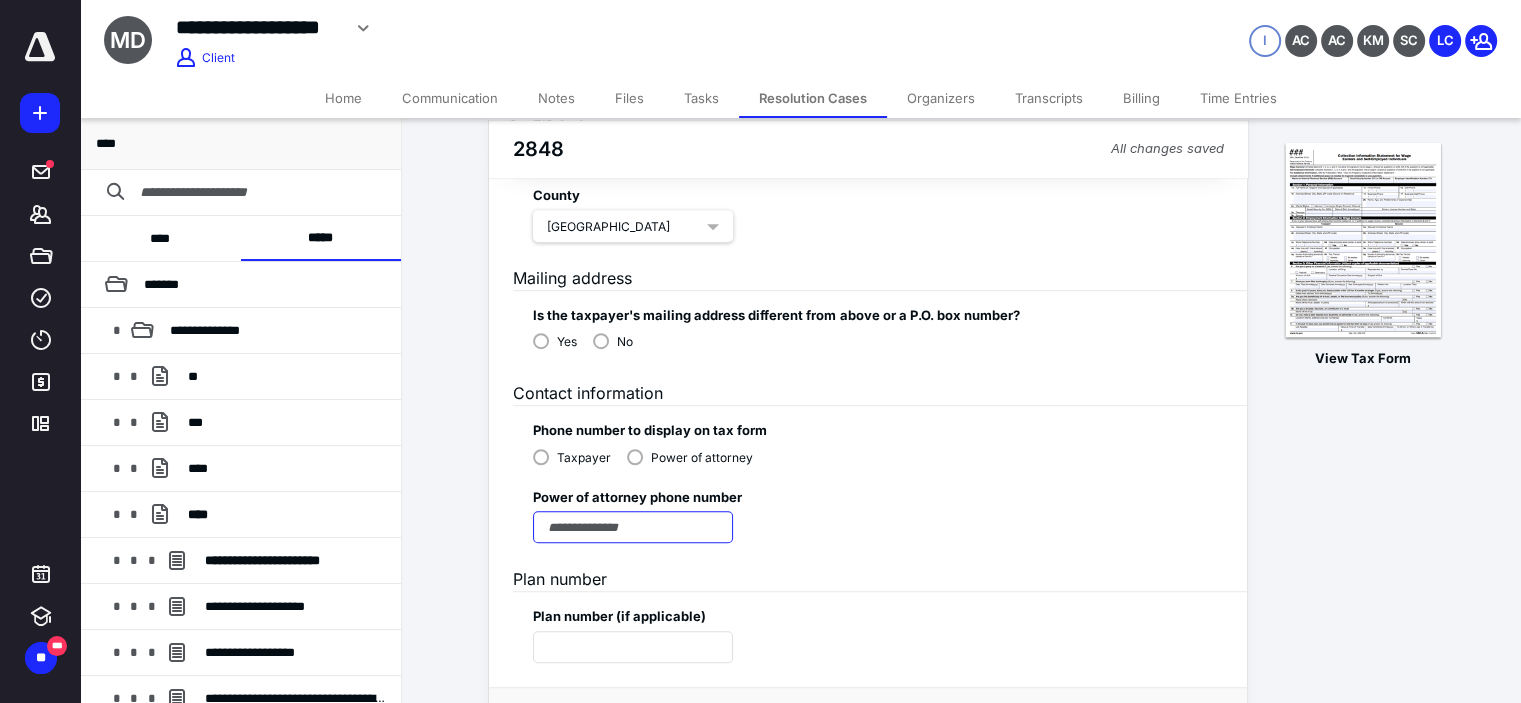 click at bounding box center [633, 527] 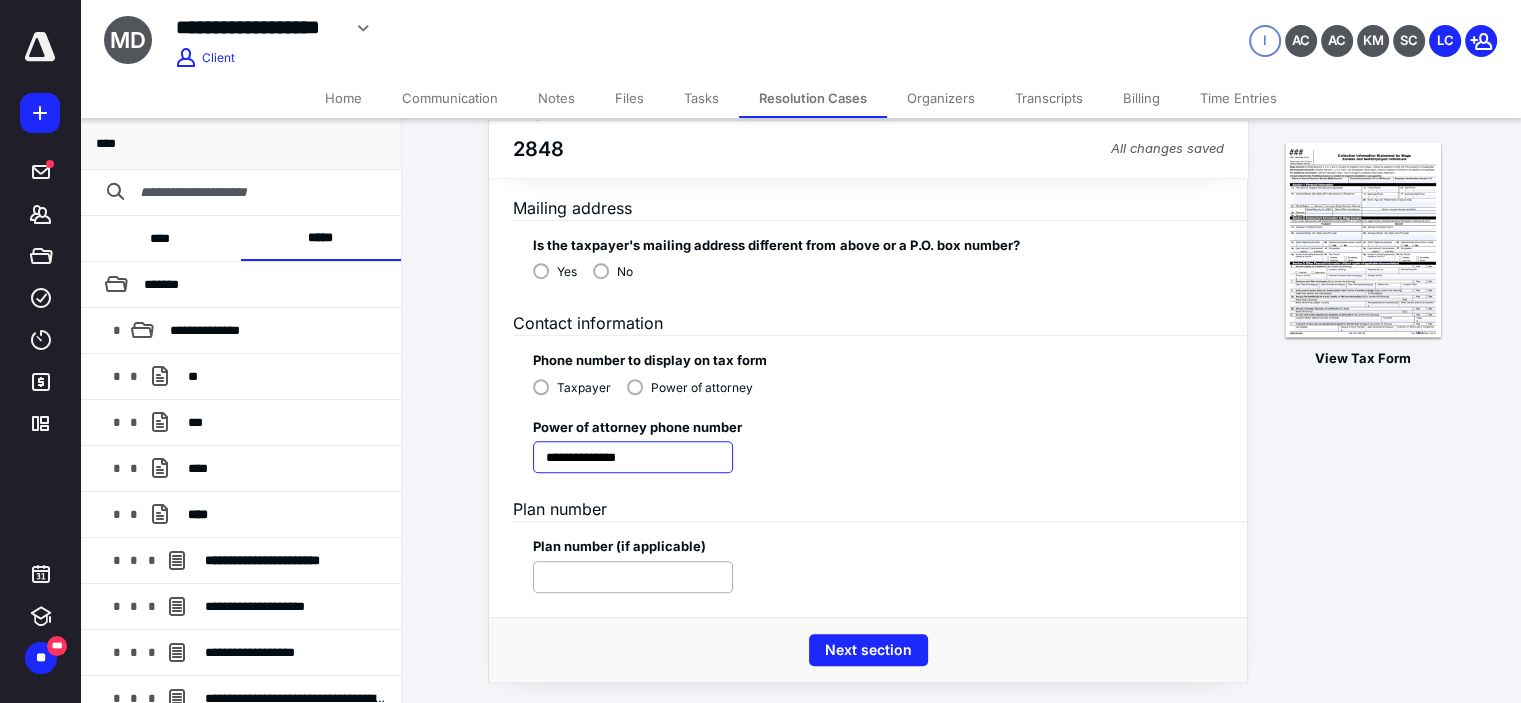 scroll, scrollTop: 1272, scrollLeft: 0, axis: vertical 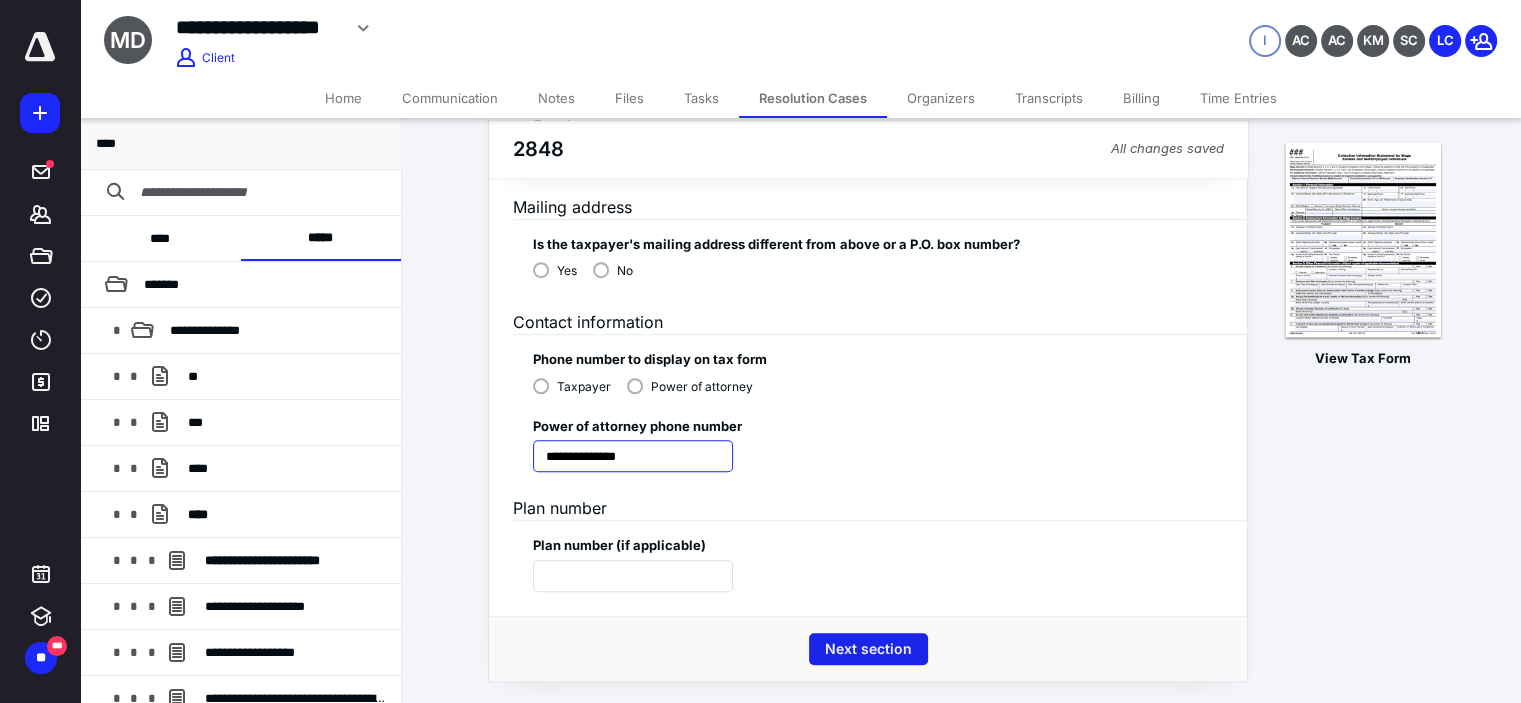 type on "**********" 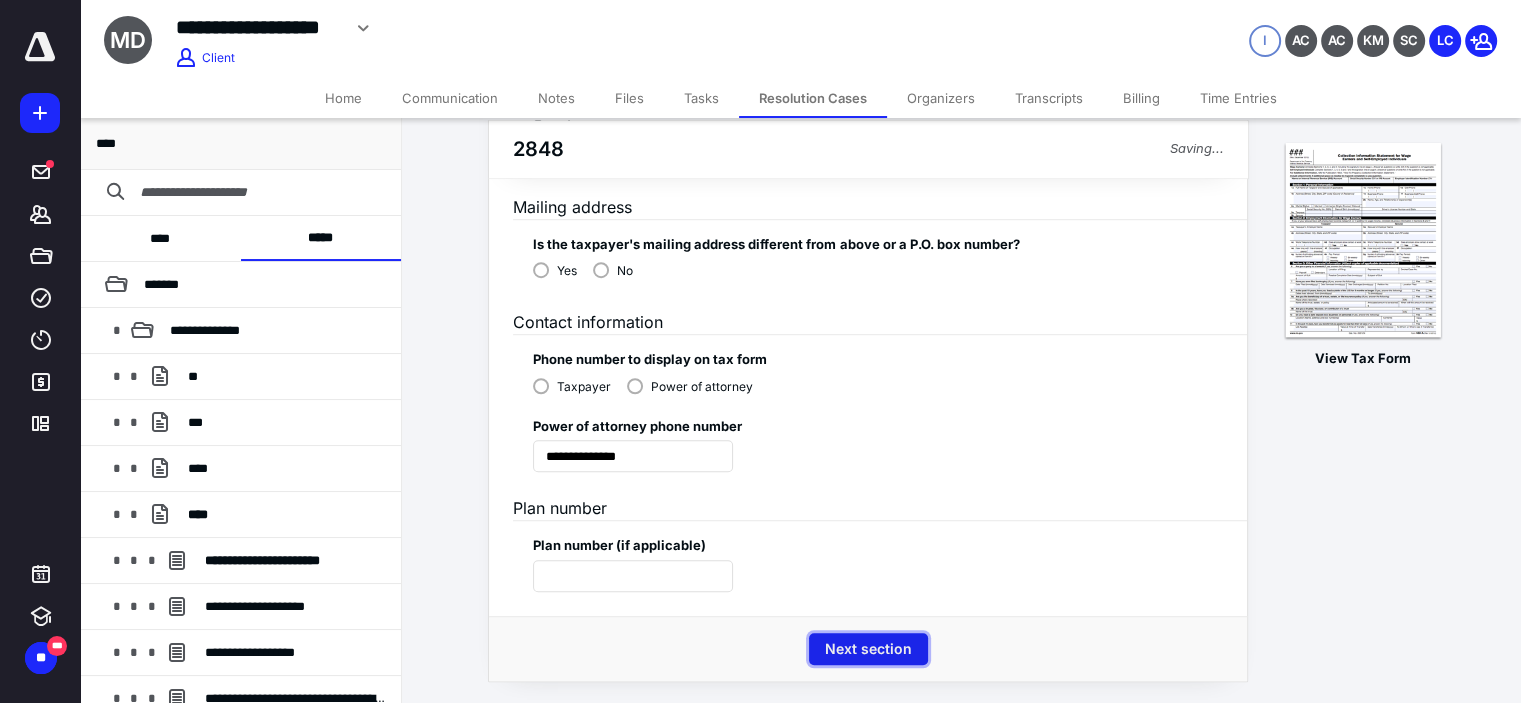 click on "Next section" at bounding box center (868, 649) 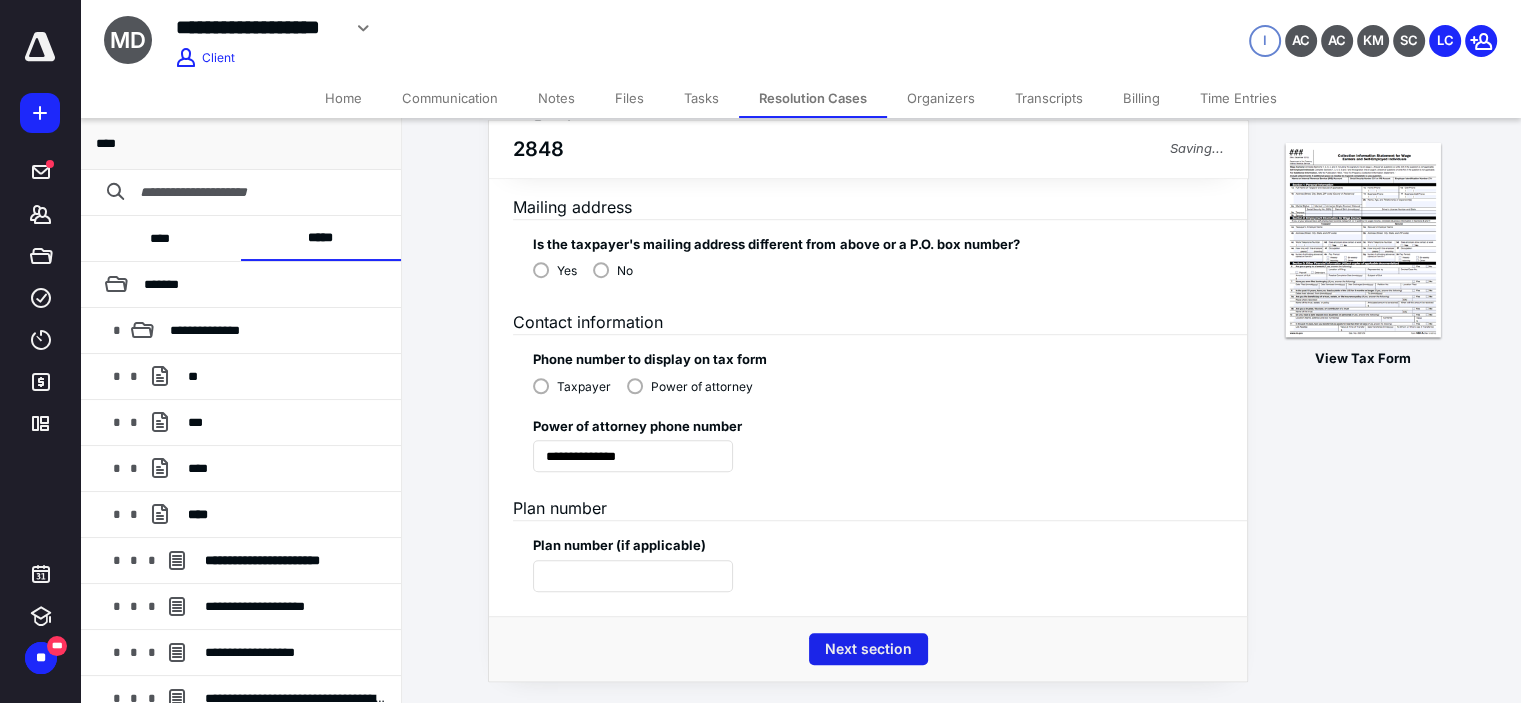 scroll, scrollTop: 0, scrollLeft: 0, axis: both 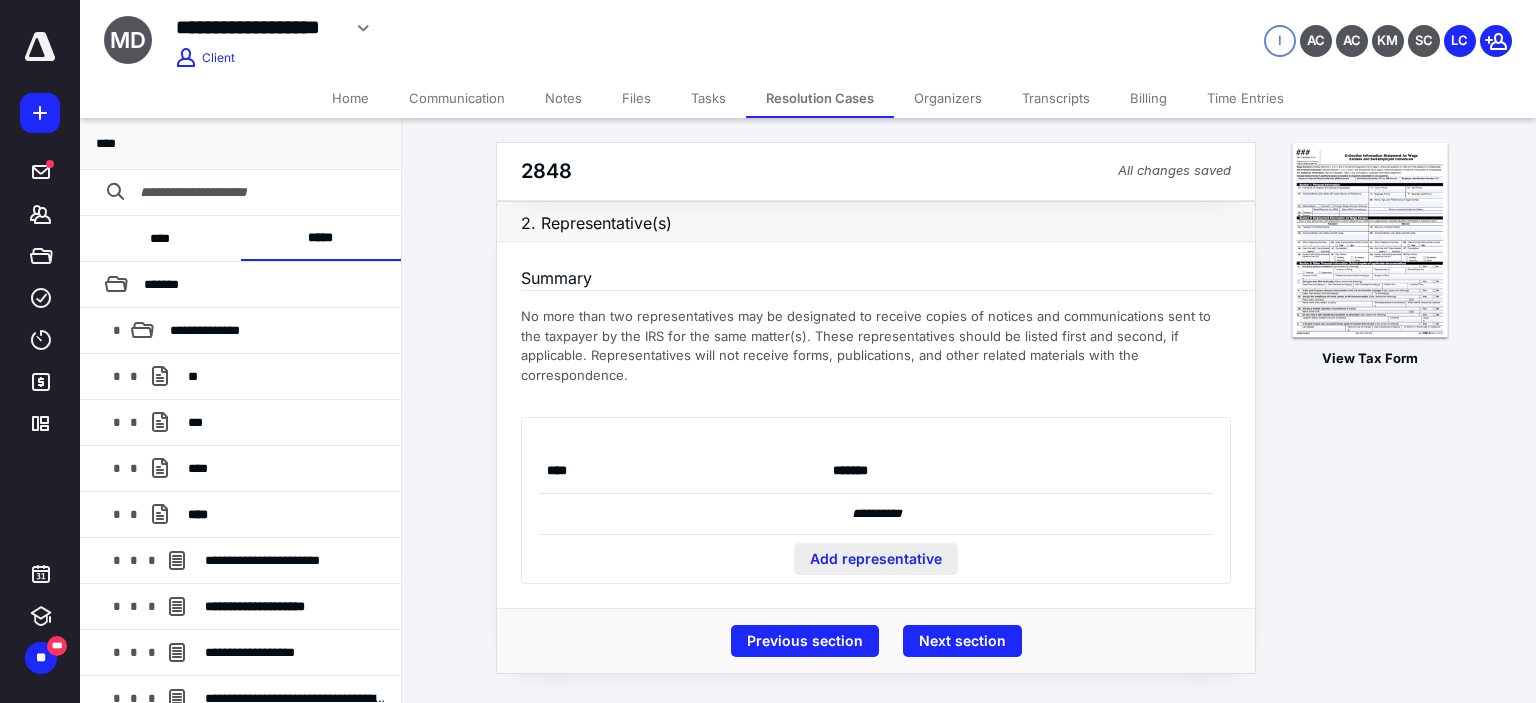click on "Add representative" at bounding box center (876, 559) 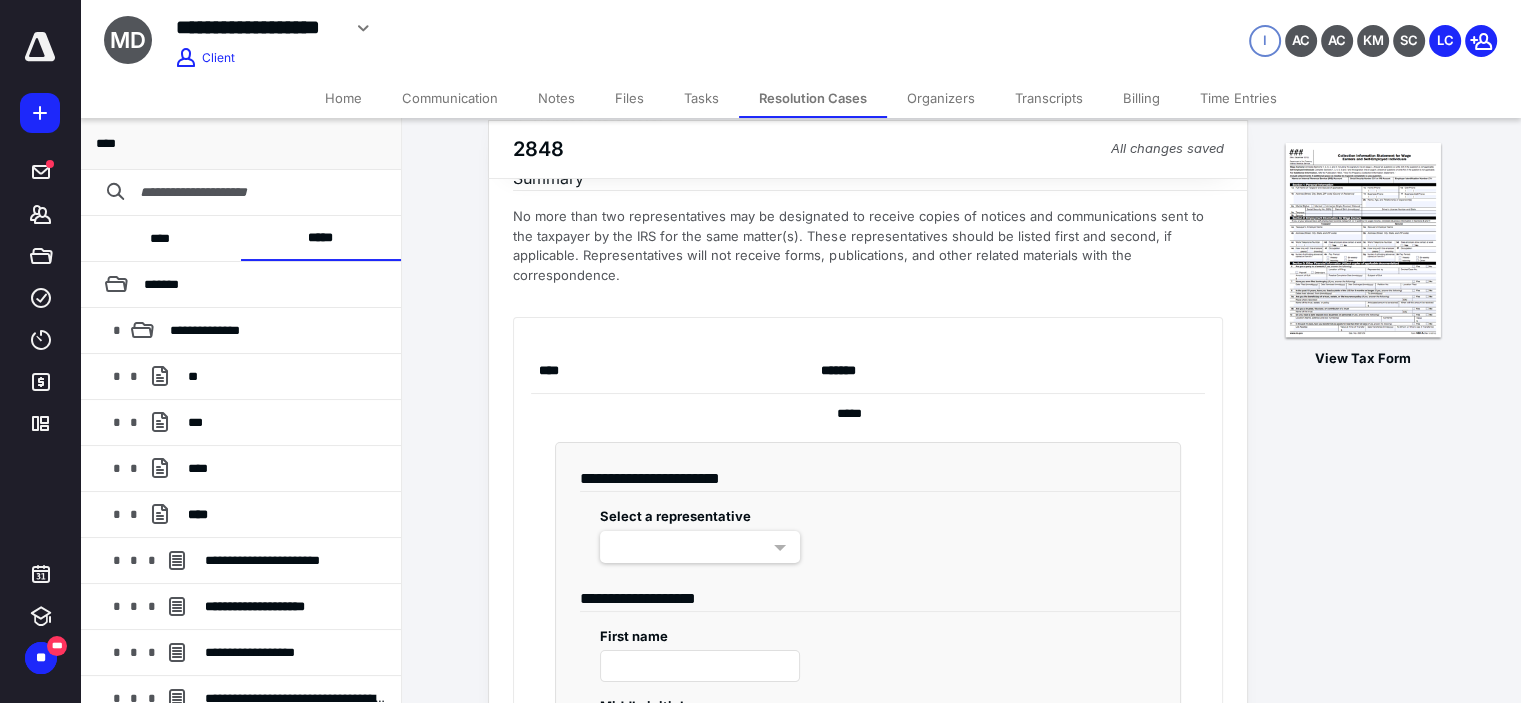click at bounding box center (700, 547) 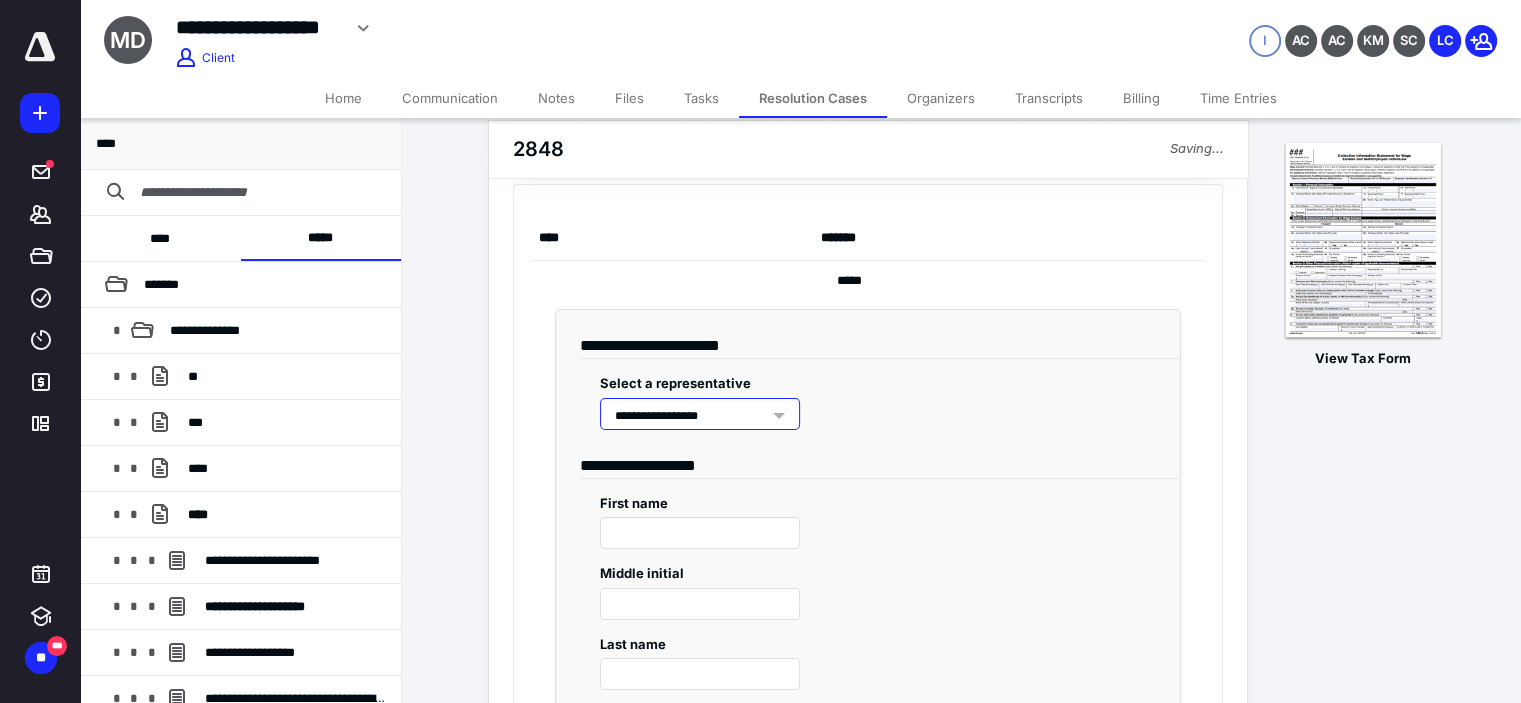 type on "****" 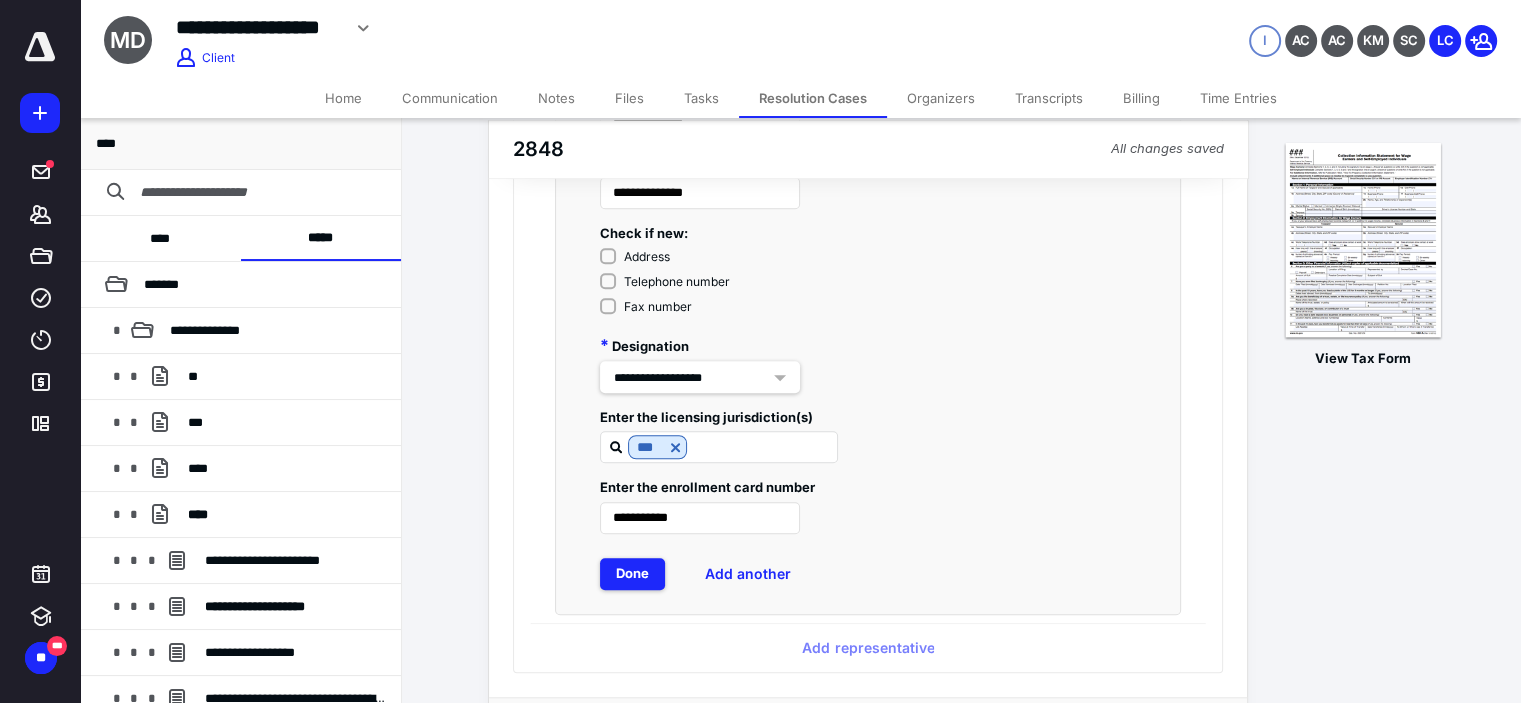 scroll, scrollTop: 1666, scrollLeft: 0, axis: vertical 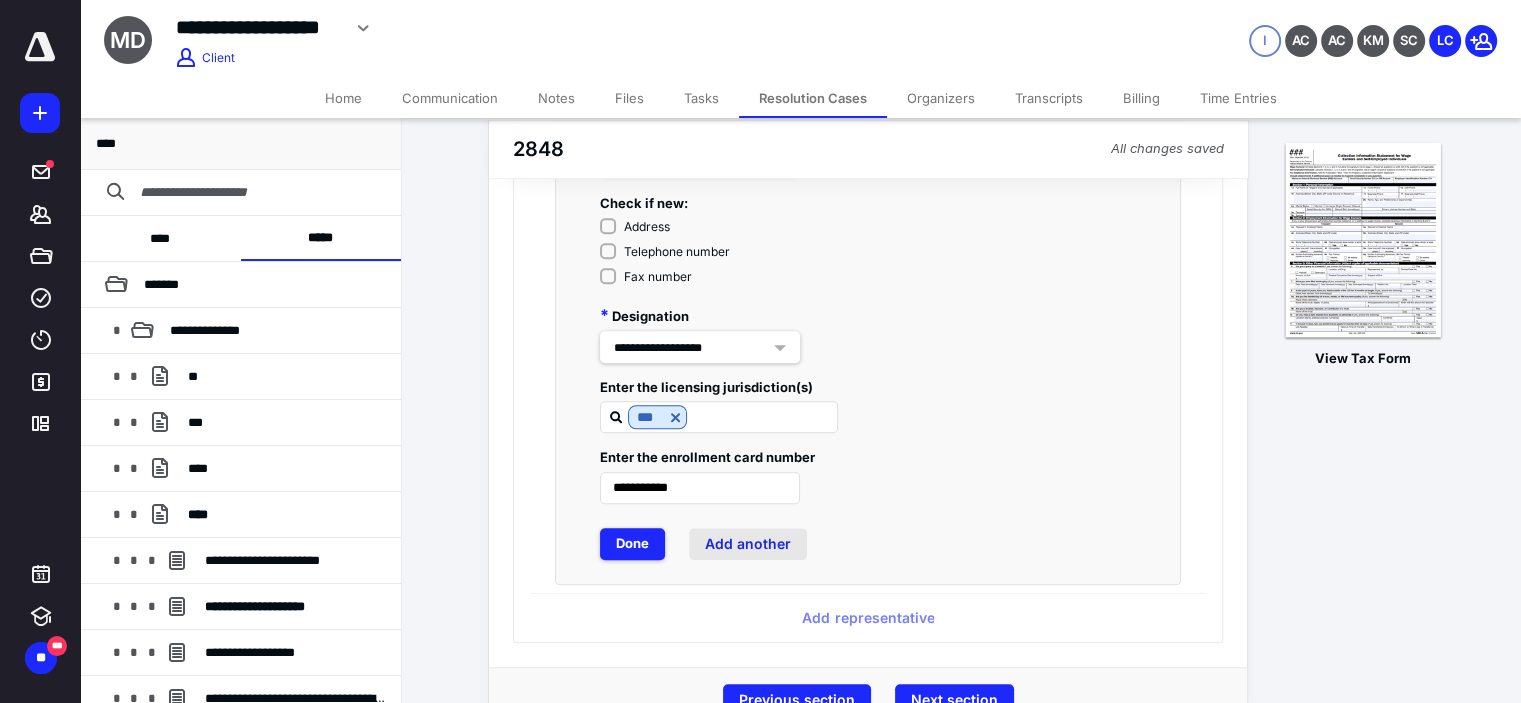 click on "Add another" at bounding box center [748, 544] 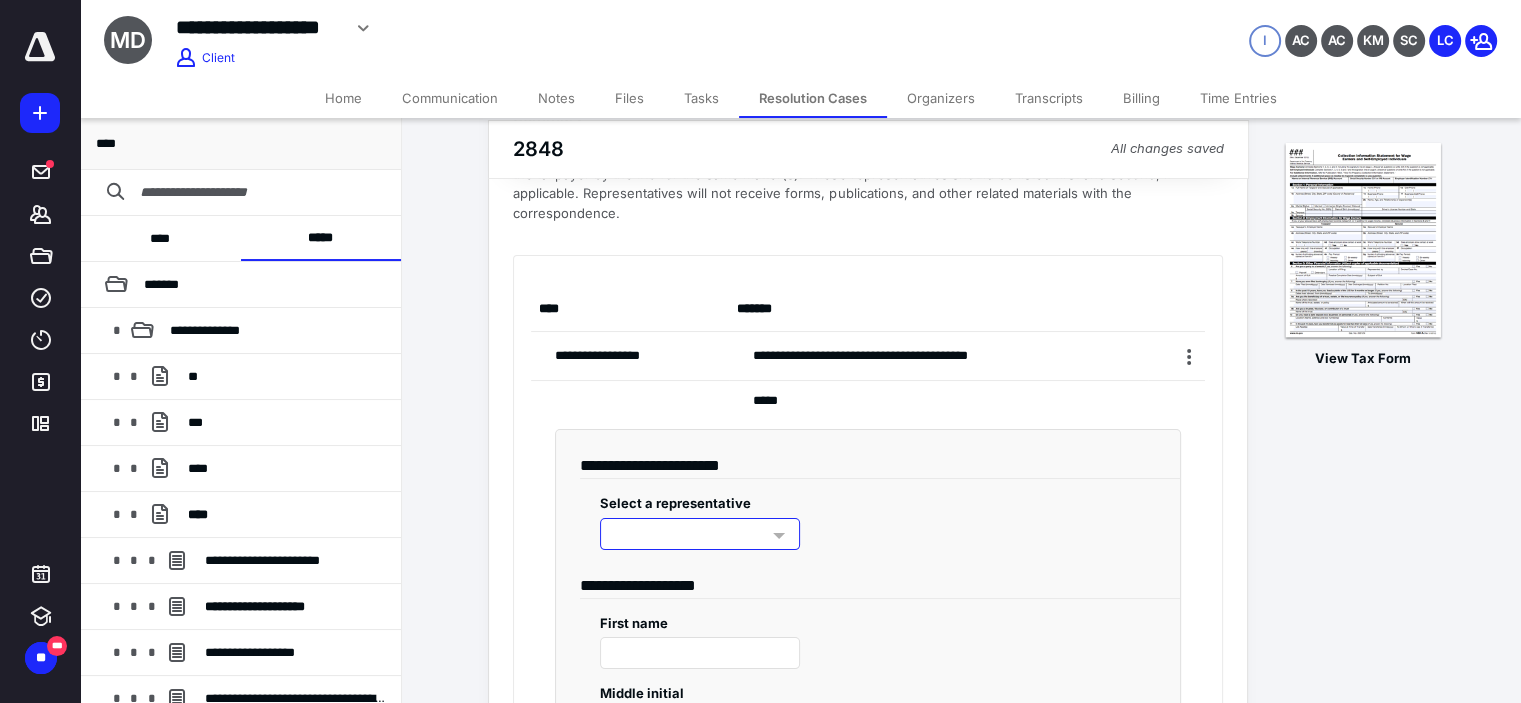 scroll, scrollTop: 133, scrollLeft: 0, axis: vertical 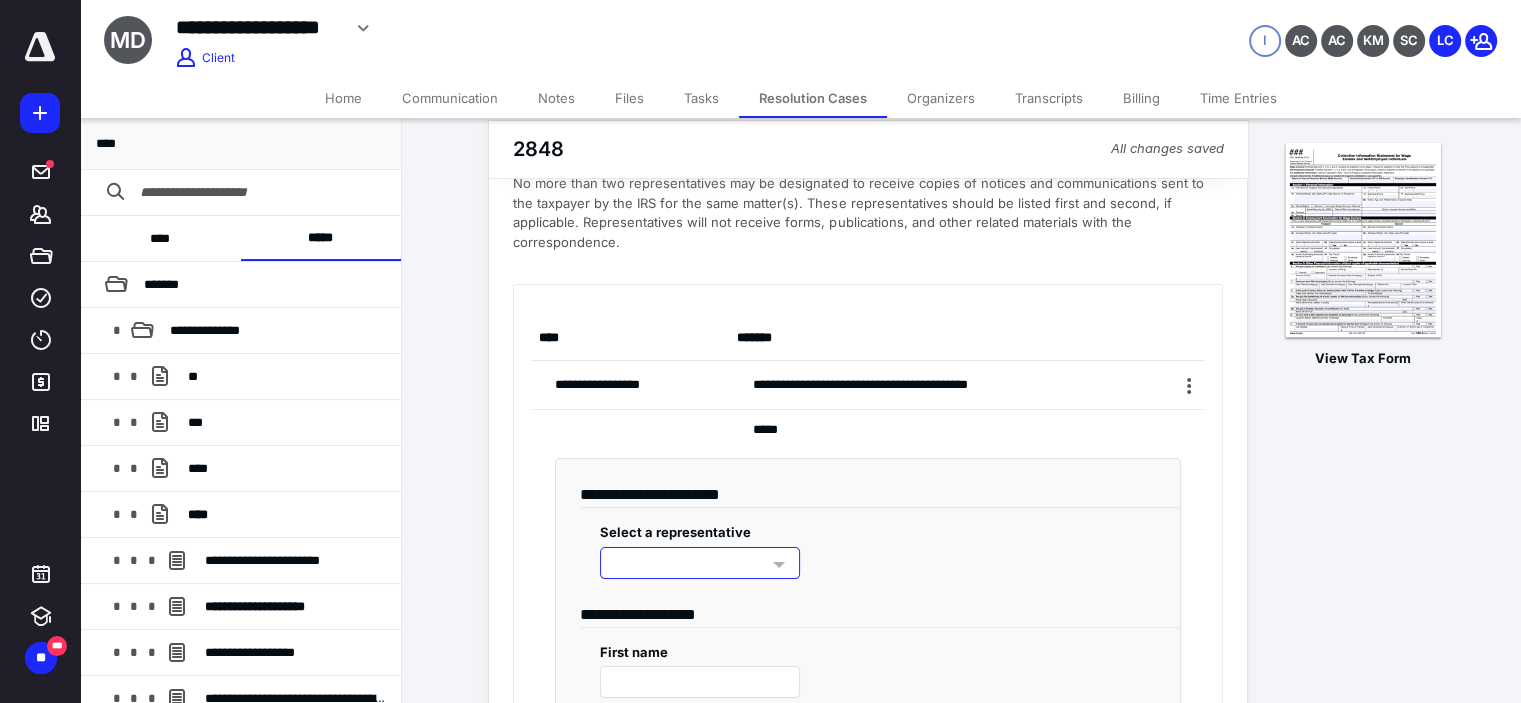 click at bounding box center [700, 563] 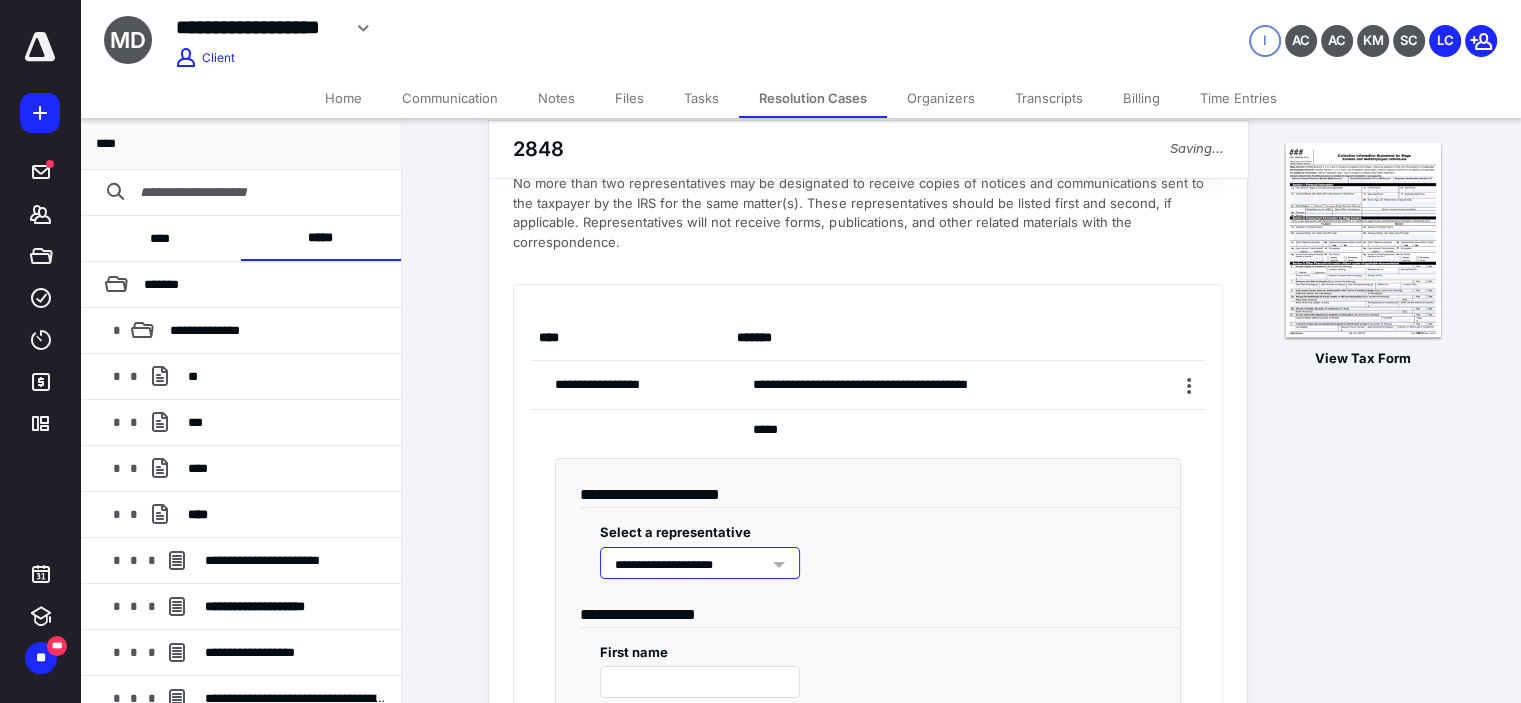 type on "*******" 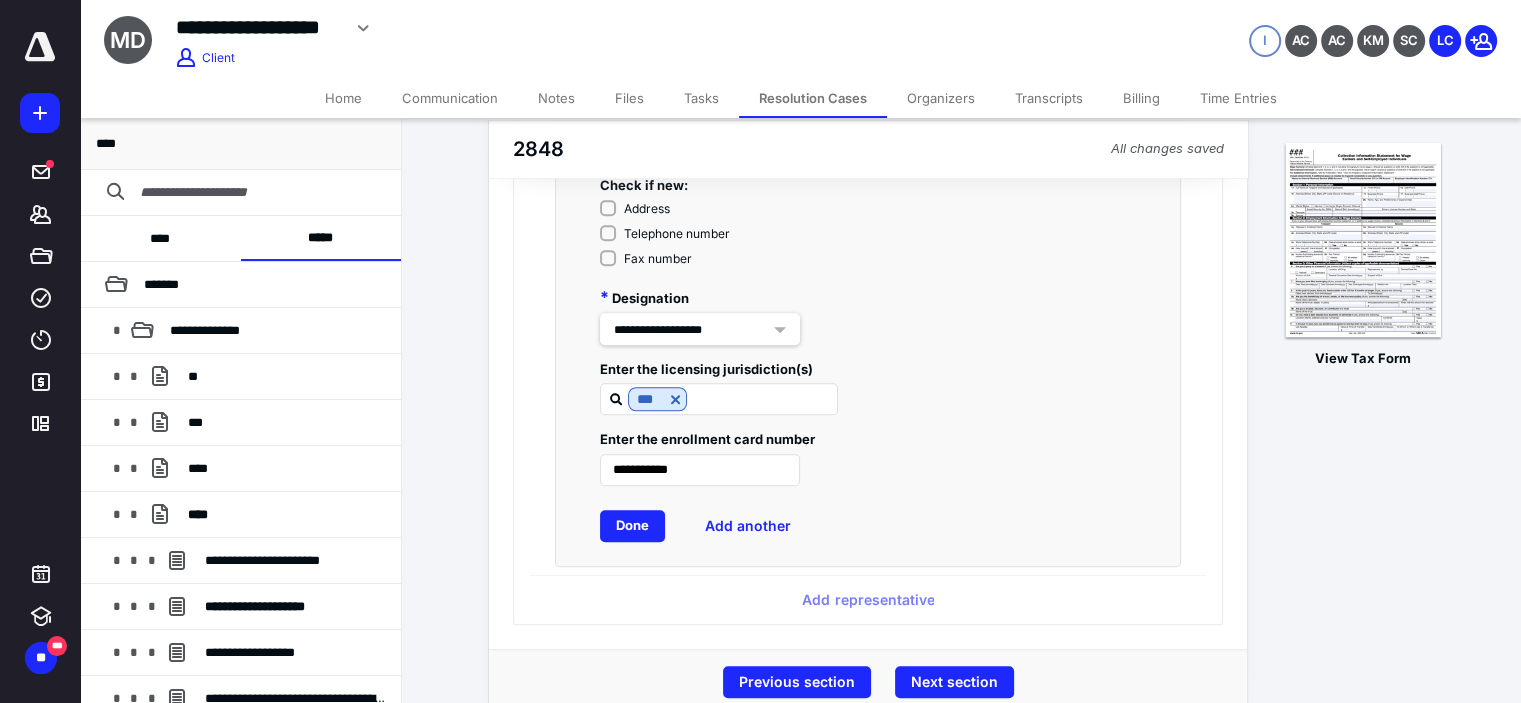 click on "Done" at bounding box center [632, 526] 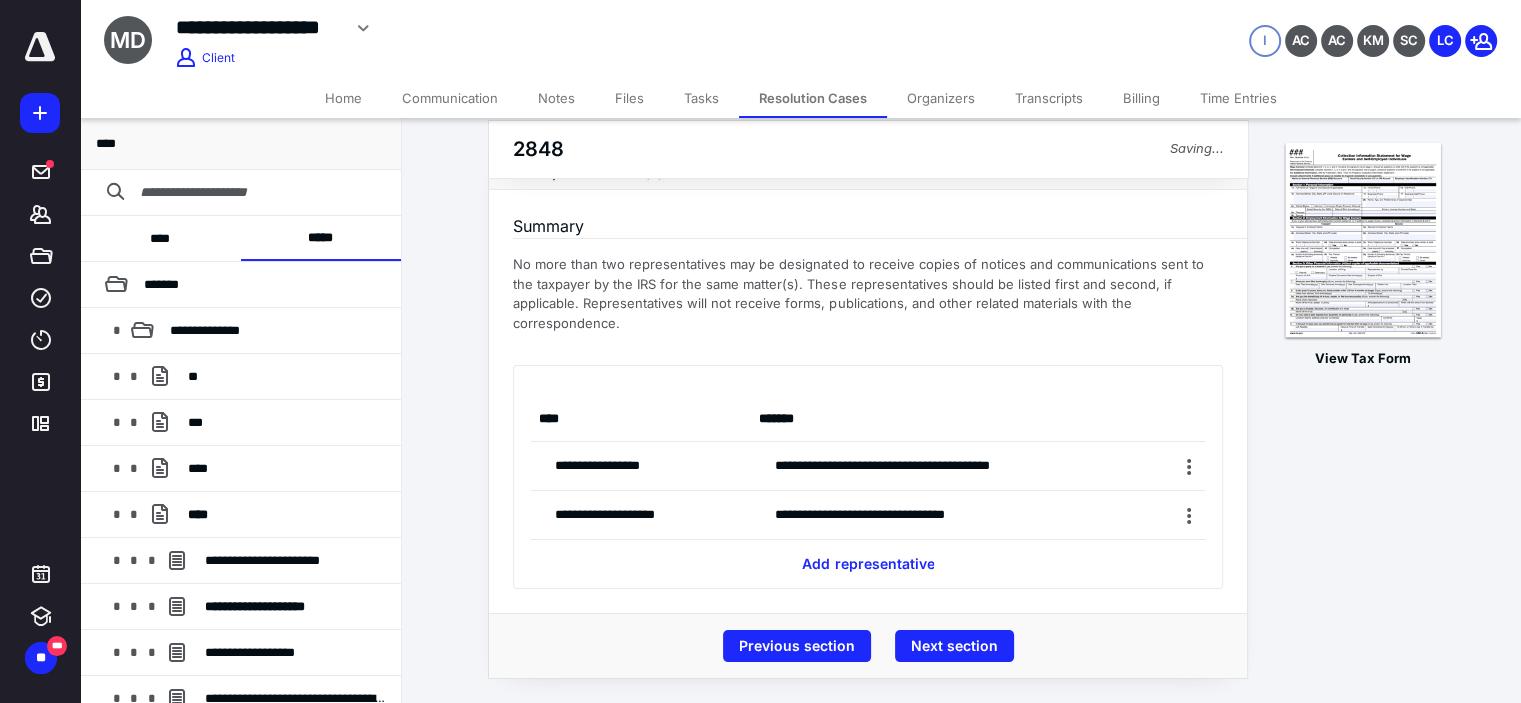 scroll, scrollTop: 30, scrollLeft: 0, axis: vertical 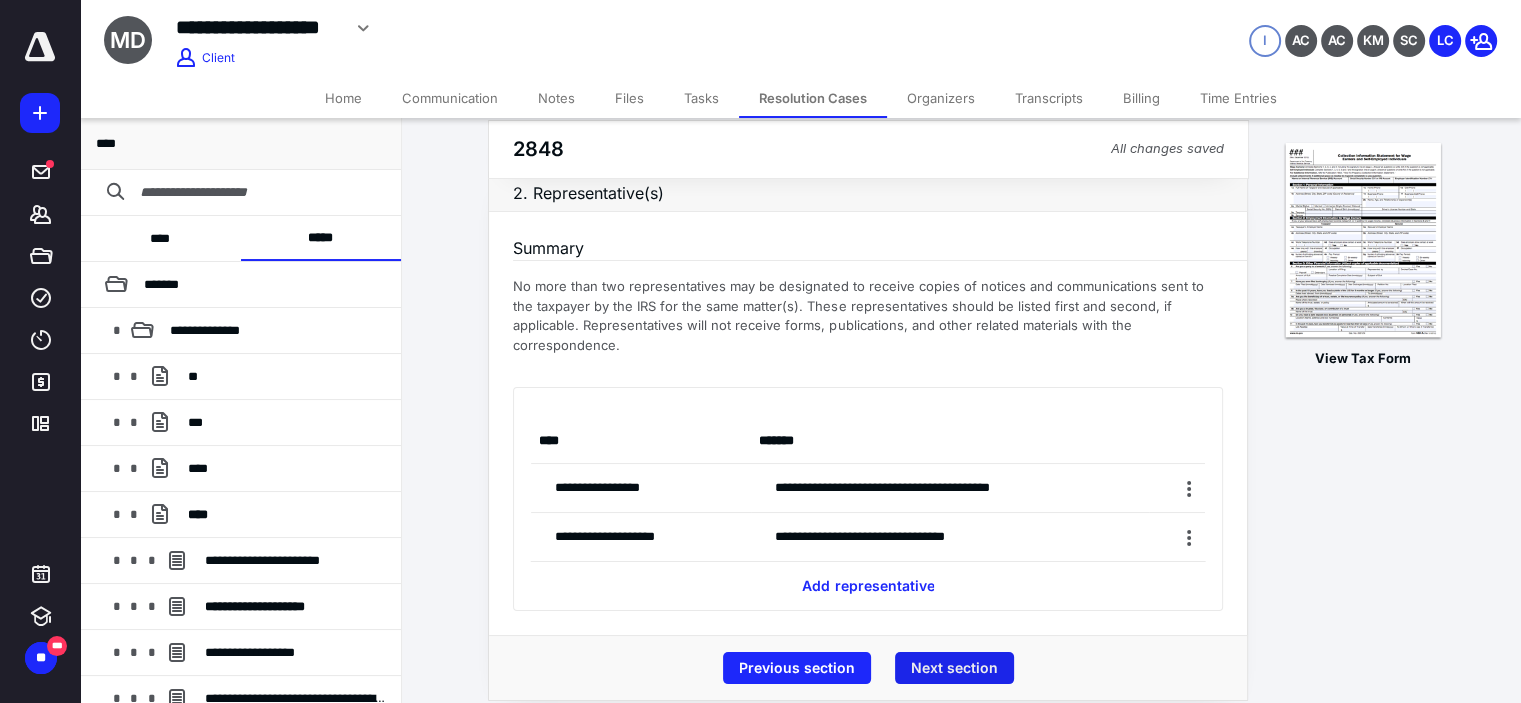 click on "Next section" at bounding box center [954, 668] 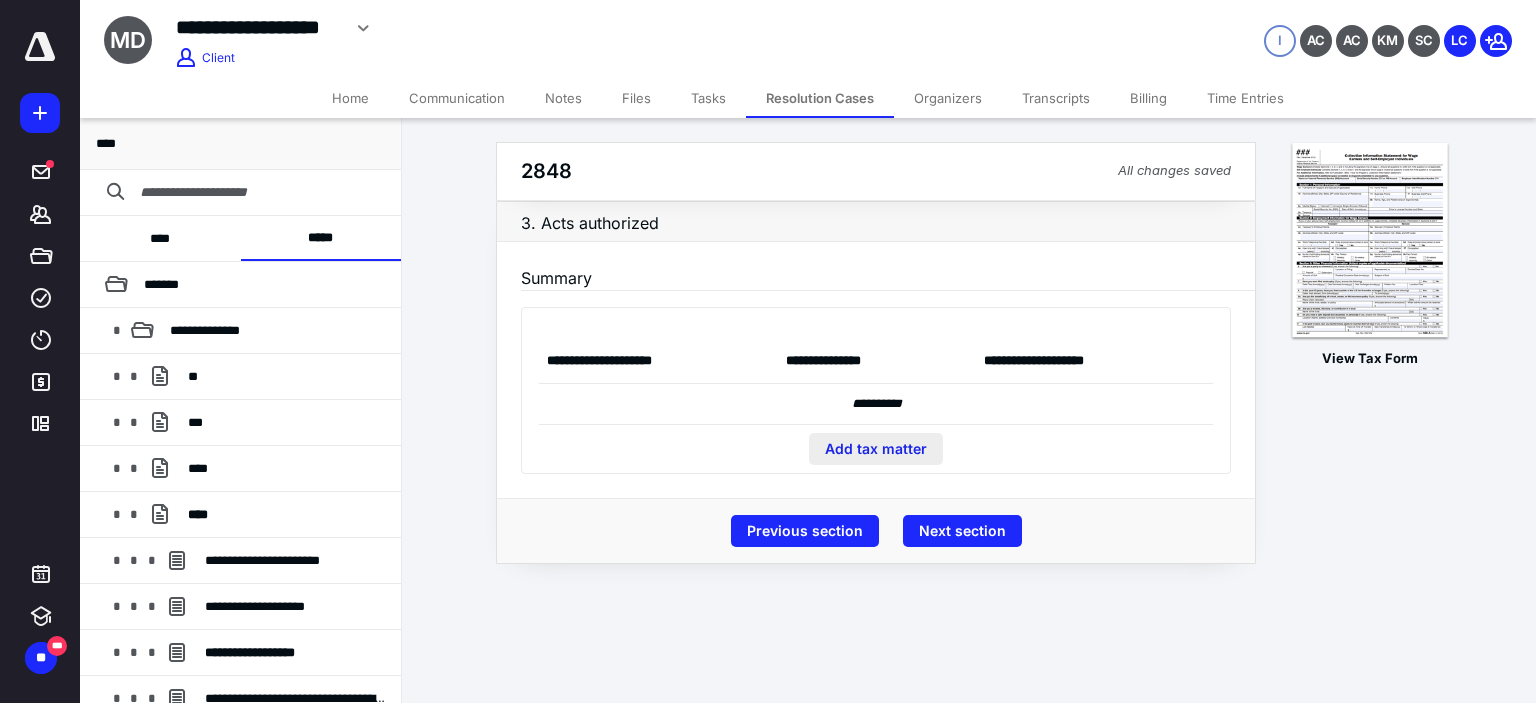 click on "Add tax matter" at bounding box center [876, 449] 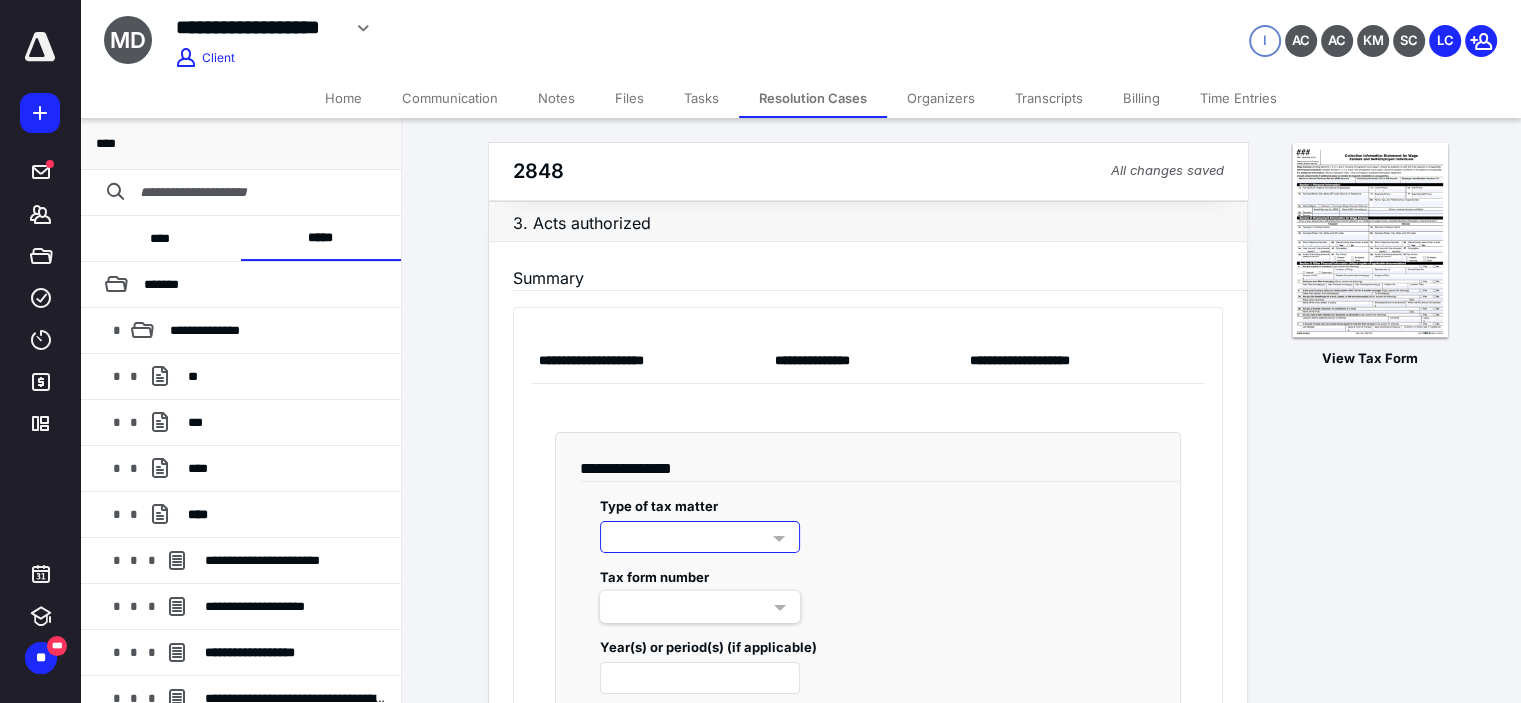 click at bounding box center (700, 537) 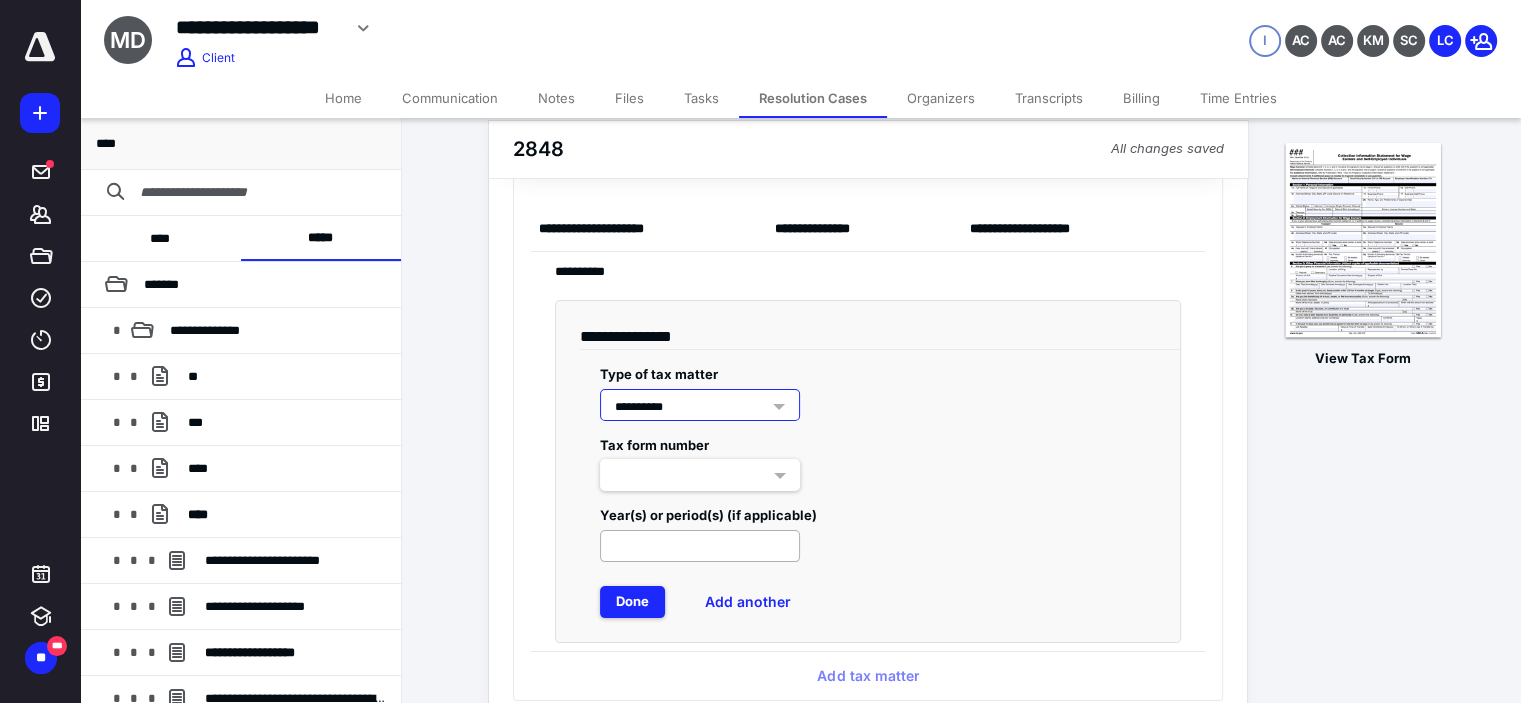 scroll, scrollTop: 133, scrollLeft: 0, axis: vertical 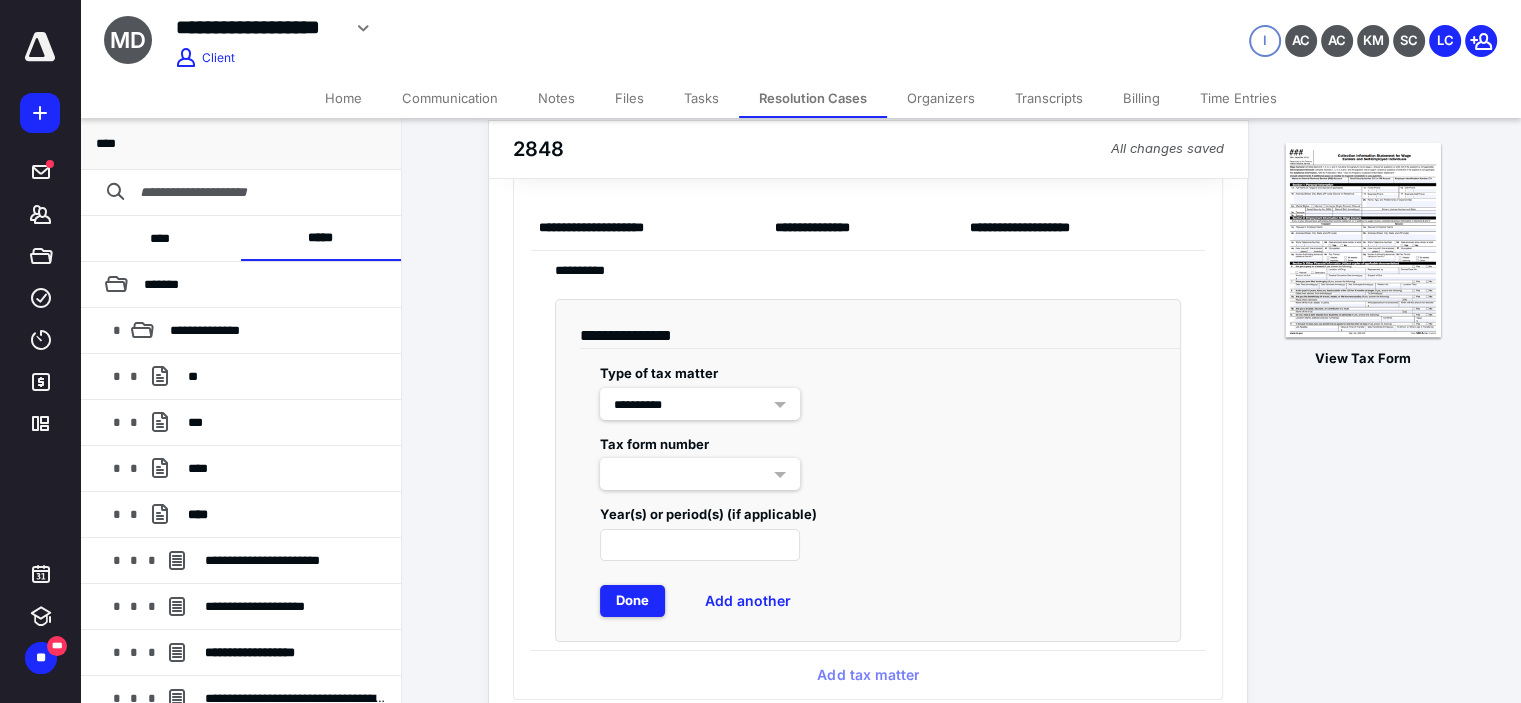 click at bounding box center [700, 474] 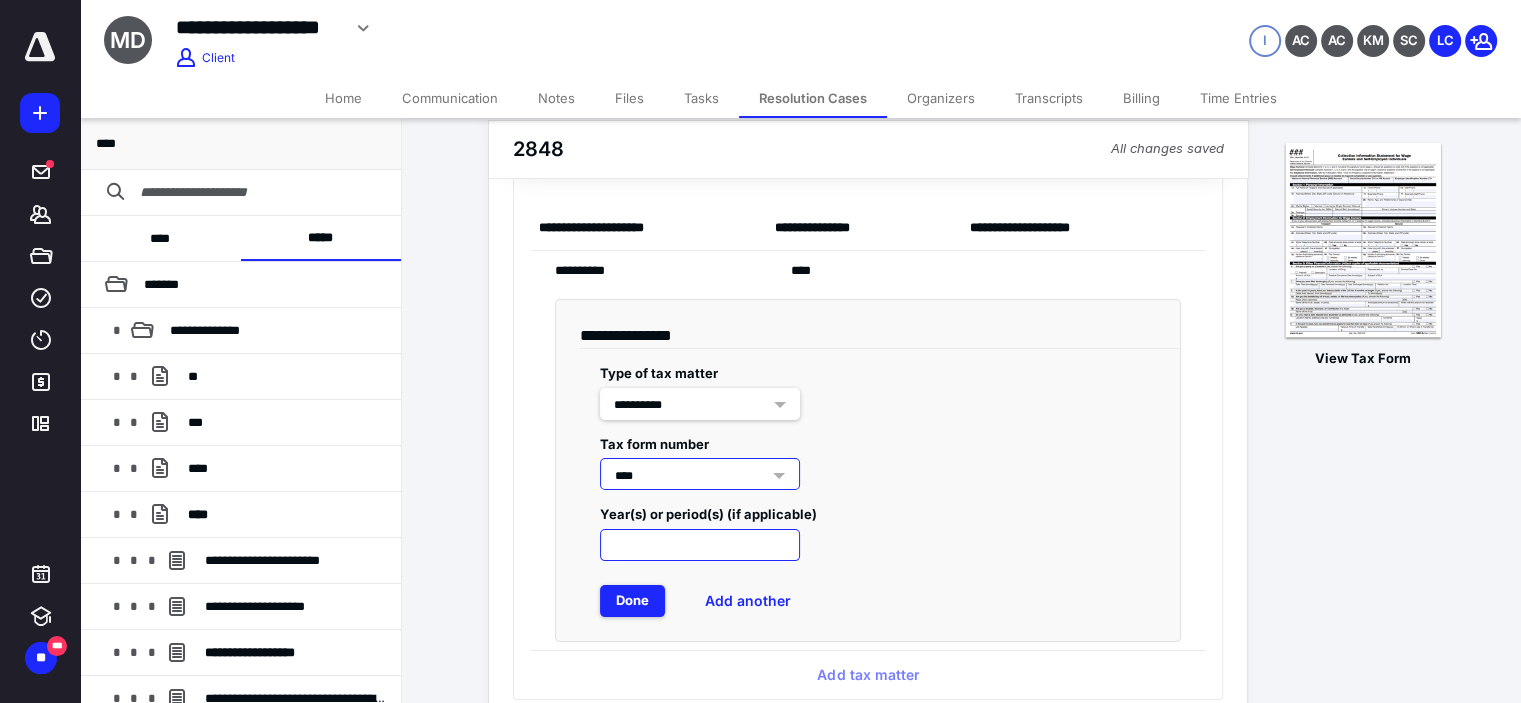 click at bounding box center [700, 545] 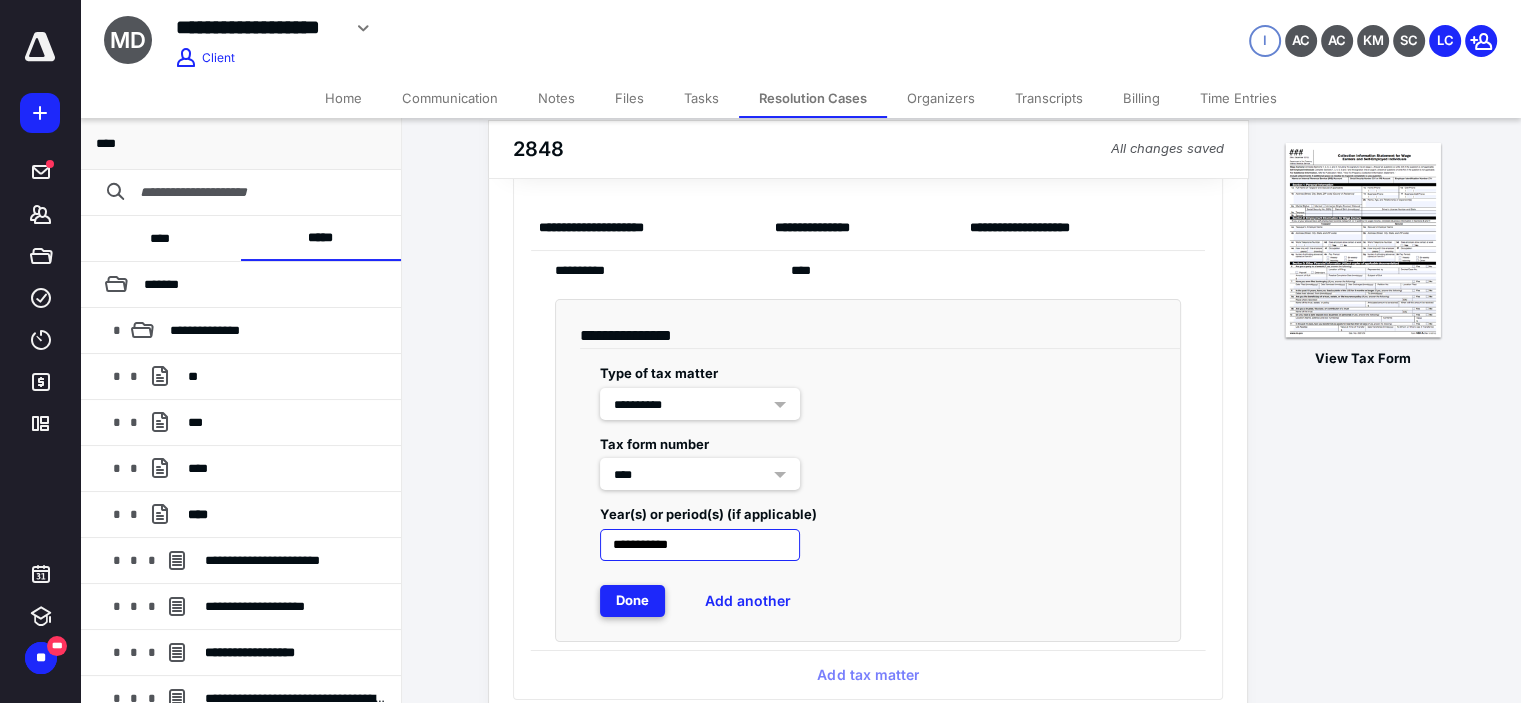 type on "**********" 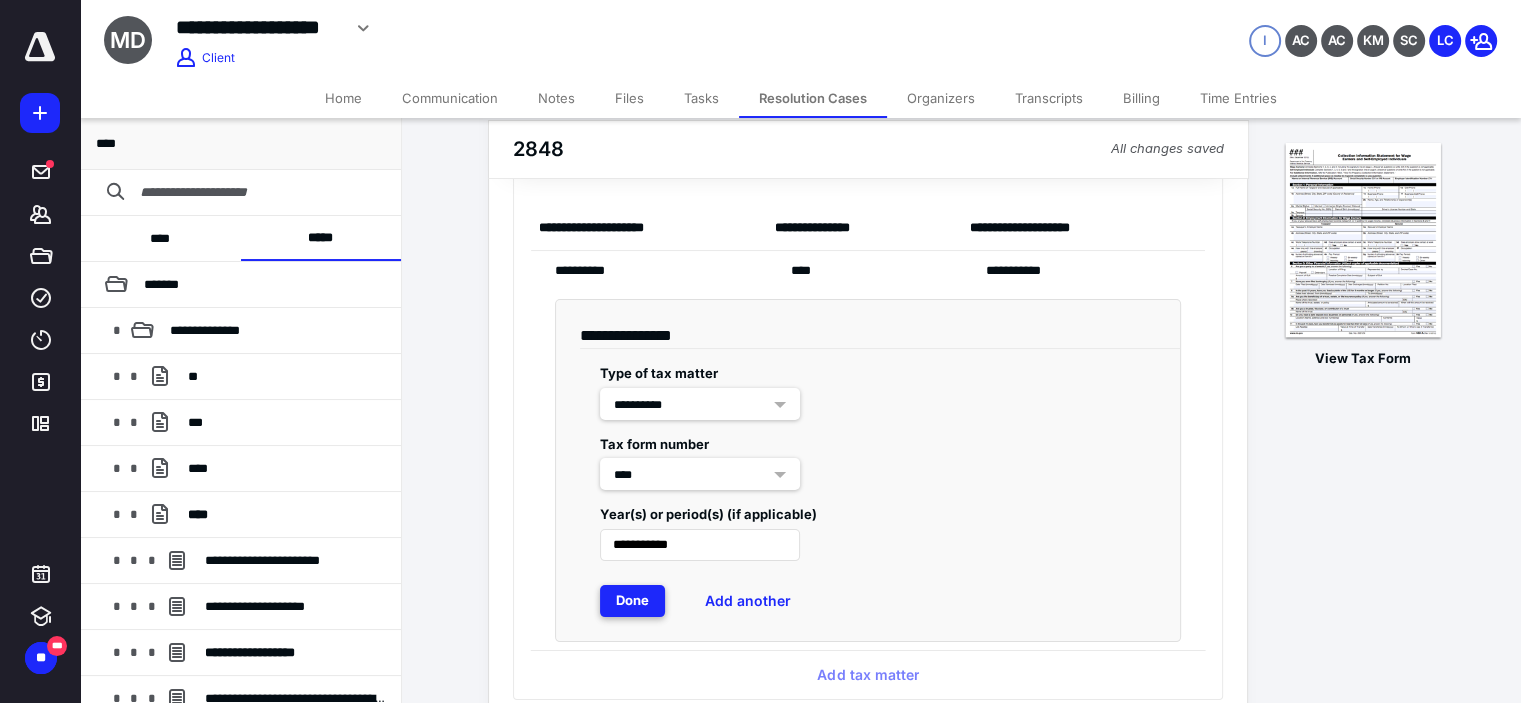 drag, startPoint x: 648, startPoint y: 588, endPoint x: 609, endPoint y: 590, distance: 39.051247 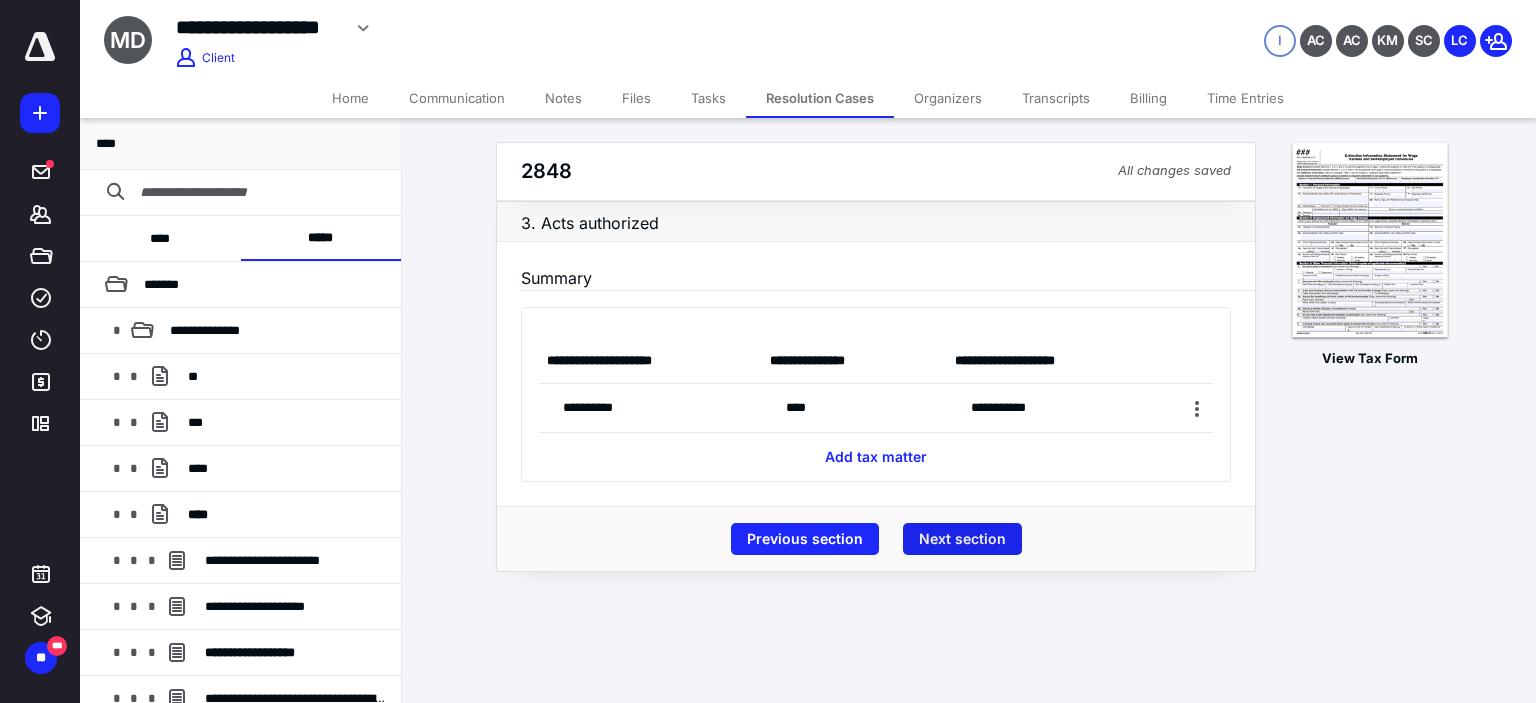 click on "Next section" at bounding box center [962, 539] 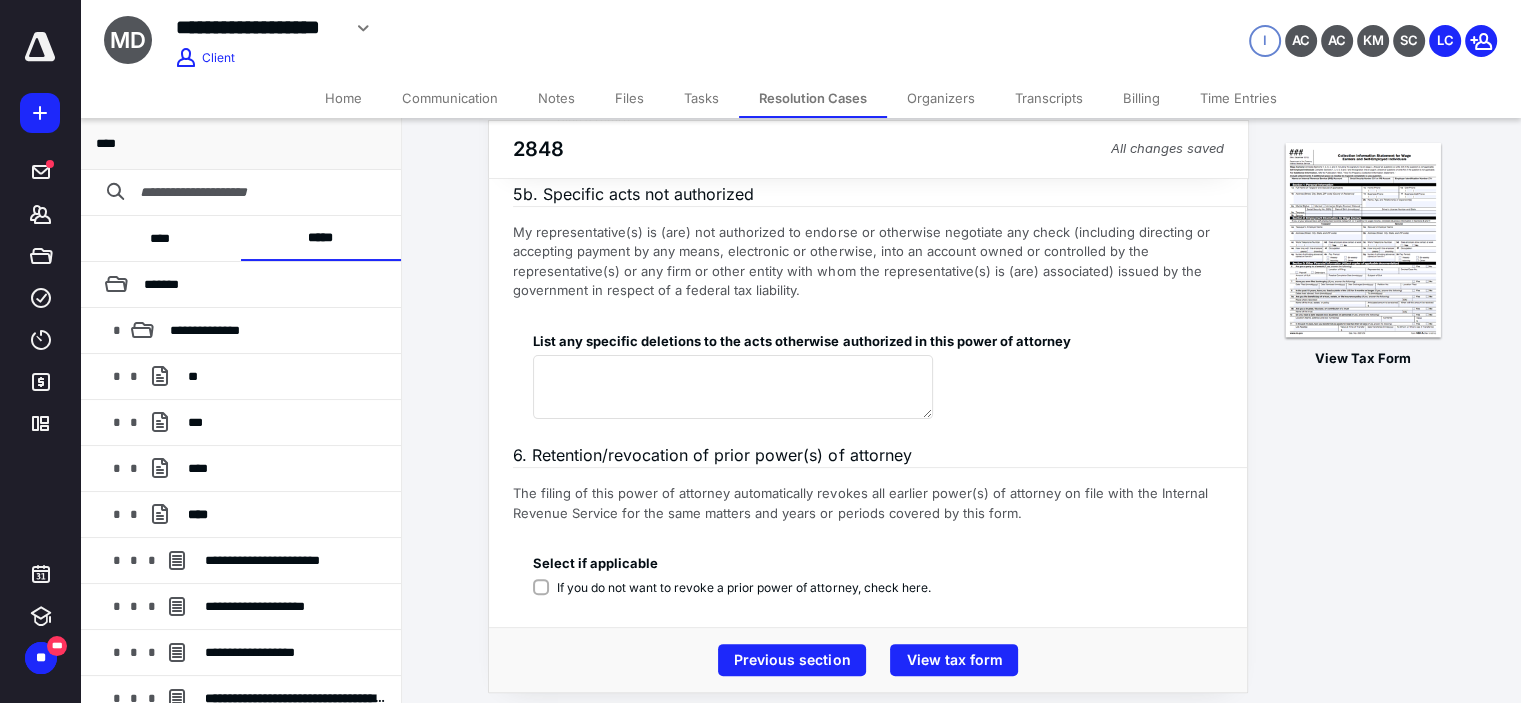 scroll, scrollTop: 415, scrollLeft: 0, axis: vertical 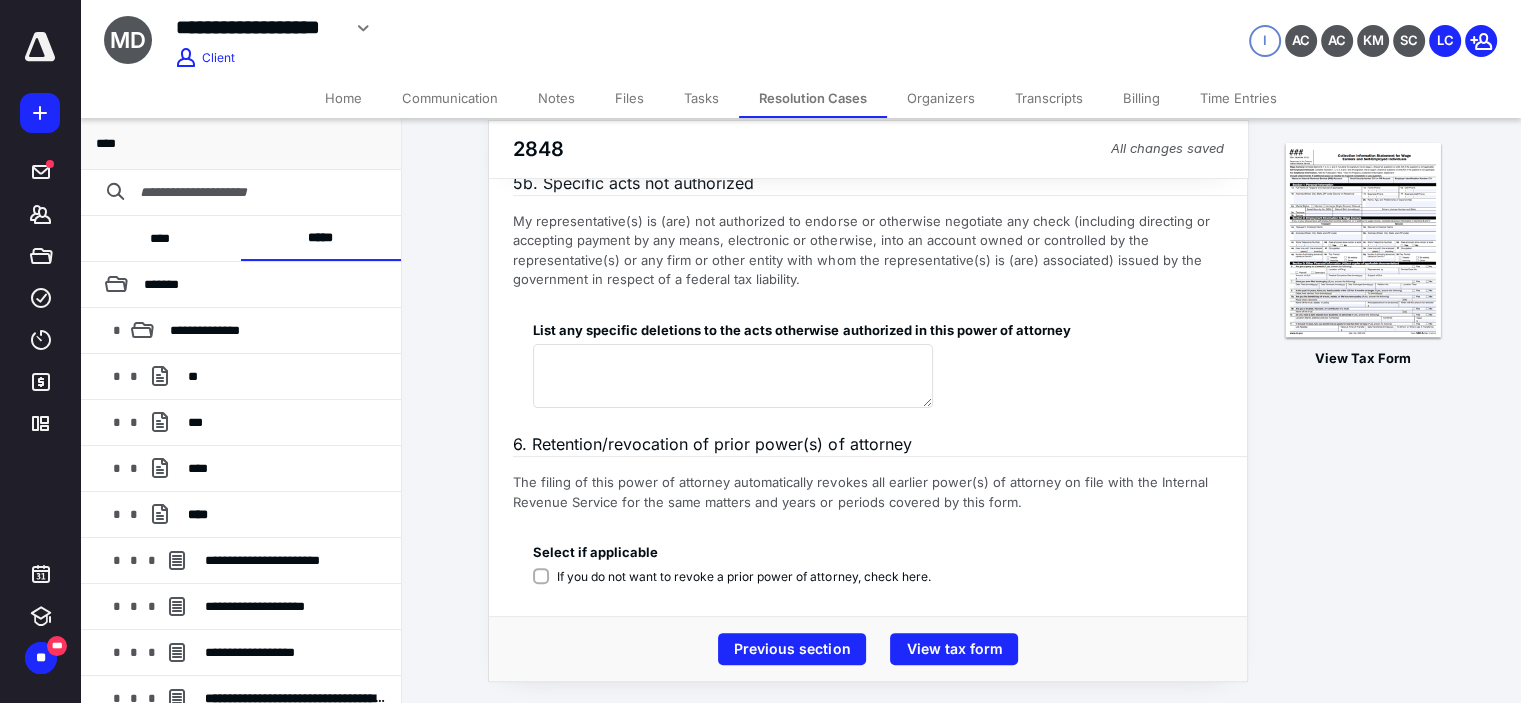 click on "If you do not want to revoke a prior power of attorney, check here." at bounding box center (743, 577) 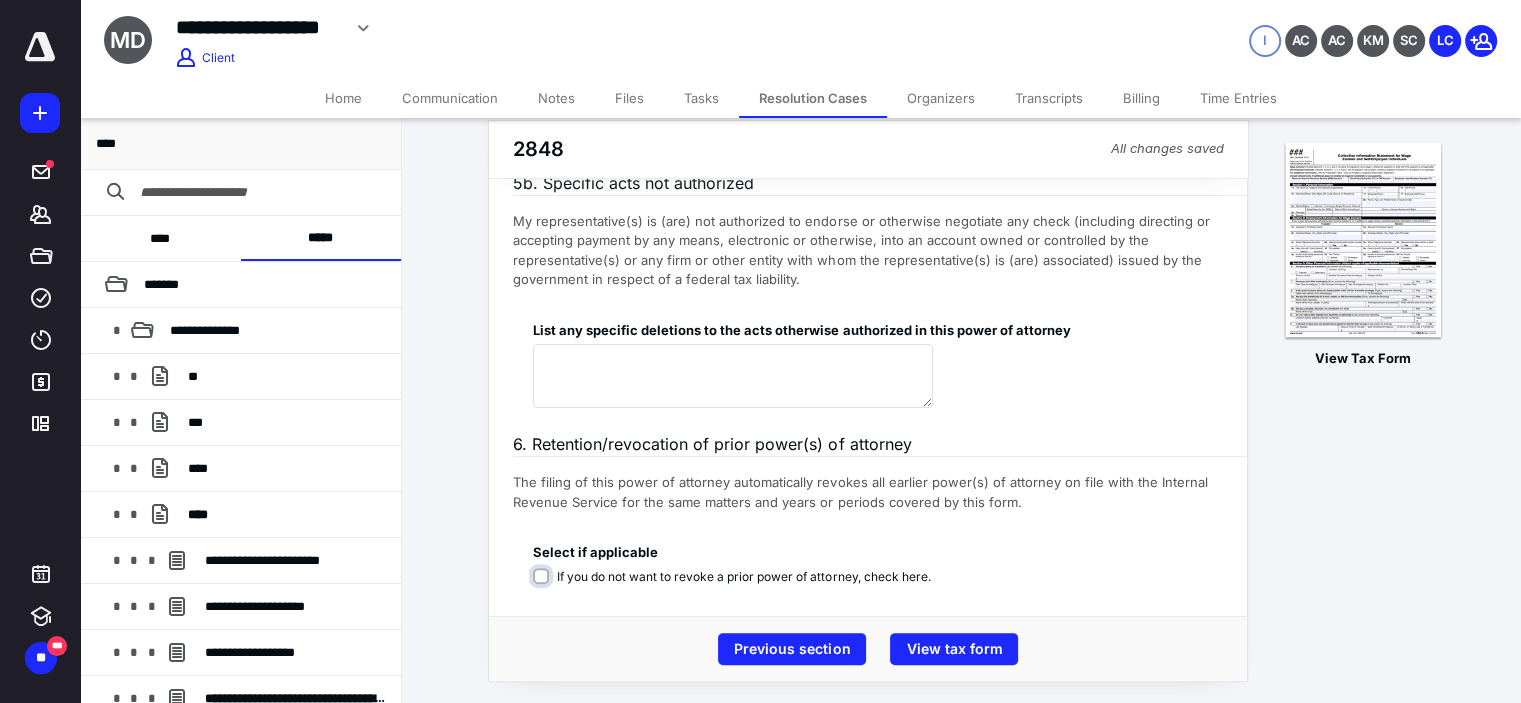 click on "If you do not want to revoke a prior power of attorney, check here." at bounding box center (735, 587) 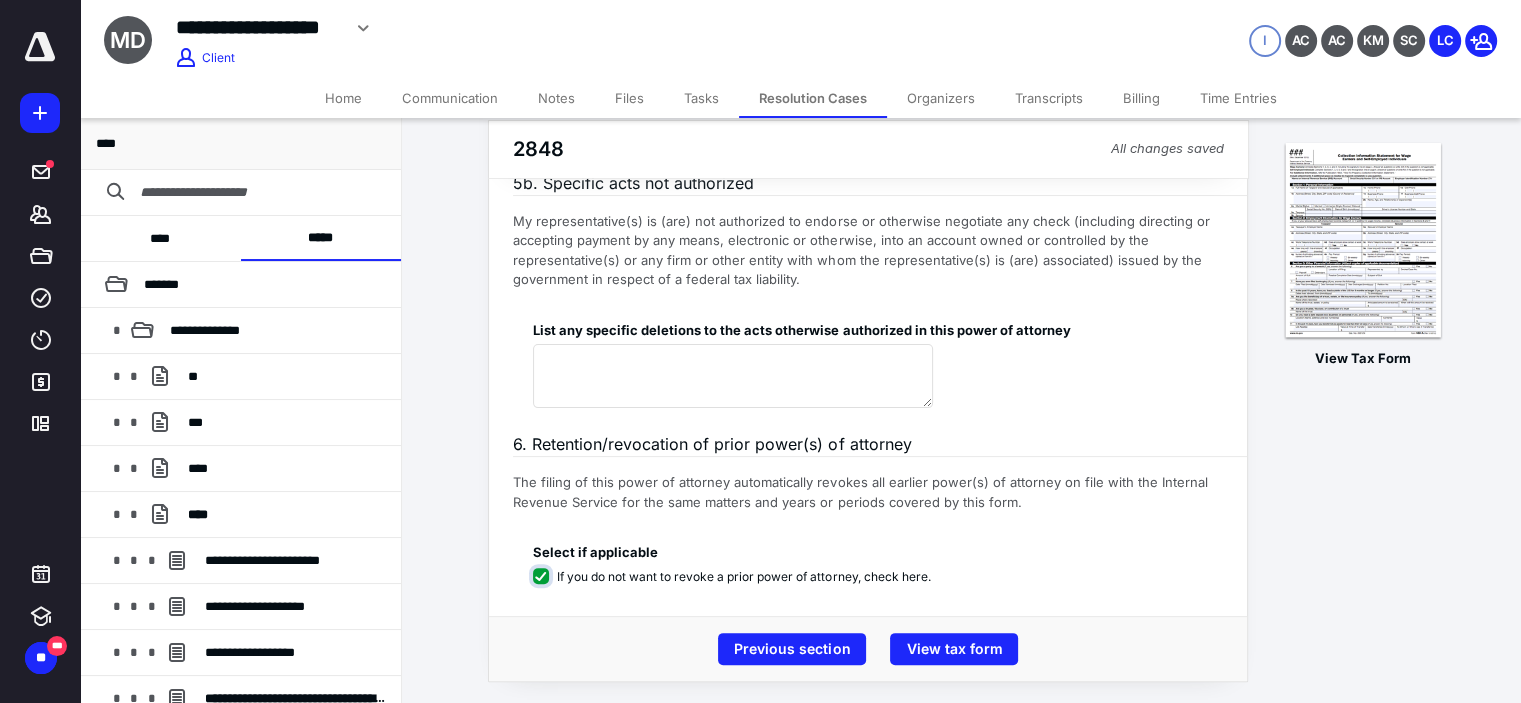 checkbox on "****" 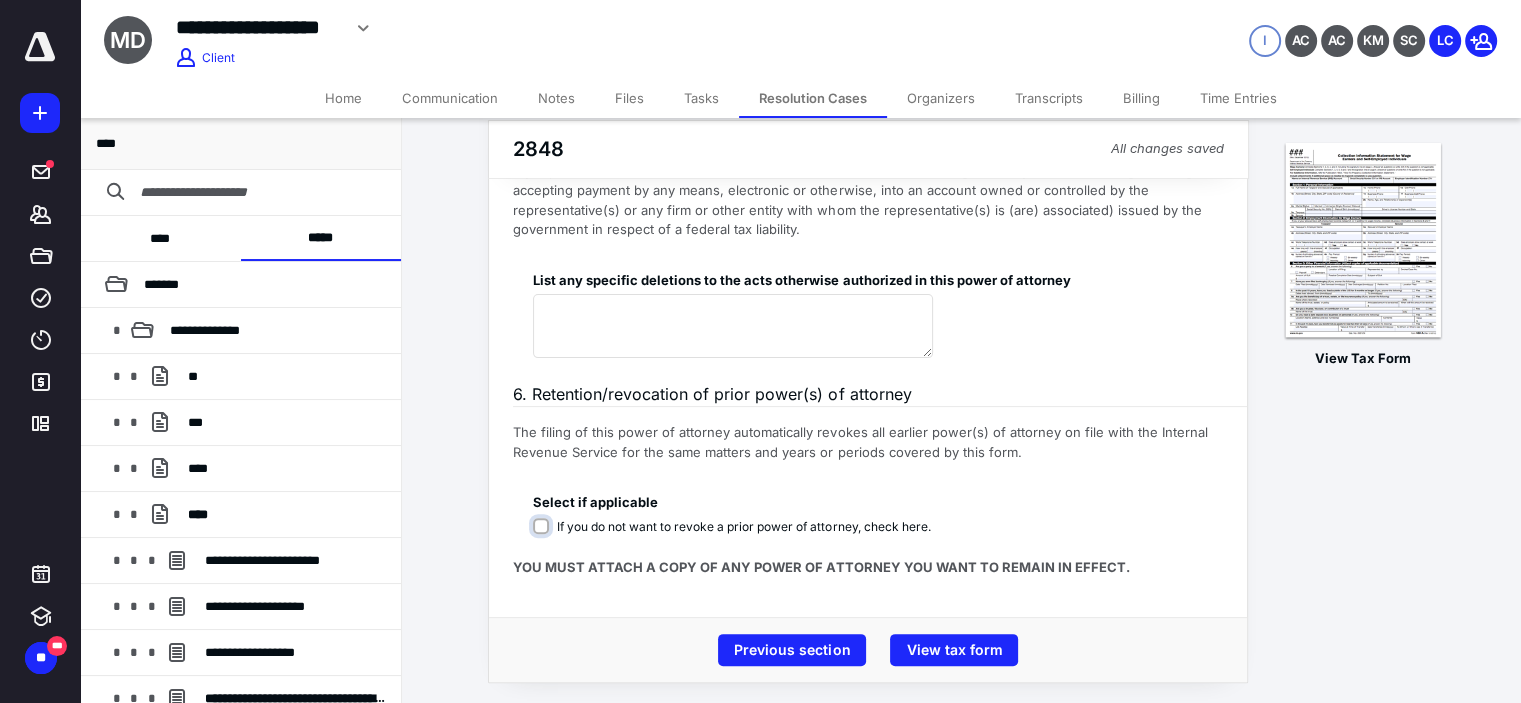 scroll, scrollTop: 467, scrollLeft: 0, axis: vertical 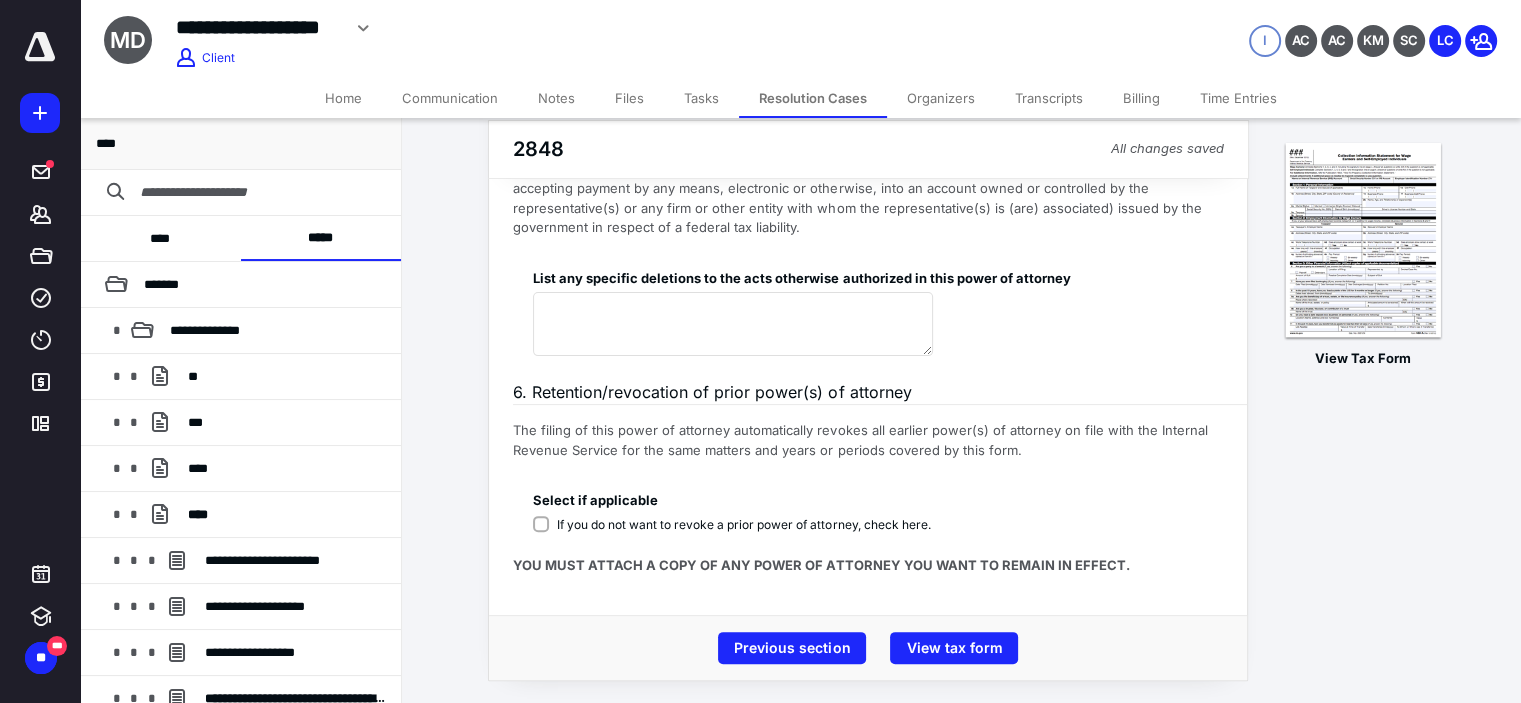 click on "View tax form" at bounding box center (954, 648) 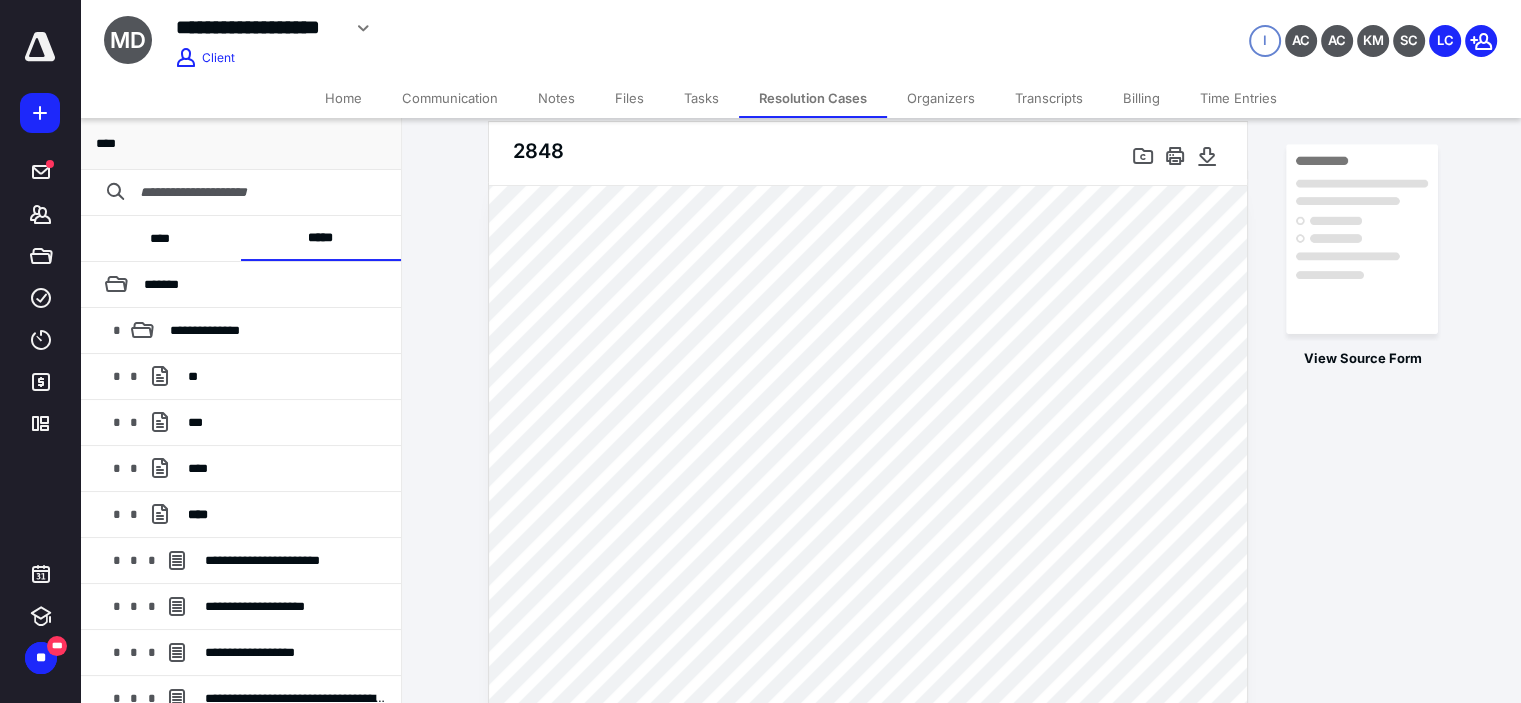 scroll, scrollTop: 0, scrollLeft: 0, axis: both 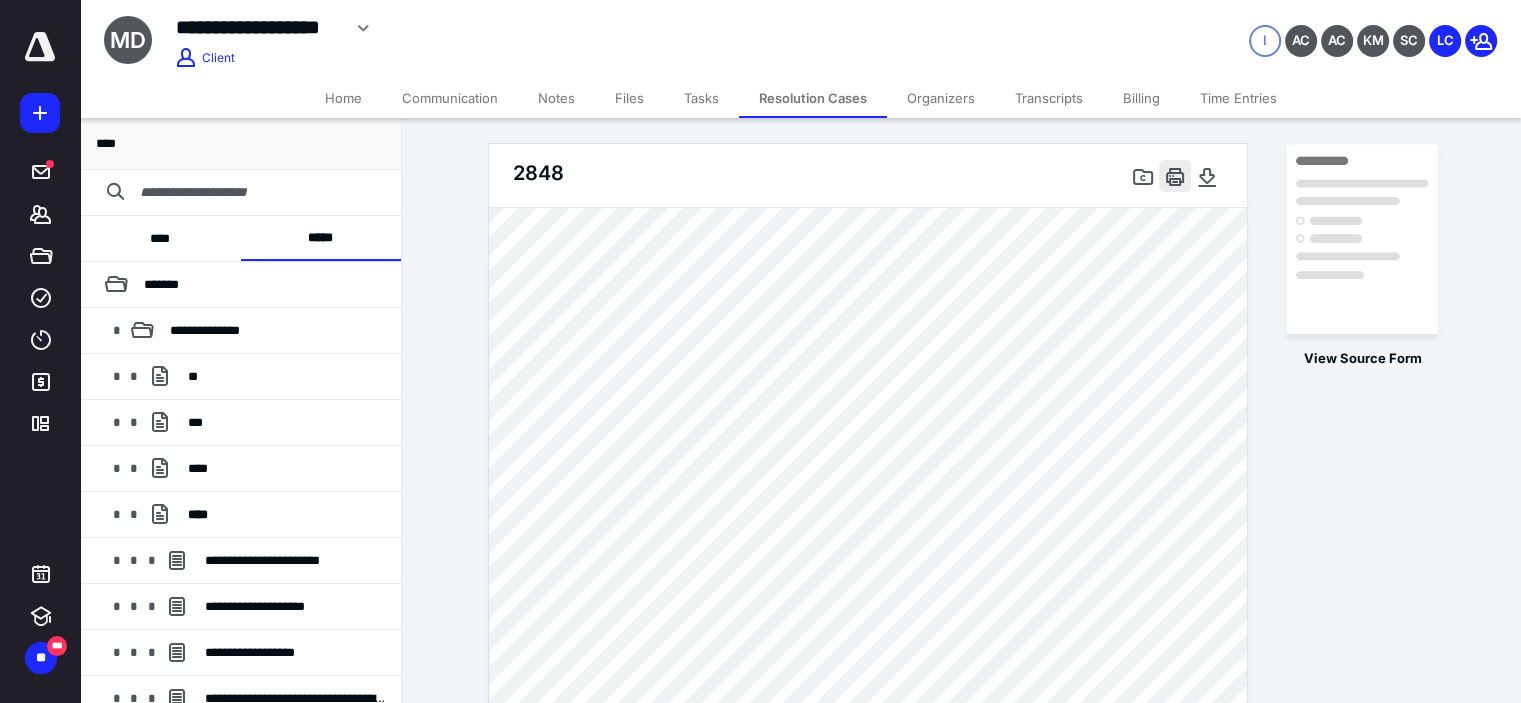 click at bounding box center (1175, 176) 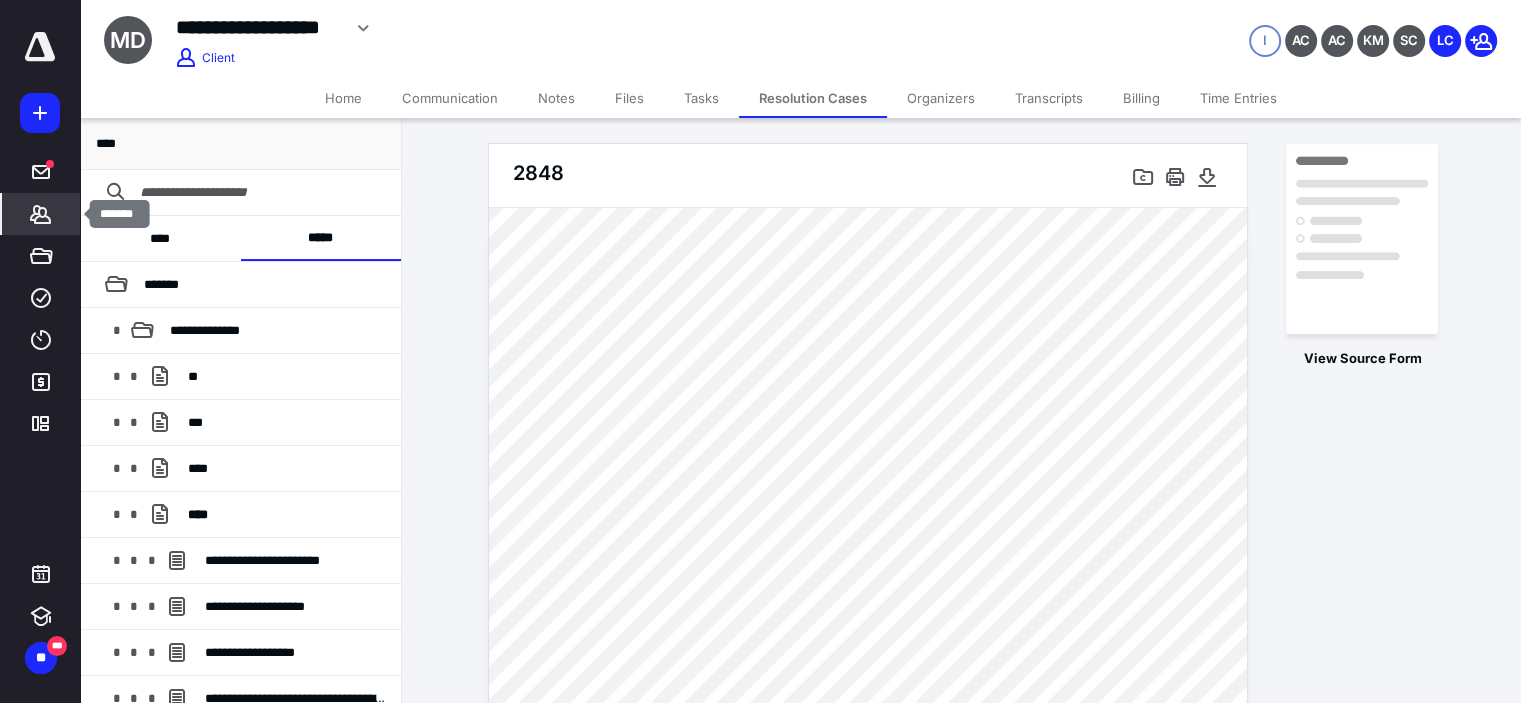 click 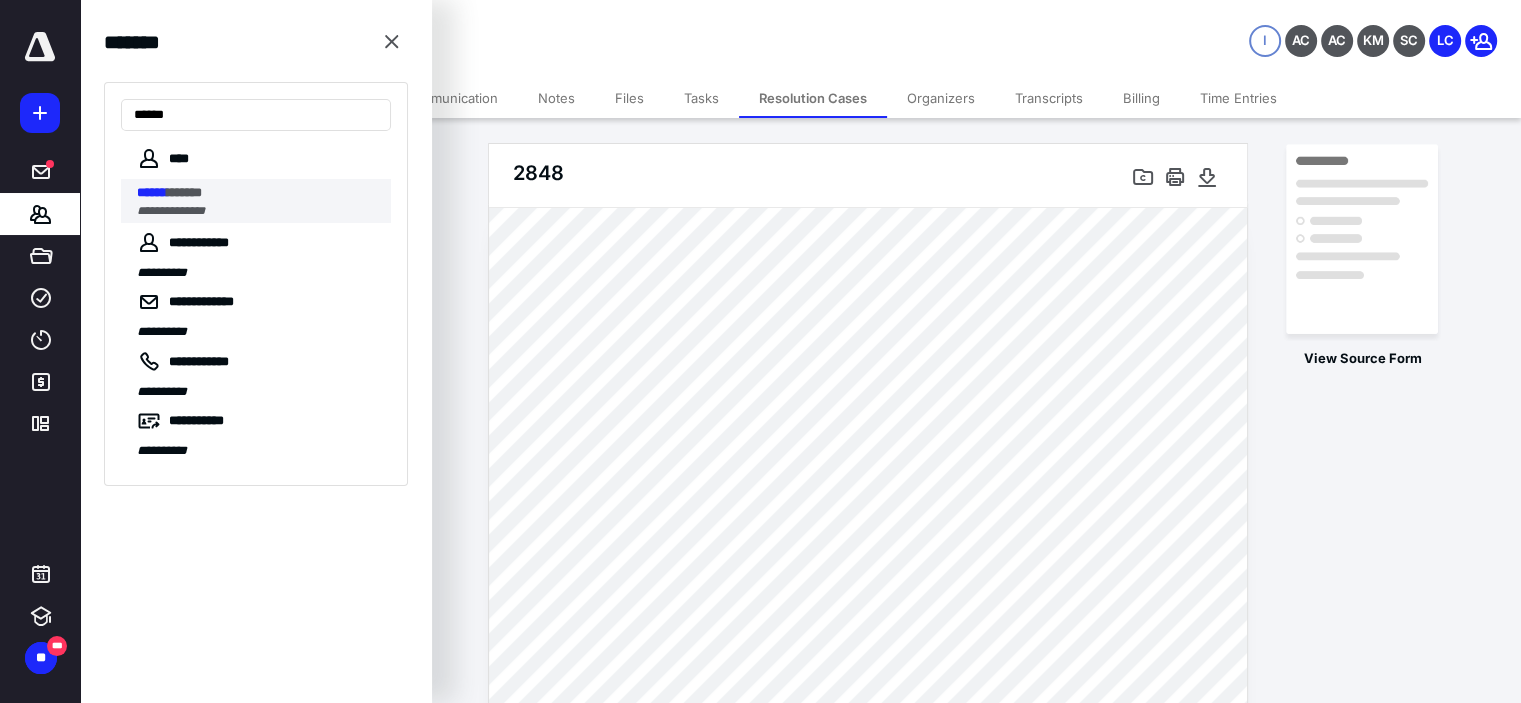 type on "******" 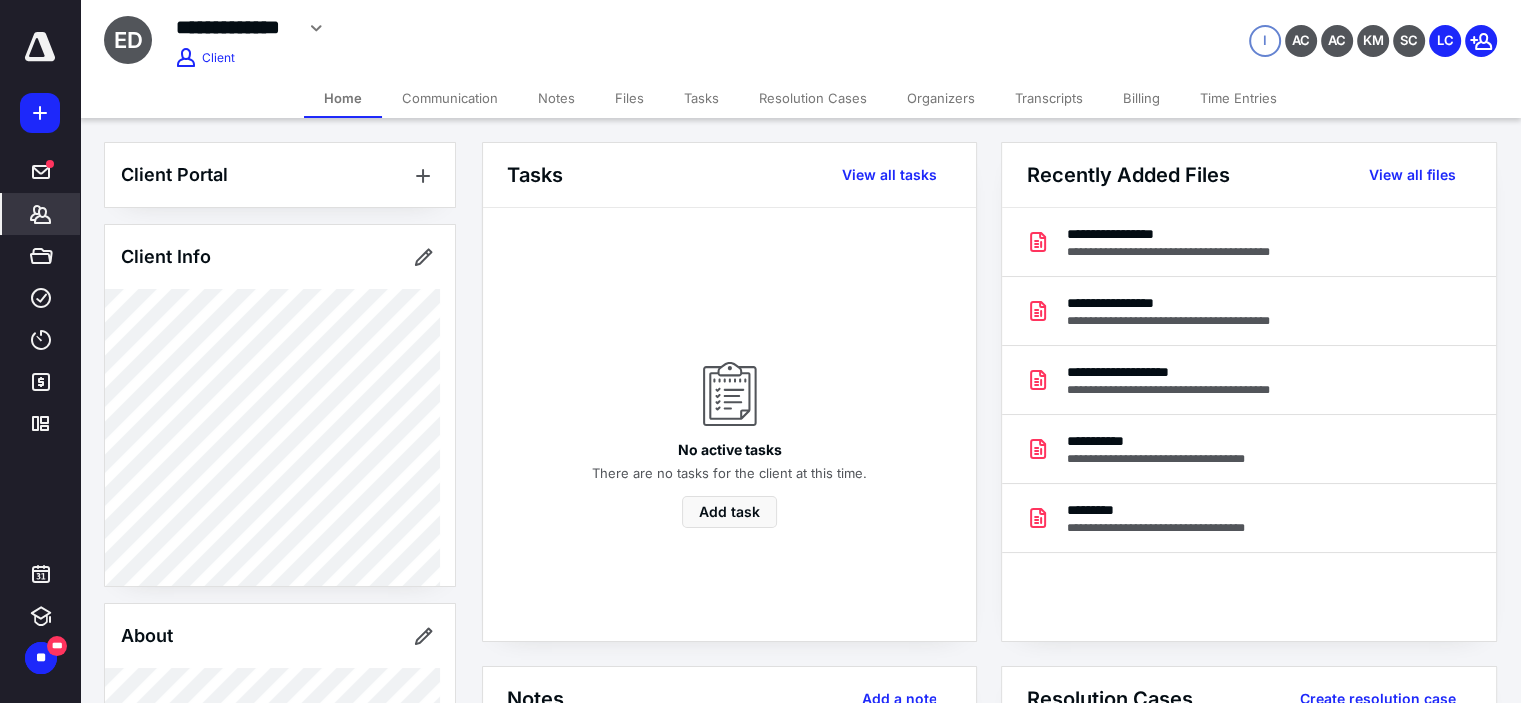 click on "Resolution Cases" at bounding box center [813, 98] 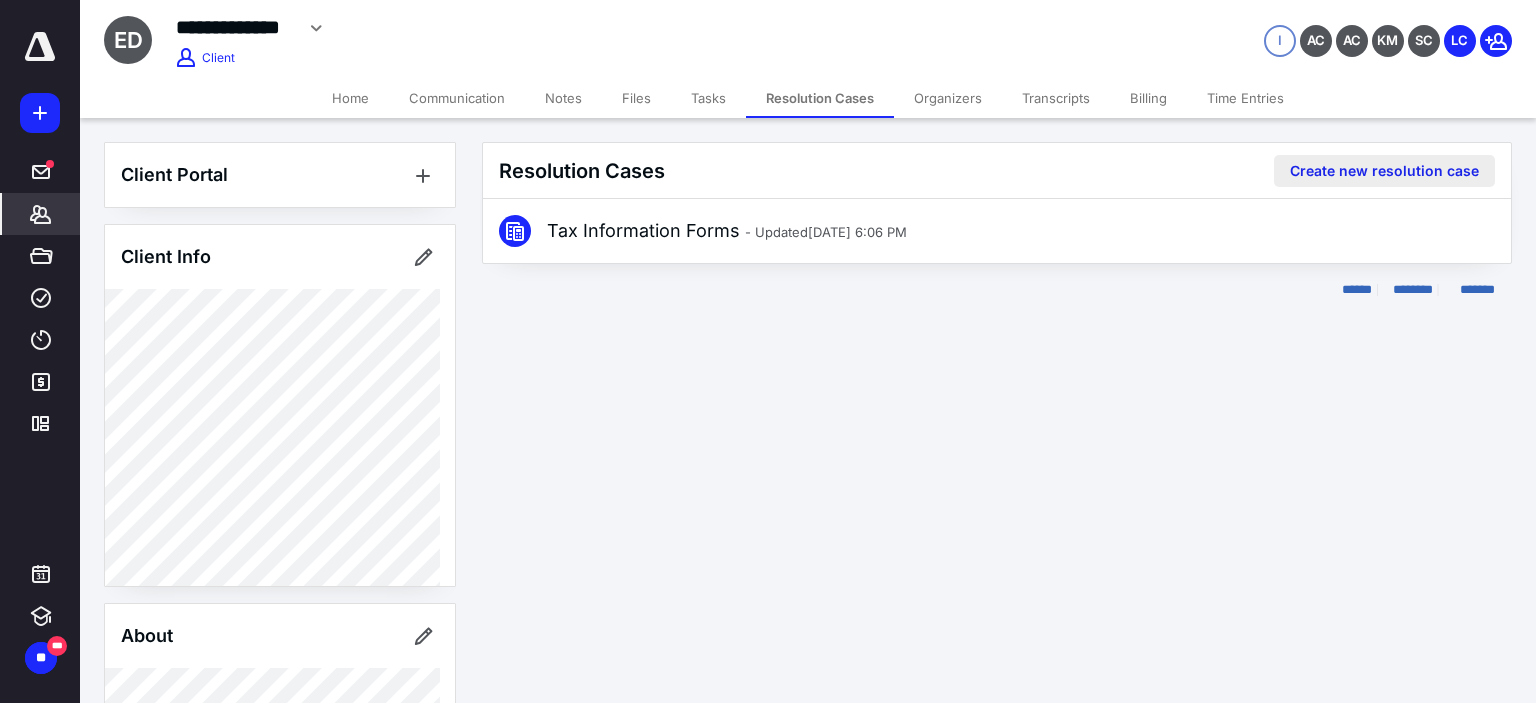 click on "Create new resolution case" at bounding box center (1384, 171) 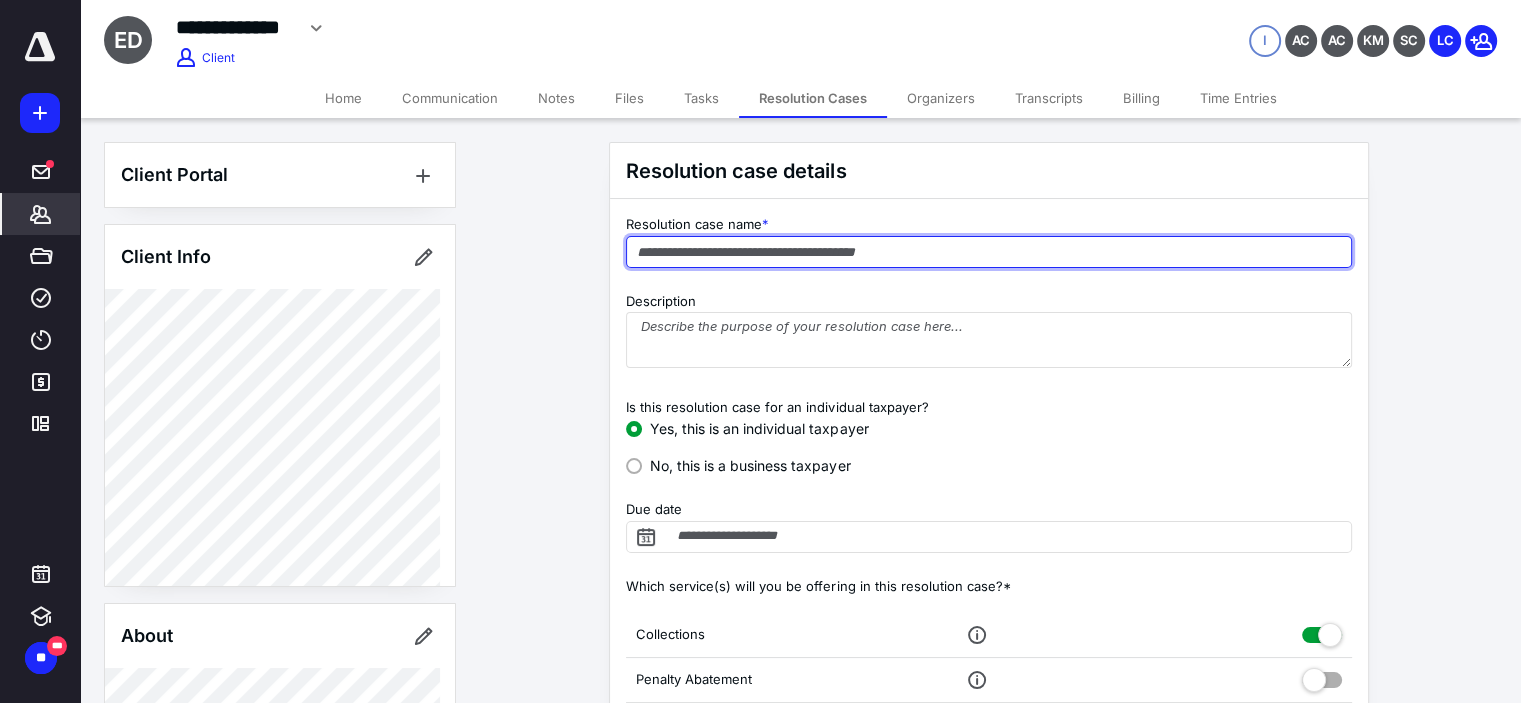 click at bounding box center (989, 252) 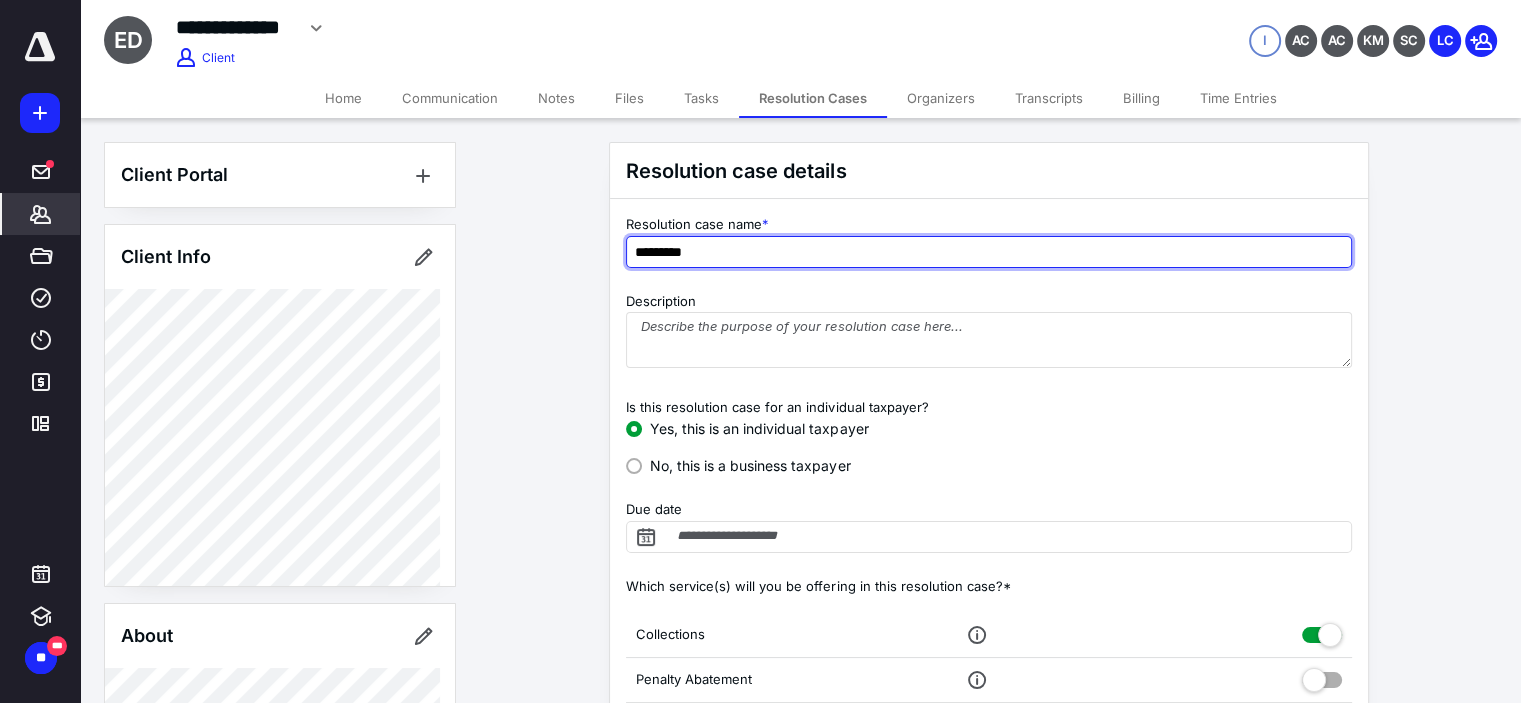 type on "*********" 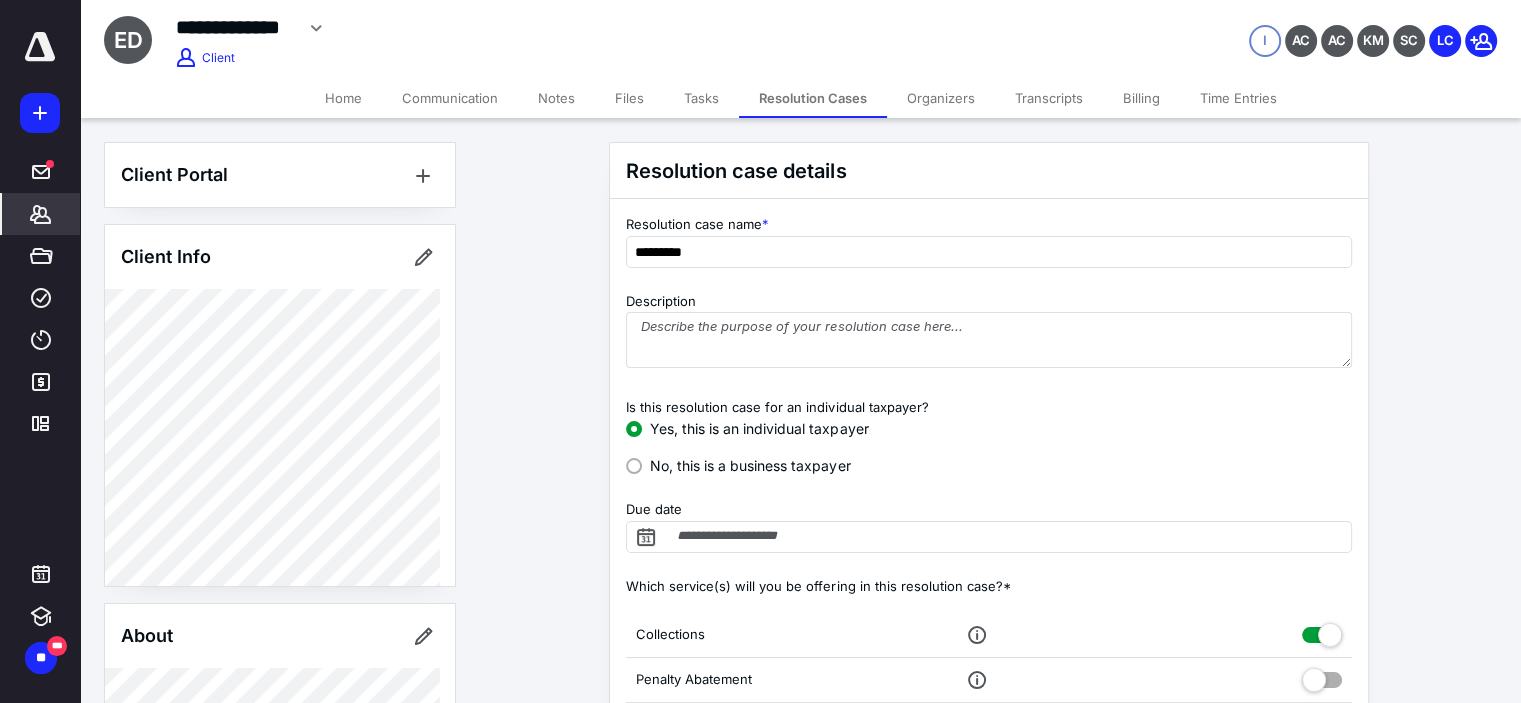 click on "Resolution case details Resolution case name  * ********* Description Is this resolution case for an individual taxpayer? Yes, this is an individual taxpayer No, this is a business taxpayer Due date Which service(s) will you be offering in this resolution case?* Collections Penalty Abatement Innocent Spouse Liens Levies Trust Fund Recovery NYS Tax Resolution Bookkeeping and Accounting Services * Services can be added and removed after creating a resolution case Create resolution case Cancel" at bounding box center (1000, 610) 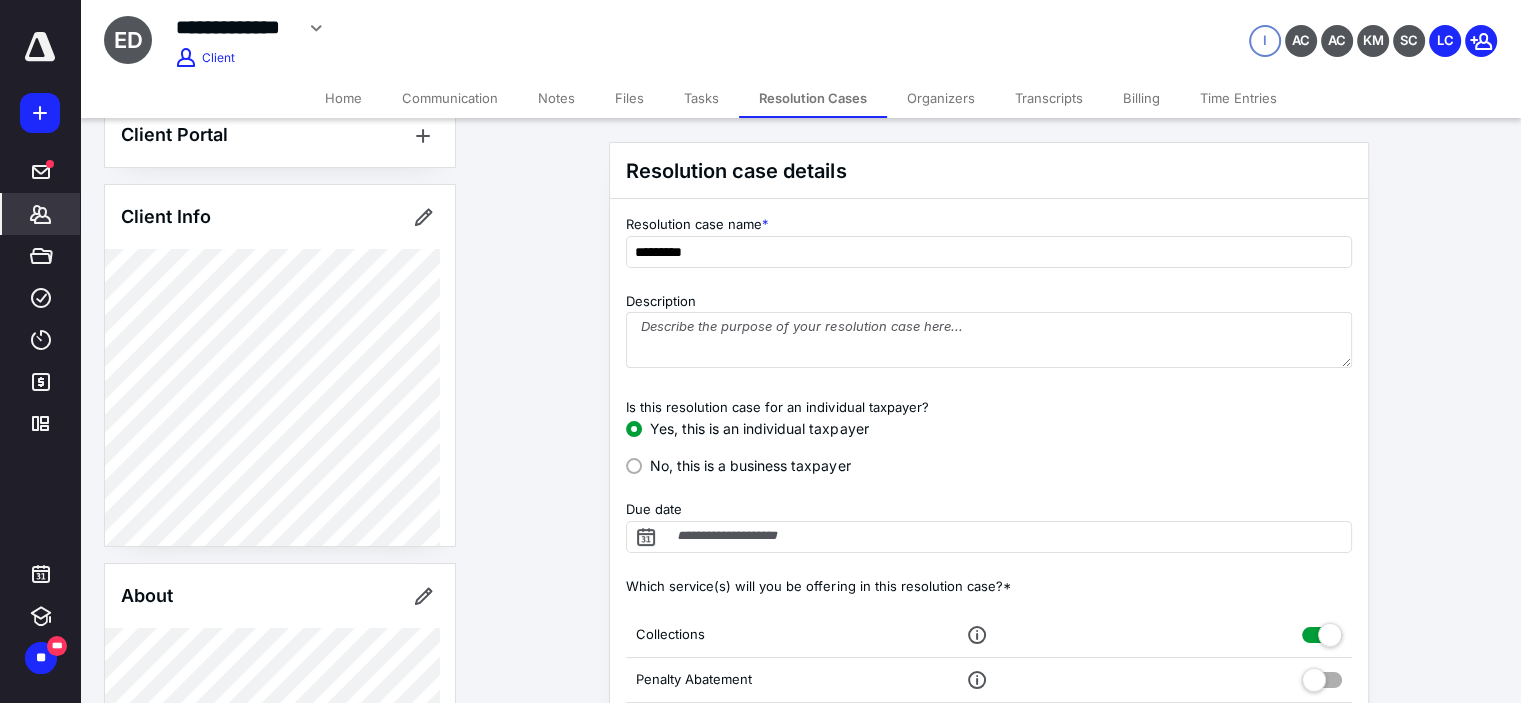 scroll, scrollTop: 0, scrollLeft: 0, axis: both 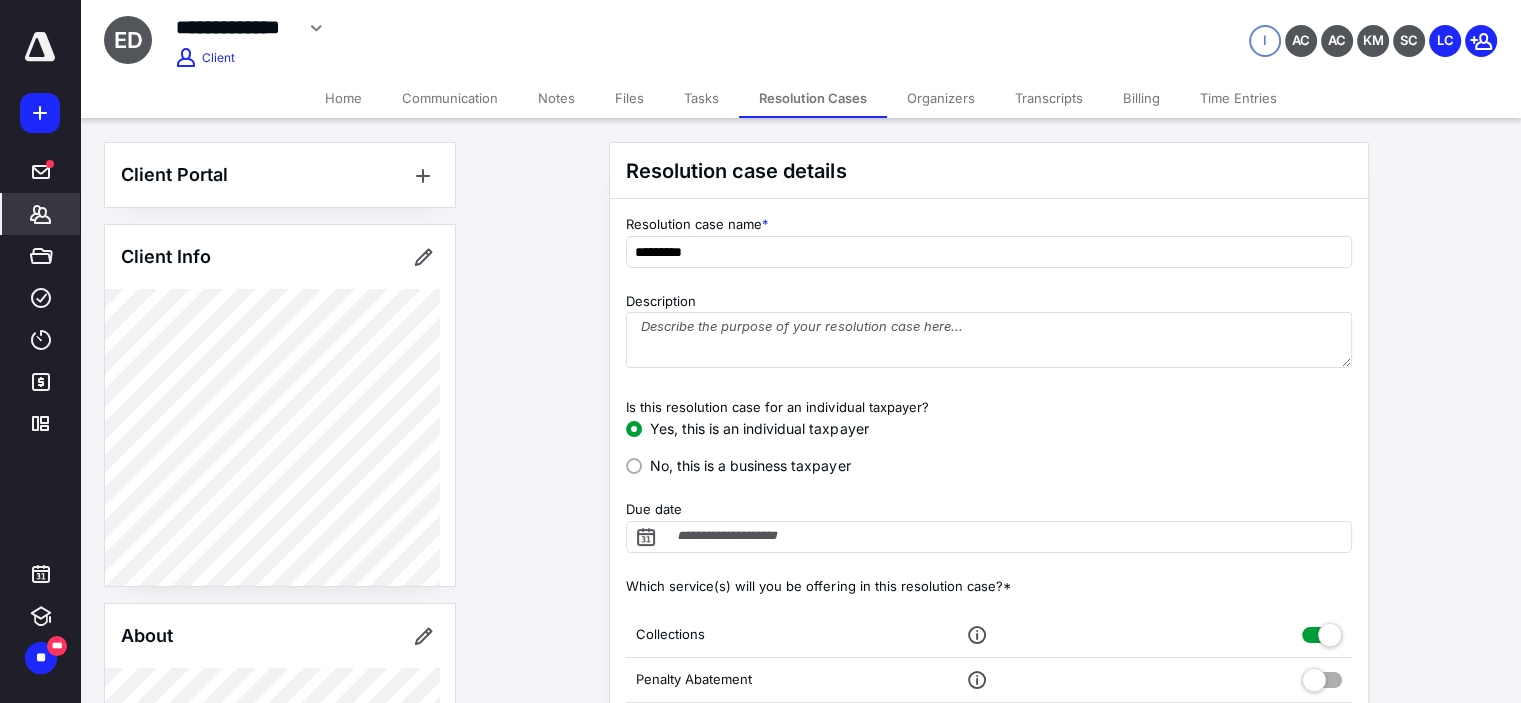 click on "Resolution case details Resolution case name  * ********* Description Is this resolution case for an individual taxpayer? Yes, this is an individual taxpayer No, this is a business taxpayer Due date Which service(s) will you be offering in this resolution case?* Collections Penalty Abatement Innocent Spouse Liens Levies Trust Fund Recovery NYS Tax Resolution Bookkeeping and Accounting Services * Services can be added and removed after creating a resolution case Create resolution case Cancel" at bounding box center (1000, 610) 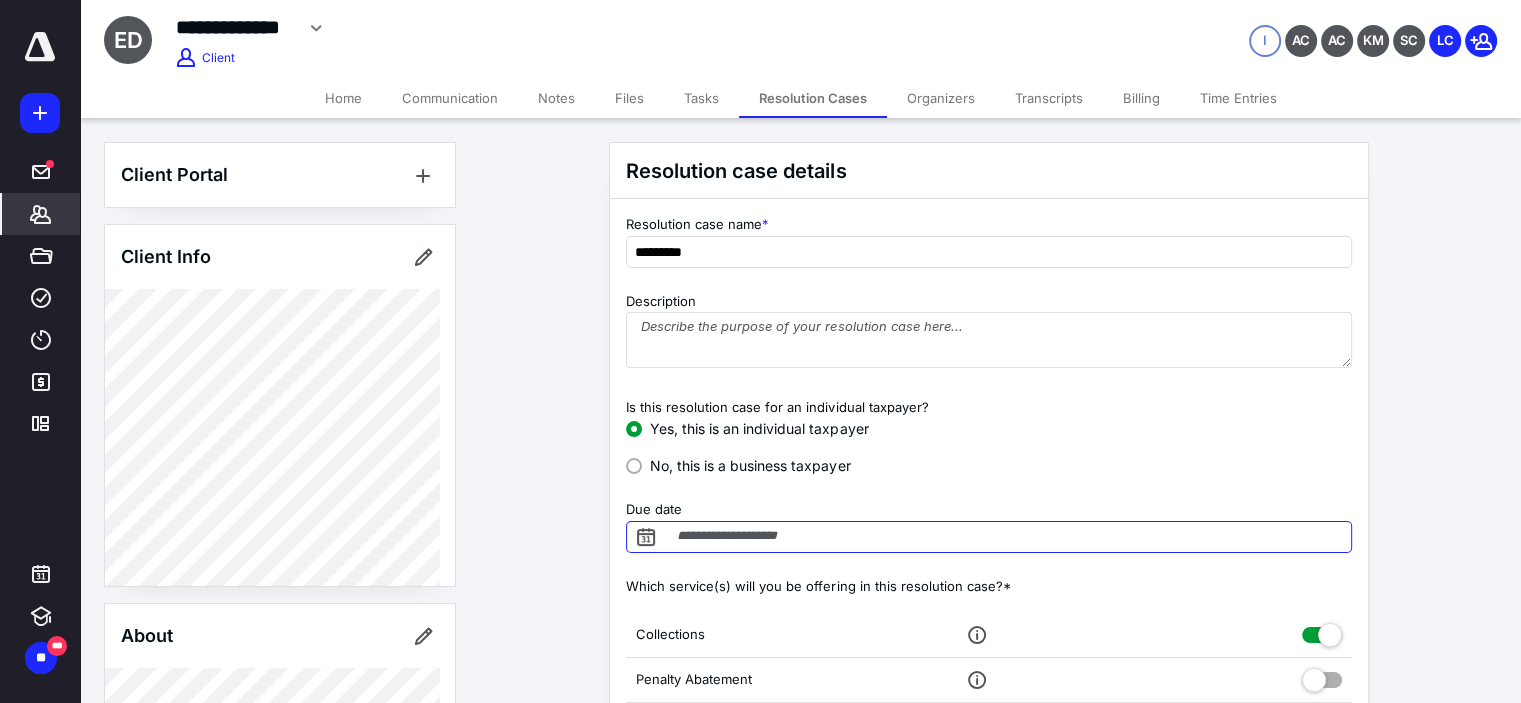 click on "Due date" at bounding box center [989, 537] 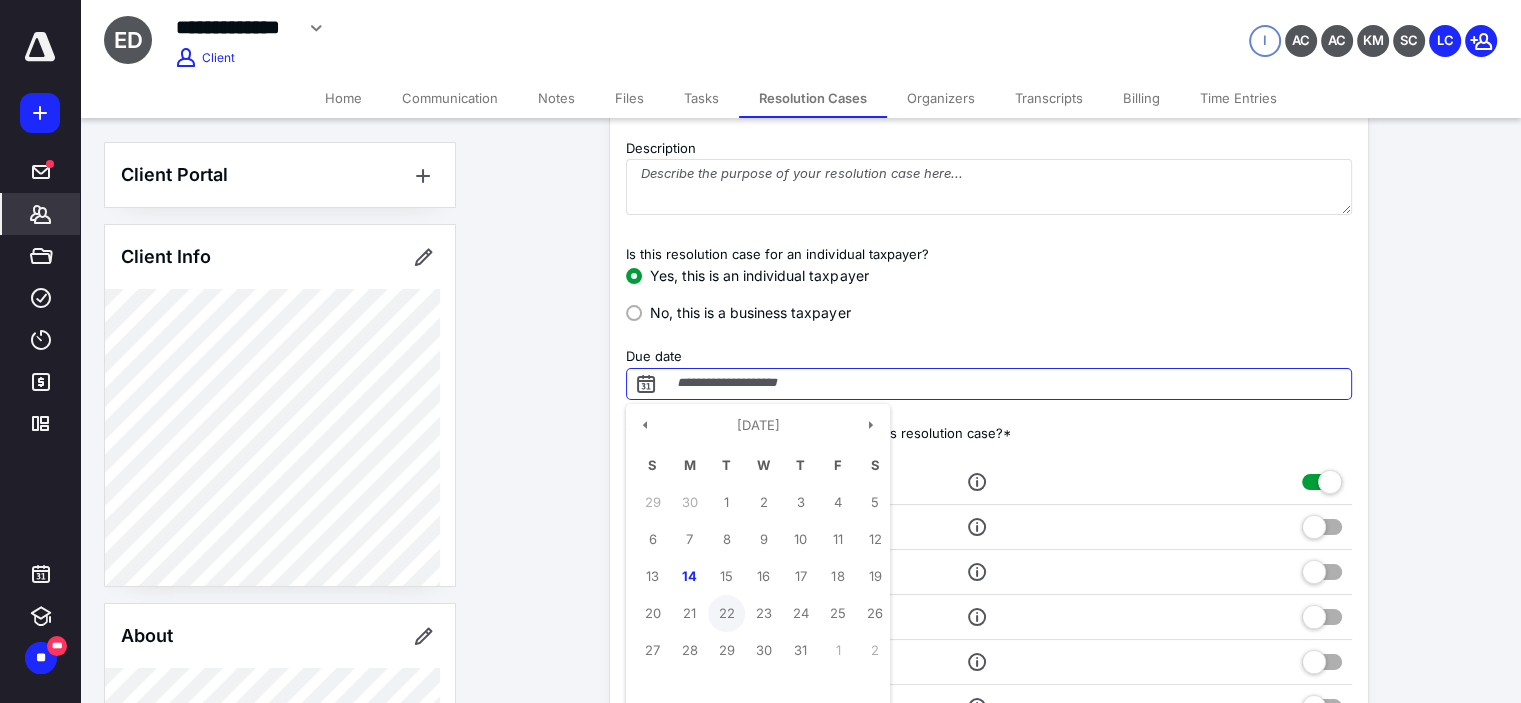 scroll, scrollTop: 200, scrollLeft: 0, axis: vertical 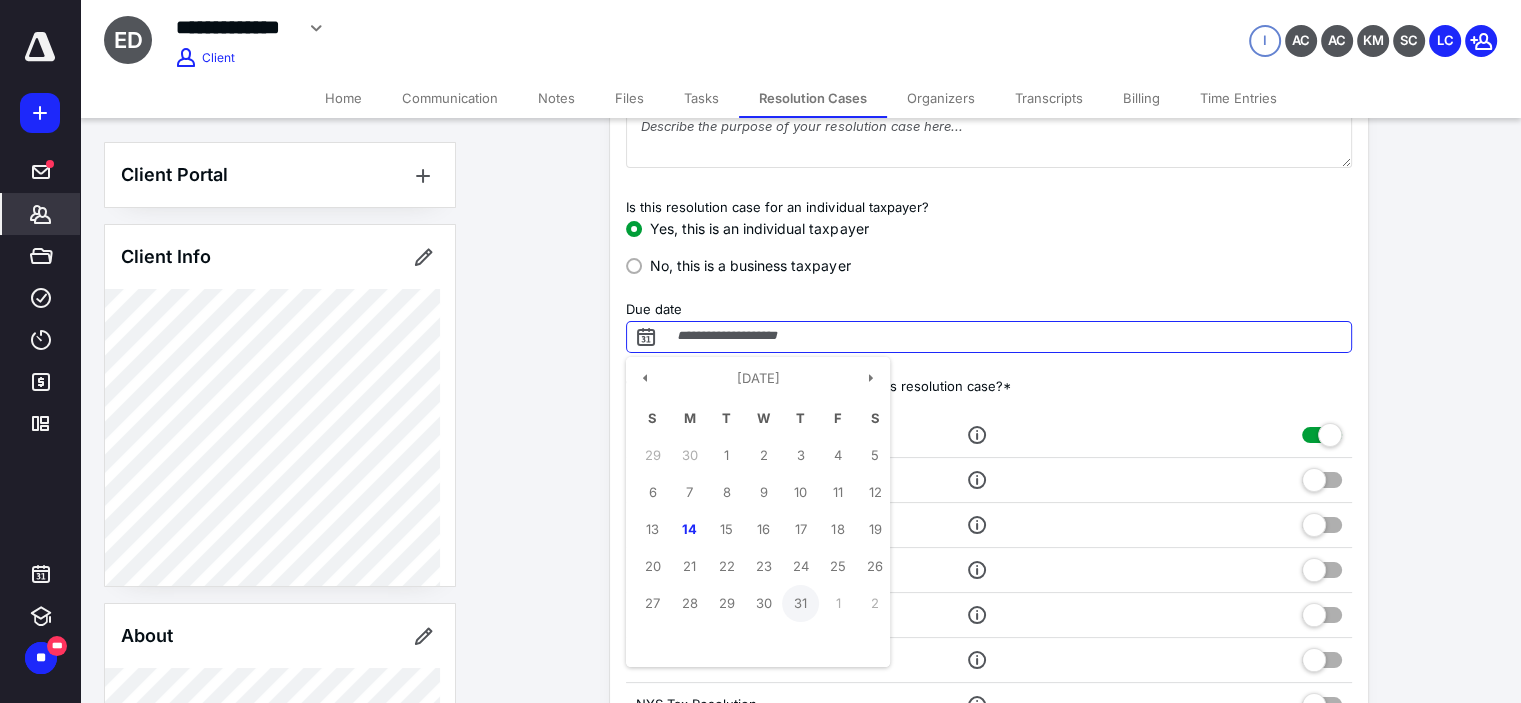 click on "31" at bounding box center [800, 603] 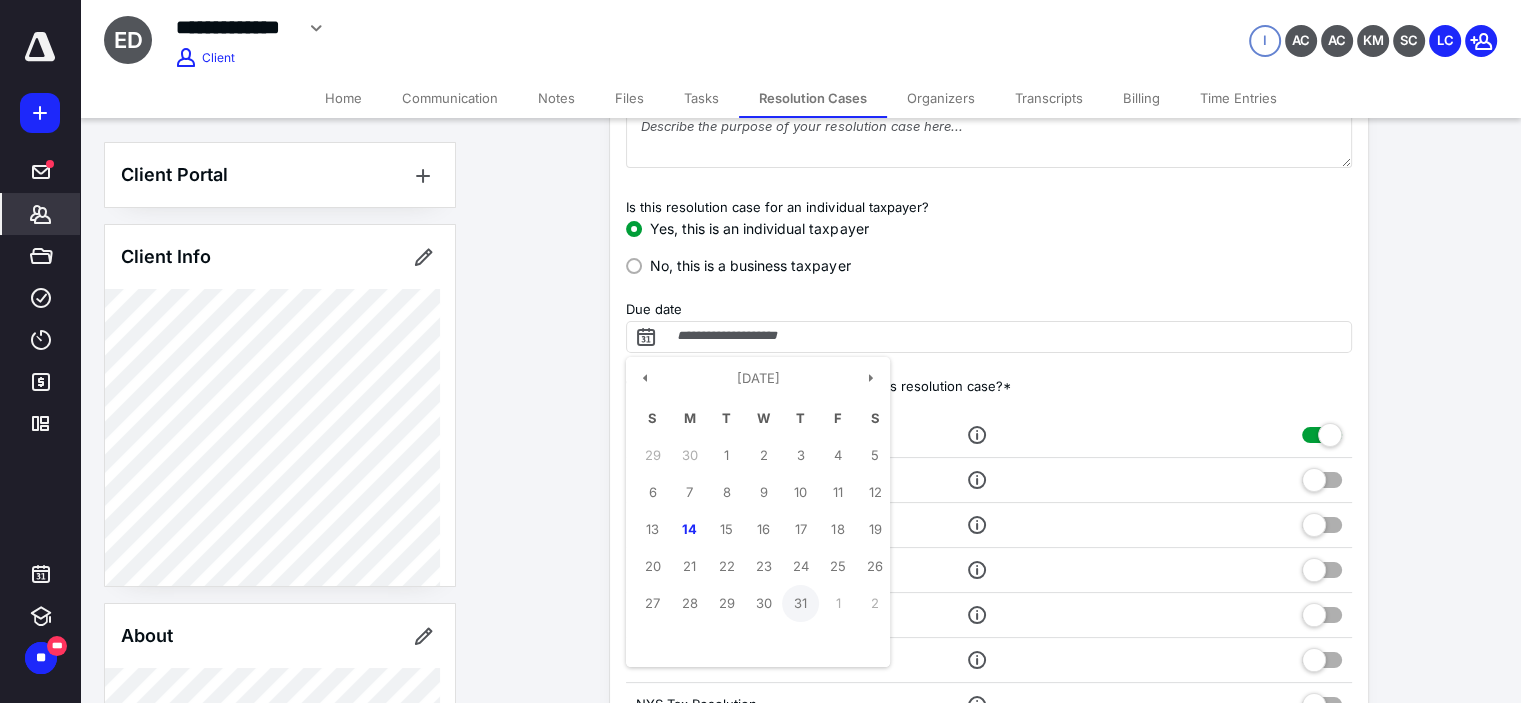 type on "**********" 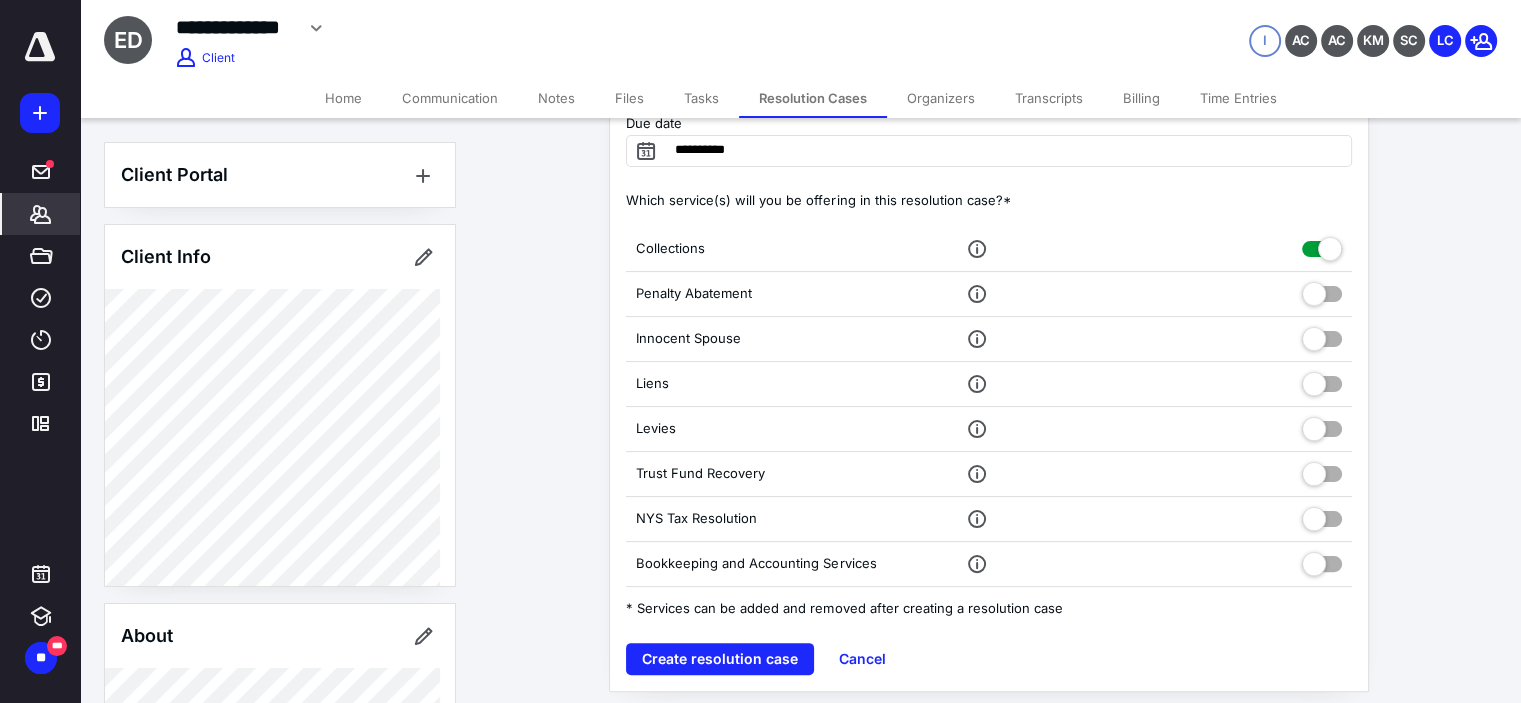 scroll, scrollTop: 396, scrollLeft: 0, axis: vertical 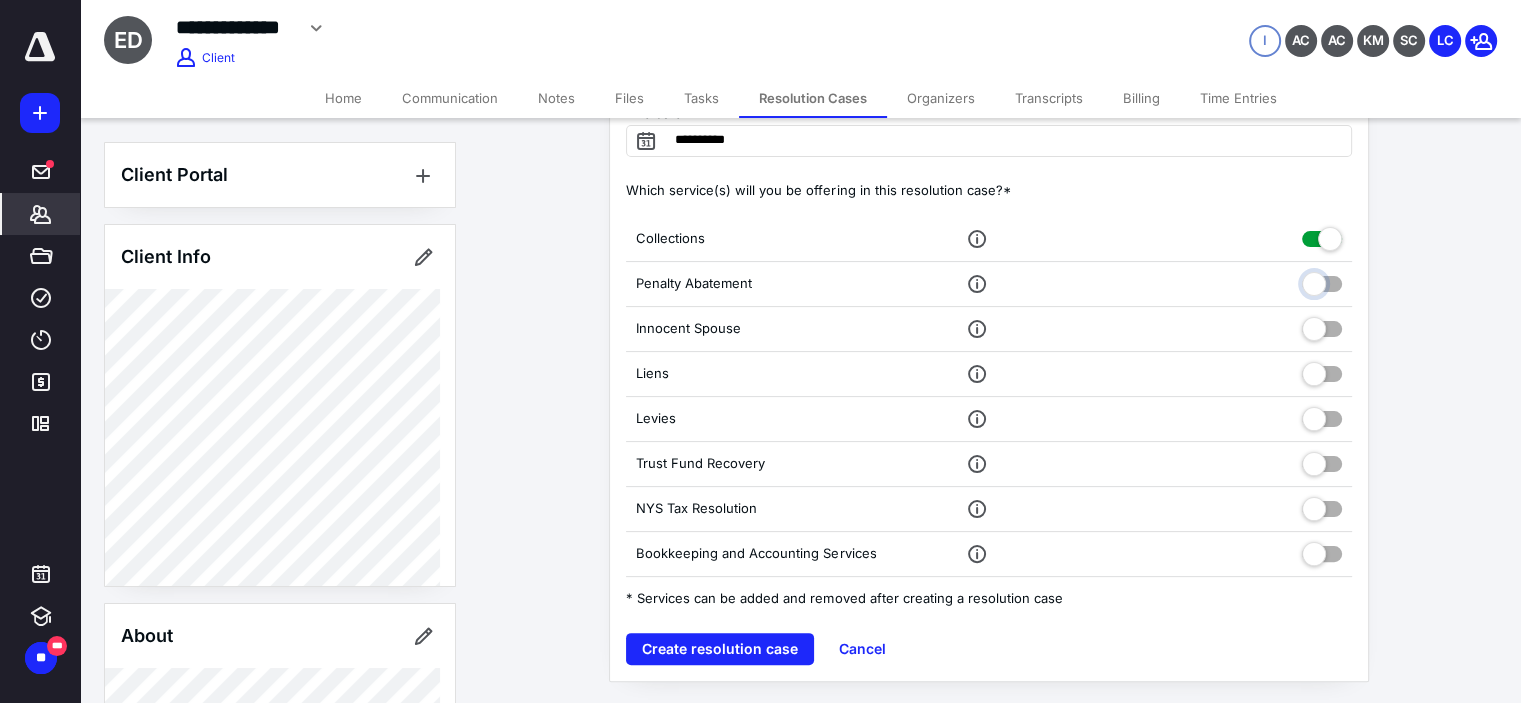 click at bounding box center (1322, 281) 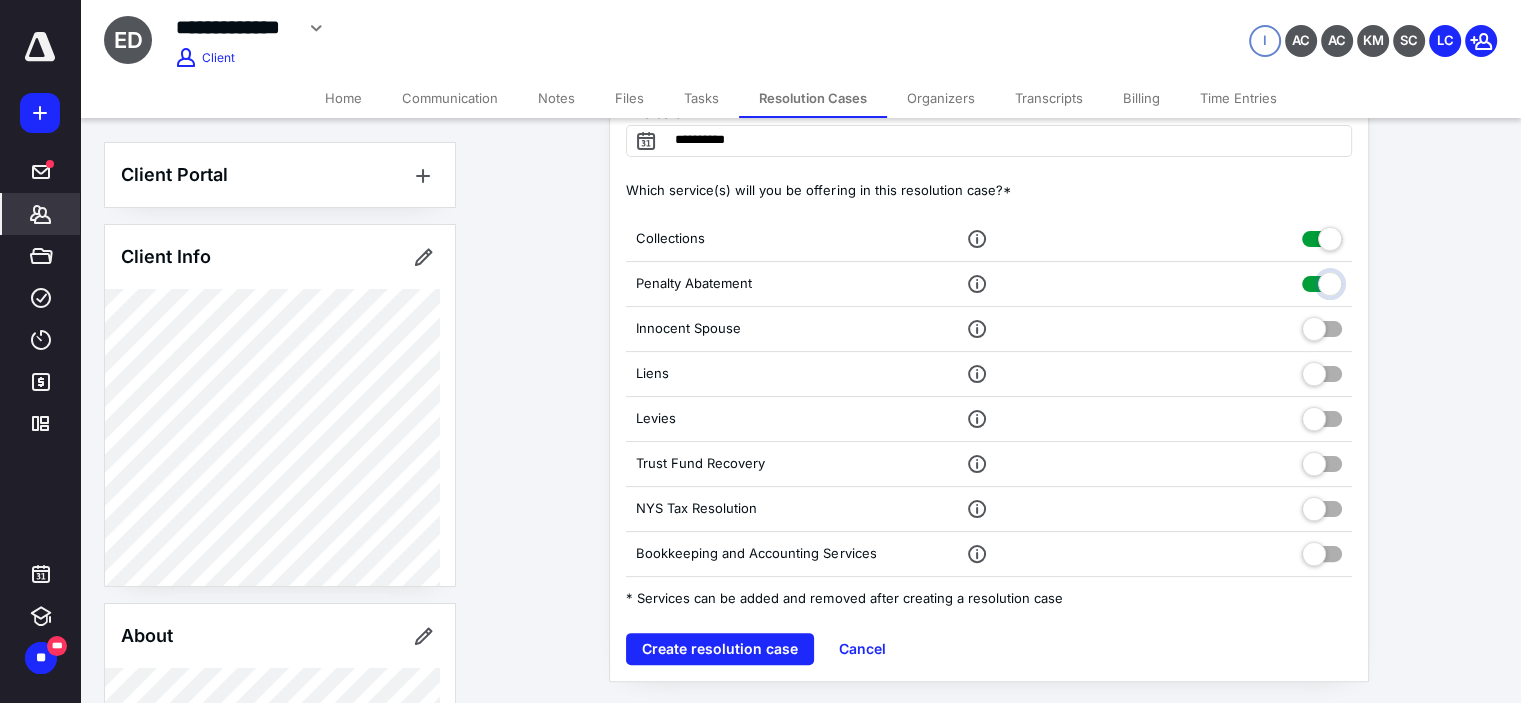 checkbox on "true" 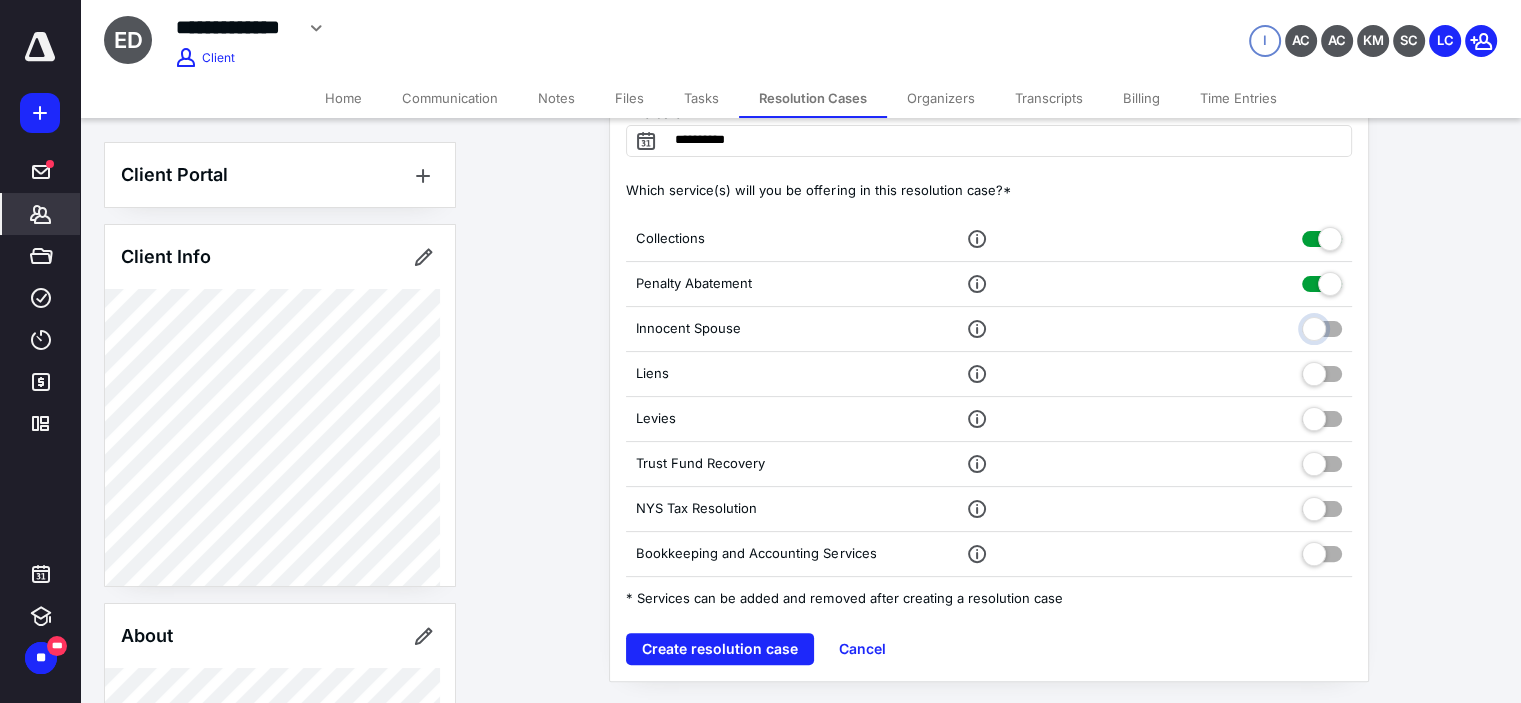 click at bounding box center [1322, 326] 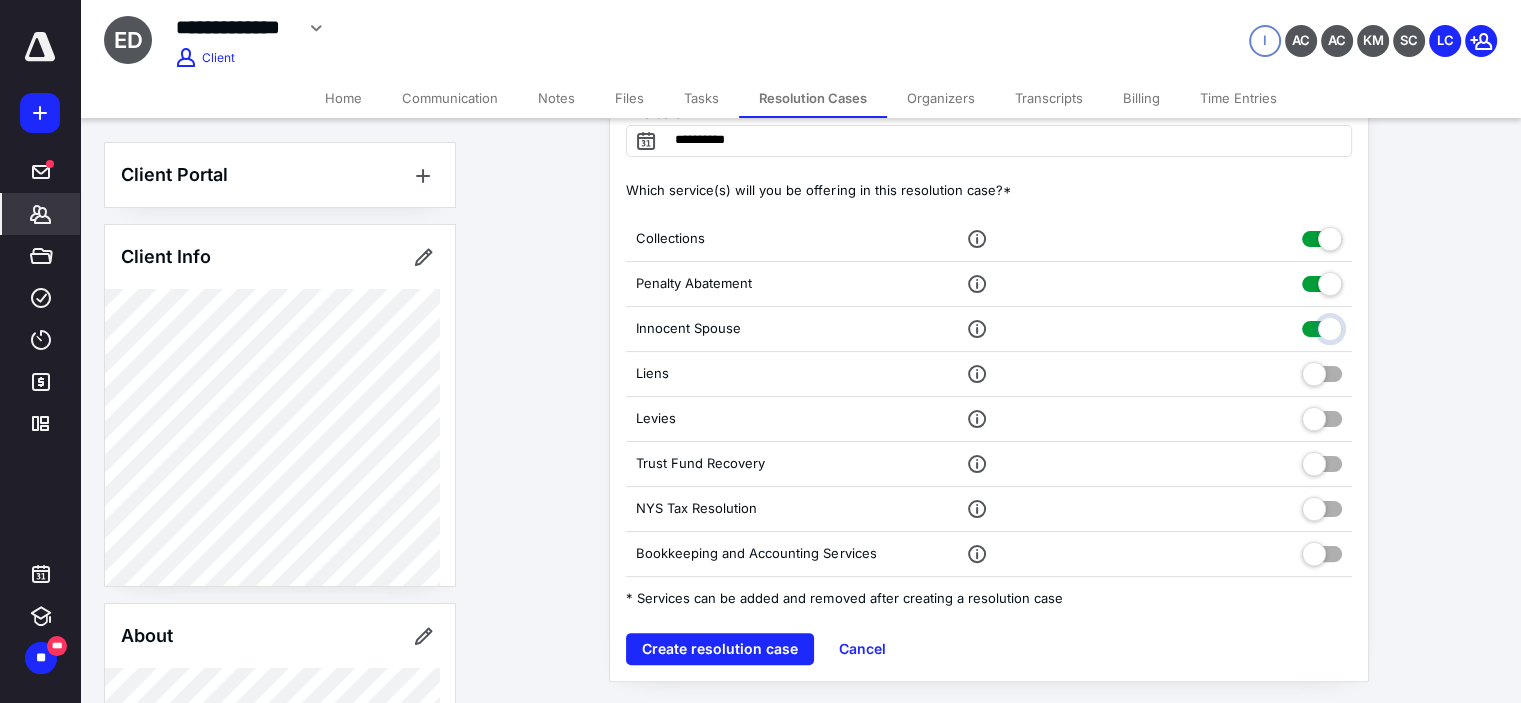checkbox on "true" 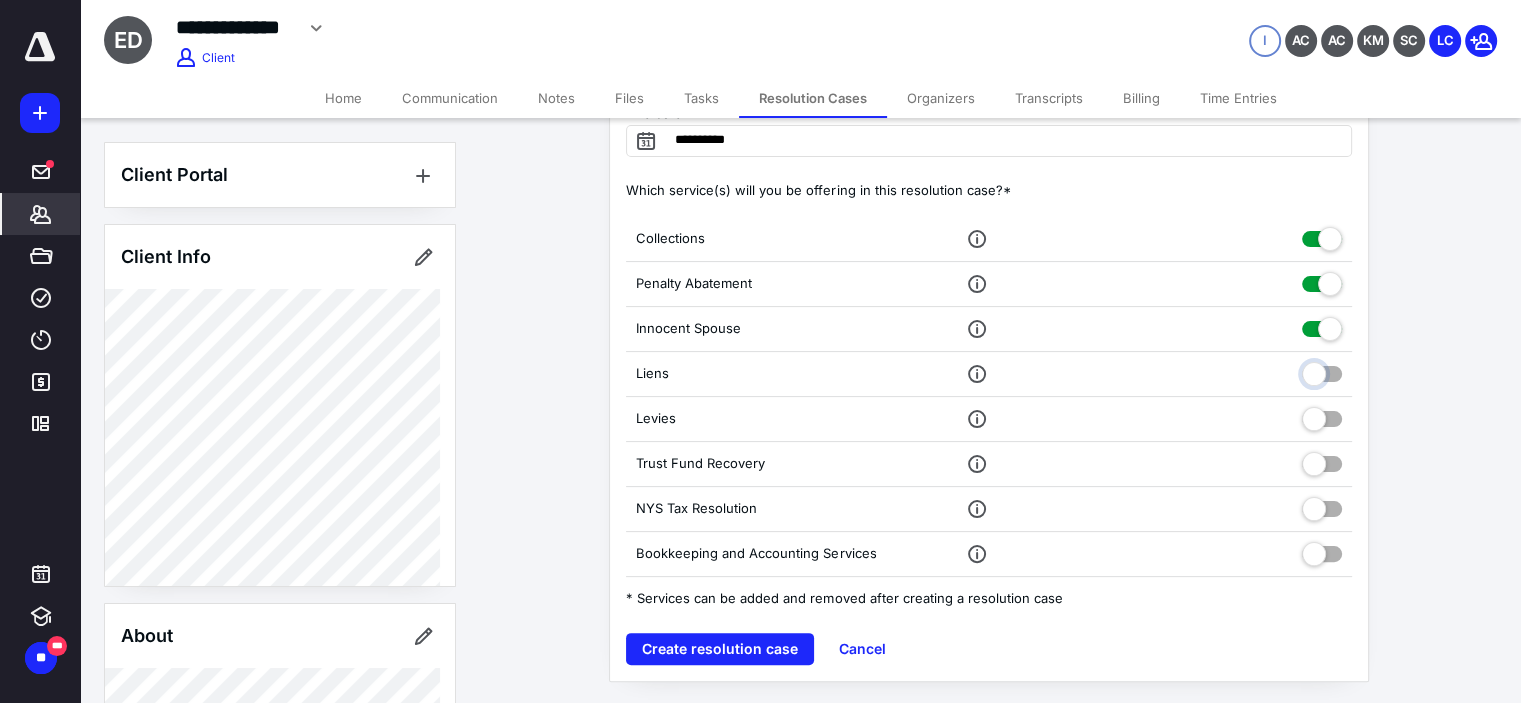 click at bounding box center [1322, 371] 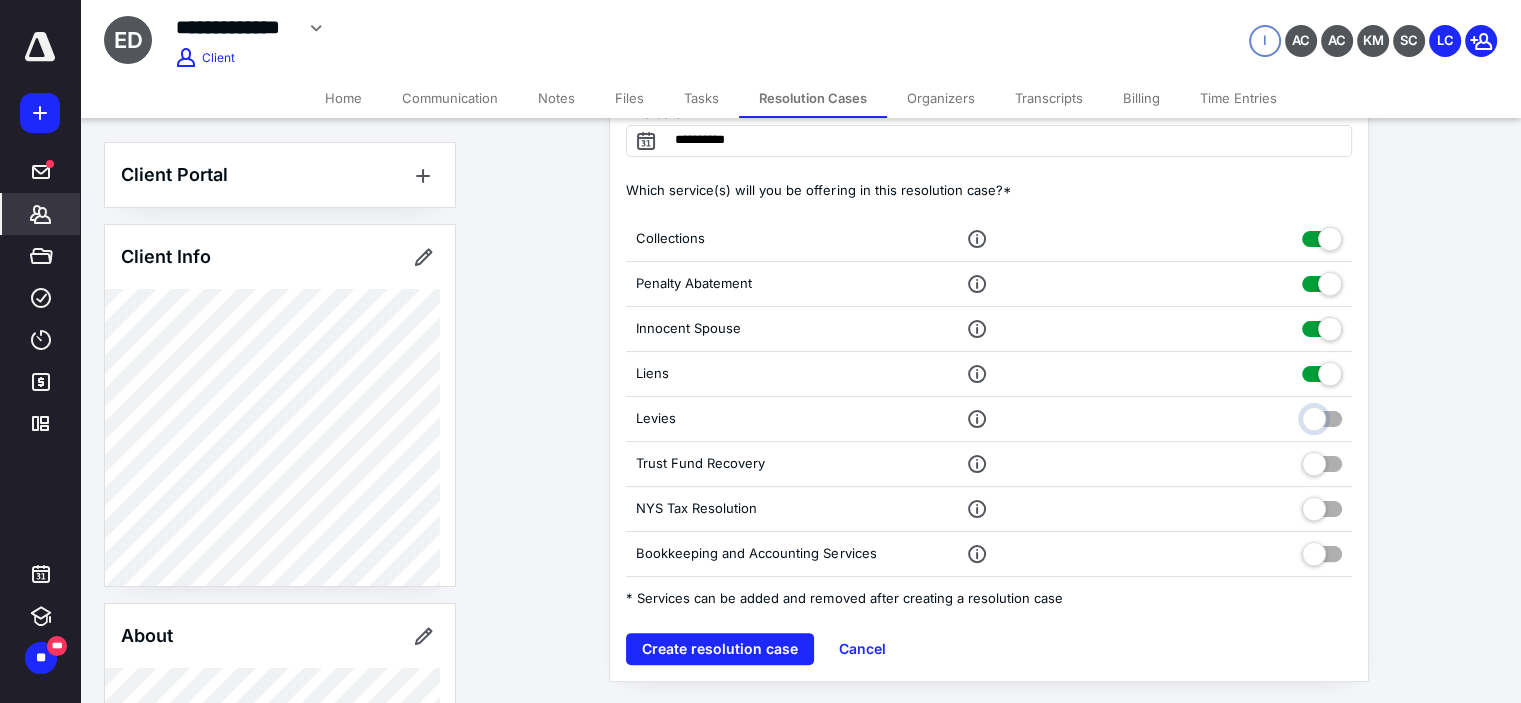 click at bounding box center (1322, 416) 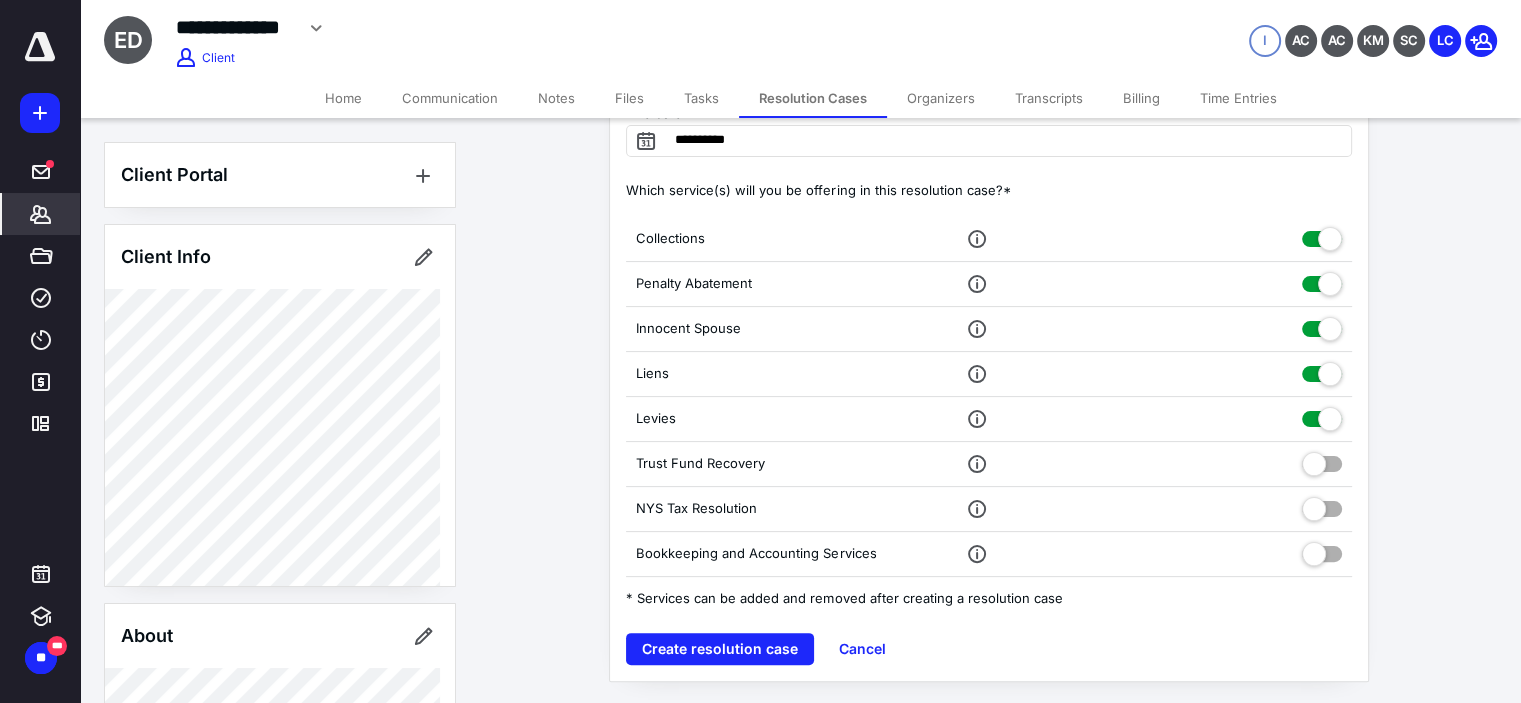 click at bounding box center [1322, 460] 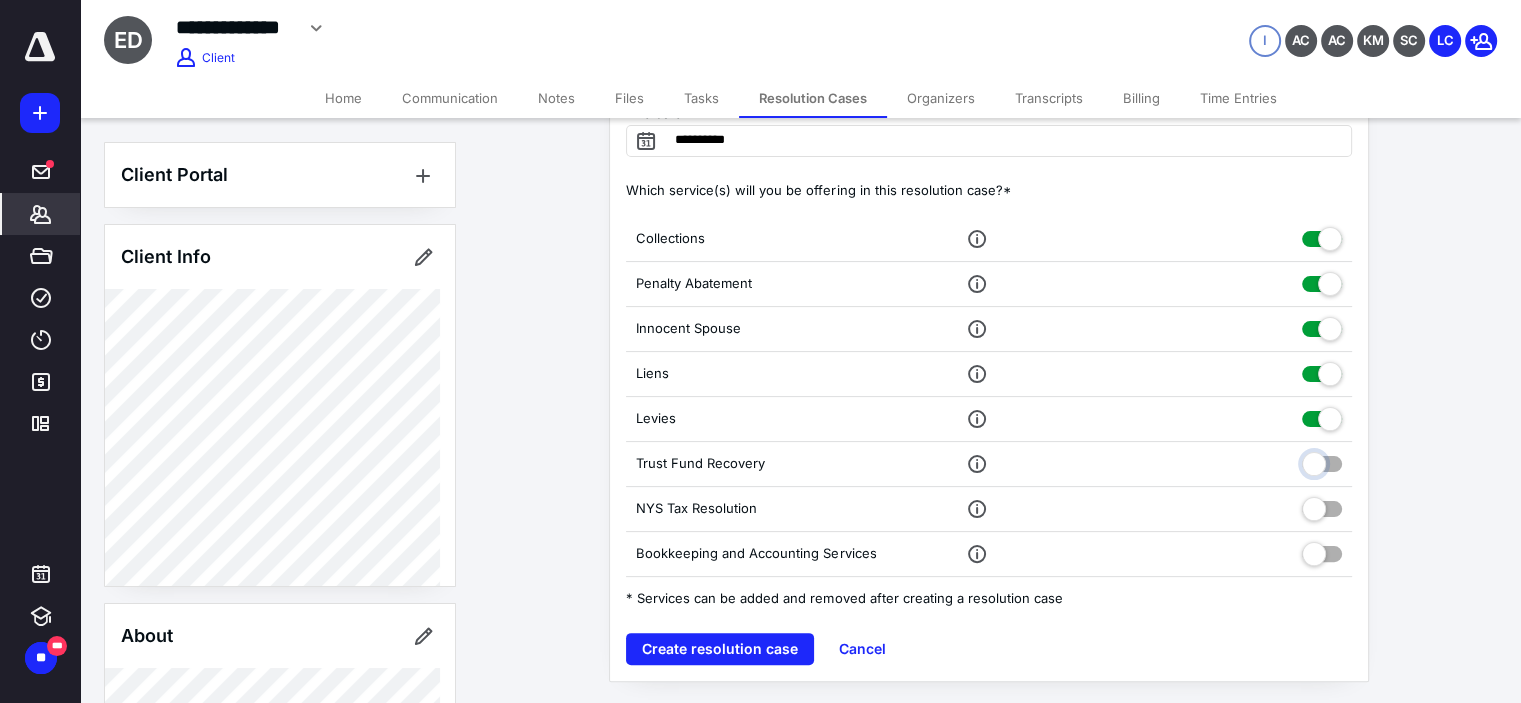 click at bounding box center (1322, 461) 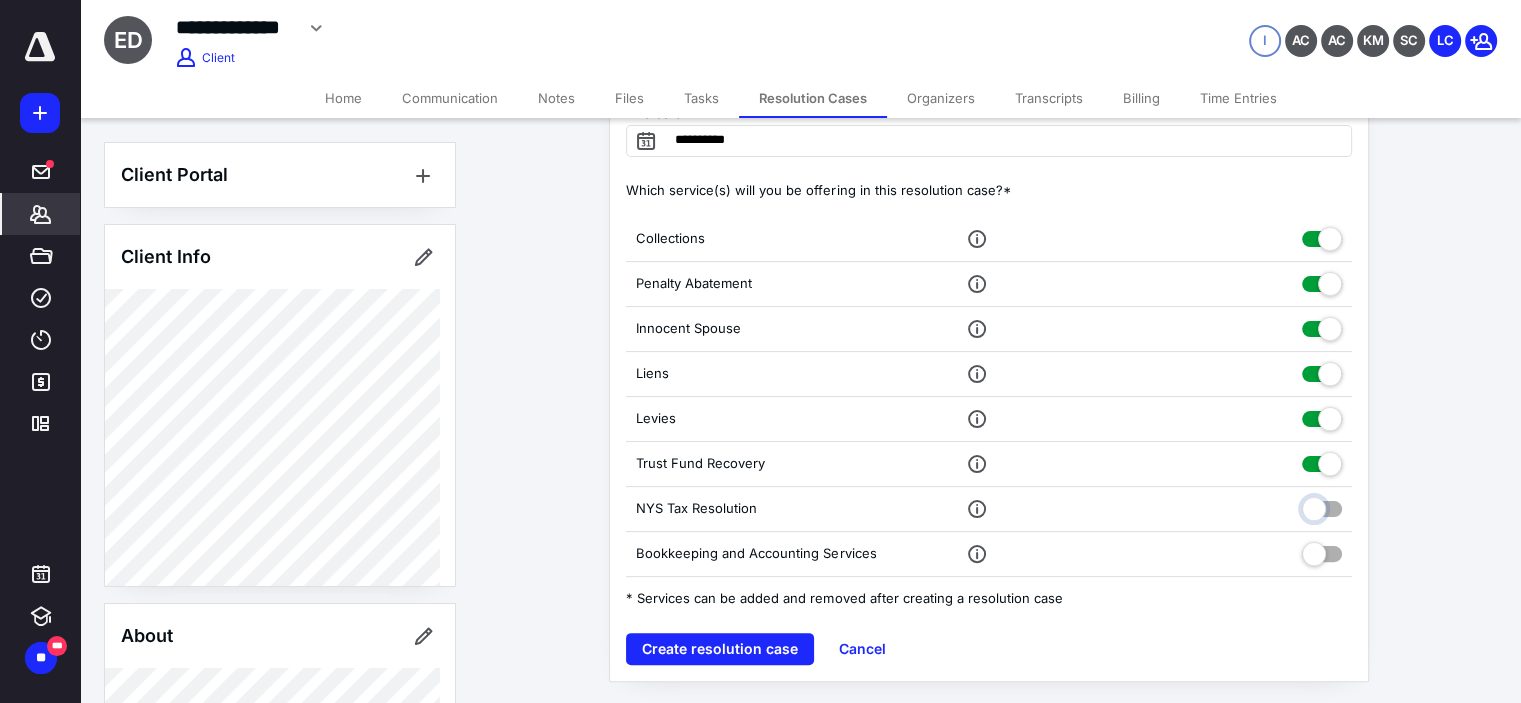 click at bounding box center [1322, 506] 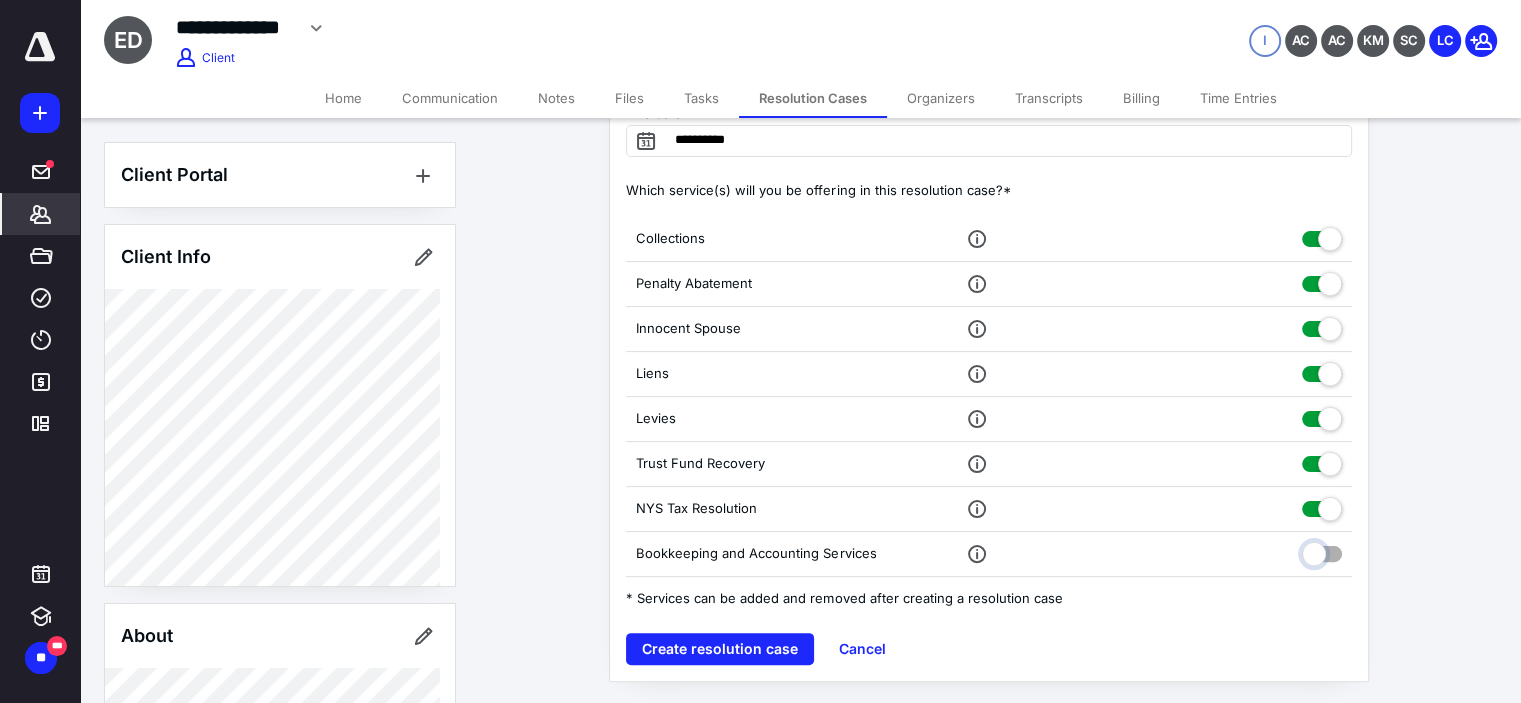 click at bounding box center (1322, 551) 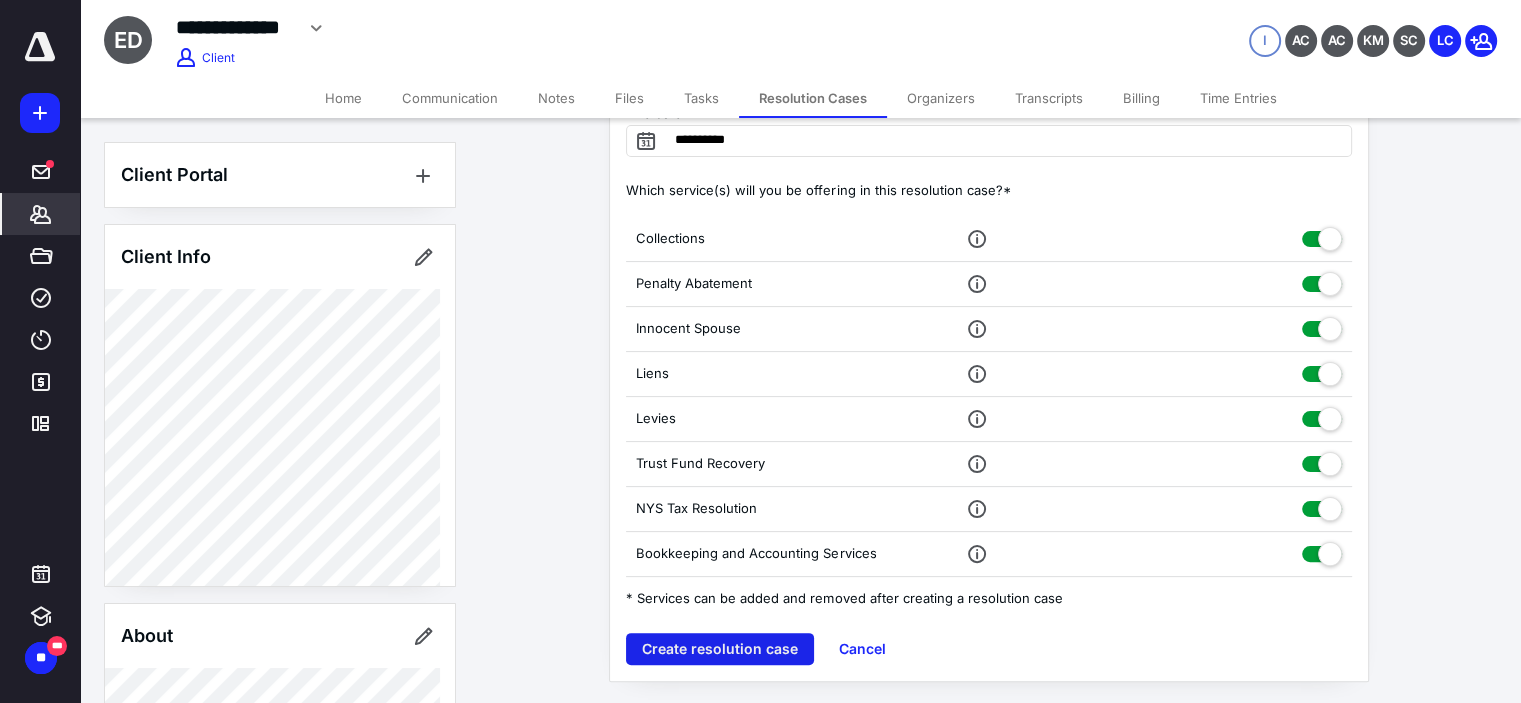 click on "Create resolution case" at bounding box center (720, 649) 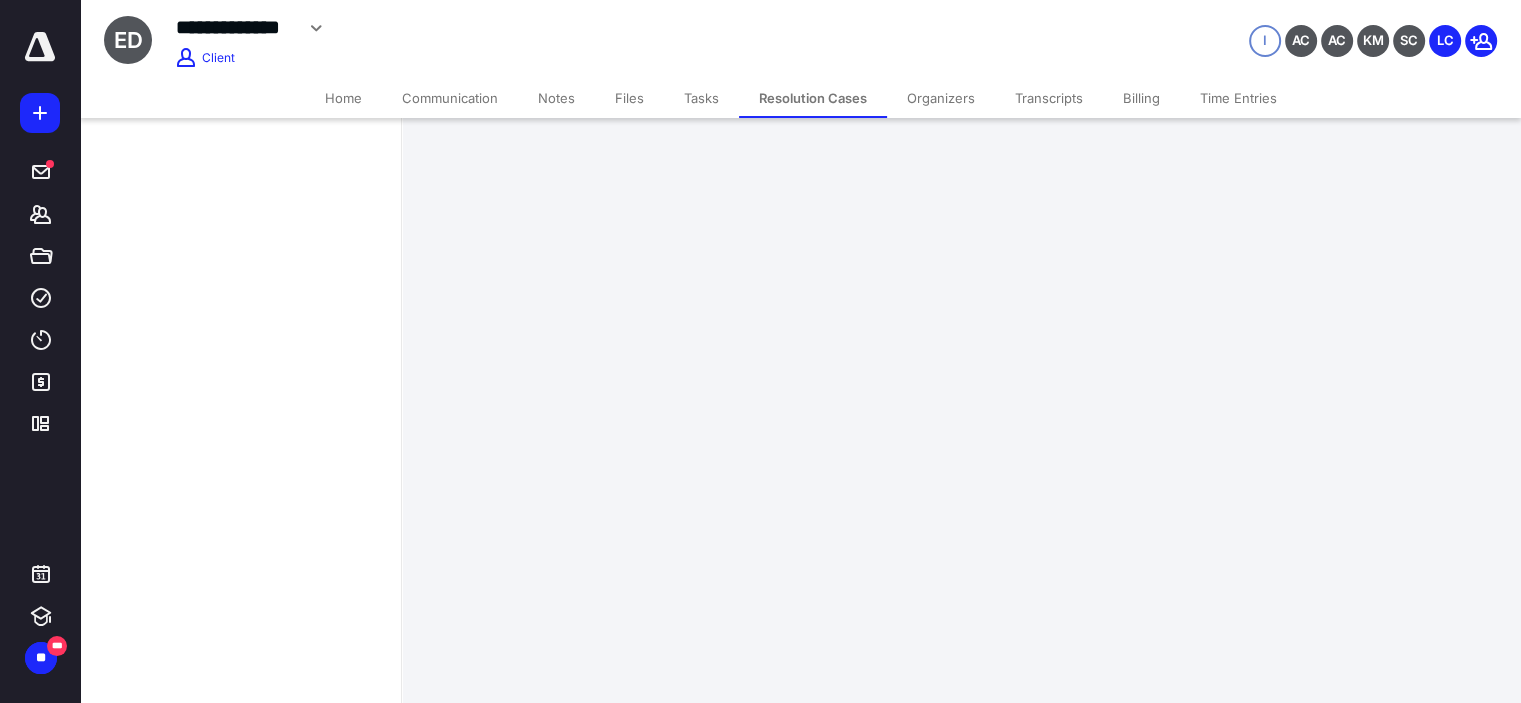 scroll, scrollTop: 0, scrollLeft: 0, axis: both 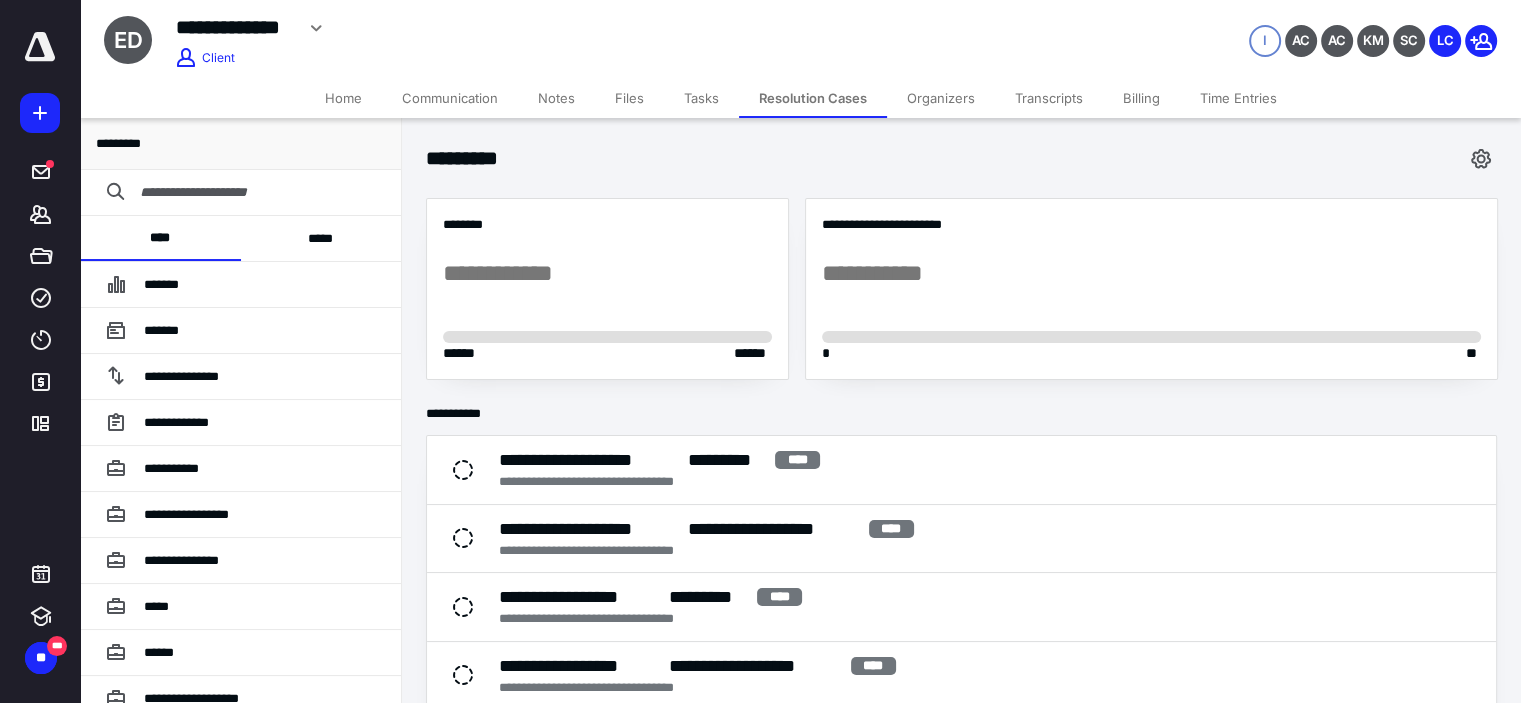 click on "*****" at bounding box center (321, 238) 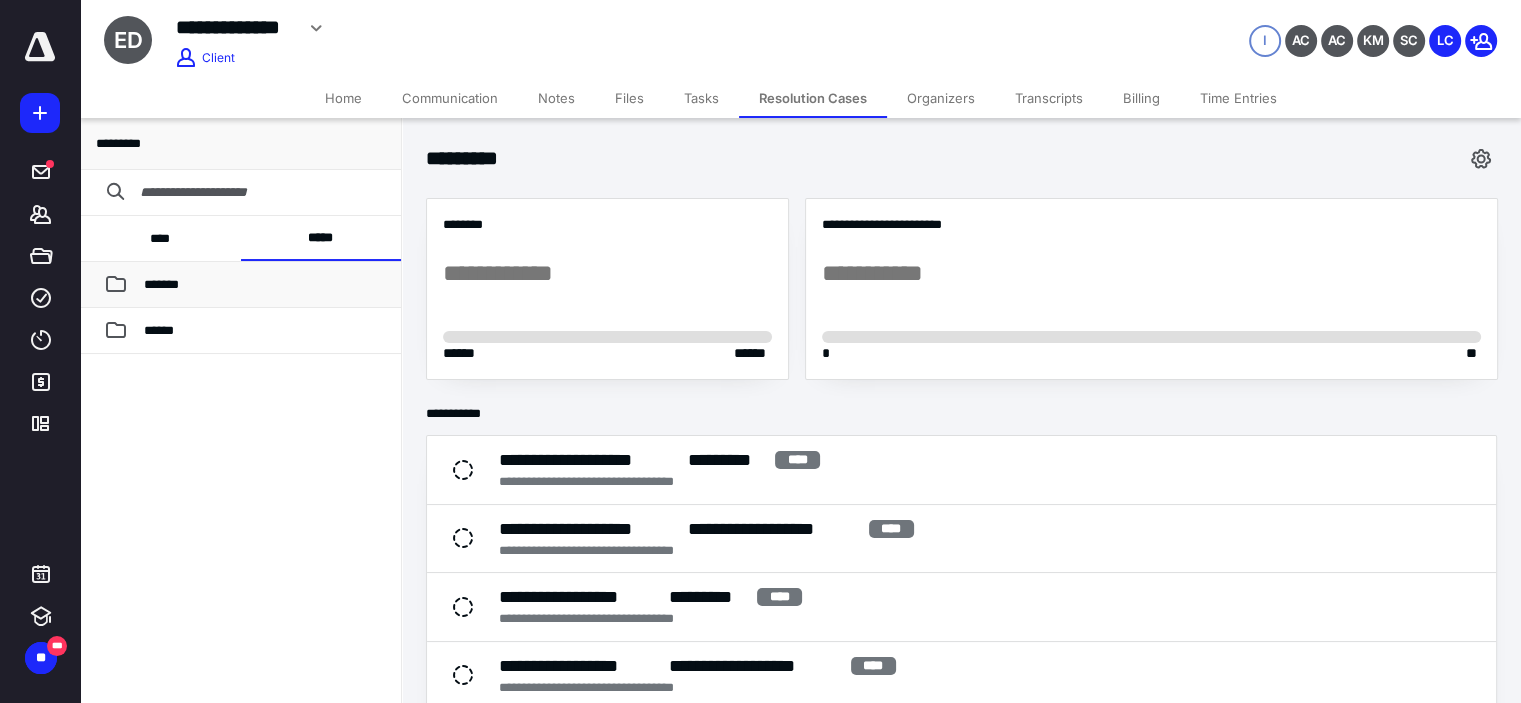 click on "*******" at bounding box center [264, 285] 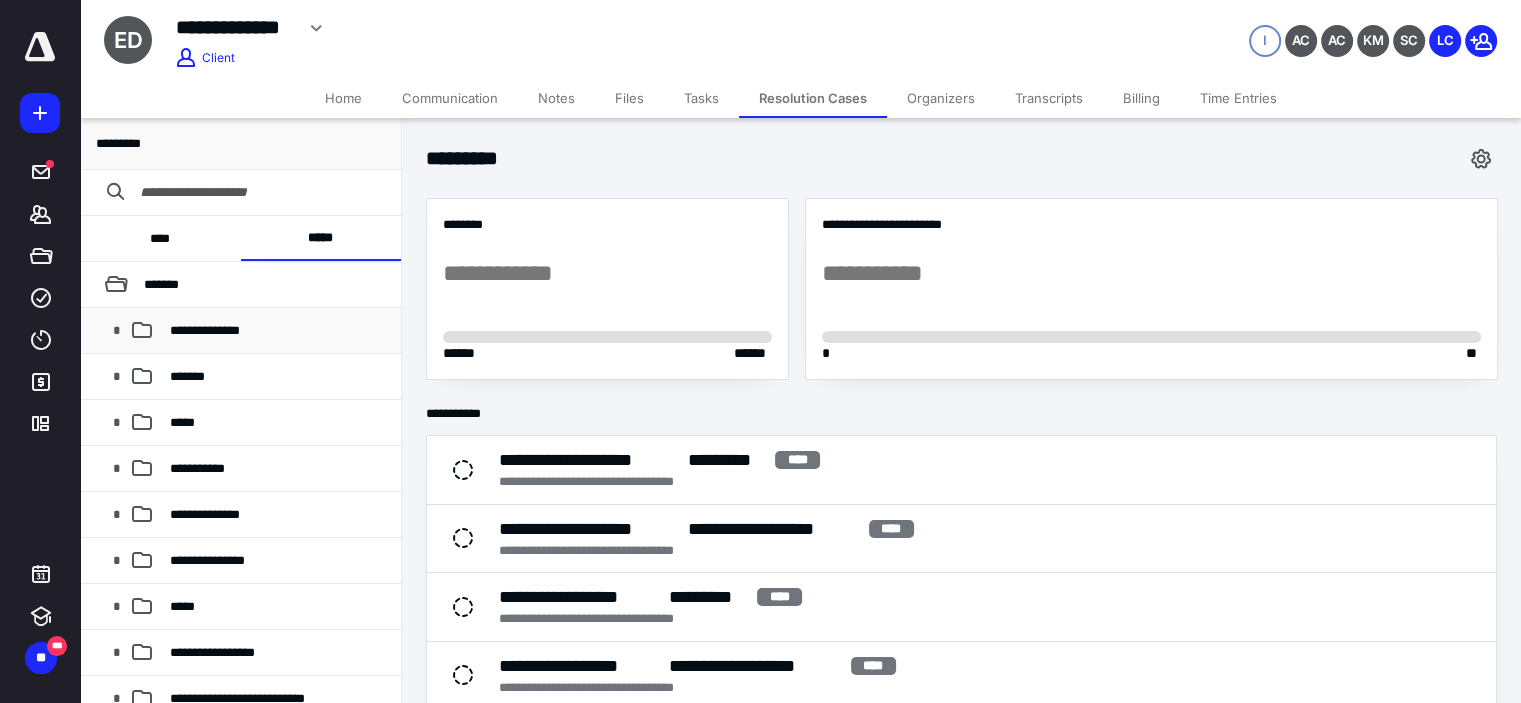click on "**********" at bounding box center [240, 331] 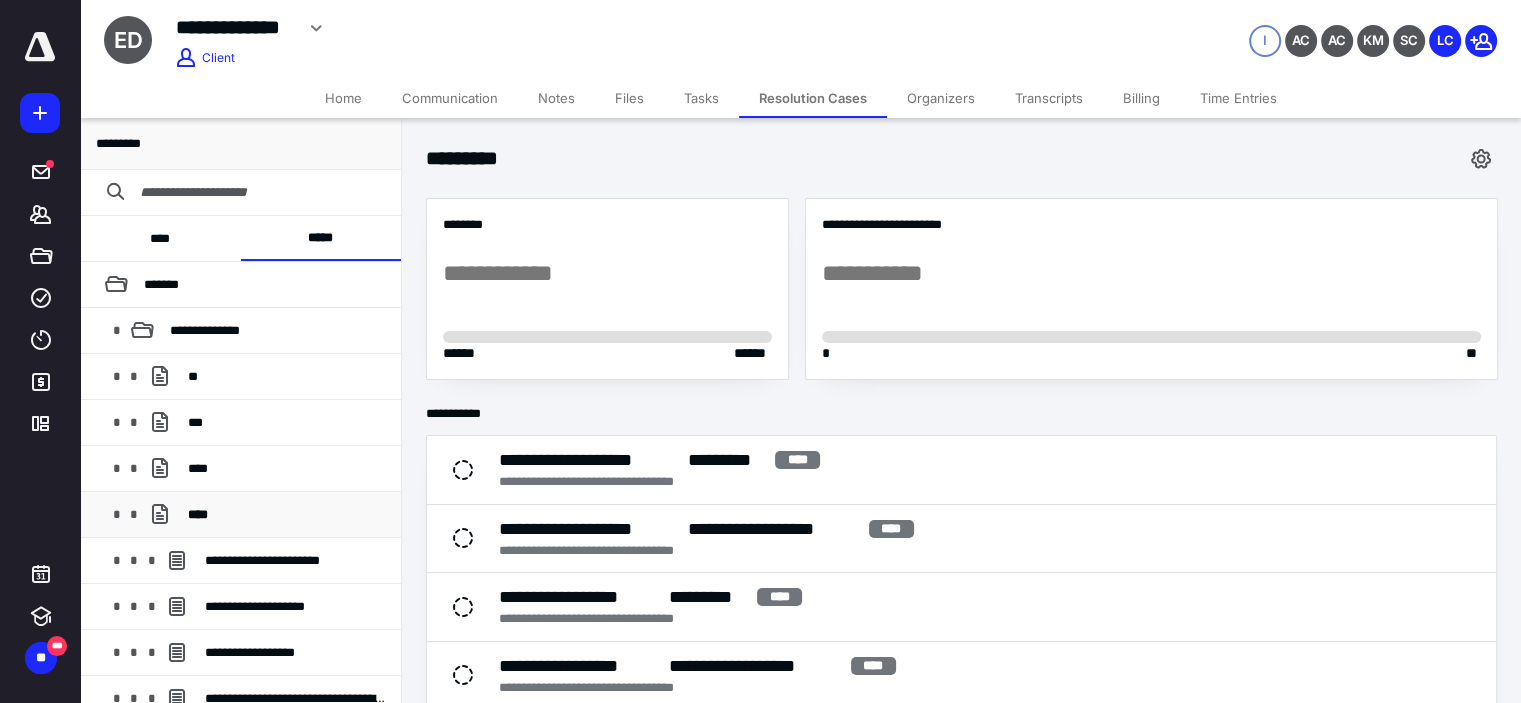 click on "****" at bounding box center (286, 515) 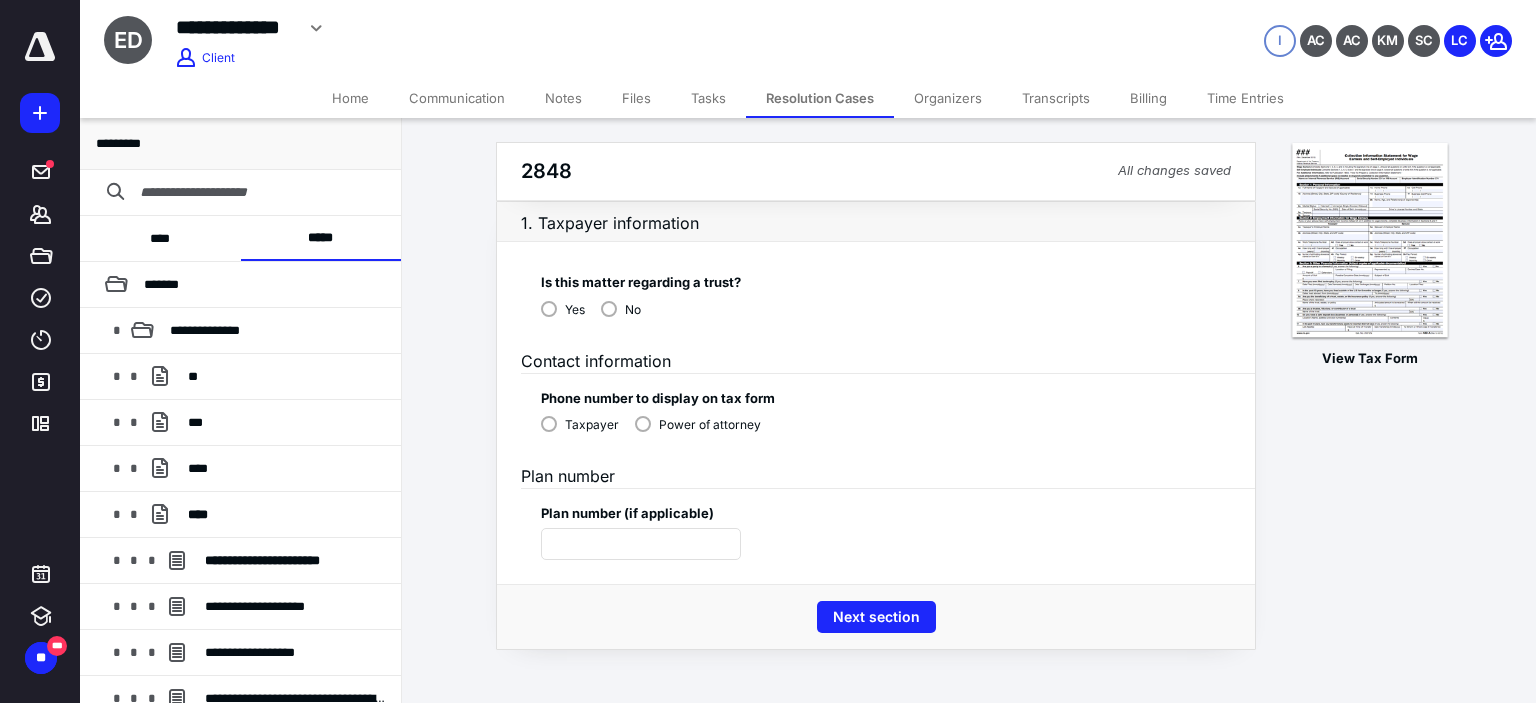 click on "View Tax Form 2848 All changes saved 1. Taxpayer information Is this matter regarding a trust? Yes No Contact information Phone number to display on tax form Taxpayer Power of attorney Plan number Plan number (if applicable) Next section" at bounding box center (969, 396) 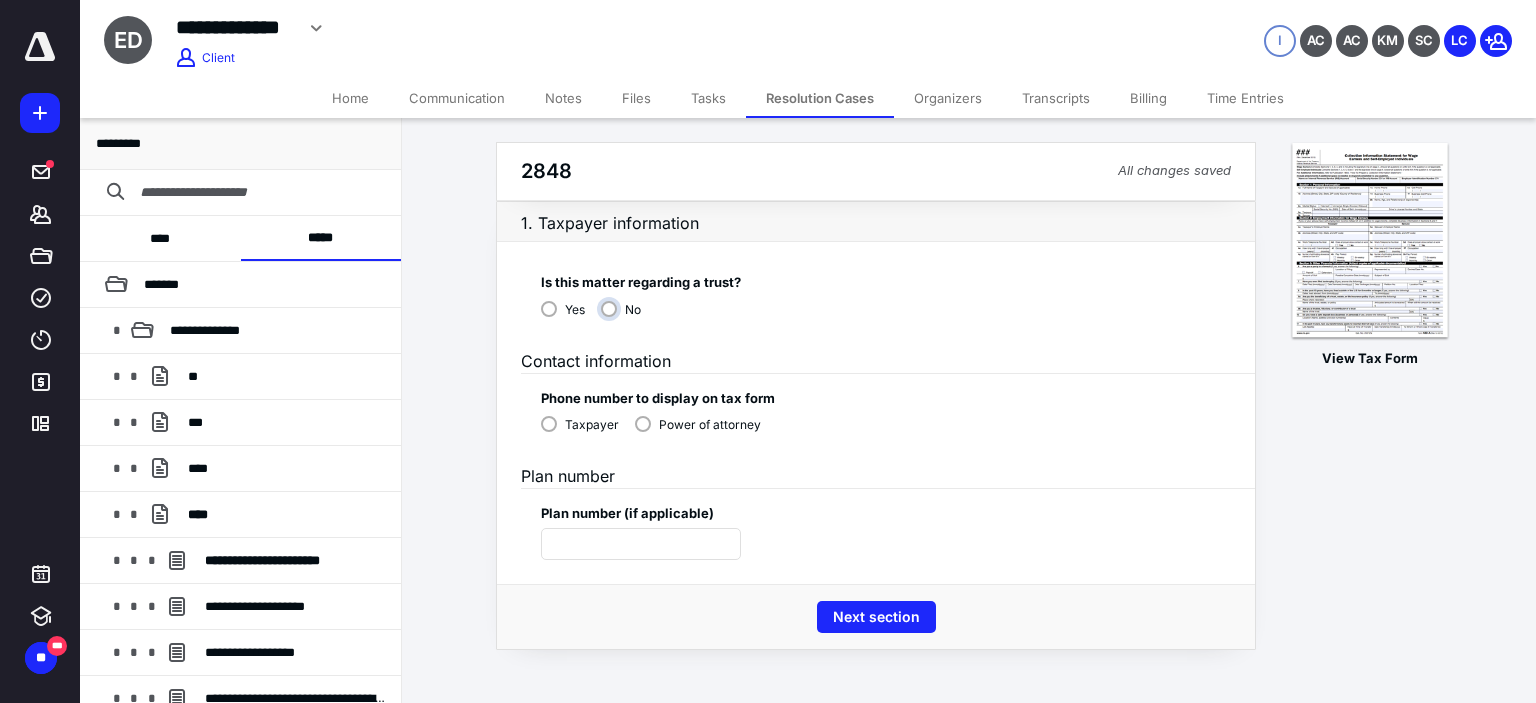 click on "No" at bounding box center (626, 317) 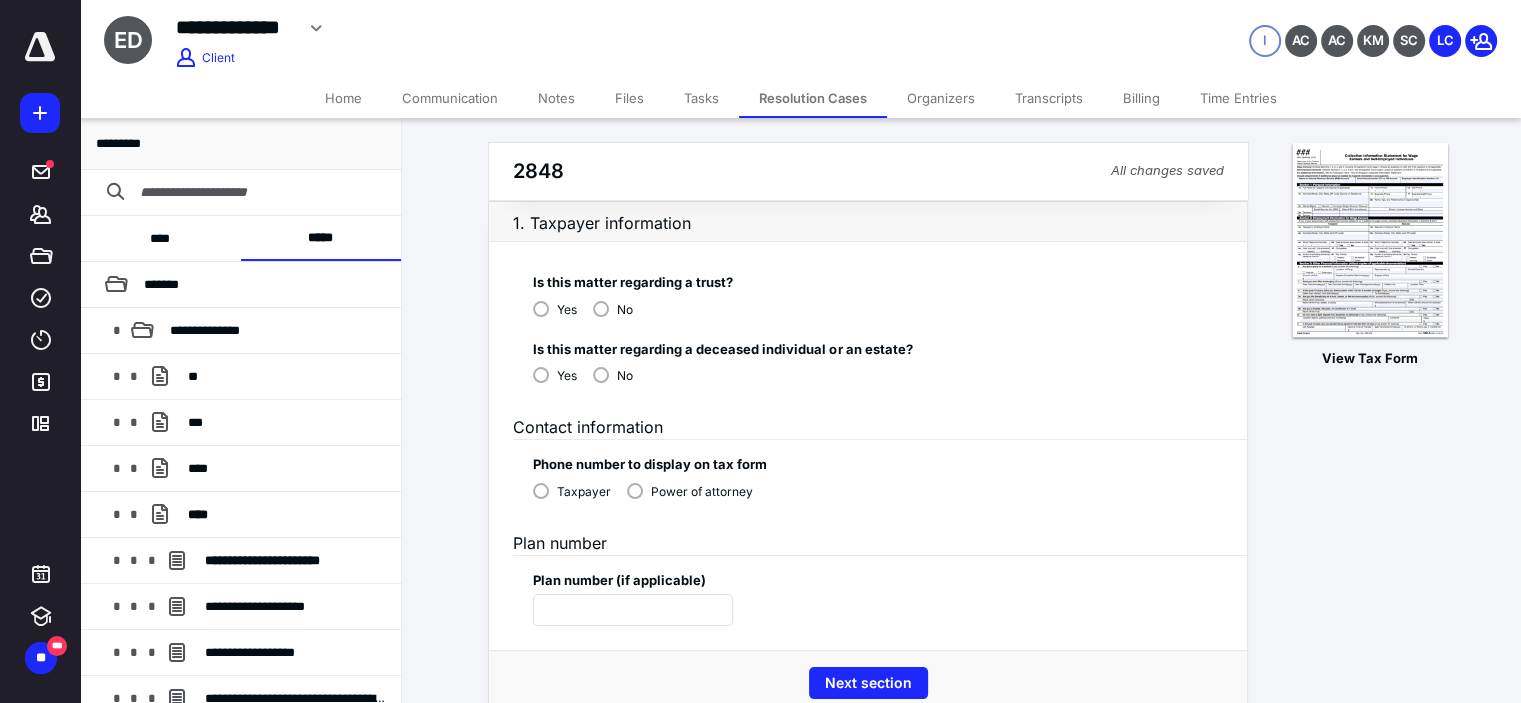 click on "No" at bounding box center [613, 374] 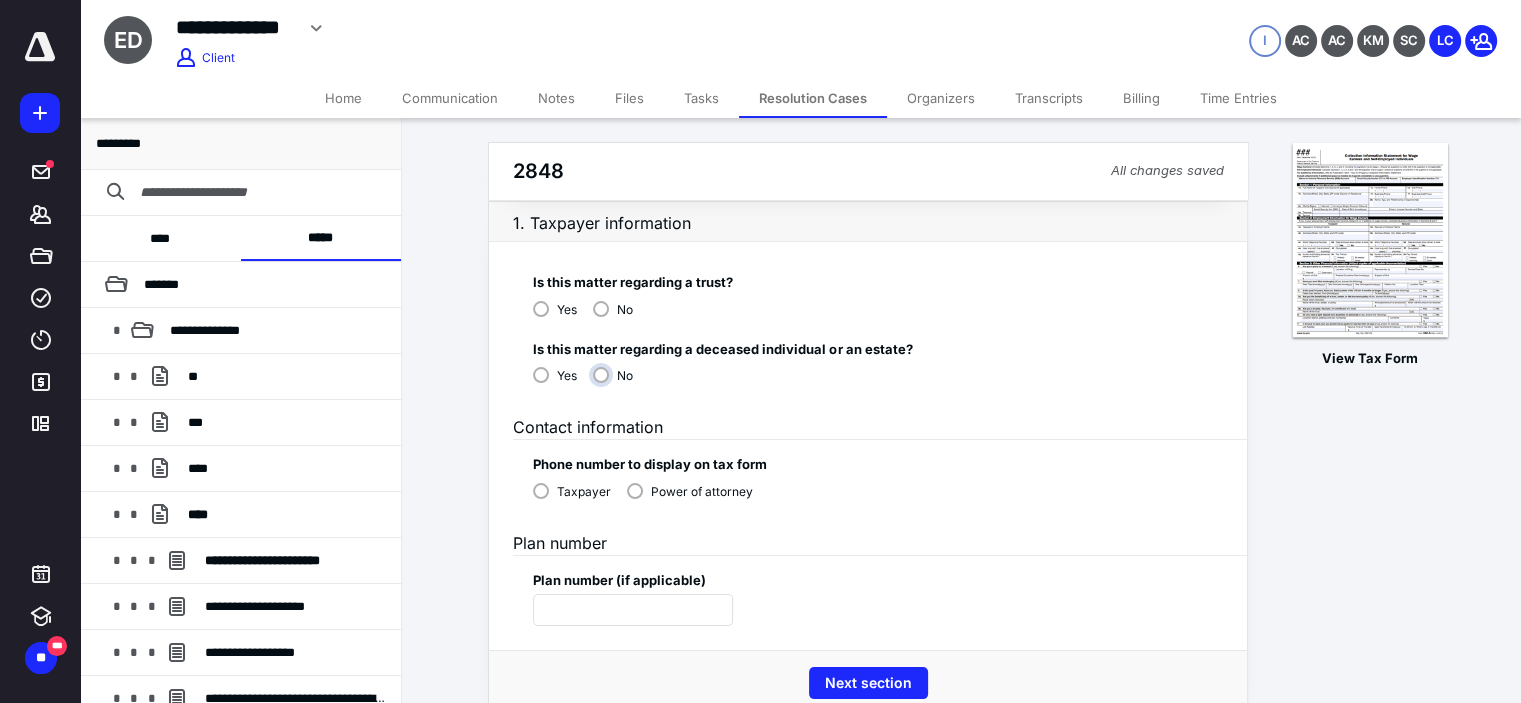click on "No" at bounding box center (618, 383) 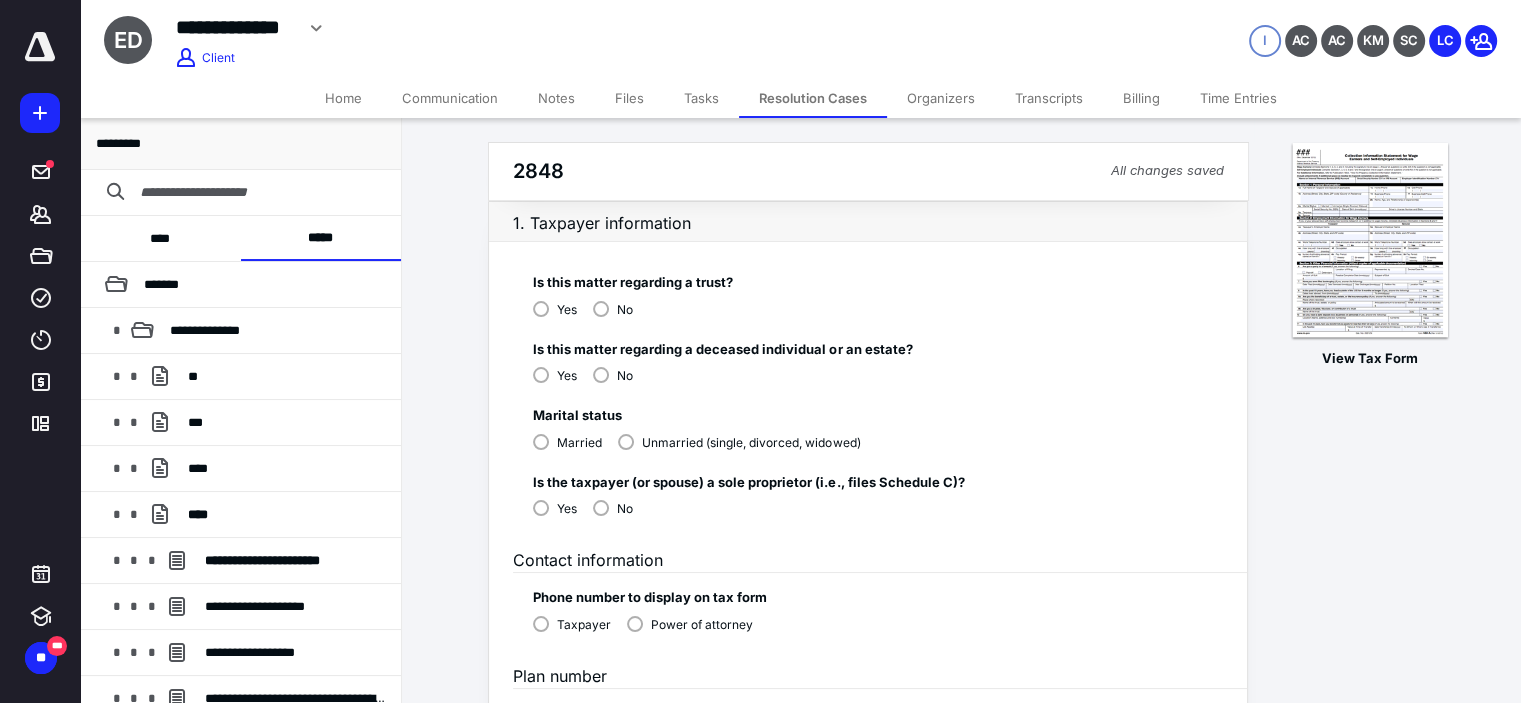 click on "Unmarried (single, divorced, widowed)" at bounding box center (739, 441) 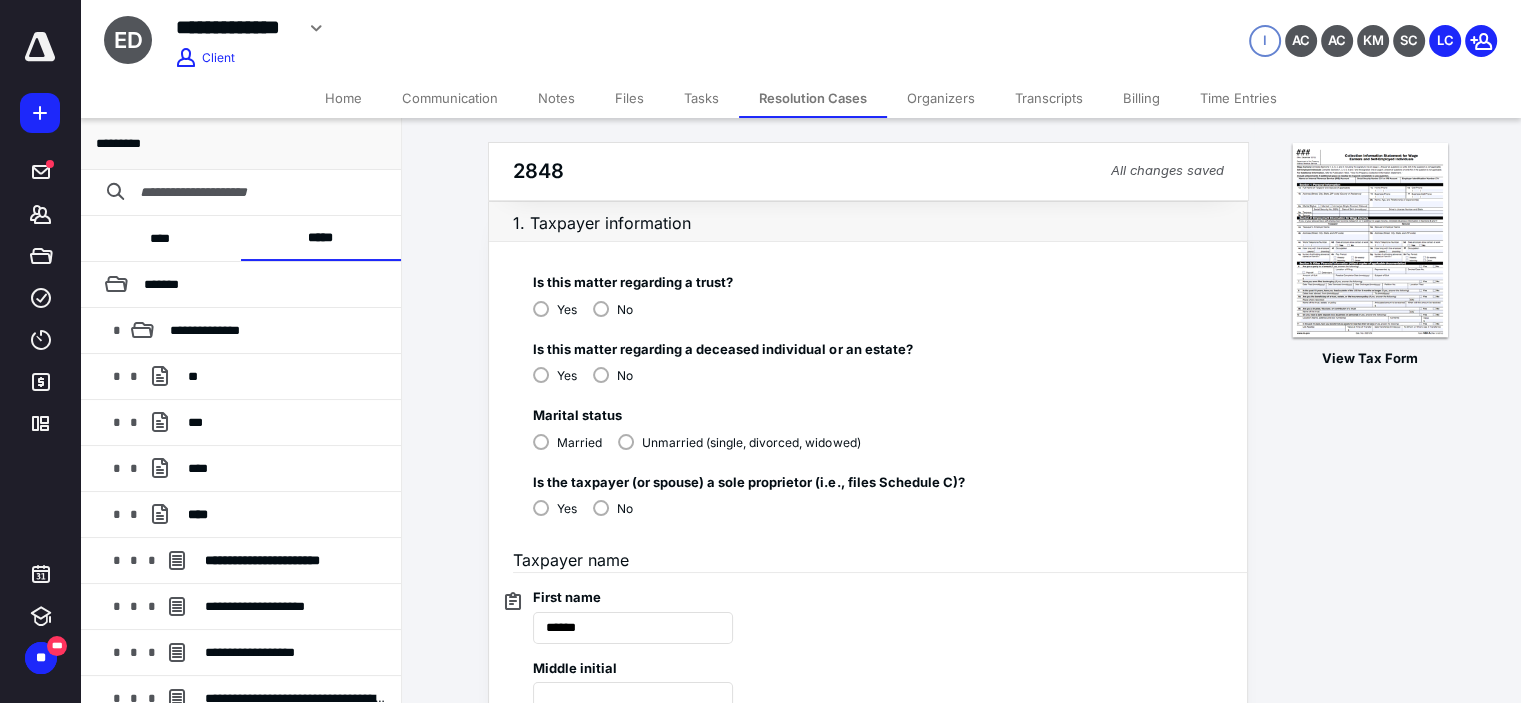 click on "No" at bounding box center (613, 507) 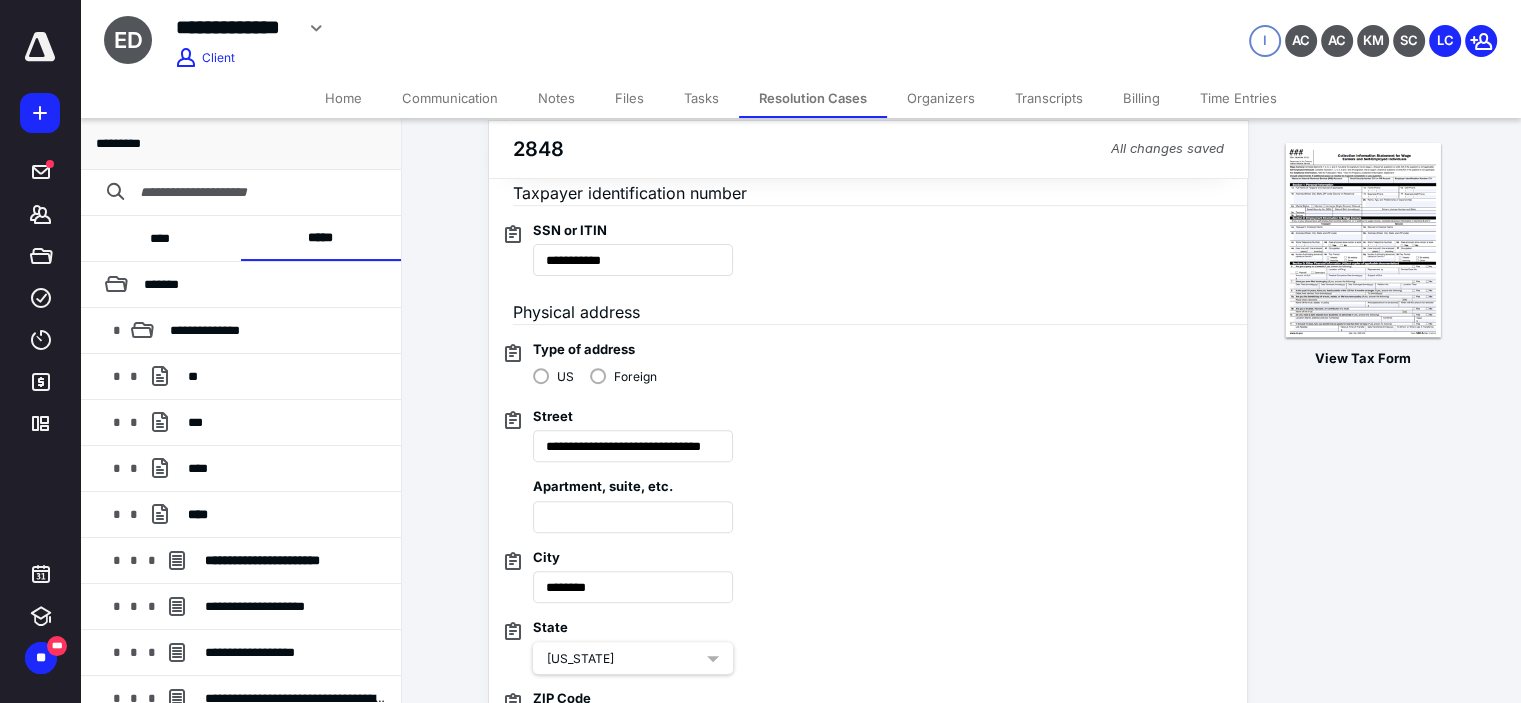scroll, scrollTop: 633, scrollLeft: 0, axis: vertical 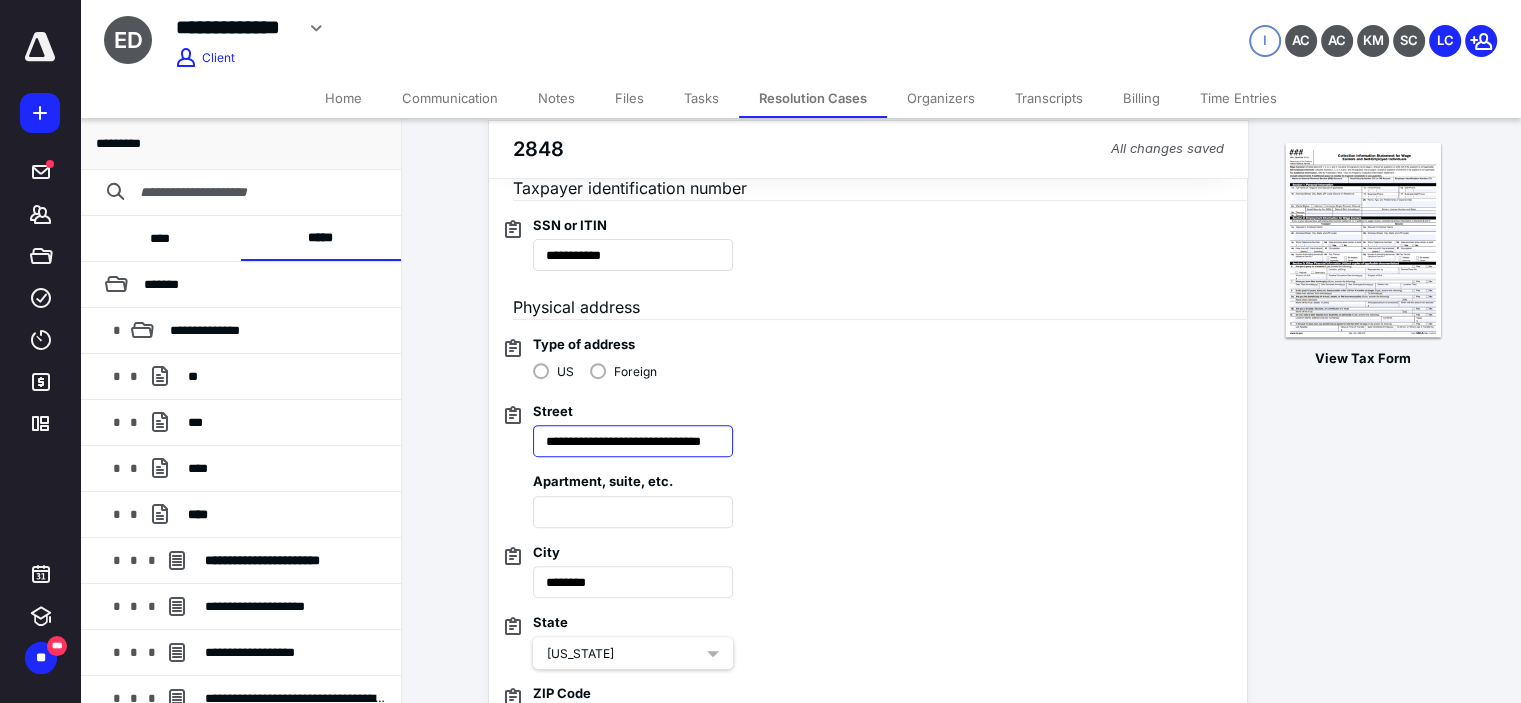 drag, startPoint x: 700, startPoint y: 439, endPoint x: 820, endPoint y: 445, distance: 120.14991 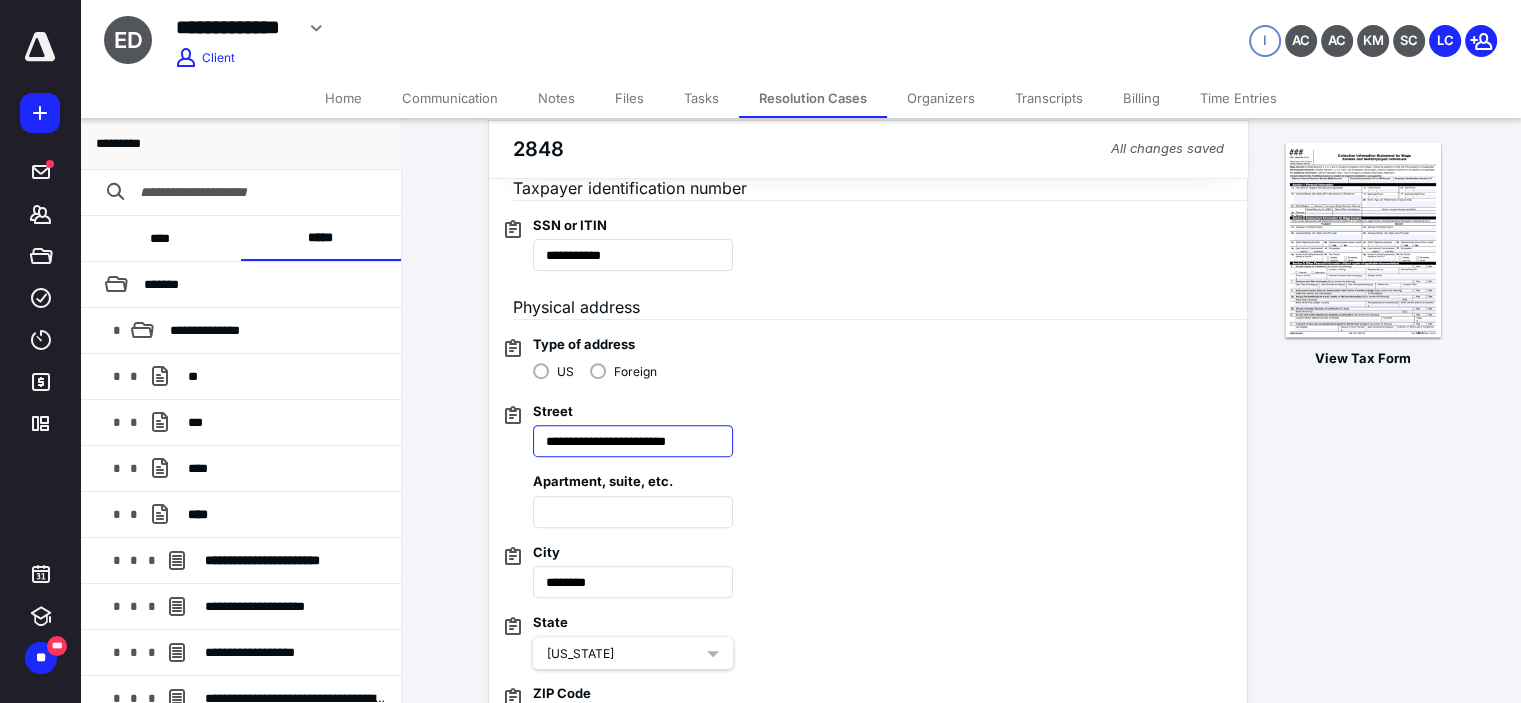 scroll, scrollTop: 0, scrollLeft: 0, axis: both 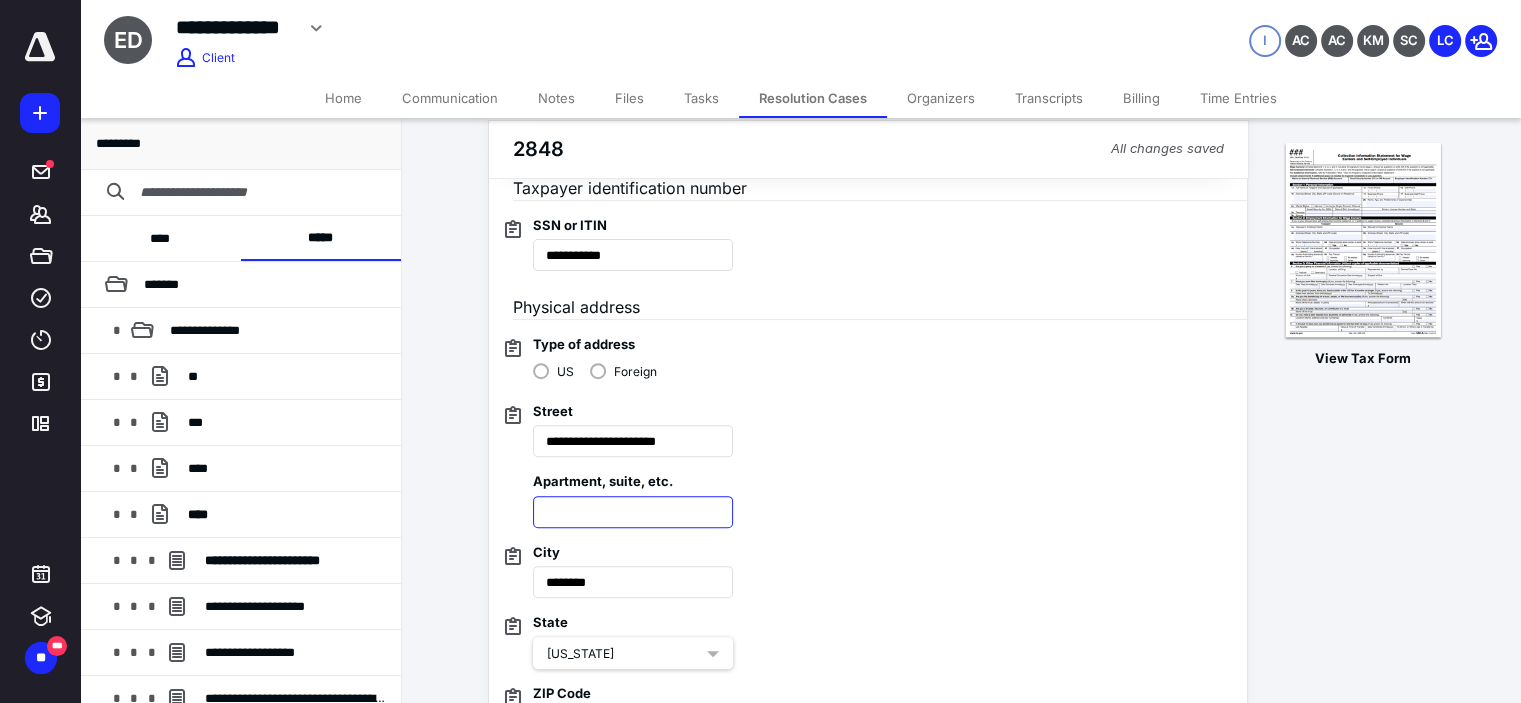 click at bounding box center (633, 512) 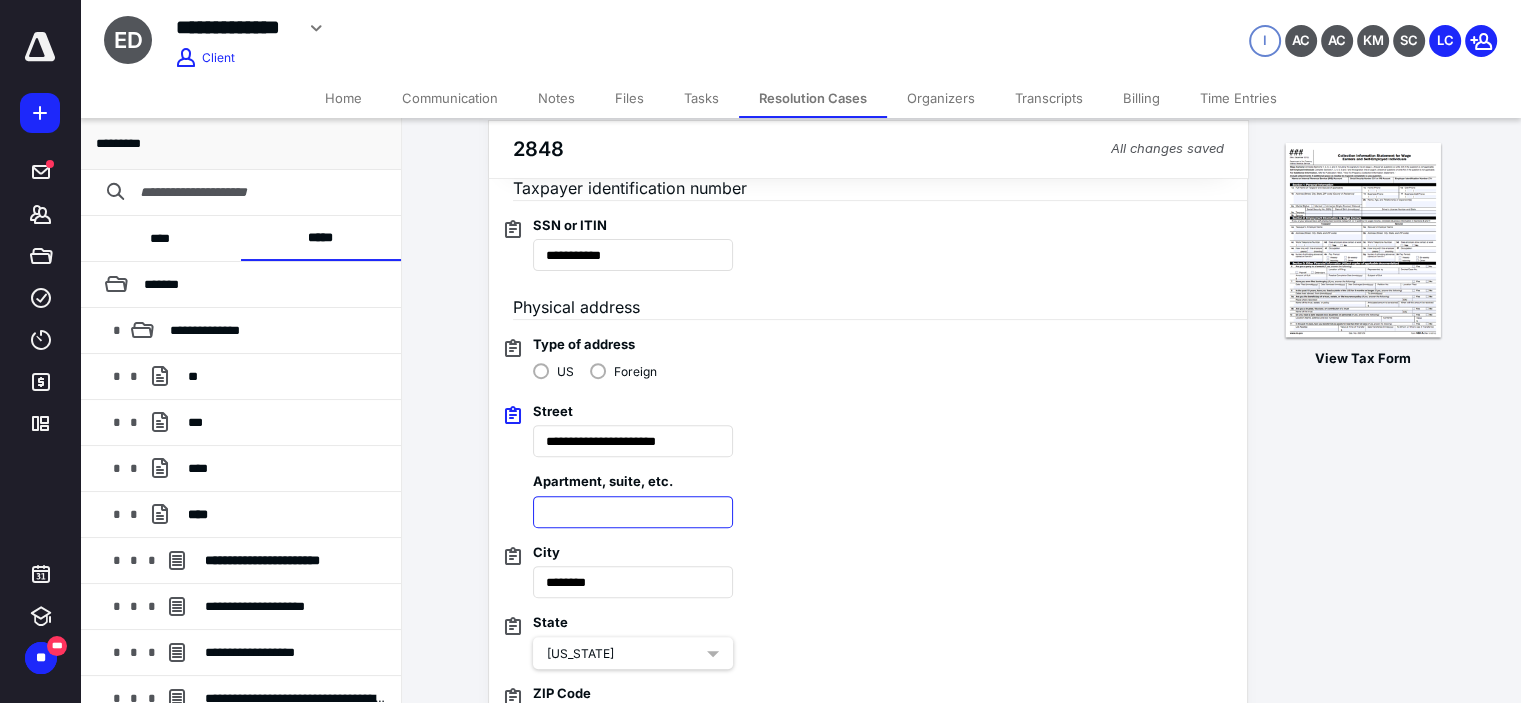 paste on "******" 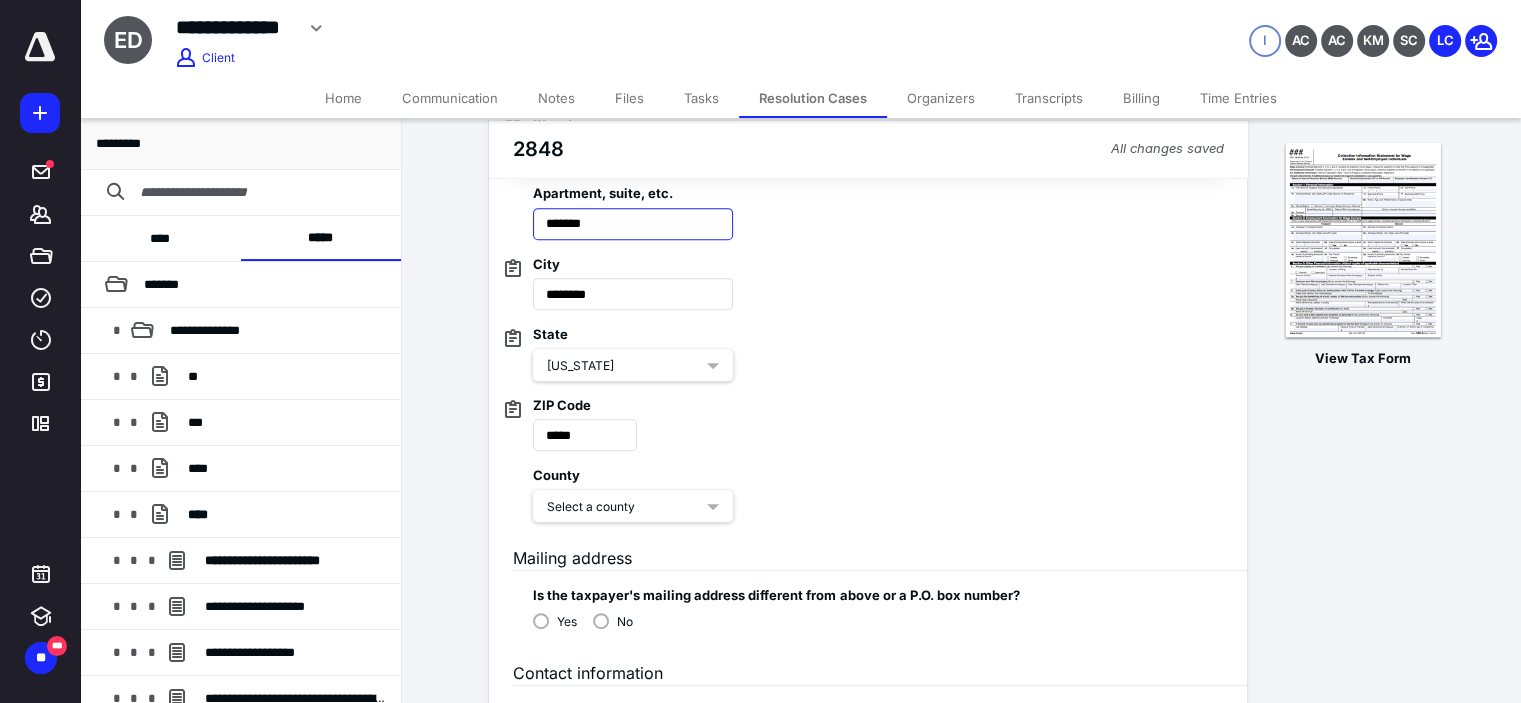 scroll, scrollTop: 933, scrollLeft: 0, axis: vertical 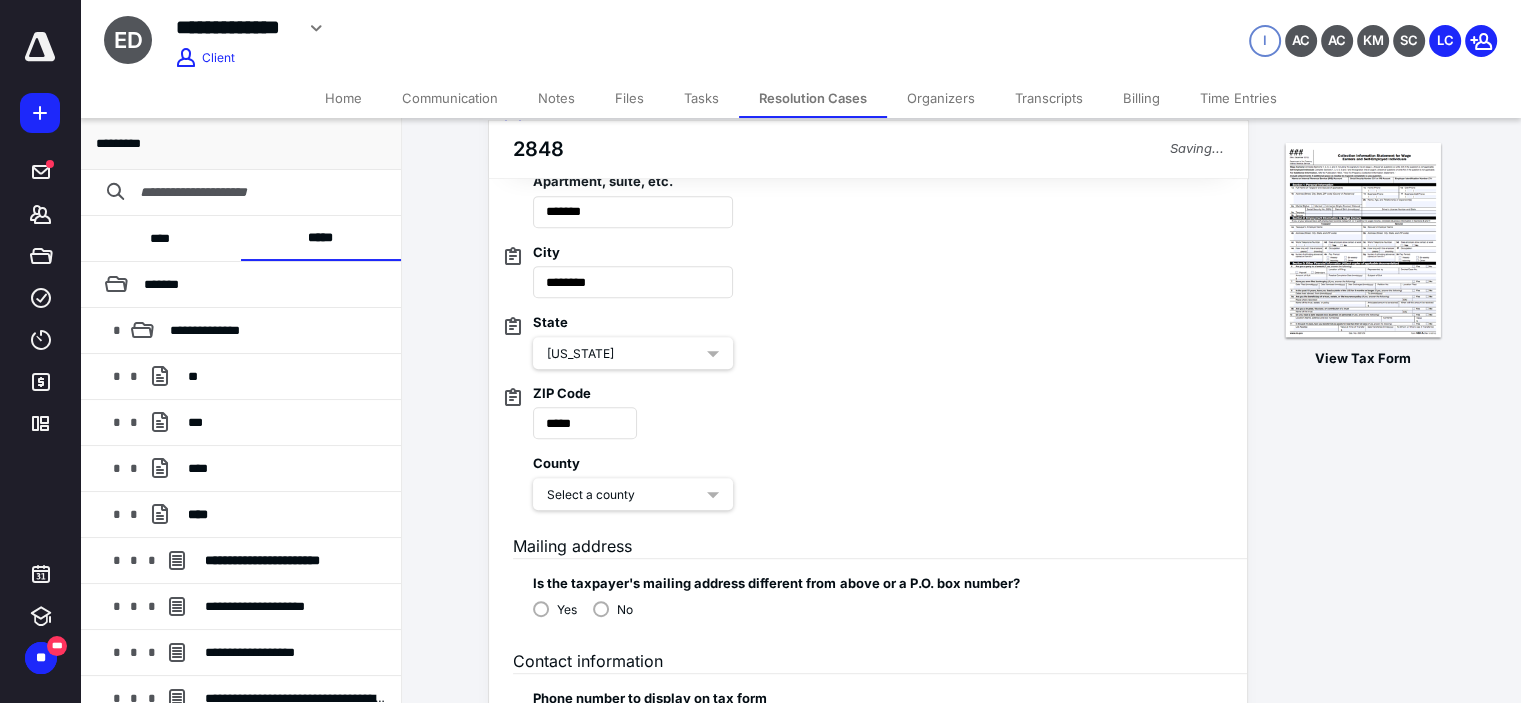 click on "Select a county" at bounding box center (625, 495) 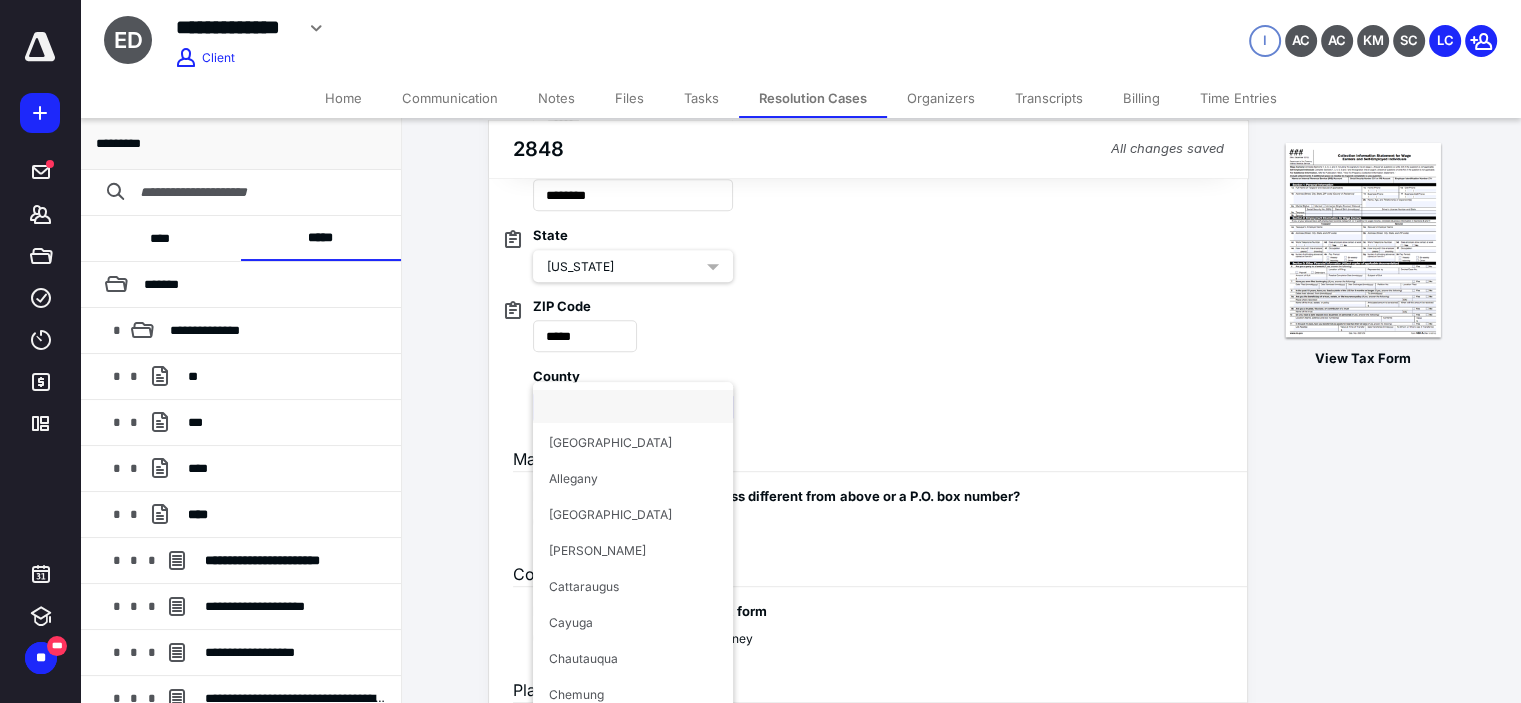 scroll, scrollTop: 1033, scrollLeft: 0, axis: vertical 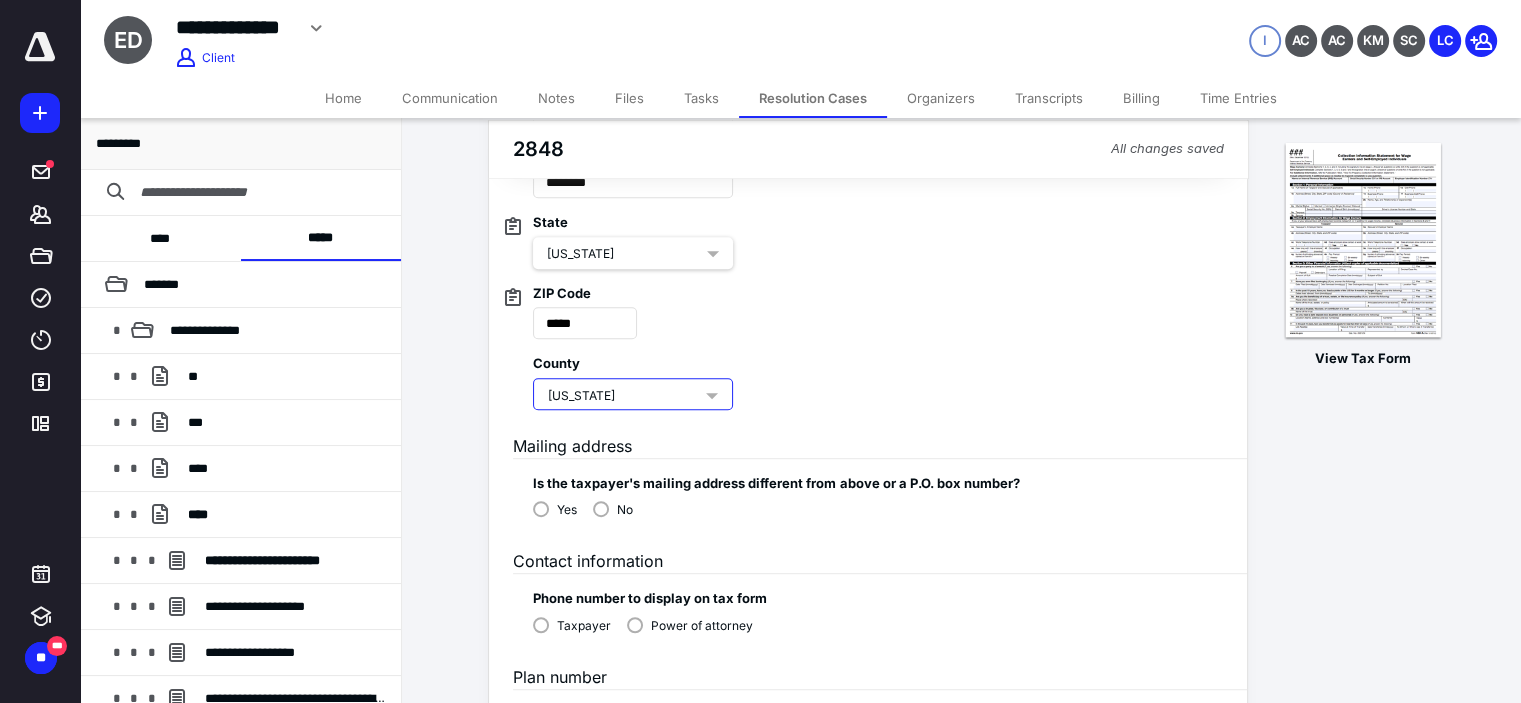 click on "No" at bounding box center [613, 508] 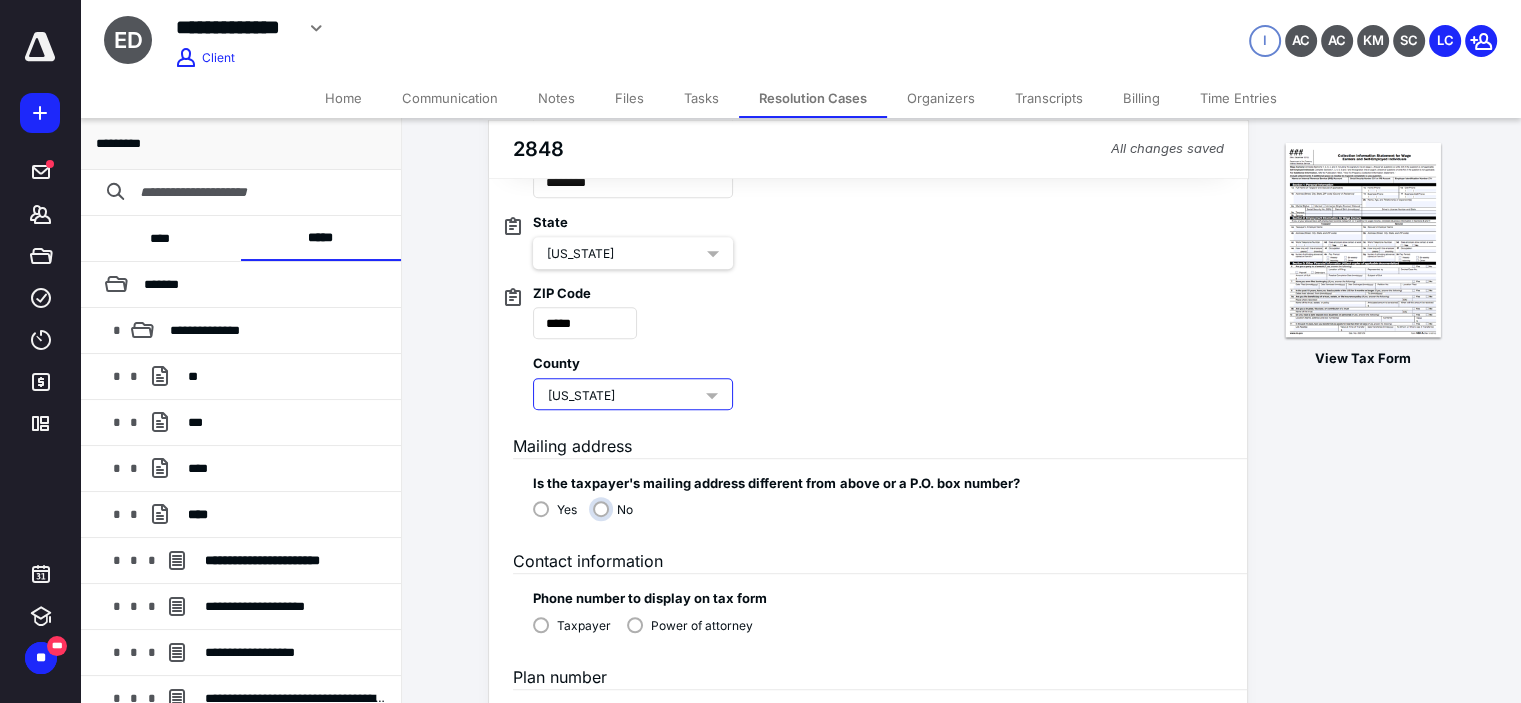 click on "No" at bounding box center [618, 517] 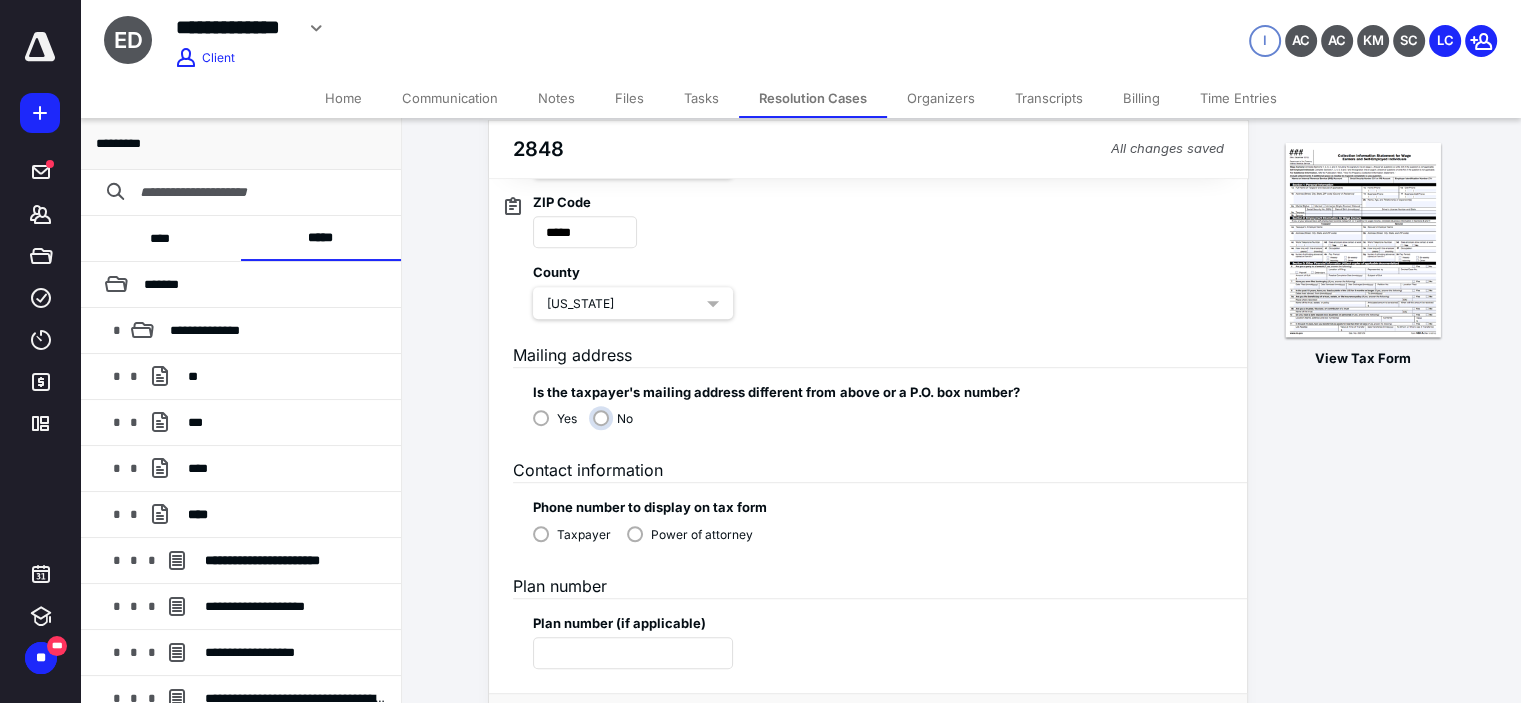 scroll, scrollTop: 1100, scrollLeft: 0, axis: vertical 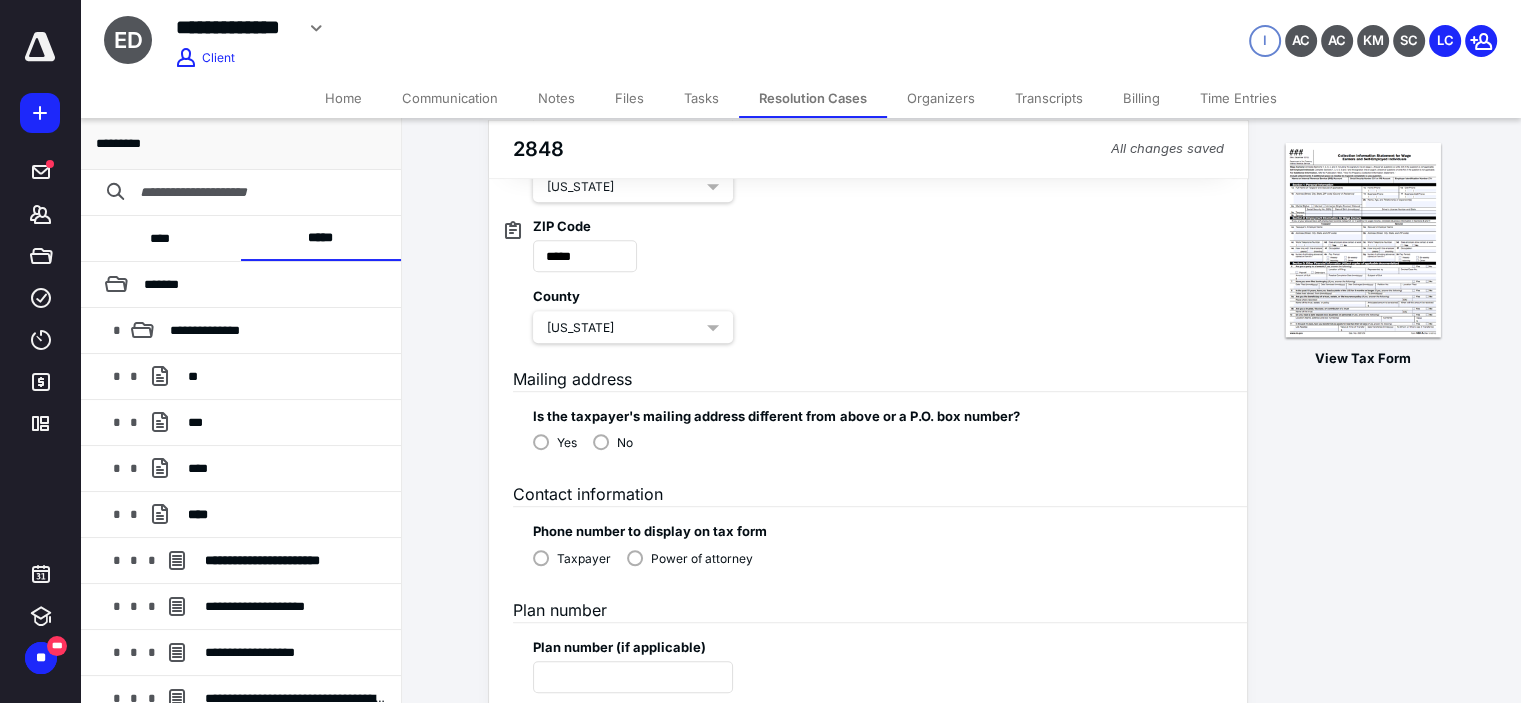 click on "Power of attorney" at bounding box center (702, 559) 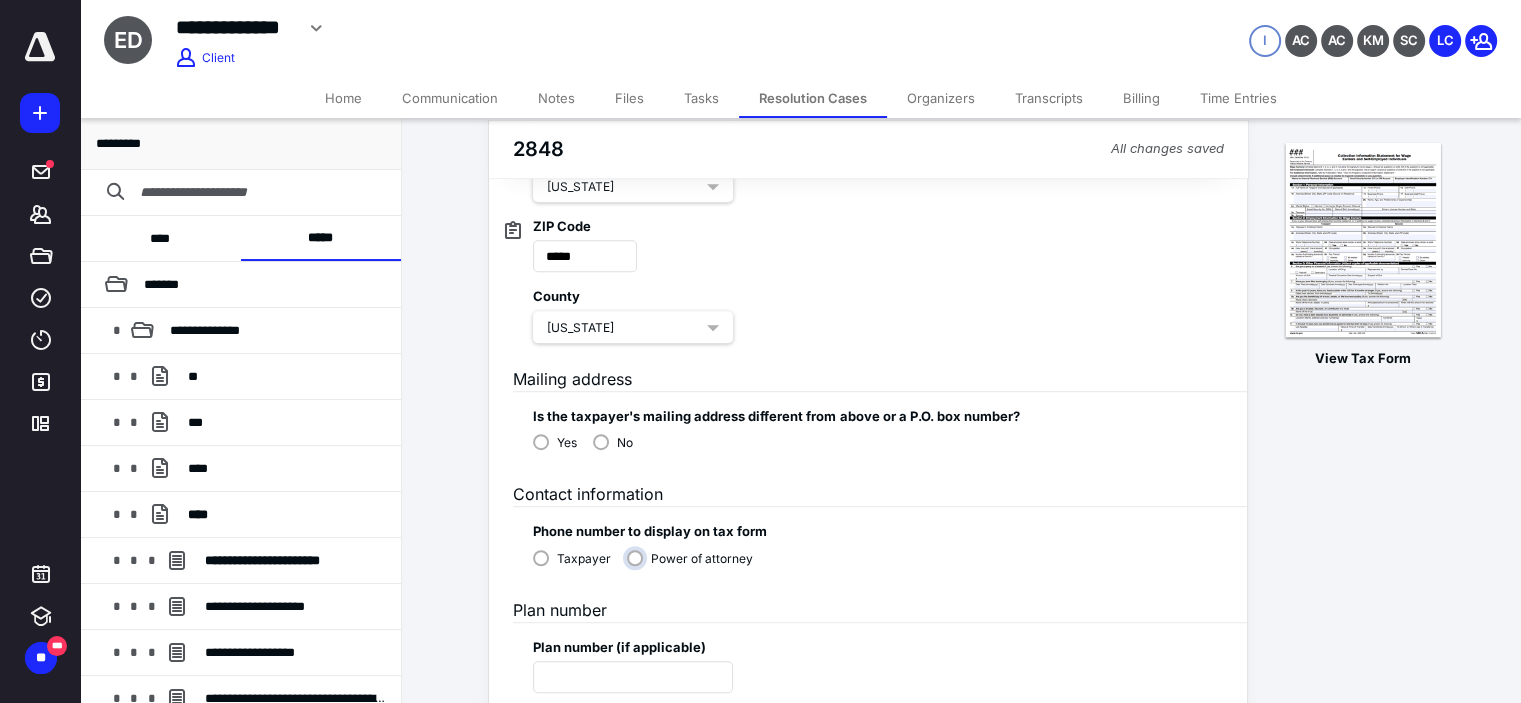 click on "Power of attorney" at bounding box center (695, 566) 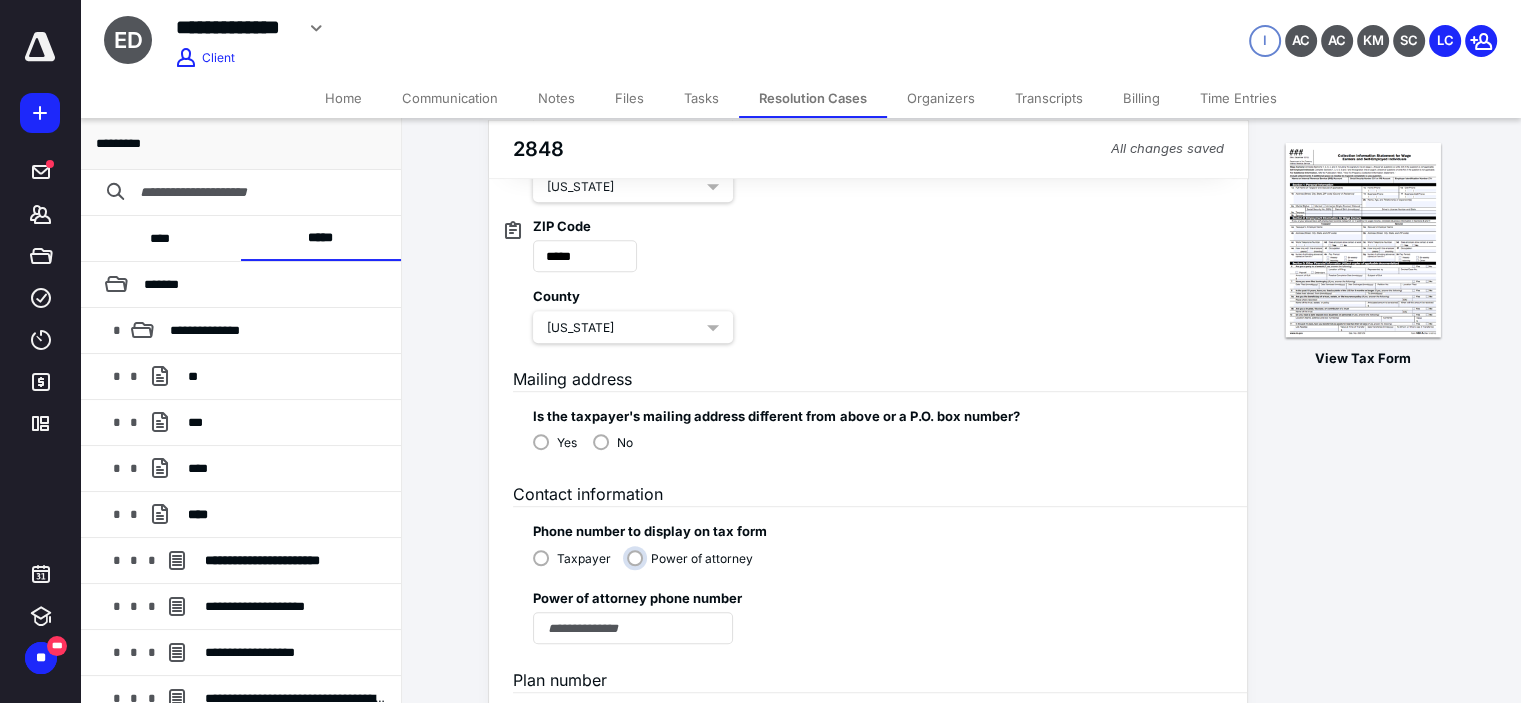 scroll, scrollTop: 1200, scrollLeft: 0, axis: vertical 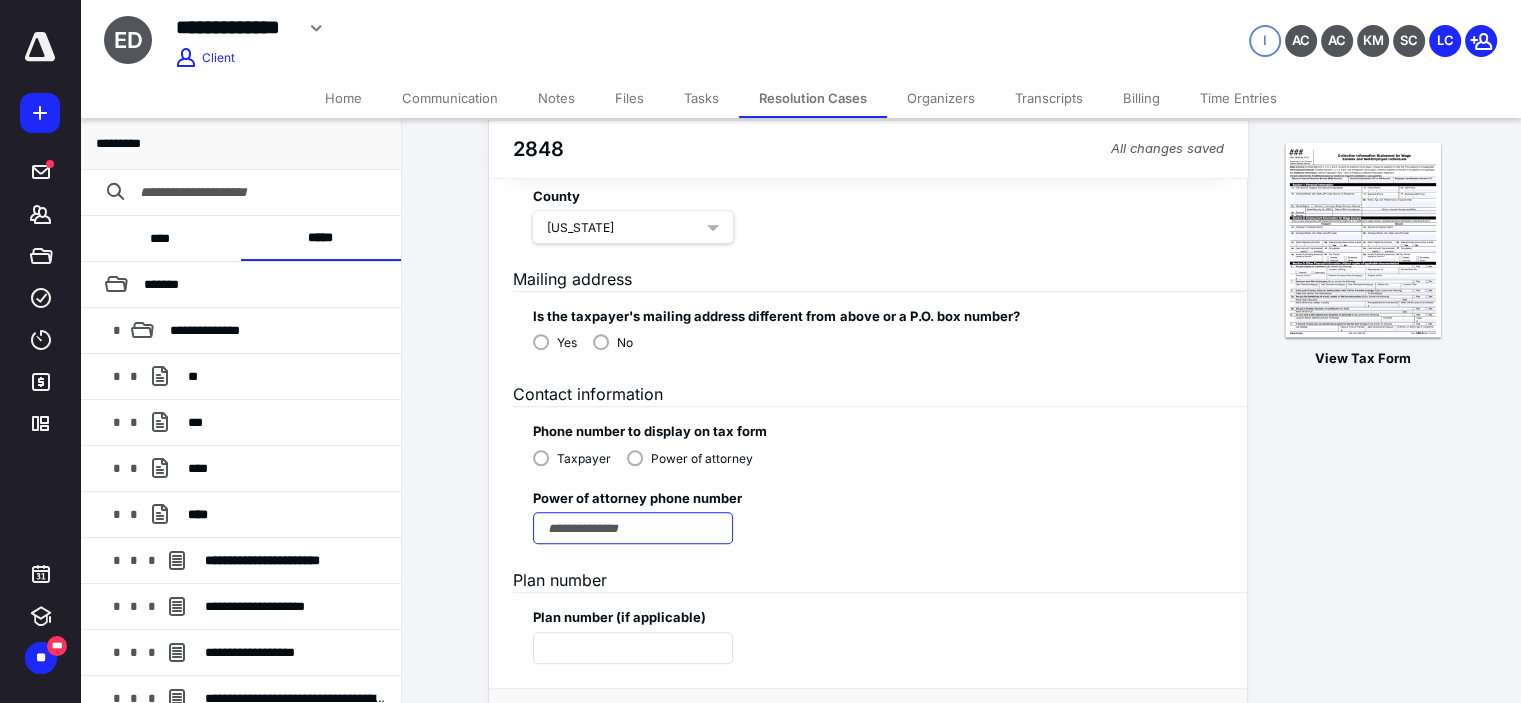 click at bounding box center (633, 528) 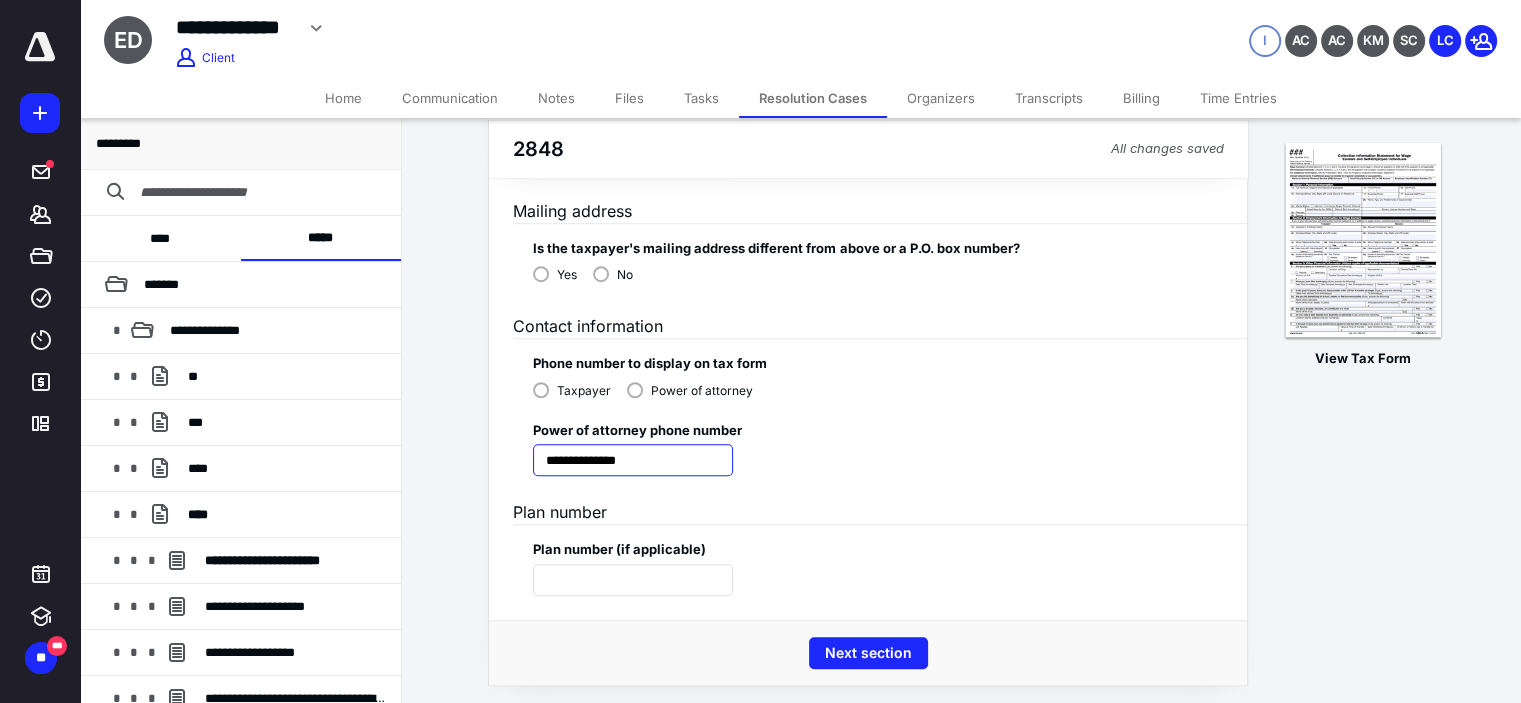 scroll, scrollTop: 1272, scrollLeft: 0, axis: vertical 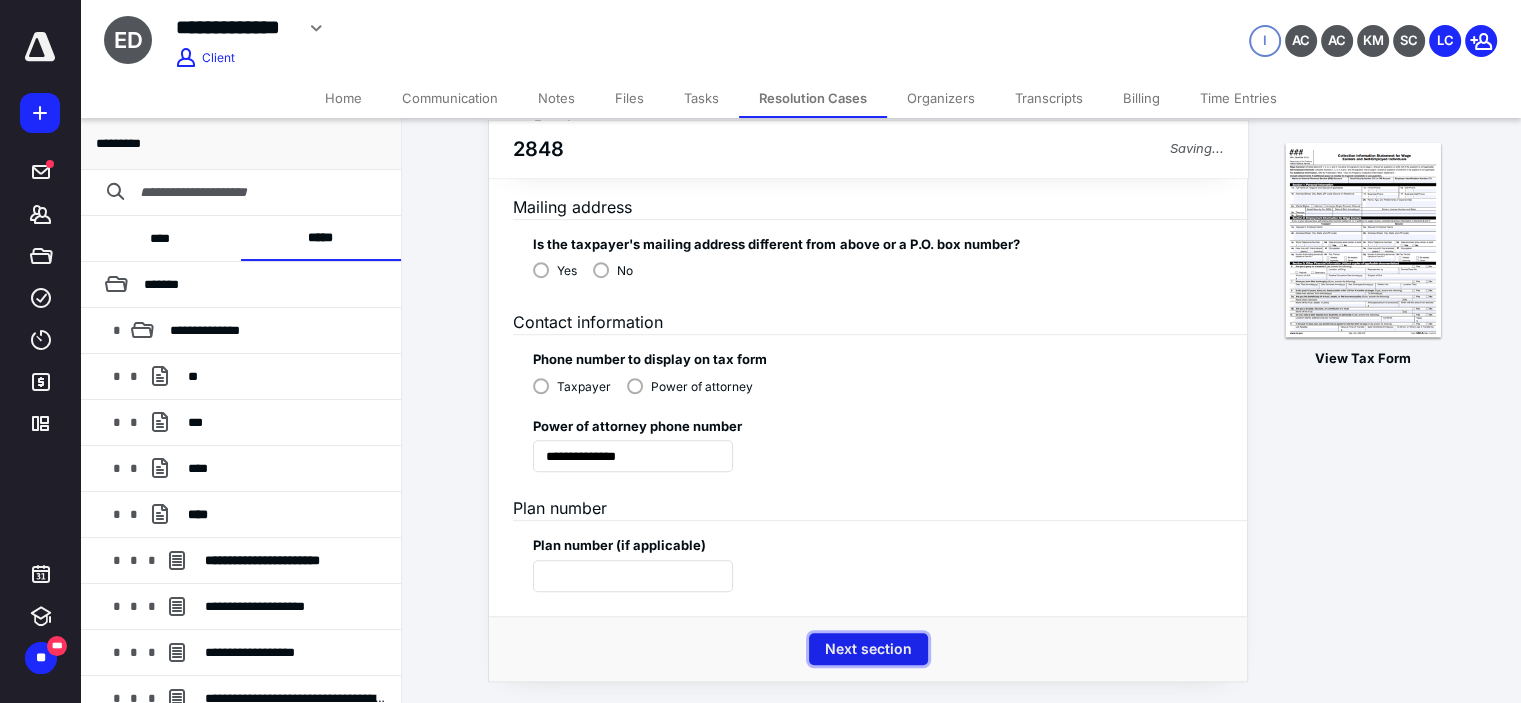 click on "Next section" at bounding box center (868, 649) 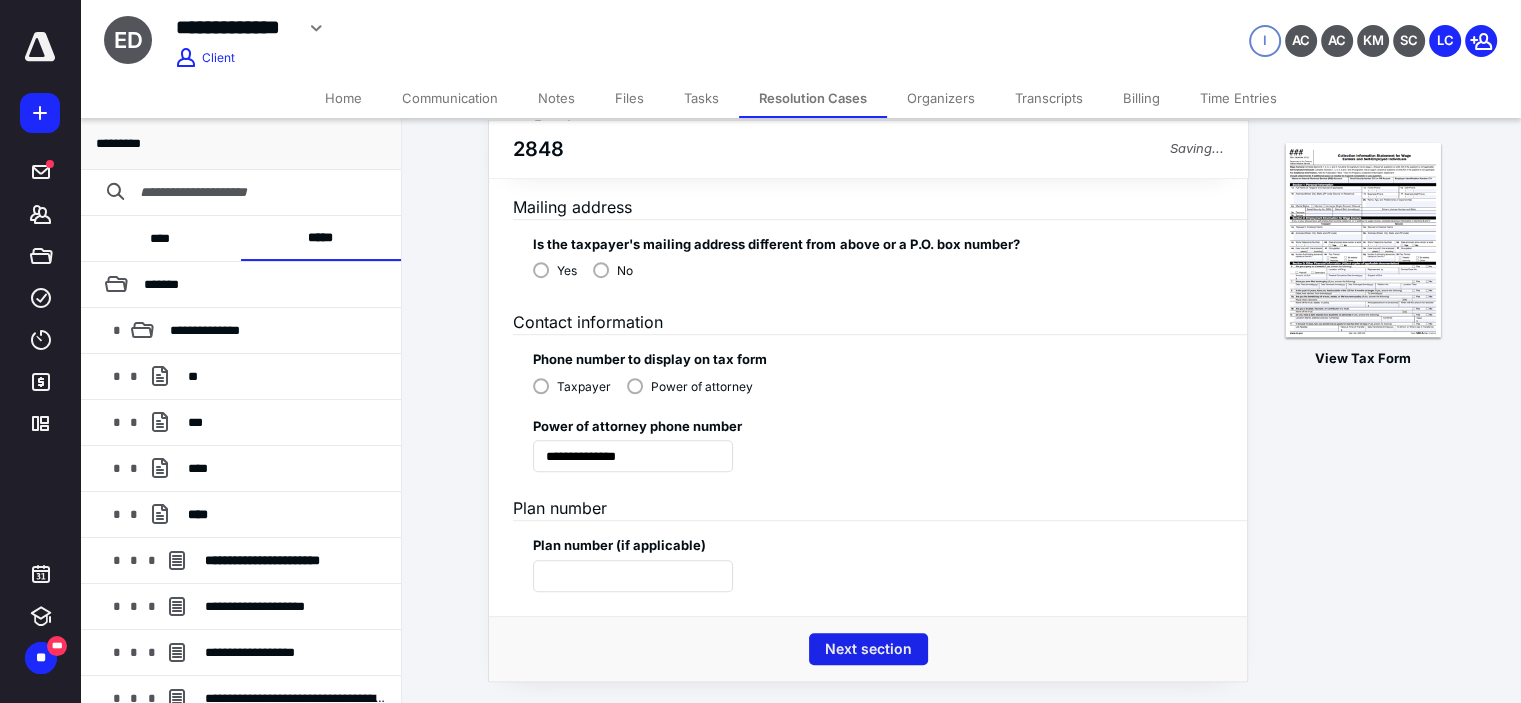 scroll, scrollTop: 0, scrollLeft: 0, axis: both 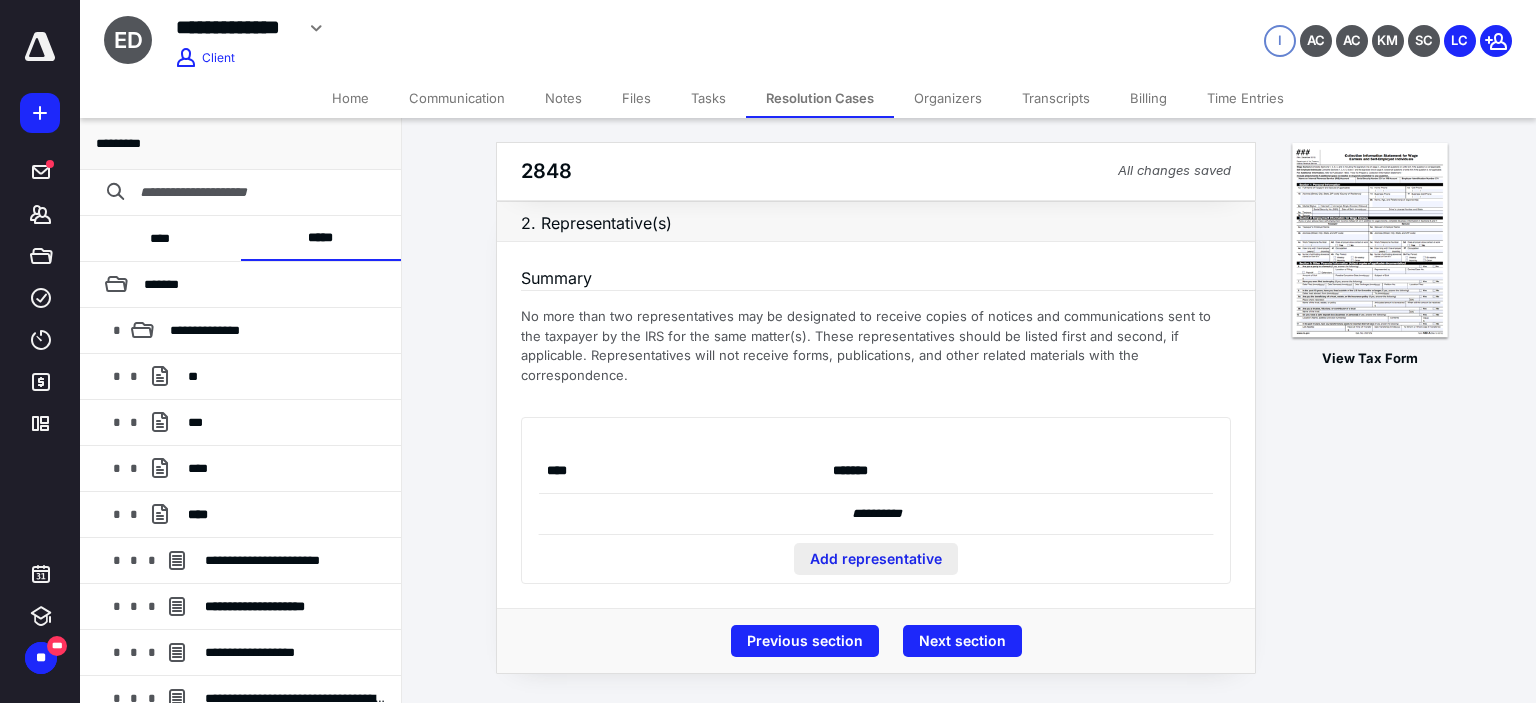 click on "Add representative" at bounding box center (876, 559) 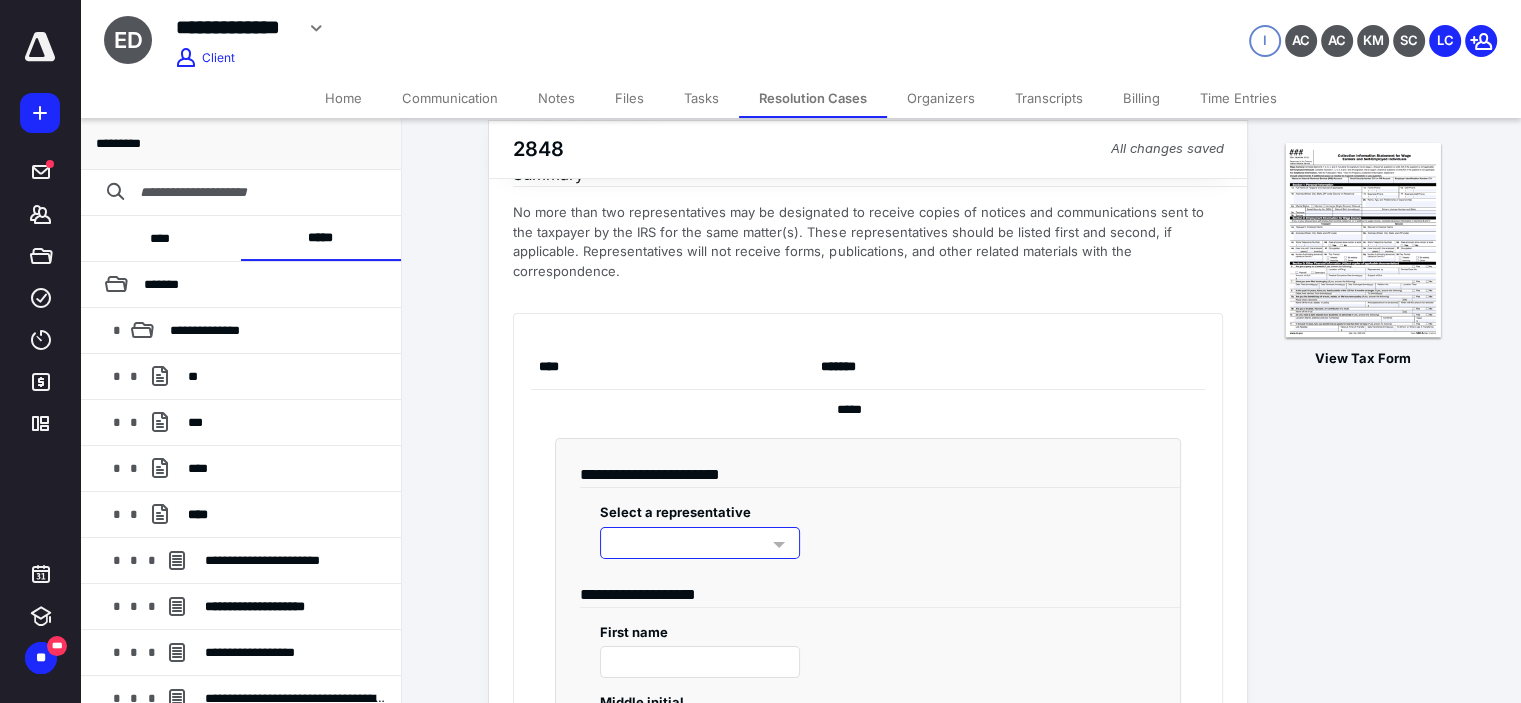 scroll, scrollTop: 133, scrollLeft: 0, axis: vertical 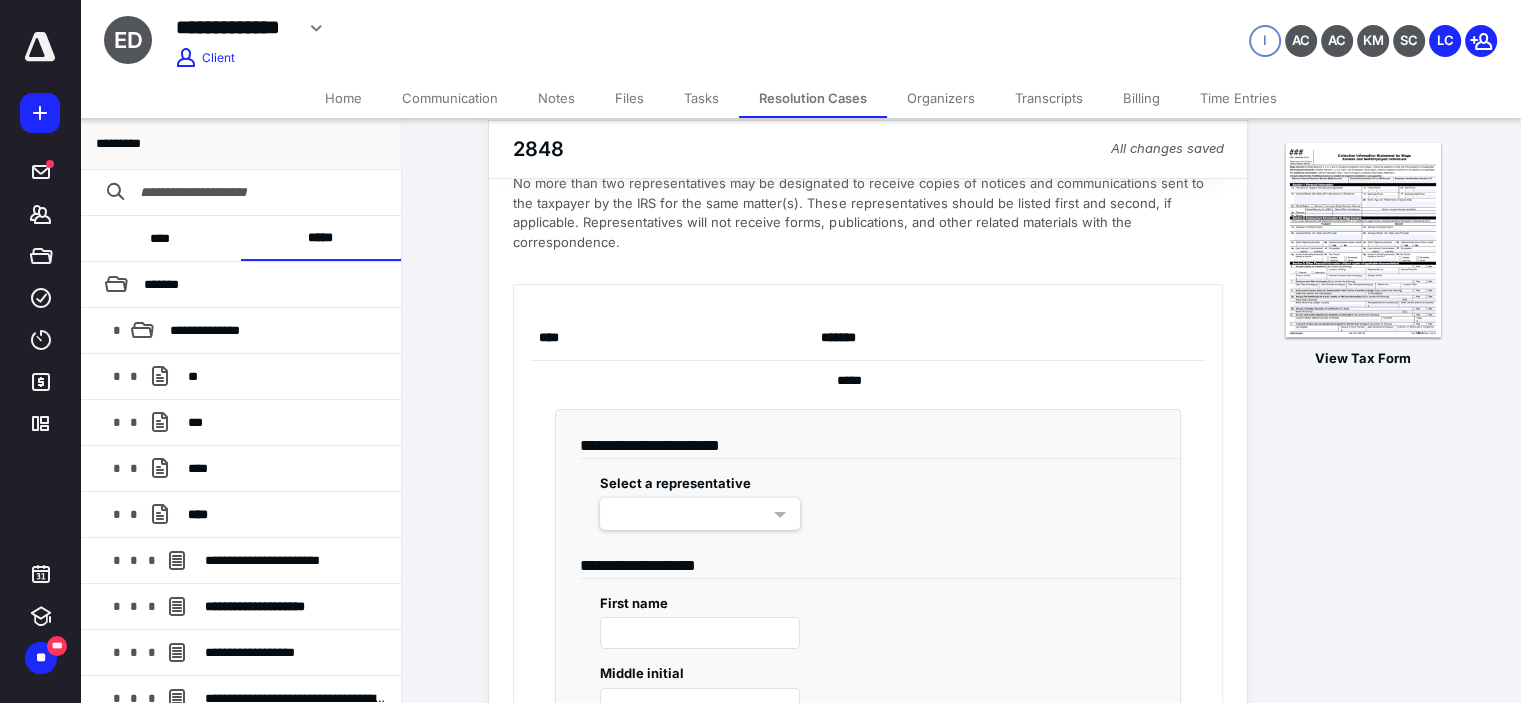 click at bounding box center [700, 514] 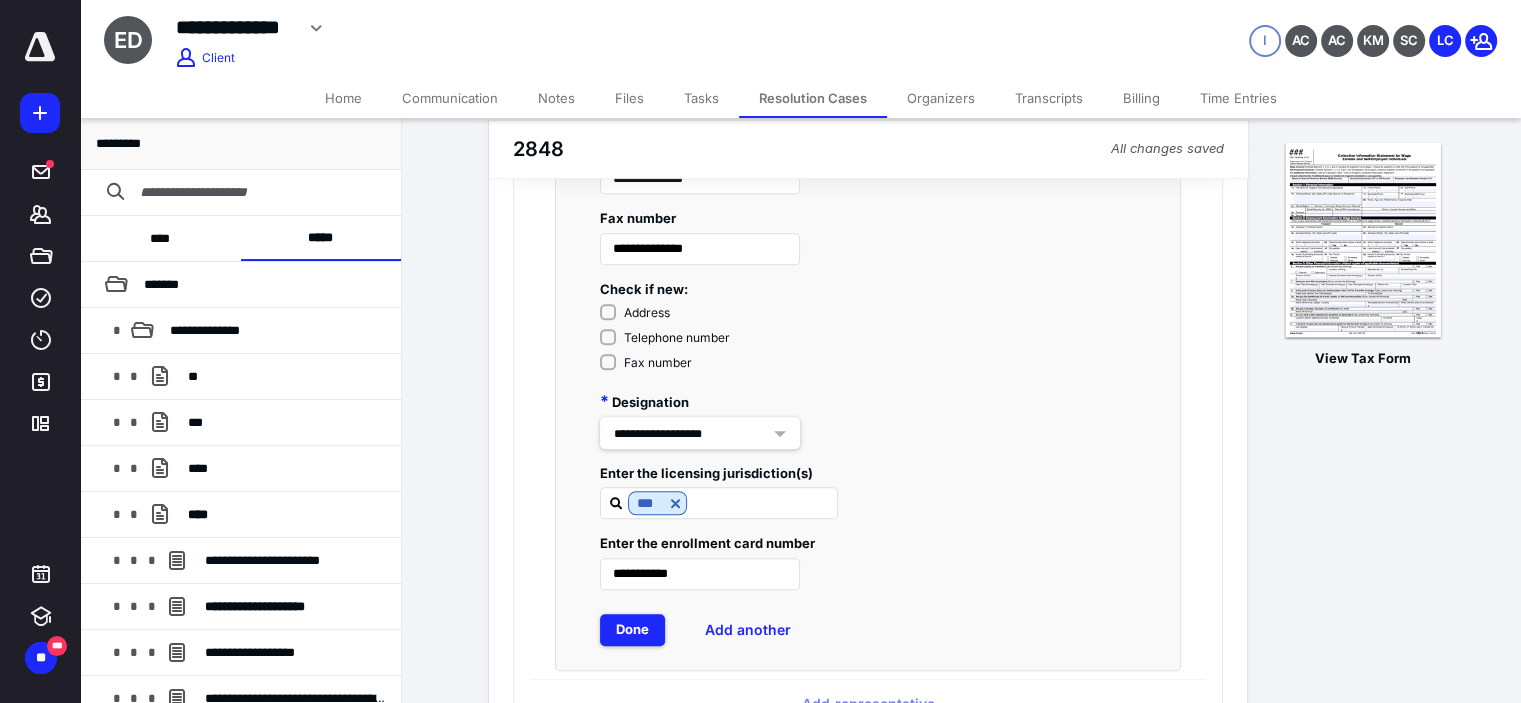 scroll, scrollTop: 1600, scrollLeft: 0, axis: vertical 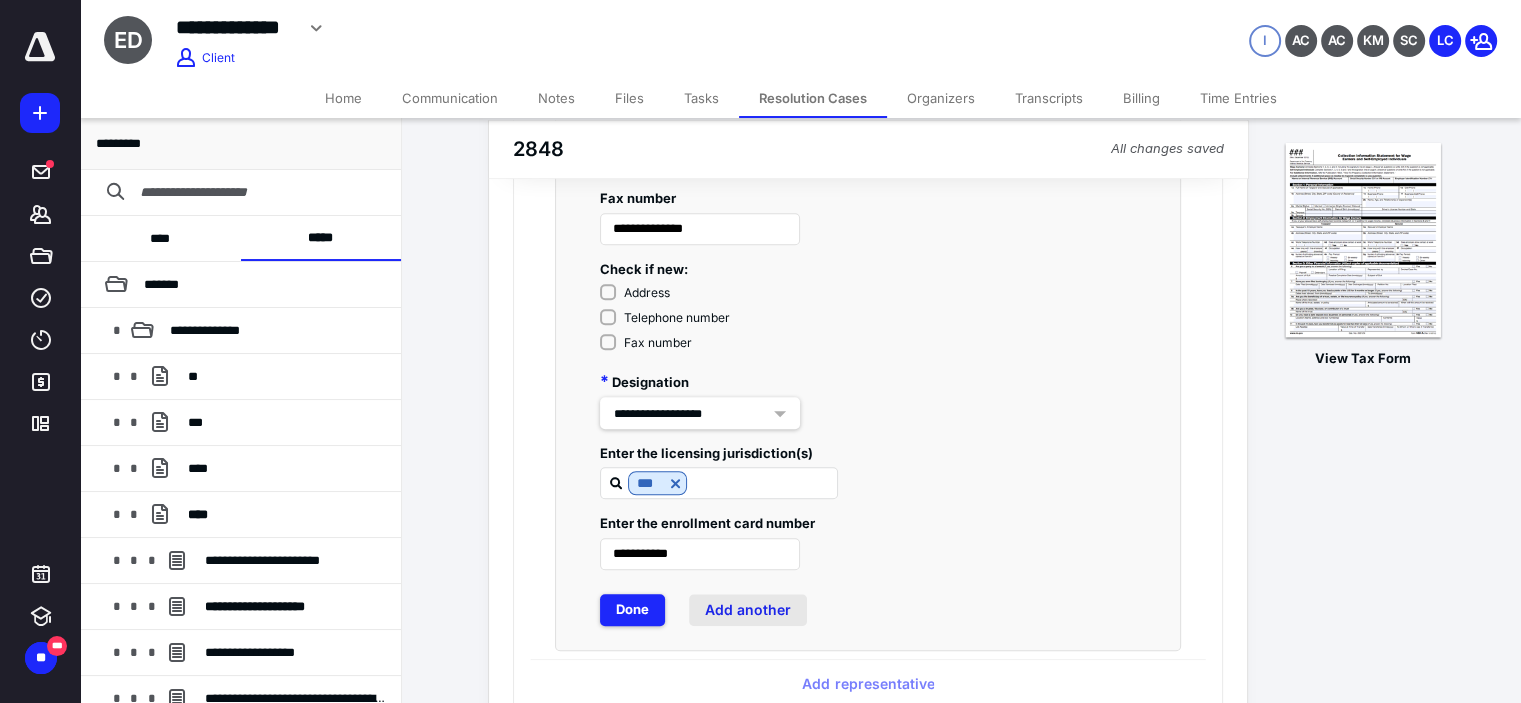 click on "Add another" at bounding box center (748, 610) 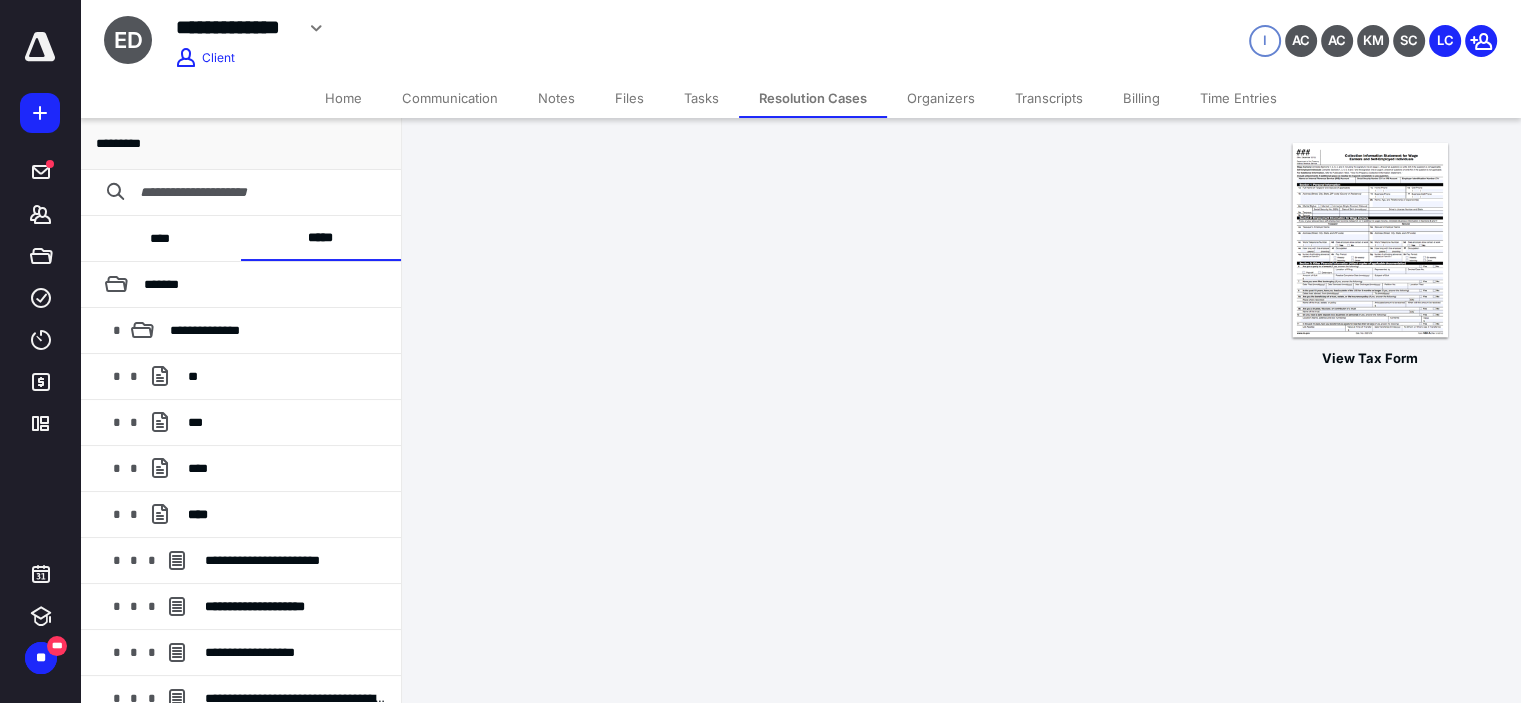 scroll, scrollTop: 0, scrollLeft: 0, axis: both 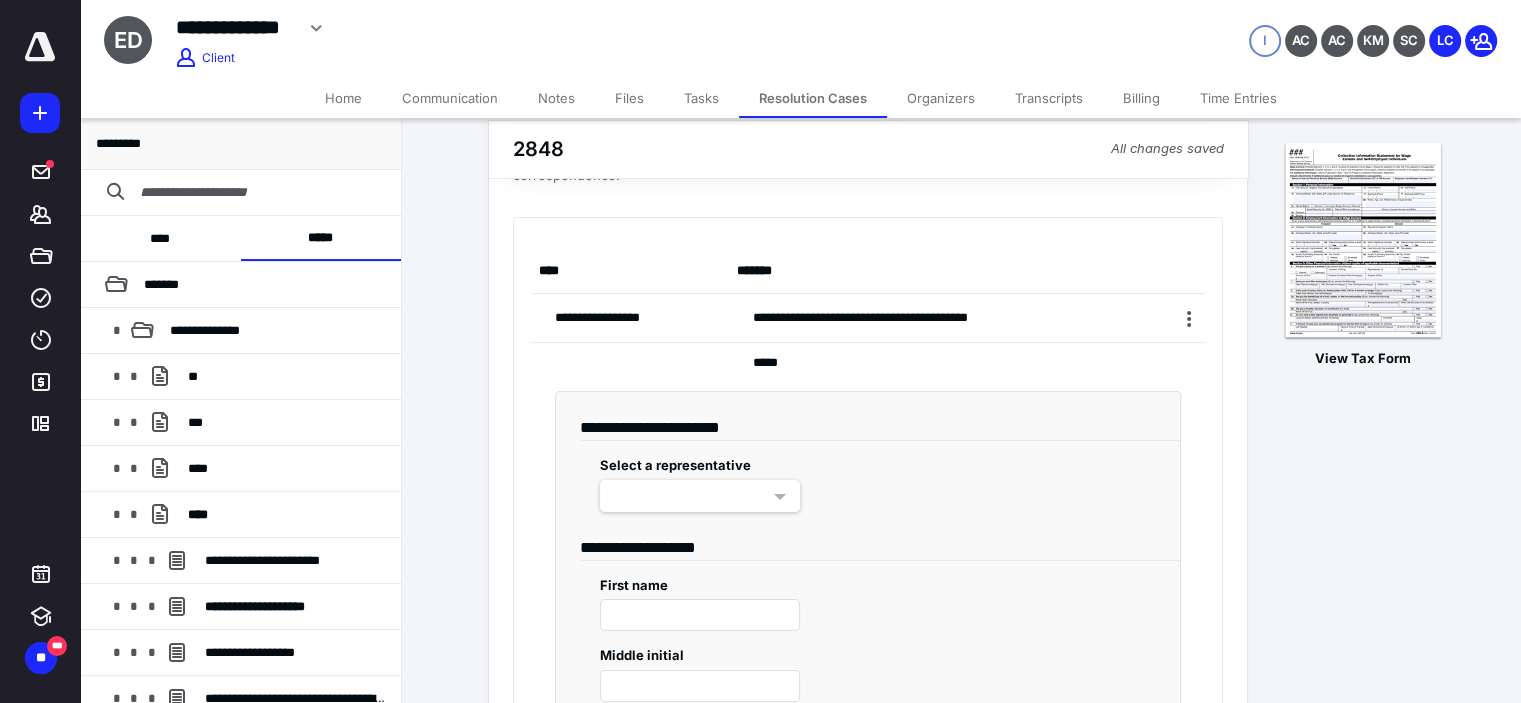 click at bounding box center [780, 497] 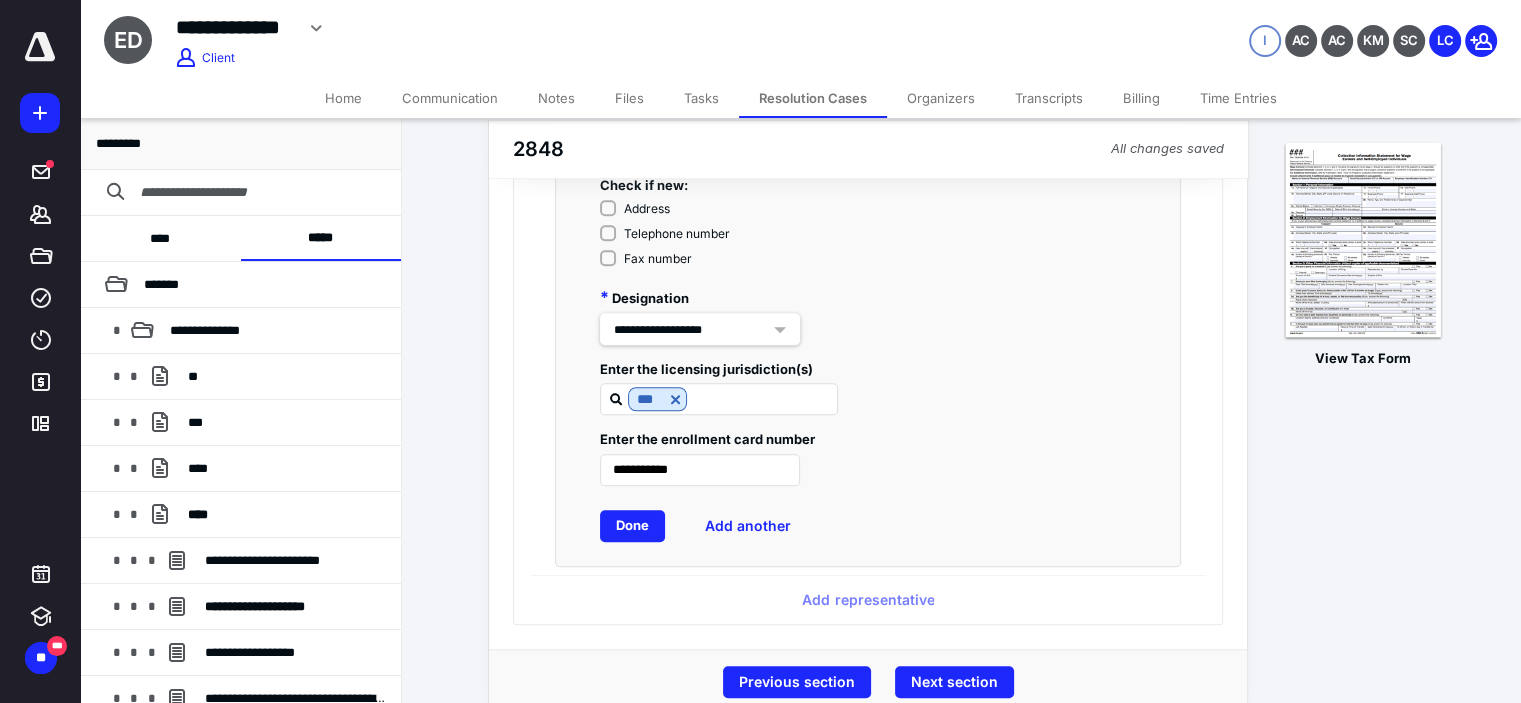 click on "Done" at bounding box center [632, 526] 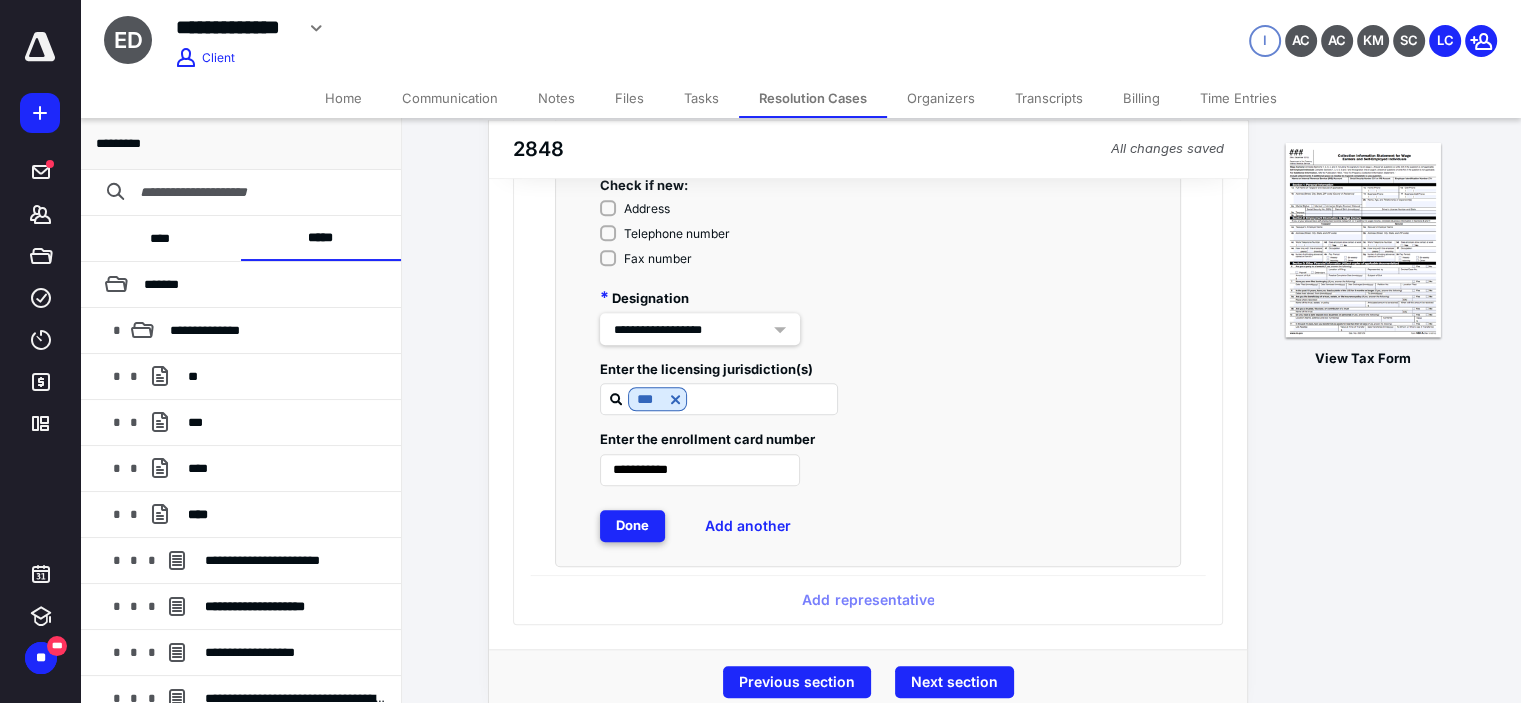 scroll, scrollTop: 30, scrollLeft: 0, axis: vertical 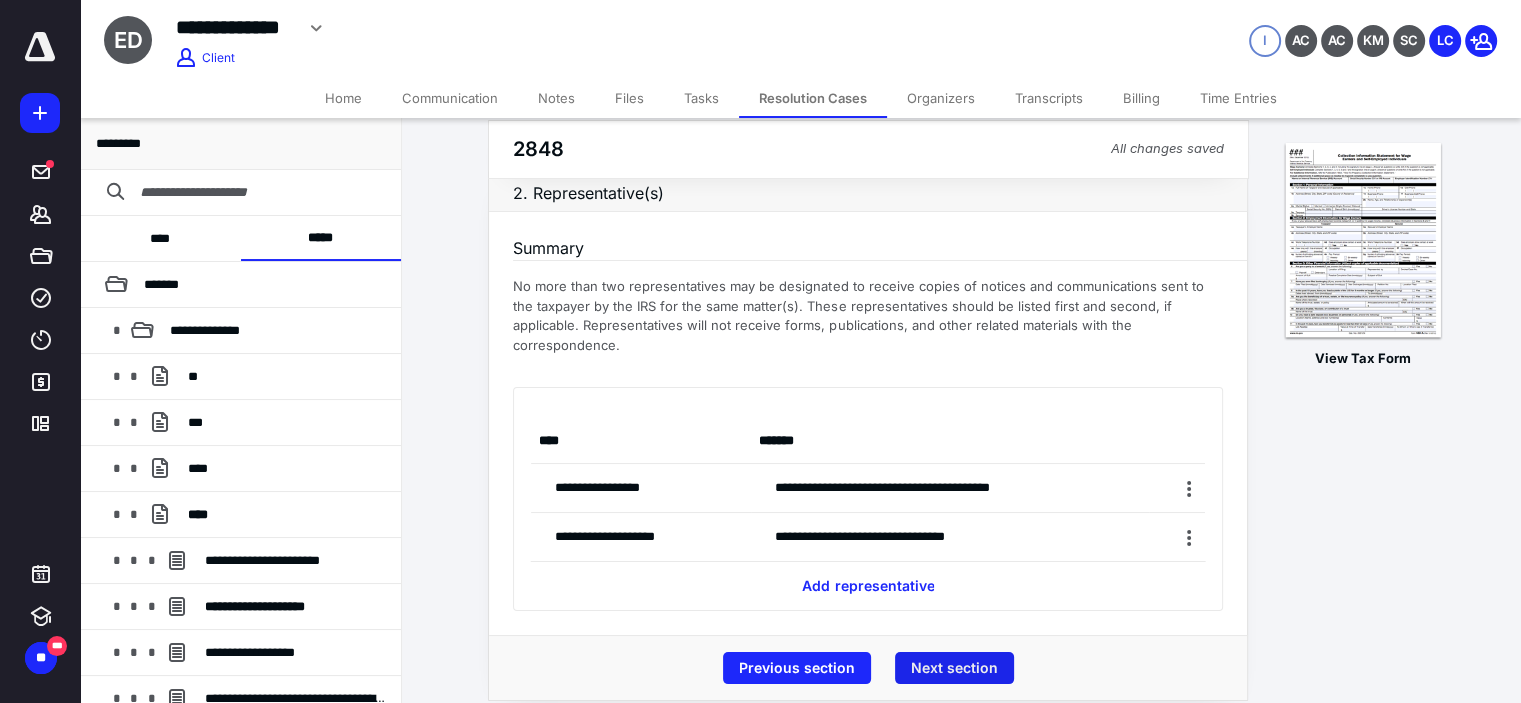 click on "Next section" at bounding box center (954, 668) 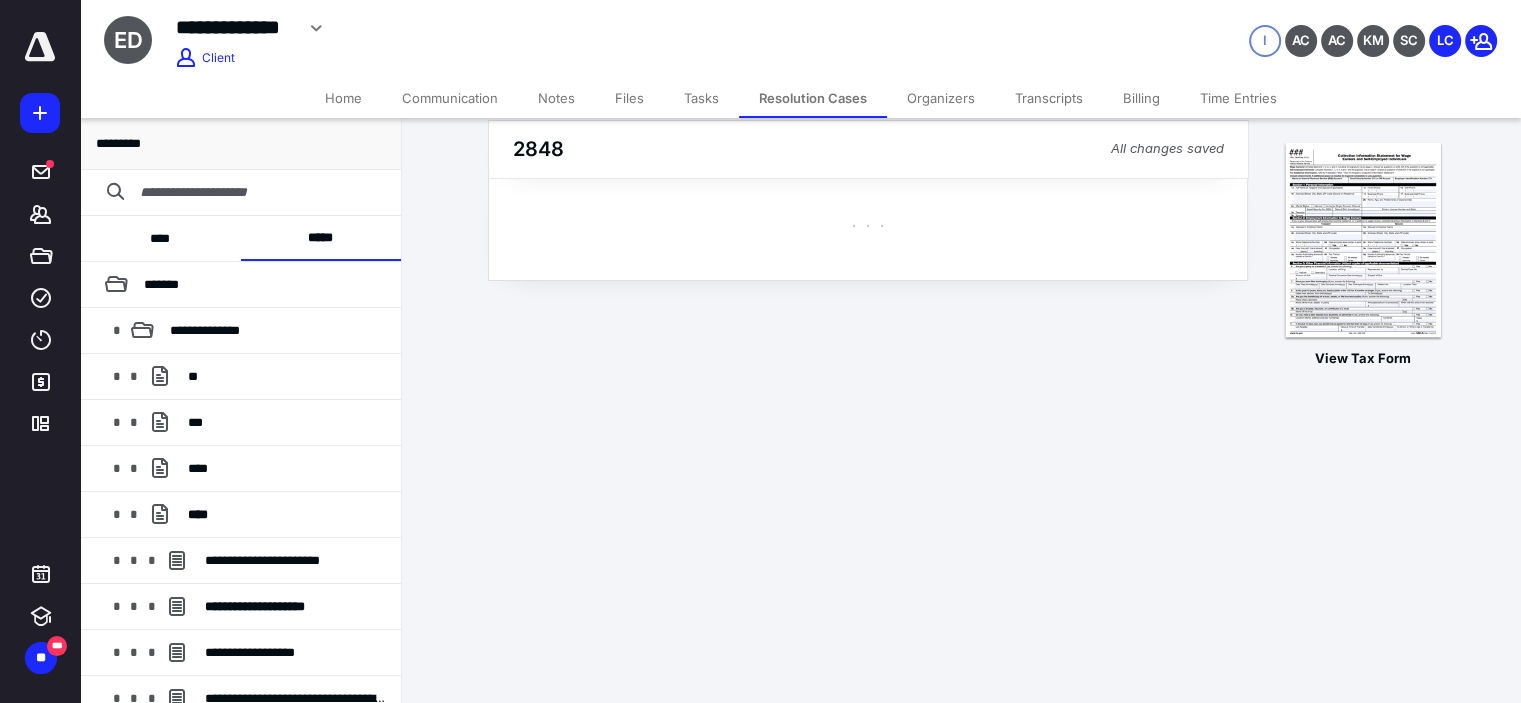 scroll, scrollTop: 0, scrollLeft: 0, axis: both 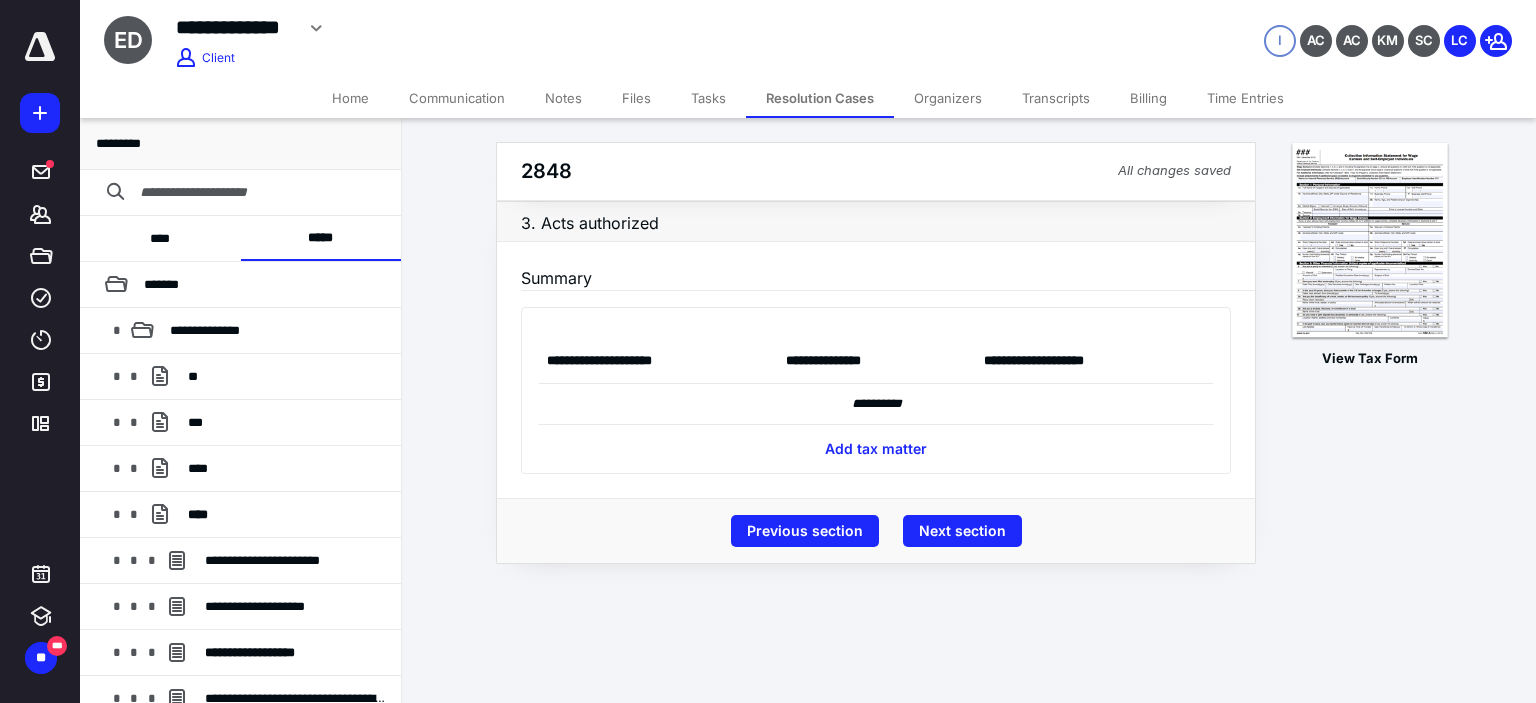 click on "**********" at bounding box center [876, 402] 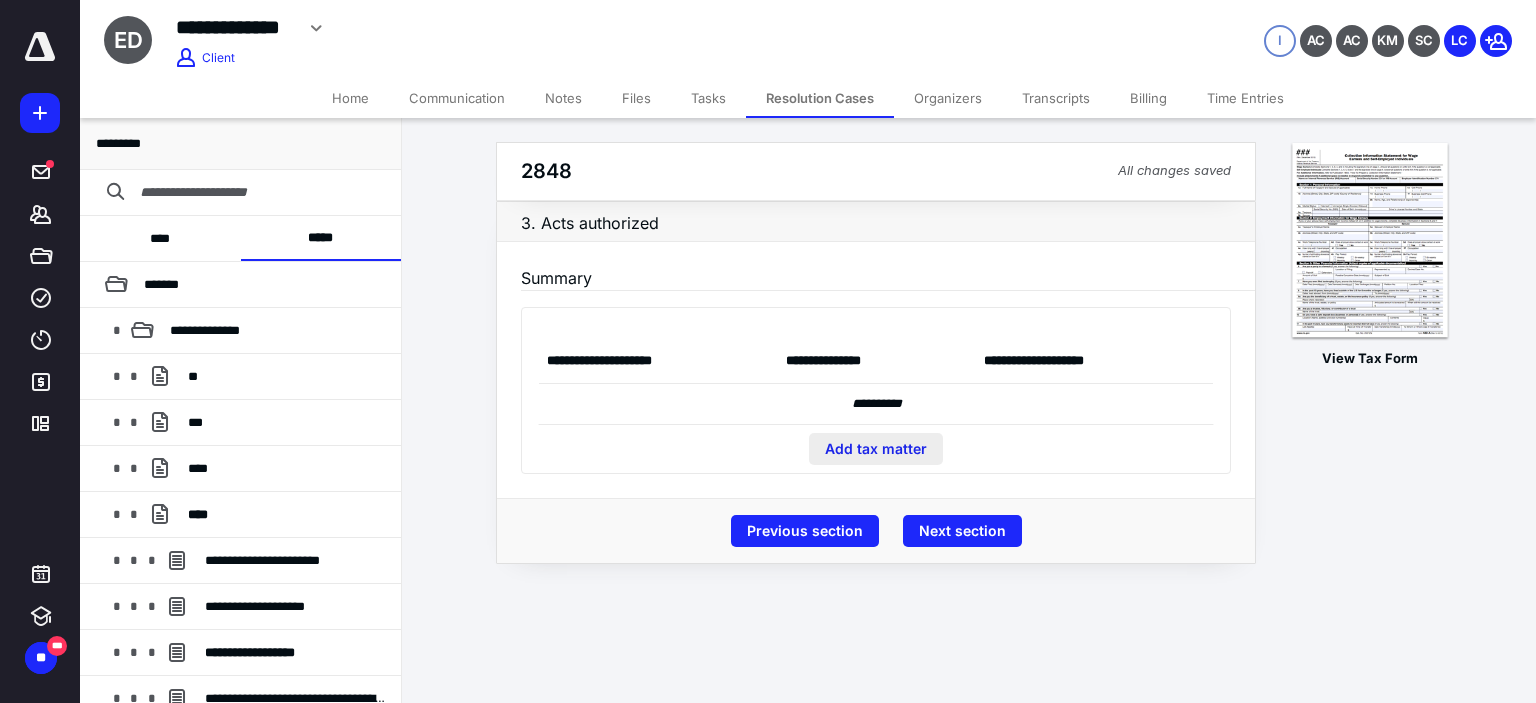 click on "Add tax matter" at bounding box center (876, 449) 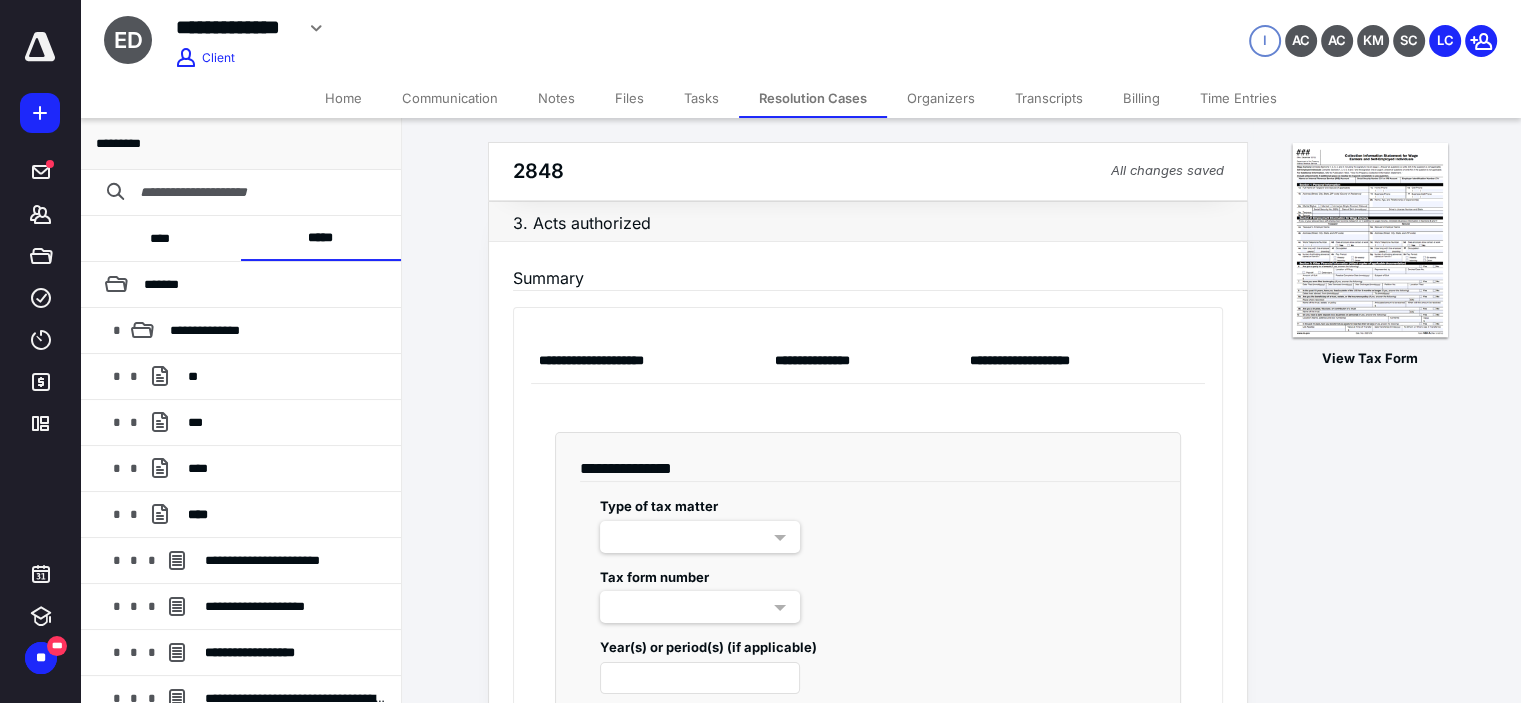 click at bounding box center (700, 537) 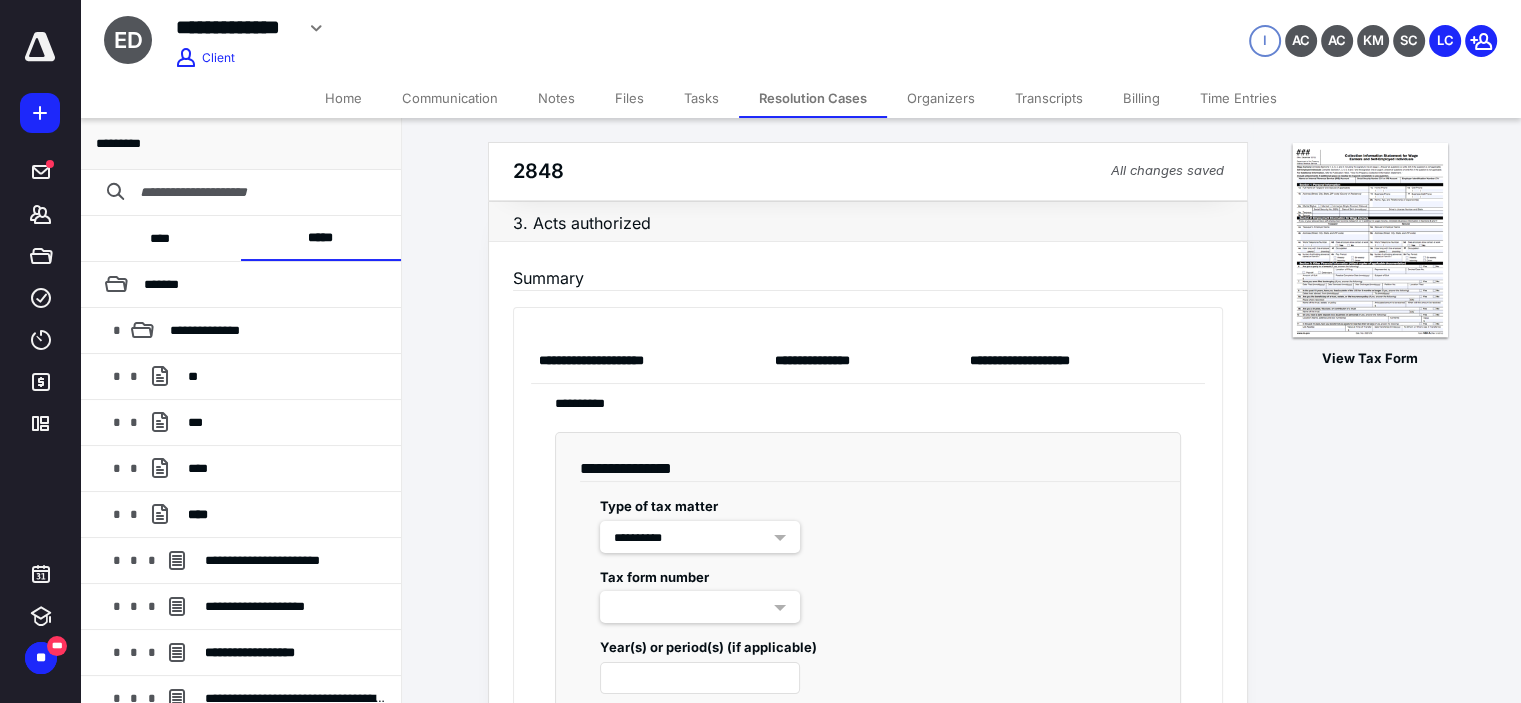click at bounding box center (700, 607) 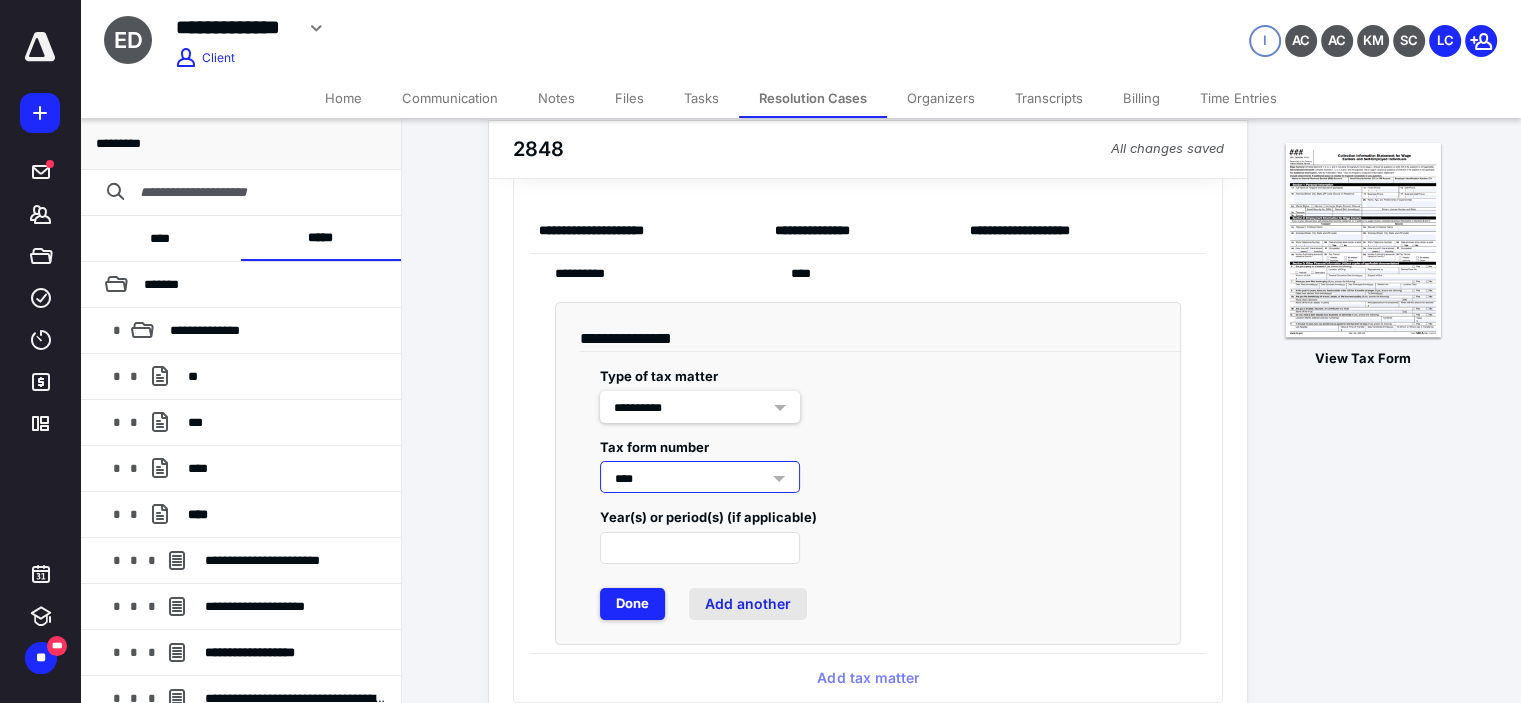 scroll, scrollTop: 200, scrollLeft: 0, axis: vertical 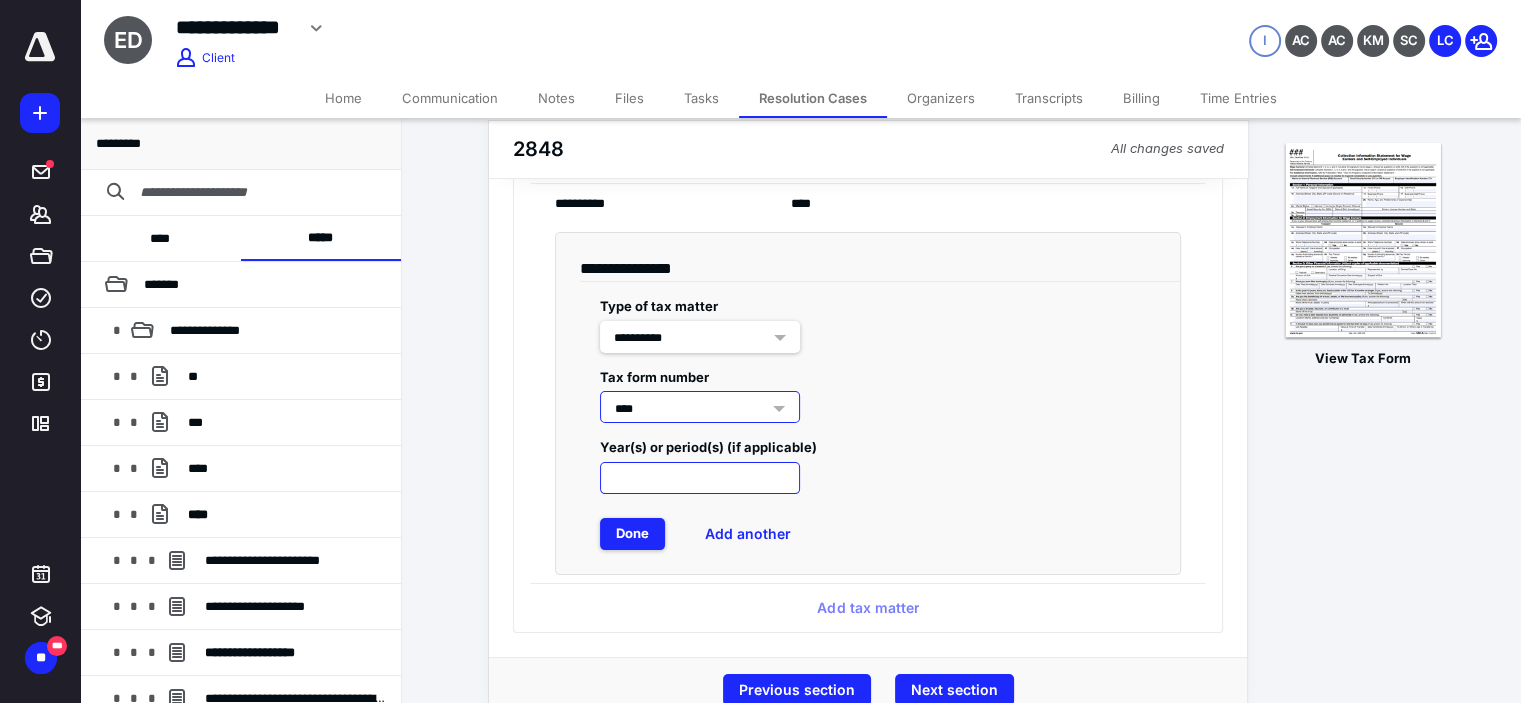 click at bounding box center (700, 478) 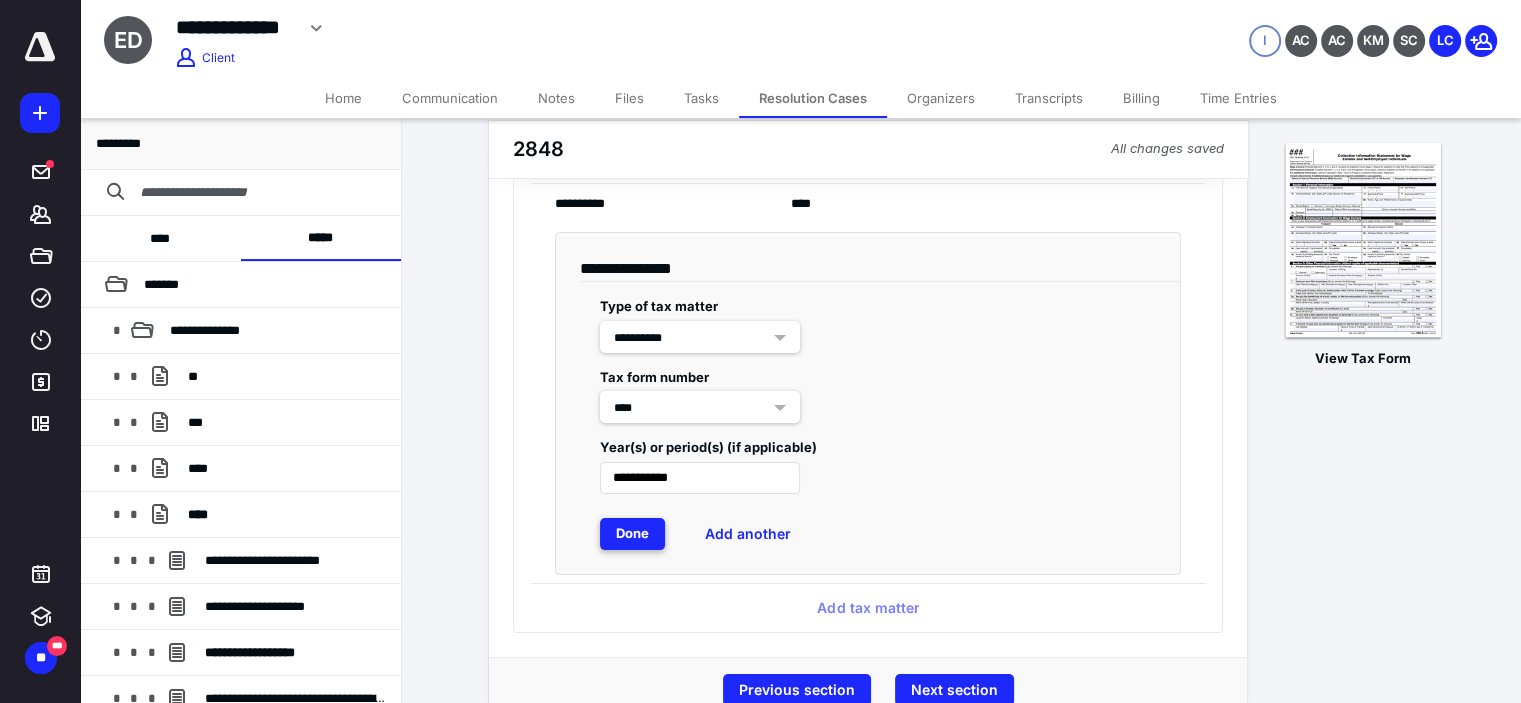 click on "Done" at bounding box center (632, 534) 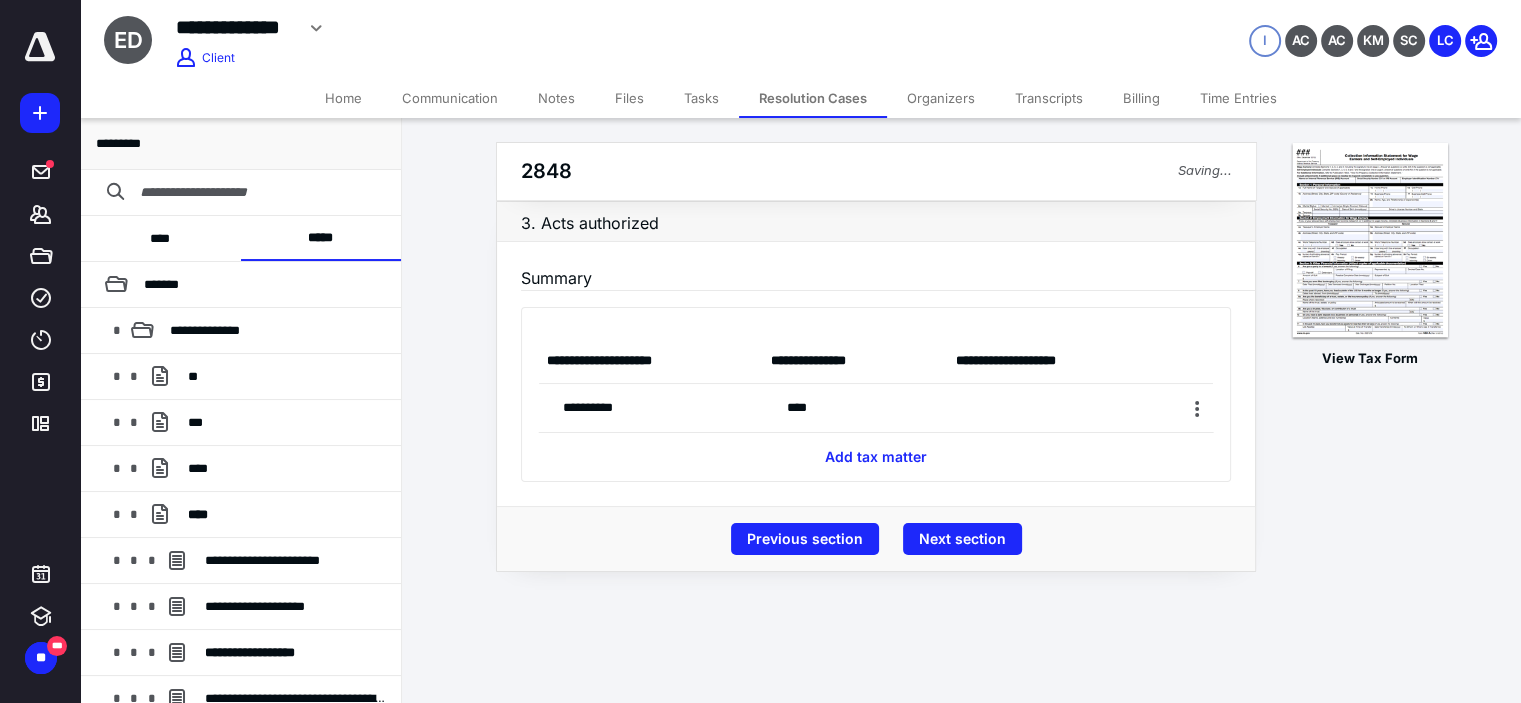scroll, scrollTop: 0, scrollLeft: 0, axis: both 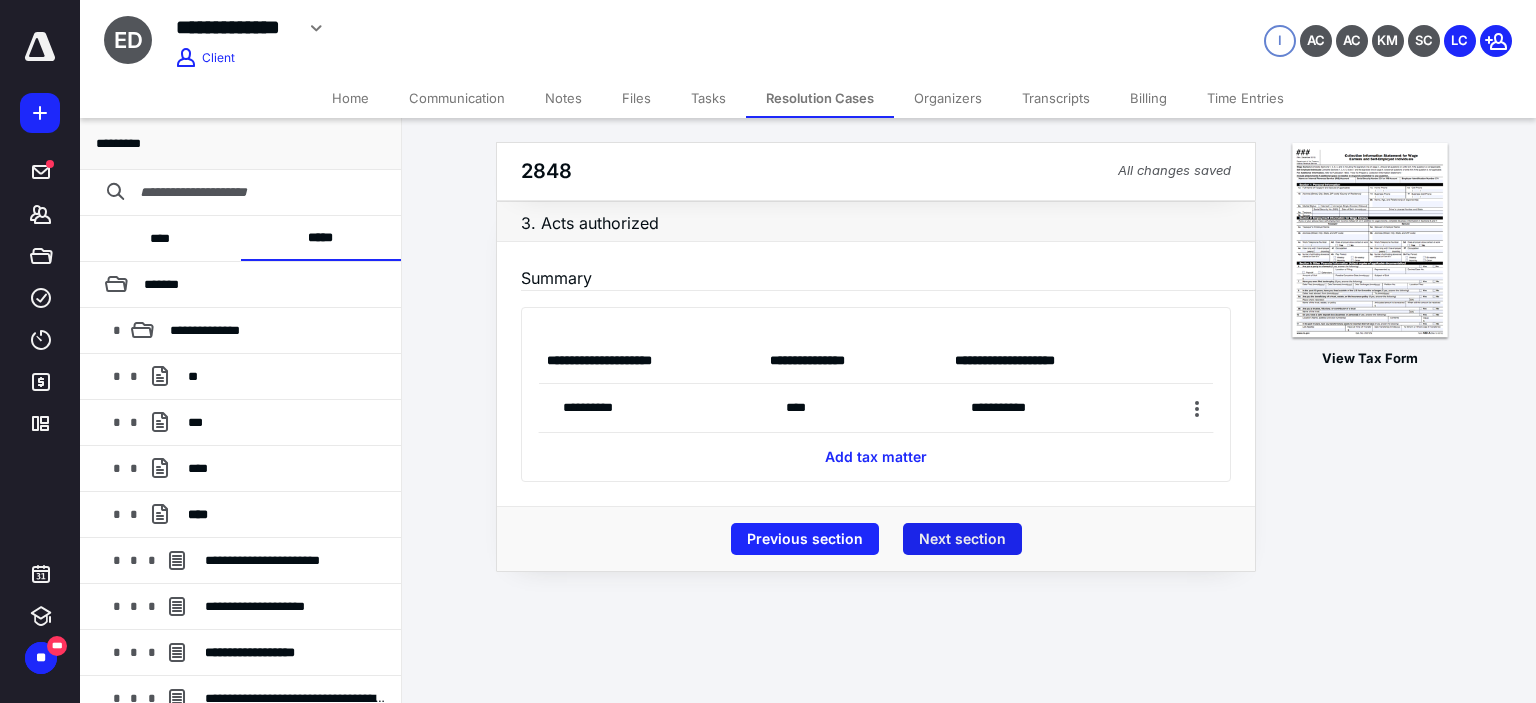 click on "Next section" at bounding box center [962, 539] 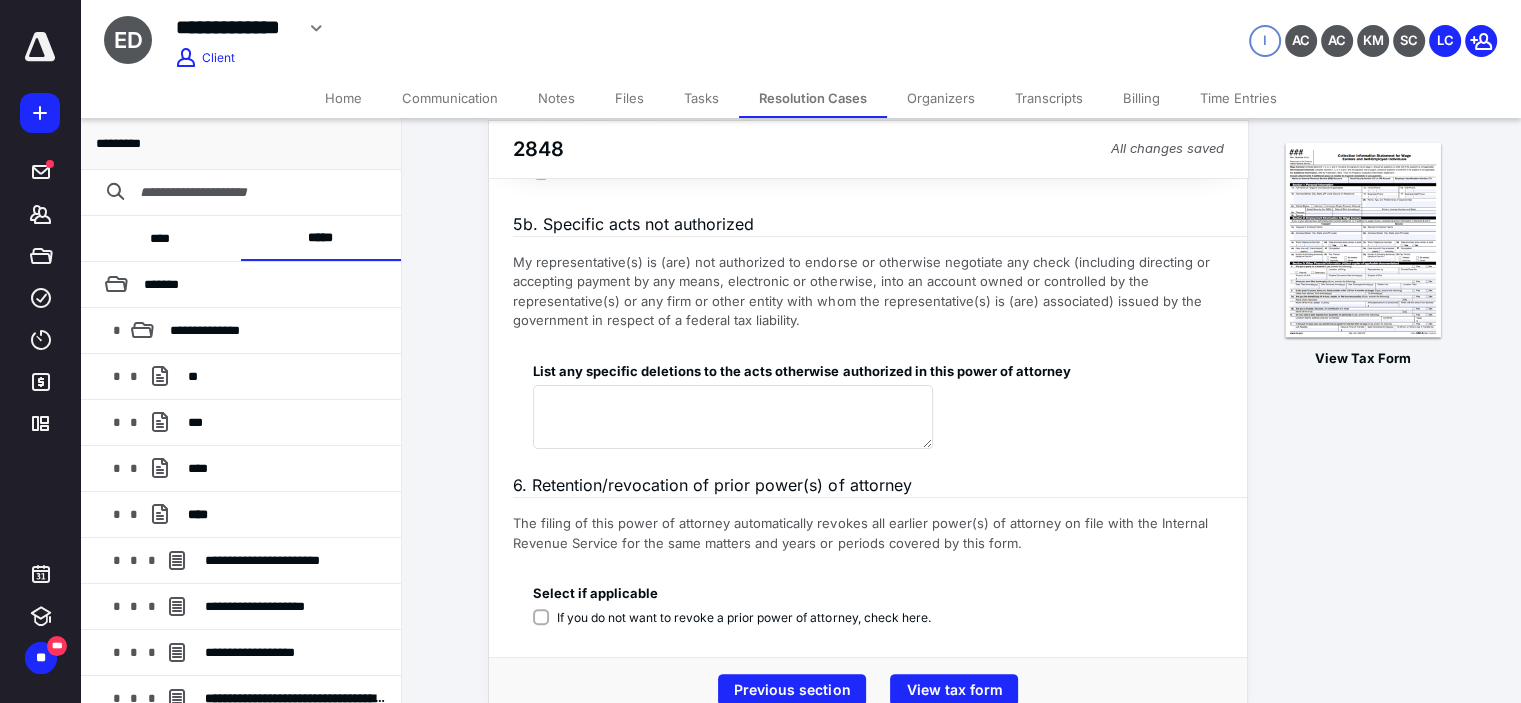scroll, scrollTop: 415, scrollLeft: 0, axis: vertical 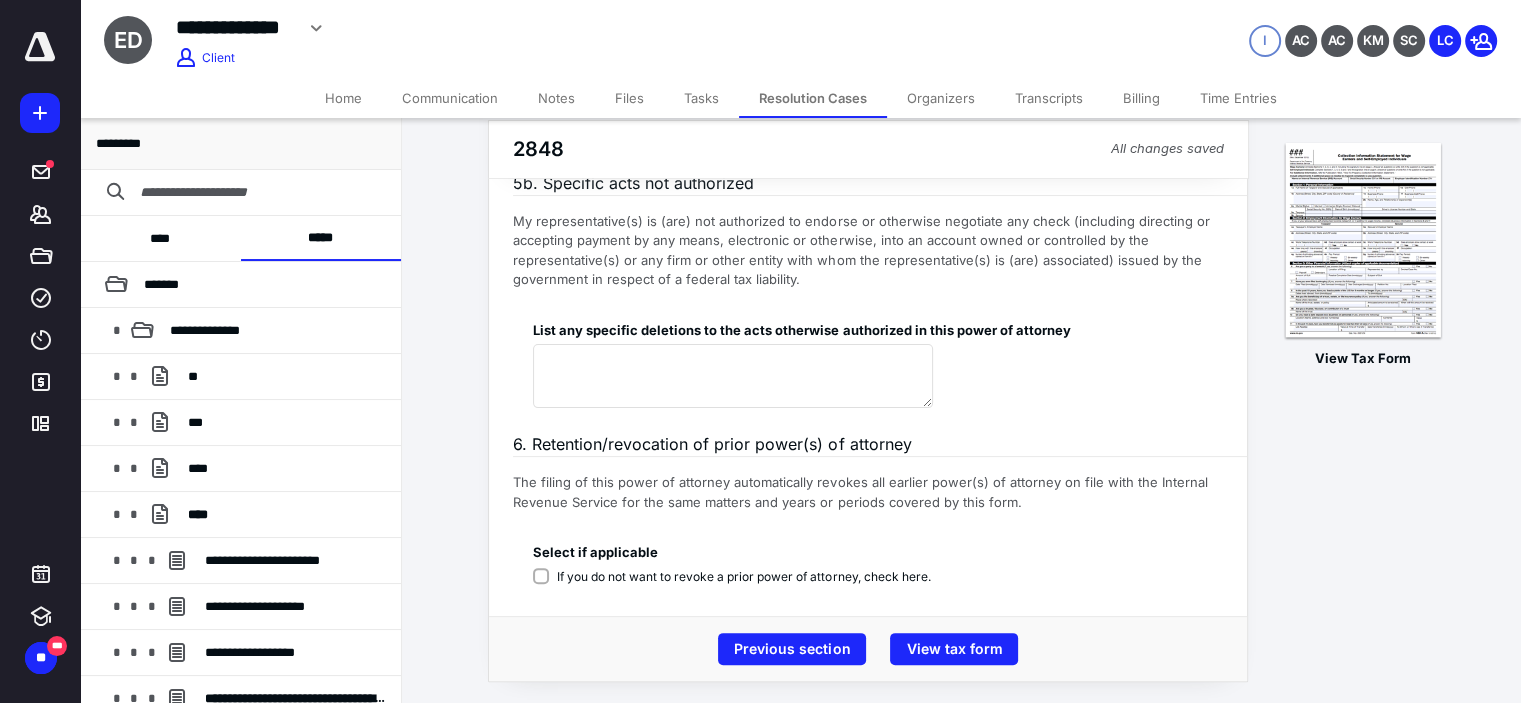 click on "If you do not want to revoke a prior power of attorney, check here." at bounding box center [731, 578] 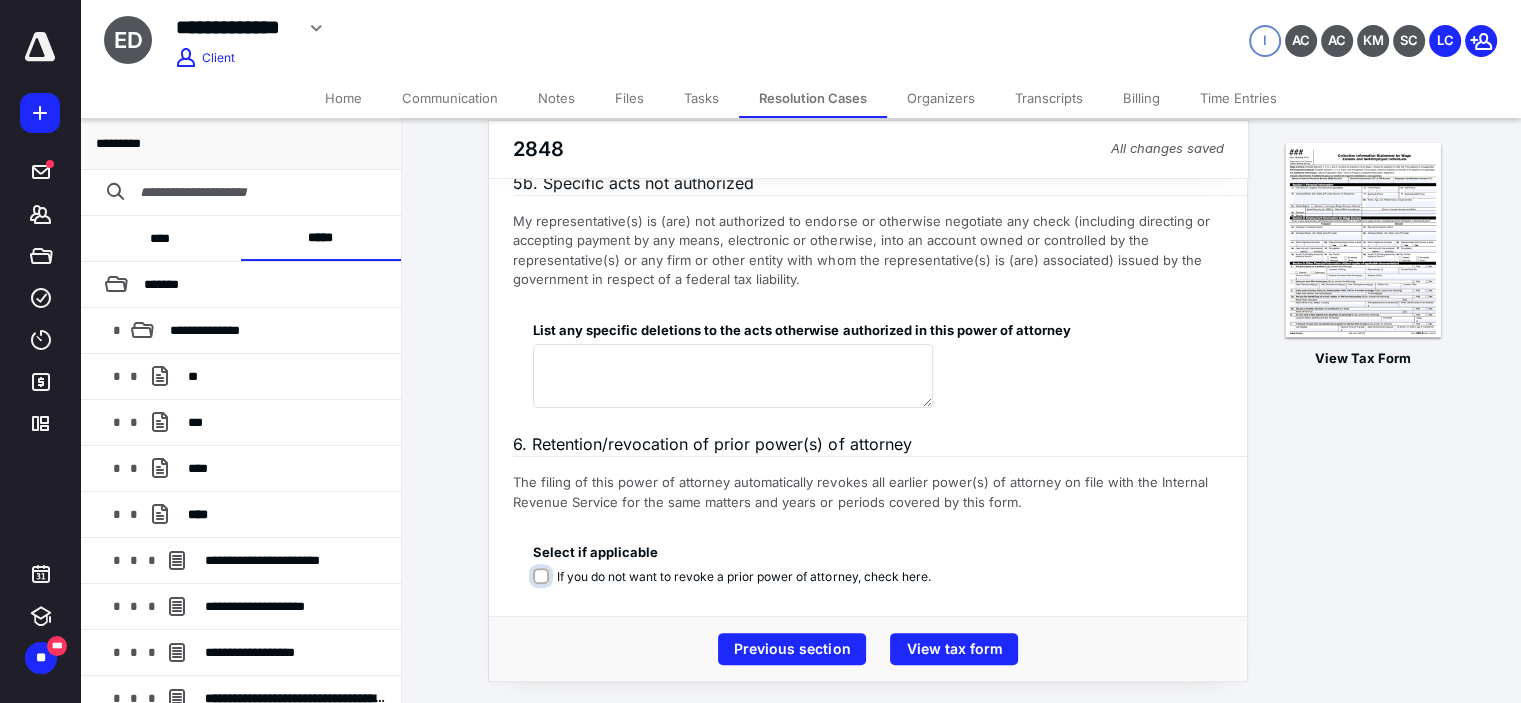 click on "If you do not want to revoke a prior power of attorney, check here." at bounding box center (735, 587) 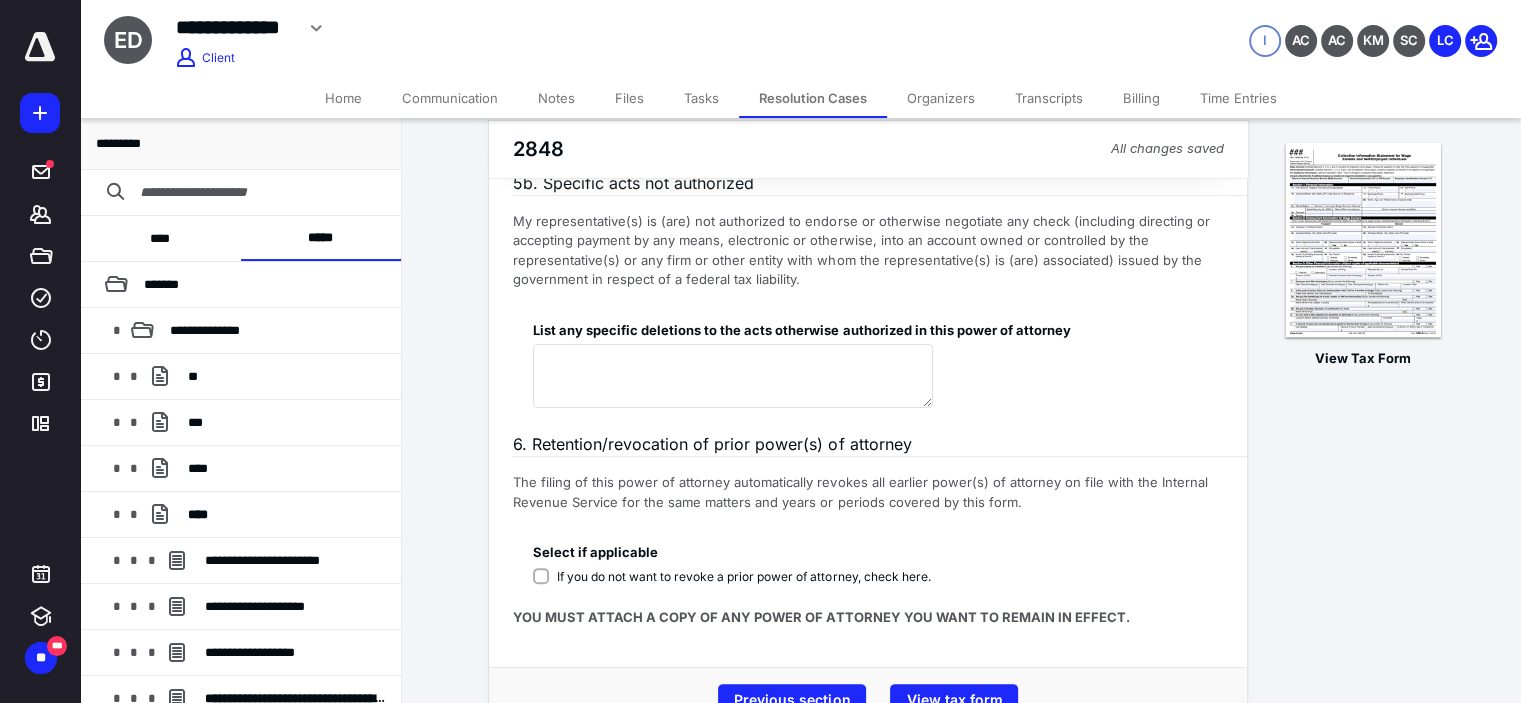 click on "If you do not want to revoke a prior power of attorney, check here." at bounding box center (743, 577) 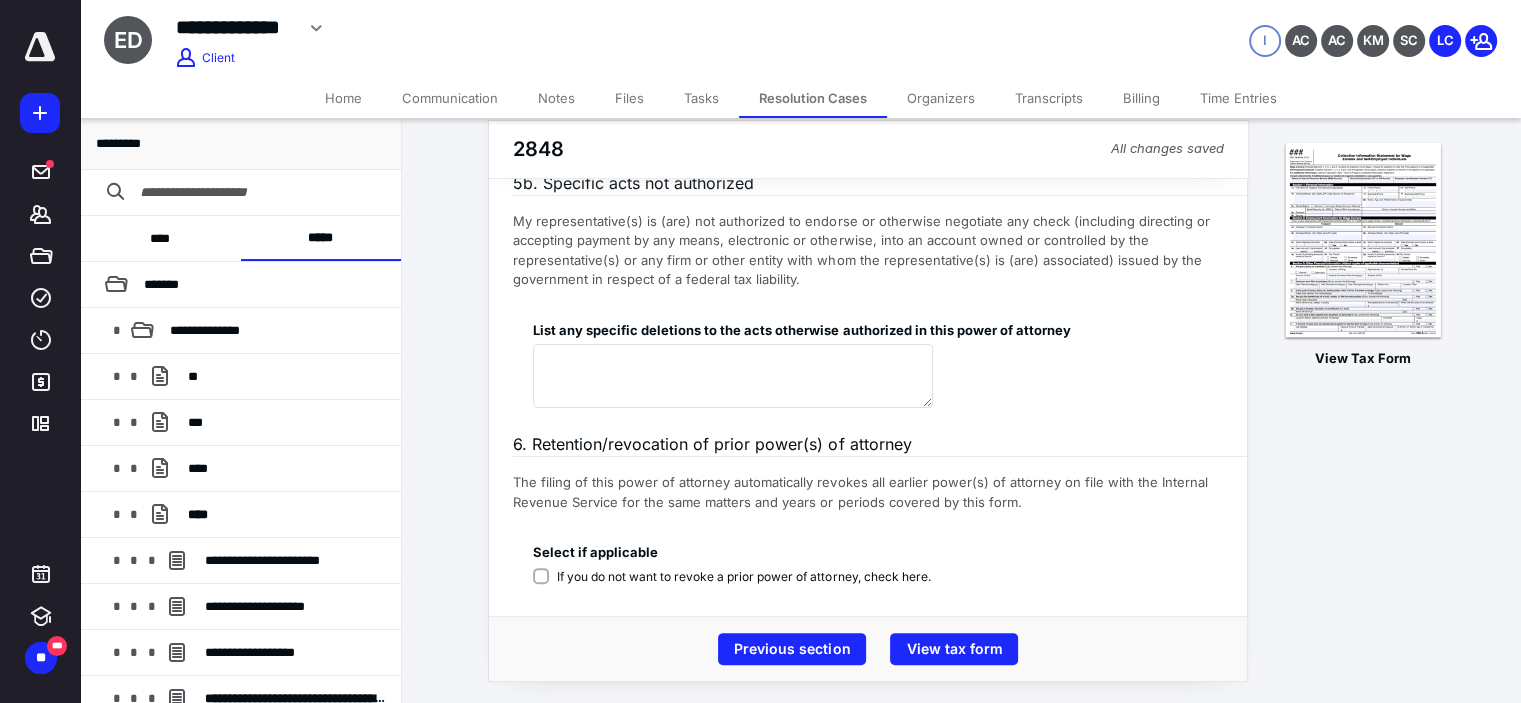 click on "If you do not want to revoke a prior power of attorney, check here." at bounding box center (743, 577) 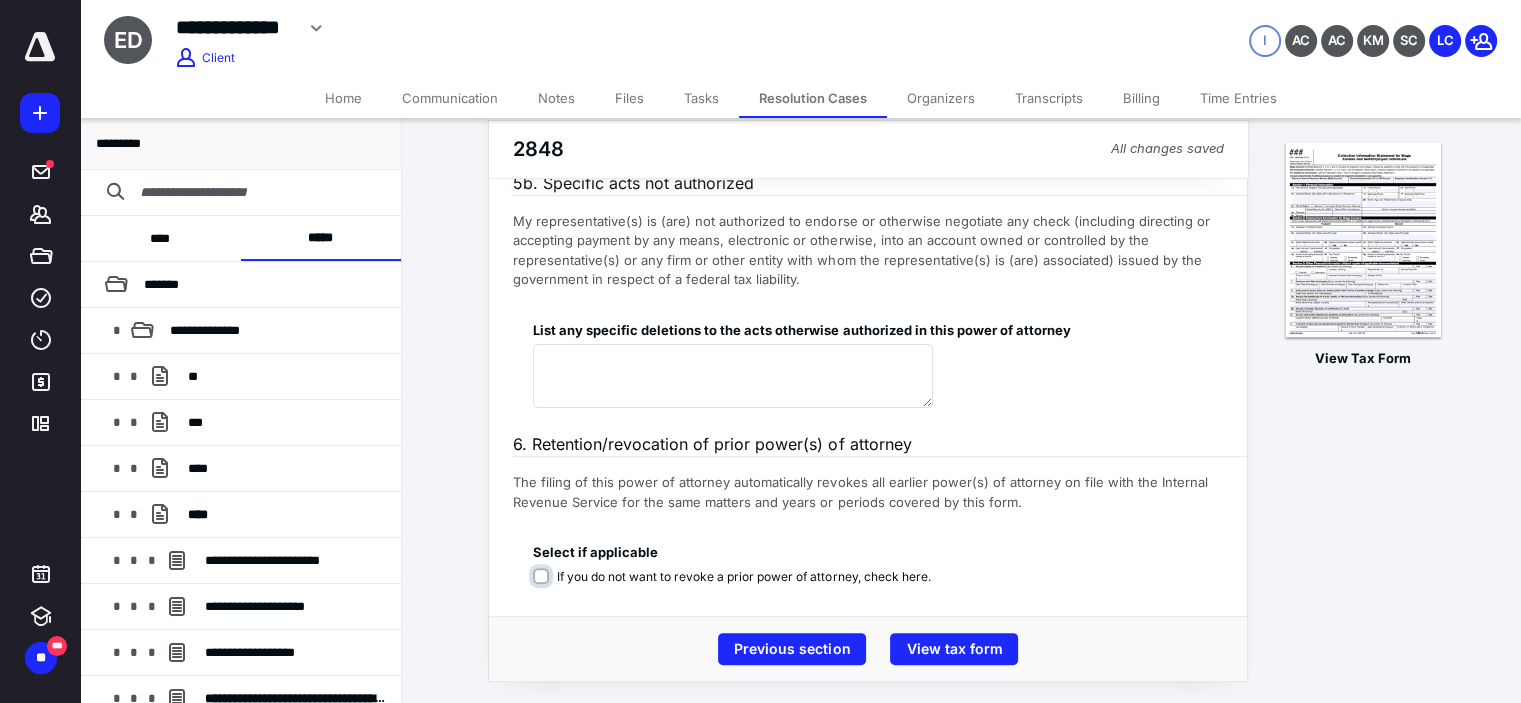 click on "If you do not want to revoke a prior power of attorney, check here." at bounding box center [735, 587] 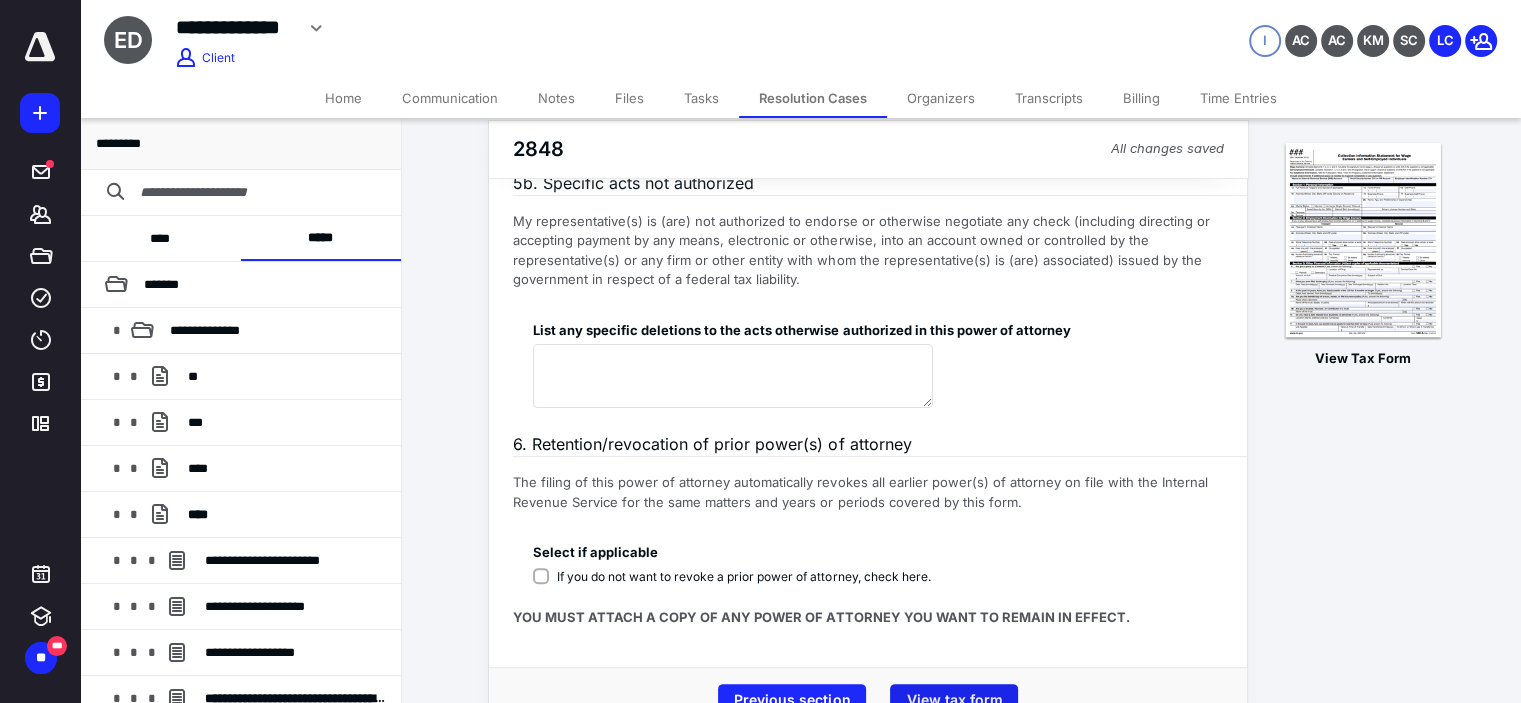click on "View tax form" at bounding box center (954, 700) 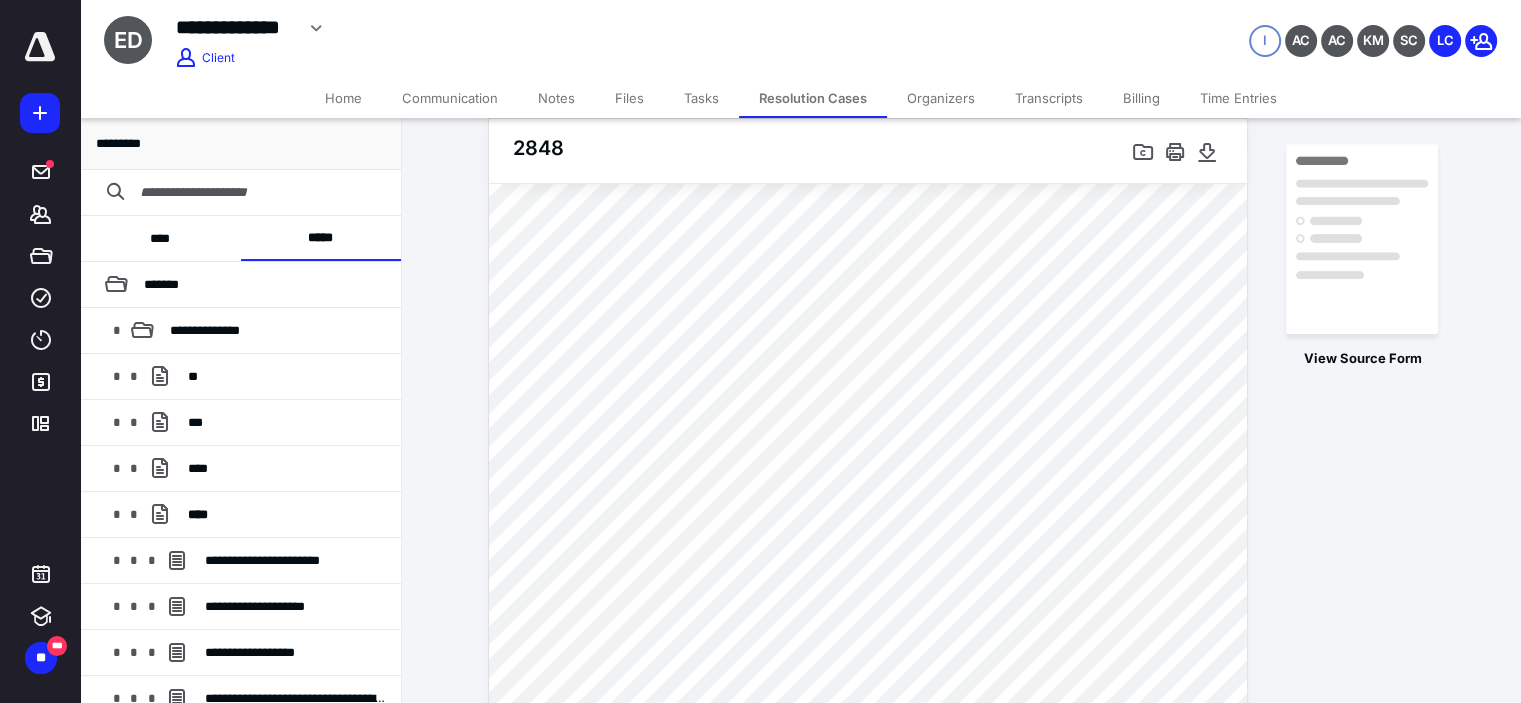 scroll, scrollTop: 133, scrollLeft: 0, axis: vertical 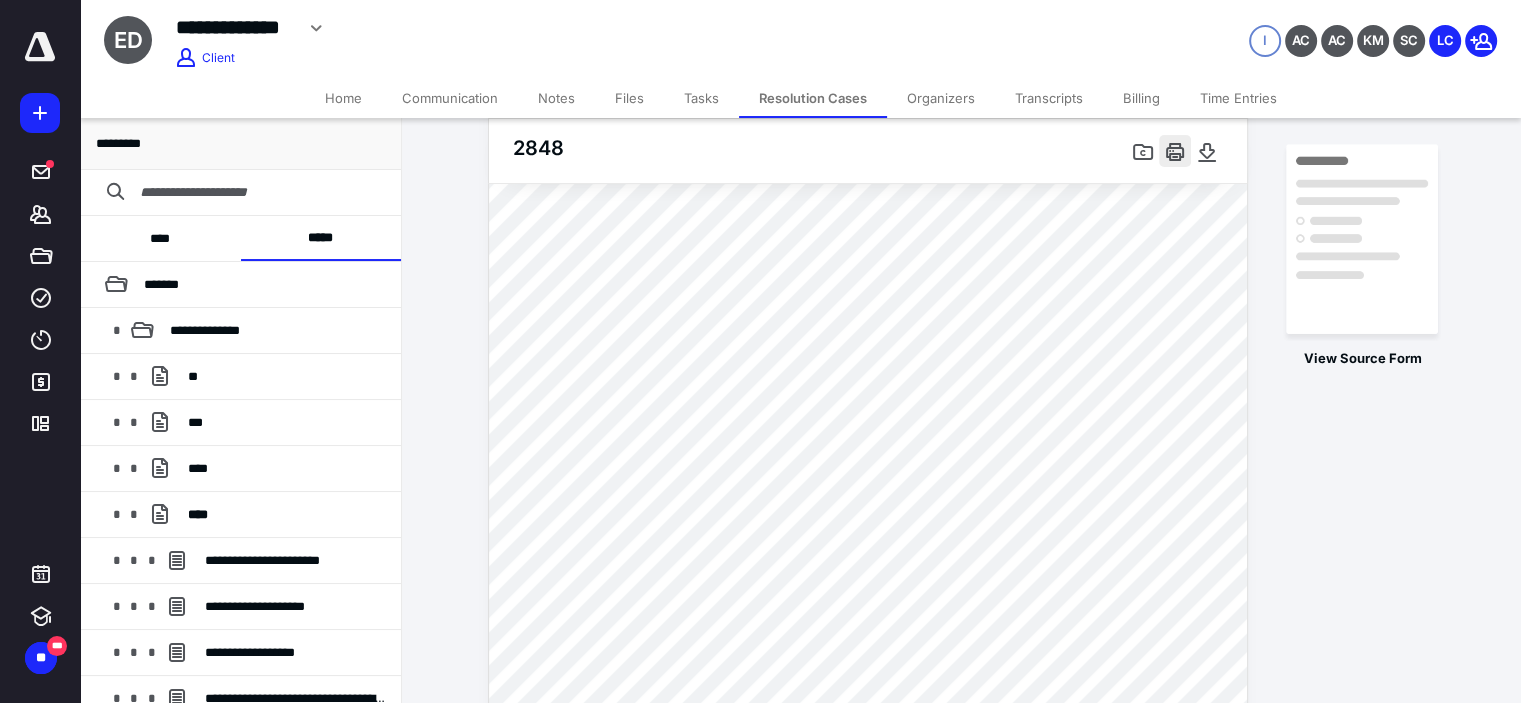 click at bounding box center (1175, 151) 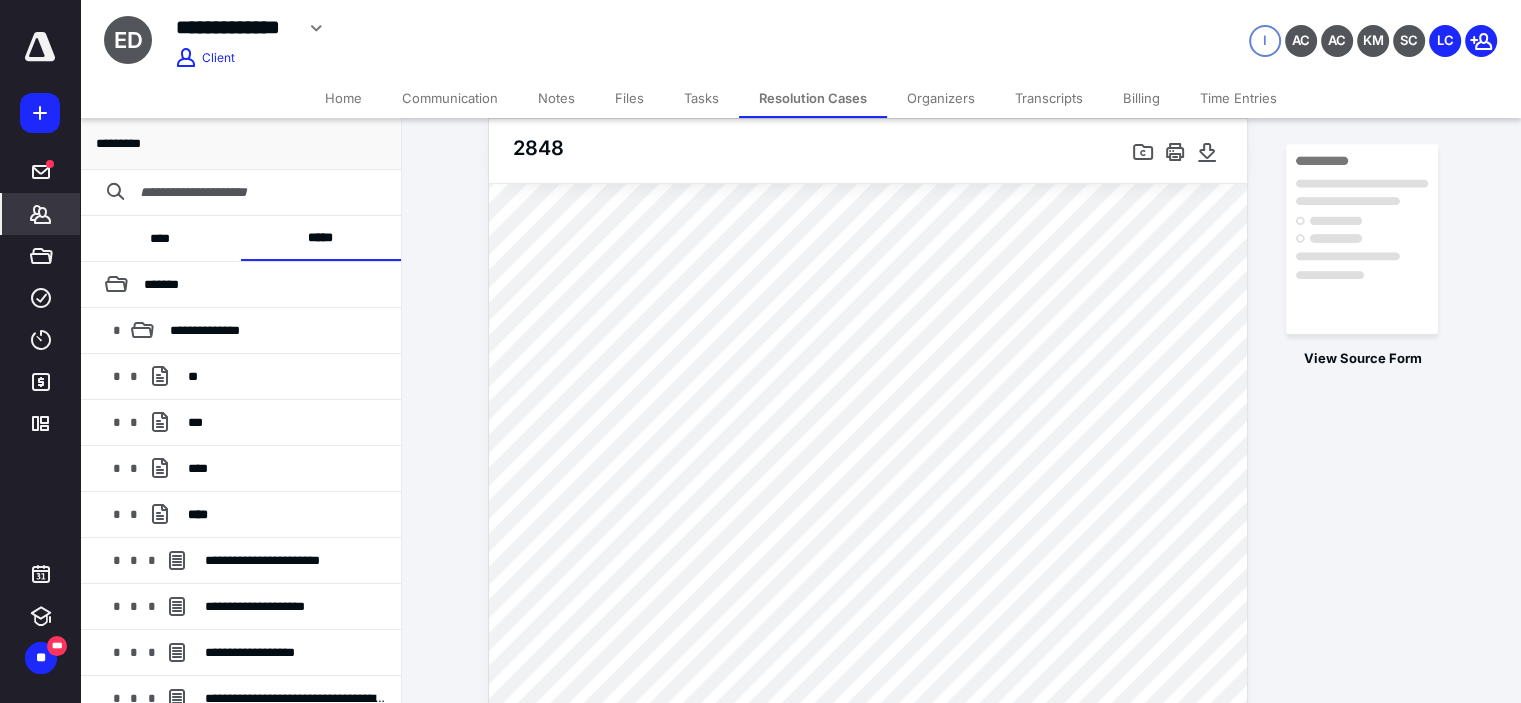 click on "*******" at bounding box center (41, 214) 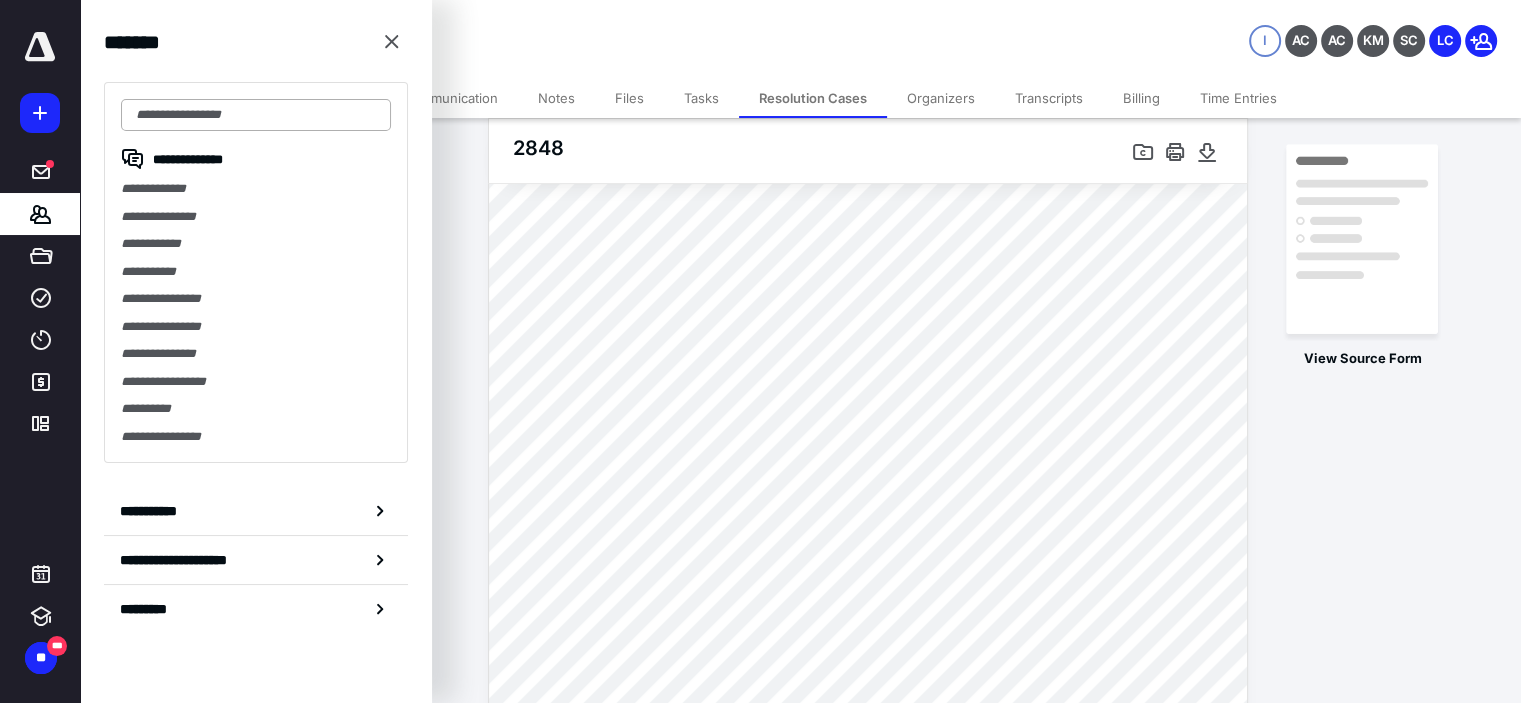 click at bounding box center (256, 115) 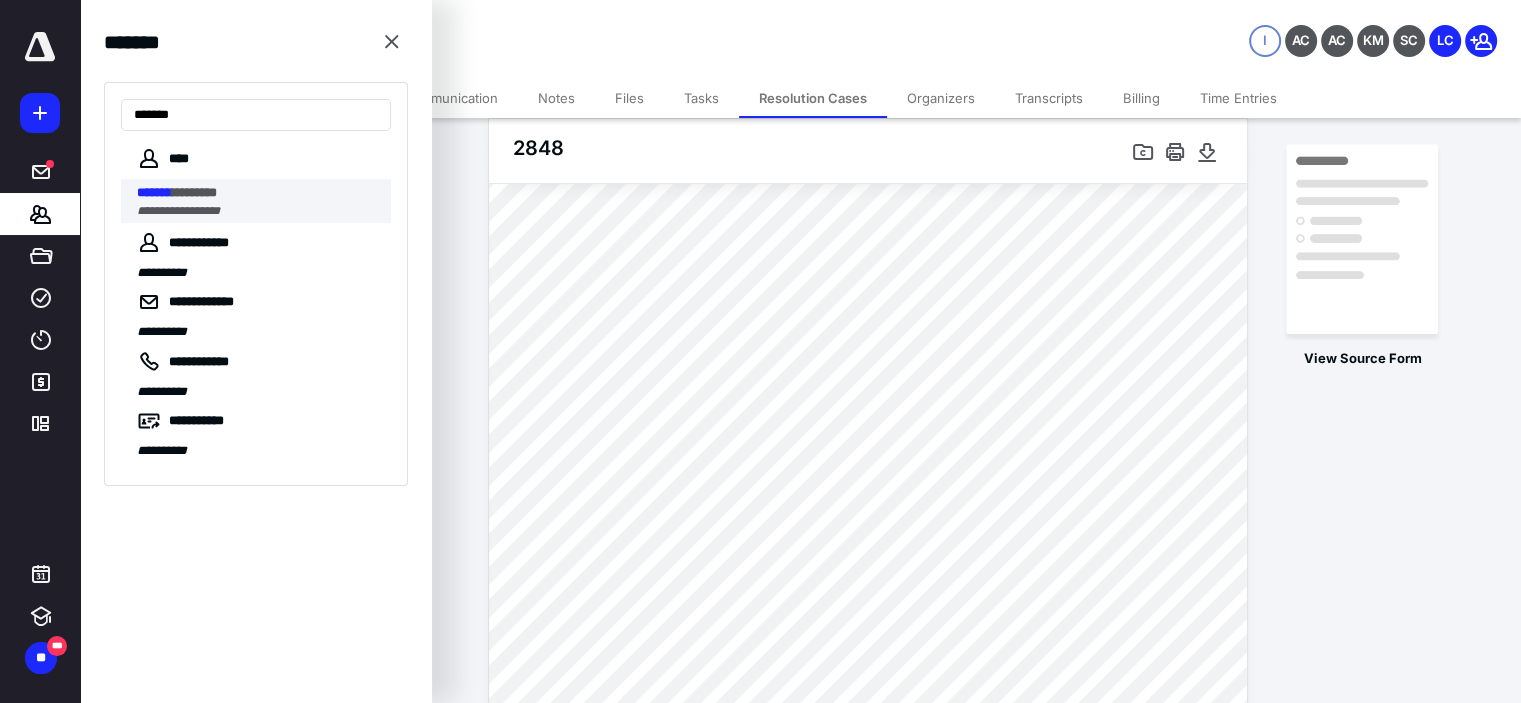 click on "********" at bounding box center [194, 192] 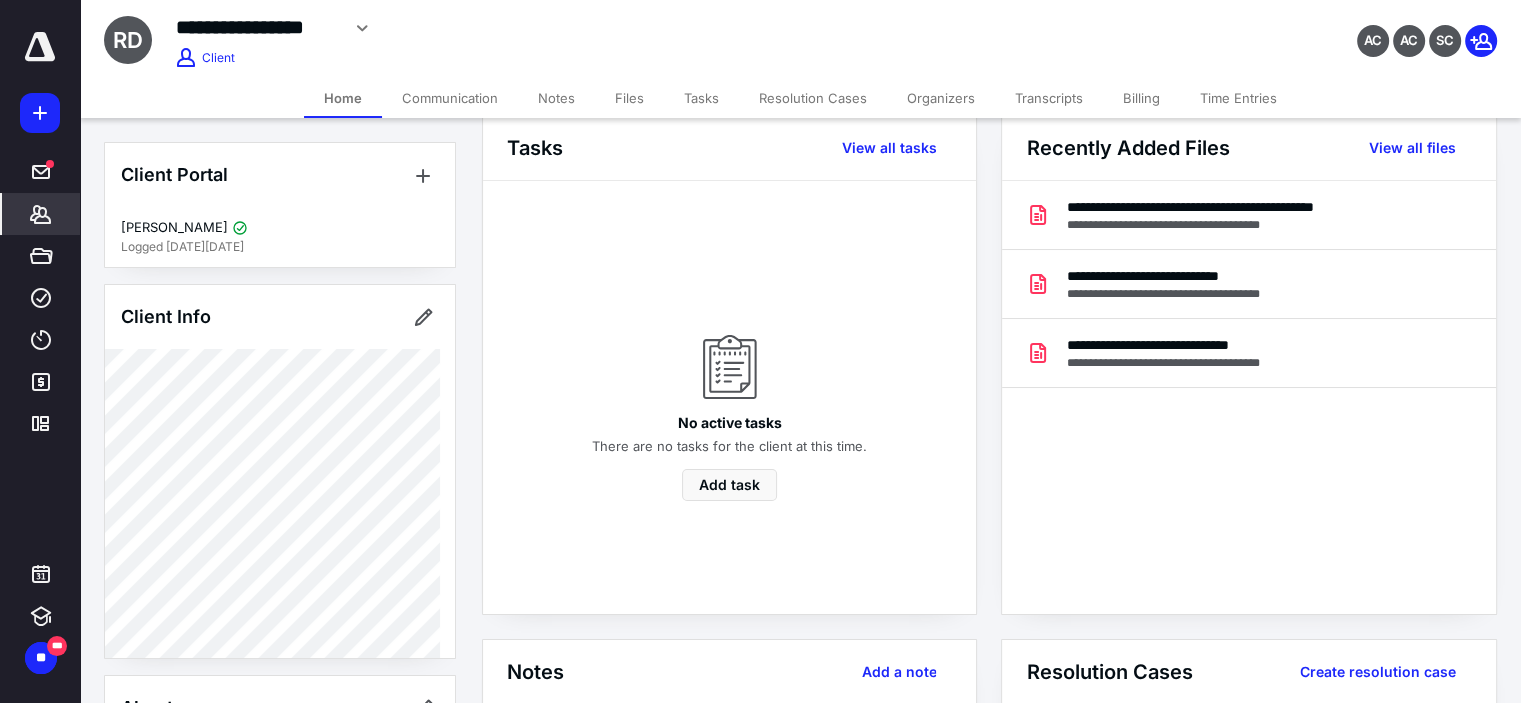 scroll, scrollTop: 0, scrollLeft: 0, axis: both 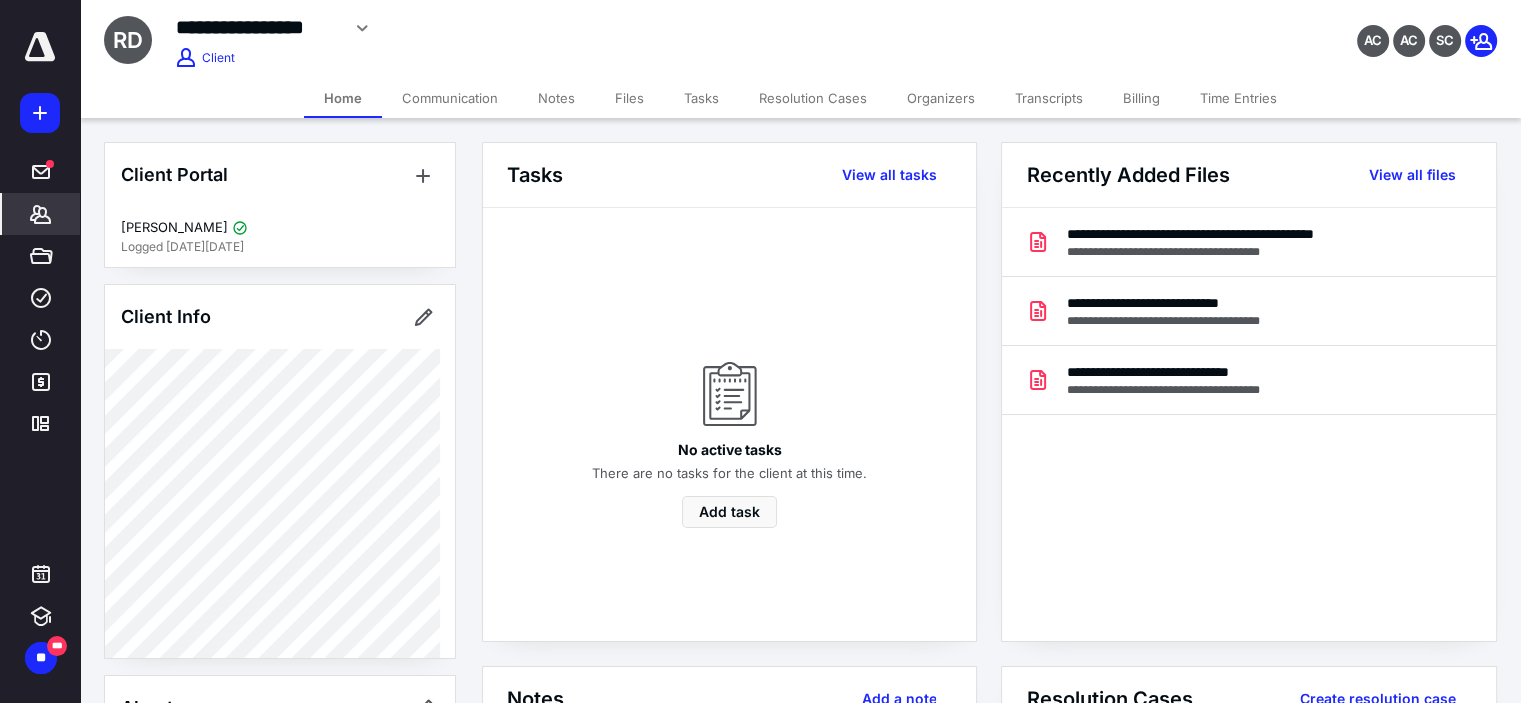 click on "Resolution Cases" at bounding box center [813, 98] 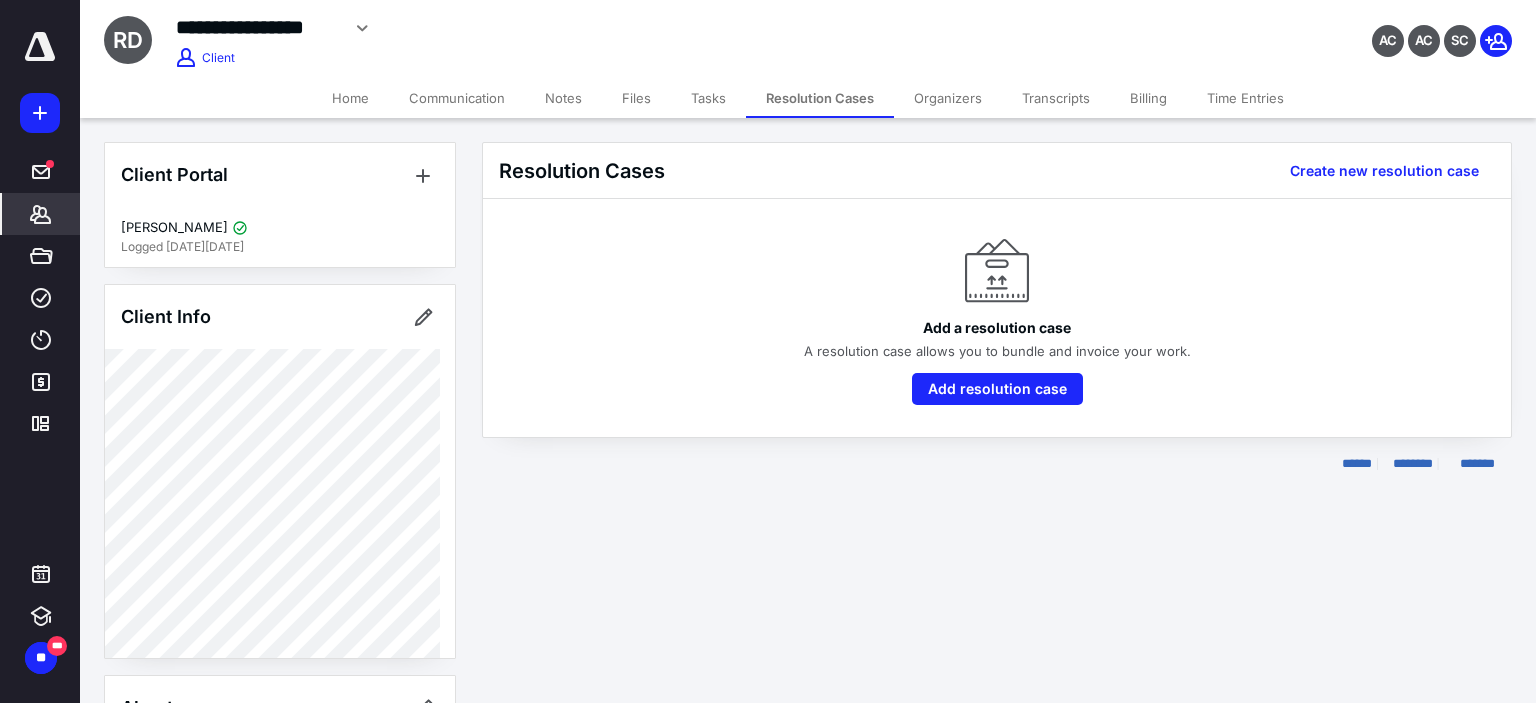 click on "**********" at bounding box center (768, 351) 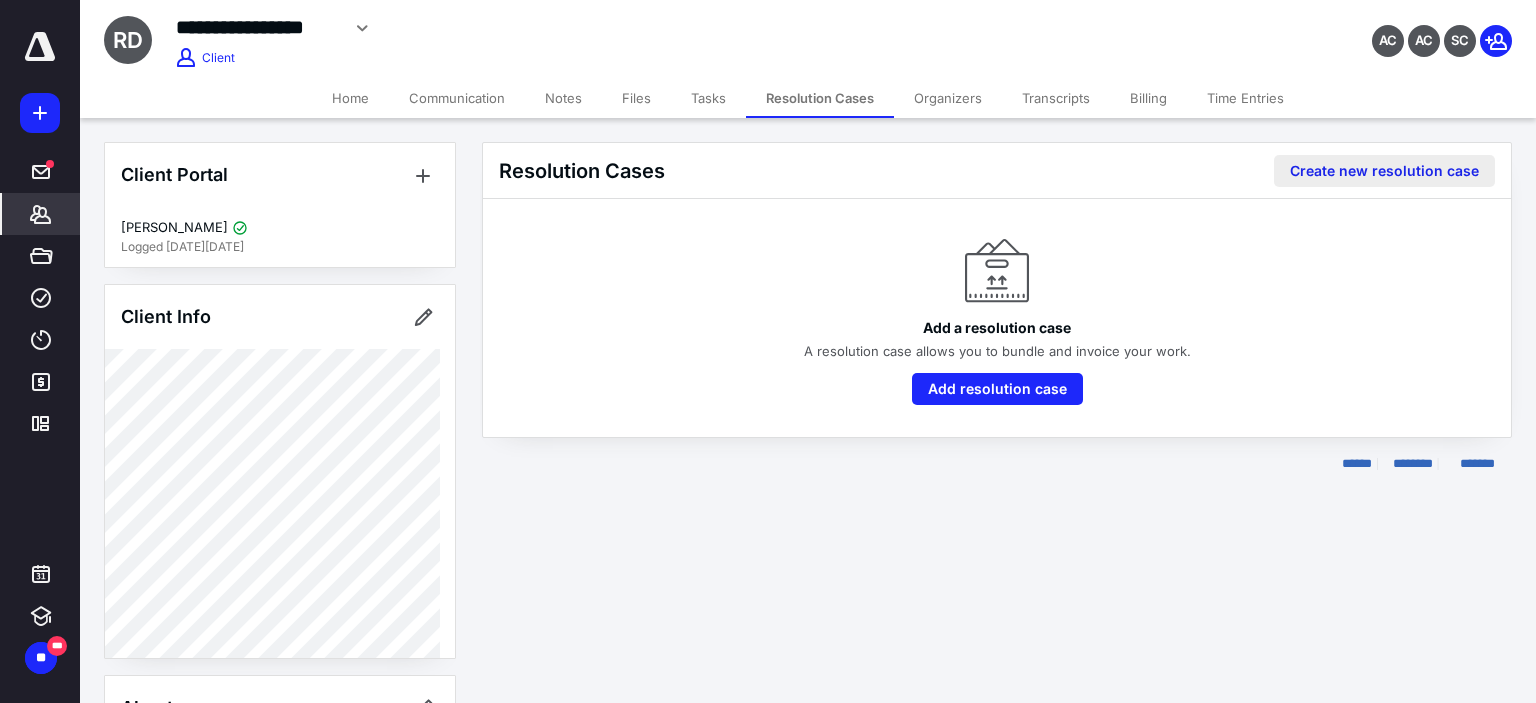 click on "Create new resolution case" at bounding box center (1384, 171) 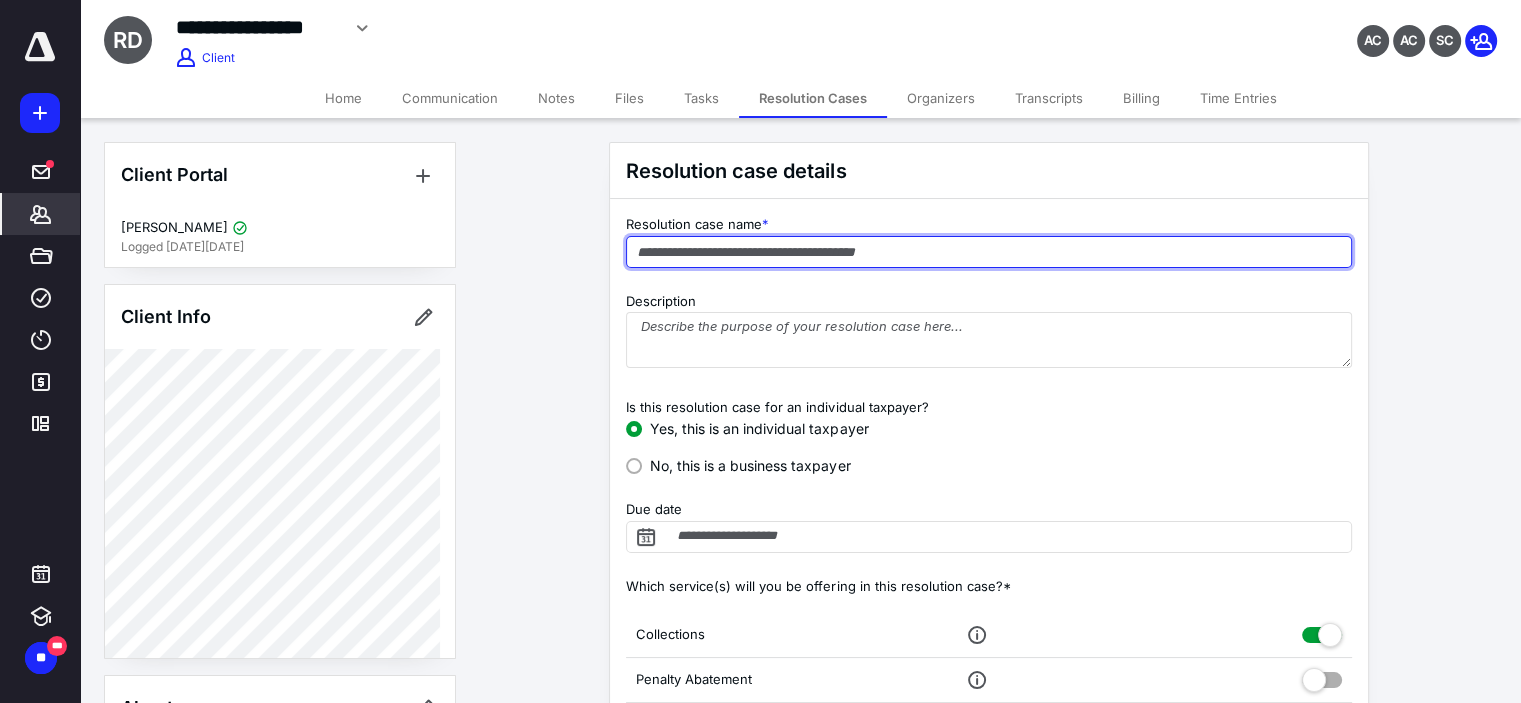 click at bounding box center [989, 252] 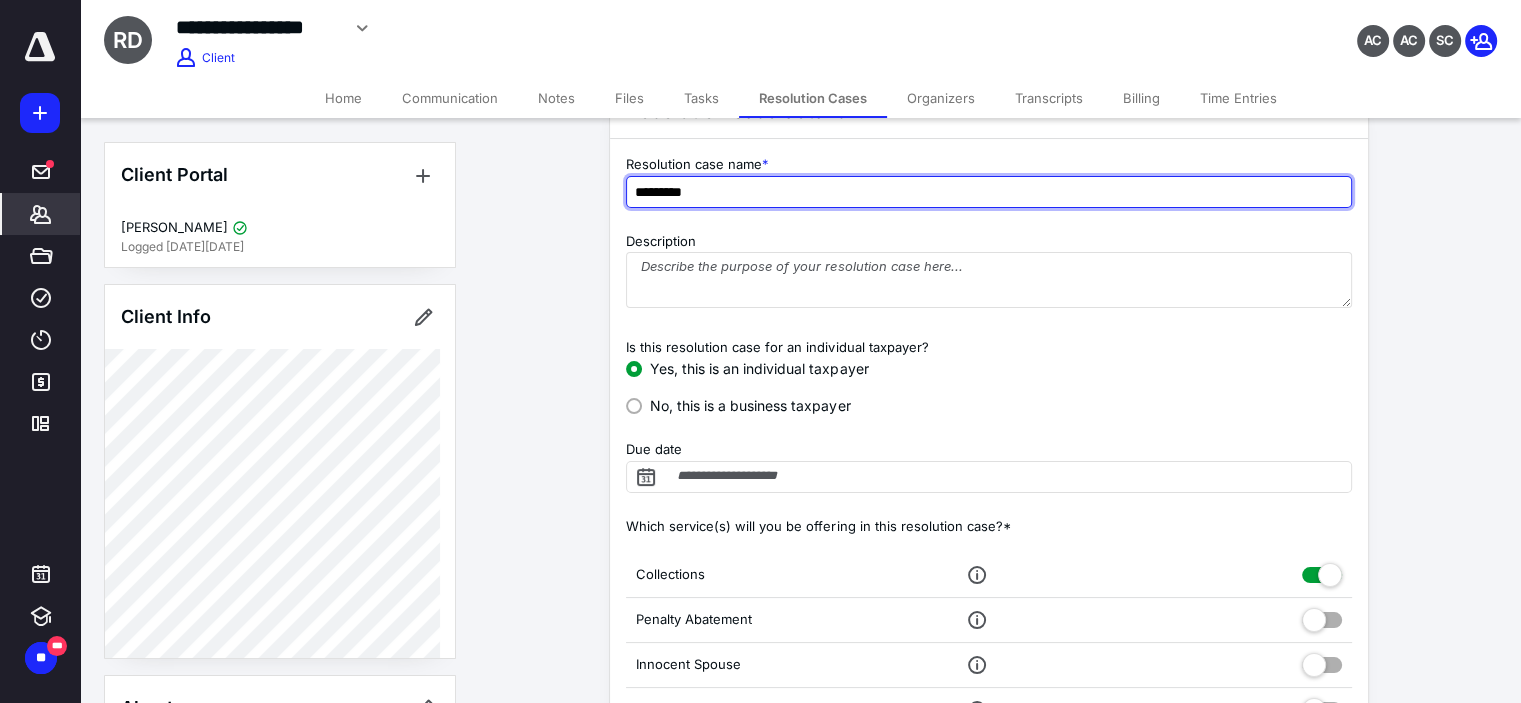 scroll, scrollTop: 66, scrollLeft: 0, axis: vertical 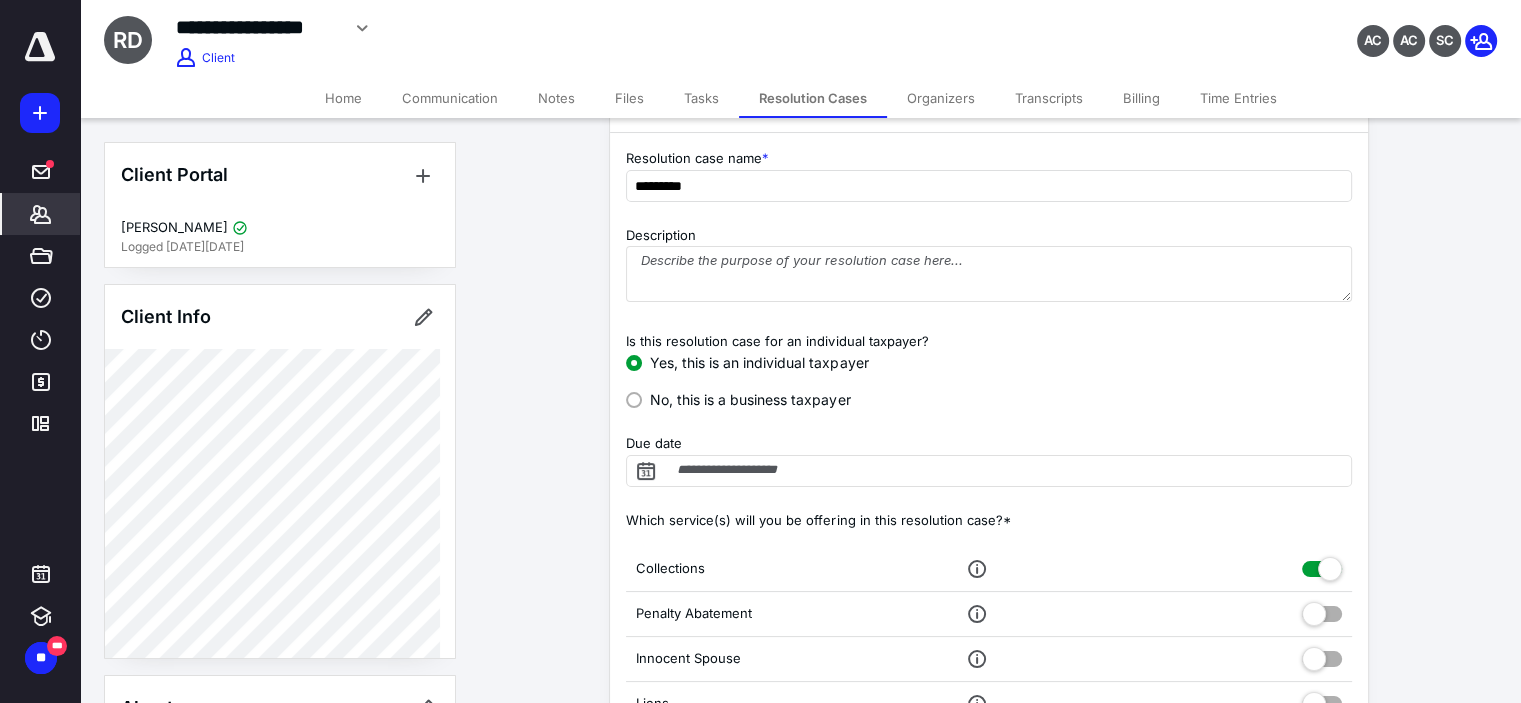 click on "Due date" at bounding box center [989, 444] 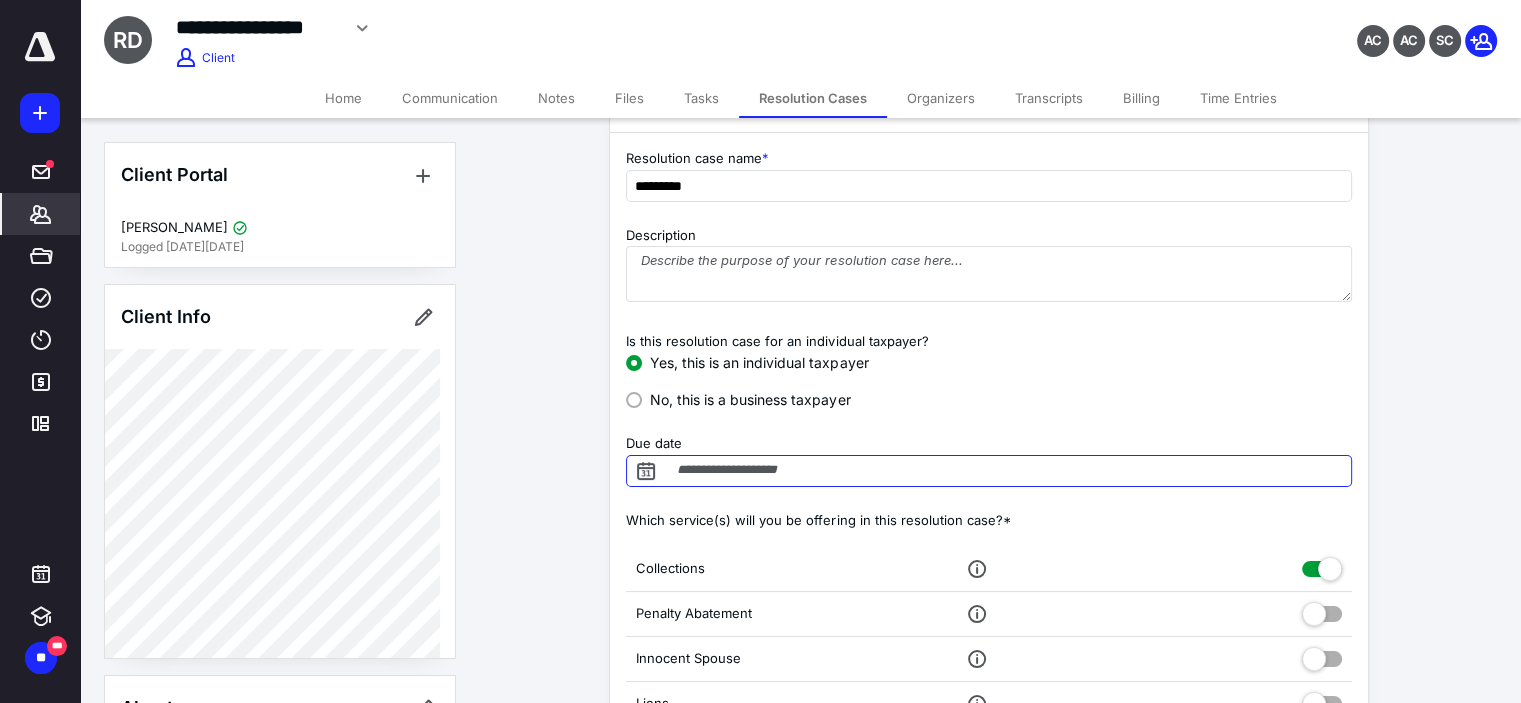 click on "Due date" at bounding box center (989, 471) 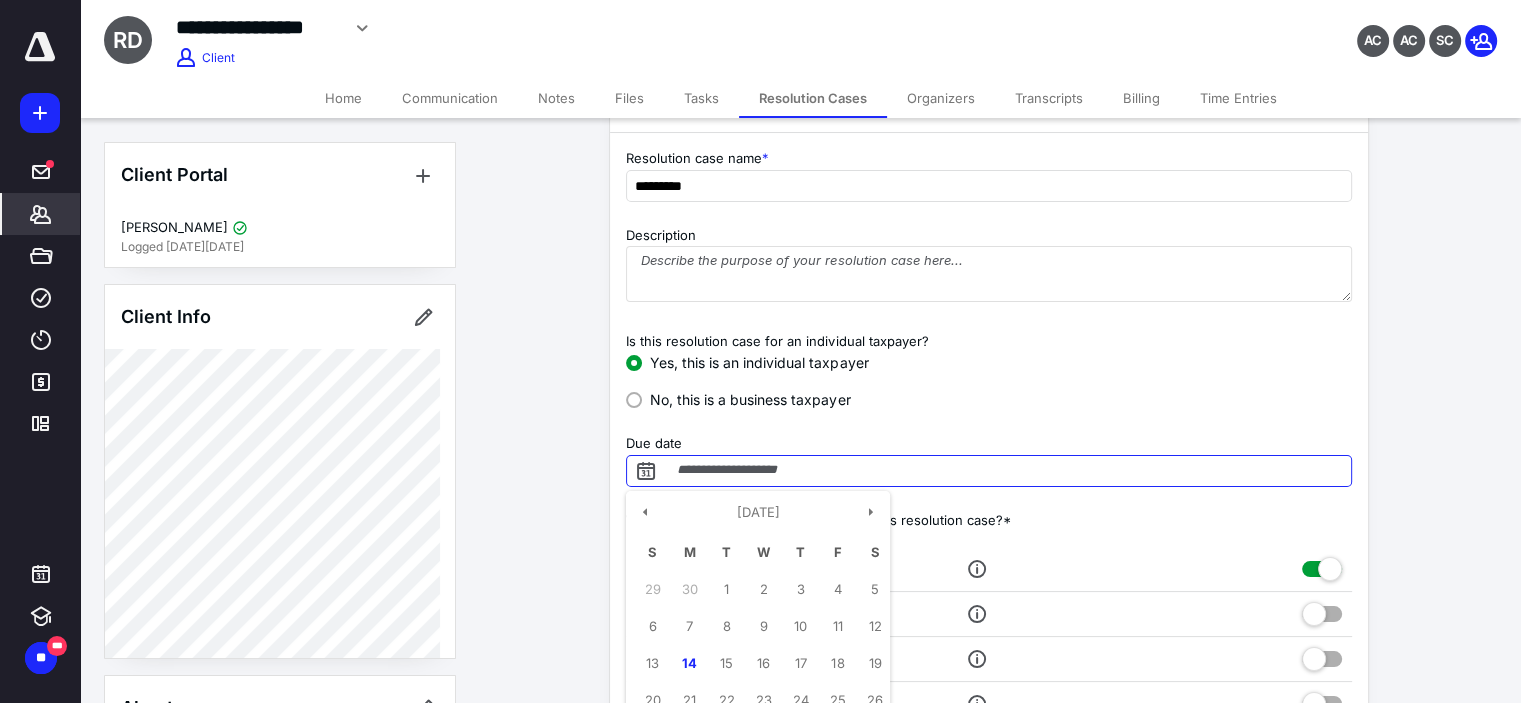 click on "Due date" at bounding box center [989, 471] 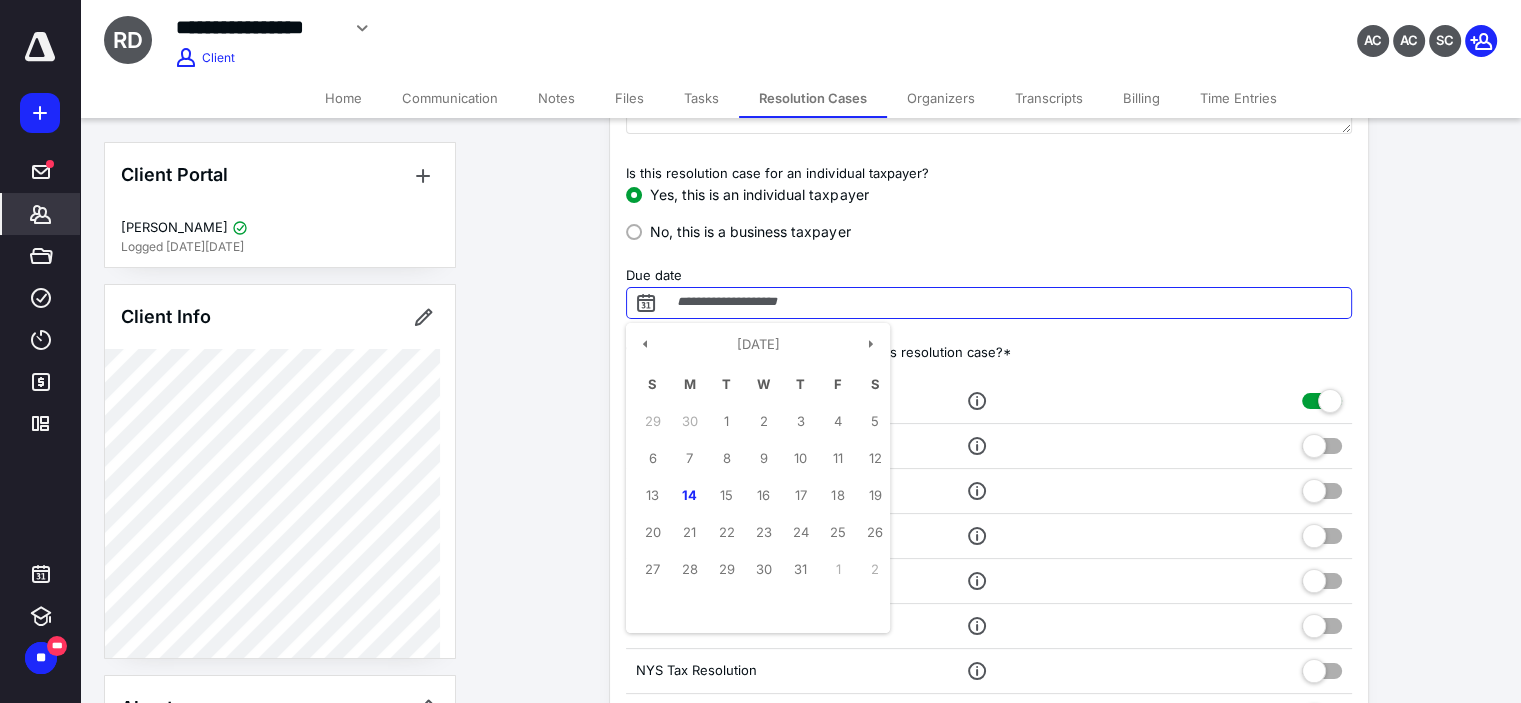 scroll, scrollTop: 300, scrollLeft: 0, axis: vertical 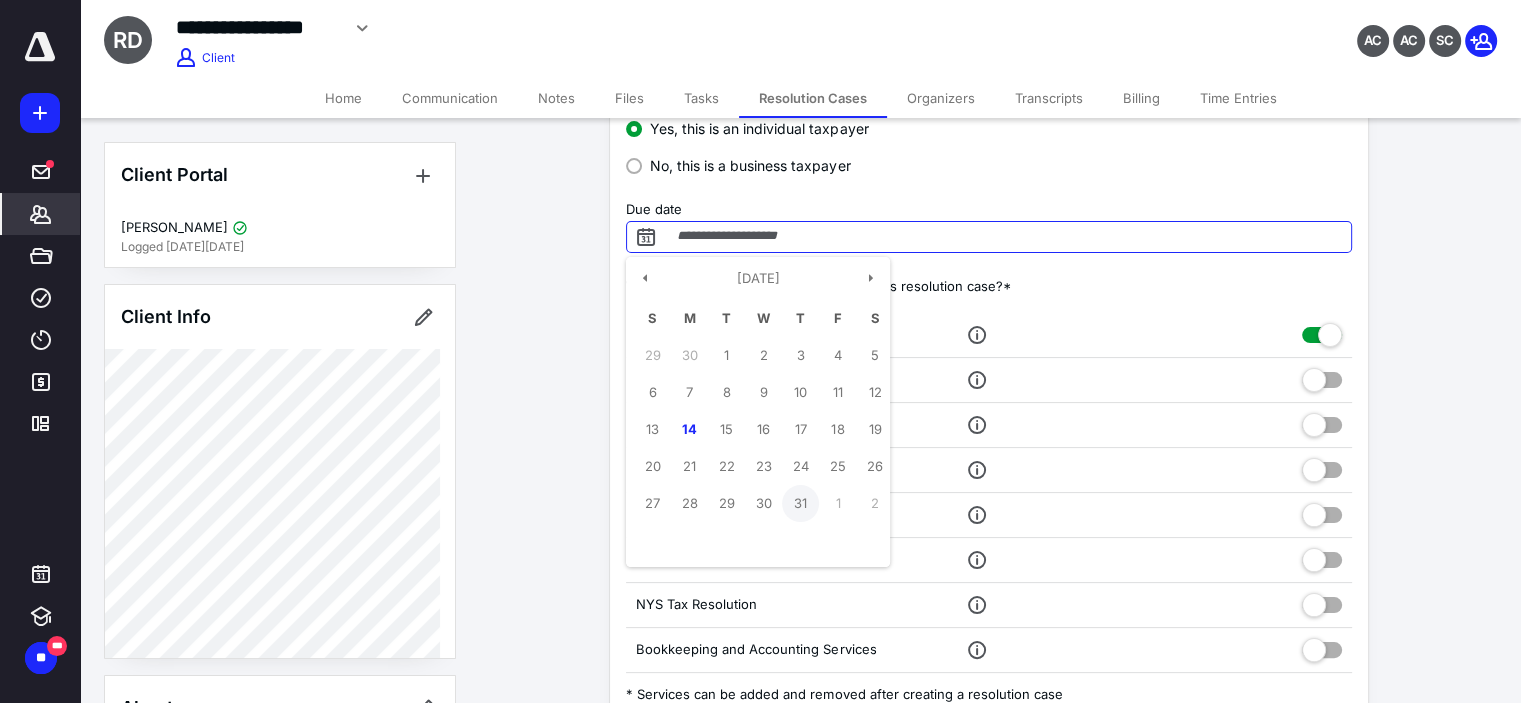 click on "31" at bounding box center [800, 503] 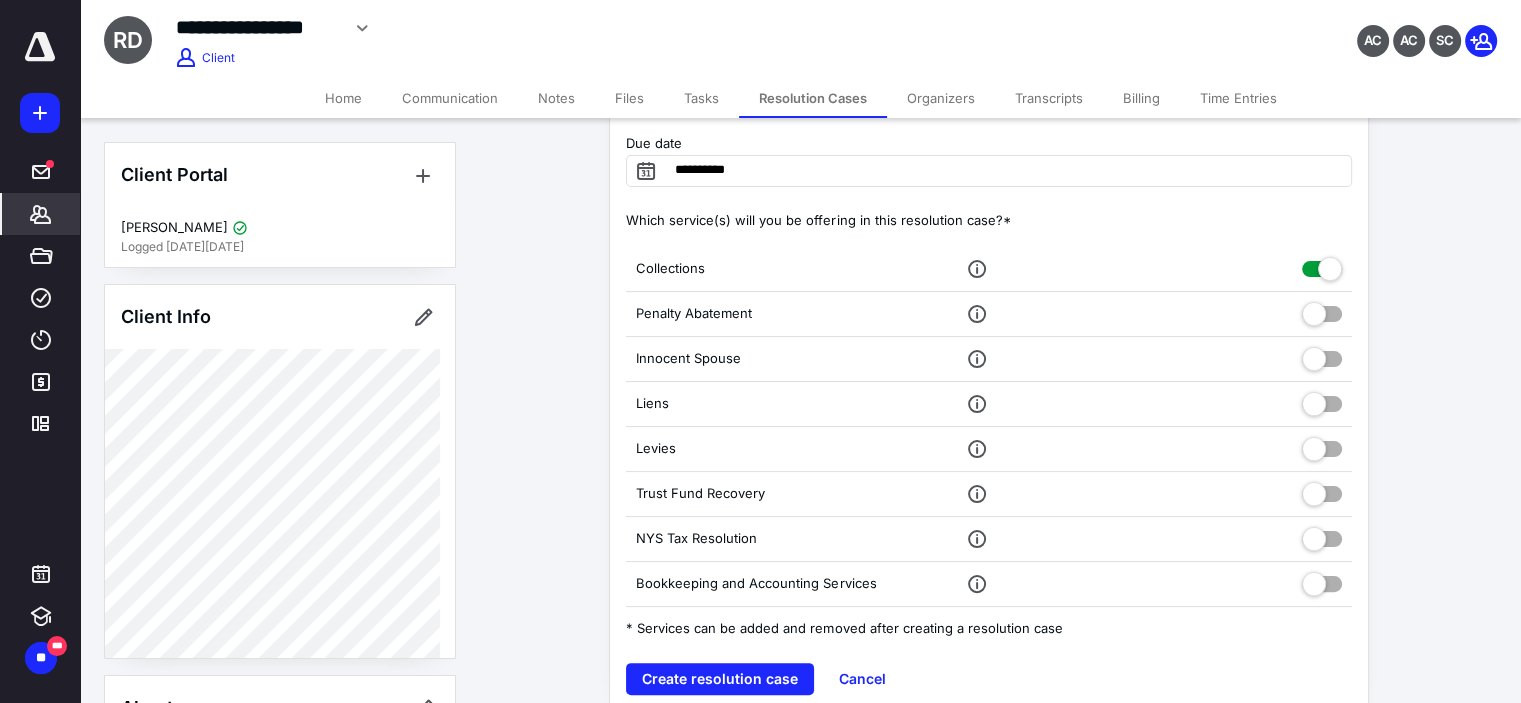 scroll, scrollTop: 396, scrollLeft: 0, axis: vertical 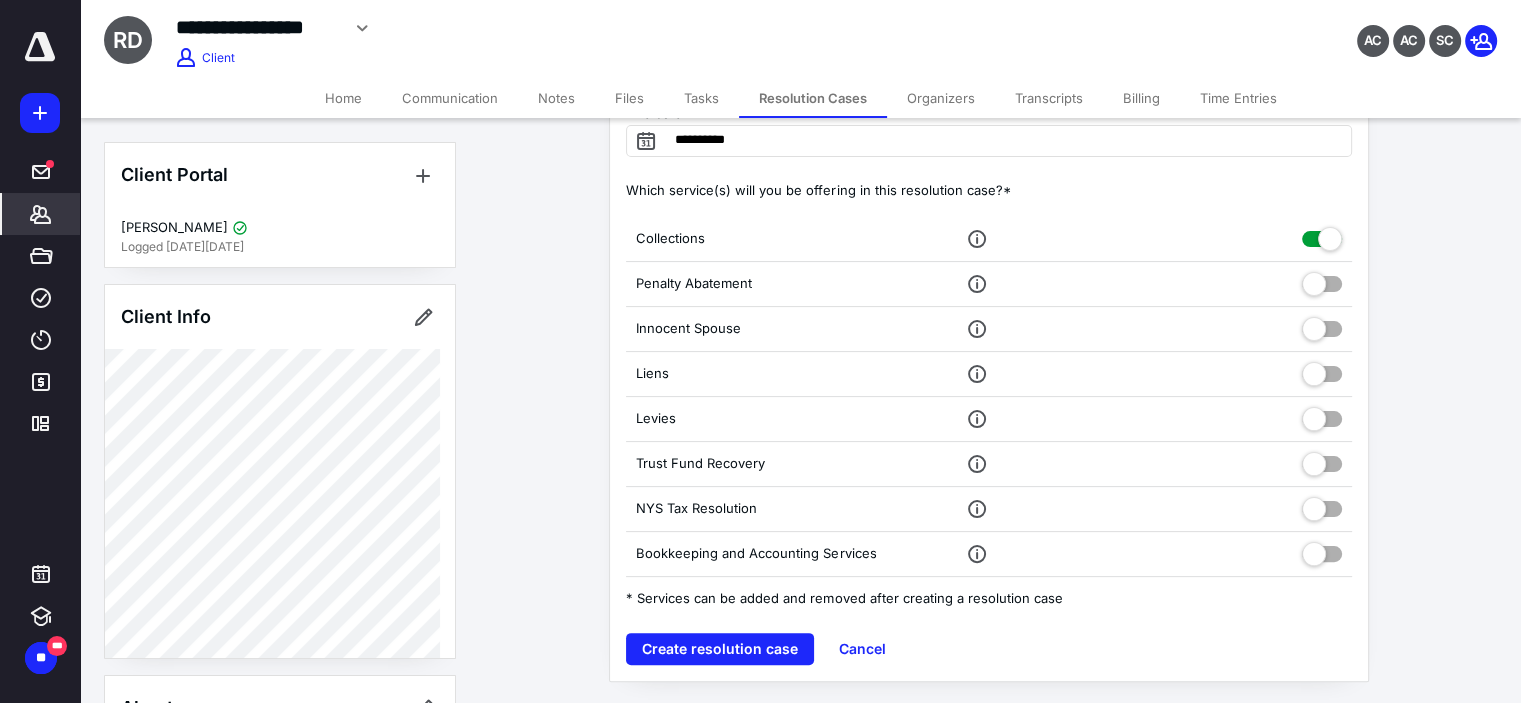 click at bounding box center [1322, 280] 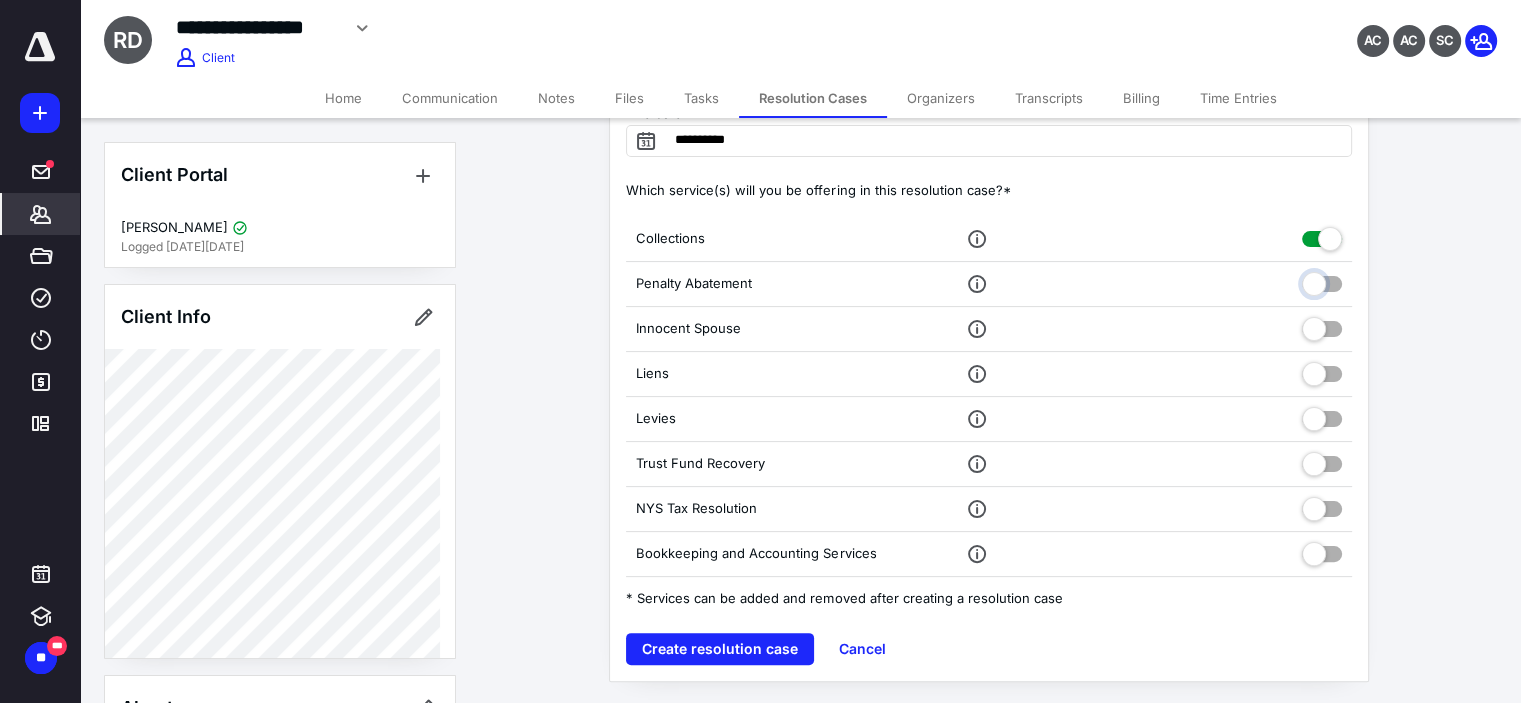 drag, startPoint x: 1316, startPoint y: 275, endPoint x: 1315, endPoint y: 291, distance: 16.03122 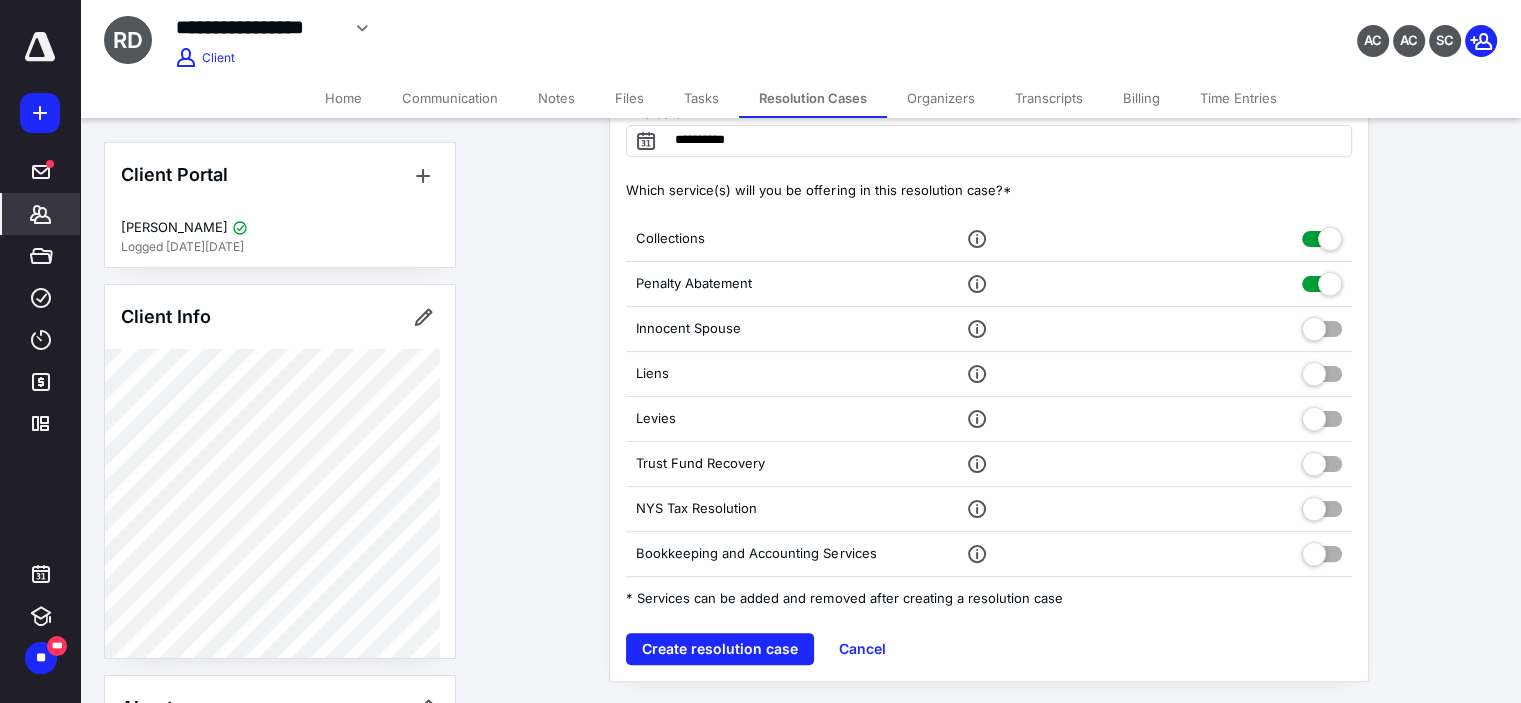 click at bounding box center (1322, 325) 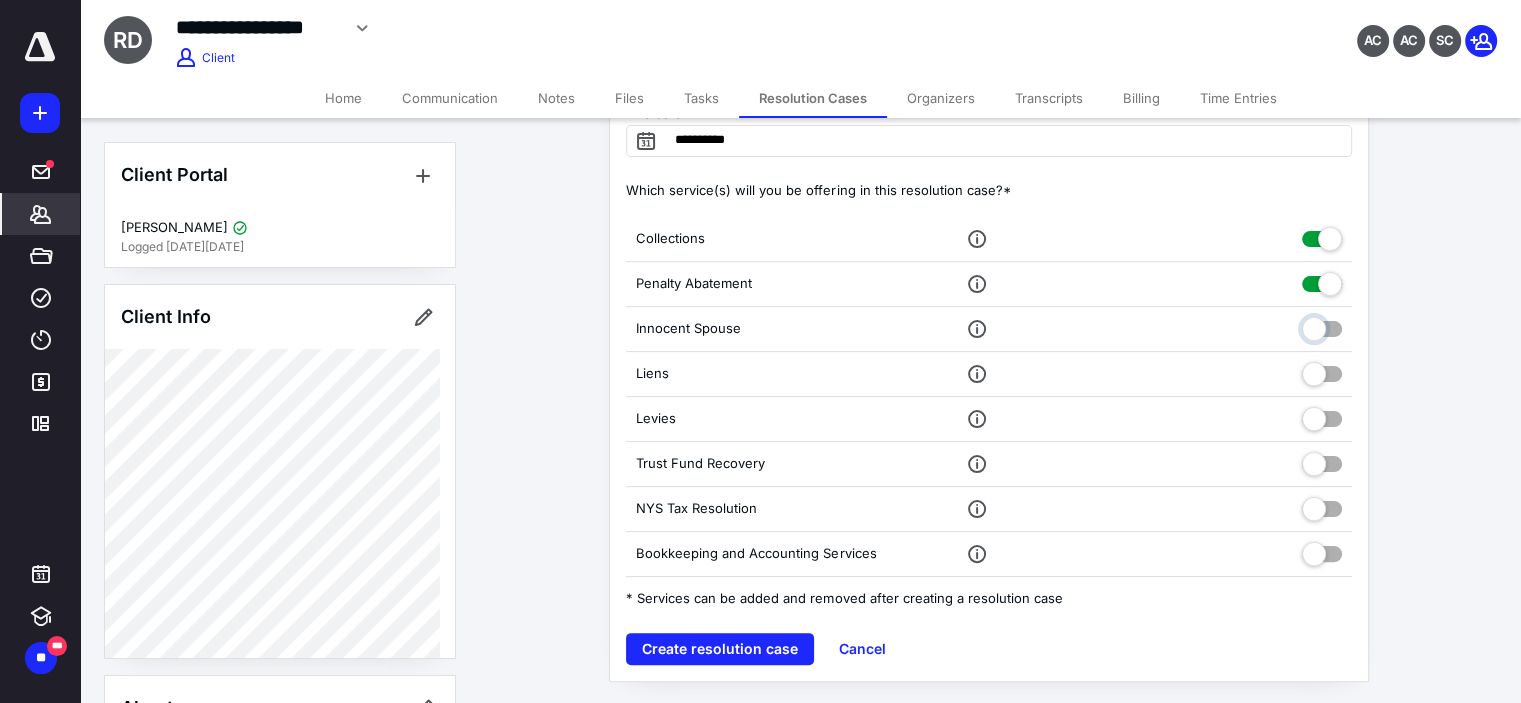 click at bounding box center (1322, 326) 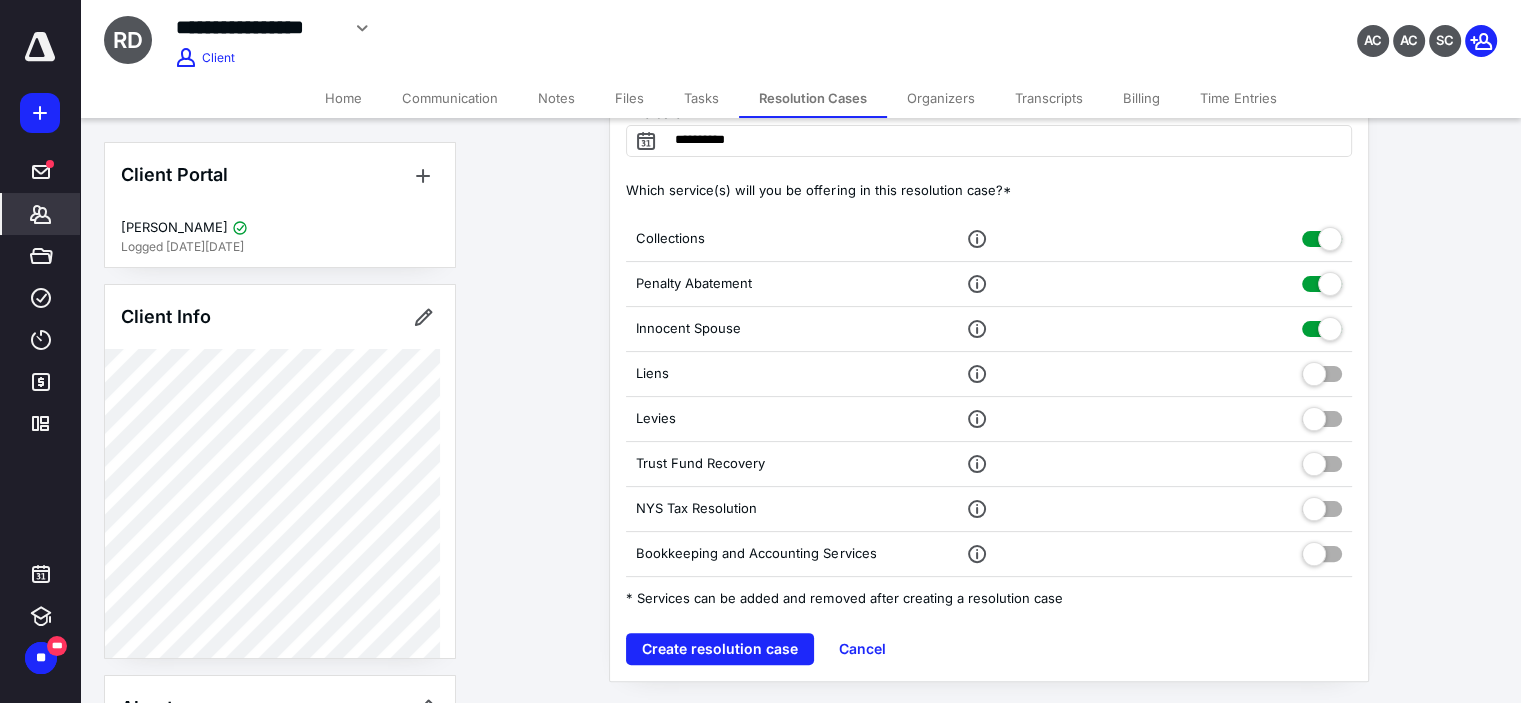 click at bounding box center [1322, 370] 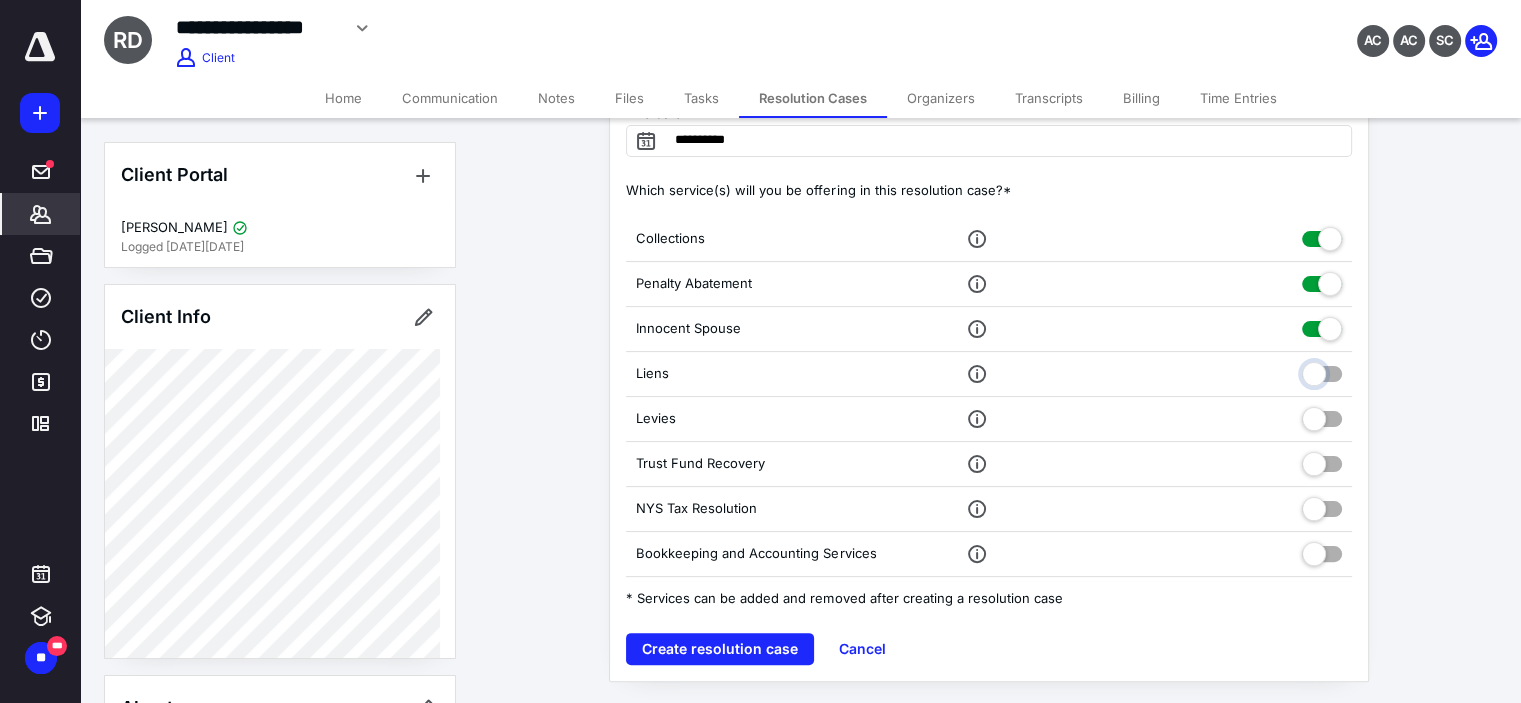 click at bounding box center (1322, 371) 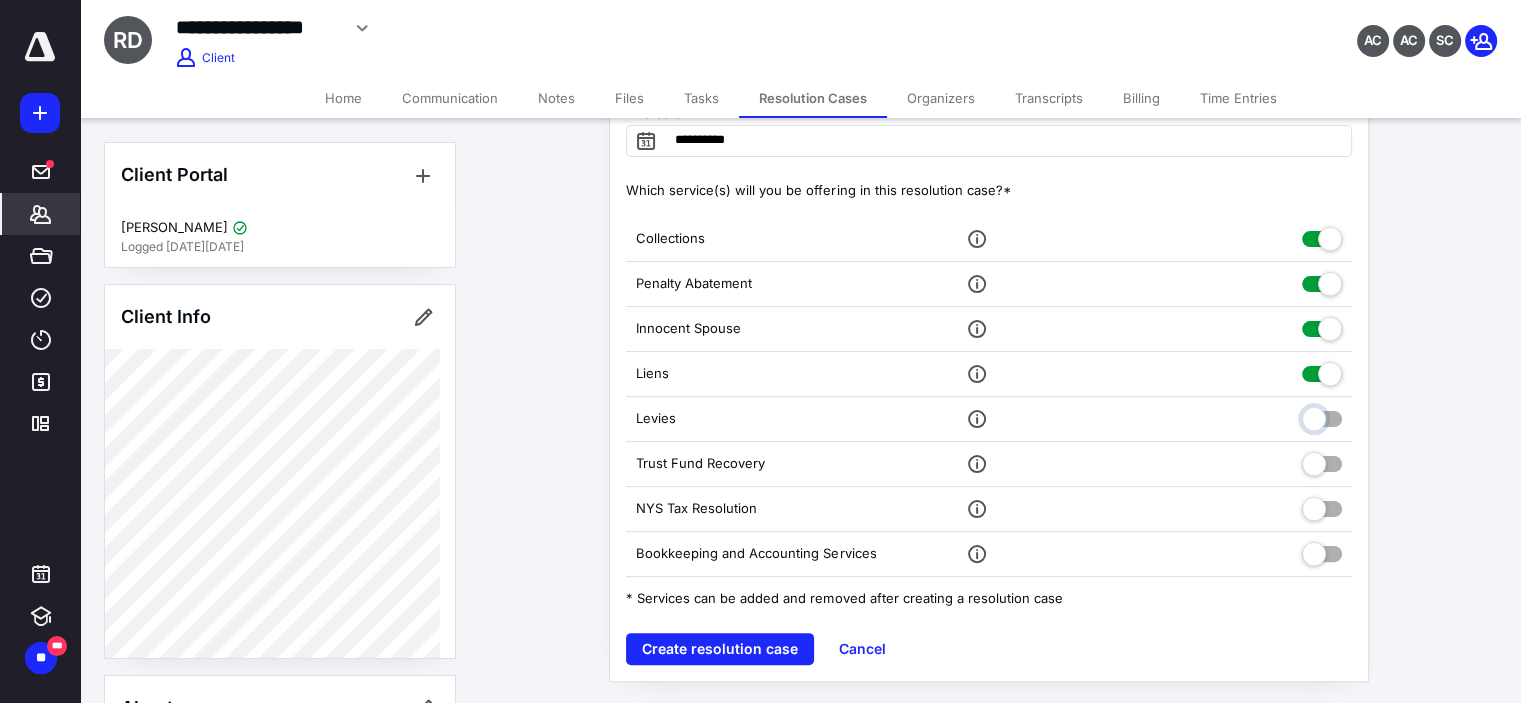 click at bounding box center (1322, 416) 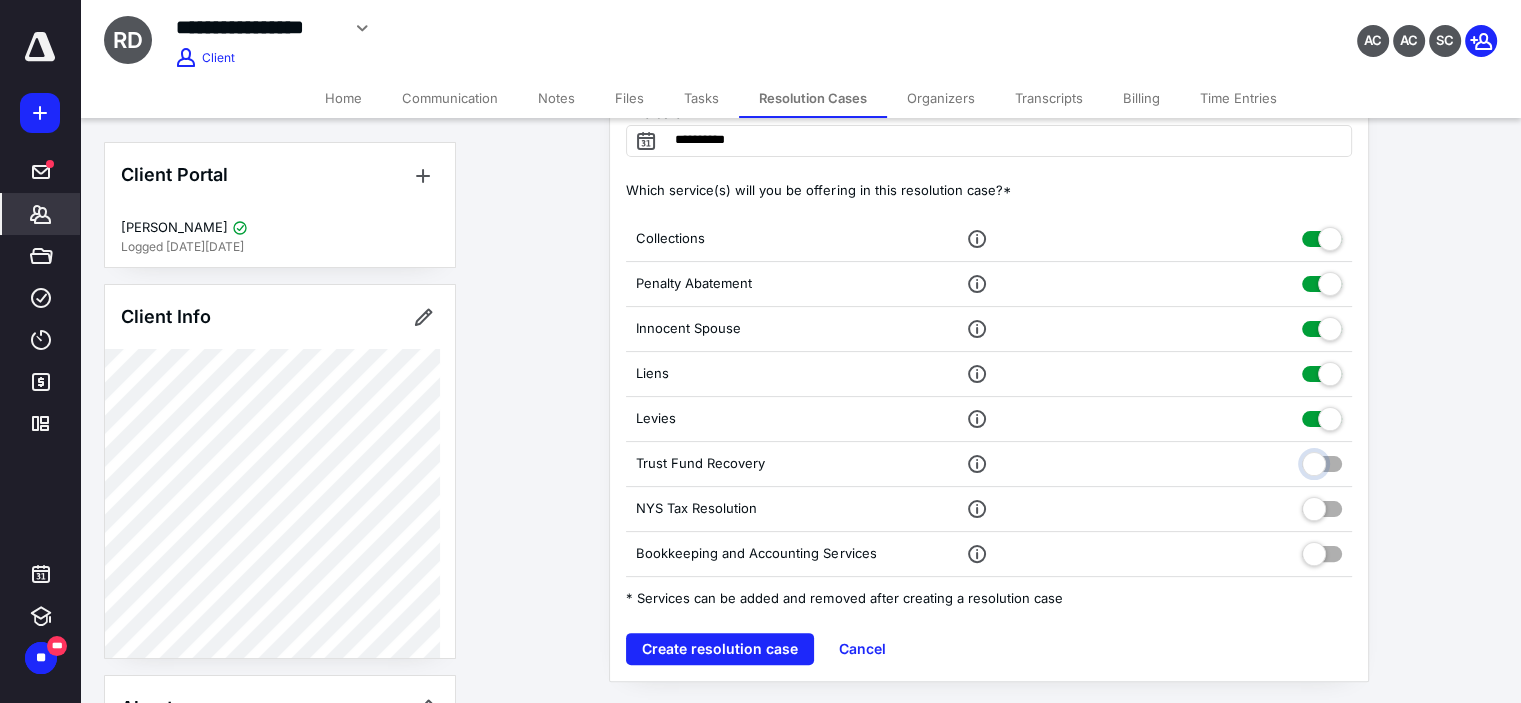 click at bounding box center [1322, 461] 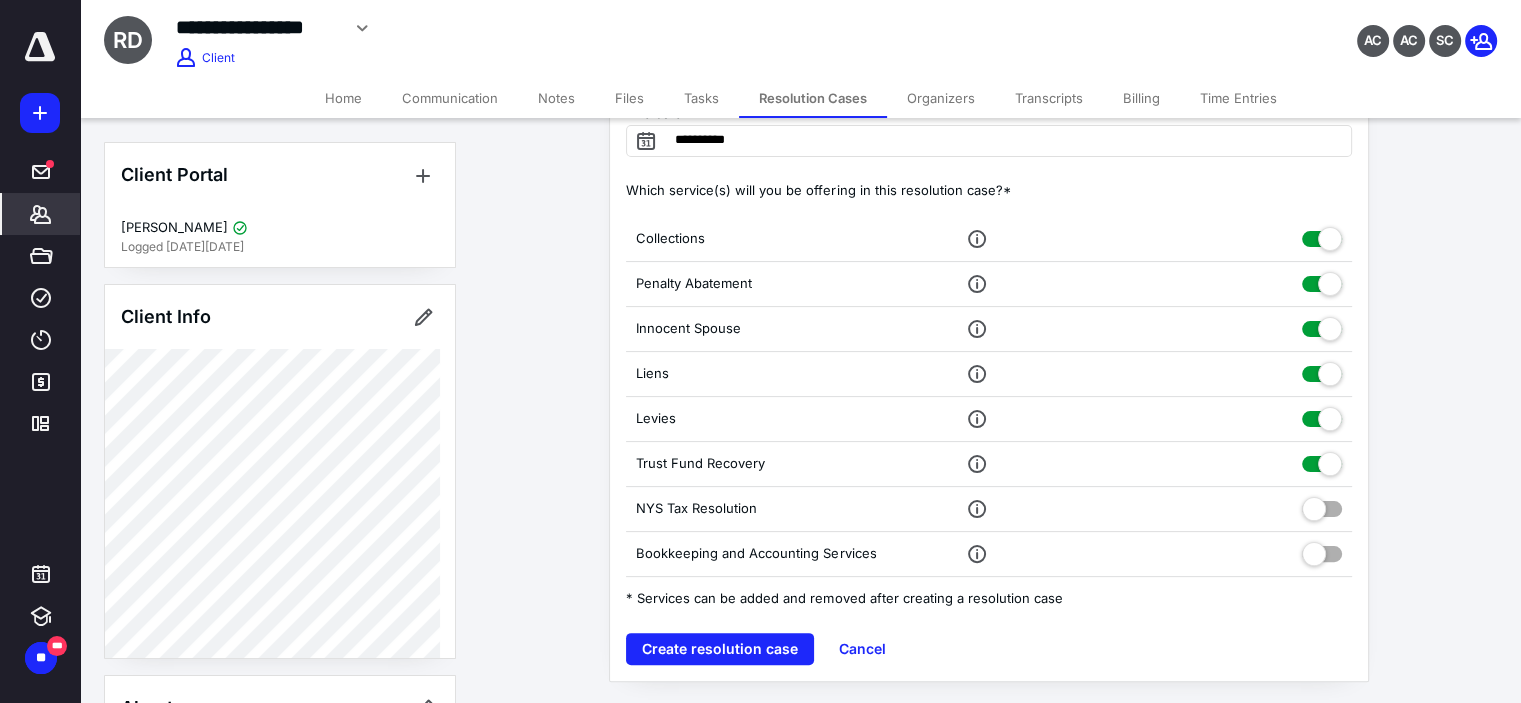 click at bounding box center (1322, 505) 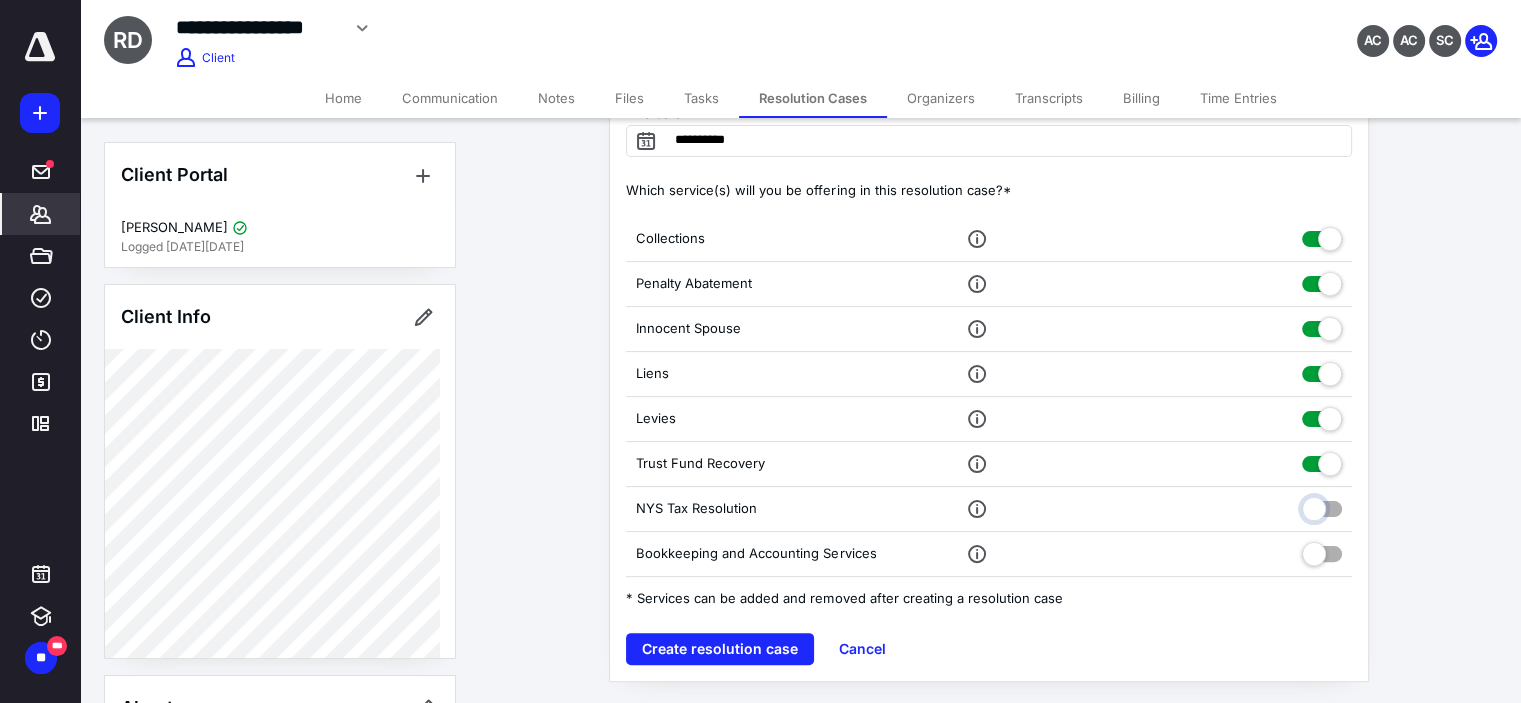 click at bounding box center [1322, 506] 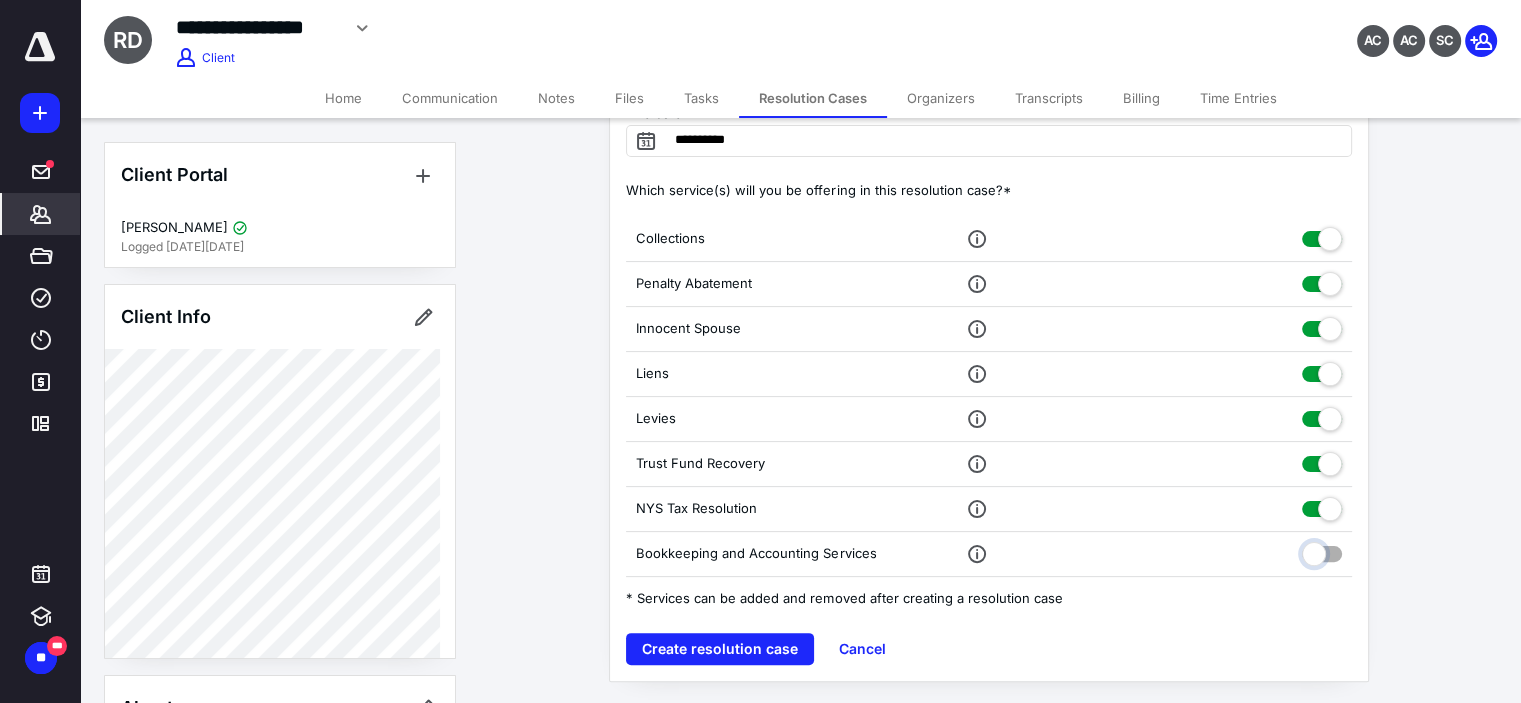 click at bounding box center (1322, 551) 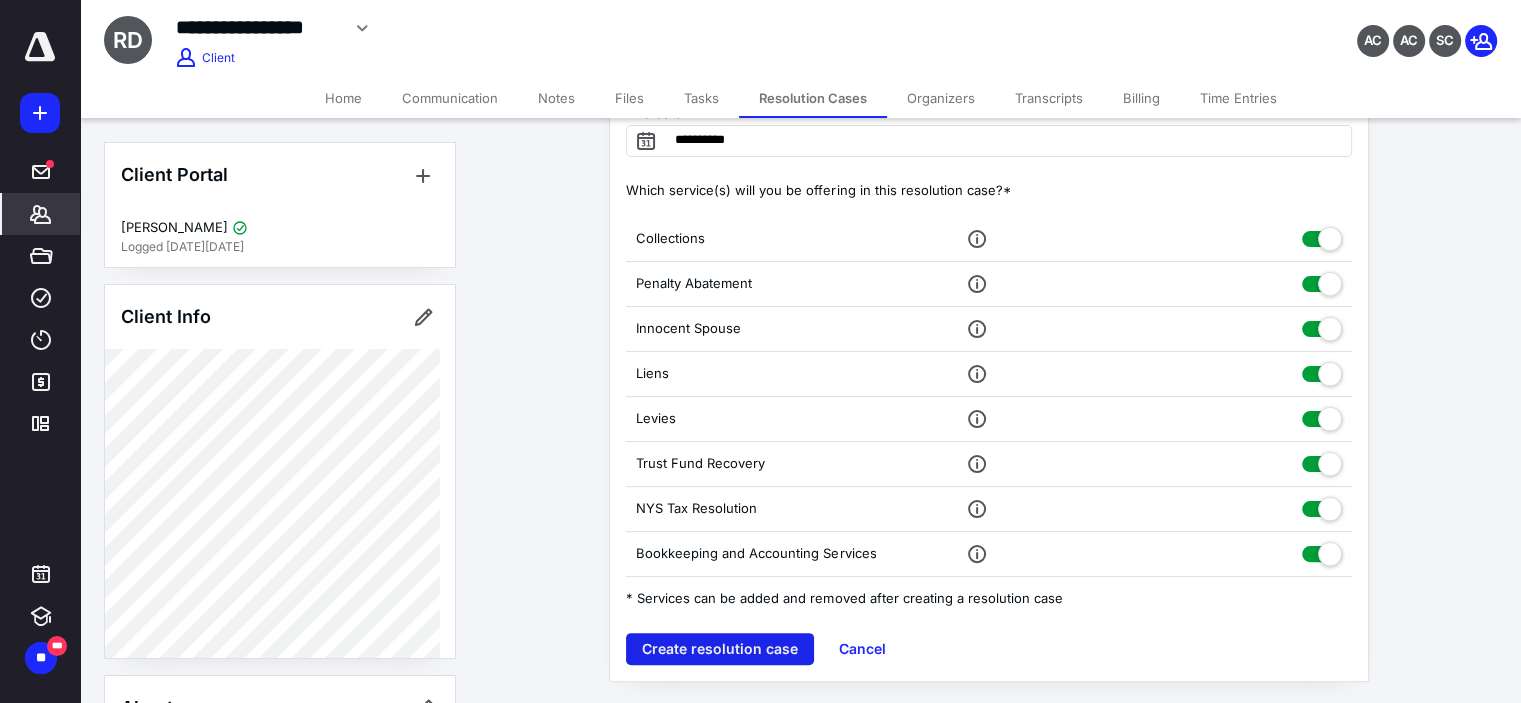 click on "Create resolution case" at bounding box center [720, 649] 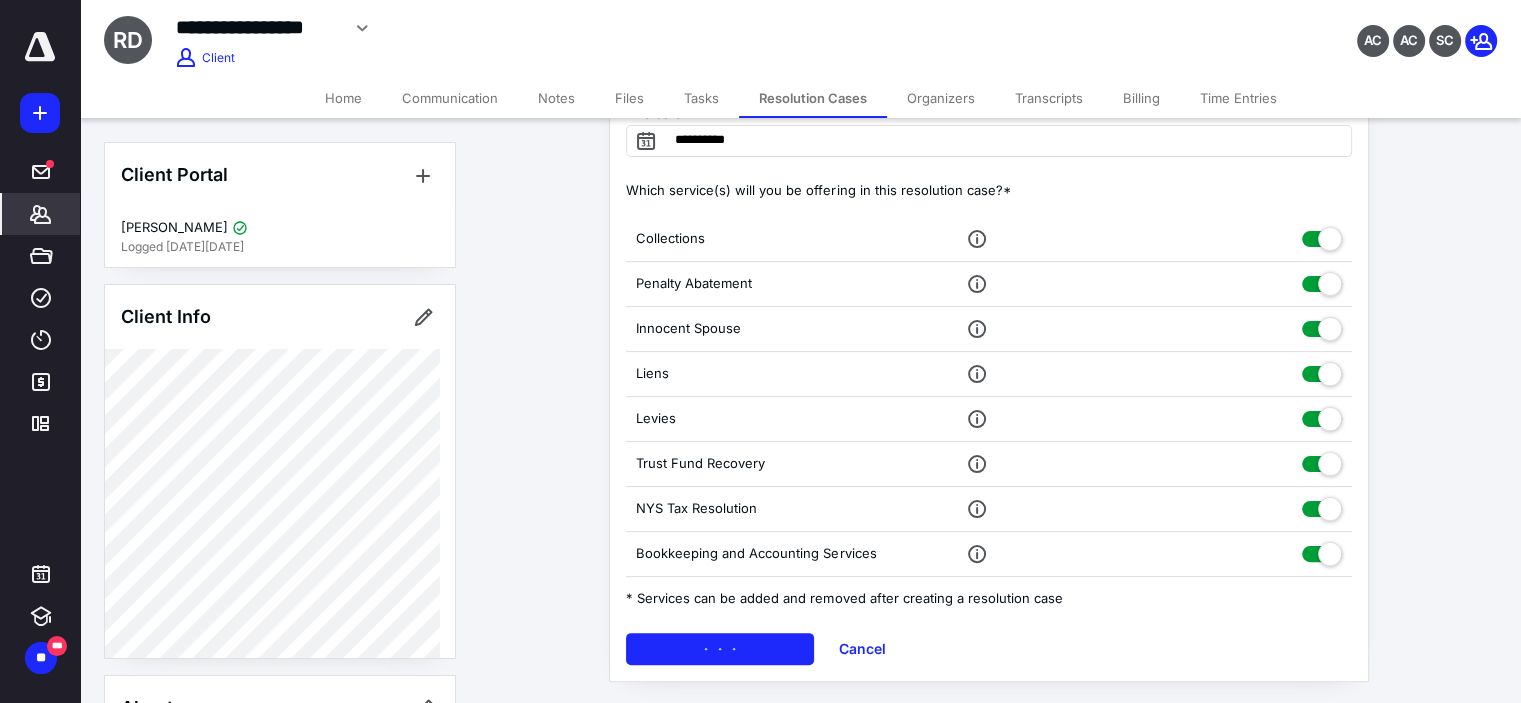 scroll, scrollTop: 0, scrollLeft: 0, axis: both 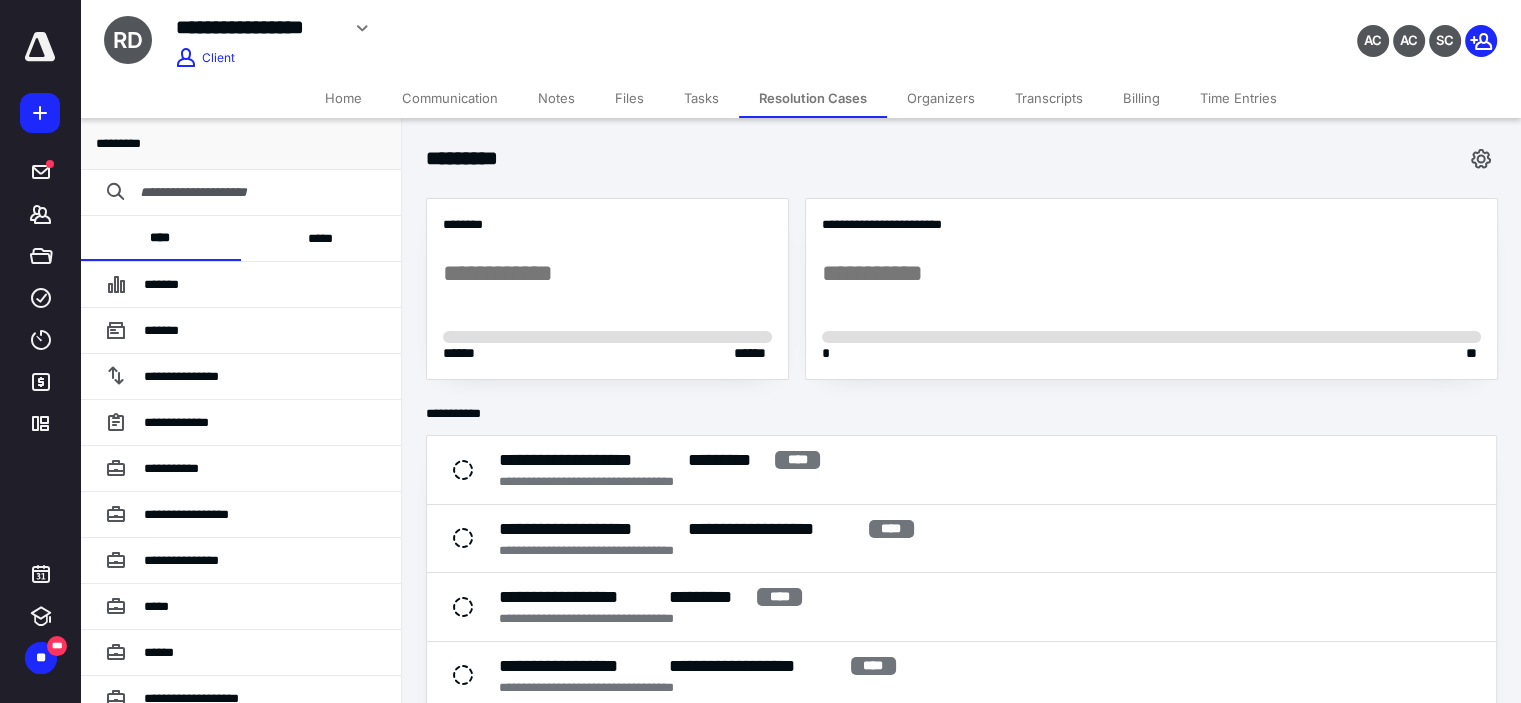 click on "*****" at bounding box center (321, 238) 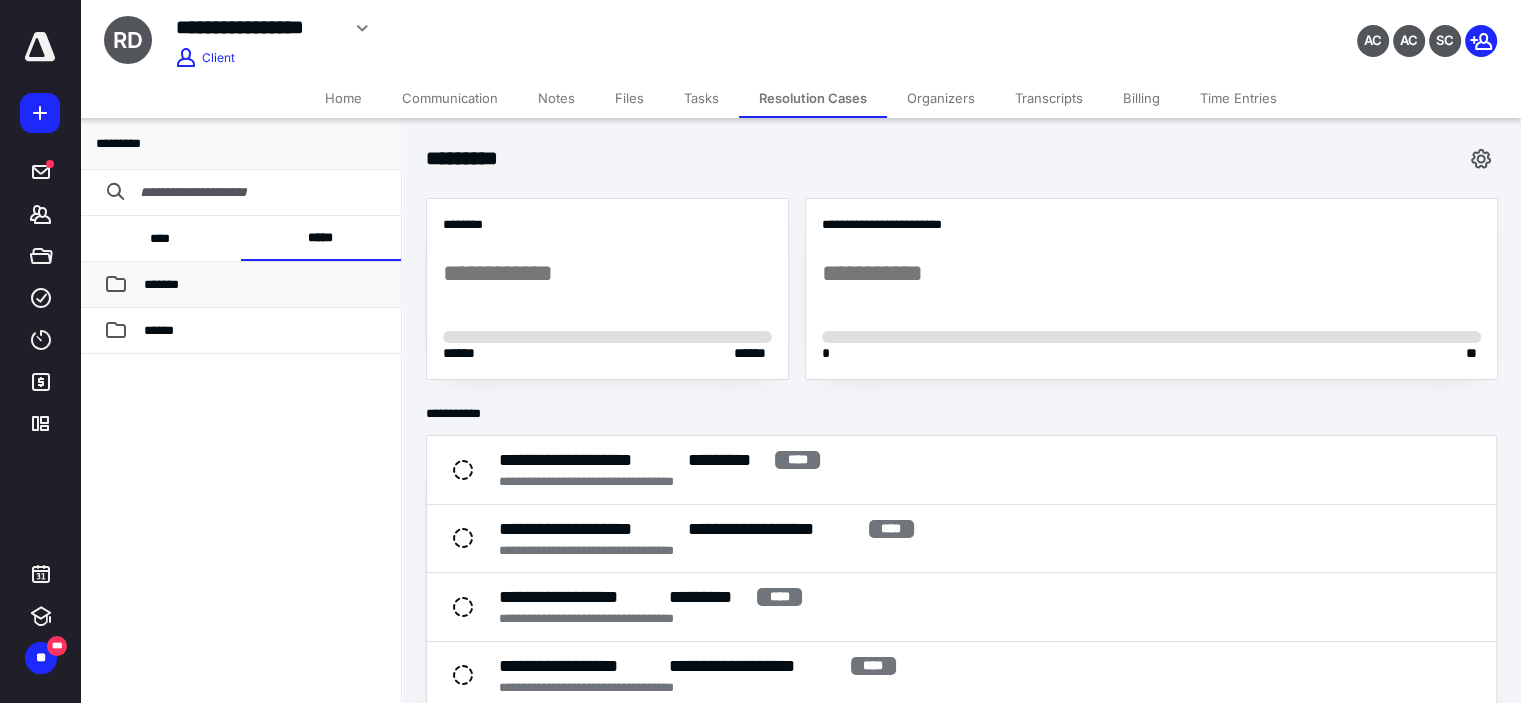 click on "*******" at bounding box center (264, 285) 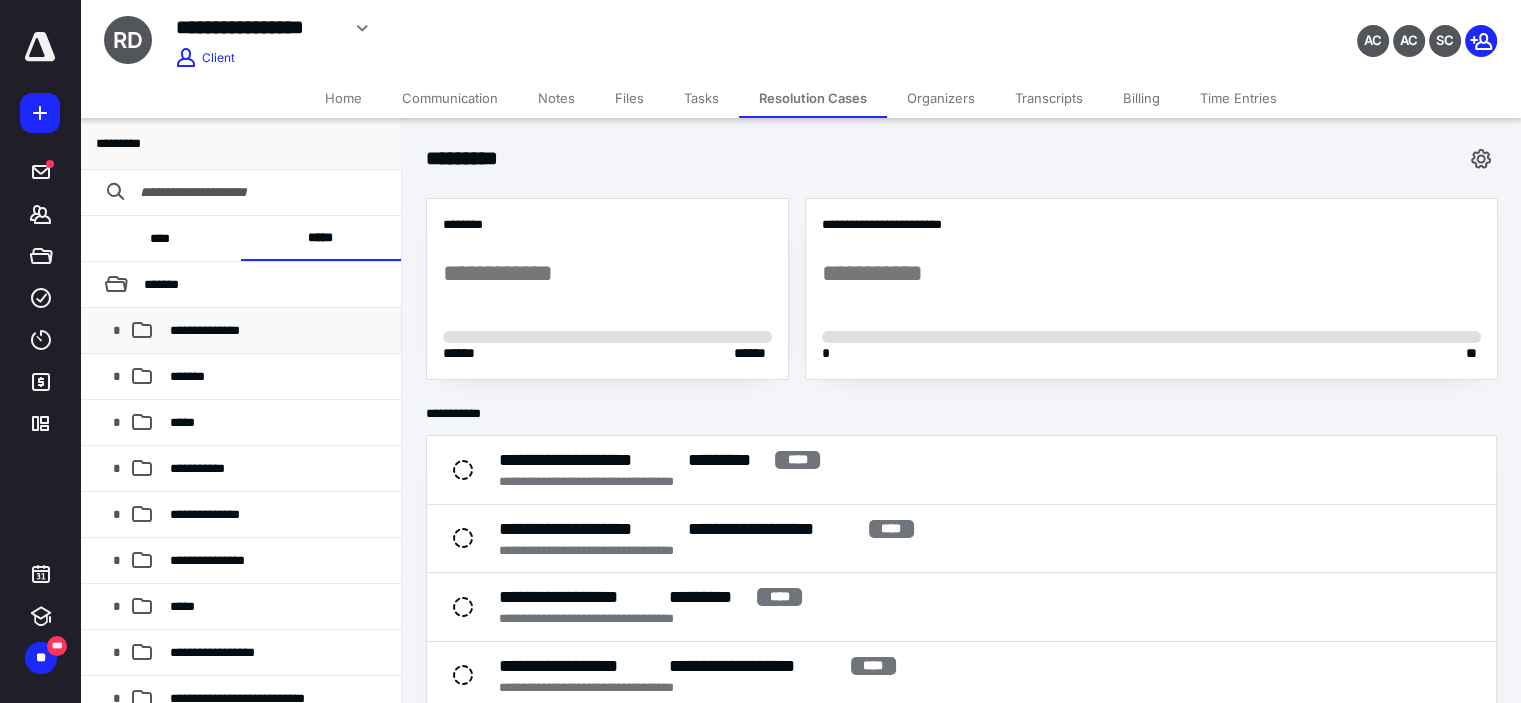 click on "**********" at bounding box center (205, 330) 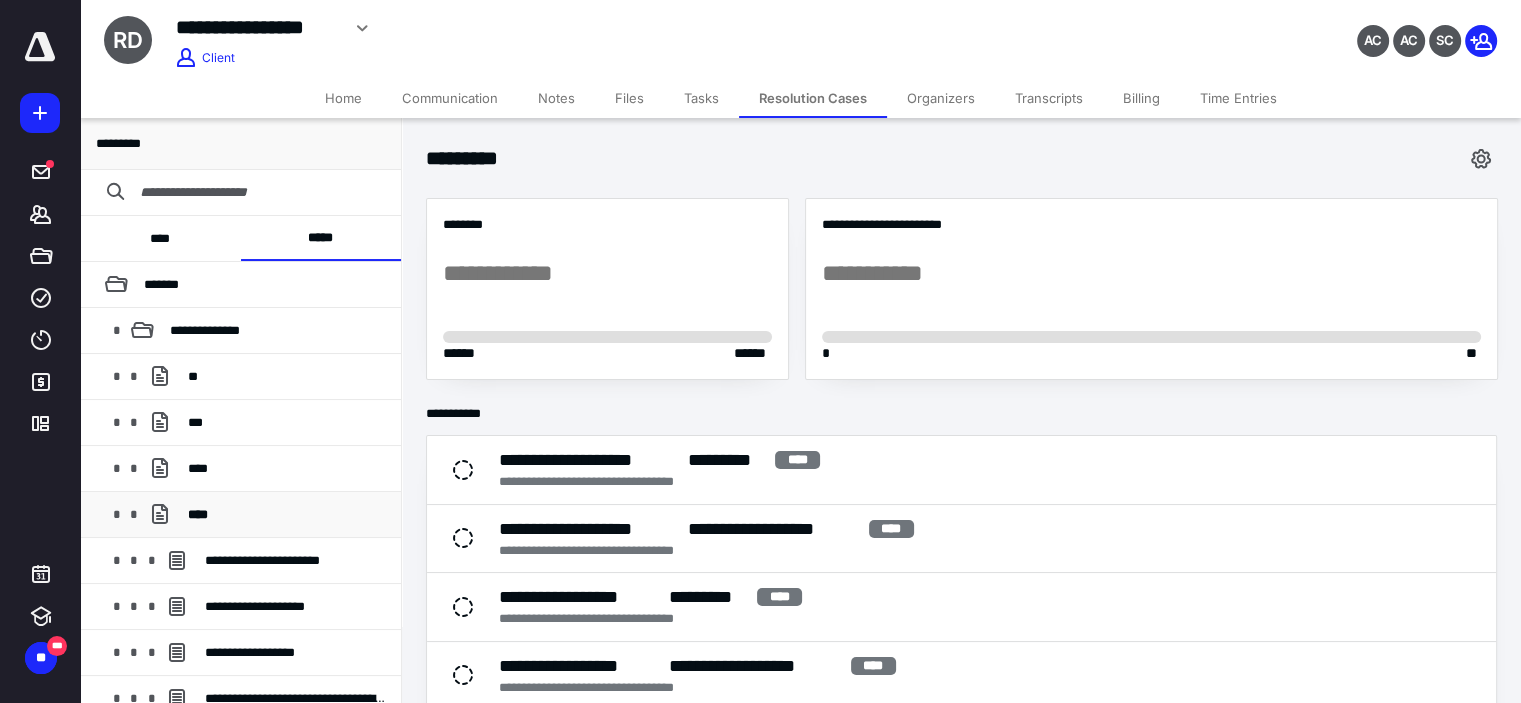 click on "****" at bounding box center [286, 515] 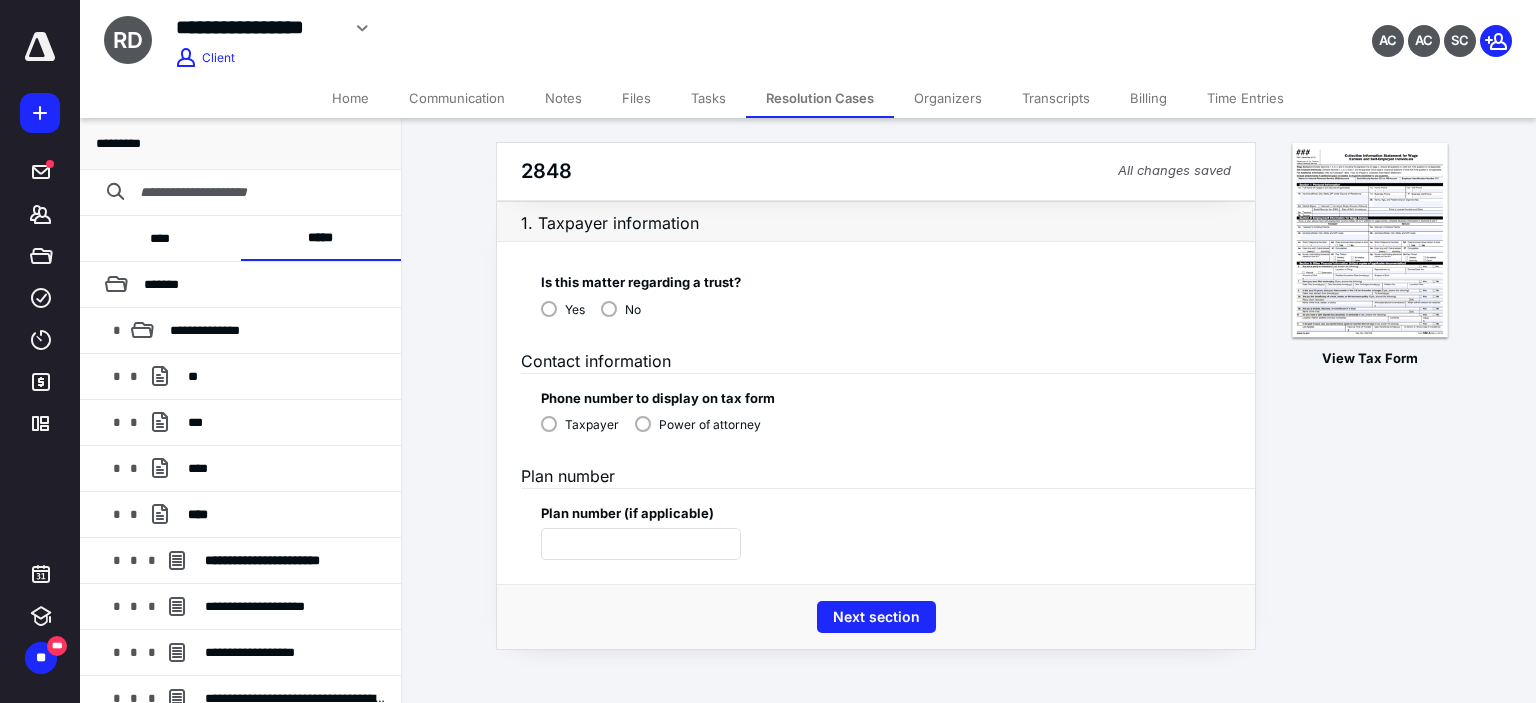 click on "No" at bounding box center [621, 308] 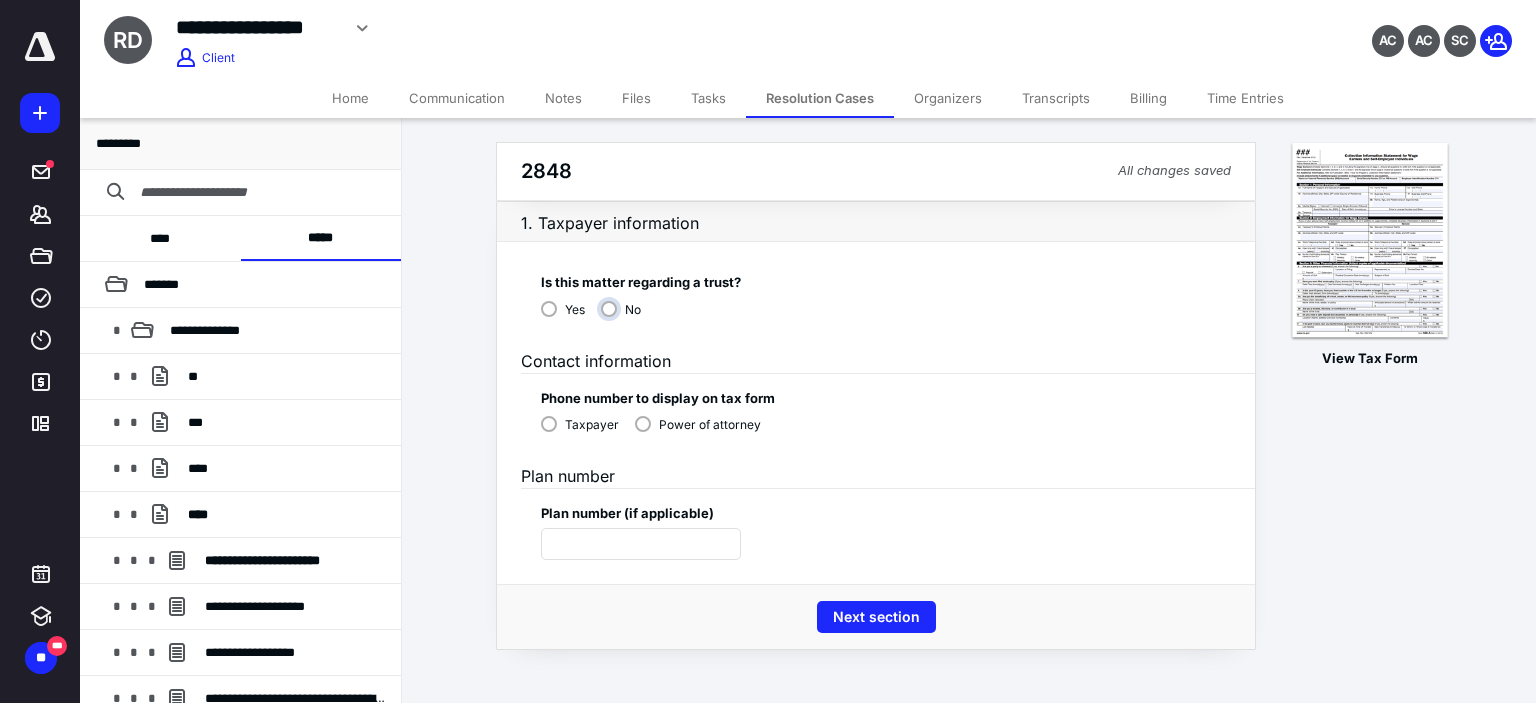 click on "No" at bounding box center [626, 317] 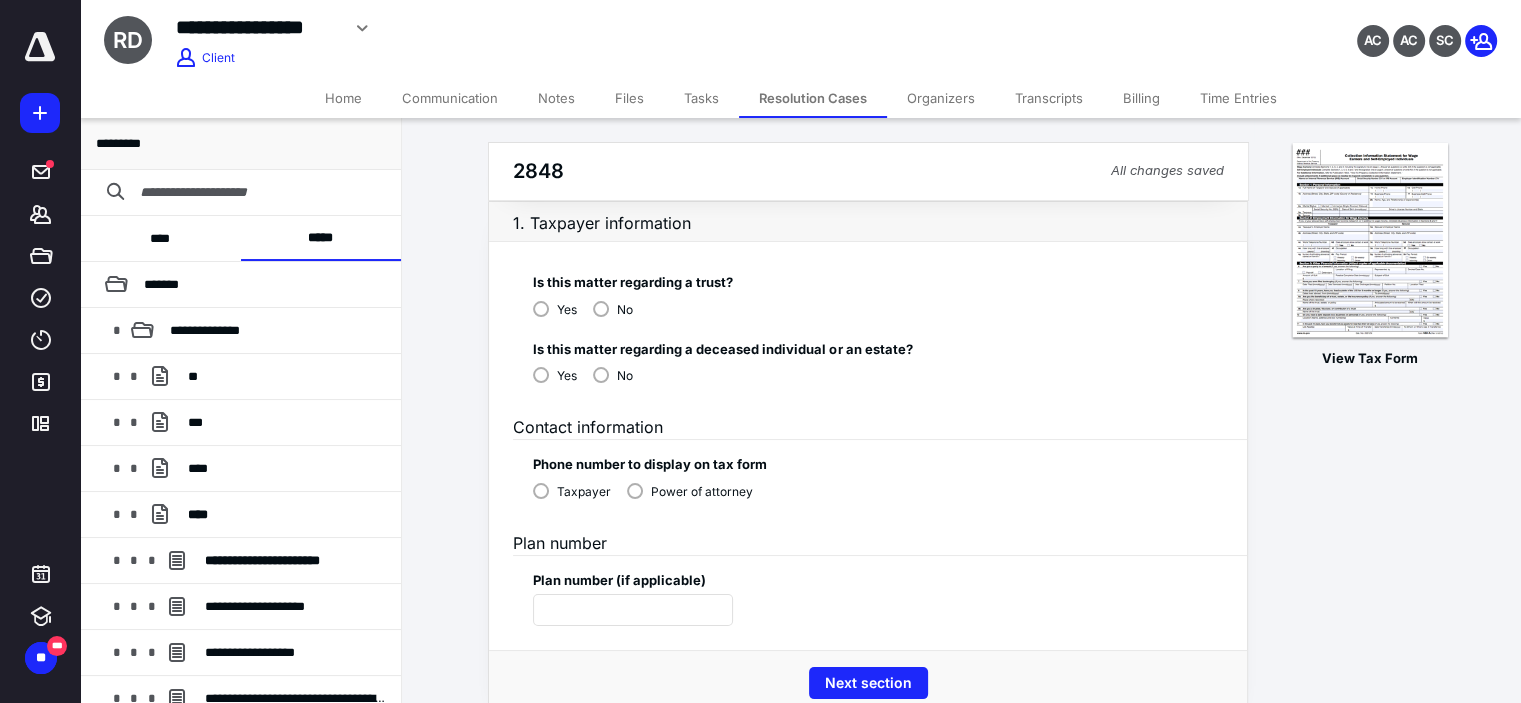 click on "No" at bounding box center [613, 374] 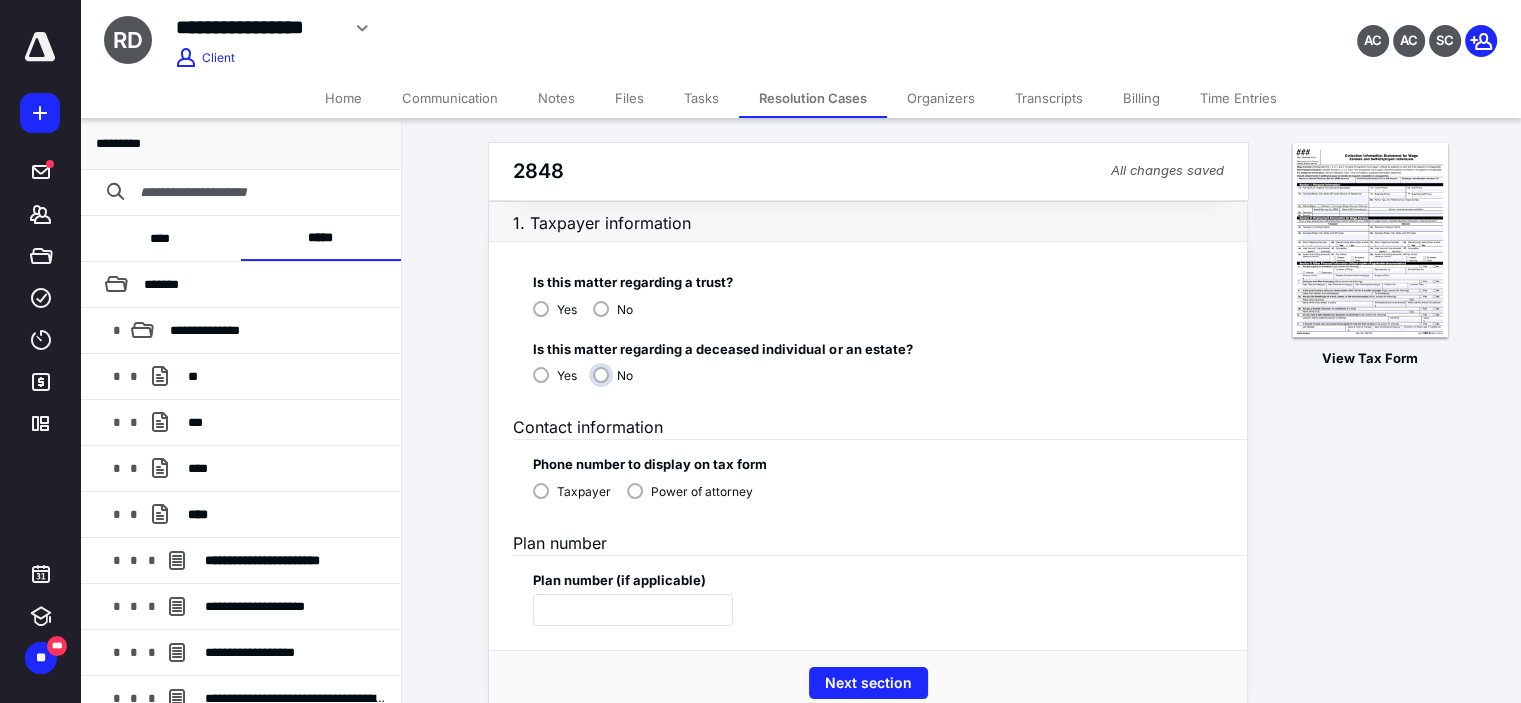 click on "No" at bounding box center (618, 383) 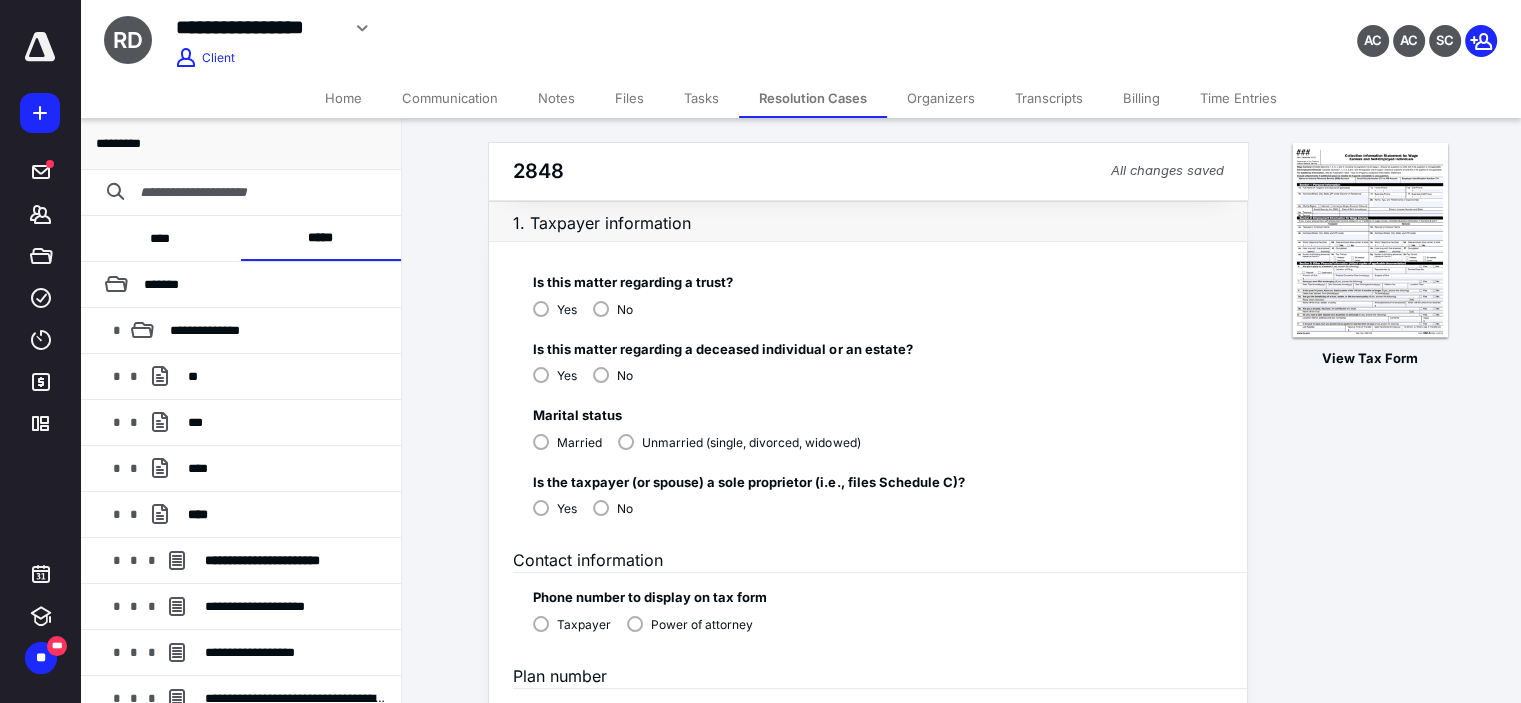 click on "Married Unmarried (single, divorced, widowed)" at bounding box center (704, 444) 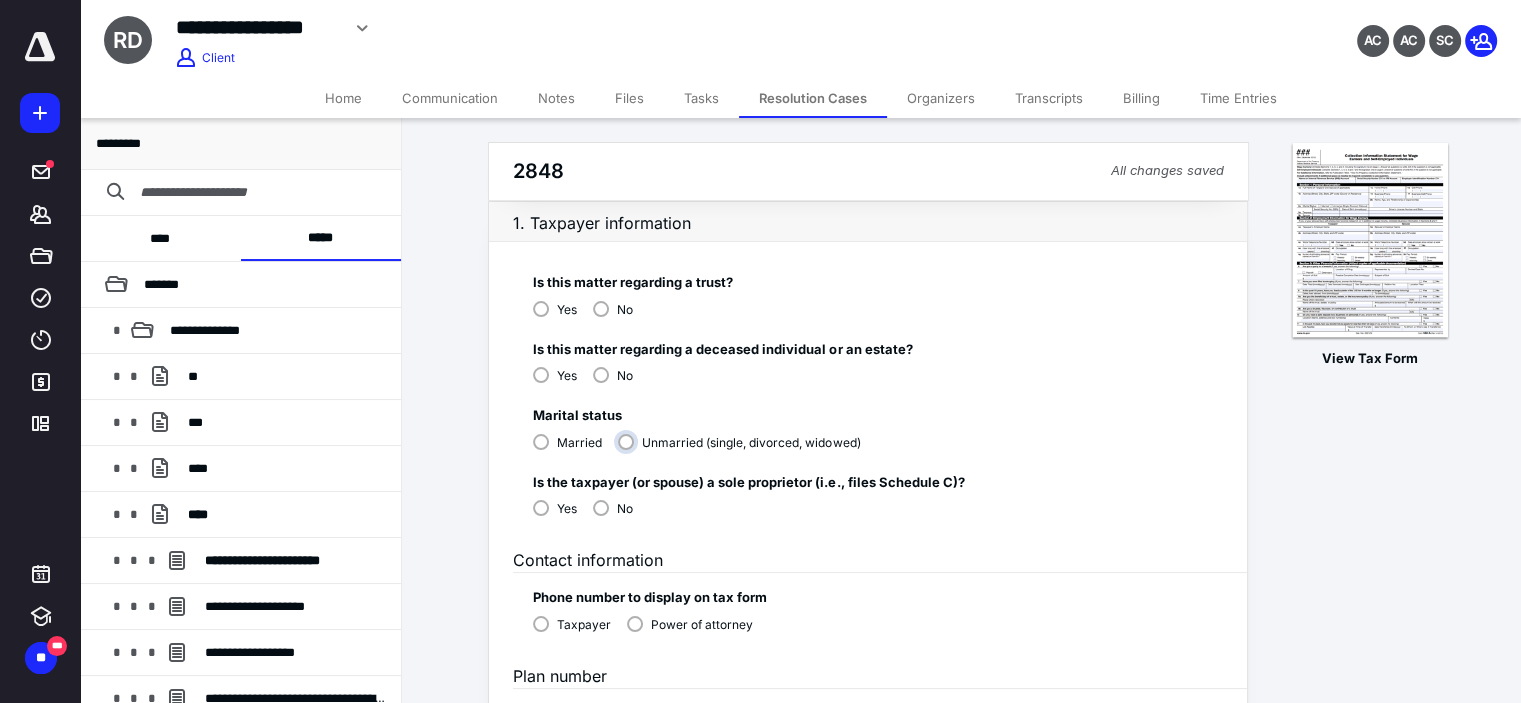 click on "Unmarried (single, divorced, widowed)" at bounding box center [744, 450] 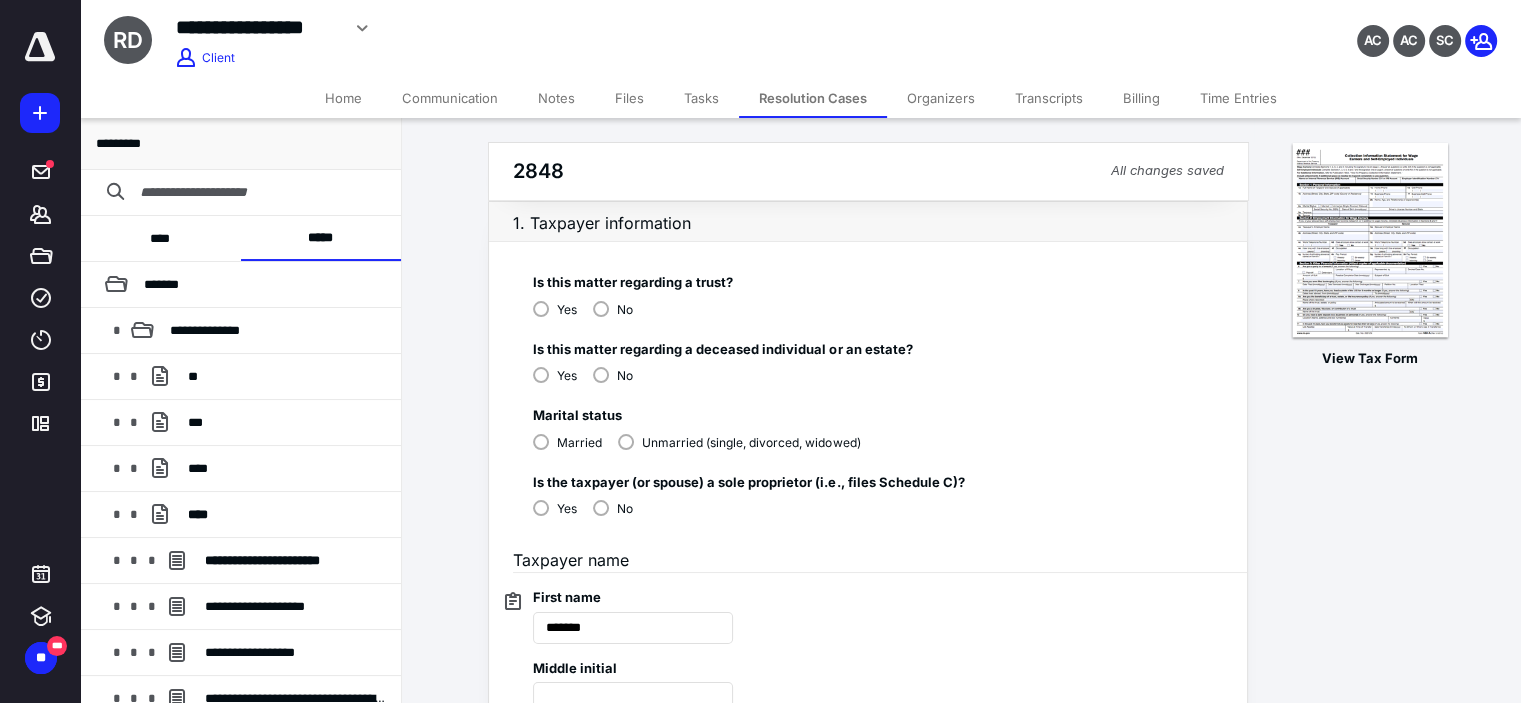 click on "No" at bounding box center [613, 507] 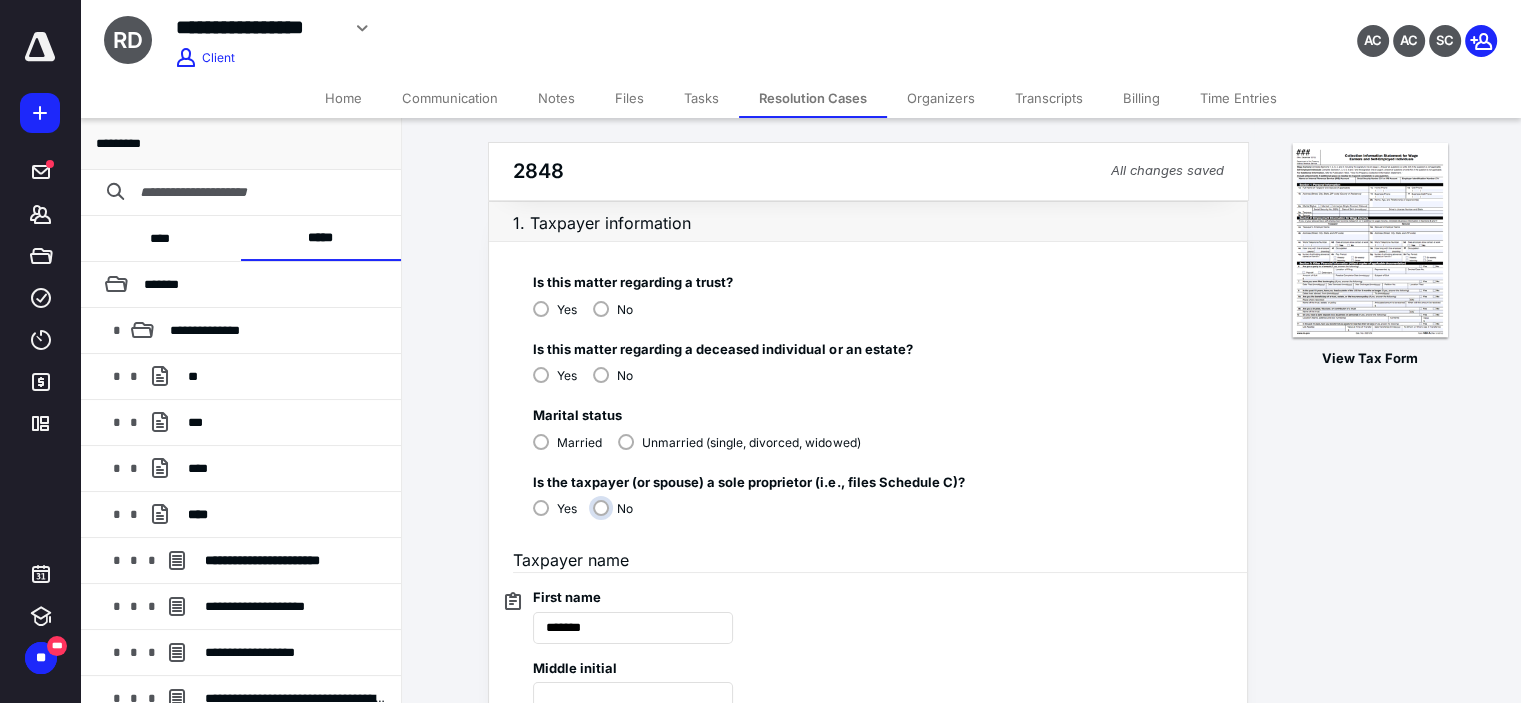 click on "No" at bounding box center (618, 516) 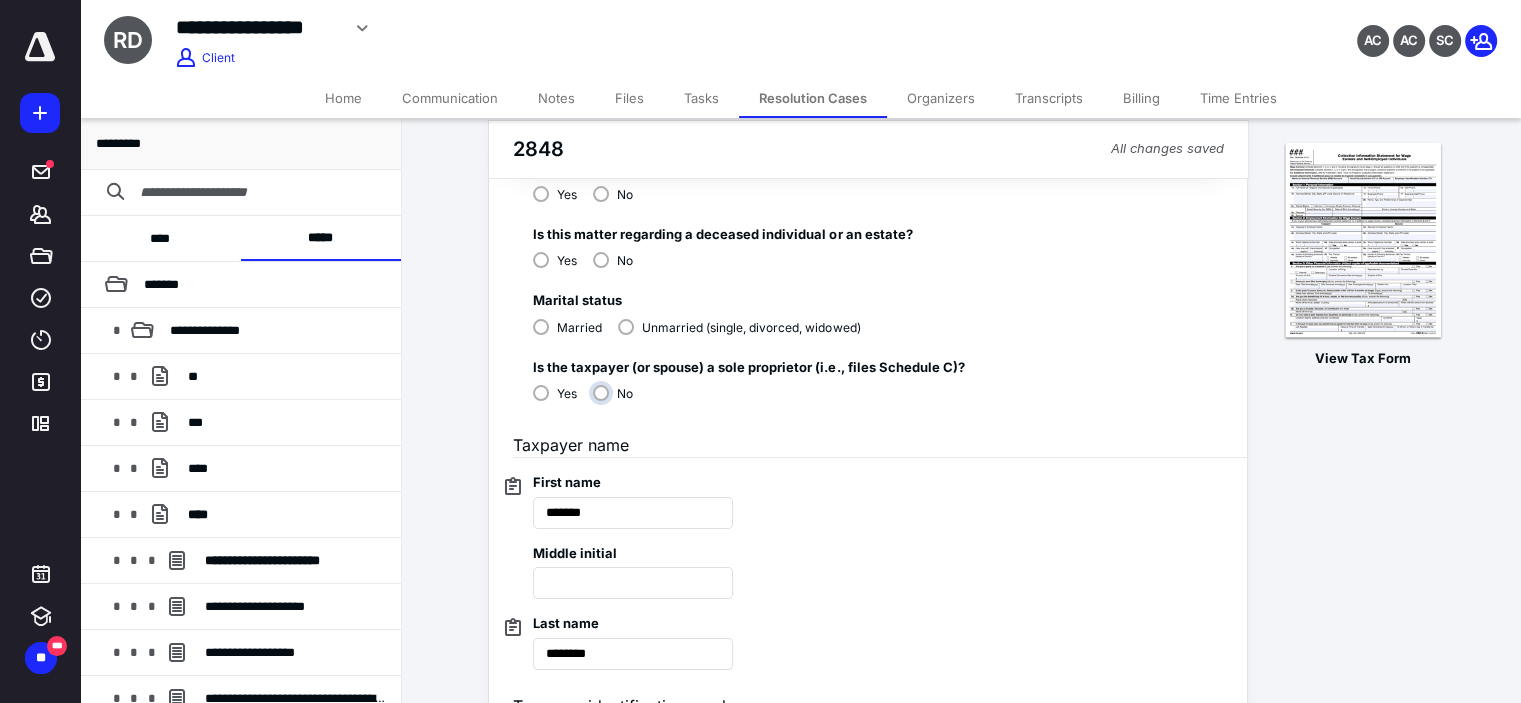 scroll, scrollTop: 133, scrollLeft: 0, axis: vertical 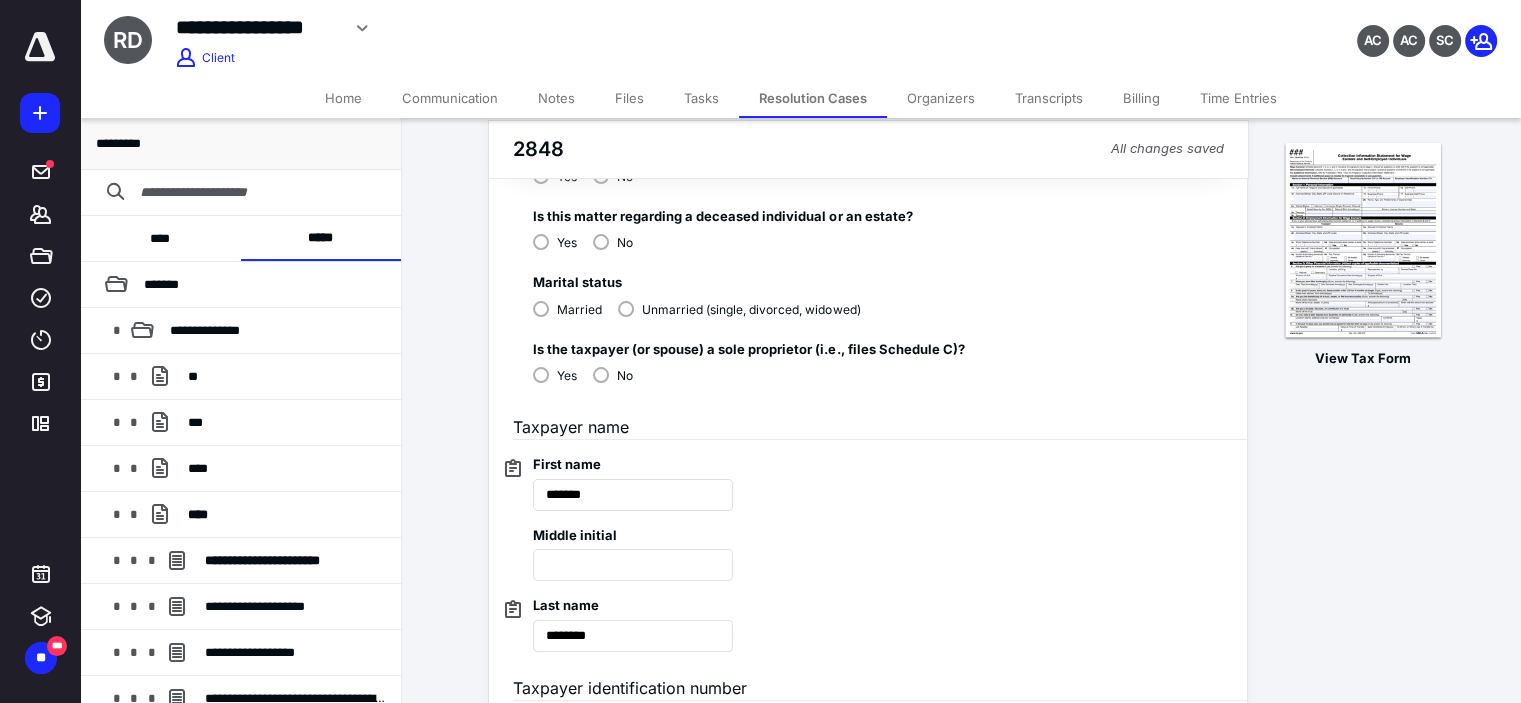 click on "Married" at bounding box center [567, 308] 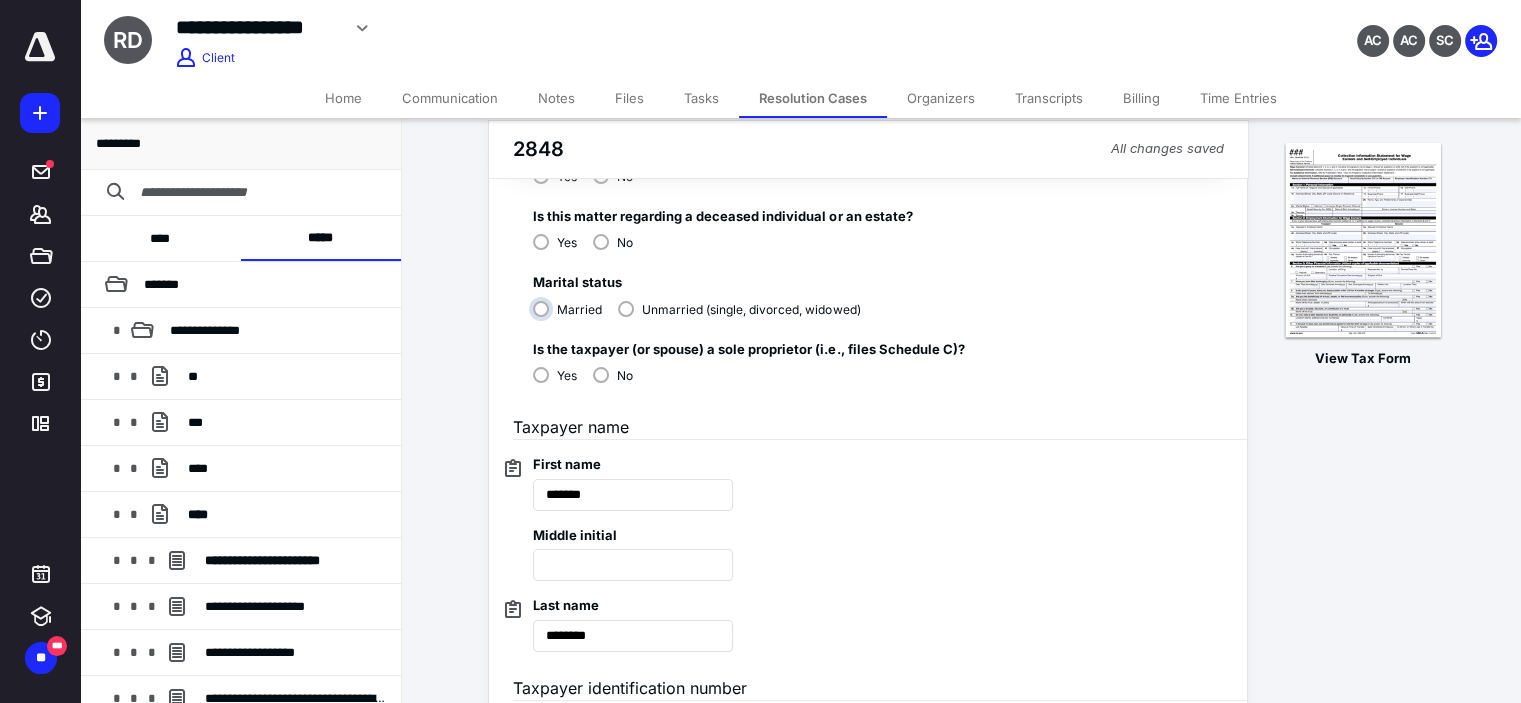 click on "Married" at bounding box center [572, 317] 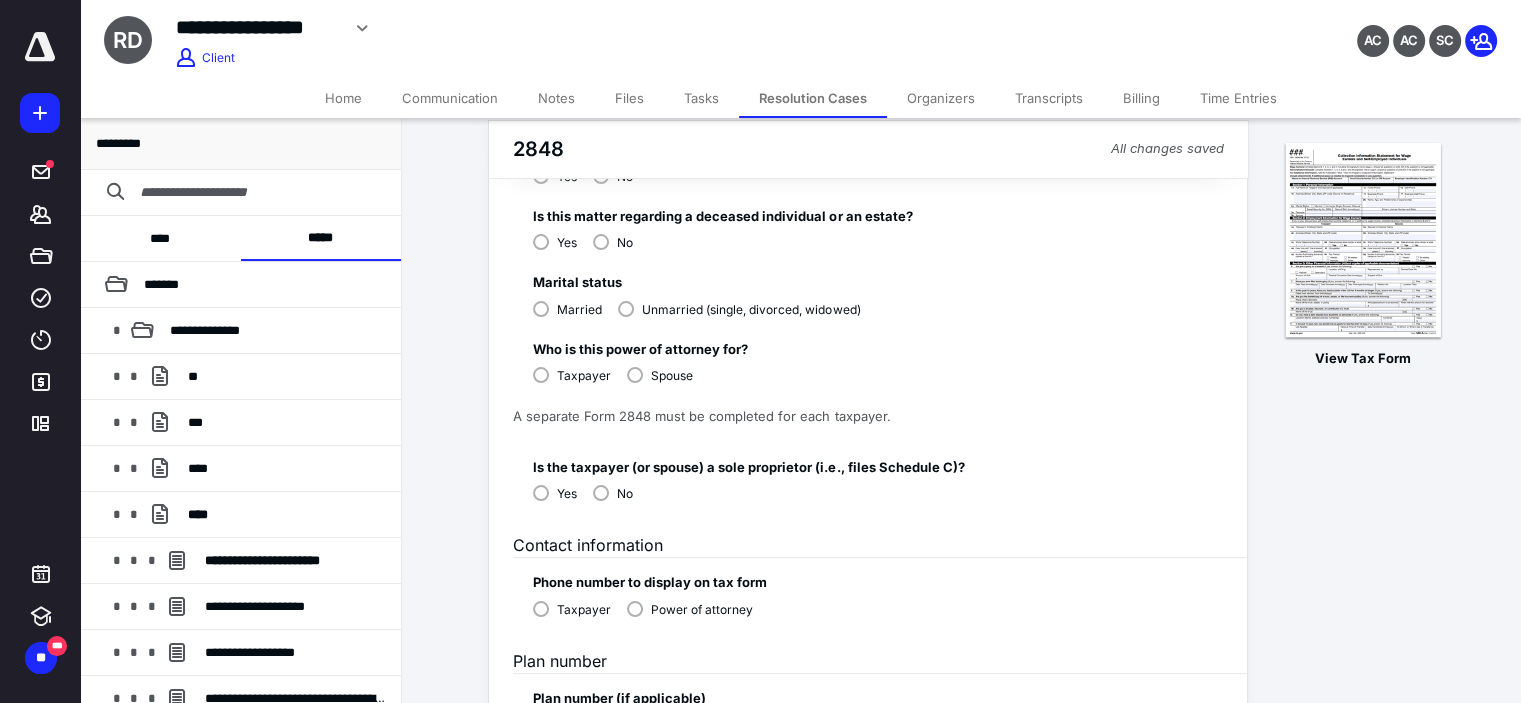 click on "Unmarried (single, divorced, widowed)" at bounding box center [739, 308] 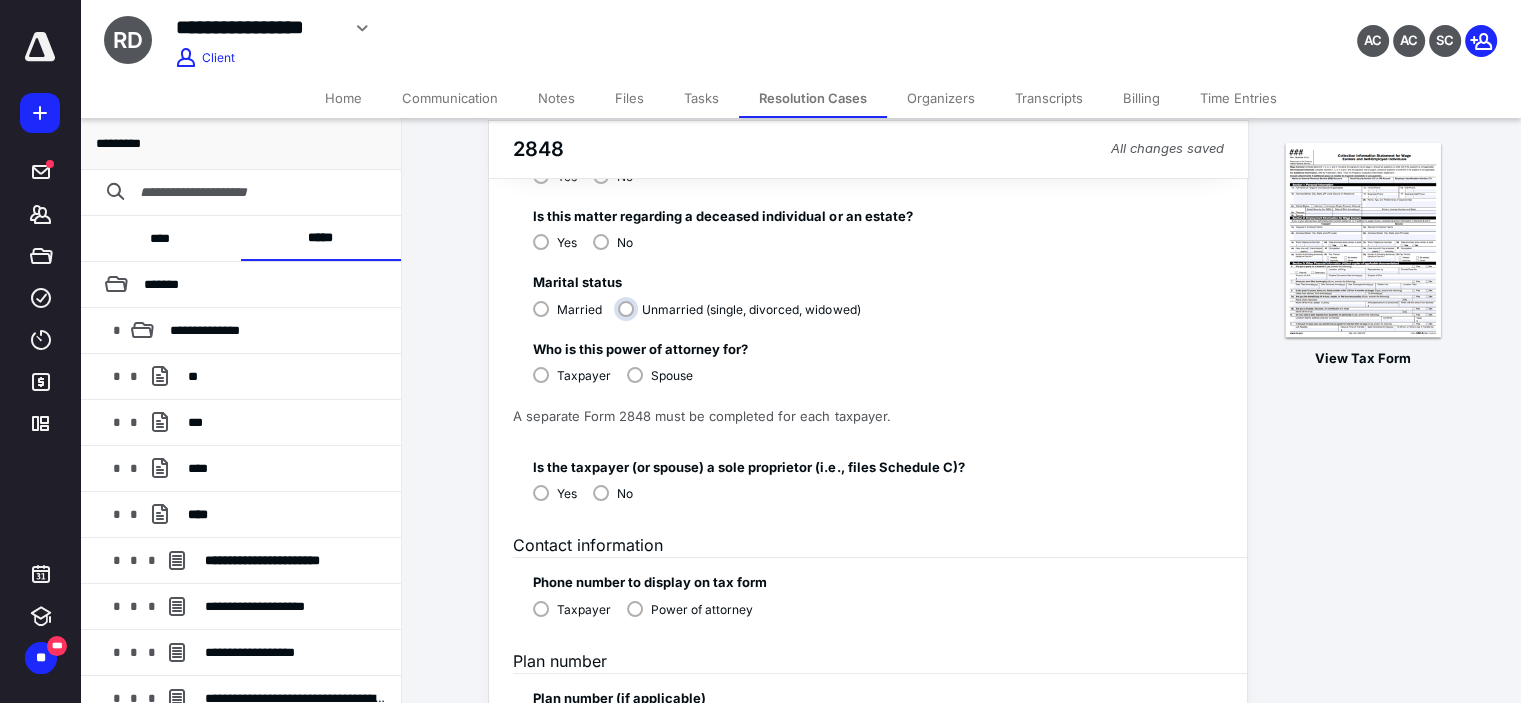 click on "Unmarried (single, divorced, widowed)" at bounding box center [744, 317] 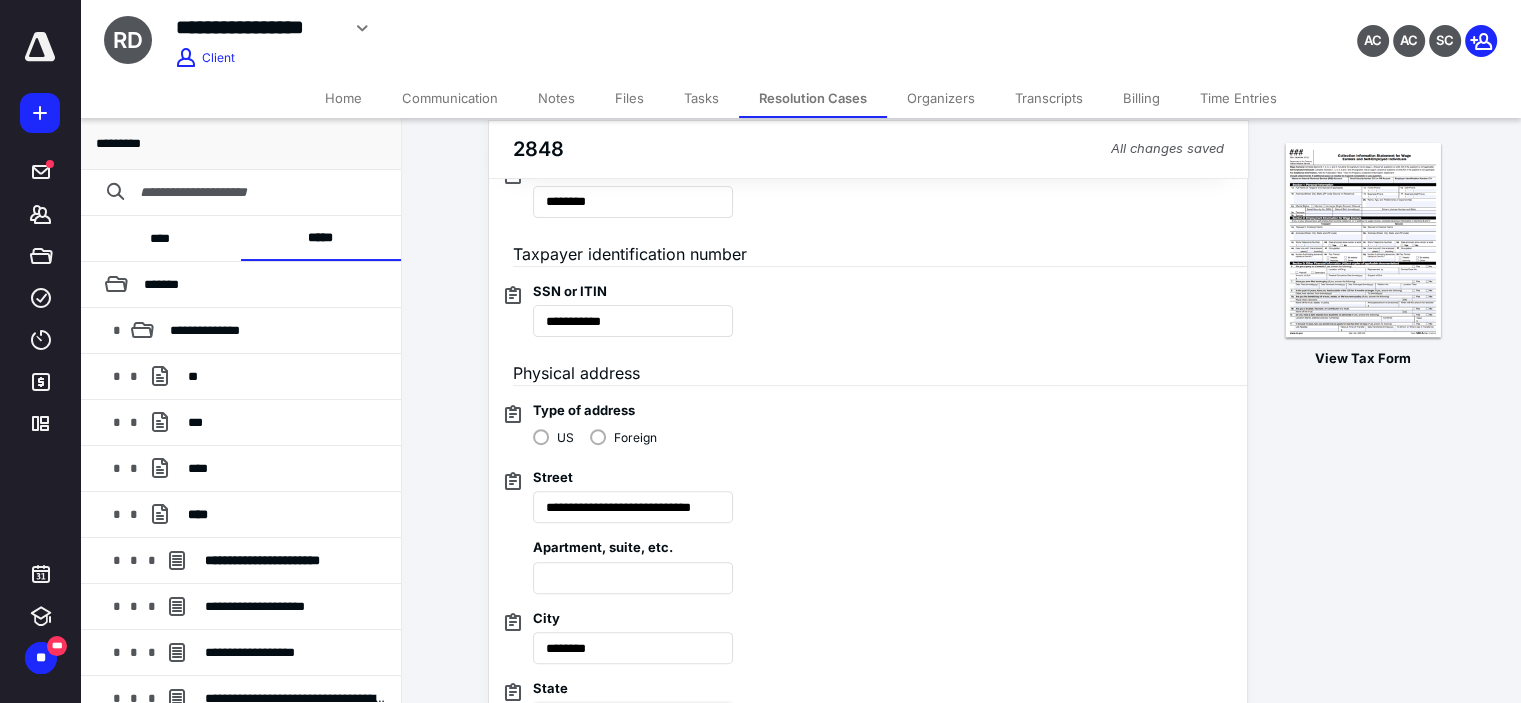 scroll, scrollTop: 666, scrollLeft: 0, axis: vertical 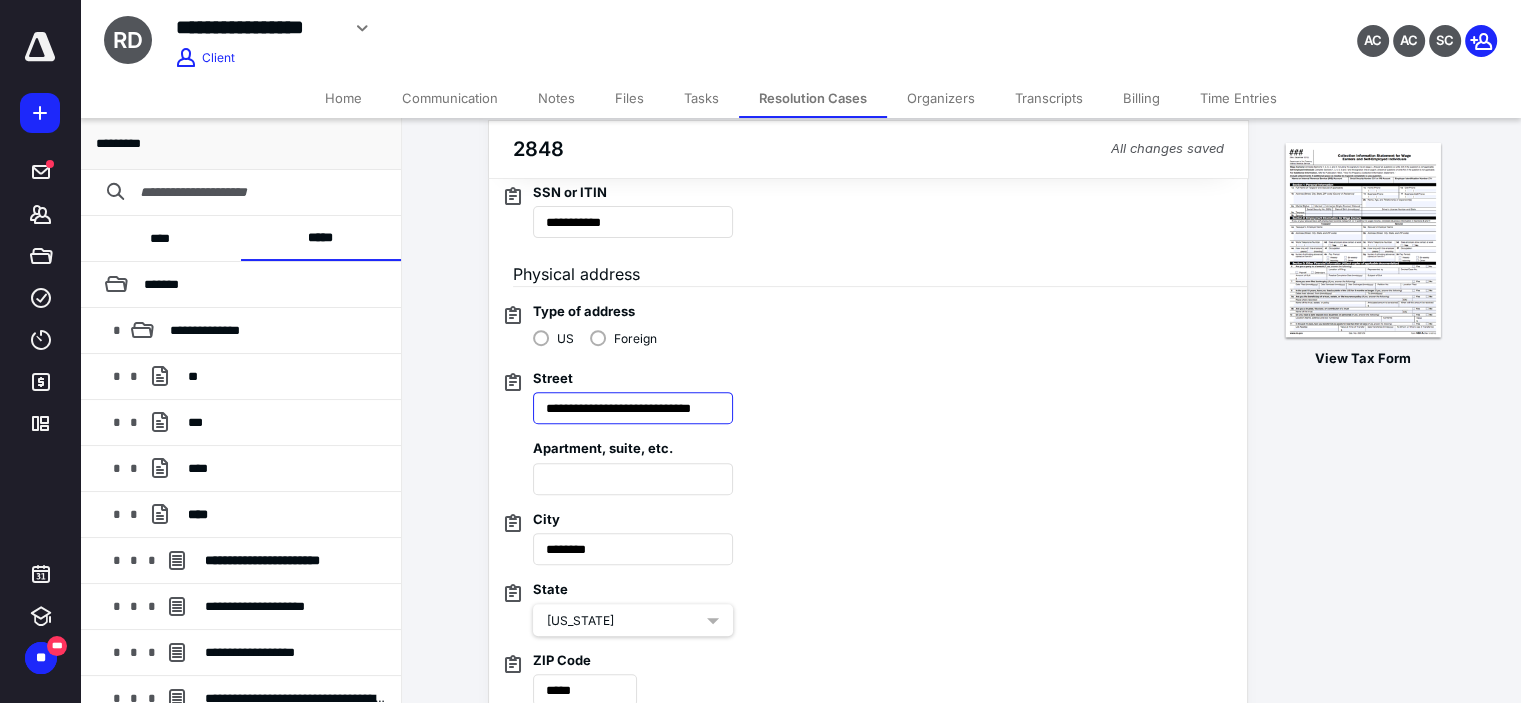 drag, startPoint x: 688, startPoint y: 403, endPoint x: 803, endPoint y: 402, distance: 115.00435 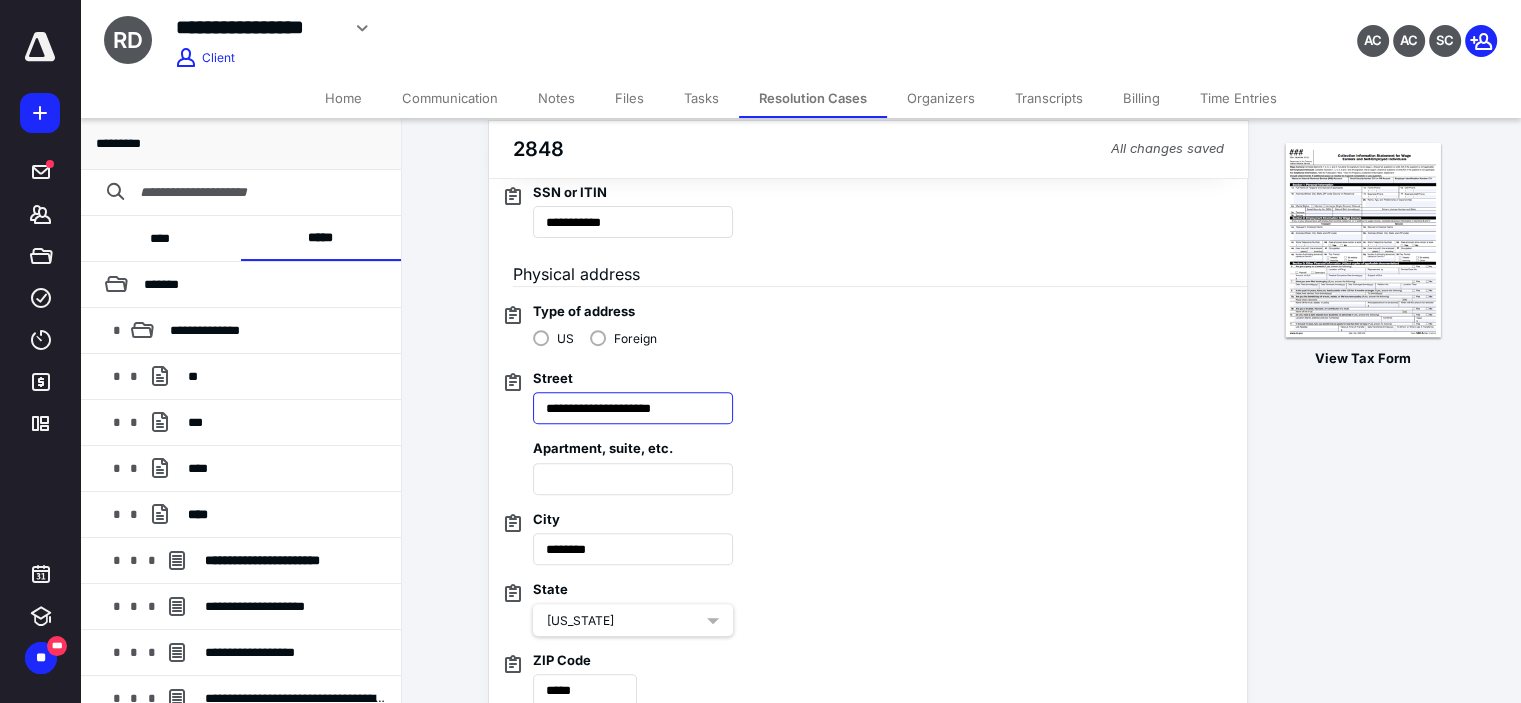scroll, scrollTop: 0, scrollLeft: 0, axis: both 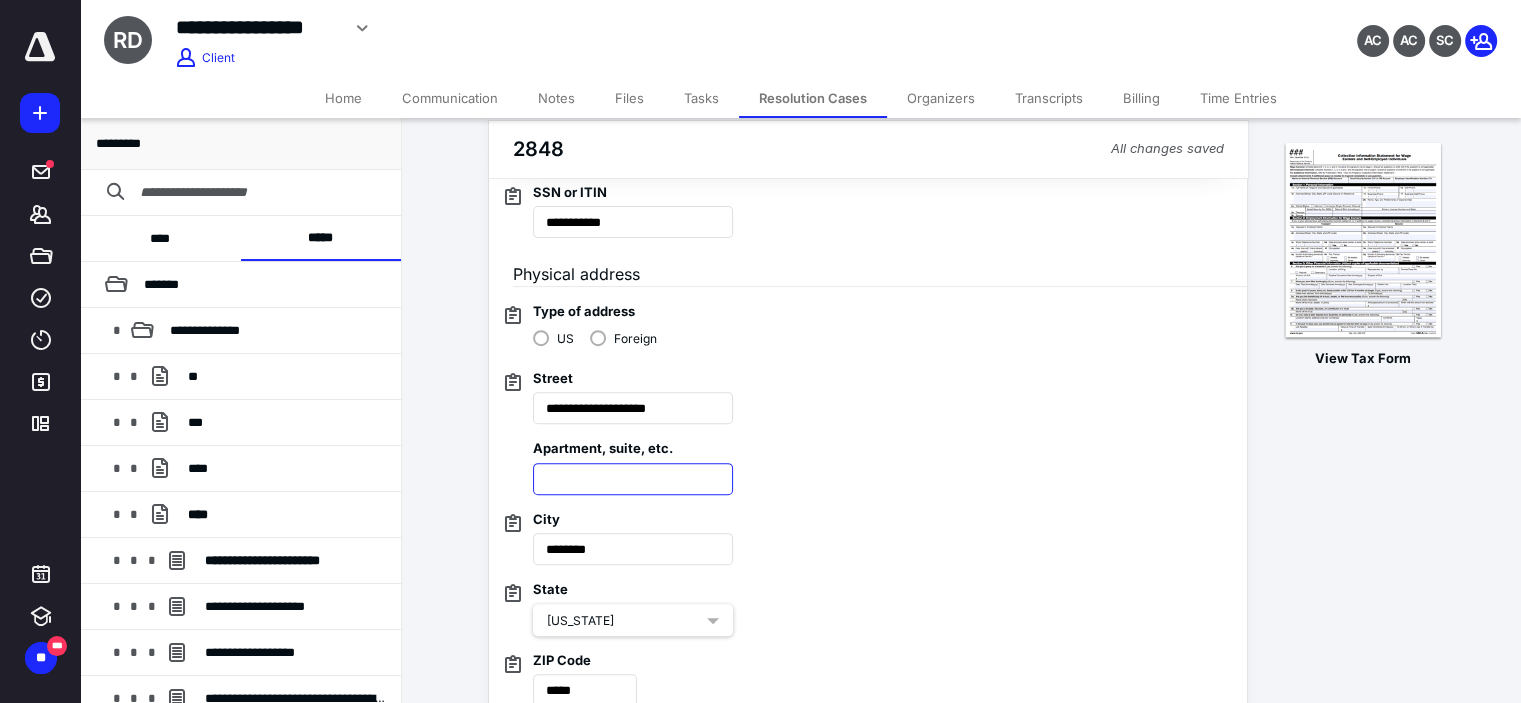 click at bounding box center (633, 479) 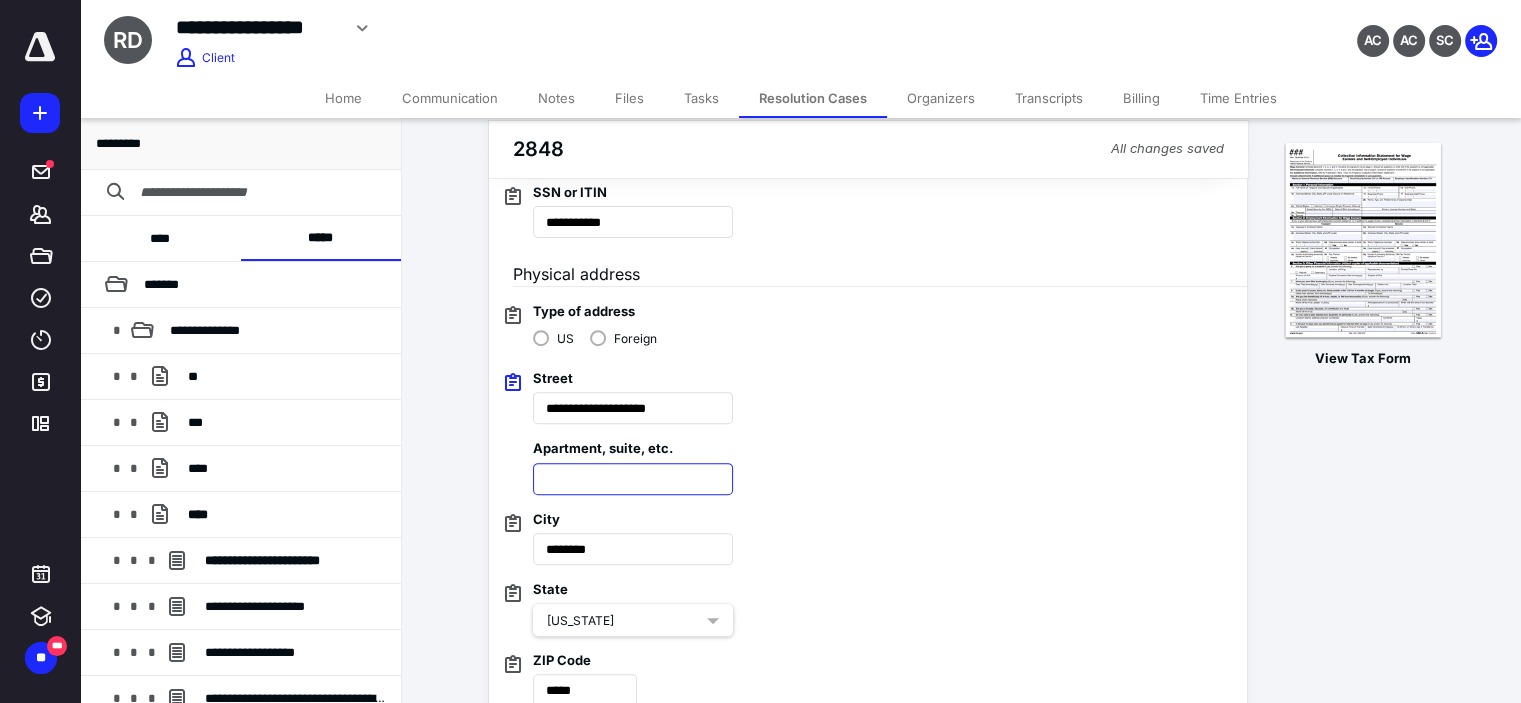 paste on "*******" 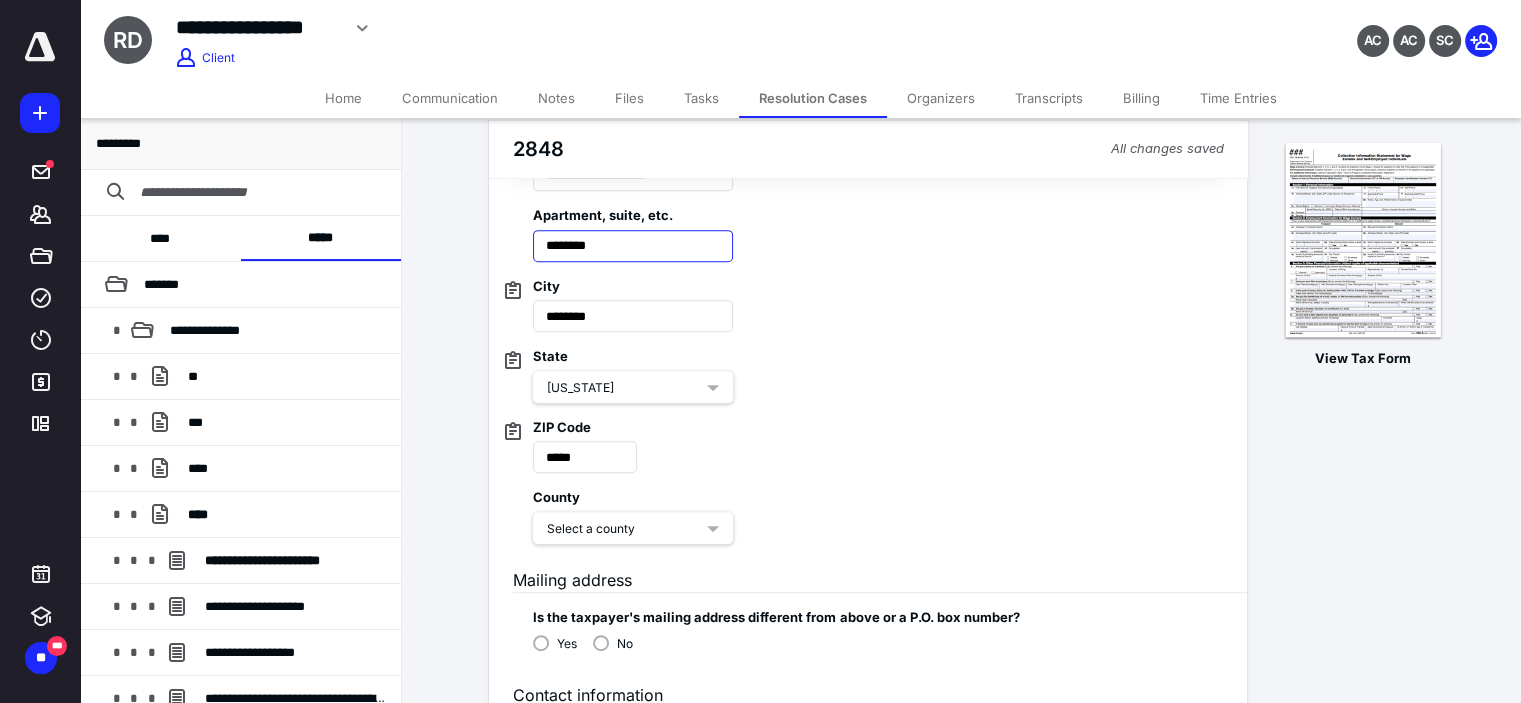 scroll, scrollTop: 900, scrollLeft: 0, axis: vertical 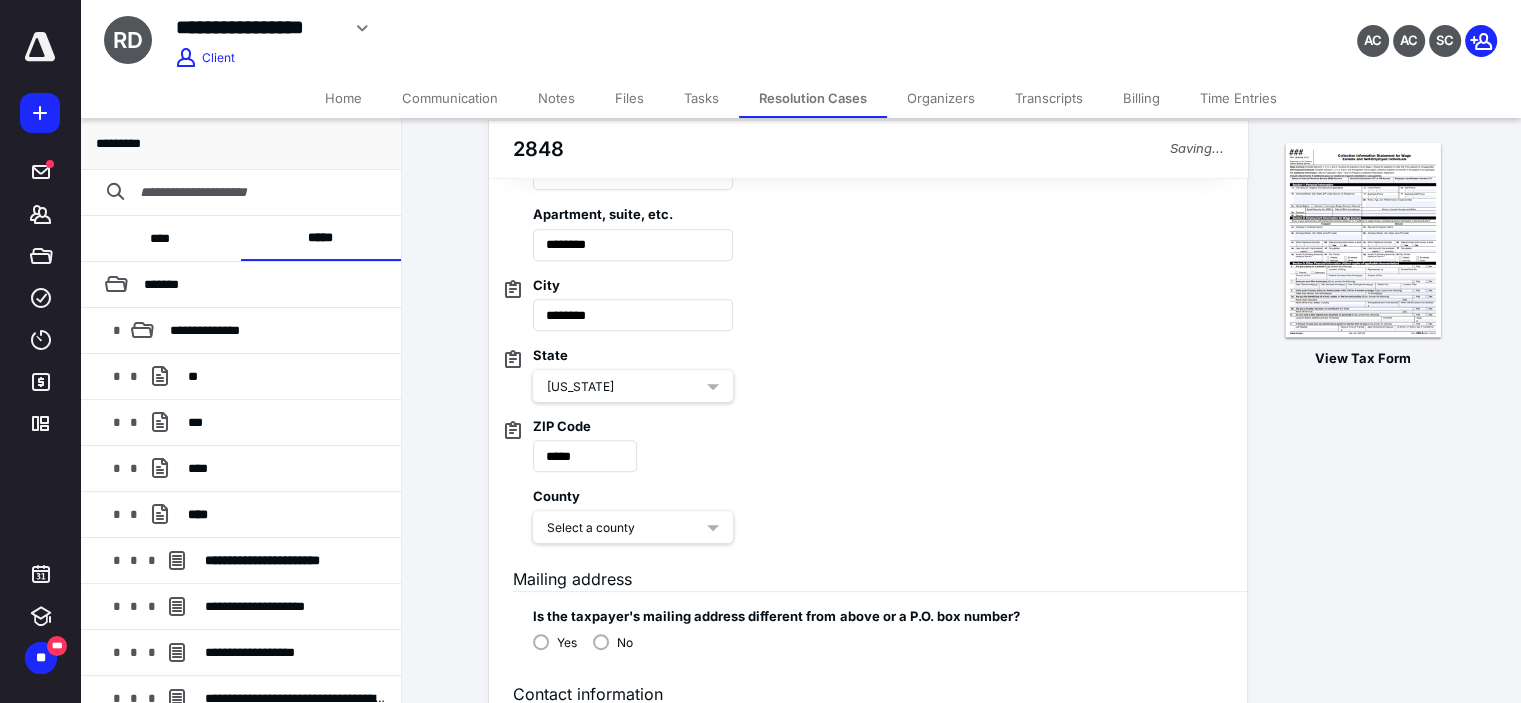 click on "Select a county" at bounding box center [625, 528] 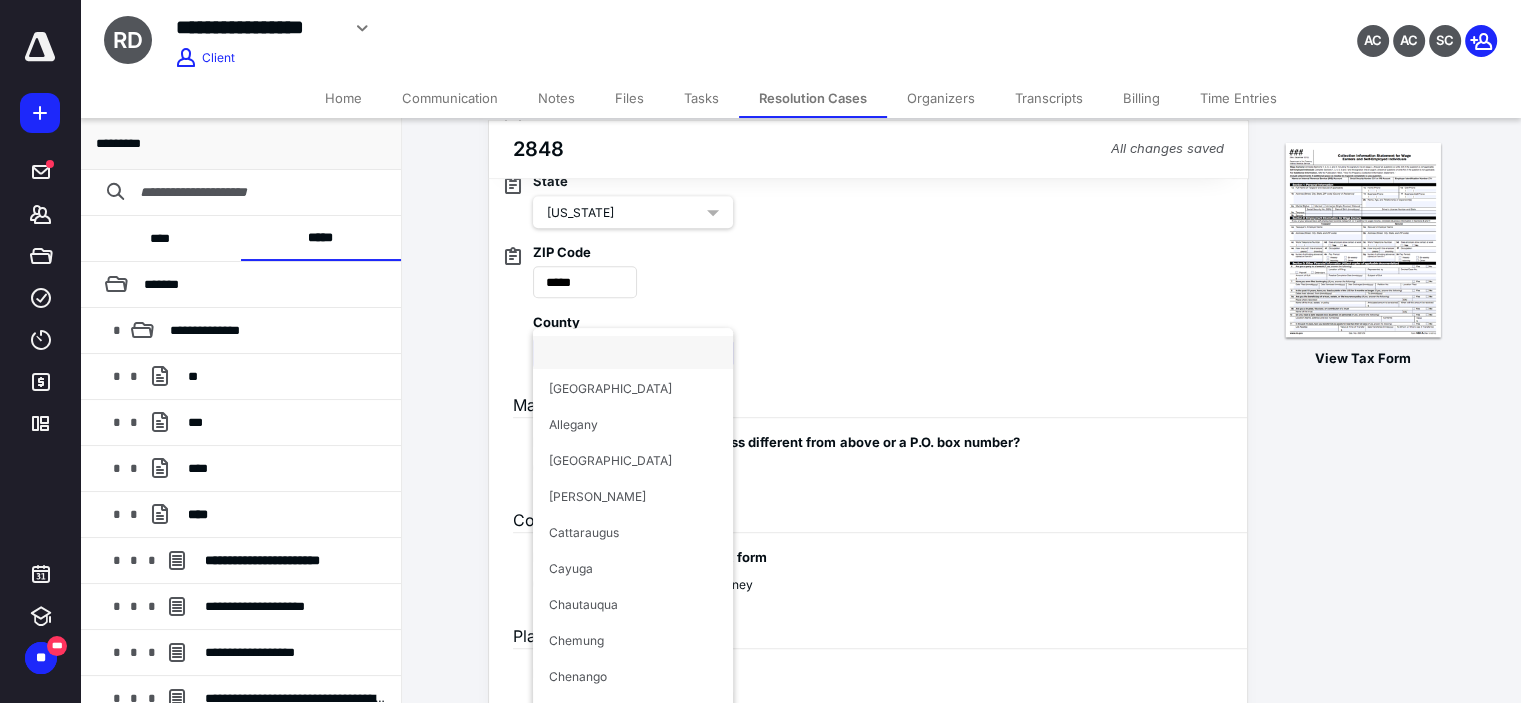 scroll, scrollTop: 1100, scrollLeft: 0, axis: vertical 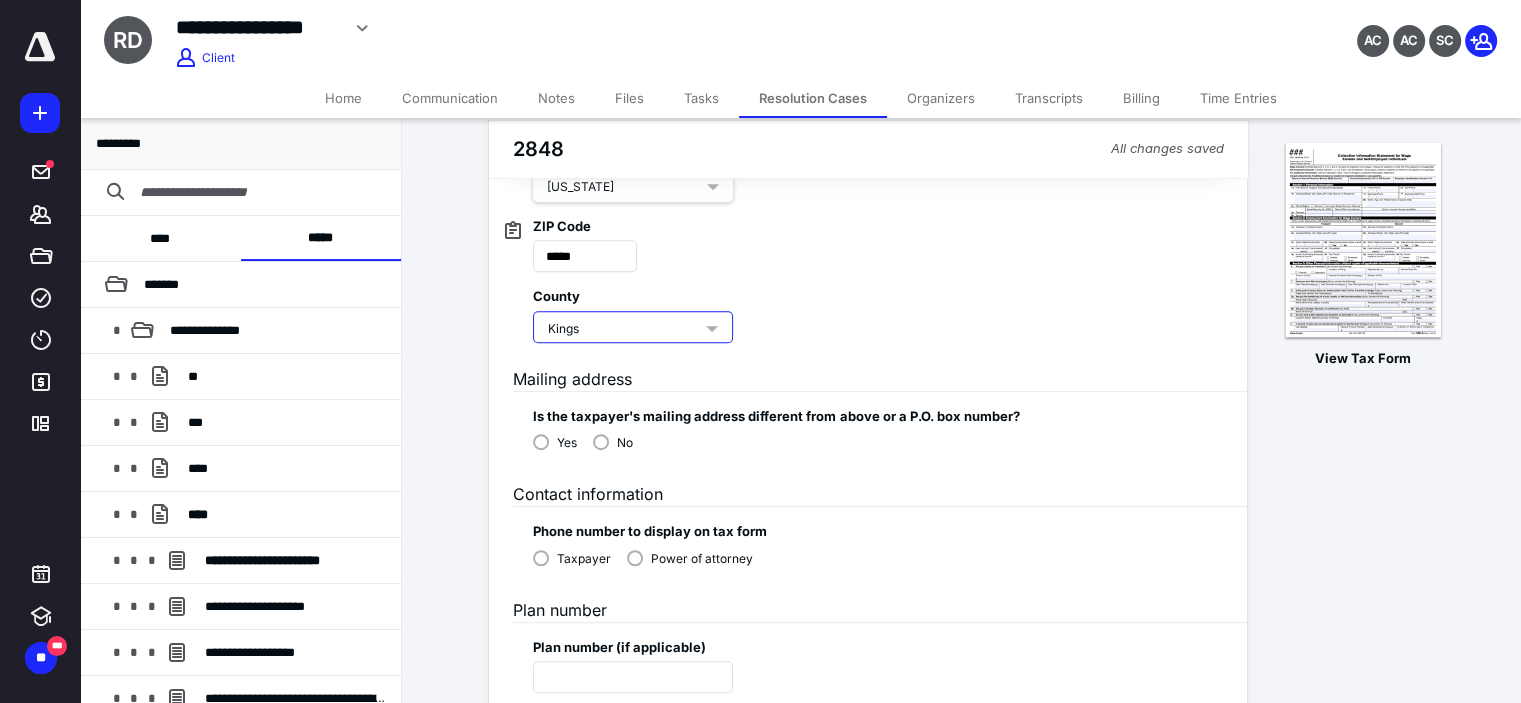 click on "Mailing address" at bounding box center [880, 367] 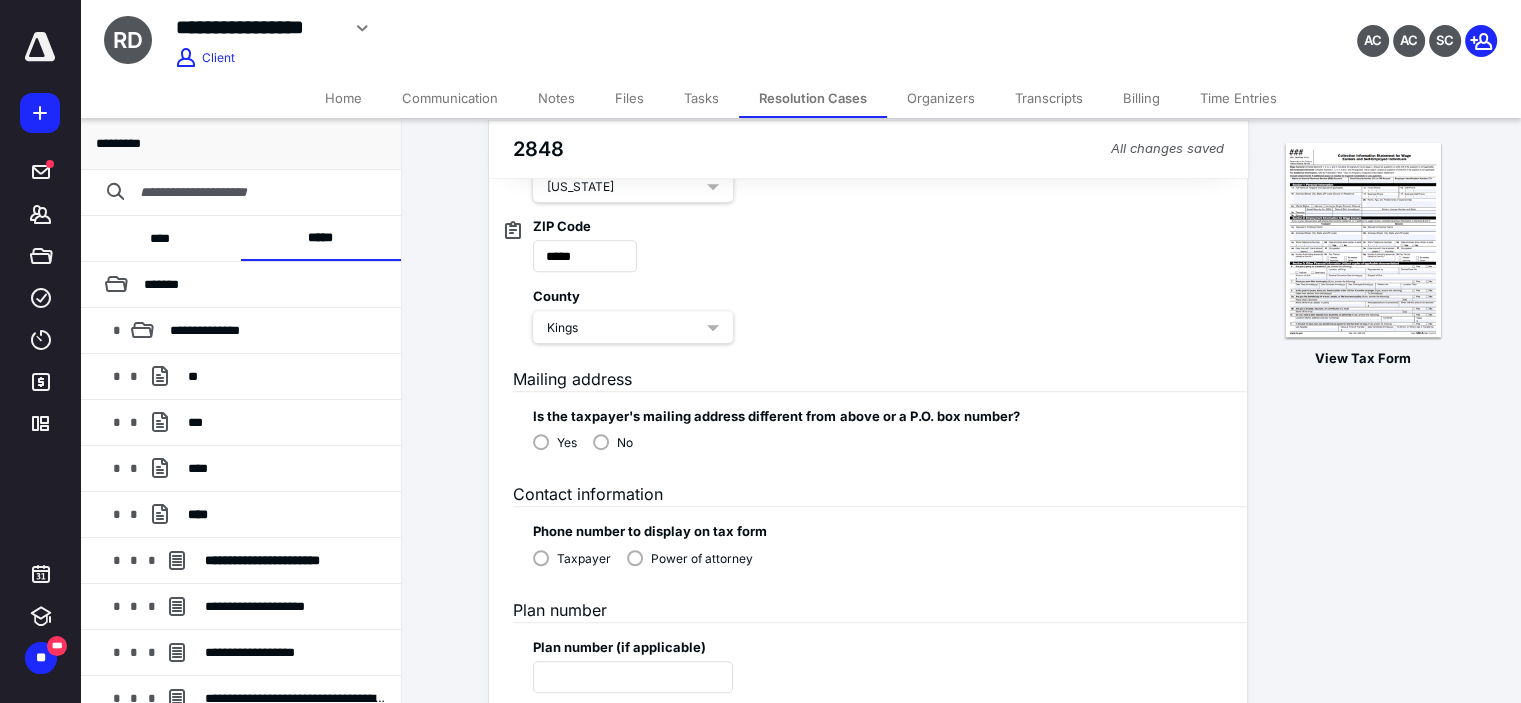 click on "No" at bounding box center [613, 441] 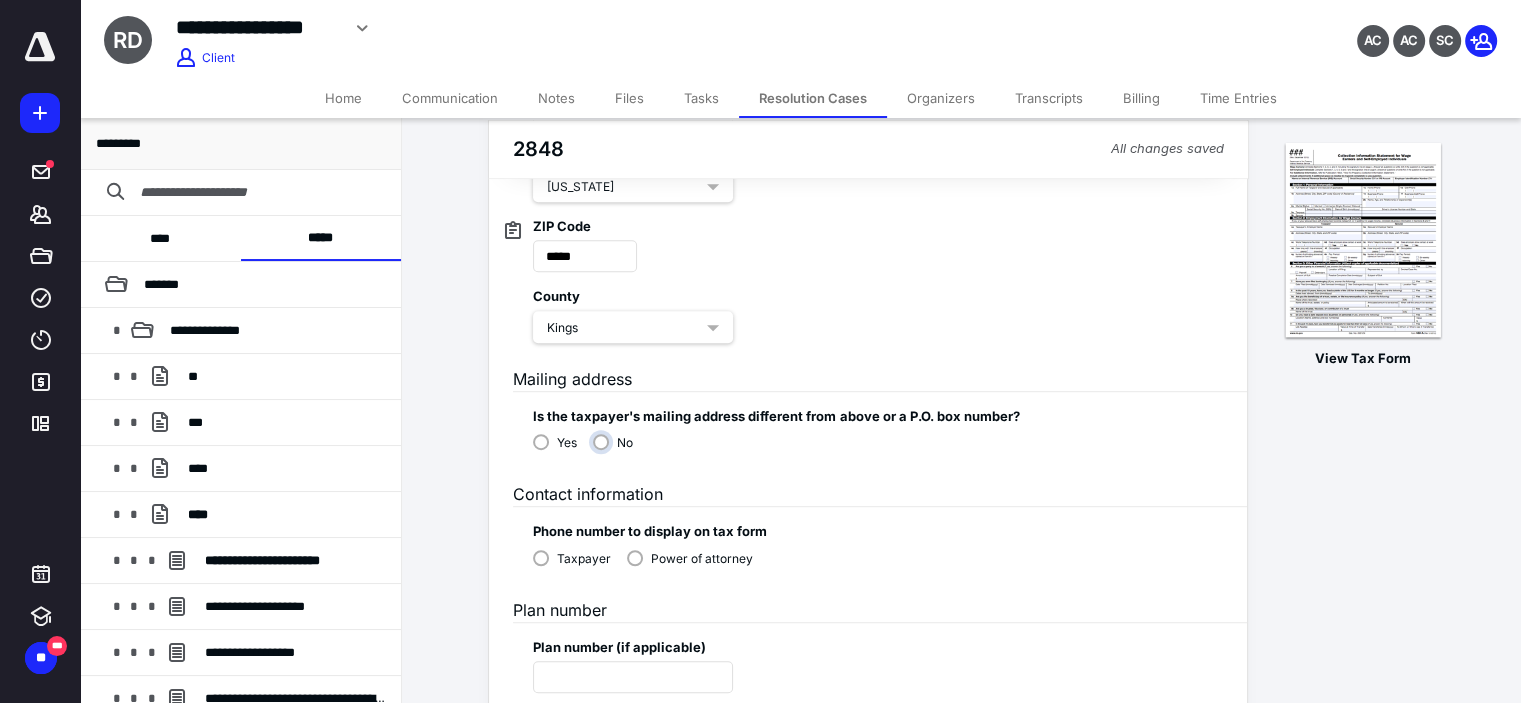click on "No" at bounding box center [618, 450] 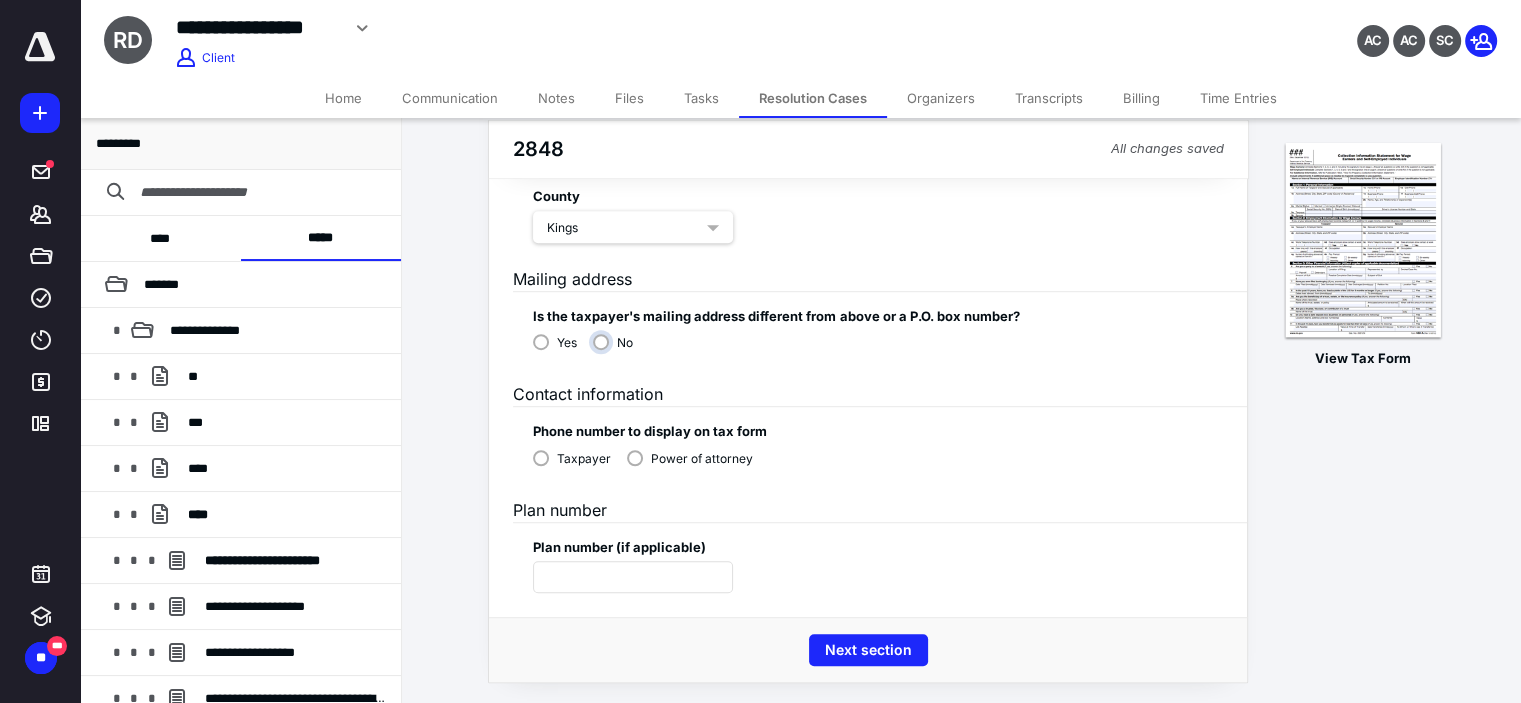 scroll, scrollTop: 1201, scrollLeft: 0, axis: vertical 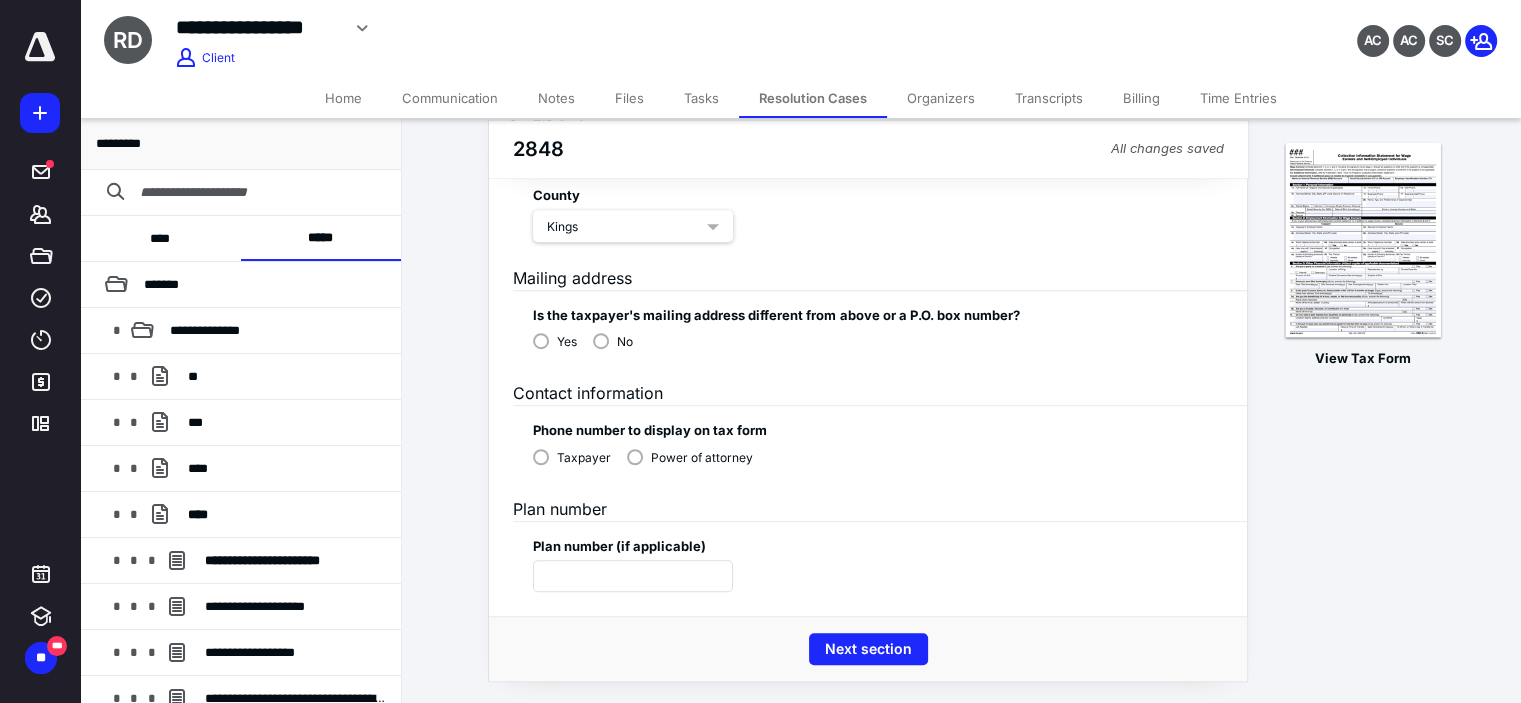 click on "Power of attorney" at bounding box center [690, 456] 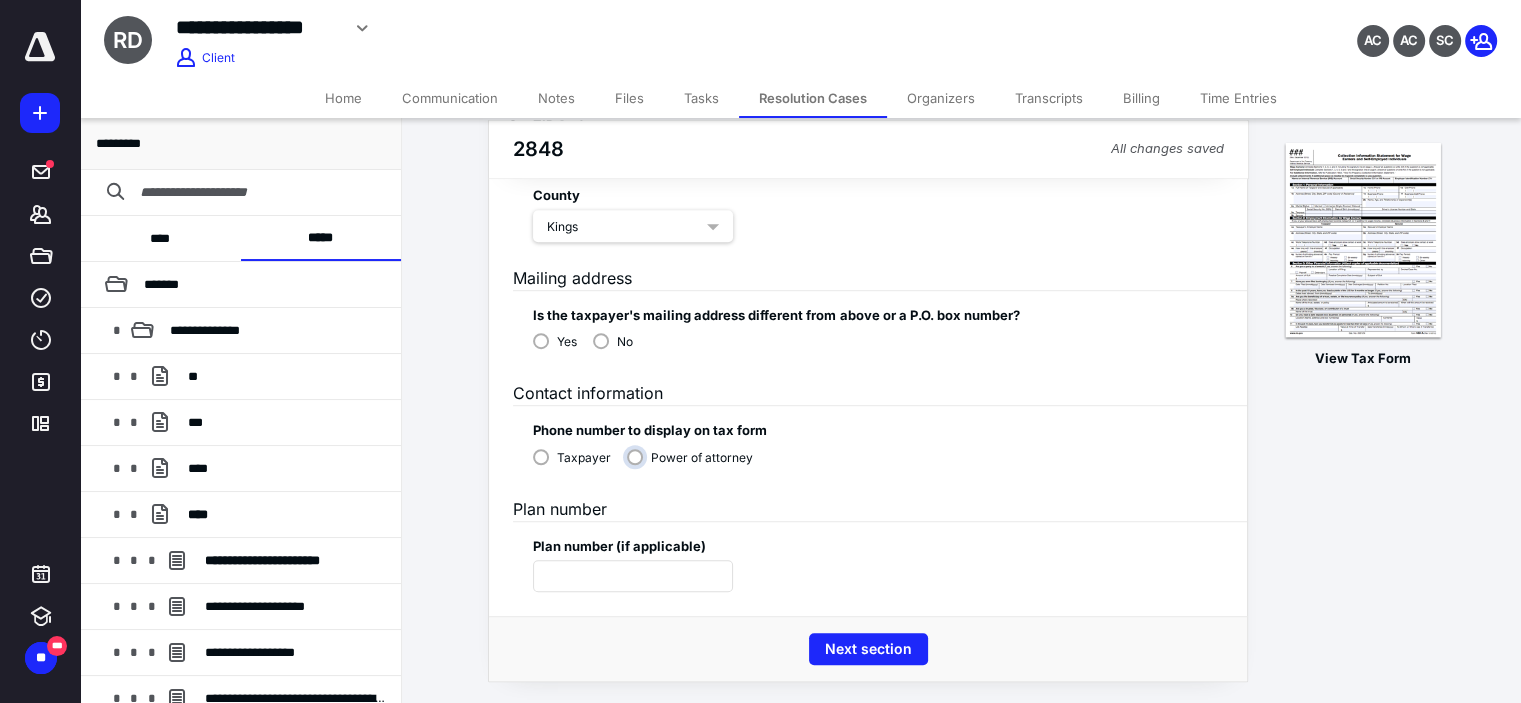 click on "Power of attorney" at bounding box center (695, 465) 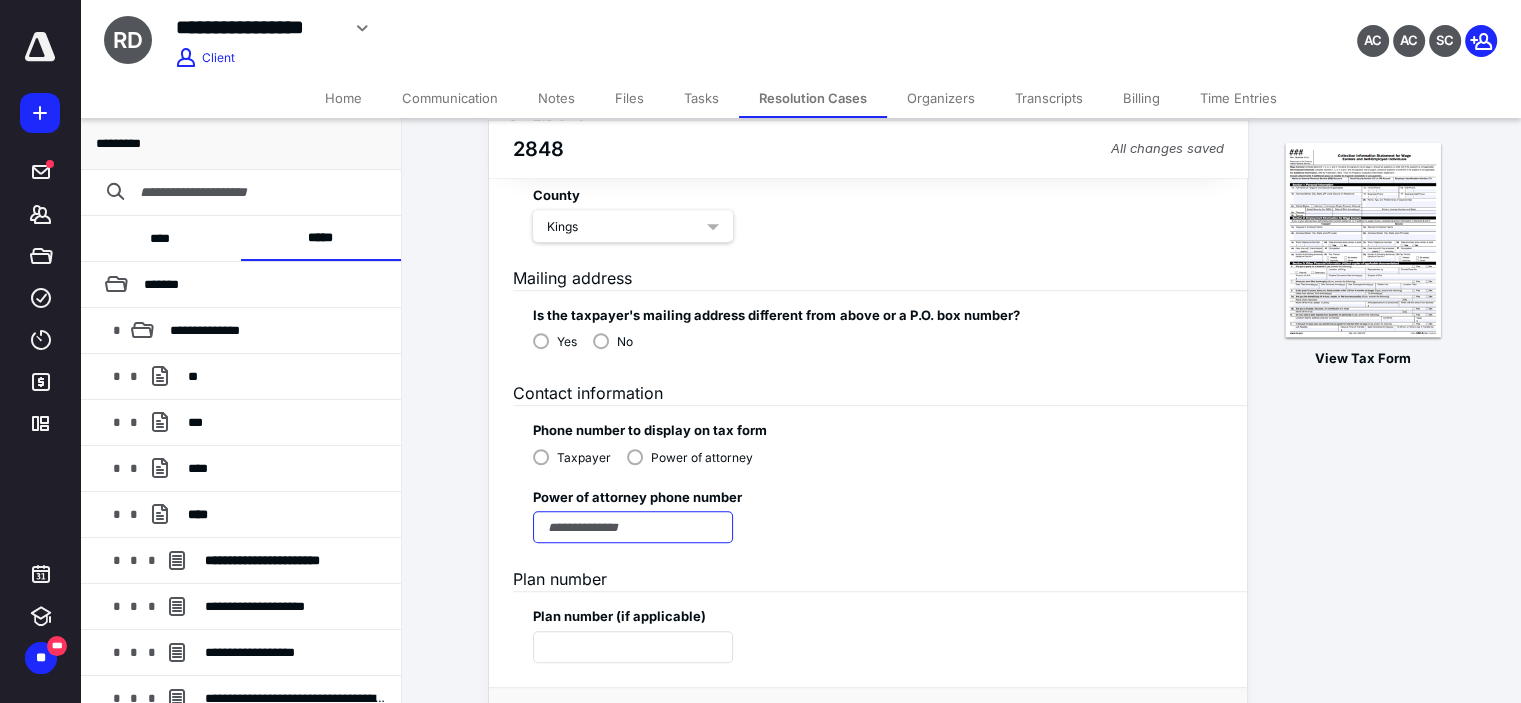 click at bounding box center (633, 527) 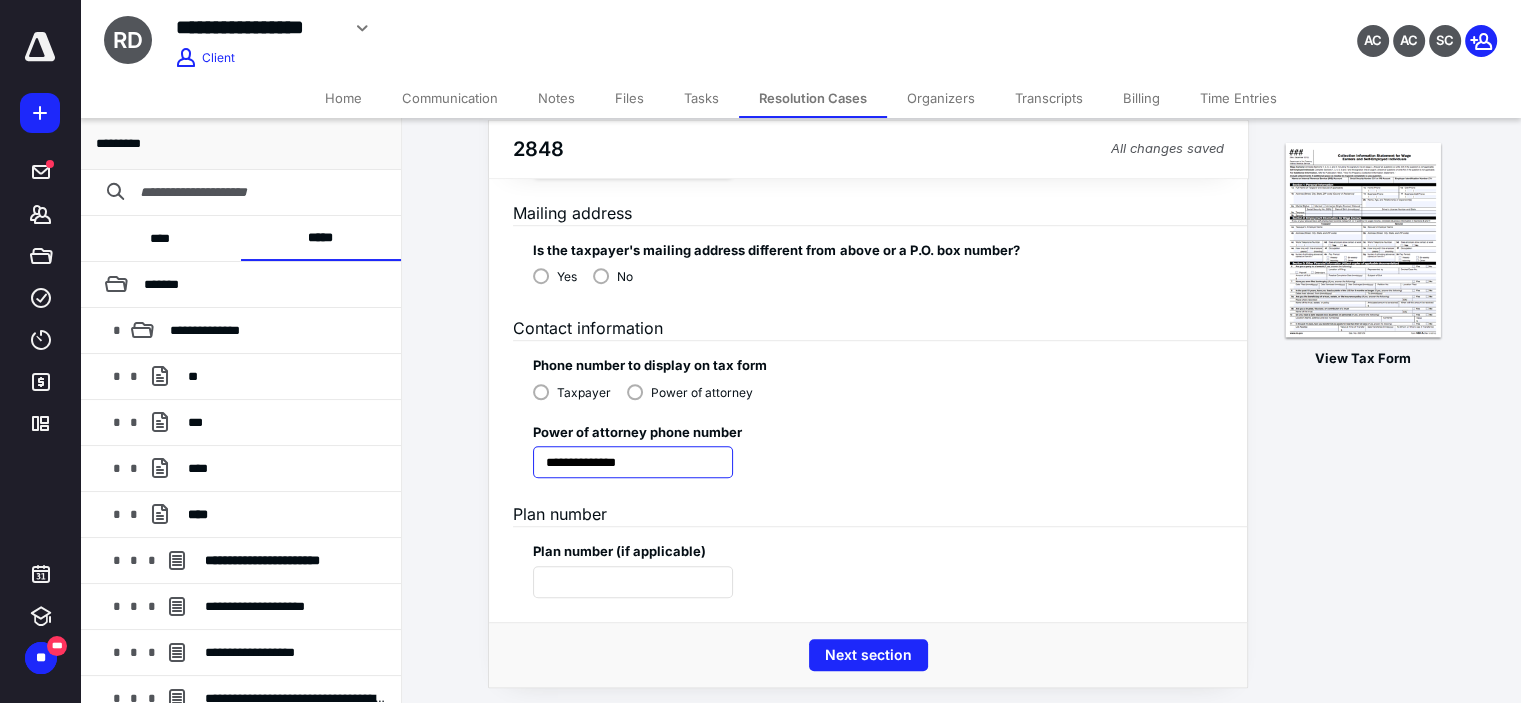 scroll, scrollTop: 1272, scrollLeft: 0, axis: vertical 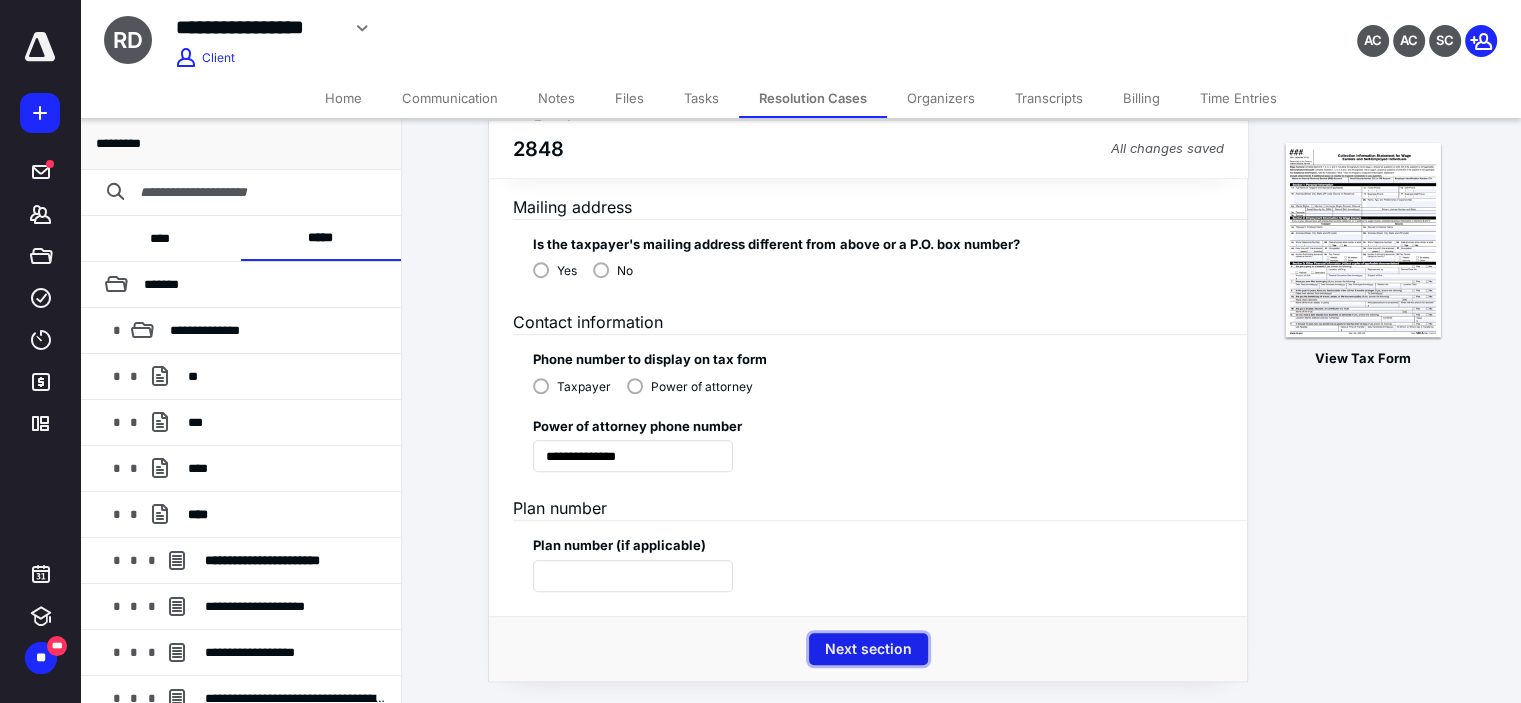 click on "Next section" at bounding box center (868, 649) 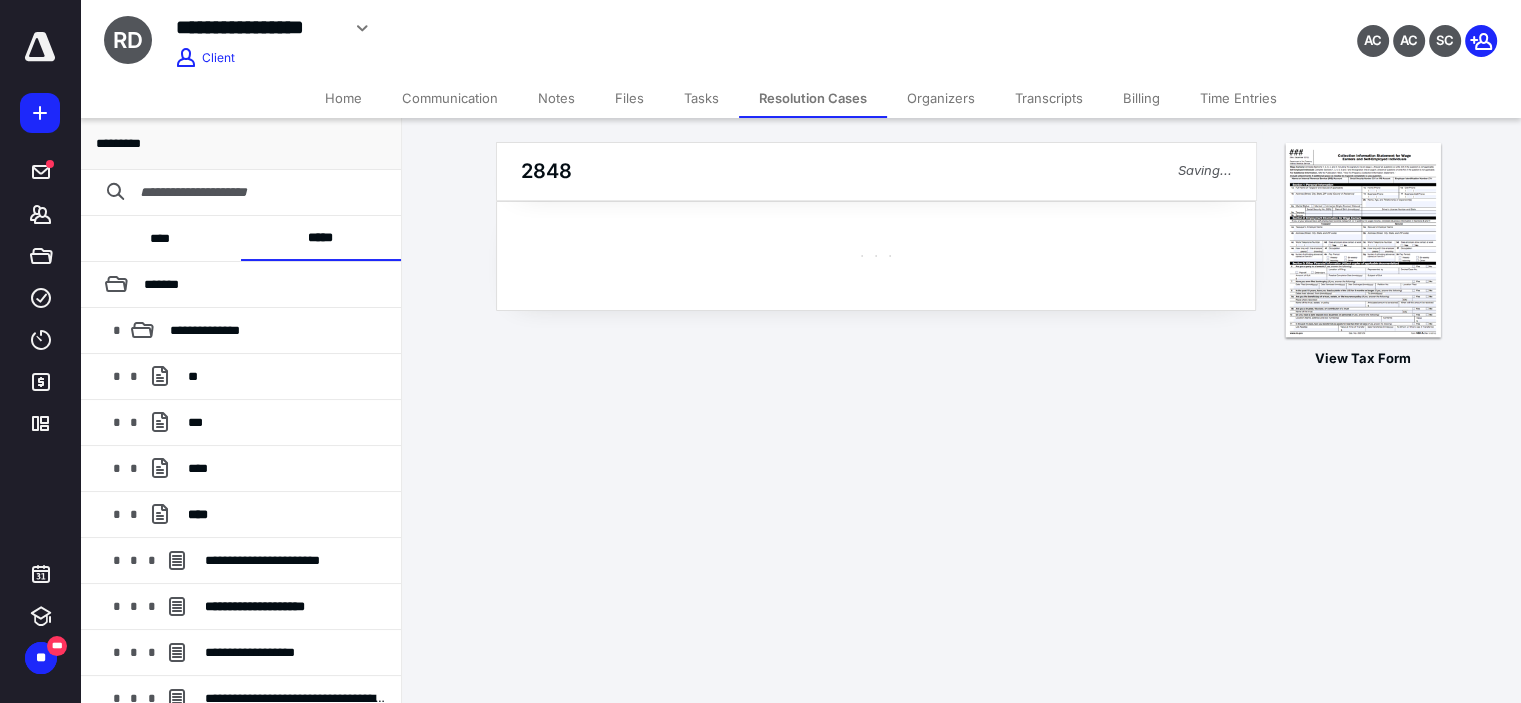 scroll, scrollTop: 0, scrollLeft: 0, axis: both 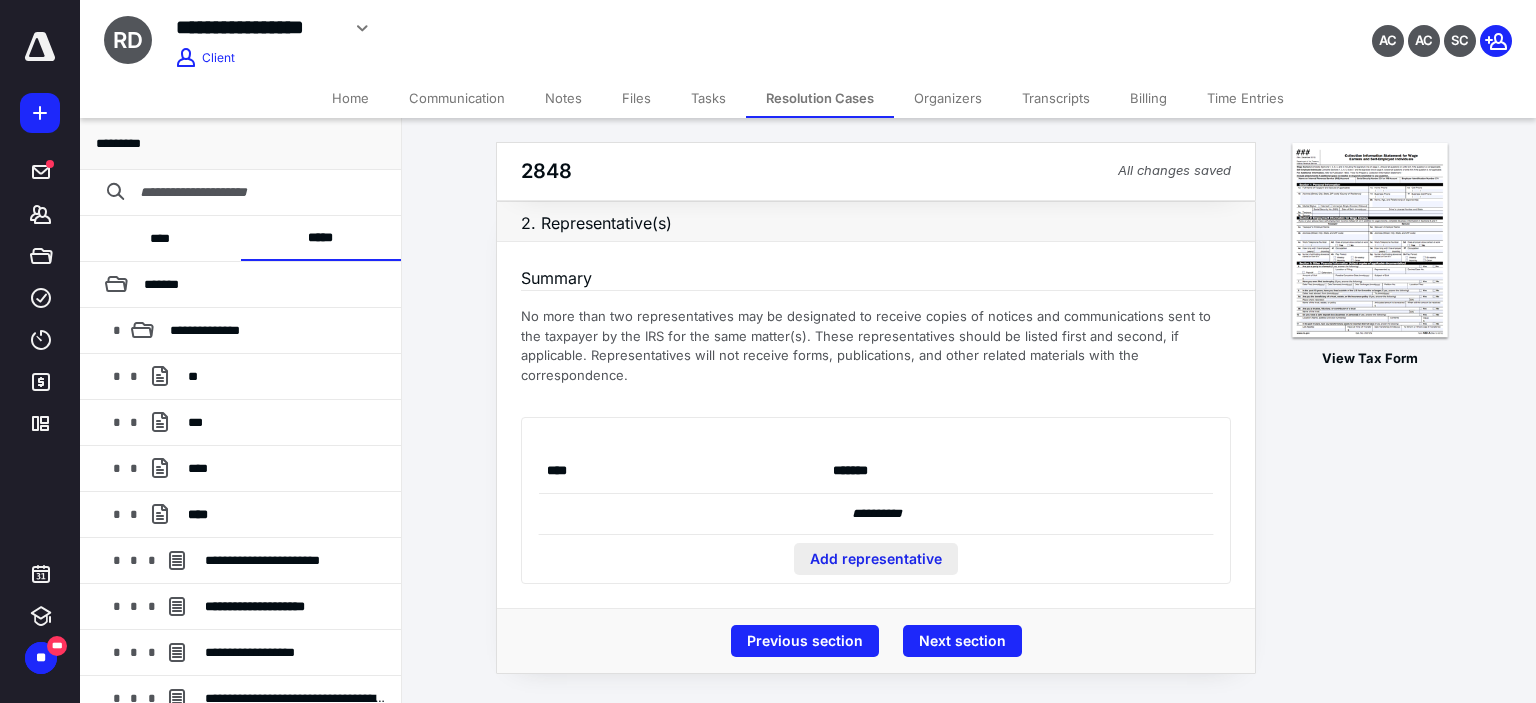 click on "Add representative" at bounding box center (876, 559) 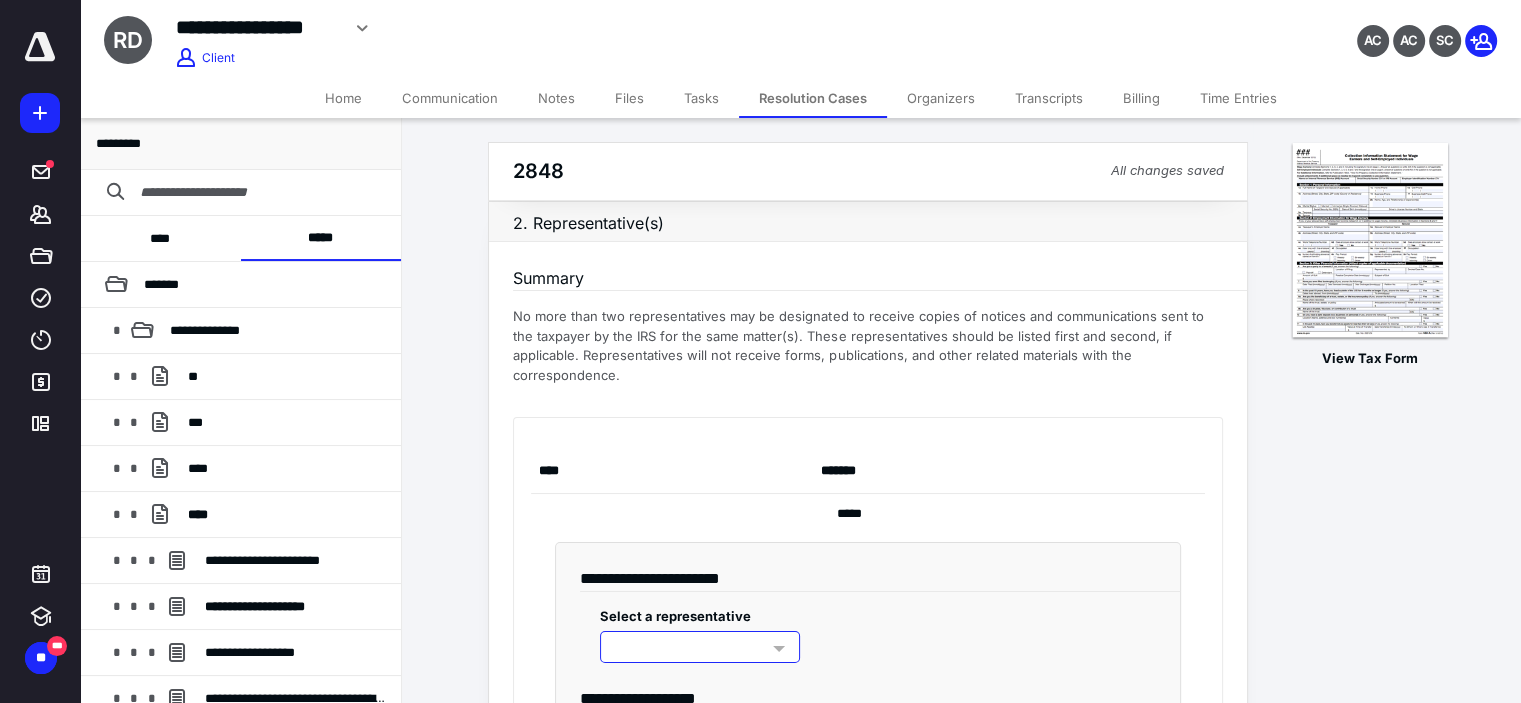 click at bounding box center [700, 647] 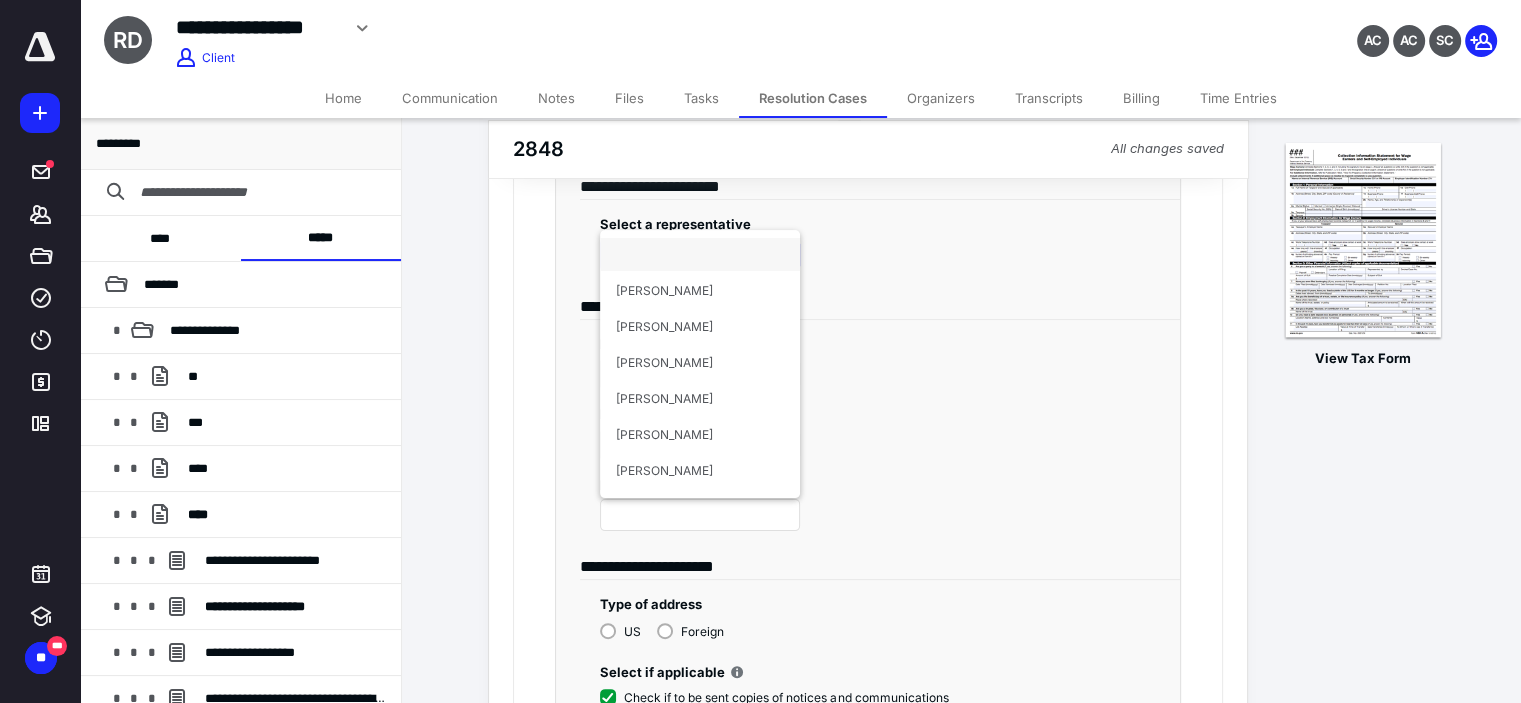 scroll, scrollTop: 400, scrollLeft: 0, axis: vertical 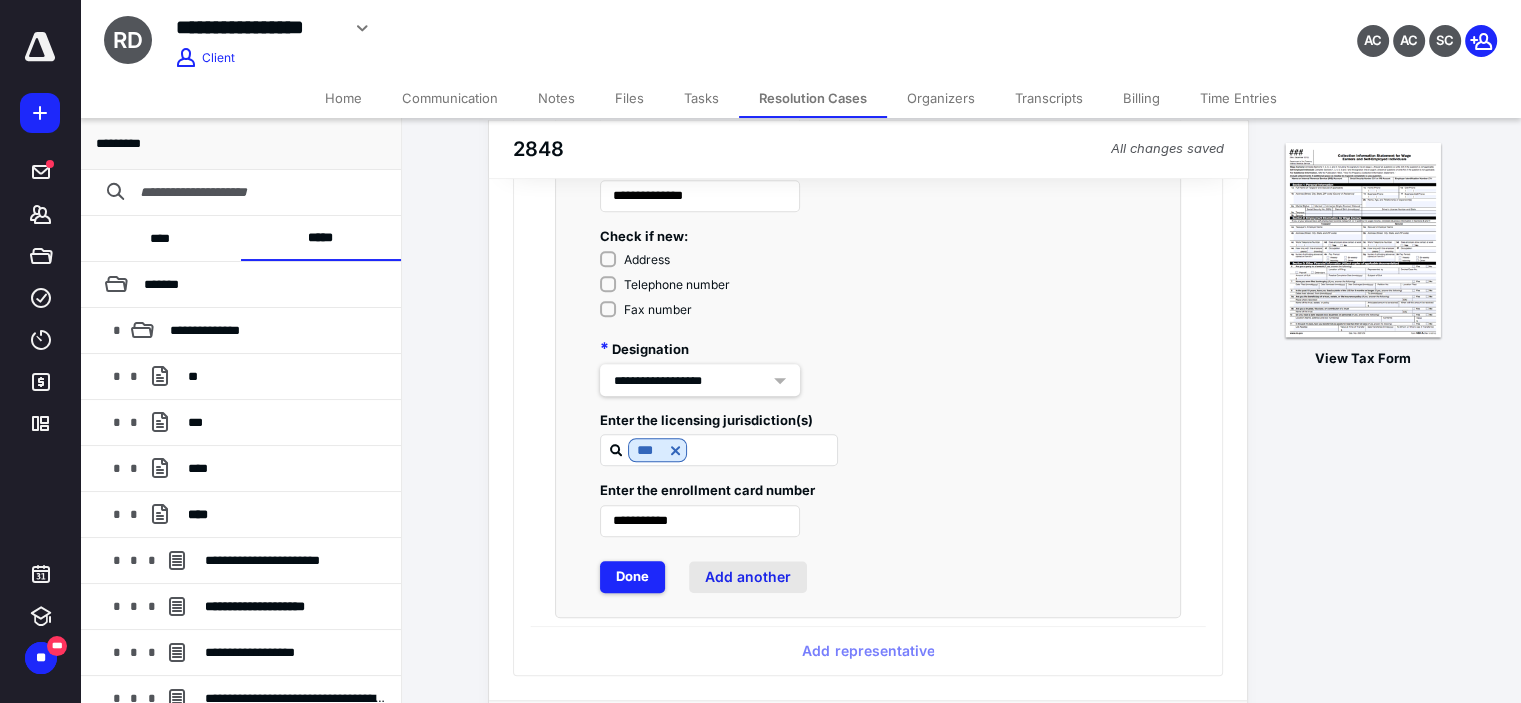 click on "Add another" at bounding box center [748, 577] 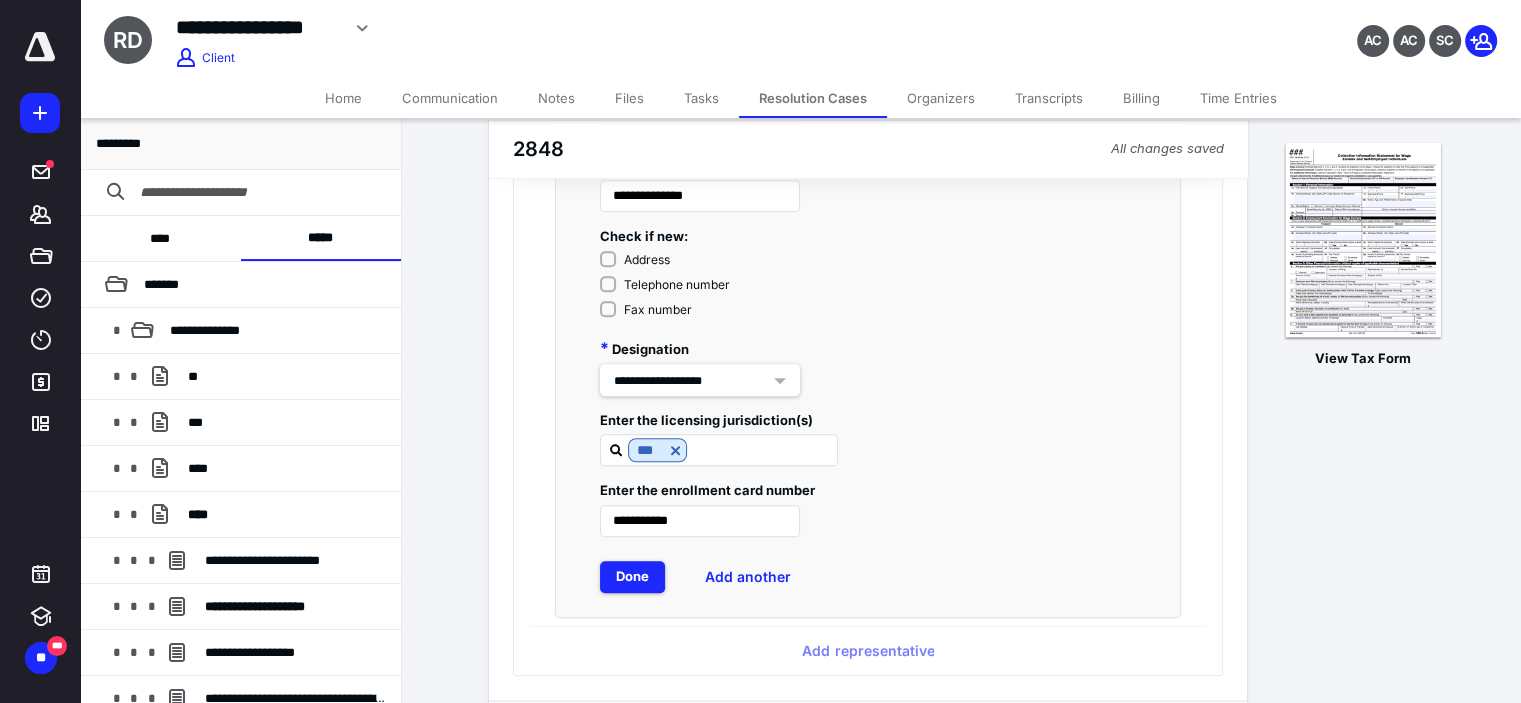 scroll, scrollTop: 0, scrollLeft: 0, axis: both 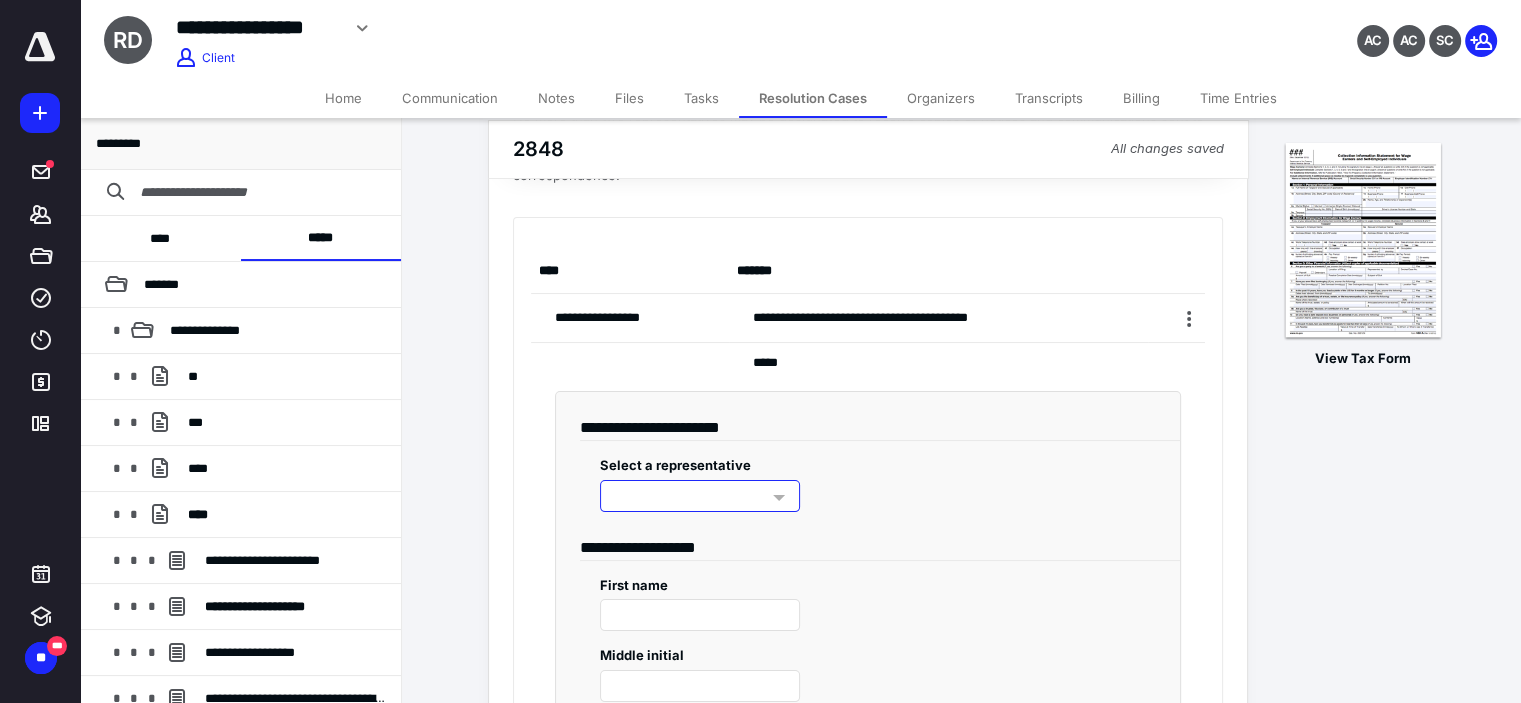 click at bounding box center [700, 496] 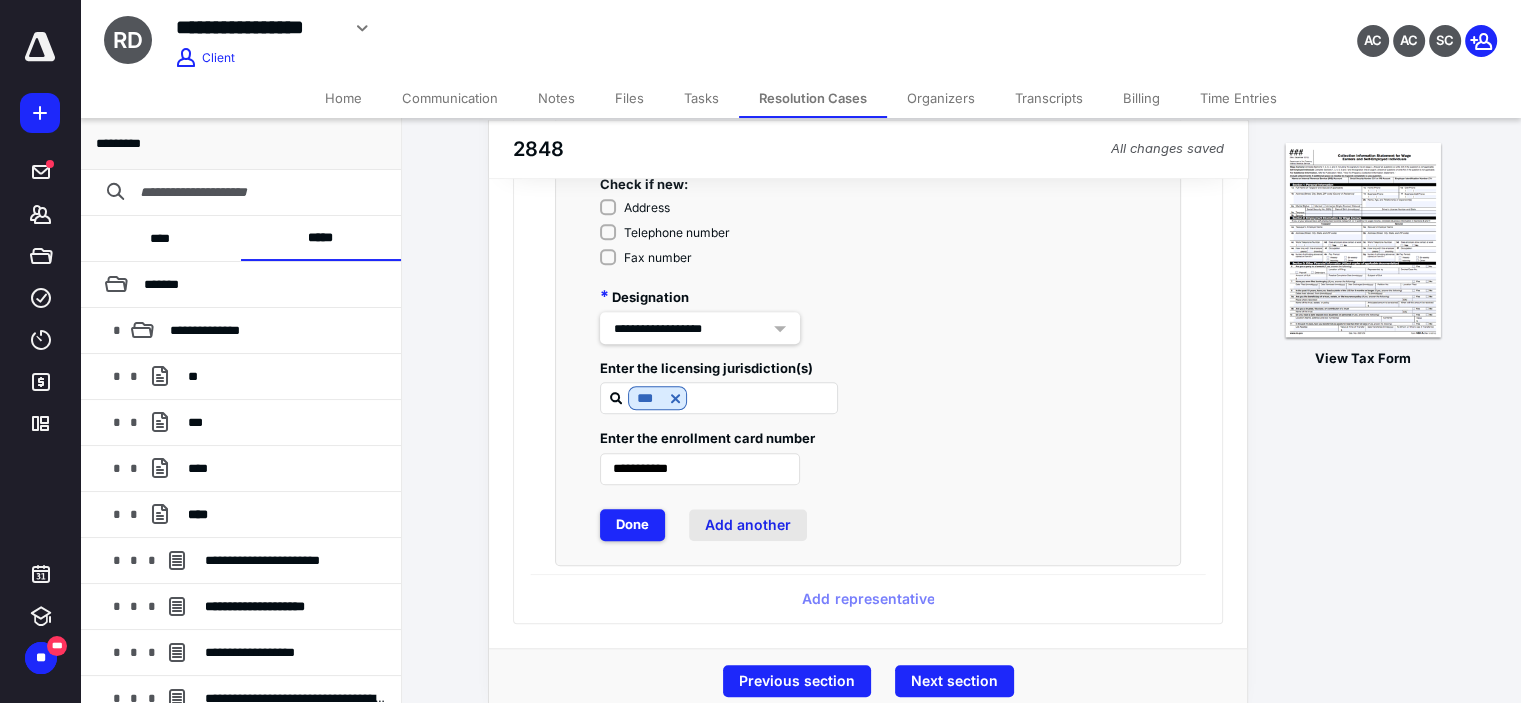 scroll, scrollTop: 1745, scrollLeft: 0, axis: vertical 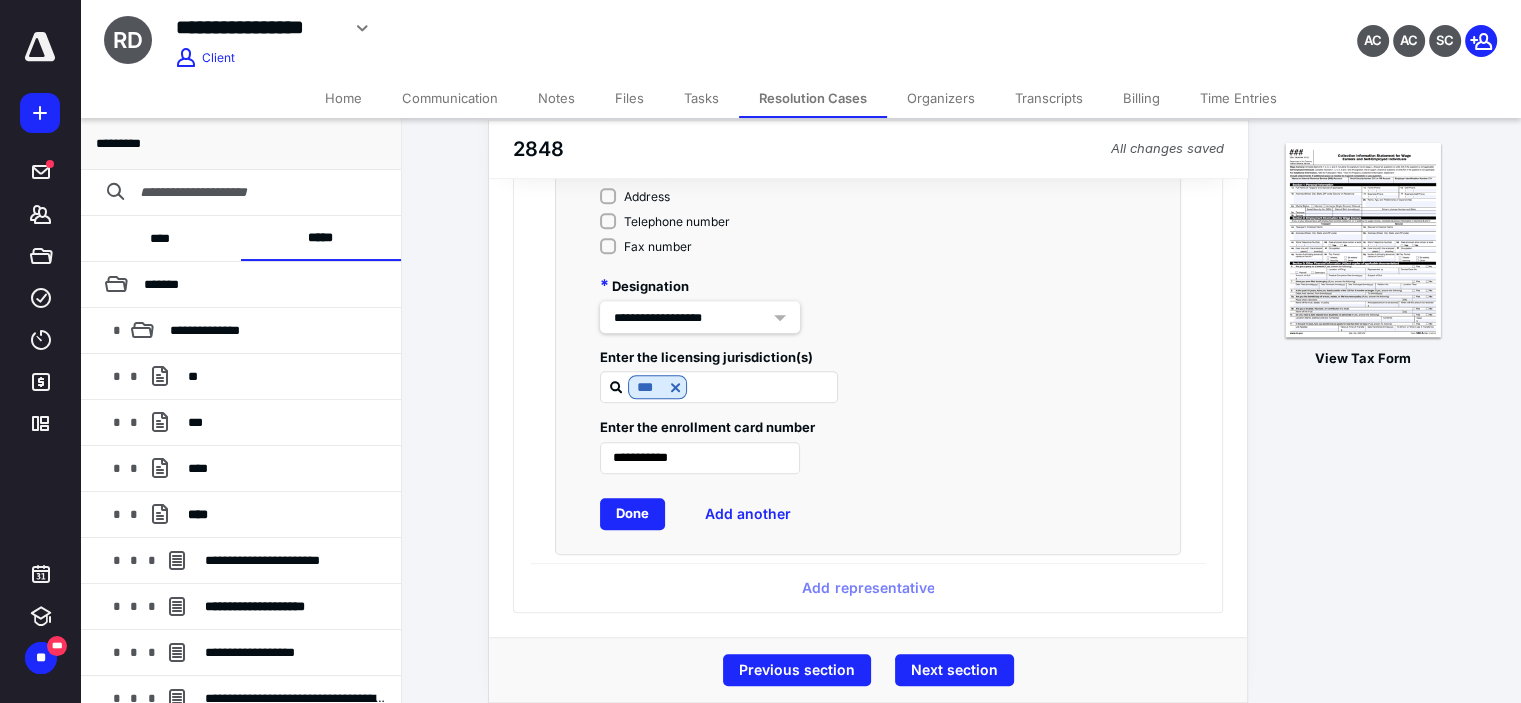 click on "Done" at bounding box center [632, 514] 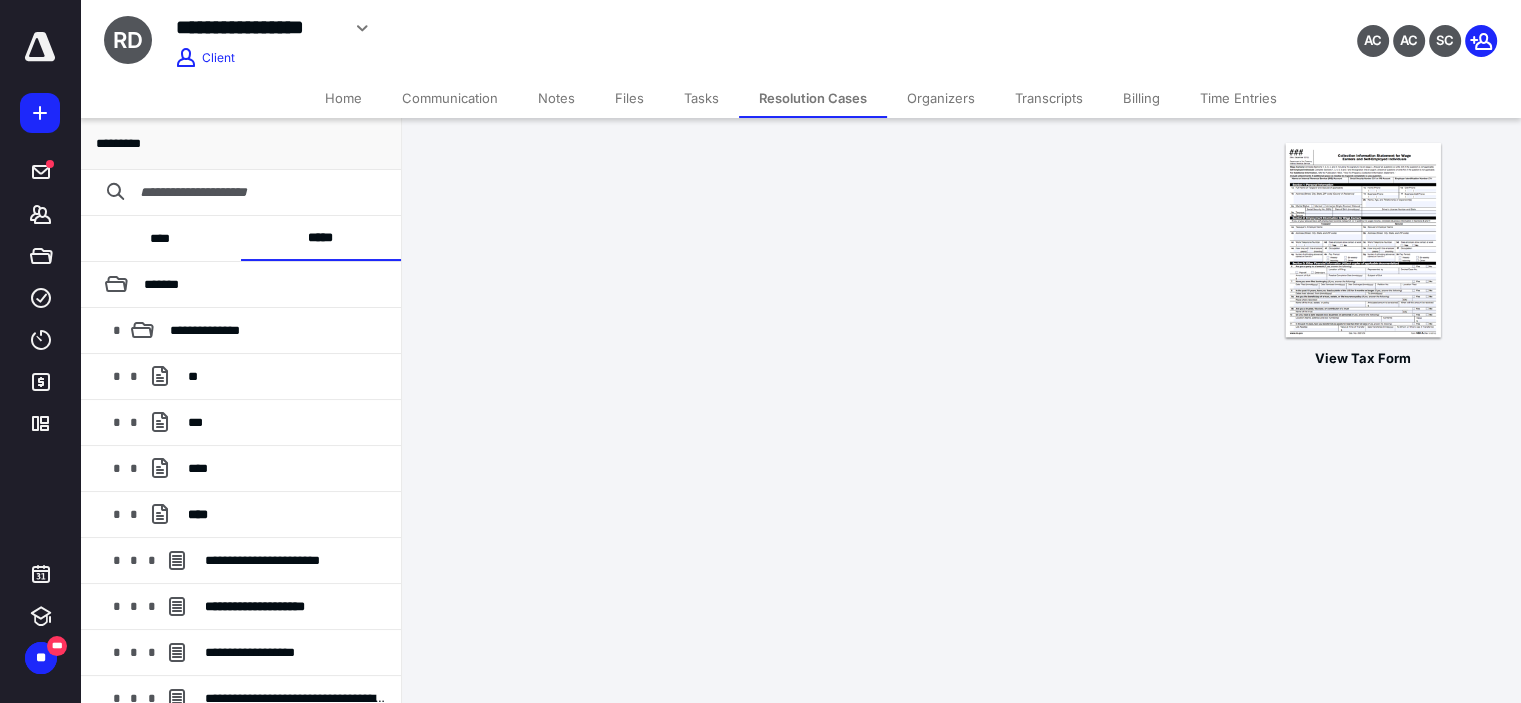 scroll, scrollTop: 30, scrollLeft: 0, axis: vertical 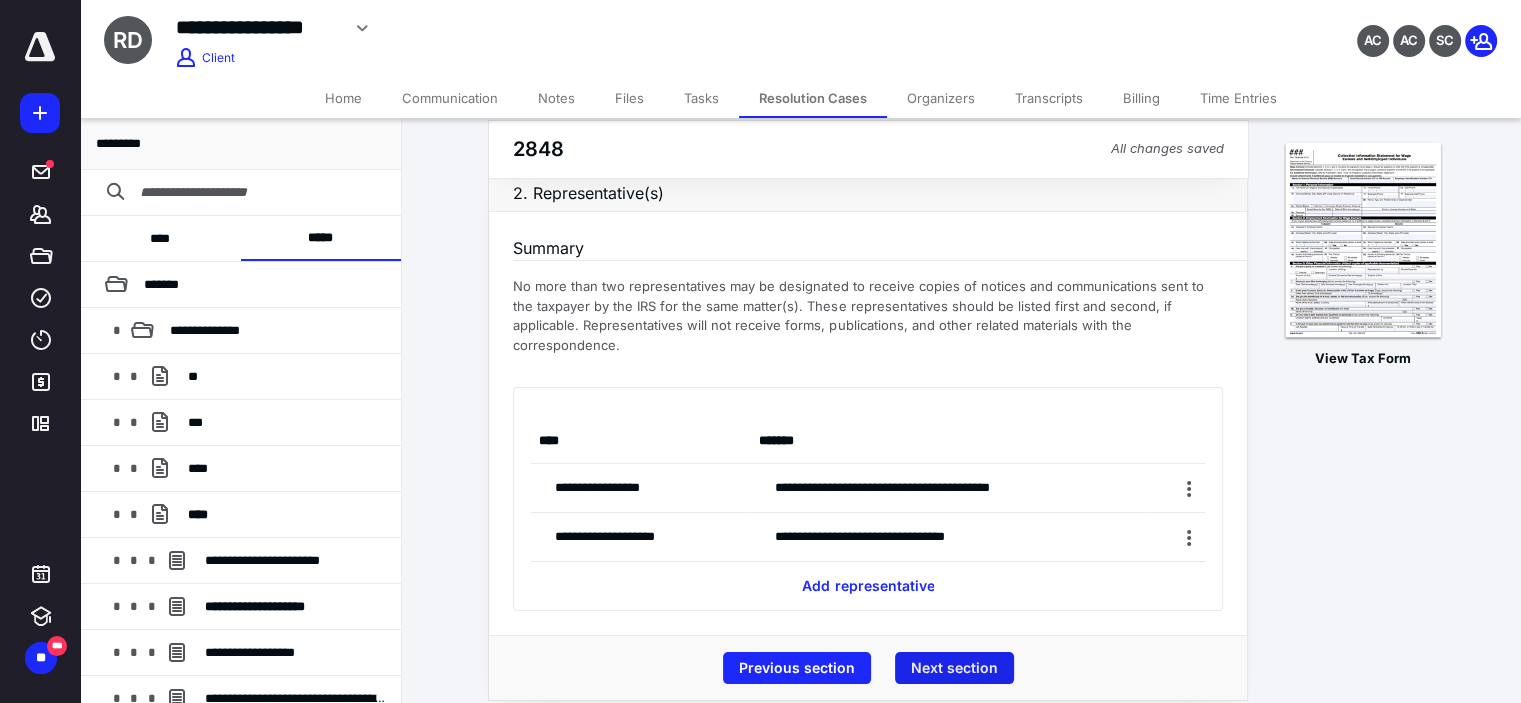 click on "Next section" at bounding box center (954, 668) 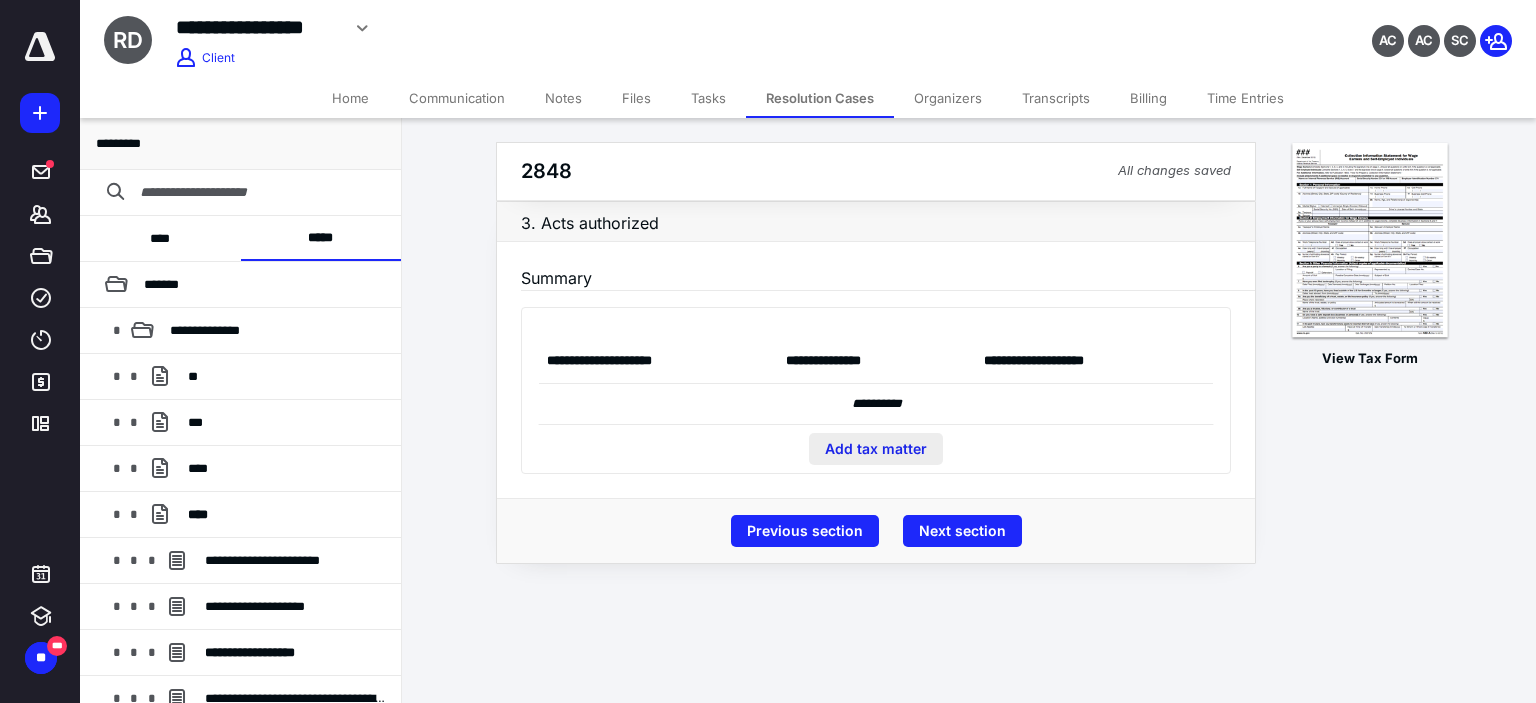 click on "Add tax matter" at bounding box center [876, 449] 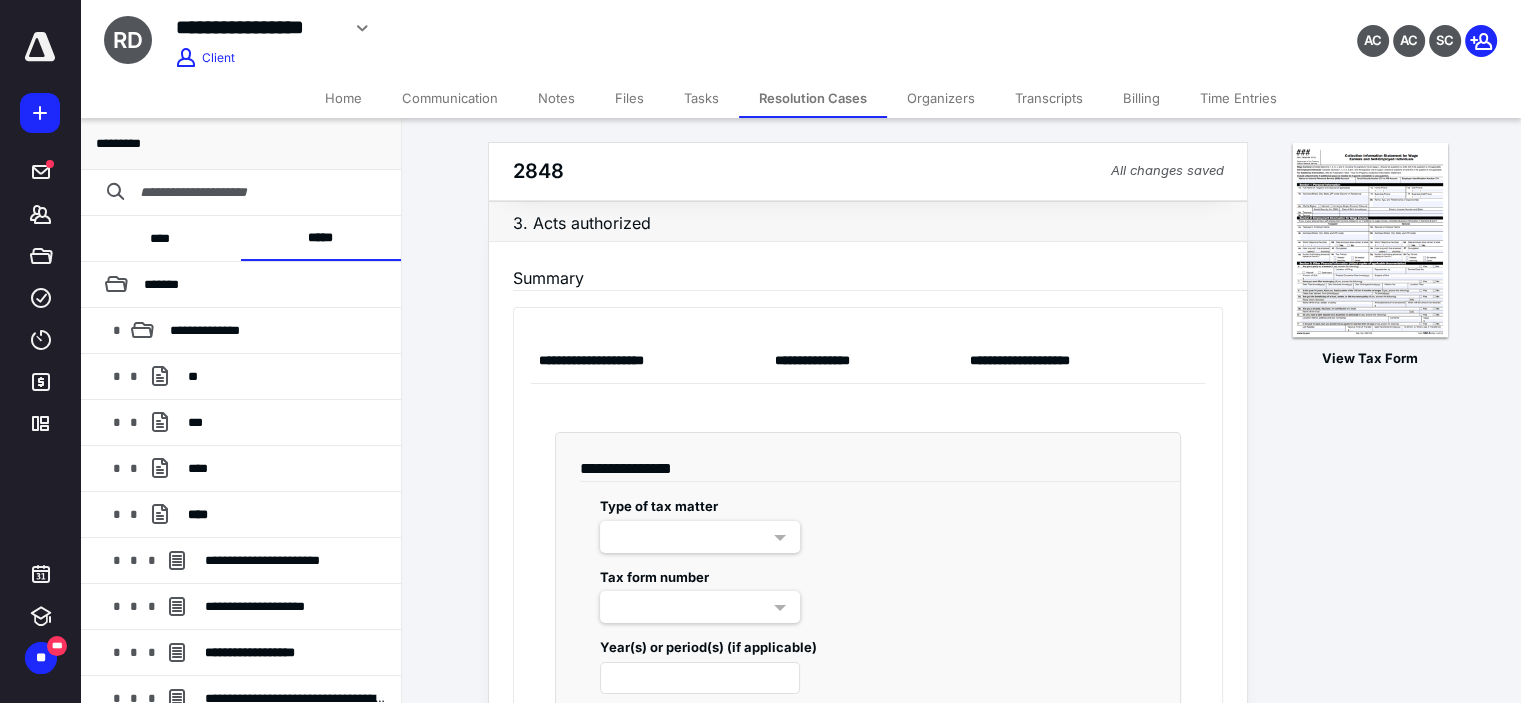 click at bounding box center [700, 537] 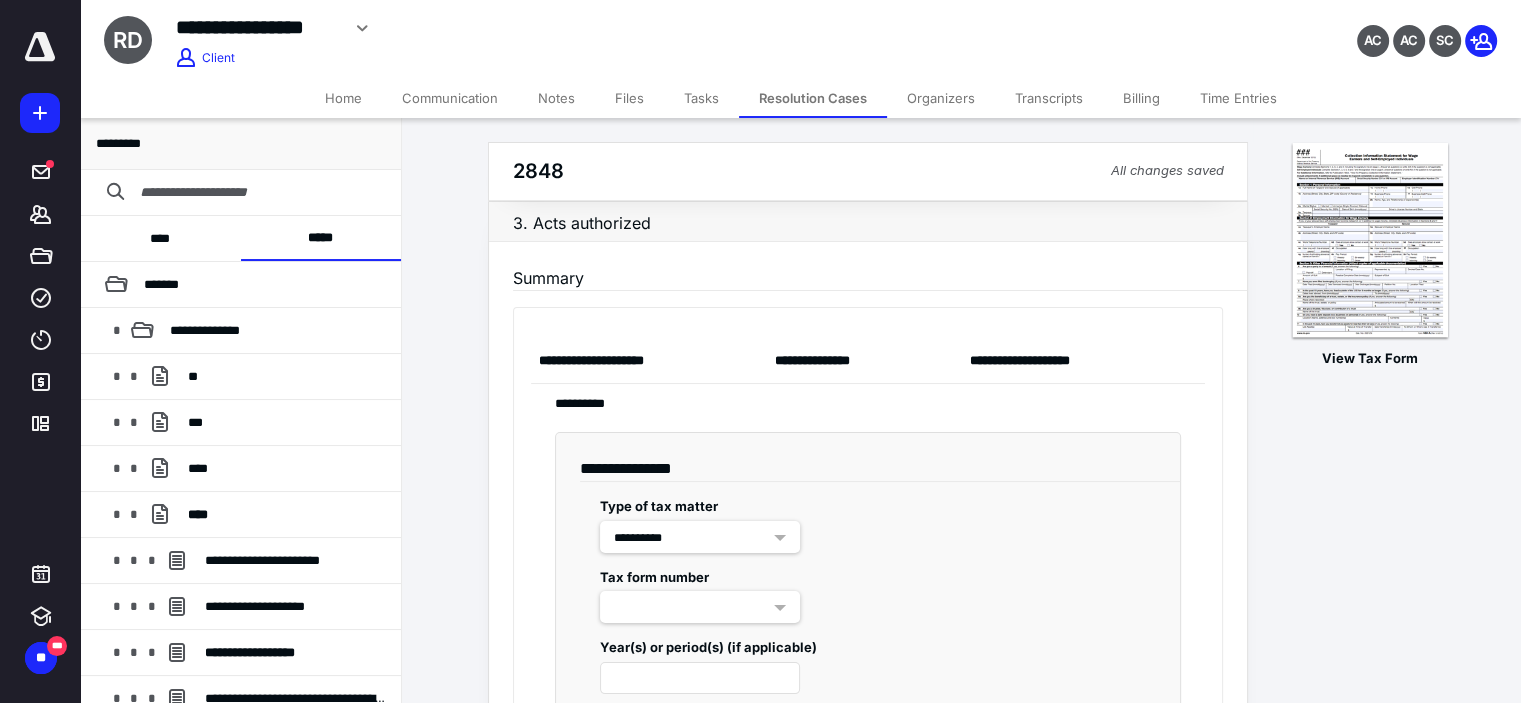 click at bounding box center [700, 607] 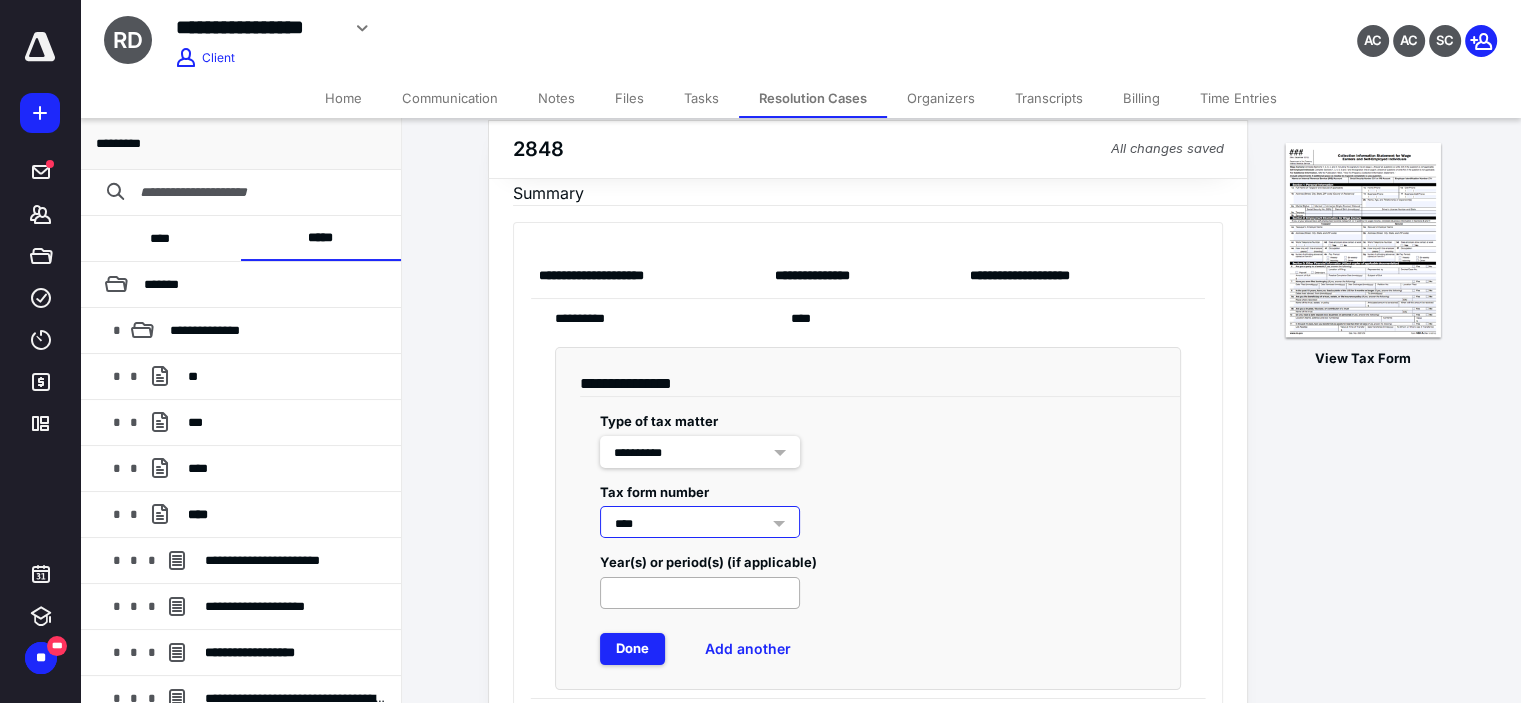scroll, scrollTop: 100, scrollLeft: 0, axis: vertical 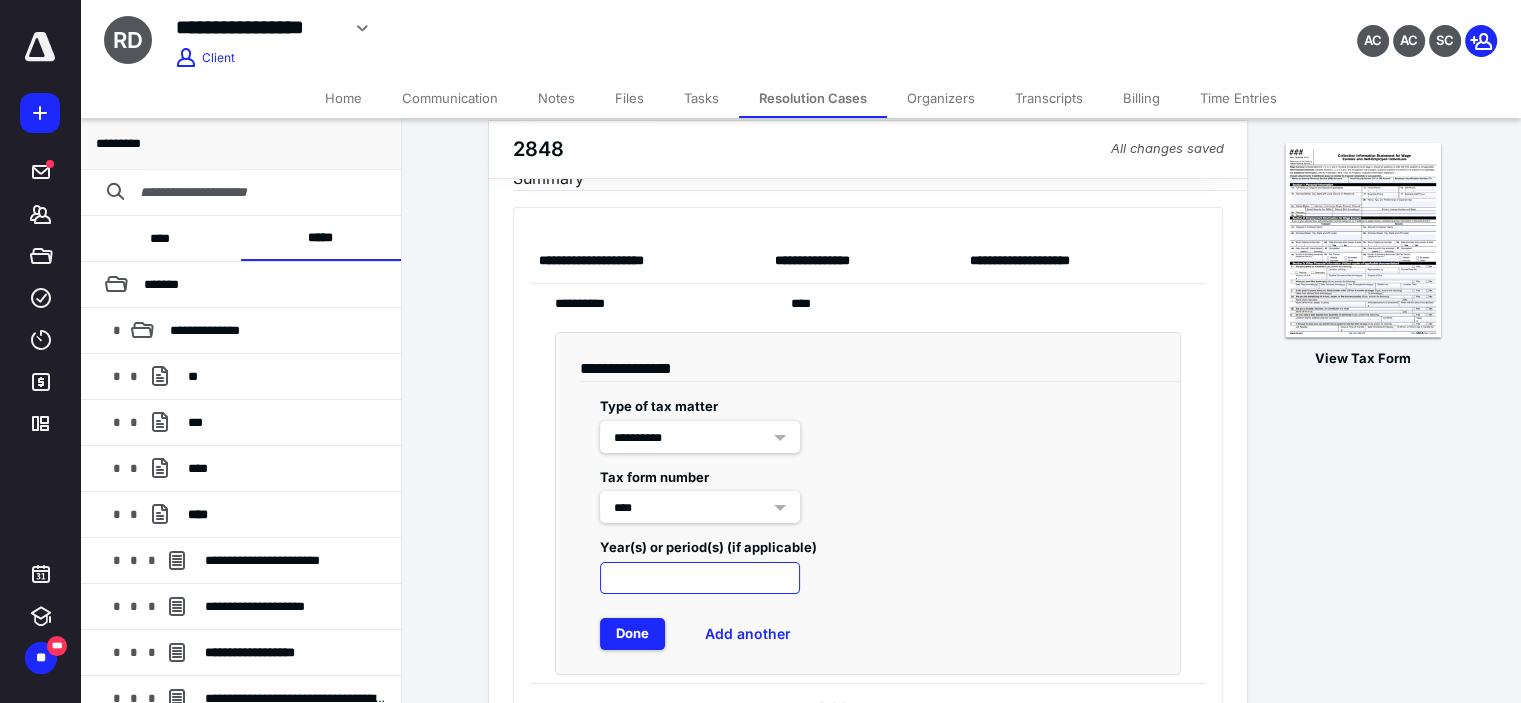 click at bounding box center (700, 578) 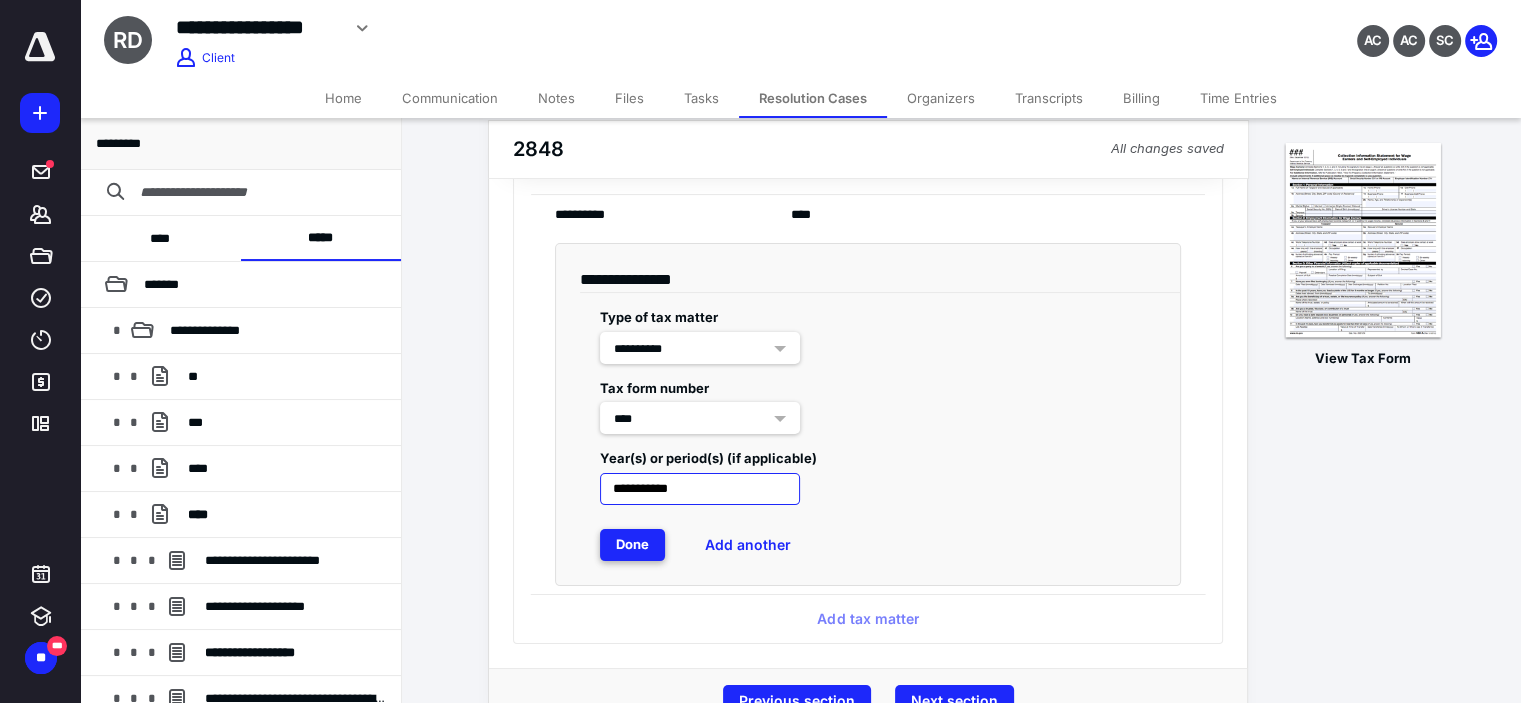scroll, scrollTop: 200, scrollLeft: 0, axis: vertical 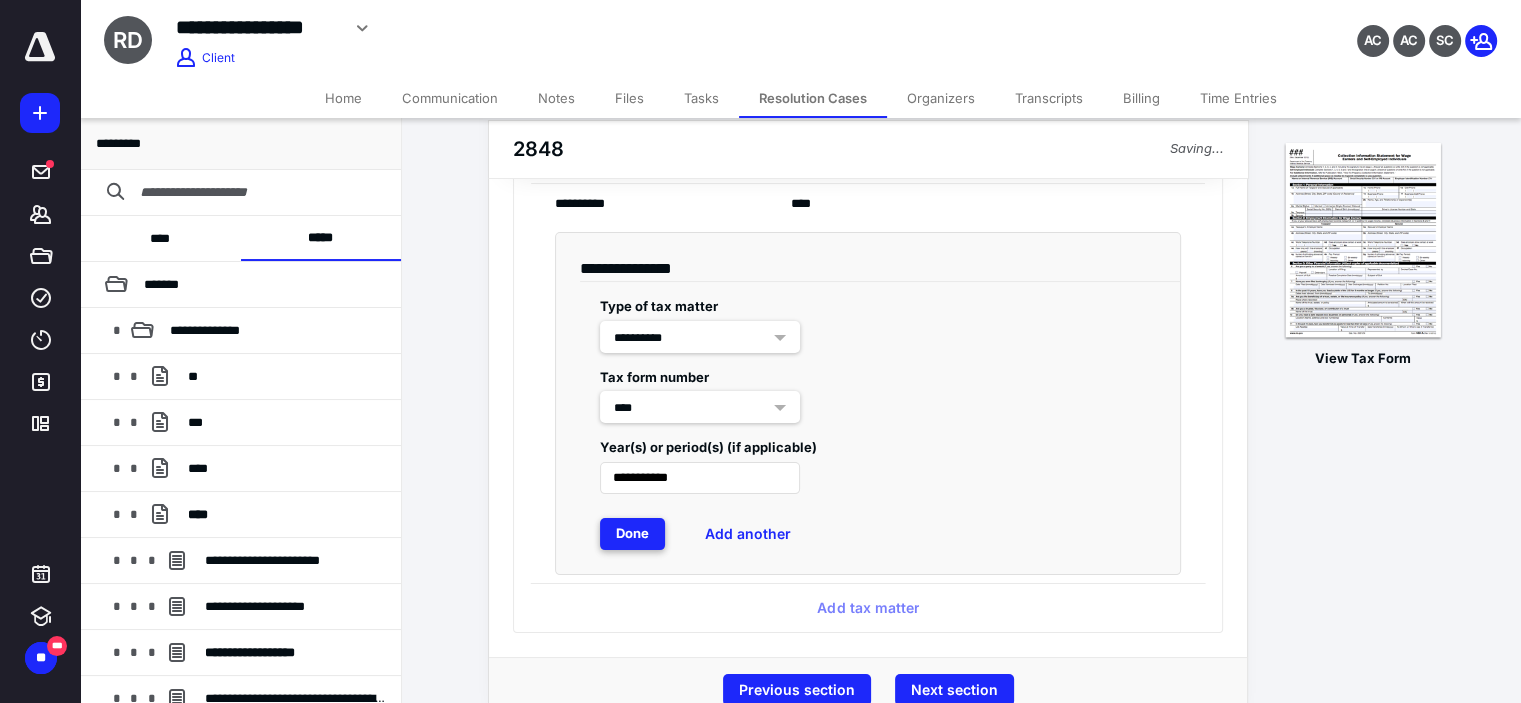 click on "Done" at bounding box center (632, 534) 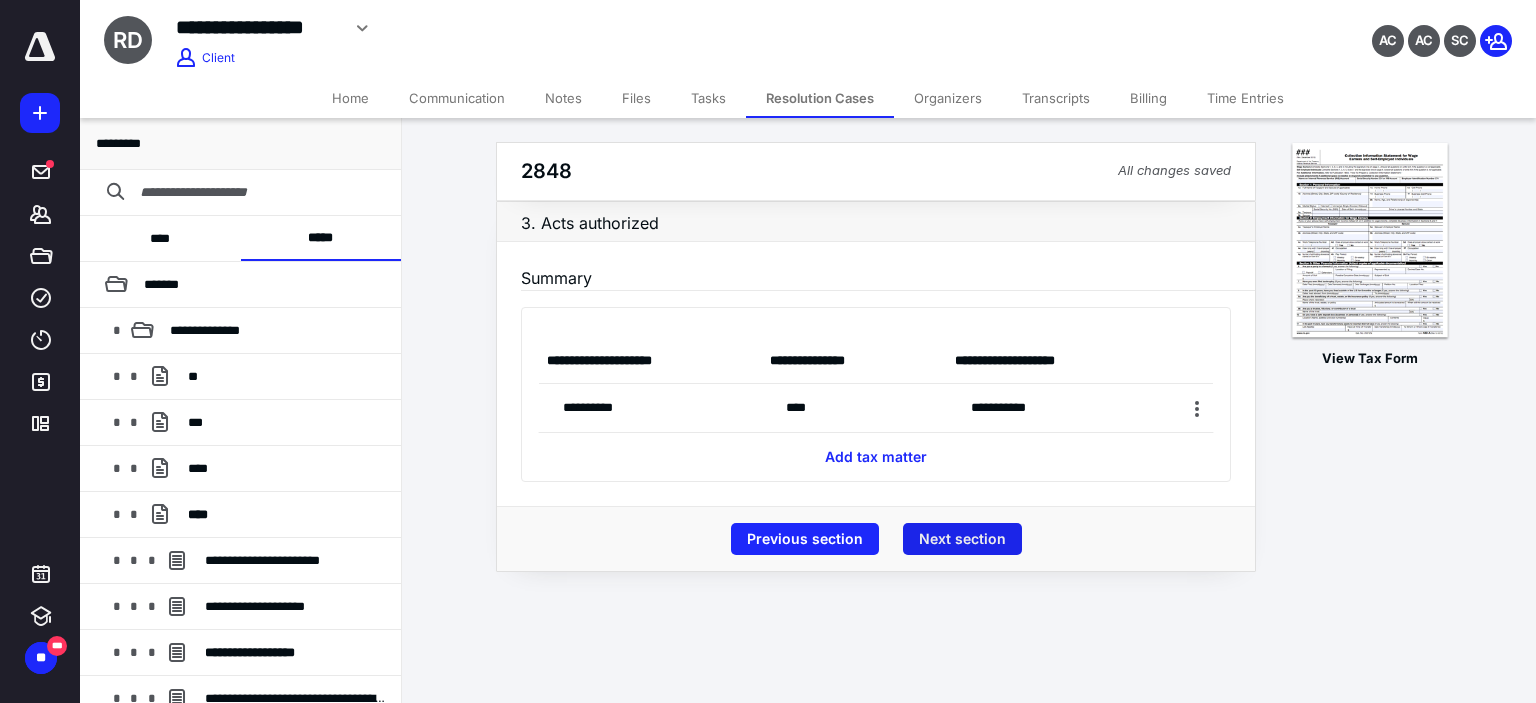 click on "Next section" at bounding box center [962, 539] 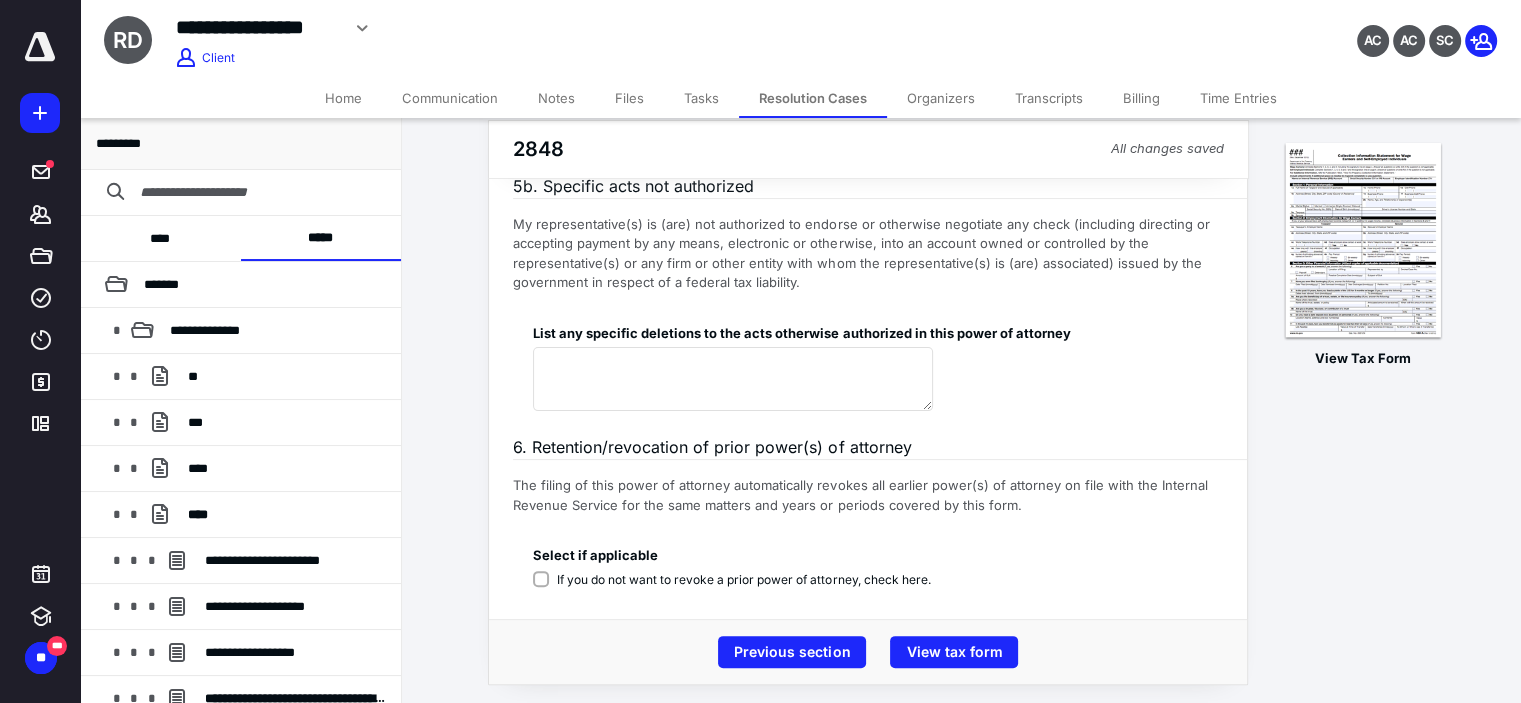 scroll, scrollTop: 415, scrollLeft: 0, axis: vertical 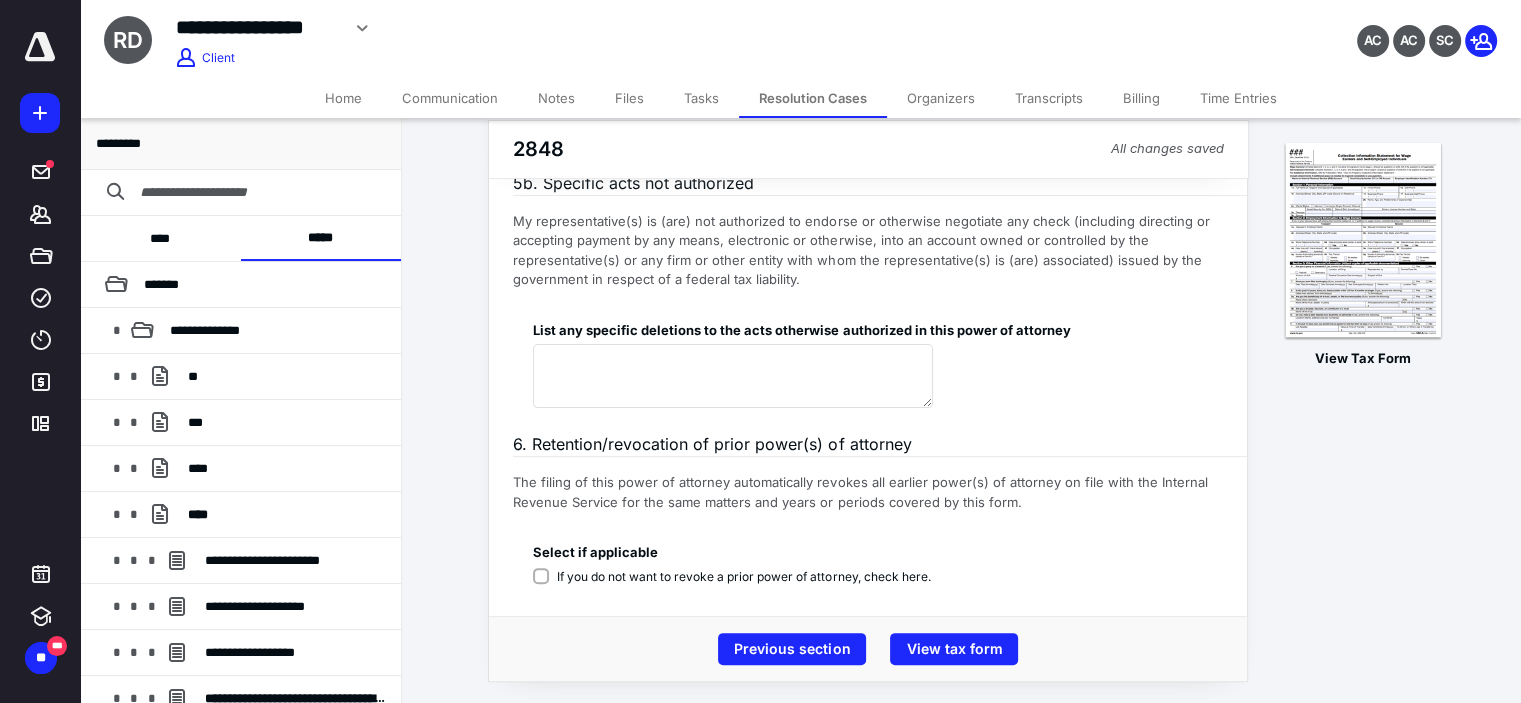 click on "If you do not want to revoke a prior power of attorney, check here." at bounding box center [743, 577] 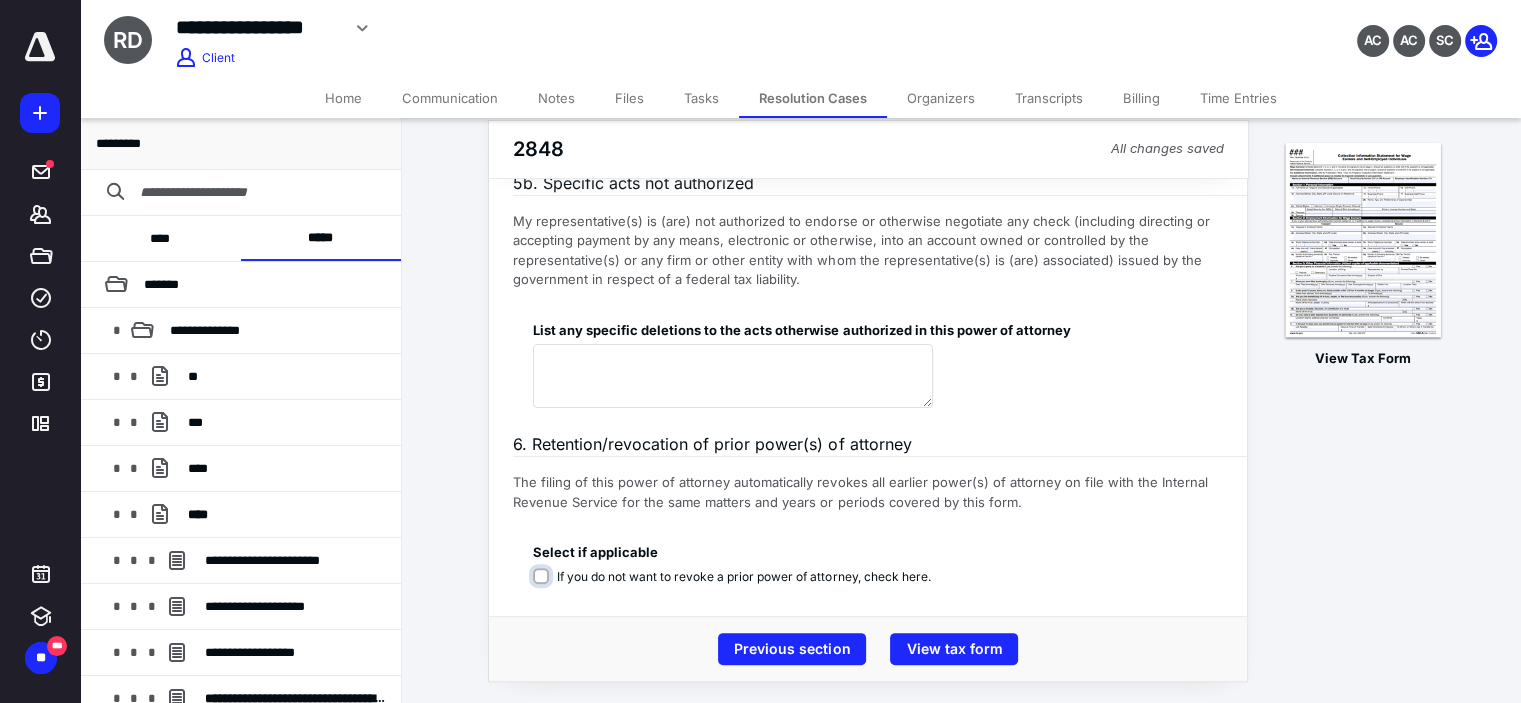 click on "If you do not want to revoke a prior power of attorney, check here." at bounding box center (735, 587) 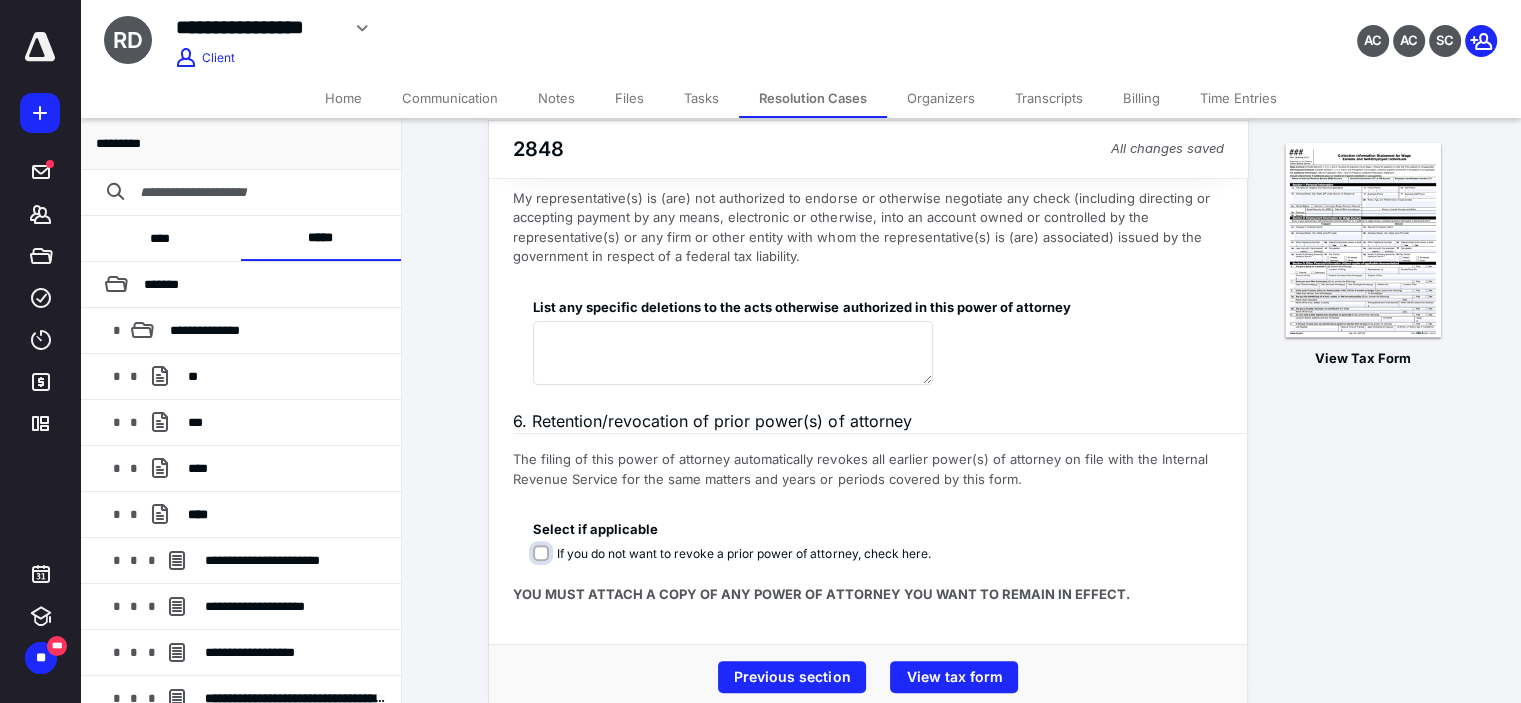 scroll, scrollTop: 467, scrollLeft: 0, axis: vertical 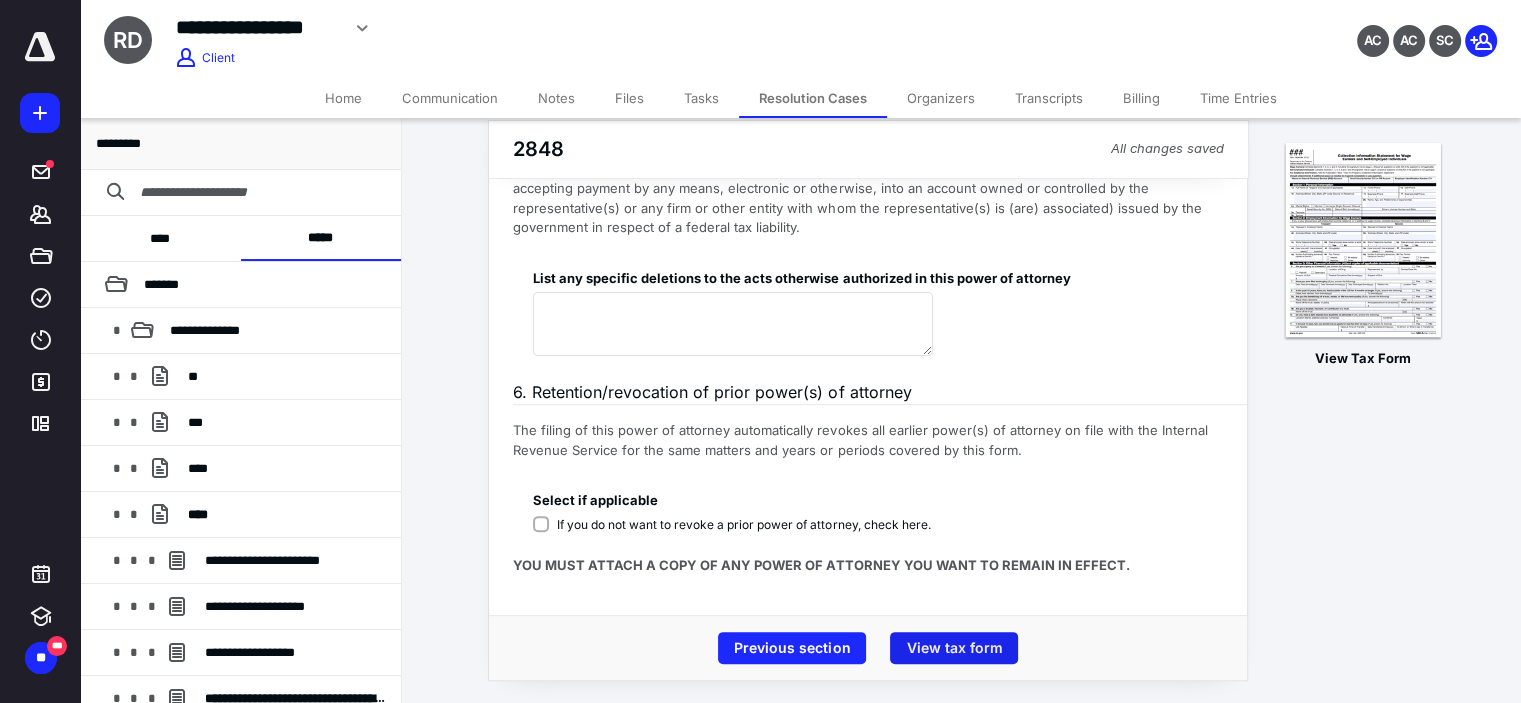 click on "View tax form" at bounding box center (954, 648) 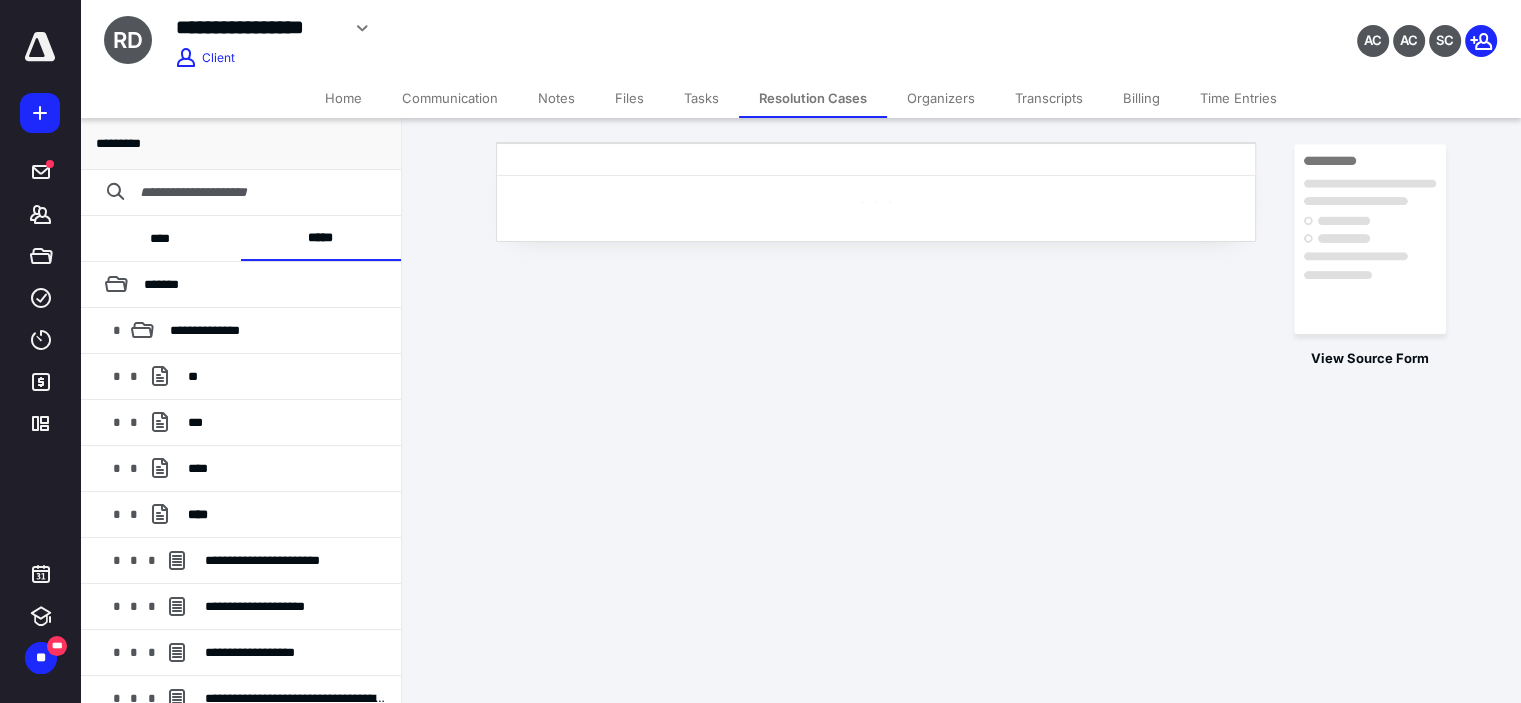 scroll, scrollTop: 0, scrollLeft: 0, axis: both 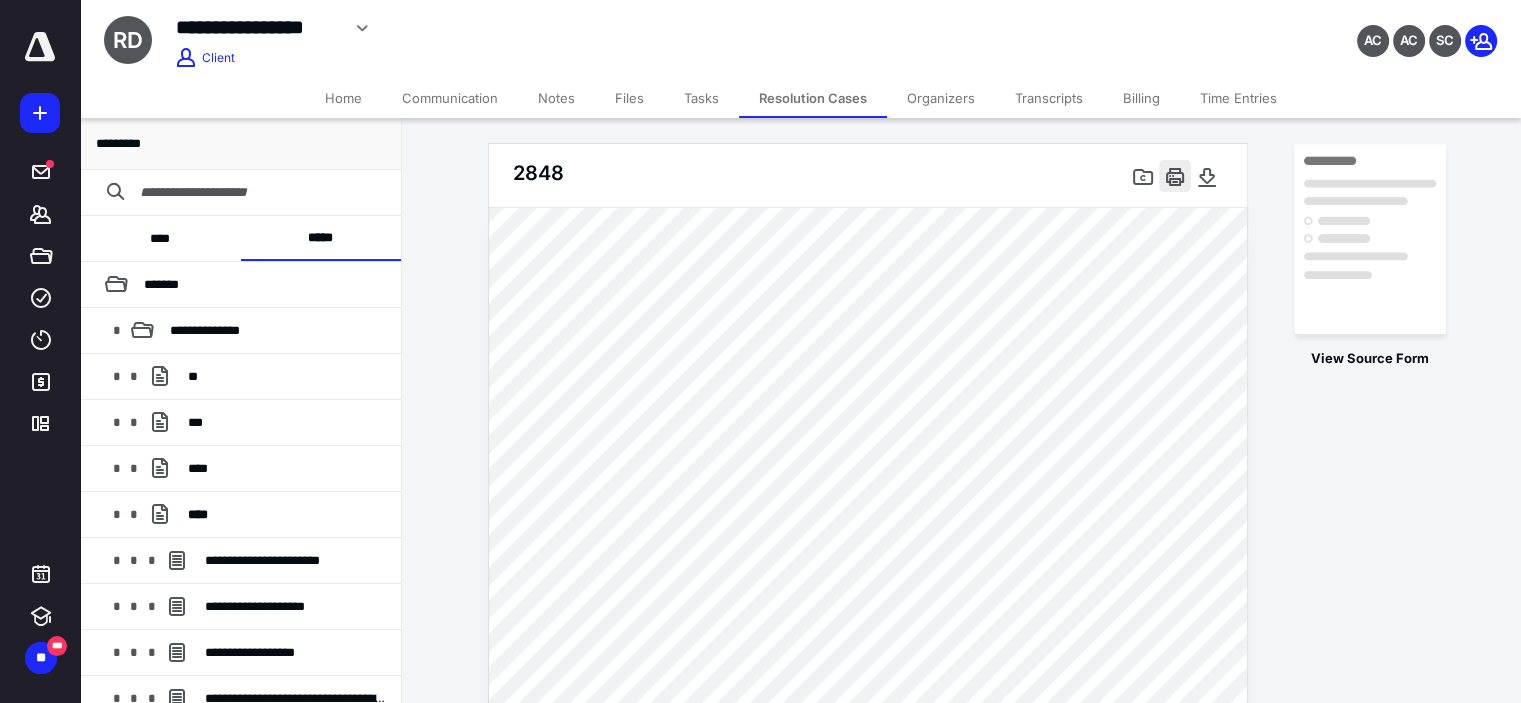 click at bounding box center [1175, 176] 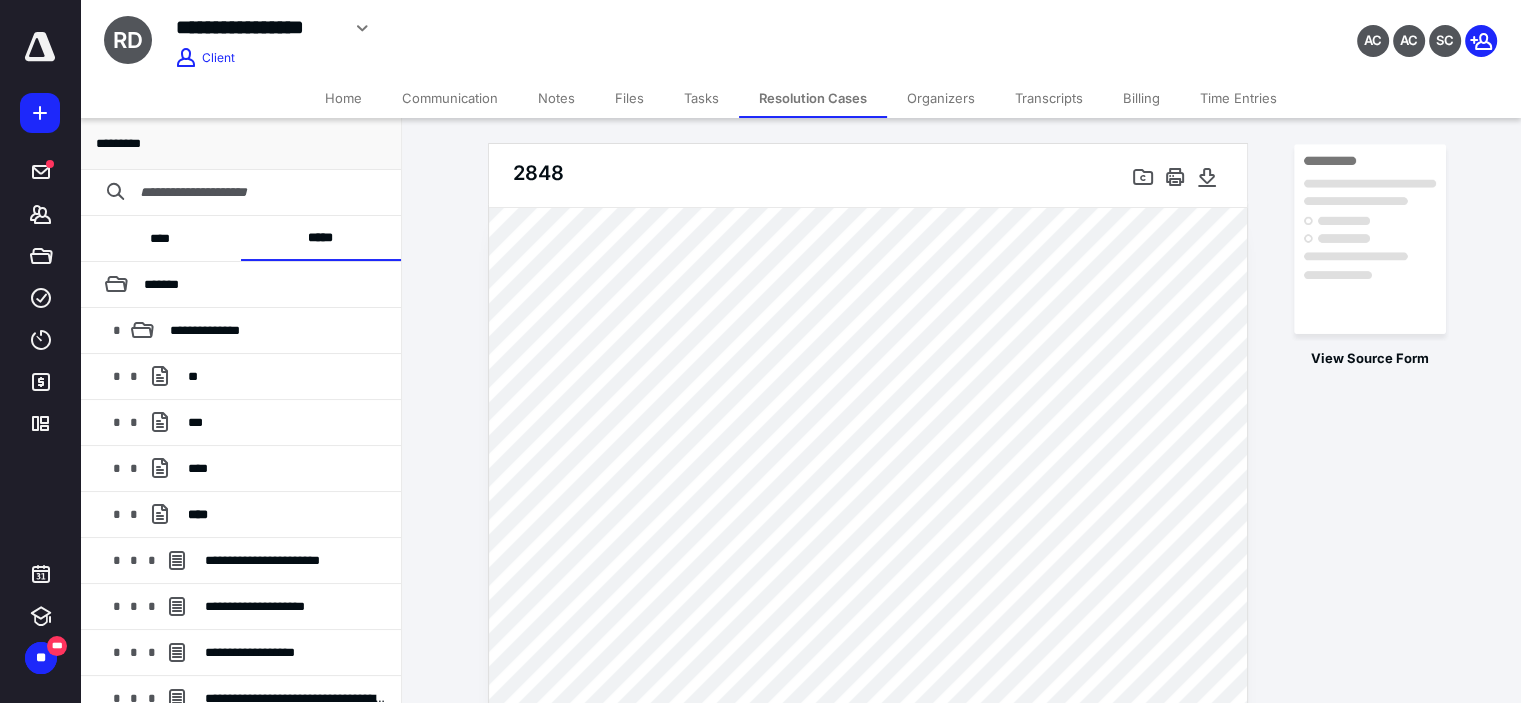 click on "View Source Form" at bounding box center (1370, 493) 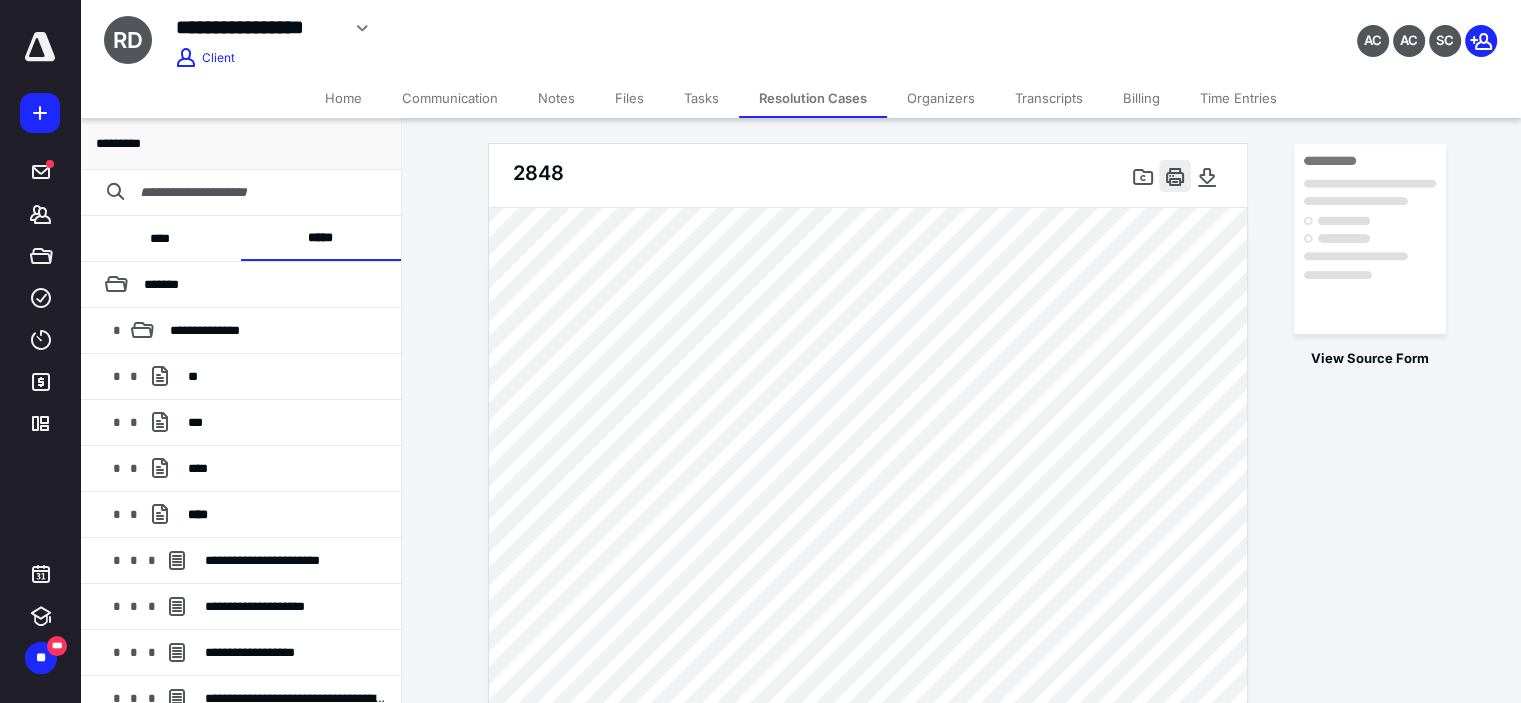 click at bounding box center [1175, 176] 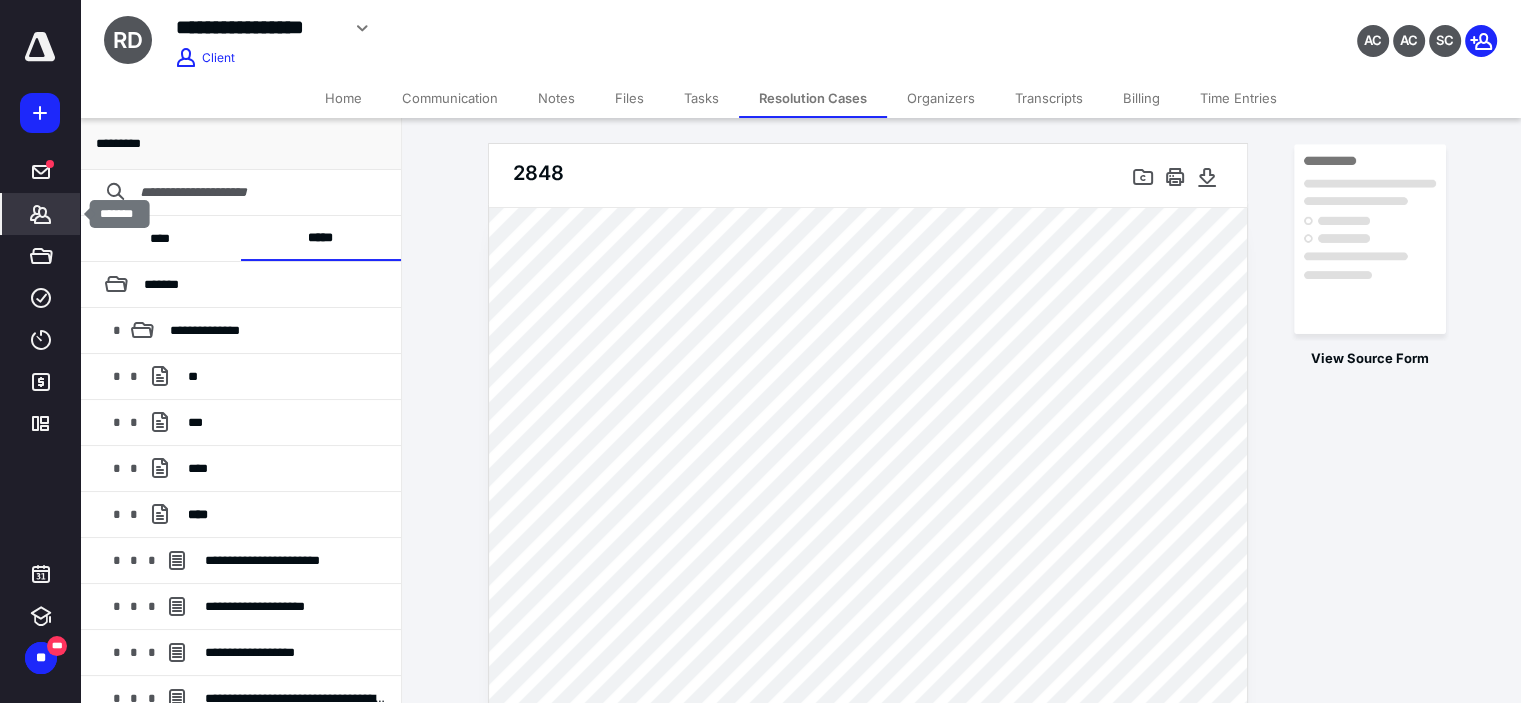 click 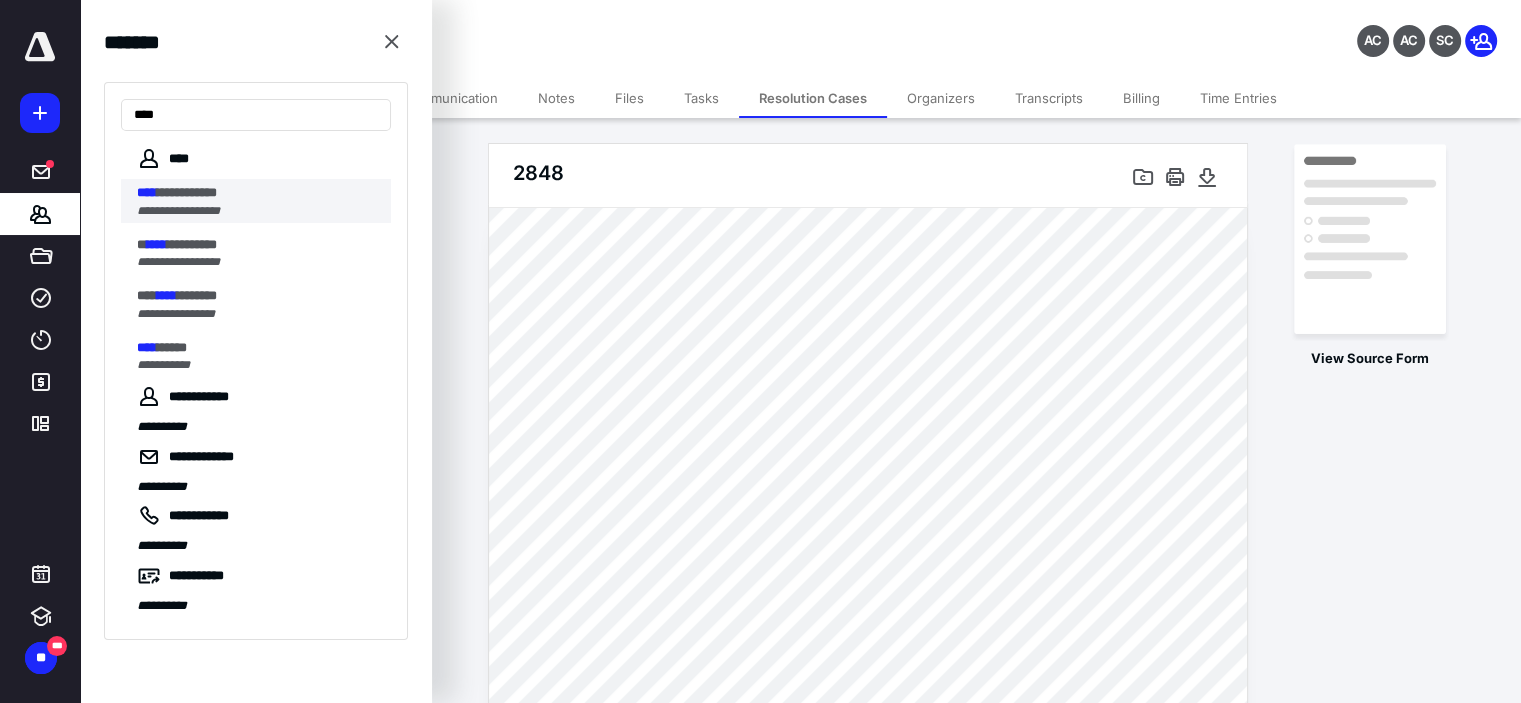 click on "**********" at bounding box center (258, 211) 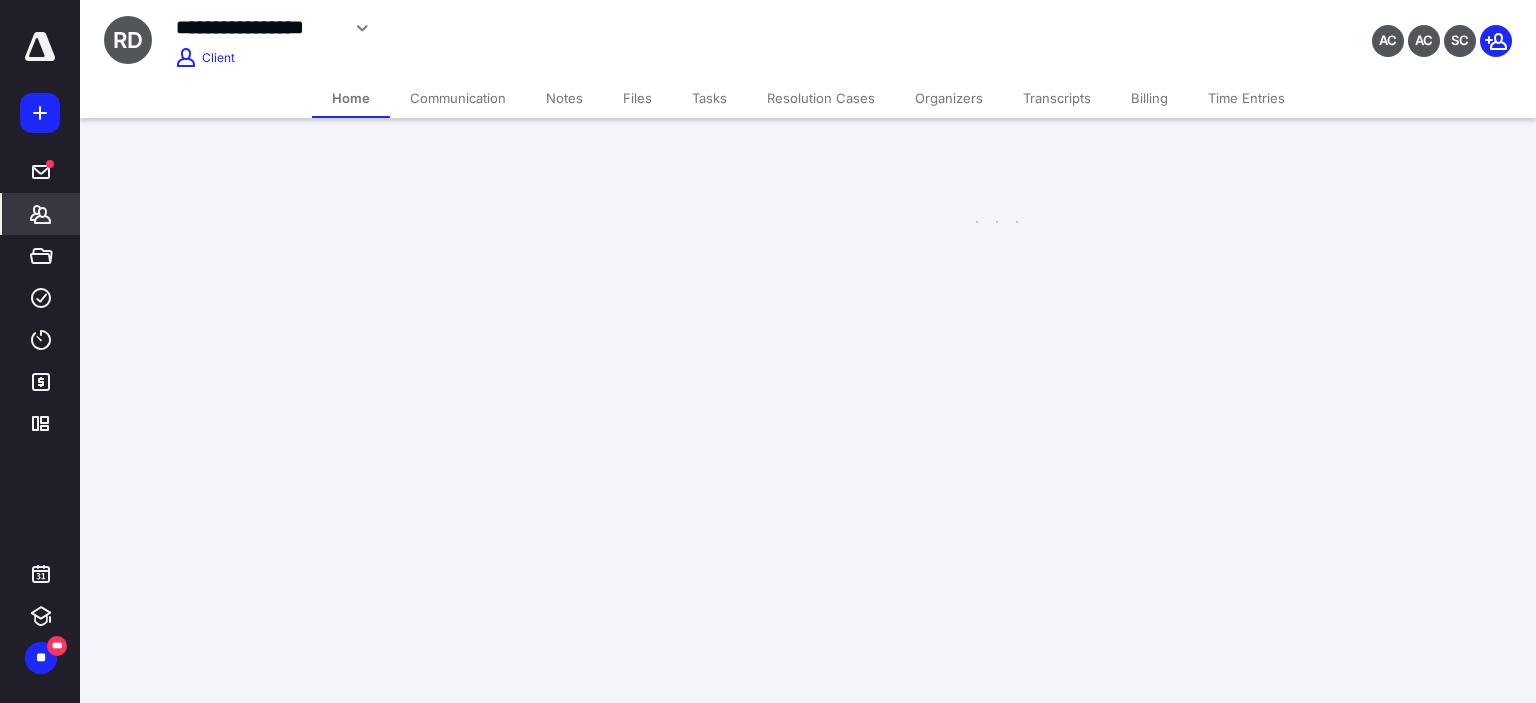 click on "**********" at bounding box center [768, 133] 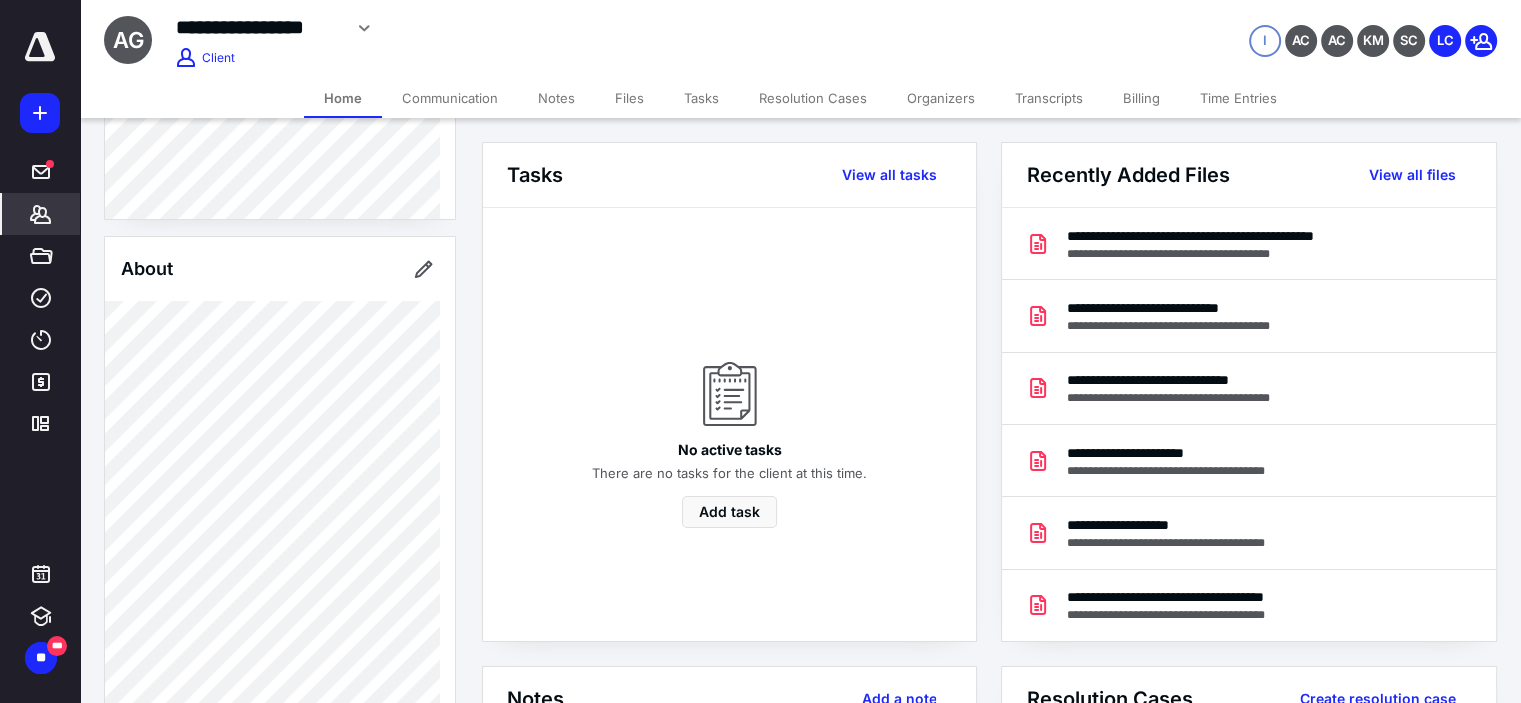 scroll, scrollTop: 0, scrollLeft: 0, axis: both 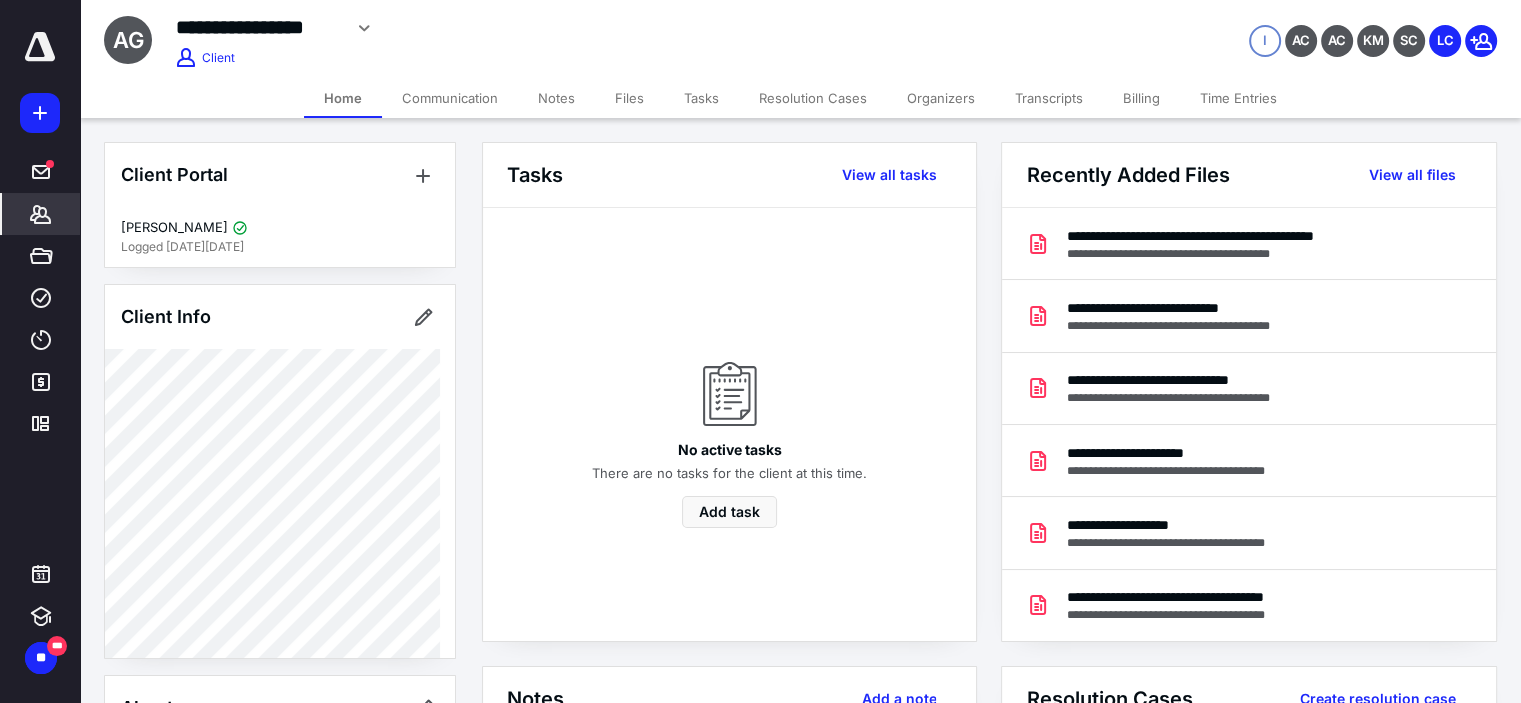 click on "Resolution Cases" at bounding box center [813, 98] 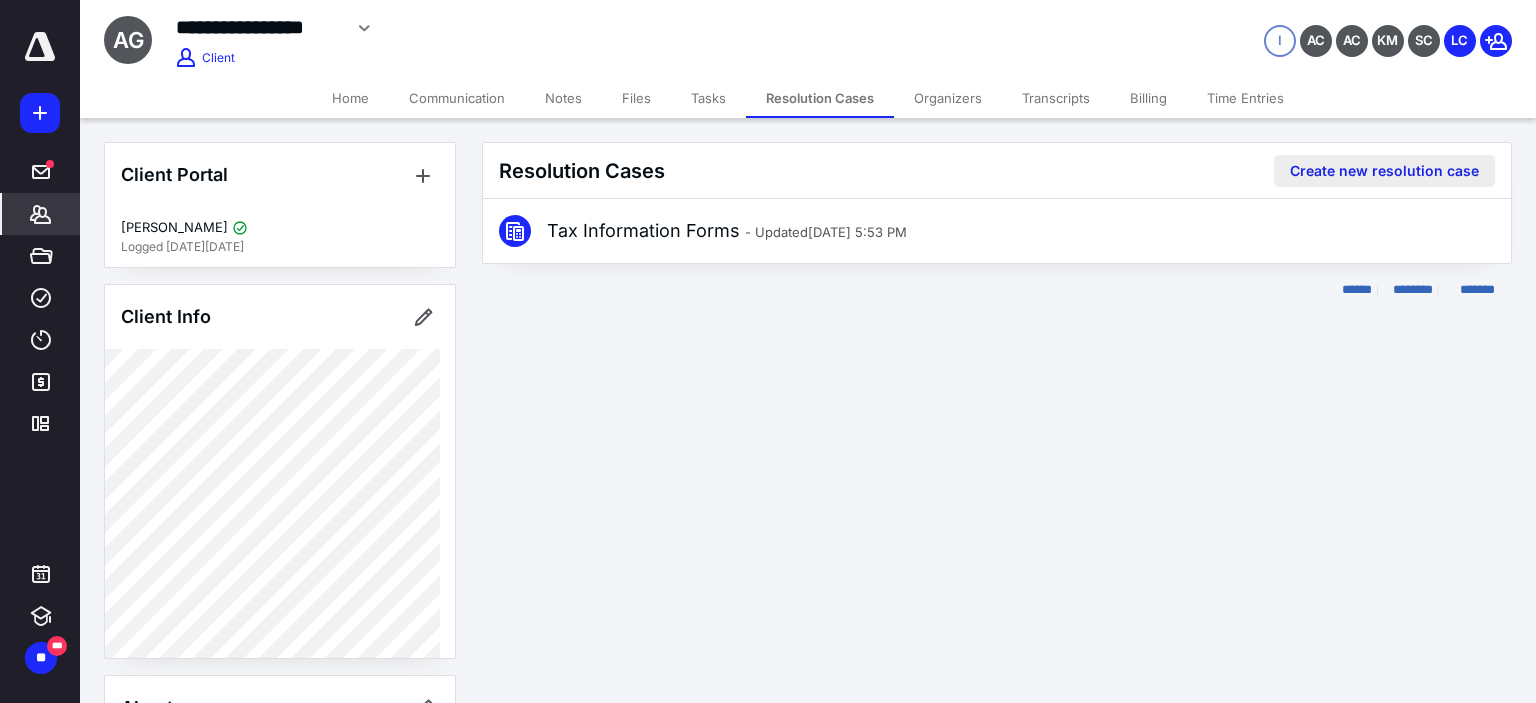 click on "Create new resolution case" at bounding box center [1384, 171] 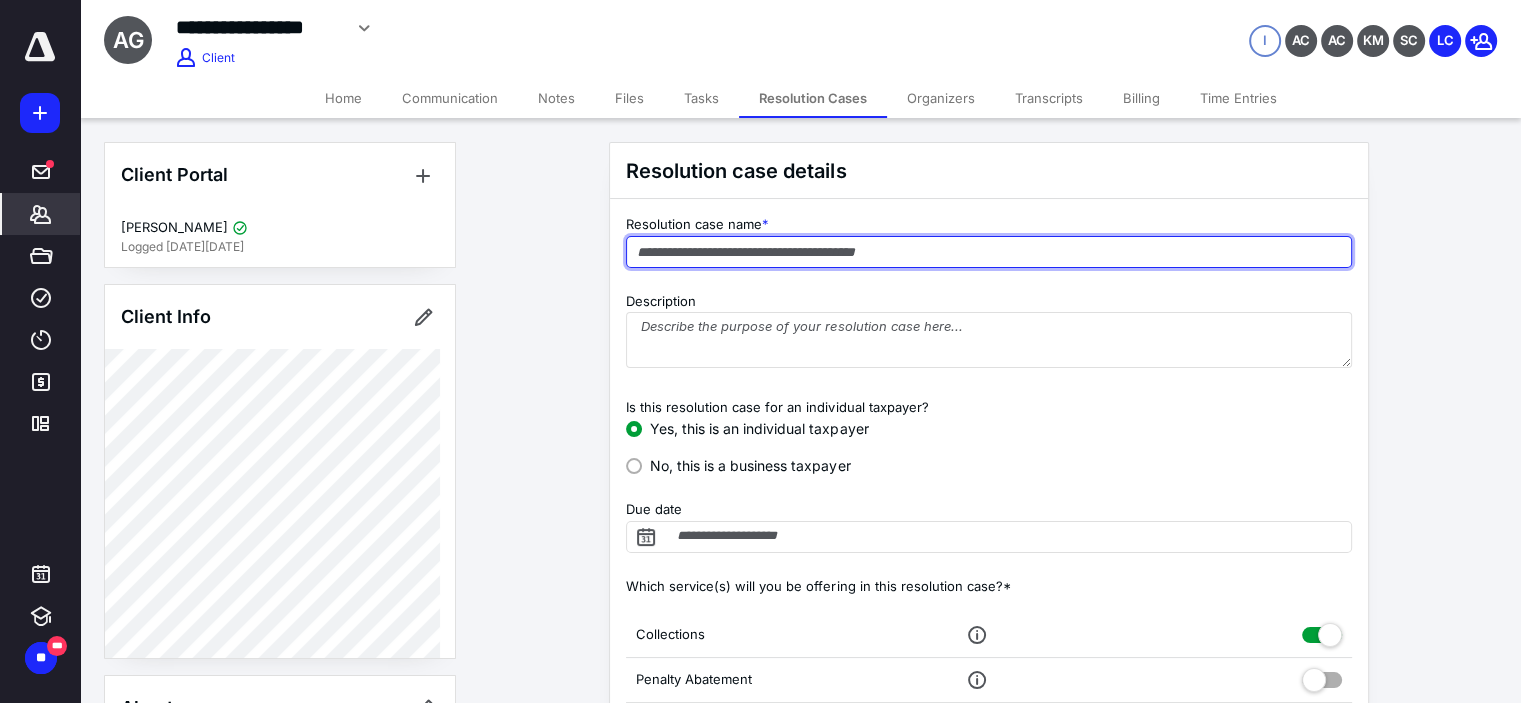 drag, startPoint x: 945, startPoint y: 259, endPoint x: 944, endPoint y: 188, distance: 71.00704 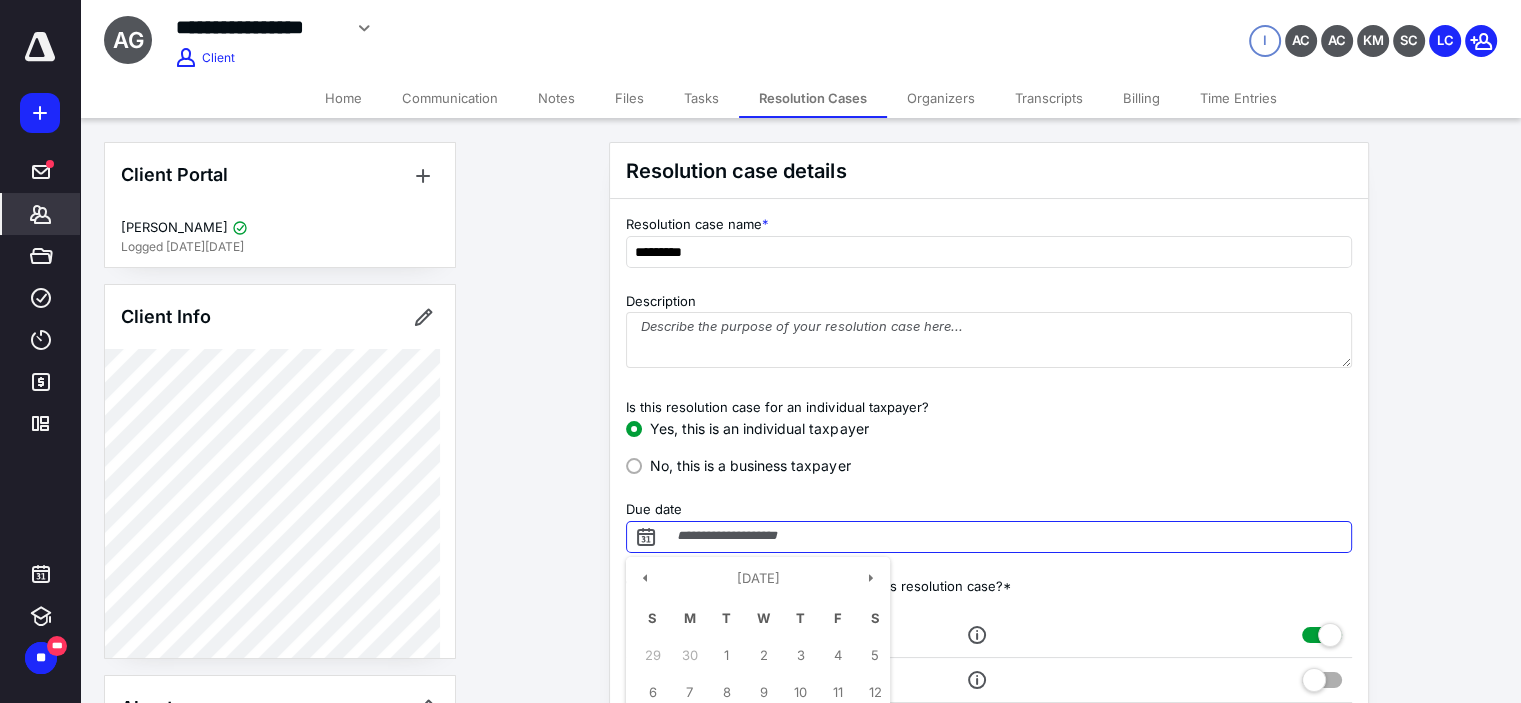 click on "Due date" at bounding box center [989, 537] 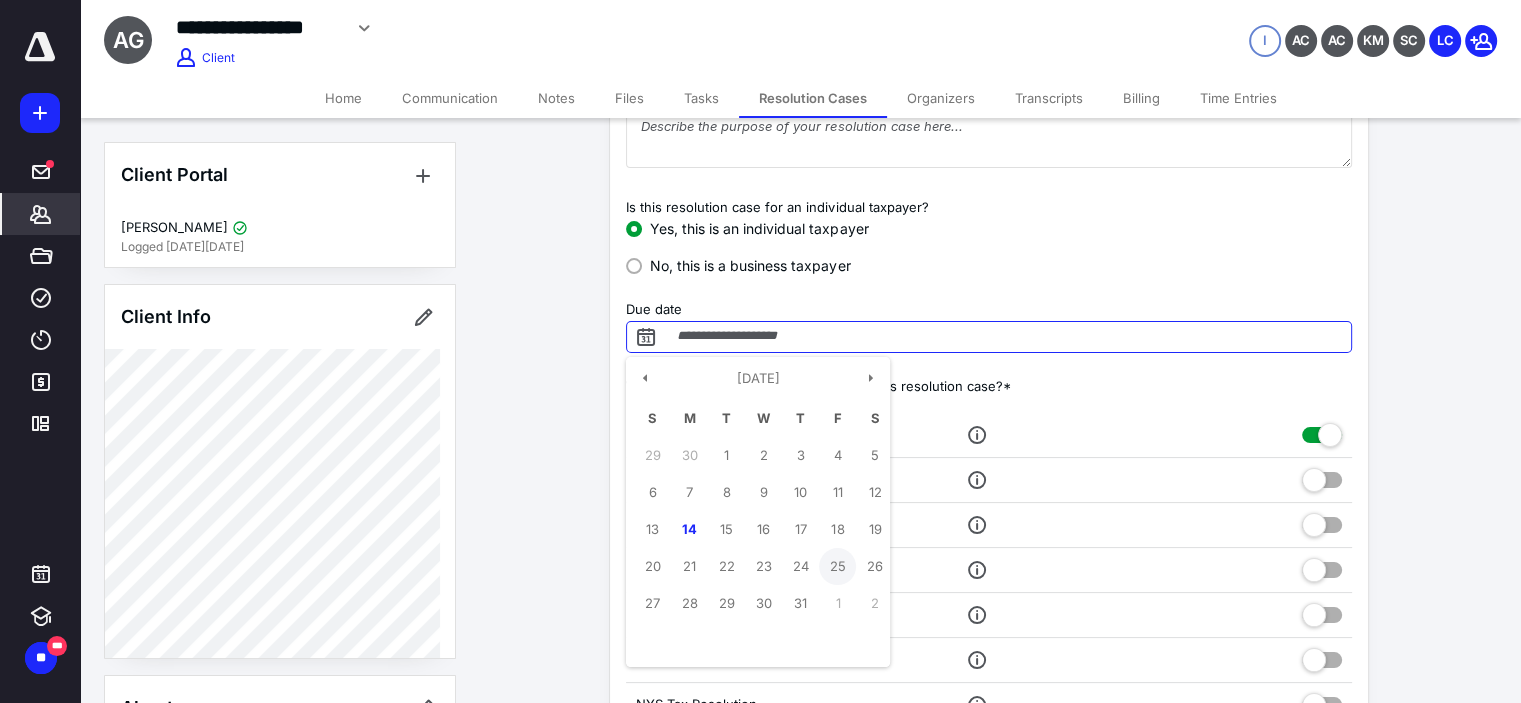 scroll, scrollTop: 266, scrollLeft: 0, axis: vertical 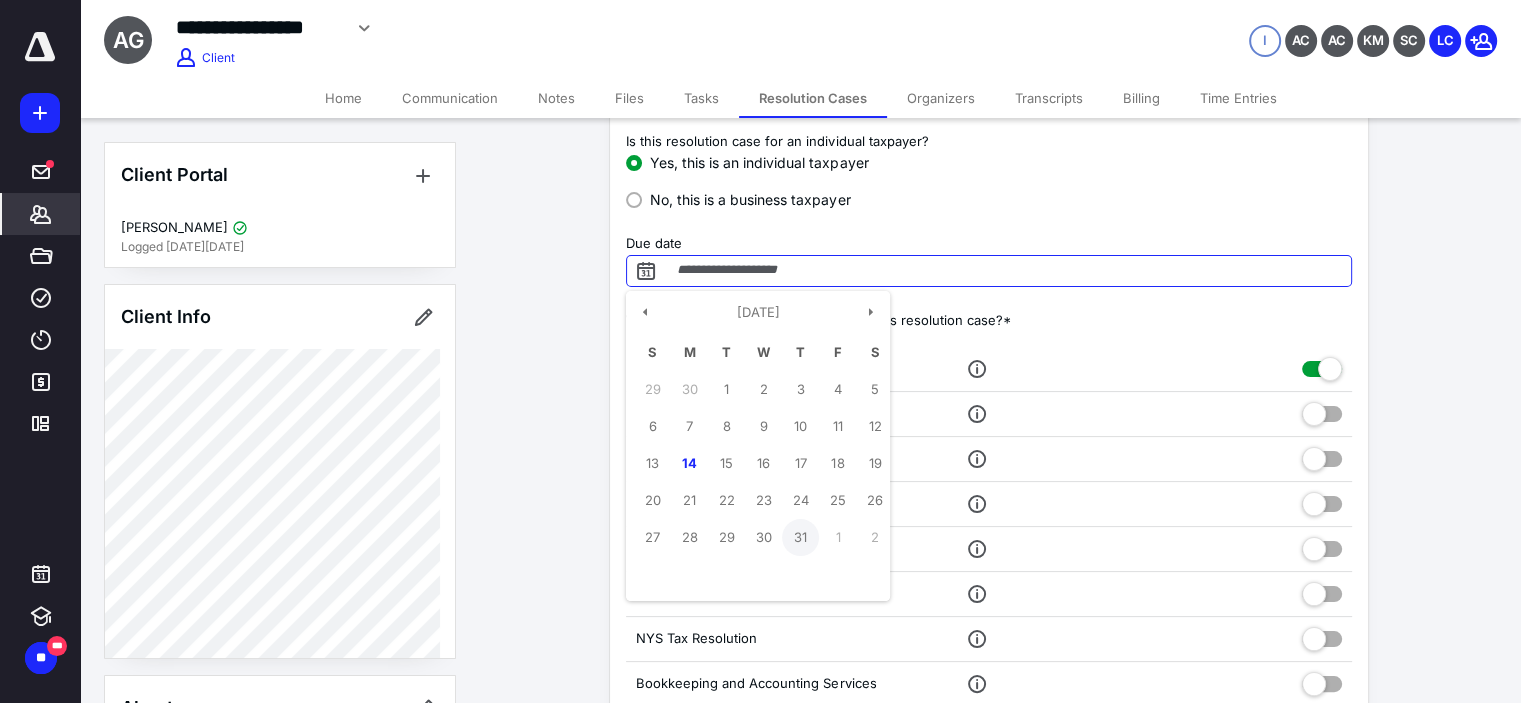 click on "31" at bounding box center [800, 537] 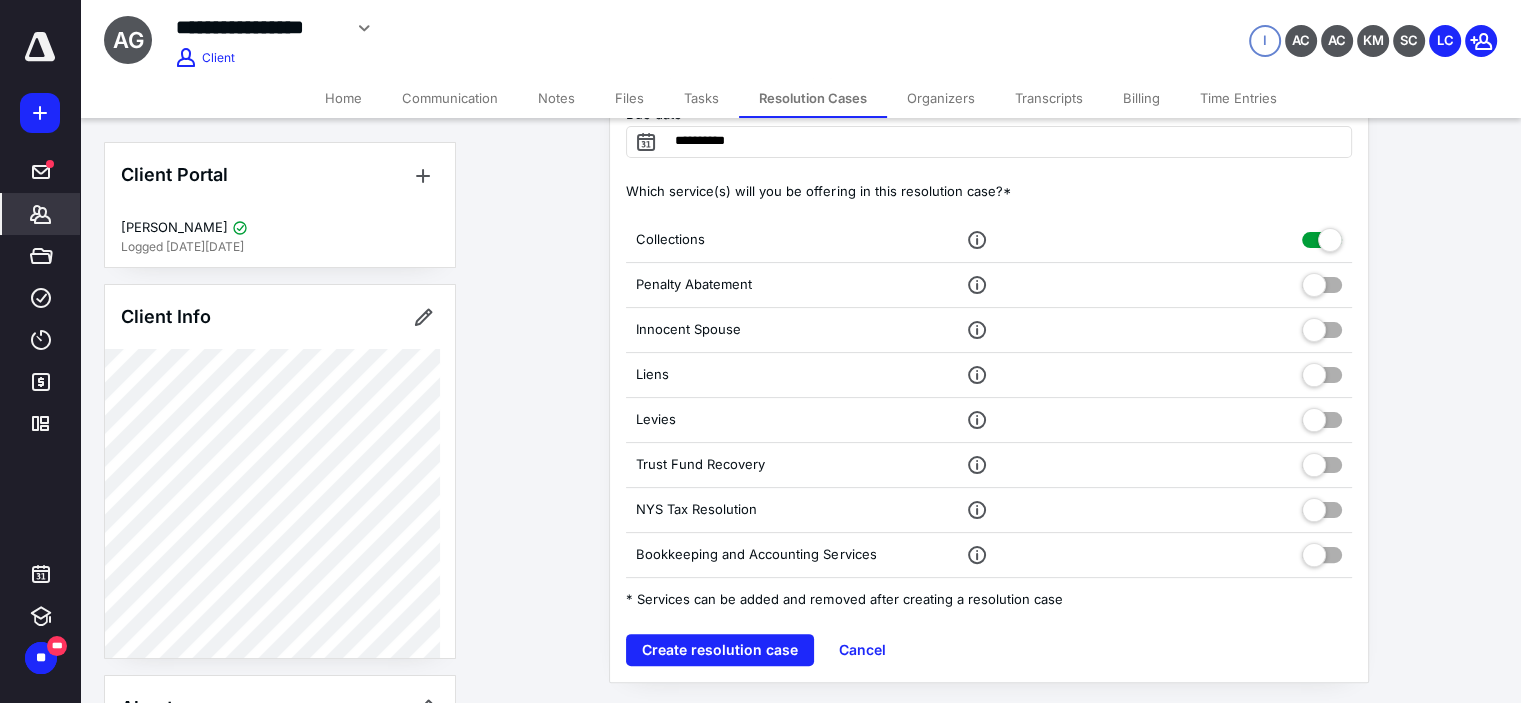 scroll, scrollTop: 396, scrollLeft: 0, axis: vertical 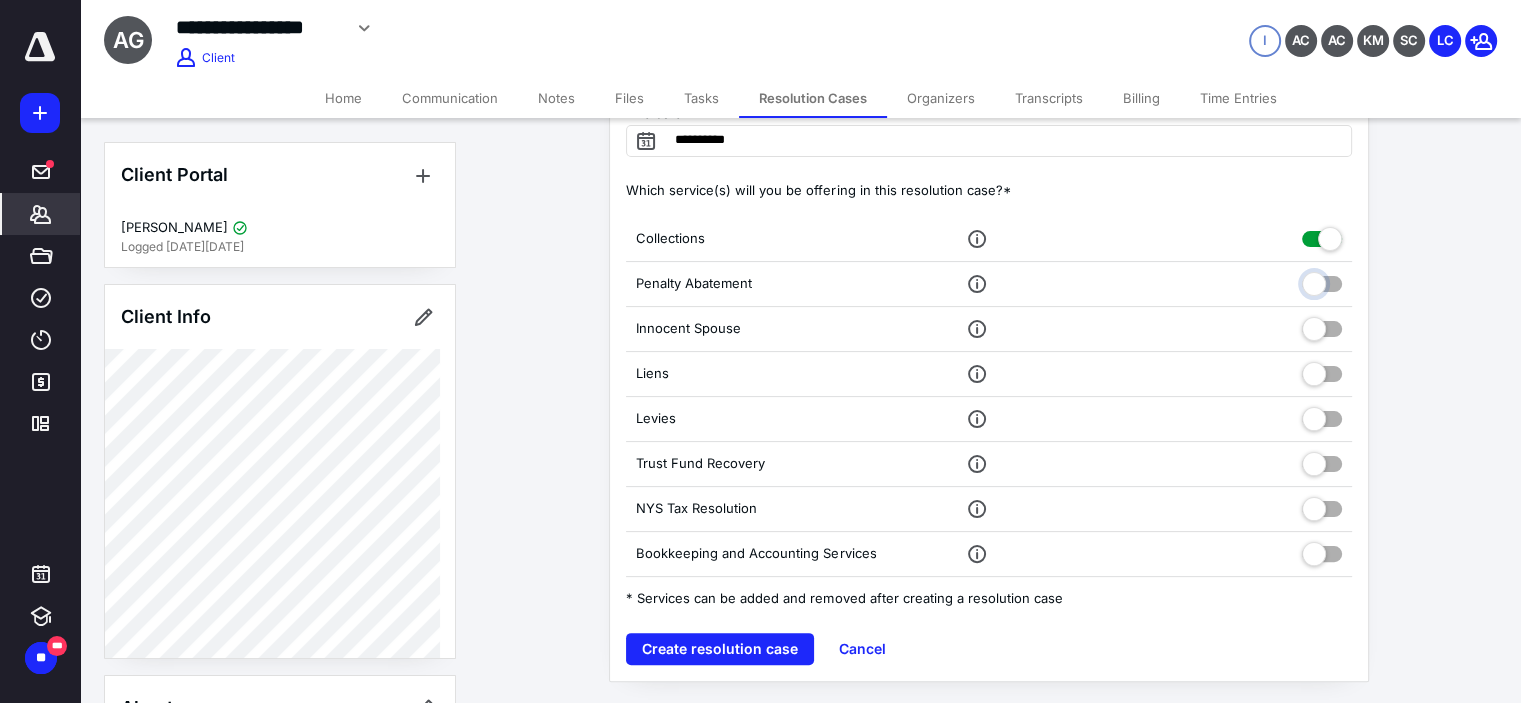 click at bounding box center [1322, 281] 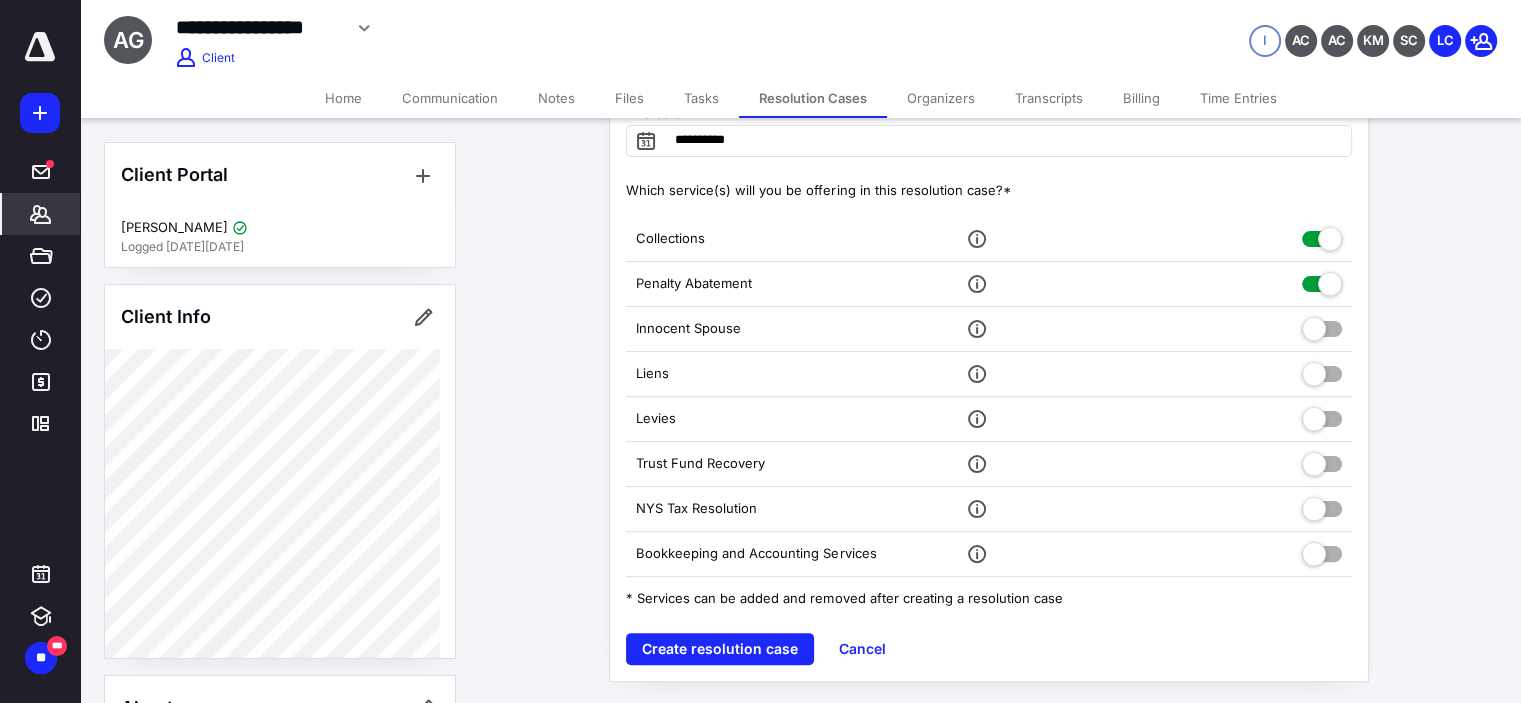 click at bounding box center [1322, 325] 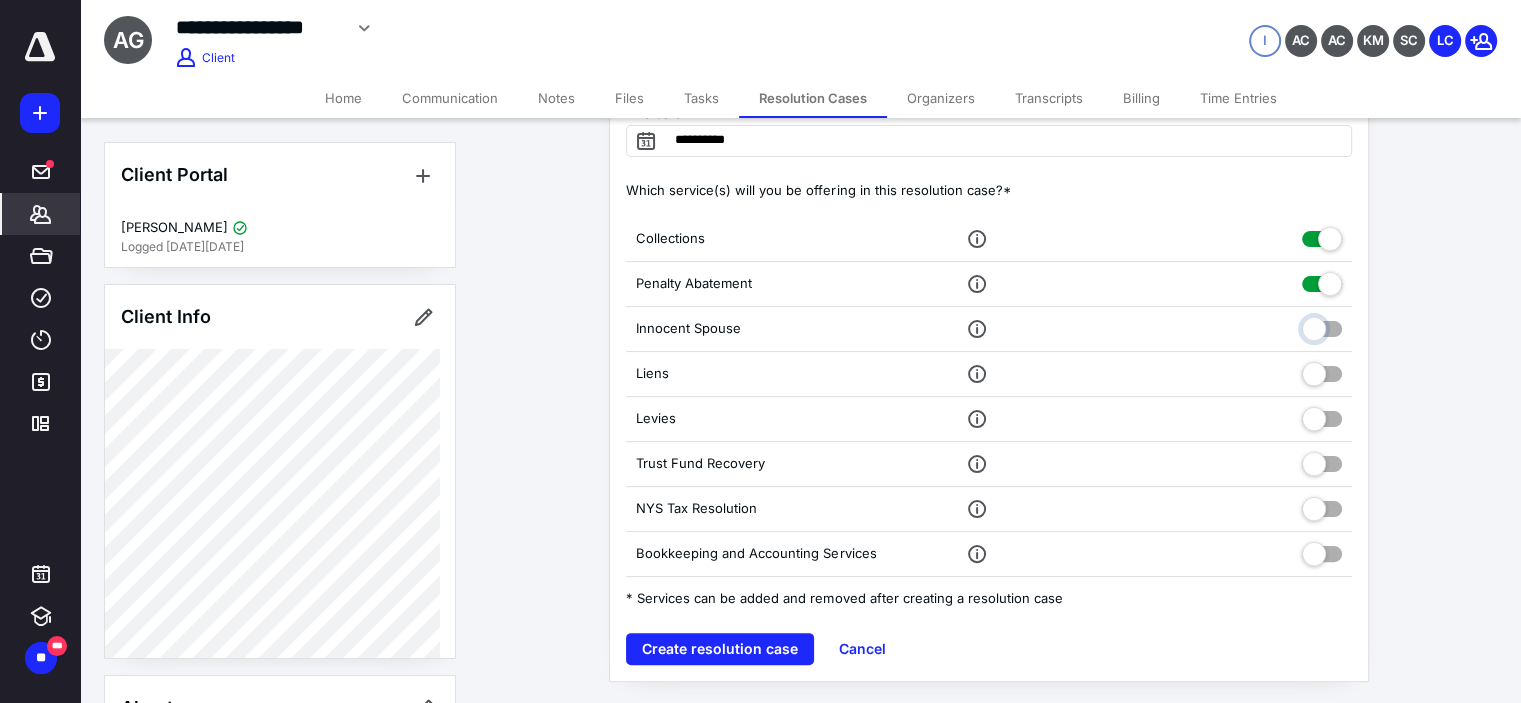 click at bounding box center (1322, 326) 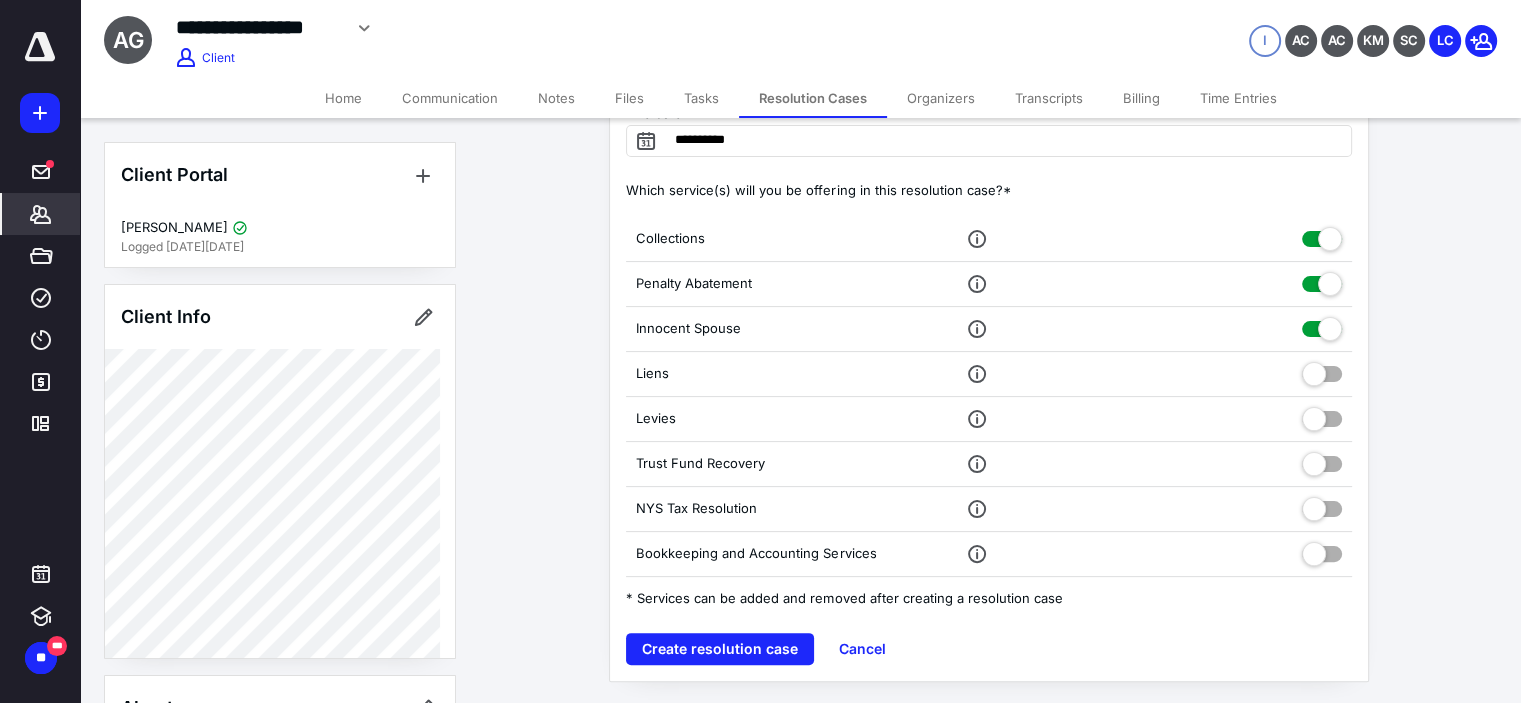 click at bounding box center (1322, 370) 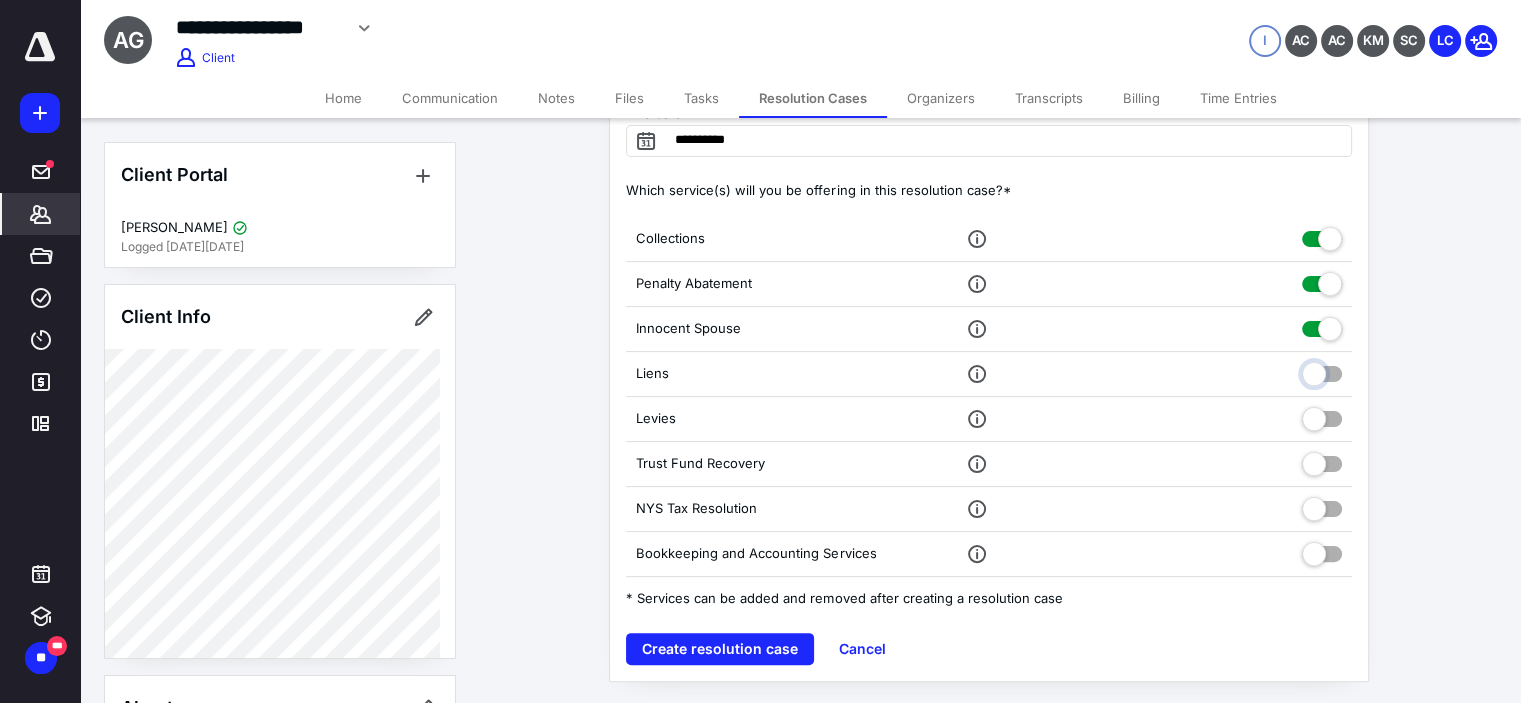 click at bounding box center [1322, 371] 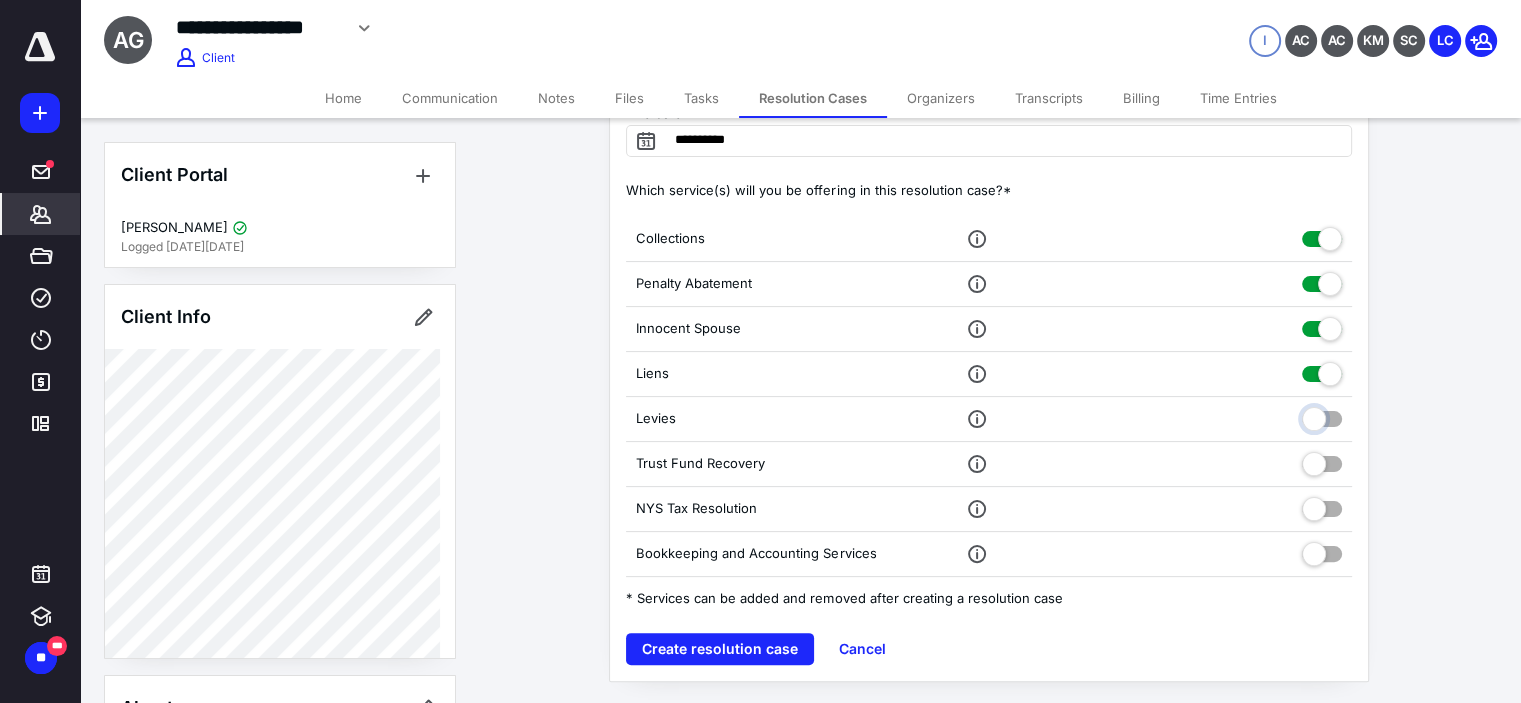 click at bounding box center [1322, 416] 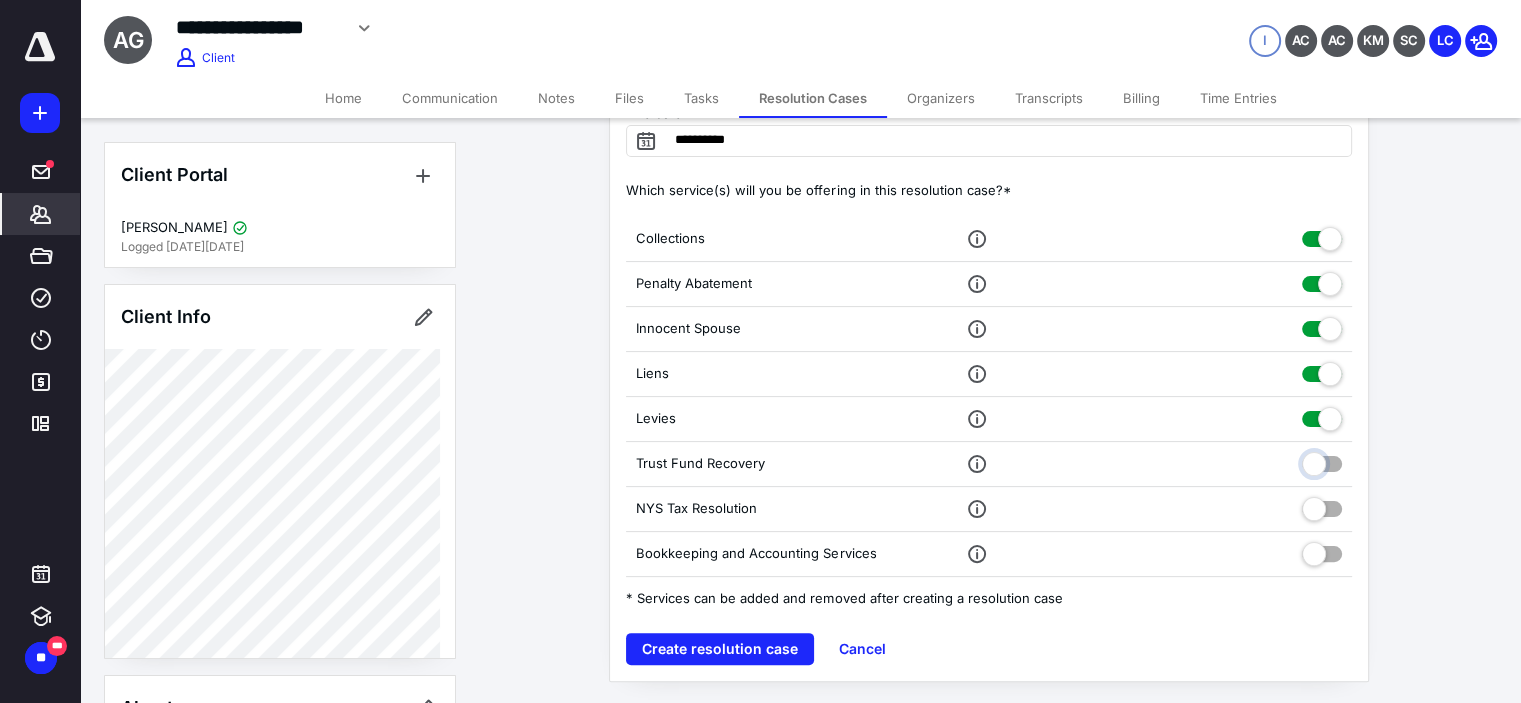 click at bounding box center [1322, 461] 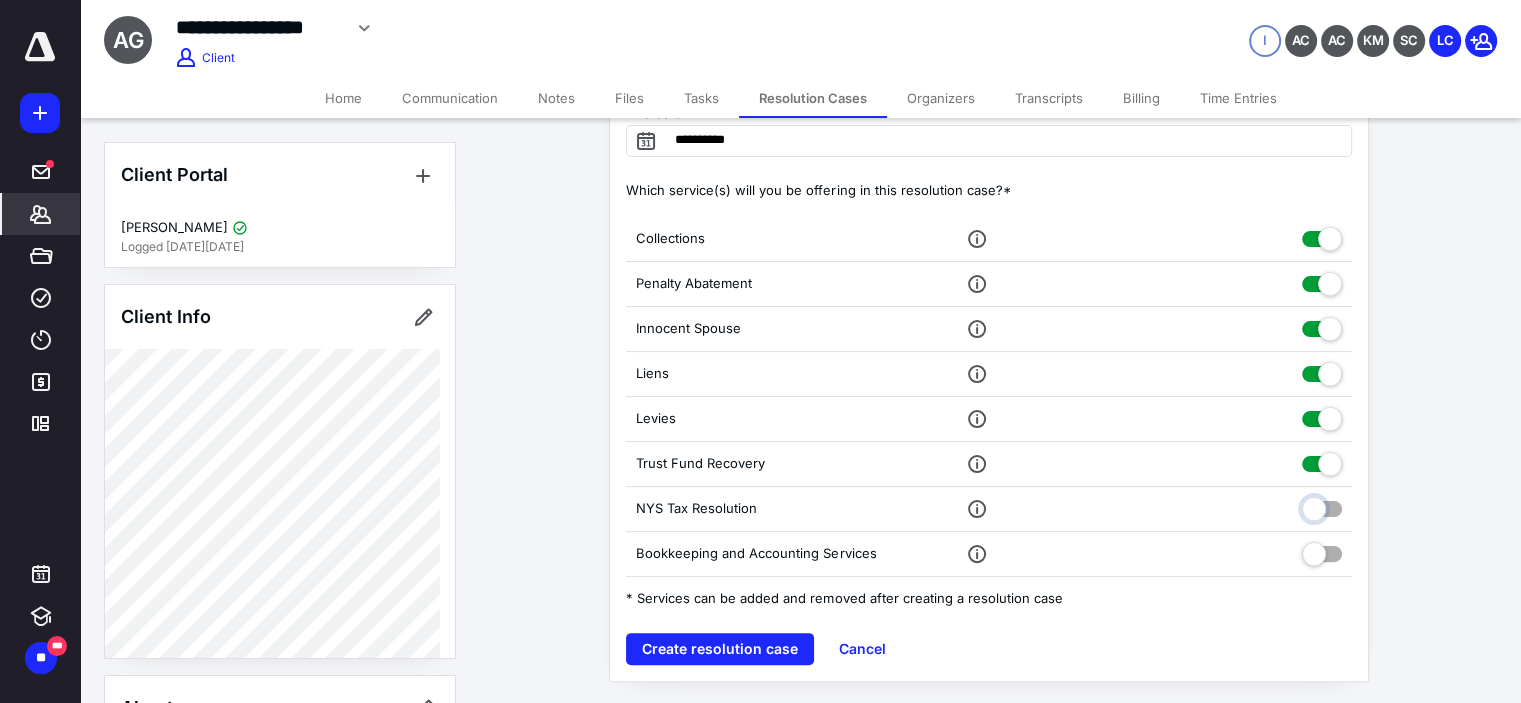click at bounding box center (1322, 506) 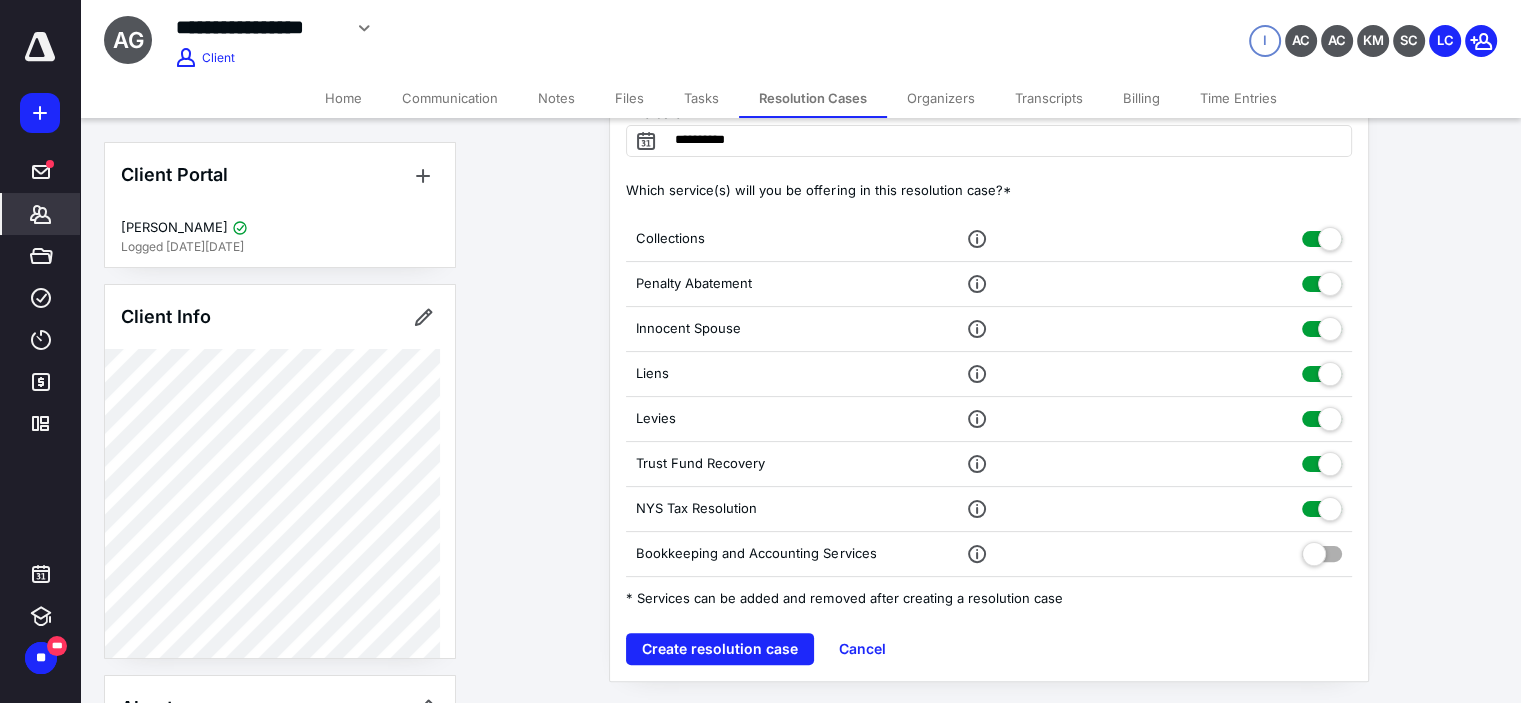 click on "Bookkeeping and Accounting Services" at bounding box center [989, 554] 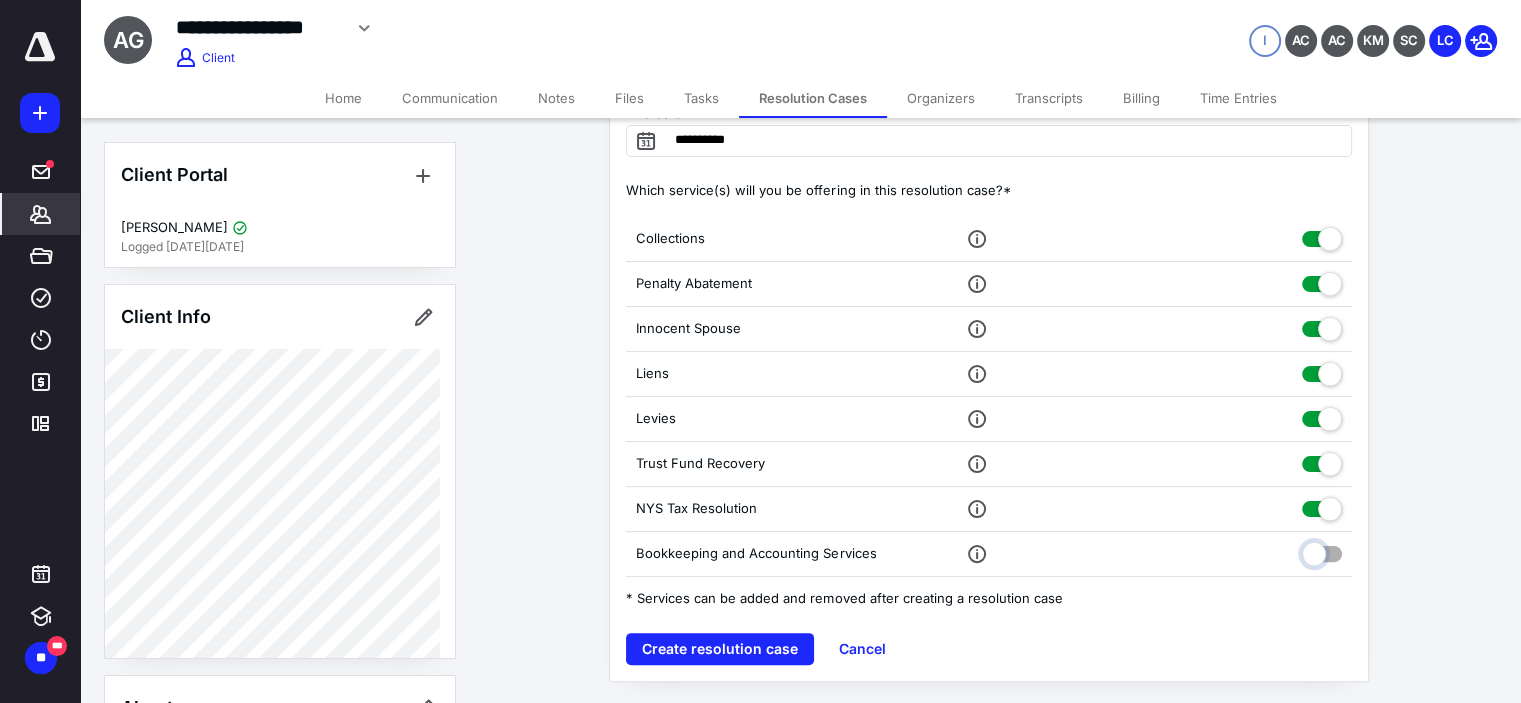 click at bounding box center [1322, 551] 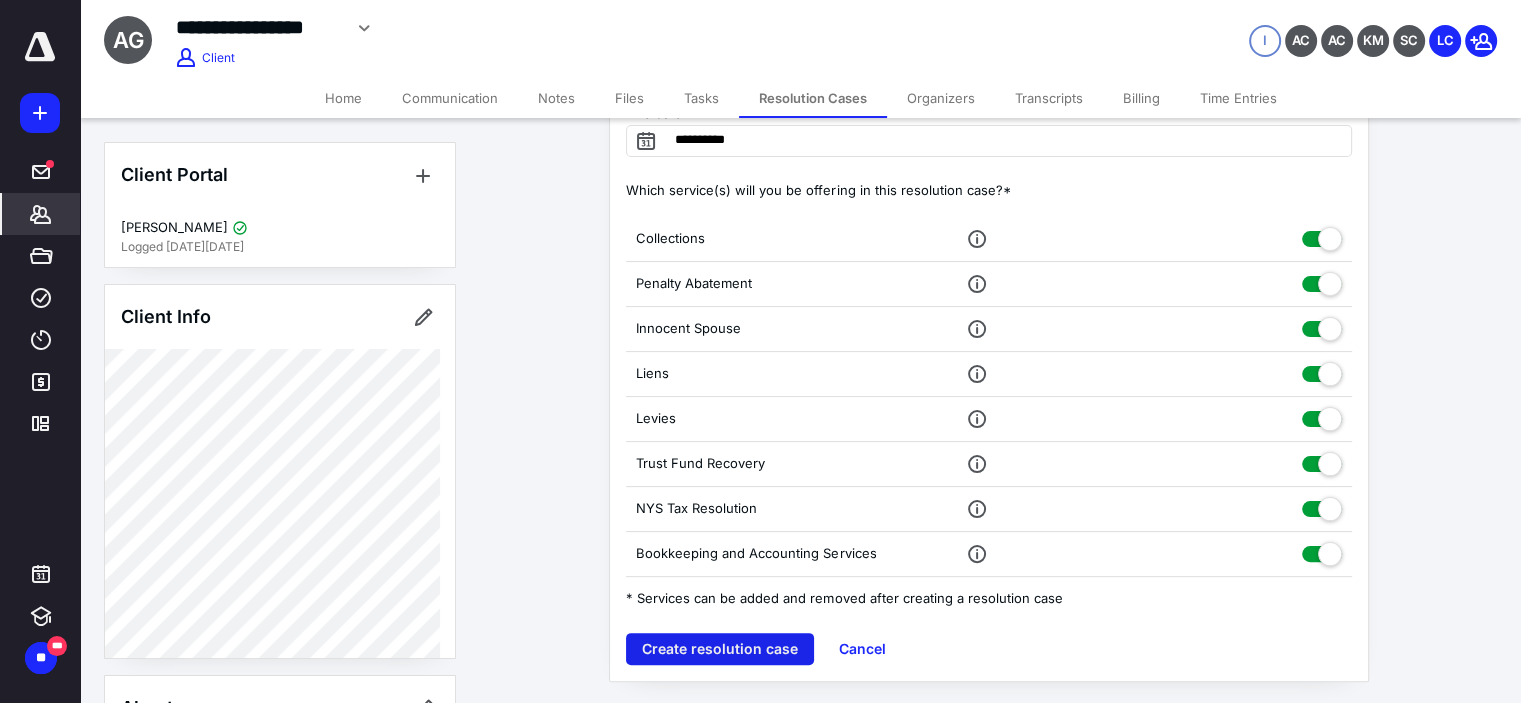 click on "Create resolution case" at bounding box center (720, 649) 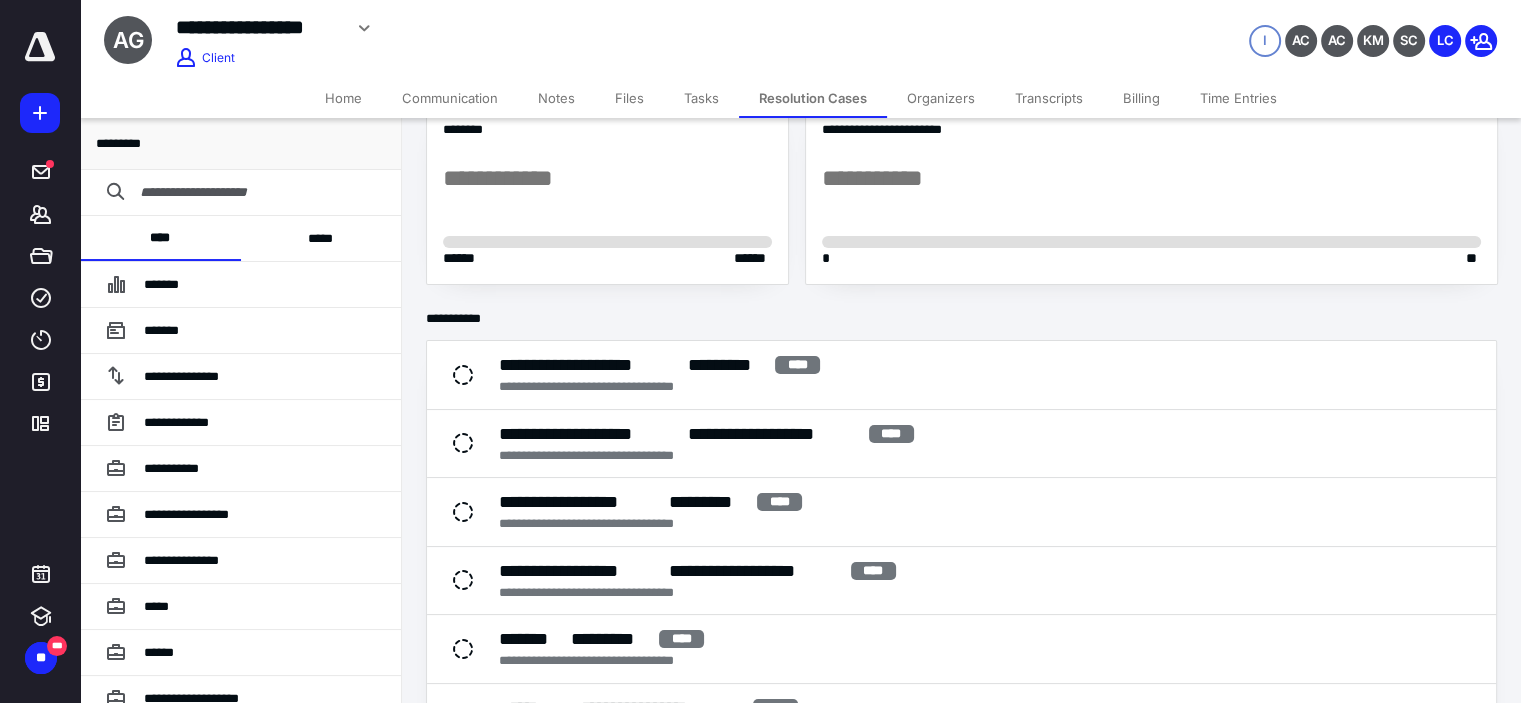 scroll, scrollTop: 0, scrollLeft: 0, axis: both 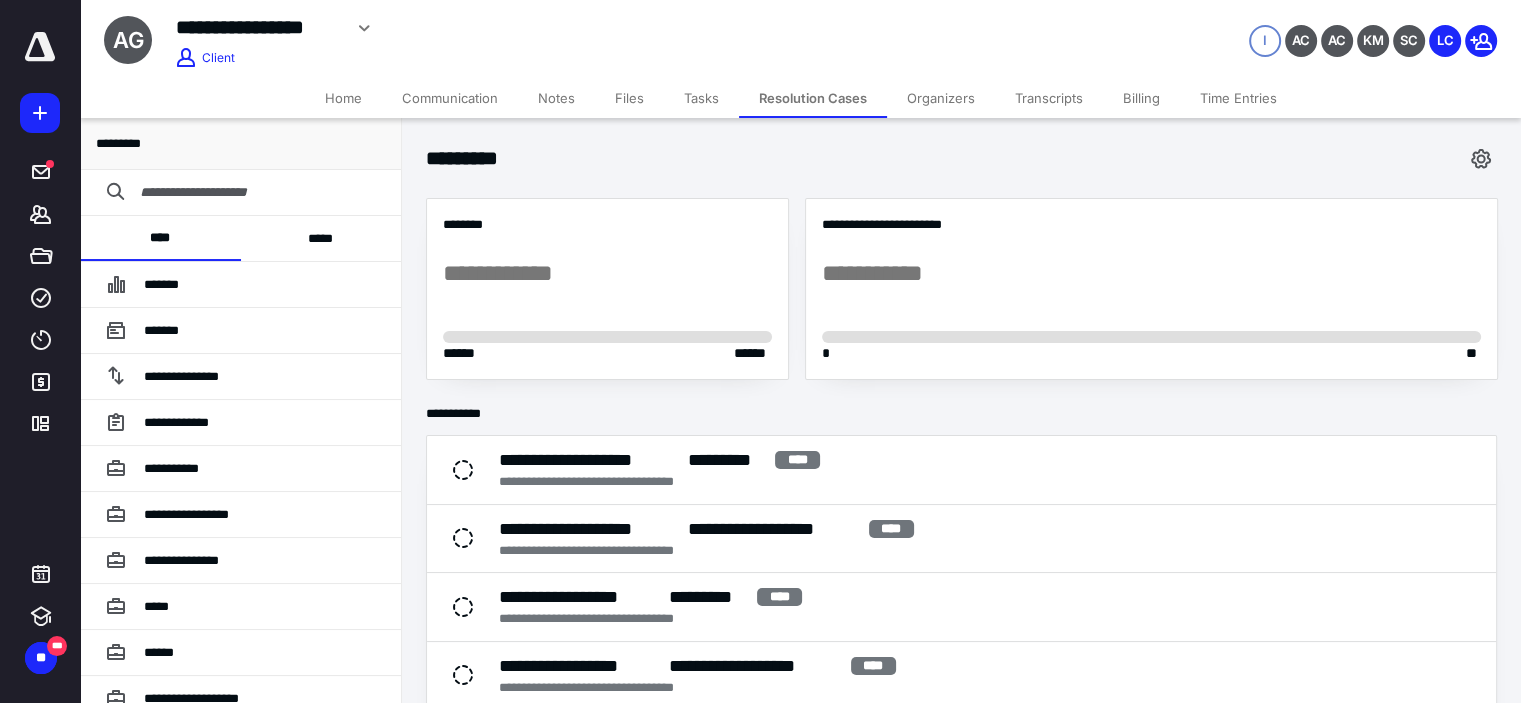 click on "*****" at bounding box center (321, 238) 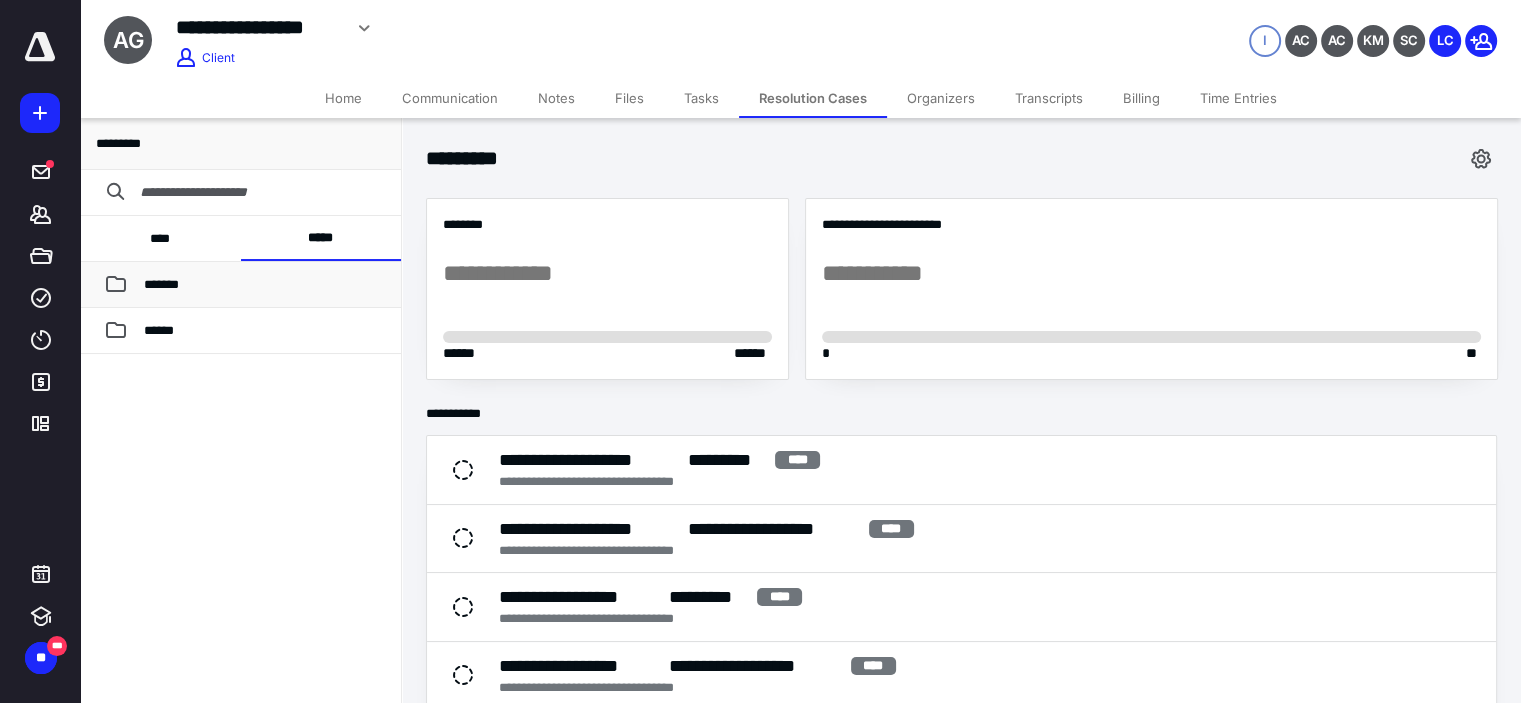 click on "*******" at bounding box center [264, 285] 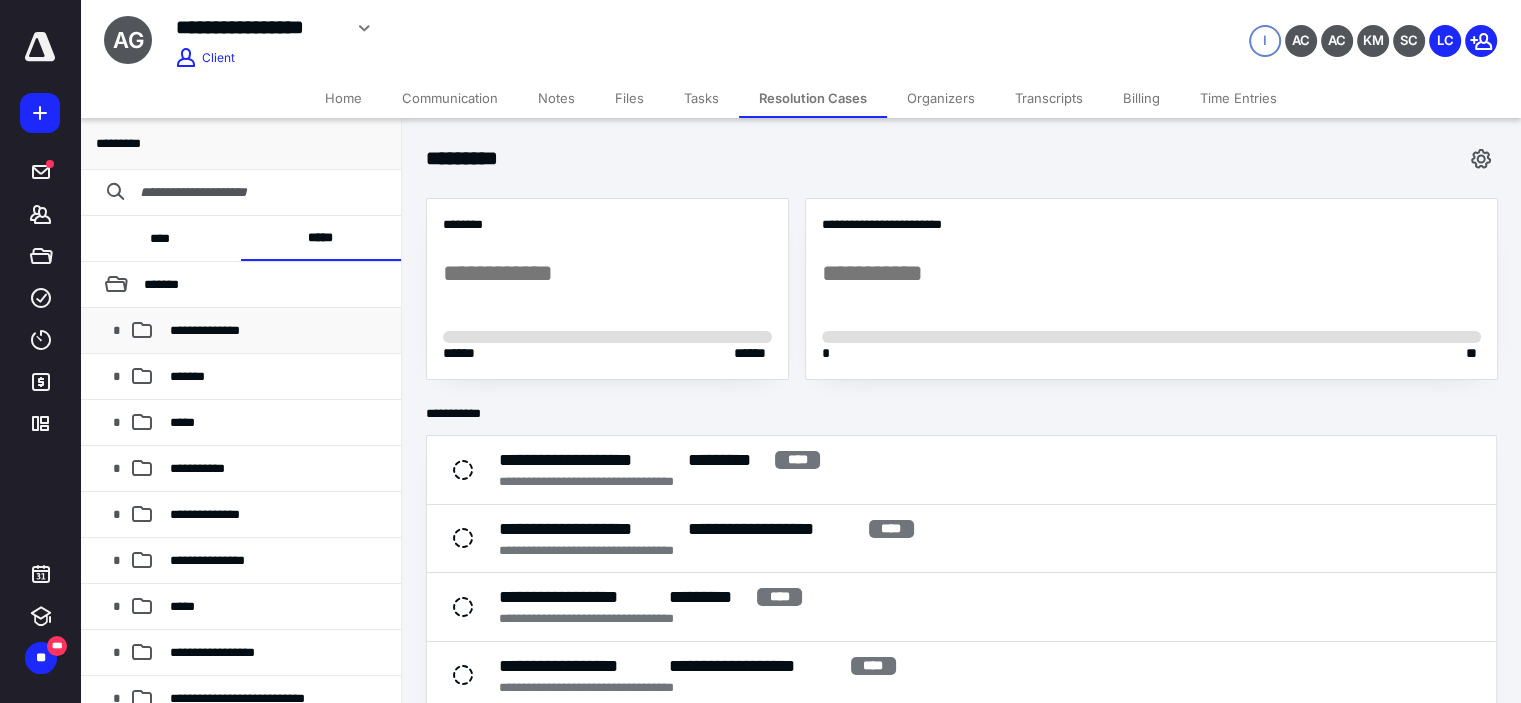 click on "**********" at bounding box center (277, 331) 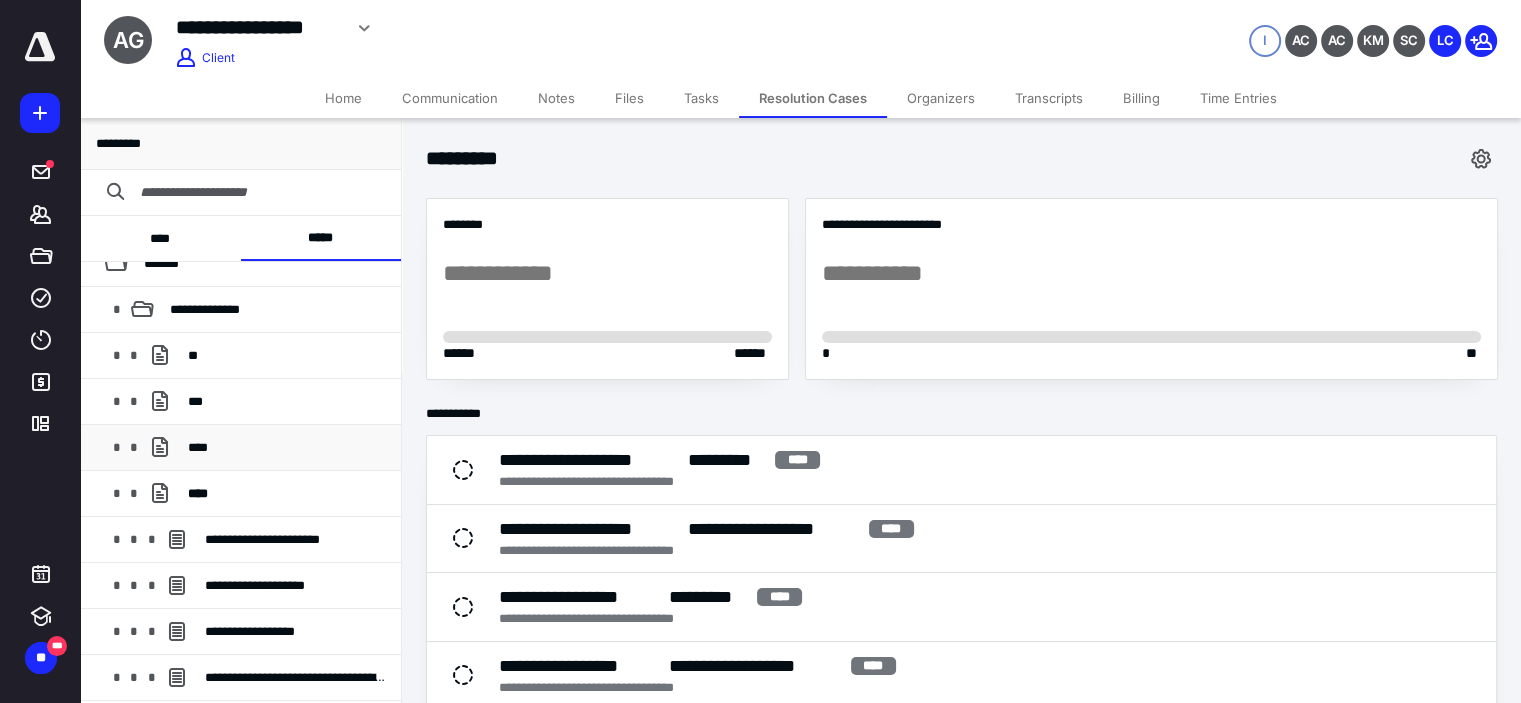 scroll, scrollTop: 33, scrollLeft: 0, axis: vertical 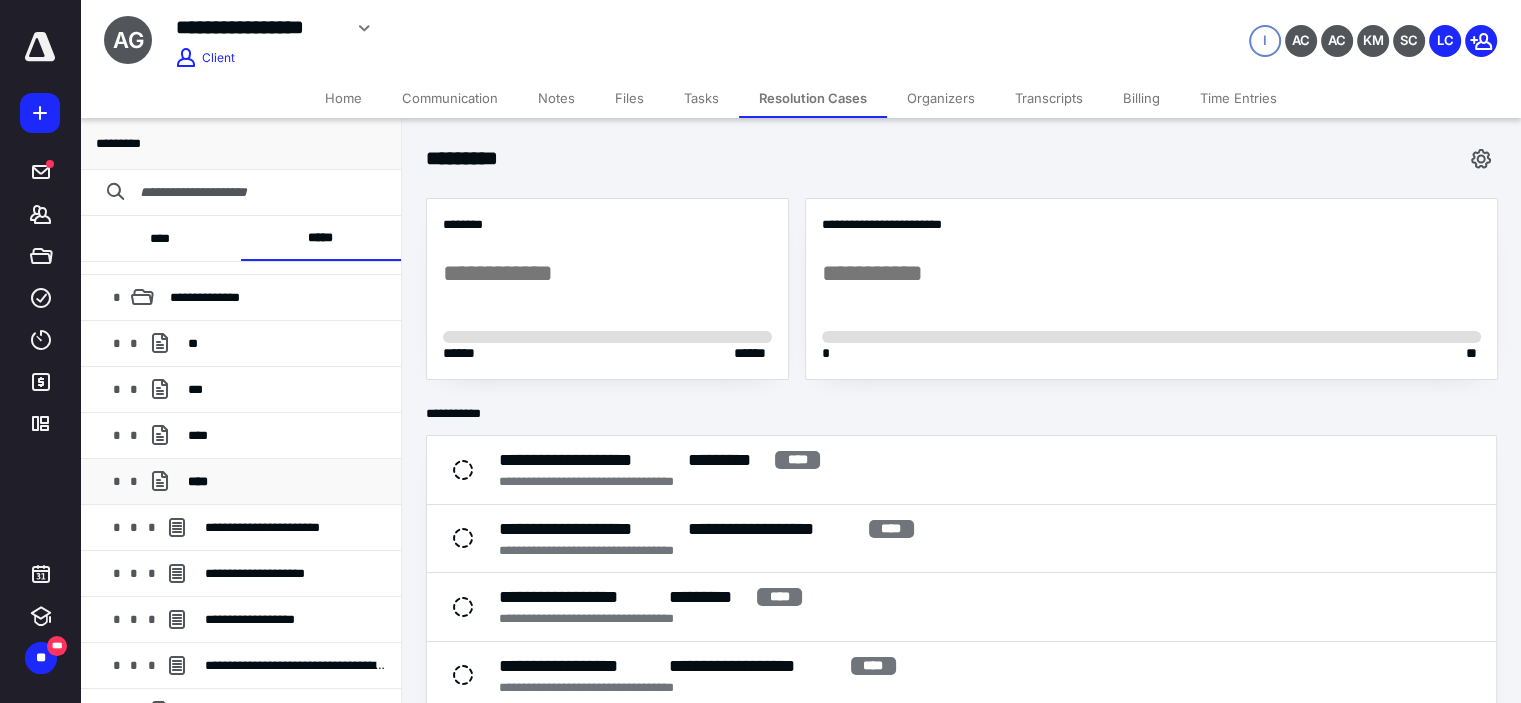 click on "****" at bounding box center (287, 482) 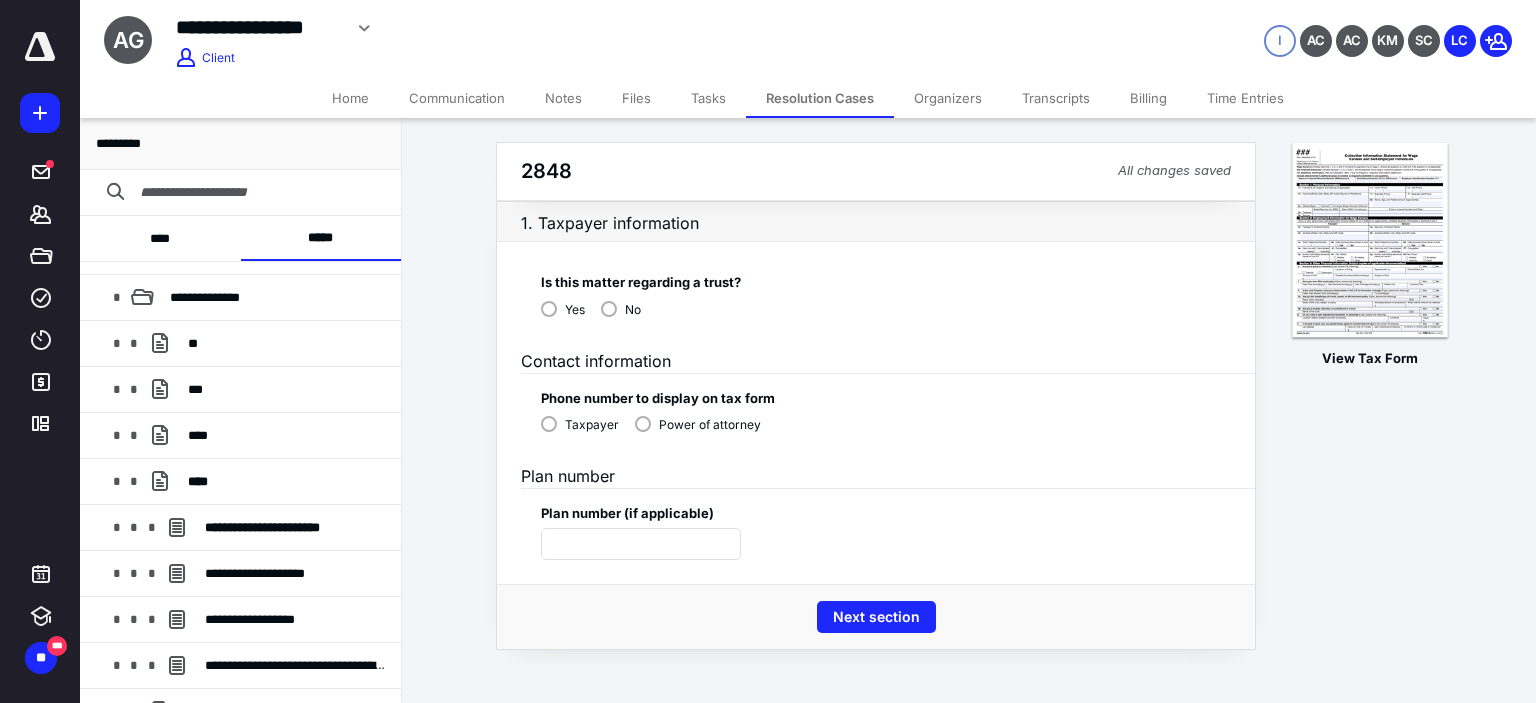 click on "No" at bounding box center (633, 310) 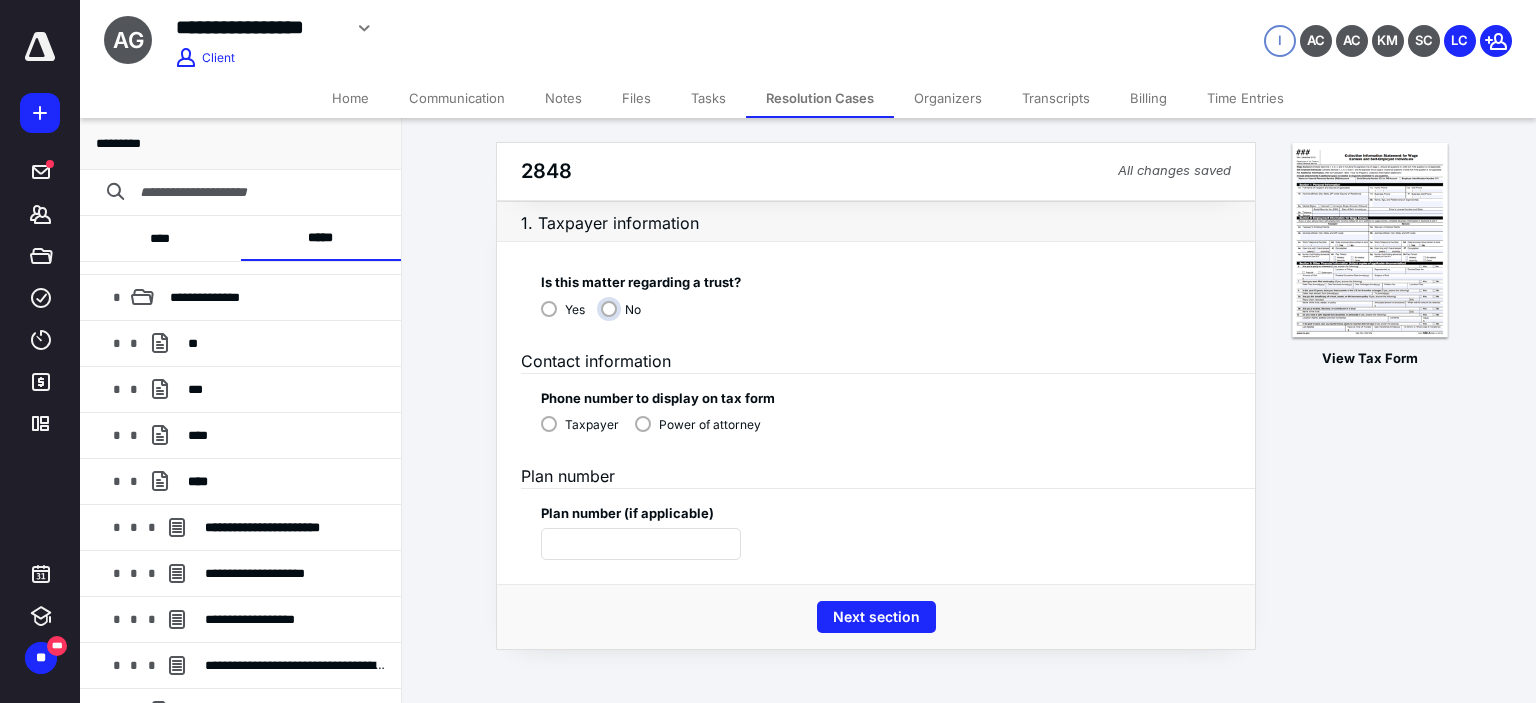 click on "No" at bounding box center [626, 317] 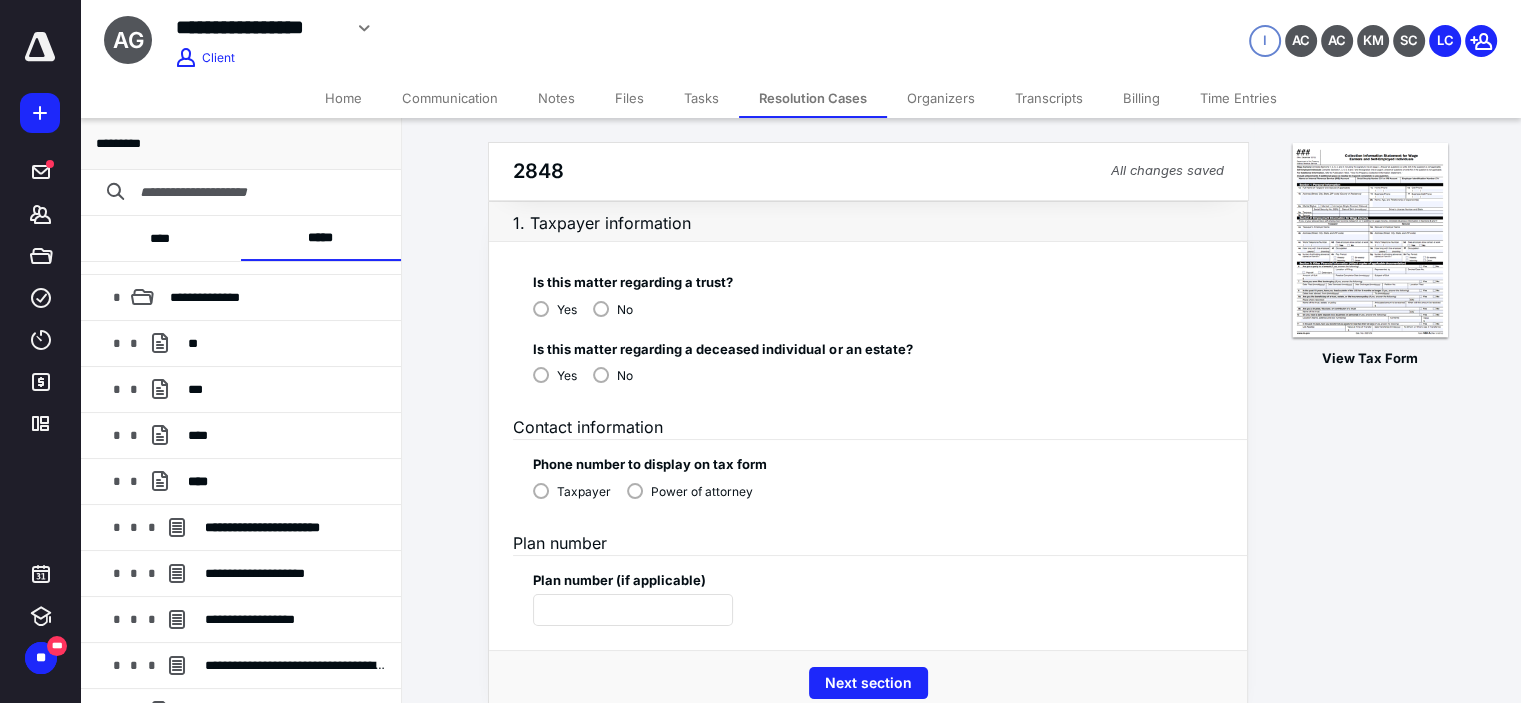click on "No" at bounding box center [613, 374] 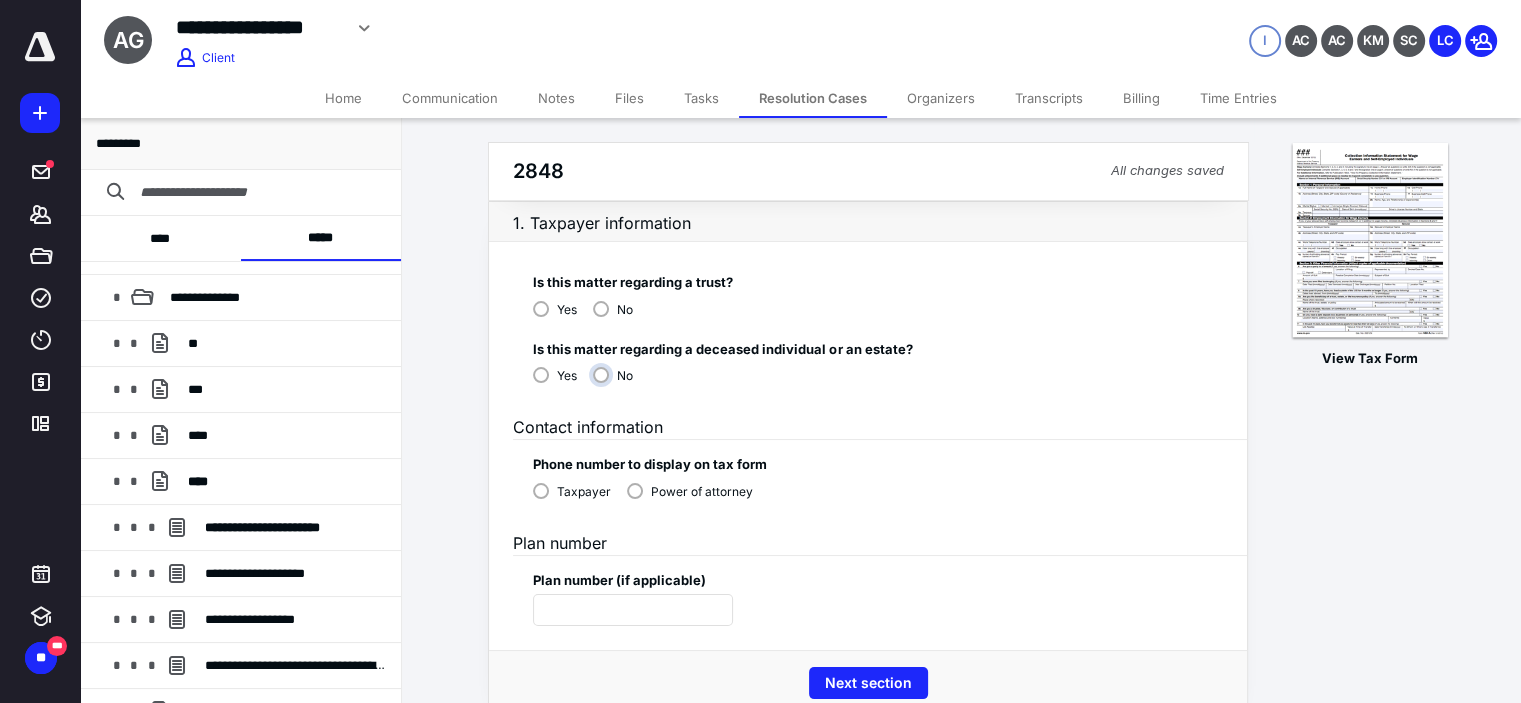 click on "No" at bounding box center (618, 383) 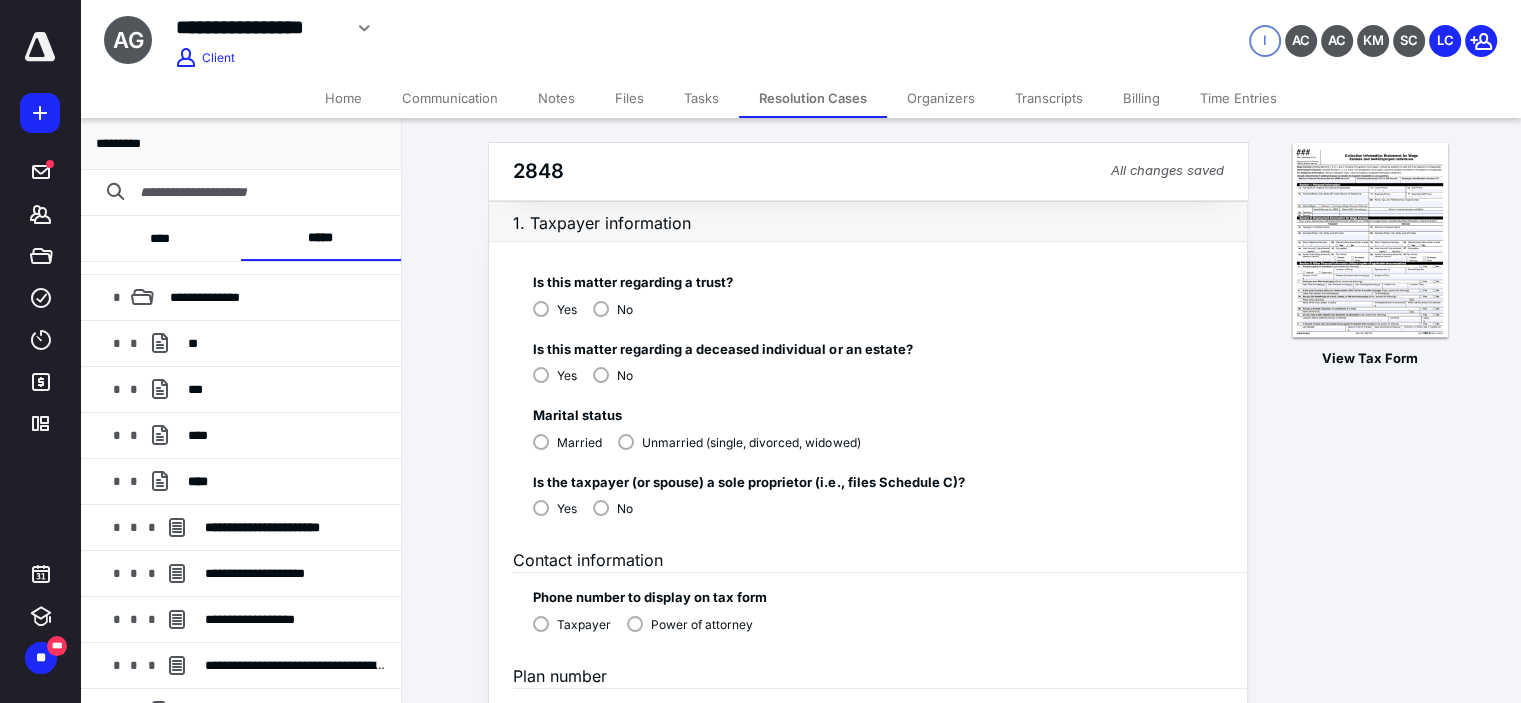 click on "Unmarried (single, divorced, widowed)" at bounding box center [739, 441] 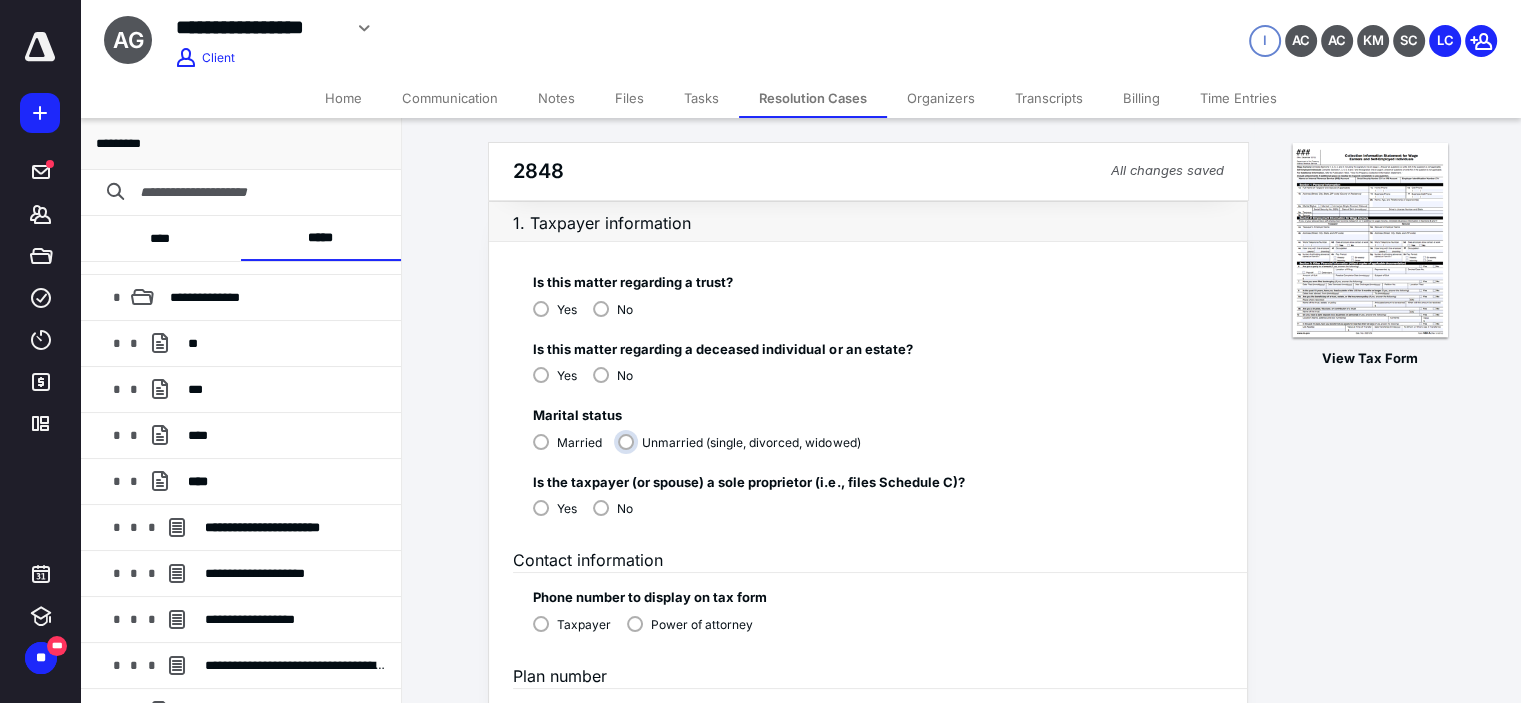click on "Unmarried (single, divorced, widowed)" at bounding box center [744, 450] 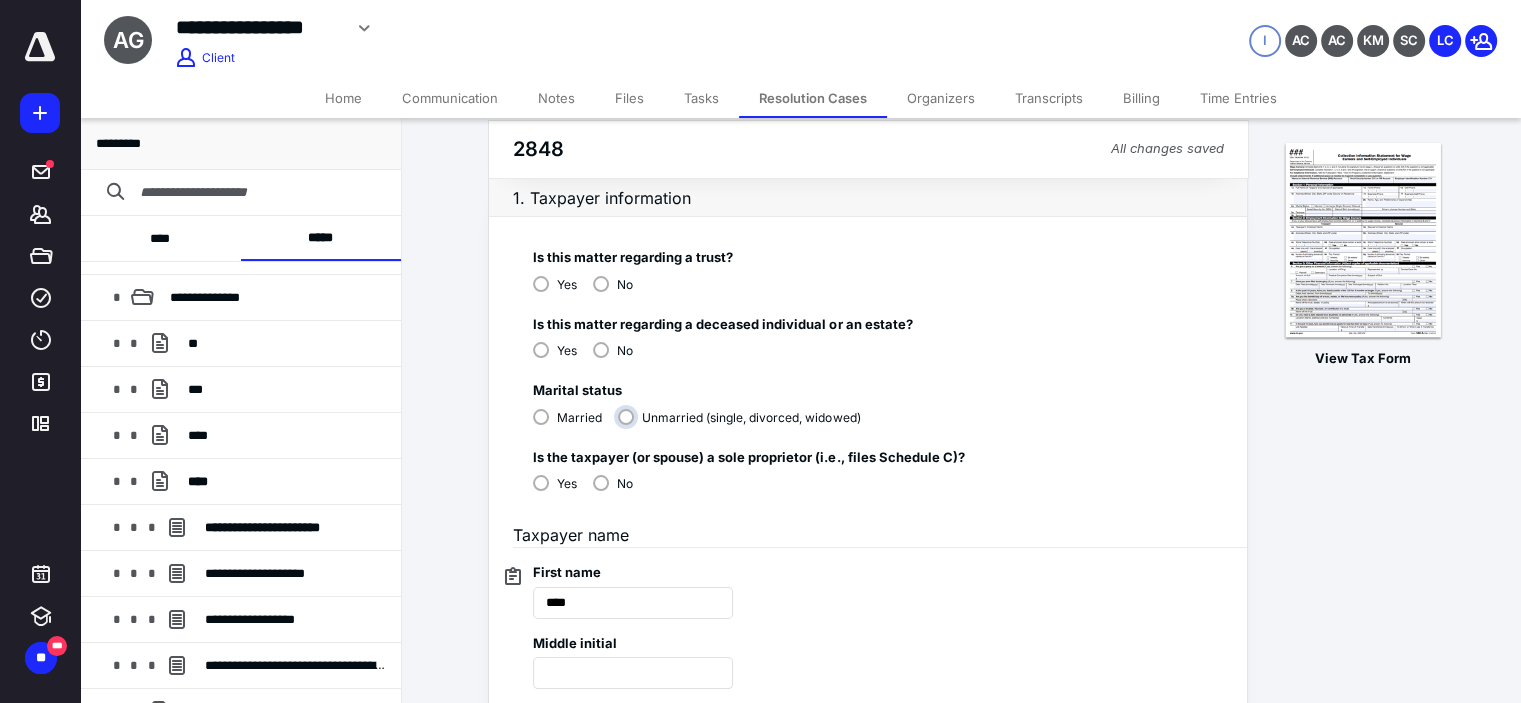 scroll, scrollTop: 33, scrollLeft: 0, axis: vertical 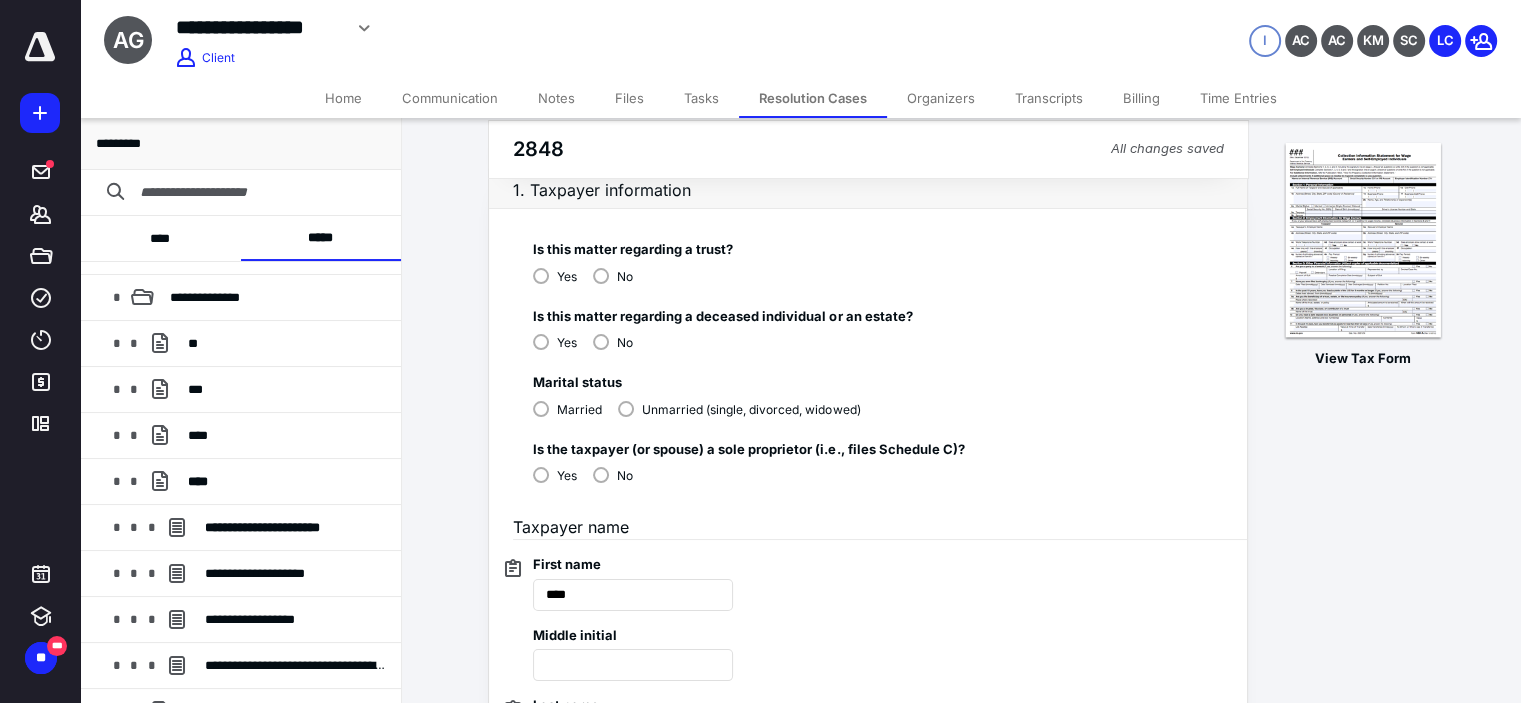 click on "No" at bounding box center (625, 476) 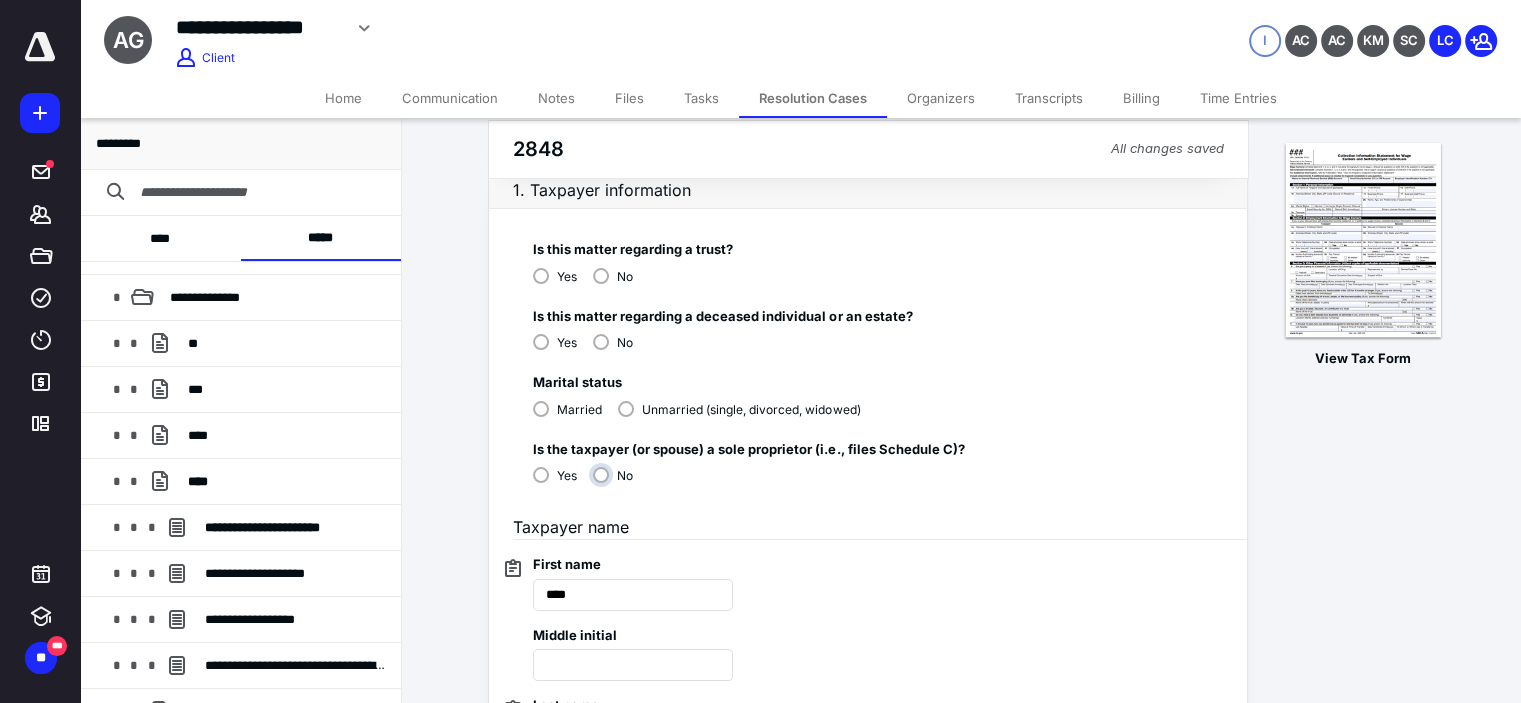 click on "No" at bounding box center [618, 483] 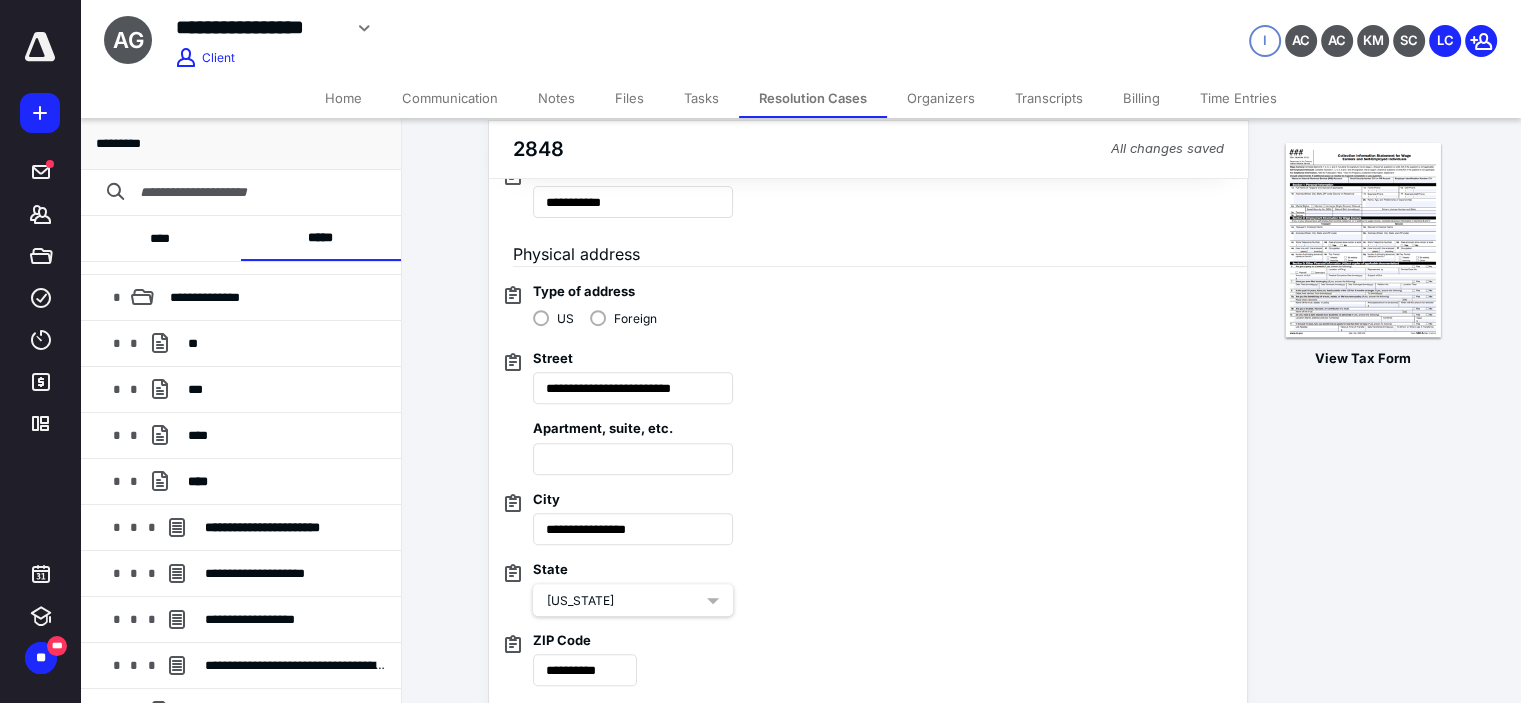 scroll, scrollTop: 700, scrollLeft: 0, axis: vertical 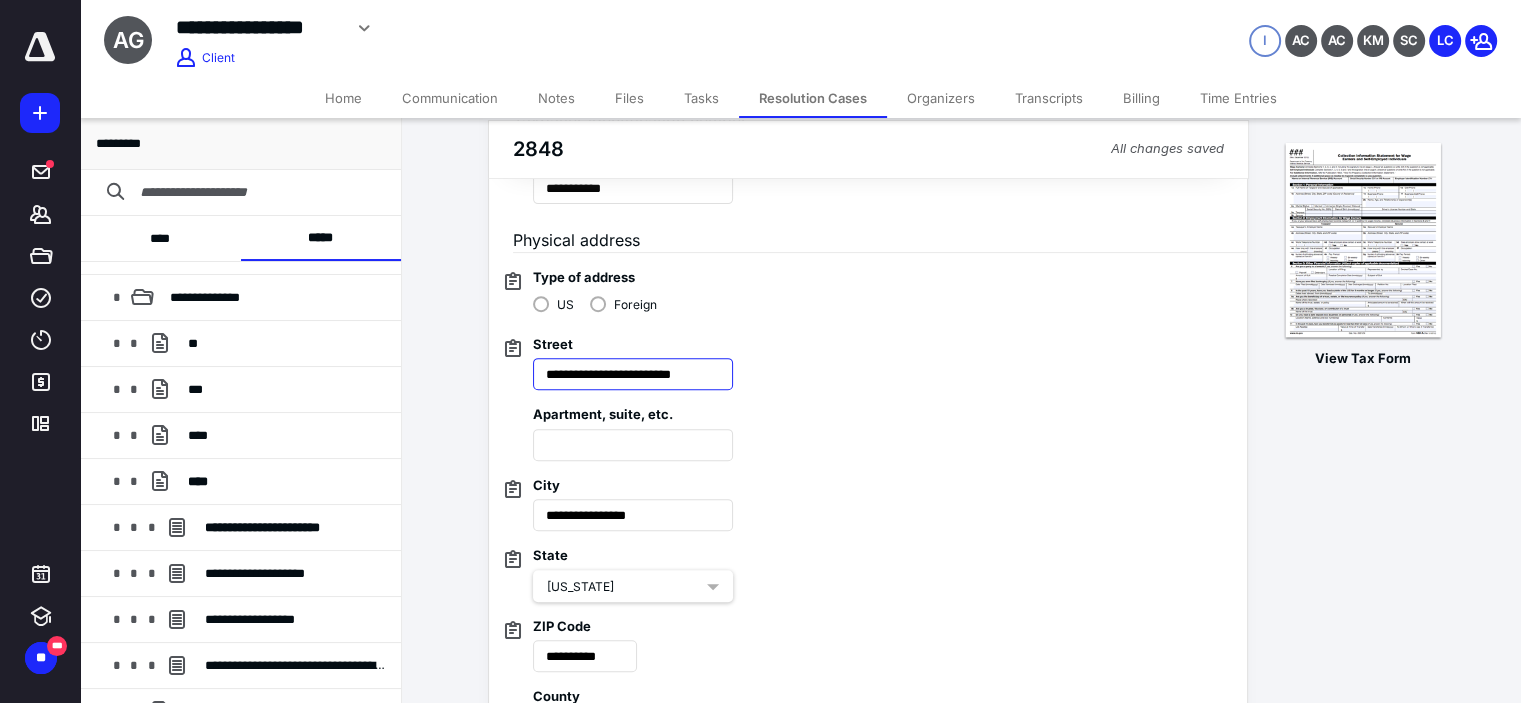 click on "**********" at bounding box center [633, 374] 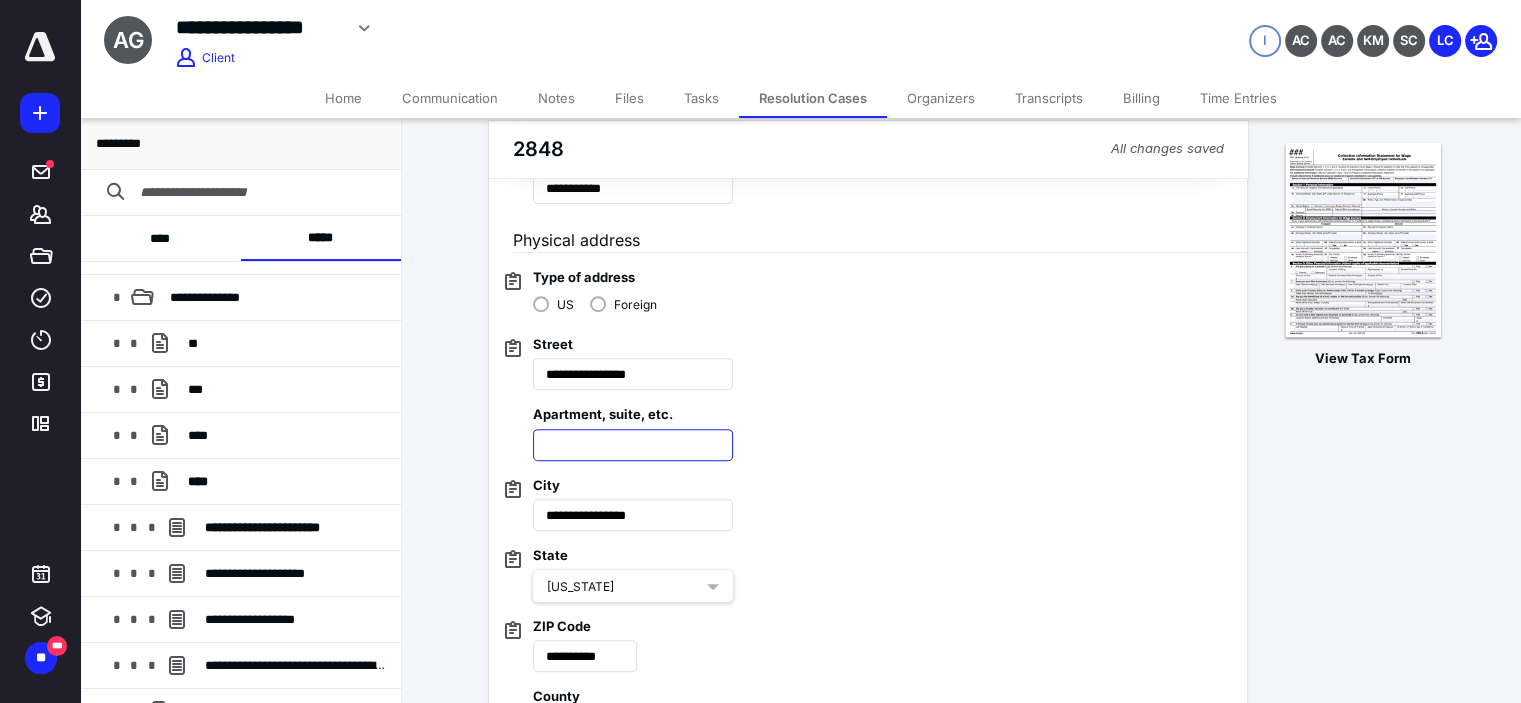click at bounding box center [633, 445] 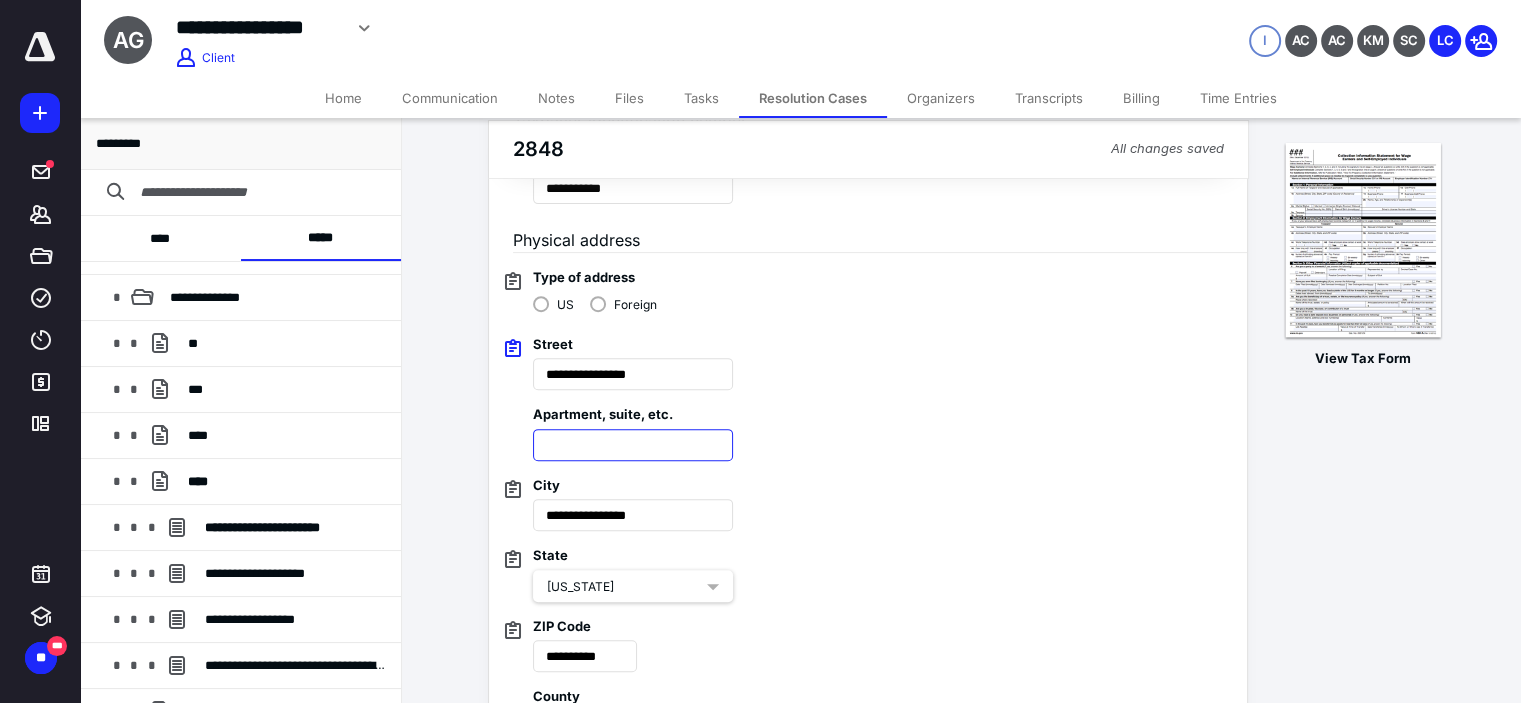 paste on "******" 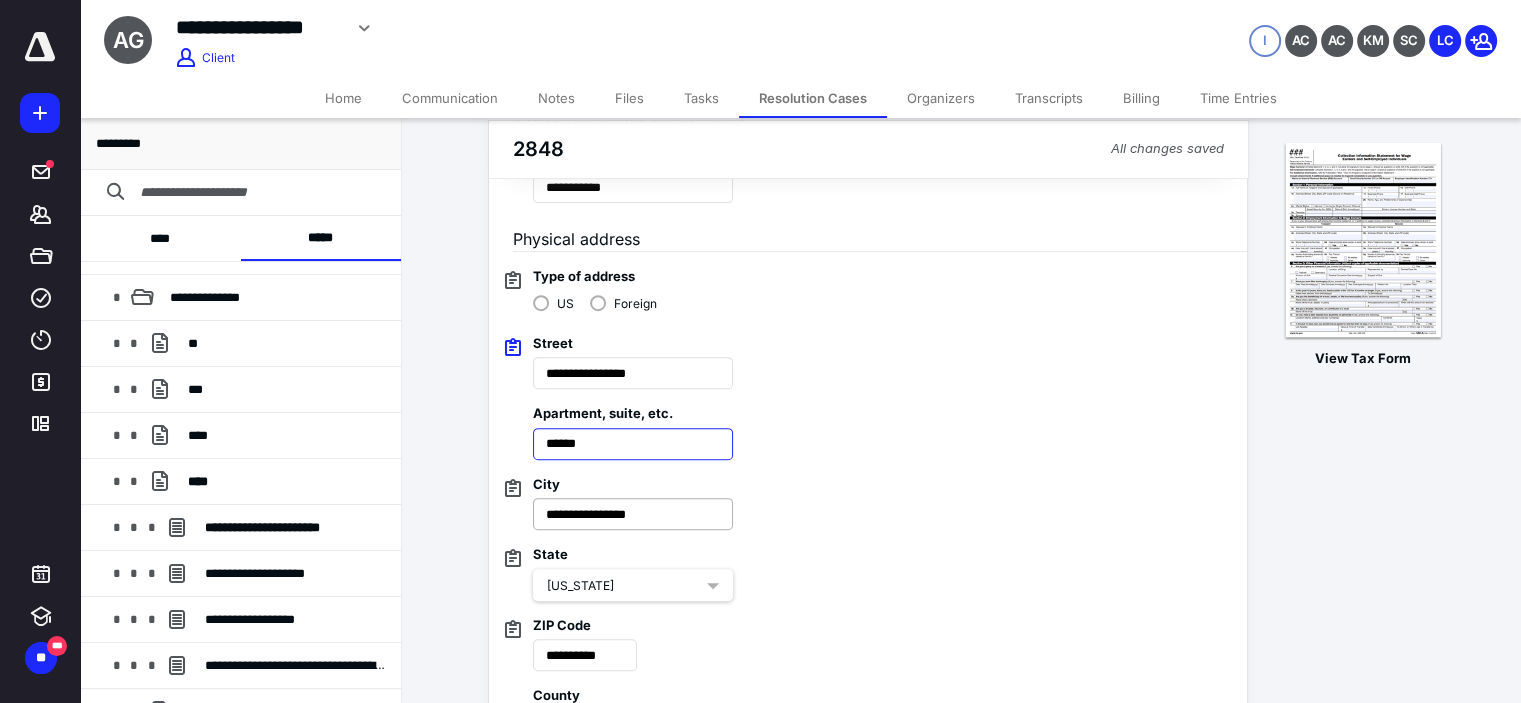 scroll, scrollTop: 733, scrollLeft: 0, axis: vertical 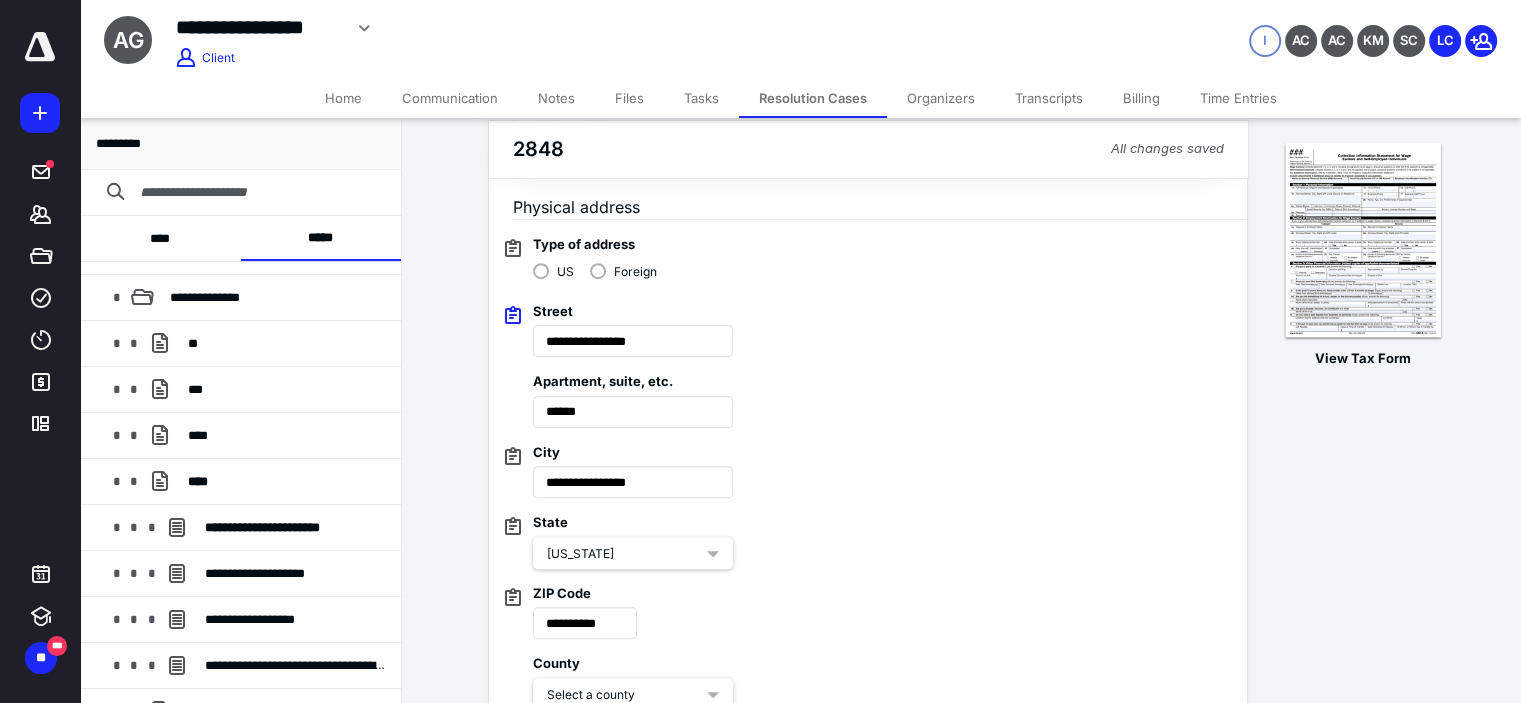 click on "[US_STATE]" at bounding box center [625, 554] 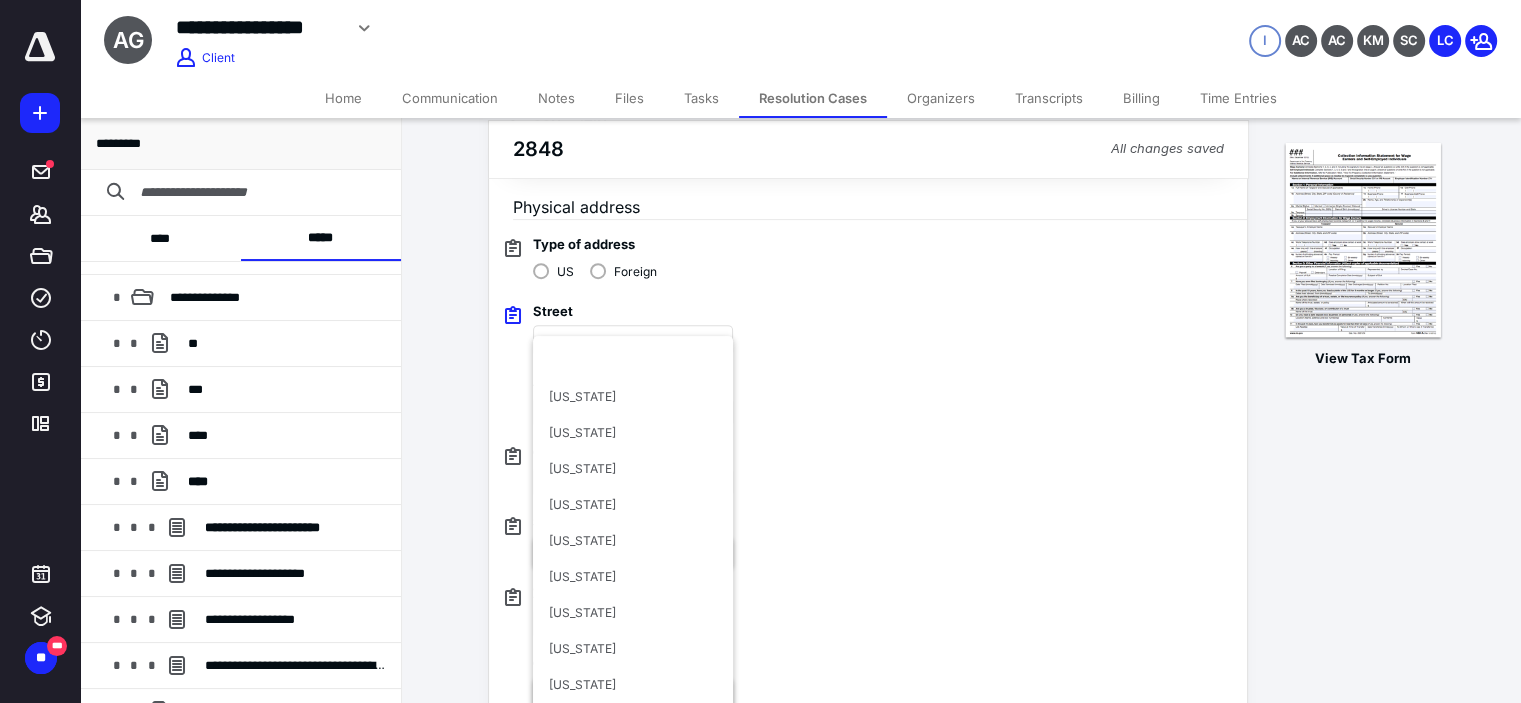 scroll, scrollTop: 1140, scrollLeft: 0, axis: vertical 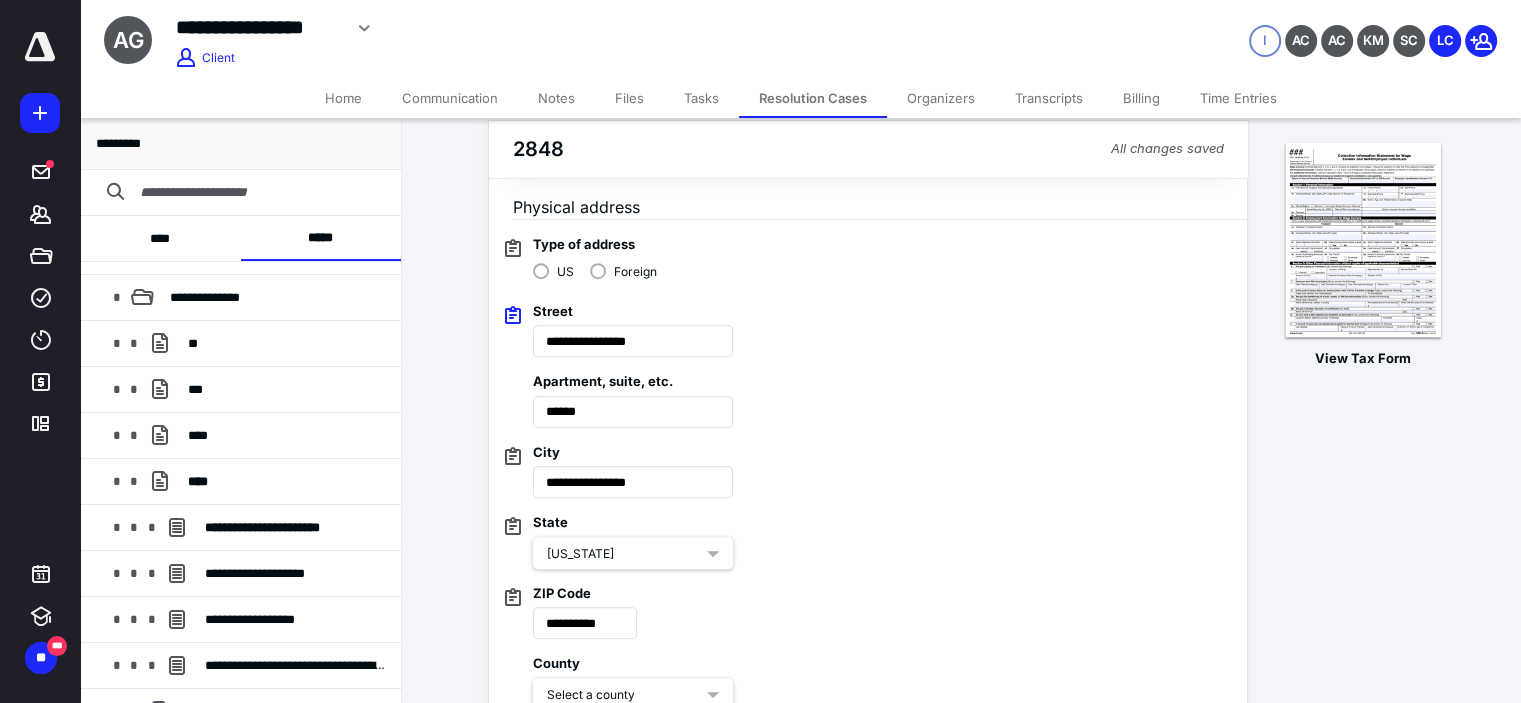 click on "State New York" at bounding box center (860, 533) 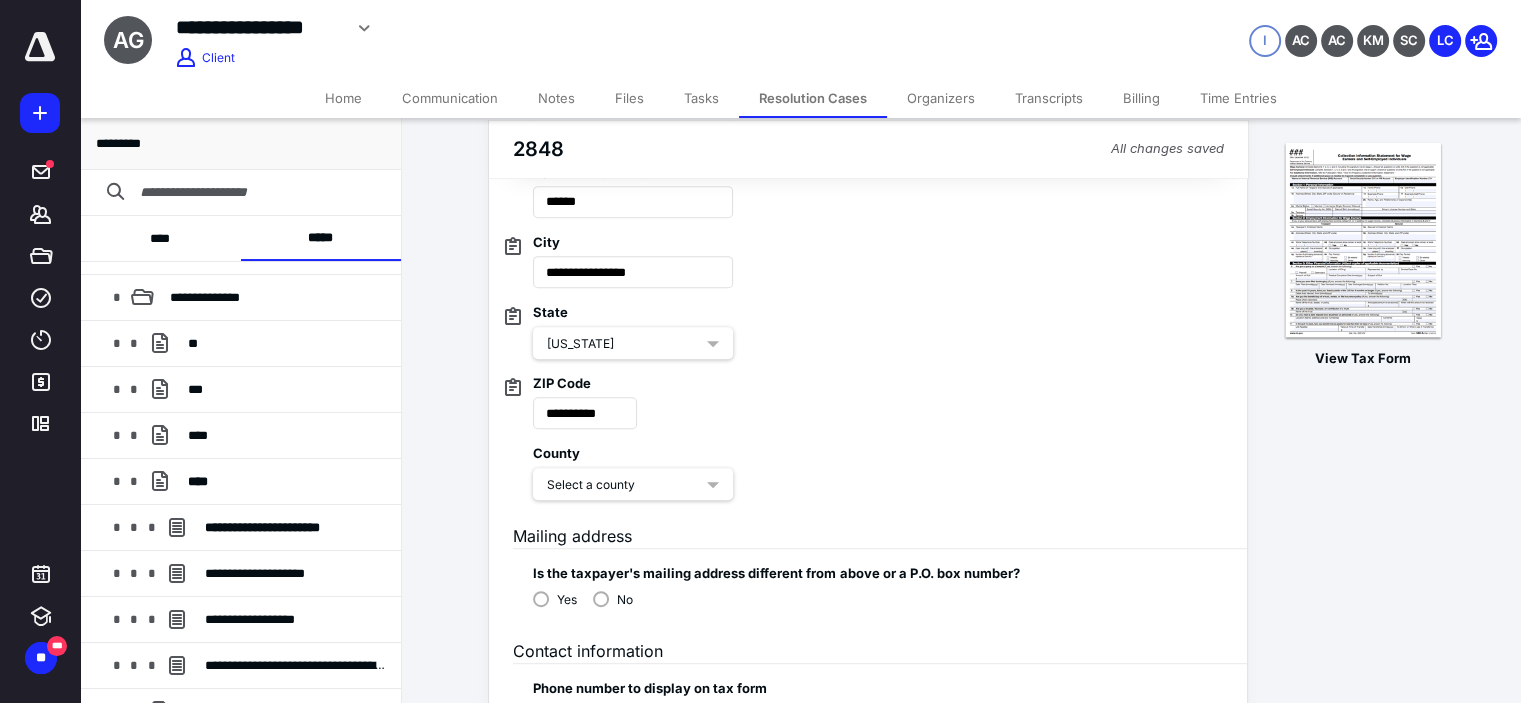 scroll, scrollTop: 1033, scrollLeft: 0, axis: vertical 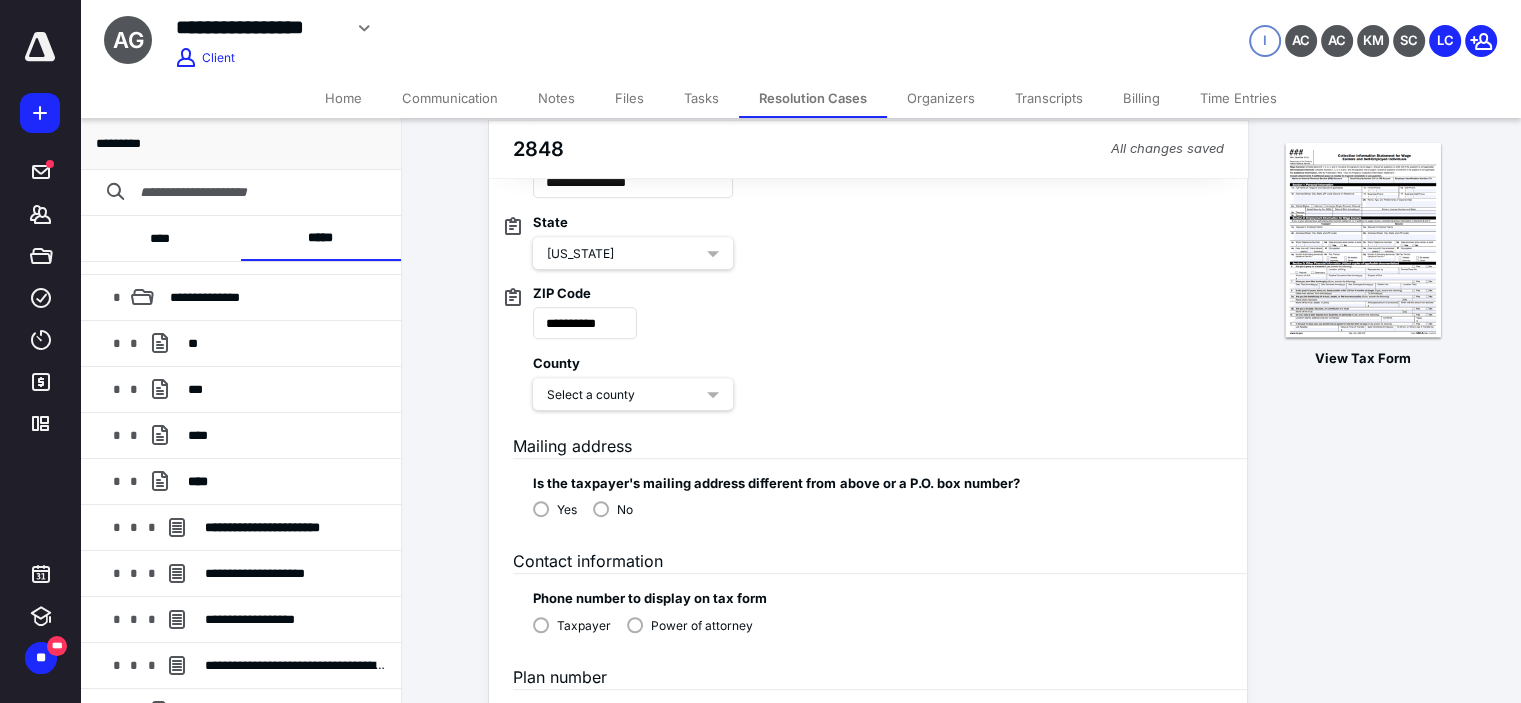 click on "Select a county" at bounding box center (625, 395) 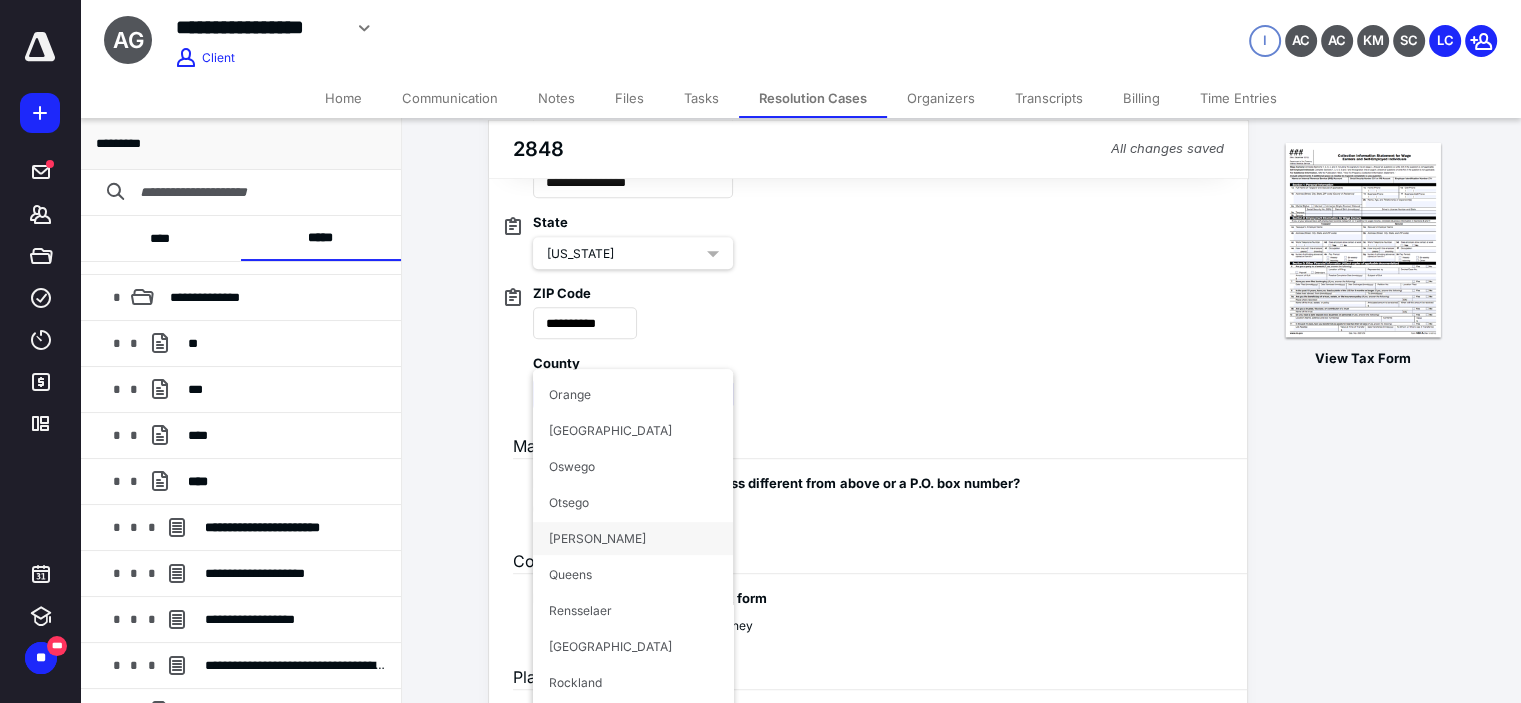 scroll, scrollTop: 1300, scrollLeft: 0, axis: vertical 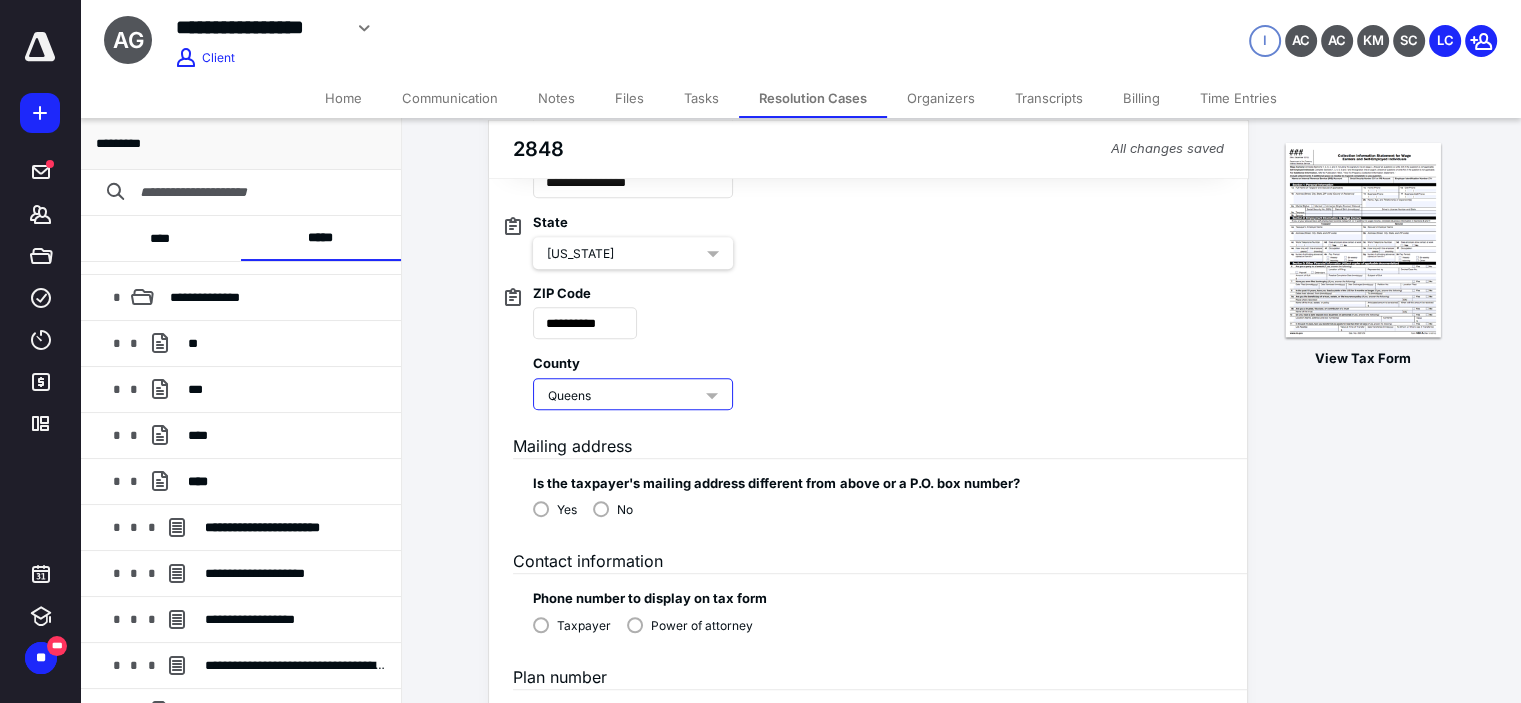click on "No" at bounding box center [613, 508] 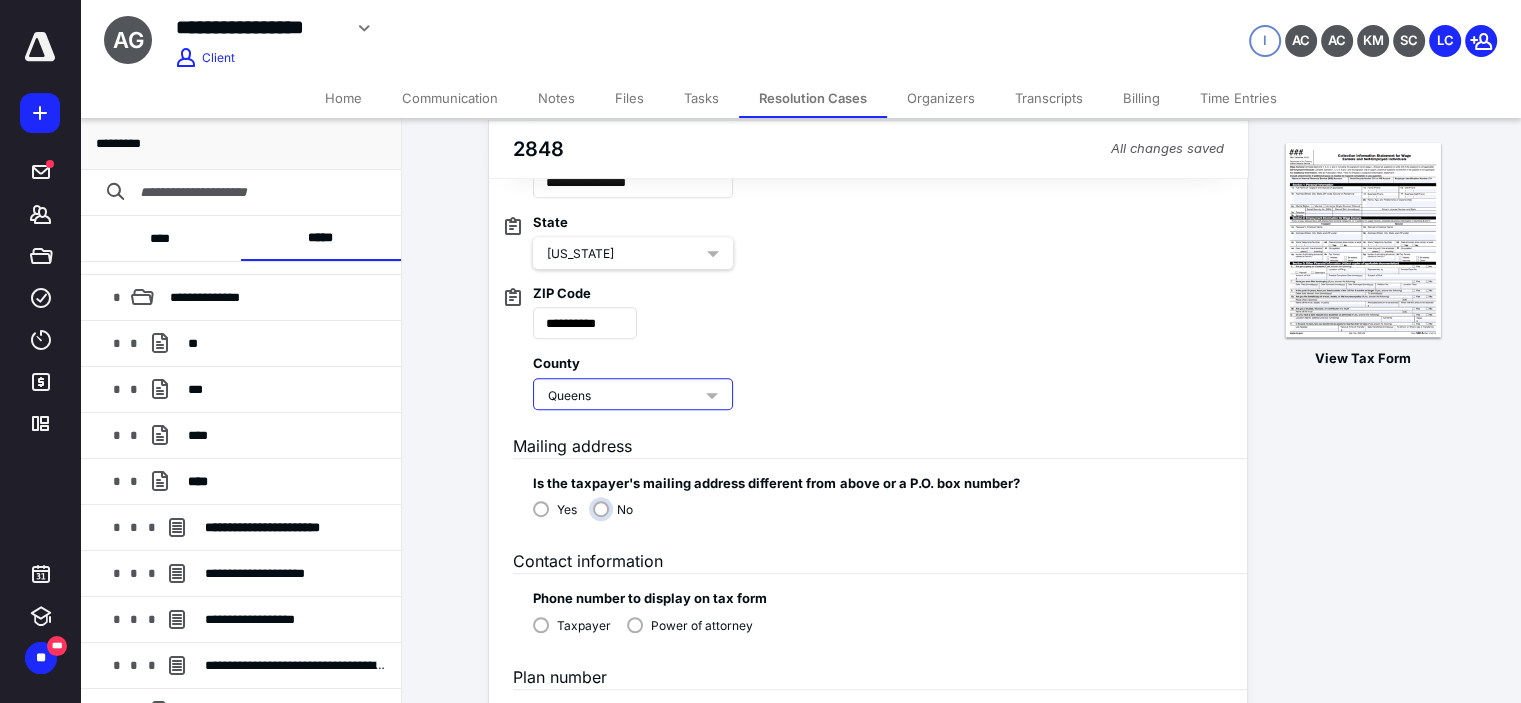 click on "No" at bounding box center [618, 517] 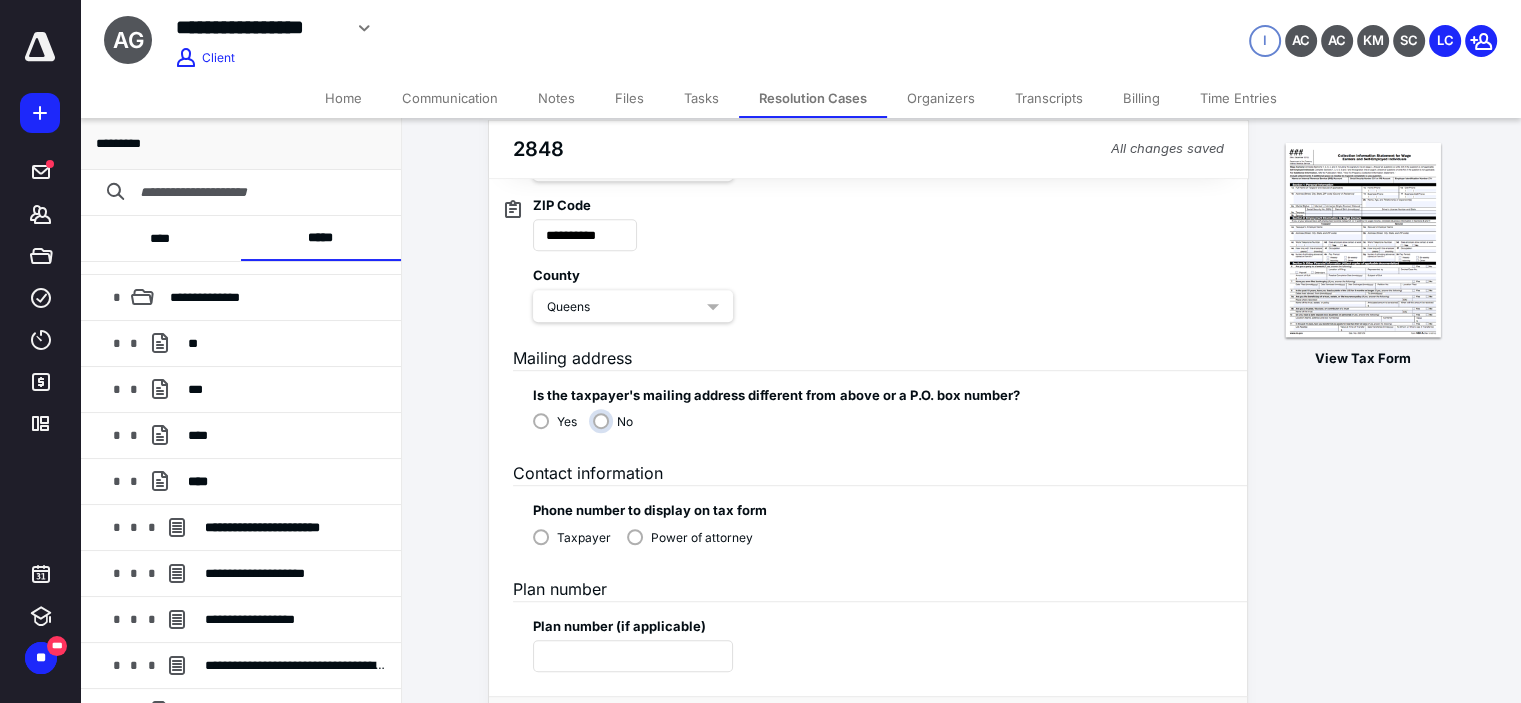 scroll, scrollTop: 1133, scrollLeft: 0, axis: vertical 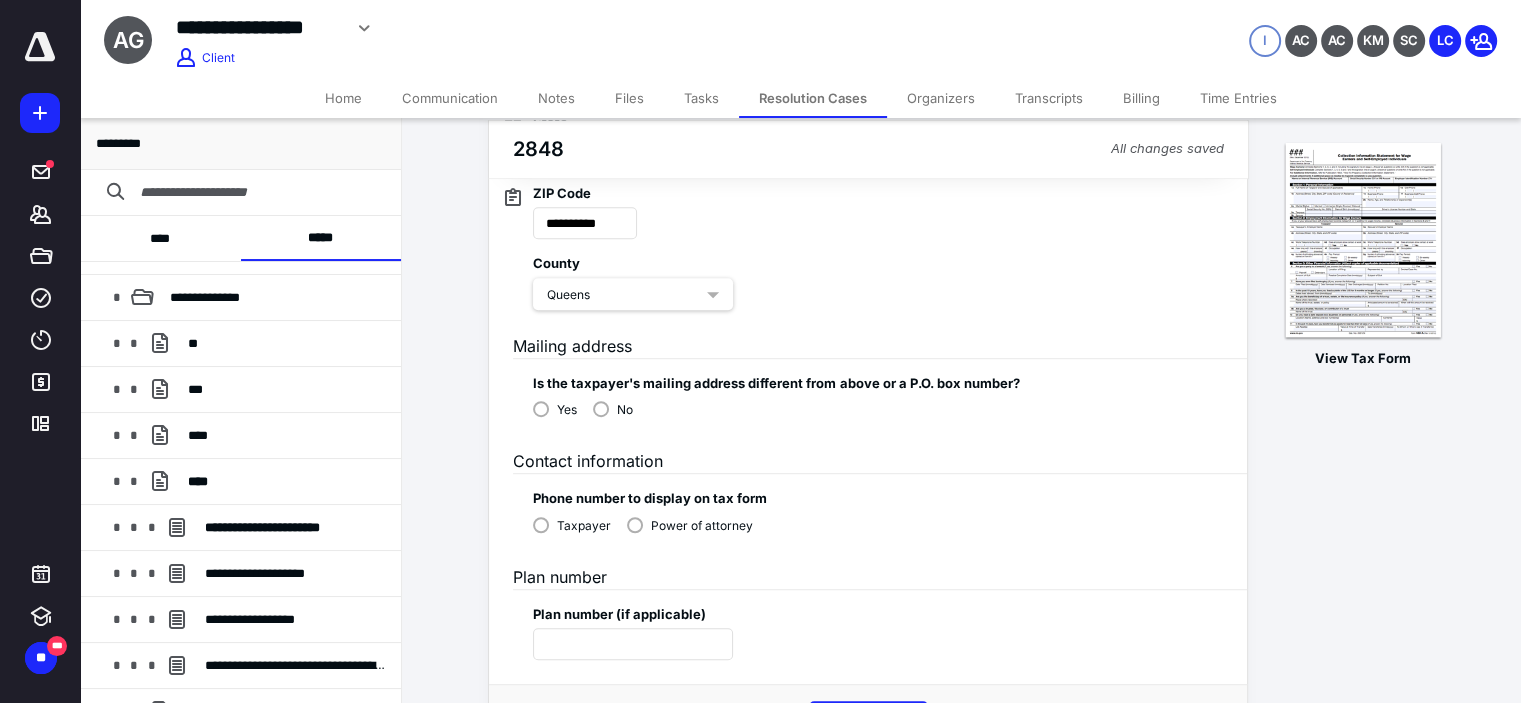click on "Power of attorney" at bounding box center (690, 524) 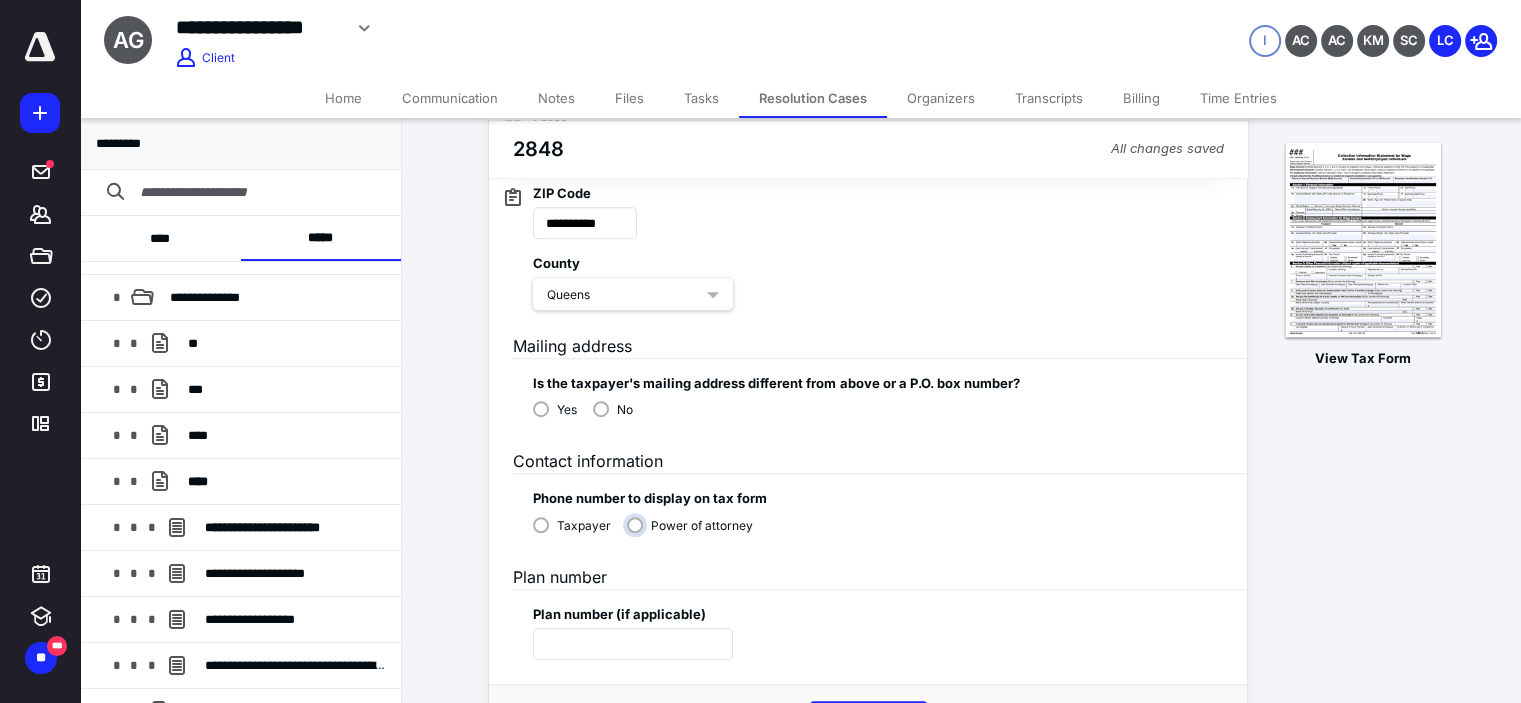 click on "Power of attorney" at bounding box center [695, 533] 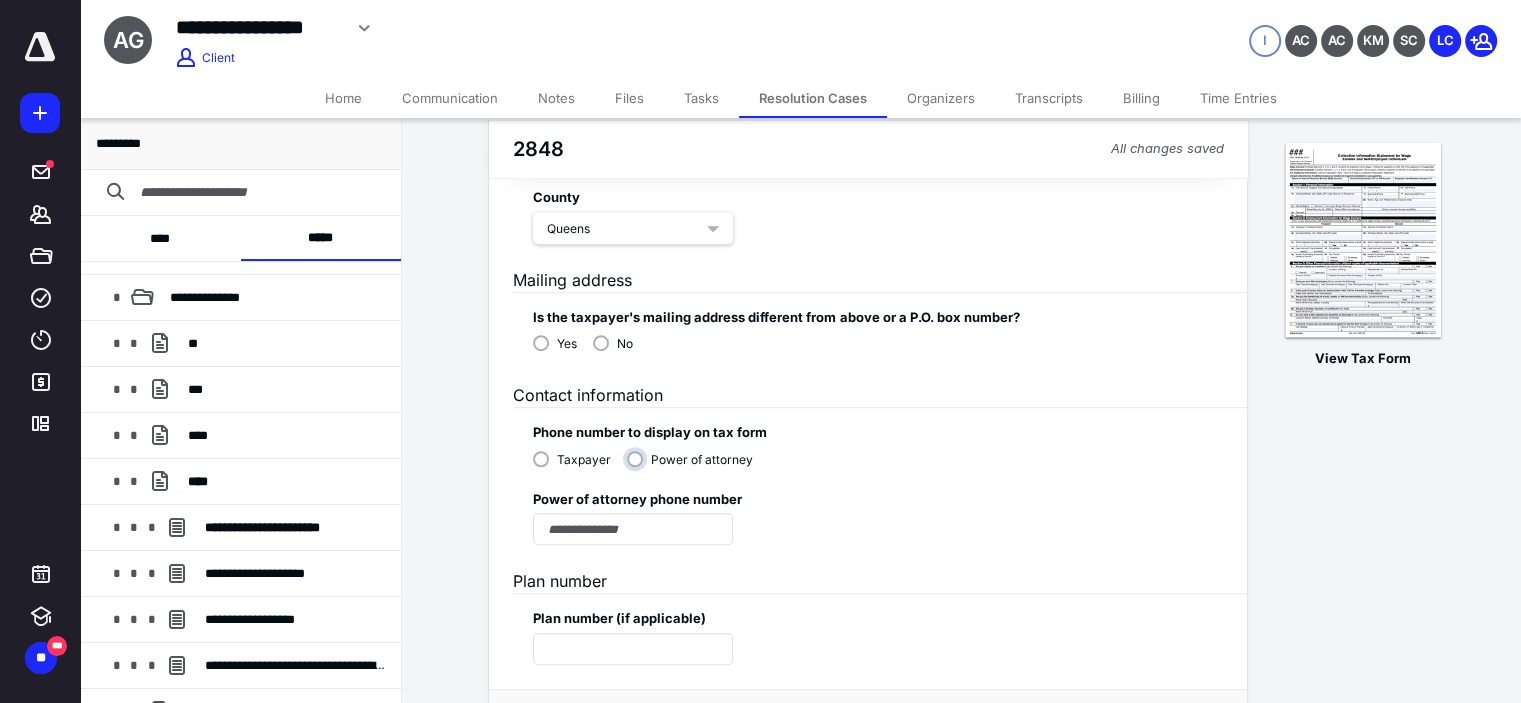 scroll, scrollTop: 1200, scrollLeft: 0, axis: vertical 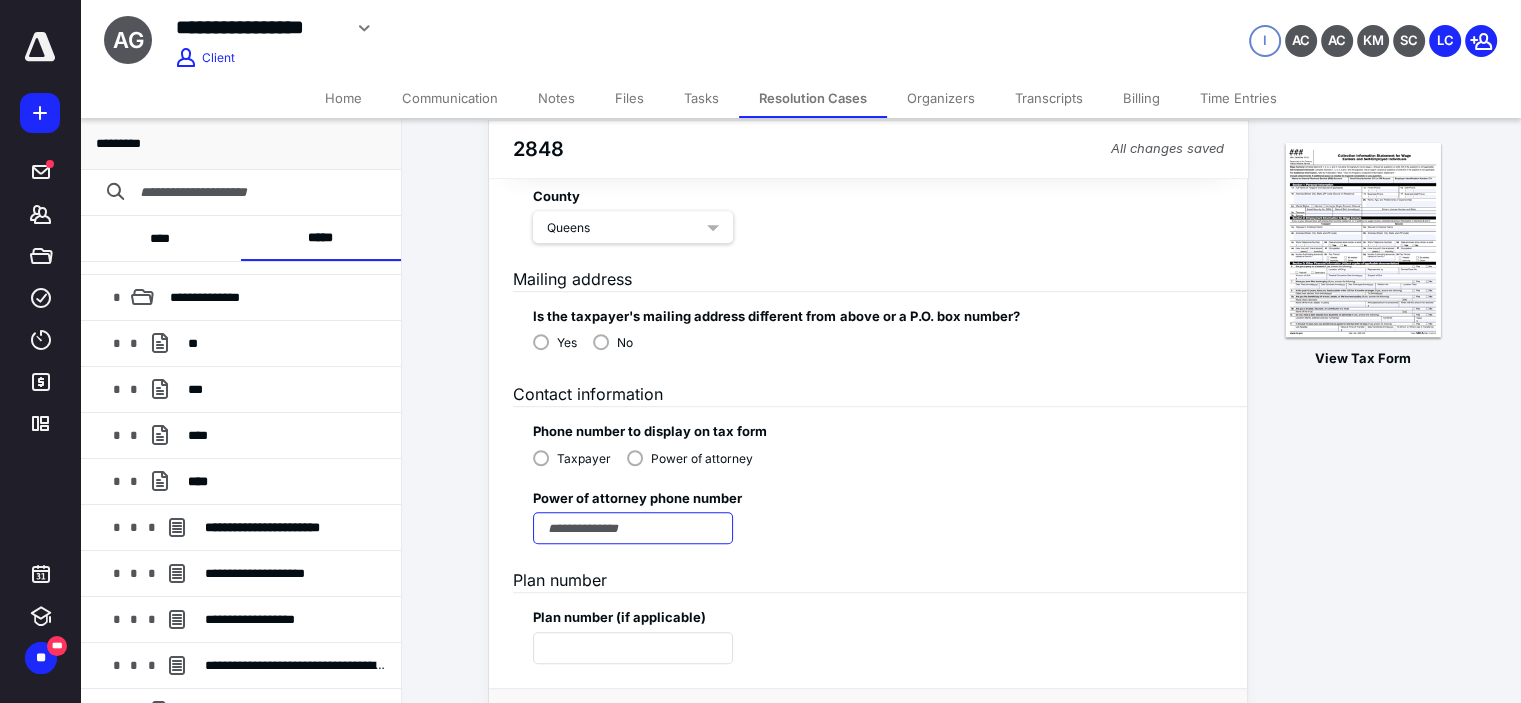 click at bounding box center (633, 528) 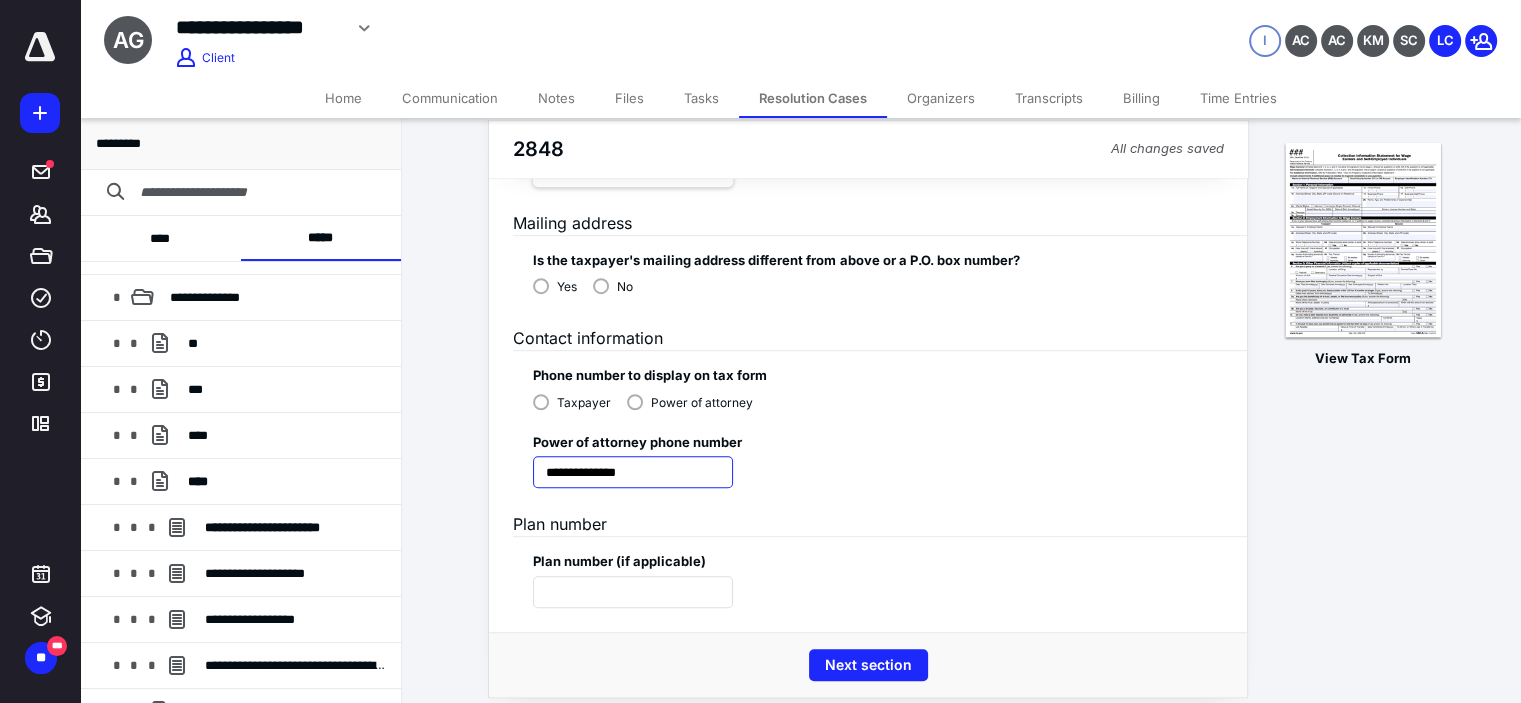 scroll, scrollTop: 1272, scrollLeft: 0, axis: vertical 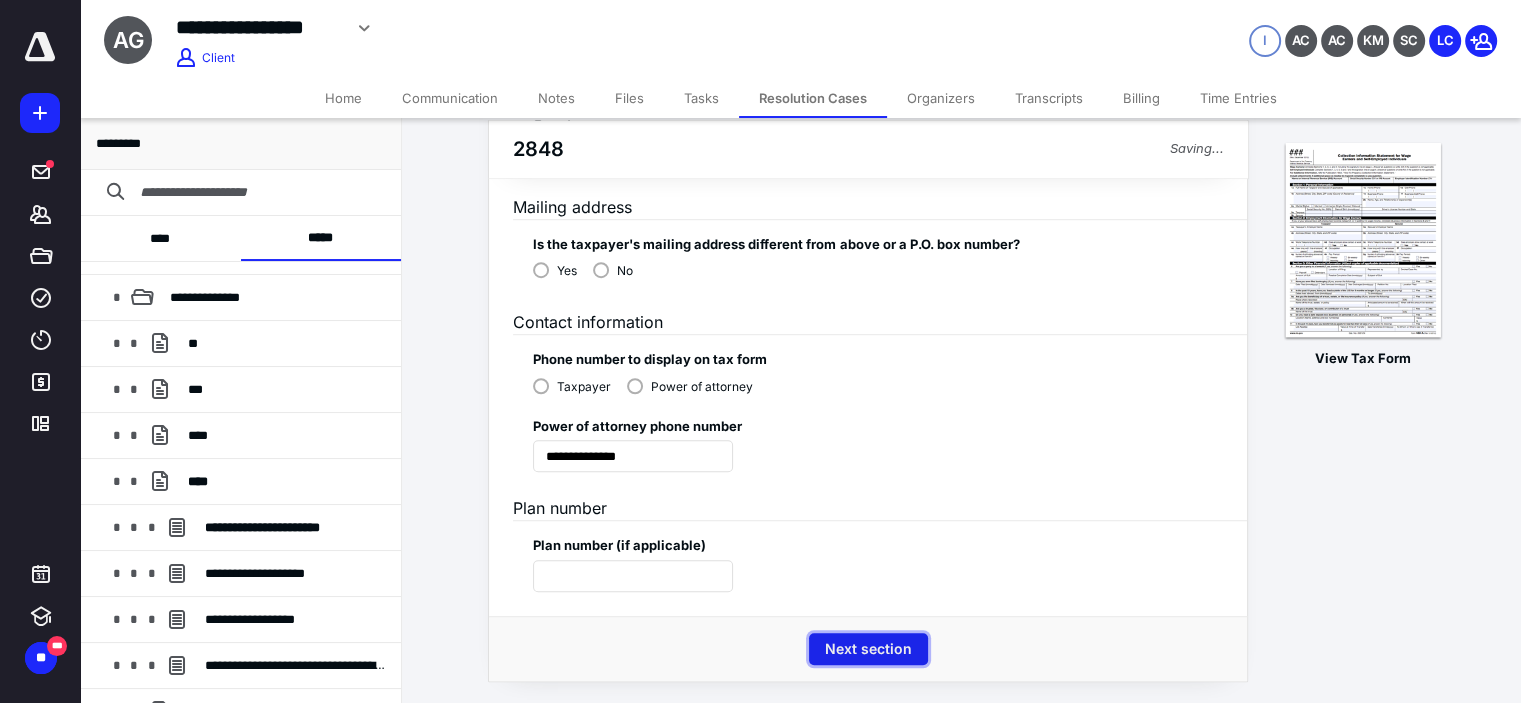 click on "Next section" at bounding box center (868, 649) 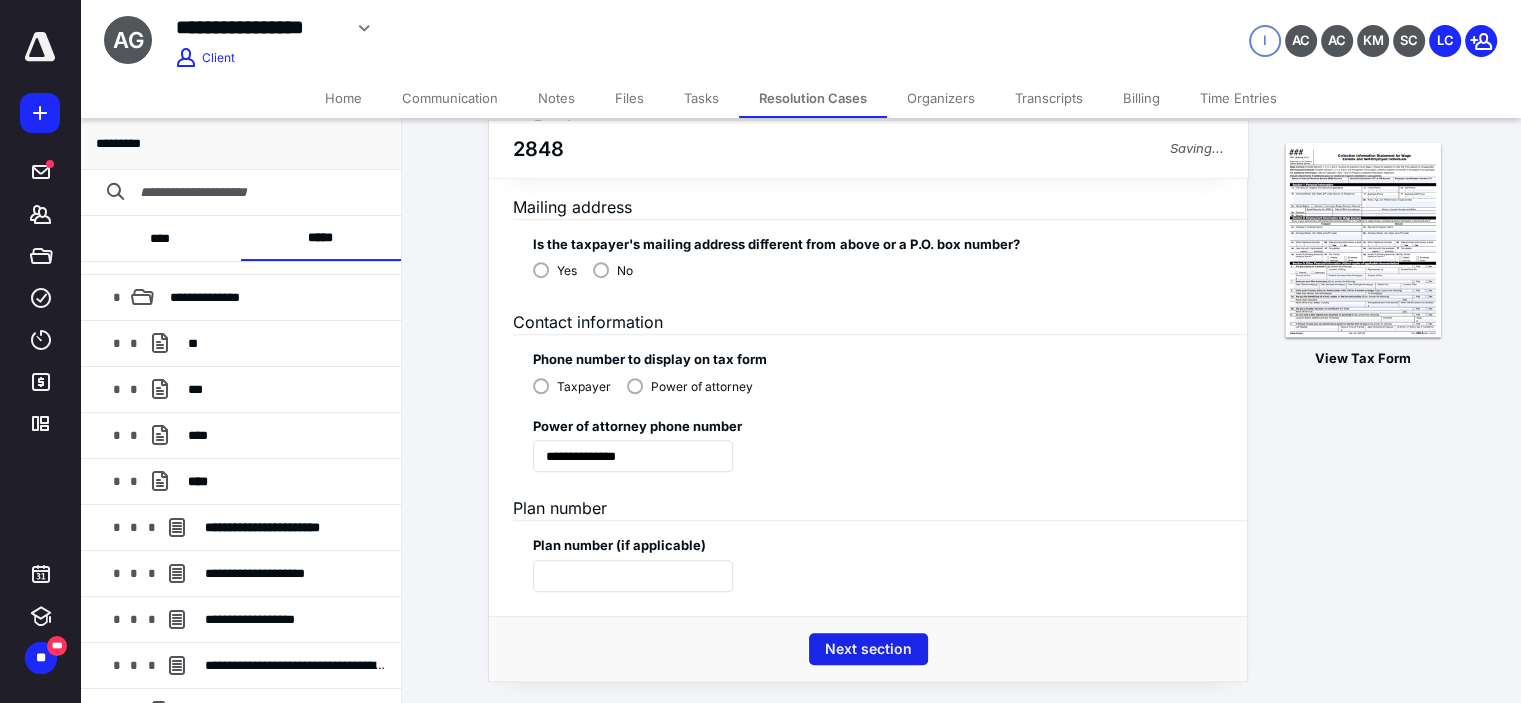 scroll, scrollTop: 0, scrollLeft: 0, axis: both 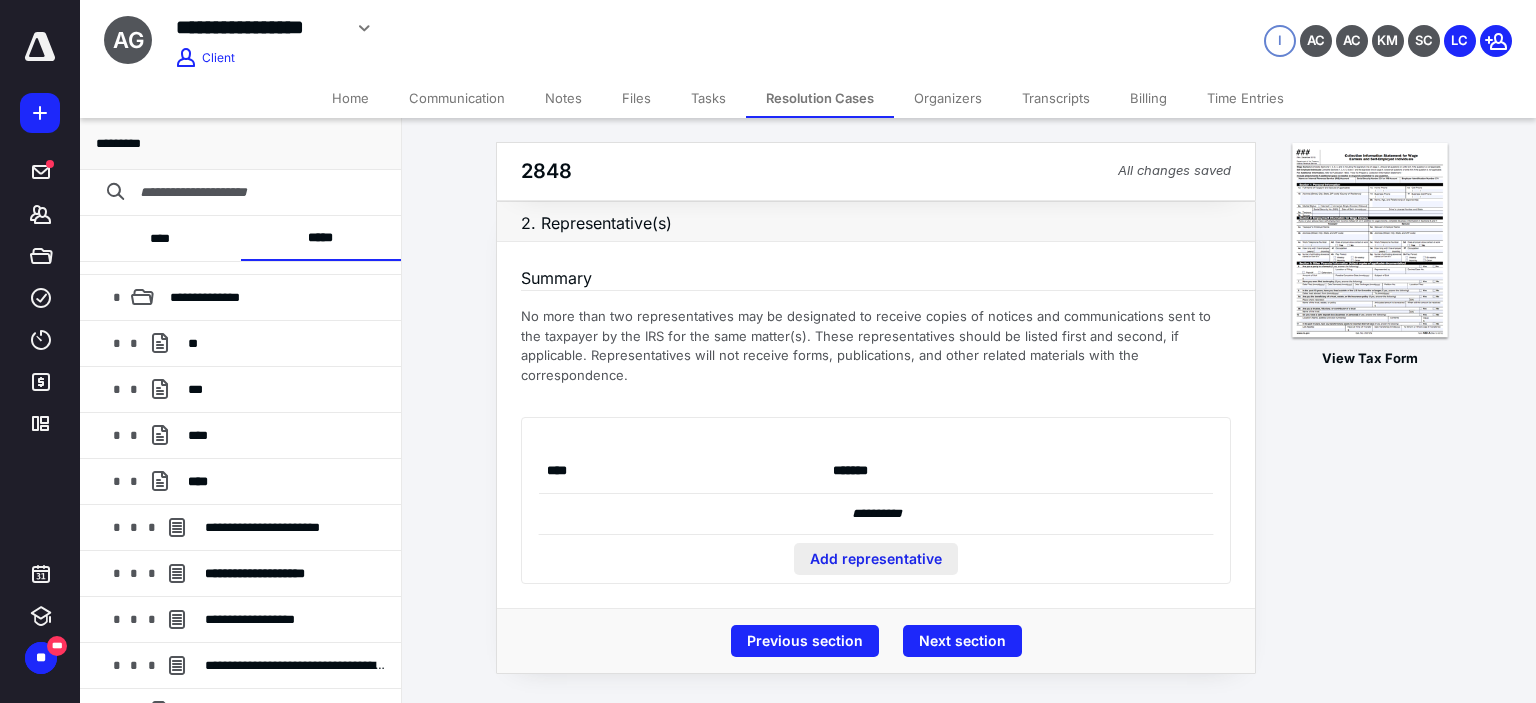 click on "Add representative" at bounding box center (876, 559) 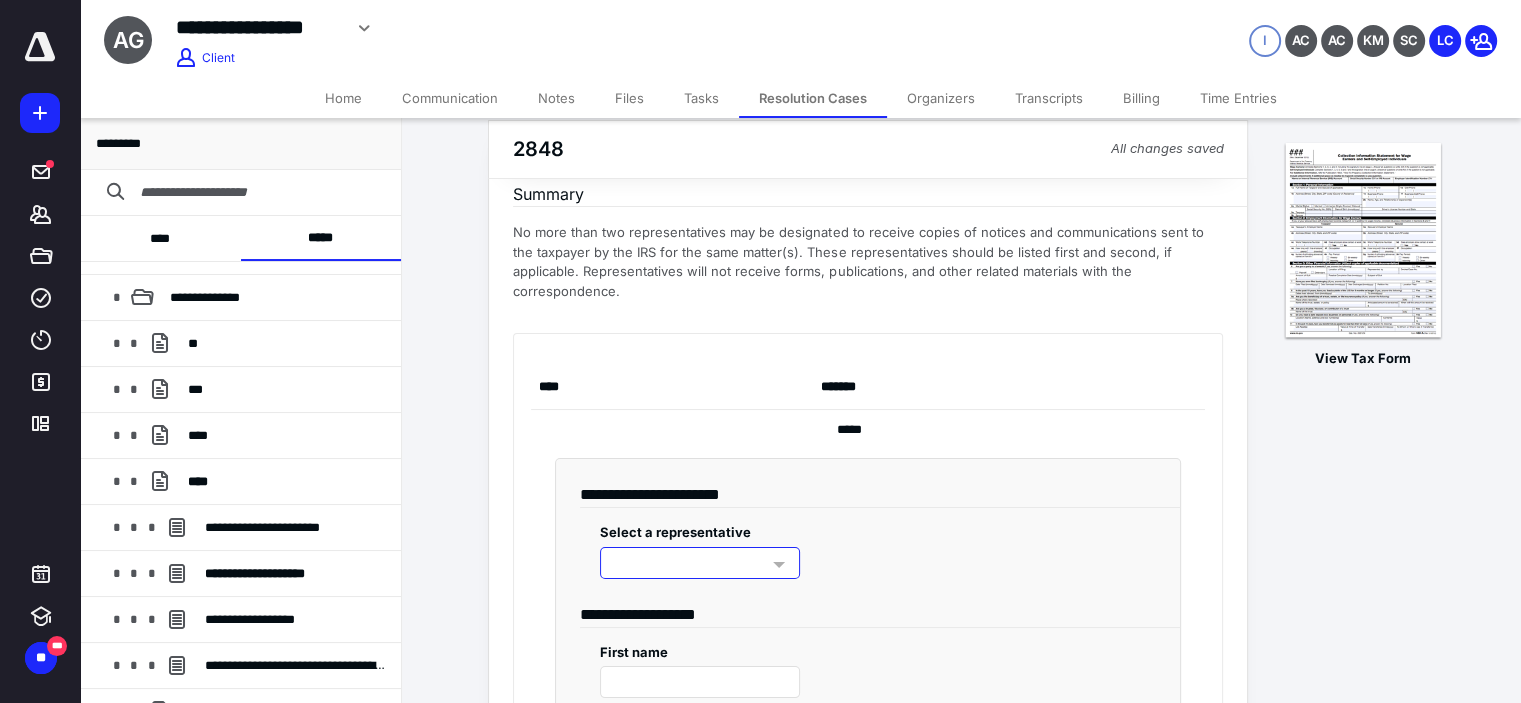 scroll, scrollTop: 100, scrollLeft: 0, axis: vertical 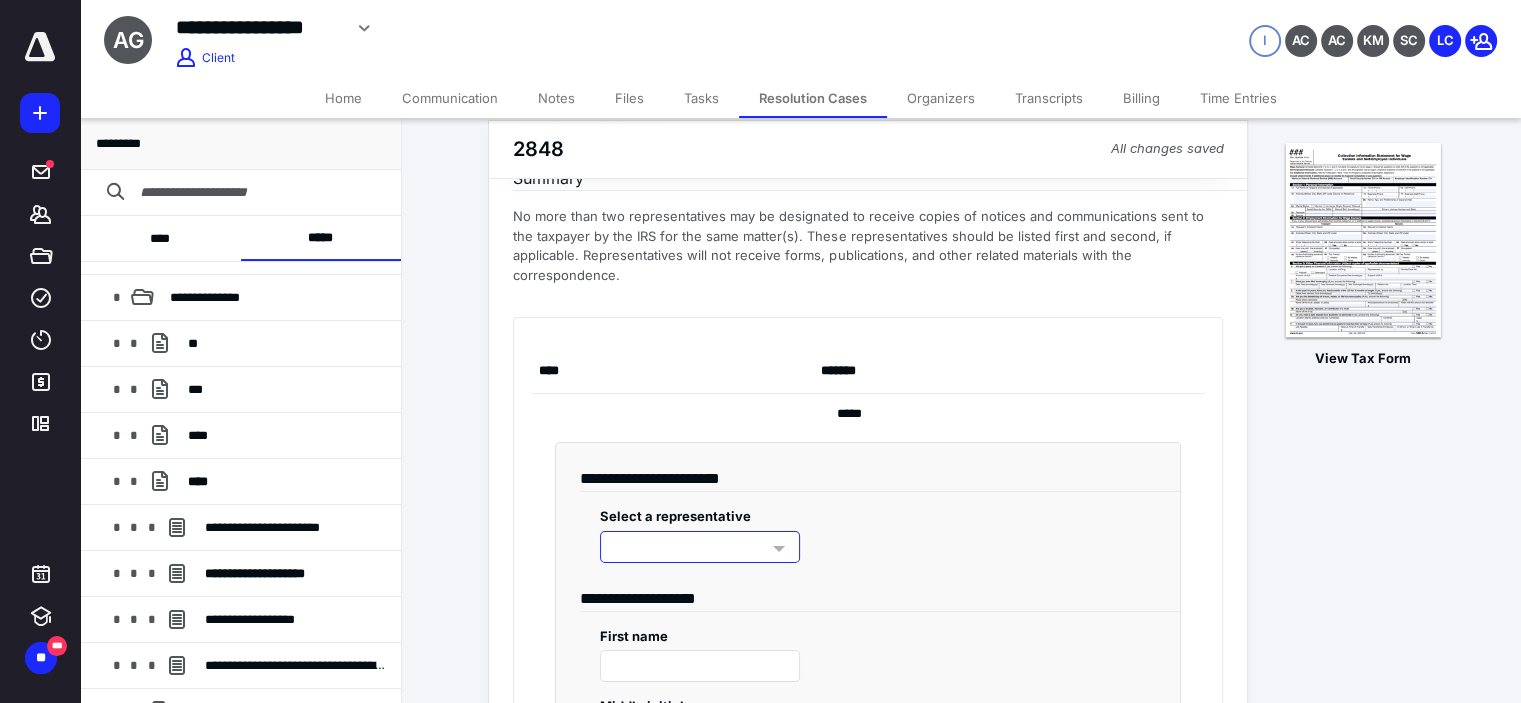 click at bounding box center [700, 547] 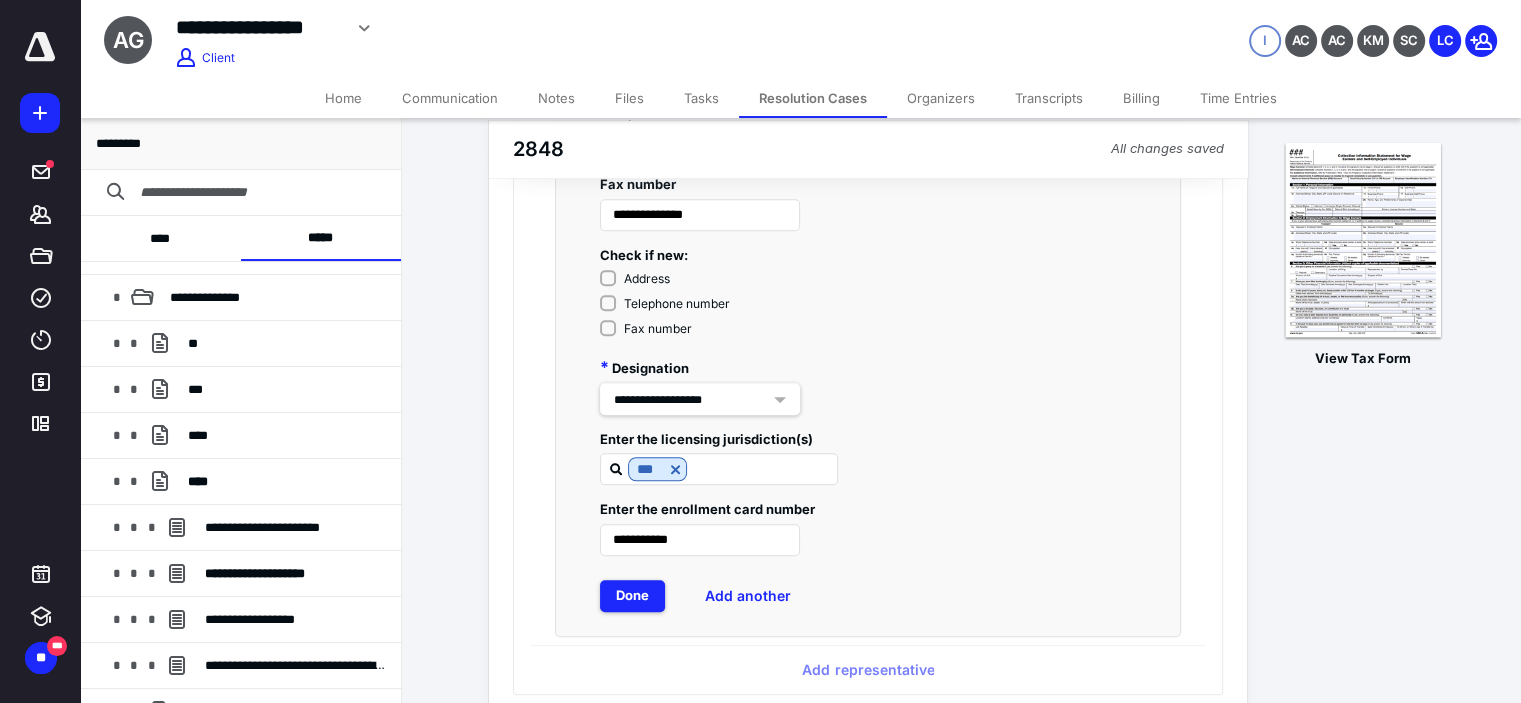 scroll, scrollTop: 1666, scrollLeft: 0, axis: vertical 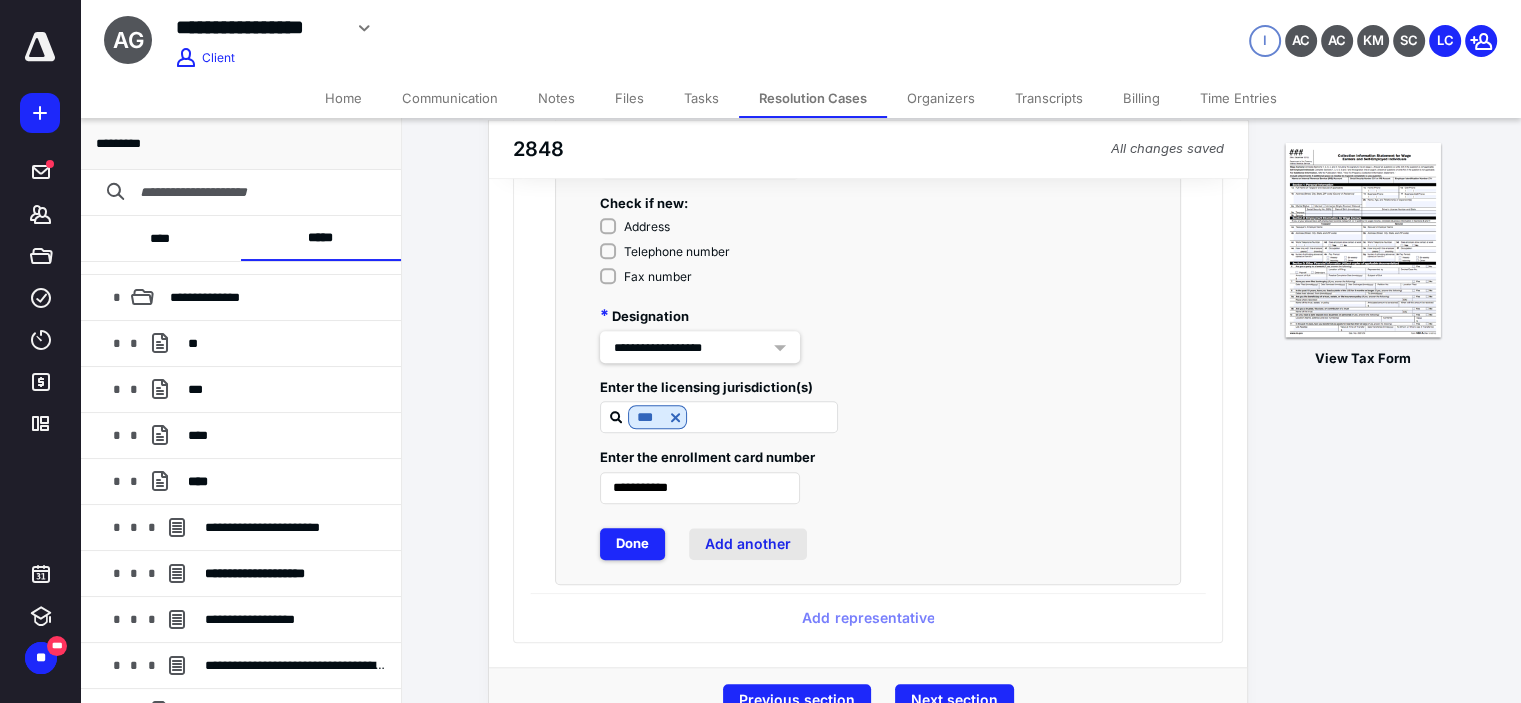 click on "Add another" at bounding box center (748, 544) 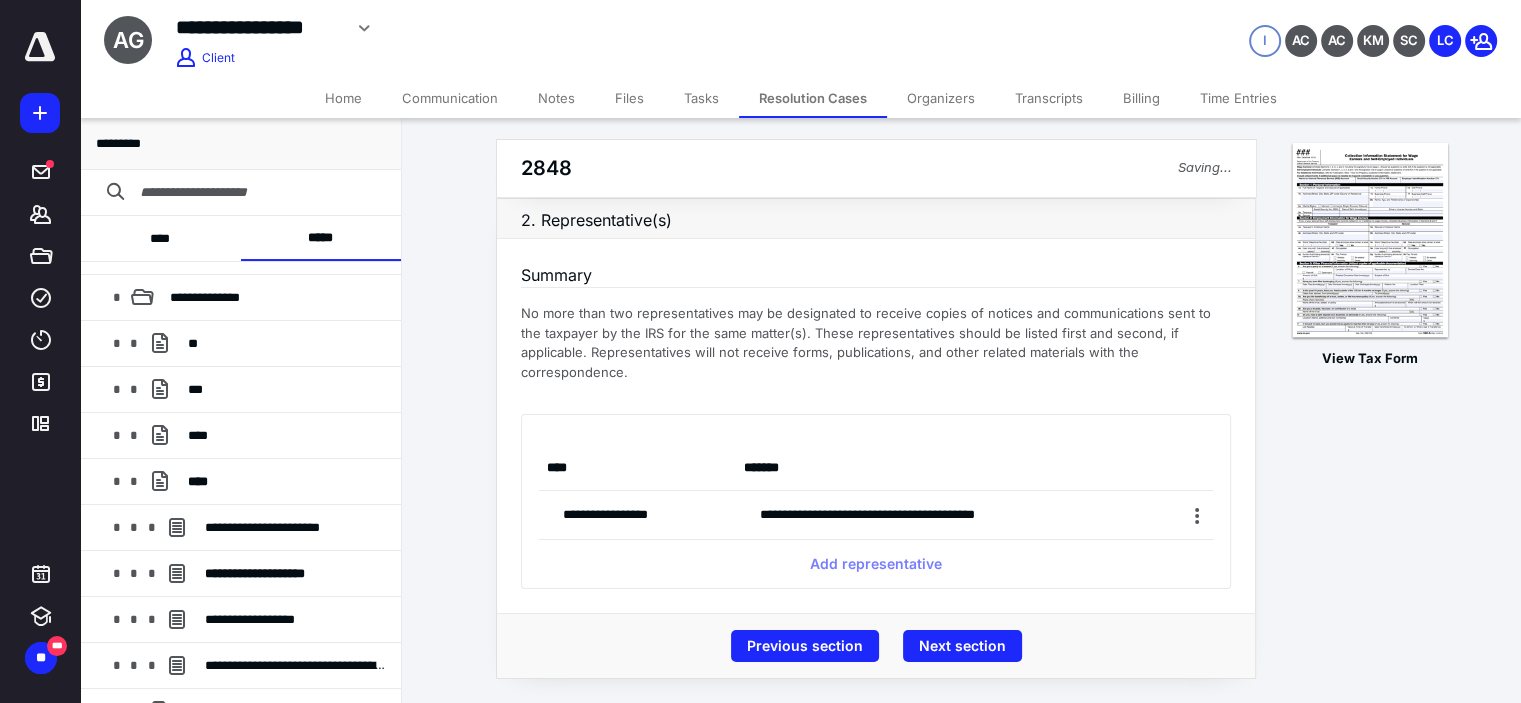 scroll, scrollTop: 0, scrollLeft: 0, axis: both 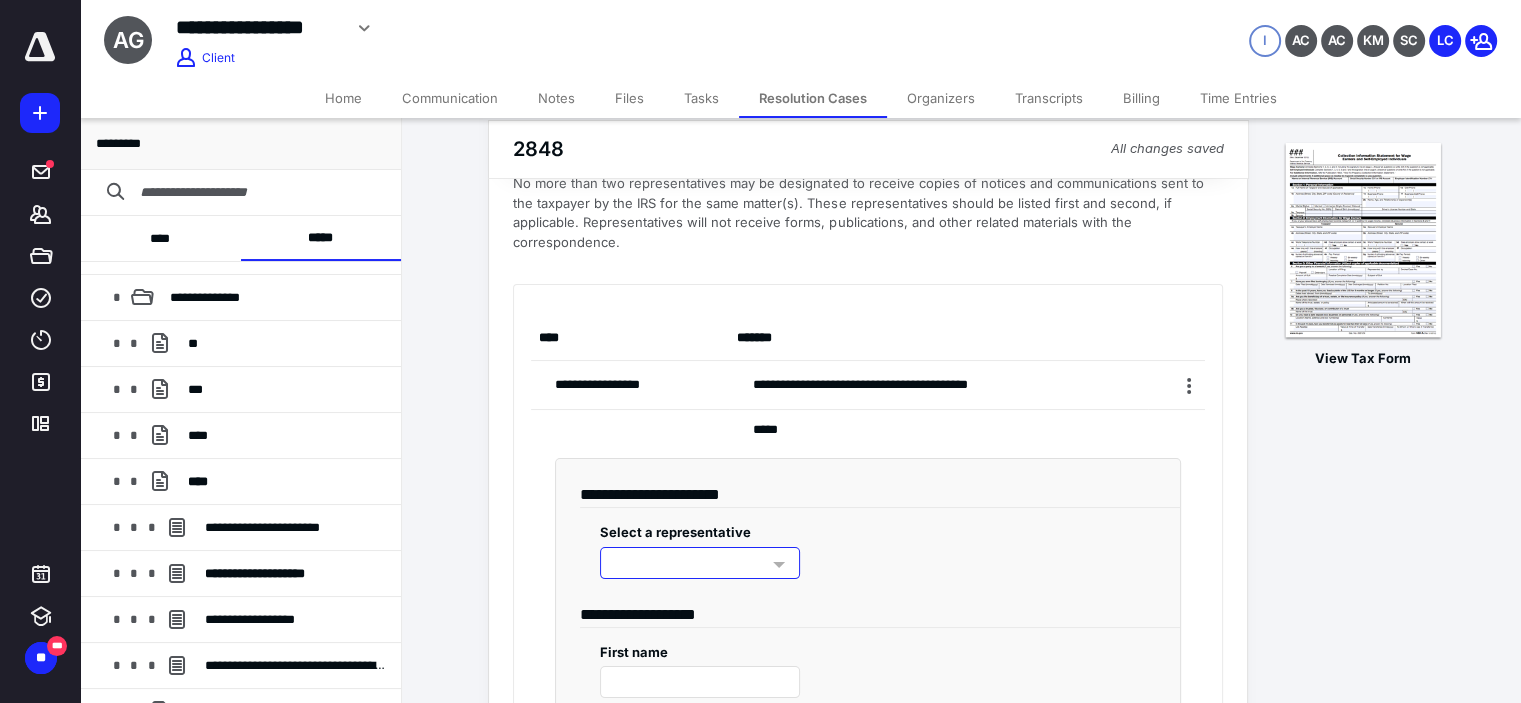 click at bounding box center (700, 563) 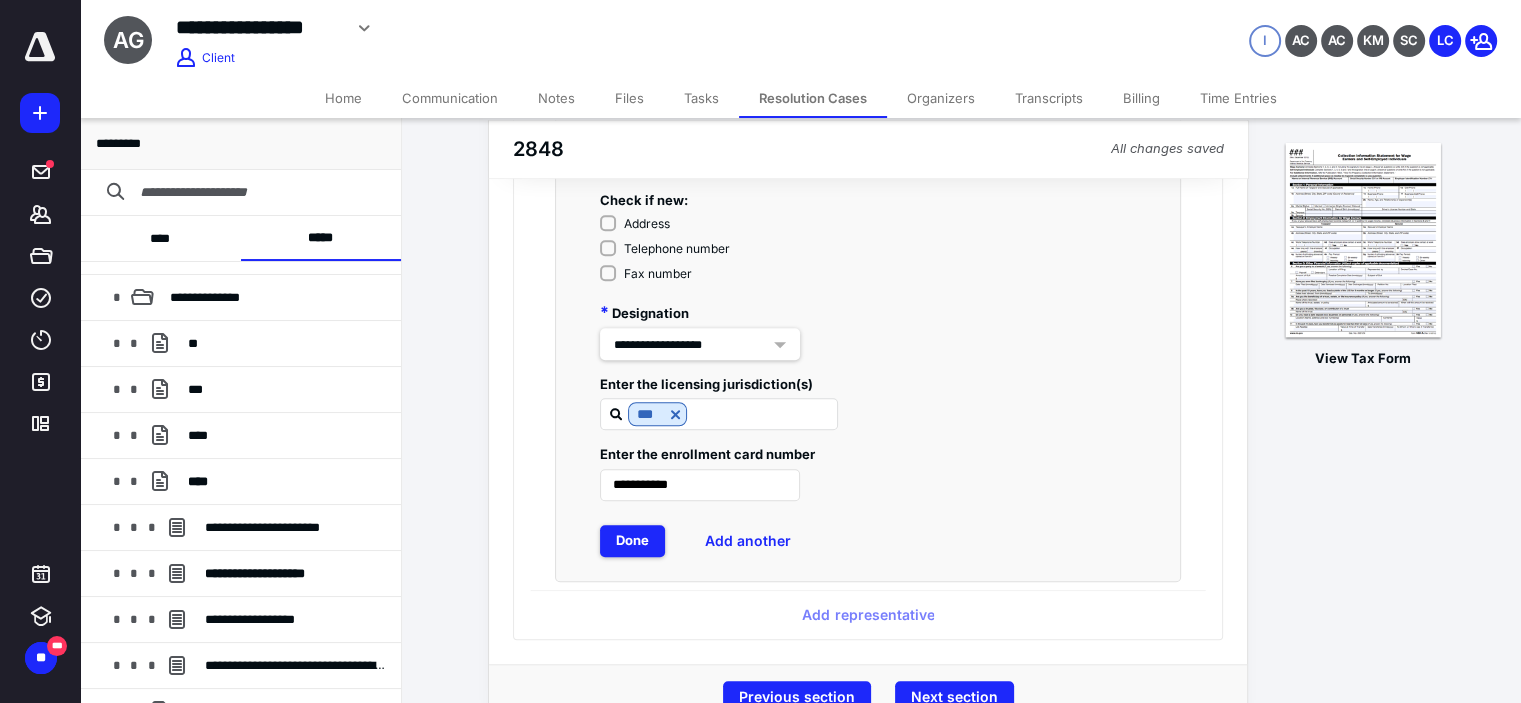 scroll, scrollTop: 1745, scrollLeft: 0, axis: vertical 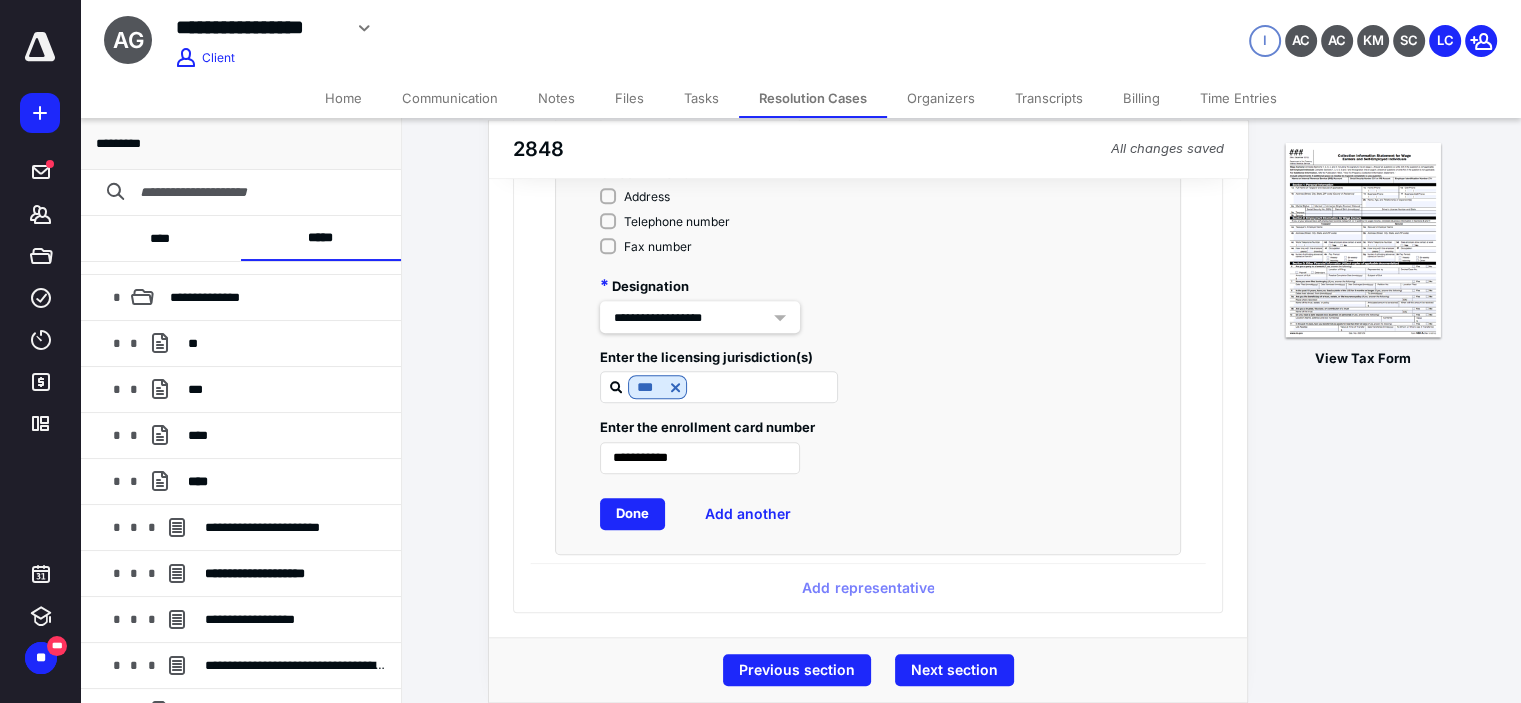 click on "Done" at bounding box center [632, 514] 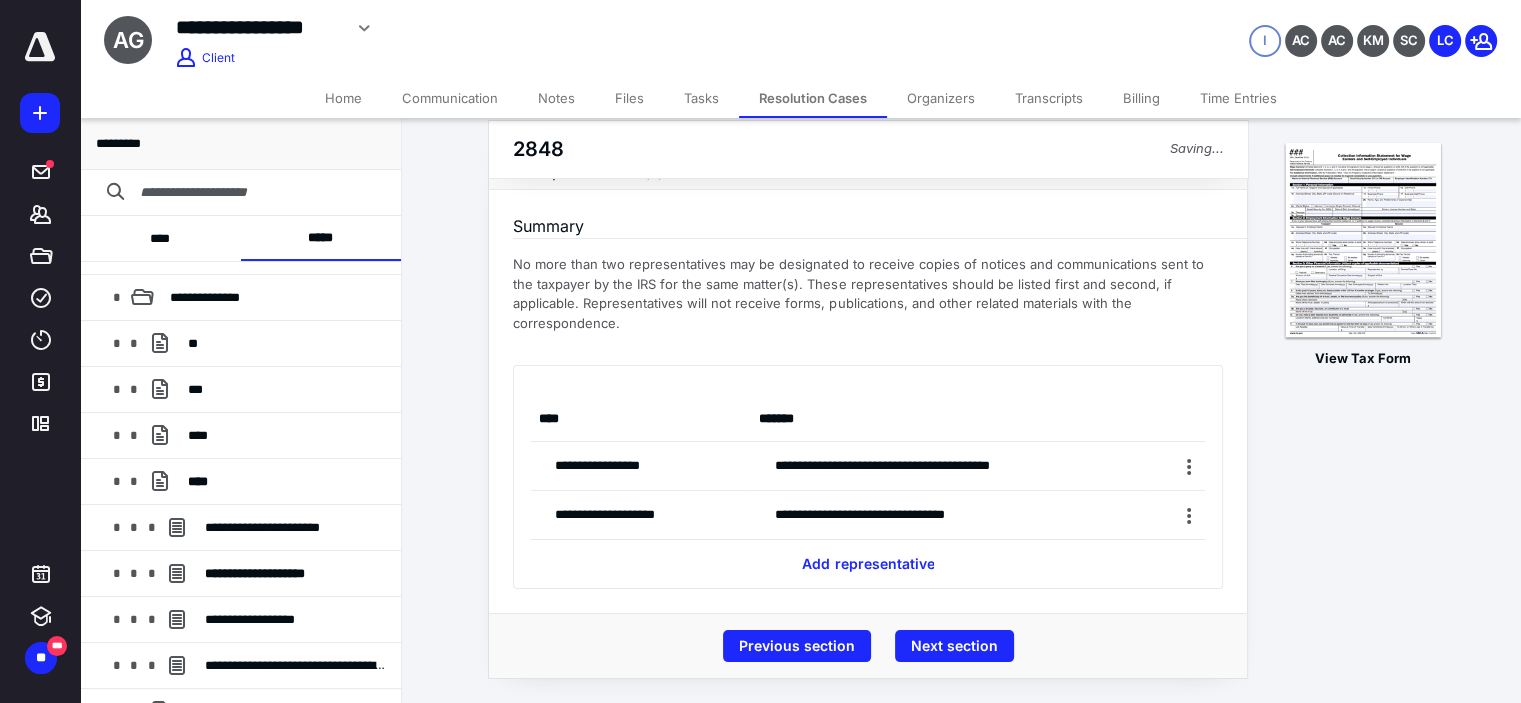scroll, scrollTop: 30, scrollLeft: 0, axis: vertical 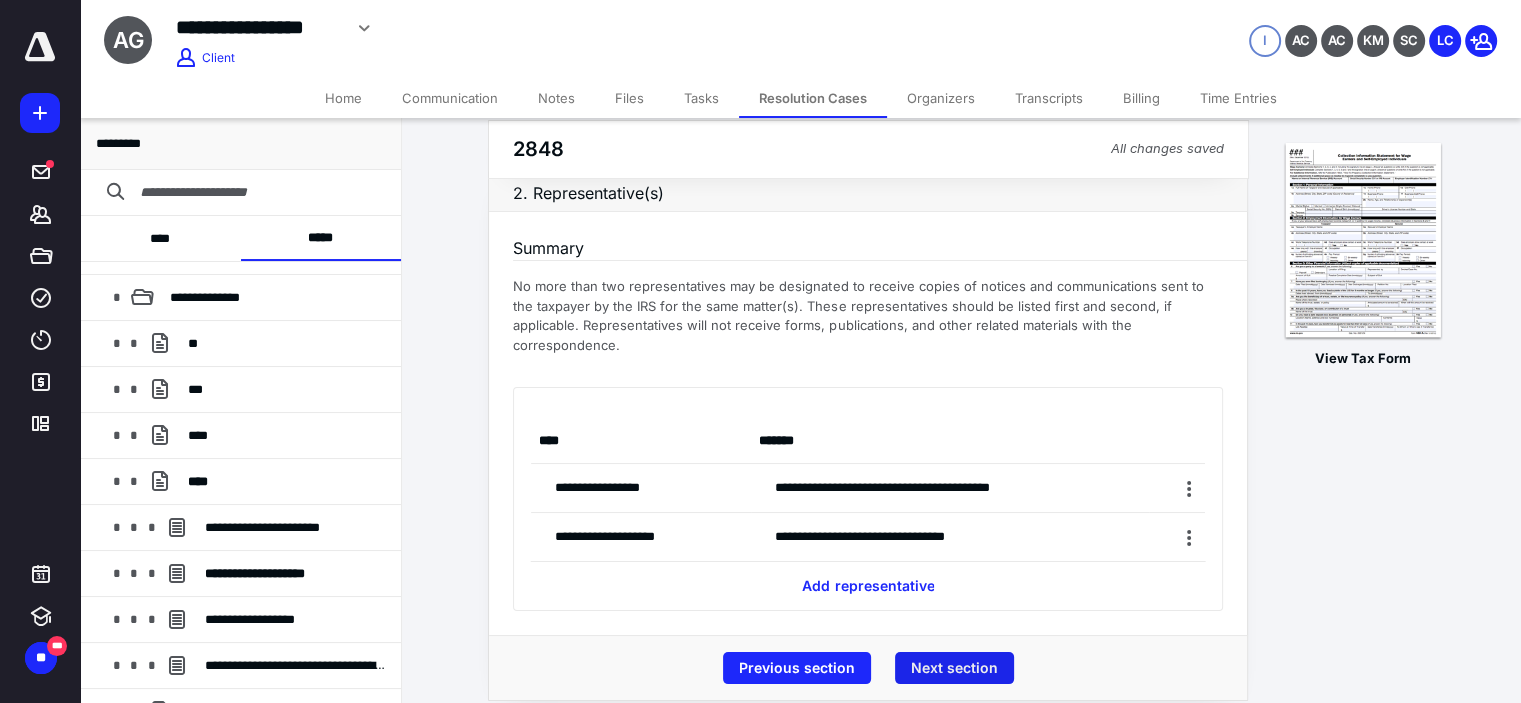 click on "Next section" at bounding box center [954, 668] 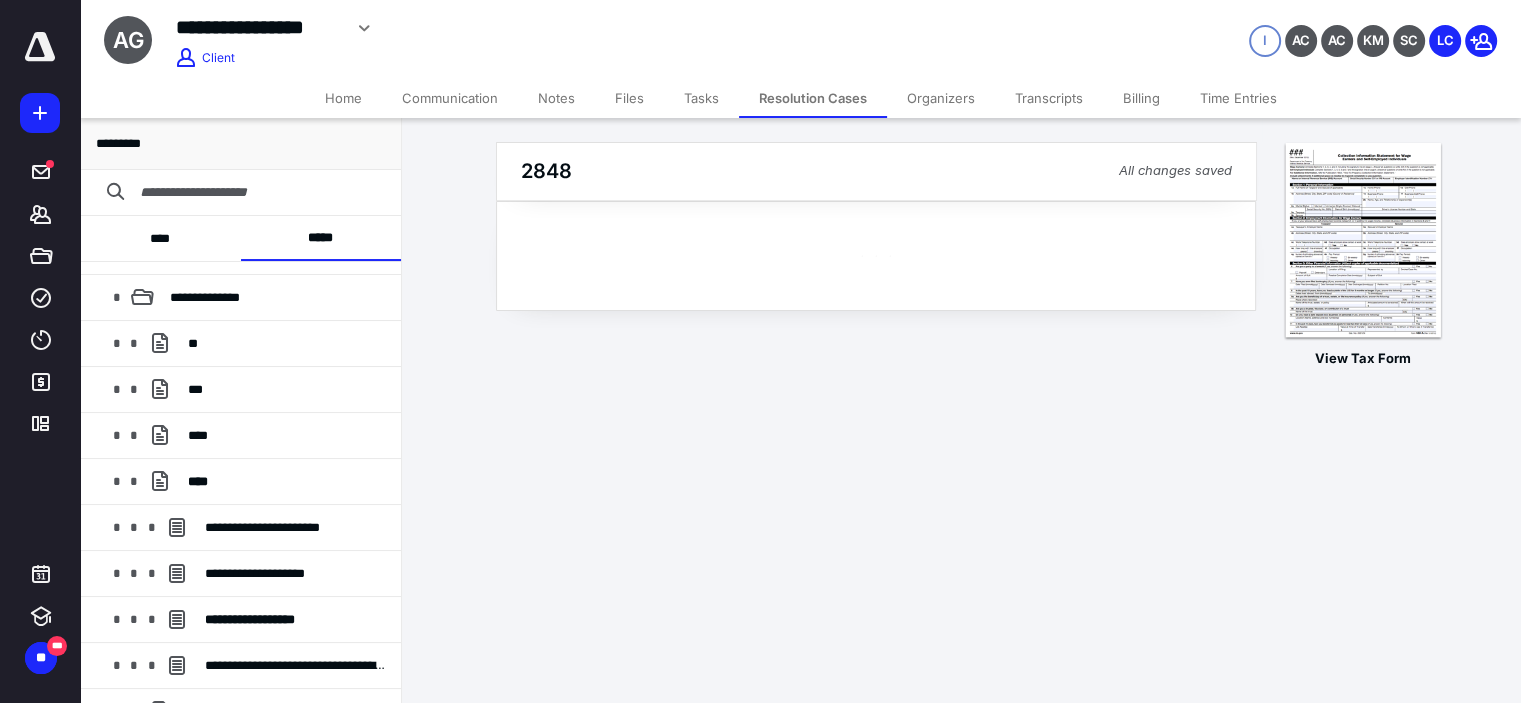 scroll, scrollTop: 0, scrollLeft: 0, axis: both 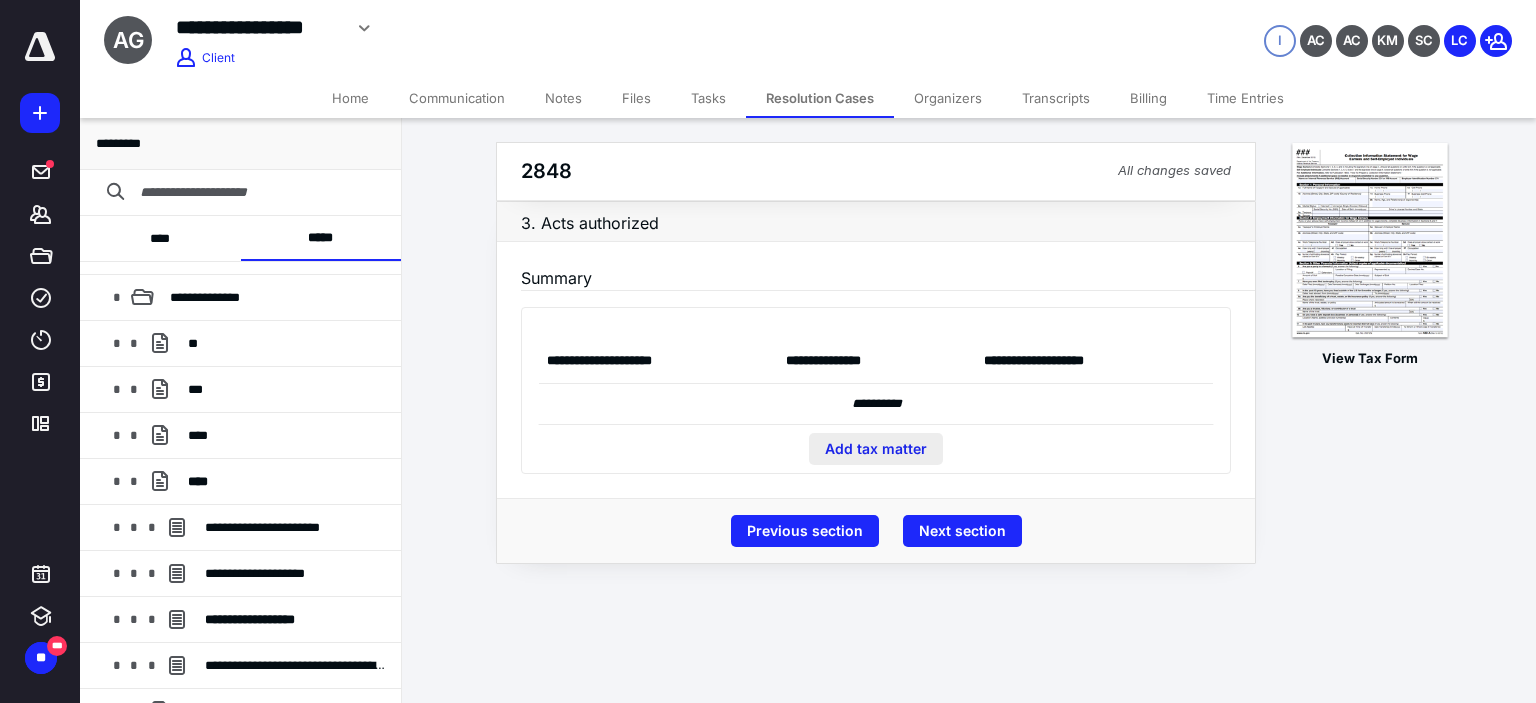 click on "Add tax matter" at bounding box center (876, 449) 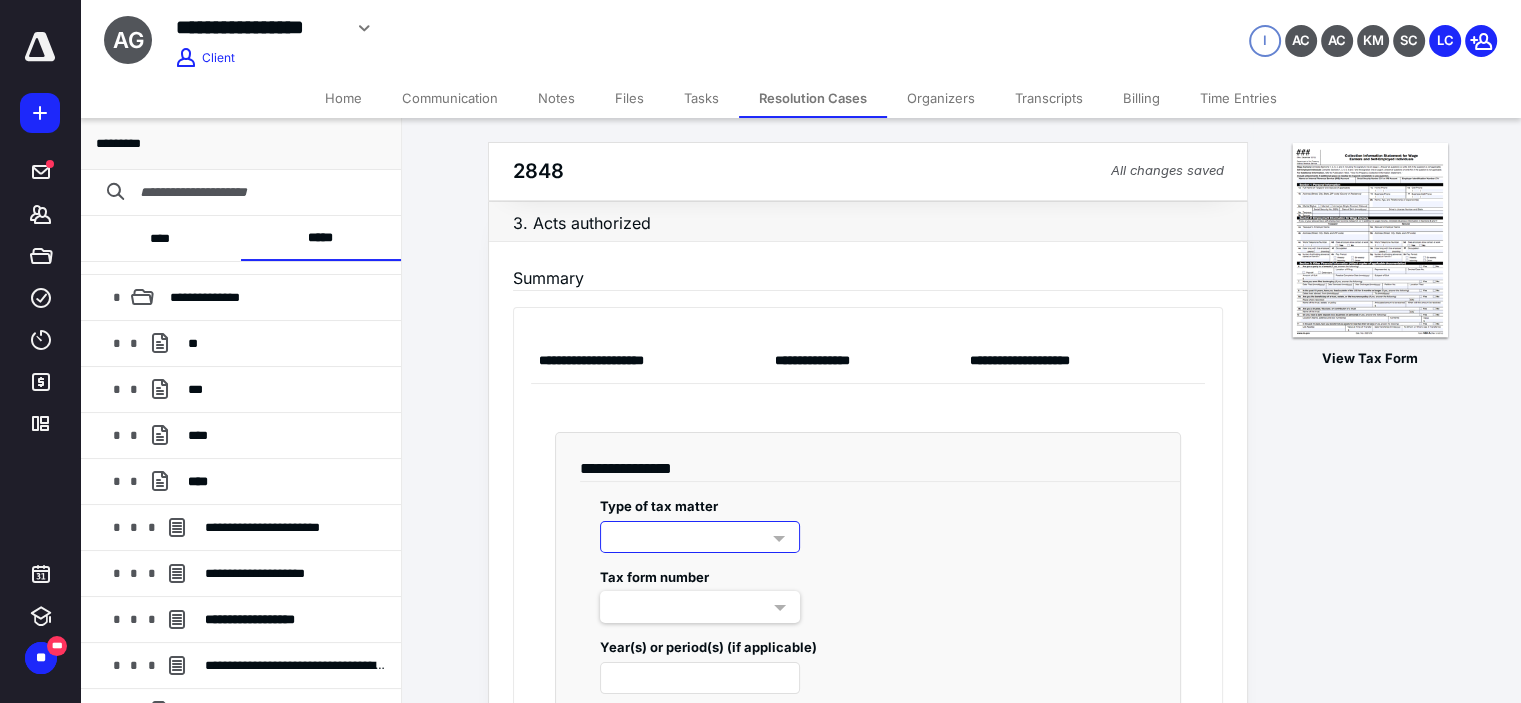 click at bounding box center [700, 537] 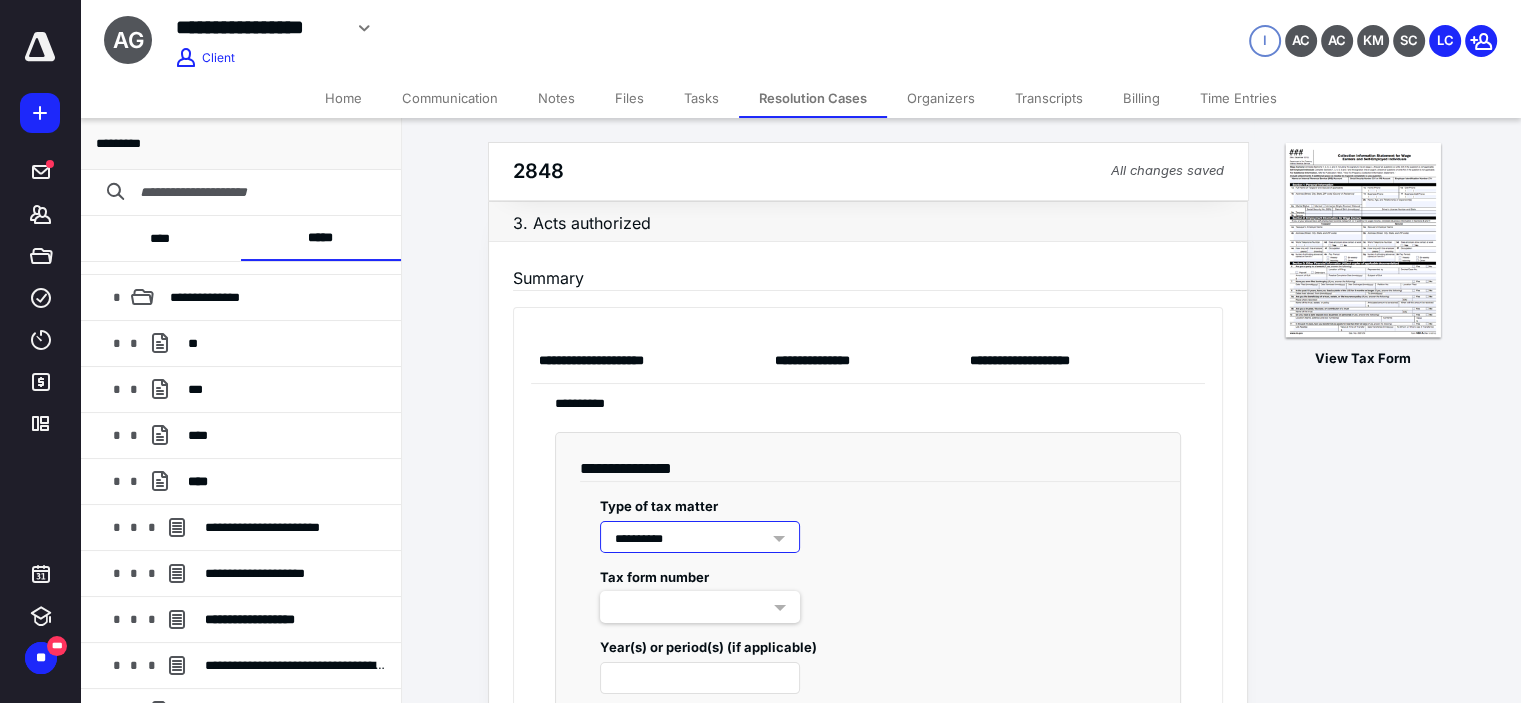 scroll, scrollTop: 66, scrollLeft: 0, axis: vertical 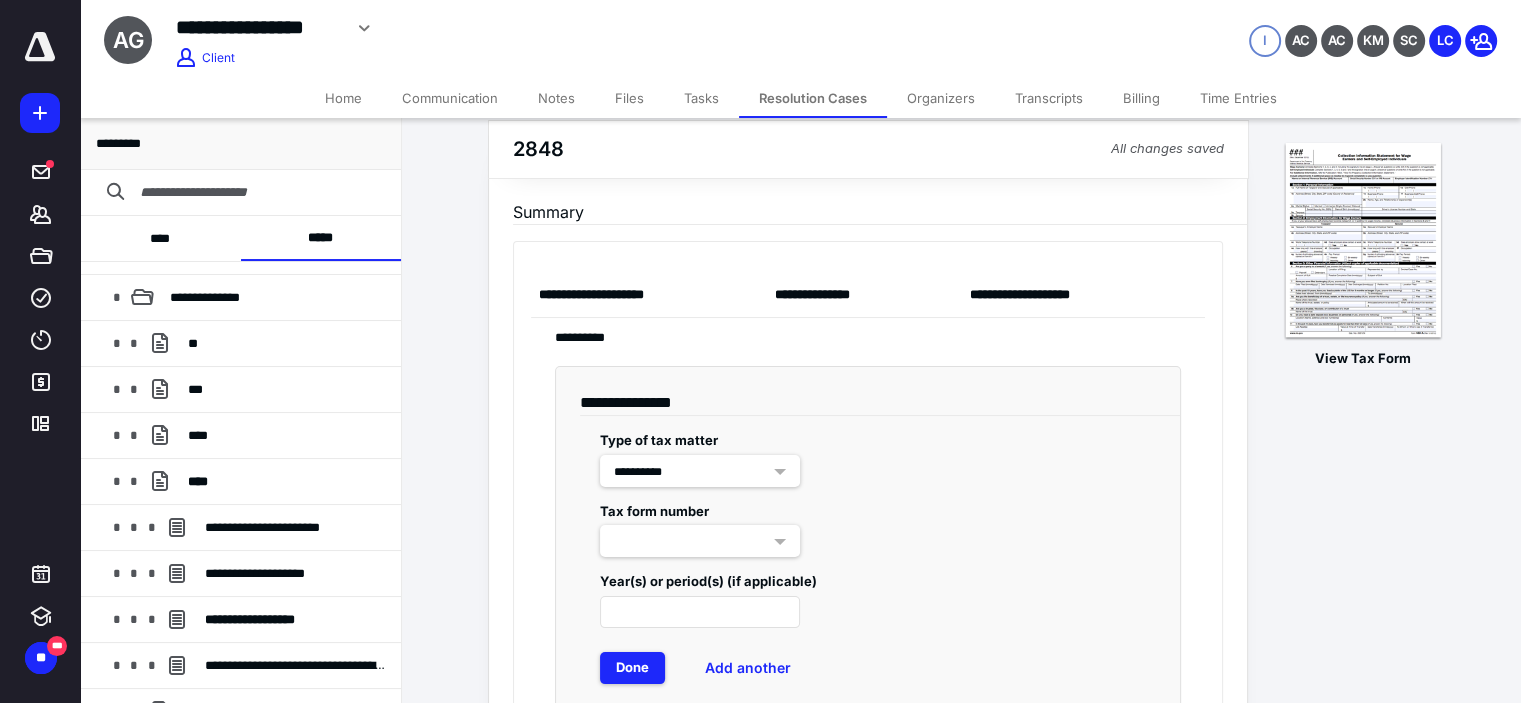 click at bounding box center [700, 541] 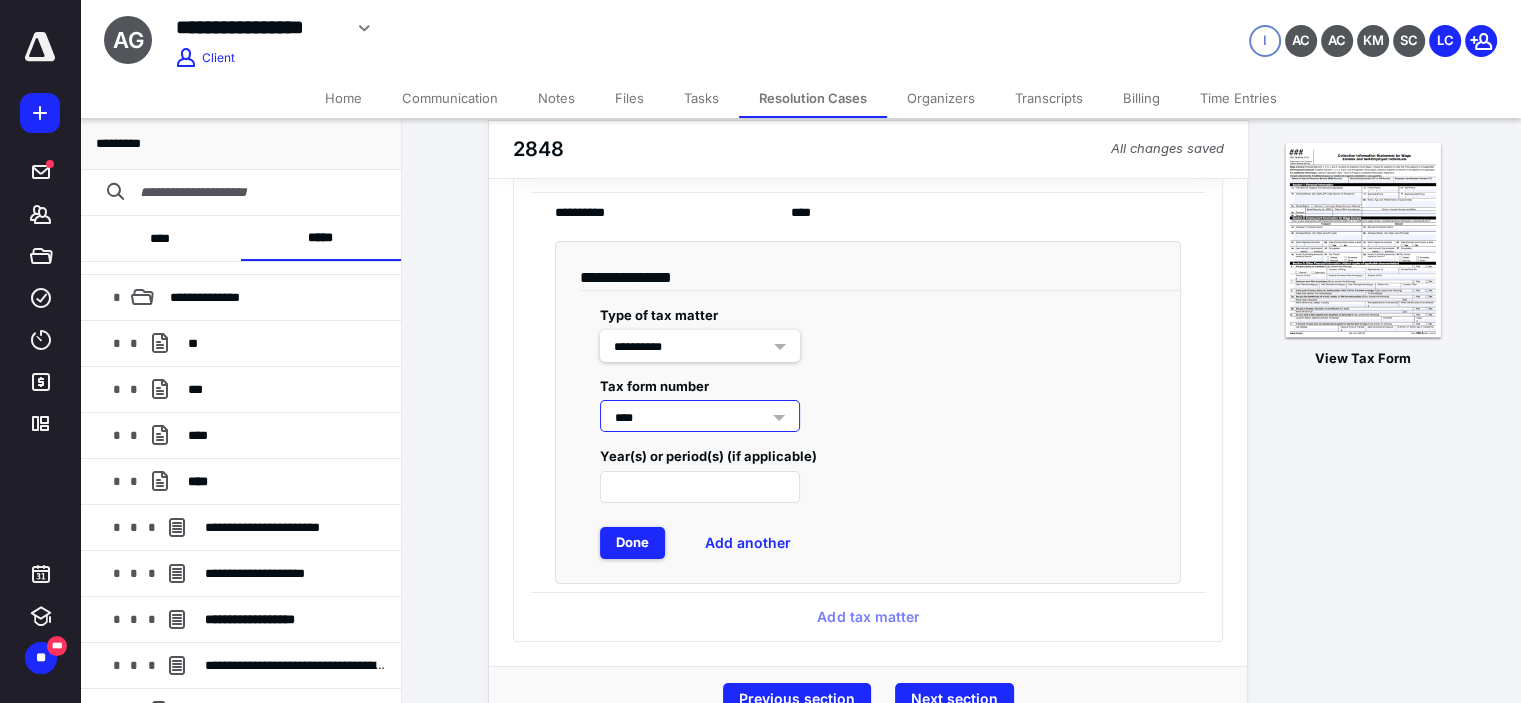 scroll, scrollTop: 200, scrollLeft: 0, axis: vertical 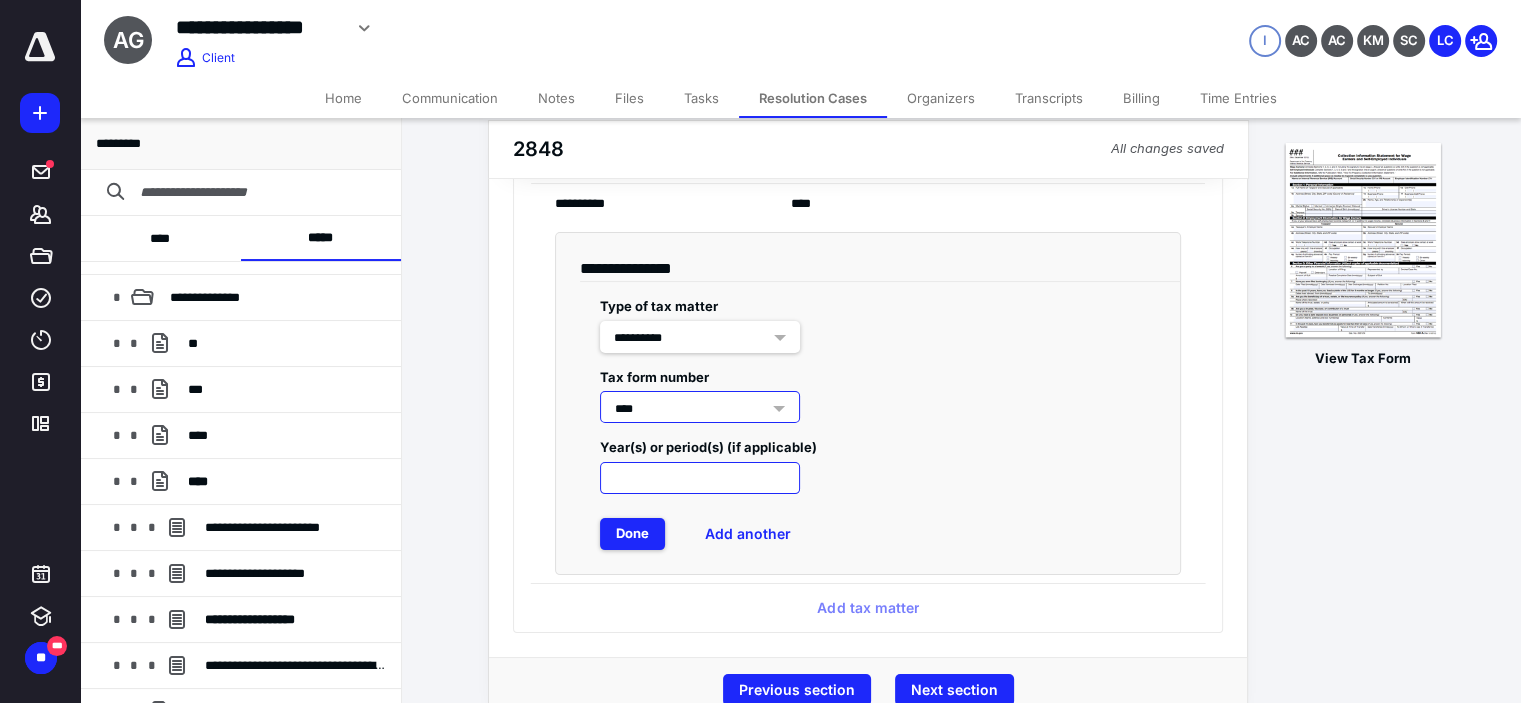 click at bounding box center (700, 478) 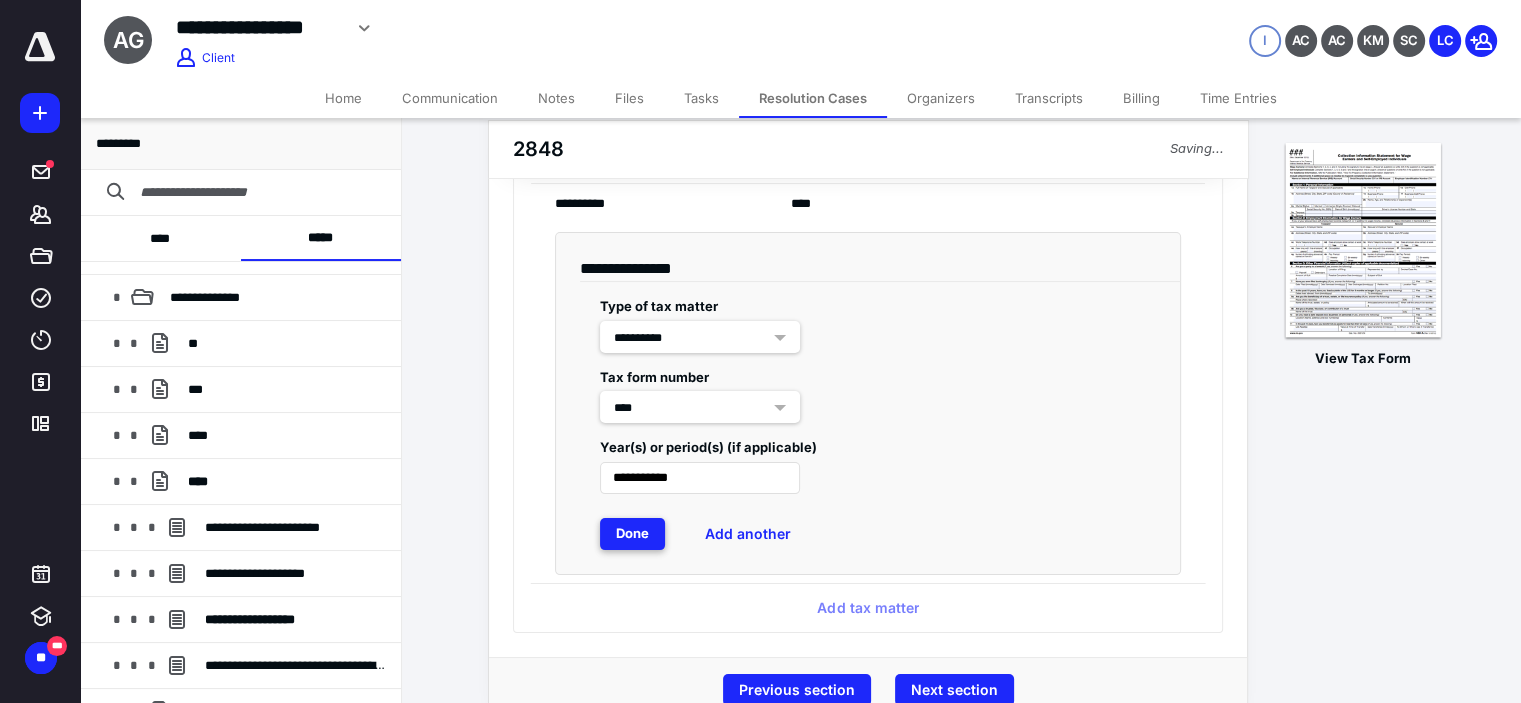 click on "Done" at bounding box center (632, 534) 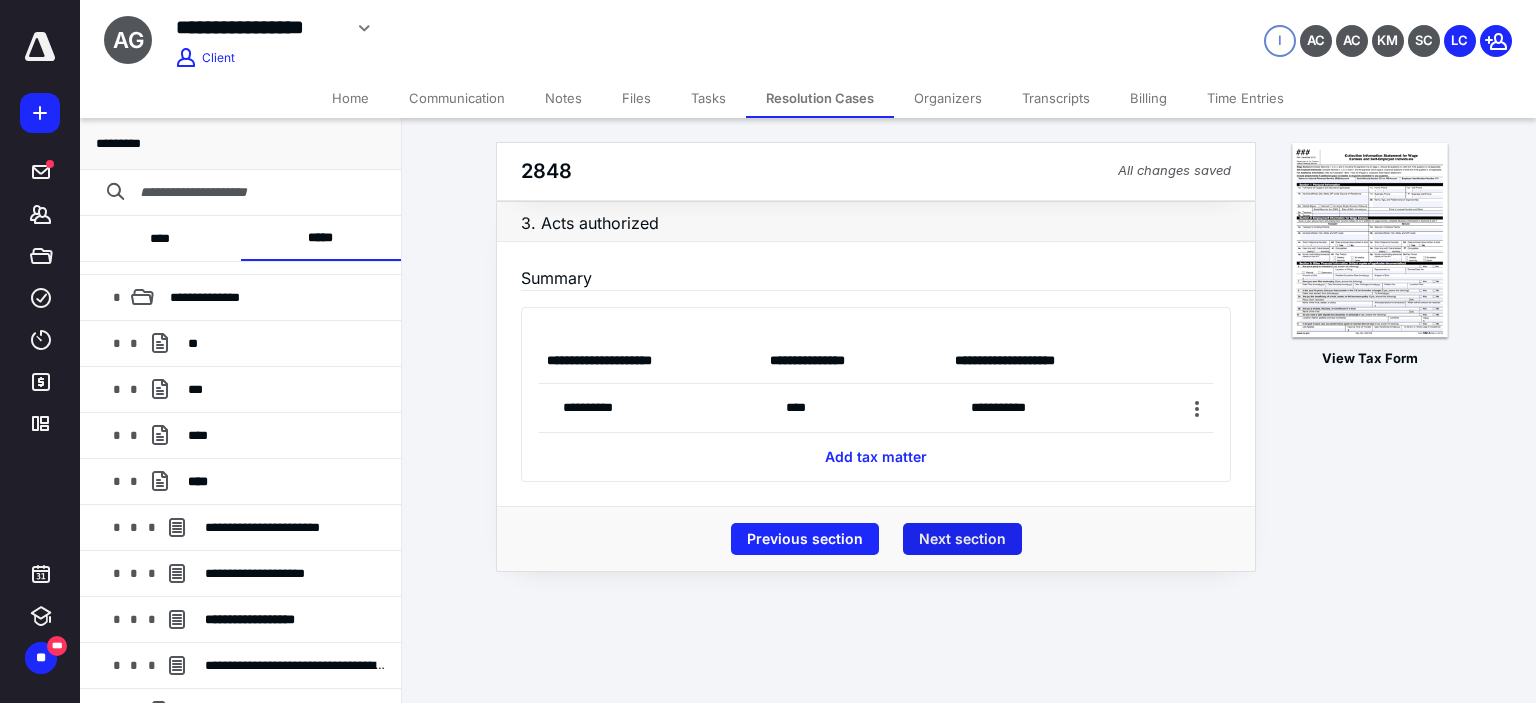 click on "Next section" at bounding box center [962, 539] 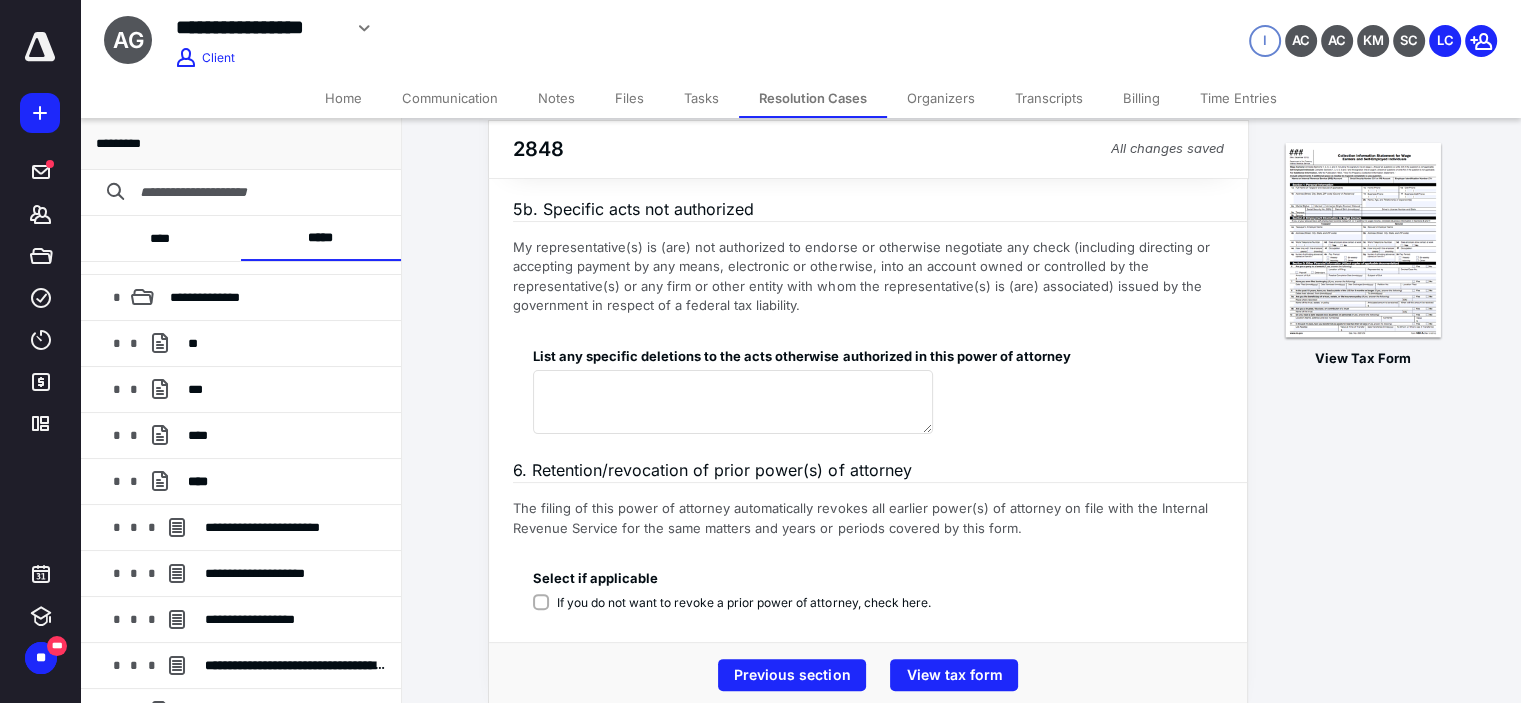 scroll, scrollTop: 415, scrollLeft: 0, axis: vertical 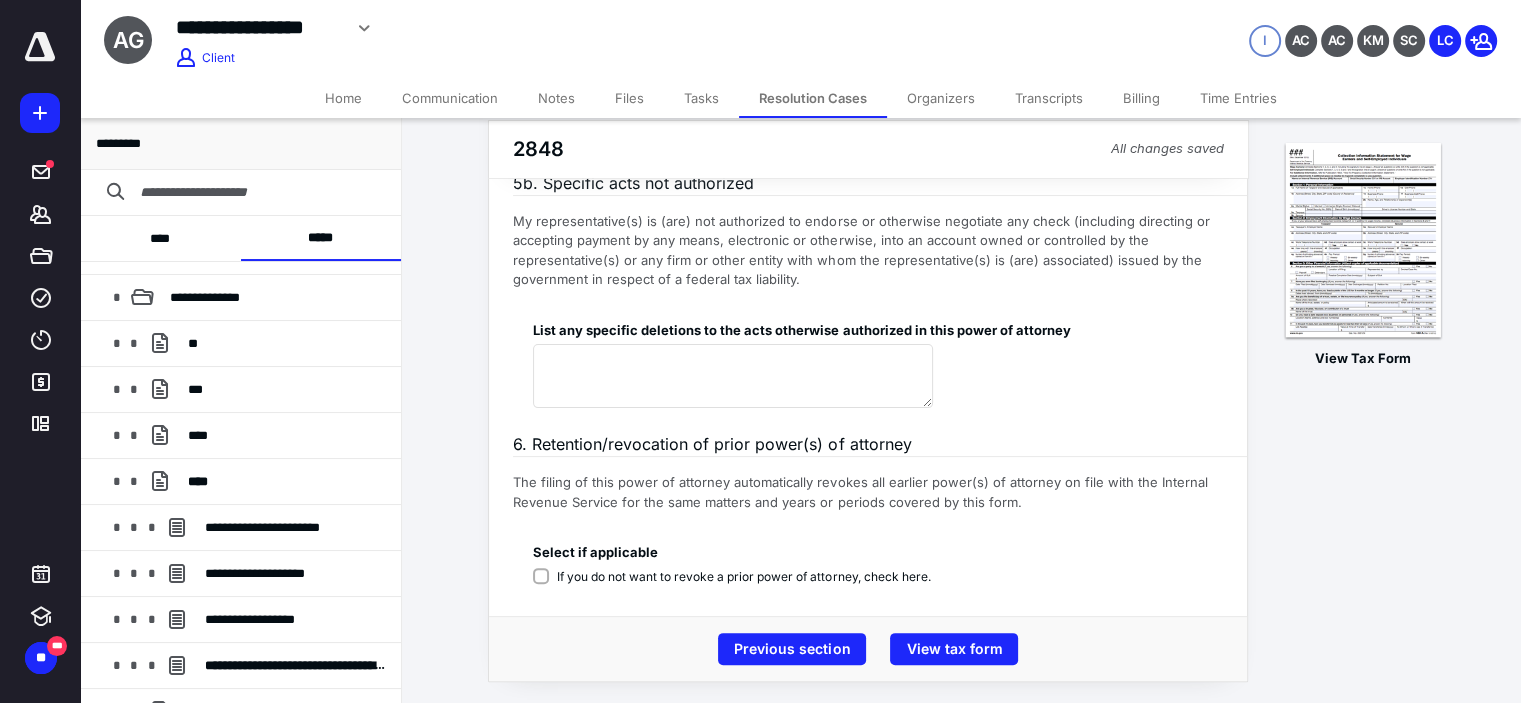 click on "If you do not want to revoke a prior power of attorney, check here." at bounding box center [743, 577] 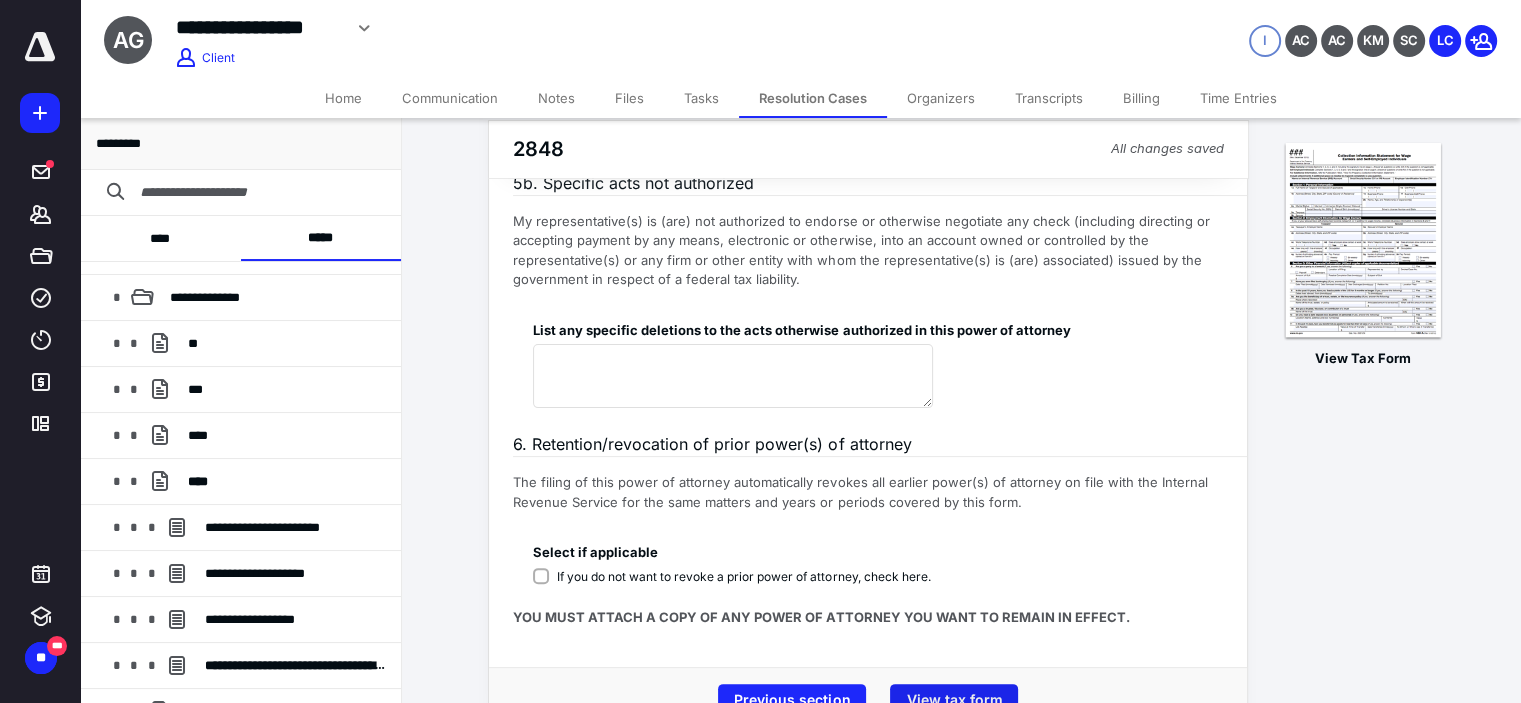click on "View tax form" at bounding box center [954, 700] 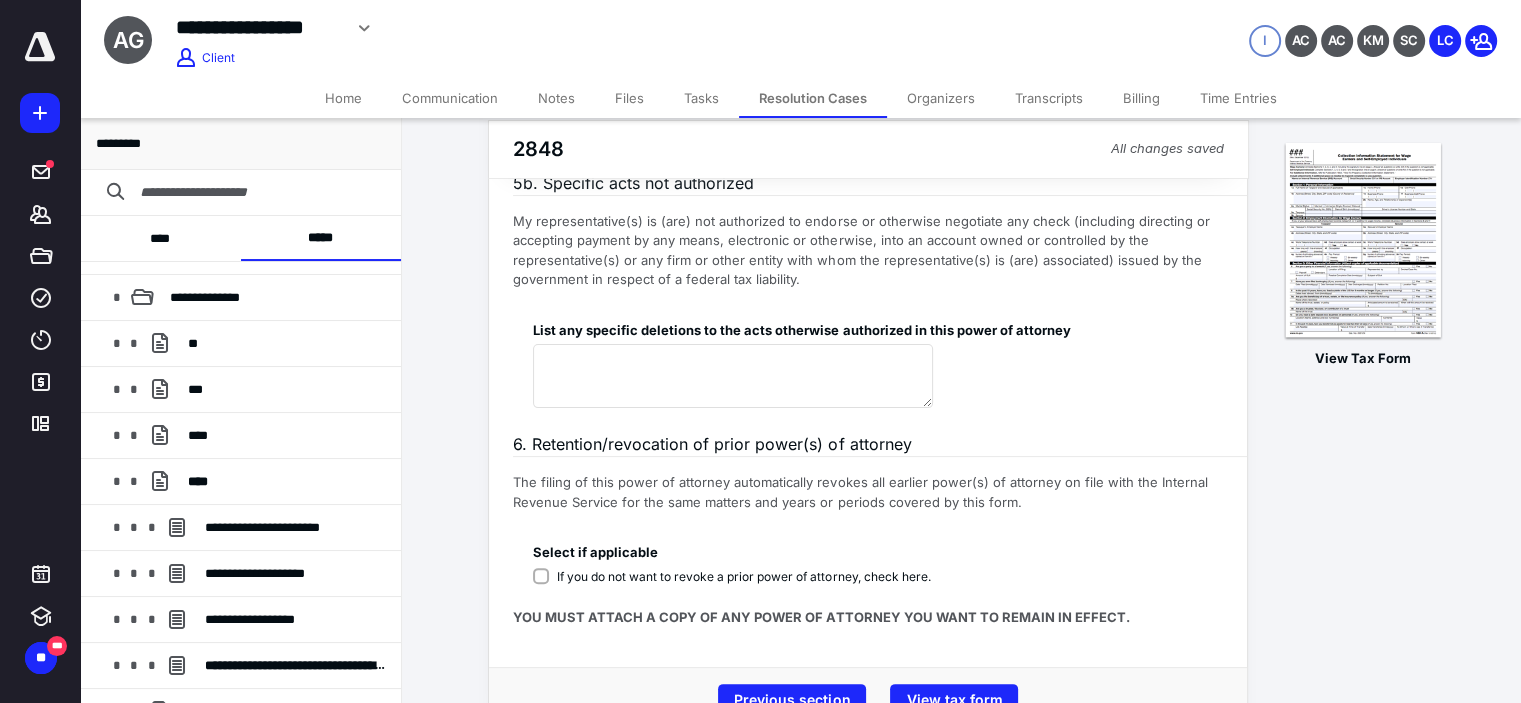 scroll, scrollTop: 0, scrollLeft: 0, axis: both 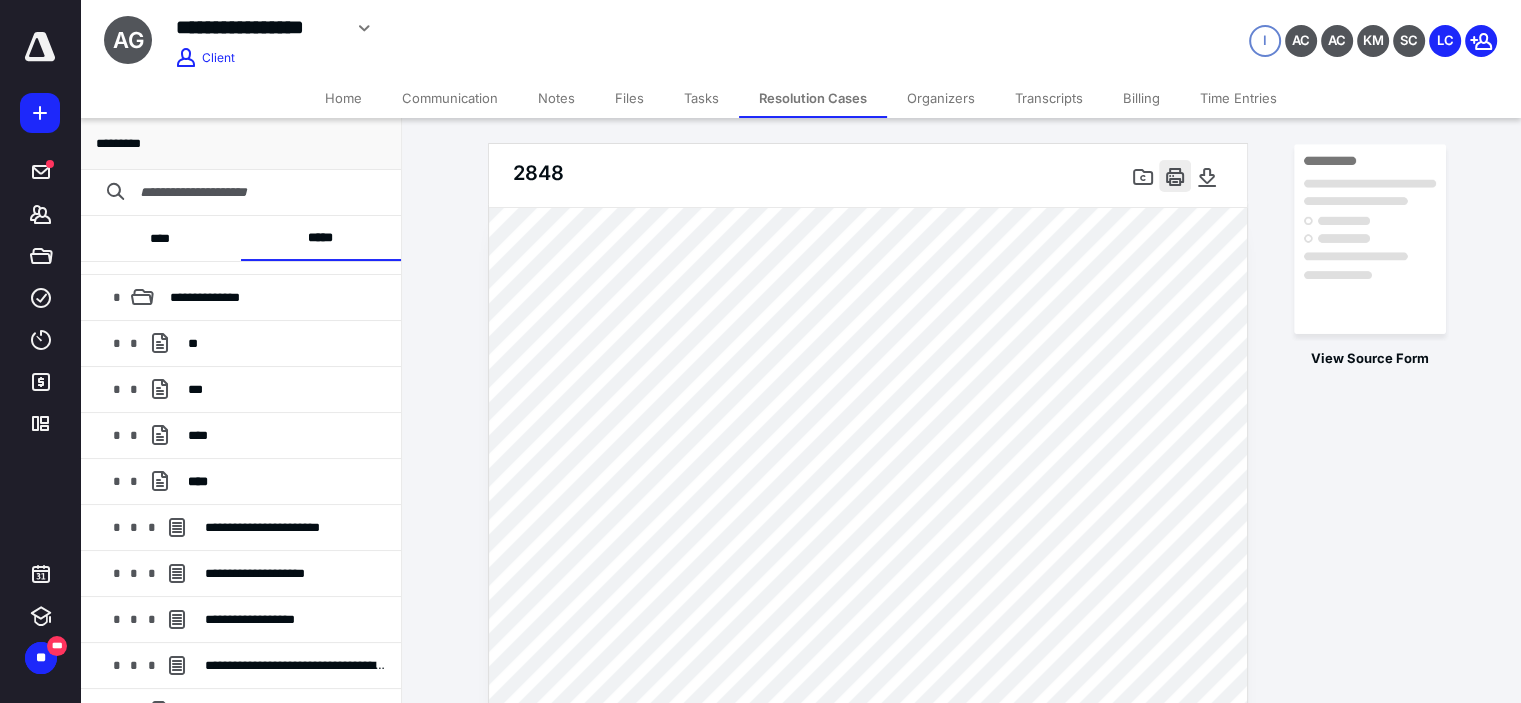 click at bounding box center (1175, 176) 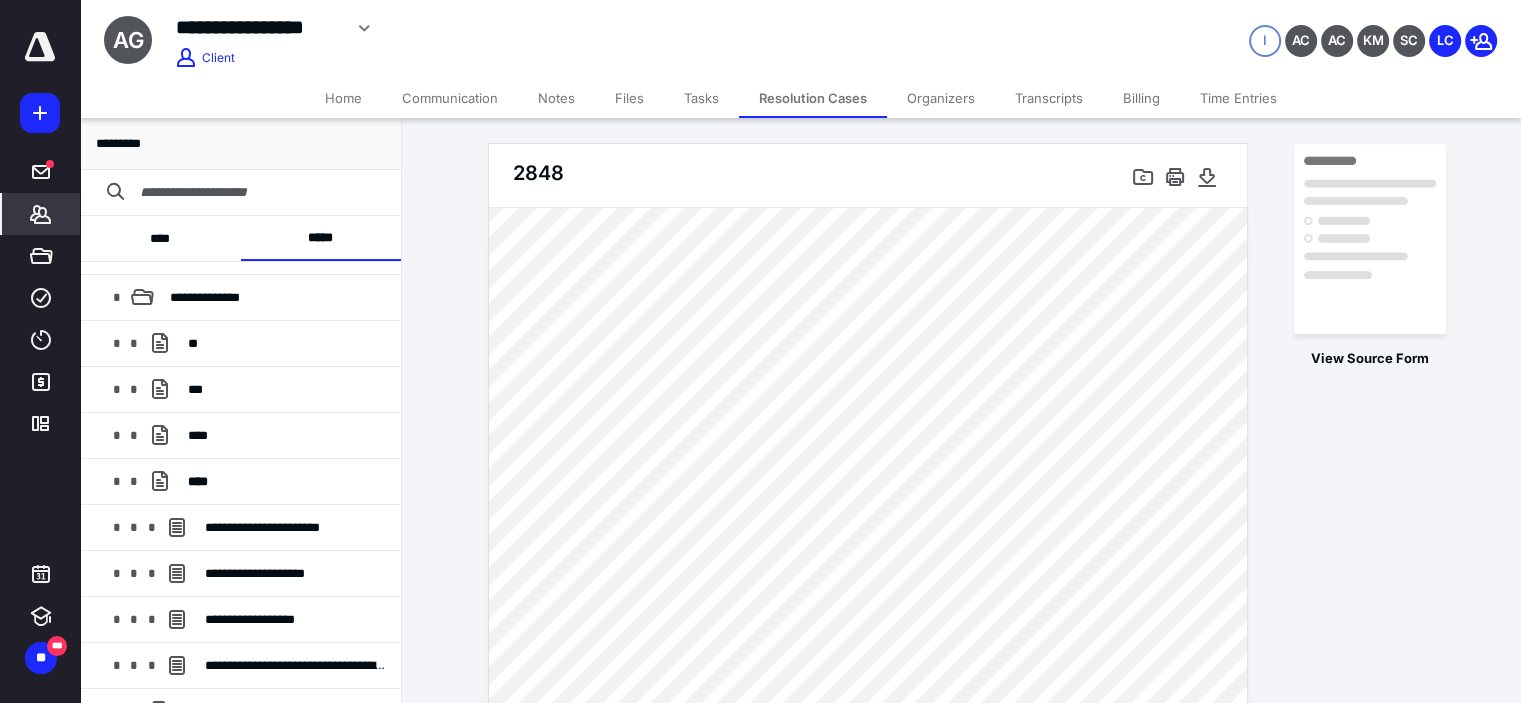 click 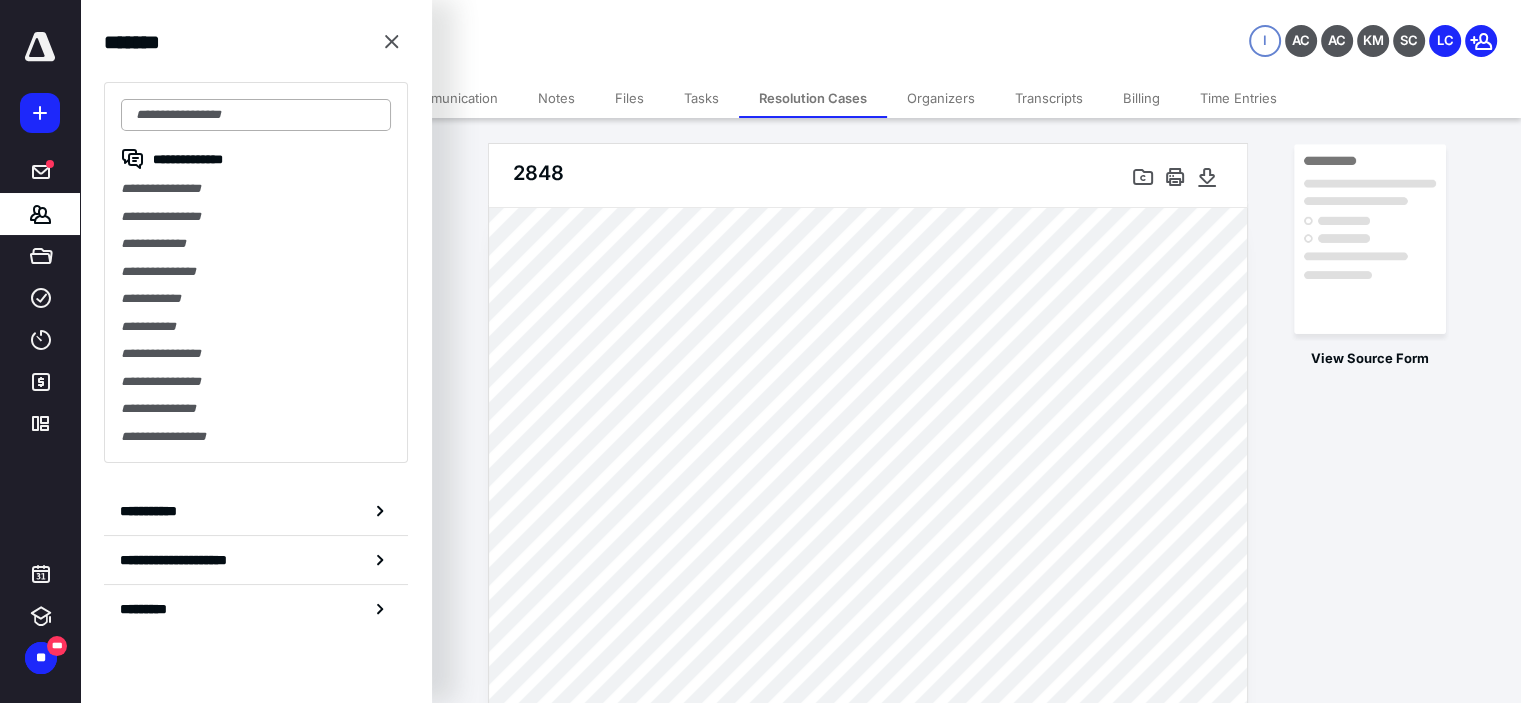 click at bounding box center (256, 115) 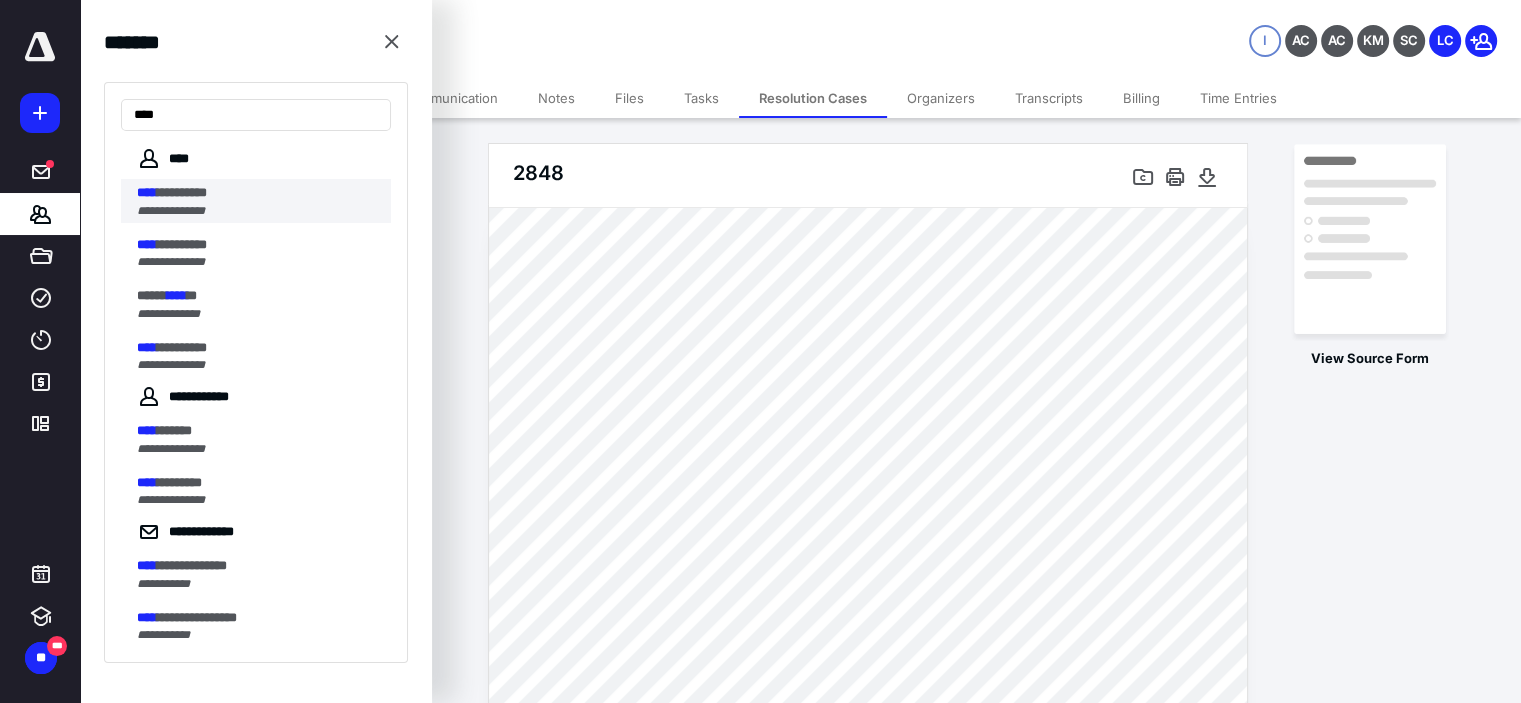 click on "*********" at bounding box center [182, 192] 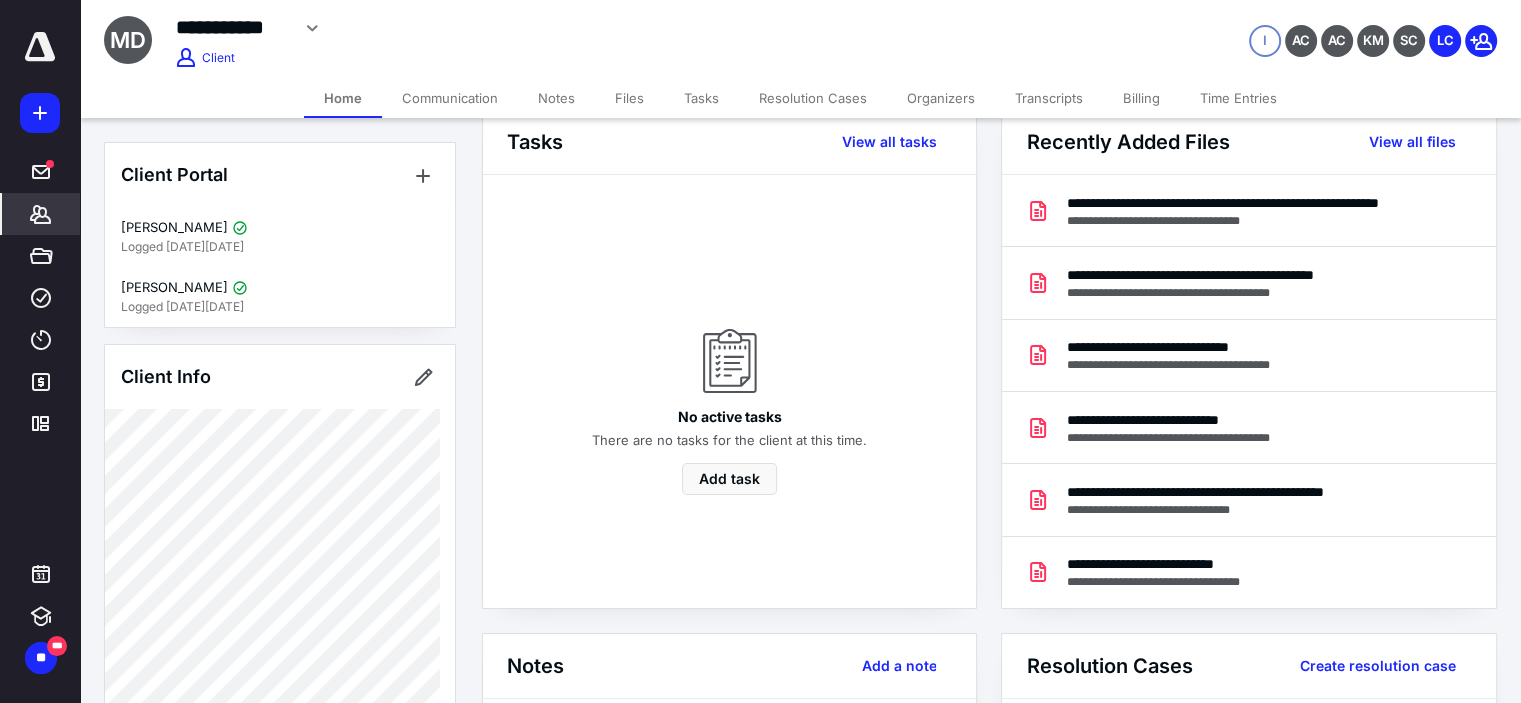 scroll, scrollTop: 0, scrollLeft: 0, axis: both 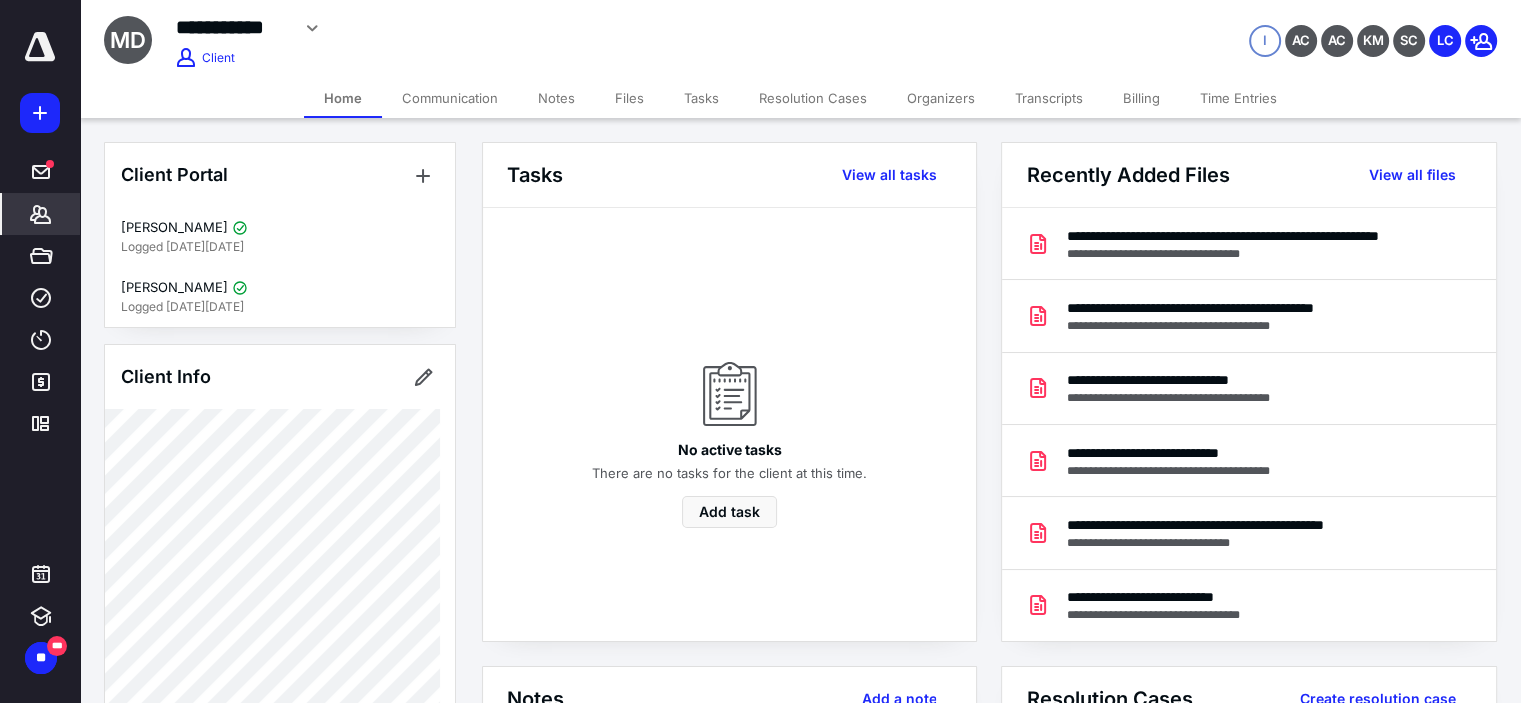 click on "Resolution Cases" at bounding box center [813, 98] 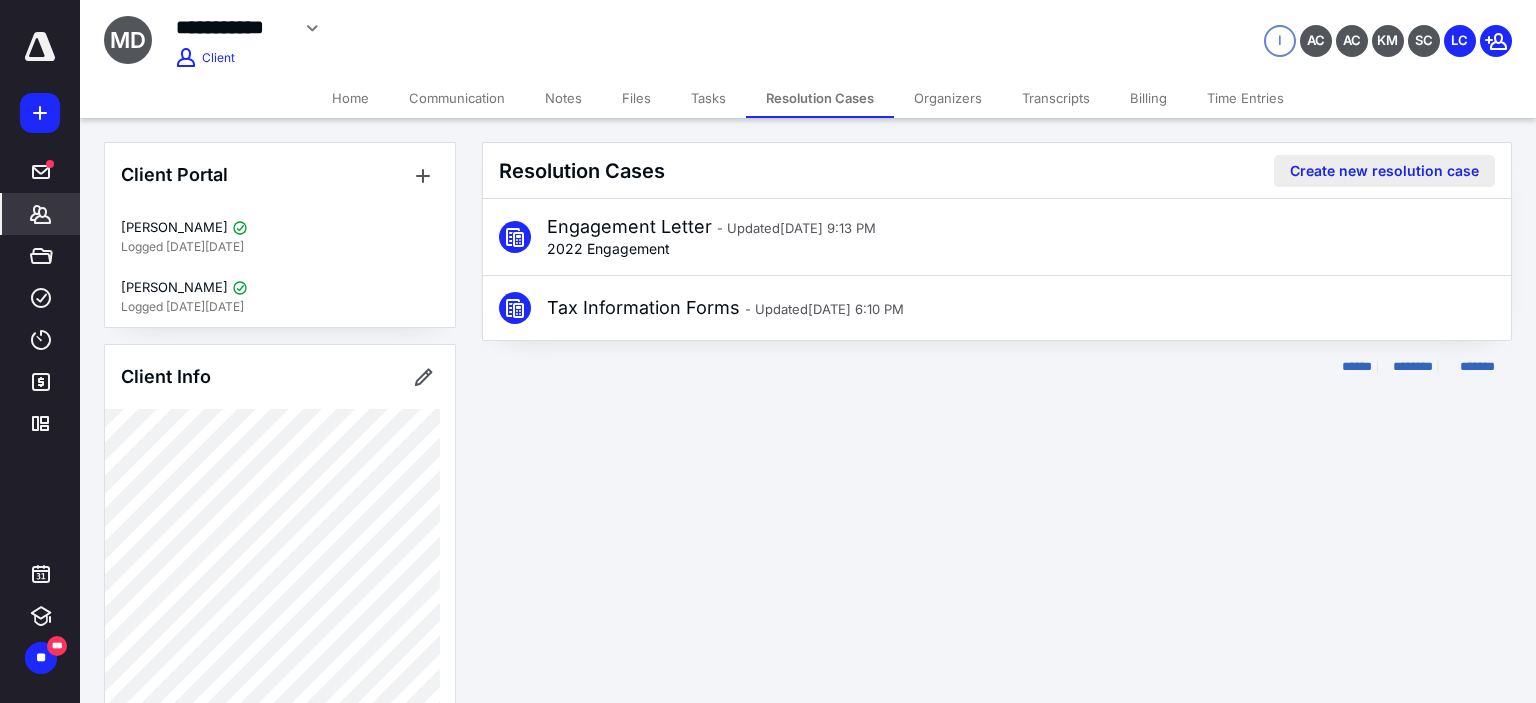 click on "Create new resolution case" at bounding box center (1384, 171) 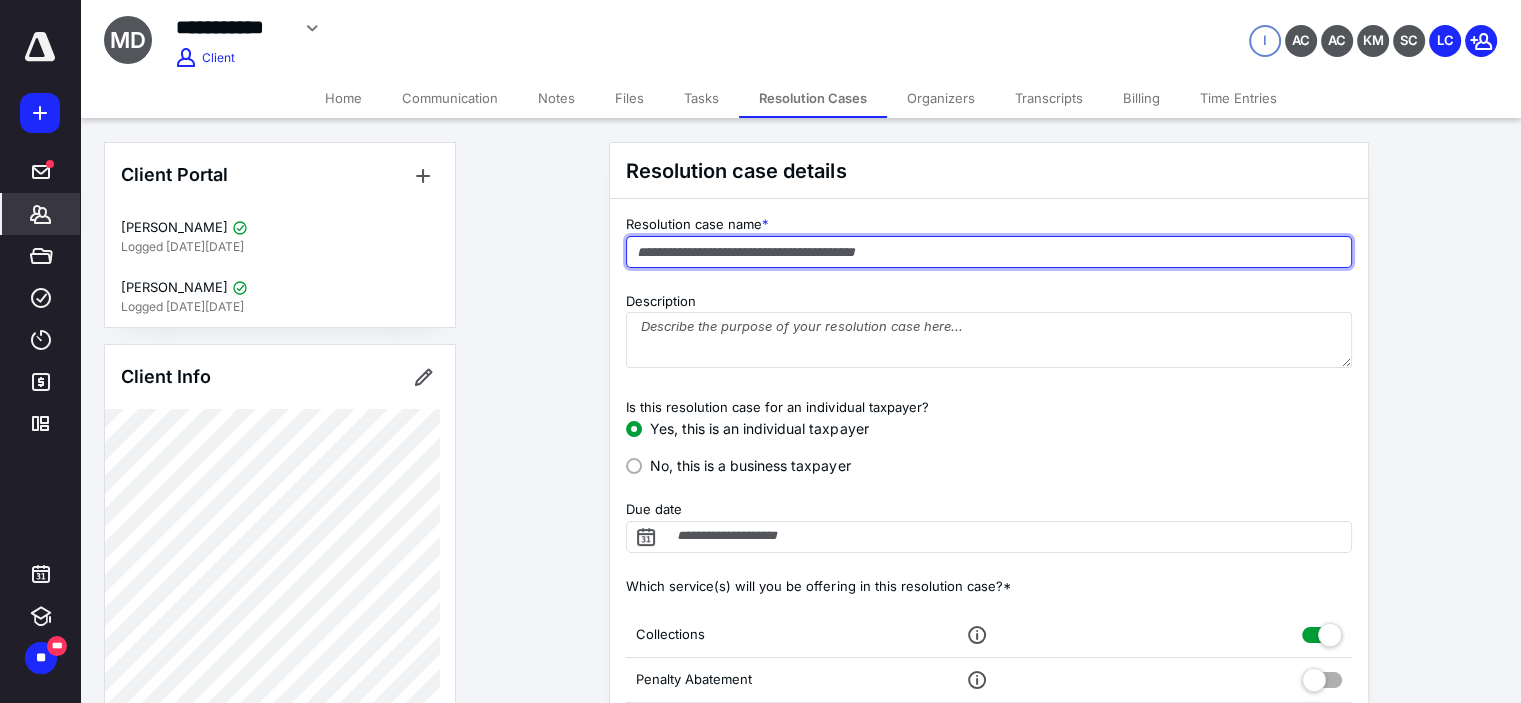 click at bounding box center (989, 252) 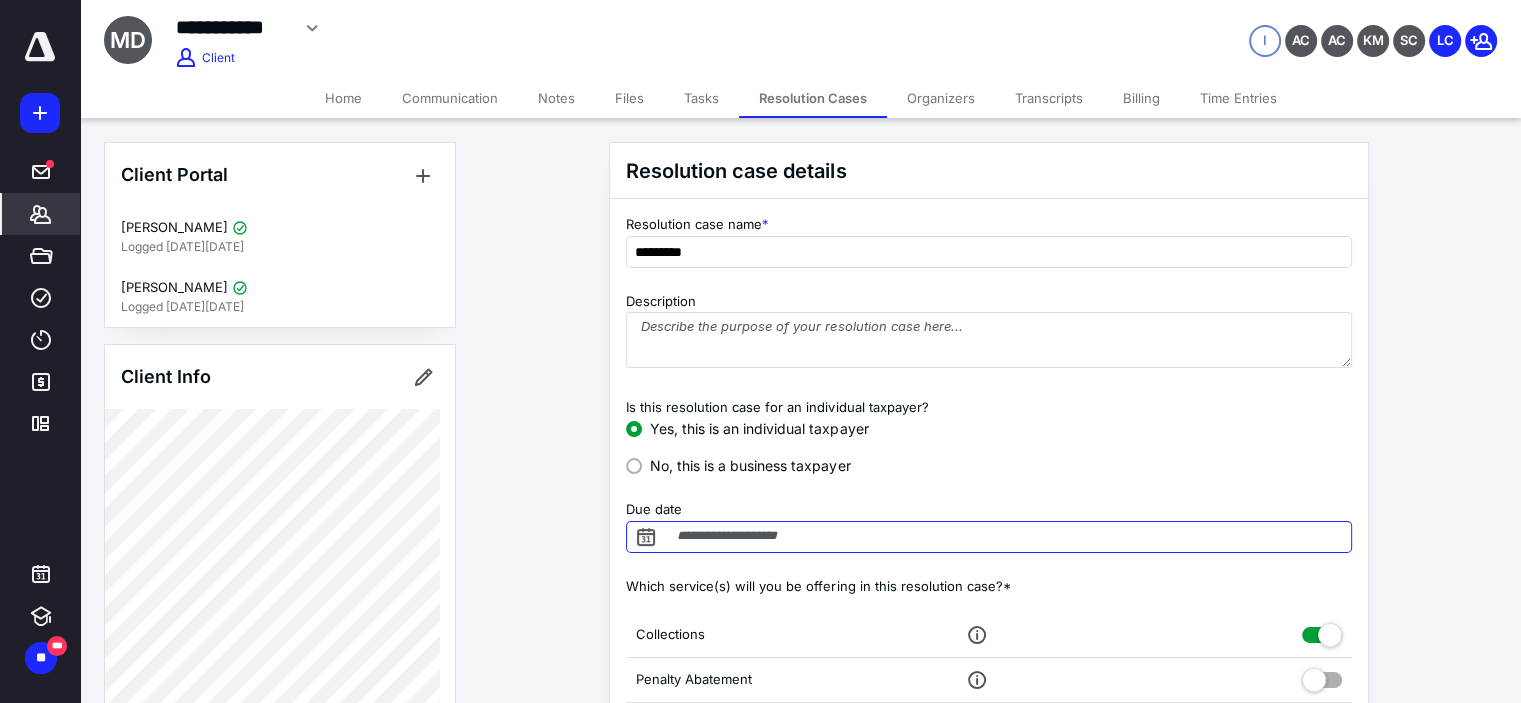 click on "Due date" at bounding box center [989, 537] 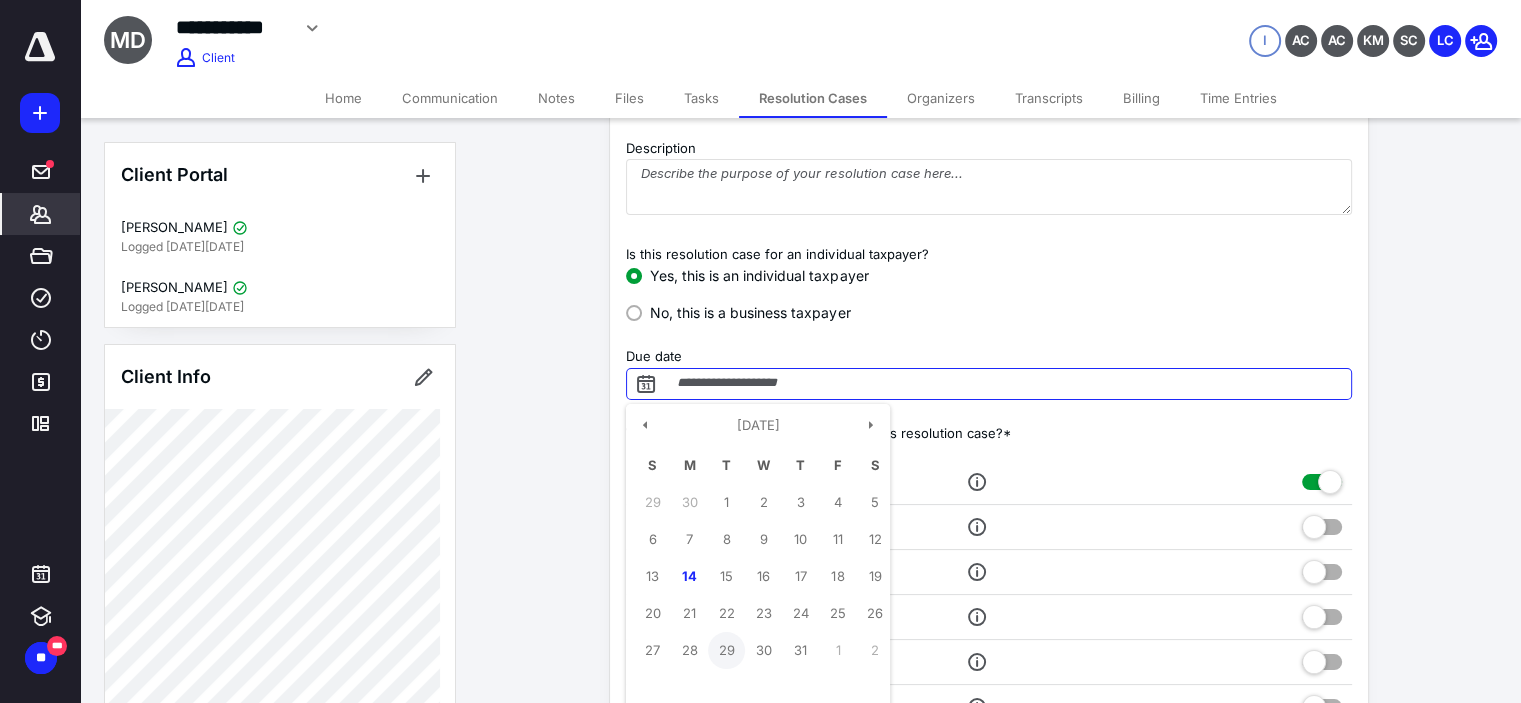 scroll, scrollTop: 166, scrollLeft: 0, axis: vertical 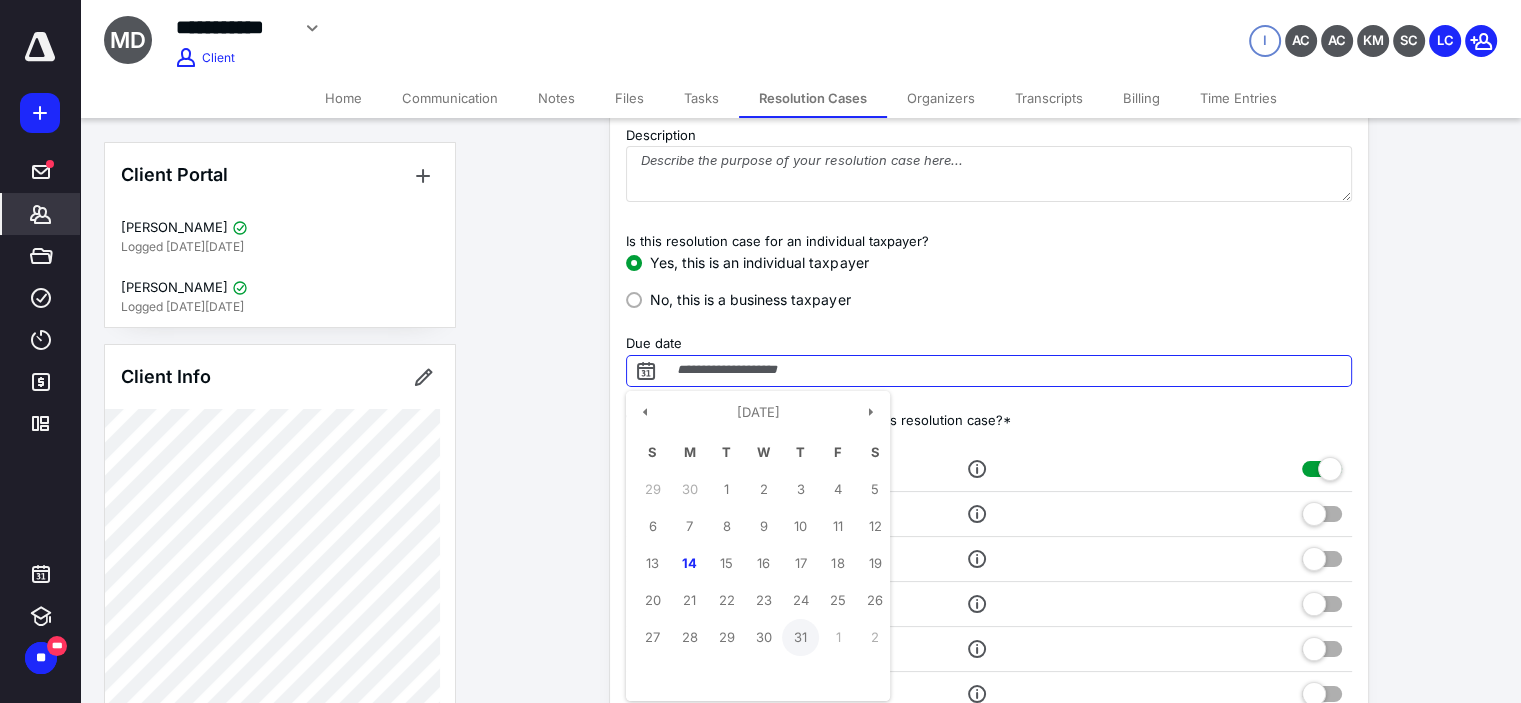 click on "31" at bounding box center (800, 637) 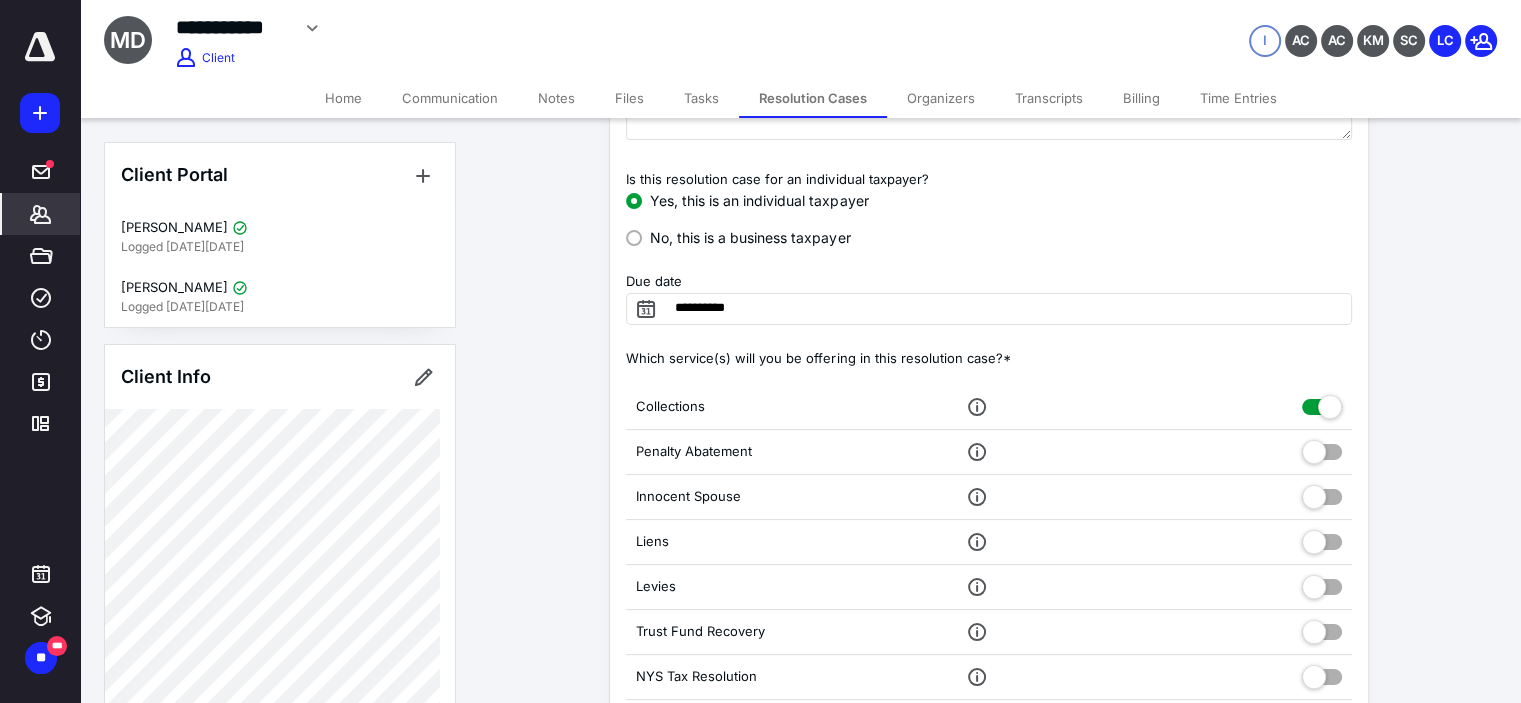 scroll, scrollTop: 233, scrollLeft: 0, axis: vertical 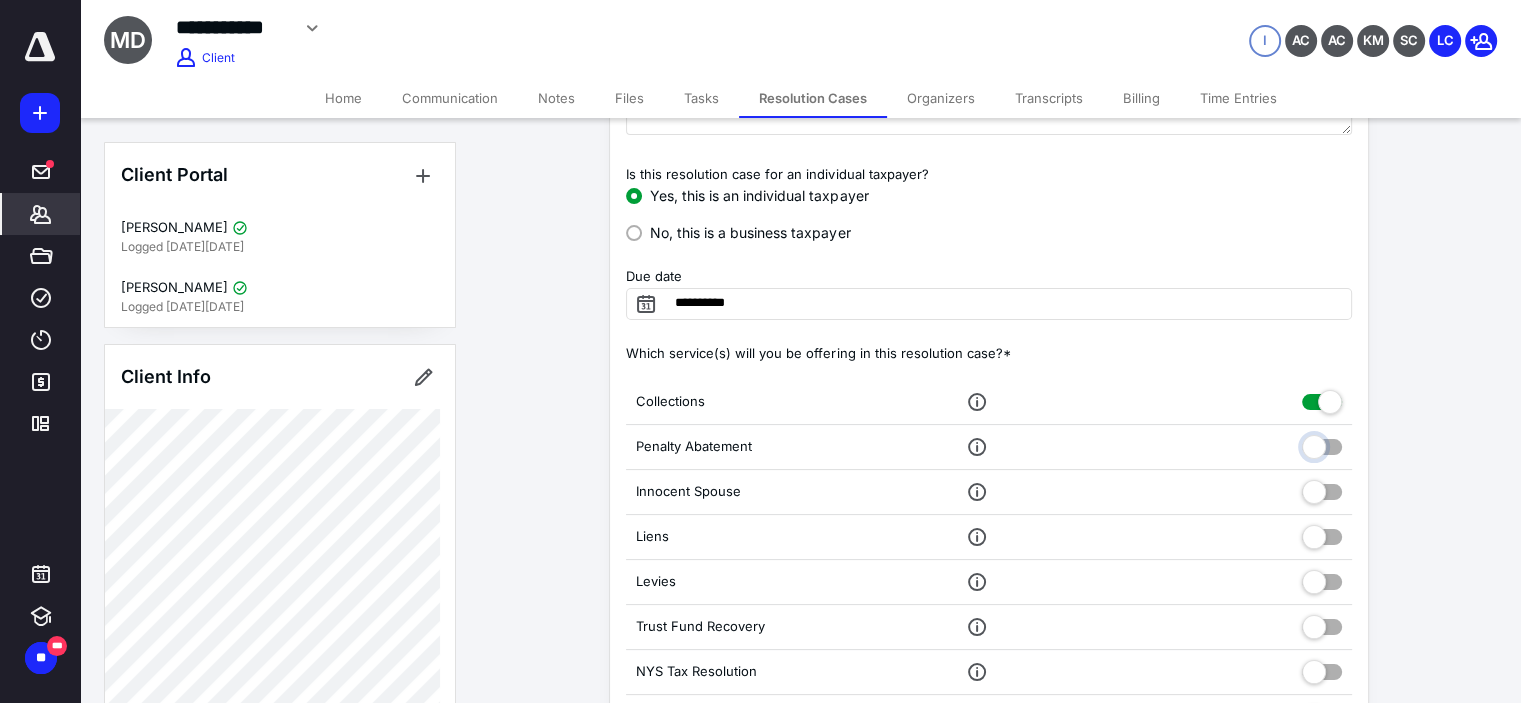 click at bounding box center [1322, 444] 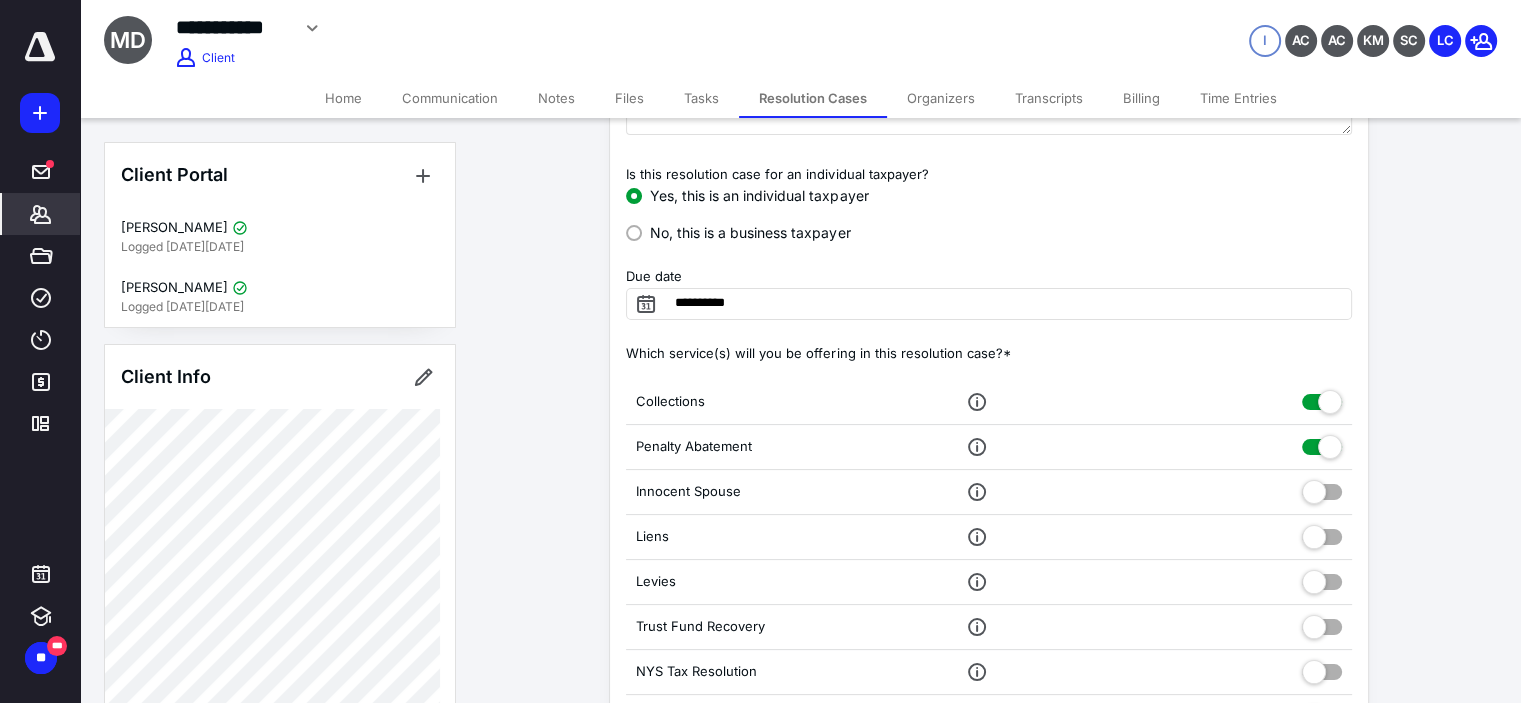 click at bounding box center [1322, 492] 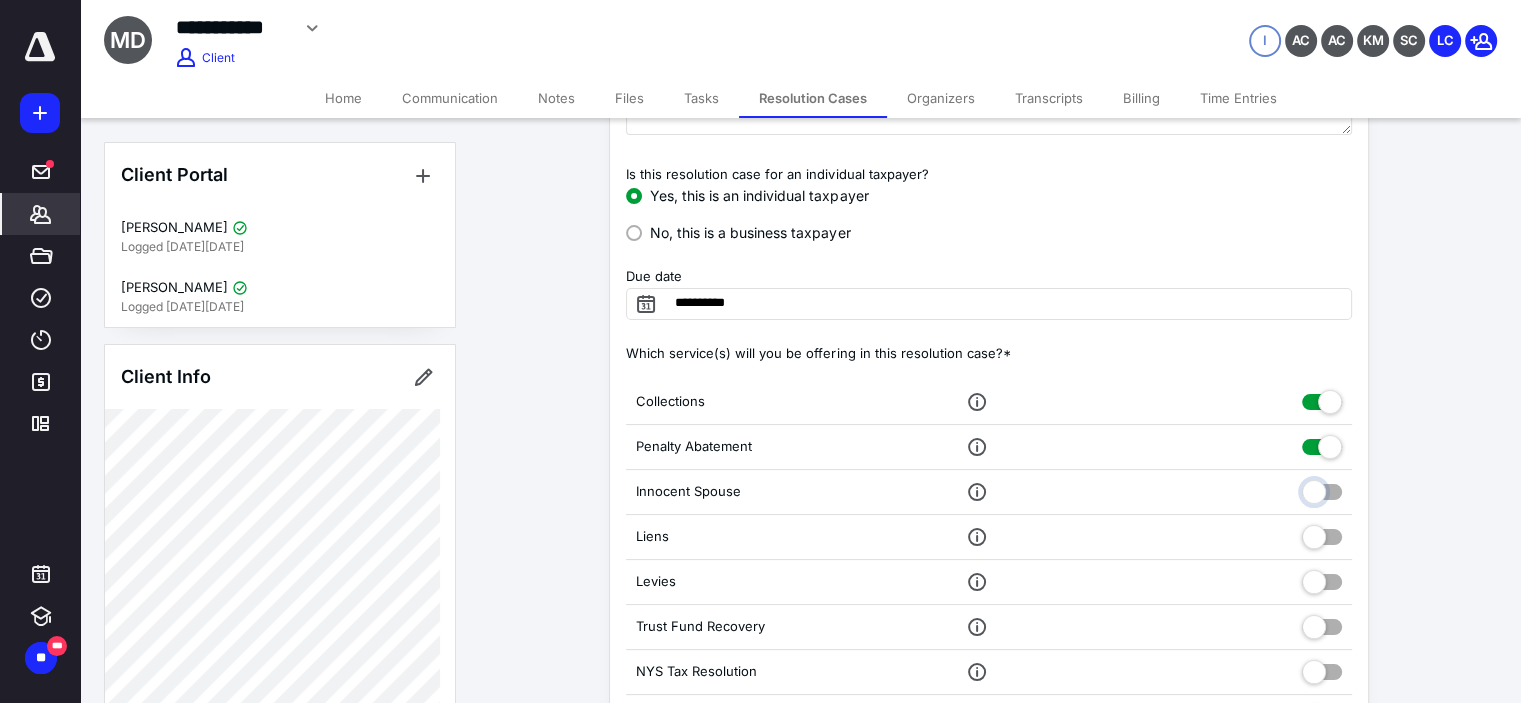 click at bounding box center (1322, 489) 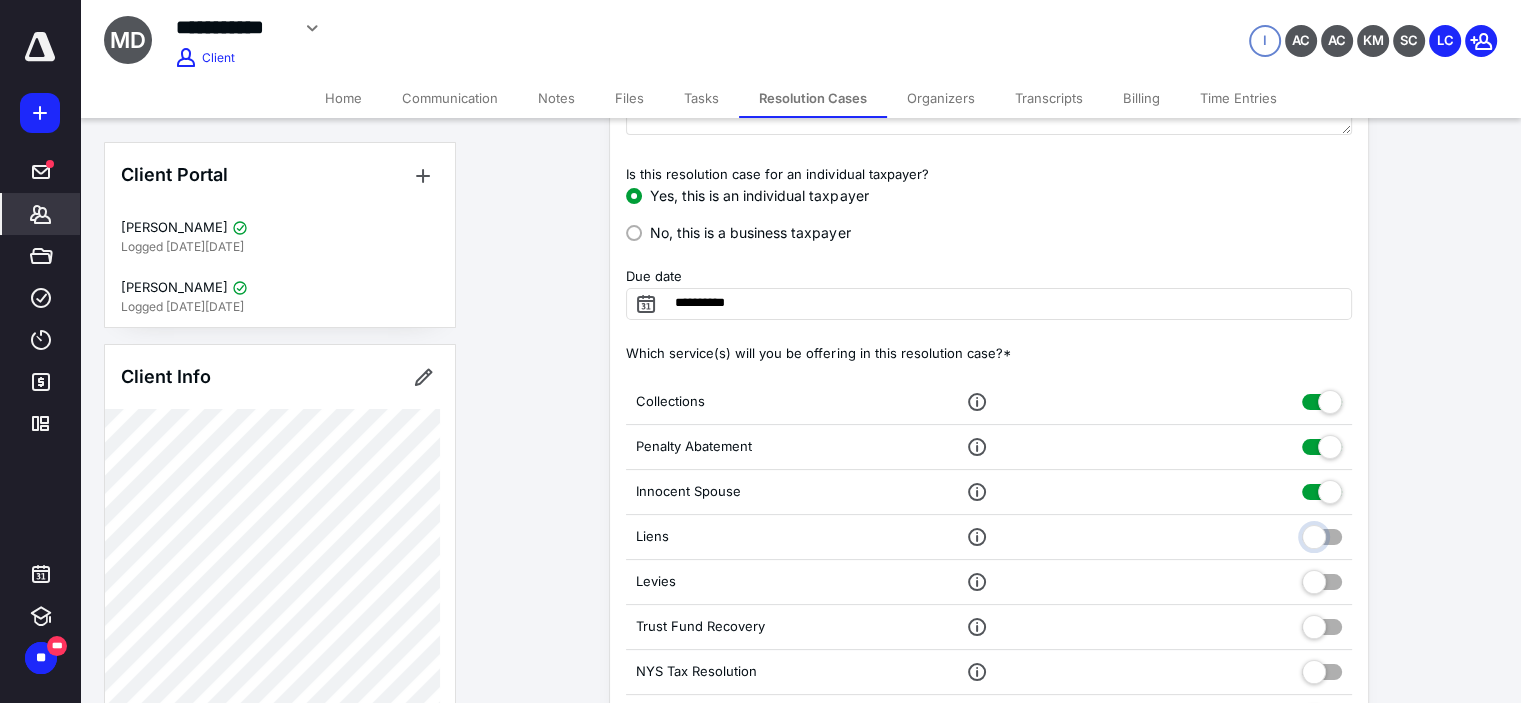 click at bounding box center (1322, 534) 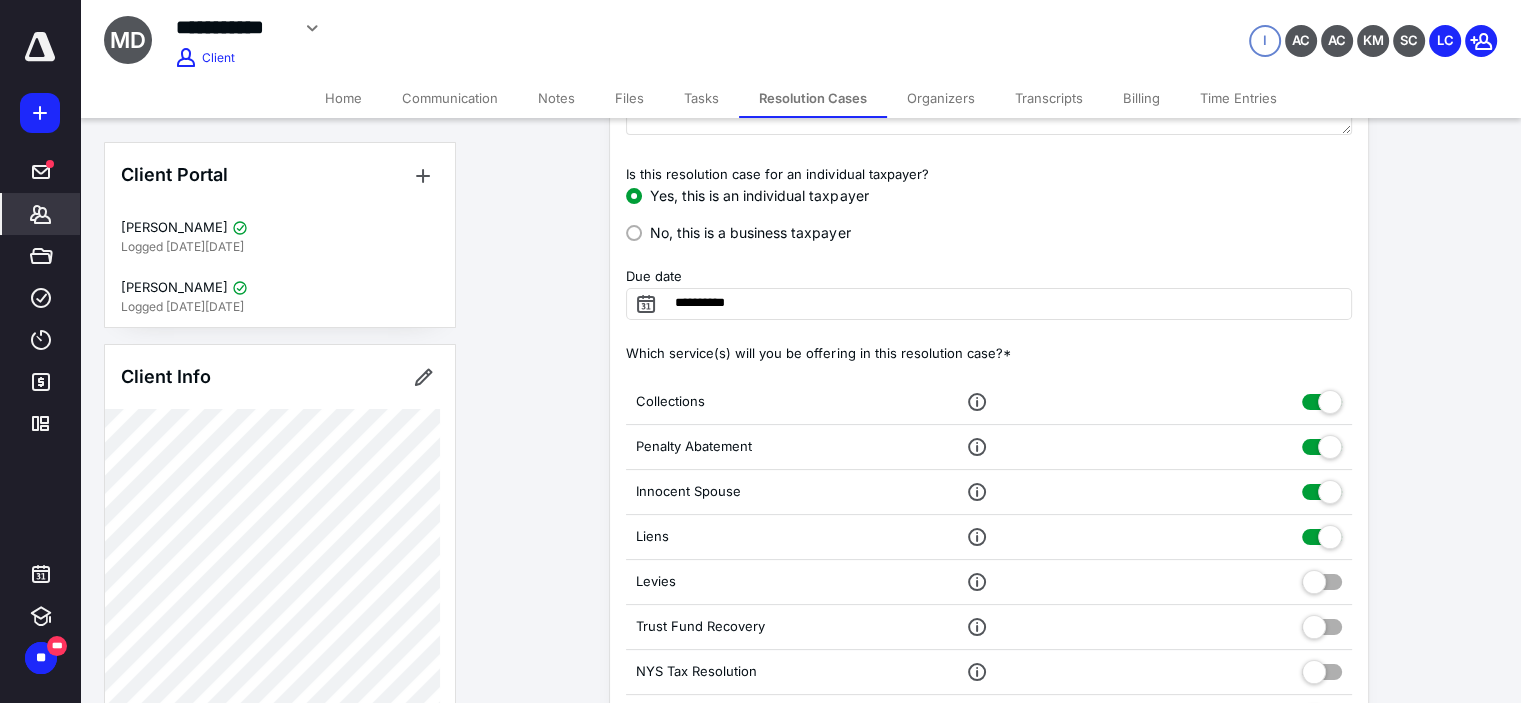 click on "**********" at bounding box center [1000, 377] 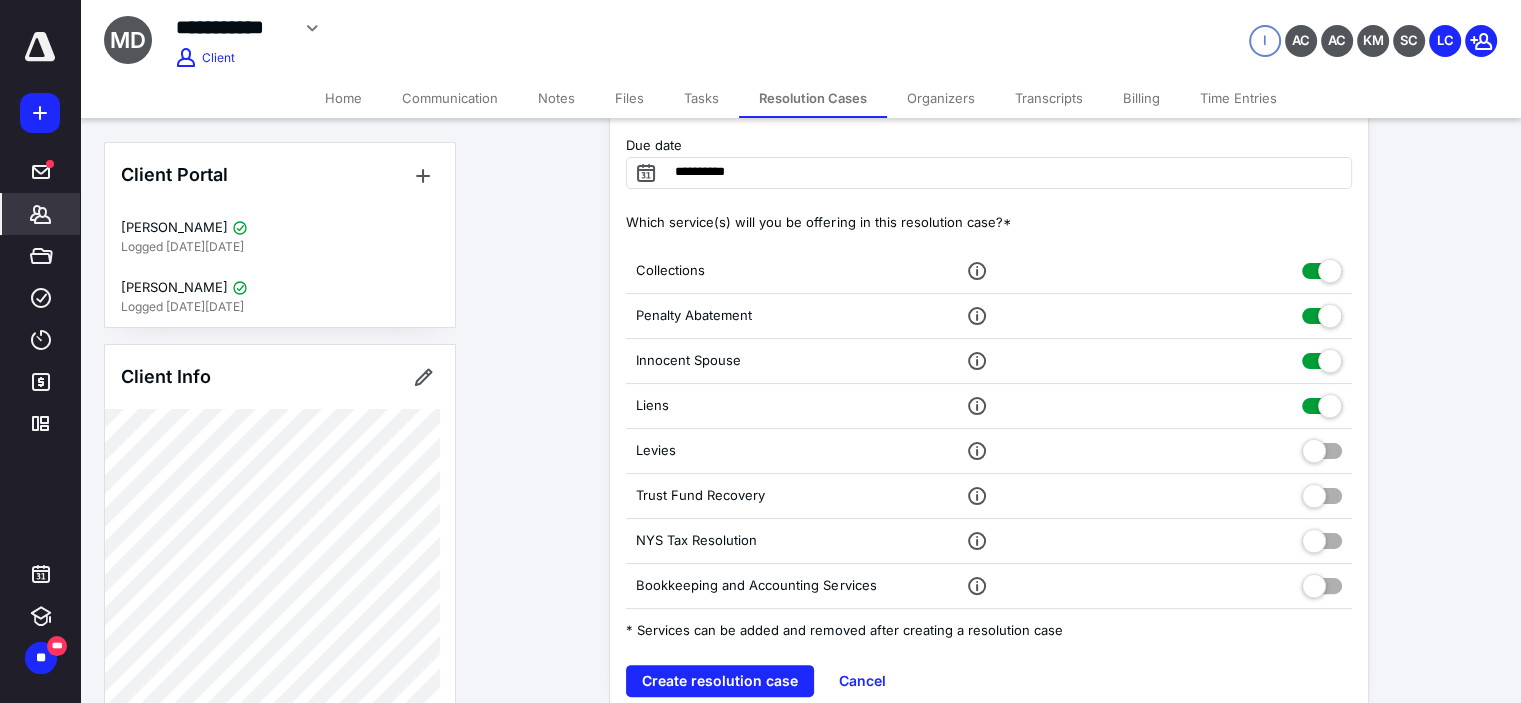 scroll, scrollTop: 366, scrollLeft: 0, axis: vertical 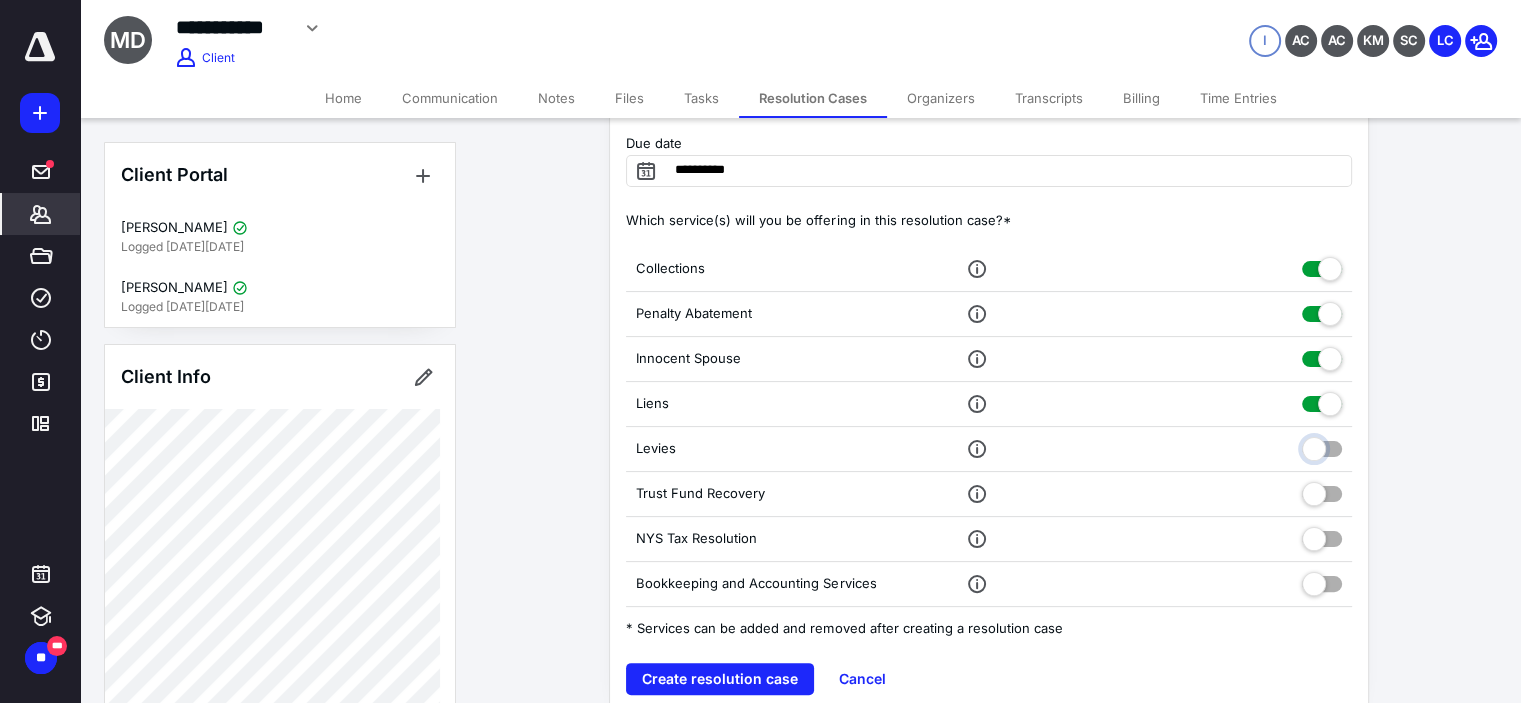 click at bounding box center [1322, 446] 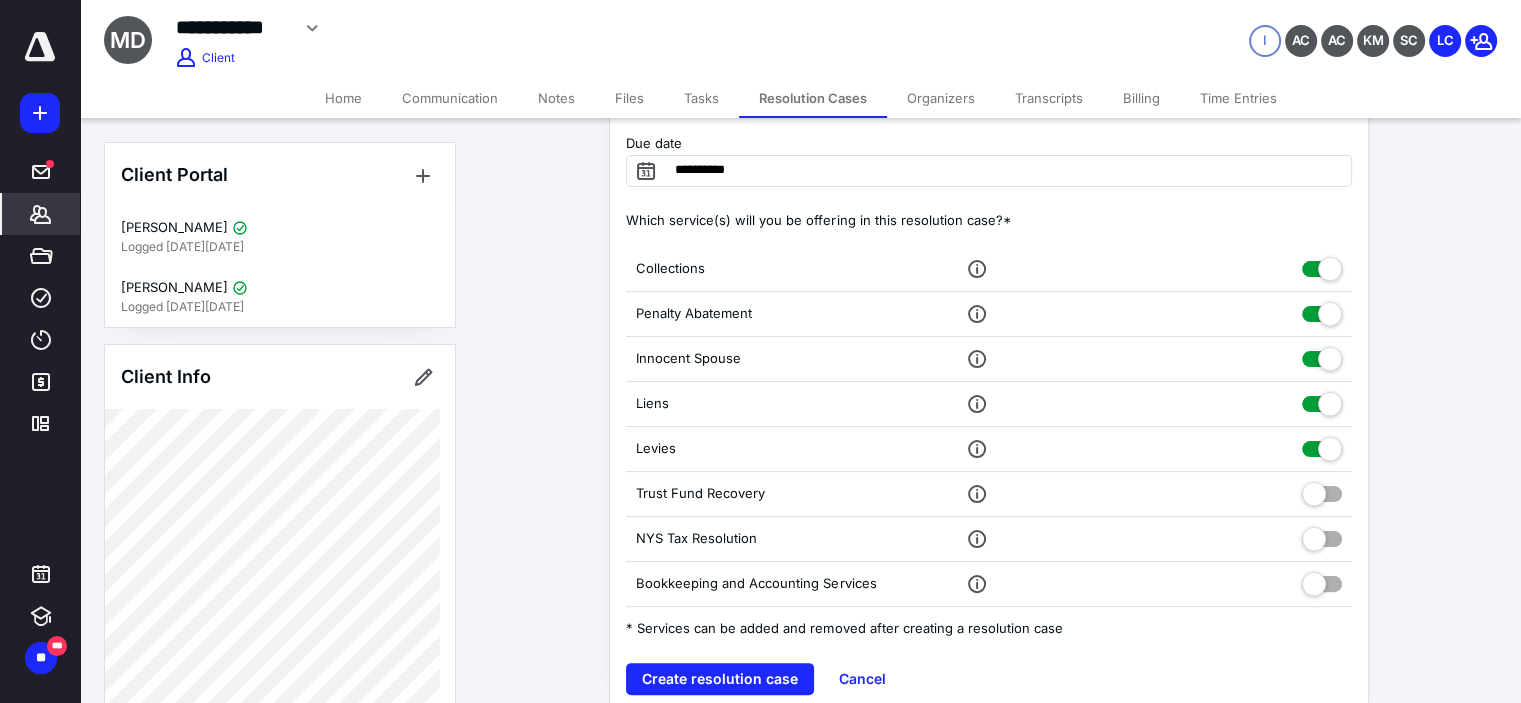 click at bounding box center (1322, 490) 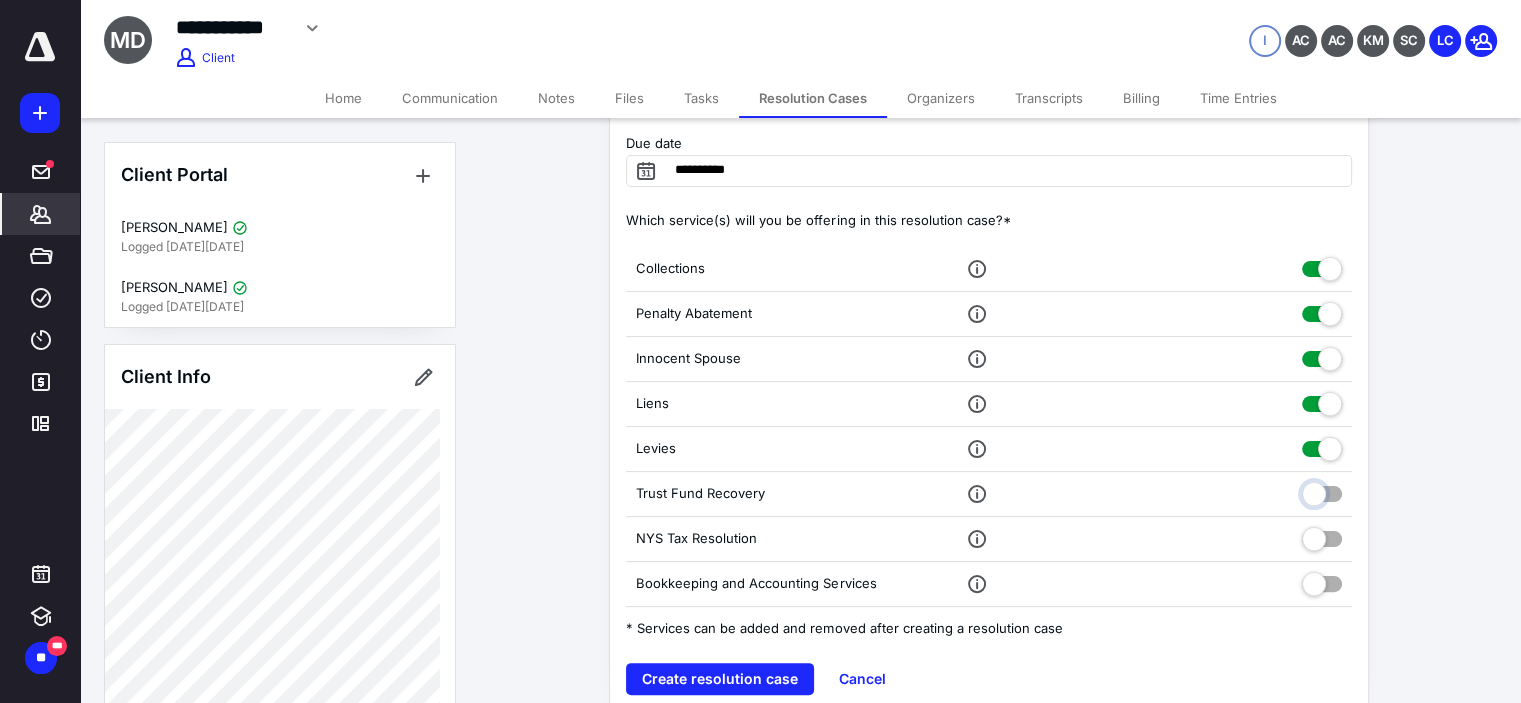 click at bounding box center (1322, 491) 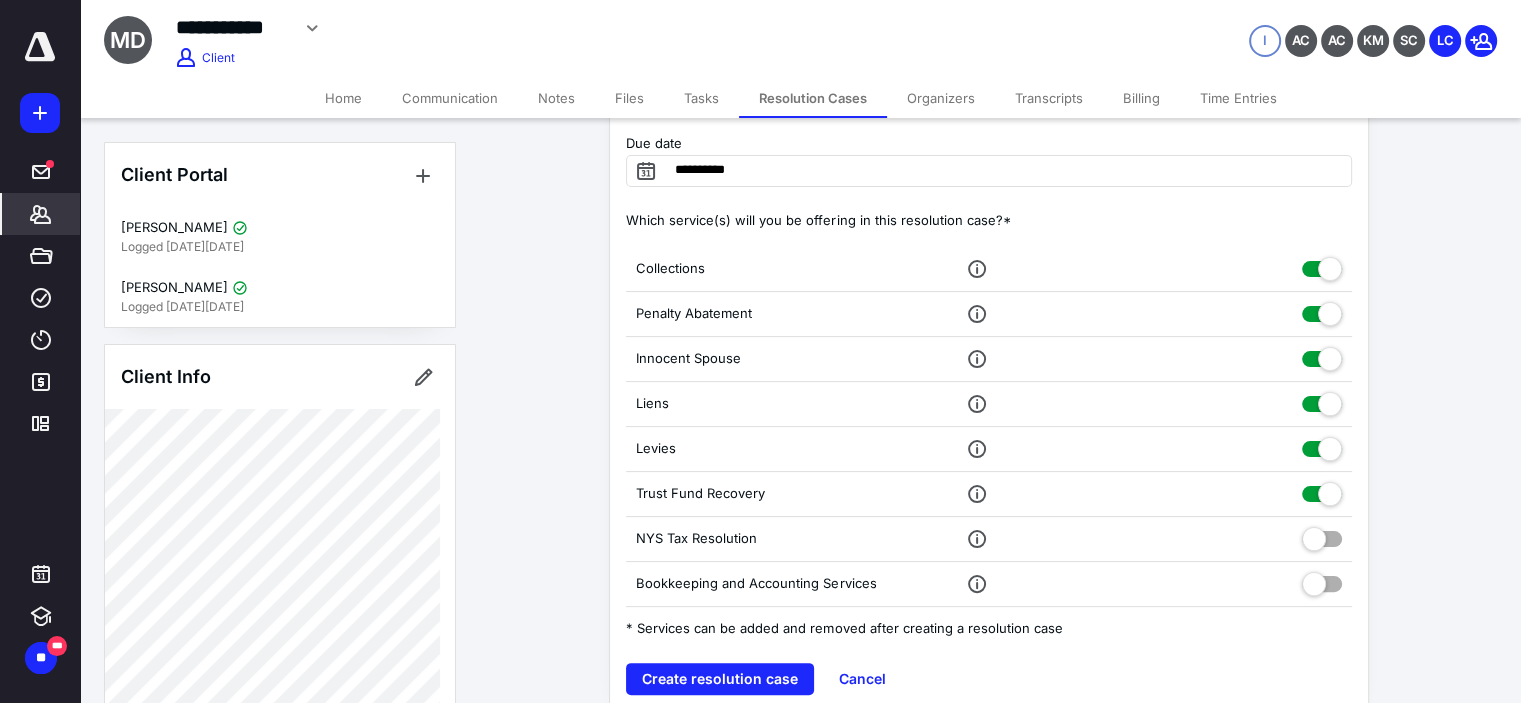 click at bounding box center (1322, 539) 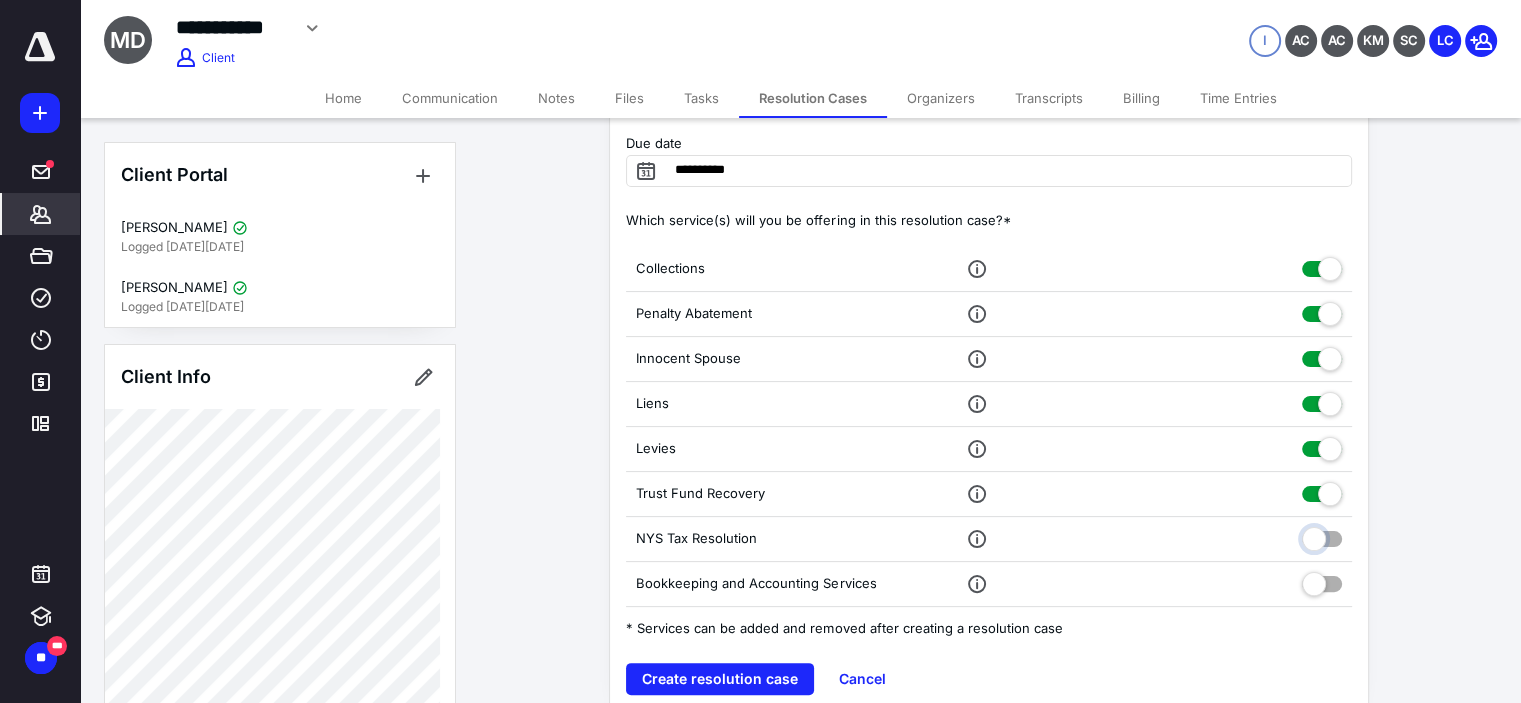 click at bounding box center [1322, 536] 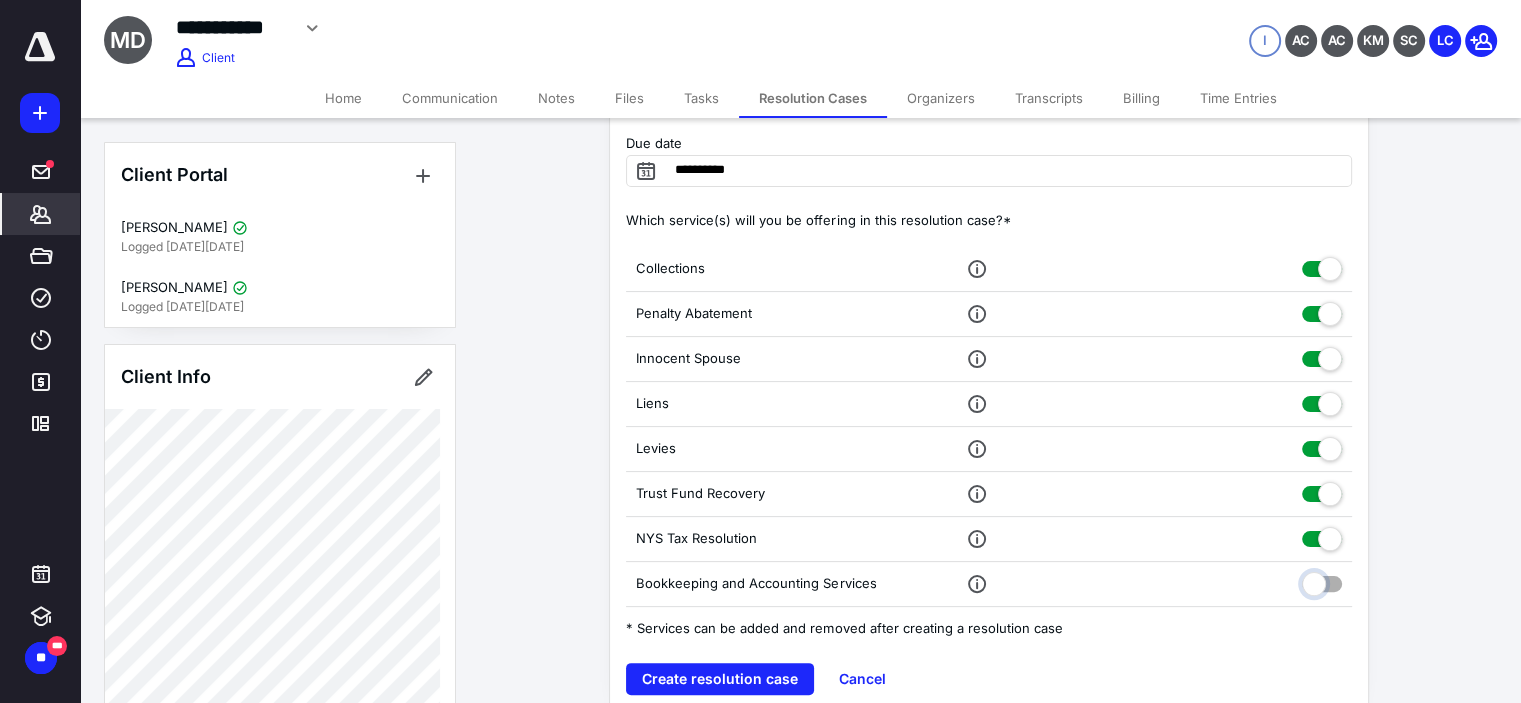 click at bounding box center (1322, 581) 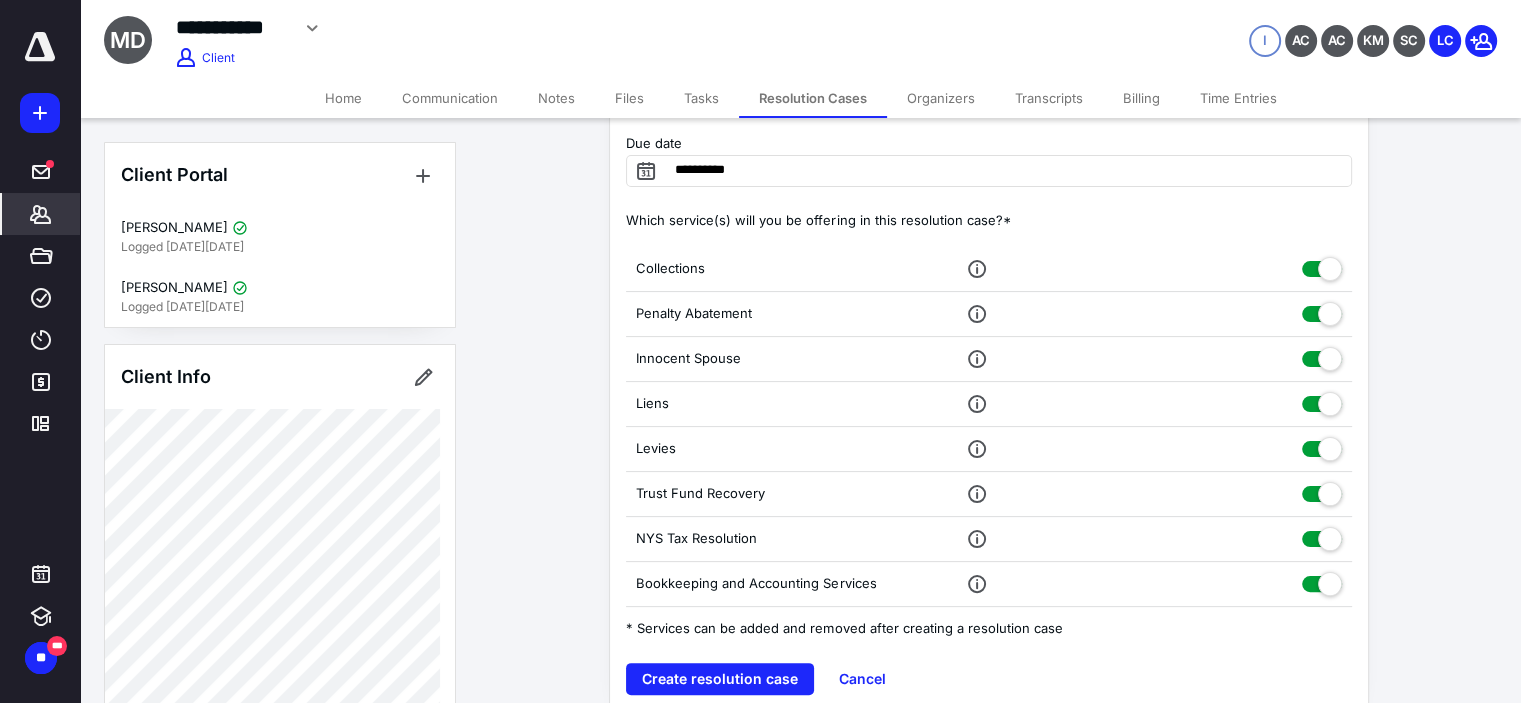 click on "**********" at bounding box center [1000, 244] 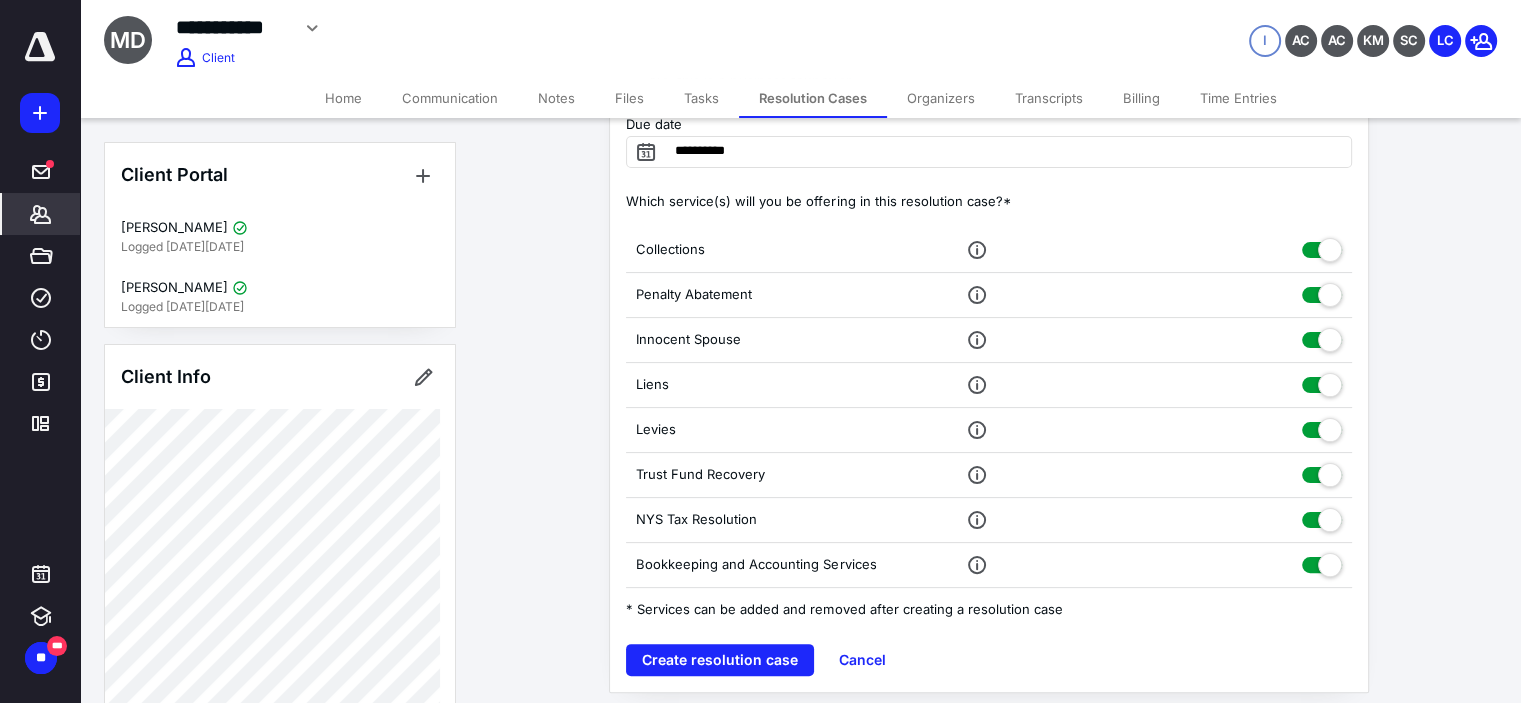 scroll, scrollTop: 396, scrollLeft: 0, axis: vertical 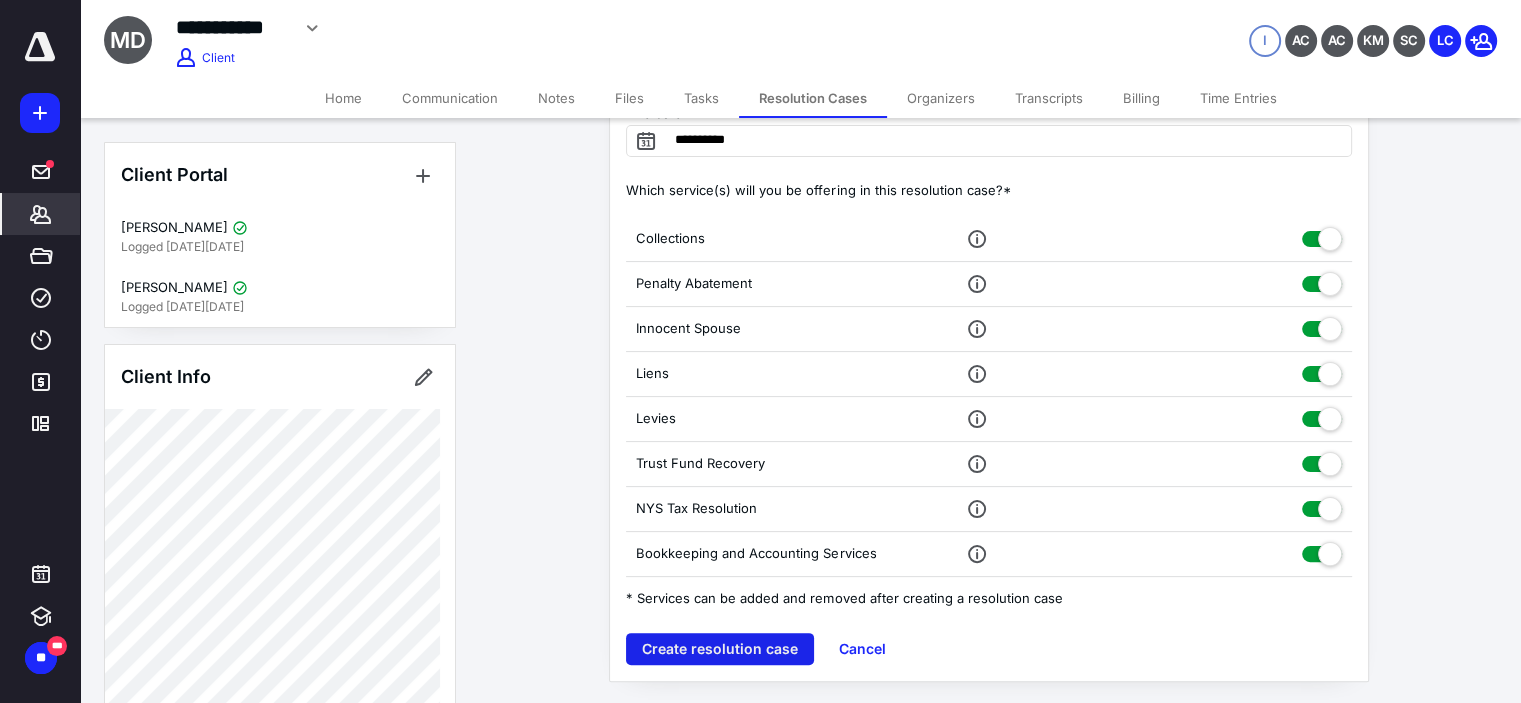 click on "Create resolution case" at bounding box center (720, 649) 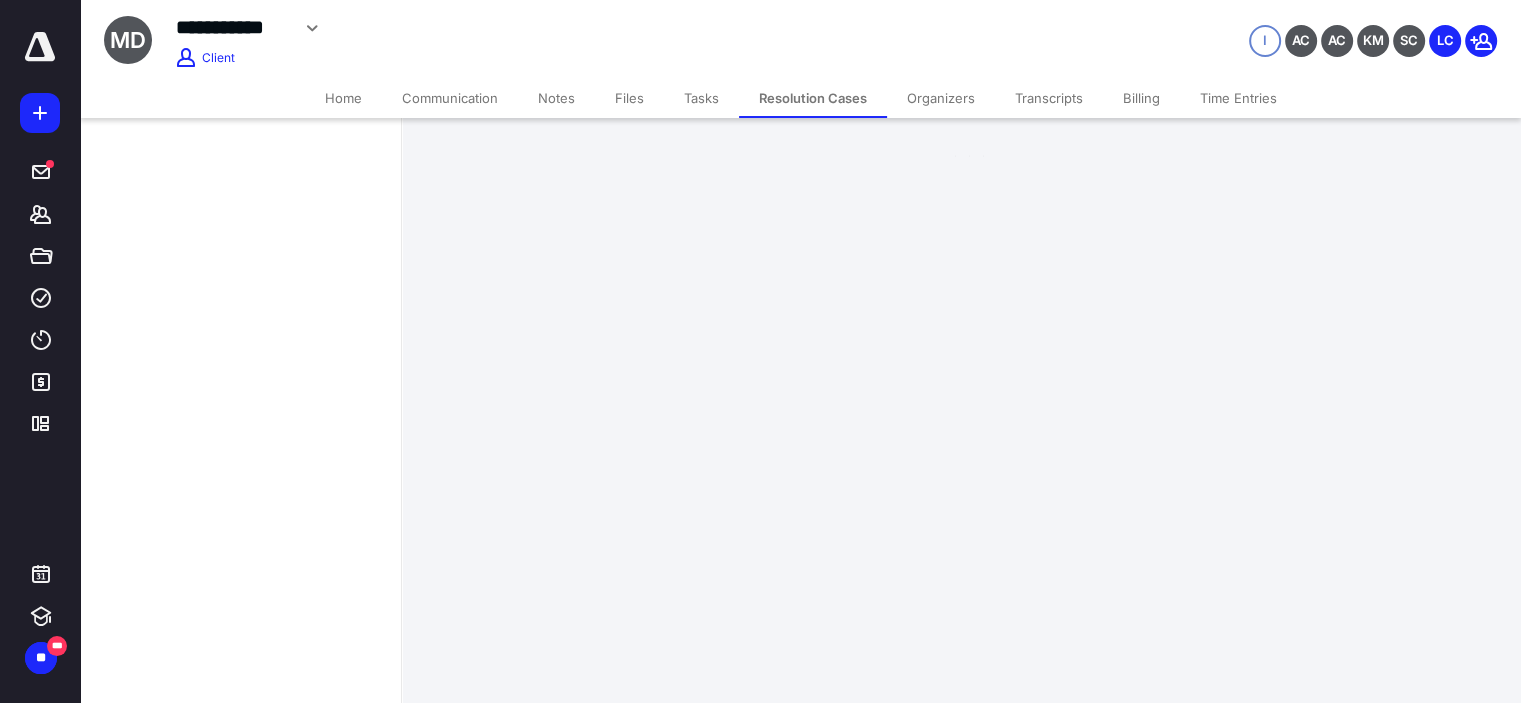 scroll, scrollTop: 0, scrollLeft: 0, axis: both 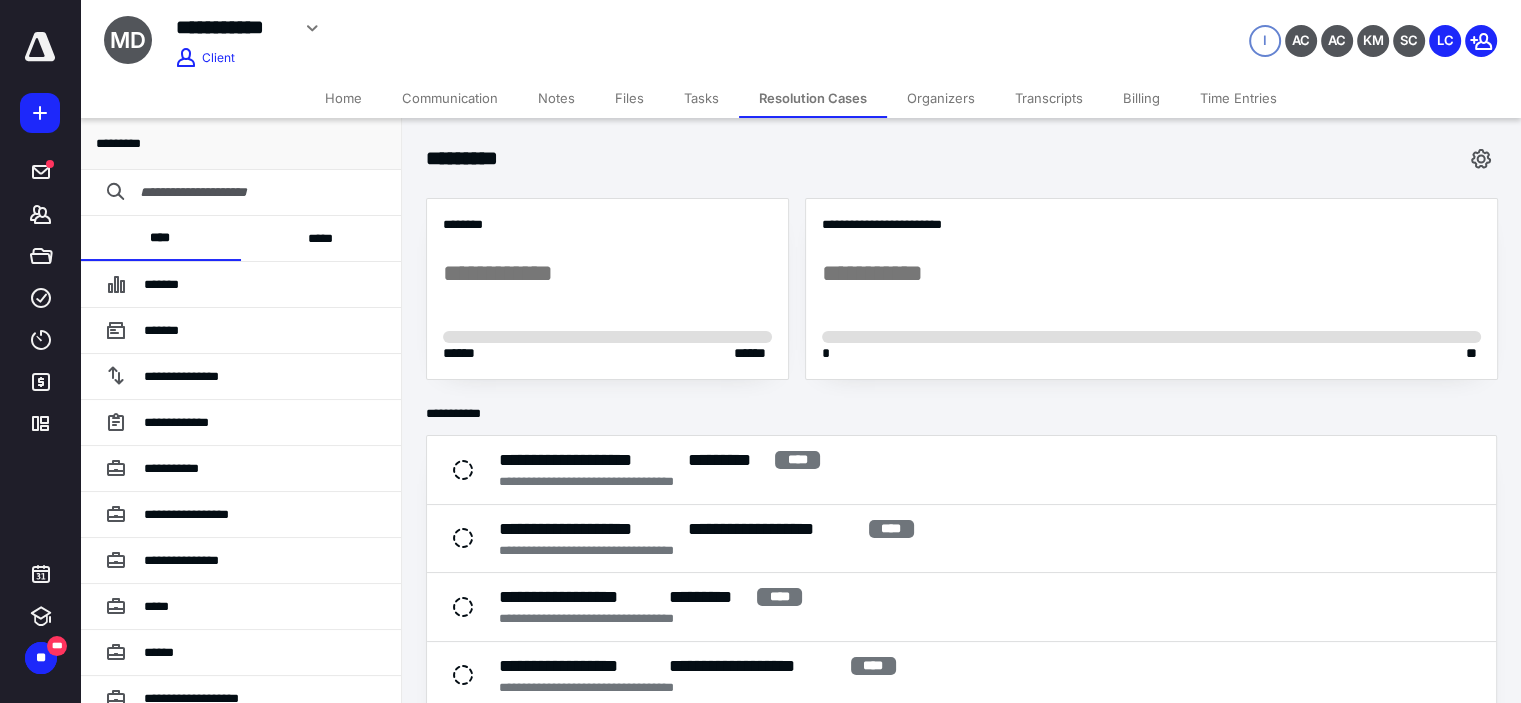 click on "*****" at bounding box center (321, 238) 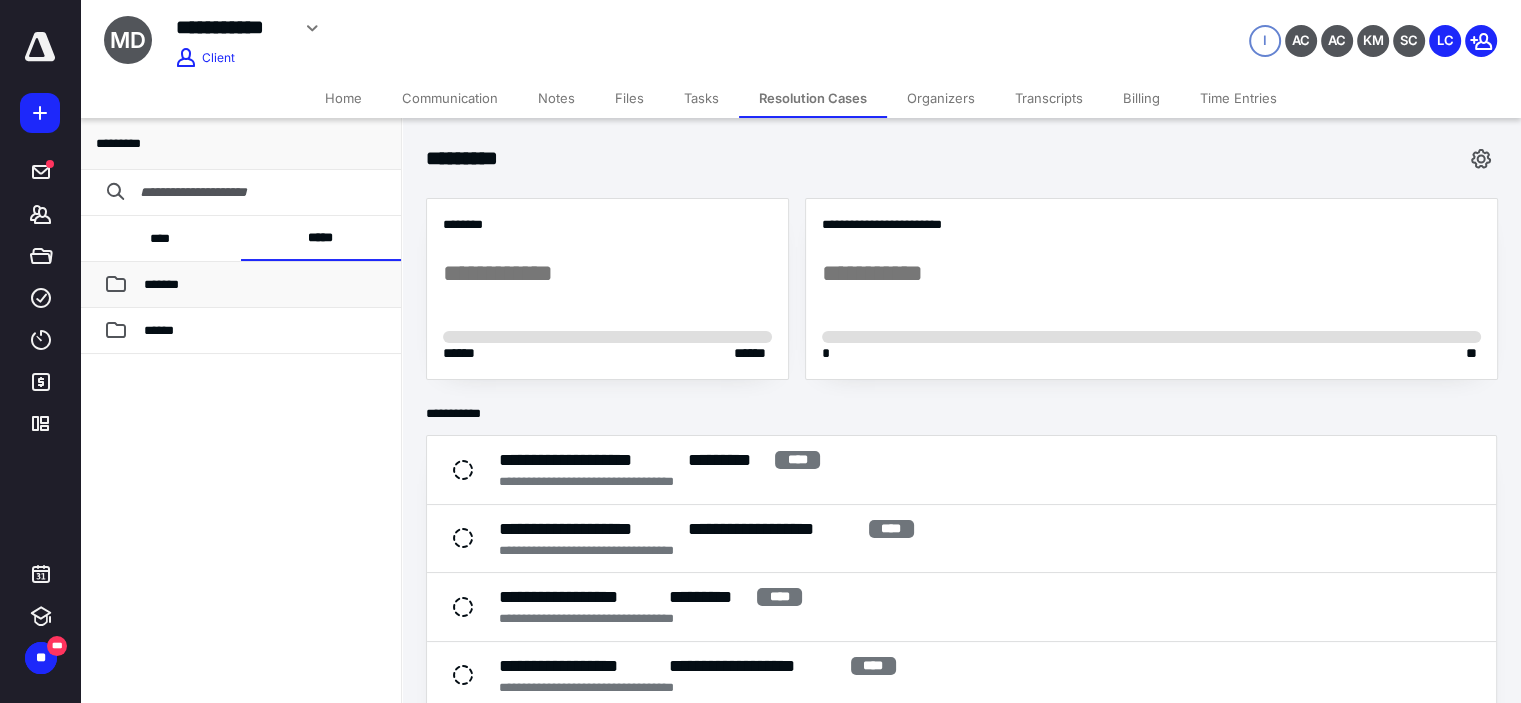 click on "*******" at bounding box center (264, 285) 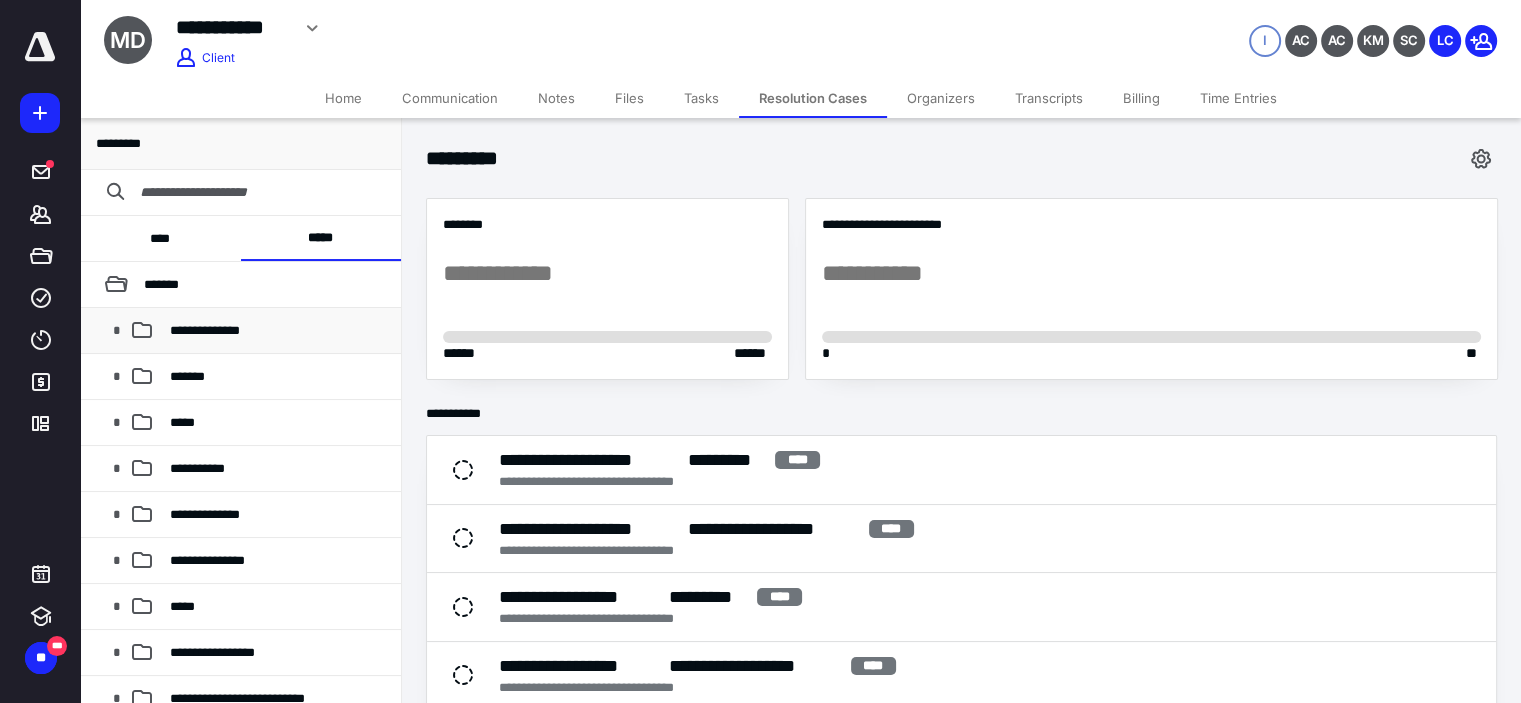 click on "**********" at bounding box center [205, 330] 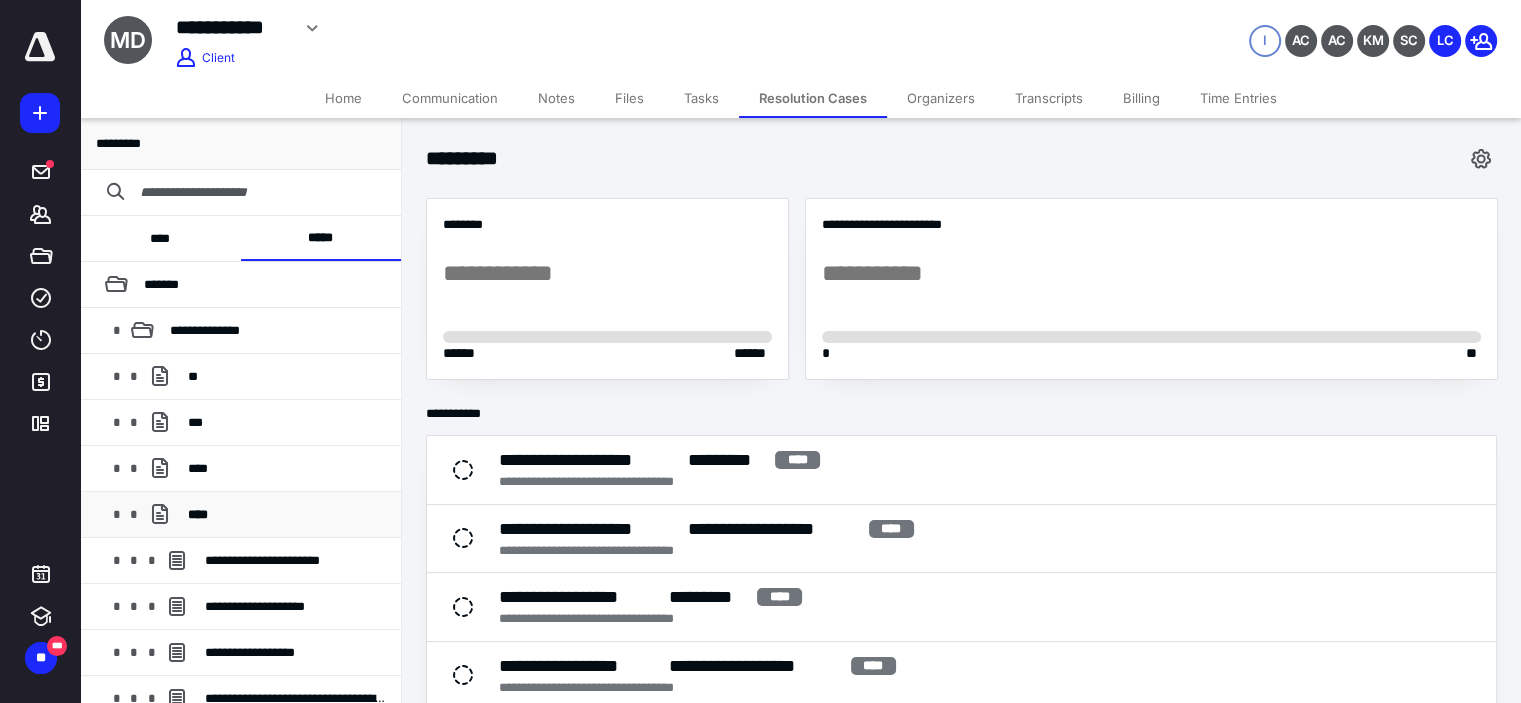 click on "****" at bounding box center [198, 514] 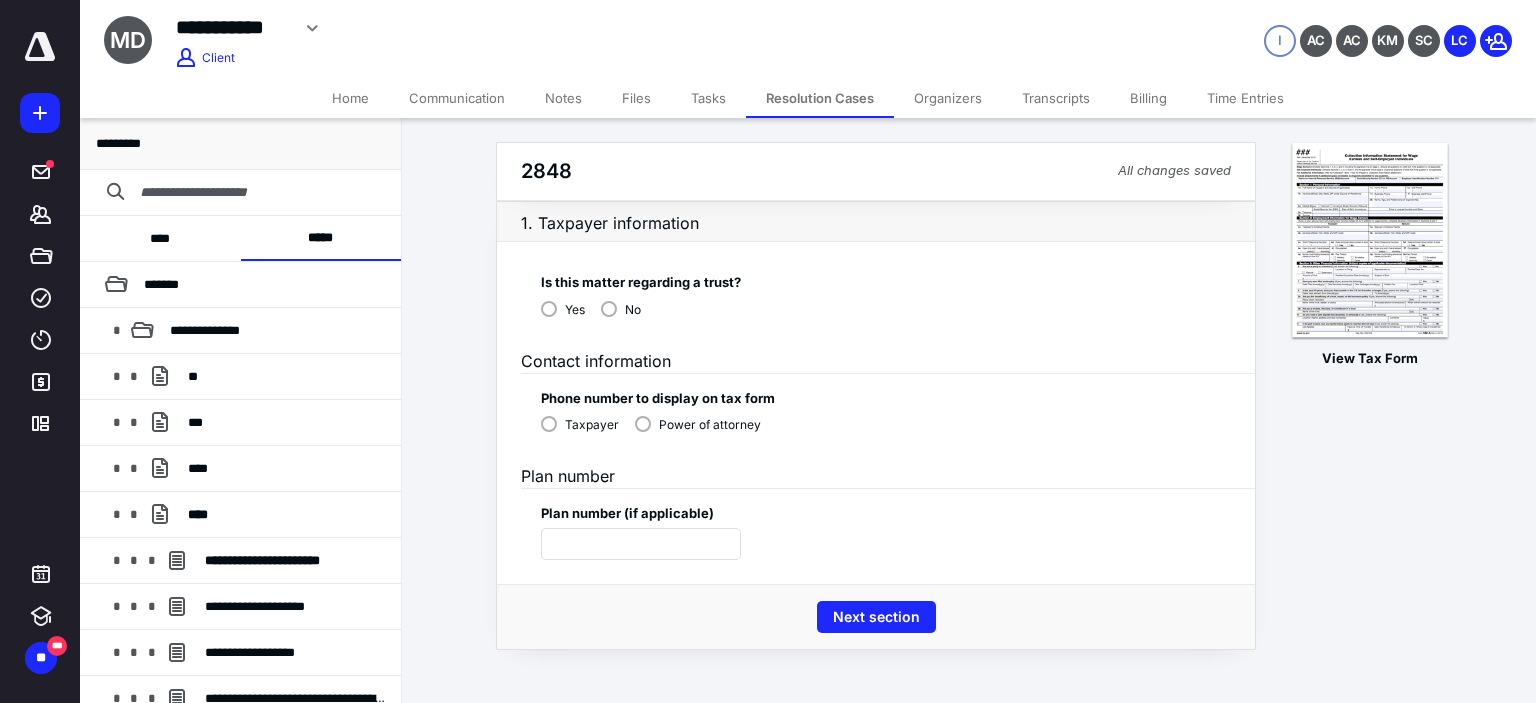 click on "No" at bounding box center (621, 308) 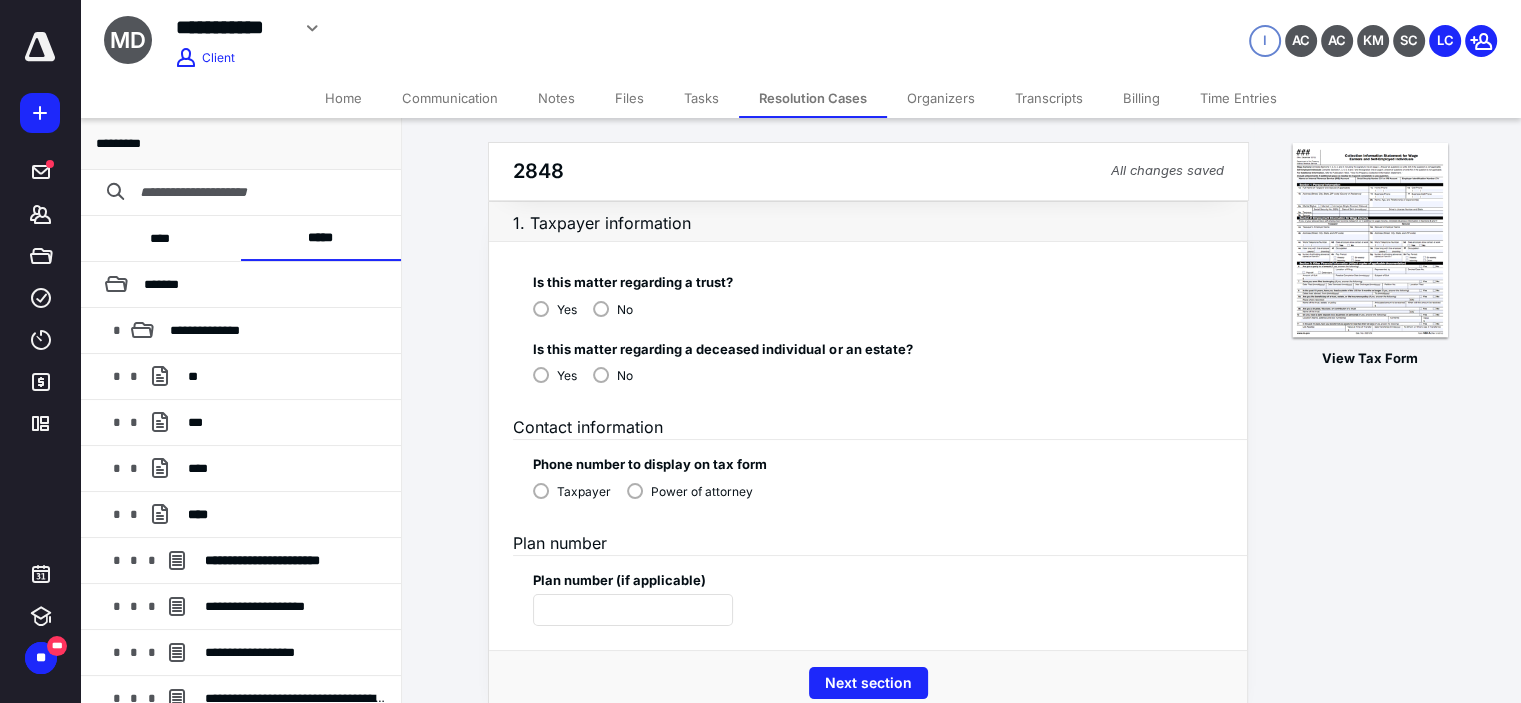 click on "No" at bounding box center [613, 374] 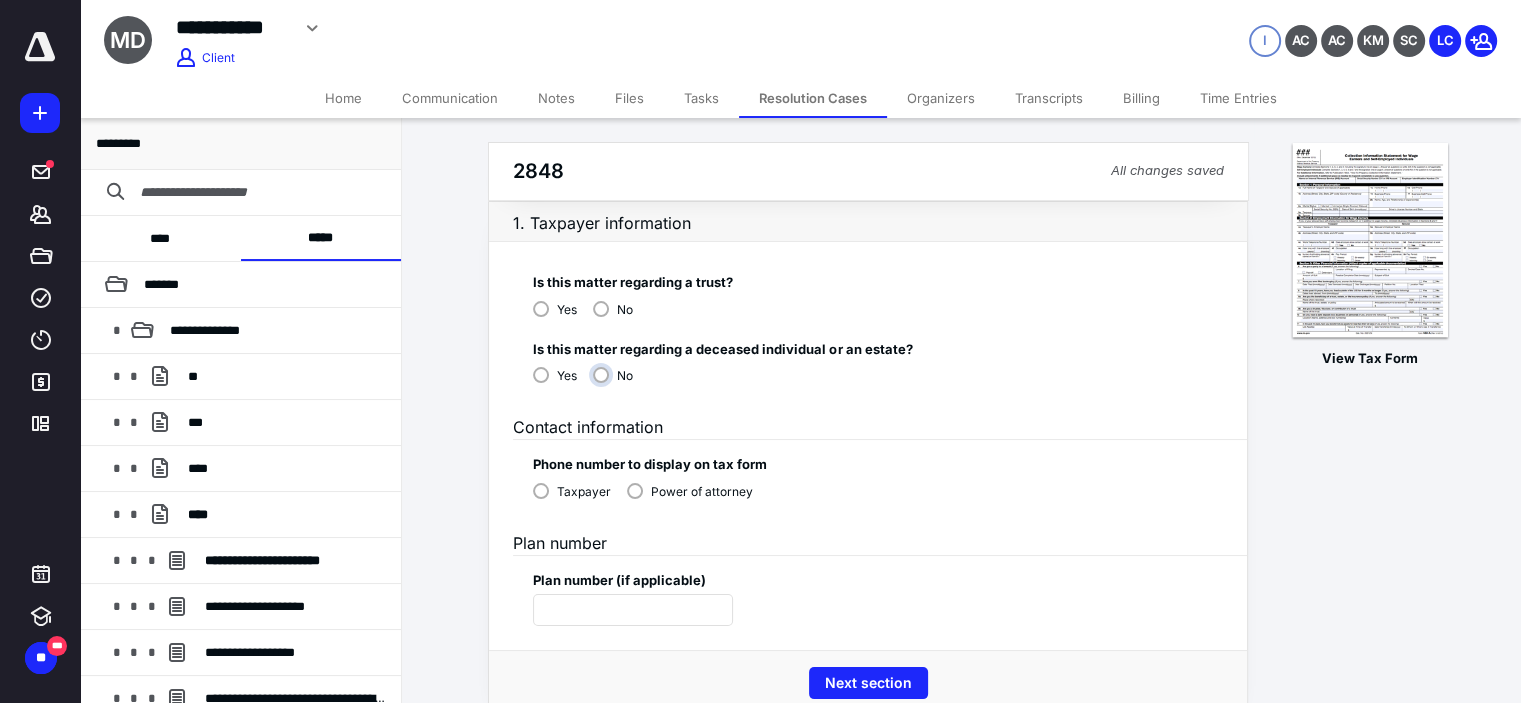click on "No" at bounding box center [618, 383] 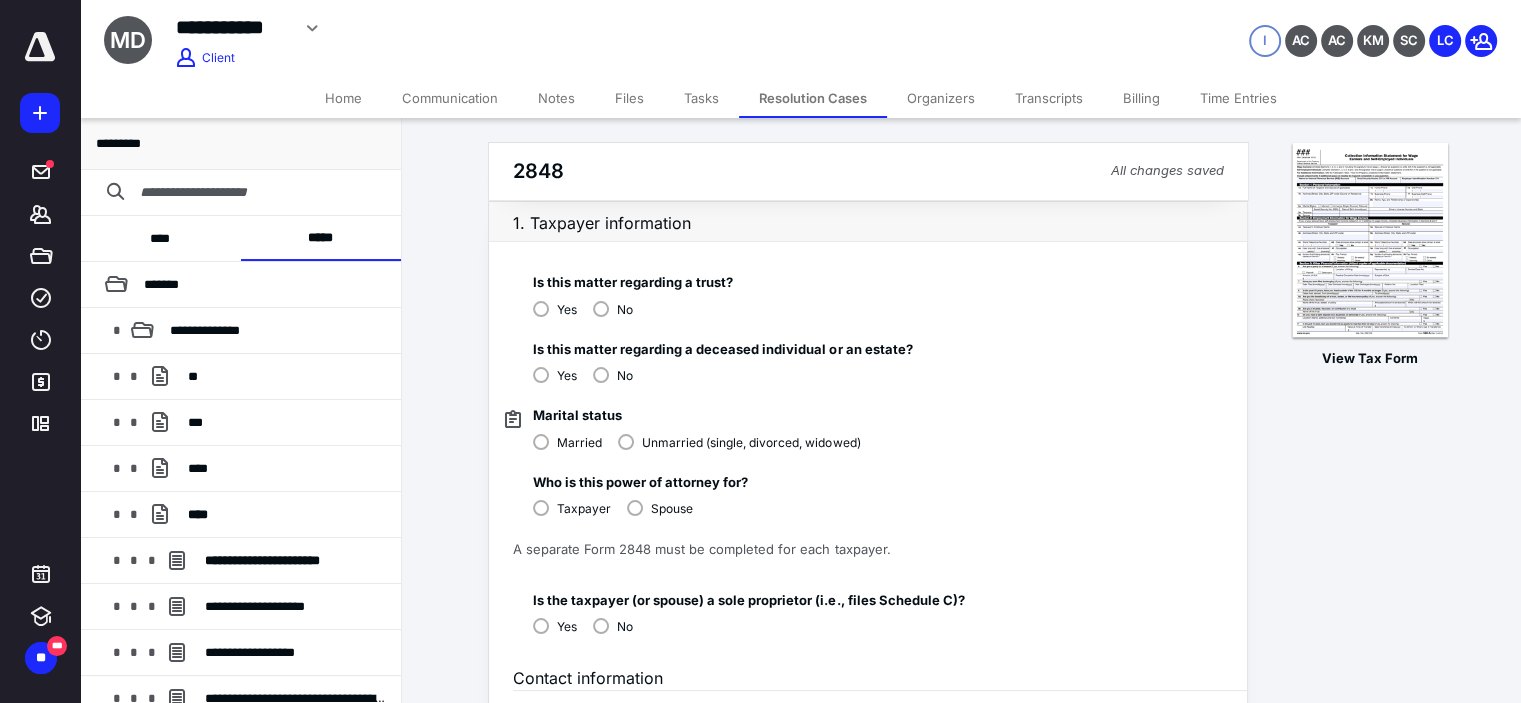 click on "Married" at bounding box center (567, 441) 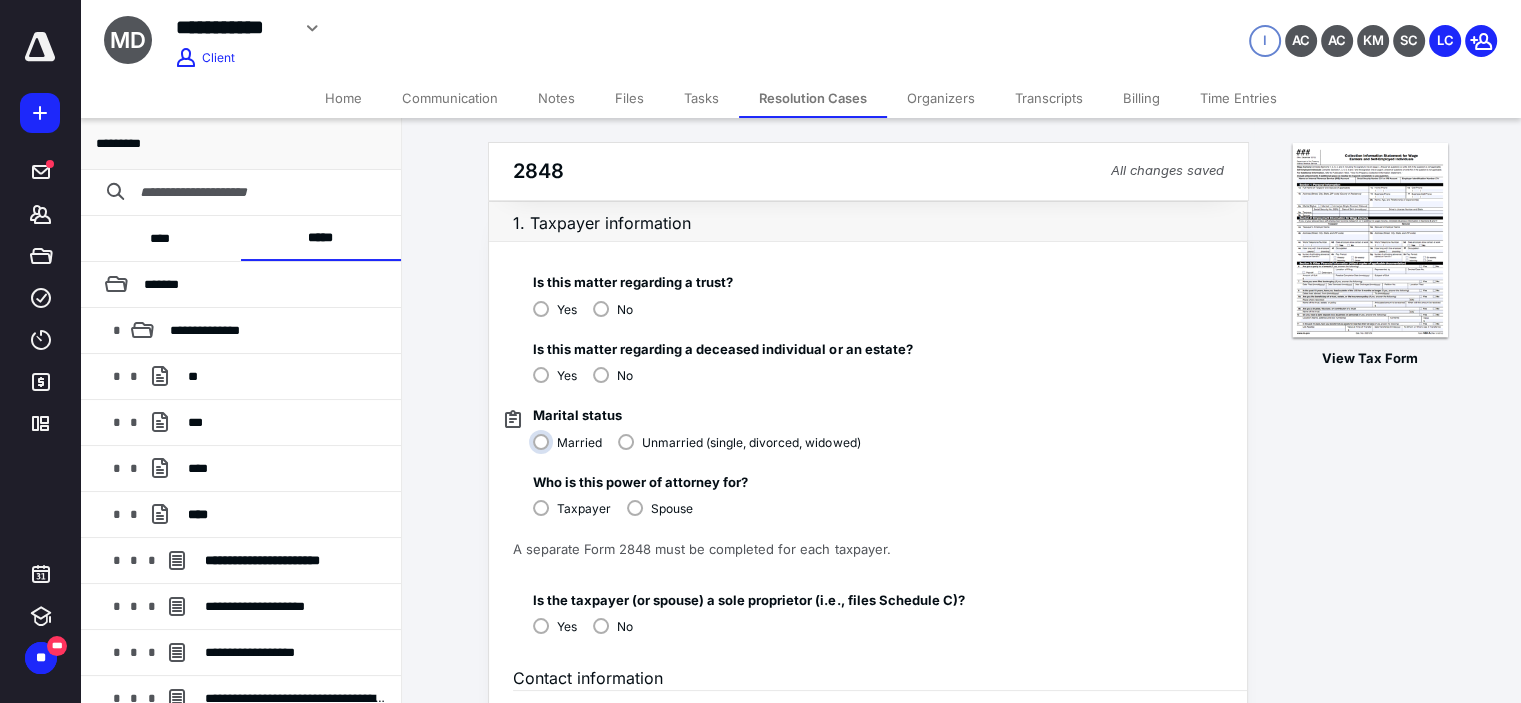 click on "Married" at bounding box center (572, 450) 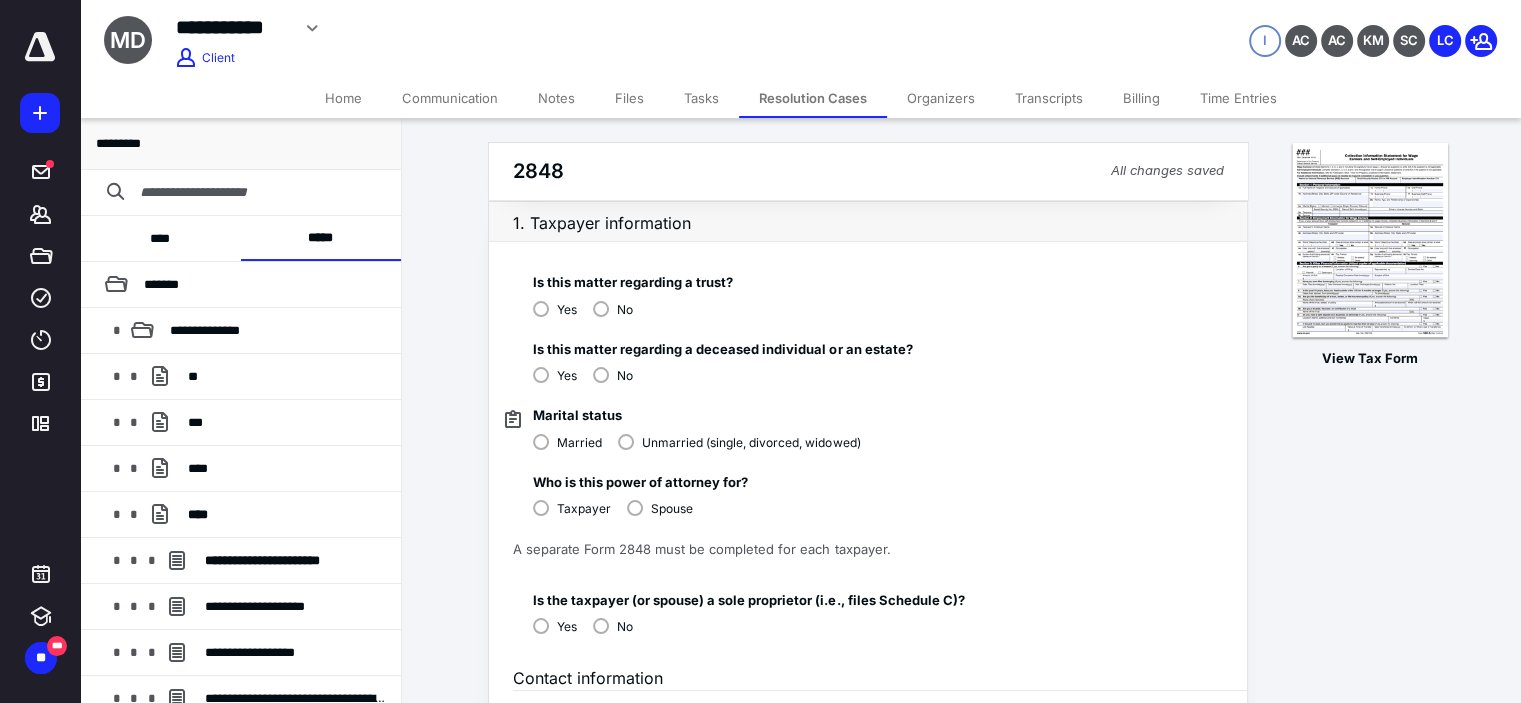 click on "Taxpayer" at bounding box center [584, 509] 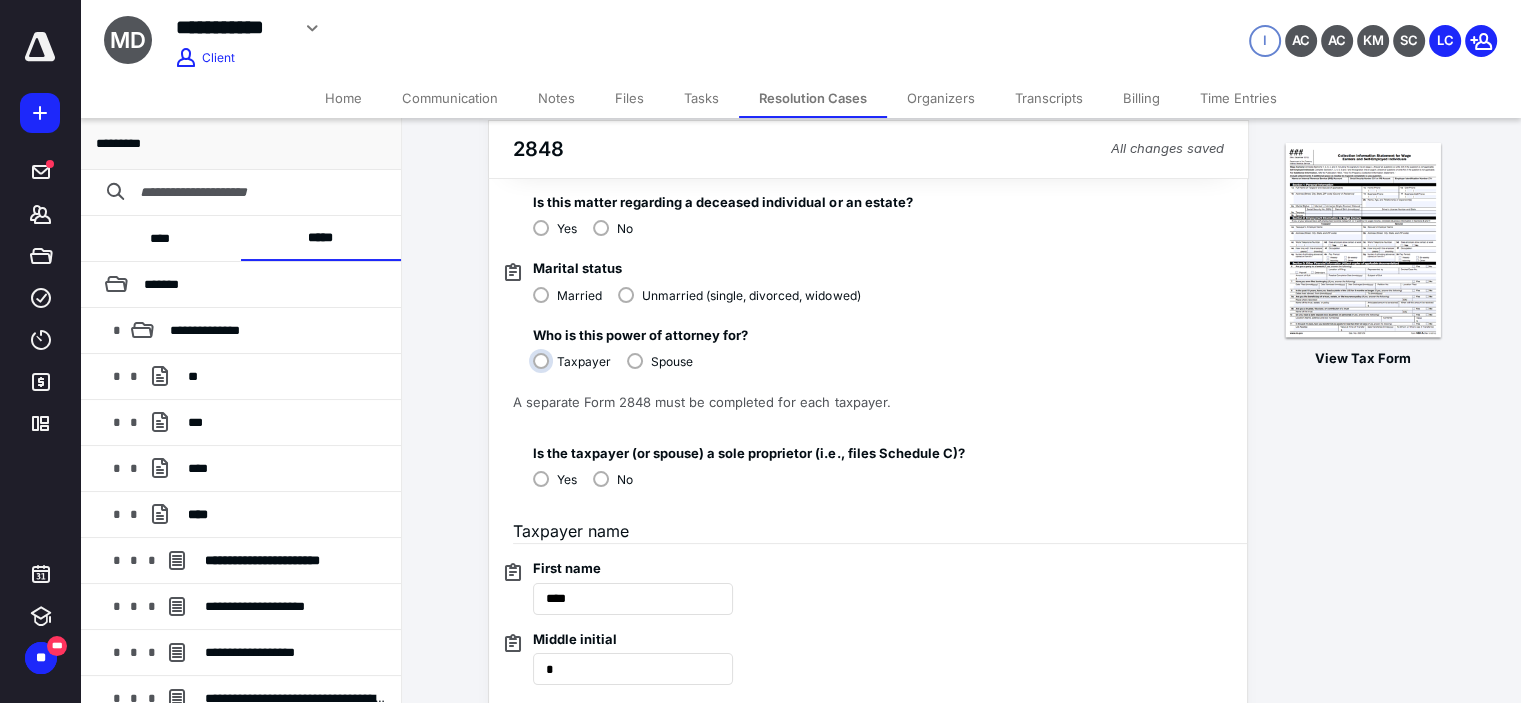 scroll, scrollTop: 166, scrollLeft: 0, axis: vertical 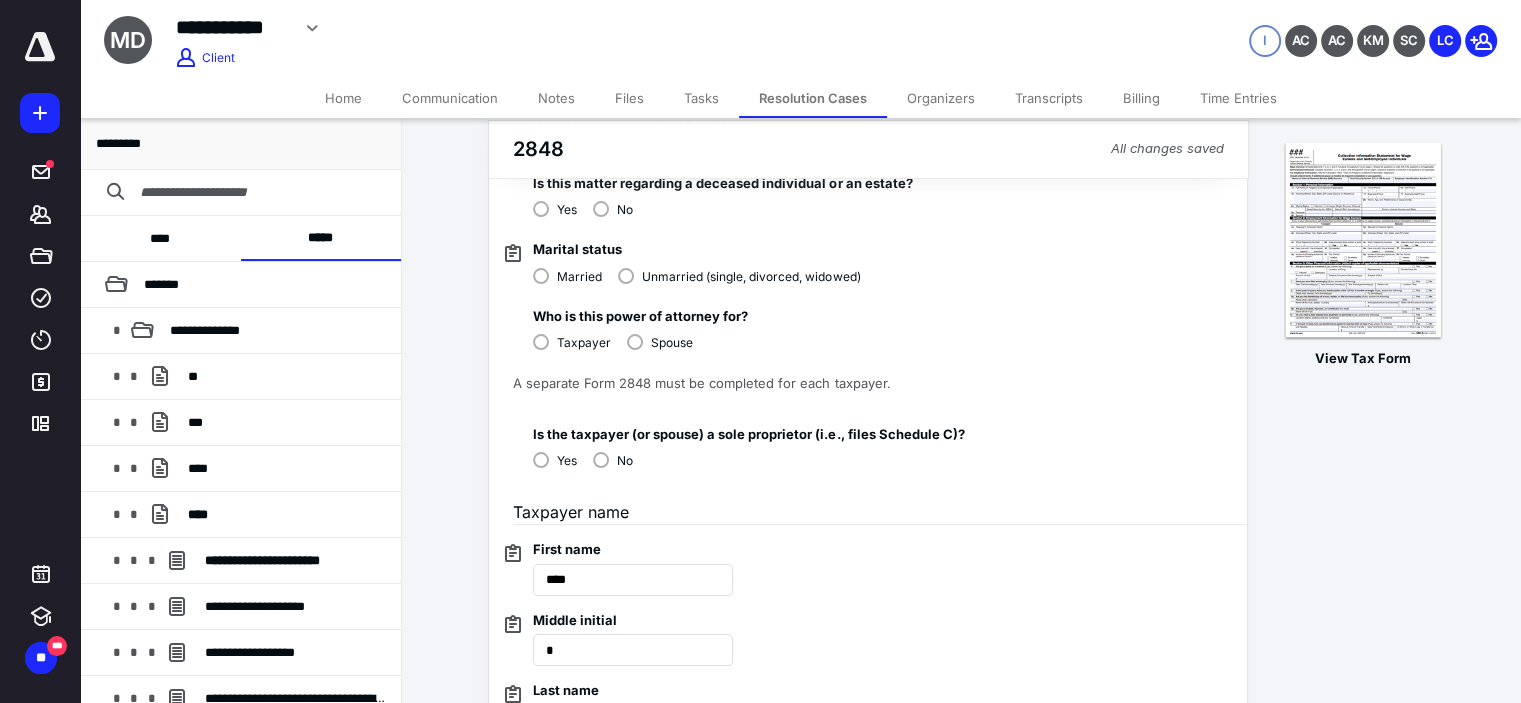 click on "No" at bounding box center (613, 459) 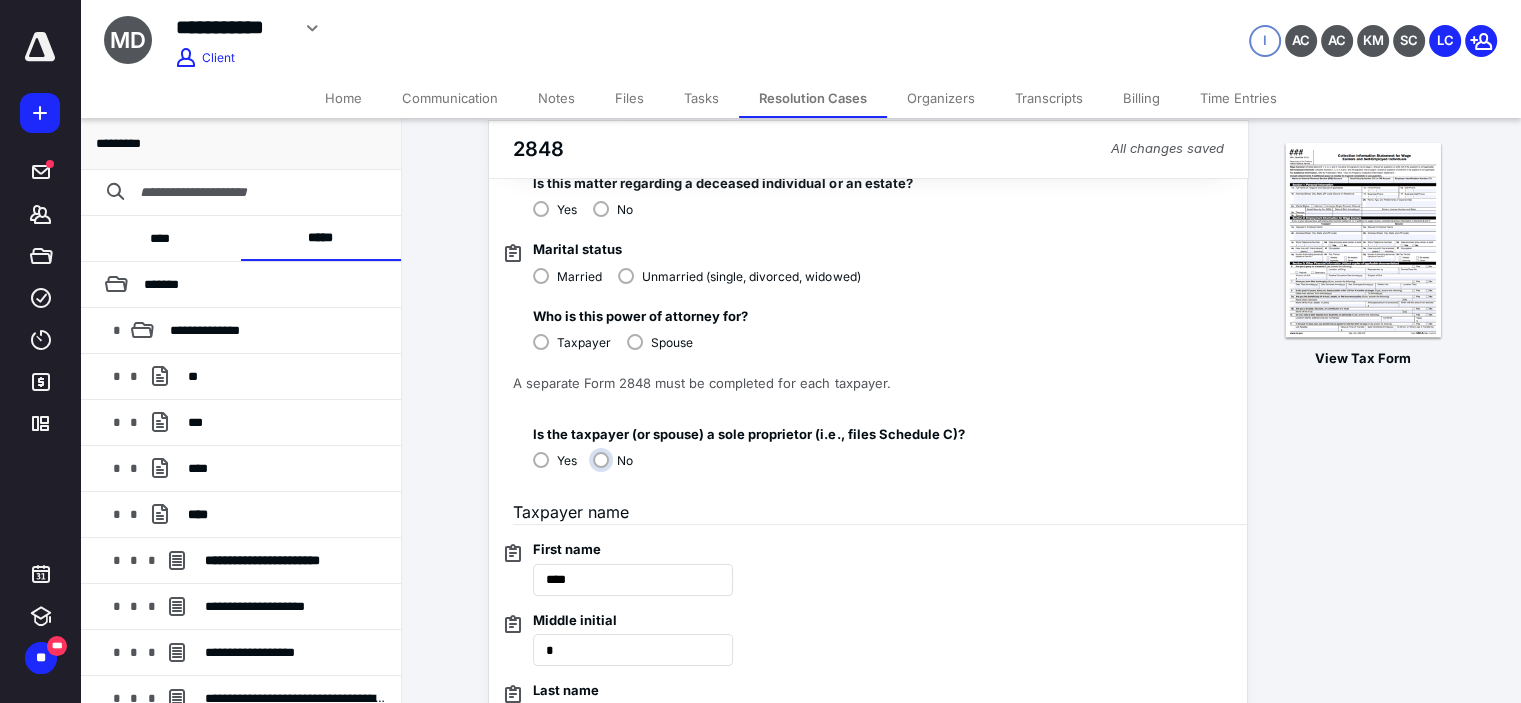 click on "No" at bounding box center [618, 468] 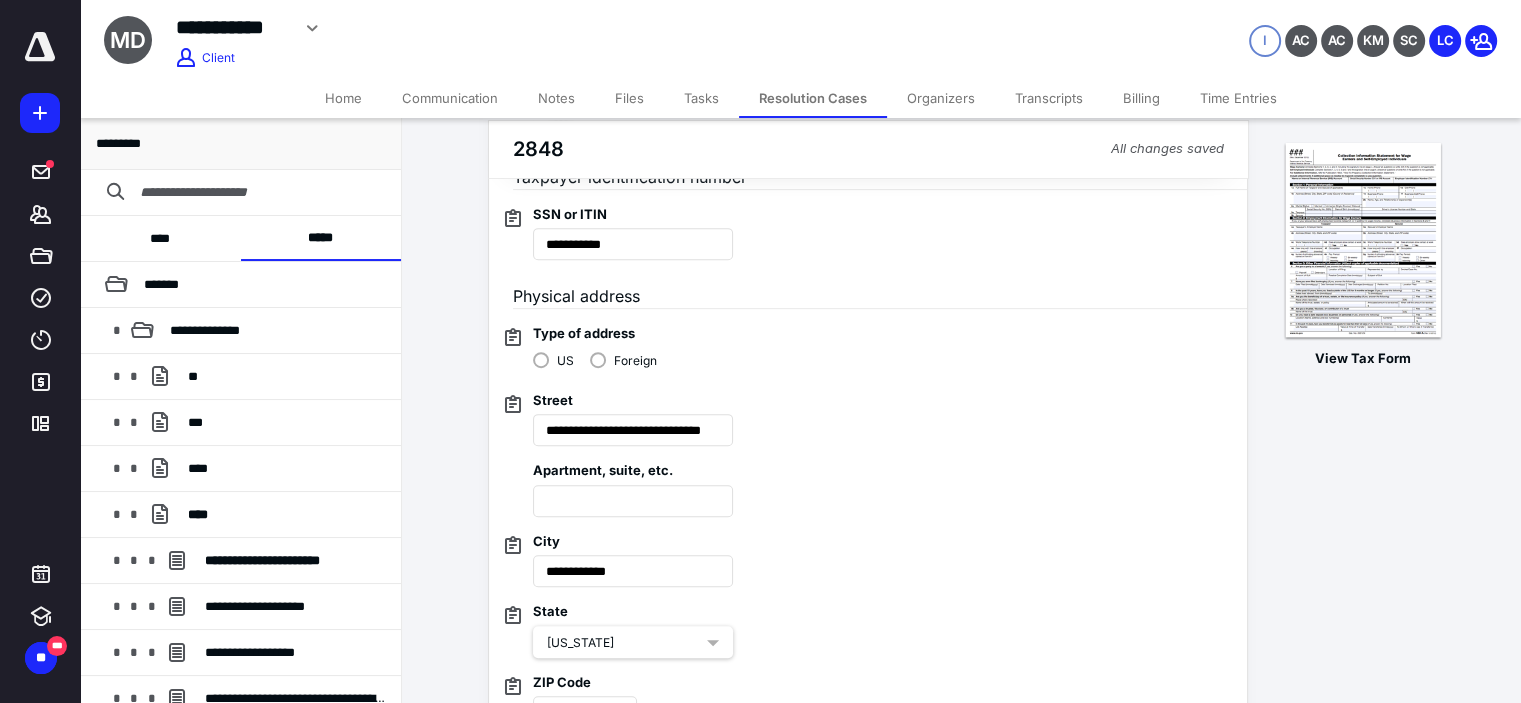 scroll, scrollTop: 766, scrollLeft: 0, axis: vertical 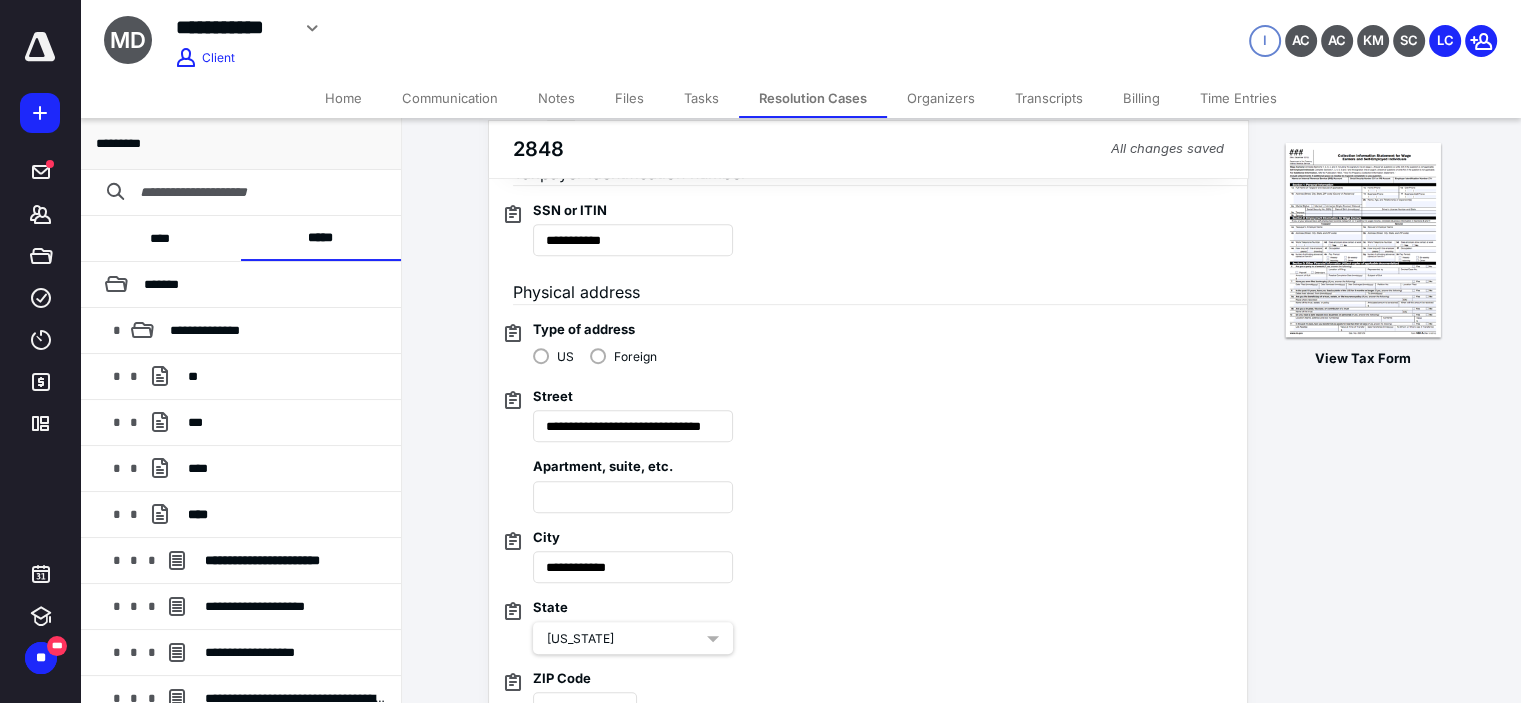 click on "View Tax Form" at bounding box center [1363, 493] 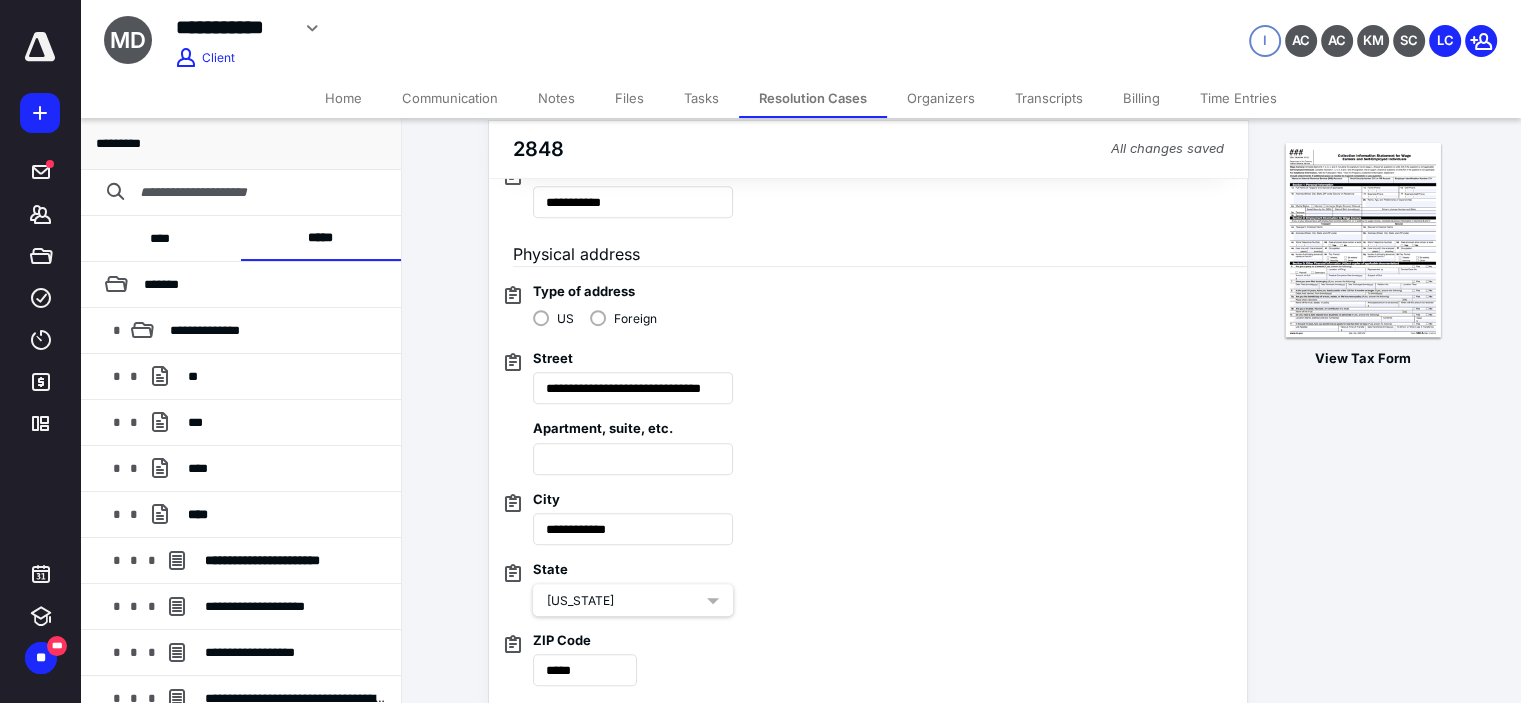 scroll, scrollTop: 833, scrollLeft: 0, axis: vertical 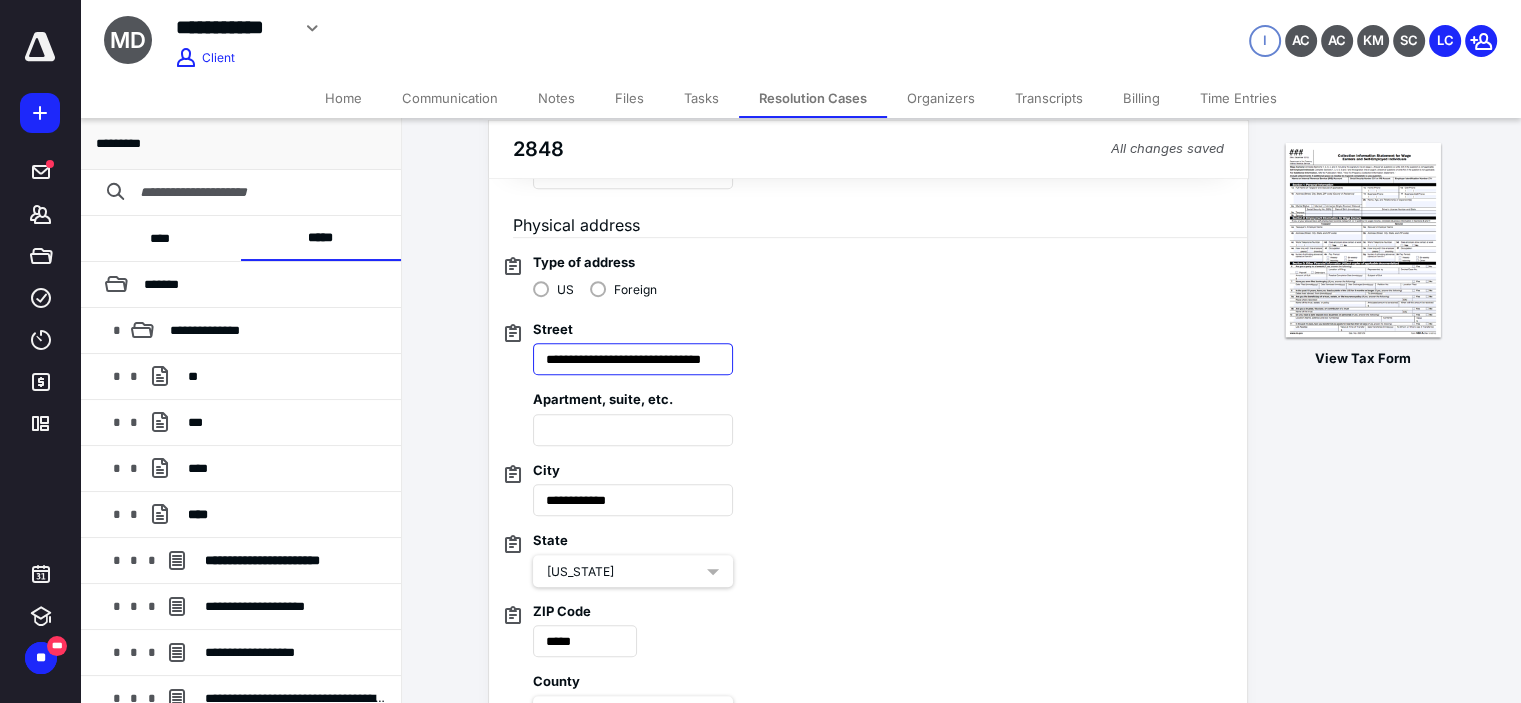 drag, startPoint x: 672, startPoint y: 358, endPoint x: 762, endPoint y: 343, distance: 91.24144 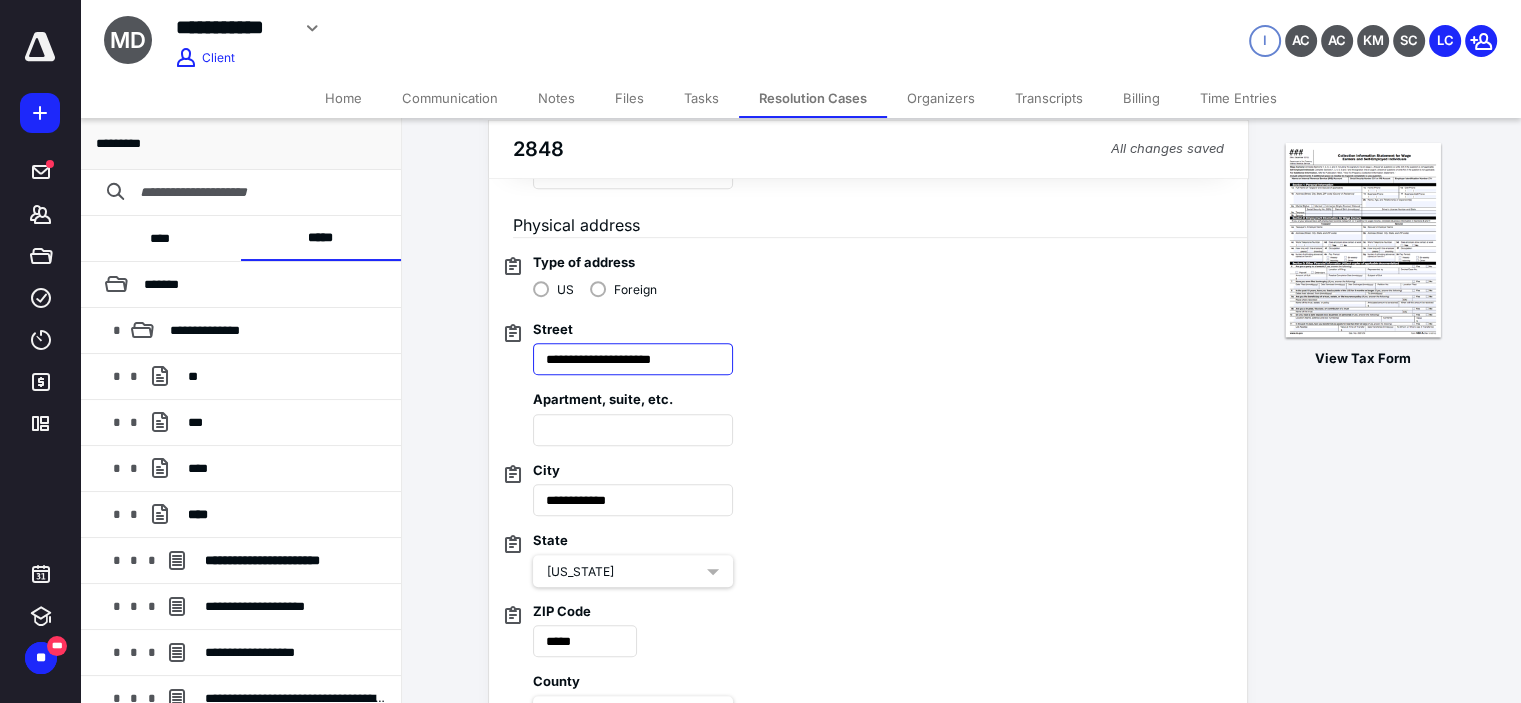 scroll, scrollTop: 0, scrollLeft: 0, axis: both 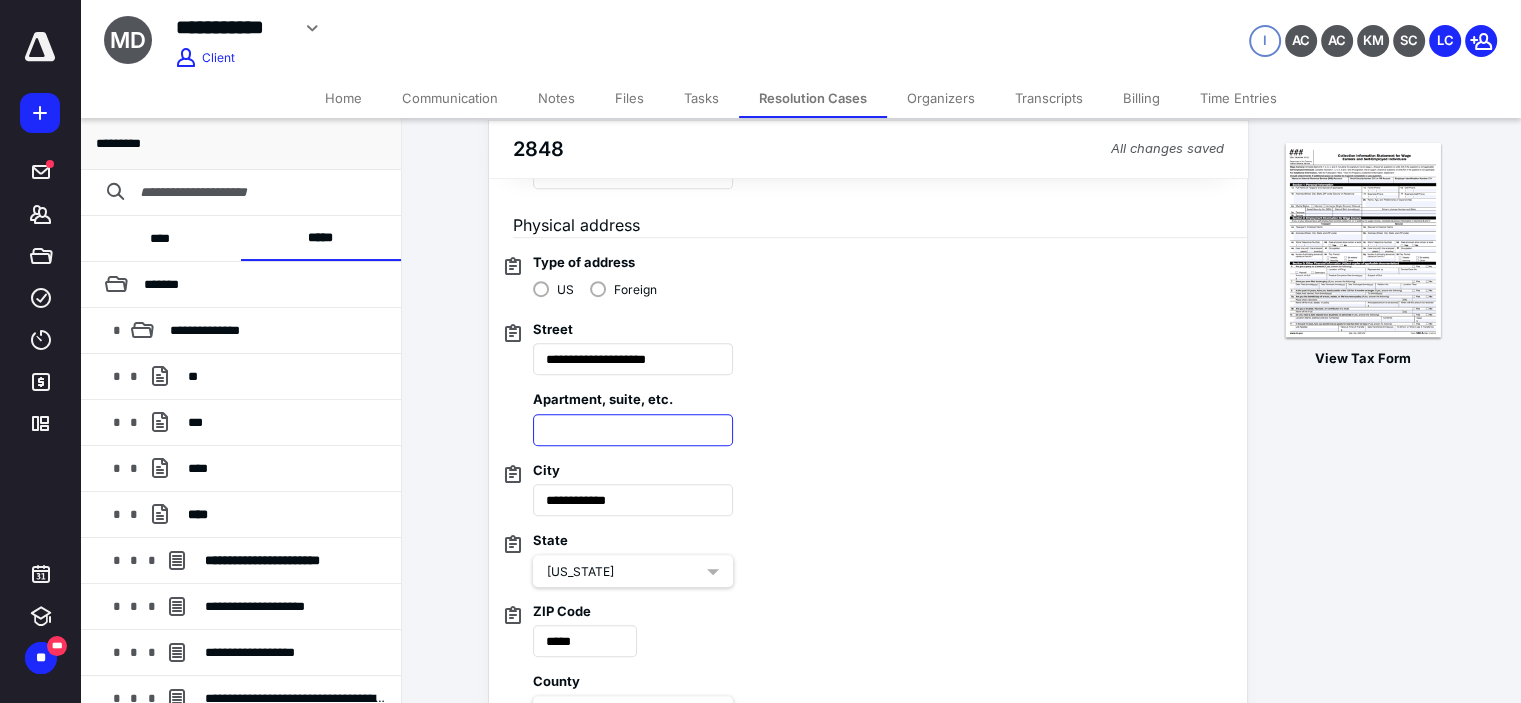 click at bounding box center [633, 430] 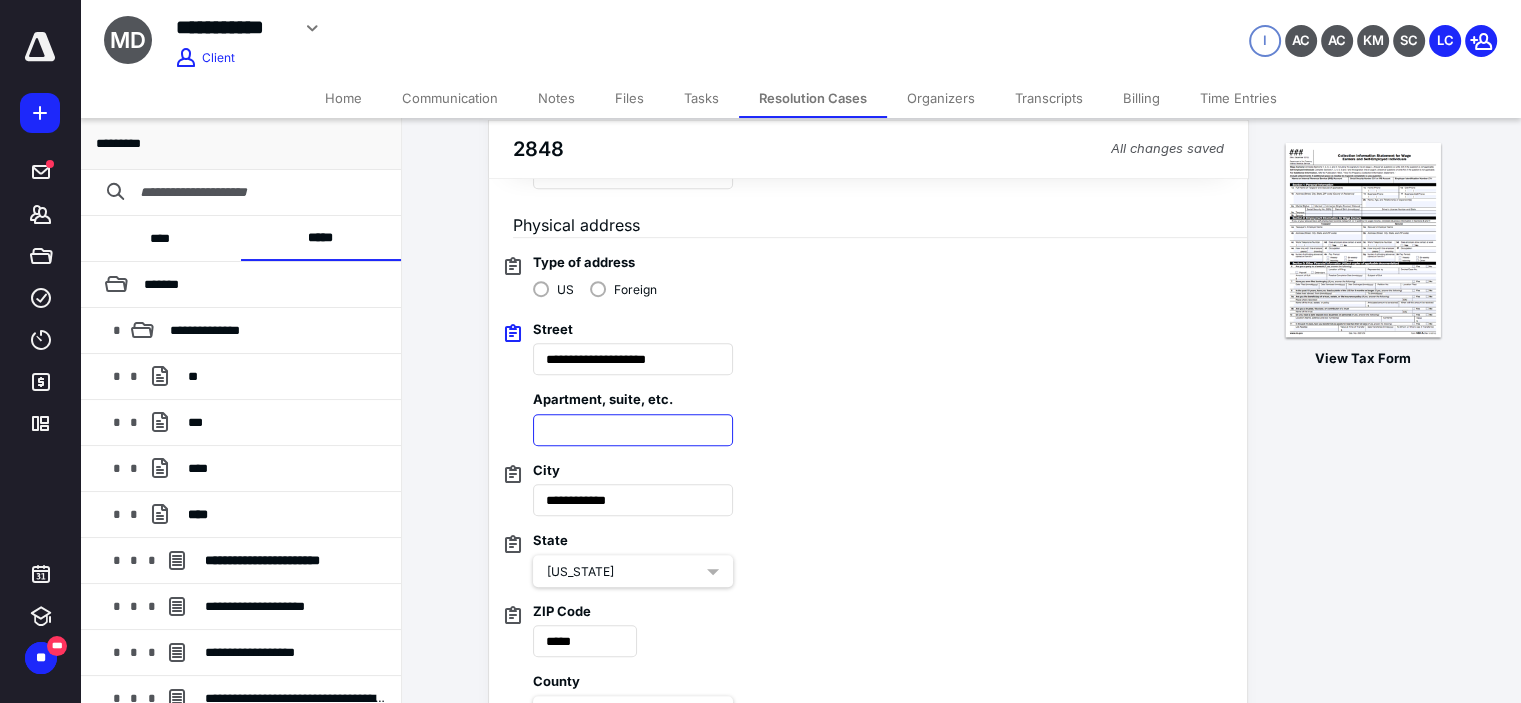 paste on "********" 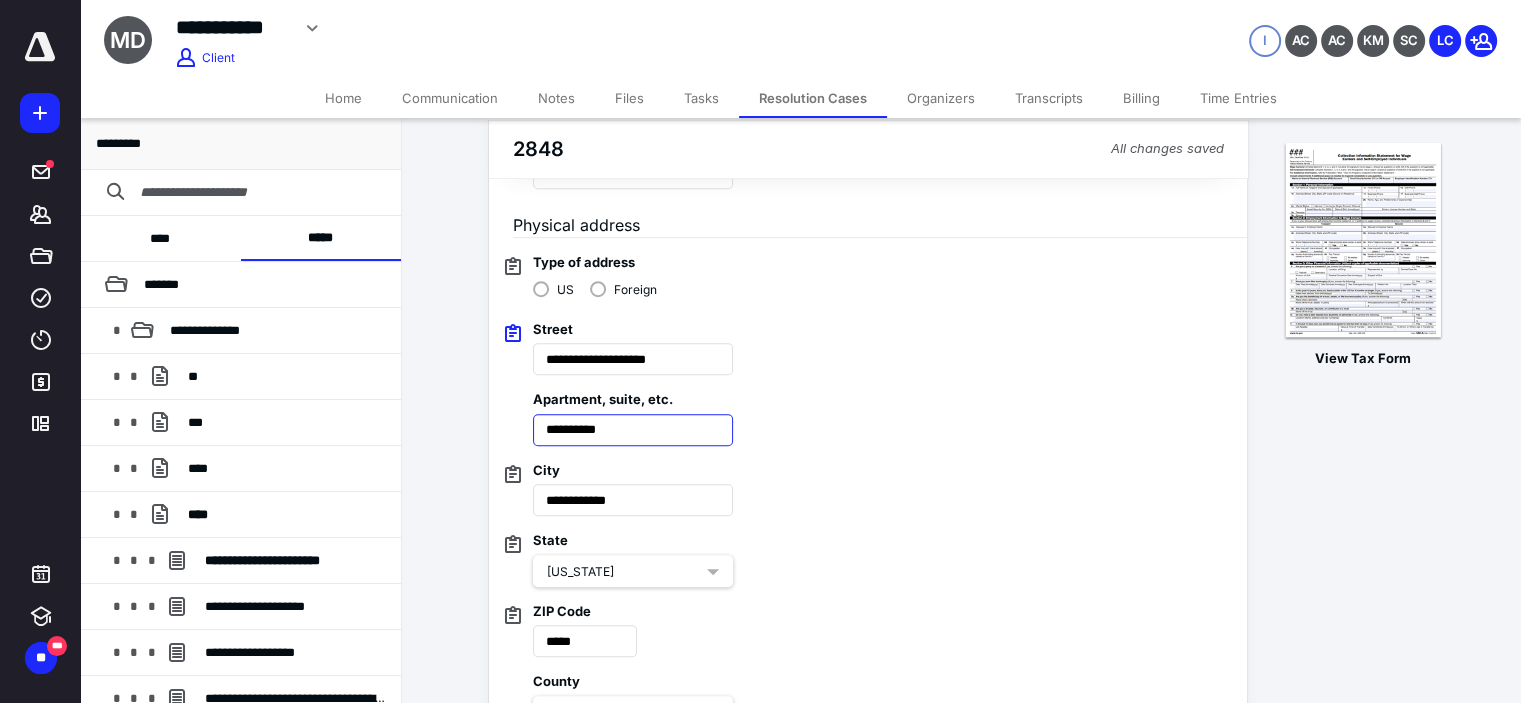 click on "********" at bounding box center (633, 430) 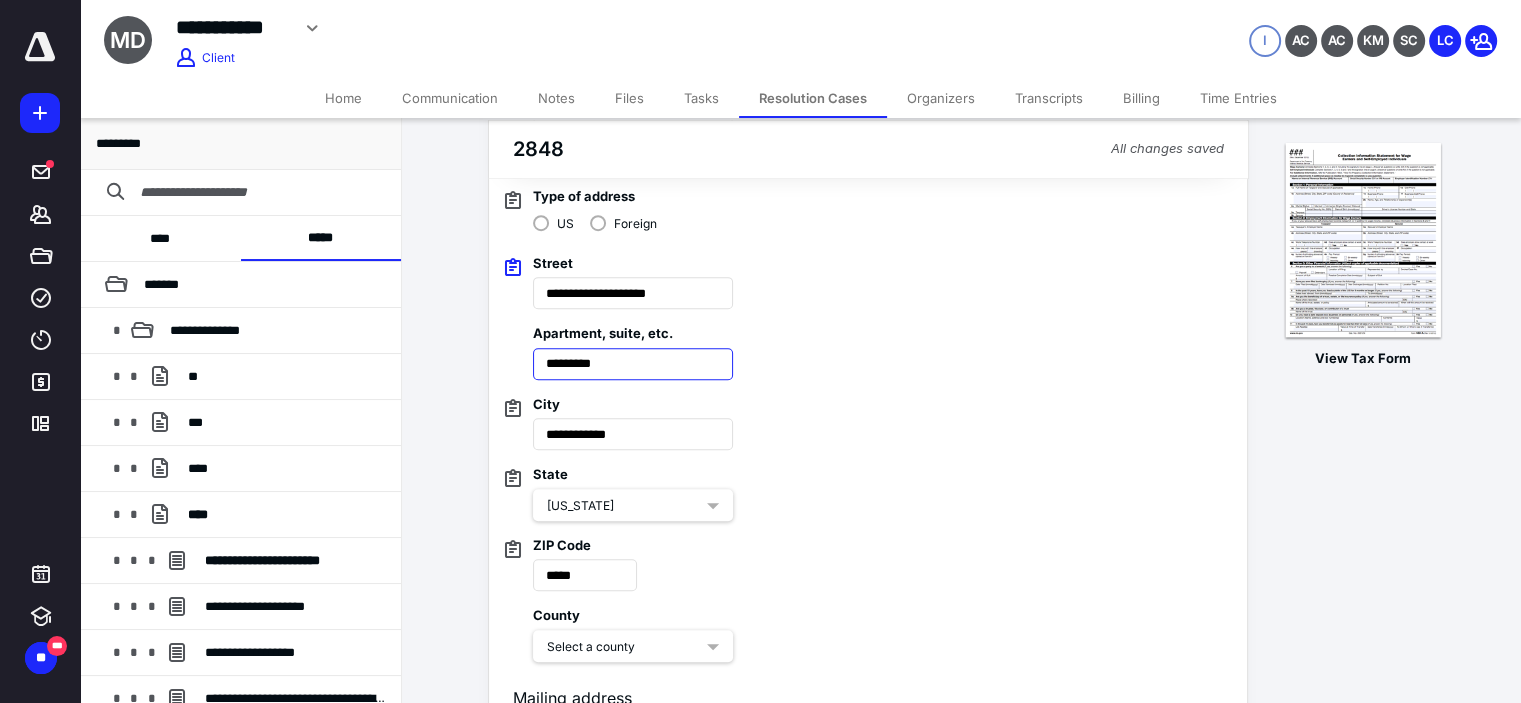 scroll, scrollTop: 966, scrollLeft: 0, axis: vertical 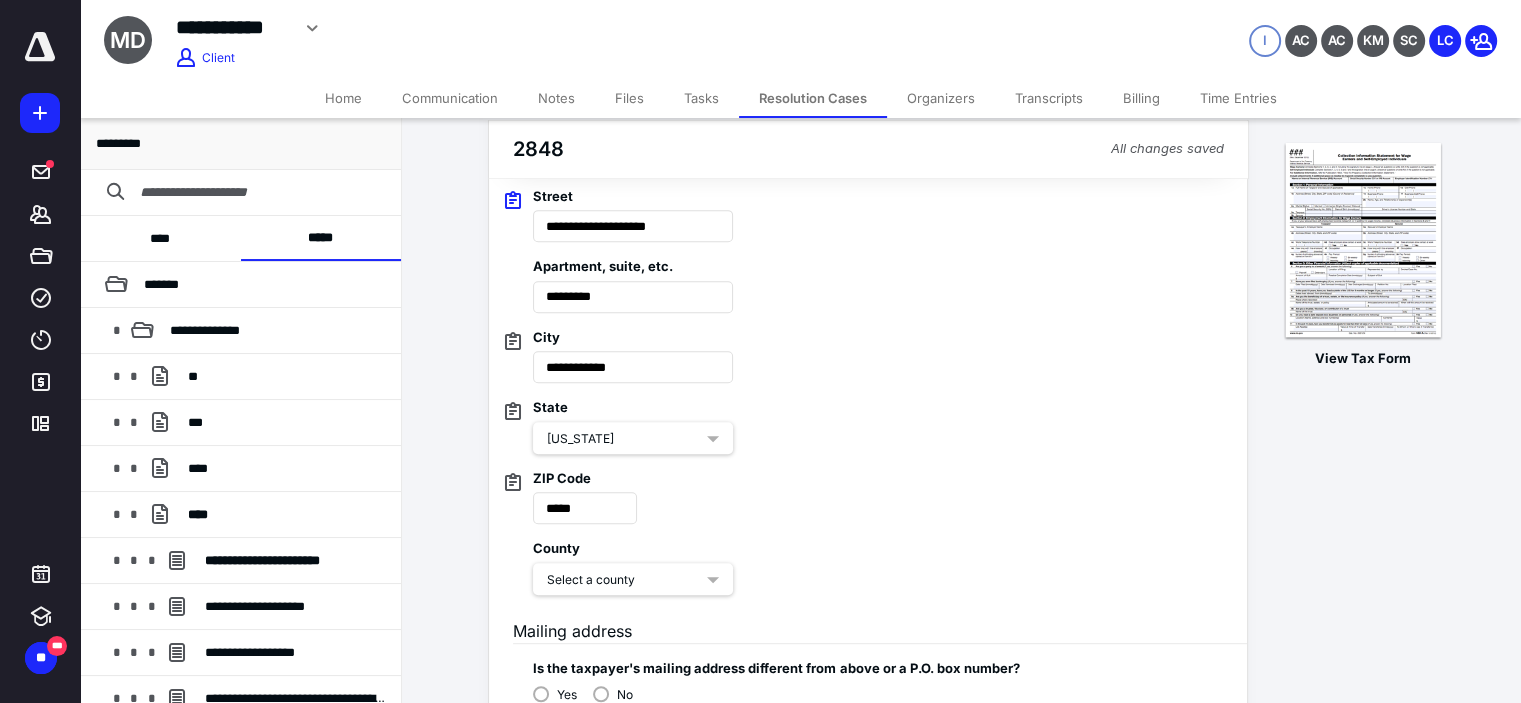 click on "Select a county" at bounding box center (625, 580) 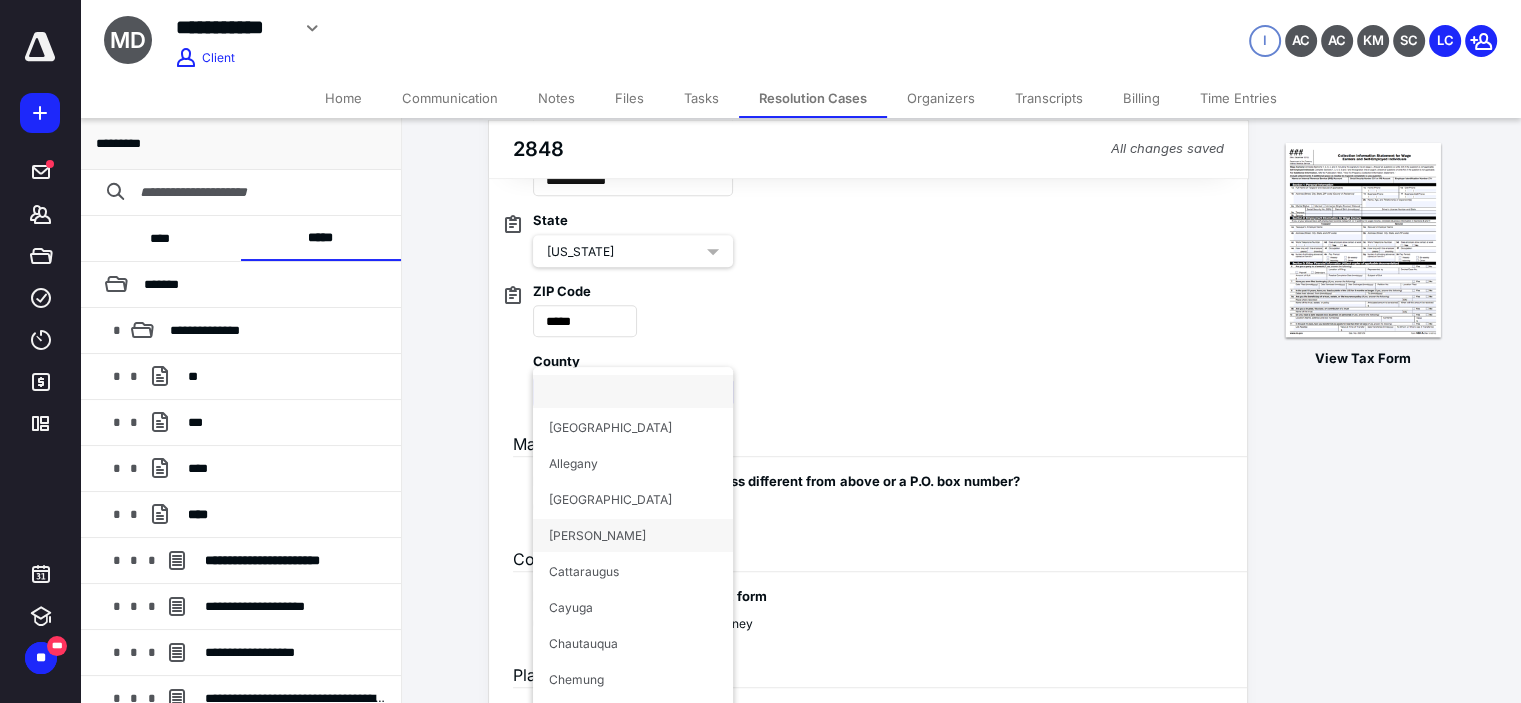 scroll, scrollTop: 1166, scrollLeft: 0, axis: vertical 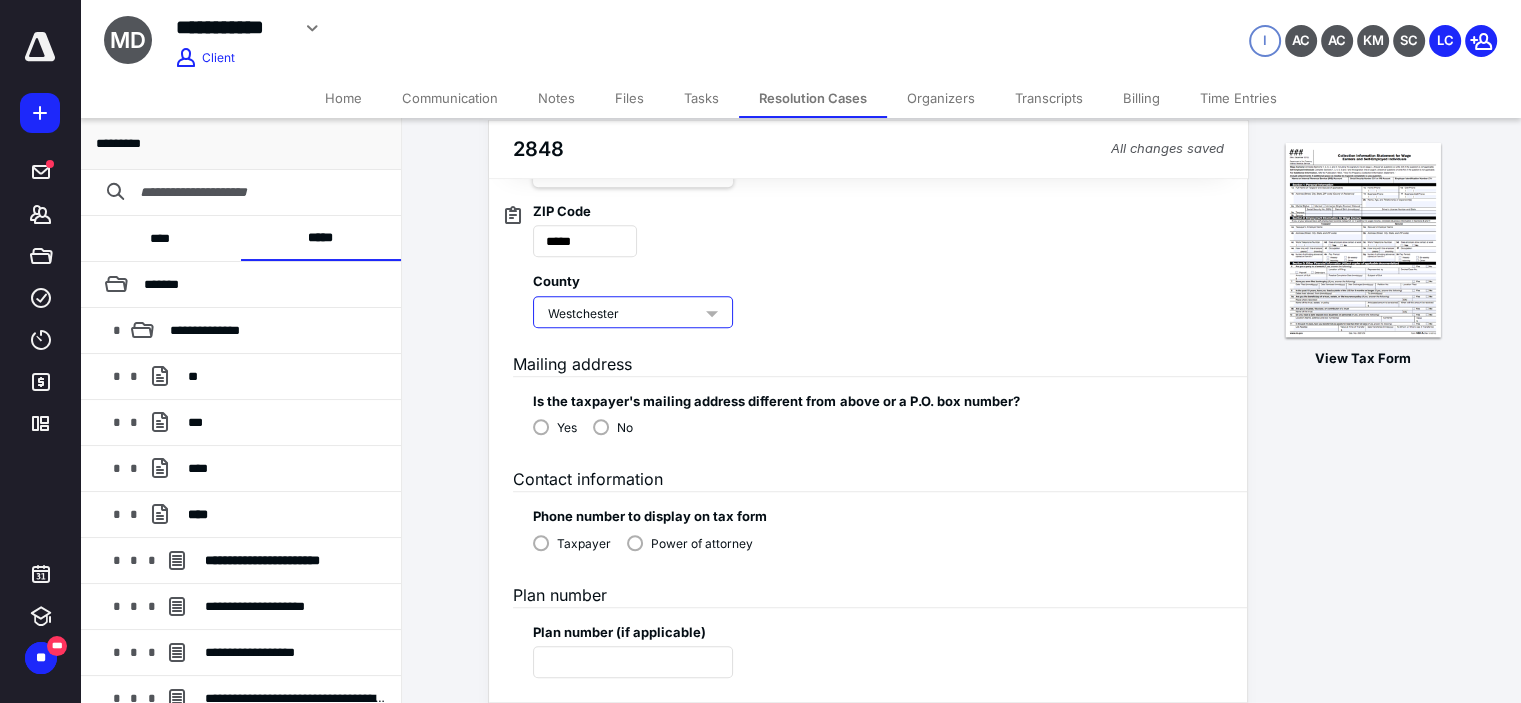 click on "No" at bounding box center (613, 426) 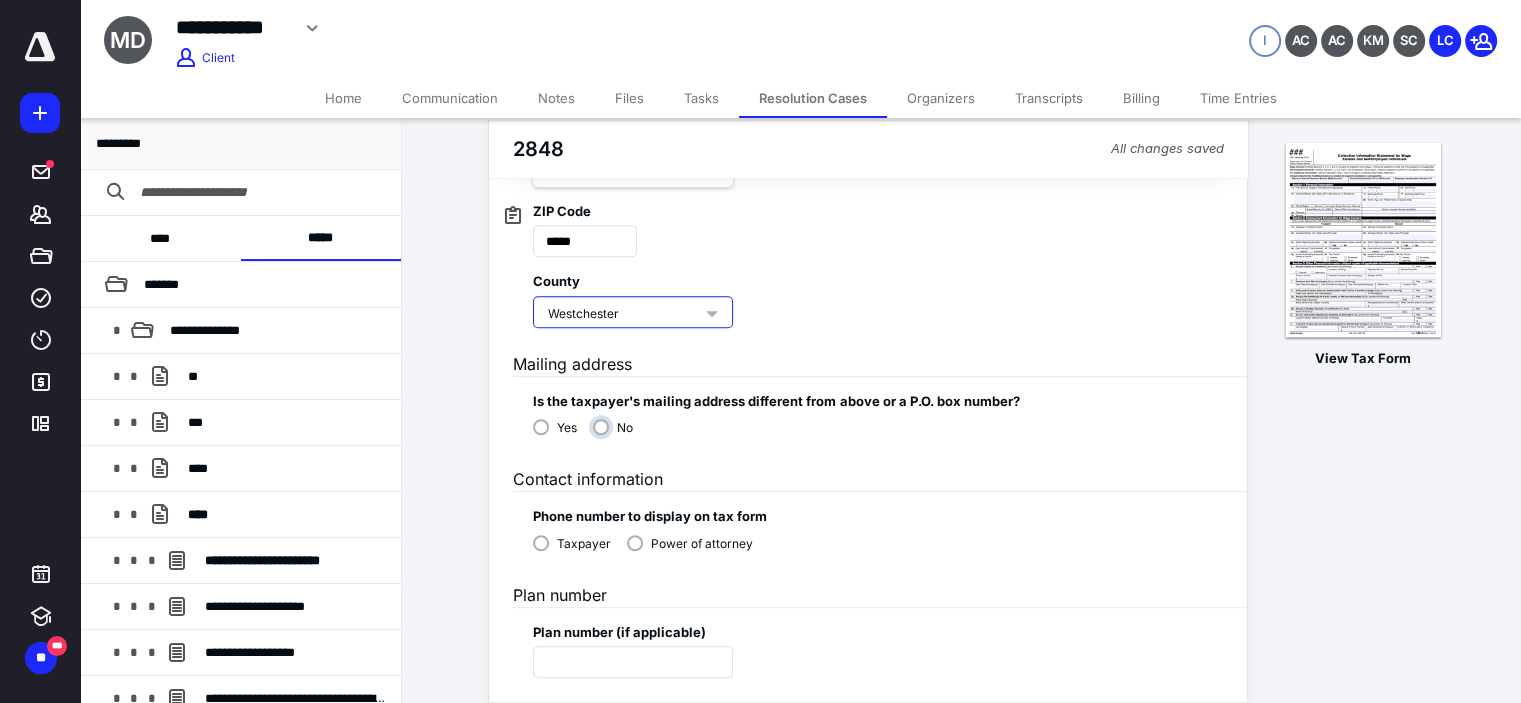 click on "No" at bounding box center (618, 435) 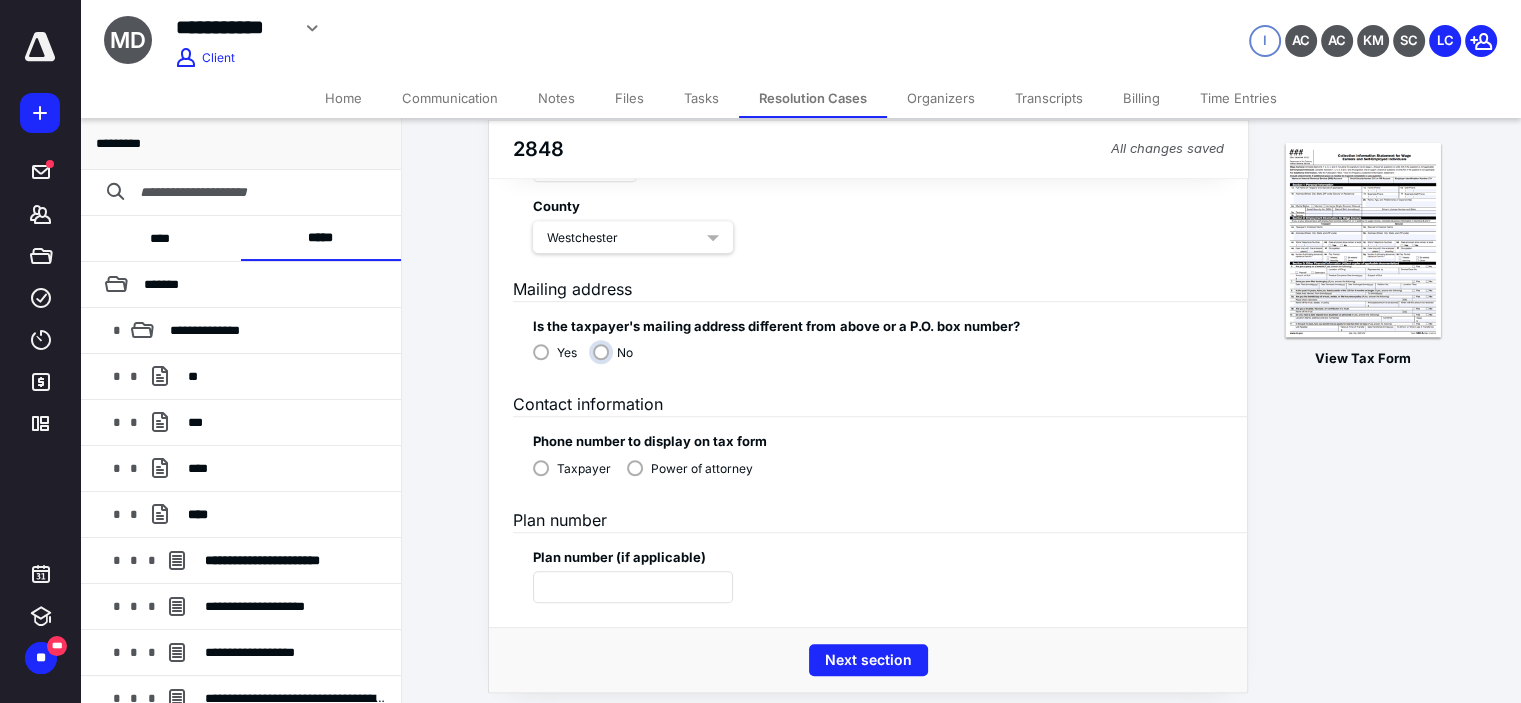 scroll, scrollTop: 1320, scrollLeft: 0, axis: vertical 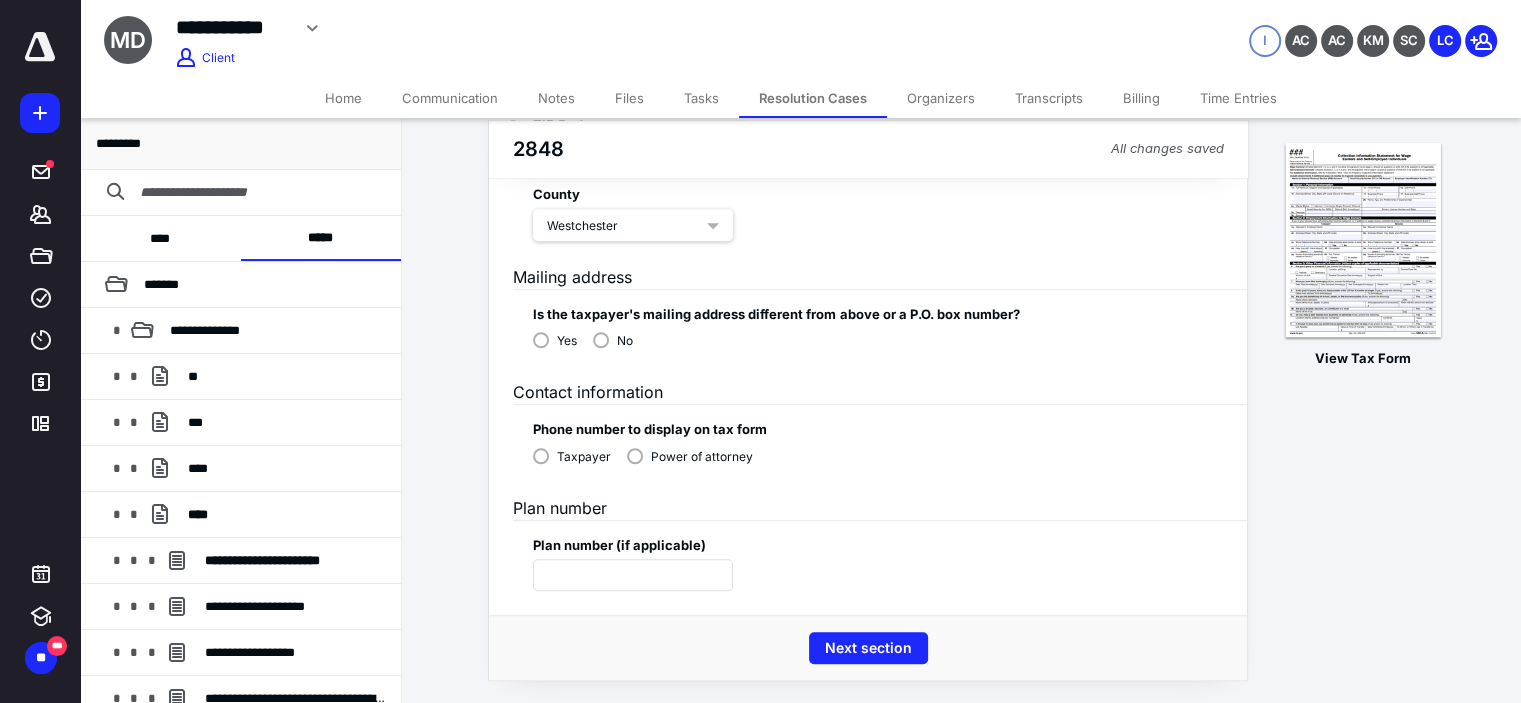 click on "Yes" at bounding box center [567, 341] 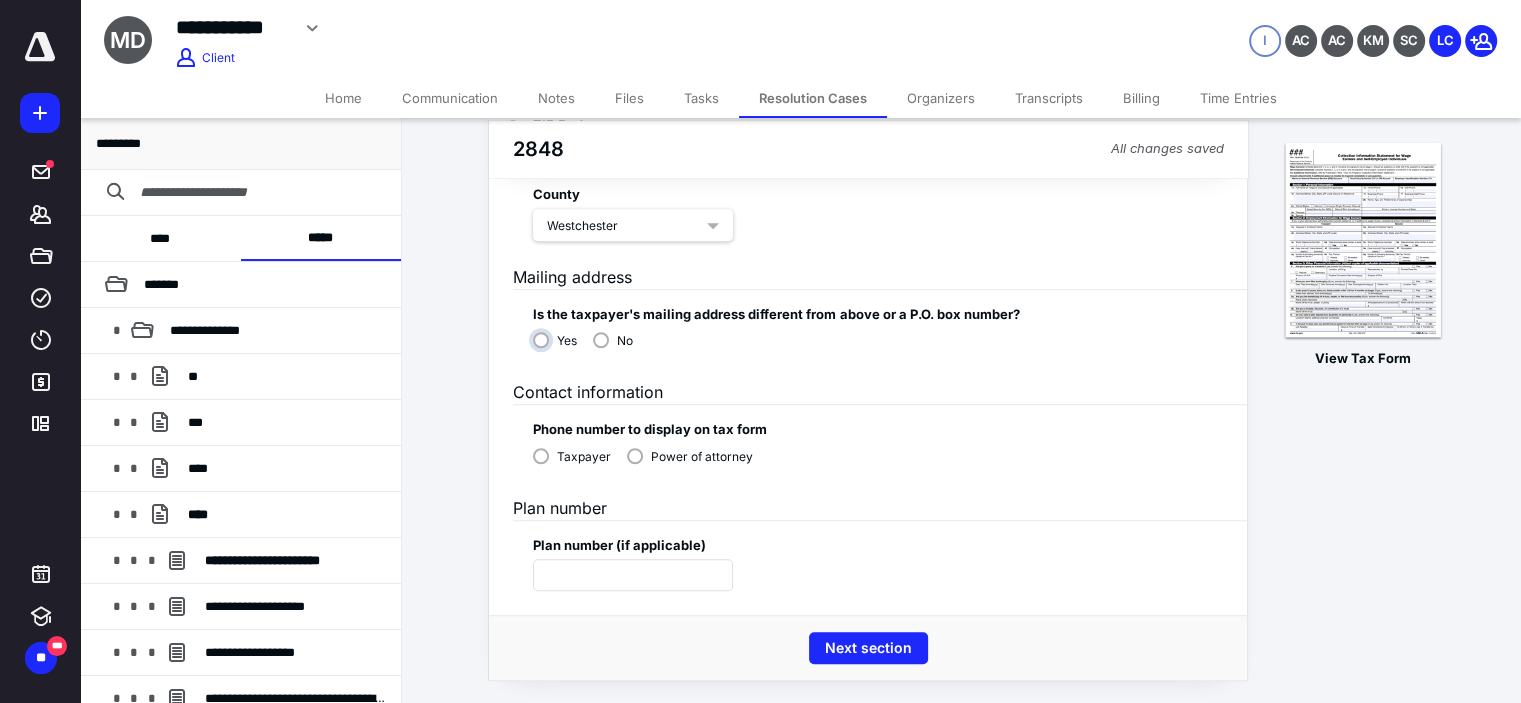 click on "Yes" at bounding box center [560, 348] 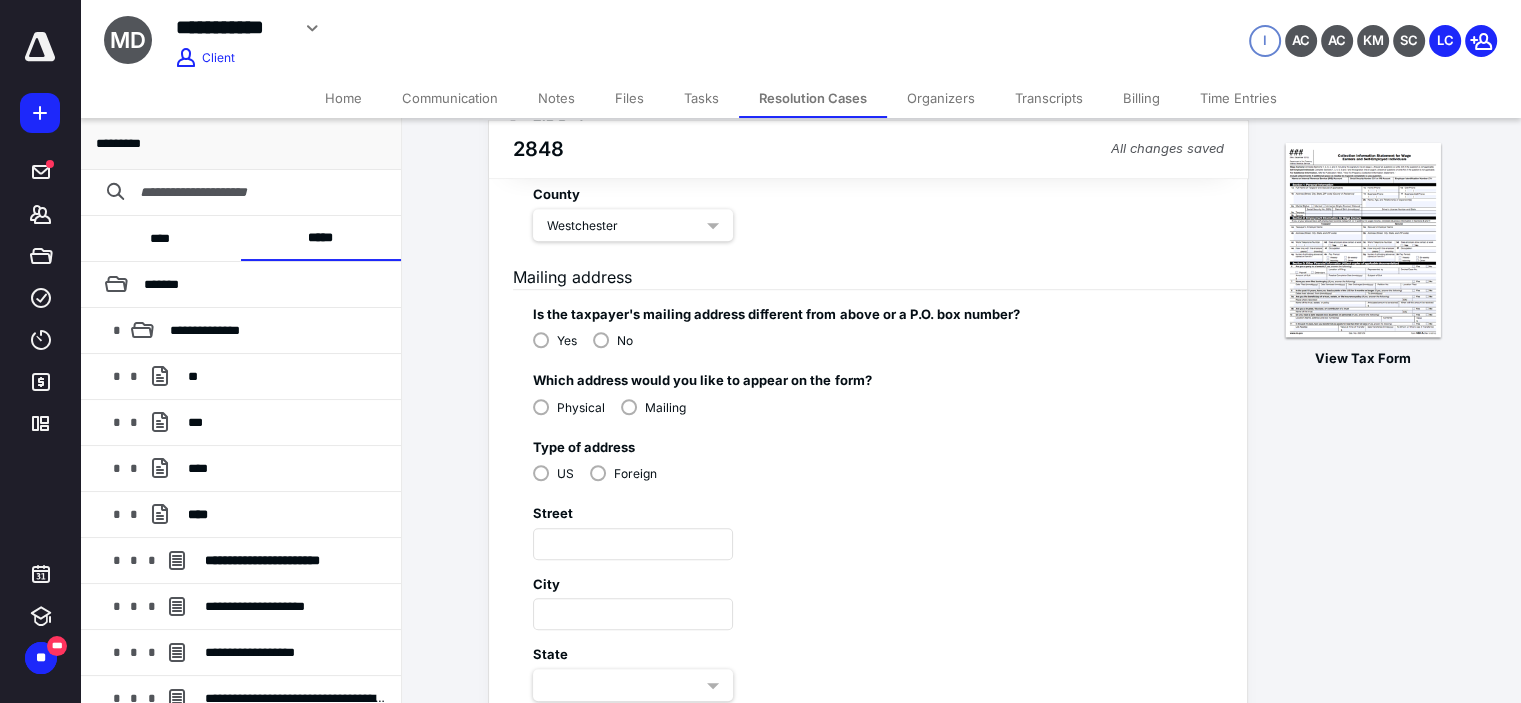 click on "No" at bounding box center (613, 339) 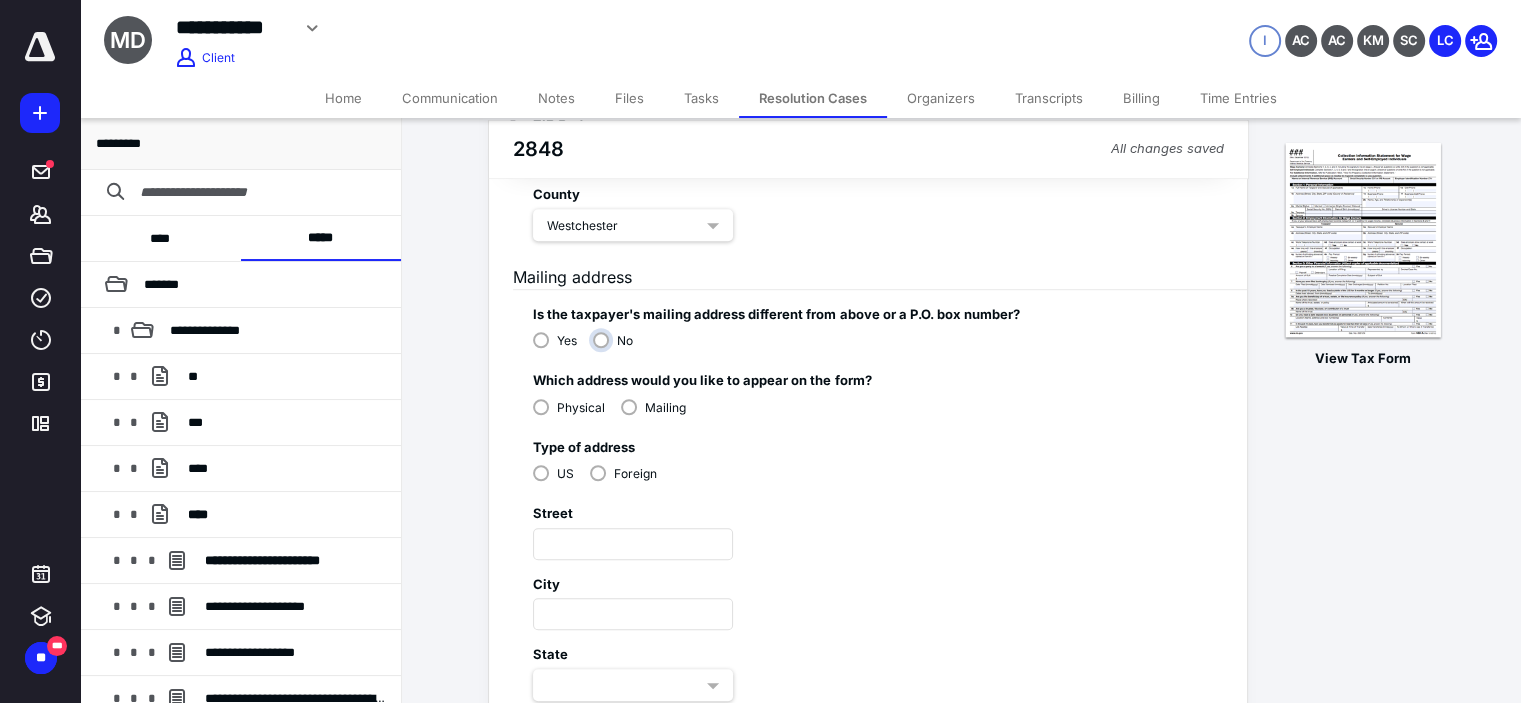 click on "No" at bounding box center [618, 348] 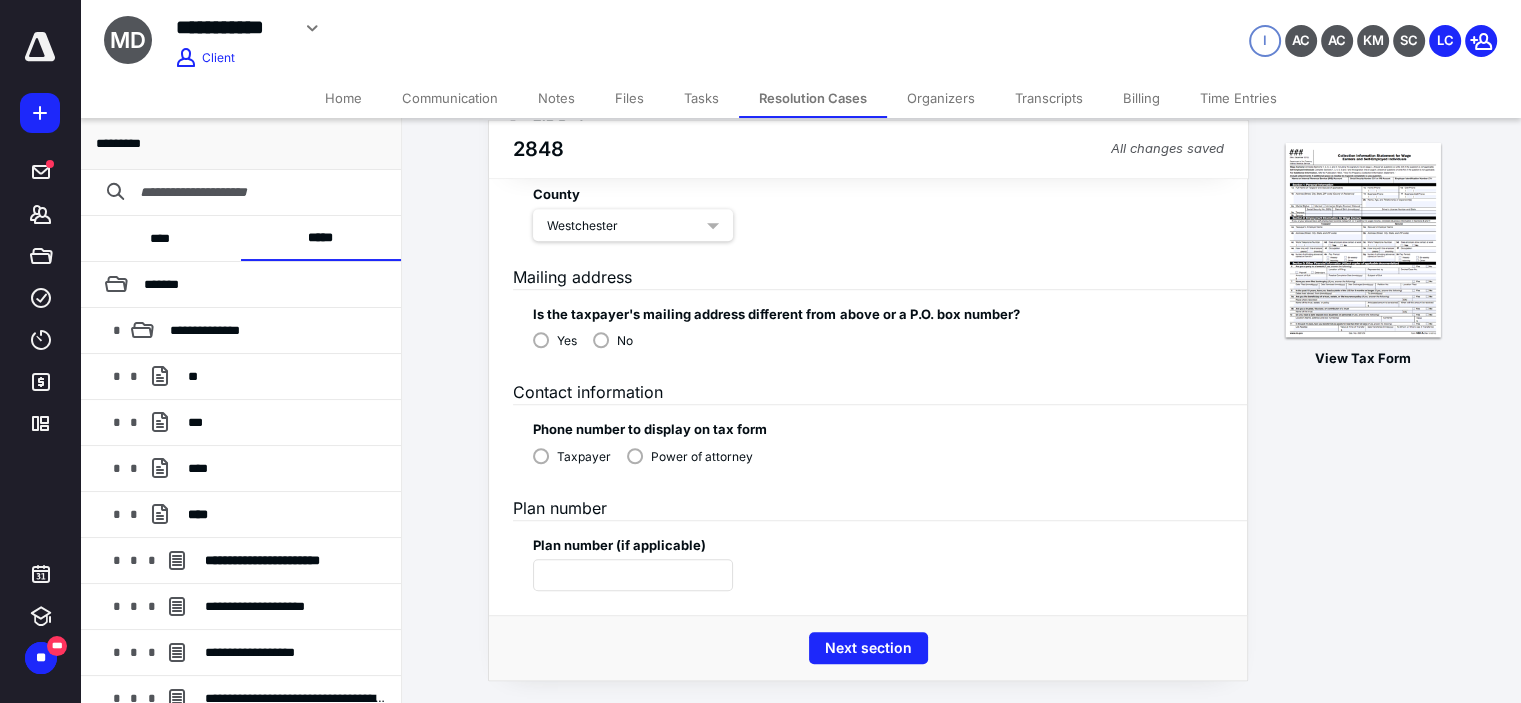 click on "Power of attorney" at bounding box center (690, 455) 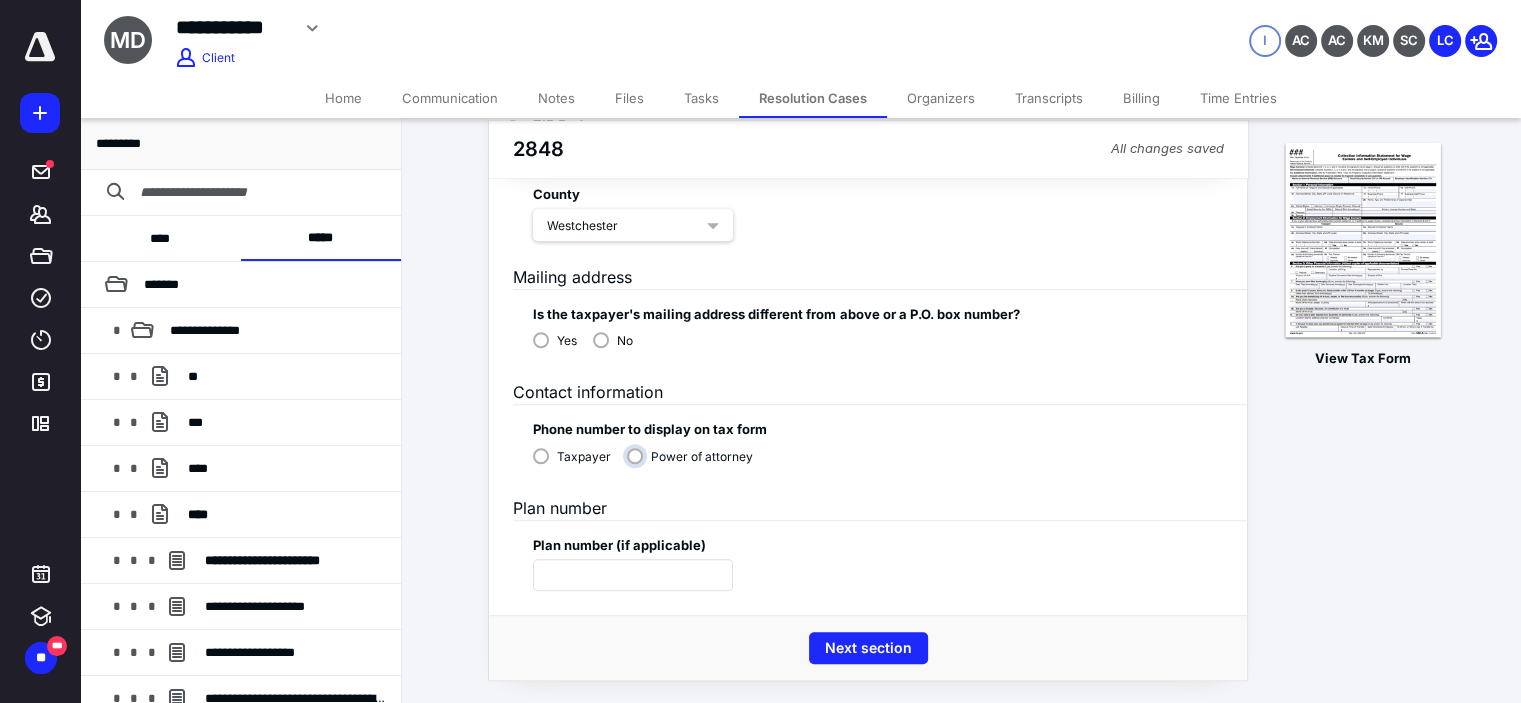 click on "Power of attorney" at bounding box center [695, 464] 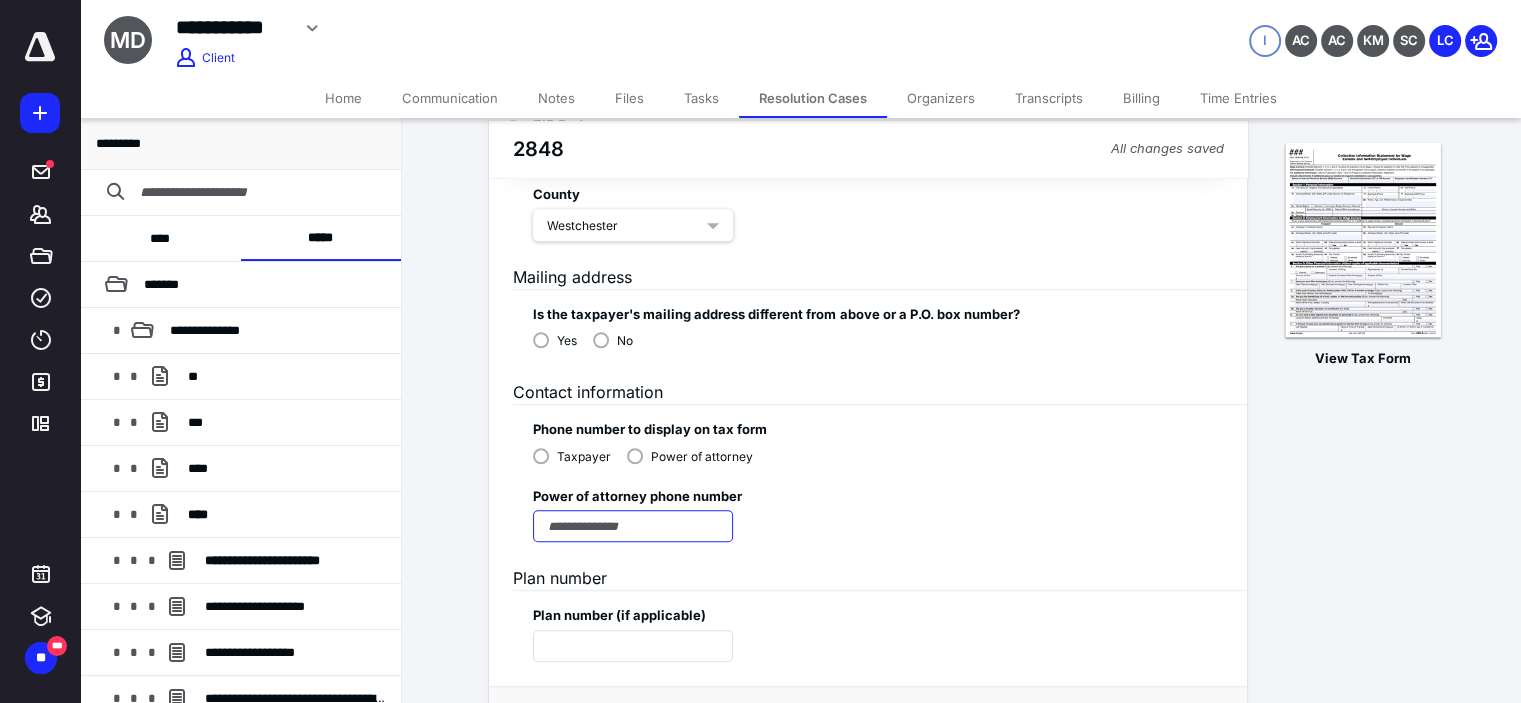 drag, startPoint x: 626, startPoint y: 514, endPoint x: 633, endPoint y: 503, distance: 13.038404 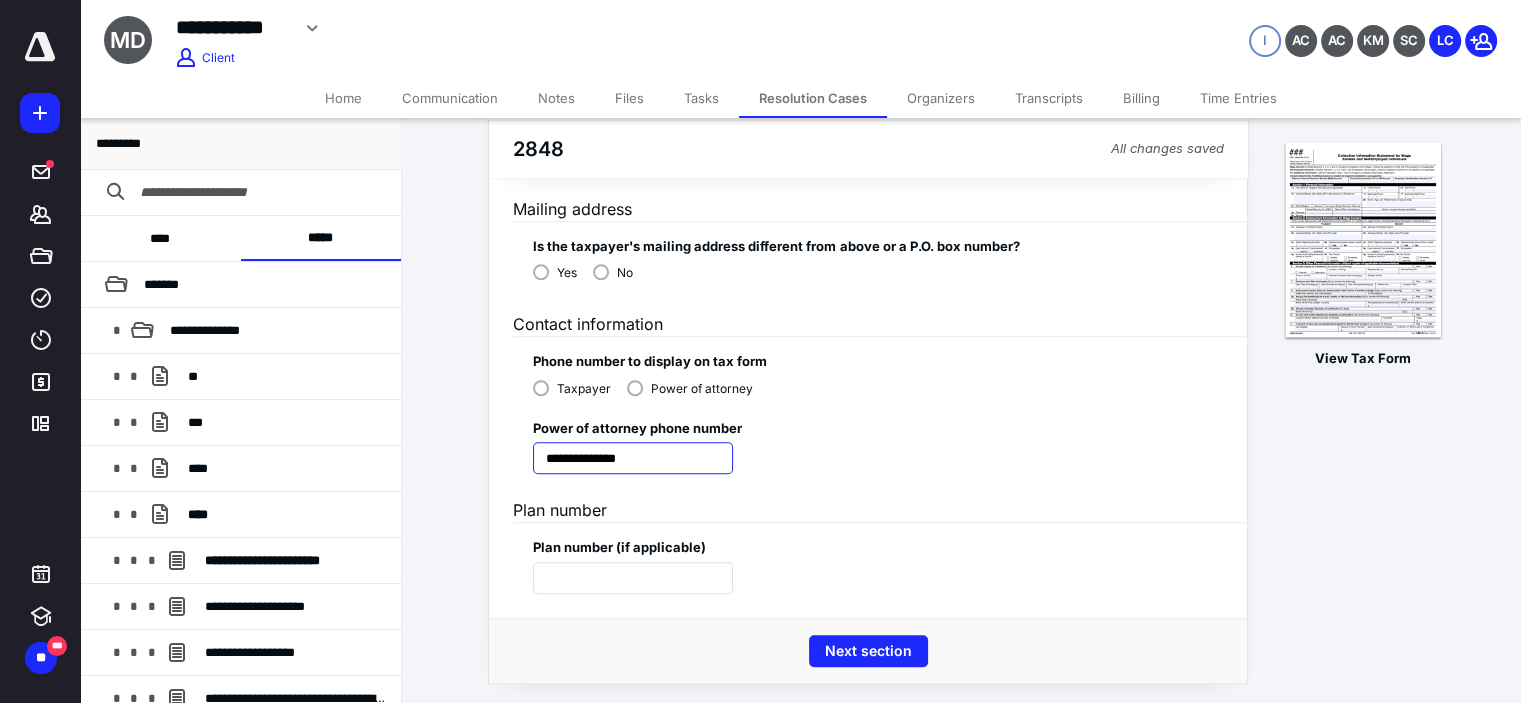scroll, scrollTop: 1390, scrollLeft: 0, axis: vertical 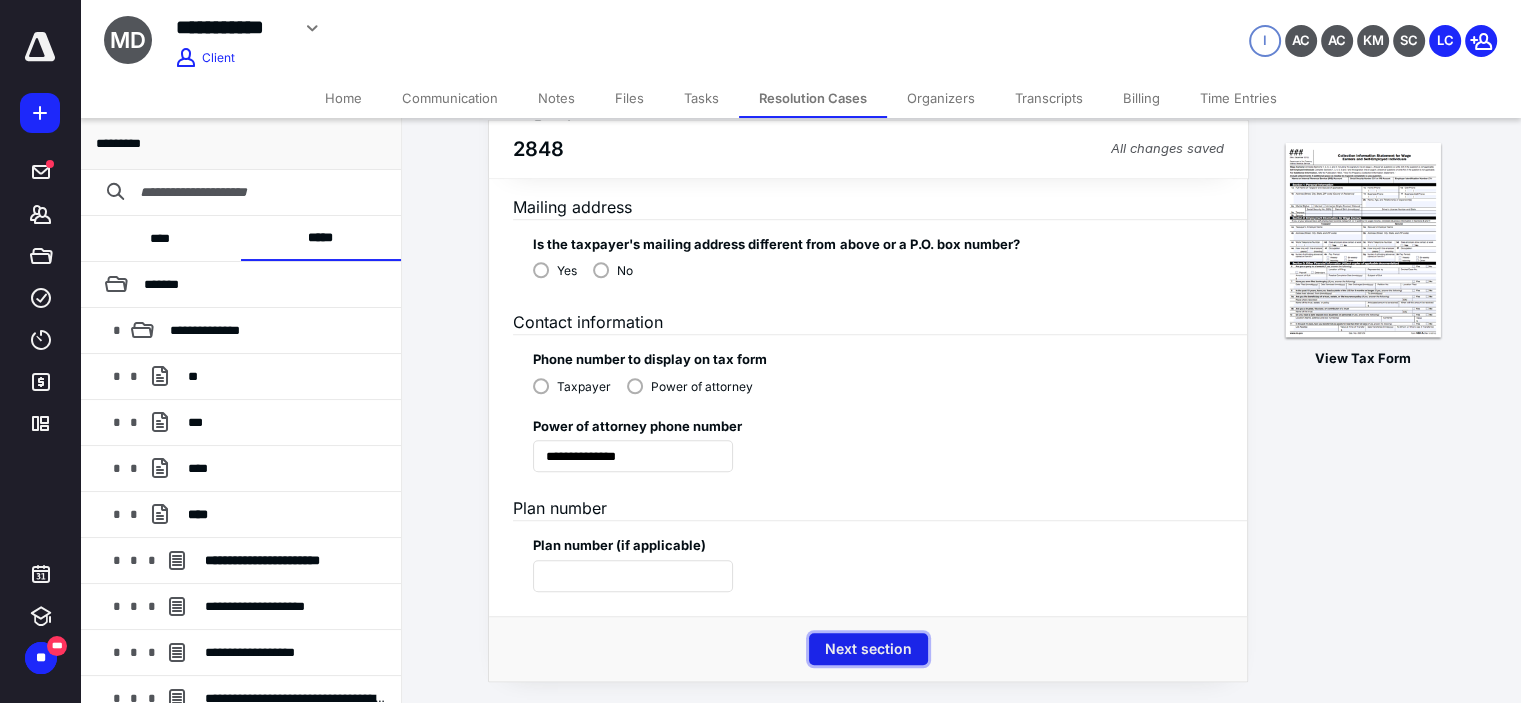 click on "Next section" at bounding box center (868, 649) 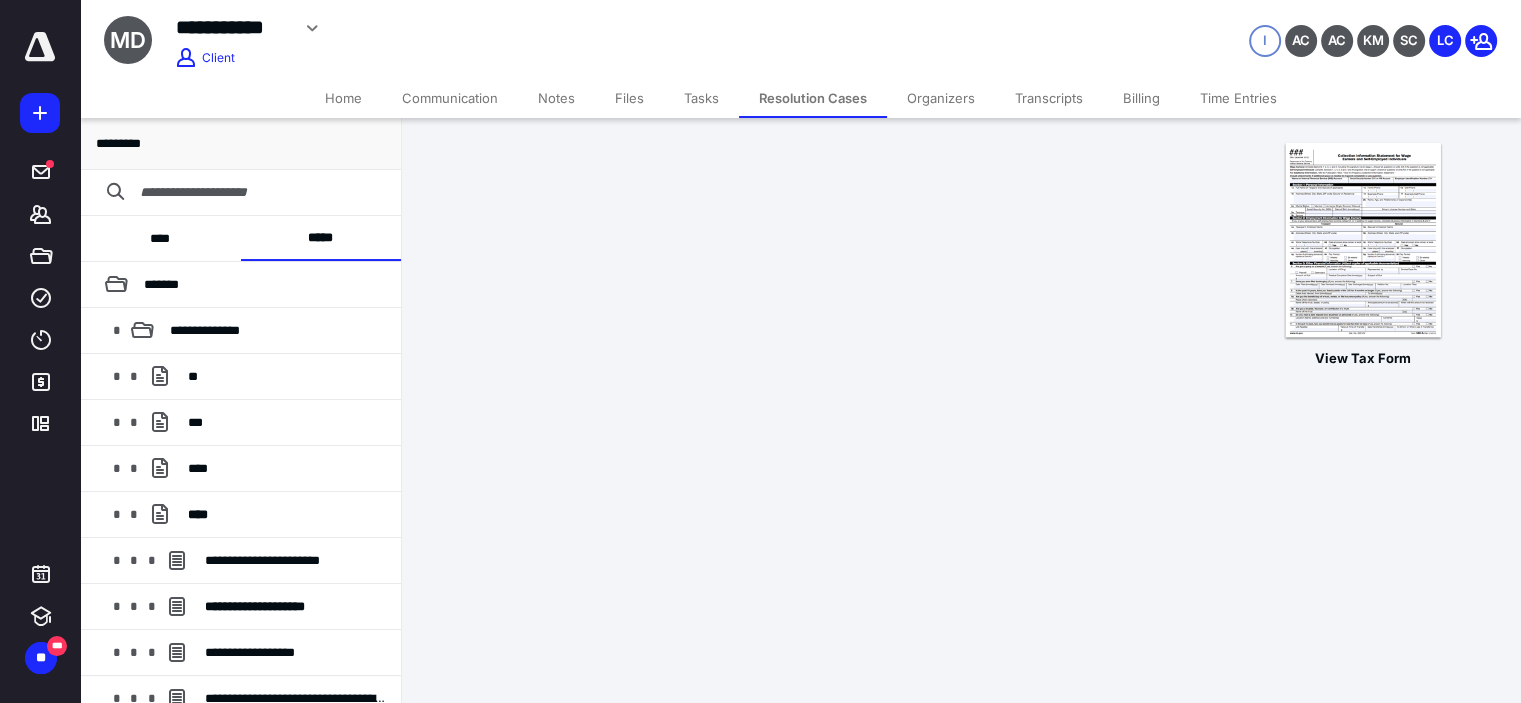 scroll, scrollTop: 0, scrollLeft: 0, axis: both 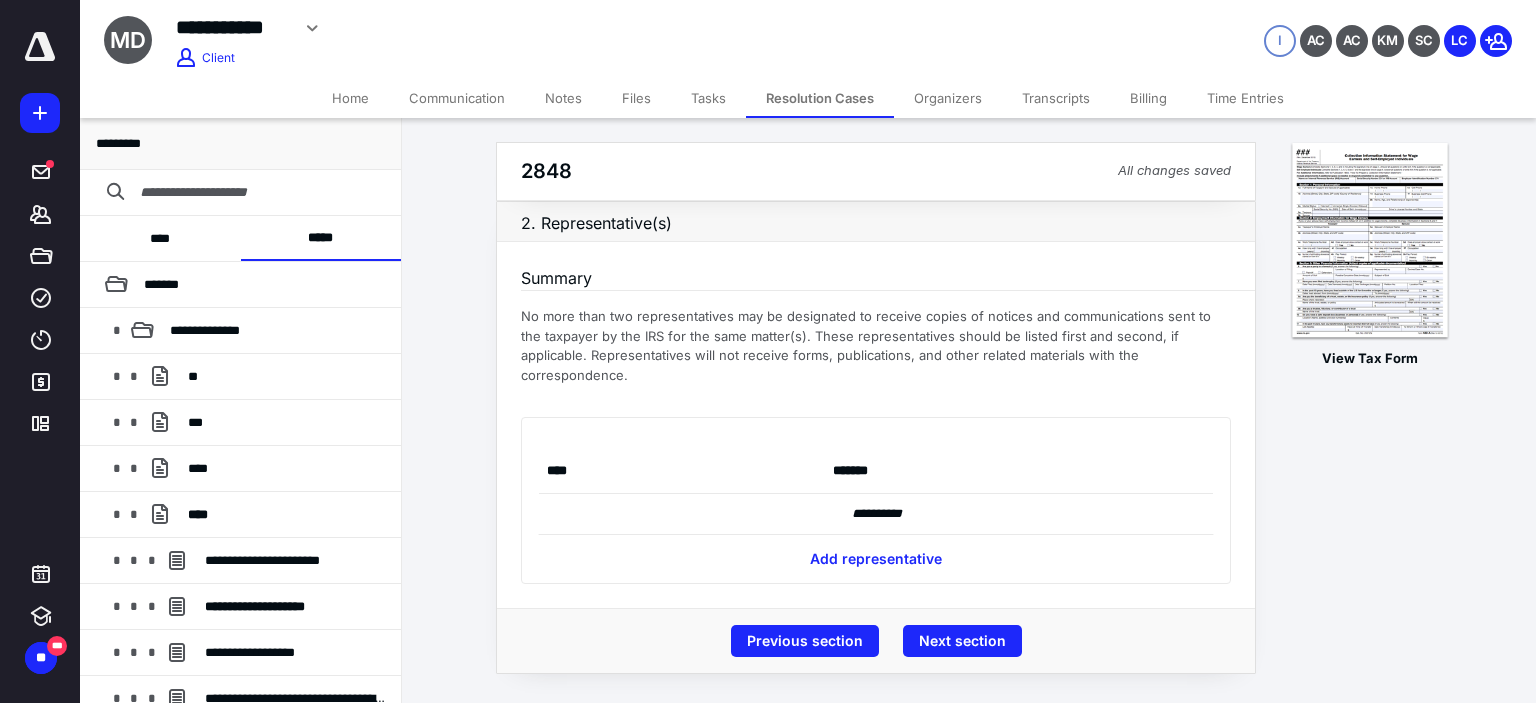 click on "View Tax Form" at bounding box center (1370, 493) 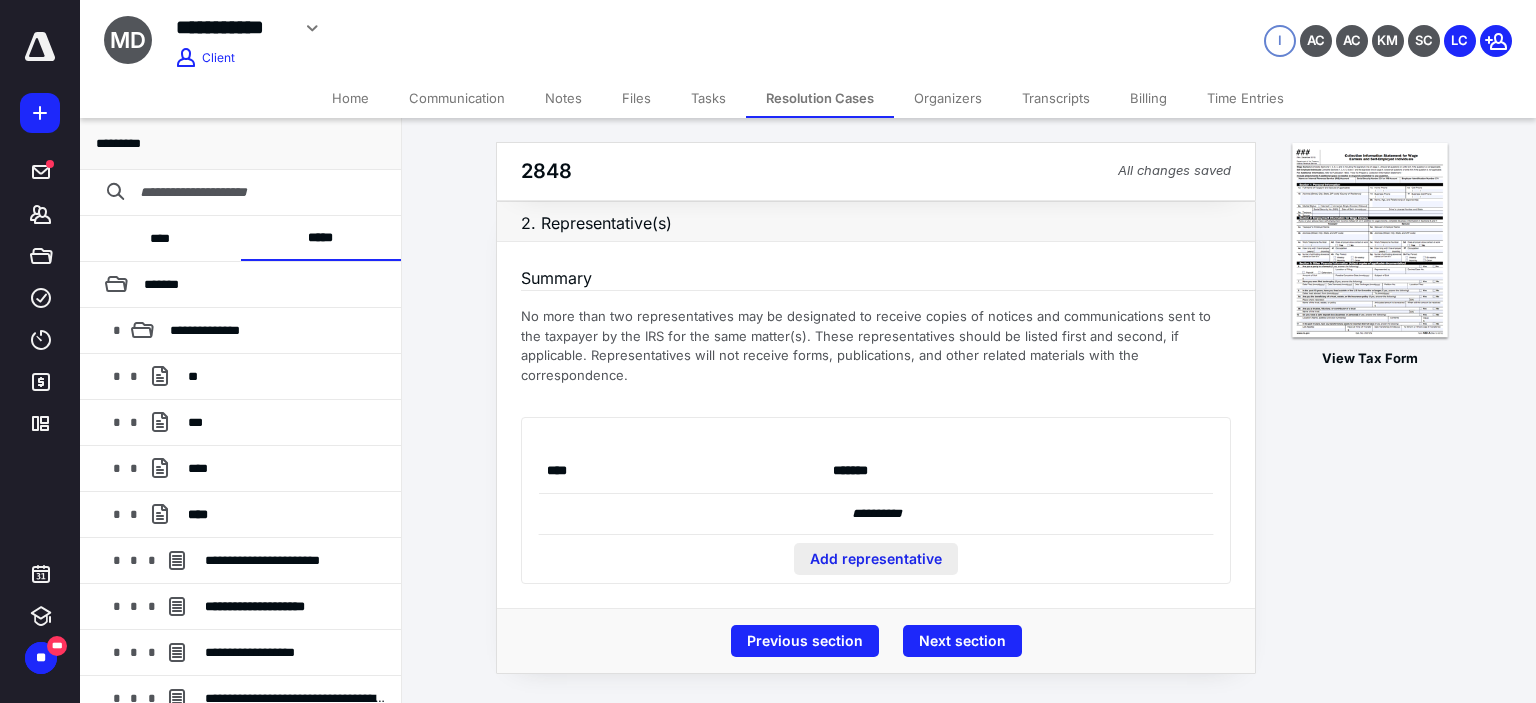 click on "Add representative" at bounding box center [876, 559] 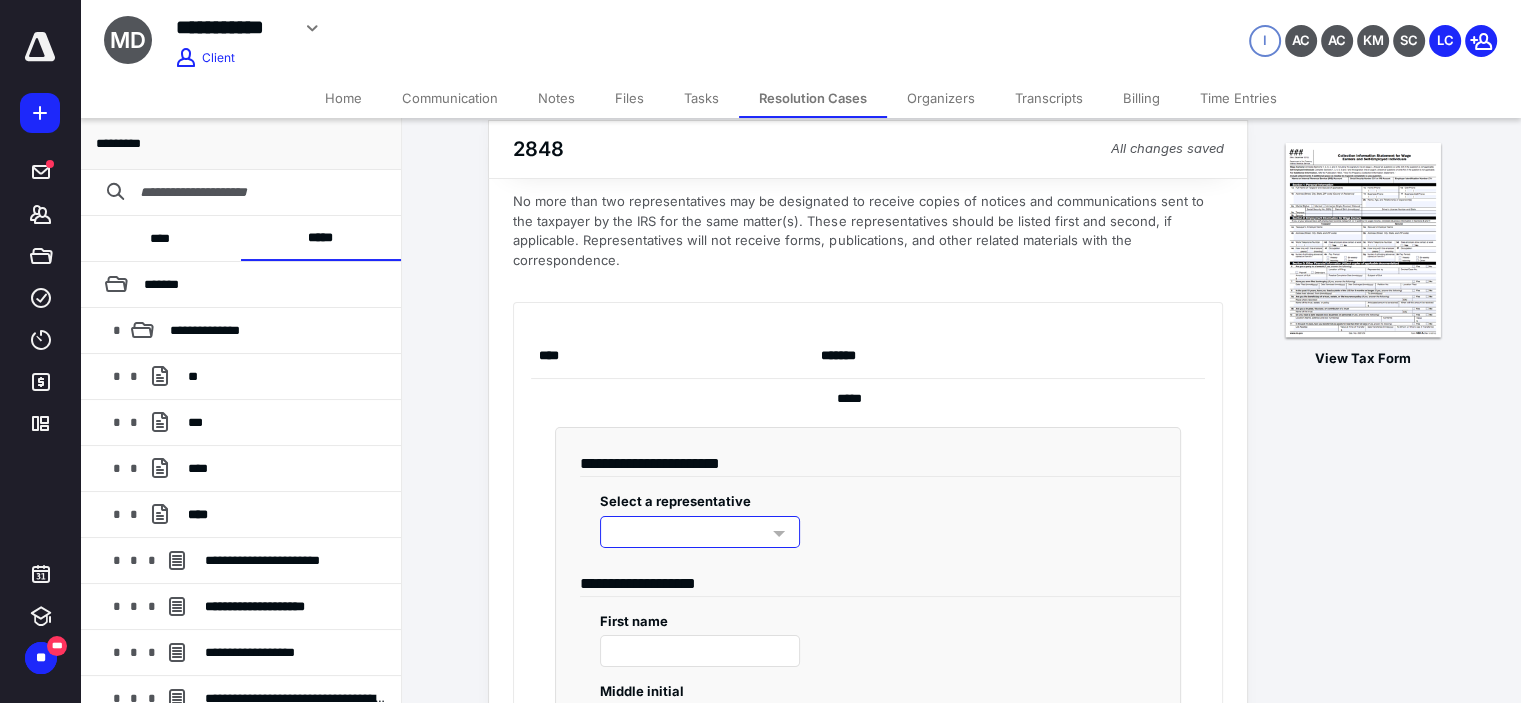 scroll, scrollTop: 133, scrollLeft: 0, axis: vertical 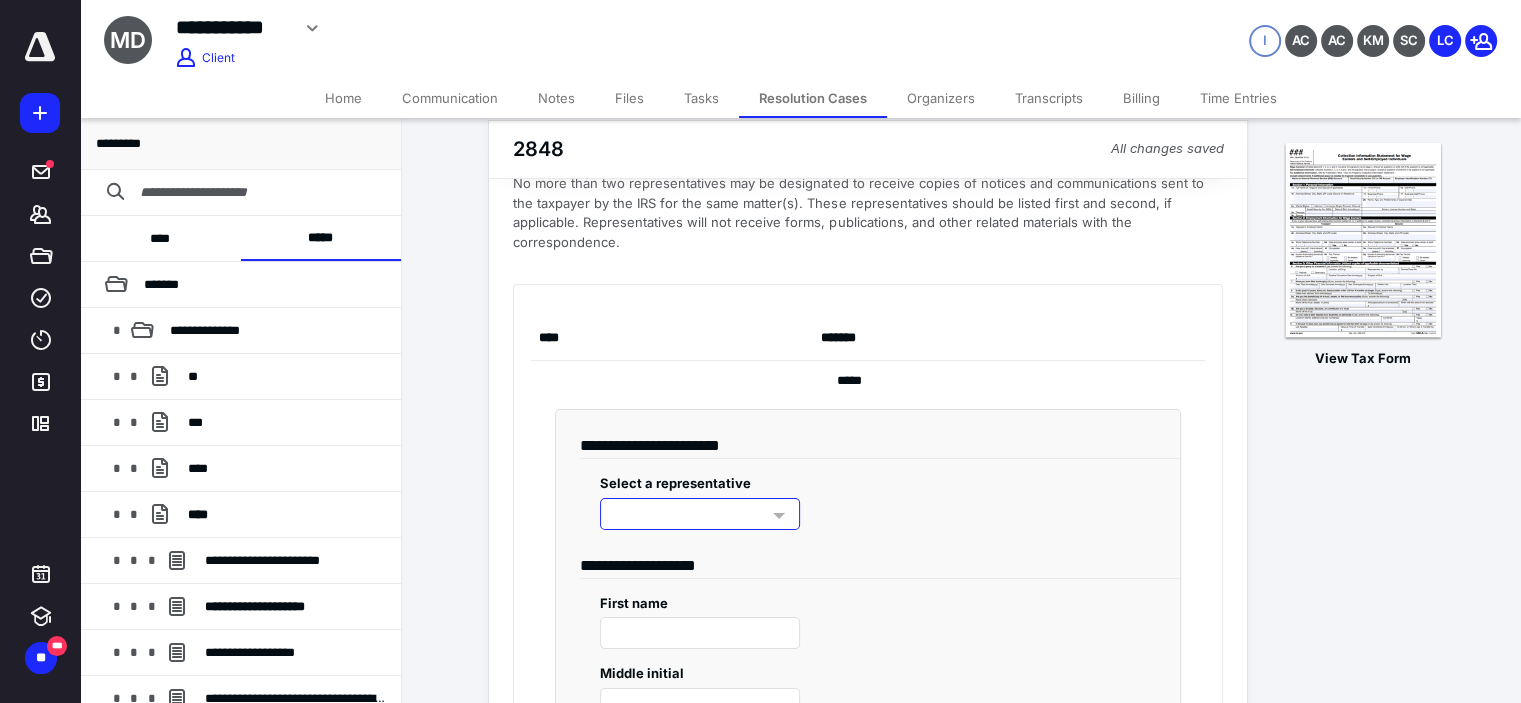 click at bounding box center [700, 514] 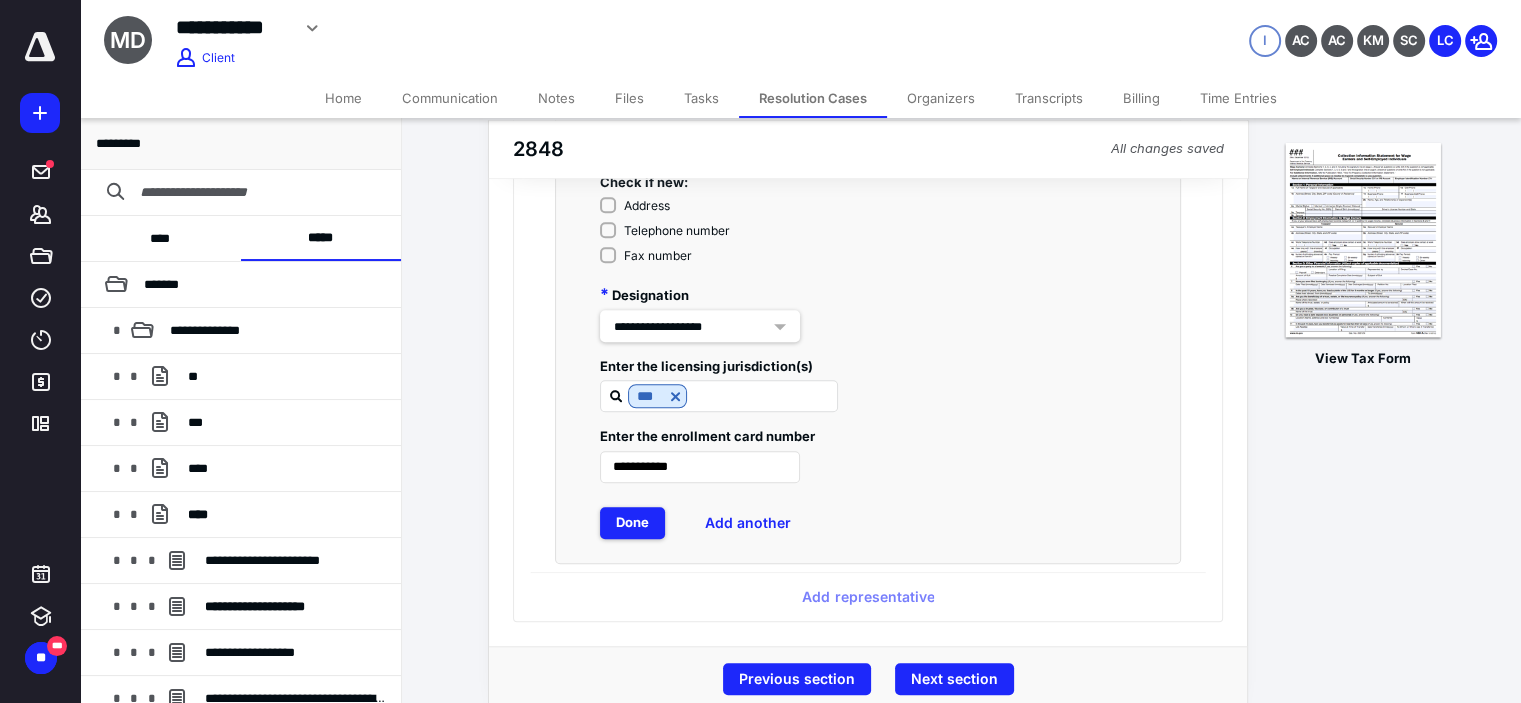 scroll, scrollTop: 1696, scrollLeft: 0, axis: vertical 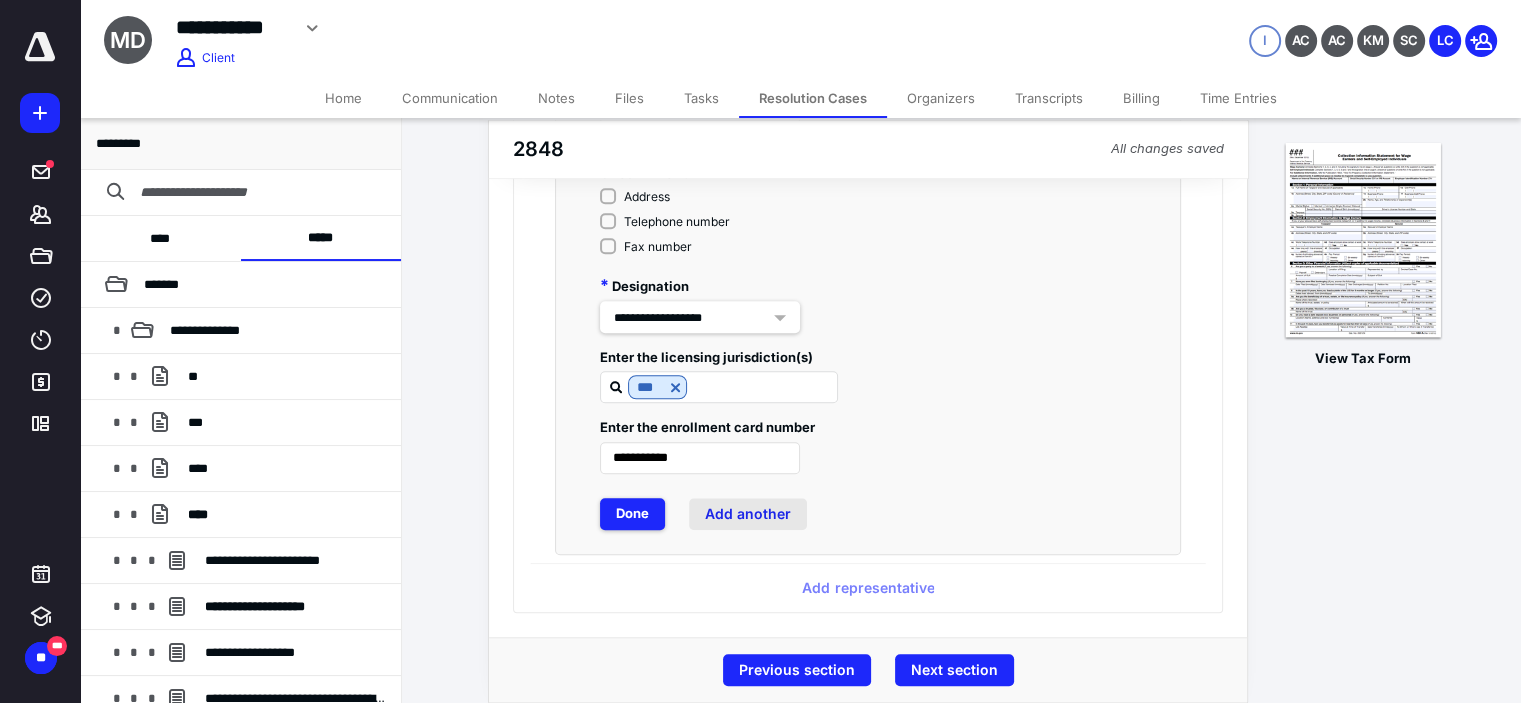 click on "Add another" at bounding box center (748, 514) 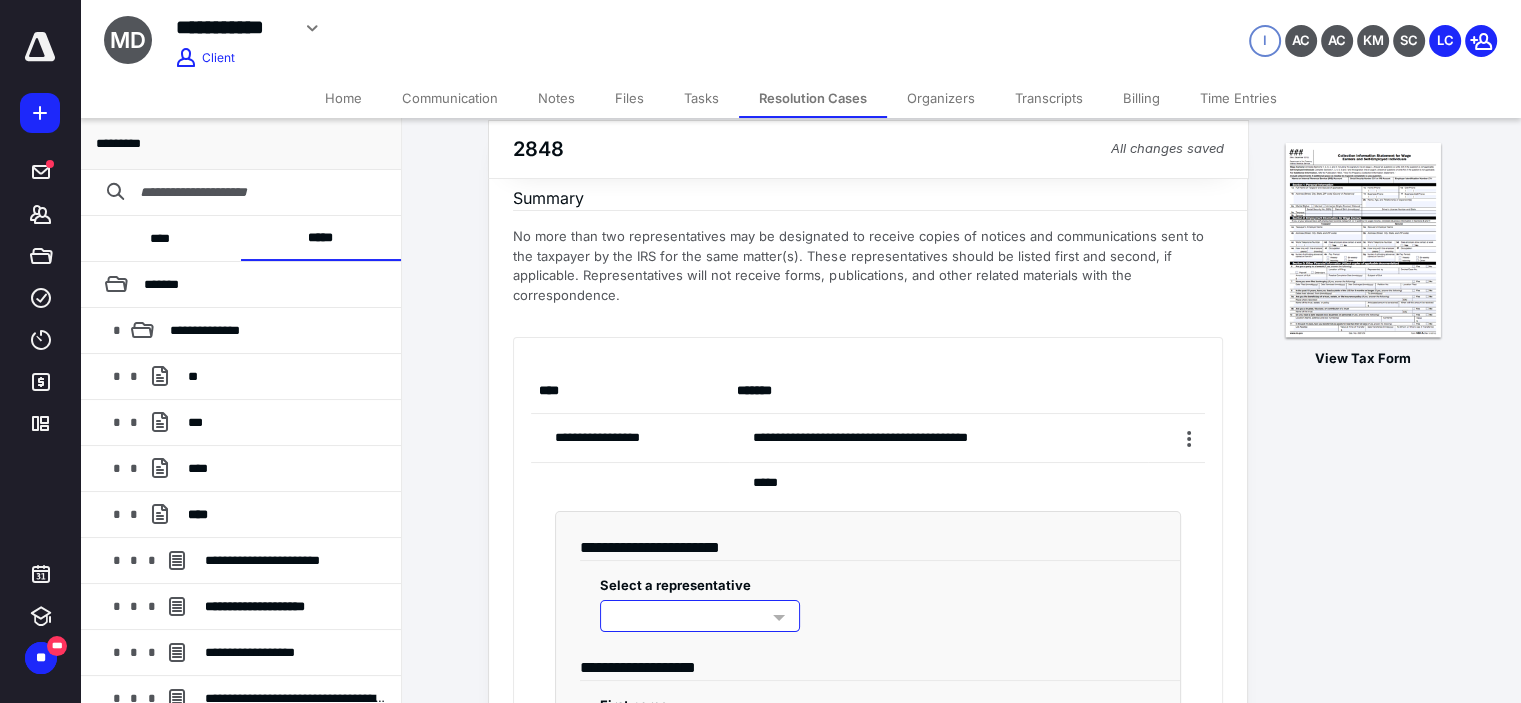 scroll, scrollTop: 100, scrollLeft: 0, axis: vertical 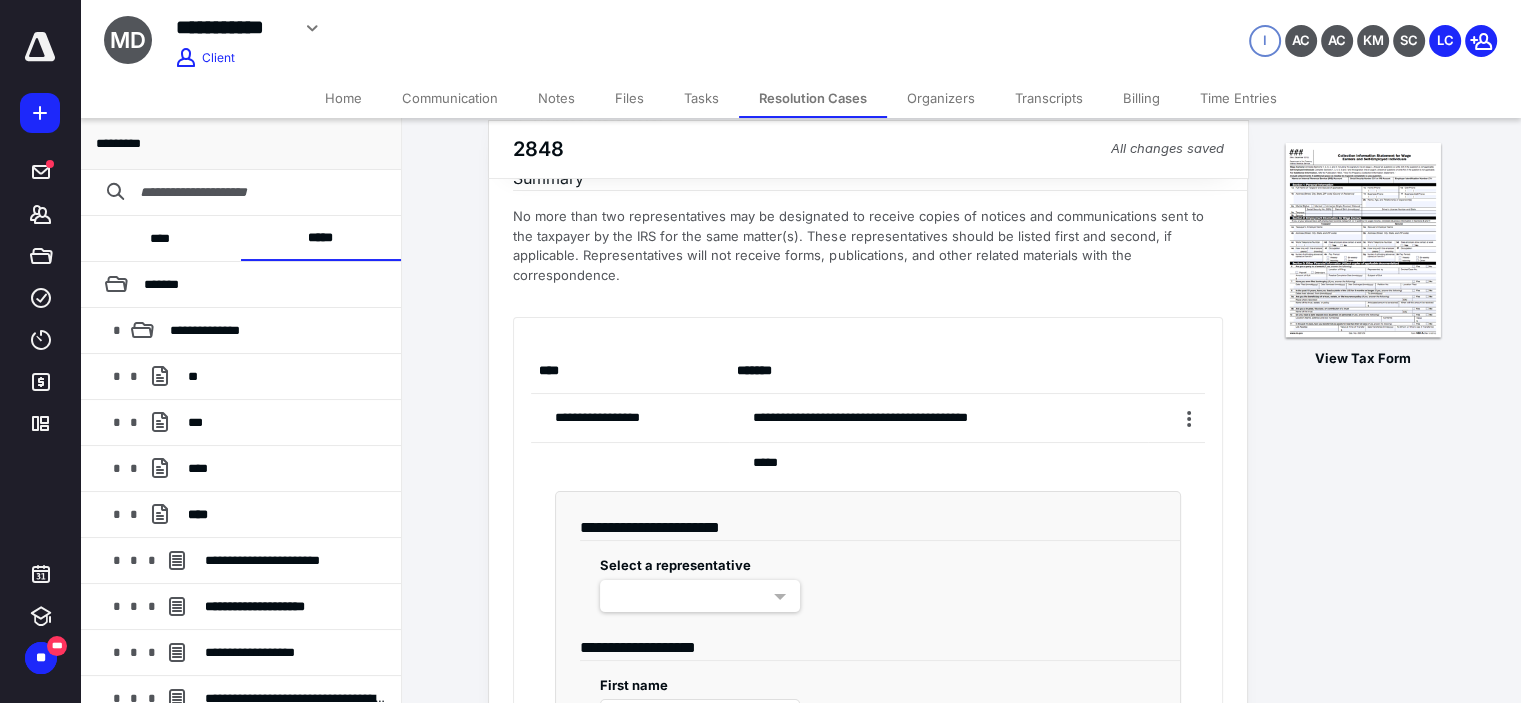 click on "Select a representative" at bounding box center [700, 582] 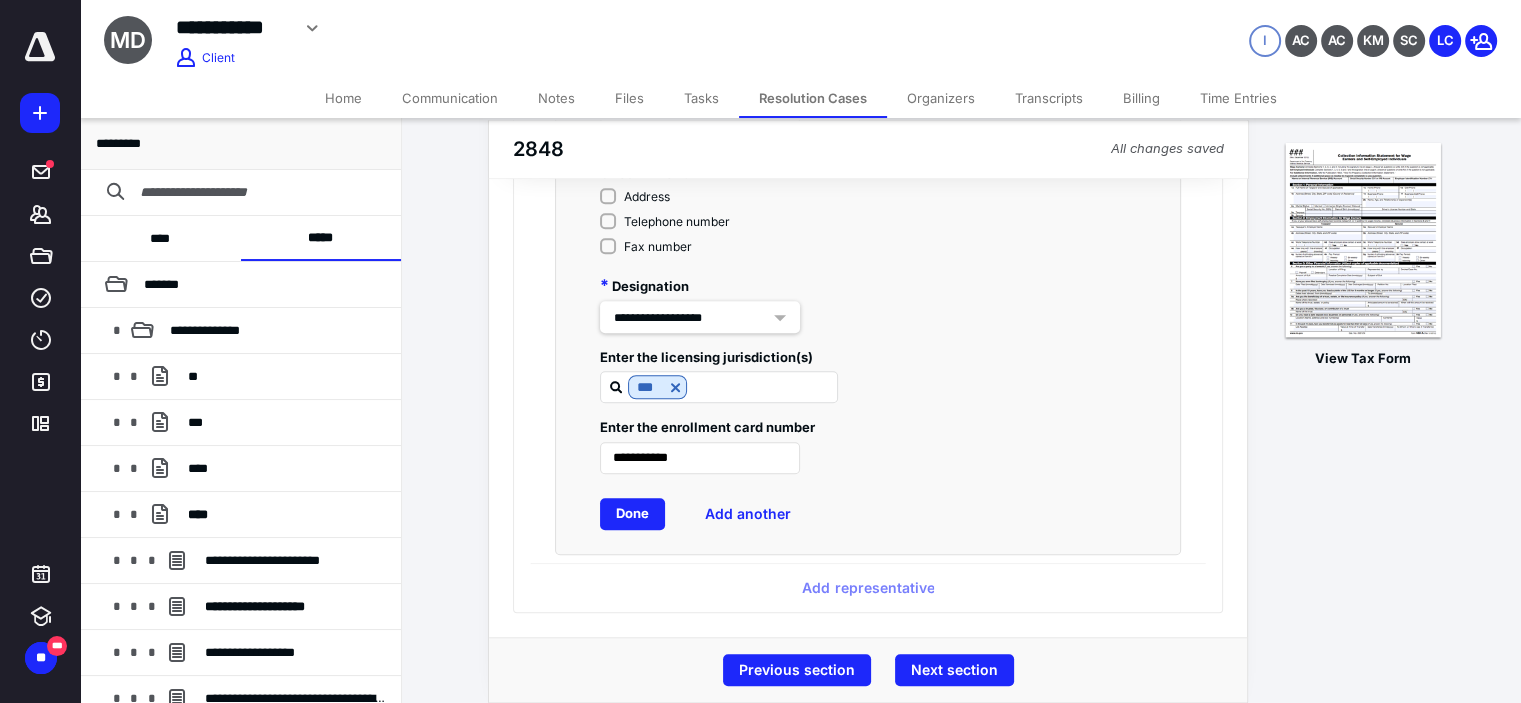 click on "Done" at bounding box center [632, 514] 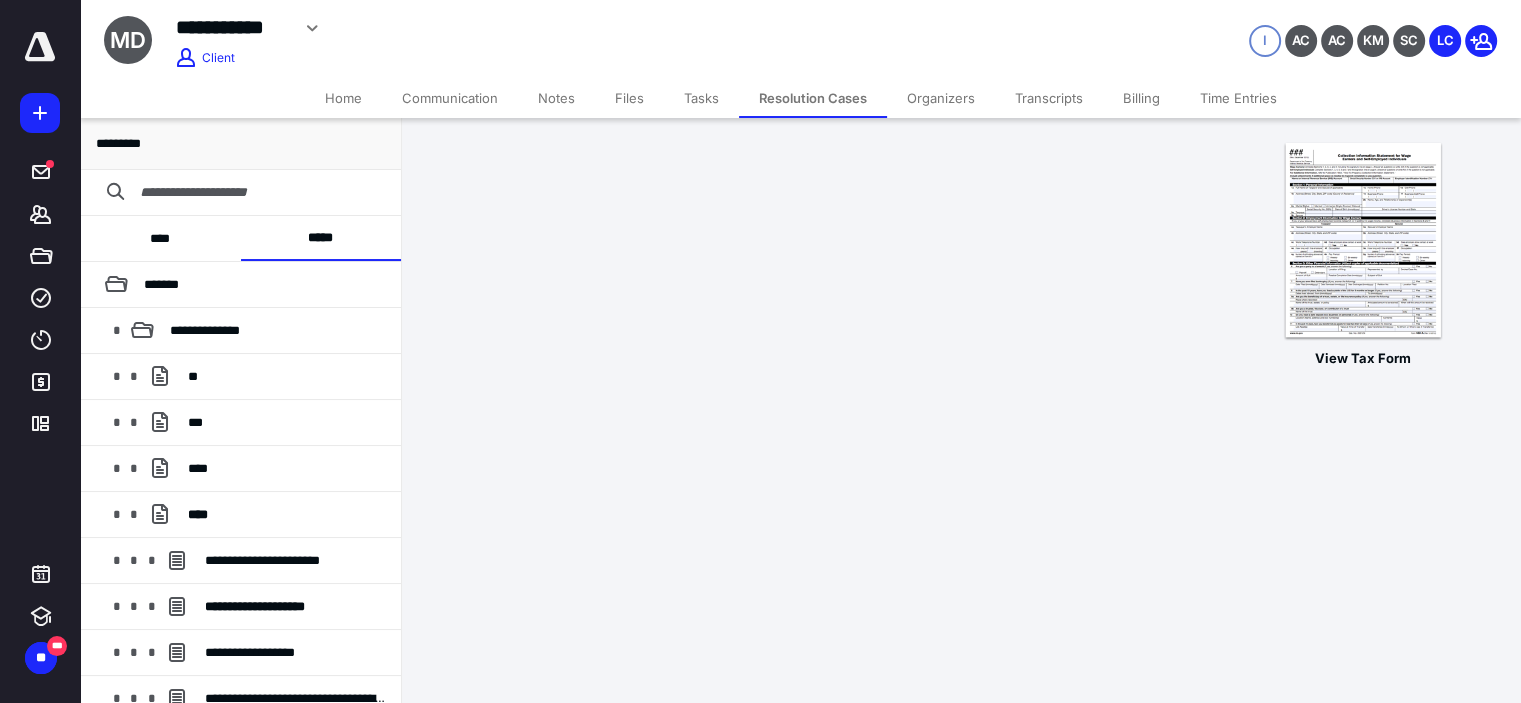 scroll, scrollTop: 30, scrollLeft: 0, axis: vertical 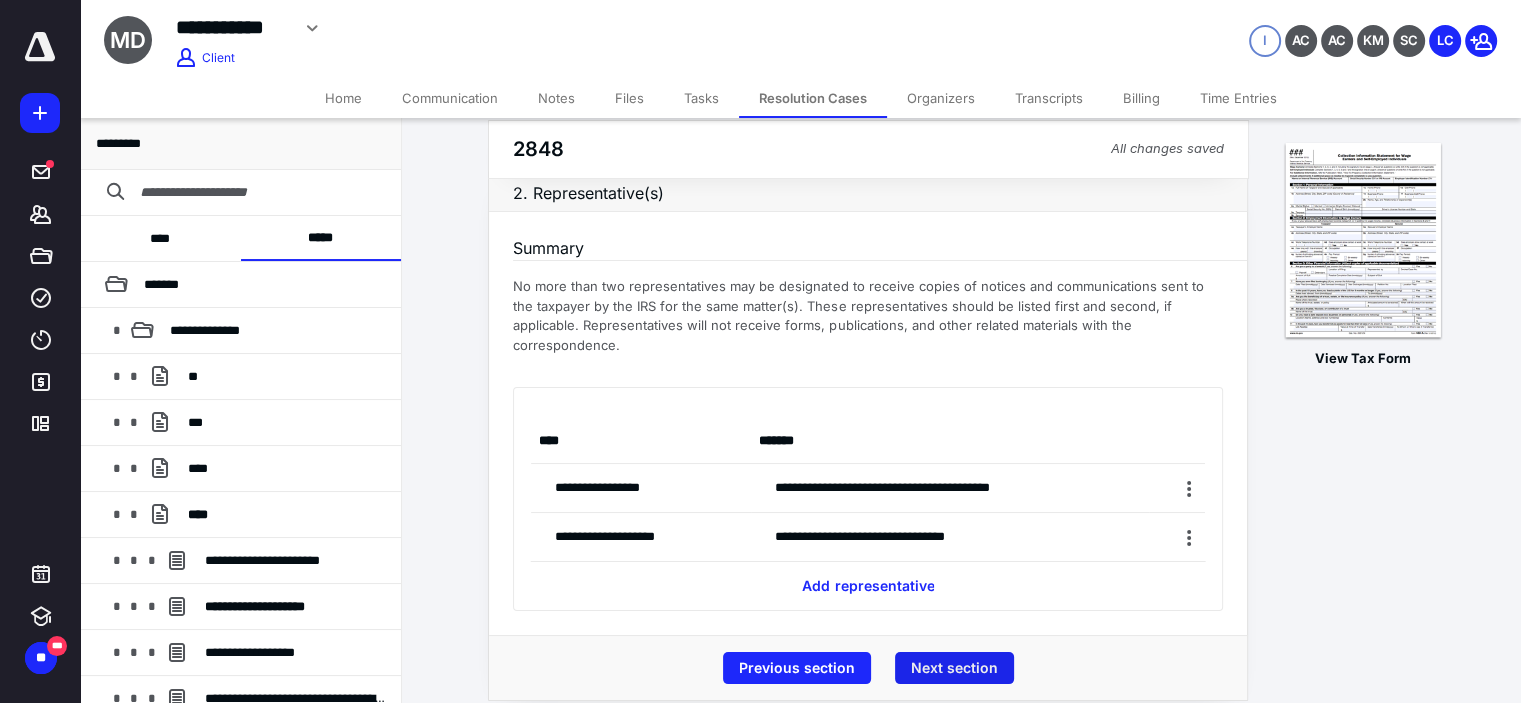 click on "Next section" at bounding box center [954, 668] 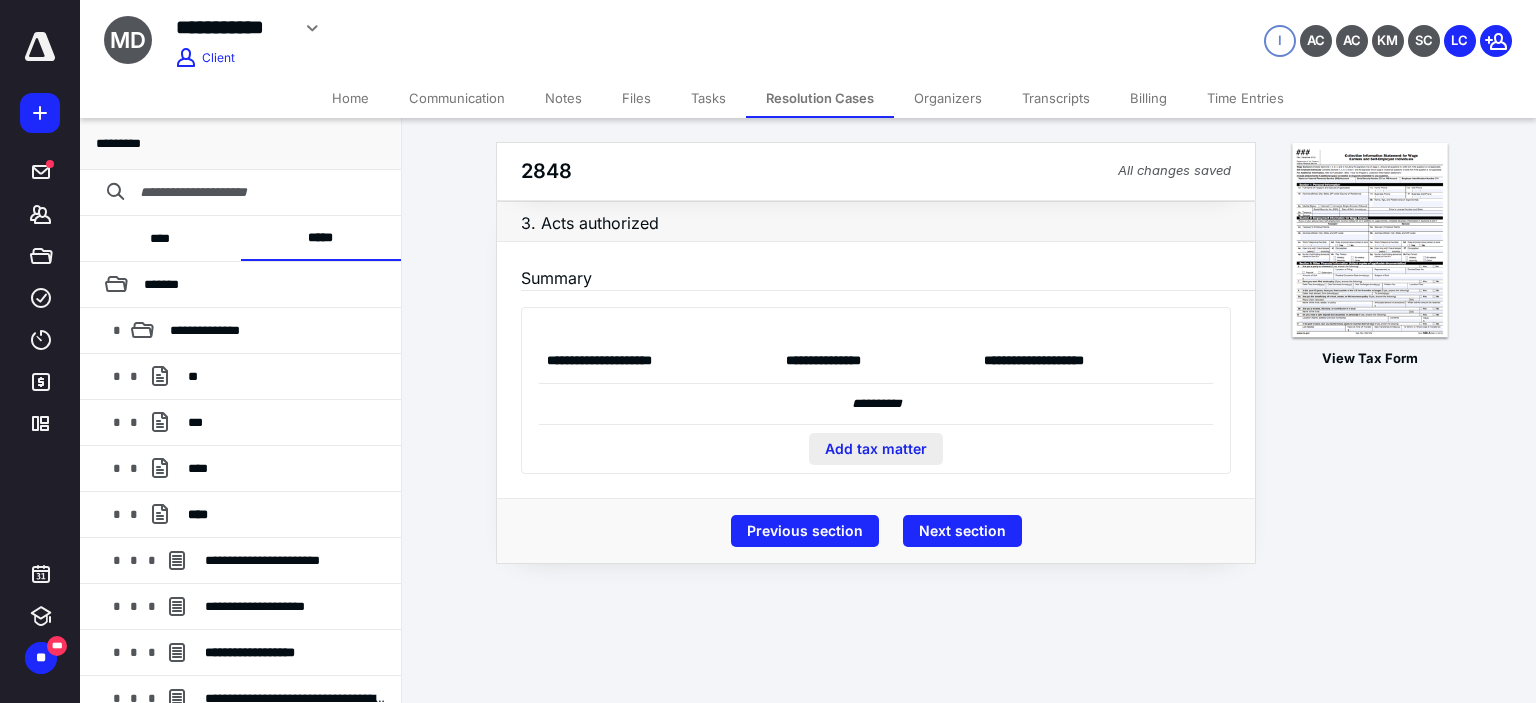 click on "Add tax matter" at bounding box center (876, 449) 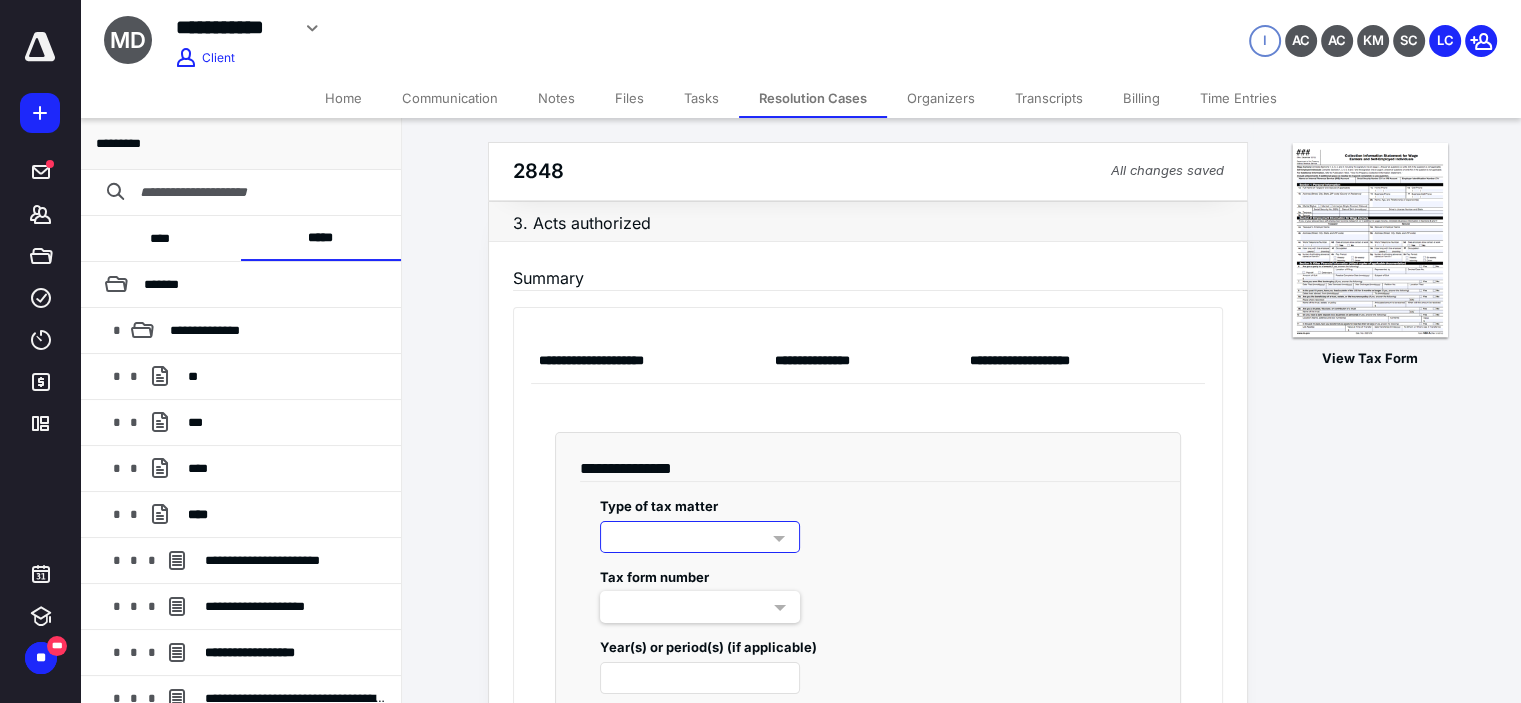 click at bounding box center (700, 537) 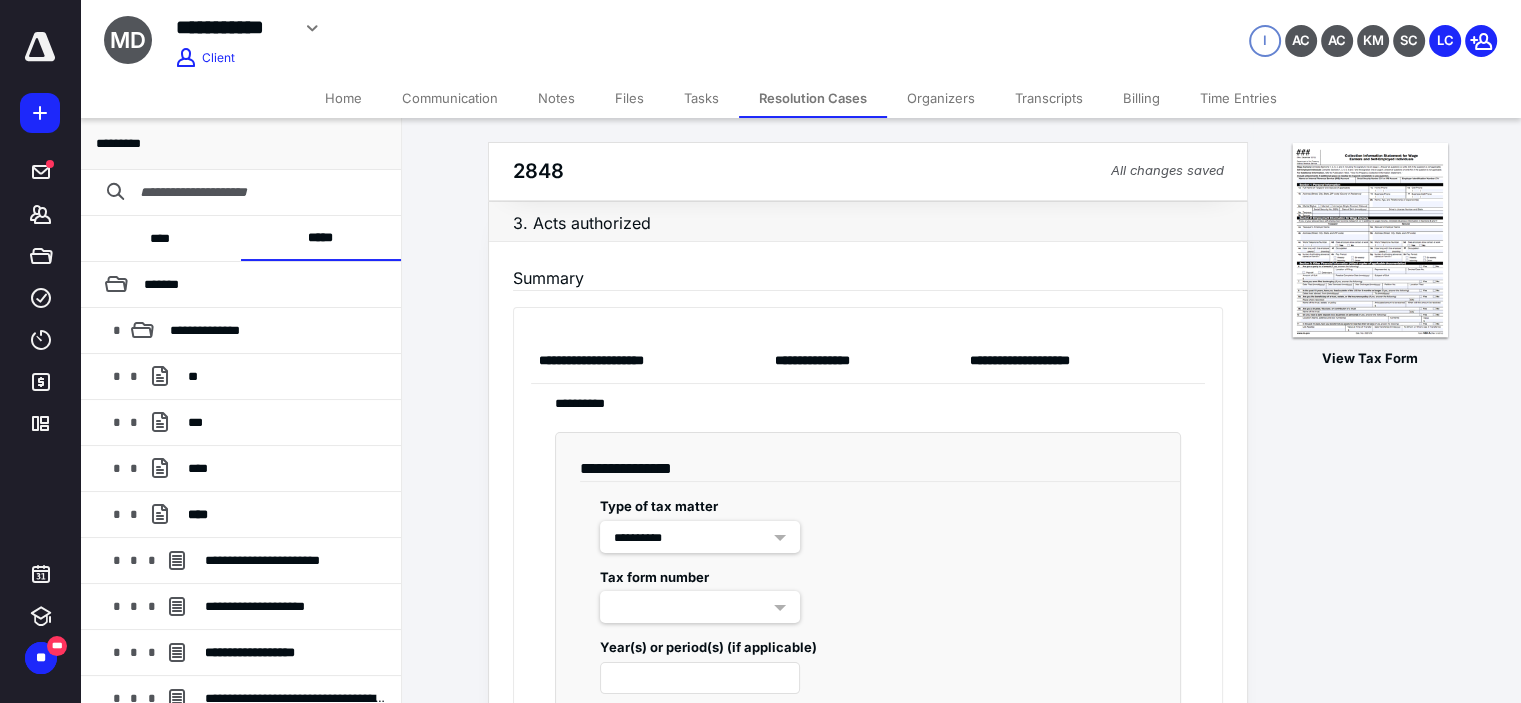 click at bounding box center (700, 607) 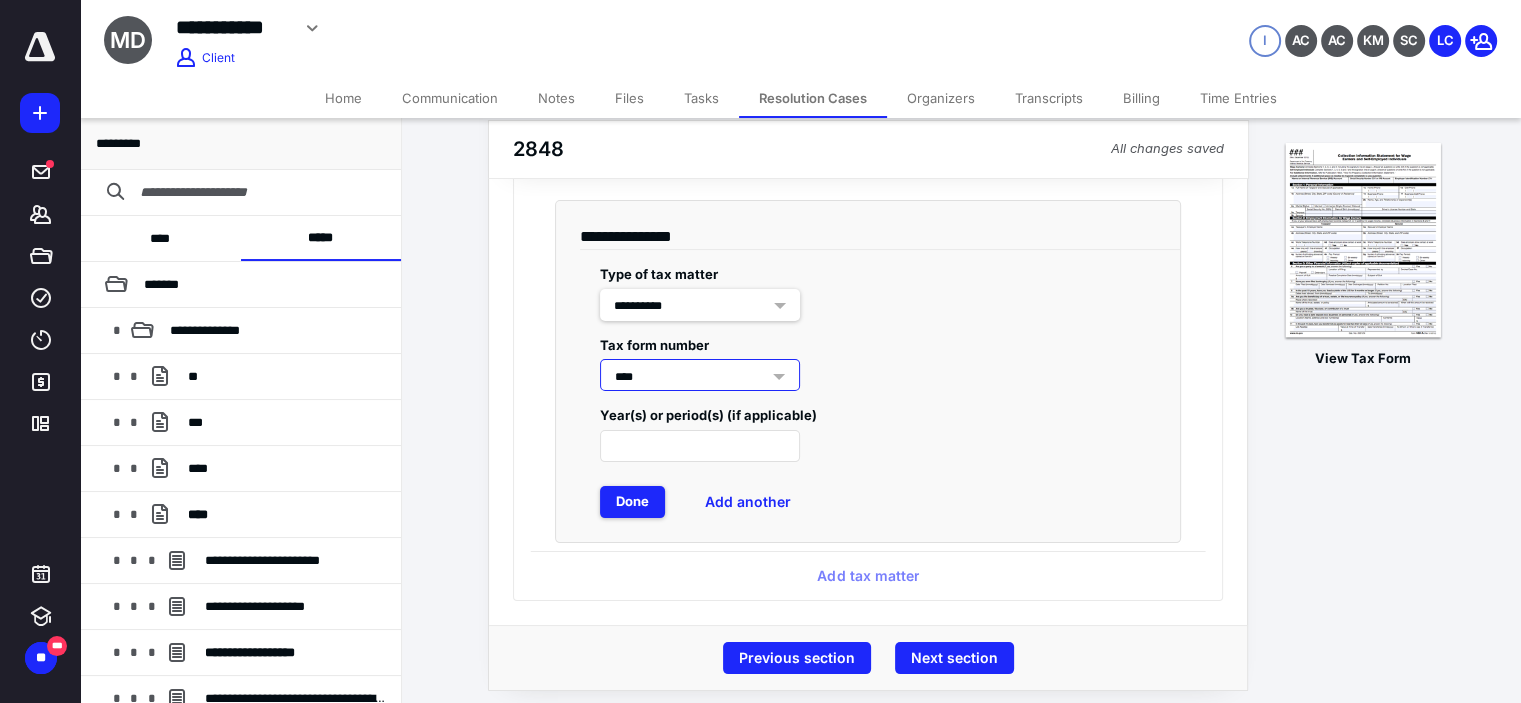 scroll, scrollTop: 233, scrollLeft: 0, axis: vertical 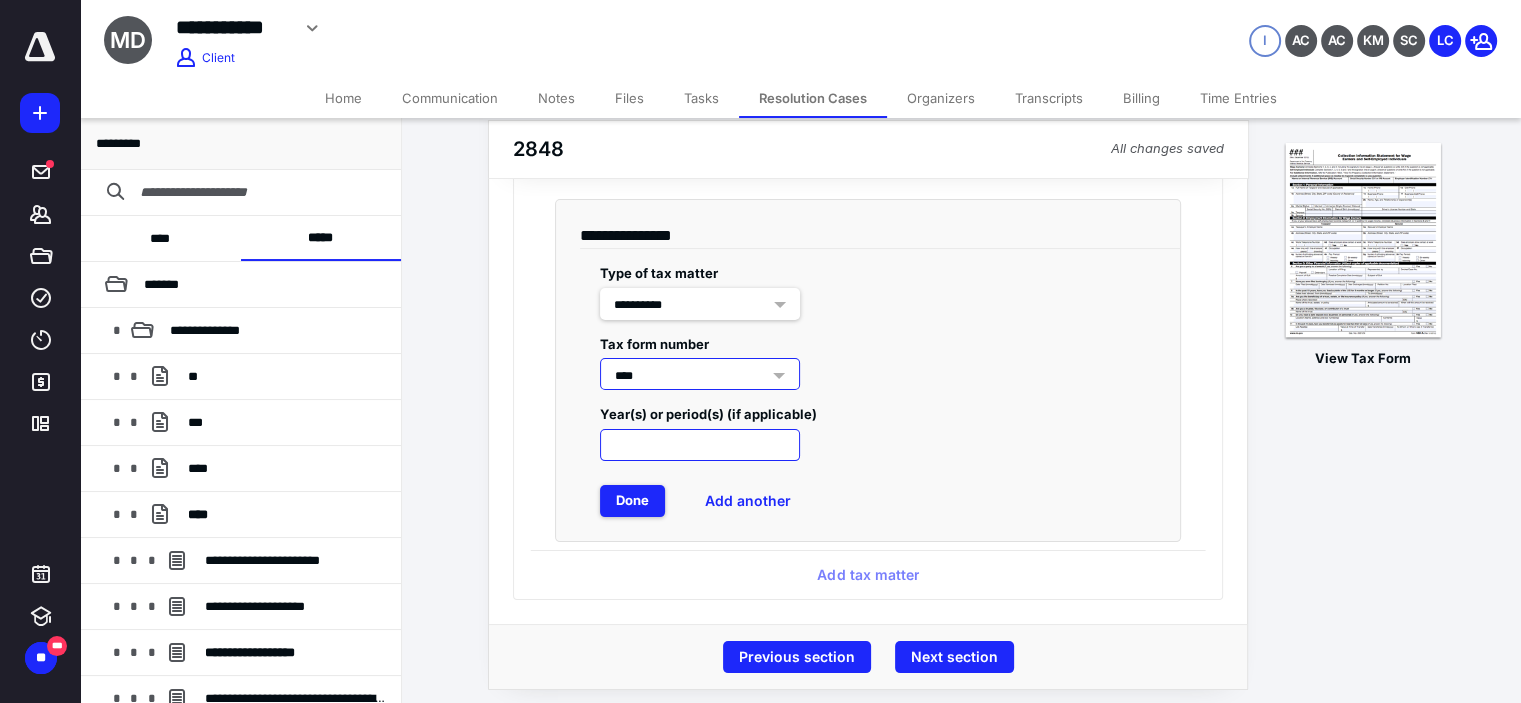 click at bounding box center [700, 445] 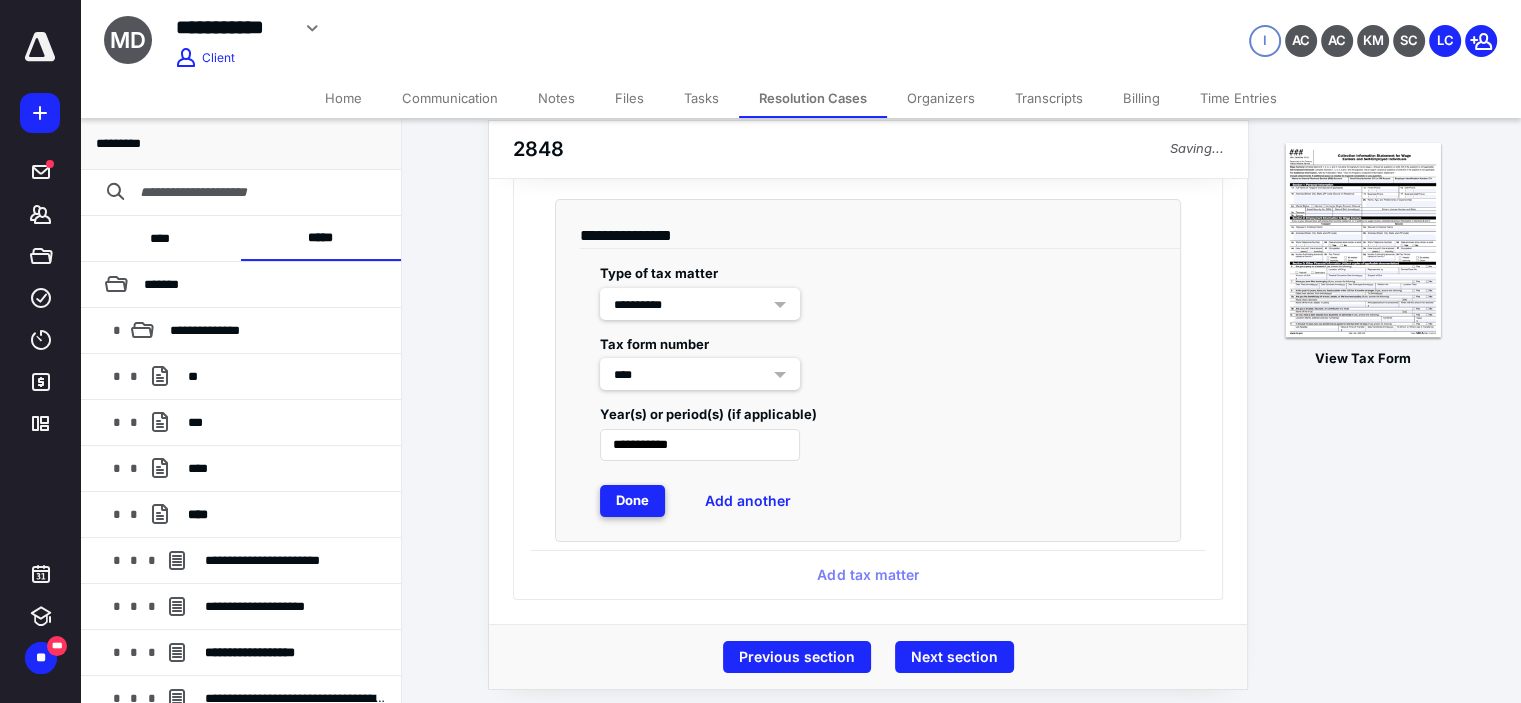 click on "Done Add another" at bounding box center [868, 501] 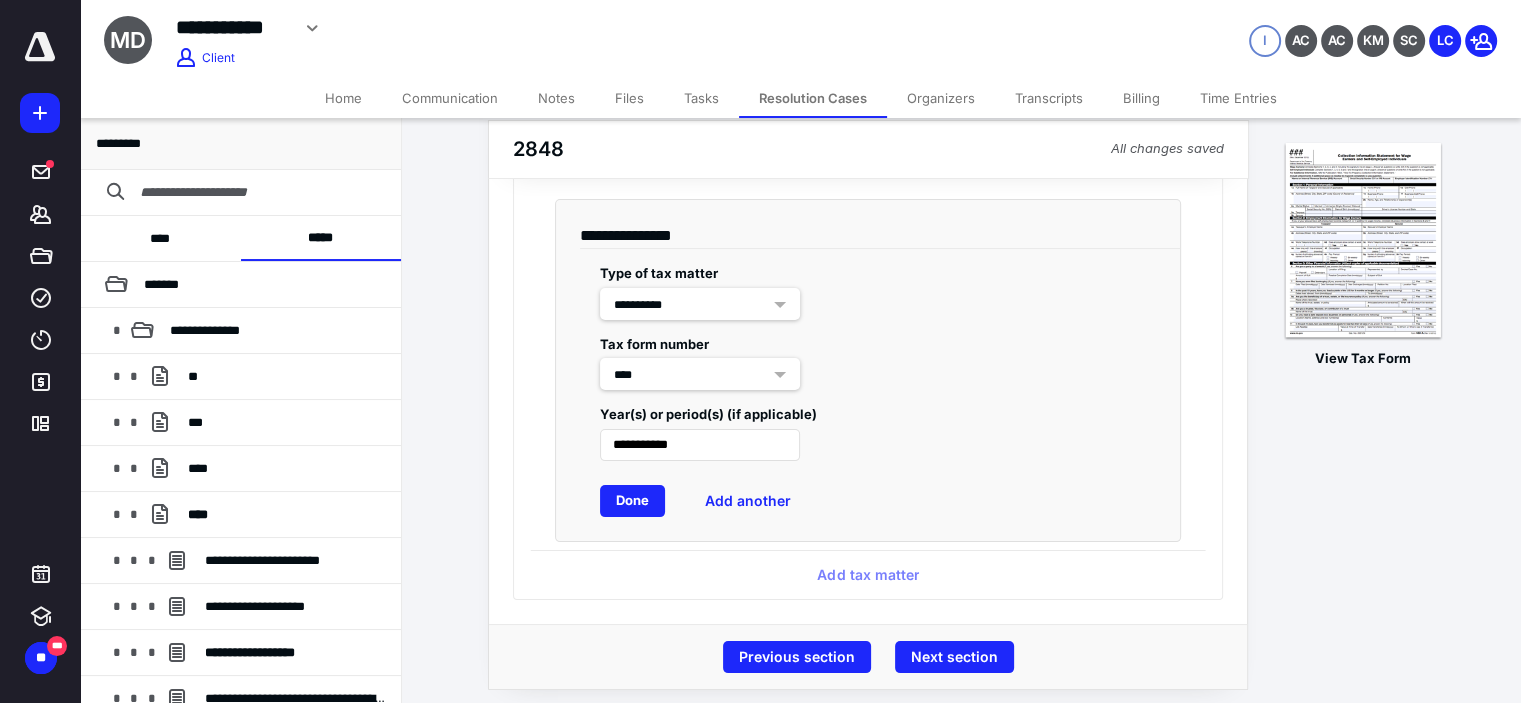 click on "Done" at bounding box center (632, 501) 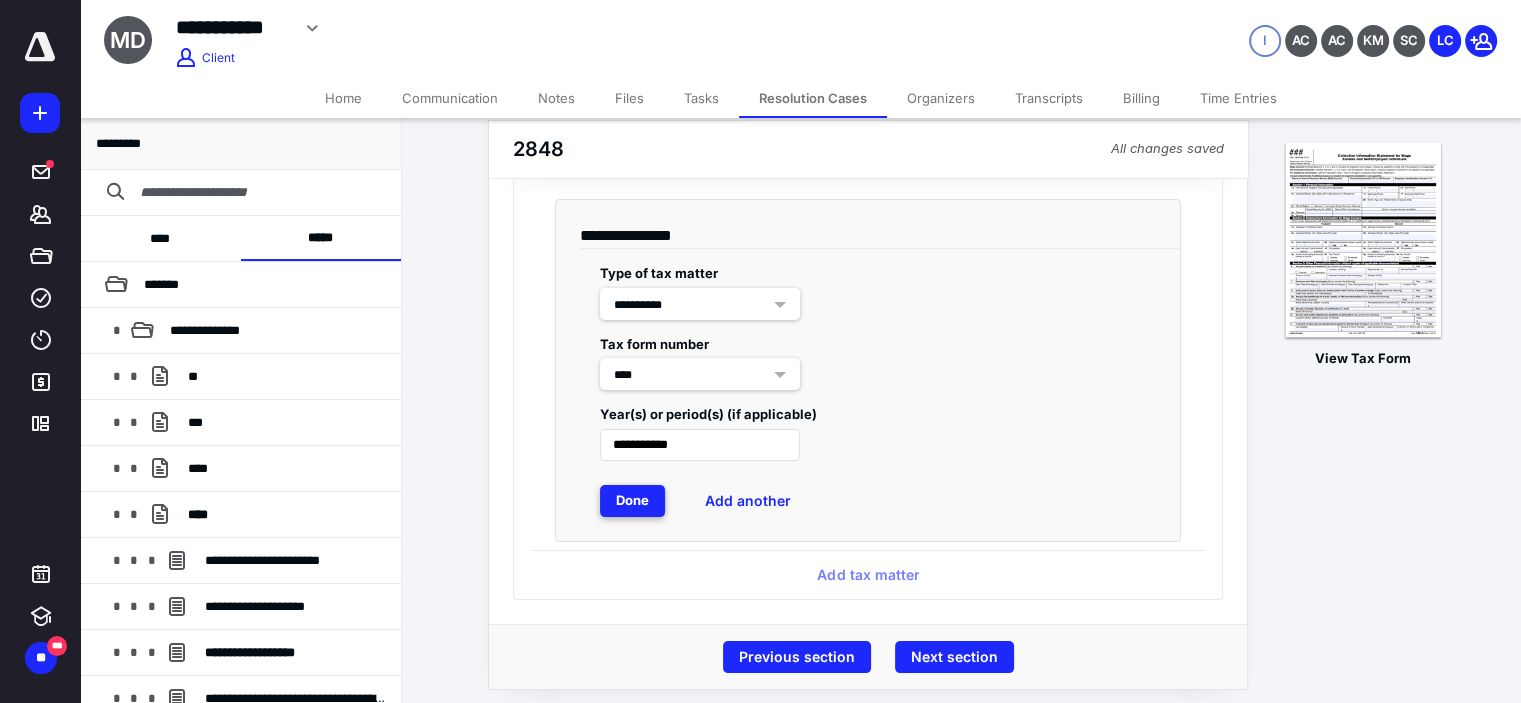 scroll, scrollTop: 0, scrollLeft: 0, axis: both 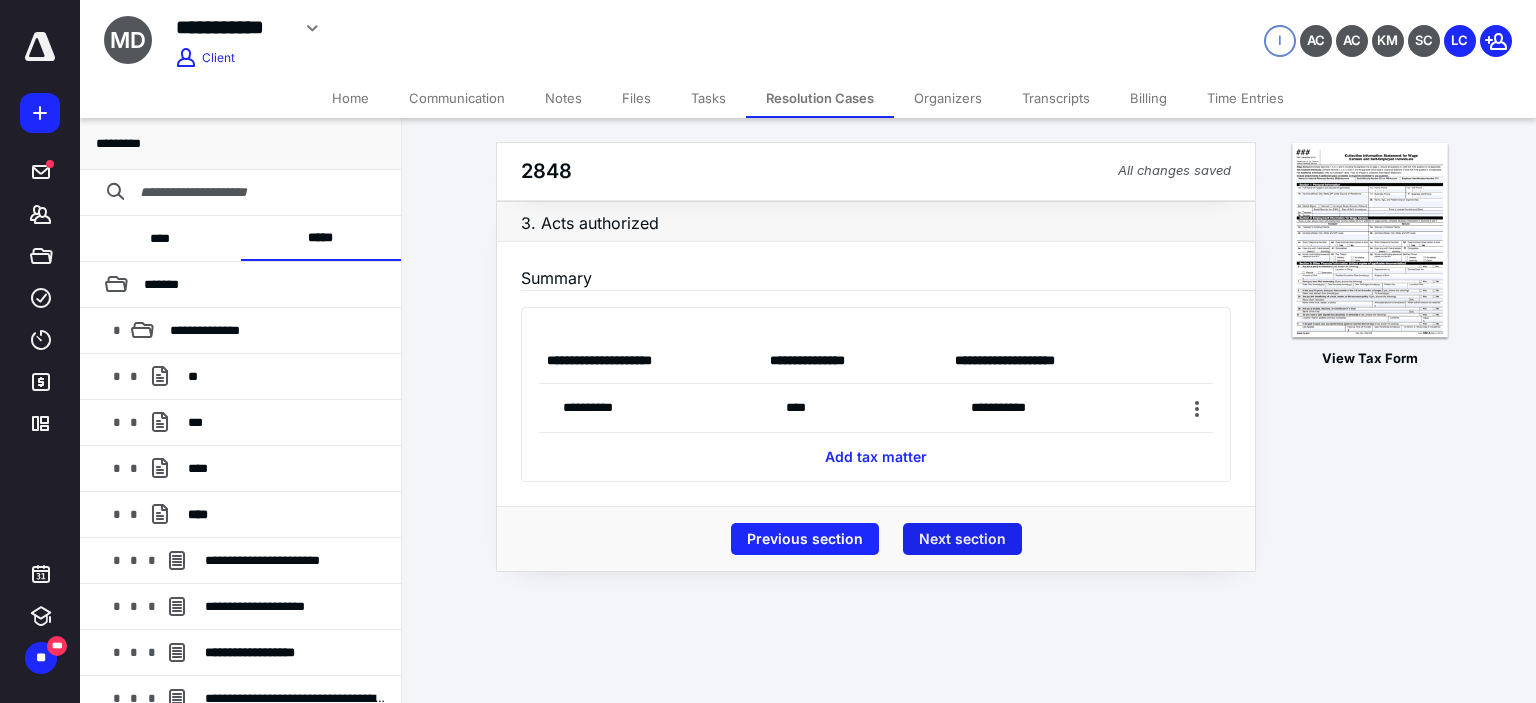 click on "Next section" at bounding box center [962, 539] 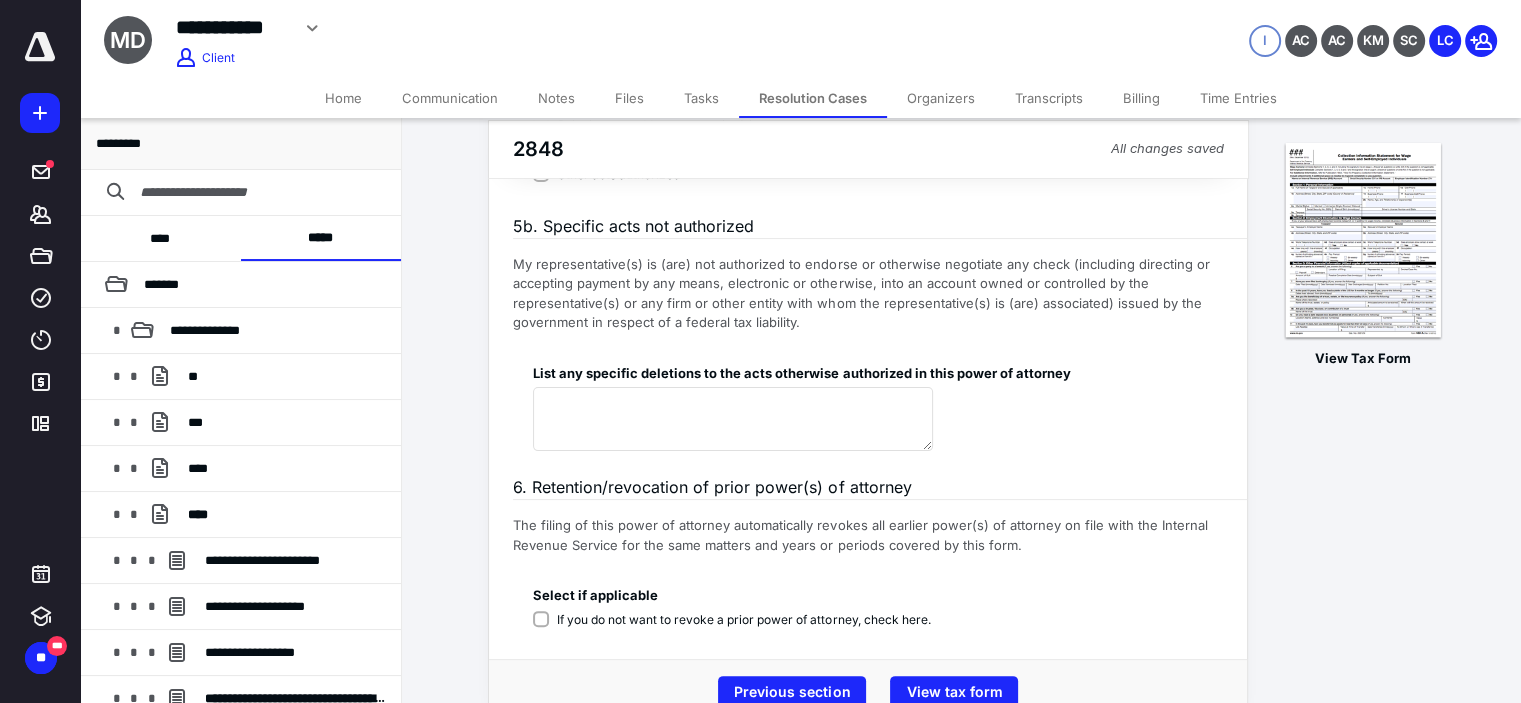 scroll, scrollTop: 415, scrollLeft: 0, axis: vertical 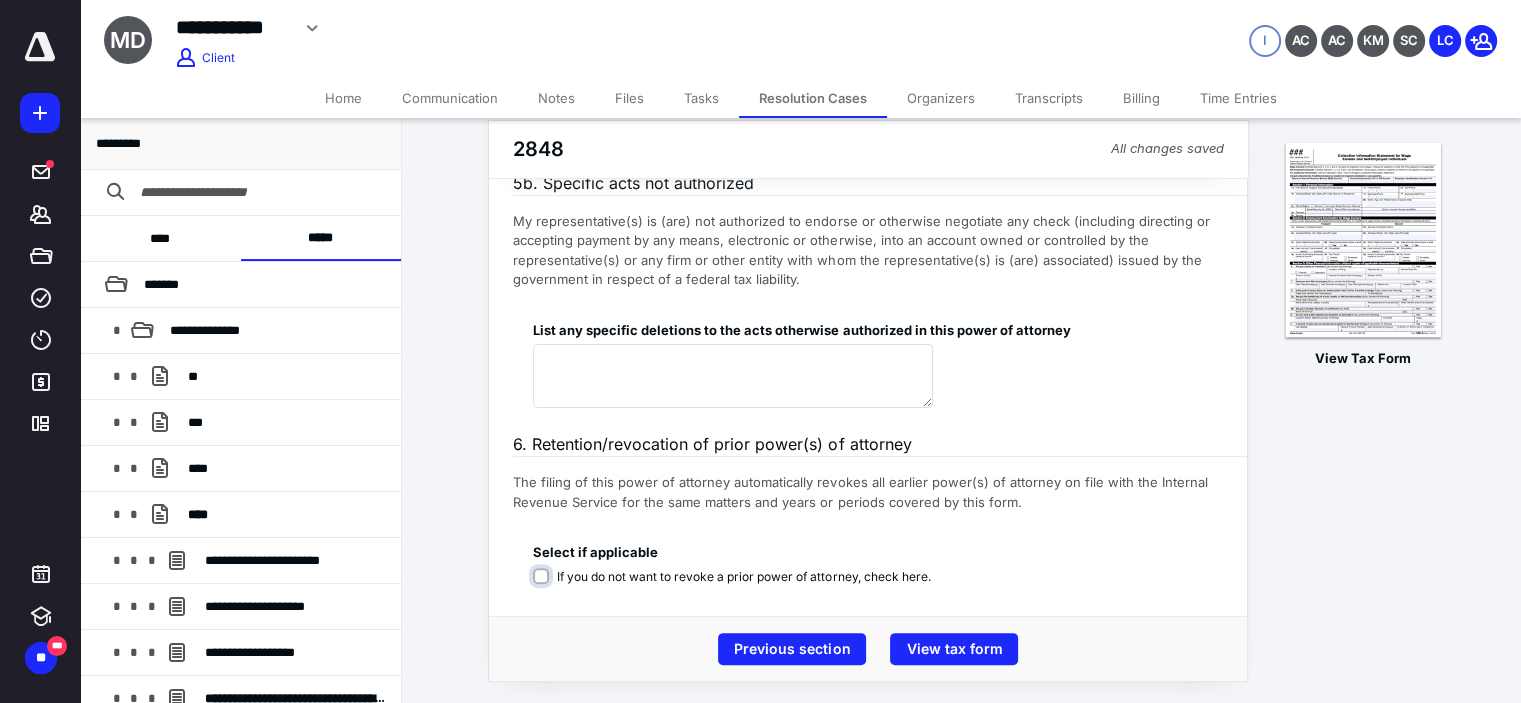 click on "If you do not want to revoke a prior power of attorney, check here." at bounding box center [735, 587] 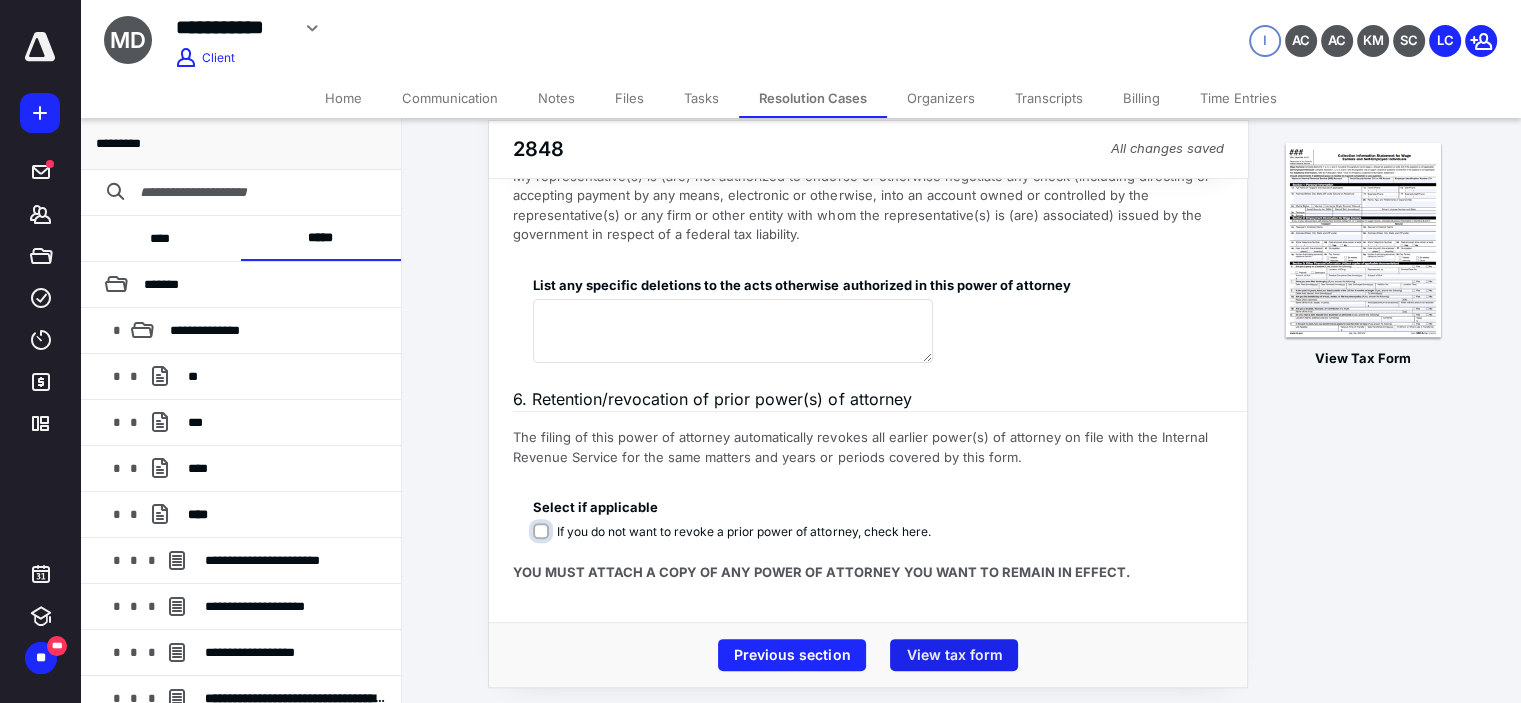 scroll, scrollTop: 467, scrollLeft: 0, axis: vertical 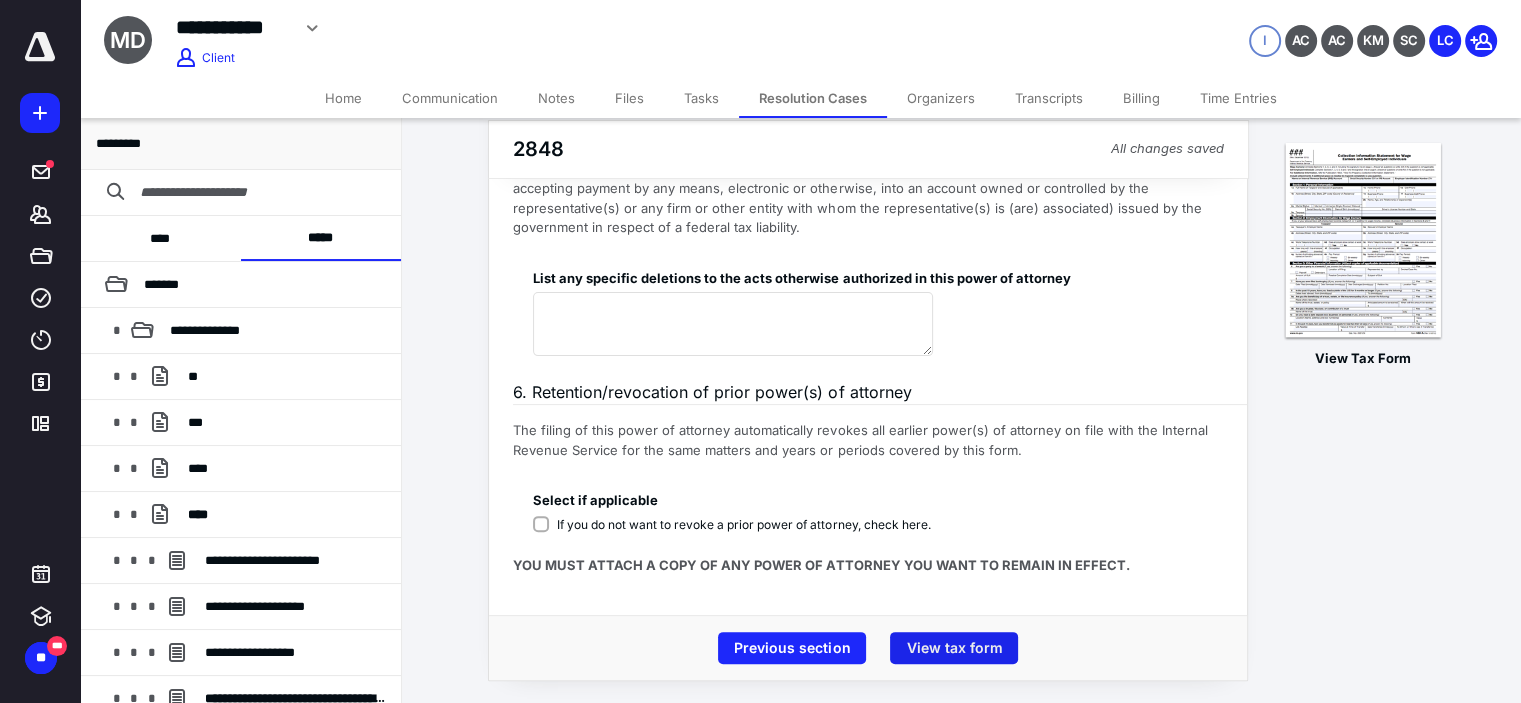 click on "View tax form" at bounding box center [954, 648] 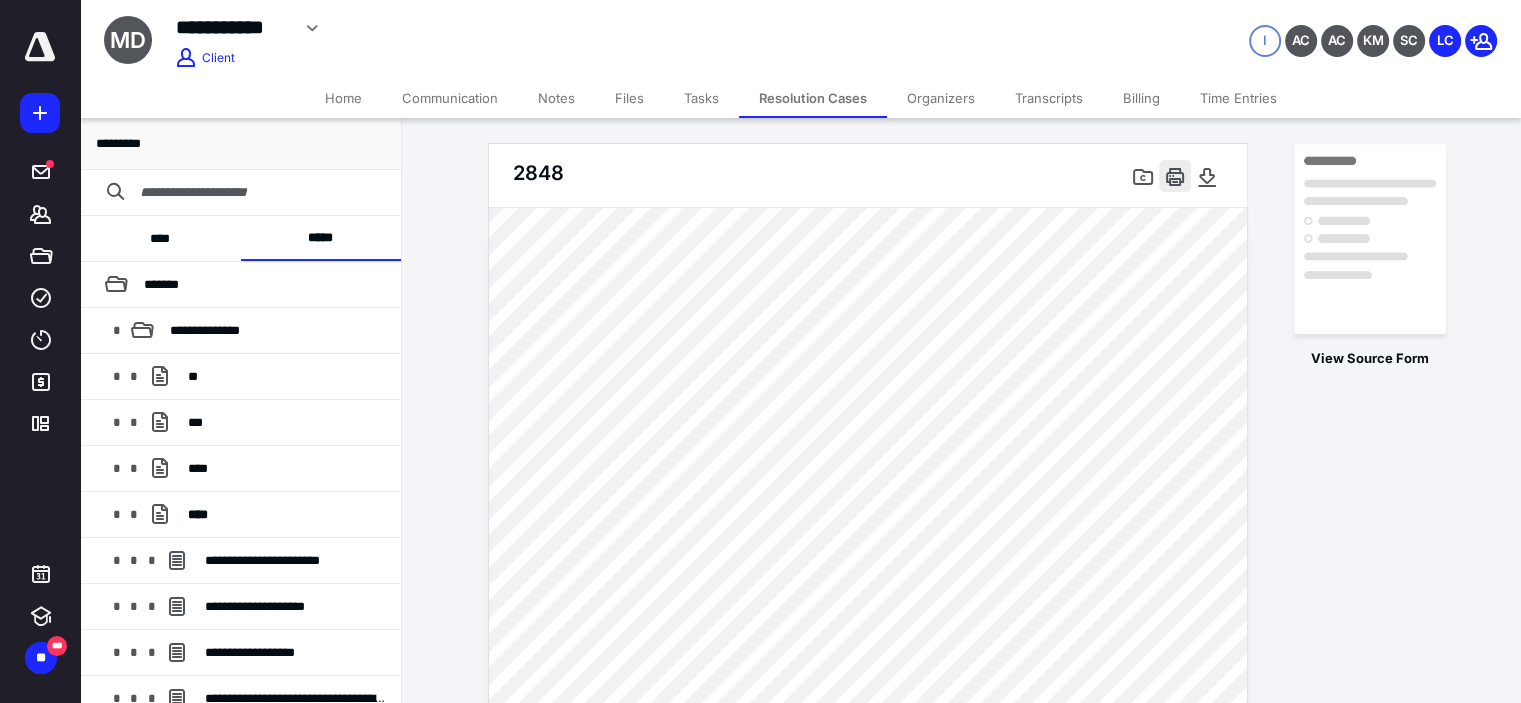 click at bounding box center (1175, 176) 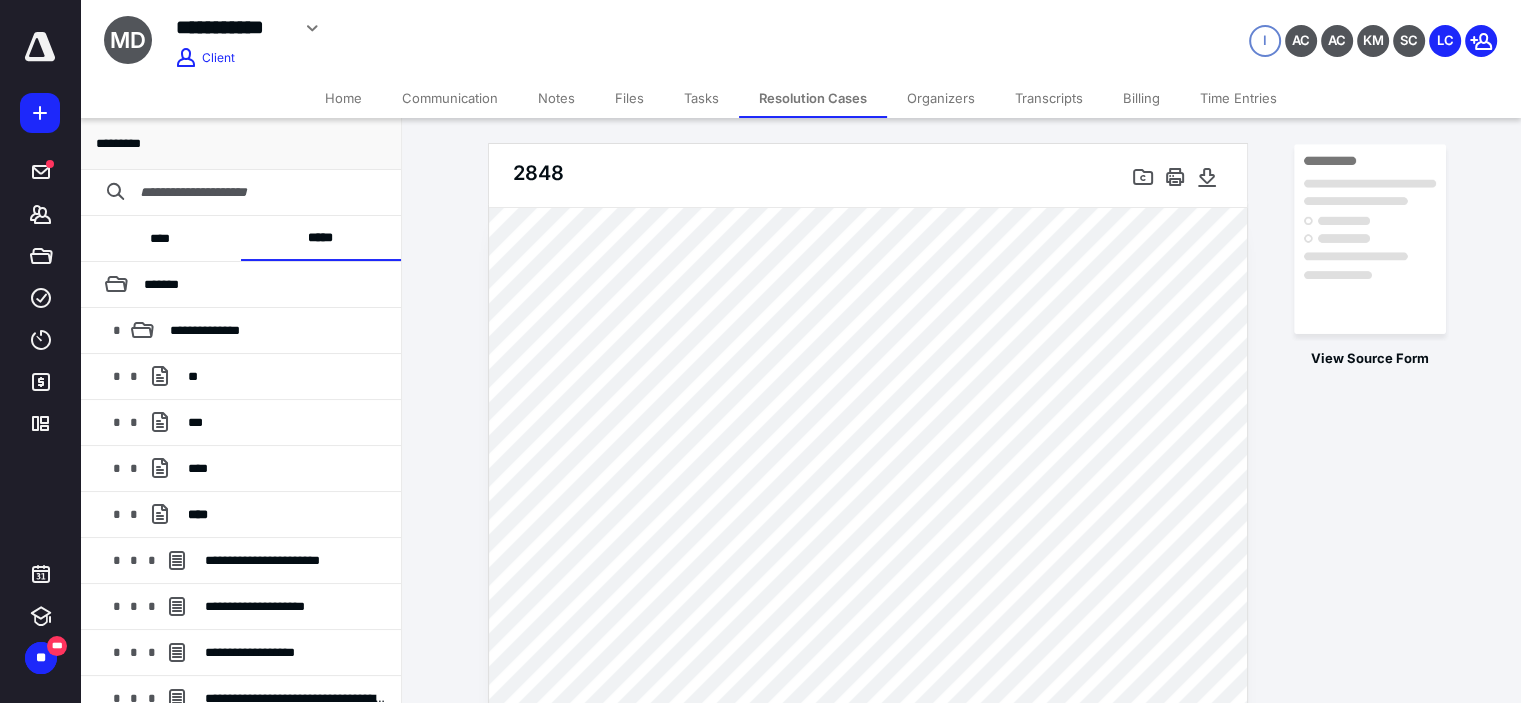 click on "**********" at bounding box center (565, 25) 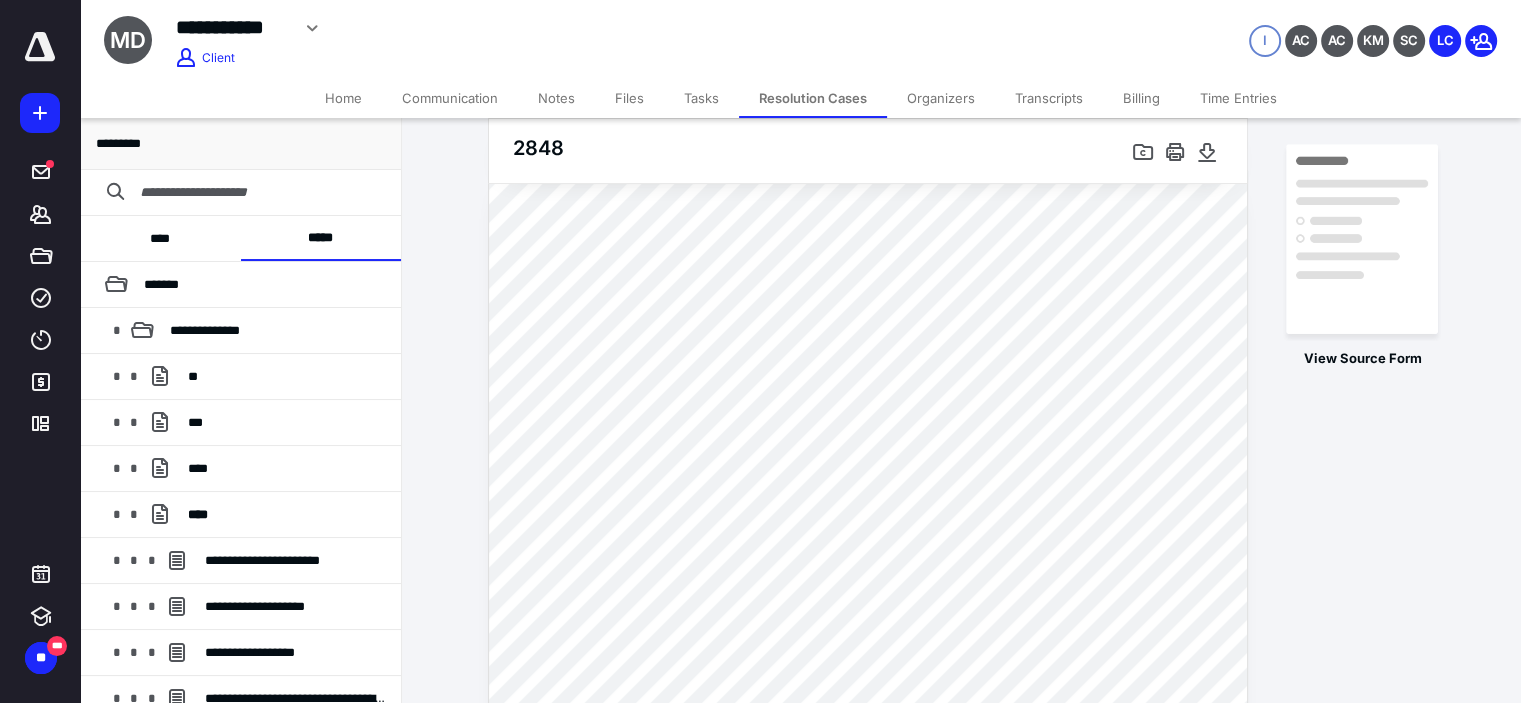 scroll, scrollTop: 0, scrollLeft: 0, axis: both 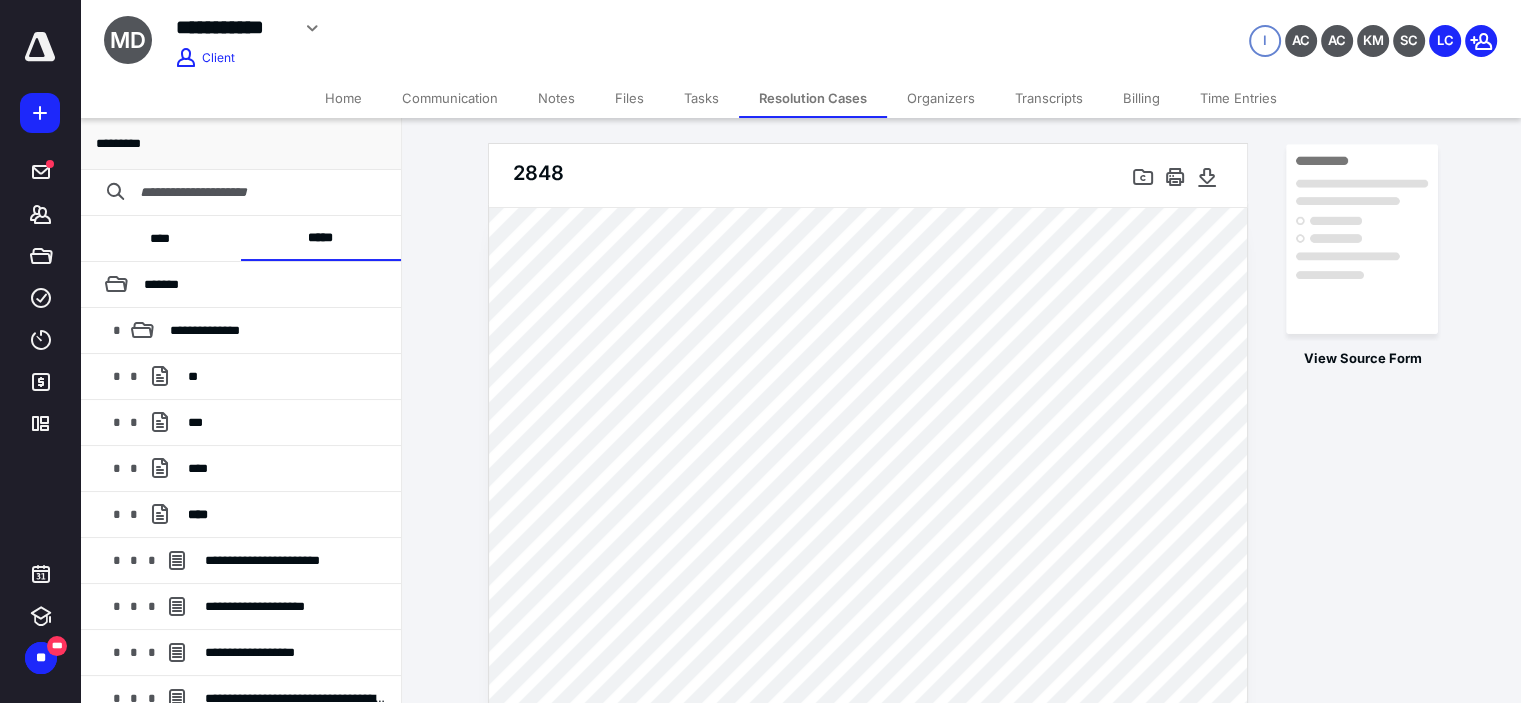 click on "Resolution Cases" at bounding box center [813, 98] 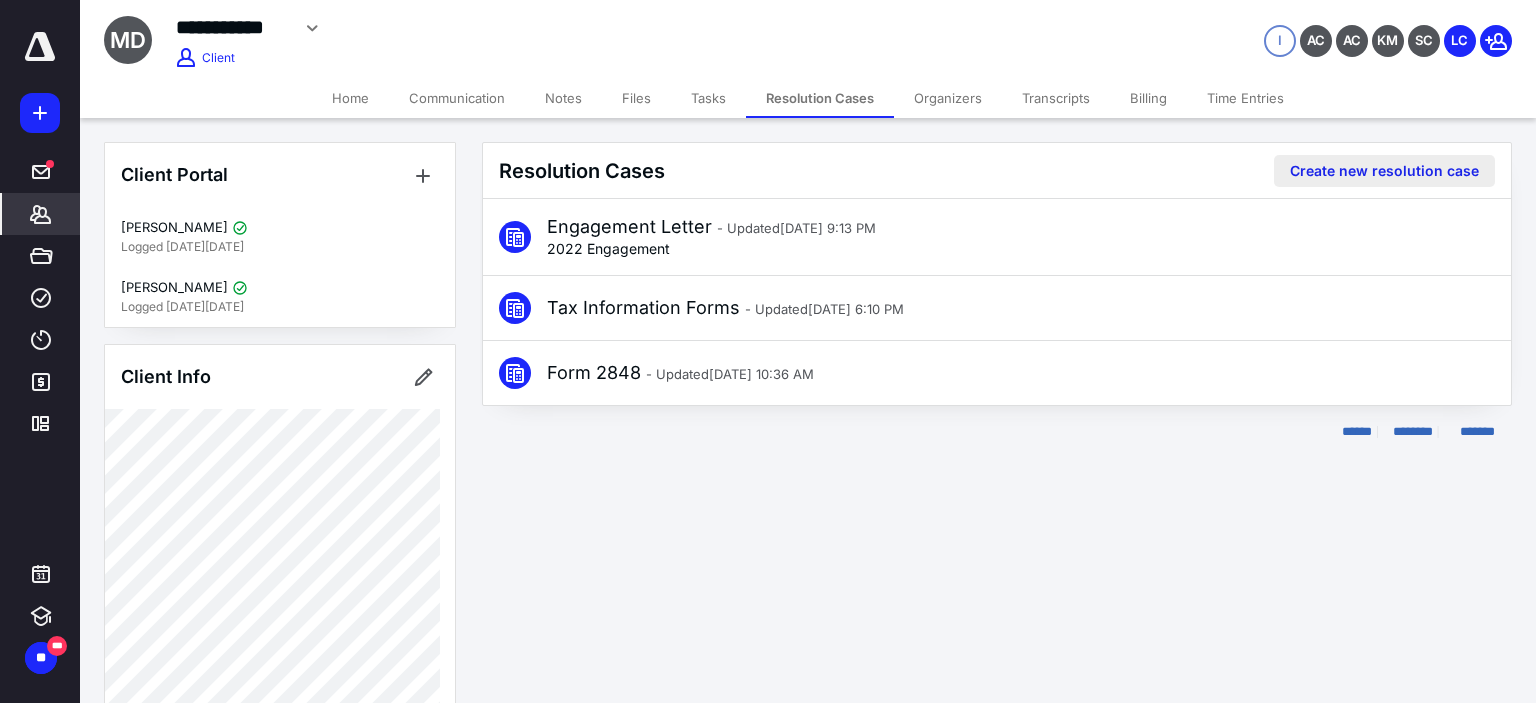 click on "Create new resolution case" at bounding box center (1384, 171) 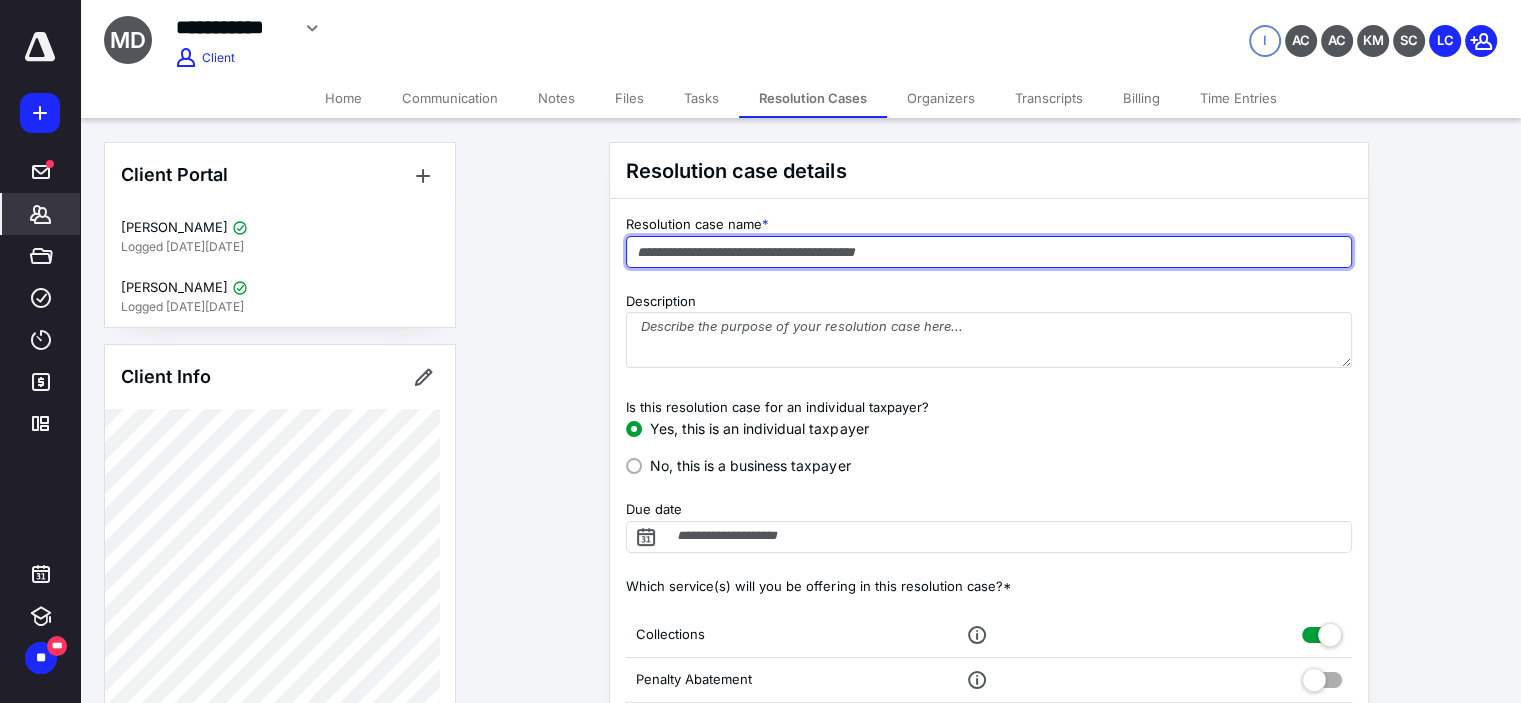 click at bounding box center [989, 252] 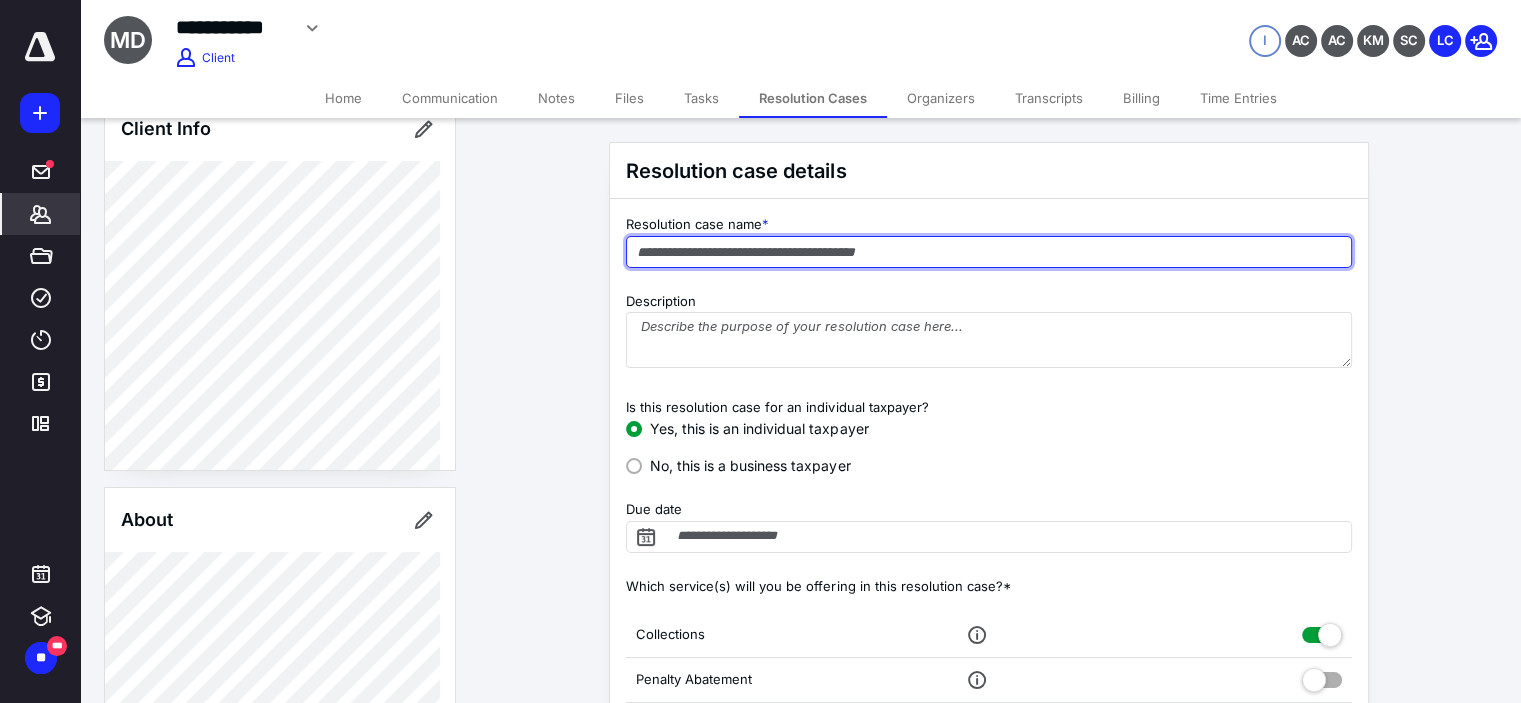 scroll, scrollTop: 0, scrollLeft: 0, axis: both 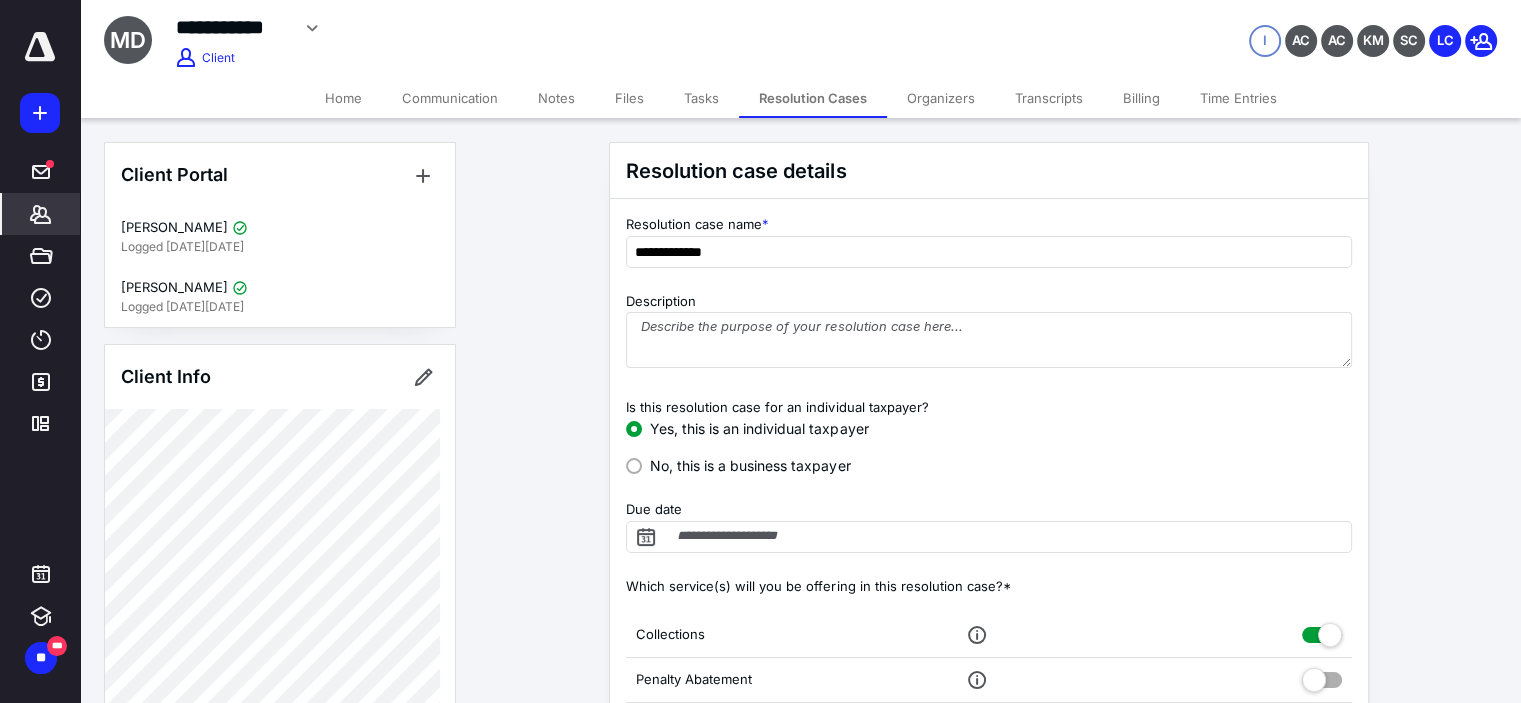 click on "Resolution case details" at bounding box center [989, 171] 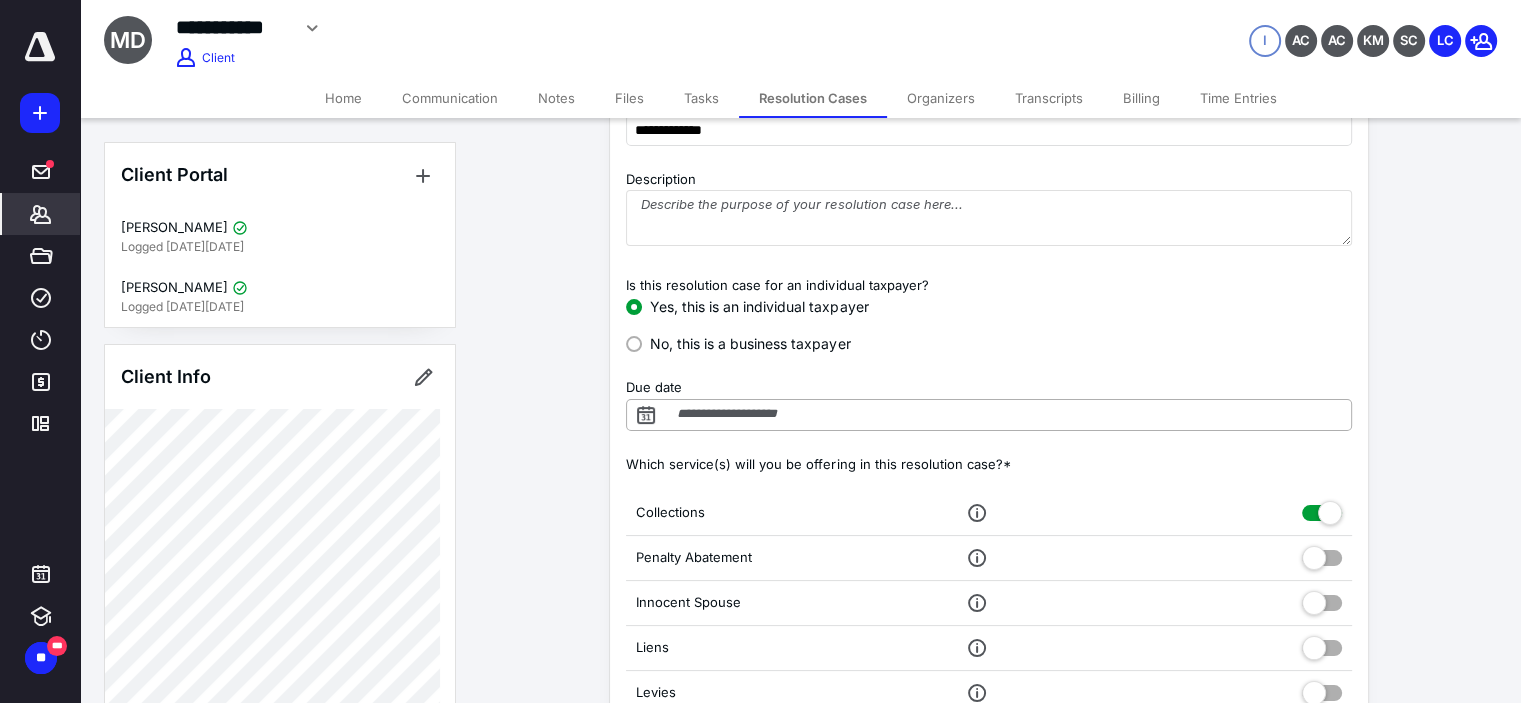 scroll, scrollTop: 133, scrollLeft: 0, axis: vertical 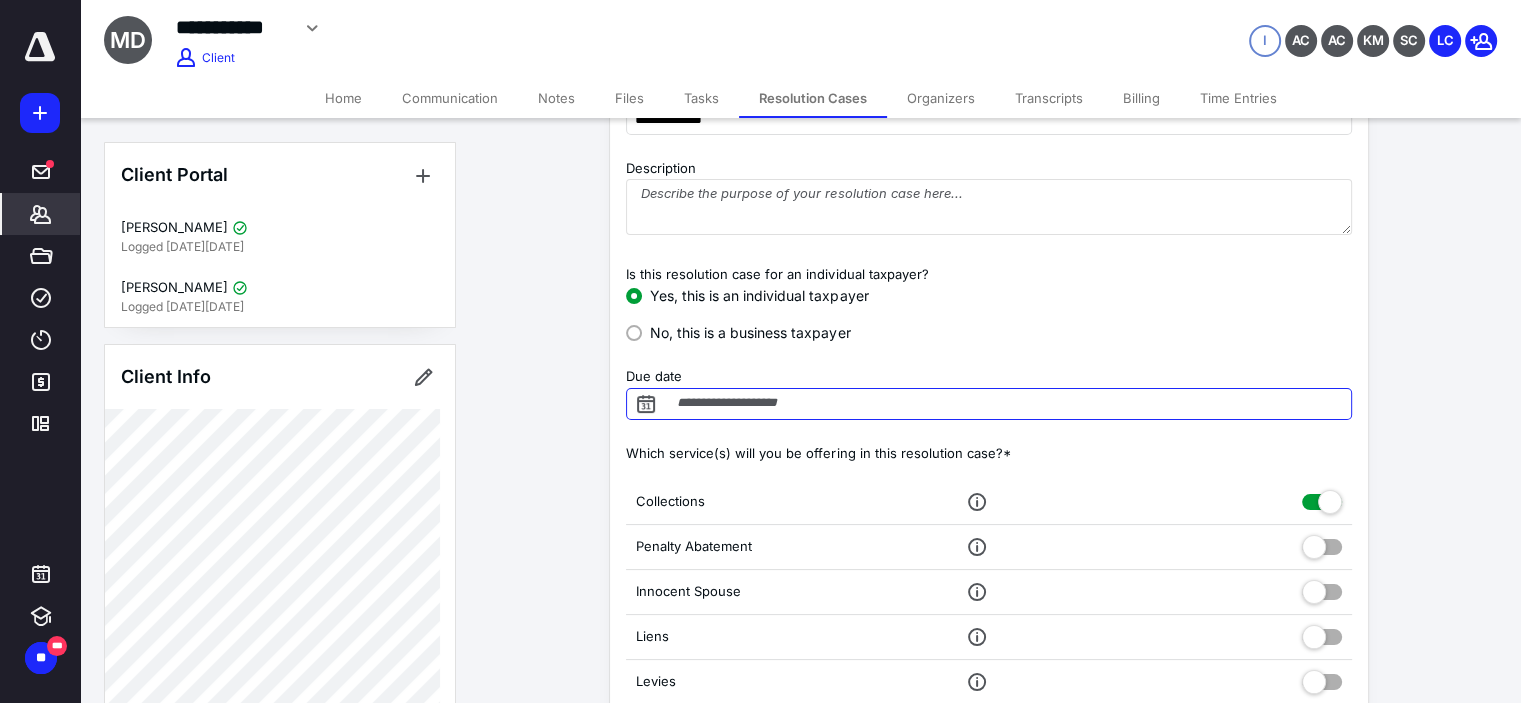 click on "Due date" at bounding box center [989, 404] 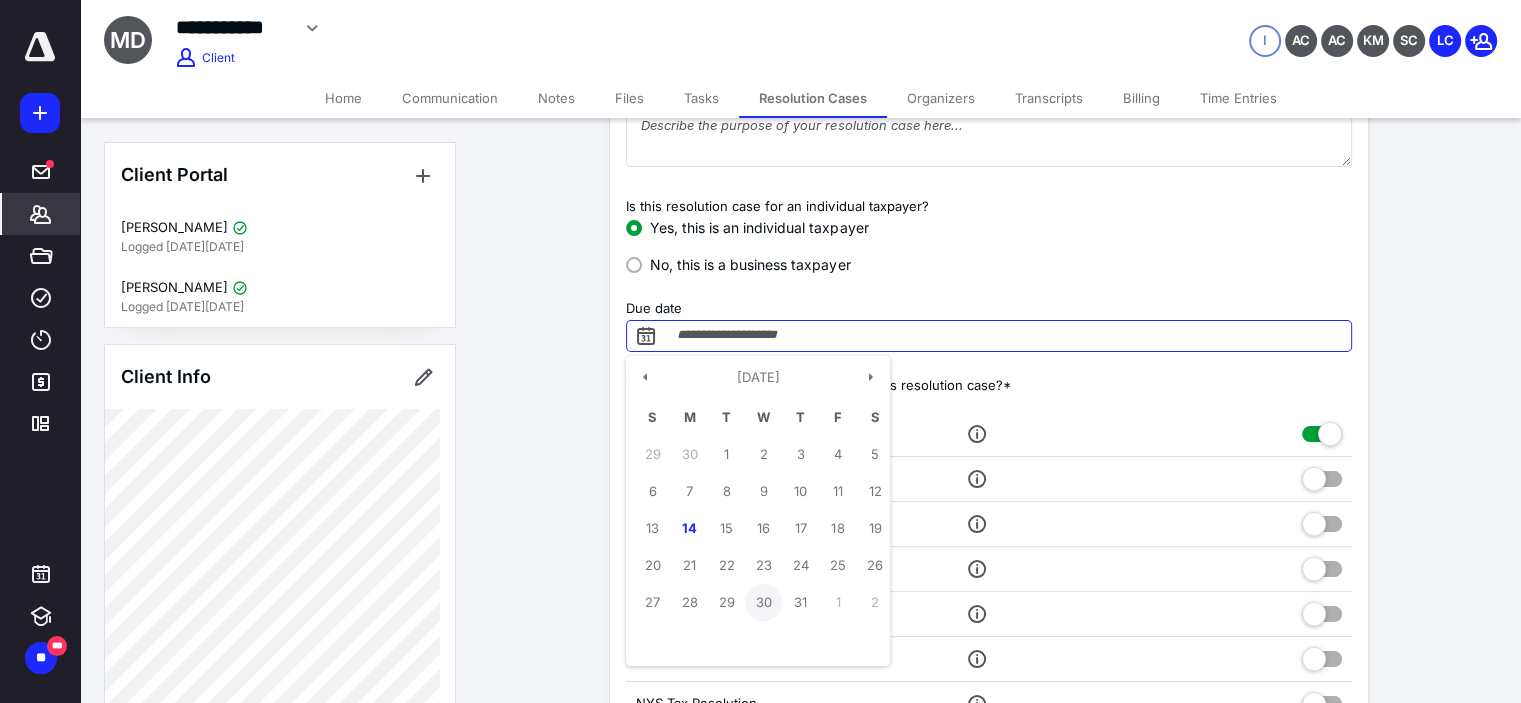 scroll, scrollTop: 266, scrollLeft: 0, axis: vertical 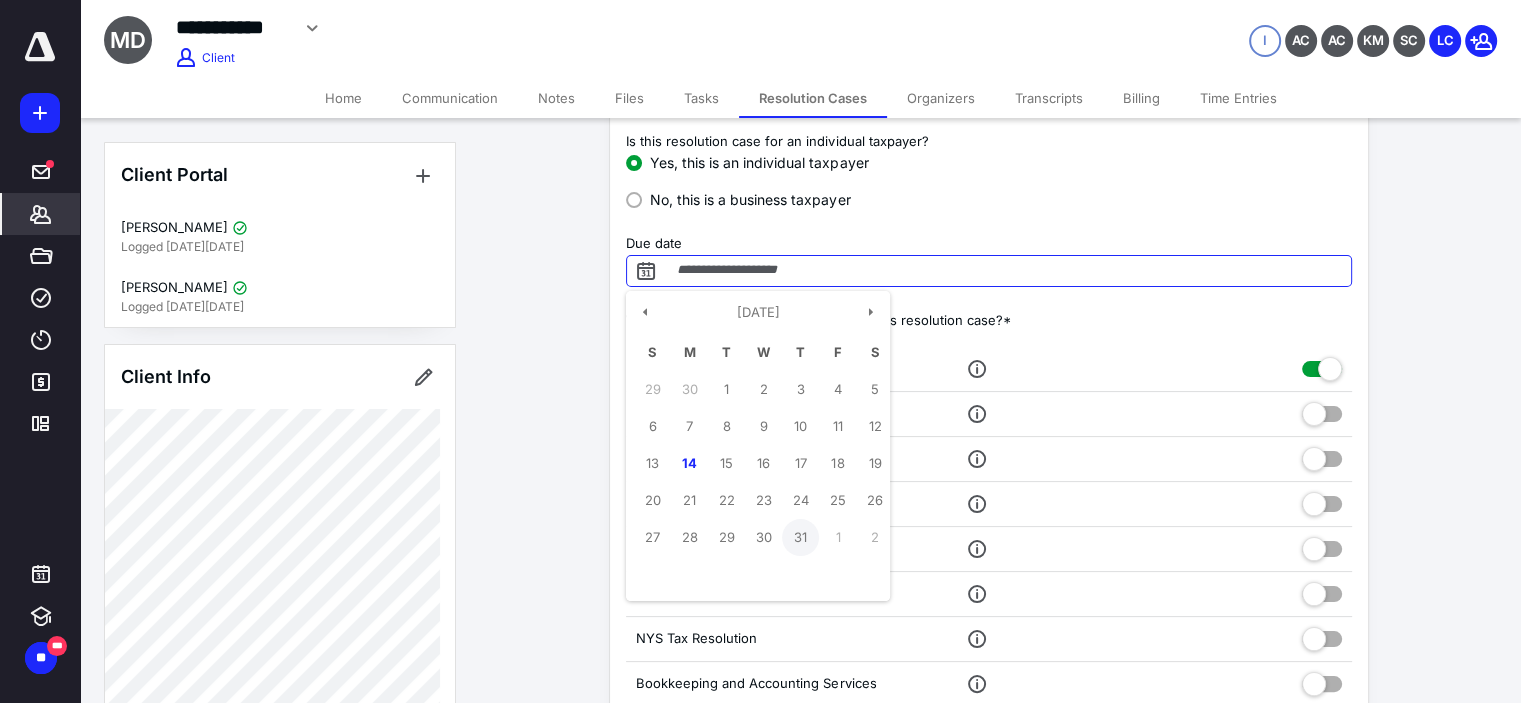 click on "31" at bounding box center (800, 537) 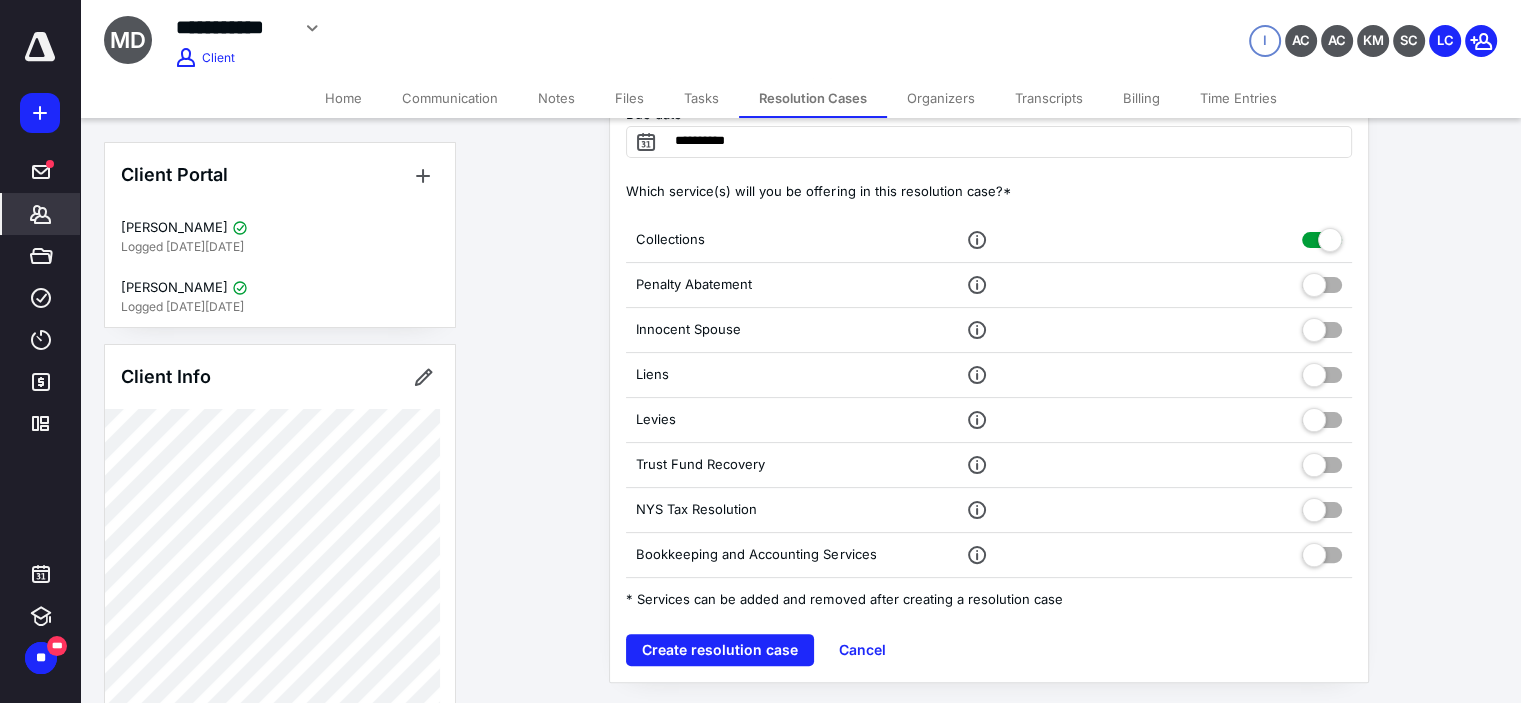 scroll, scrollTop: 396, scrollLeft: 0, axis: vertical 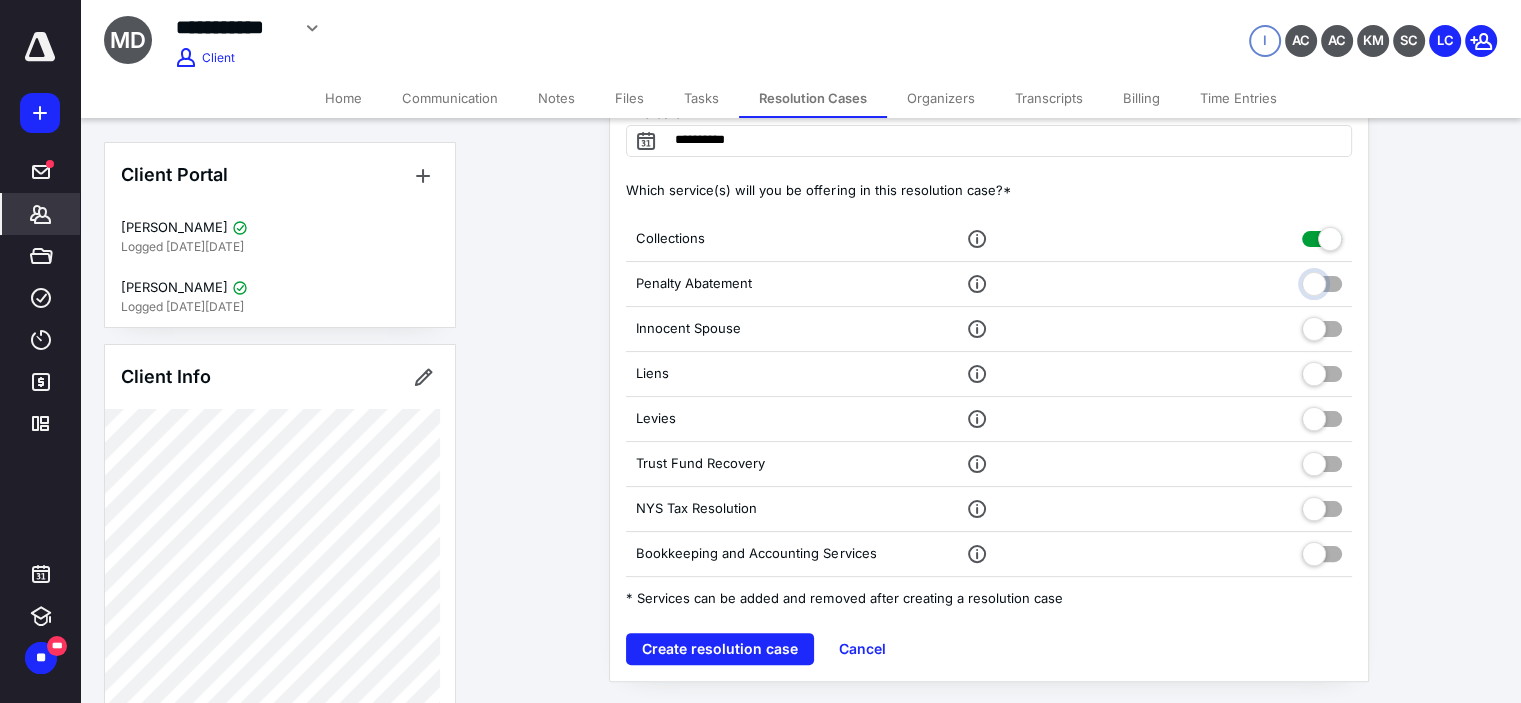 click at bounding box center [1322, 281] 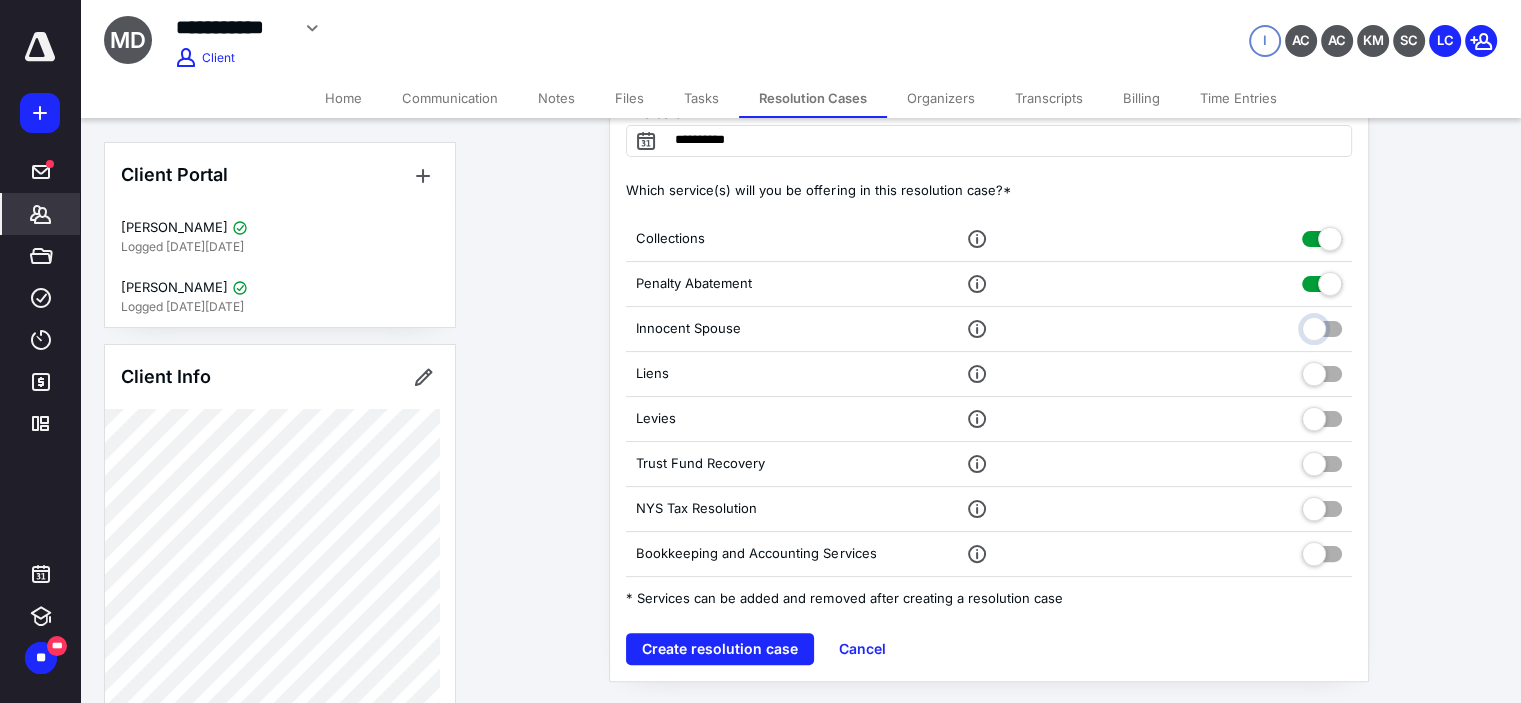 click at bounding box center (1322, 326) 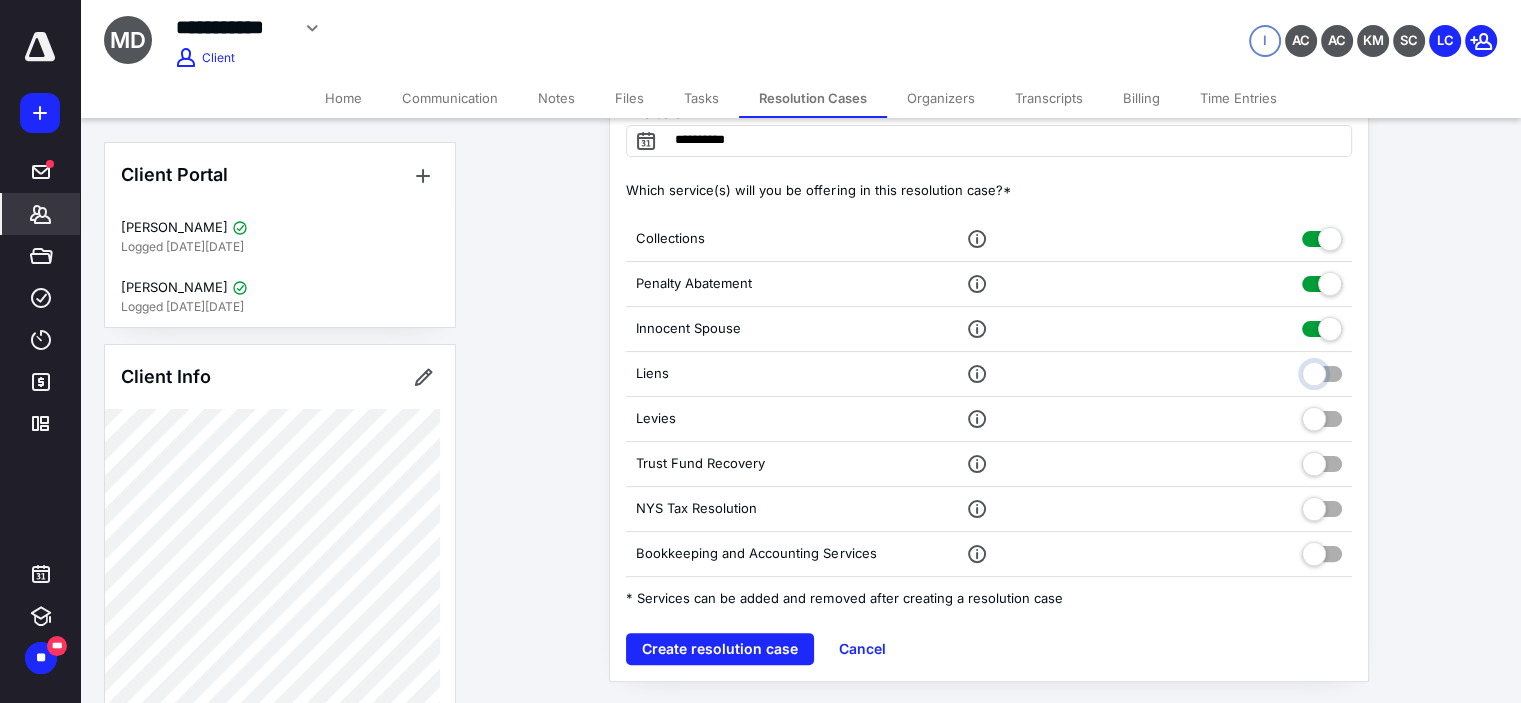 click at bounding box center (1322, 371) 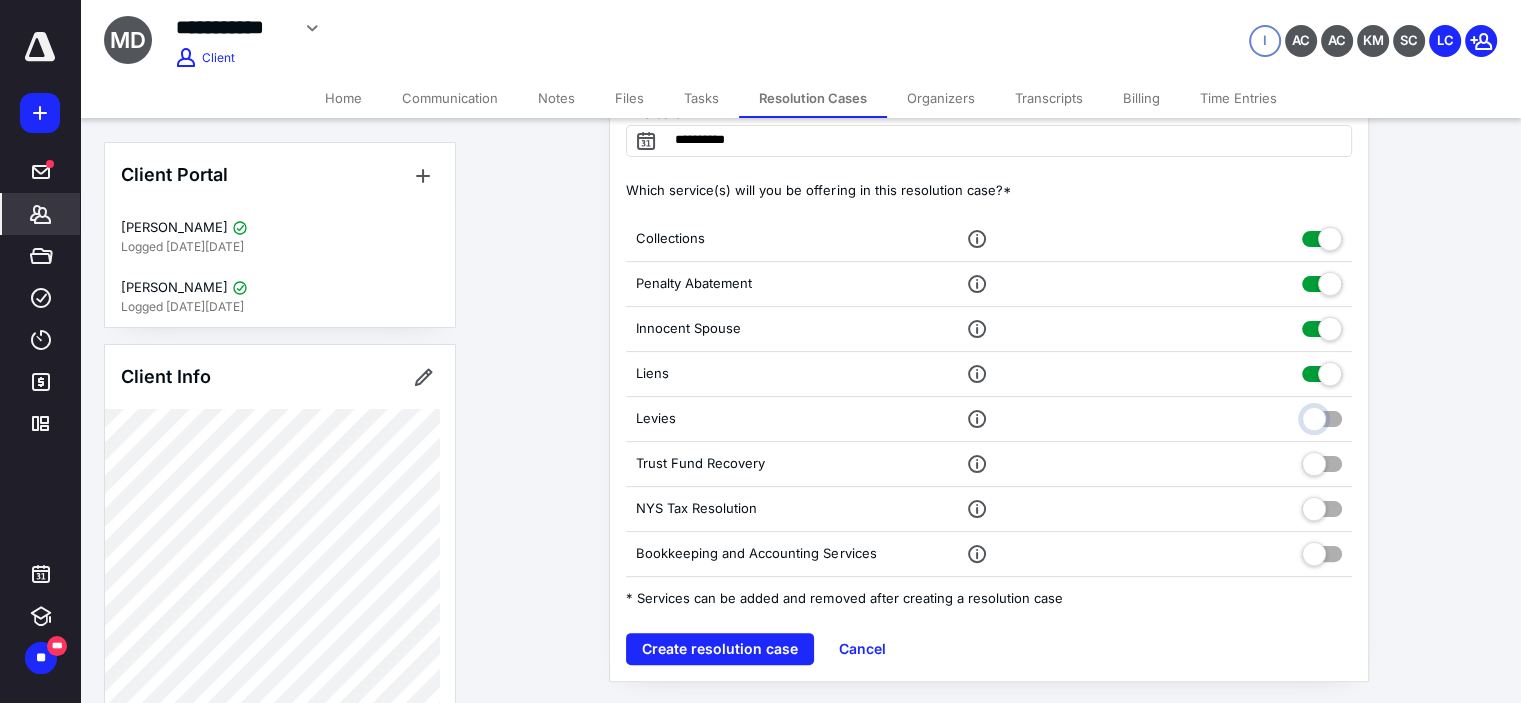 click at bounding box center (1322, 416) 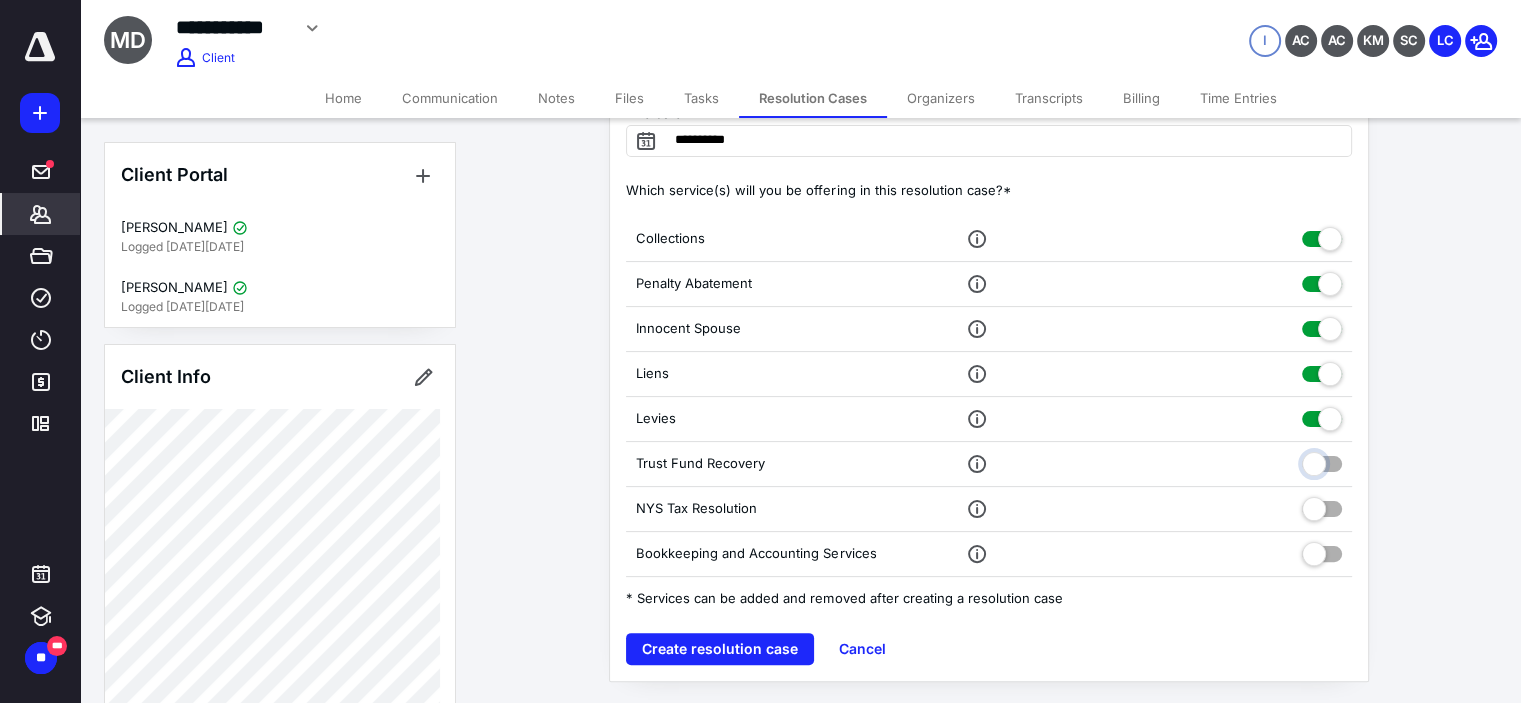 click at bounding box center [1322, 461] 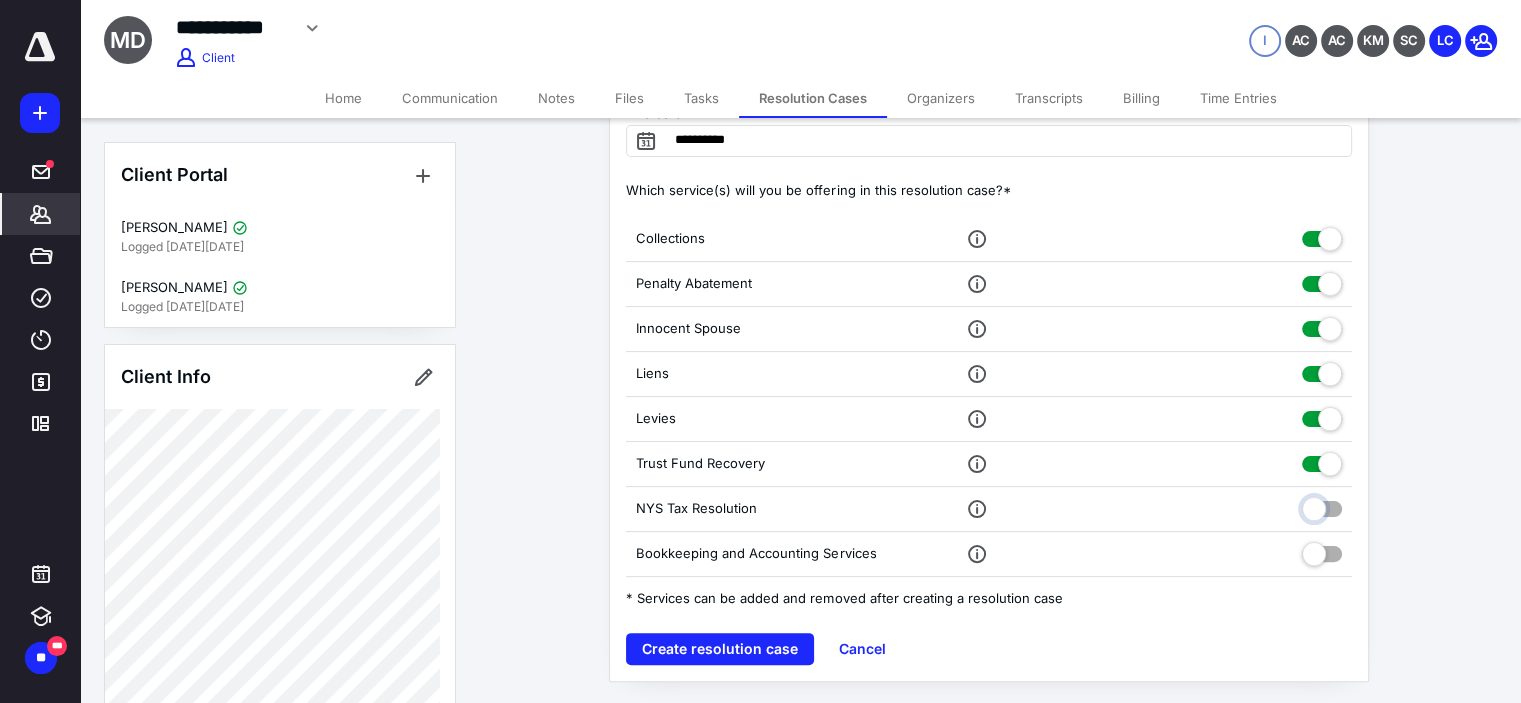 click at bounding box center (1322, 506) 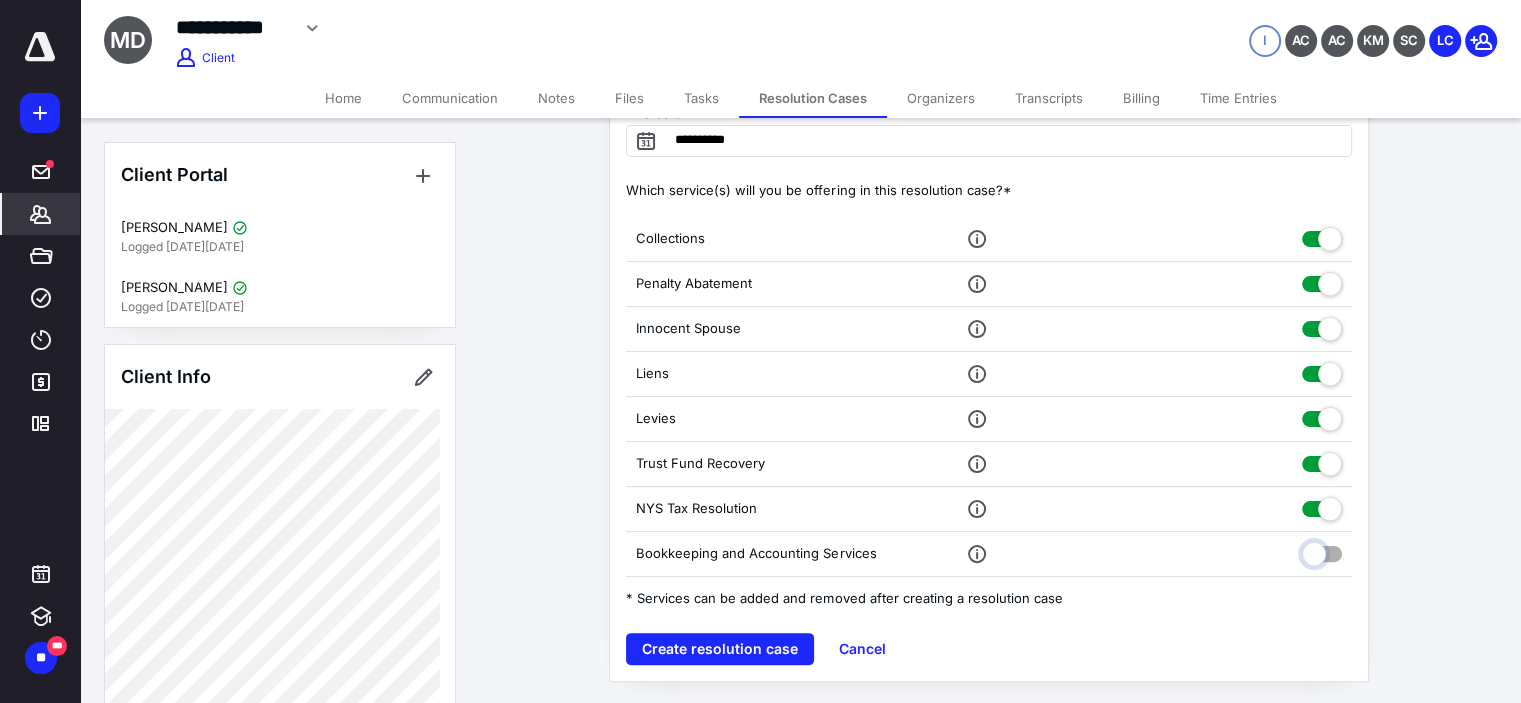 click at bounding box center [1322, 551] 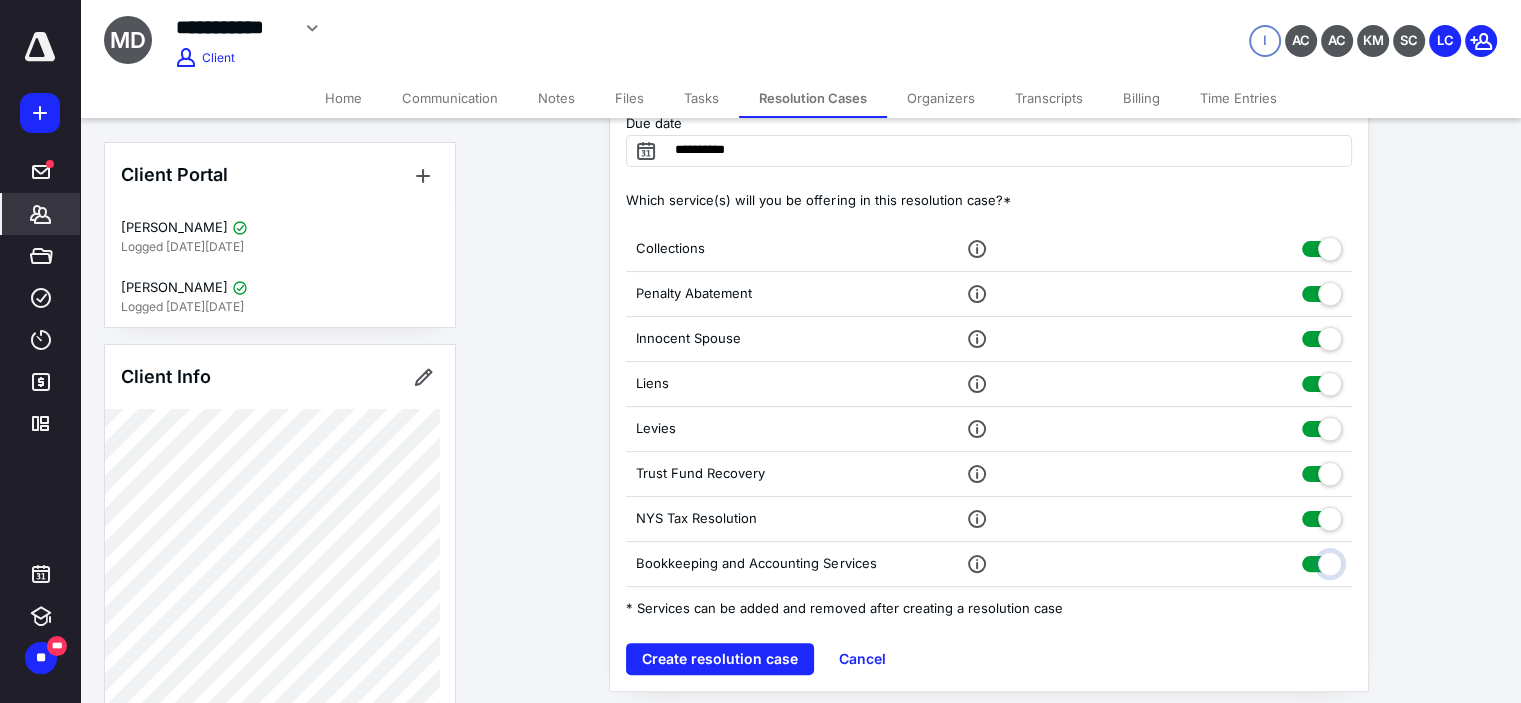 scroll, scrollTop: 396, scrollLeft: 0, axis: vertical 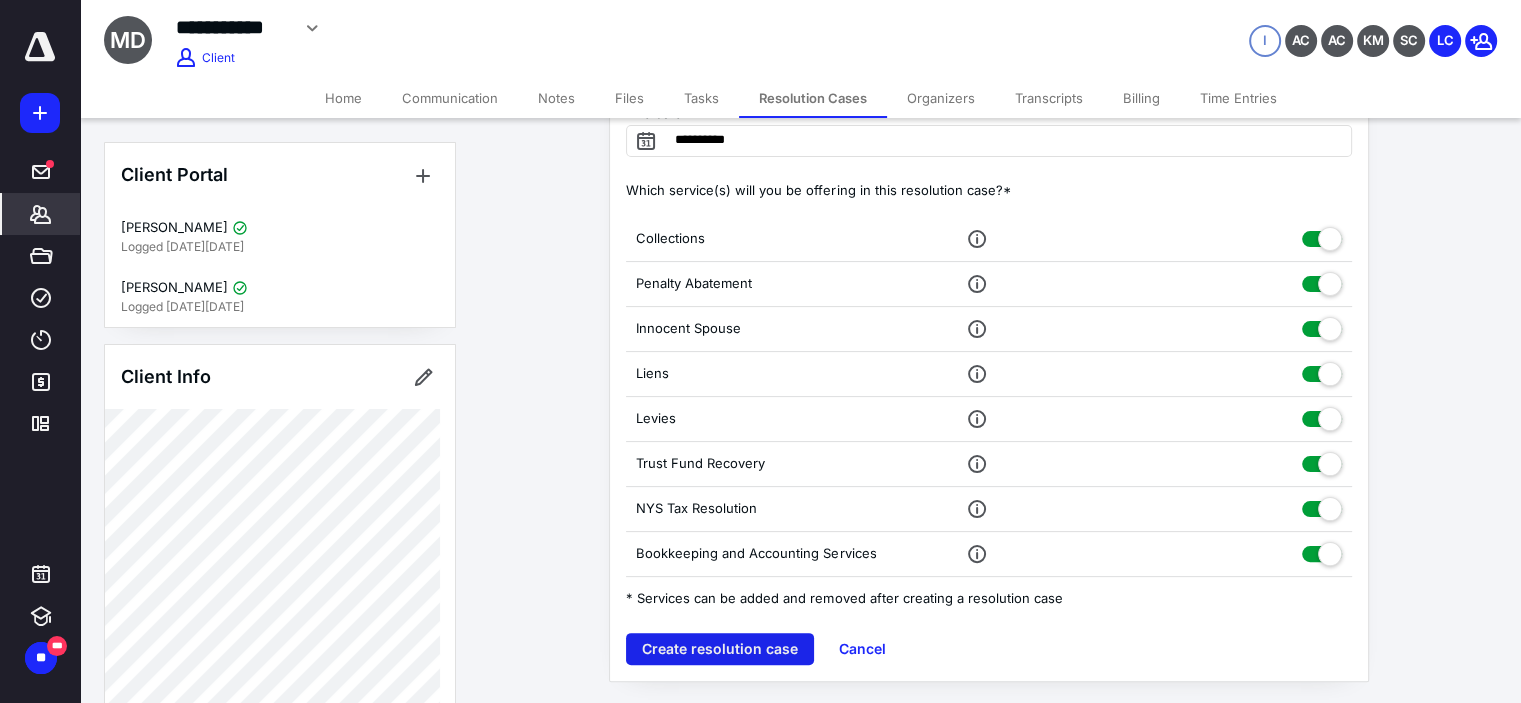click on "Create resolution case" at bounding box center (720, 649) 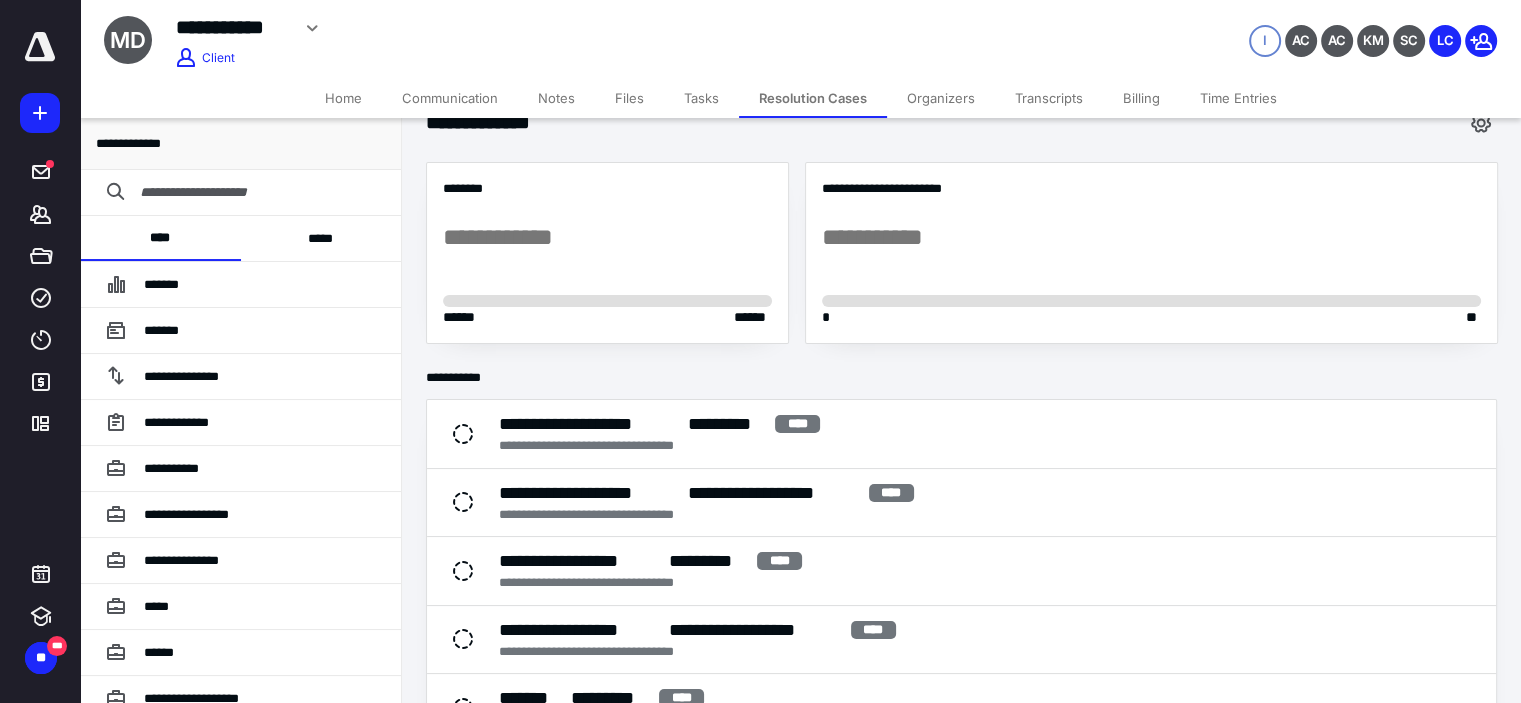 scroll, scrollTop: 33, scrollLeft: 0, axis: vertical 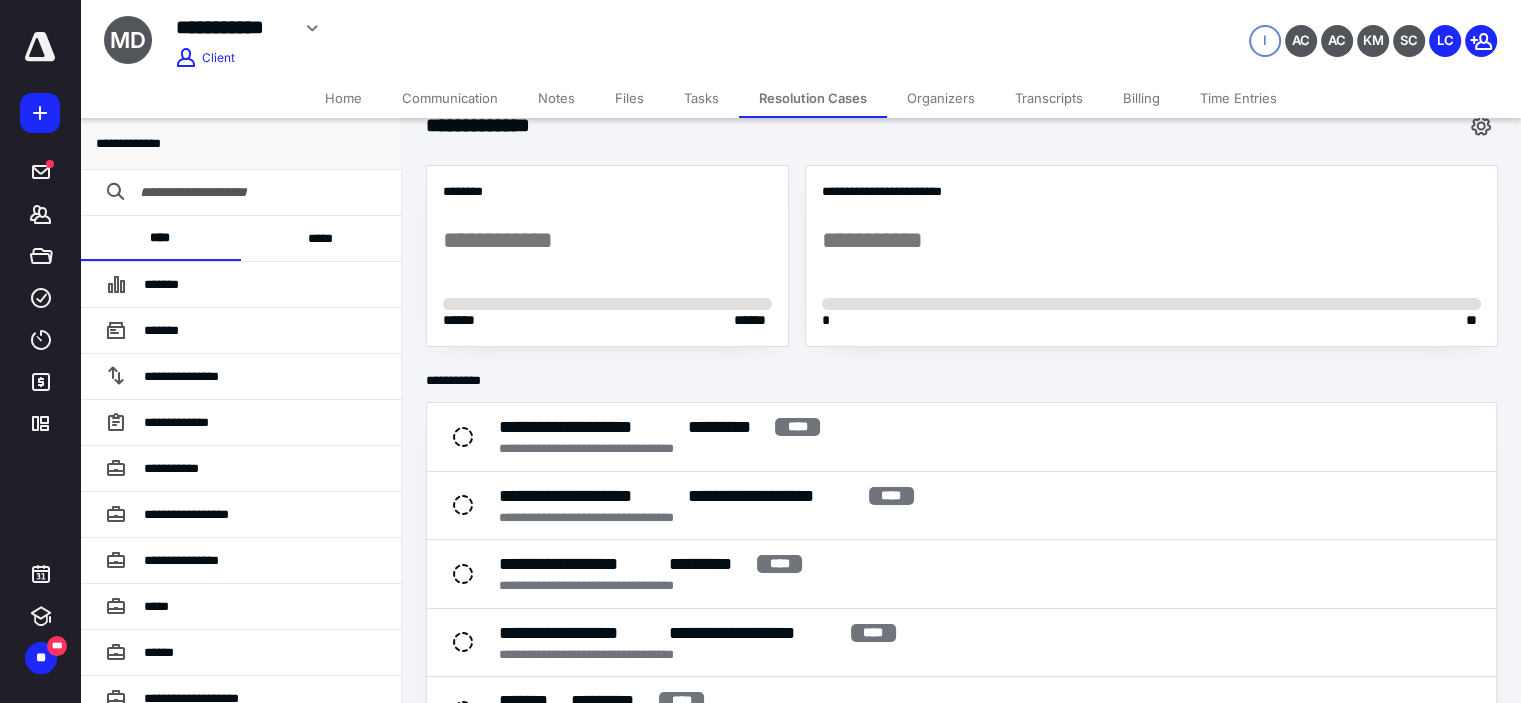 click on "*****" at bounding box center (321, 238) 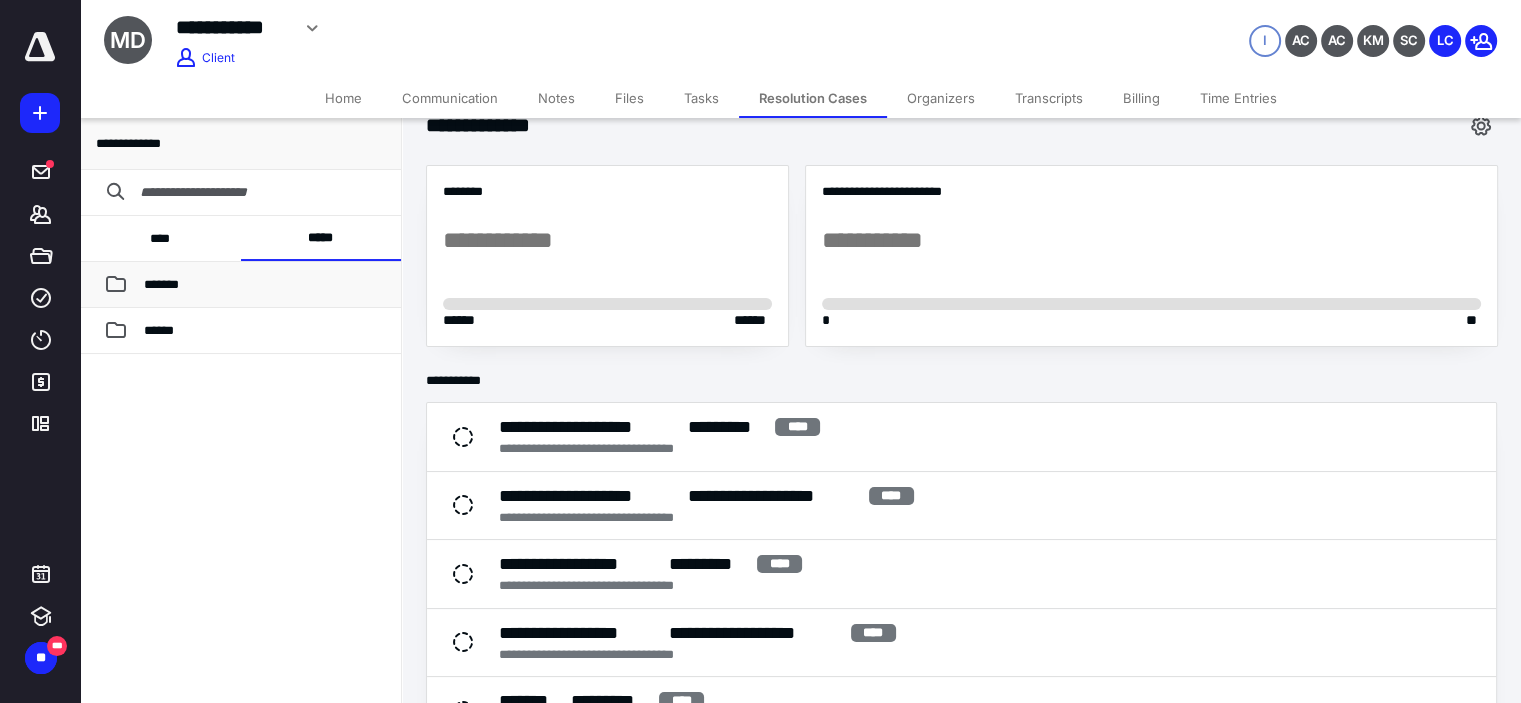 click on "*******" at bounding box center (264, 285) 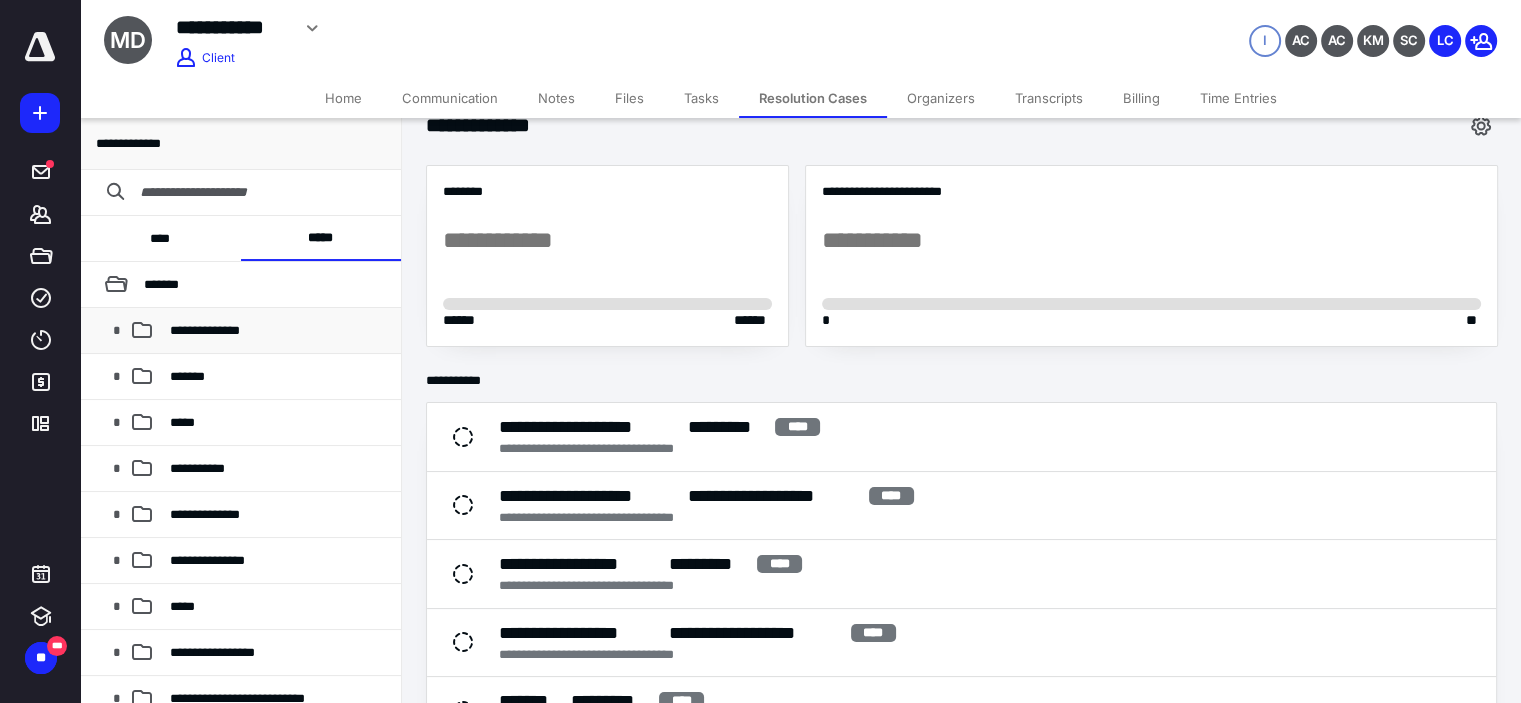 click on "**********" at bounding box center (240, 331) 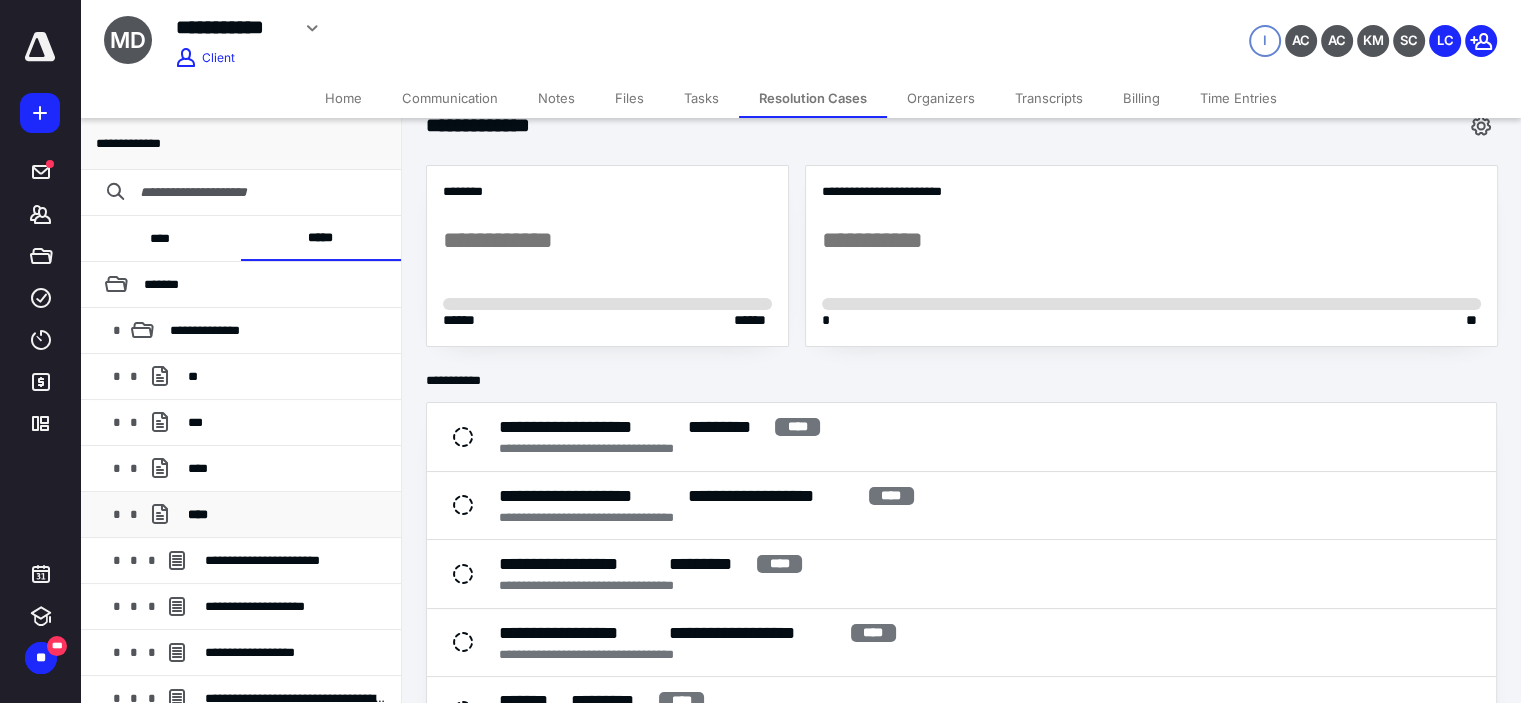 click on "****" at bounding box center [286, 515] 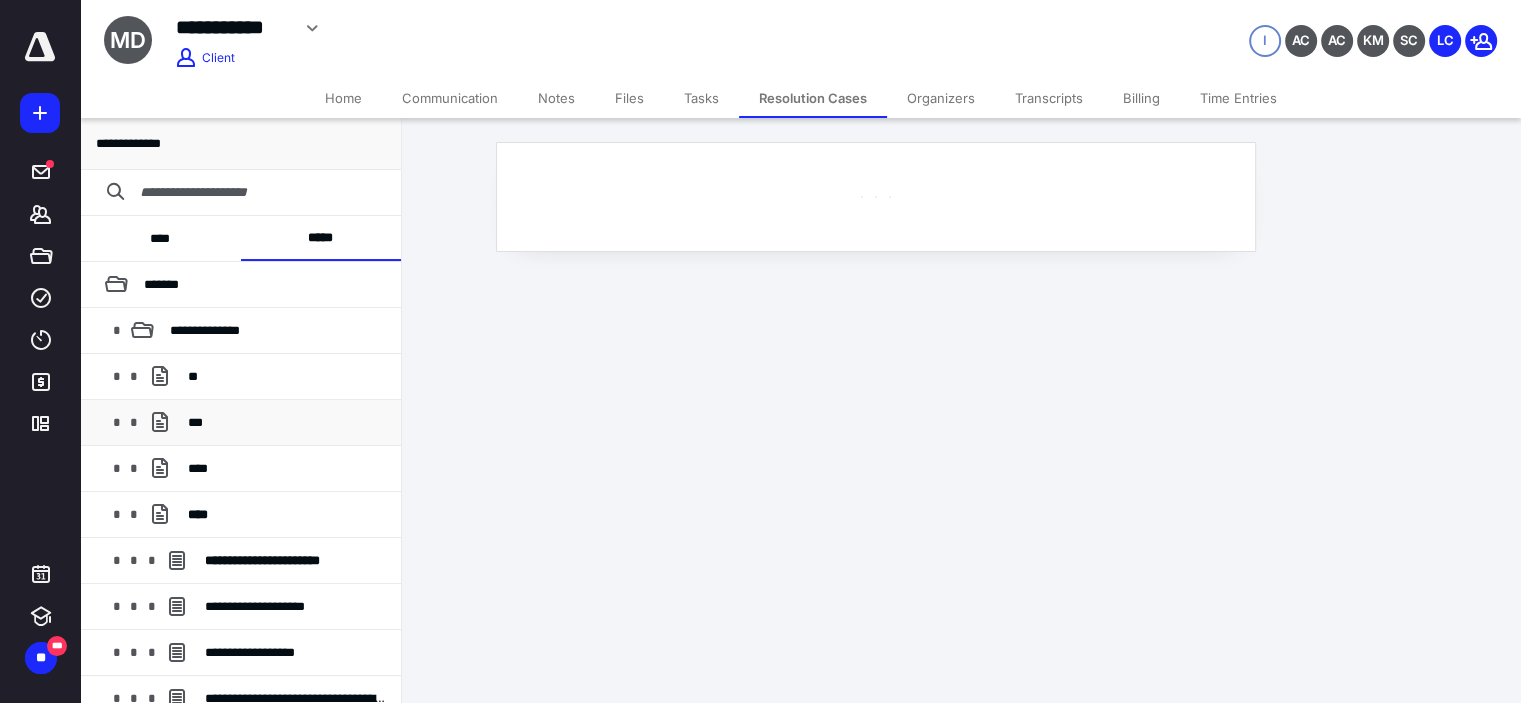scroll, scrollTop: 0, scrollLeft: 0, axis: both 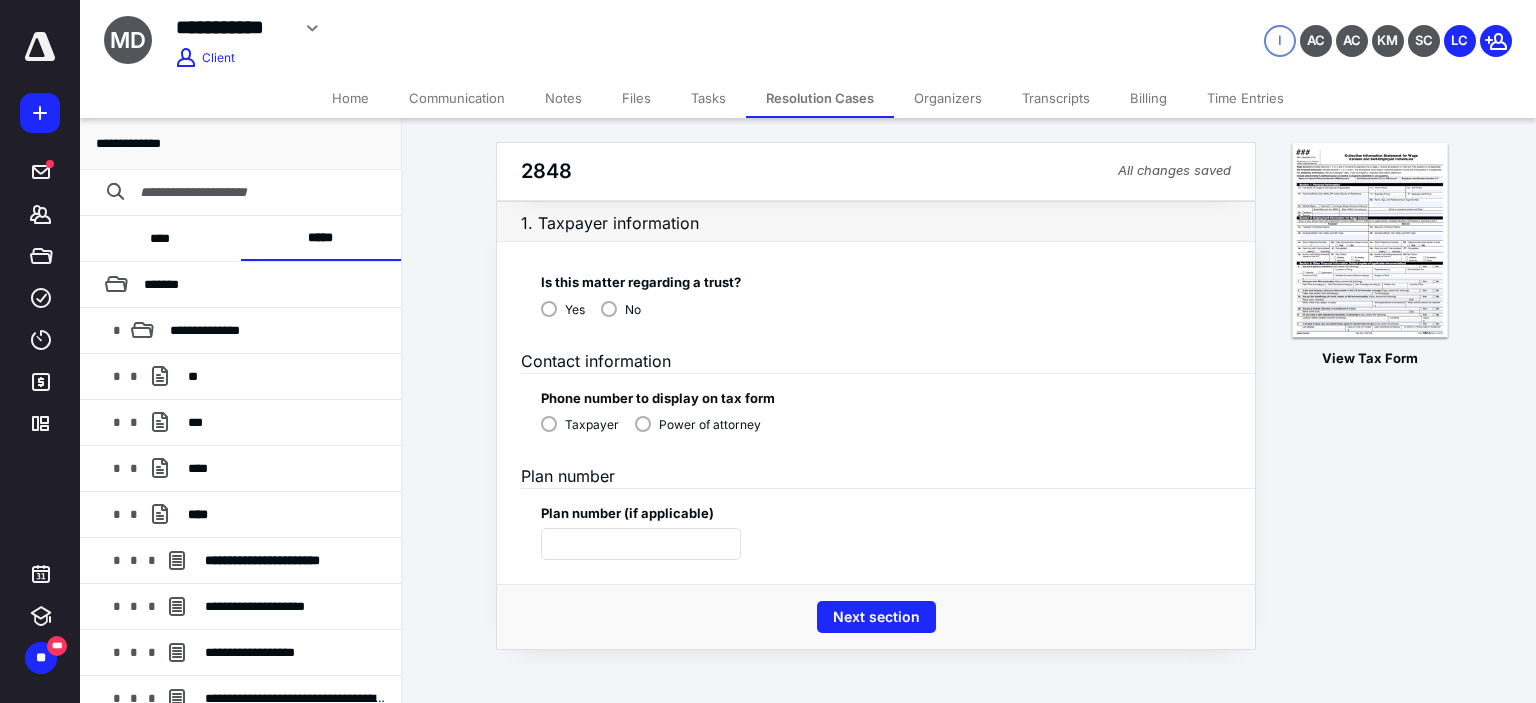 click on "No" at bounding box center (621, 308) 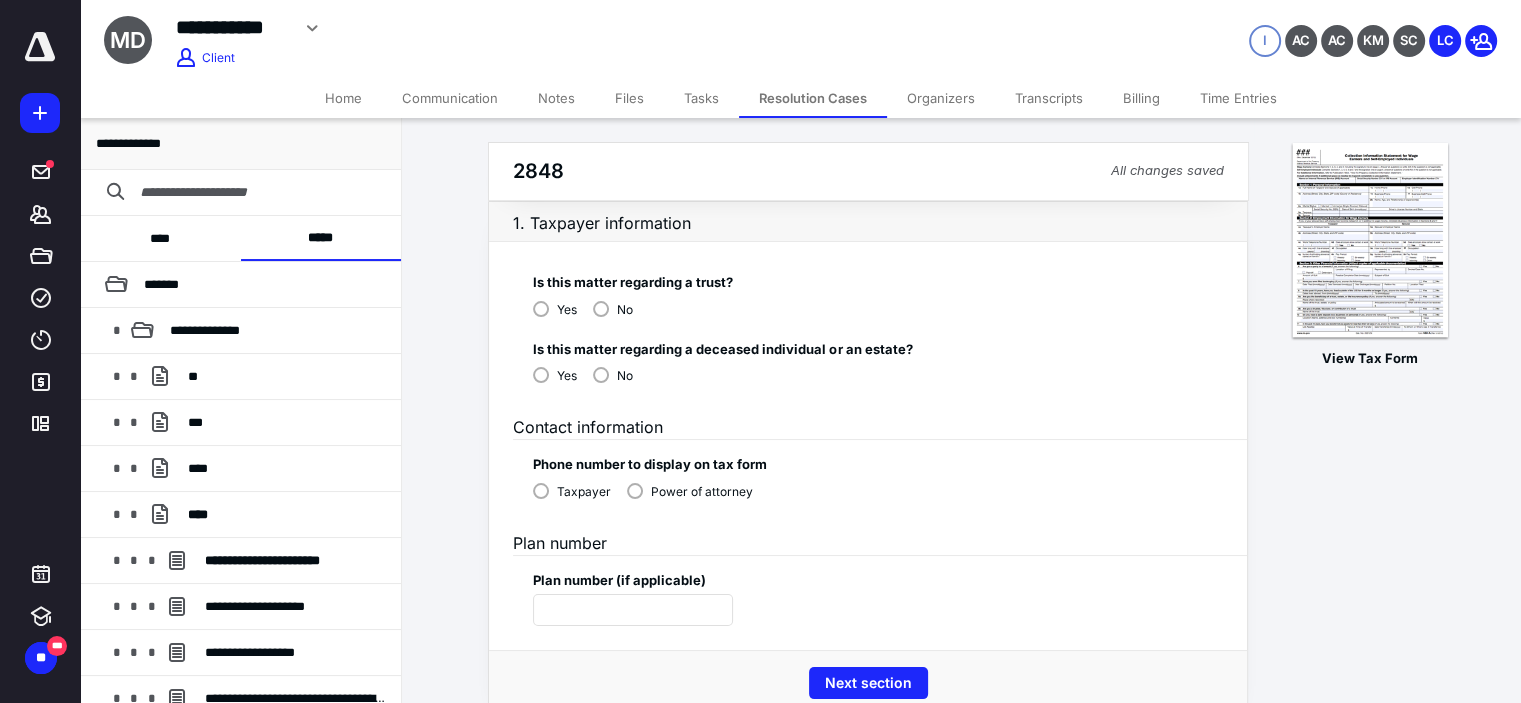 click on "No" at bounding box center [613, 374] 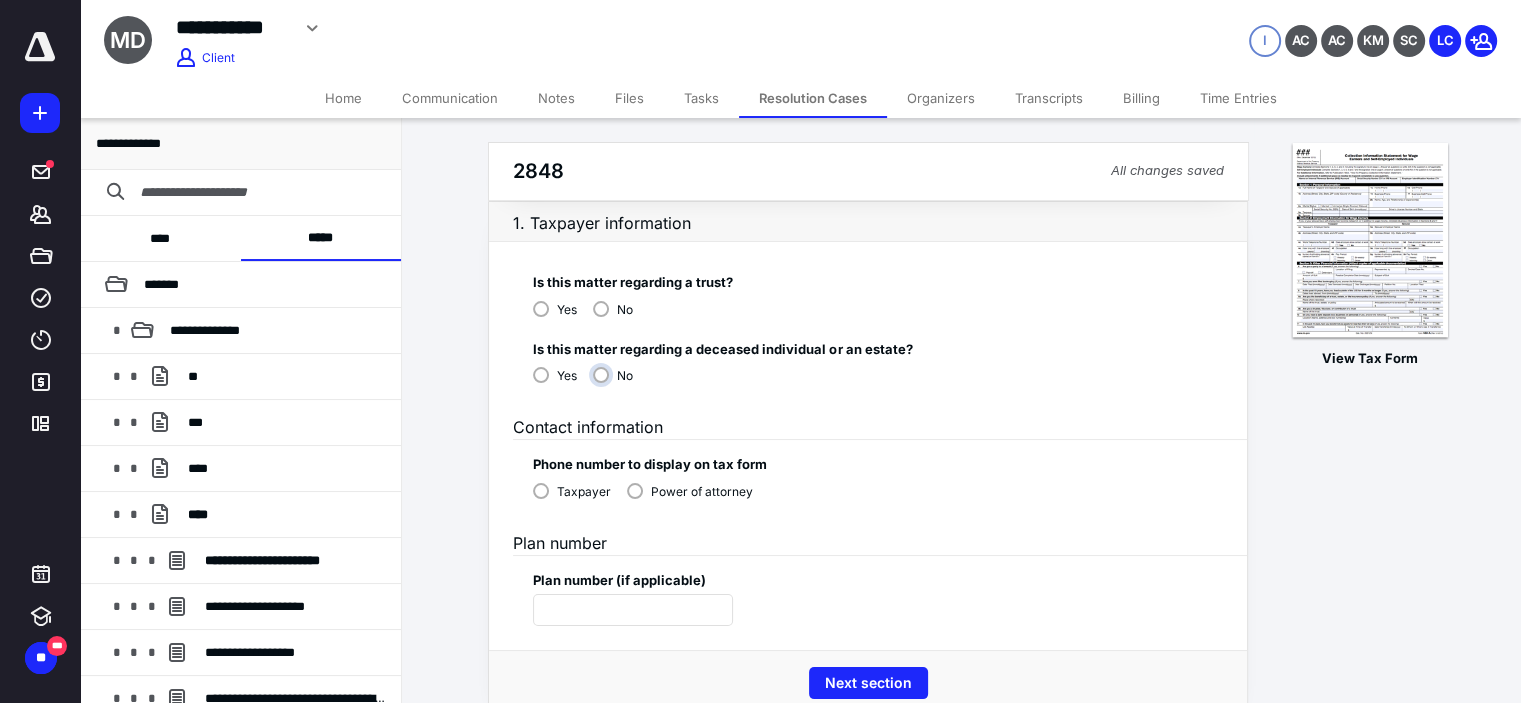 click on "No" at bounding box center (618, 383) 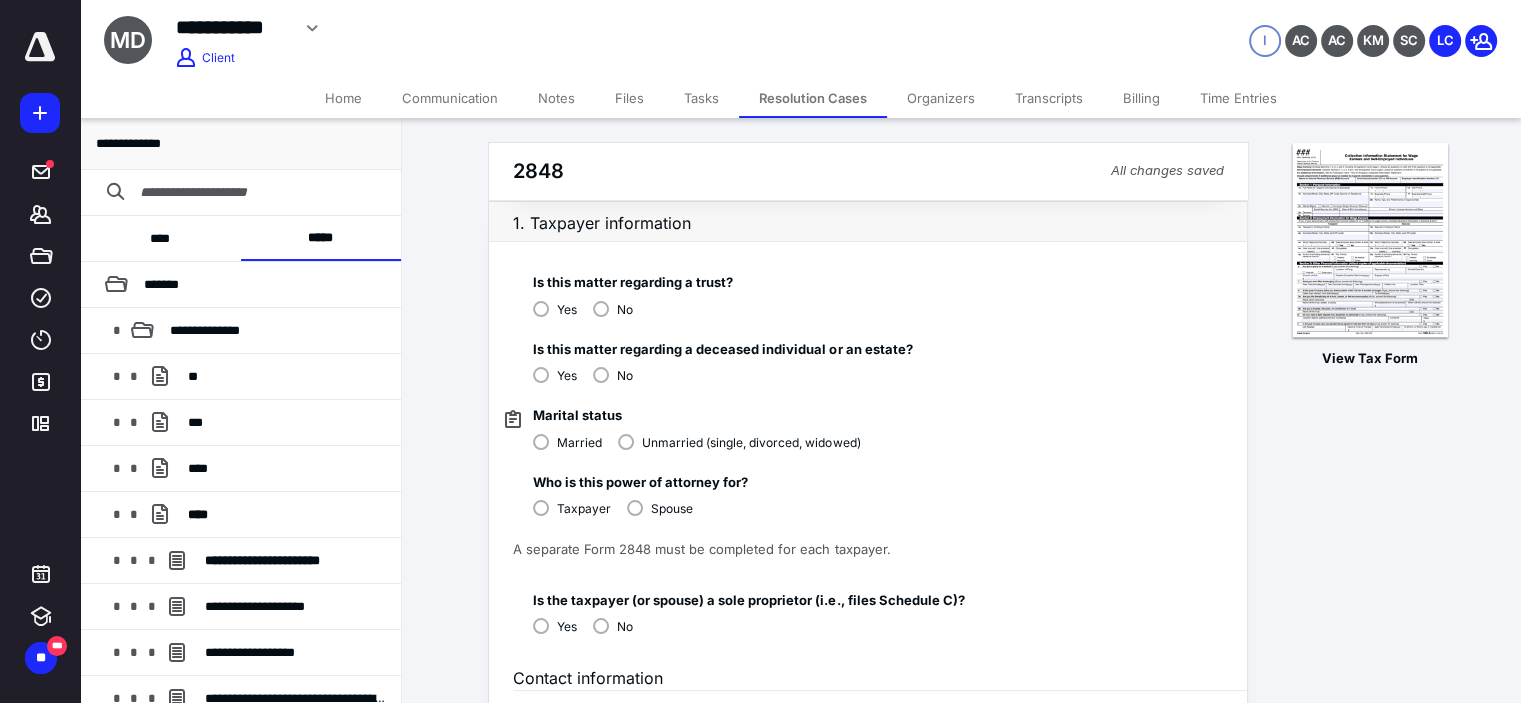 click on "Married" at bounding box center [579, 443] 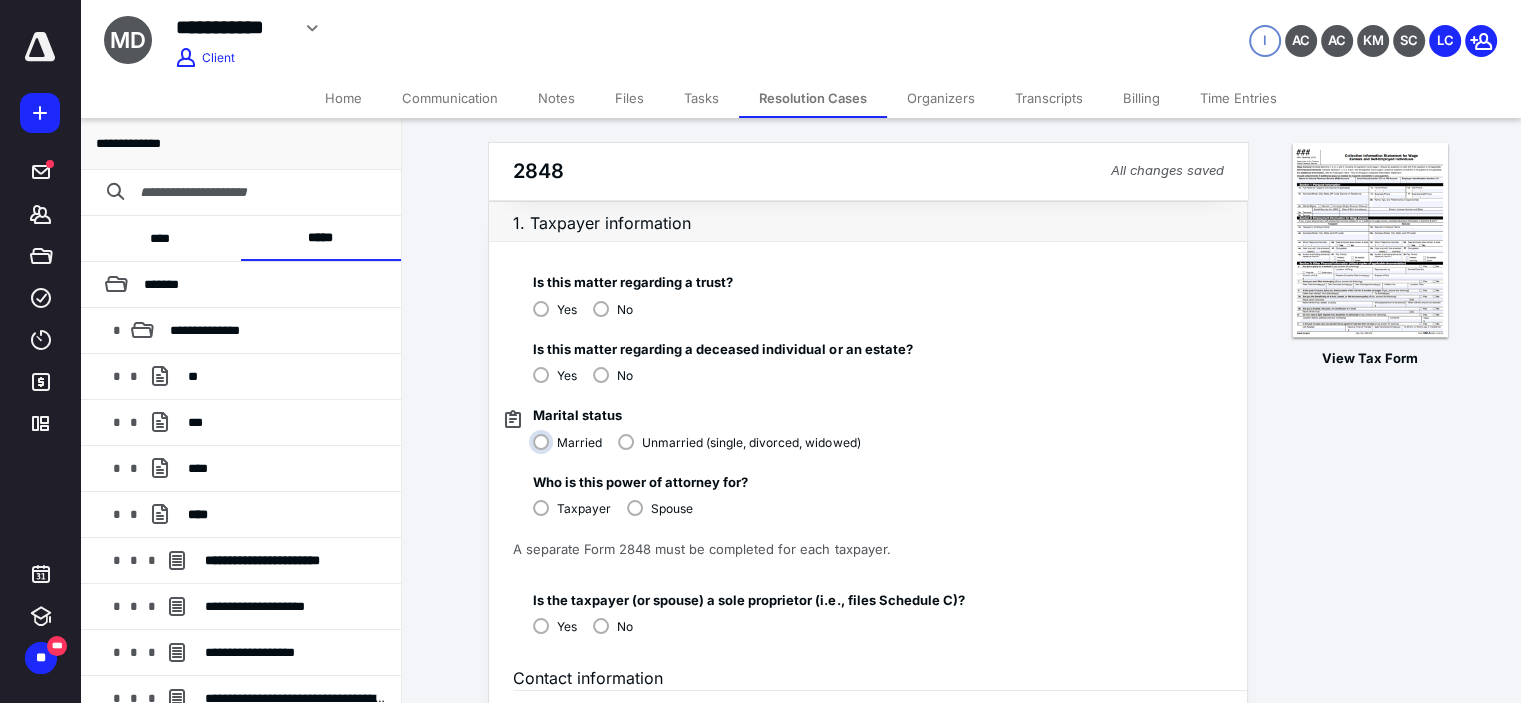 click on "Married" at bounding box center (572, 450) 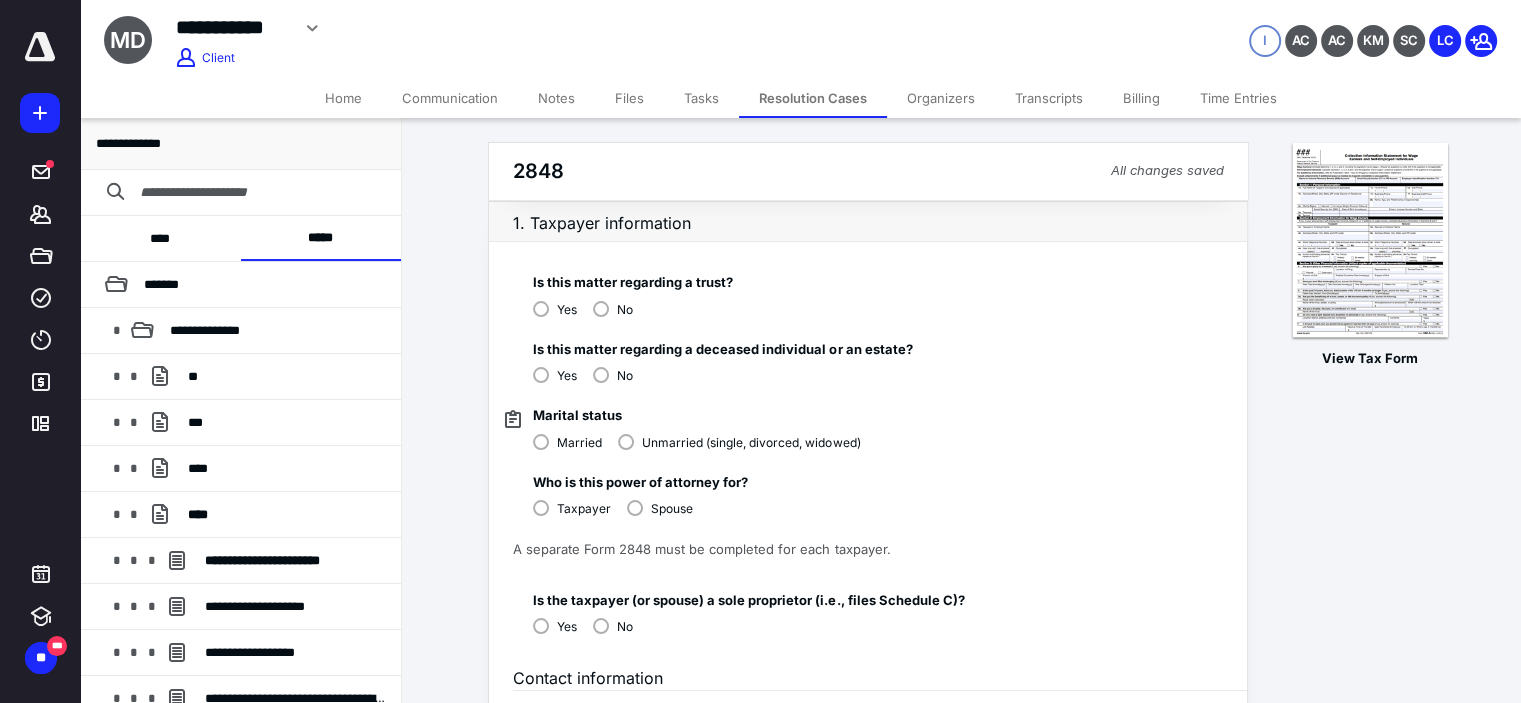 click on "Taxpayer Spouse" at bounding box center (640, 510) 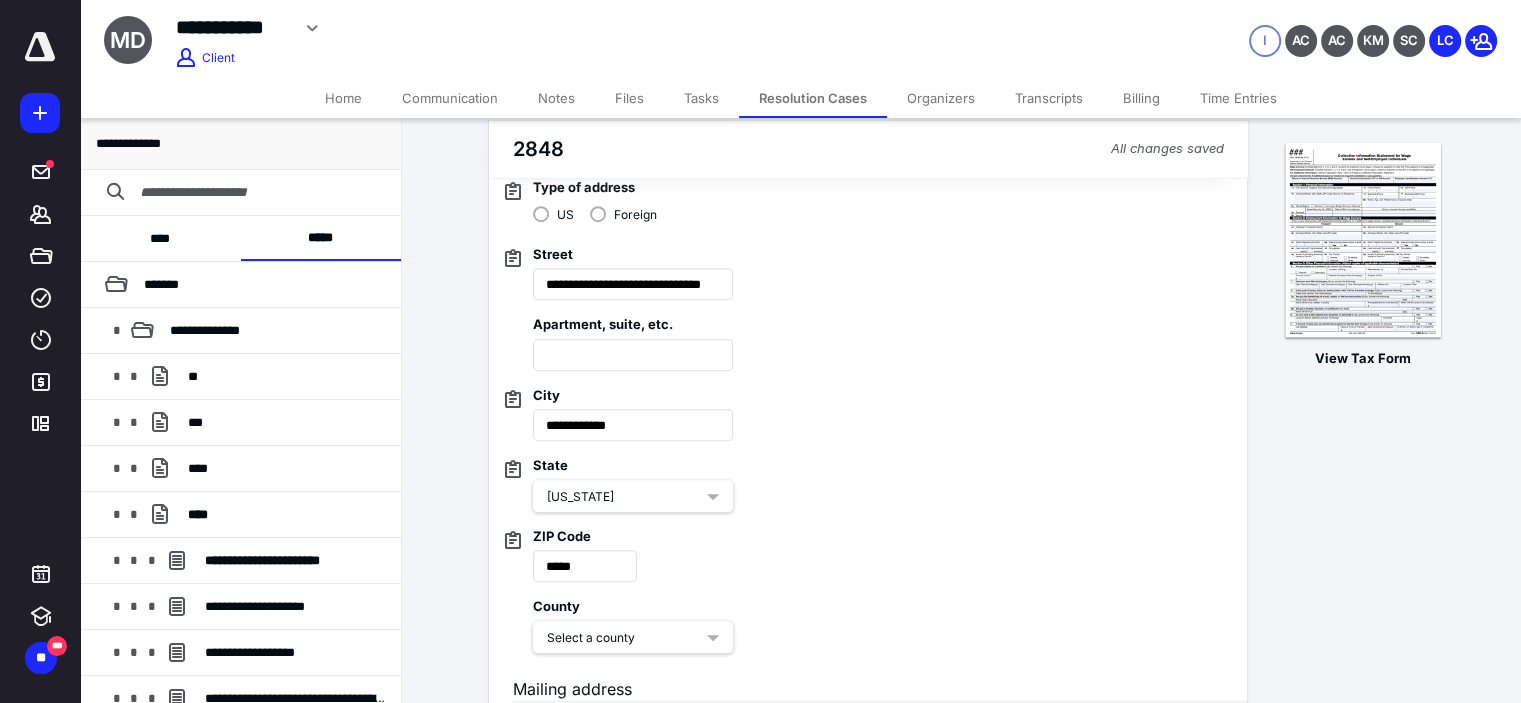 scroll, scrollTop: 933, scrollLeft: 0, axis: vertical 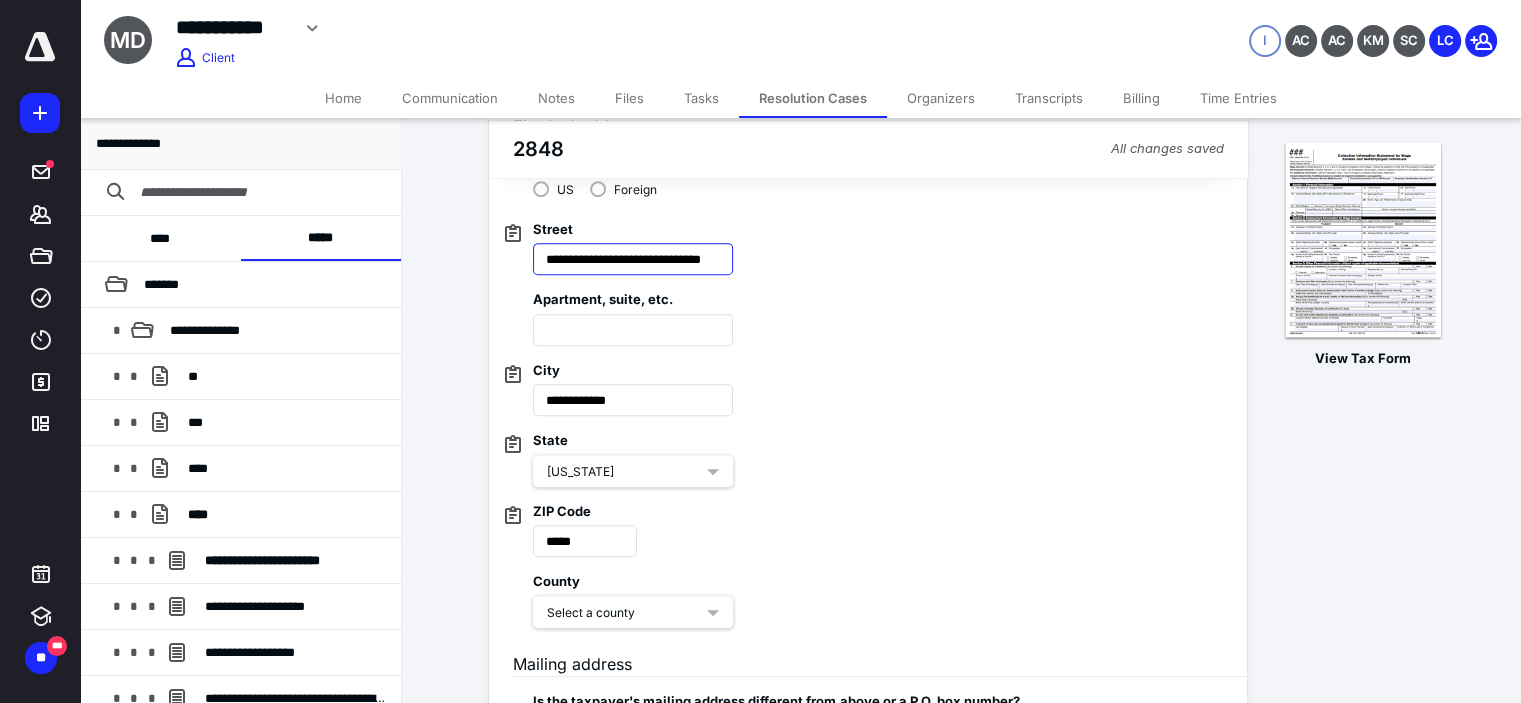 drag, startPoint x: 671, startPoint y: 257, endPoint x: 797, endPoint y: 263, distance: 126.14278 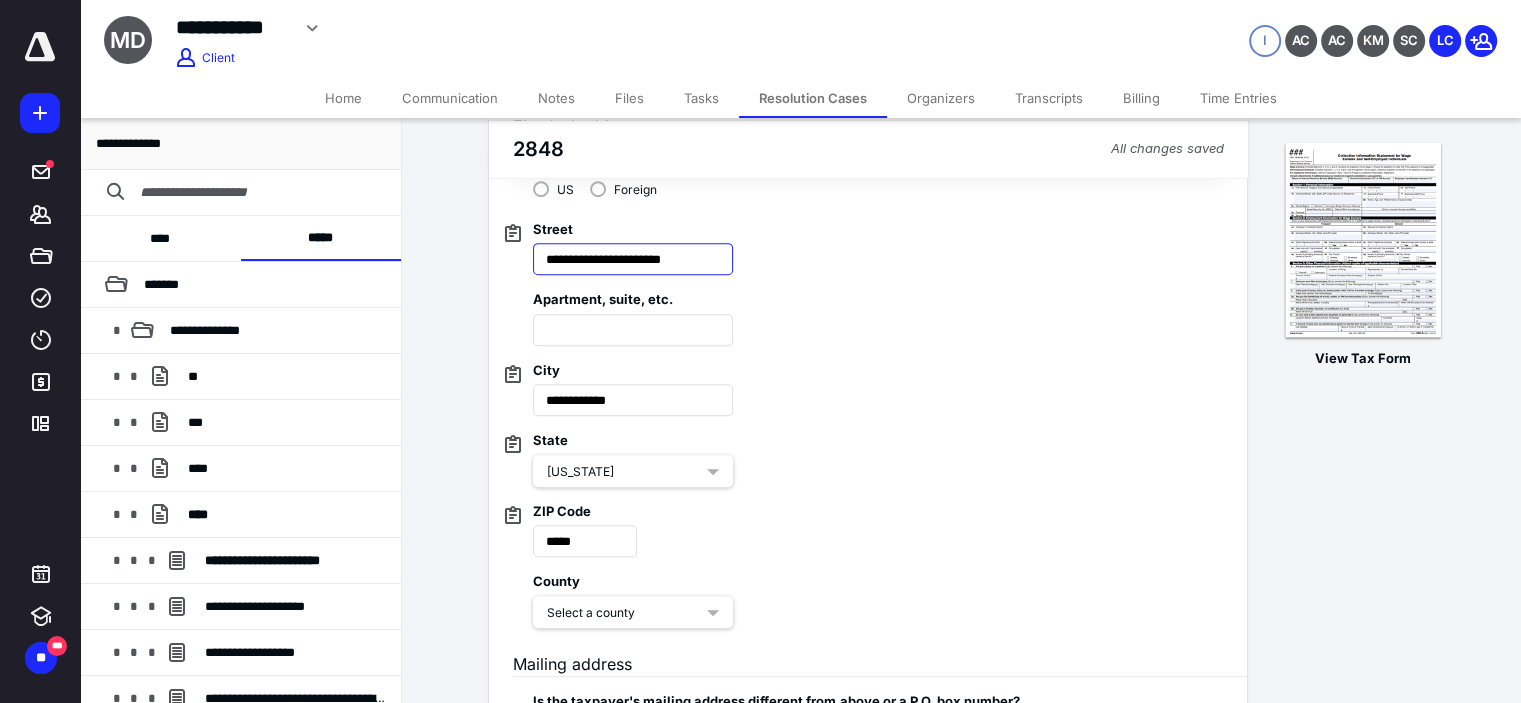 scroll, scrollTop: 0, scrollLeft: 0, axis: both 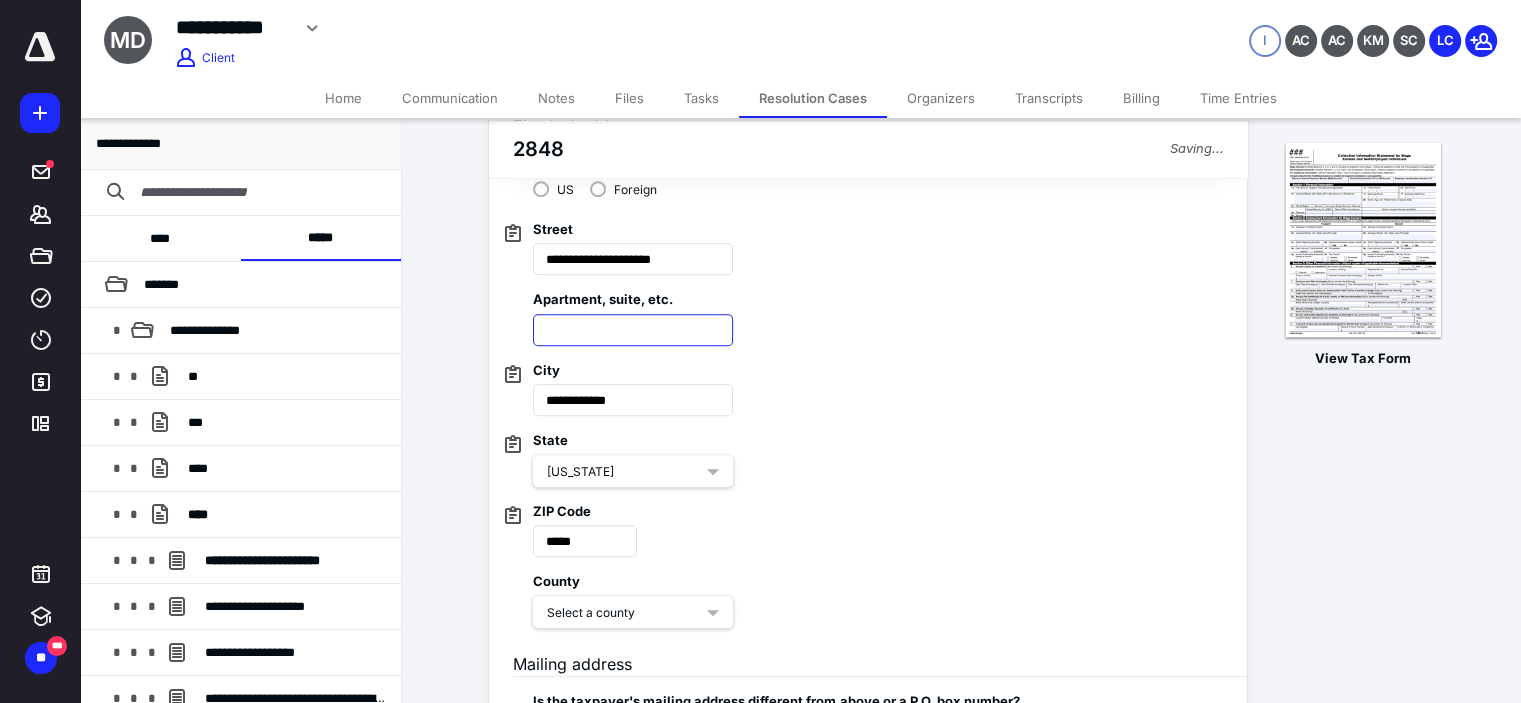 click at bounding box center (633, 330) 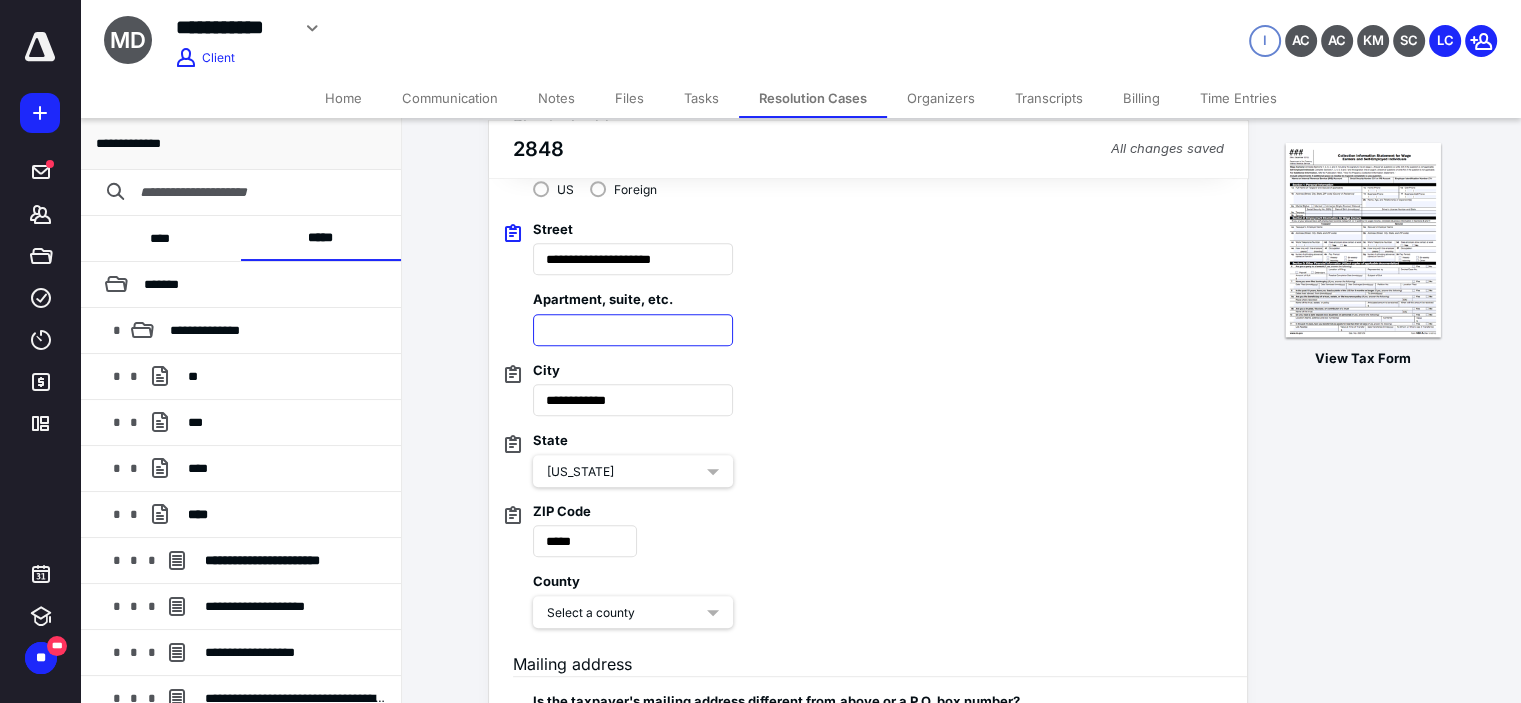 paste on "********" 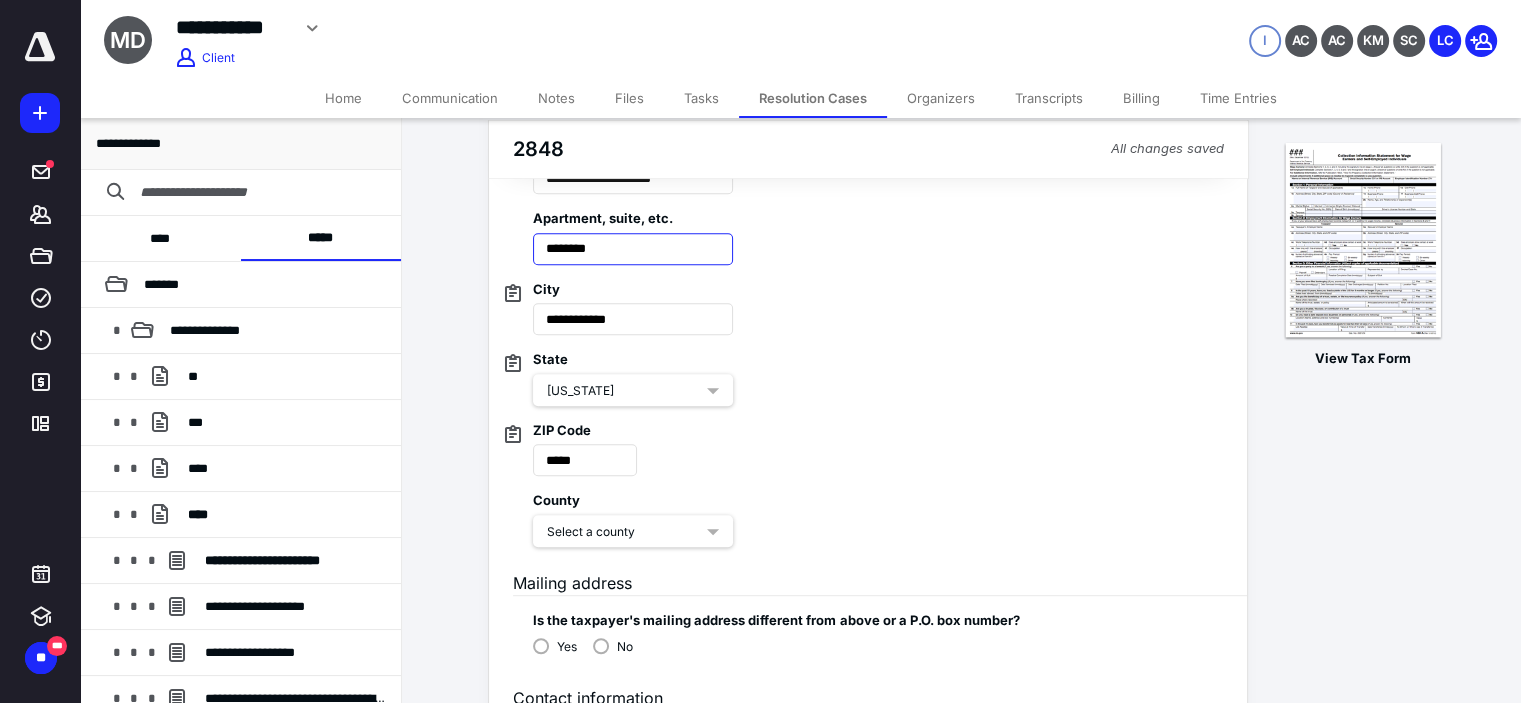 scroll, scrollTop: 1033, scrollLeft: 0, axis: vertical 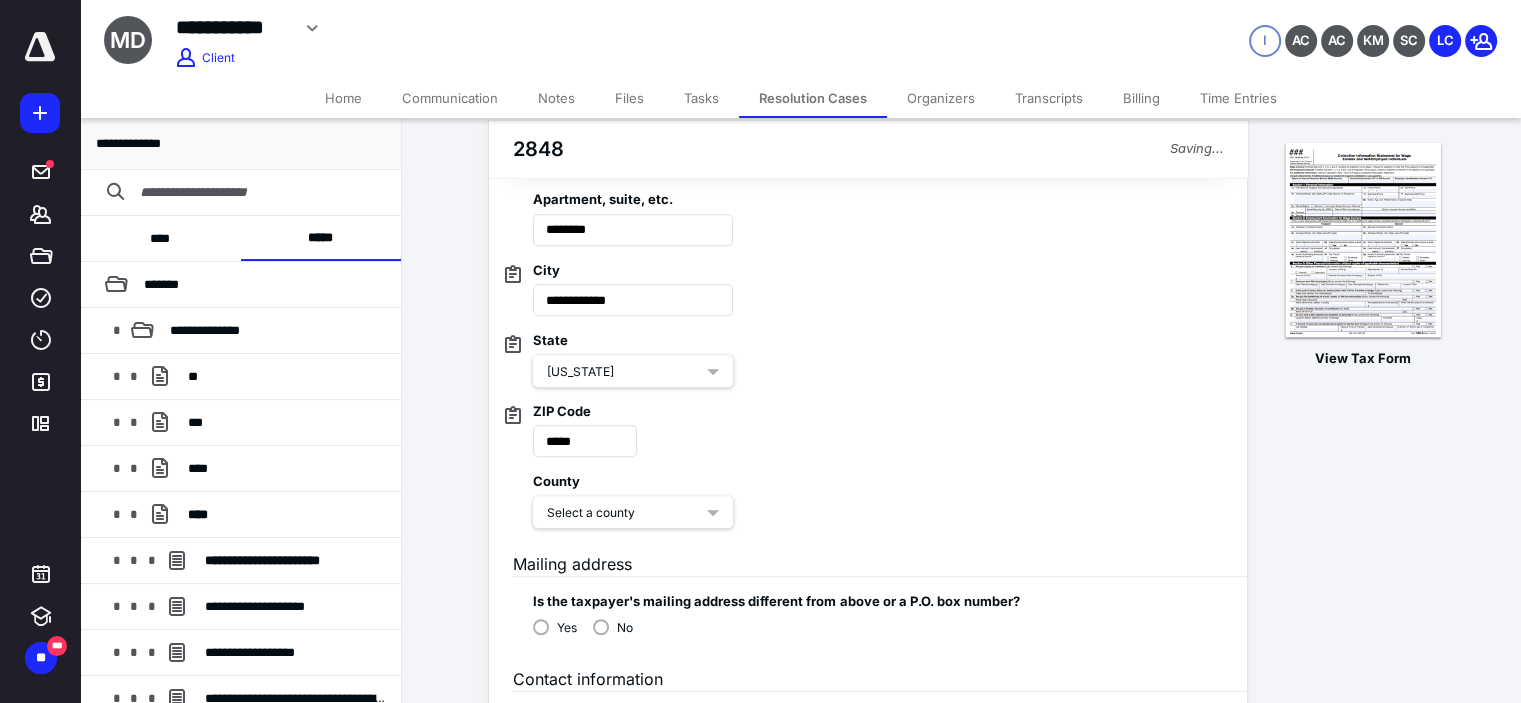 click on "Select a county" at bounding box center (625, 513) 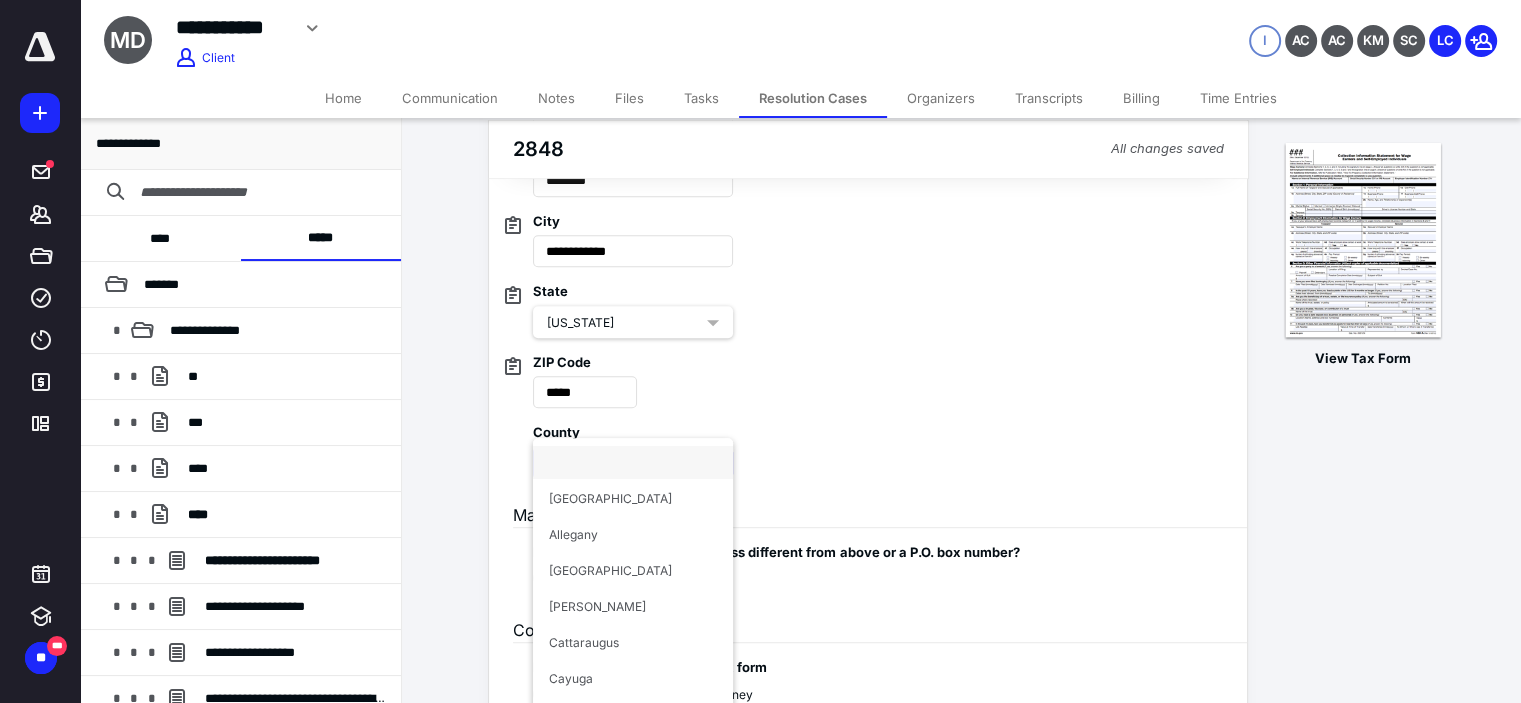 scroll, scrollTop: 1133, scrollLeft: 0, axis: vertical 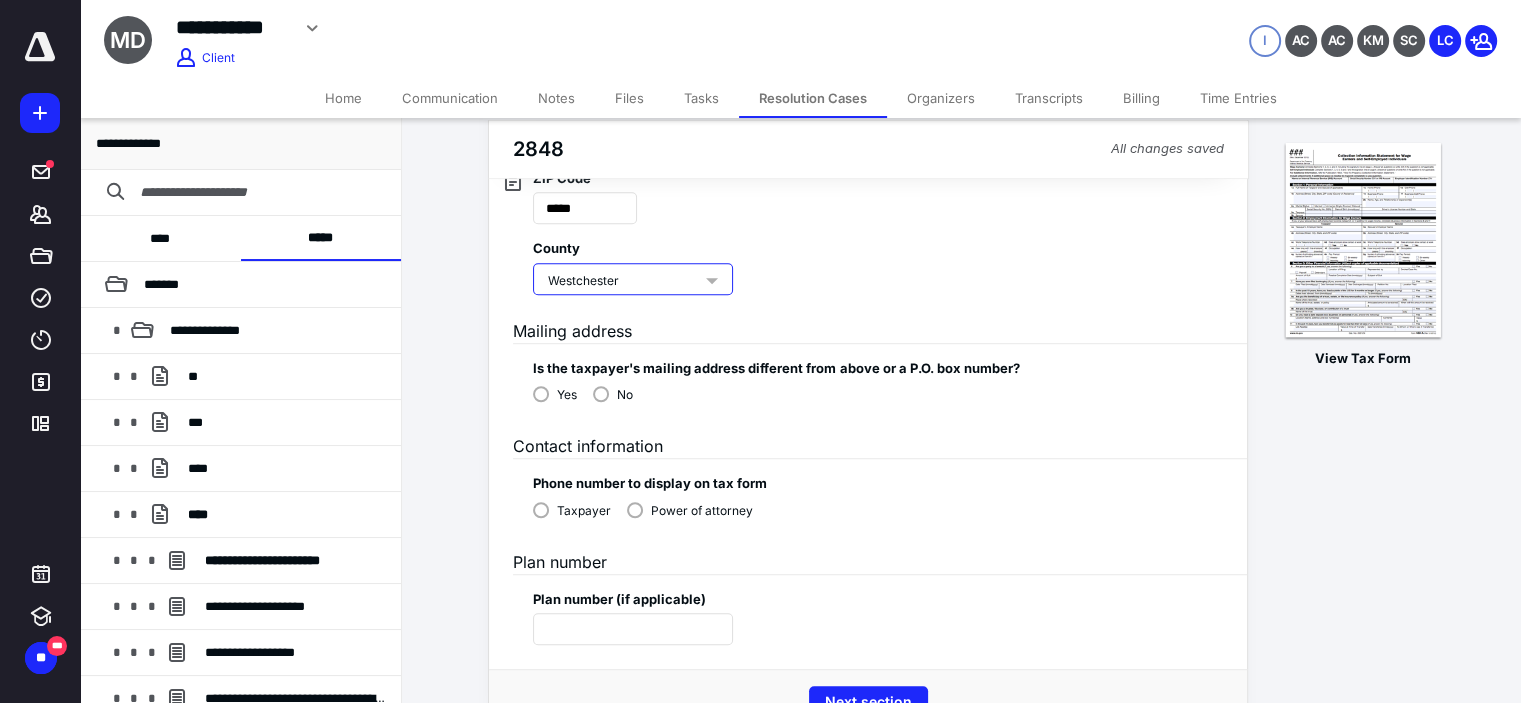click on "No" at bounding box center [613, 393] 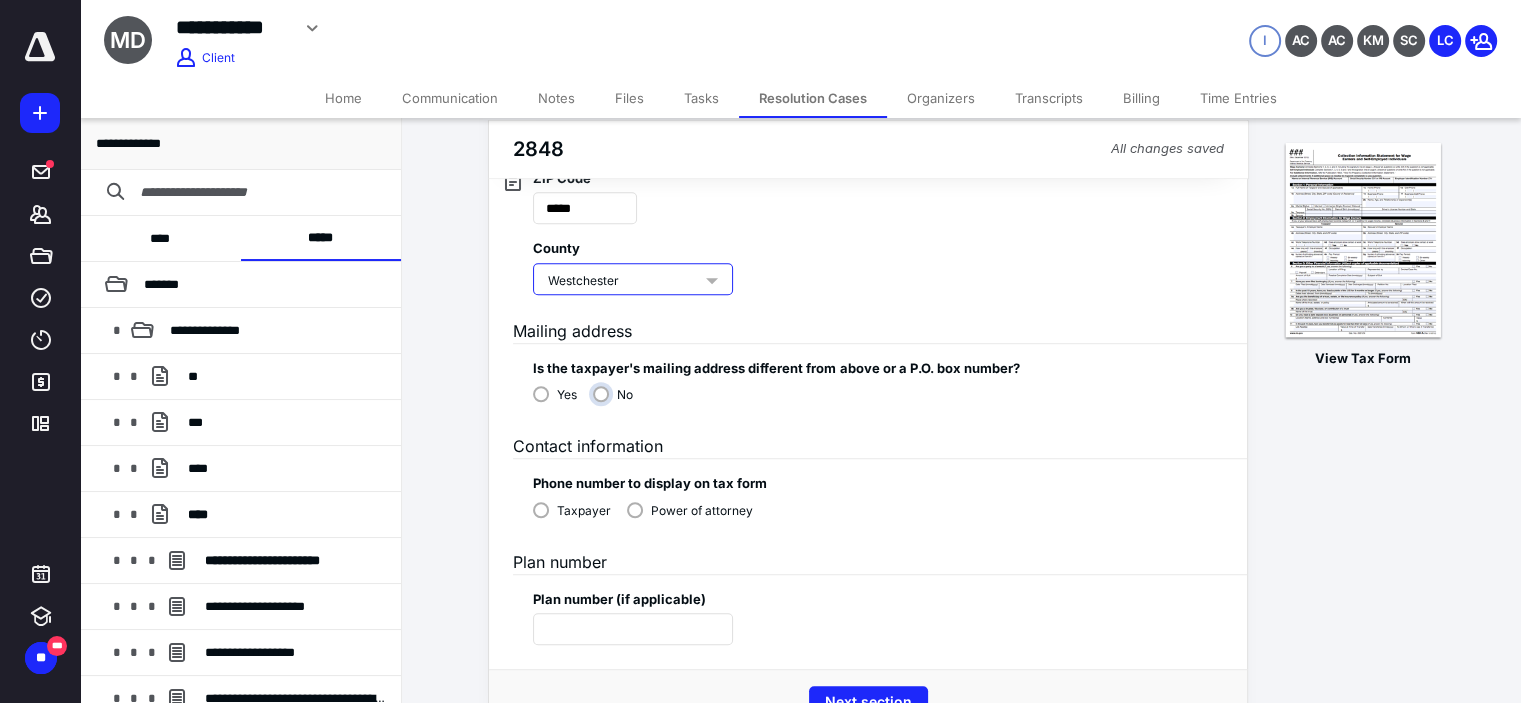 click on "No" at bounding box center [618, 402] 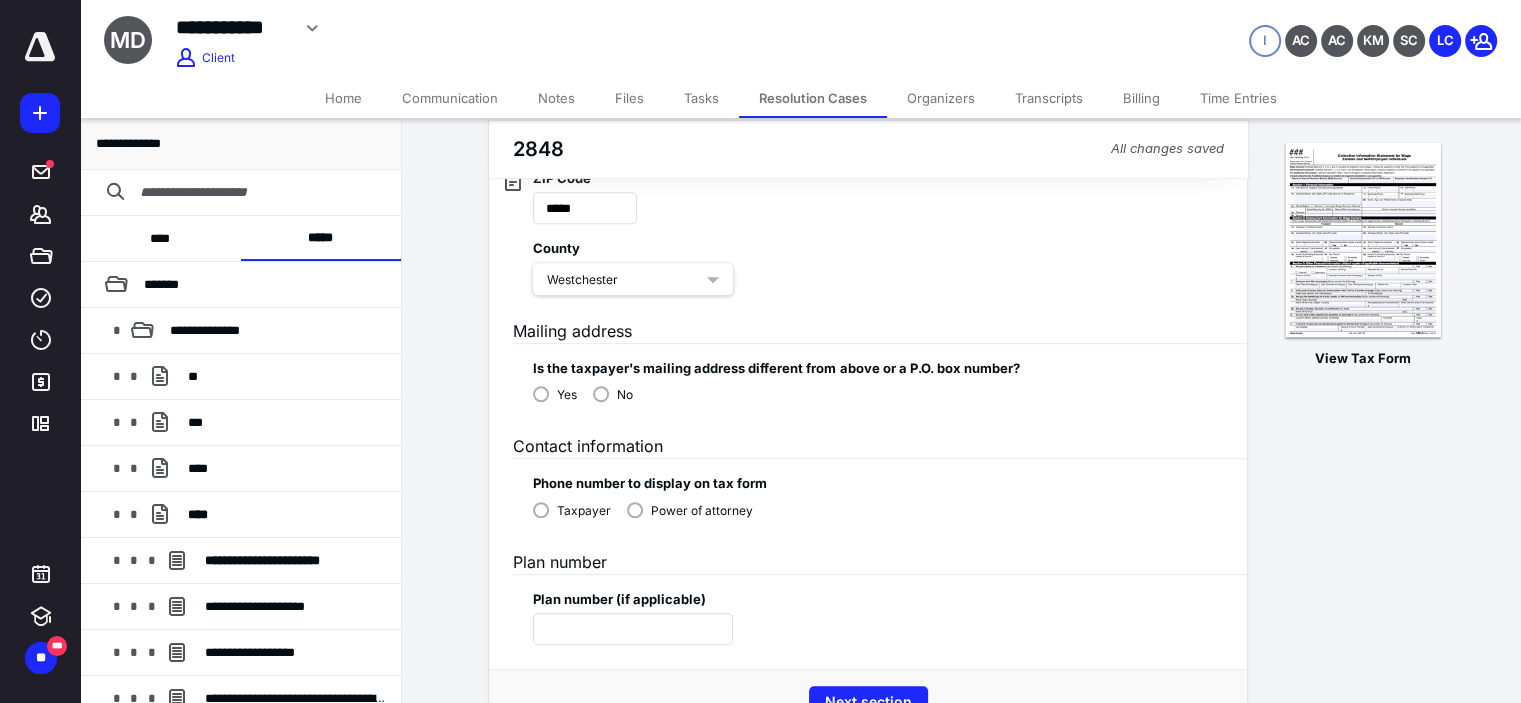 click on "Power of attorney" at bounding box center [690, 509] 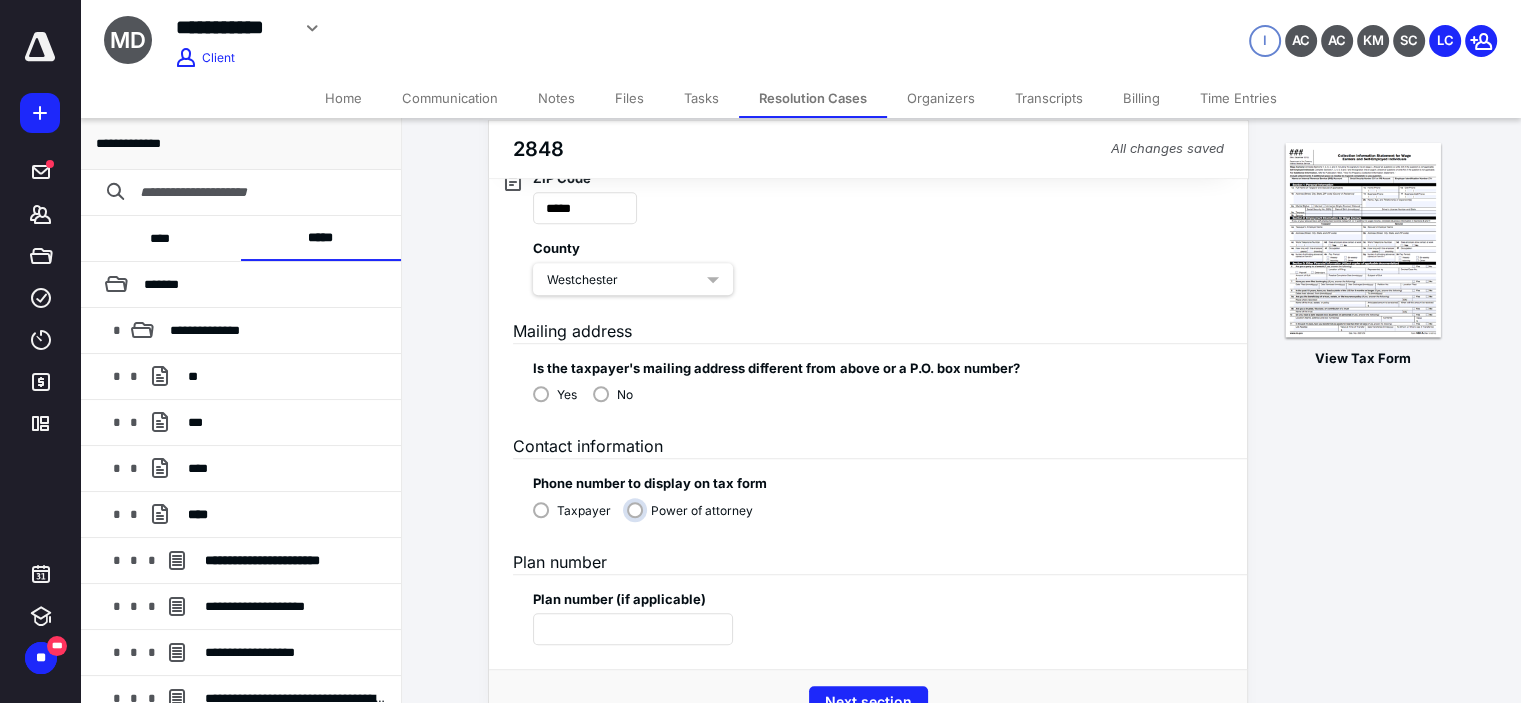 click on "Power of attorney" at bounding box center [695, 518] 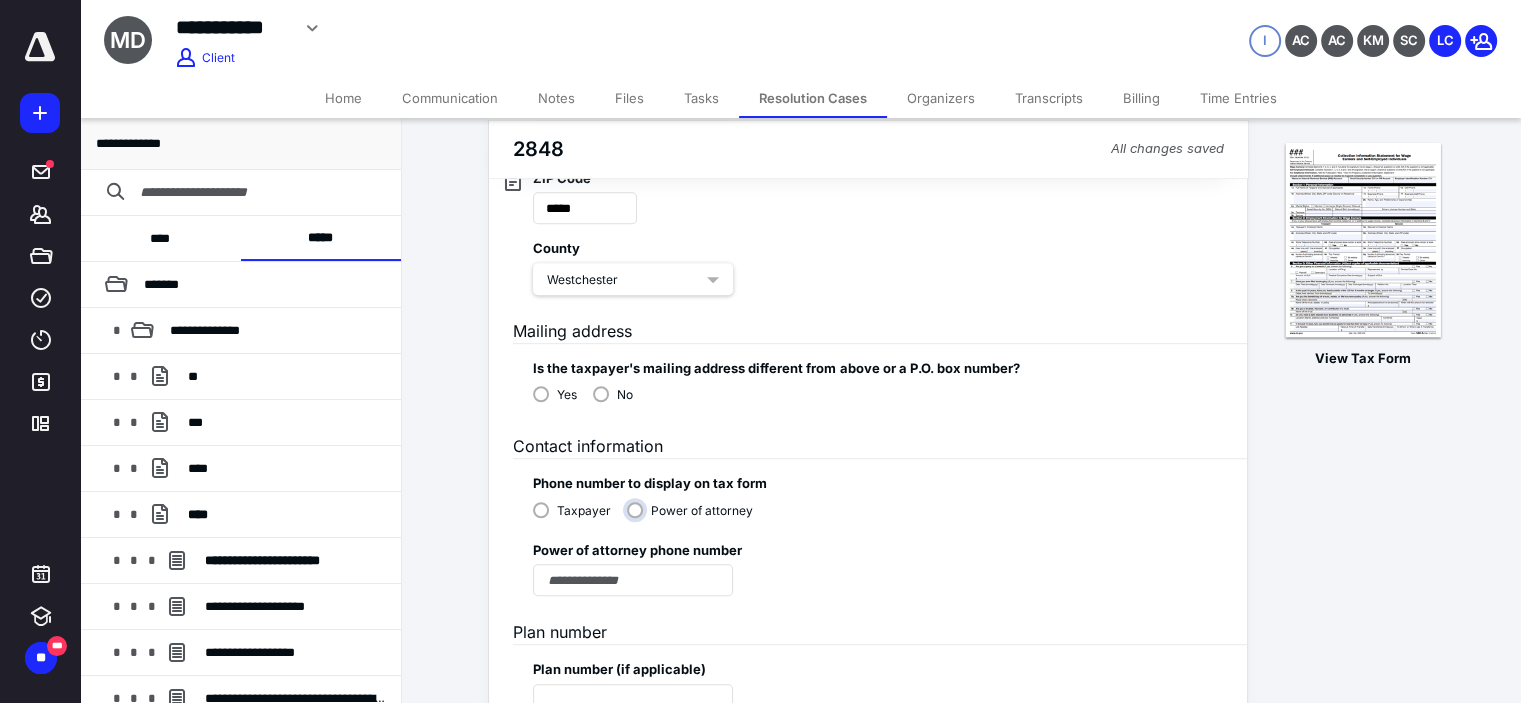 scroll, scrollTop: 1366, scrollLeft: 0, axis: vertical 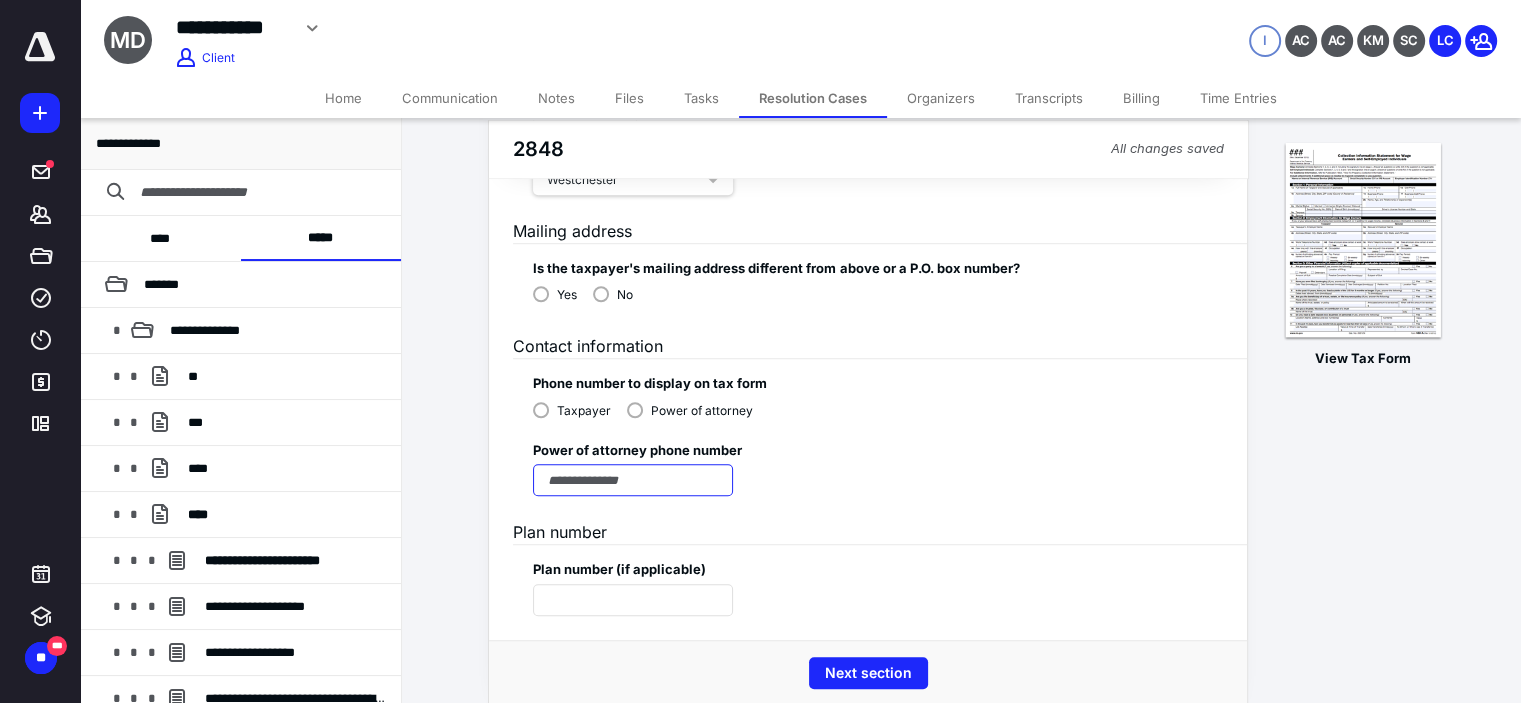 click at bounding box center (633, 480) 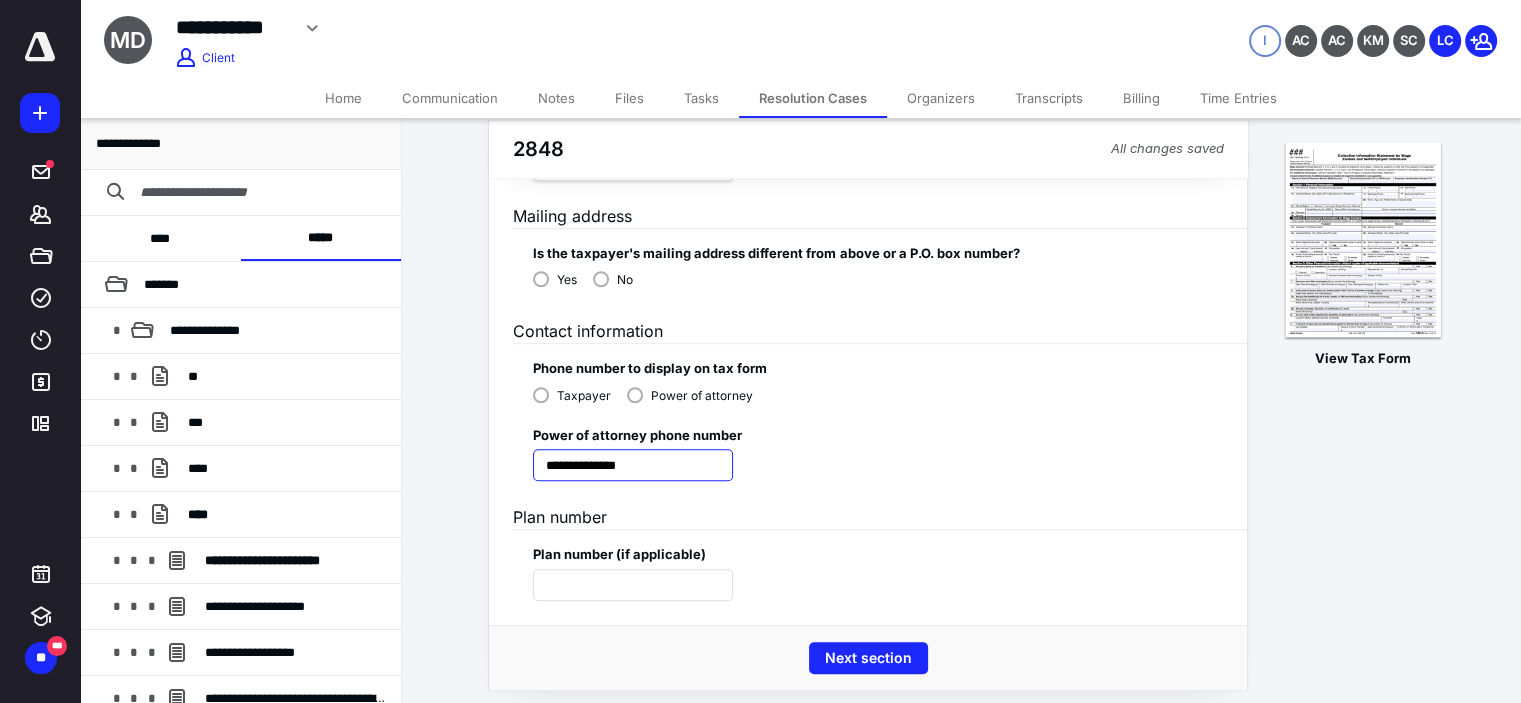 scroll, scrollTop: 1390, scrollLeft: 0, axis: vertical 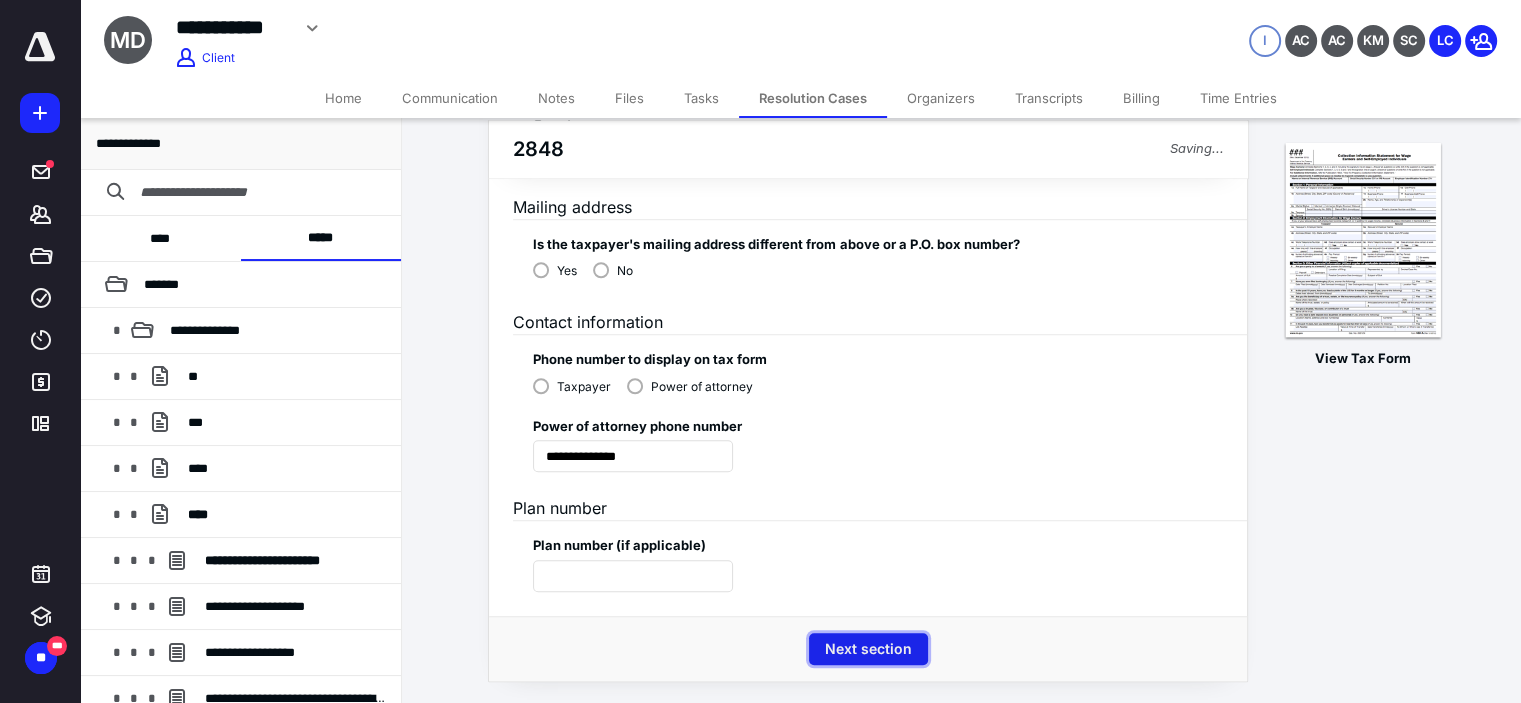 click on "Next section" at bounding box center [868, 649] 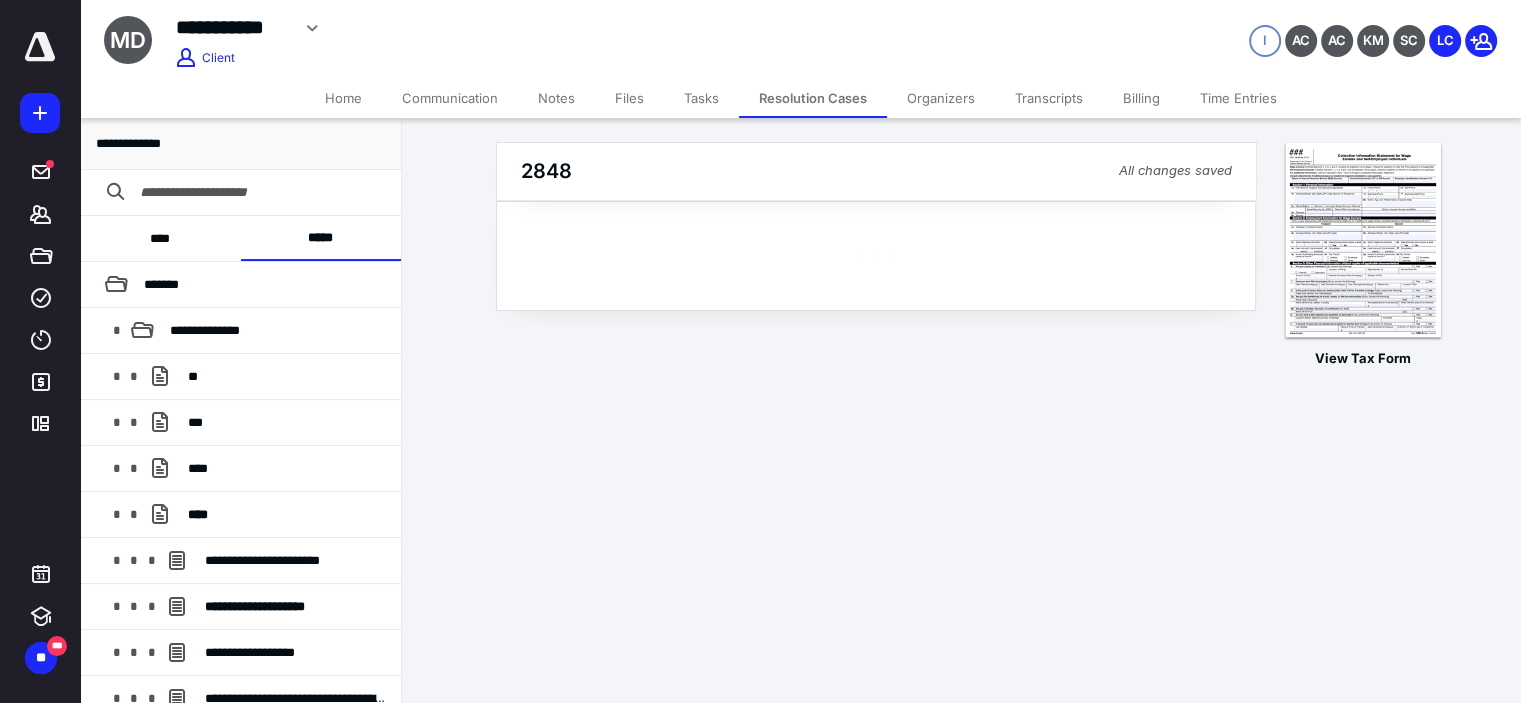 scroll, scrollTop: 0, scrollLeft: 0, axis: both 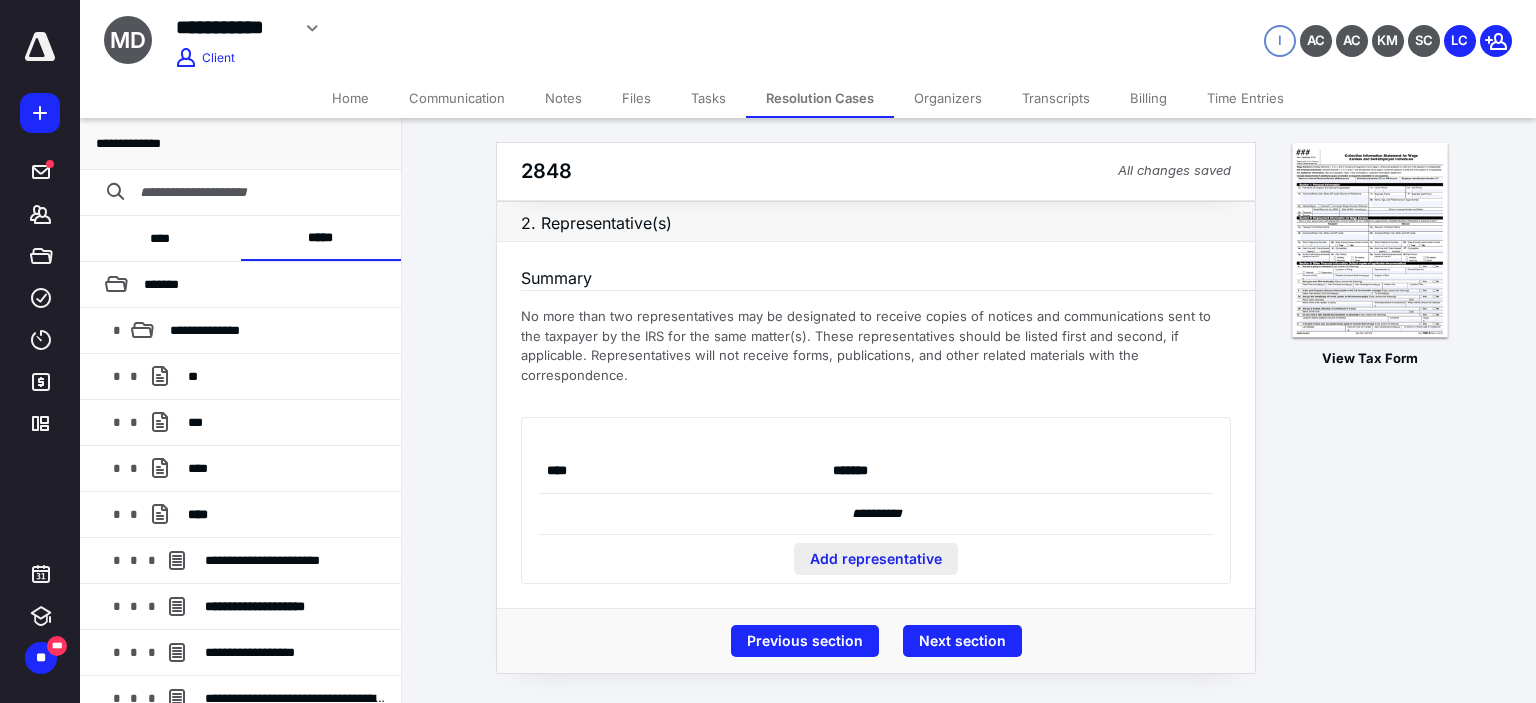 click on "Add representative" at bounding box center [876, 559] 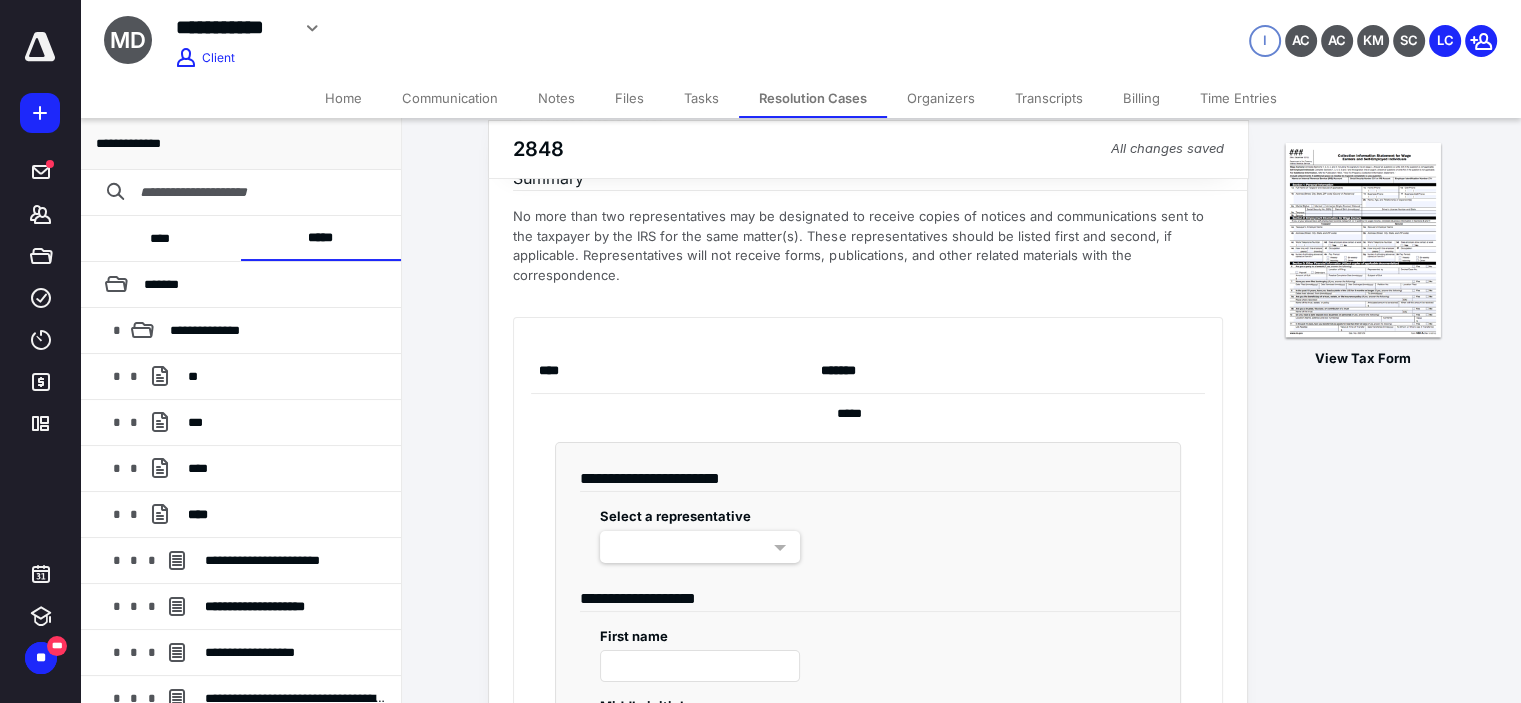 click at bounding box center [700, 547] 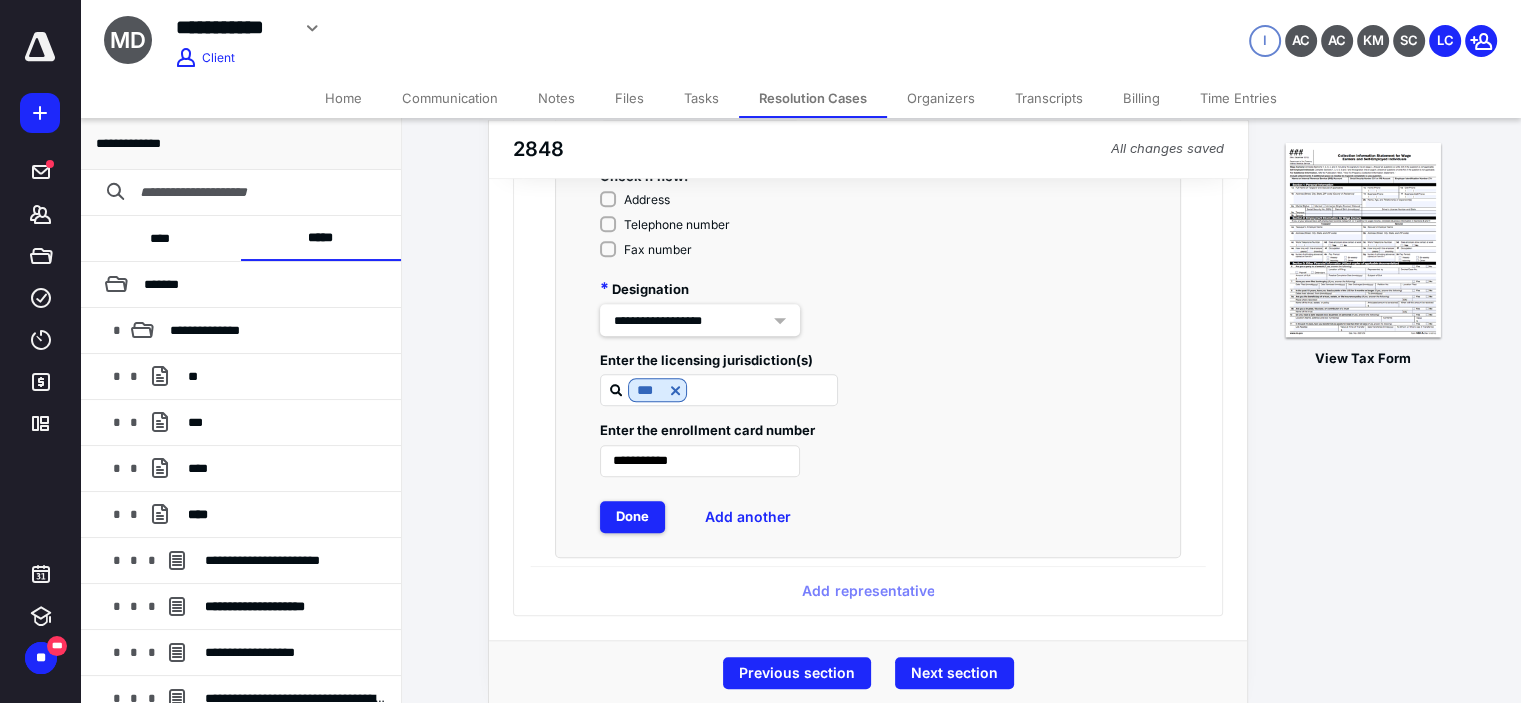 scroll, scrollTop: 1696, scrollLeft: 0, axis: vertical 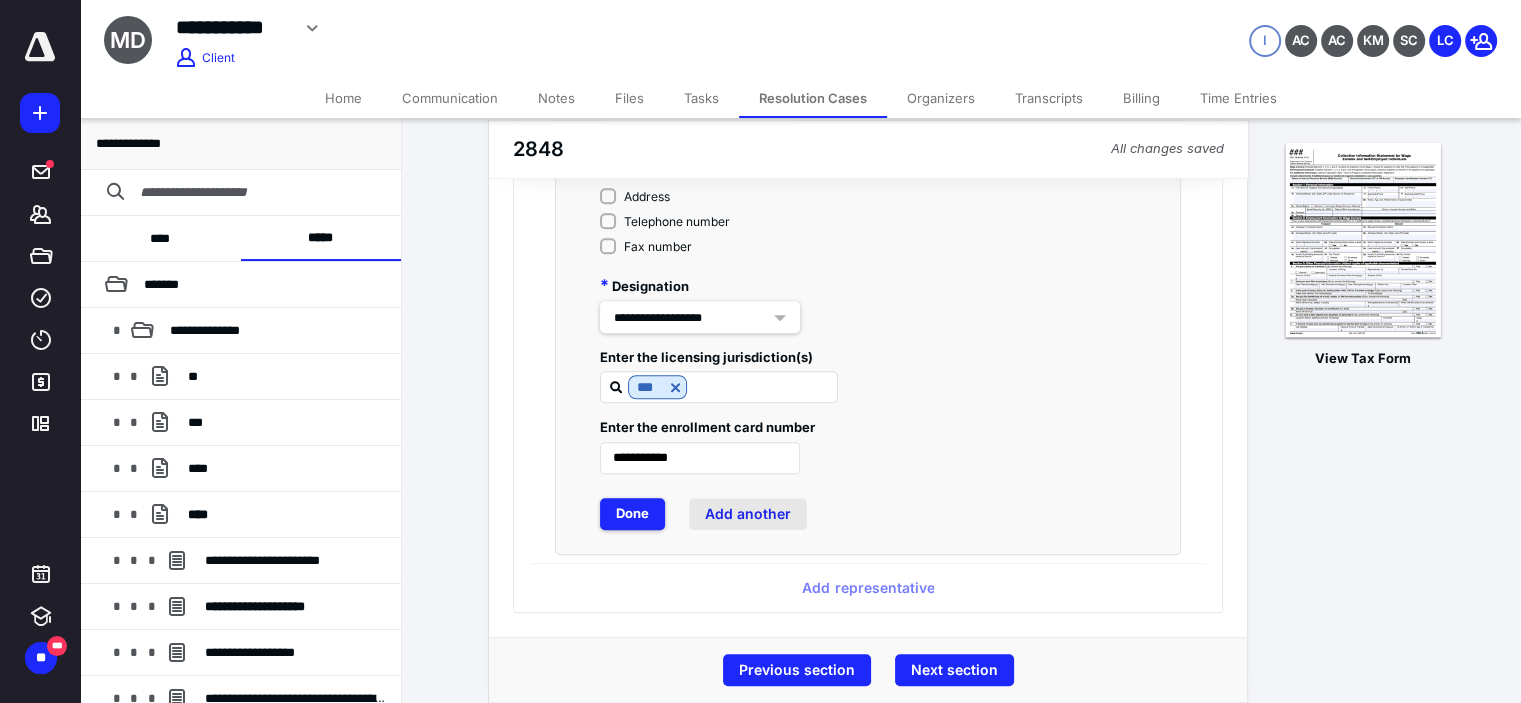 click on "Add another" at bounding box center [748, 514] 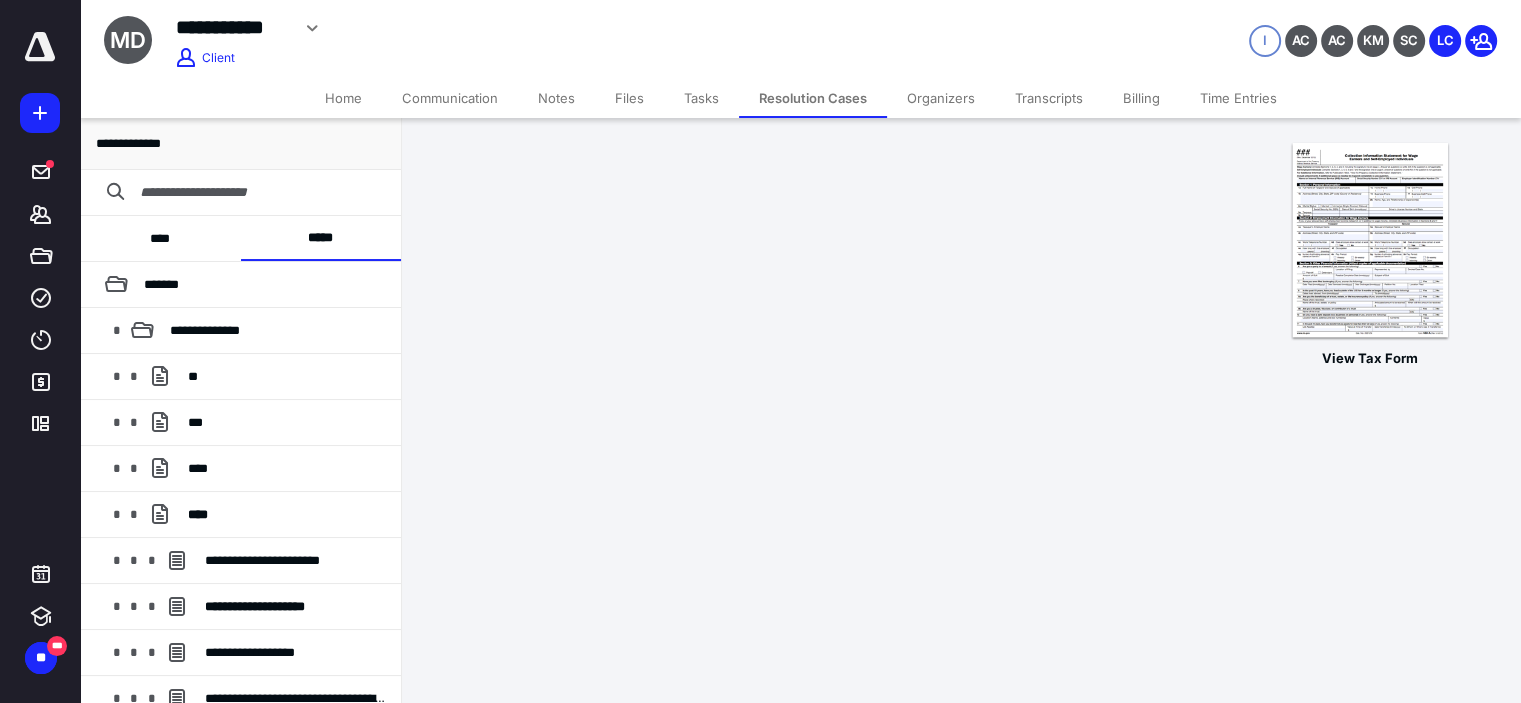 scroll, scrollTop: 0, scrollLeft: 0, axis: both 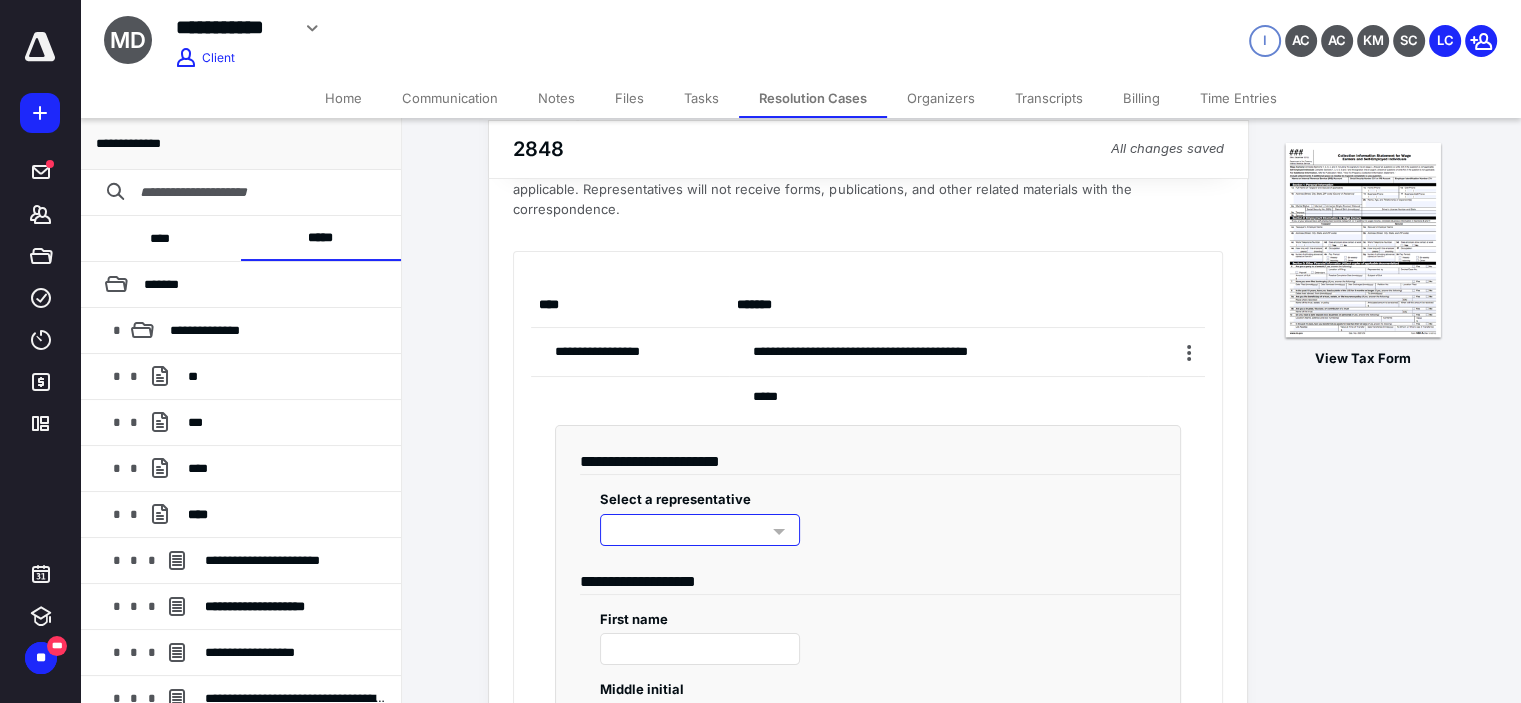 click at bounding box center [700, 530] 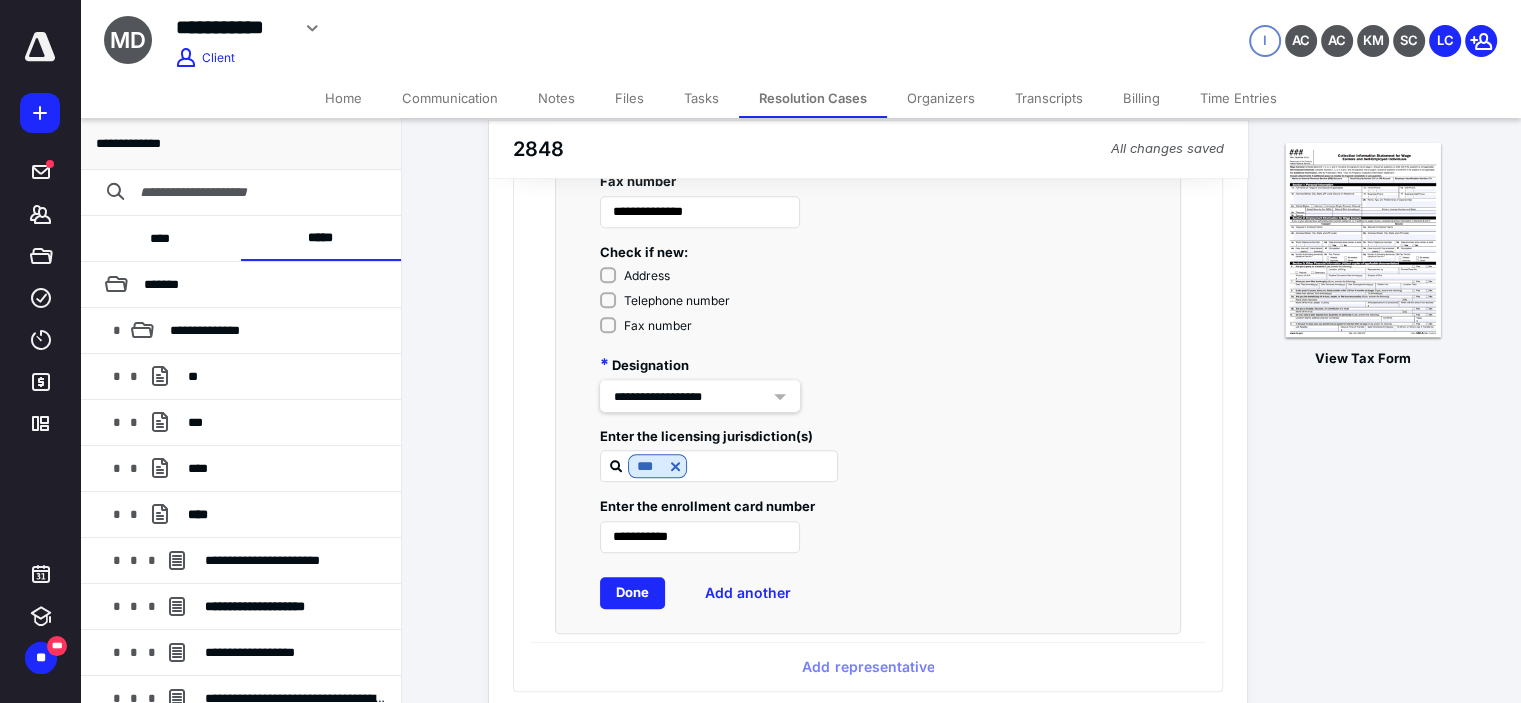 click on "Done" at bounding box center [632, 593] 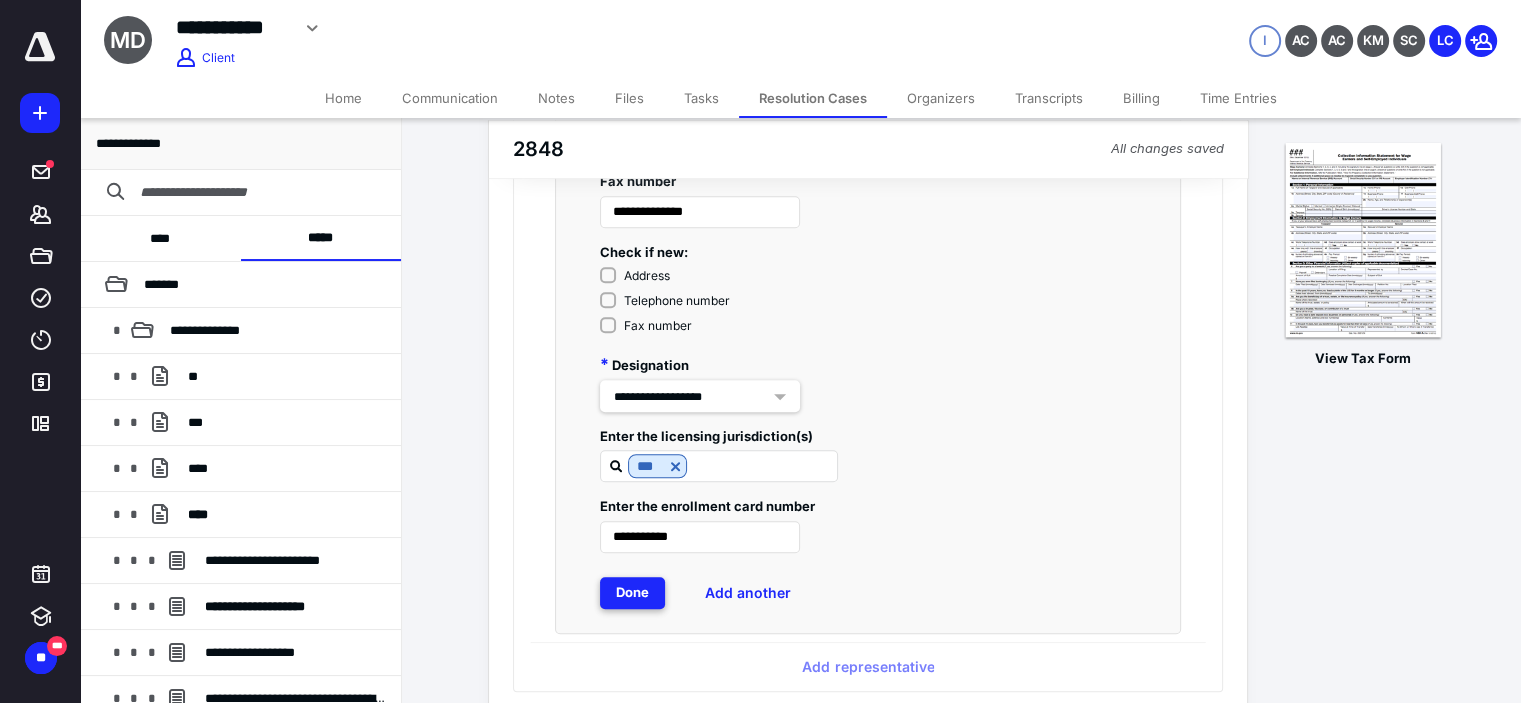 scroll, scrollTop: 30, scrollLeft: 0, axis: vertical 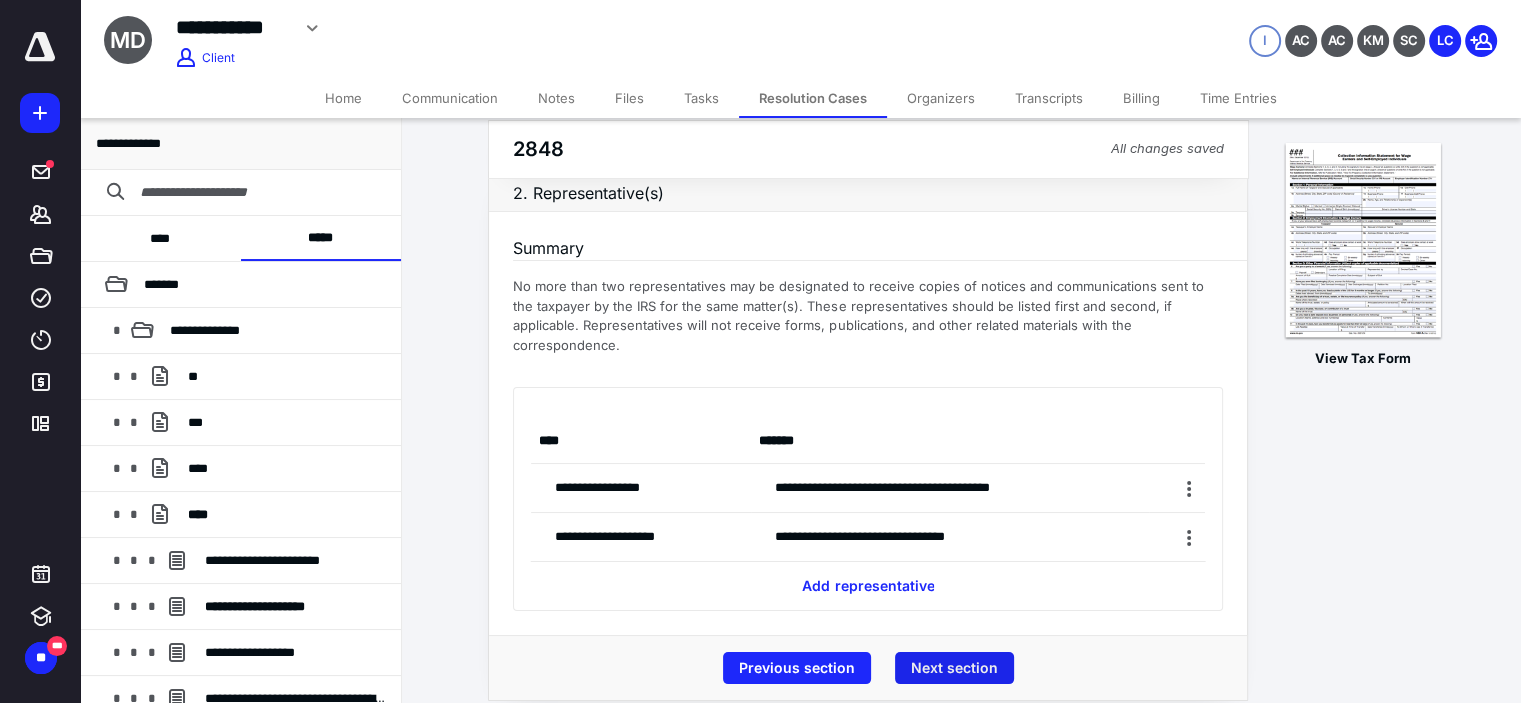 click on "Next section" at bounding box center (954, 668) 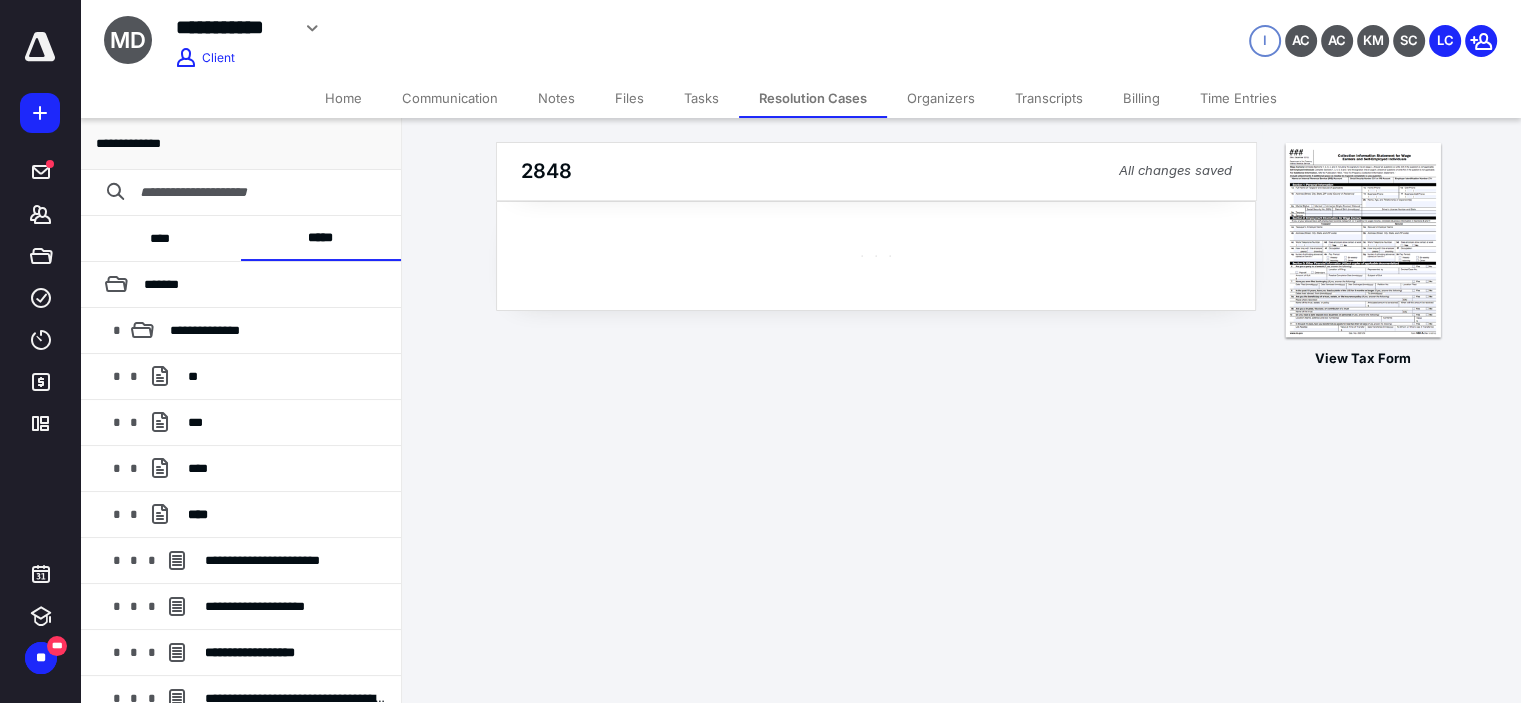 scroll, scrollTop: 0, scrollLeft: 0, axis: both 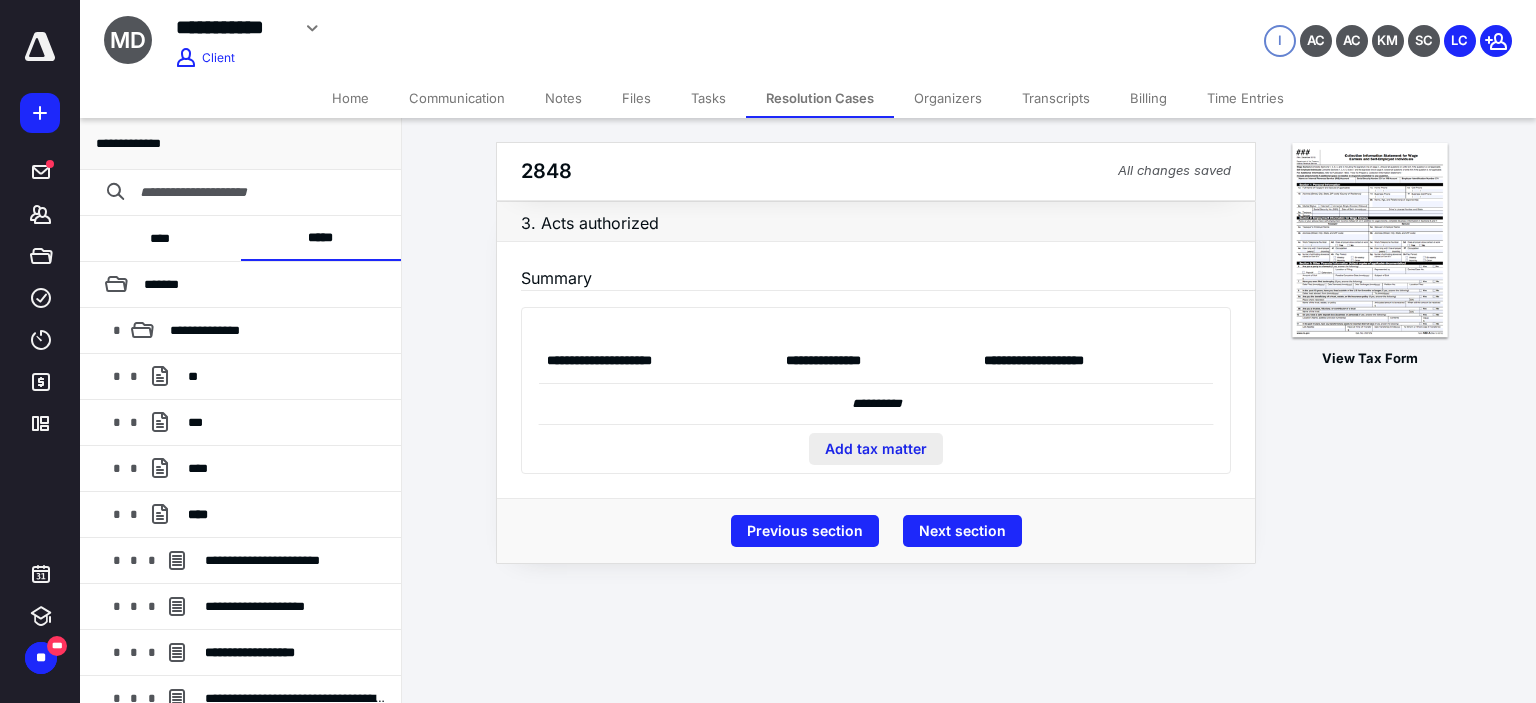 click on "Add tax matter" at bounding box center (876, 449) 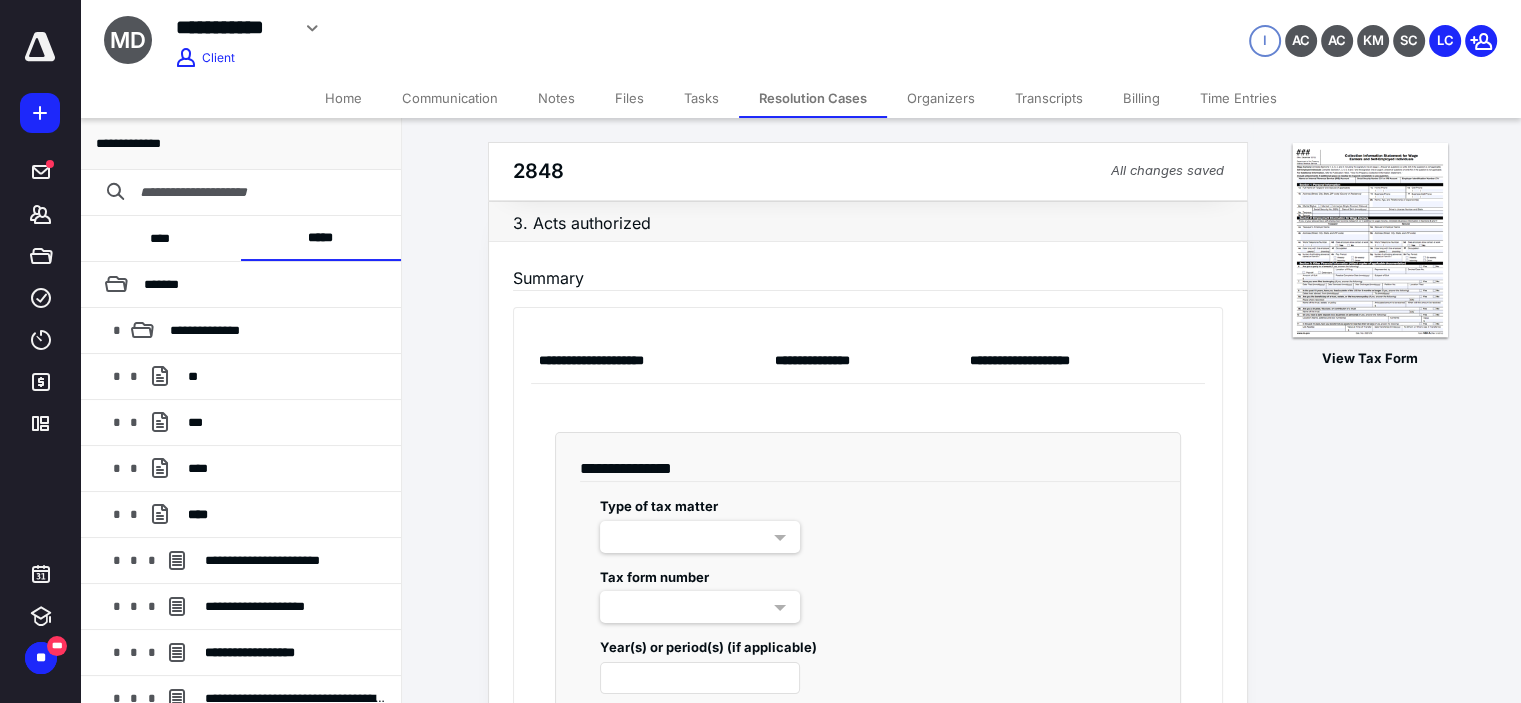 click at bounding box center [700, 537] 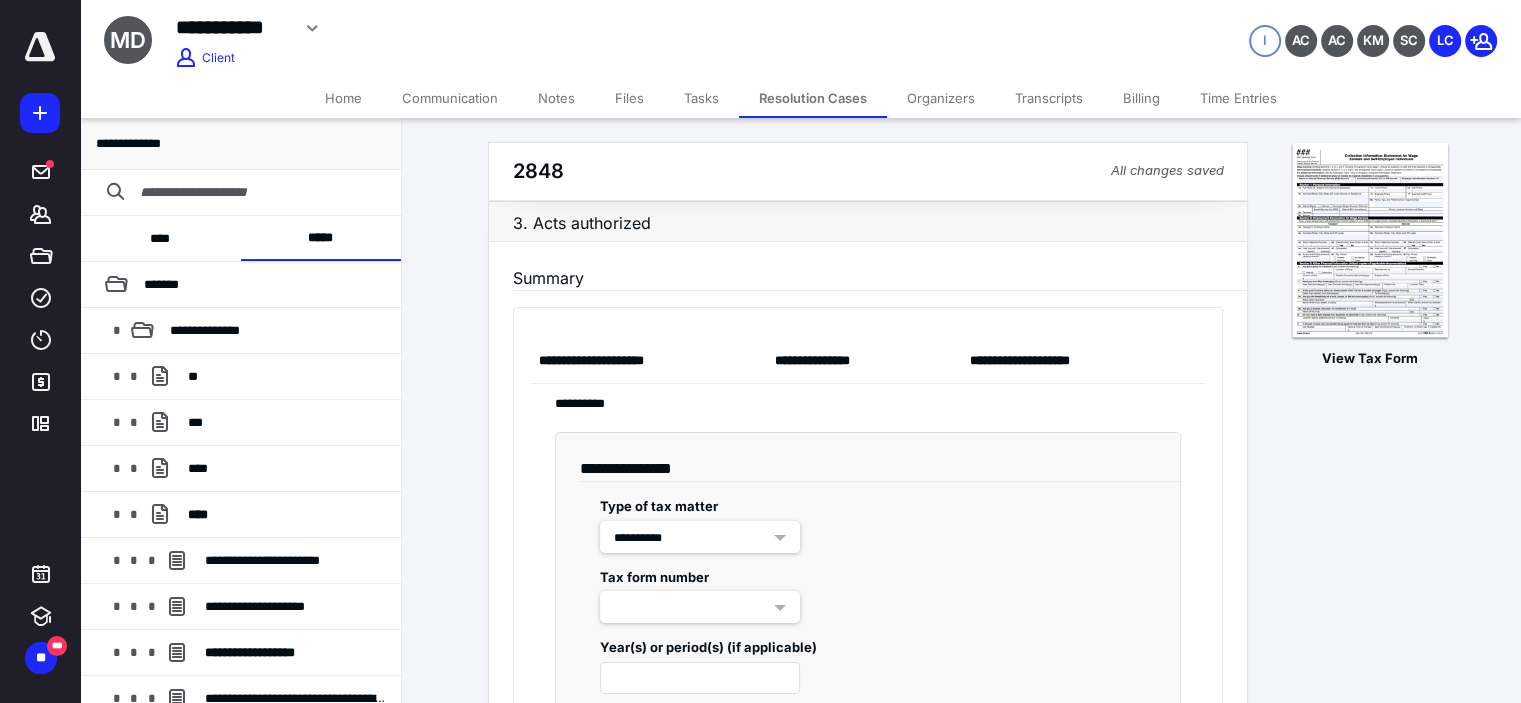 click at bounding box center [700, 607] 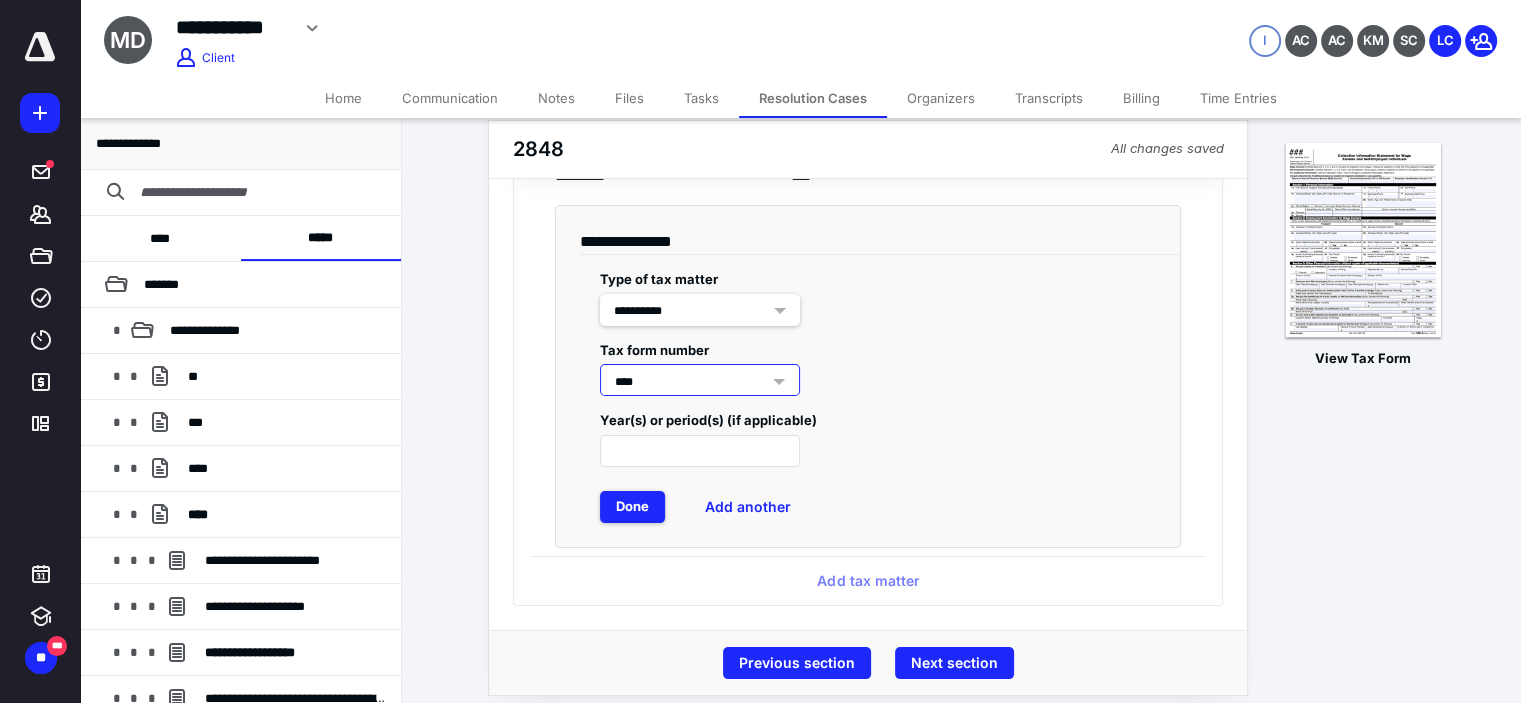 scroll, scrollTop: 233, scrollLeft: 0, axis: vertical 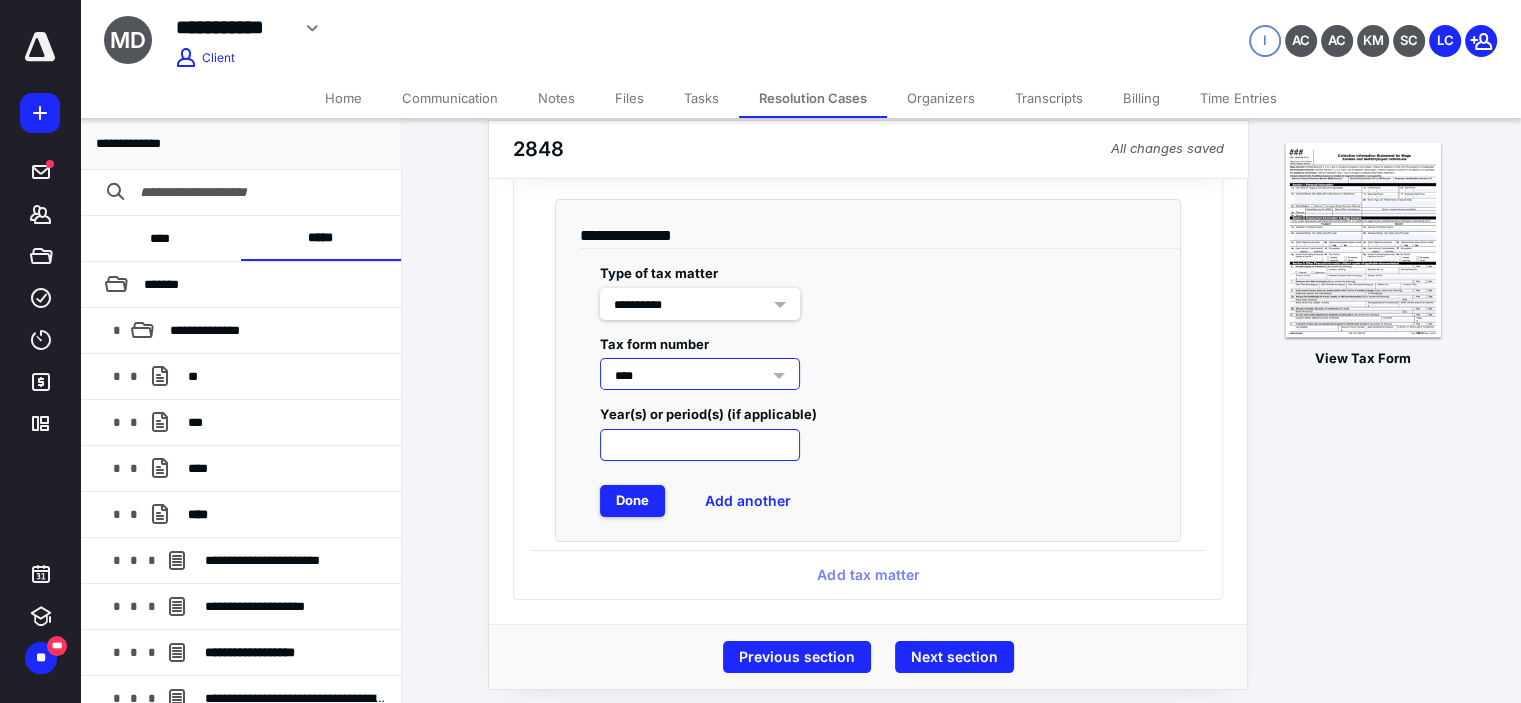 click at bounding box center [700, 445] 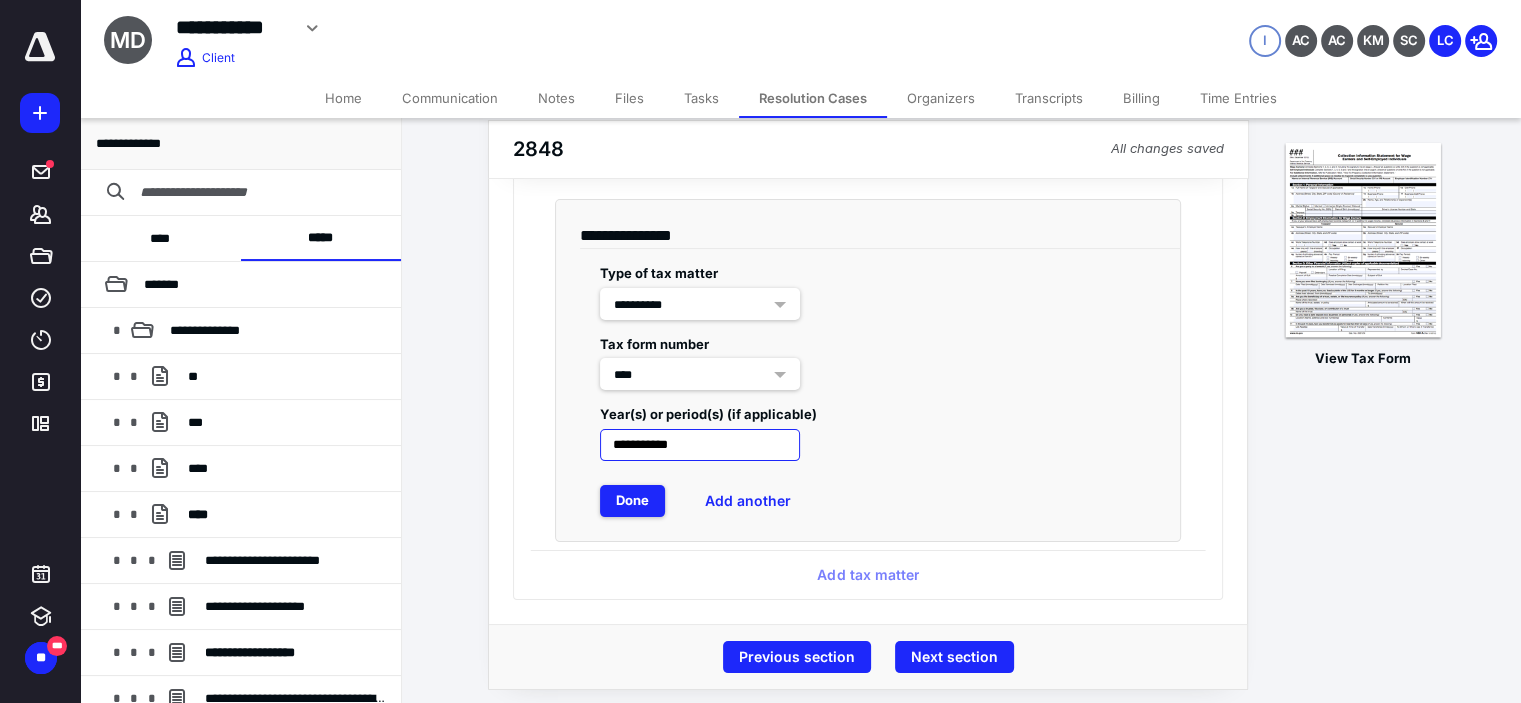 click on "**********" at bounding box center [700, 445] 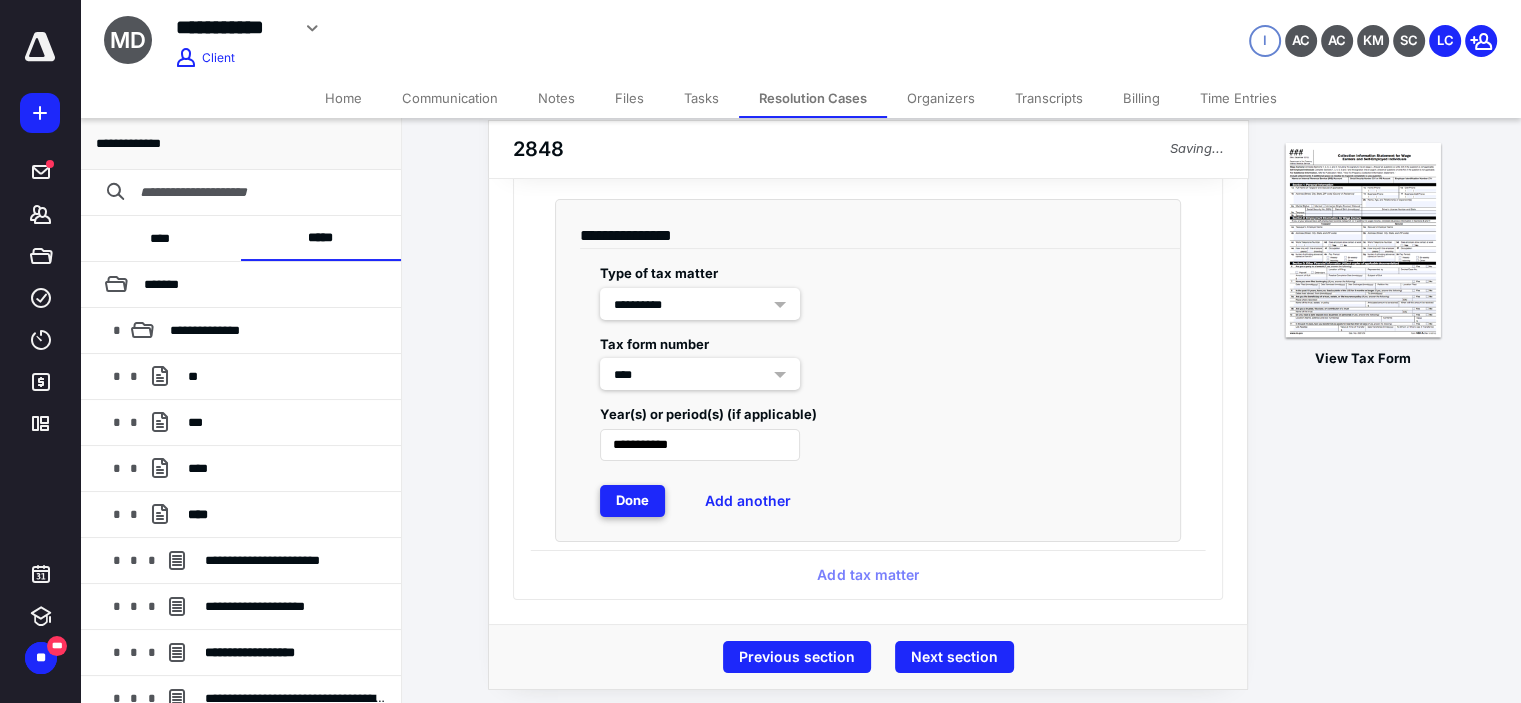 click on "Done" at bounding box center [632, 501] 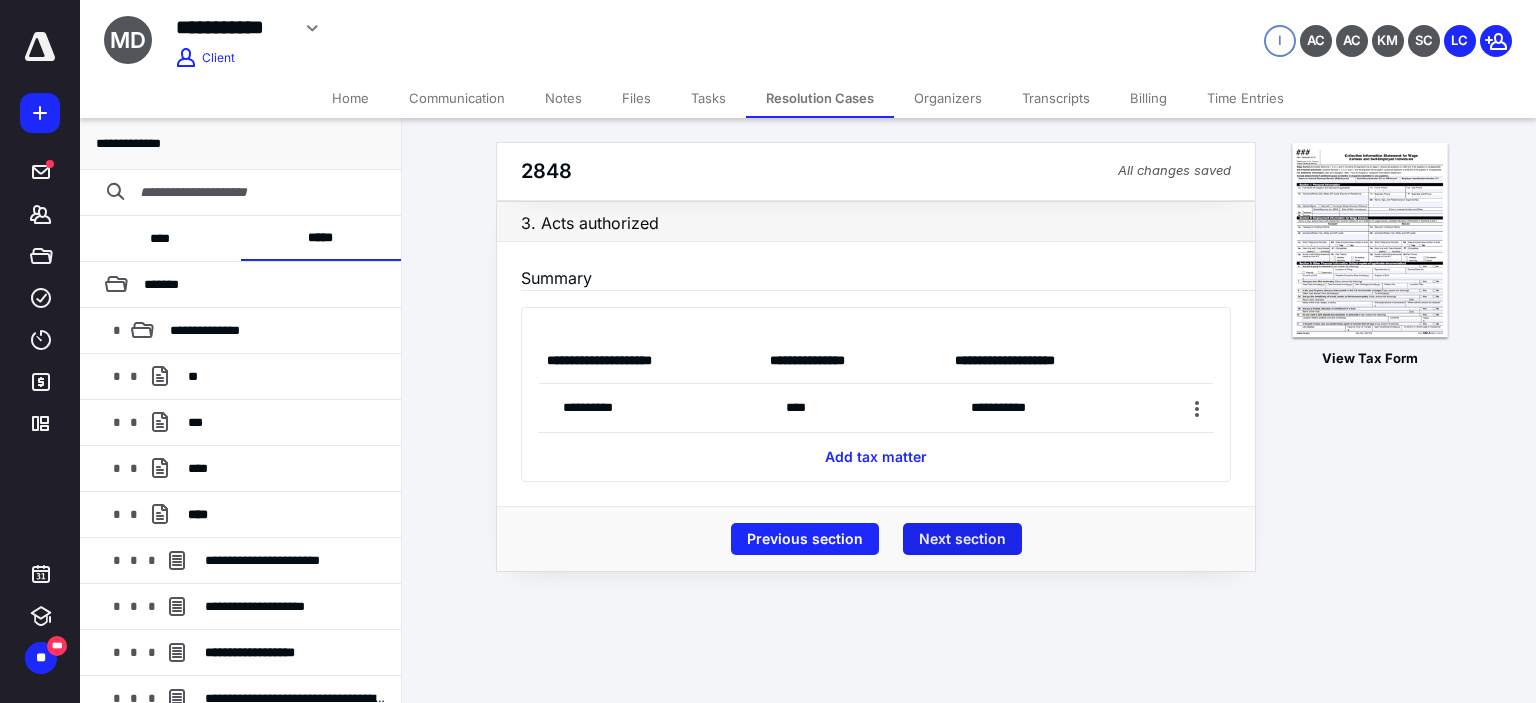 click on "Next section" at bounding box center (962, 539) 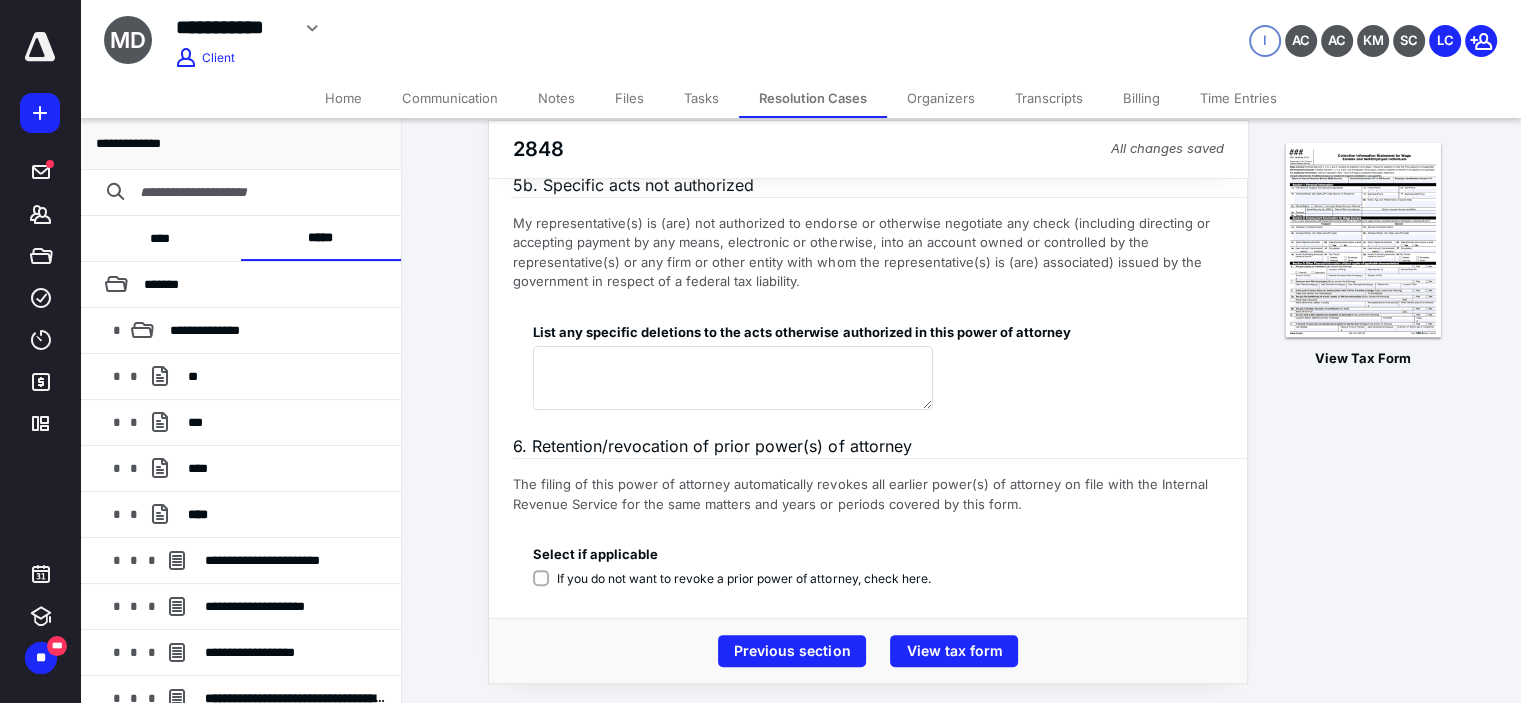 scroll, scrollTop: 415, scrollLeft: 0, axis: vertical 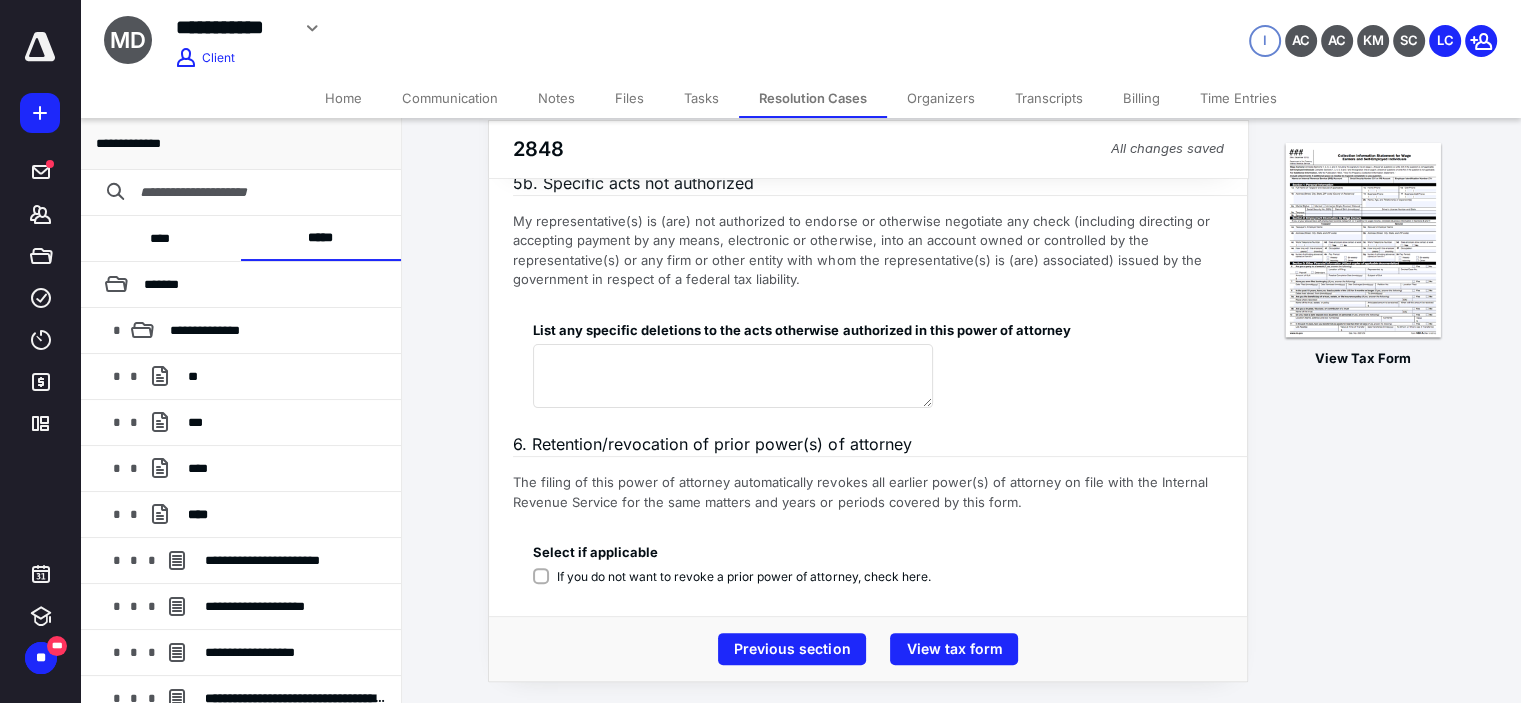click on "If you do not want to revoke a prior power of attorney, check here." at bounding box center (743, 577) 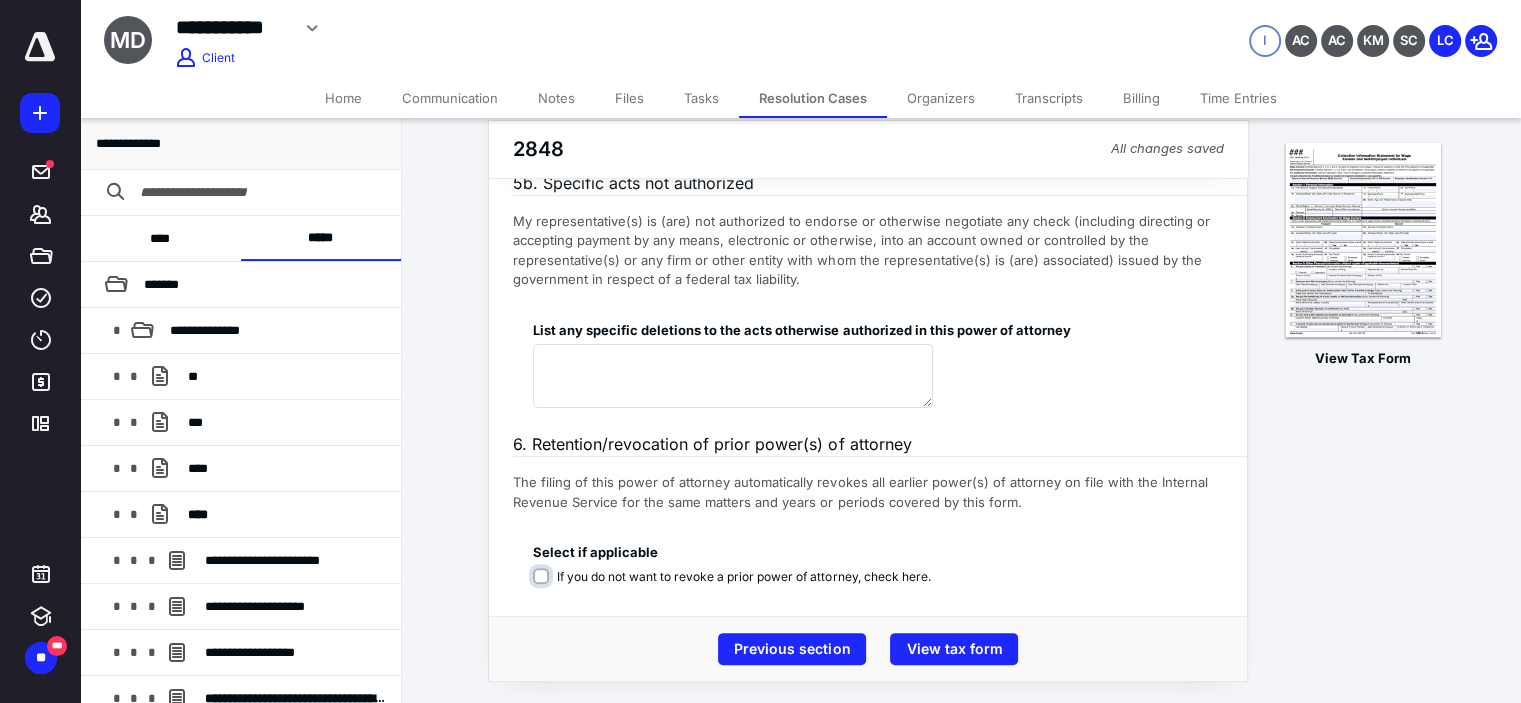 click on "If you do not want to revoke a prior power of attorney, check here." at bounding box center [735, 587] 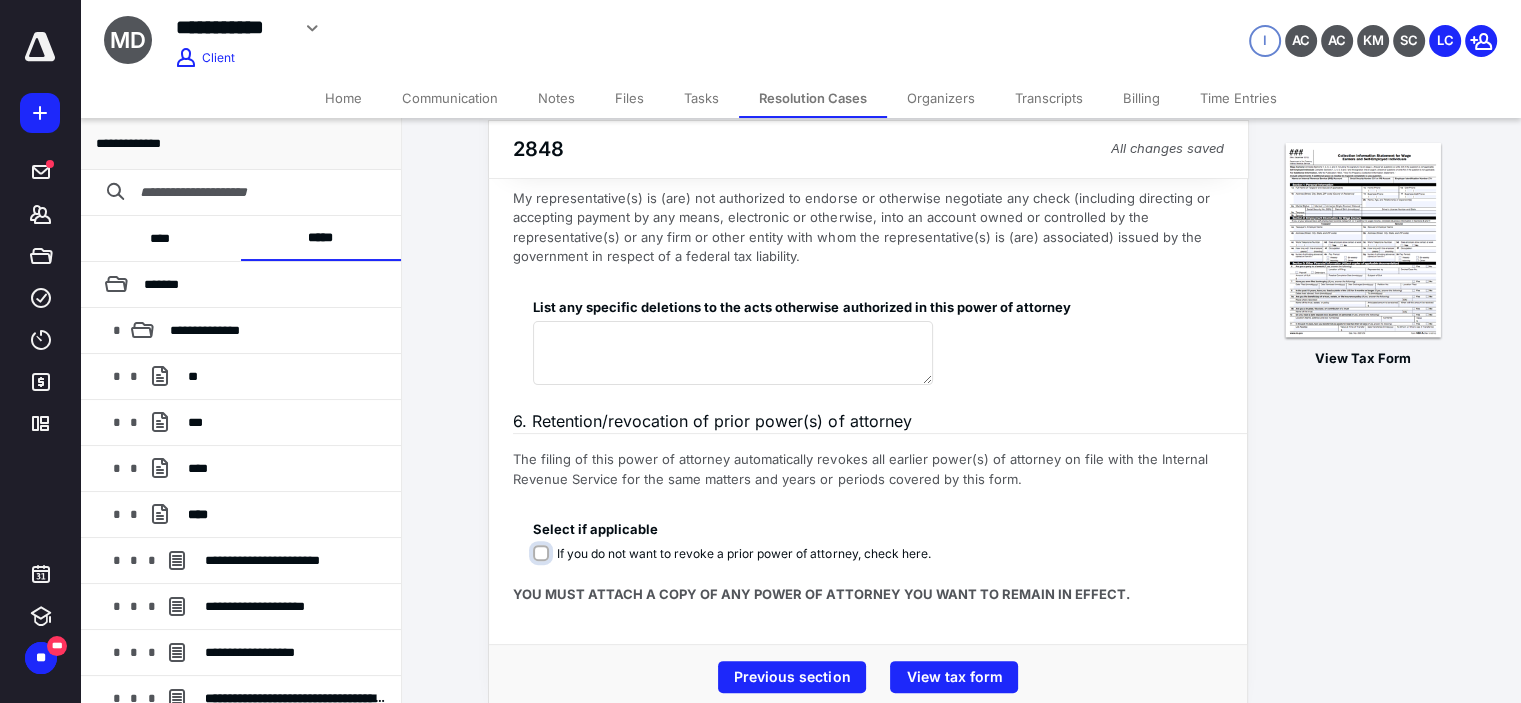 scroll, scrollTop: 467, scrollLeft: 0, axis: vertical 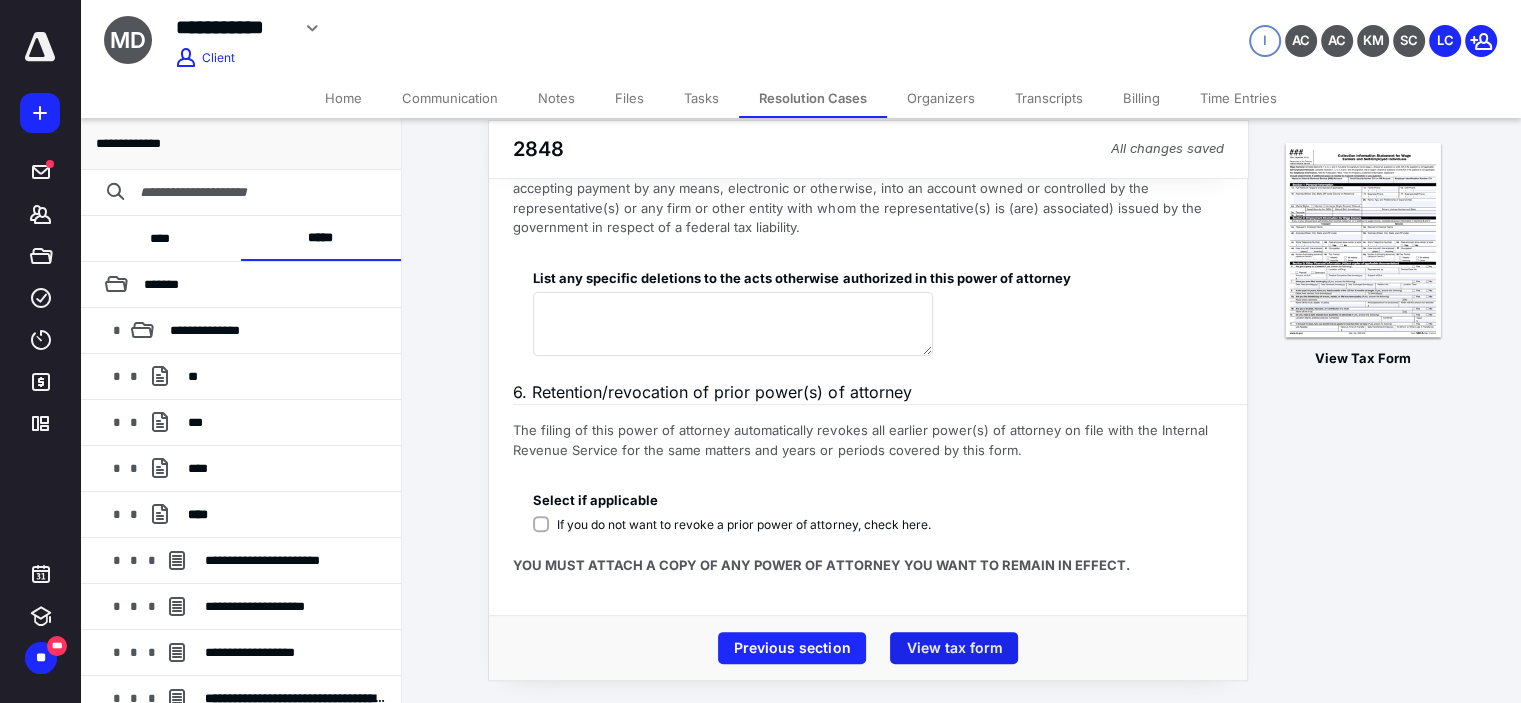 click on "View tax form" at bounding box center (954, 648) 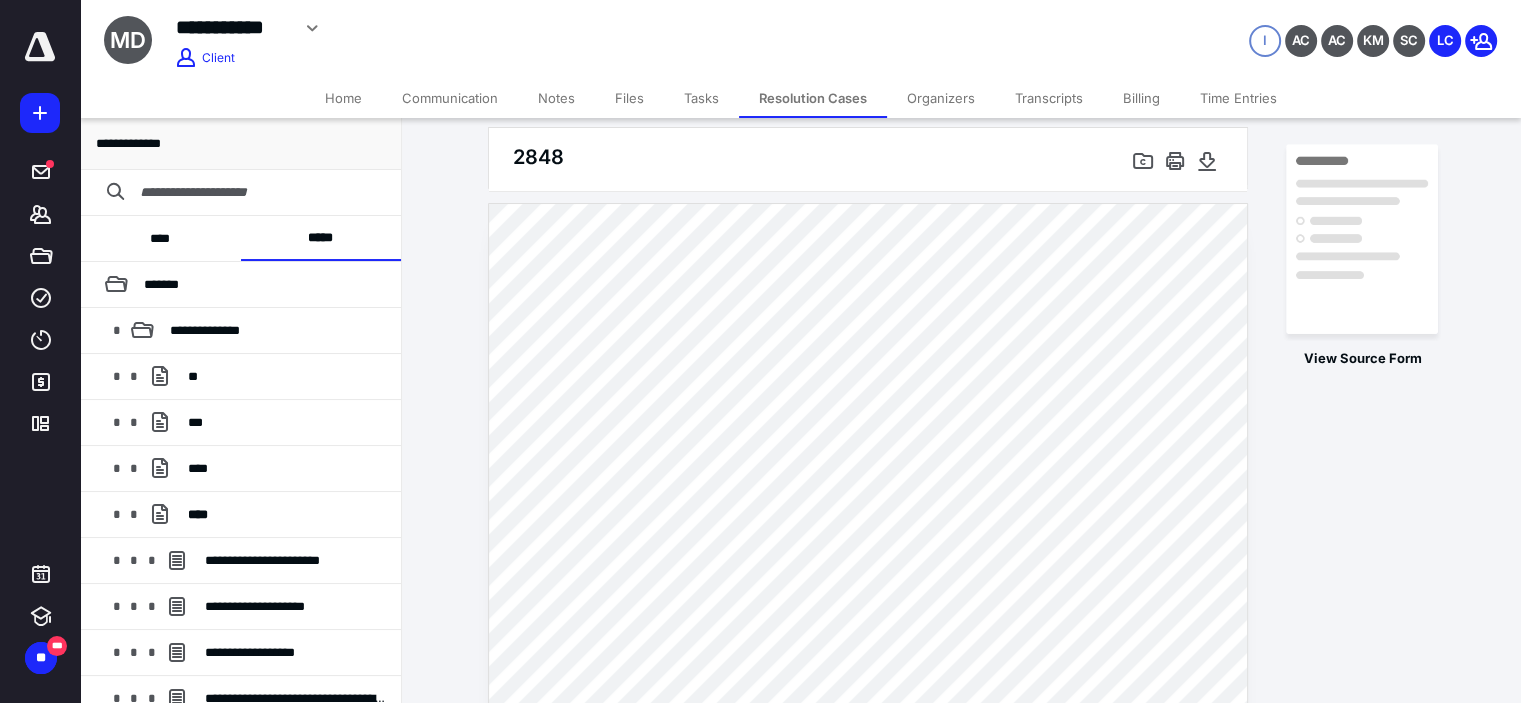 scroll, scrollTop: 0, scrollLeft: 0, axis: both 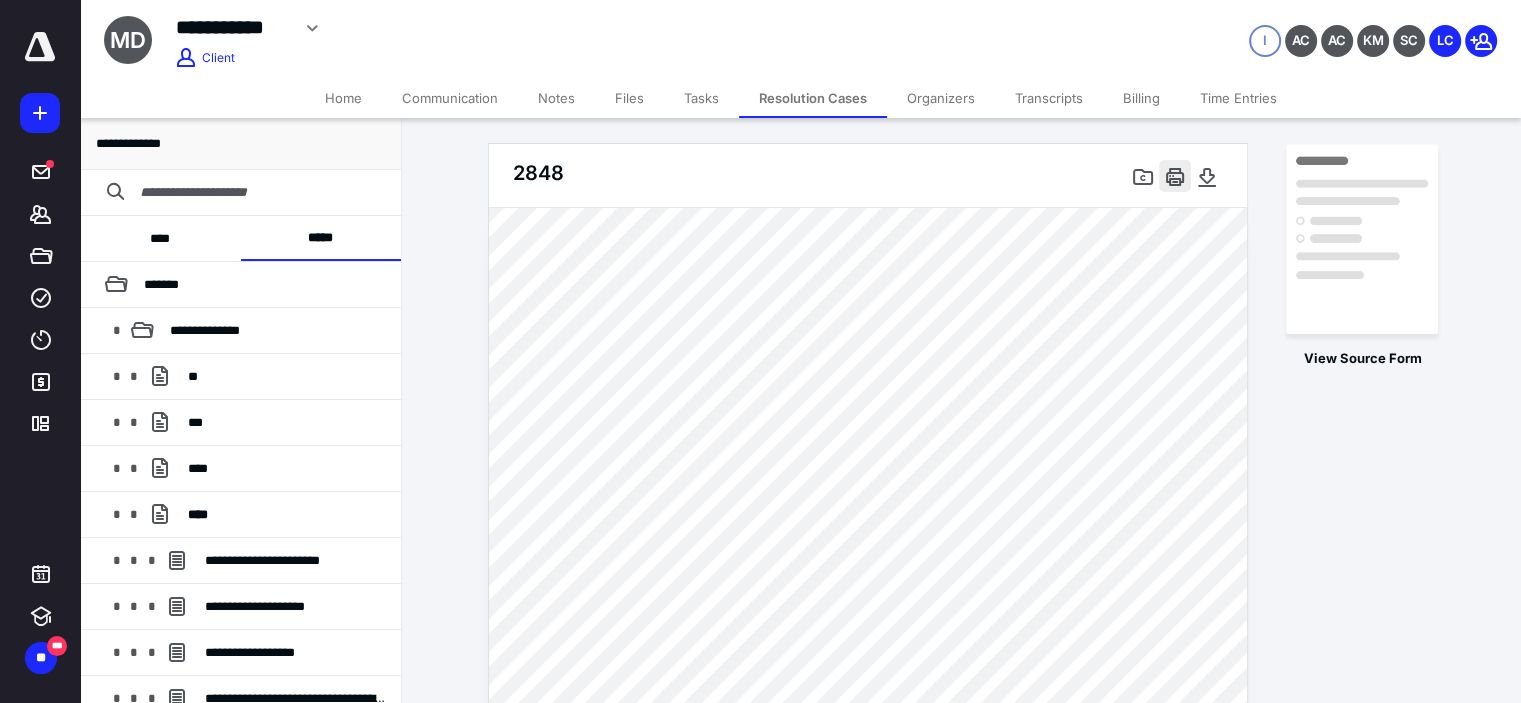 click at bounding box center (1175, 176) 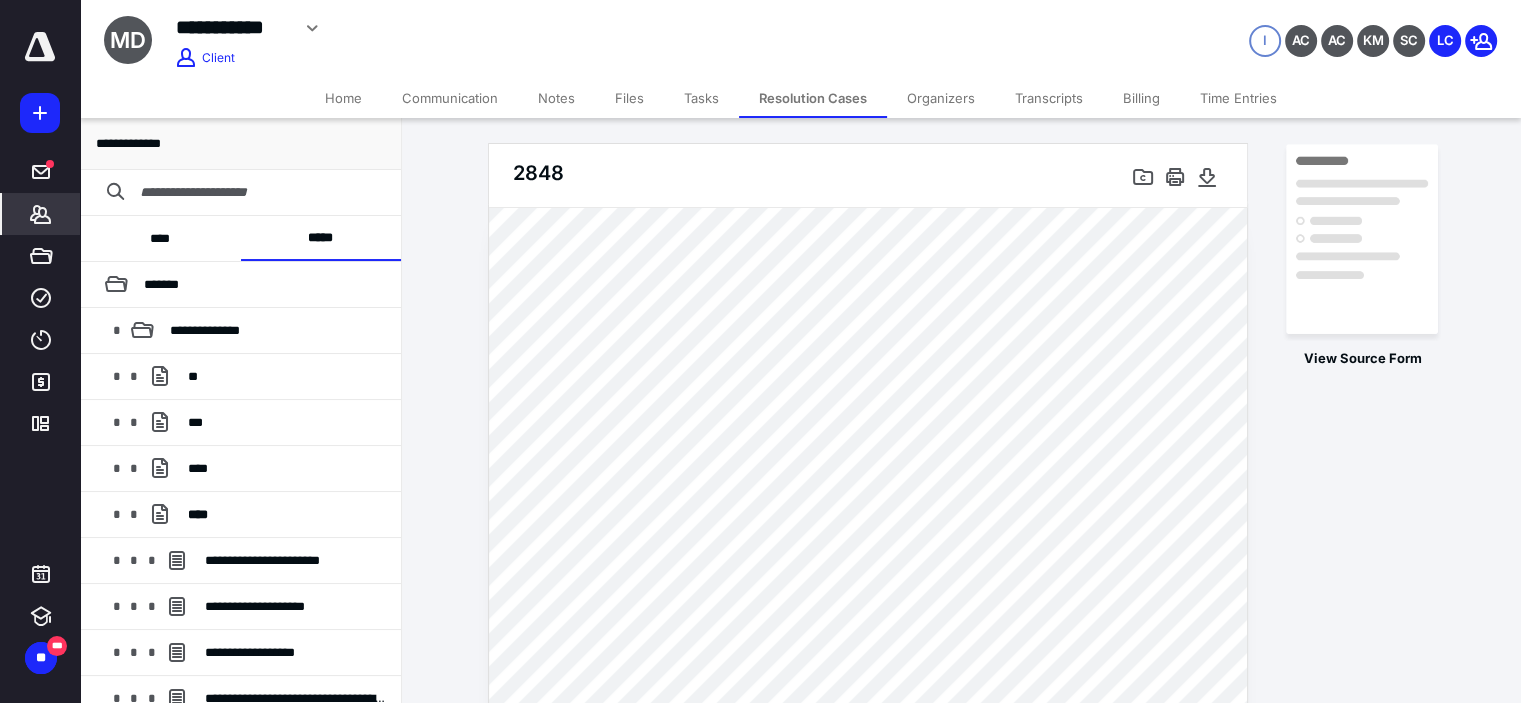 click on "*******" at bounding box center [41, 214] 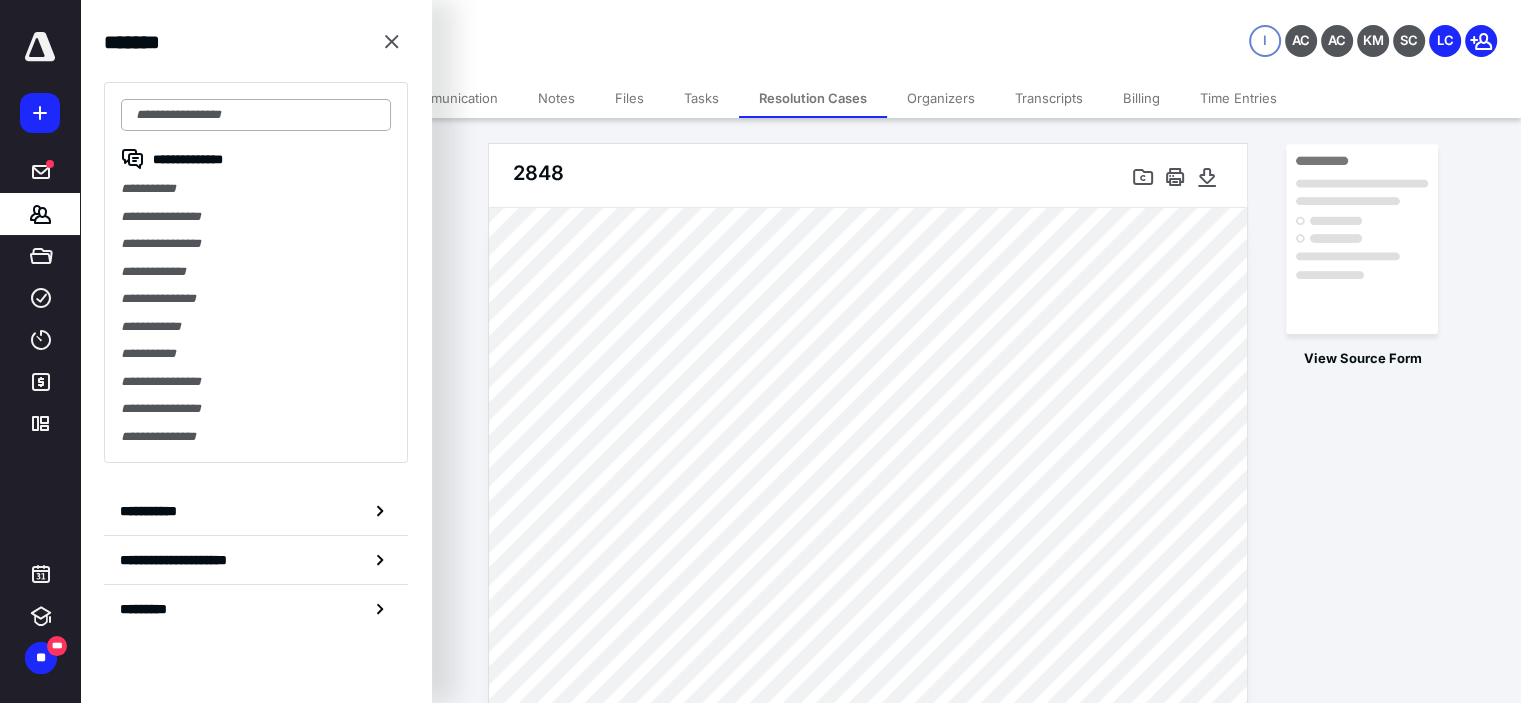 click at bounding box center (256, 115) 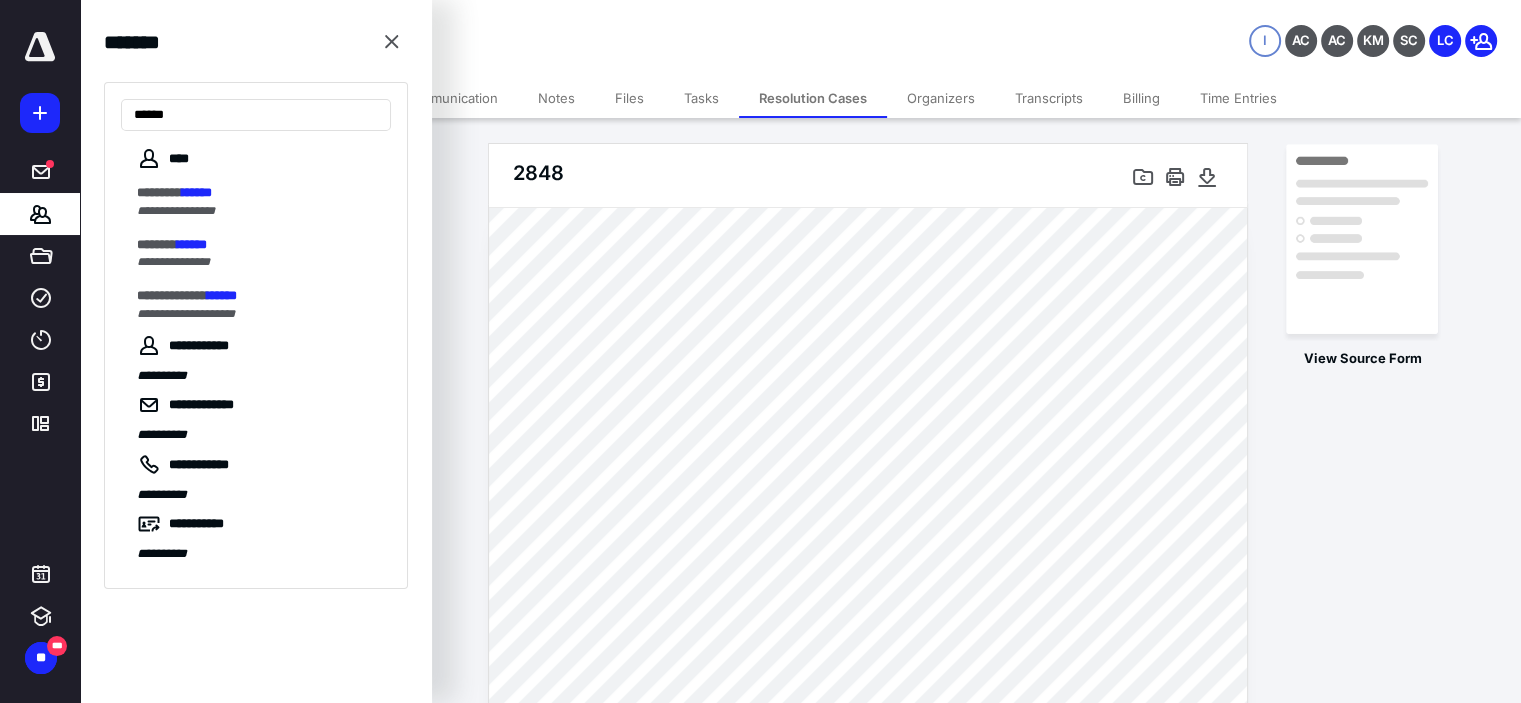 click on "******" at bounding box center [222, 295] 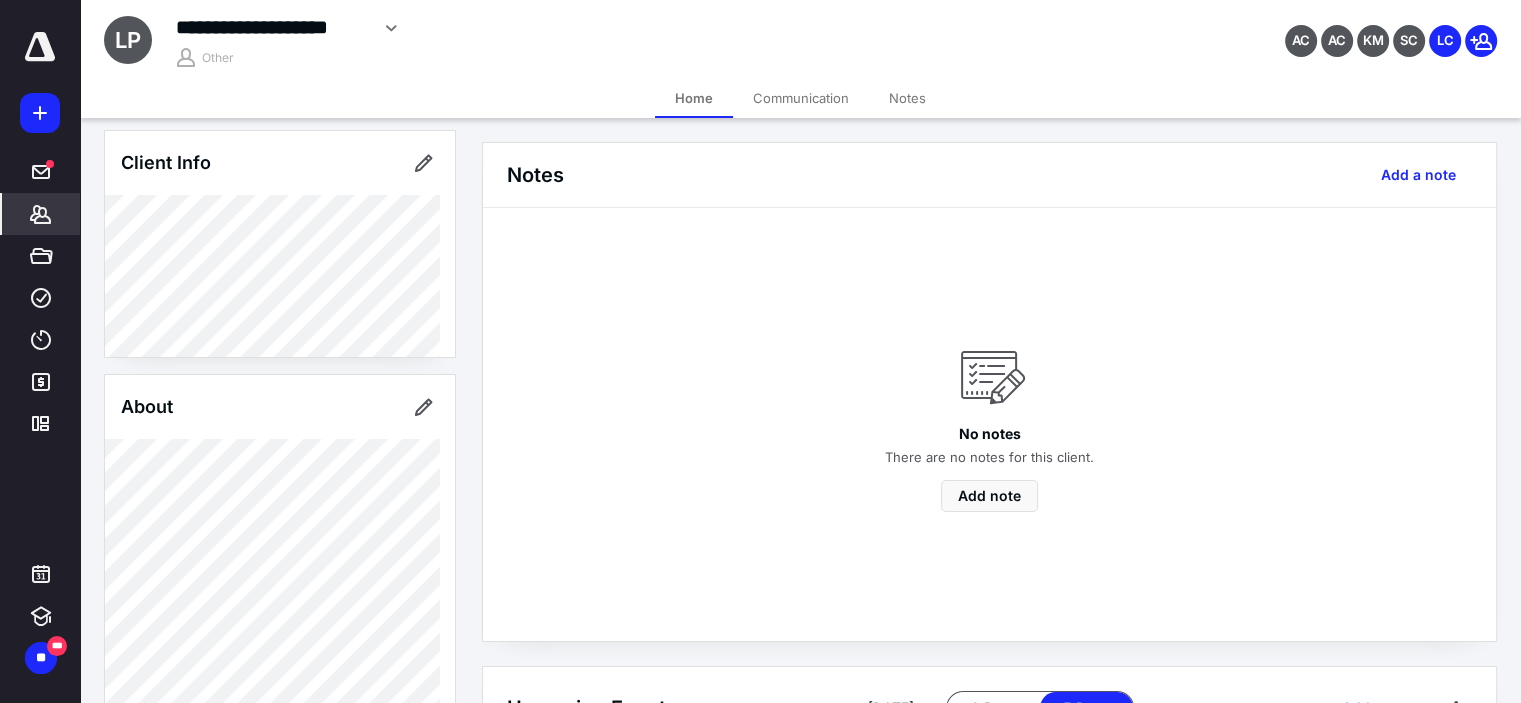 scroll, scrollTop: 0, scrollLeft: 0, axis: both 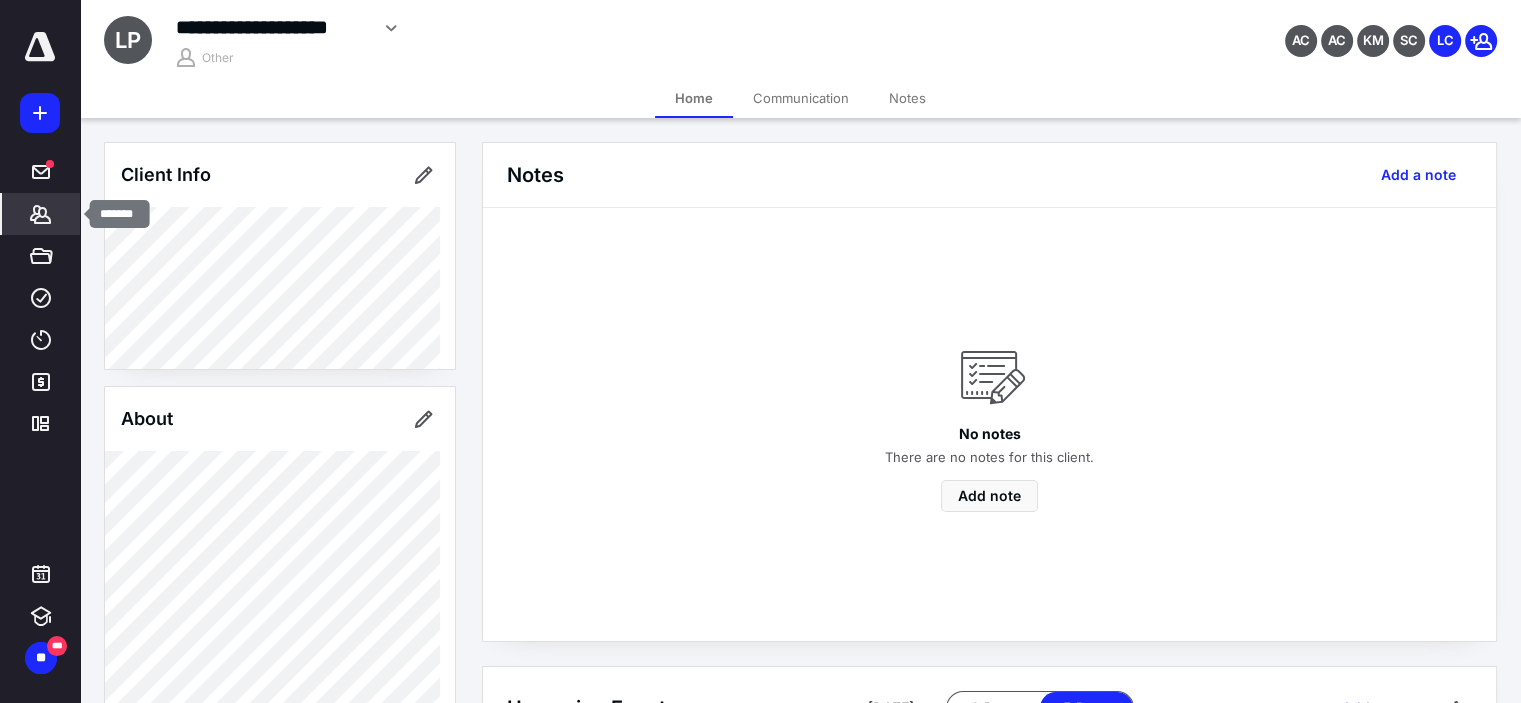 click on "*******" at bounding box center [41, 214] 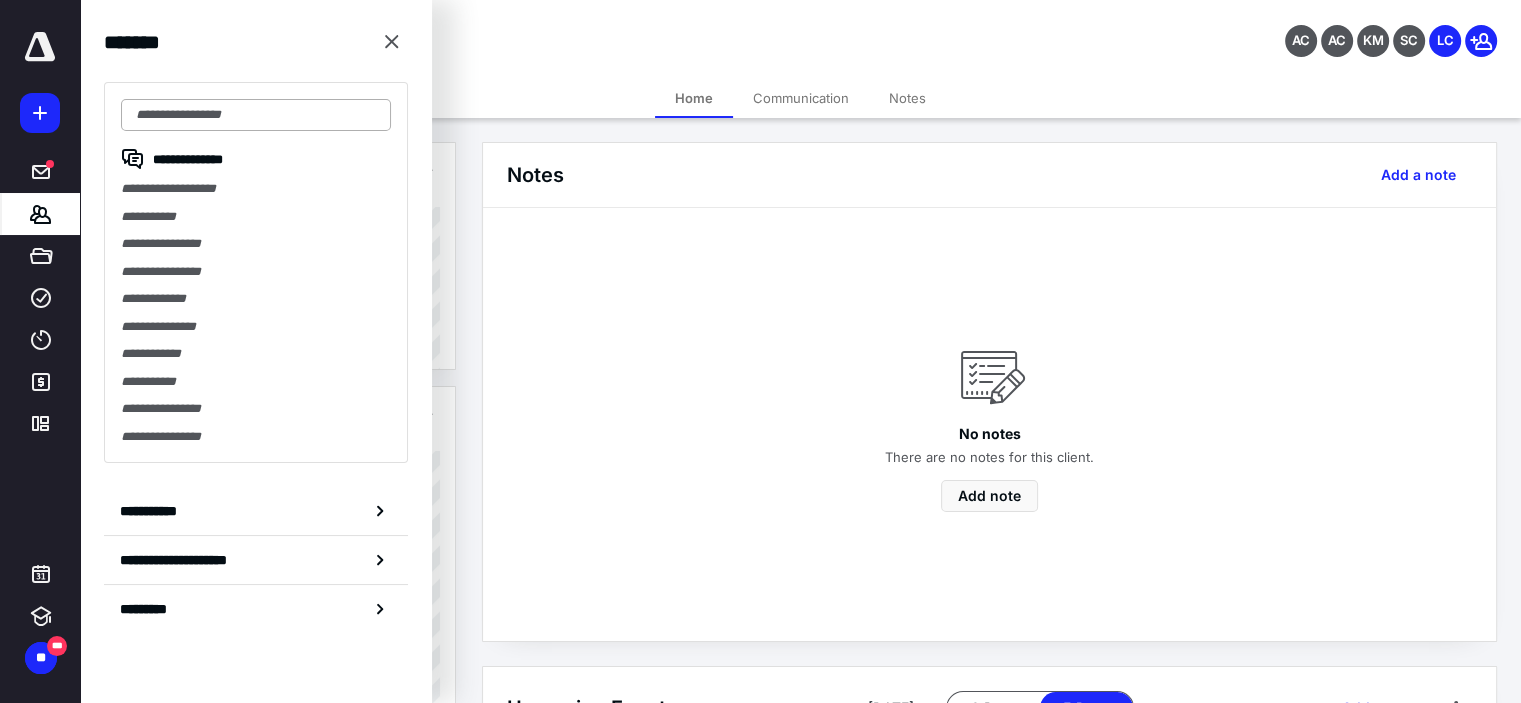 click at bounding box center (256, 115) 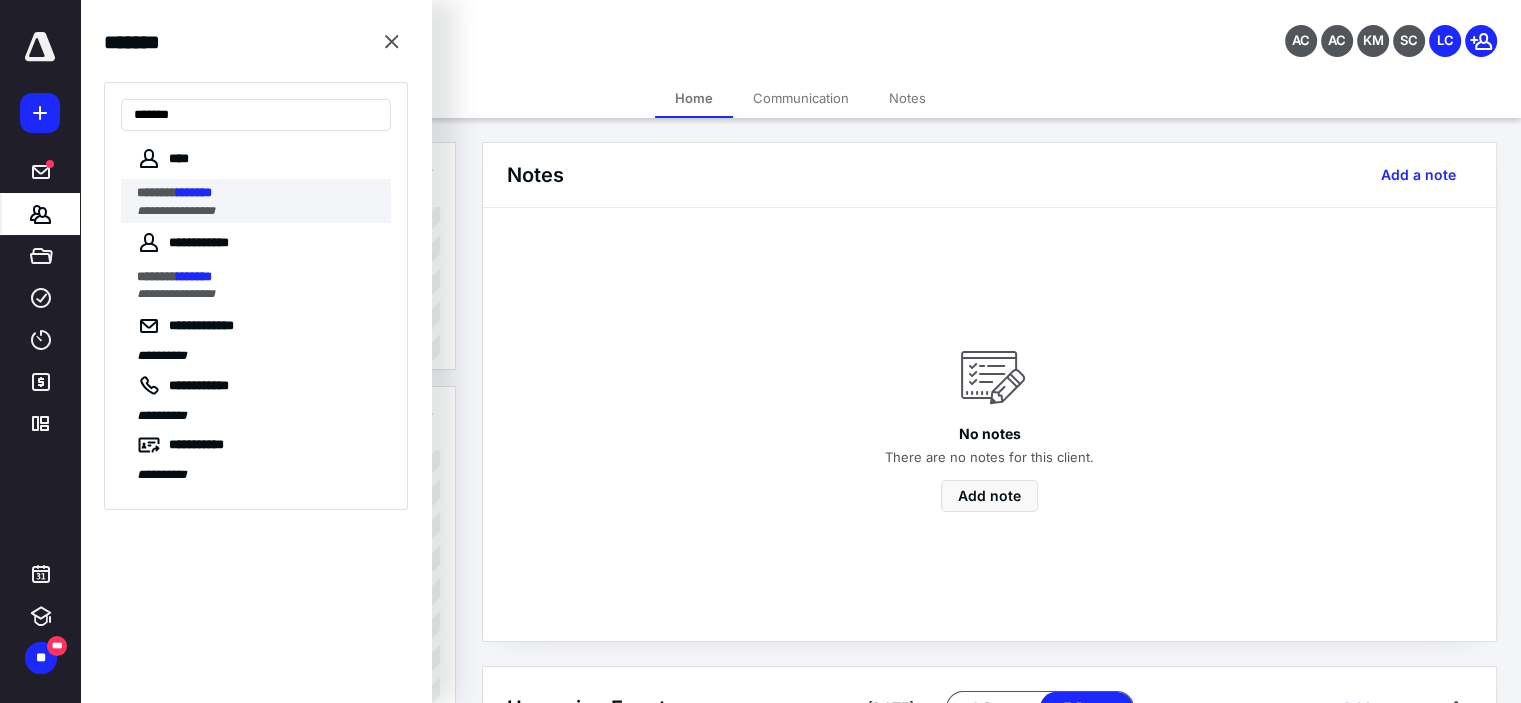 click on "**********" at bounding box center [258, 211] 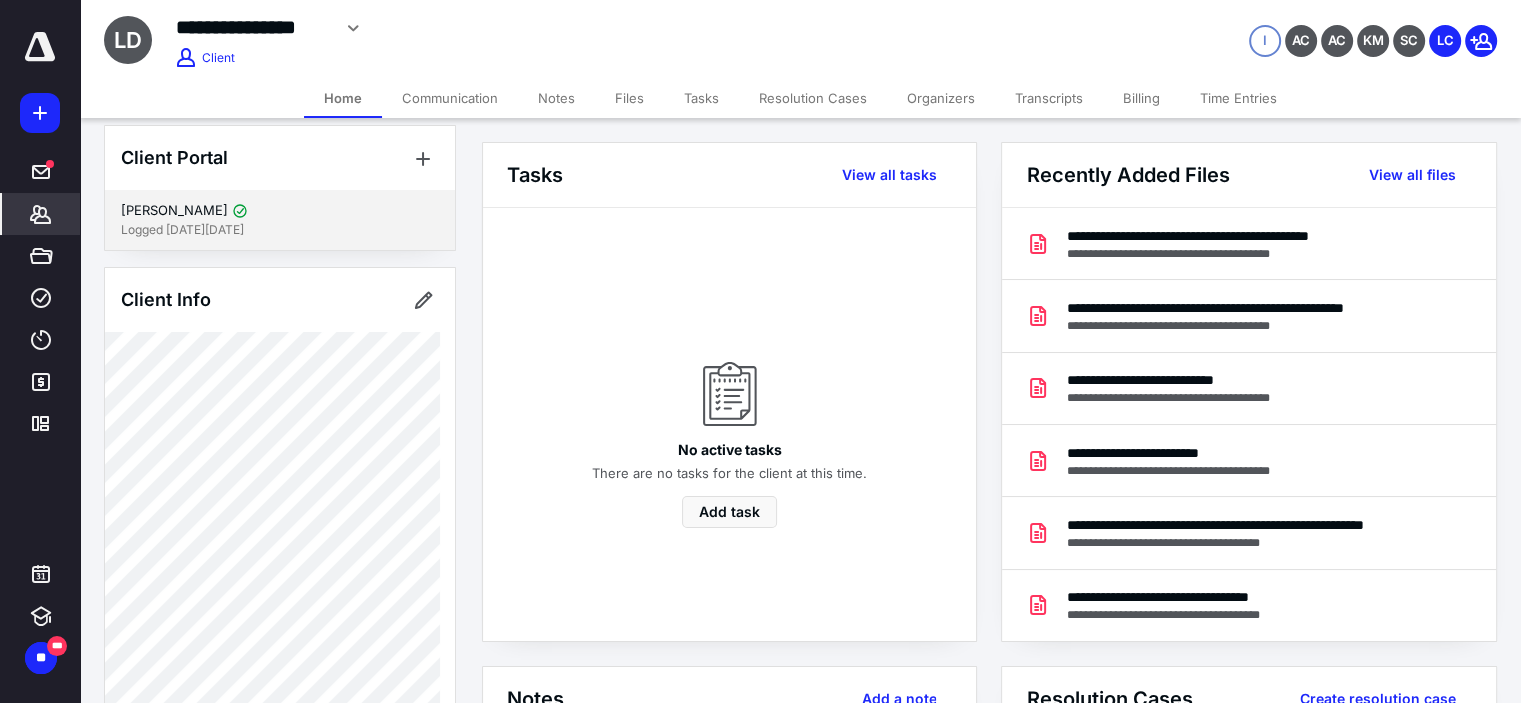 scroll, scrollTop: 0, scrollLeft: 0, axis: both 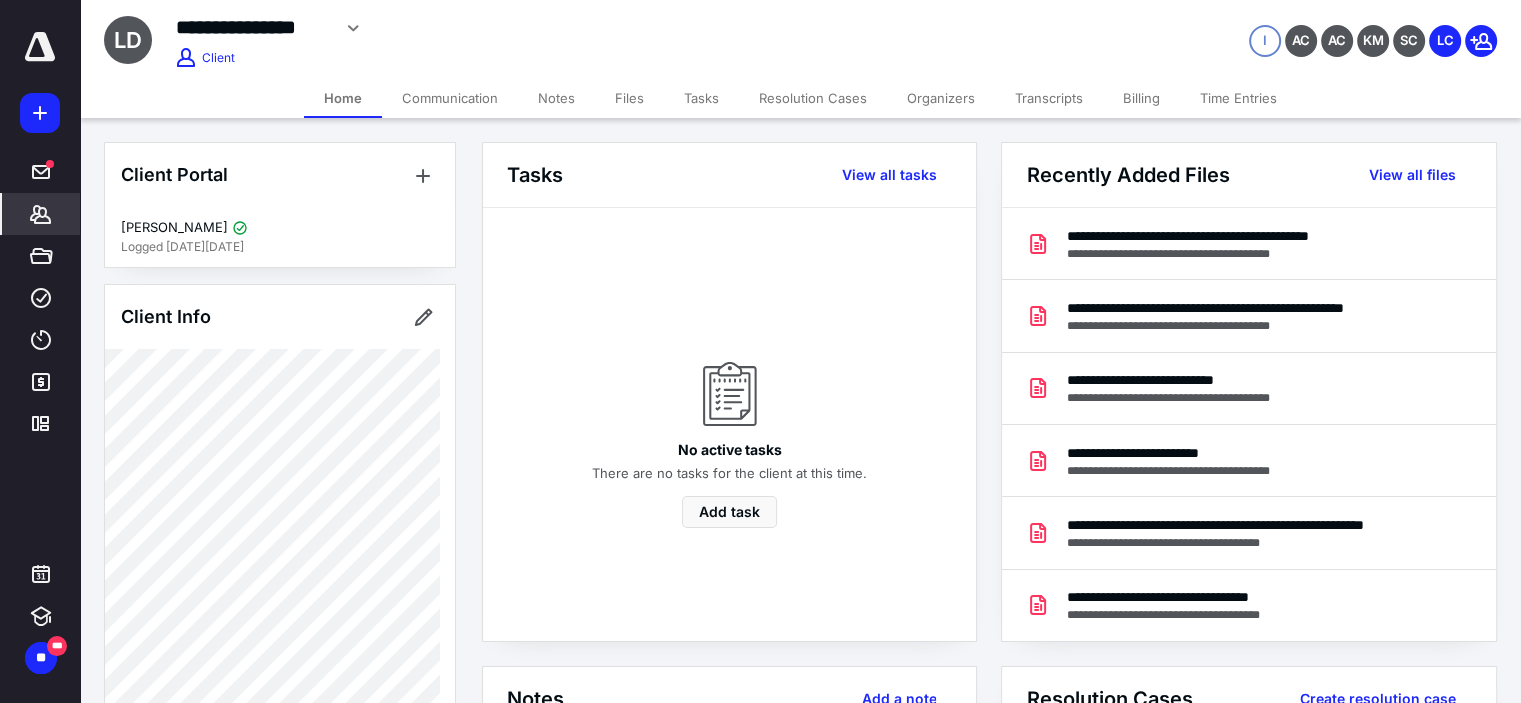 click on "Resolution Cases" at bounding box center (813, 98) 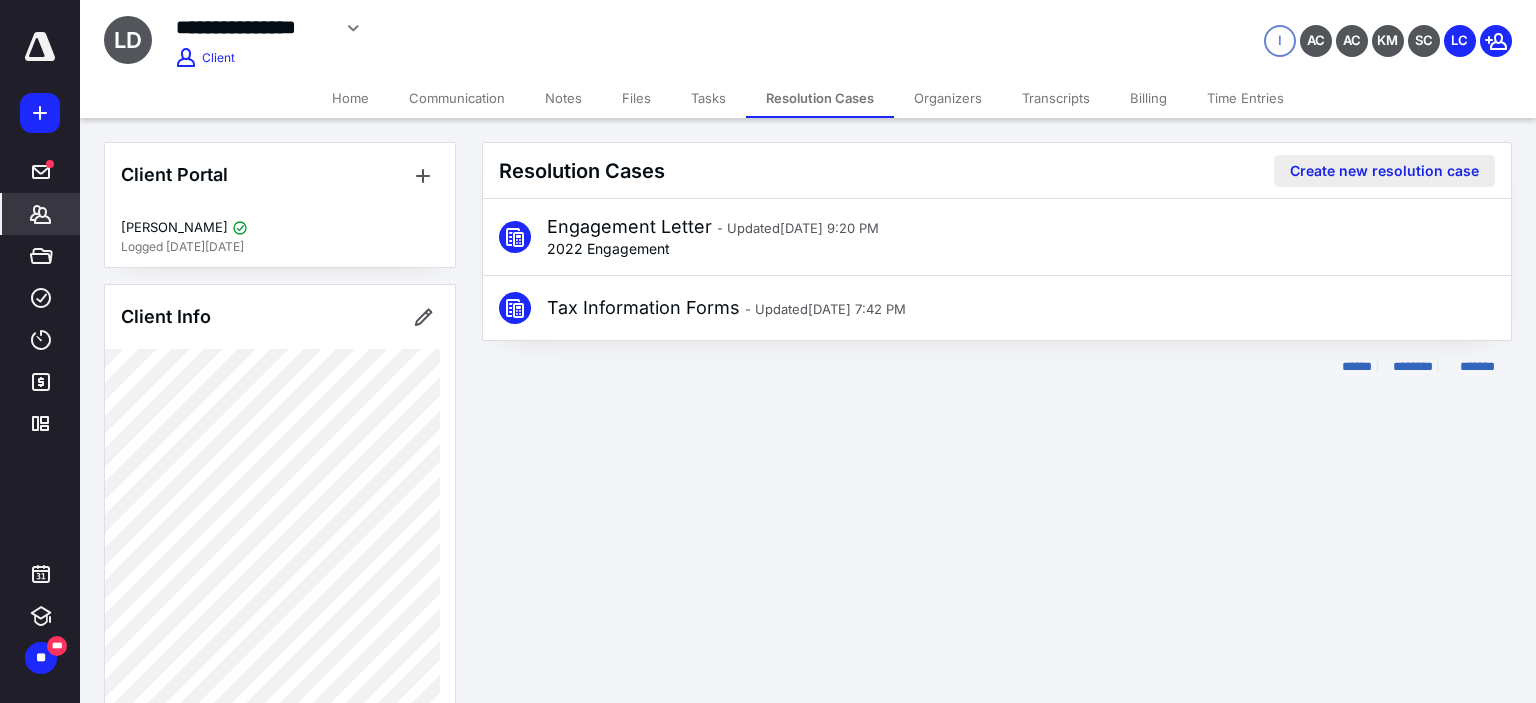click on "Create new resolution case" at bounding box center (1384, 171) 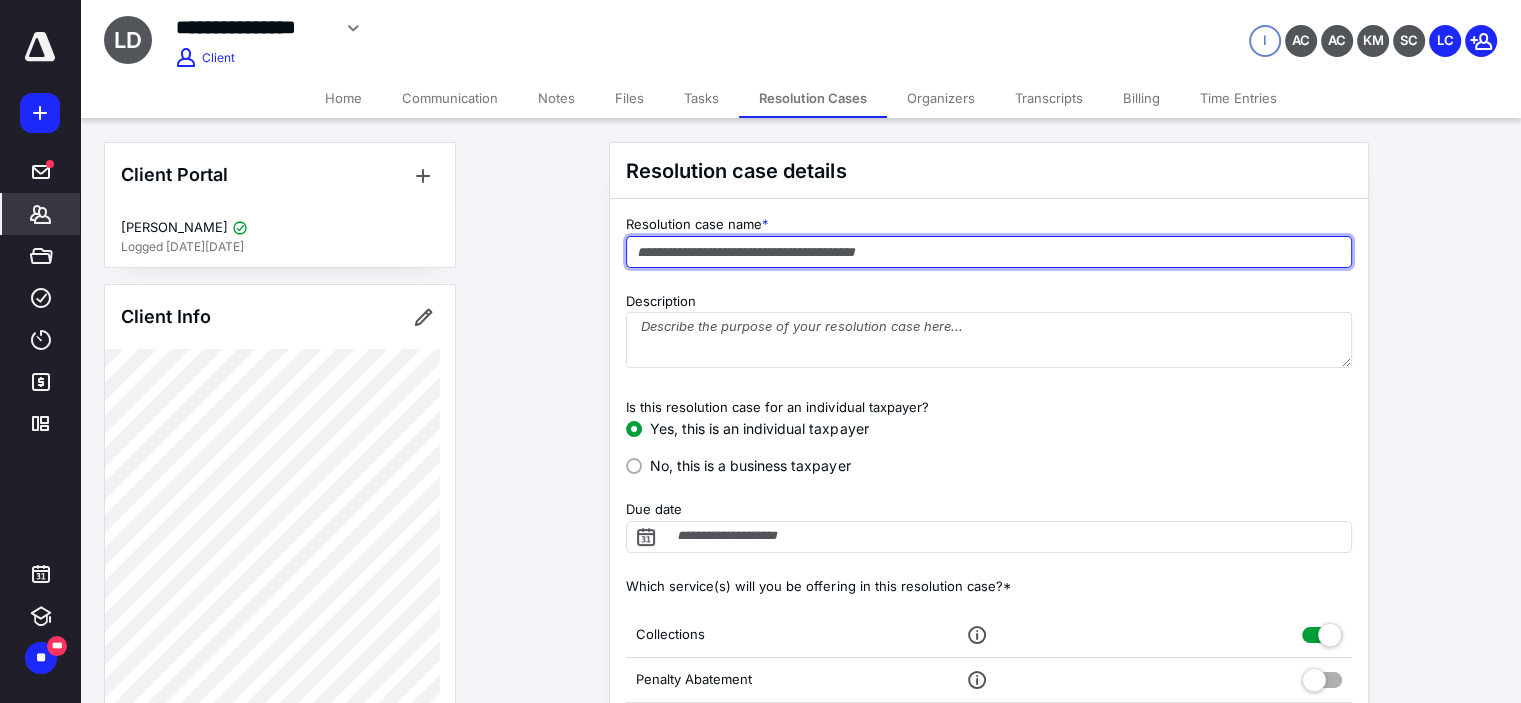 click at bounding box center (989, 252) 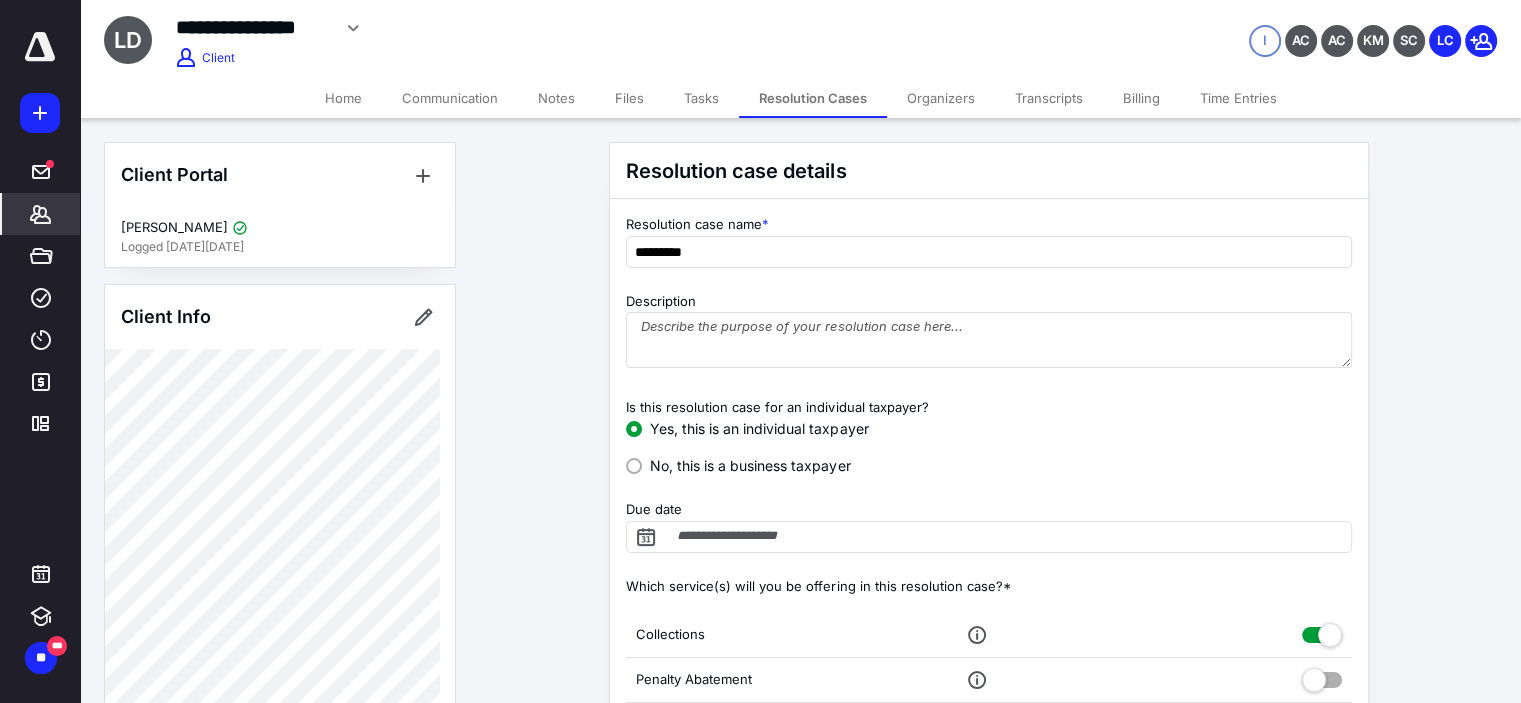click on "No, this is a business taxpayer" at bounding box center (750, 465) 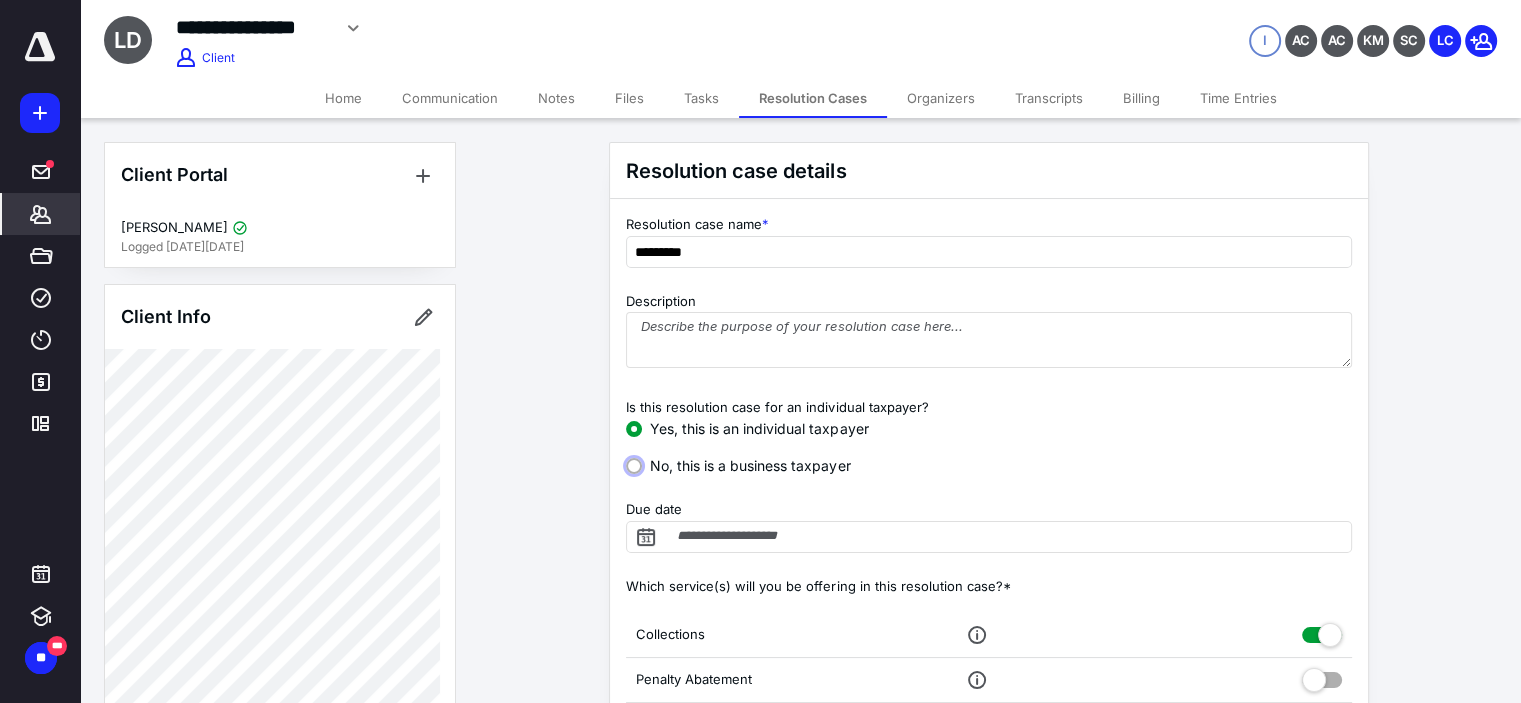 click on "No, this is a business taxpayer" at bounding box center [637, -999990] 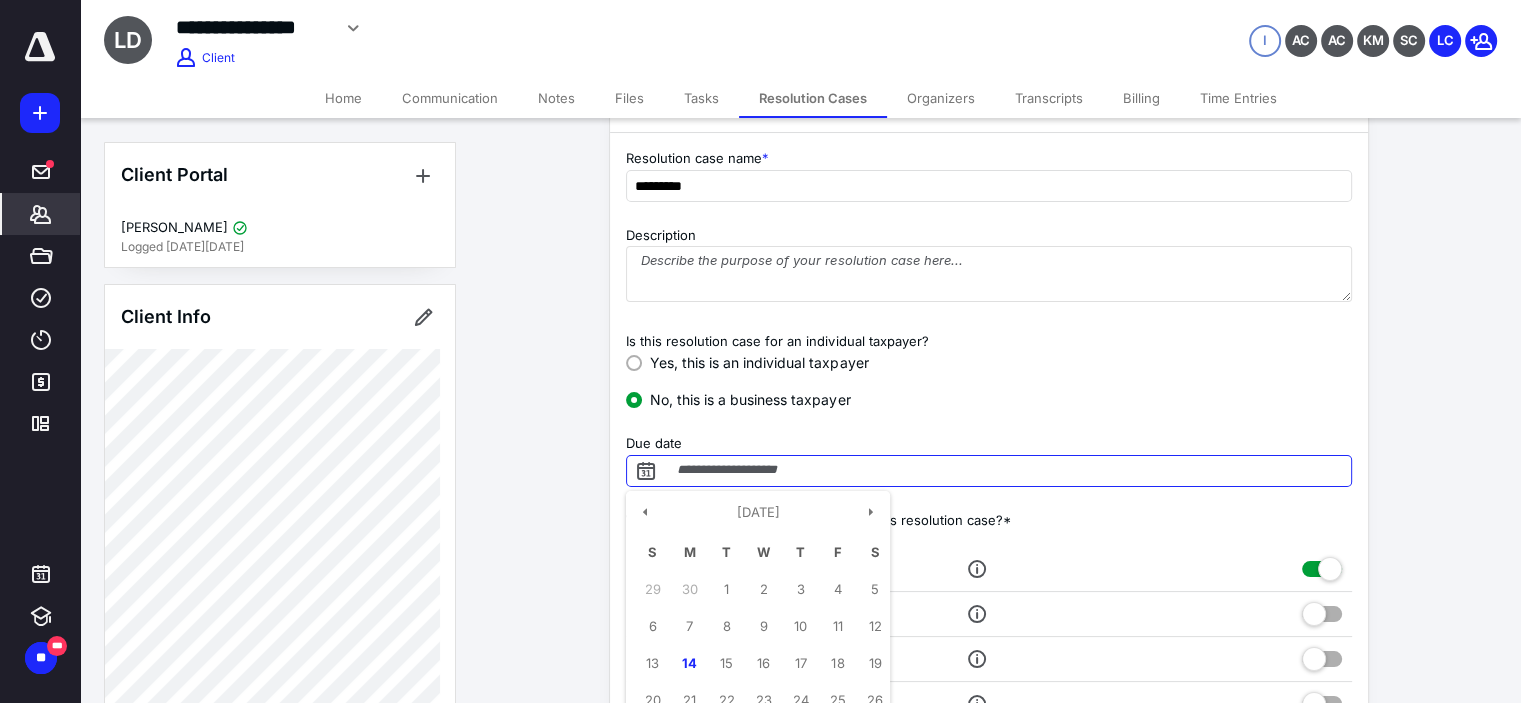 click on "Due date" at bounding box center (989, 471) 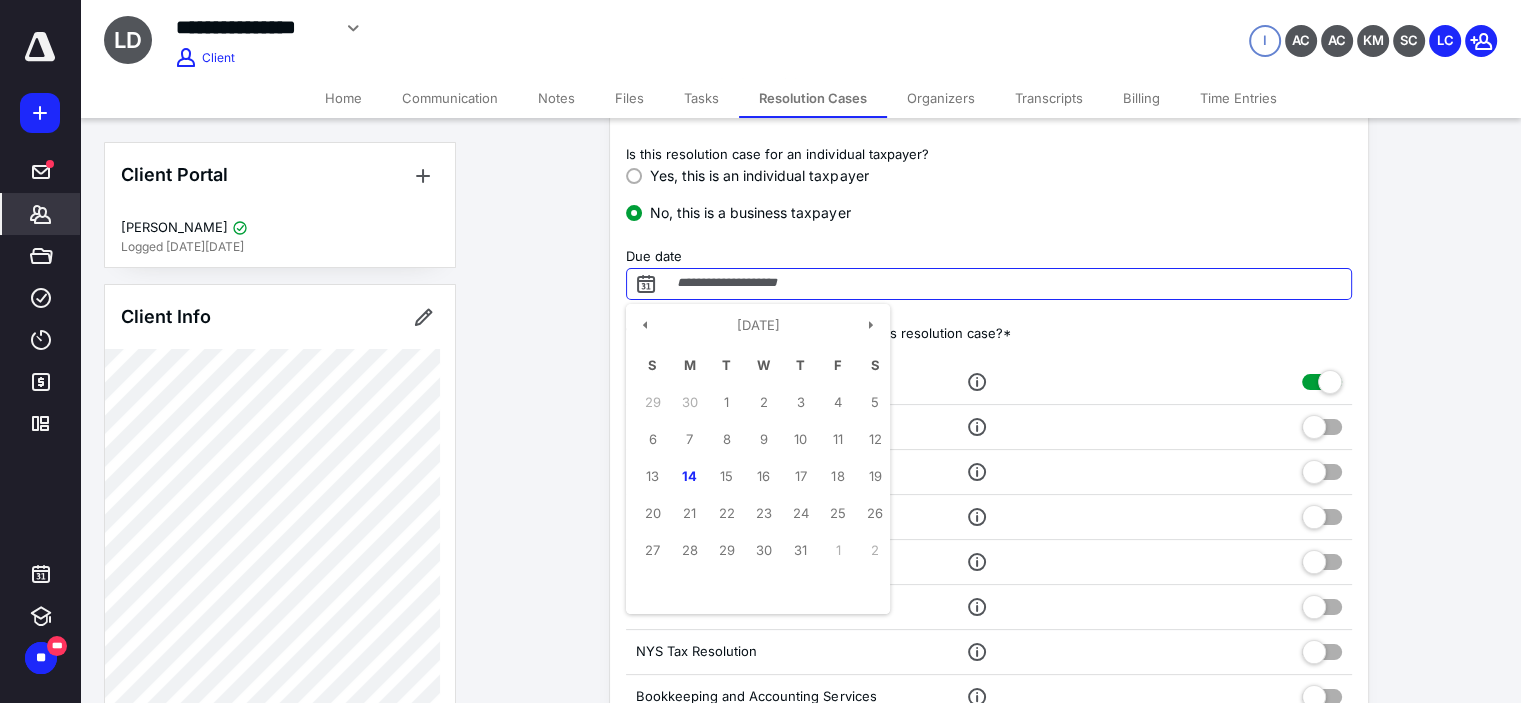 scroll, scrollTop: 266, scrollLeft: 0, axis: vertical 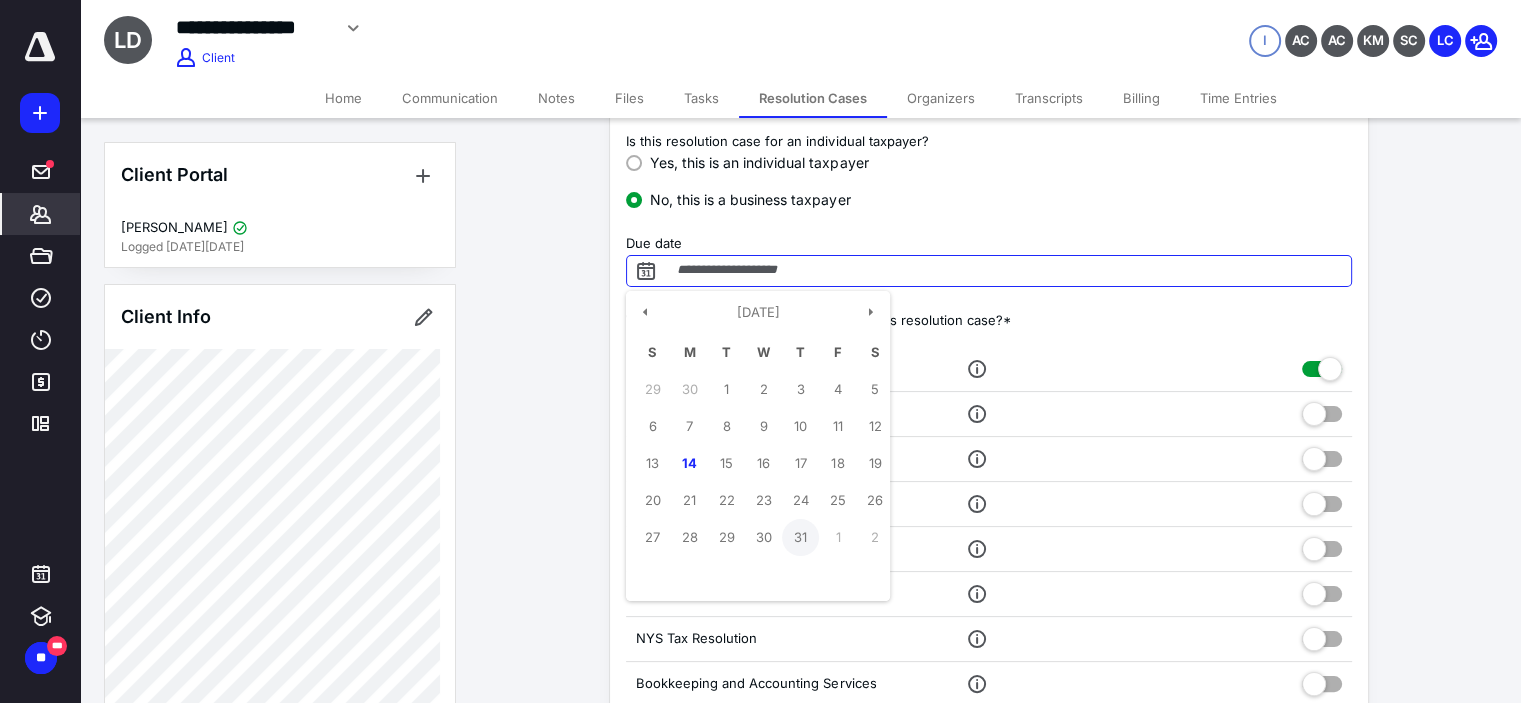 click on "31" at bounding box center (800, 537) 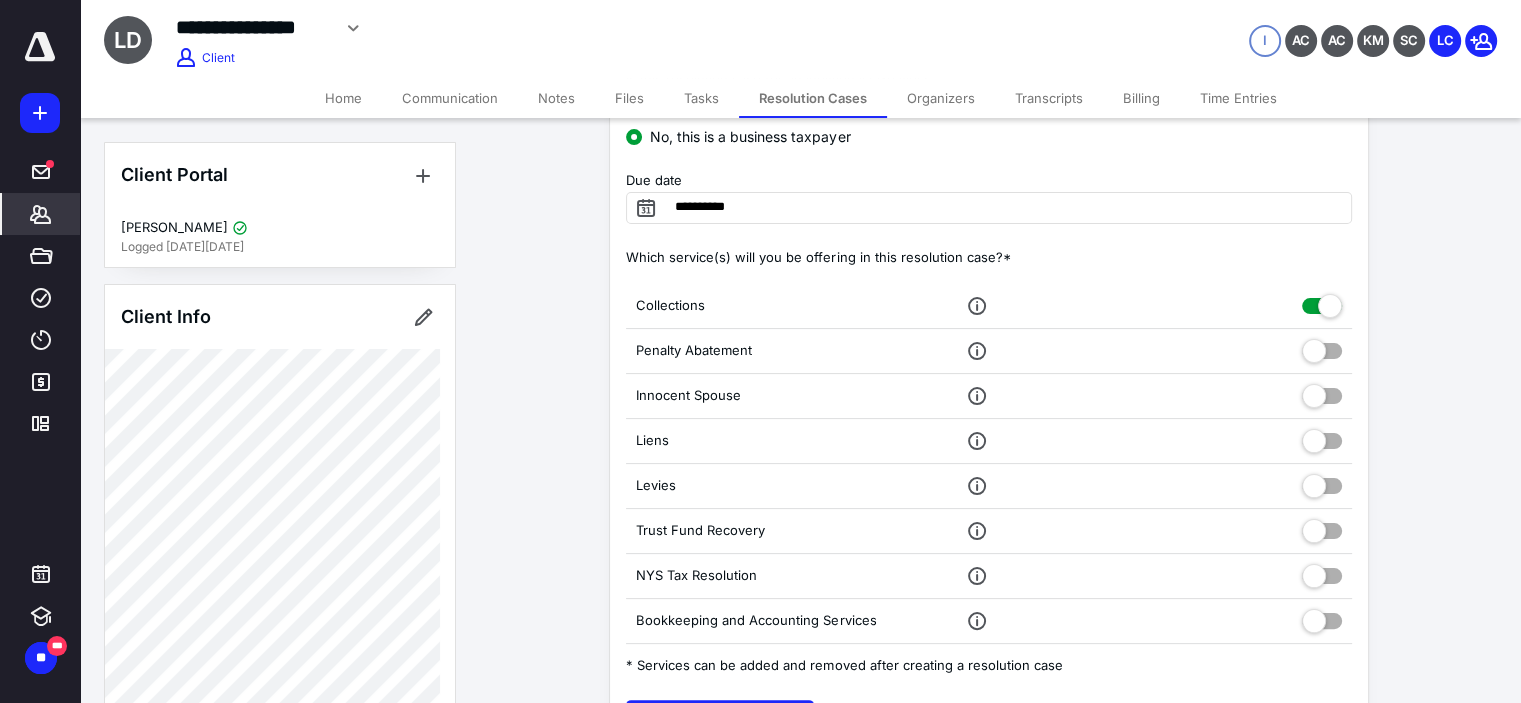 scroll, scrollTop: 333, scrollLeft: 0, axis: vertical 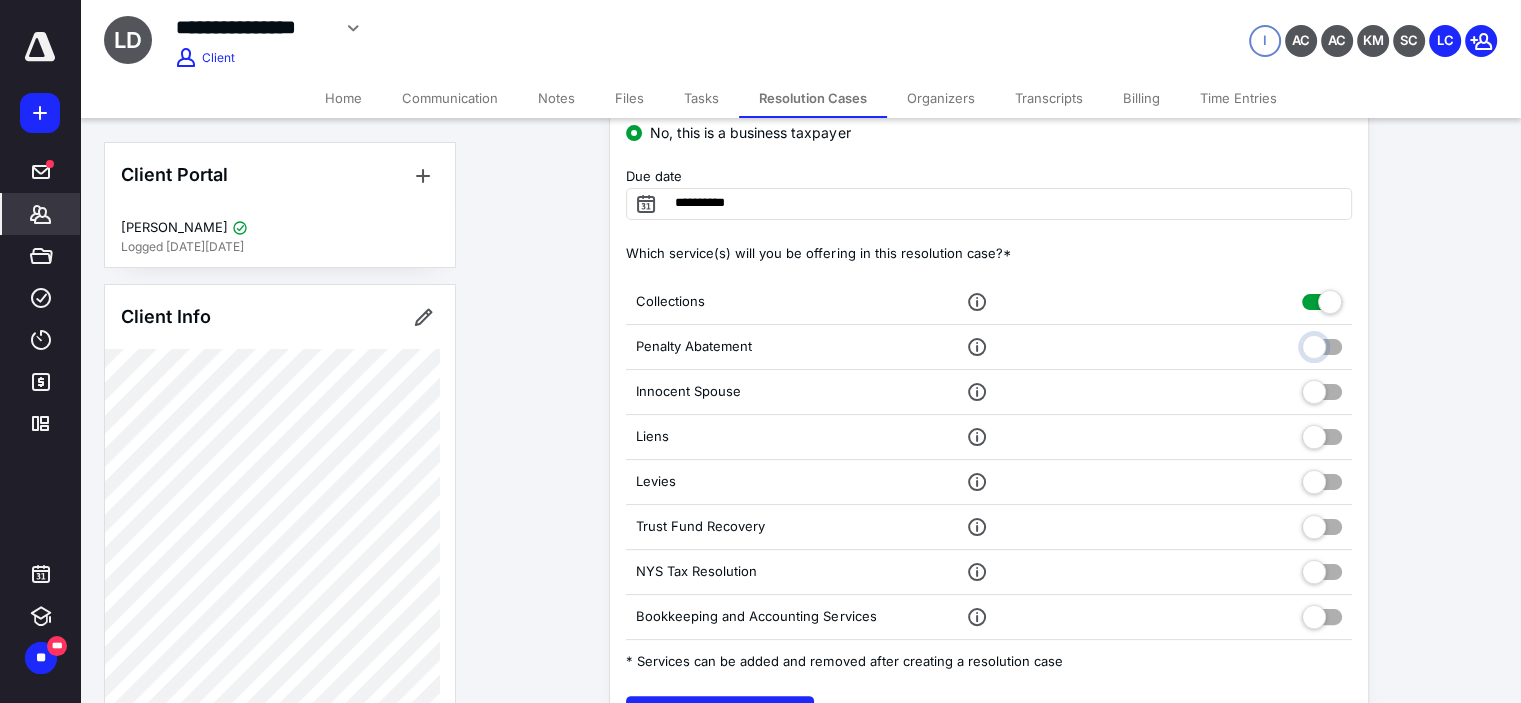 click at bounding box center [1322, 344] 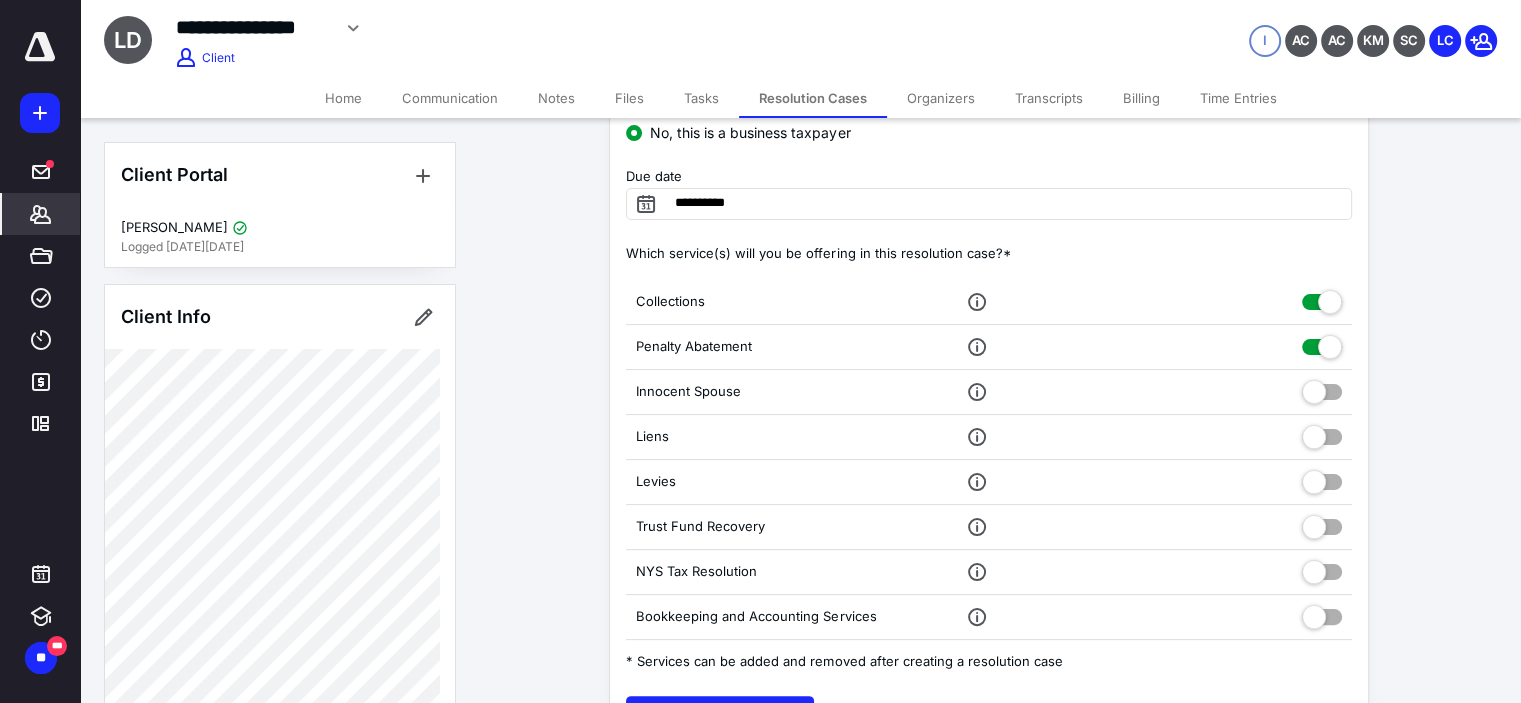 click at bounding box center (1322, 388) 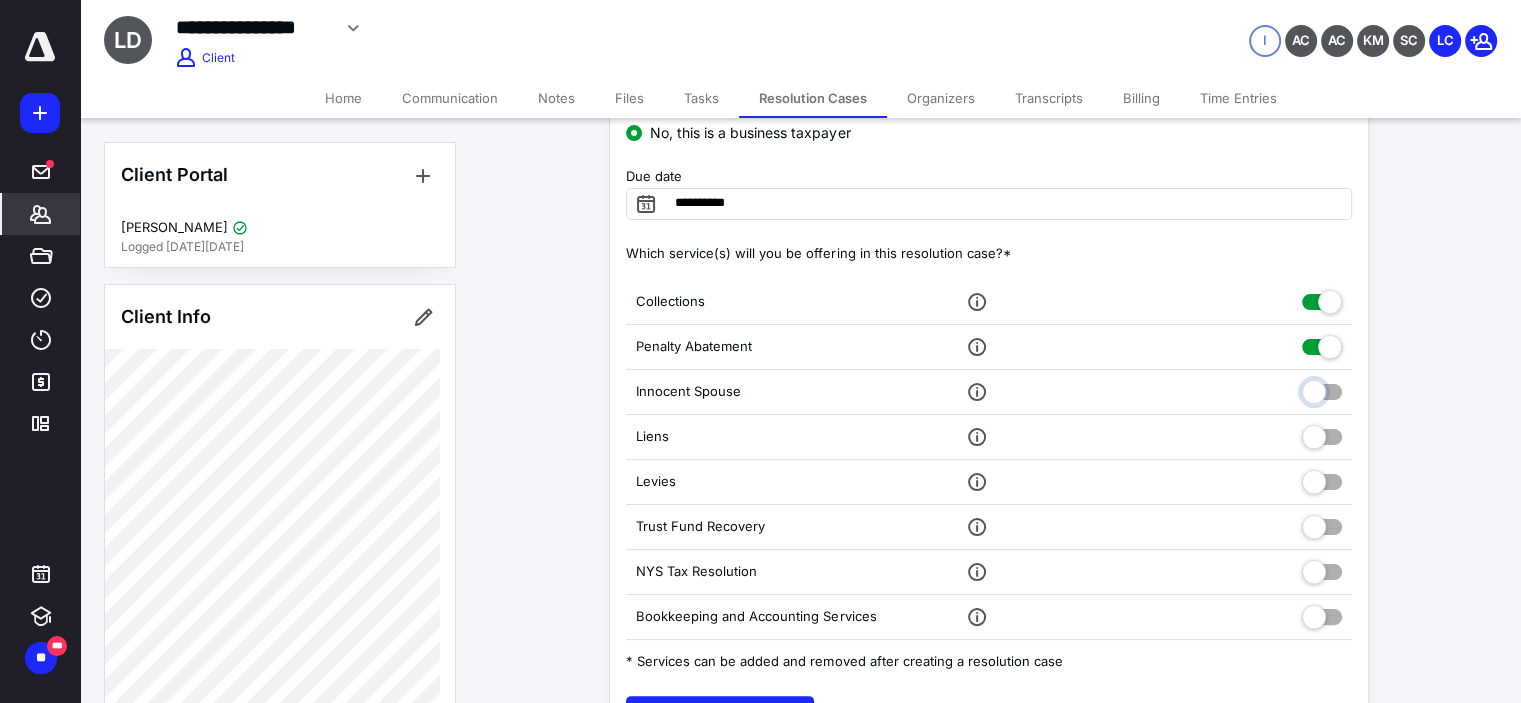 click at bounding box center (1322, 389) 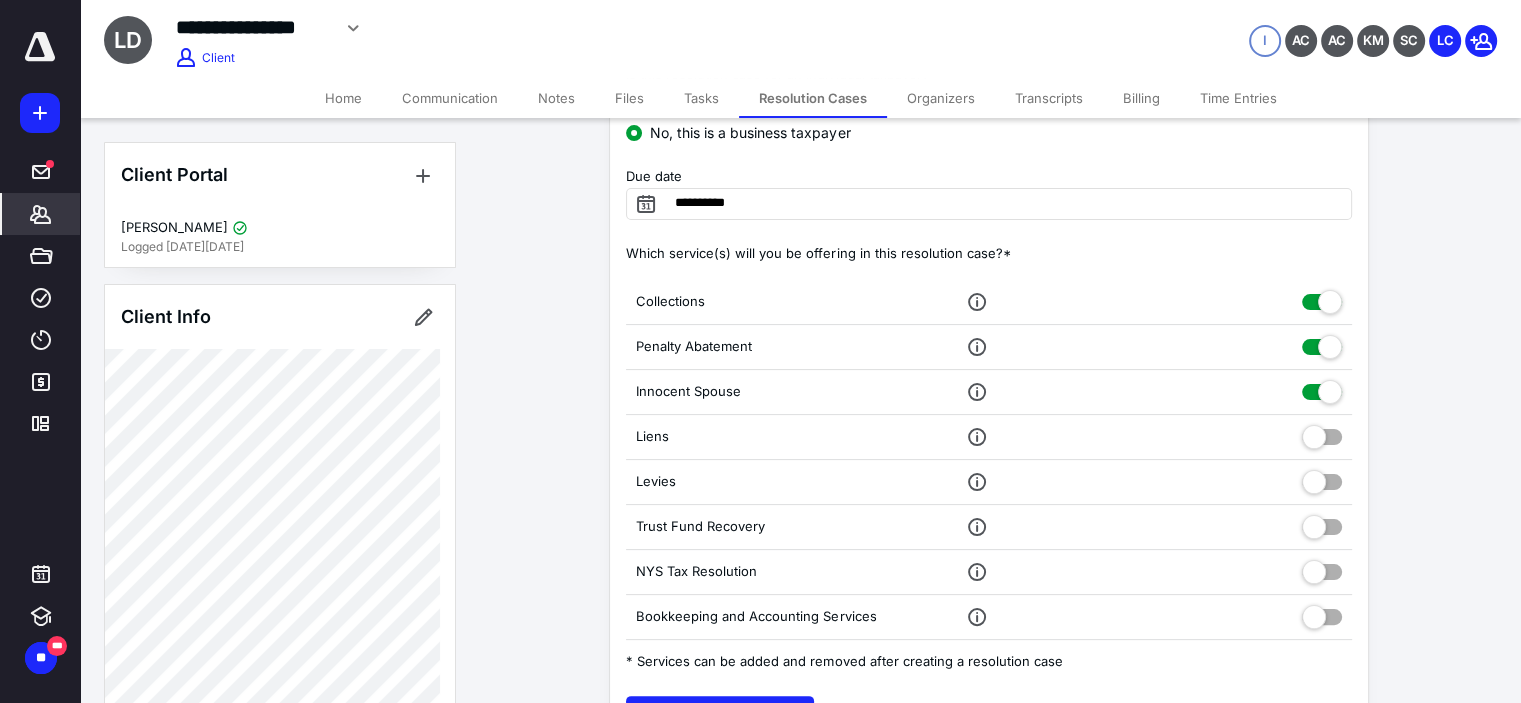click on "Levies" at bounding box center (989, 482) 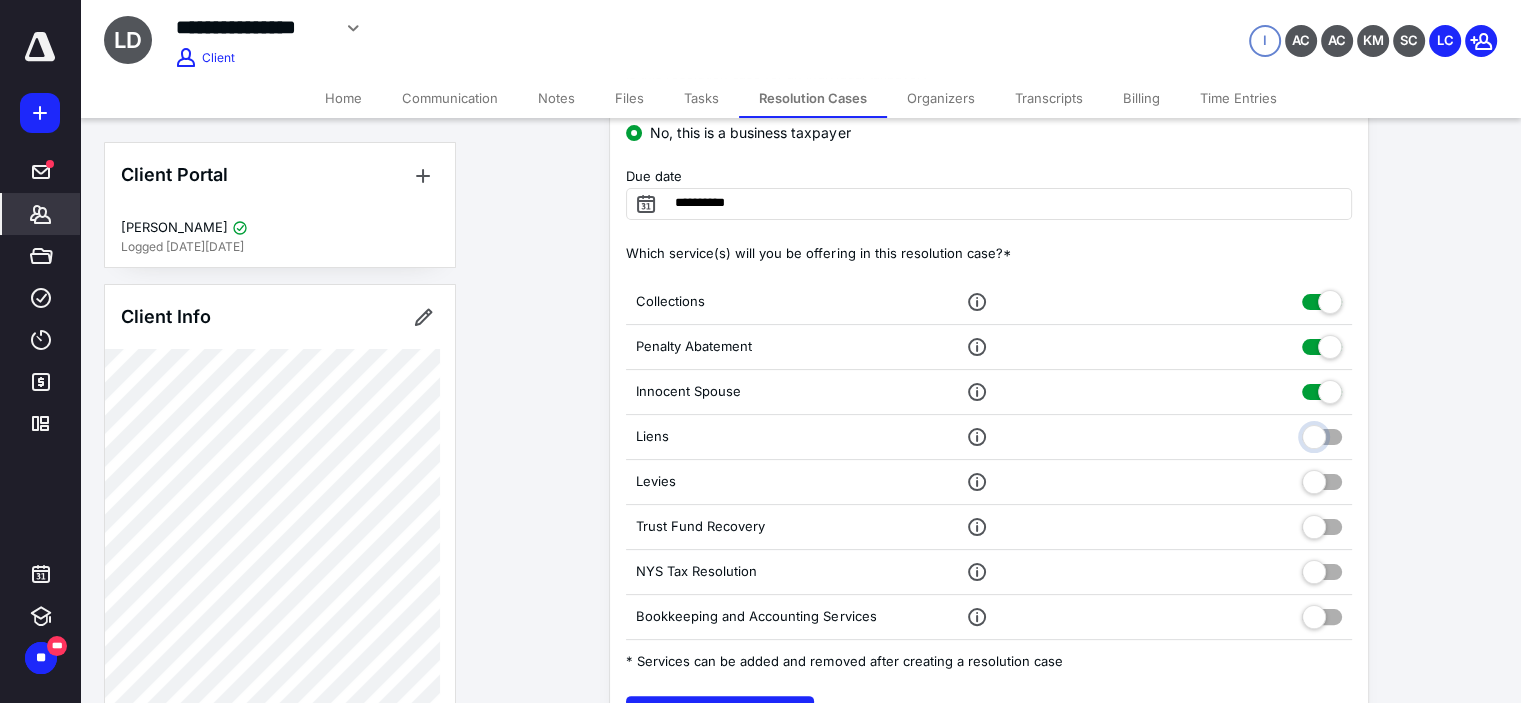 click at bounding box center [1322, 434] 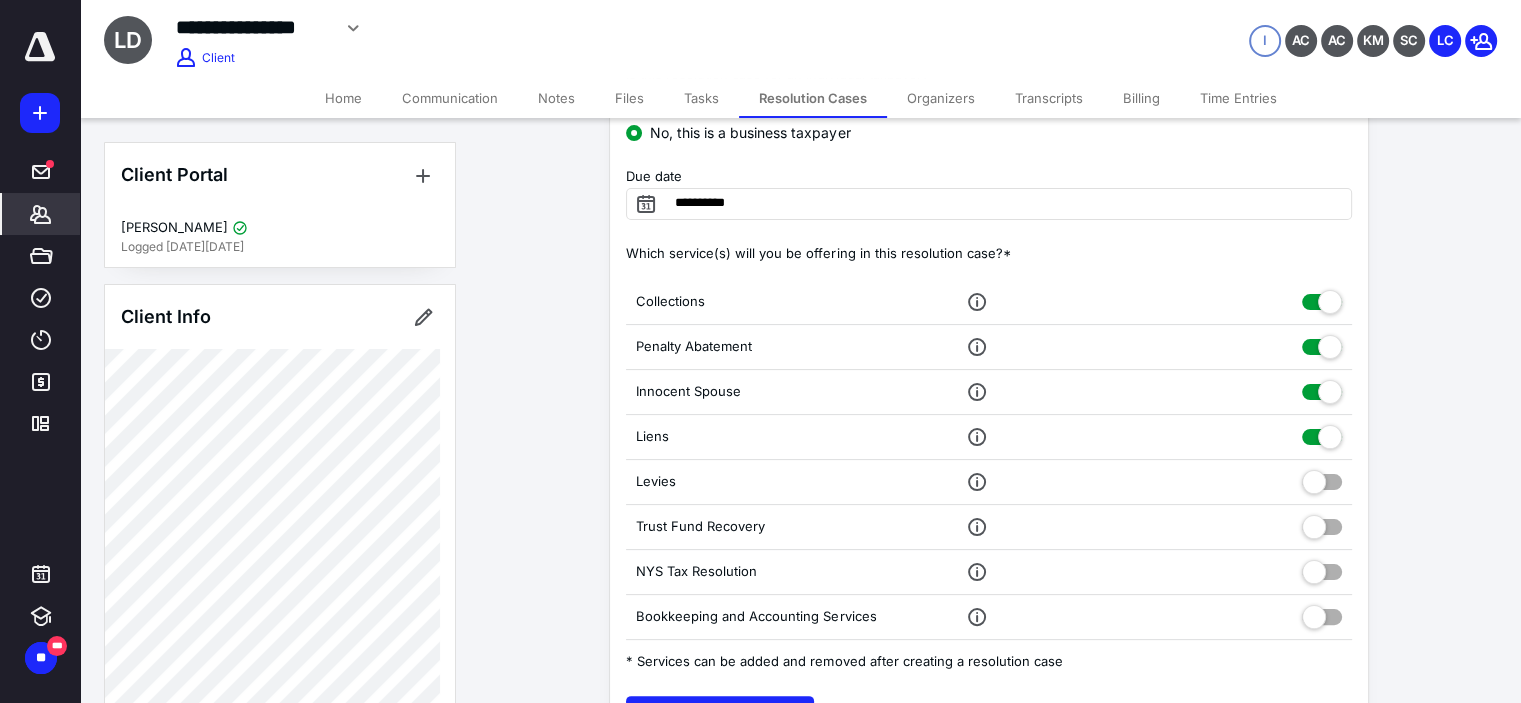 click on "Levies" at bounding box center (989, 482) 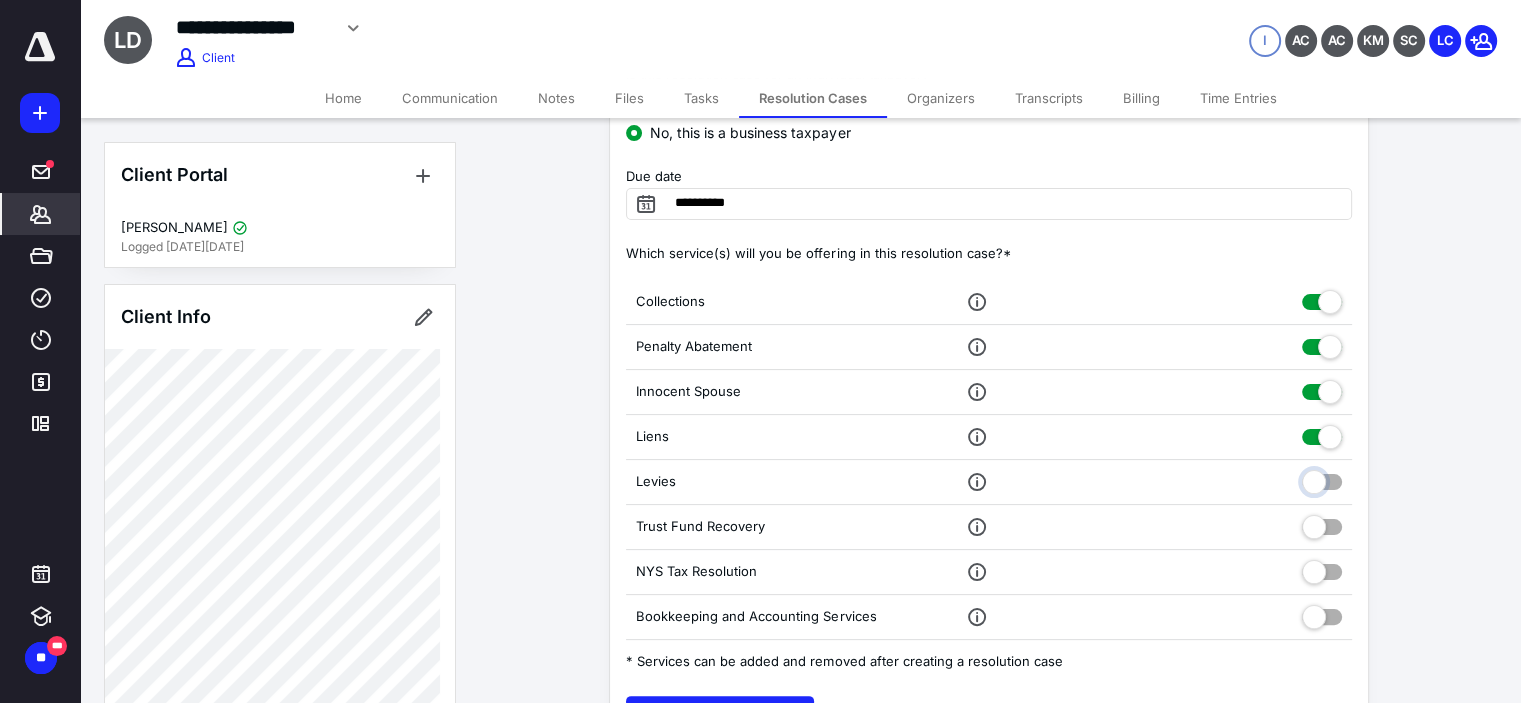 click at bounding box center [1322, 479] 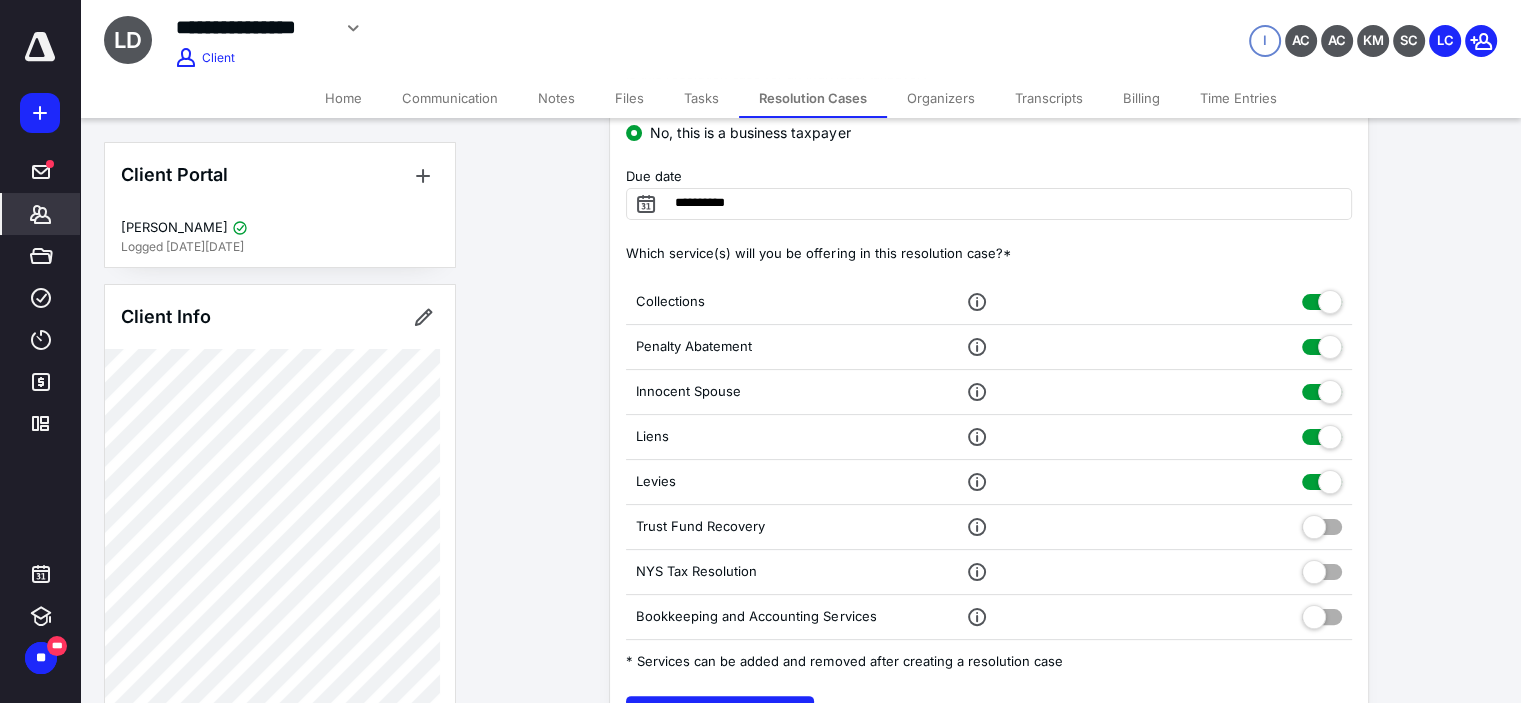 click at bounding box center (1322, 527) 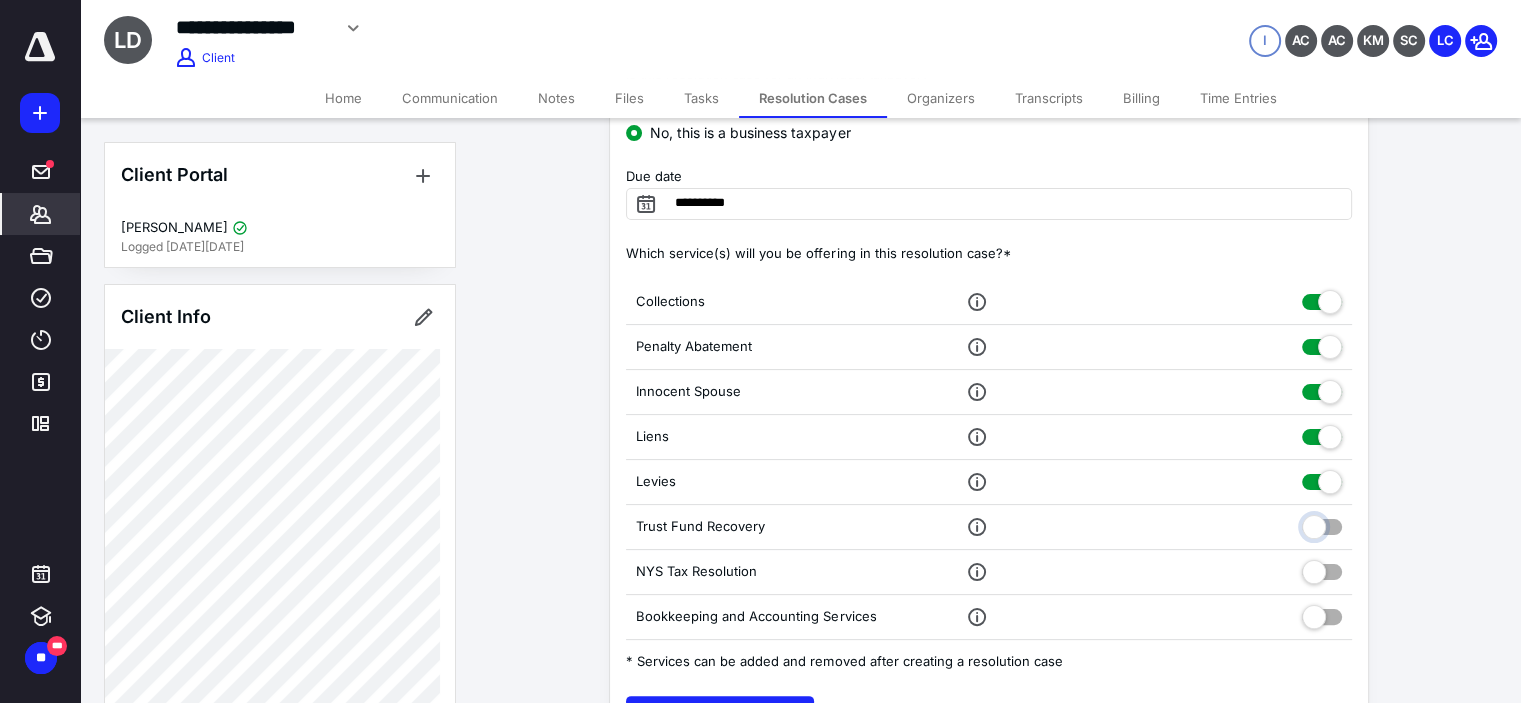 click at bounding box center [1322, 524] 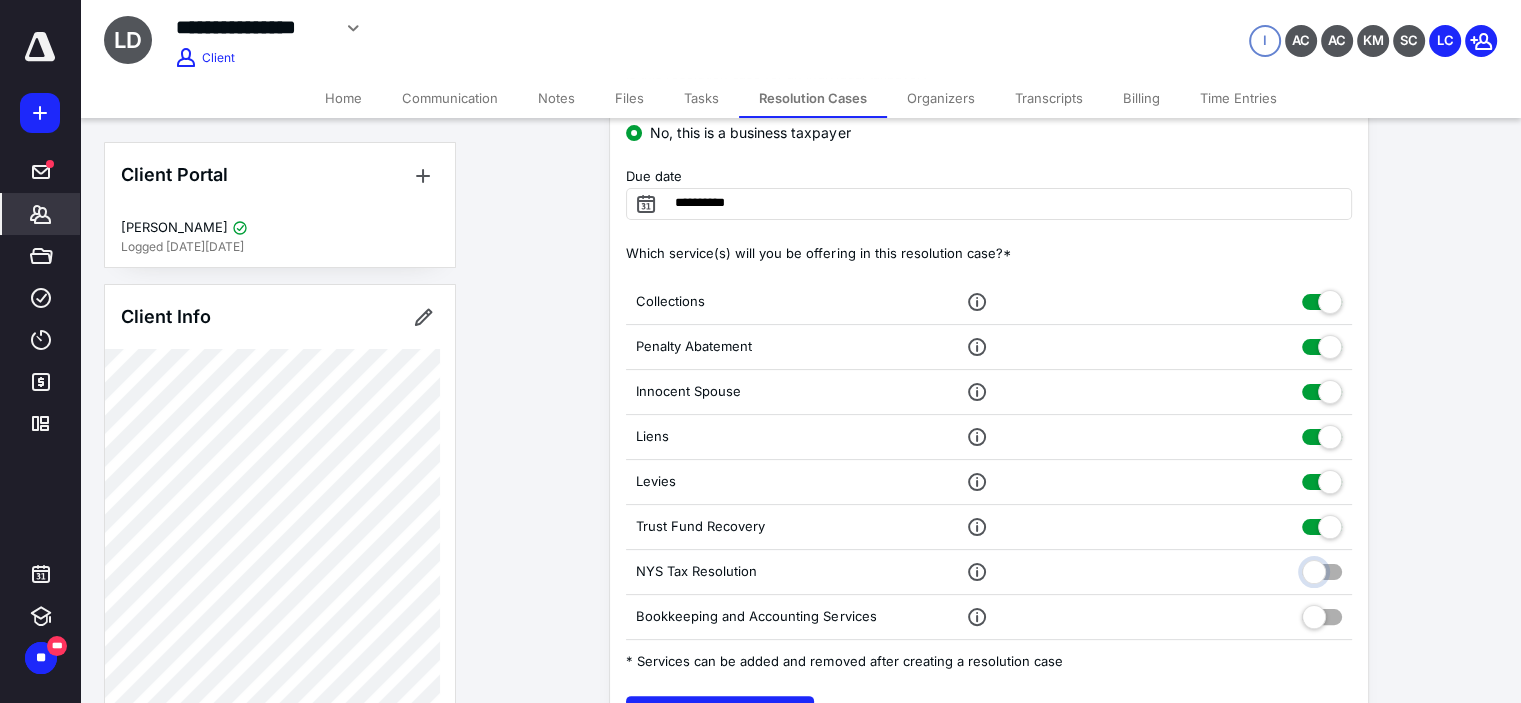 click at bounding box center [1322, 569] 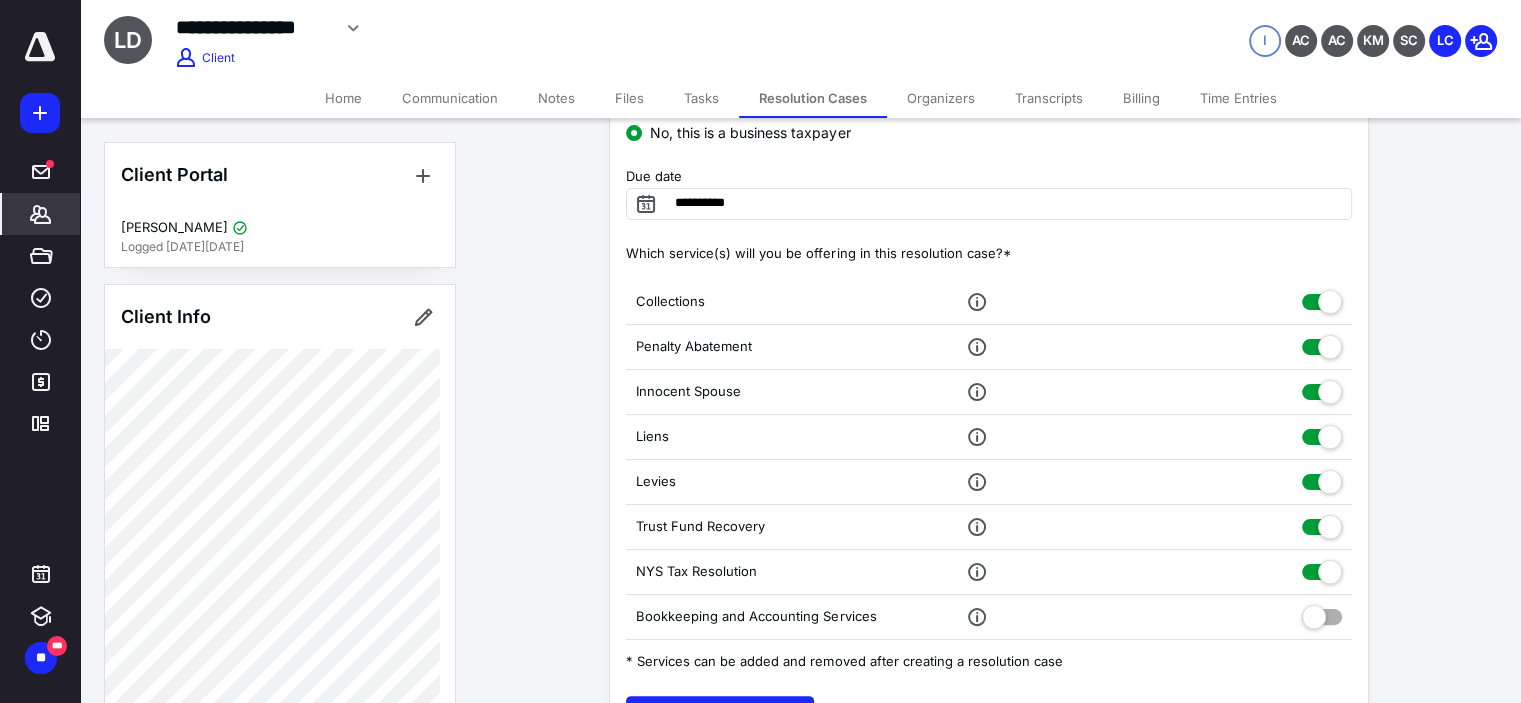 click at bounding box center (1322, 613) 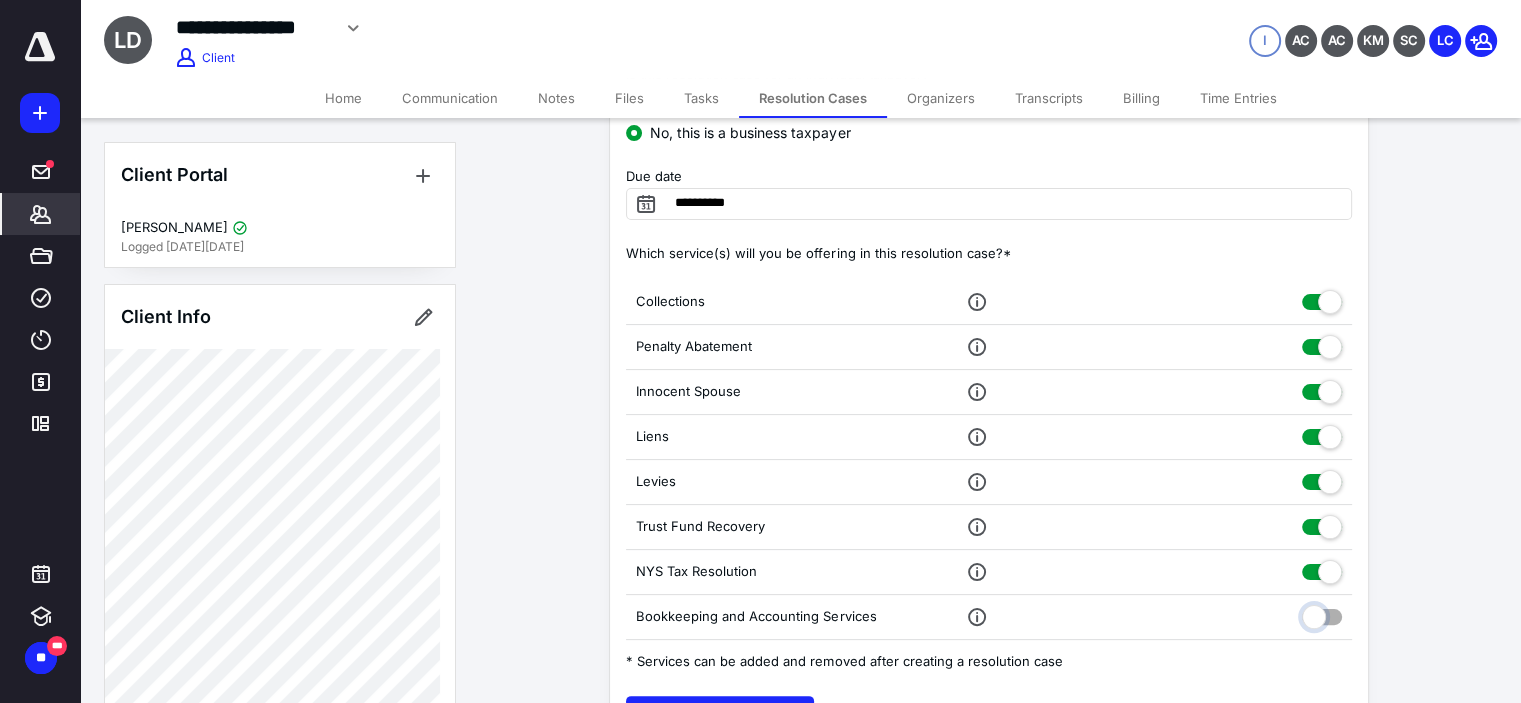 click at bounding box center [1322, 614] 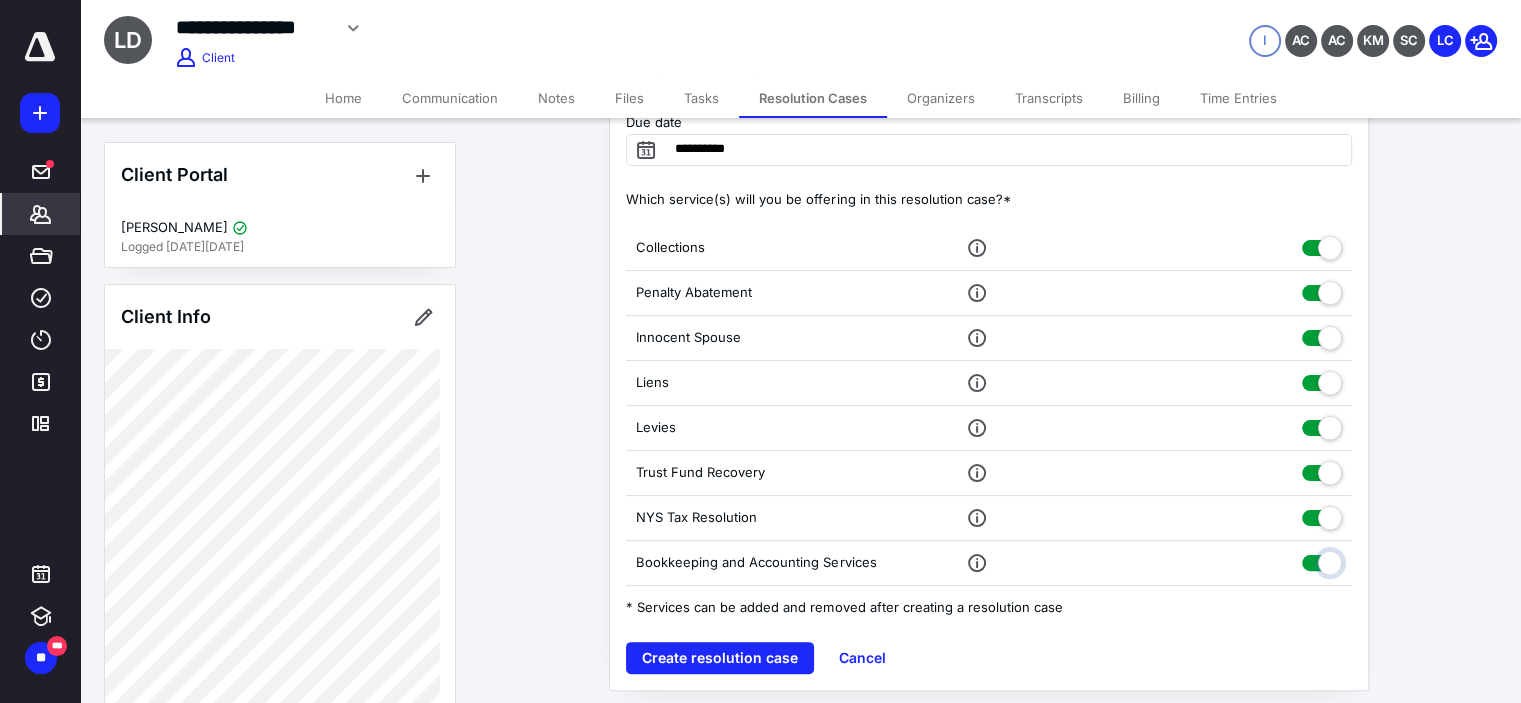 scroll, scrollTop: 396, scrollLeft: 0, axis: vertical 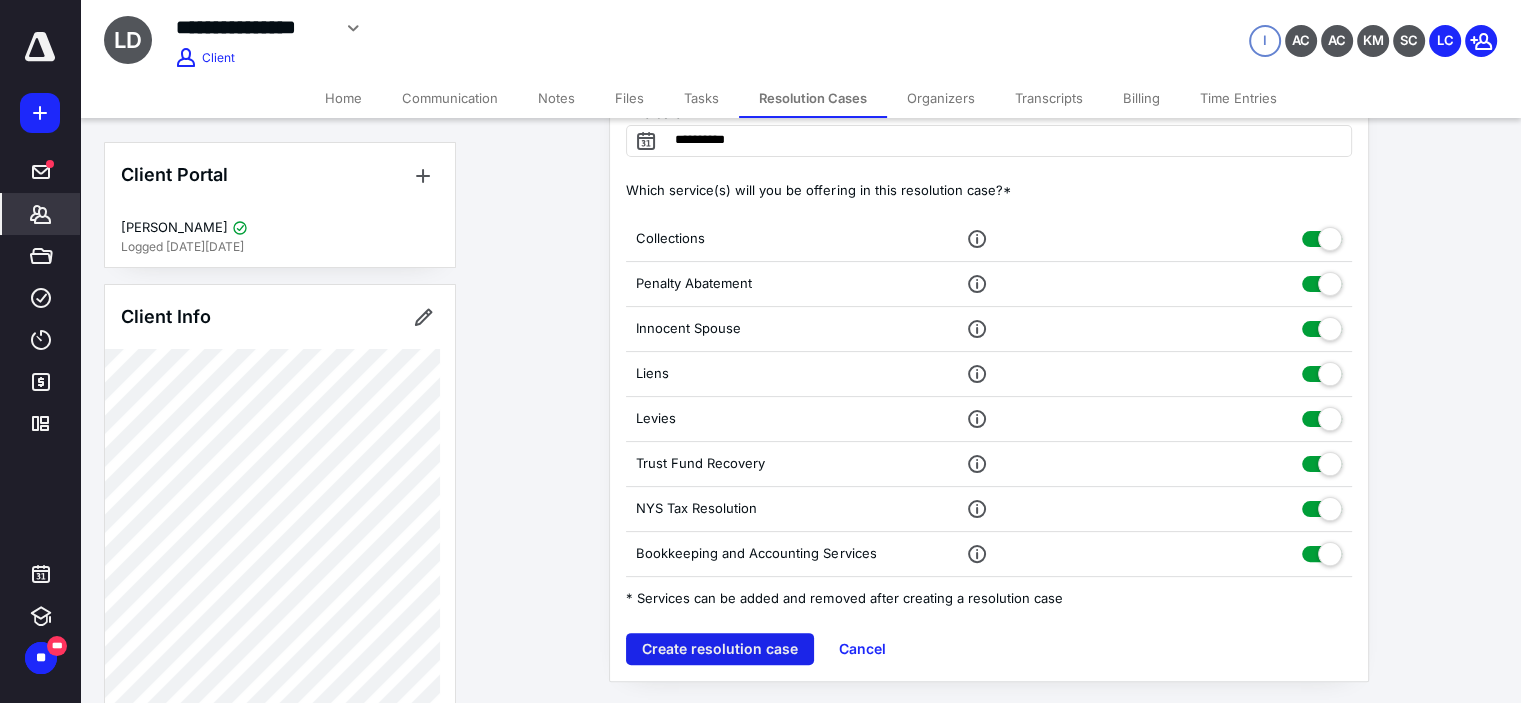 click on "Create resolution case" at bounding box center (720, 649) 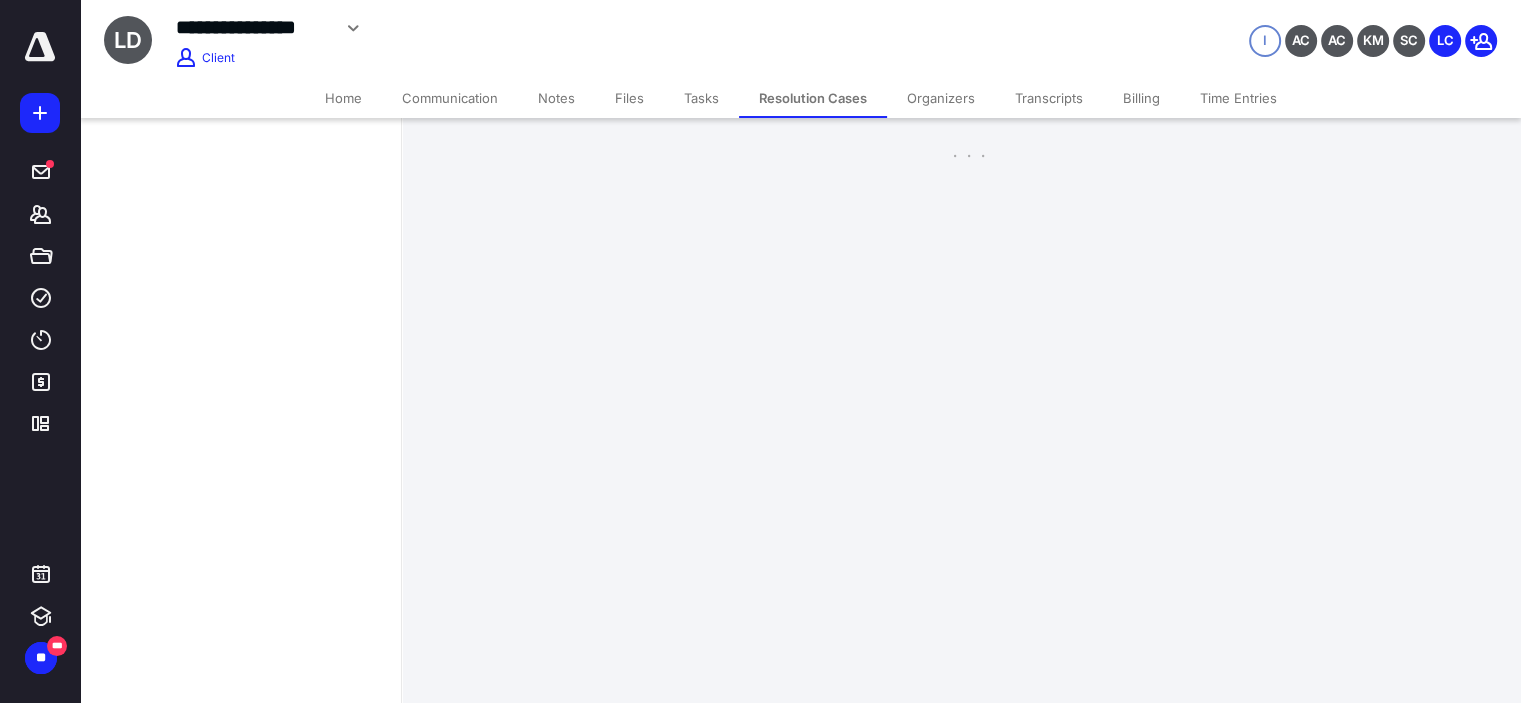 scroll, scrollTop: 0, scrollLeft: 0, axis: both 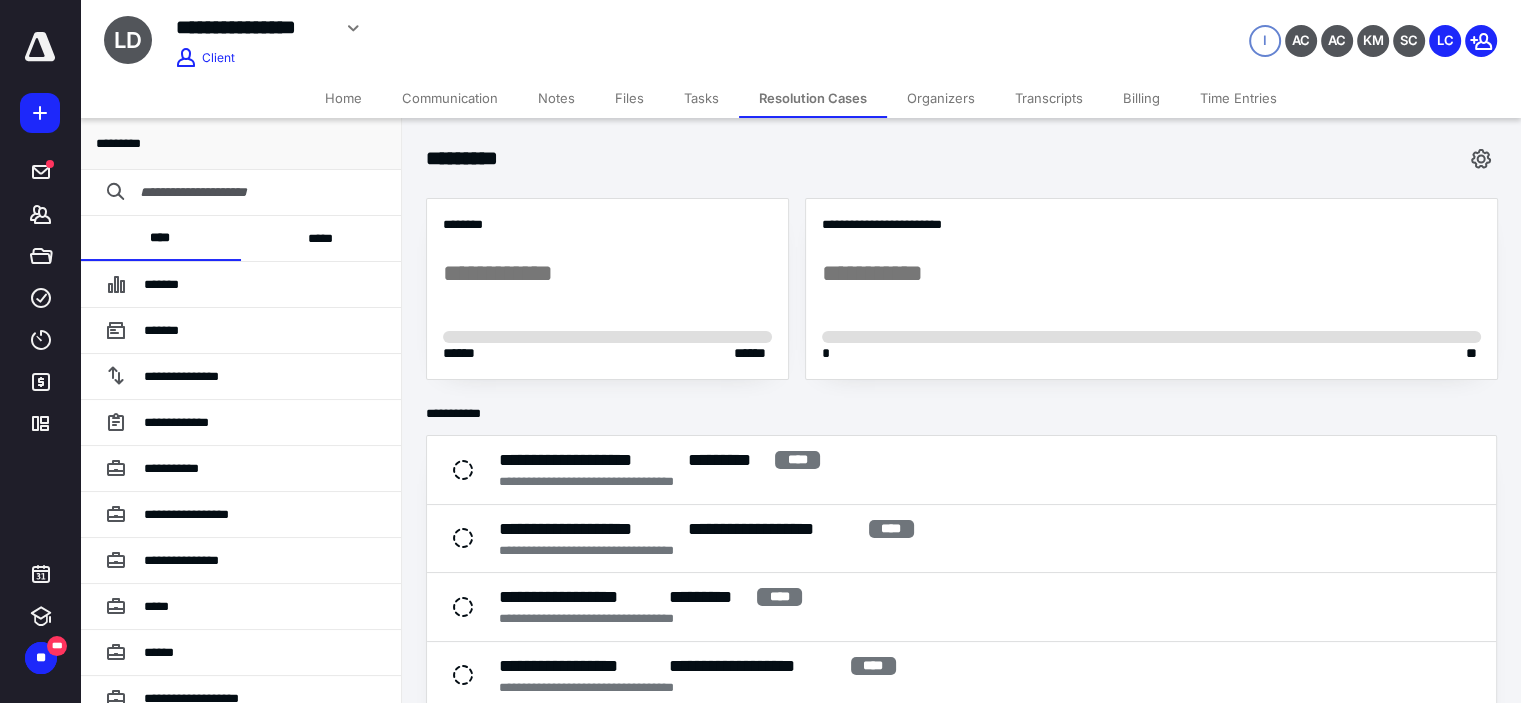 click on "*****" at bounding box center [321, 238] 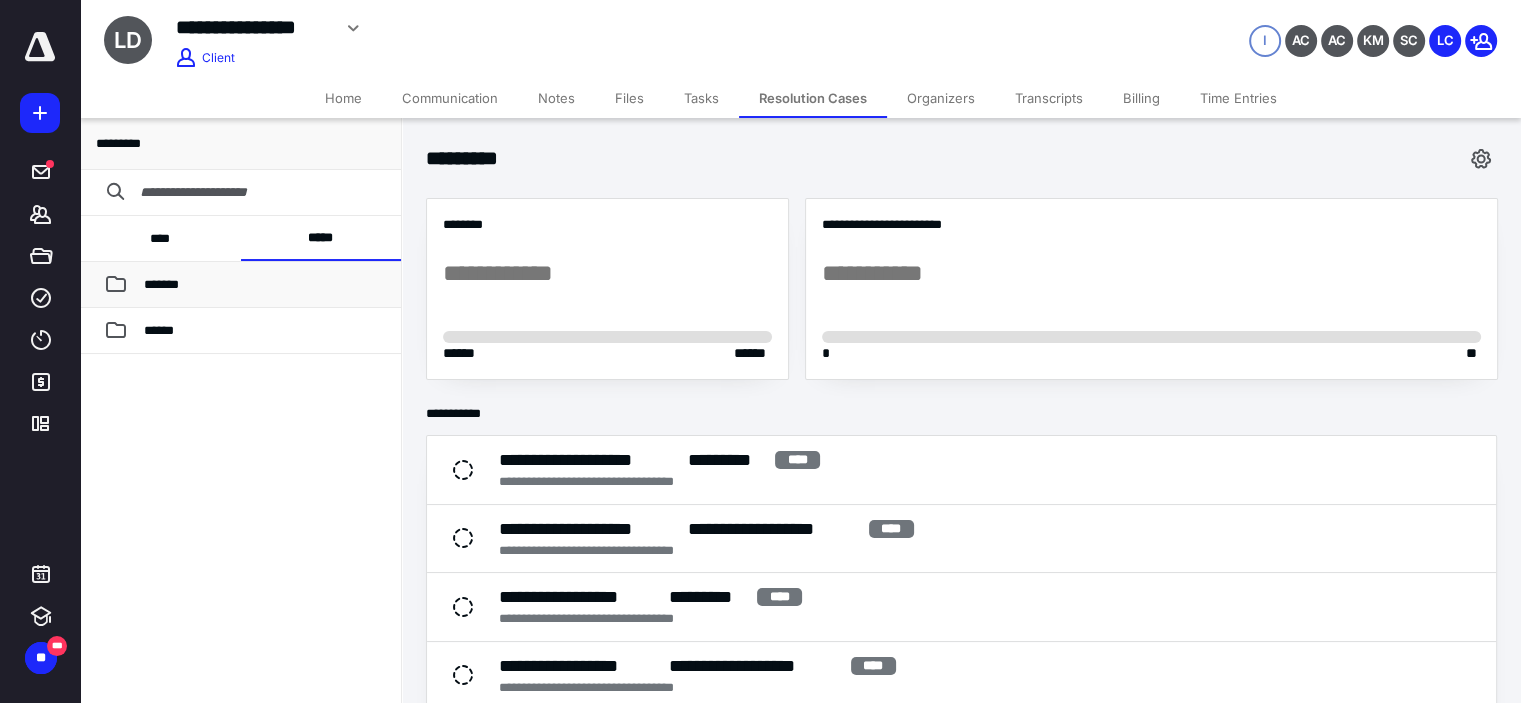 click on "*******" at bounding box center [264, 285] 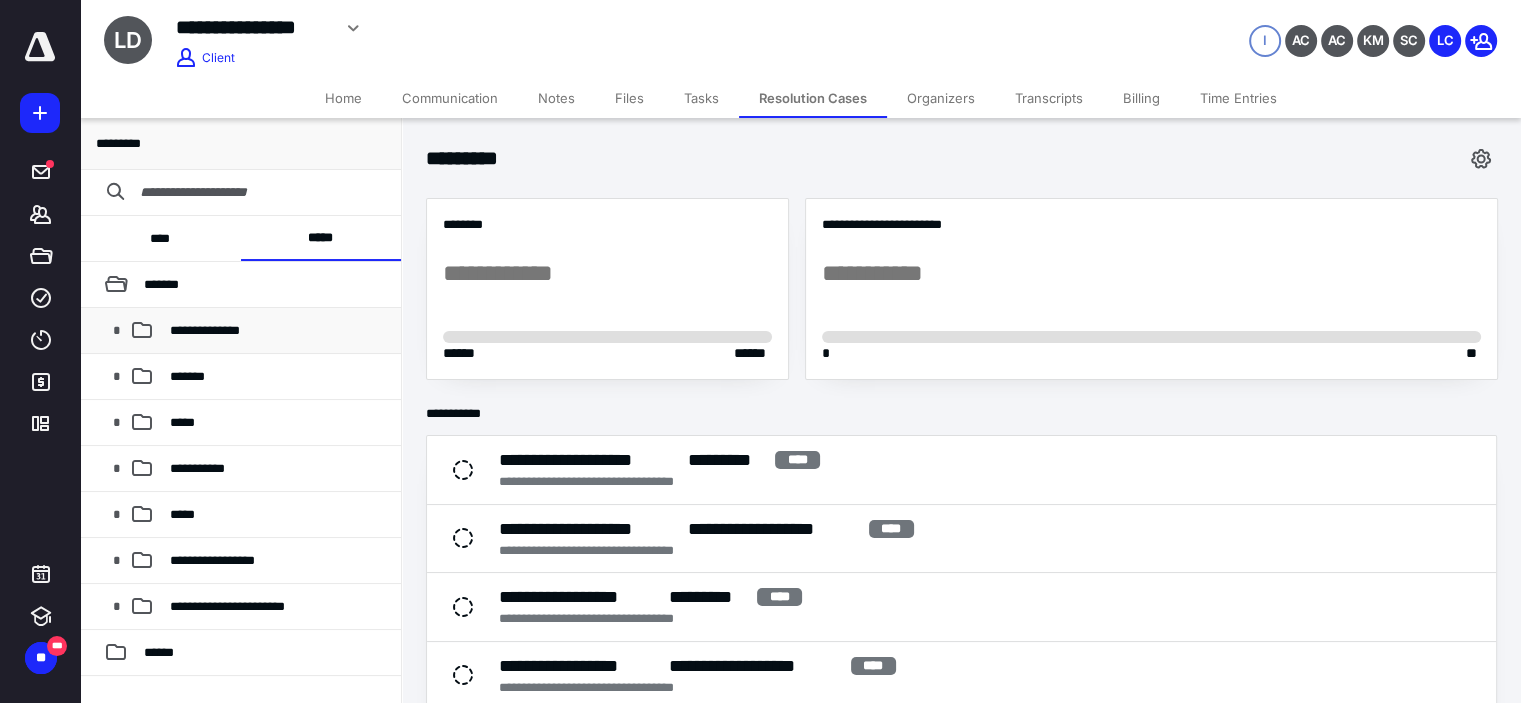click on "**********" at bounding box center [277, 331] 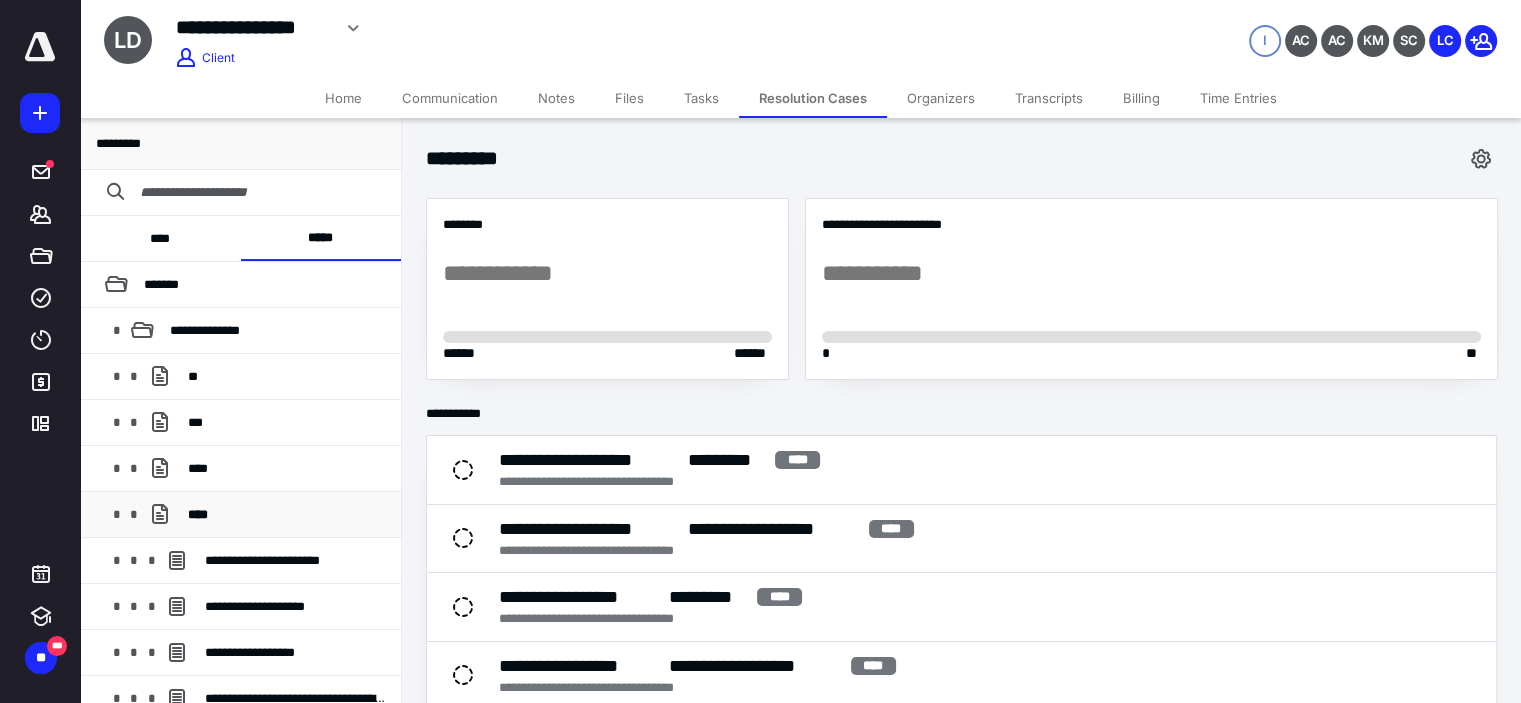 click on "****" at bounding box center (286, 515) 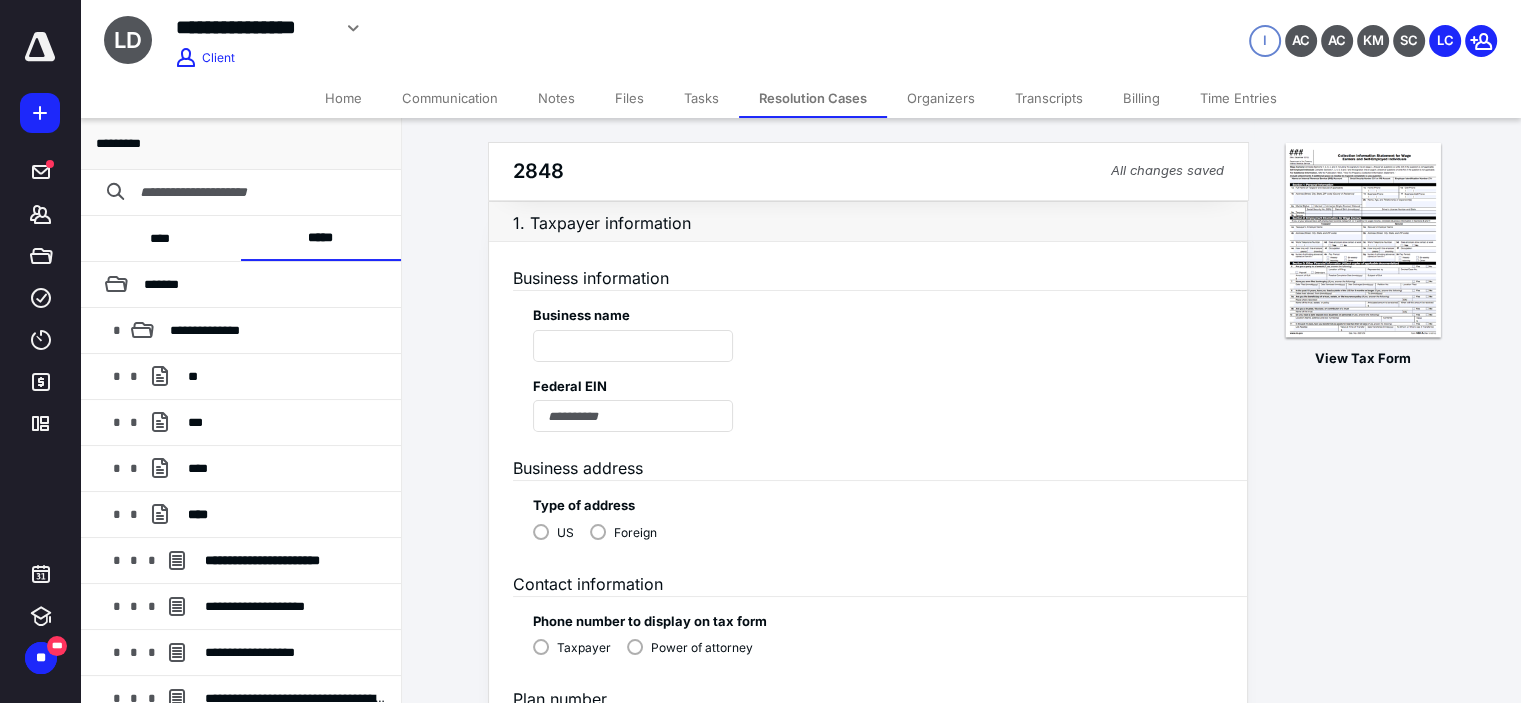 click on "Resolution Cases" at bounding box center (813, 98) 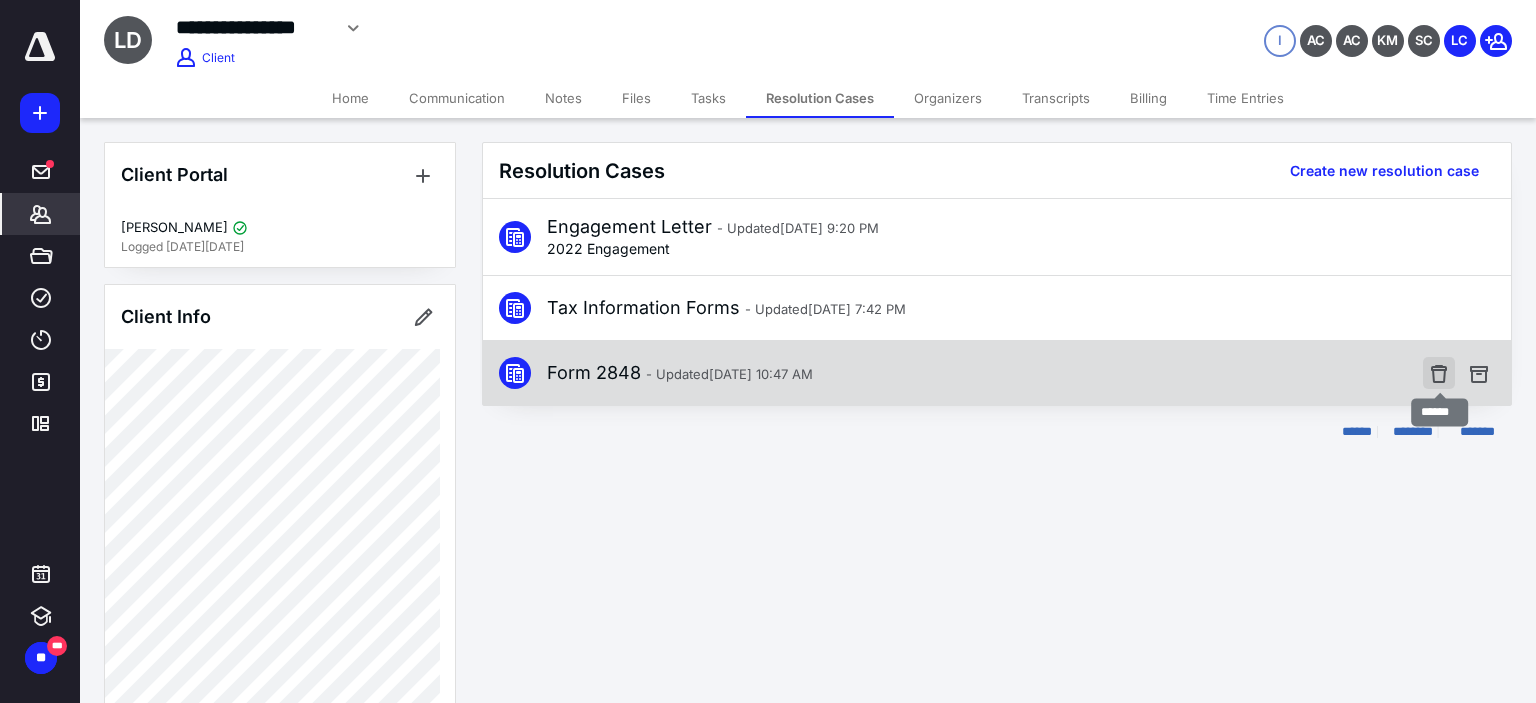 click at bounding box center (1439, 373) 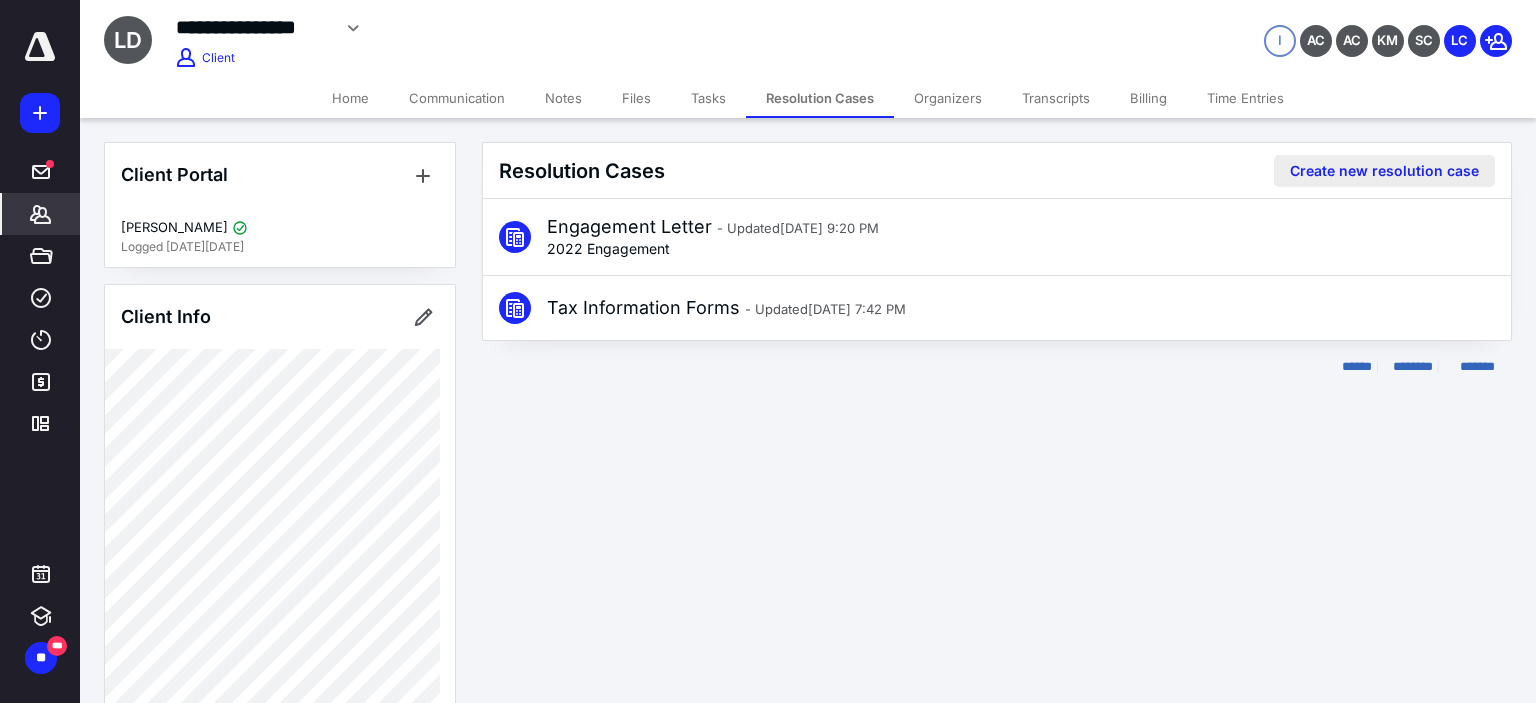 click on "Create new resolution case" at bounding box center (1384, 171) 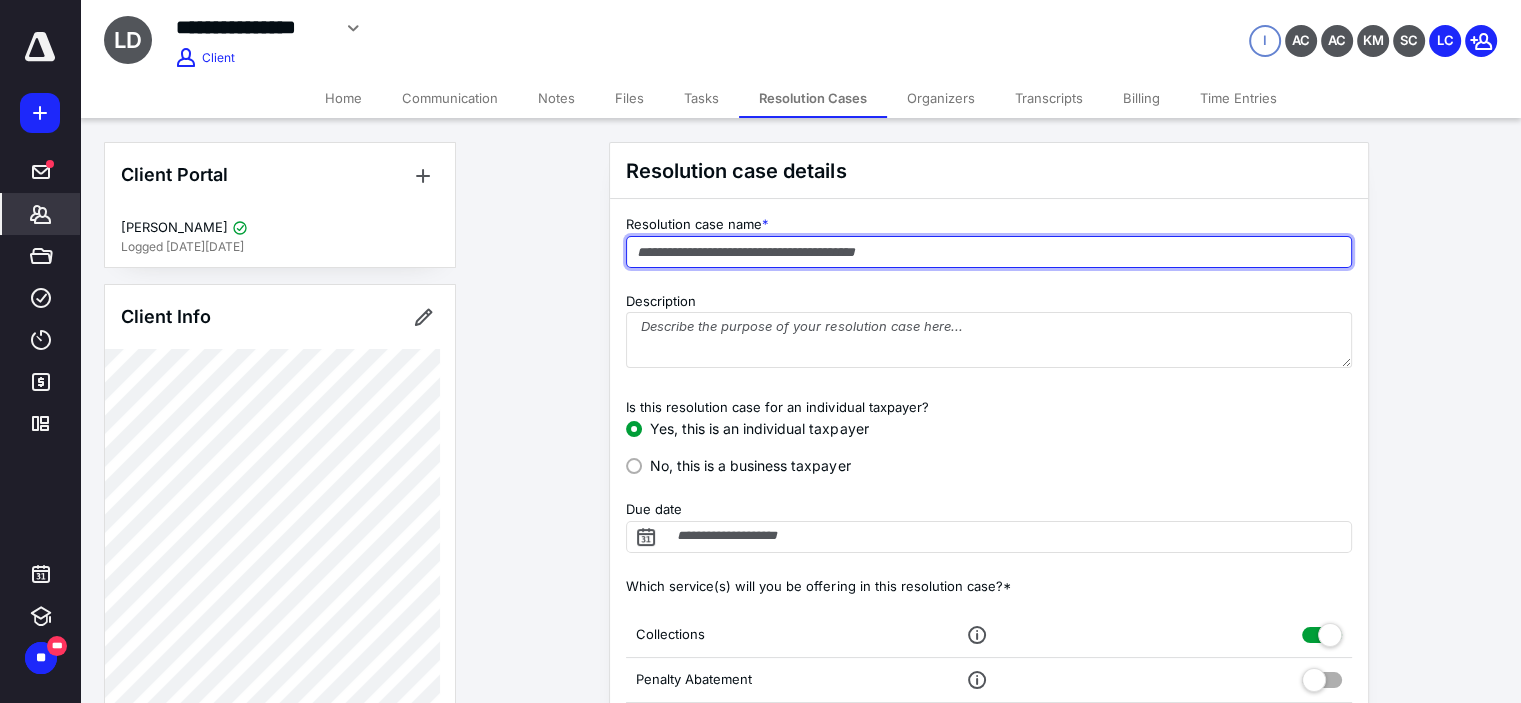 click at bounding box center [989, 252] 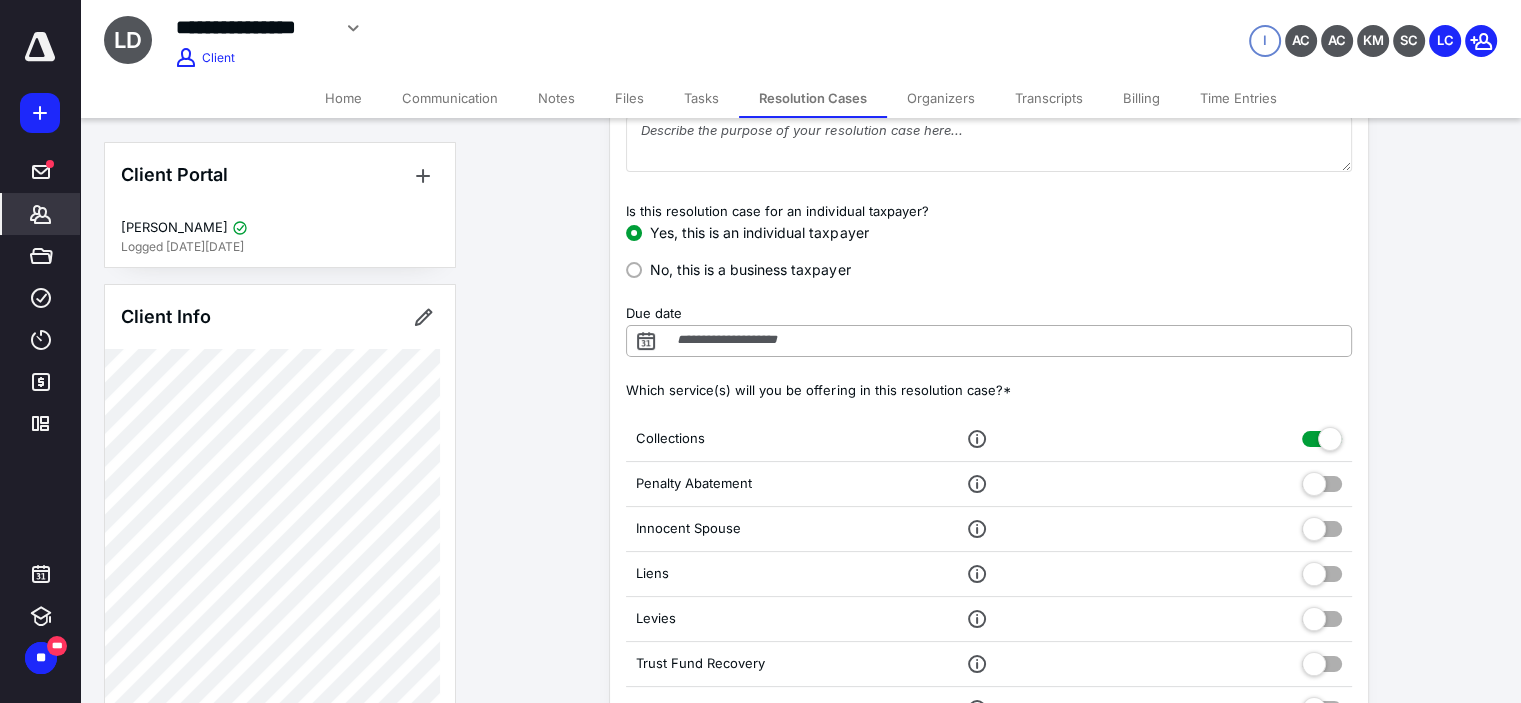 scroll, scrollTop: 200, scrollLeft: 0, axis: vertical 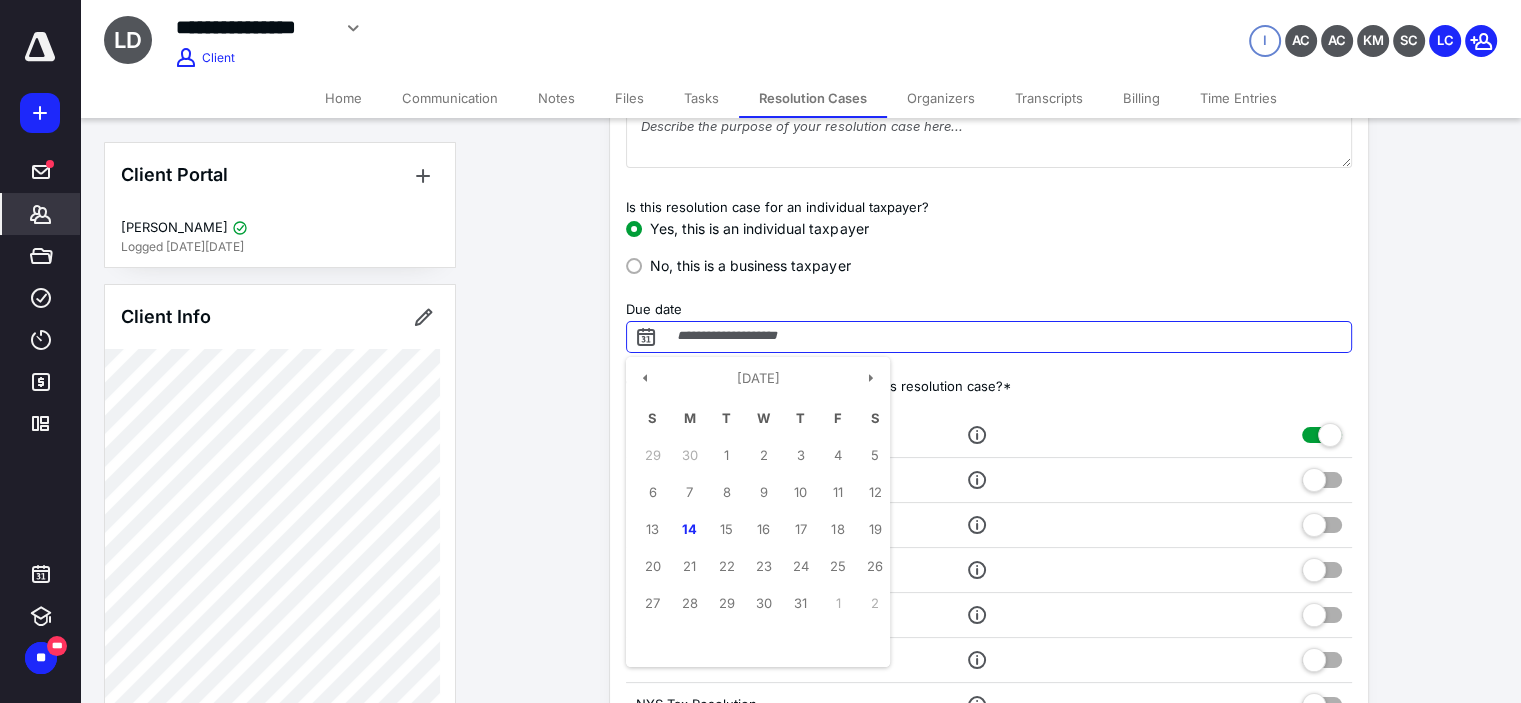 click on "Due date" at bounding box center (989, 337) 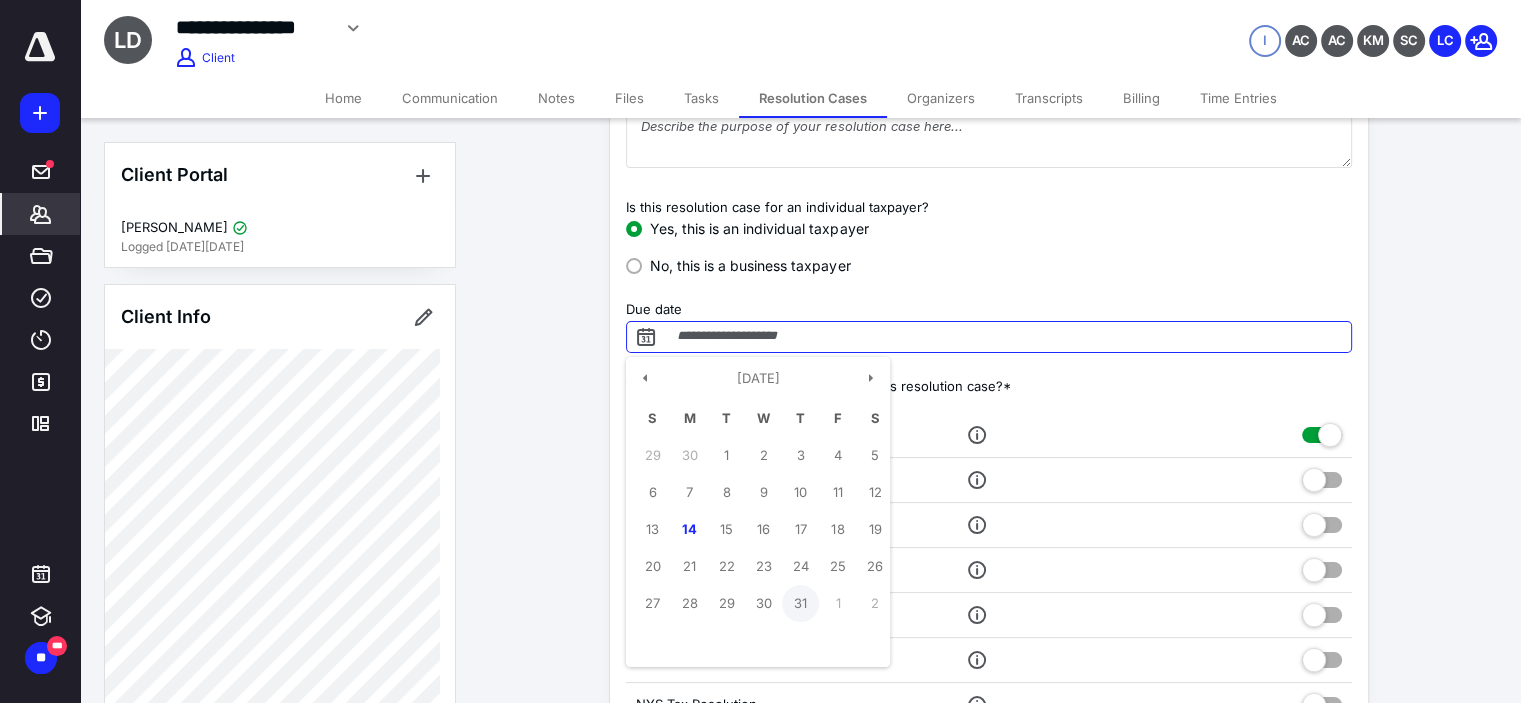 click on "31" at bounding box center [800, 603] 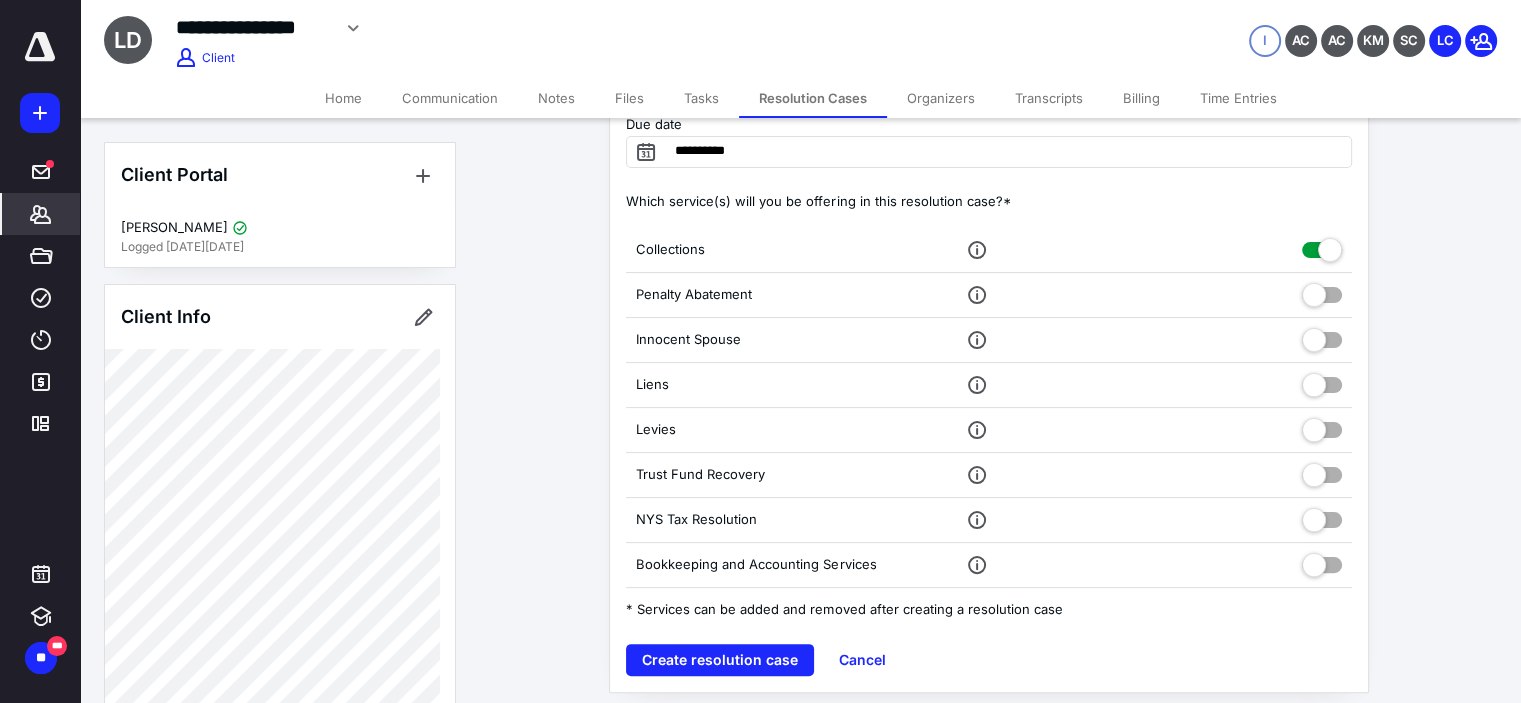 scroll, scrollTop: 396, scrollLeft: 0, axis: vertical 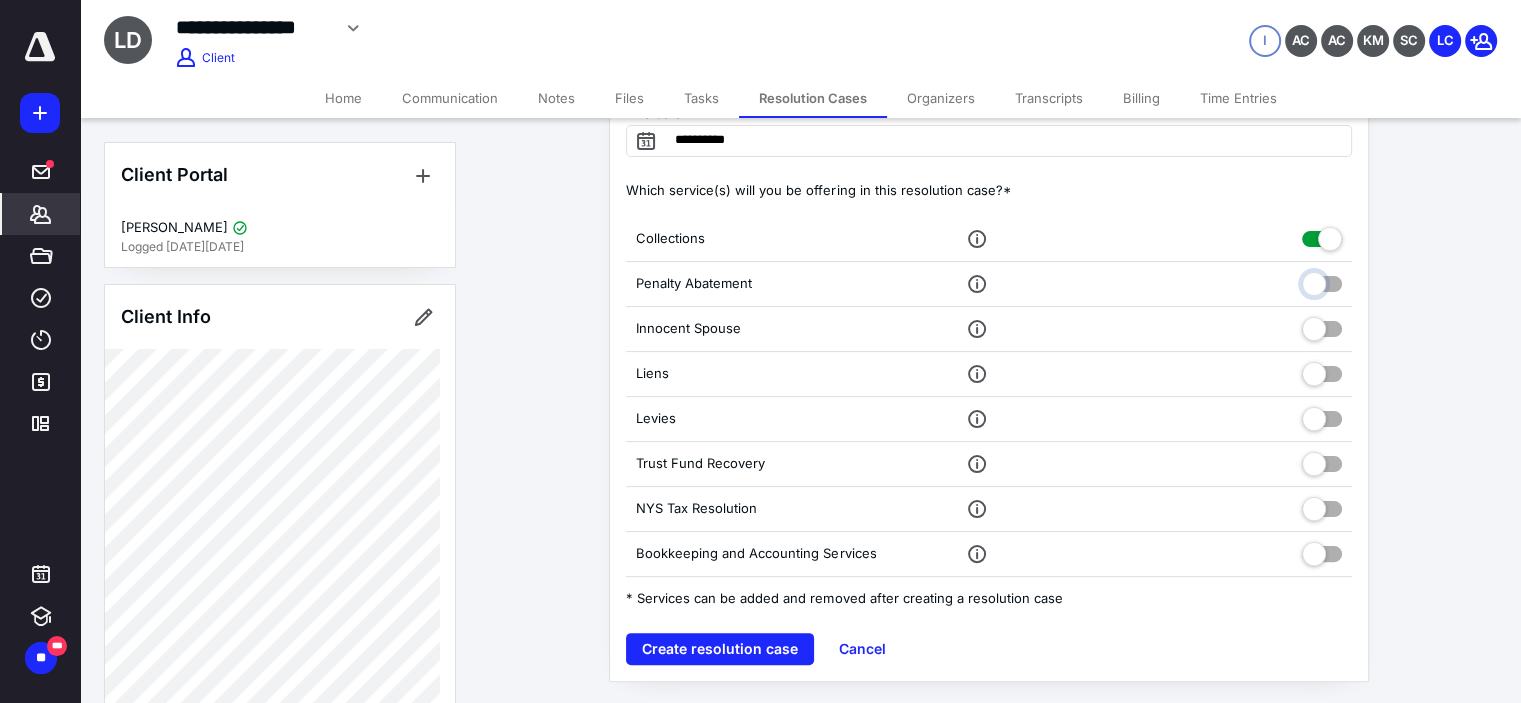 click at bounding box center (1322, 281) 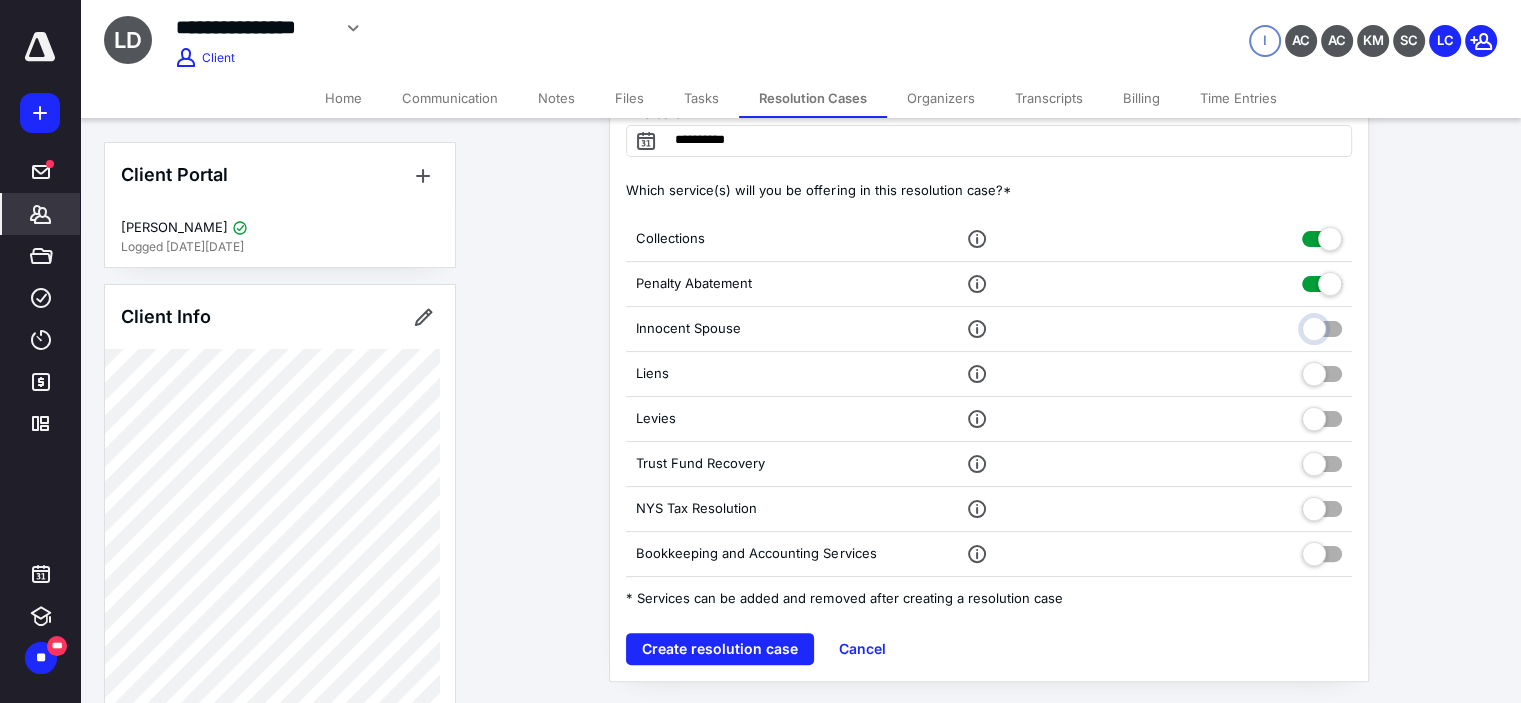 click at bounding box center [1322, 326] 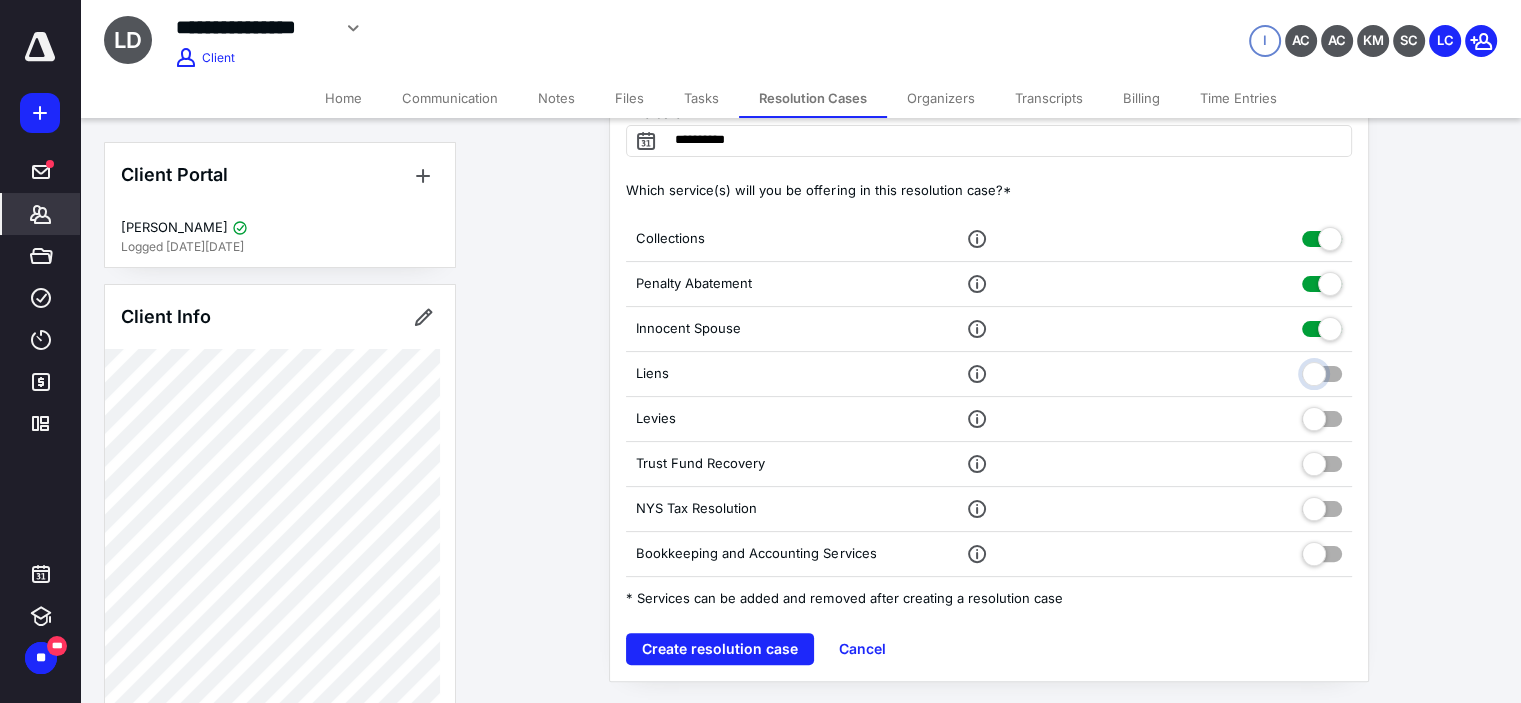 click at bounding box center (1322, 371) 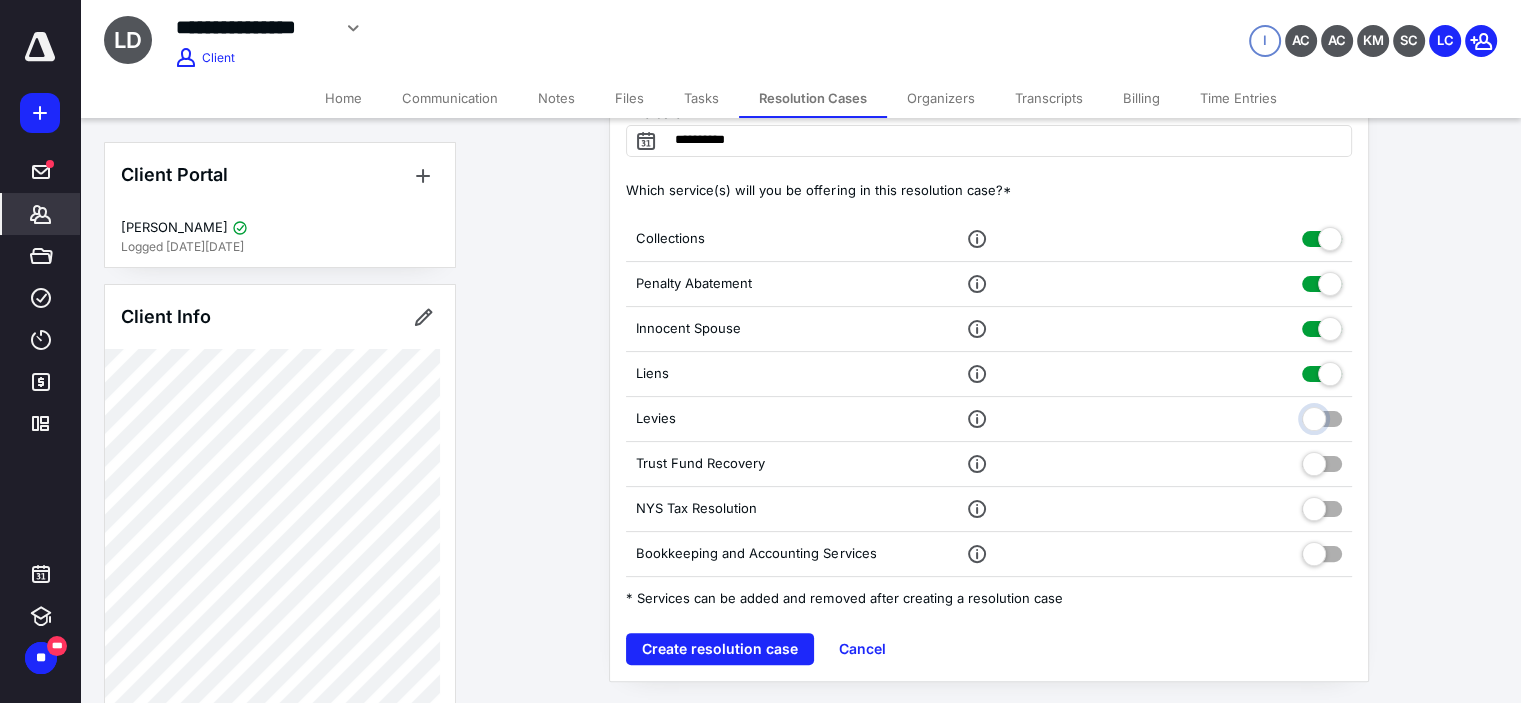 click at bounding box center (1322, 416) 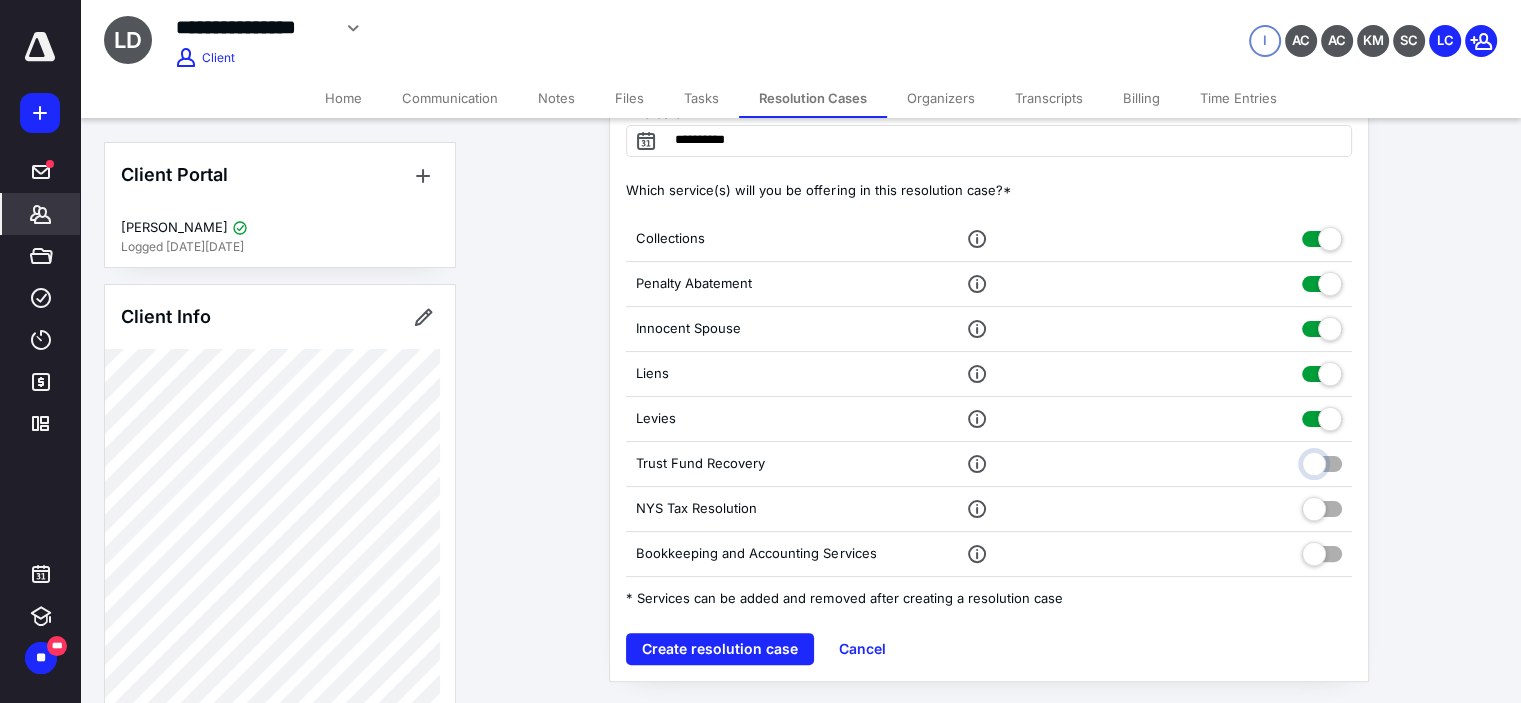 click at bounding box center (1322, 461) 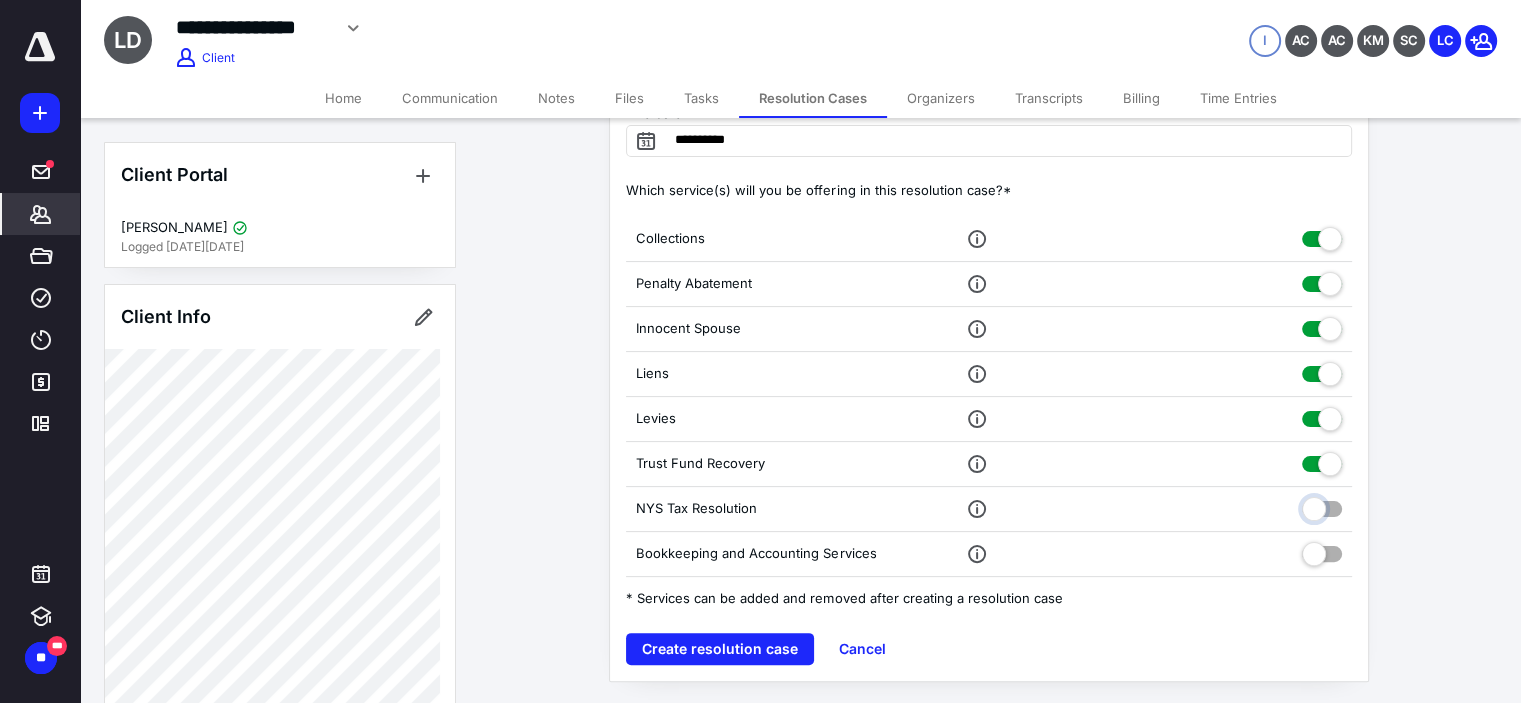 click at bounding box center (1322, 506) 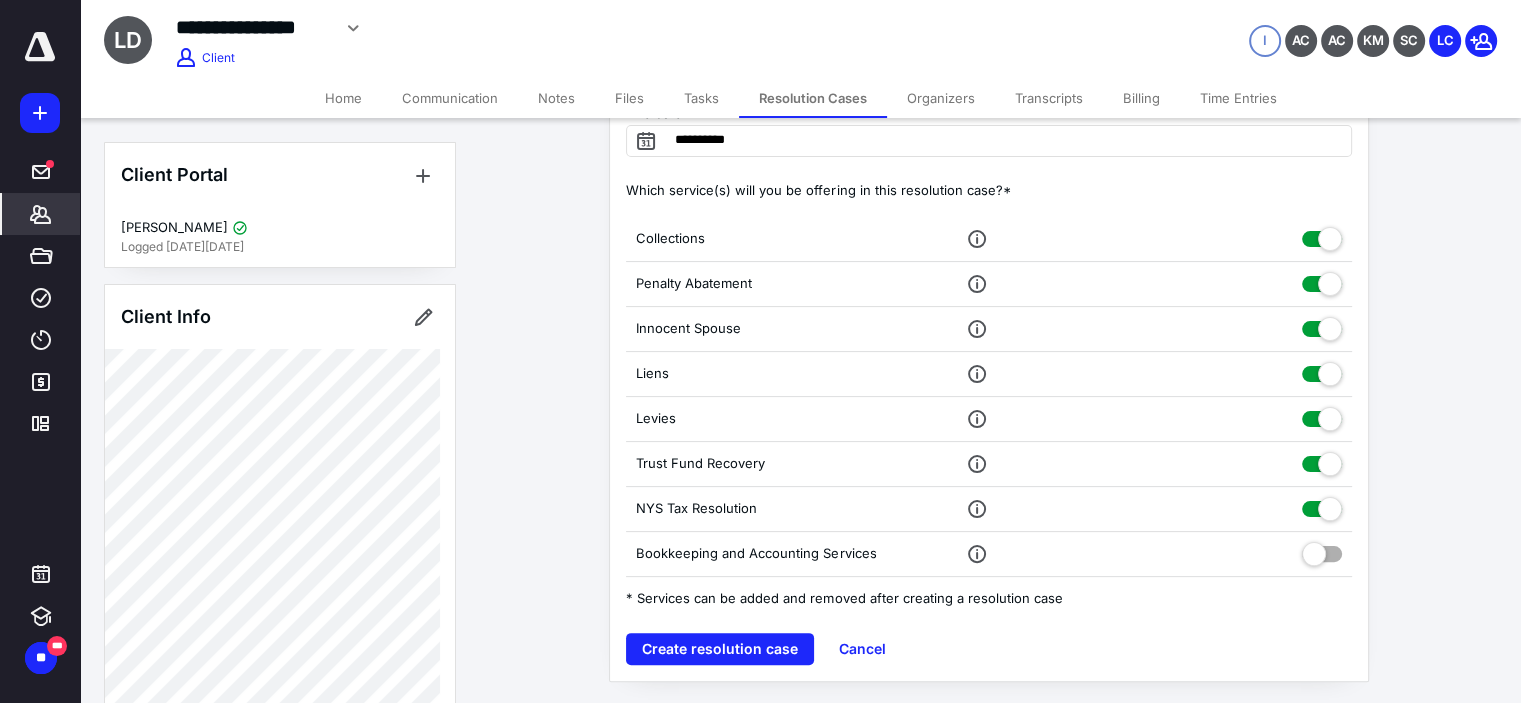 click at bounding box center [1322, 550] 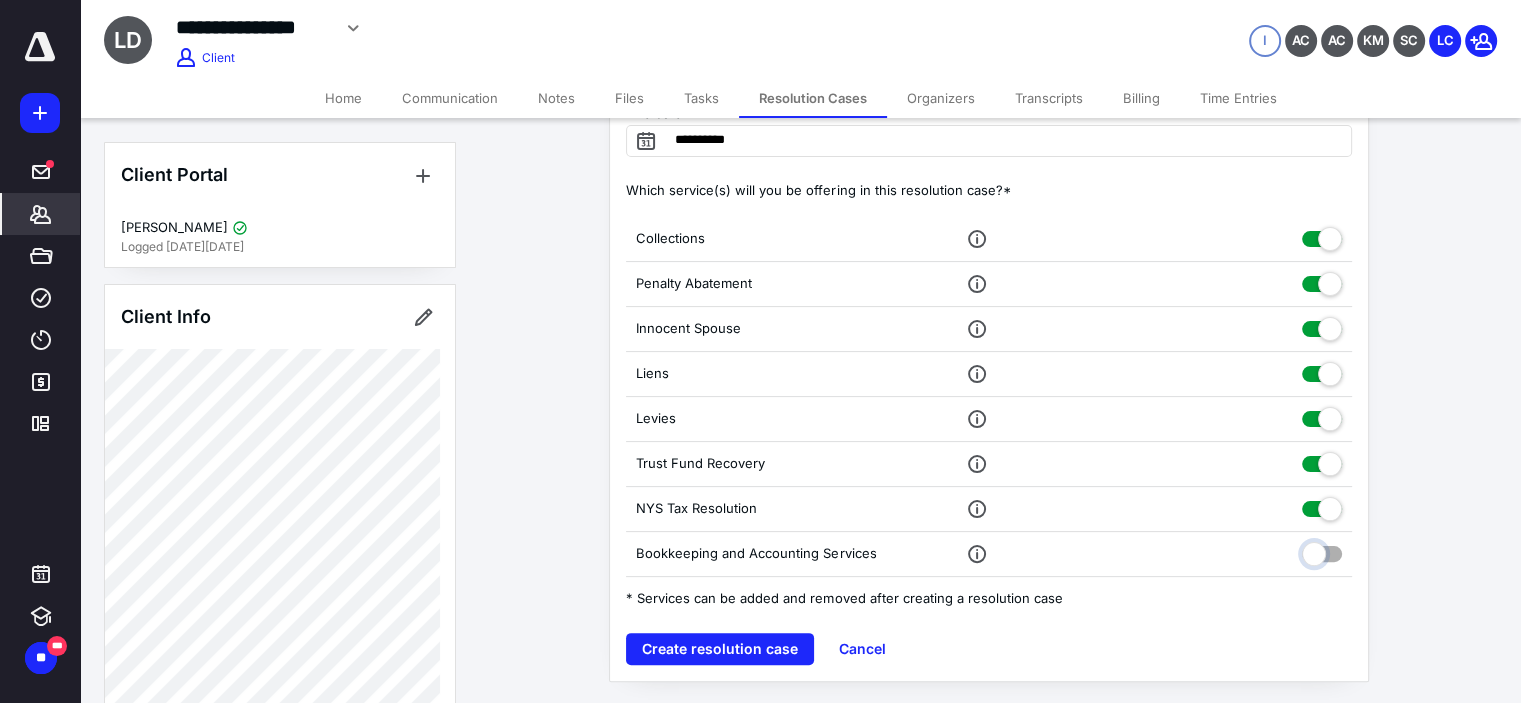 click at bounding box center [1322, 551] 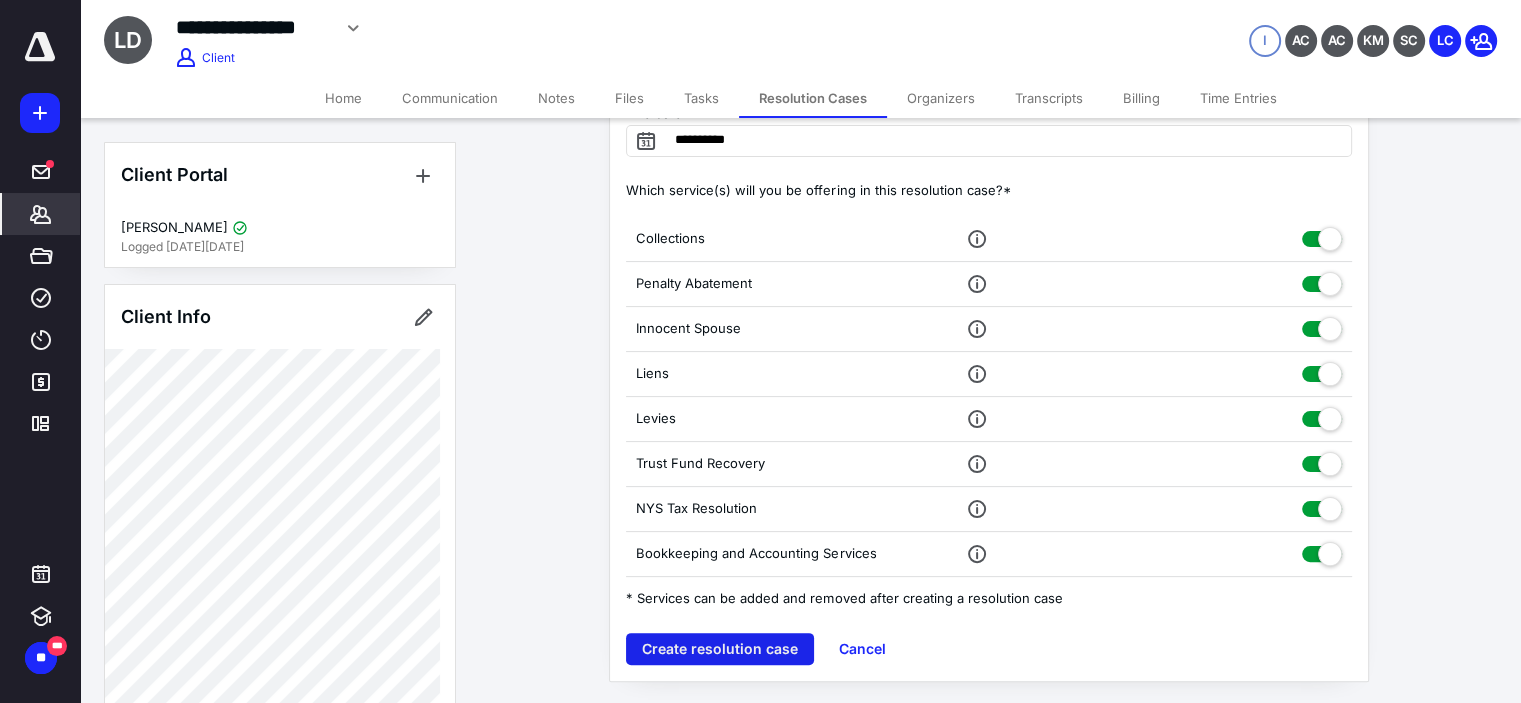 click on "Create resolution case" at bounding box center (720, 649) 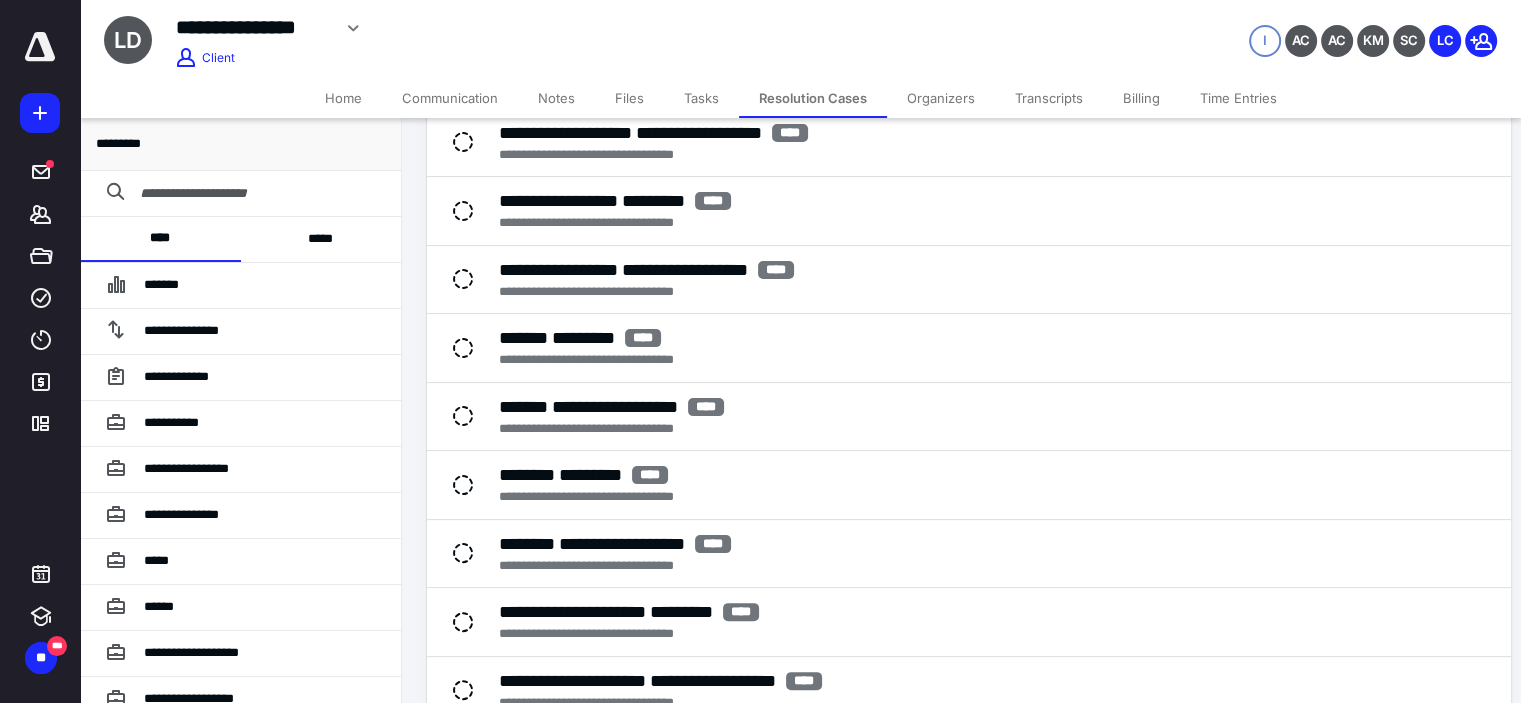 scroll, scrollTop: 0, scrollLeft: 0, axis: both 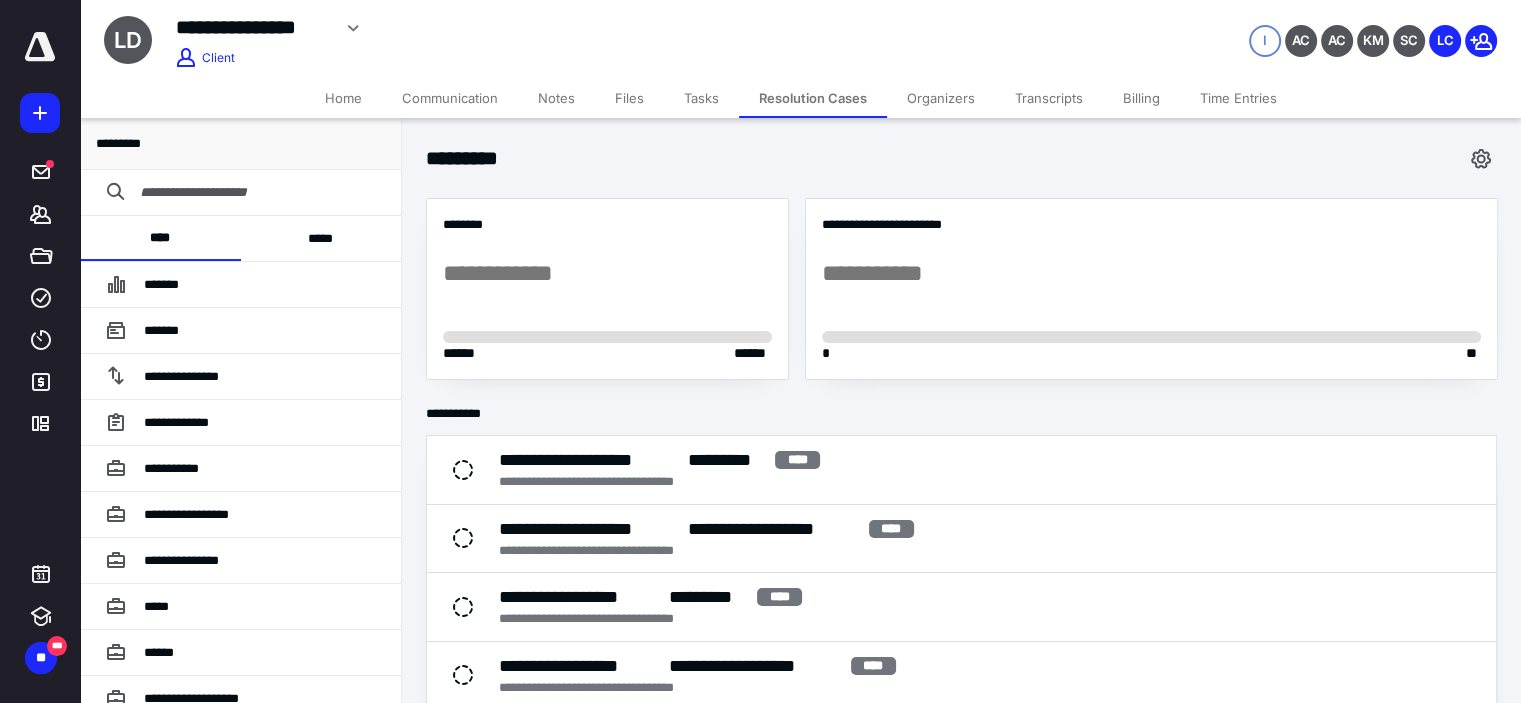 click on "*****" at bounding box center (321, 238) 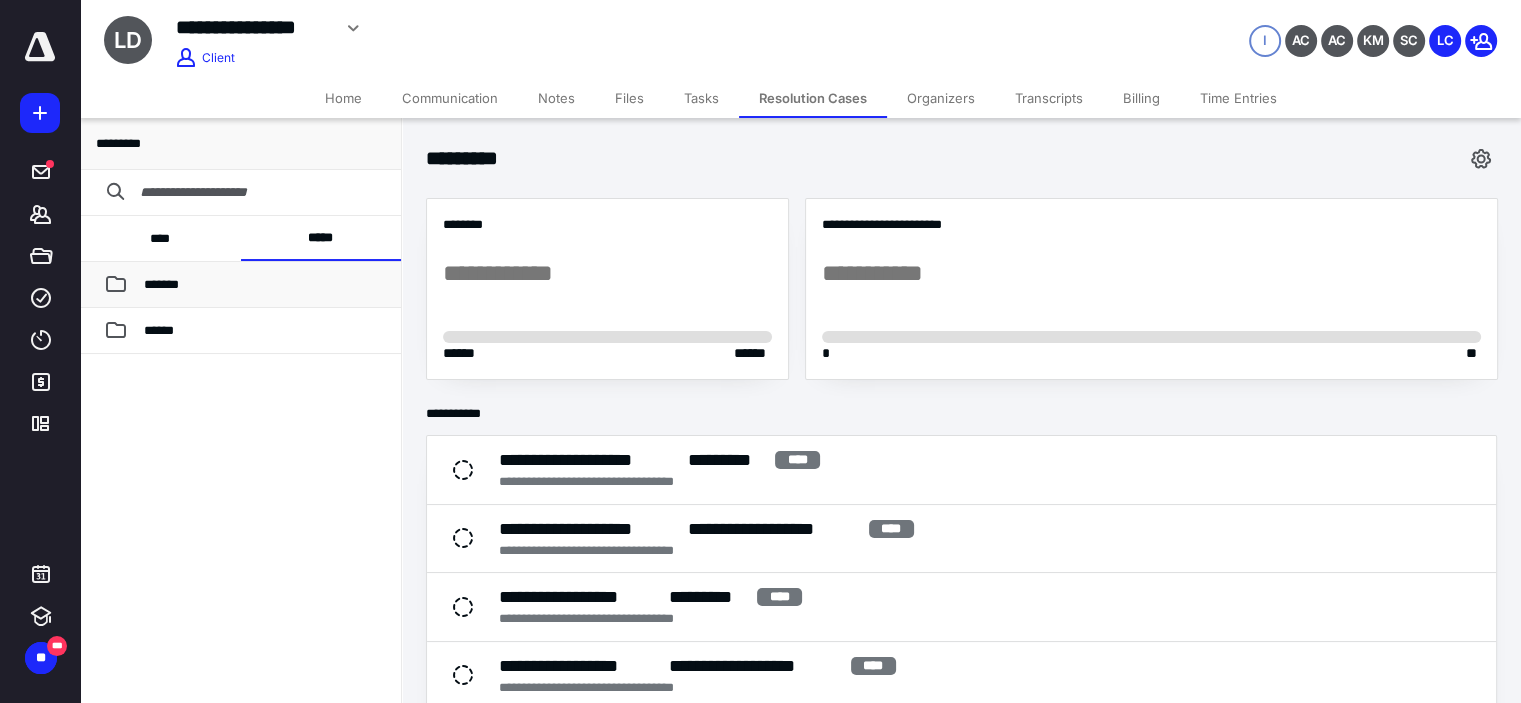 click on "*******" at bounding box center (161, 284) 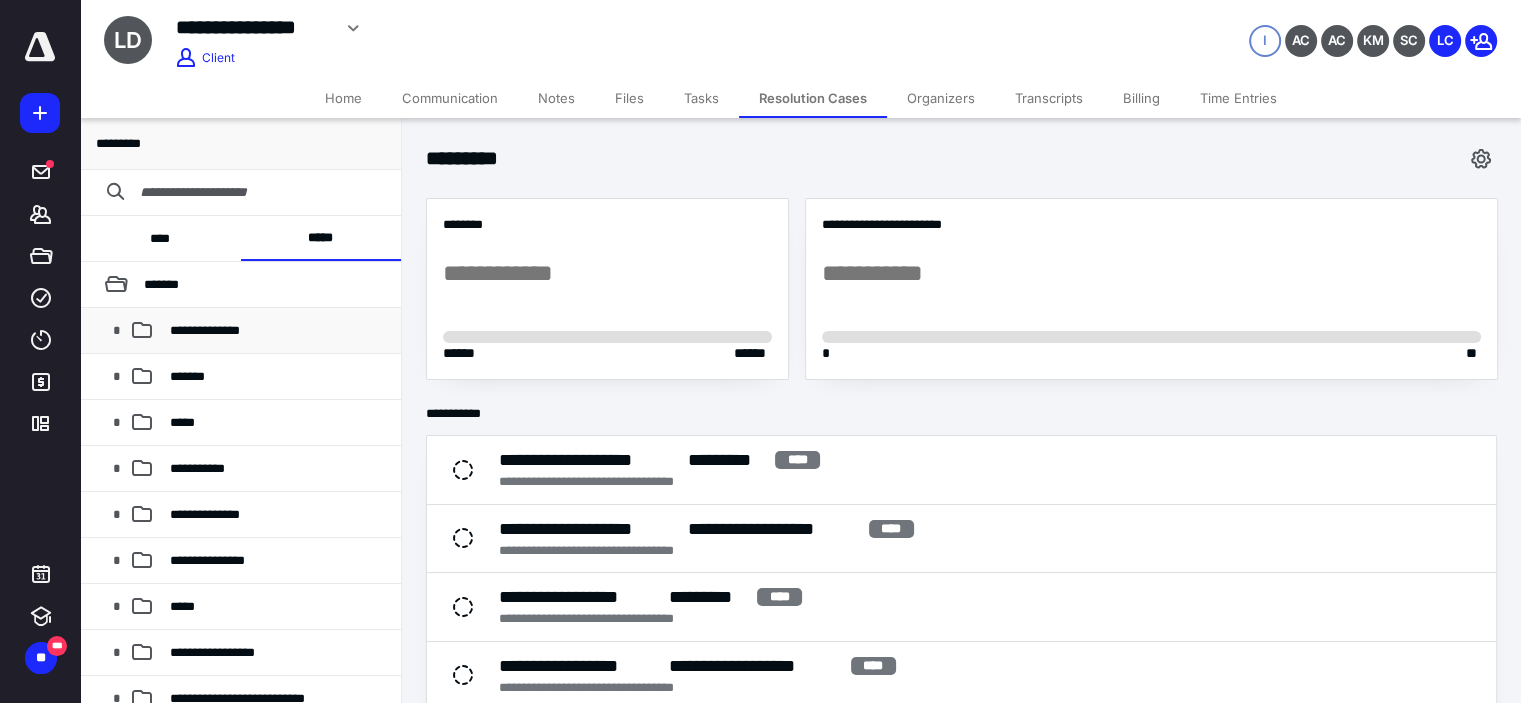 click on "**********" at bounding box center [205, 330] 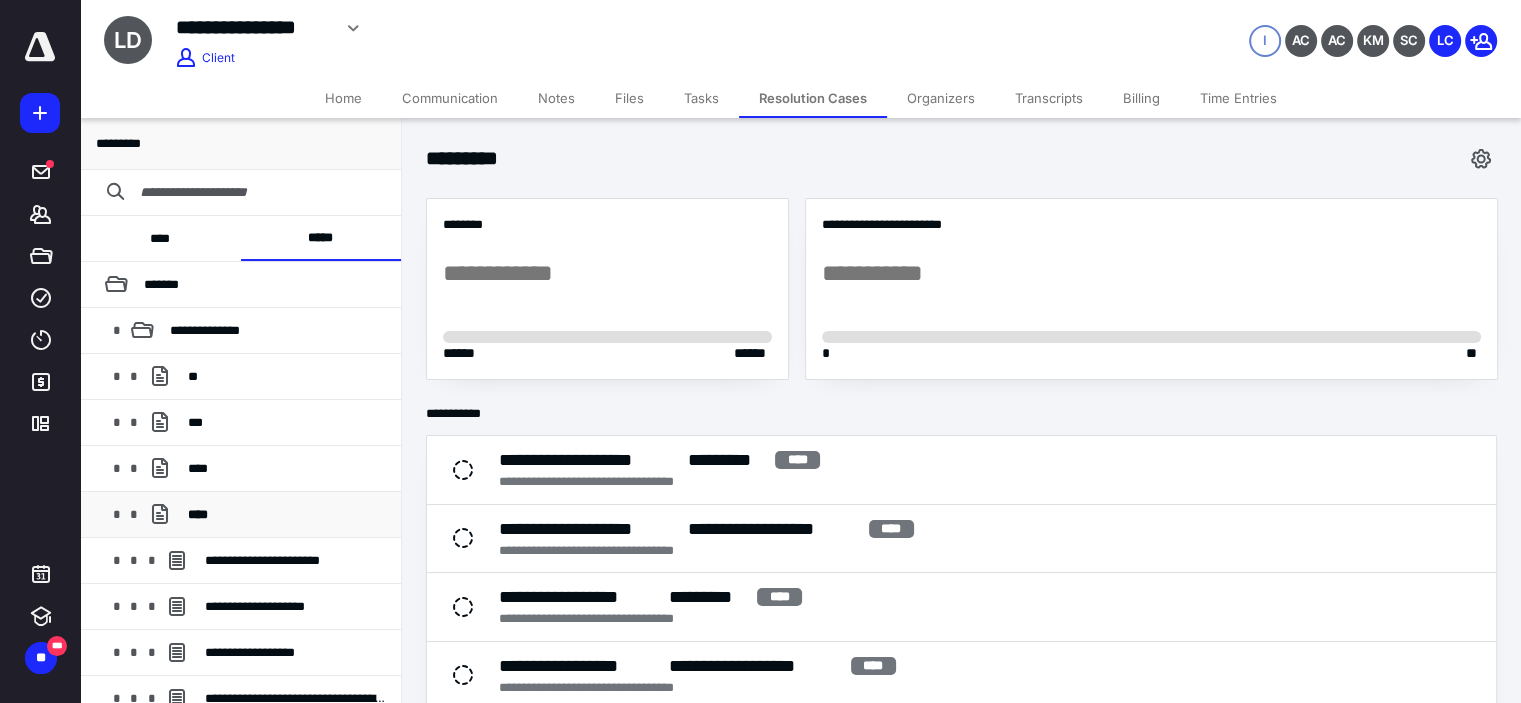 click on "****" at bounding box center [198, 514] 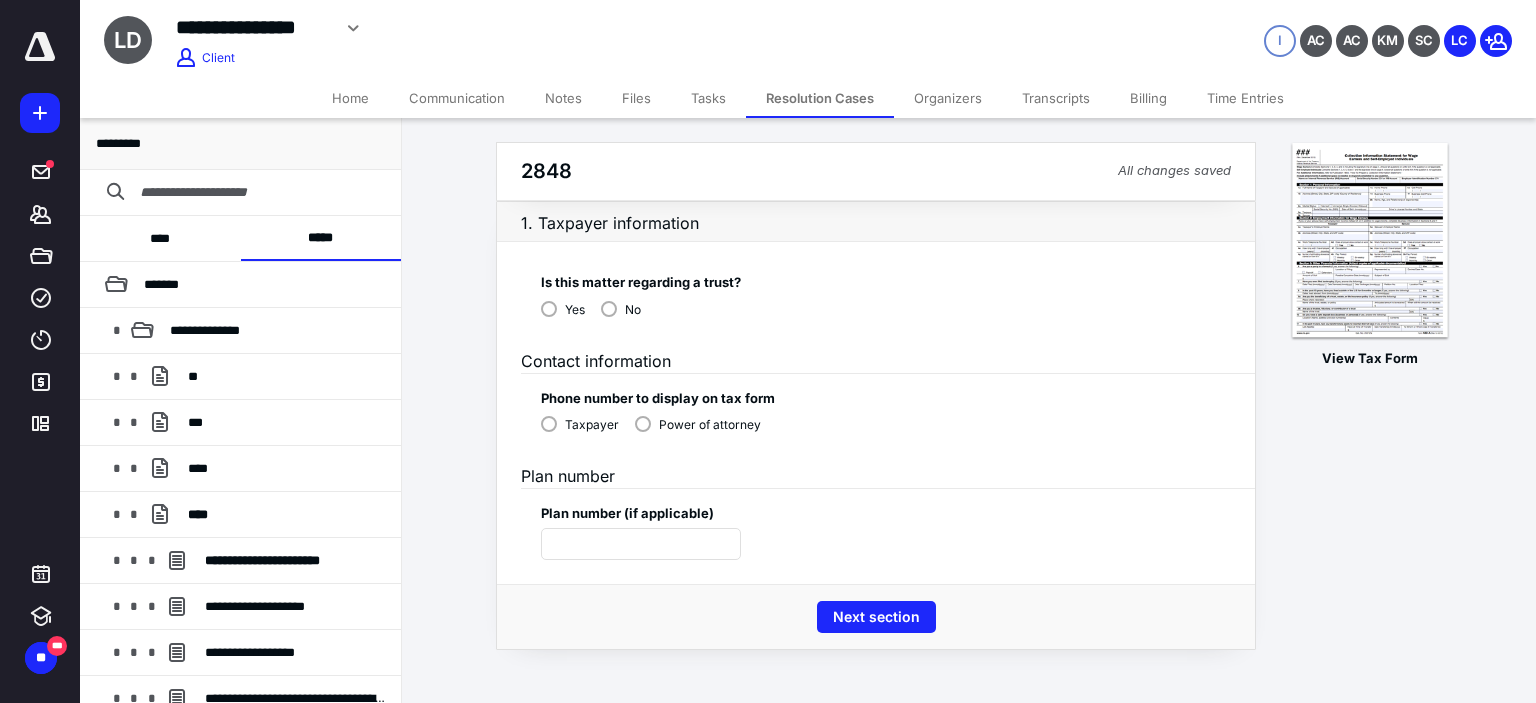 click on "No" at bounding box center (621, 308) 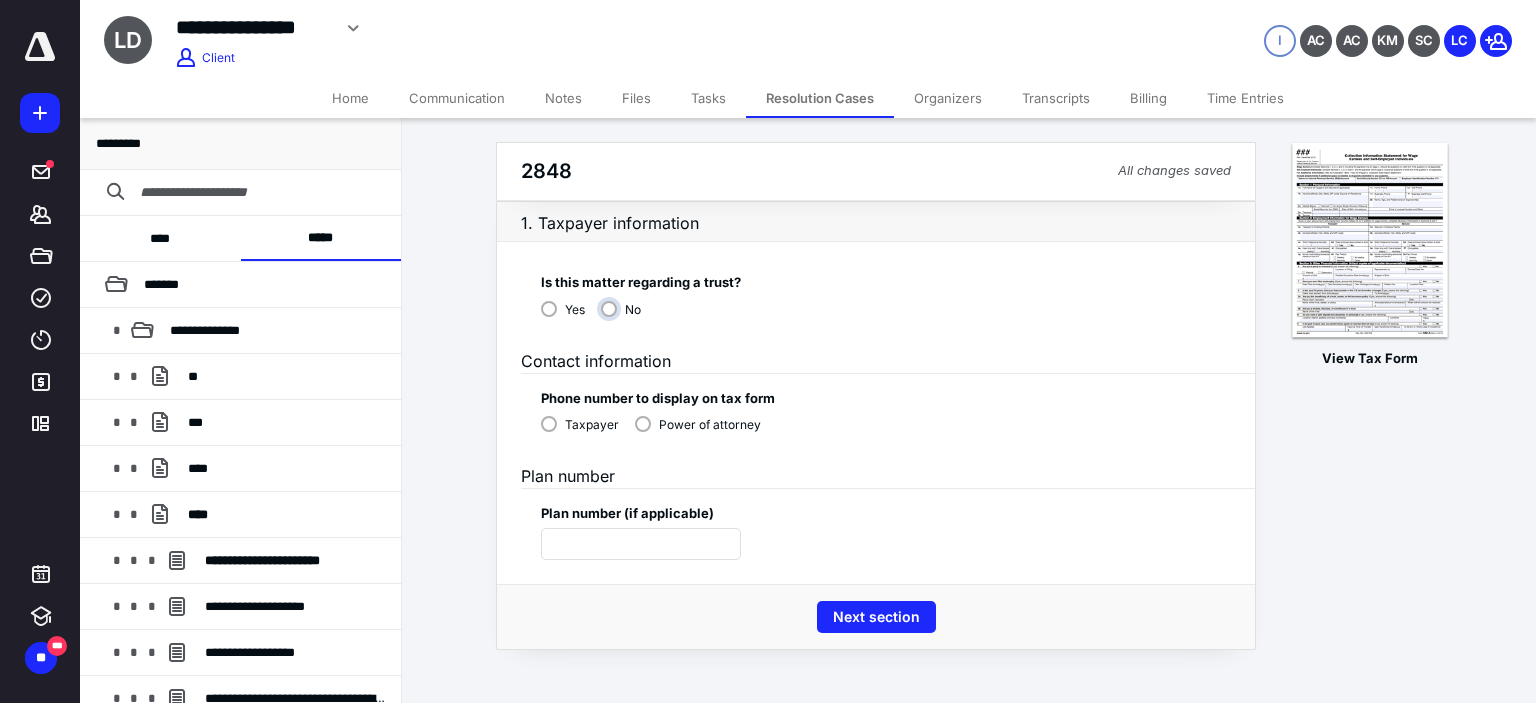 click on "No" at bounding box center [626, 317] 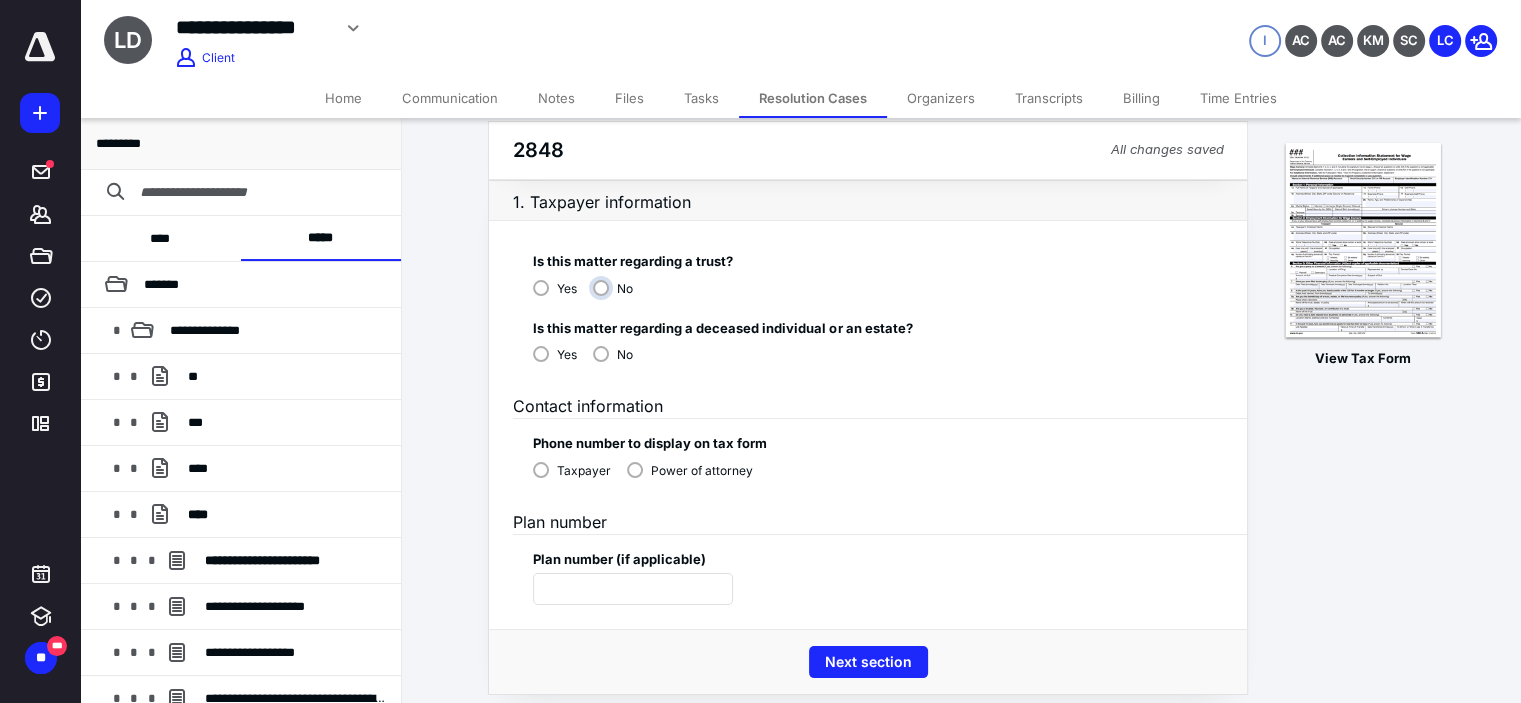 scroll, scrollTop: 33, scrollLeft: 0, axis: vertical 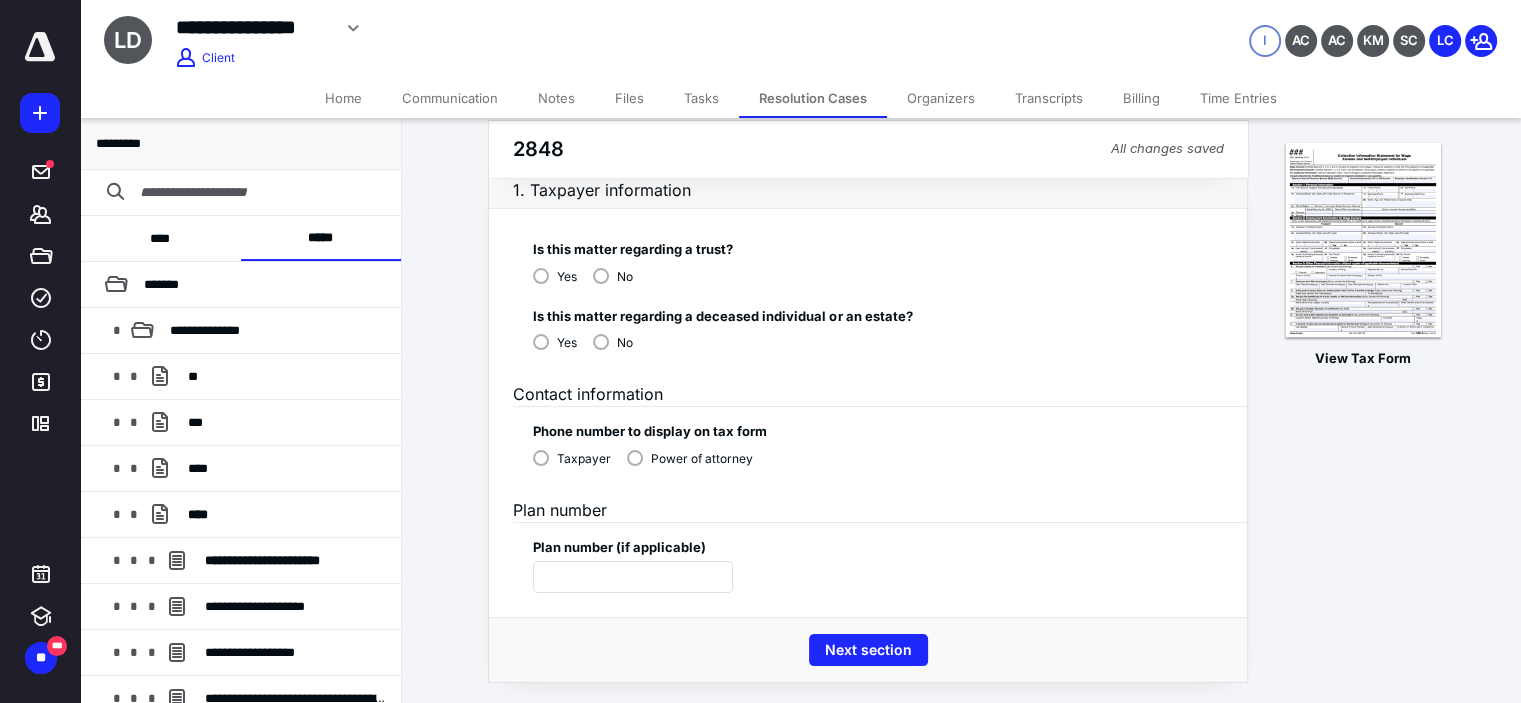 click on "No" at bounding box center [613, 341] 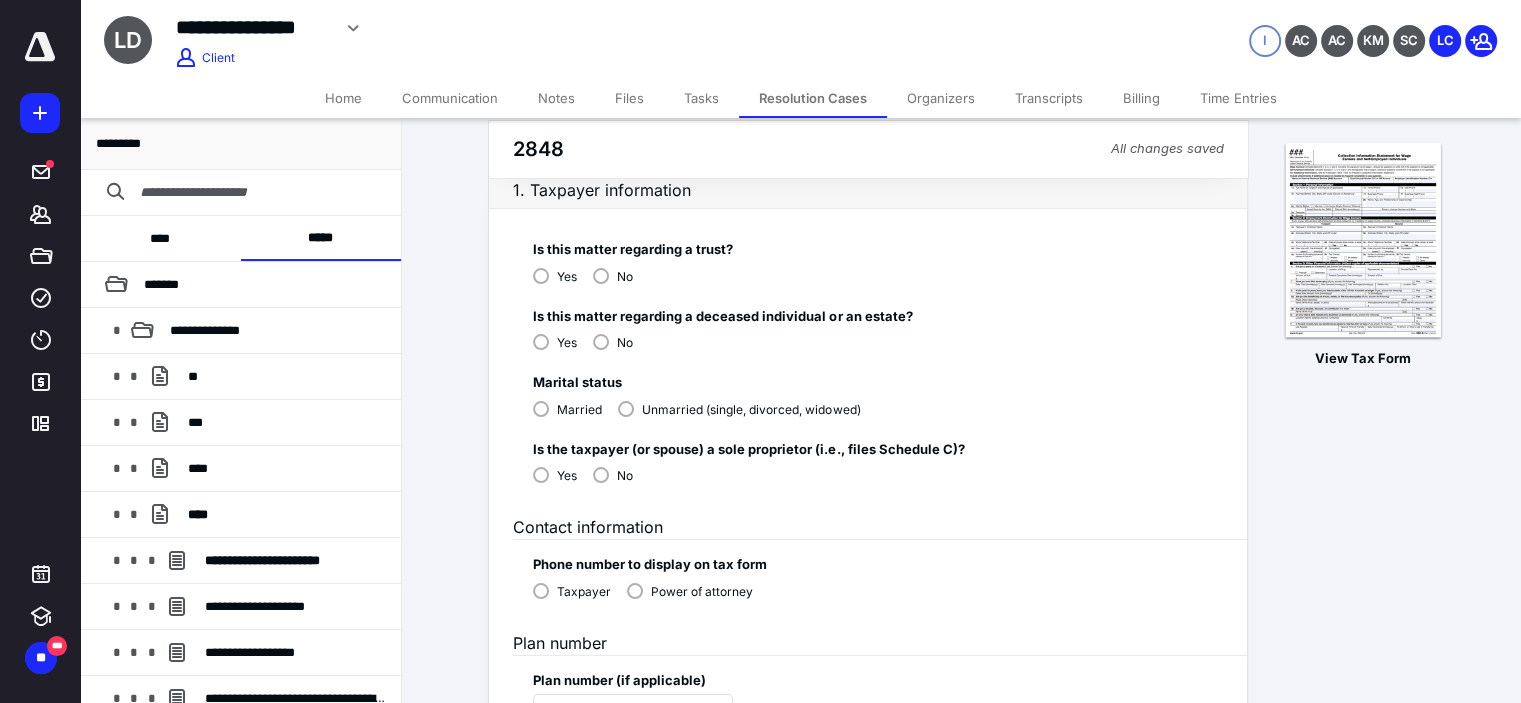 click on "Unmarried (single, divorced, widowed)" at bounding box center (739, 408) 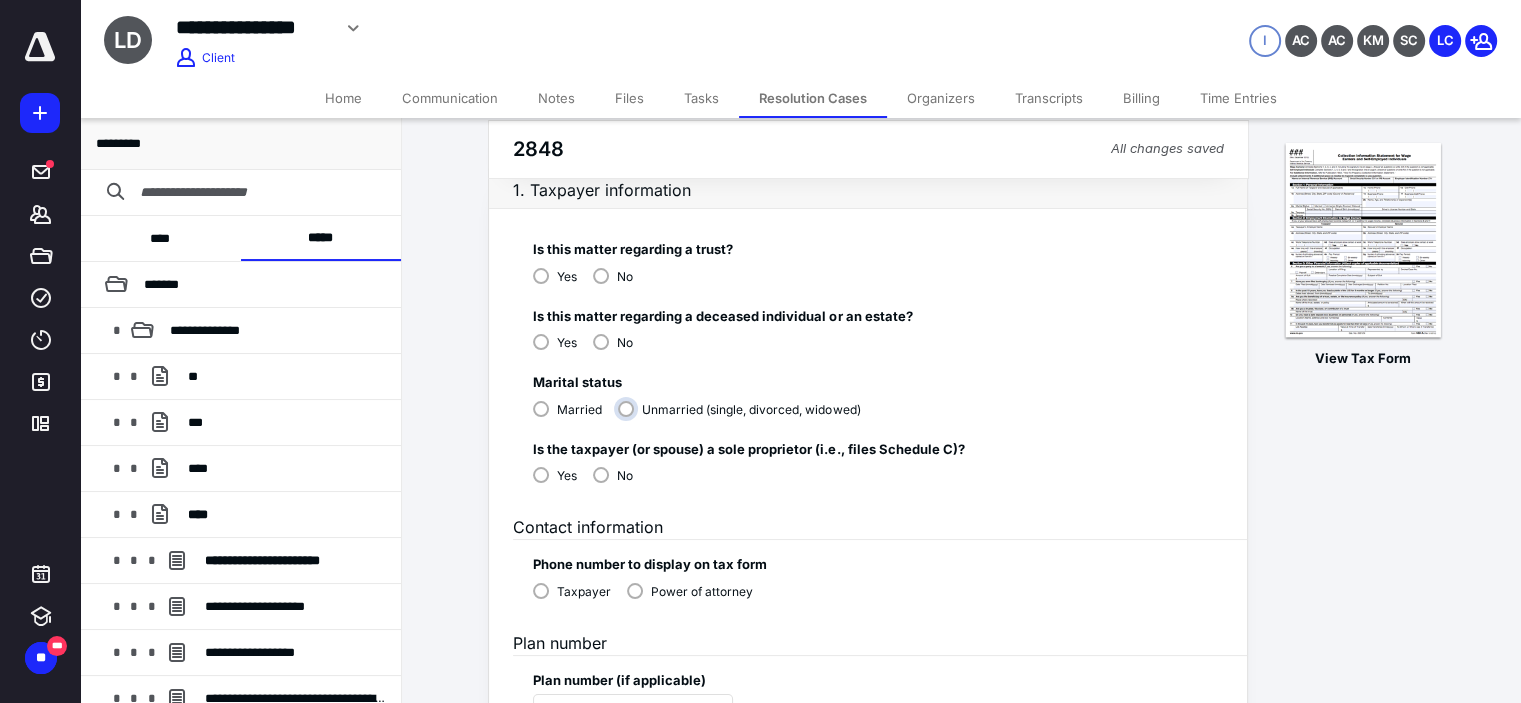click on "Unmarried (single, divorced, widowed)" at bounding box center [744, 417] 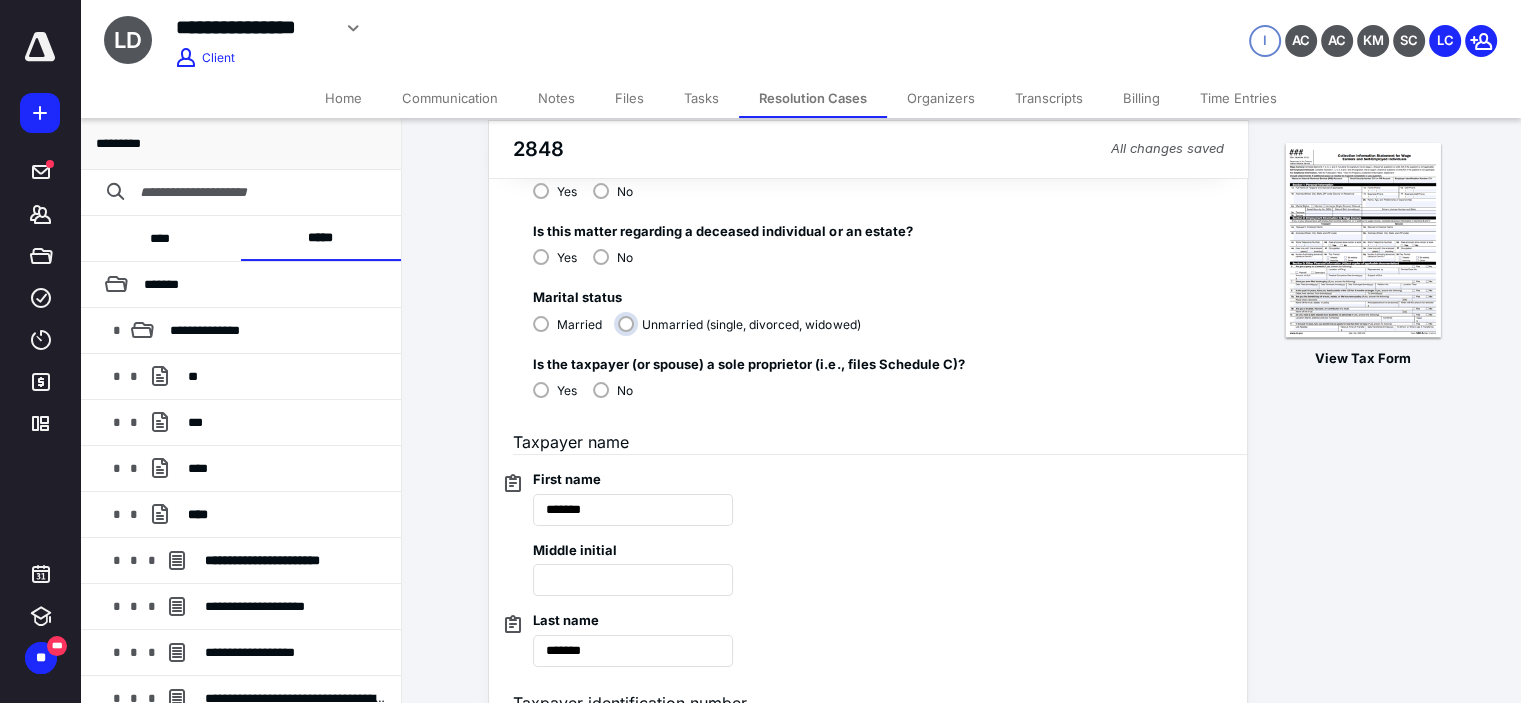 scroll, scrollTop: 133, scrollLeft: 0, axis: vertical 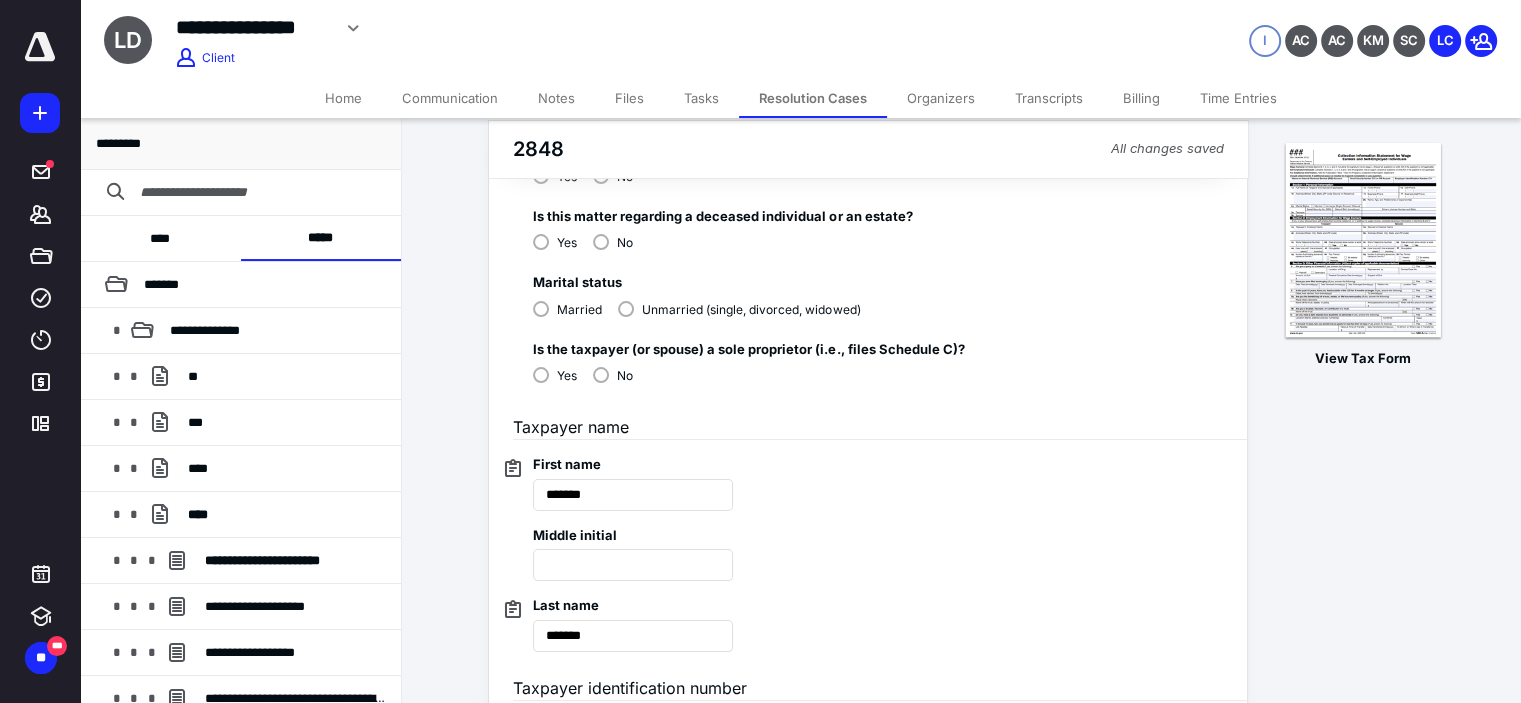 click on "No" at bounding box center (613, 374) 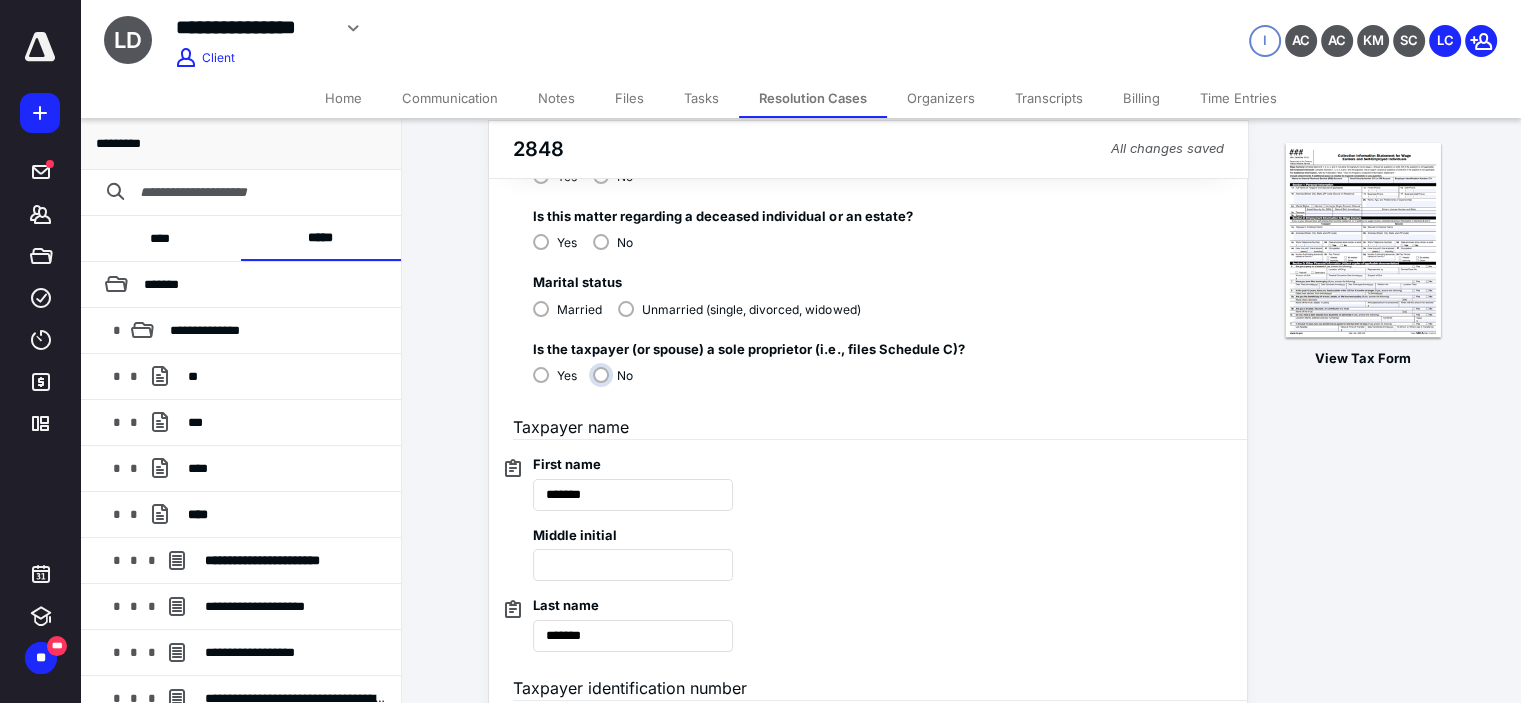 click on "No" at bounding box center (618, 383) 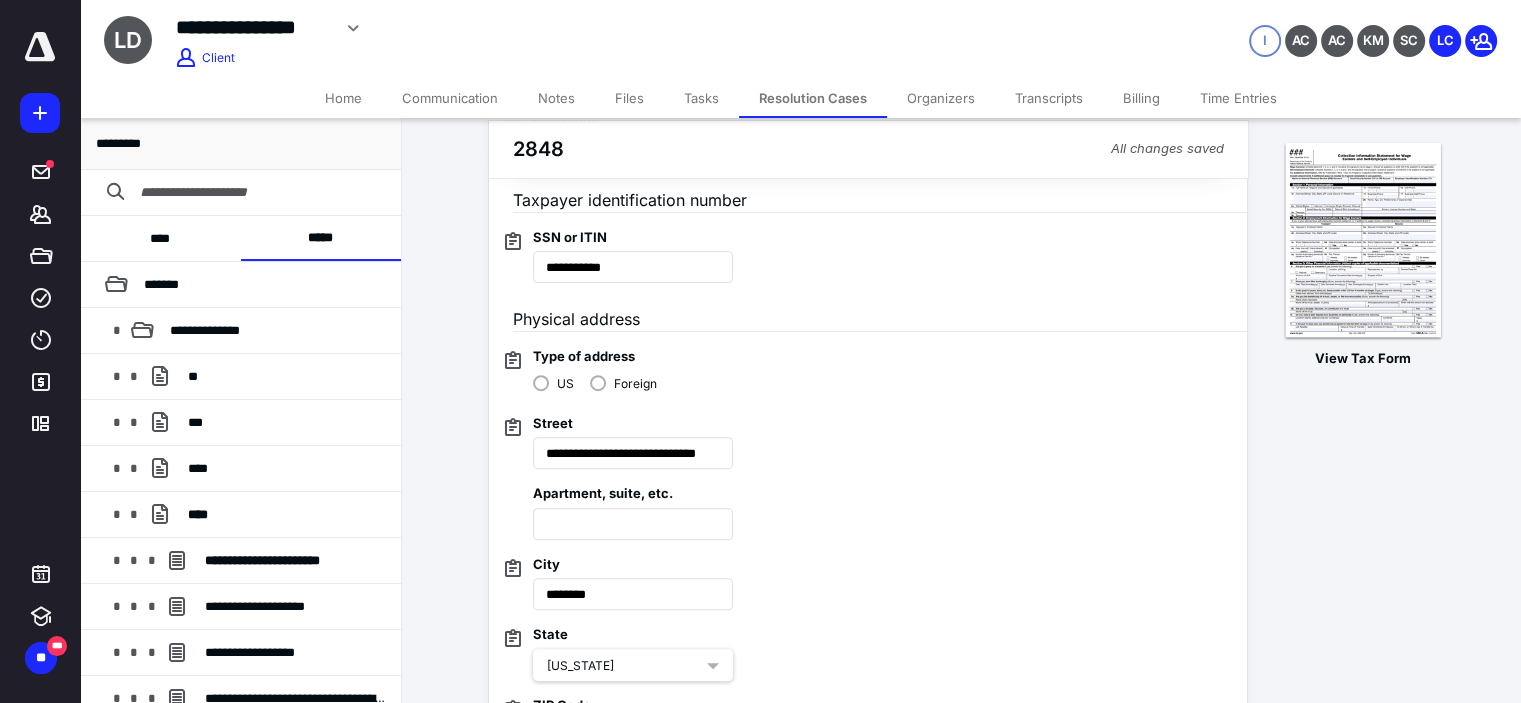 scroll, scrollTop: 633, scrollLeft: 0, axis: vertical 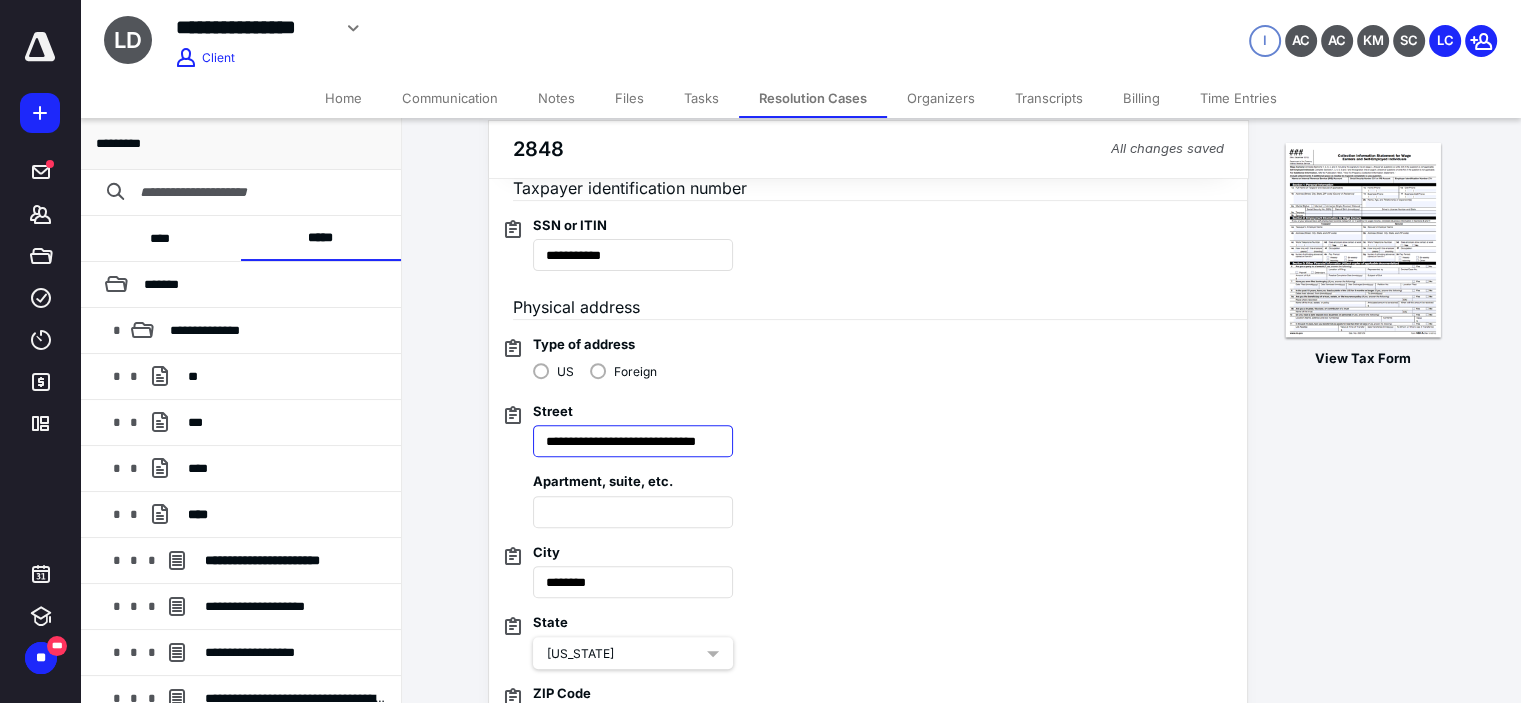 drag, startPoint x: 694, startPoint y: 437, endPoint x: 894, endPoint y: 419, distance: 200.80836 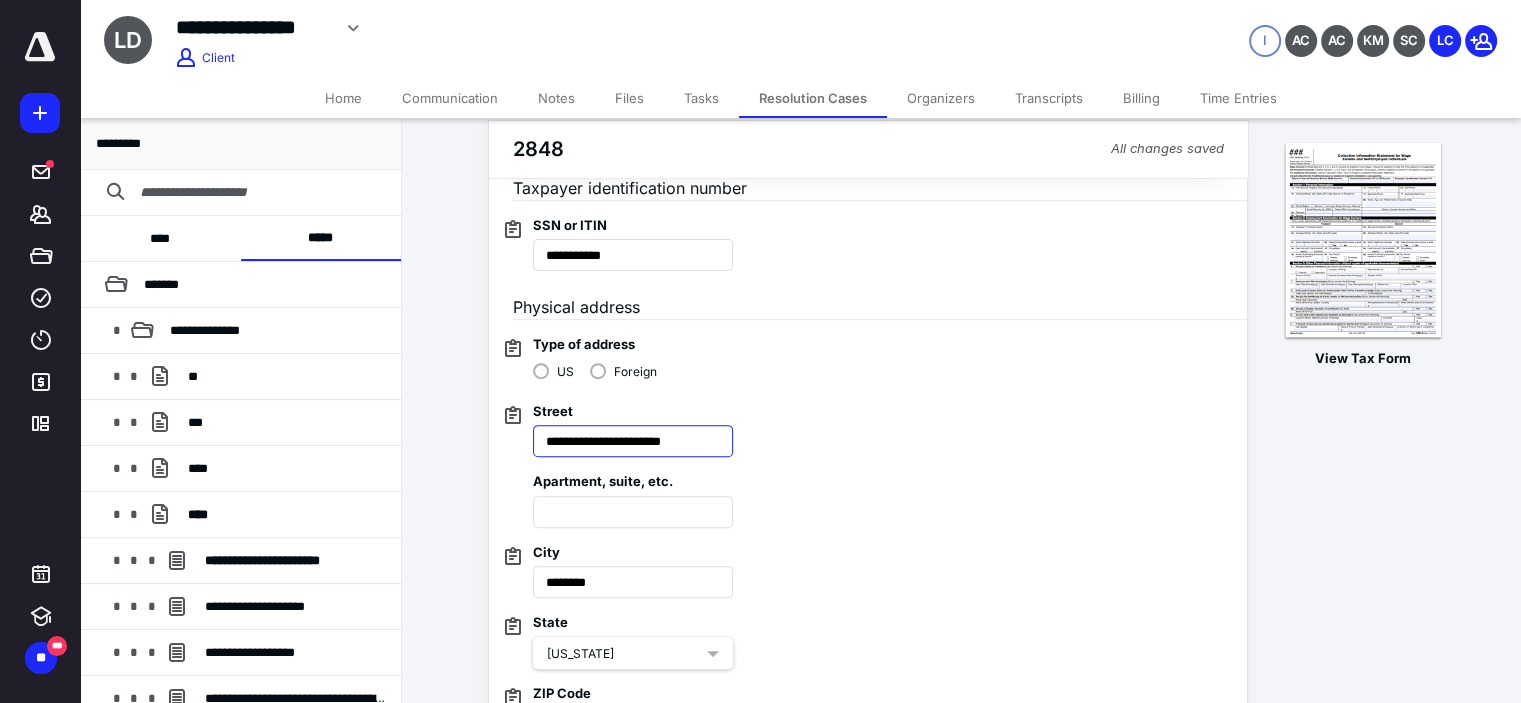scroll, scrollTop: 0, scrollLeft: 0, axis: both 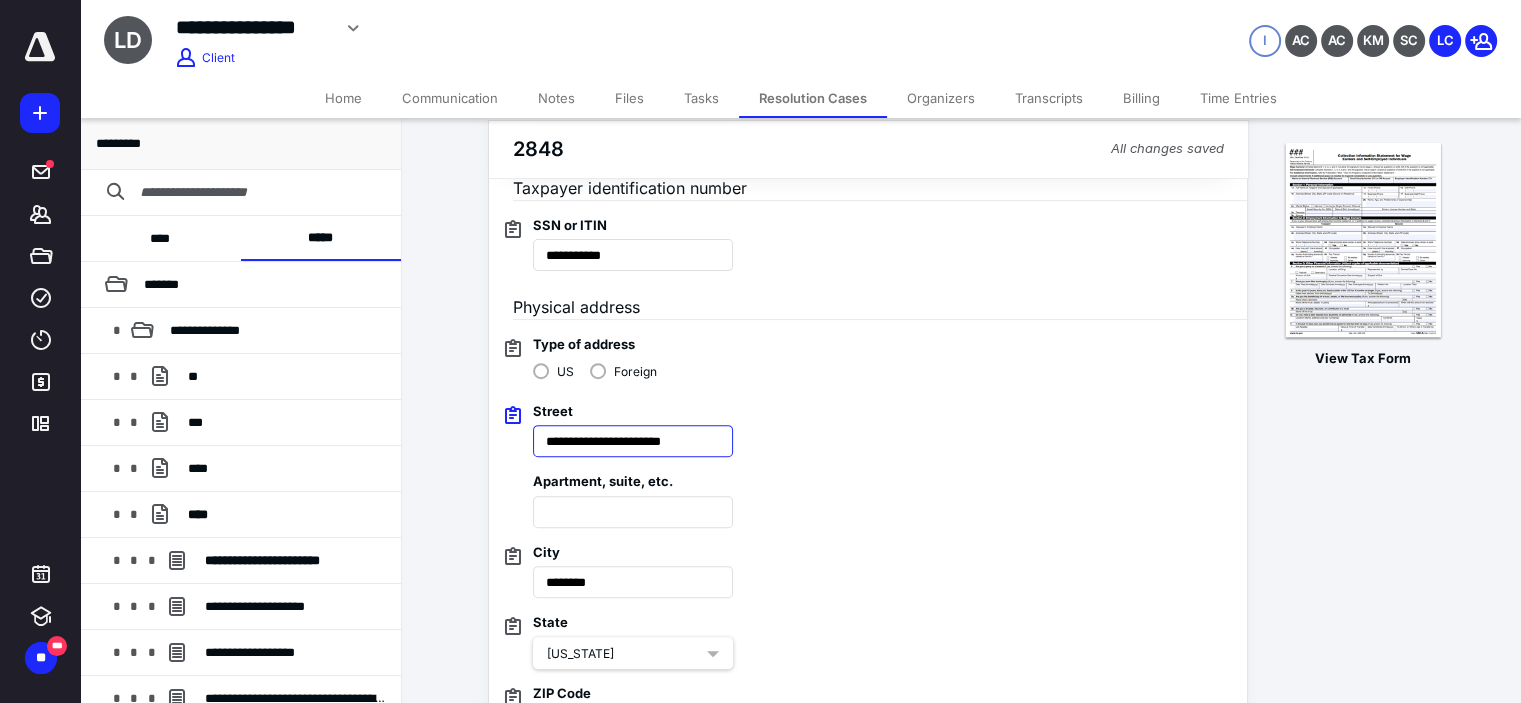 click on "**********" at bounding box center (633, 441) 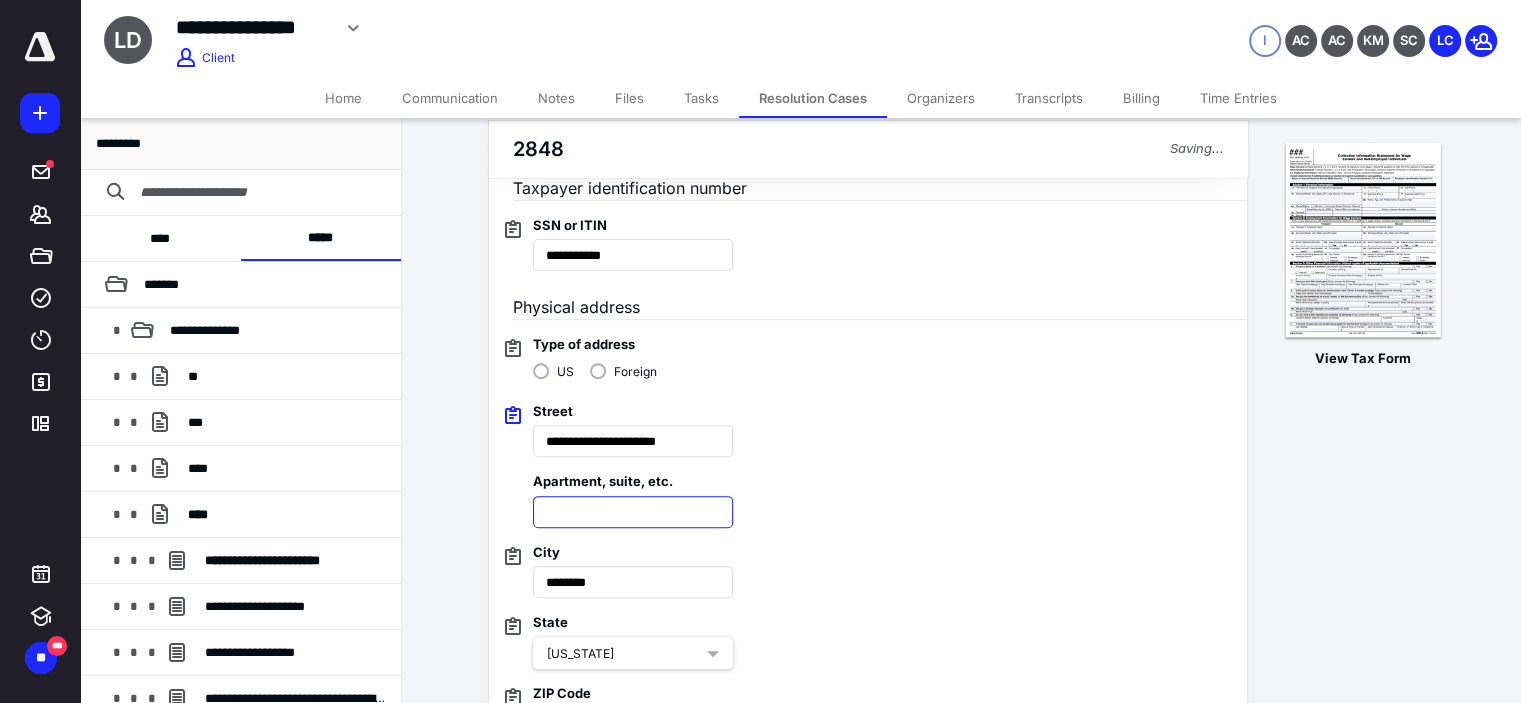click at bounding box center [633, 512] 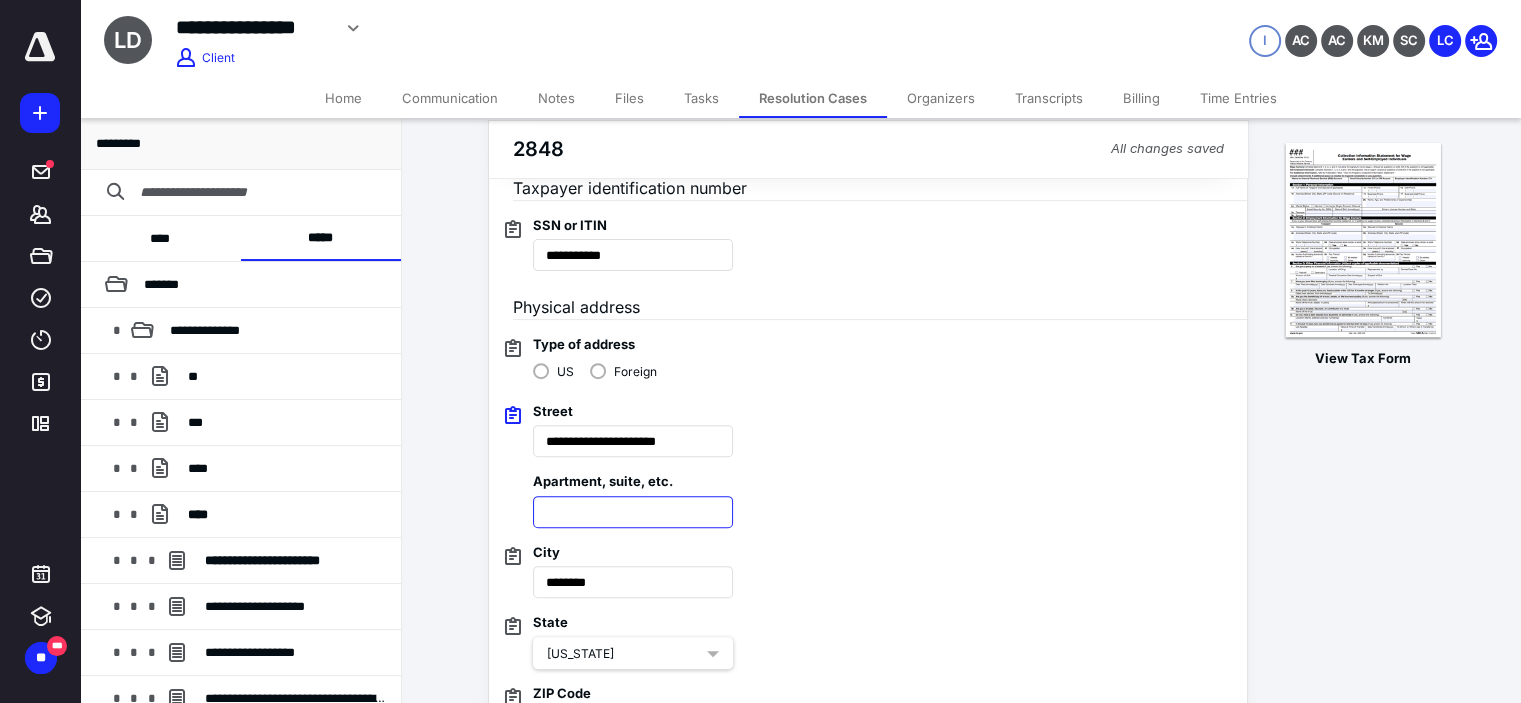 paste on "******" 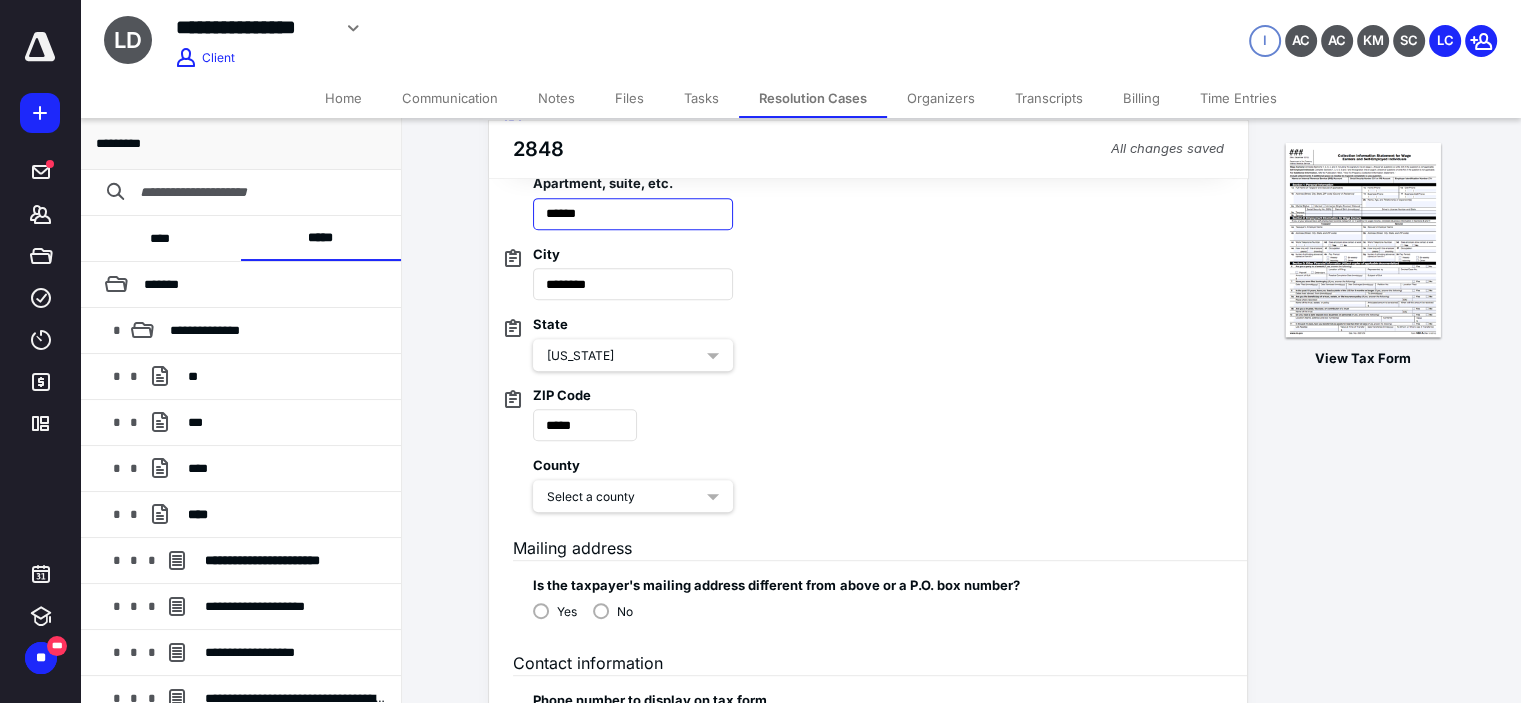 scroll, scrollTop: 933, scrollLeft: 0, axis: vertical 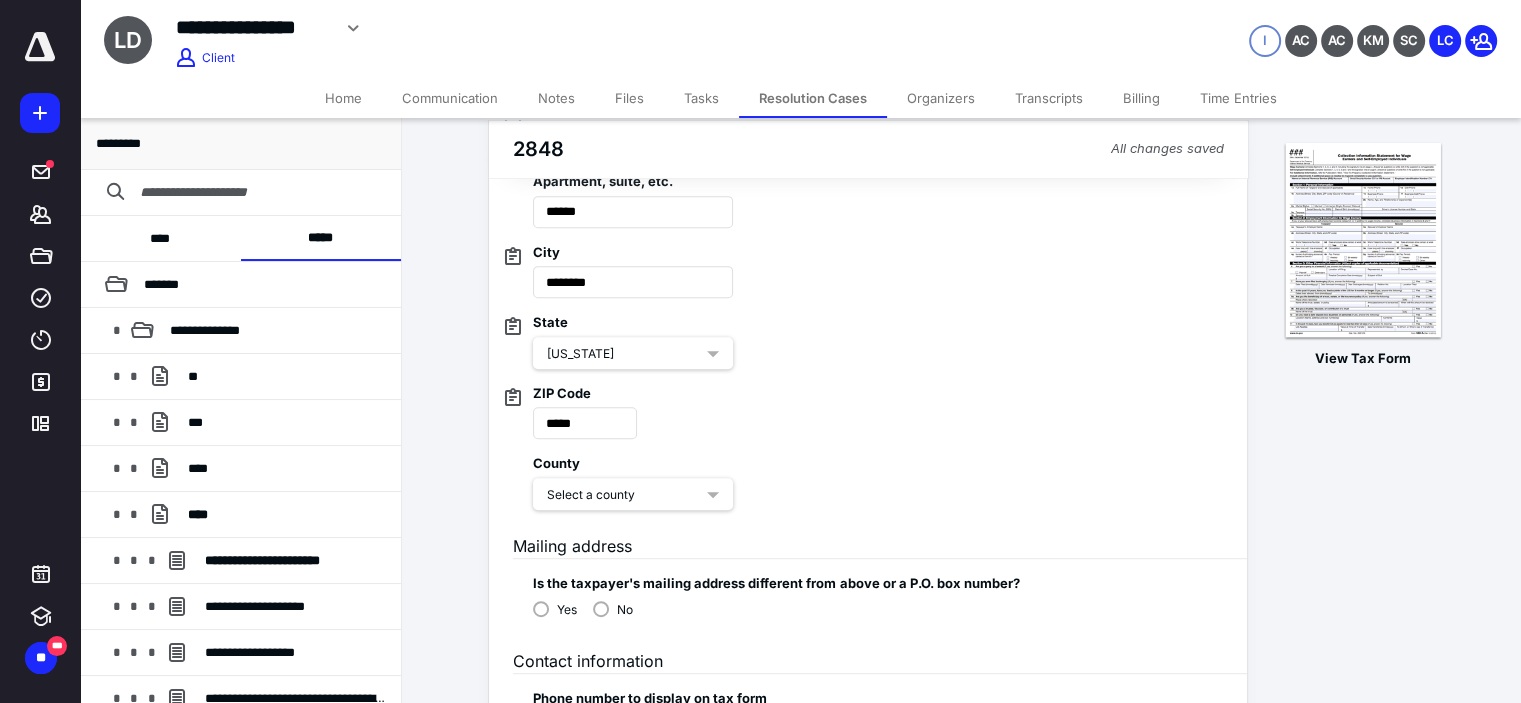 click on "Select a county" at bounding box center [633, 494] 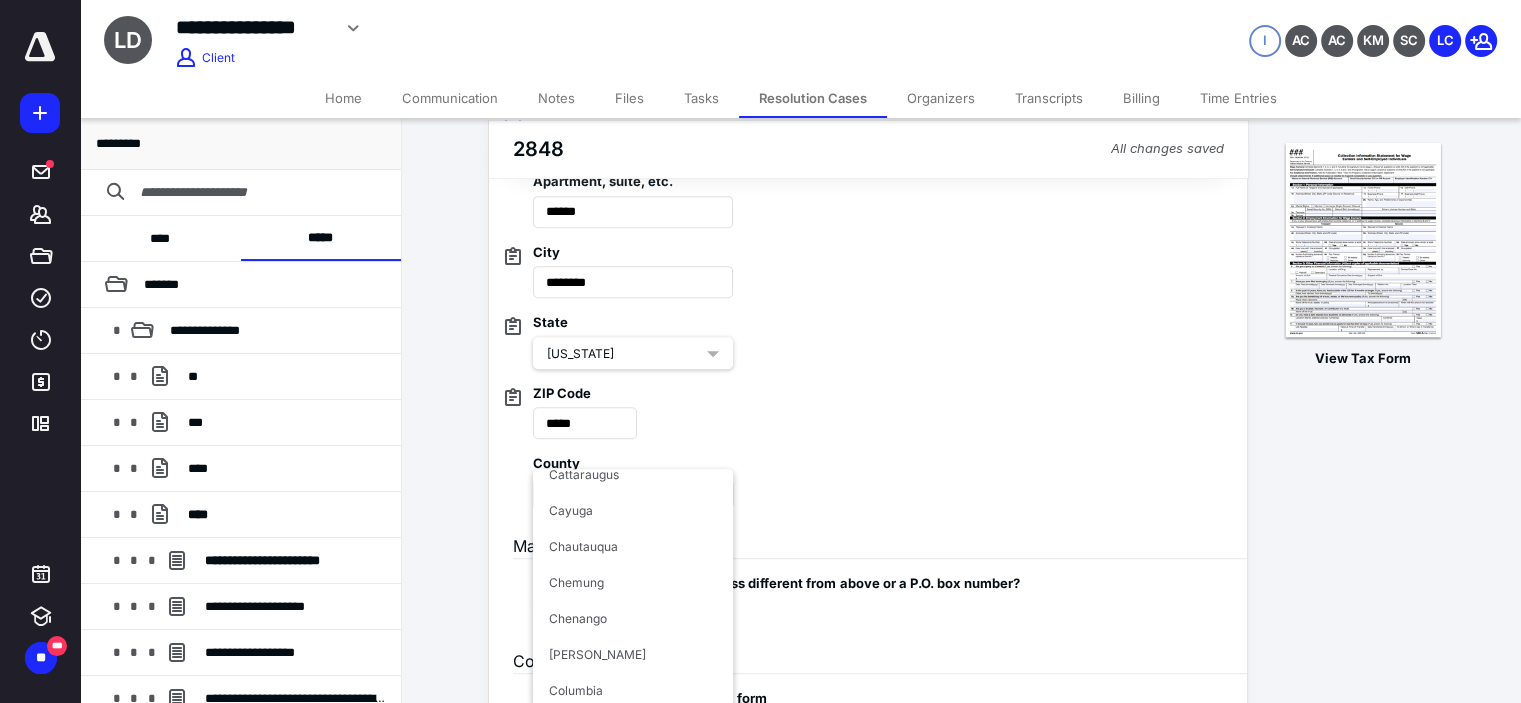 scroll, scrollTop: 200, scrollLeft: 0, axis: vertical 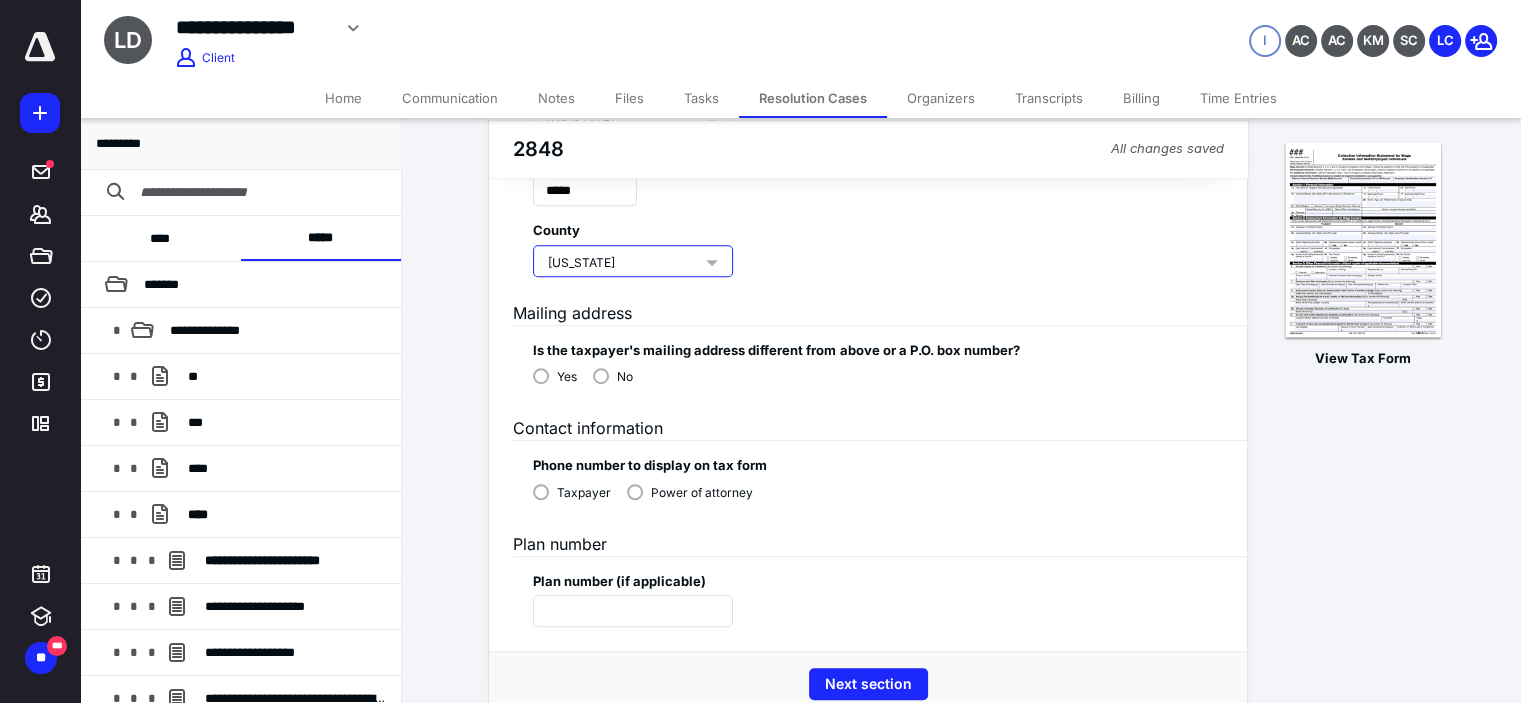 click on "No" at bounding box center (613, 375) 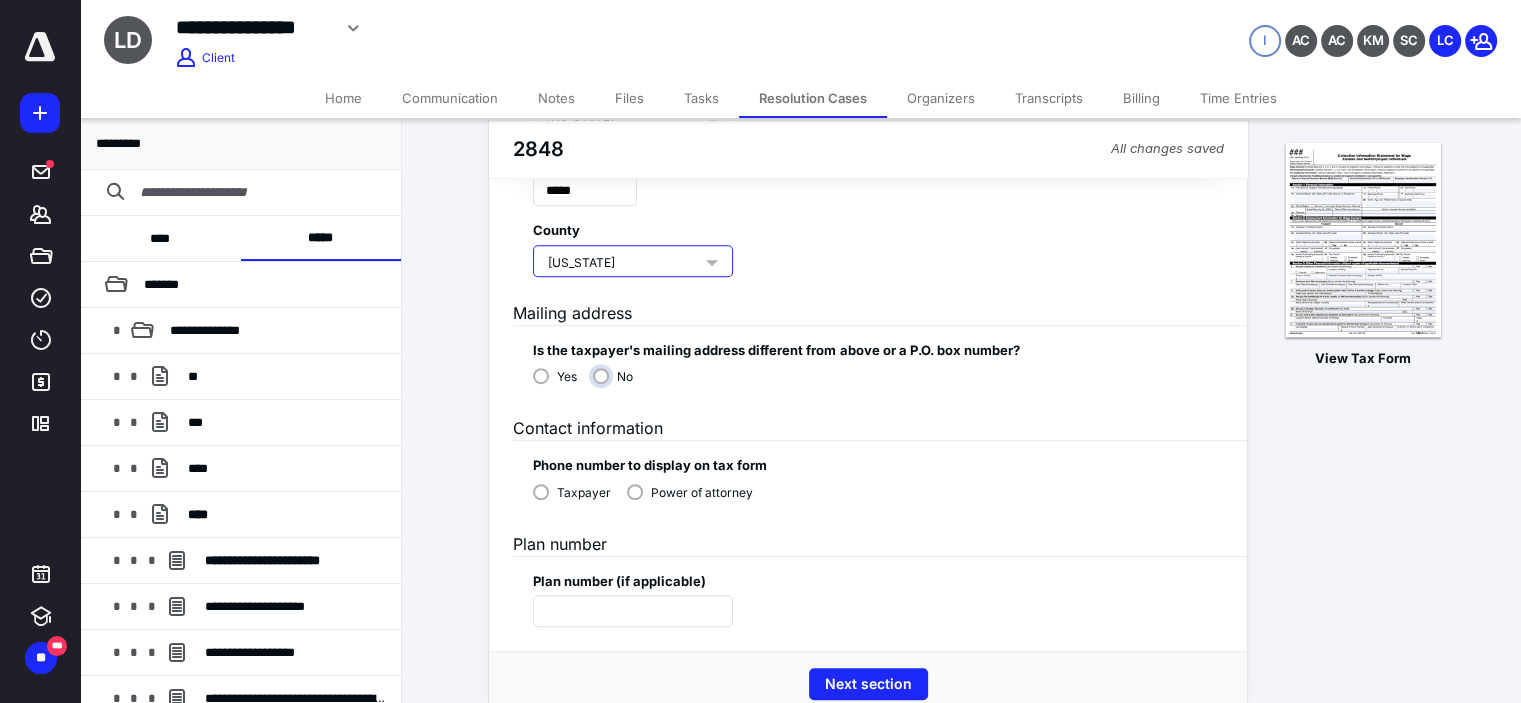 click on "No" at bounding box center (618, 384) 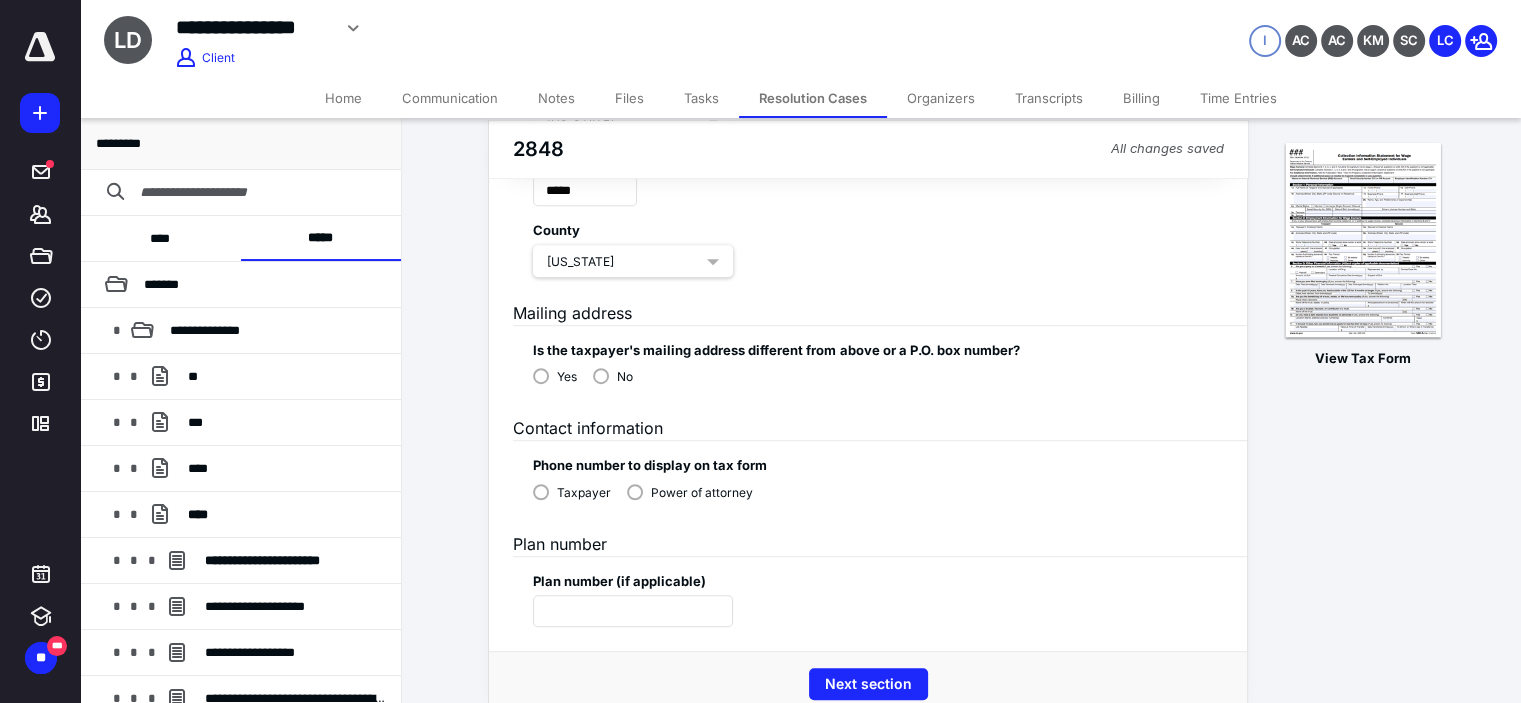 click on "Taxpayer Power of attorney" at bounding box center [651, 494] 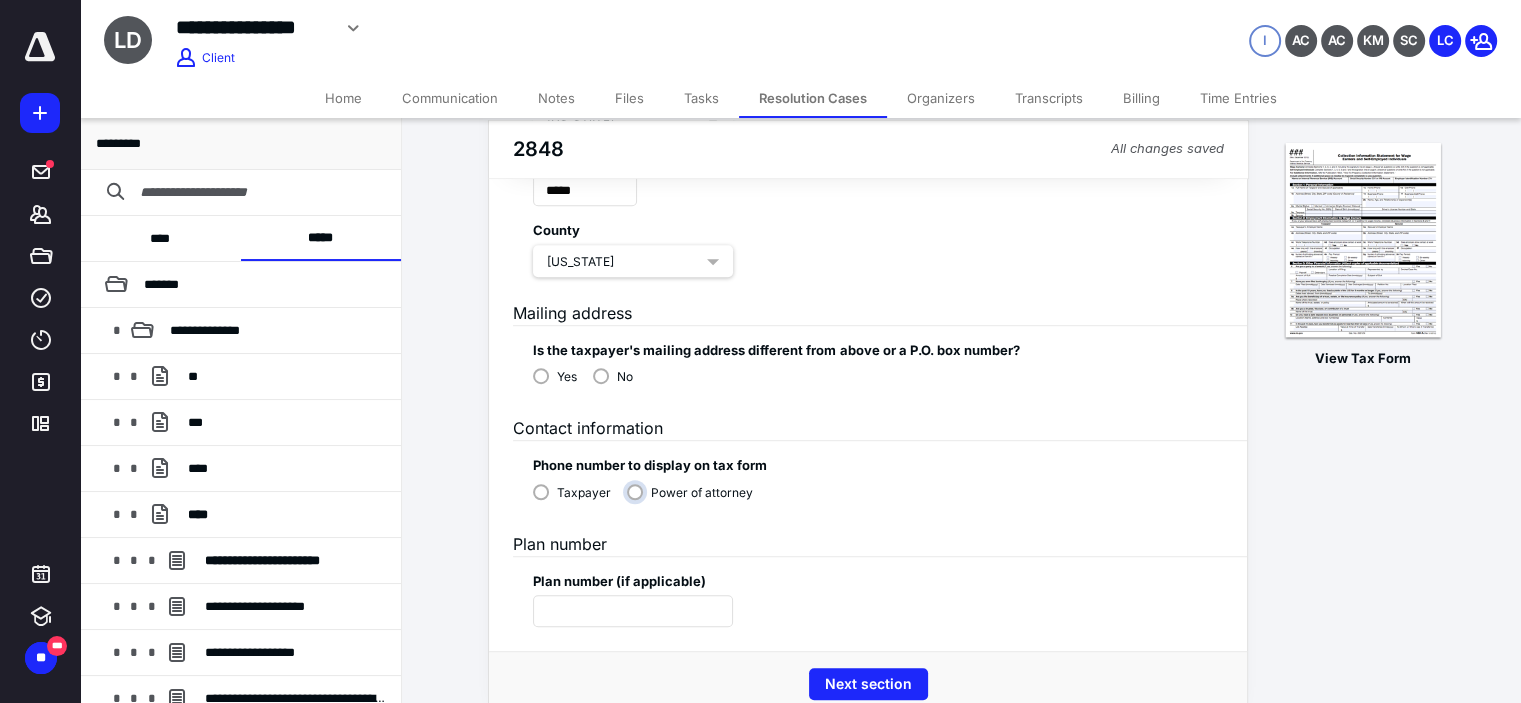 click on "Power of attorney" at bounding box center [695, 500] 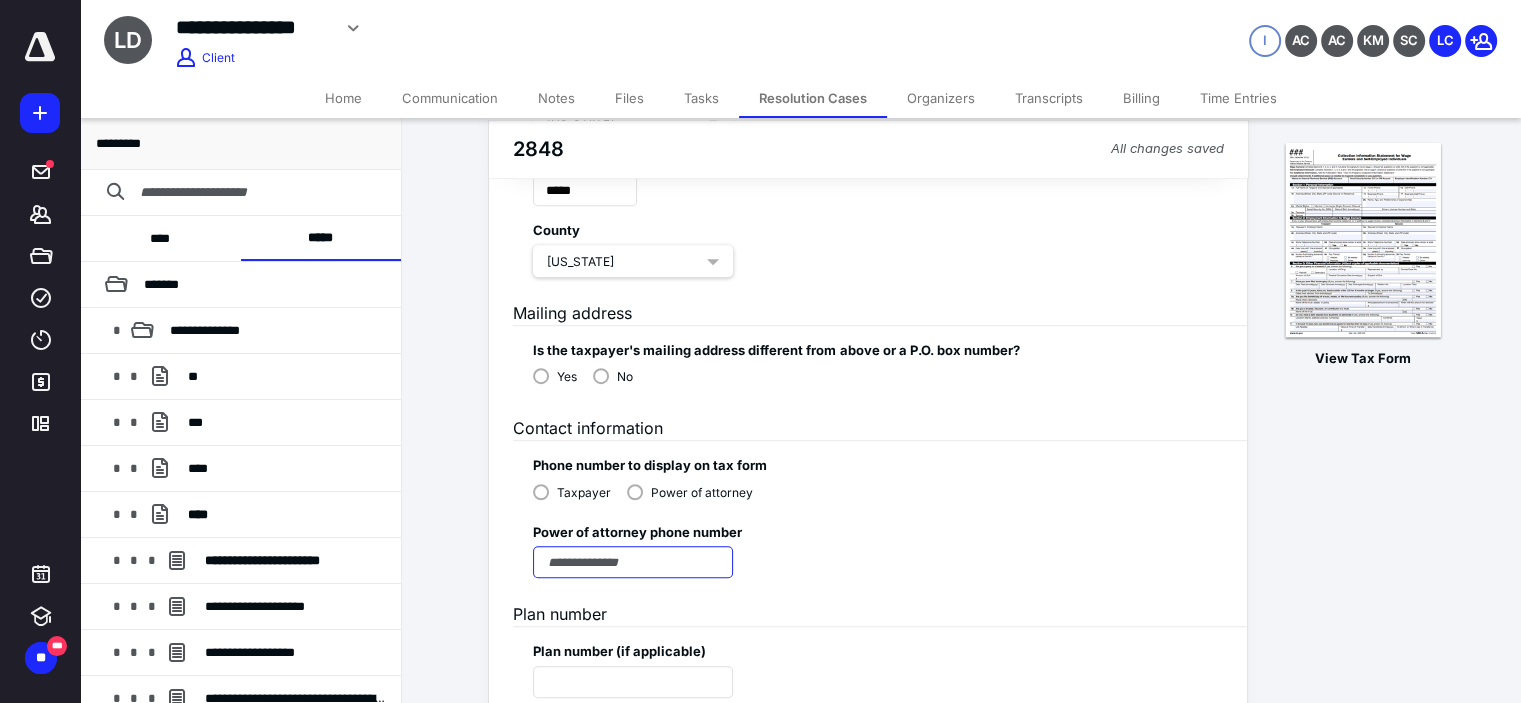 click at bounding box center (633, 562) 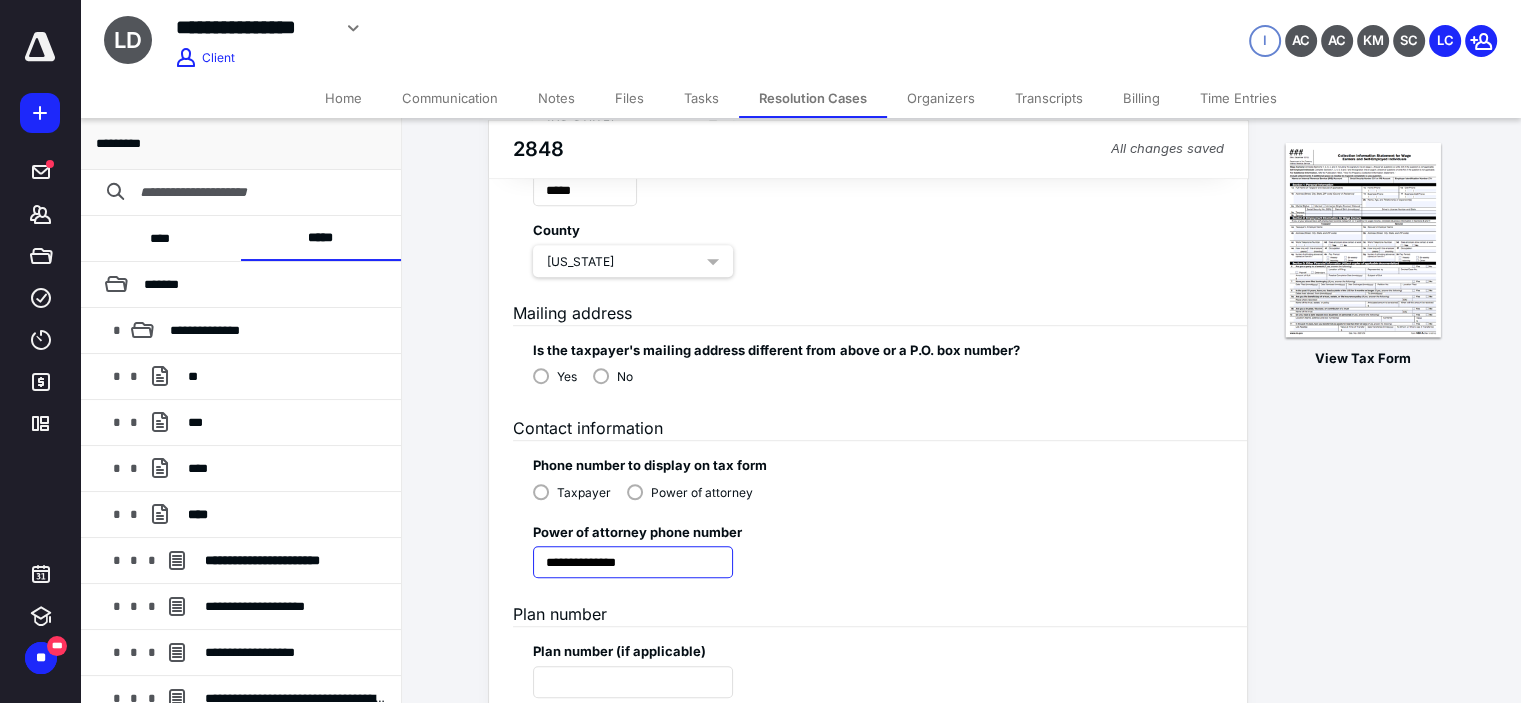 click on "**********" at bounding box center (633, 562) 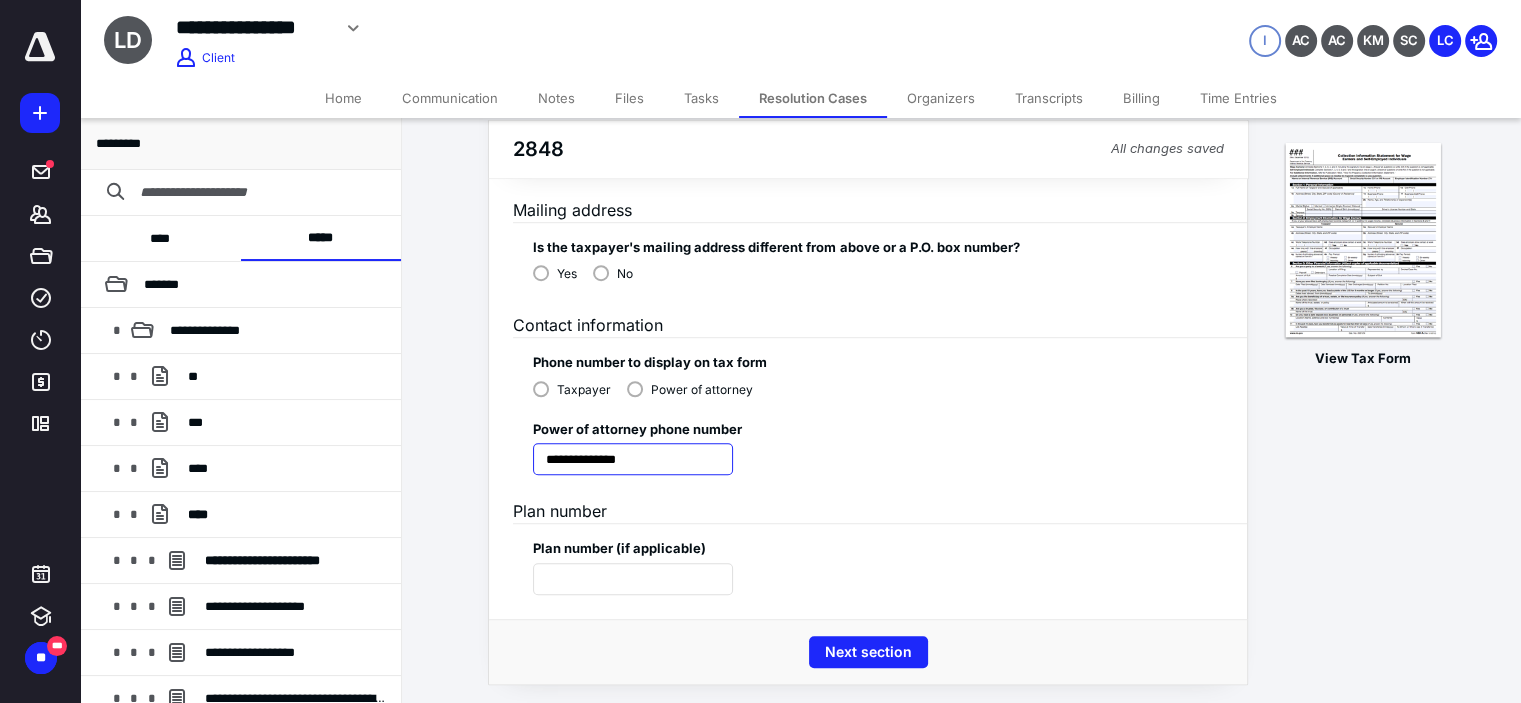 scroll, scrollTop: 1272, scrollLeft: 0, axis: vertical 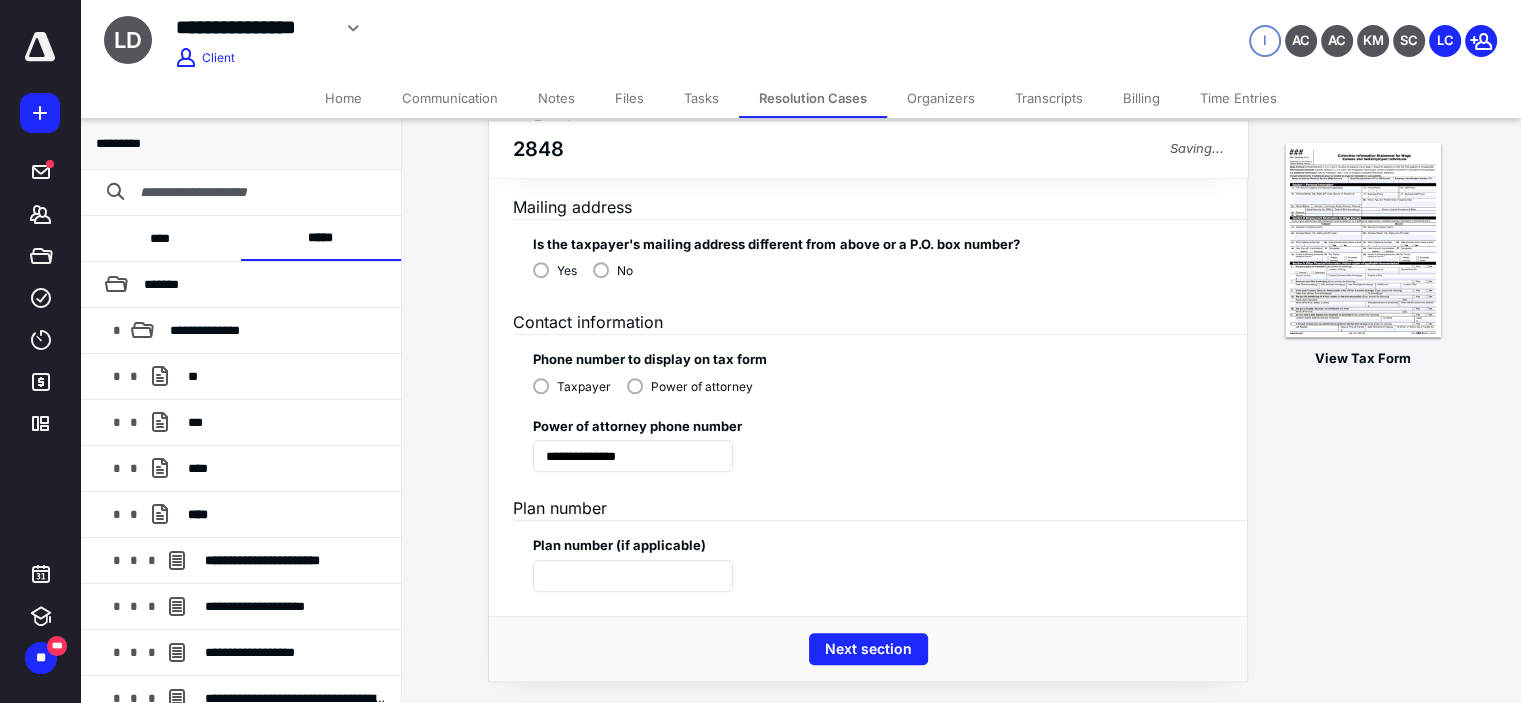 click on "**********" at bounding box center [868, 437] 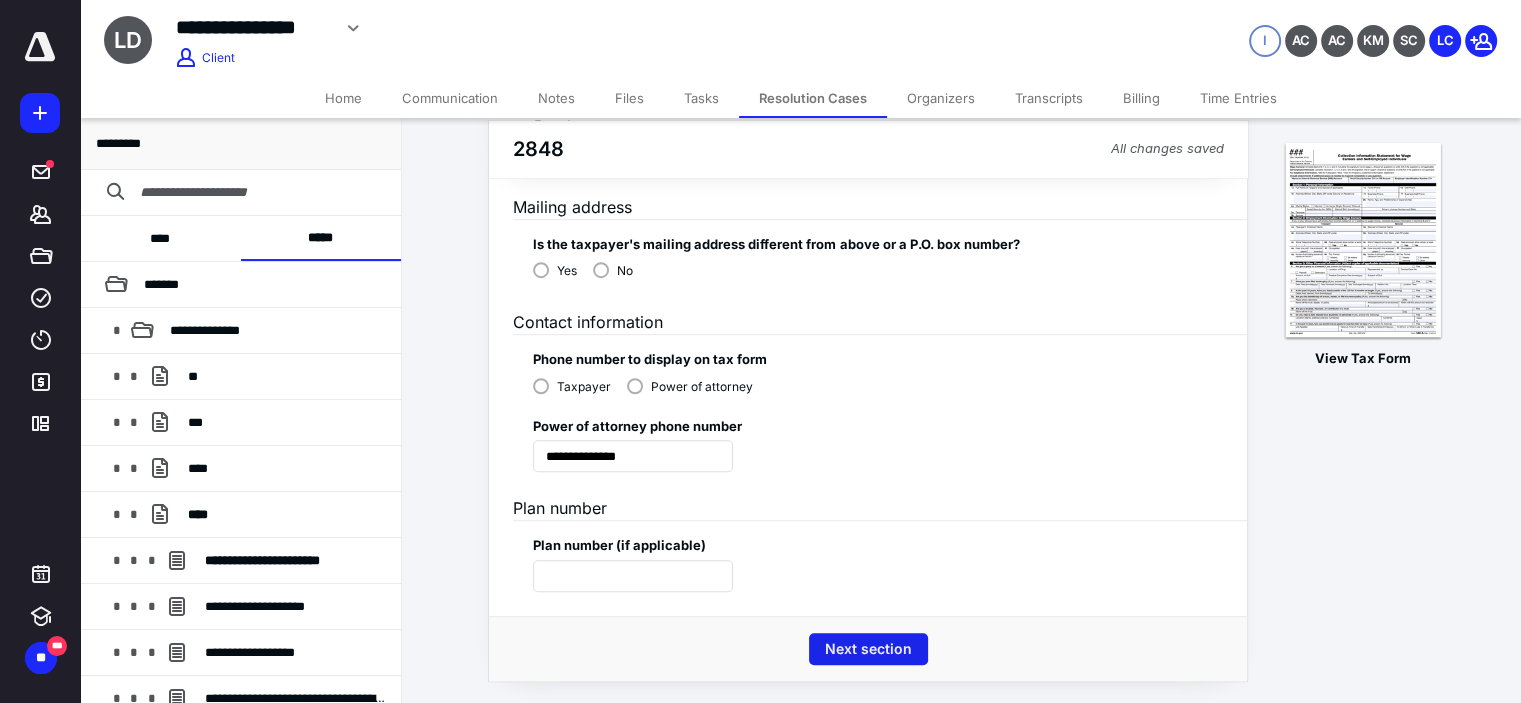 click on "Next section" at bounding box center (868, 649) 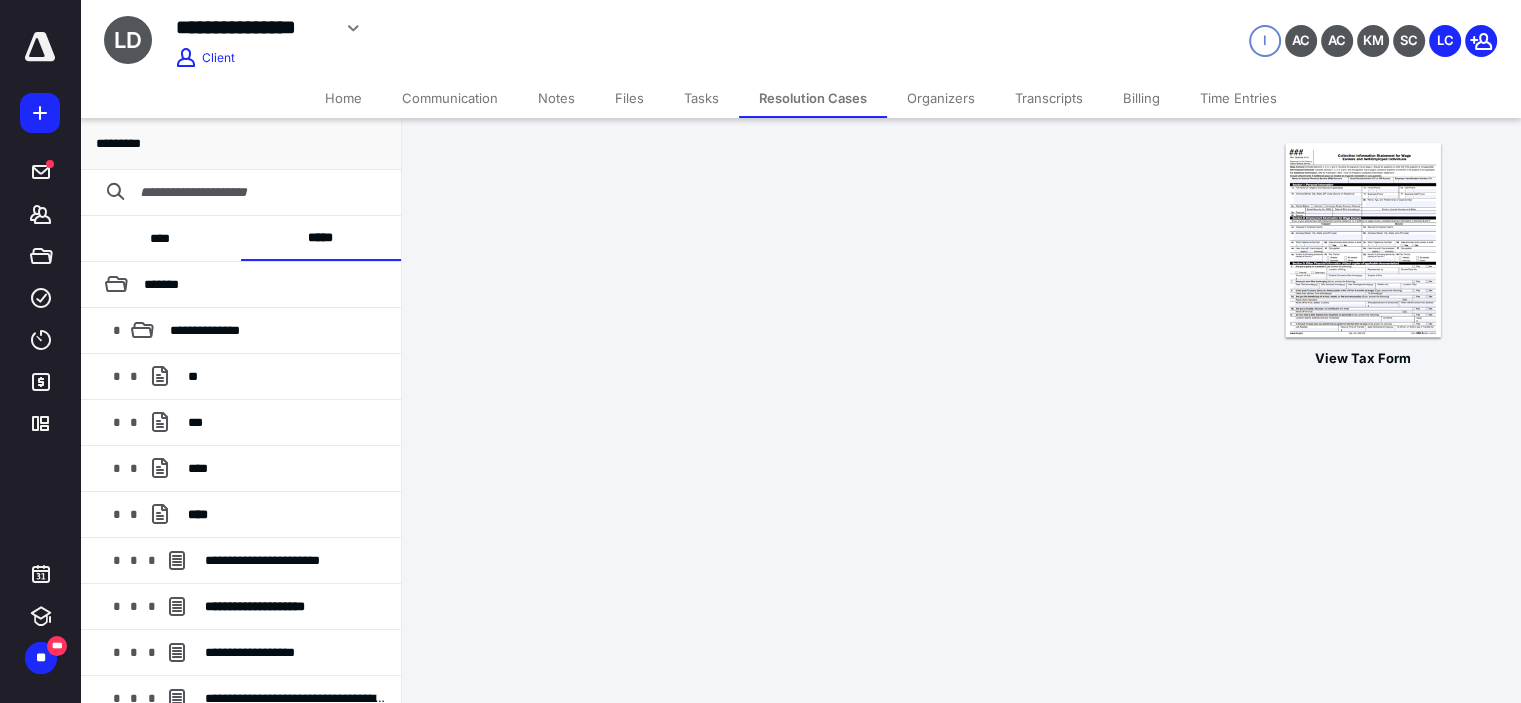 scroll, scrollTop: 0, scrollLeft: 0, axis: both 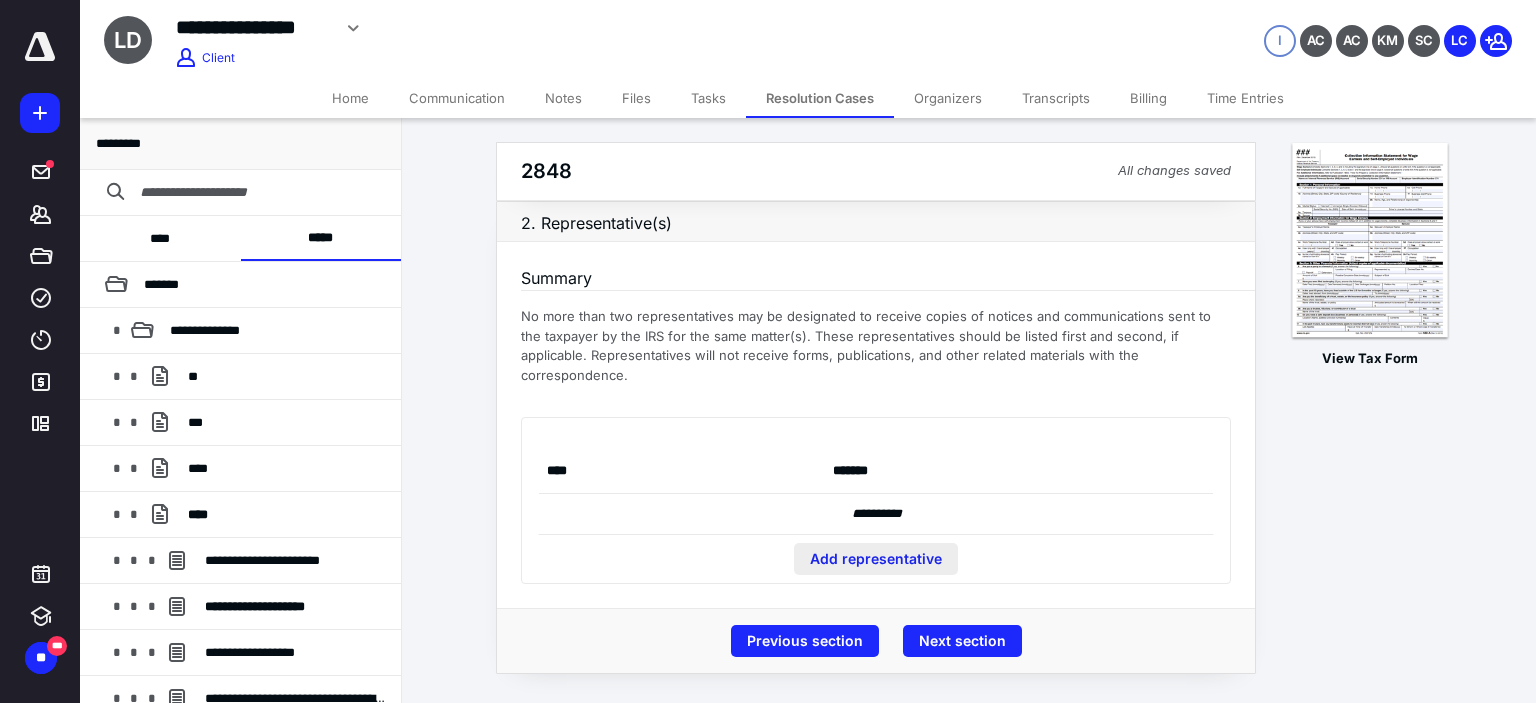 click on "Add representative" at bounding box center [876, 559] 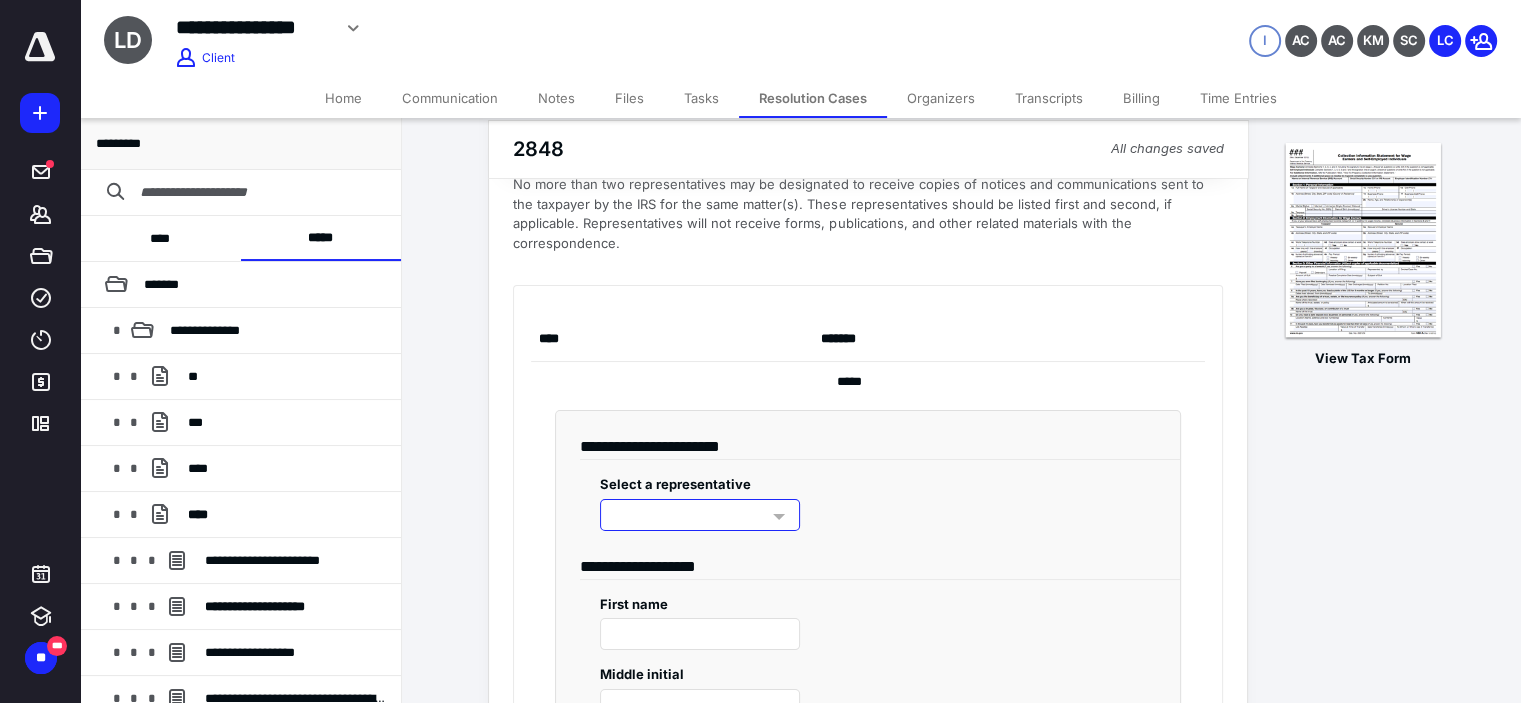 scroll, scrollTop: 166, scrollLeft: 0, axis: vertical 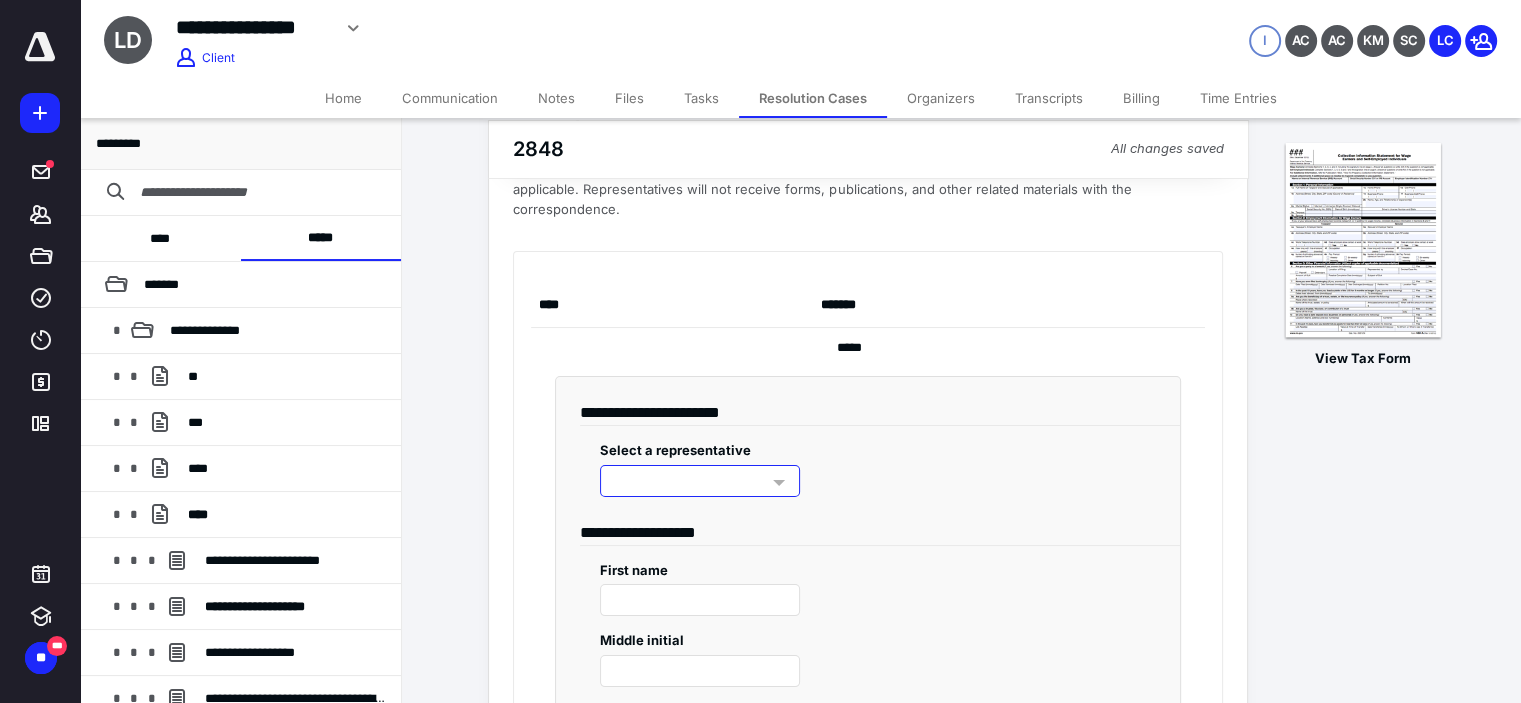 click at bounding box center [700, 481] 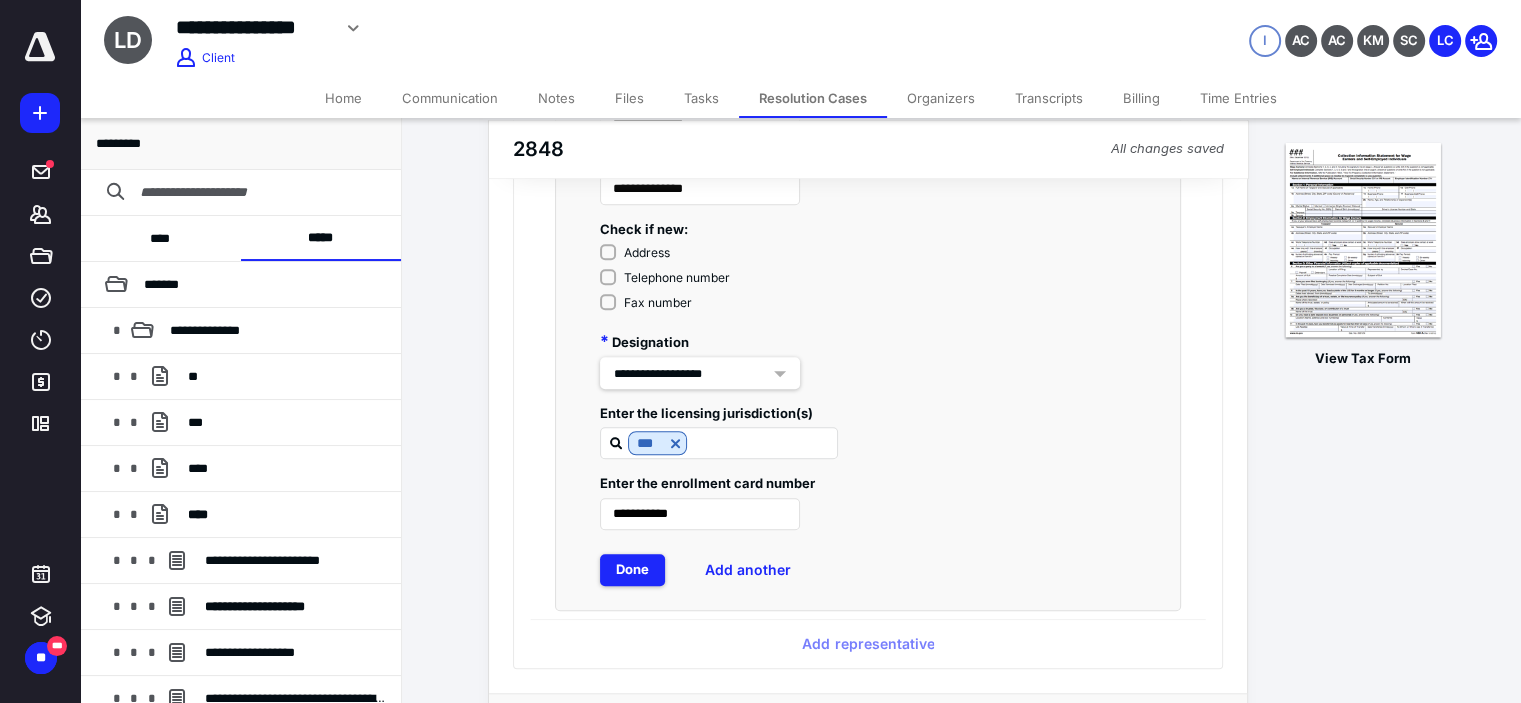 scroll, scrollTop: 1666, scrollLeft: 0, axis: vertical 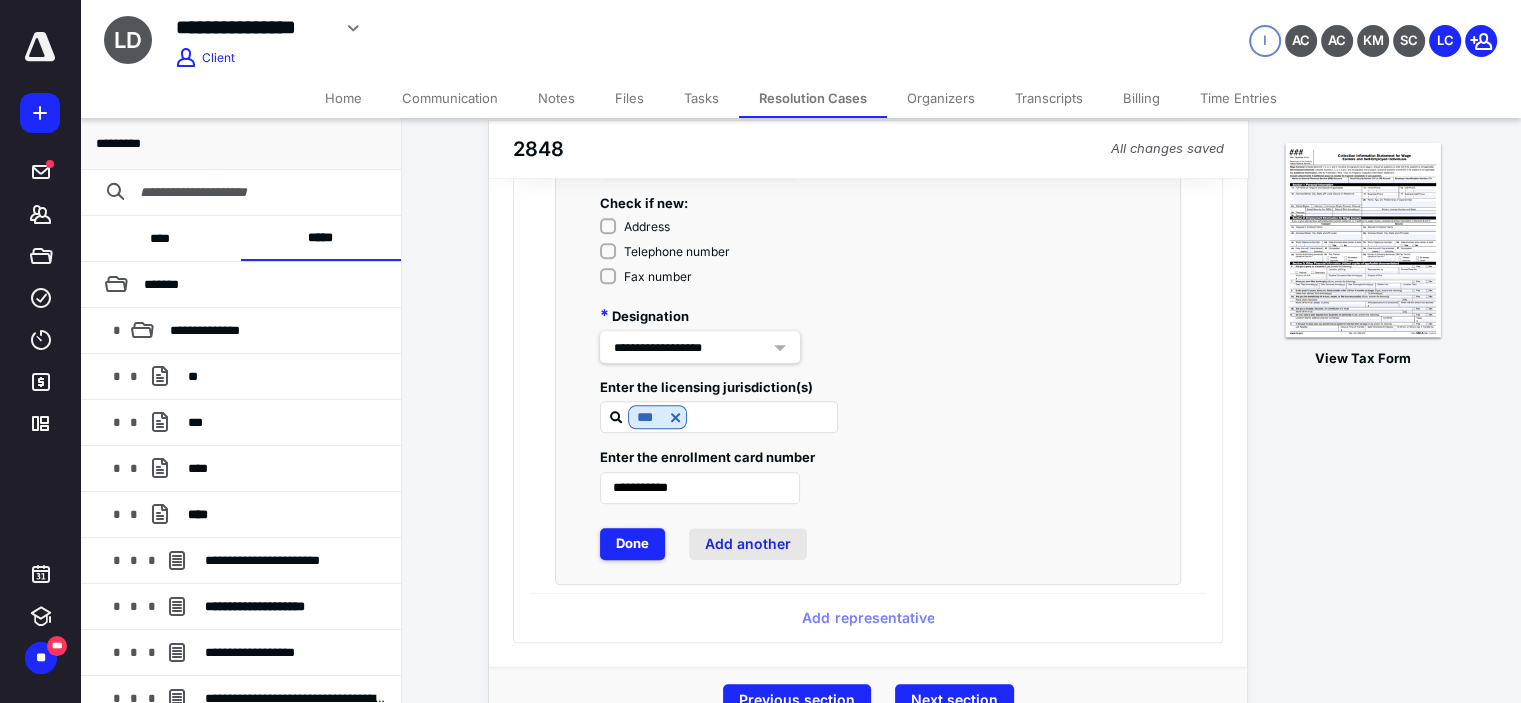 click on "Add another" at bounding box center (748, 544) 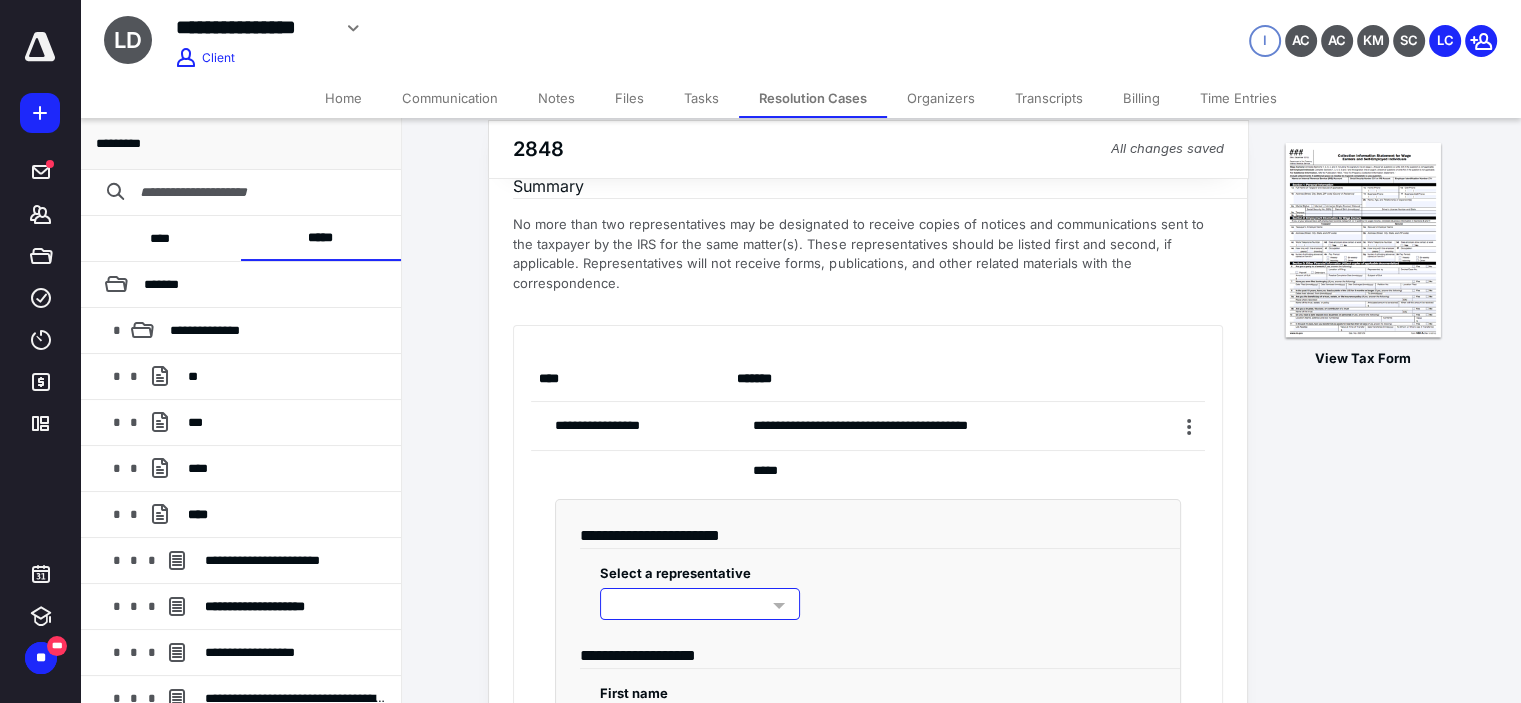 scroll, scrollTop: 100, scrollLeft: 0, axis: vertical 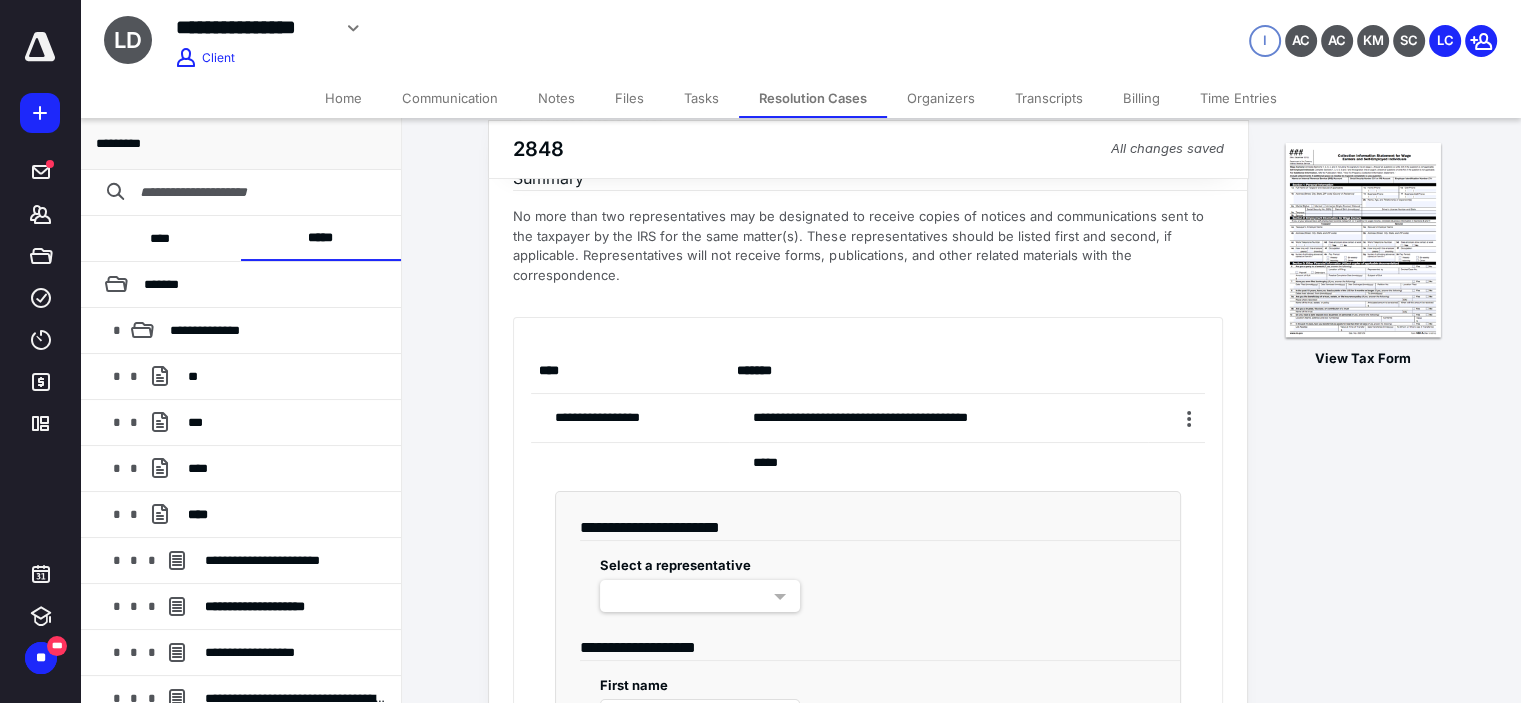 click at bounding box center [700, 596] 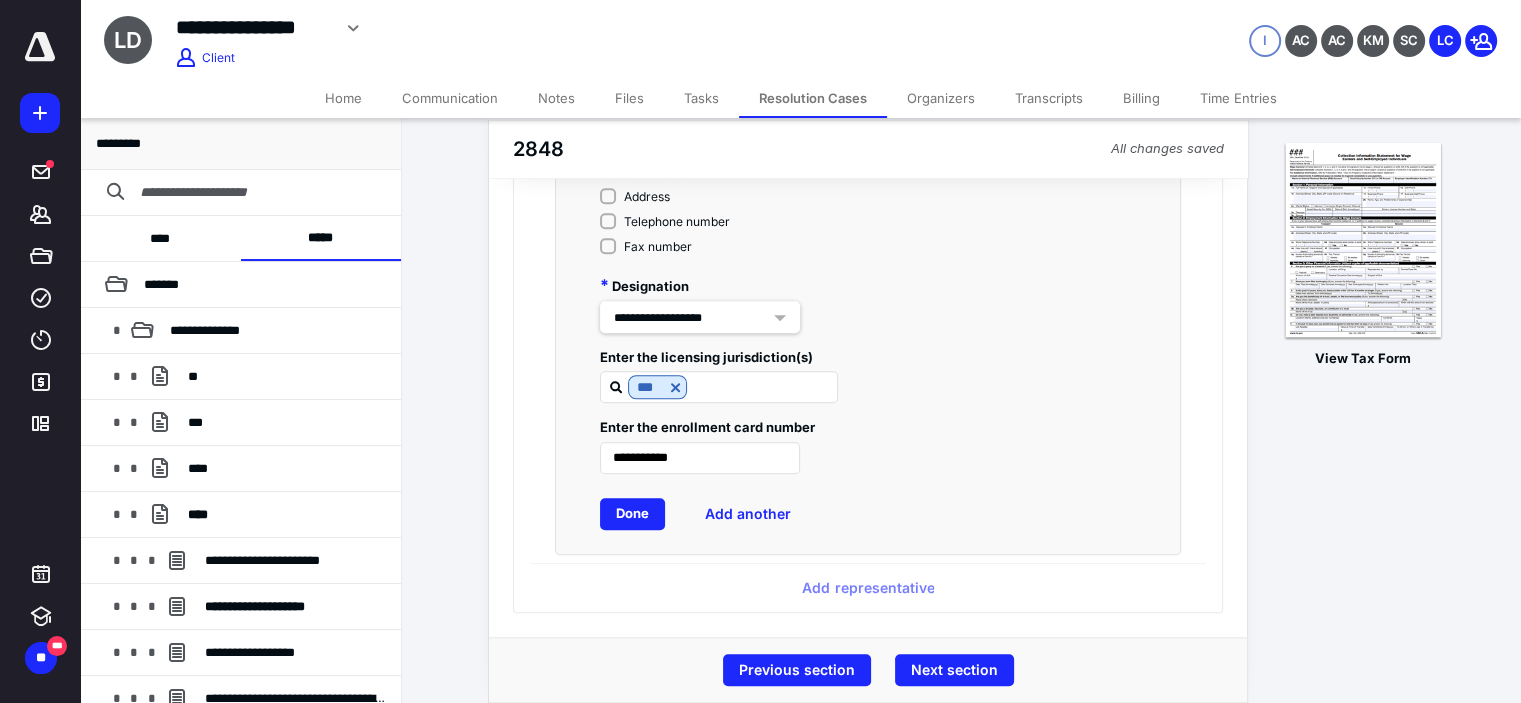 click on "Done" at bounding box center [632, 514] 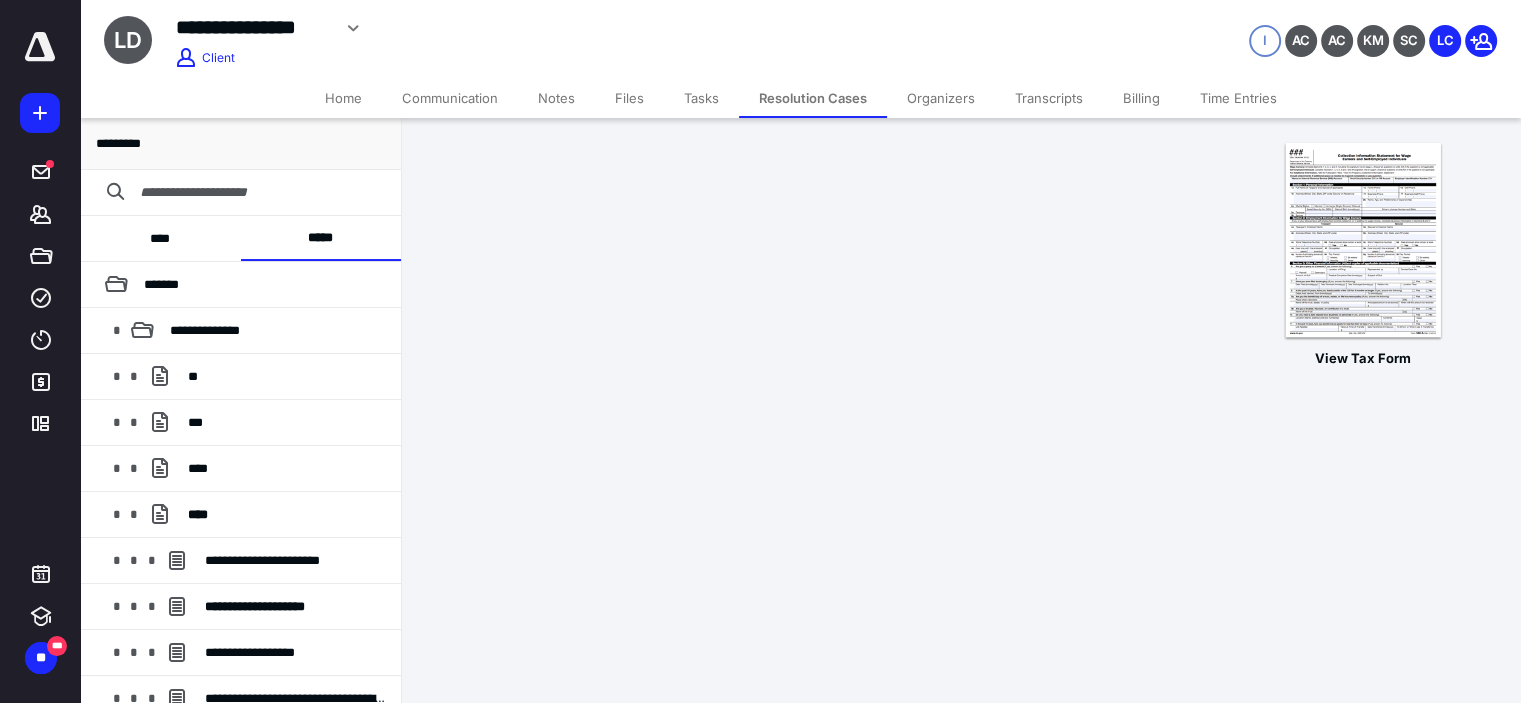 scroll, scrollTop: 30, scrollLeft: 0, axis: vertical 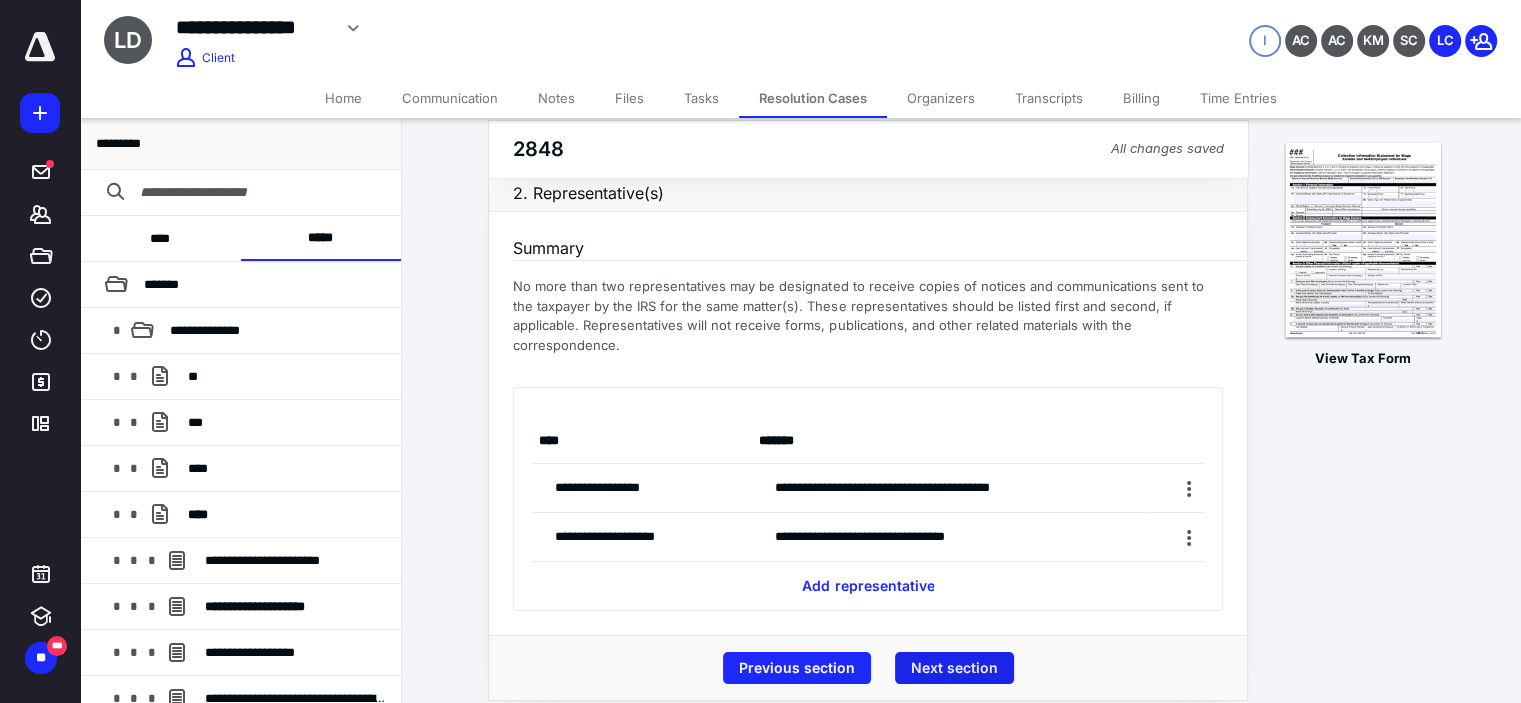 click on "Next section" at bounding box center [954, 668] 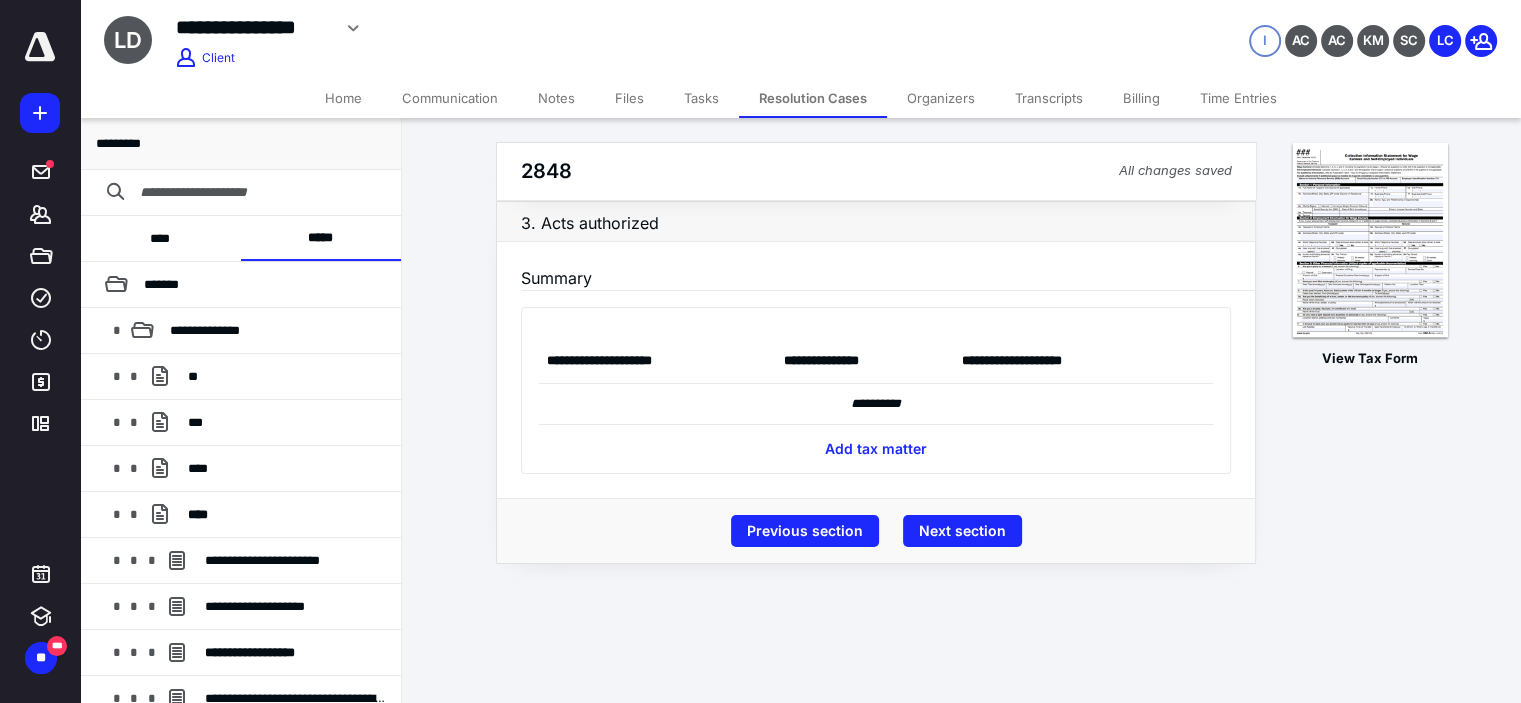 scroll, scrollTop: 0, scrollLeft: 0, axis: both 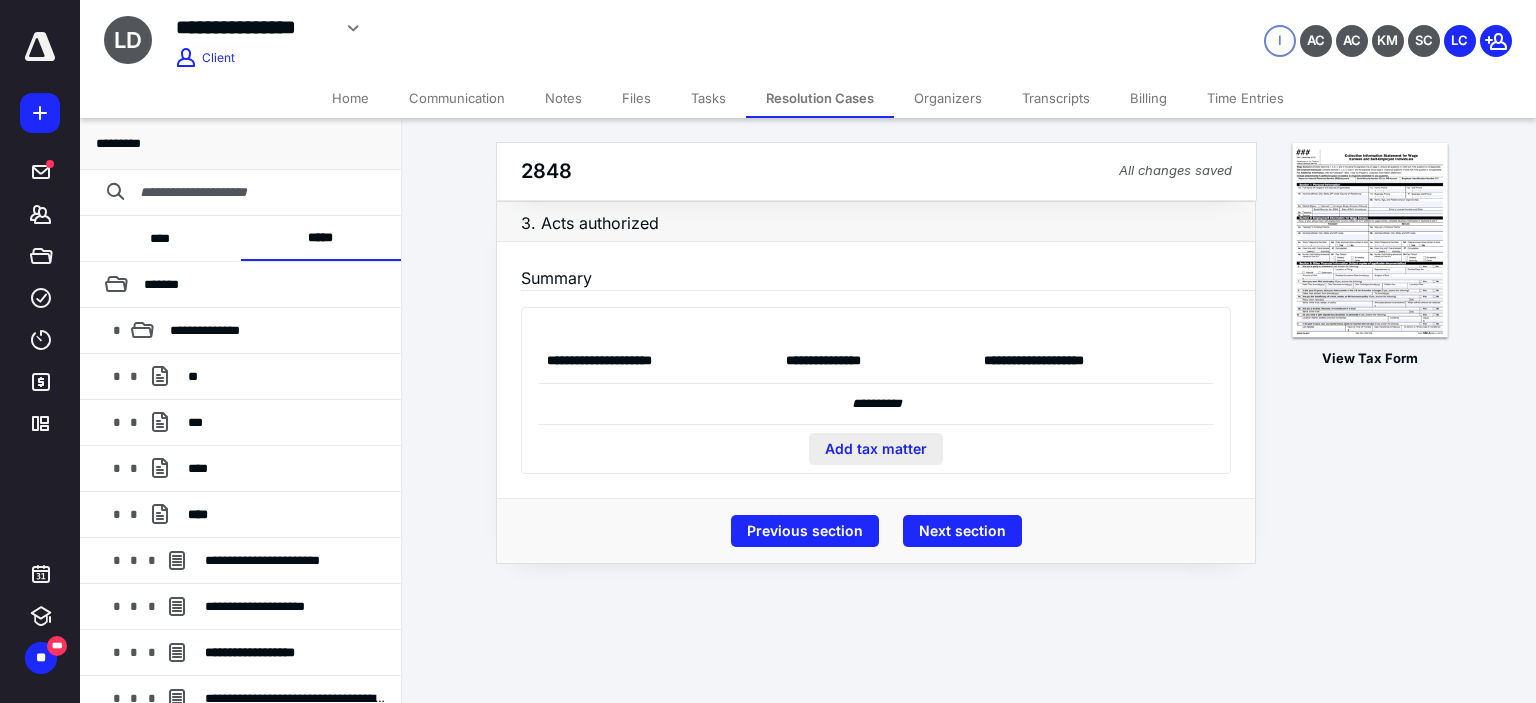 click on "Add tax matter" at bounding box center [876, 449] 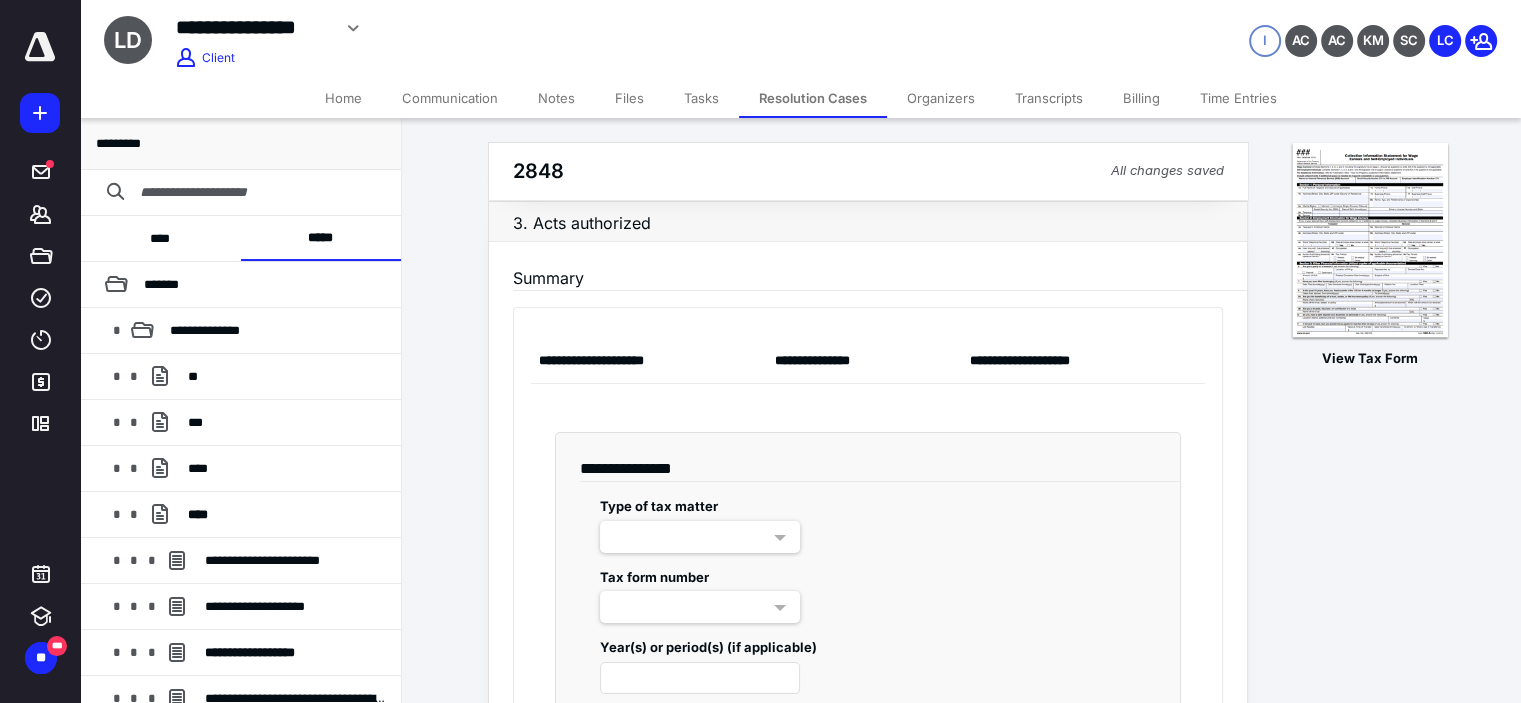 click at bounding box center (700, 537) 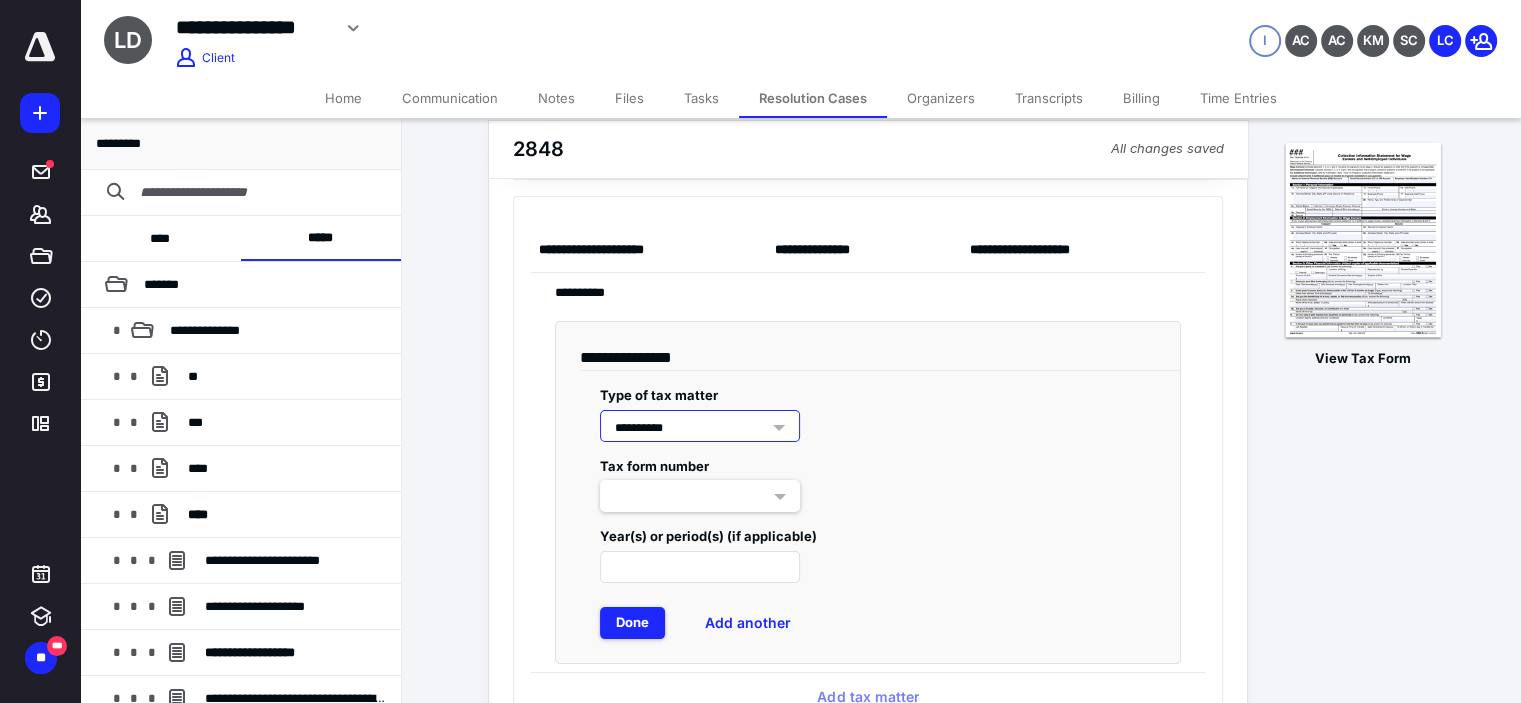 scroll, scrollTop: 133, scrollLeft: 0, axis: vertical 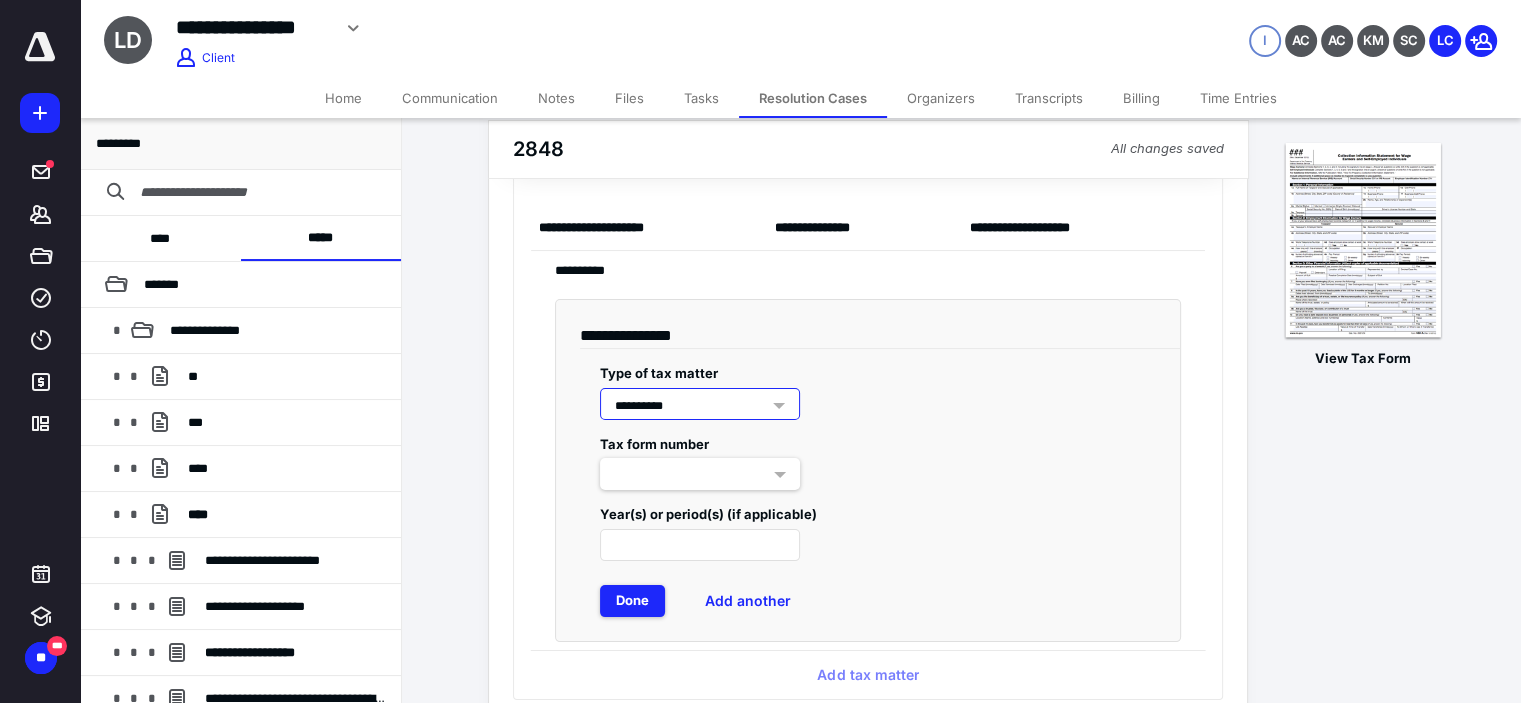 click on "Tax form number" at bounding box center [654, 444] 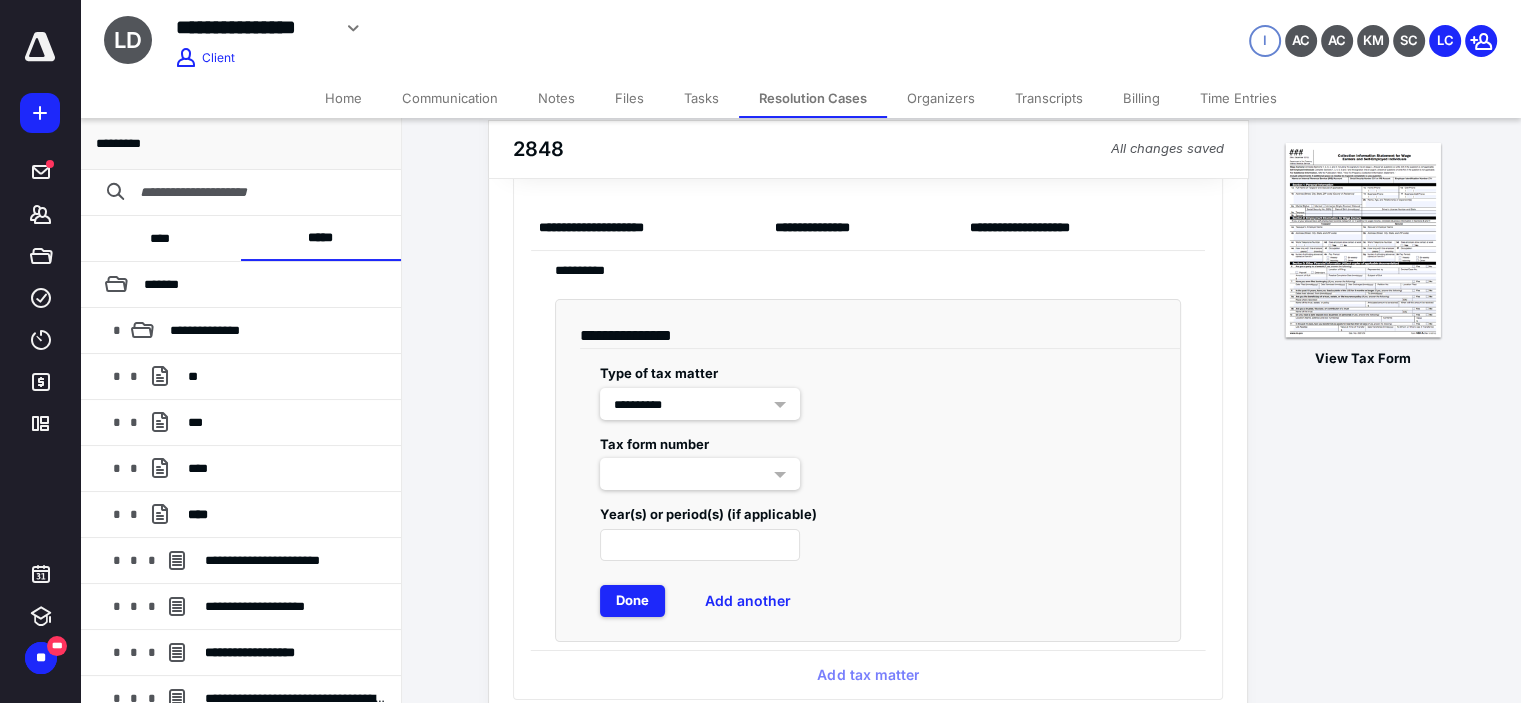 click at bounding box center (700, 474) 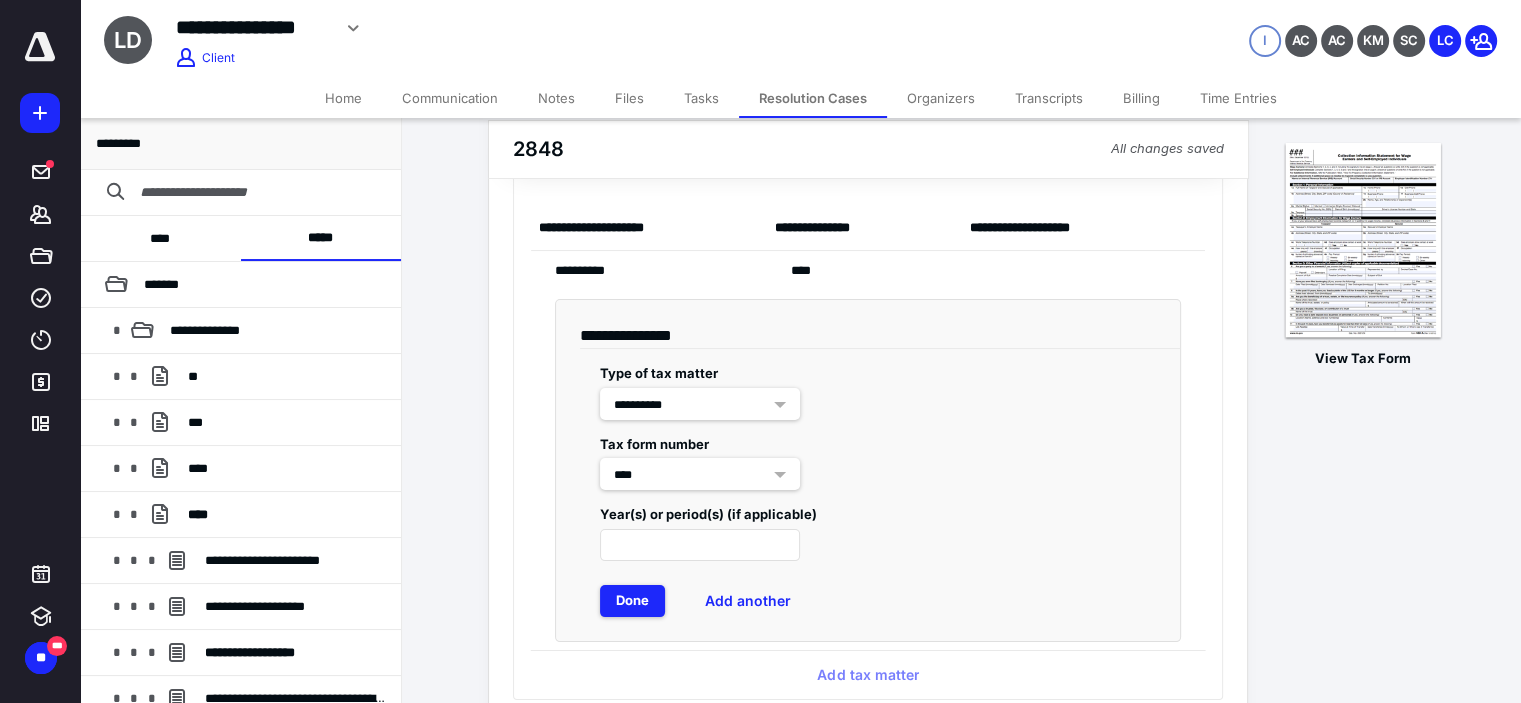 click on "Year(s) or period(s) (if applicable)" at bounding box center [708, 531] 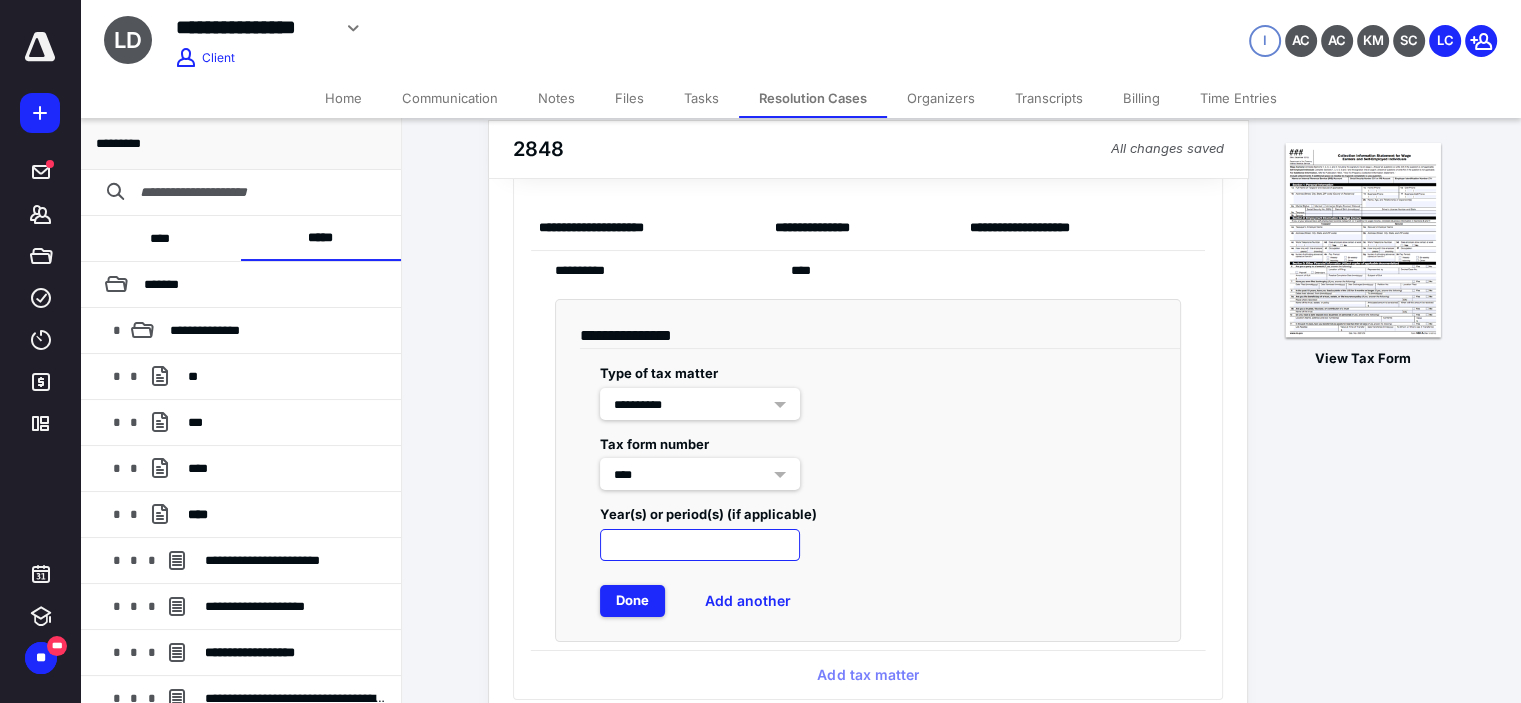 click at bounding box center (700, 545) 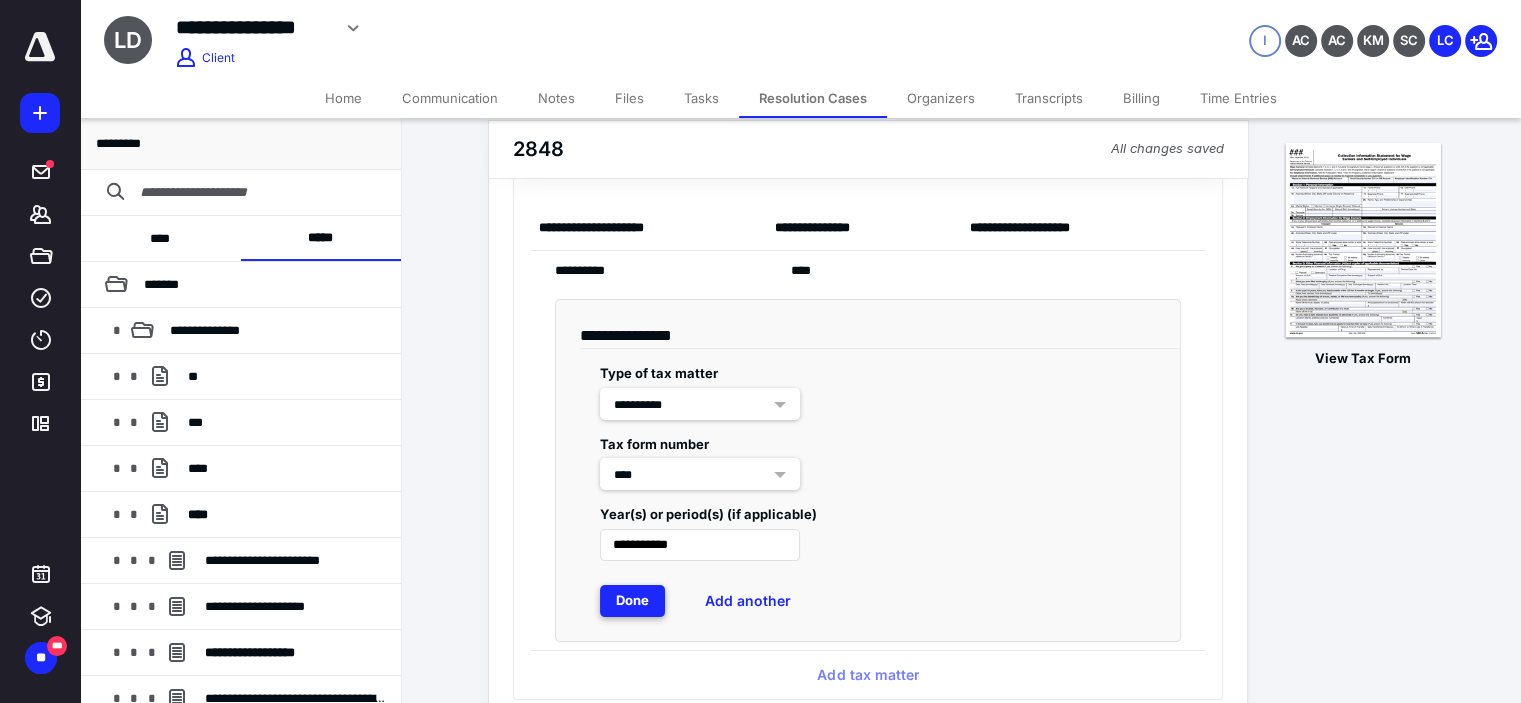 click on "Done" at bounding box center [632, 601] 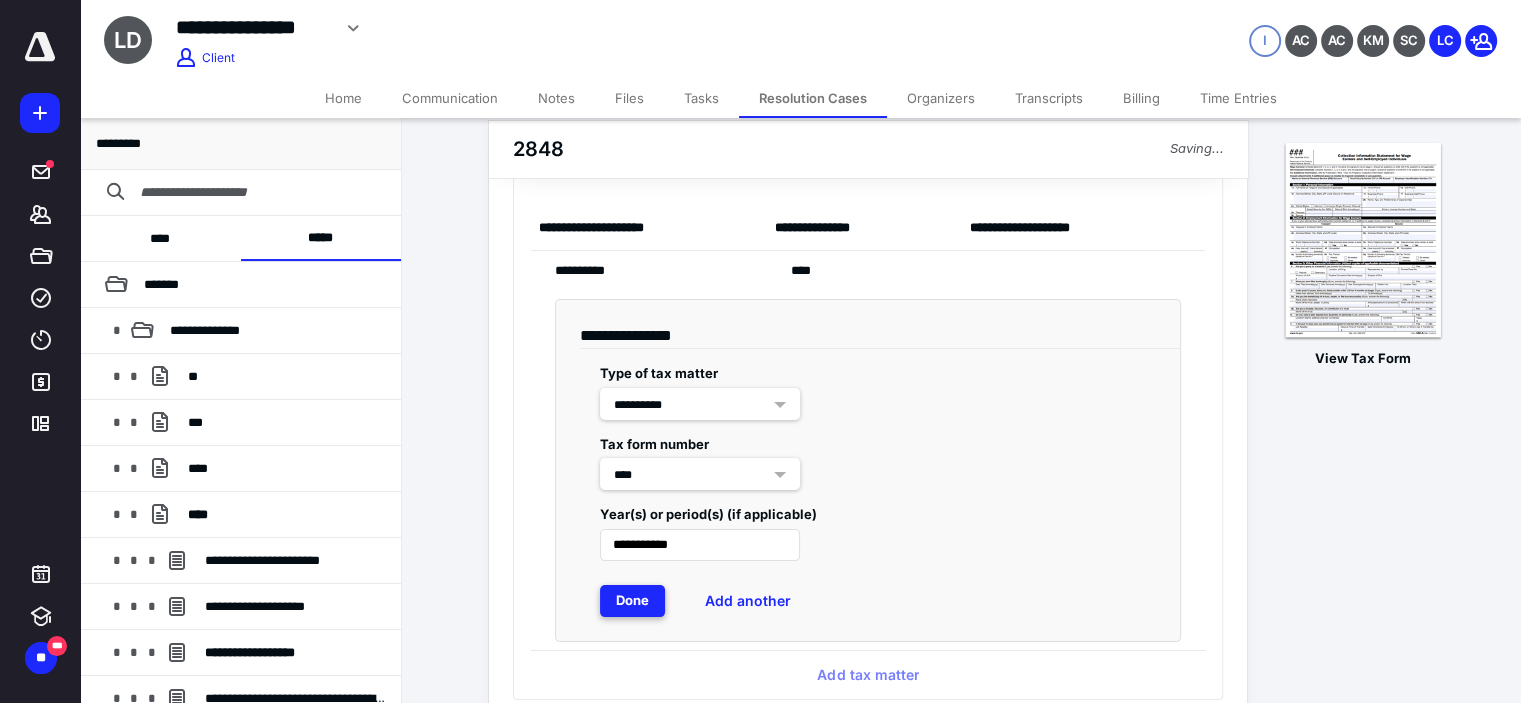 scroll, scrollTop: 0, scrollLeft: 0, axis: both 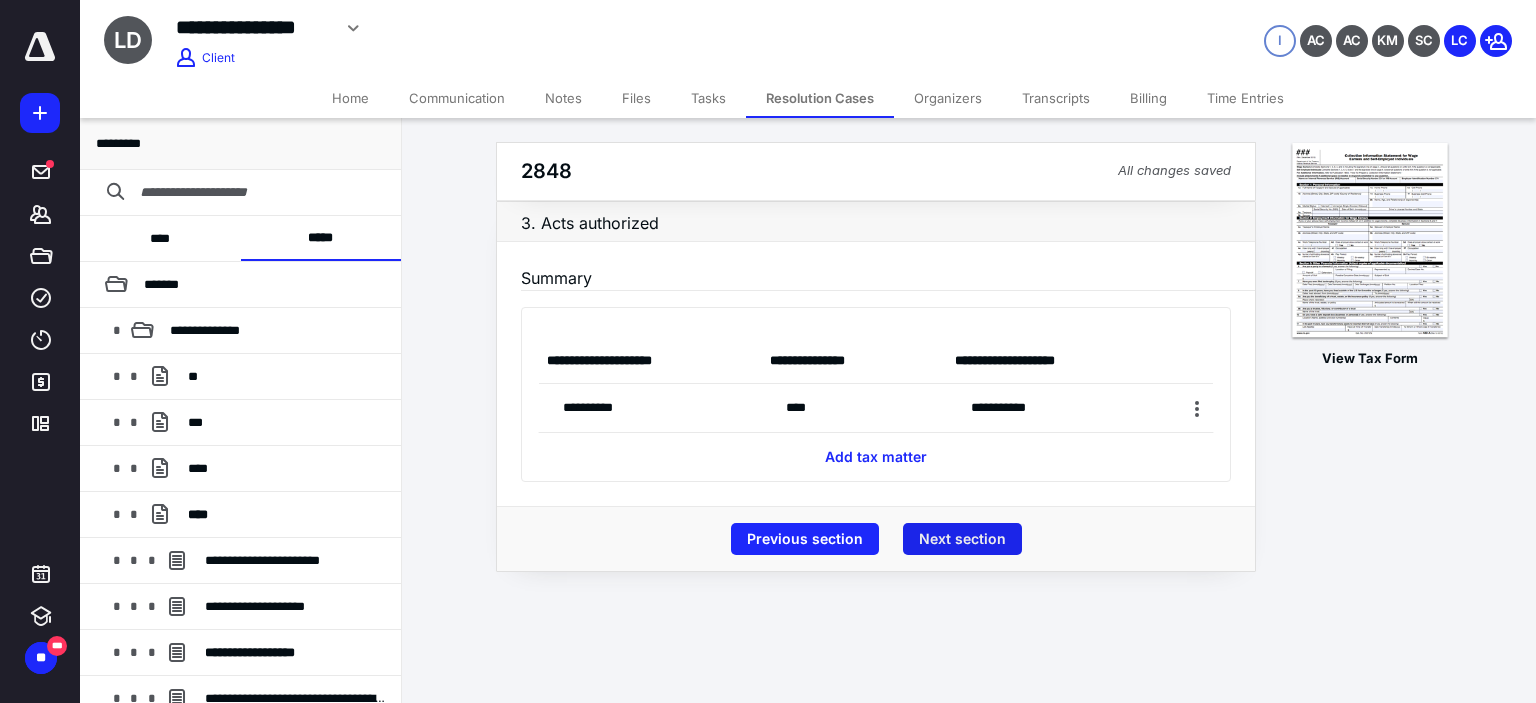 click on "Next section" at bounding box center (962, 539) 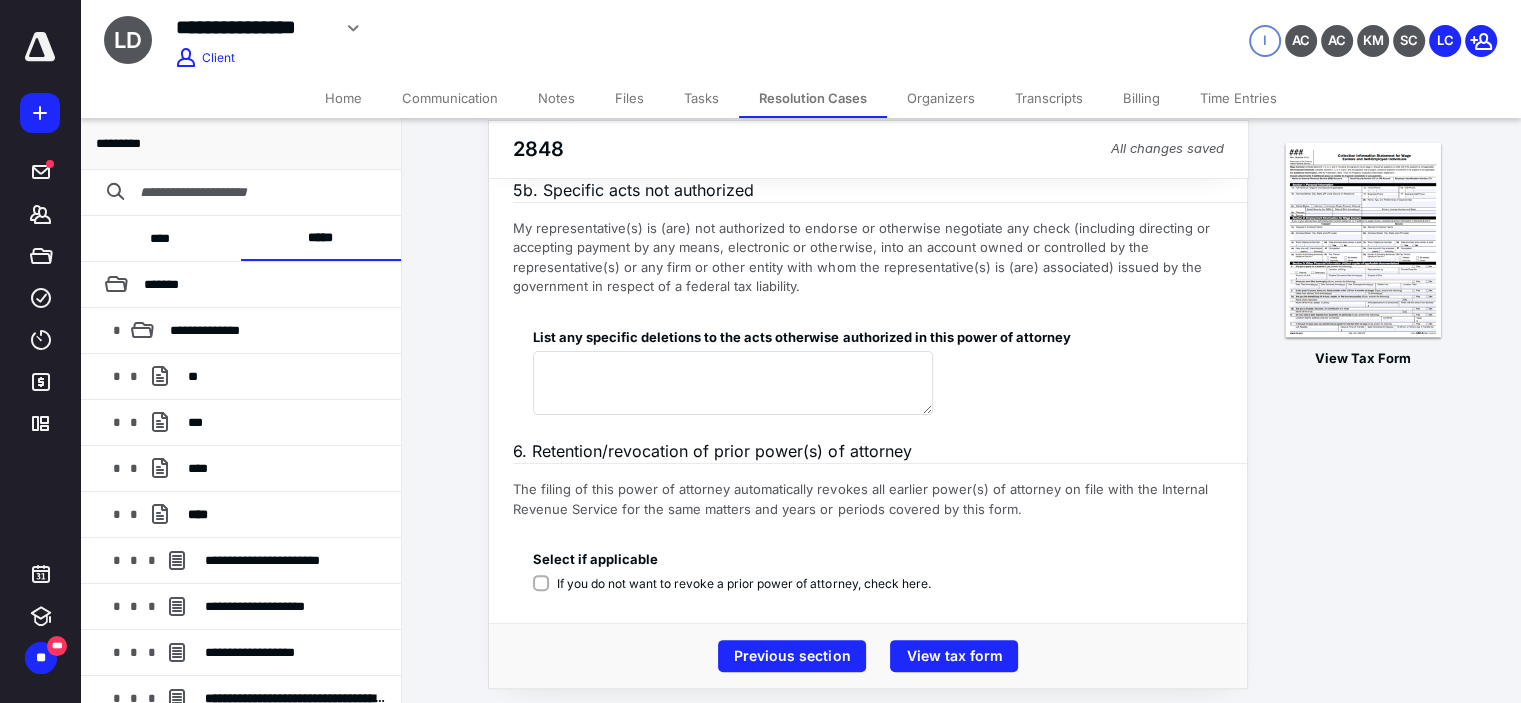 scroll, scrollTop: 415, scrollLeft: 0, axis: vertical 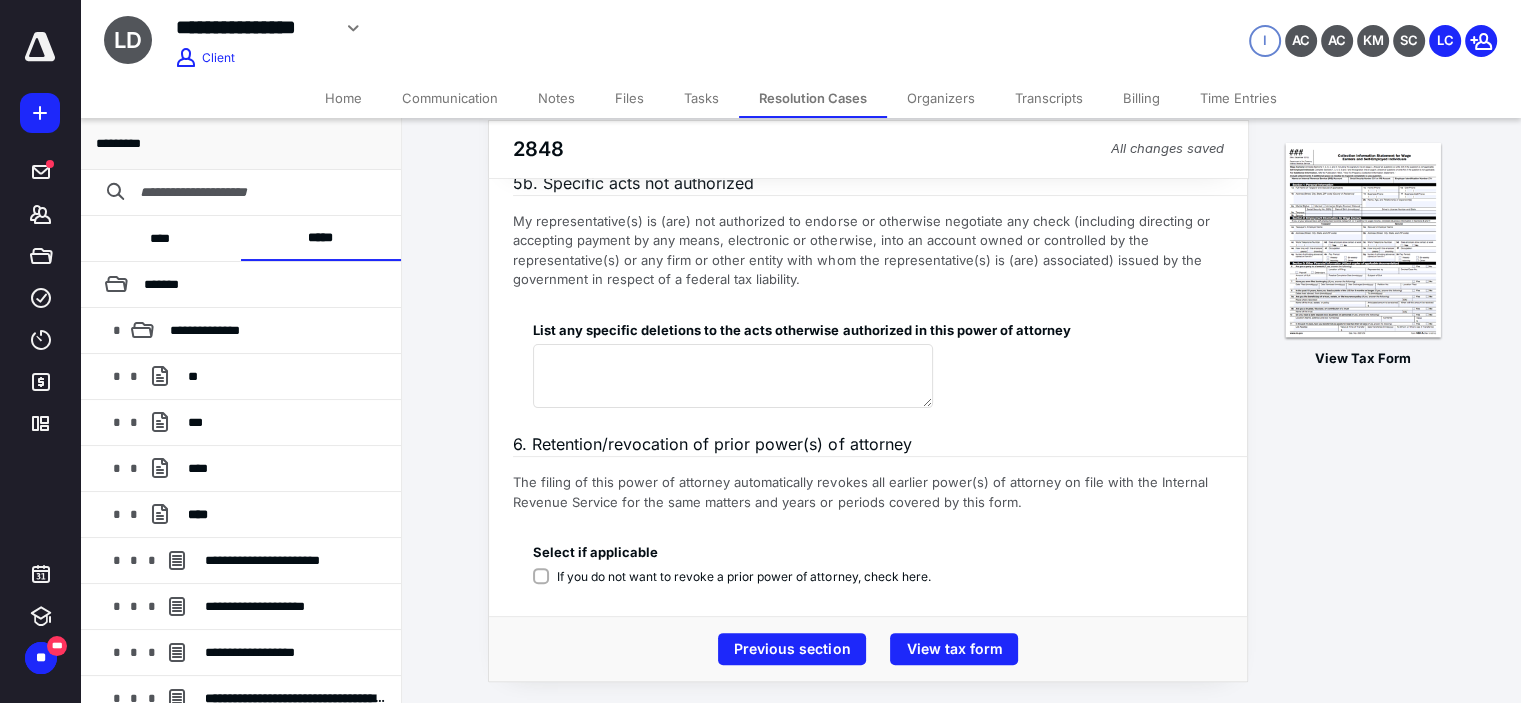 click on "If you do not want to revoke a prior power of attorney, check here." at bounding box center [743, 577] 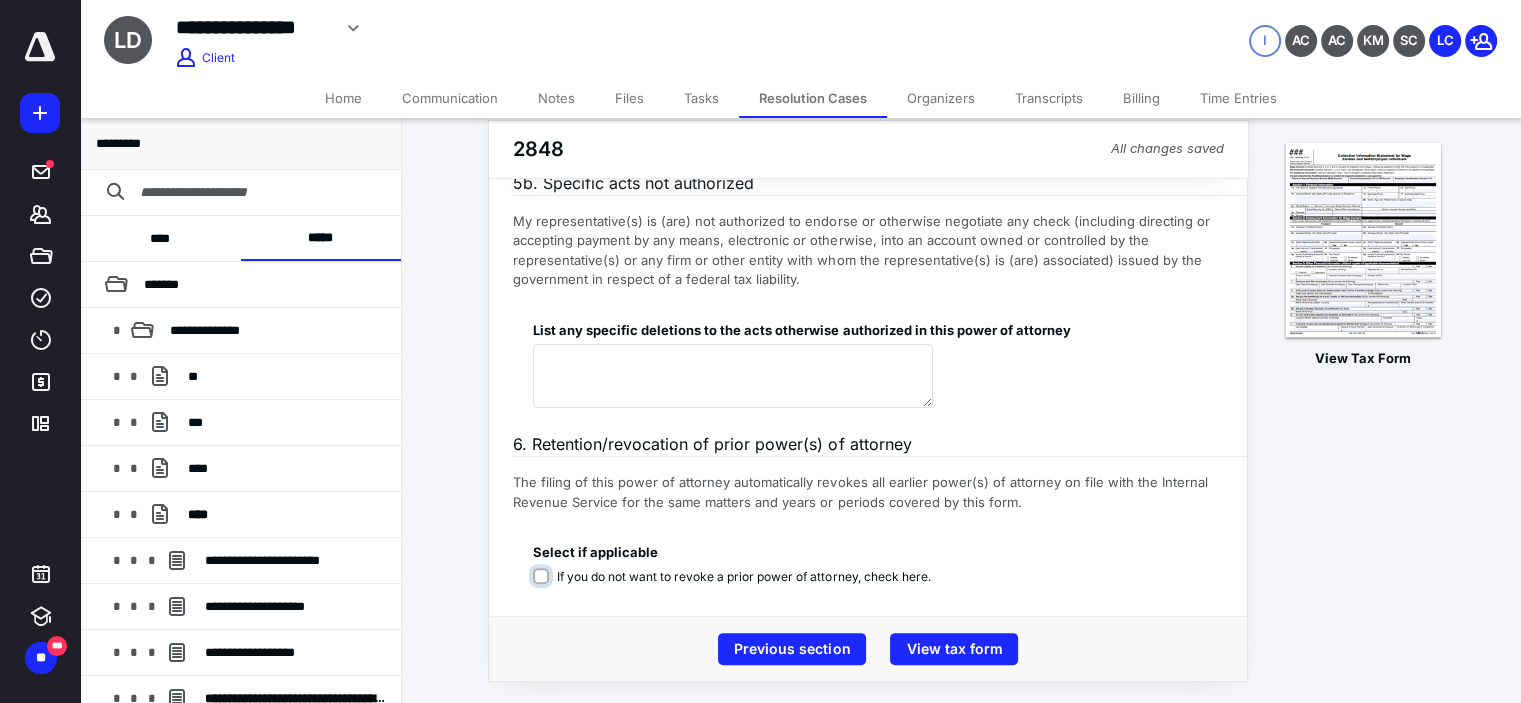 click on "If you do not want to revoke a prior power of attorney, check here." at bounding box center (735, 587) 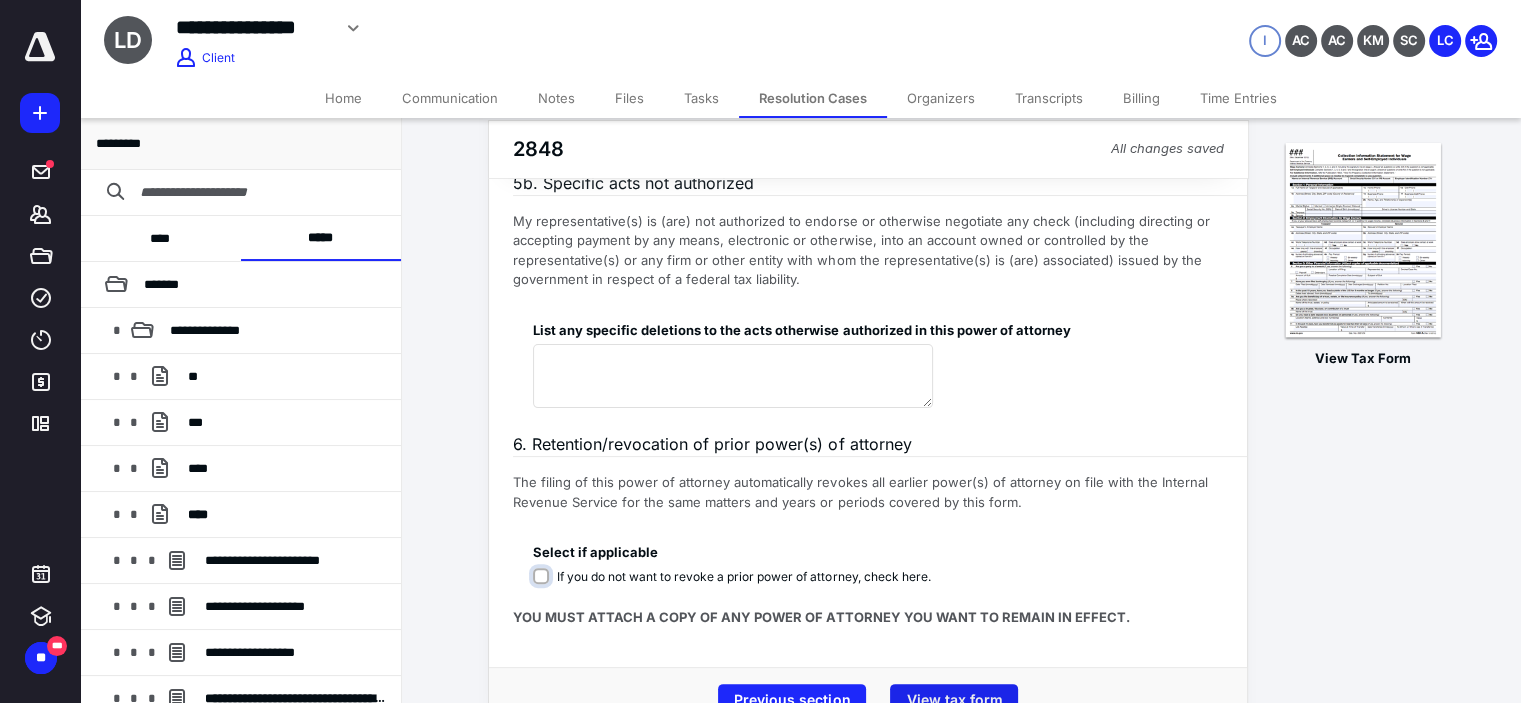 scroll, scrollTop: 467, scrollLeft: 0, axis: vertical 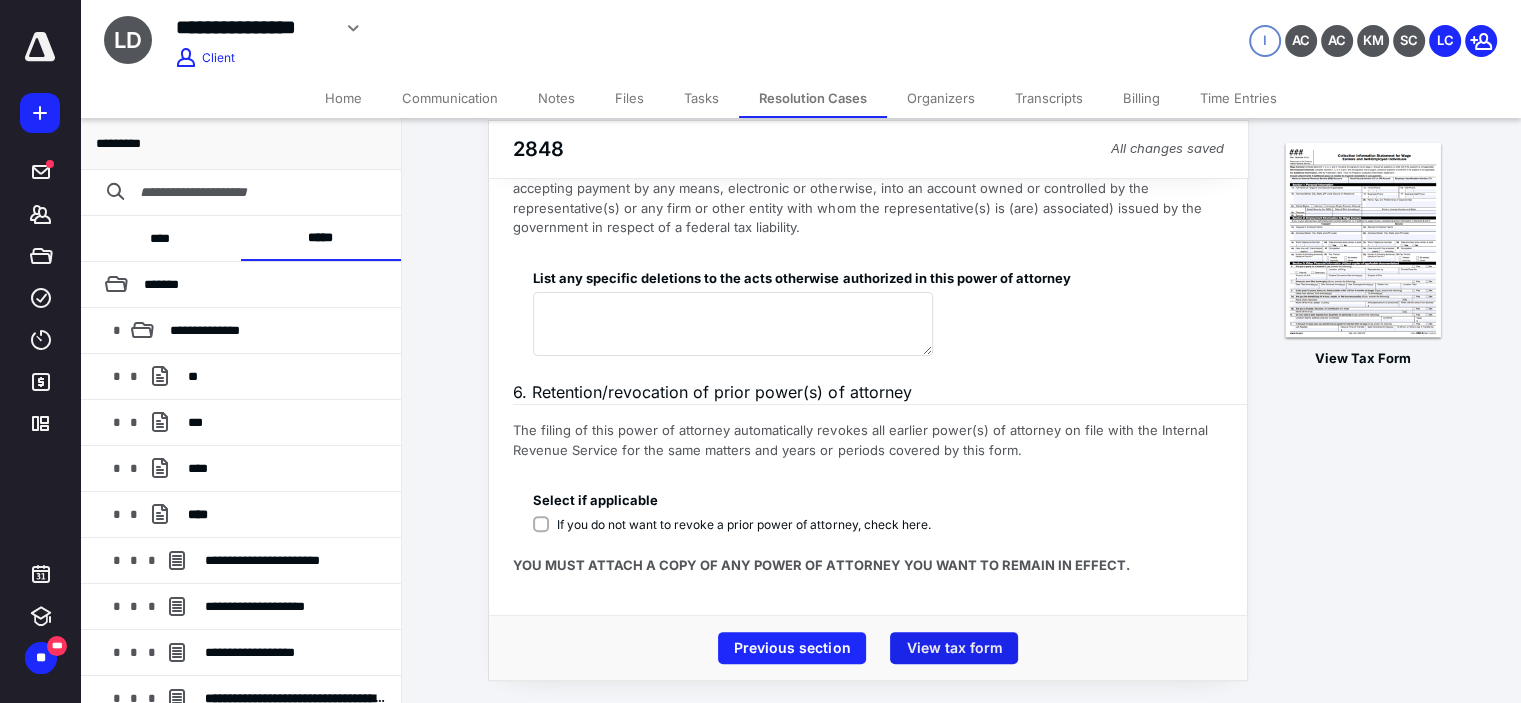 click on "View tax form" at bounding box center (954, 648) 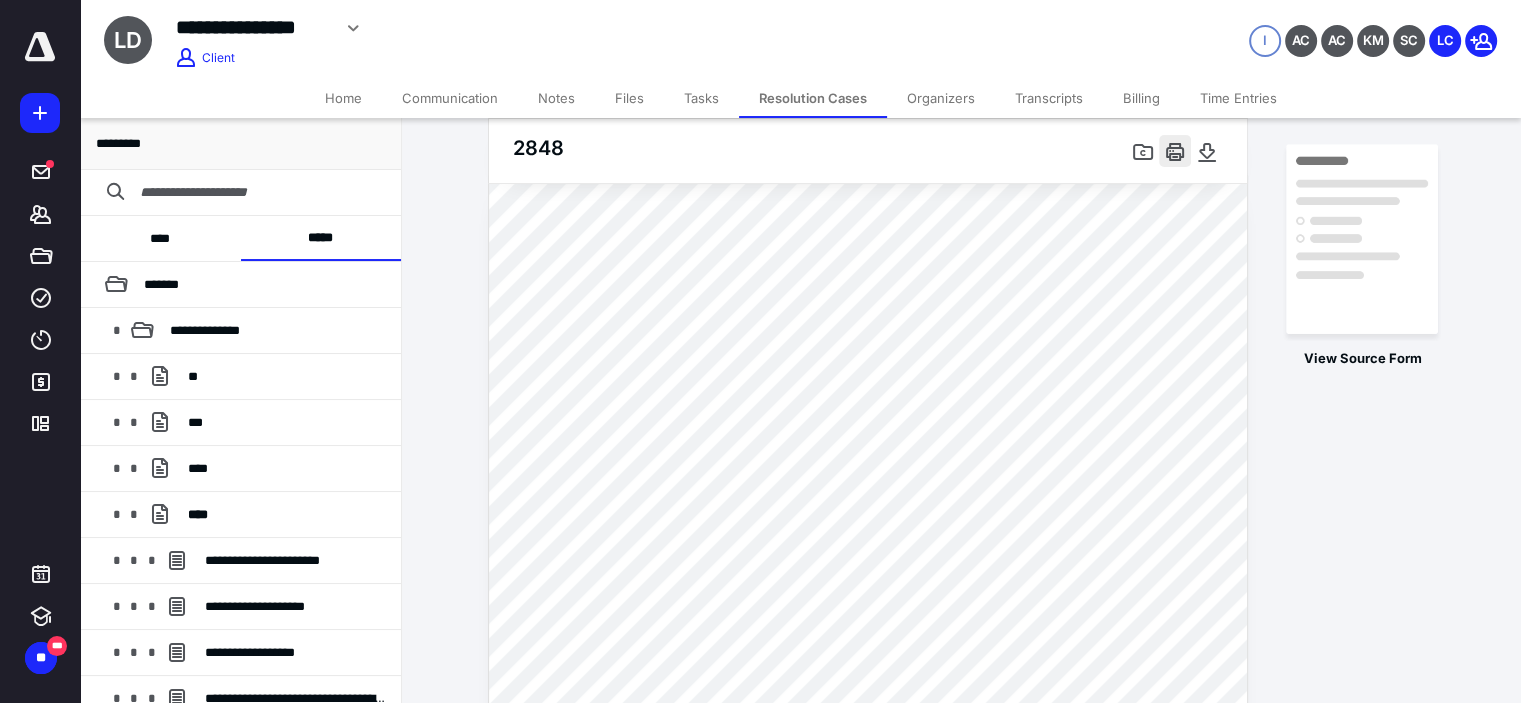 scroll, scrollTop: 0, scrollLeft: 0, axis: both 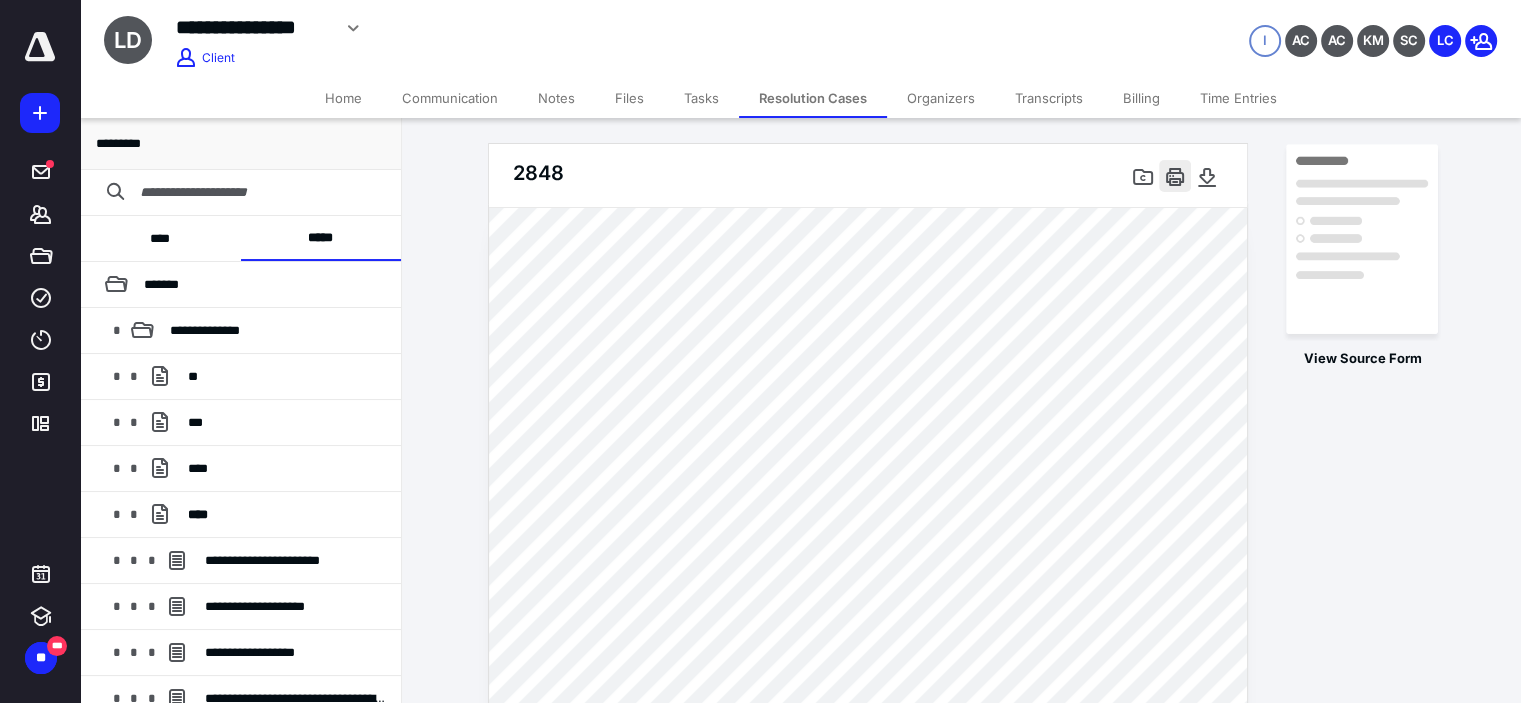 click at bounding box center (1175, 176) 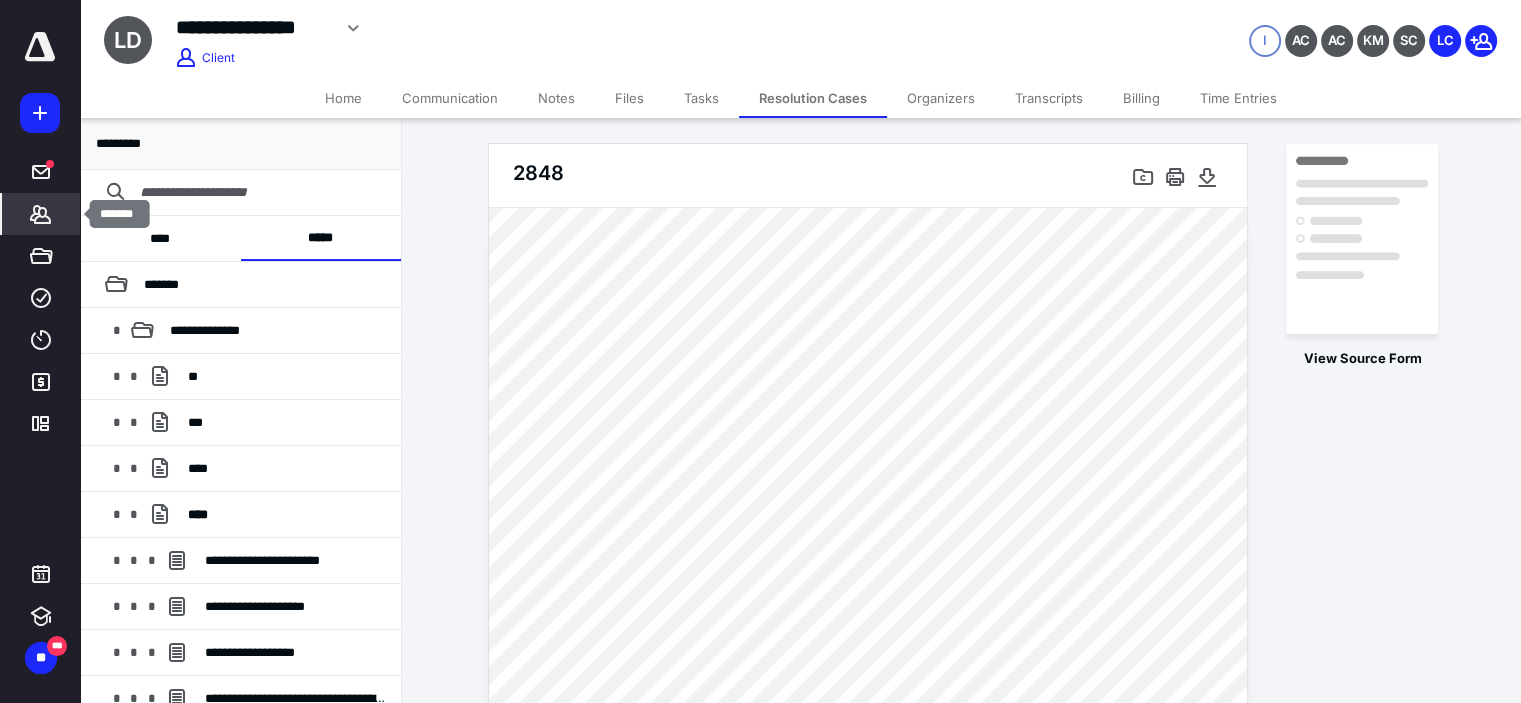 click on "*******" at bounding box center [41, 214] 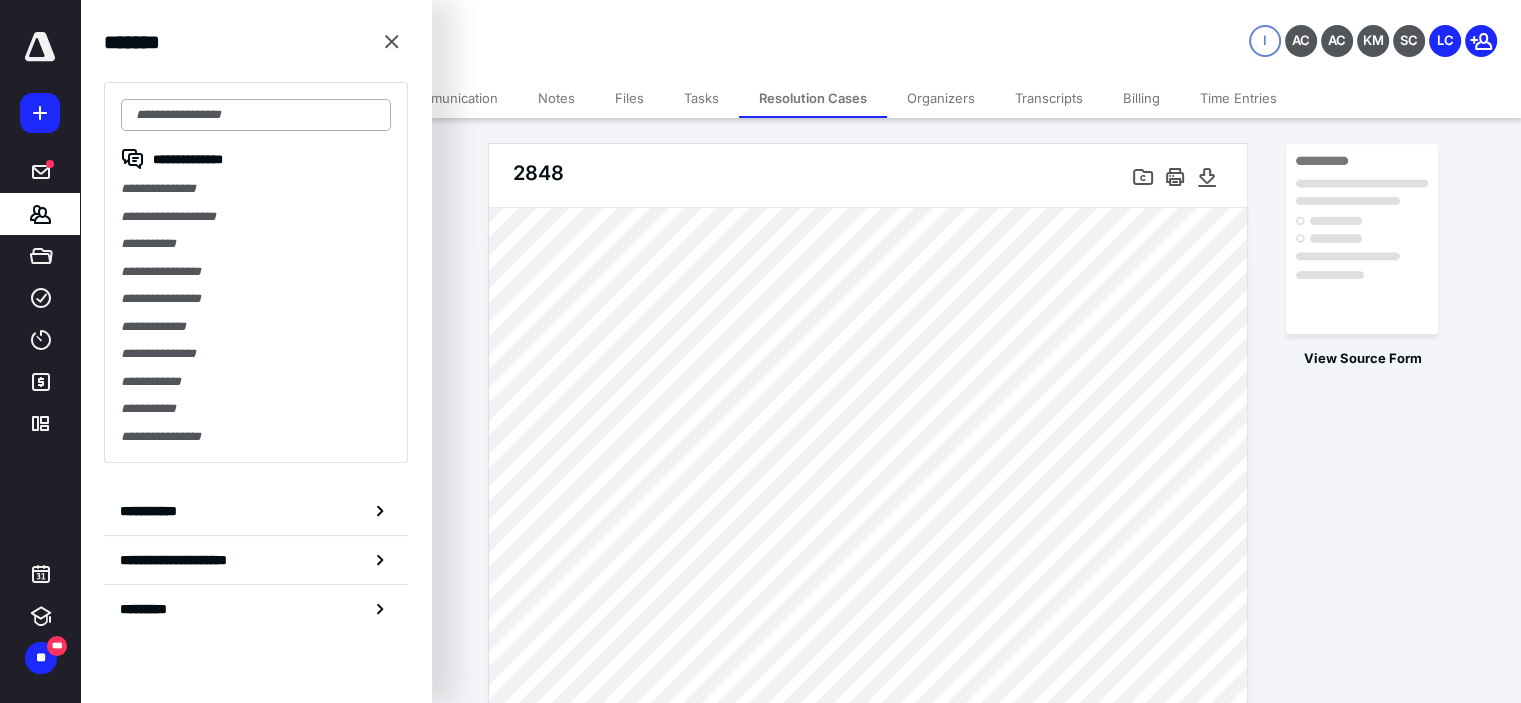 click at bounding box center (256, 115) 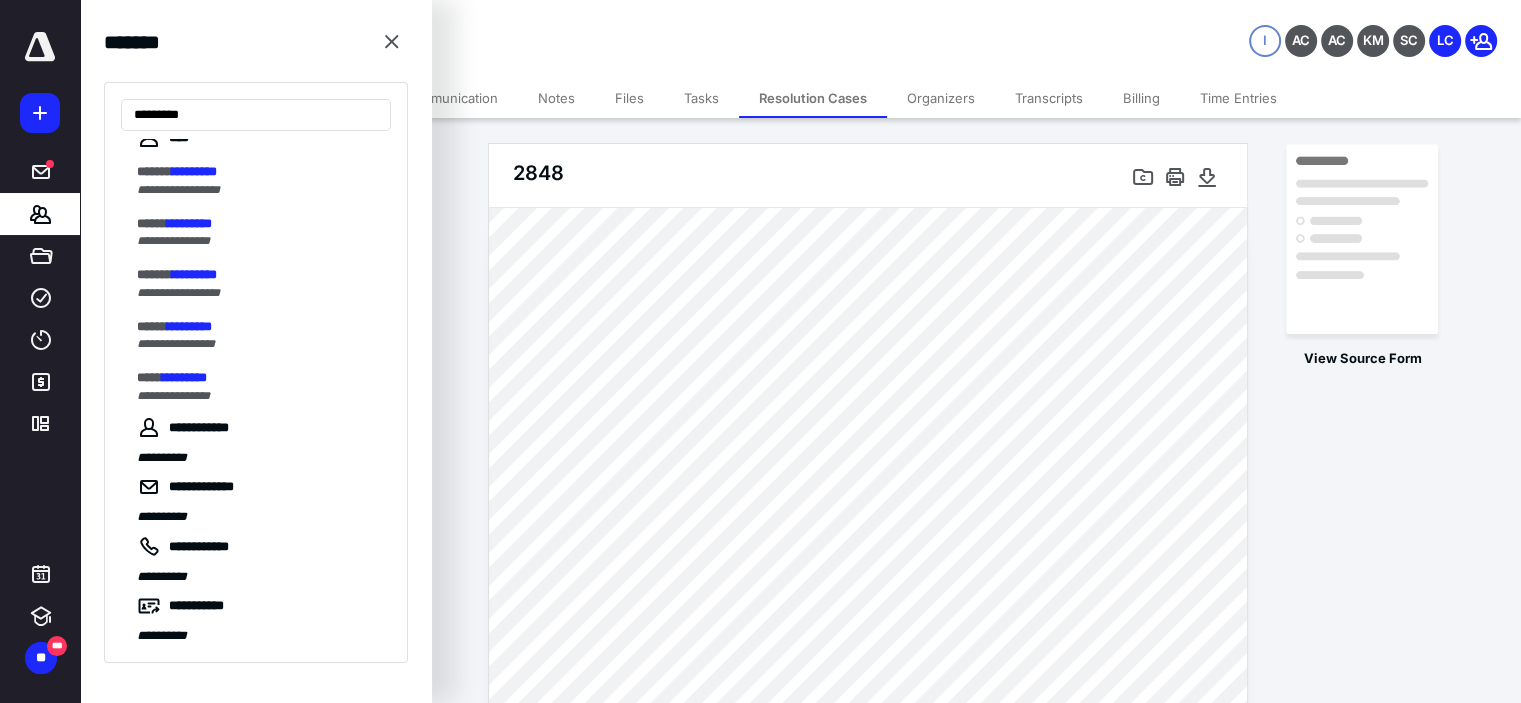 scroll, scrollTop: 28, scrollLeft: 0, axis: vertical 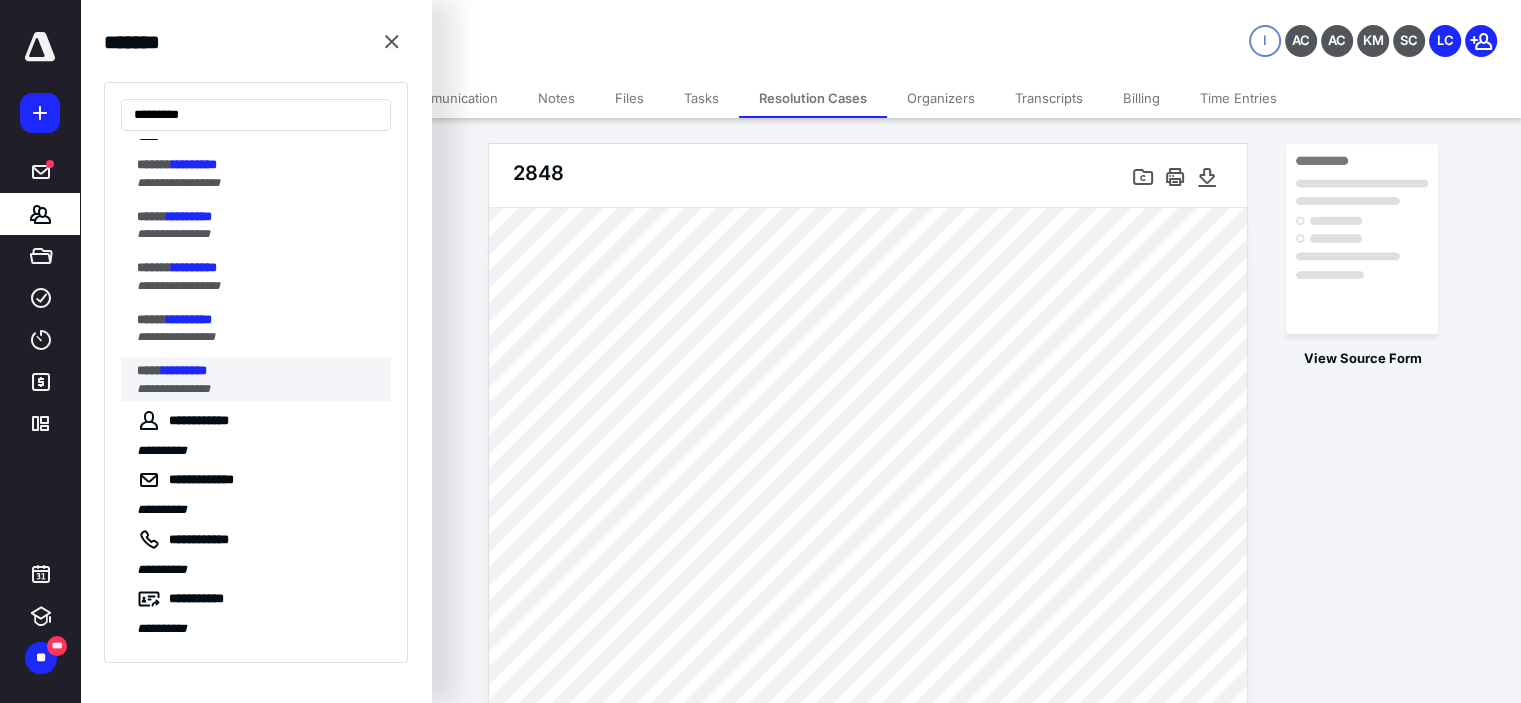 click on "*********" at bounding box center [184, 370] 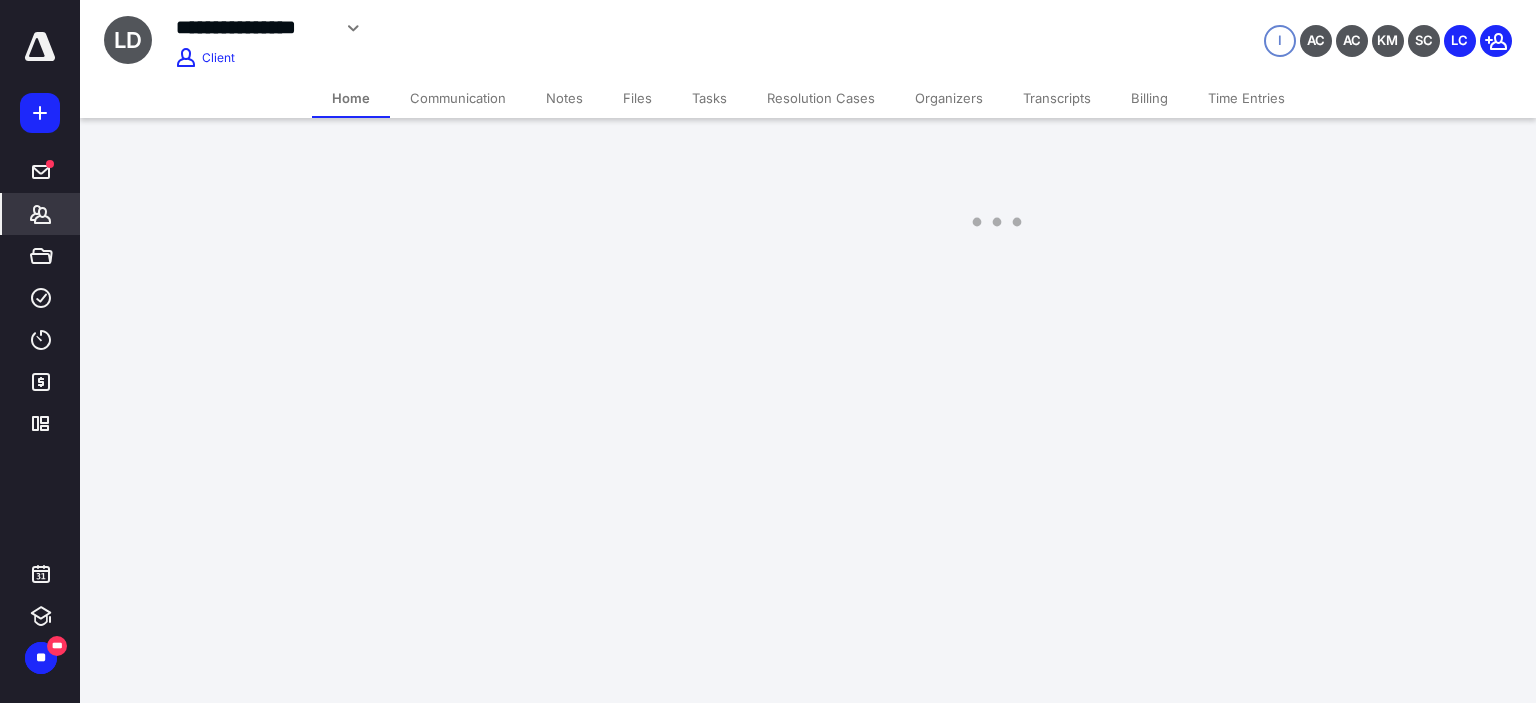 click on "**********" at bounding box center [768, 351] 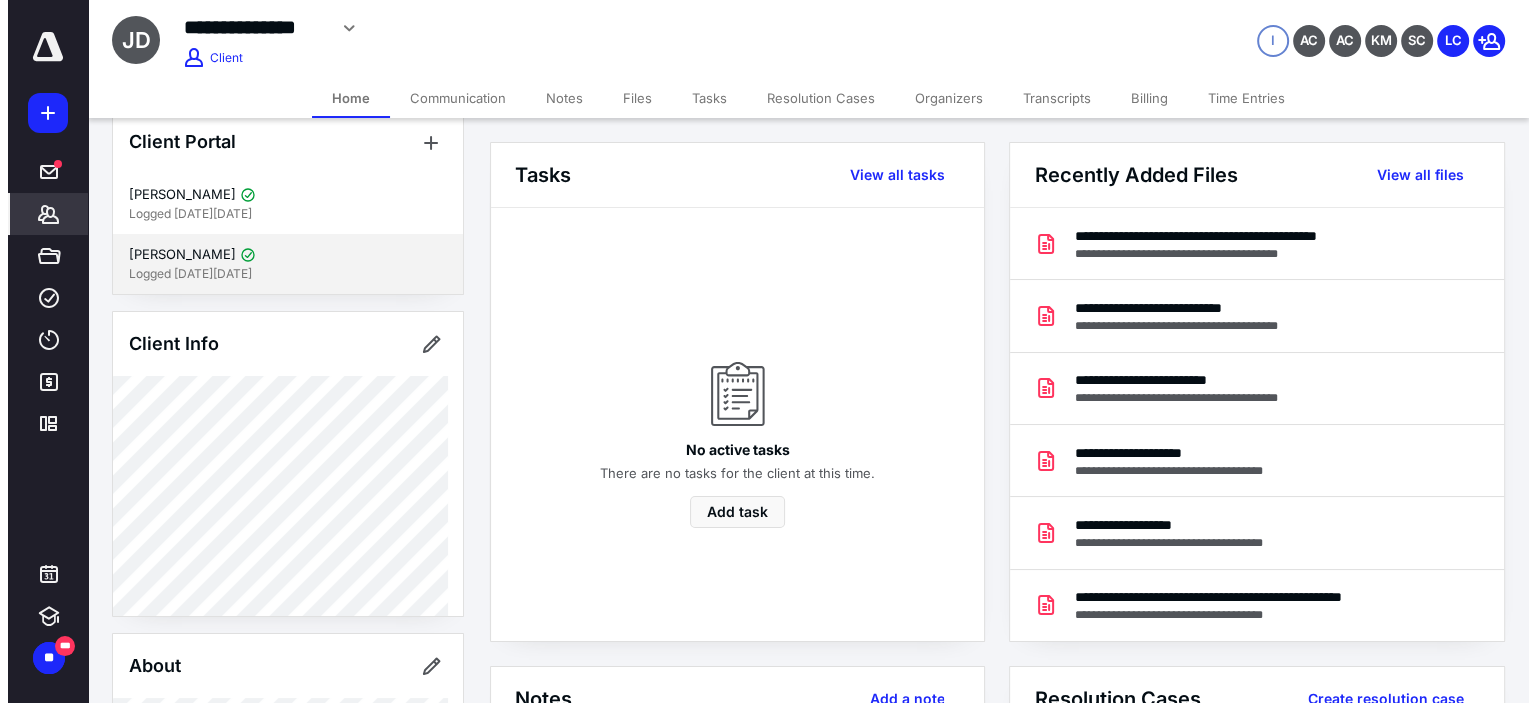 scroll, scrollTop: 66, scrollLeft: 0, axis: vertical 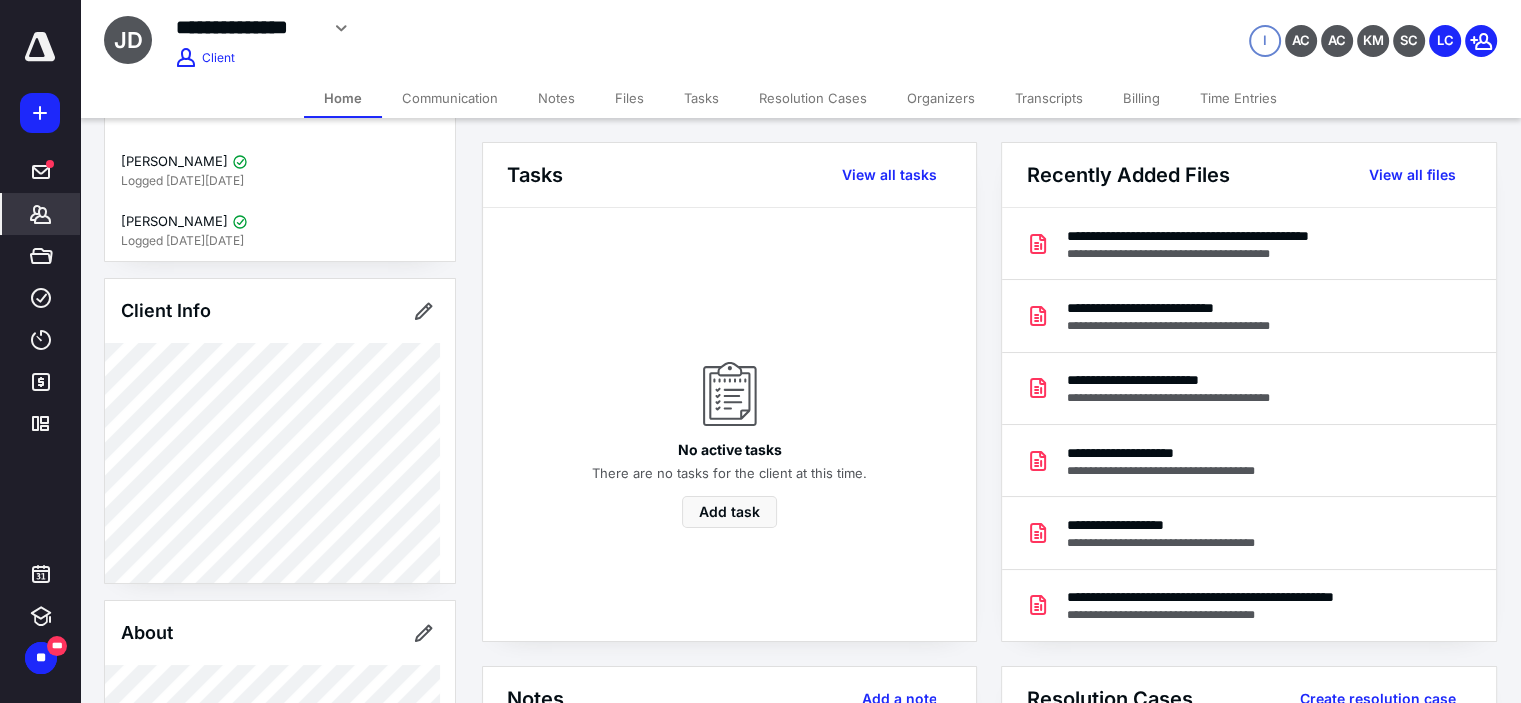 click on "Resolution Cases" at bounding box center (813, 98) 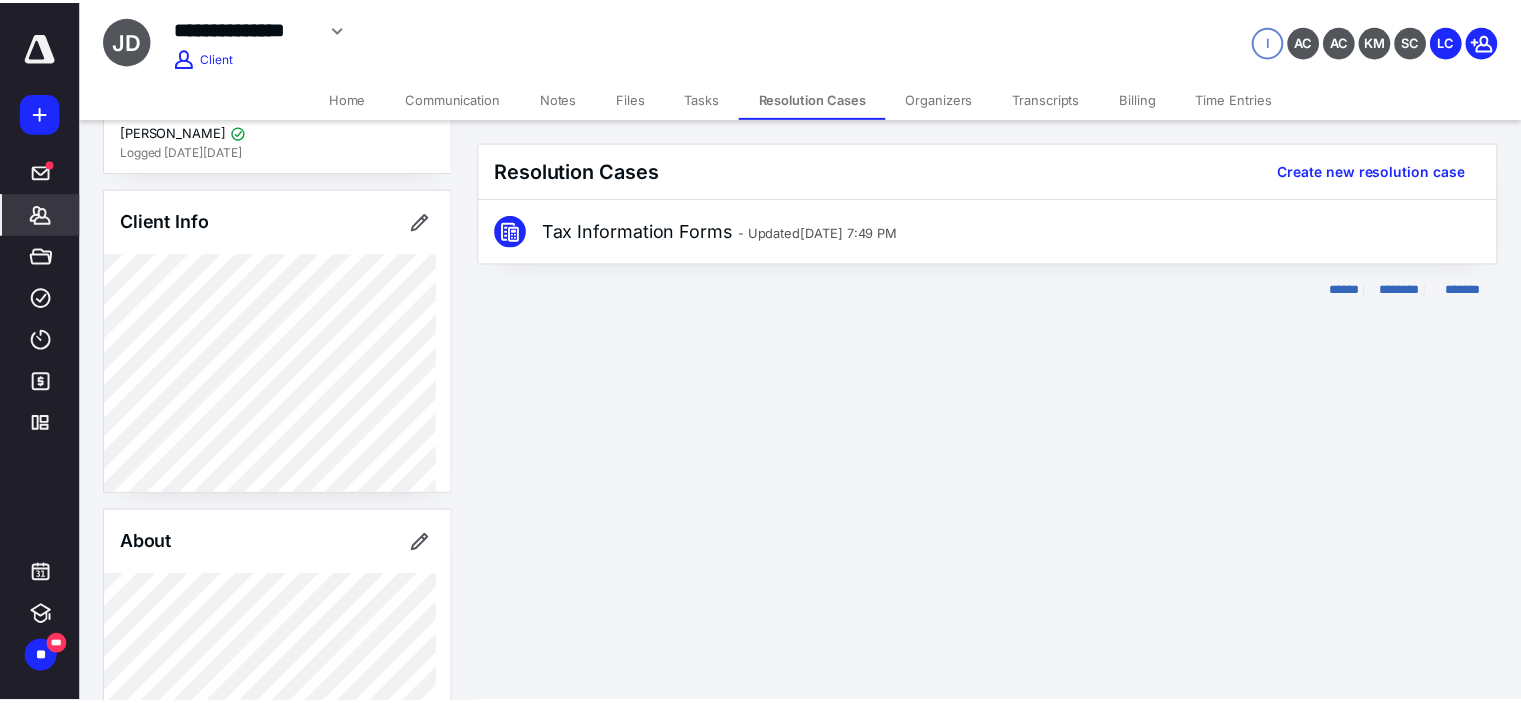 scroll, scrollTop: 0, scrollLeft: 0, axis: both 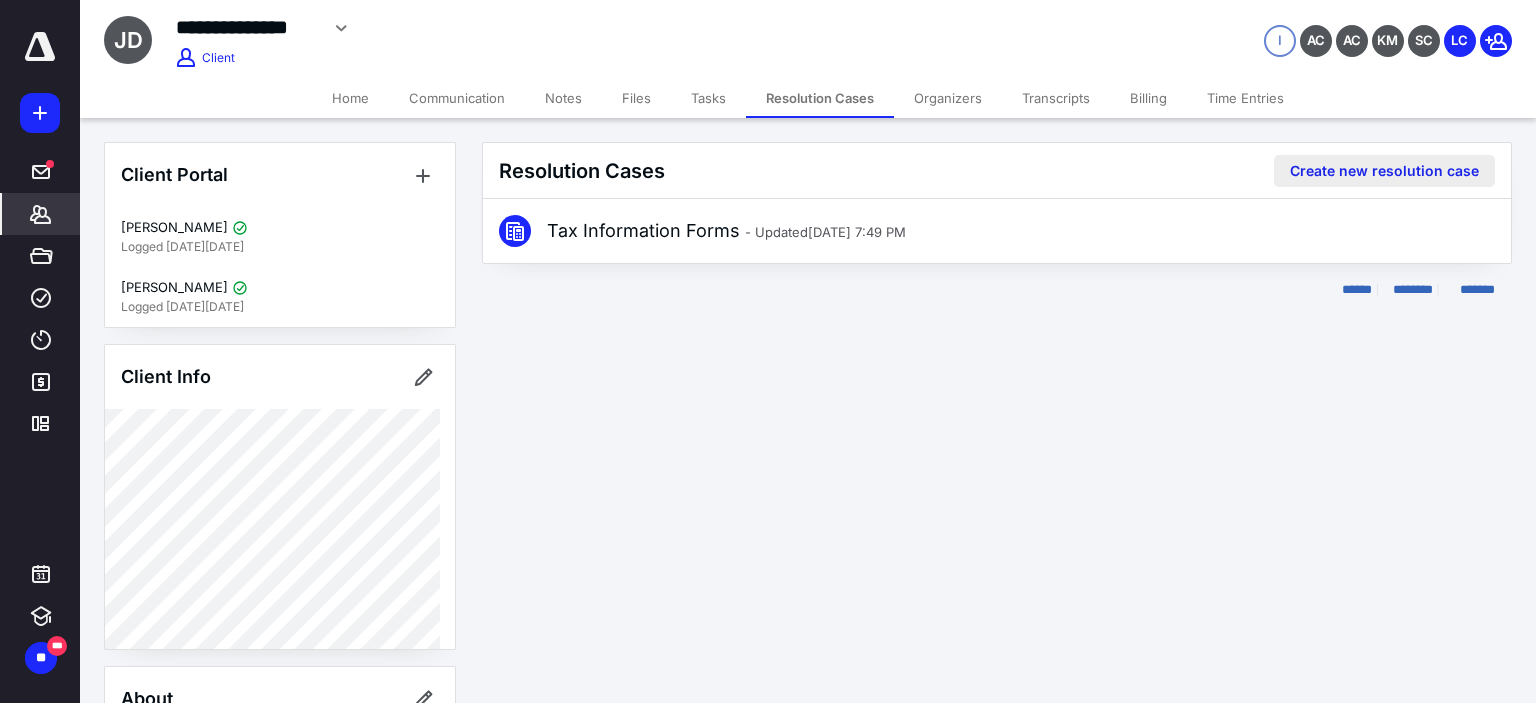 click on "Create new resolution case" at bounding box center [1384, 171] 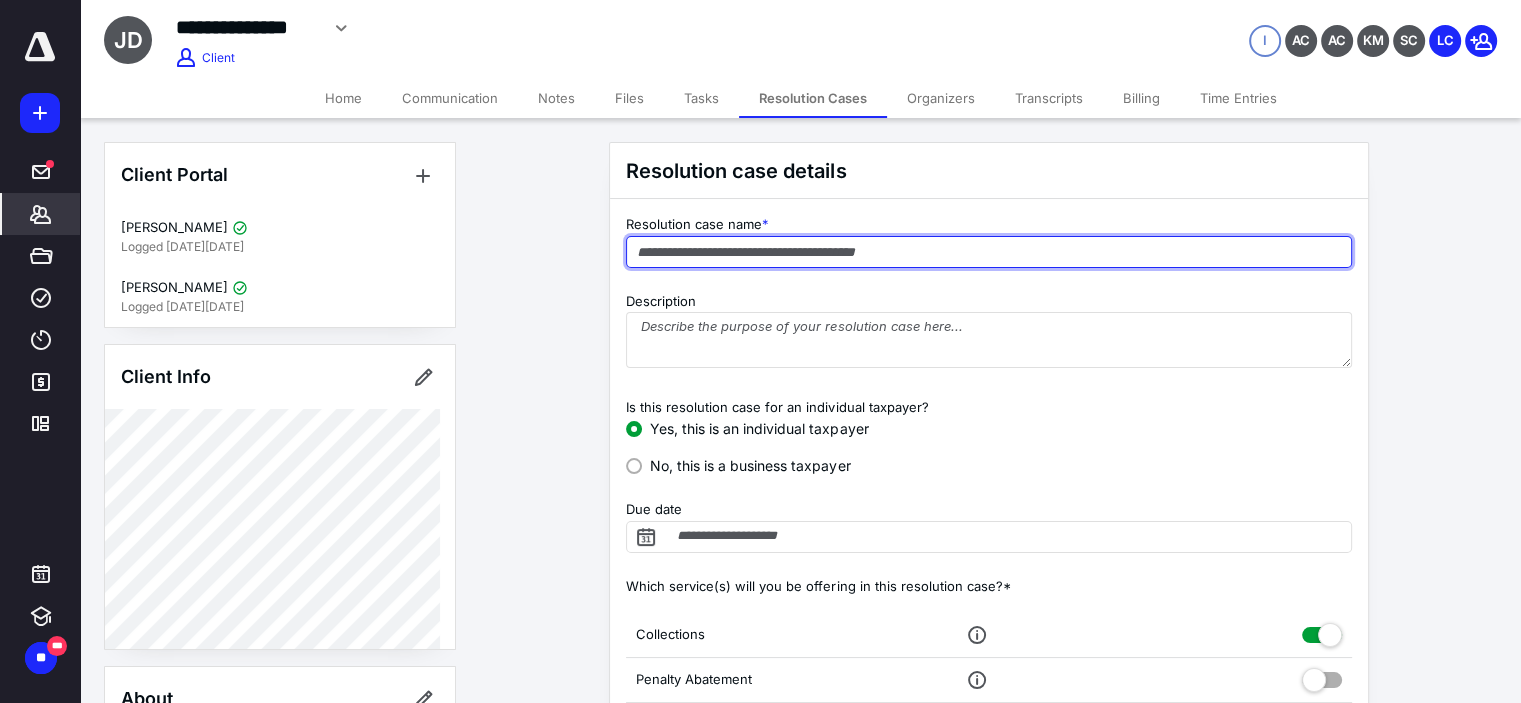 click at bounding box center (989, 252) 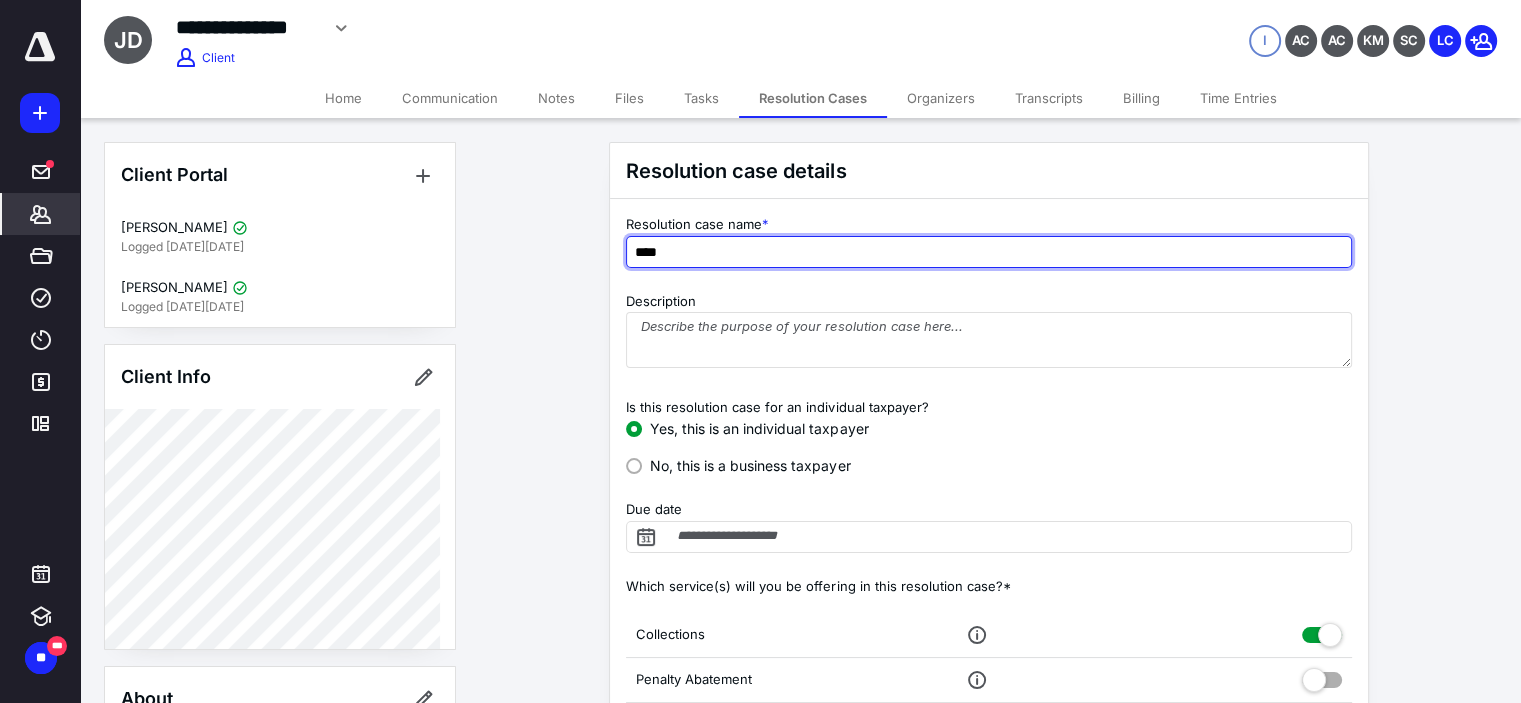 click on "****" at bounding box center (989, 252) 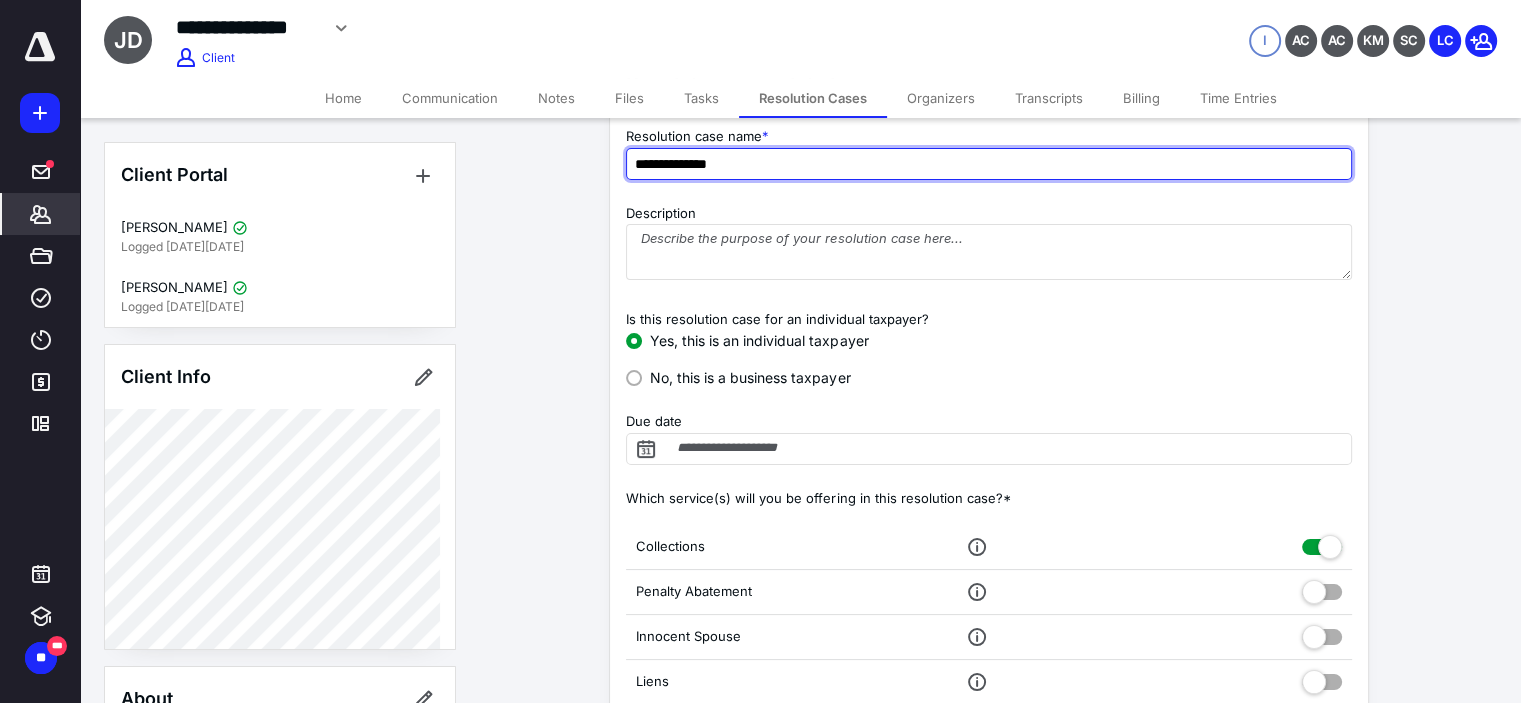 scroll, scrollTop: 100, scrollLeft: 0, axis: vertical 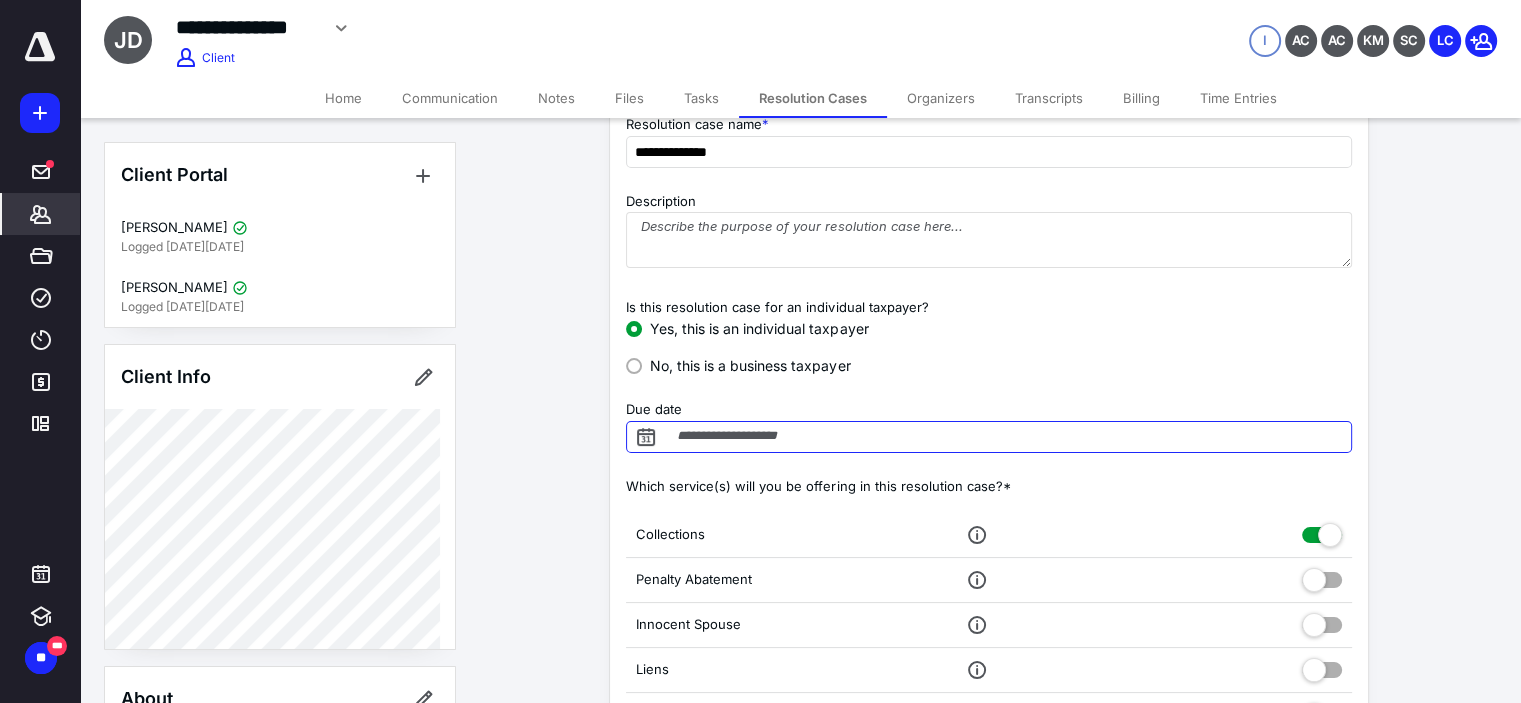 click on "Due date" at bounding box center [989, 437] 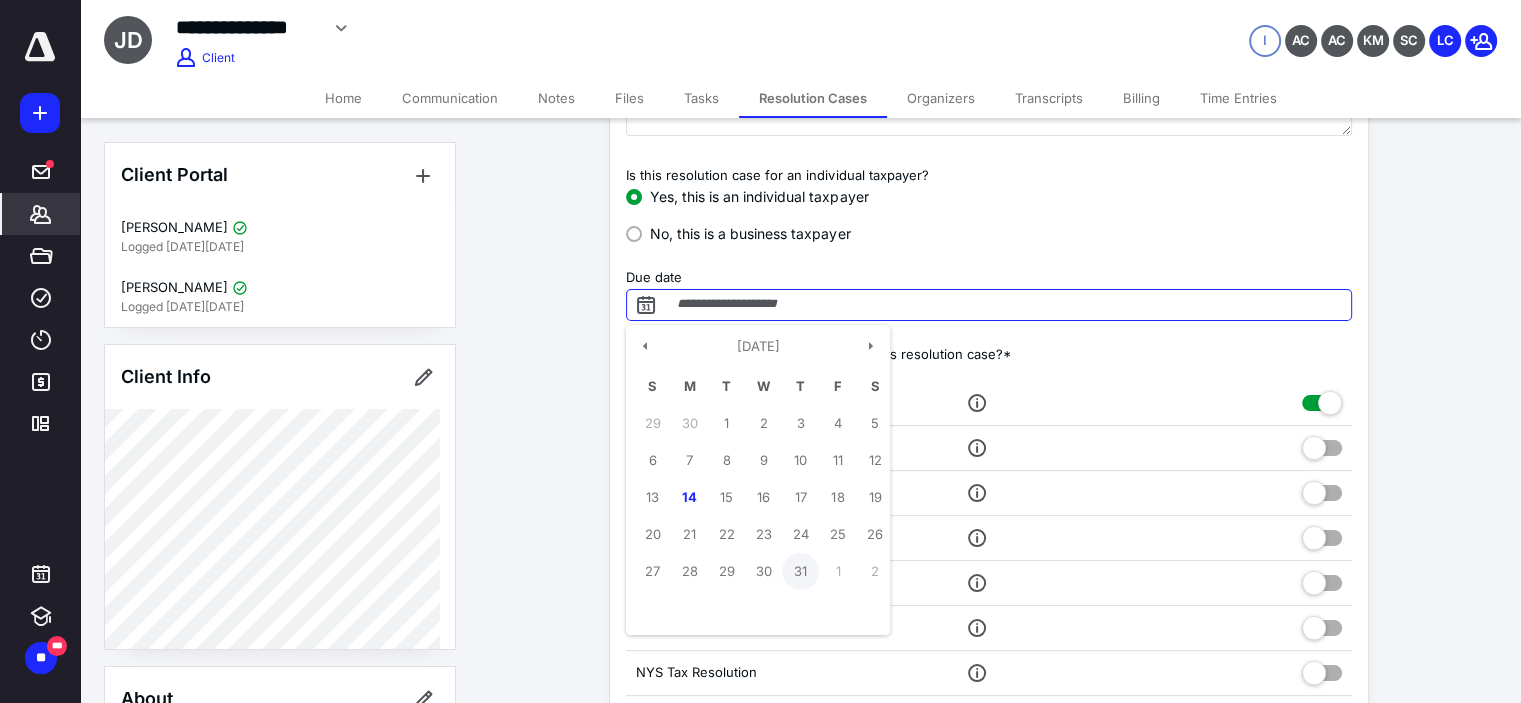scroll, scrollTop: 233, scrollLeft: 0, axis: vertical 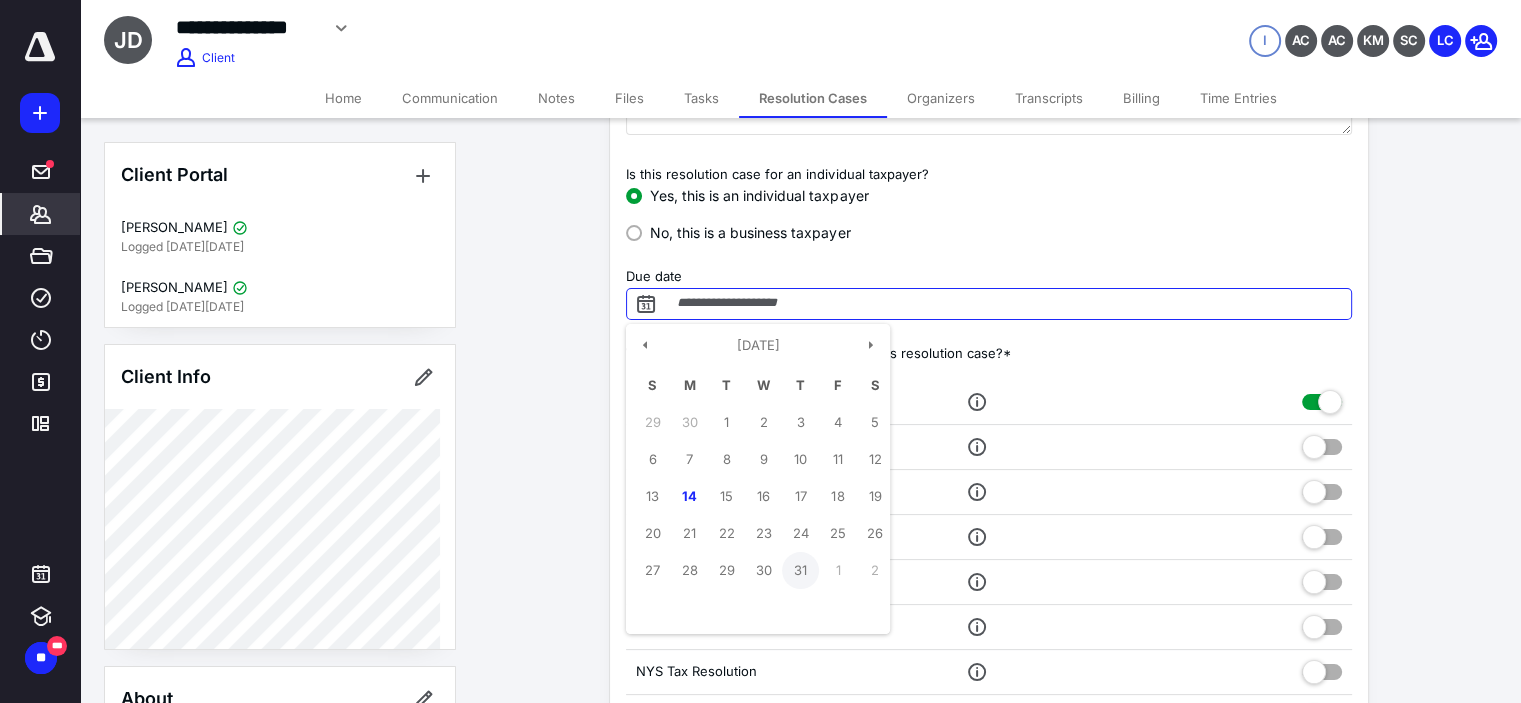 click on "31" at bounding box center (800, 570) 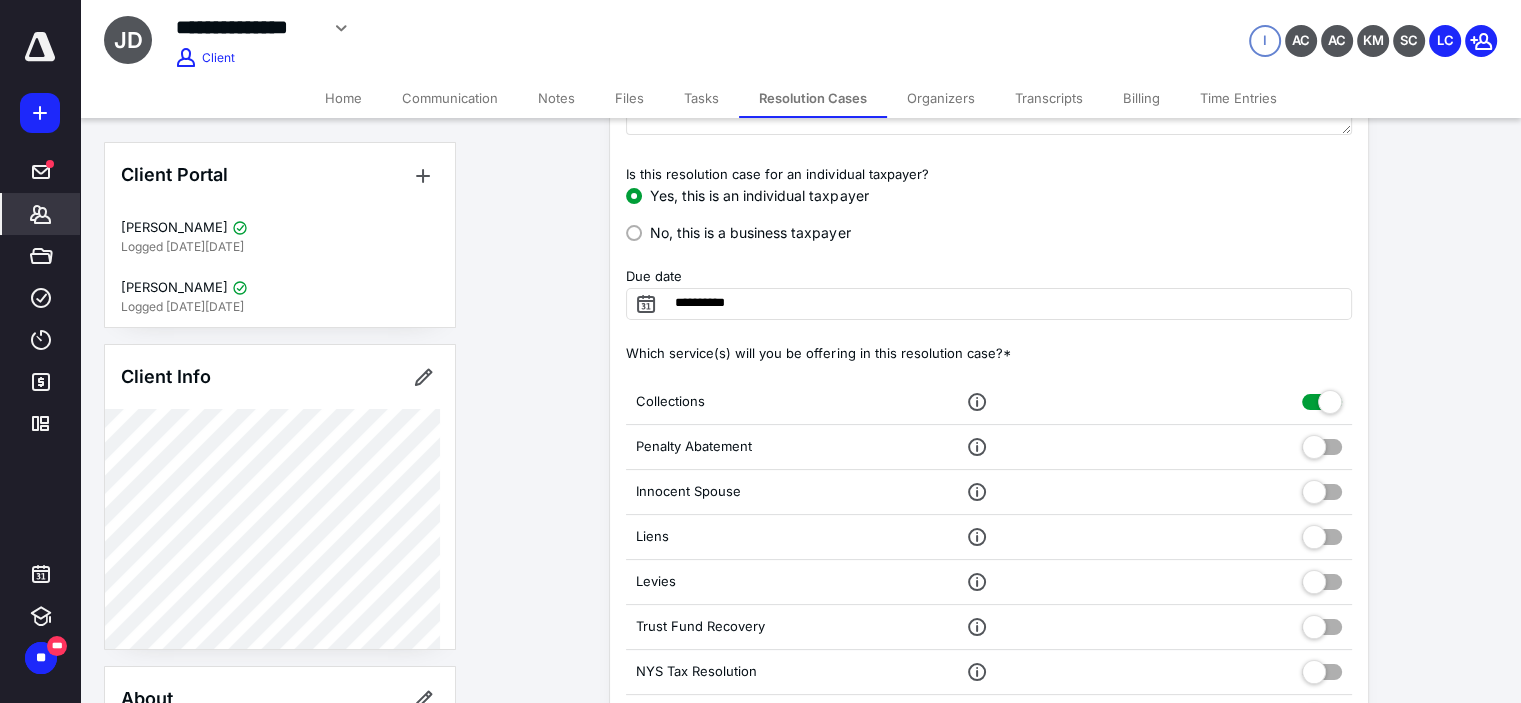 drag, startPoint x: 1286, startPoint y: 448, endPoint x: 1317, endPoint y: 449, distance: 31.016125 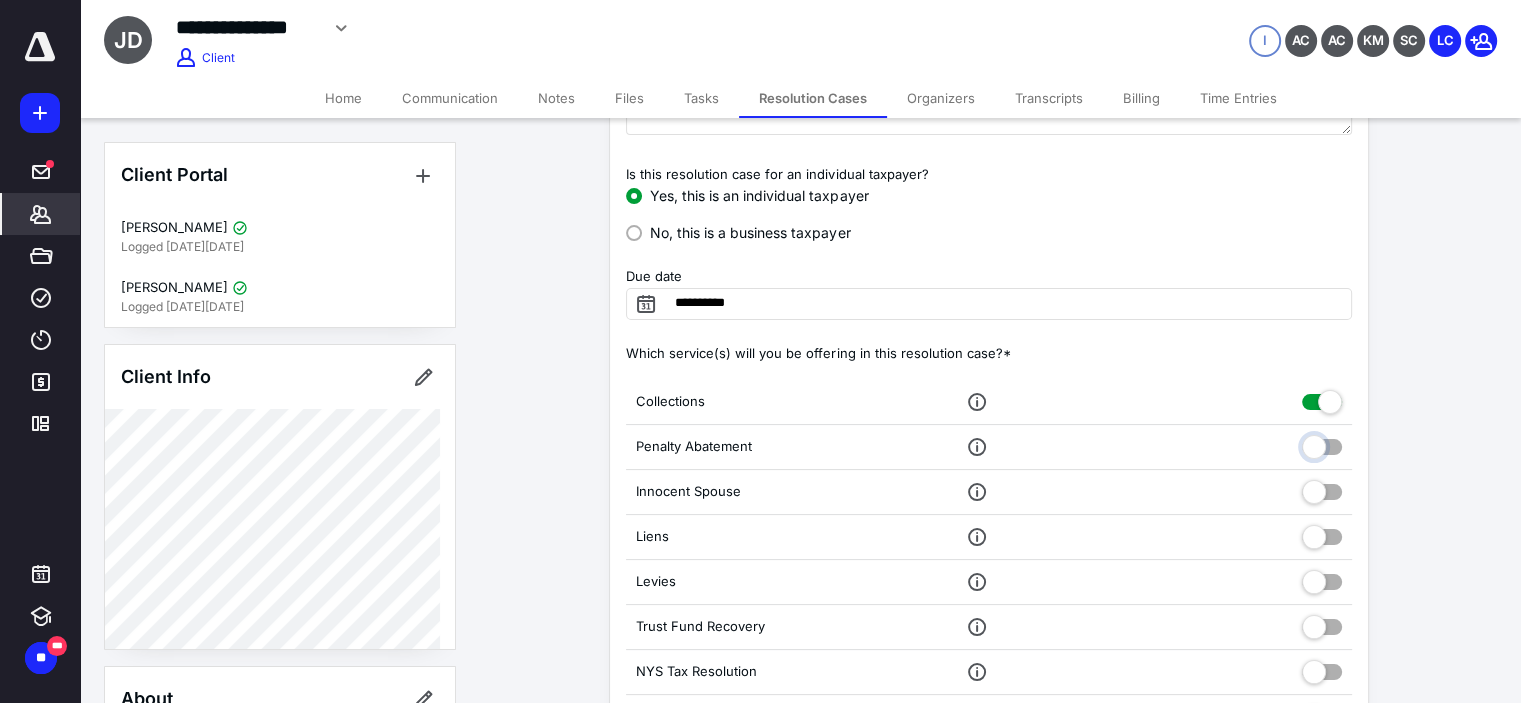 click at bounding box center (1322, 444) 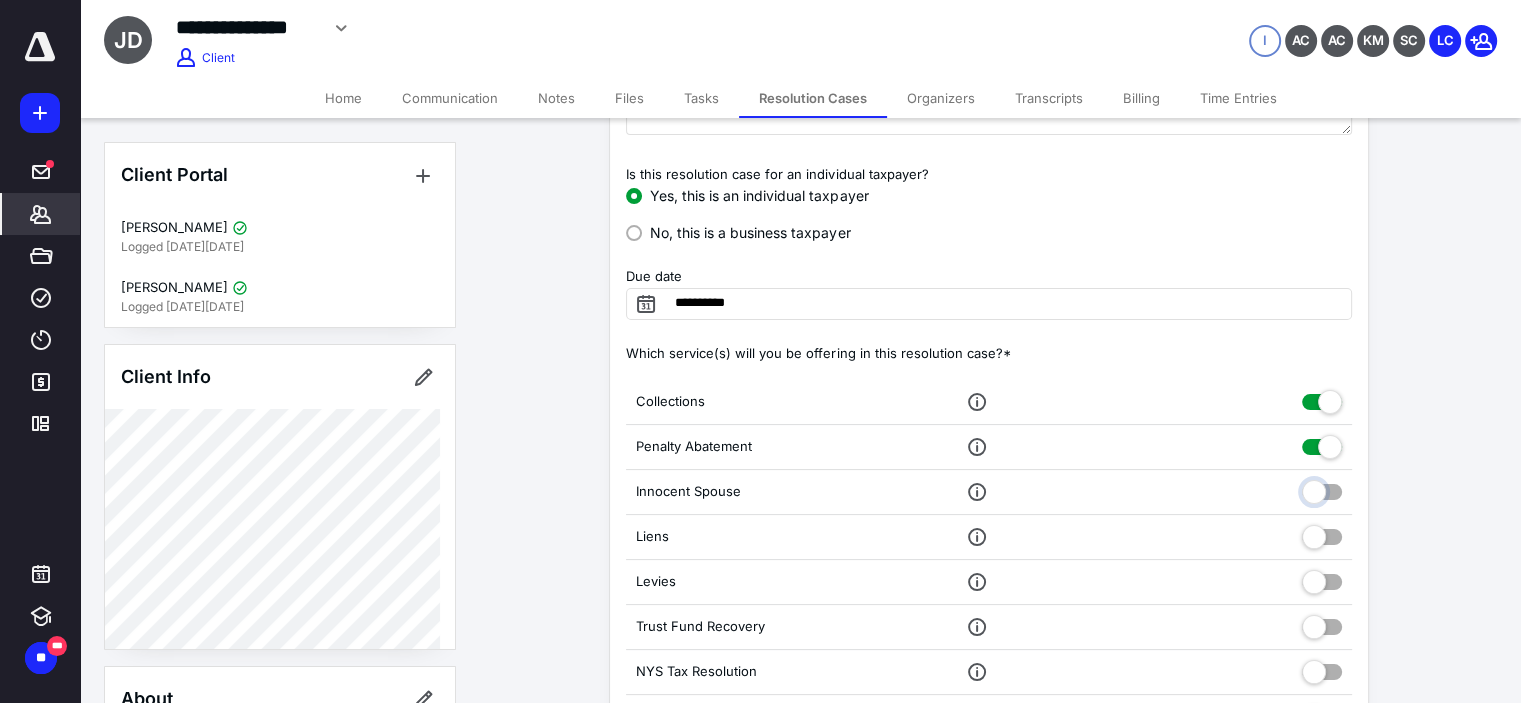 drag, startPoint x: 1305, startPoint y: 489, endPoint x: 1314, endPoint y: 523, distance: 35.17101 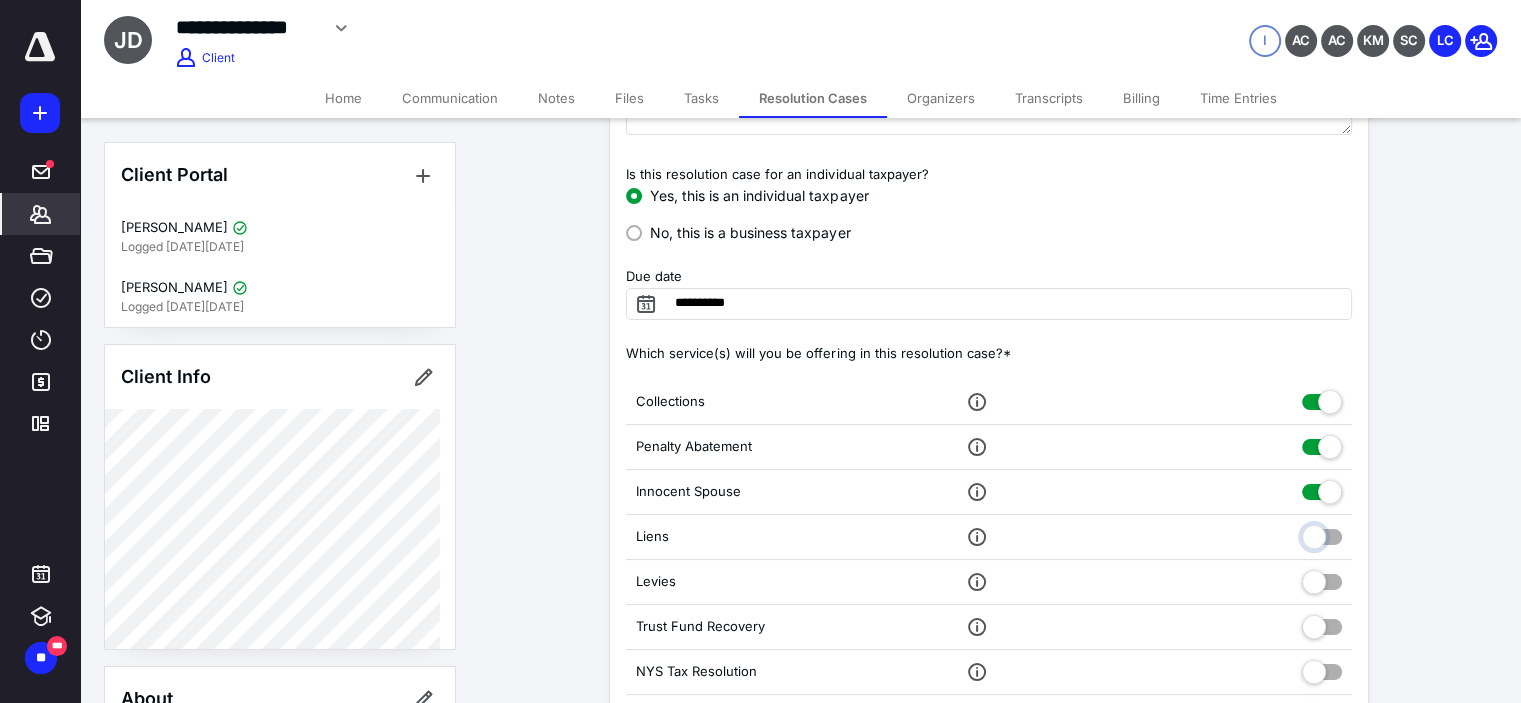 click at bounding box center [1322, 534] 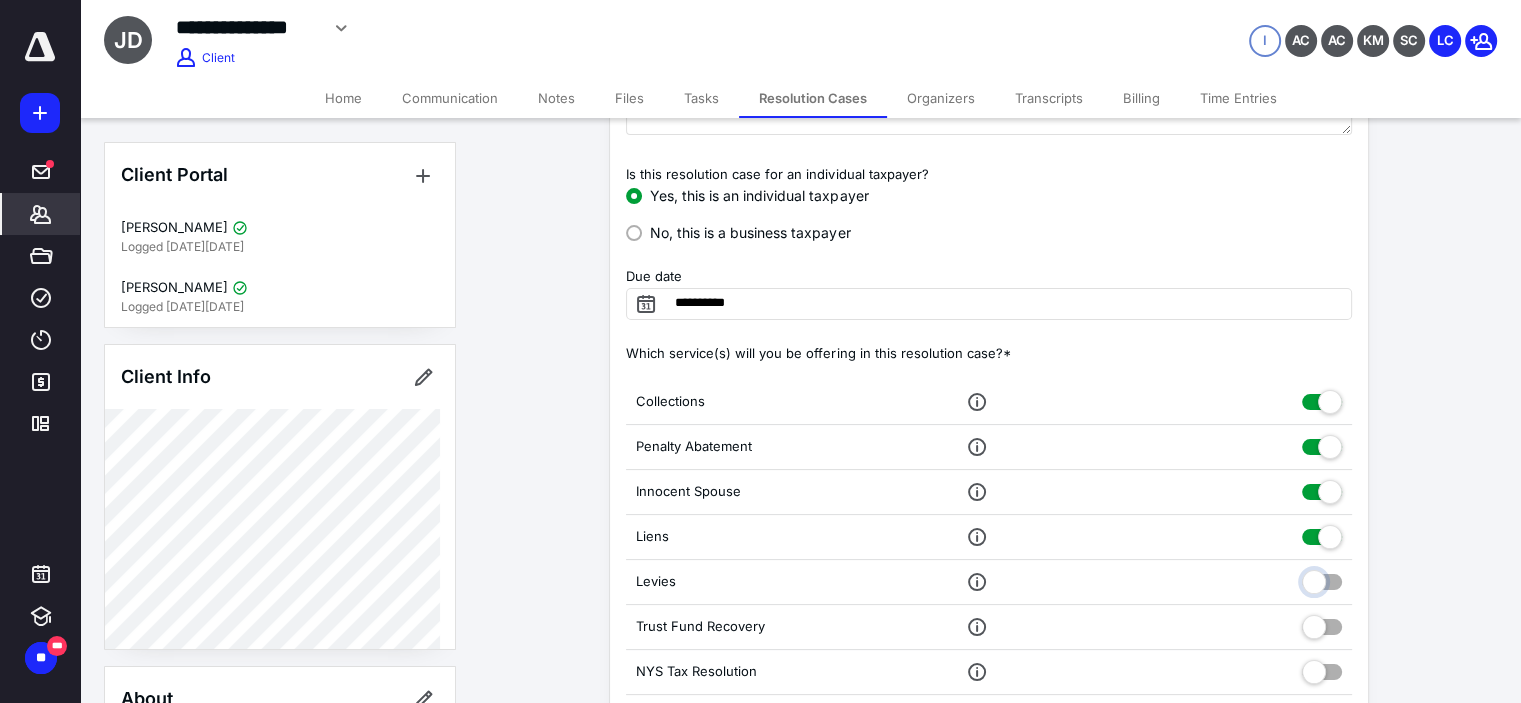 click at bounding box center (1322, 579) 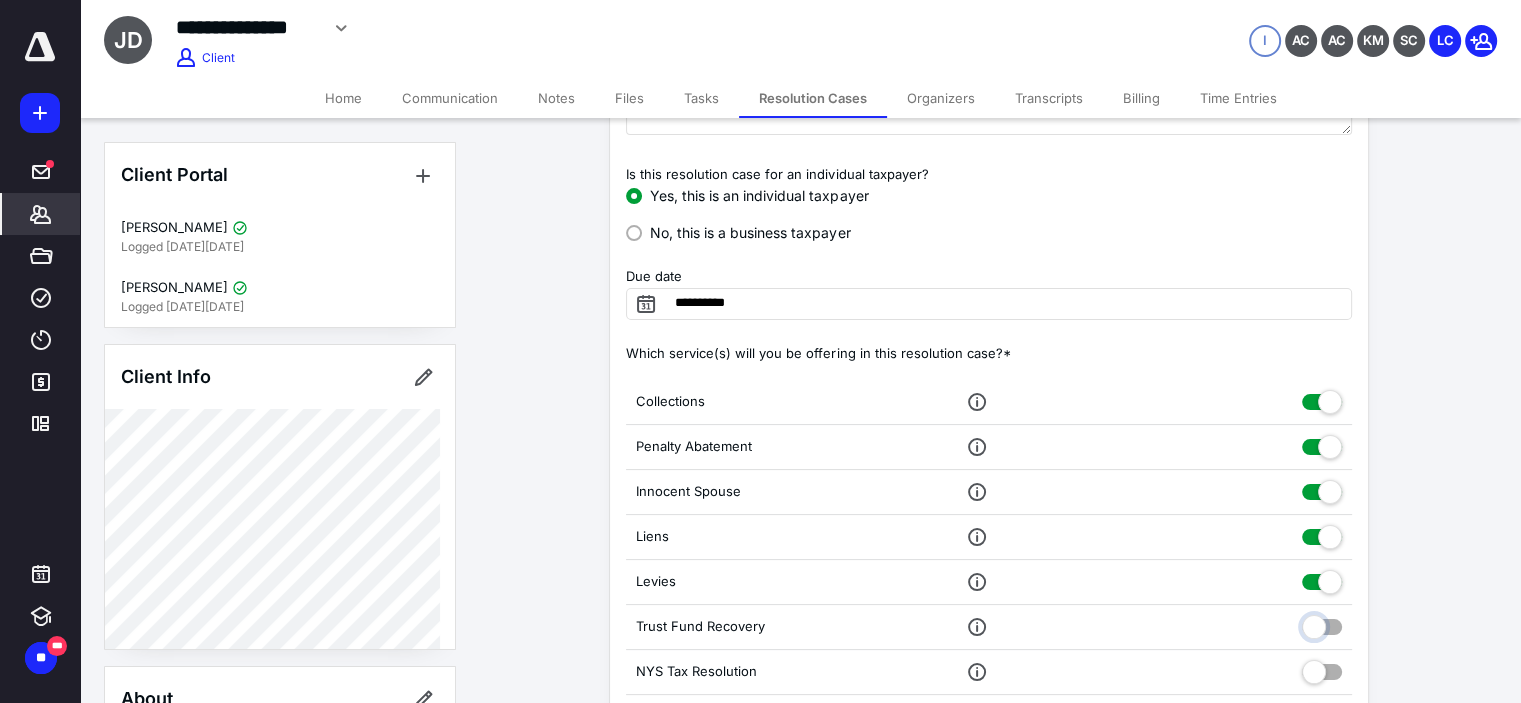 click at bounding box center [1322, 624] 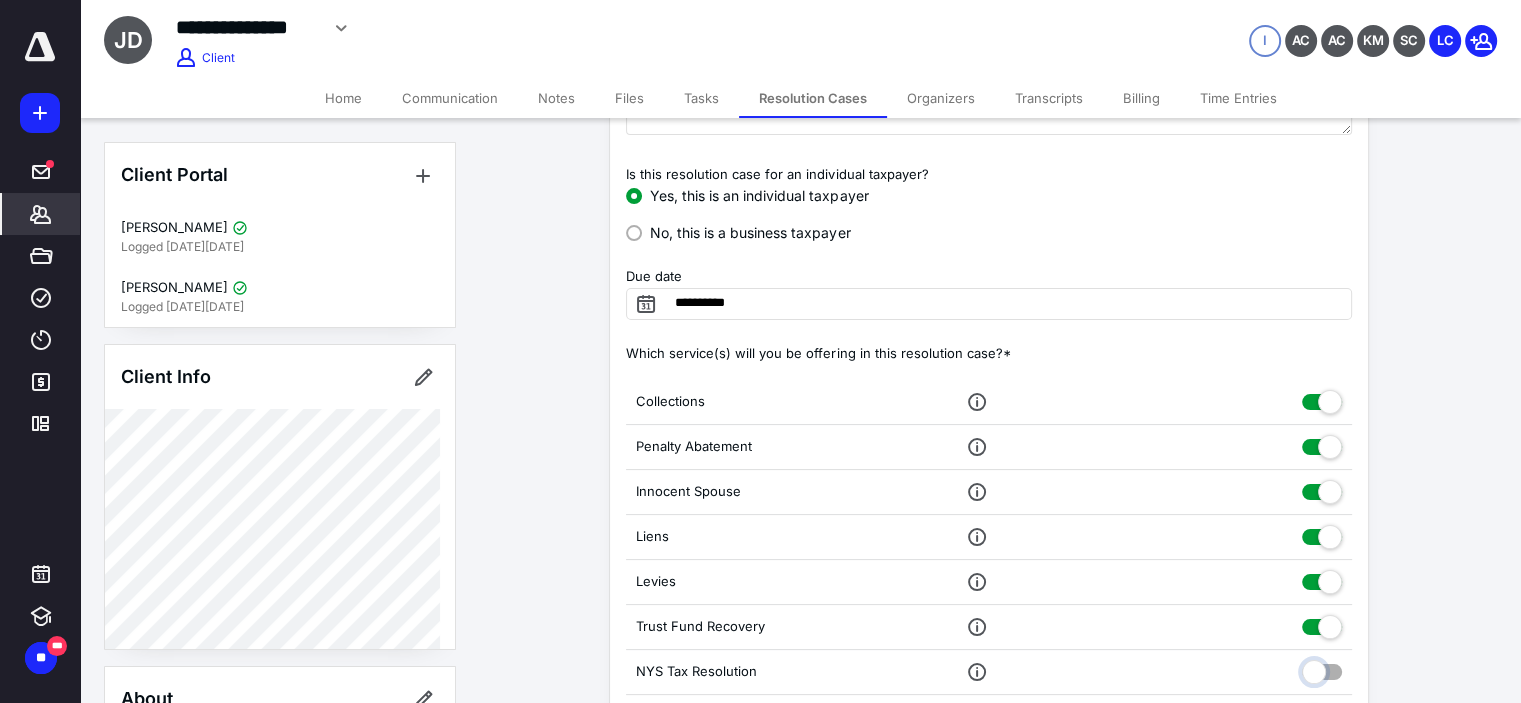 click at bounding box center [1322, 669] 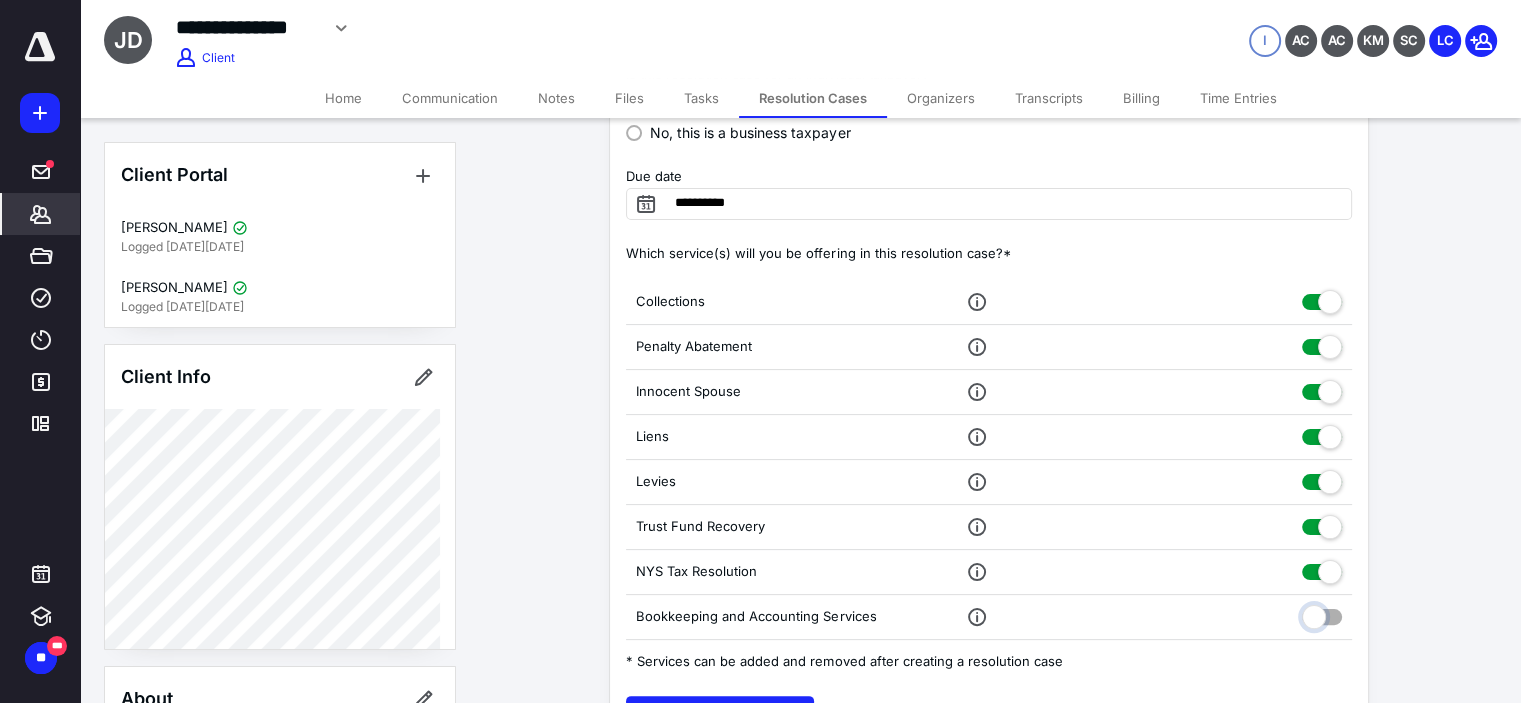 click at bounding box center (1322, 614) 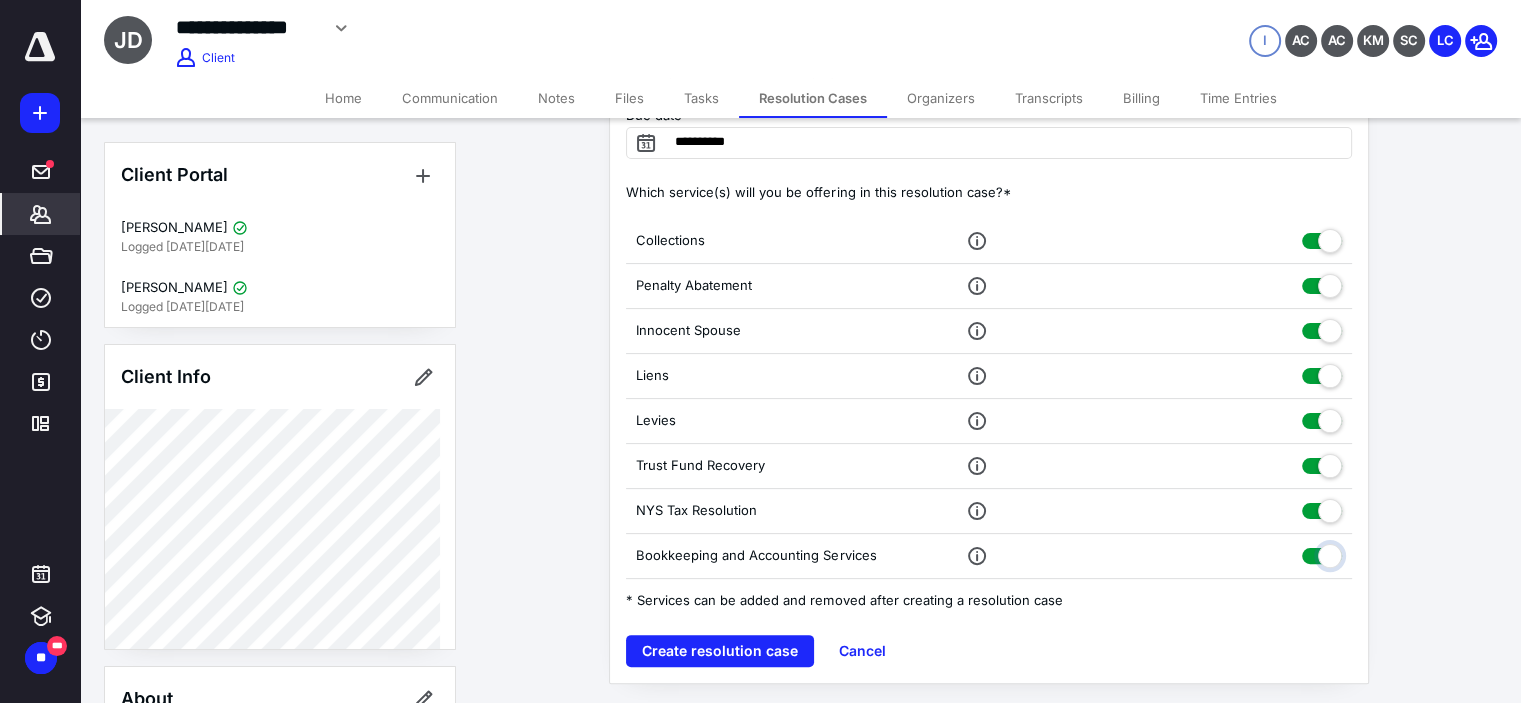scroll, scrollTop: 396, scrollLeft: 0, axis: vertical 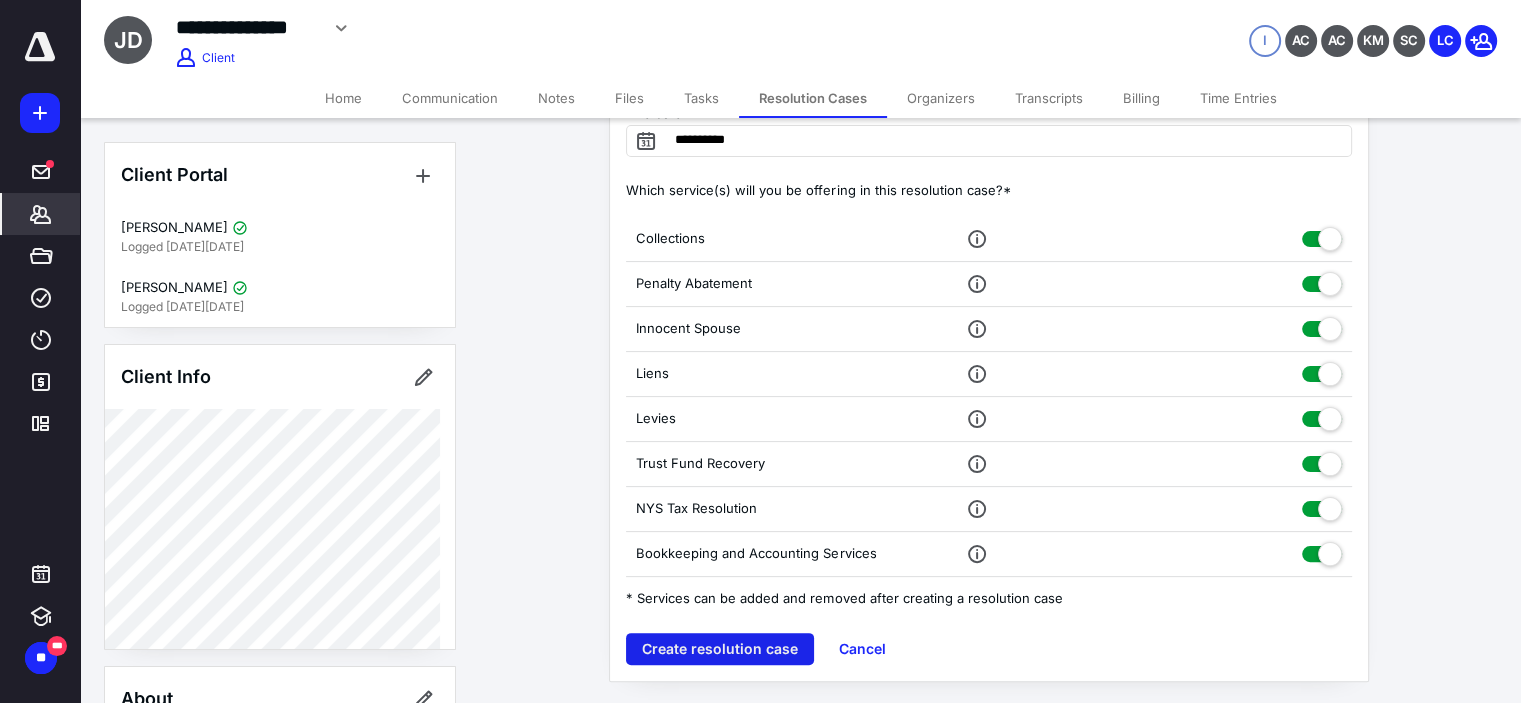 click on "Create resolution case" at bounding box center (720, 649) 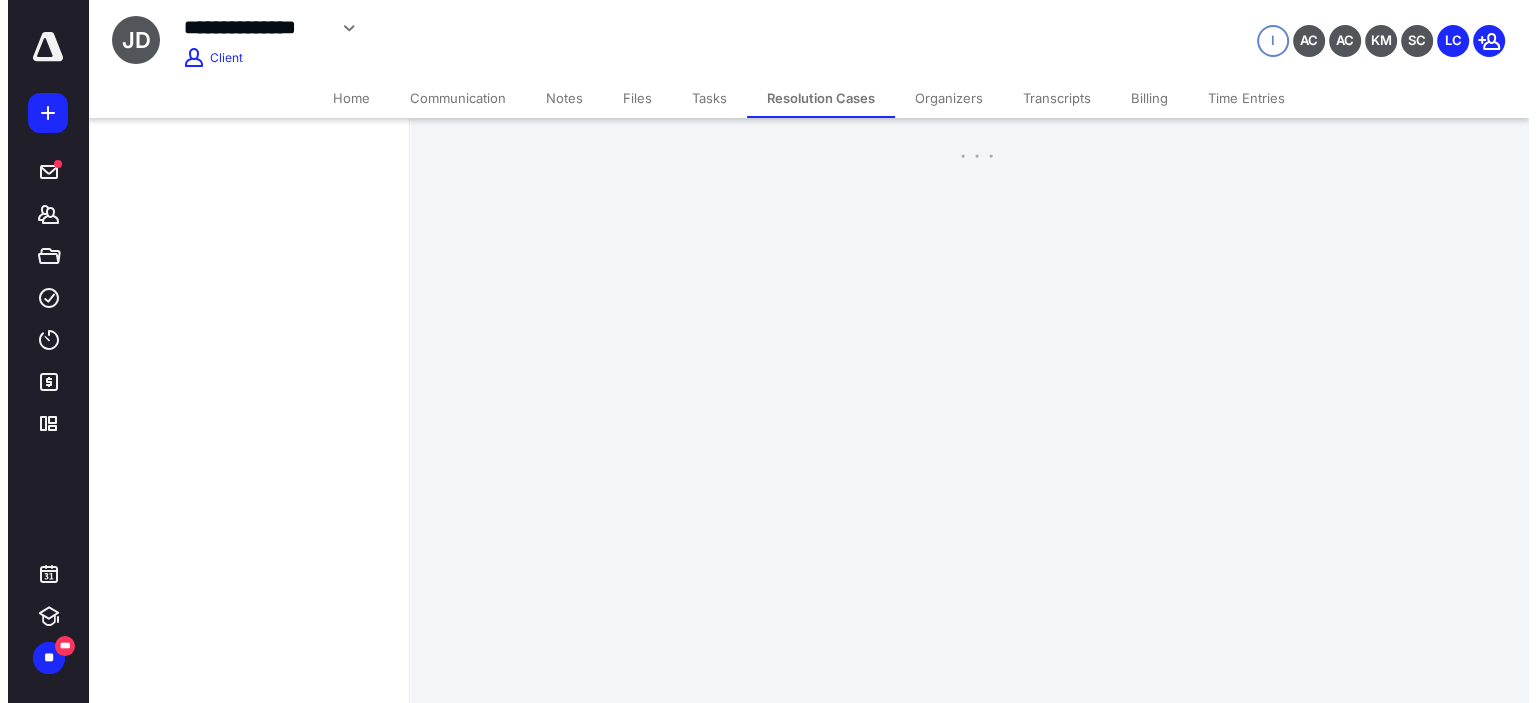 scroll, scrollTop: 0, scrollLeft: 0, axis: both 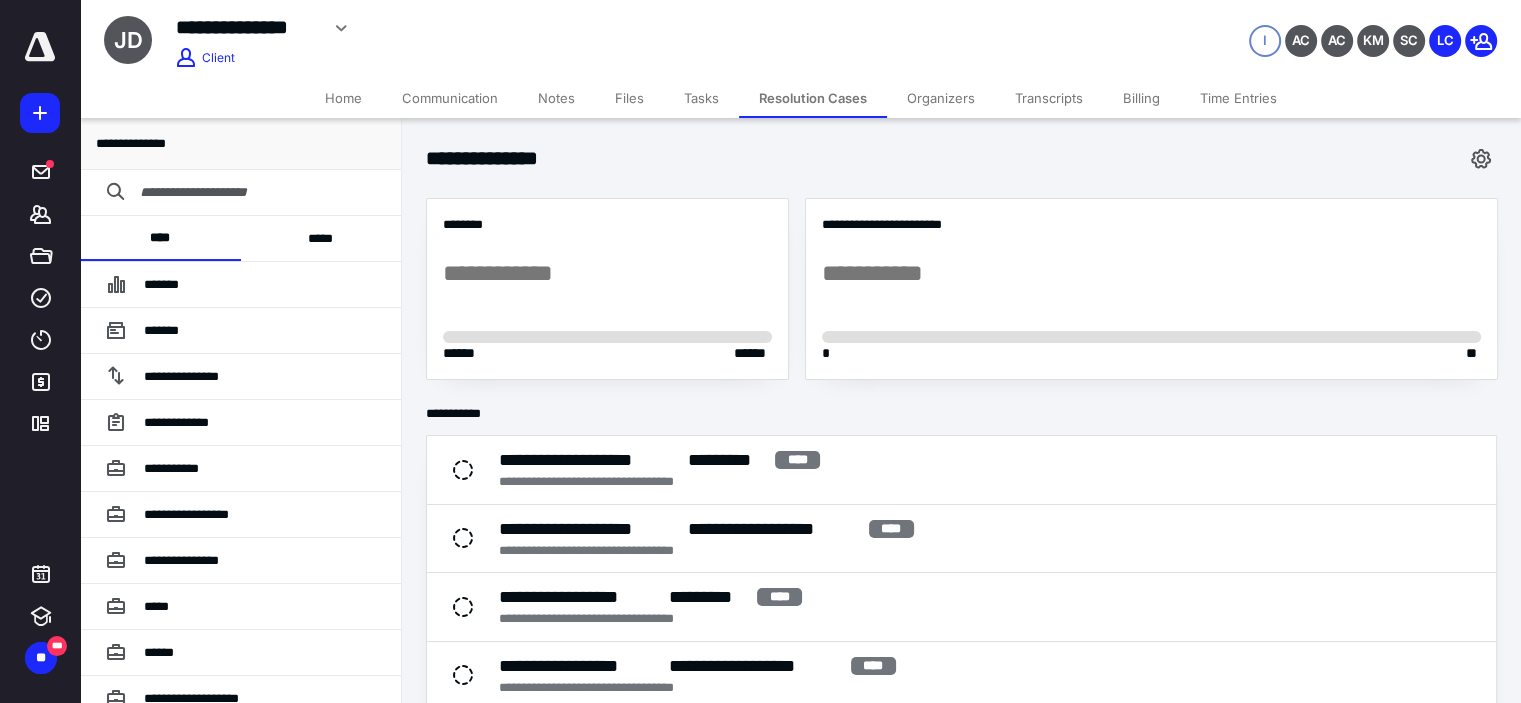 click on "*****" at bounding box center (321, 238) 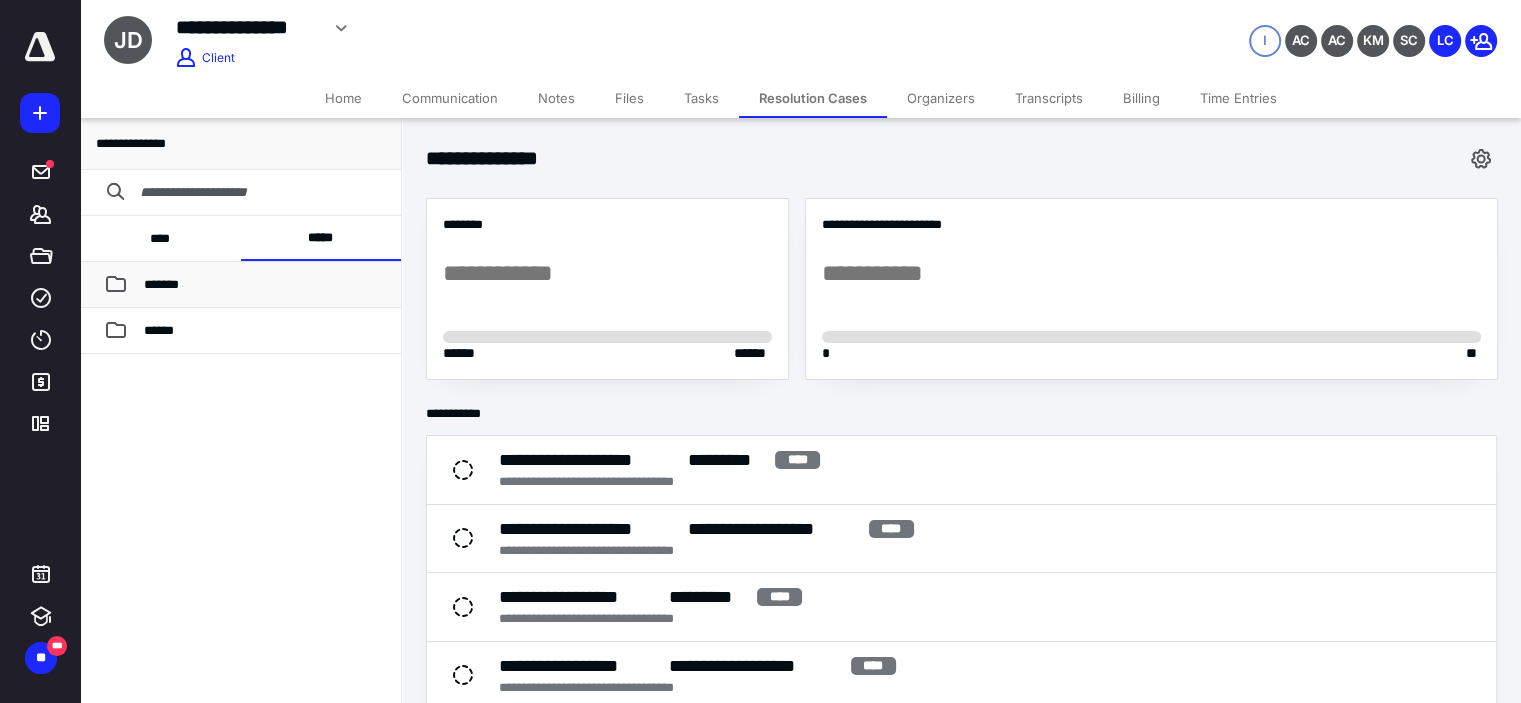 click on "*******" at bounding box center (240, 285) 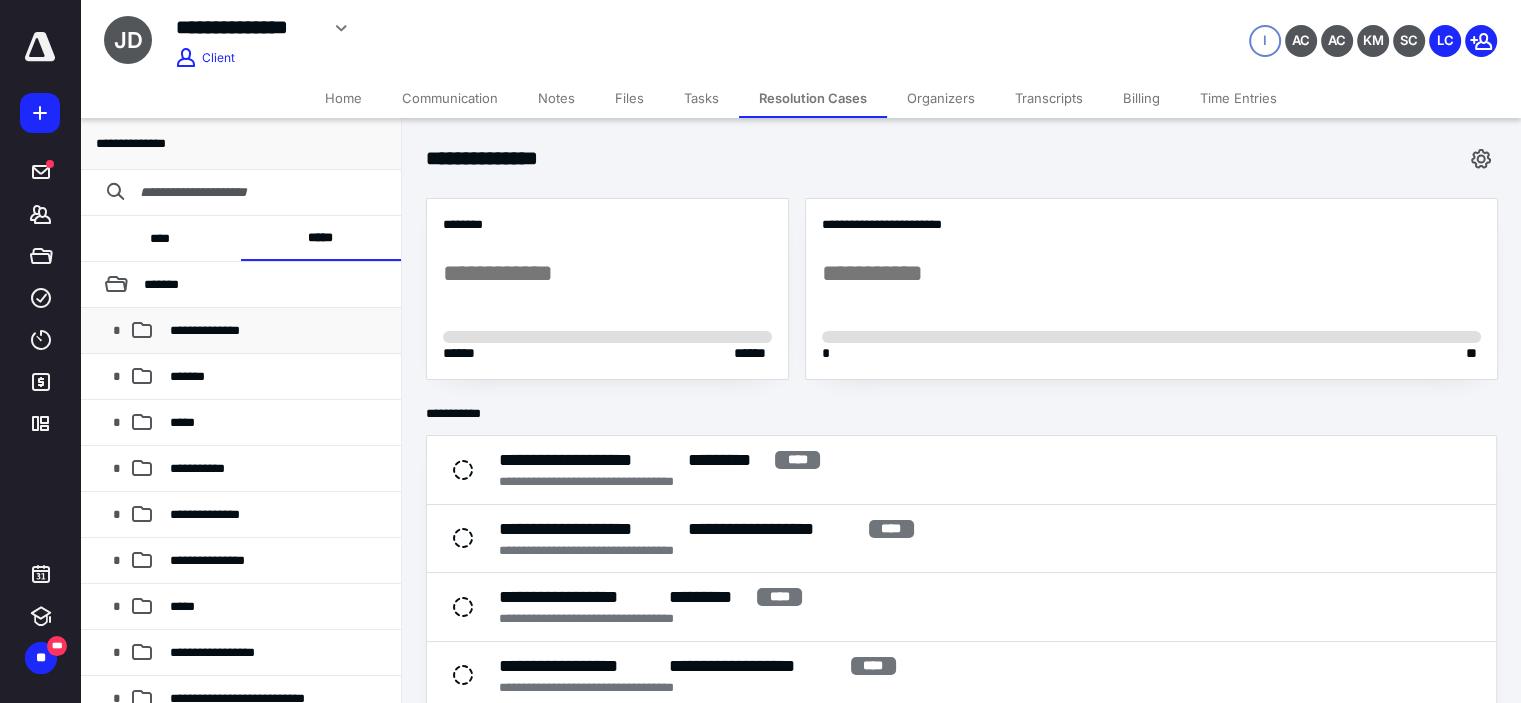 click on "**********" at bounding box center (205, 330) 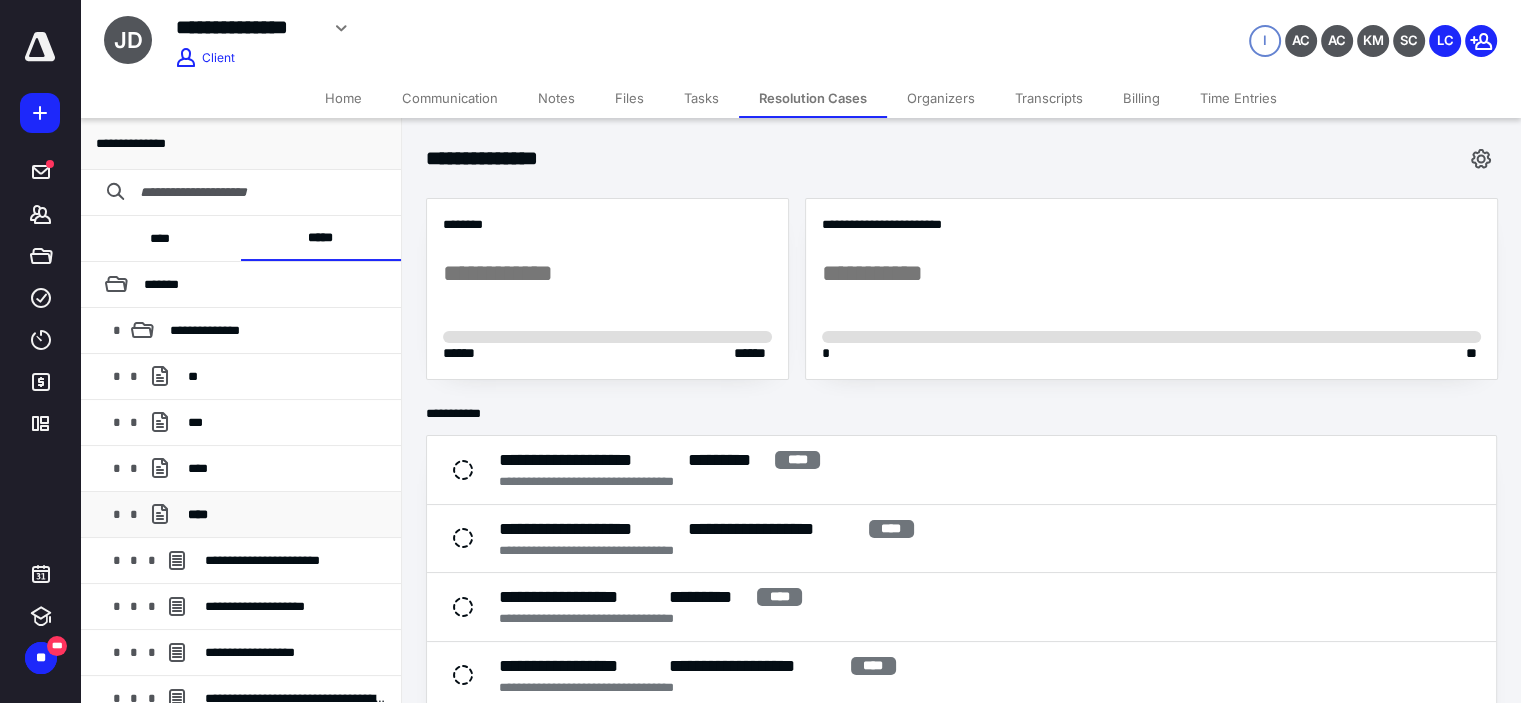 click on "****" at bounding box center (198, 514) 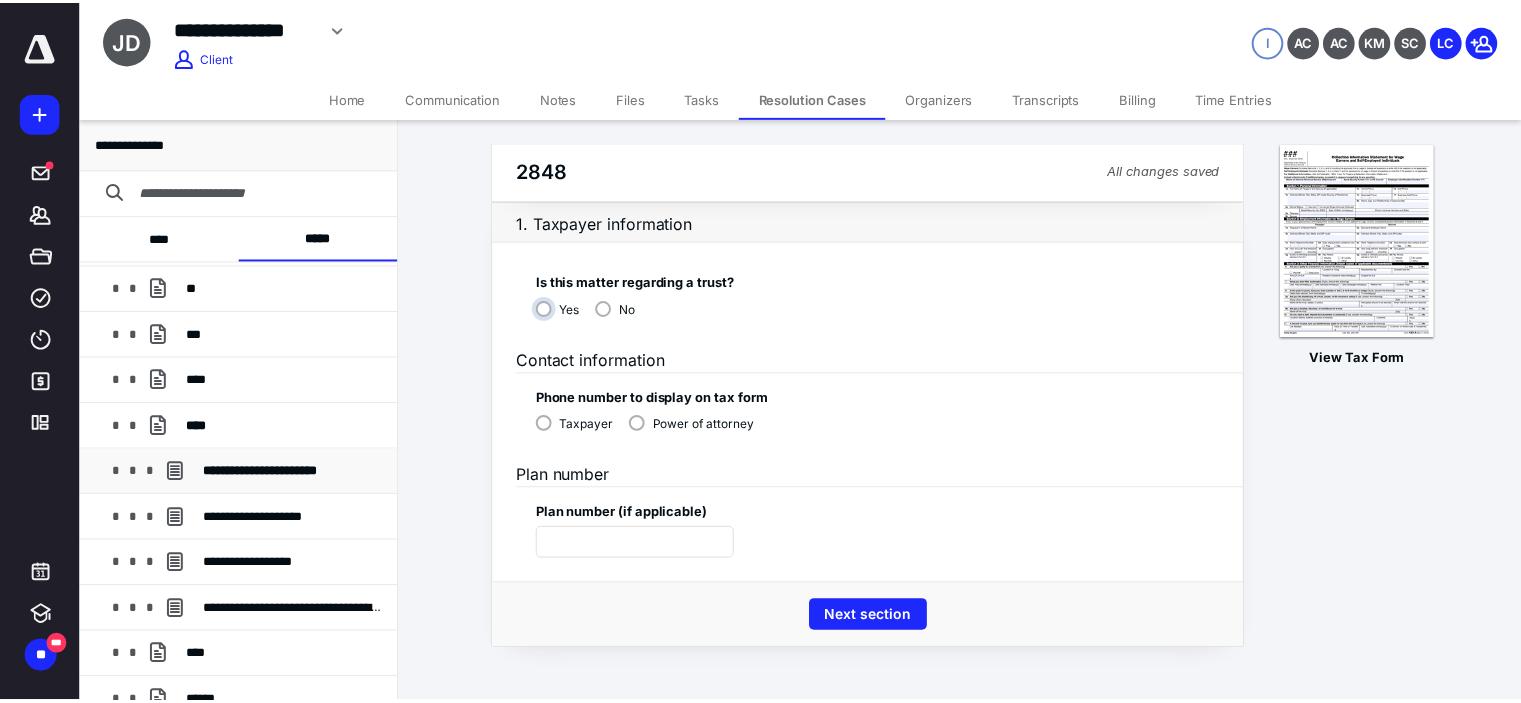 scroll, scrollTop: 100, scrollLeft: 0, axis: vertical 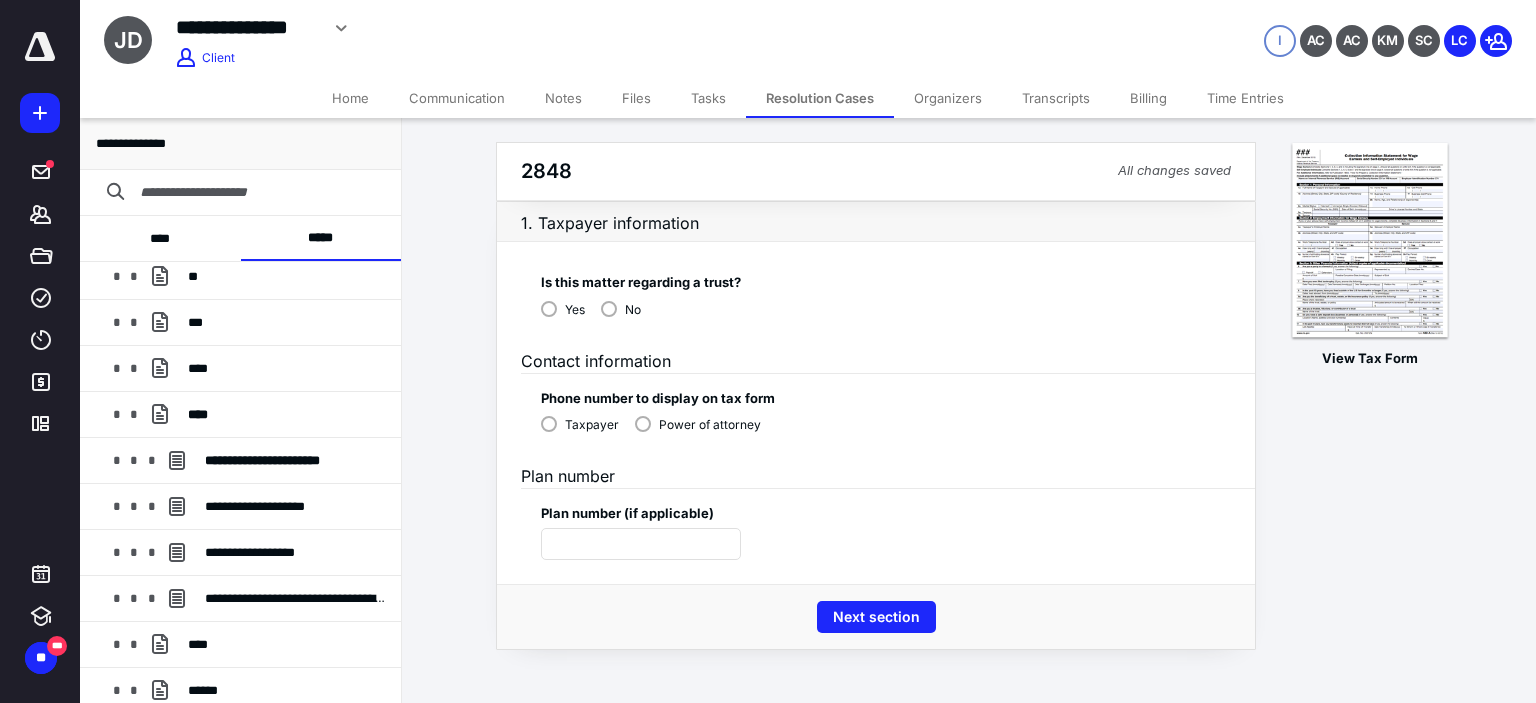 click on "No" at bounding box center (621, 308) 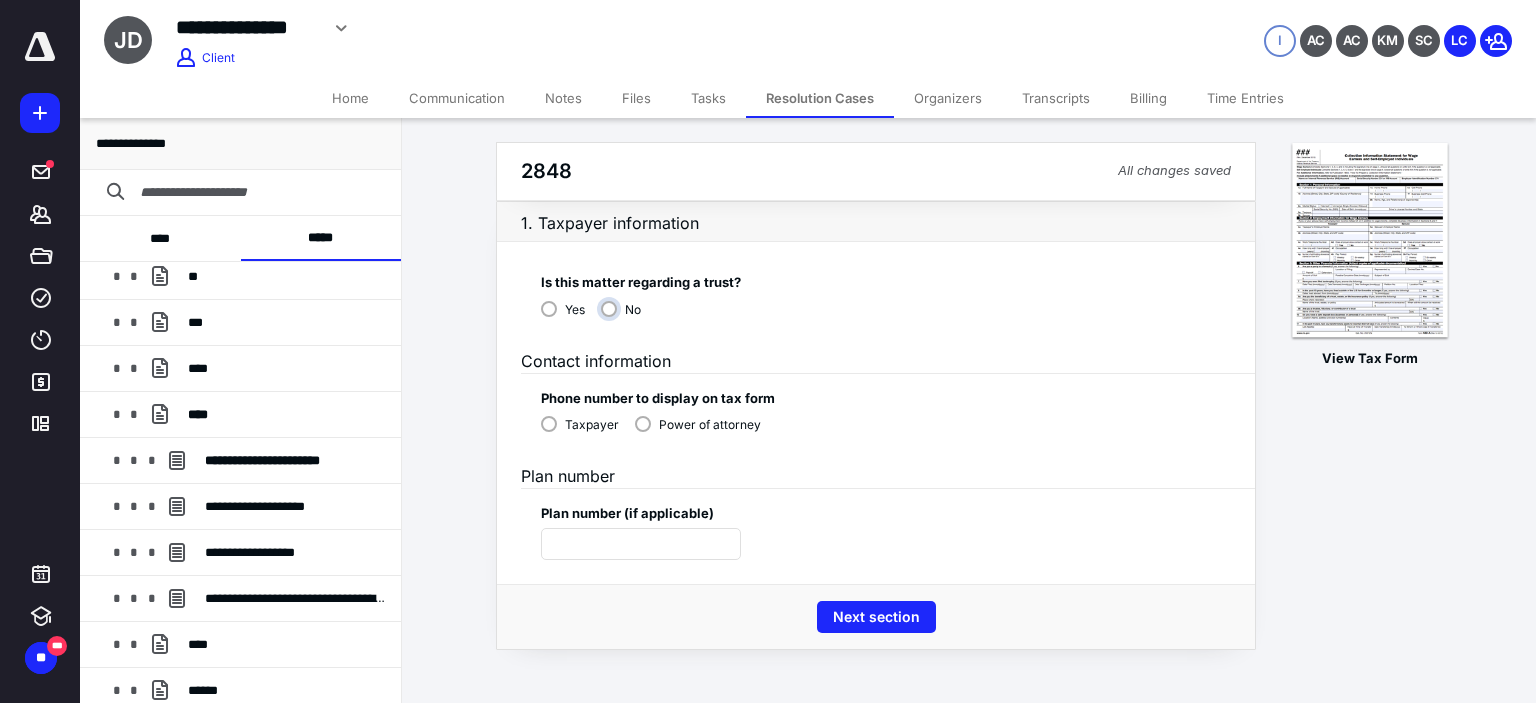 click on "No" at bounding box center (626, 317) 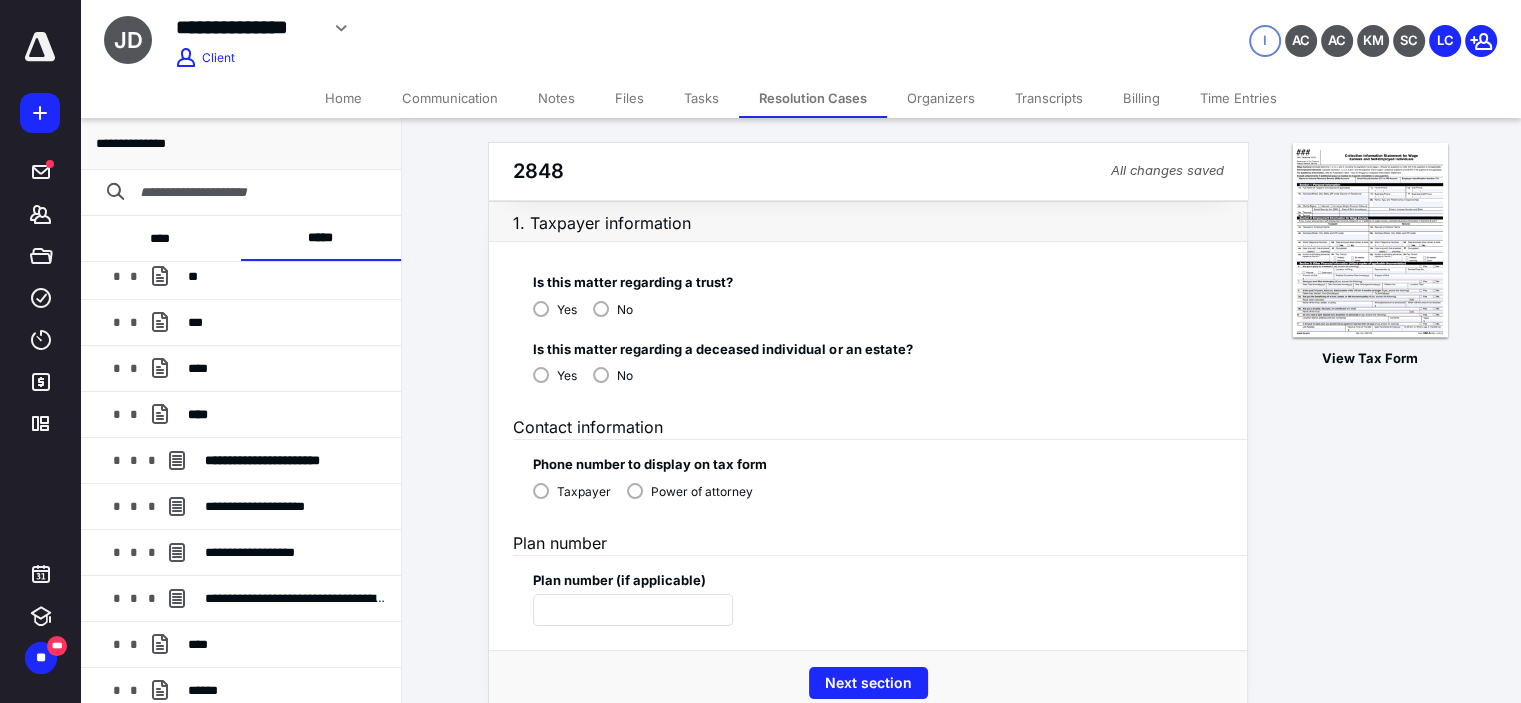click on "No" at bounding box center [613, 374] 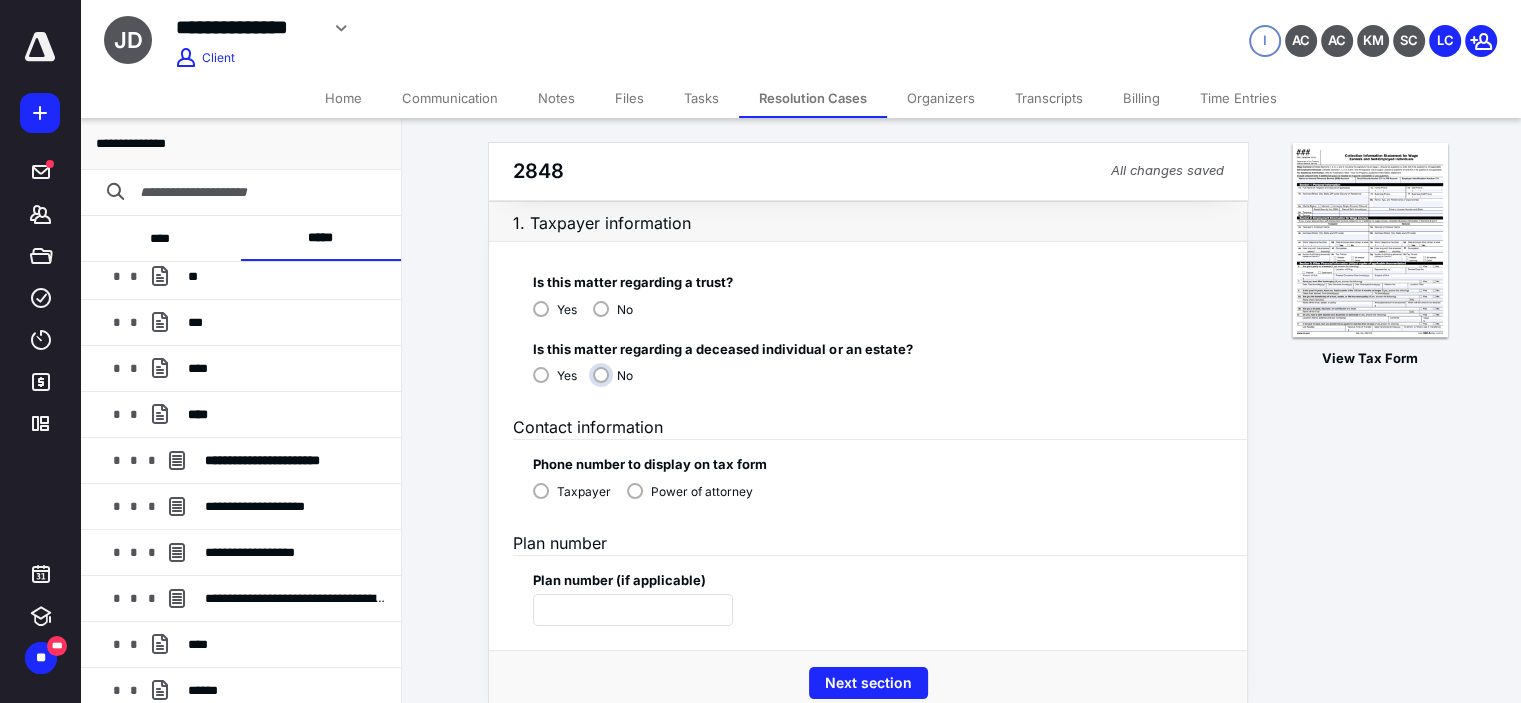click on "No" at bounding box center (618, 383) 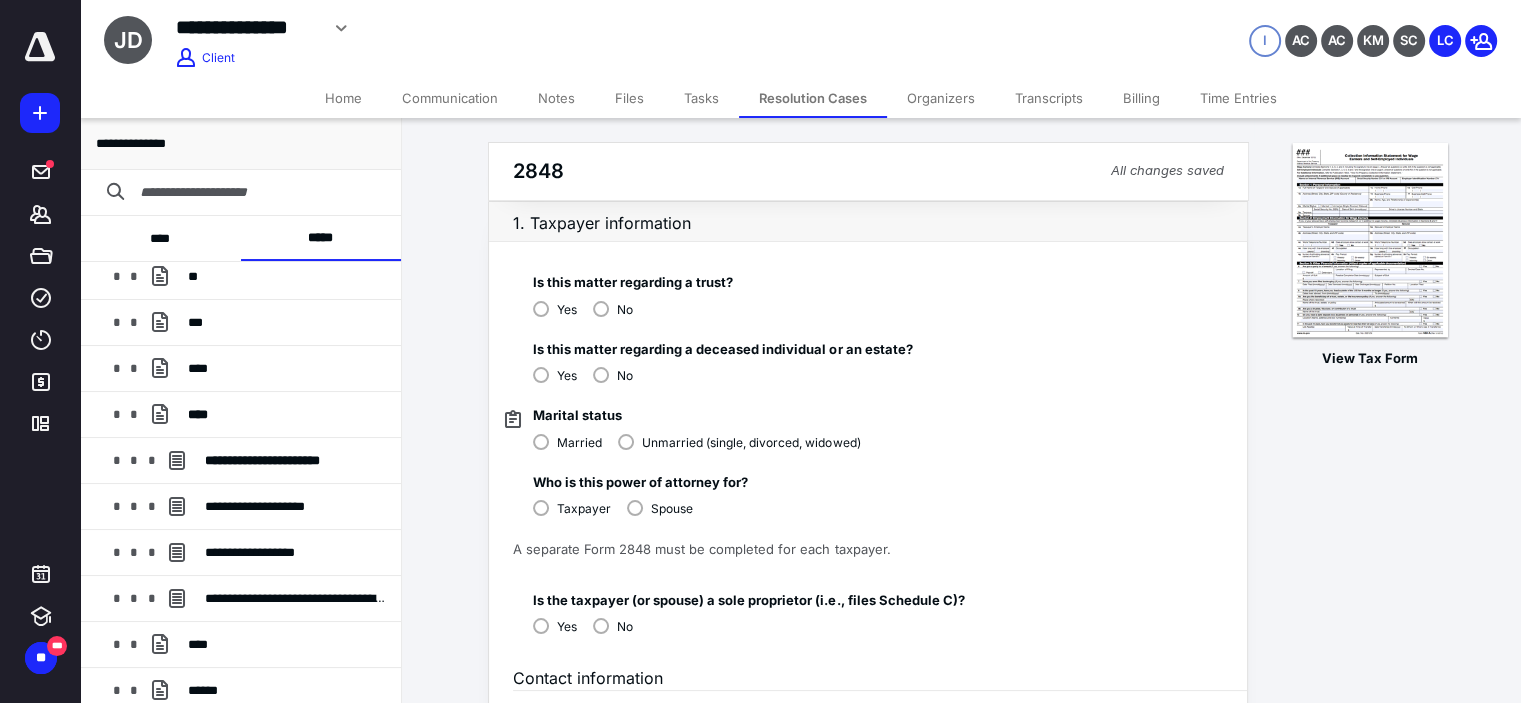 click on "Taxpayer" at bounding box center [572, 507] 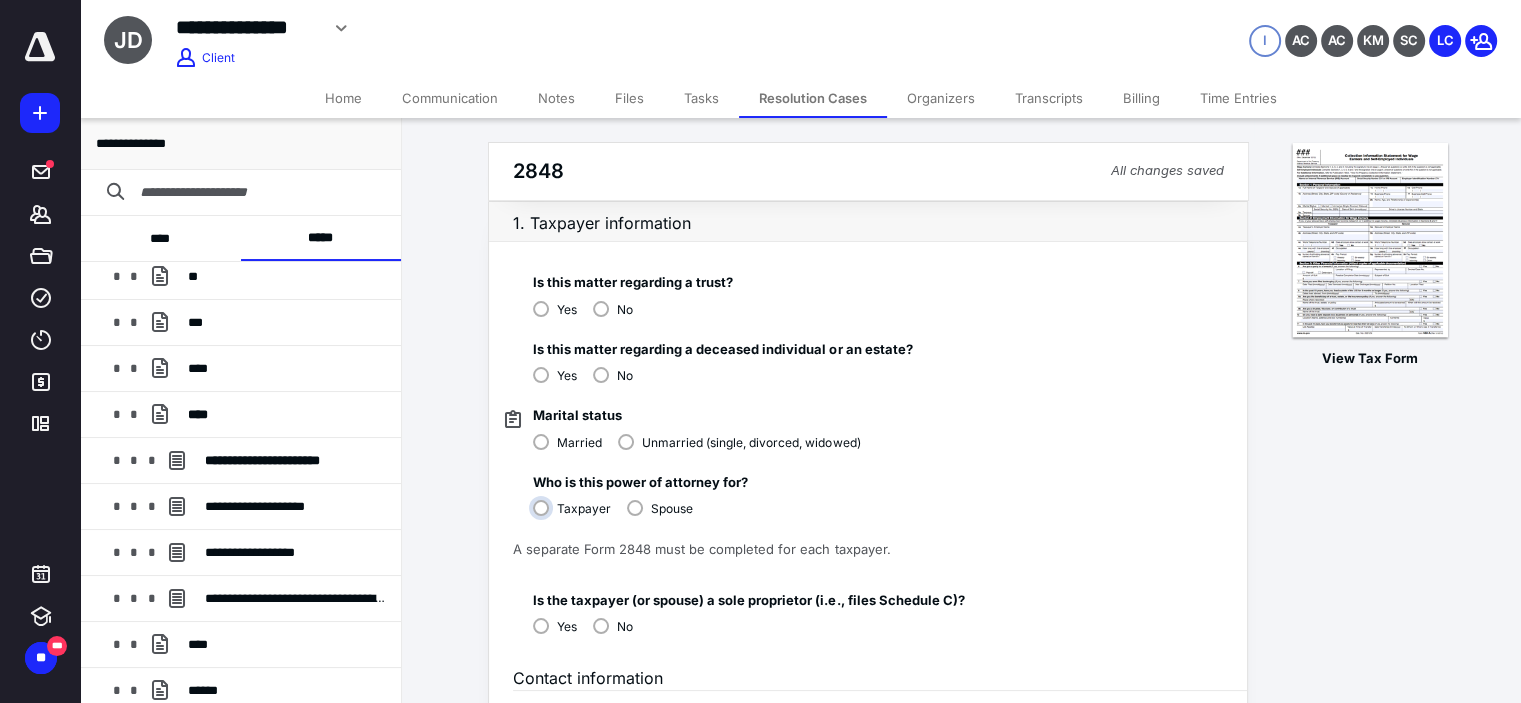 click on "Taxpayer" at bounding box center [577, 516] 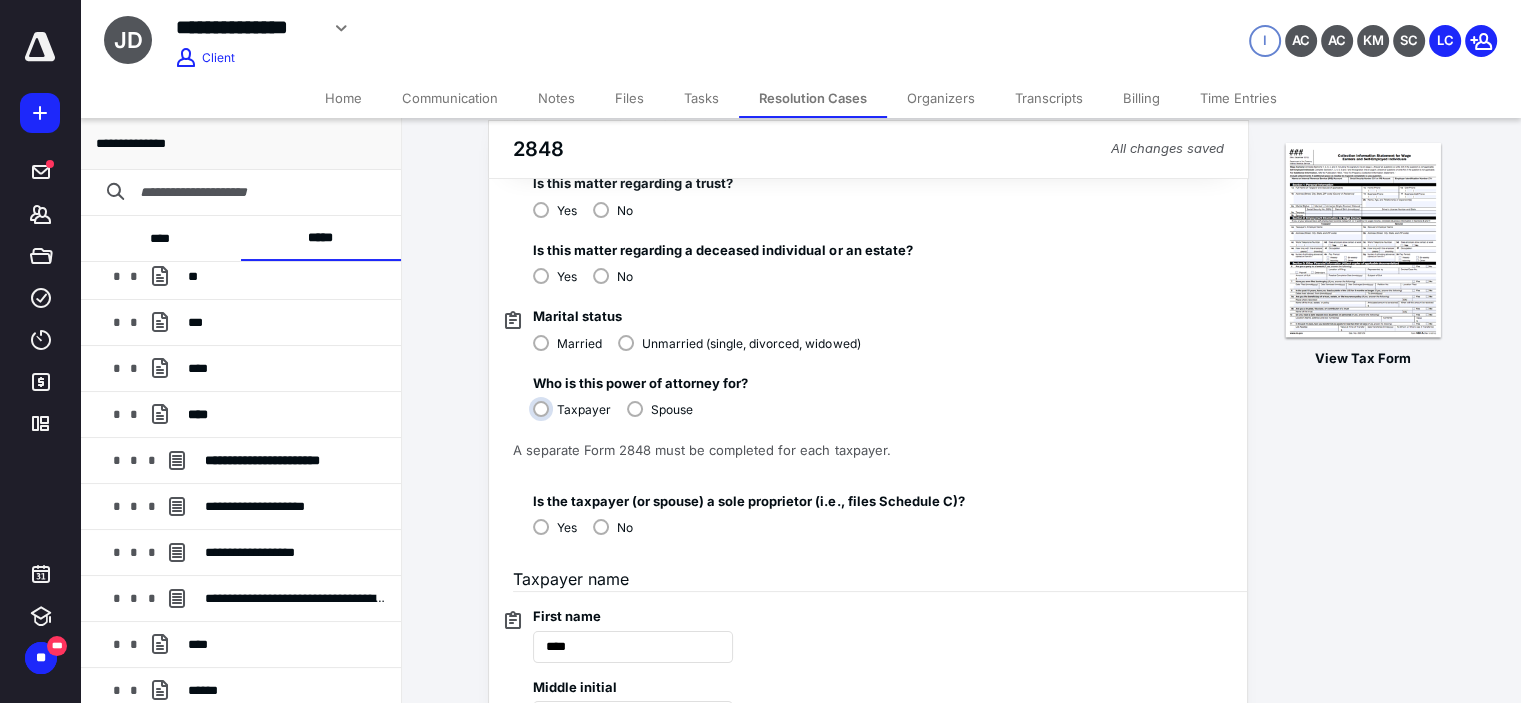scroll, scrollTop: 100, scrollLeft: 0, axis: vertical 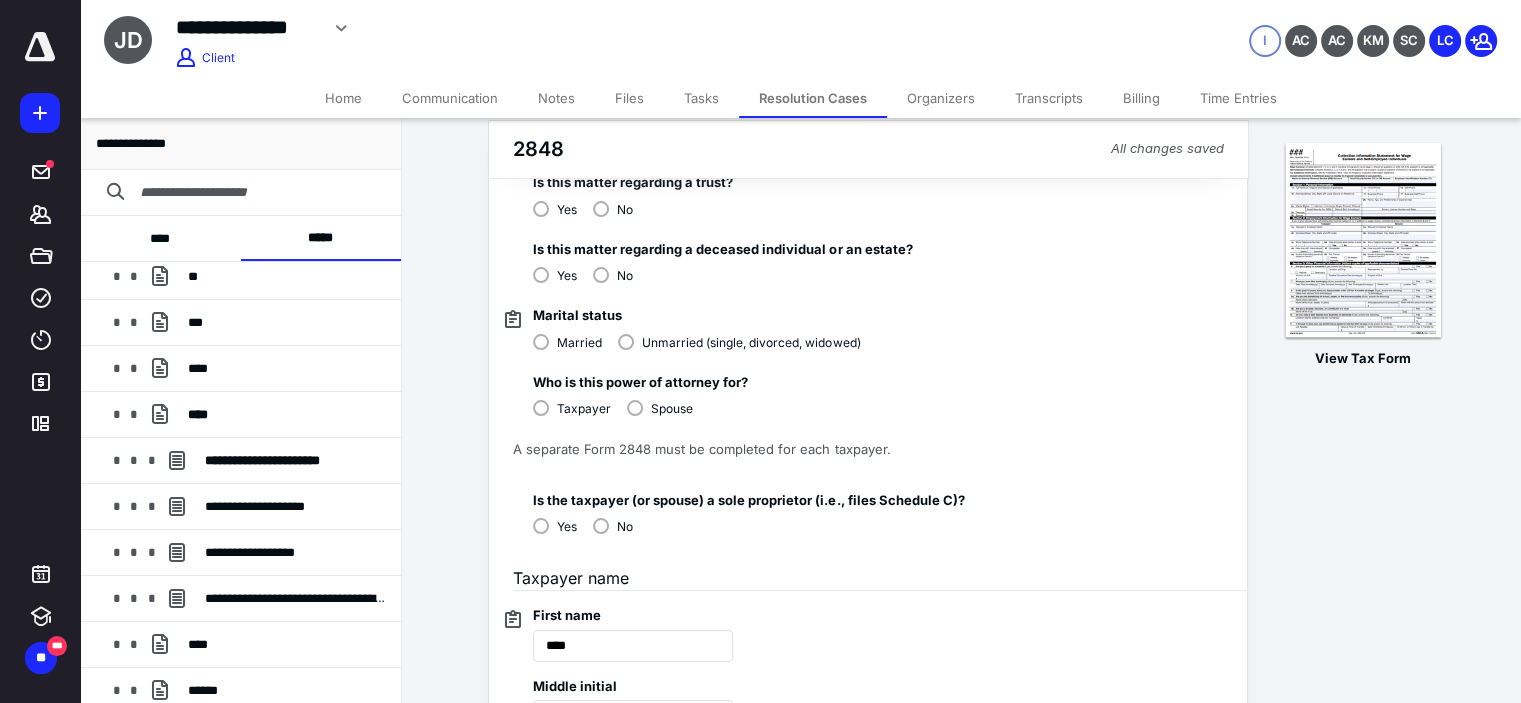 click on "View Tax Form" at bounding box center [1363, 493] 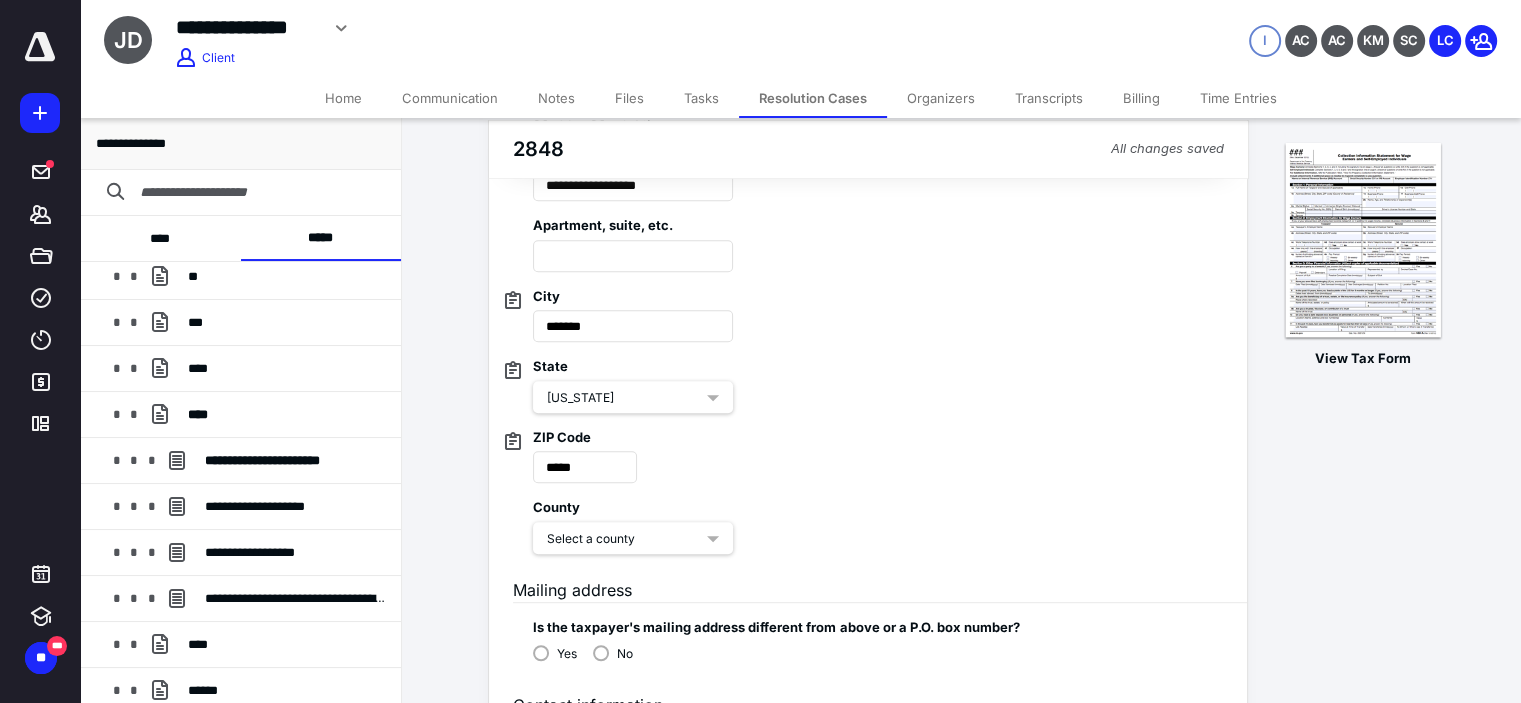 scroll, scrollTop: 1033, scrollLeft: 0, axis: vertical 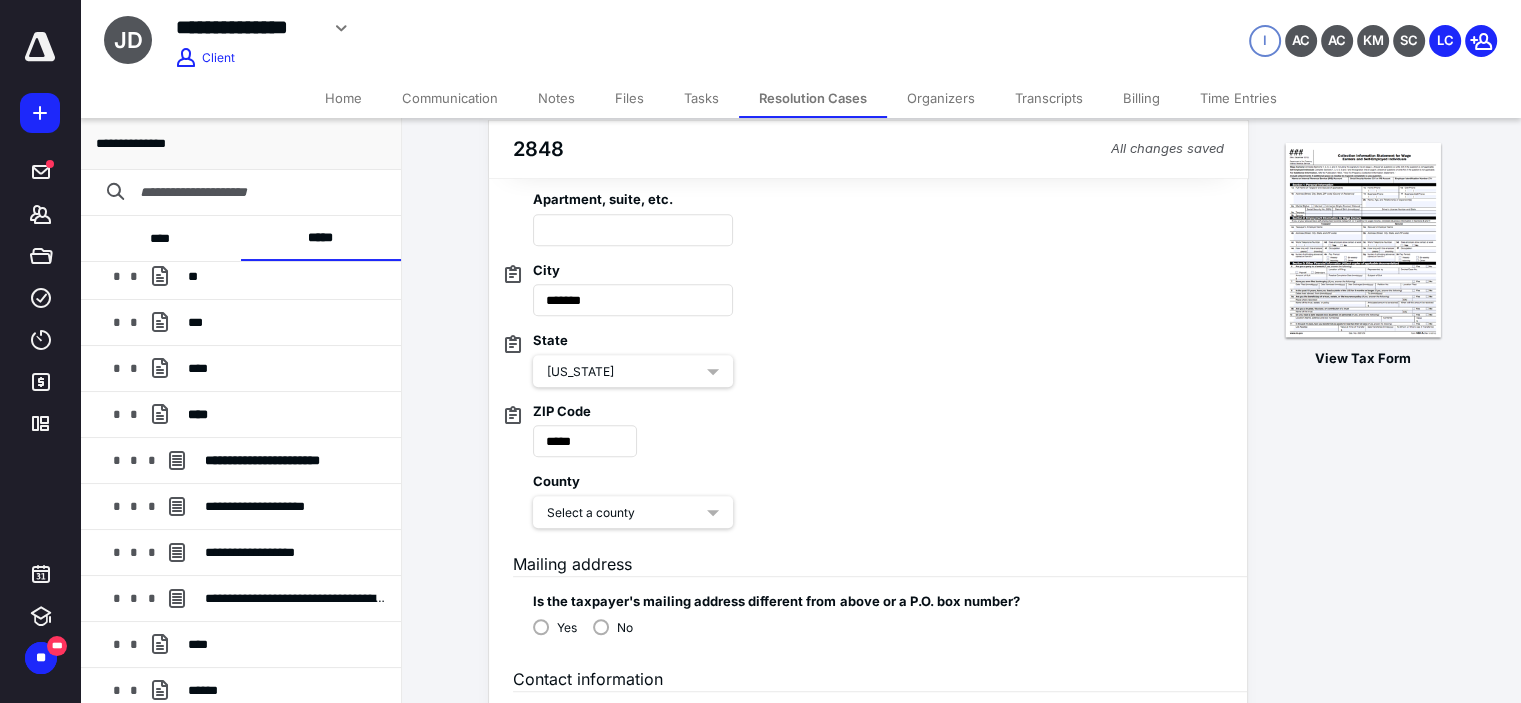 click on "Select a county" at bounding box center [625, 513] 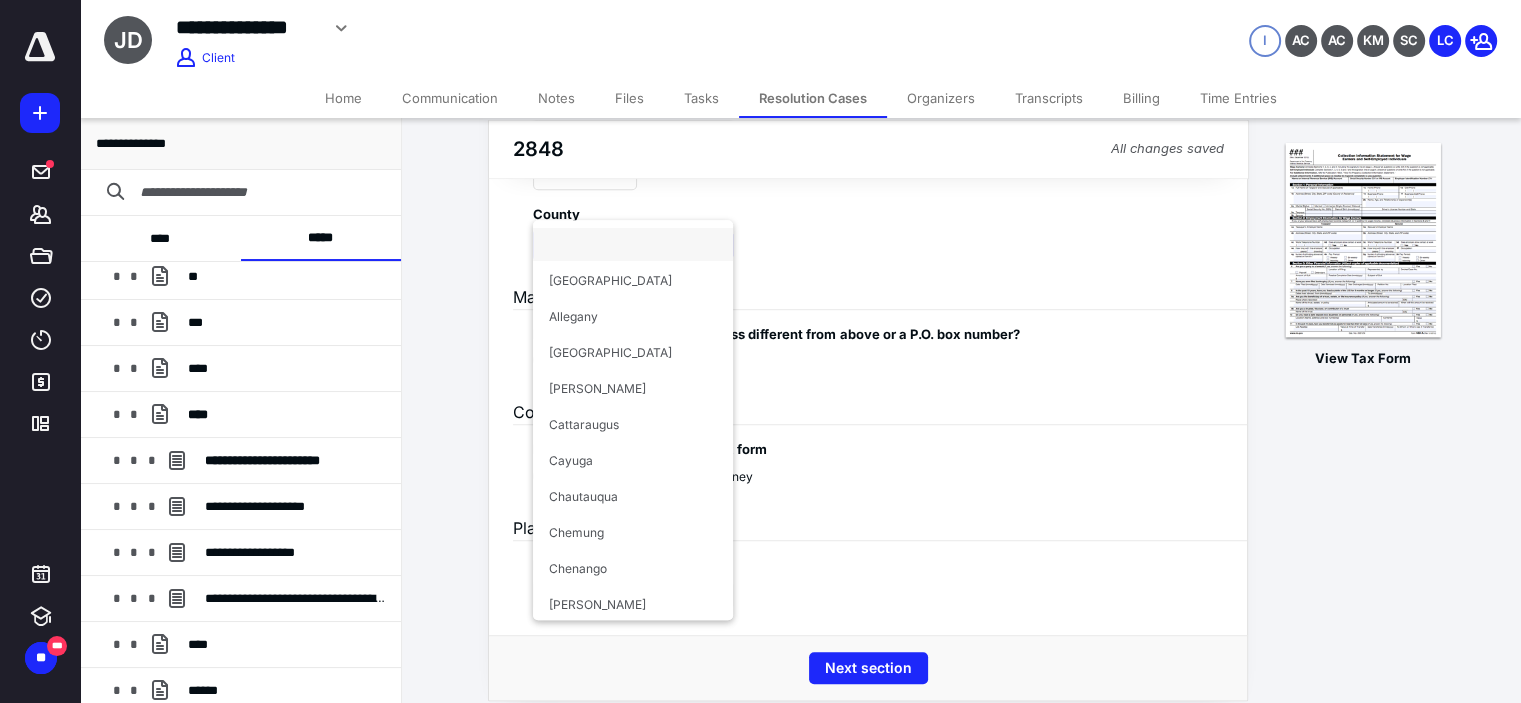 scroll, scrollTop: 1320, scrollLeft: 0, axis: vertical 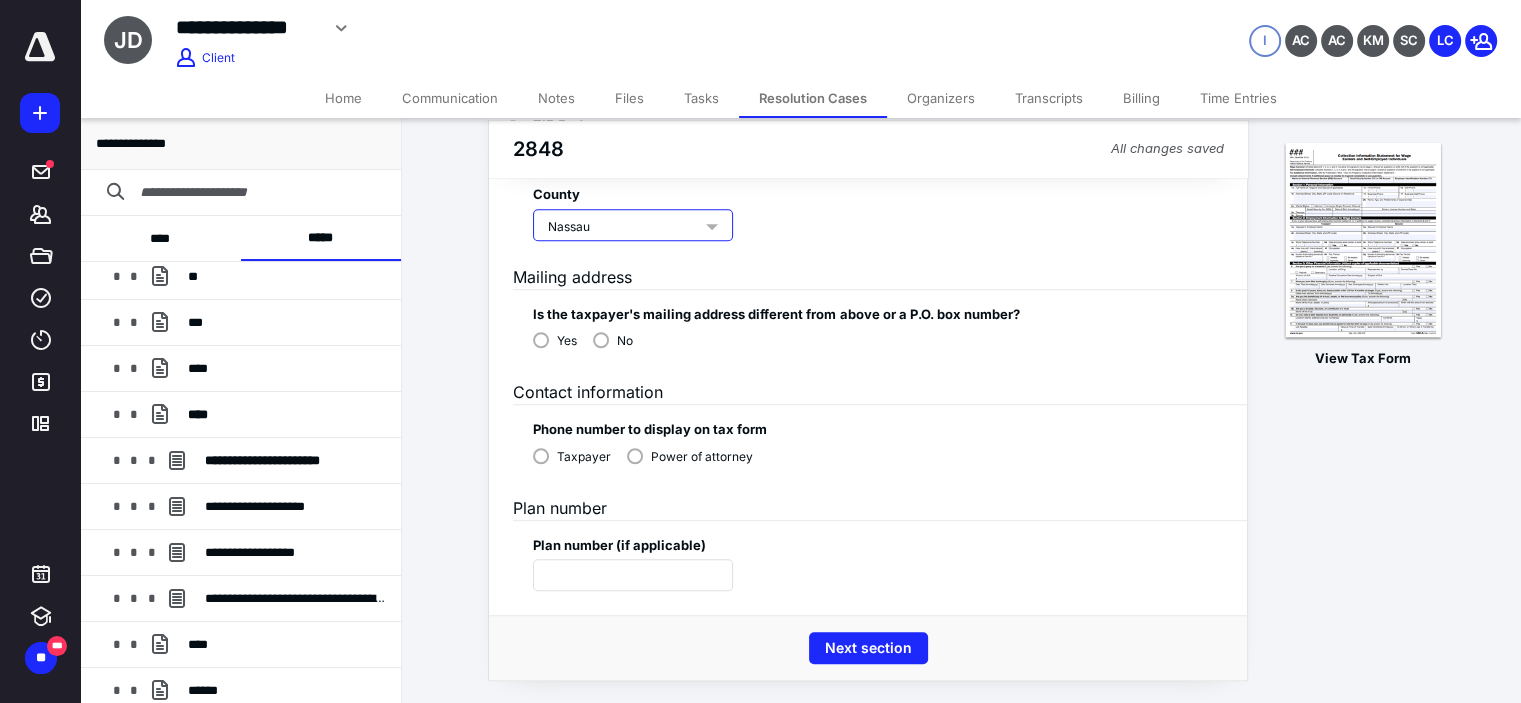 click on "No" at bounding box center [613, 339] 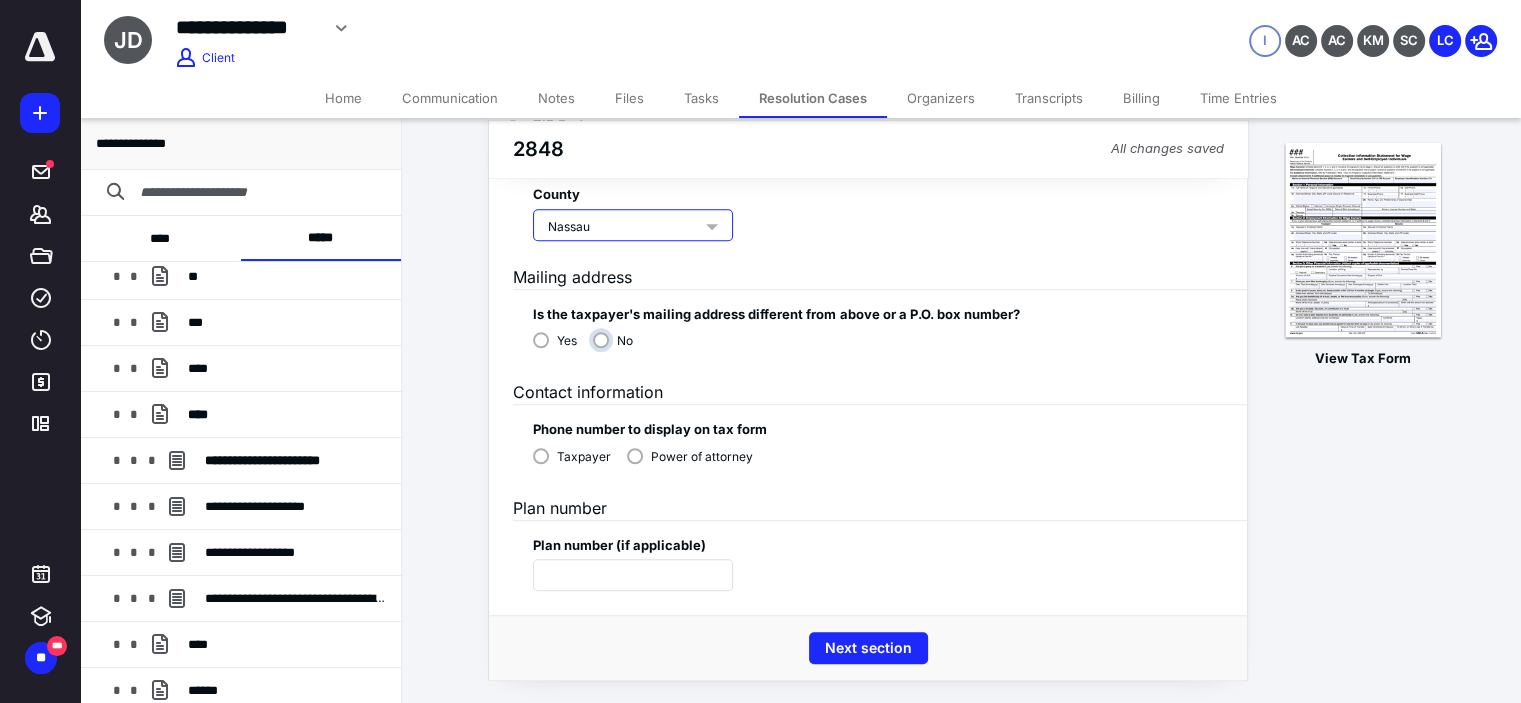 click on "No" at bounding box center (618, 348) 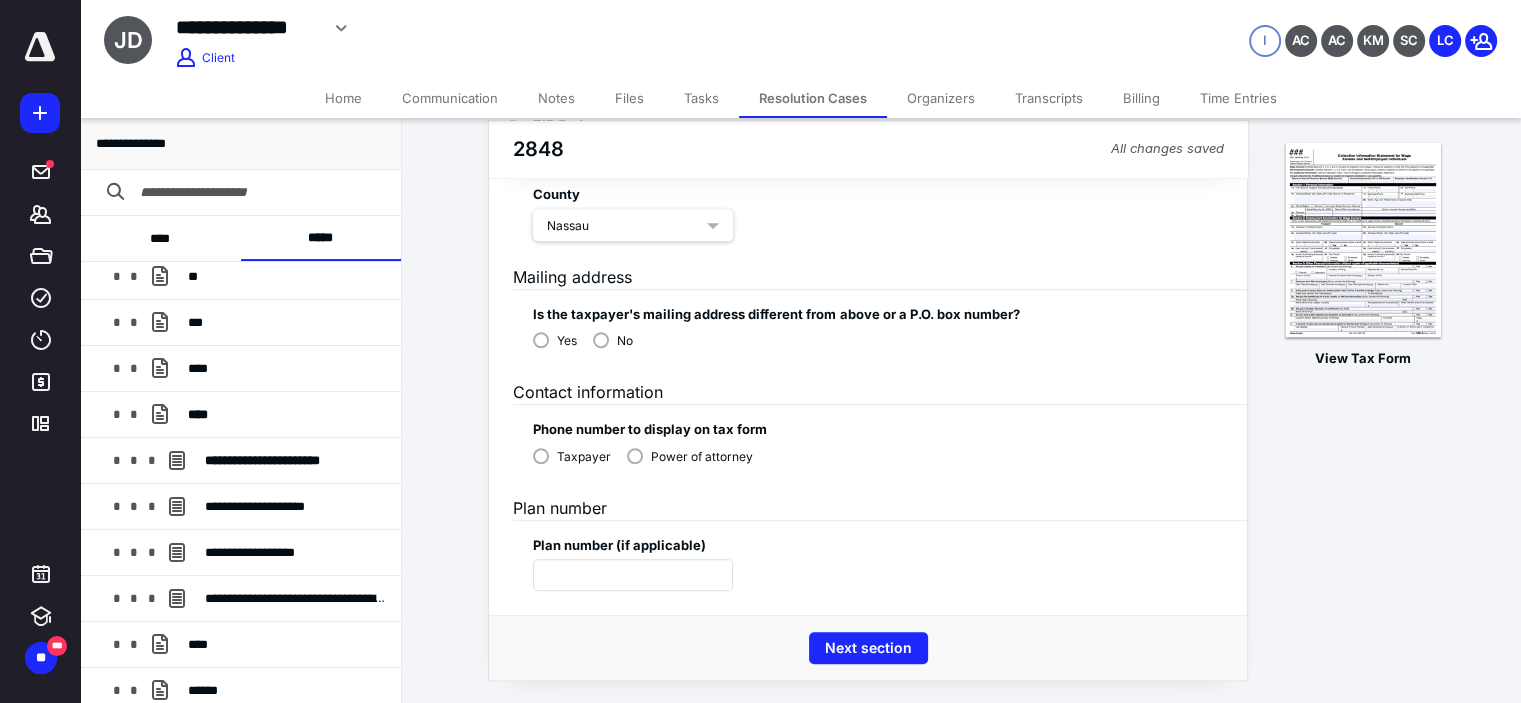 click on "Power of attorney" at bounding box center (690, 455) 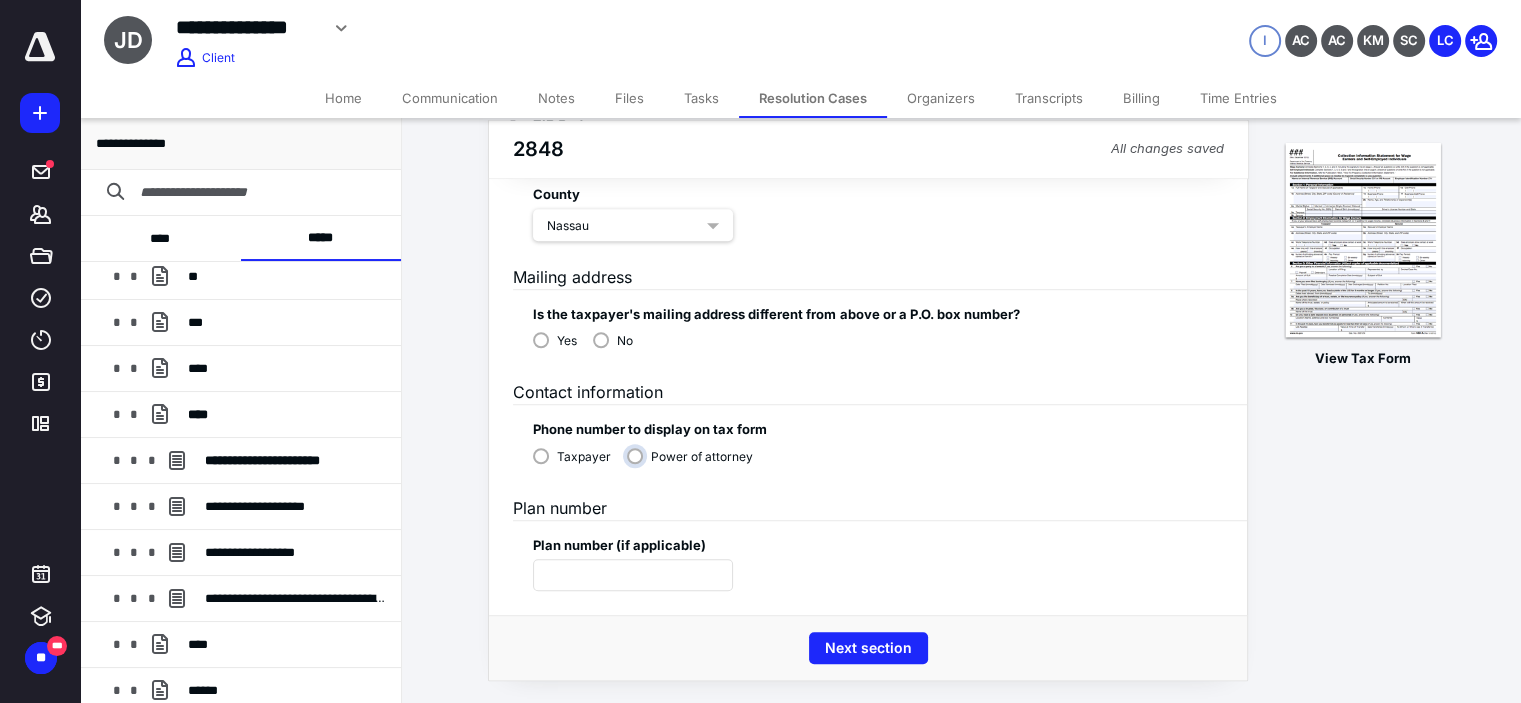 click on "Power of attorney" at bounding box center [695, 464] 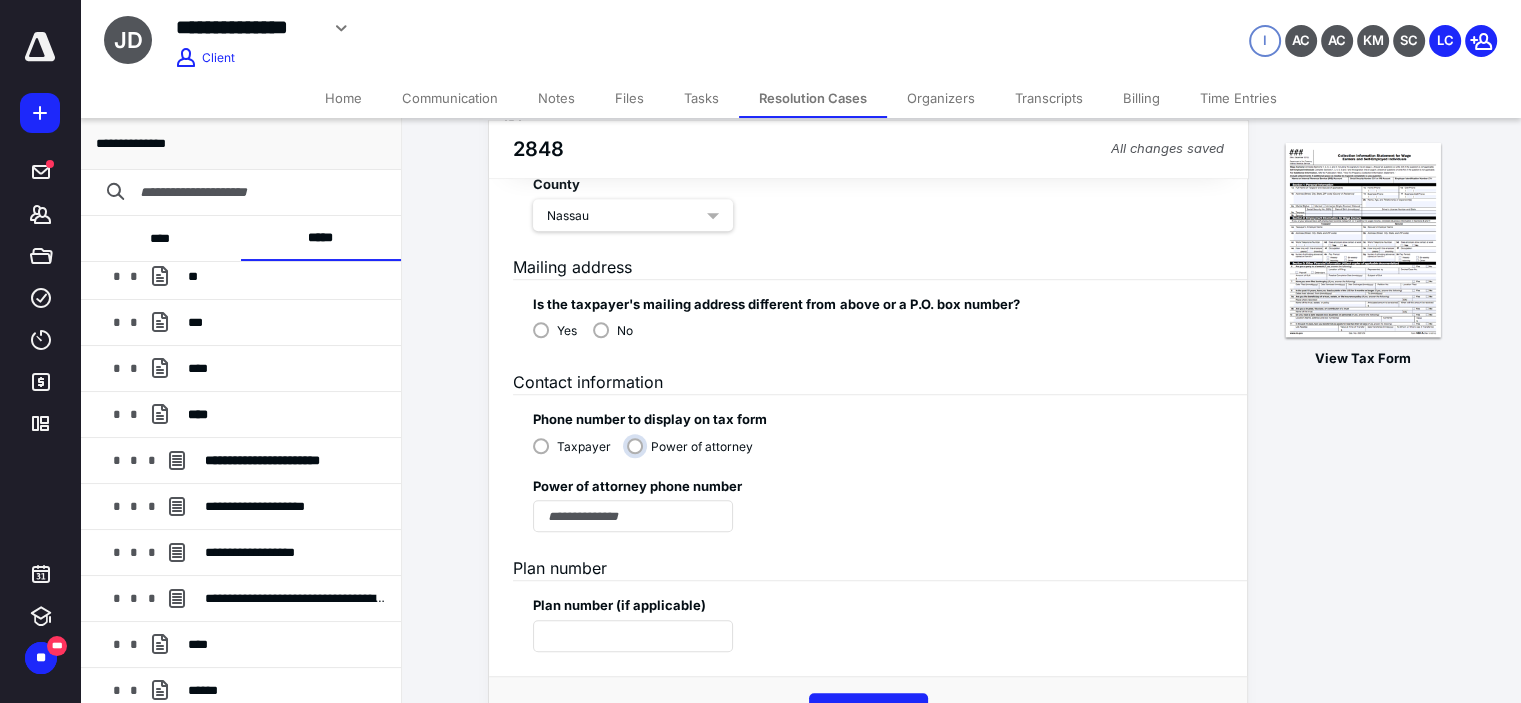 scroll, scrollTop: 1353, scrollLeft: 0, axis: vertical 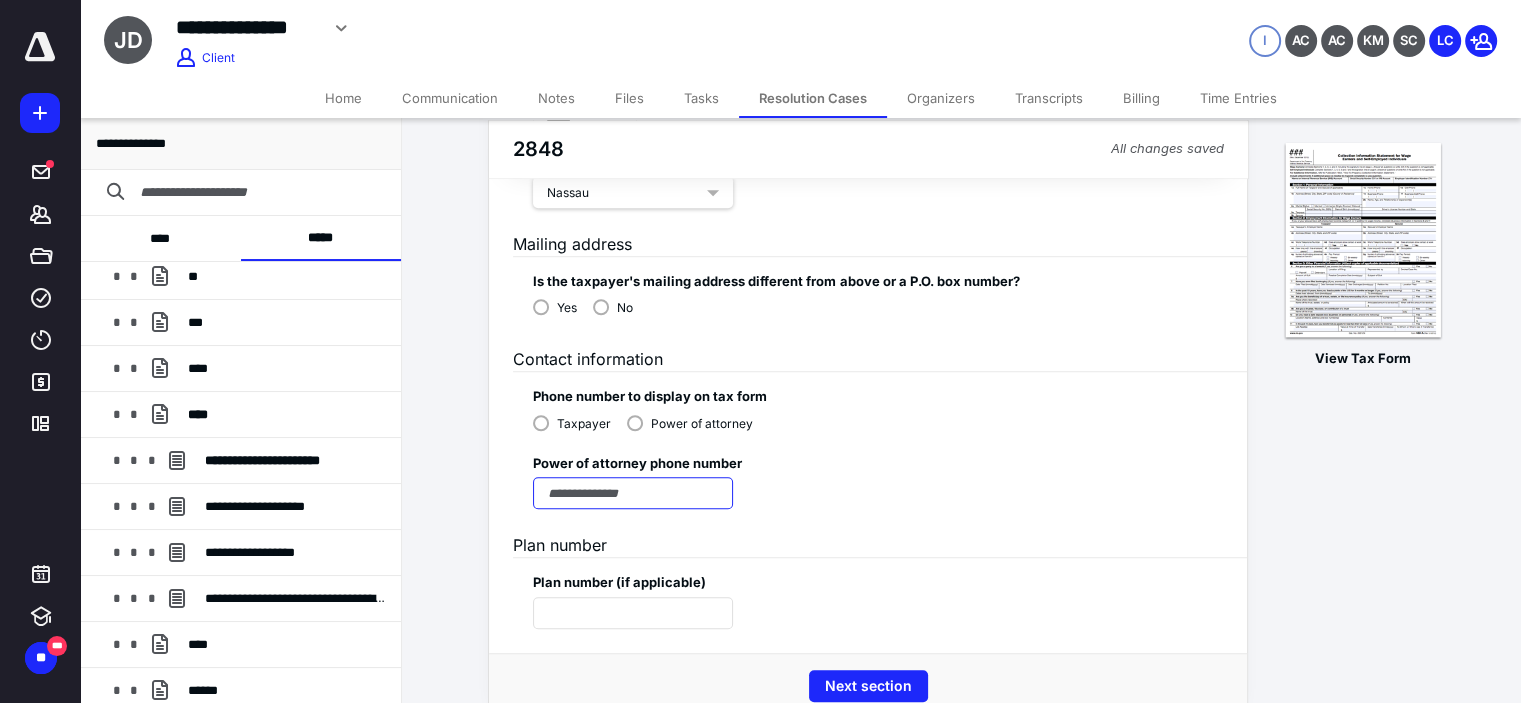 click at bounding box center (633, 493) 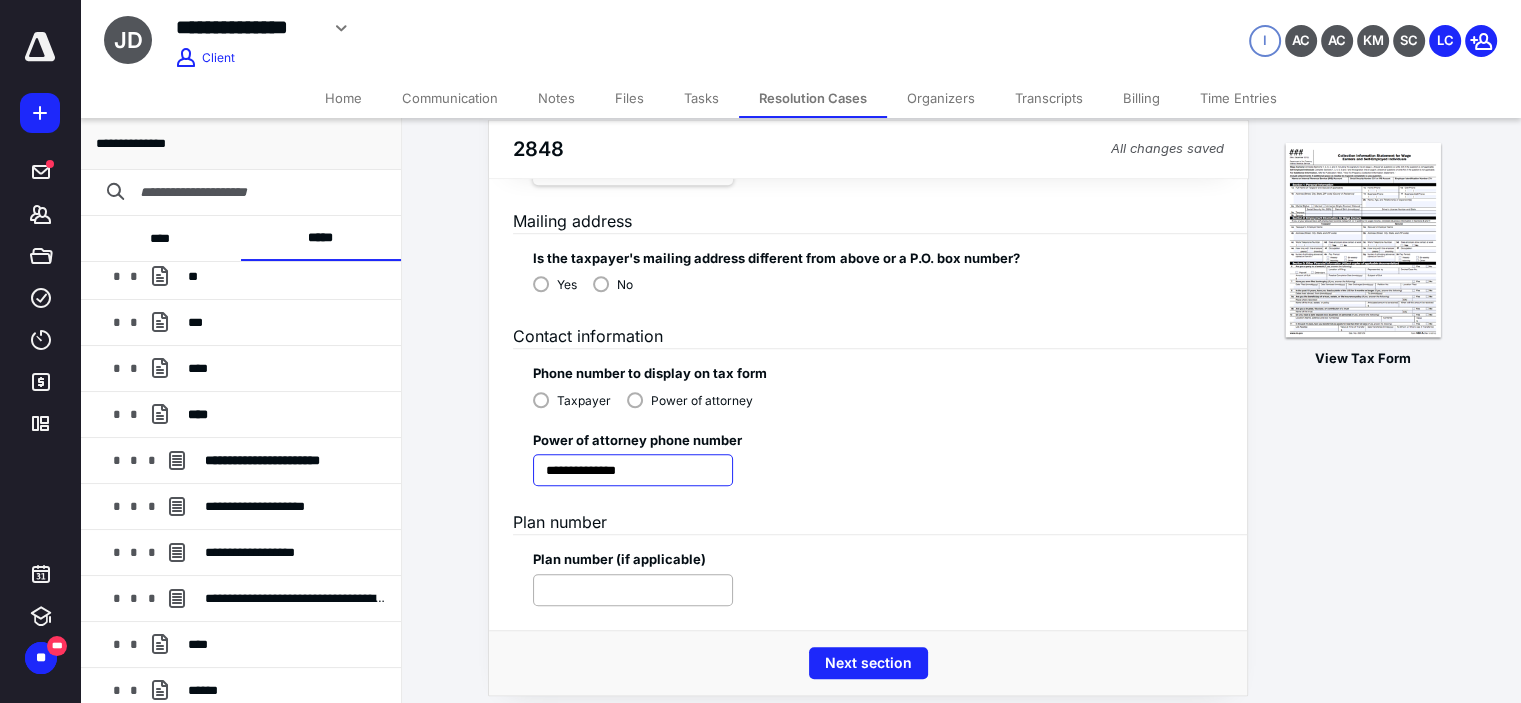 scroll, scrollTop: 1390, scrollLeft: 0, axis: vertical 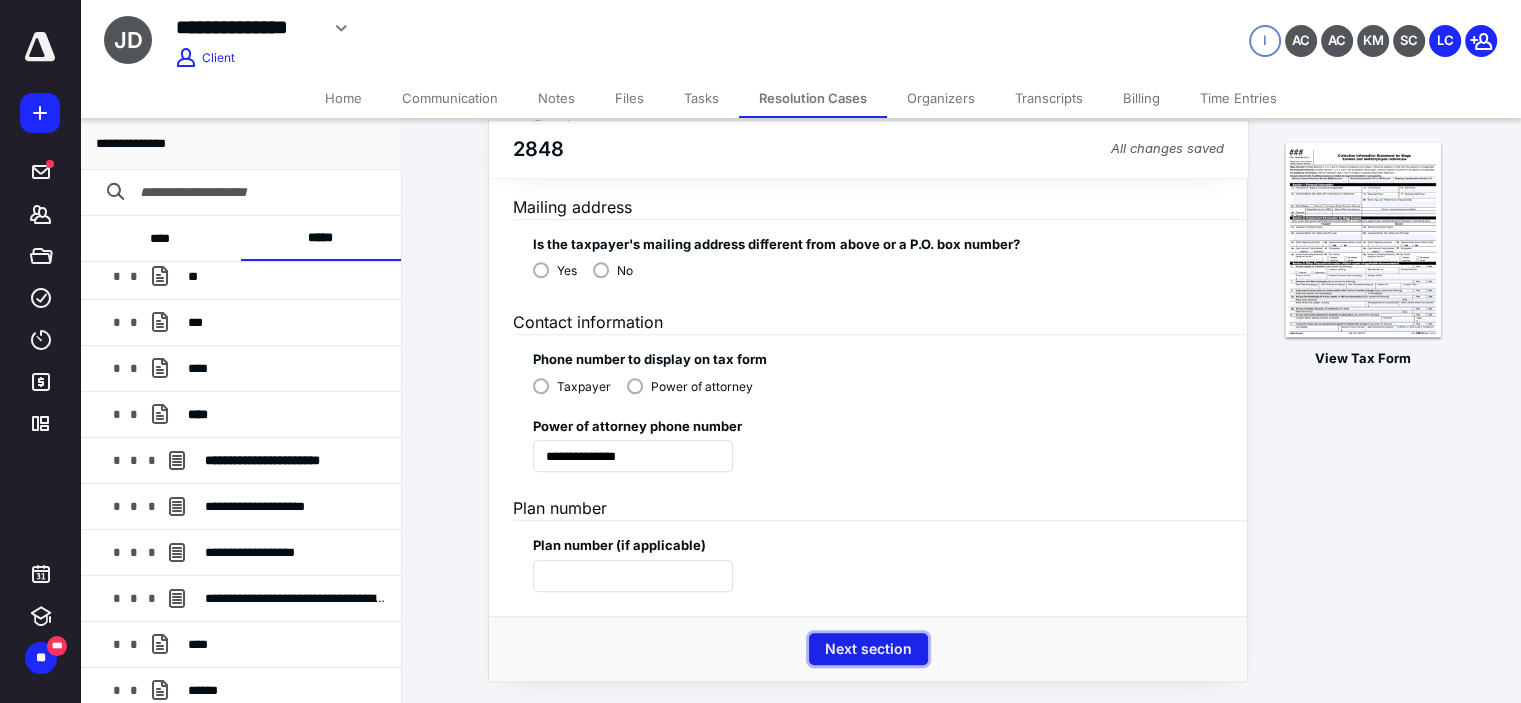 click on "Next section" at bounding box center (868, 649) 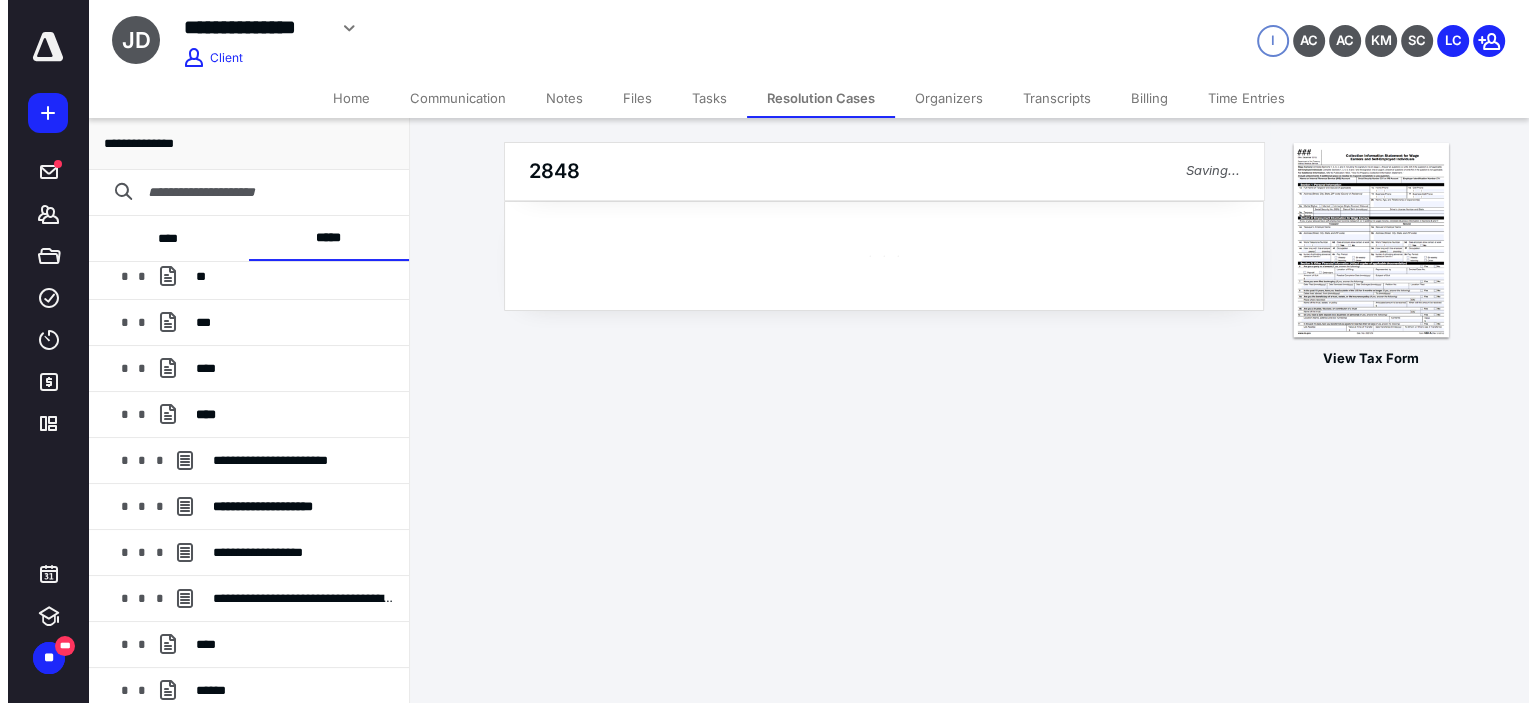 scroll, scrollTop: 0, scrollLeft: 0, axis: both 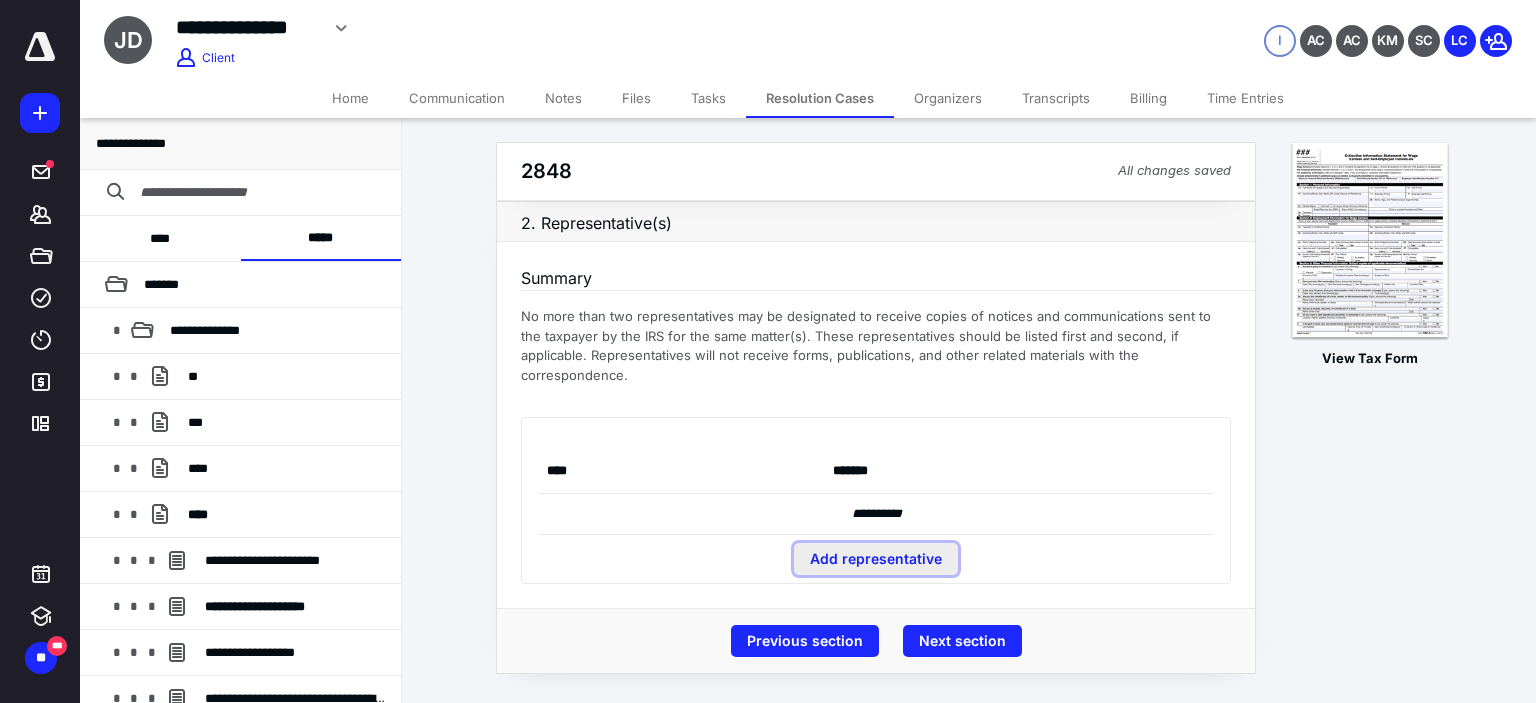 click on "Add representative" at bounding box center [876, 559] 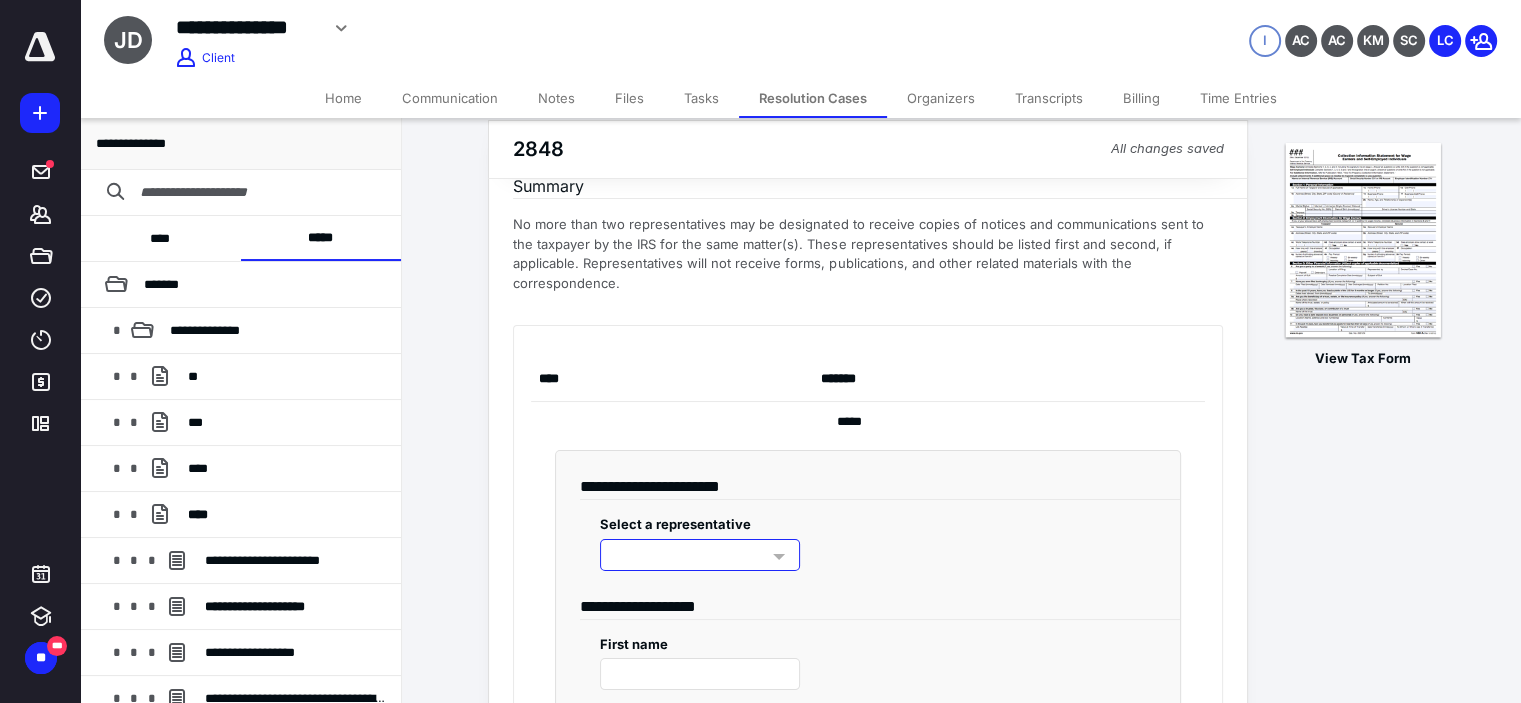 scroll, scrollTop: 100, scrollLeft: 0, axis: vertical 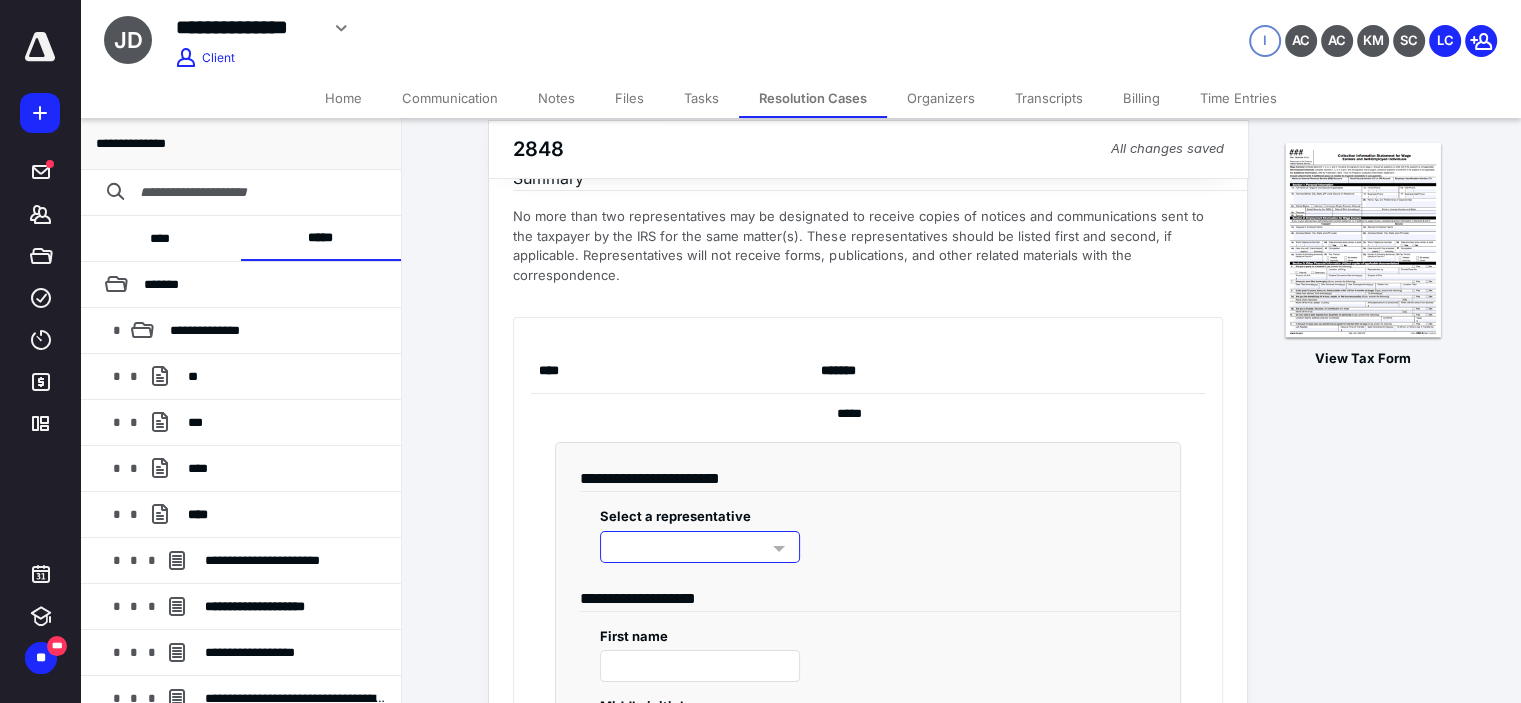 click at bounding box center (700, 547) 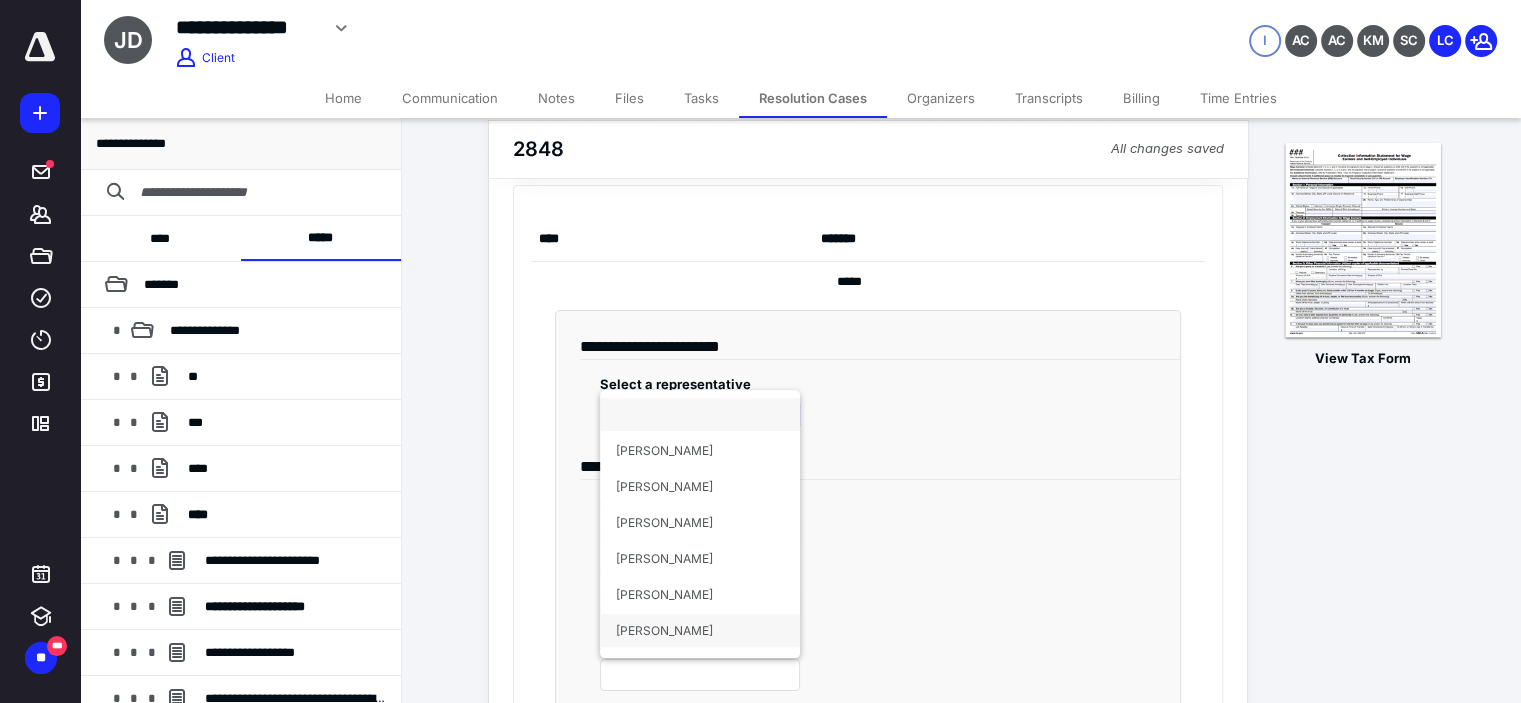 scroll, scrollTop: 233, scrollLeft: 0, axis: vertical 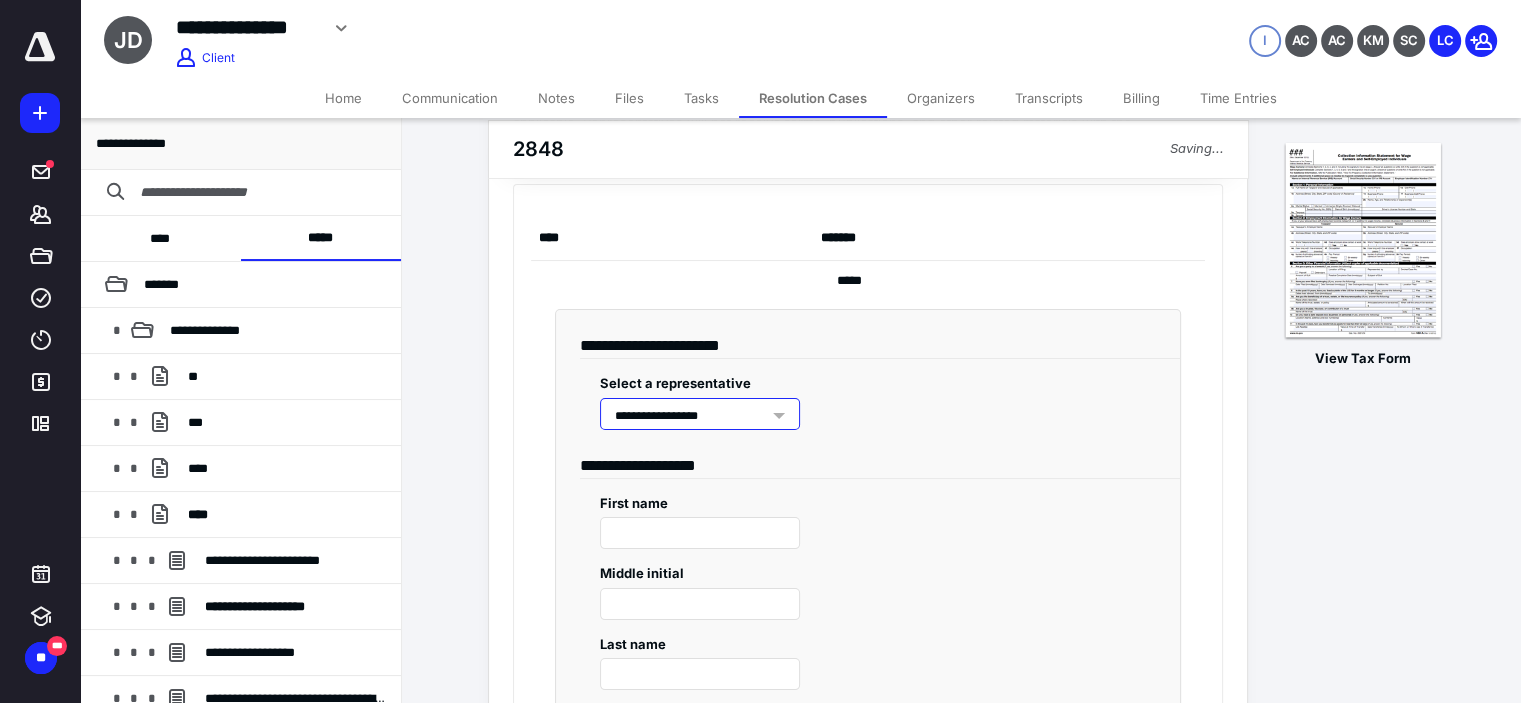 type on "****" 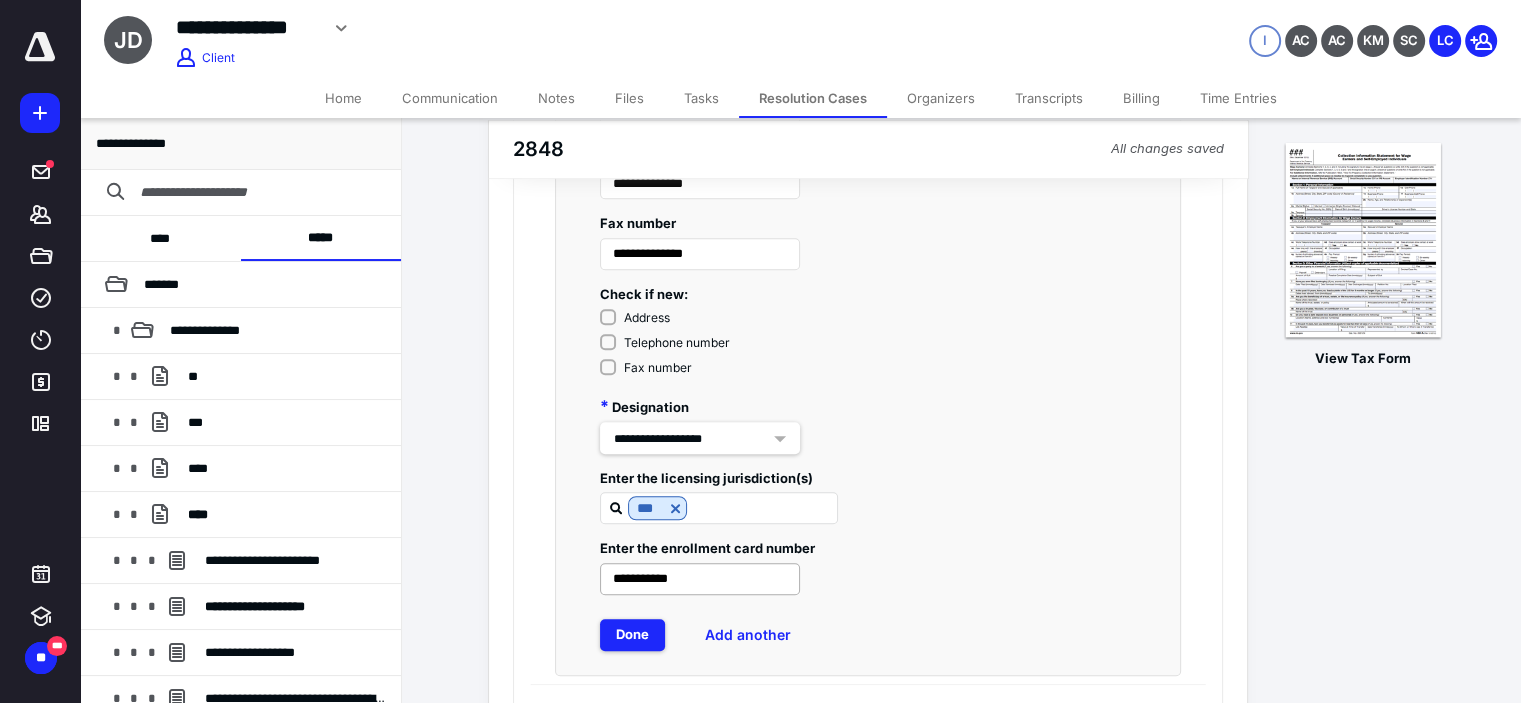 scroll, scrollTop: 1696, scrollLeft: 0, axis: vertical 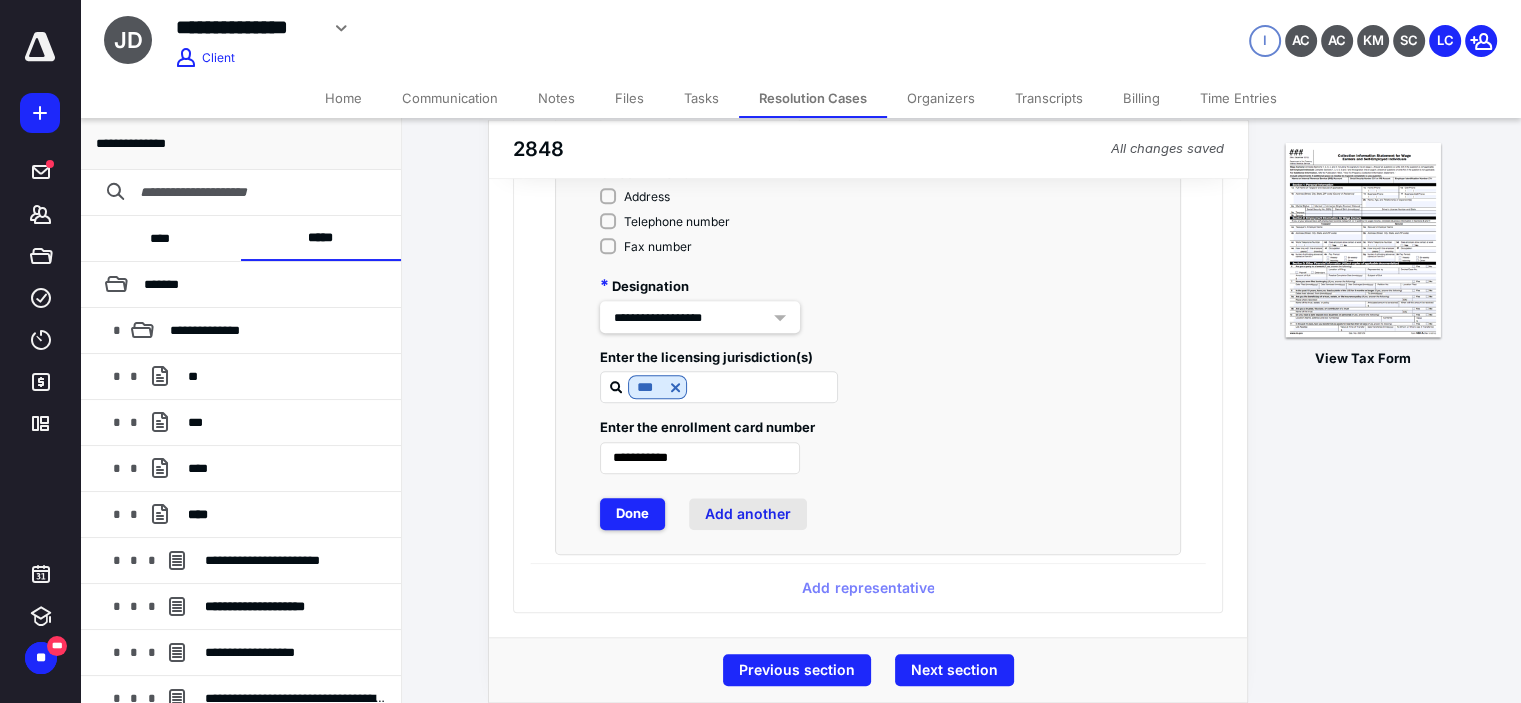 click on "Add another" at bounding box center [748, 514] 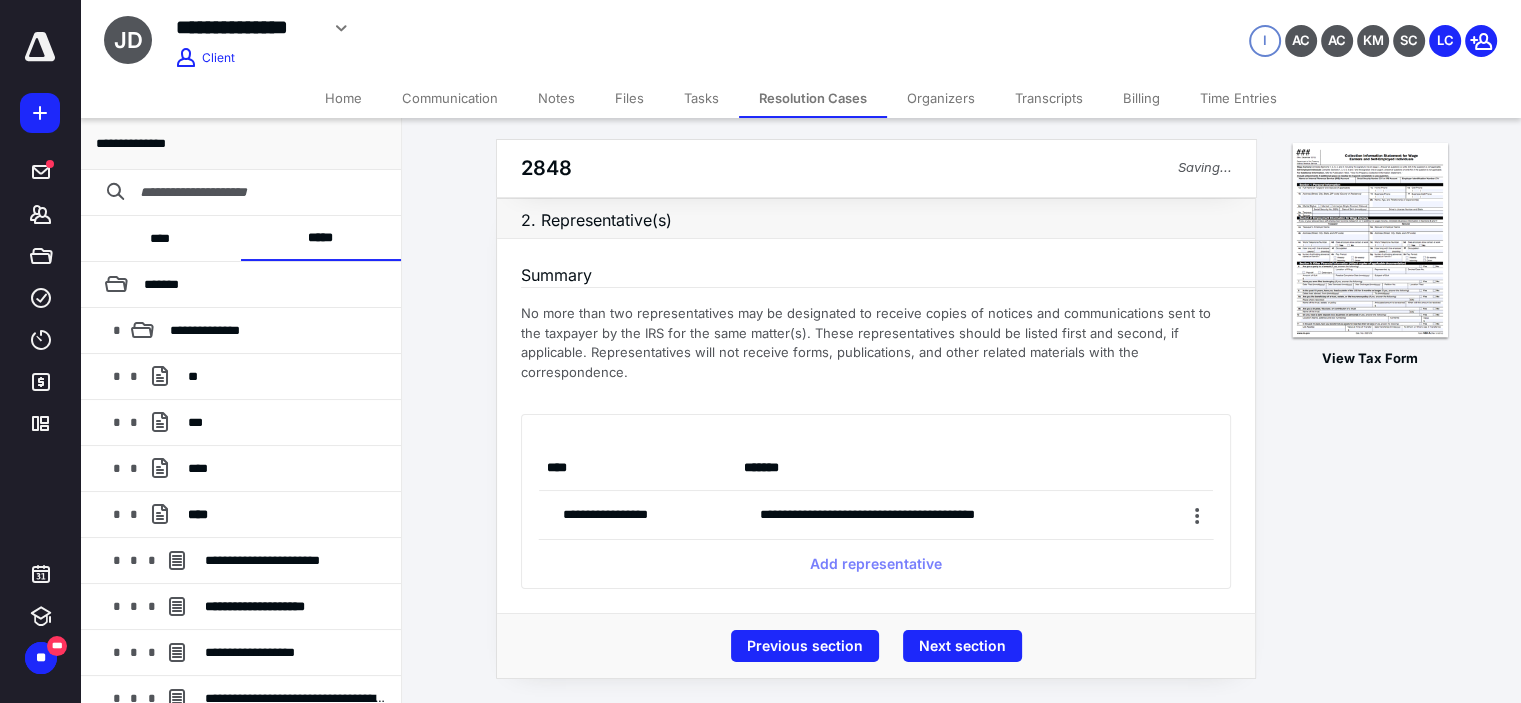 scroll, scrollTop: 0, scrollLeft: 0, axis: both 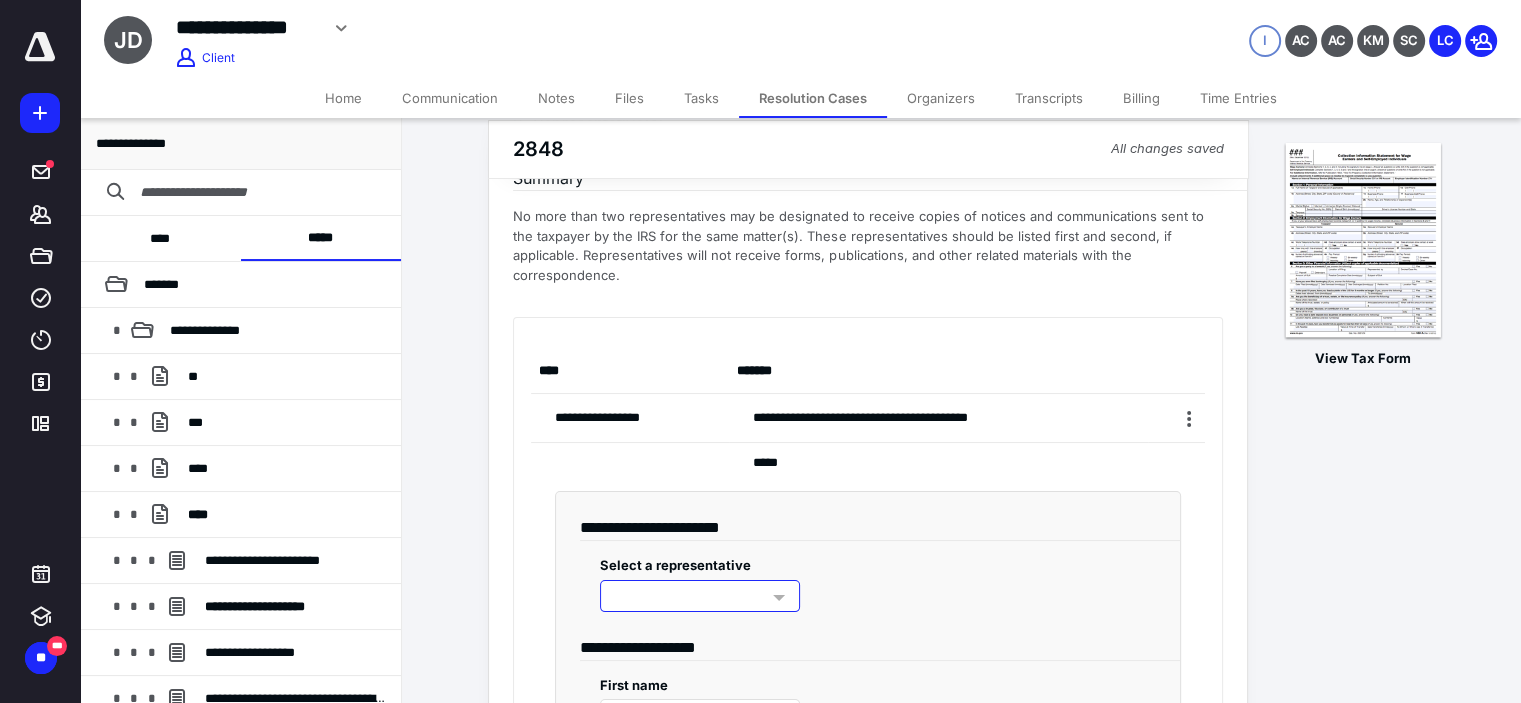 click at bounding box center (700, 596) 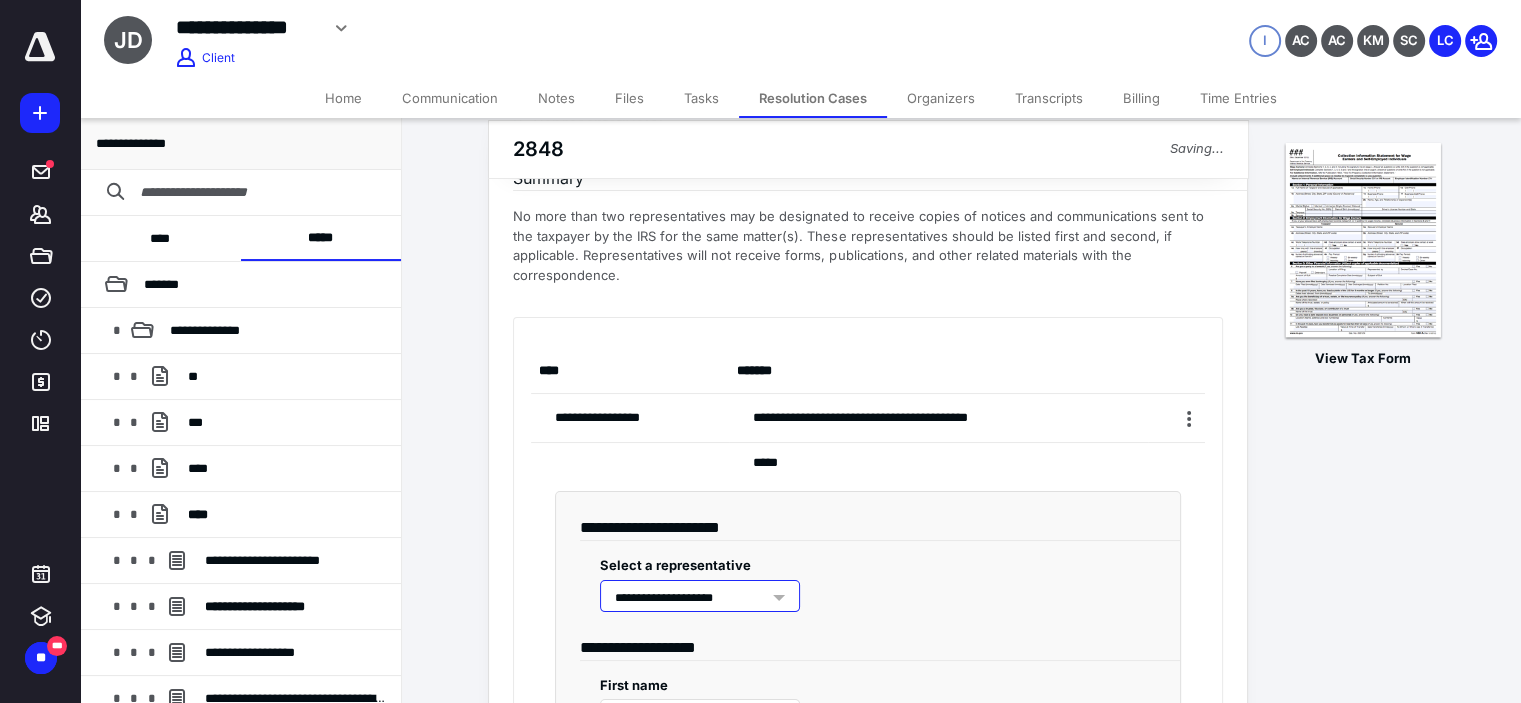 type on "*******" 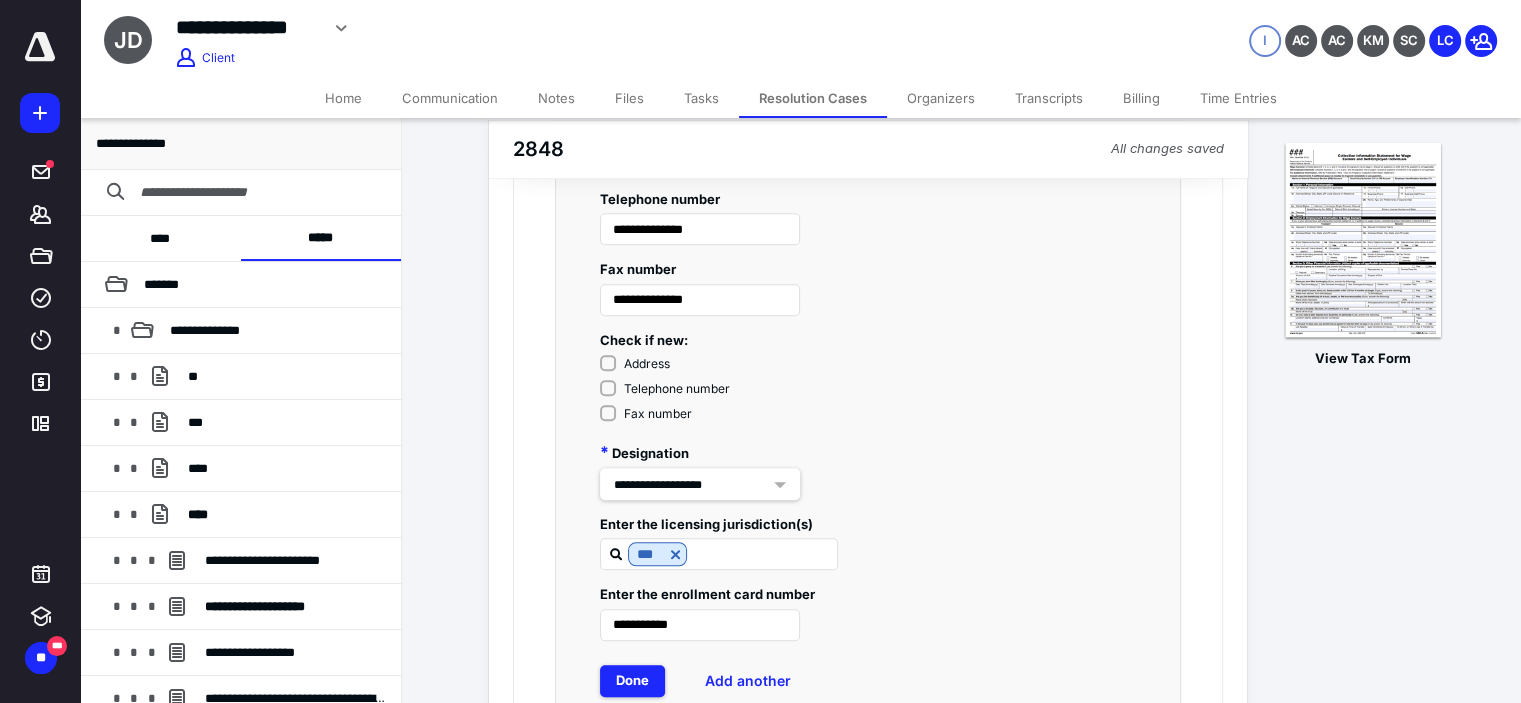 scroll, scrollTop: 1633, scrollLeft: 0, axis: vertical 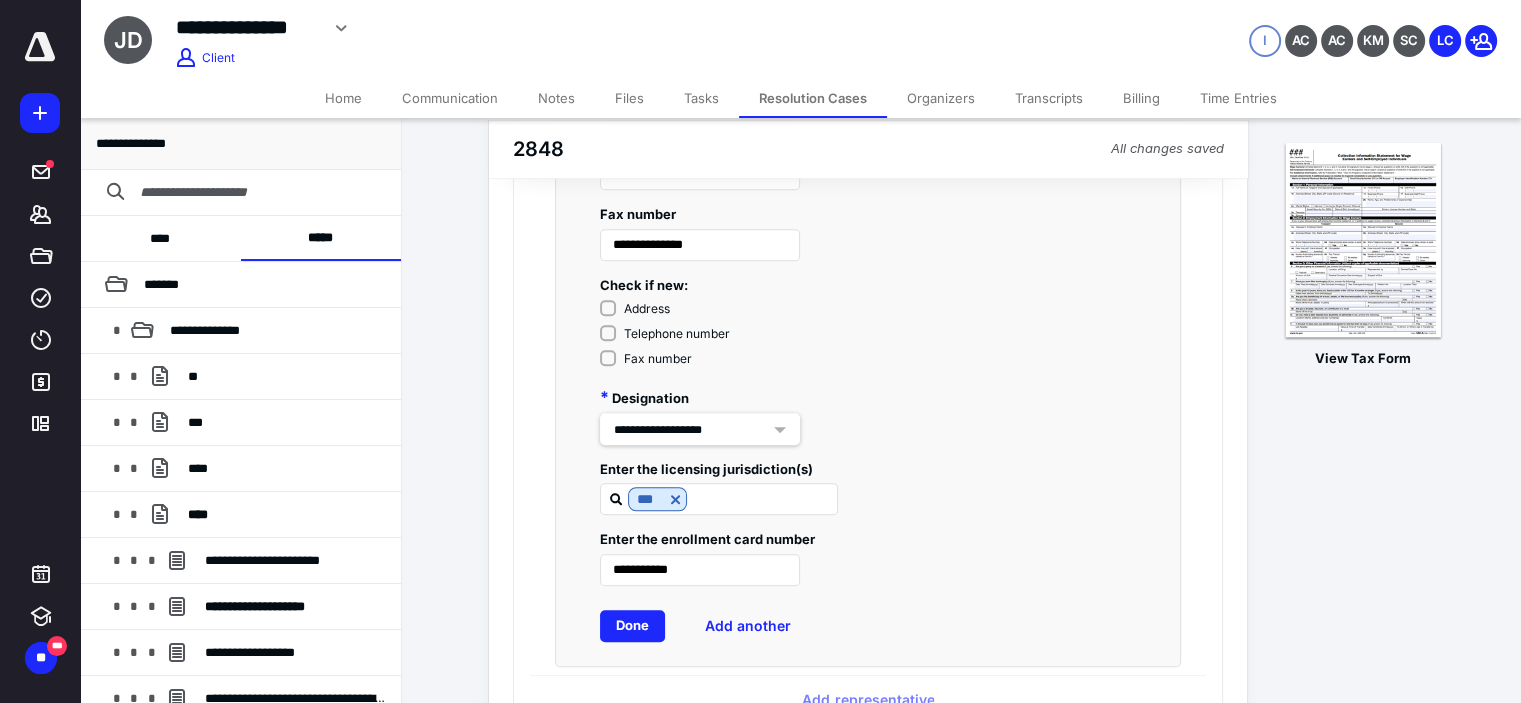 click on "Done" at bounding box center (632, 626) 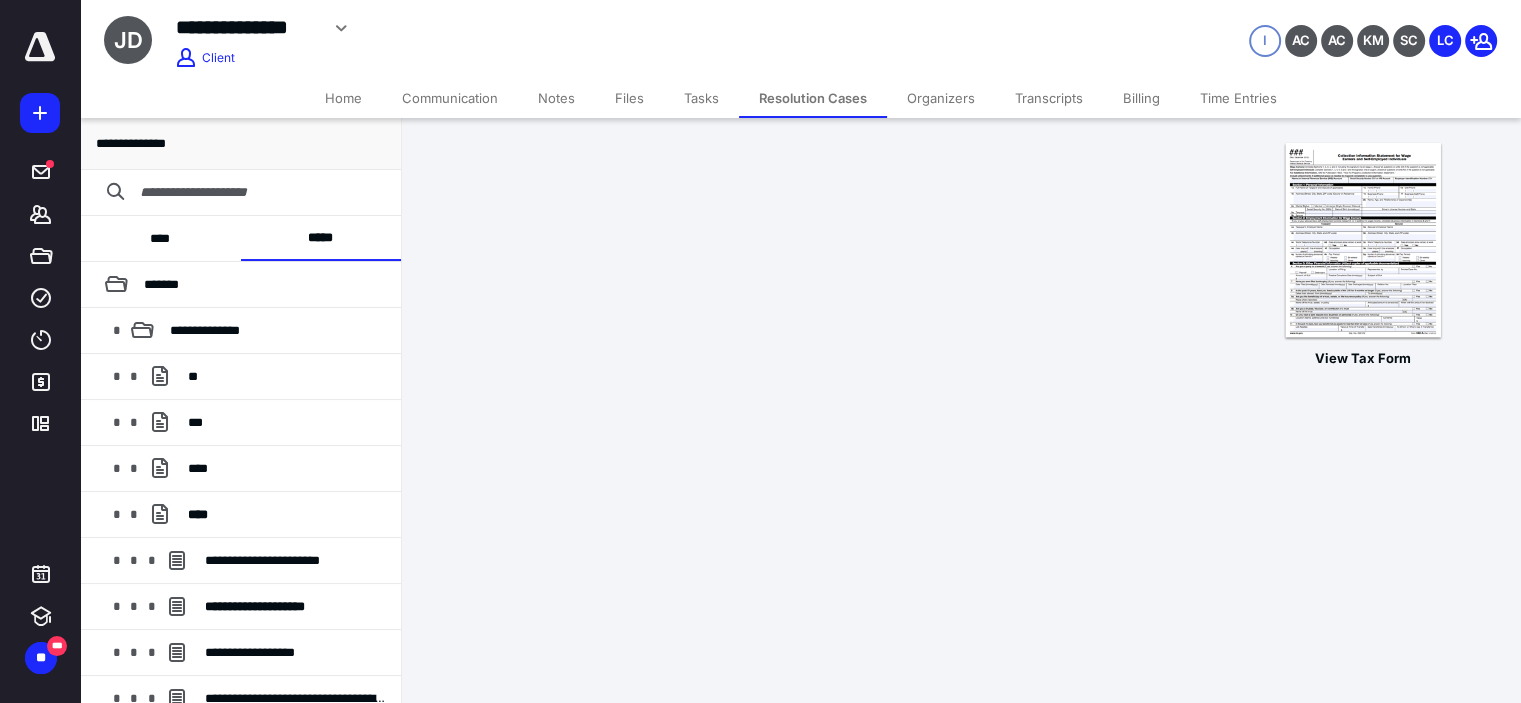 scroll, scrollTop: 30, scrollLeft: 0, axis: vertical 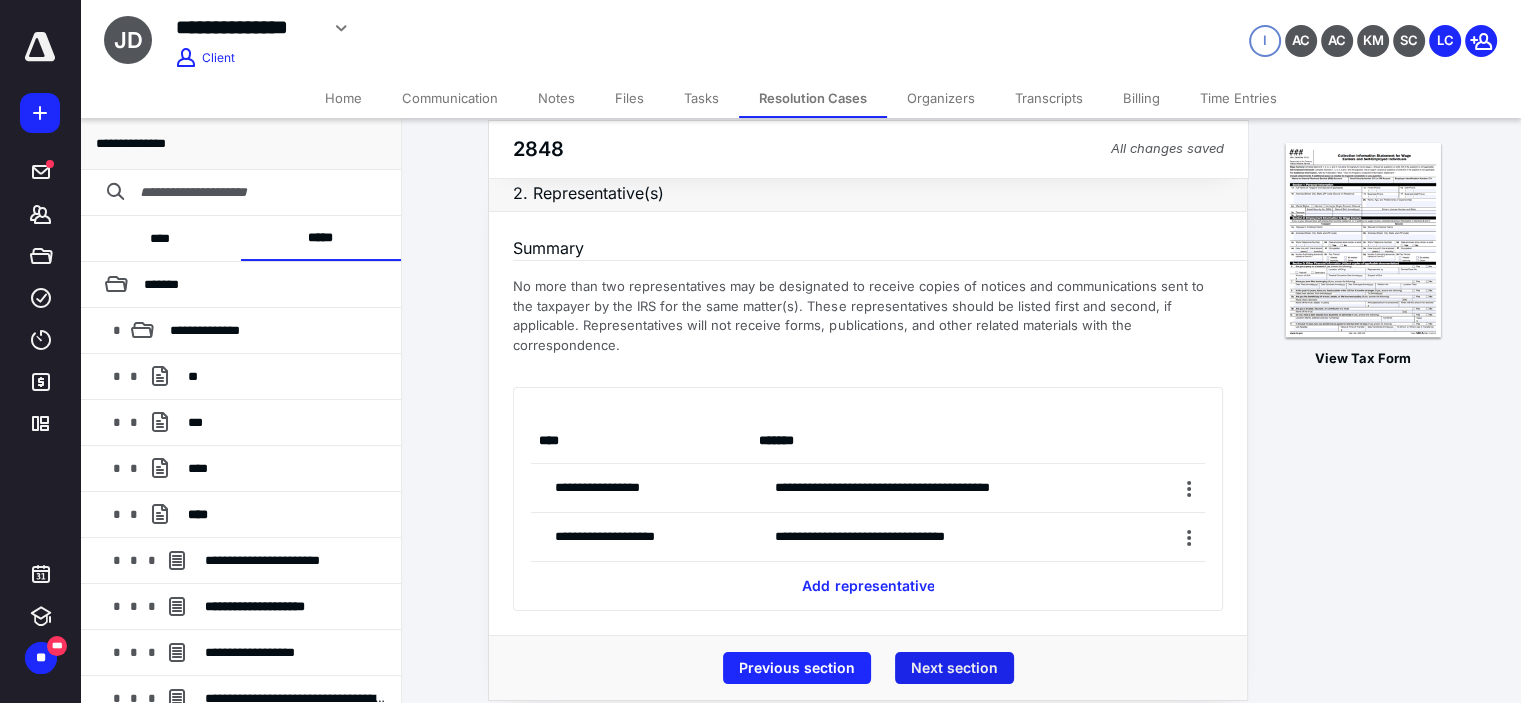 click on "Next section" at bounding box center [954, 668] 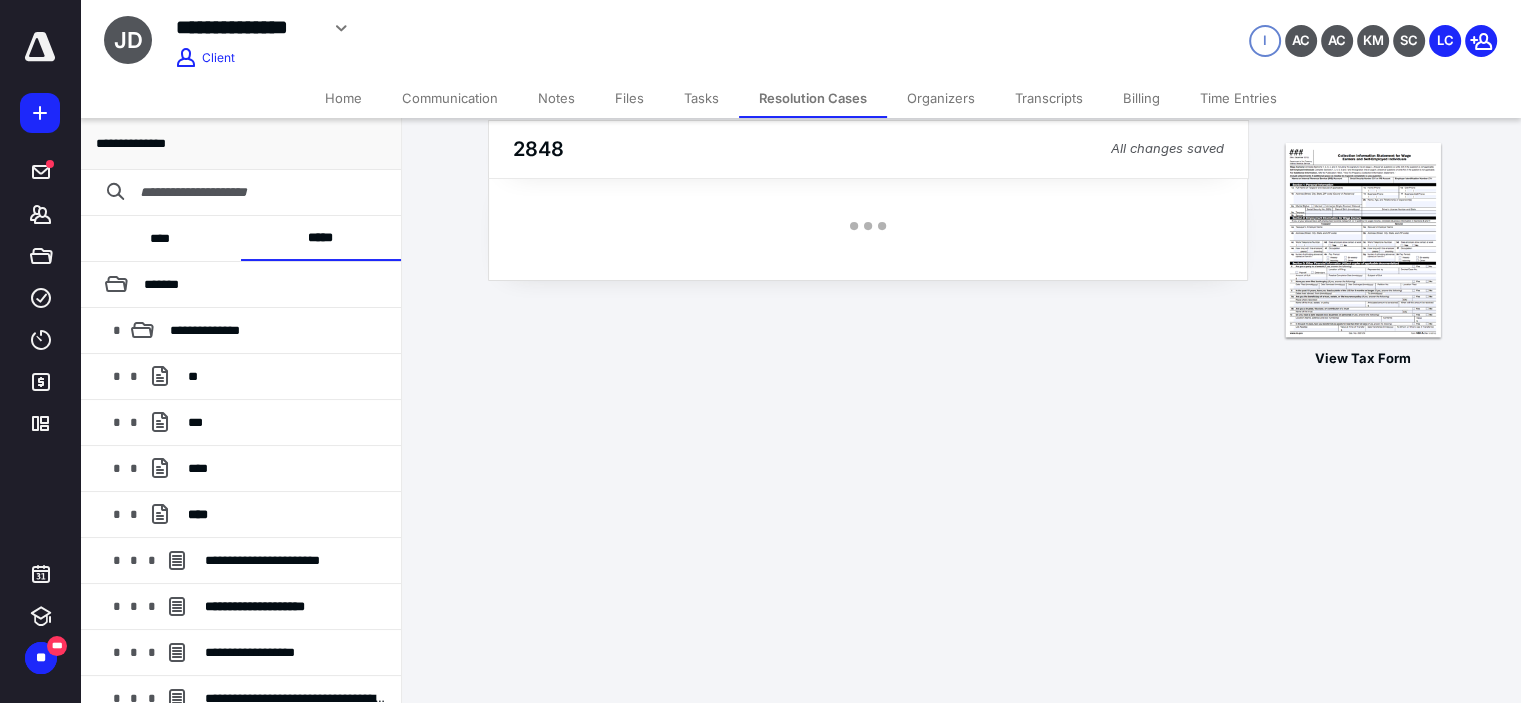 scroll, scrollTop: 0, scrollLeft: 0, axis: both 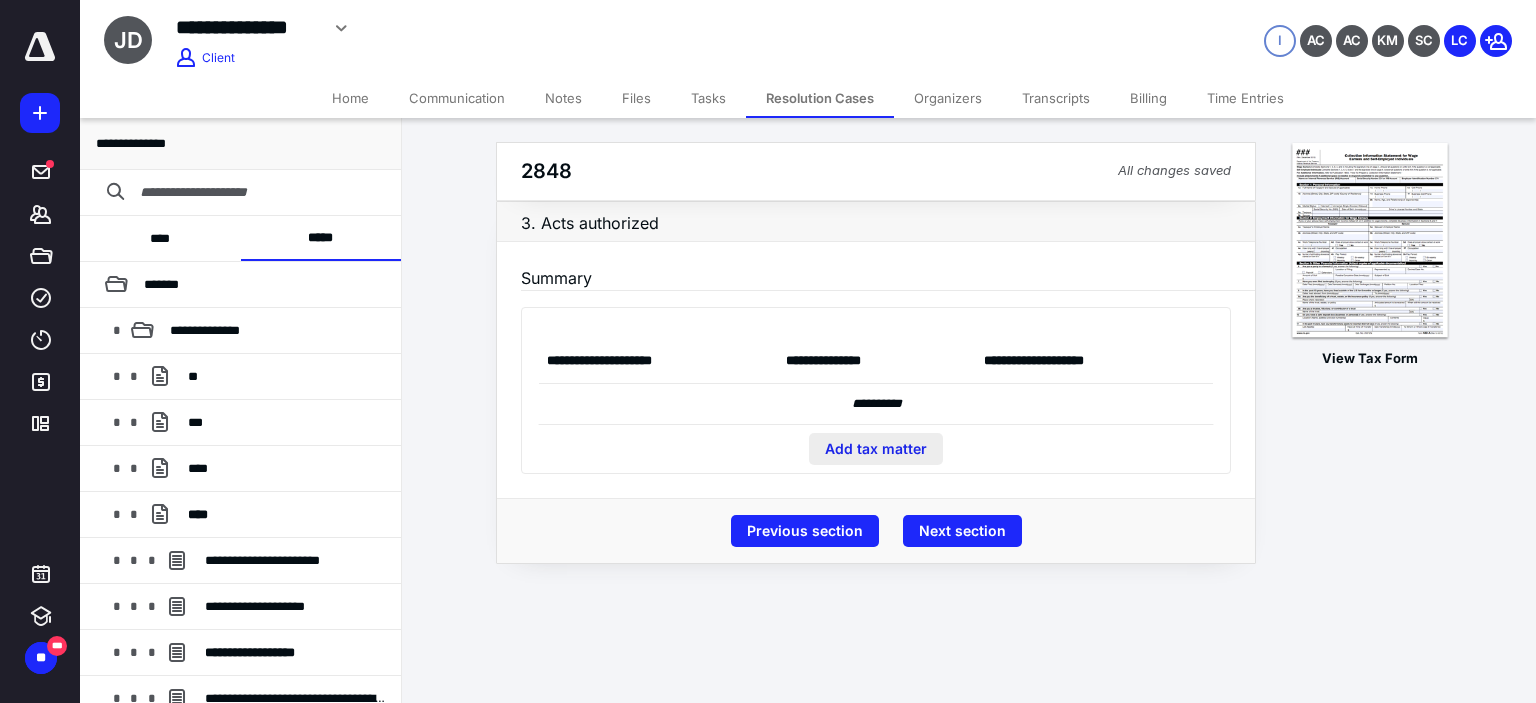 click on "Add tax matter" at bounding box center (876, 449) 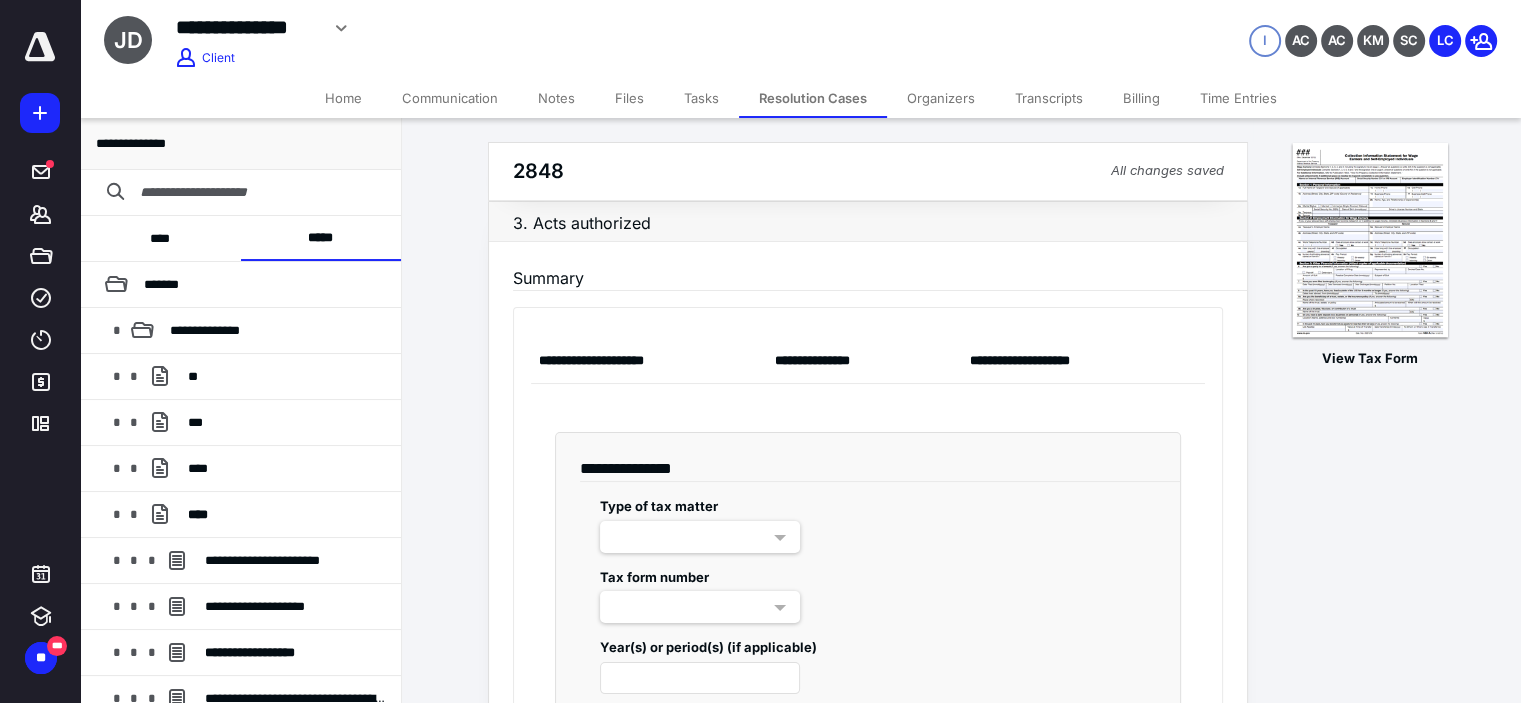 click at bounding box center [700, 537] 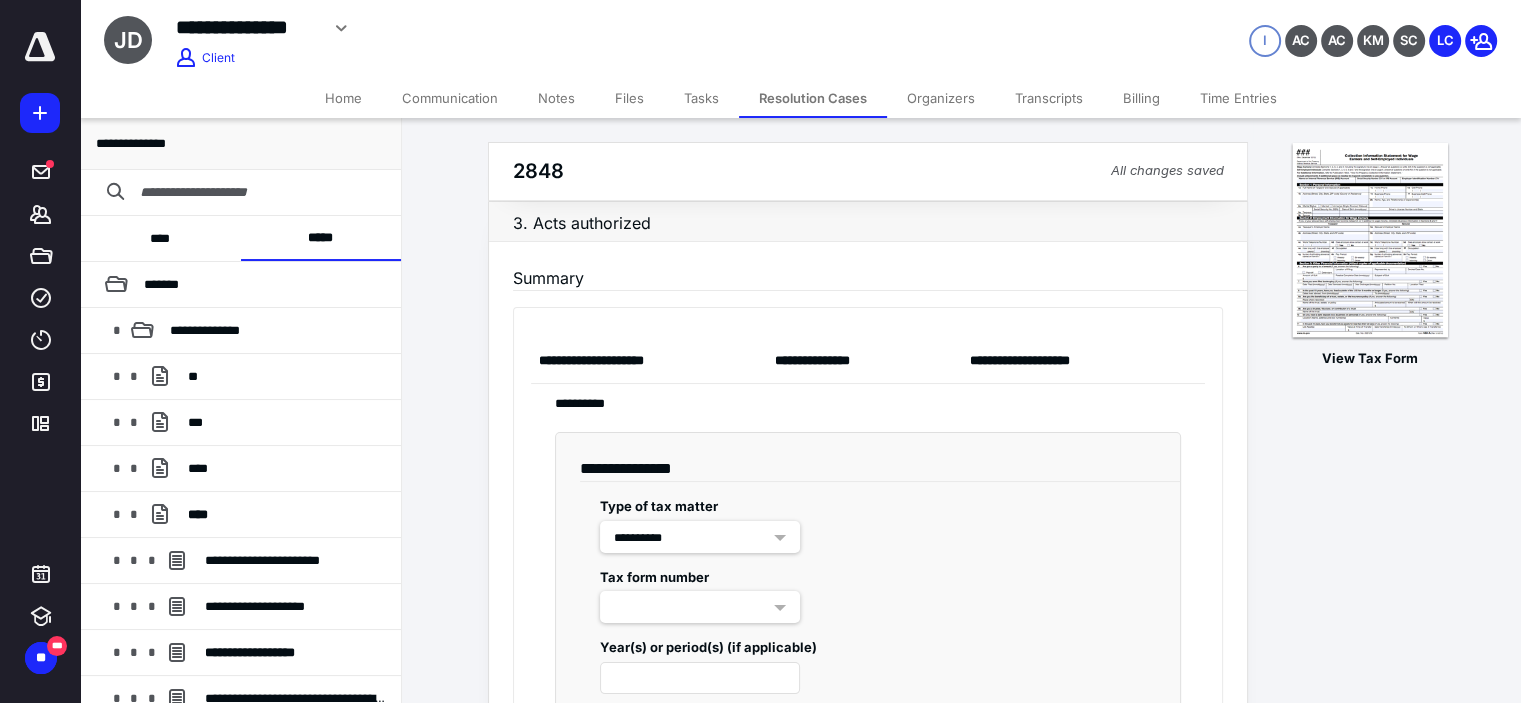 click on "Tax form number" at bounding box center [654, 577] 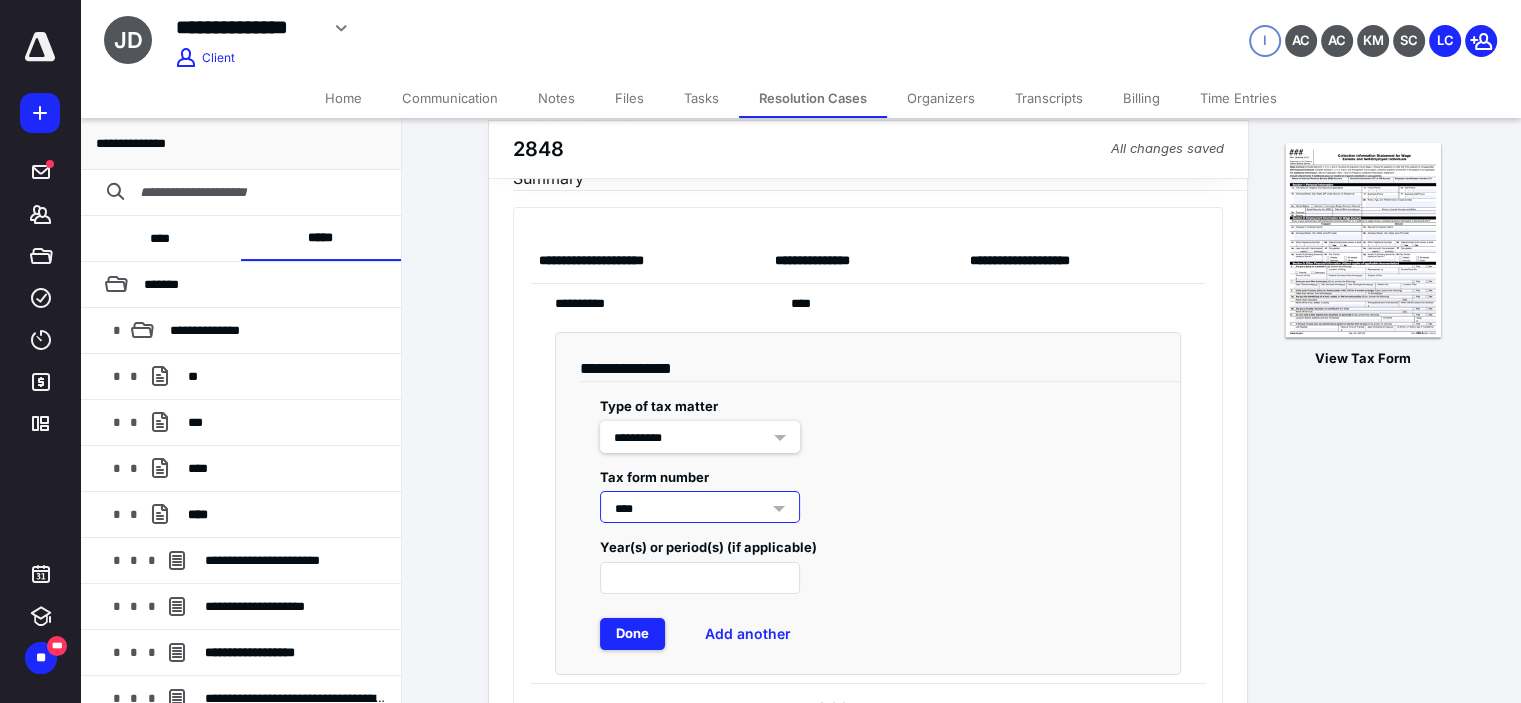scroll, scrollTop: 133, scrollLeft: 0, axis: vertical 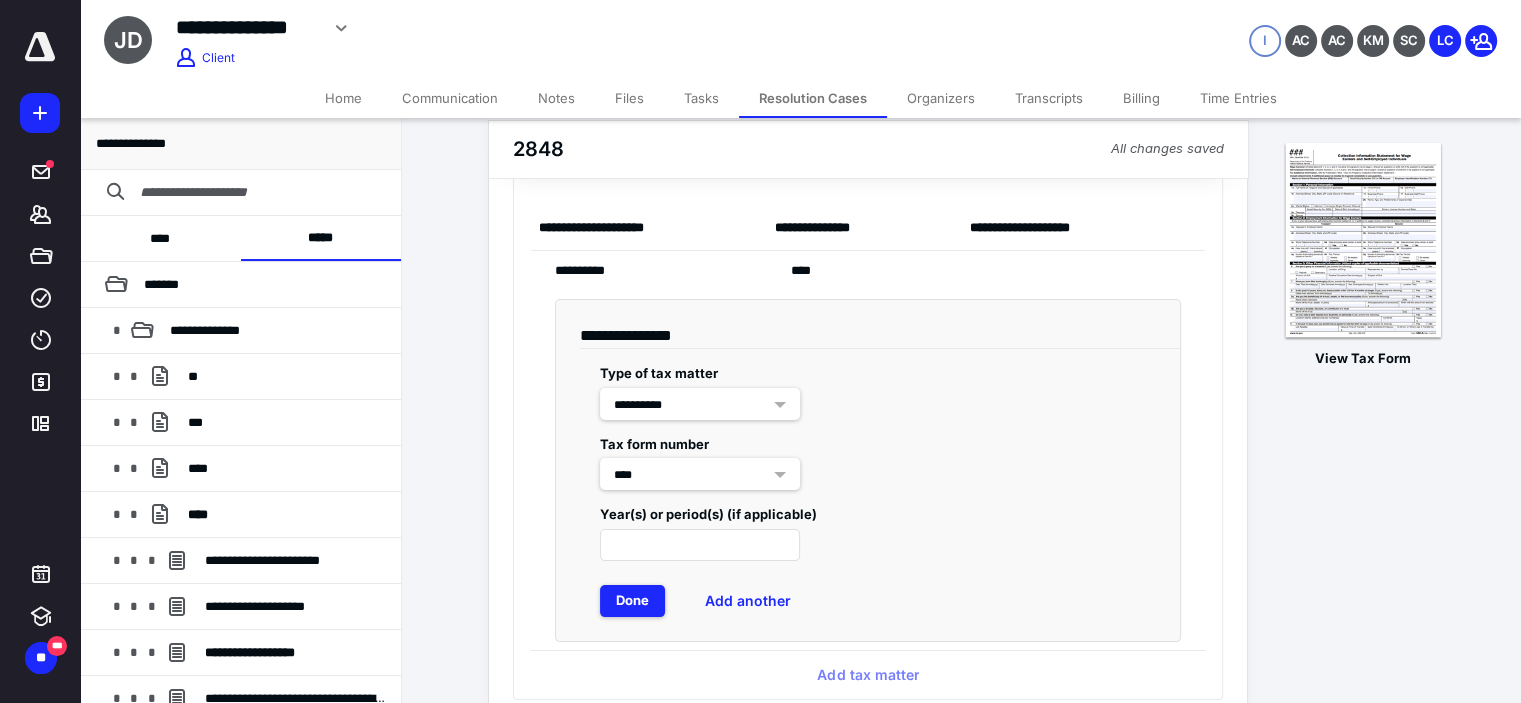 click on "Done Add another" at bounding box center (868, 601) 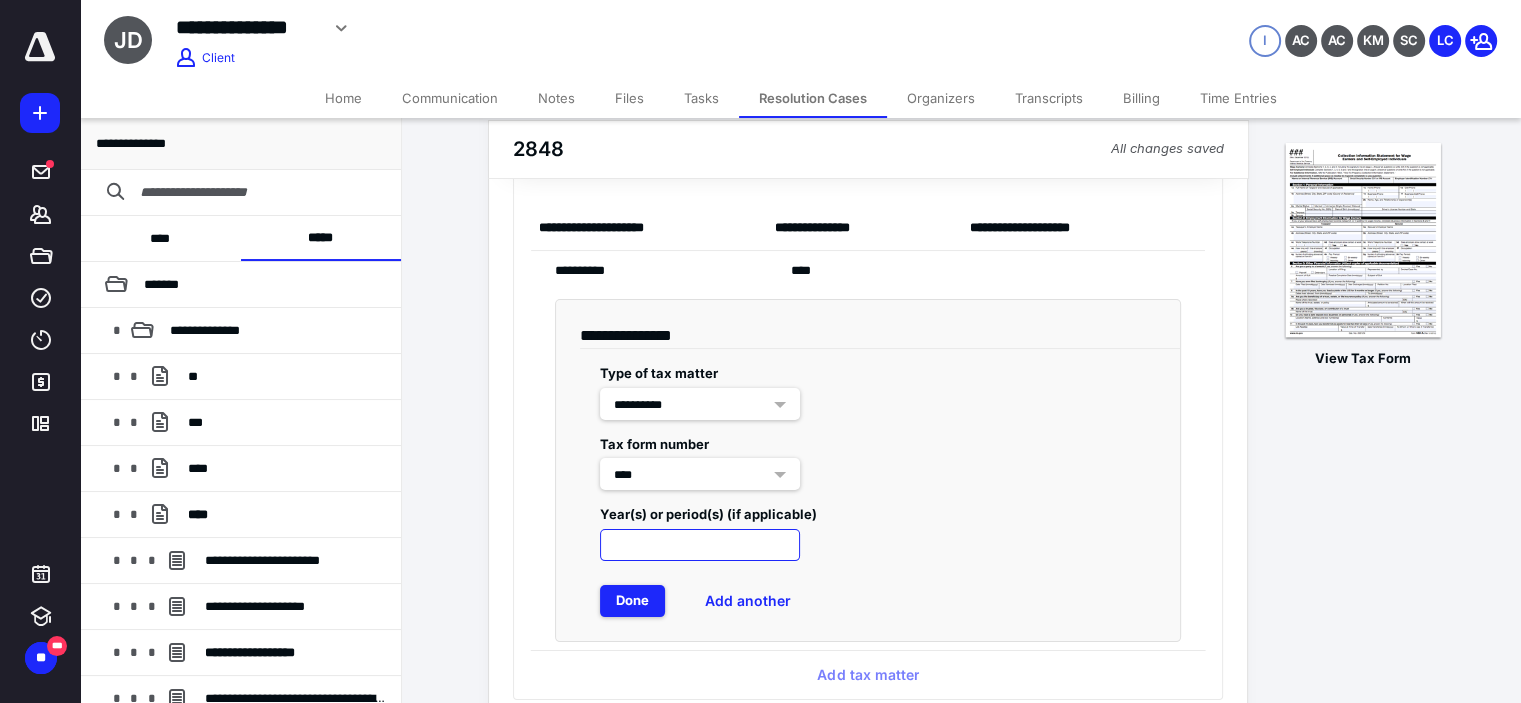 click at bounding box center [700, 545] 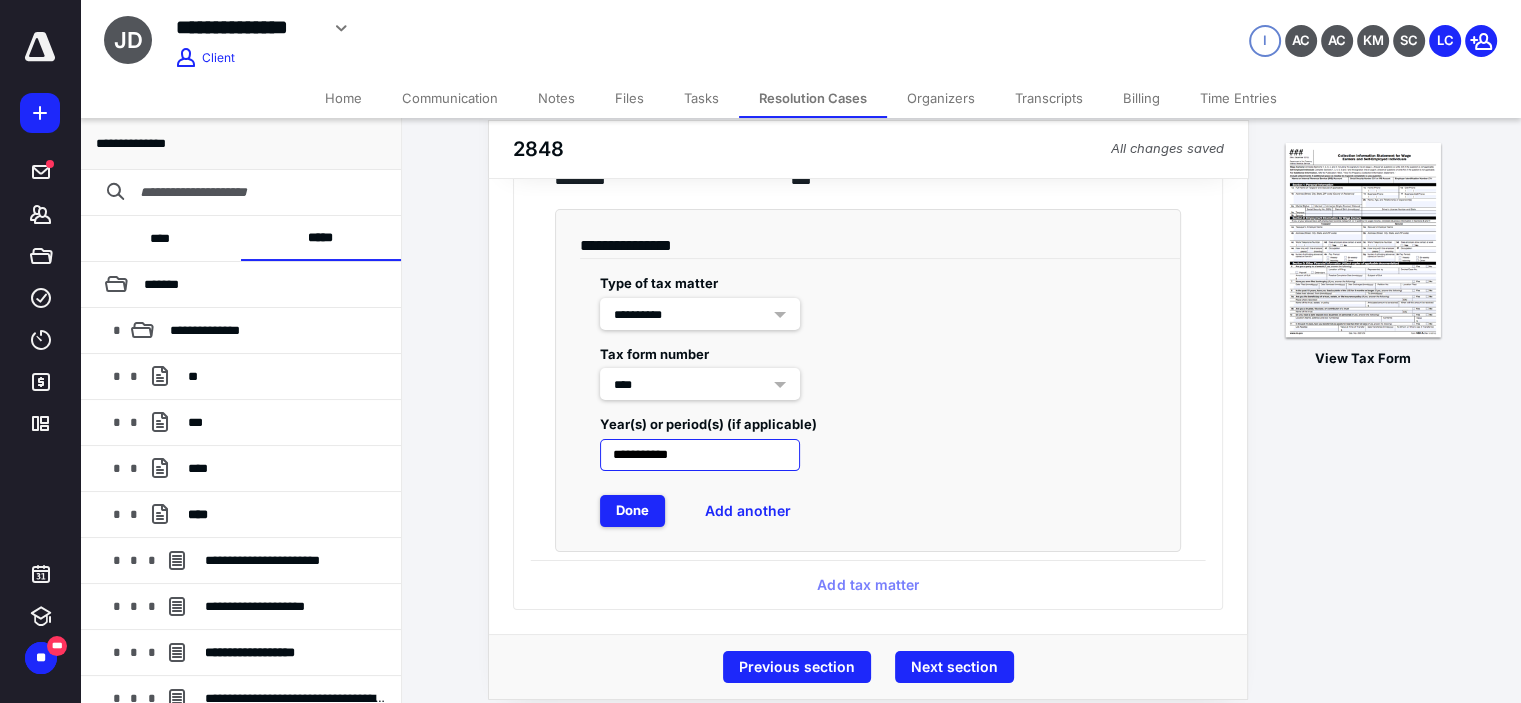 scroll, scrollTop: 240, scrollLeft: 0, axis: vertical 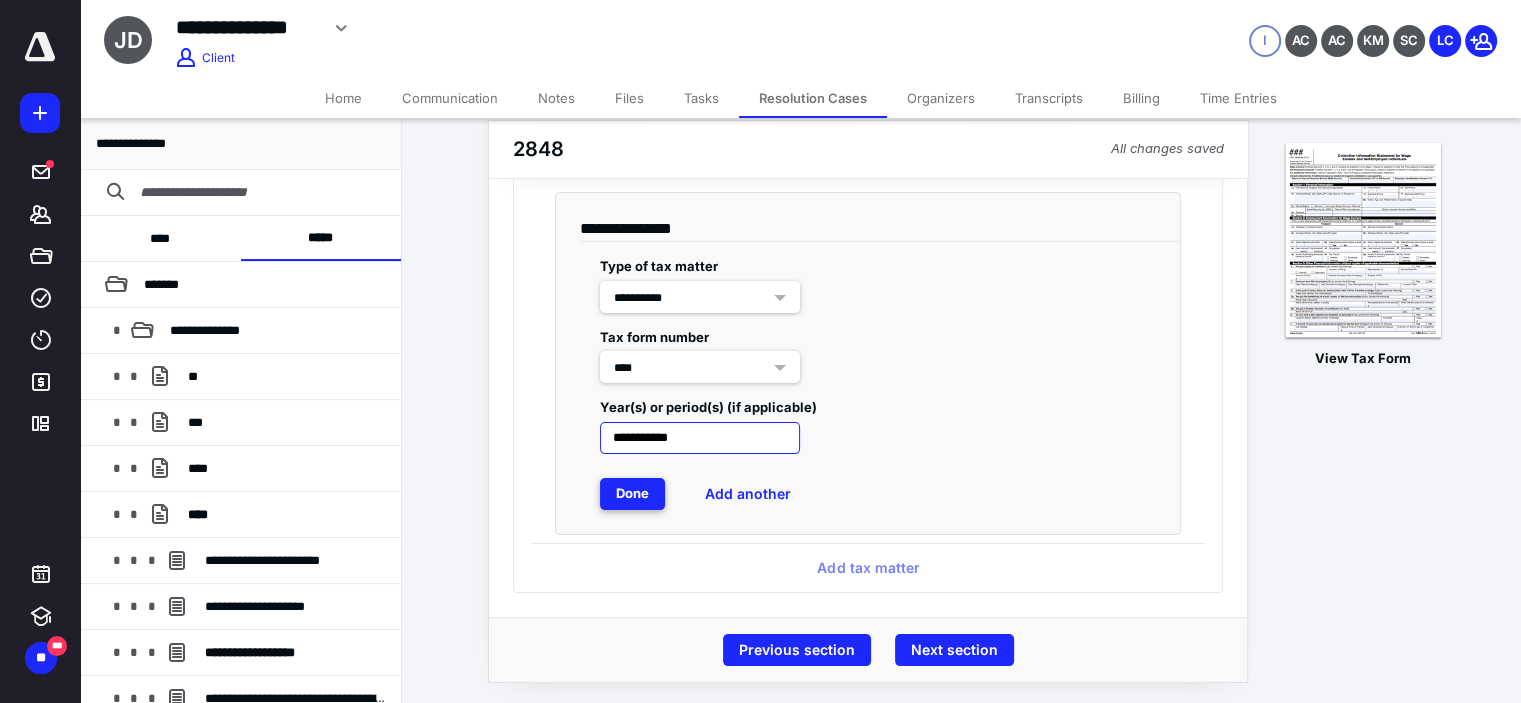 type on "**********" 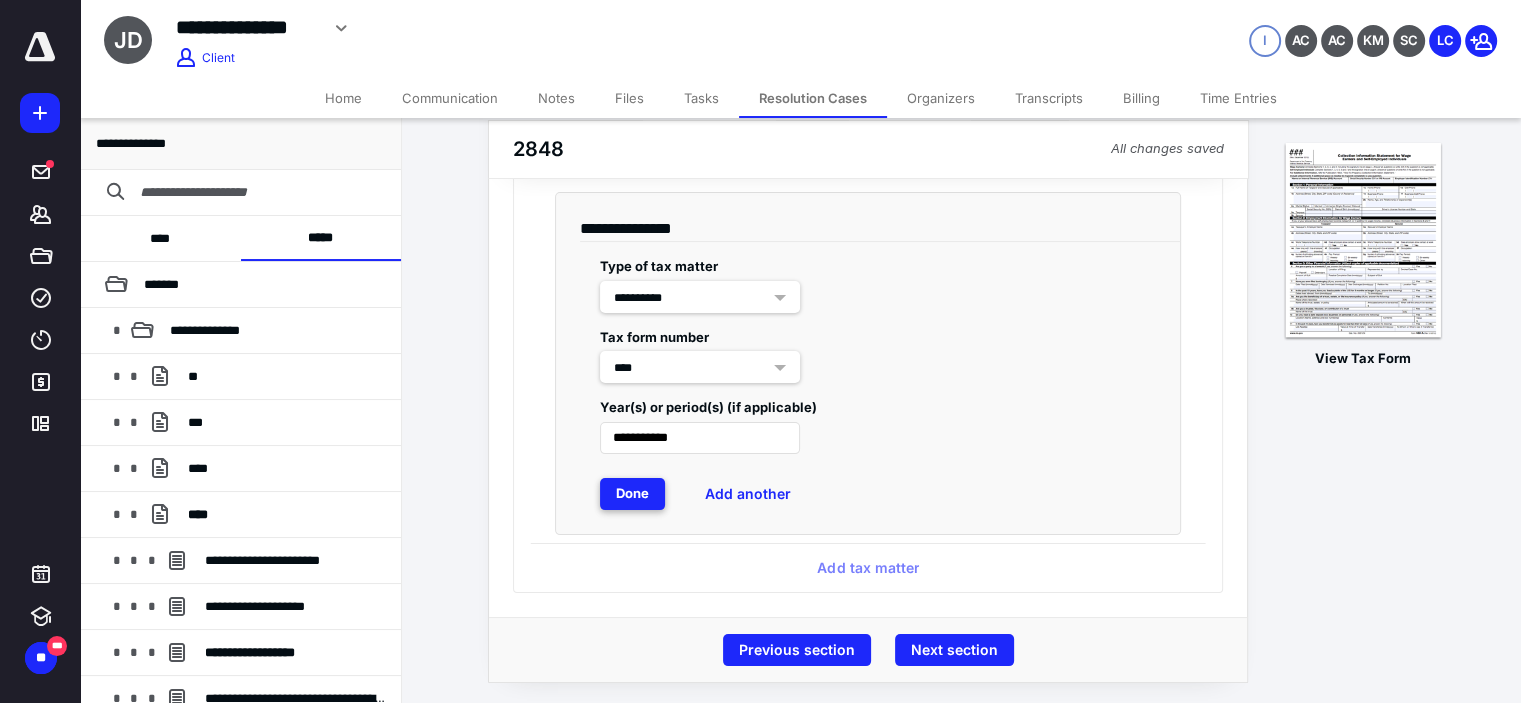 click on "Done" at bounding box center (632, 494) 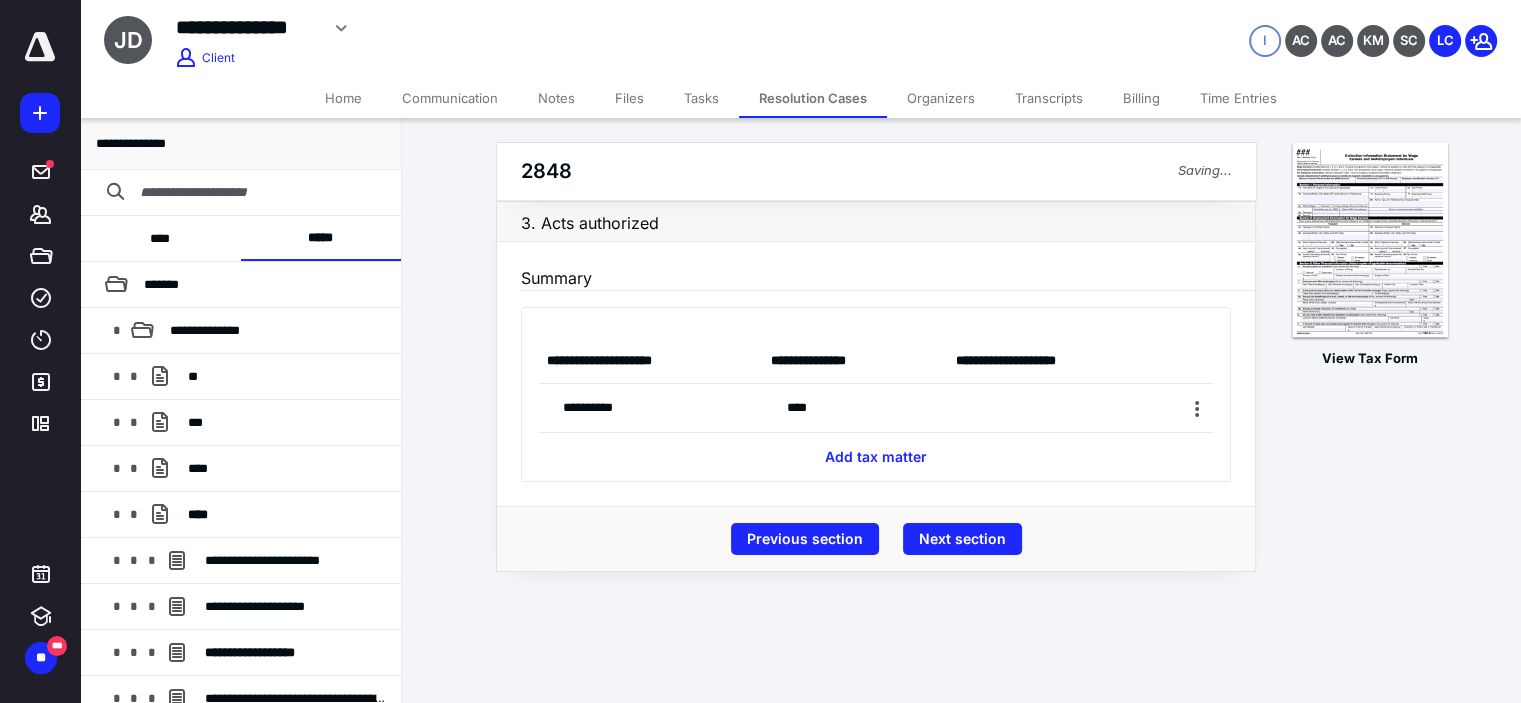 scroll, scrollTop: 0, scrollLeft: 0, axis: both 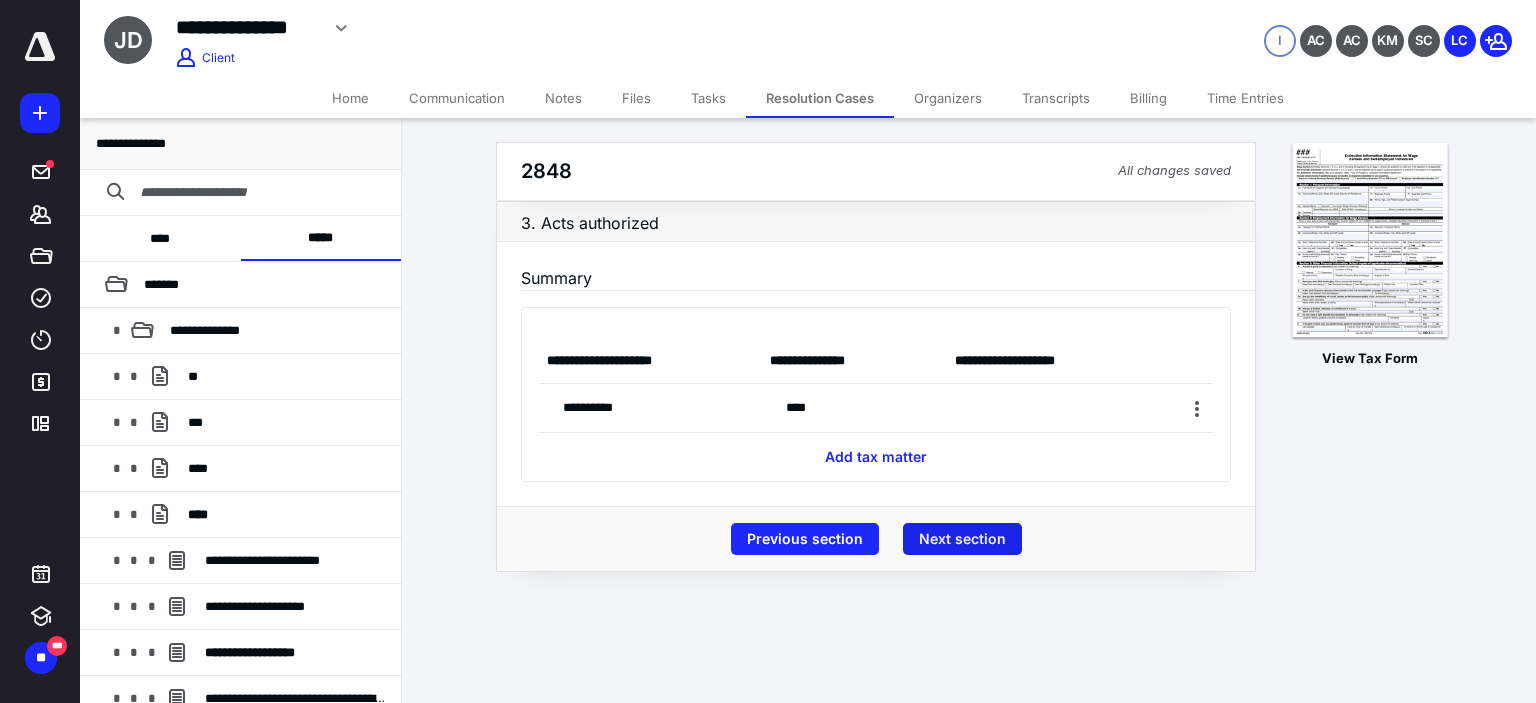 click on "Next section" at bounding box center [962, 539] 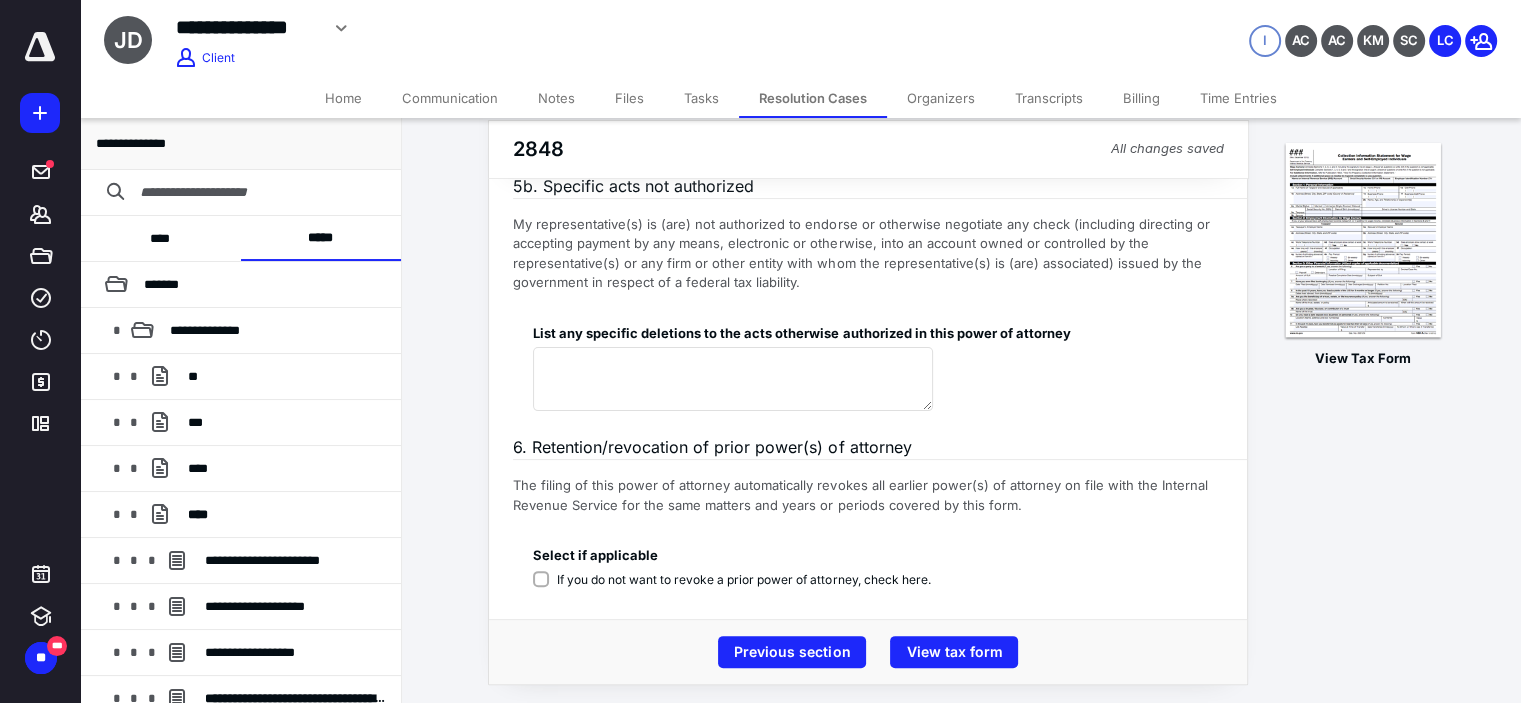 scroll, scrollTop: 415, scrollLeft: 0, axis: vertical 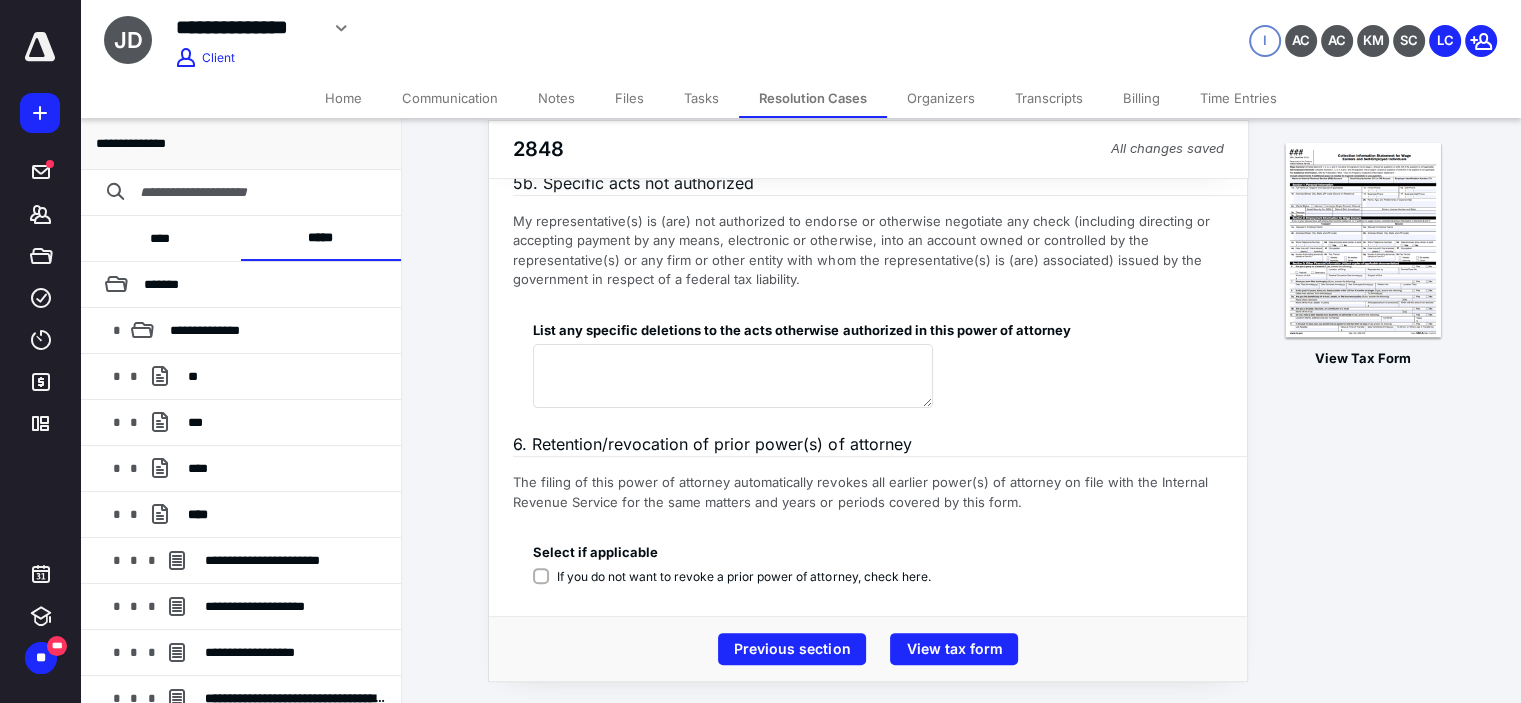 click on "If you do not want to revoke a prior power of attorney, check here." at bounding box center [743, 577] 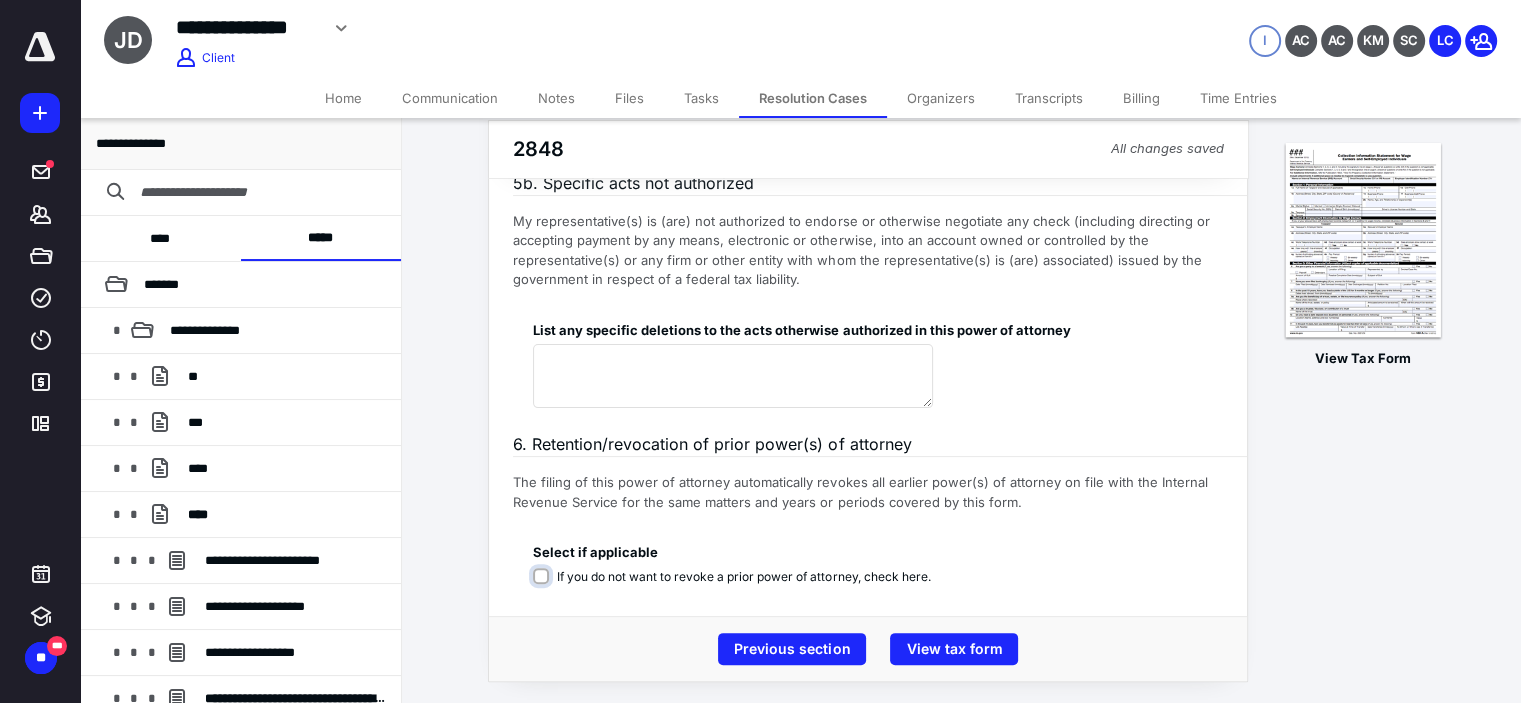 click on "If you do not want to revoke a prior power of attorney, check here." at bounding box center [735, 587] 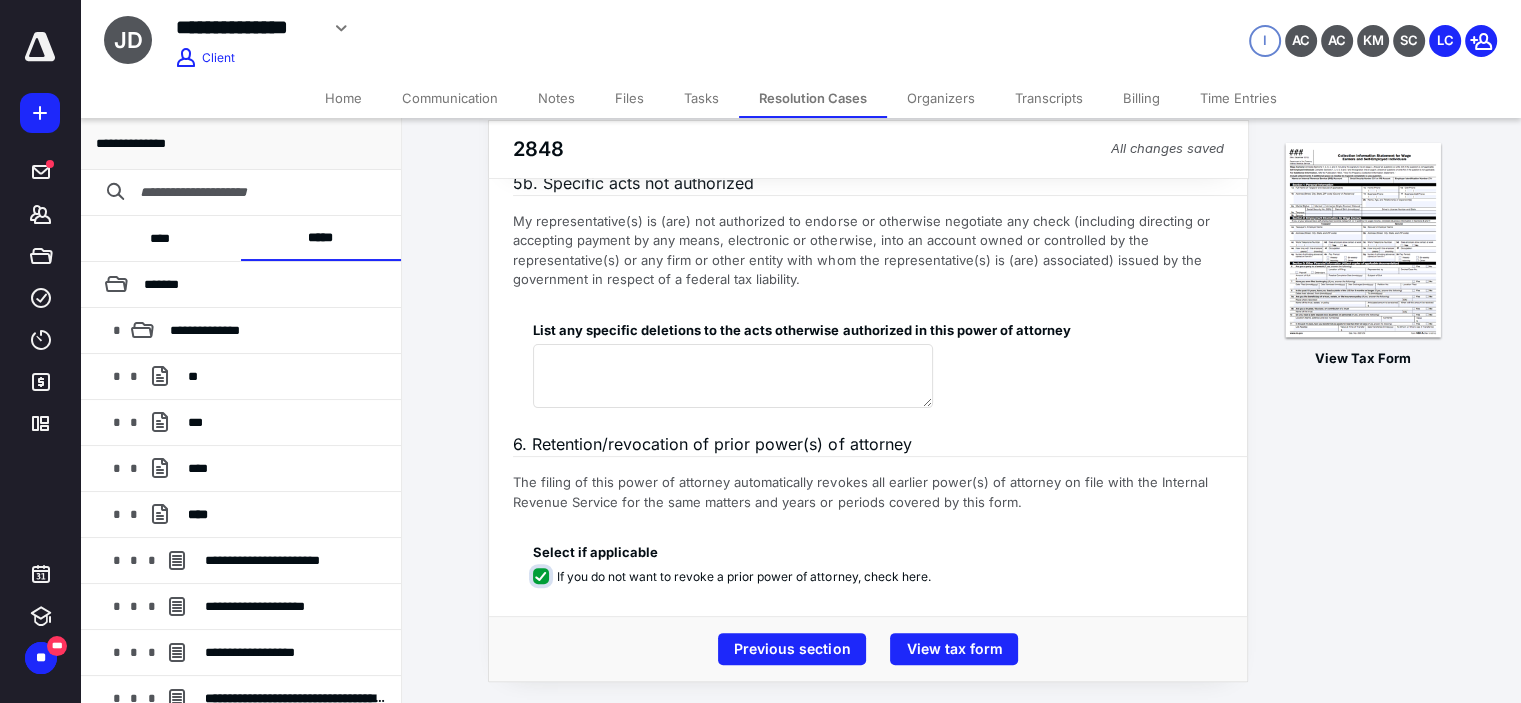 checkbox on "****" 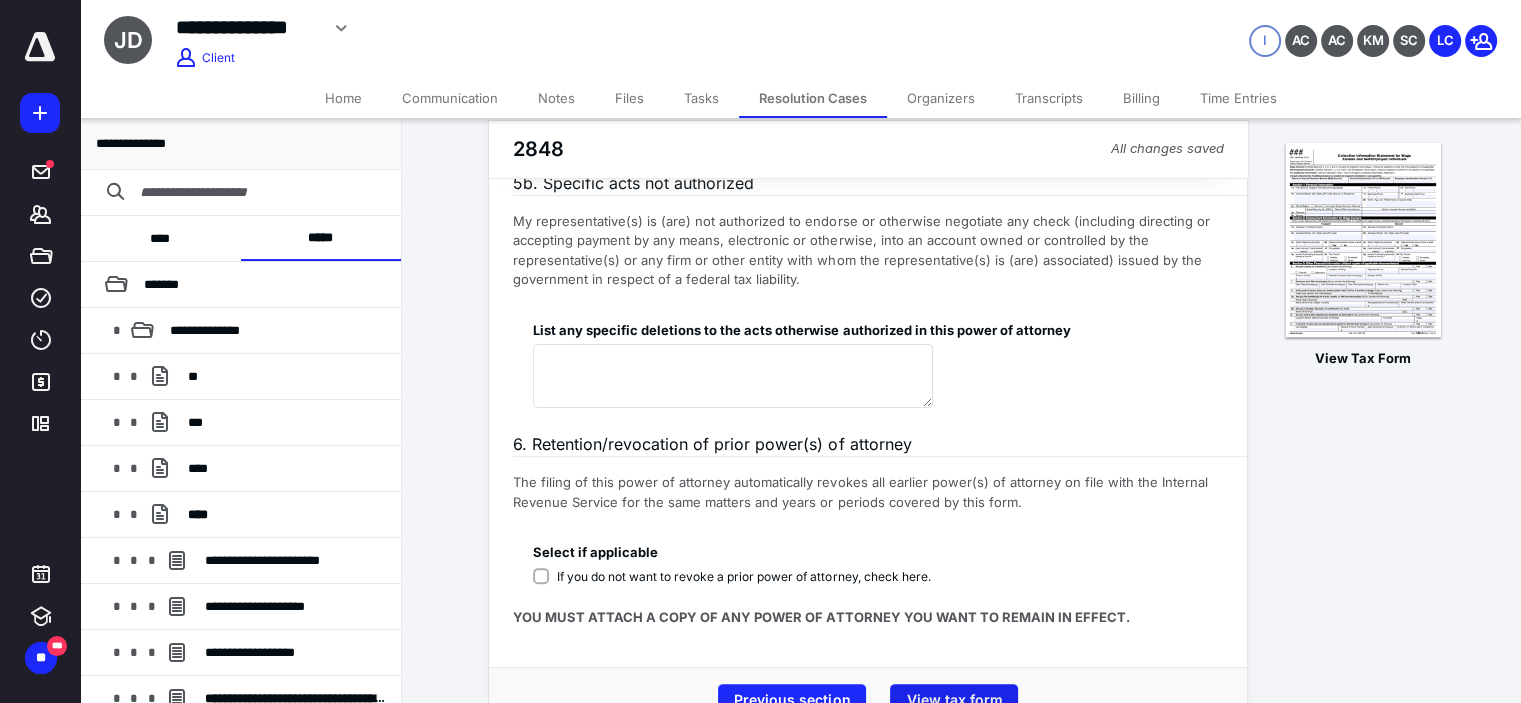 click on "View tax form" at bounding box center [954, 700] 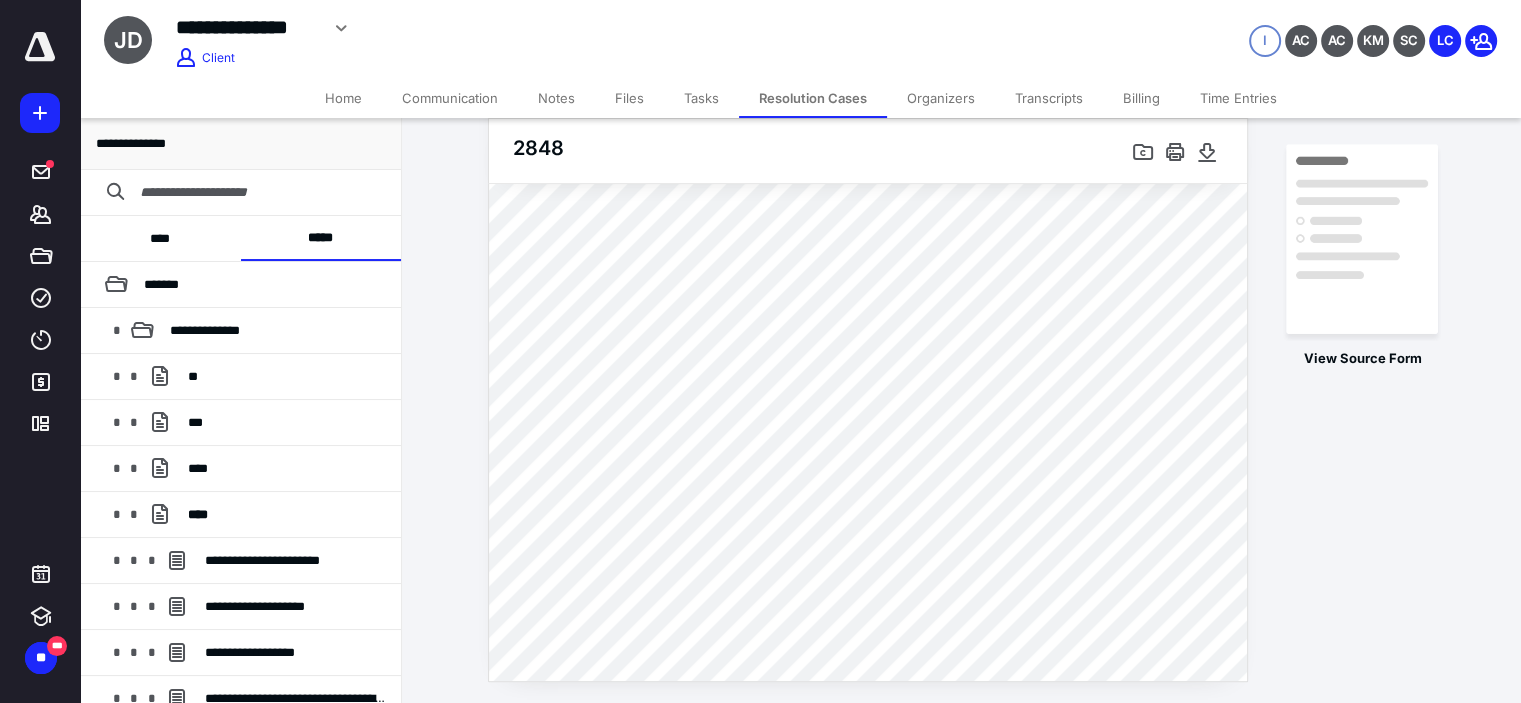 scroll, scrollTop: 433, scrollLeft: 0, axis: vertical 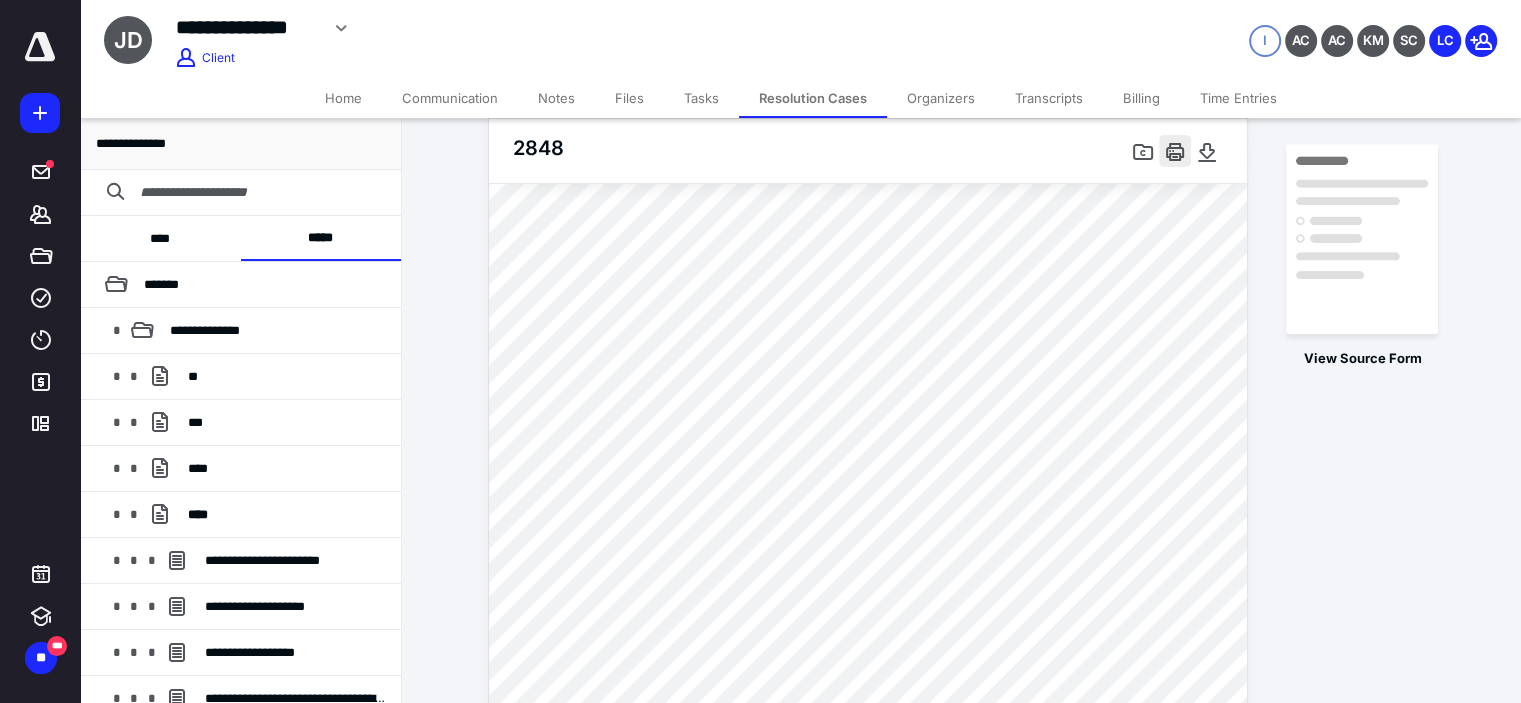 click at bounding box center [1175, 151] 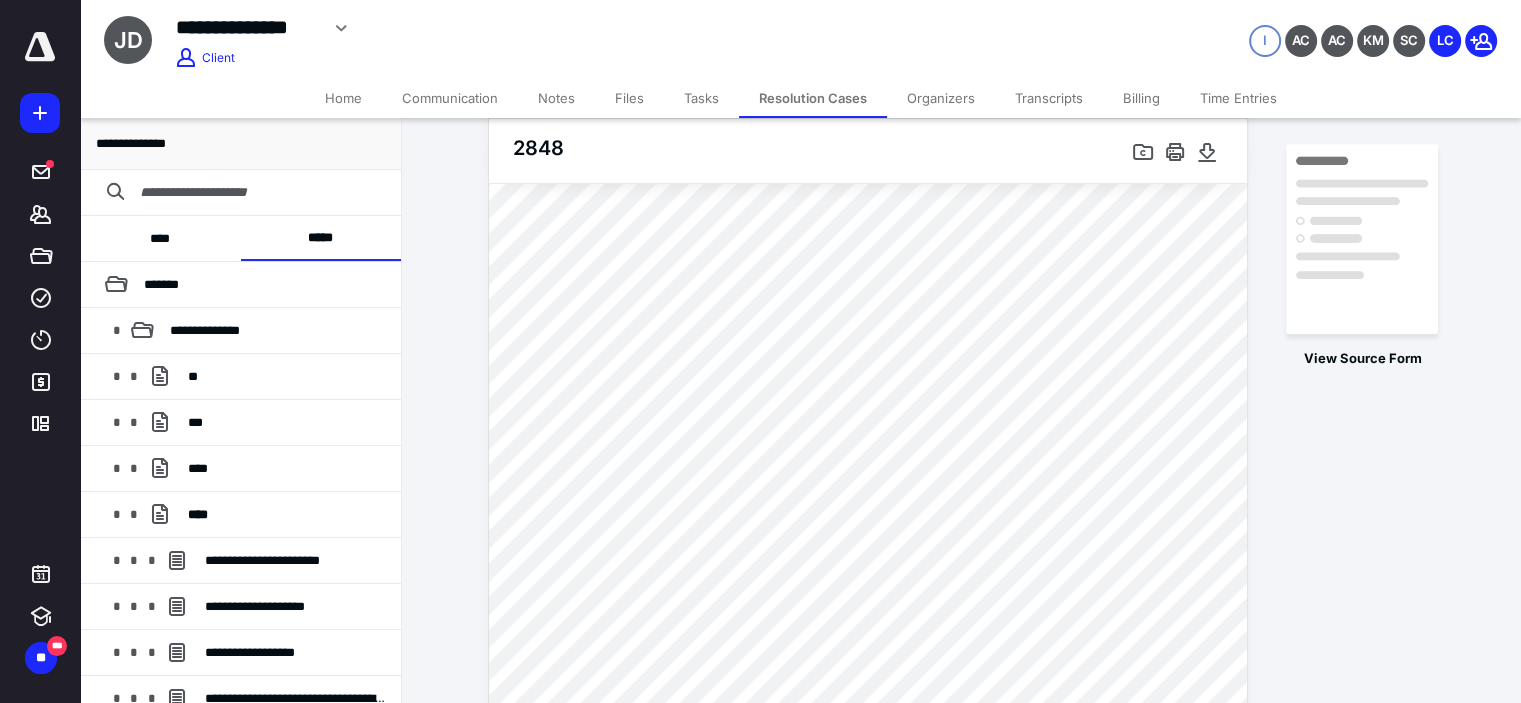 click on "Resolution Cases" at bounding box center (813, 98) 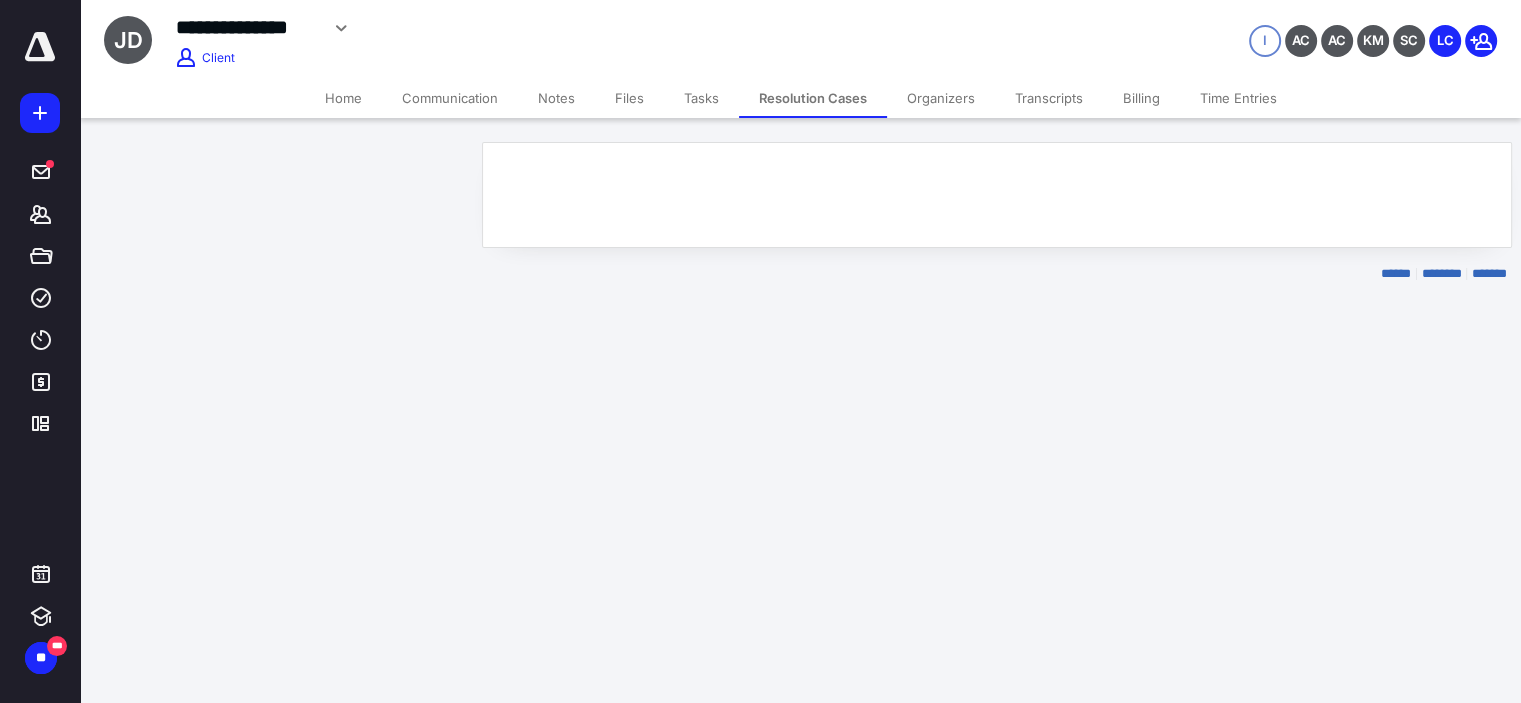 scroll, scrollTop: 0, scrollLeft: 0, axis: both 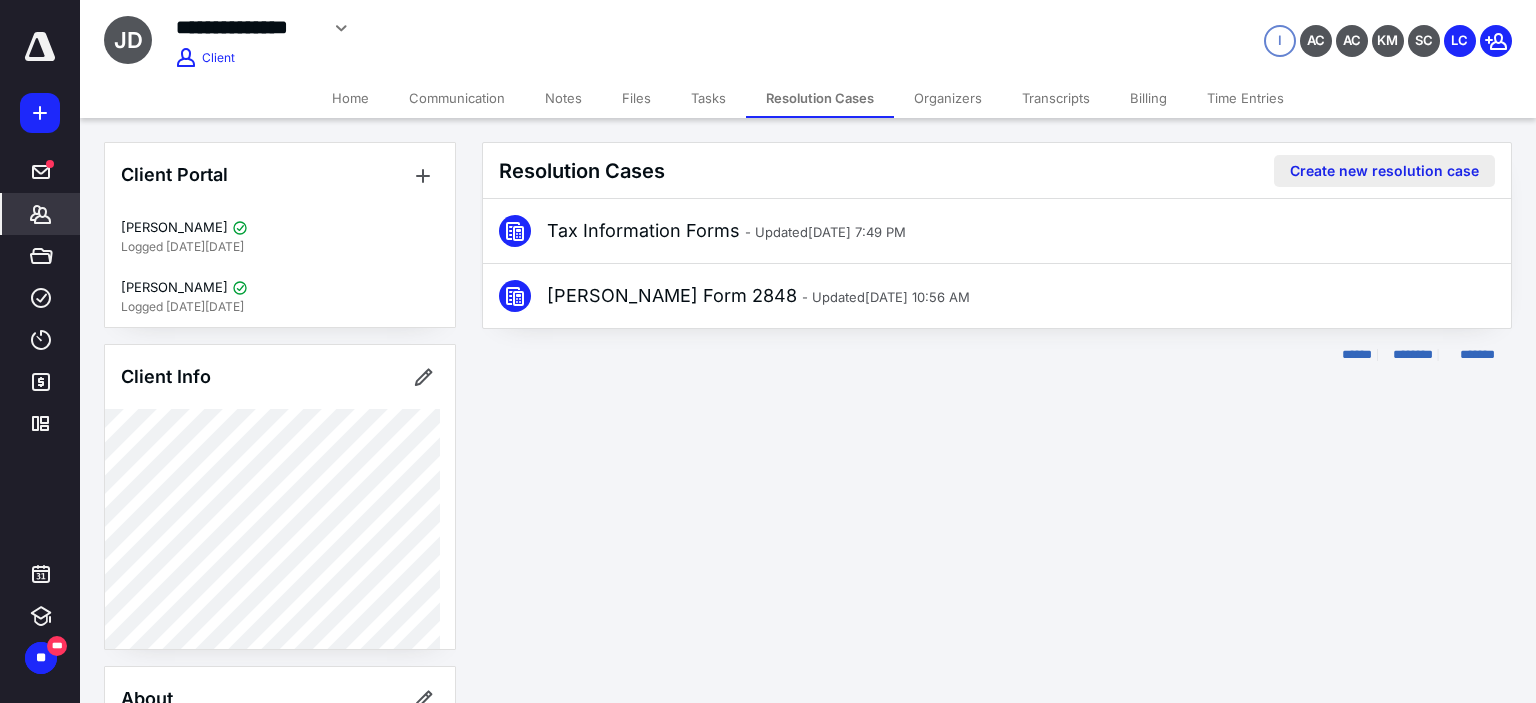 click on "Create new resolution case" at bounding box center (1384, 171) 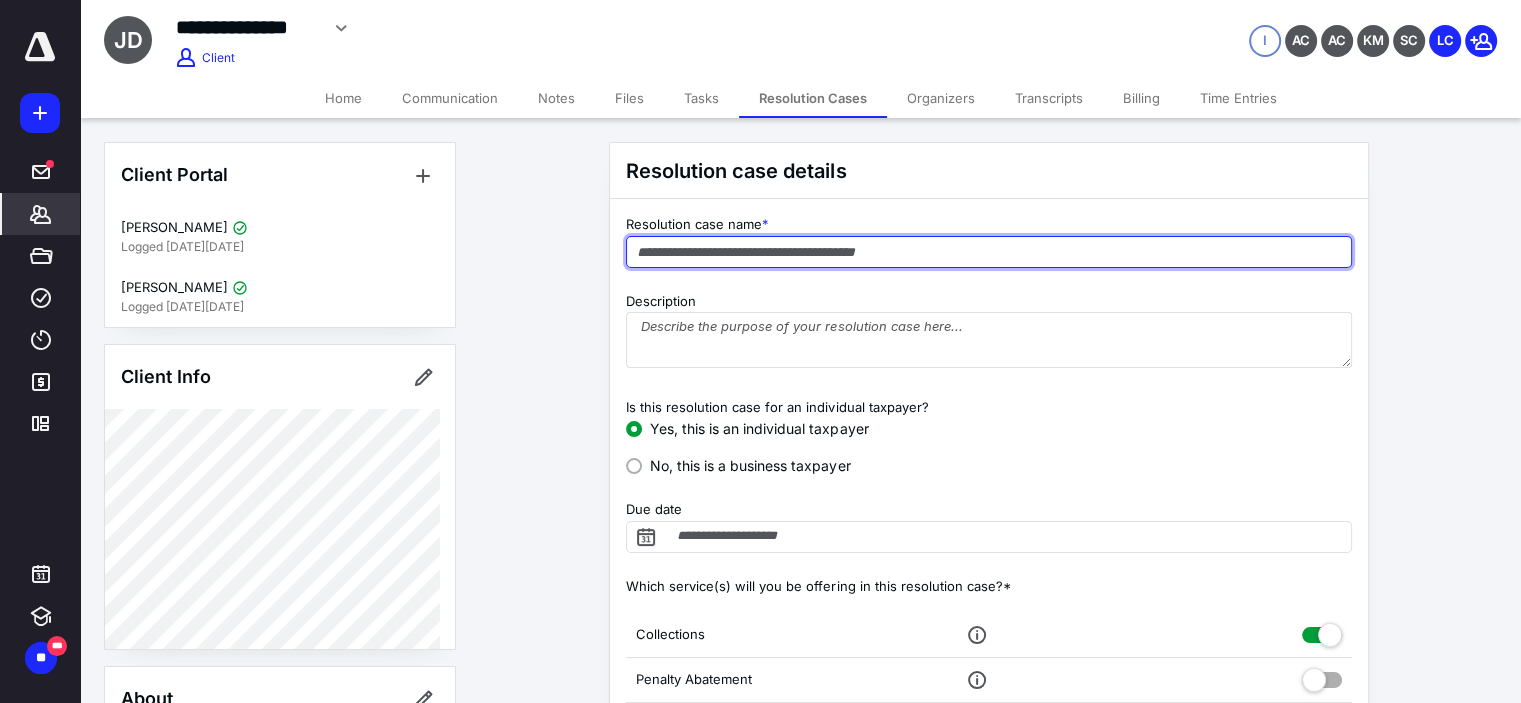 click at bounding box center [989, 252] 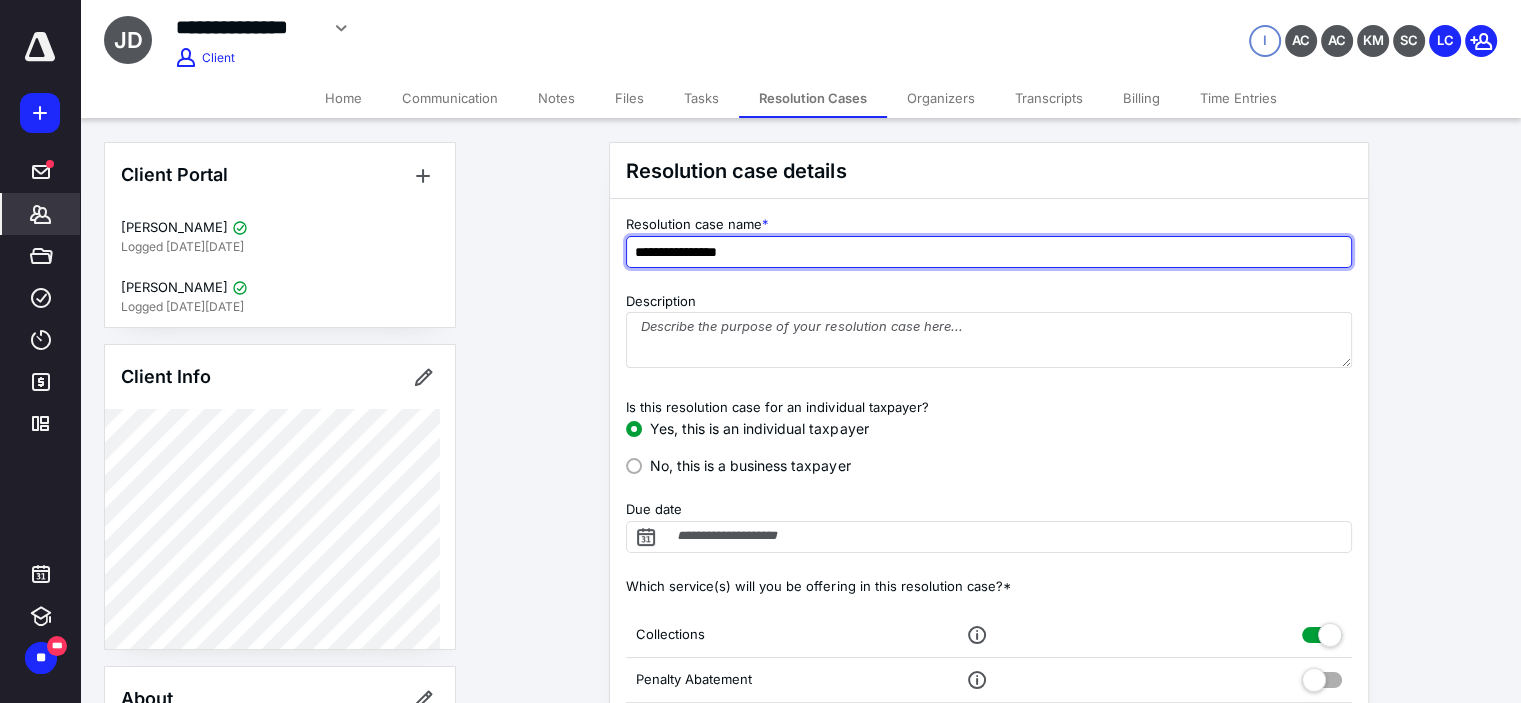 type on "**********" 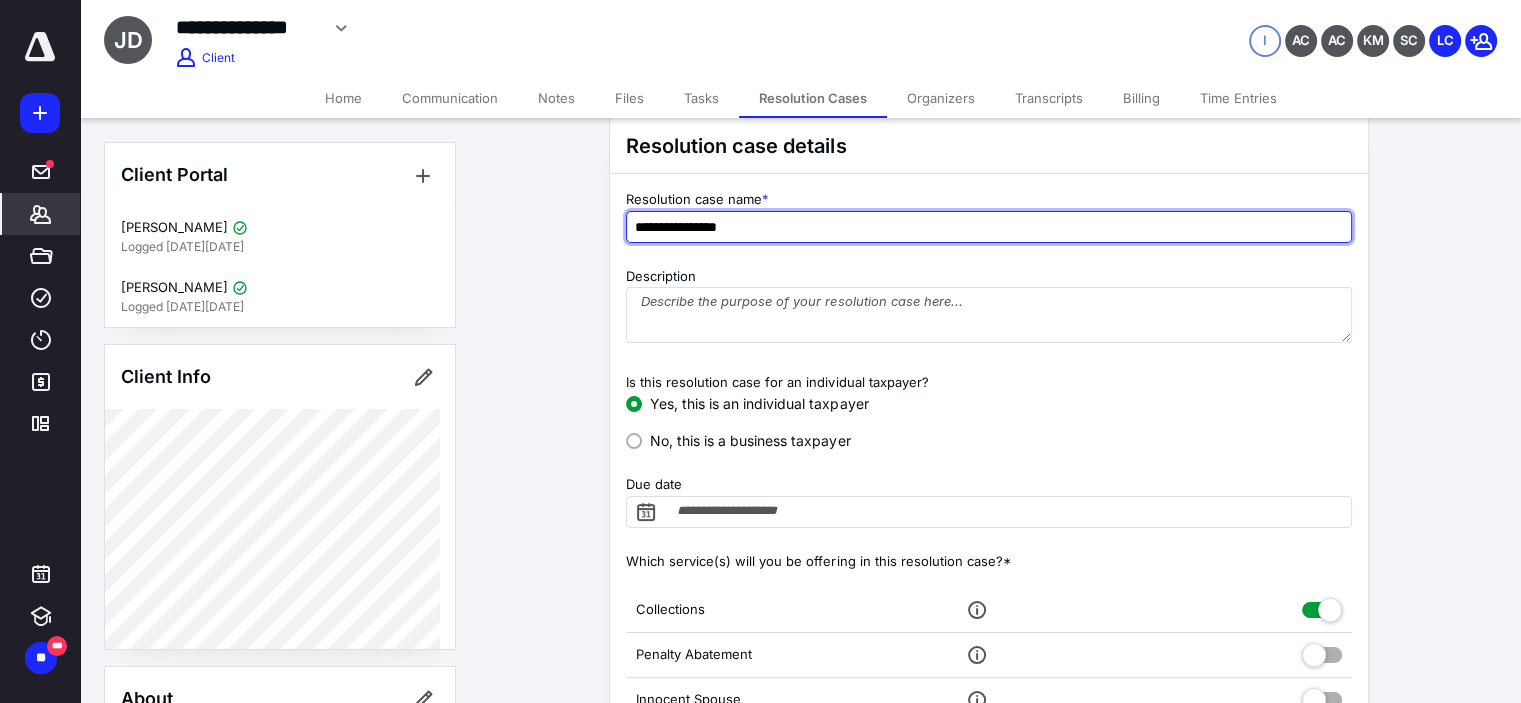 scroll, scrollTop: 100, scrollLeft: 0, axis: vertical 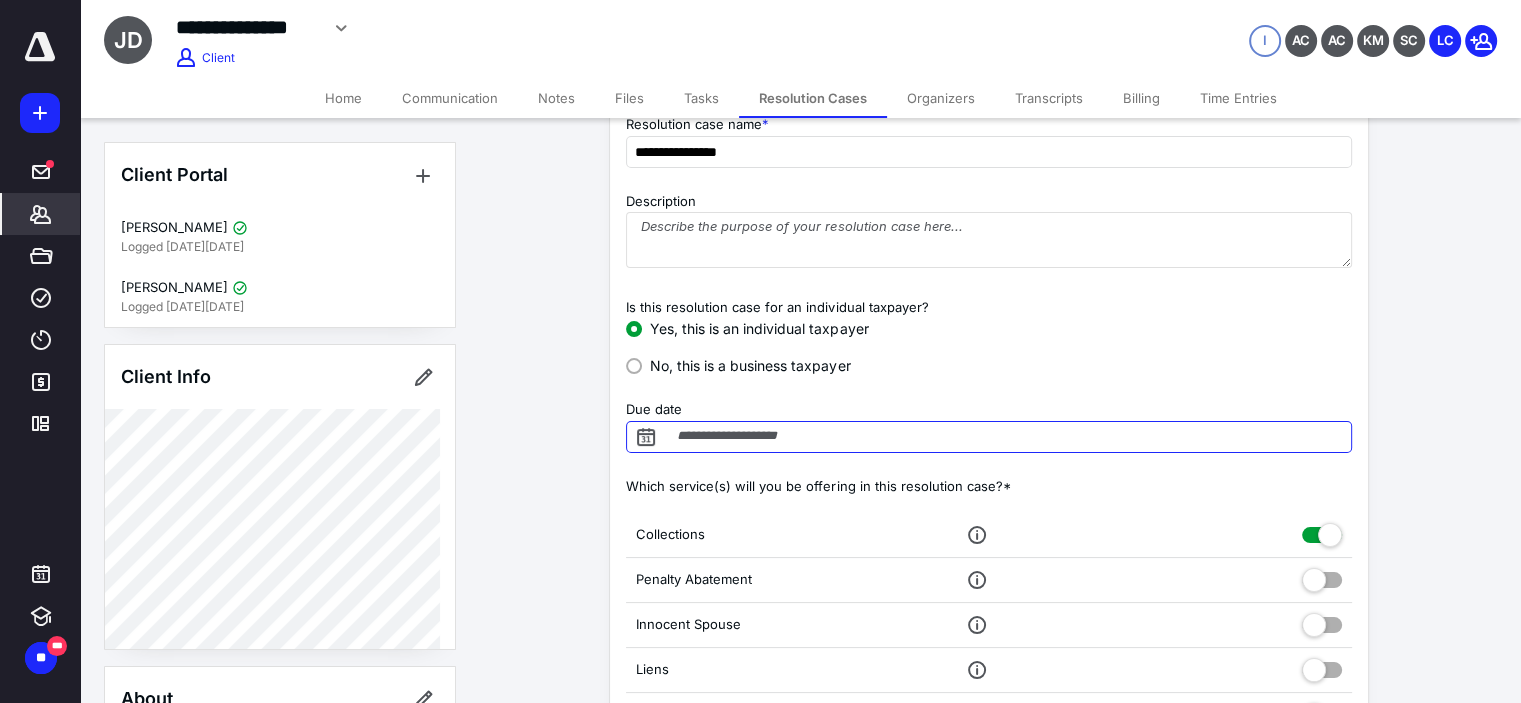 click on "Due date" at bounding box center [989, 437] 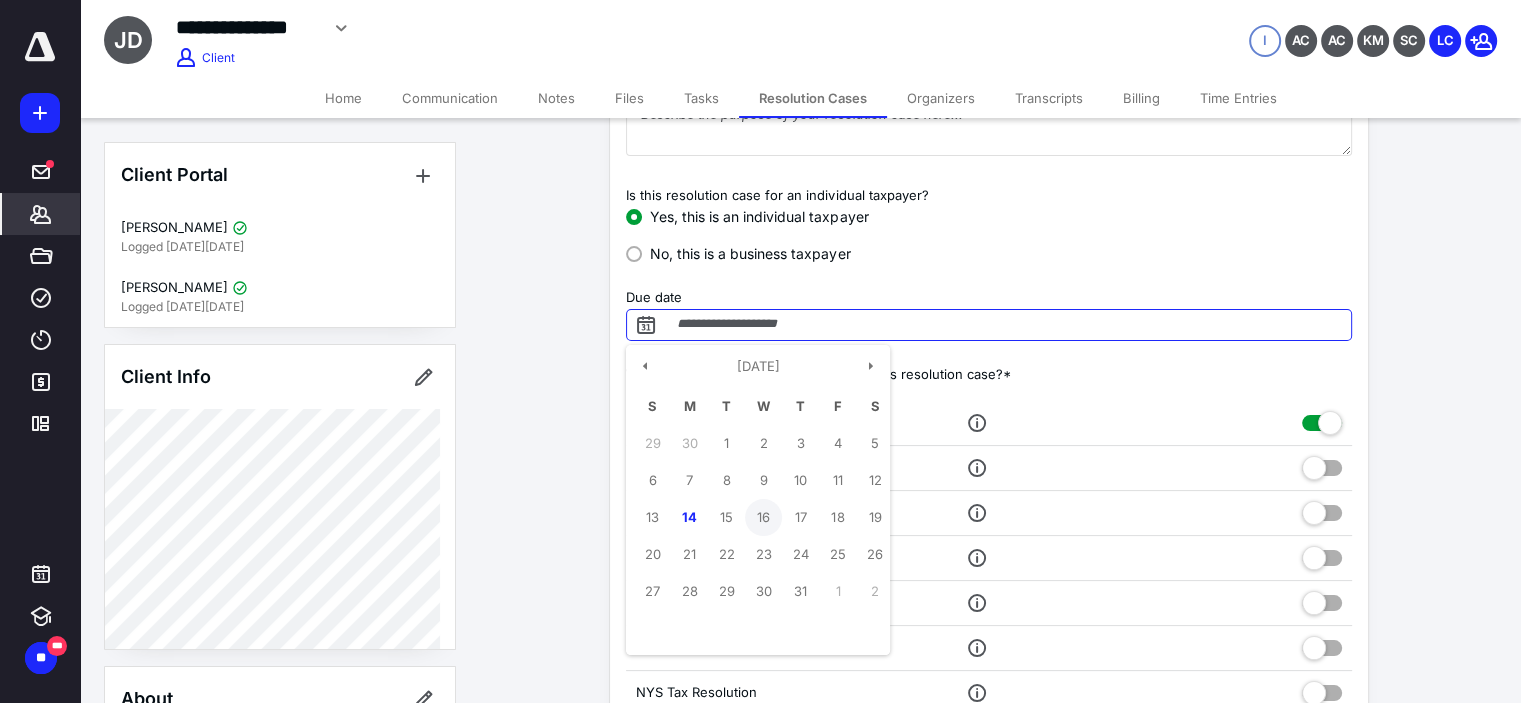scroll, scrollTop: 233, scrollLeft: 0, axis: vertical 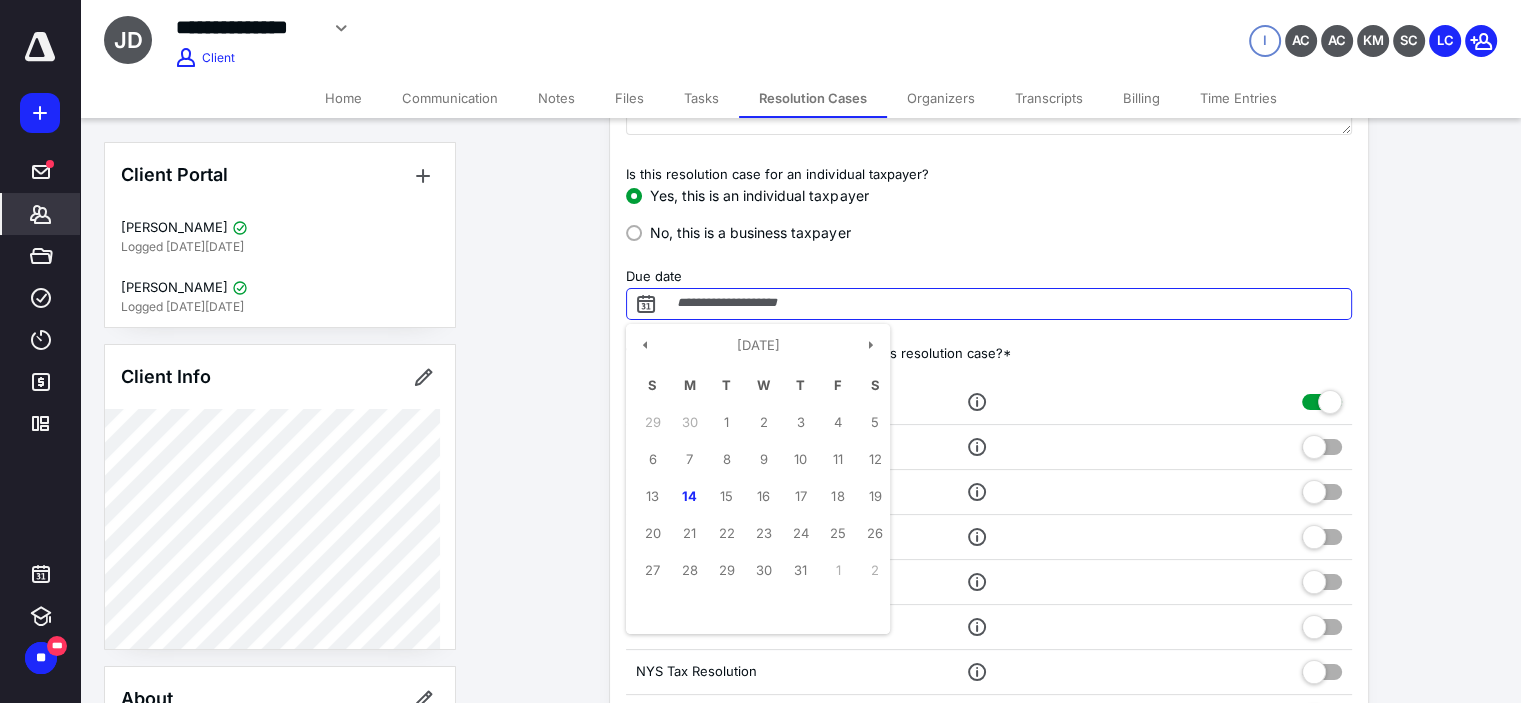 drag, startPoint x: 793, startPoint y: 567, endPoint x: 830, endPoint y: 557, distance: 38.327538 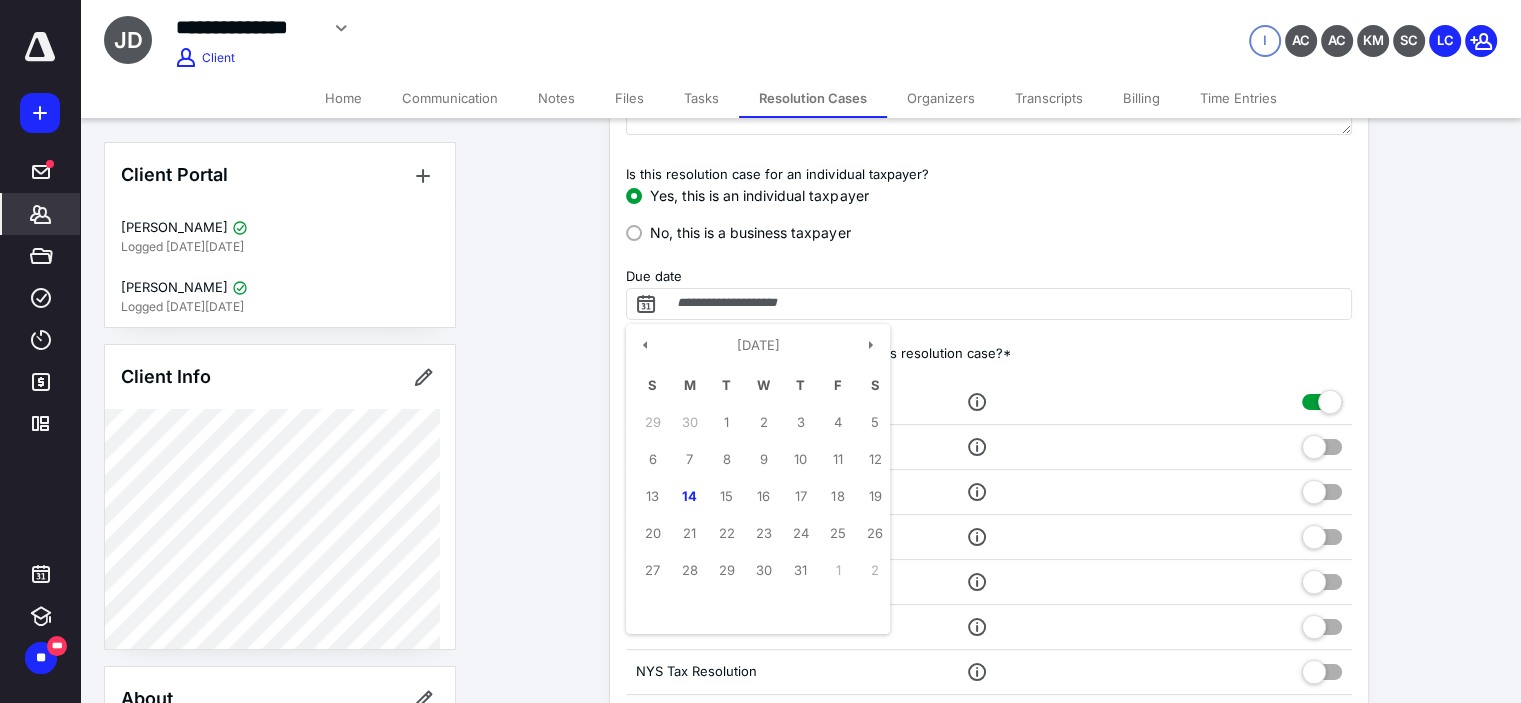 type on "**********" 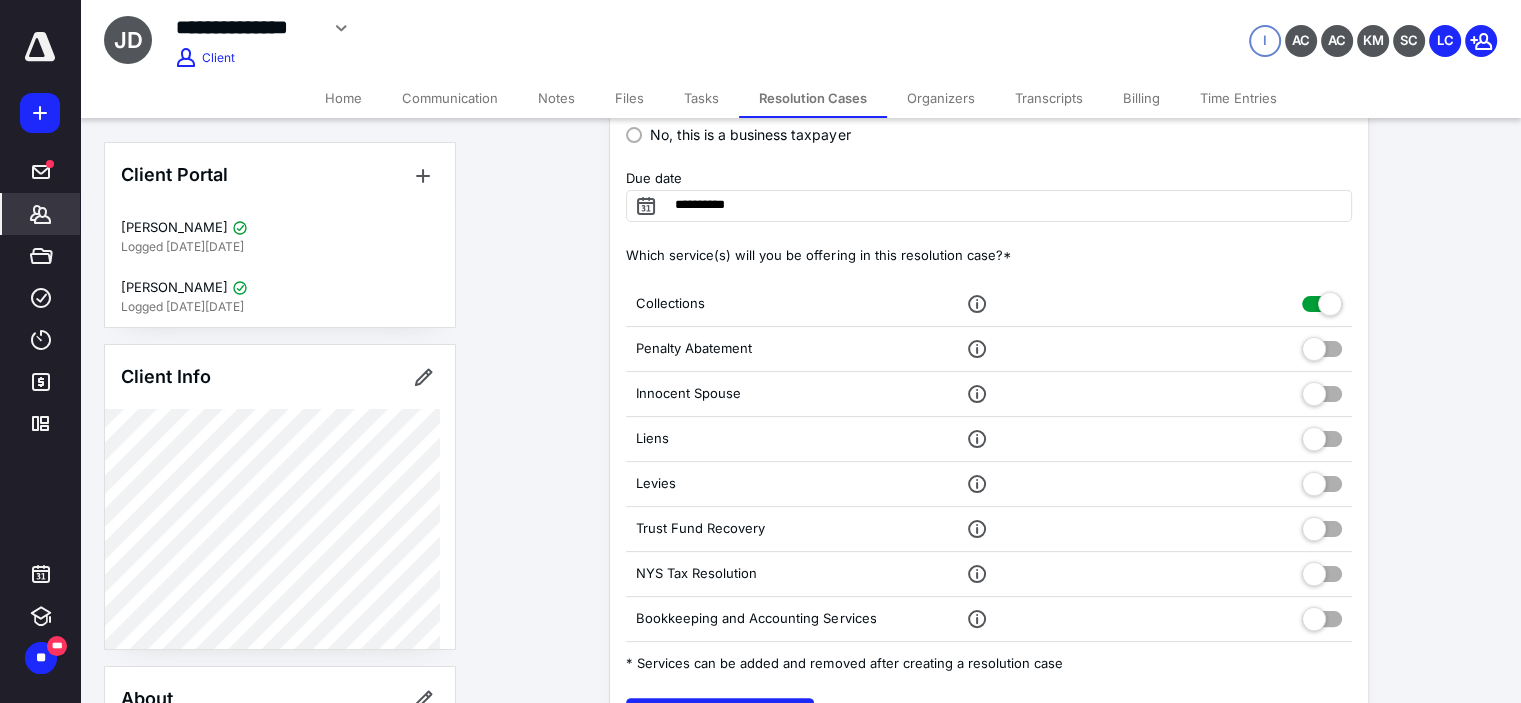 scroll, scrollTop: 333, scrollLeft: 0, axis: vertical 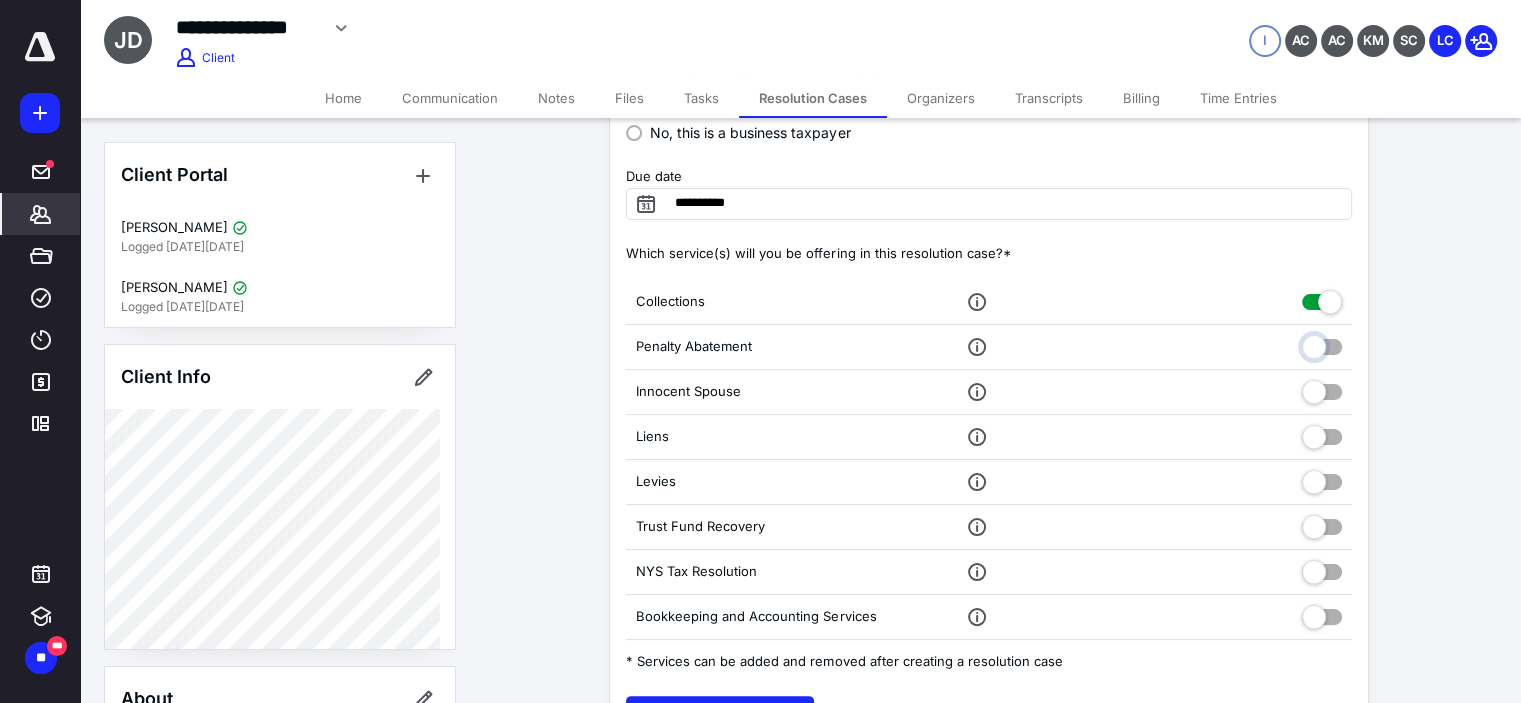 drag, startPoint x: 1320, startPoint y: 333, endPoint x: 1319, endPoint y: 375, distance: 42.0119 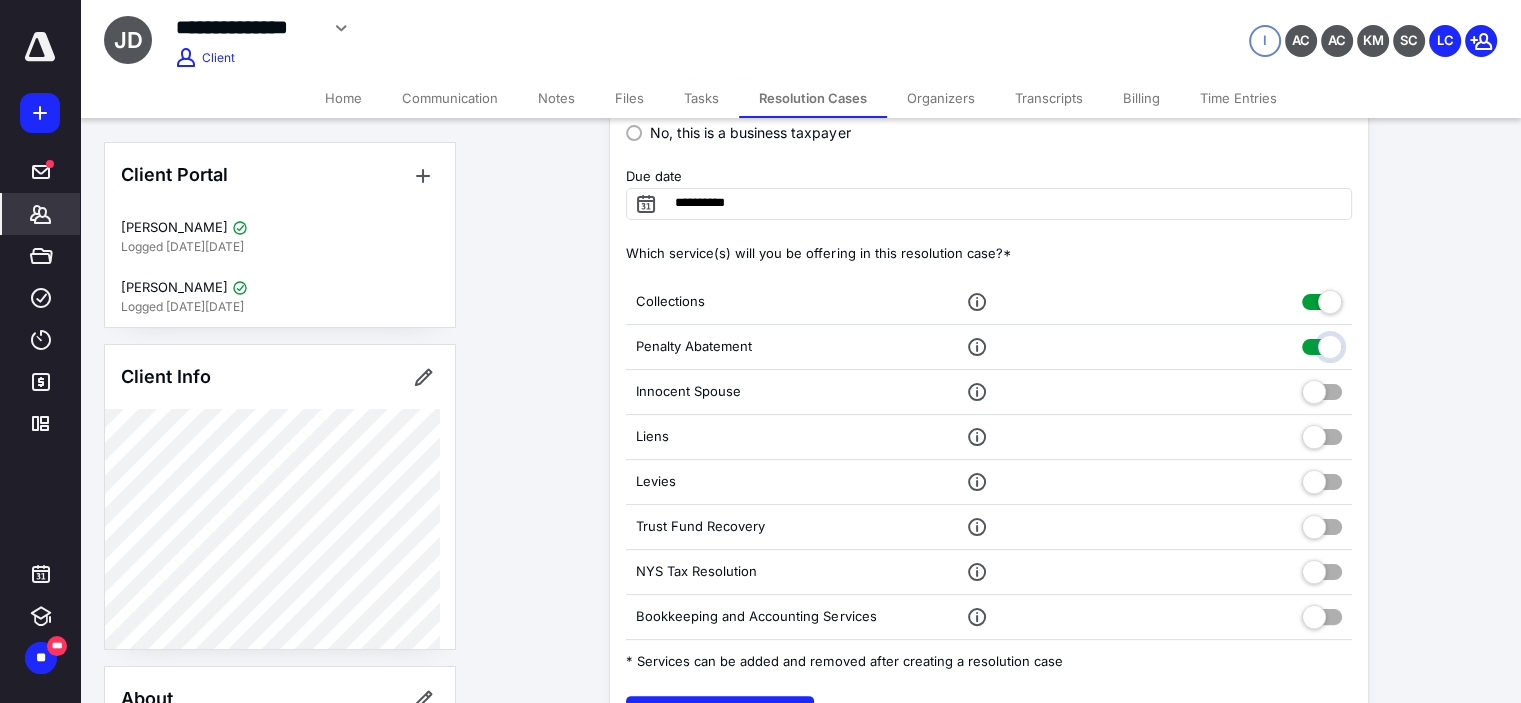 checkbox on "true" 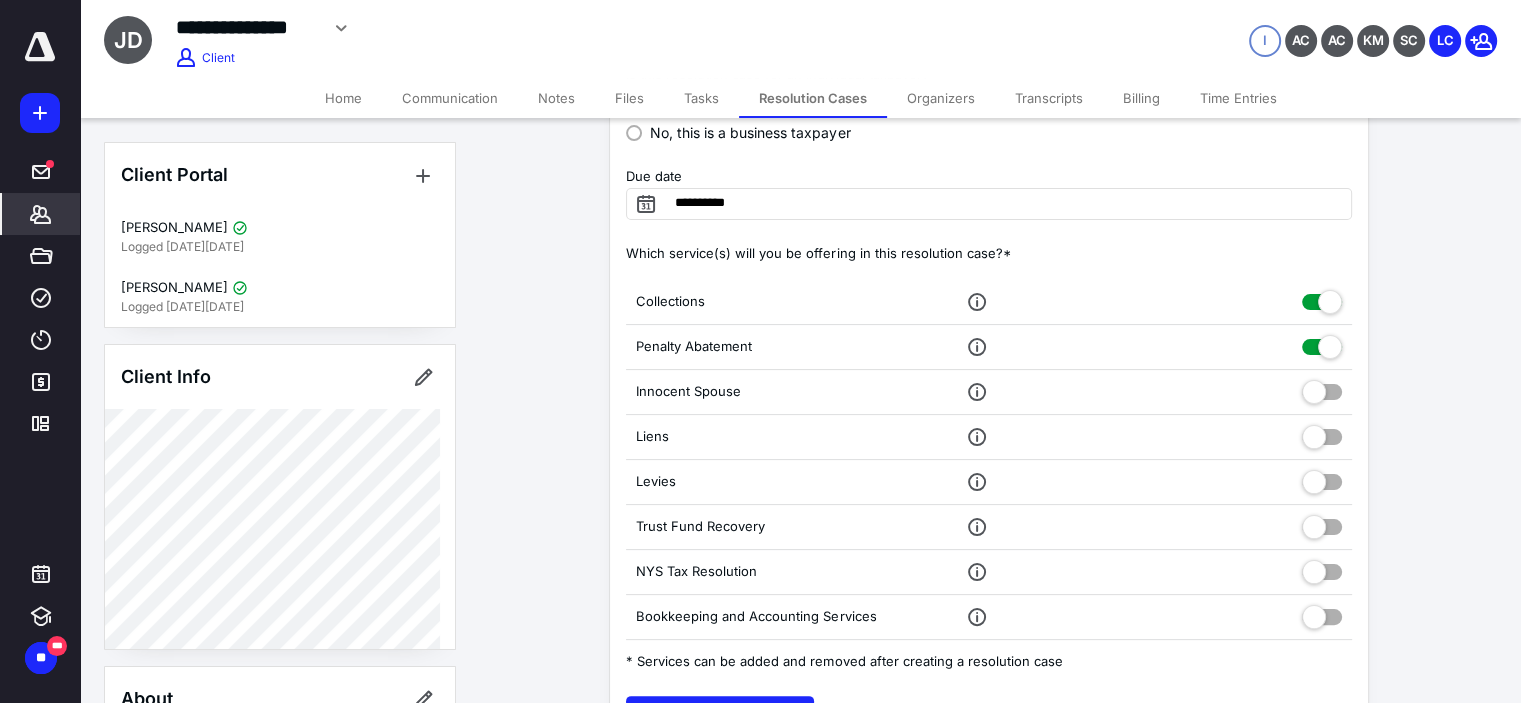click at bounding box center [1322, 392] 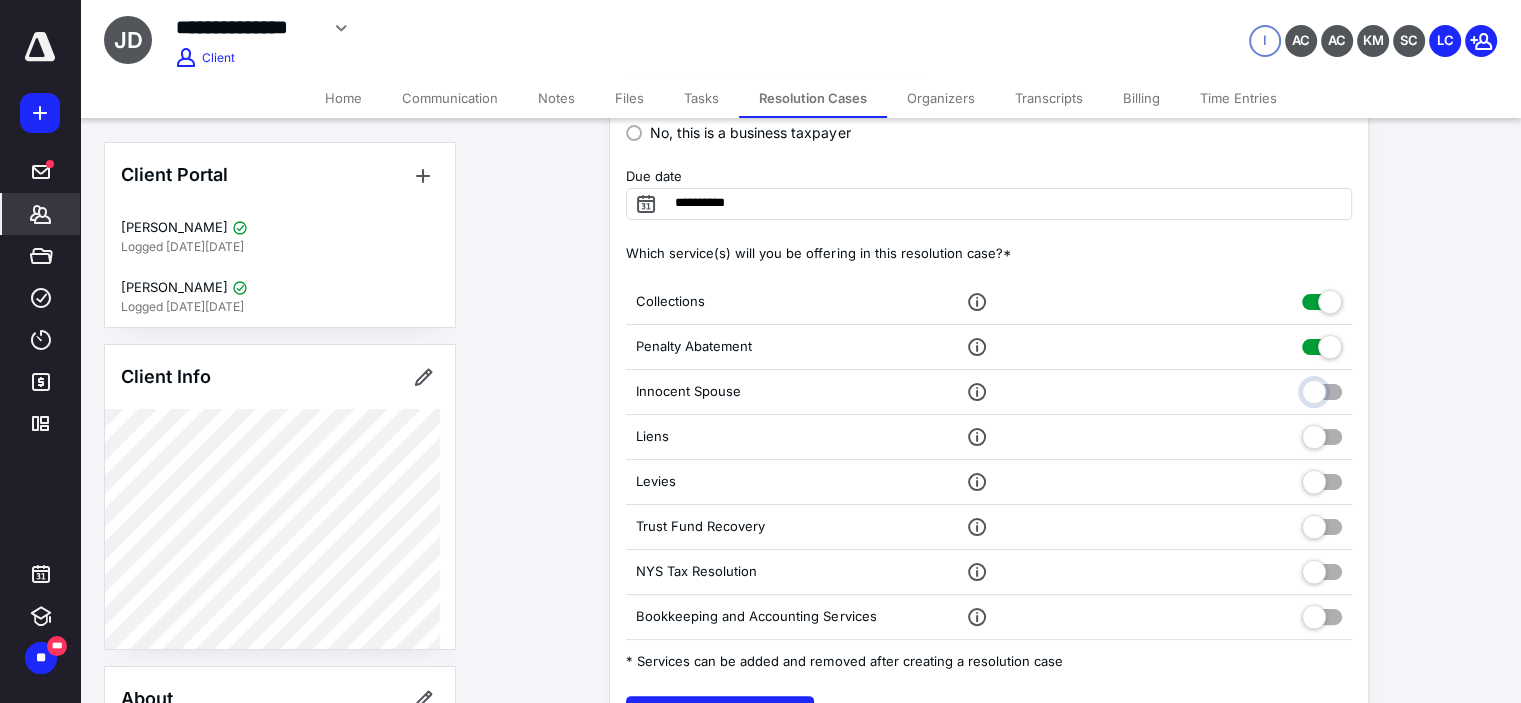 drag, startPoint x: 1319, startPoint y: 393, endPoint x: 1323, endPoint y: 432, distance: 39.20459 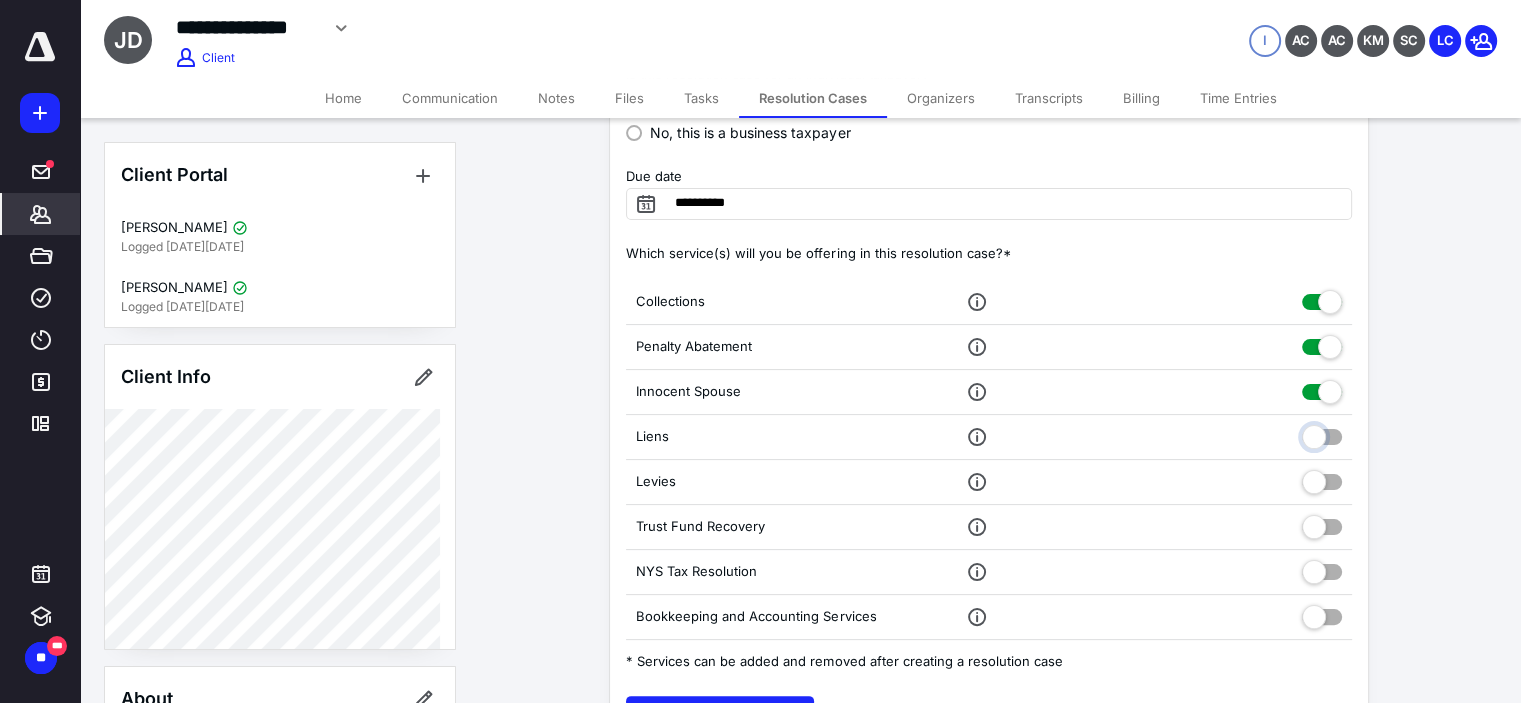click at bounding box center (1322, 434) 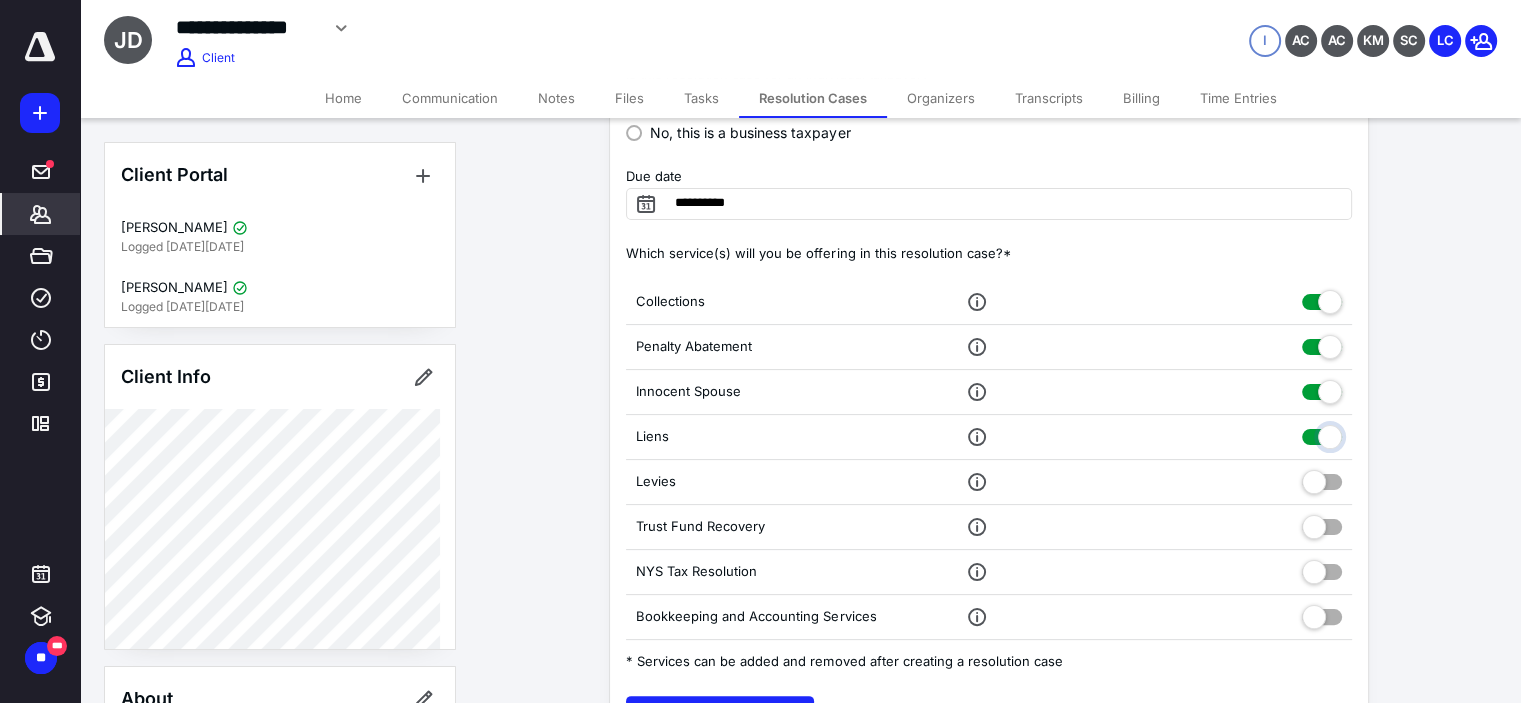 checkbox on "true" 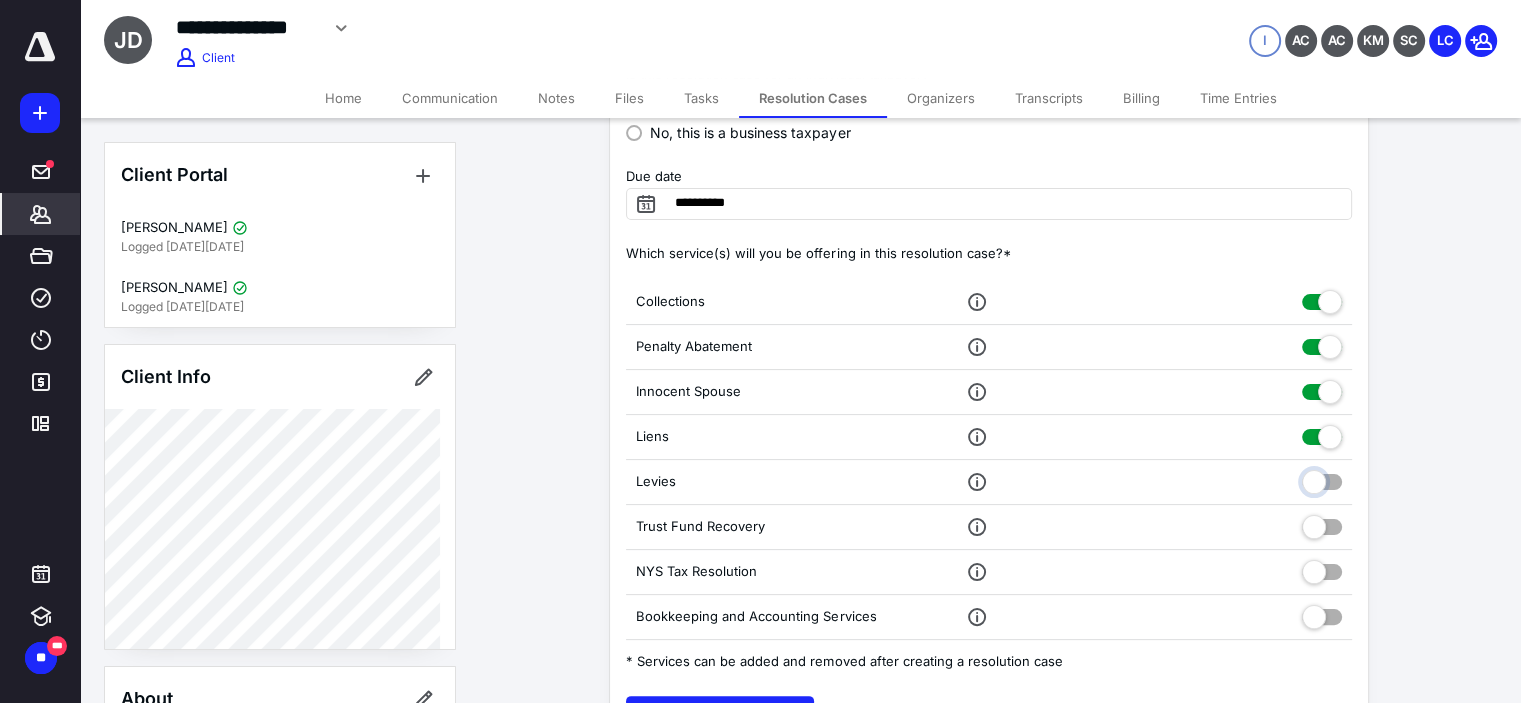drag, startPoint x: 1324, startPoint y: 469, endPoint x: 1324, endPoint y: 496, distance: 27 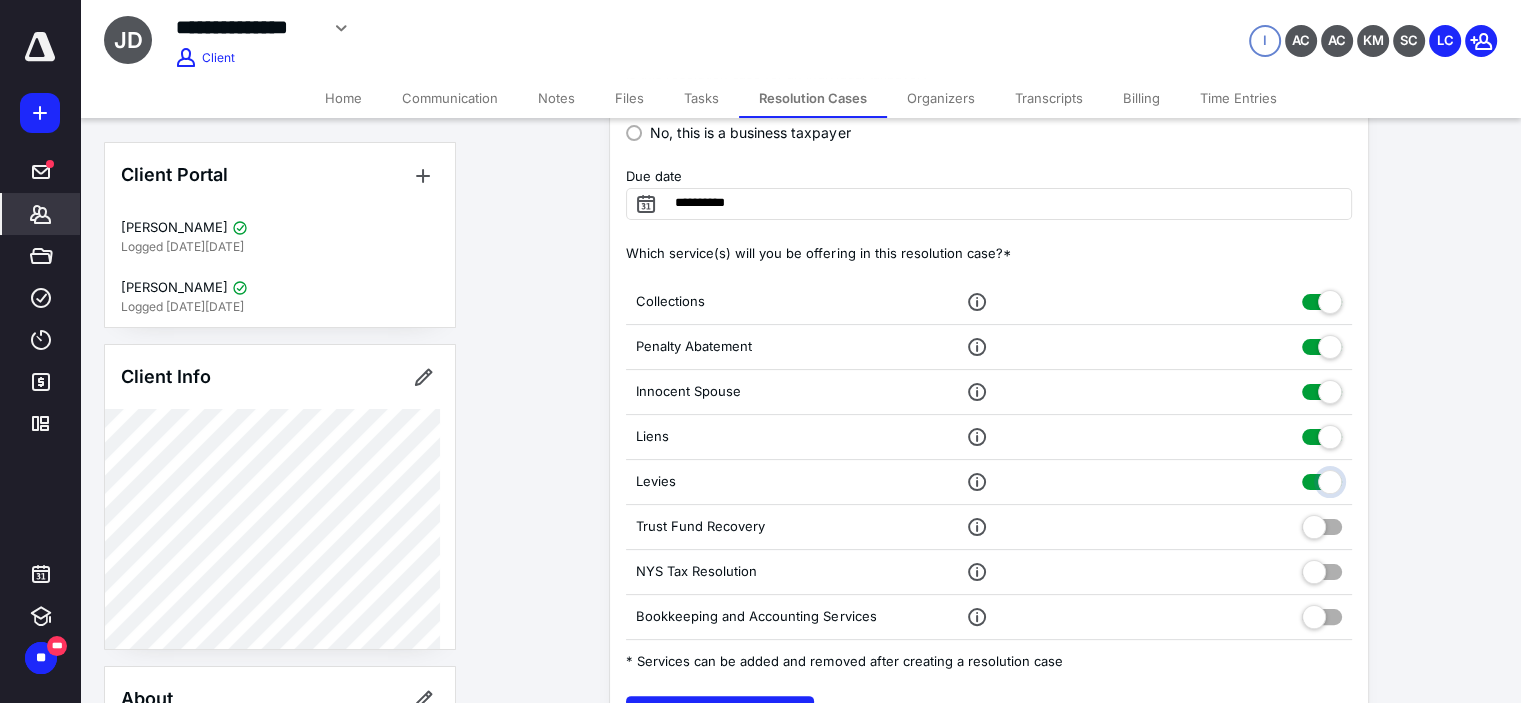 checkbox on "true" 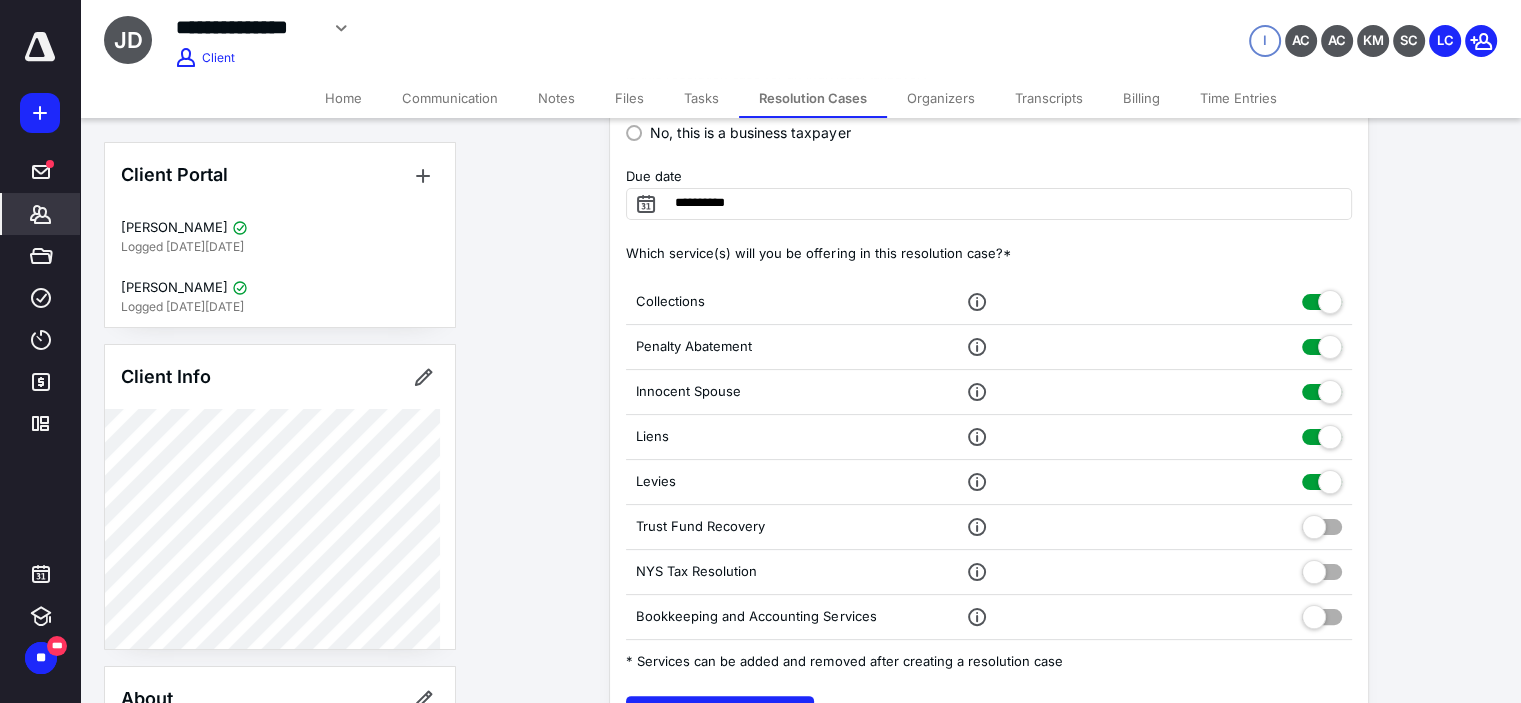 click at bounding box center [1322, 523] 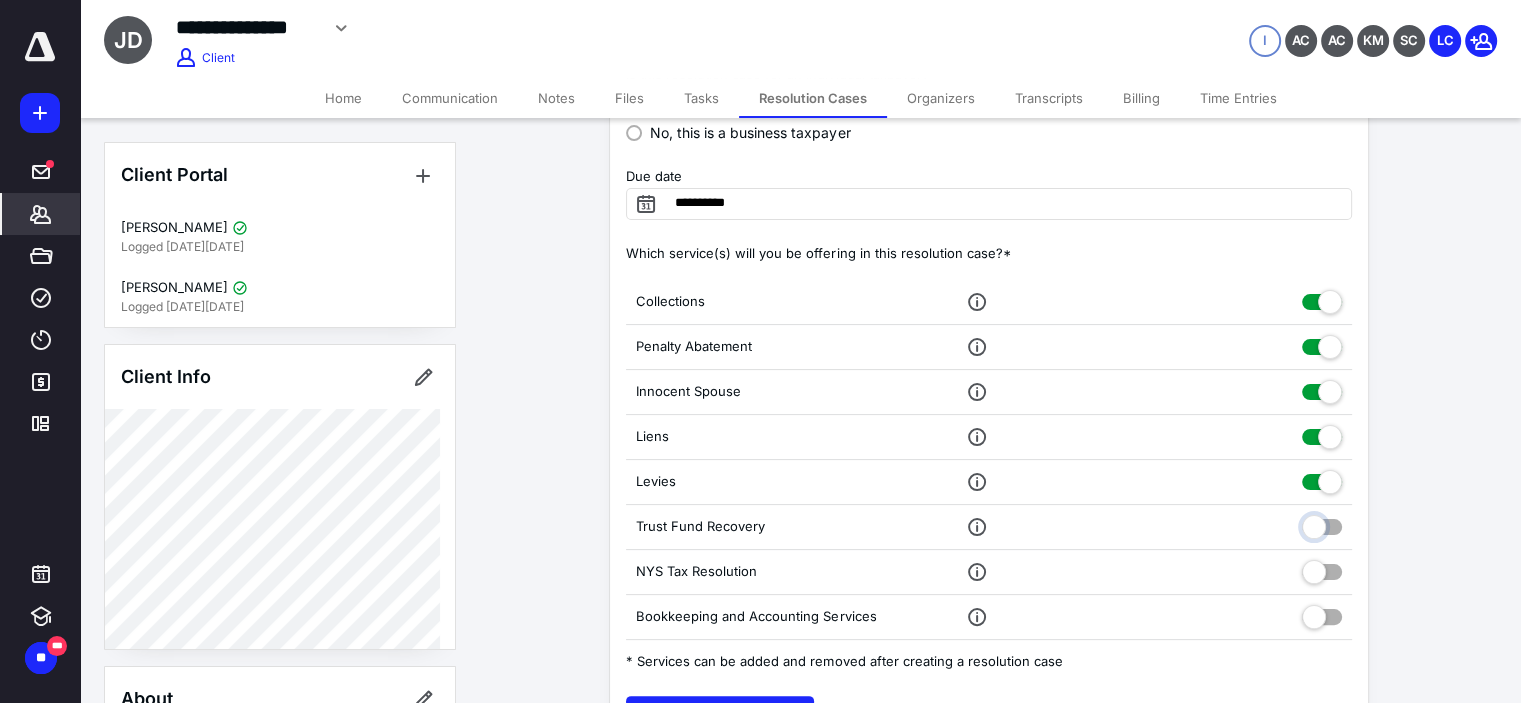 click at bounding box center [1322, 524] 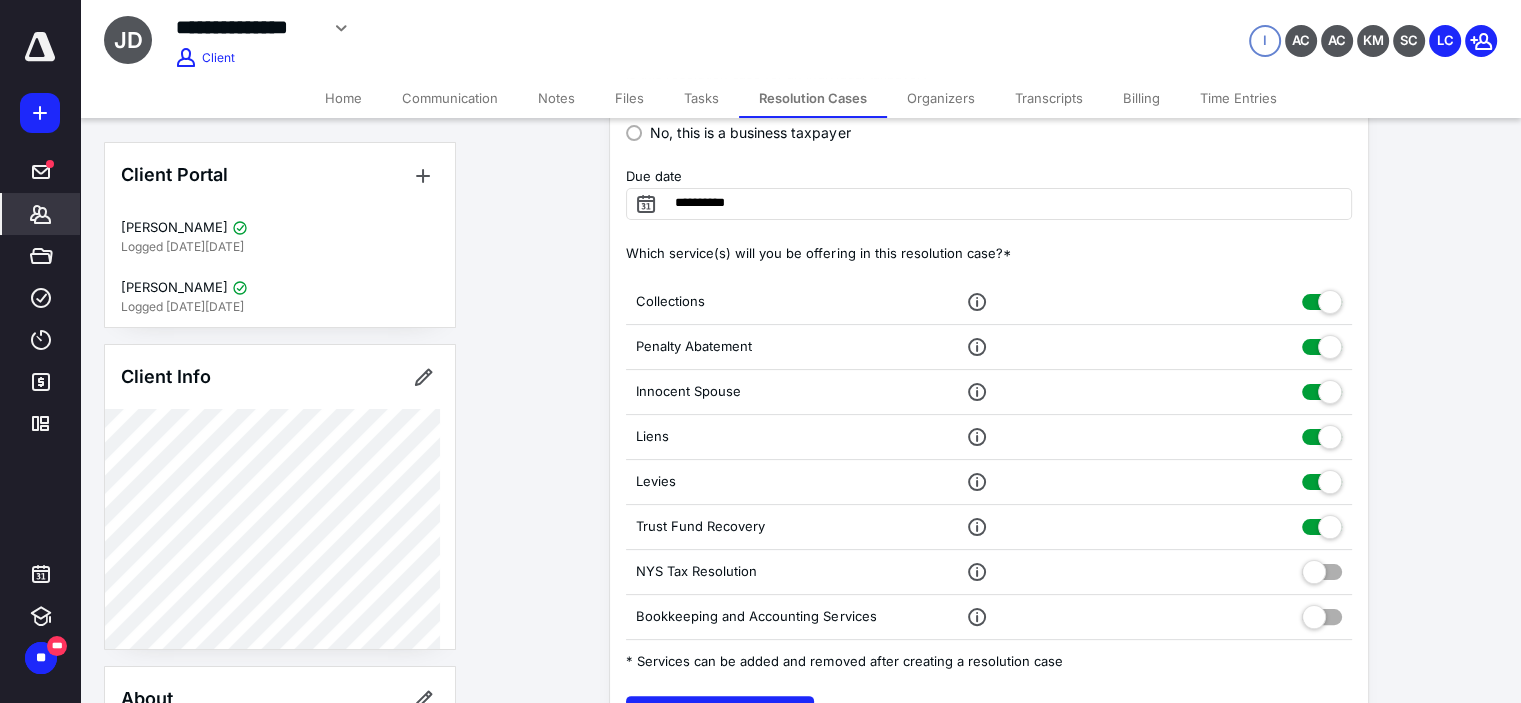 click on "NYS Tax Resolution" at bounding box center [989, 572] 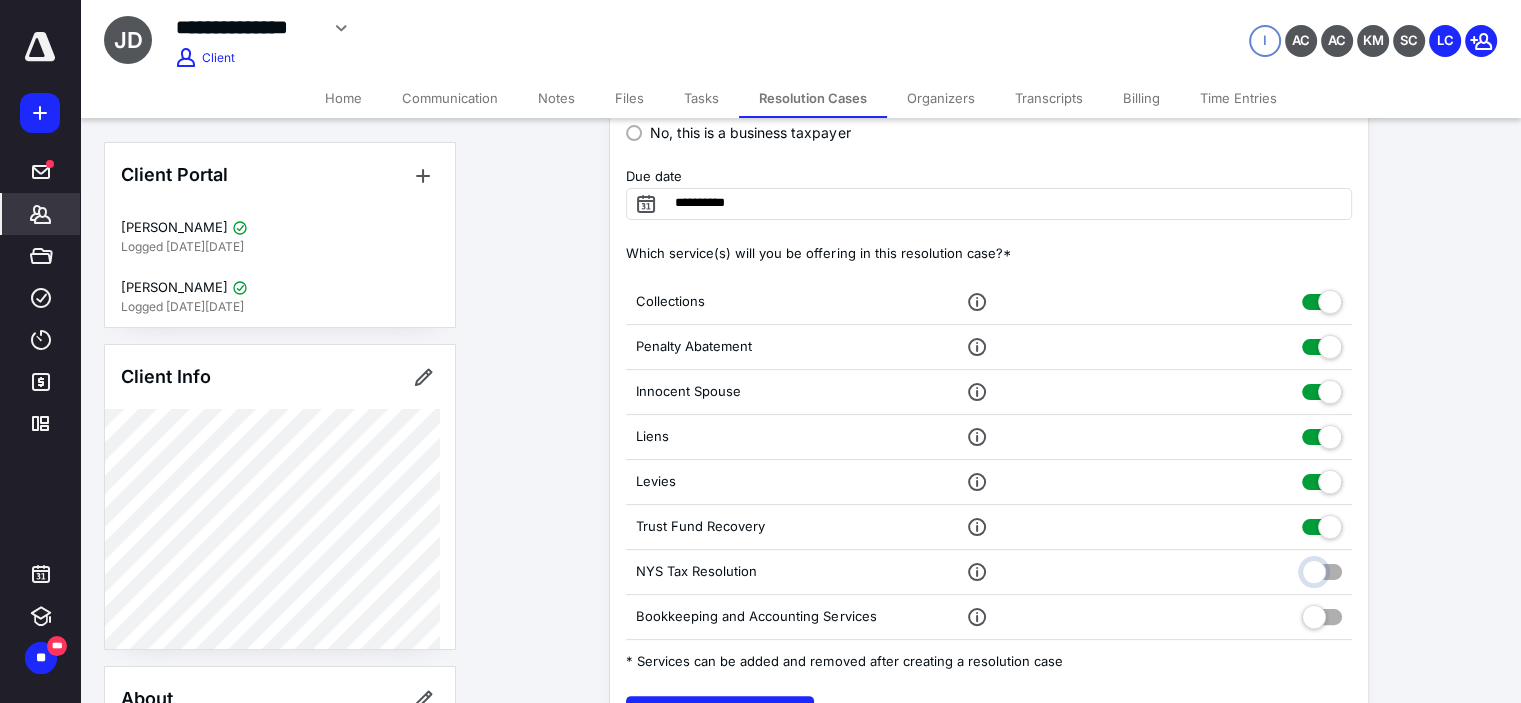 click at bounding box center (1322, 569) 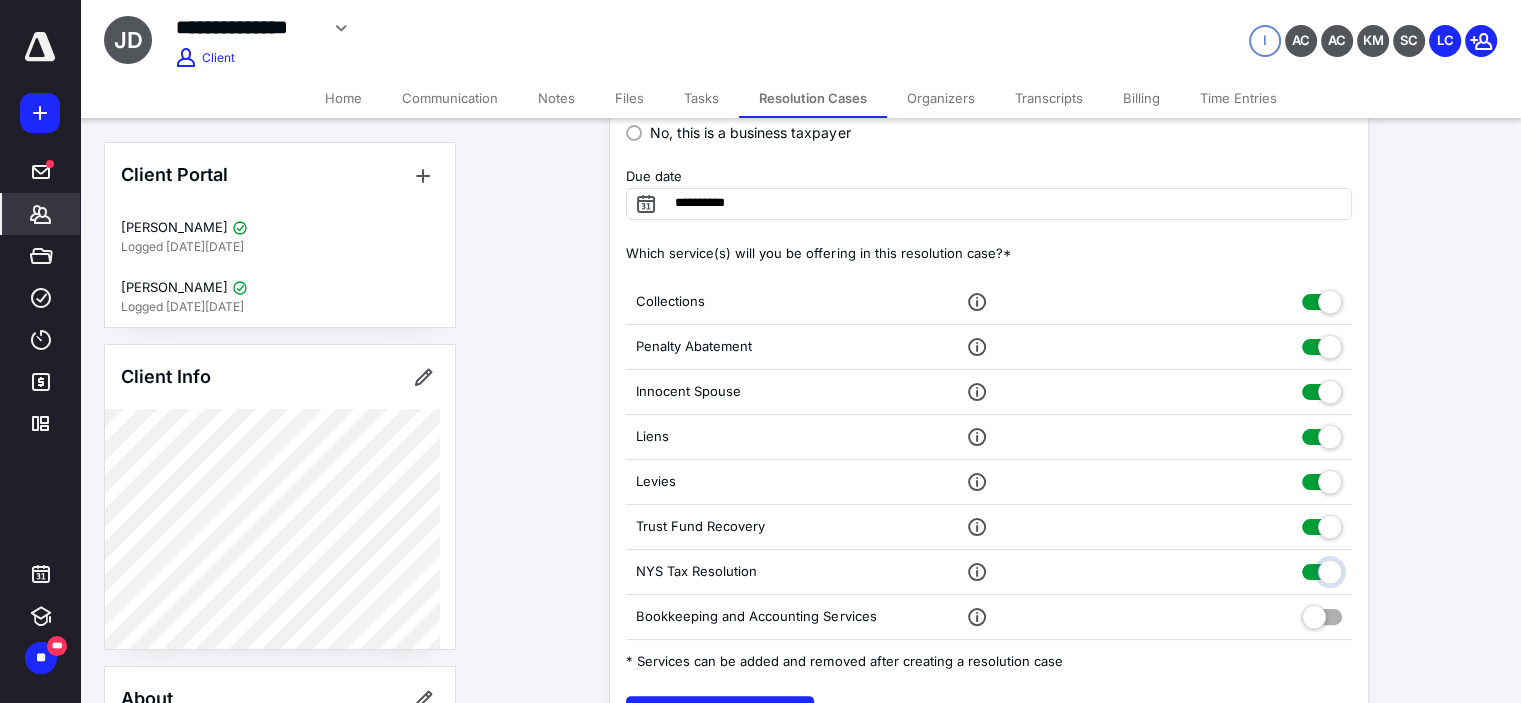 checkbox on "true" 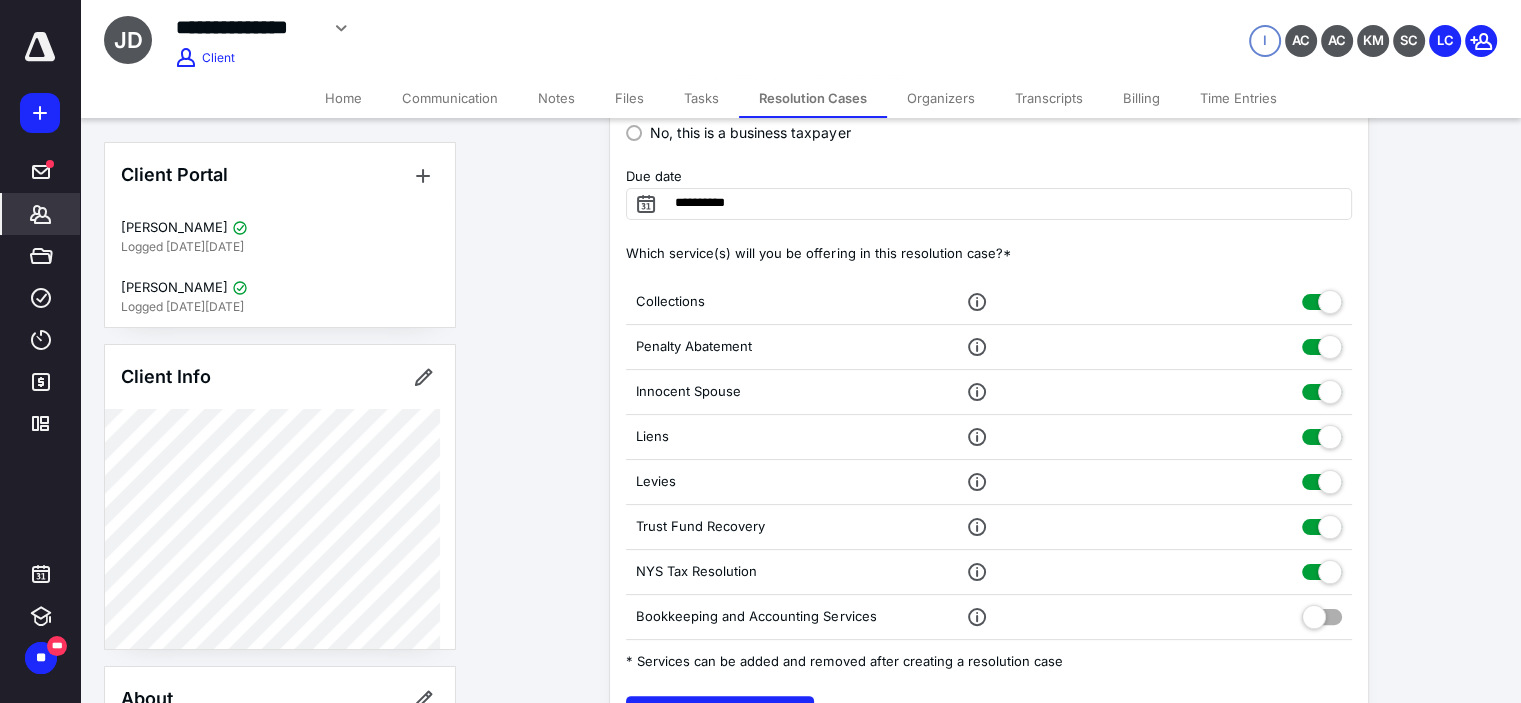 click at bounding box center (1322, 613) 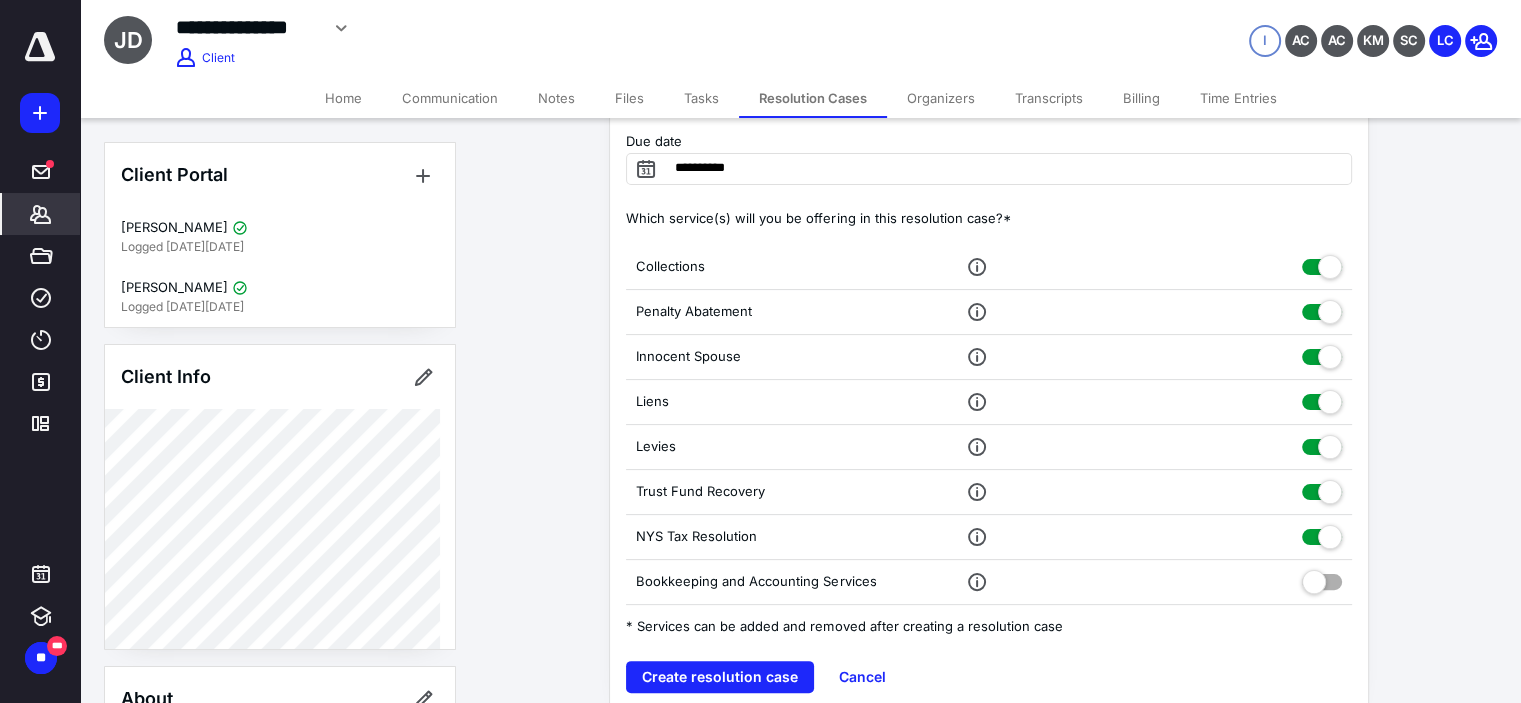 scroll, scrollTop: 396, scrollLeft: 0, axis: vertical 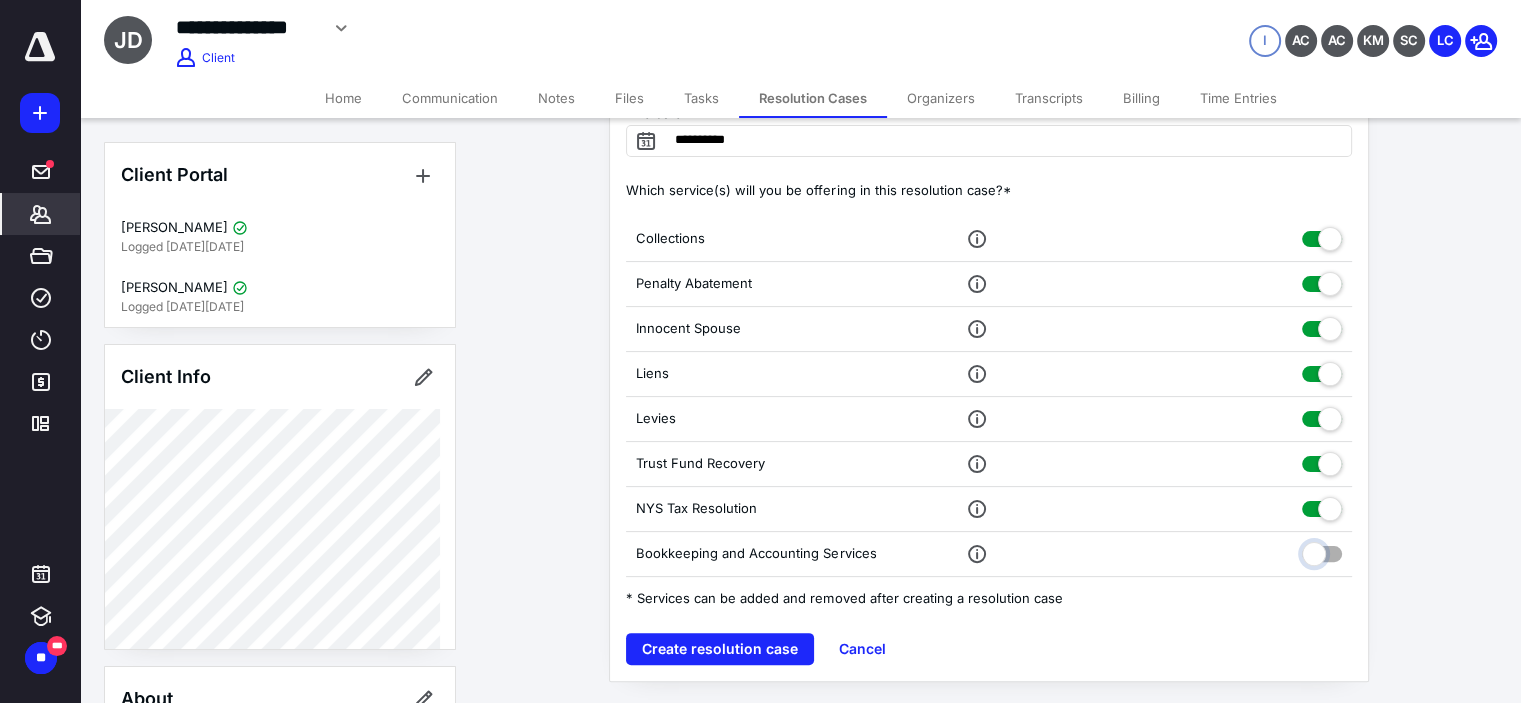 click at bounding box center [1322, 551] 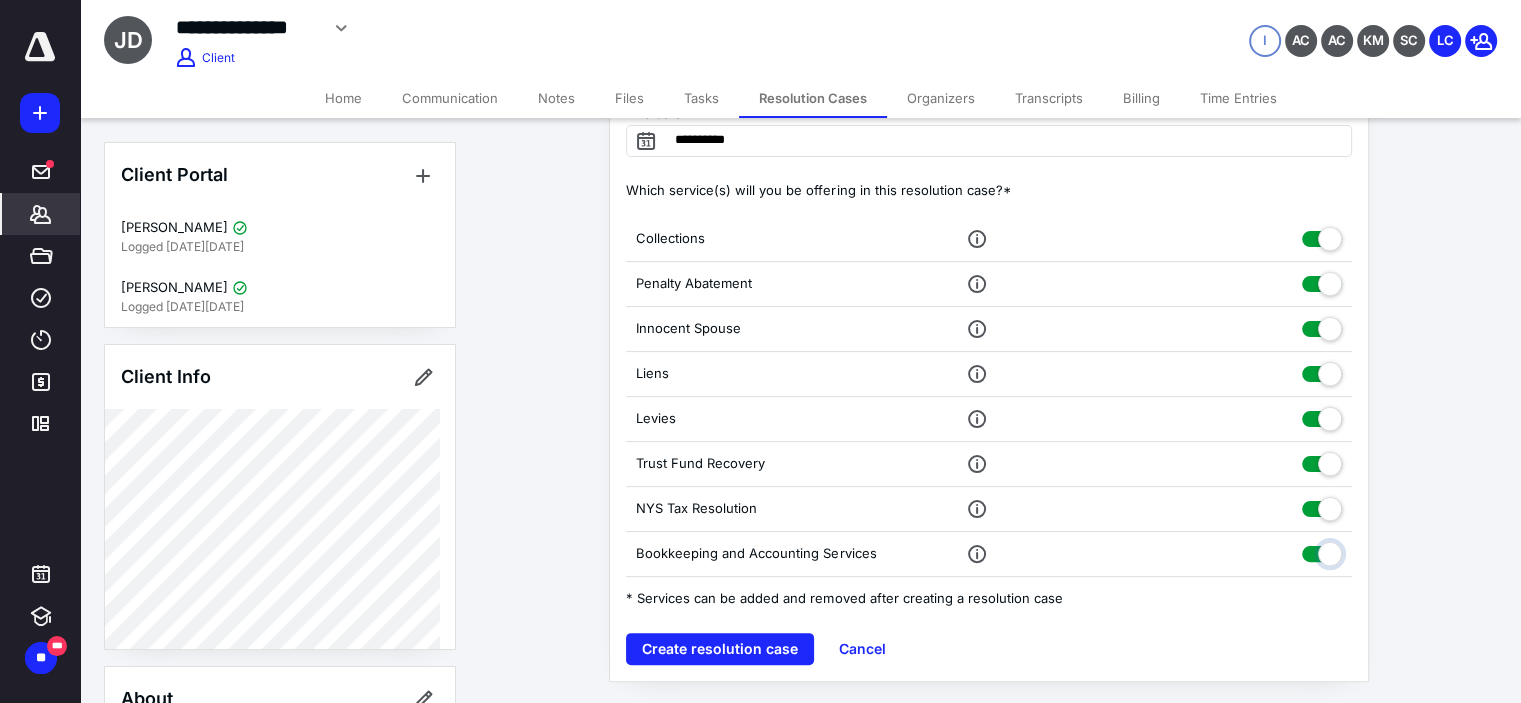 checkbox on "true" 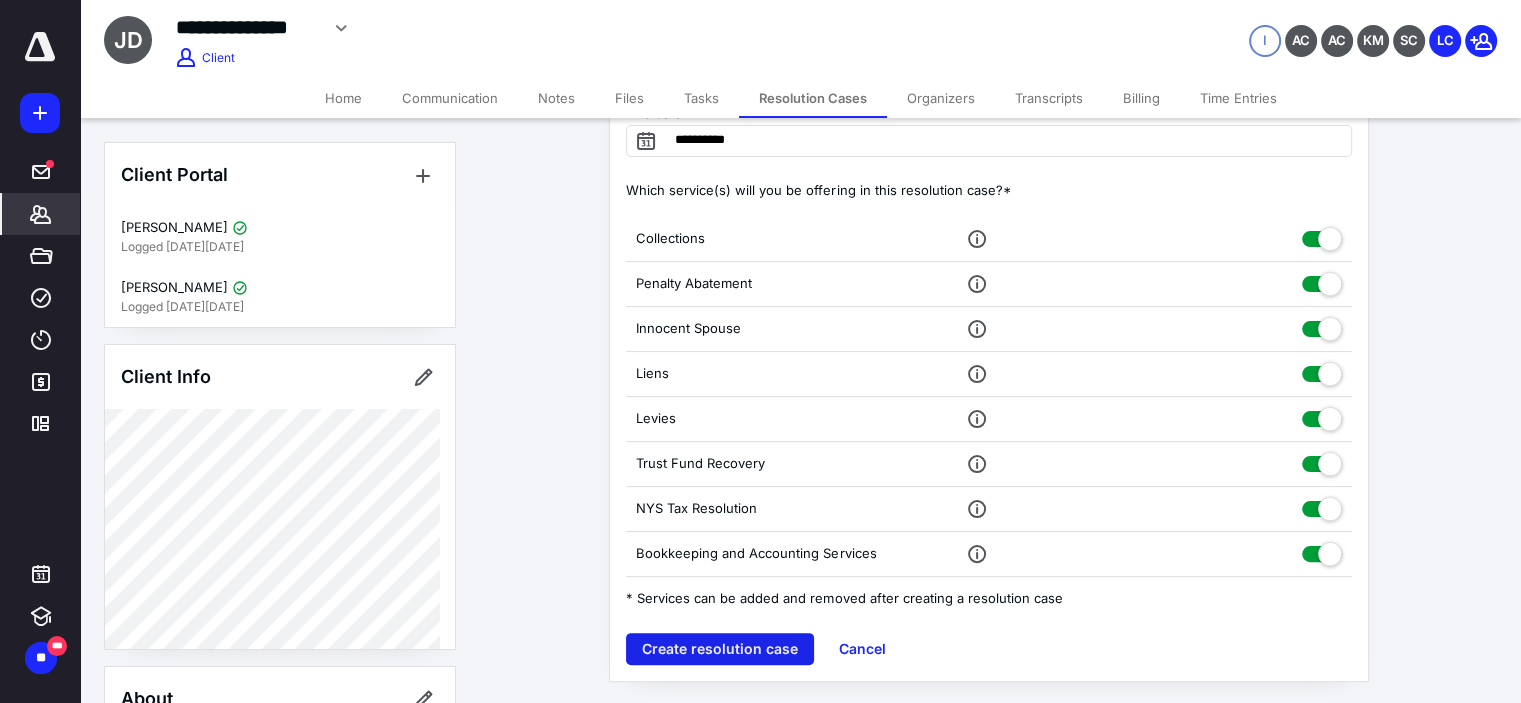 click on "Create resolution case" at bounding box center [720, 649] 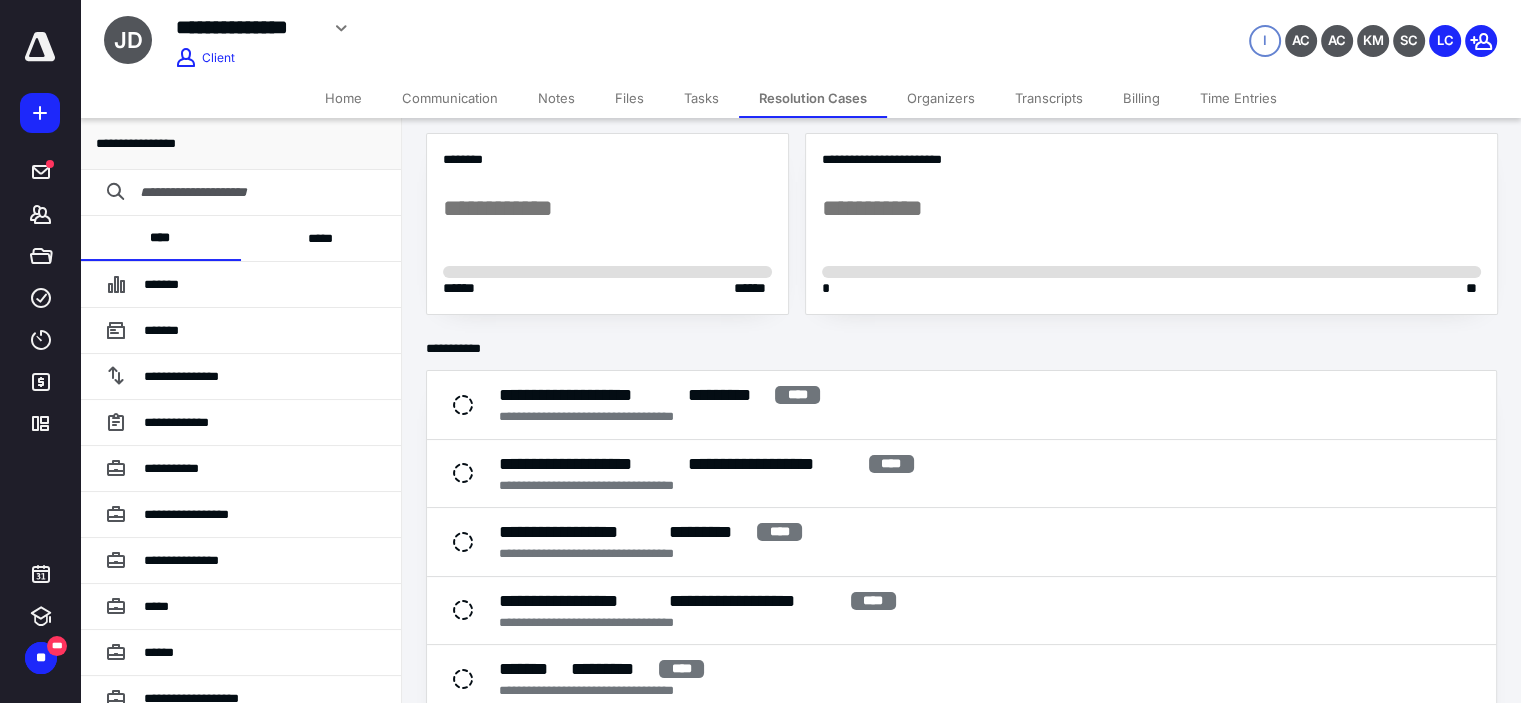scroll, scrollTop: 66, scrollLeft: 0, axis: vertical 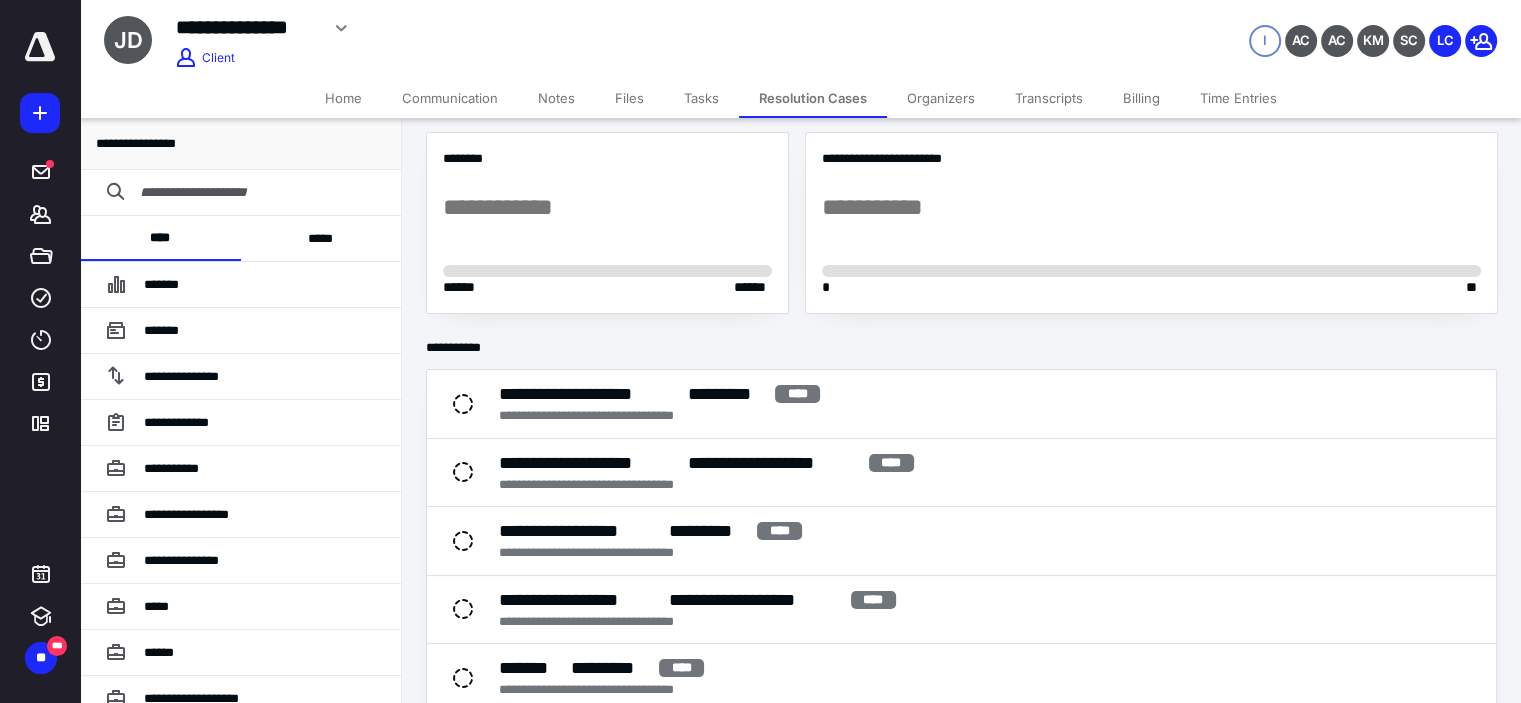click on "*****" at bounding box center (321, 238) 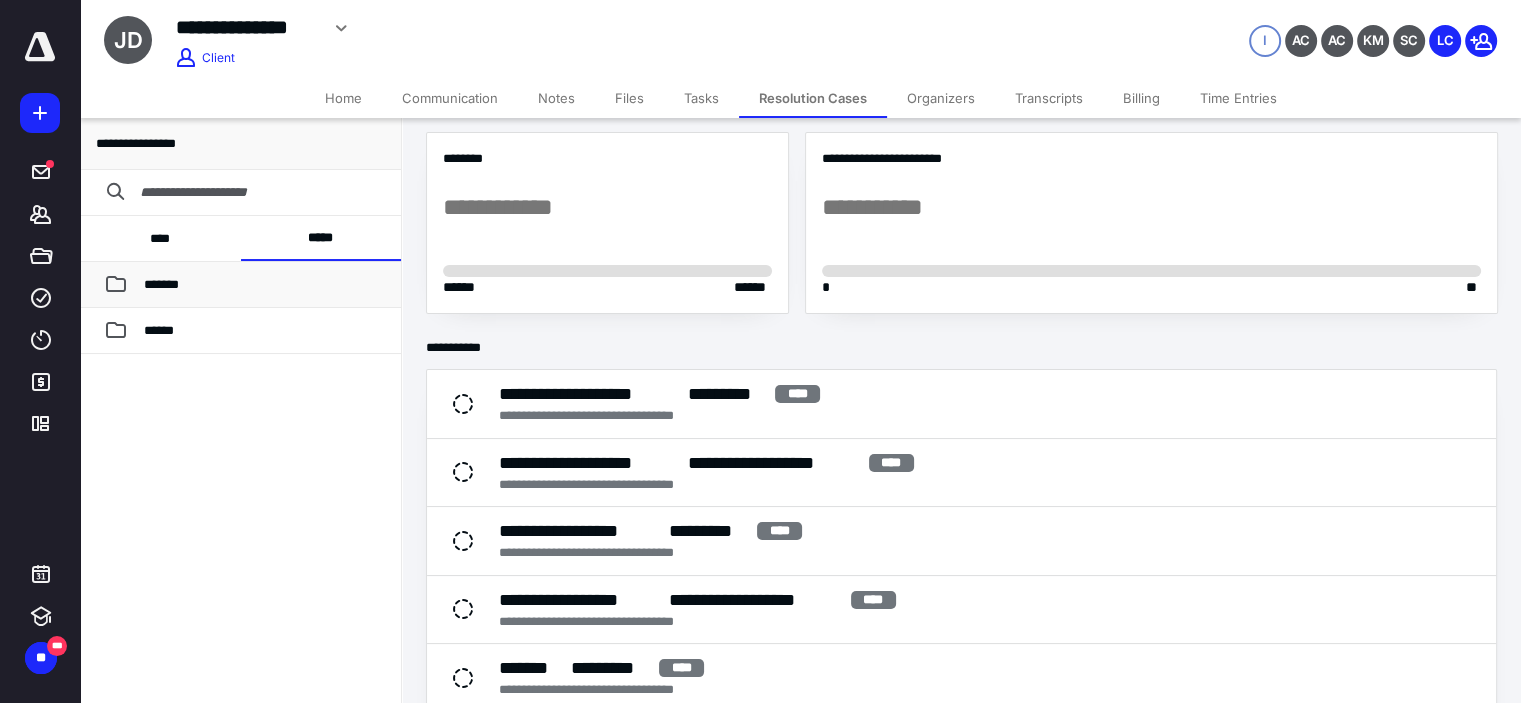click on "*******" at bounding box center [264, 285] 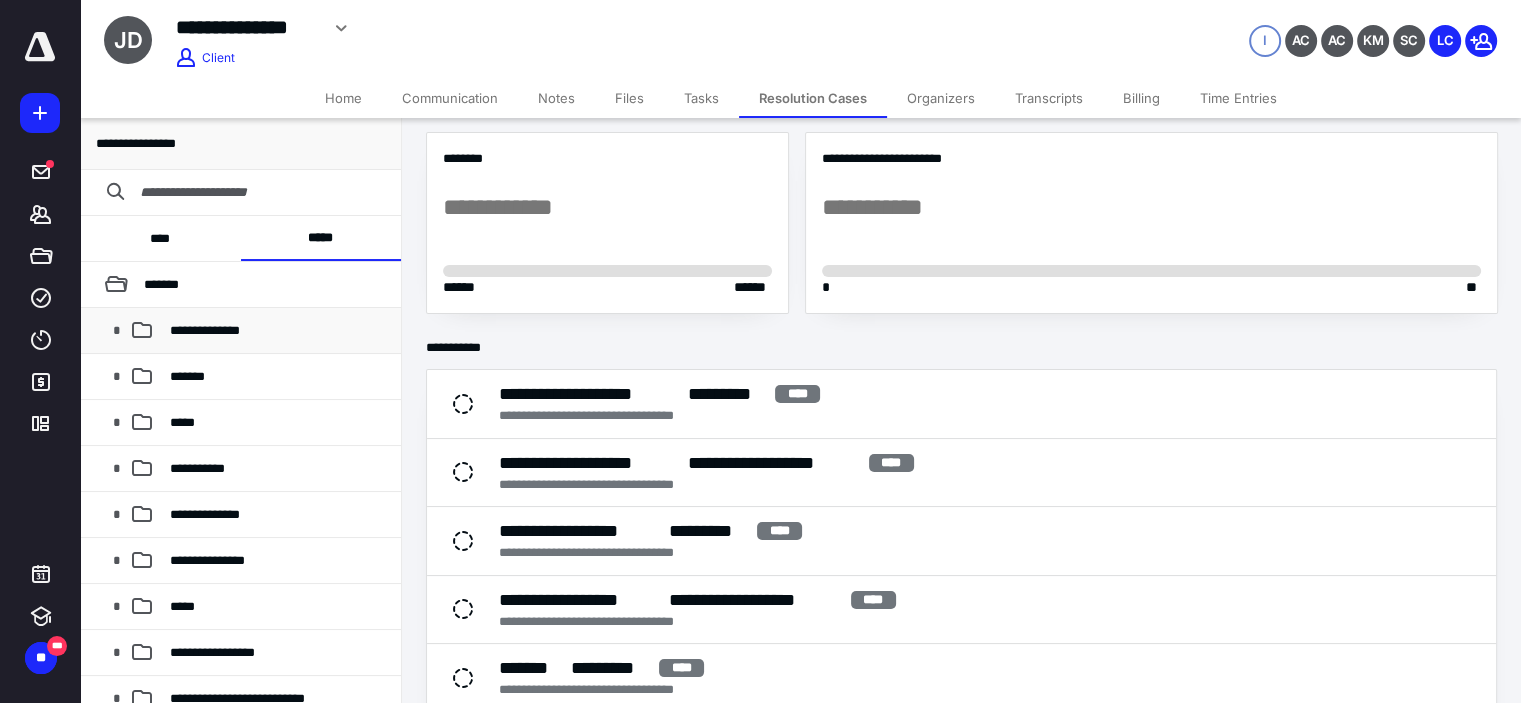 click on "**********" at bounding box center [277, 331] 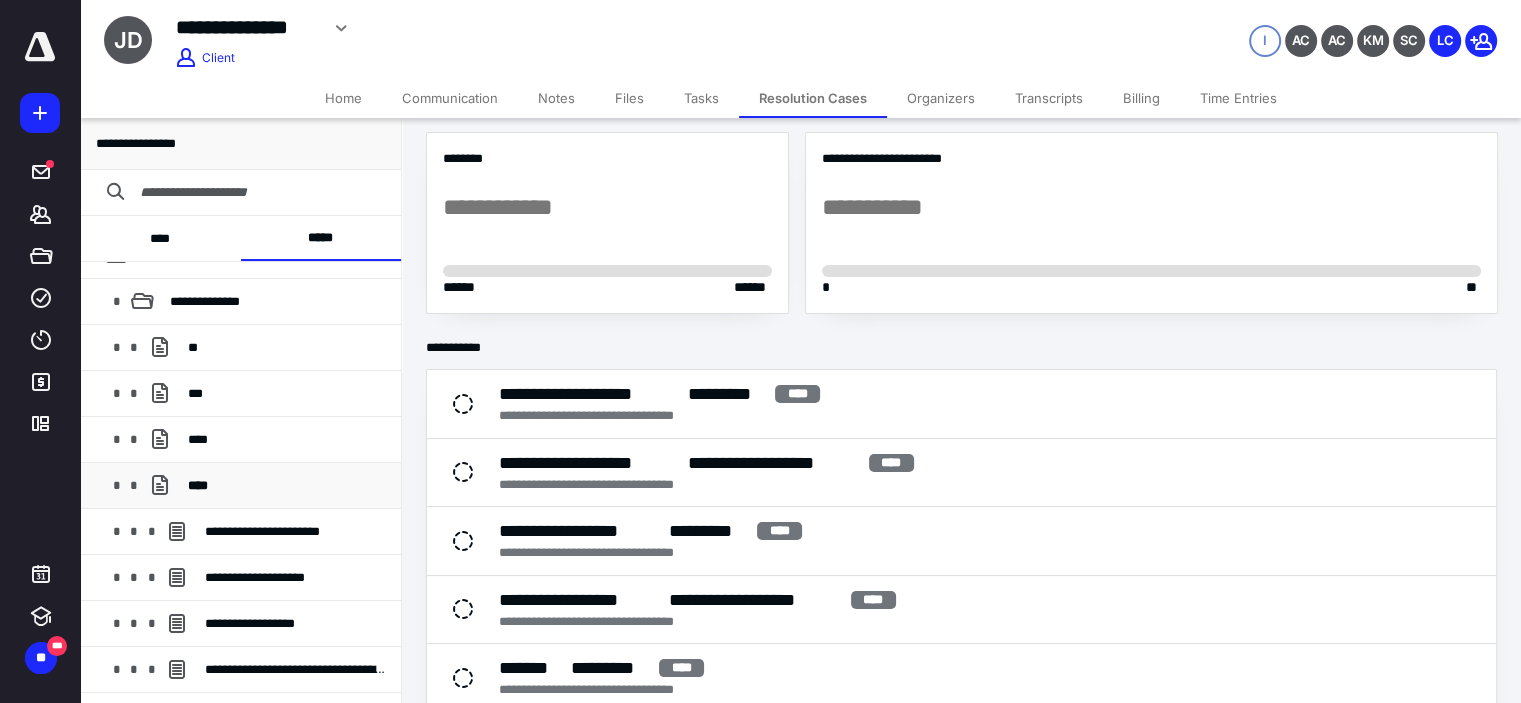 scroll, scrollTop: 66, scrollLeft: 0, axis: vertical 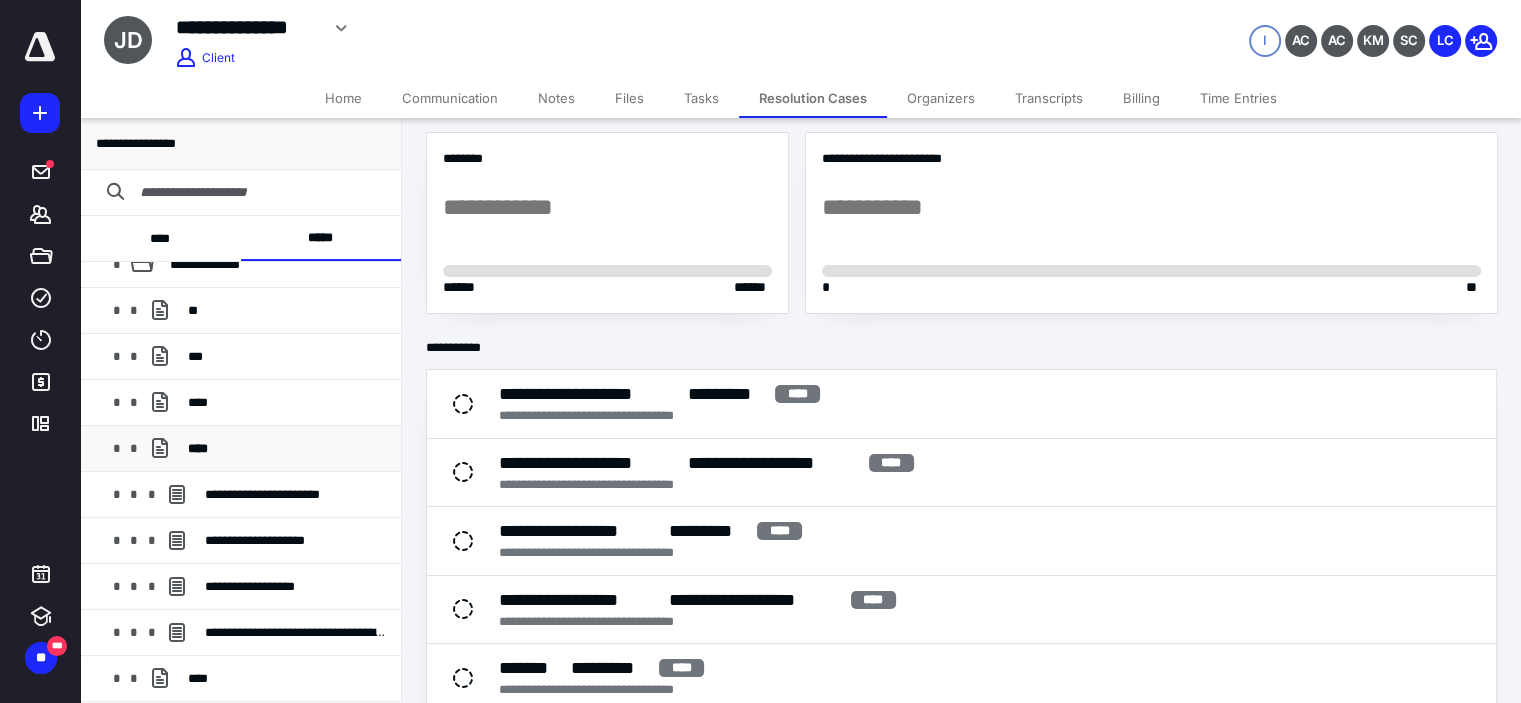 click on "****" at bounding box center (287, 449) 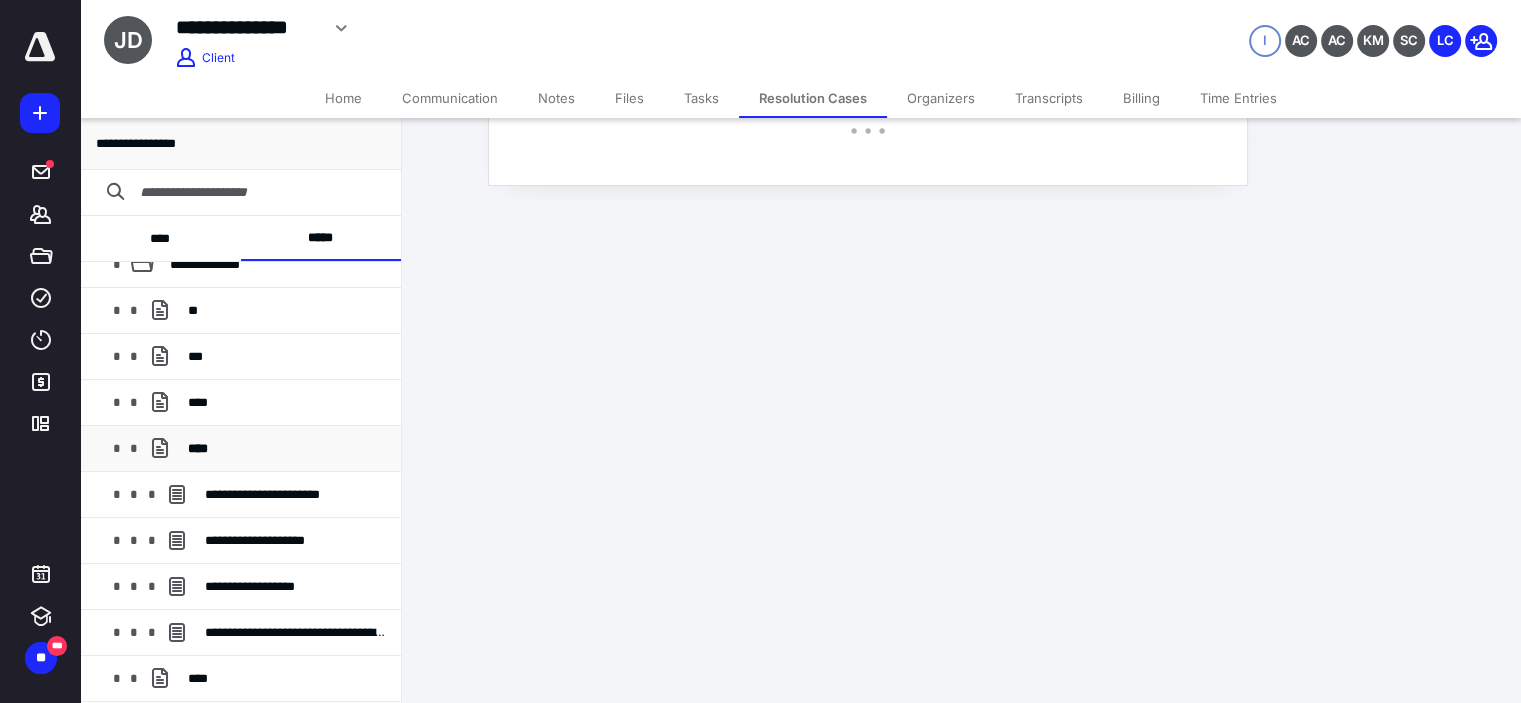 scroll, scrollTop: 0, scrollLeft: 0, axis: both 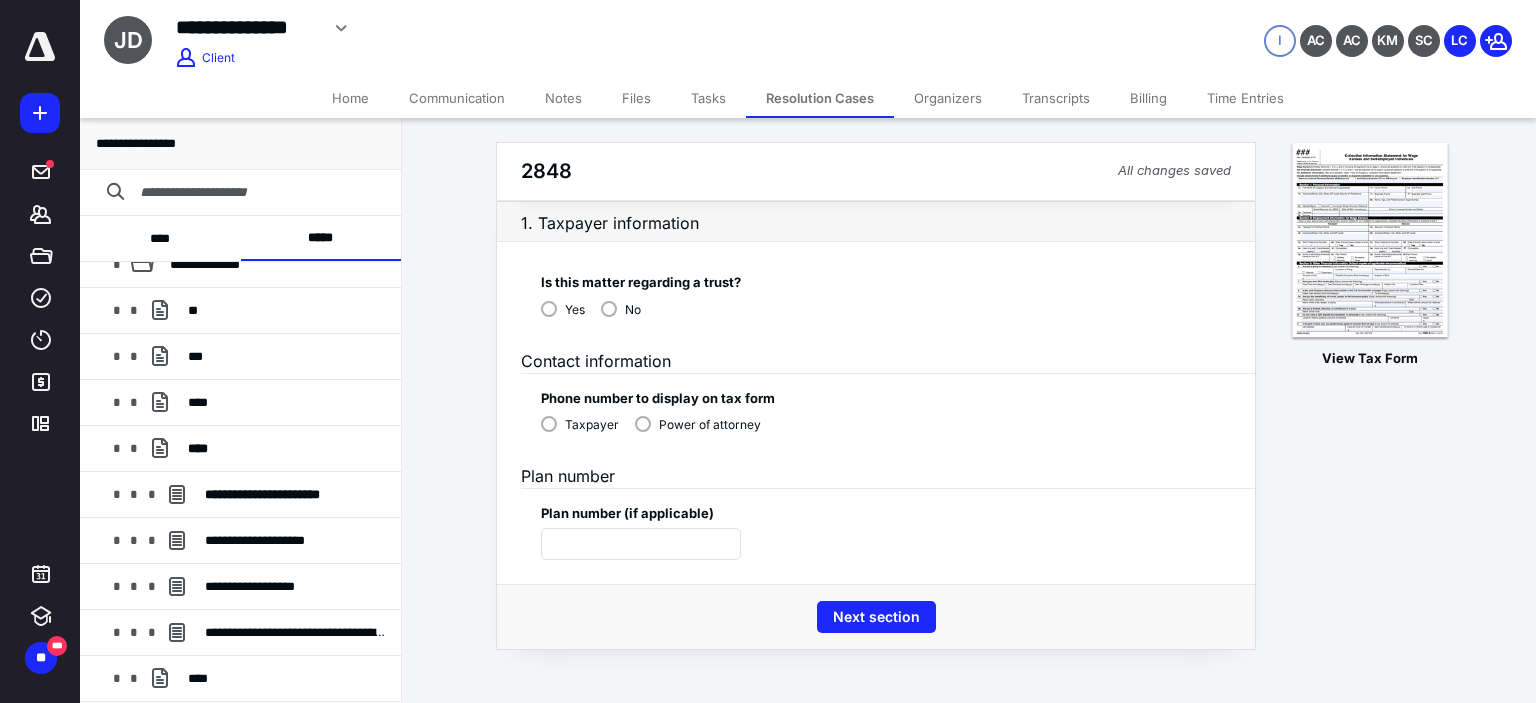 click on "No" at bounding box center [633, 310] 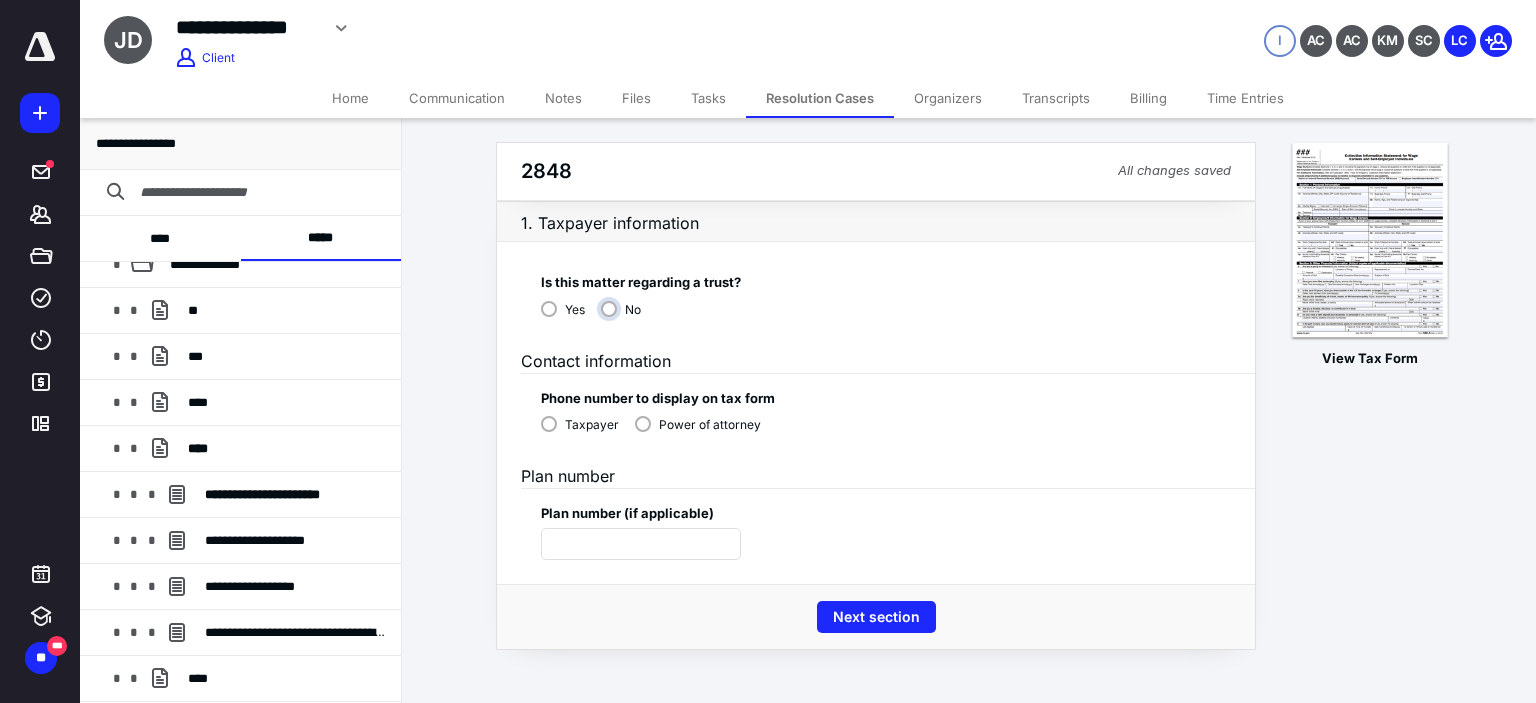 radio on "****" 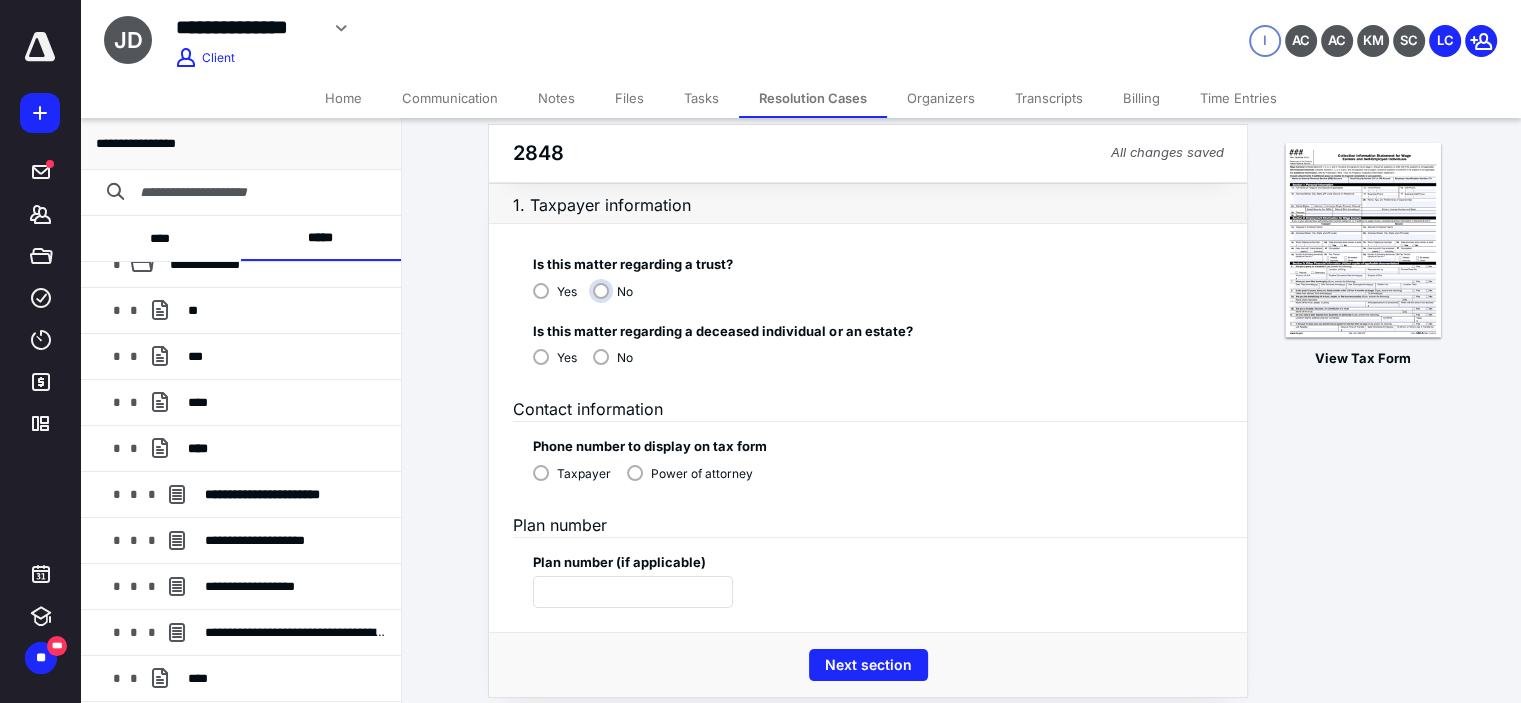 scroll, scrollTop: 35, scrollLeft: 0, axis: vertical 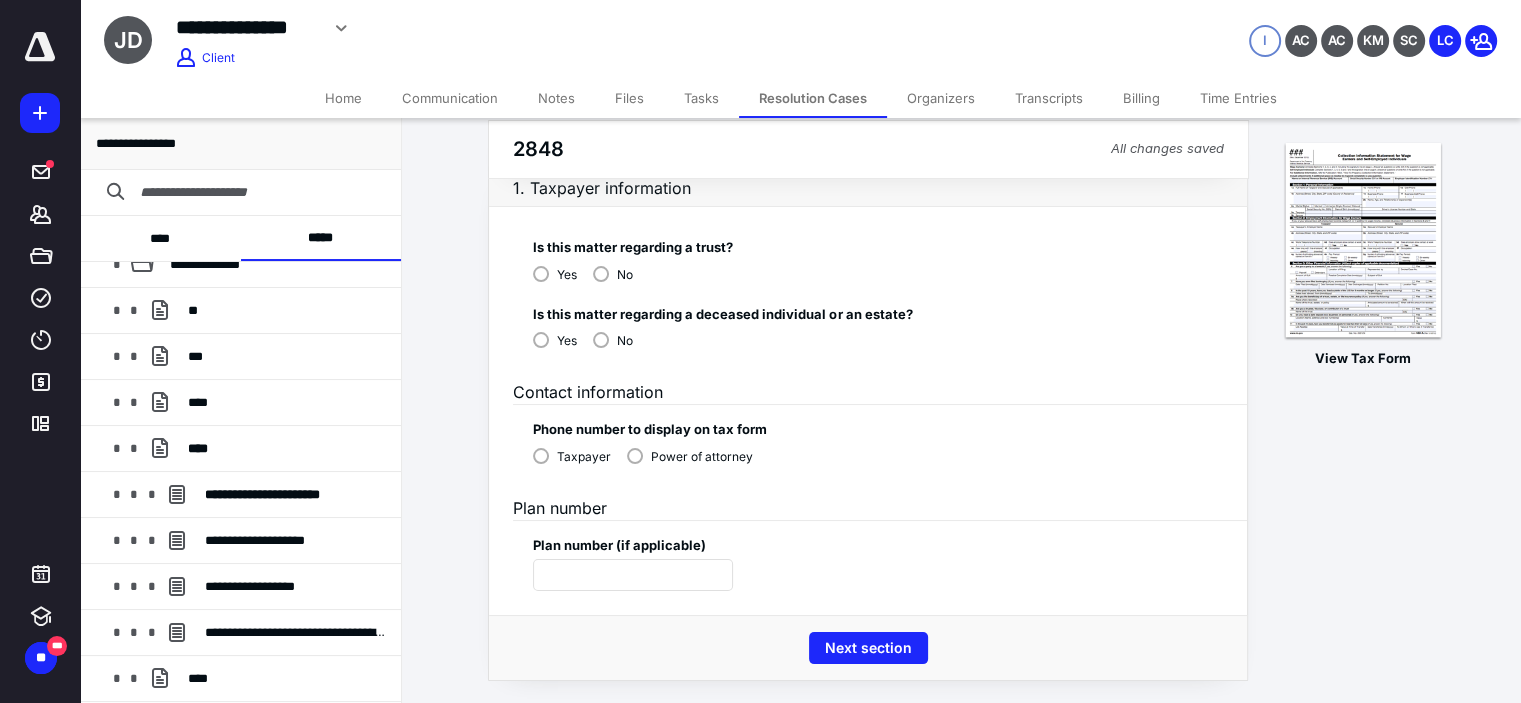 click on "No" at bounding box center (613, 339) 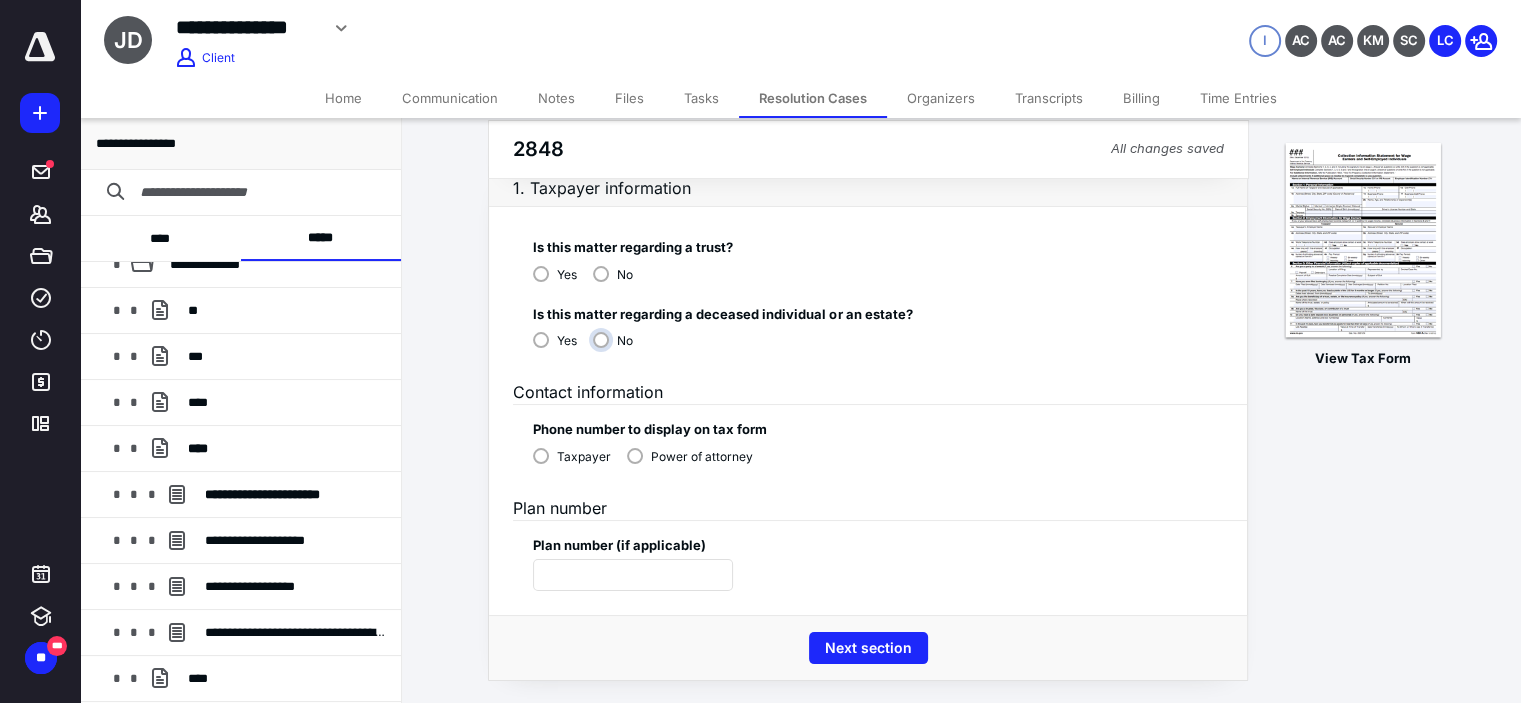 click on "No" at bounding box center (618, 348) 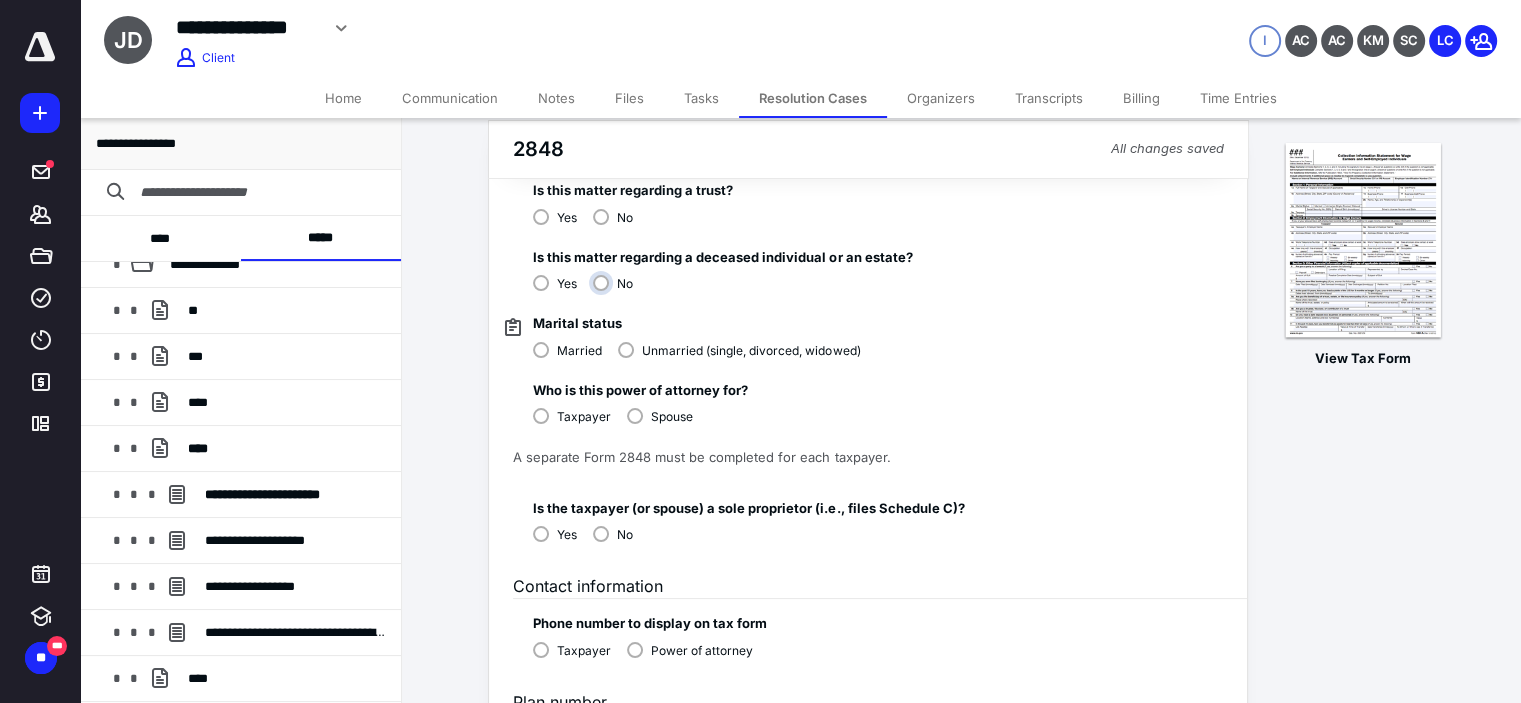 scroll, scrollTop: 101, scrollLeft: 0, axis: vertical 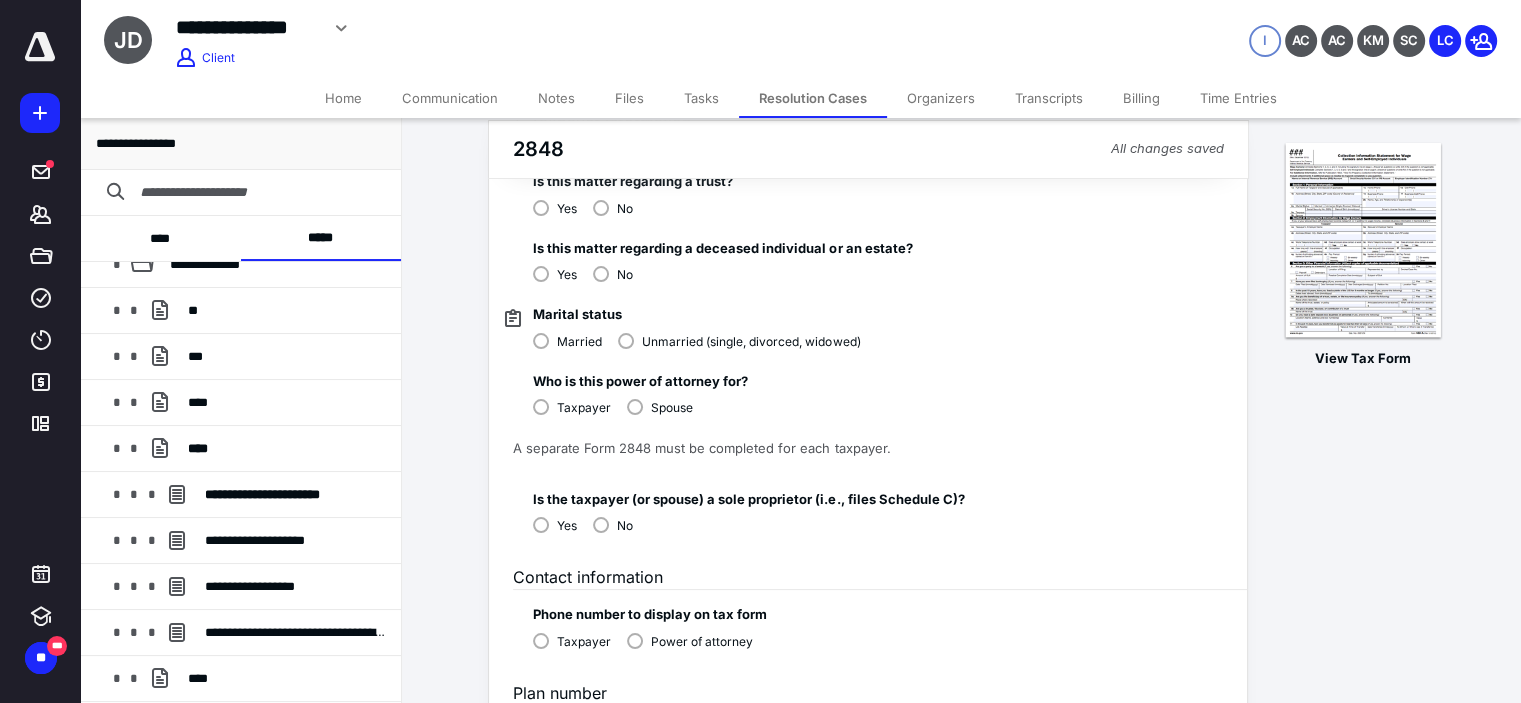 click on "Spouse" at bounding box center (672, 408) 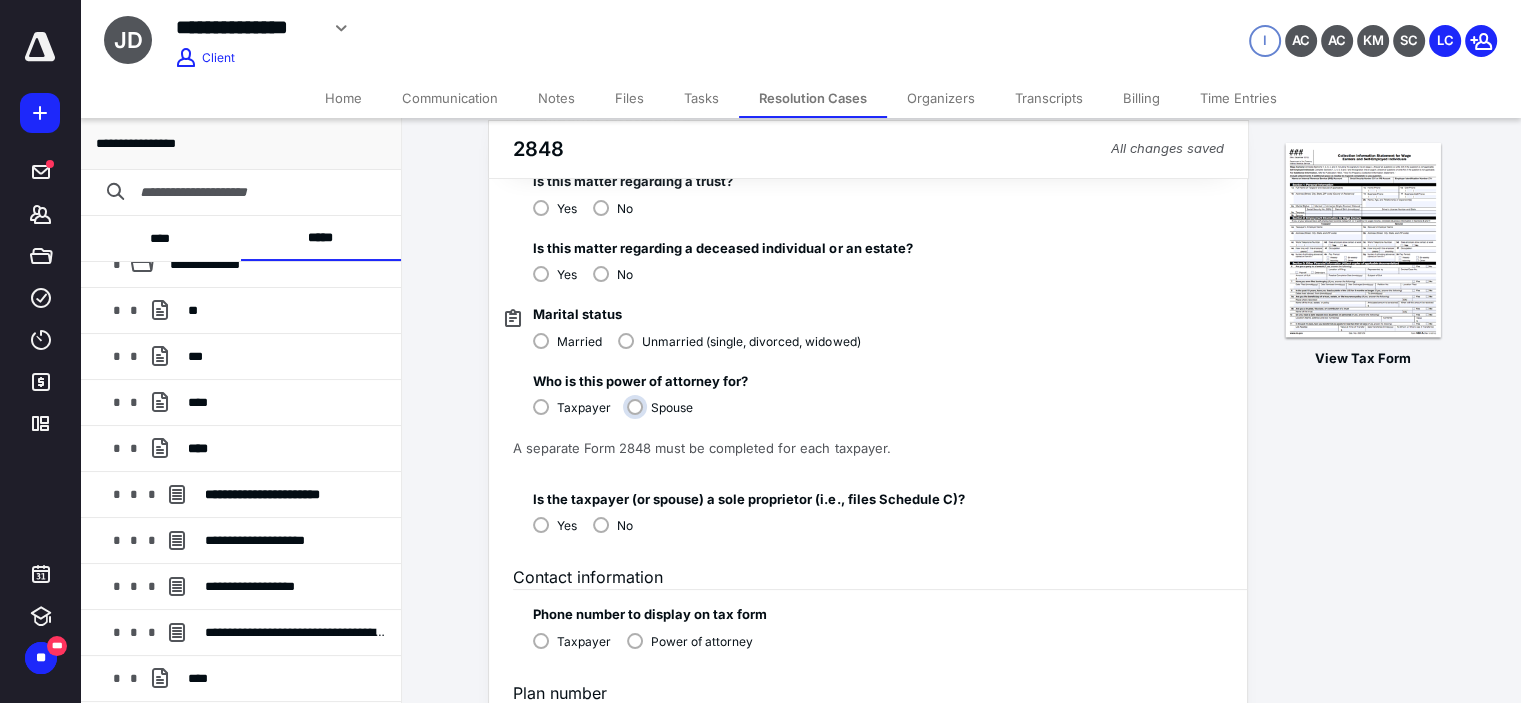 click on "Spouse" at bounding box center (665, 415) 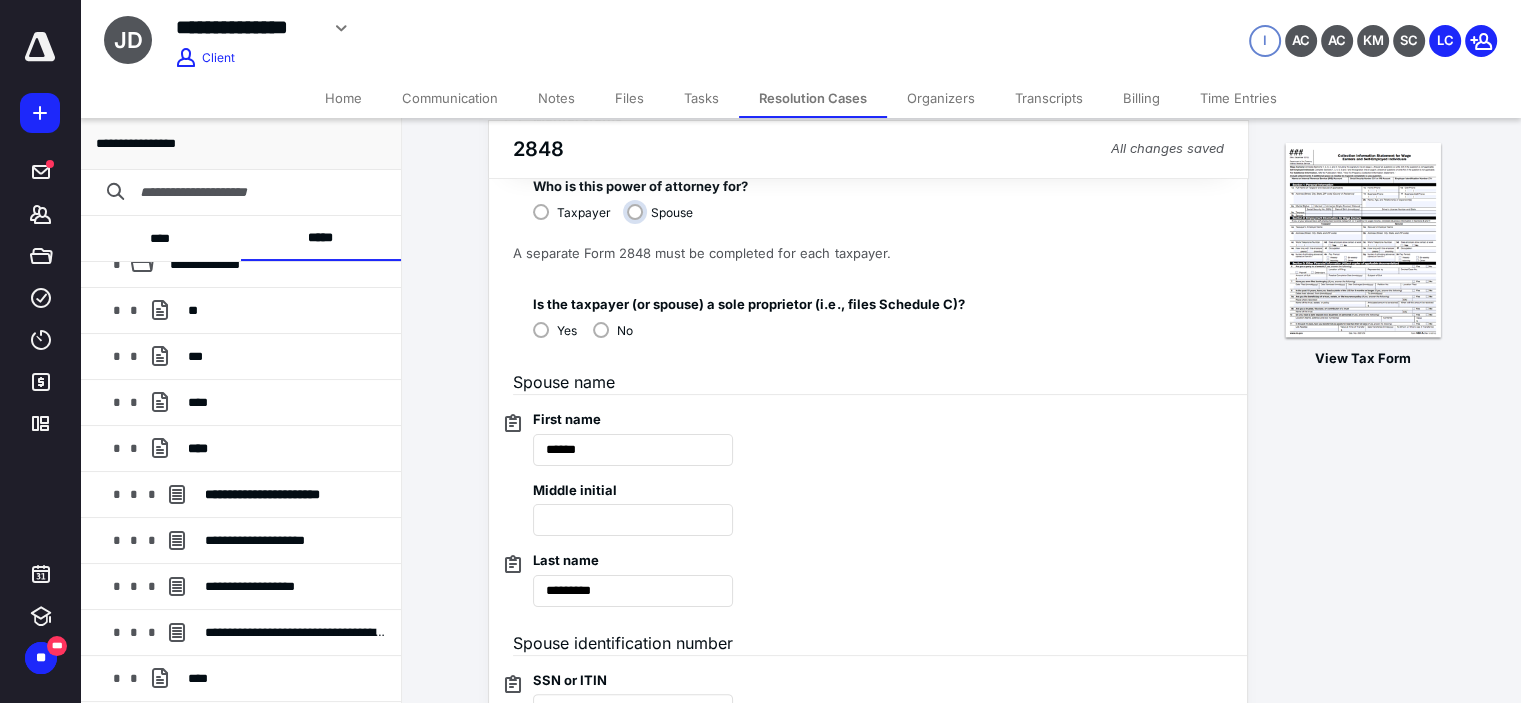 scroll, scrollTop: 301, scrollLeft: 0, axis: vertical 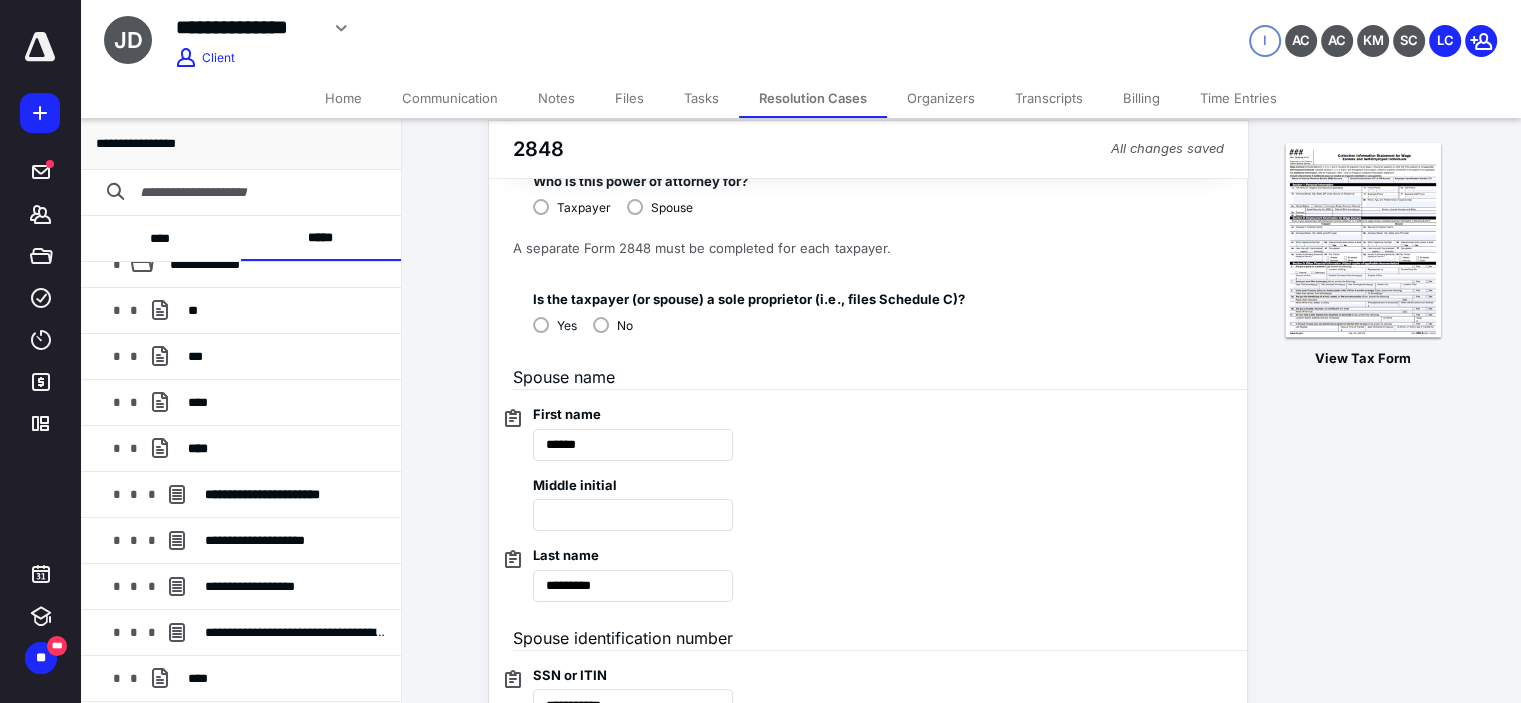 click on "No" at bounding box center (625, 326) 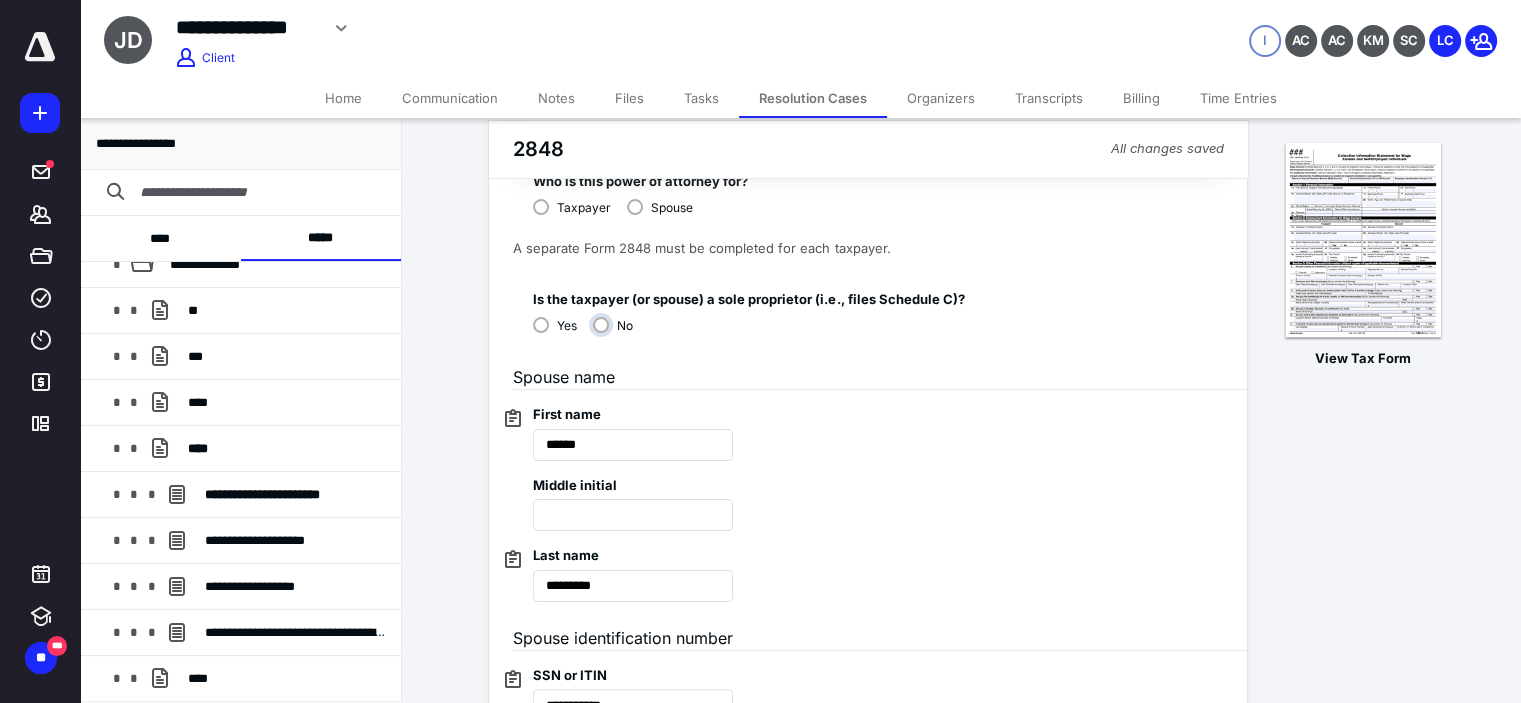 click on "No" at bounding box center [618, 333] 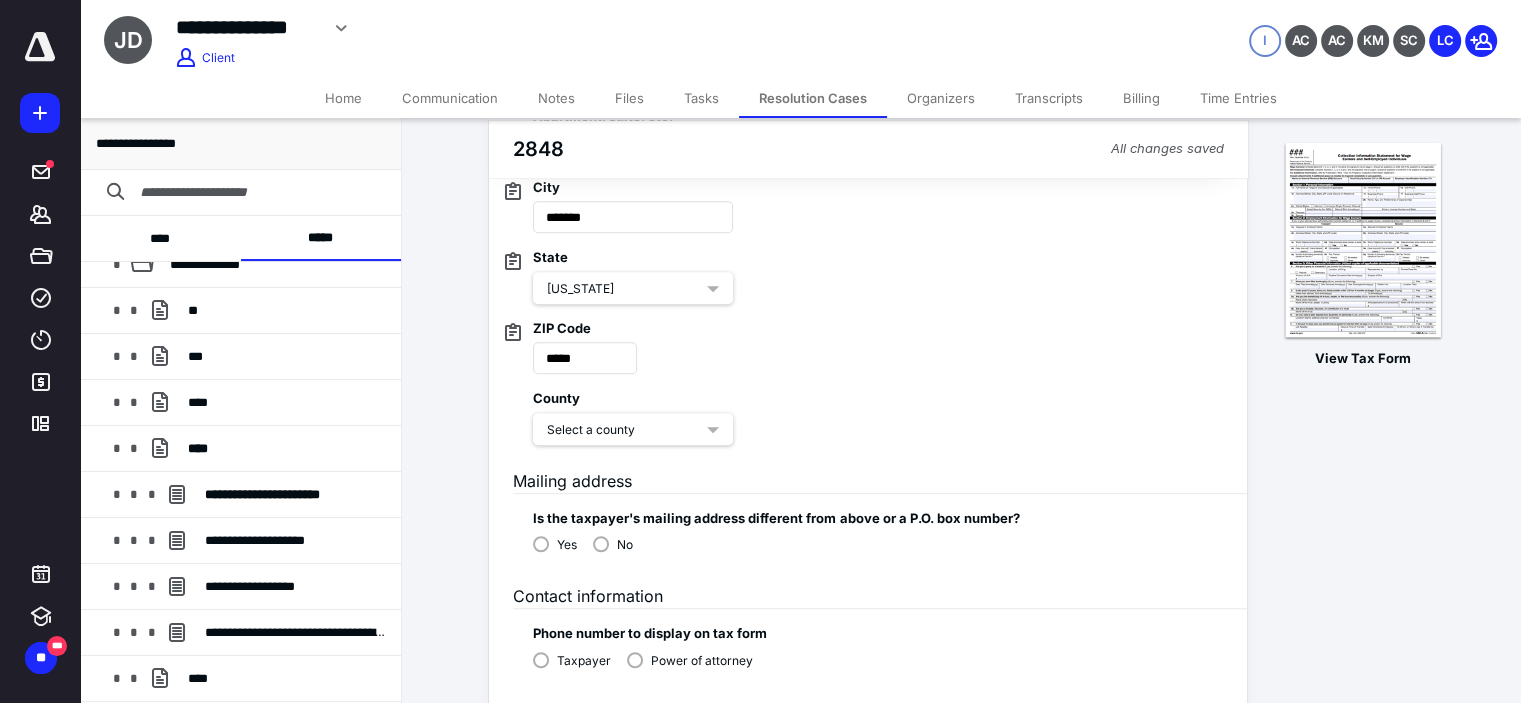 scroll, scrollTop: 1168, scrollLeft: 0, axis: vertical 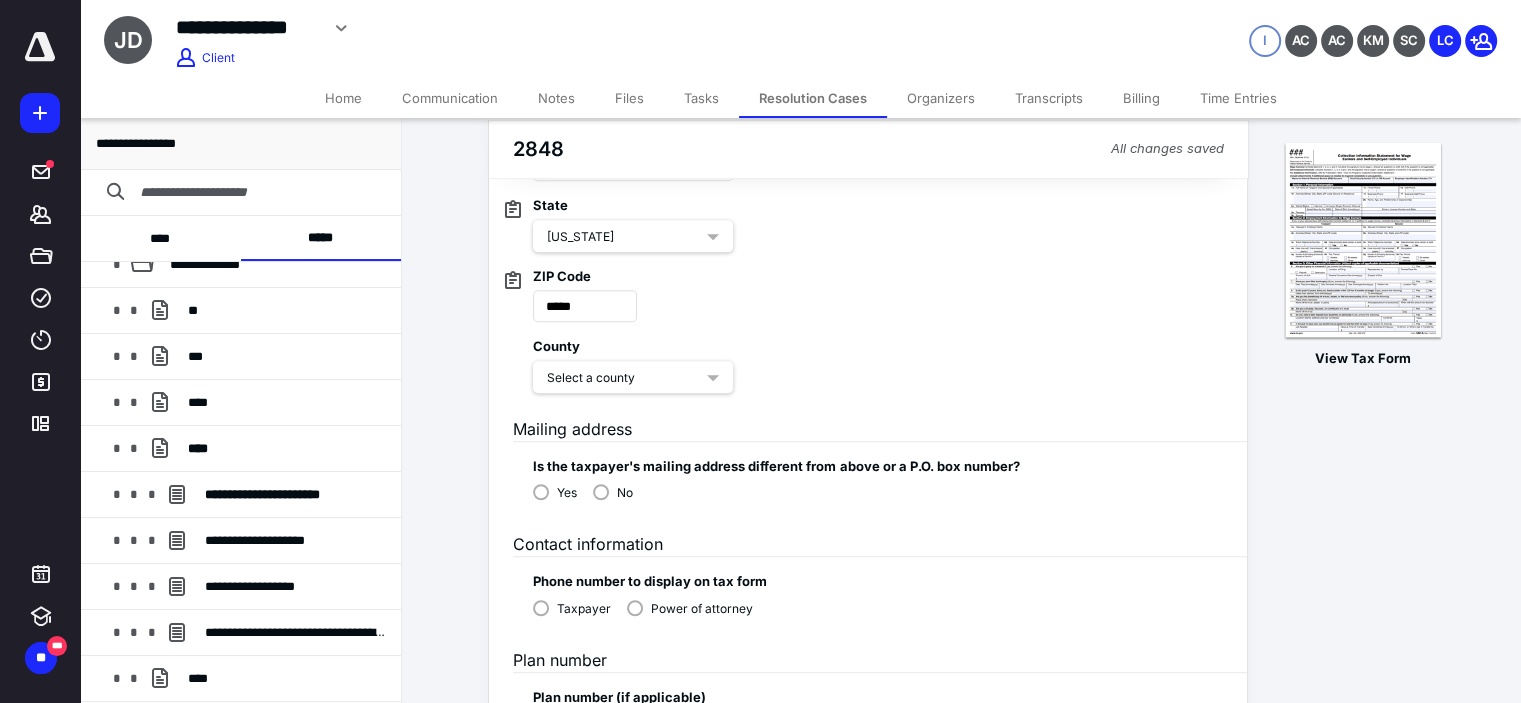 click on "Select a county" at bounding box center (633, 377) 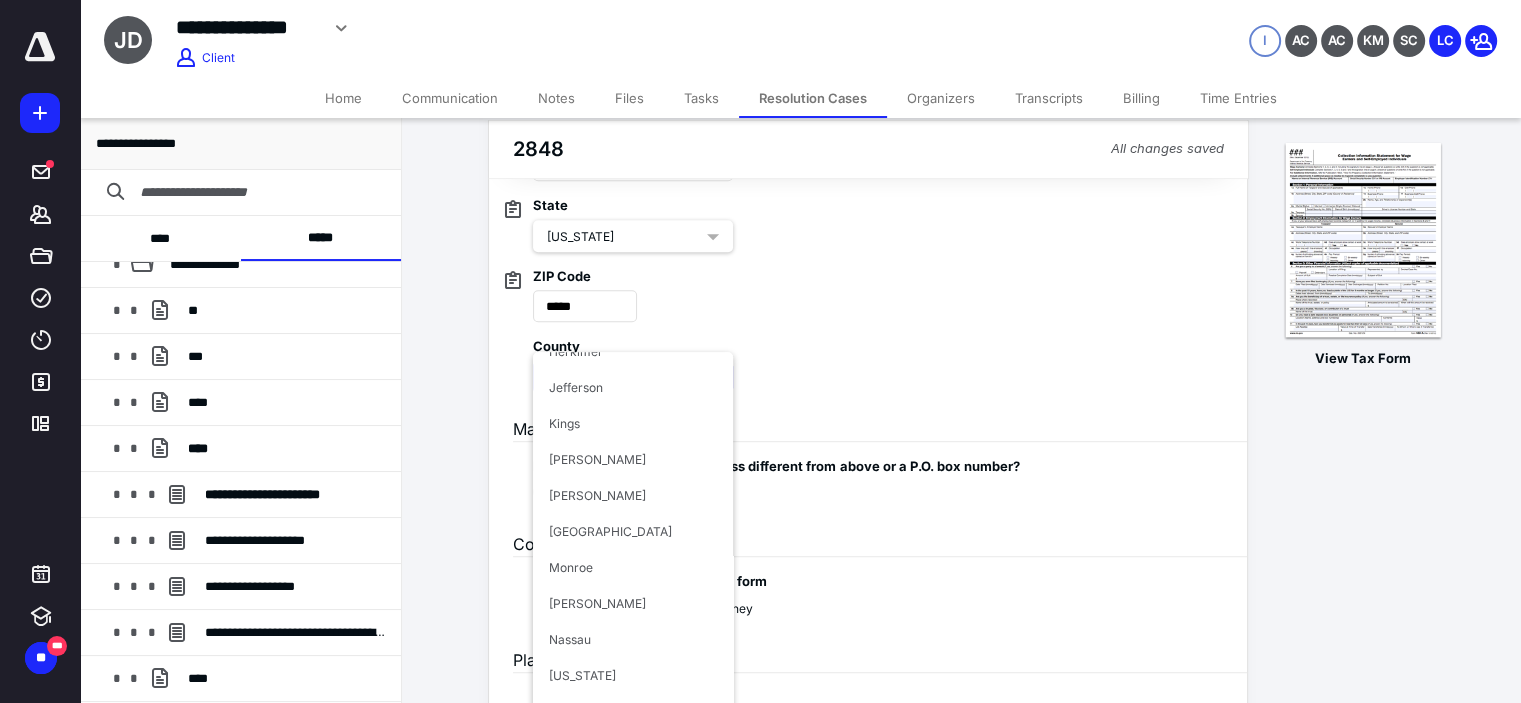 scroll, scrollTop: 847, scrollLeft: 0, axis: vertical 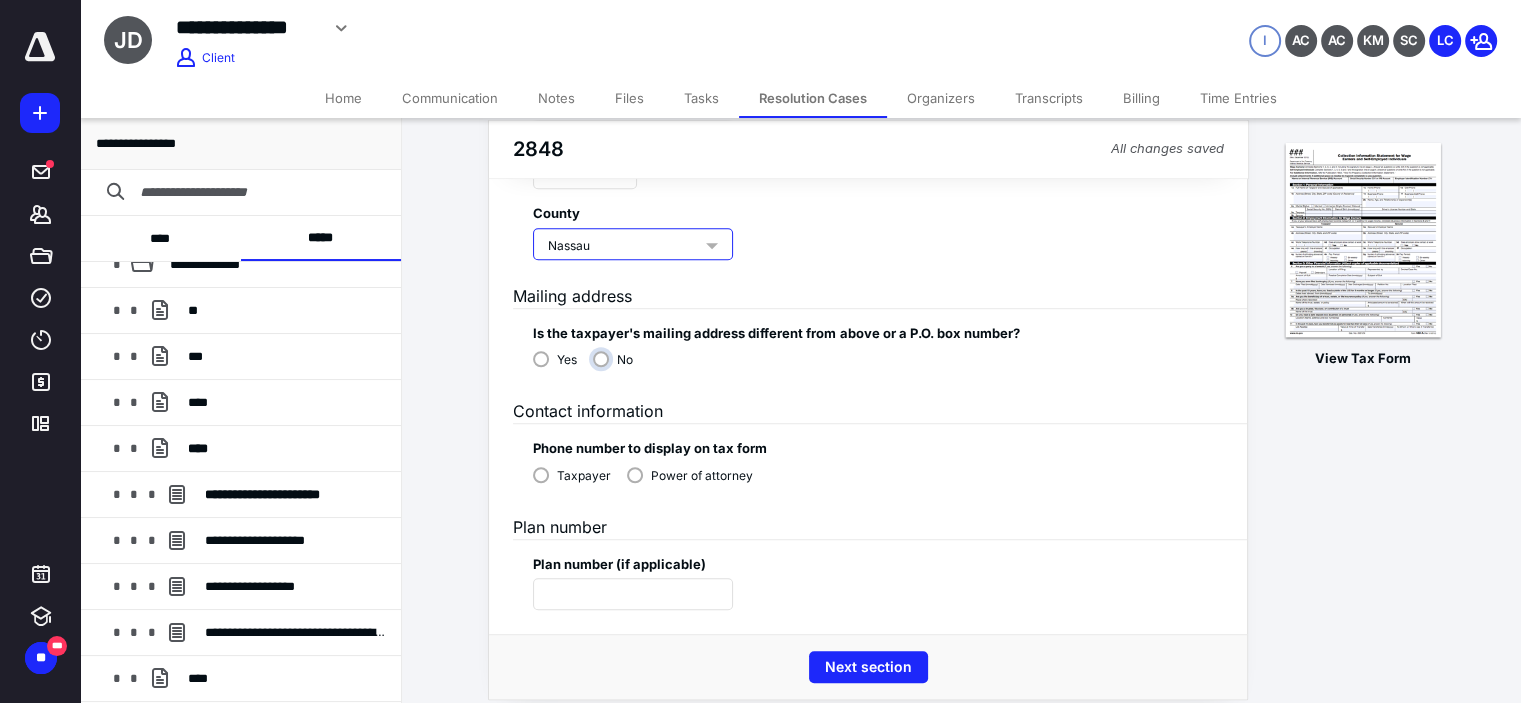 click on "No" at bounding box center (618, 367) 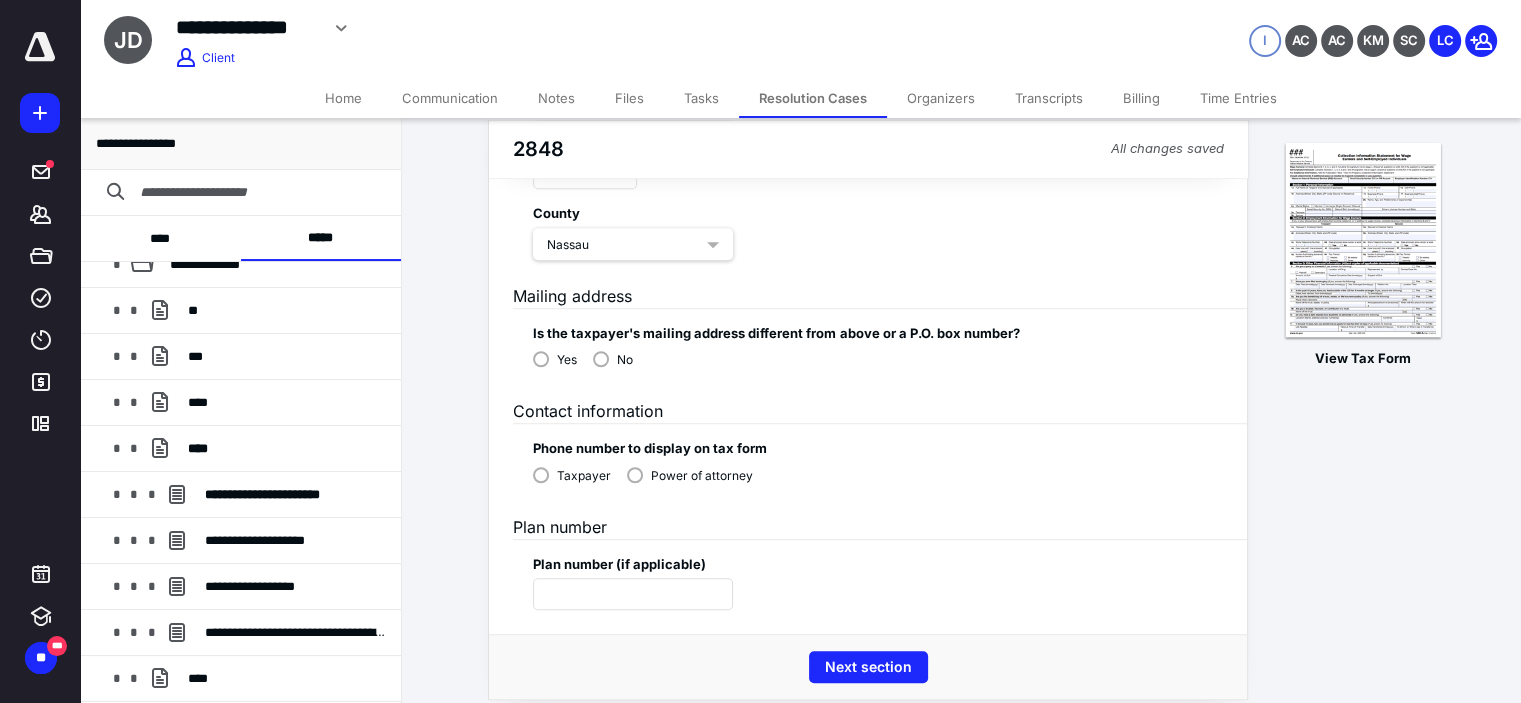 click on "Power of attorney" at bounding box center (702, 476) 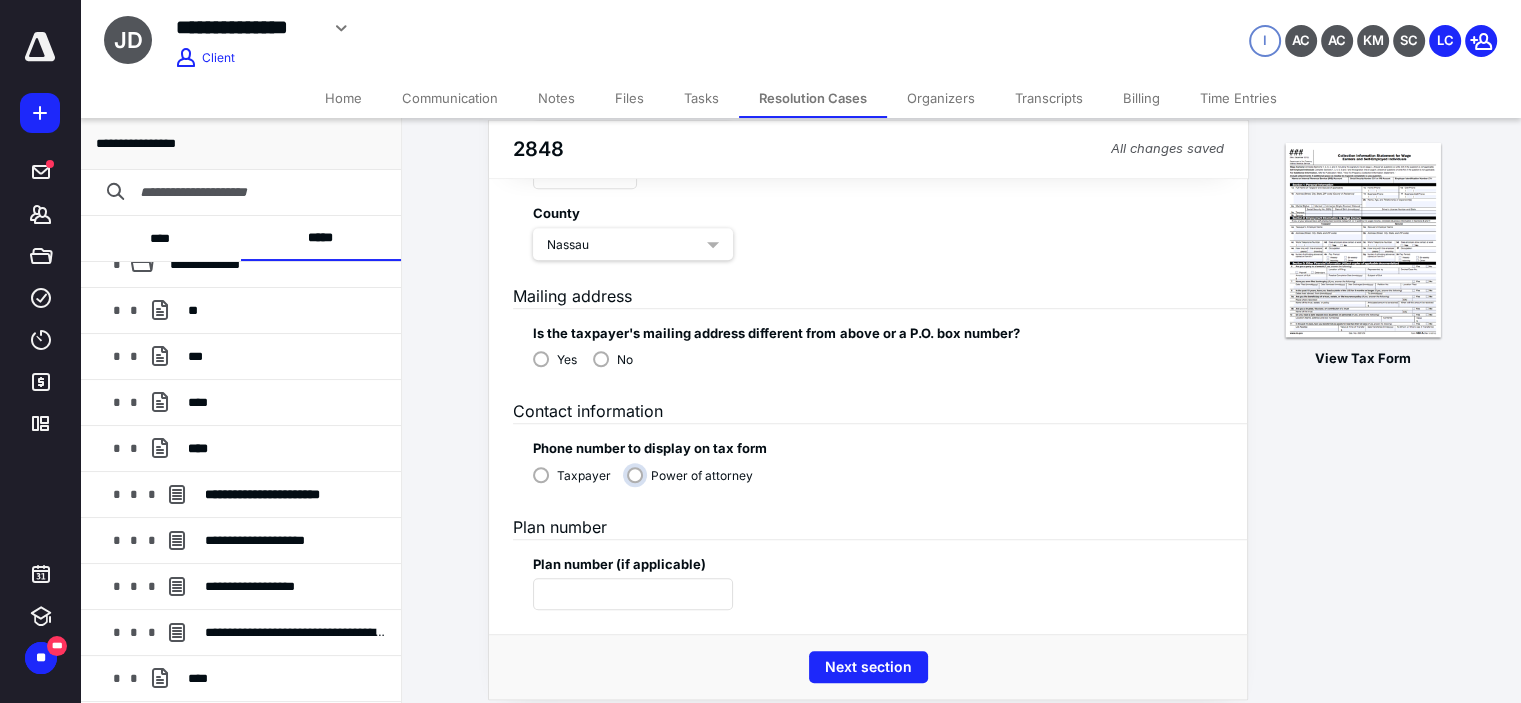 click on "Power of attorney" at bounding box center [695, 483] 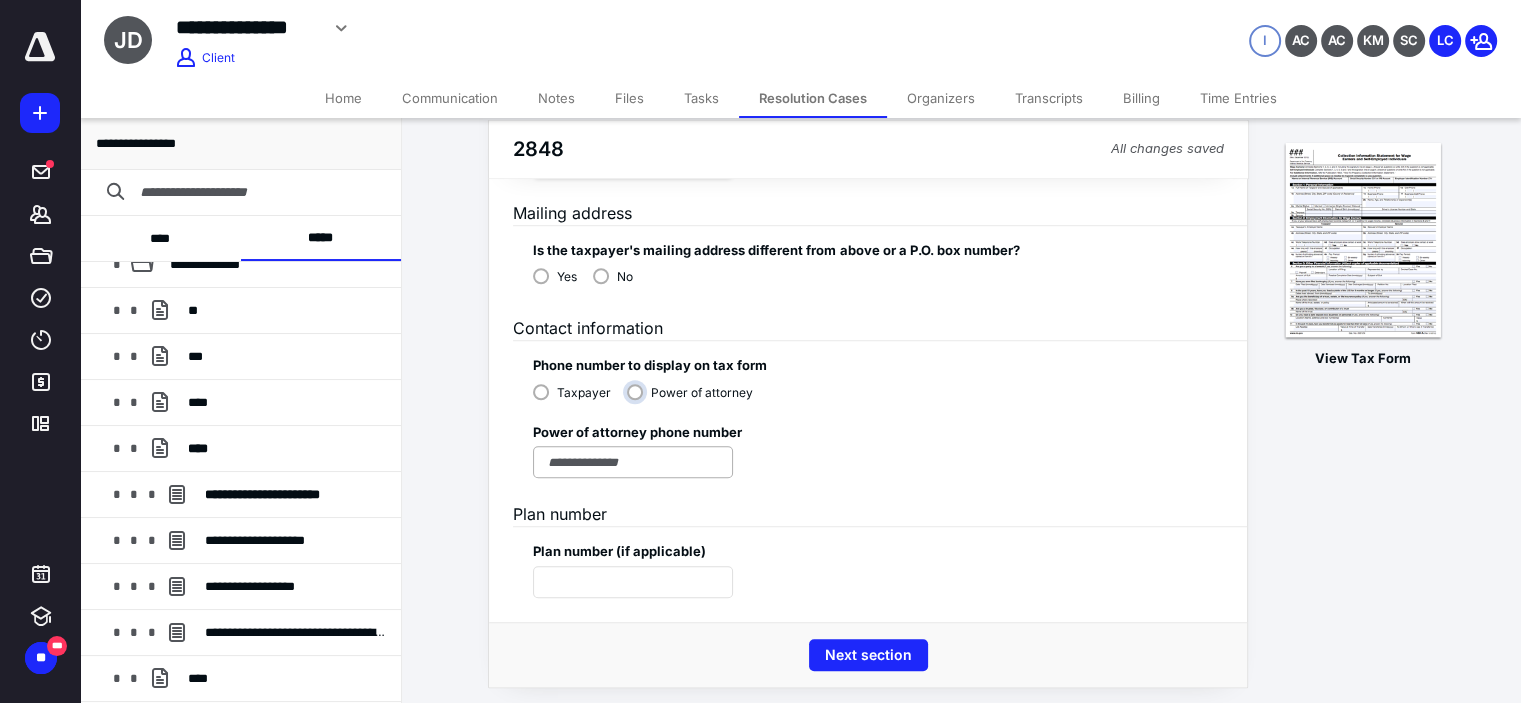 scroll, scrollTop: 1390, scrollLeft: 0, axis: vertical 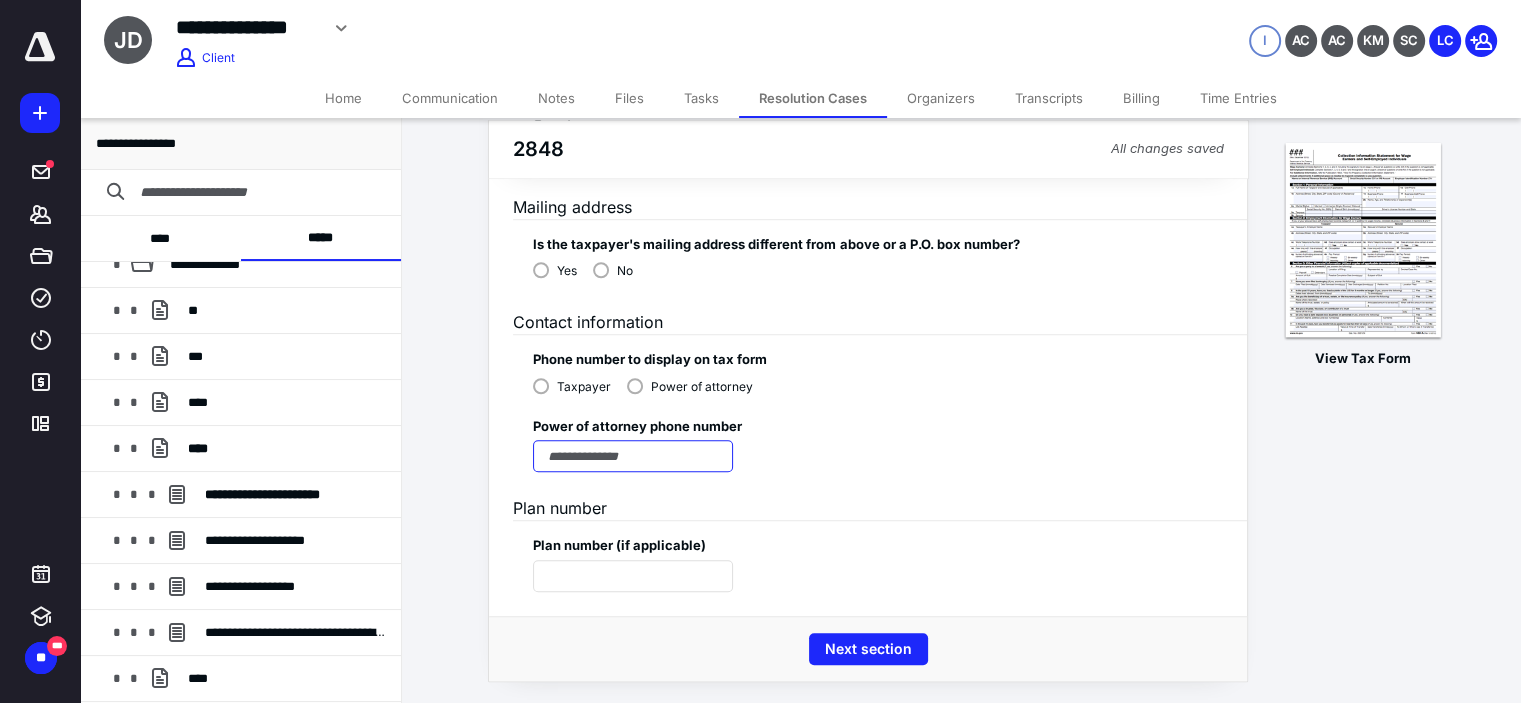 click at bounding box center [633, 456] 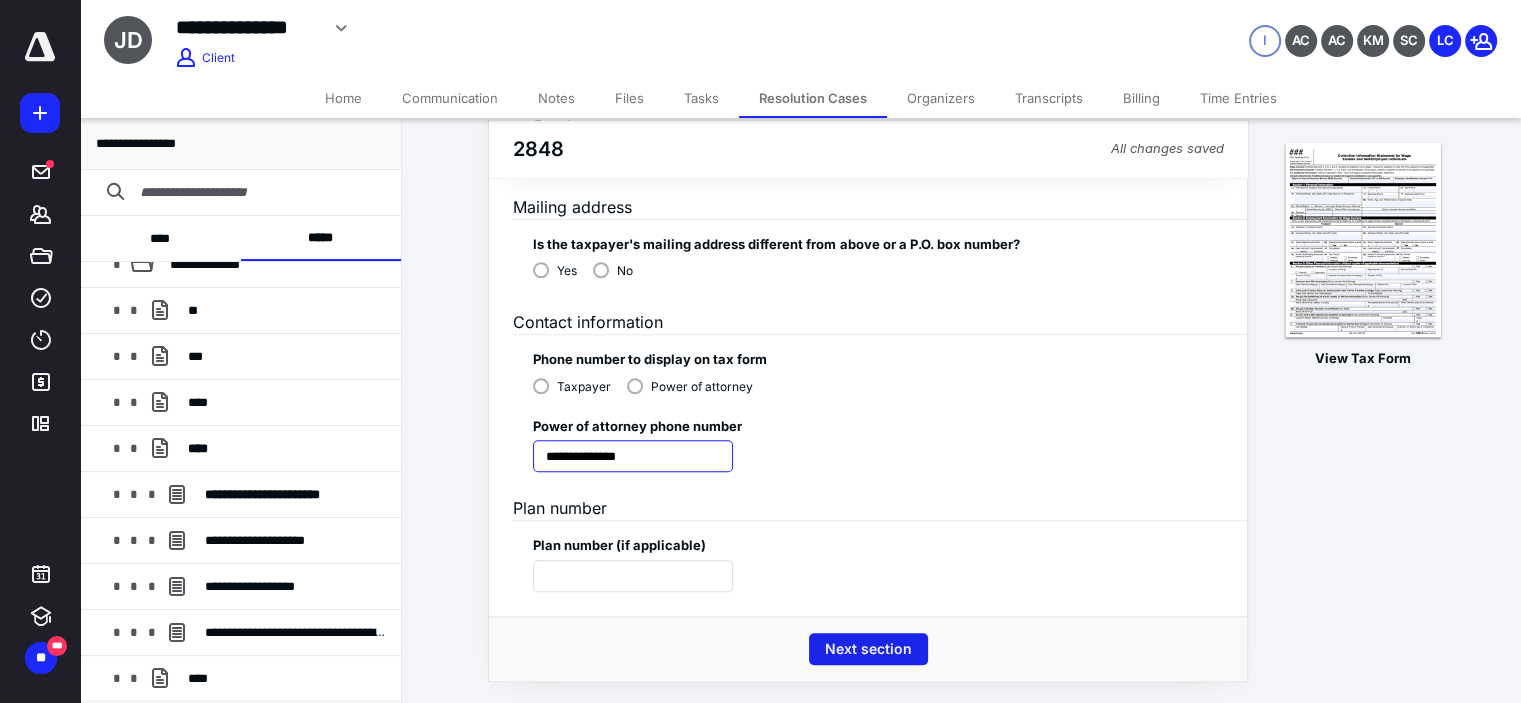 type on "**********" 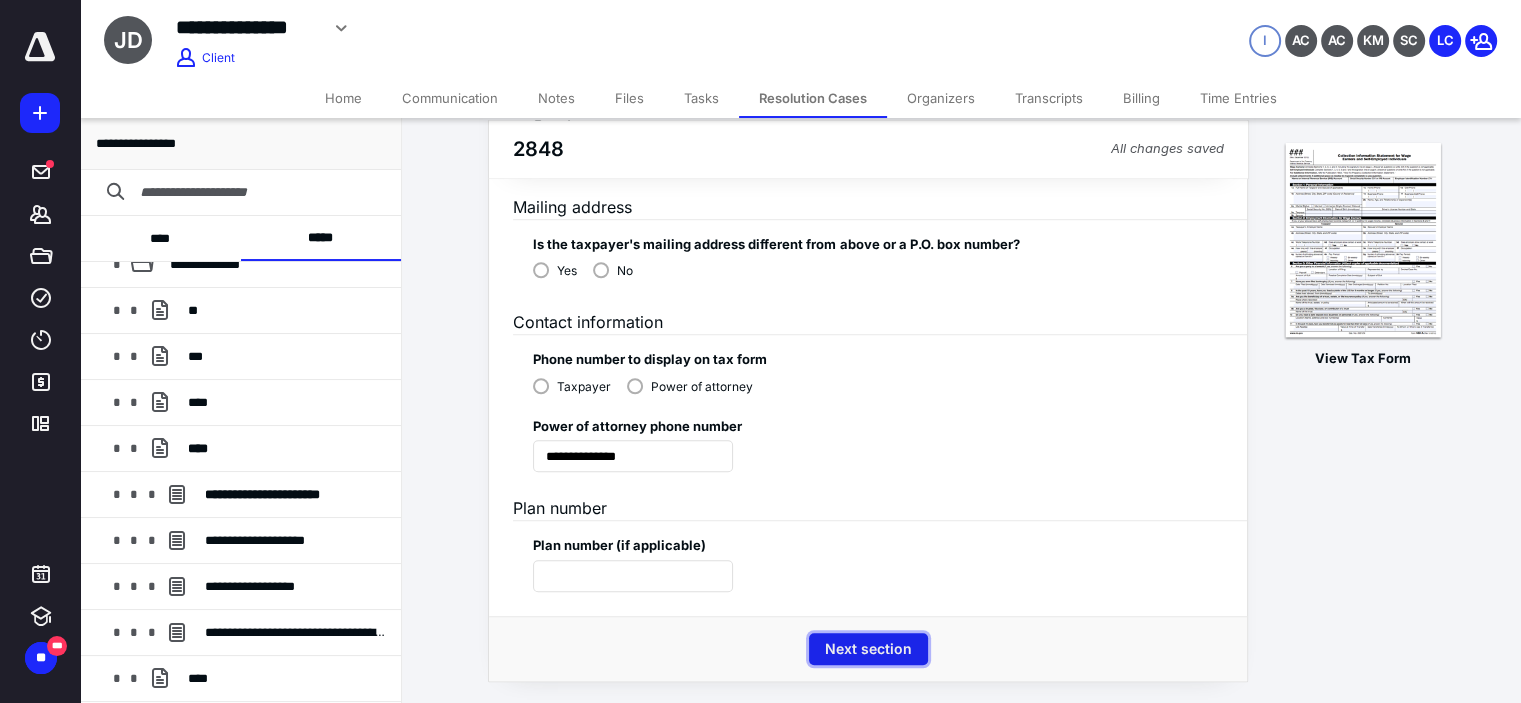 click on "Next section" at bounding box center (868, 649) 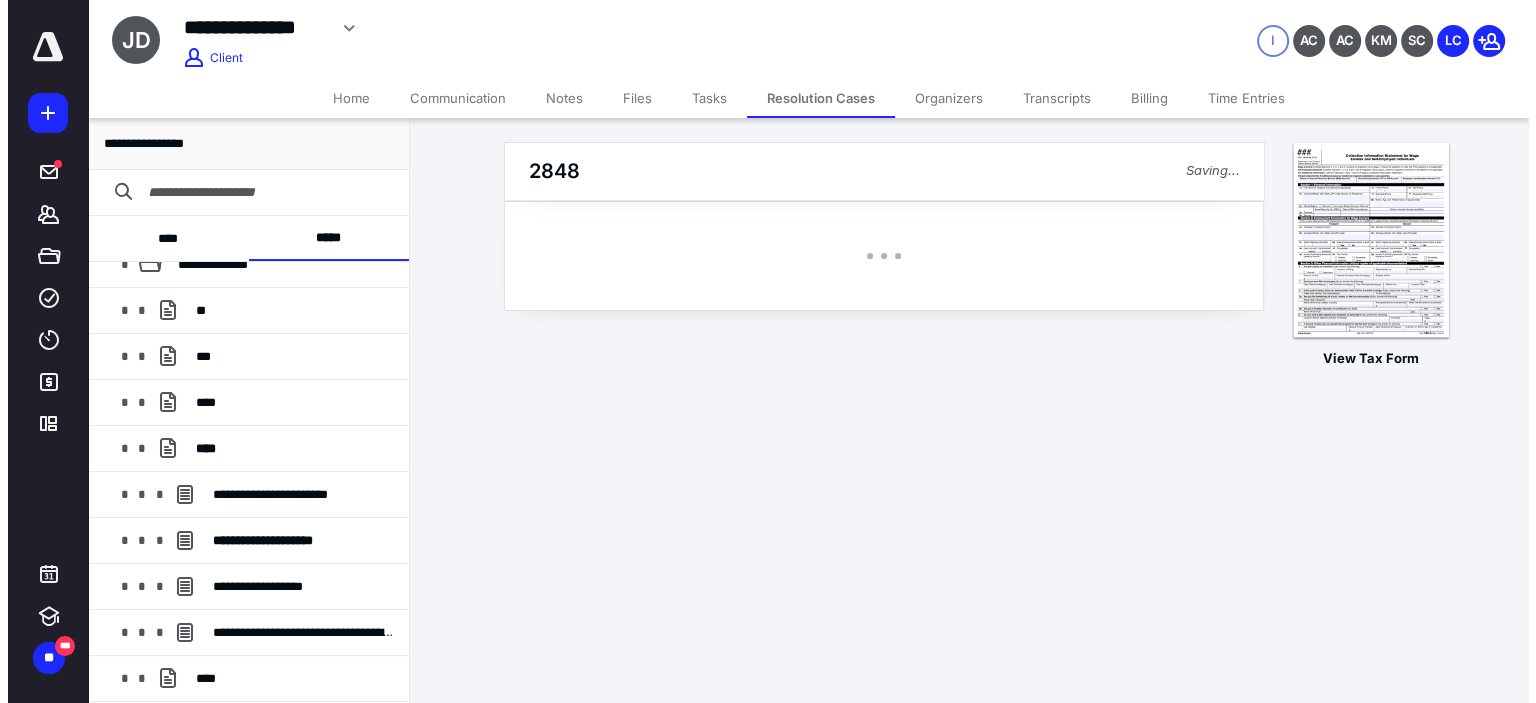 scroll, scrollTop: 0, scrollLeft: 0, axis: both 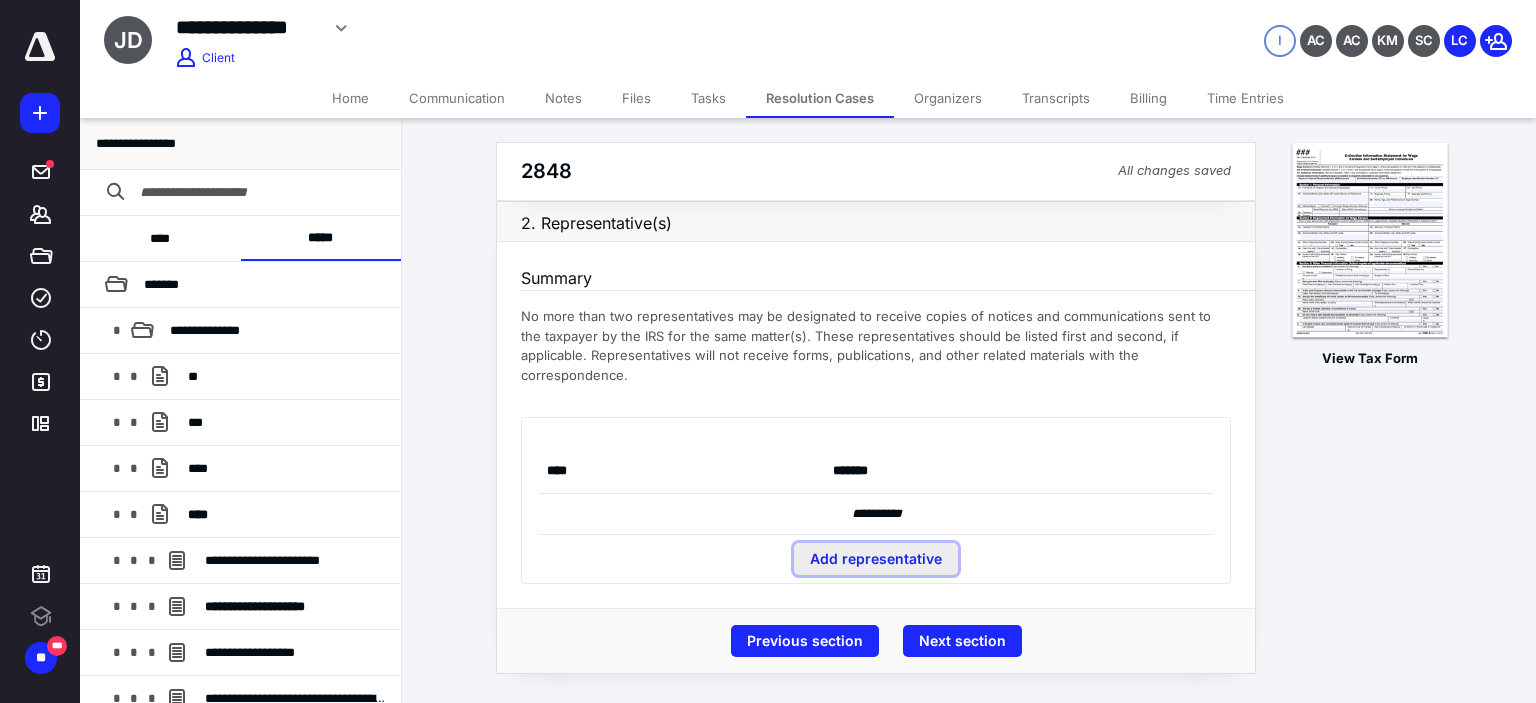 click on "Add representative" at bounding box center [876, 559] 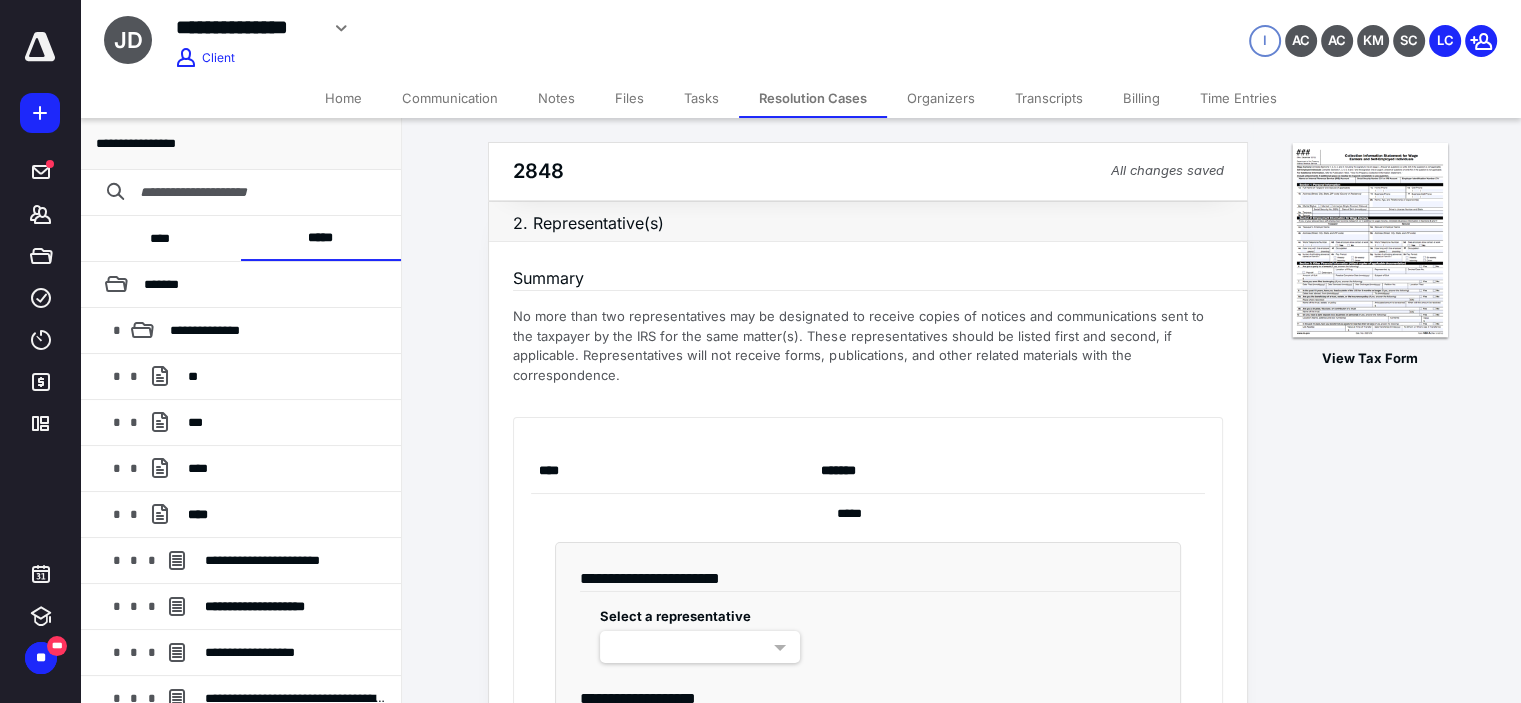 click at bounding box center (700, 647) 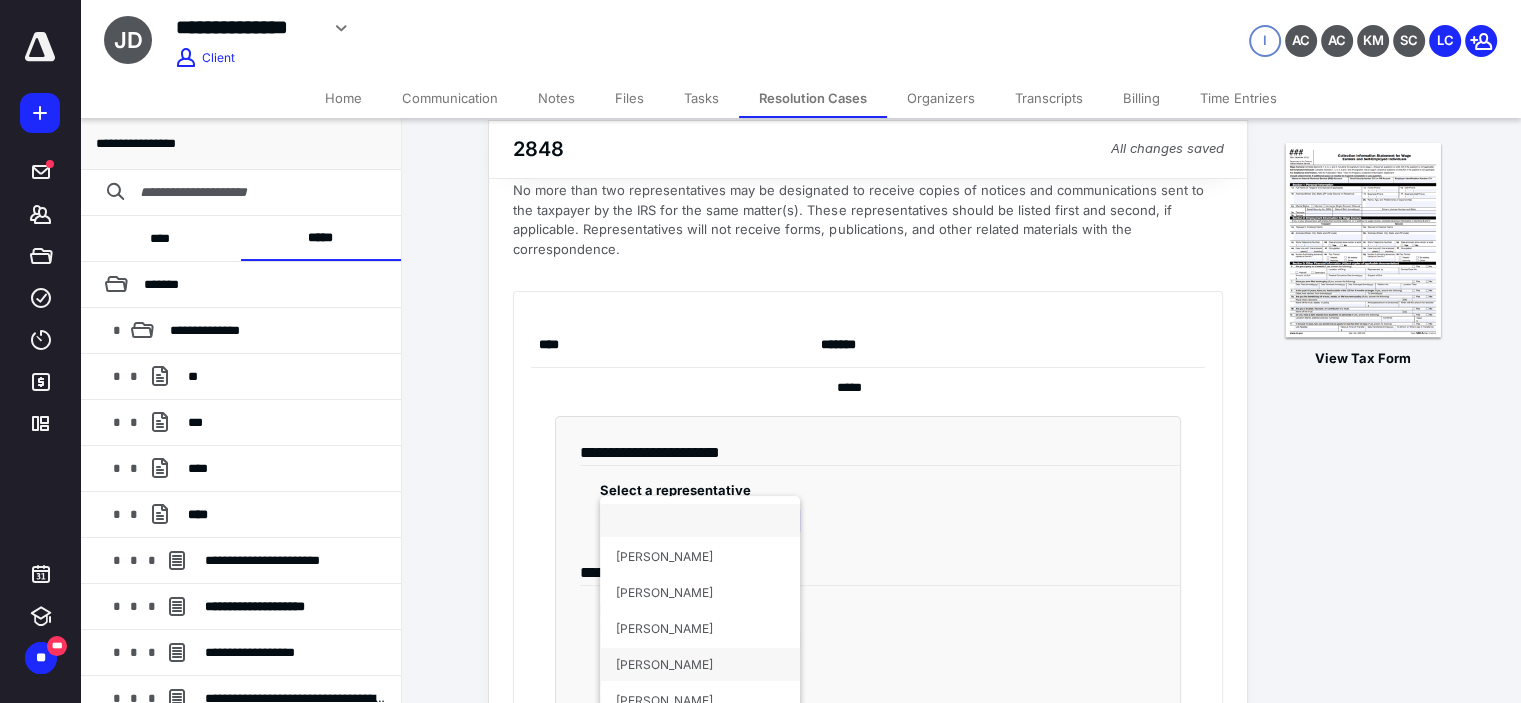 scroll, scrollTop: 133, scrollLeft: 0, axis: vertical 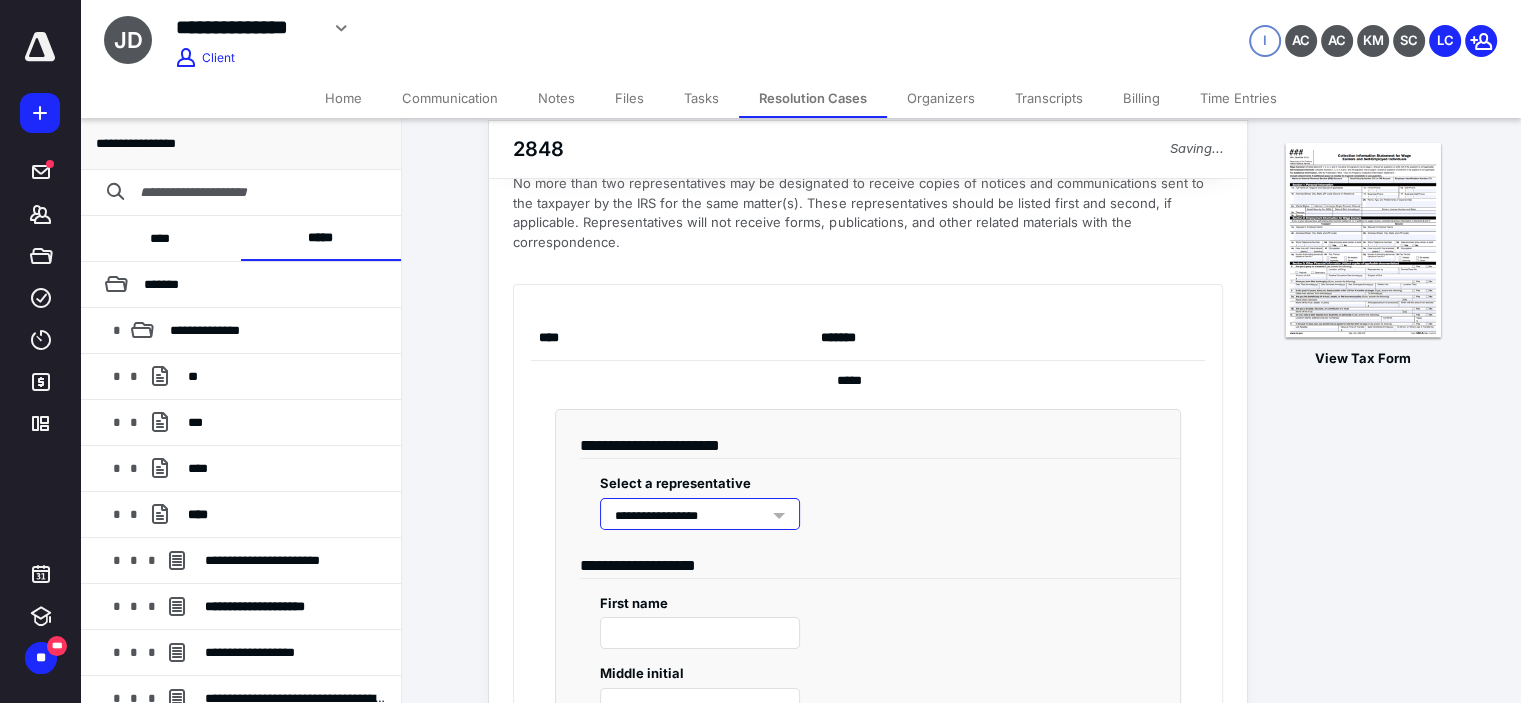 type on "****" 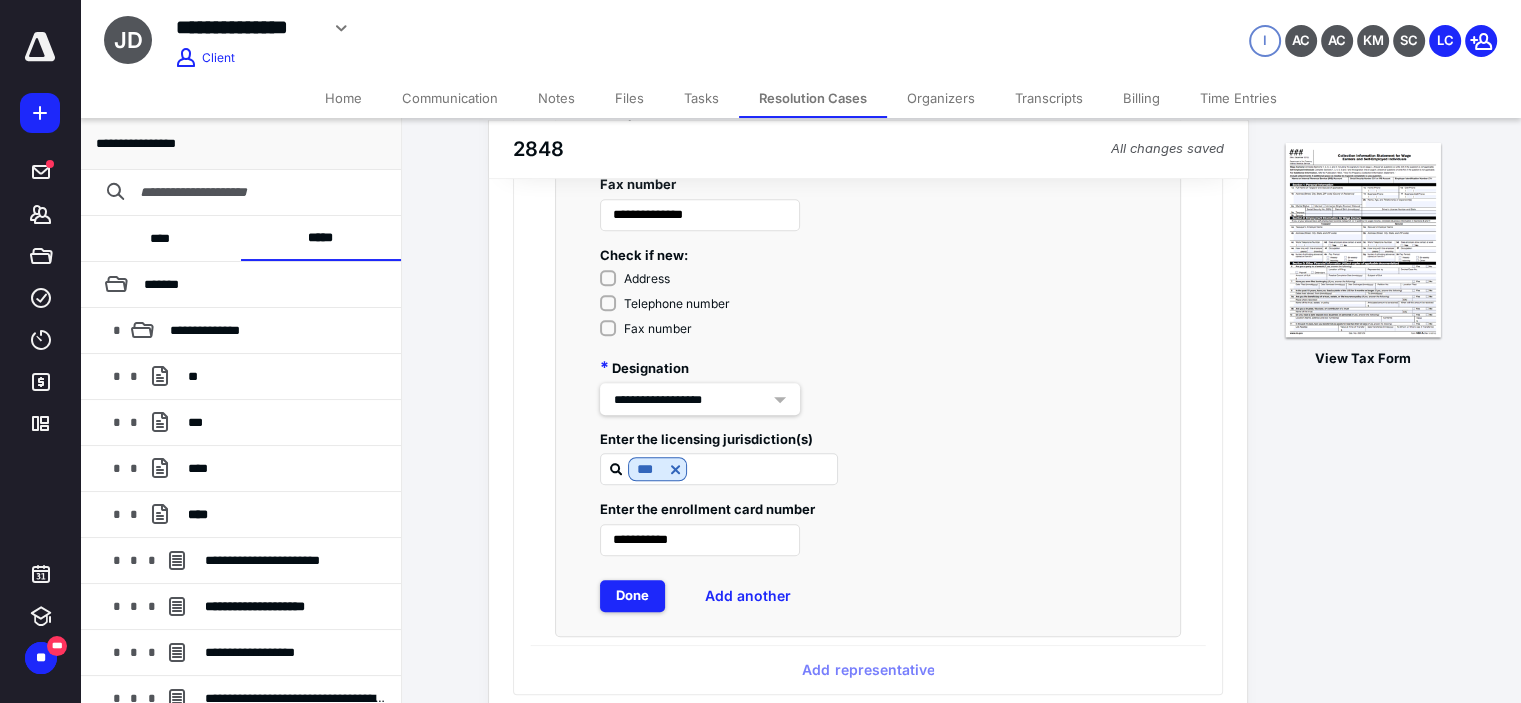 scroll, scrollTop: 1666, scrollLeft: 0, axis: vertical 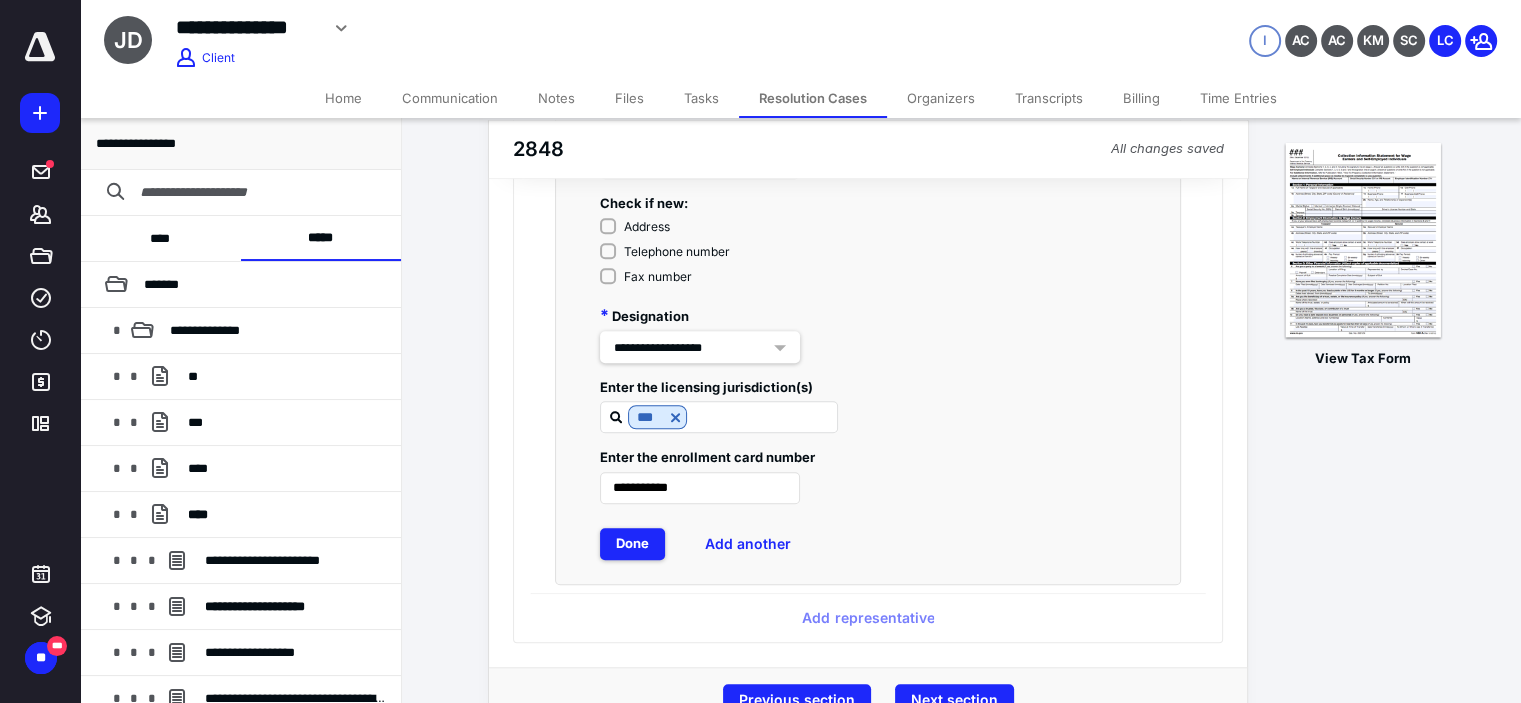 click on "Done Add another" at bounding box center (868, 544) 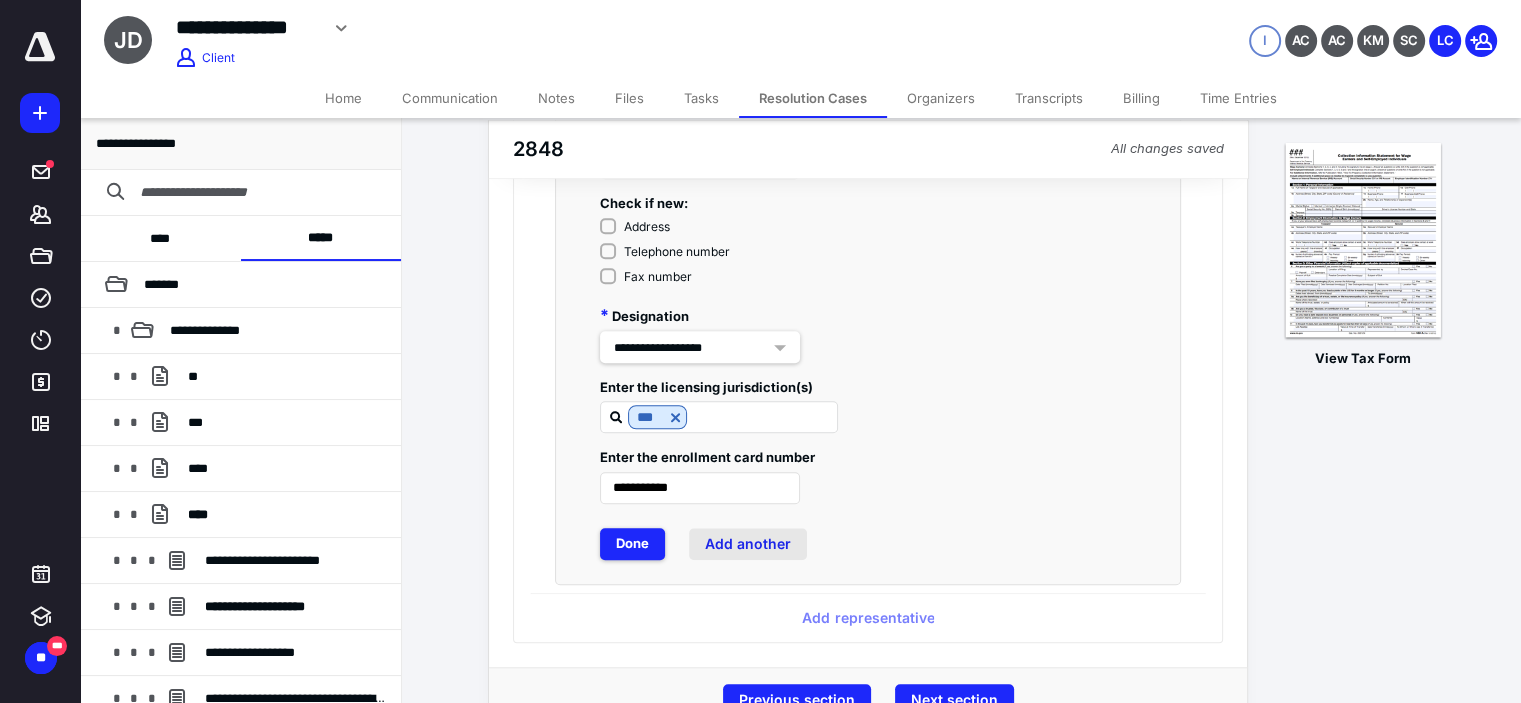 click on "Add another" at bounding box center [748, 544] 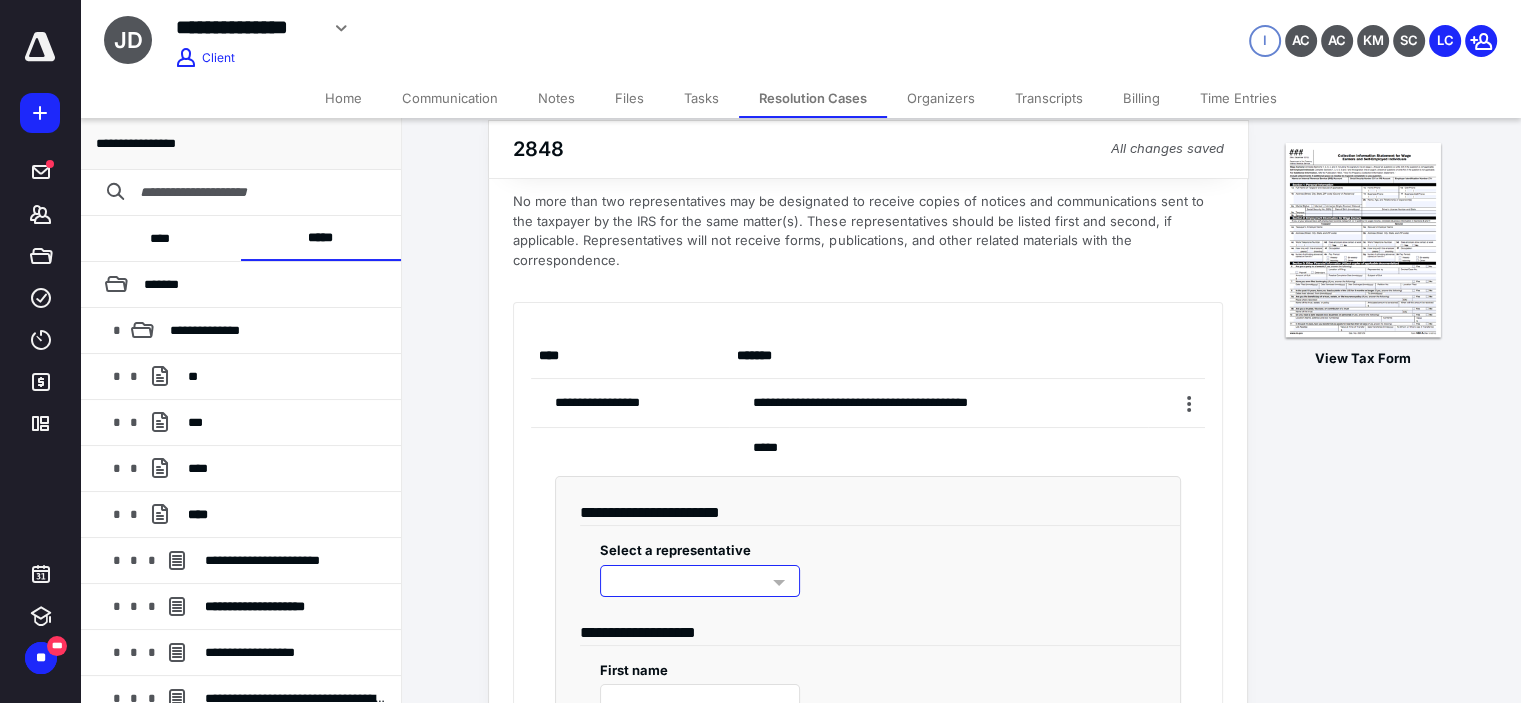 scroll, scrollTop: 133, scrollLeft: 0, axis: vertical 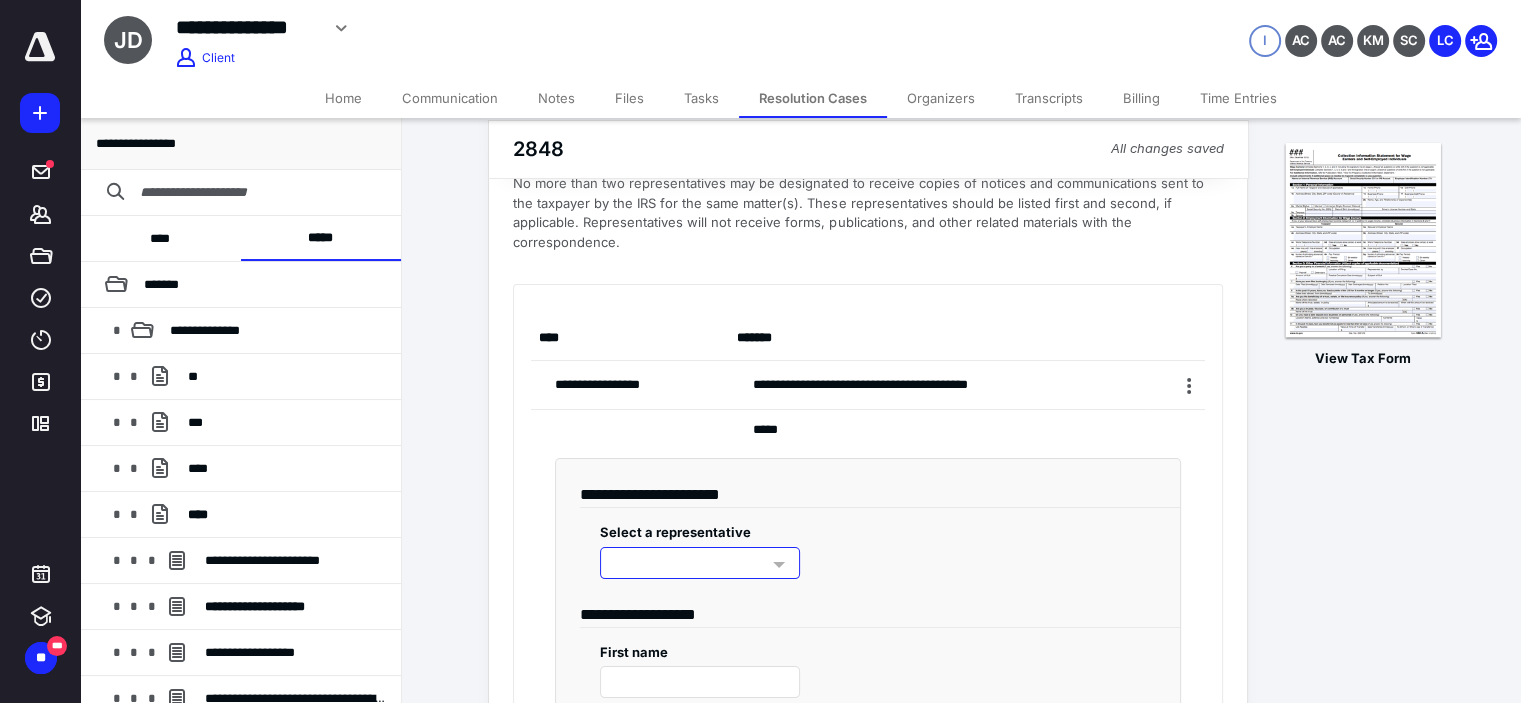 click at bounding box center [700, 563] 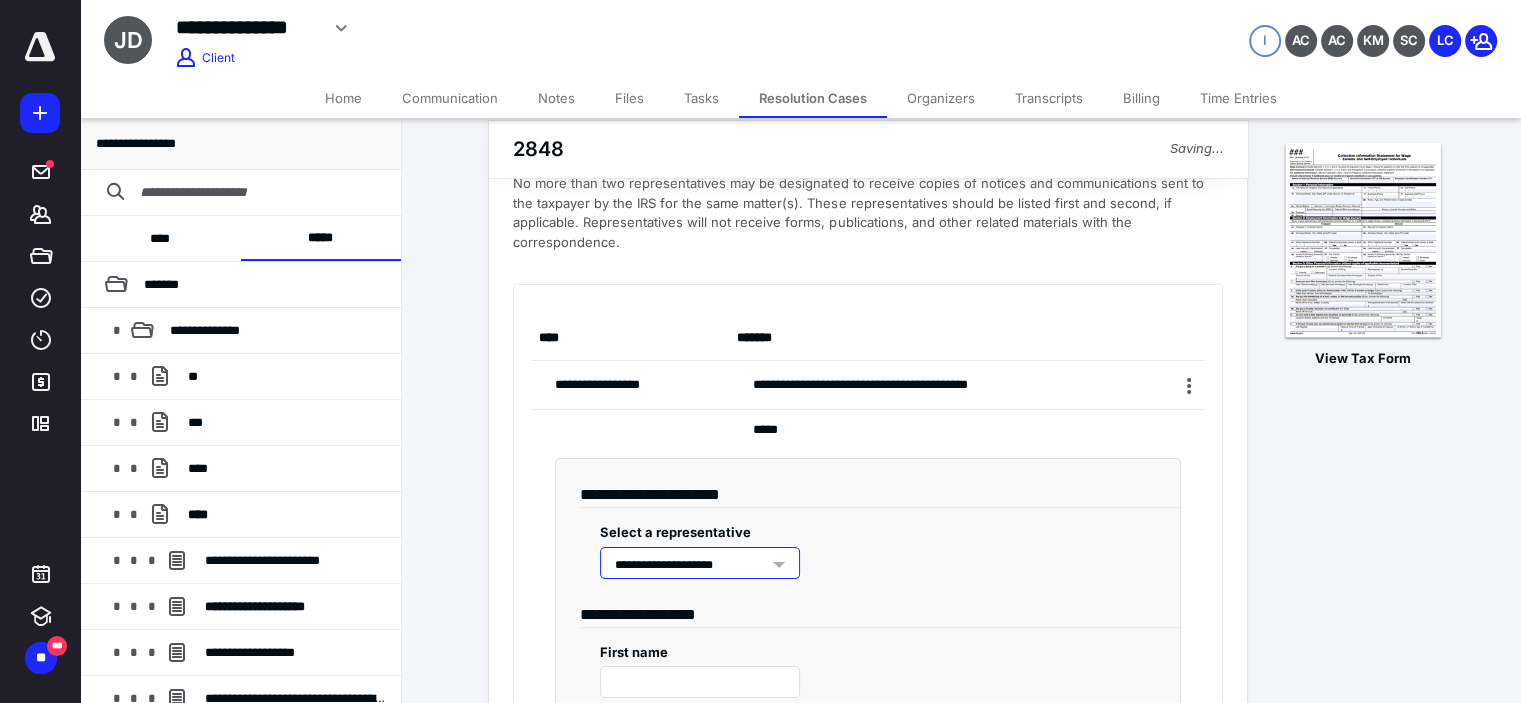 type on "*******" 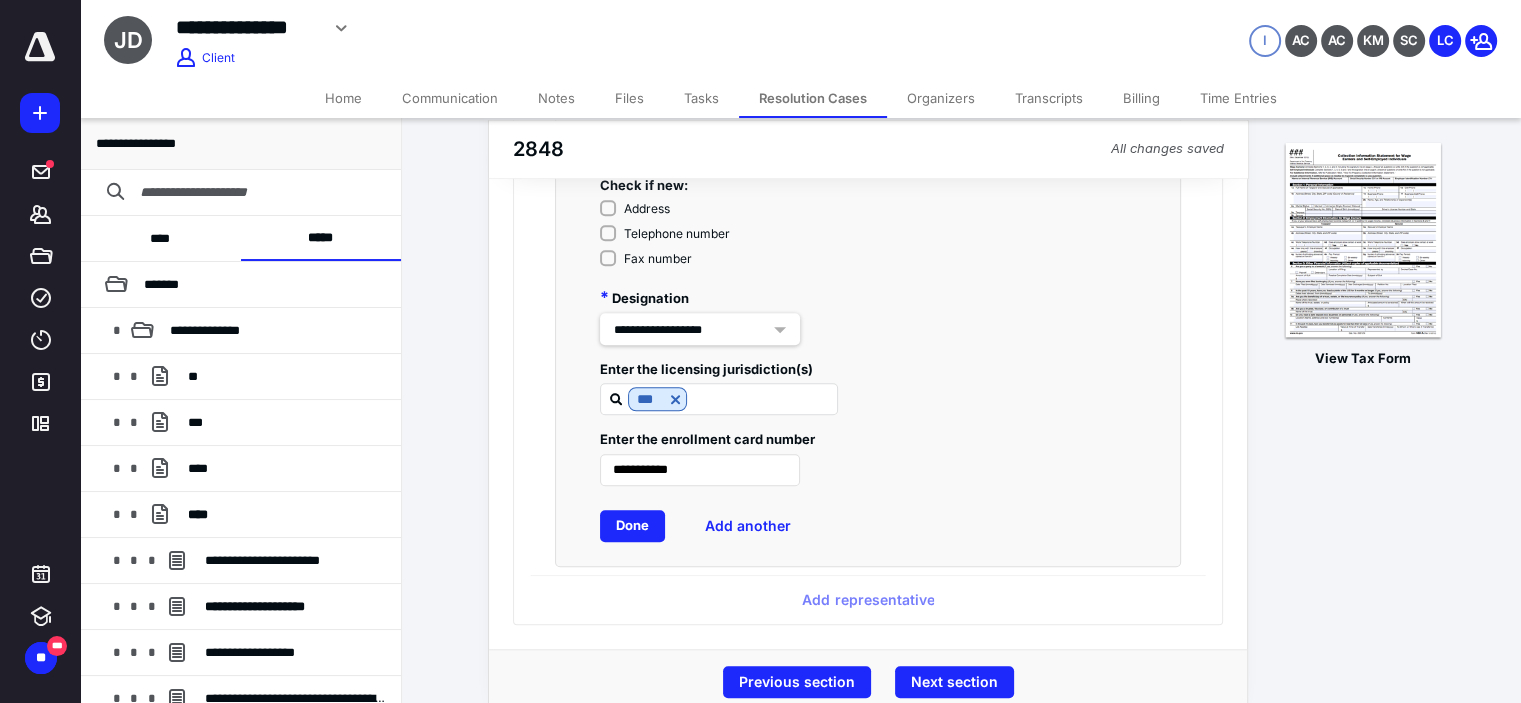 click on "Done" at bounding box center [632, 526] 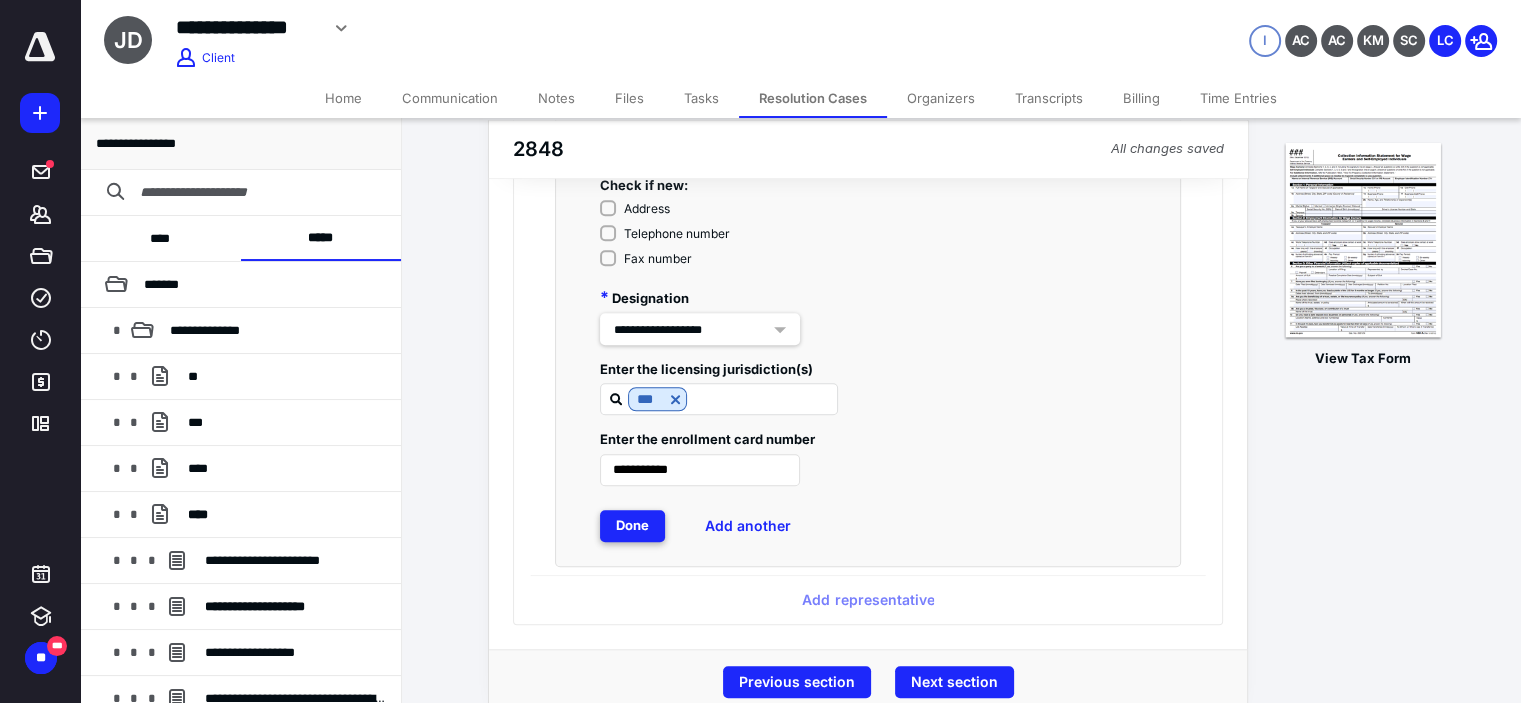 scroll, scrollTop: 30, scrollLeft: 0, axis: vertical 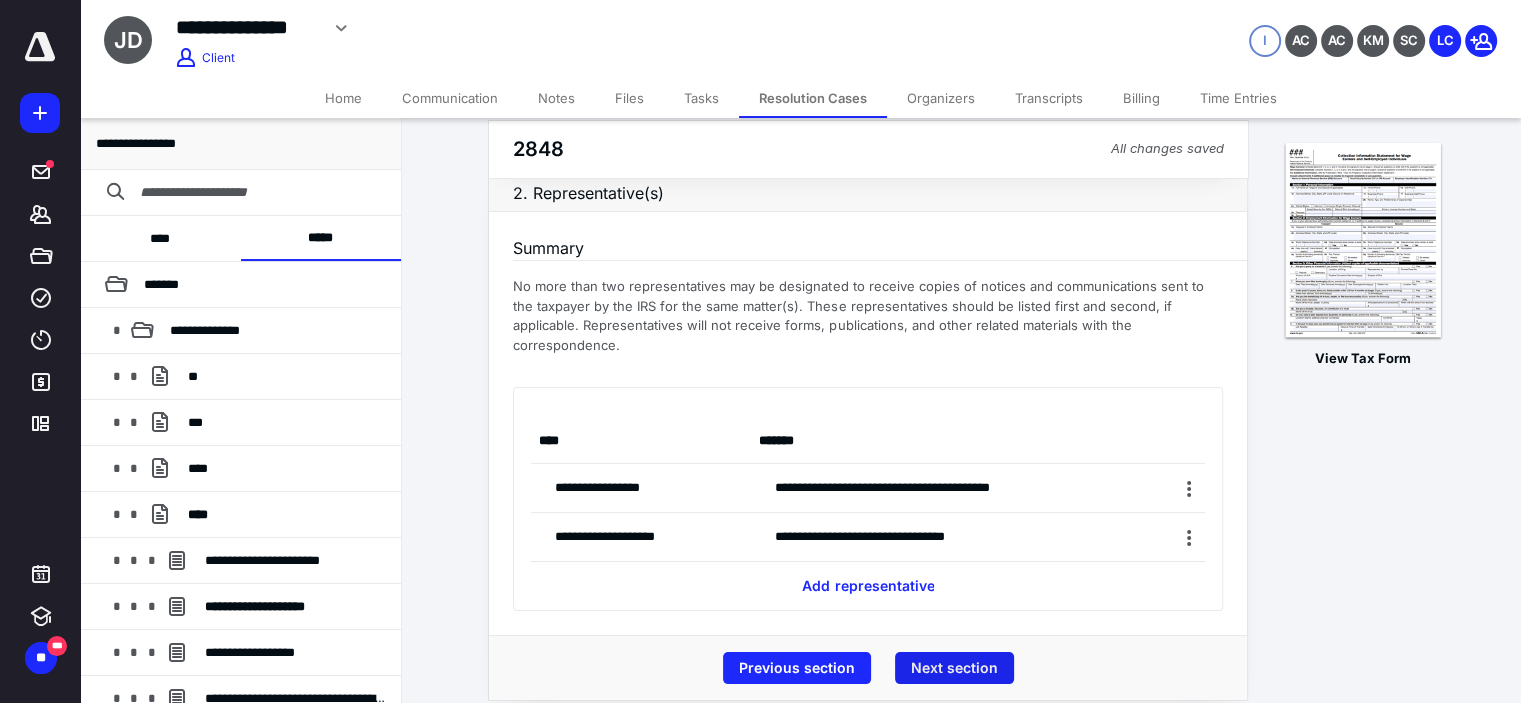 click on "Next section" at bounding box center (954, 668) 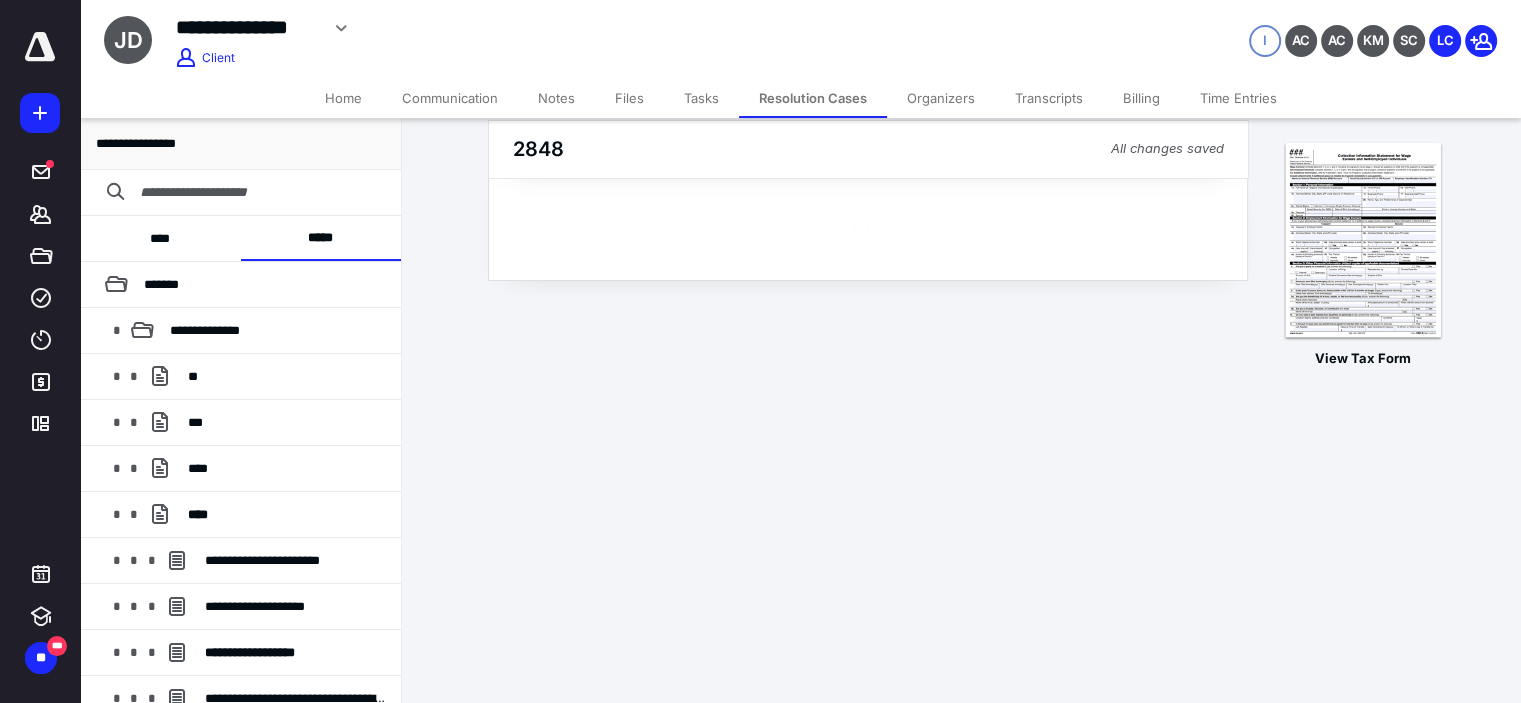 scroll, scrollTop: 0, scrollLeft: 0, axis: both 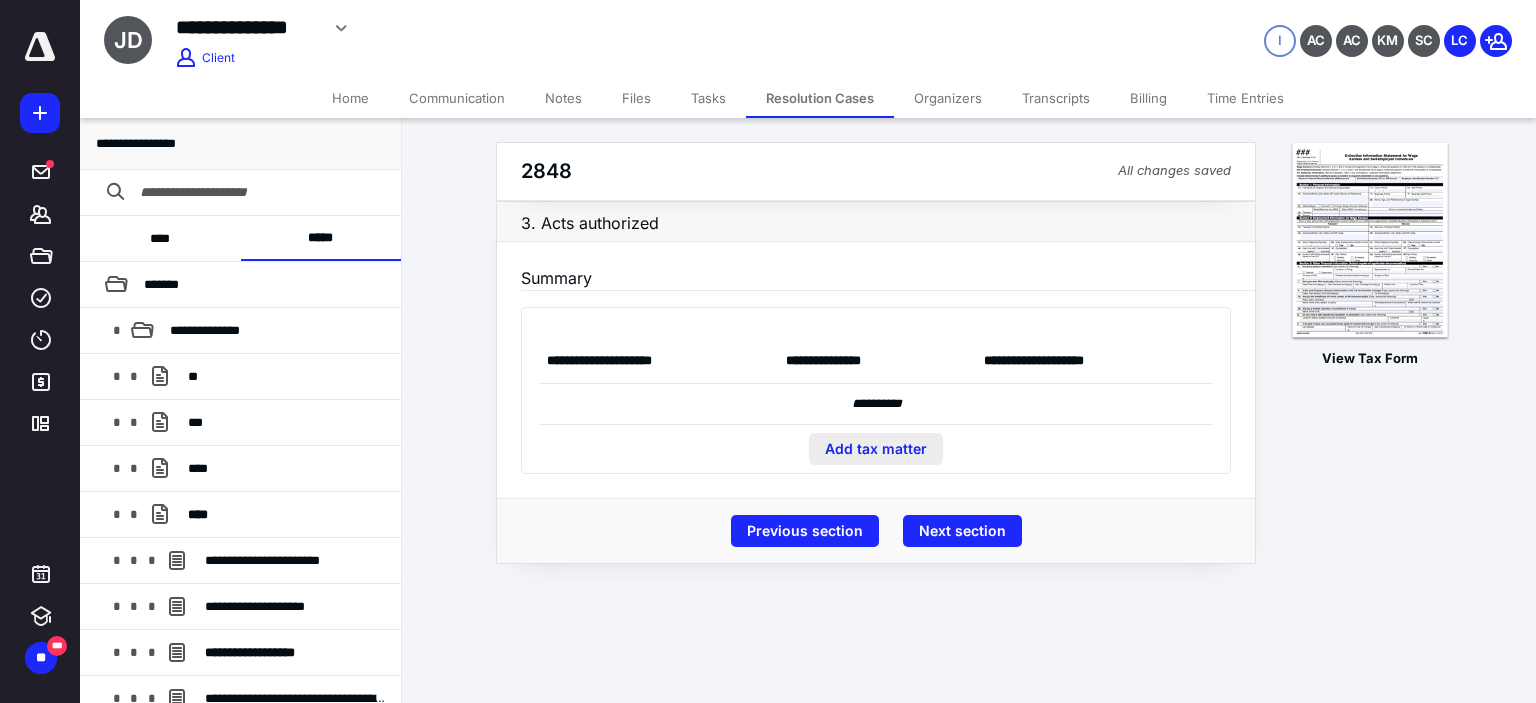 click on "Add tax matter" at bounding box center [876, 449] 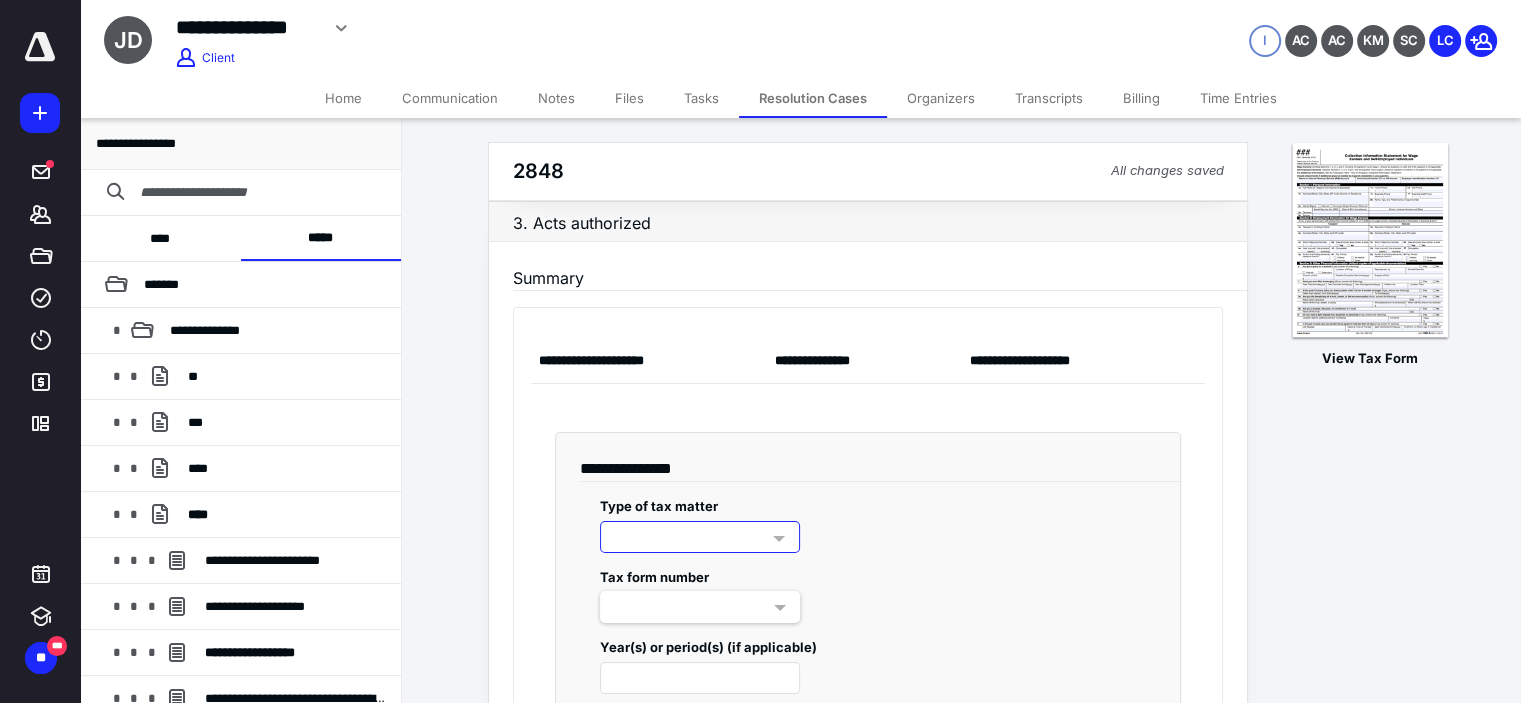 click at bounding box center [700, 537] 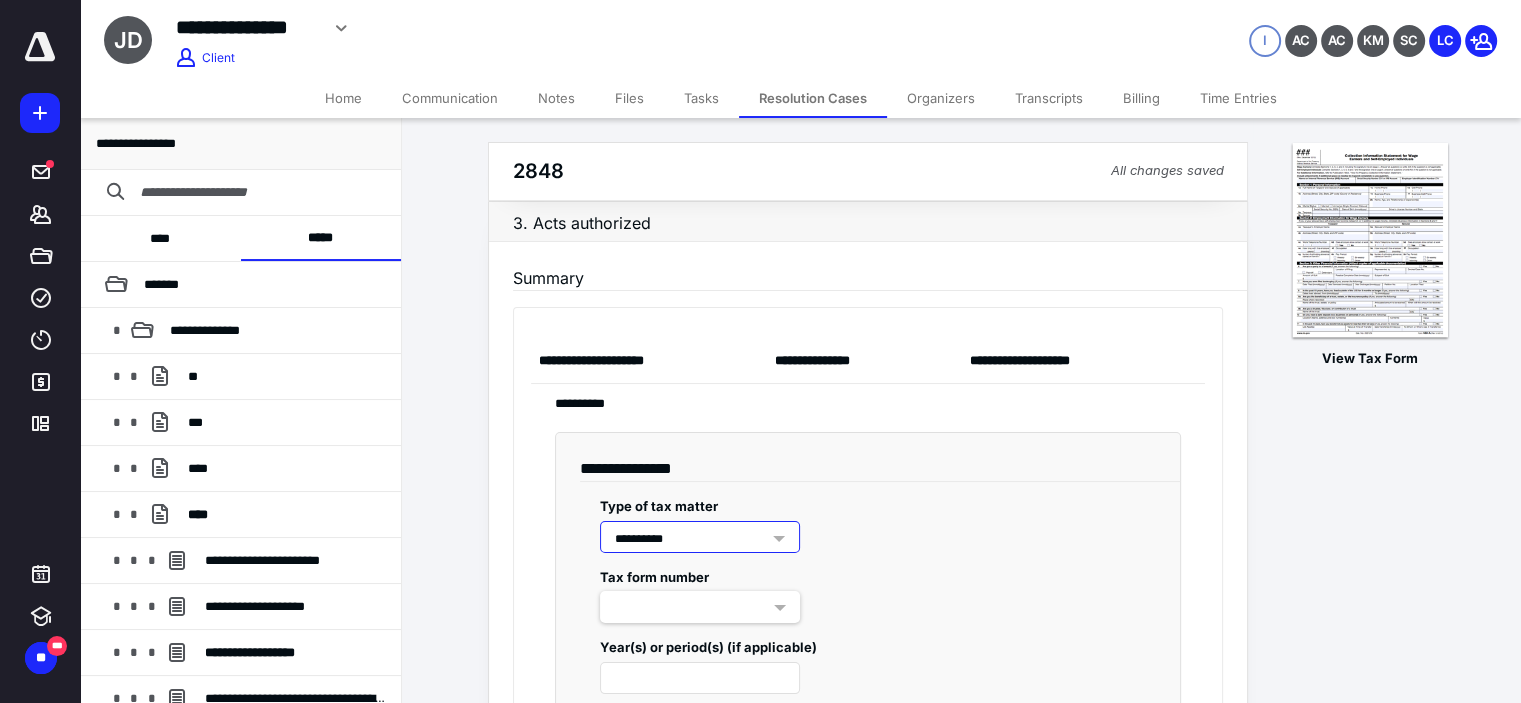 click at bounding box center [700, 607] 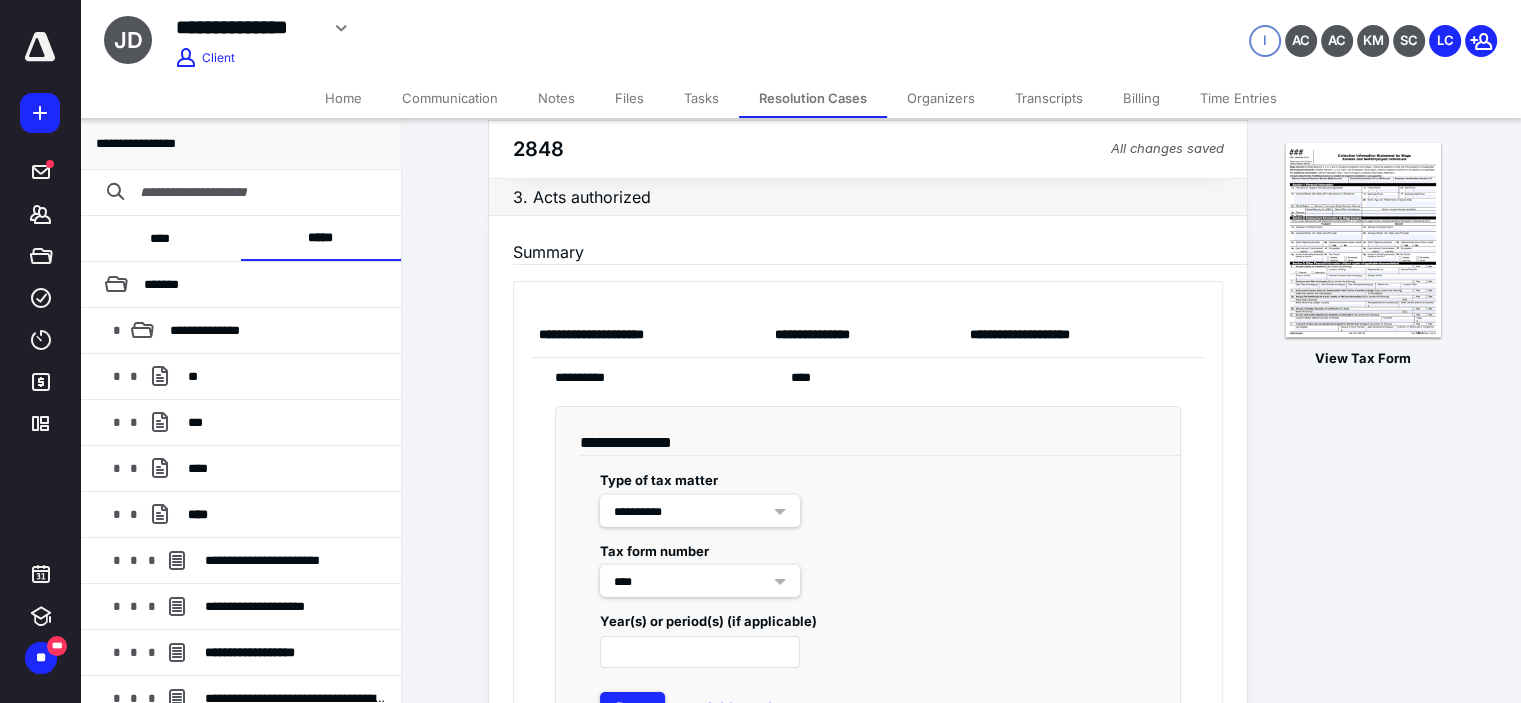 scroll, scrollTop: 66, scrollLeft: 0, axis: vertical 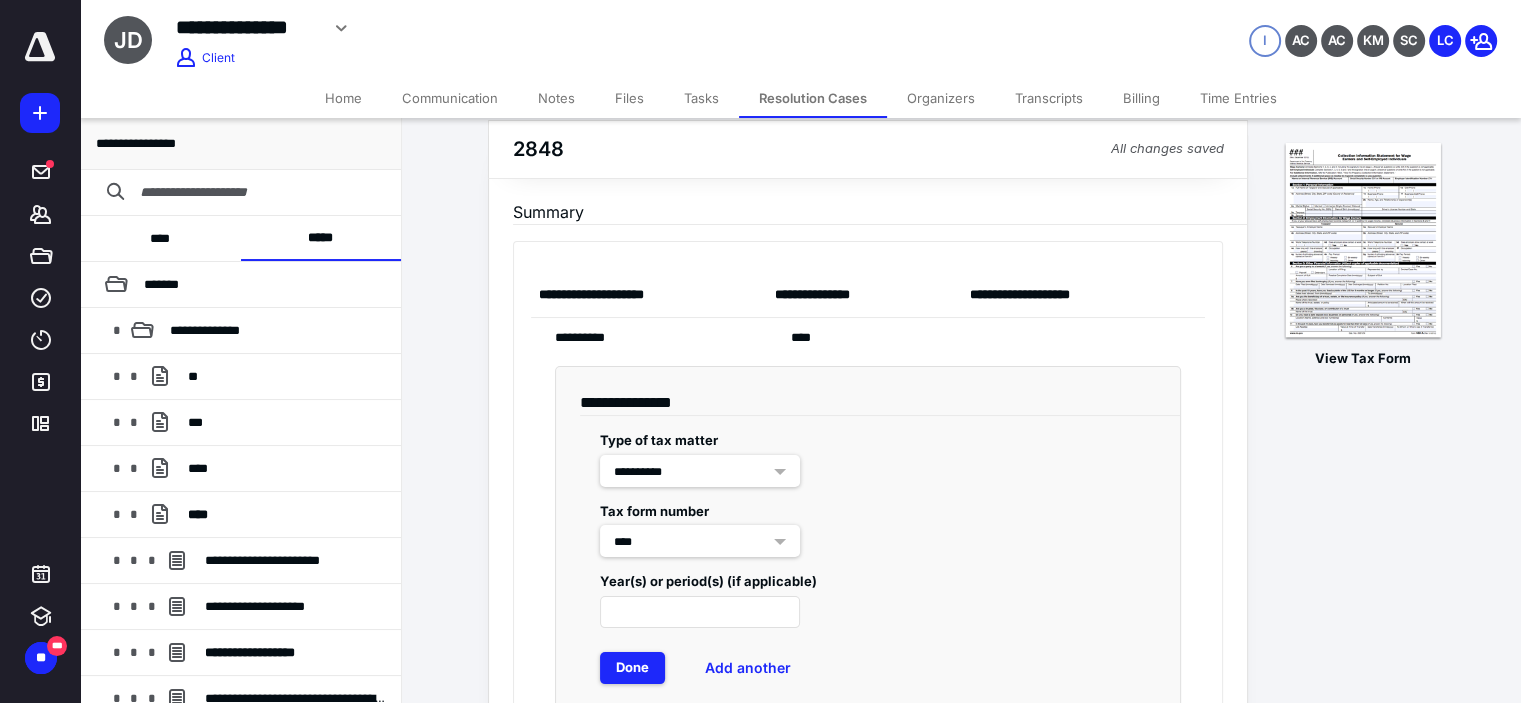 drag, startPoint x: 692, startPoint y: 604, endPoint x: 1174, endPoint y: 430, distance: 512.4451 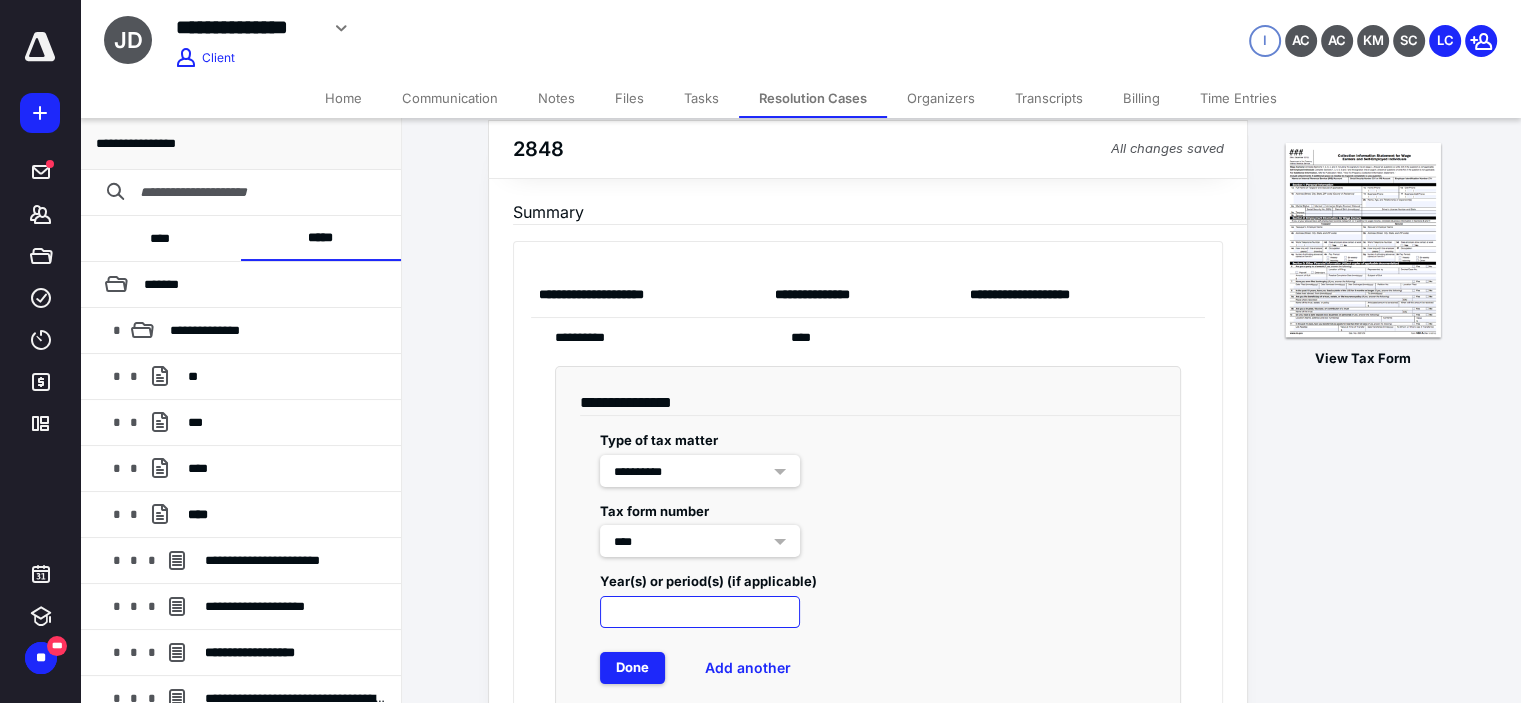 click at bounding box center [700, 612] 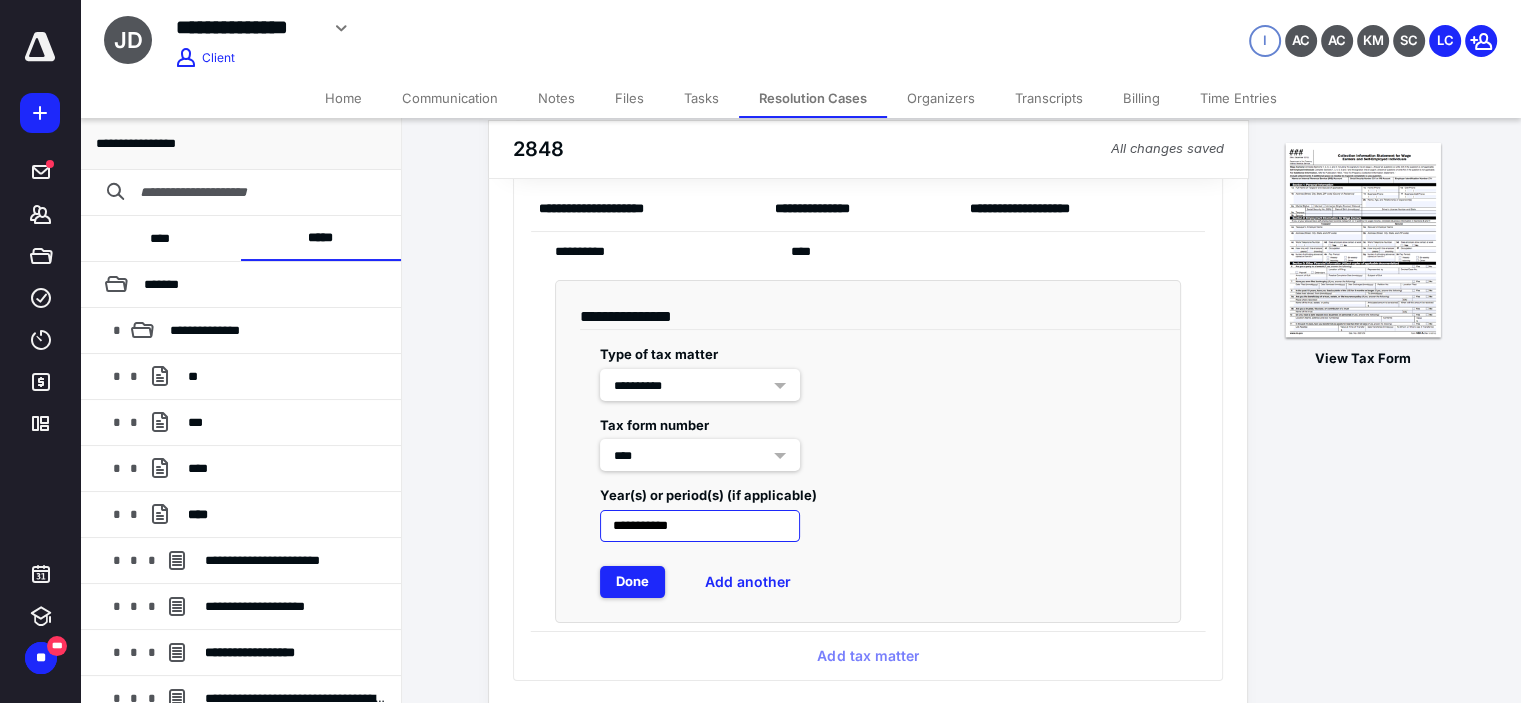 scroll, scrollTop: 166, scrollLeft: 0, axis: vertical 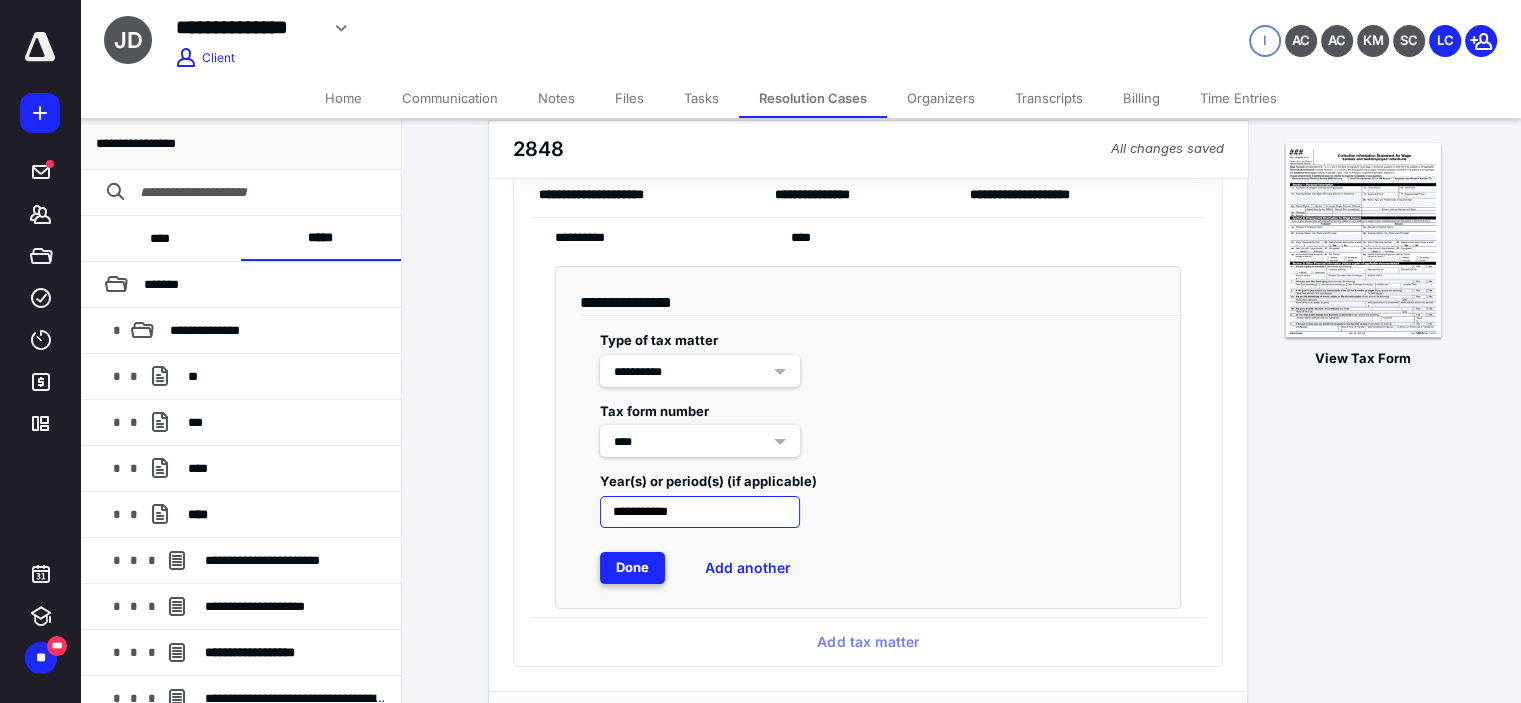 type on "**********" 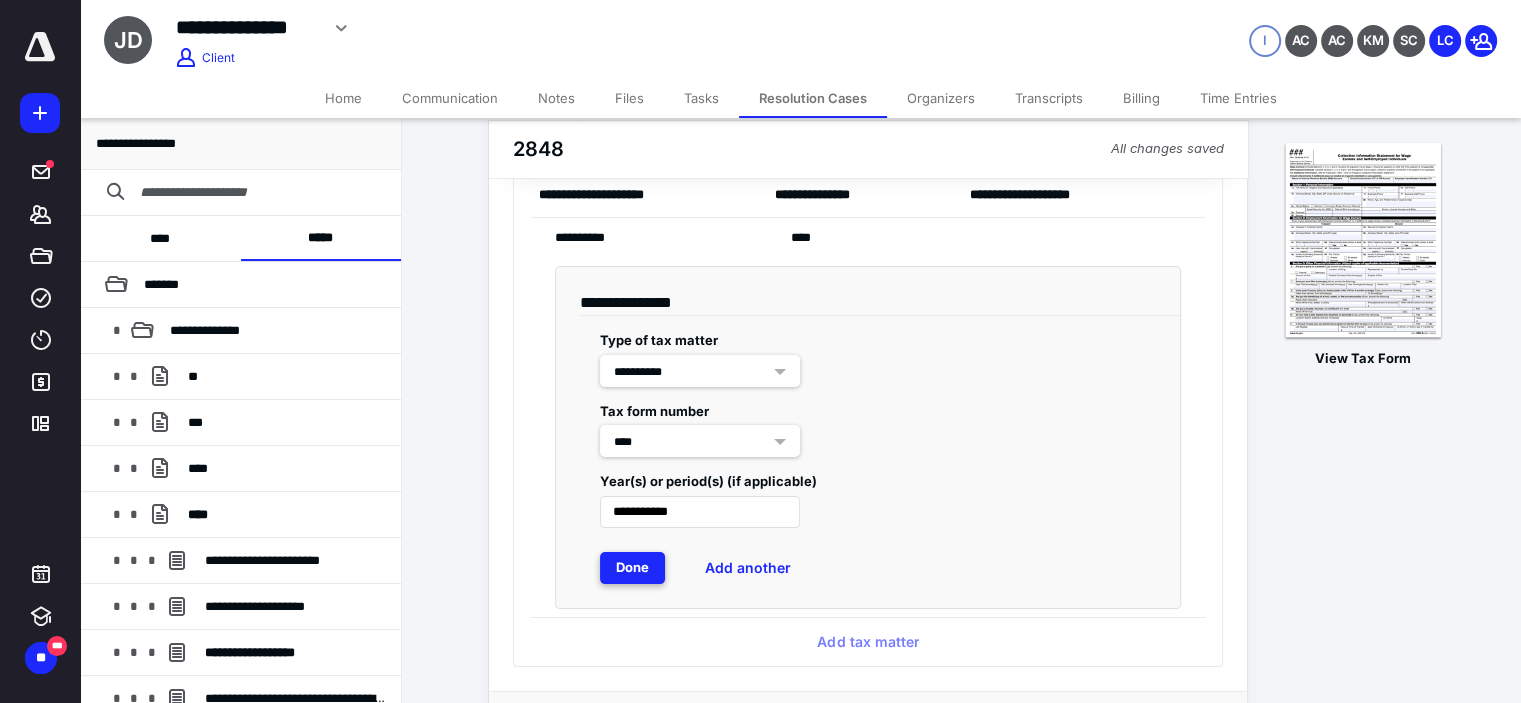click on "Done" at bounding box center (632, 568) 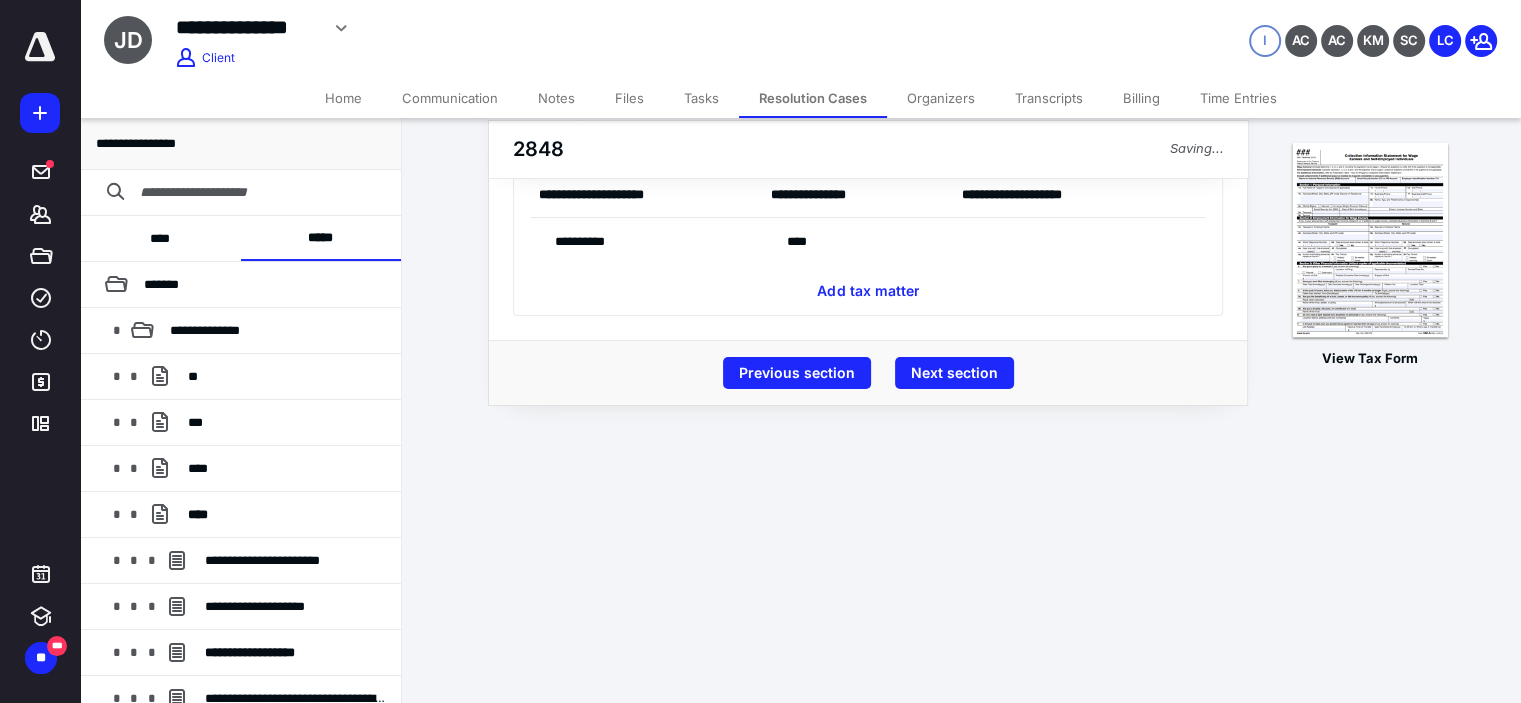 scroll, scrollTop: 0, scrollLeft: 0, axis: both 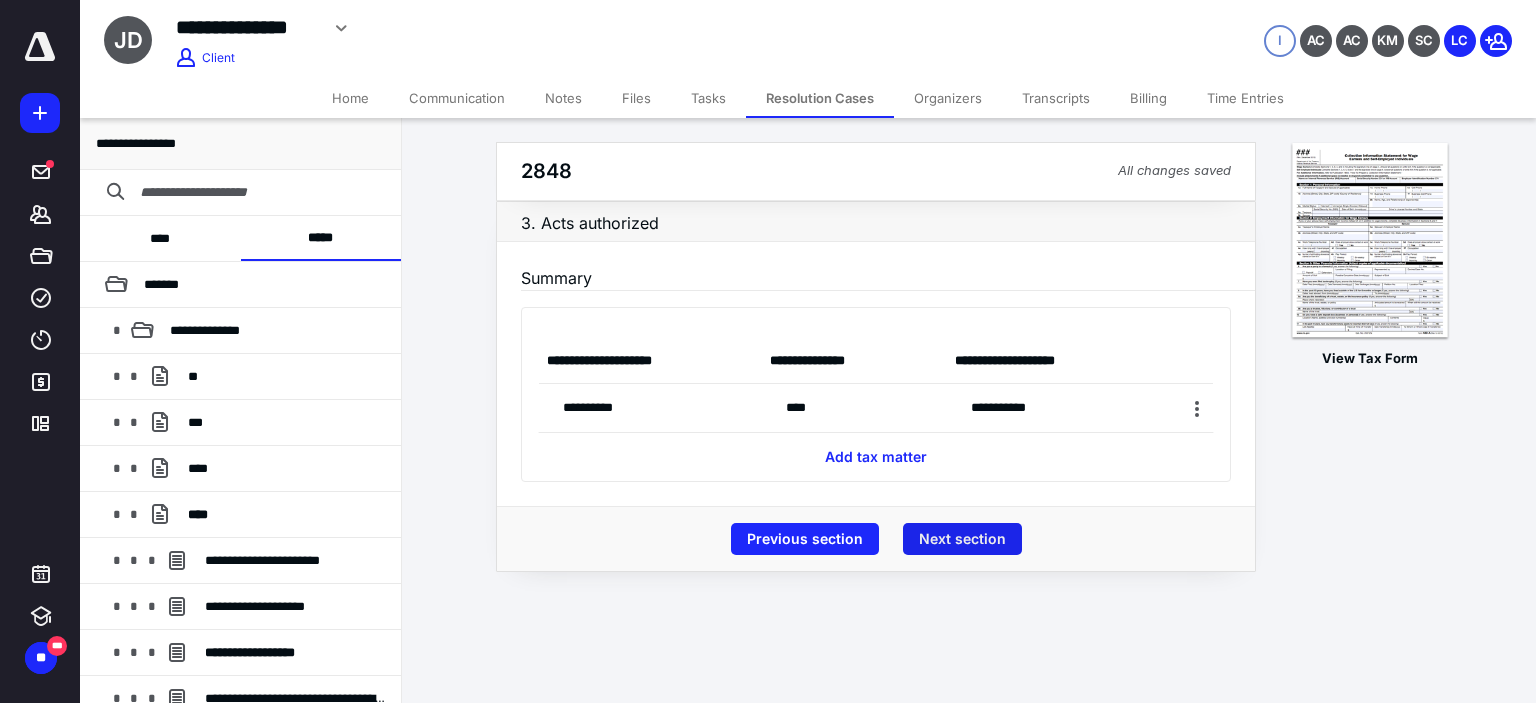 click on "Next section" at bounding box center [962, 539] 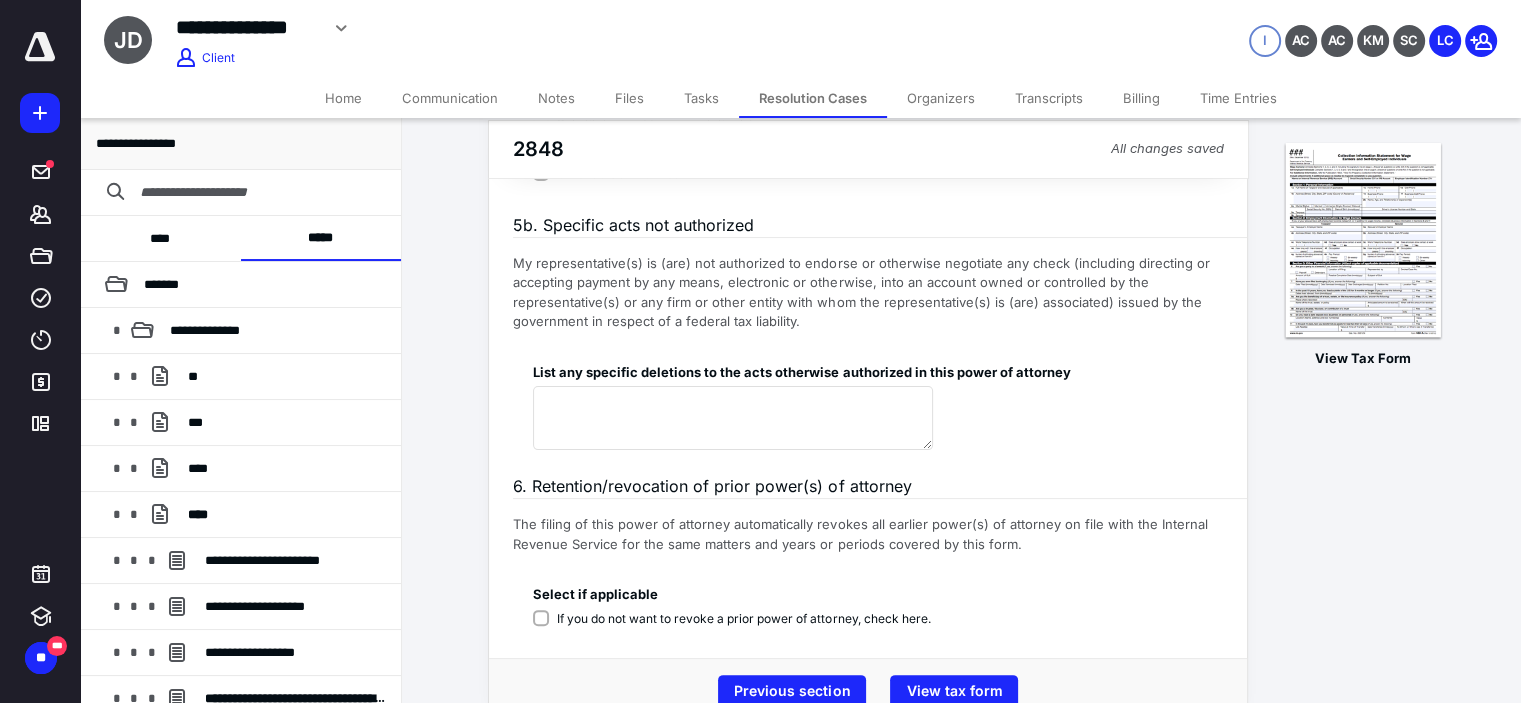 scroll, scrollTop: 415, scrollLeft: 0, axis: vertical 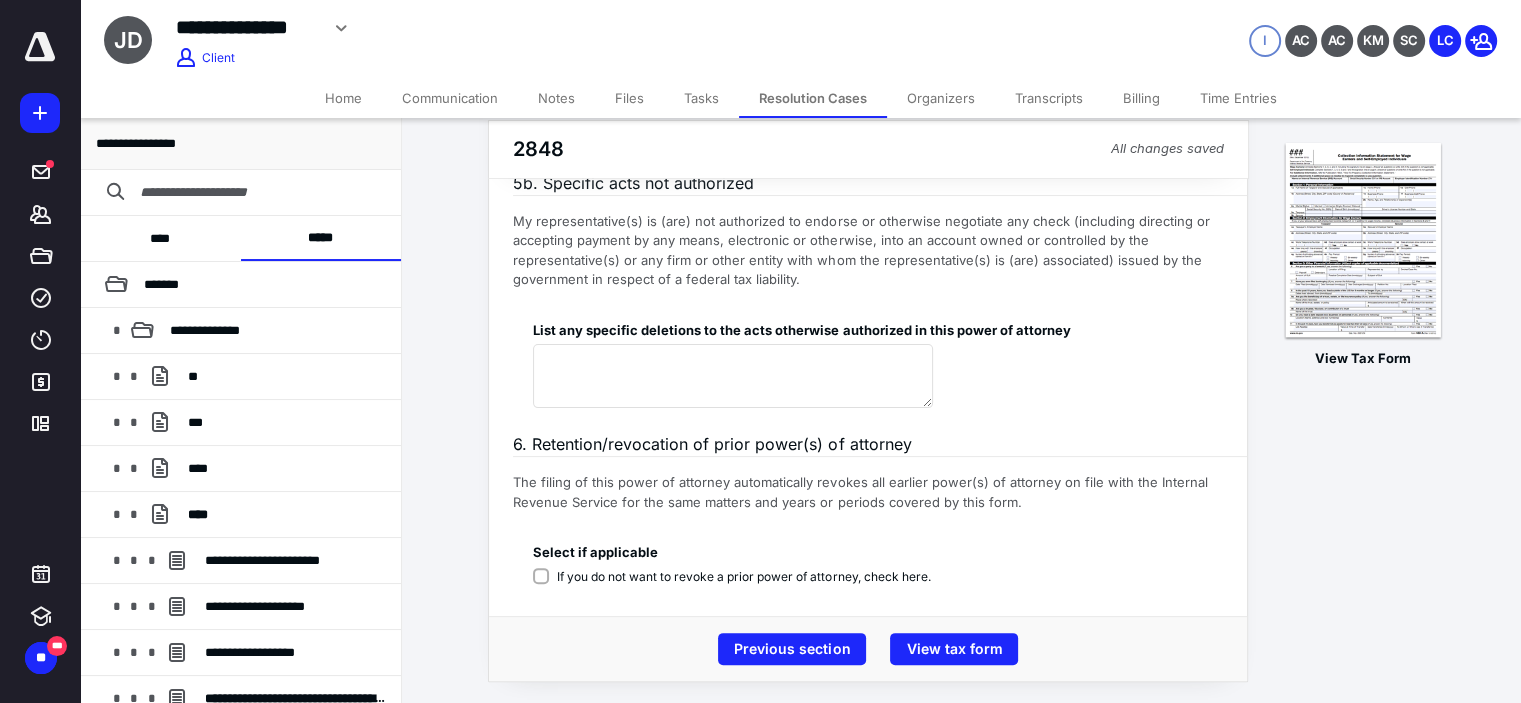 click on "If you do not want to revoke a prior power of attorney, check here." at bounding box center [731, 578] 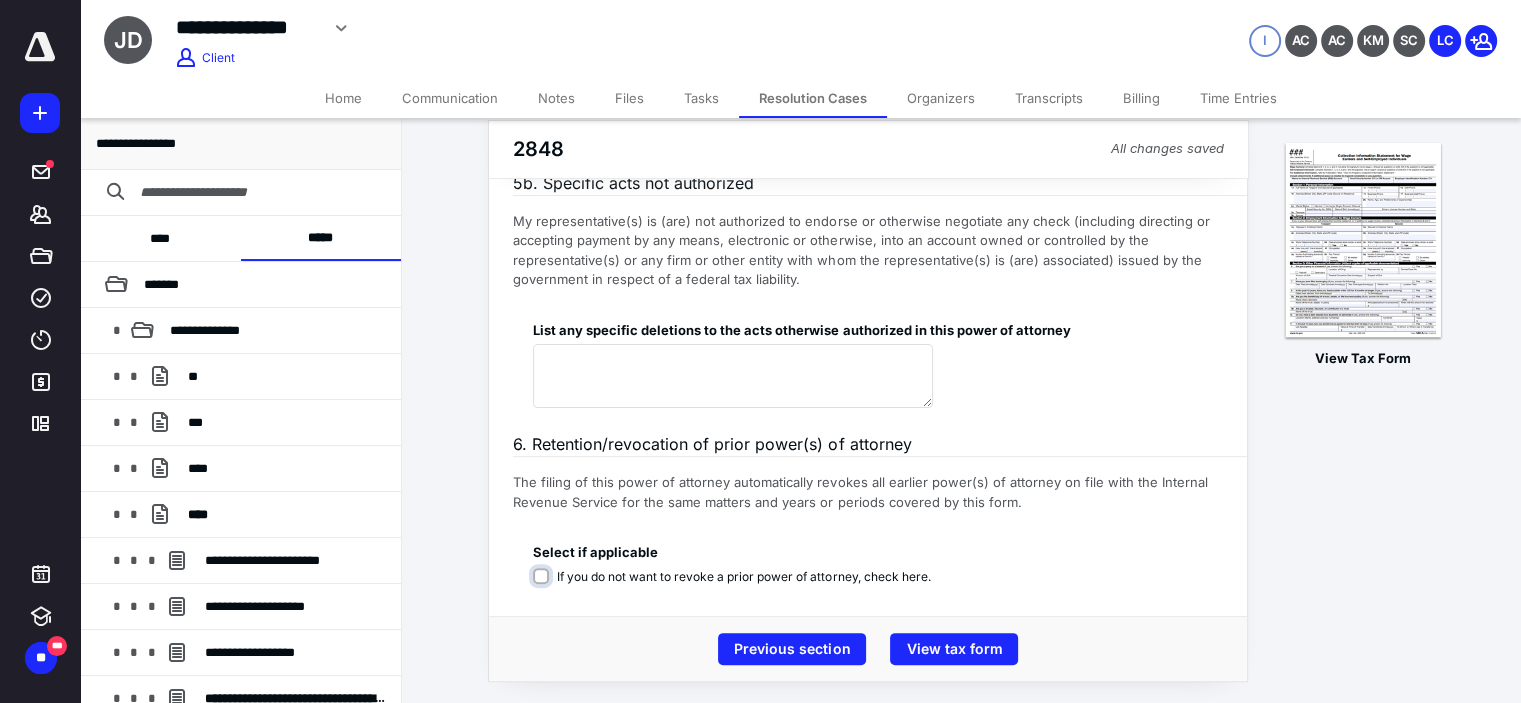 click on "If you do not want to revoke a prior power of attorney, check here." at bounding box center (735, 587) 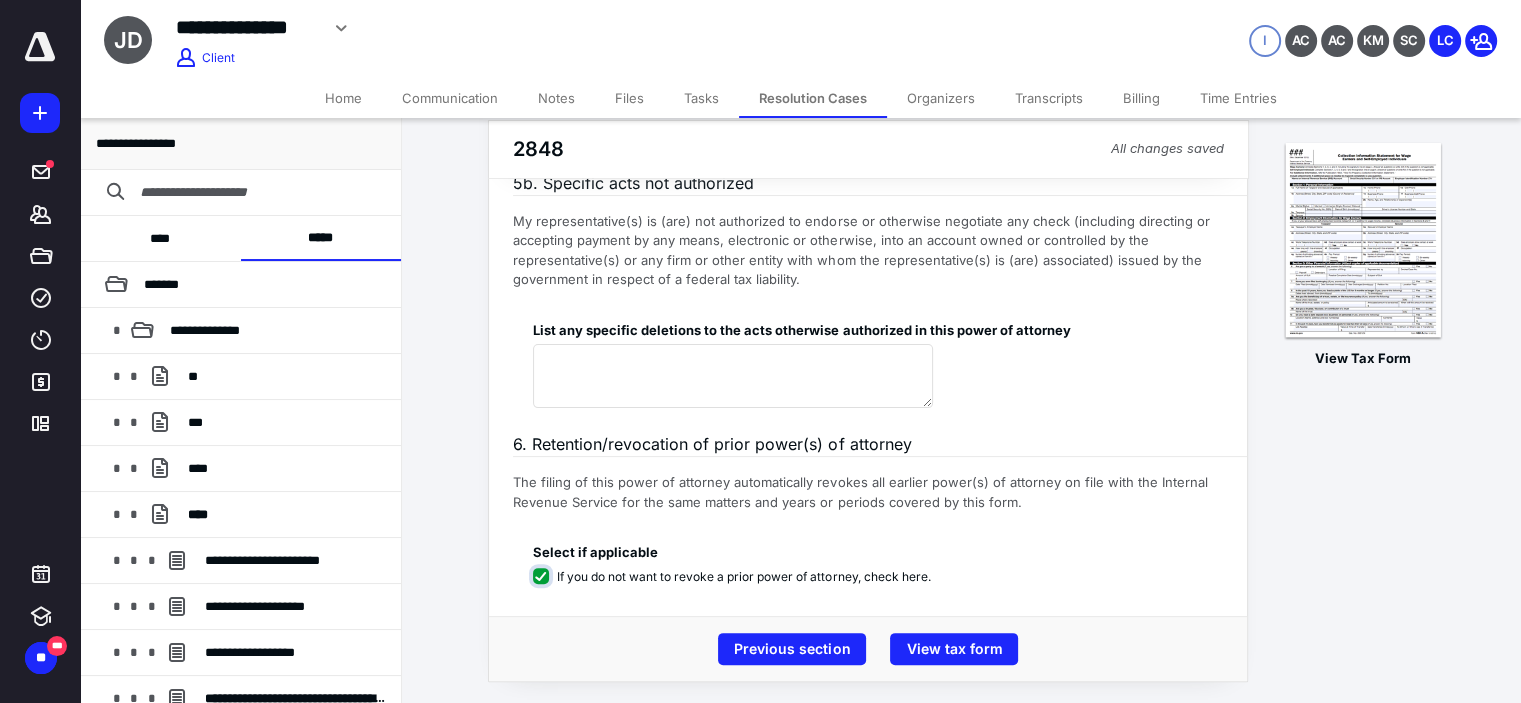 checkbox on "****" 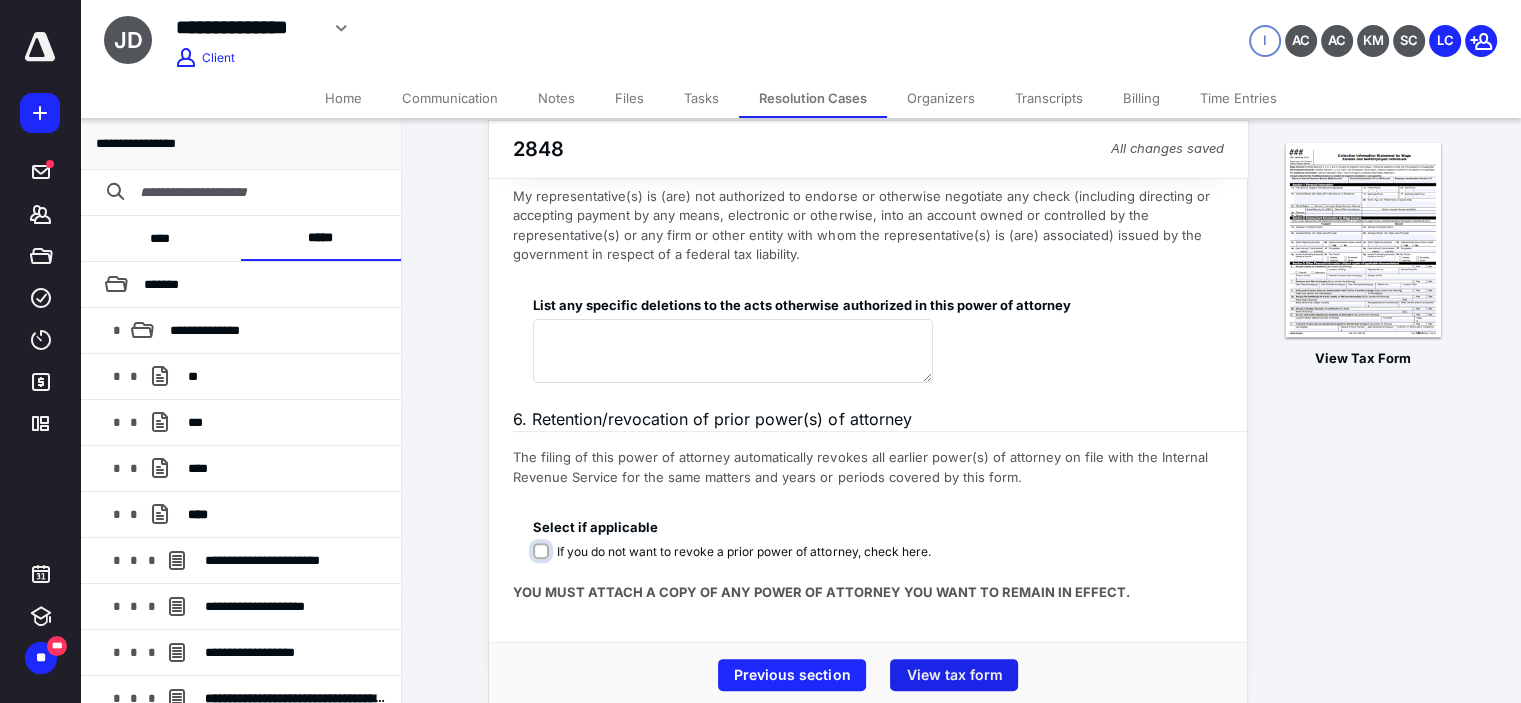 scroll, scrollTop: 467, scrollLeft: 0, axis: vertical 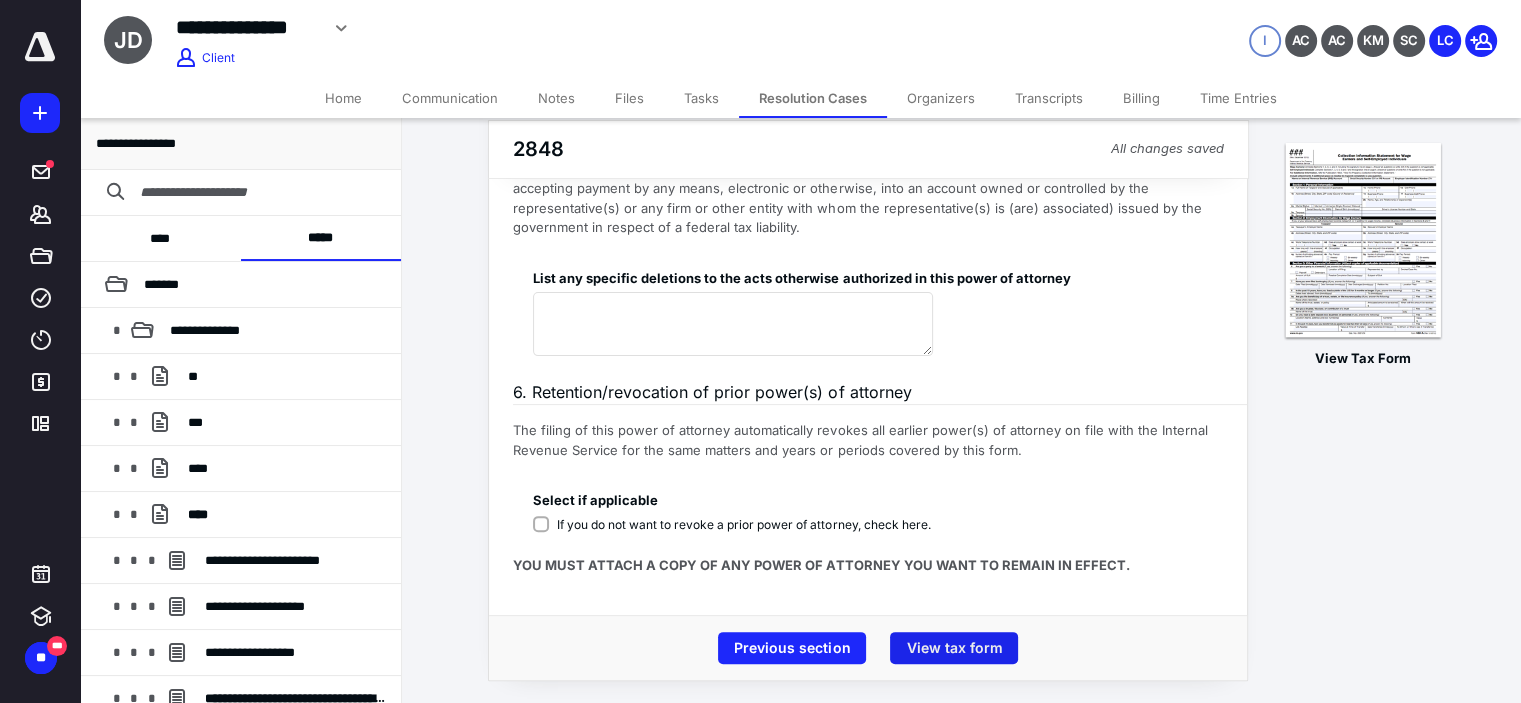 click on "View tax form" at bounding box center [954, 648] 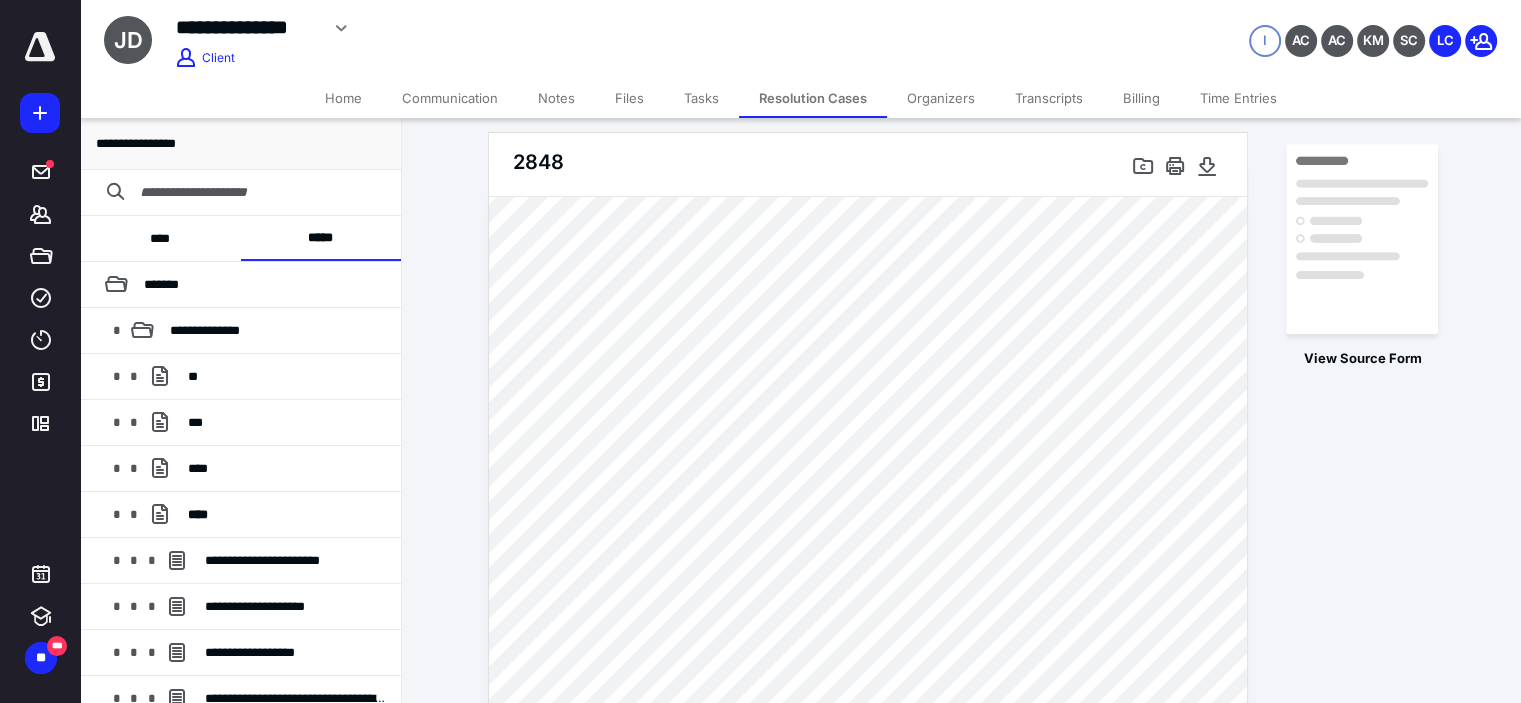 scroll, scrollTop: 0, scrollLeft: 0, axis: both 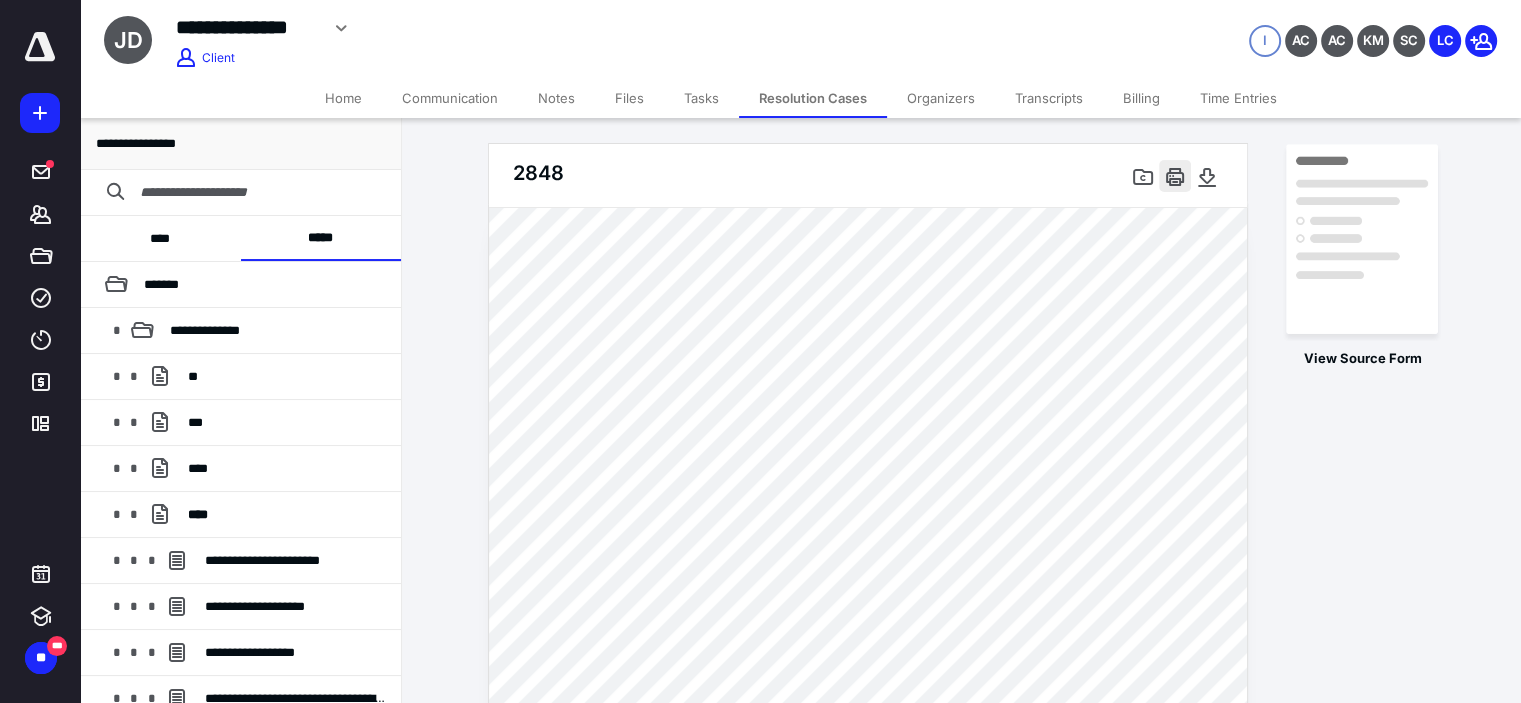 click at bounding box center [1175, 176] 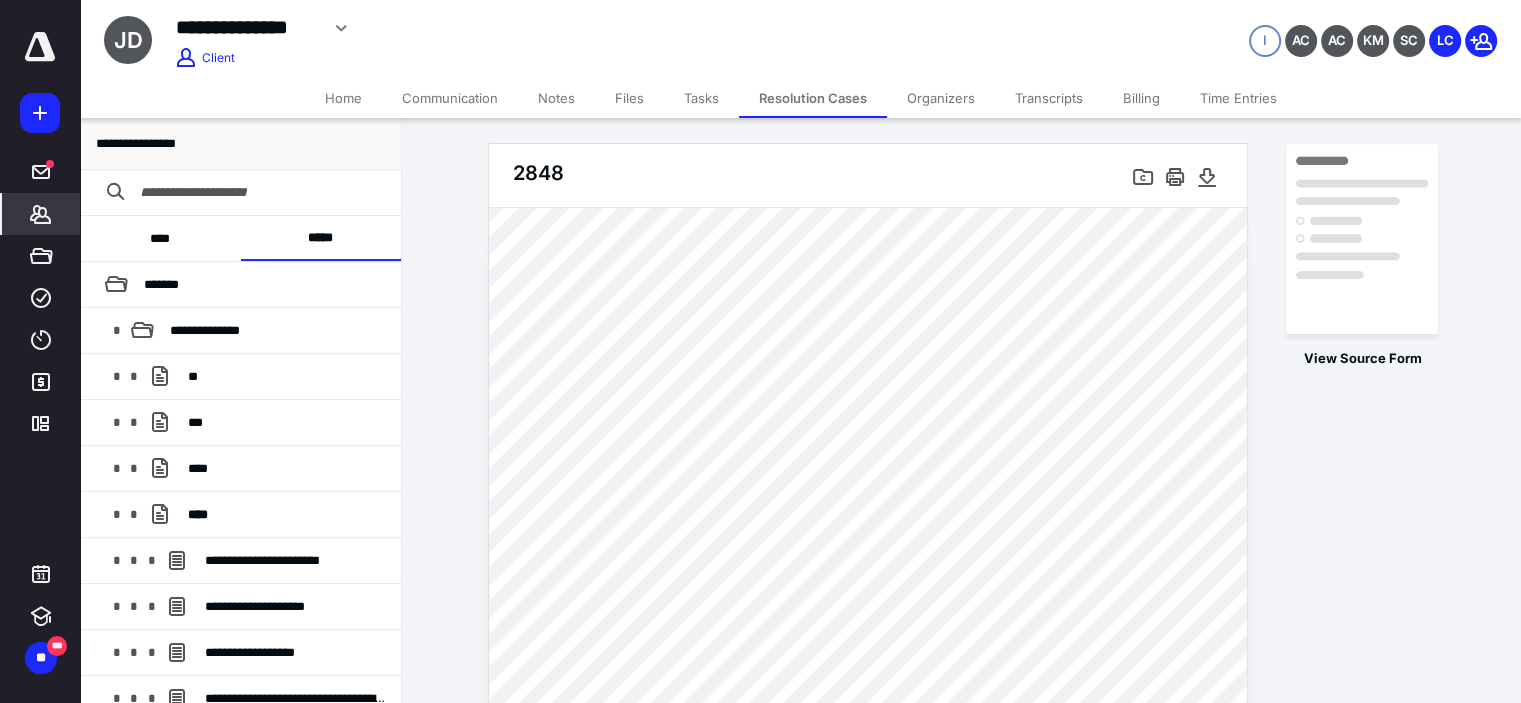 click 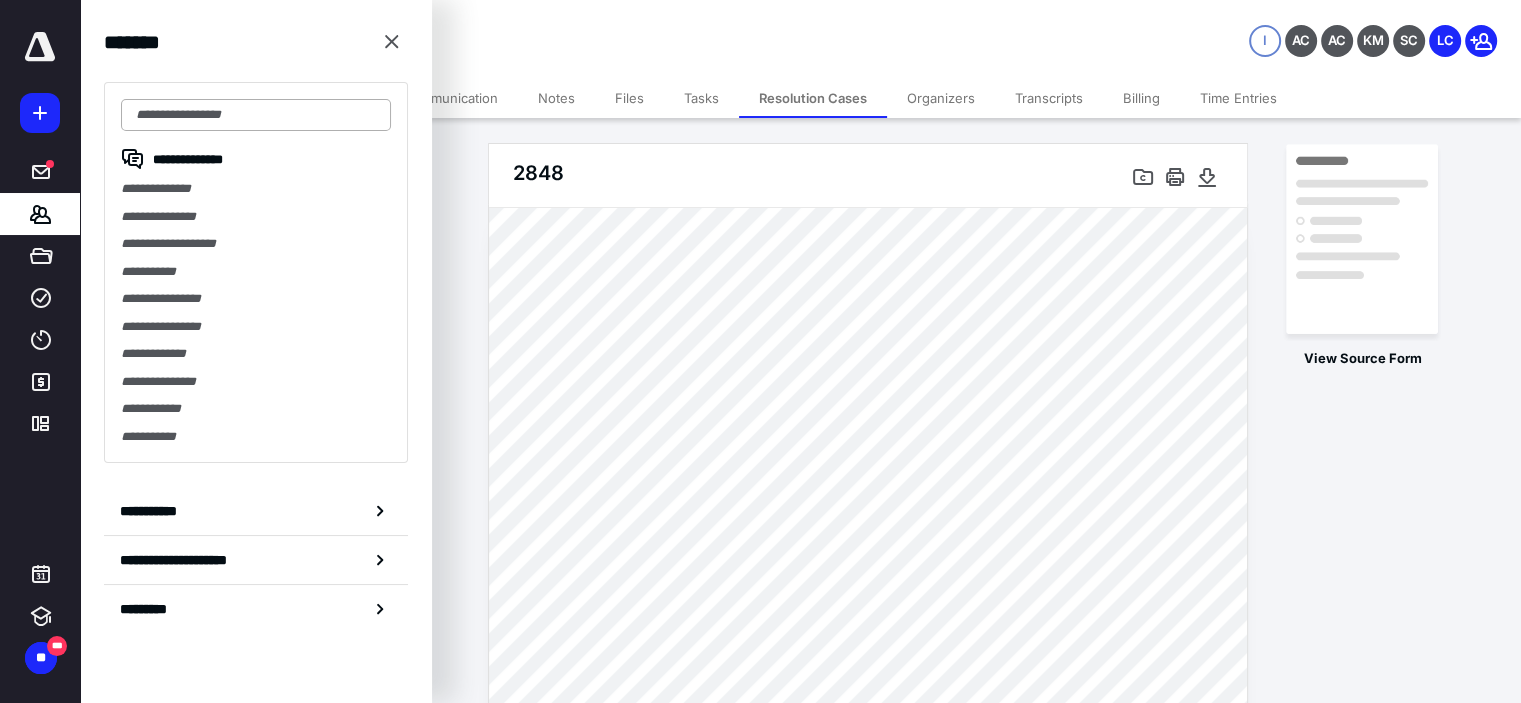 click at bounding box center (256, 115) 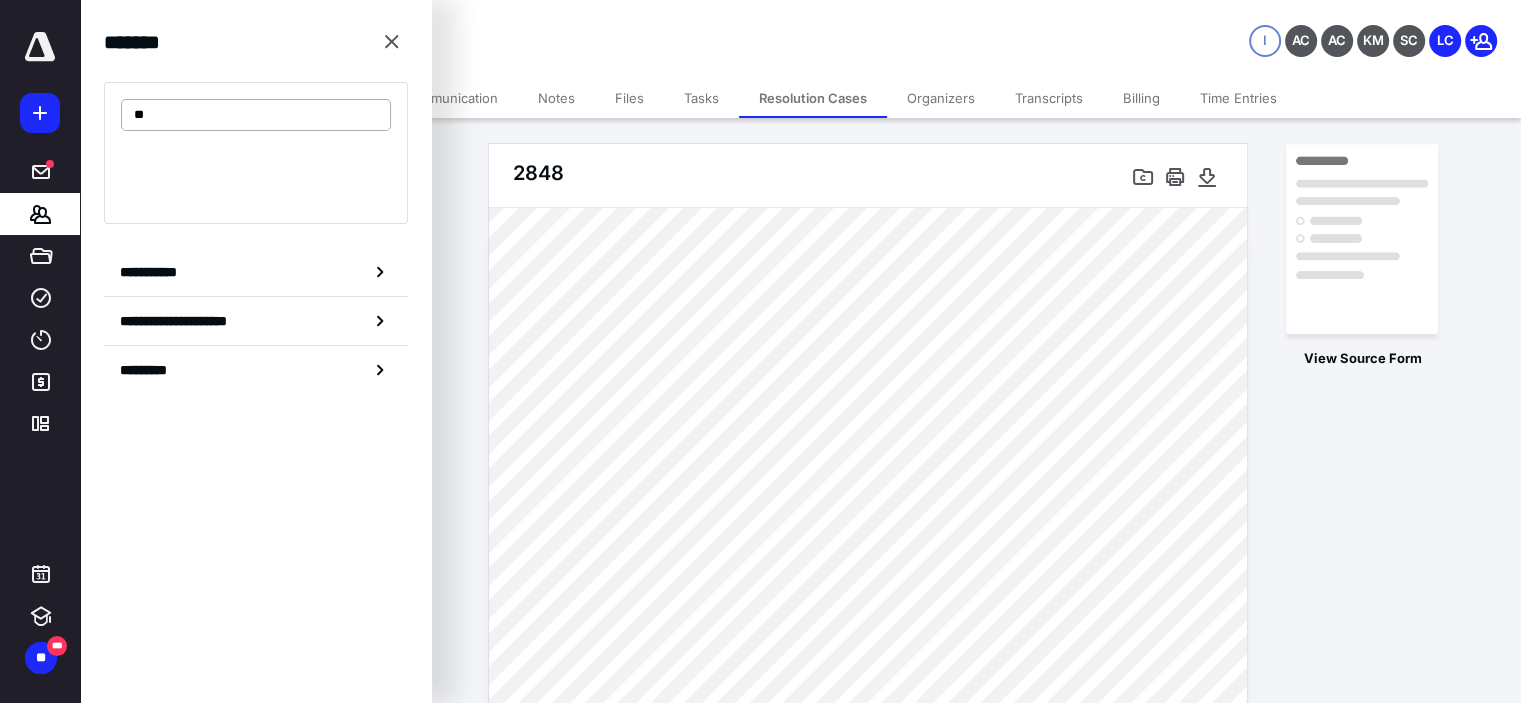 type on "*" 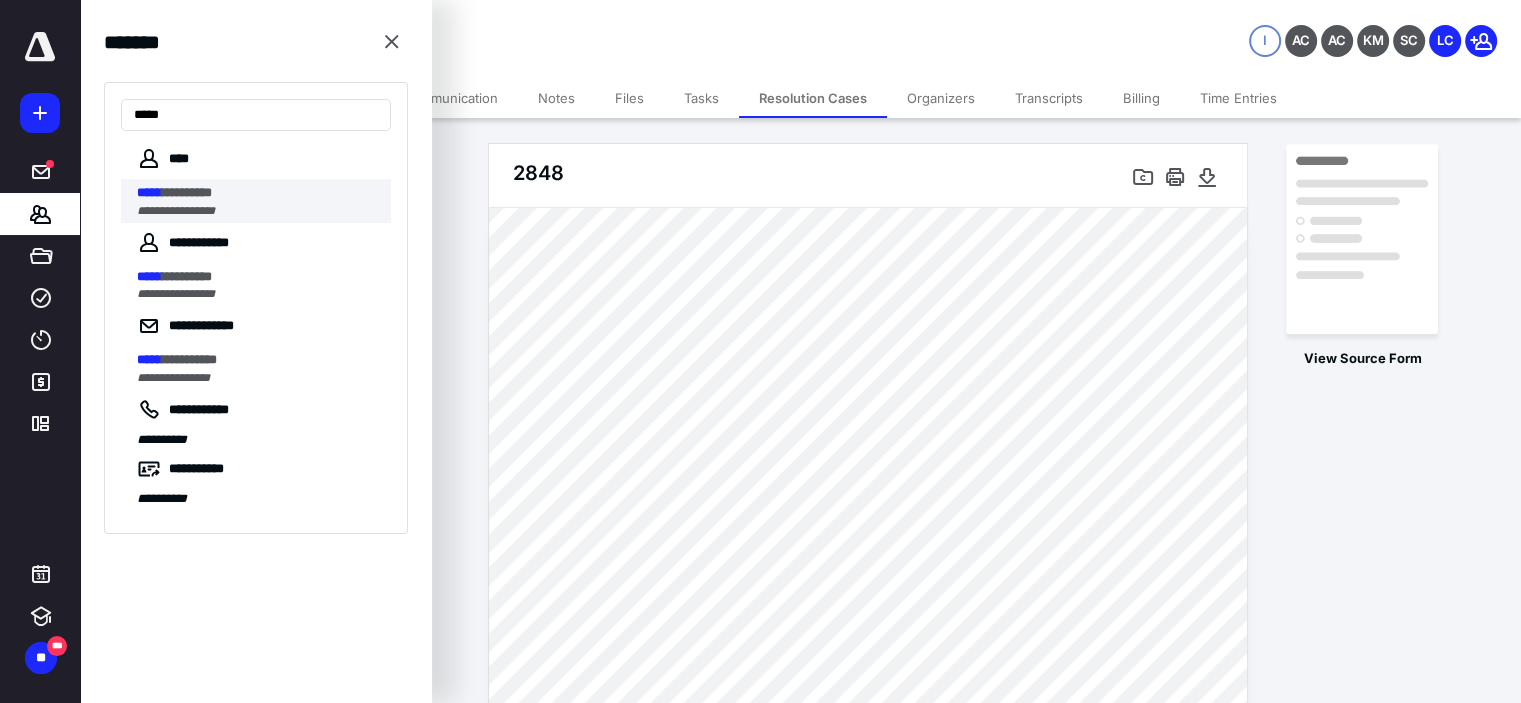 type on "*****" 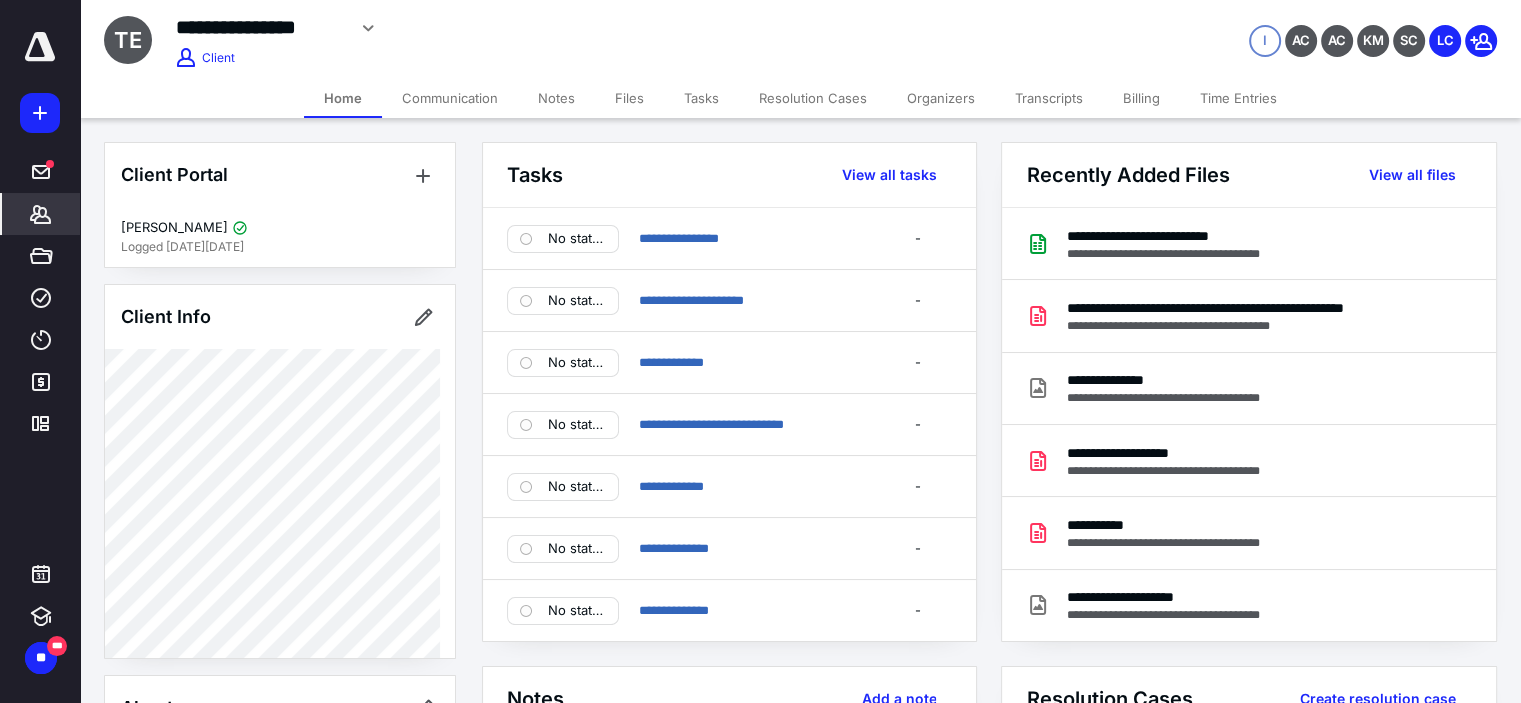 click on "Resolution Cases" at bounding box center (813, 98) 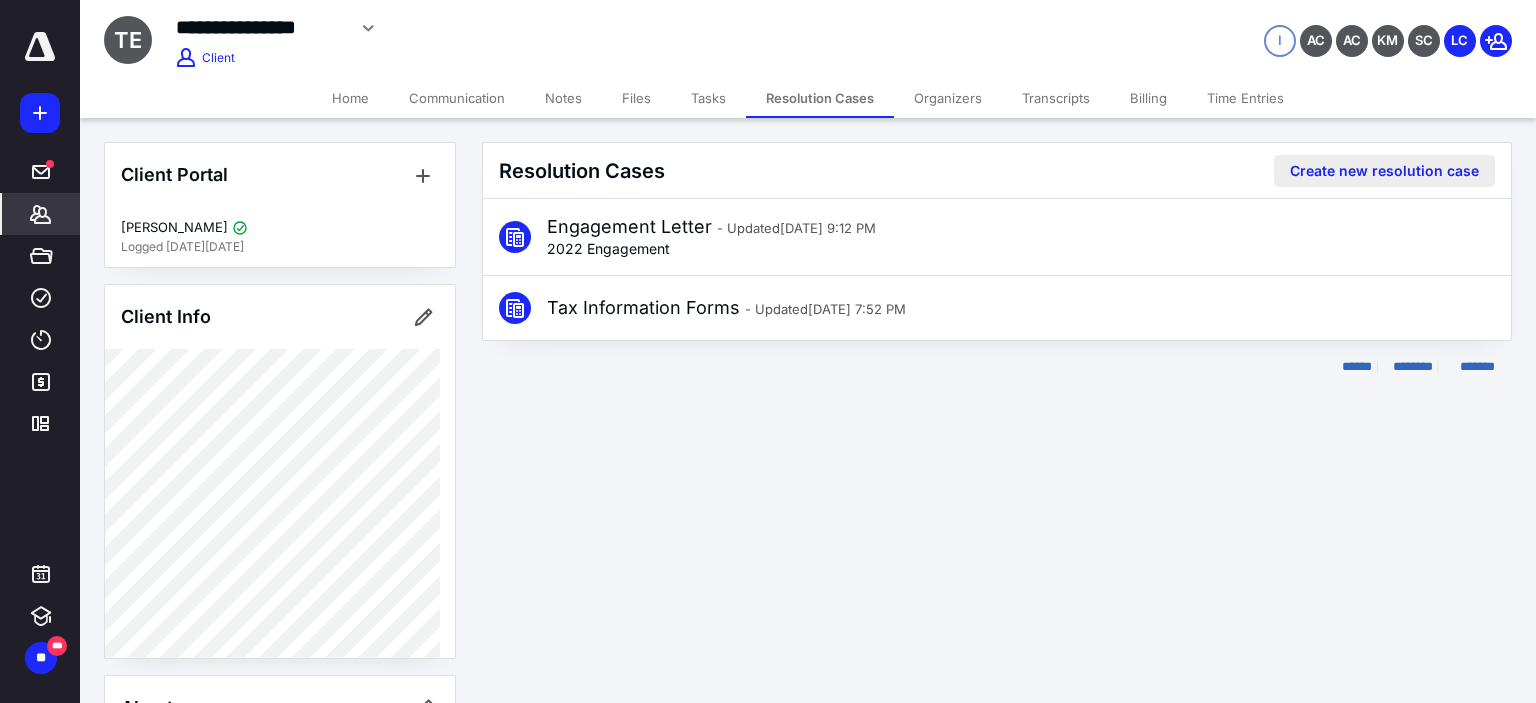 click on "Create new resolution case" at bounding box center (1384, 171) 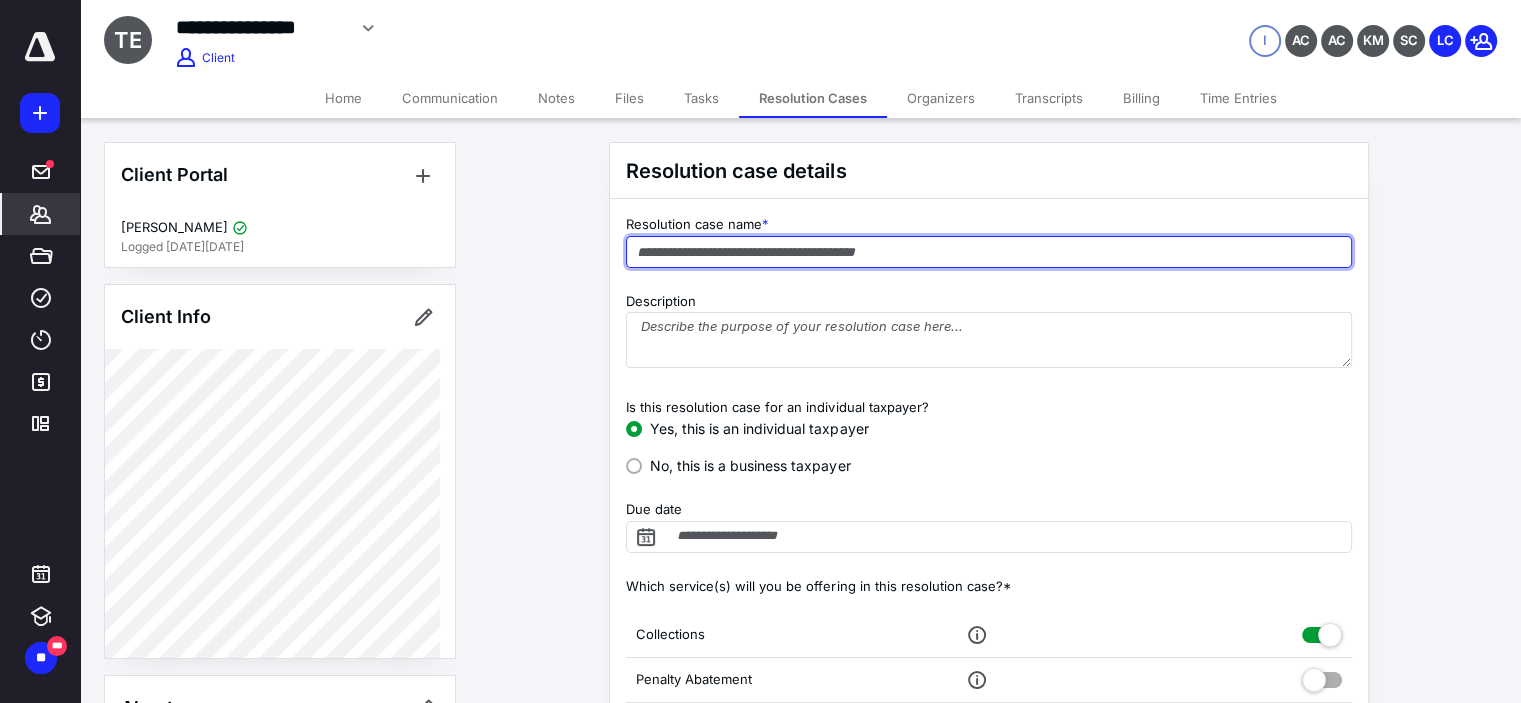 click at bounding box center (989, 252) 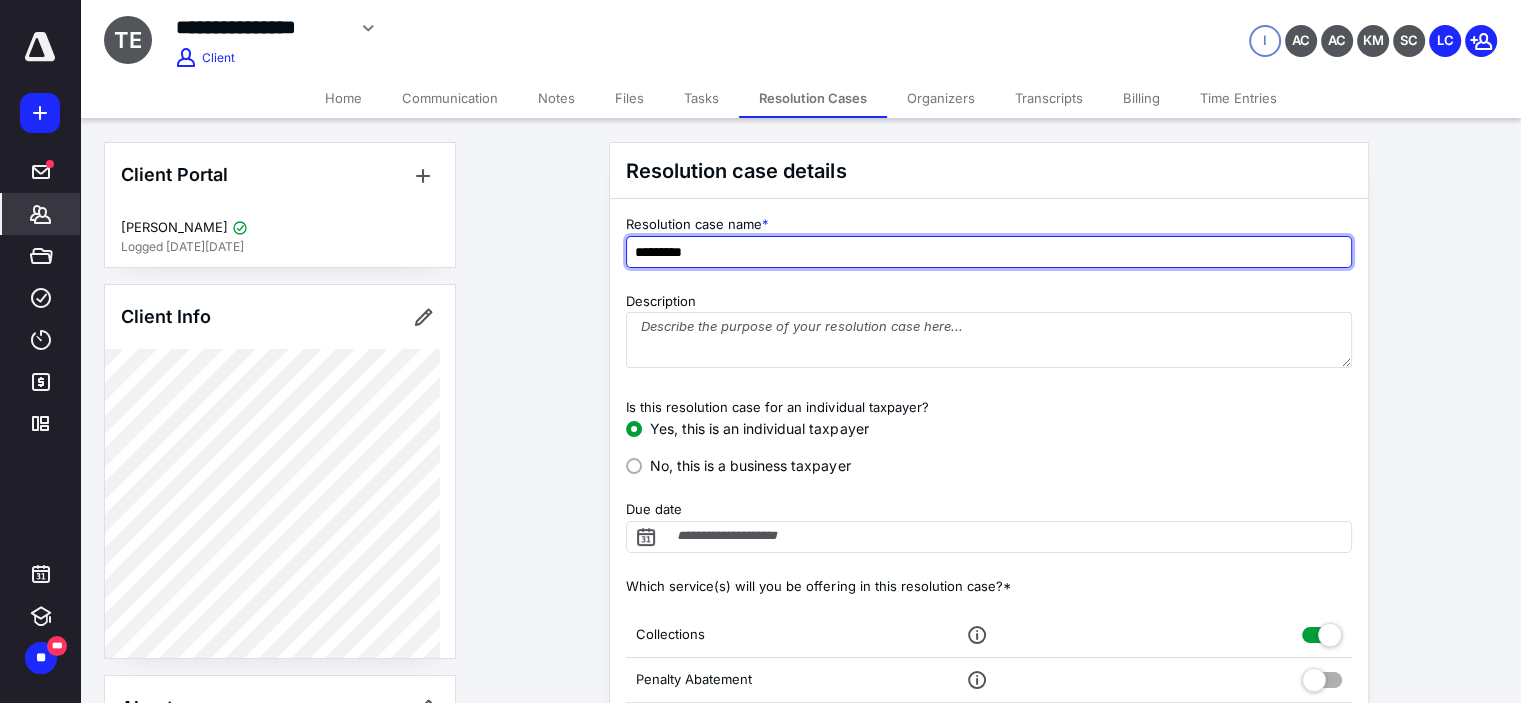 type on "*********" 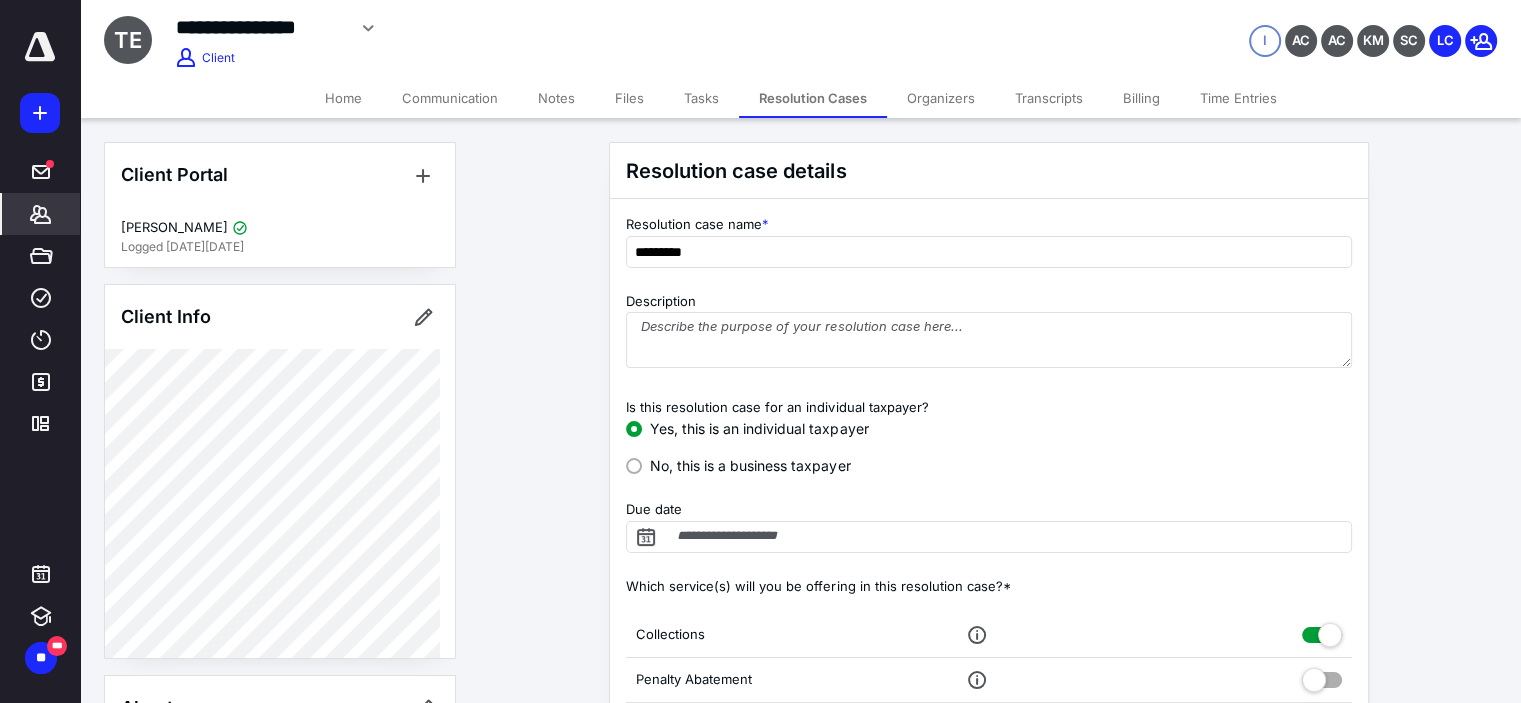 click on "Resolution case details Resolution case name  * ********* Description Is this resolution case for an individual taxpayer? Yes, this is an individual taxpayer No, this is a business taxpayer Due date Which service(s) will you be offering in this resolution case?* Collections Penalty Abatement Innocent Spouse Liens Levies Trust Fund Recovery NYS Tax Resolution Bookkeeping and Accounting Services * Services can be added and removed after creating a resolution case Create resolution case Cancel" at bounding box center (1000, 610) 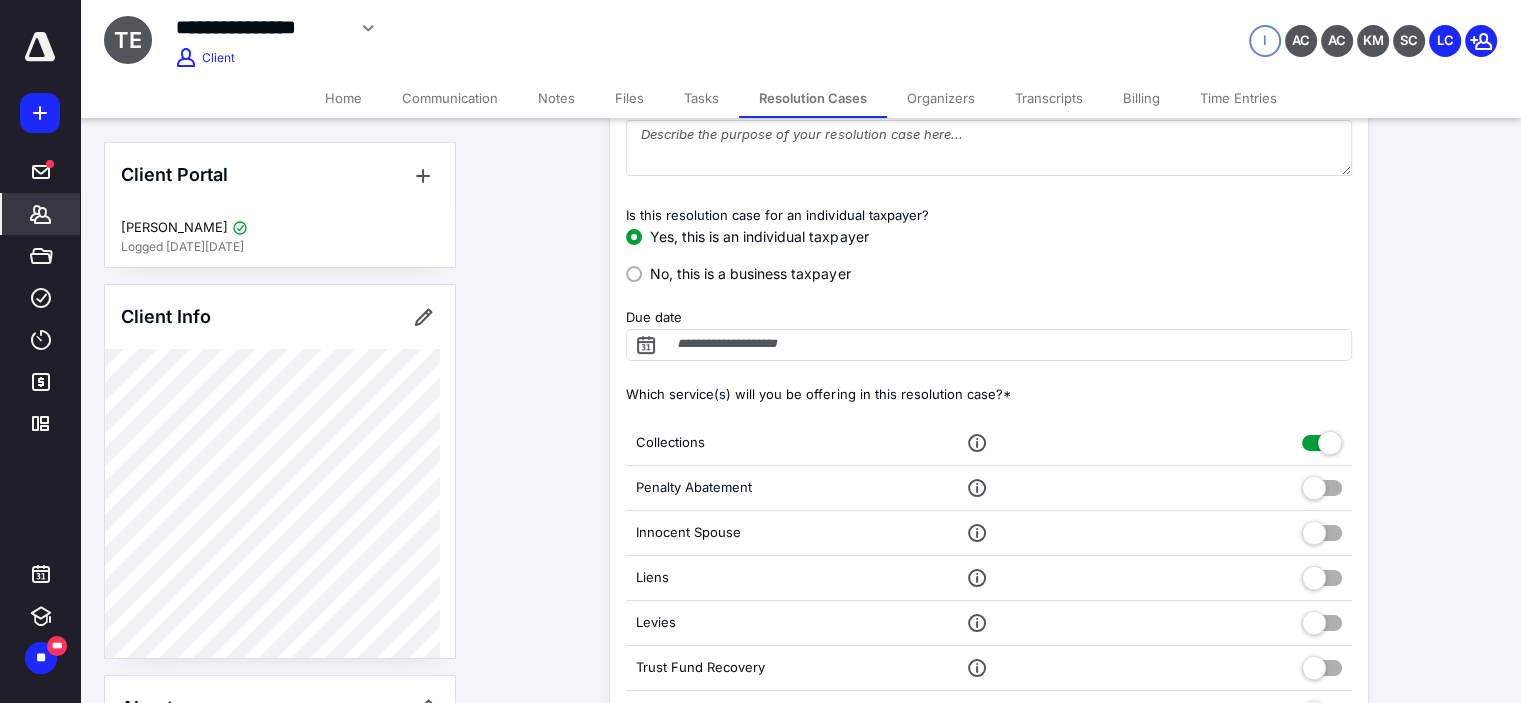 scroll, scrollTop: 233, scrollLeft: 0, axis: vertical 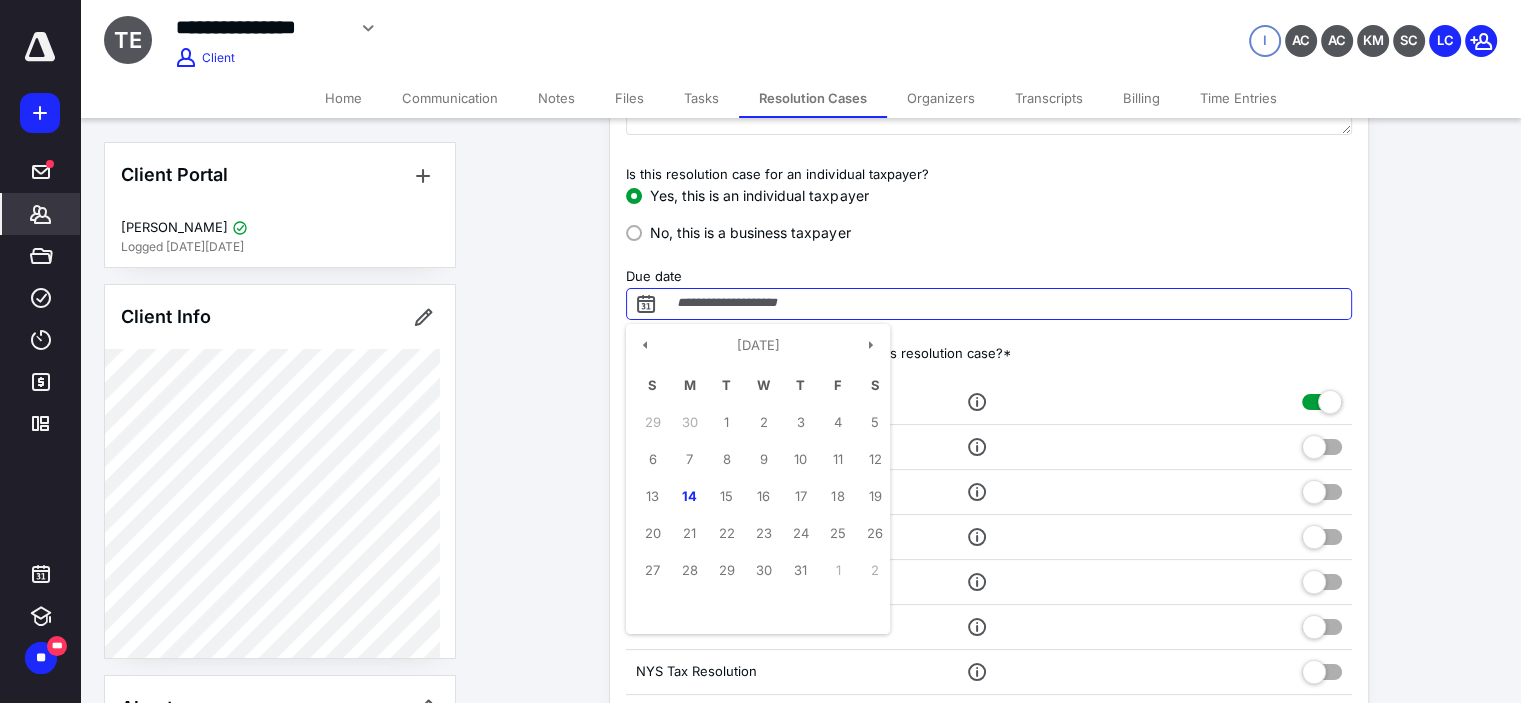 click on "Due date" at bounding box center (989, 304) 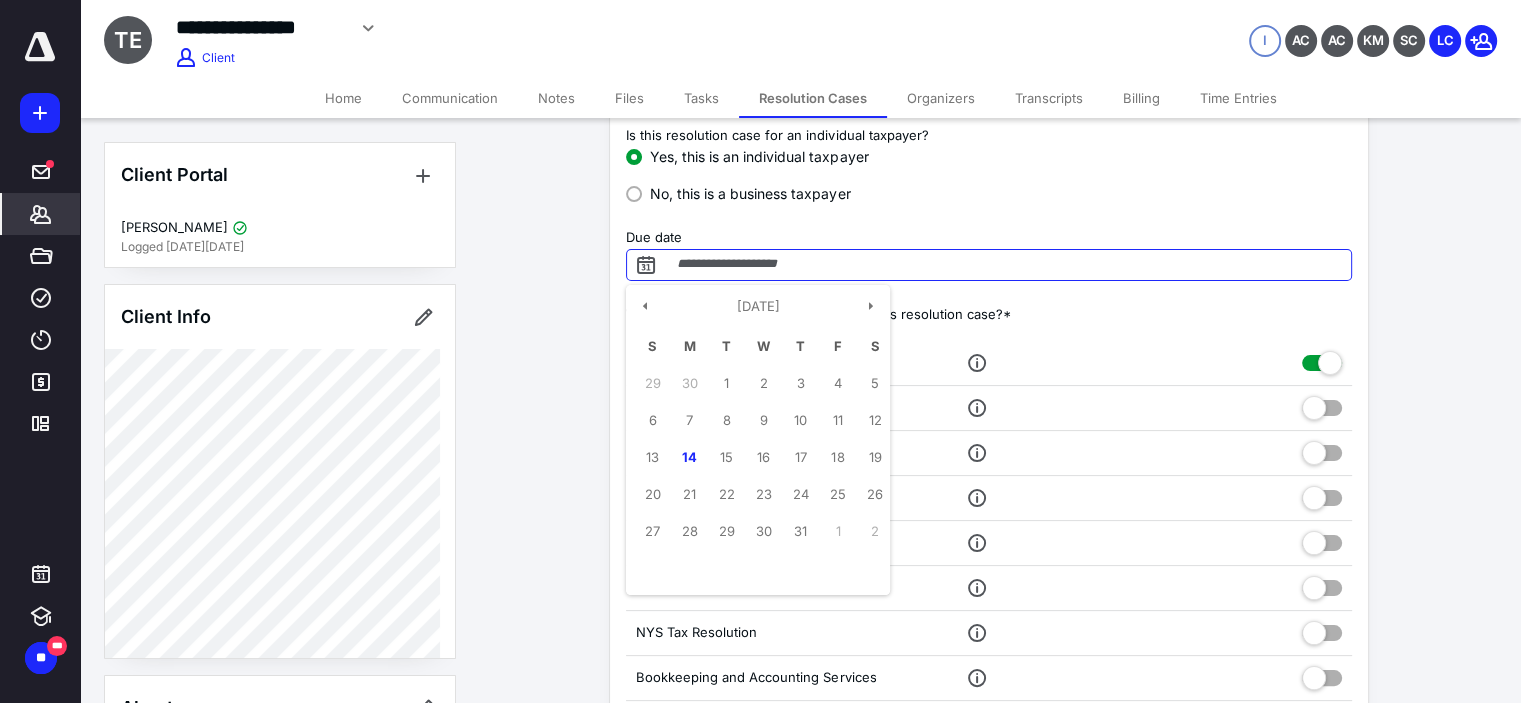 scroll, scrollTop: 300, scrollLeft: 0, axis: vertical 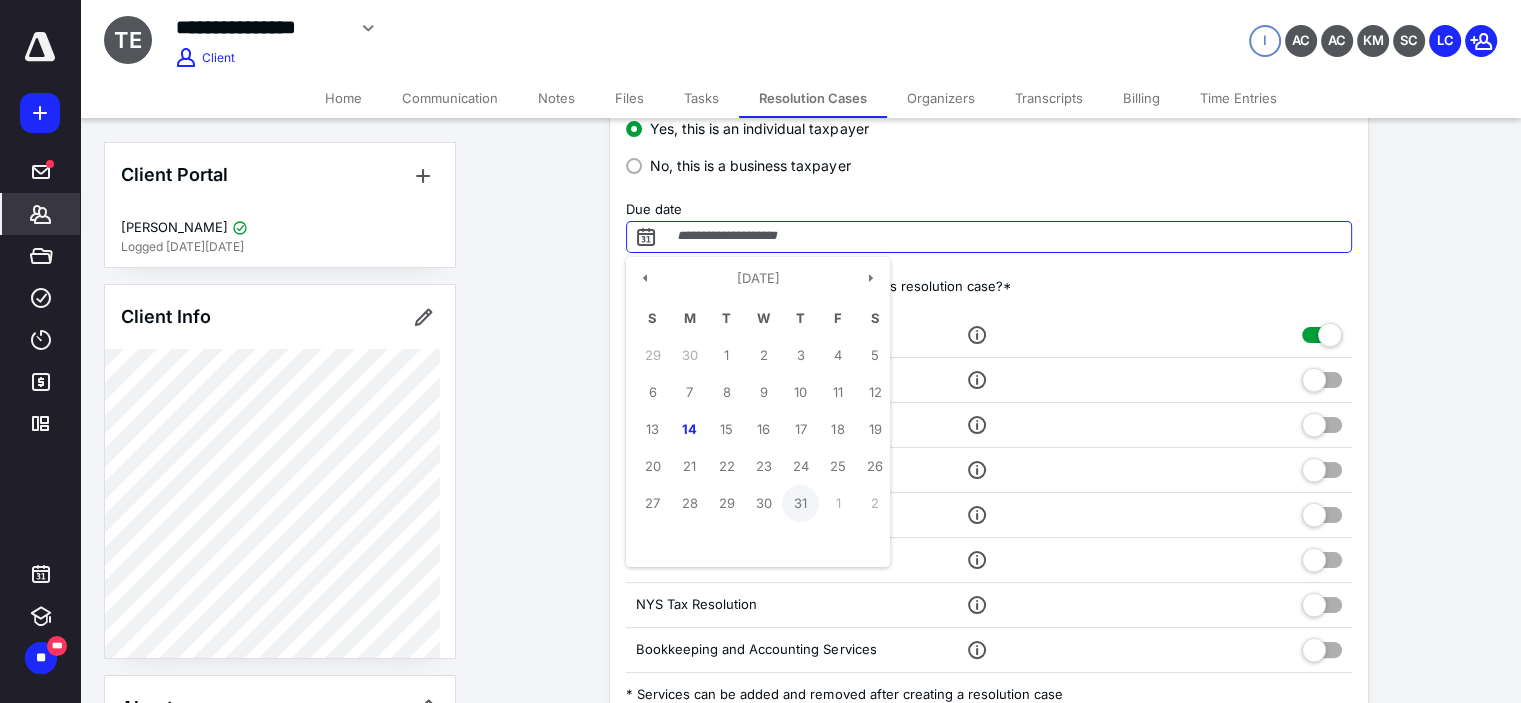 click on "31" at bounding box center [800, 503] 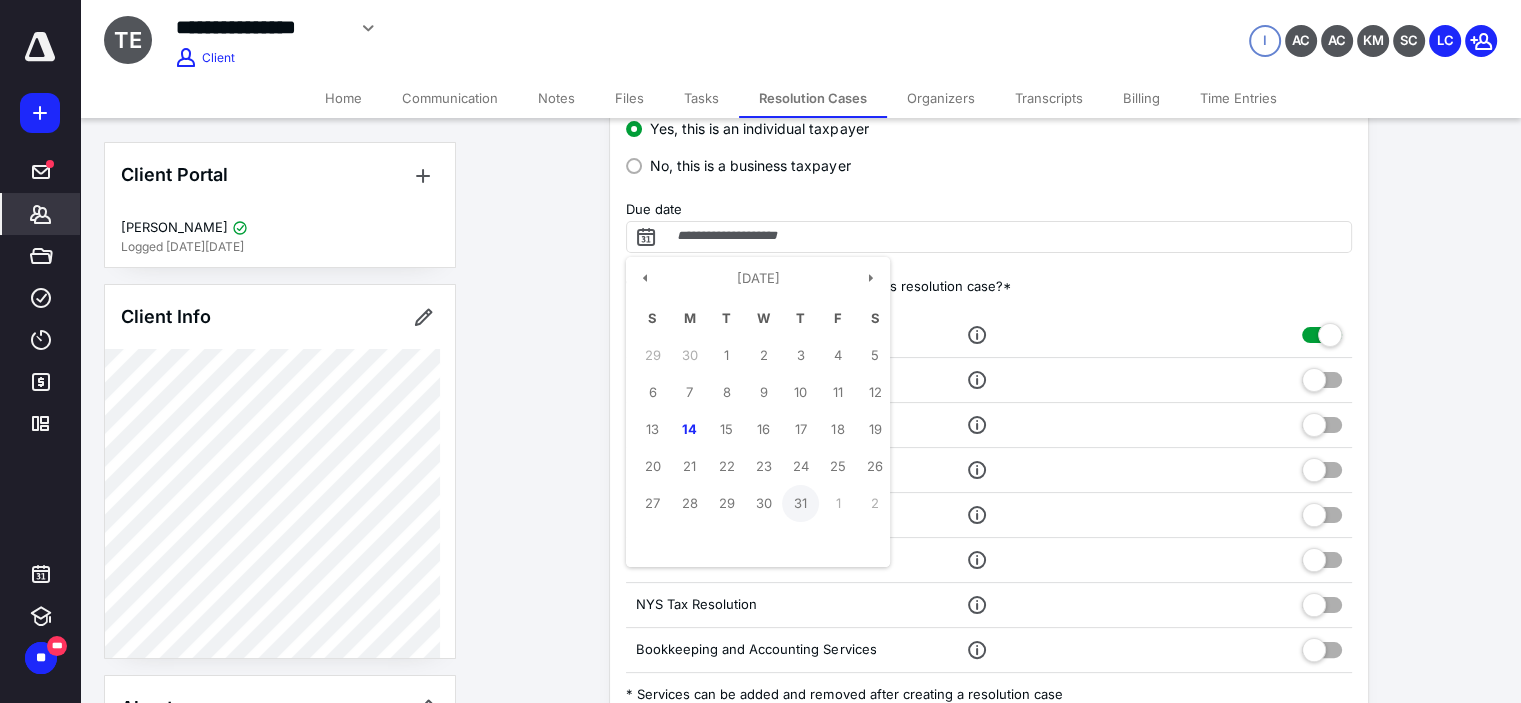type on "**********" 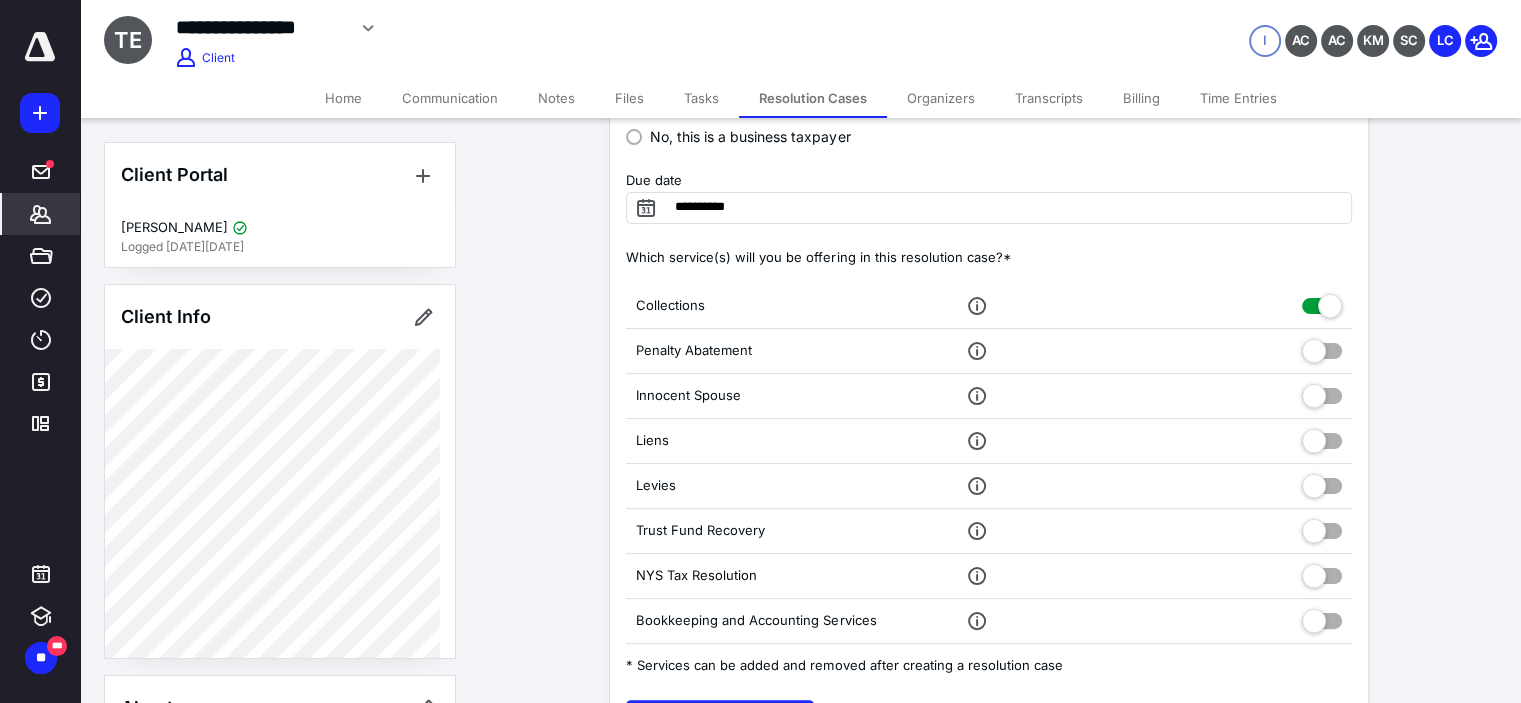 scroll, scrollTop: 366, scrollLeft: 0, axis: vertical 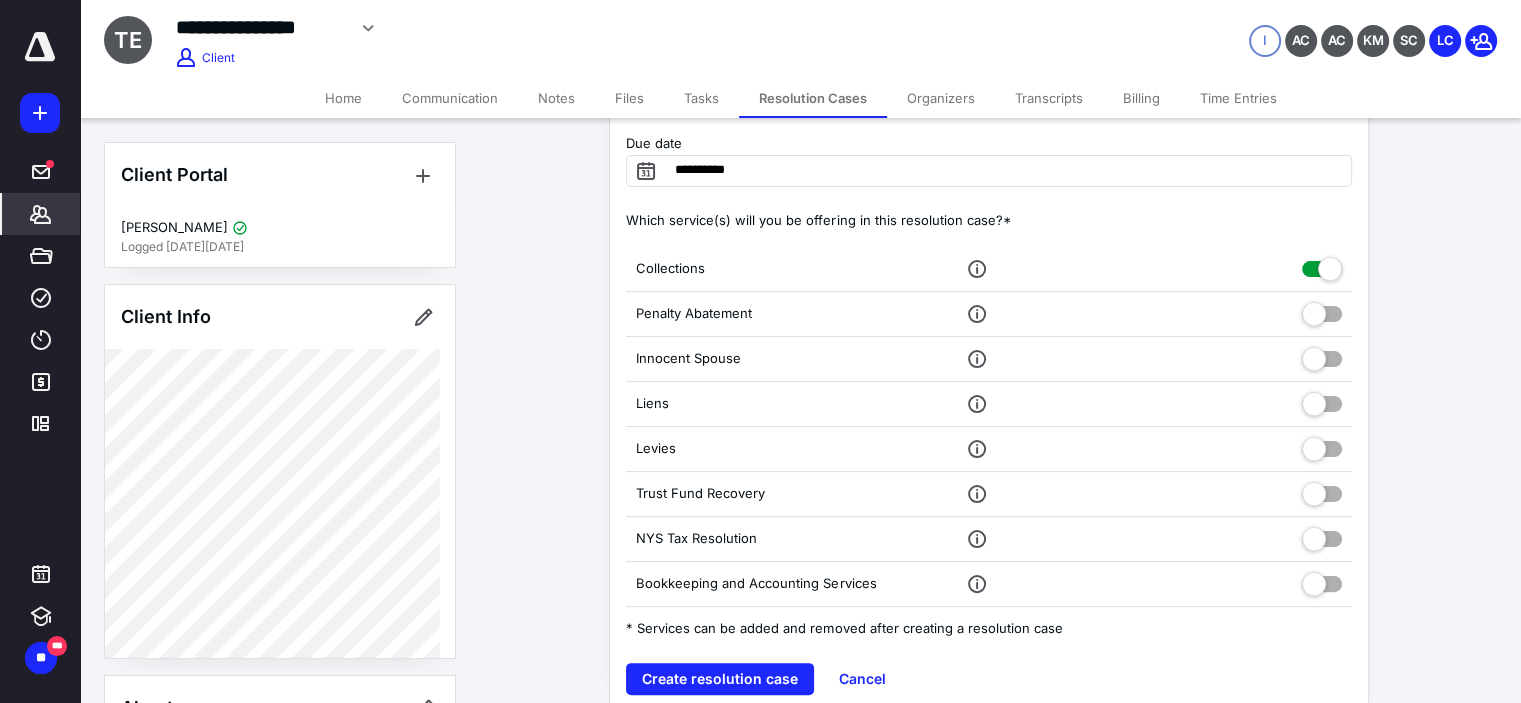 click at bounding box center [1322, 310] 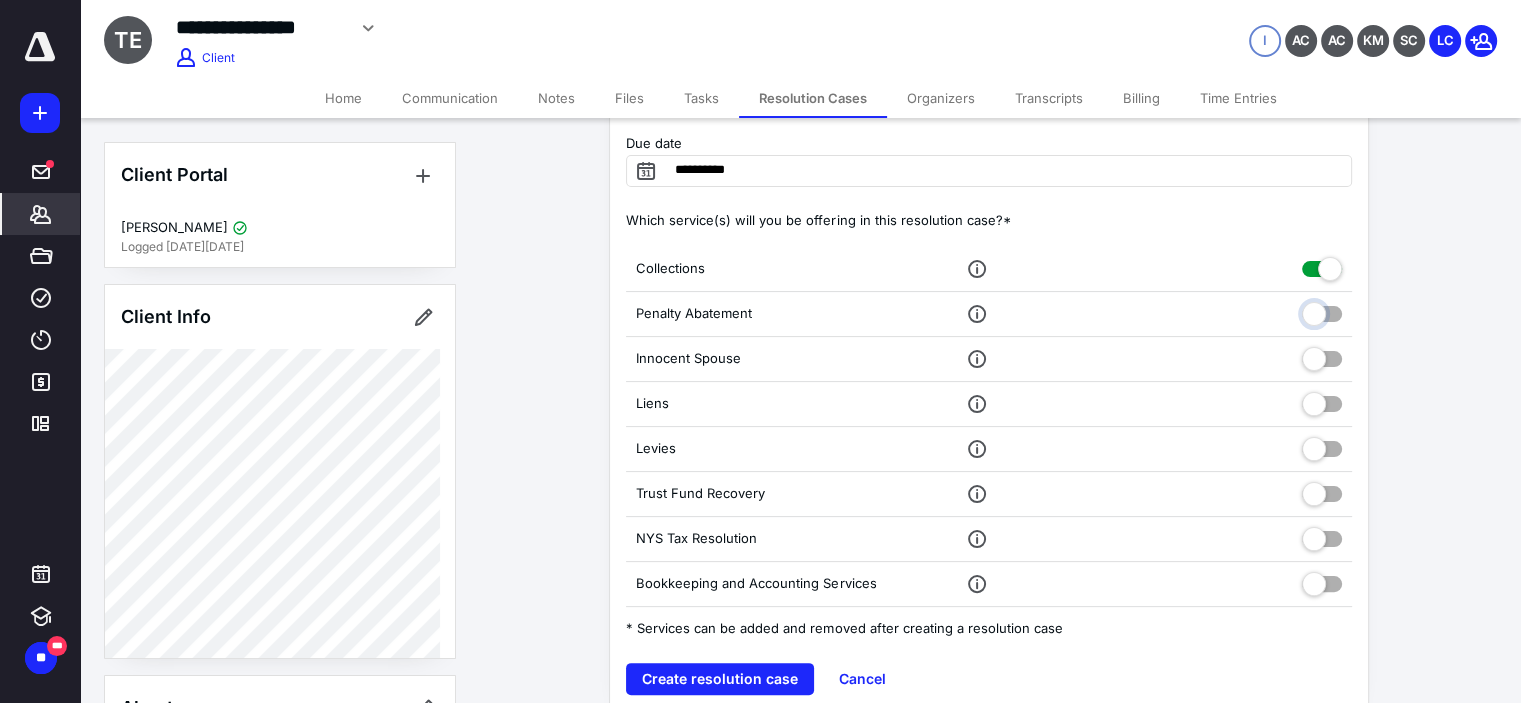 click at bounding box center [1322, 311] 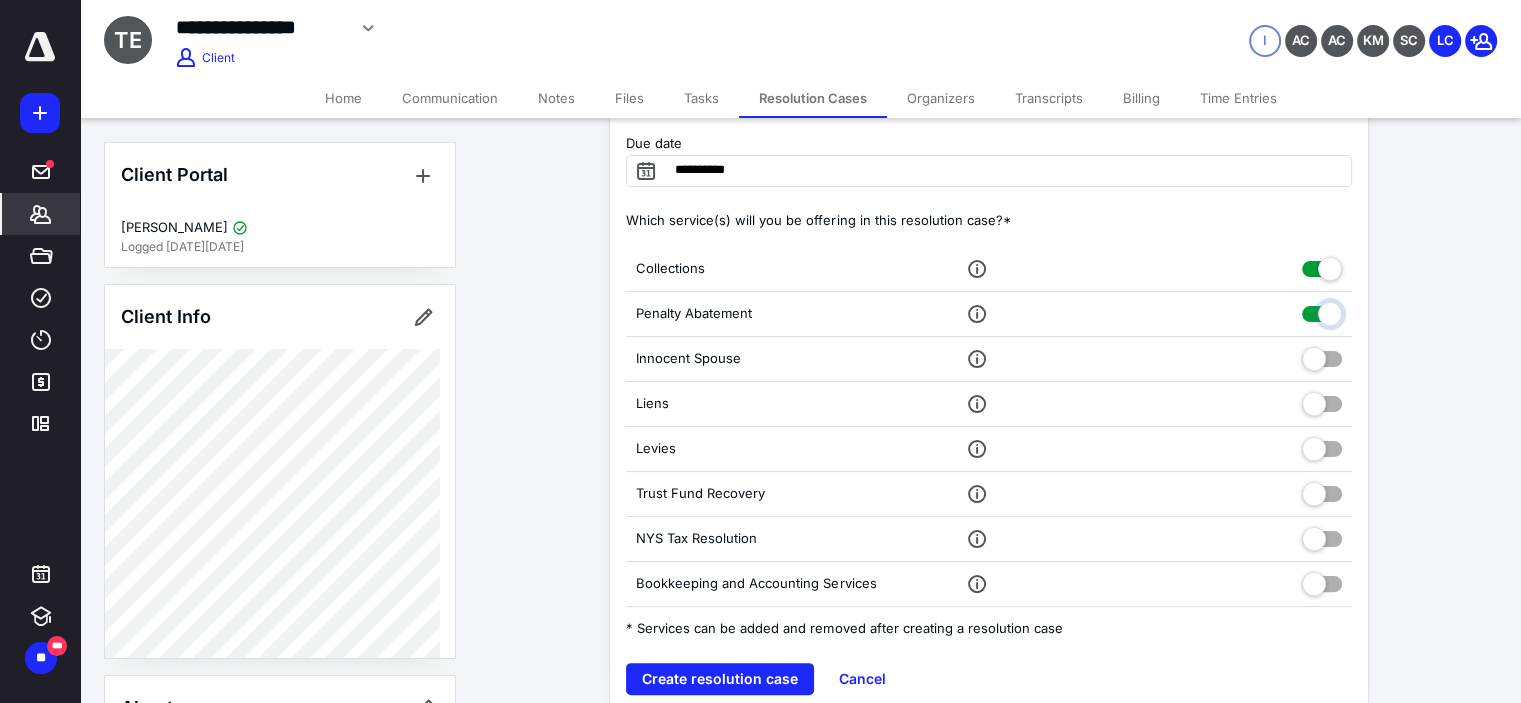 checkbox on "true" 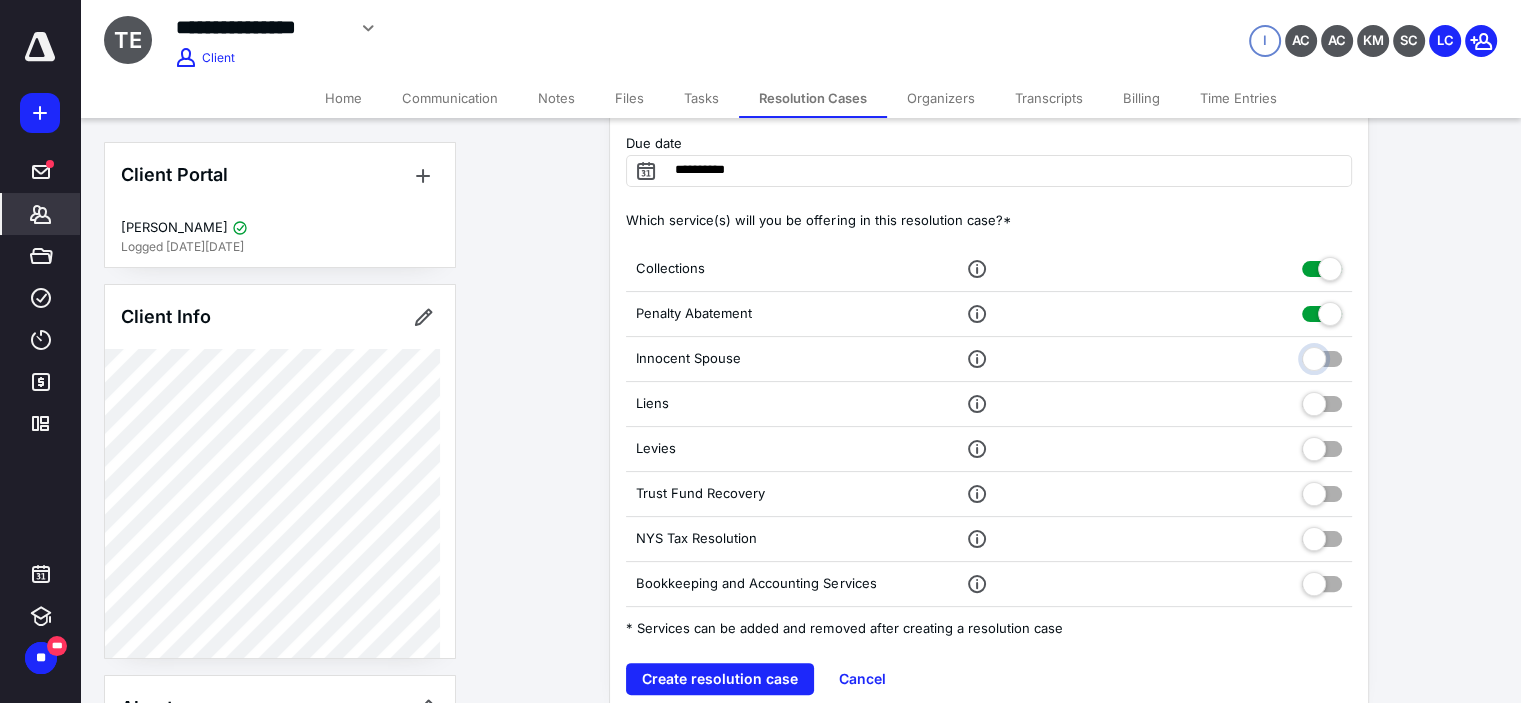 click at bounding box center (1322, 356) 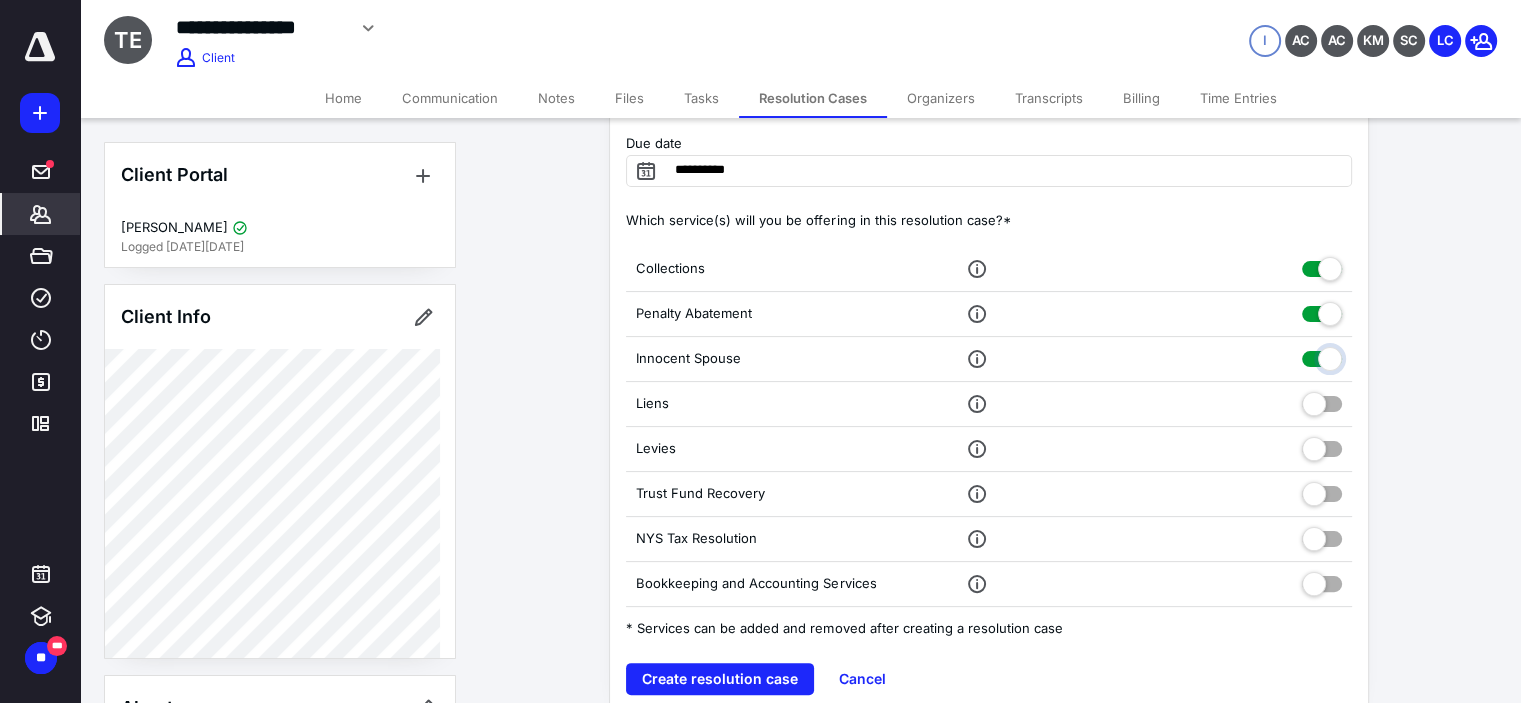 checkbox on "true" 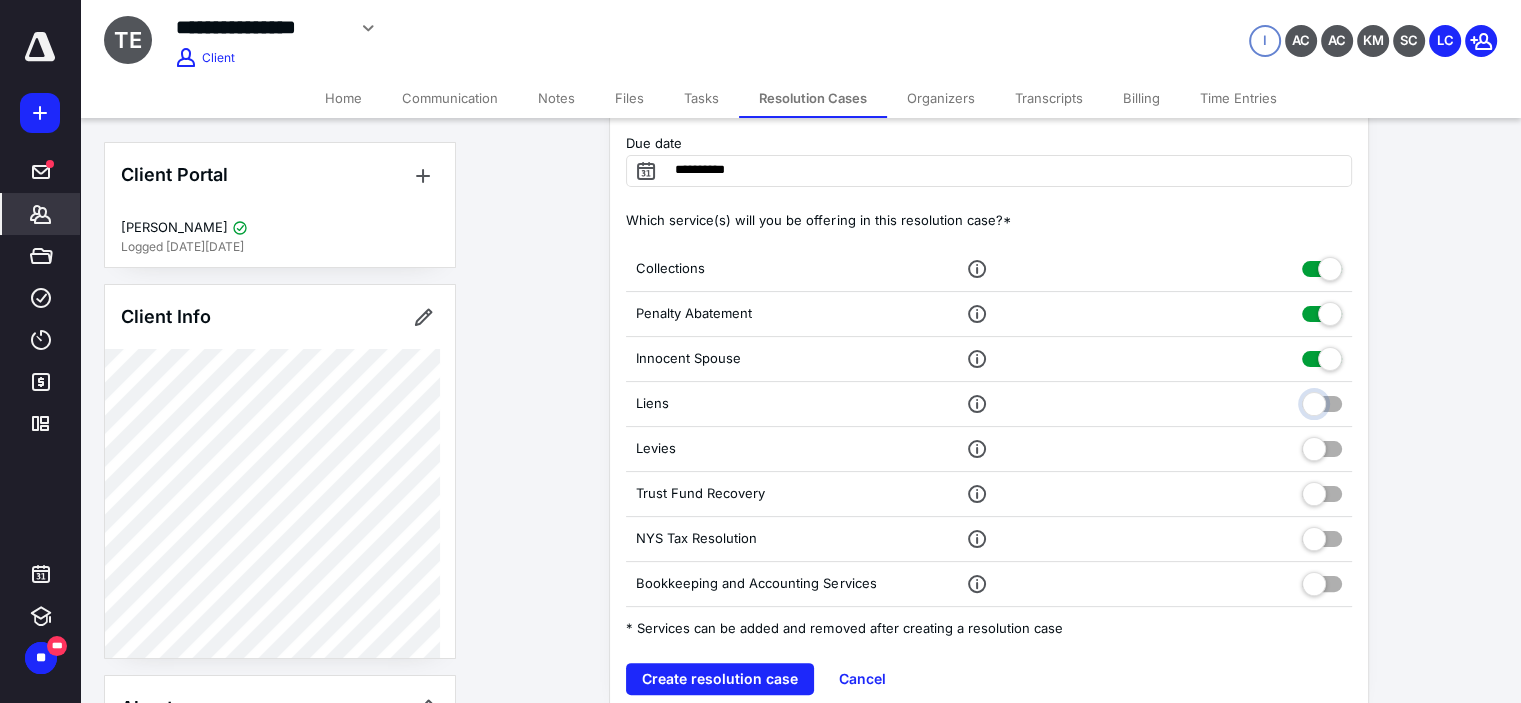 click at bounding box center (1322, 401) 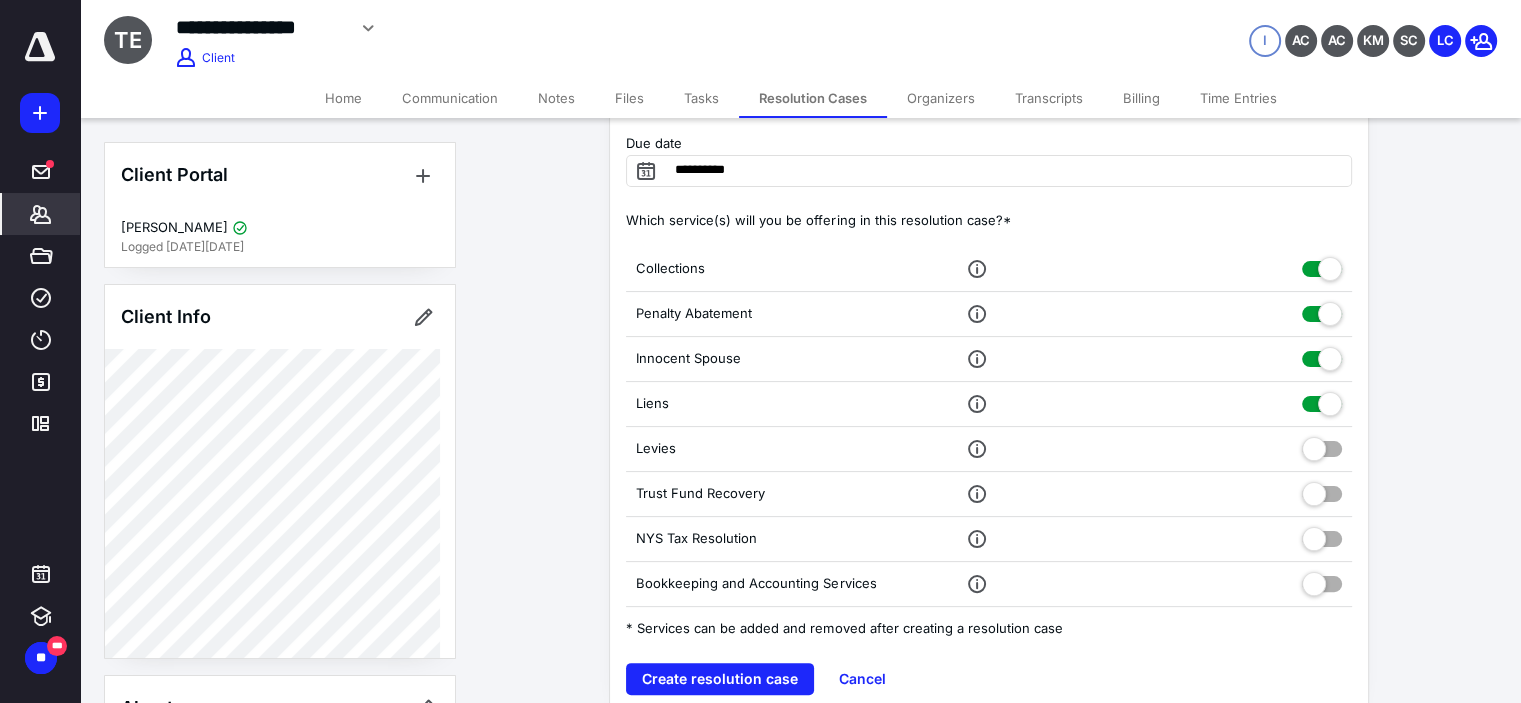 click at bounding box center [1322, 445] 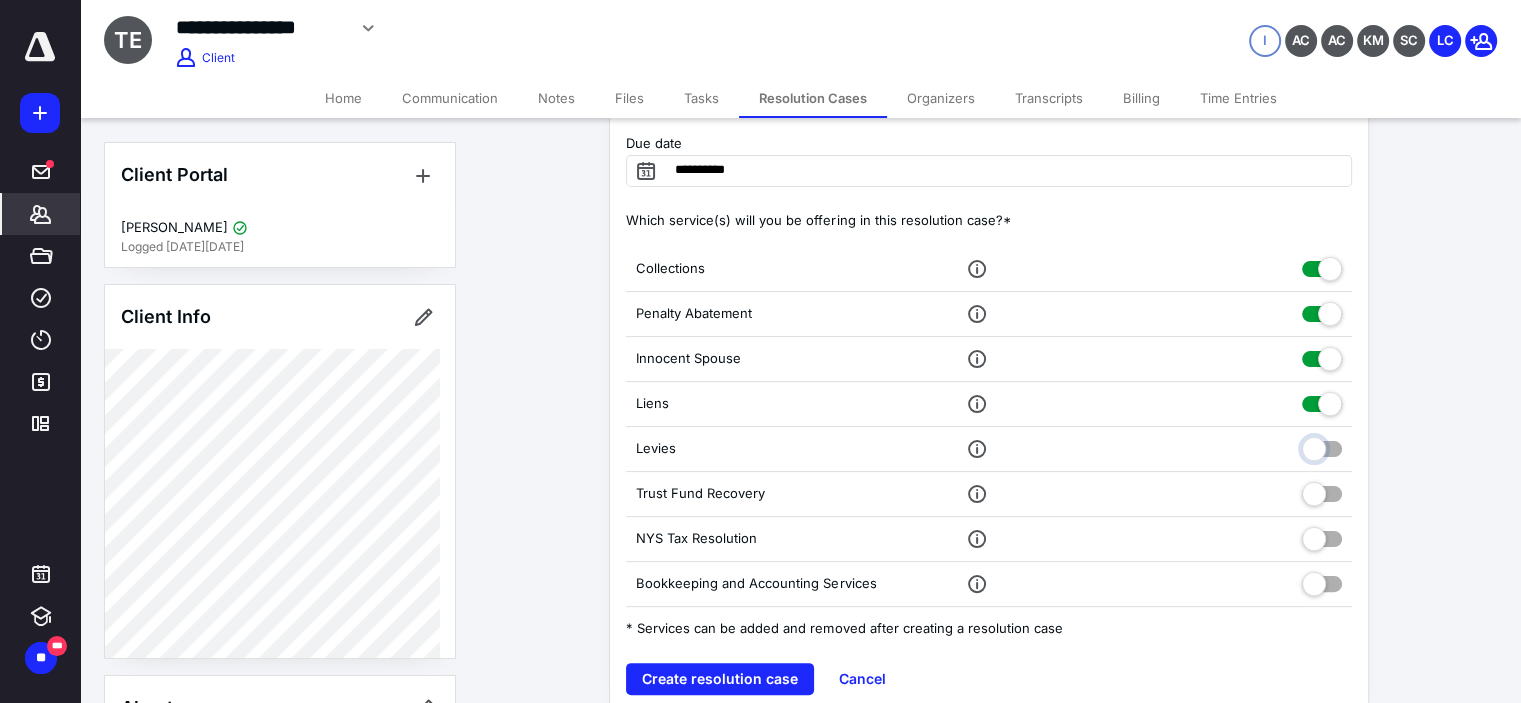 click at bounding box center [1322, 446] 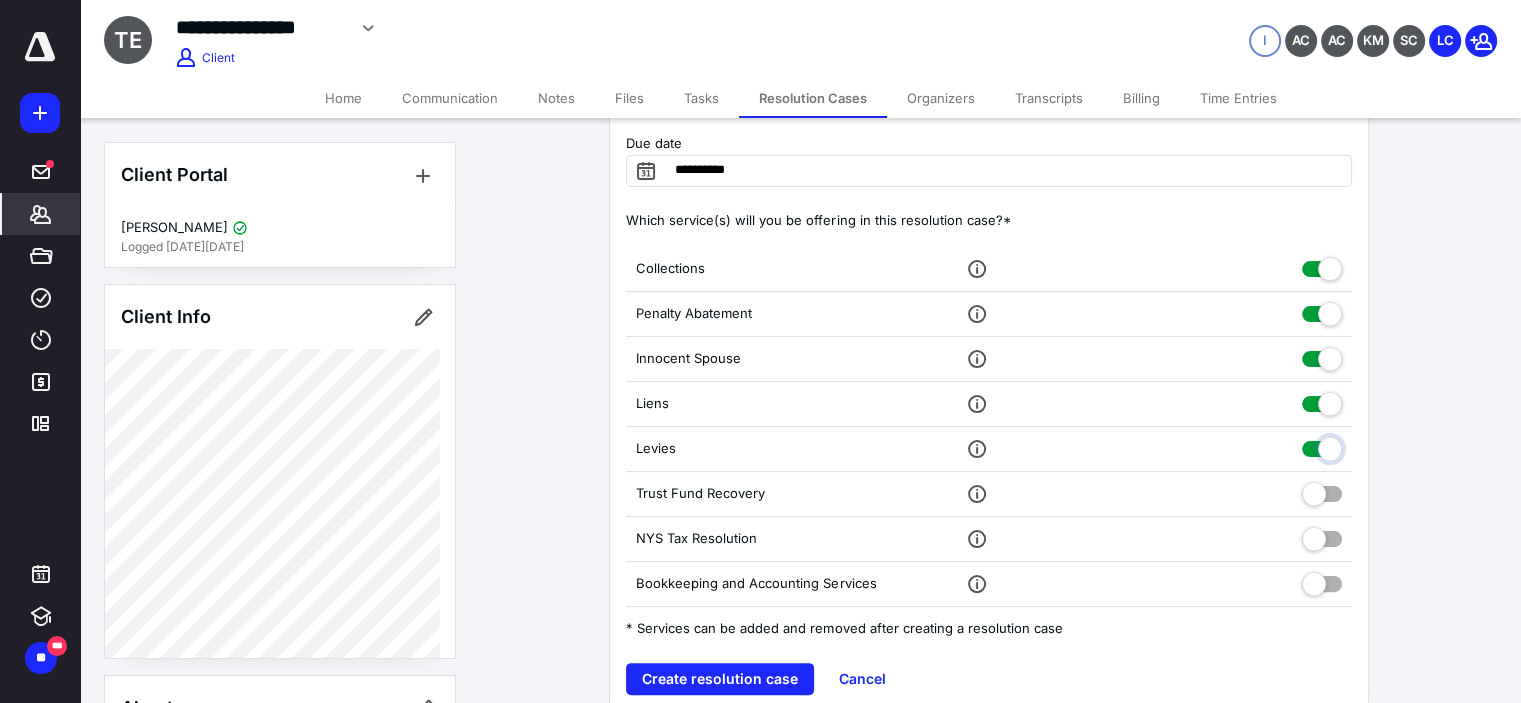 checkbox on "true" 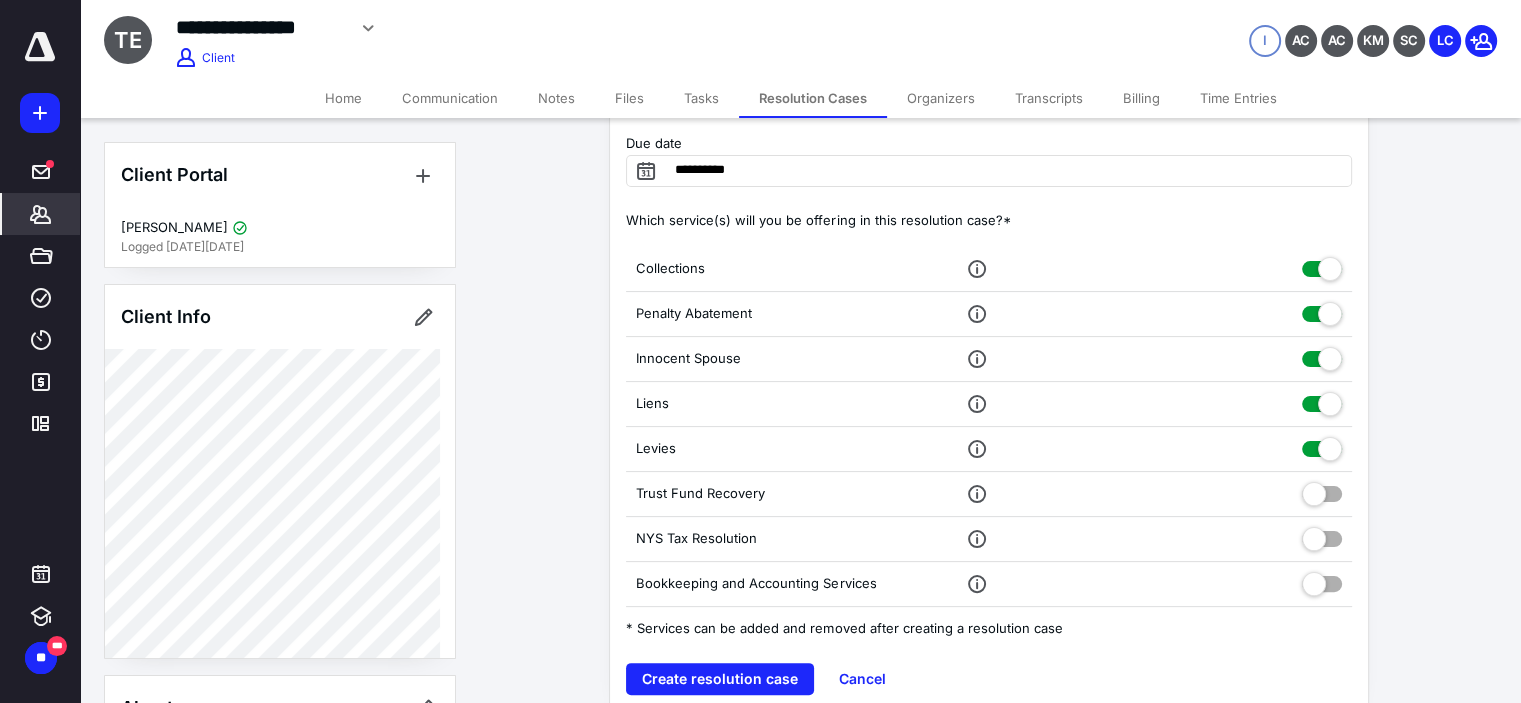 click on "Trust Fund Recovery" at bounding box center (989, 494) 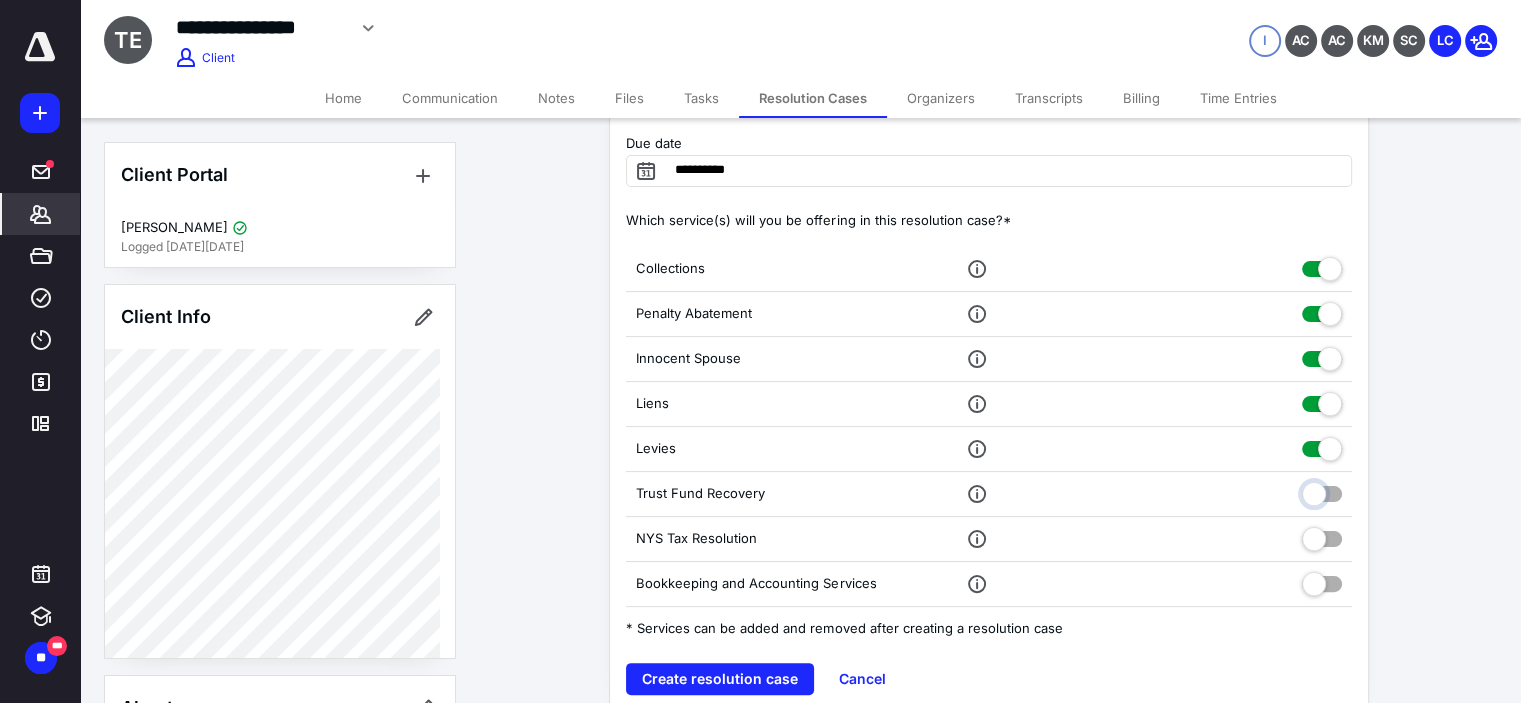 click at bounding box center (1322, 491) 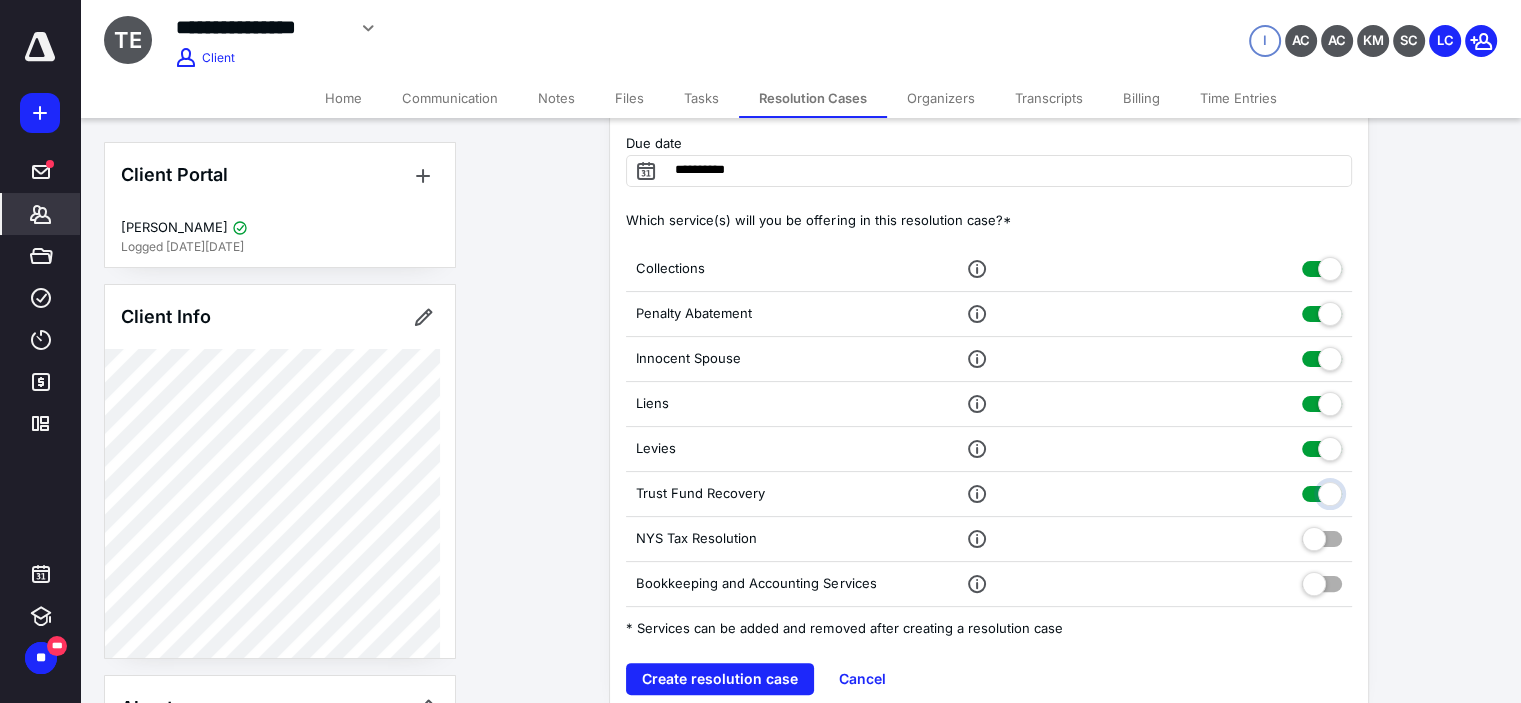 checkbox on "true" 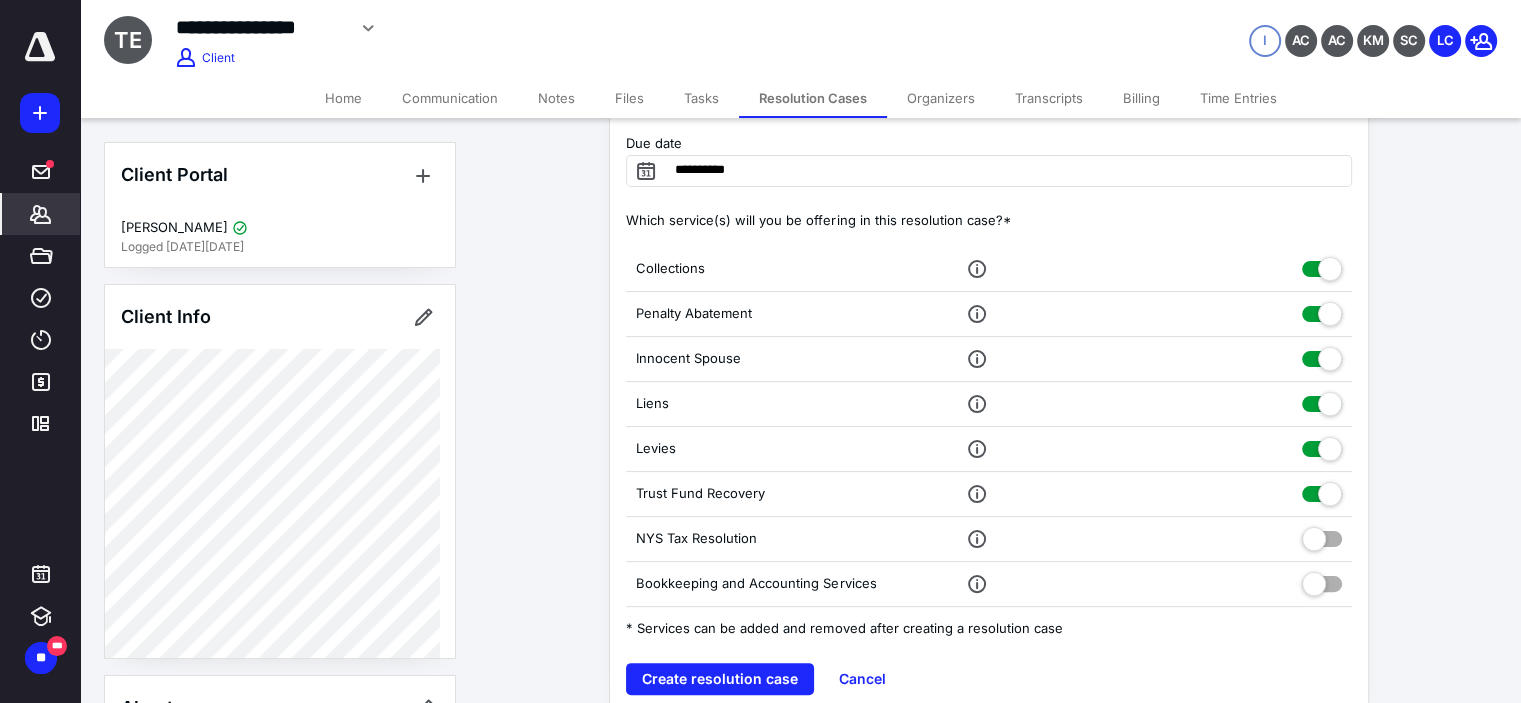 click at bounding box center (1322, 535) 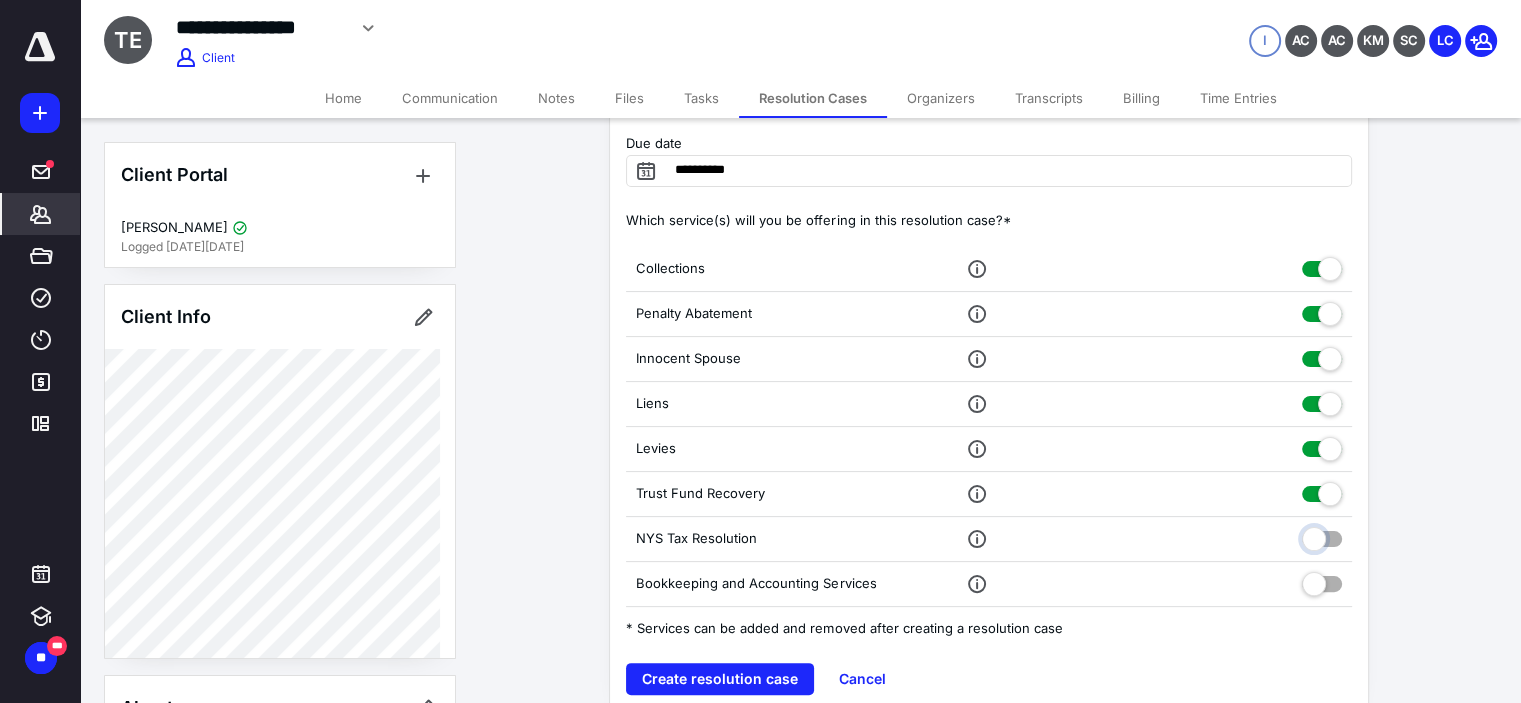 click at bounding box center [1322, 536] 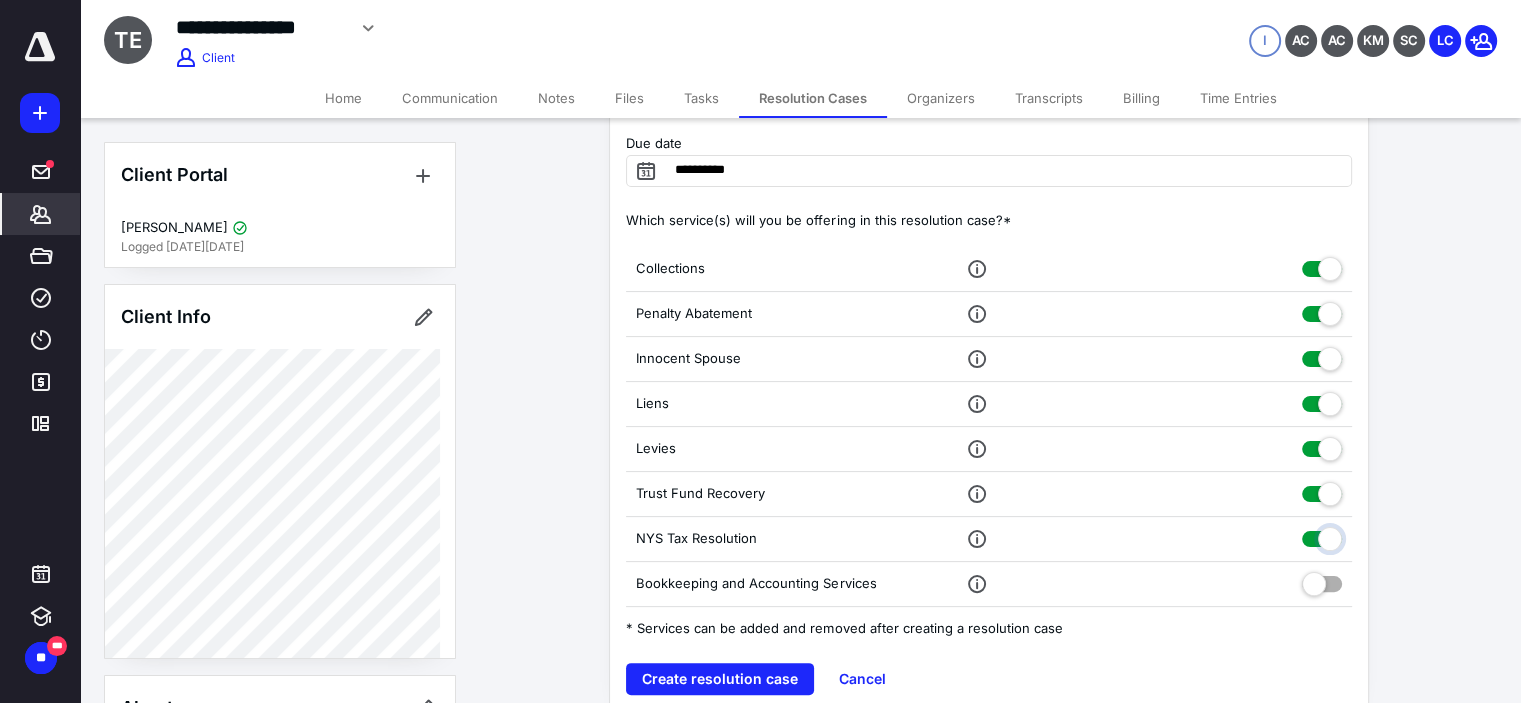 checkbox on "true" 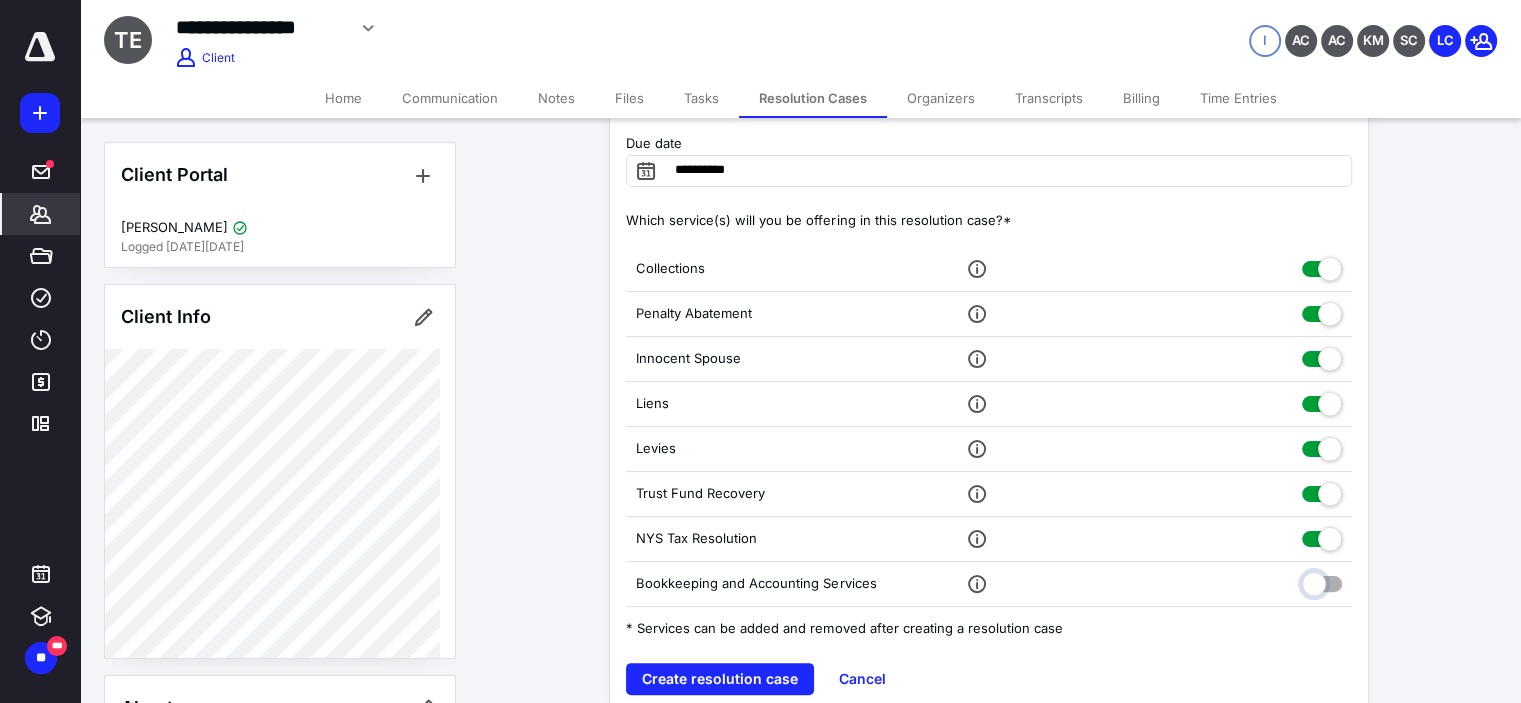 click at bounding box center (1322, 581) 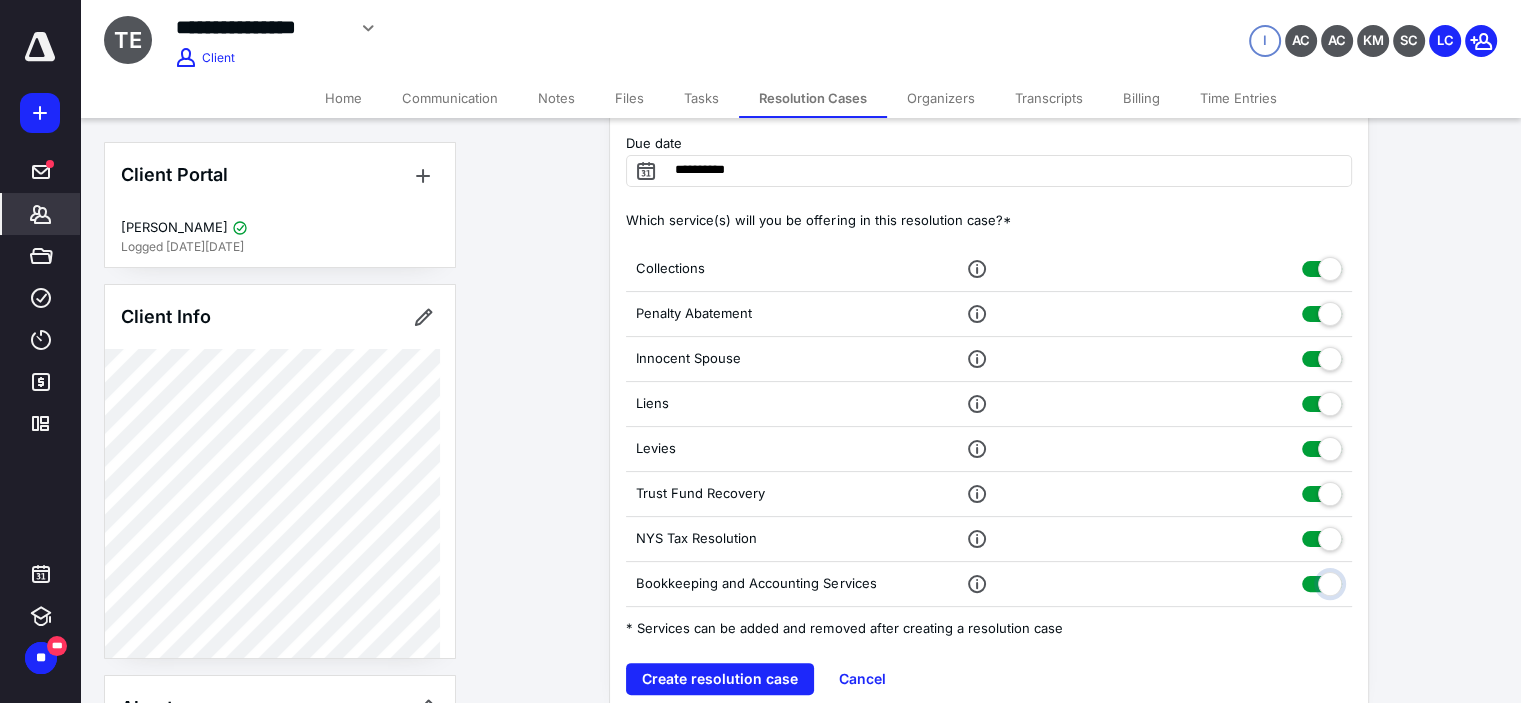 checkbox on "true" 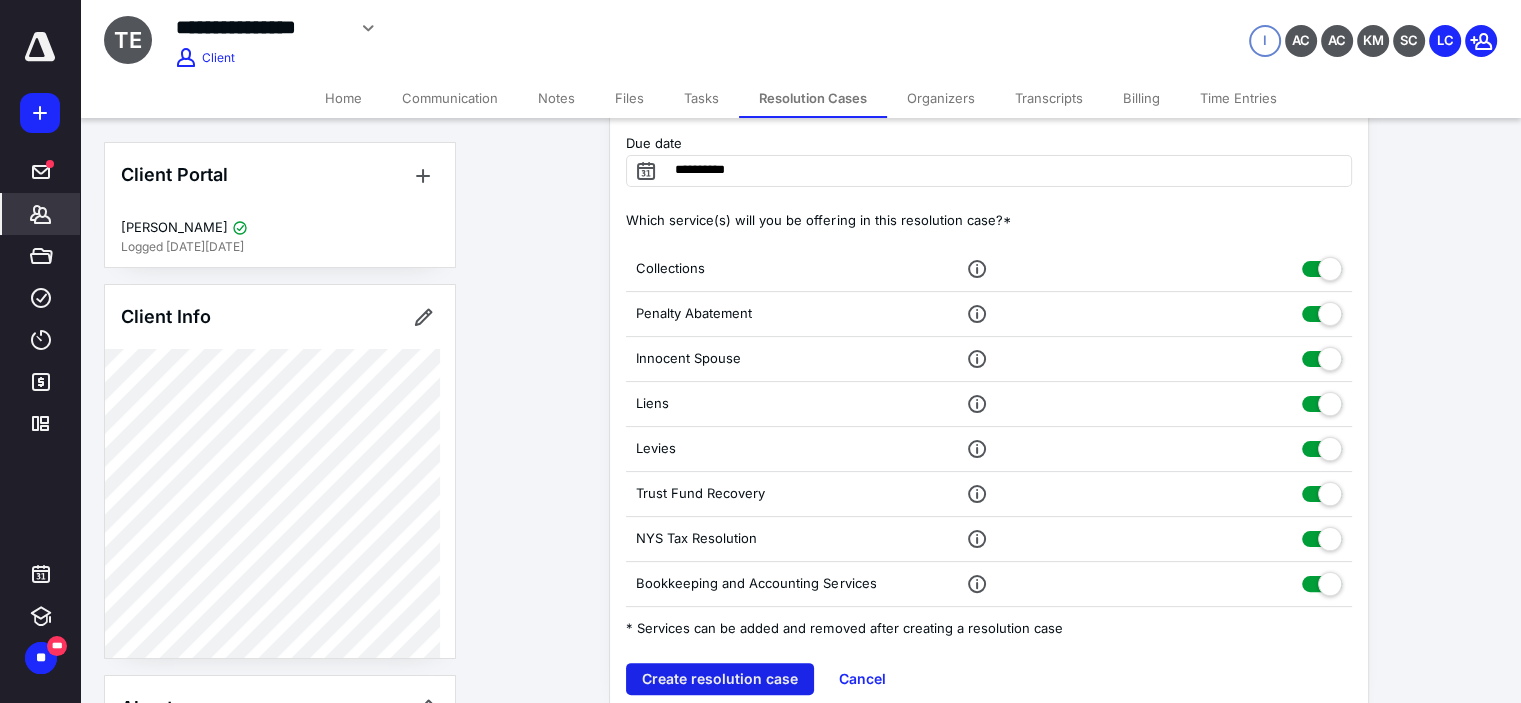 click on "Create resolution case" at bounding box center (720, 679) 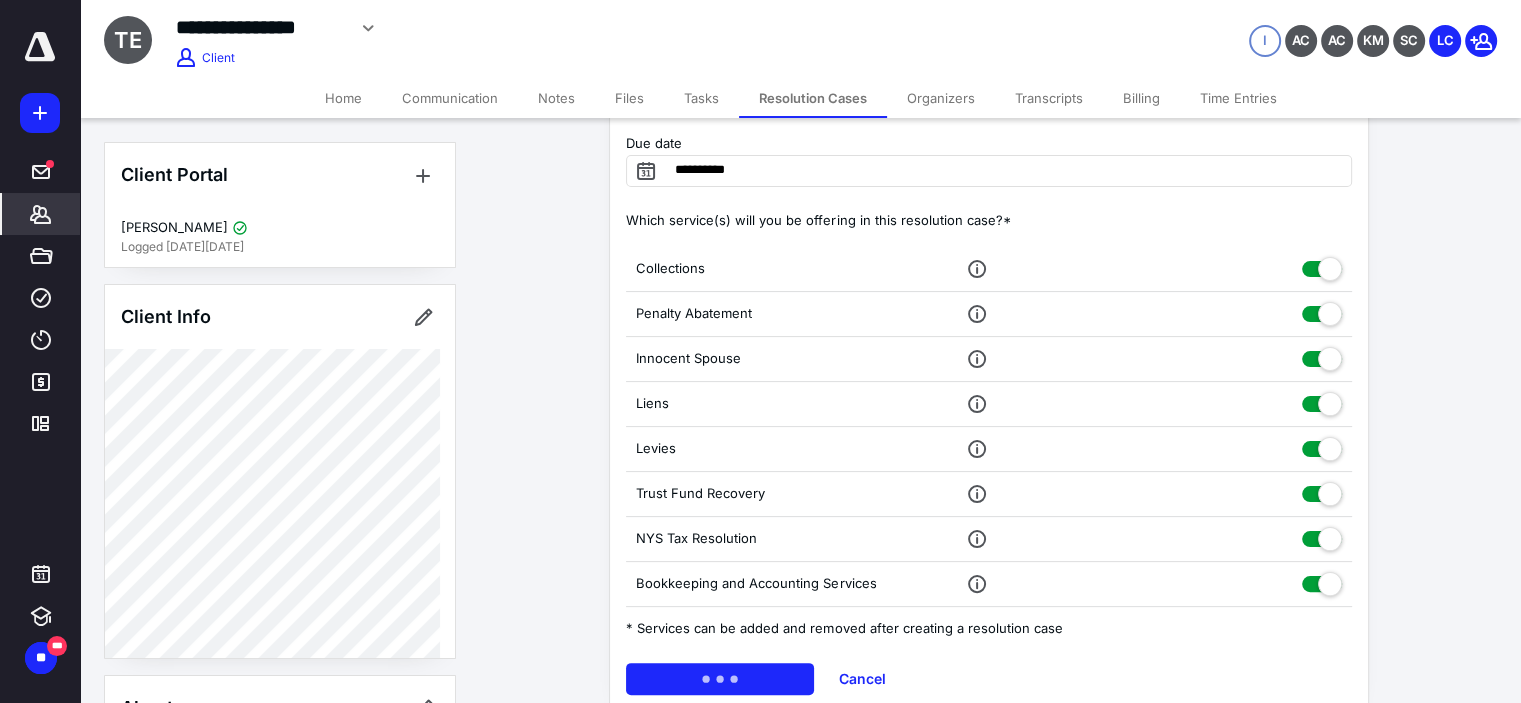 scroll, scrollTop: 0, scrollLeft: 0, axis: both 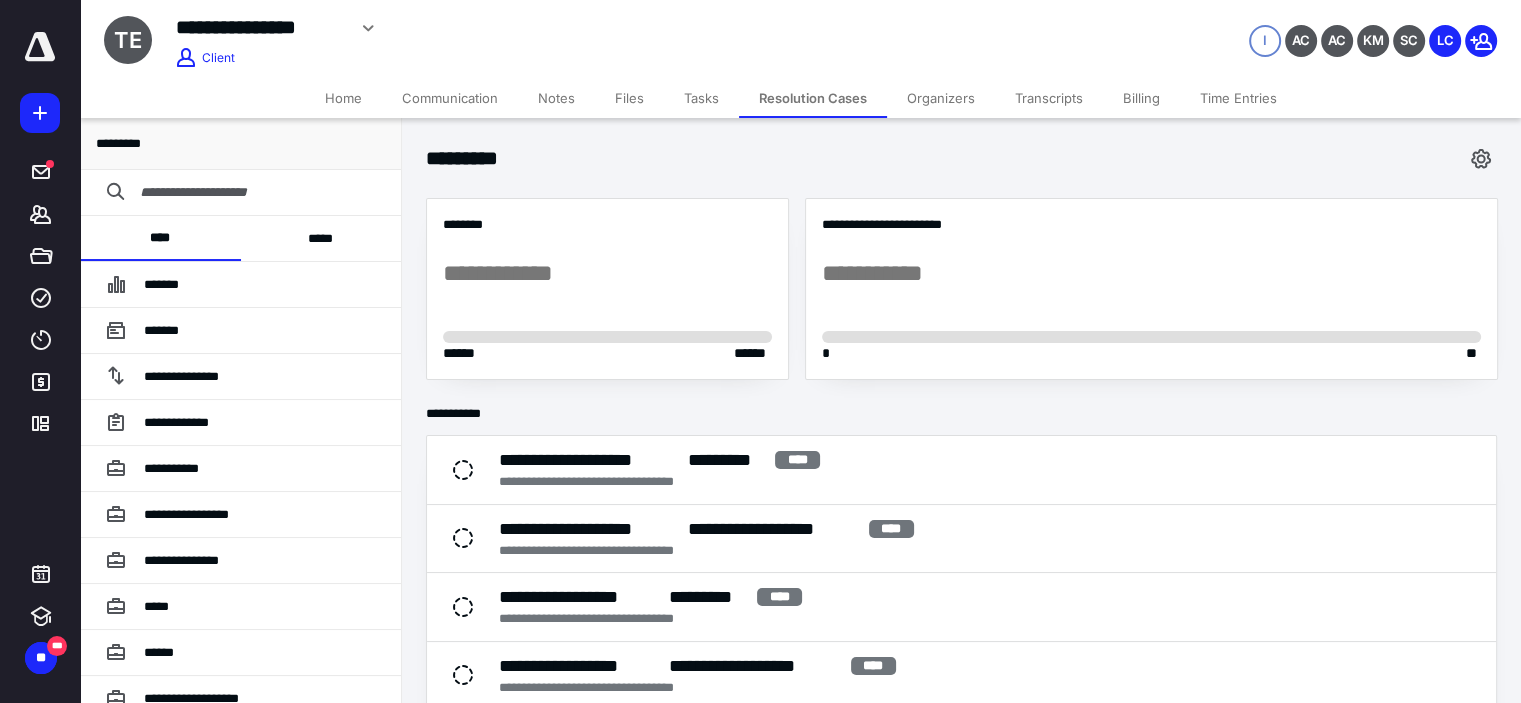 click on "*****" at bounding box center [321, 238] 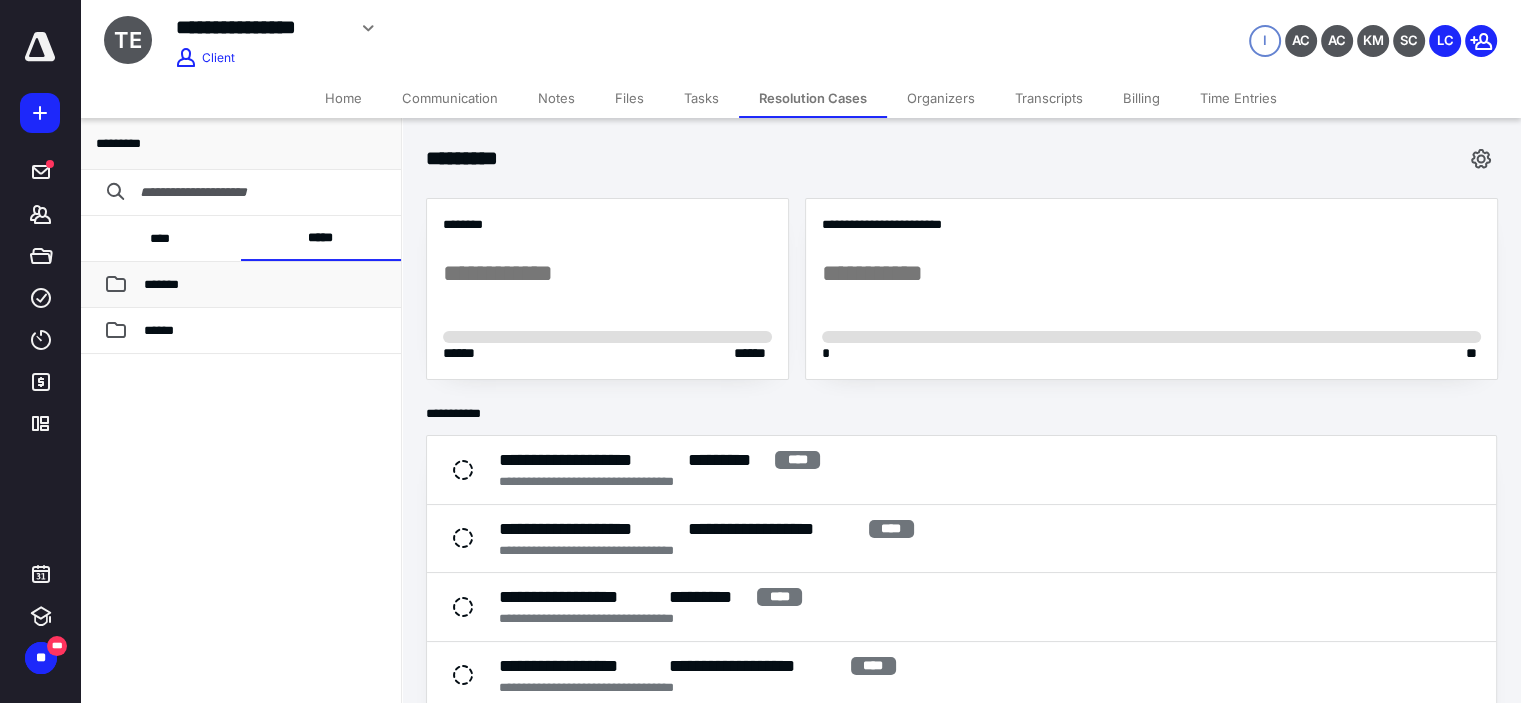 click on "*******" at bounding box center (264, 285) 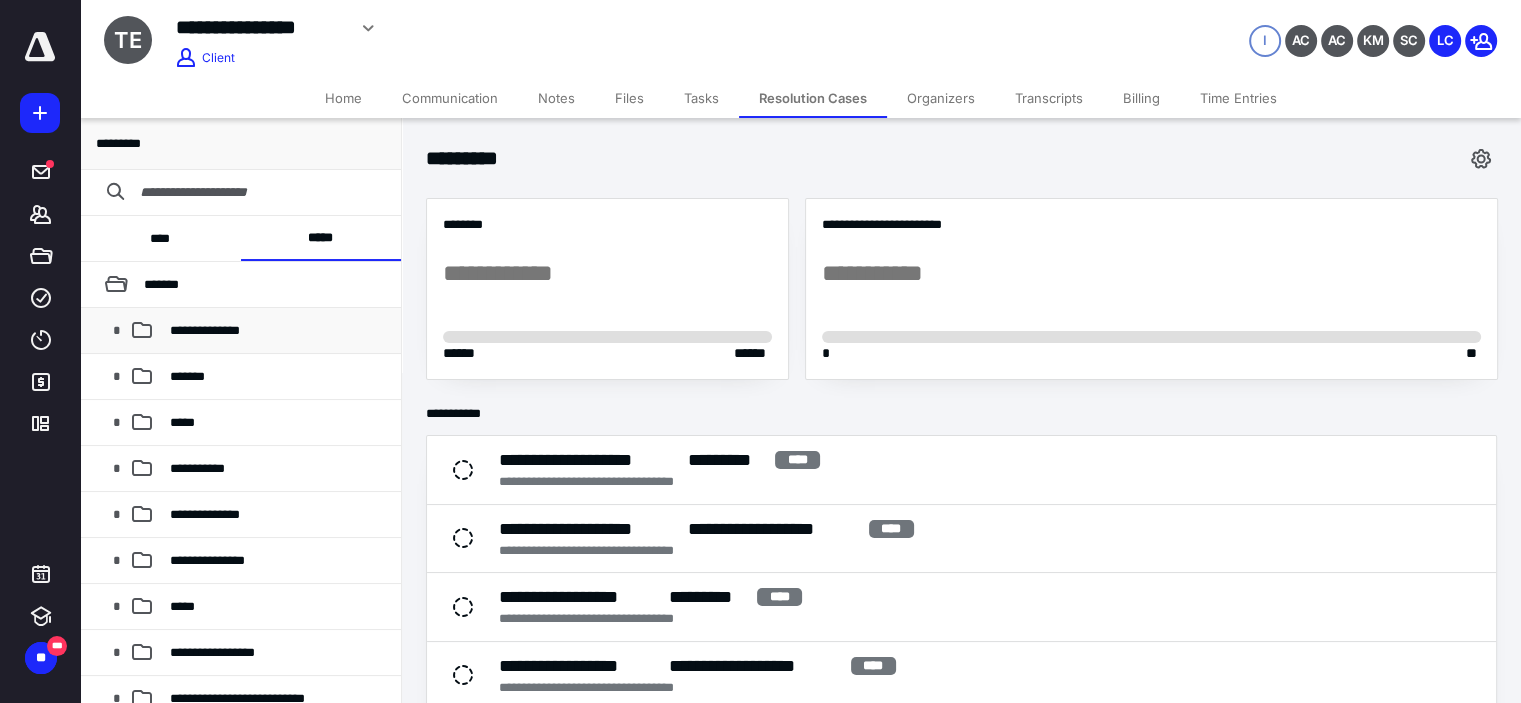click on "**********" at bounding box center [277, 331] 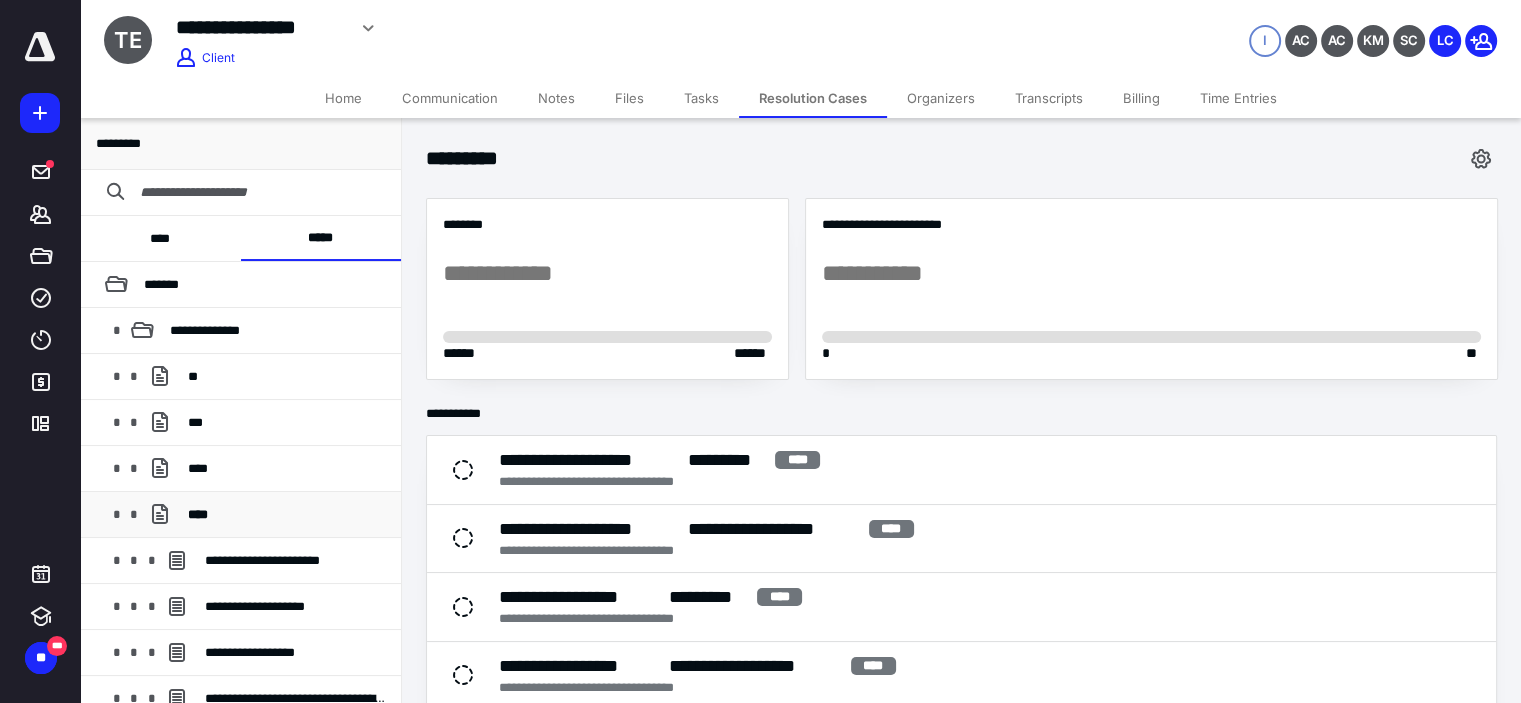 click on "****" at bounding box center [286, 515] 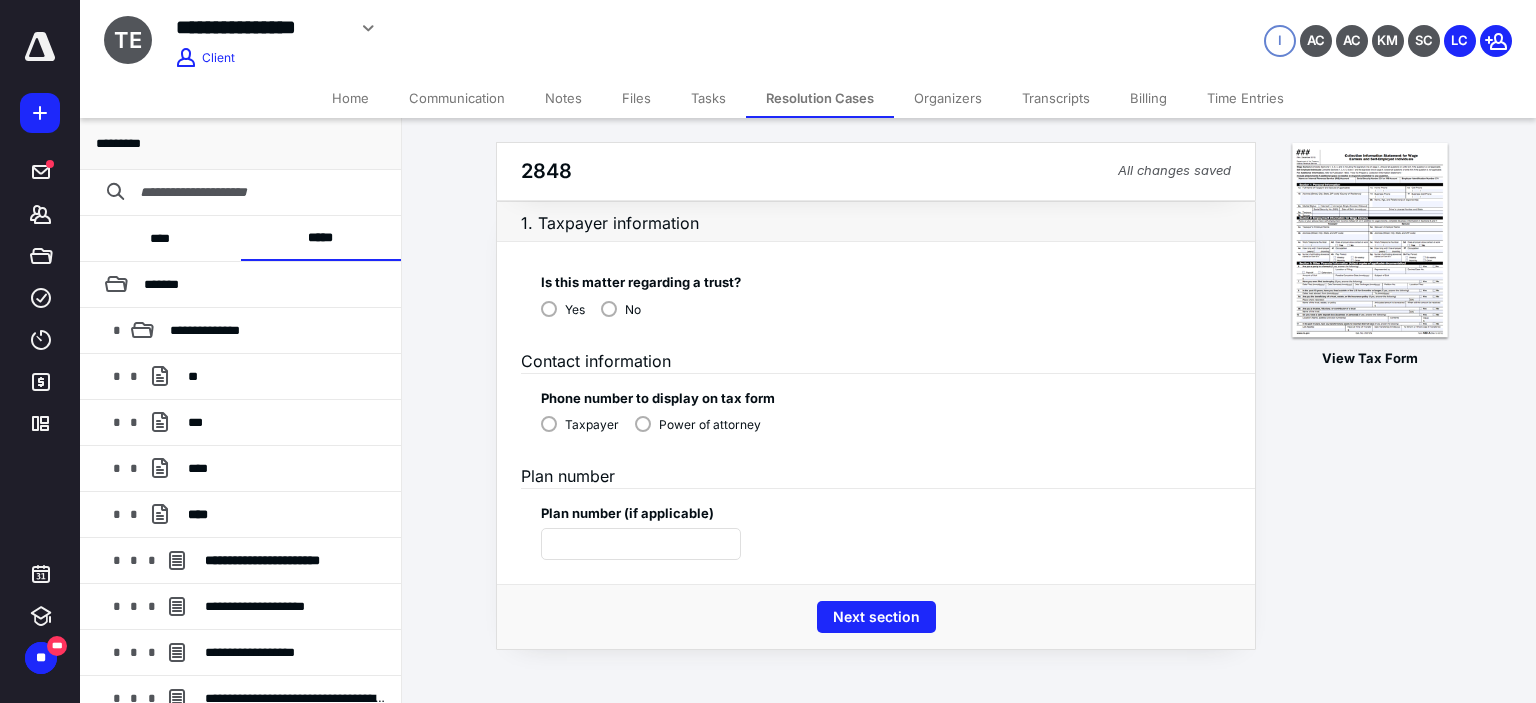 click on "No" at bounding box center [633, 310] 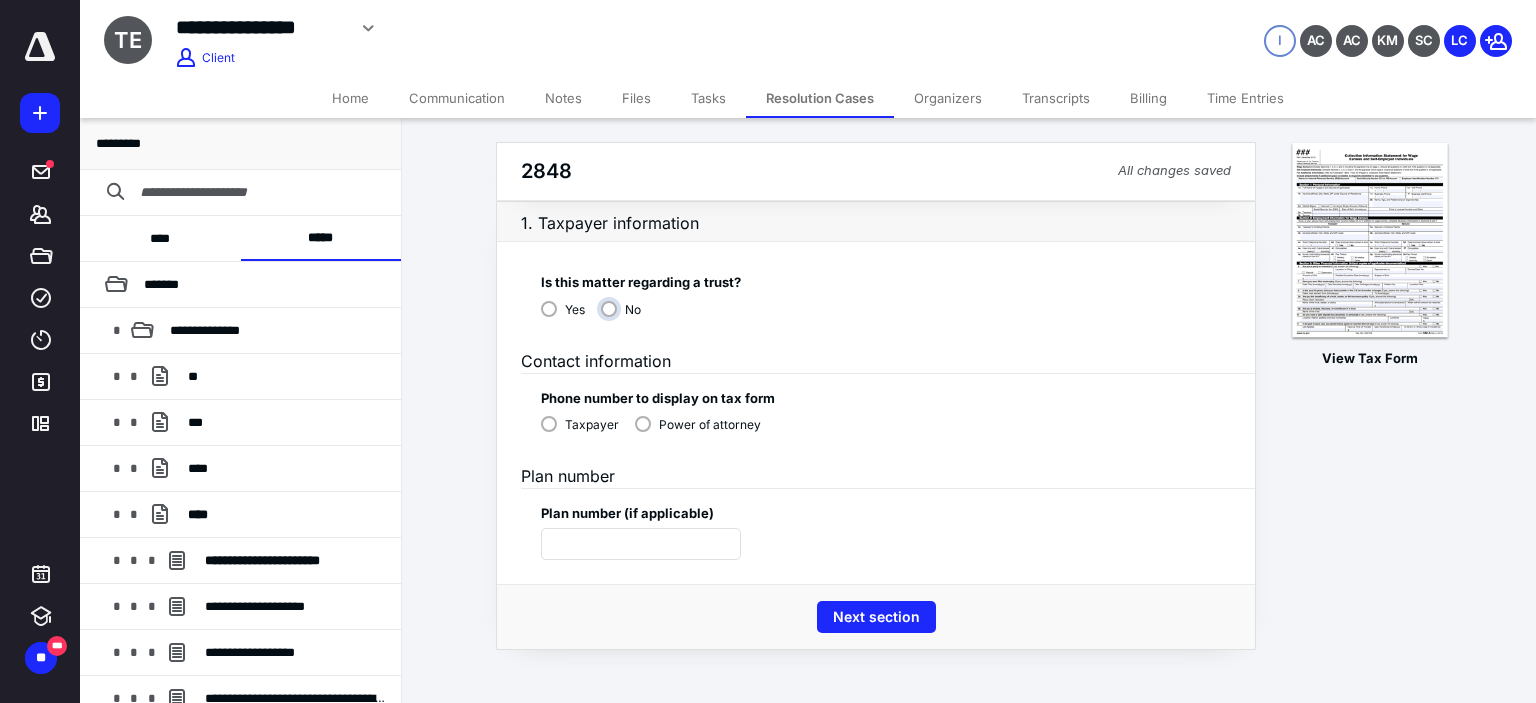 click on "No" at bounding box center (626, 317) 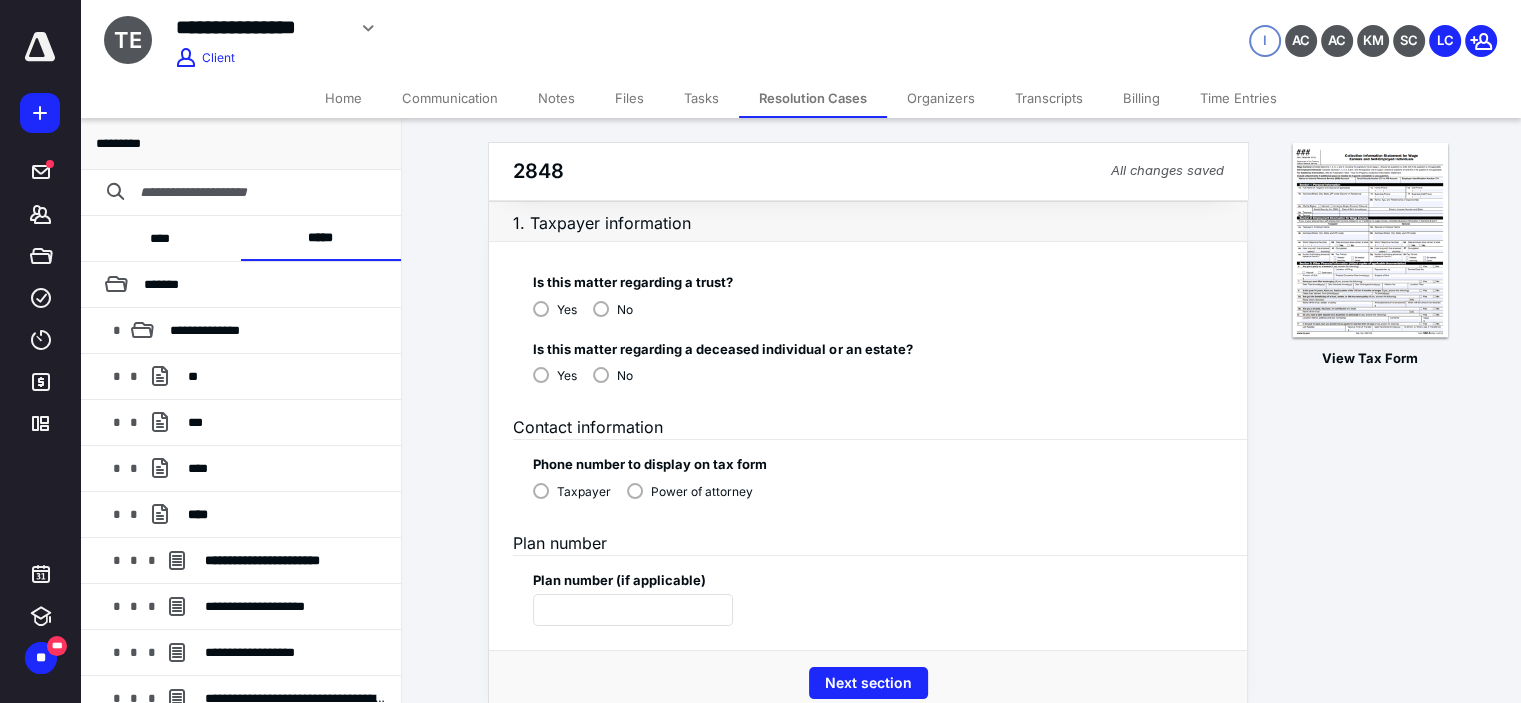 drag, startPoint x: 615, startPoint y: 370, endPoint x: 601, endPoint y: 368, distance: 14.142136 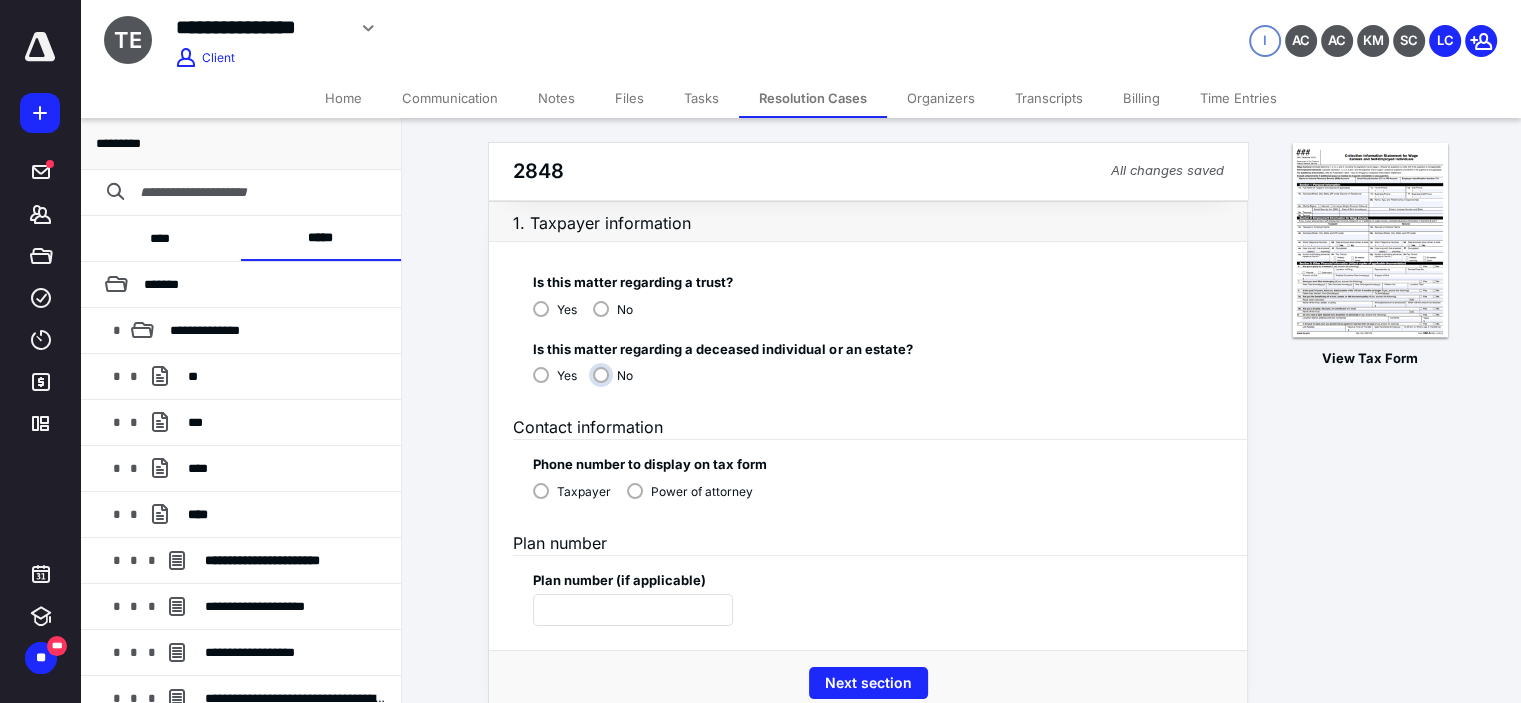 click on "No" at bounding box center (618, 383) 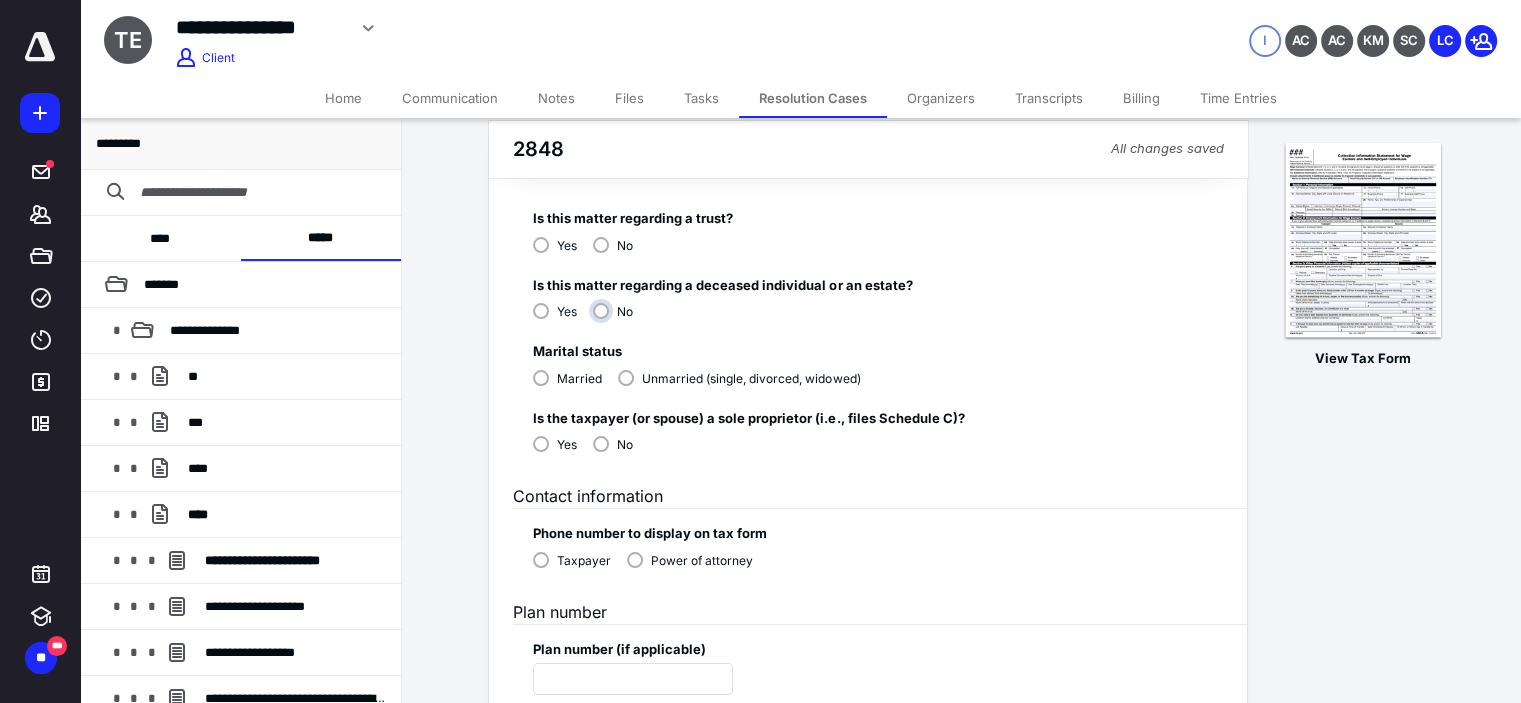 scroll, scrollTop: 66, scrollLeft: 0, axis: vertical 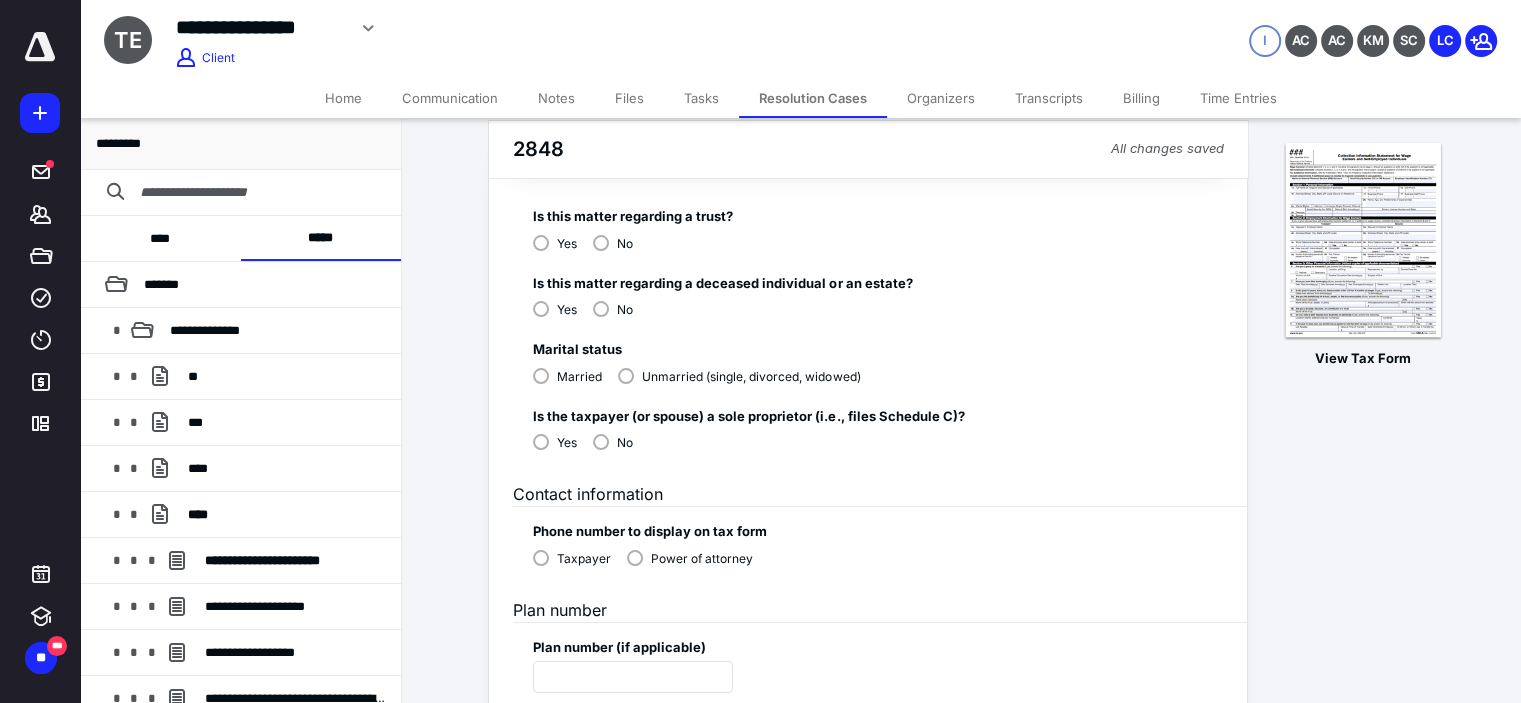 click on "Unmarried (single, divorced, widowed)" at bounding box center (751, 377) 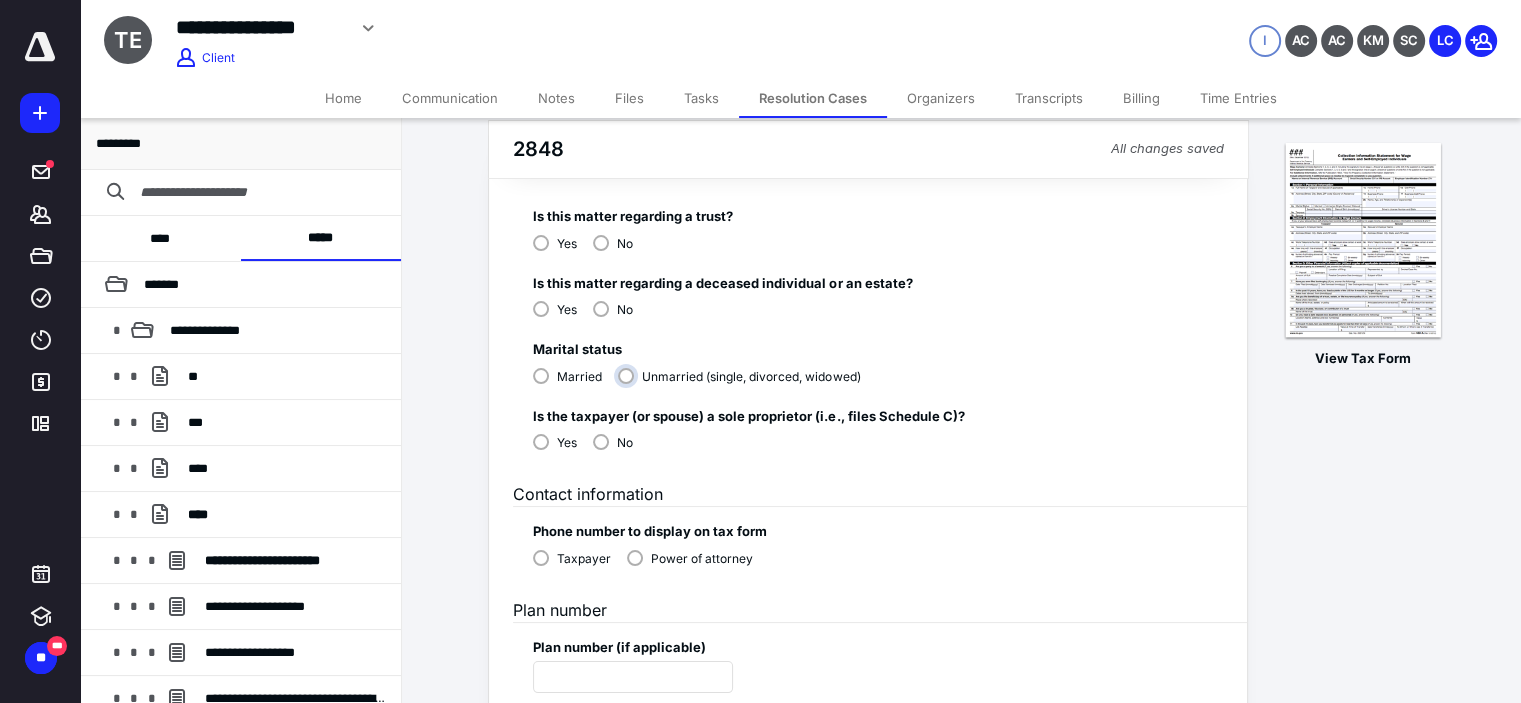 radio on "****" 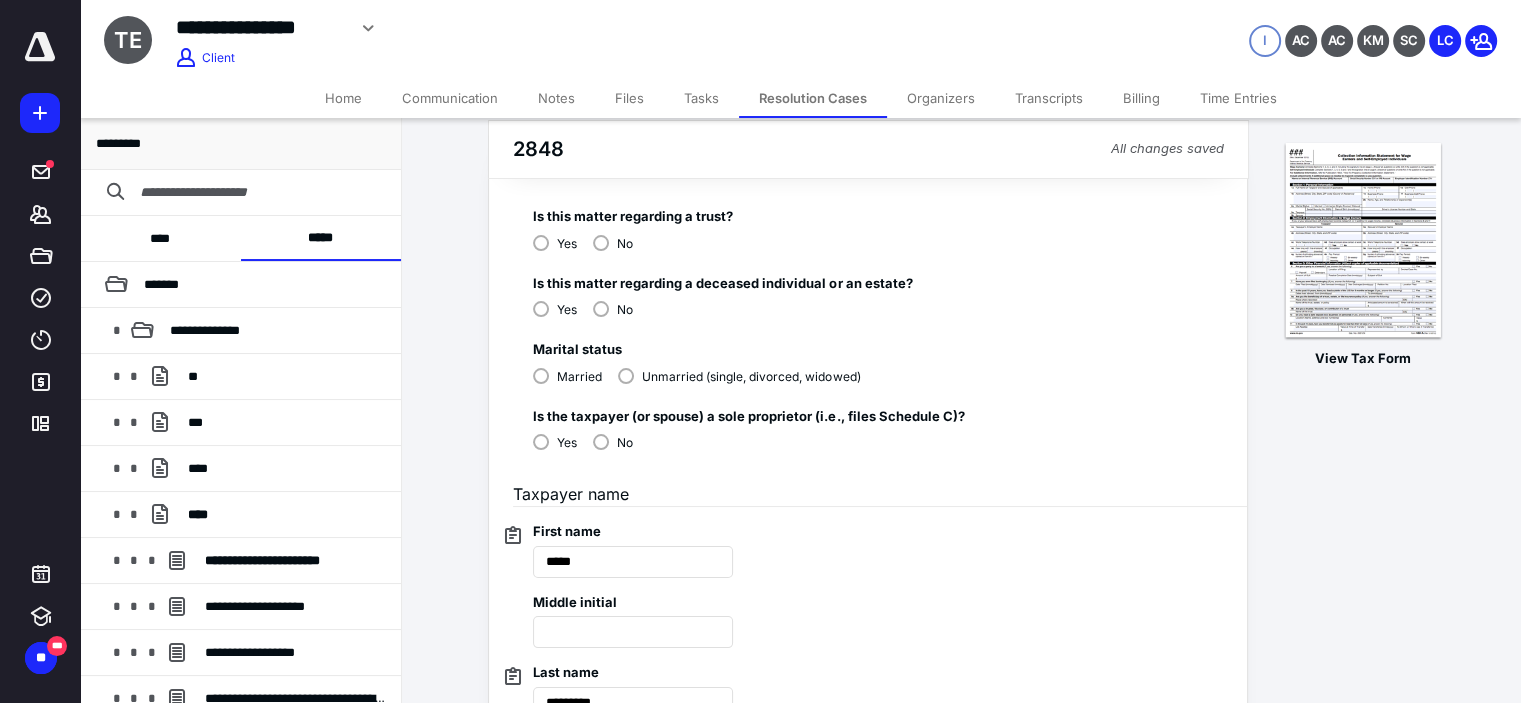 click on "No" at bounding box center (613, 441) 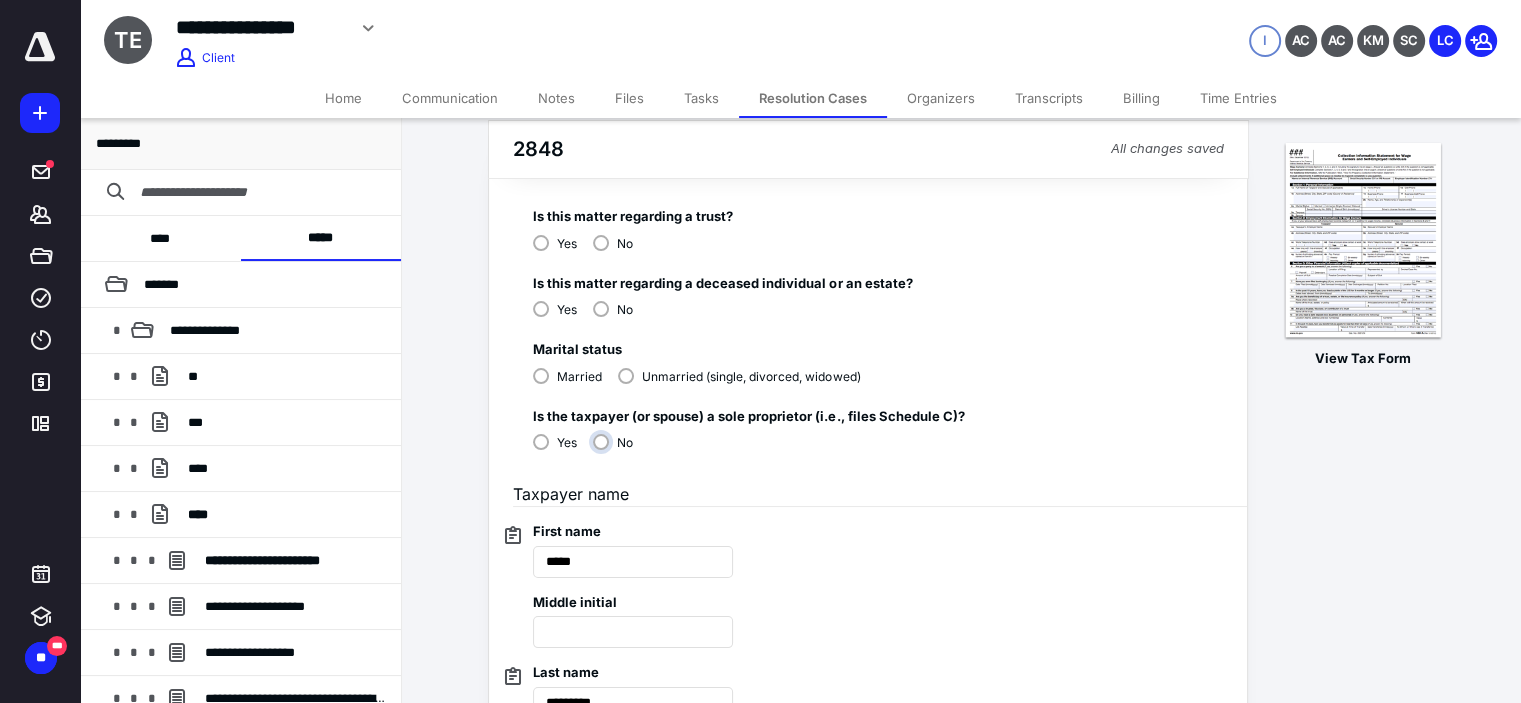 click on "No" at bounding box center (618, 450) 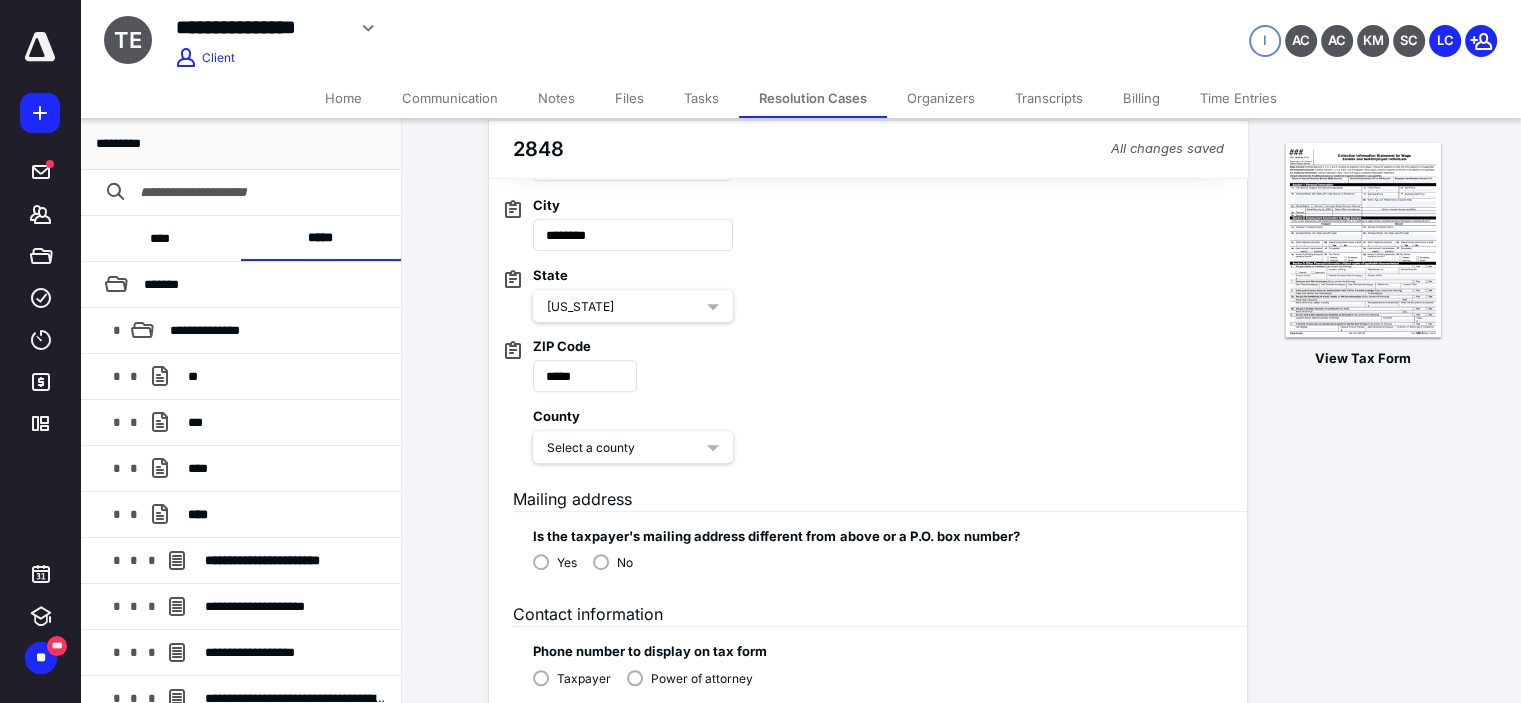 scroll, scrollTop: 968, scrollLeft: 0, axis: vertical 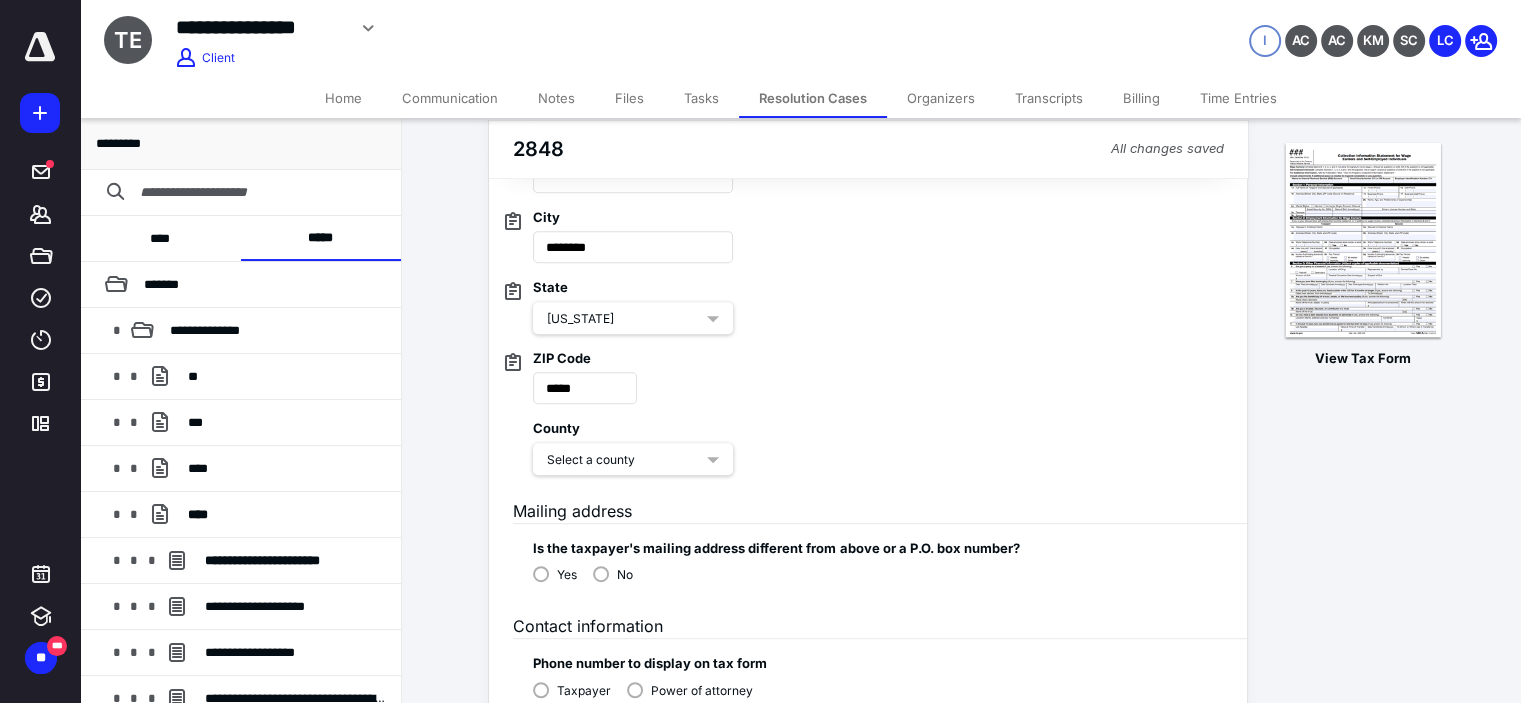 click on "County Select a county" at bounding box center [633, 445] 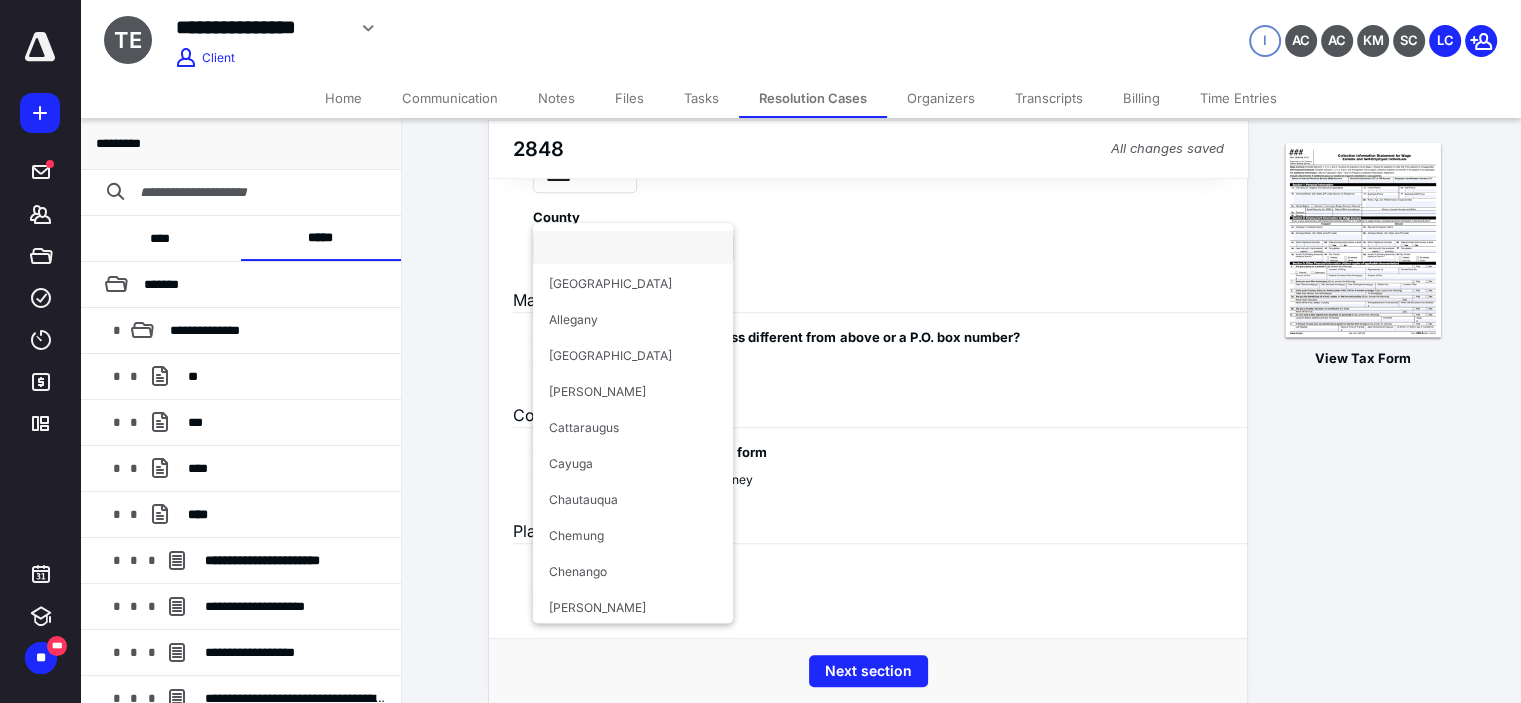 scroll, scrollTop: 1201, scrollLeft: 0, axis: vertical 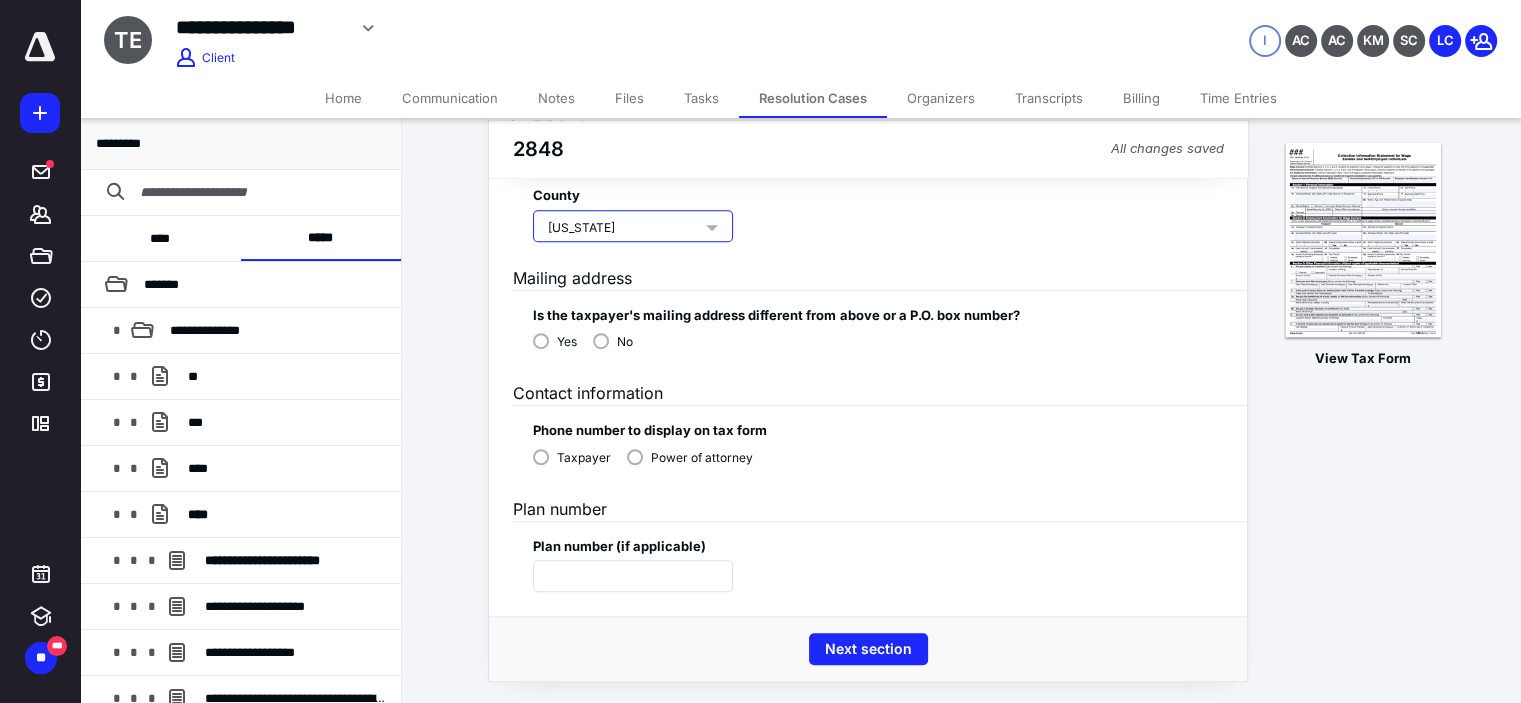click on "No" at bounding box center [613, 340] 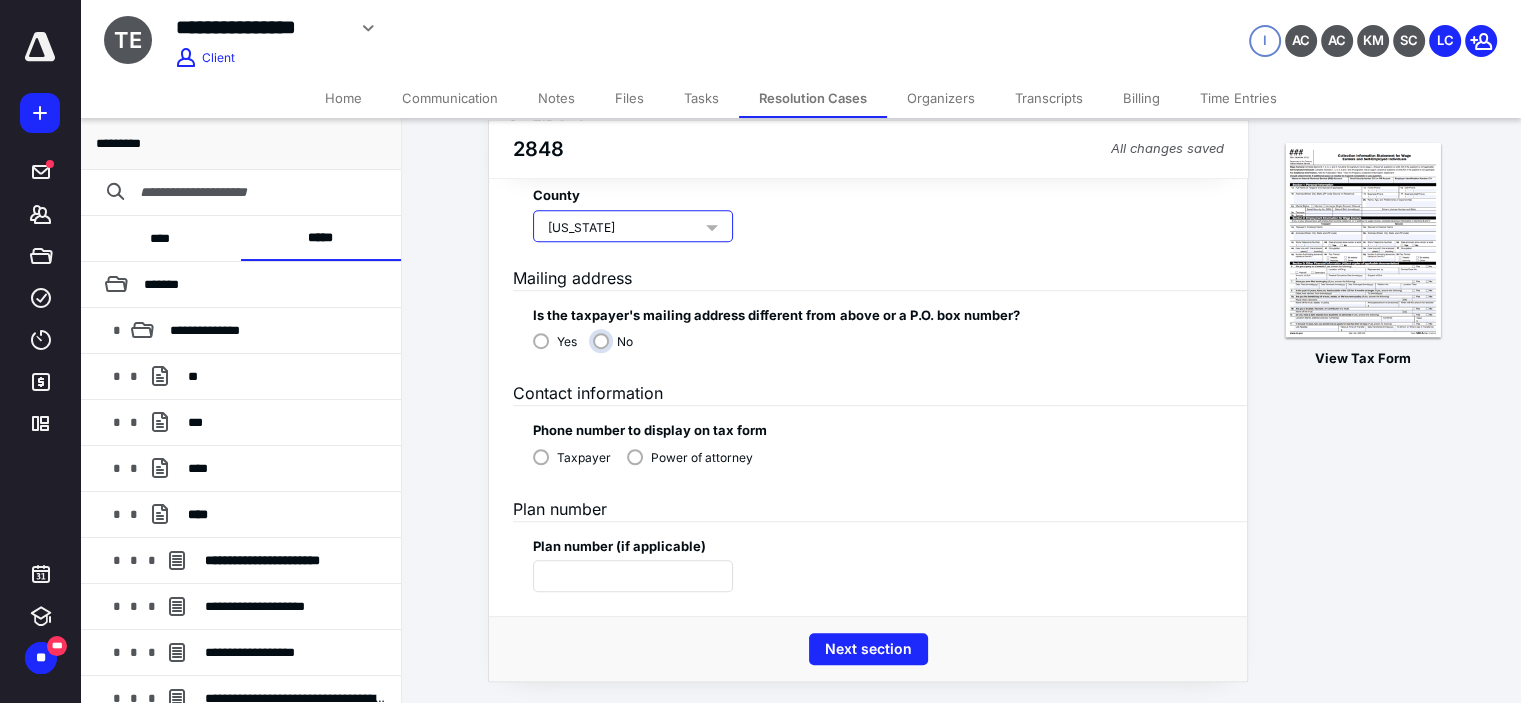 click on "No" at bounding box center [618, 349] 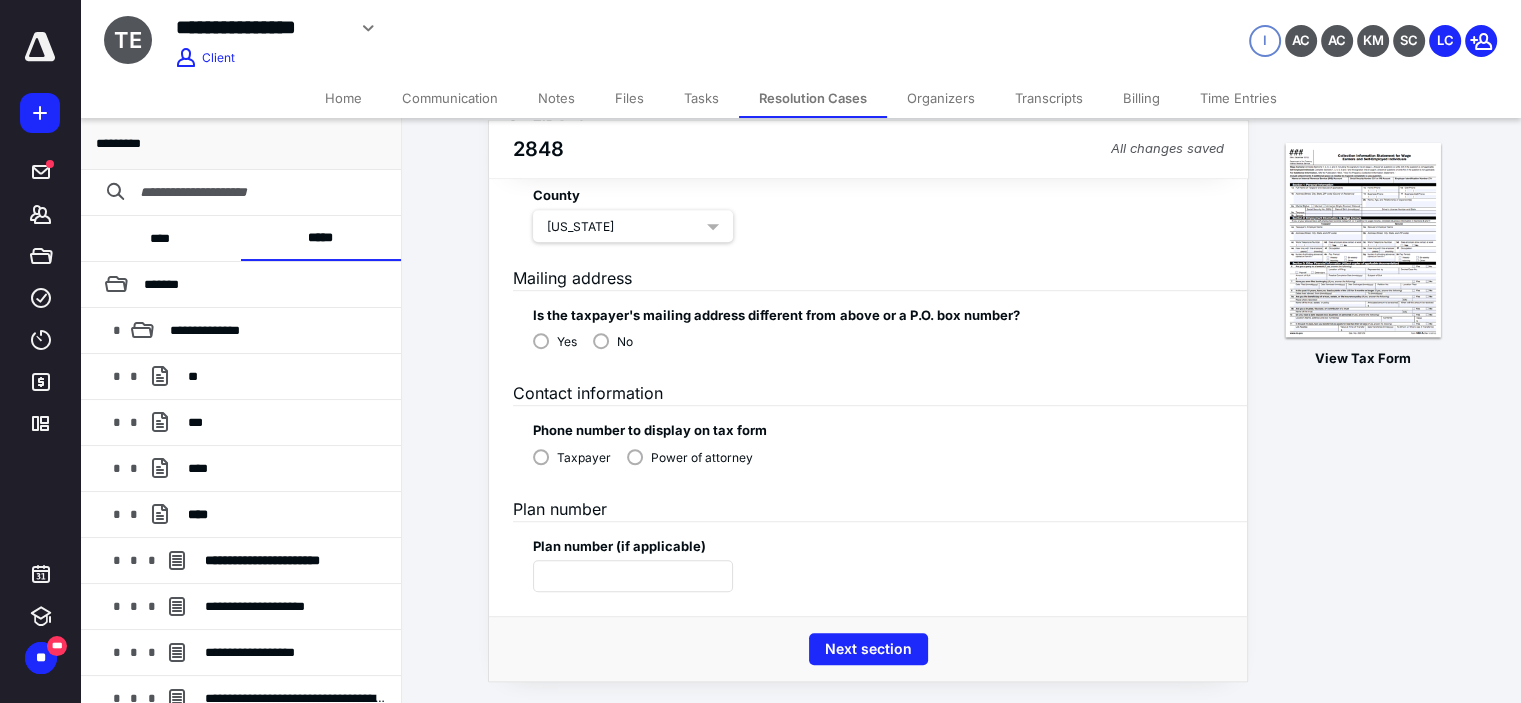 click on "Power of attorney" at bounding box center (690, 456) 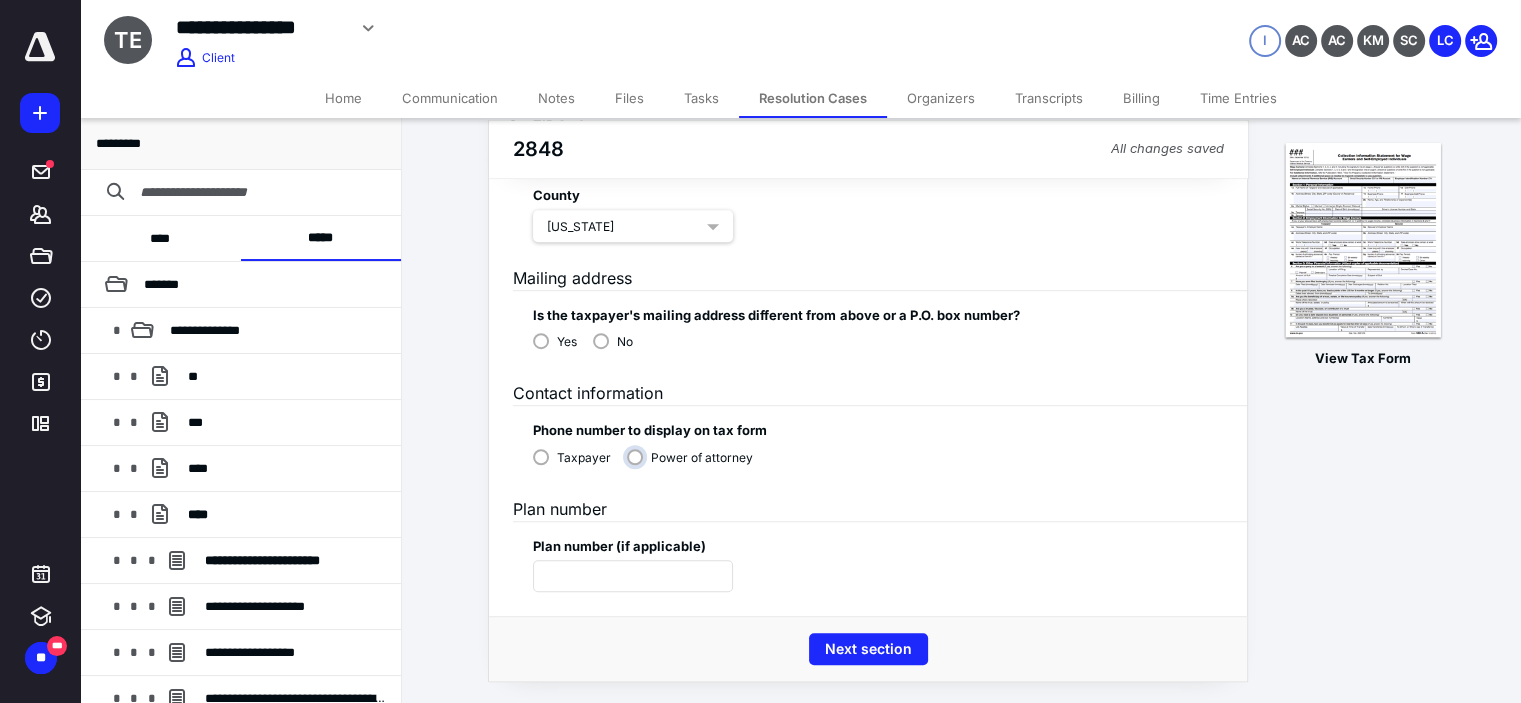click on "Power of attorney" at bounding box center (695, 465) 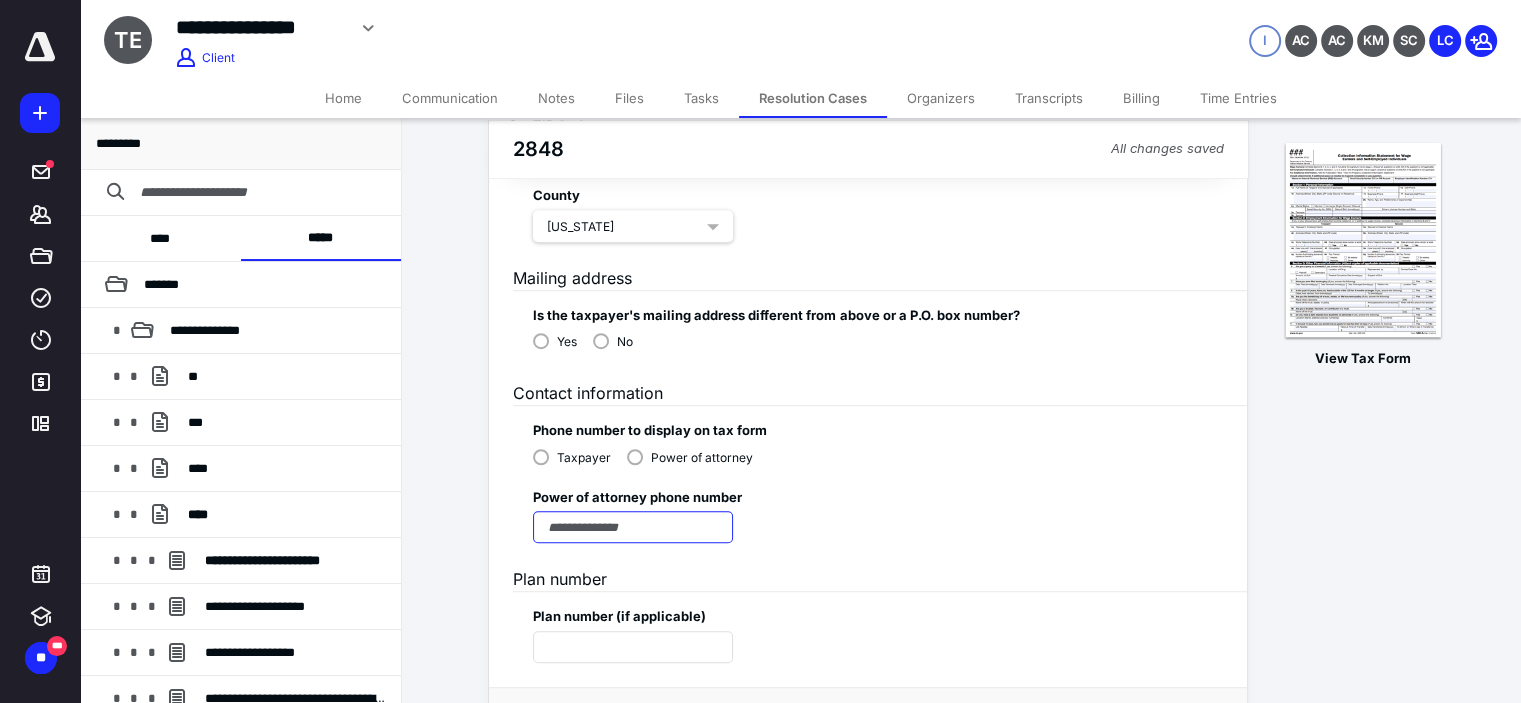 click at bounding box center (633, 527) 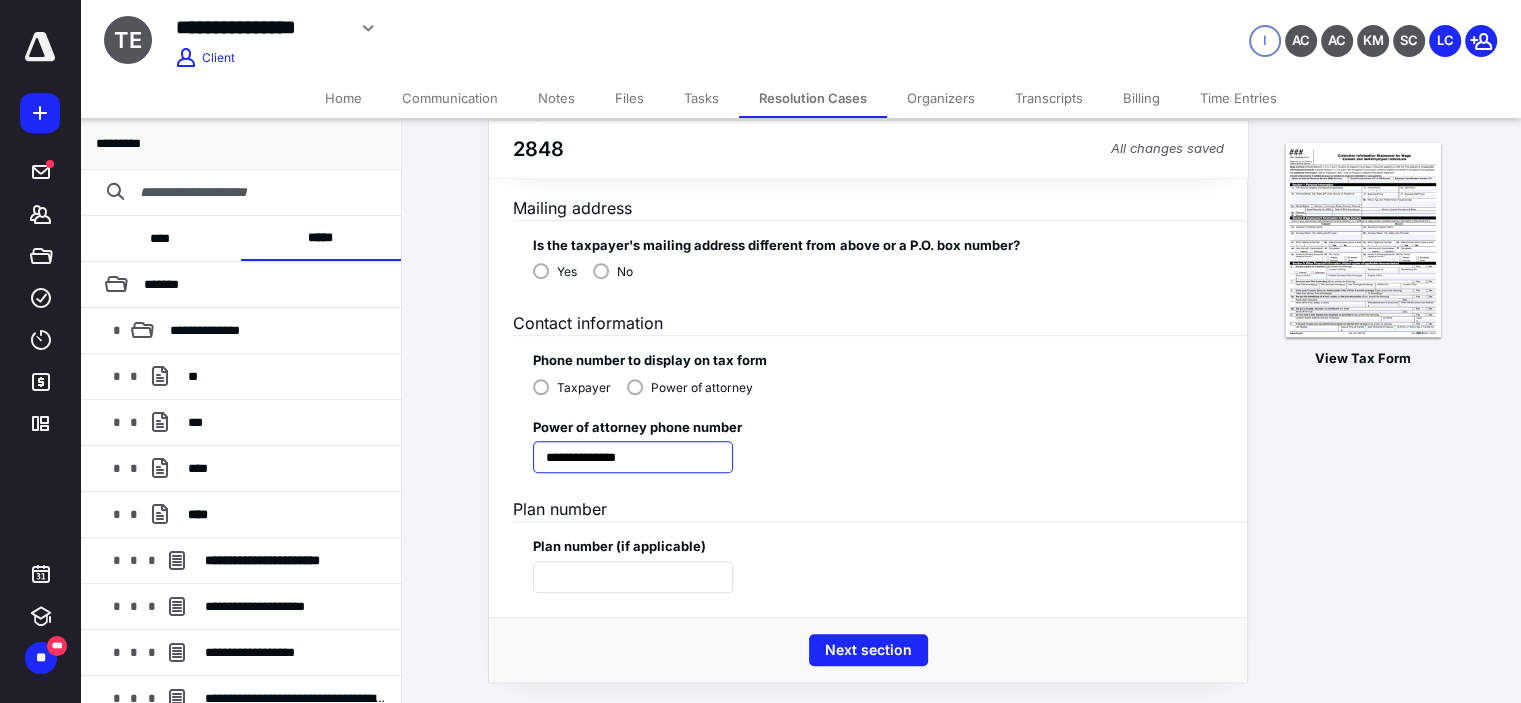 scroll, scrollTop: 1272, scrollLeft: 0, axis: vertical 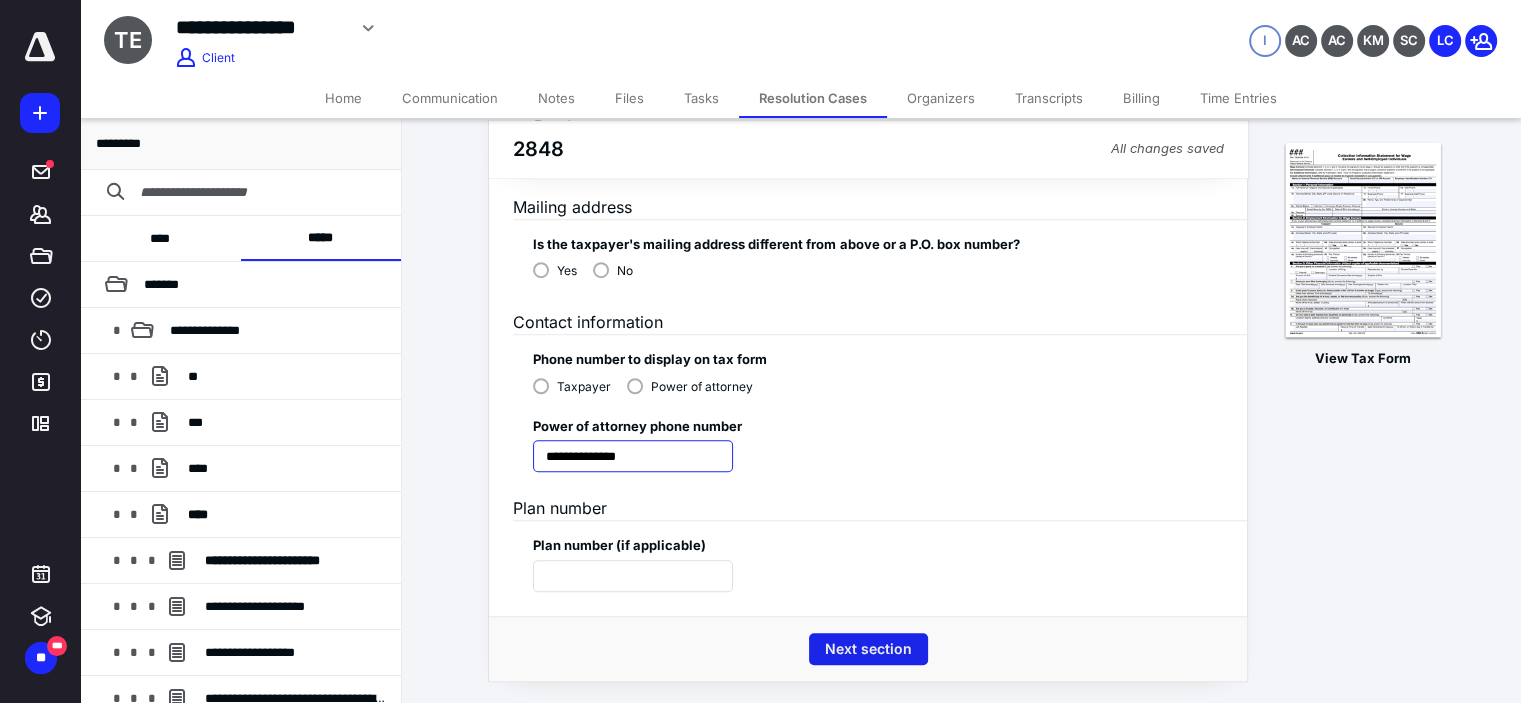 type on "**********" 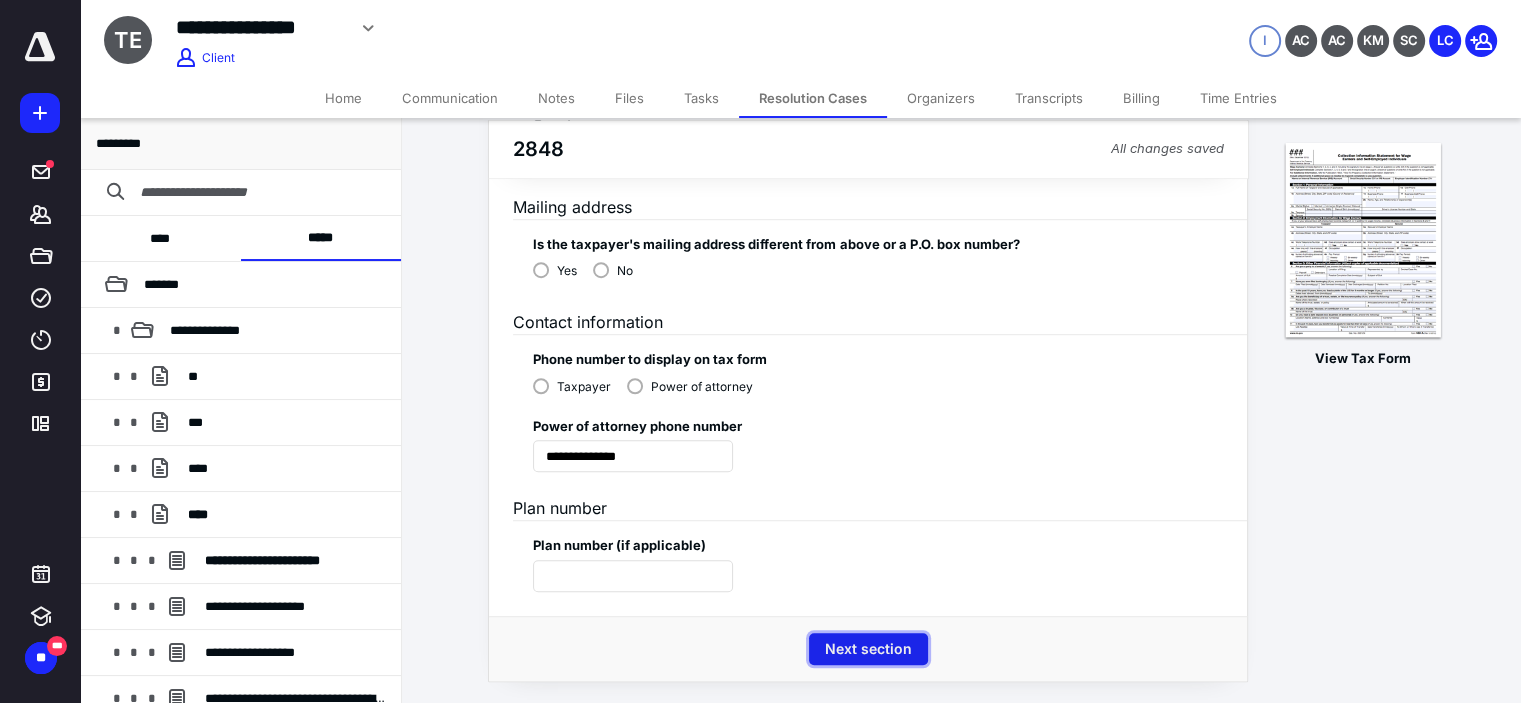 click on "Next section" at bounding box center (868, 649) 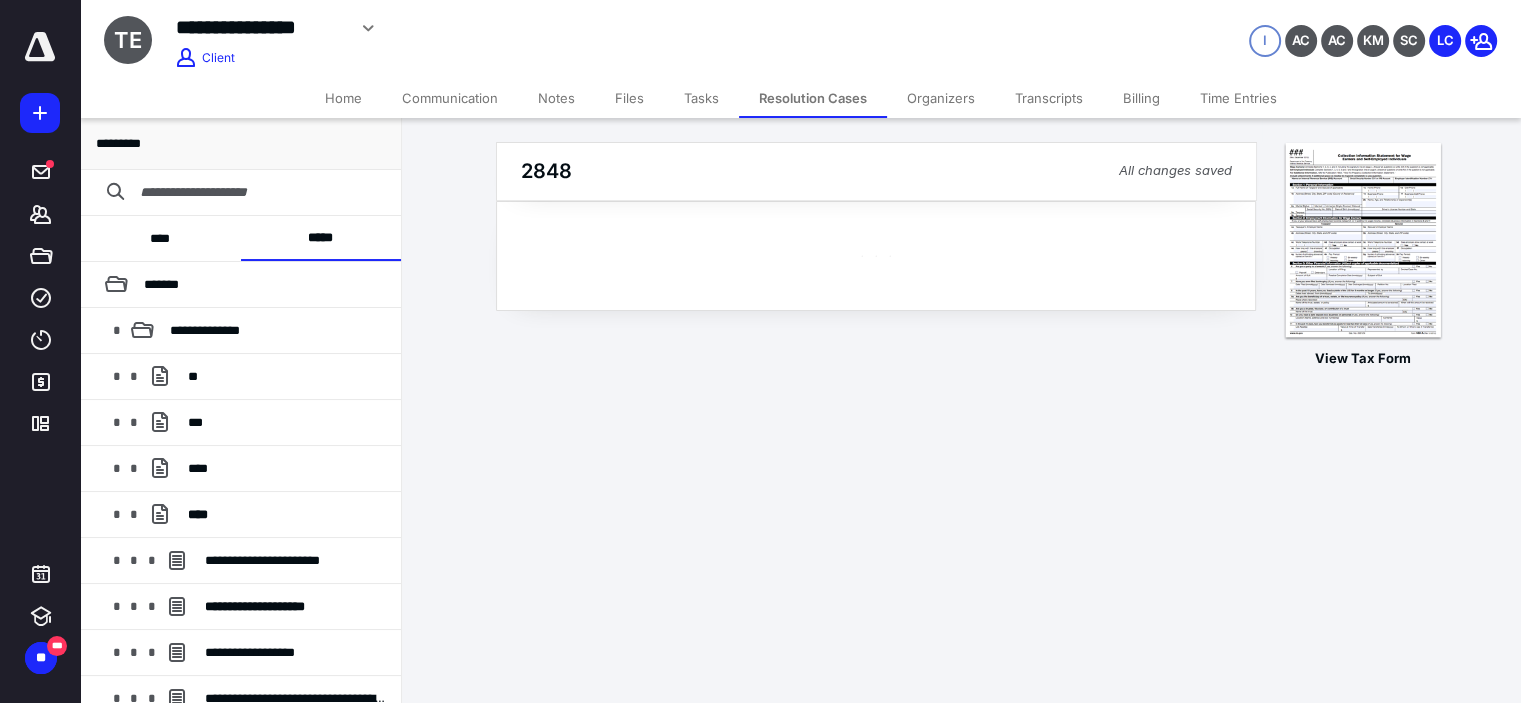 scroll, scrollTop: 0, scrollLeft: 0, axis: both 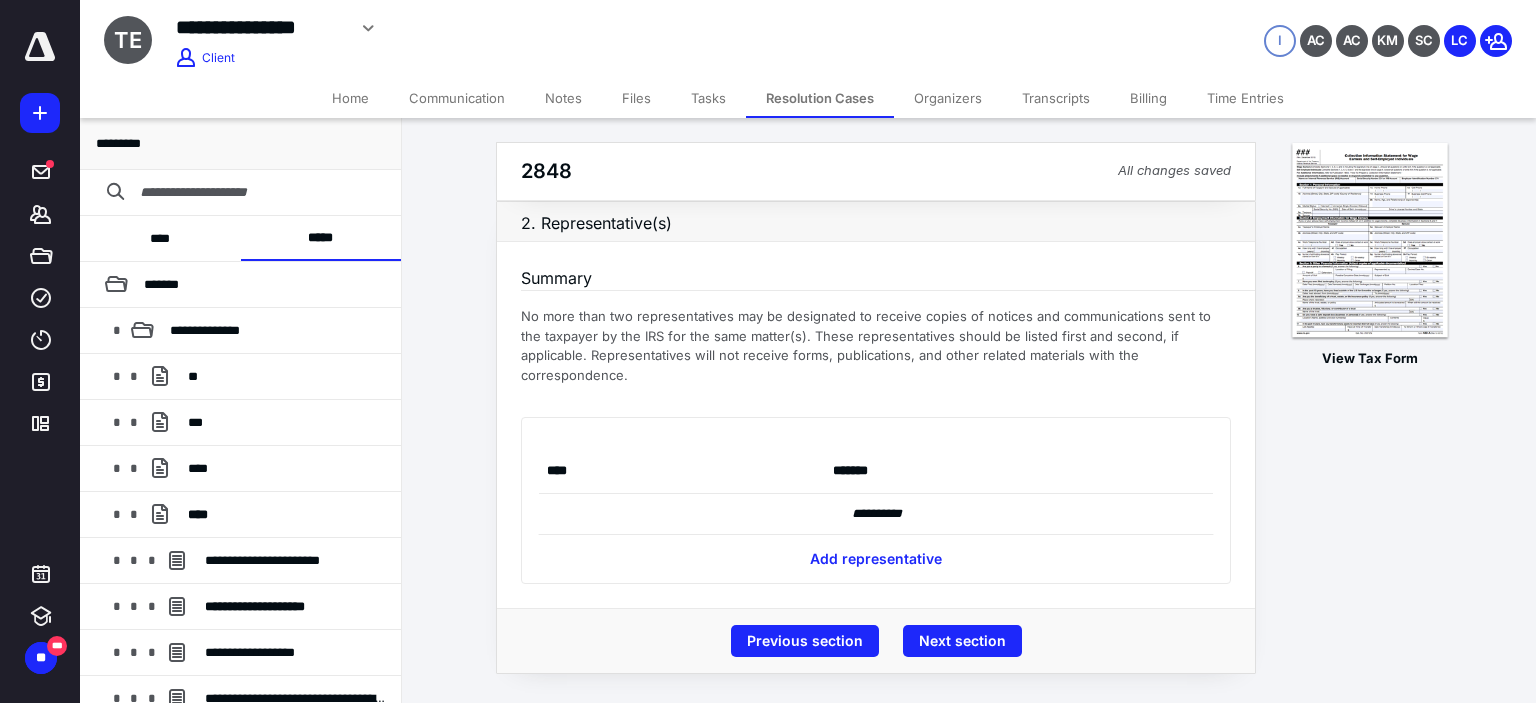 click on "**********" at bounding box center [876, 500] 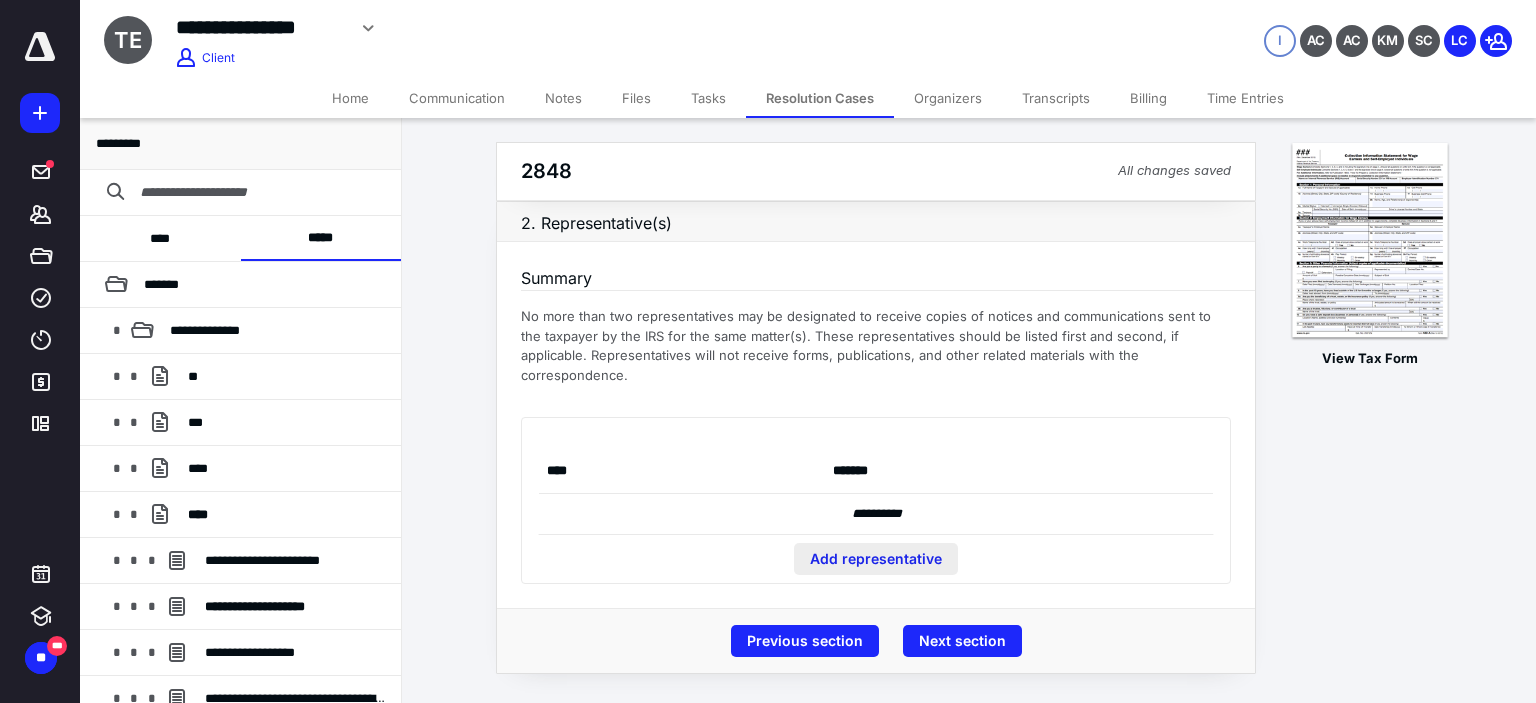 click on "Add representative" at bounding box center [876, 559] 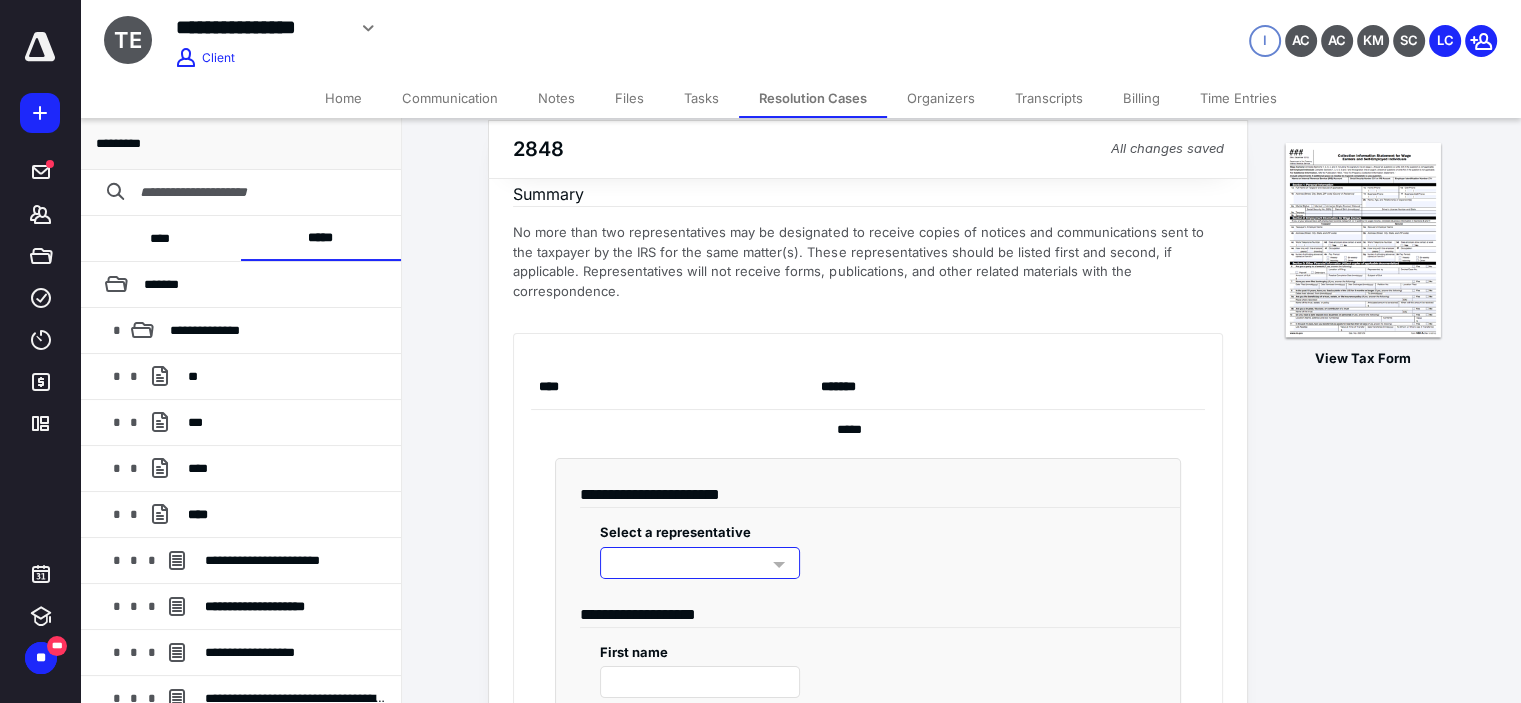 scroll, scrollTop: 100, scrollLeft: 0, axis: vertical 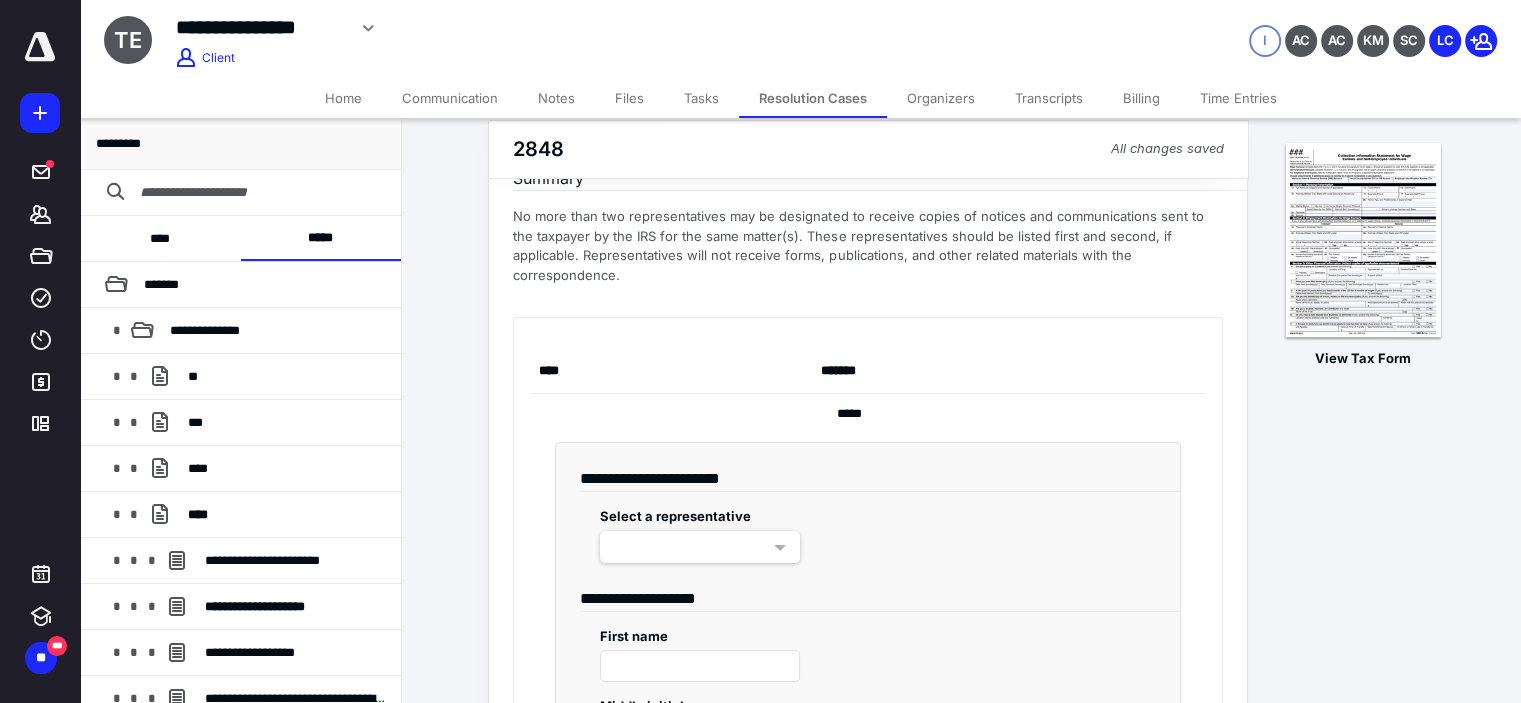 click at bounding box center (700, 547) 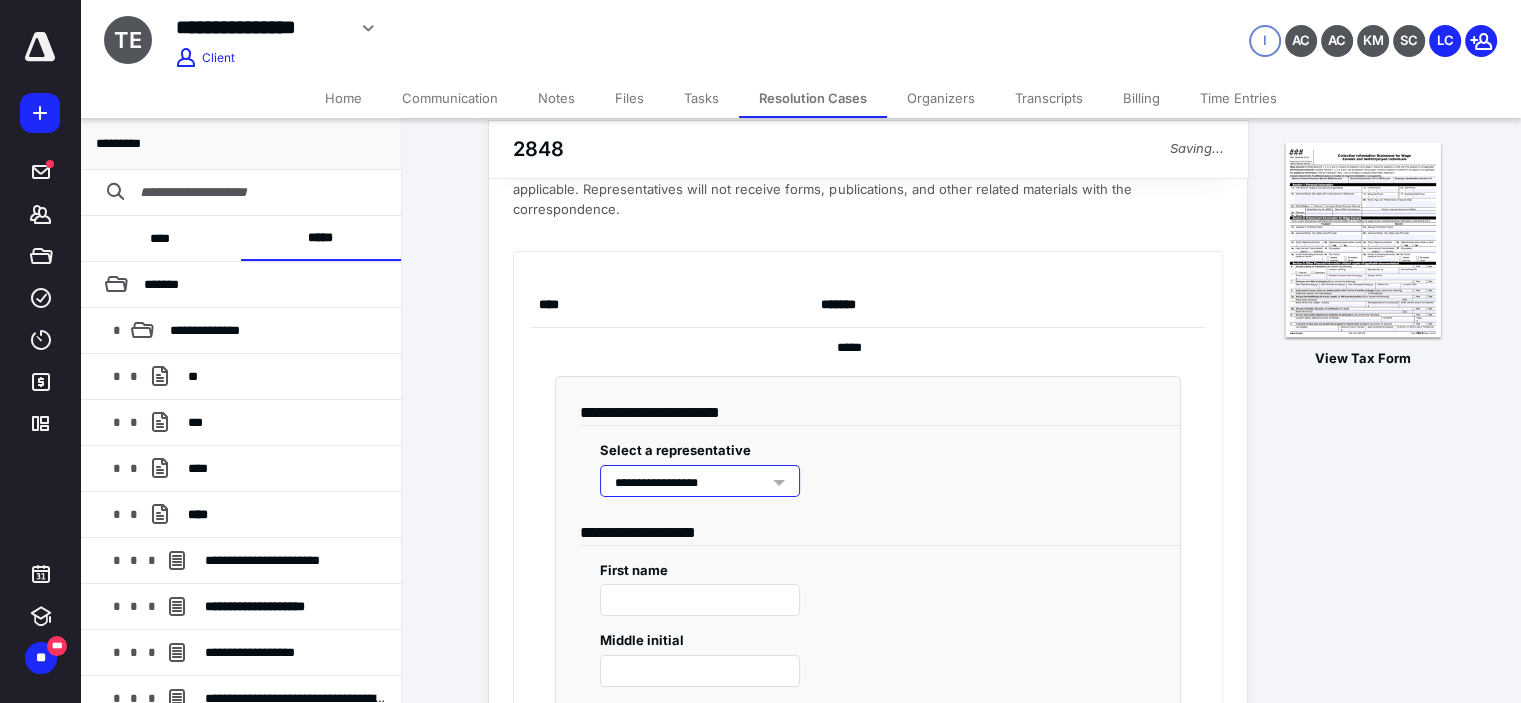 type on "****" 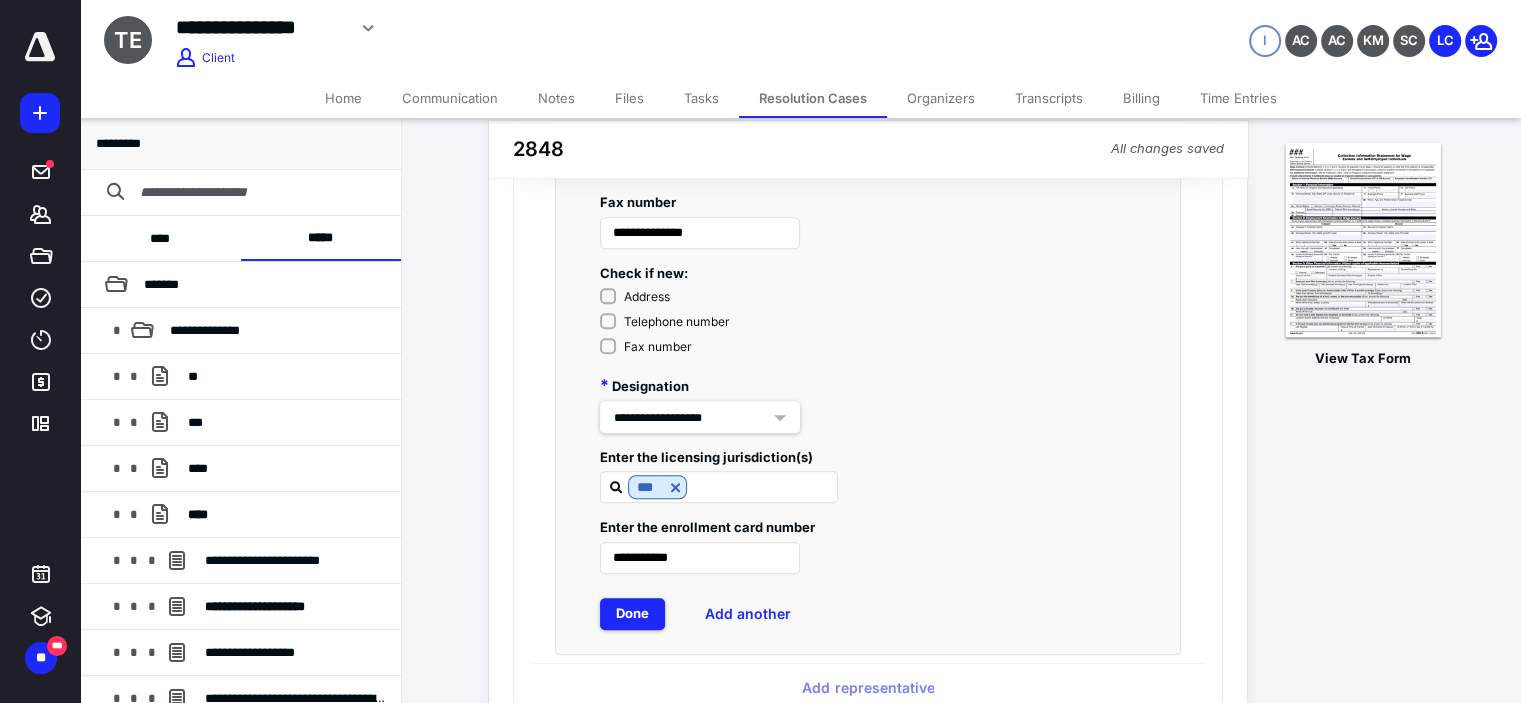 scroll, scrollTop: 1600, scrollLeft: 0, axis: vertical 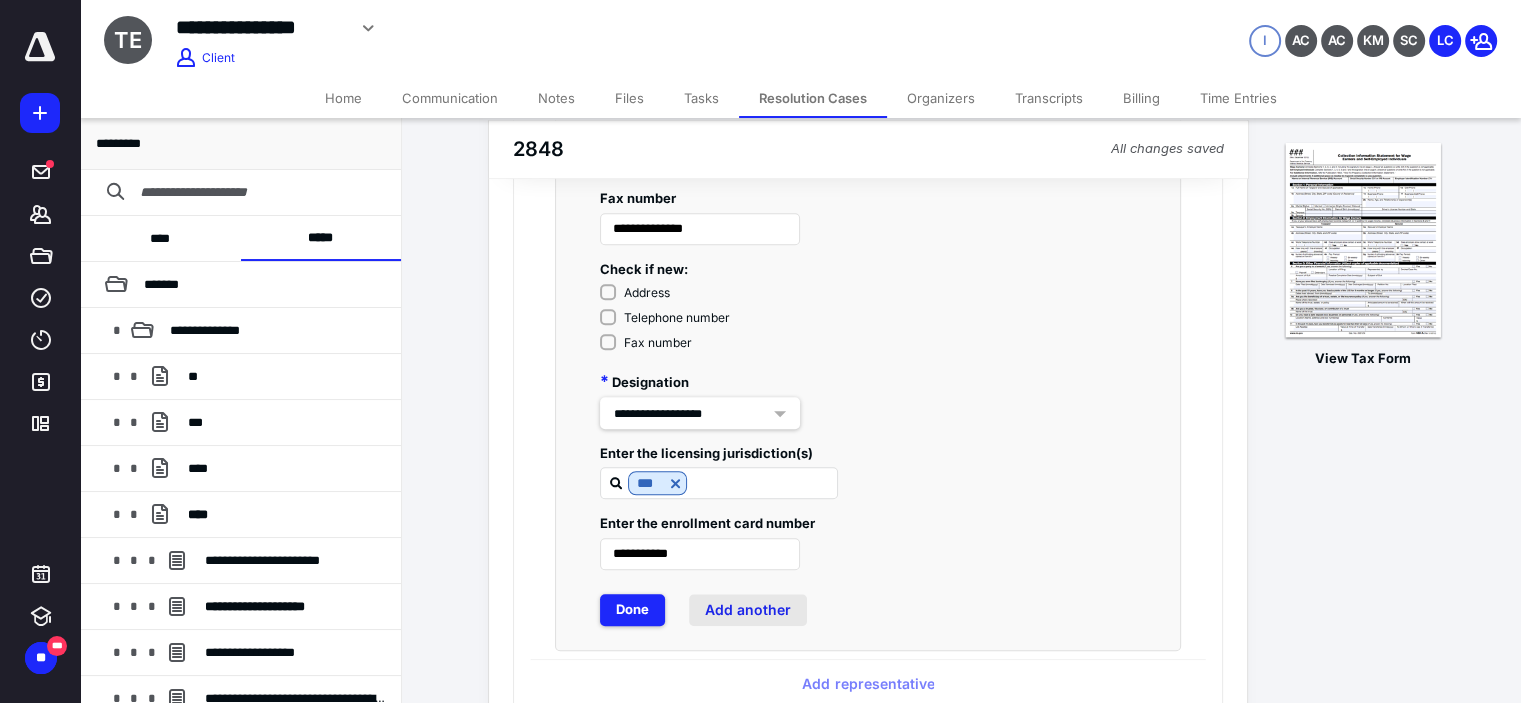 click on "Add another" at bounding box center [748, 610] 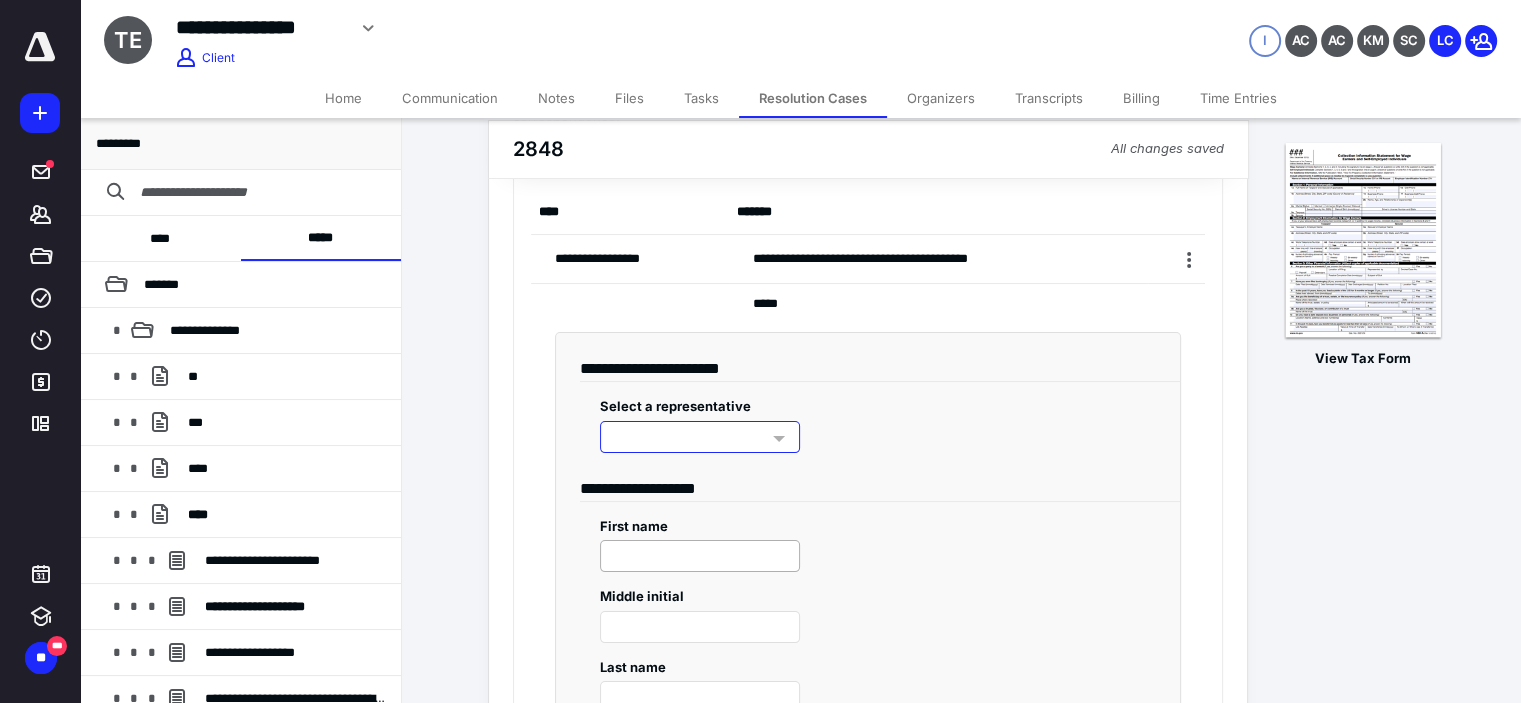 scroll, scrollTop: 266, scrollLeft: 0, axis: vertical 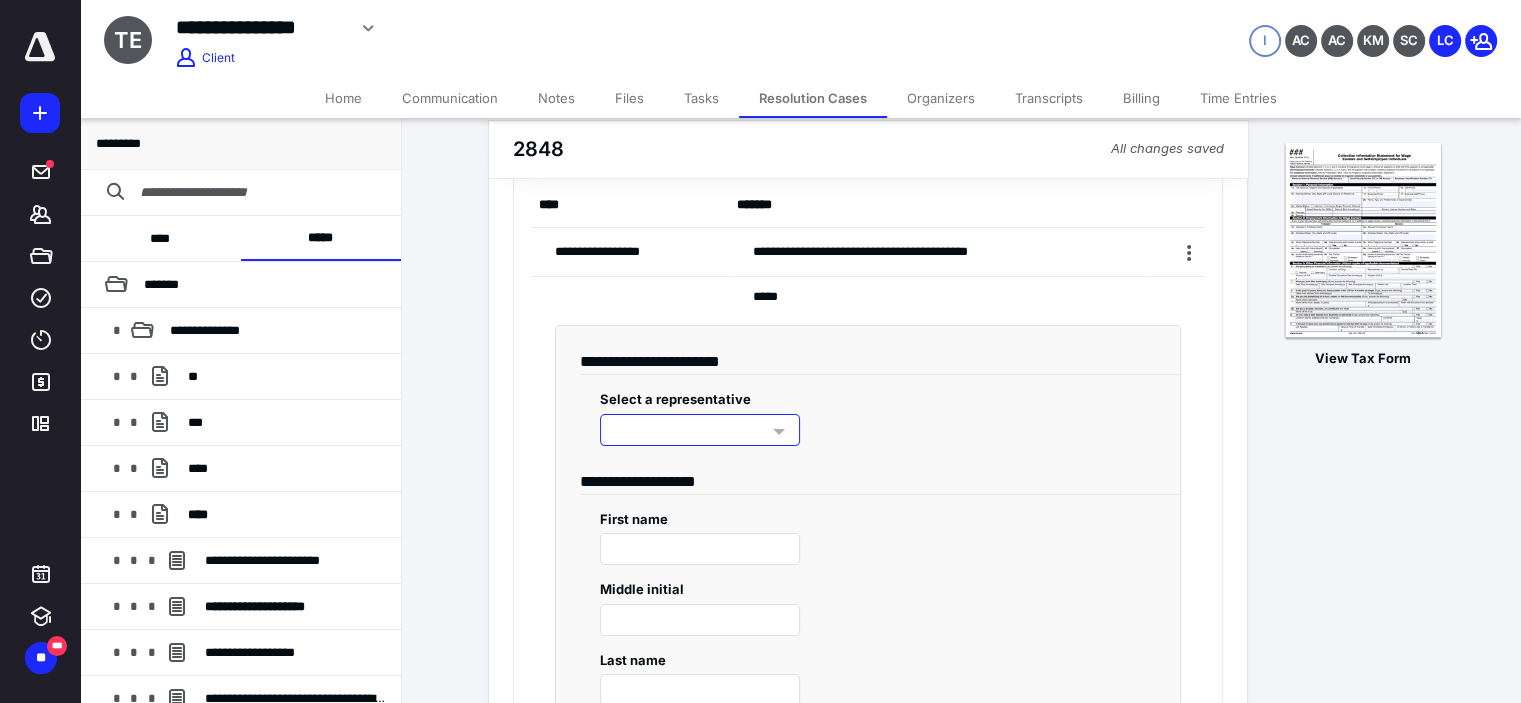 click at bounding box center (700, 430) 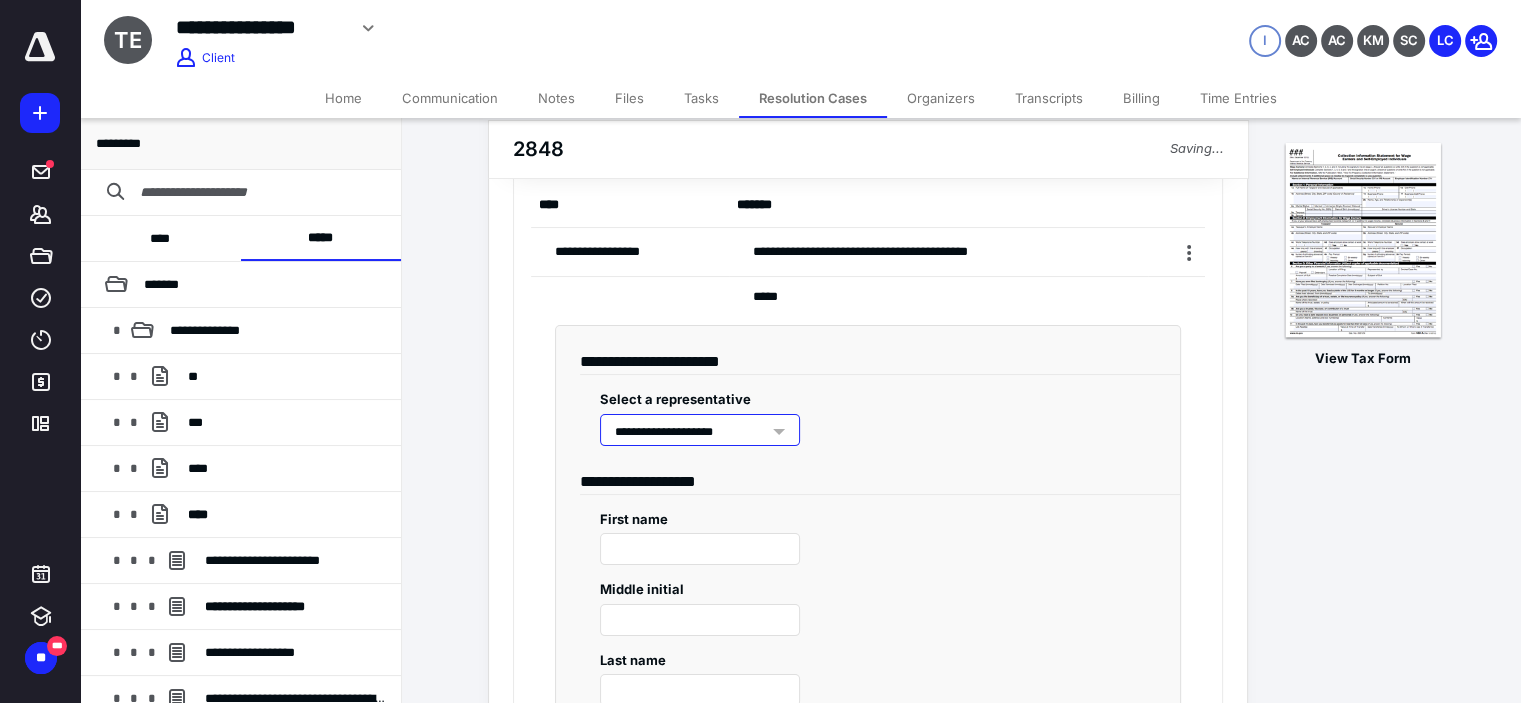 type on "*******" 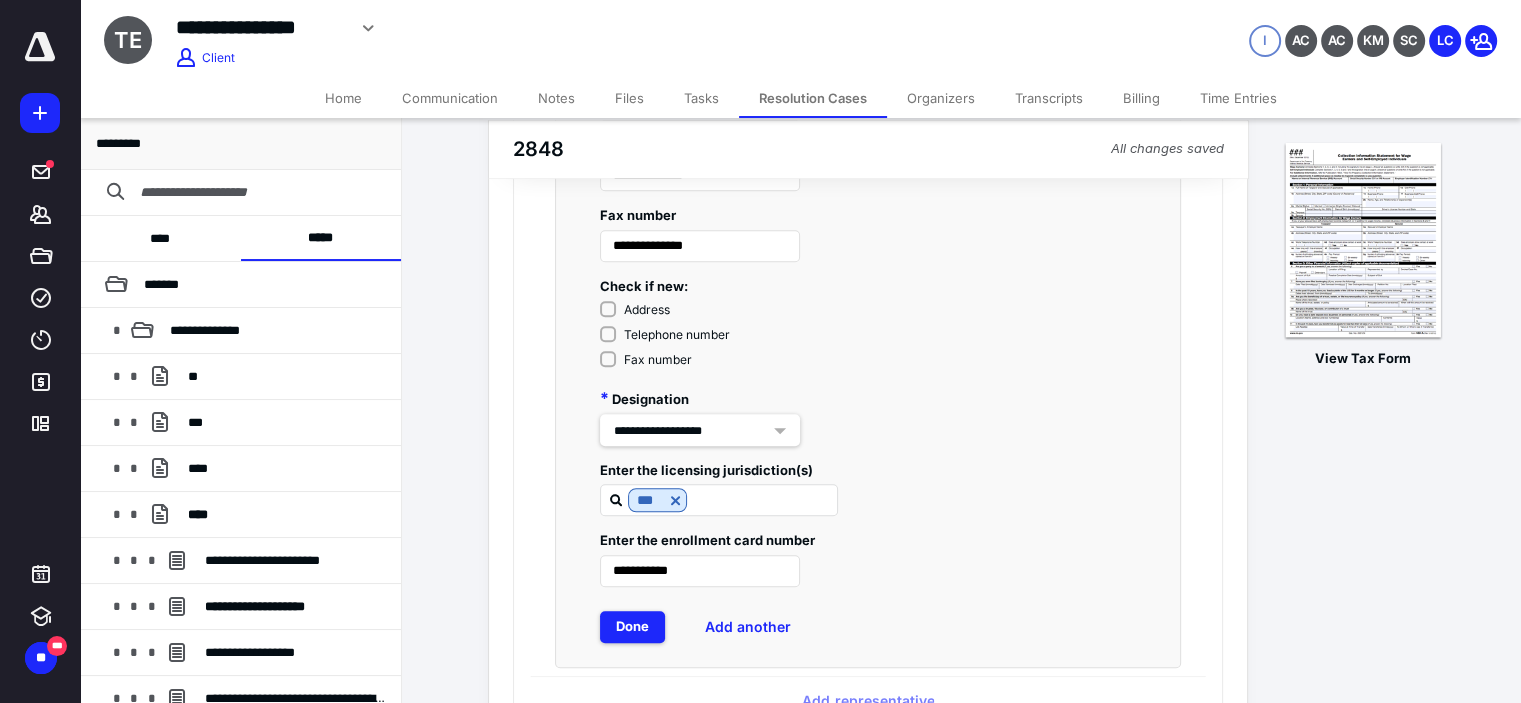 scroll, scrollTop: 1633, scrollLeft: 0, axis: vertical 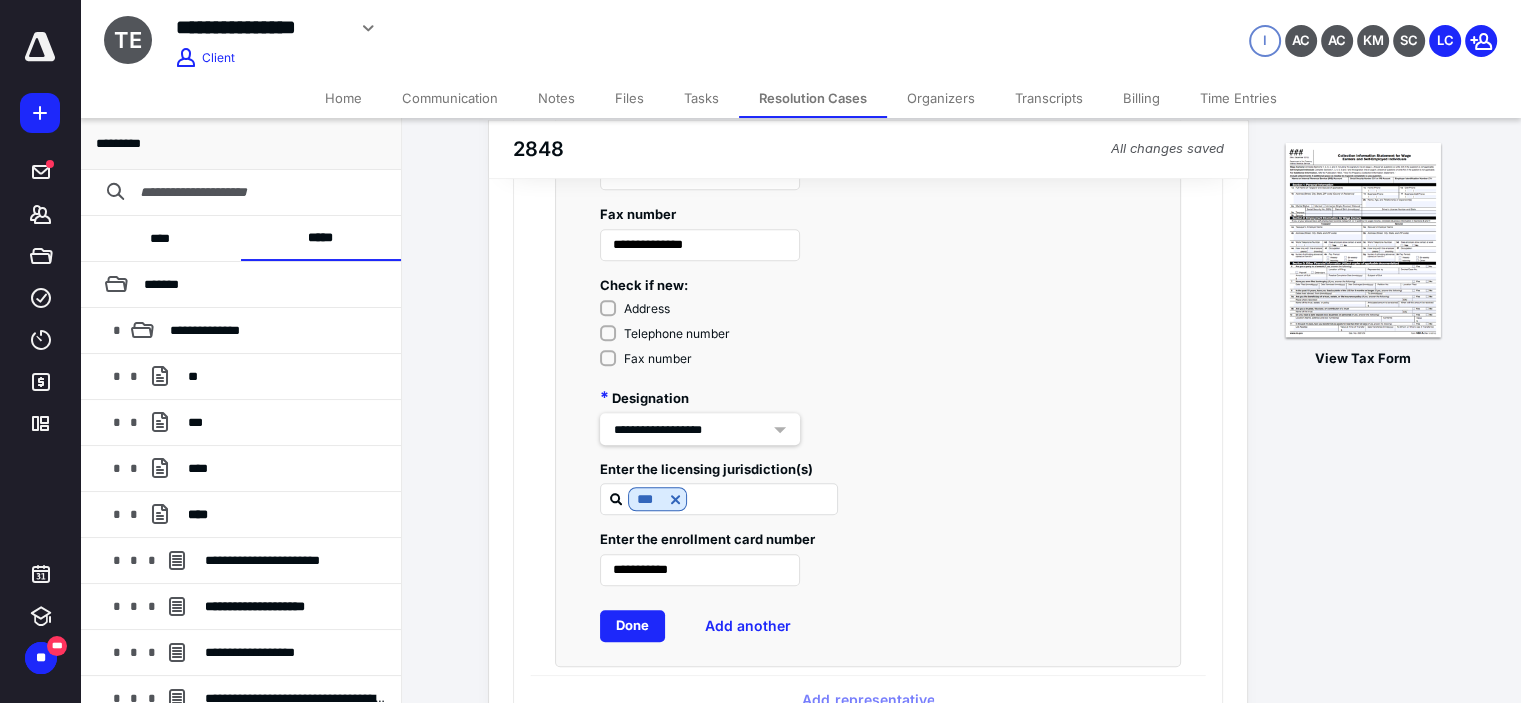 click on "Done" at bounding box center [632, 626] 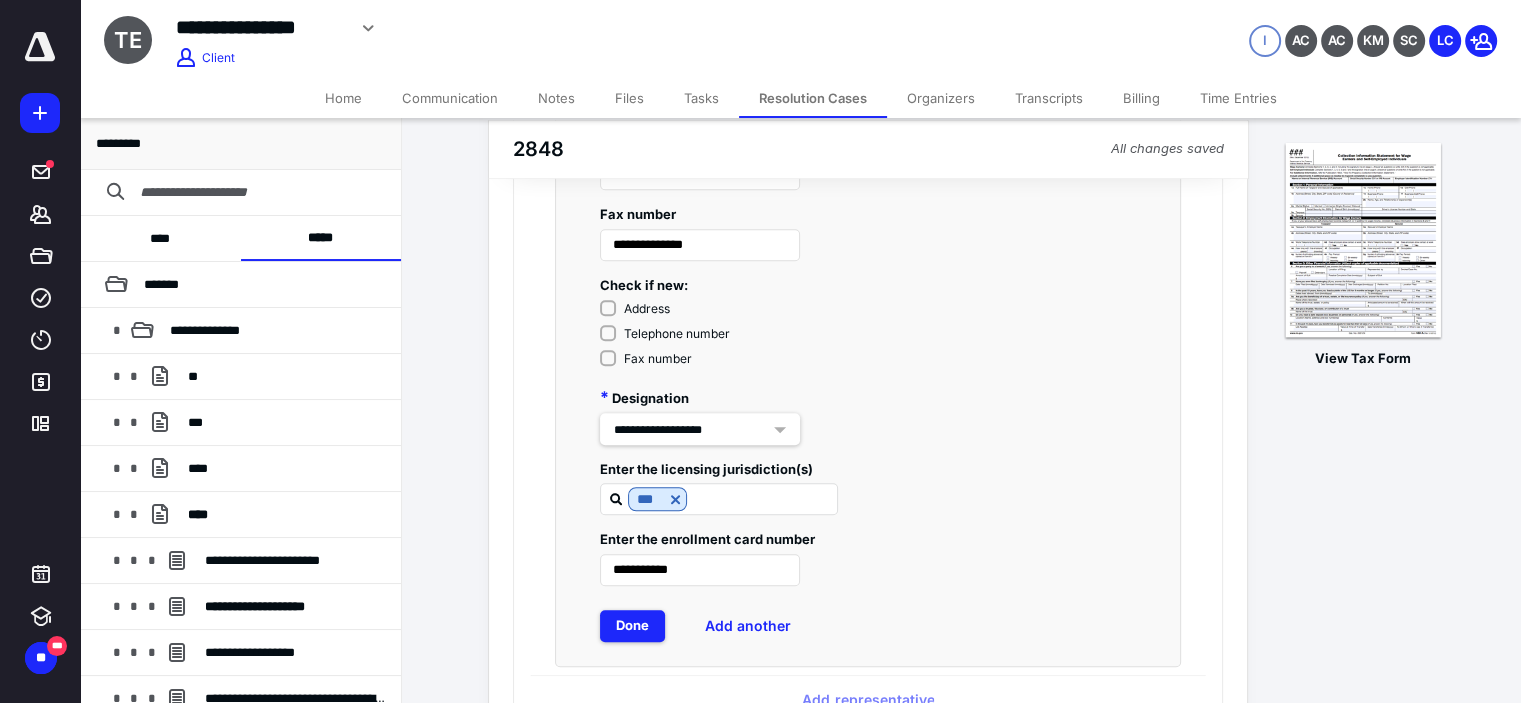 scroll, scrollTop: 30, scrollLeft: 0, axis: vertical 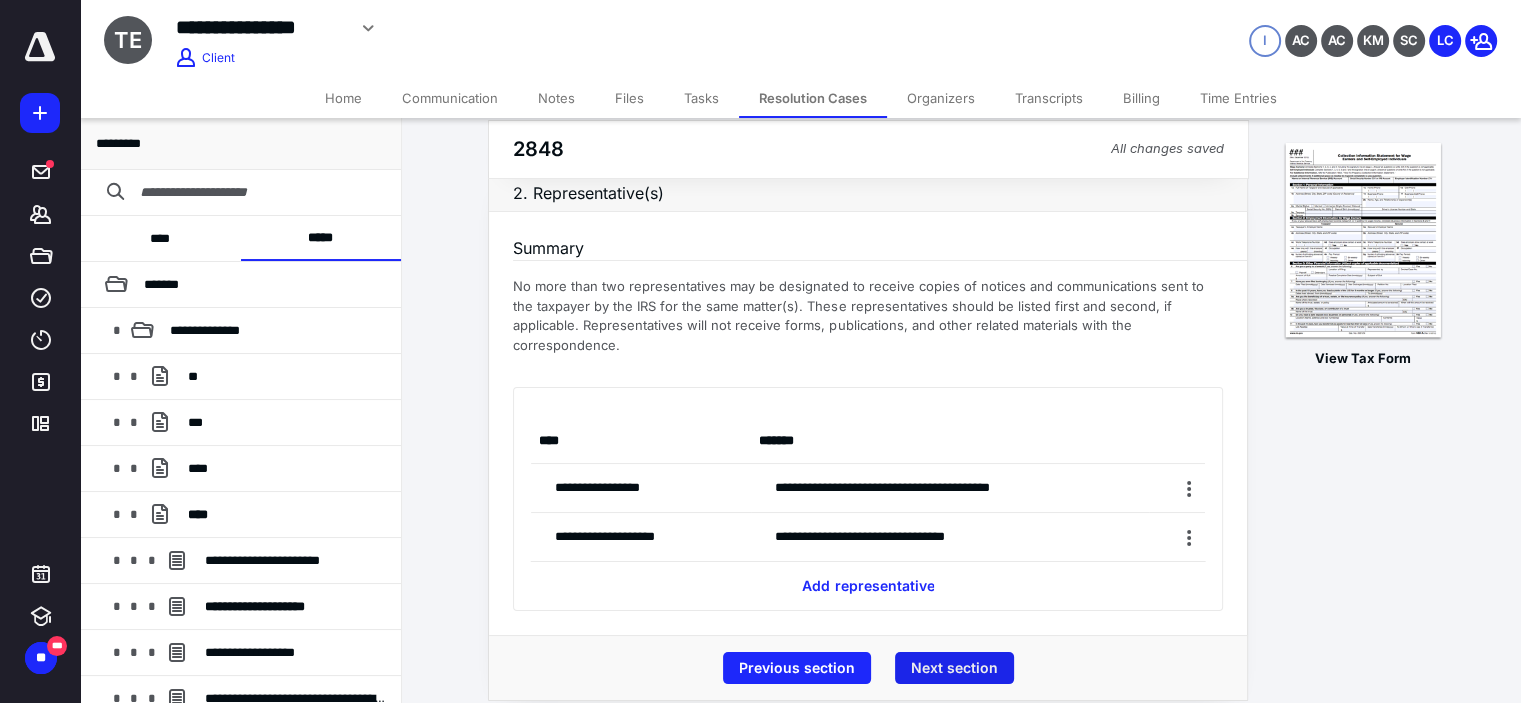 click on "Next section" at bounding box center [954, 668] 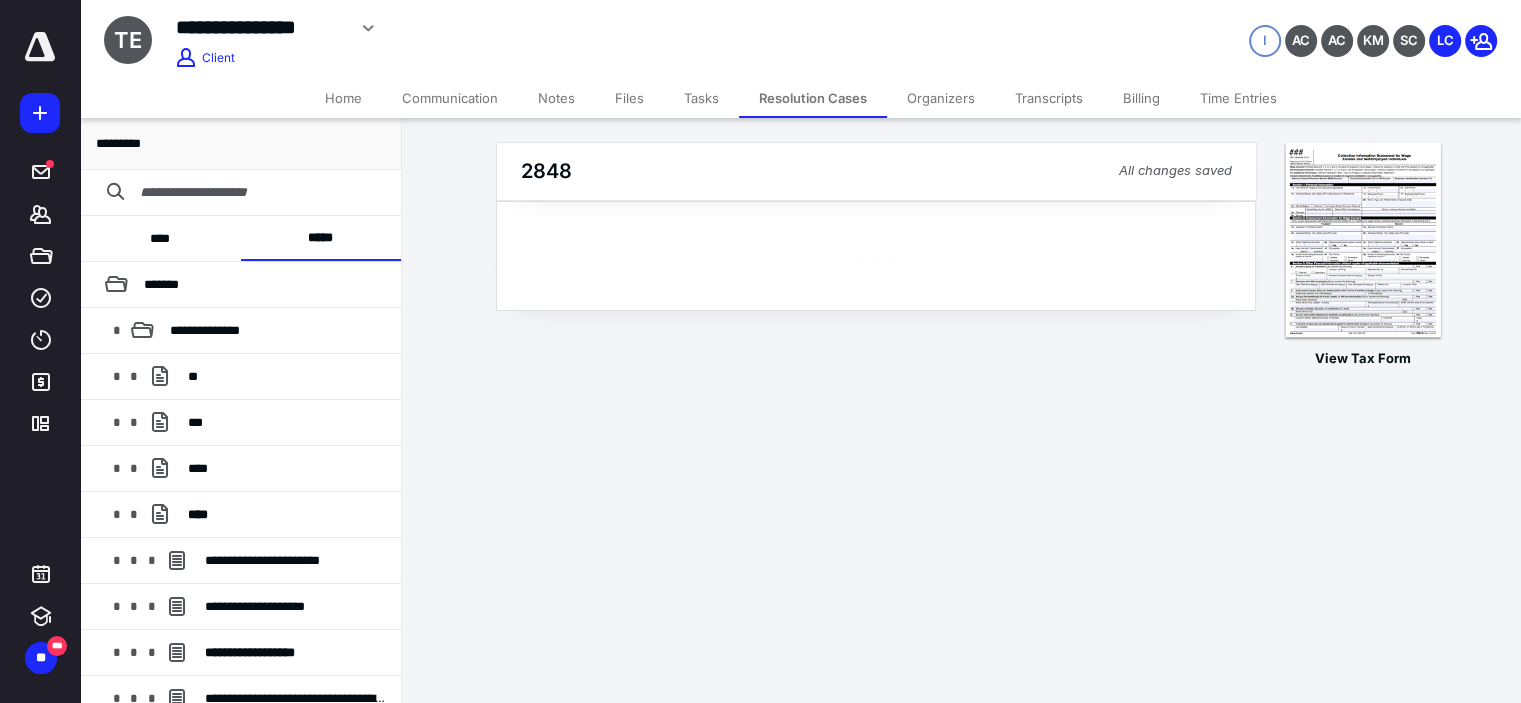 scroll, scrollTop: 0, scrollLeft: 0, axis: both 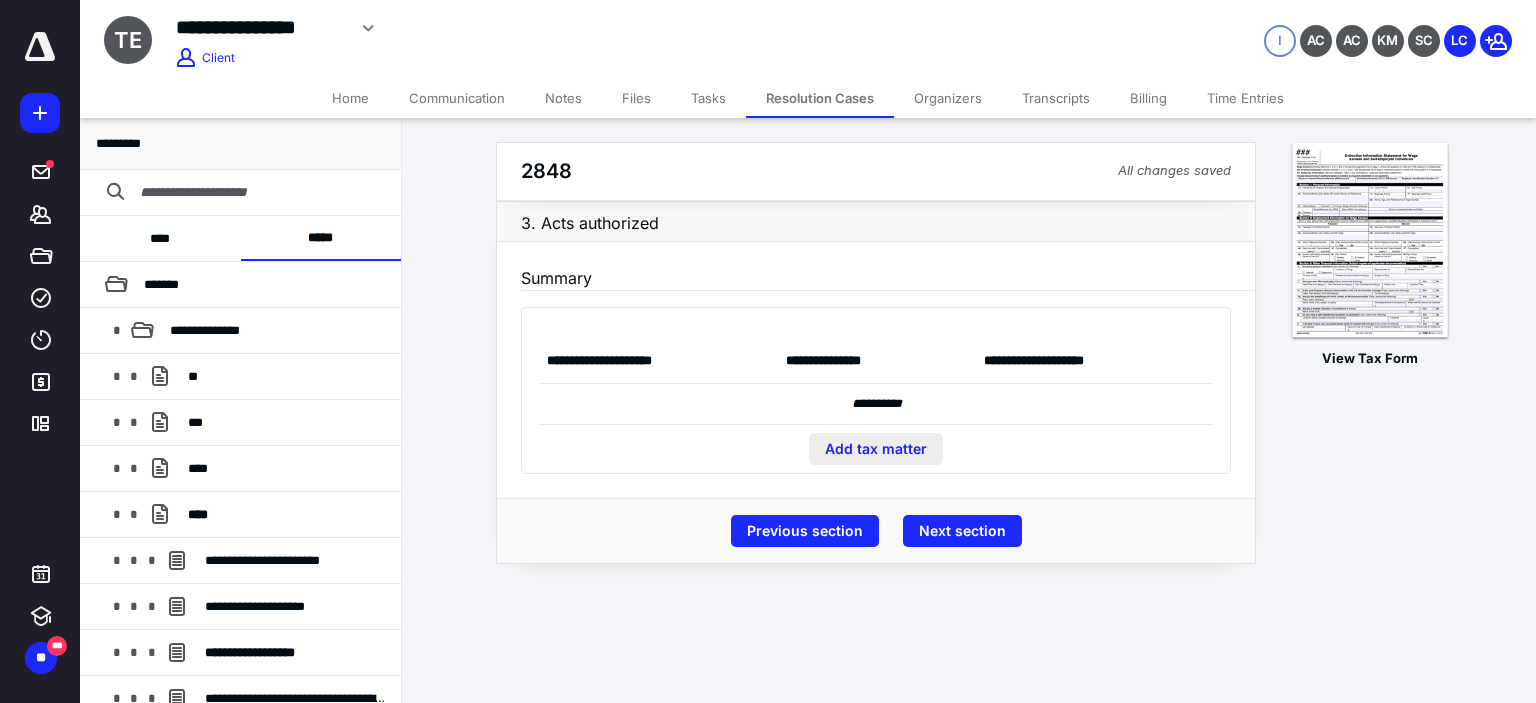 click on "Add tax matter" at bounding box center (876, 449) 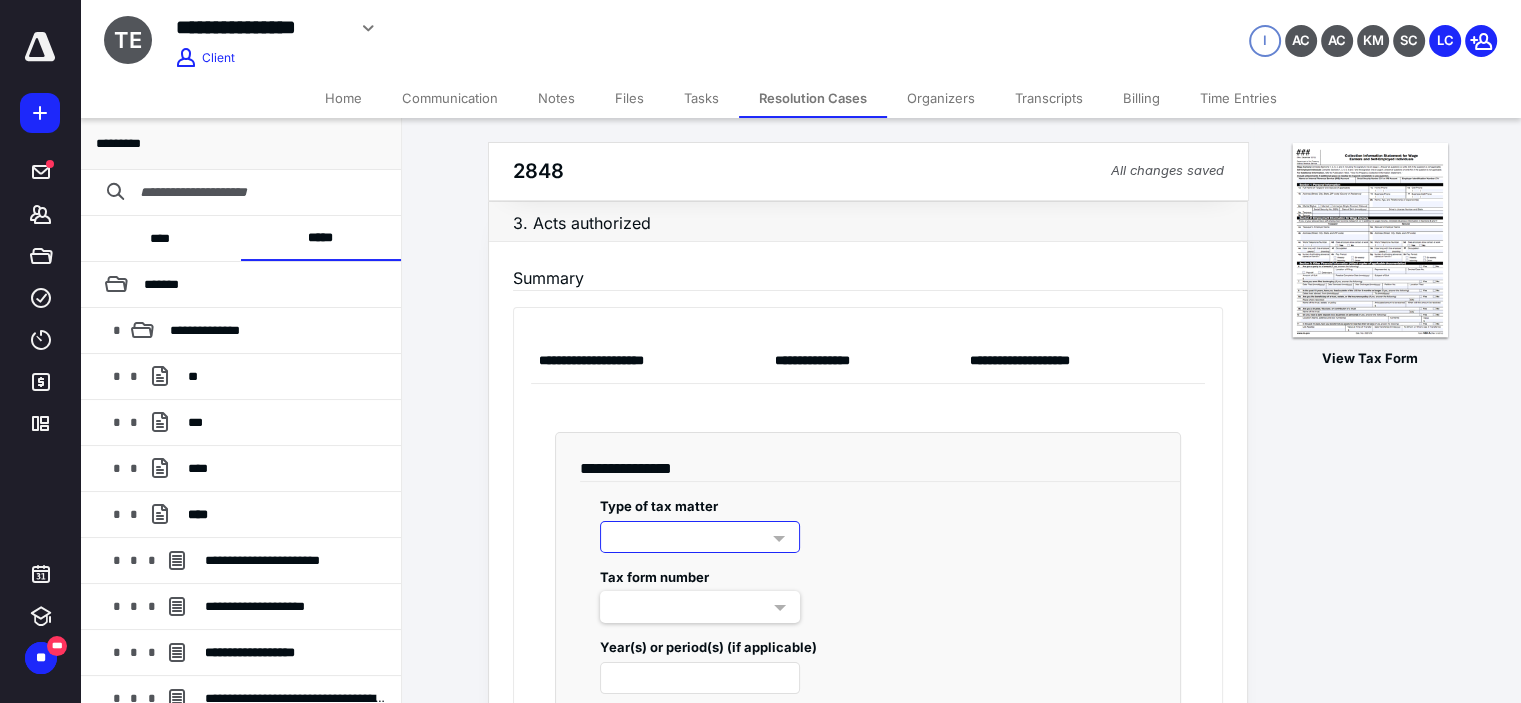 click at bounding box center (700, 537) 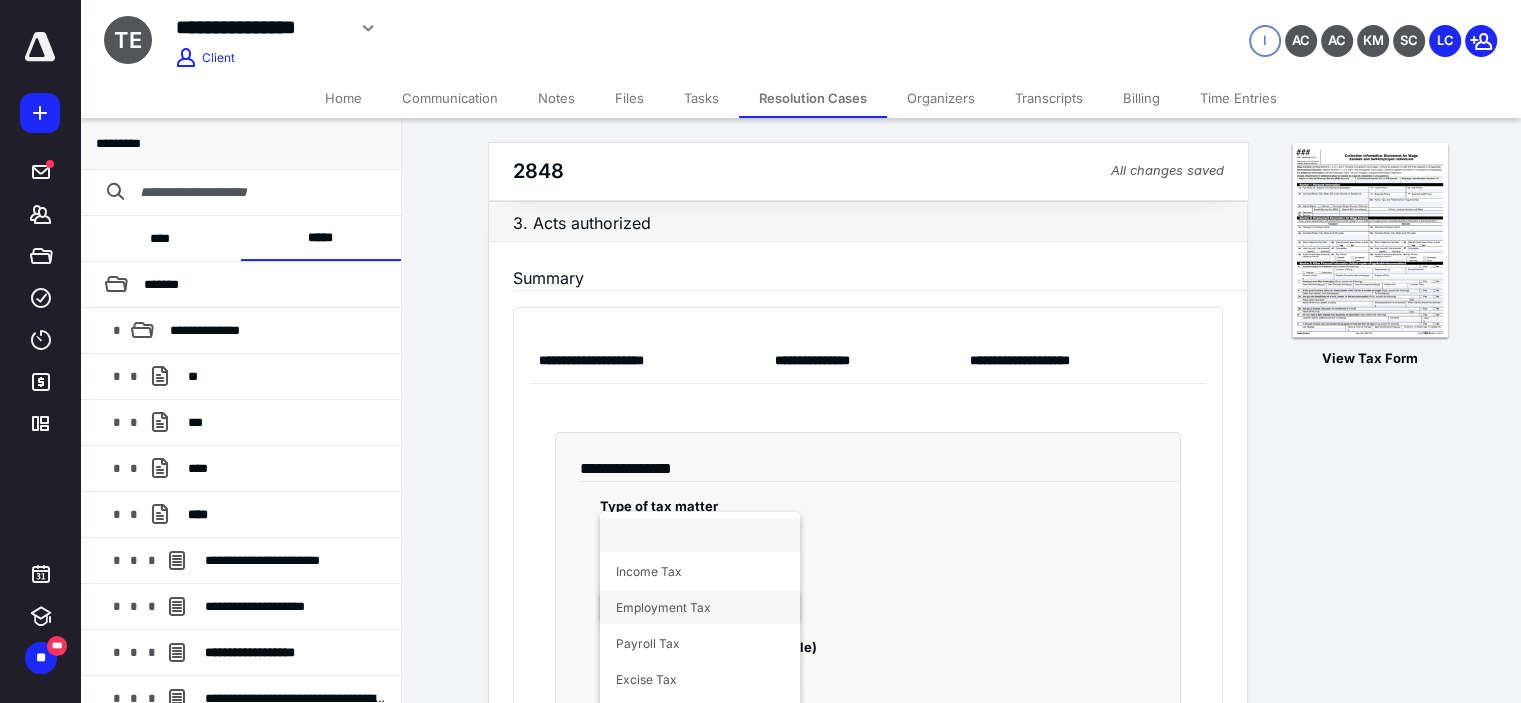 scroll, scrollTop: 0, scrollLeft: 0, axis: both 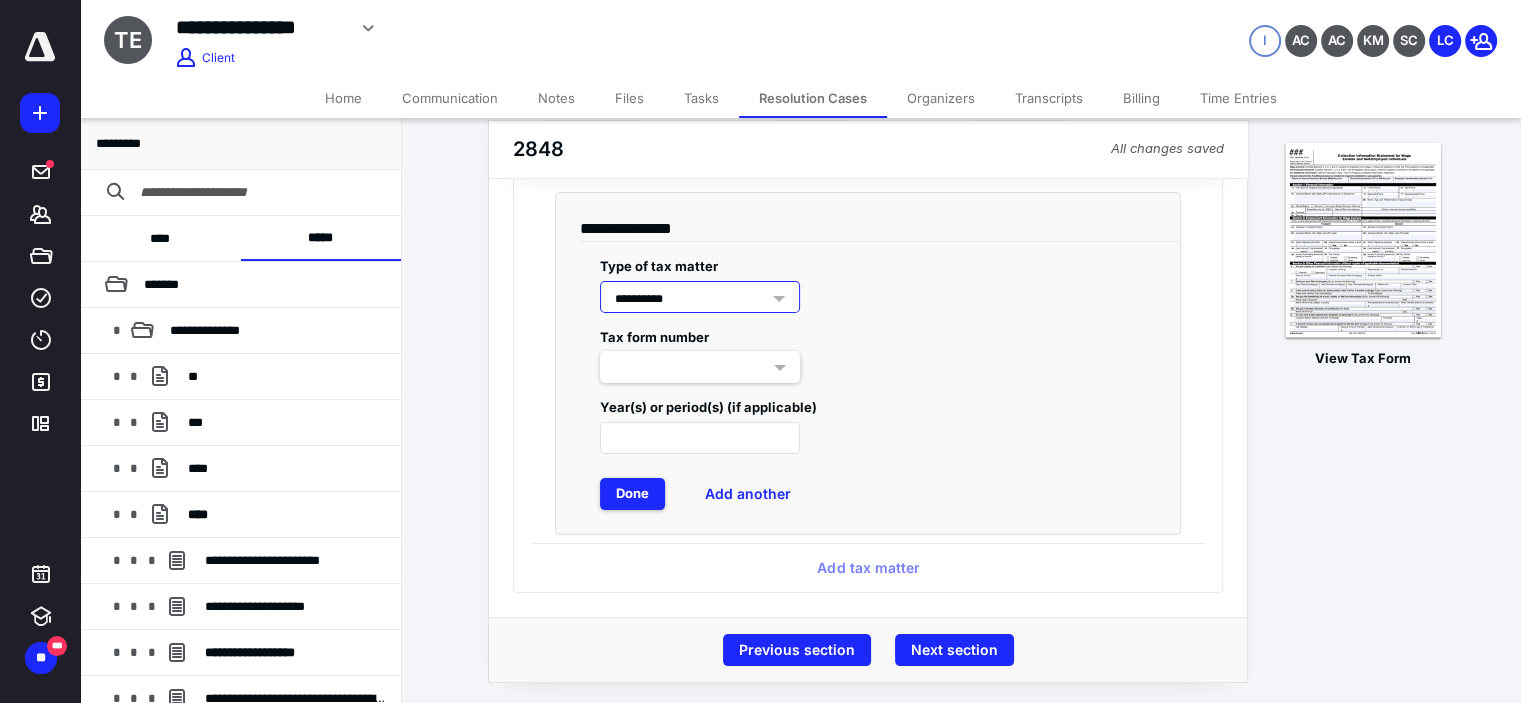 click at bounding box center (700, 367) 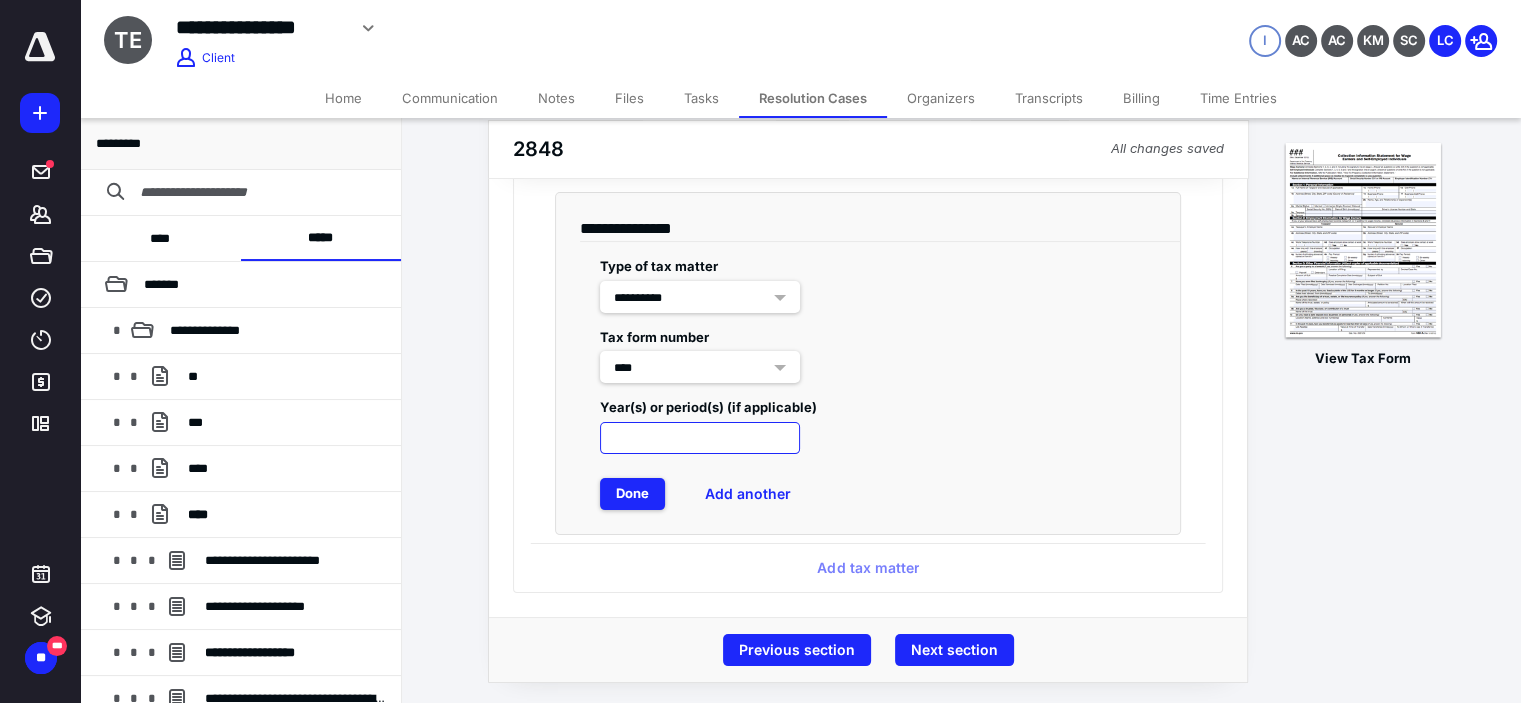 click at bounding box center (700, 438) 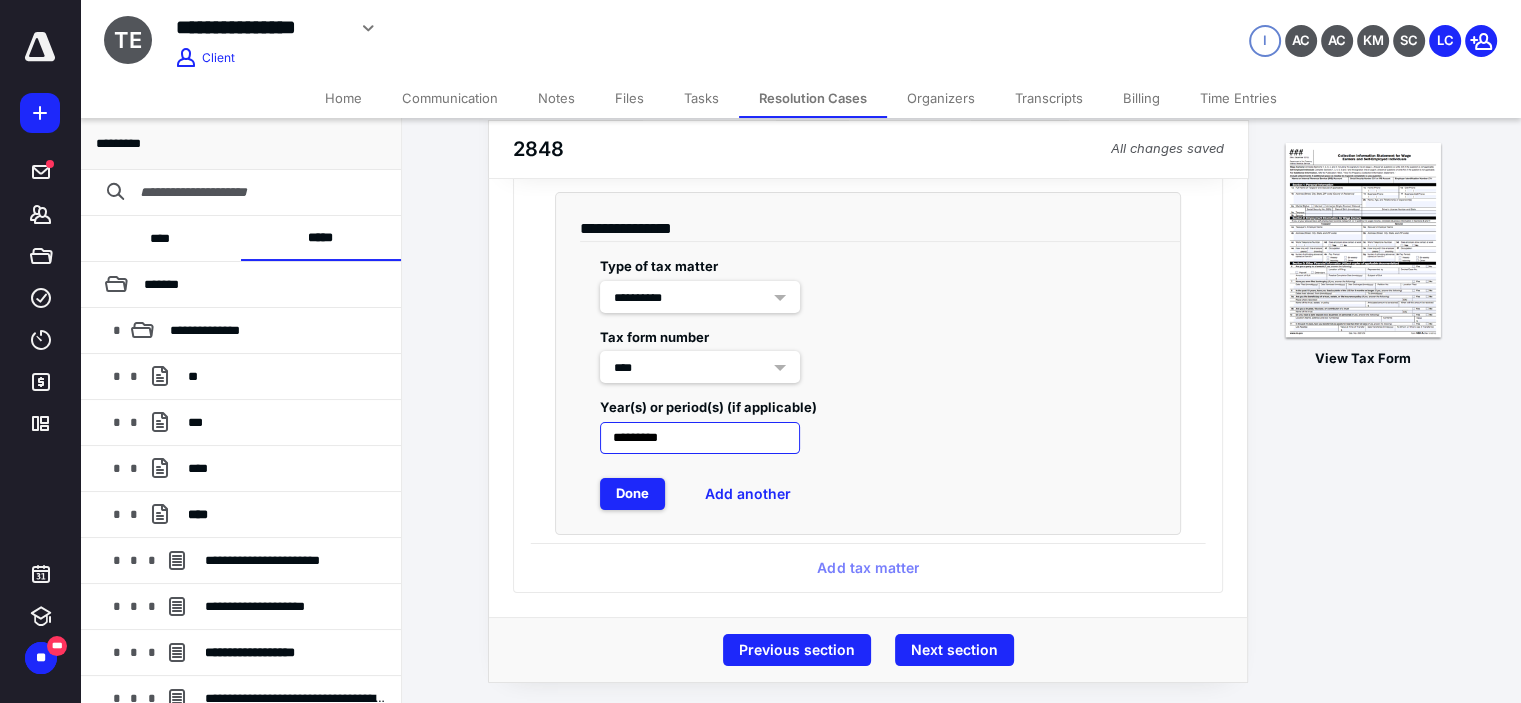 click on "*********" at bounding box center (700, 438) 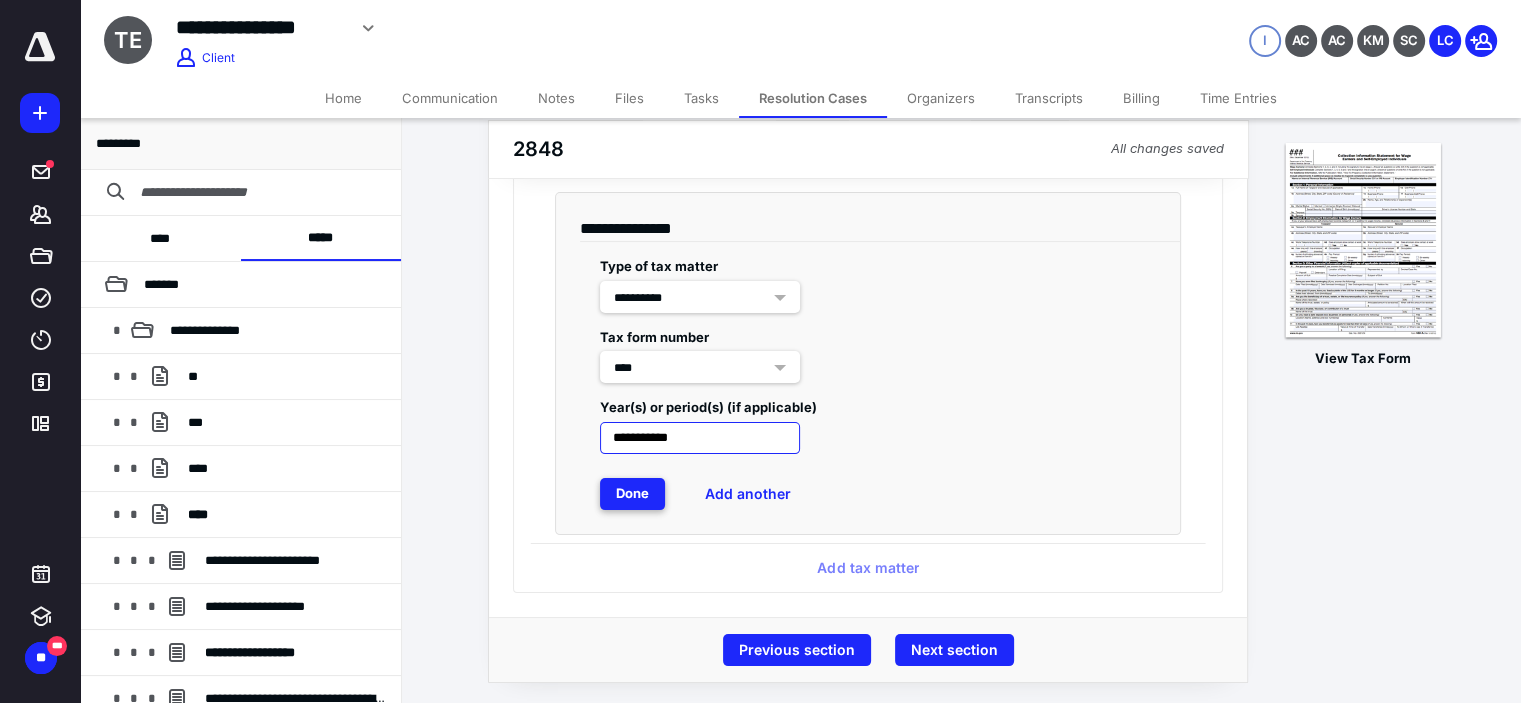 type on "**********" 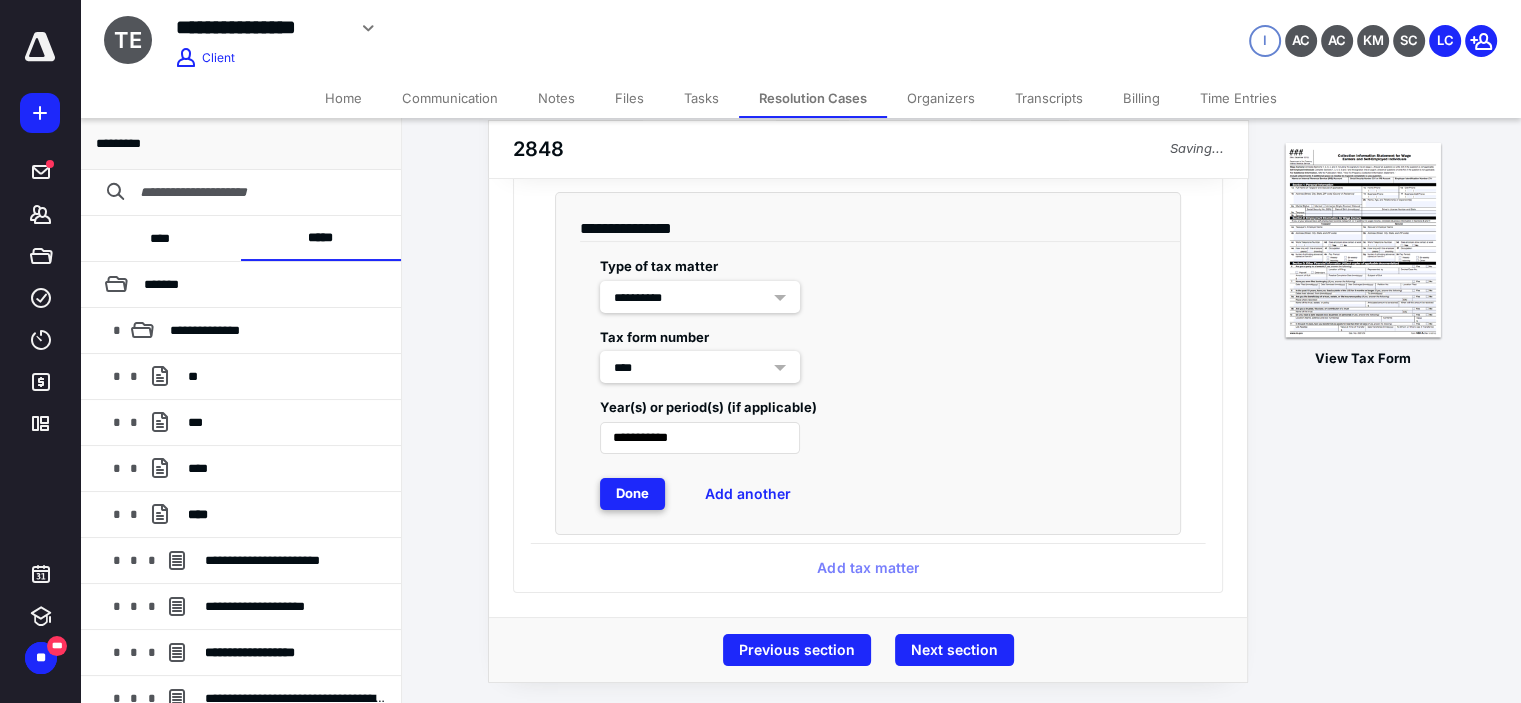click on "Done" at bounding box center [632, 494] 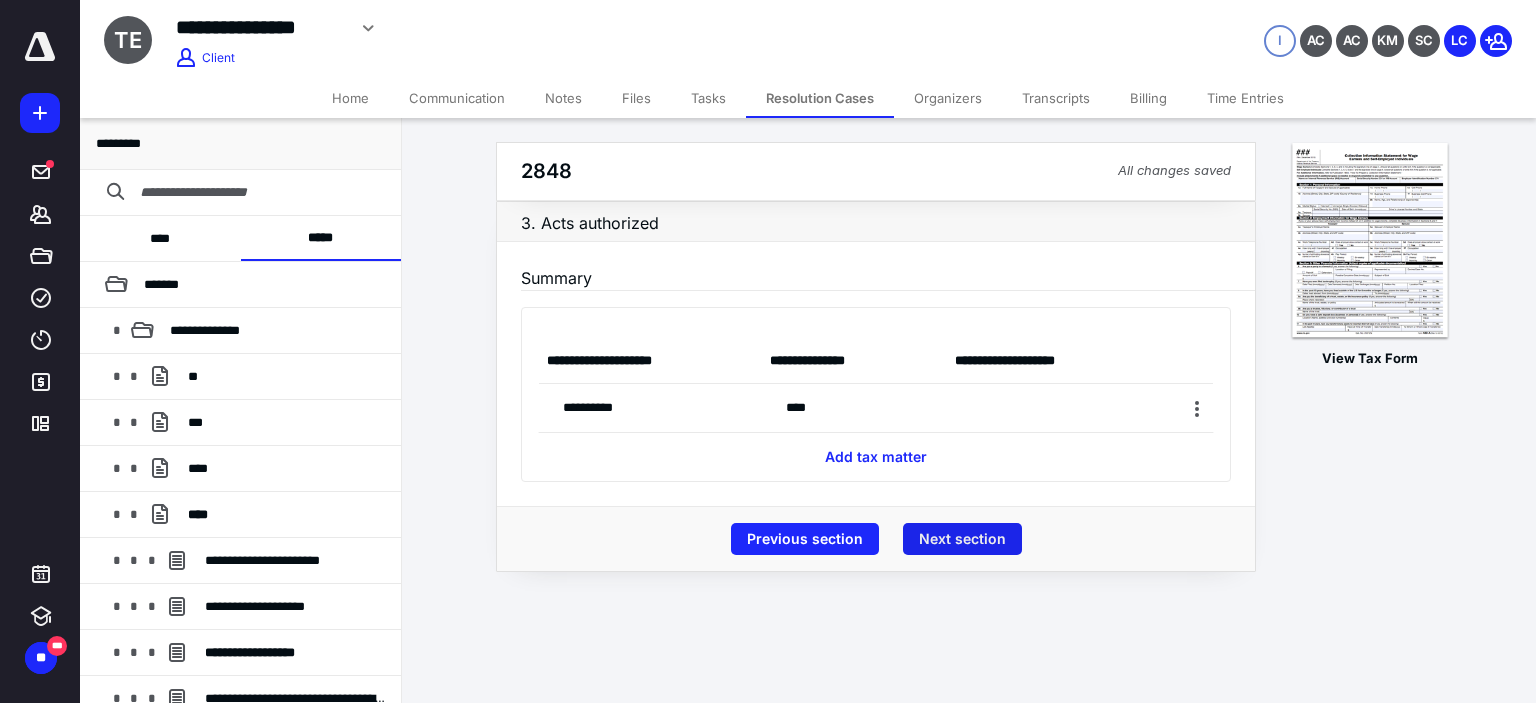 click on "Next section" at bounding box center [962, 539] 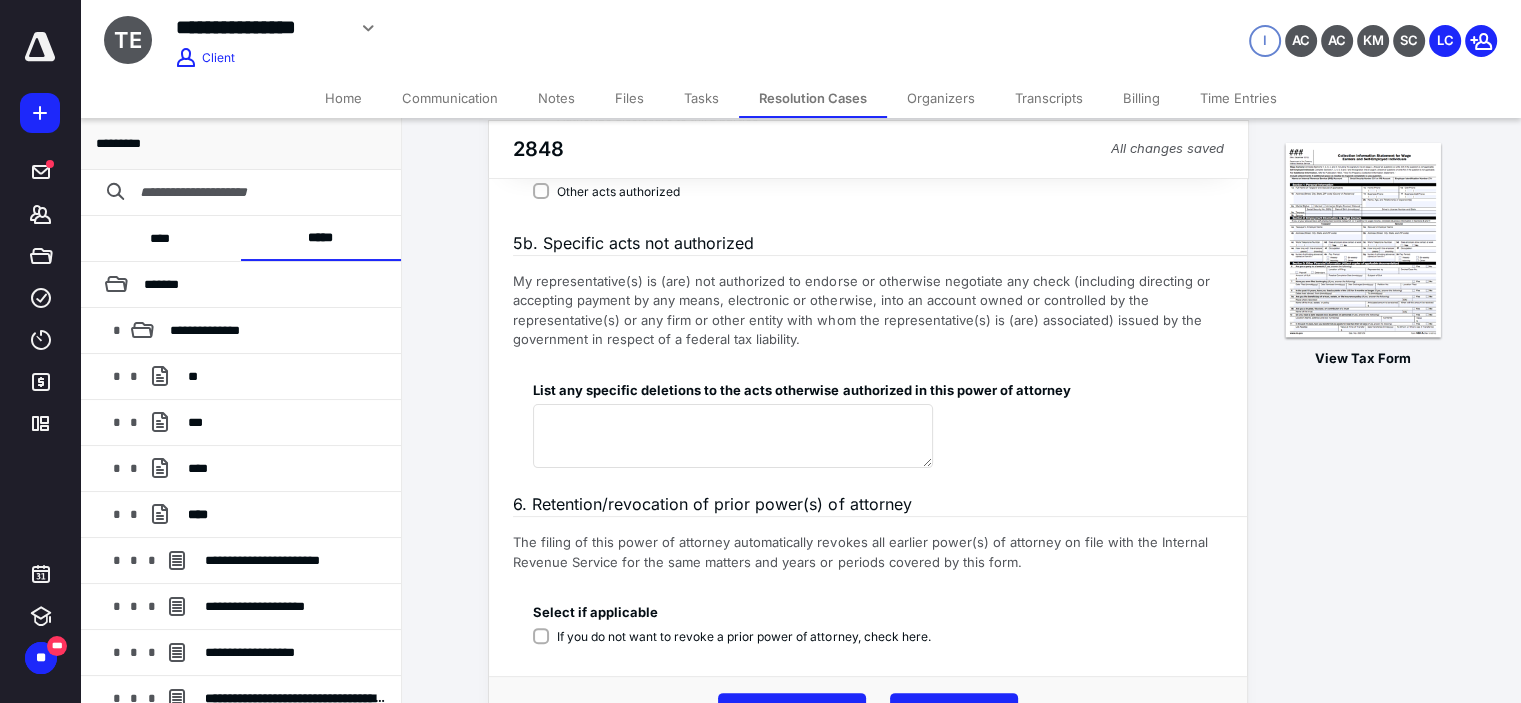 scroll, scrollTop: 366, scrollLeft: 0, axis: vertical 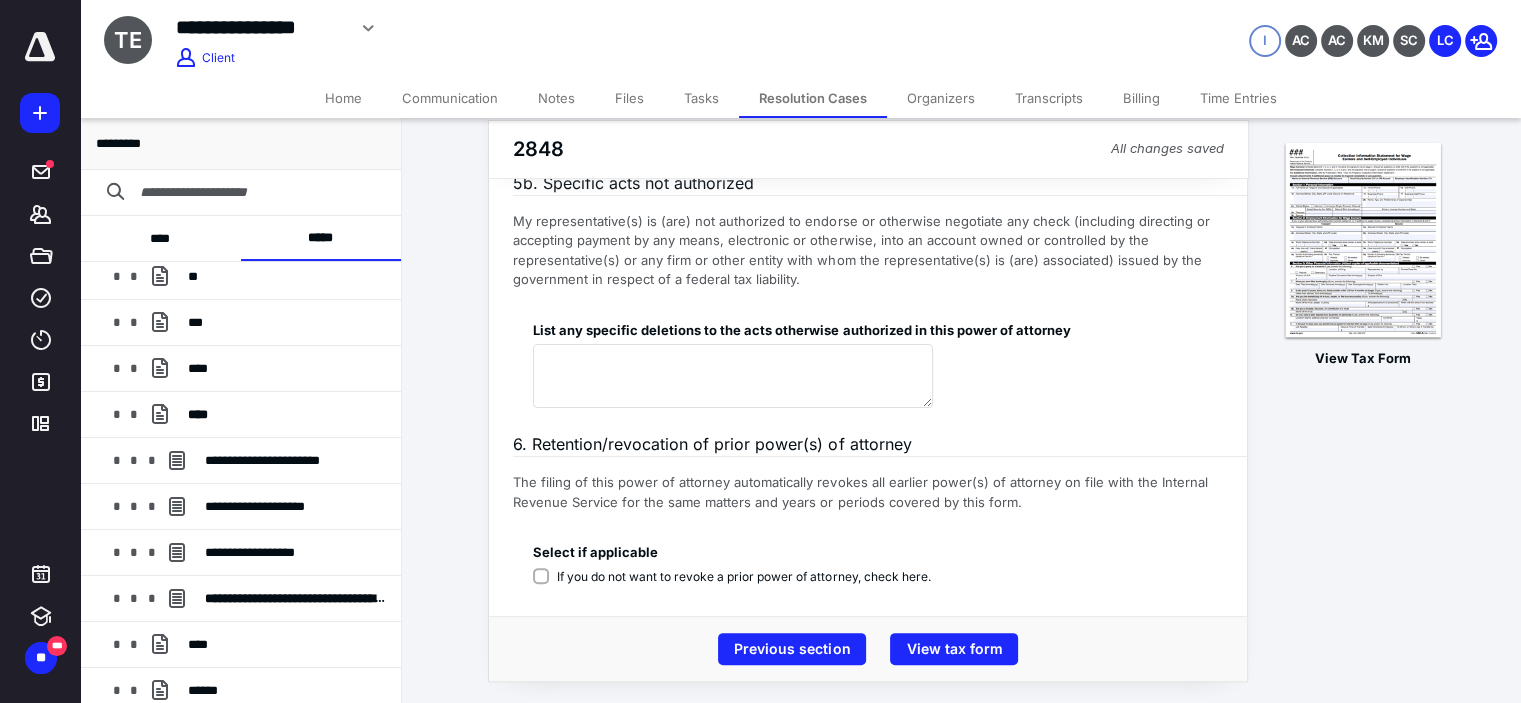 click on "If you do not want to revoke a prior power of attorney, check here." at bounding box center [743, 577] 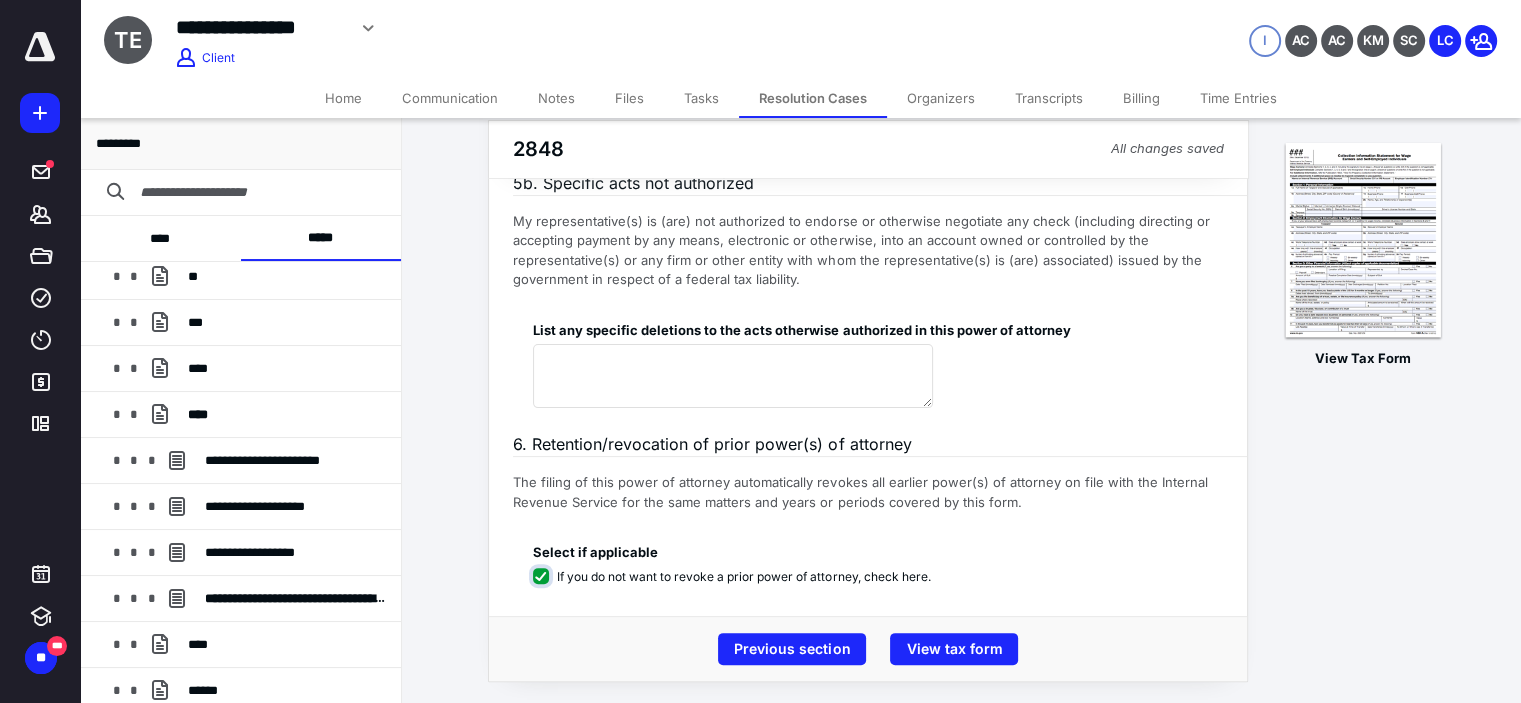 checkbox on "****" 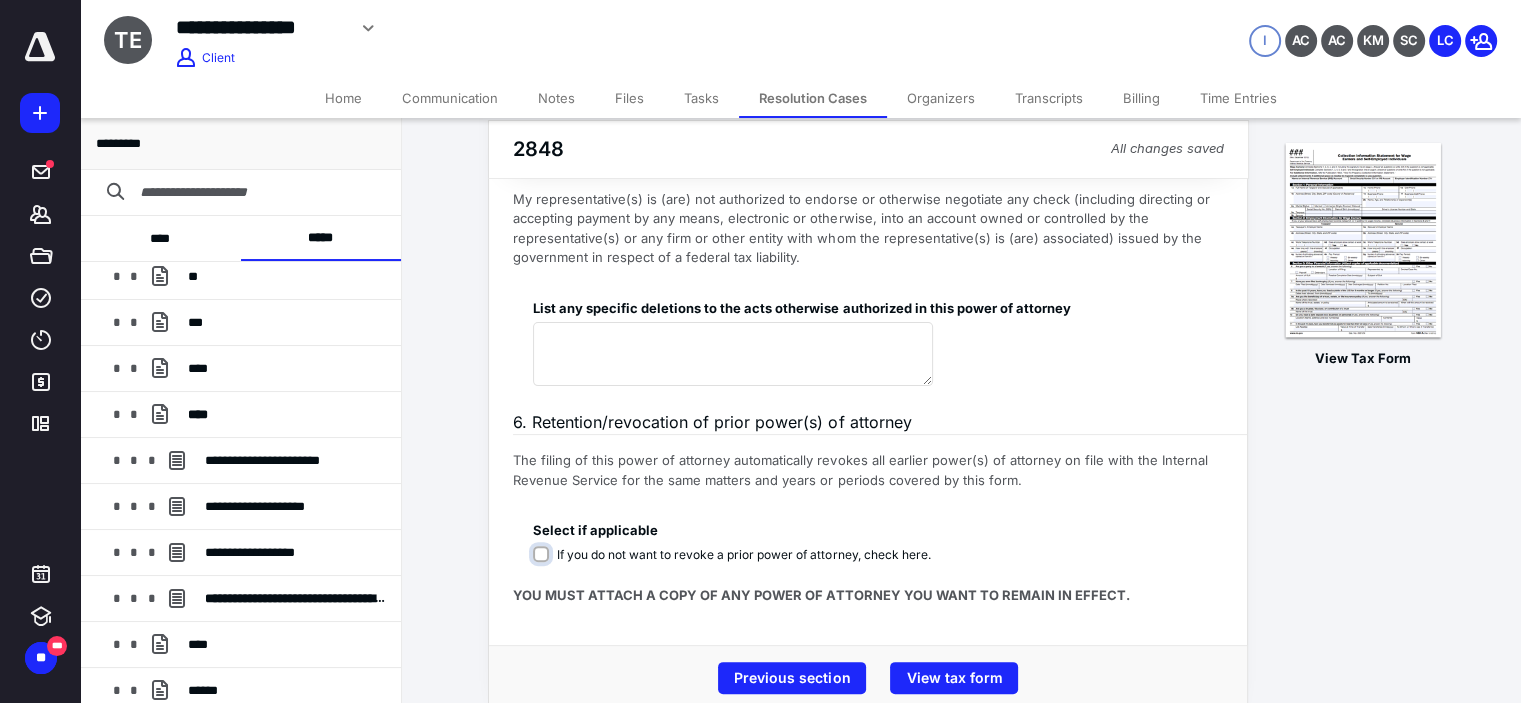 scroll, scrollTop: 467, scrollLeft: 0, axis: vertical 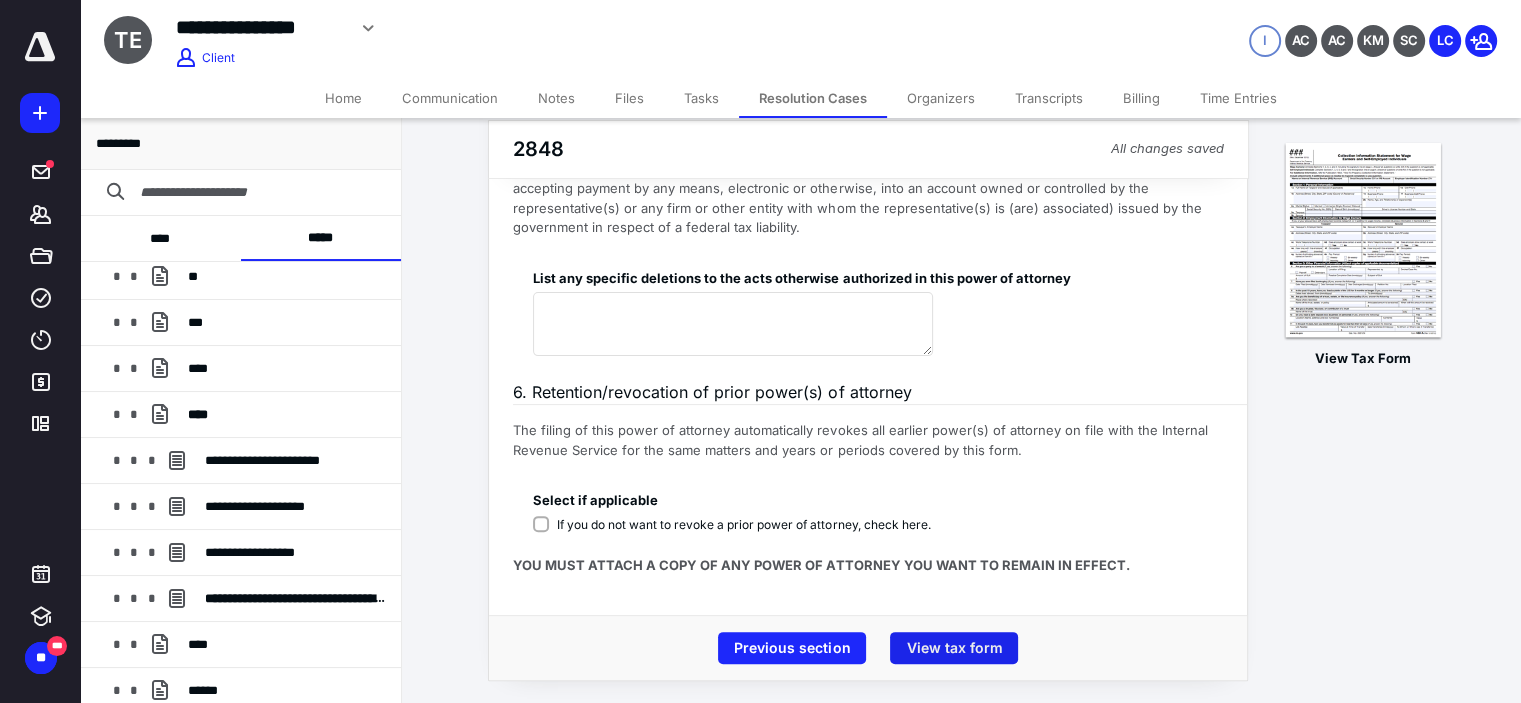 click on "View tax form" at bounding box center (954, 648) 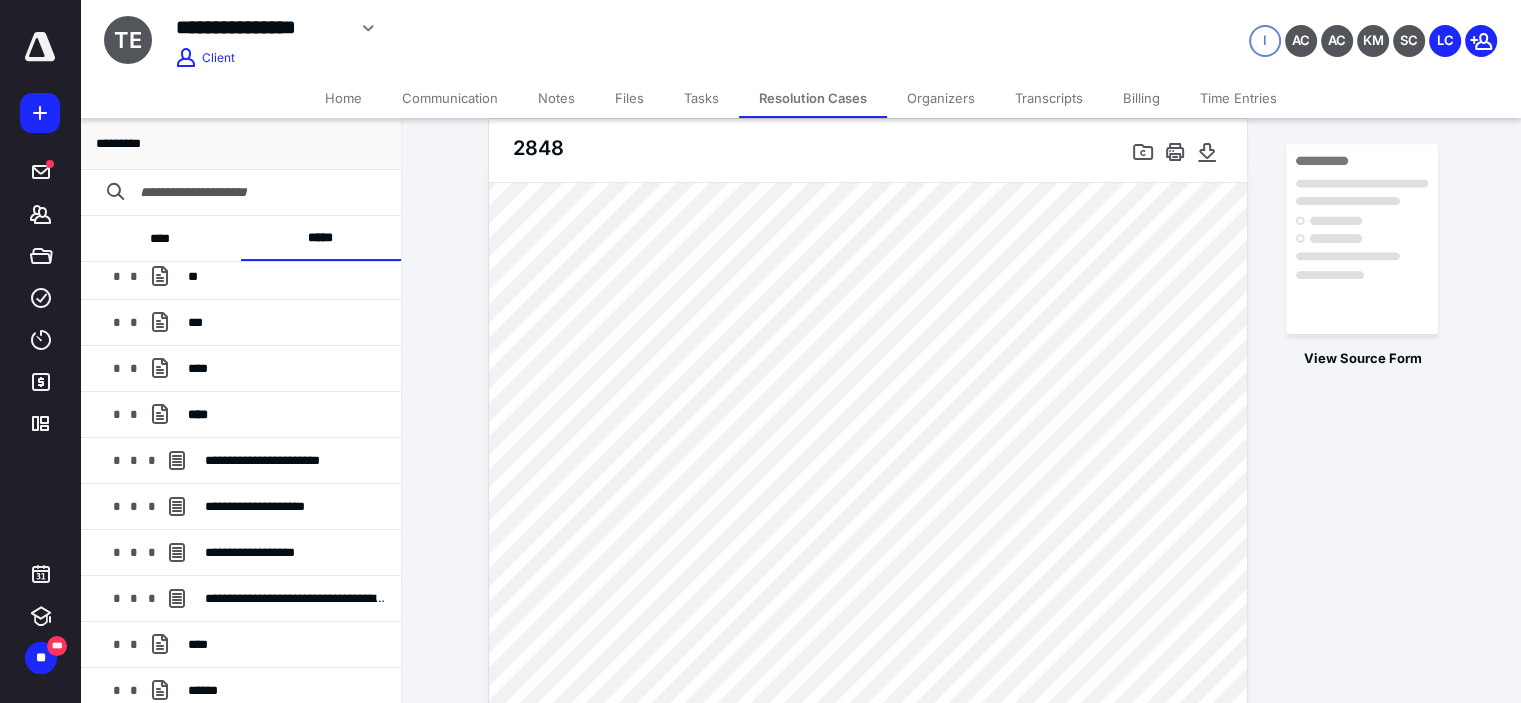 scroll, scrollTop: 66, scrollLeft: 0, axis: vertical 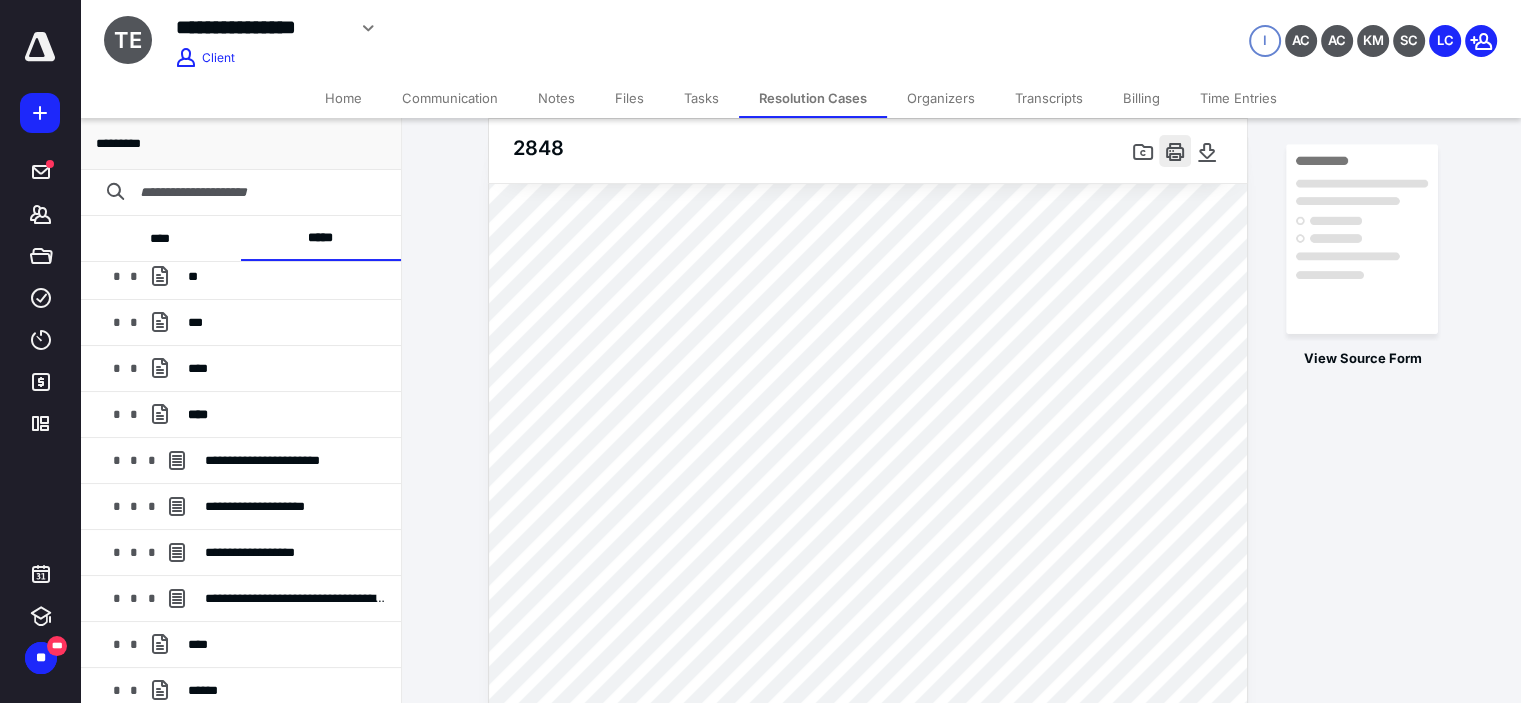 click at bounding box center [1175, 151] 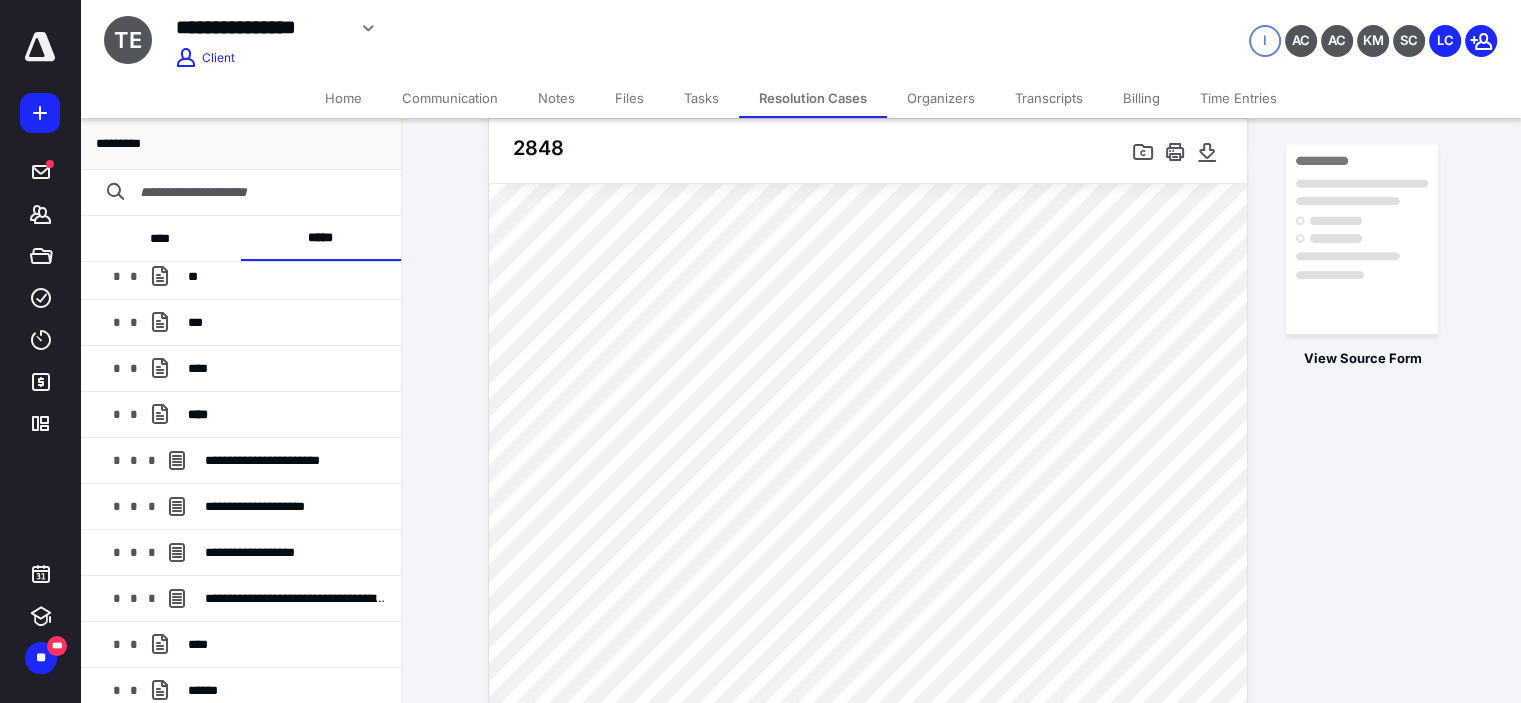 scroll, scrollTop: 300, scrollLeft: 0, axis: vertical 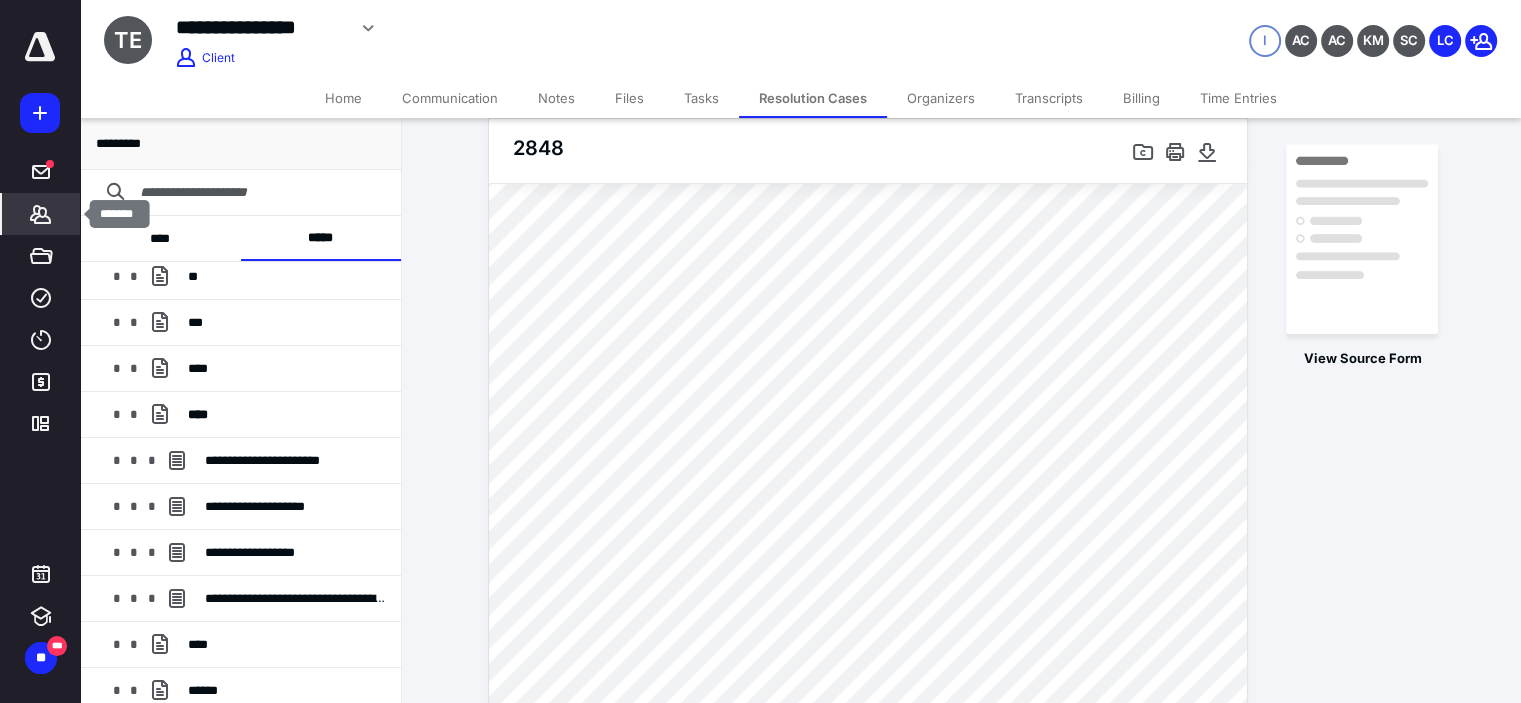 click on "*******" at bounding box center (41, 214) 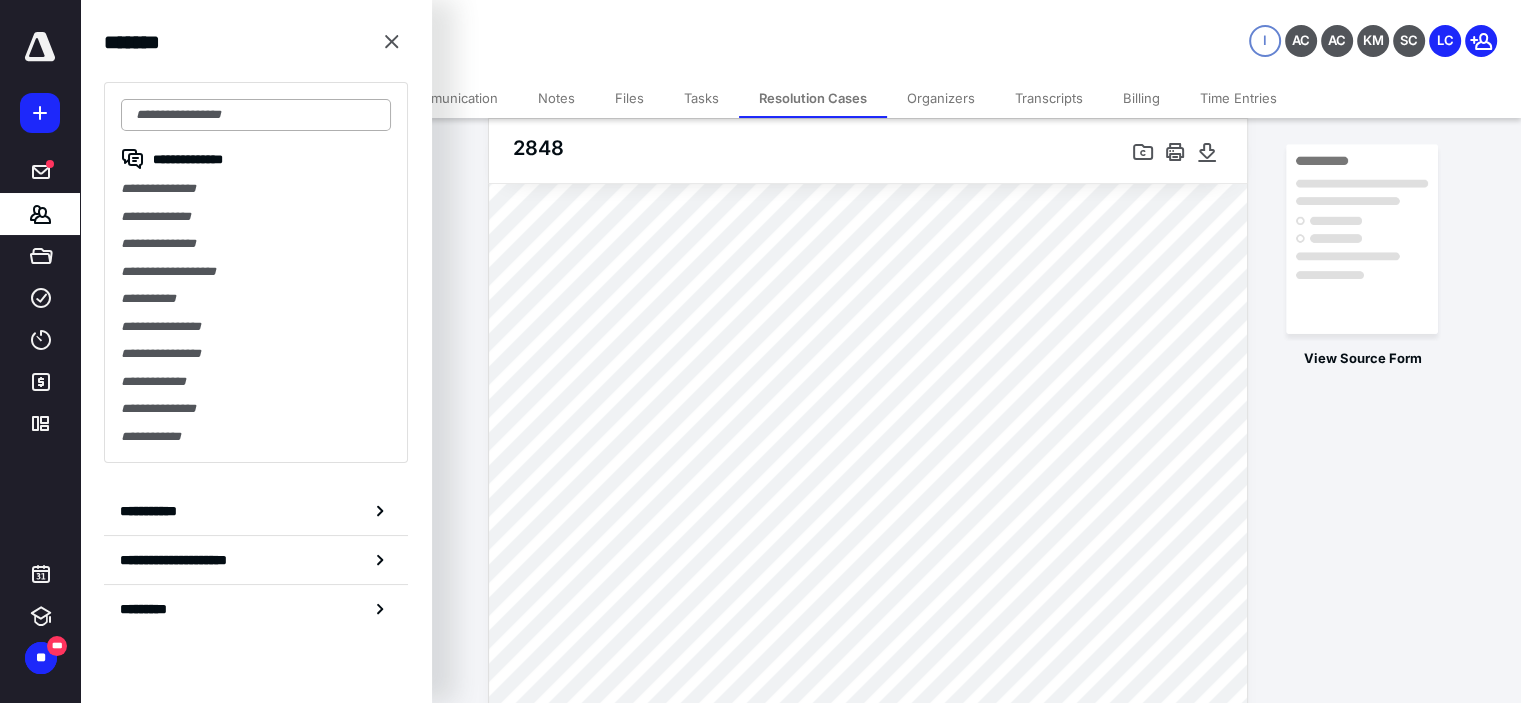 click at bounding box center (256, 115) 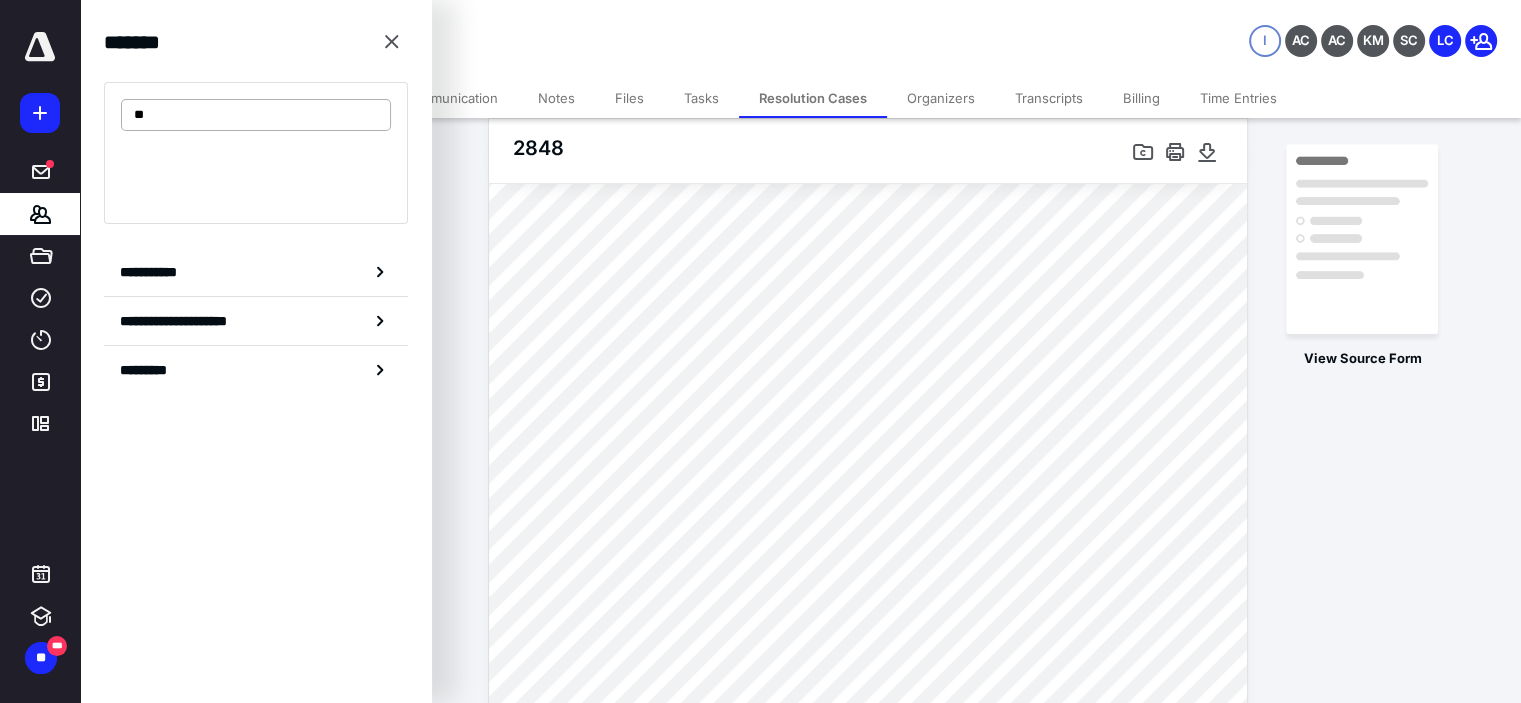 type on "*" 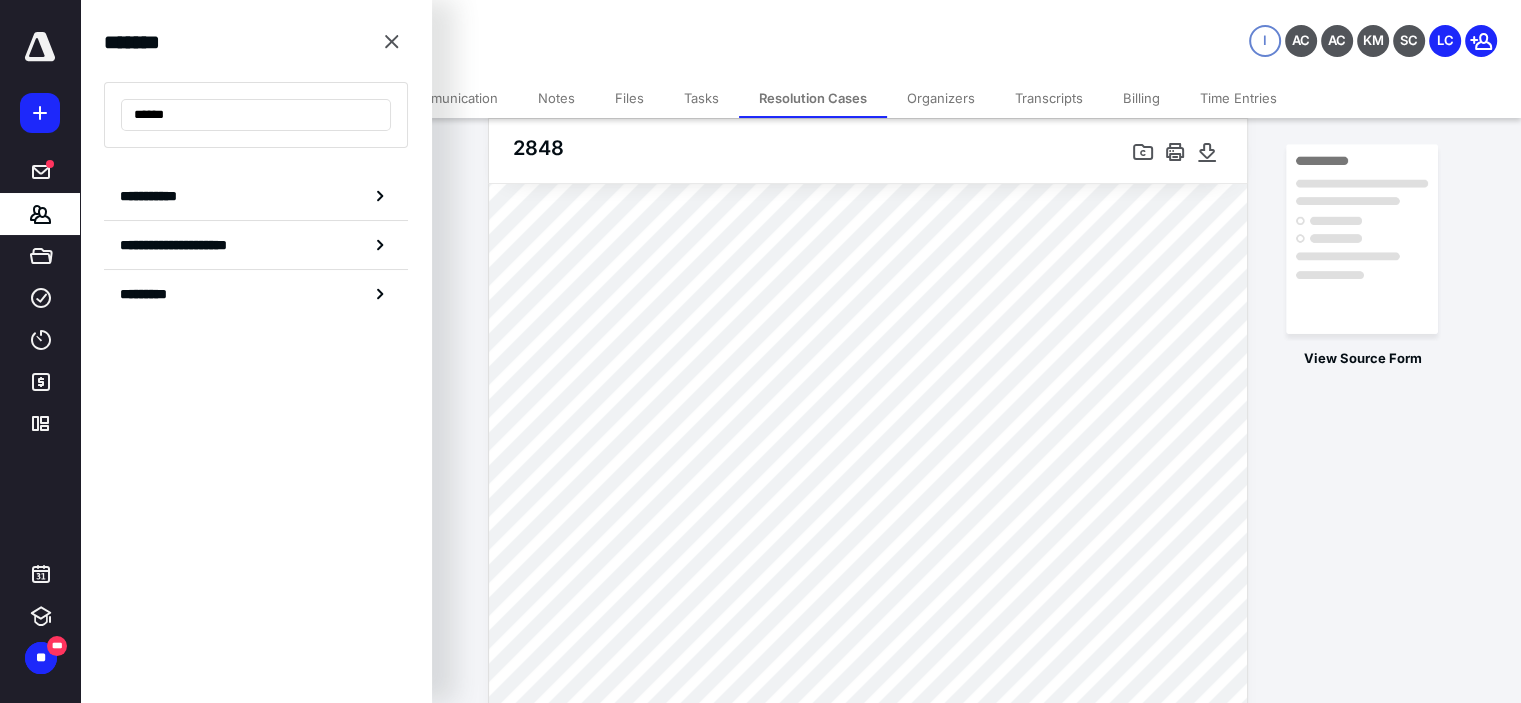 type on "******" 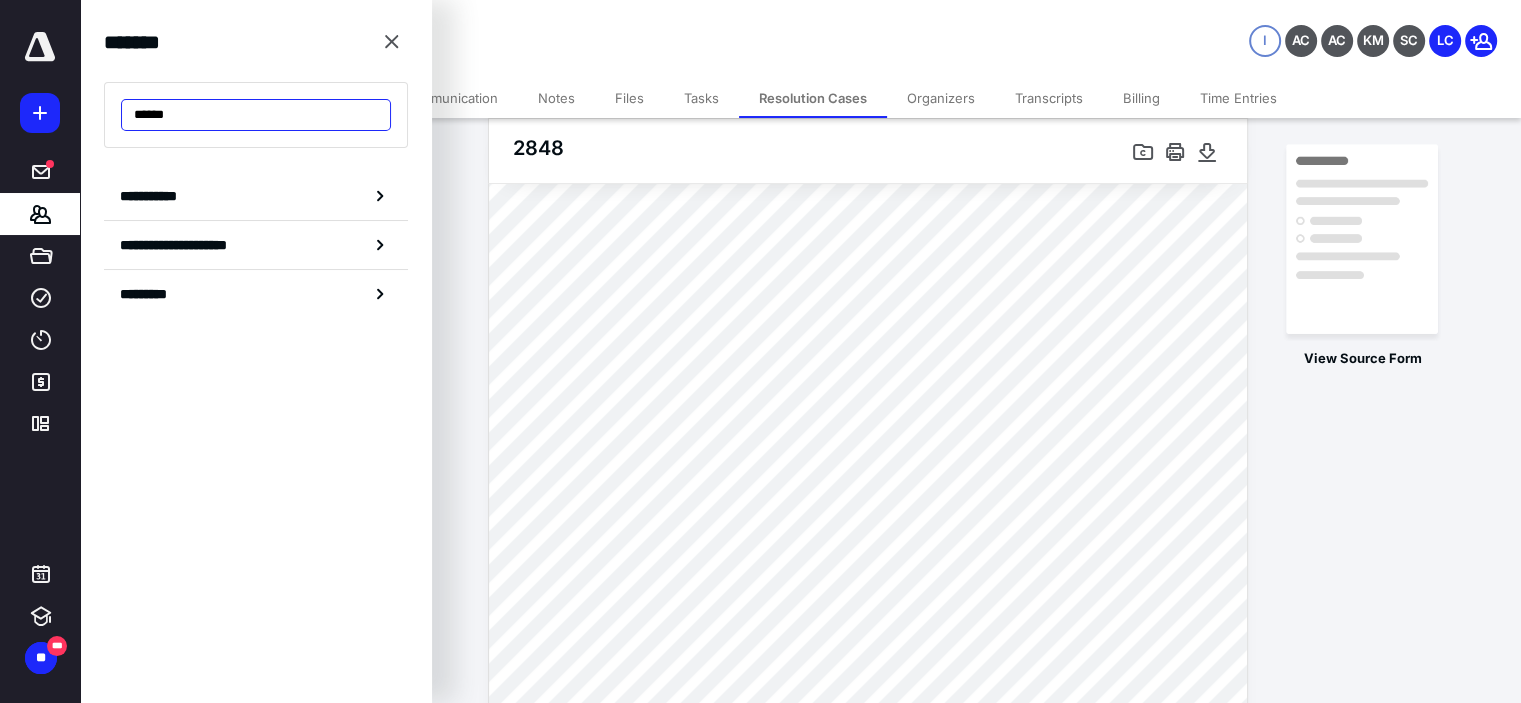 drag, startPoint x: 277, startPoint y: 114, endPoint x: 0, endPoint y: 119, distance: 277.04514 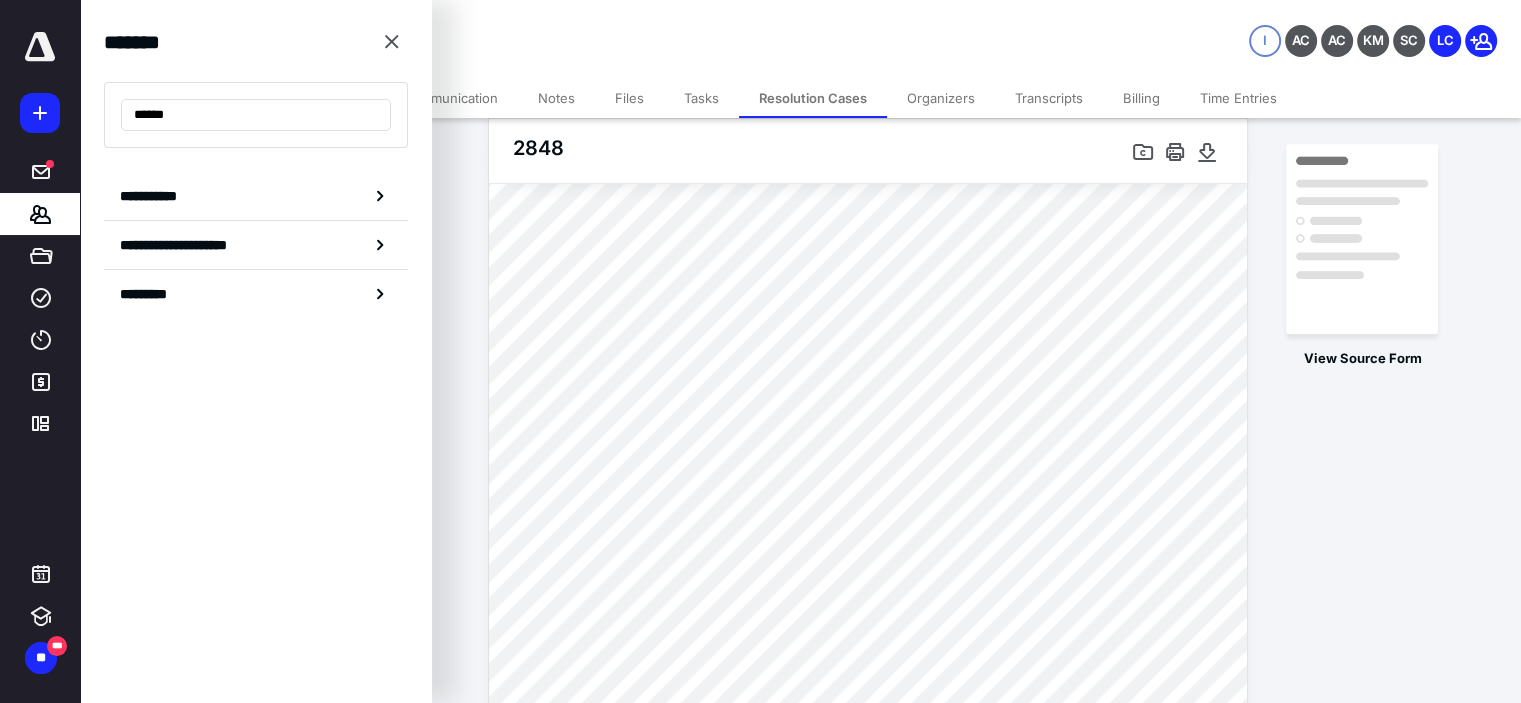 click on "**********" at bounding box center (760, -300) 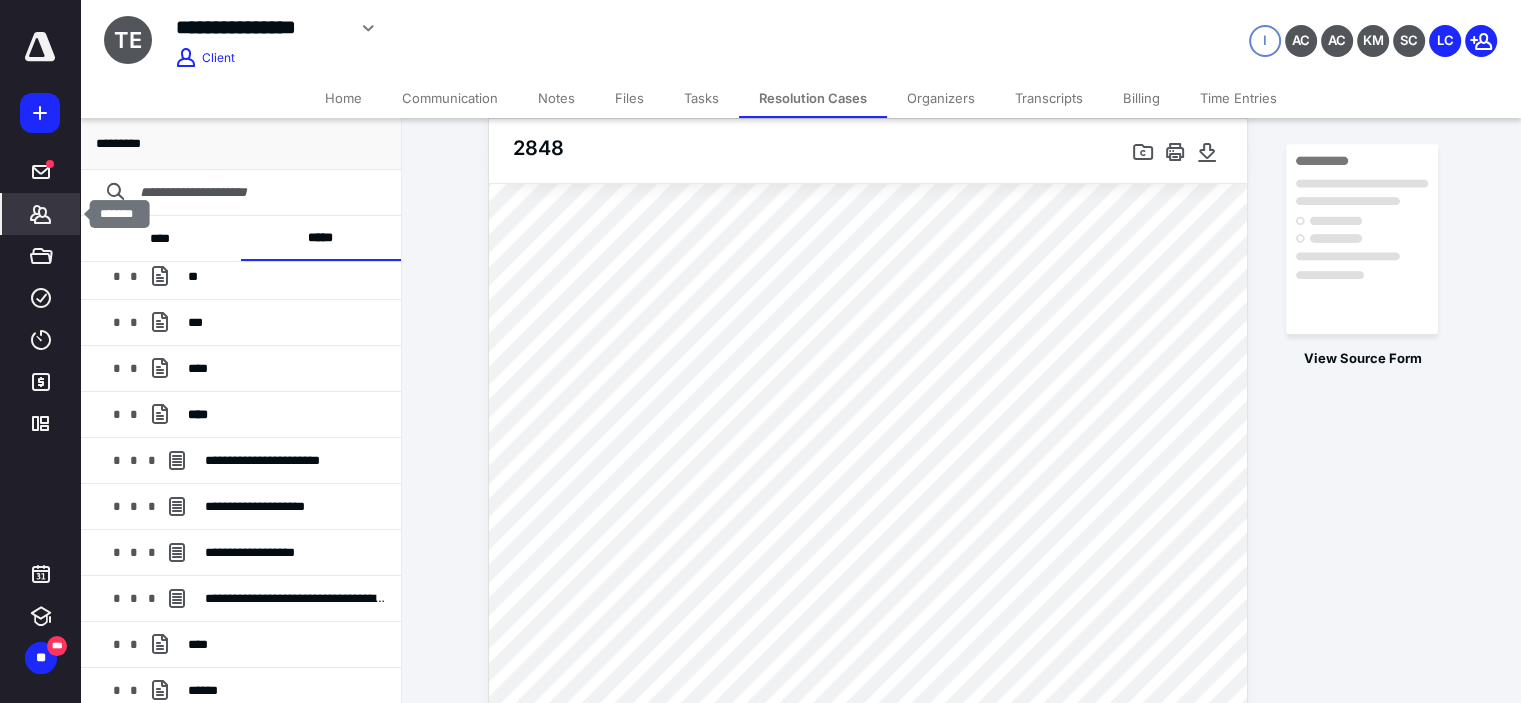 click 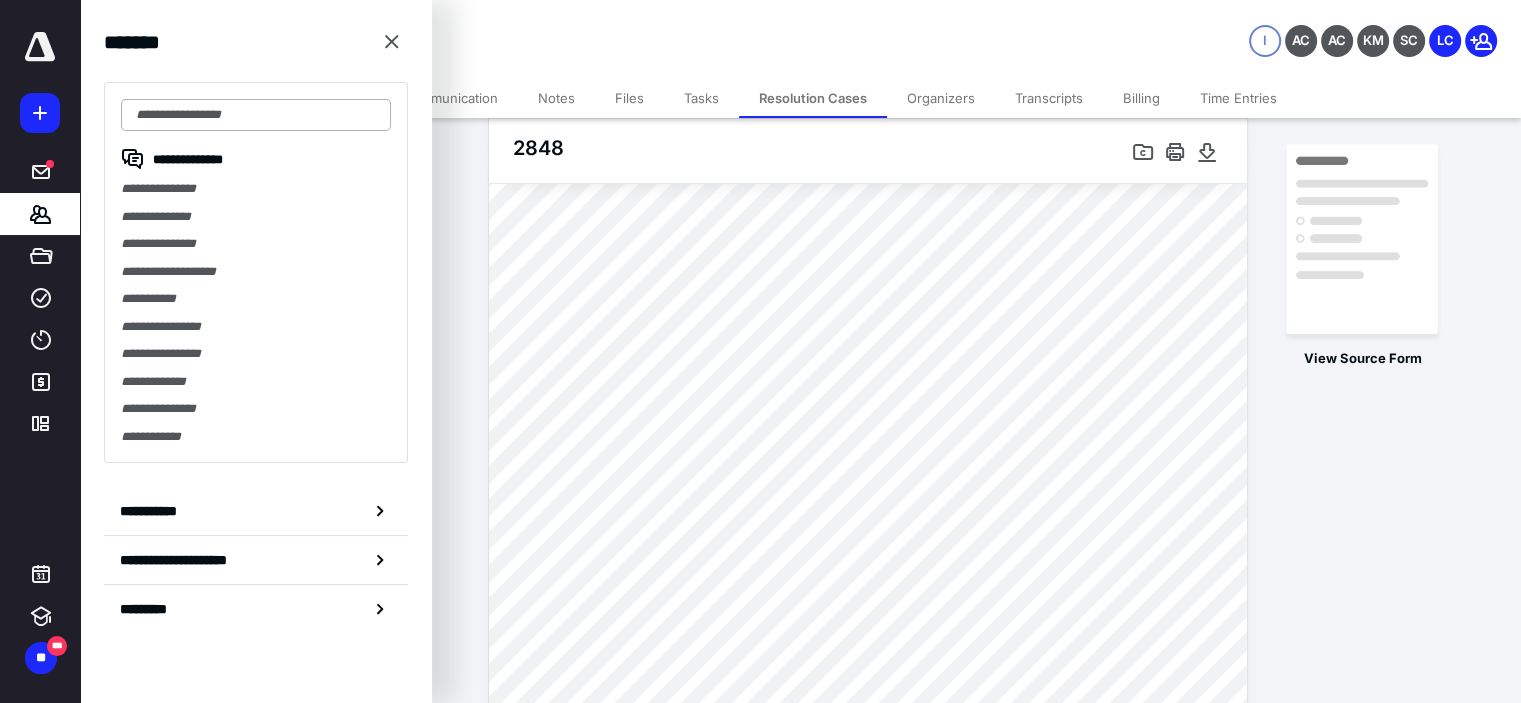 click at bounding box center [256, 115] 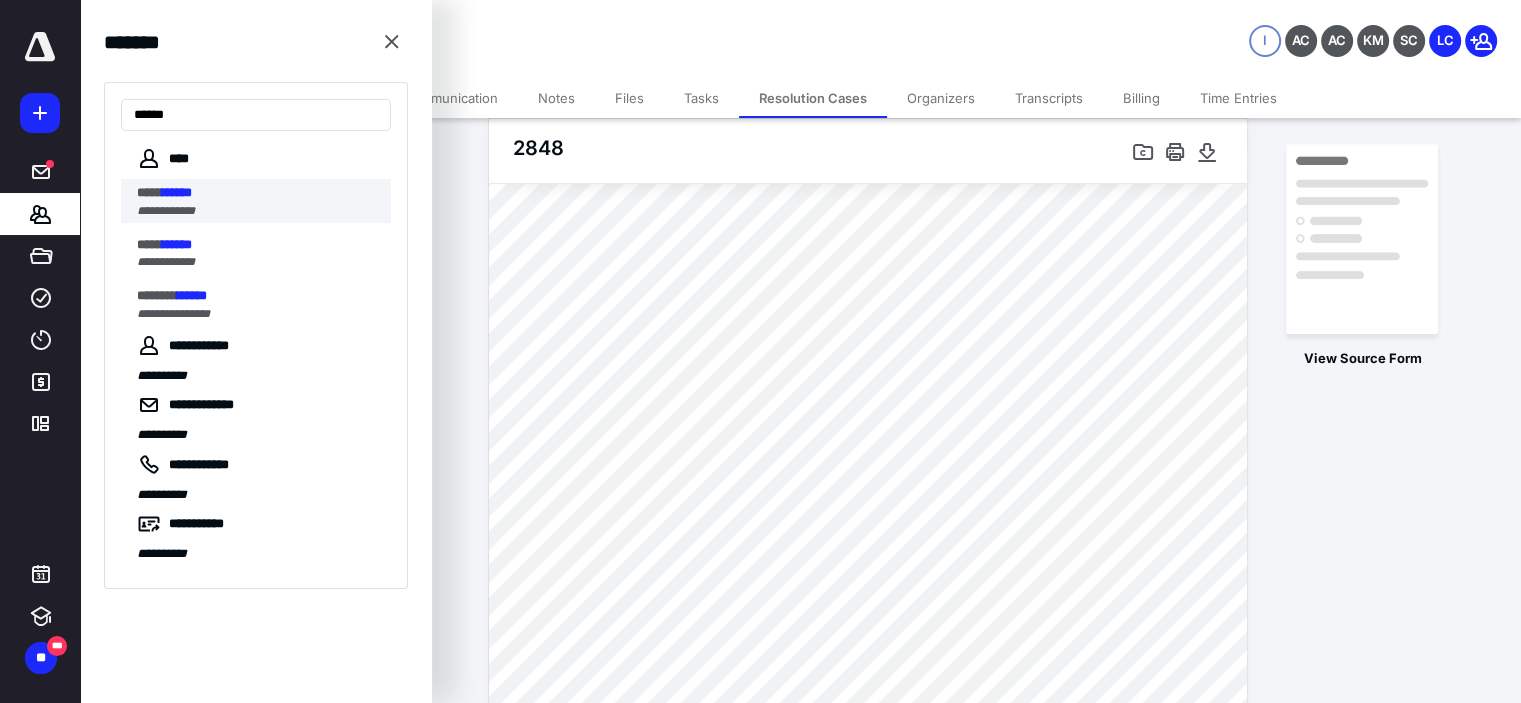 type on "******" 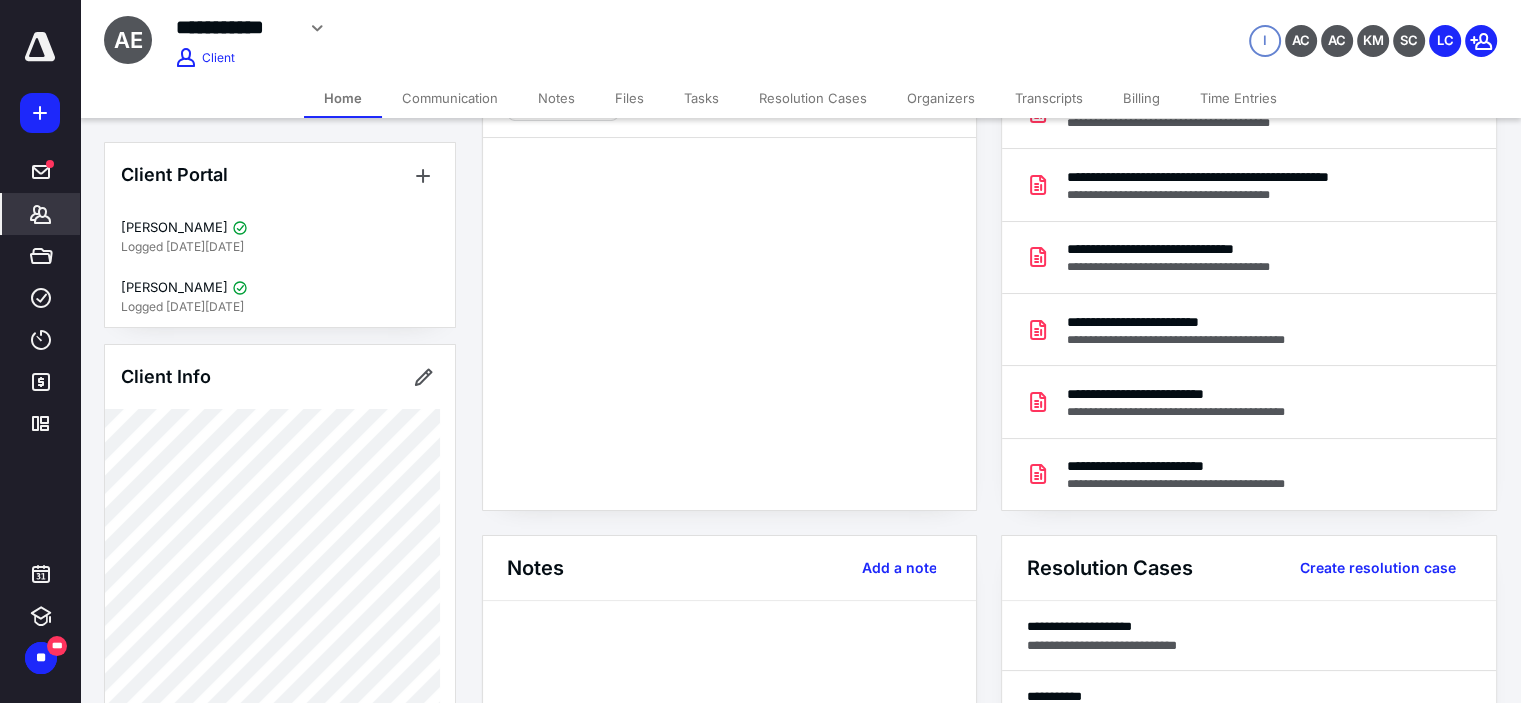 scroll, scrollTop: 133, scrollLeft: 0, axis: vertical 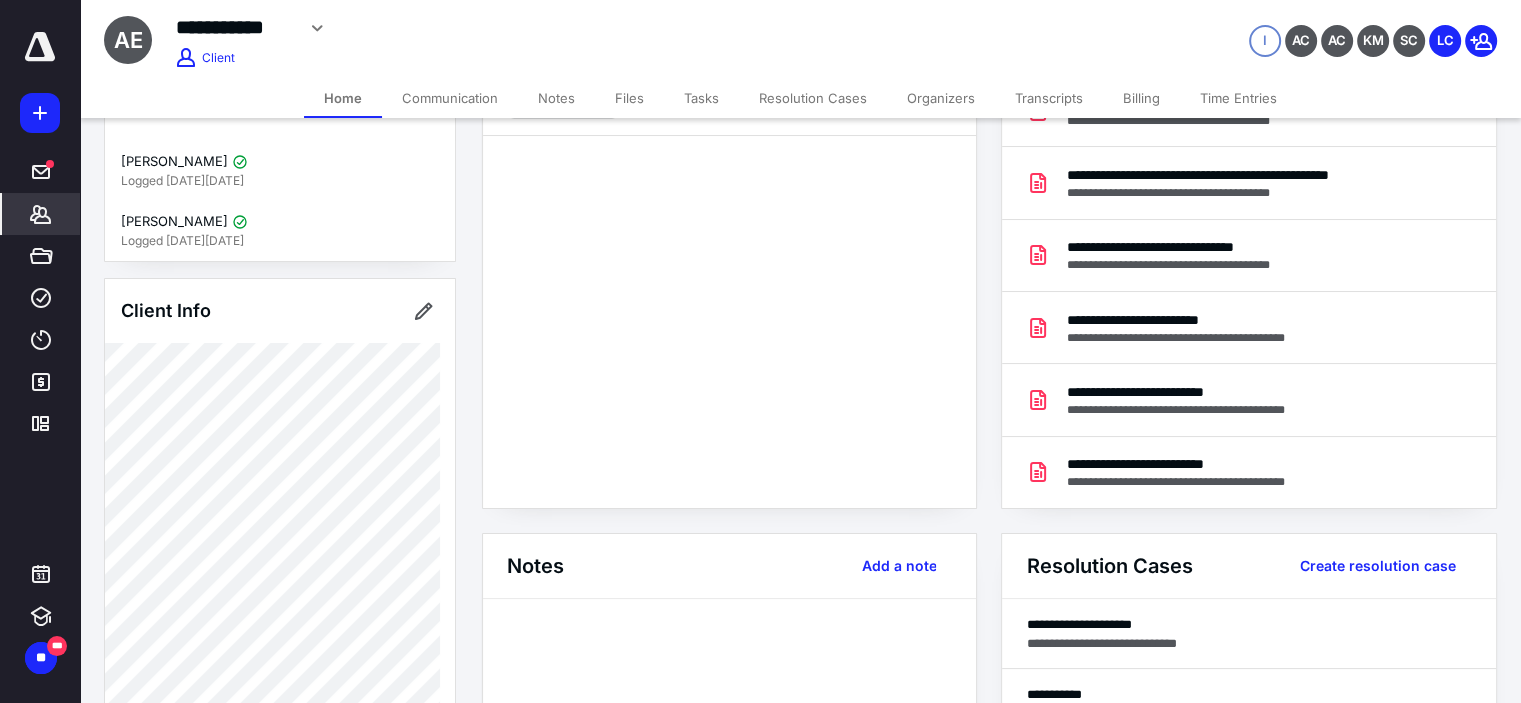 click on "Resolution Cases" at bounding box center [813, 98] 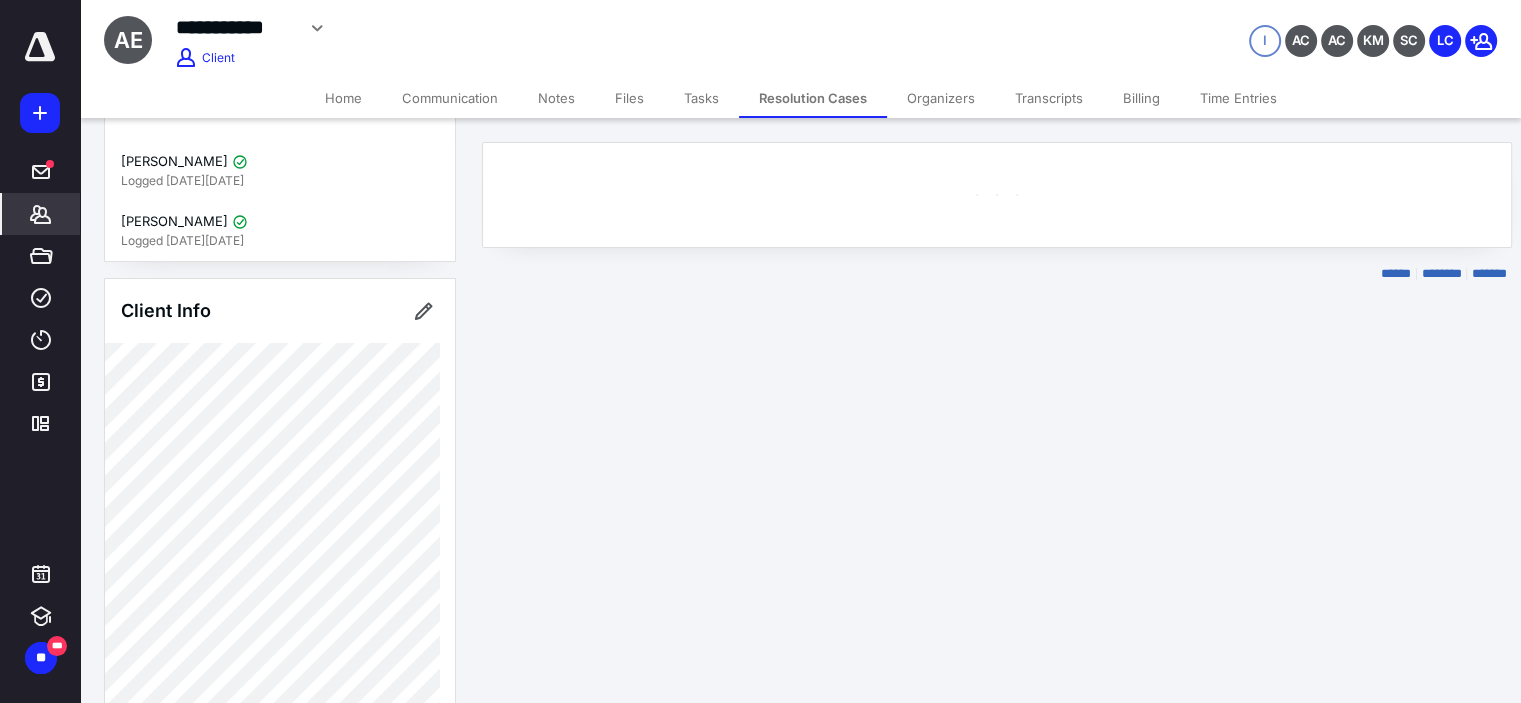 scroll, scrollTop: 0, scrollLeft: 0, axis: both 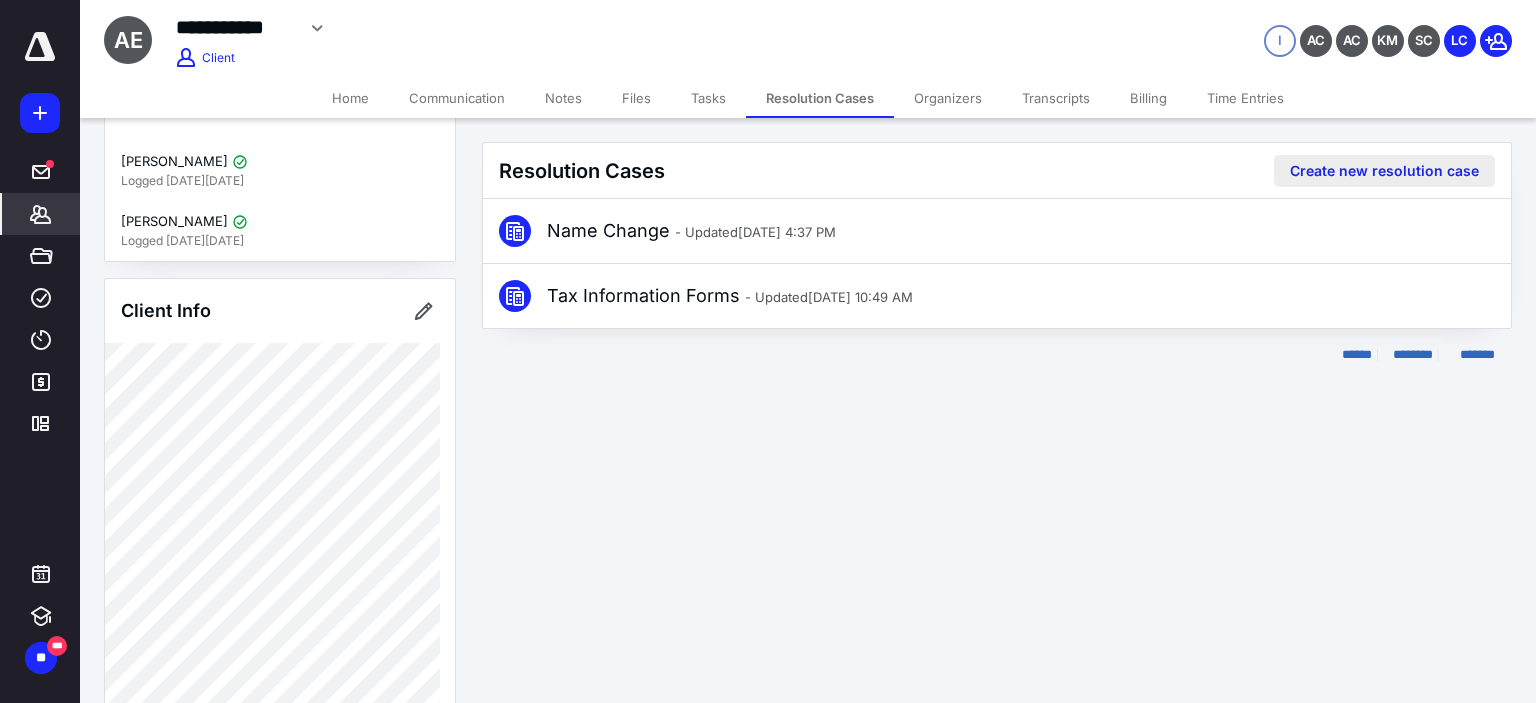 click on "Create new resolution case" at bounding box center [1384, 171] 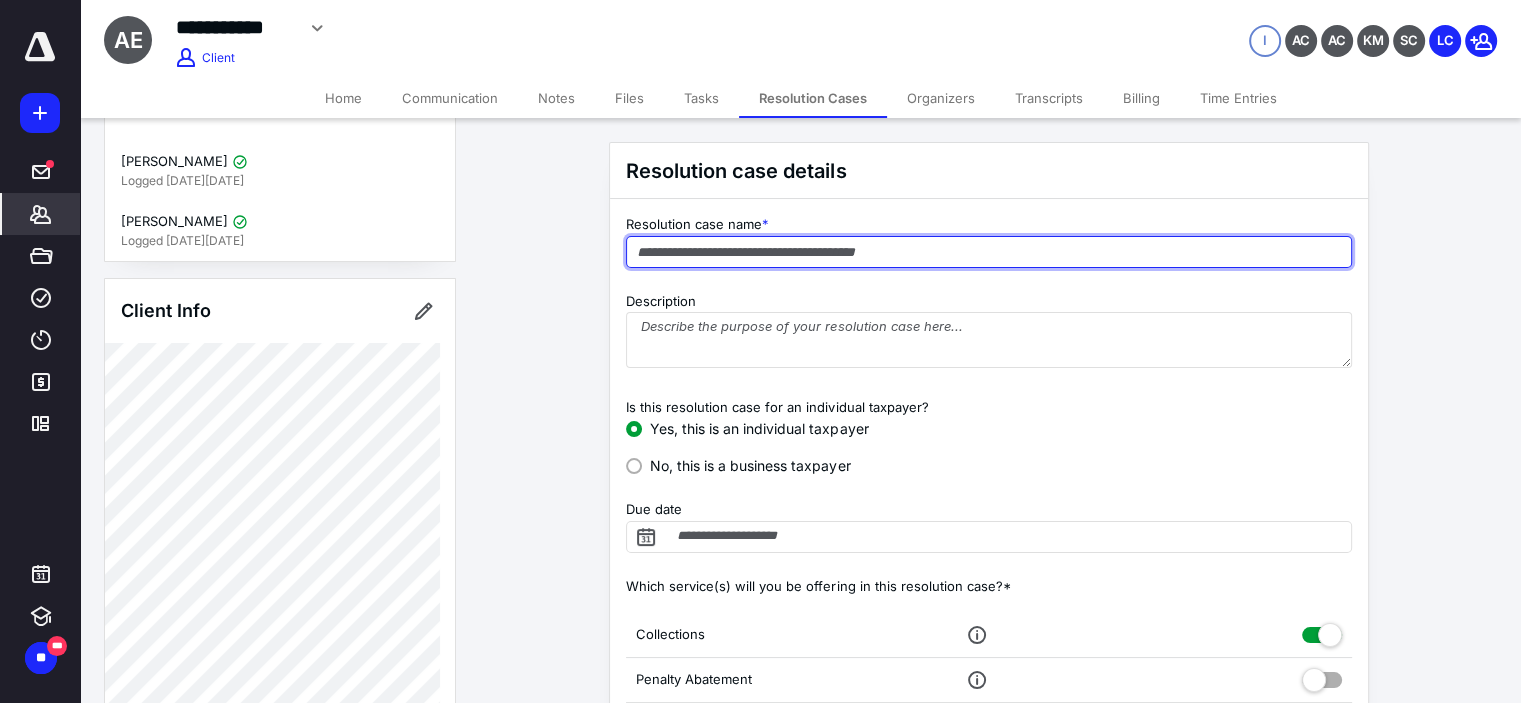click at bounding box center [989, 252] 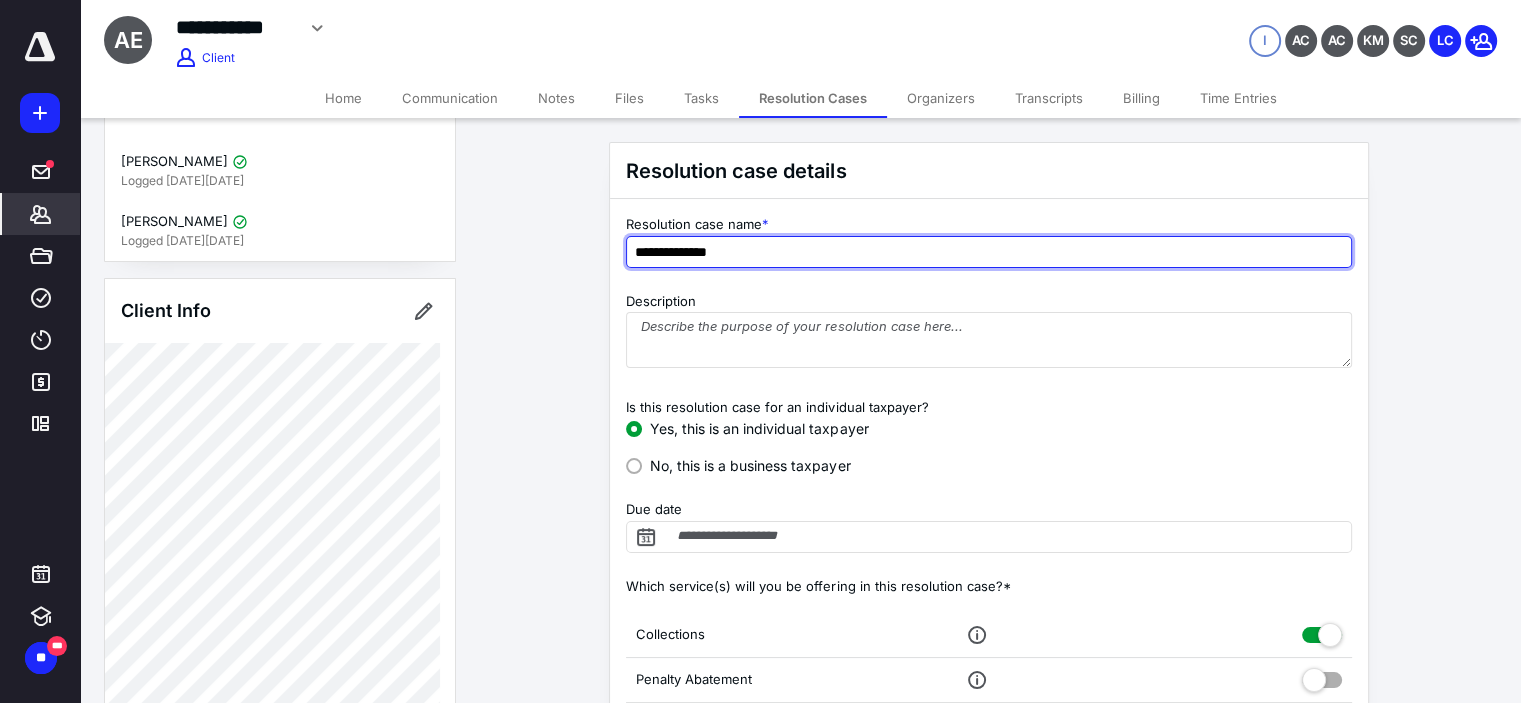 type on "**********" 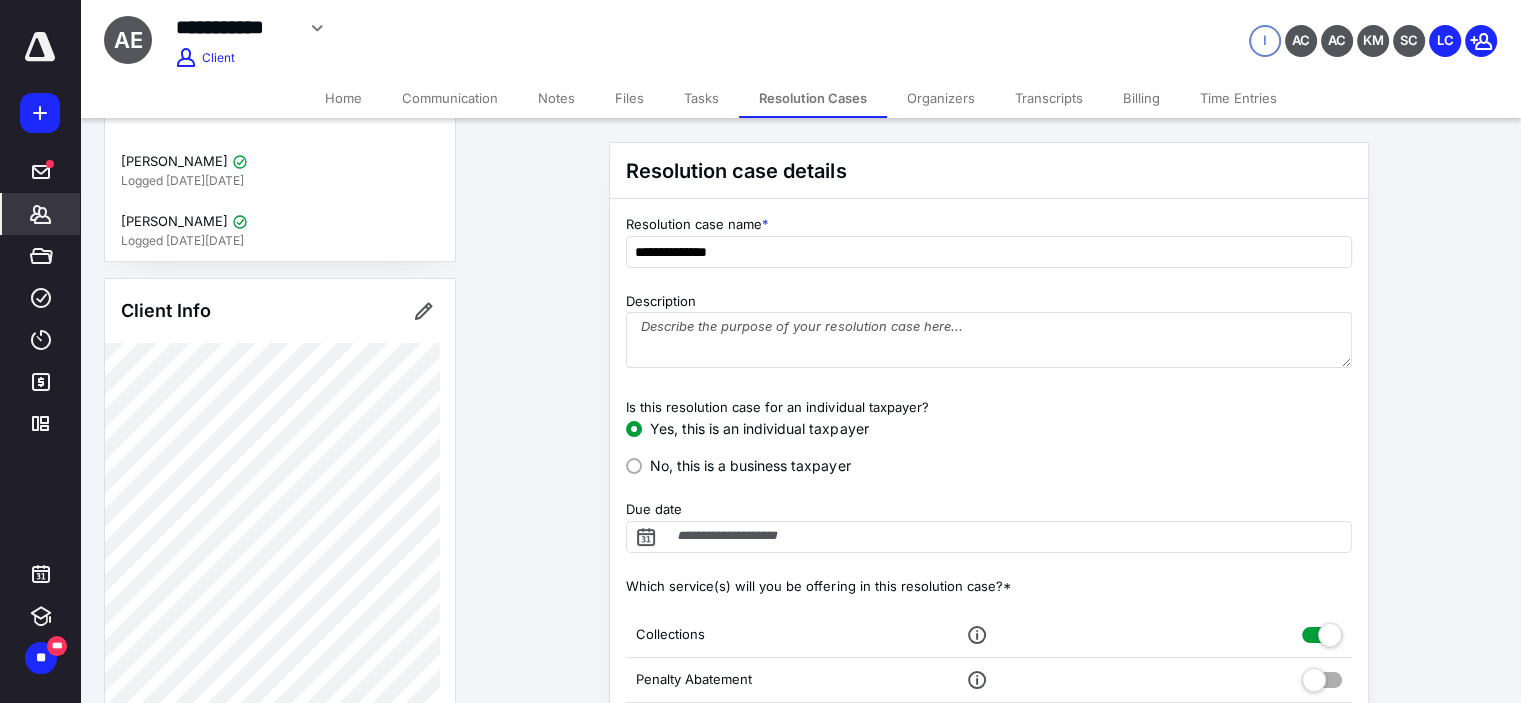 click on "No, this is a business taxpayer" at bounding box center (750, 465) 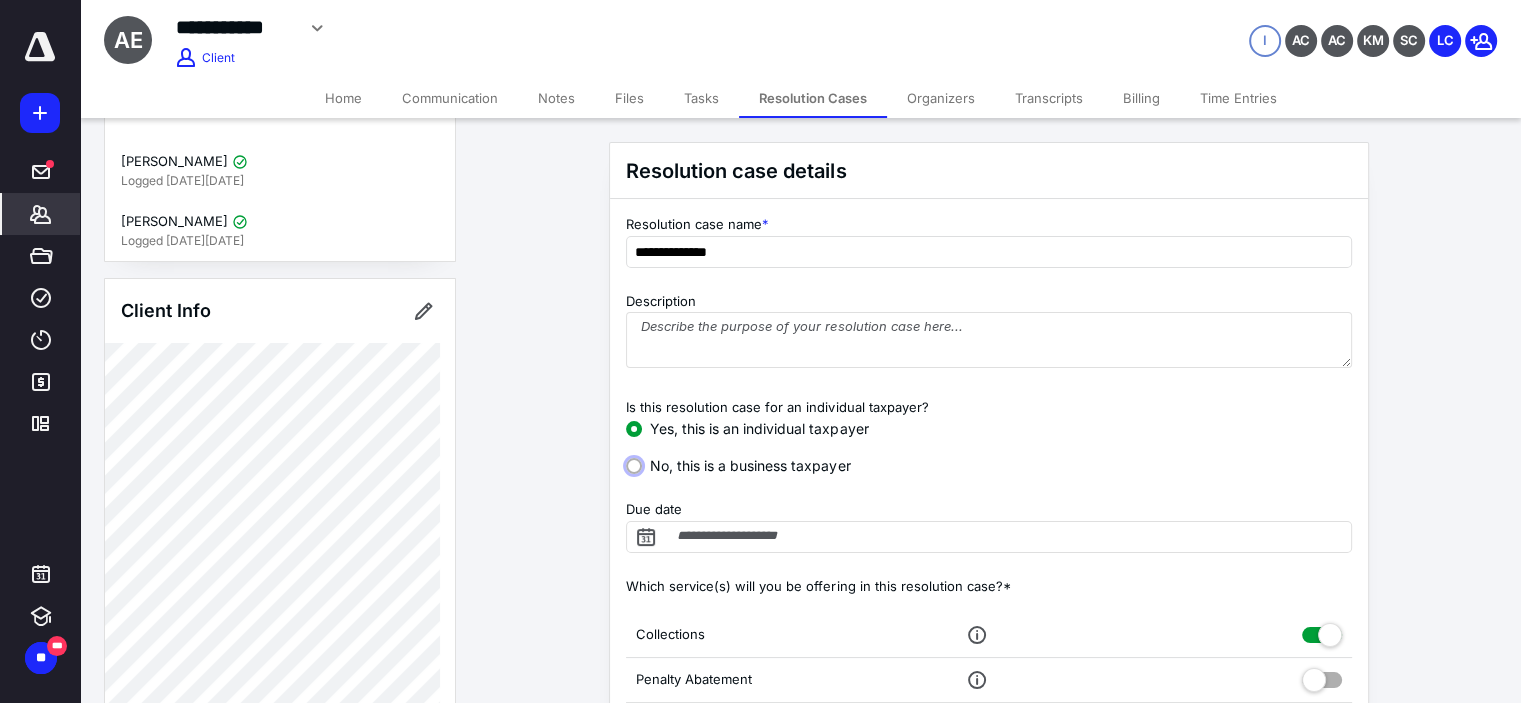 click on "No, this is a business taxpayer" at bounding box center [637, -999990] 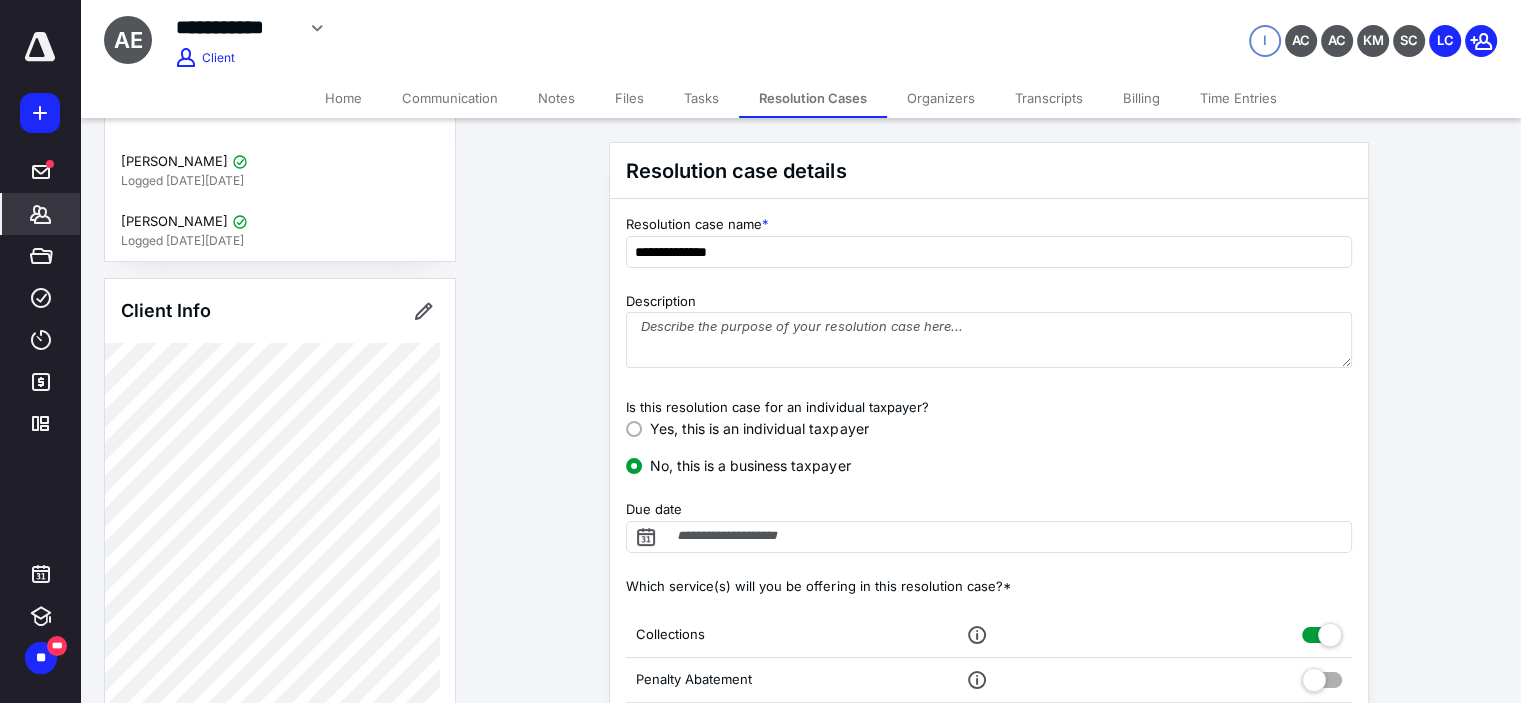 click on "Yes, this is an individual taxpayer" at bounding box center [759, 428] 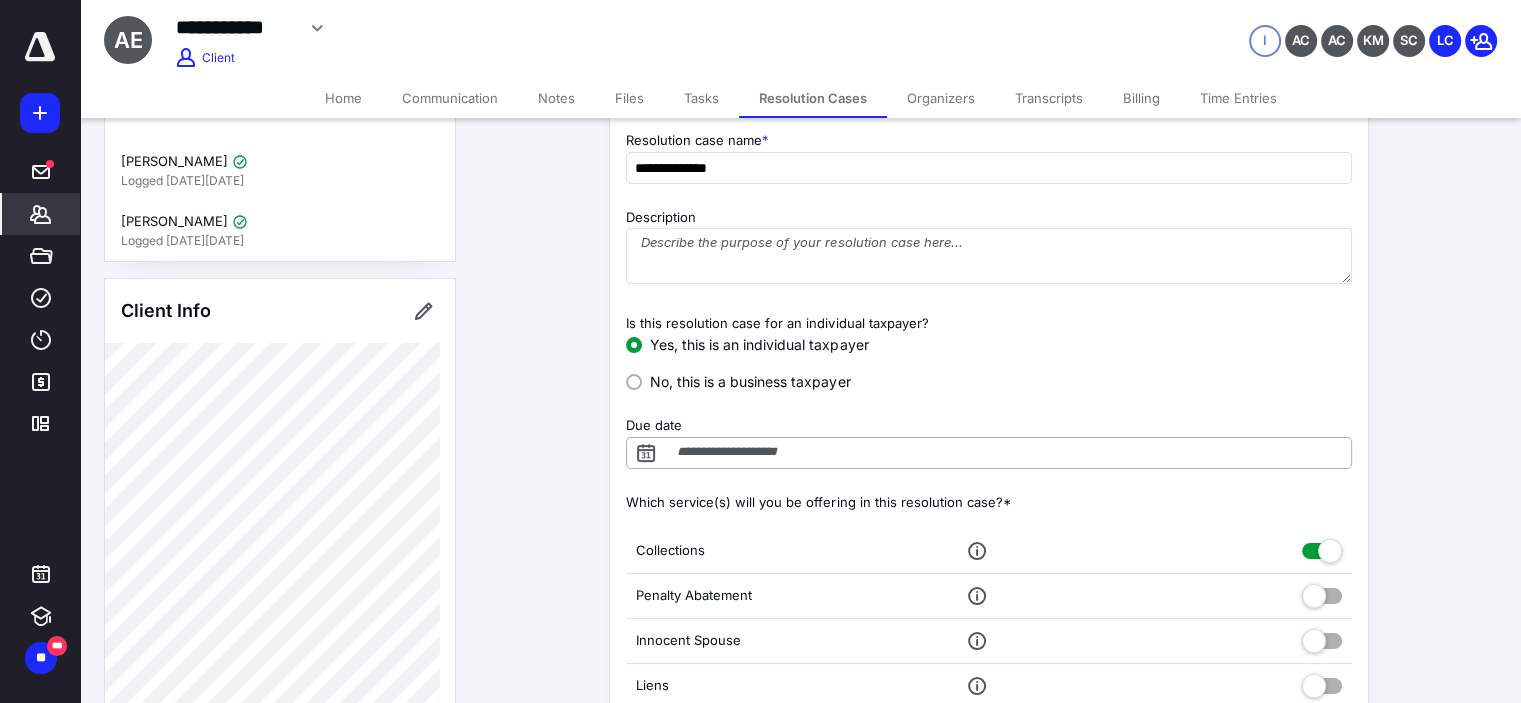scroll, scrollTop: 100, scrollLeft: 0, axis: vertical 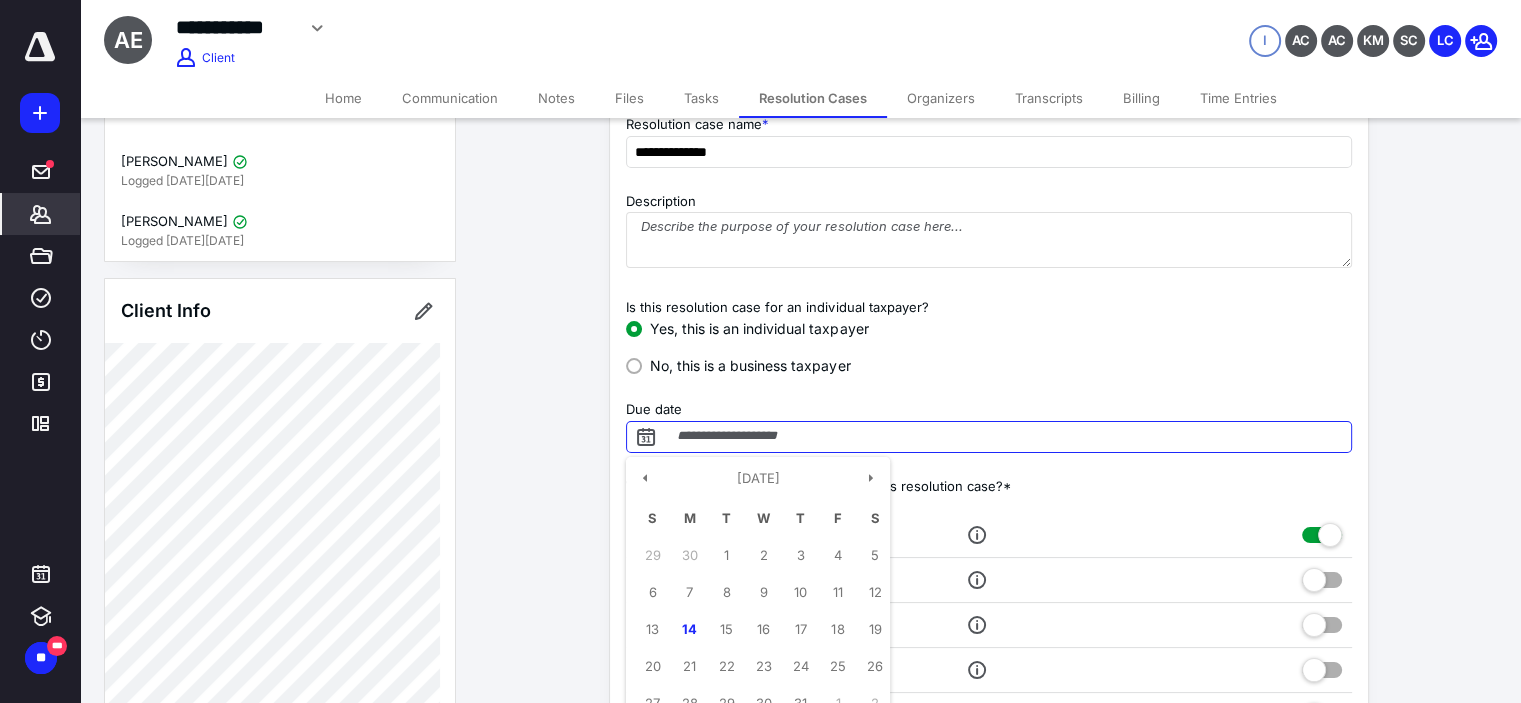 click on "Due date" at bounding box center [989, 437] 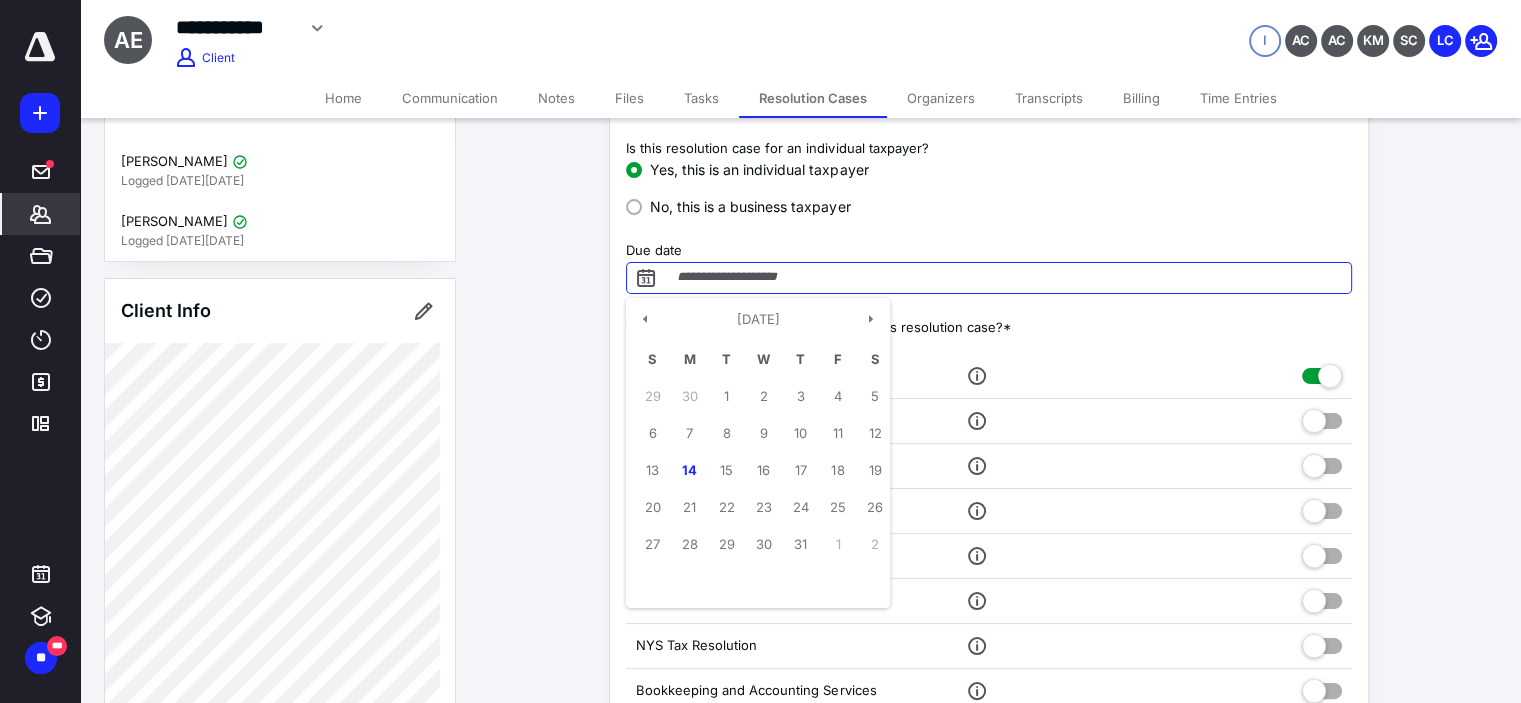 scroll, scrollTop: 300, scrollLeft: 0, axis: vertical 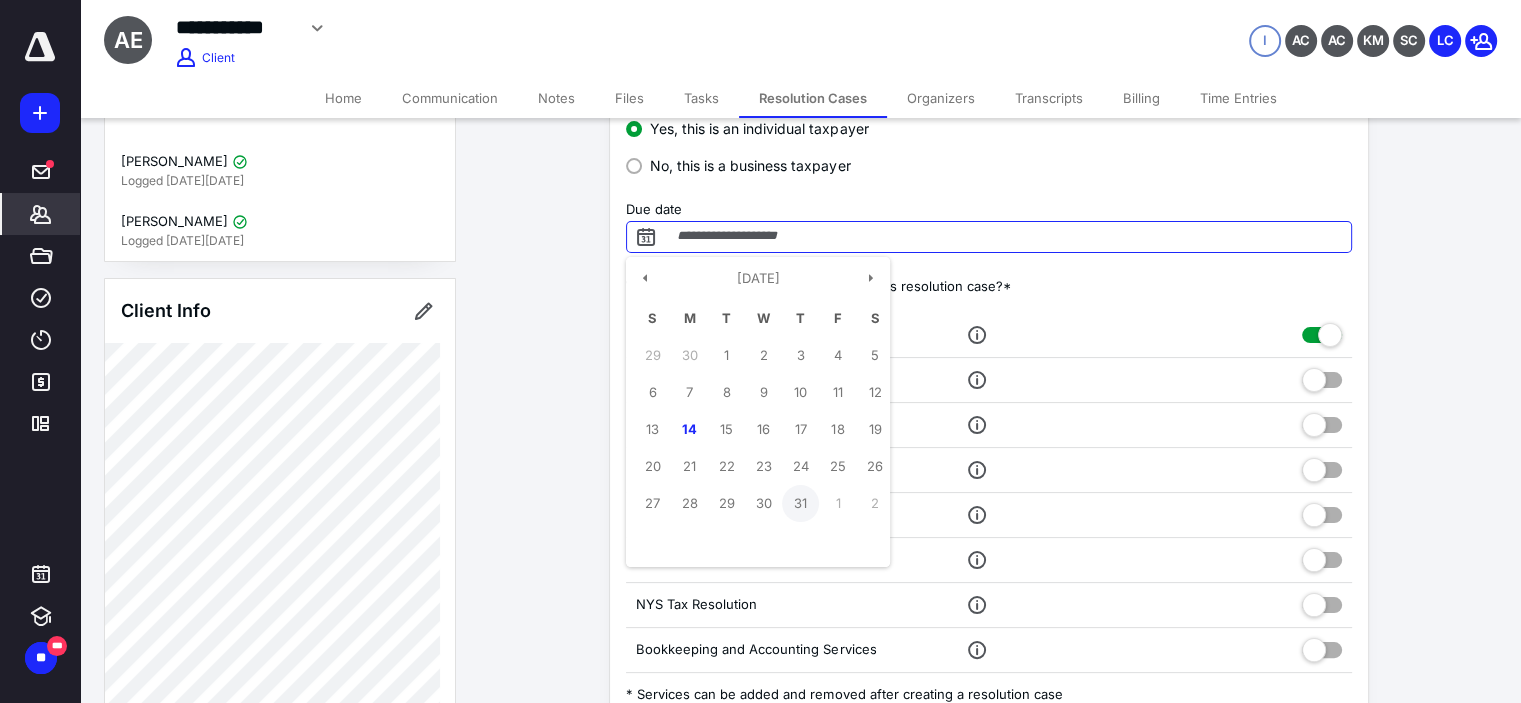click on "31" at bounding box center [800, 503] 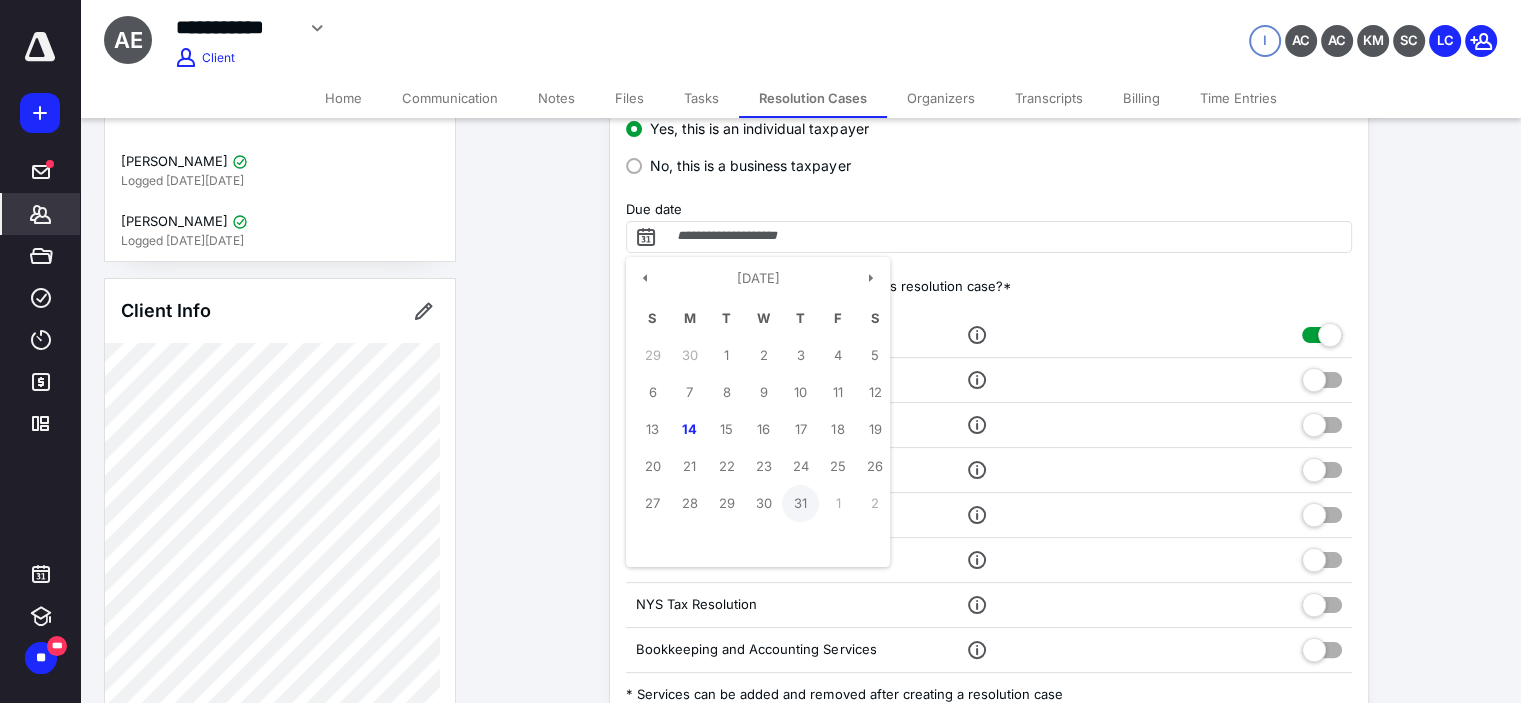 type on "**********" 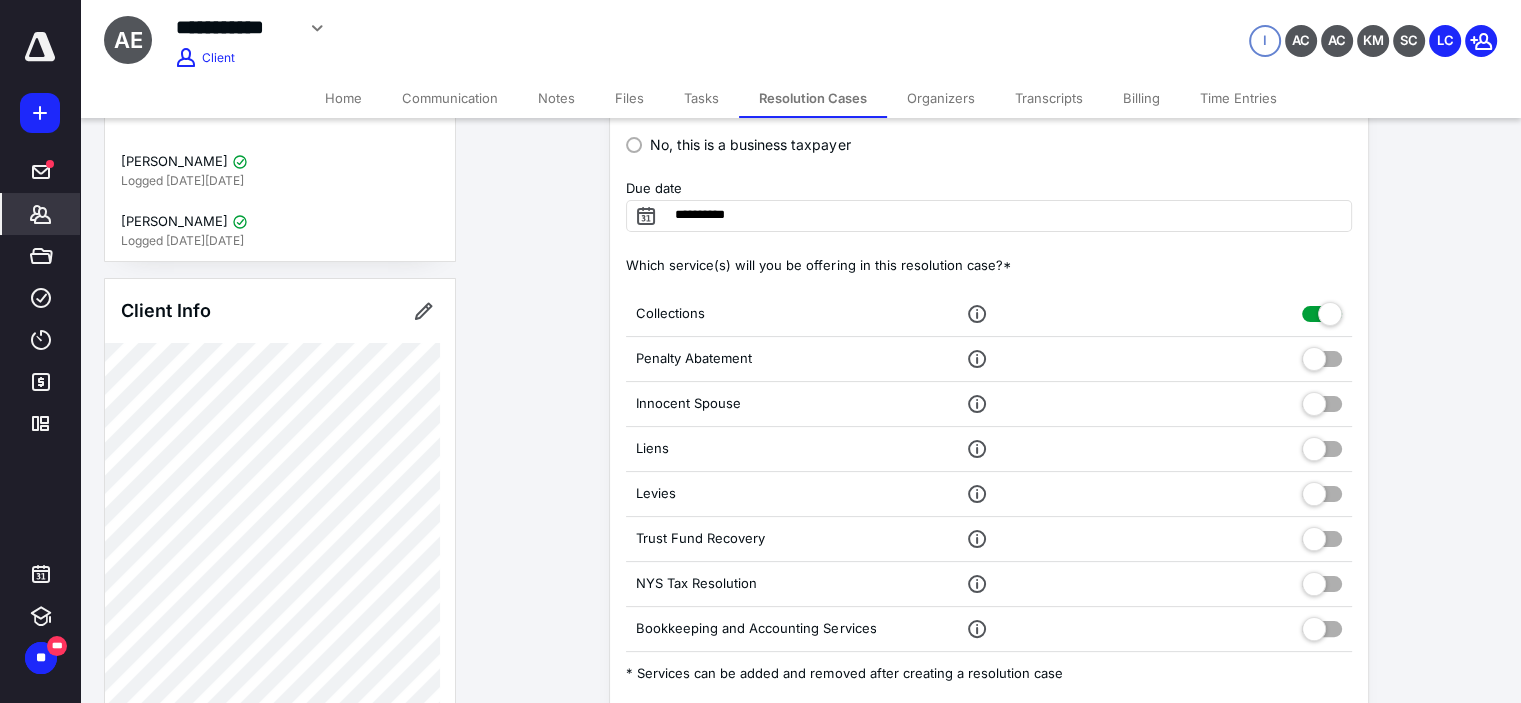 scroll, scrollTop: 333, scrollLeft: 0, axis: vertical 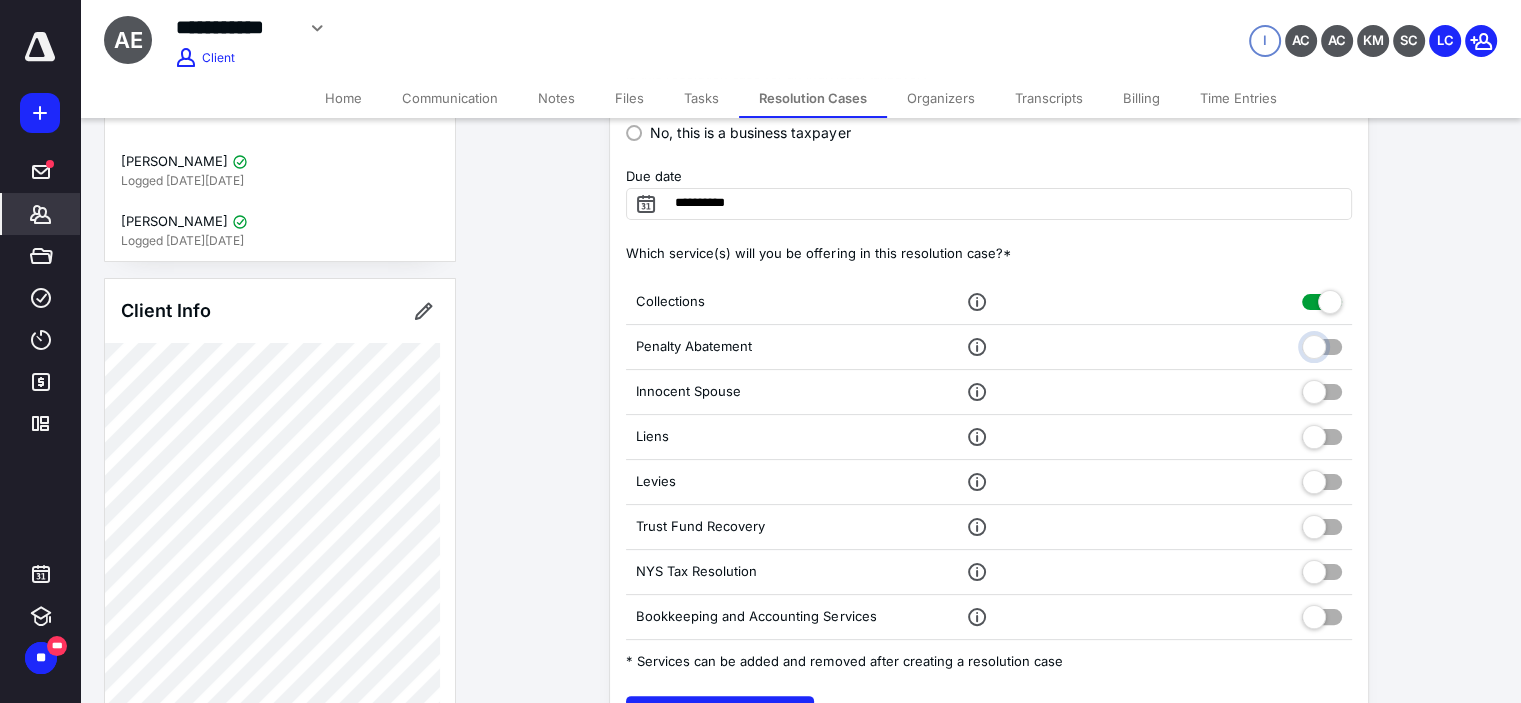 click at bounding box center [1322, 344] 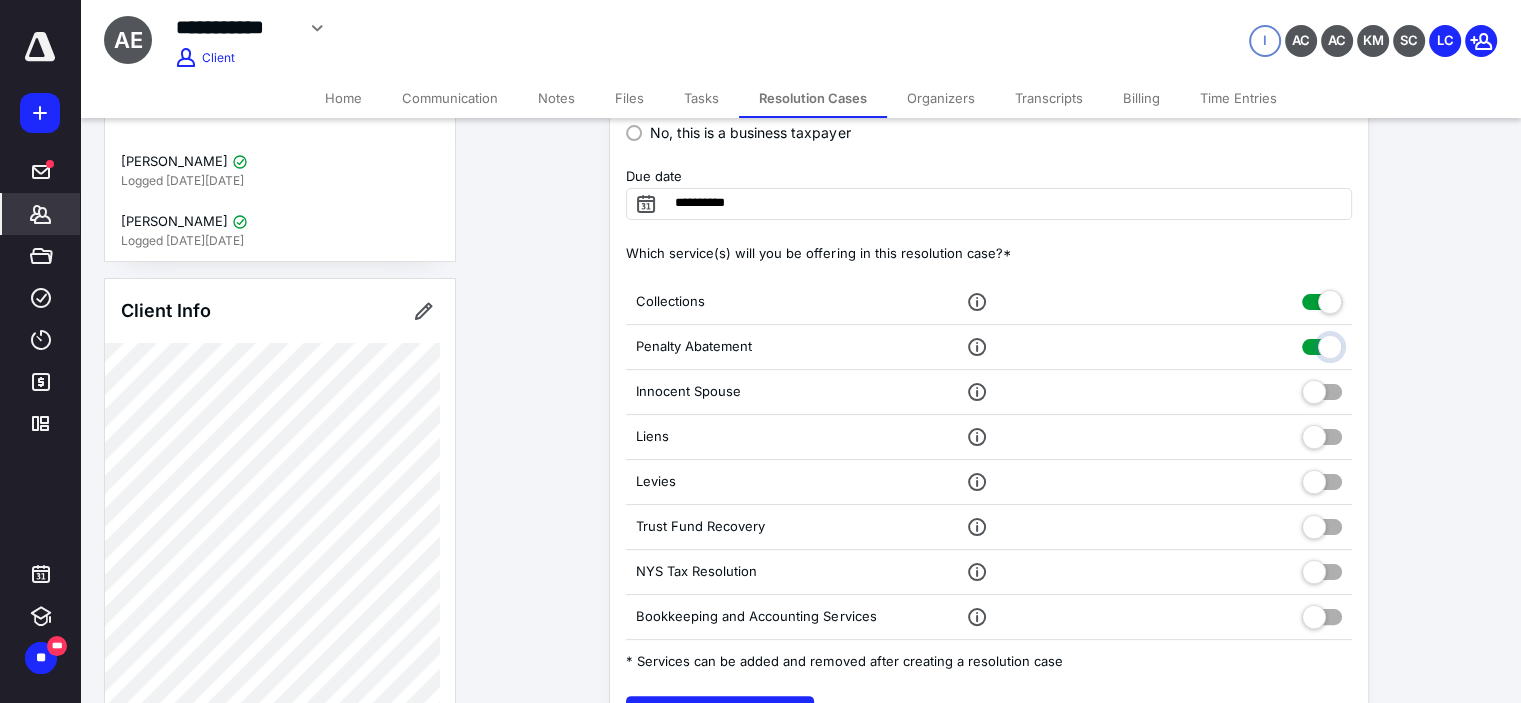 checkbox on "true" 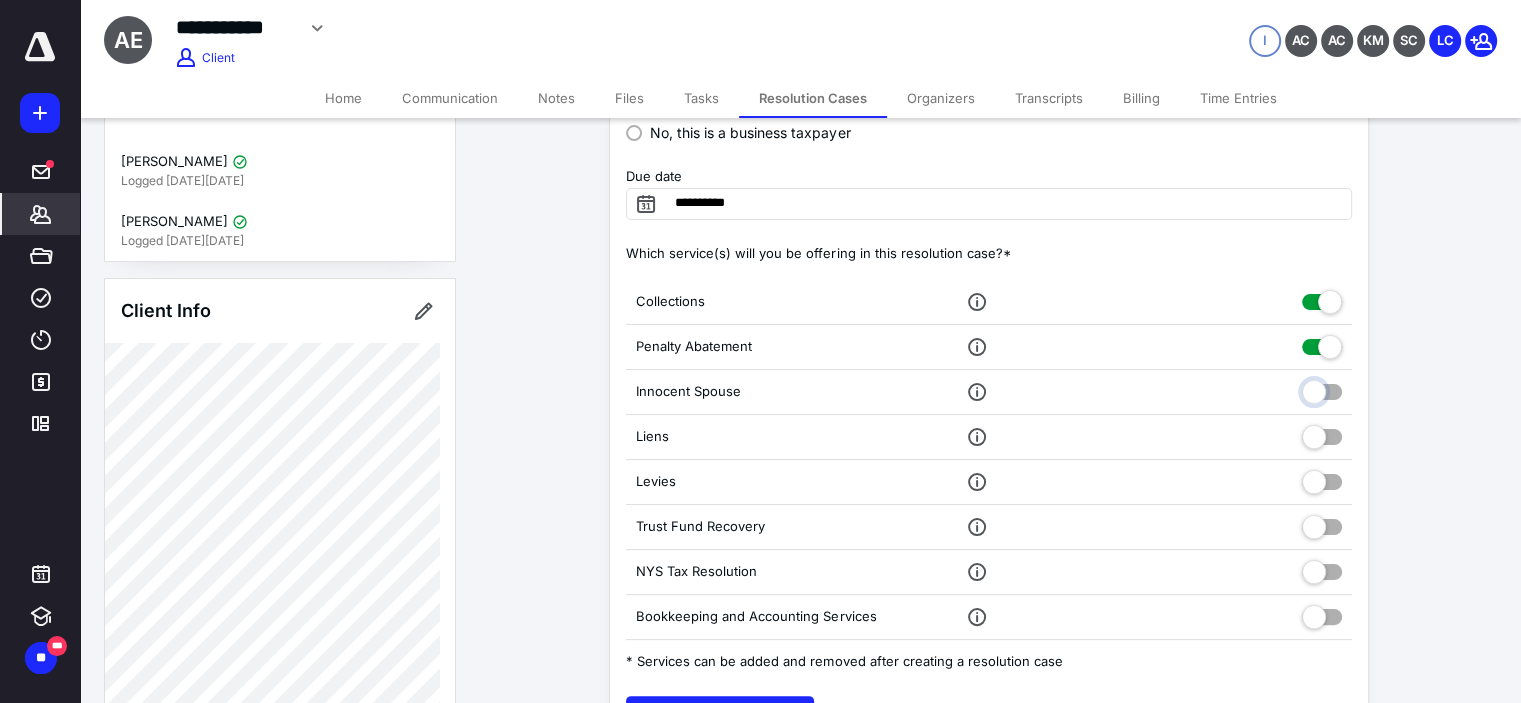 click at bounding box center [1322, 389] 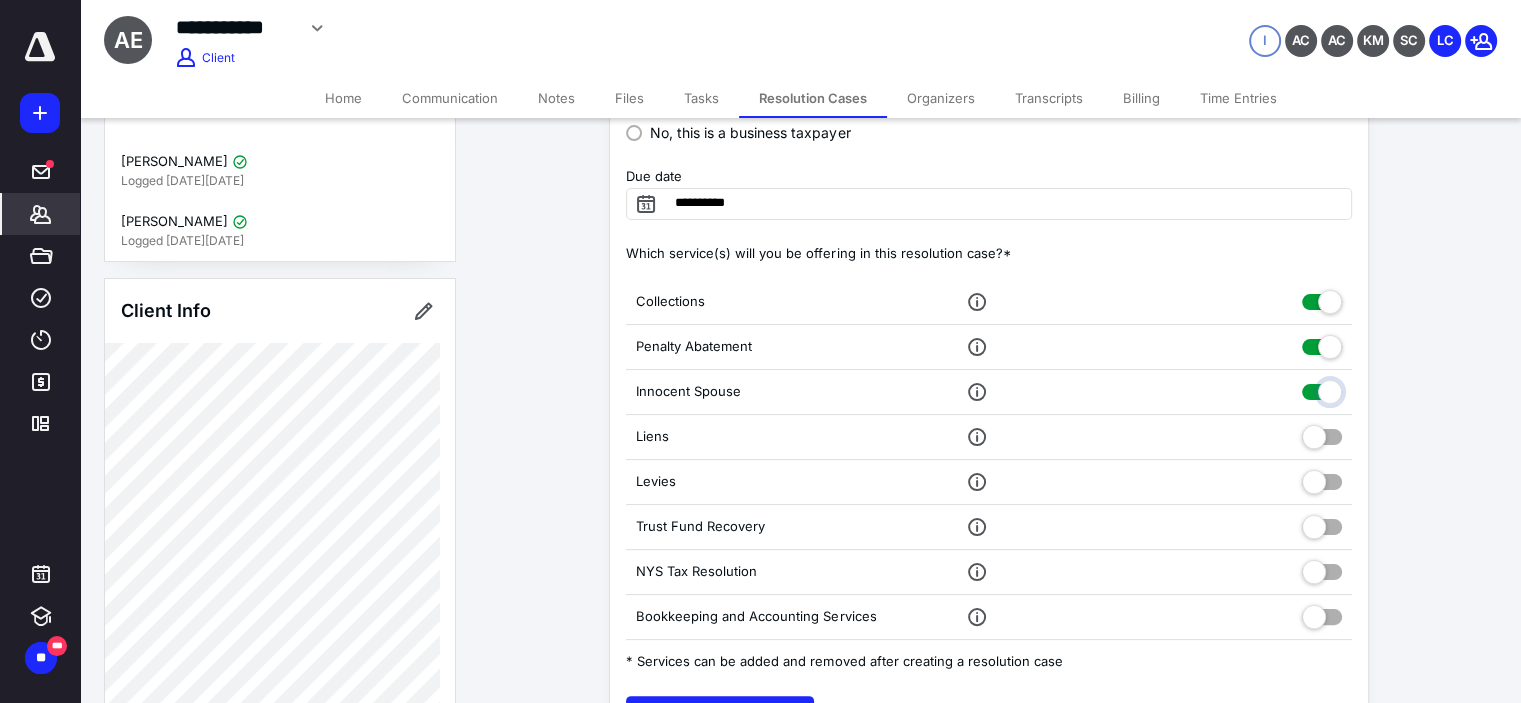 checkbox on "true" 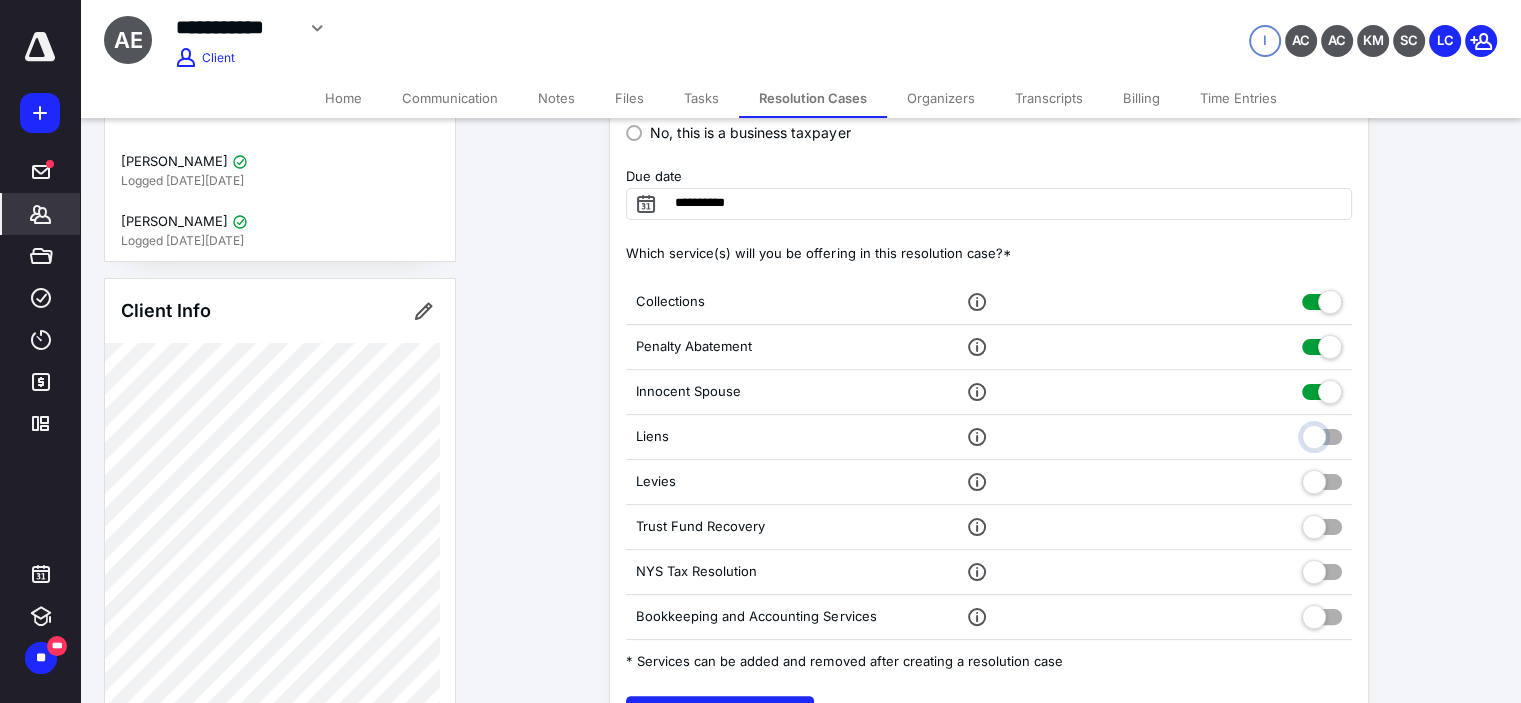click at bounding box center [1322, 434] 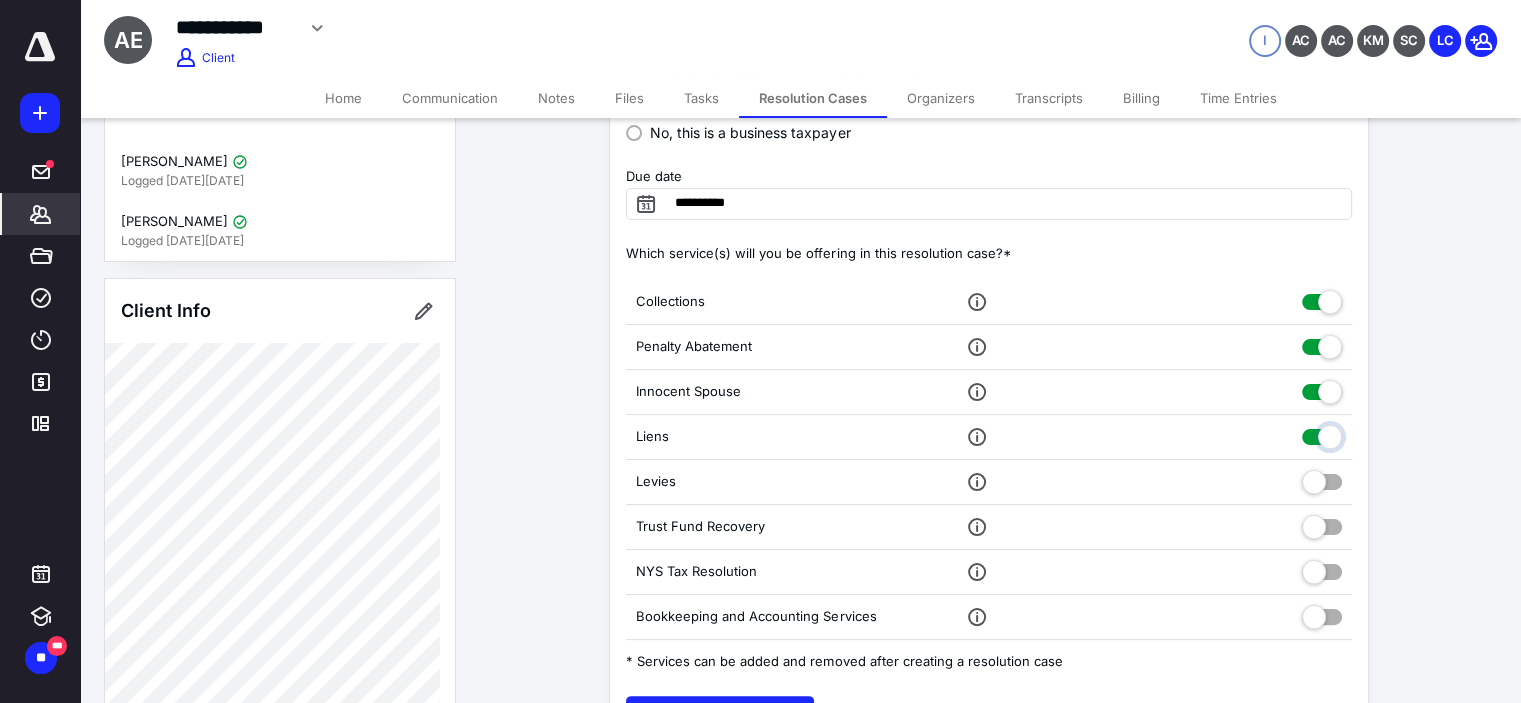 checkbox on "true" 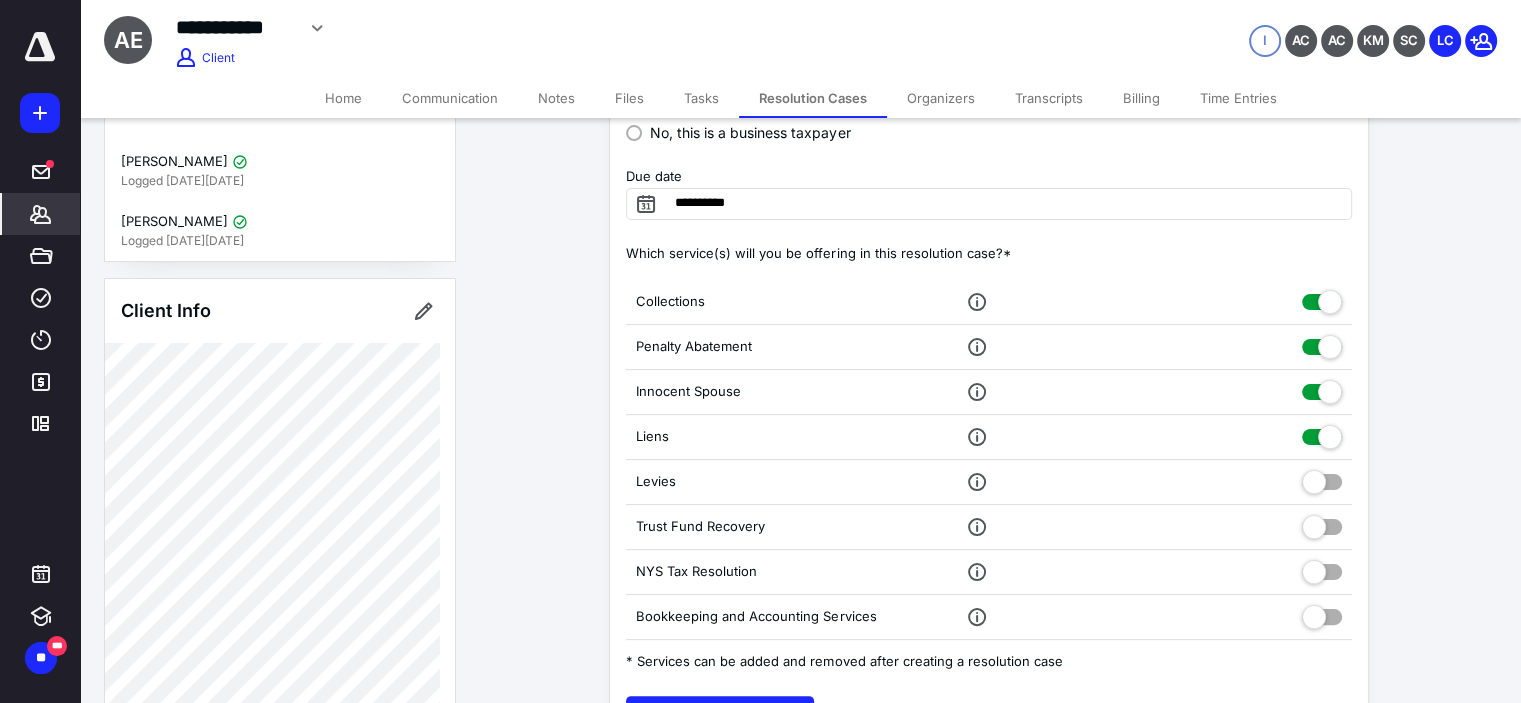 click at bounding box center [1322, 482] 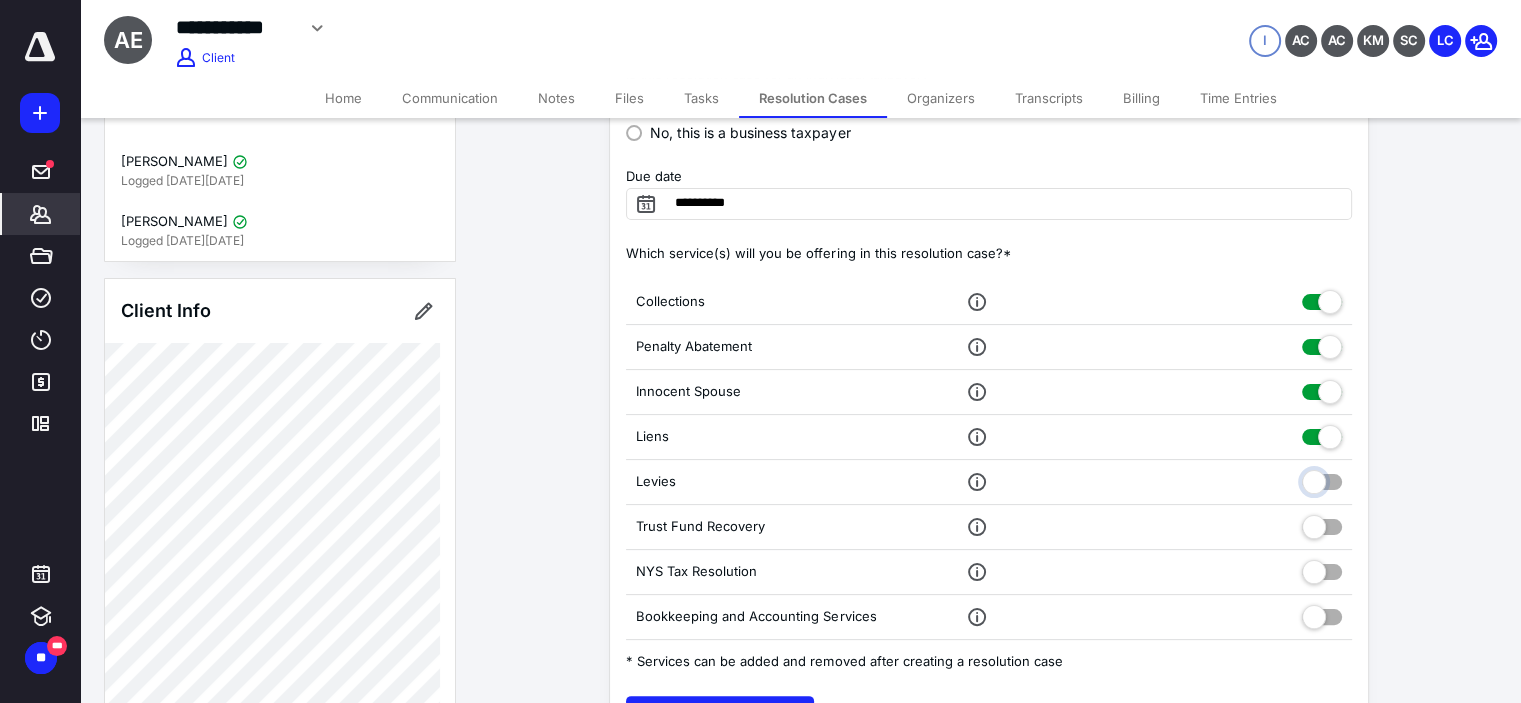 click at bounding box center [1322, 479] 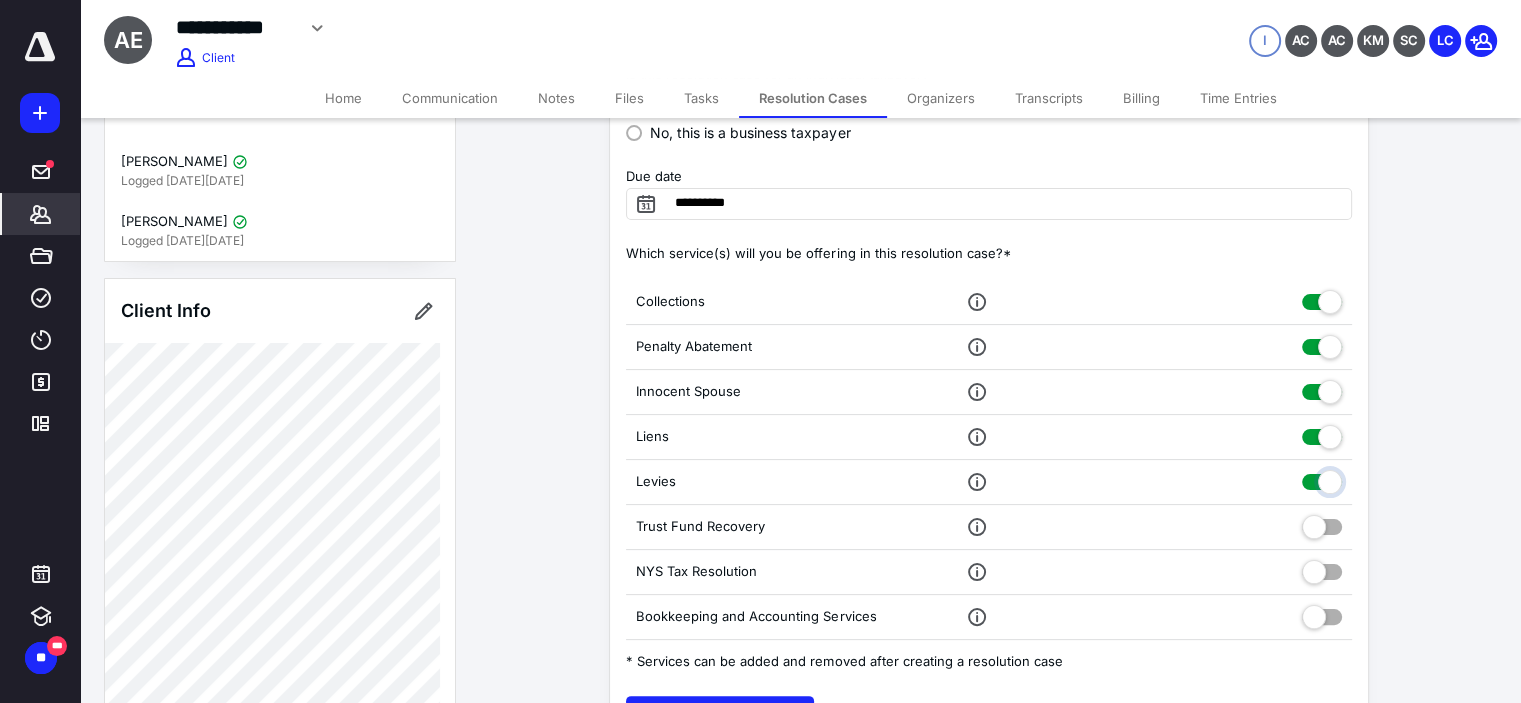 checkbox on "true" 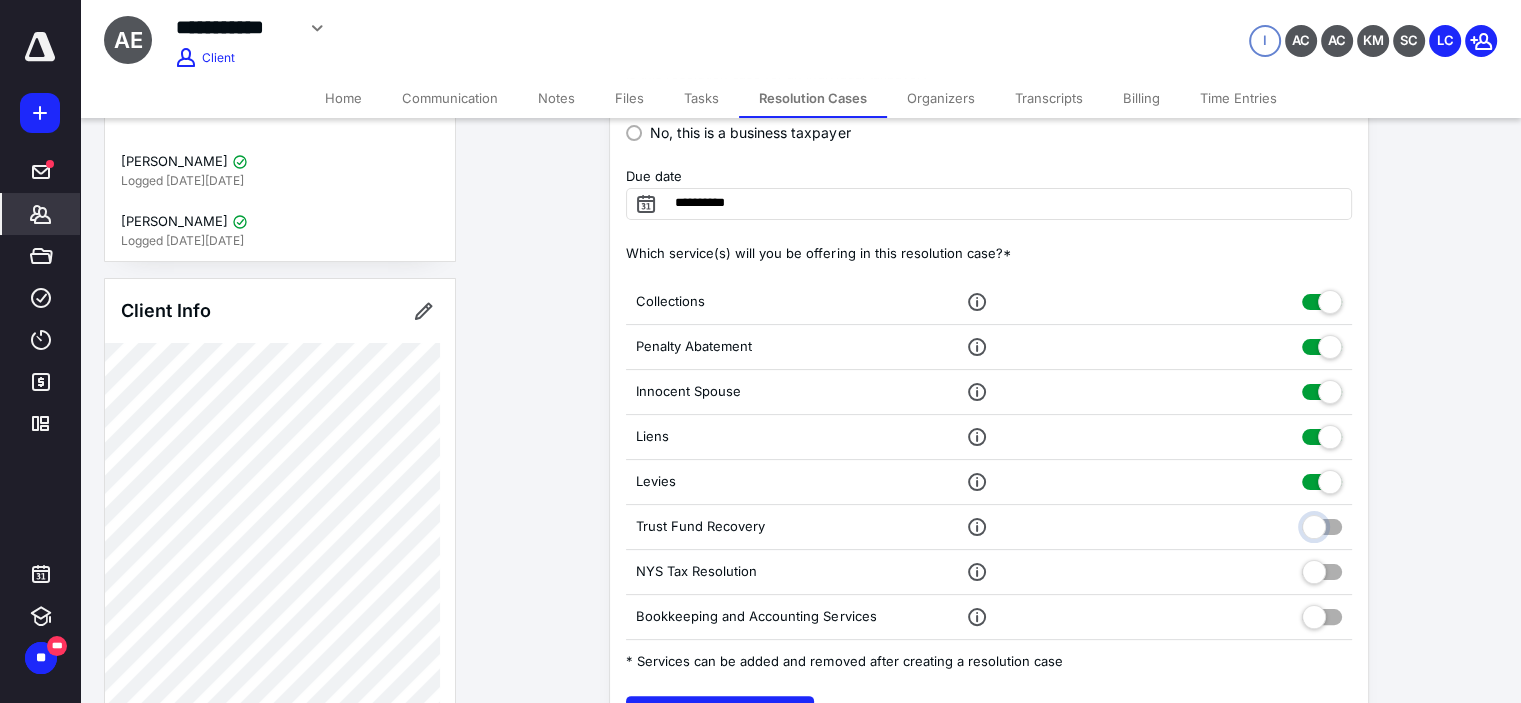 click at bounding box center (1322, 524) 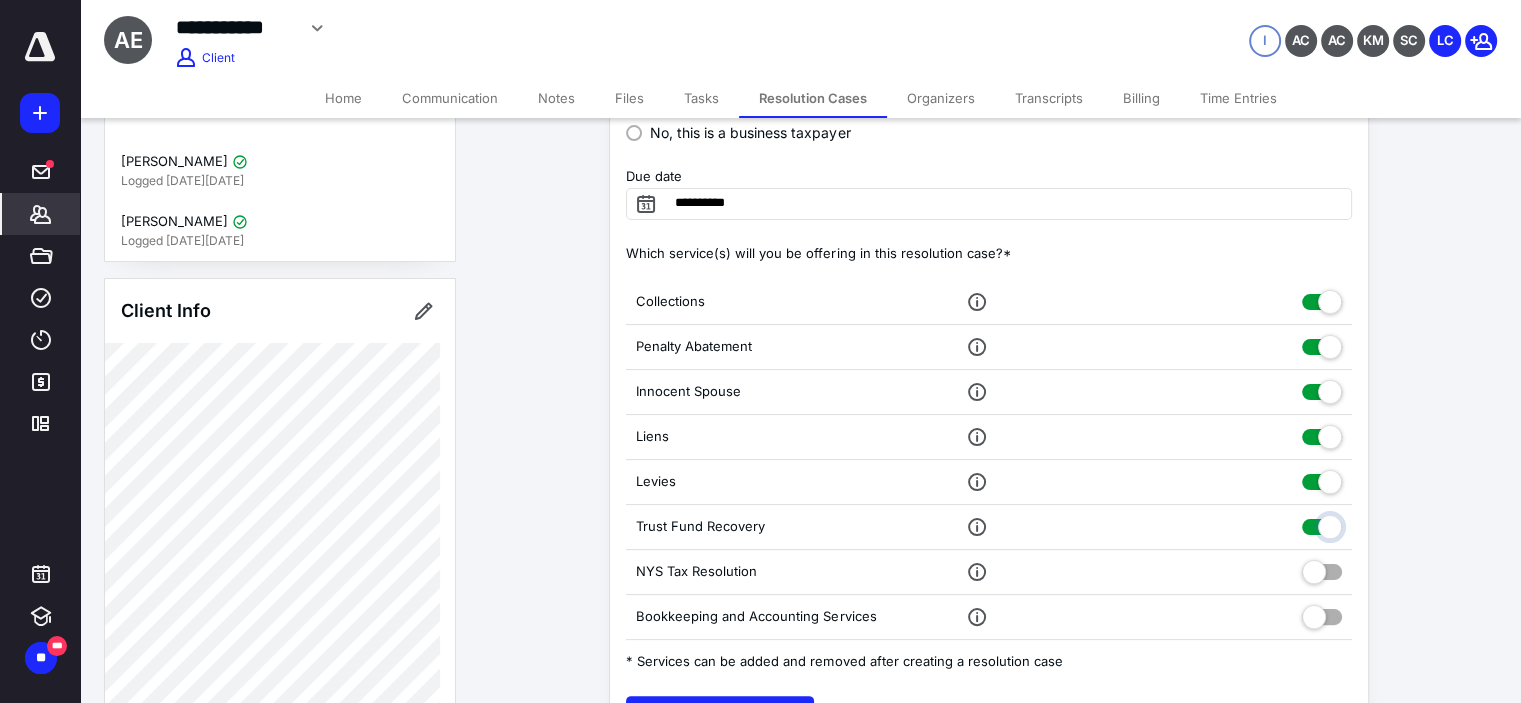 checkbox on "true" 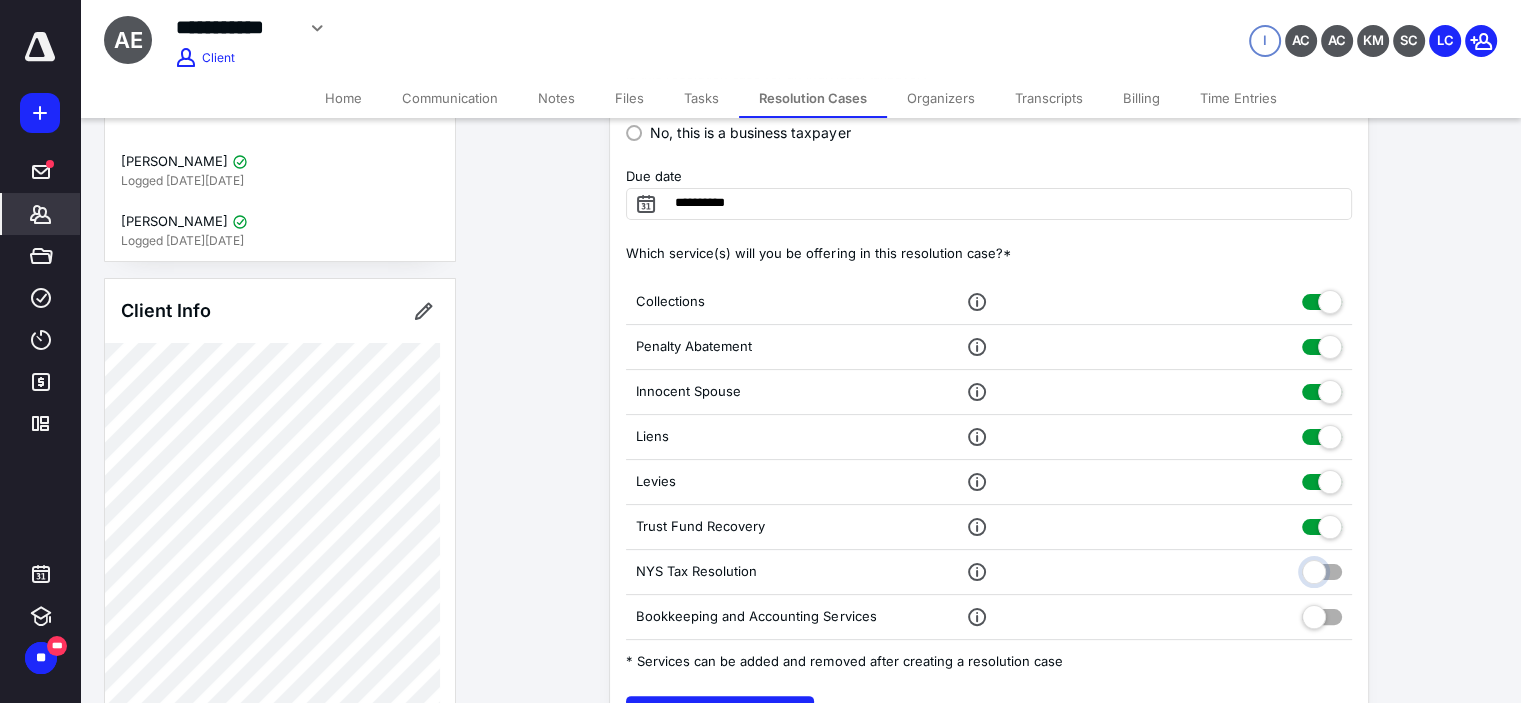 click at bounding box center [1322, 569] 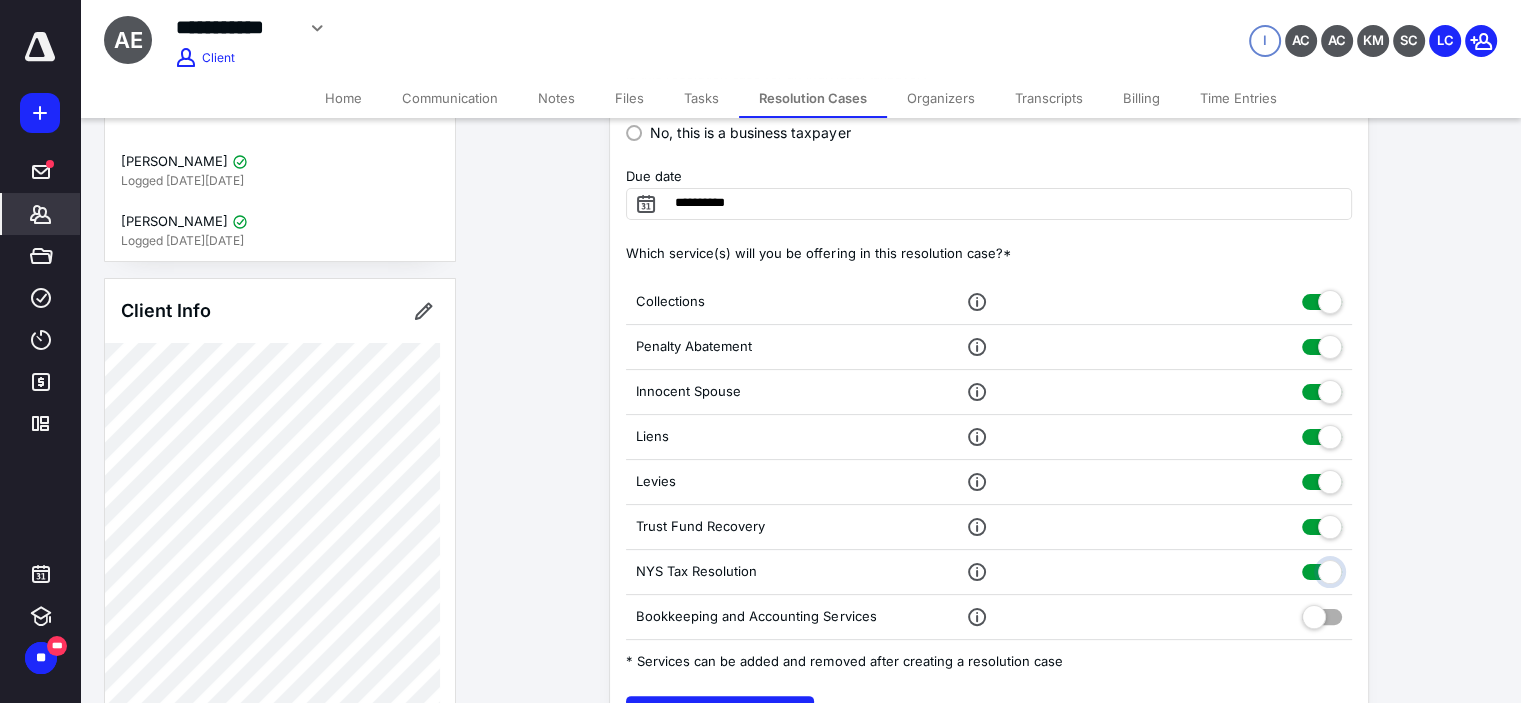 checkbox on "true" 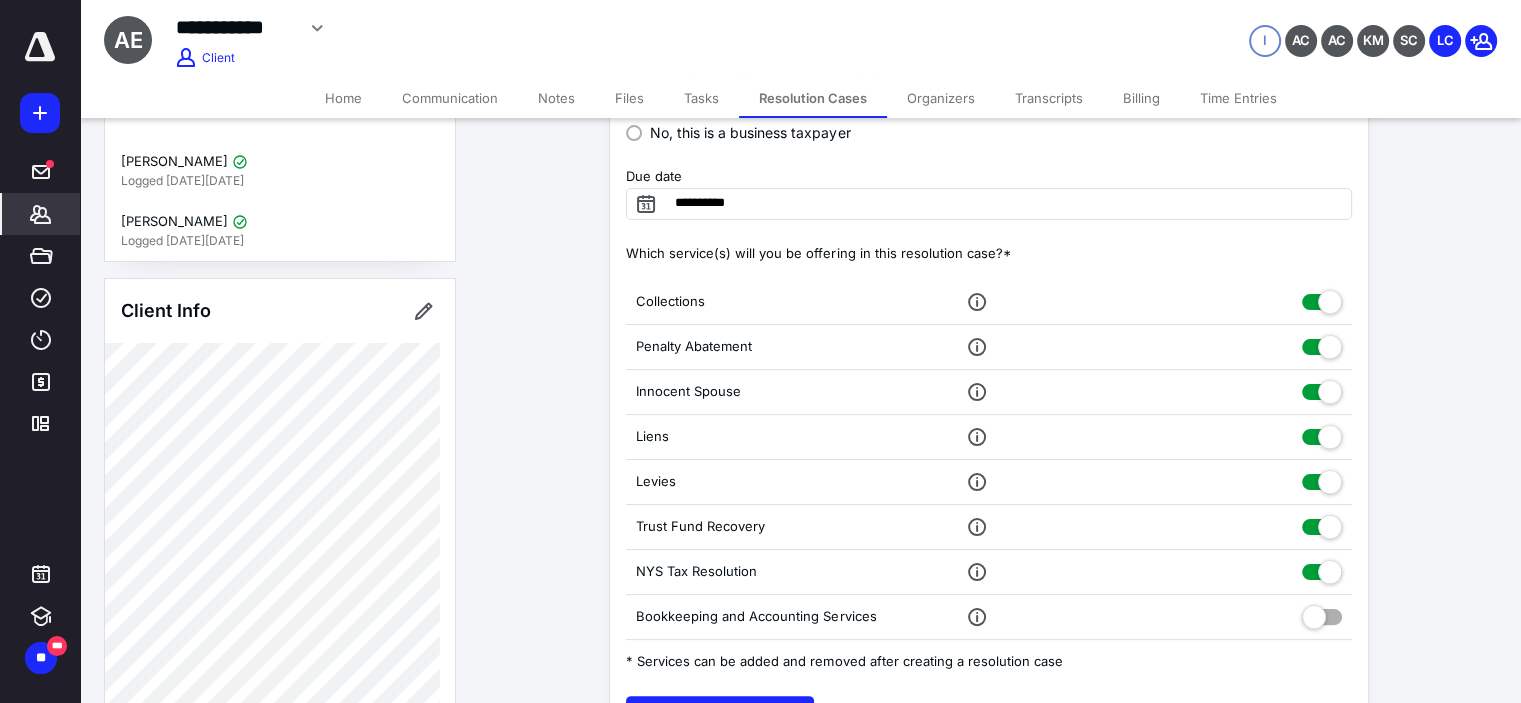 click at bounding box center (1322, 617) 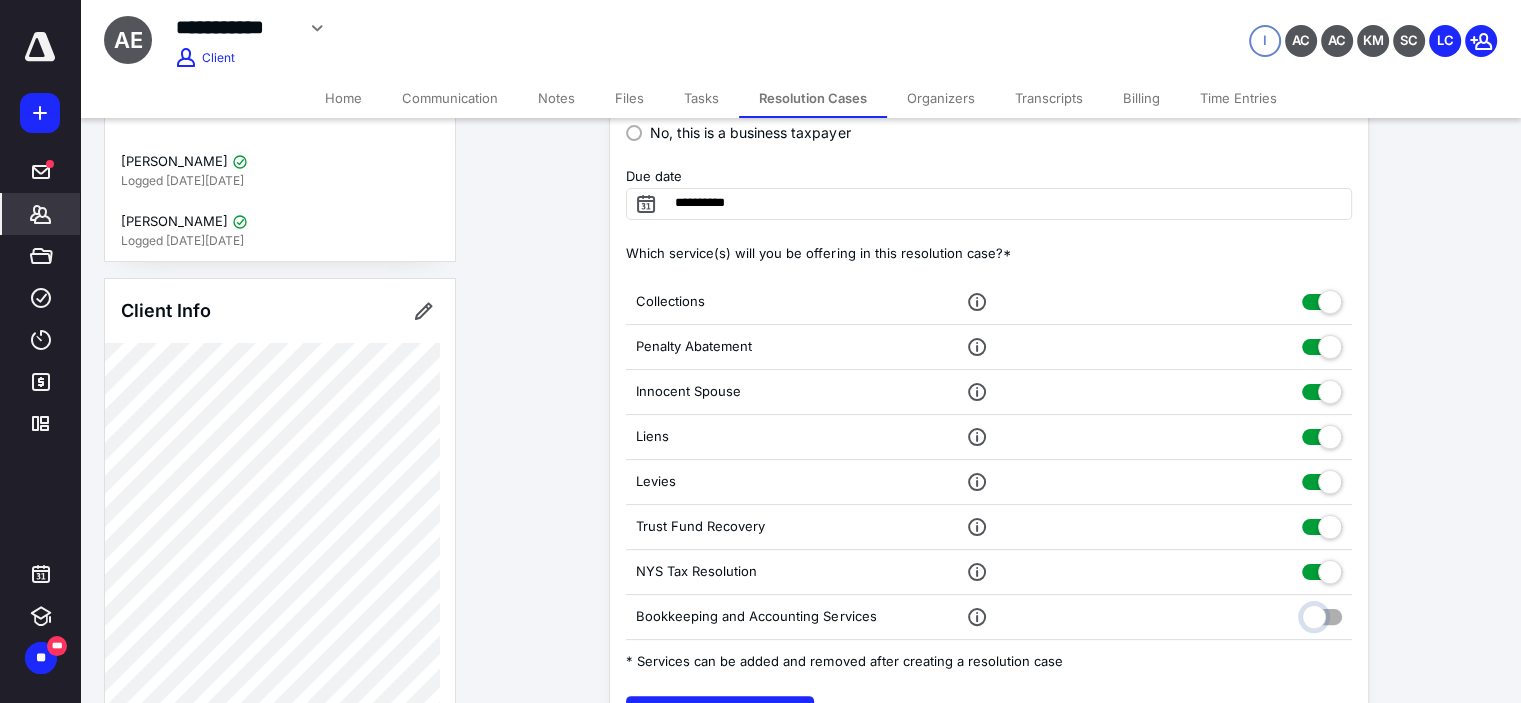 click at bounding box center (1322, 614) 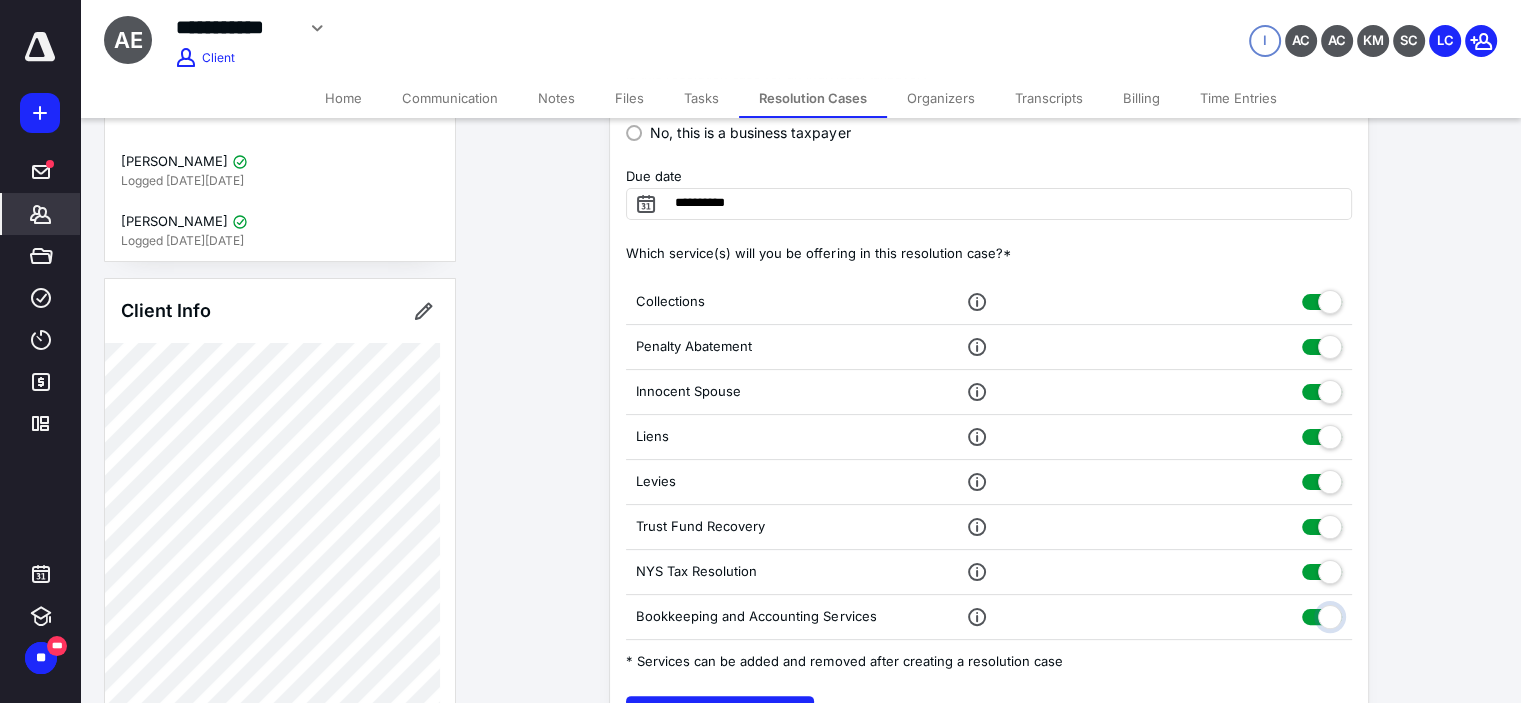 checkbox on "true" 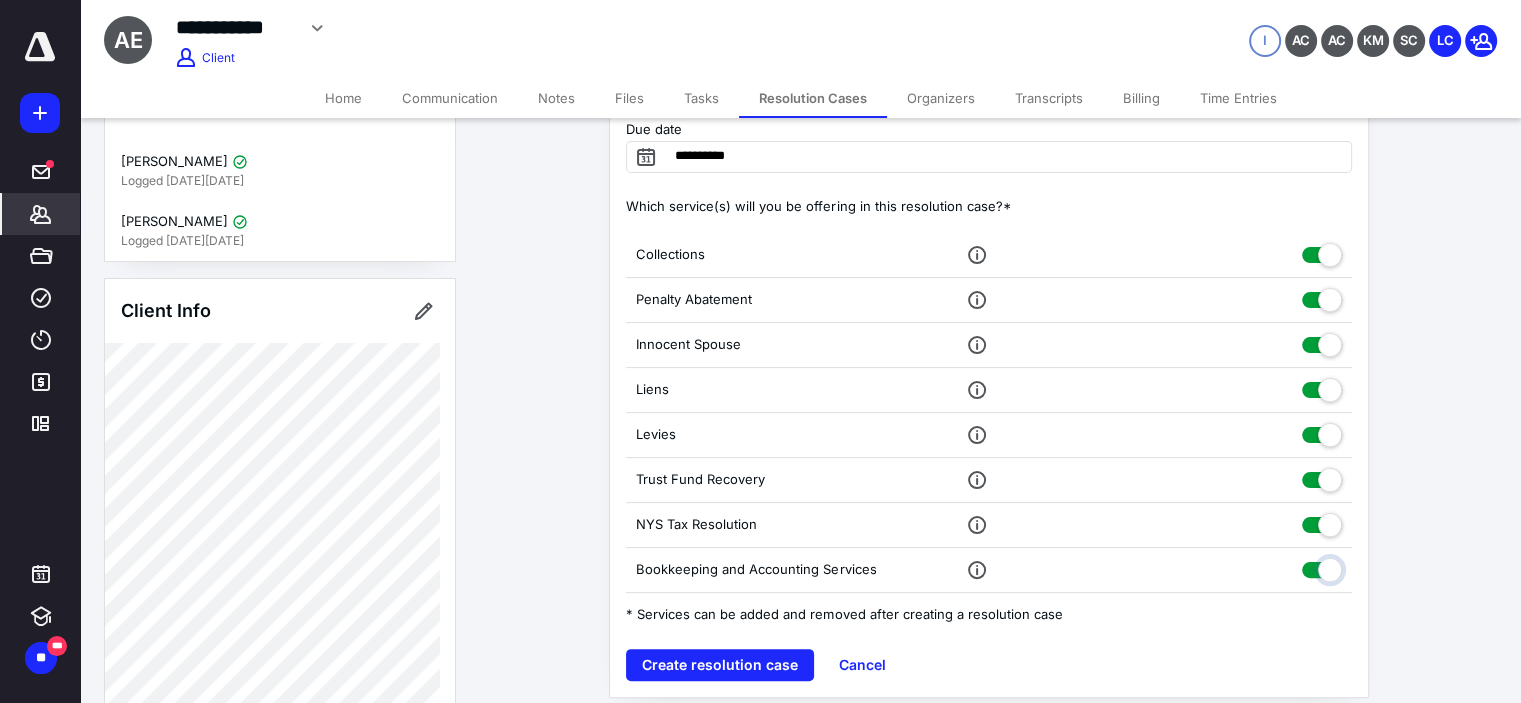 scroll, scrollTop: 396, scrollLeft: 0, axis: vertical 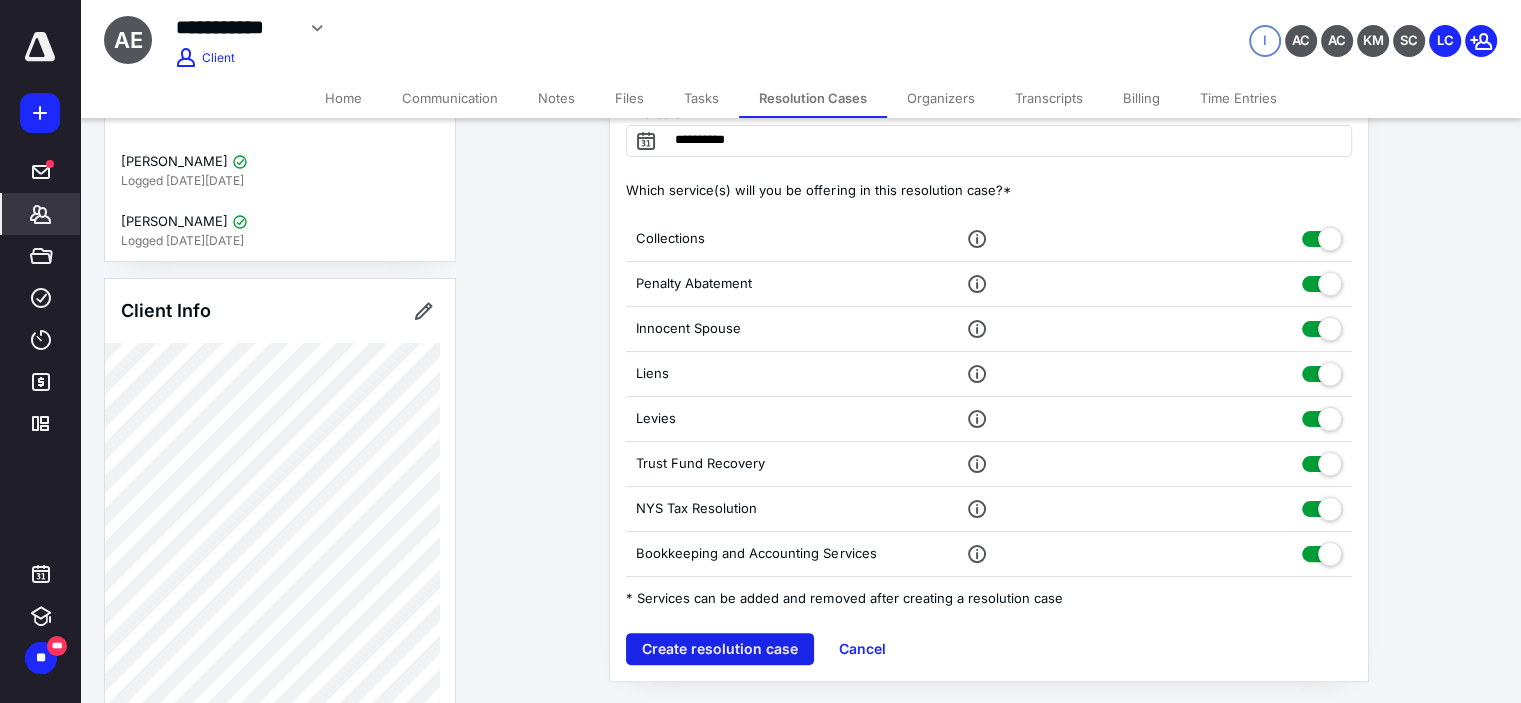 click on "Create resolution case" at bounding box center (720, 649) 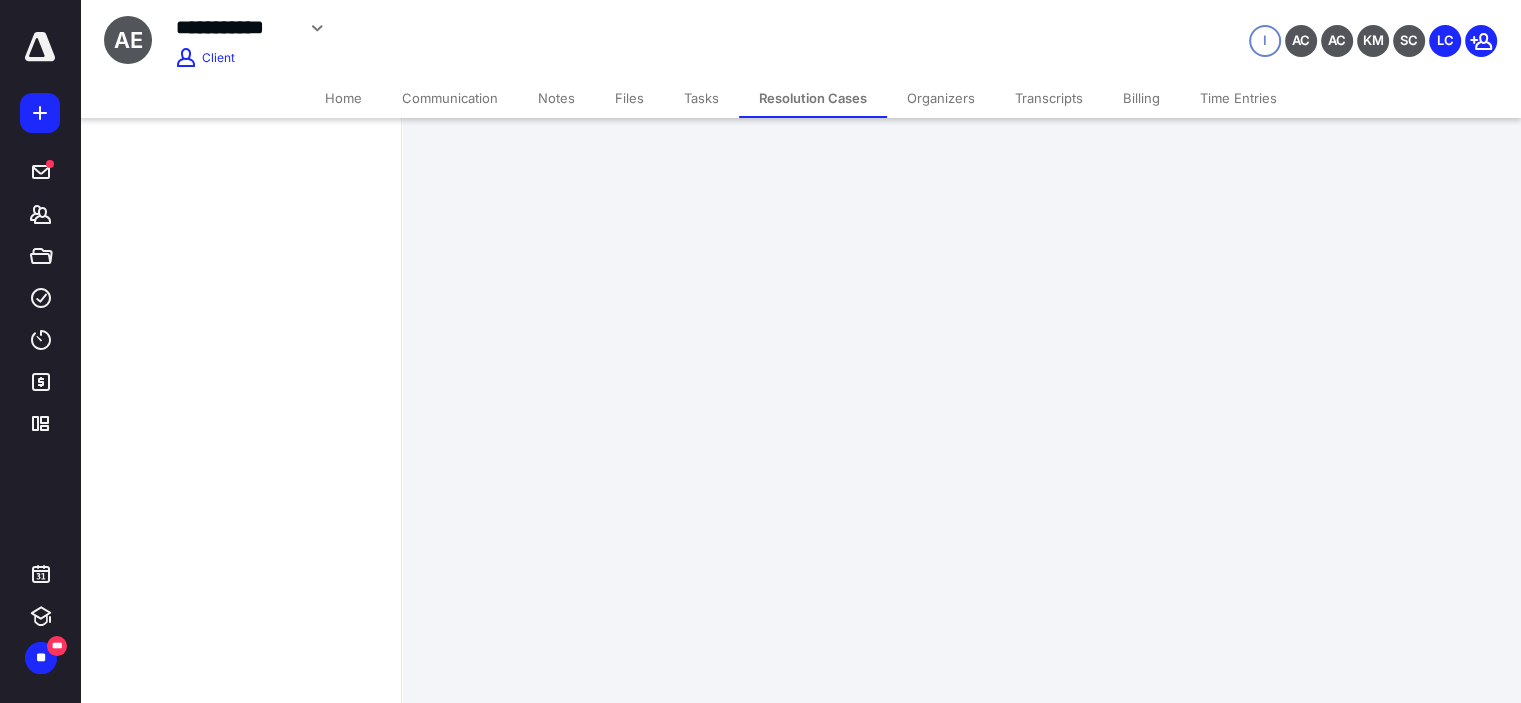 scroll, scrollTop: 0, scrollLeft: 0, axis: both 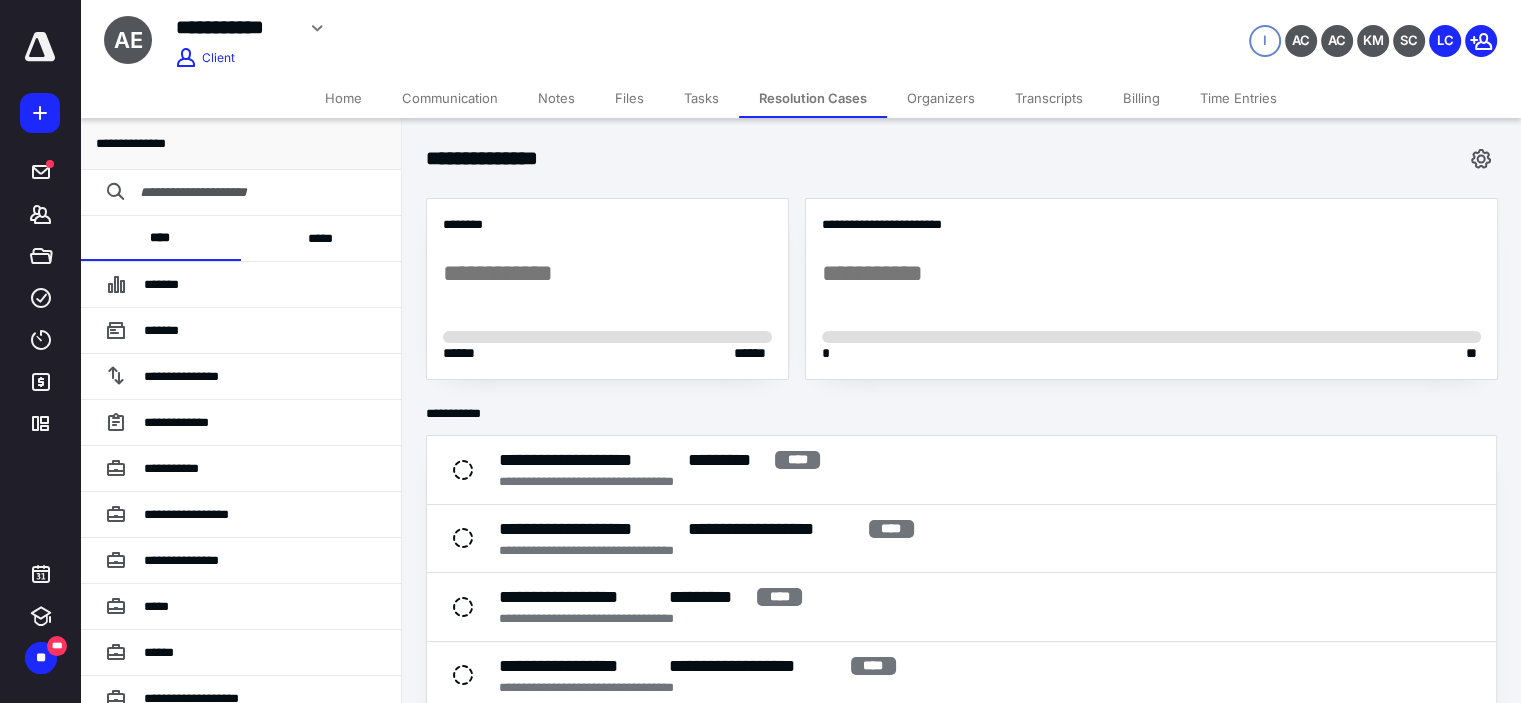 click on "*****" at bounding box center (321, 238) 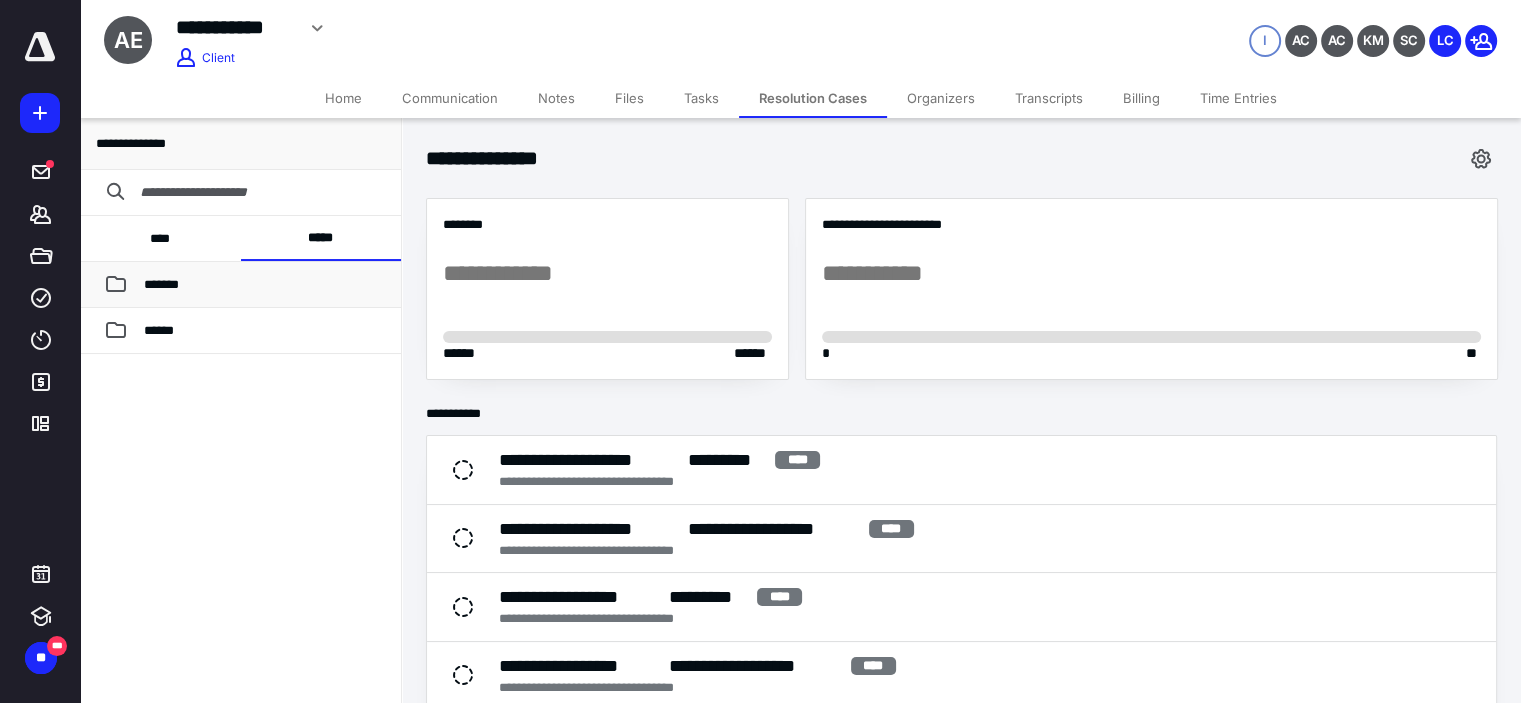 click on "*******" at bounding box center [264, 285] 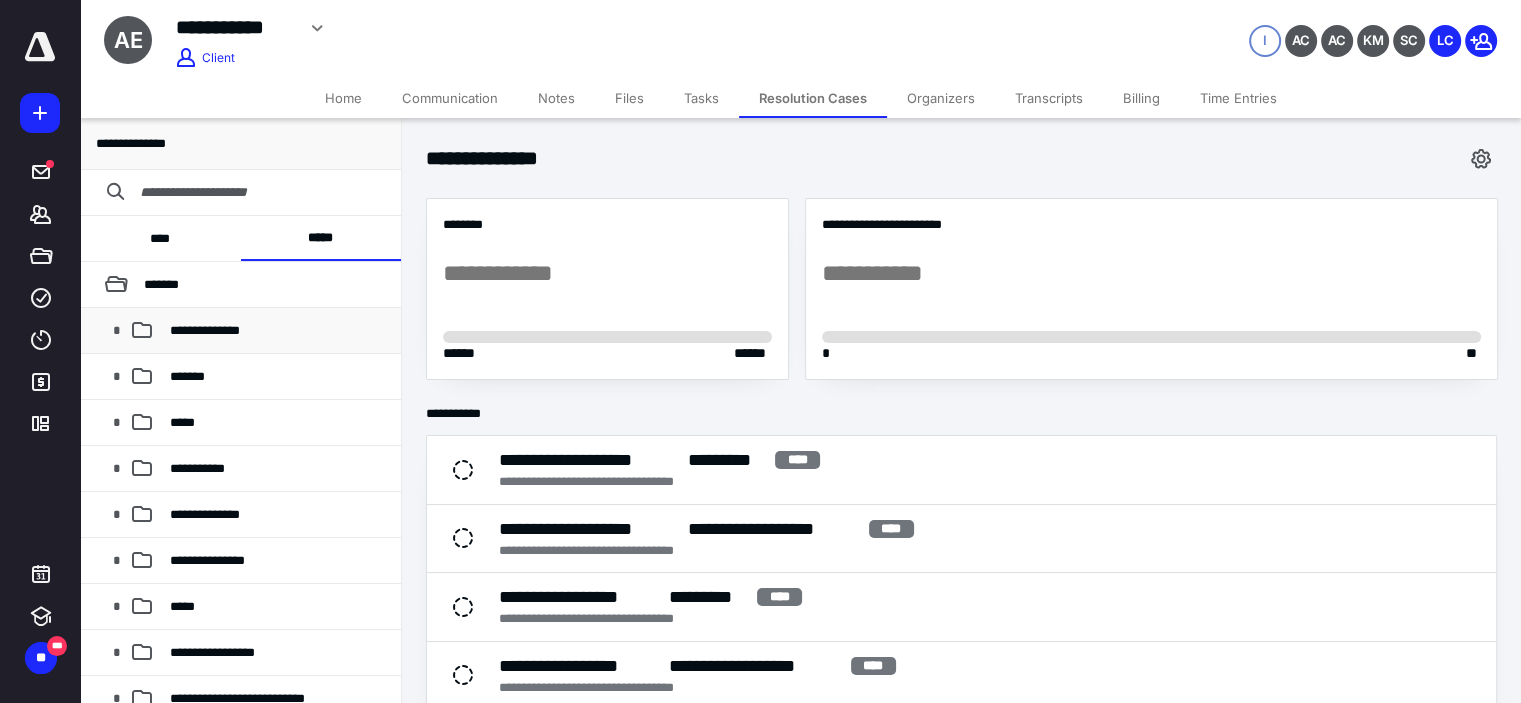 click on "**********" at bounding box center [205, 330] 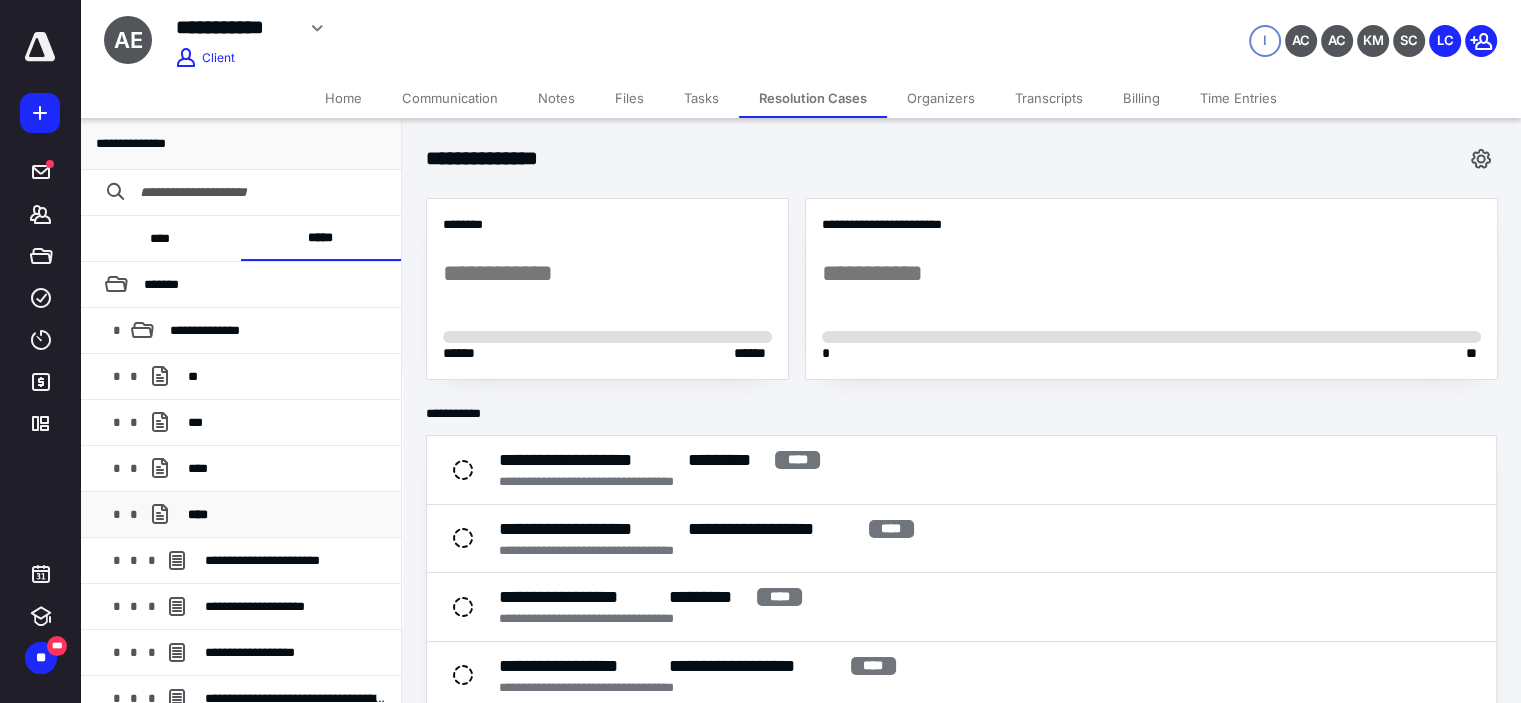 click on "****" at bounding box center [198, 514] 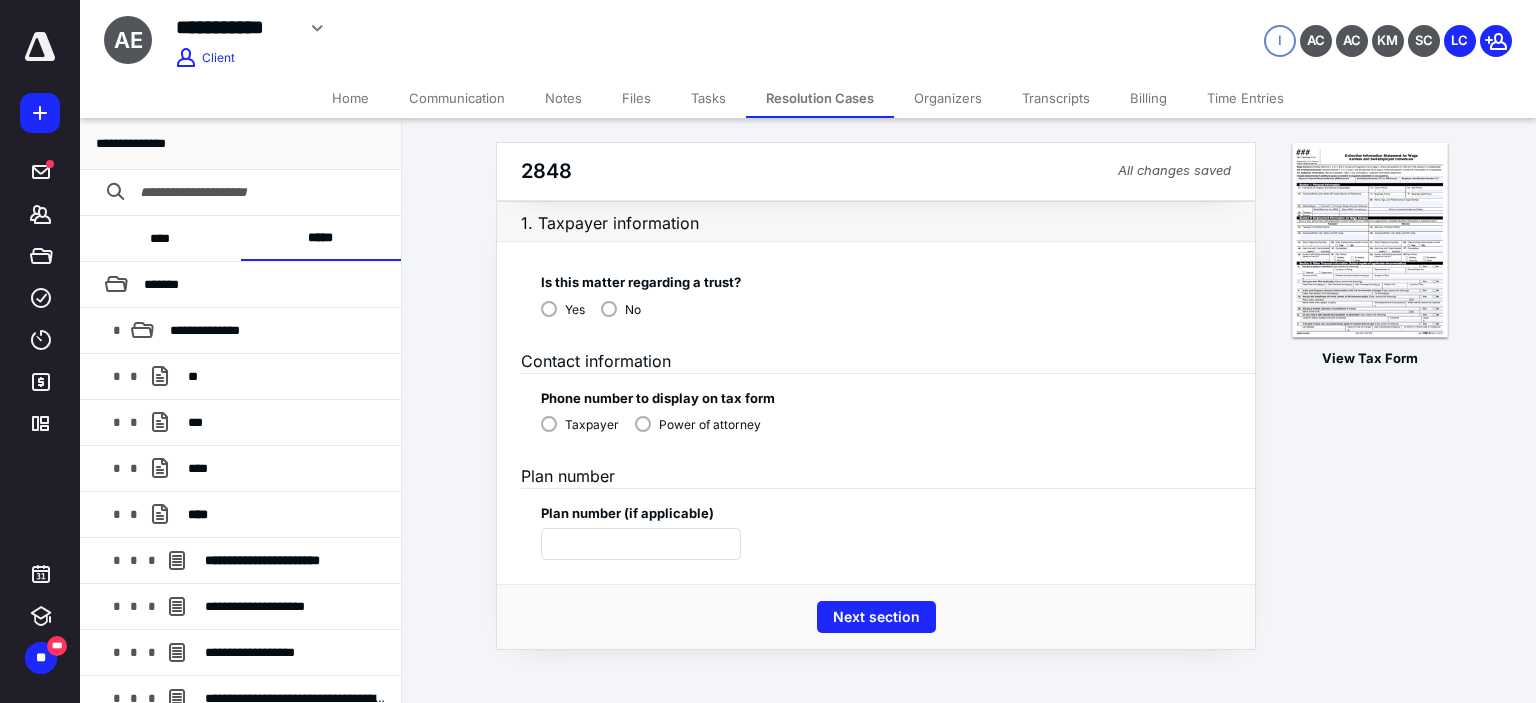 click on "No" at bounding box center (621, 308) 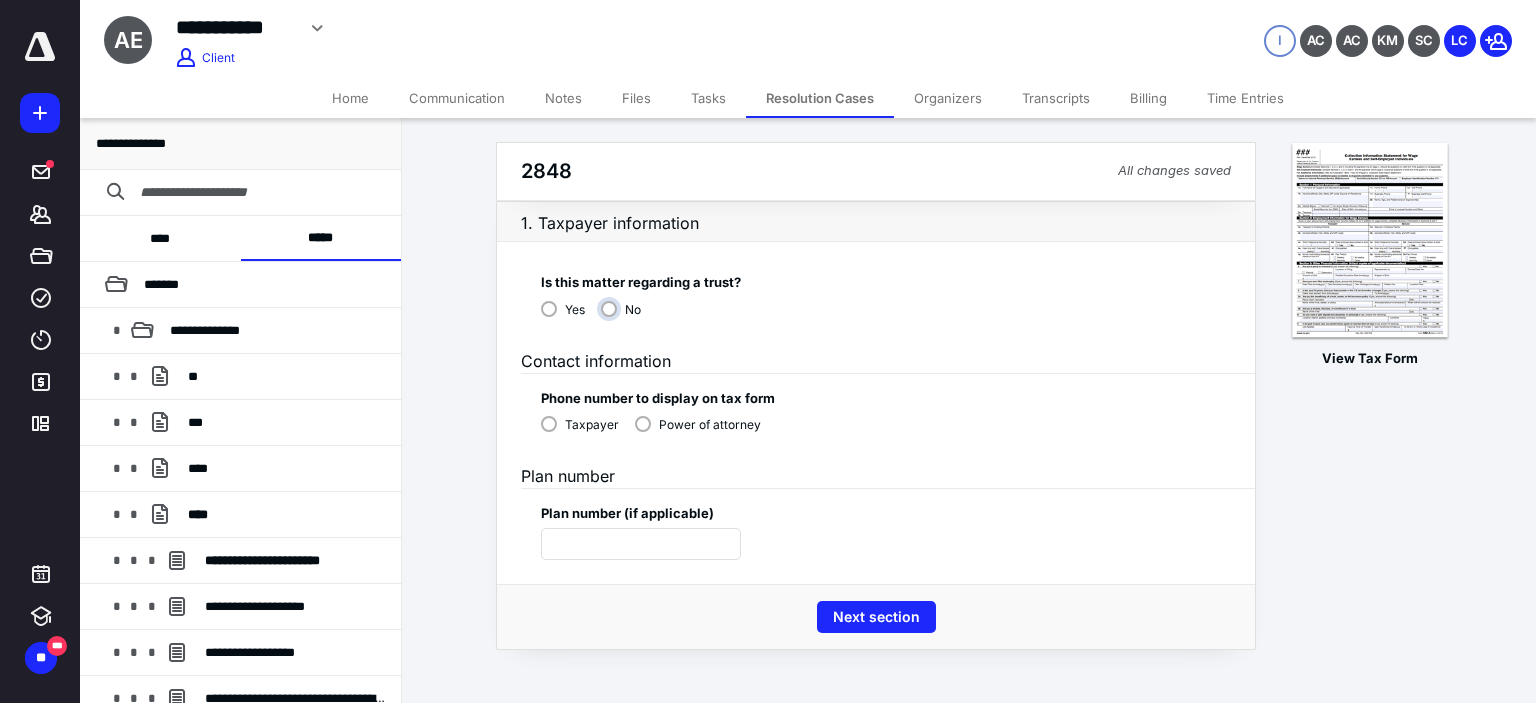 click on "No" at bounding box center (626, 317) 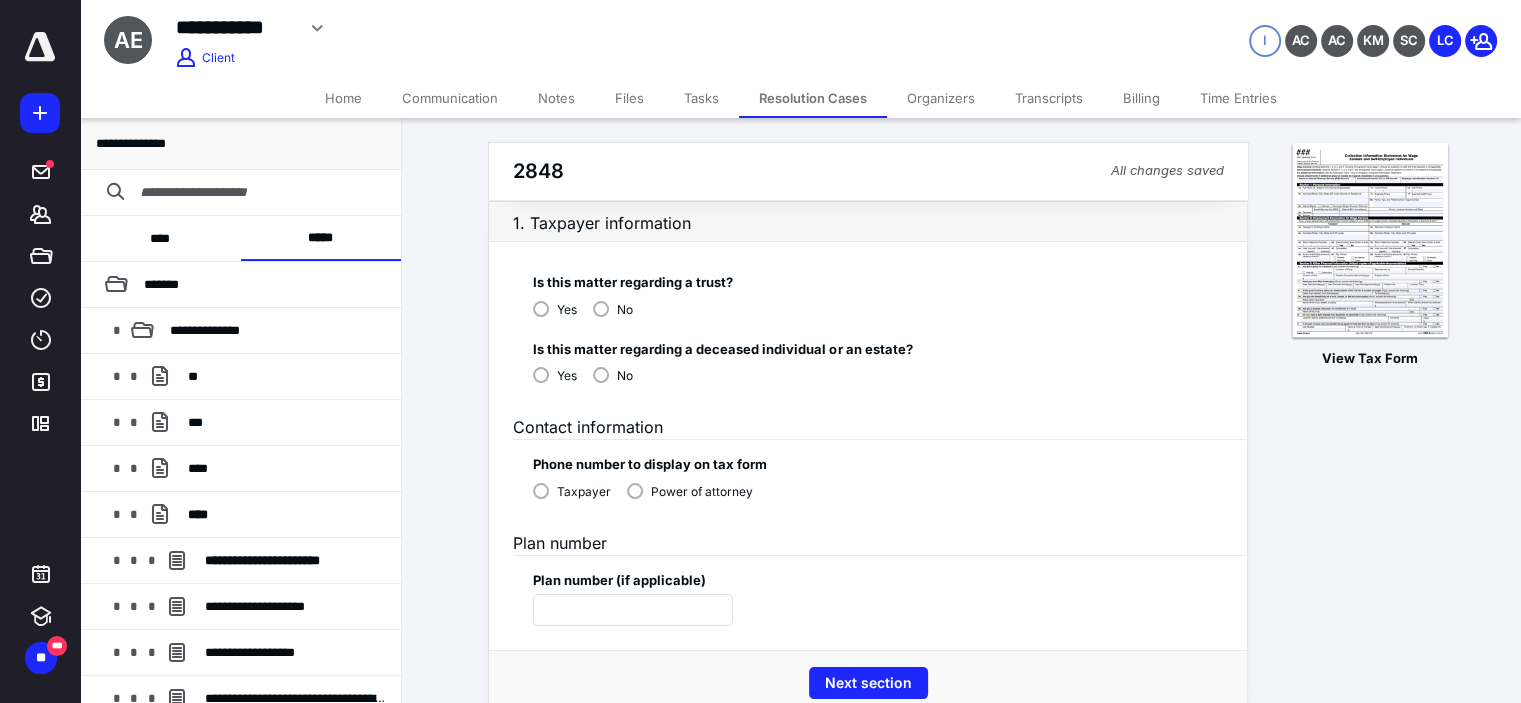 click on "No" at bounding box center [613, 374] 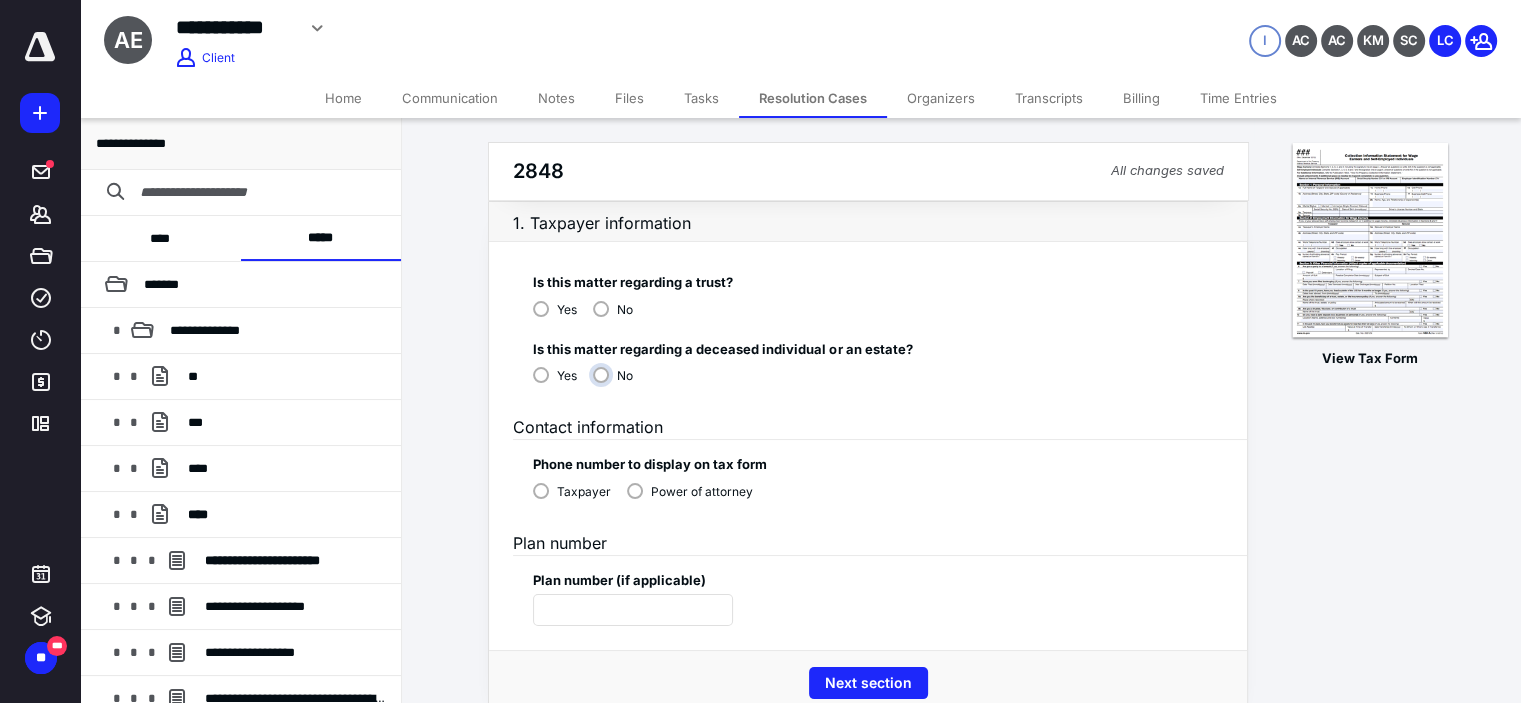 radio on "****" 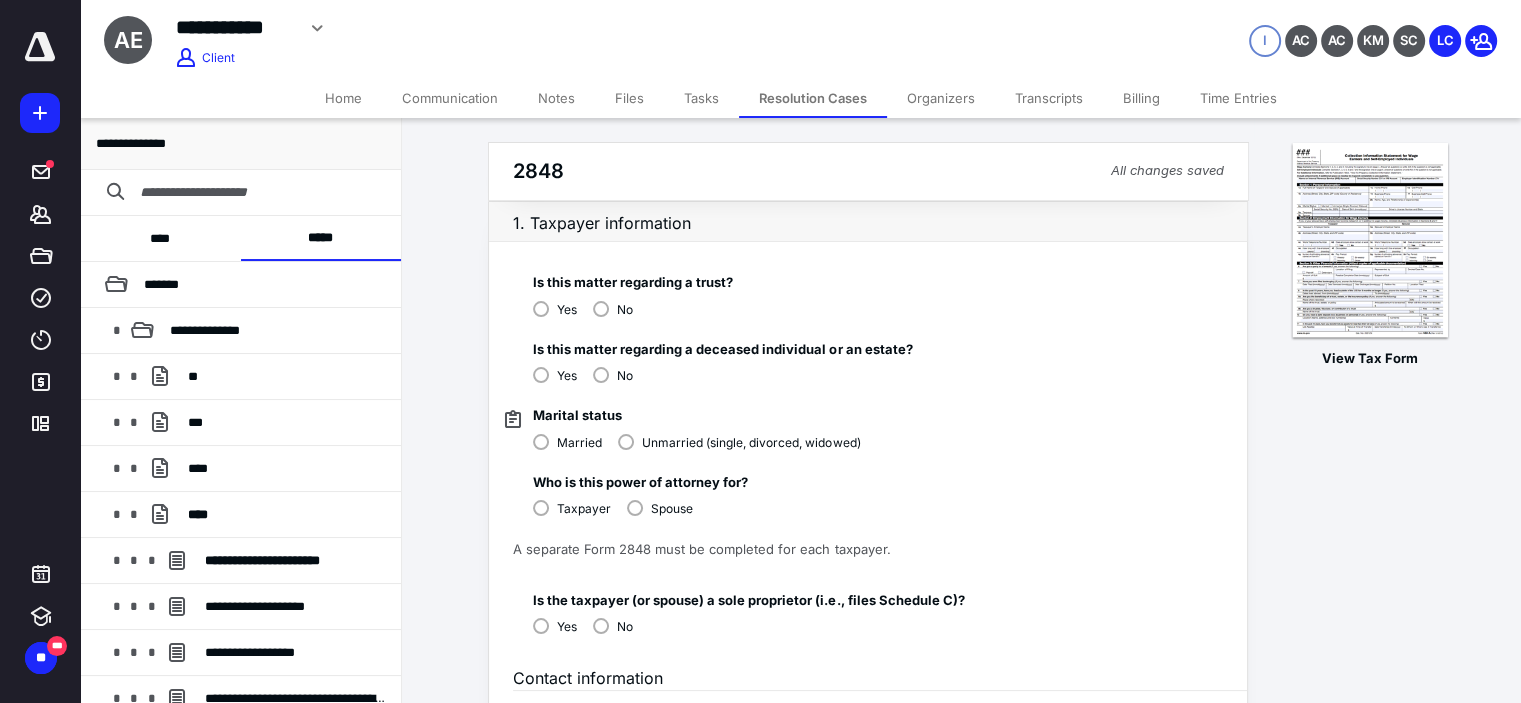 click on "Marital status Married Unmarried (single, divorced, widowed)" at bounding box center [860, 424] 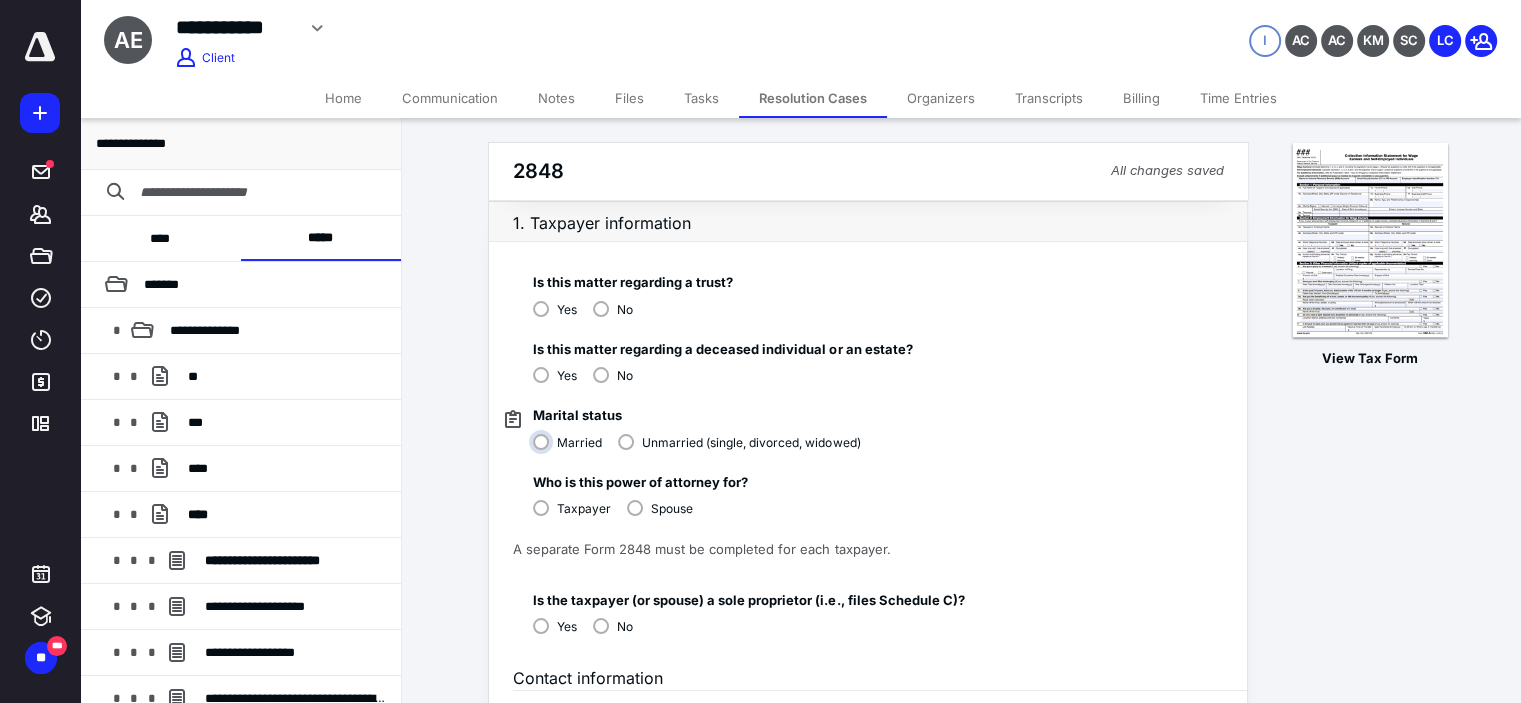 click on "Married" at bounding box center (572, 450) 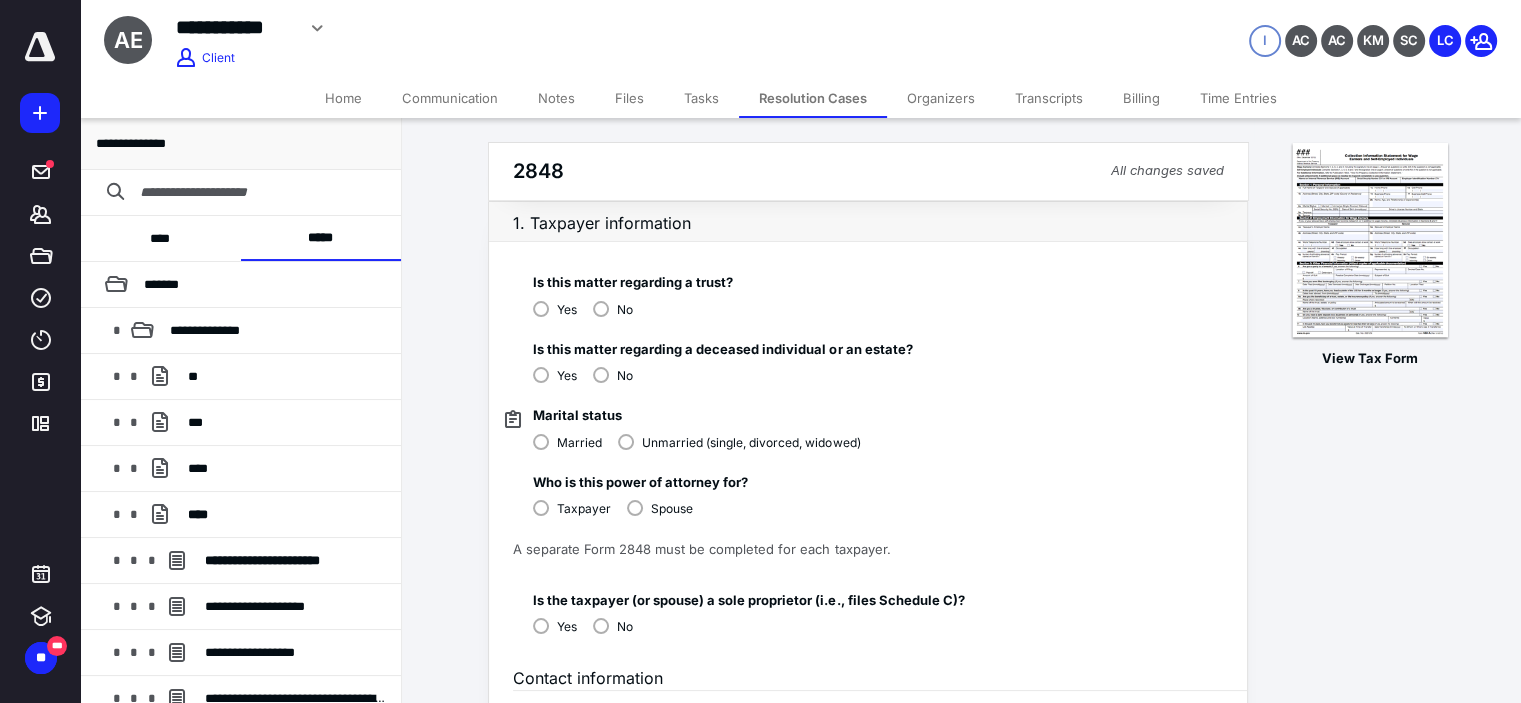 click on "Taxpayer" at bounding box center [572, 507] 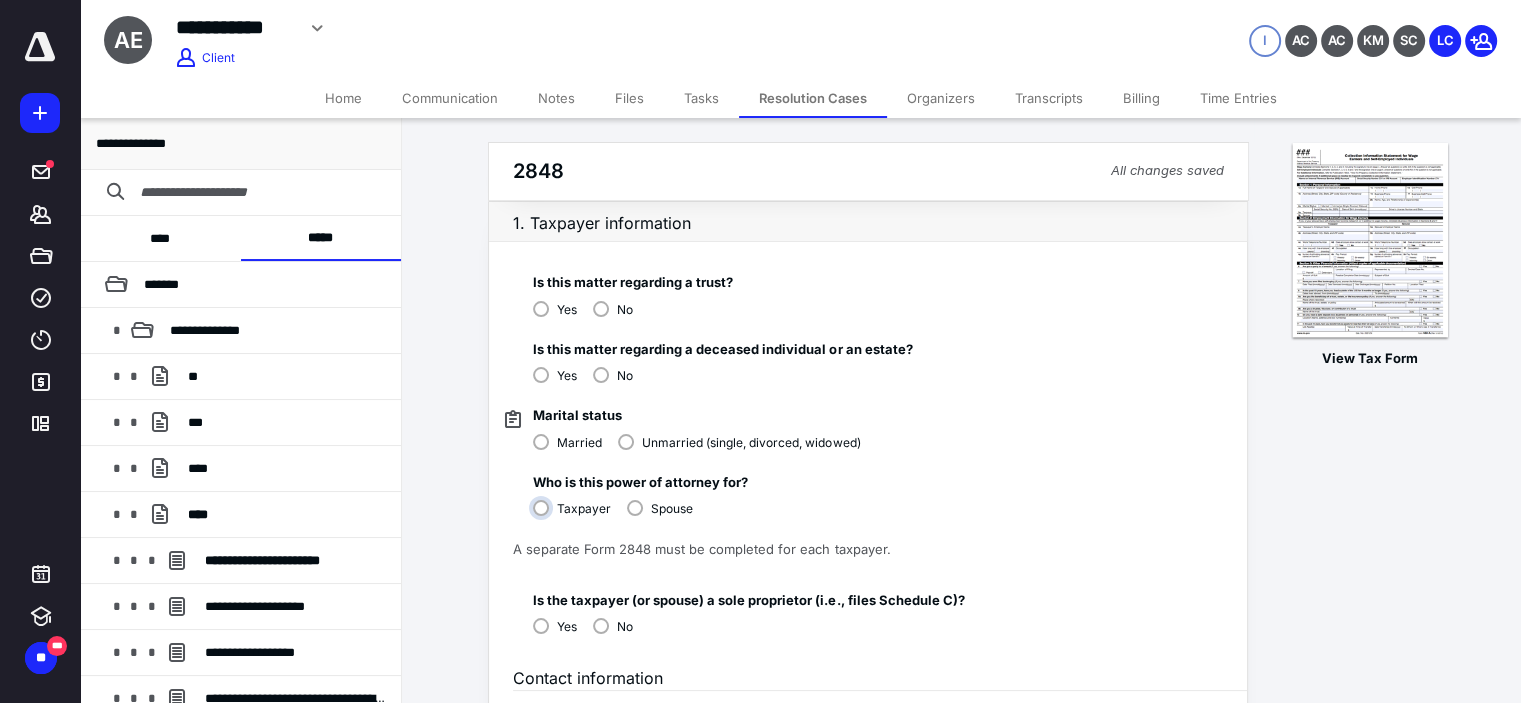 click on "Taxpayer" at bounding box center [577, 516] 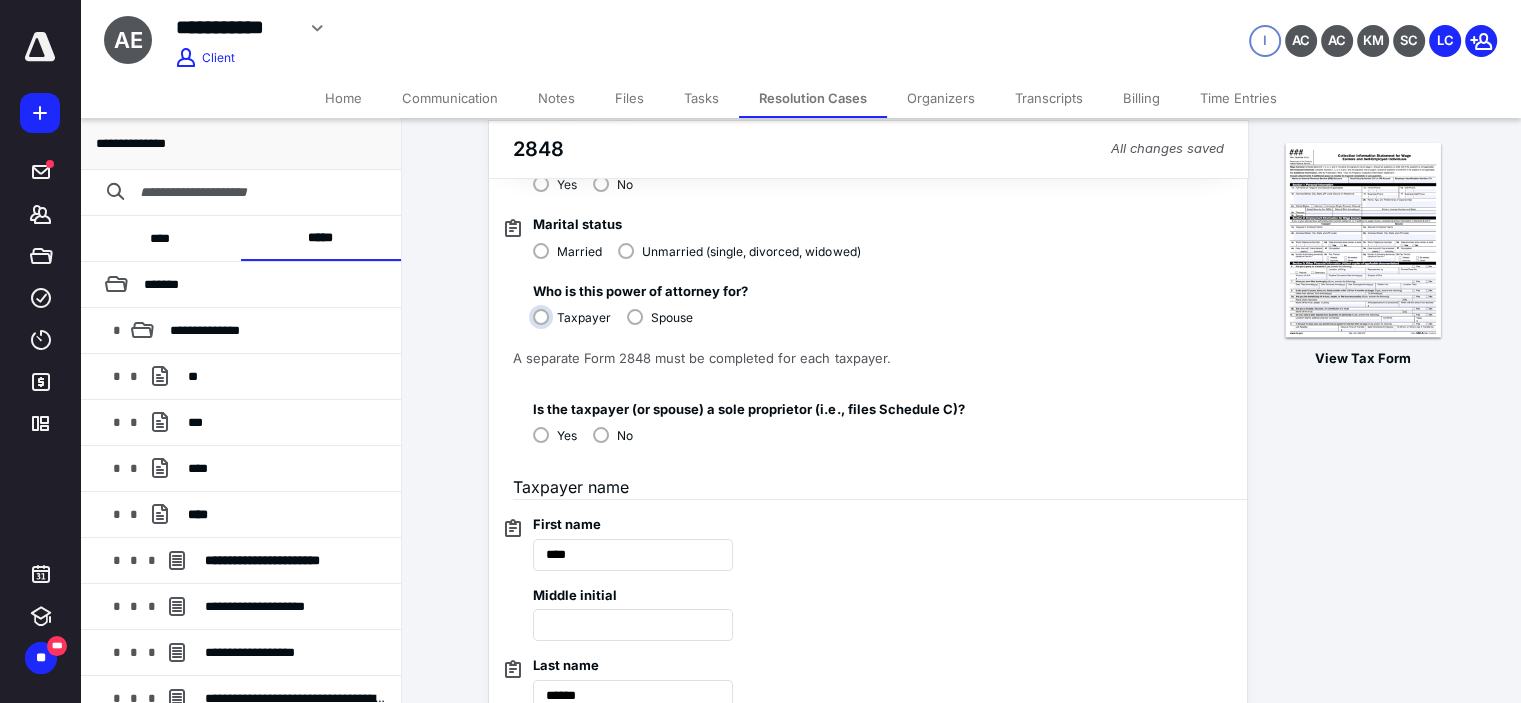 scroll, scrollTop: 200, scrollLeft: 0, axis: vertical 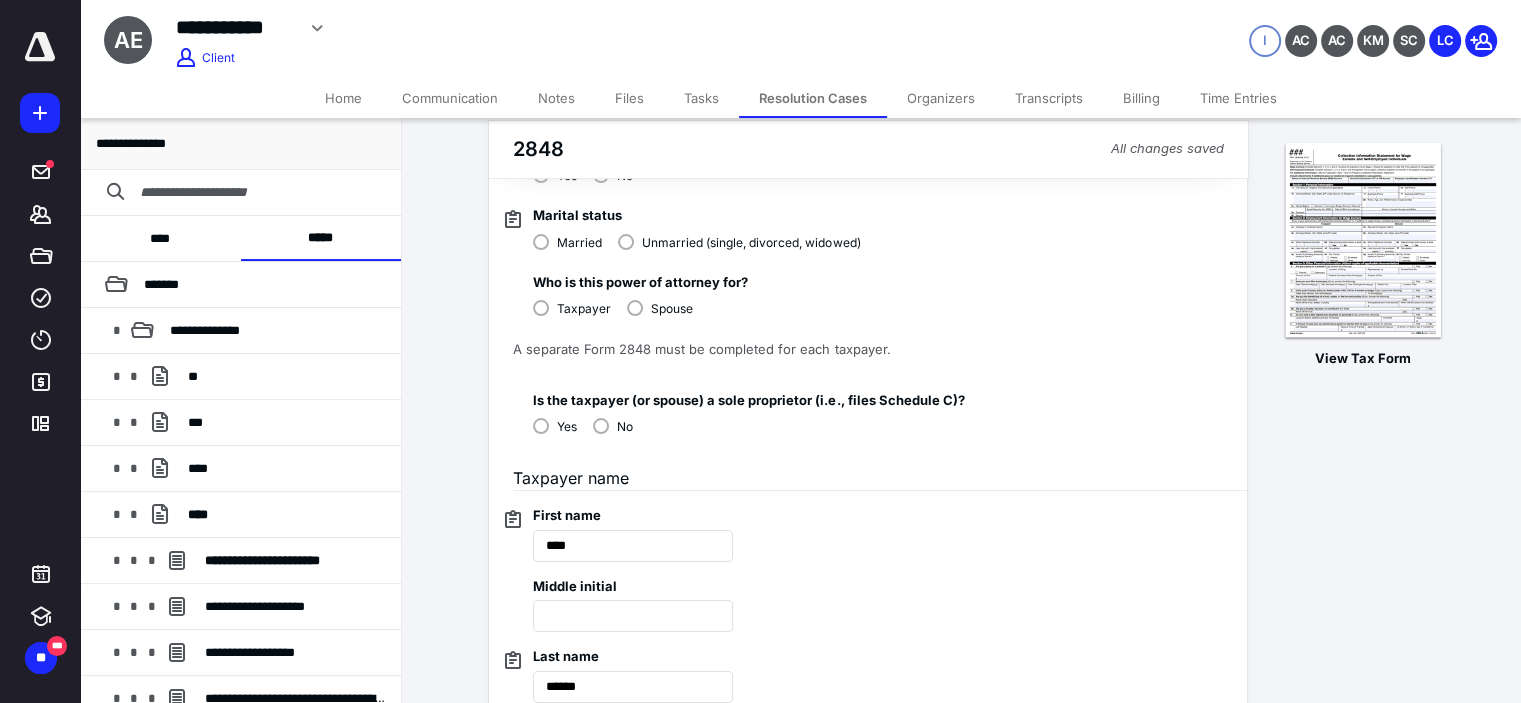 click on "No" at bounding box center [613, 425] 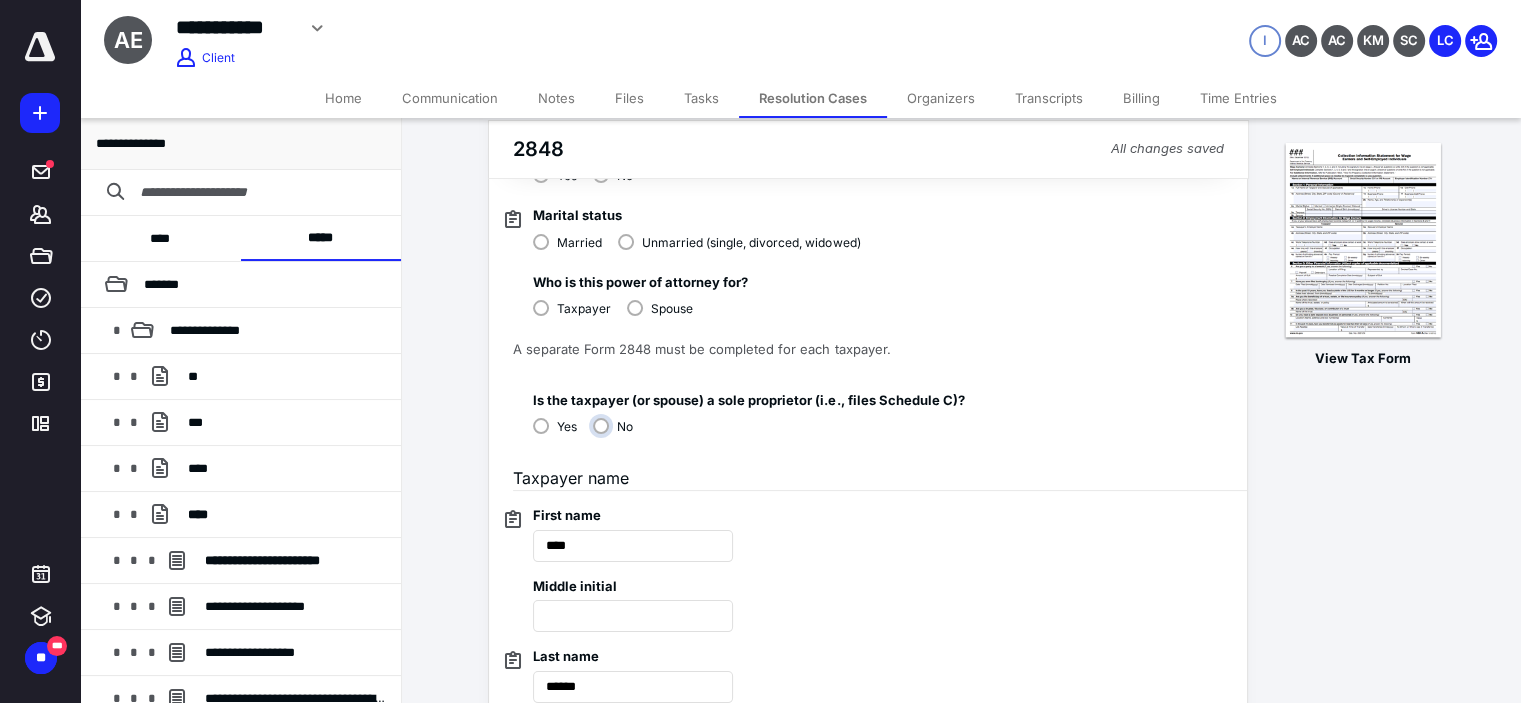 click on "No" at bounding box center [618, 434] 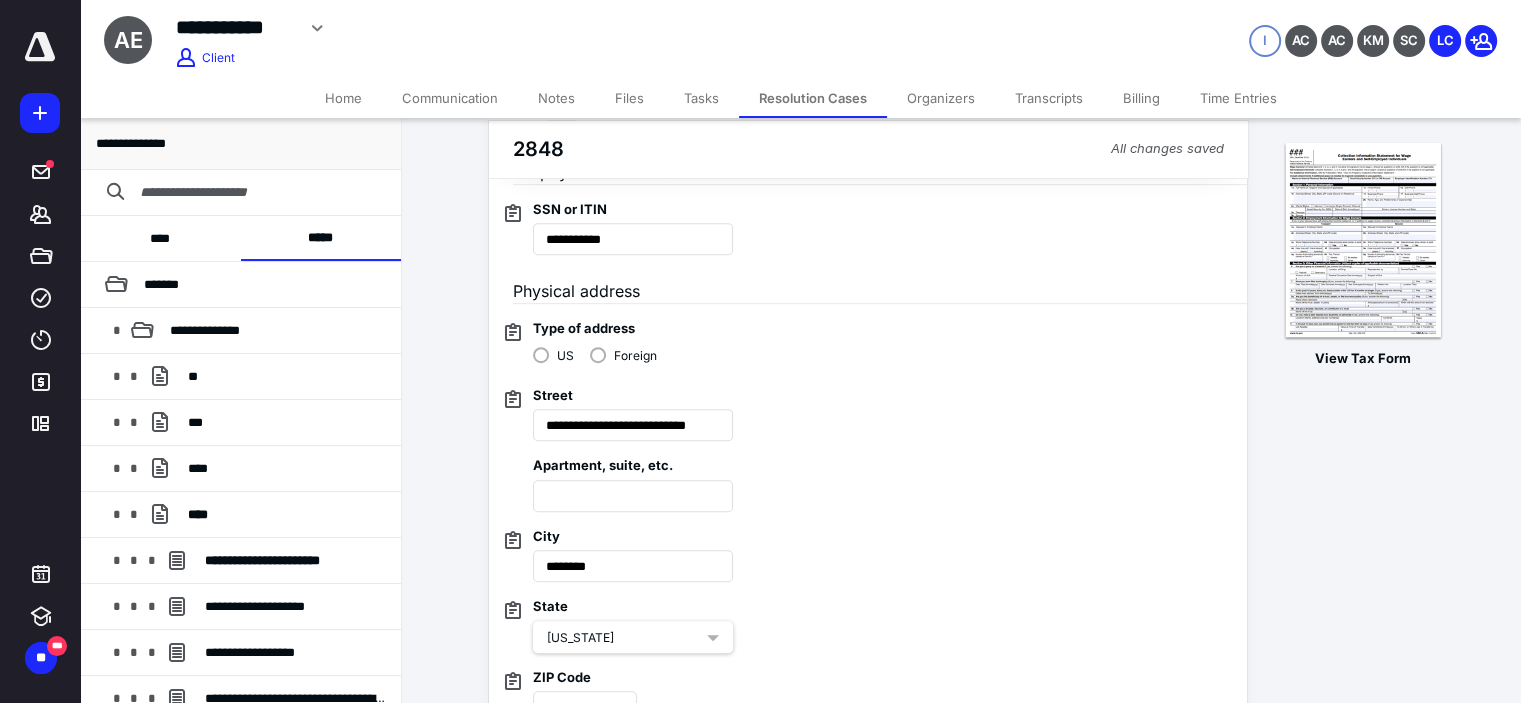 scroll, scrollTop: 800, scrollLeft: 0, axis: vertical 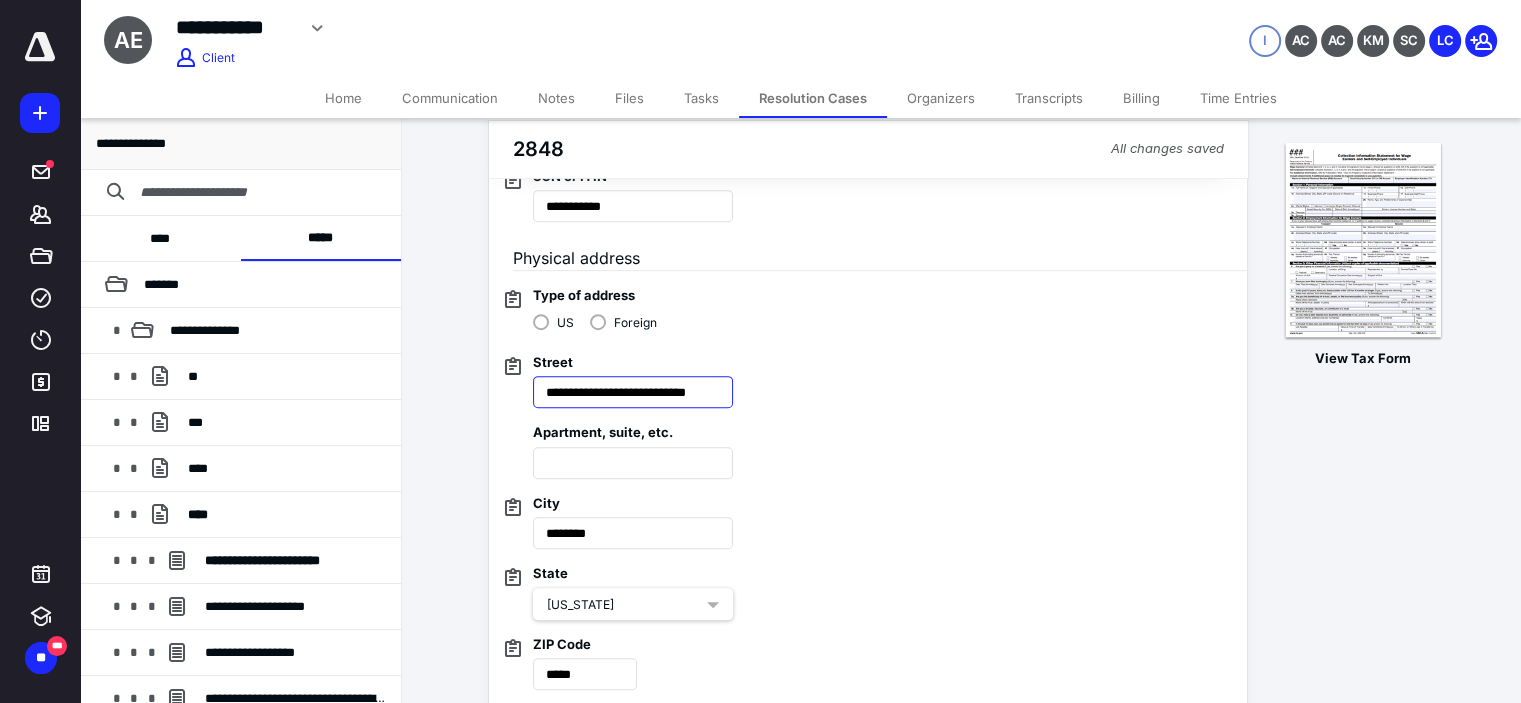 drag, startPoint x: 668, startPoint y: 391, endPoint x: 907, endPoint y: 384, distance: 239.1025 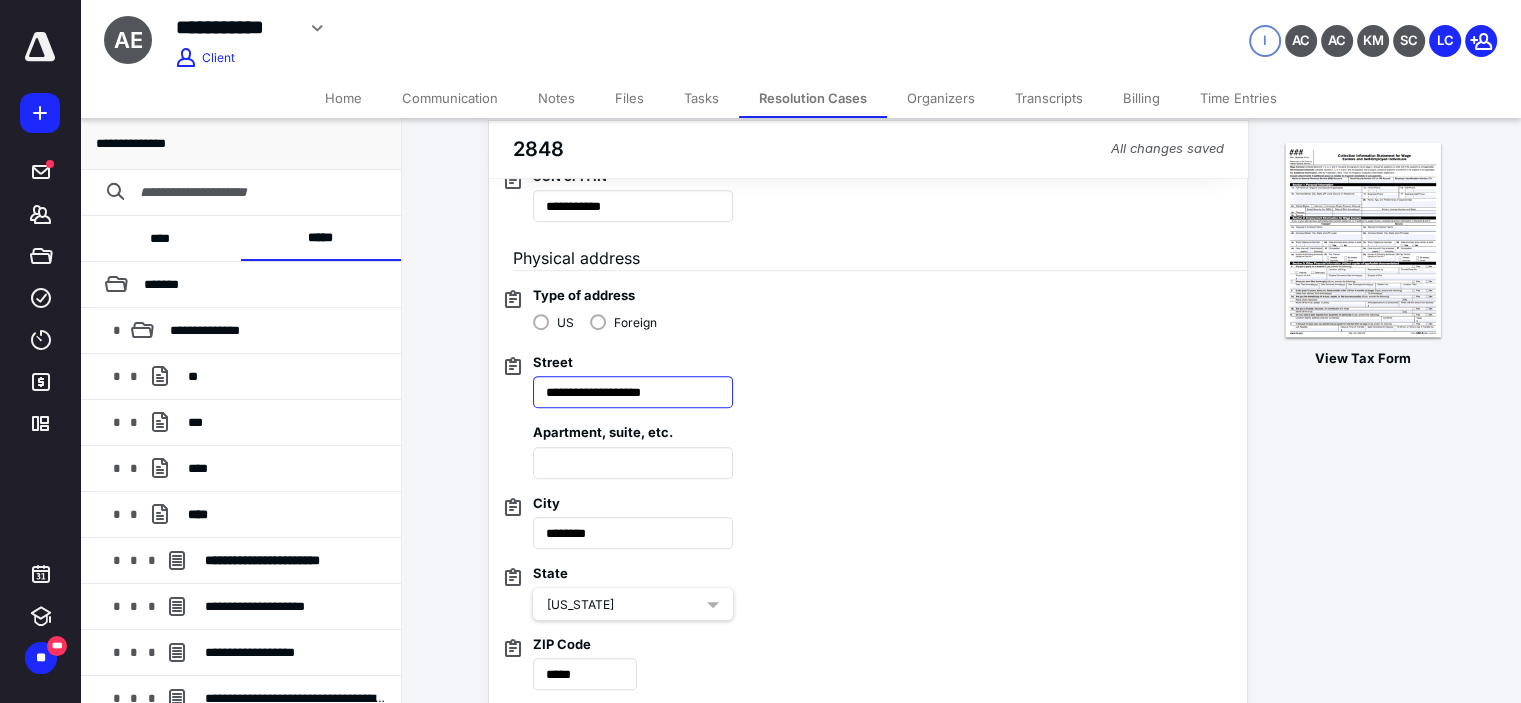 scroll, scrollTop: 0, scrollLeft: 0, axis: both 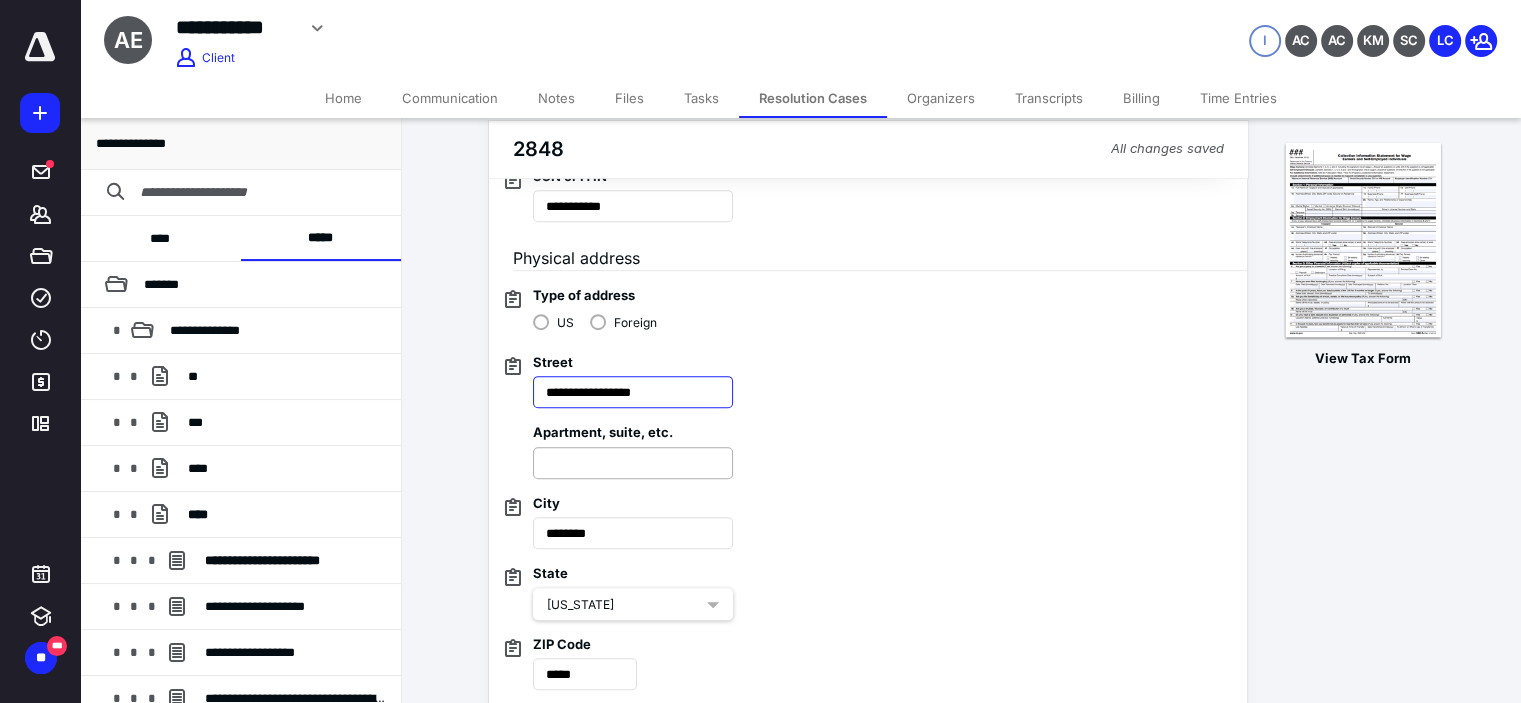 type on "**********" 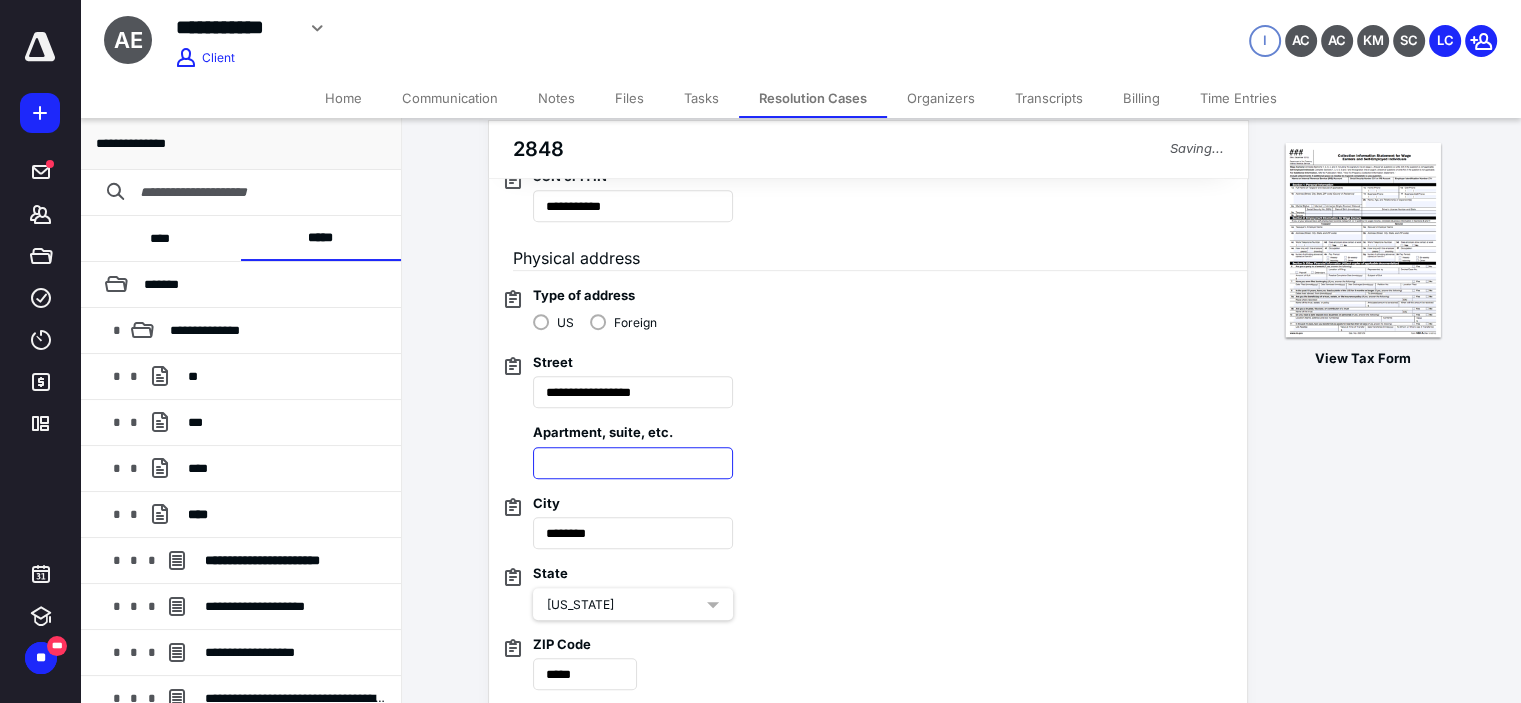 click at bounding box center (633, 463) 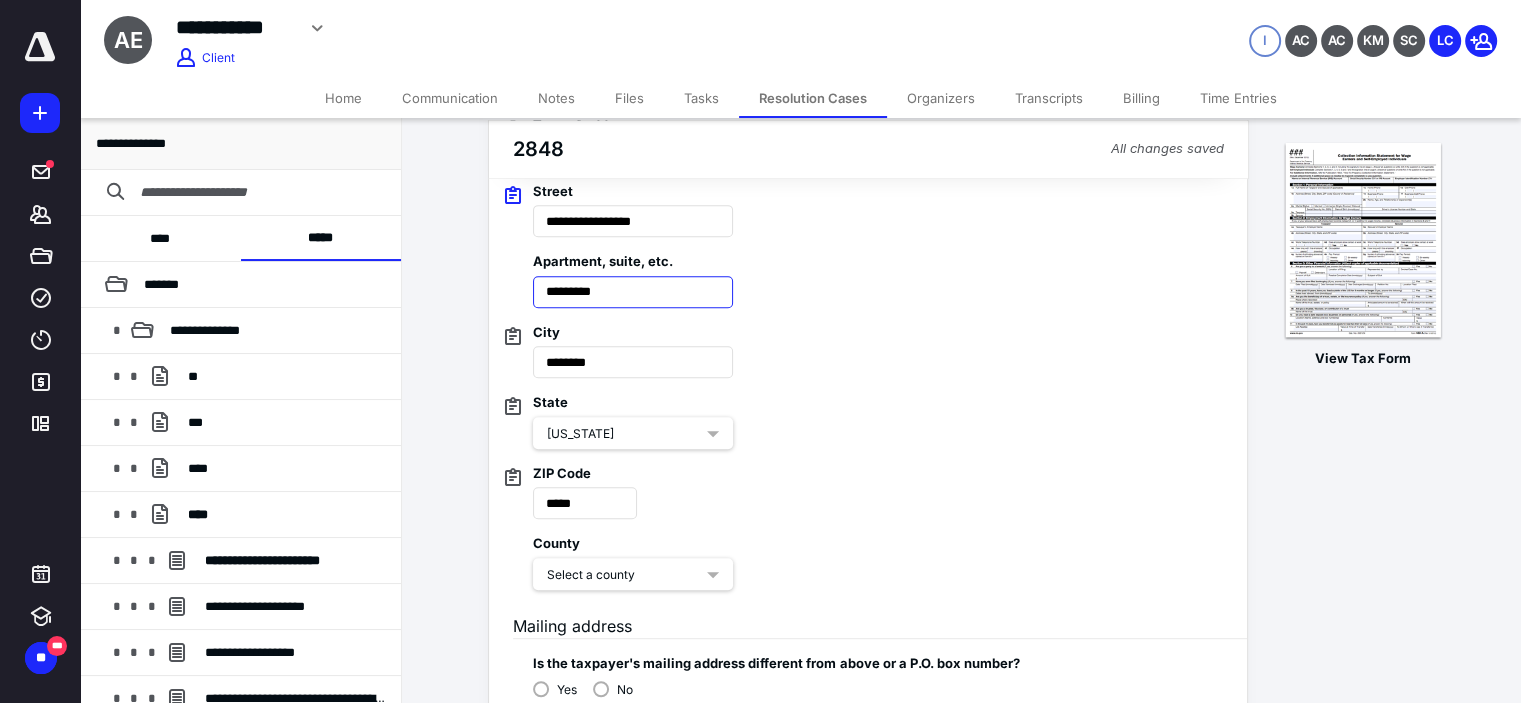 scroll, scrollTop: 1000, scrollLeft: 0, axis: vertical 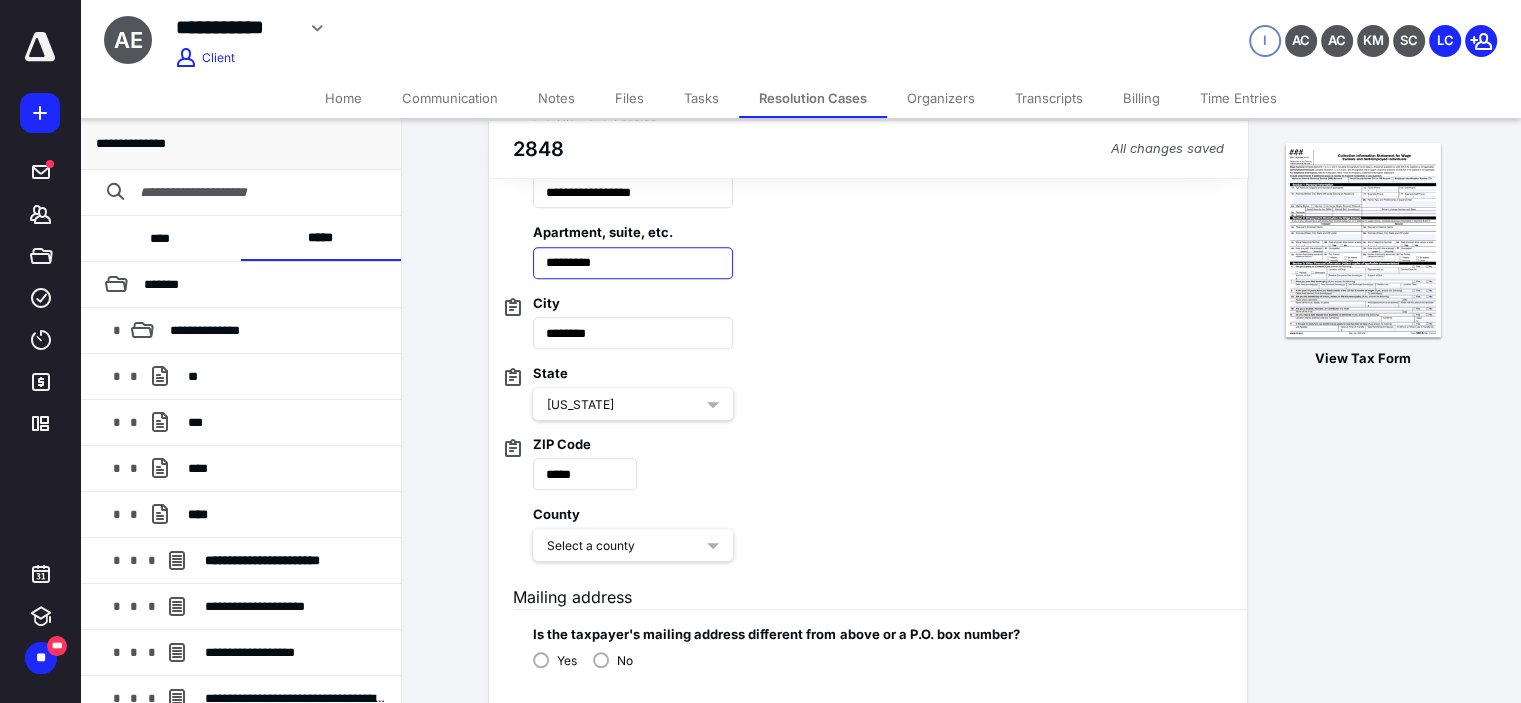 type on "*********" 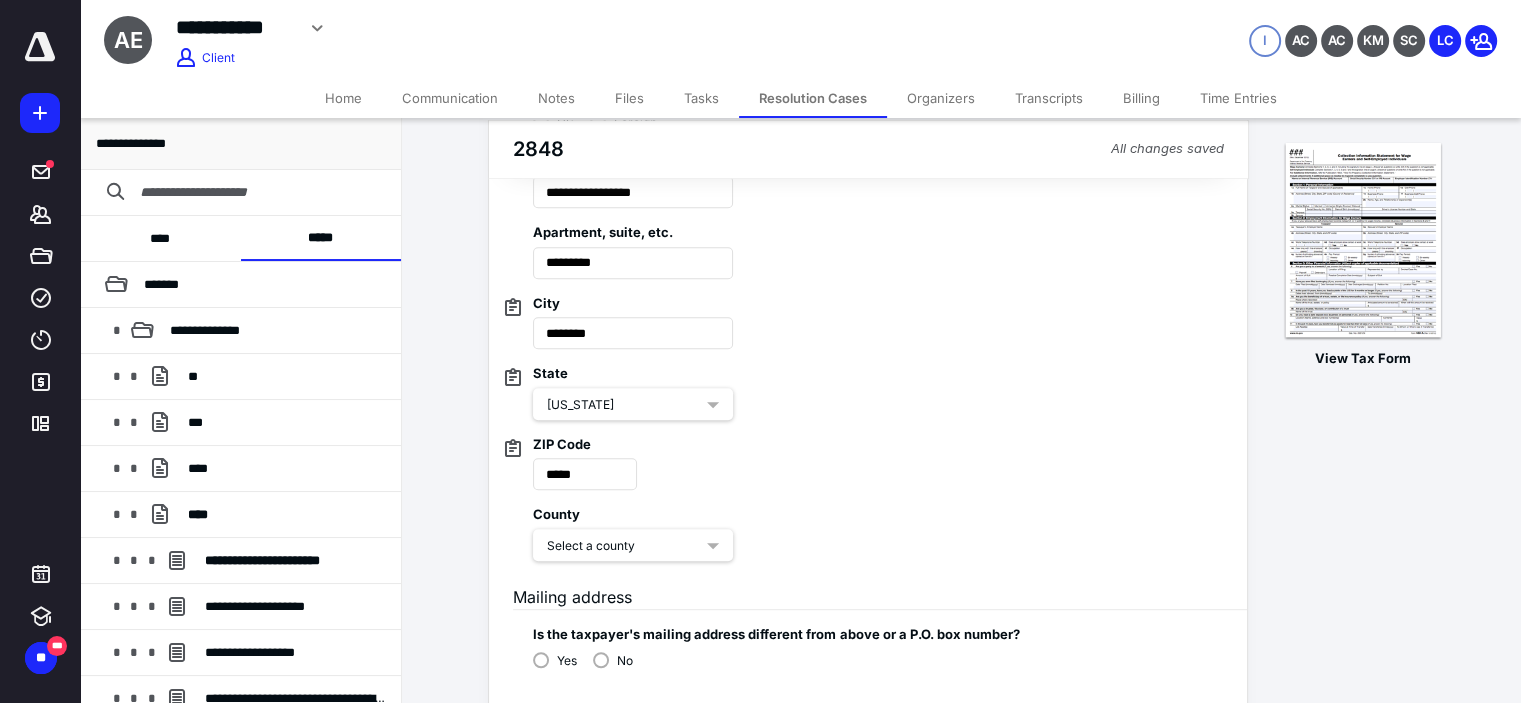 click on "Select a county" at bounding box center [625, 546] 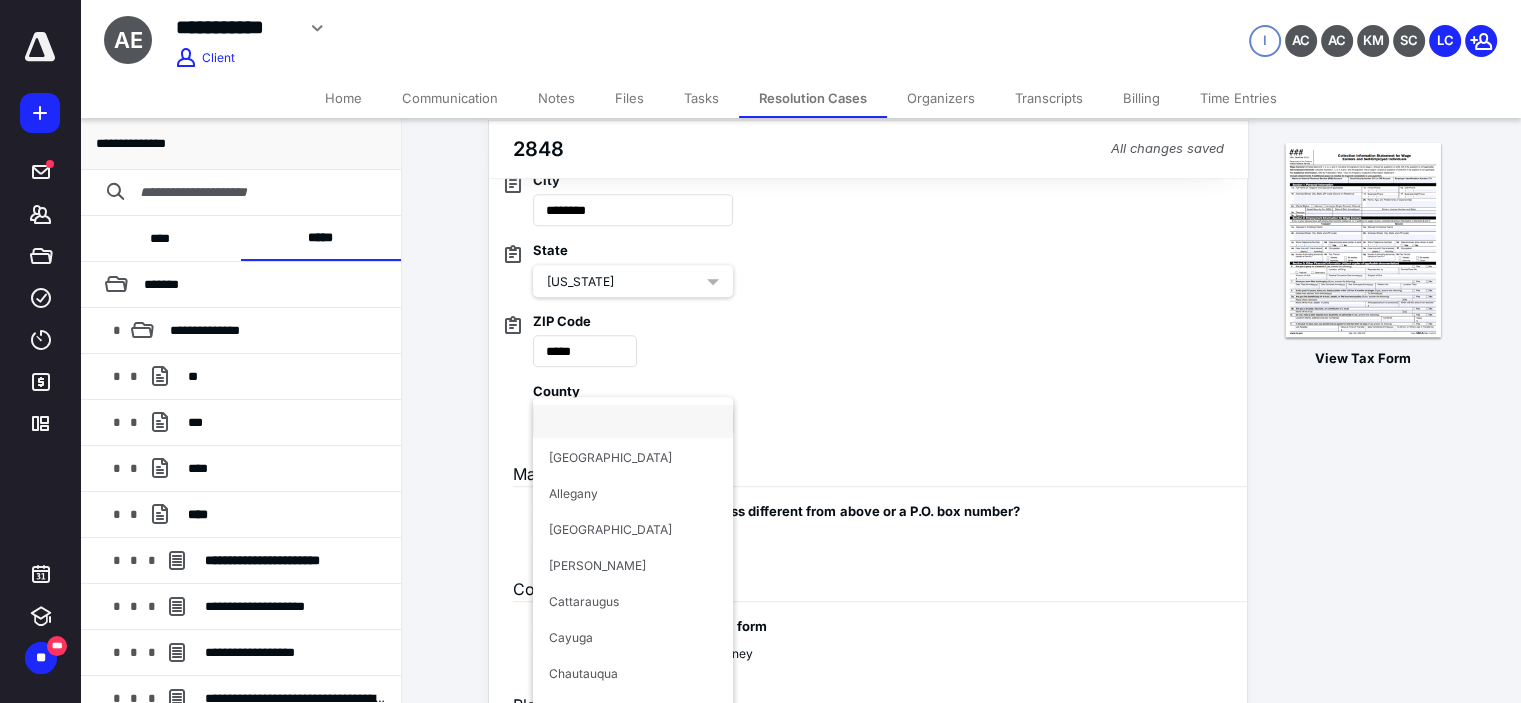scroll, scrollTop: 1166, scrollLeft: 0, axis: vertical 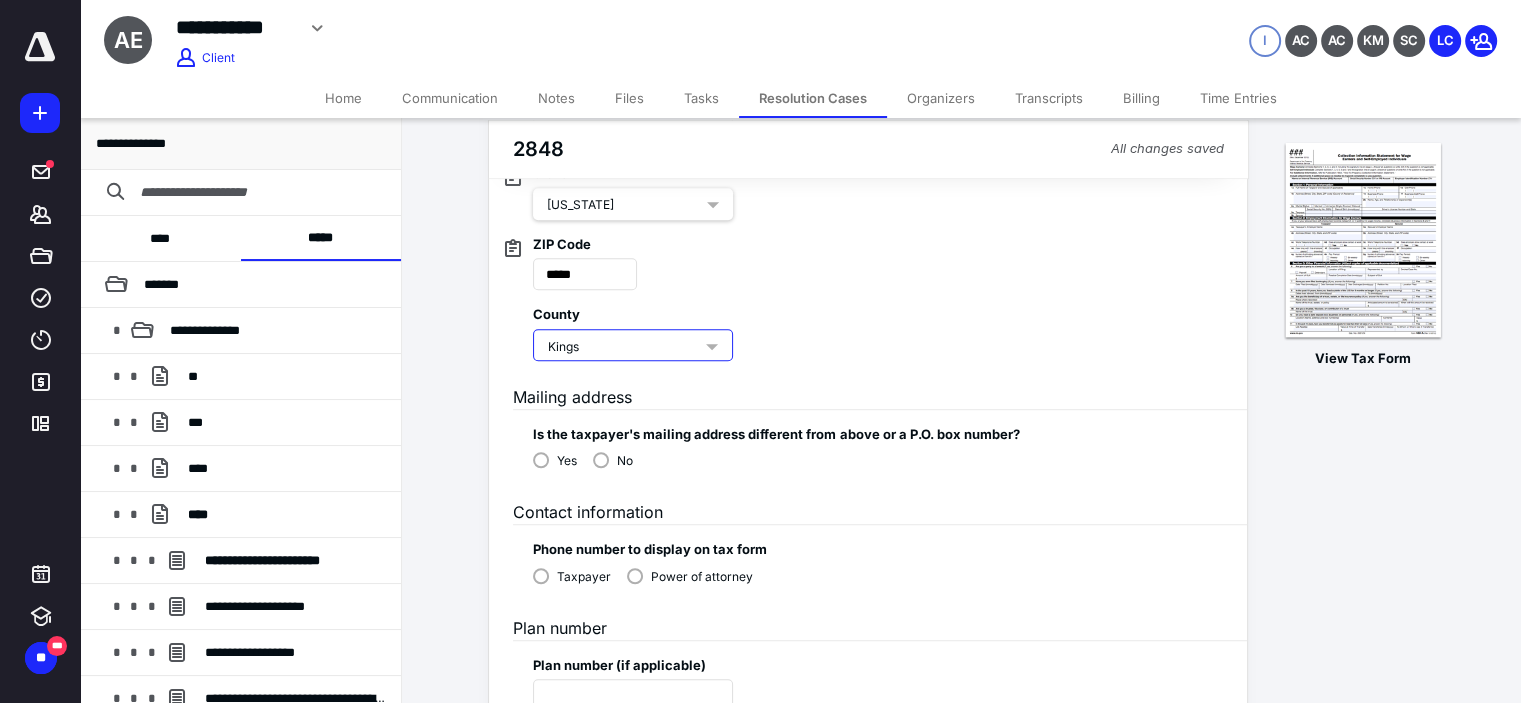 click on "No" at bounding box center (613, 459) 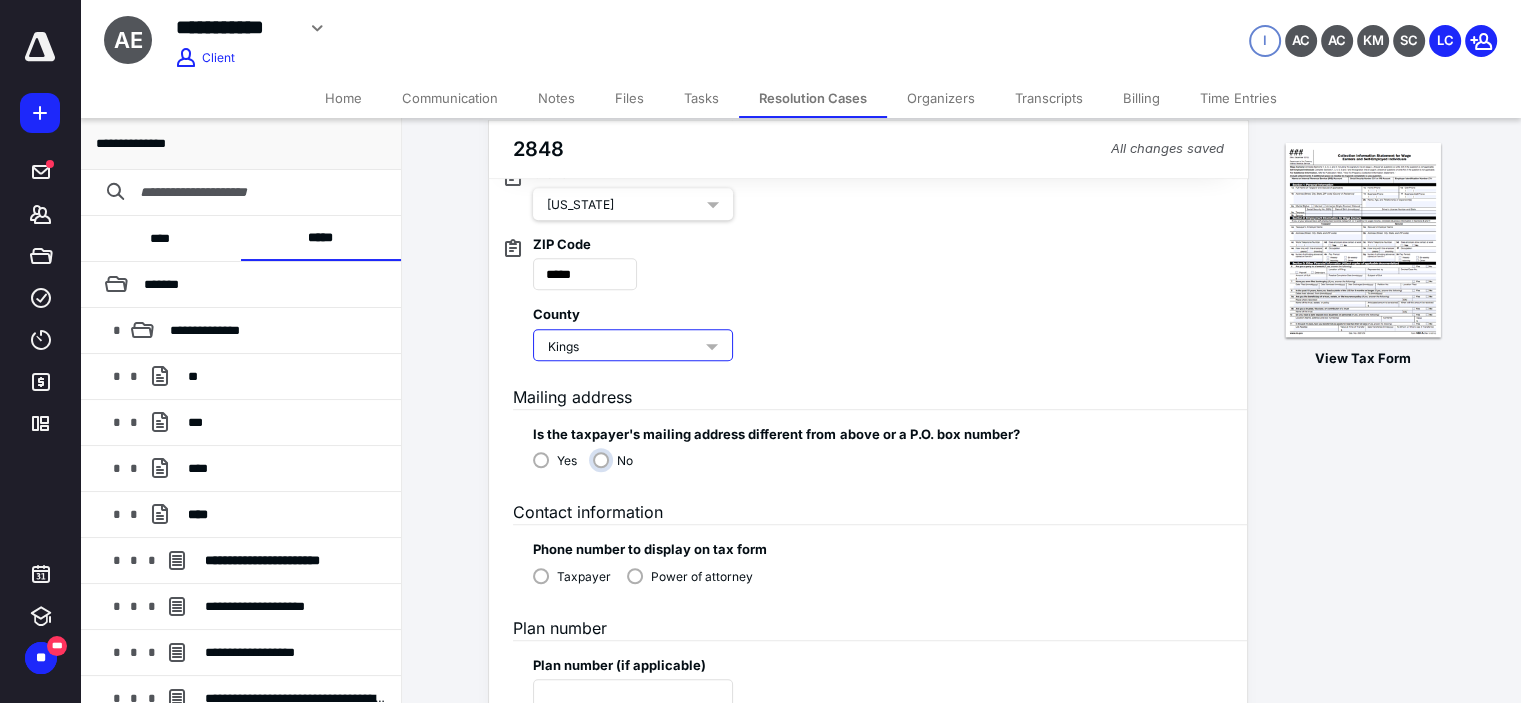 click on "No" at bounding box center [618, 468] 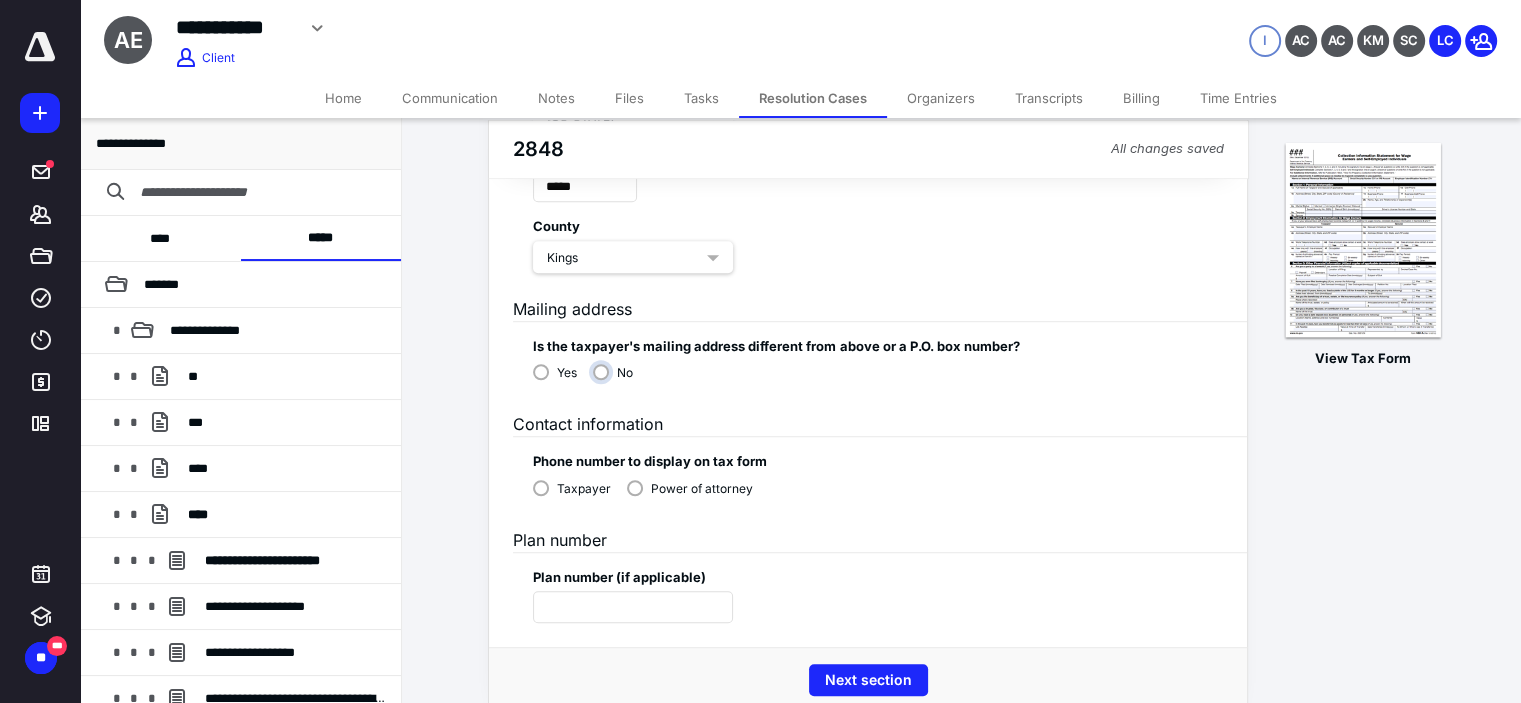 scroll, scrollTop: 1300, scrollLeft: 0, axis: vertical 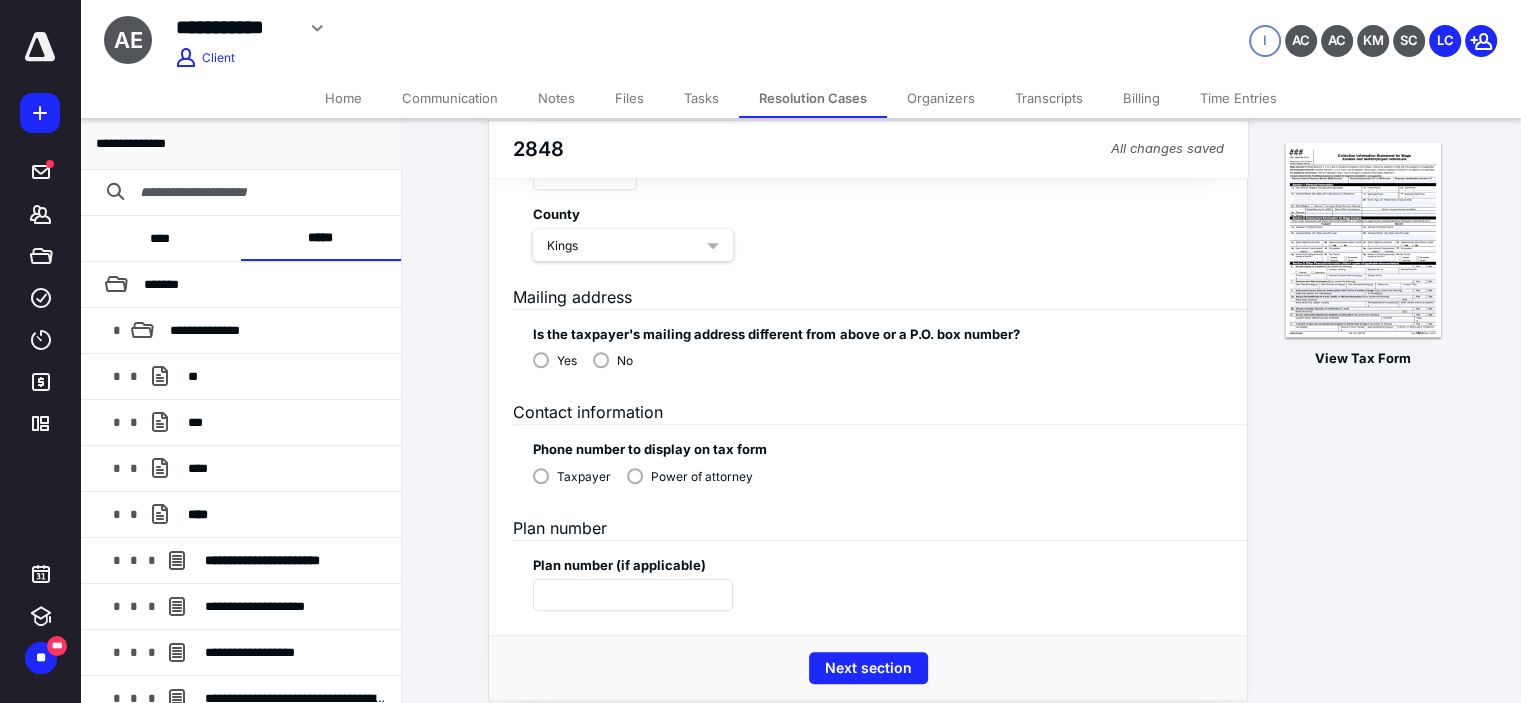 click on "Power of attorney" at bounding box center [690, 475] 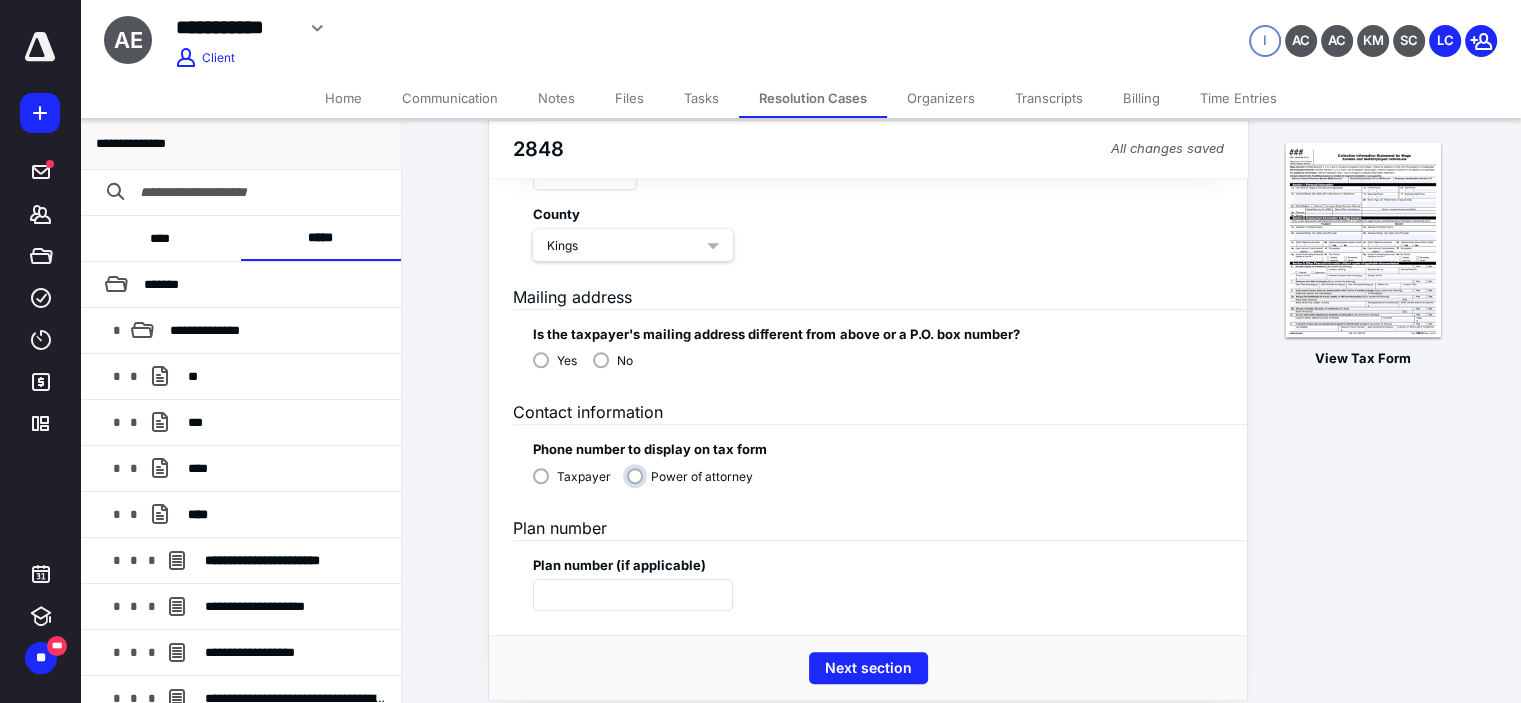 click on "Power of attorney" at bounding box center [695, 484] 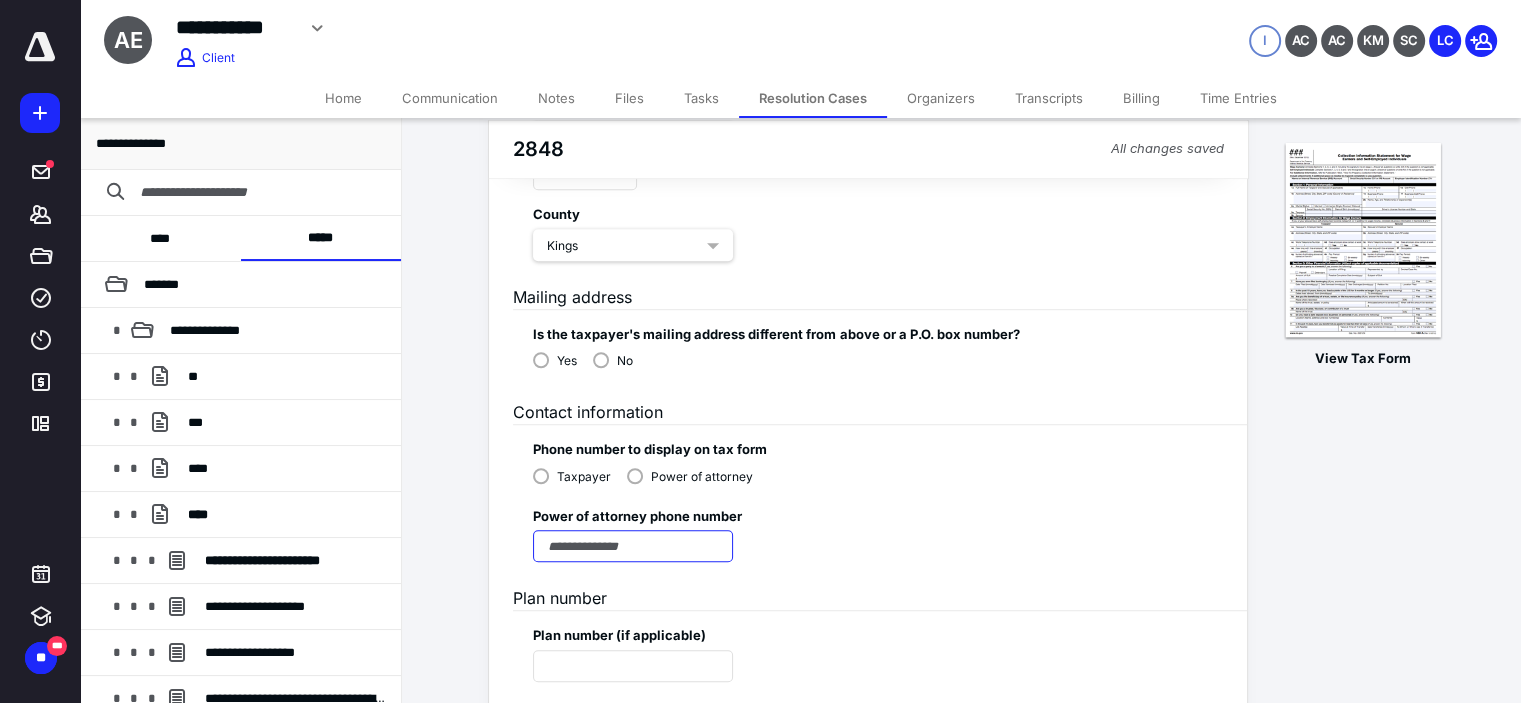 click at bounding box center [633, 546] 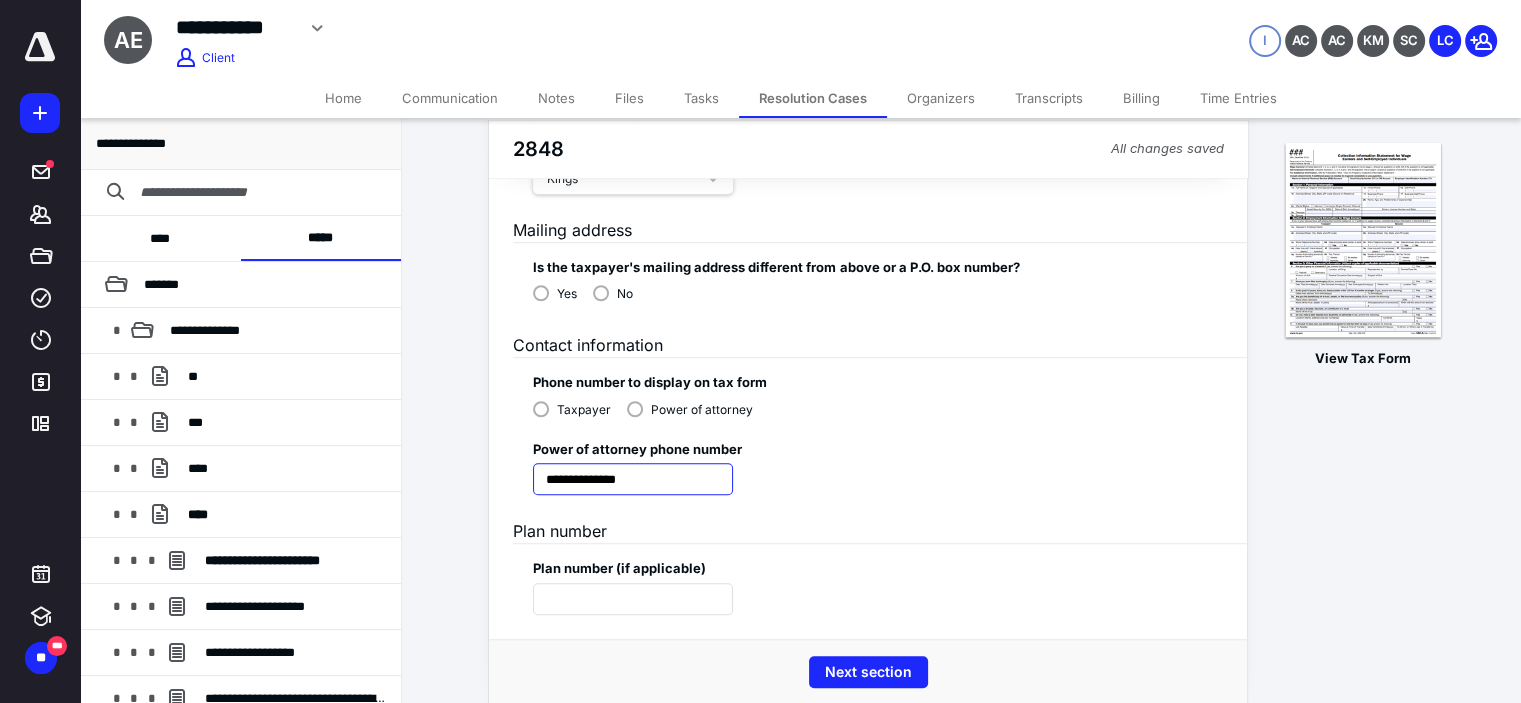 scroll, scrollTop: 1390, scrollLeft: 0, axis: vertical 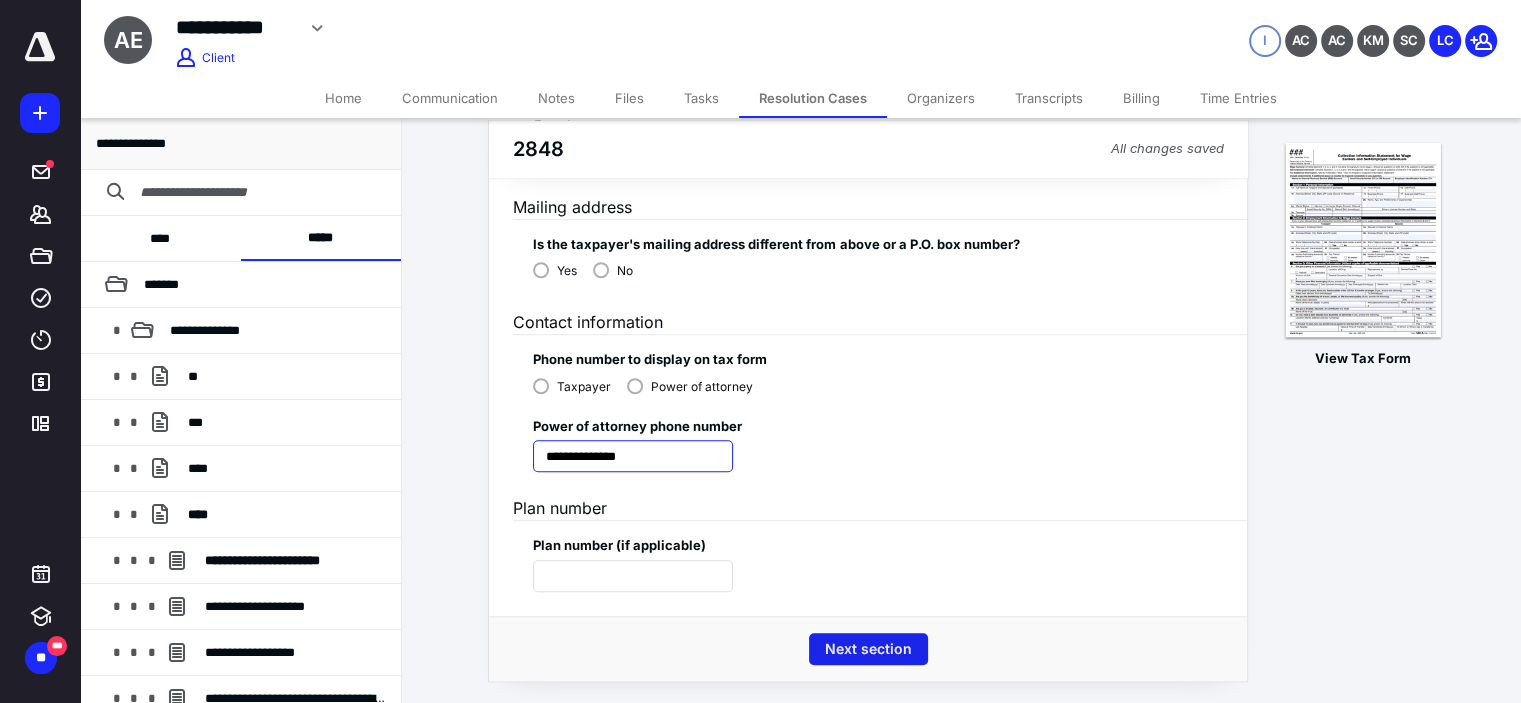 type on "**********" 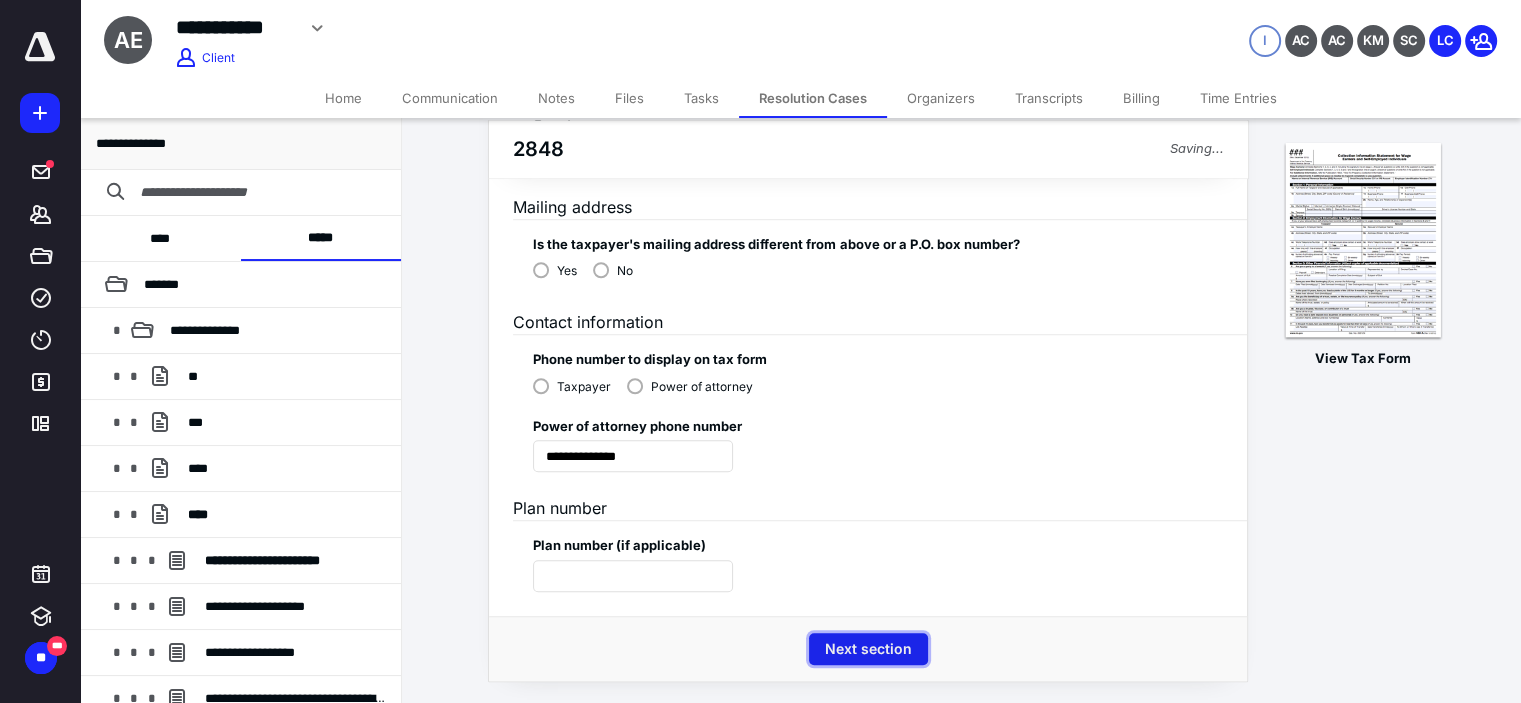 click on "Next section" at bounding box center [868, 649] 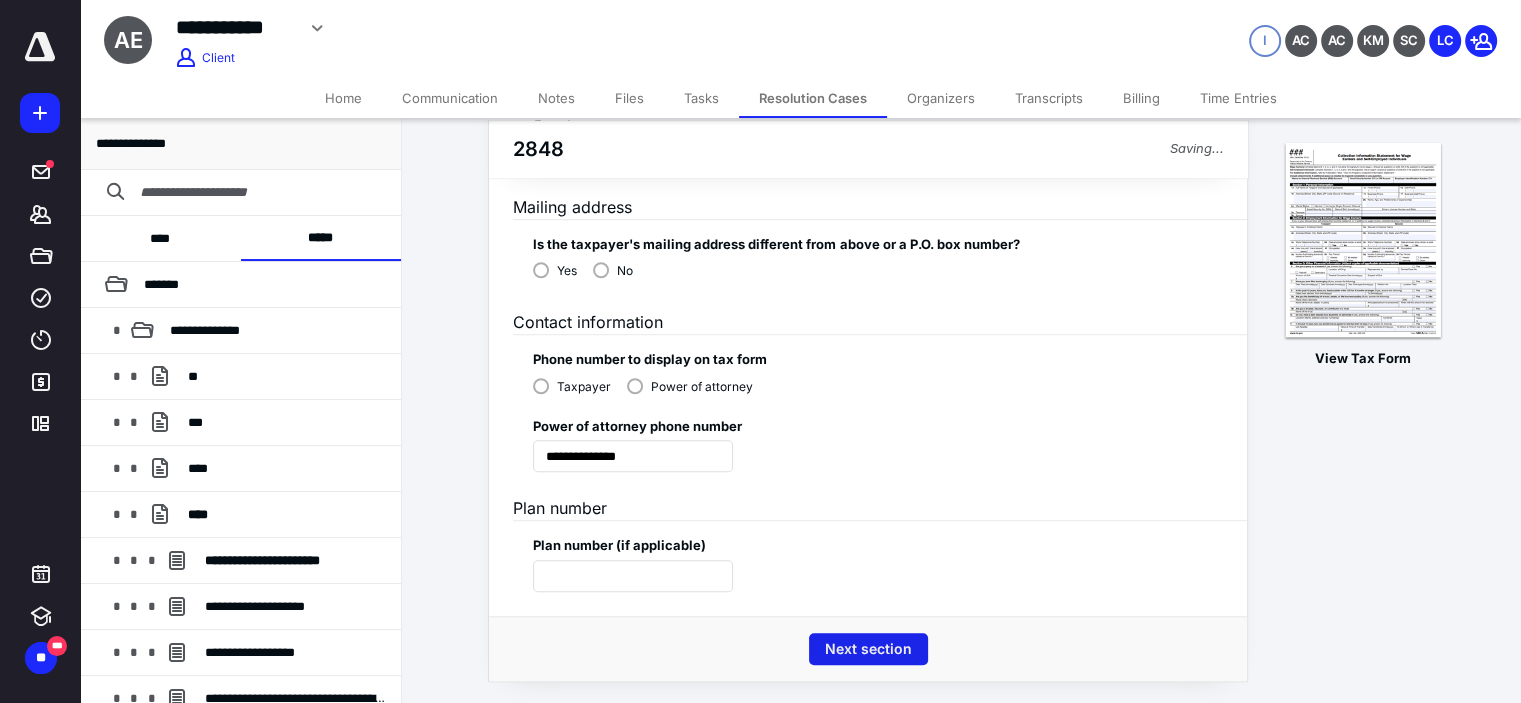 scroll, scrollTop: 0, scrollLeft: 0, axis: both 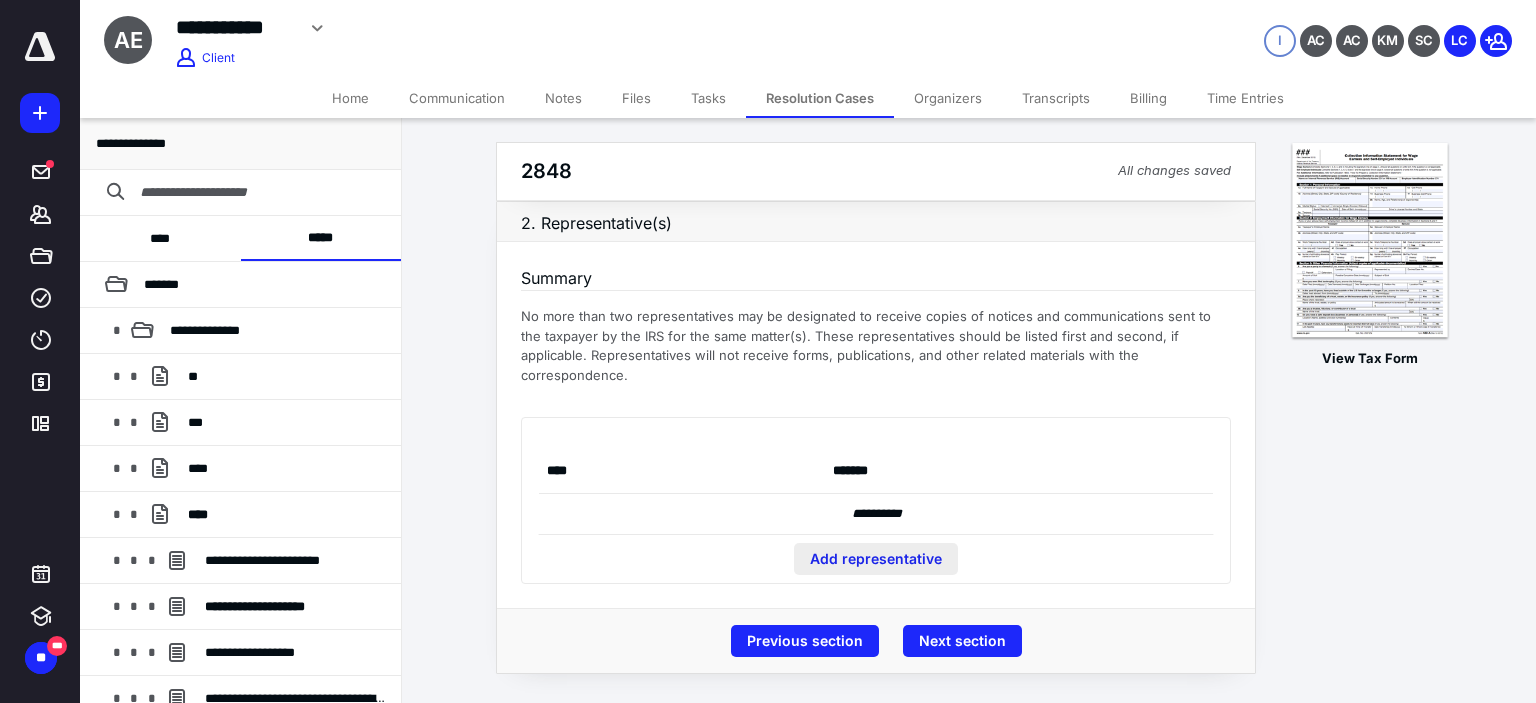 click on "Add representative" at bounding box center (876, 559) 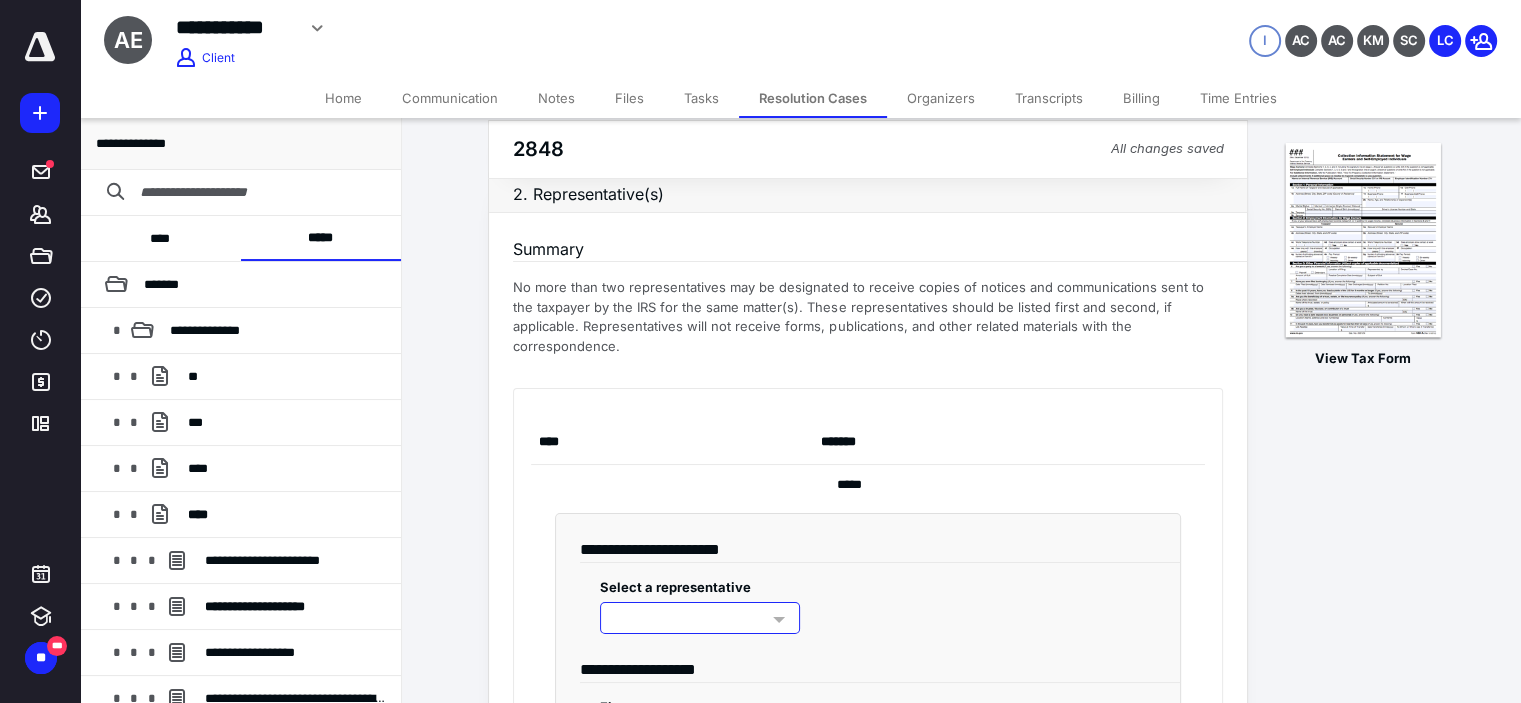 scroll, scrollTop: 100, scrollLeft: 0, axis: vertical 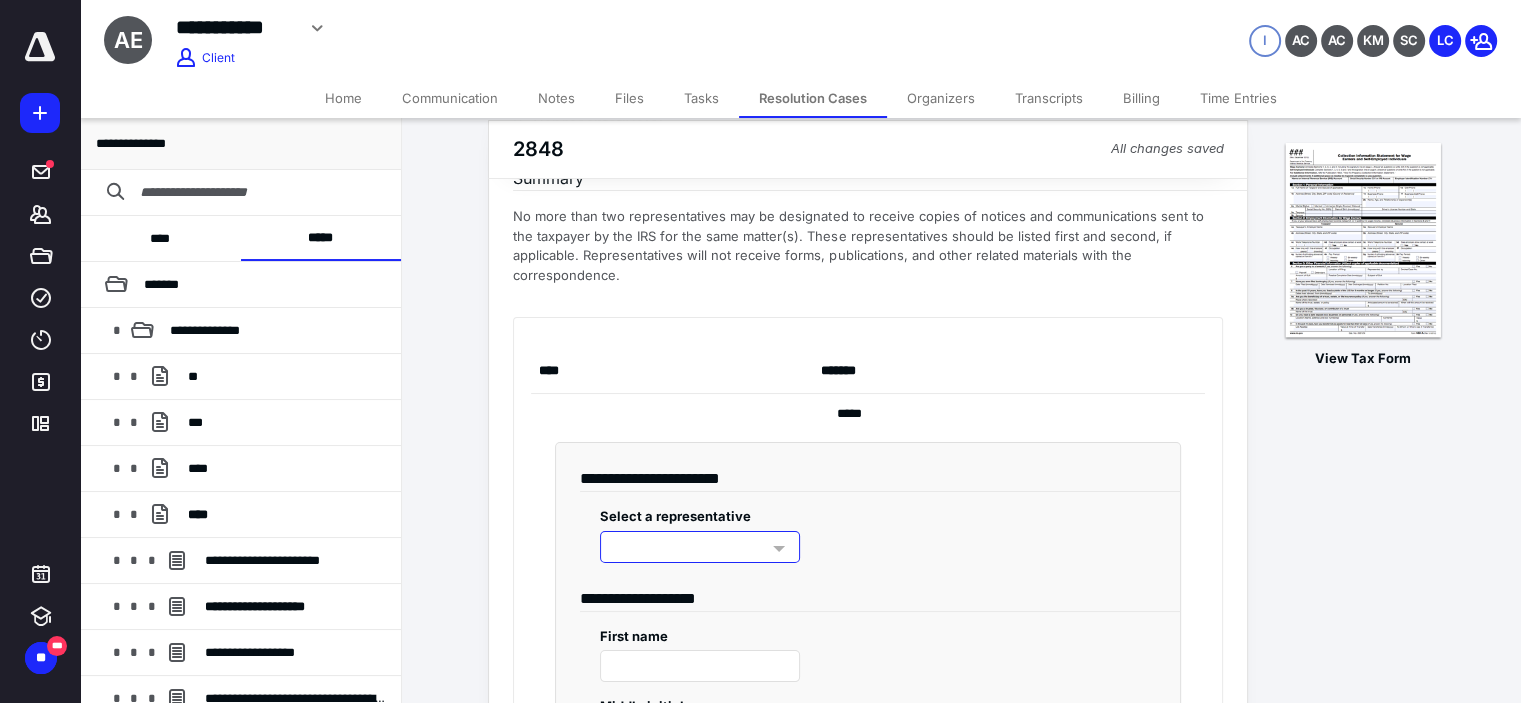 click at bounding box center [700, 547] 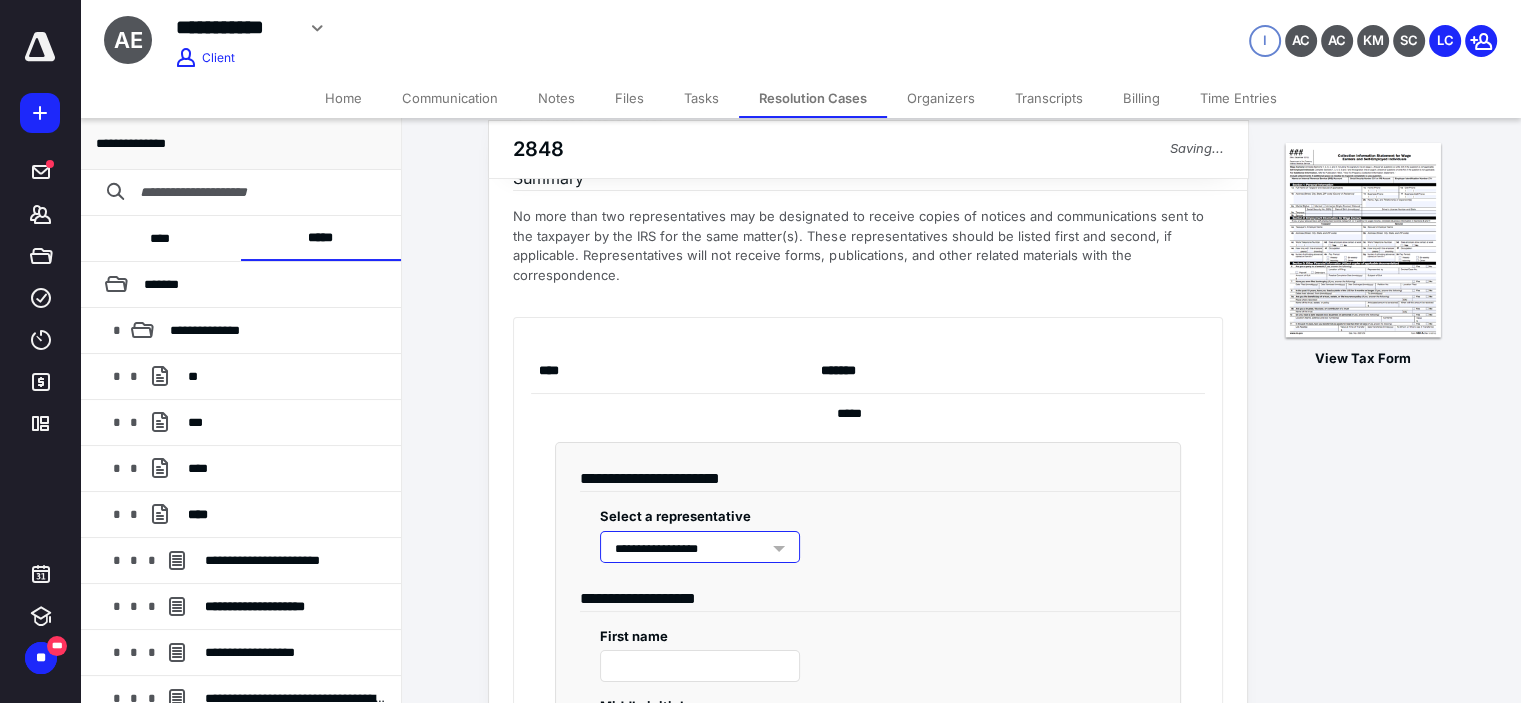 type on "****" 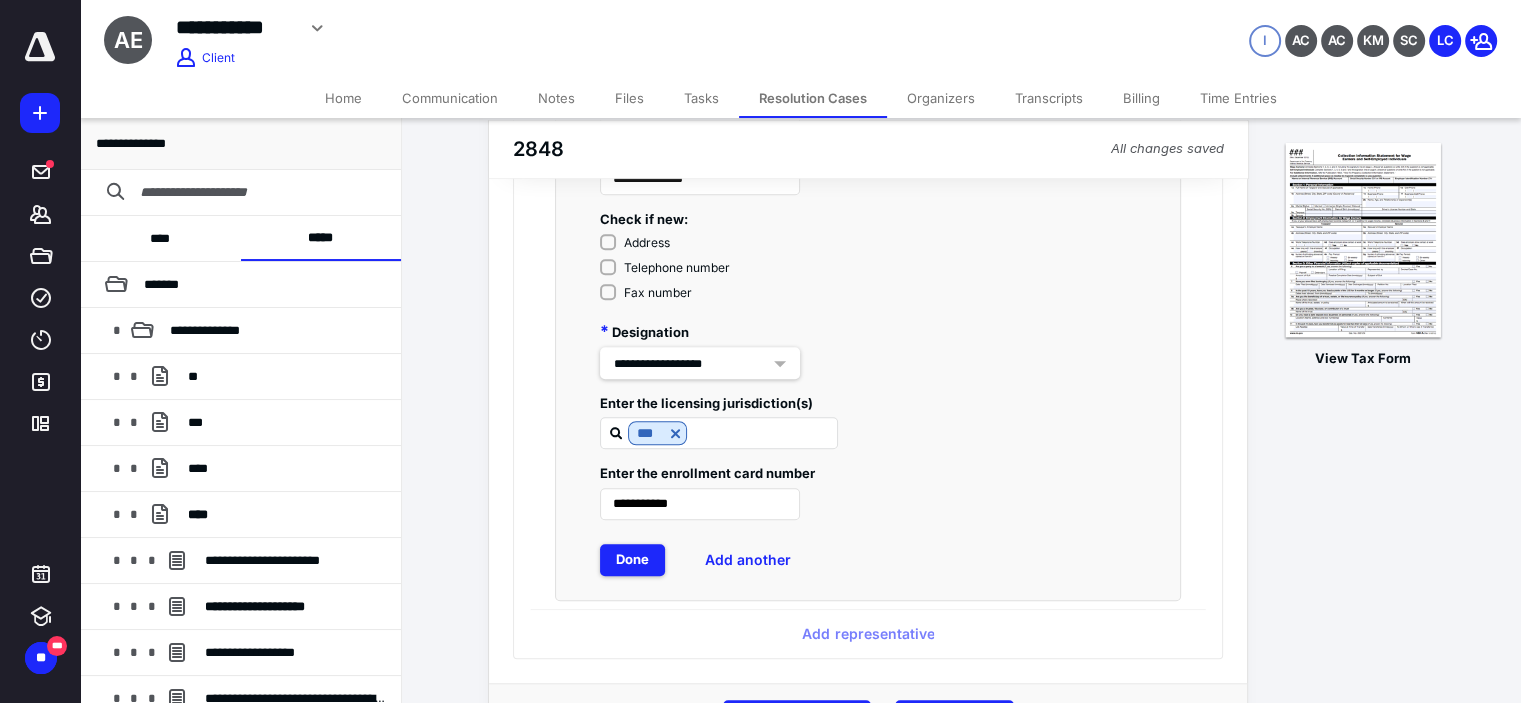 scroll, scrollTop: 1696, scrollLeft: 0, axis: vertical 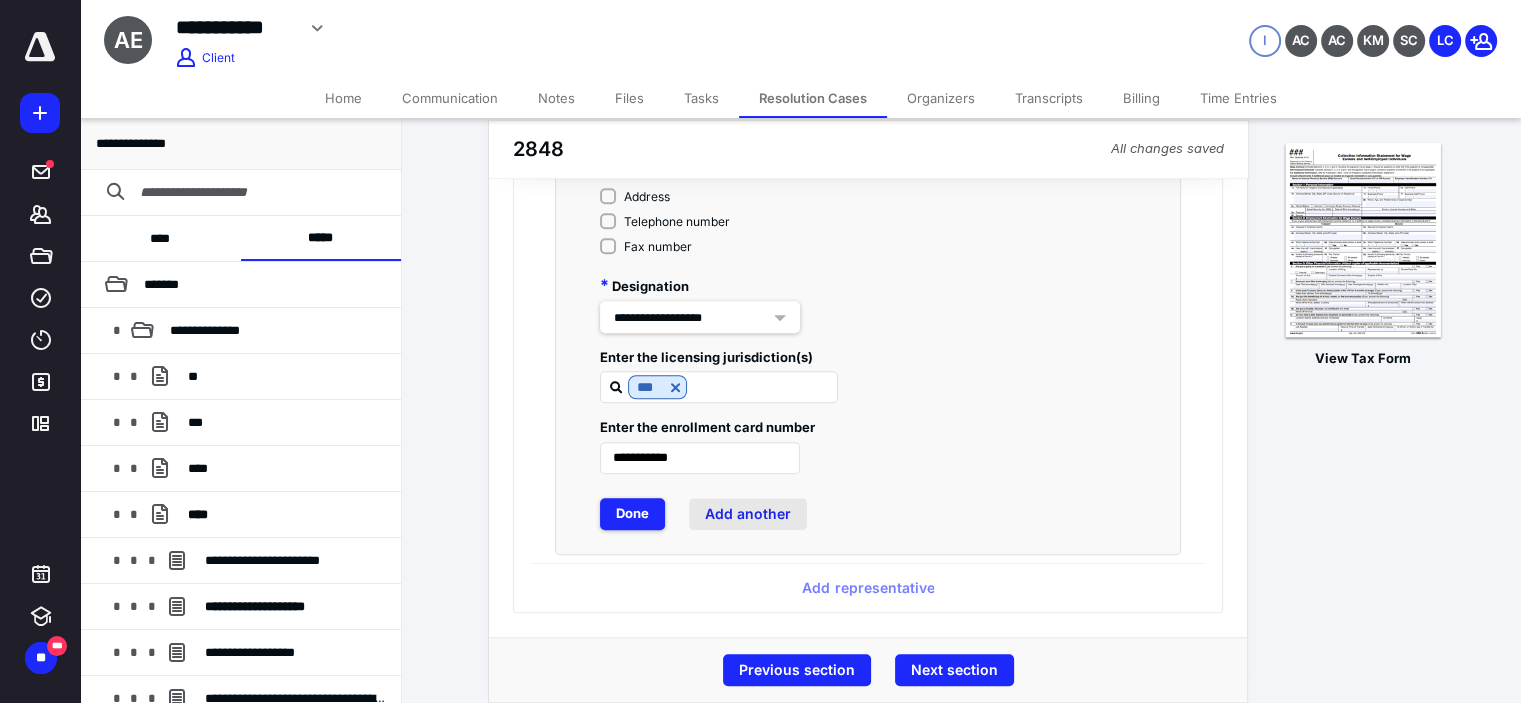 click on "Add another" at bounding box center (748, 514) 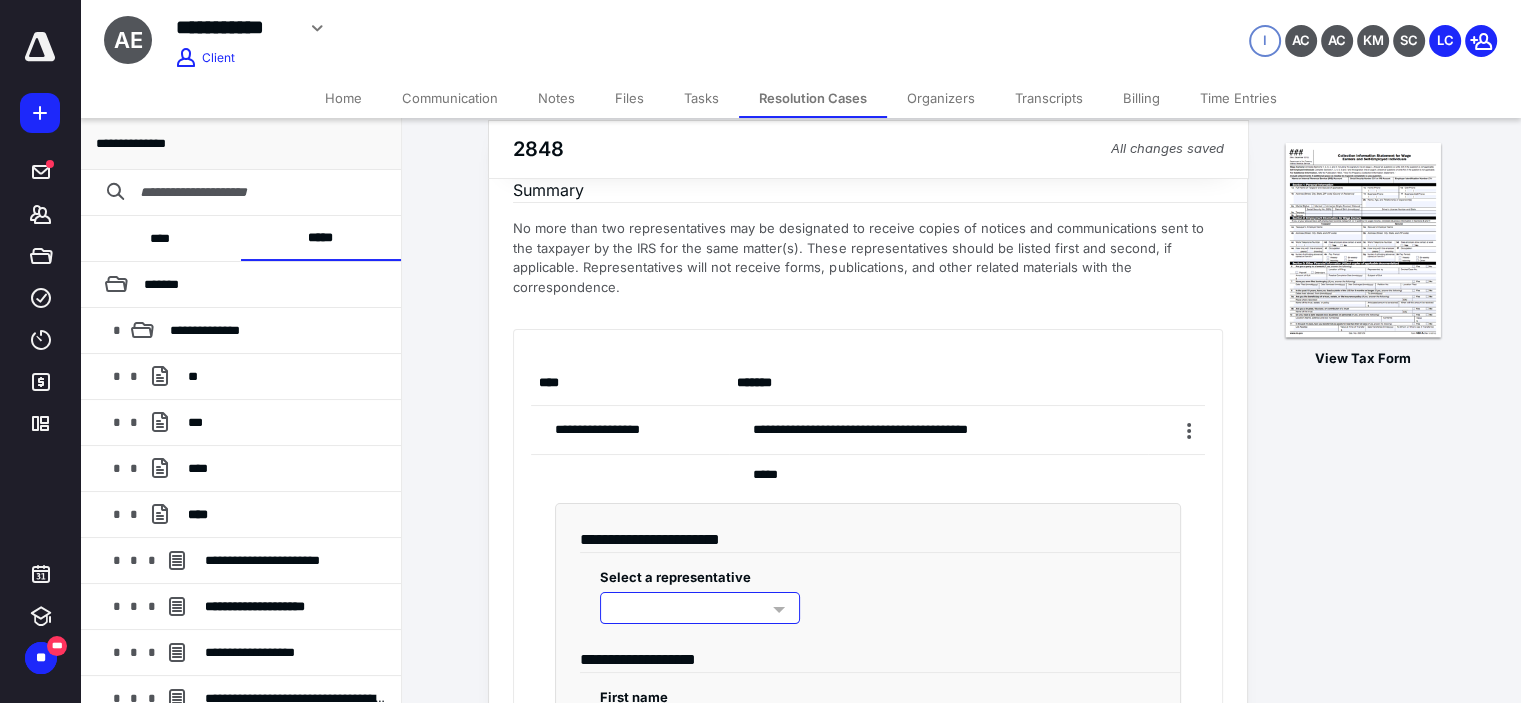scroll, scrollTop: 100, scrollLeft: 0, axis: vertical 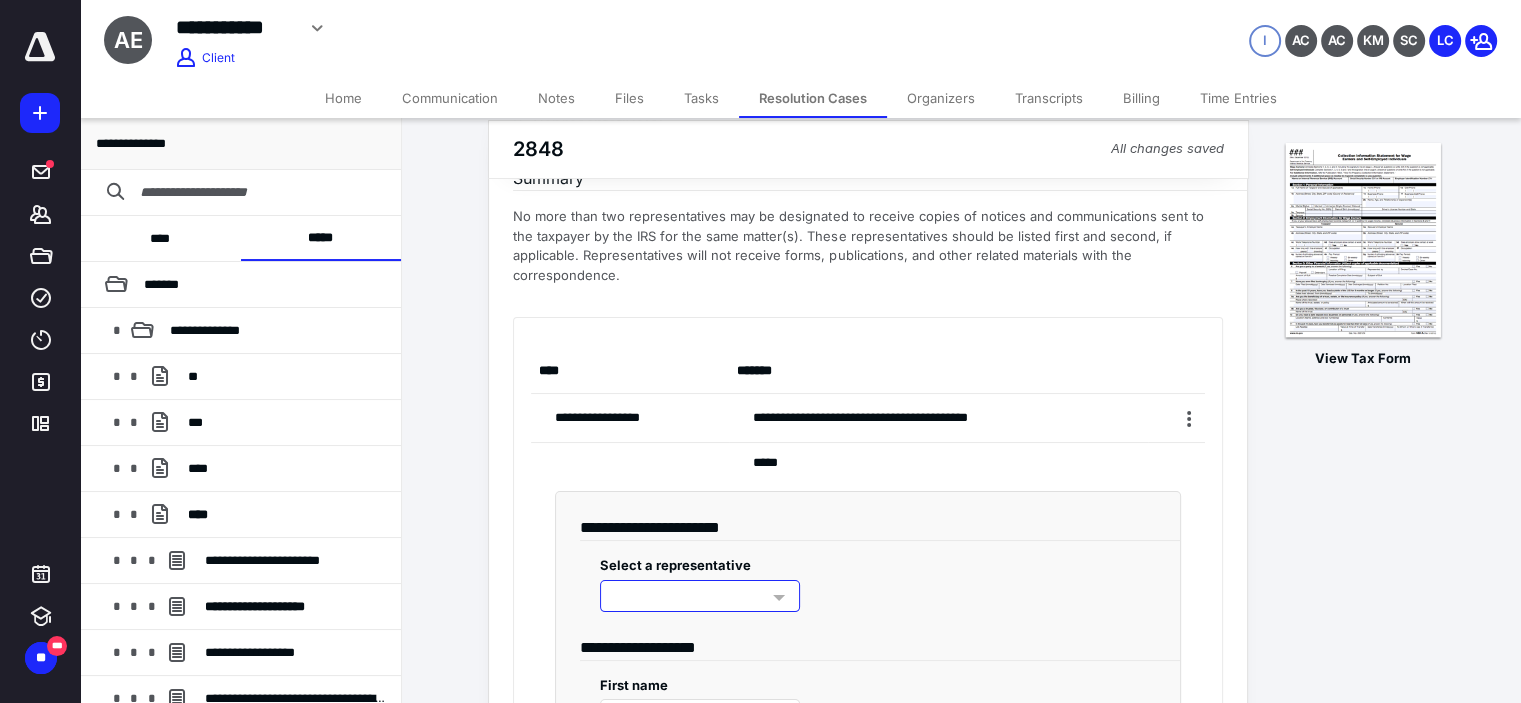 click on "Select a representative" at bounding box center [675, 565] 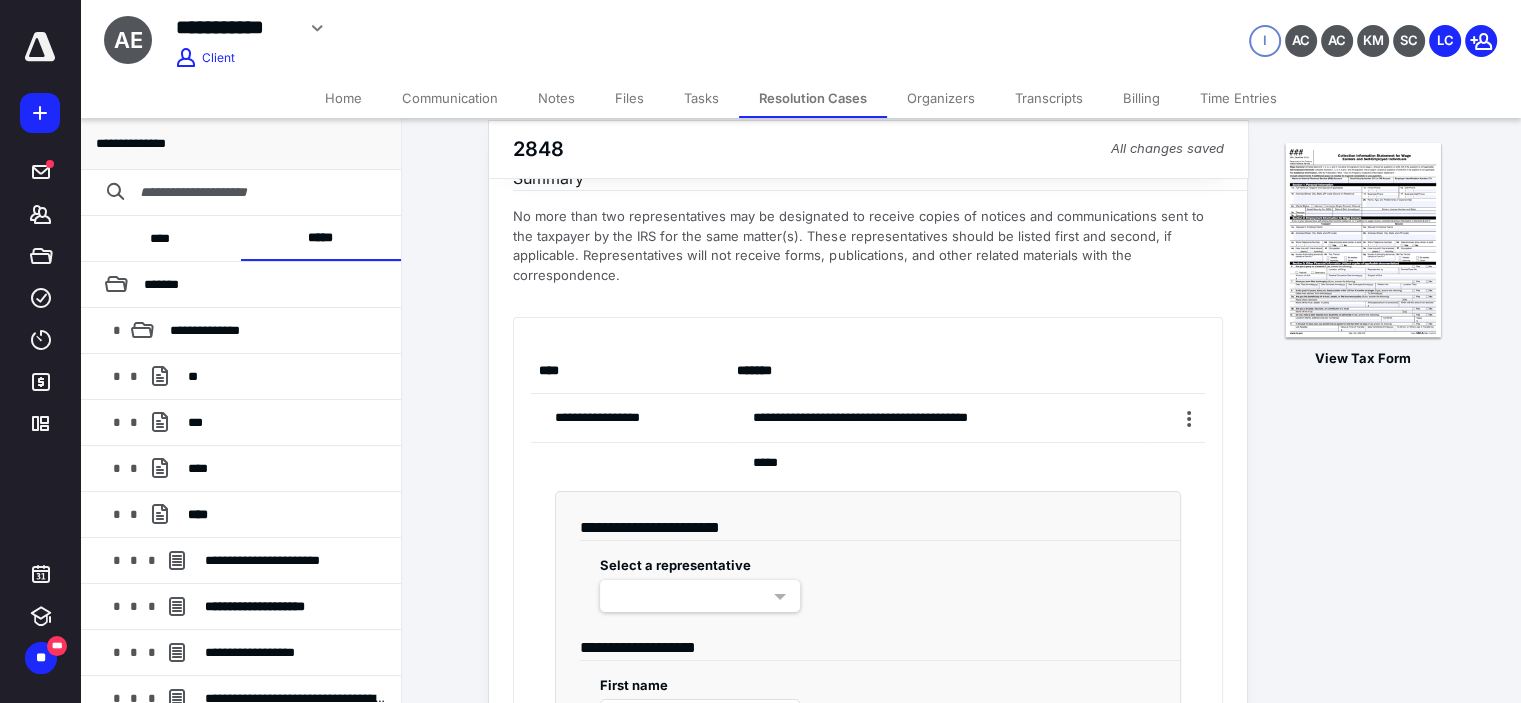 click at bounding box center [700, 596] 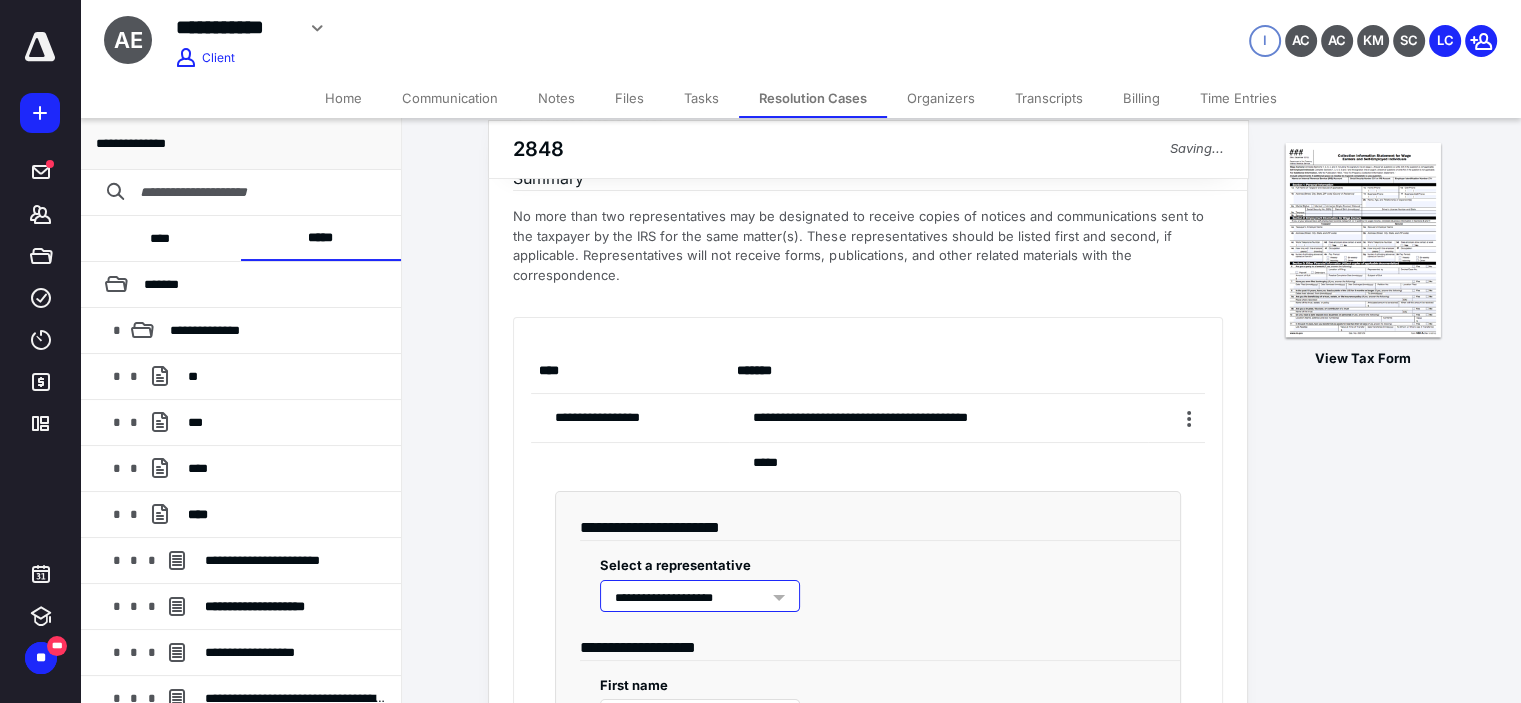 drag, startPoint x: 661, startPoint y: 649, endPoint x: 676, endPoint y: 639, distance: 18.027756 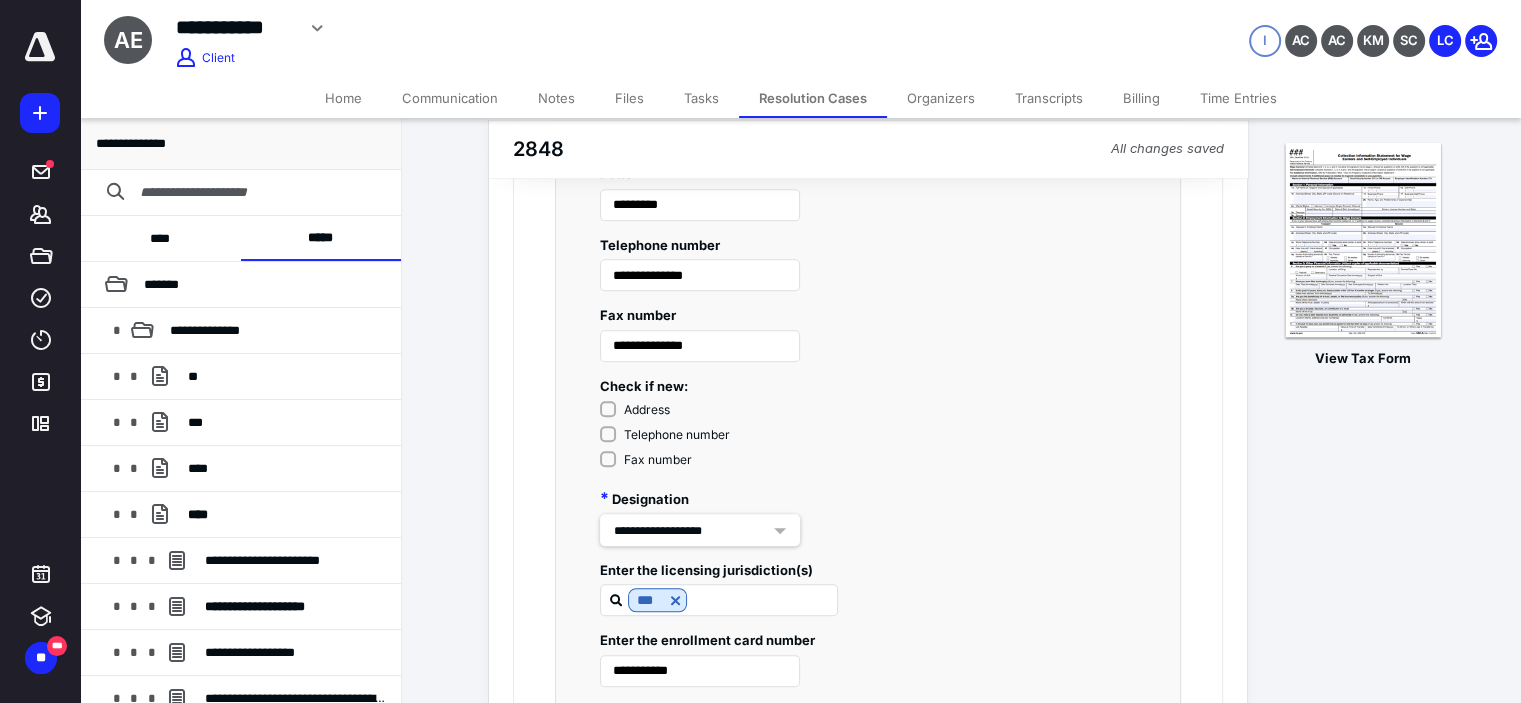 scroll, scrollTop: 1533, scrollLeft: 0, axis: vertical 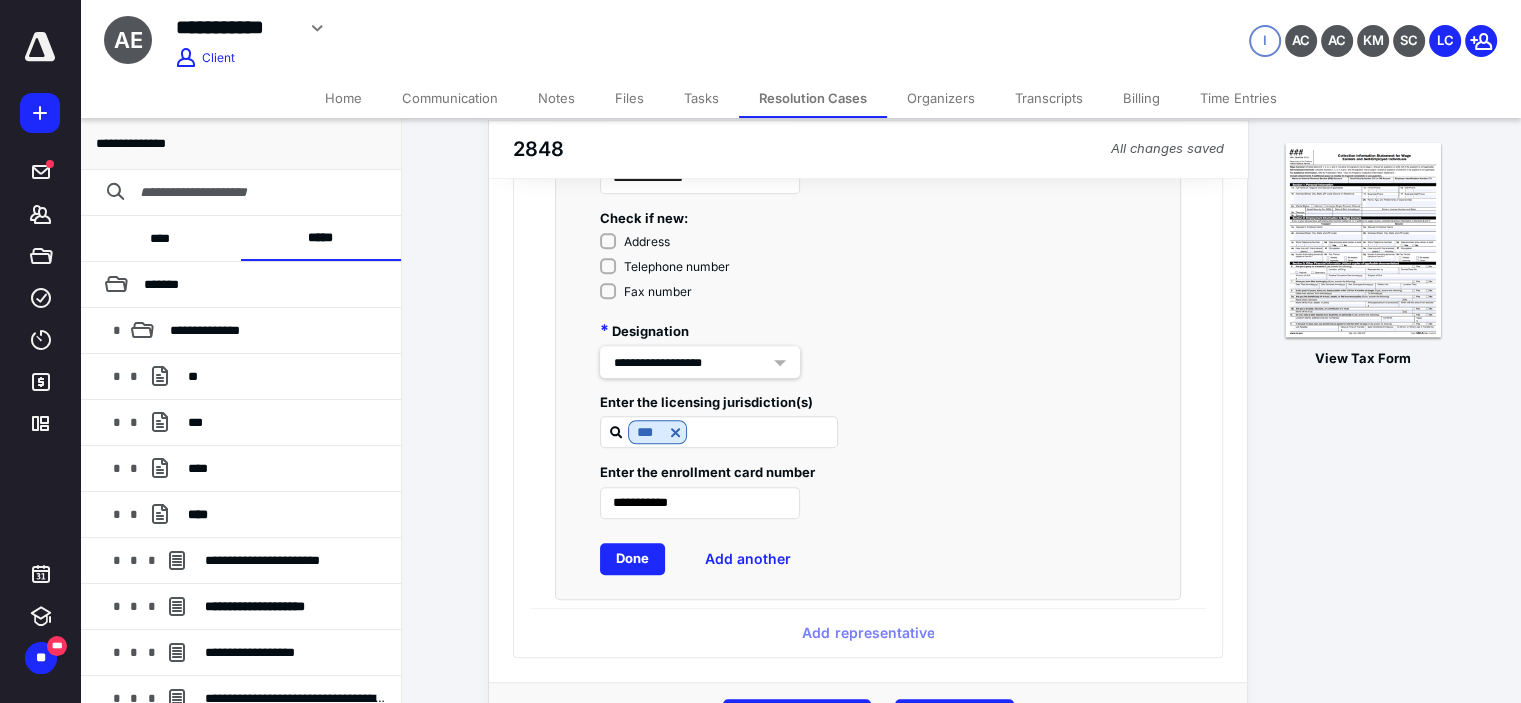 click on "Done" at bounding box center (632, 559) 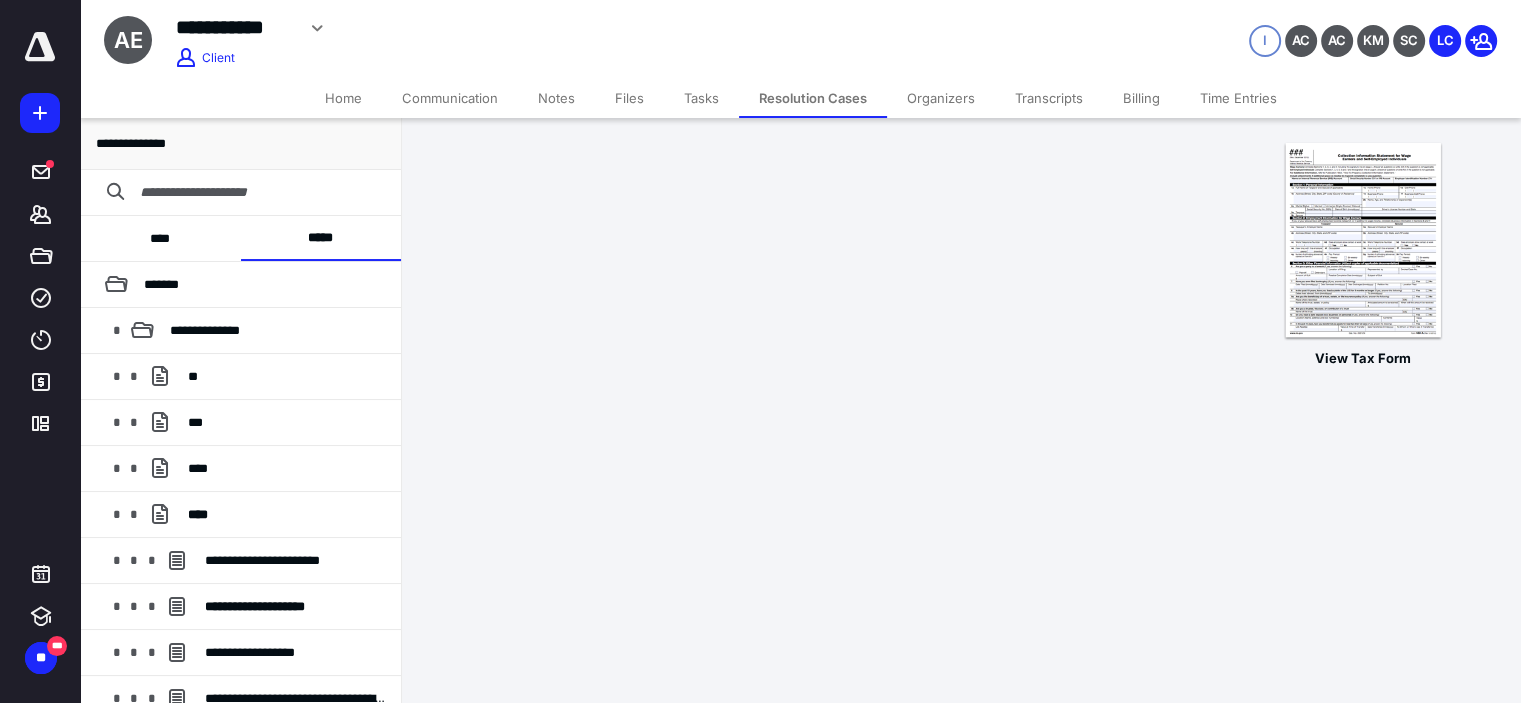 scroll, scrollTop: 30, scrollLeft: 0, axis: vertical 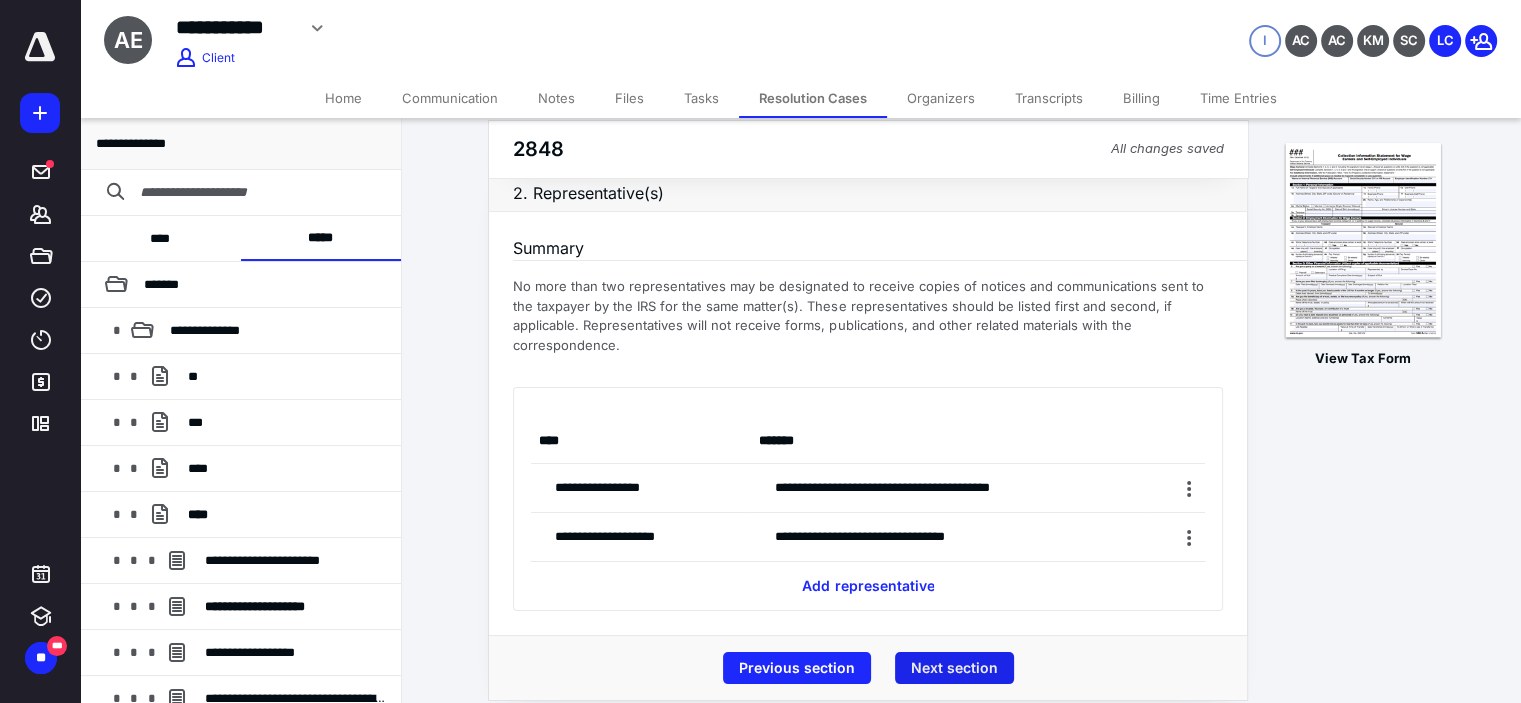 click on "Next section" at bounding box center (954, 668) 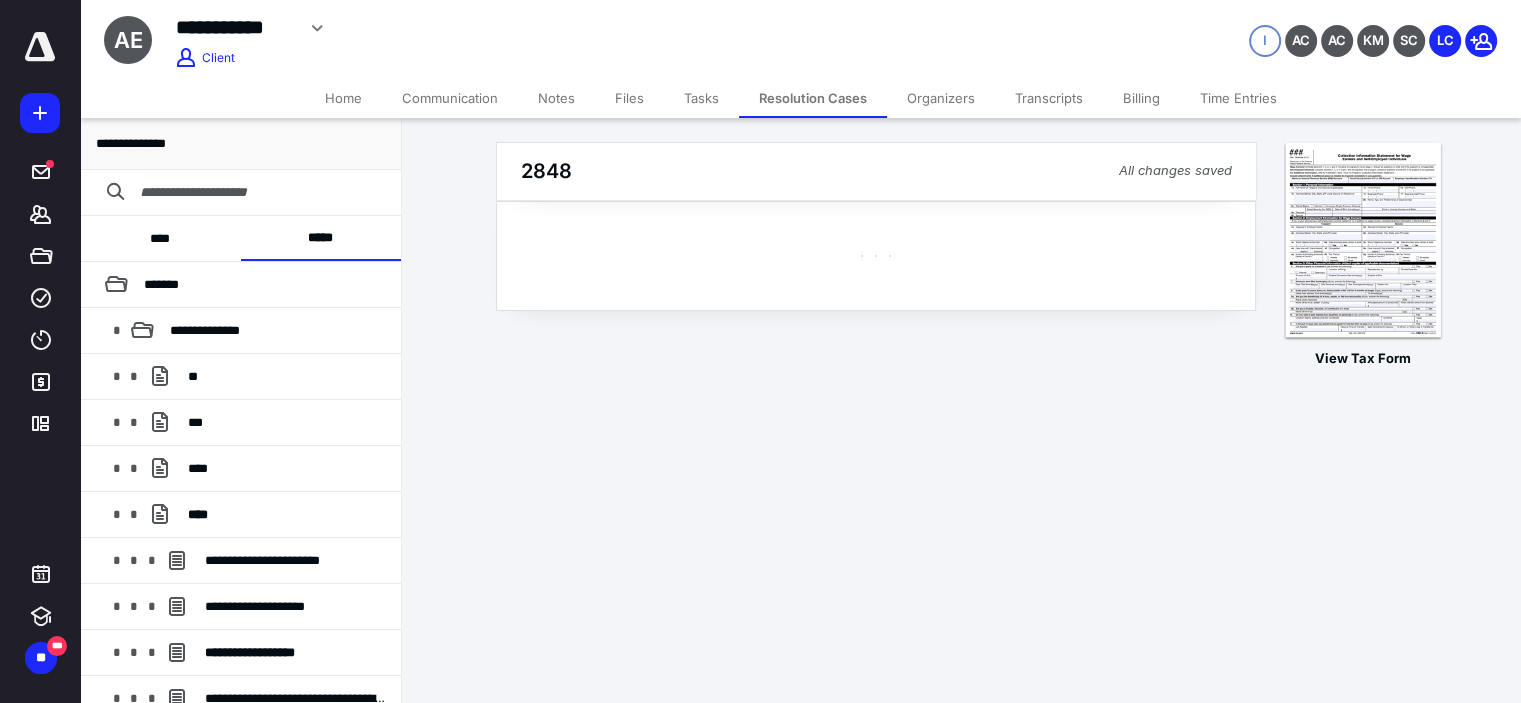 scroll, scrollTop: 0, scrollLeft: 0, axis: both 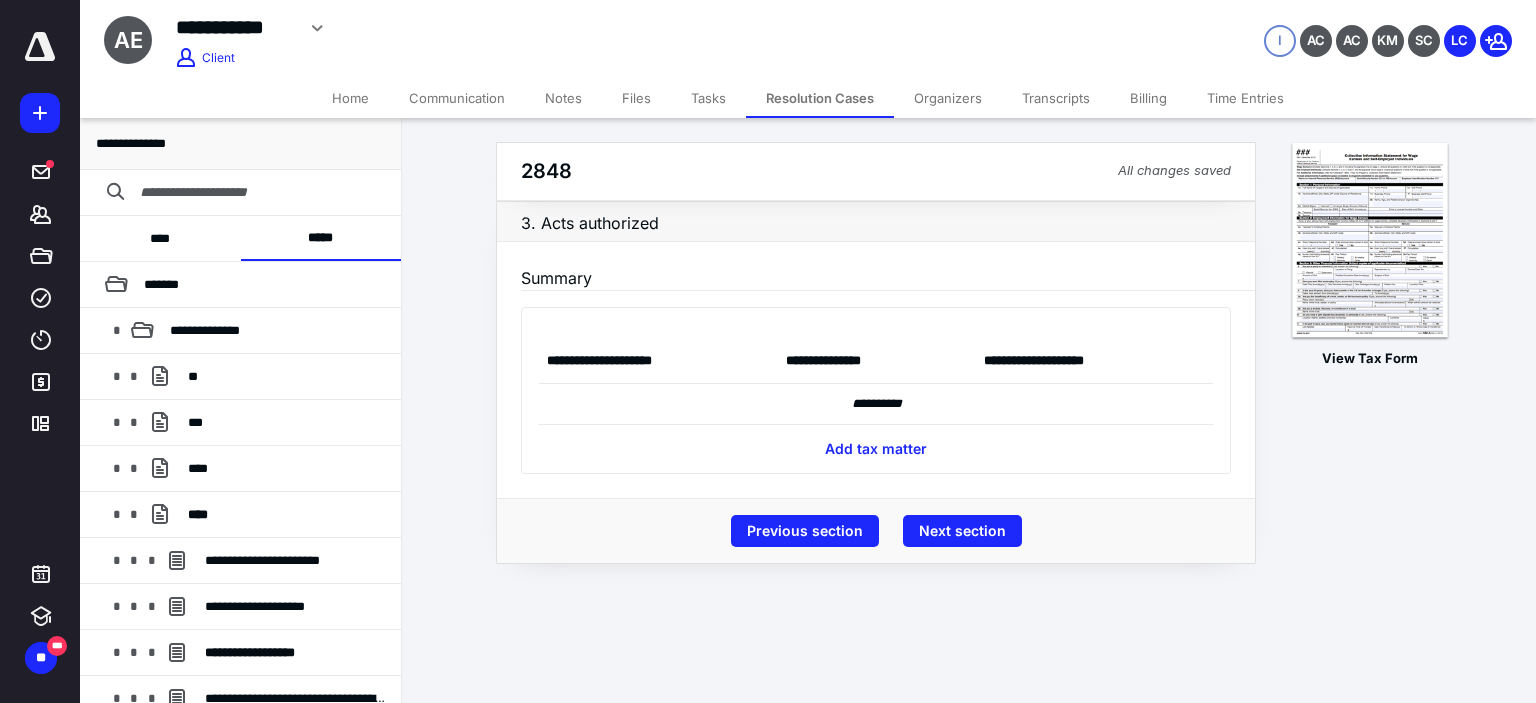 click on "**********" at bounding box center (876, 390) 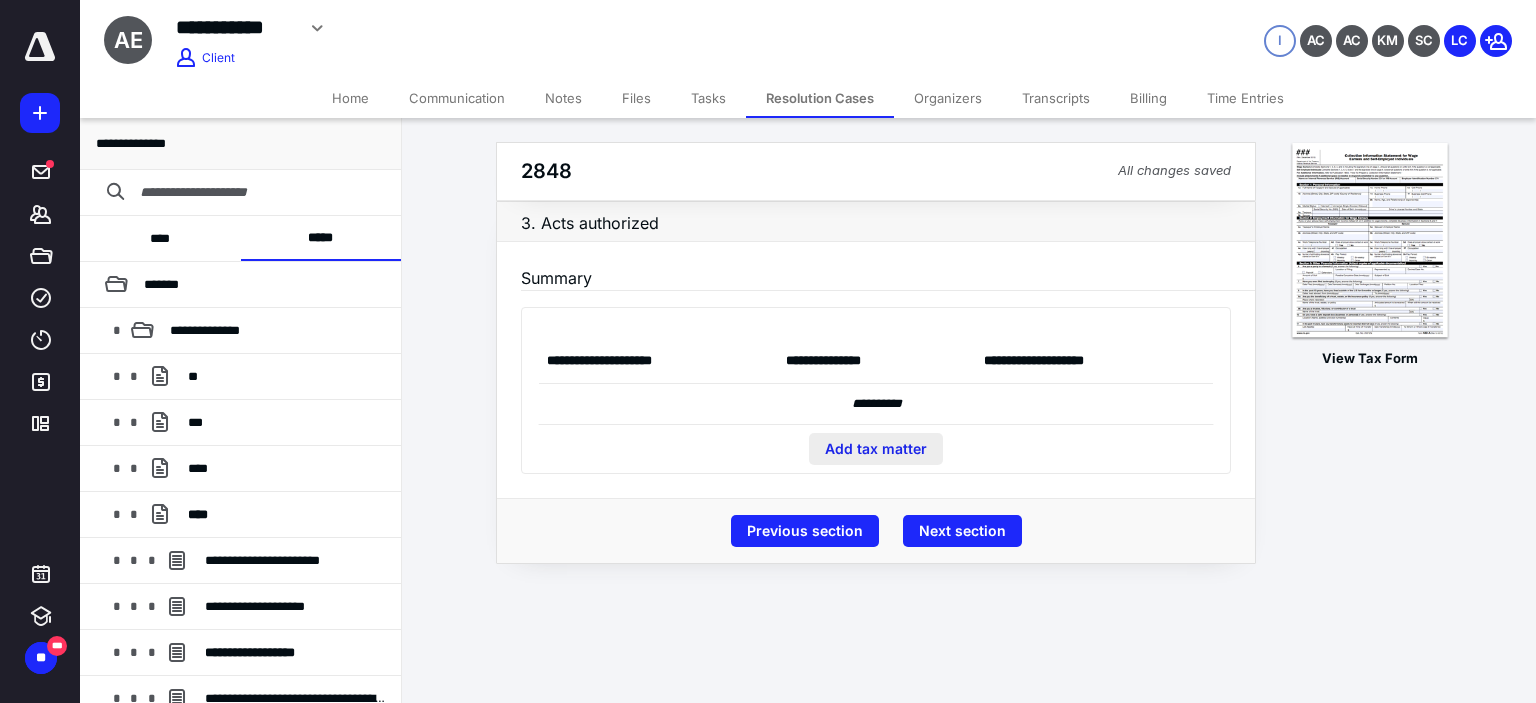 click on "Add tax matter" at bounding box center [876, 449] 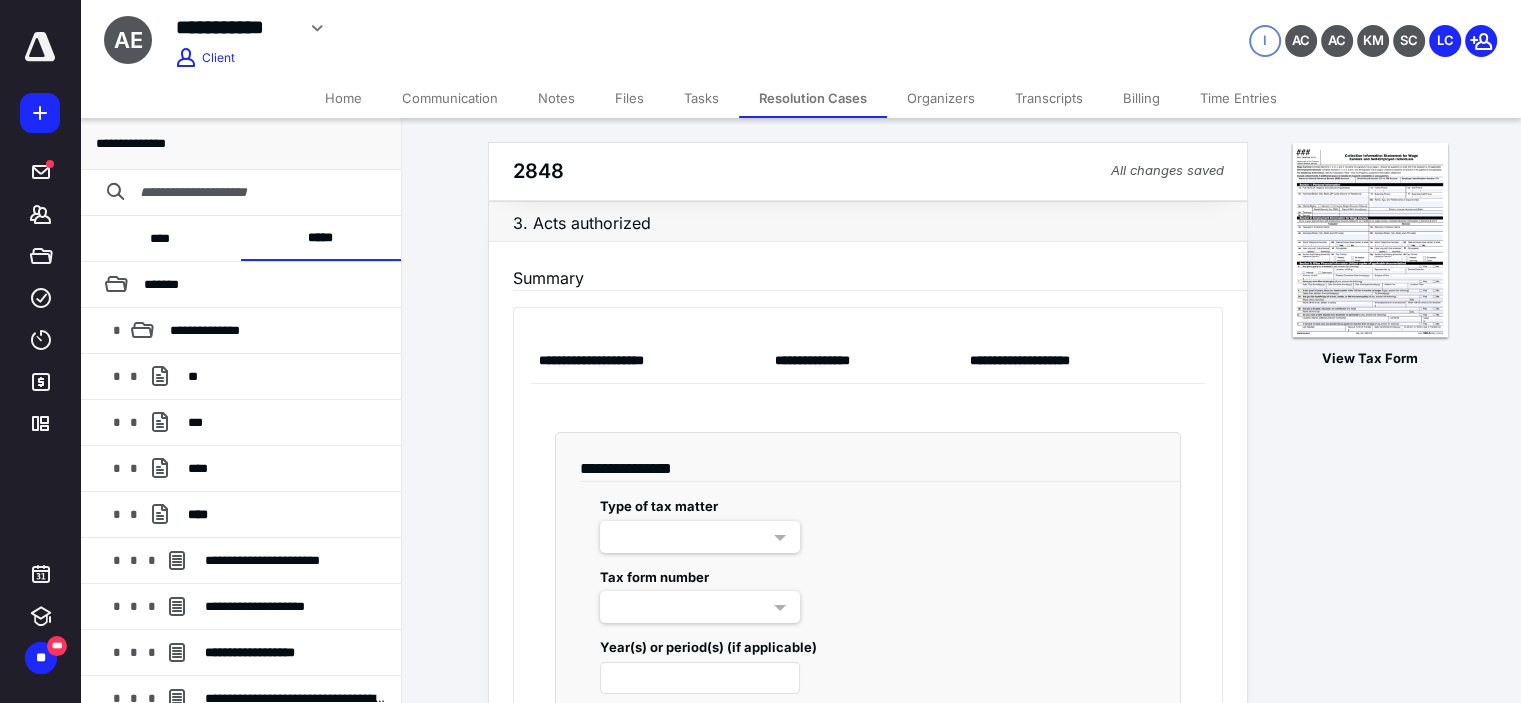 click at bounding box center [700, 537] 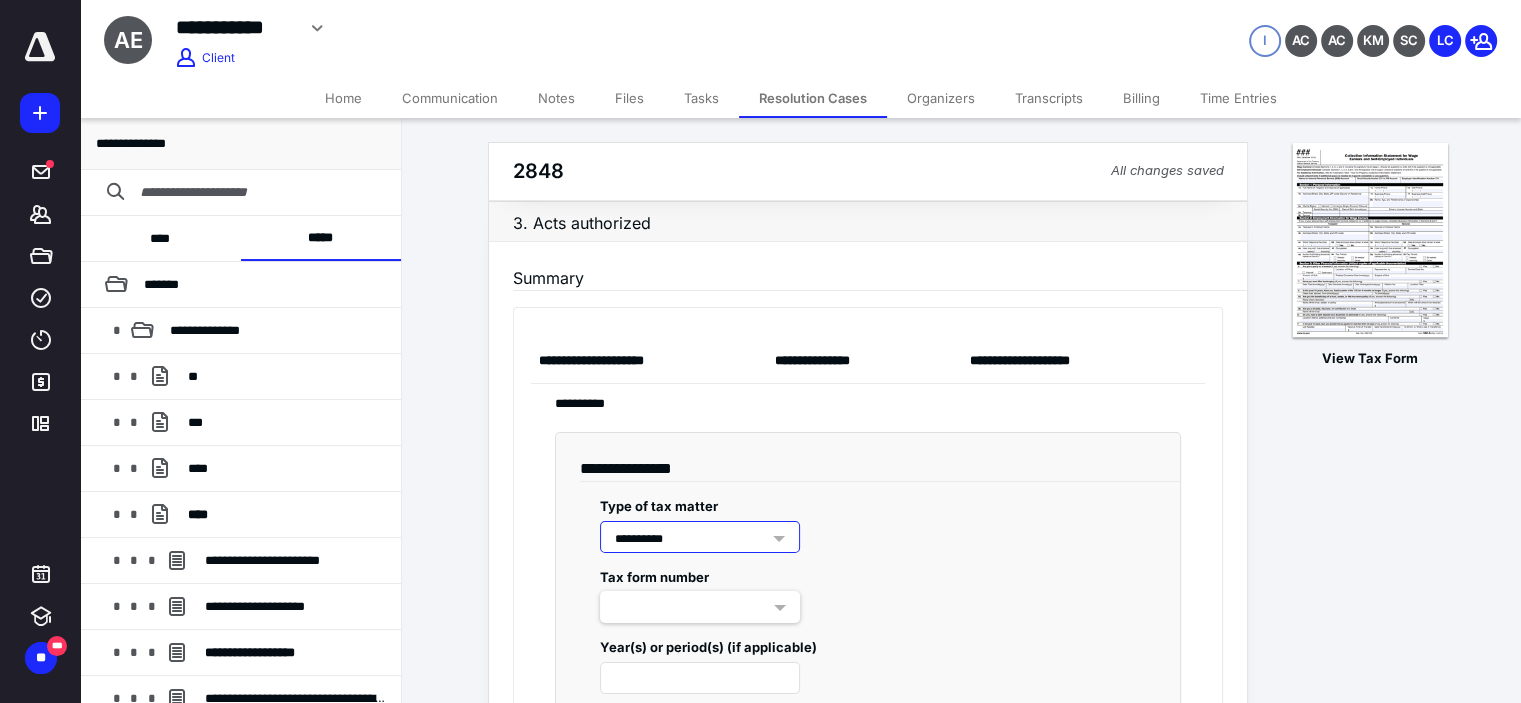 click at bounding box center (700, 607) 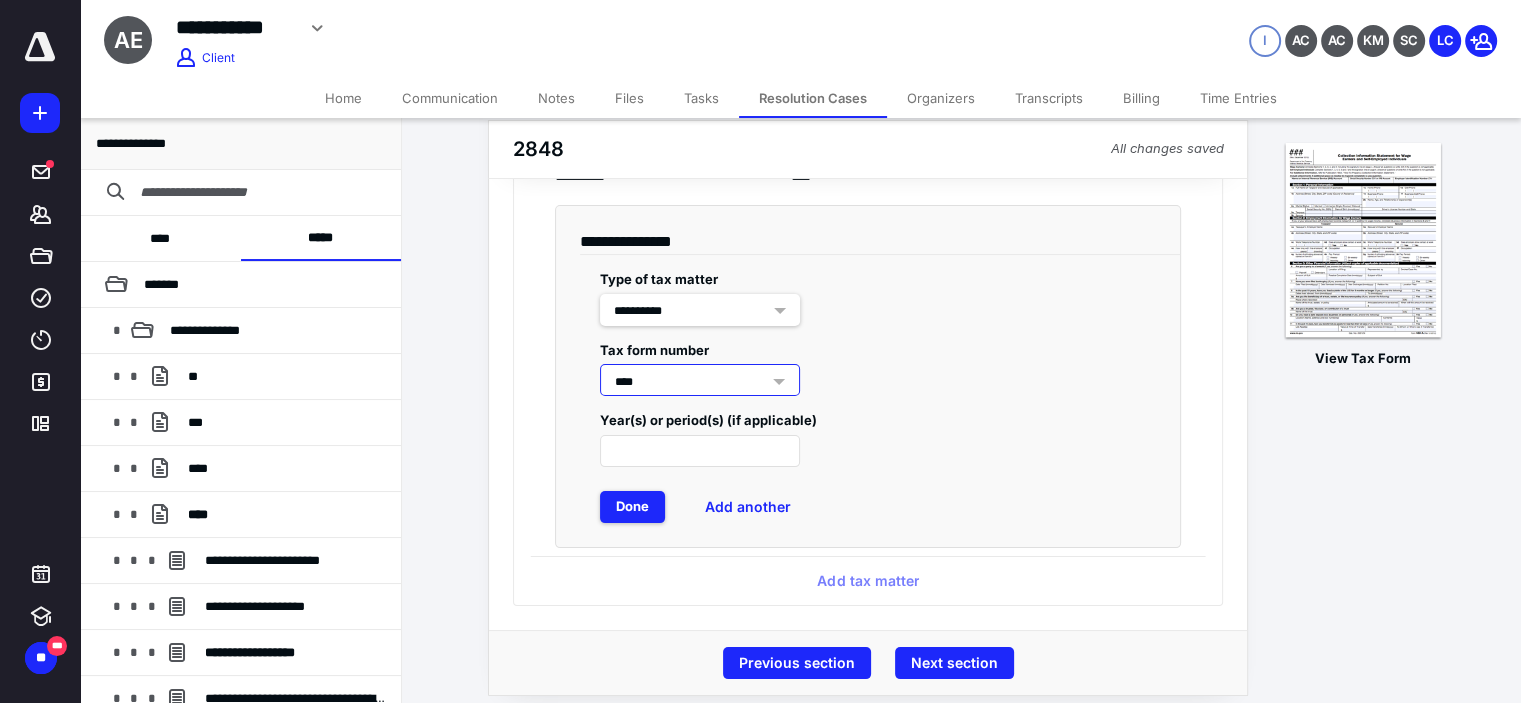scroll, scrollTop: 233, scrollLeft: 0, axis: vertical 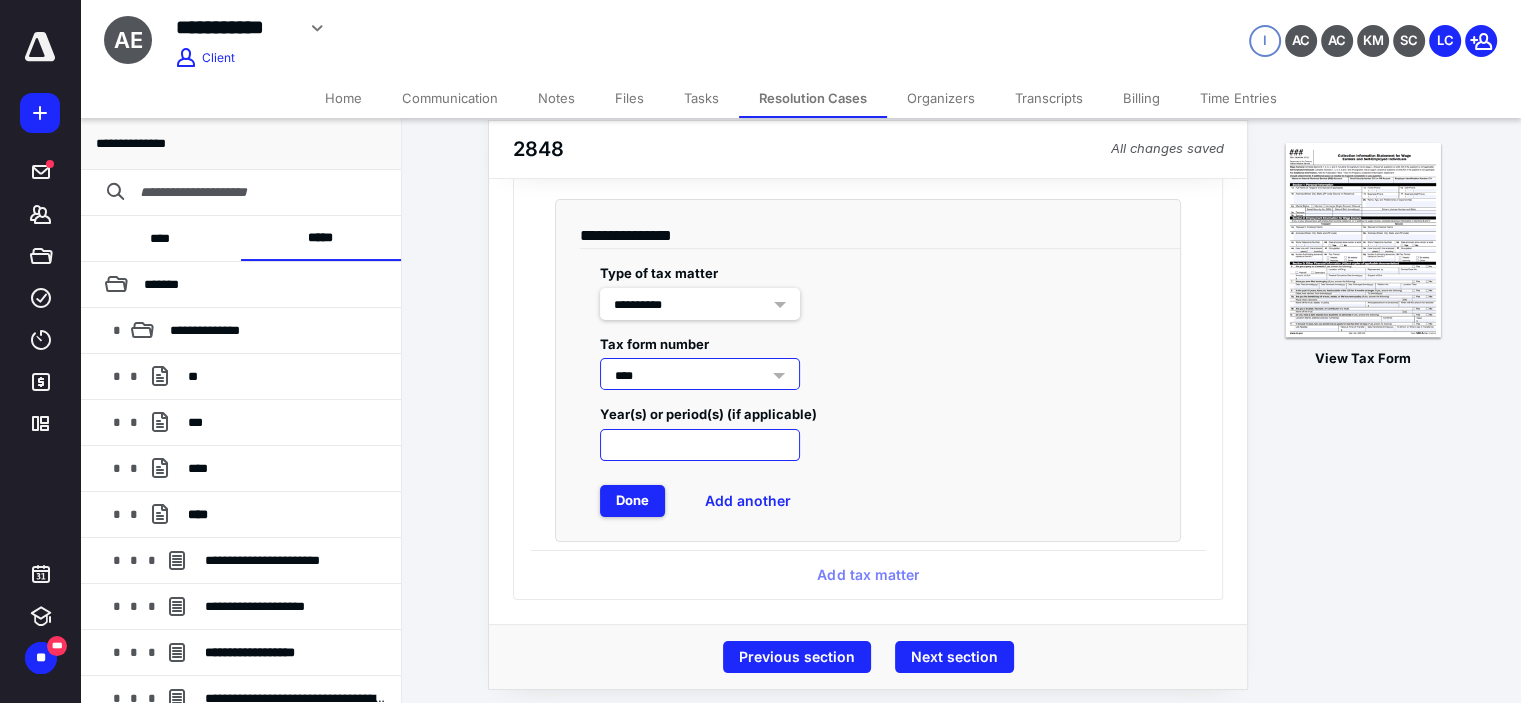 click at bounding box center [700, 445] 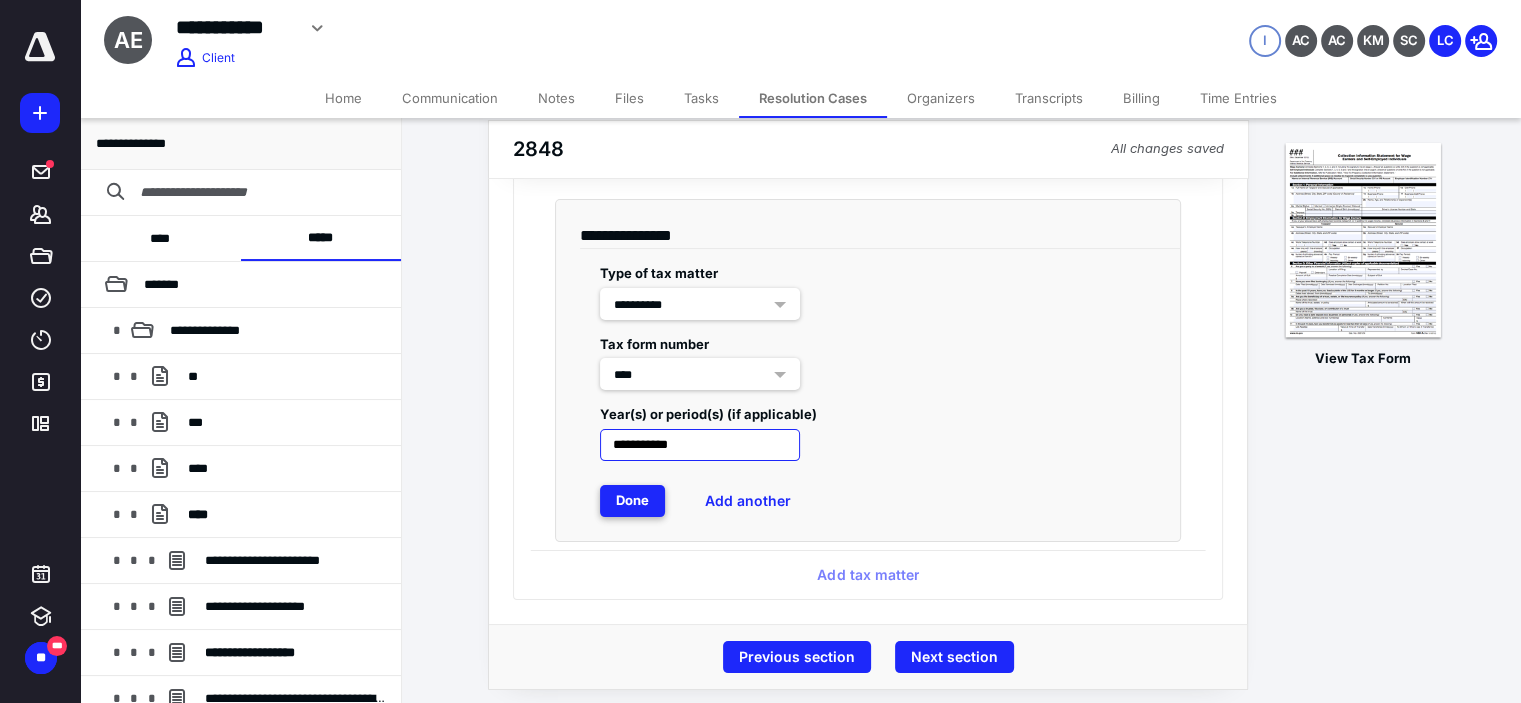 type on "**********" 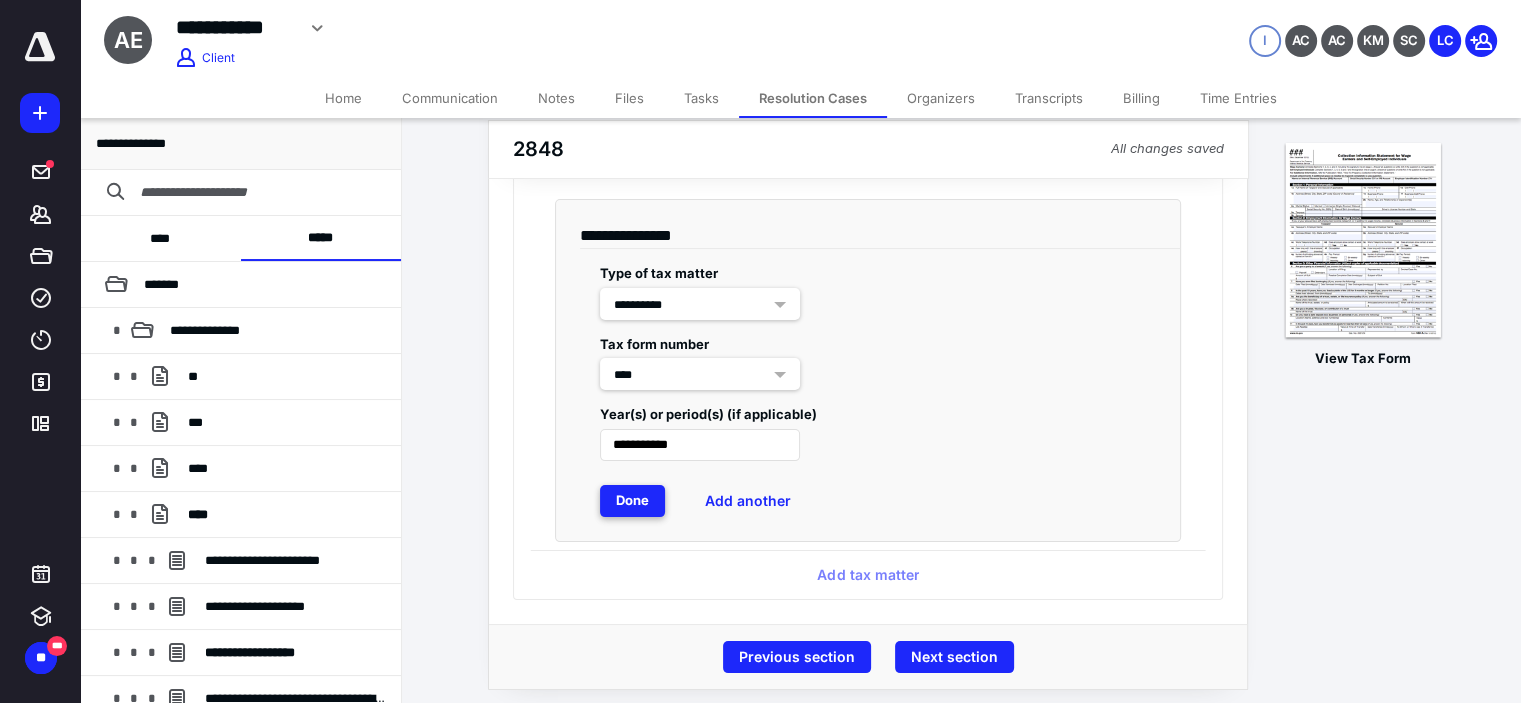 click on "Done" at bounding box center (632, 501) 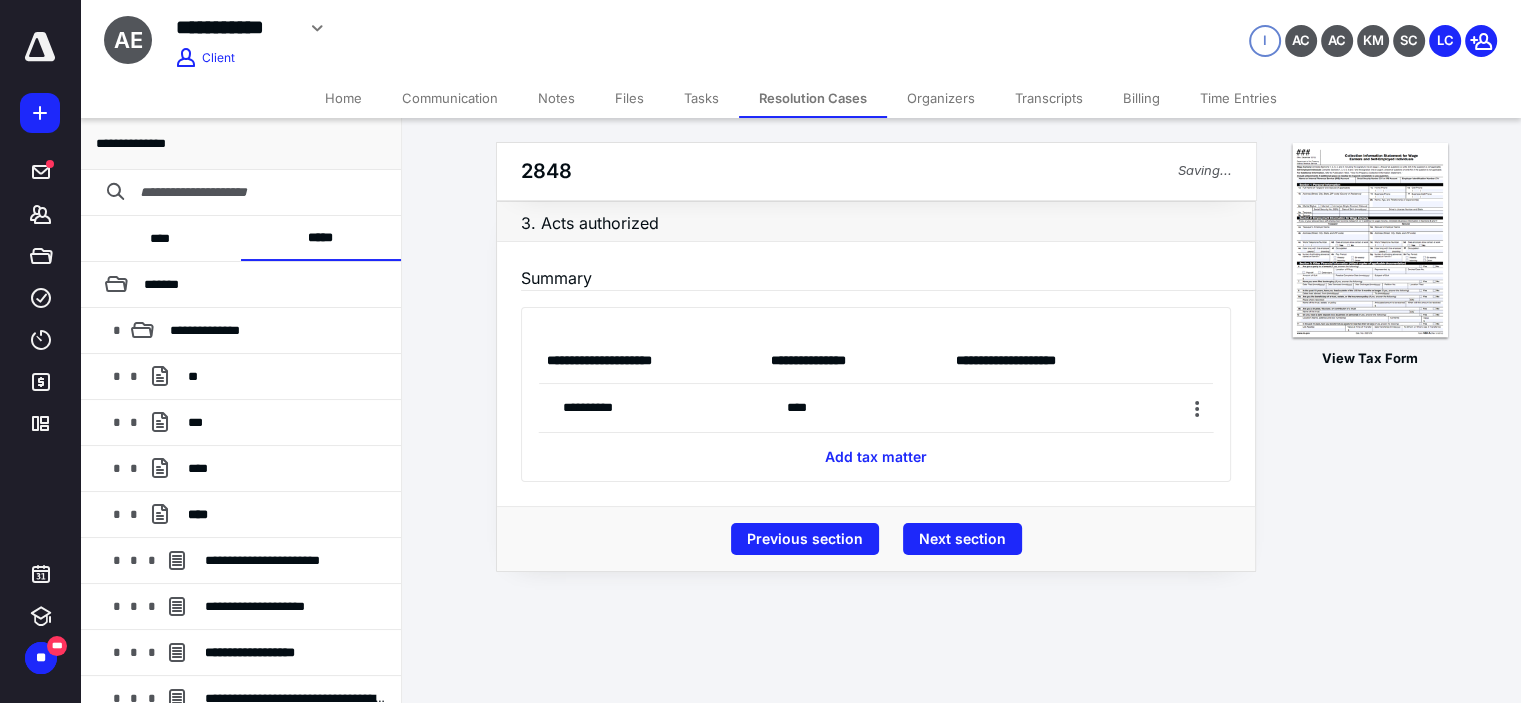 scroll, scrollTop: 0, scrollLeft: 0, axis: both 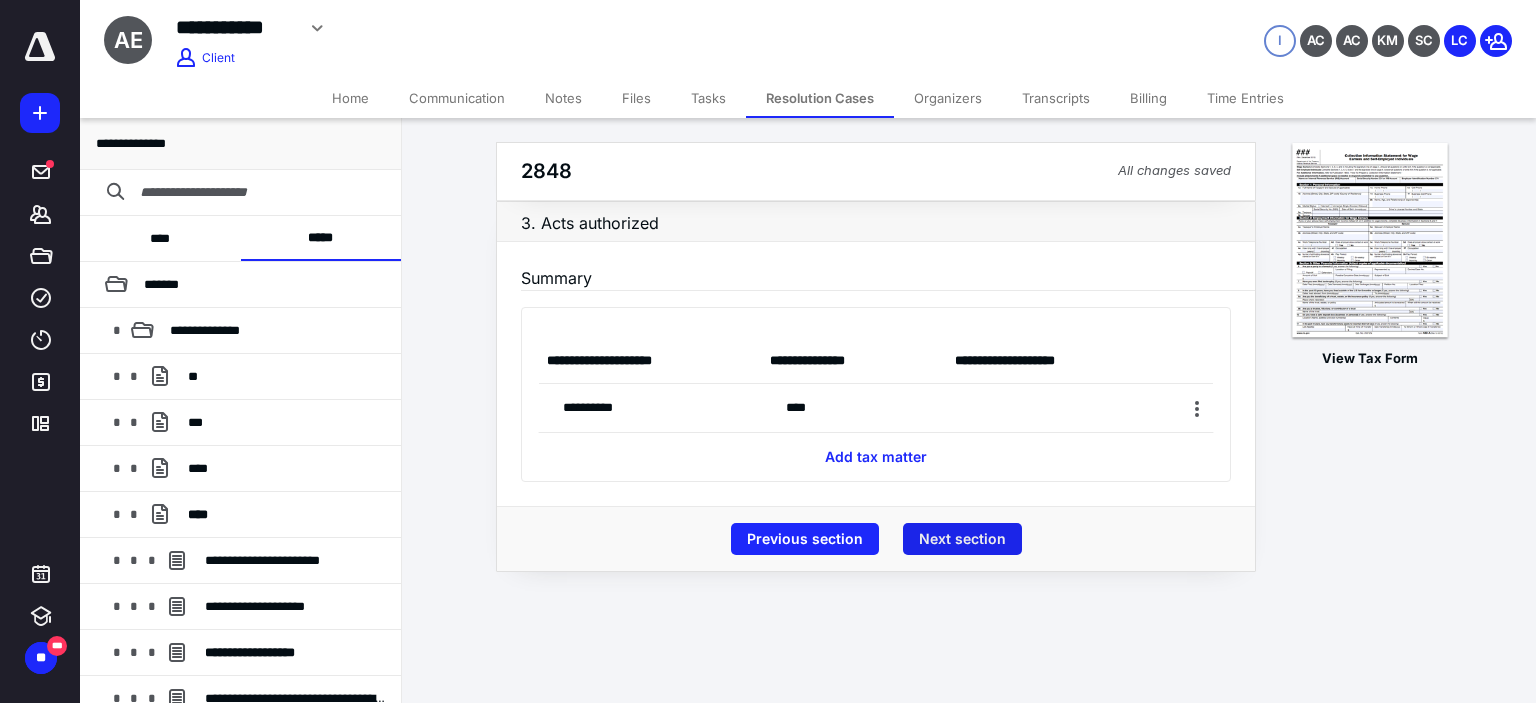 click on "Next section" at bounding box center (962, 539) 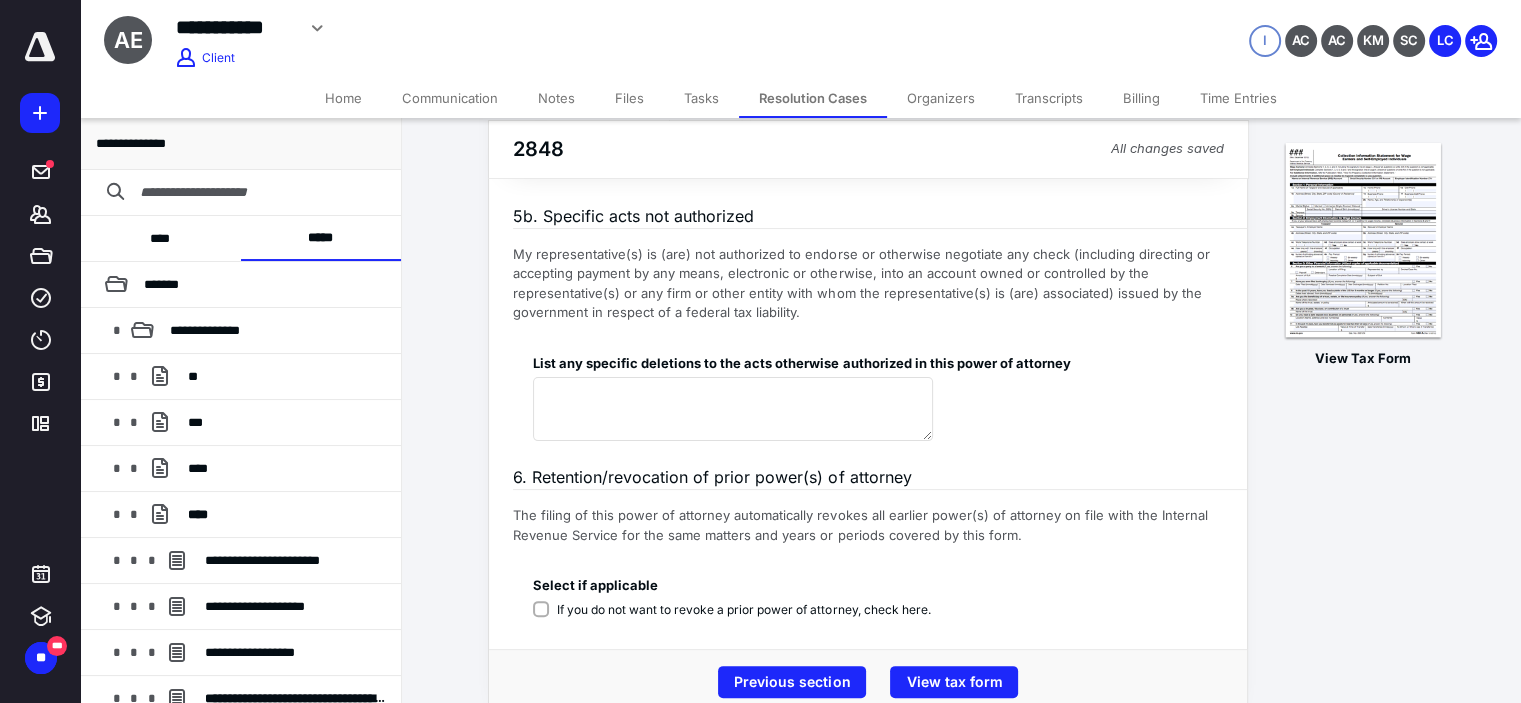 scroll, scrollTop: 381, scrollLeft: 0, axis: vertical 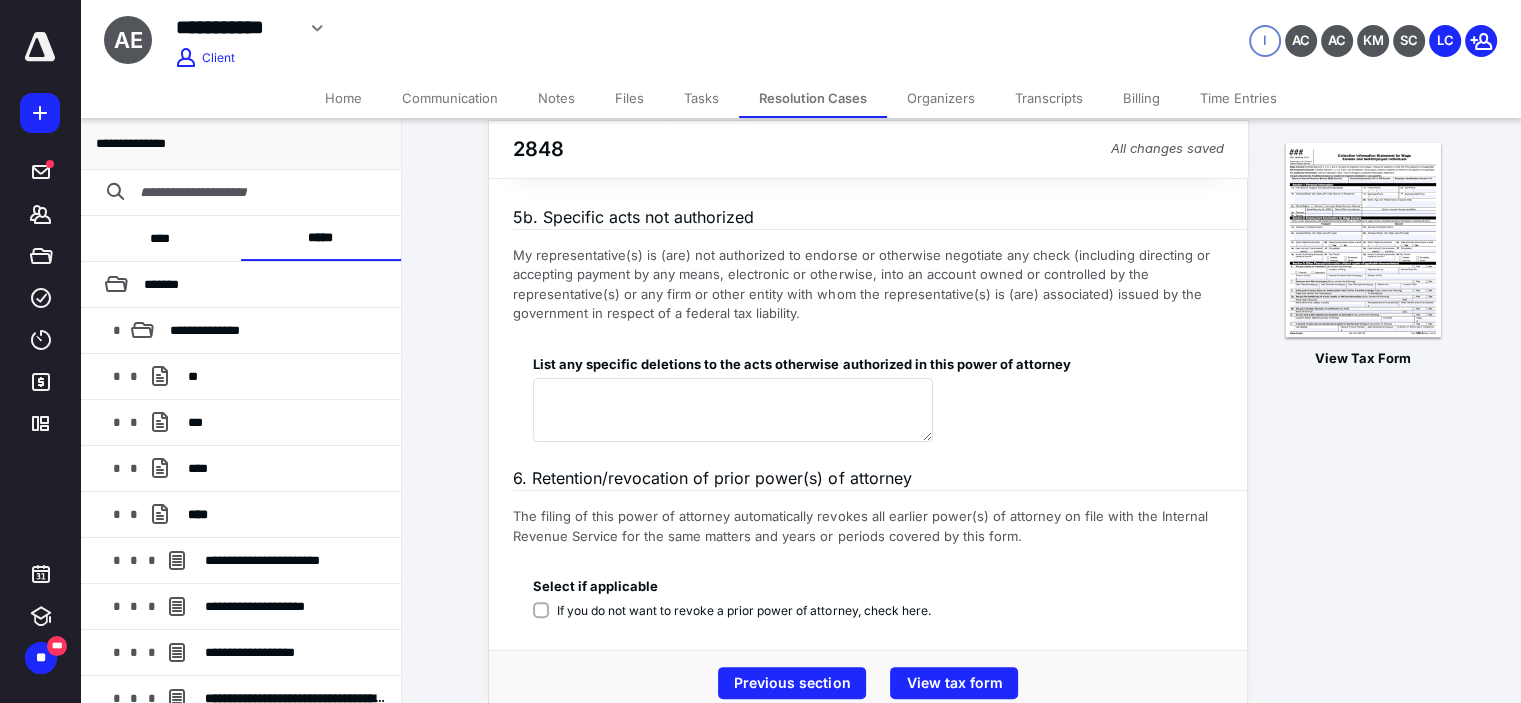click on "If you do not want to revoke a prior power of attorney, check here." at bounding box center [743, 611] 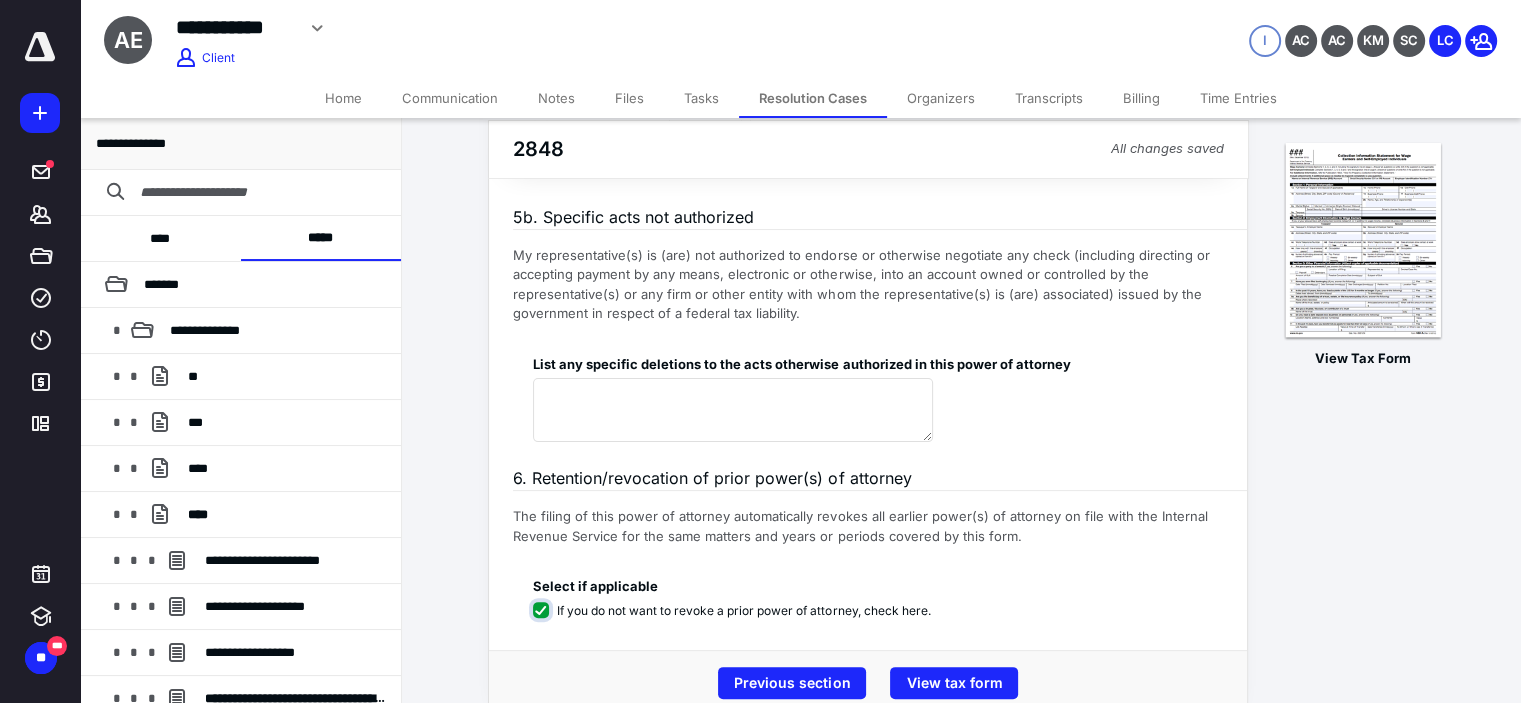 checkbox on "****" 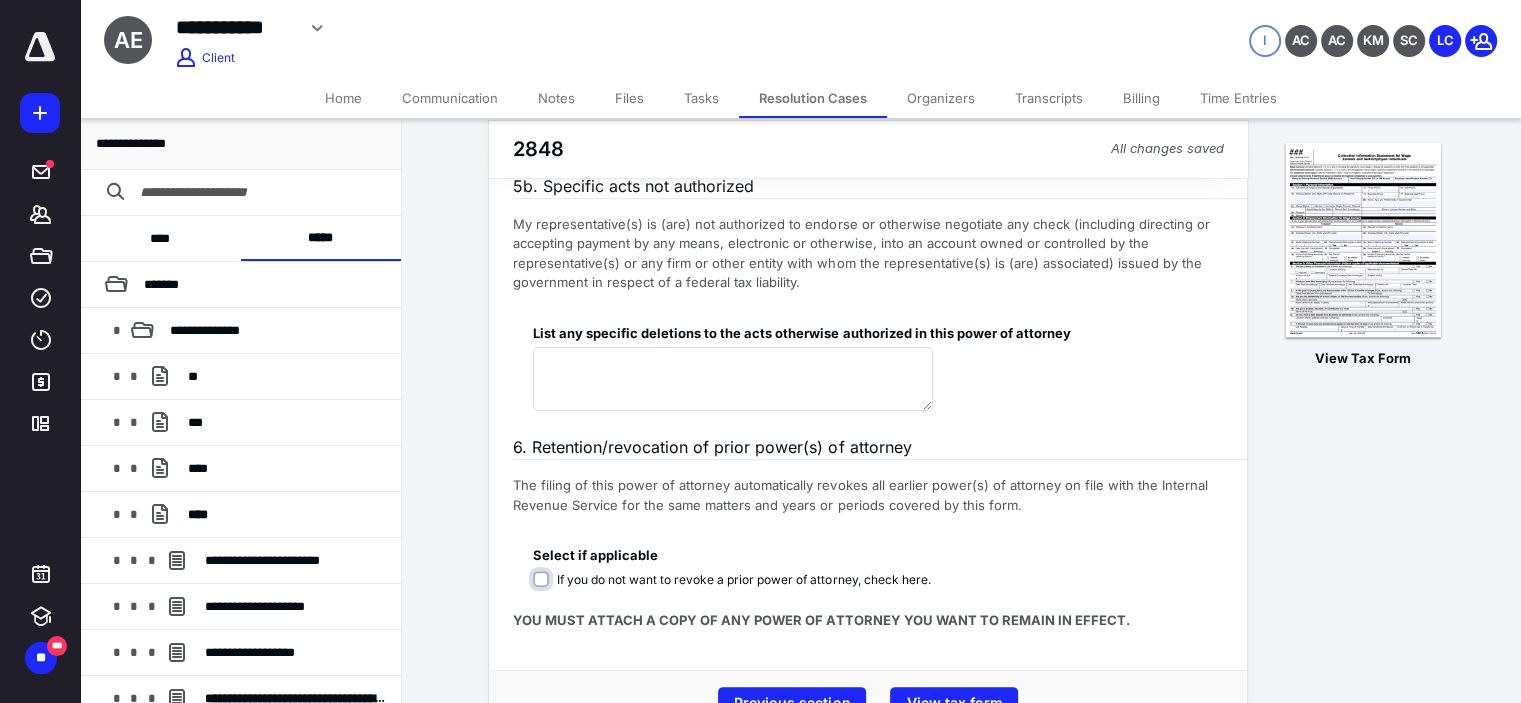 scroll, scrollTop: 467, scrollLeft: 0, axis: vertical 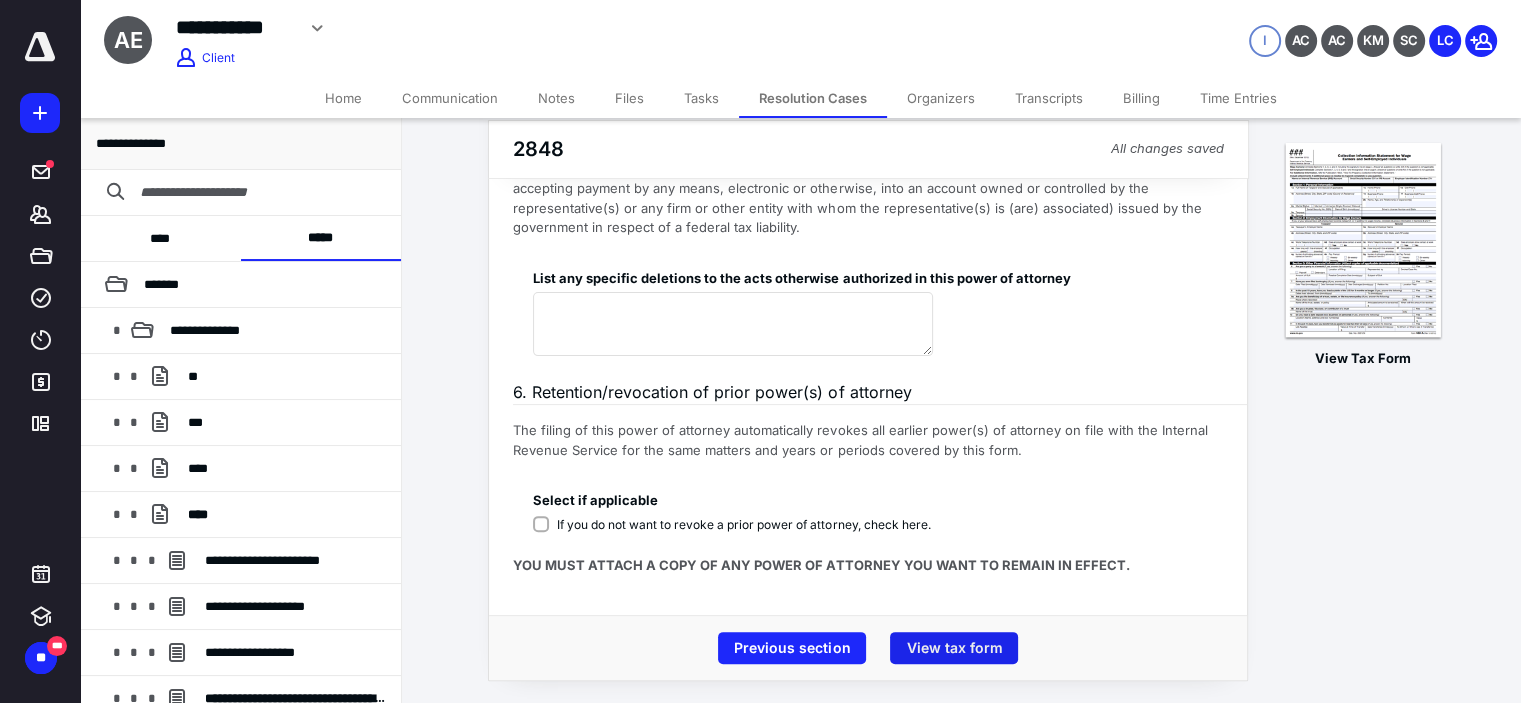 click on "View tax form" at bounding box center (954, 648) 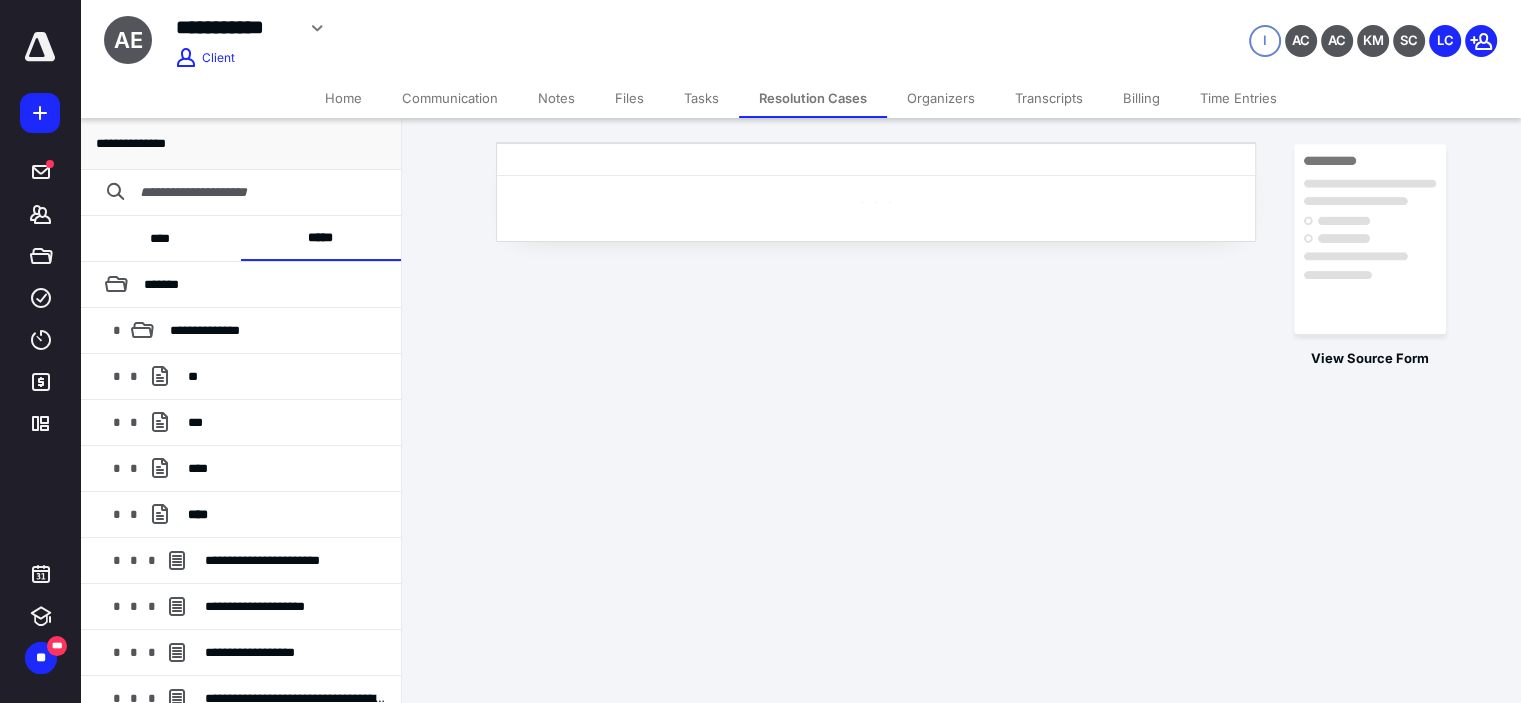 scroll, scrollTop: 0, scrollLeft: 0, axis: both 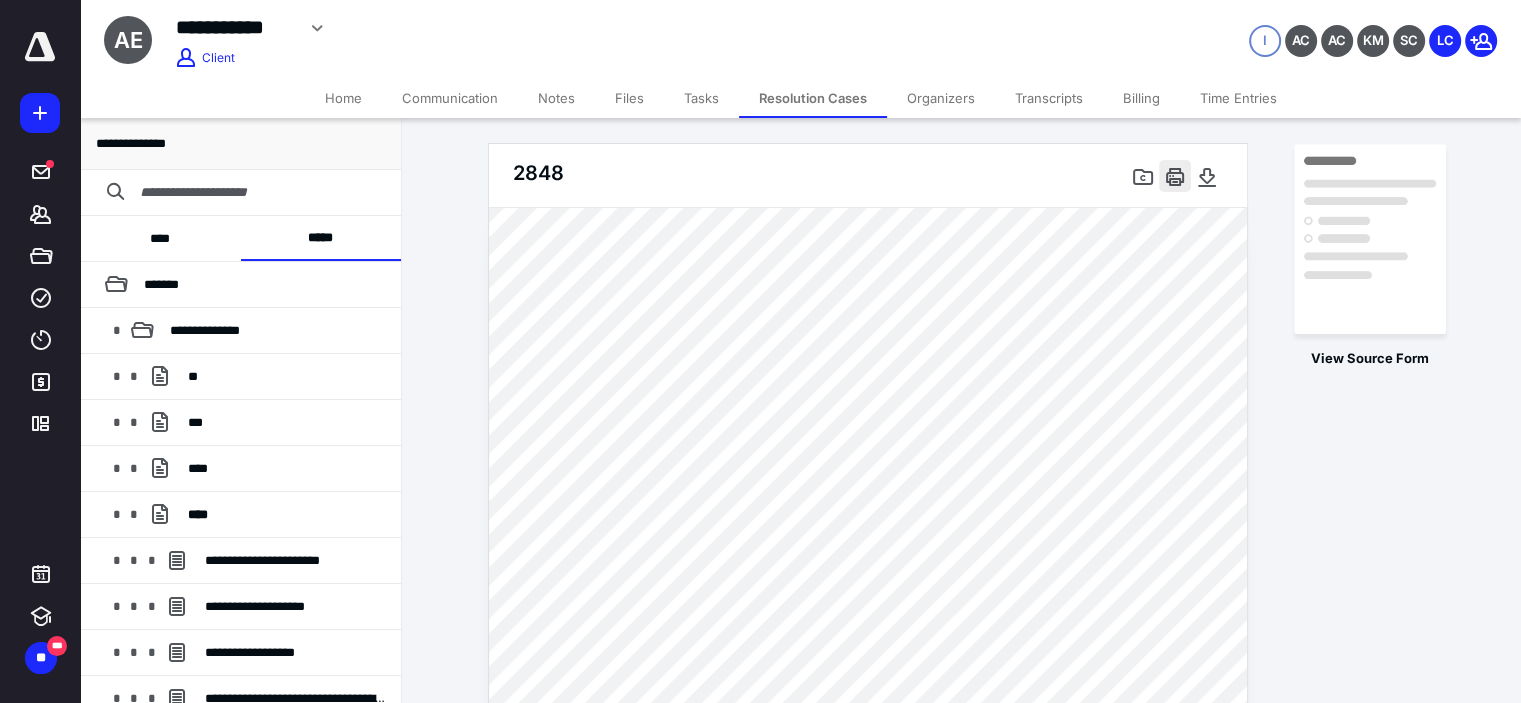 click at bounding box center (1175, 176) 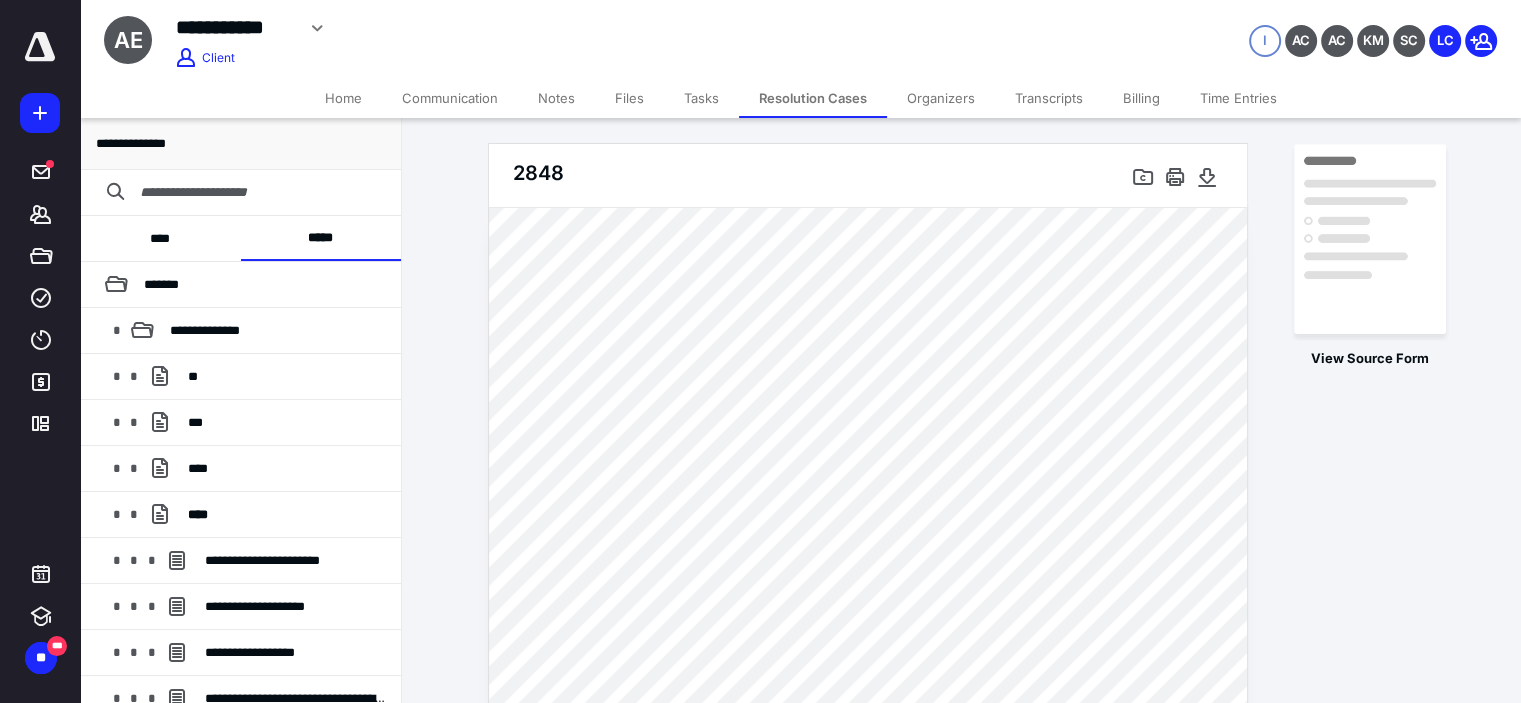 click on "Resolution Cases" at bounding box center (813, 98) 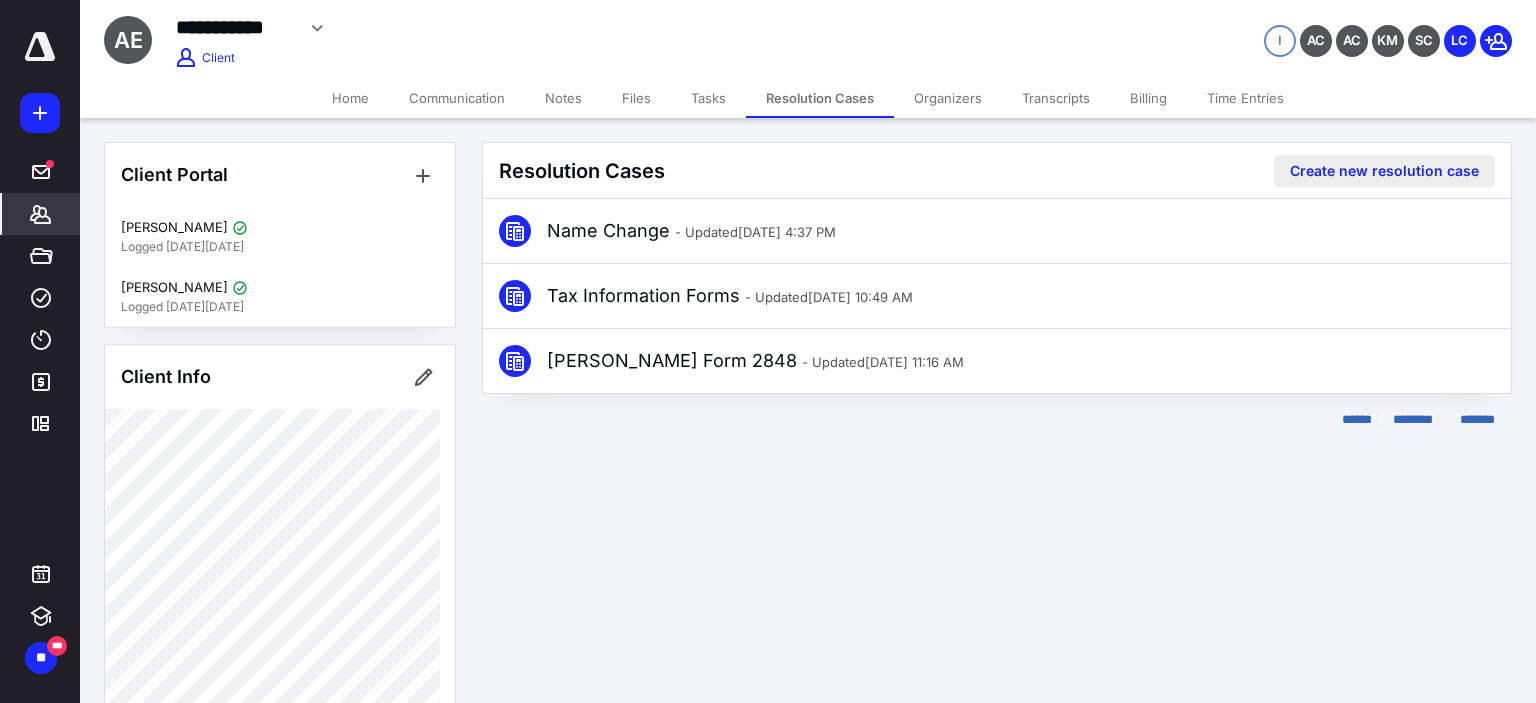 click on "Create new resolution case" at bounding box center [1384, 171] 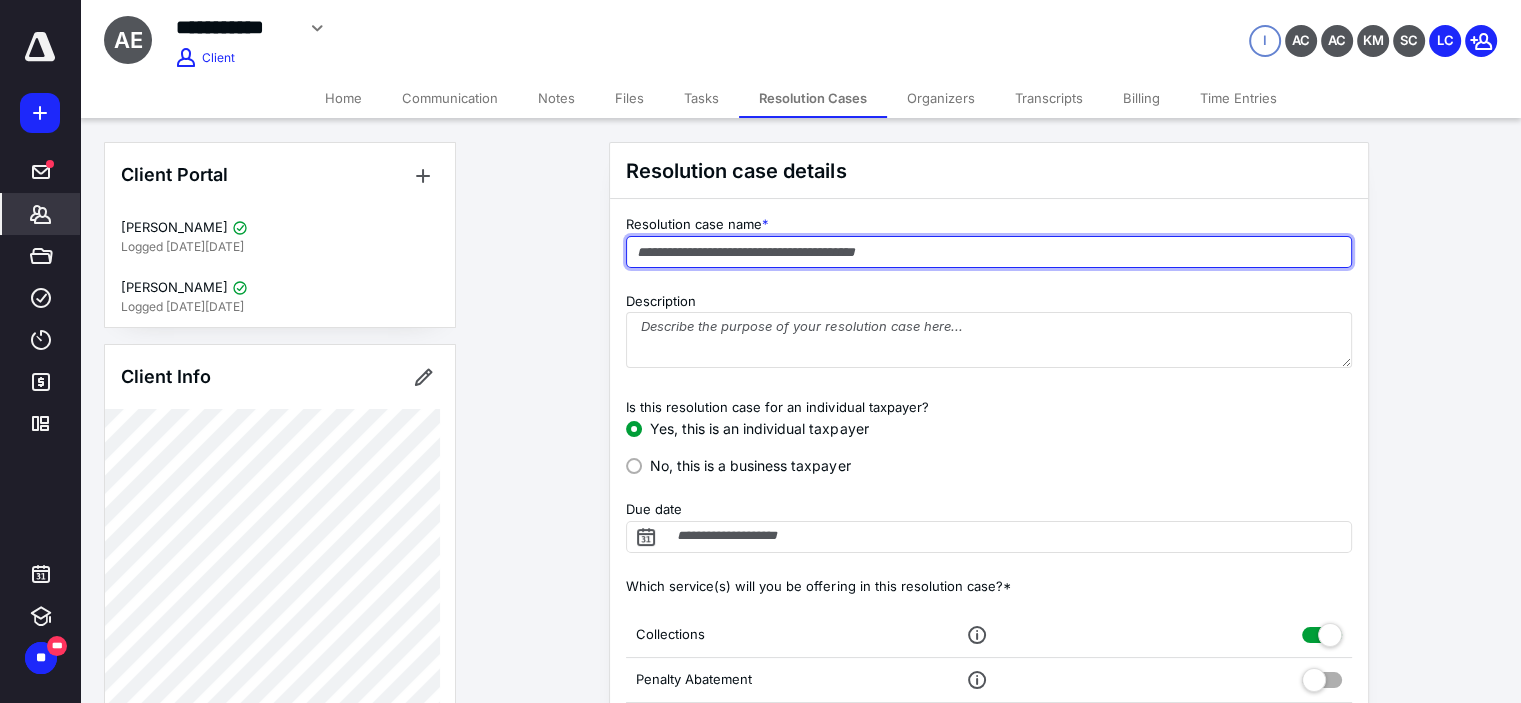 click at bounding box center [989, 252] 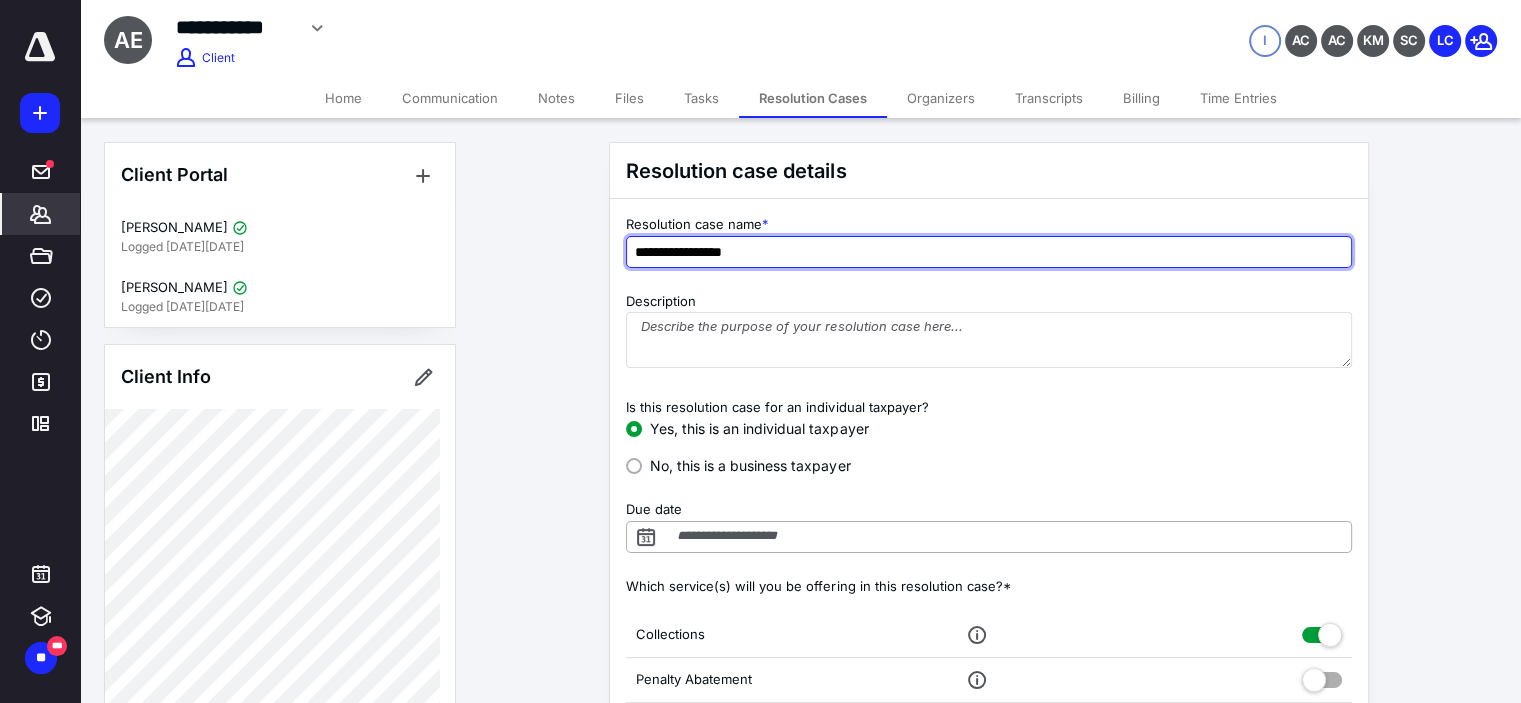 type on "**********" 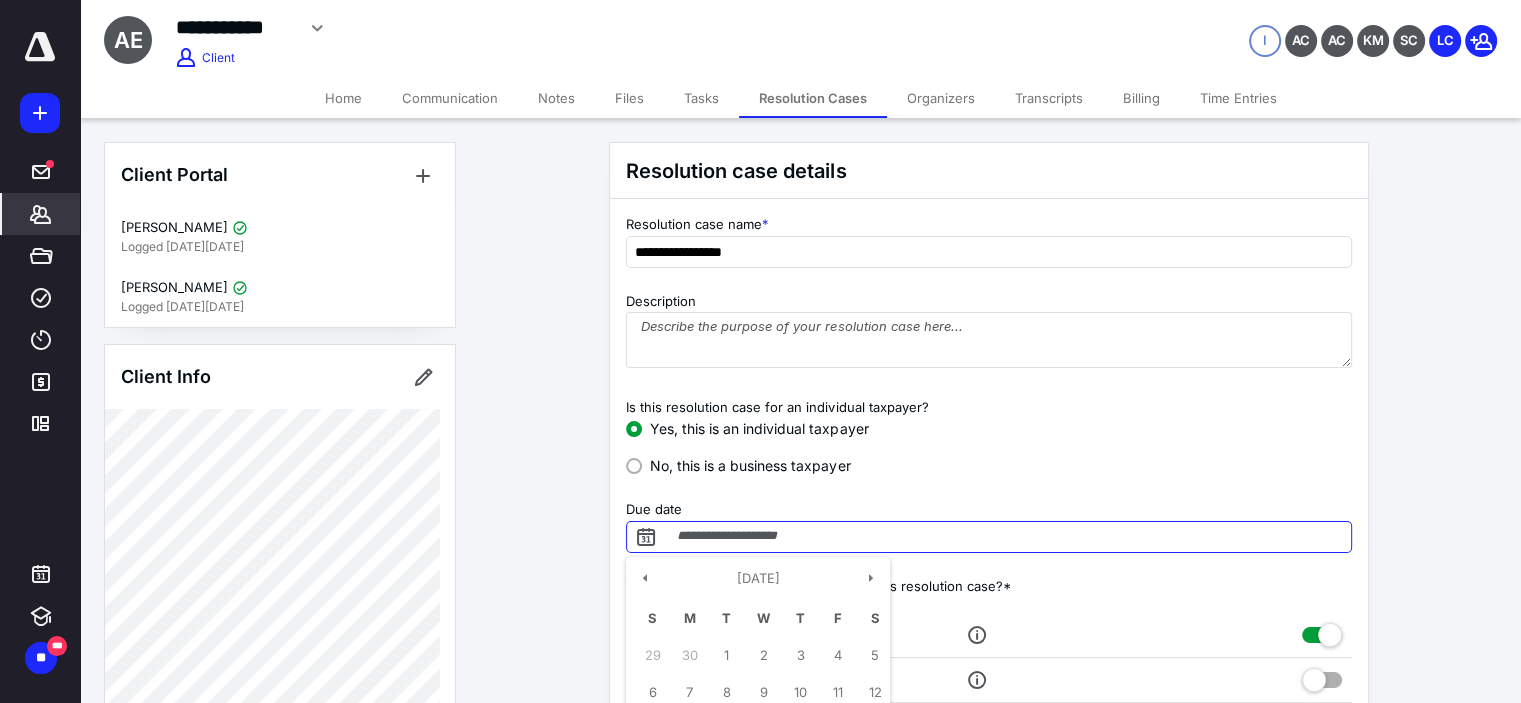 click on "Due date" at bounding box center [989, 537] 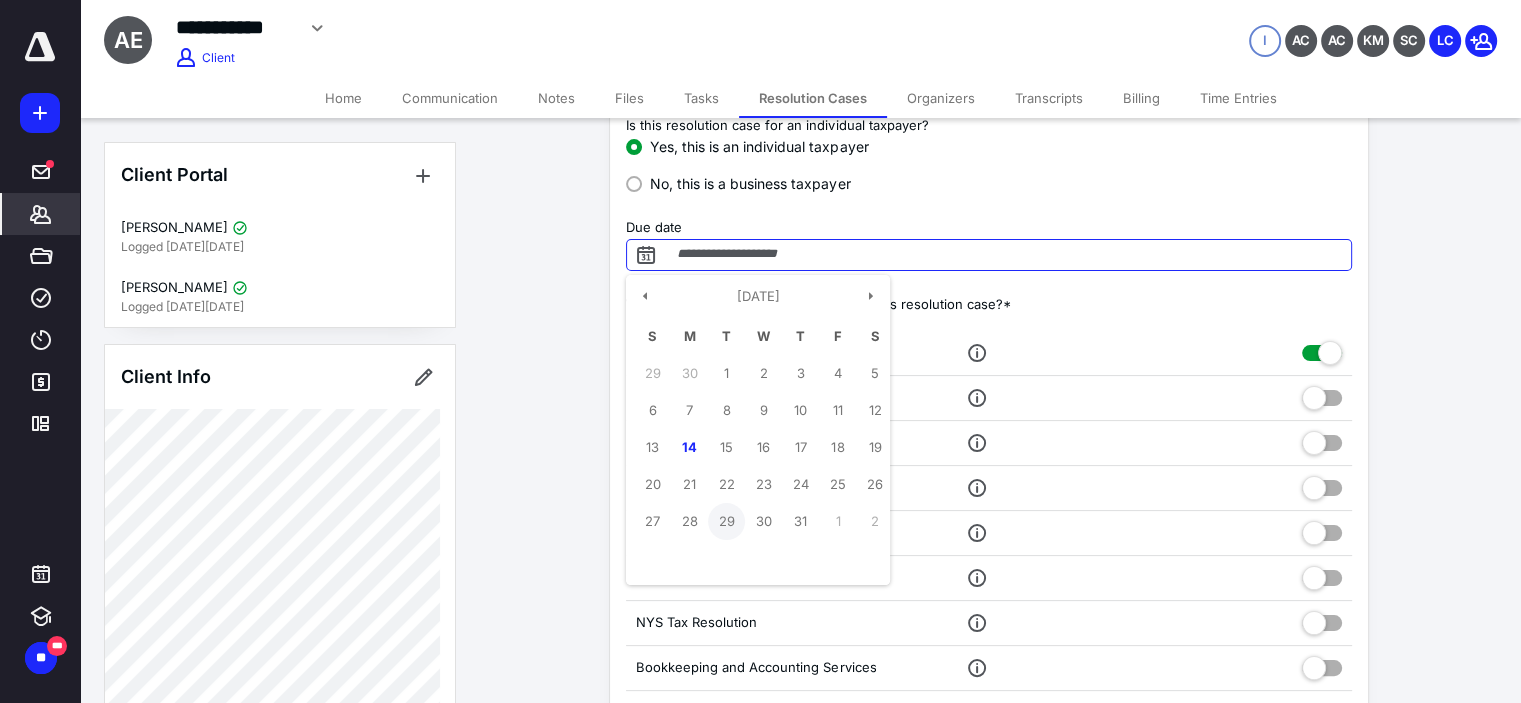 scroll, scrollTop: 300, scrollLeft: 0, axis: vertical 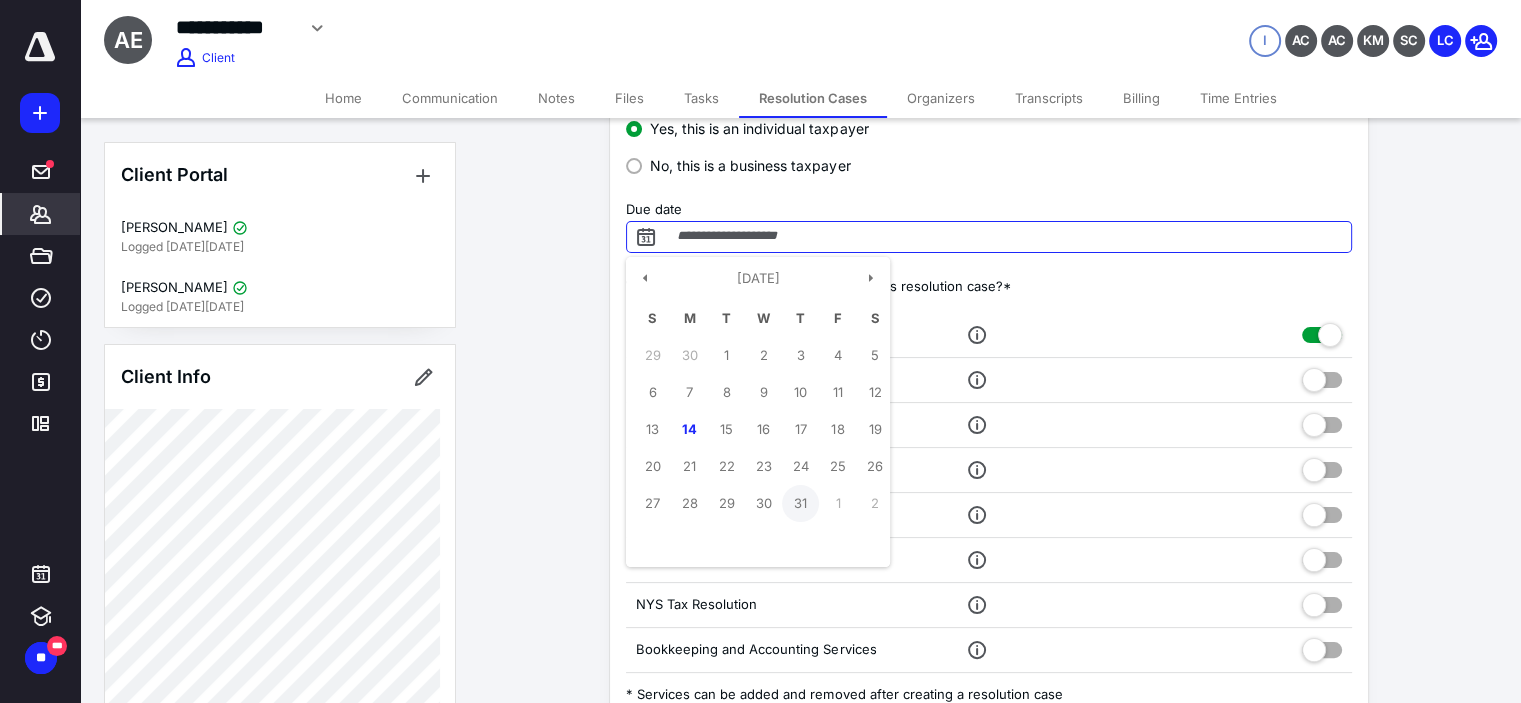 click on "31" at bounding box center [800, 503] 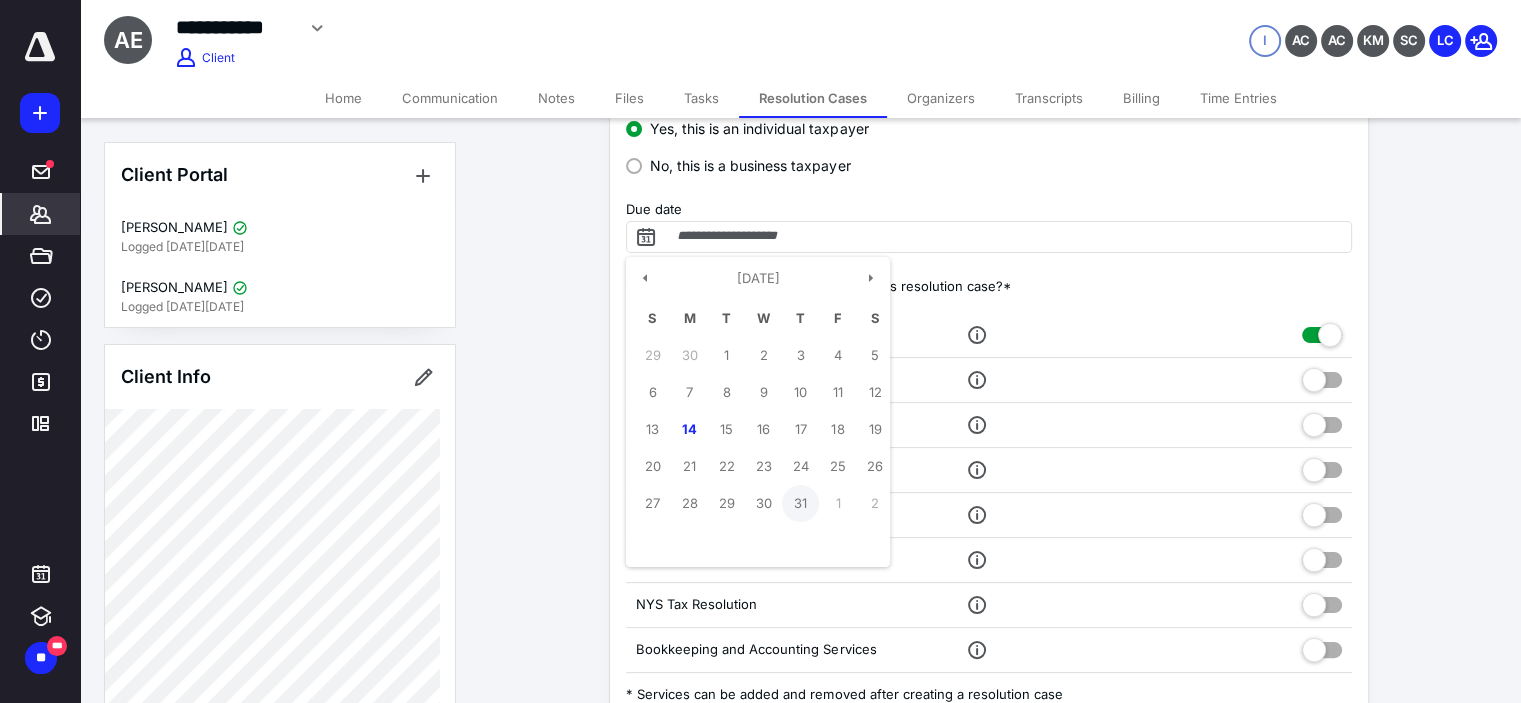type on "**********" 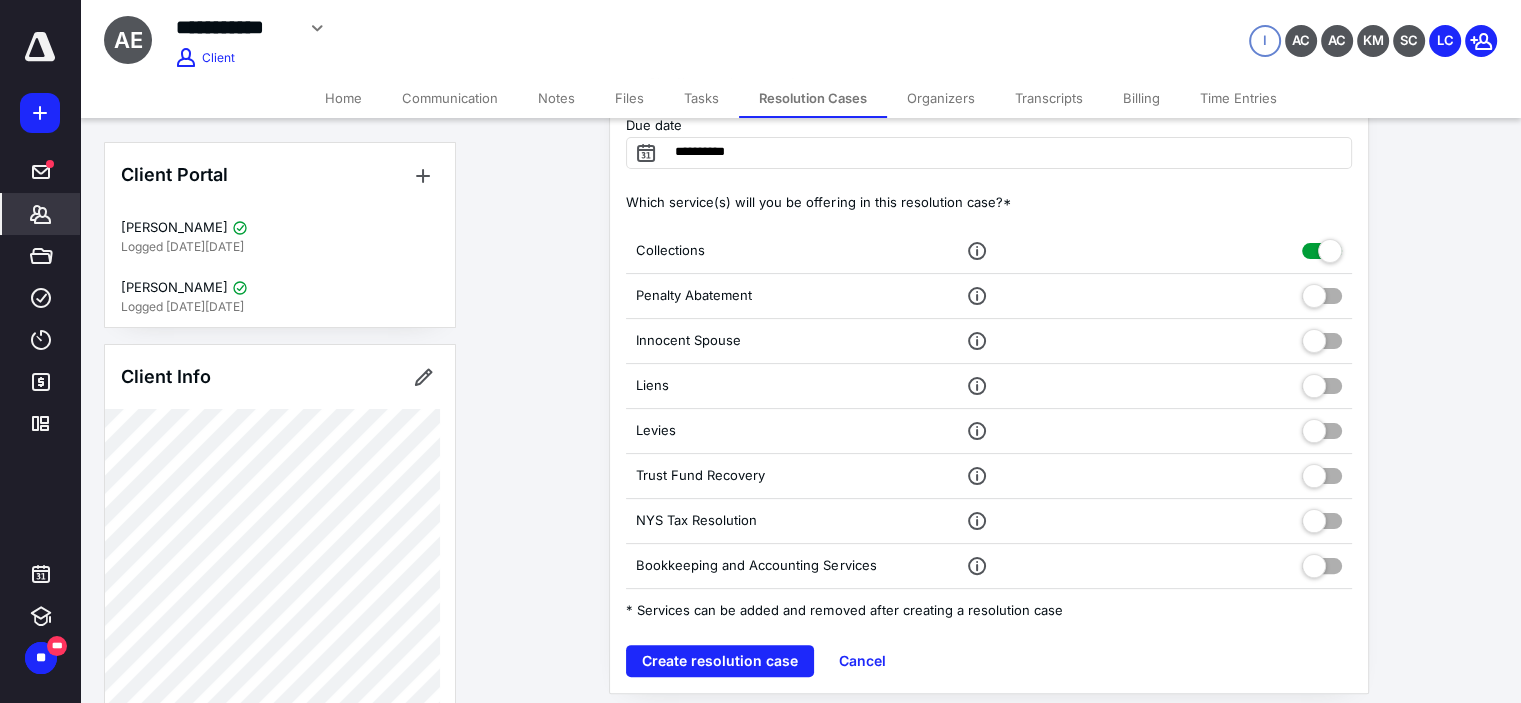 scroll, scrollTop: 396, scrollLeft: 0, axis: vertical 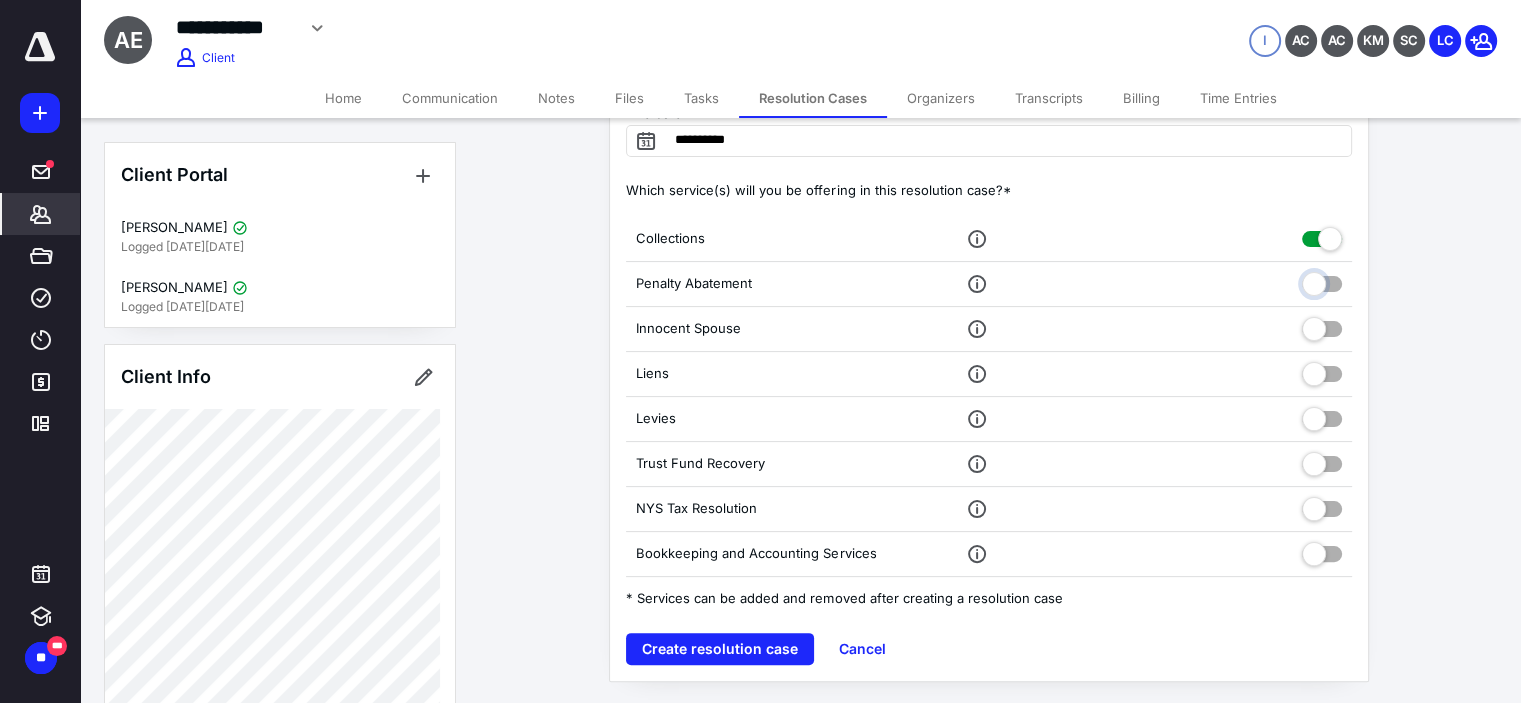 click at bounding box center (1322, 281) 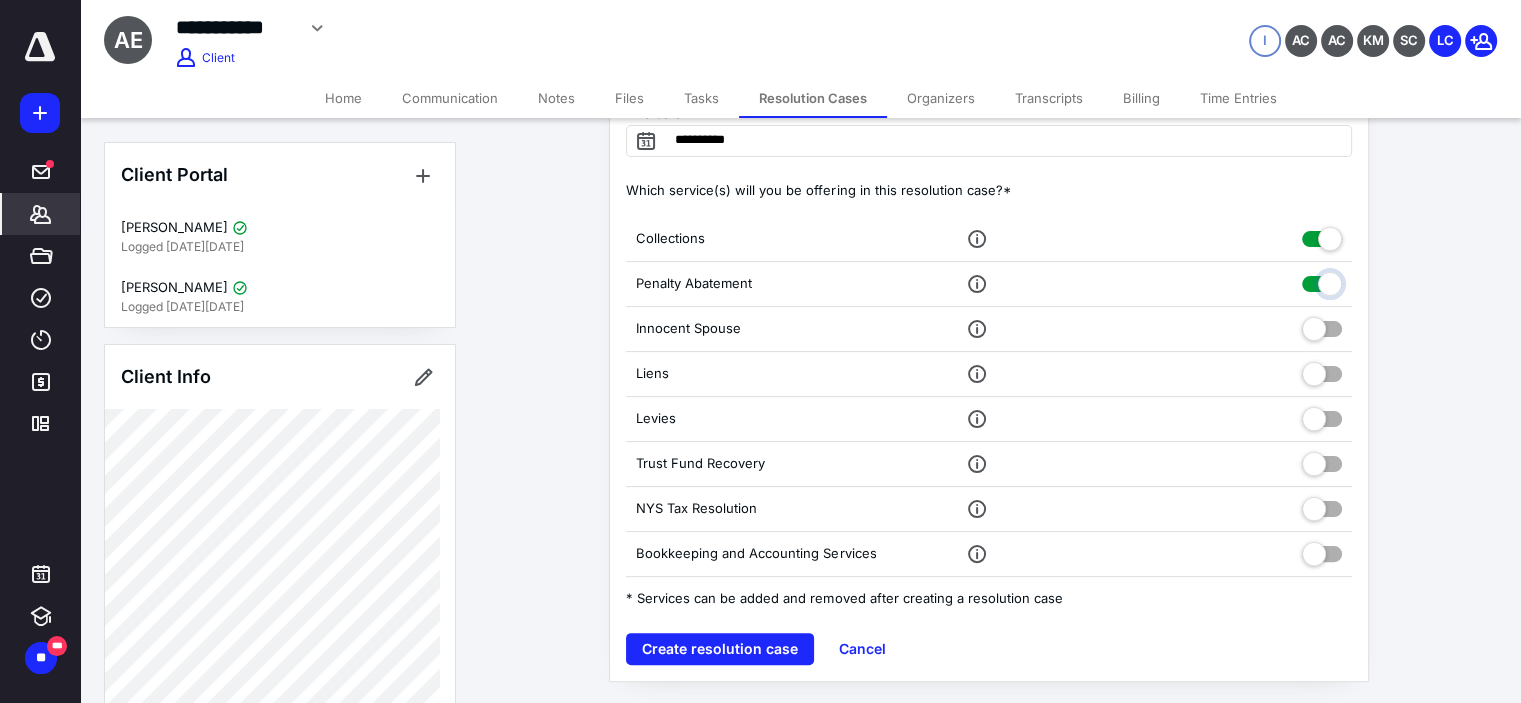 checkbox on "true" 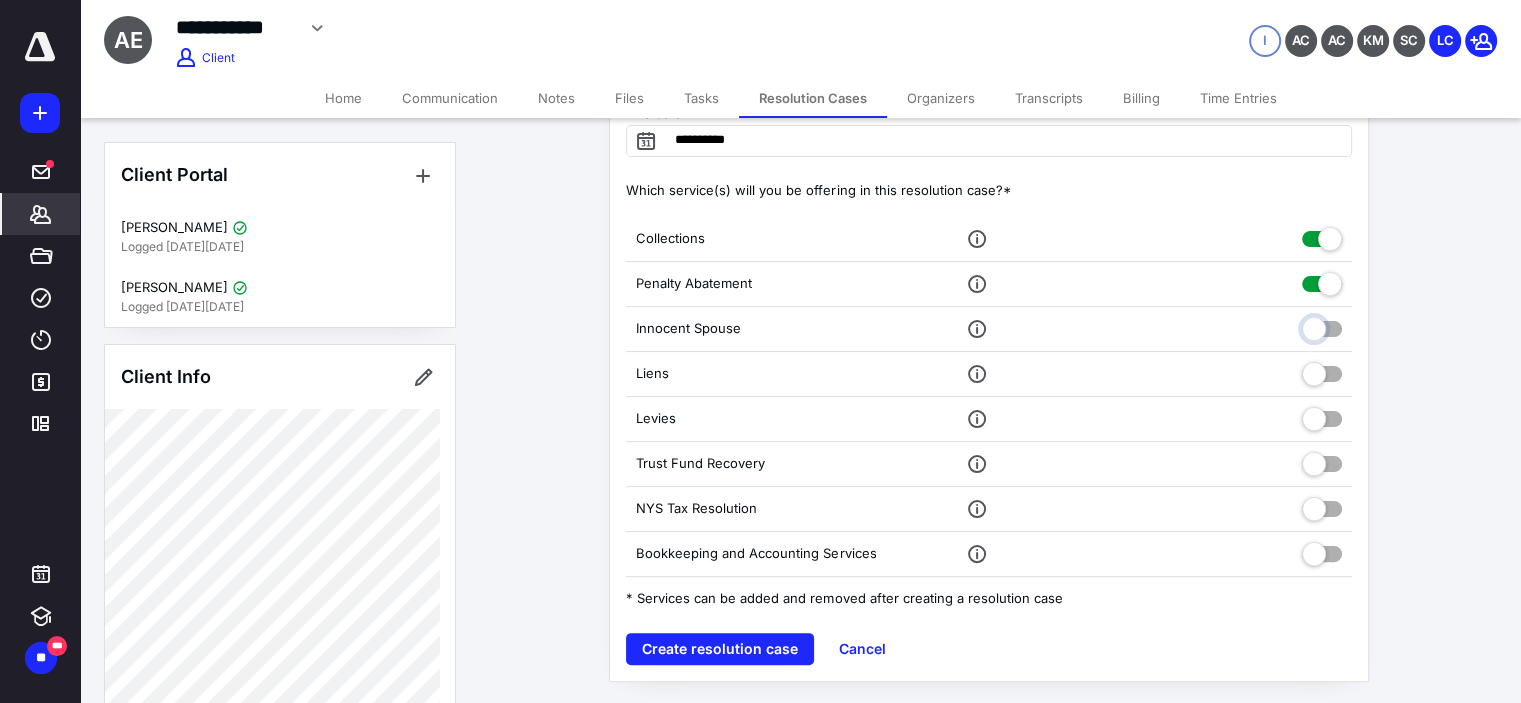 click at bounding box center (1322, 326) 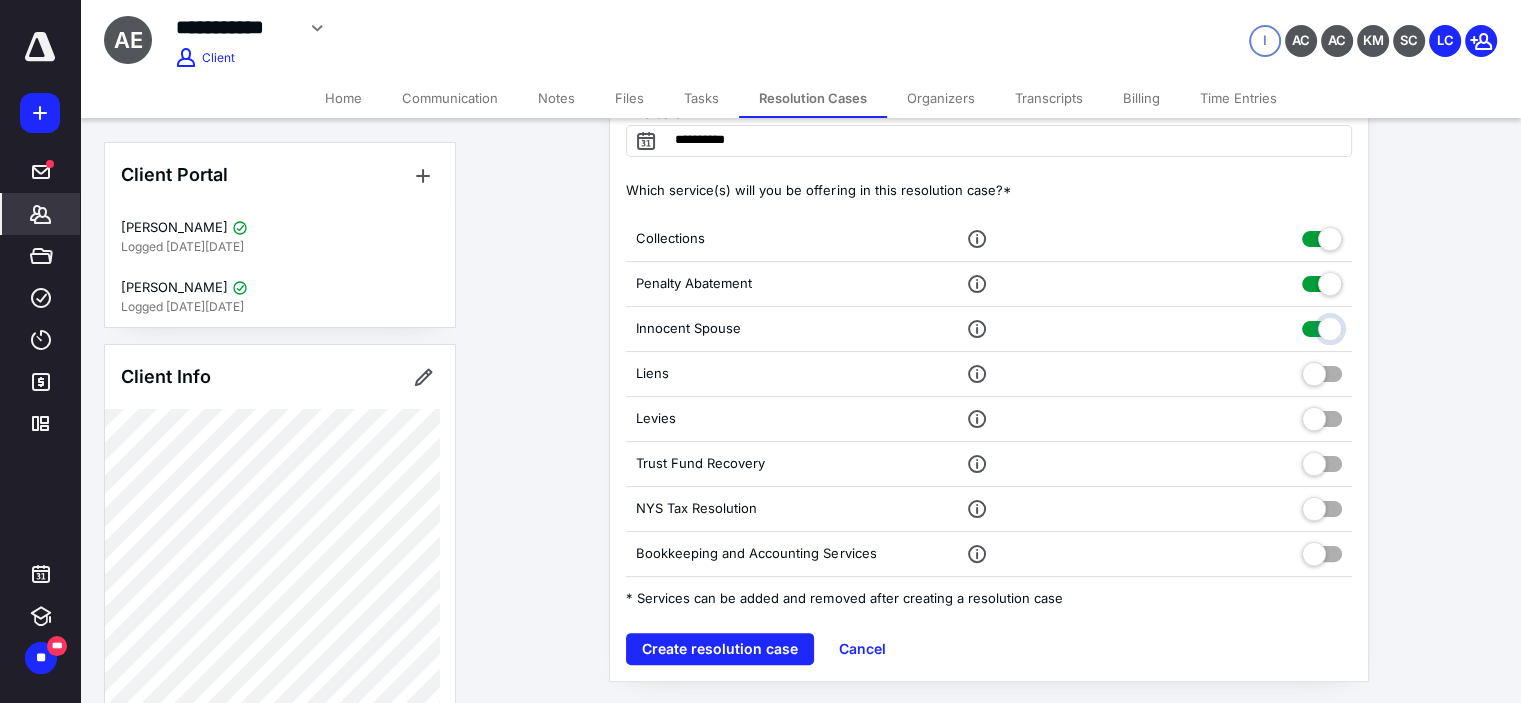 checkbox on "true" 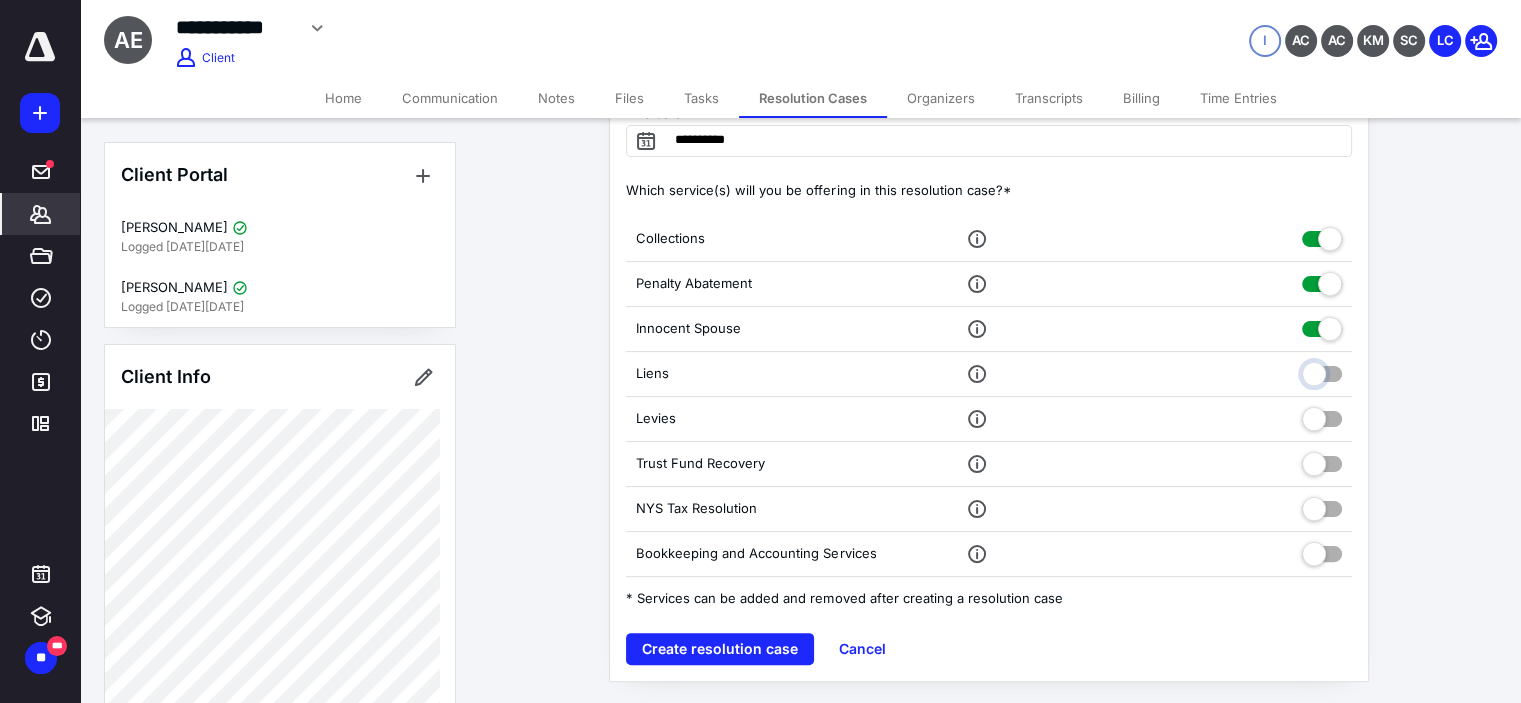 click at bounding box center [1322, 371] 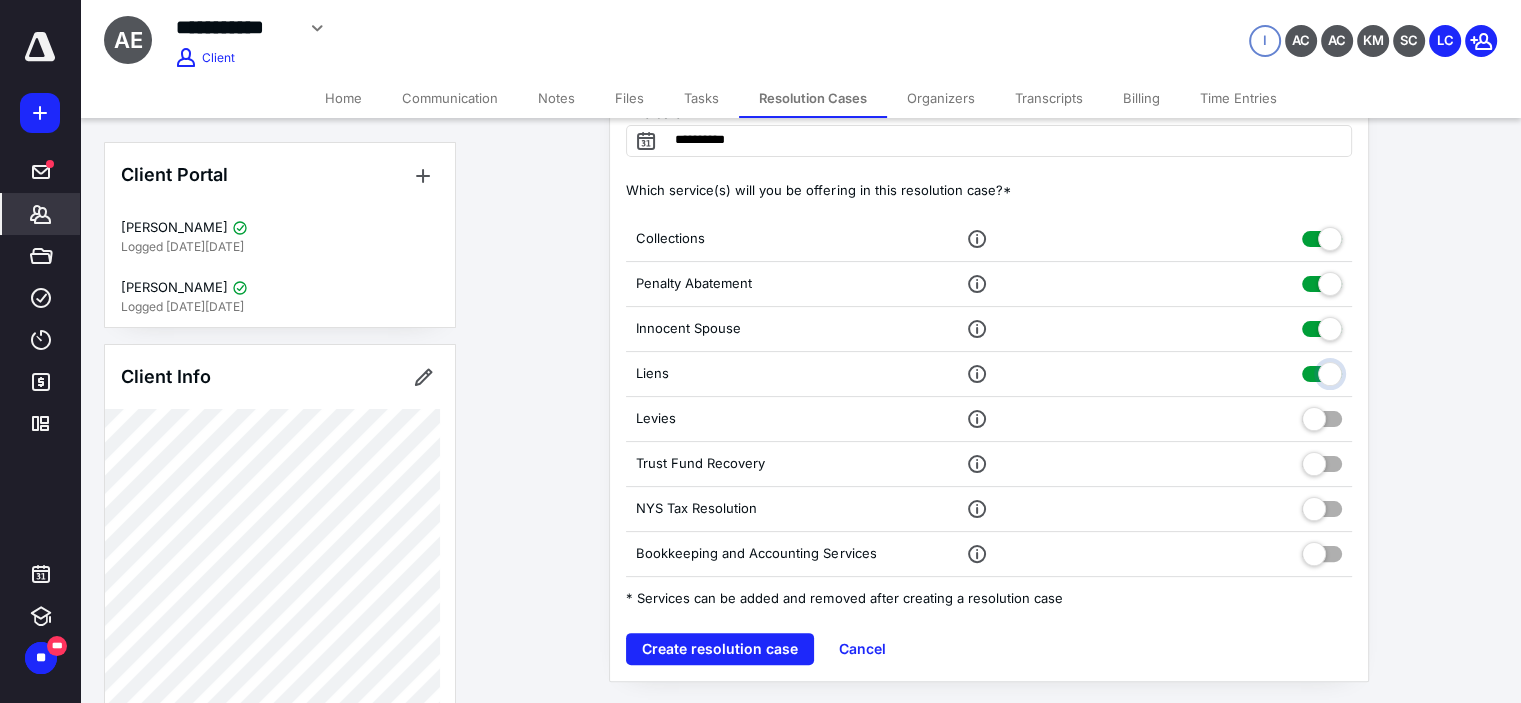 drag, startPoint x: 1327, startPoint y: 372, endPoint x: 1332, endPoint y: 405, distance: 33.37664 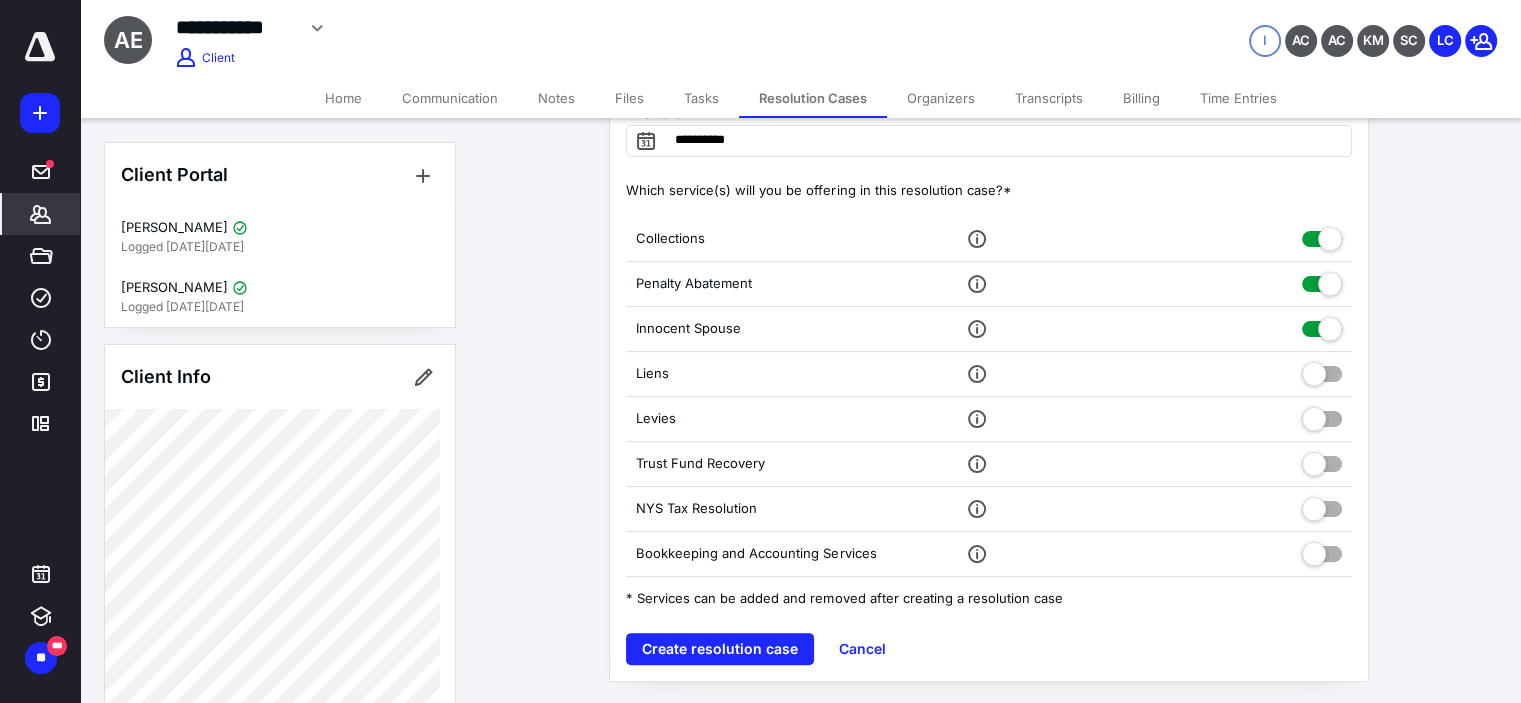 click on "Liens" at bounding box center (989, 374) 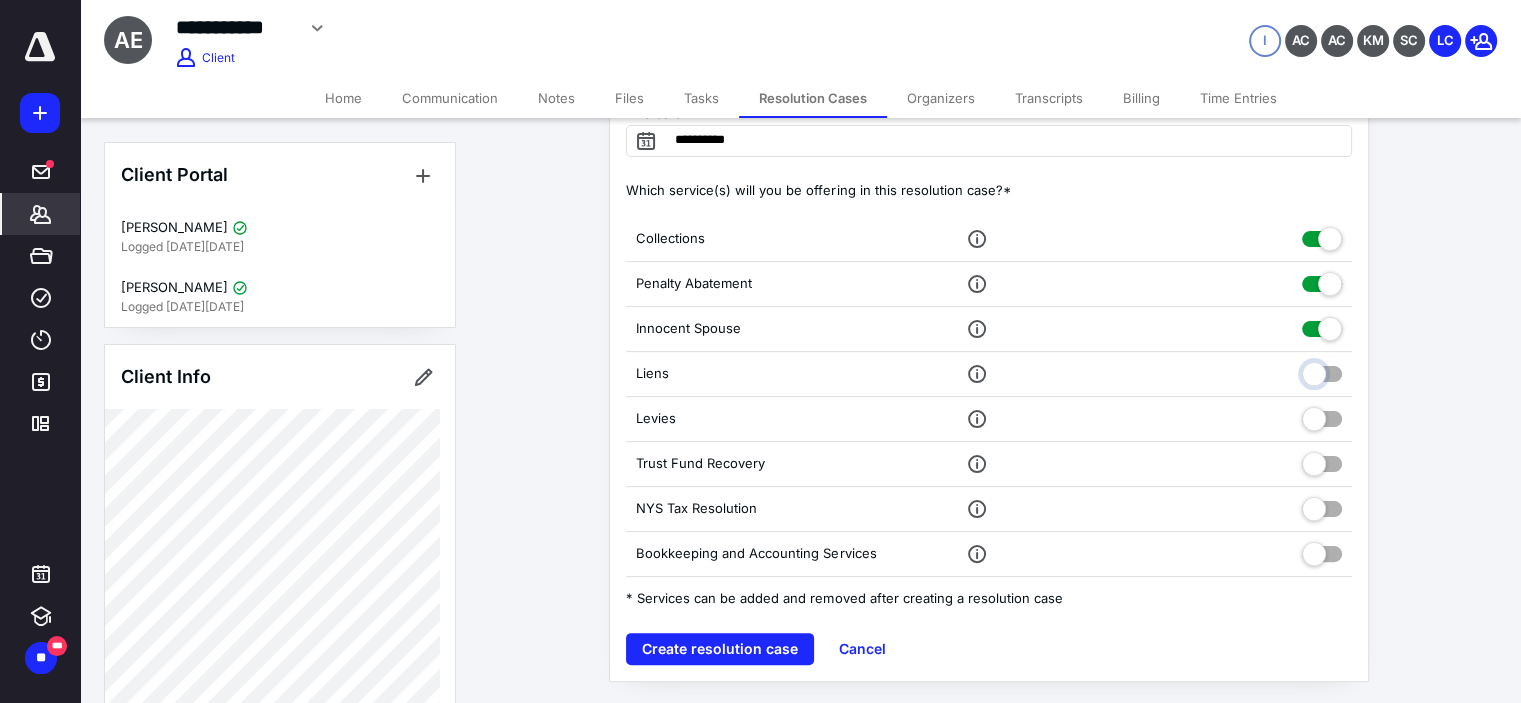 click at bounding box center [1322, 371] 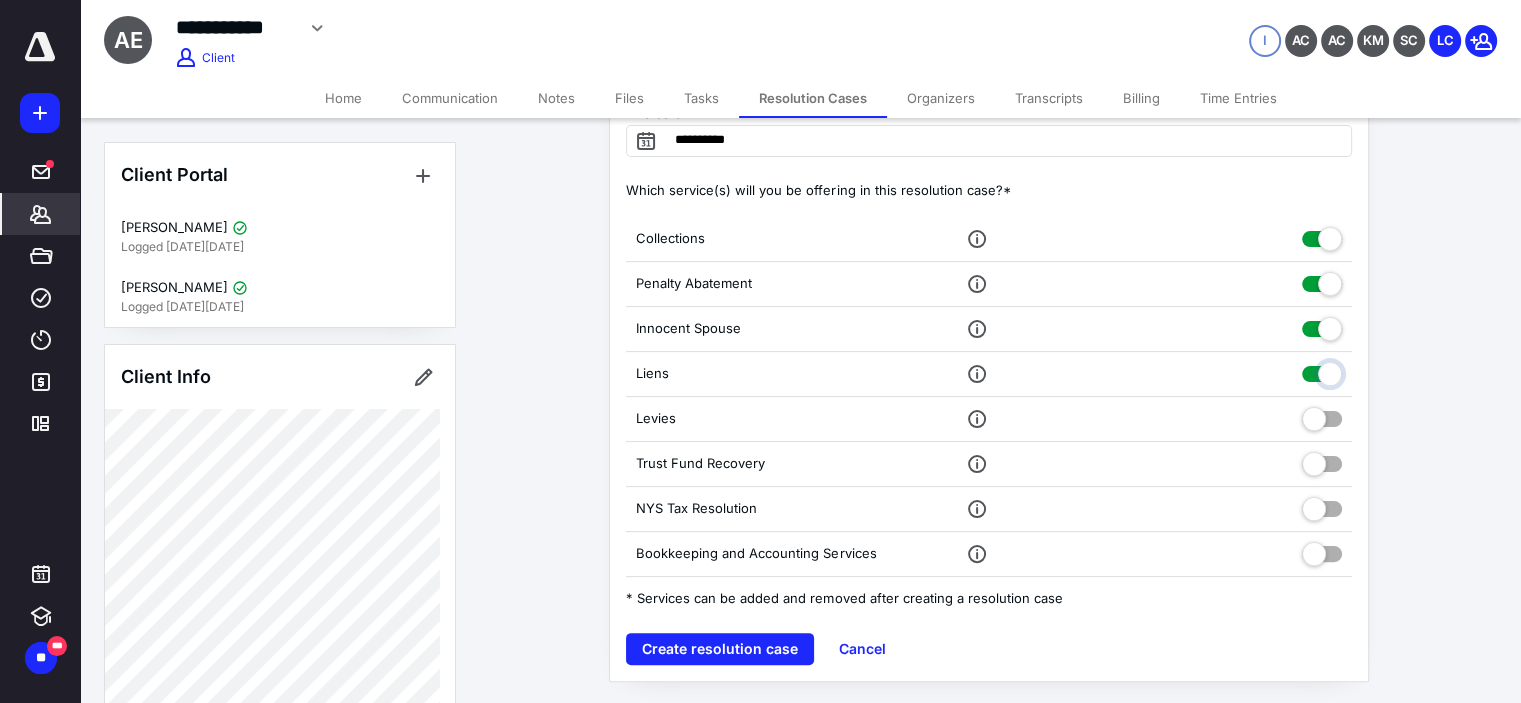 checkbox on "true" 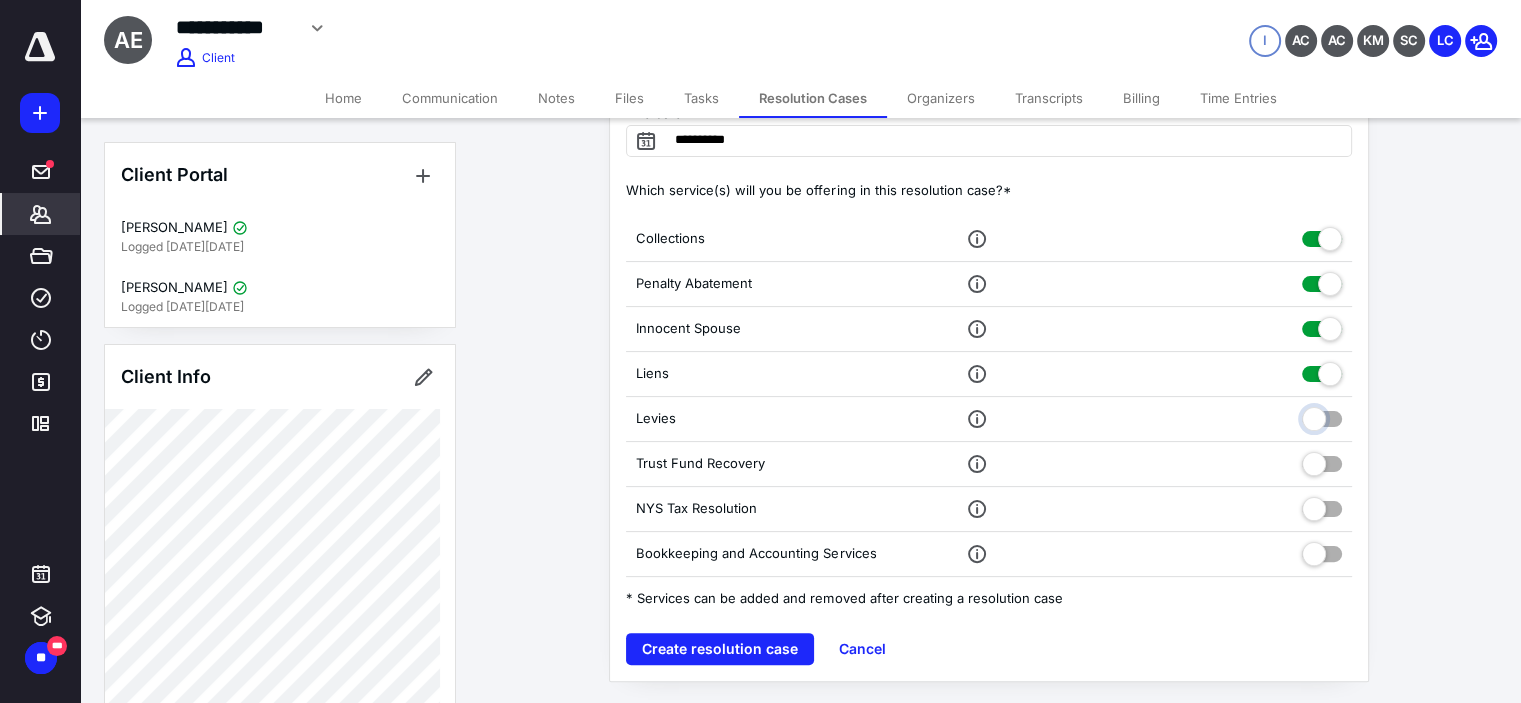 click at bounding box center [1322, 416] 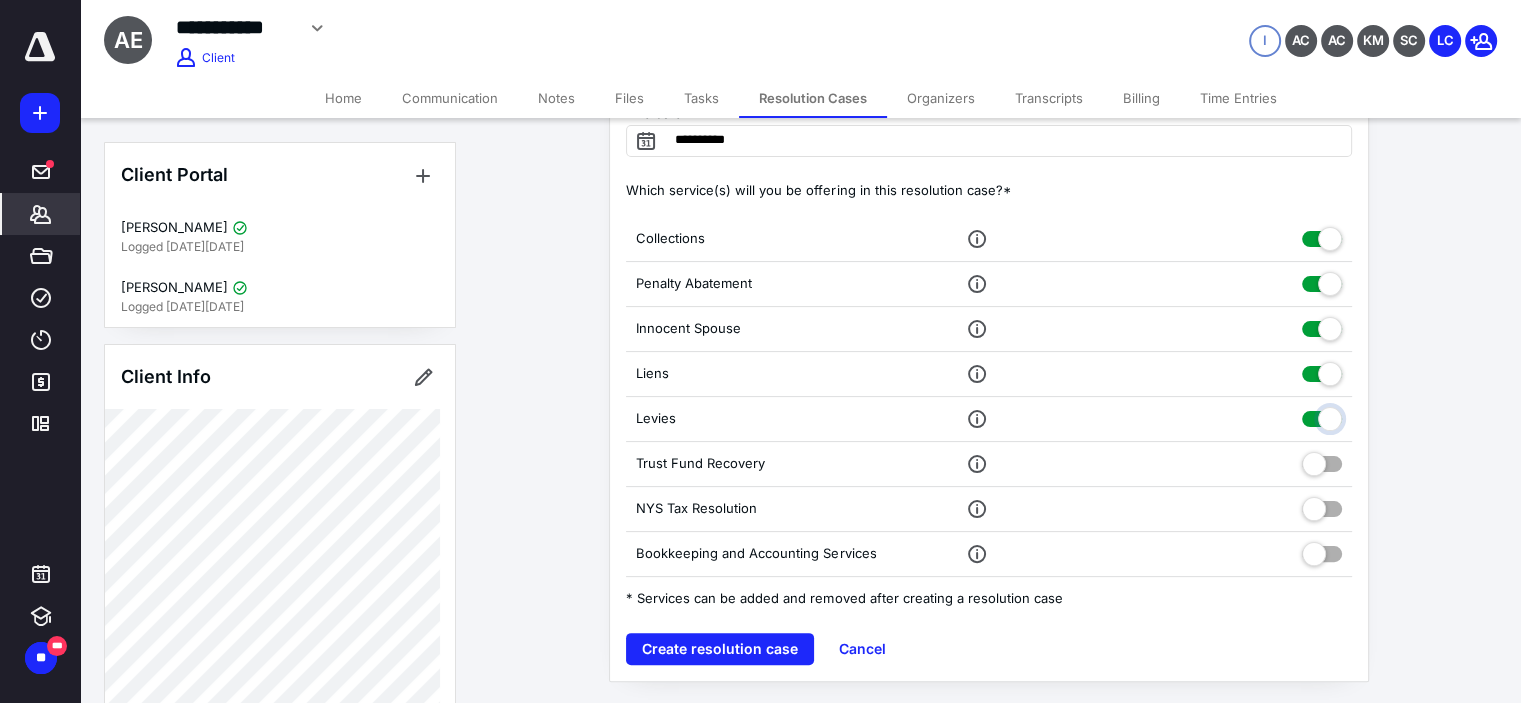 checkbox on "true" 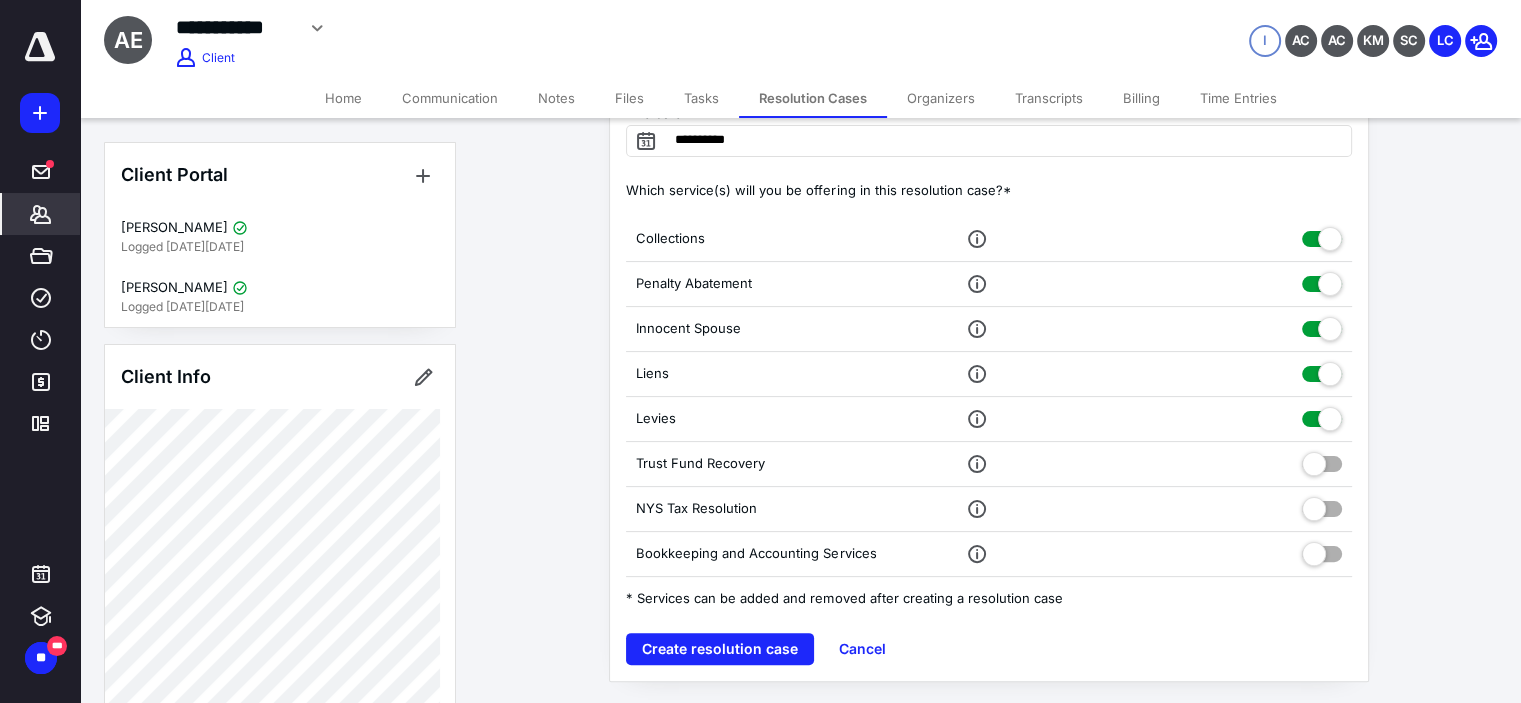 click at bounding box center (1322, 460) 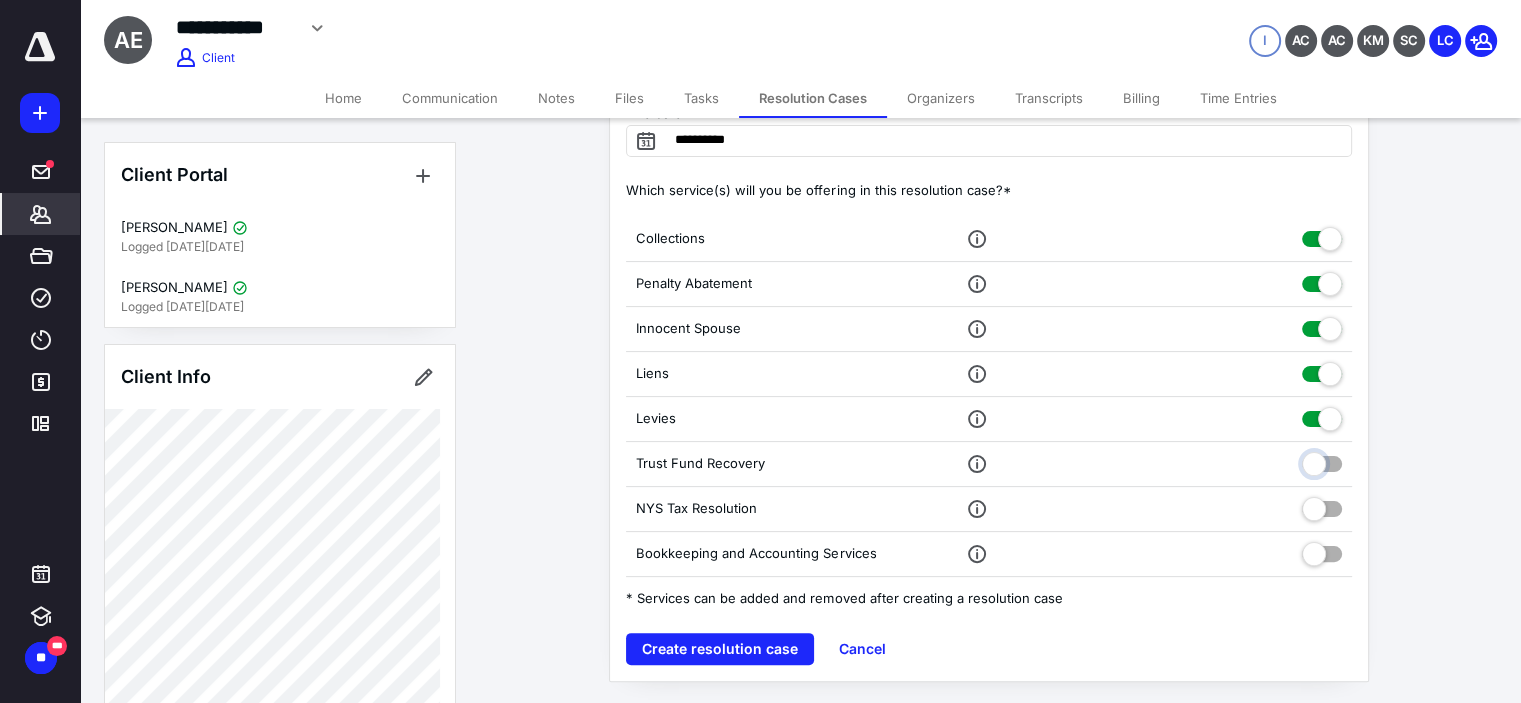 click at bounding box center [1322, 461] 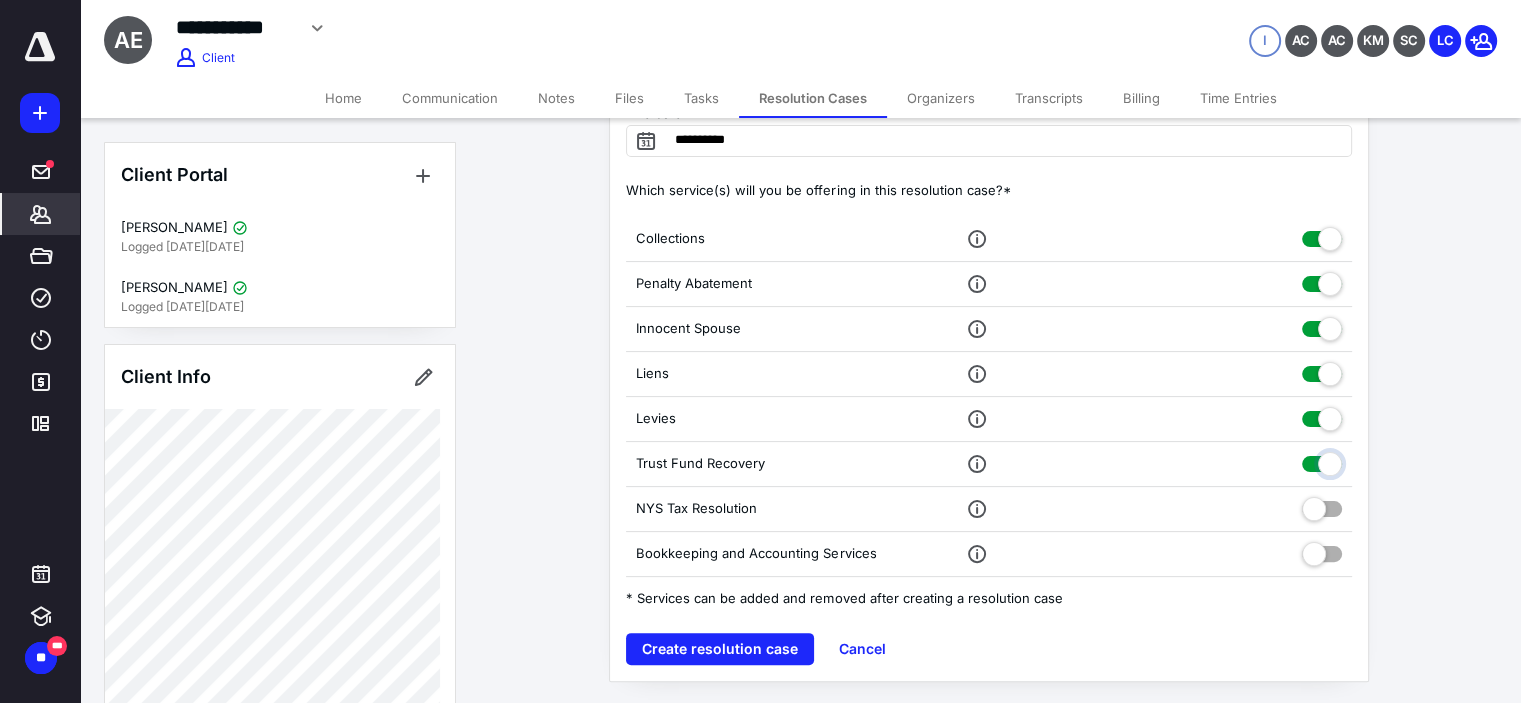 checkbox on "true" 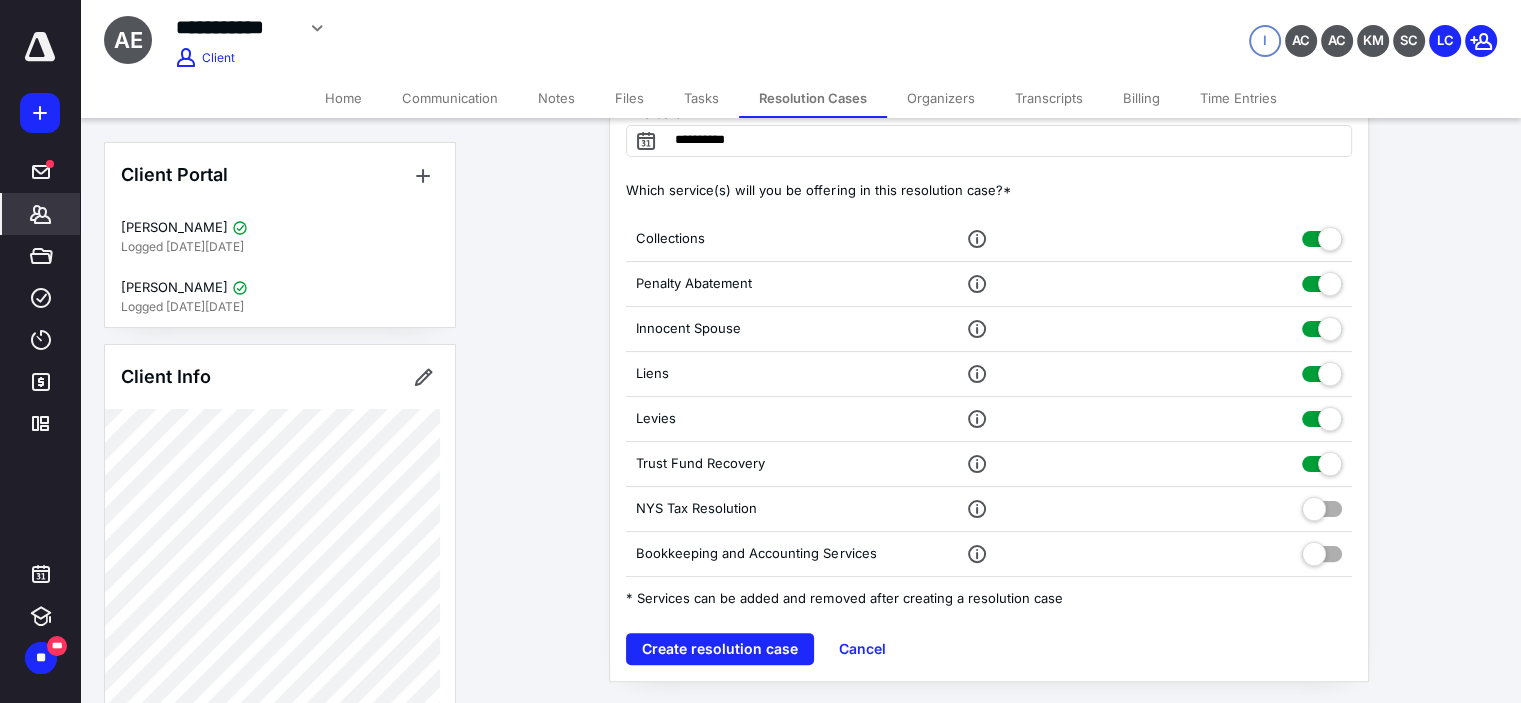drag, startPoint x: 1315, startPoint y: 489, endPoint x: 1316, endPoint y: 502, distance: 13.038404 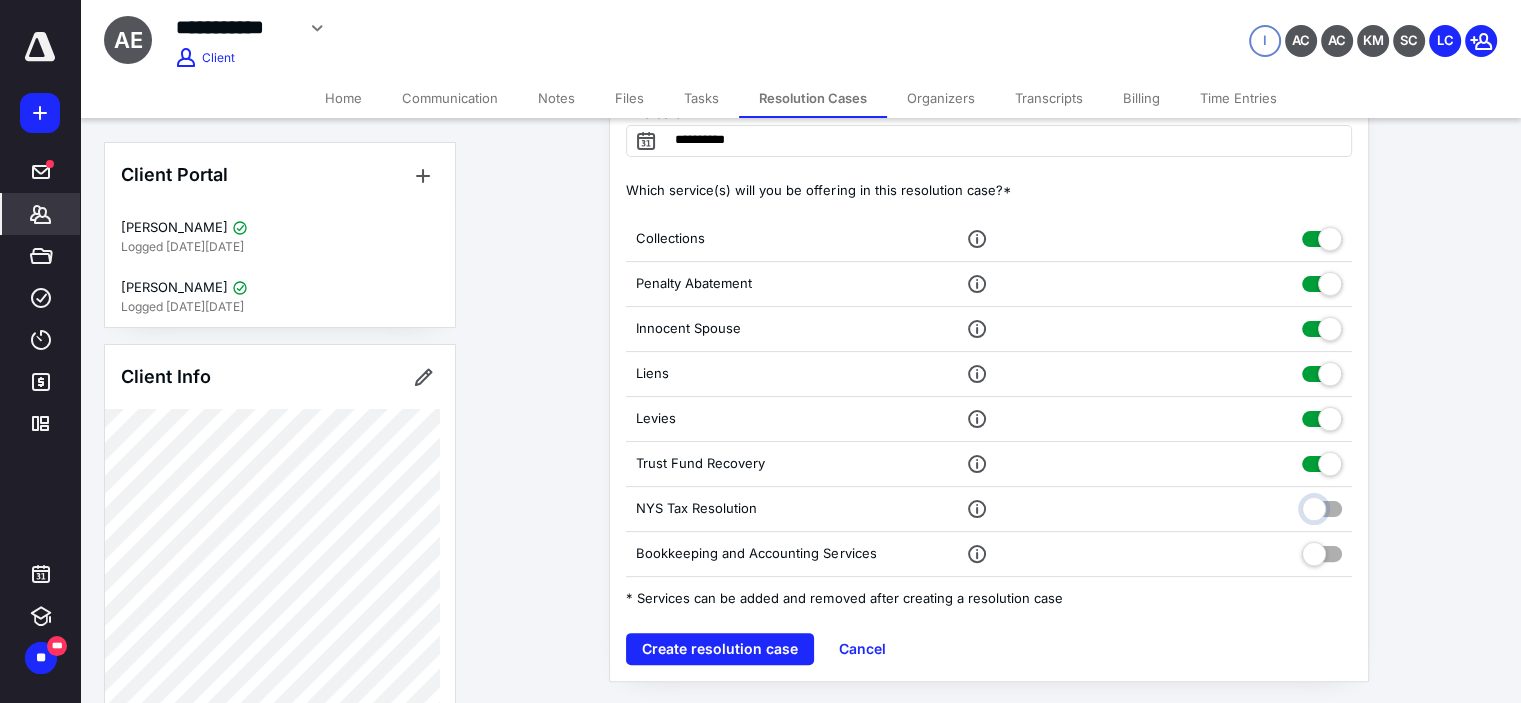 click at bounding box center [1322, 506] 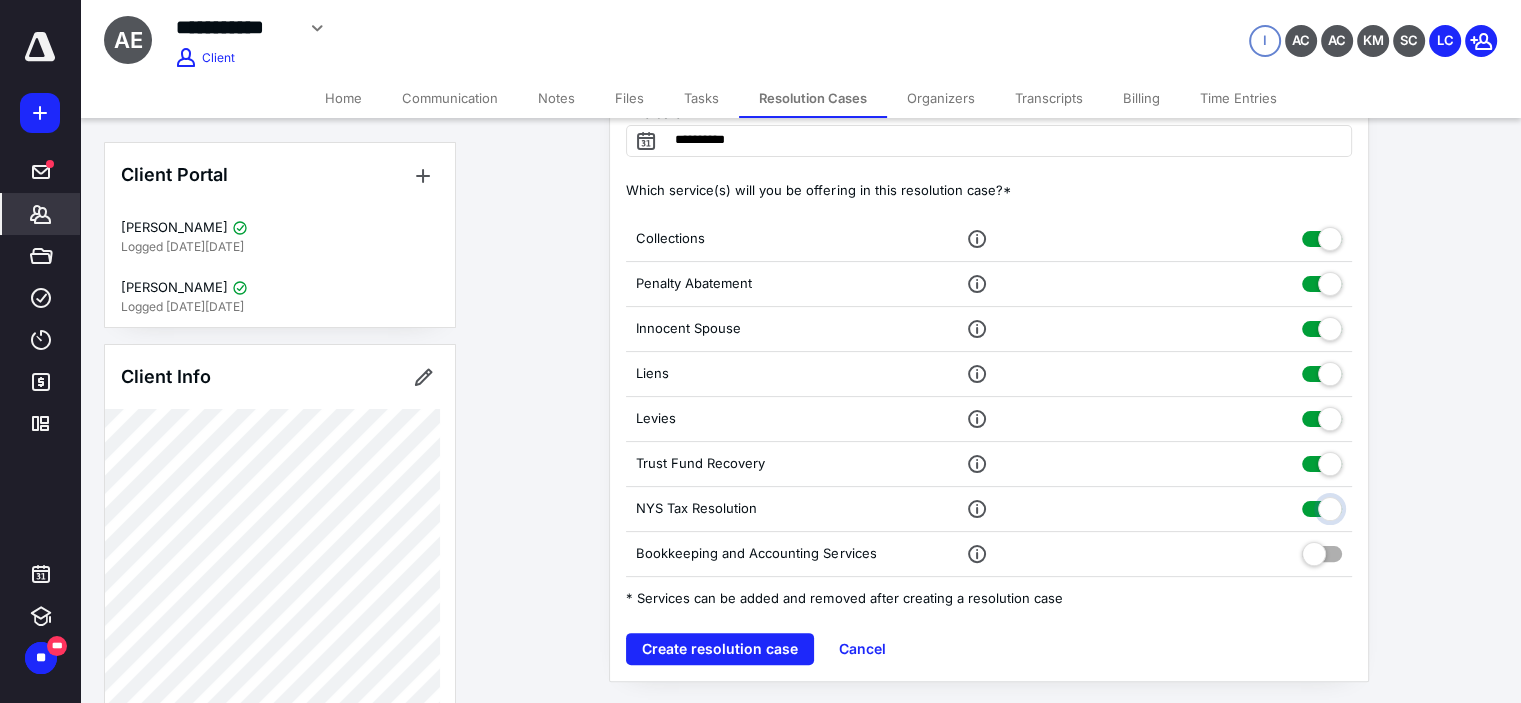 checkbox on "true" 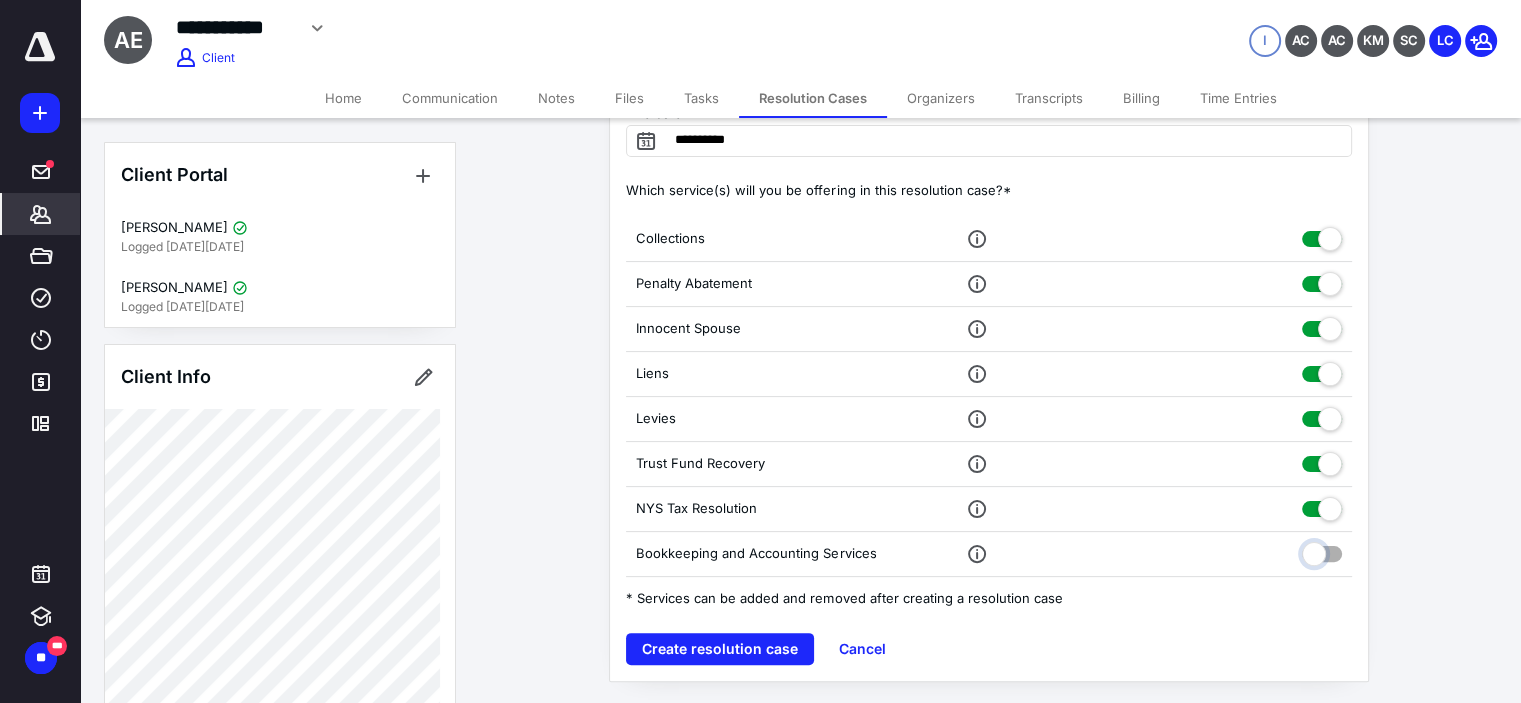 click at bounding box center [1322, 551] 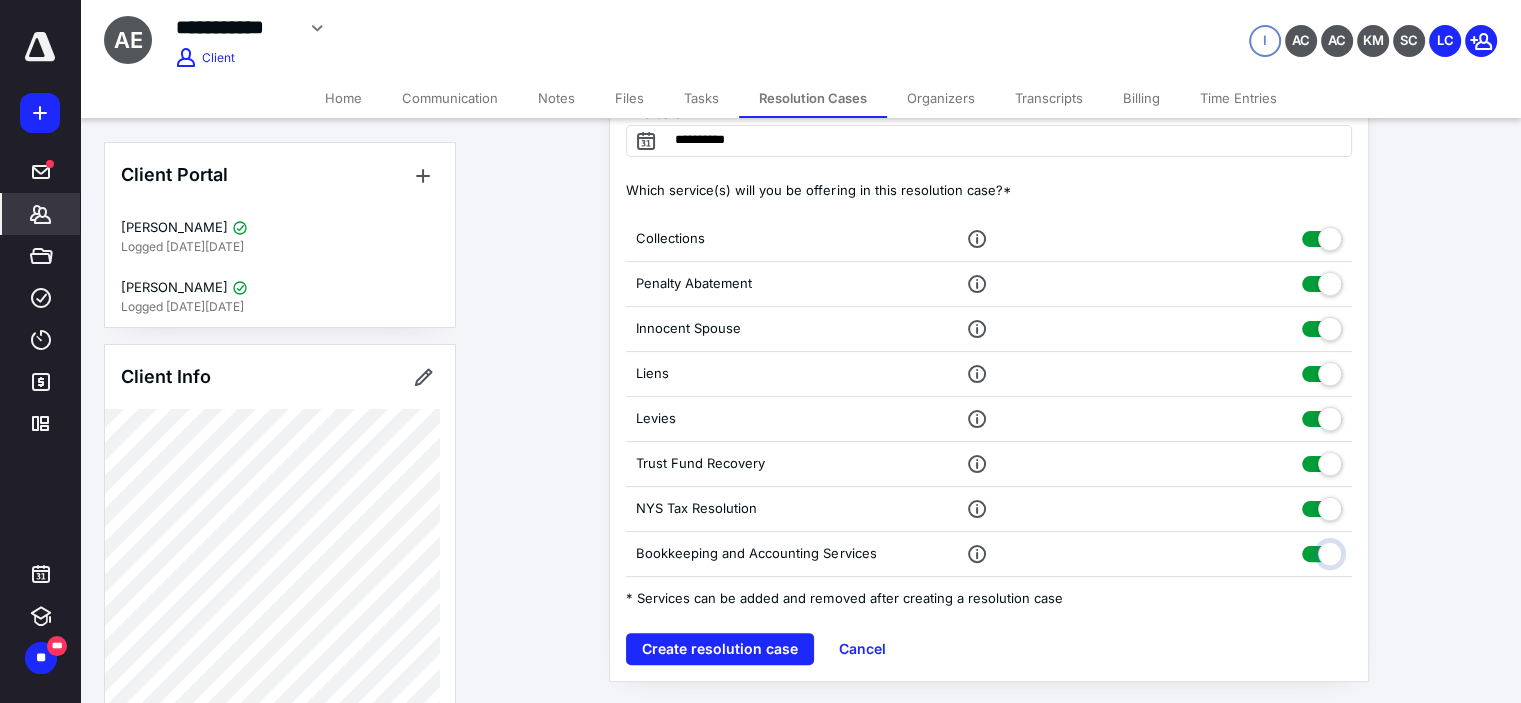 checkbox on "true" 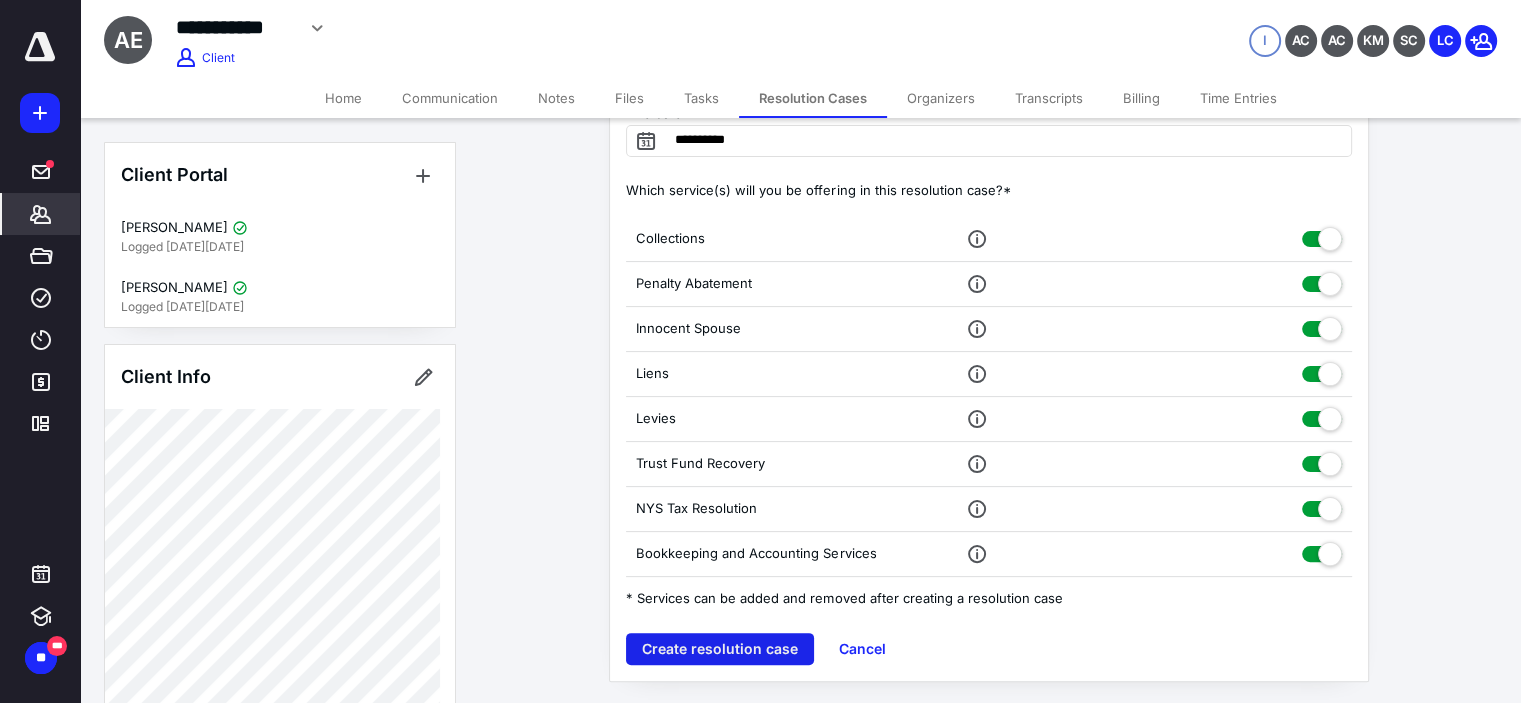 click on "Create resolution case" at bounding box center [720, 649] 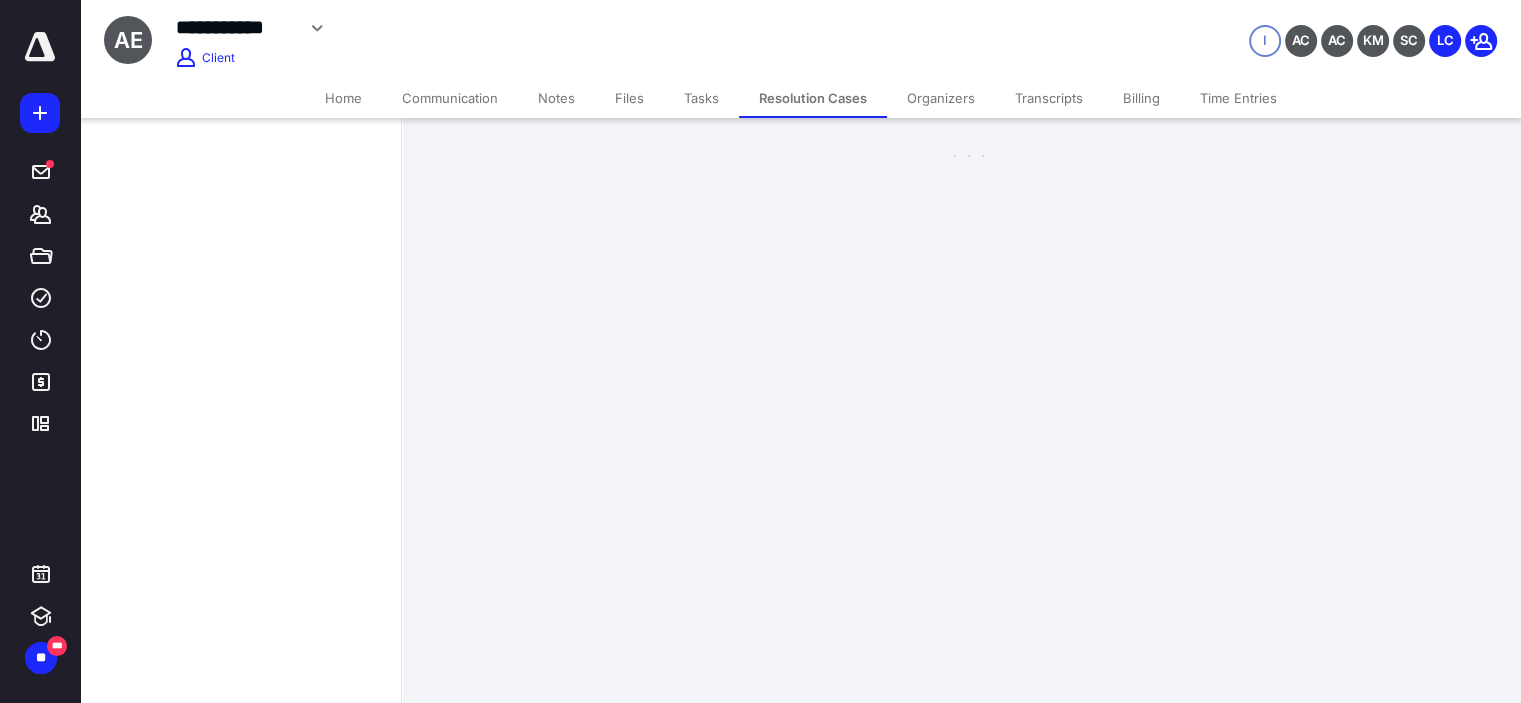 scroll, scrollTop: 0, scrollLeft: 0, axis: both 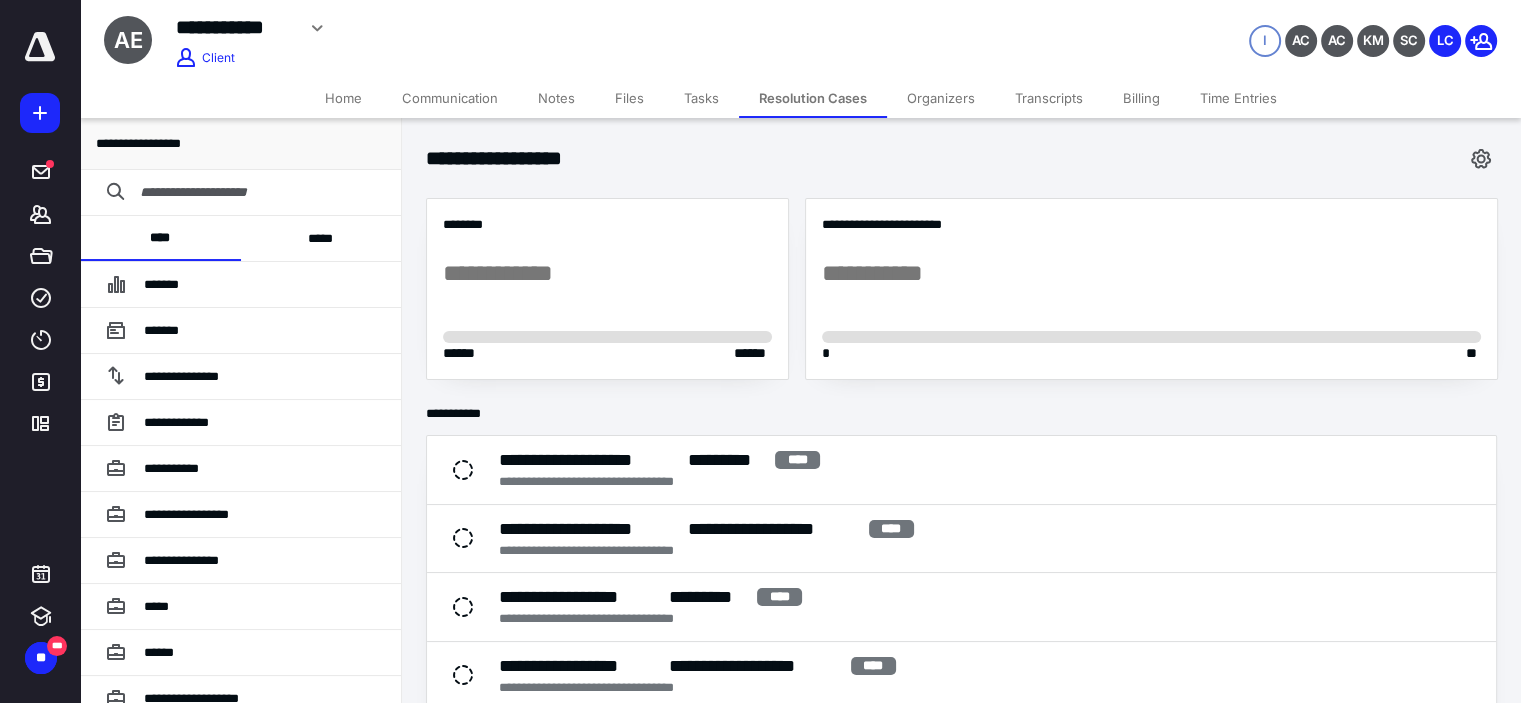 click on "*****" at bounding box center (321, 238) 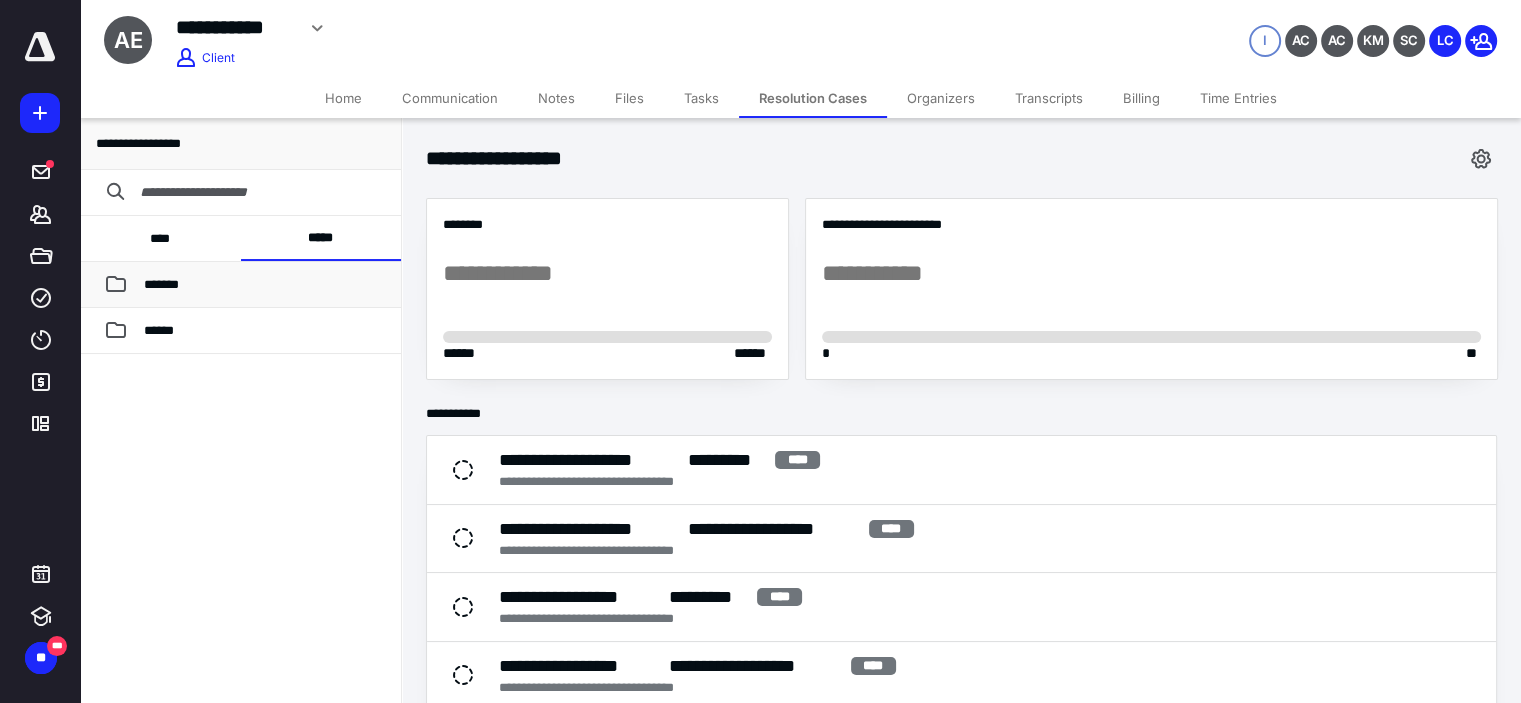 click on "*******" at bounding box center (264, 285) 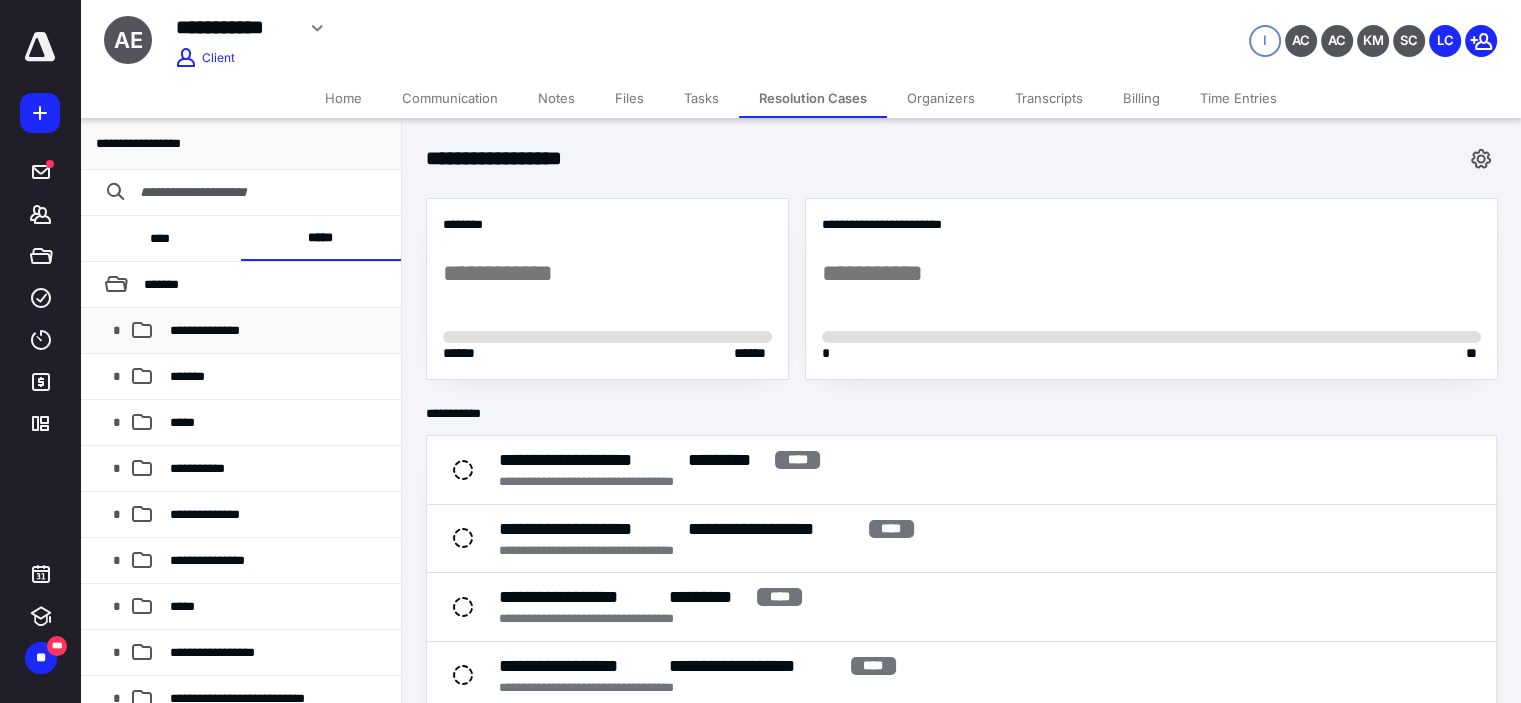 click on "**********" at bounding box center (205, 330) 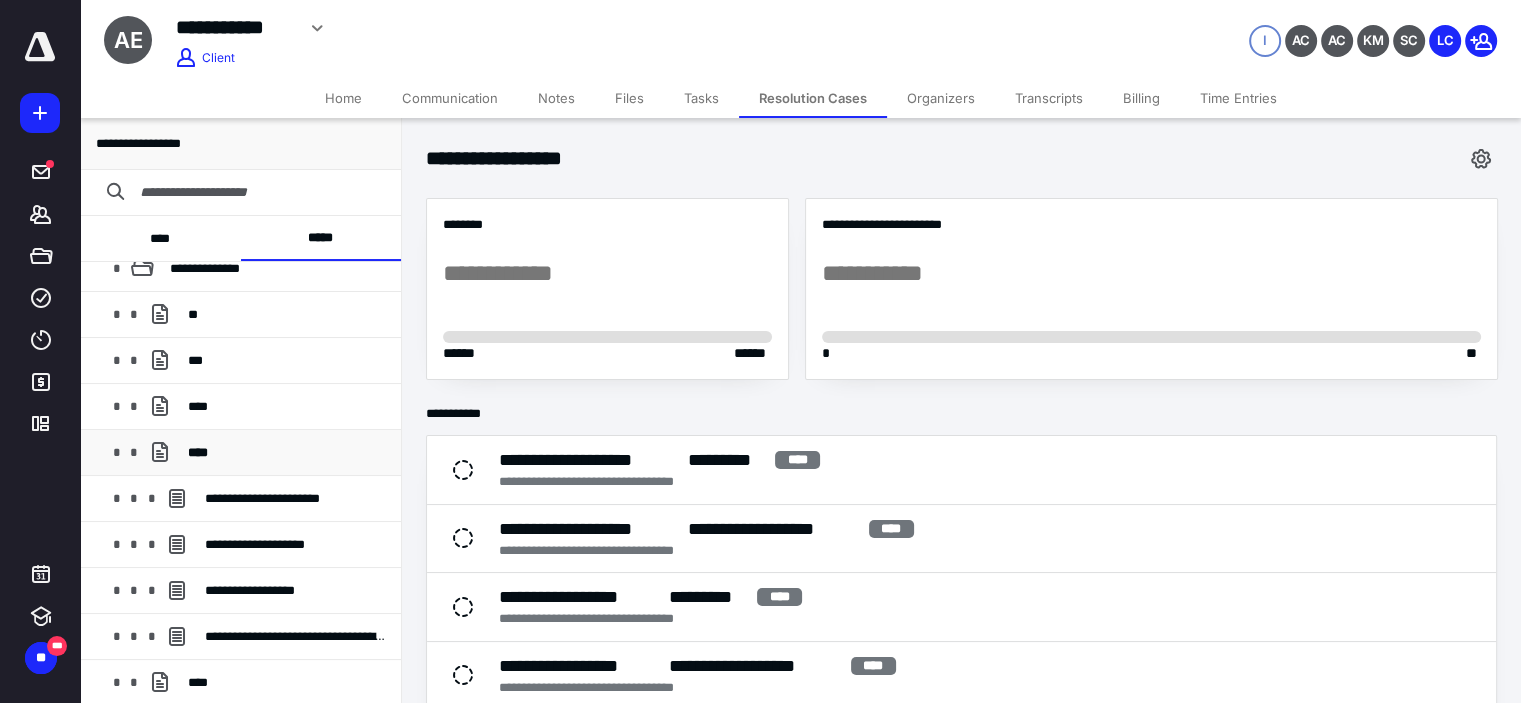 scroll, scrollTop: 66, scrollLeft: 0, axis: vertical 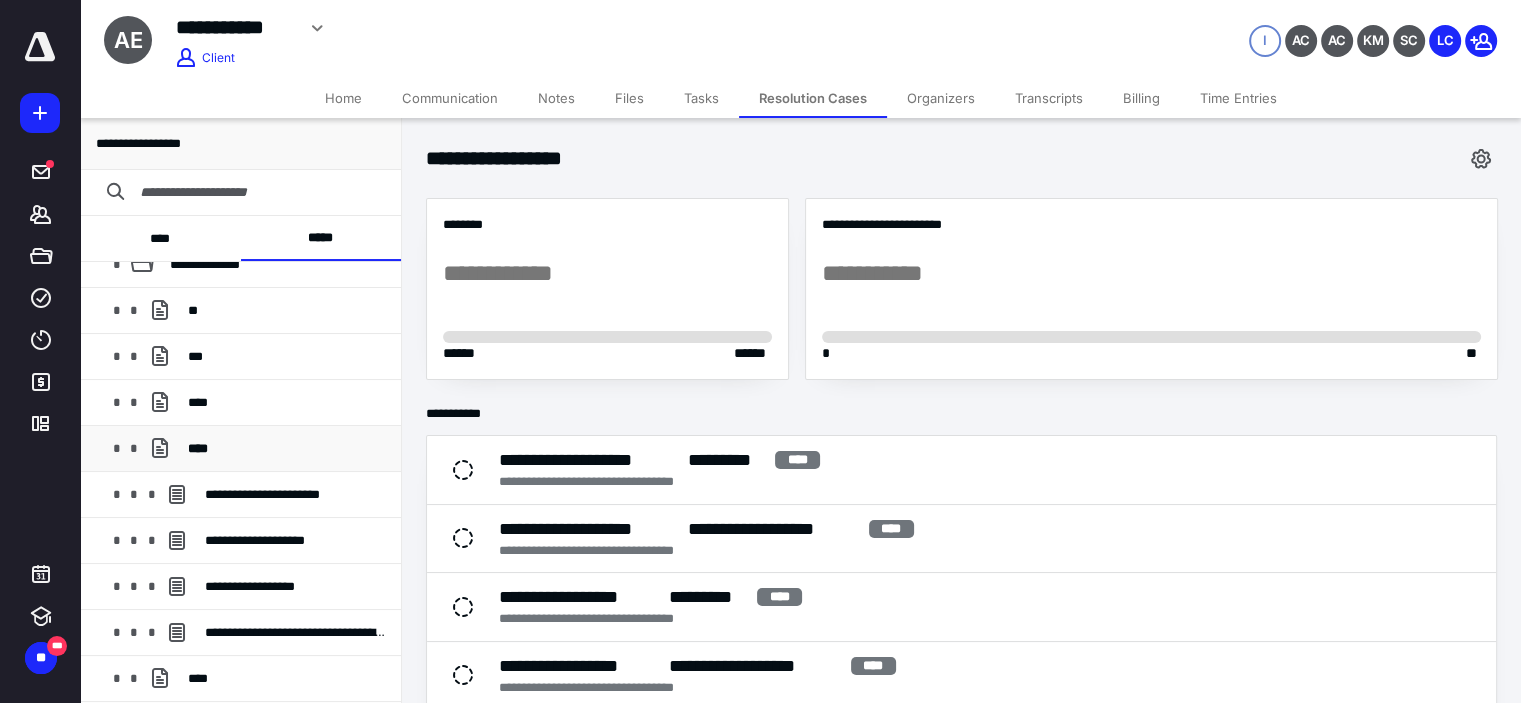 click on "* * ****" at bounding box center [240, 449] 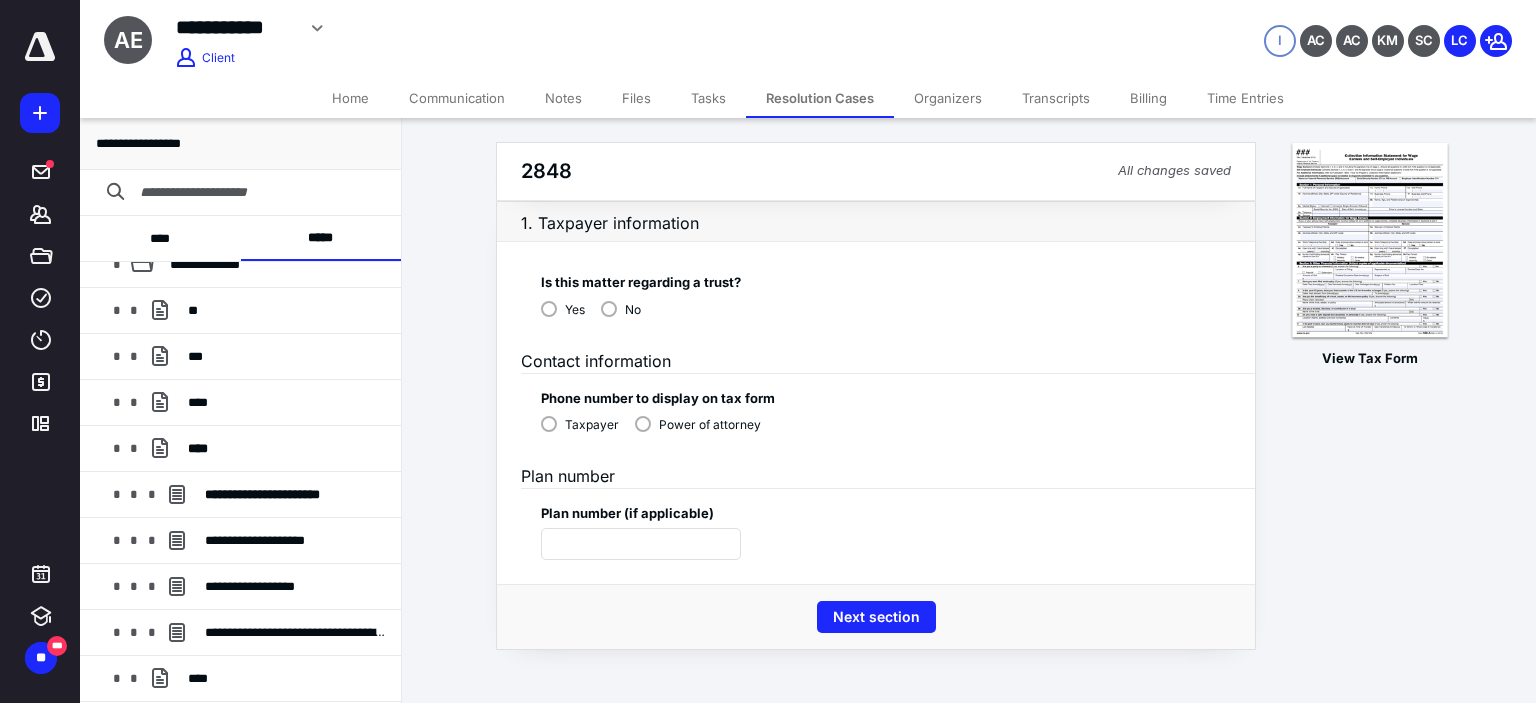 click on "No" at bounding box center (621, 308) 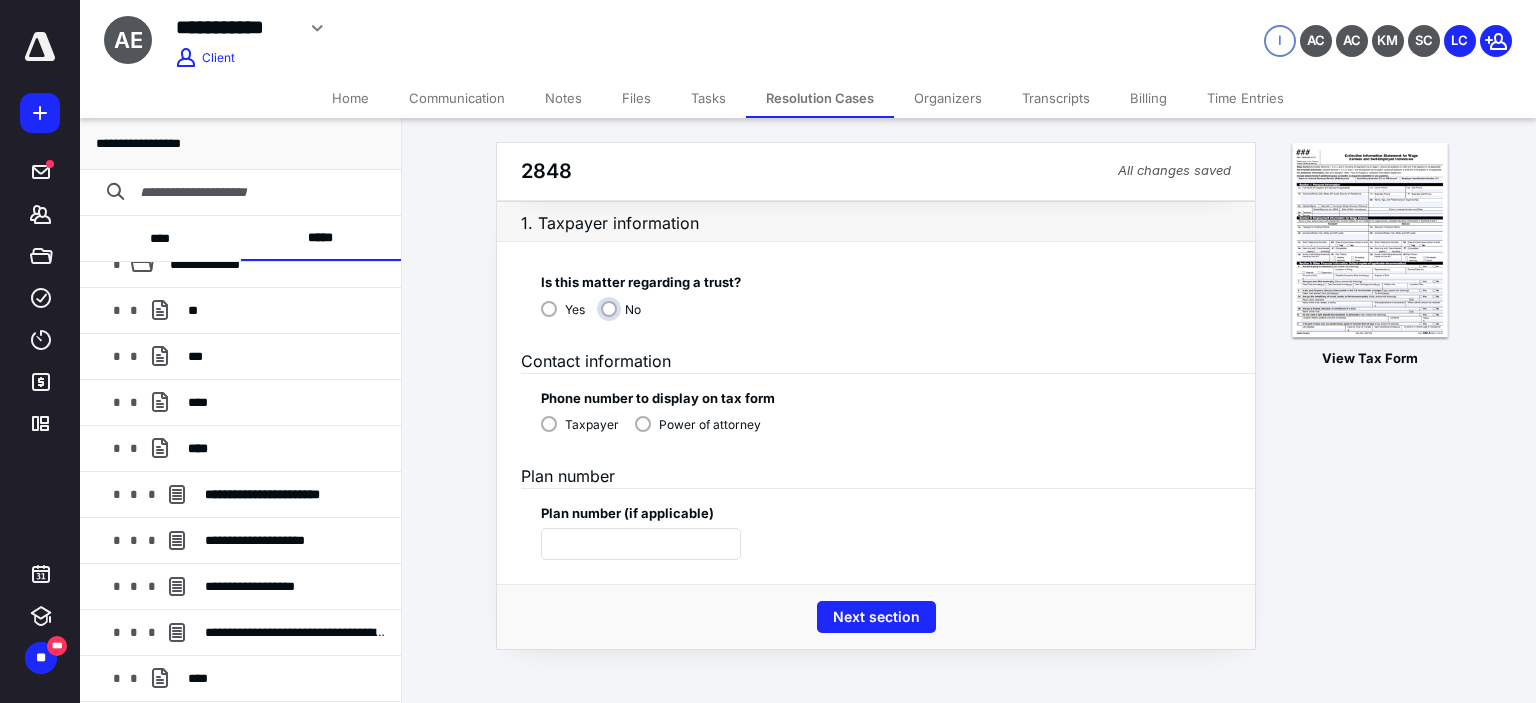 radio on "****" 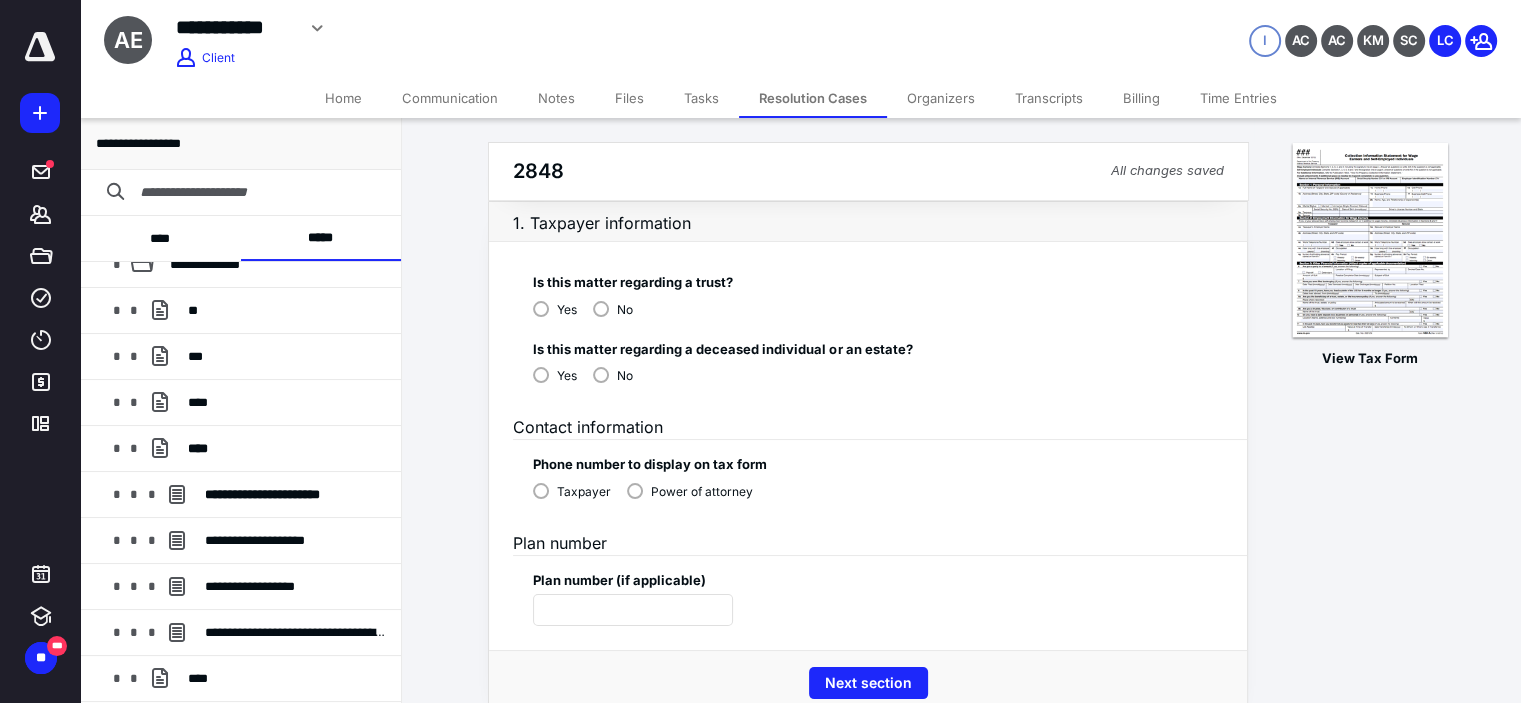 click on "No" at bounding box center (625, 376) 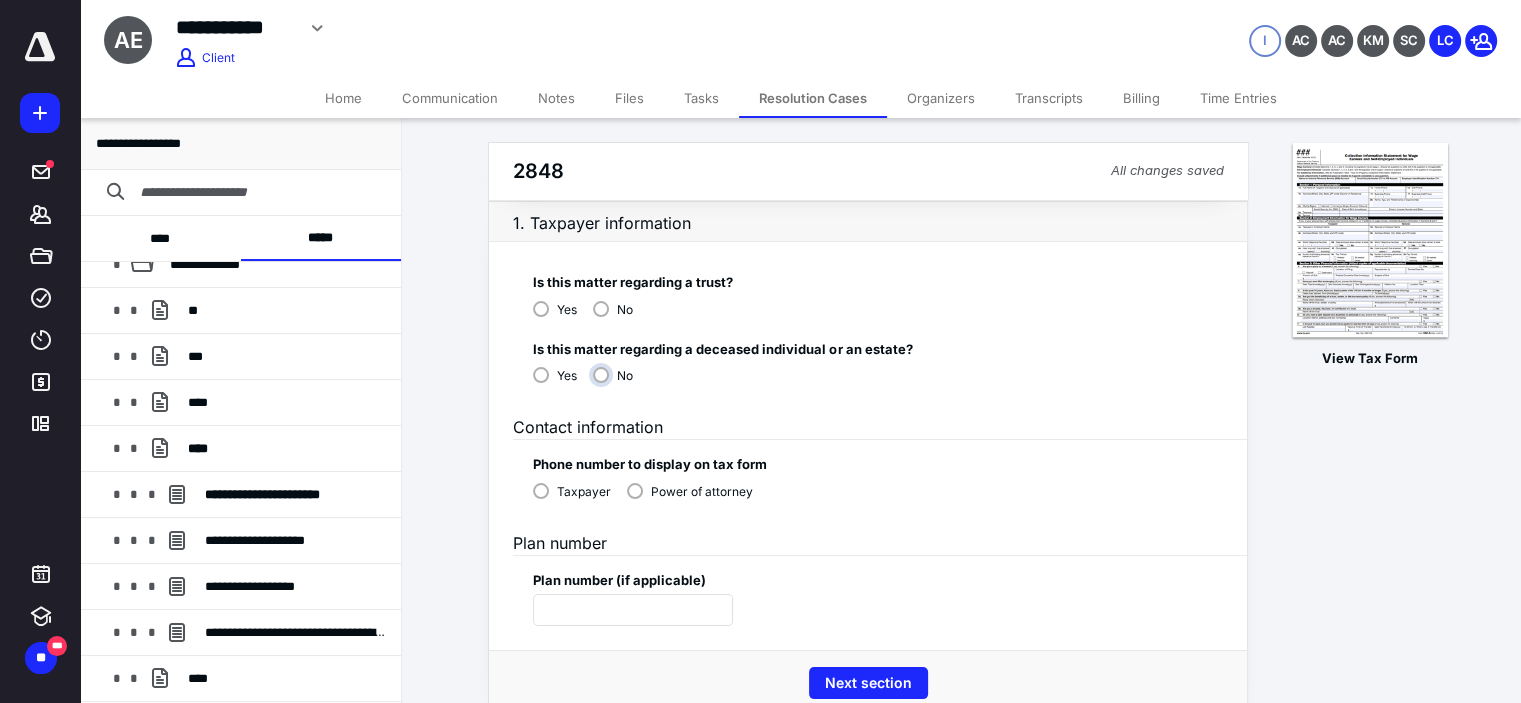 click on "No" at bounding box center [618, 383] 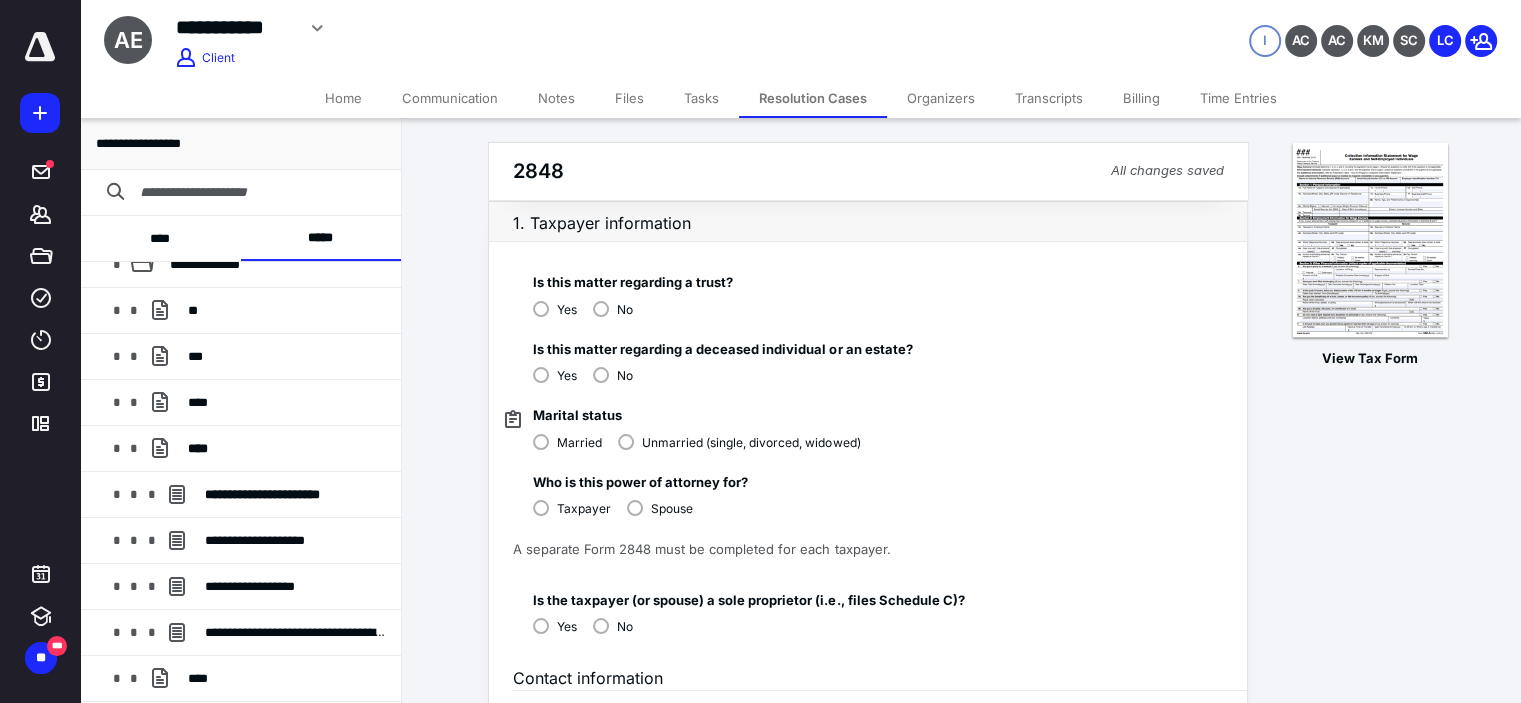 click on "Spouse" at bounding box center [672, 509] 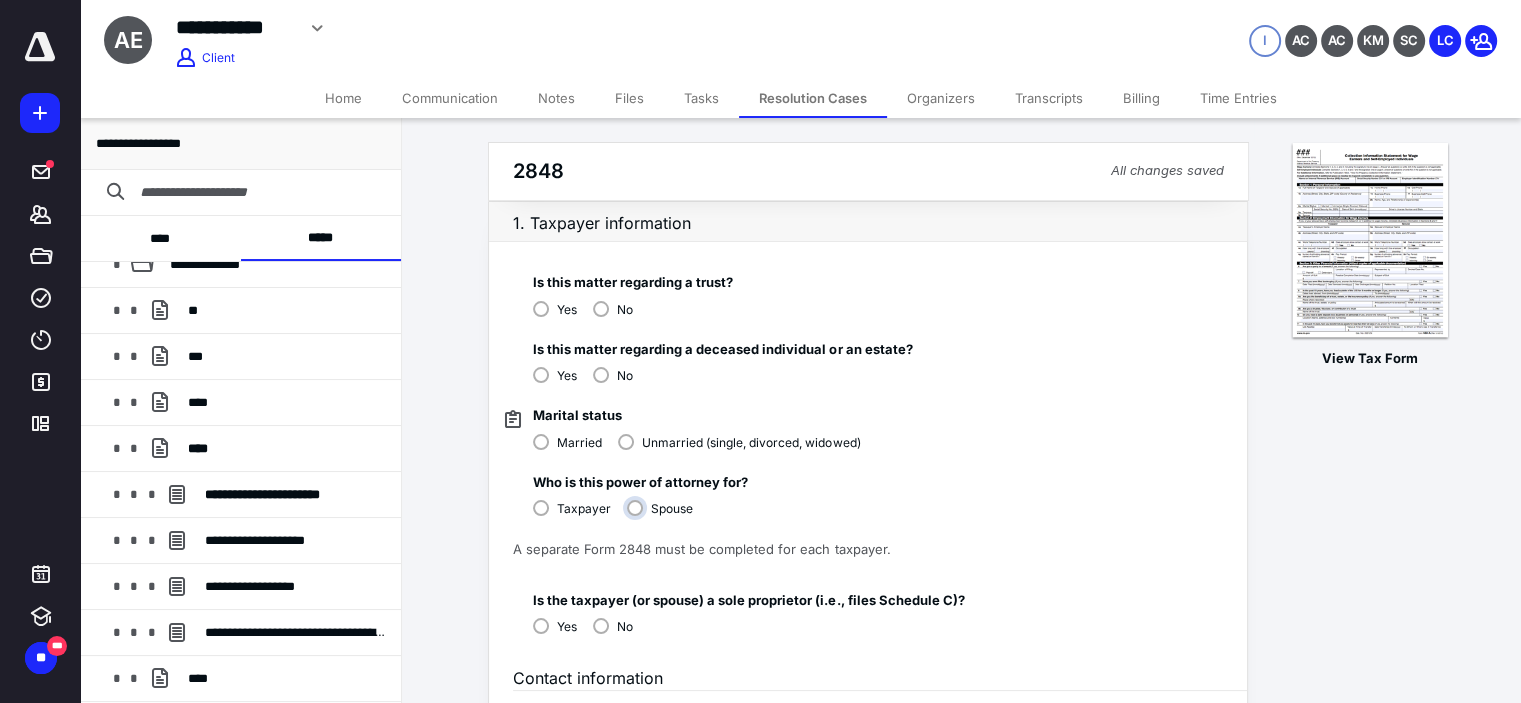 click on "Spouse" at bounding box center (665, 516) 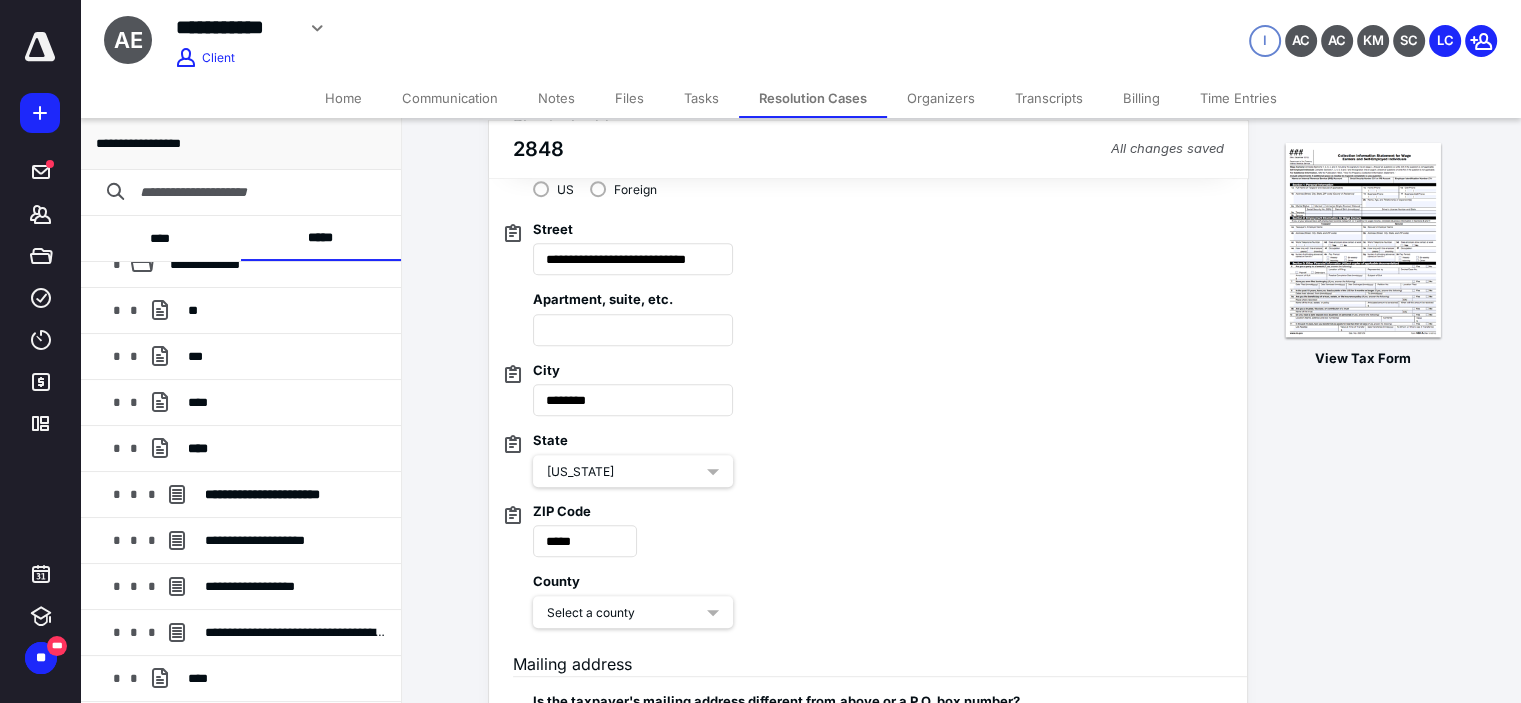 scroll, scrollTop: 866, scrollLeft: 0, axis: vertical 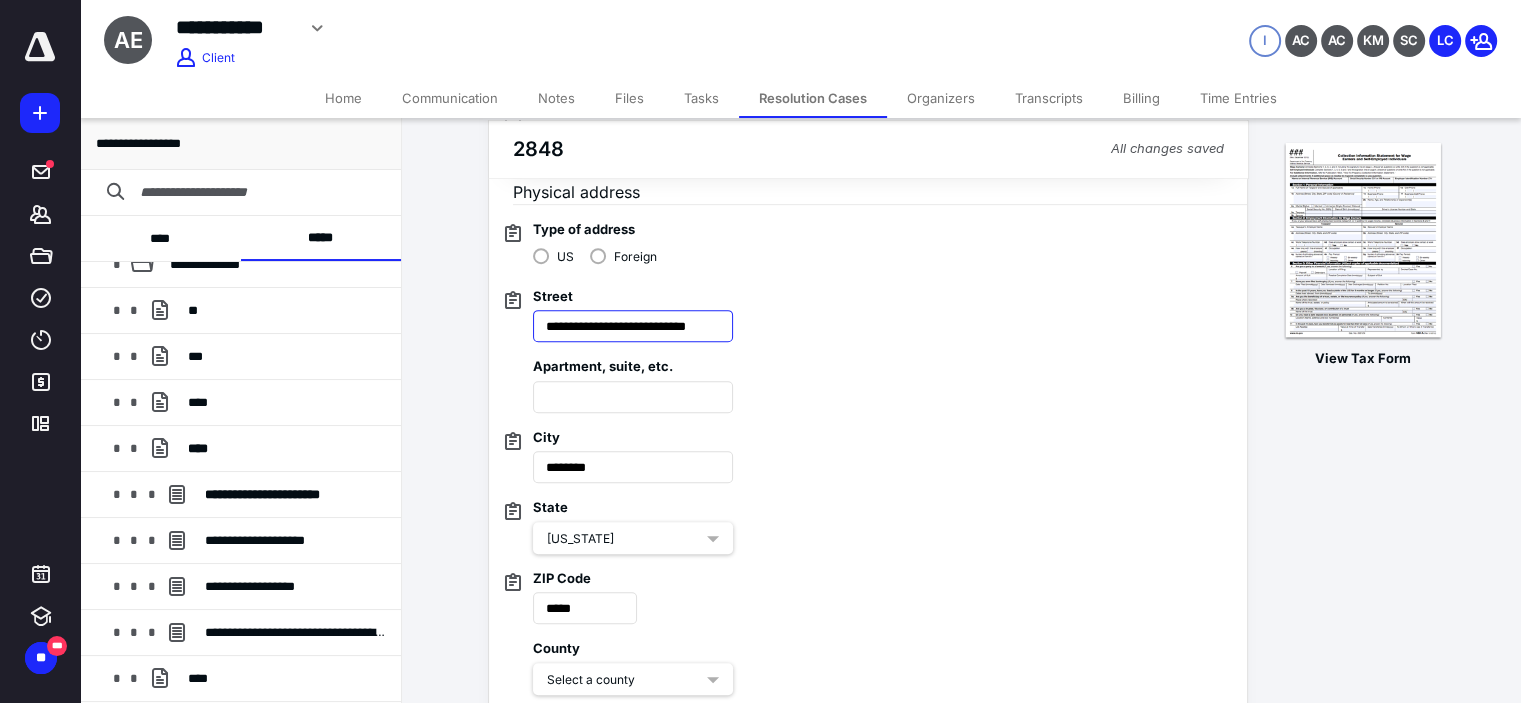 drag, startPoint x: 658, startPoint y: 327, endPoint x: 672, endPoint y: 328, distance: 14.035668 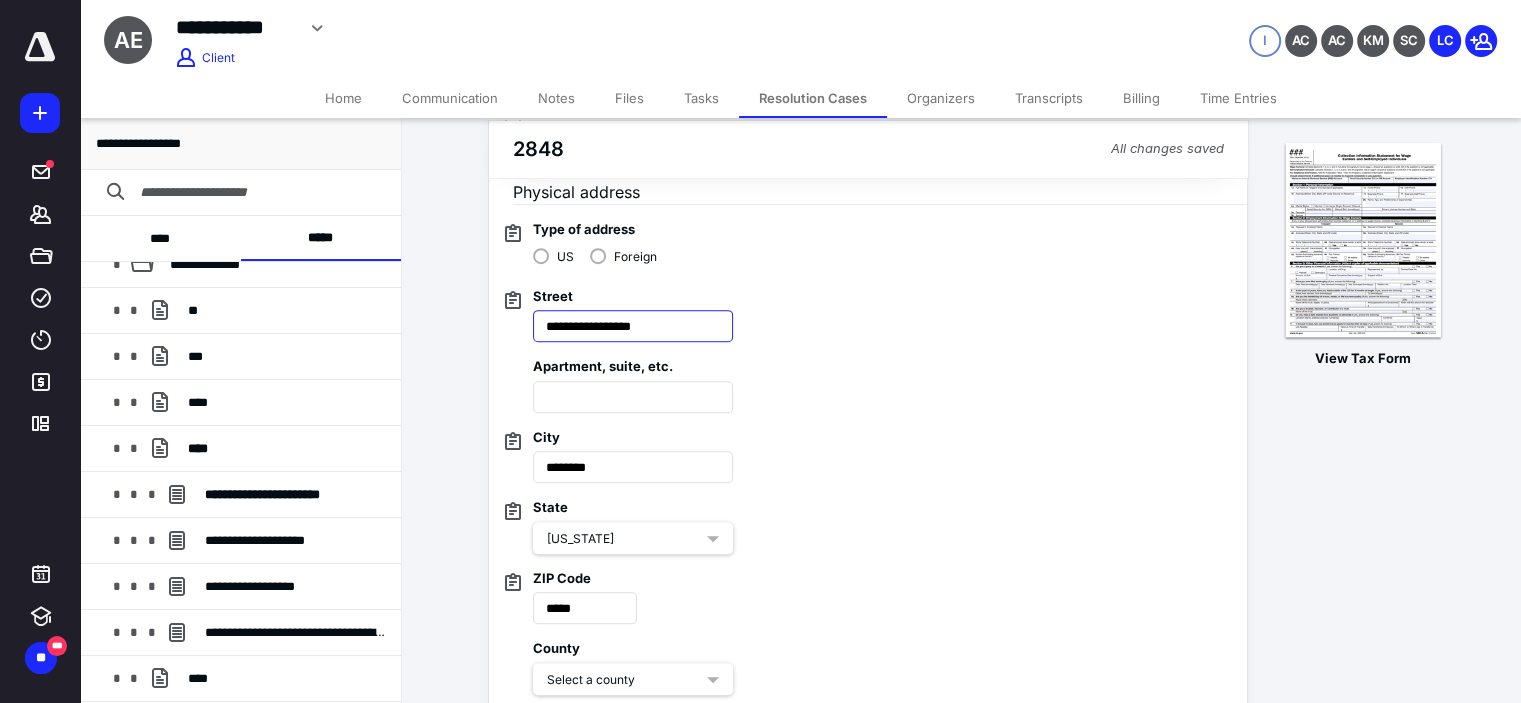 scroll, scrollTop: 0, scrollLeft: 0, axis: both 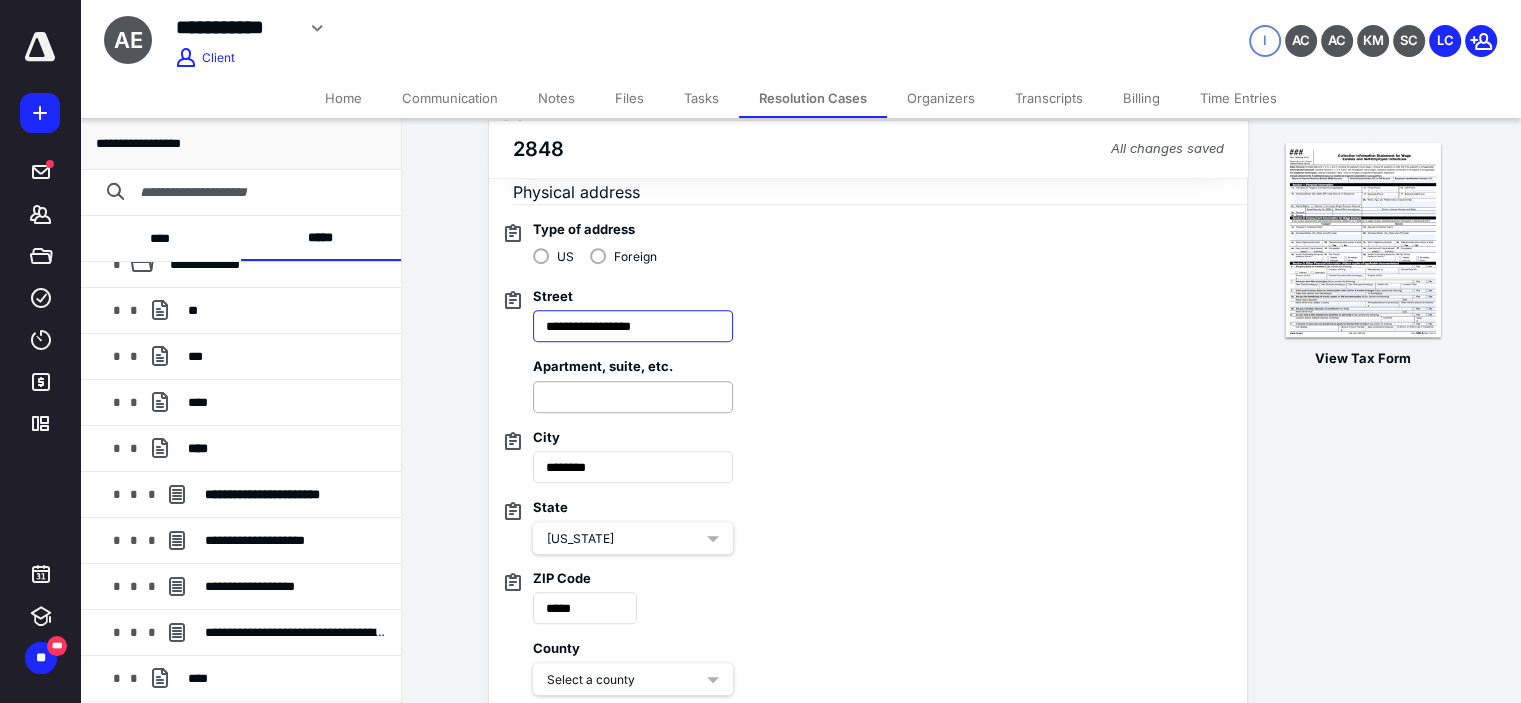type on "**********" 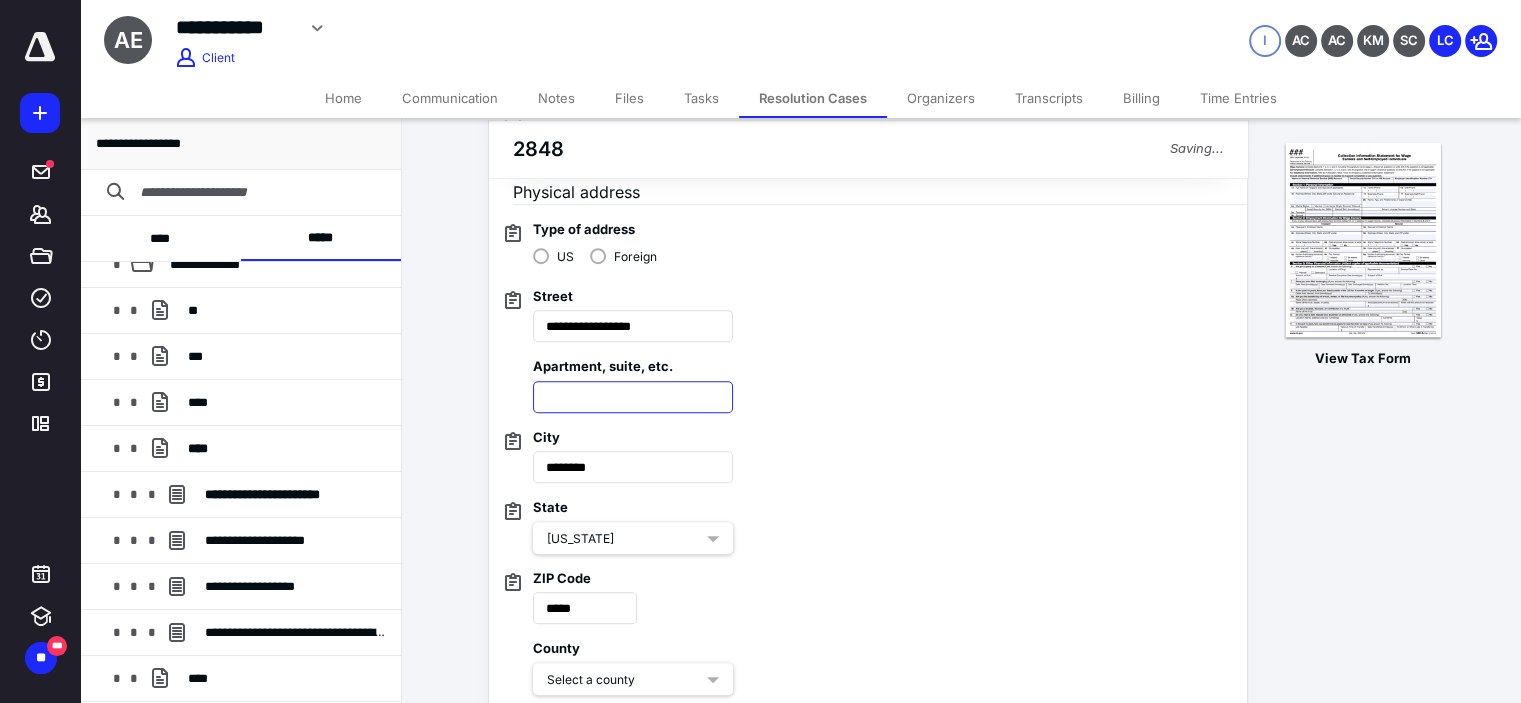 click at bounding box center [633, 397] 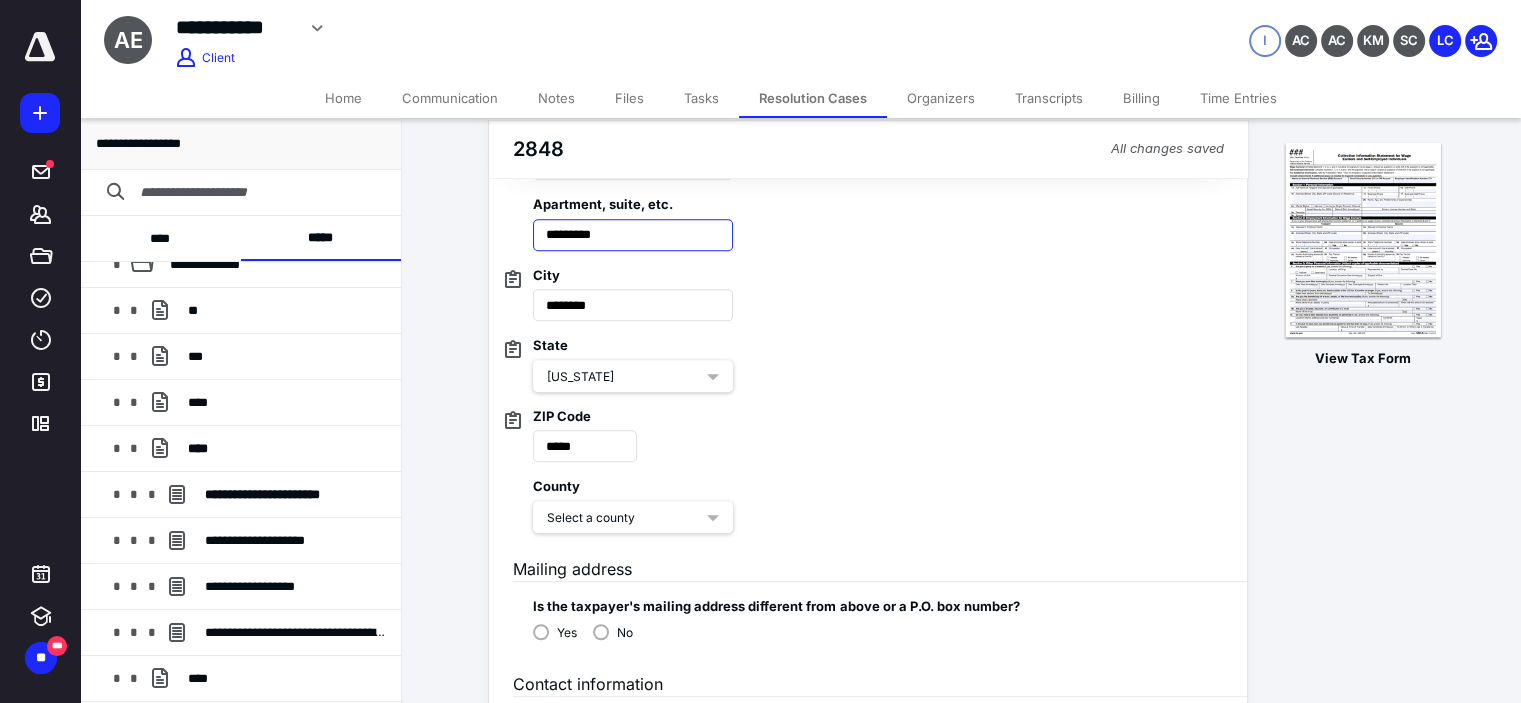 scroll, scrollTop: 1066, scrollLeft: 0, axis: vertical 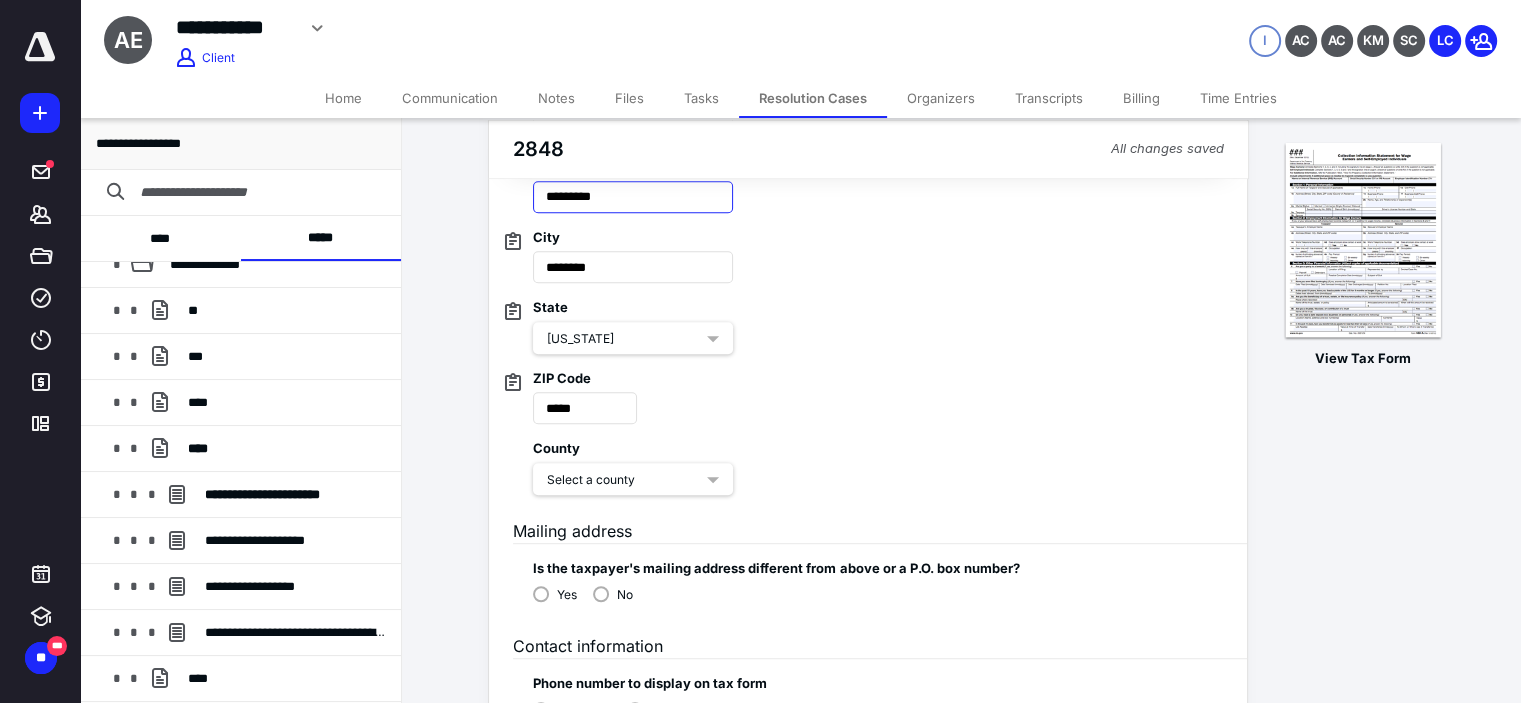 type on "*********" 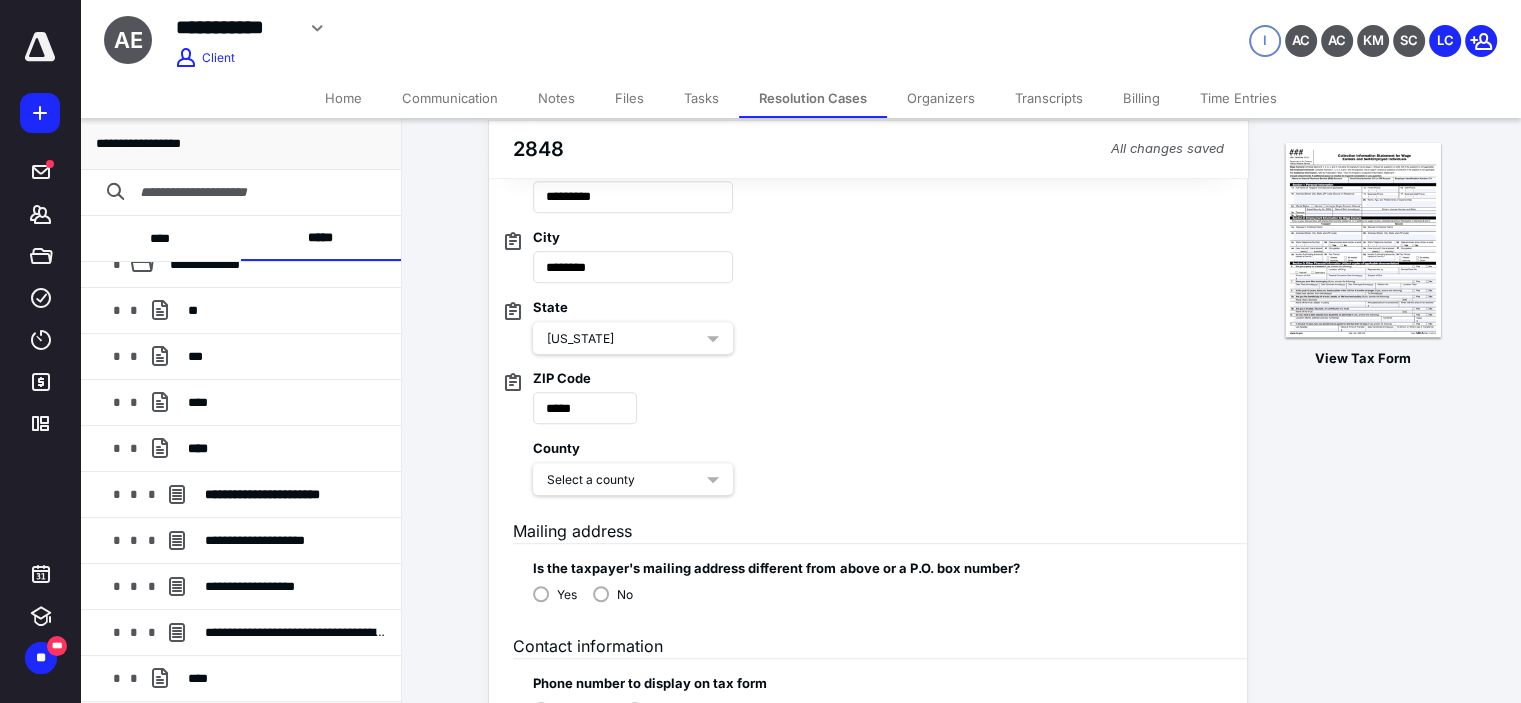drag, startPoint x: 656, startPoint y: 482, endPoint x: 656, endPoint y: 467, distance: 15 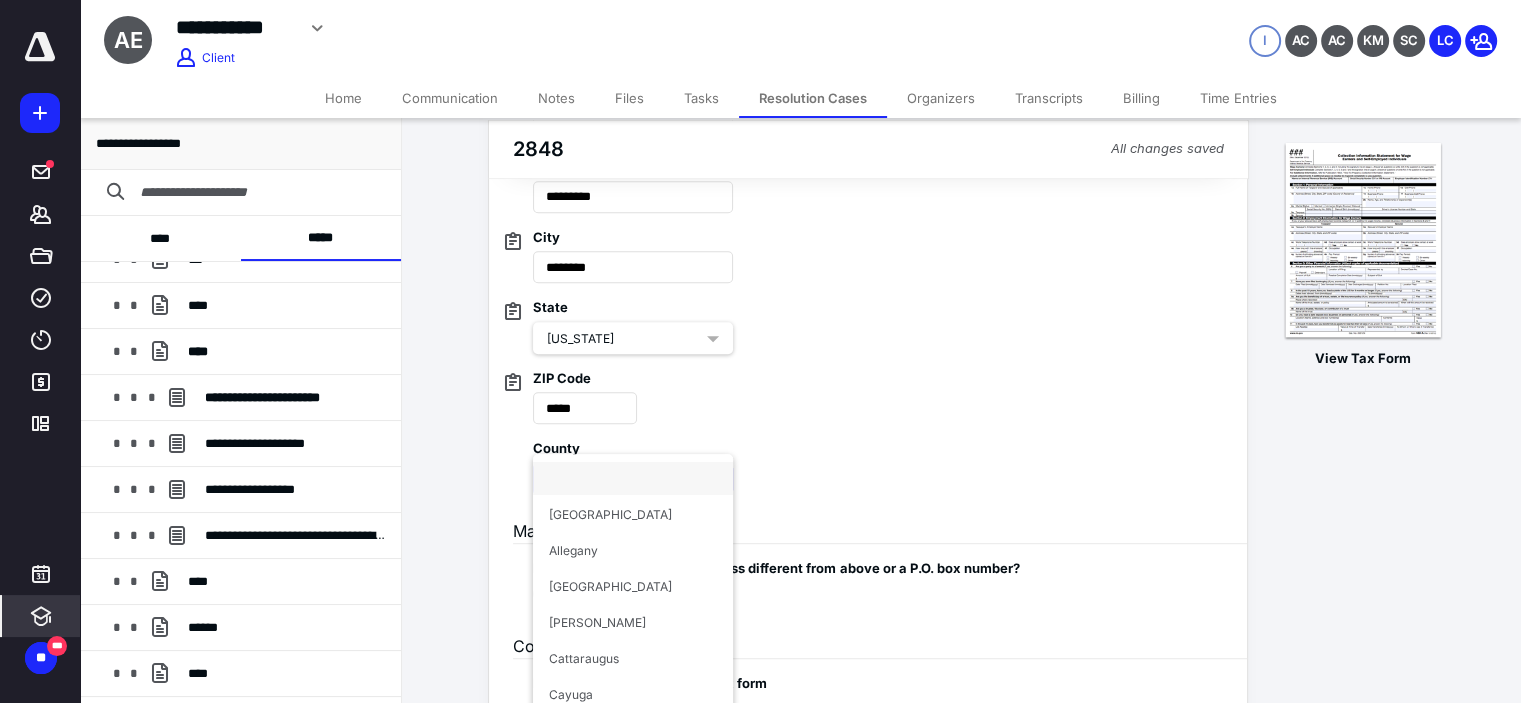scroll, scrollTop: 166, scrollLeft: 0, axis: vertical 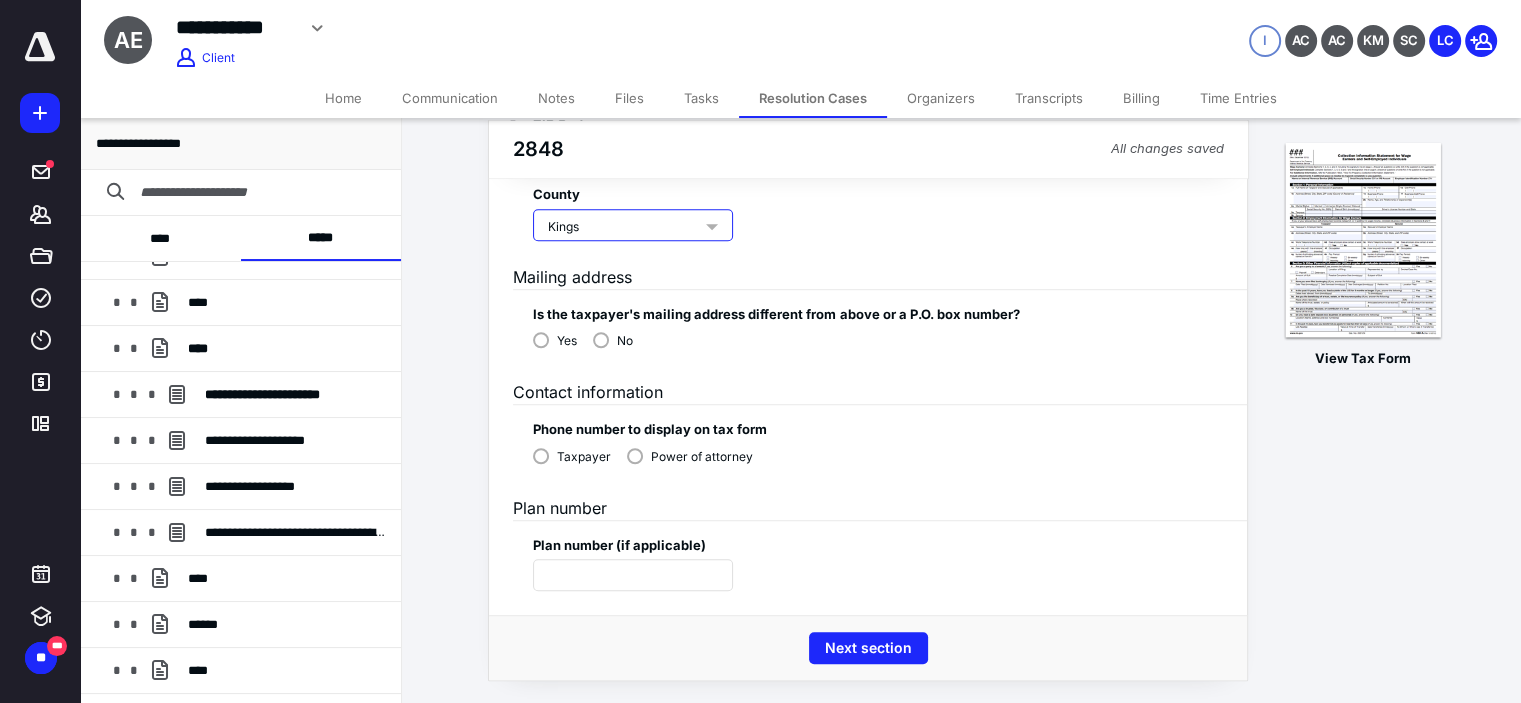 click on "Power of attorney" at bounding box center (702, 457) 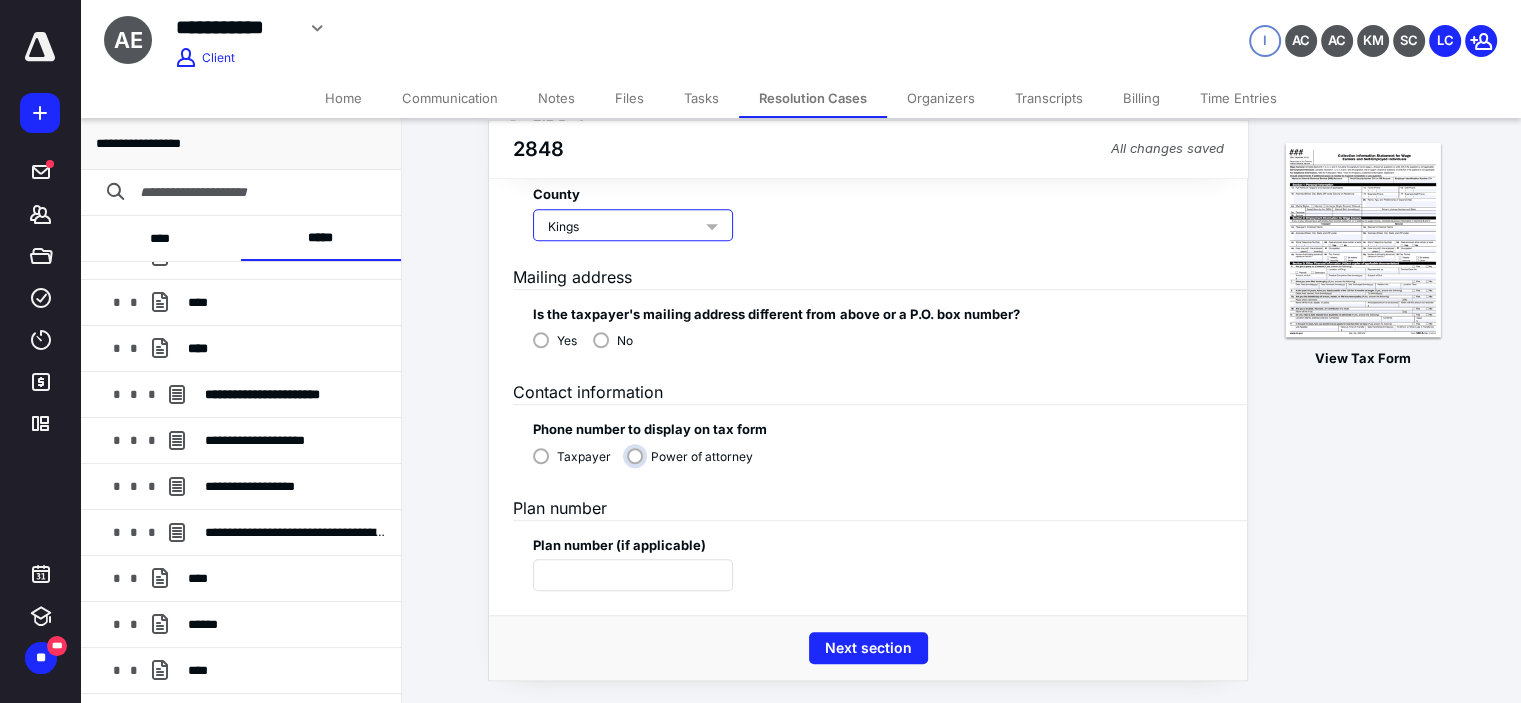 click on "Power of attorney" at bounding box center [695, 464] 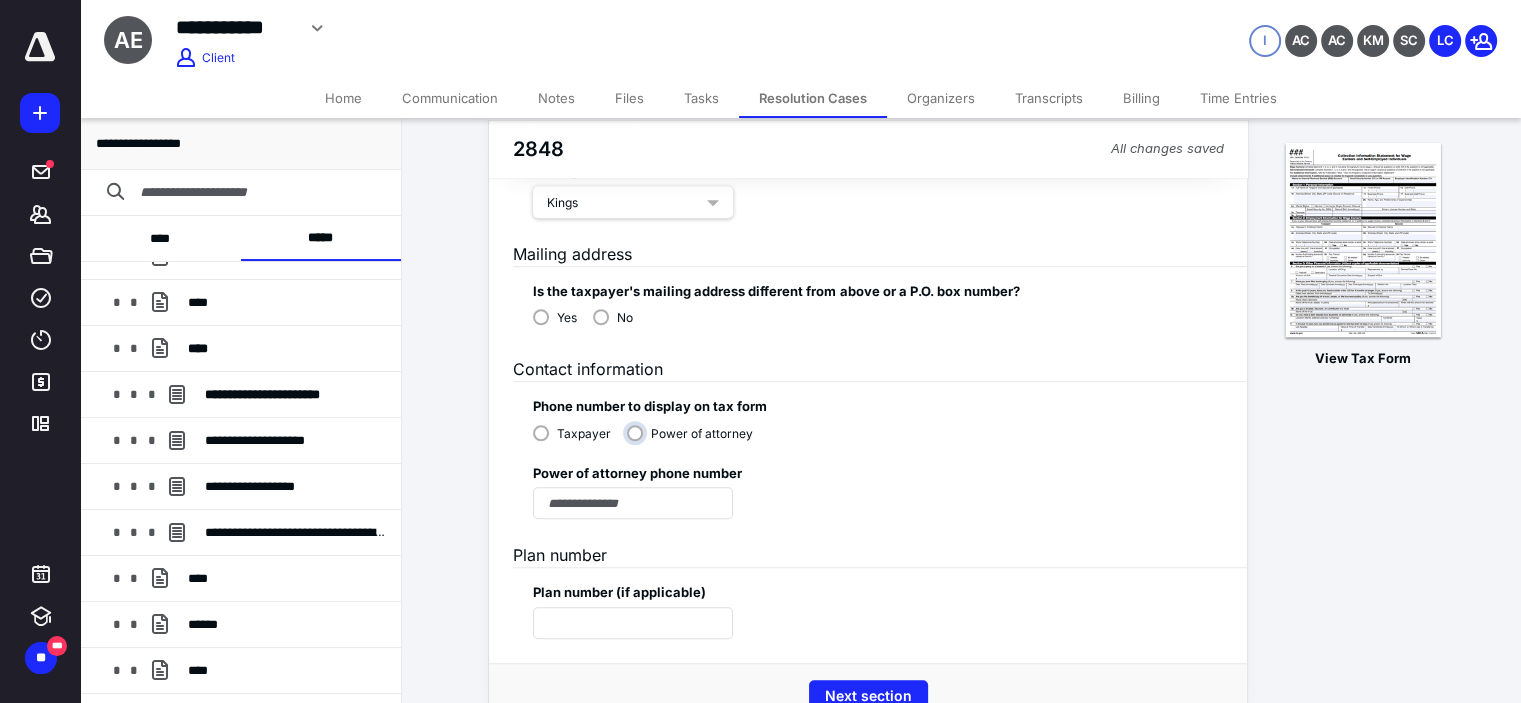 scroll, scrollTop: 1353, scrollLeft: 0, axis: vertical 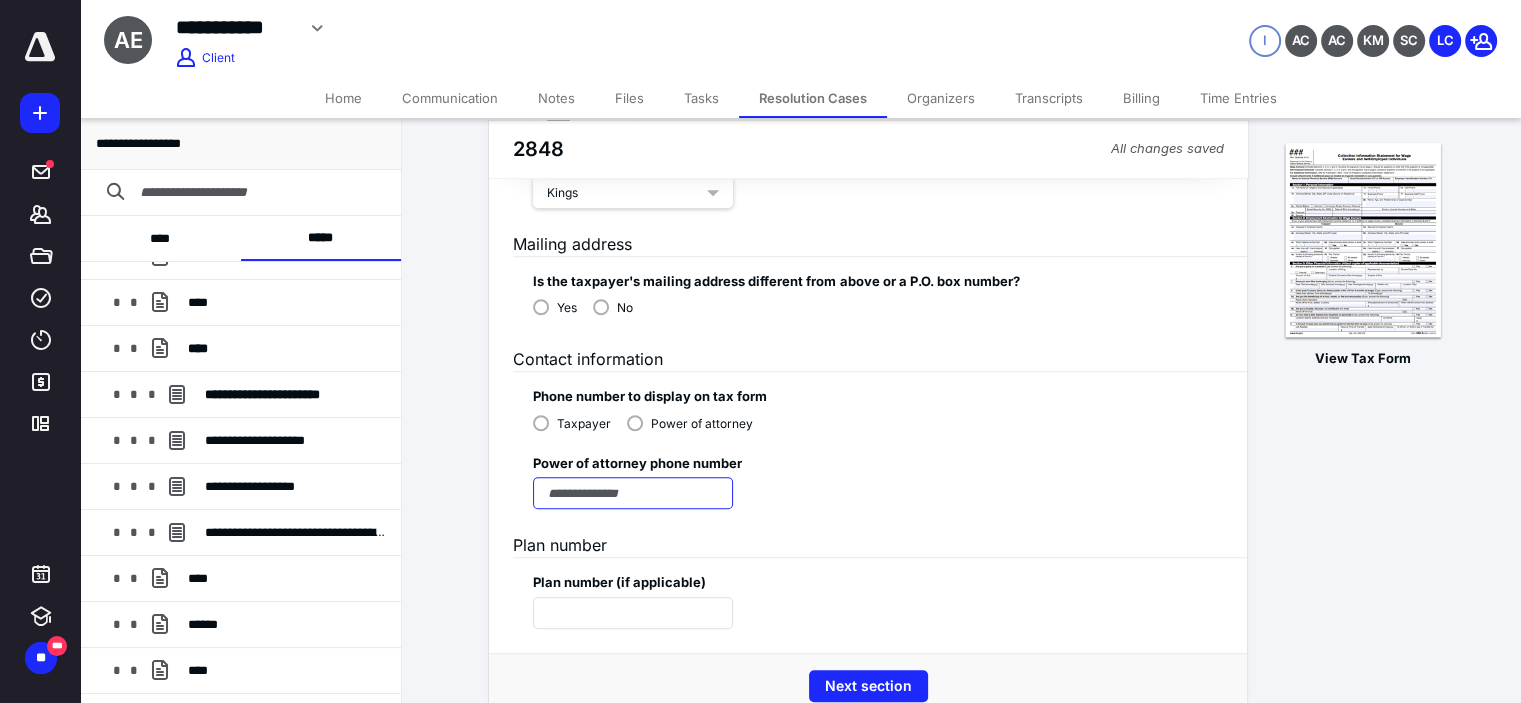 click at bounding box center [633, 493] 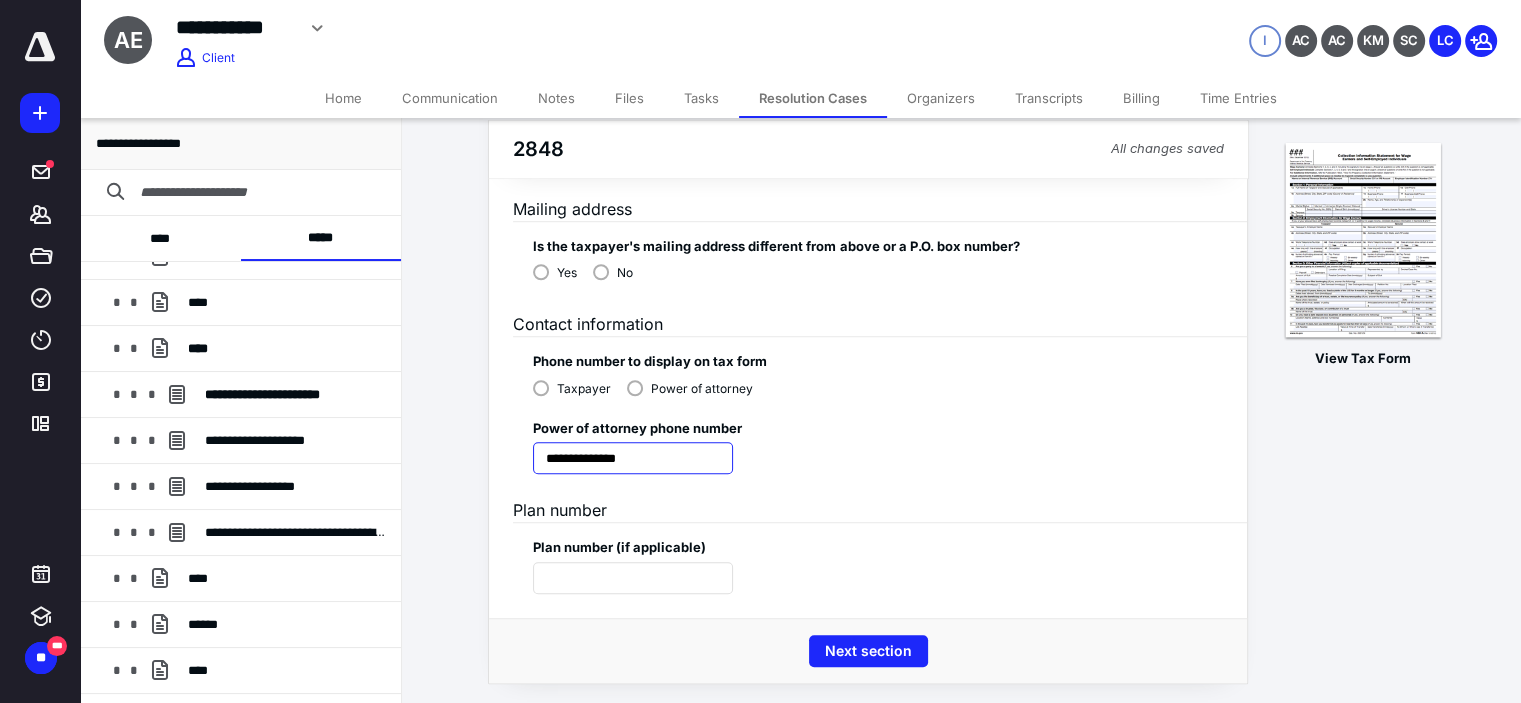 scroll, scrollTop: 1390, scrollLeft: 0, axis: vertical 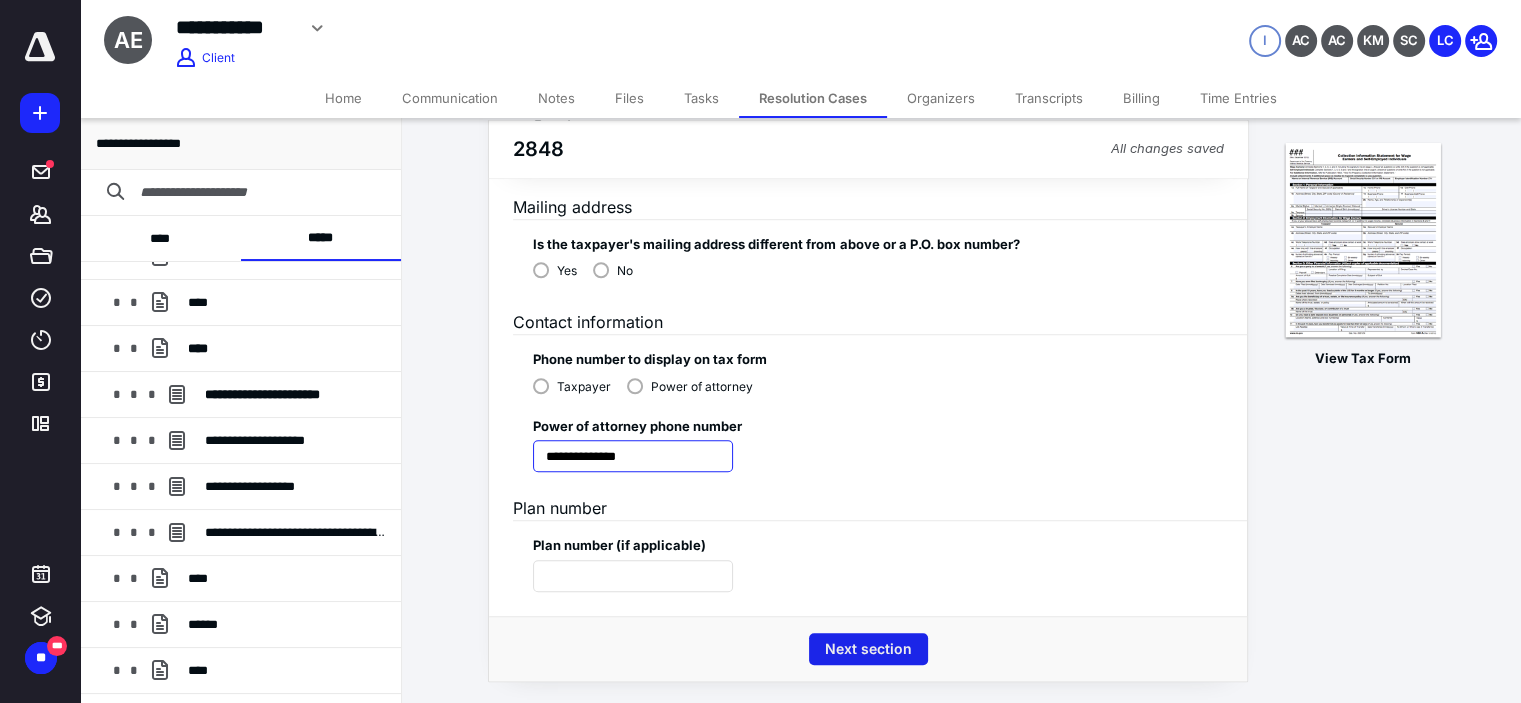 type on "**********" 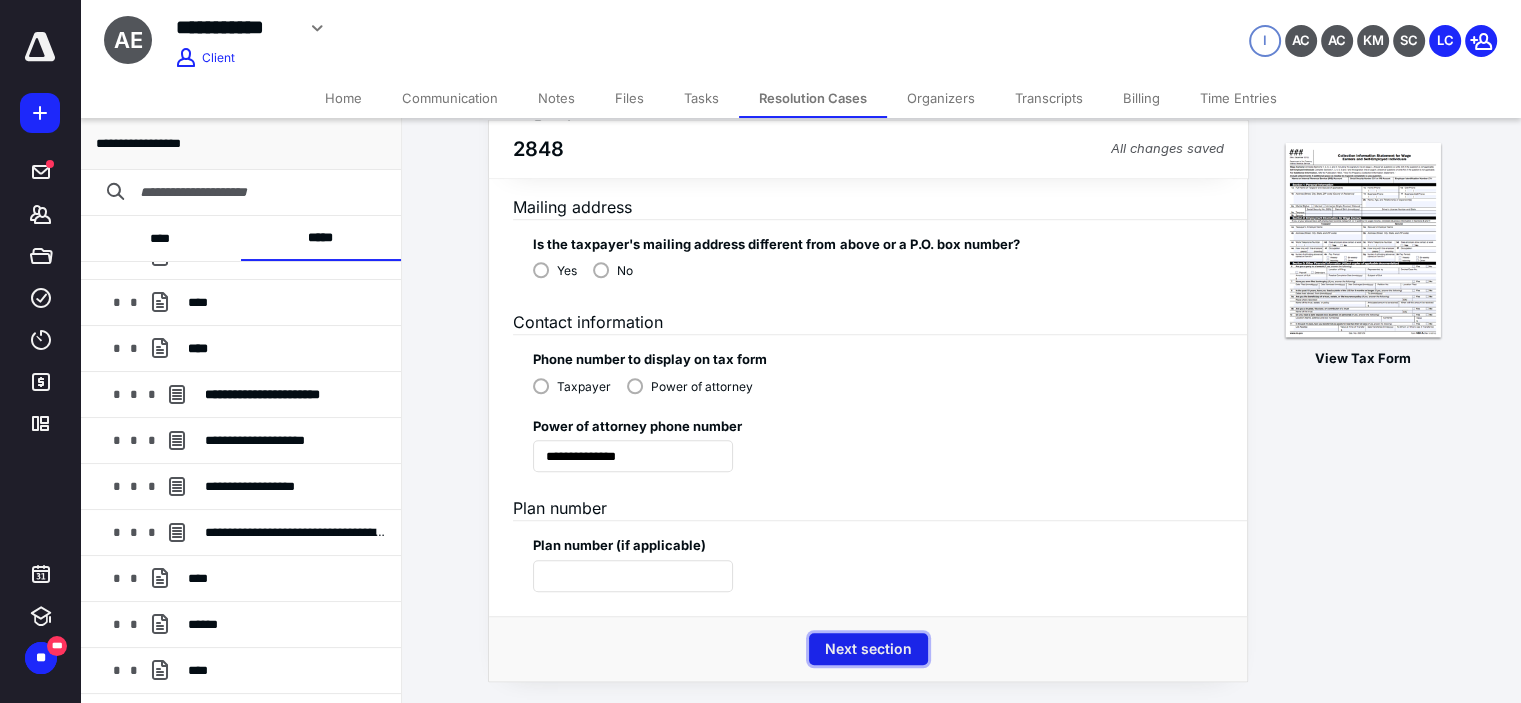 click on "Next section" at bounding box center [868, 649] 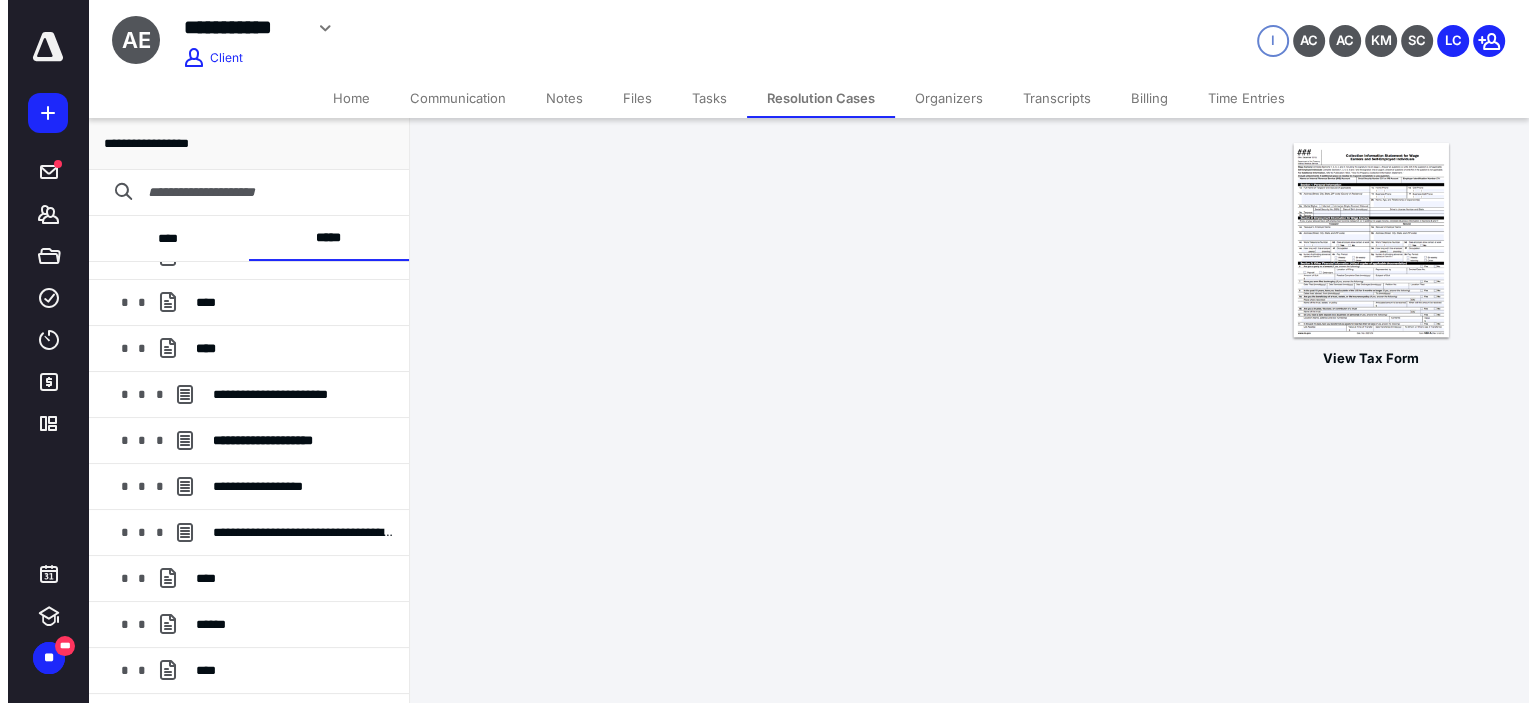 scroll, scrollTop: 0, scrollLeft: 0, axis: both 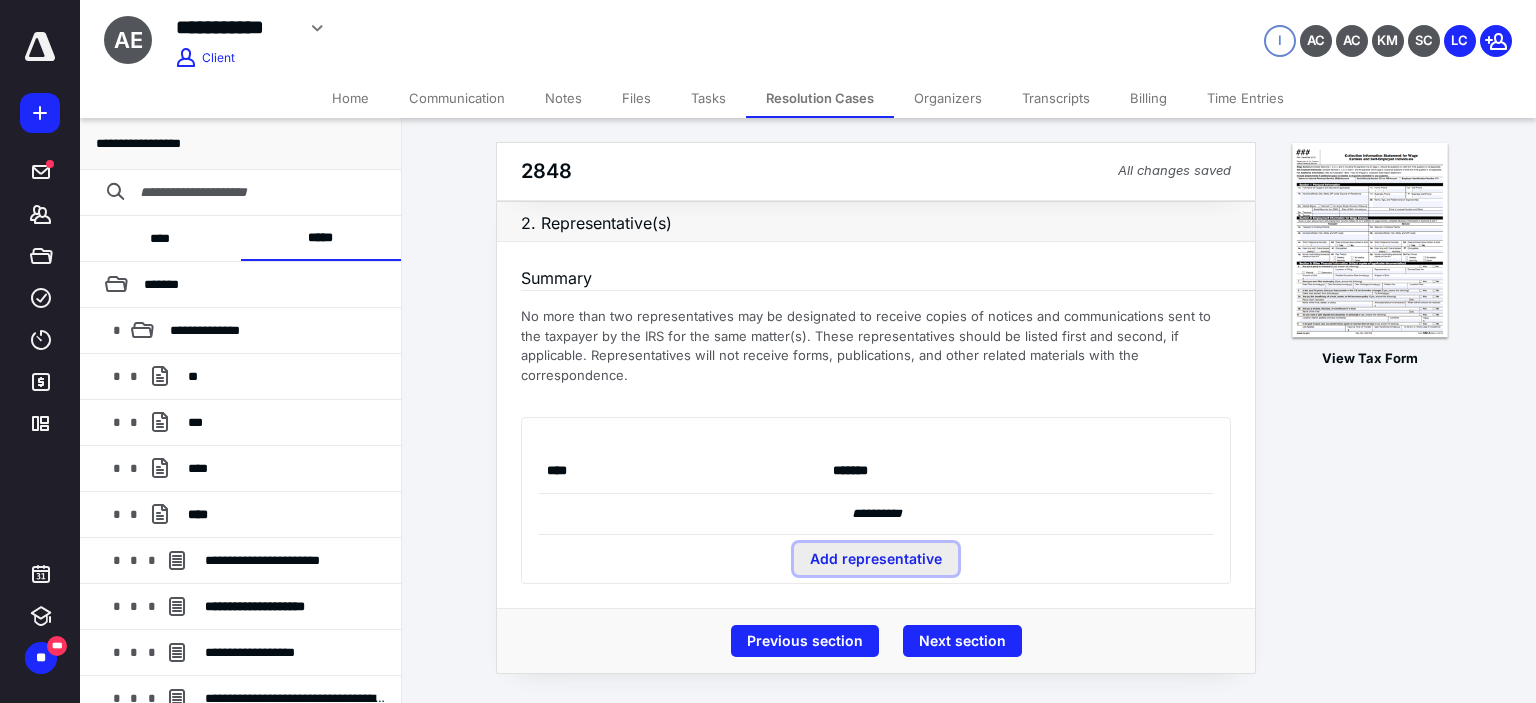 click on "Add representative" at bounding box center [876, 559] 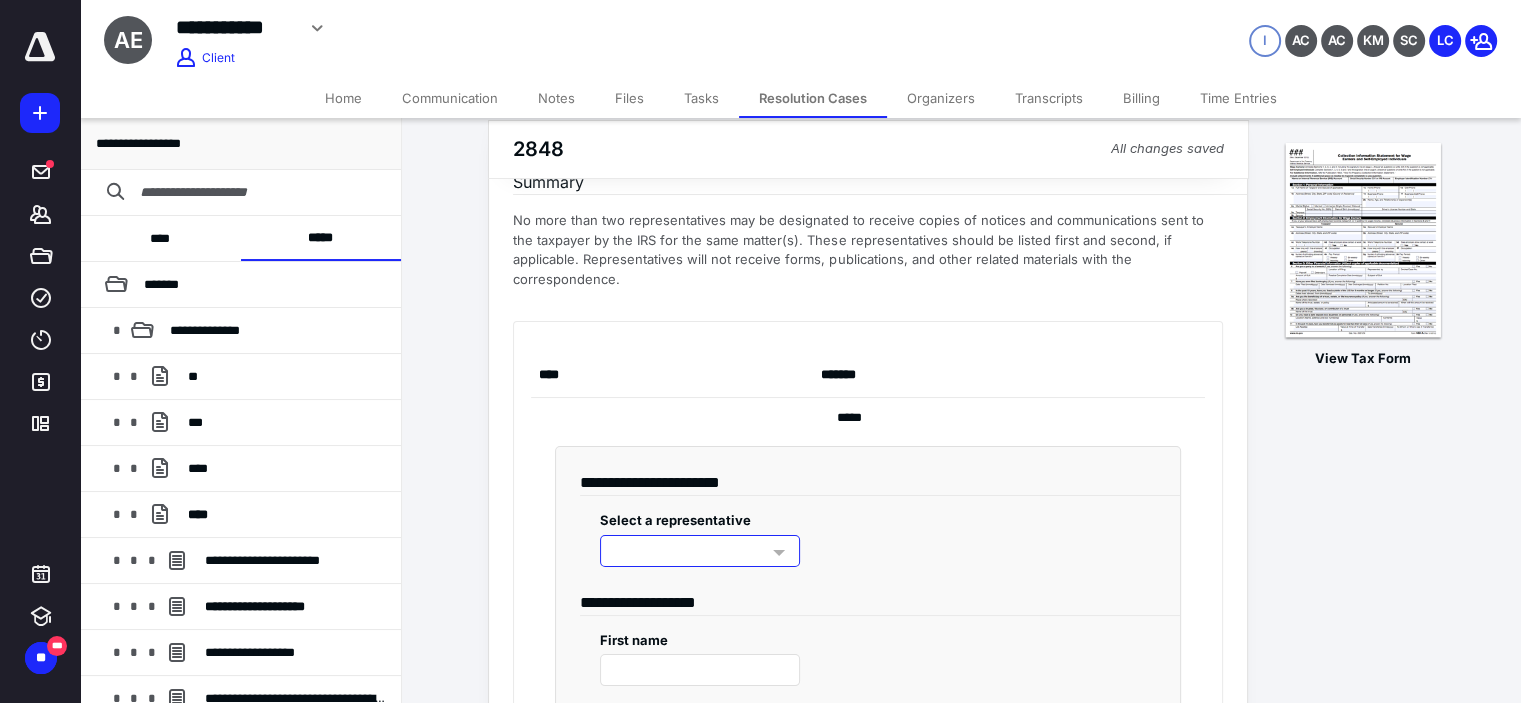 scroll, scrollTop: 166, scrollLeft: 0, axis: vertical 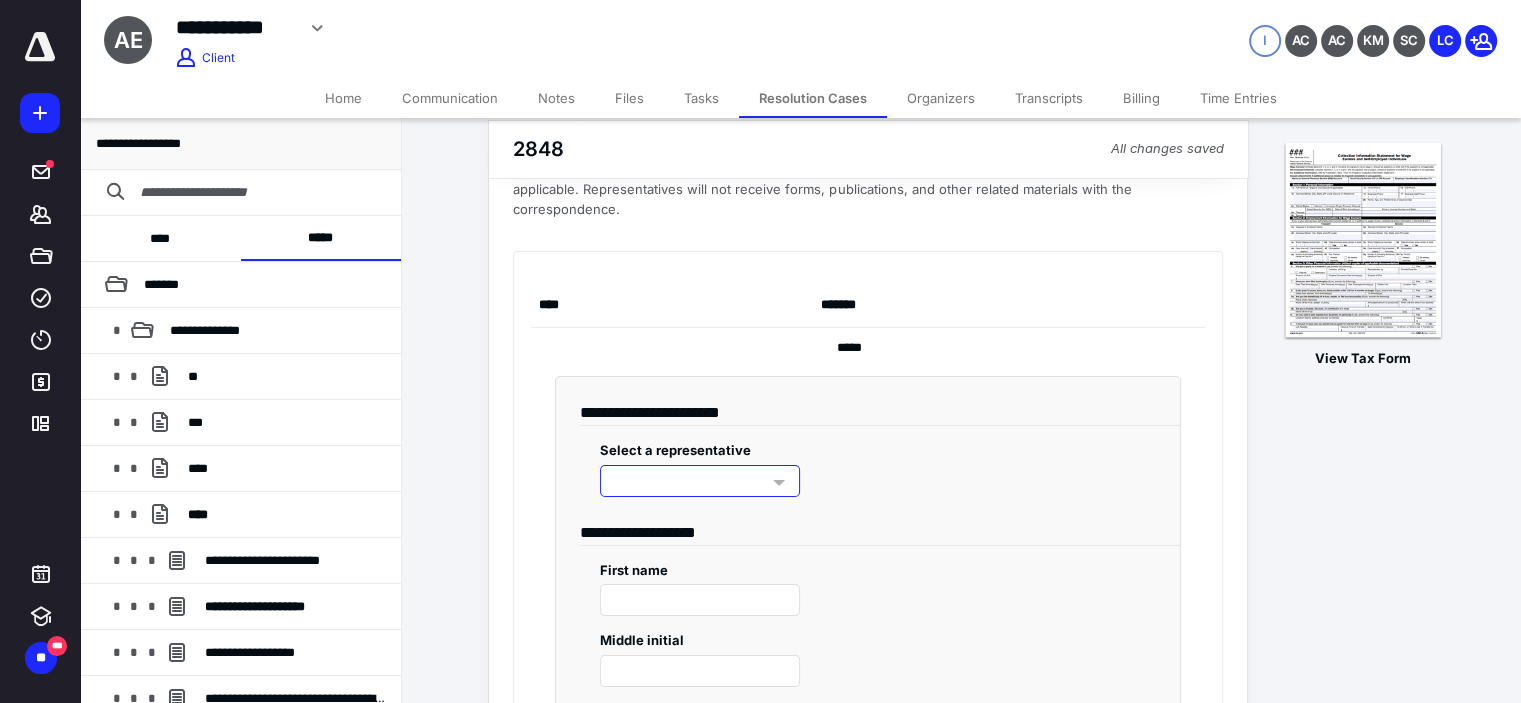 click at bounding box center [700, 481] 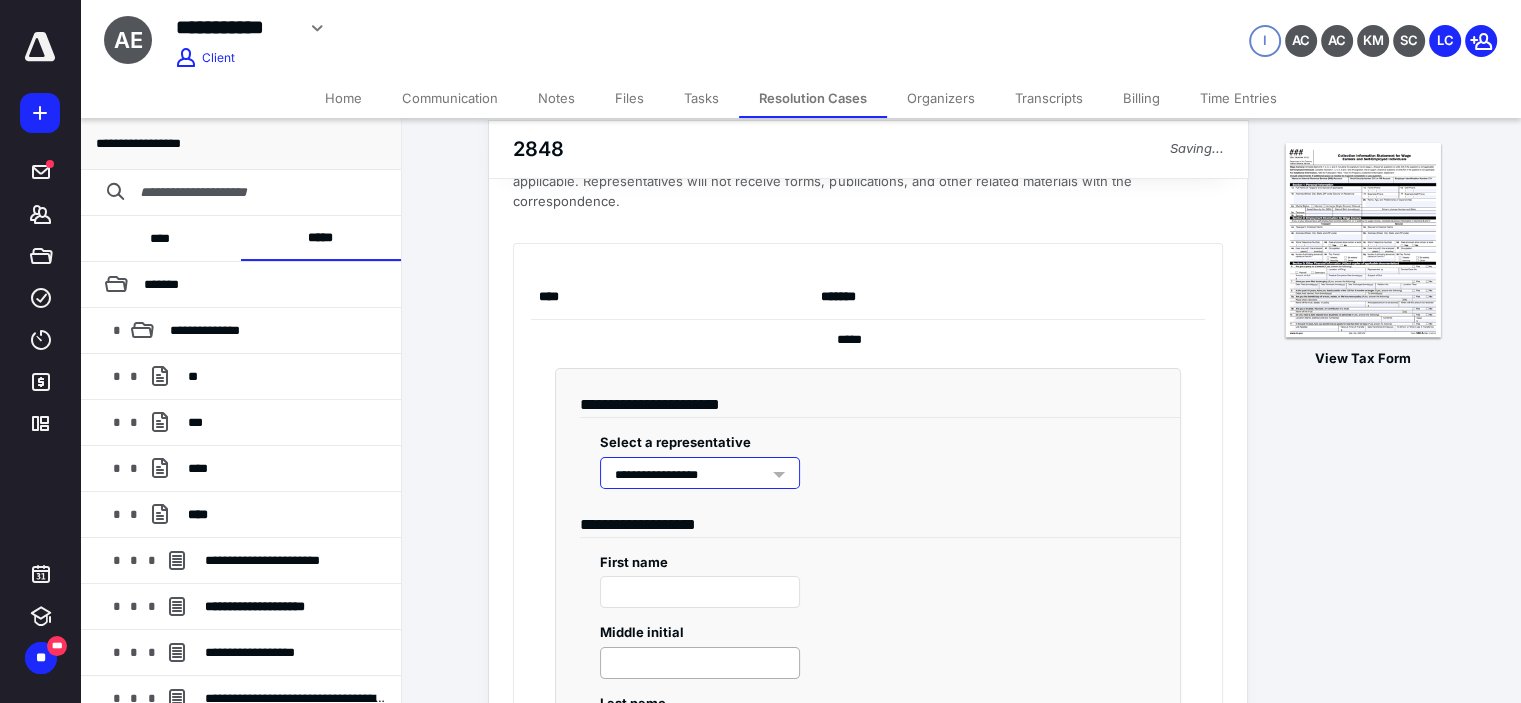 type on "****" 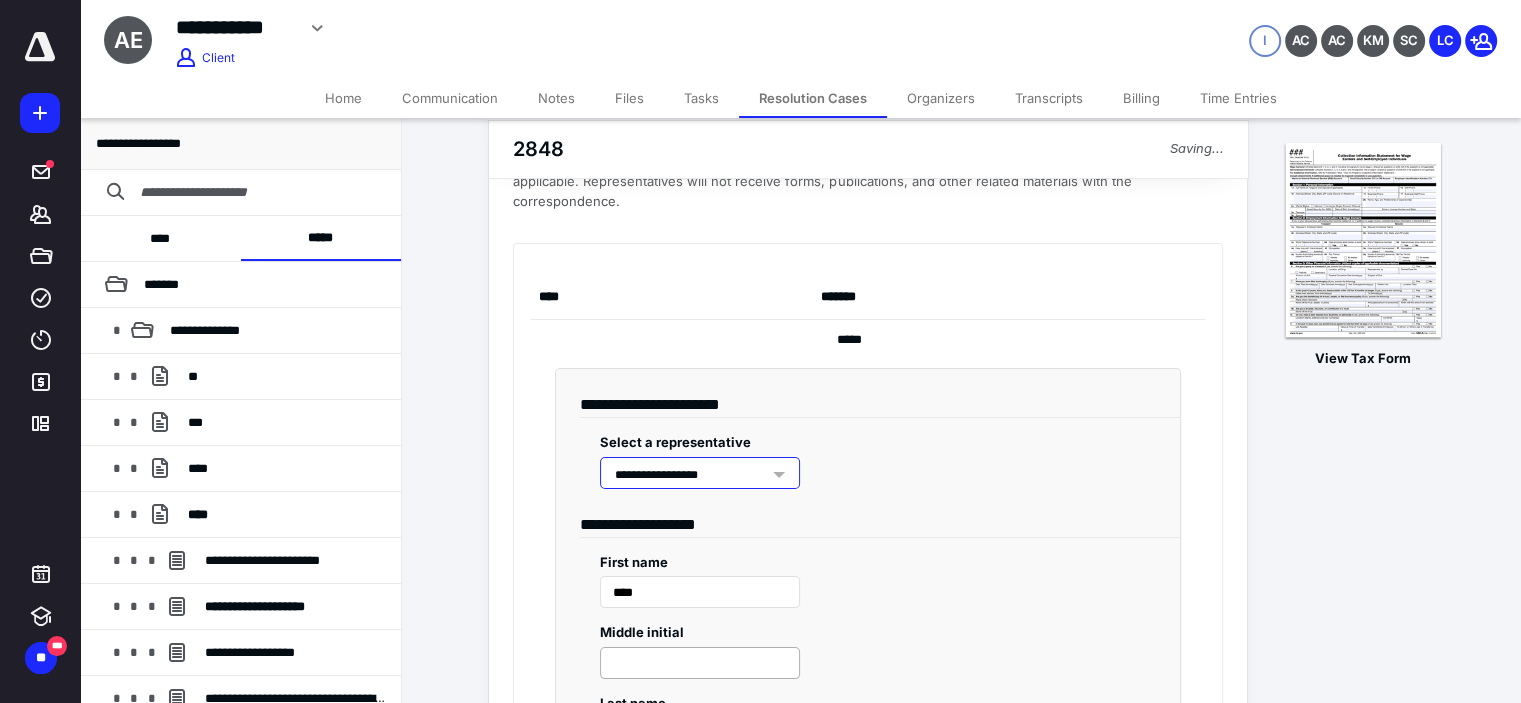 radio on "****" 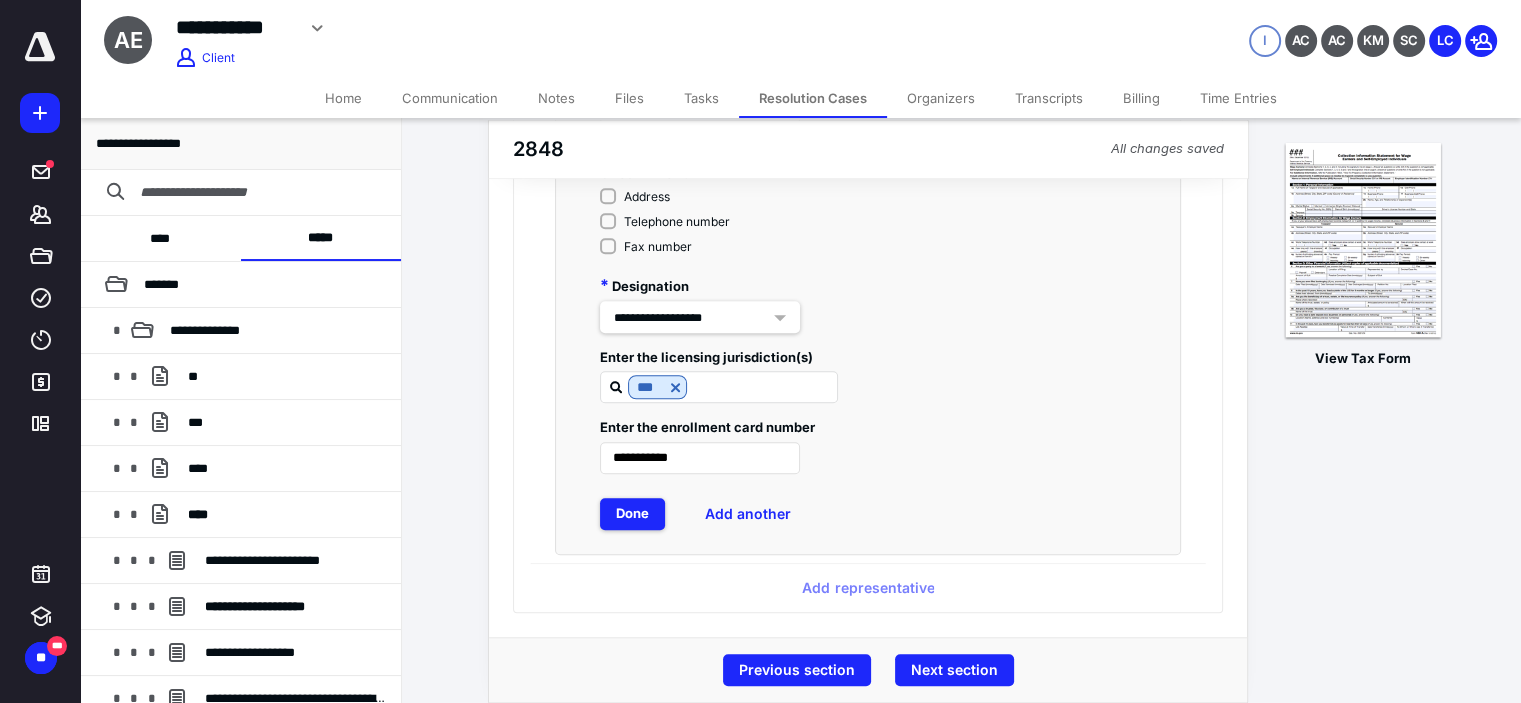 scroll, scrollTop: 1696, scrollLeft: 0, axis: vertical 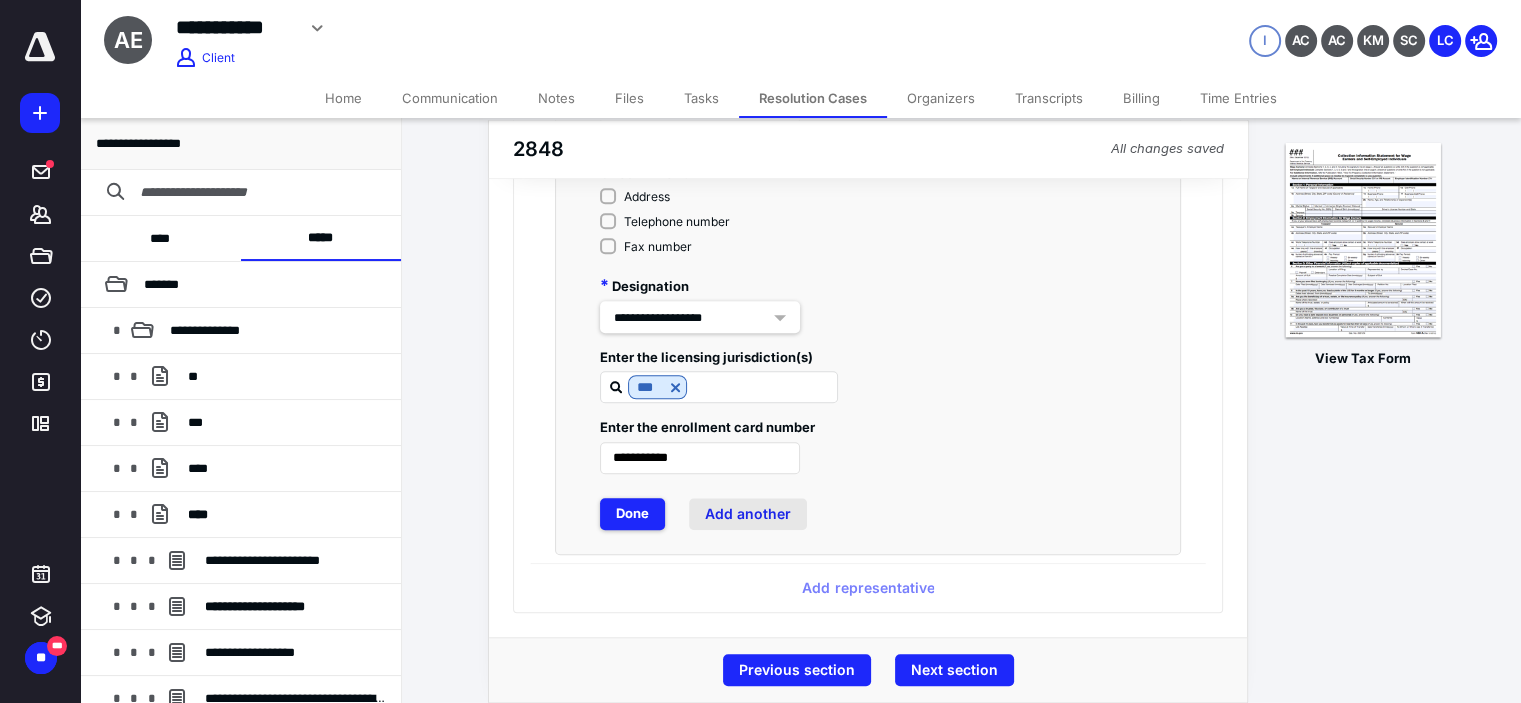 click on "Add another" at bounding box center [748, 514] 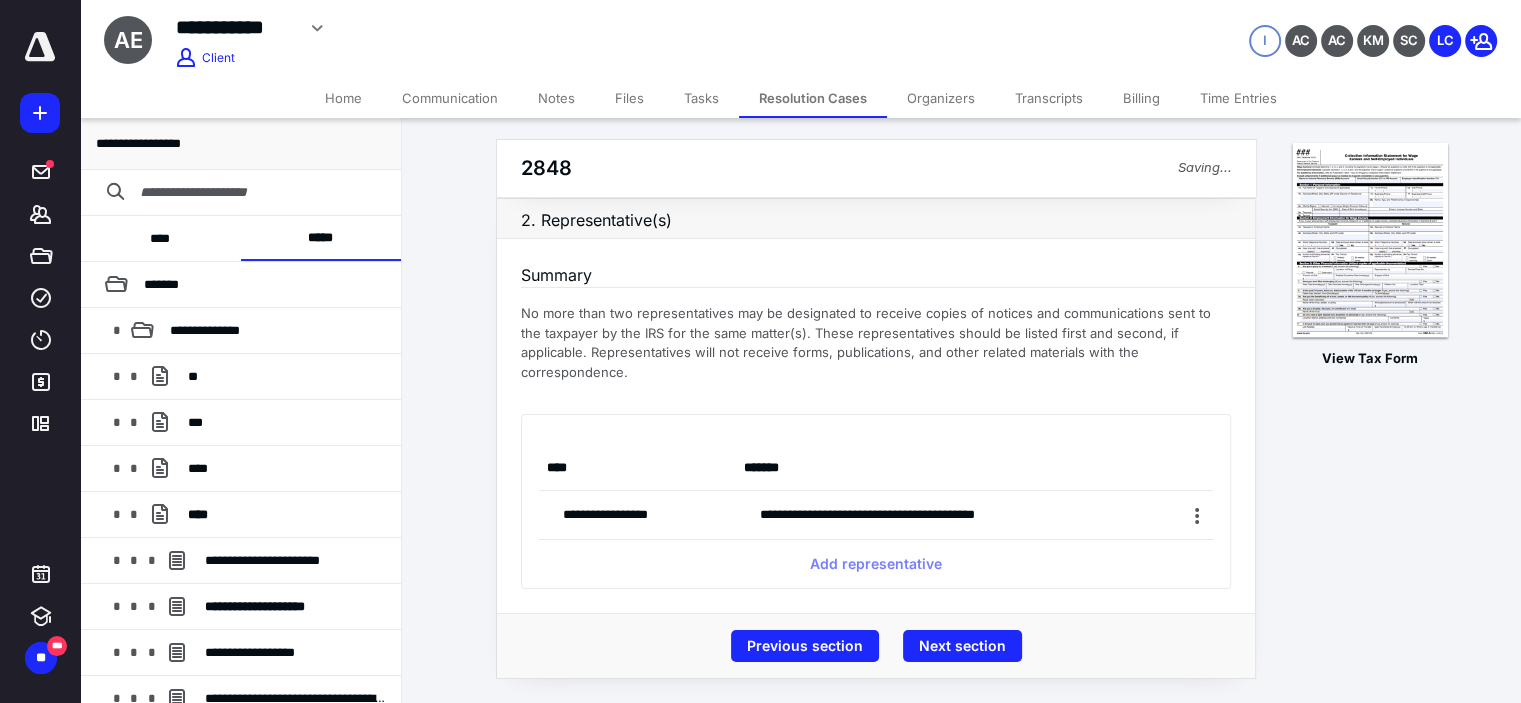 scroll, scrollTop: 0, scrollLeft: 0, axis: both 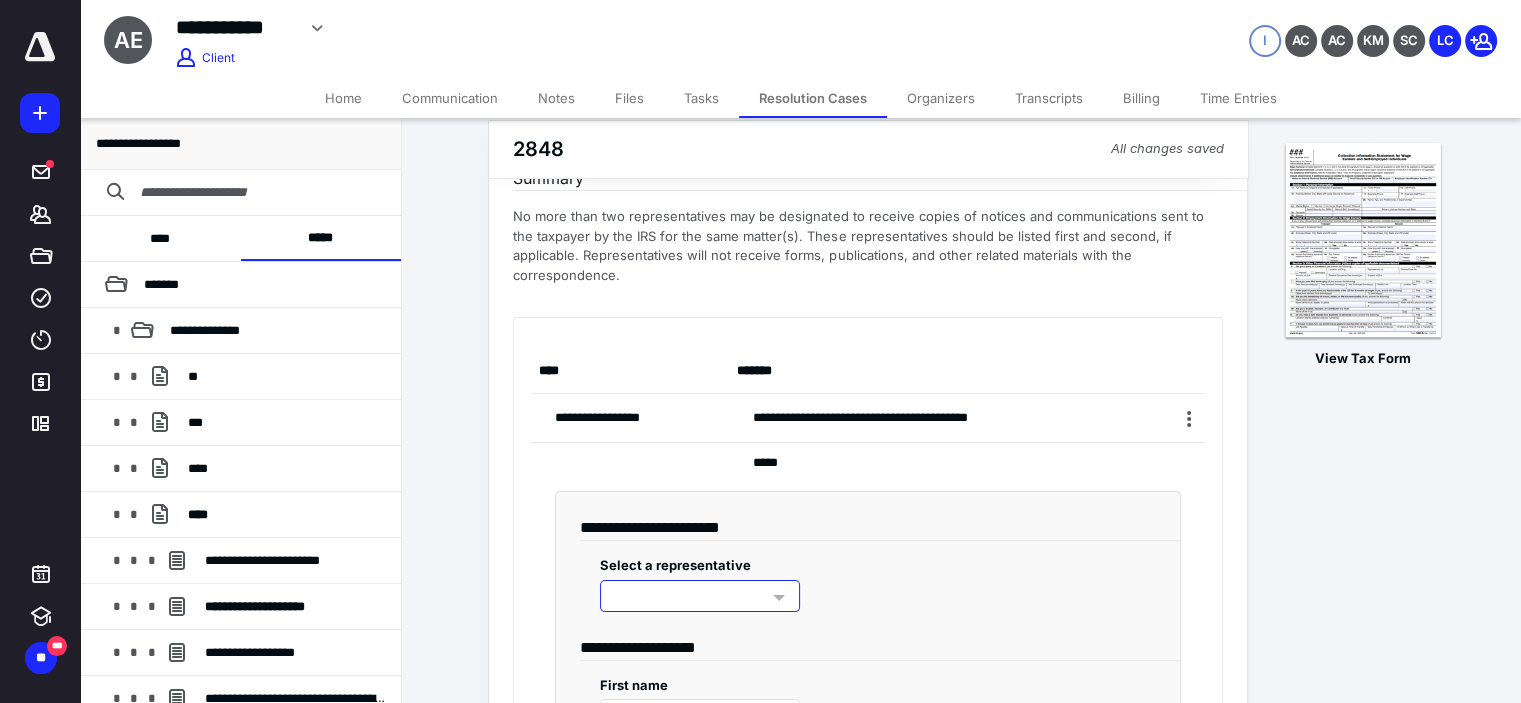 click at bounding box center (700, 596) 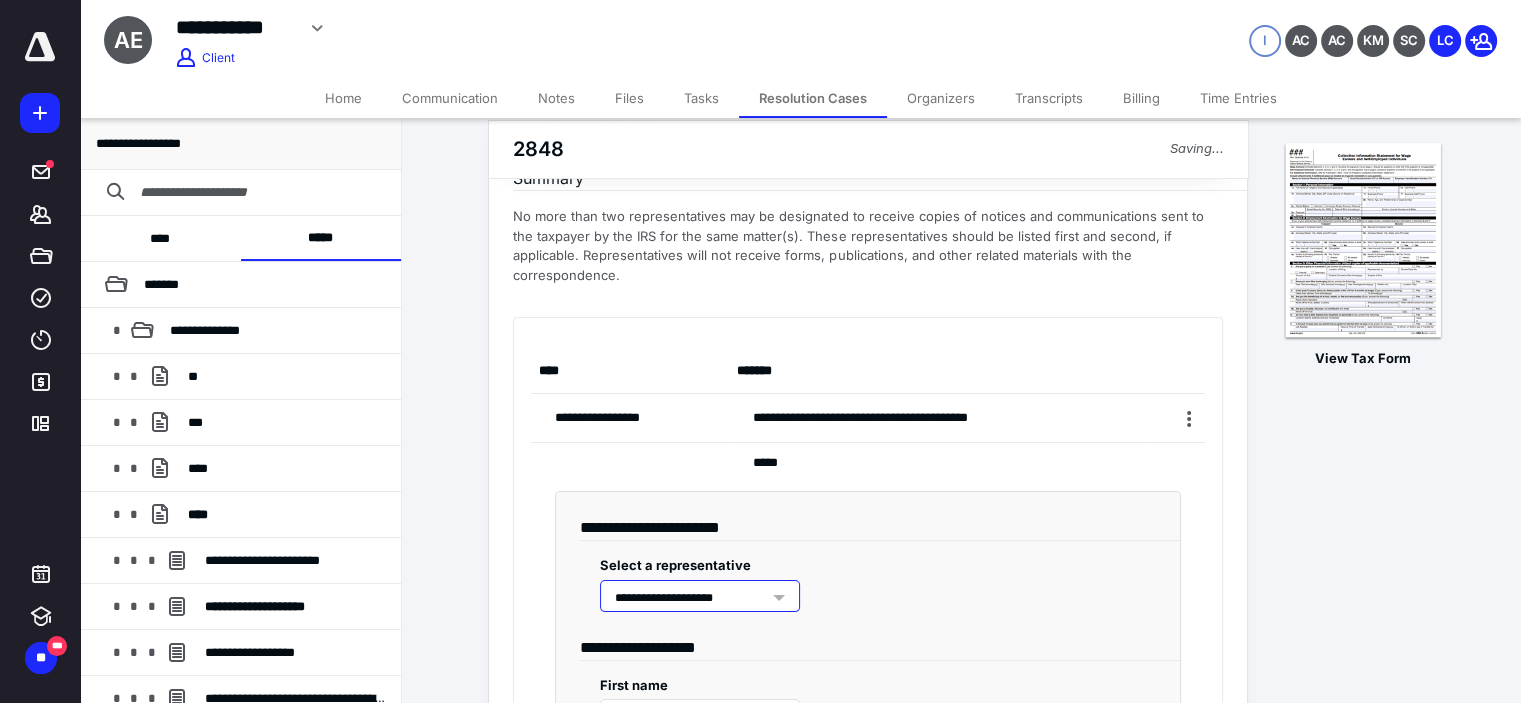 type on "*******" 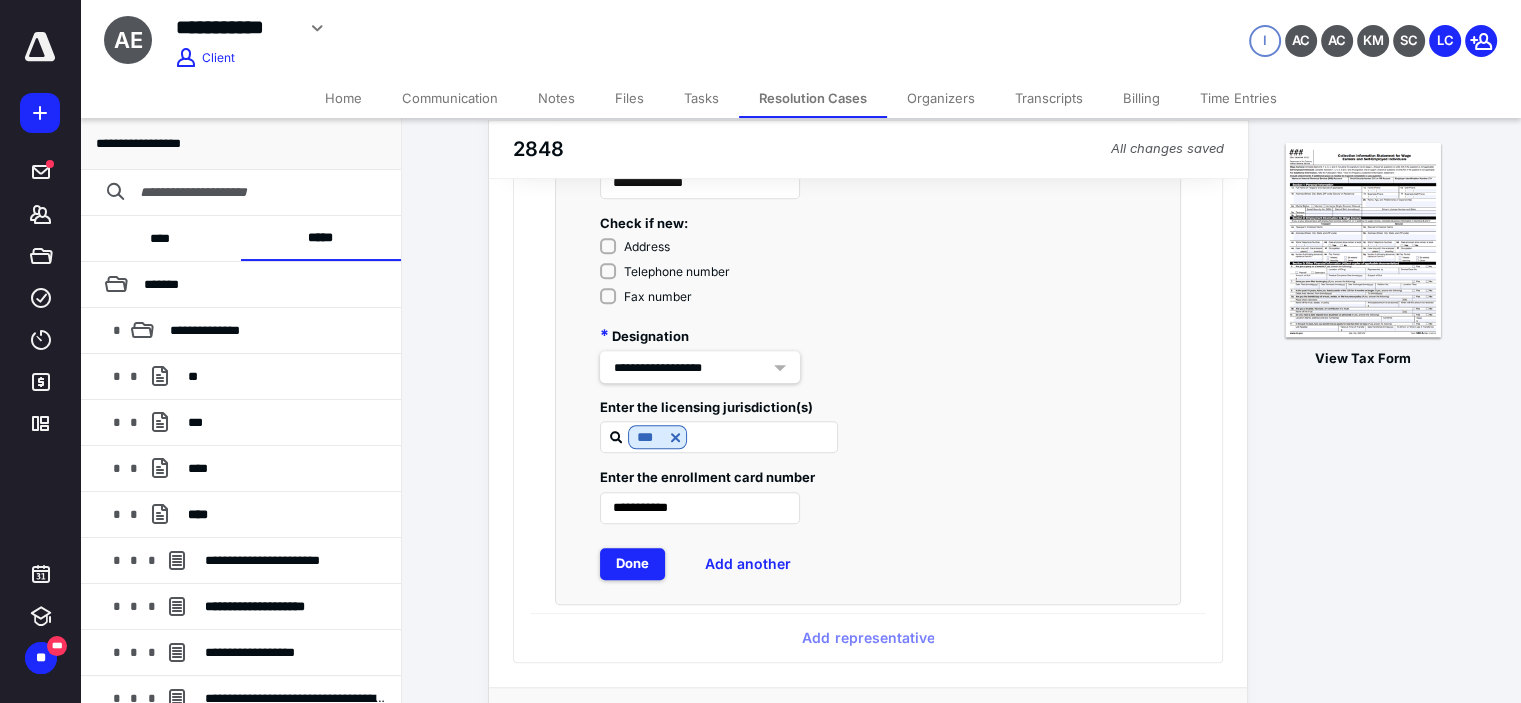 scroll, scrollTop: 1700, scrollLeft: 0, axis: vertical 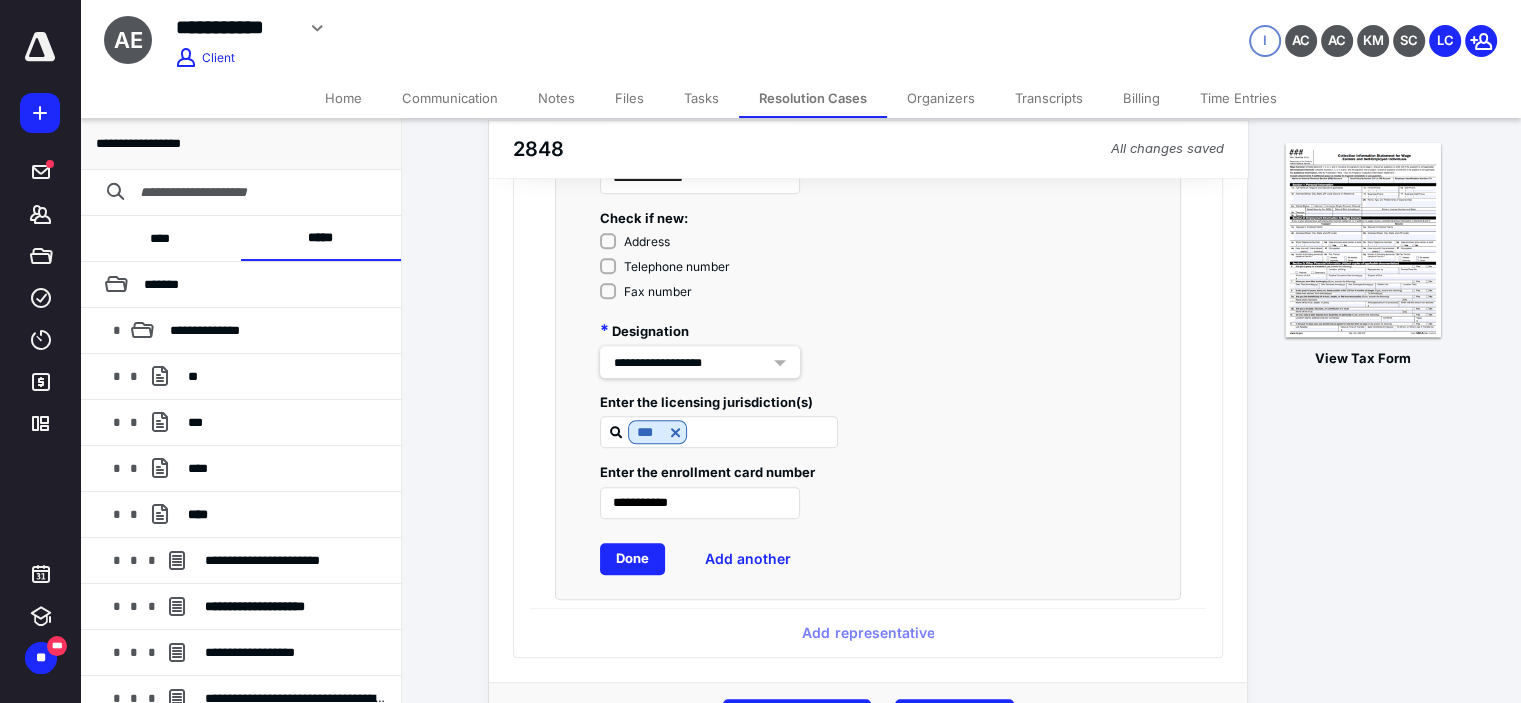 click on "Done" at bounding box center (632, 559) 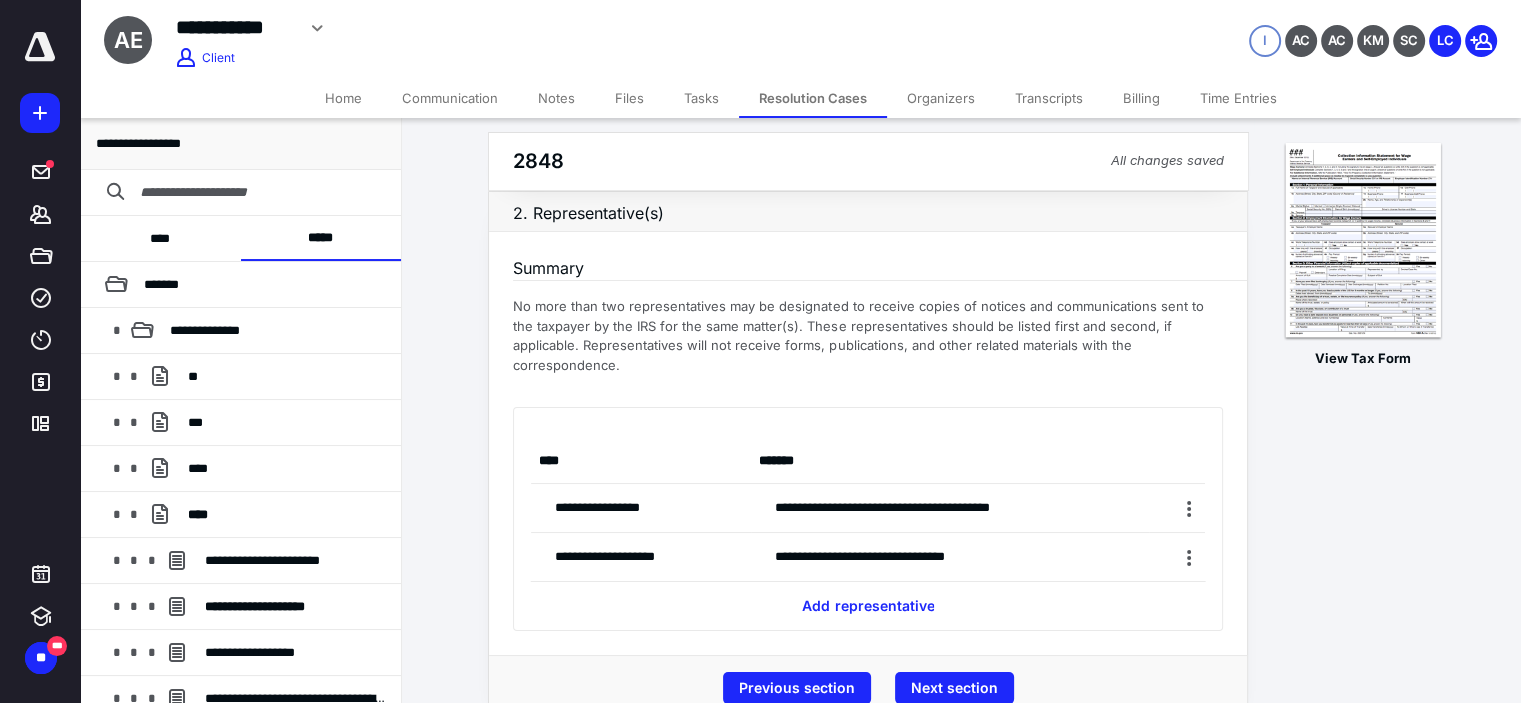 scroll, scrollTop: 0, scrollLeft: 0, axis: both 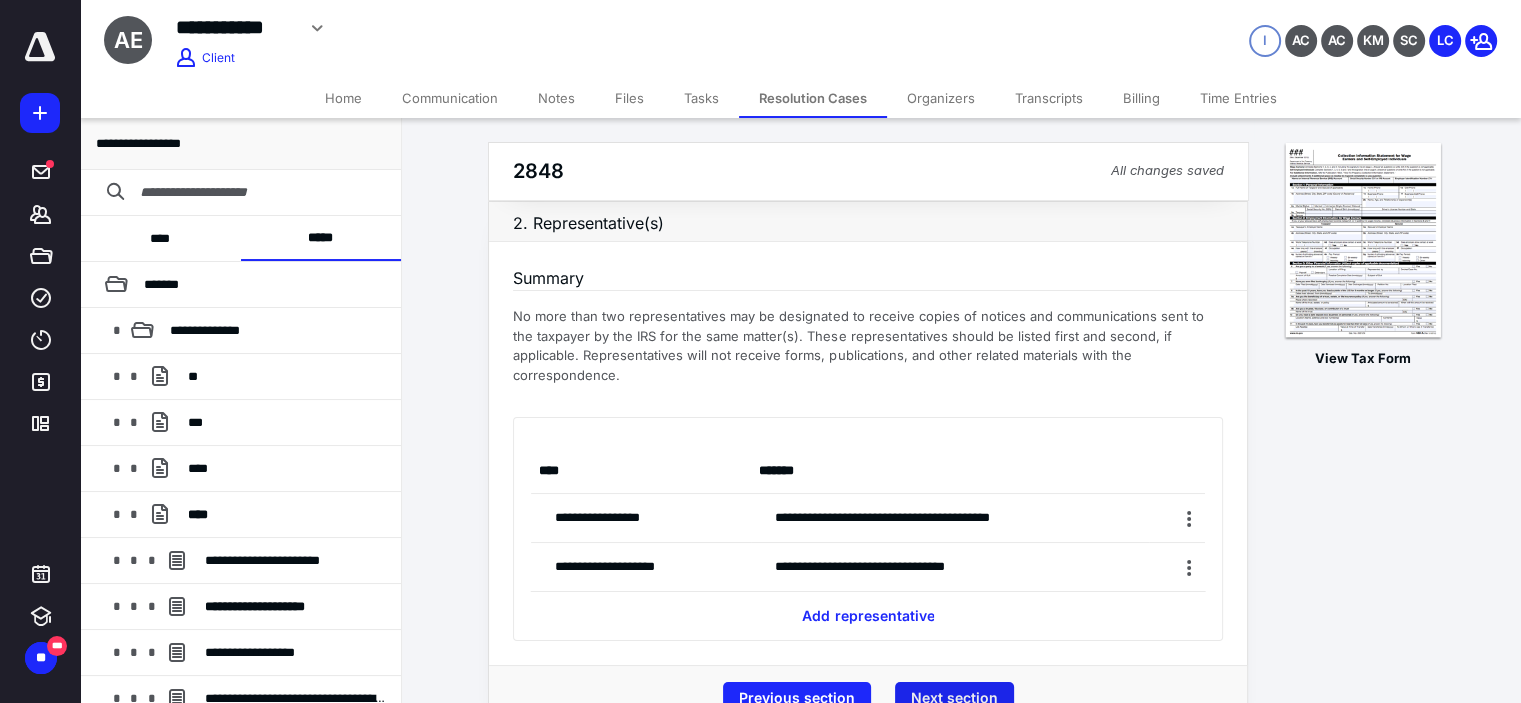 click on "Next section" at bounding box center (954, 698) 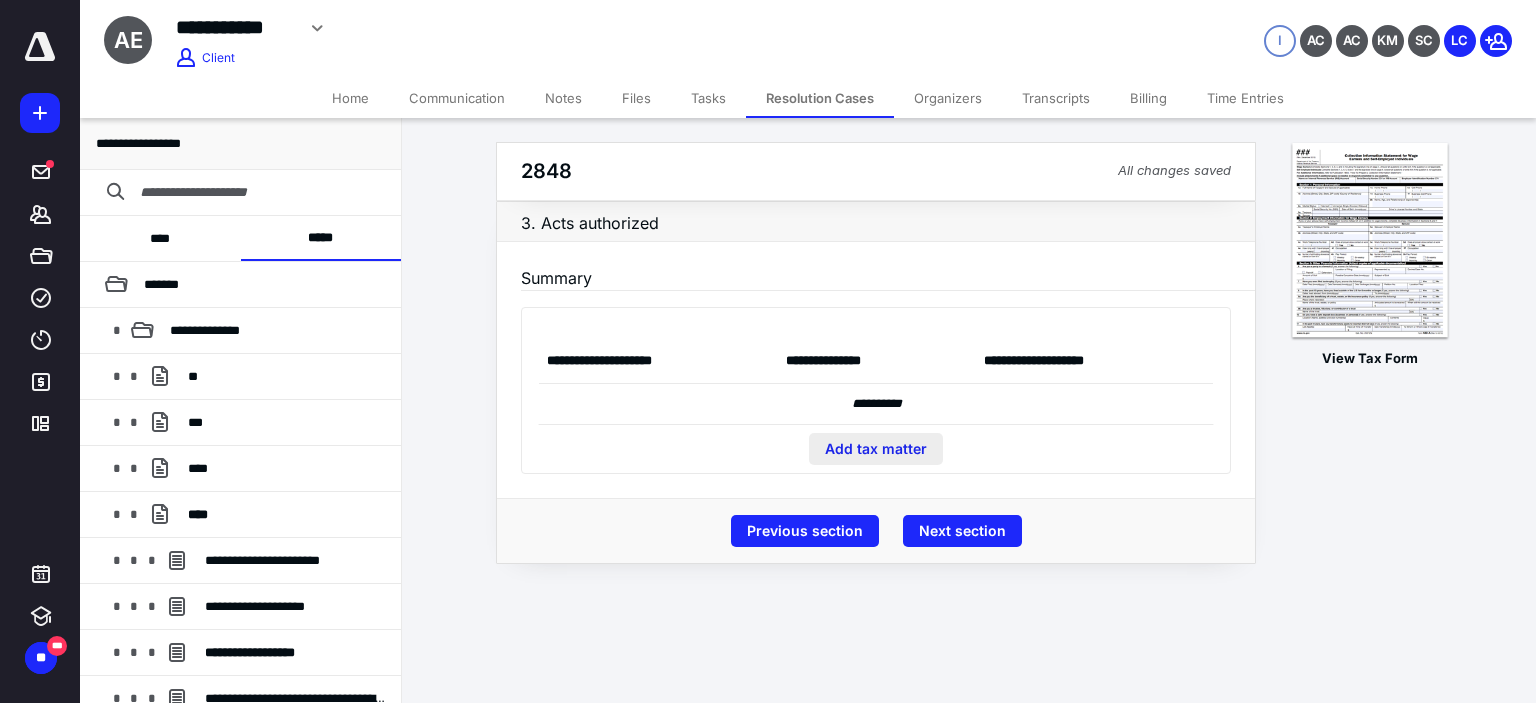 click on "Add tax matter" at bounding box center (876, 449) 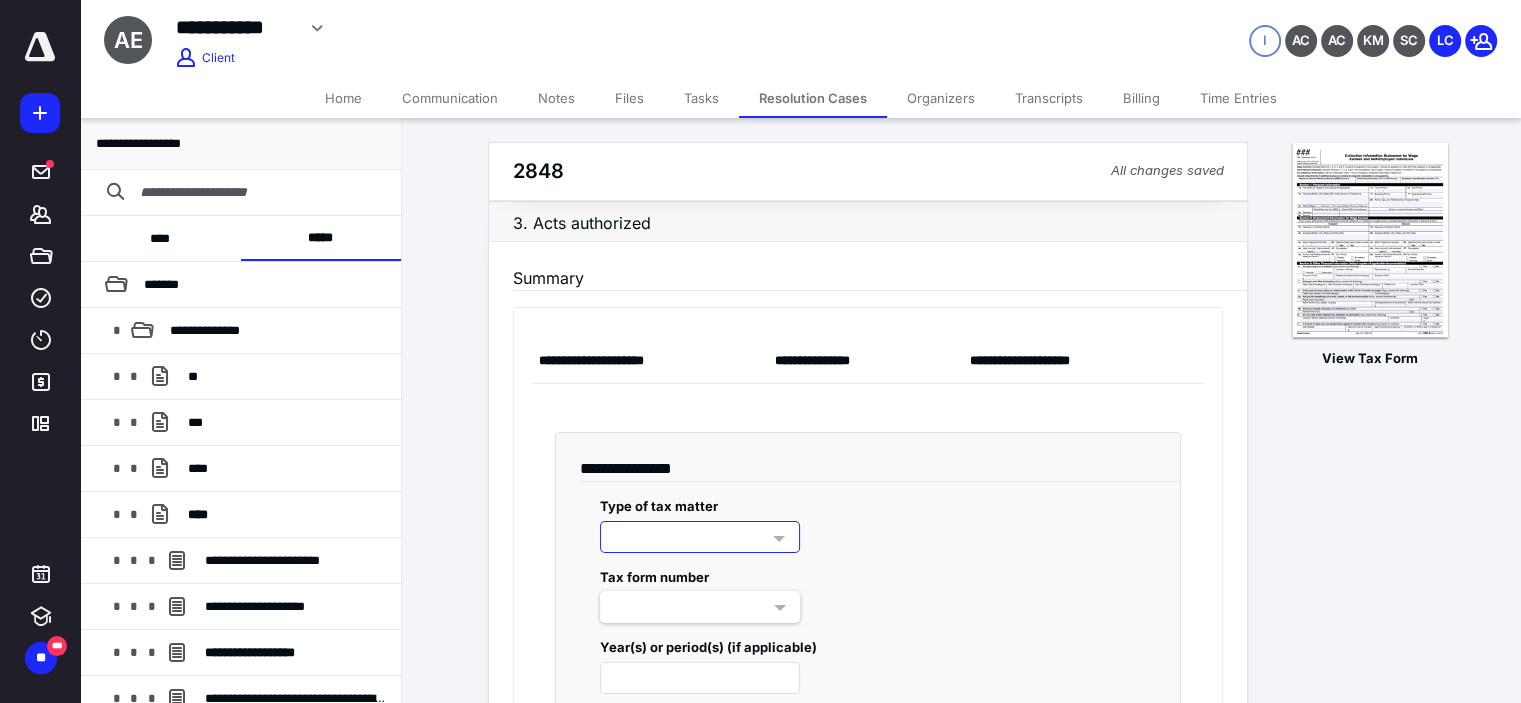 click at bounding box center (700, 537) 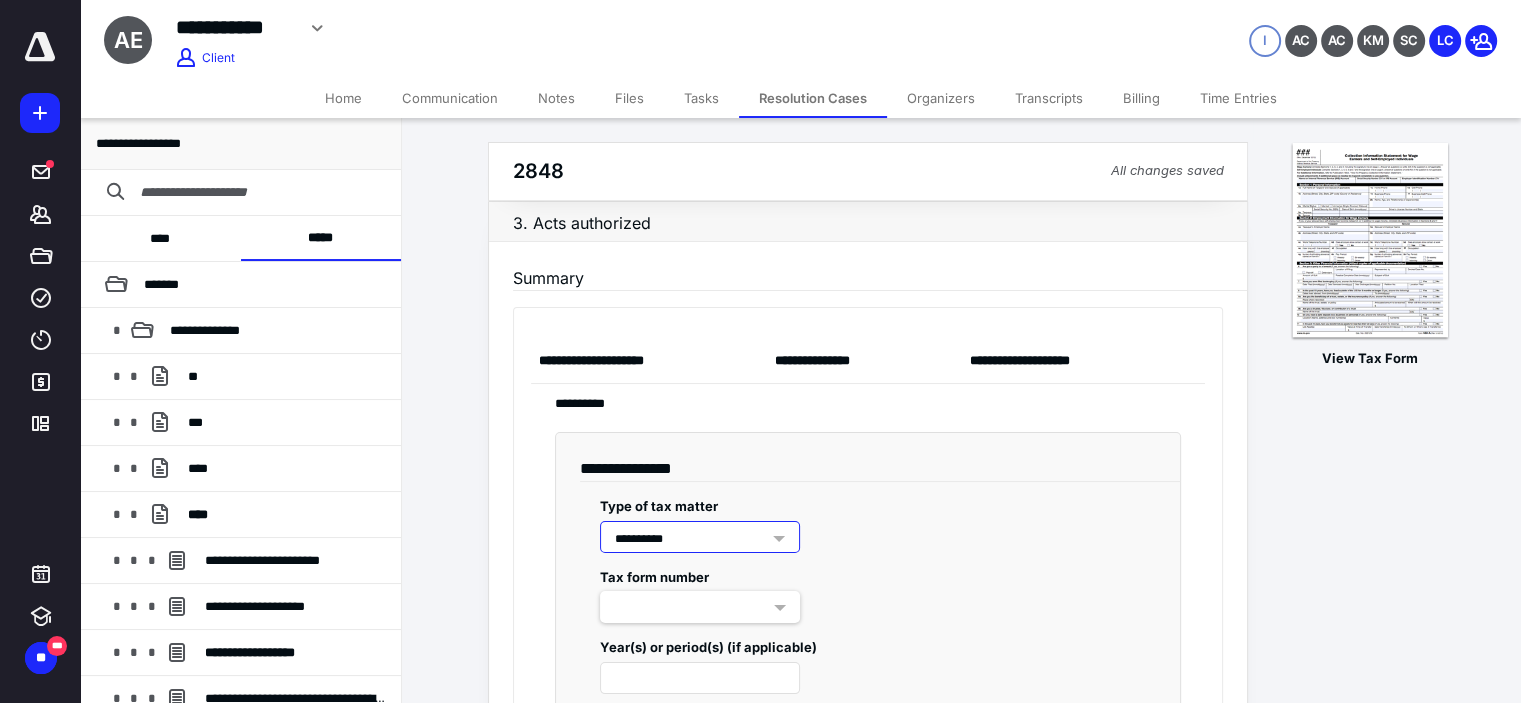 click on "Tax form number" at bounding box center [654, 577] 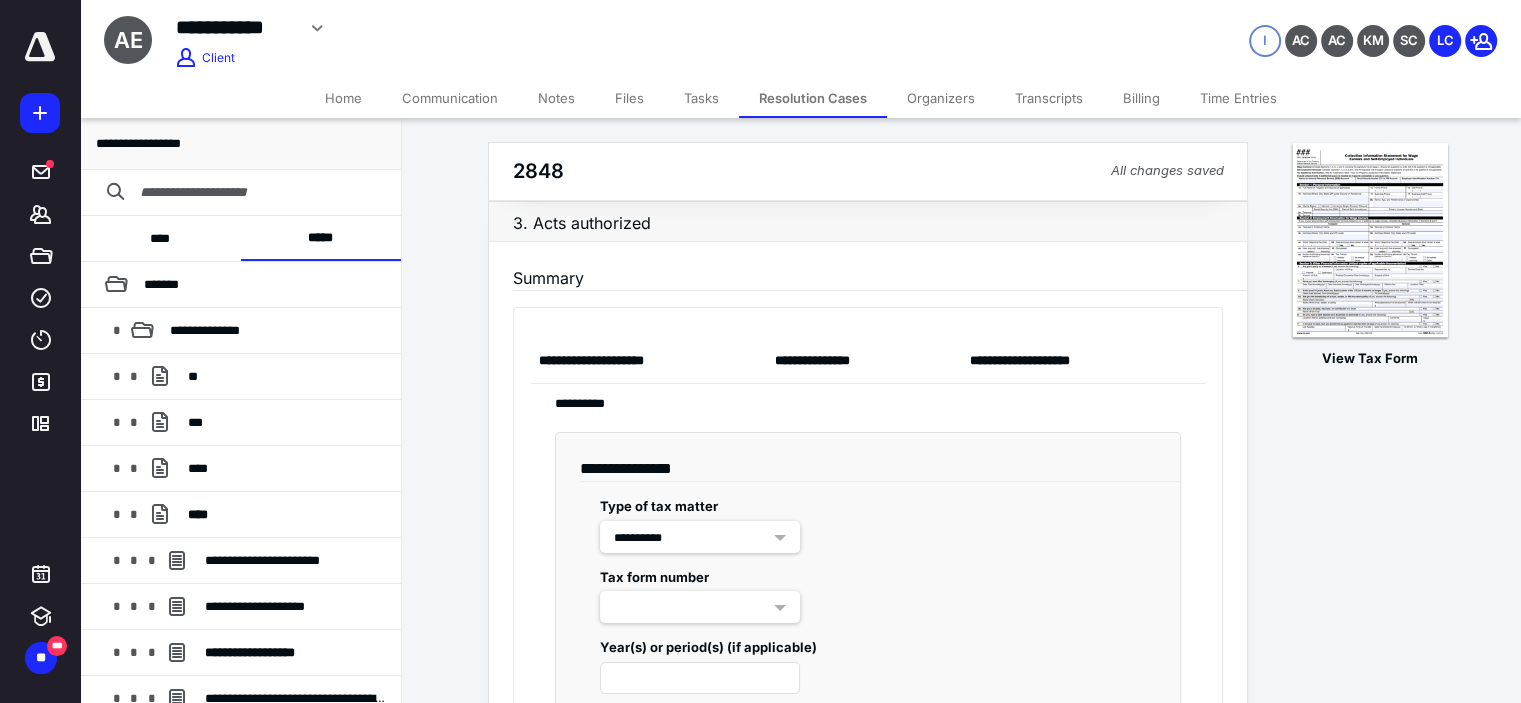click at bounding box center (700, 607) 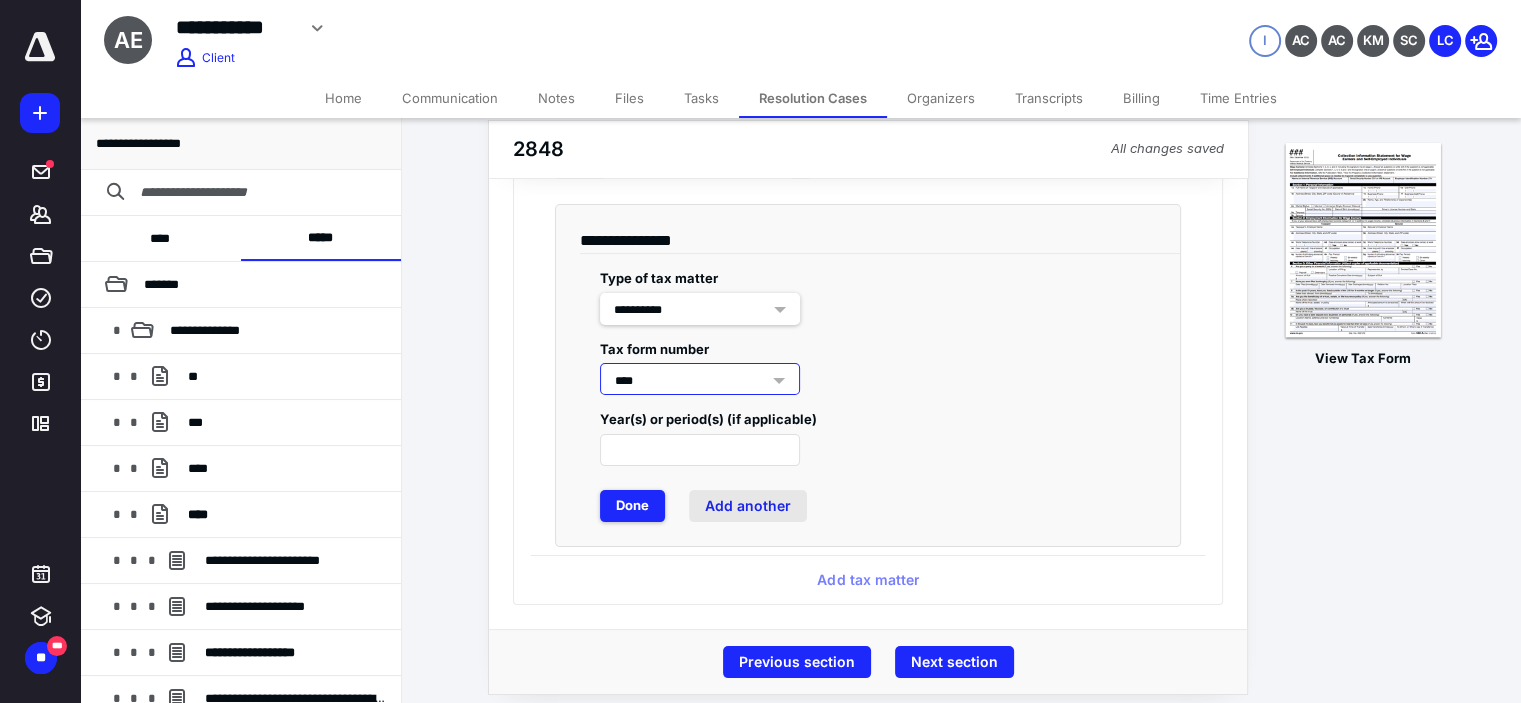 scroll, scrollTop: 233, scrollLeft: 0, axis: vertical 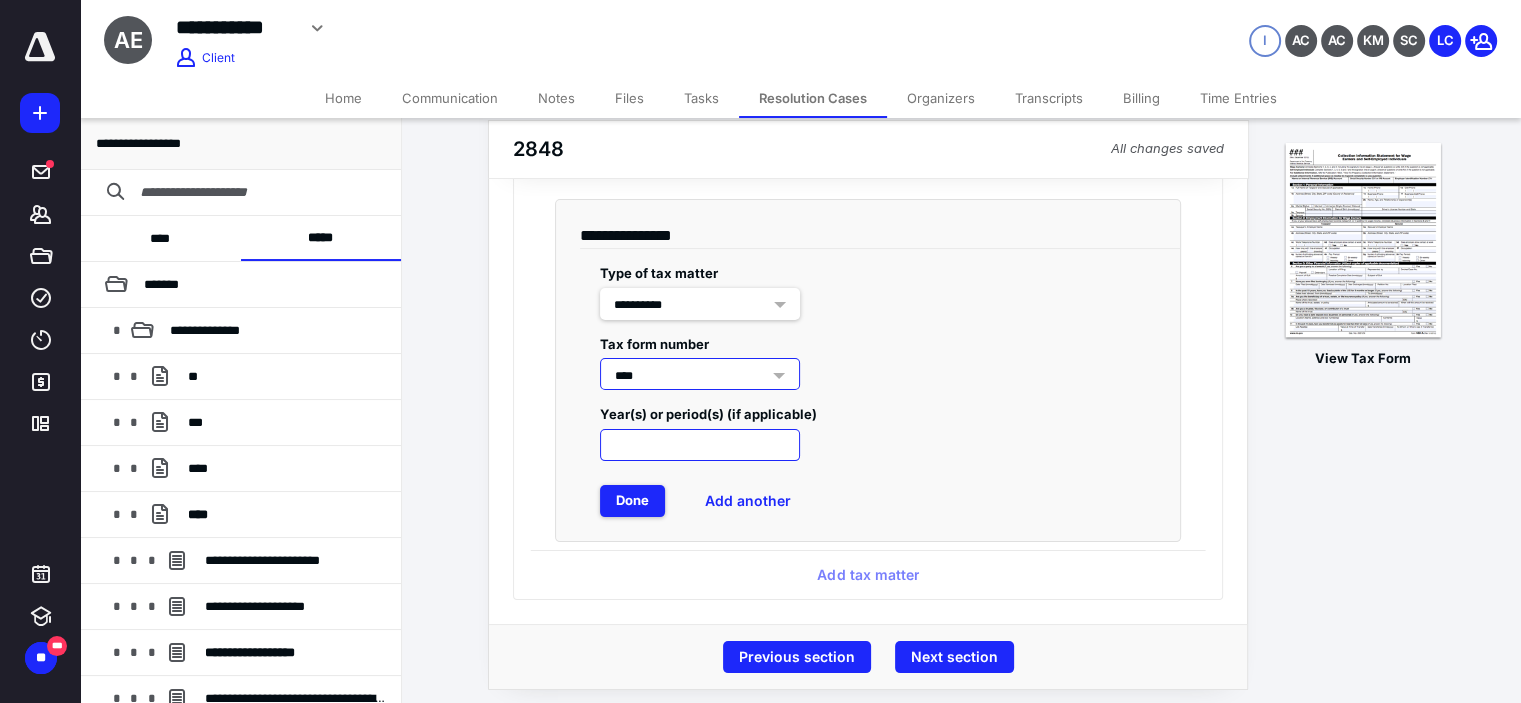 click at bounding box center [700, 445] 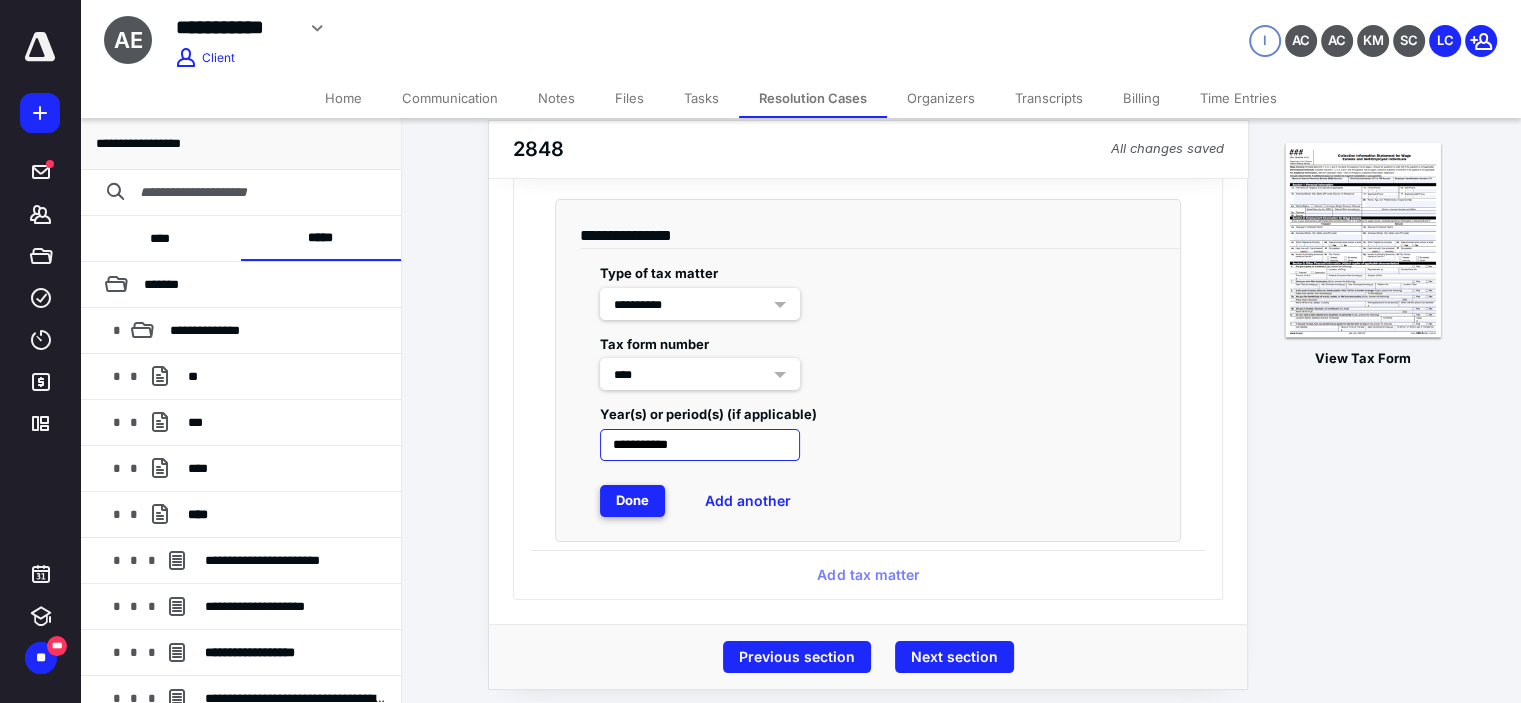 type on "**********" 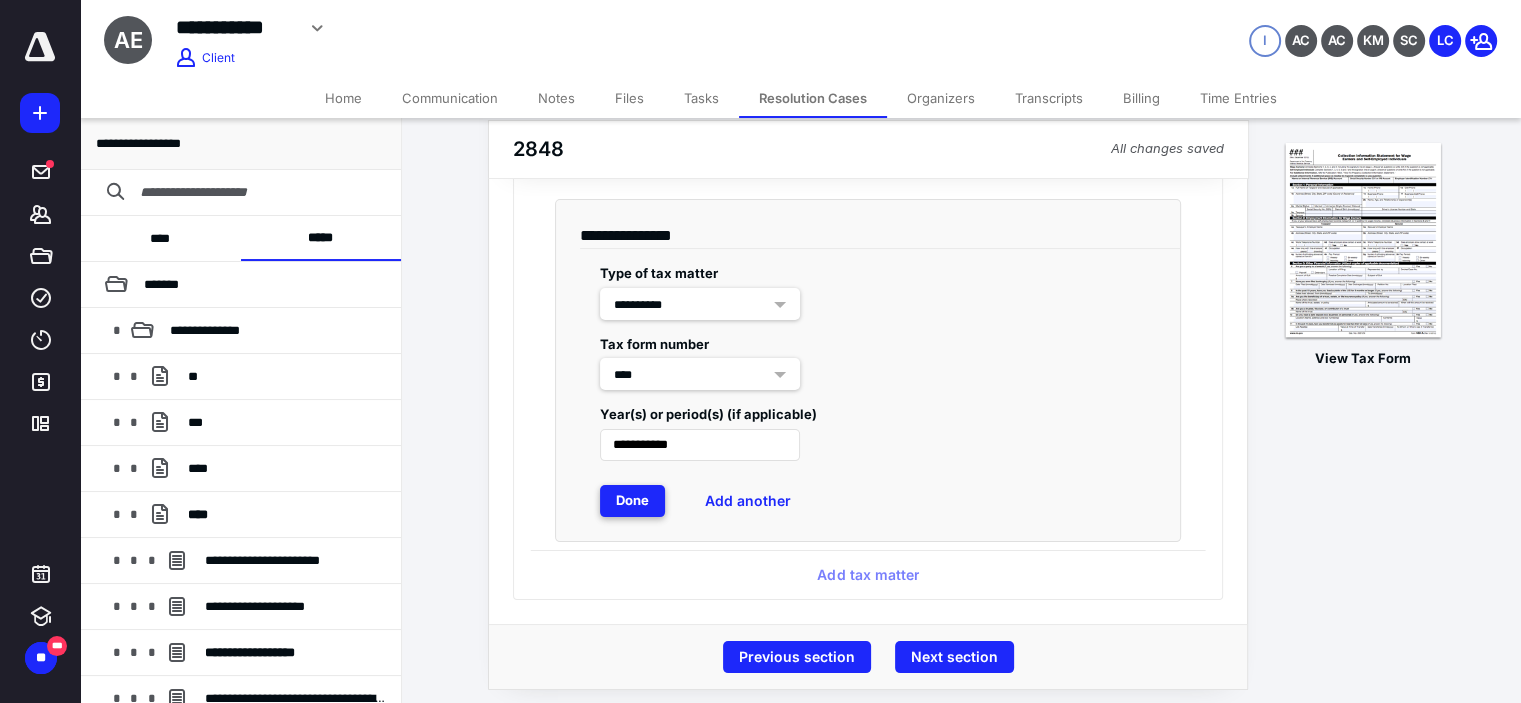 click on "Done" at bounding box center (632, 501) 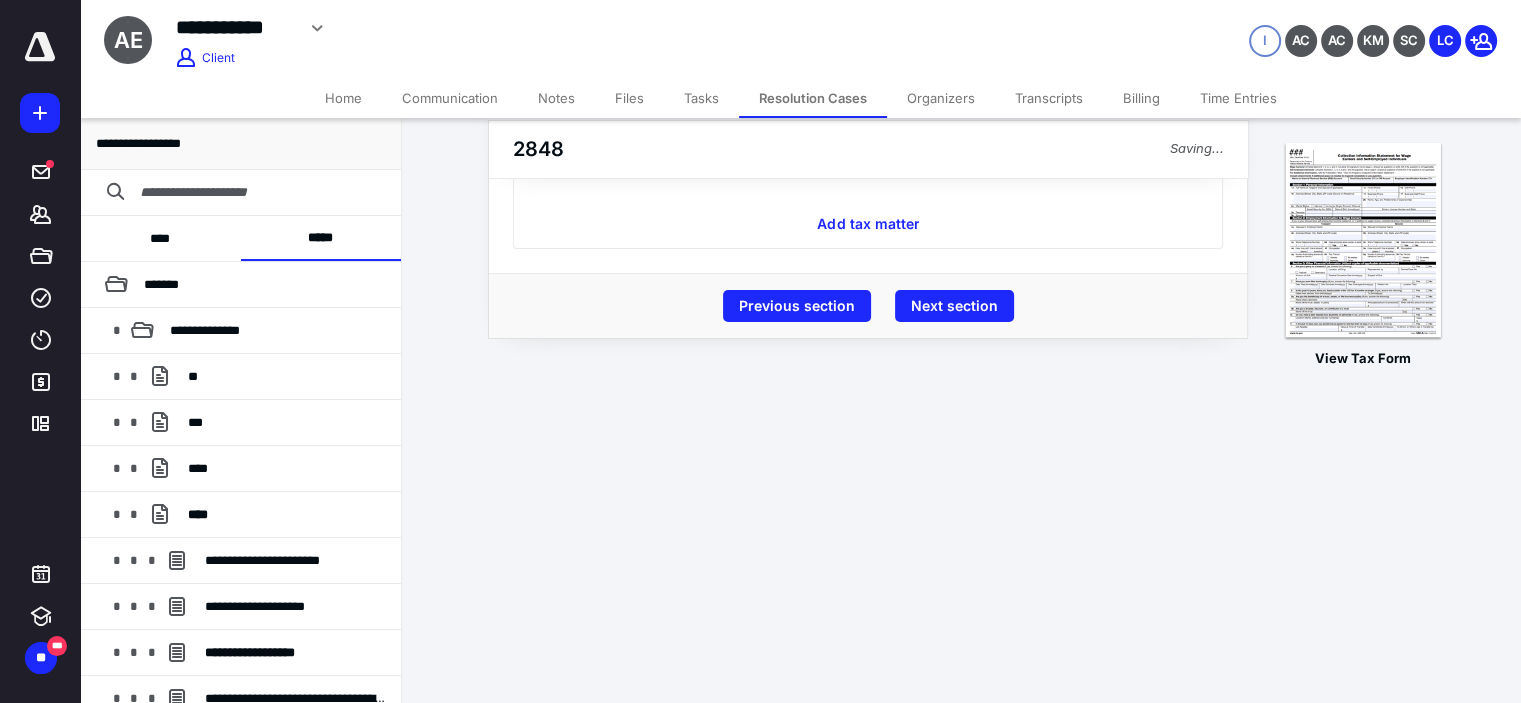 scroll, scrollTop: 0, scrollLeft: 0, axis: both 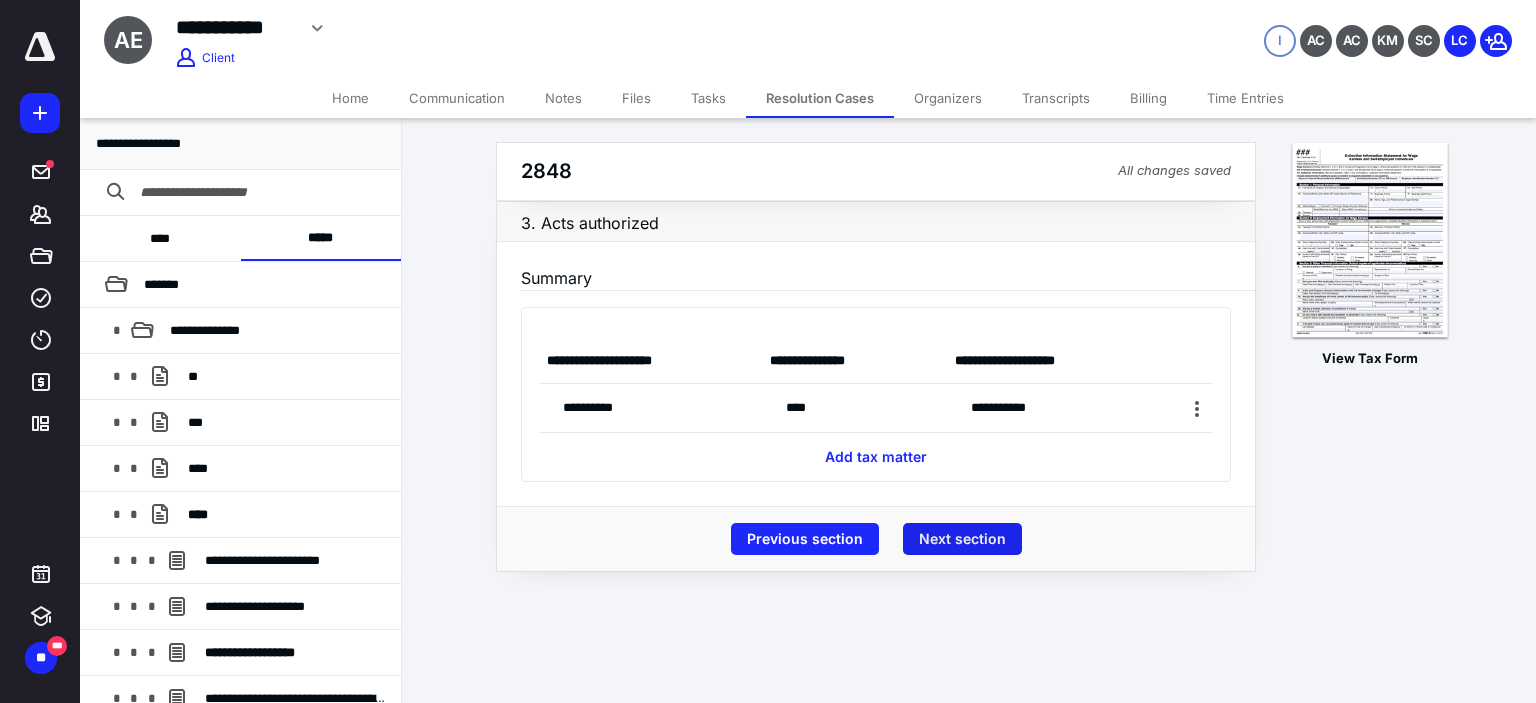 click on "Next section" at bounding box center (962, 539) 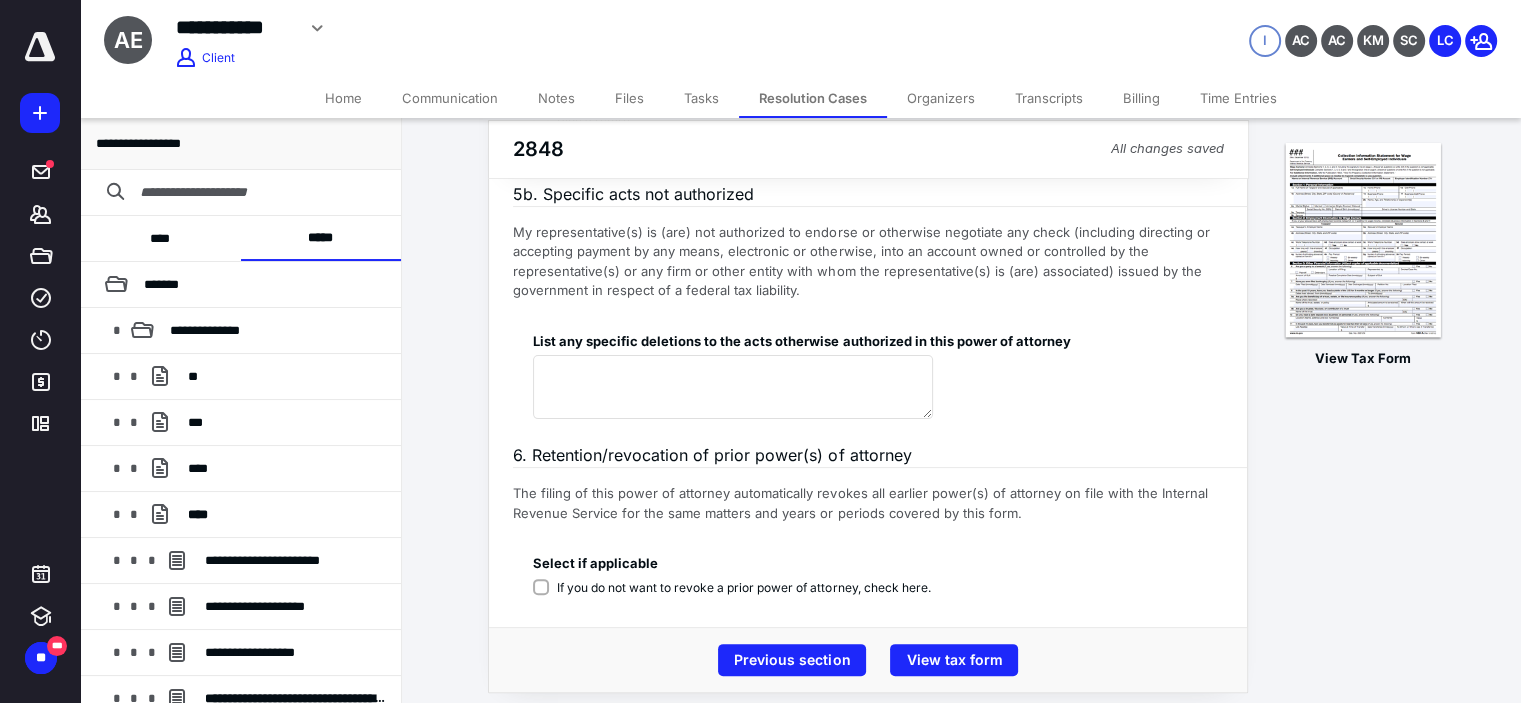 scroll, scrollTop: 415, scrollLeft: 0, axis: vertical 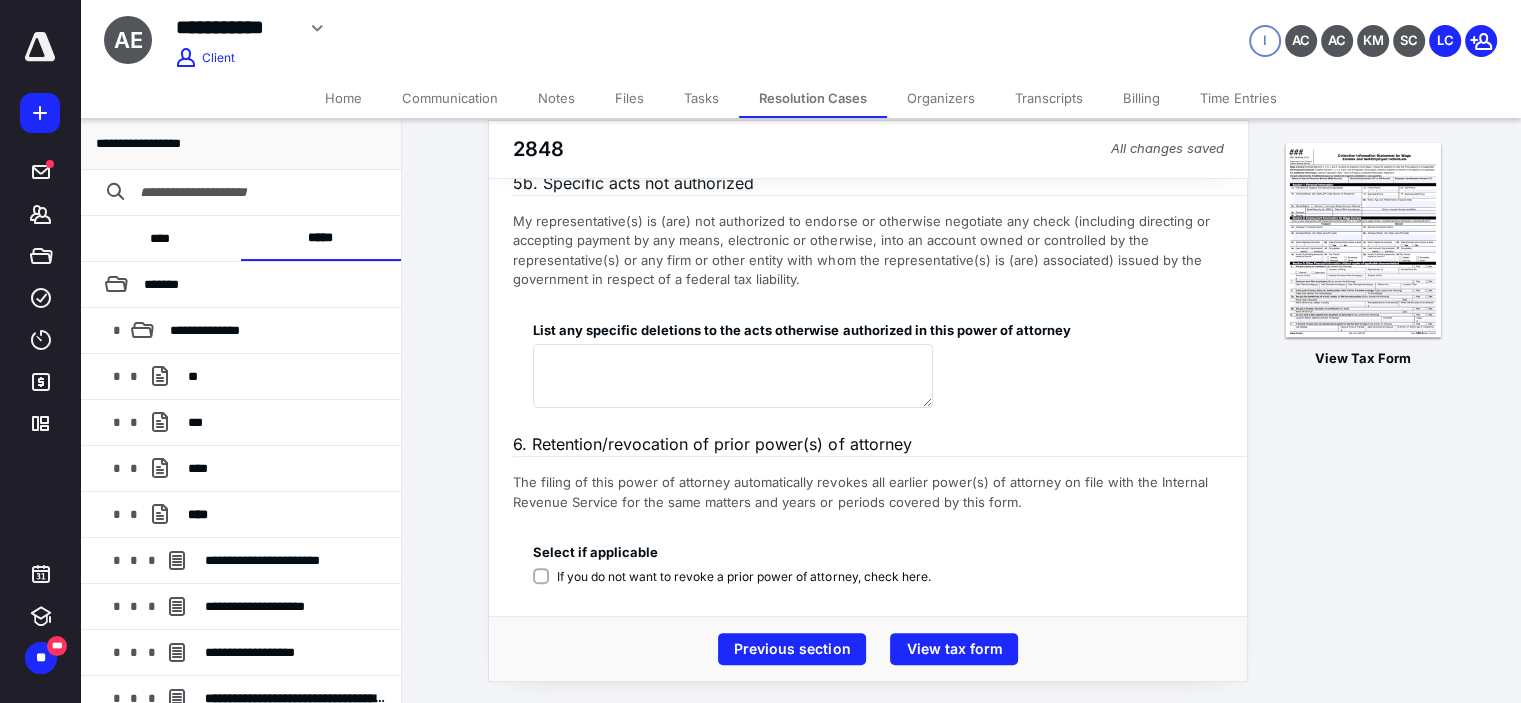 click on "If you do not want to revoke a prior power of attorney, check here." at bounding box center [743, 577] 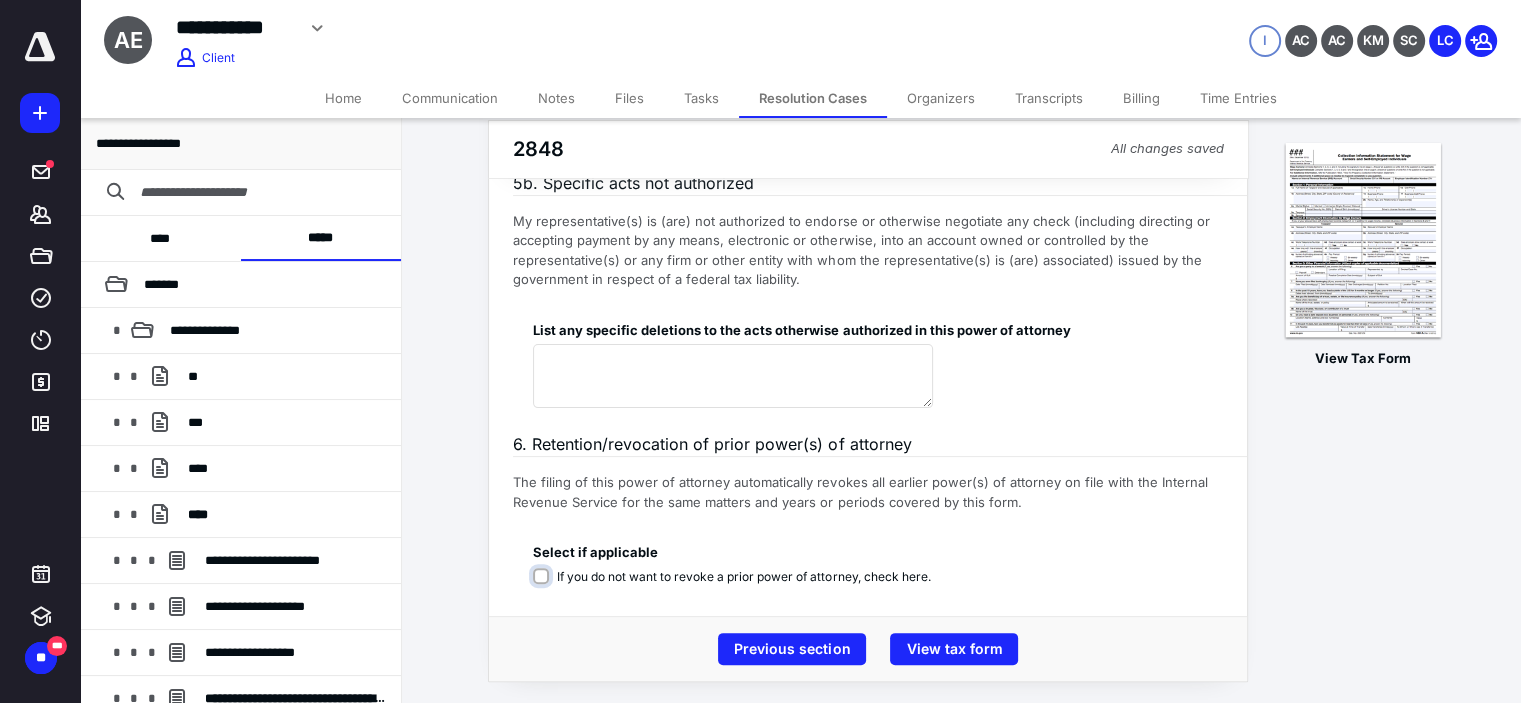 click on "If you do not want to revoke a prior power of attorney, check here." at bounding box center [735, 587] 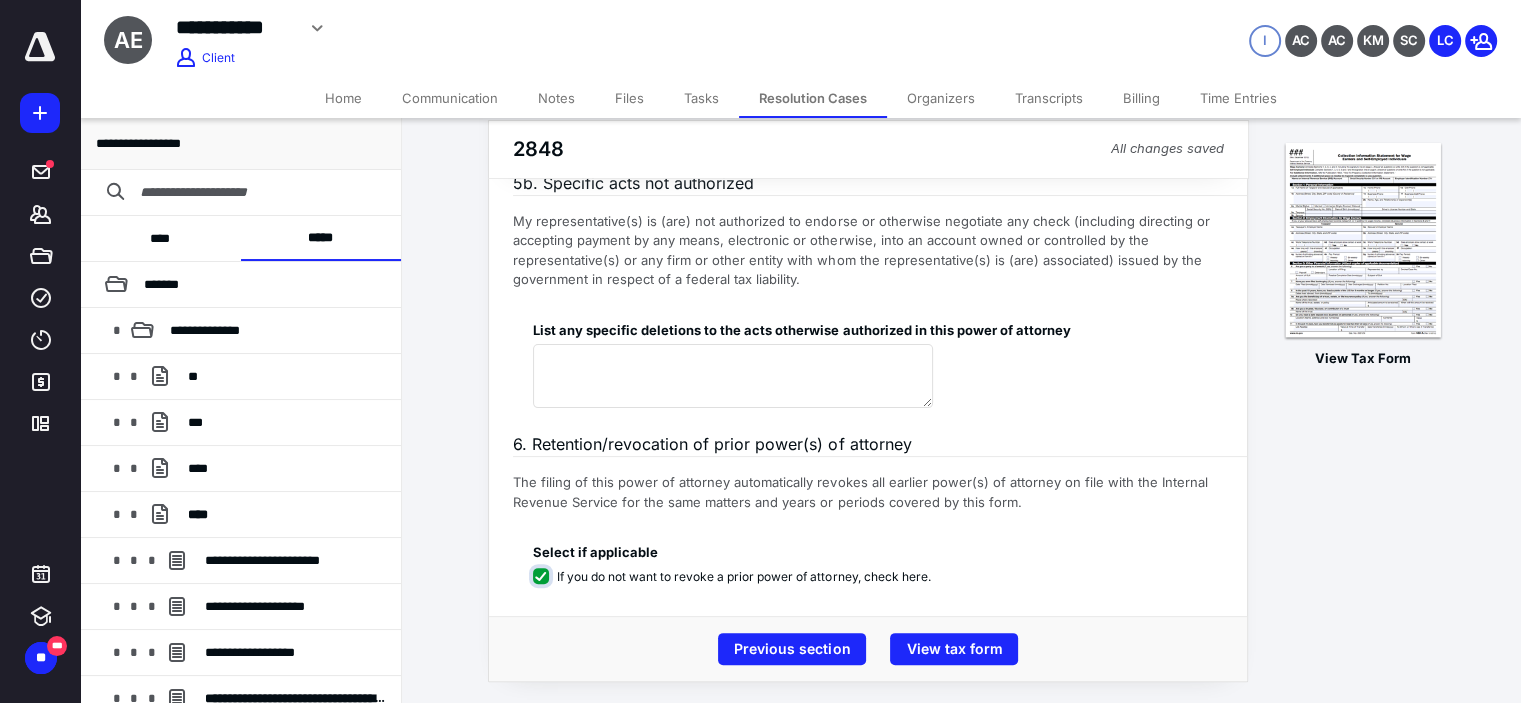 checkbox on "****" 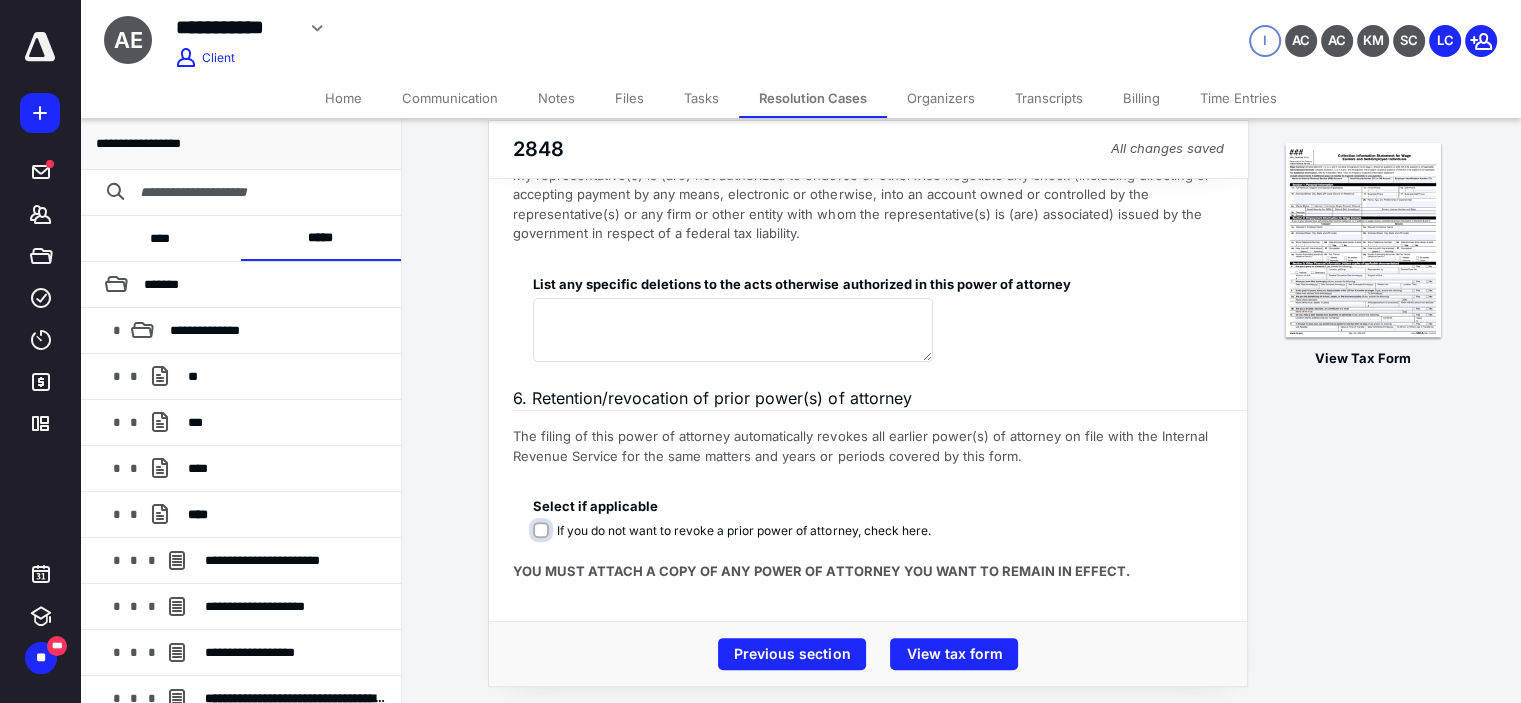 scroll, scrollTop: 467, scrollLeft: 0, axis: vertical 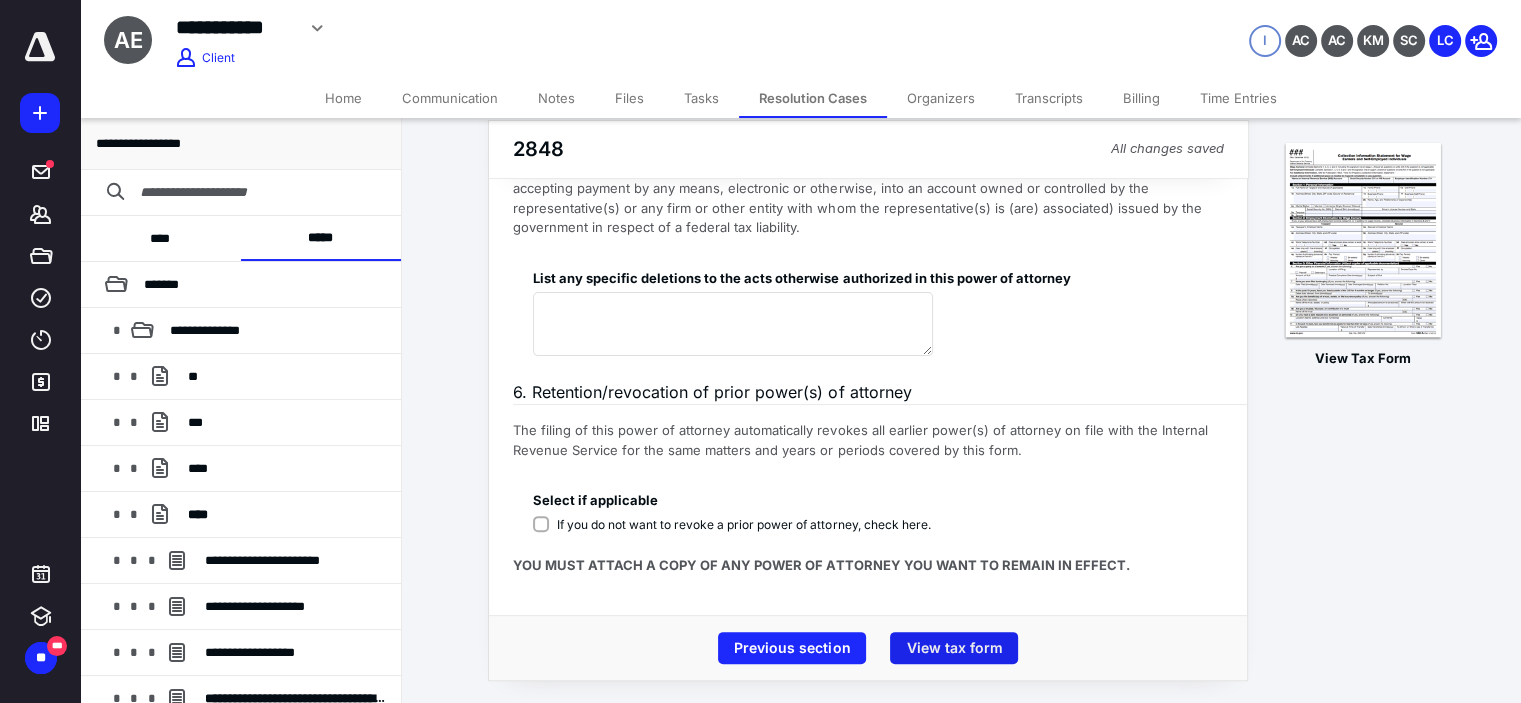 click on "View tax form" at bounding box center (954, 648) 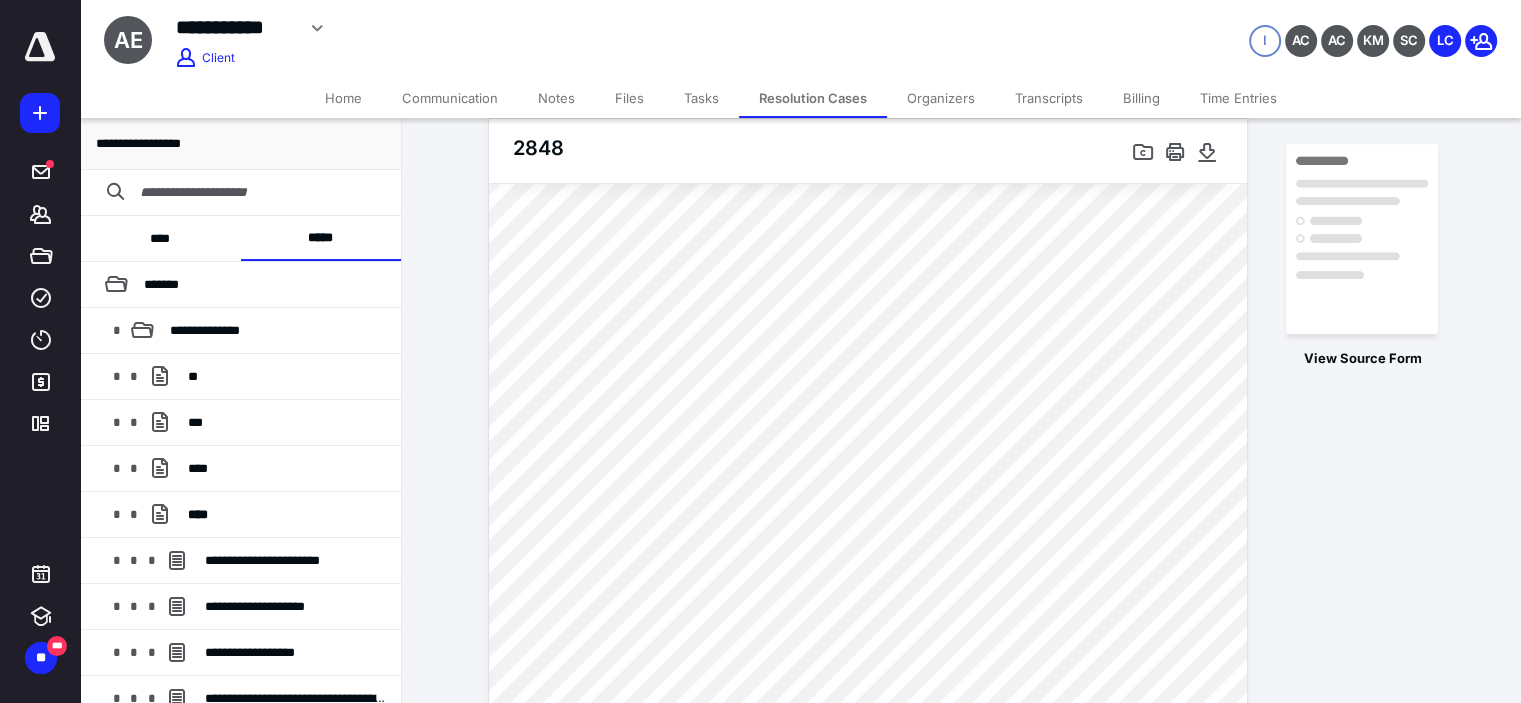 scroll, scrollTop: 266, scrollLeft: 0, axis: vertical 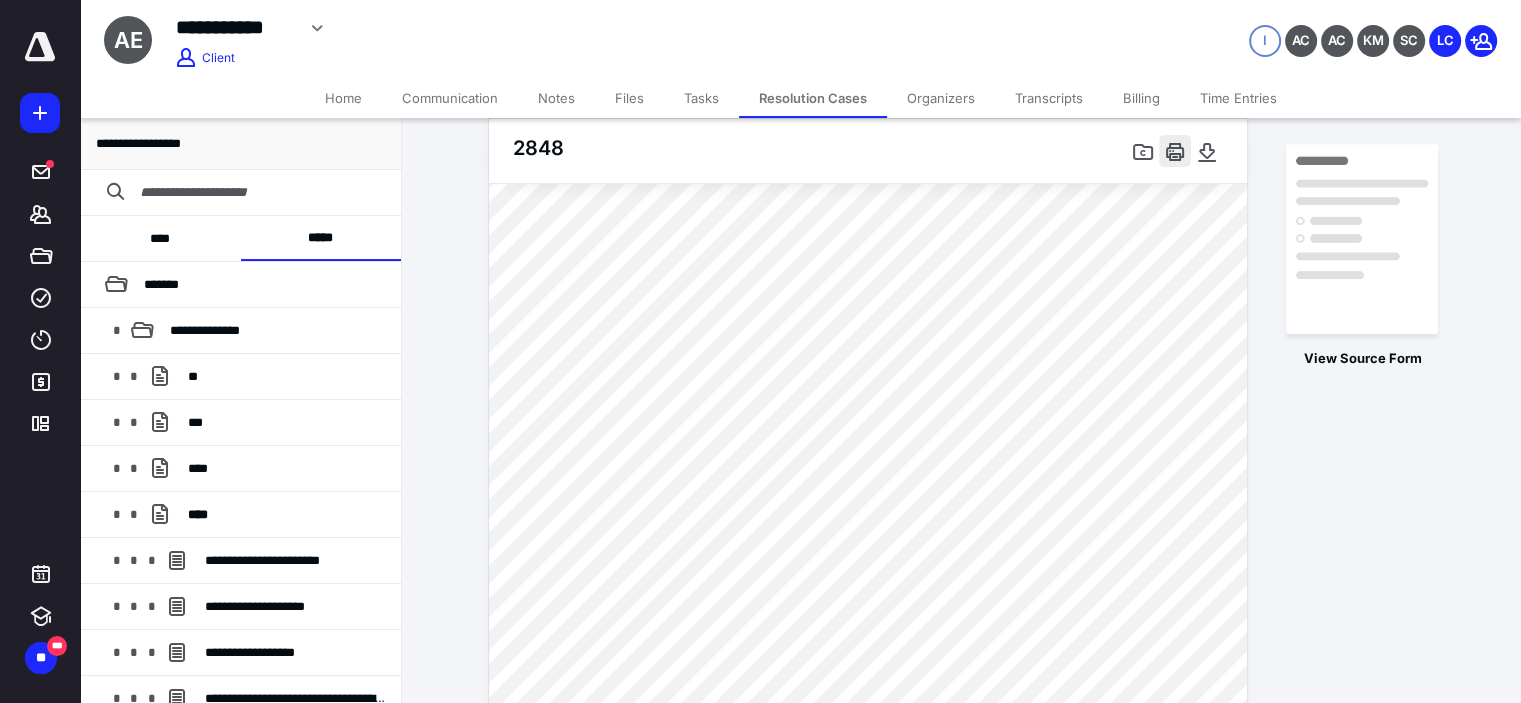 click at bounding box center [1175, 151] 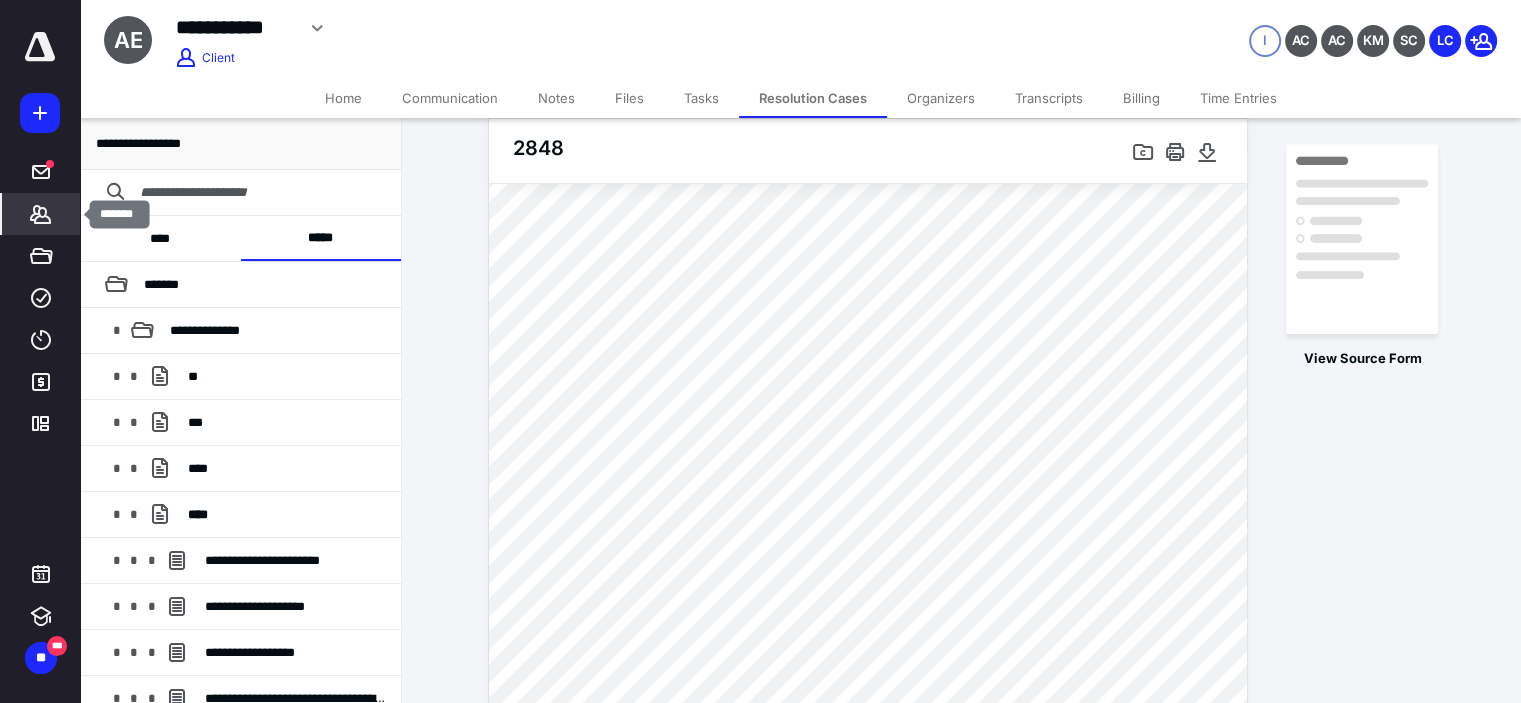 click on "*******" at bounding box center [41, 214] 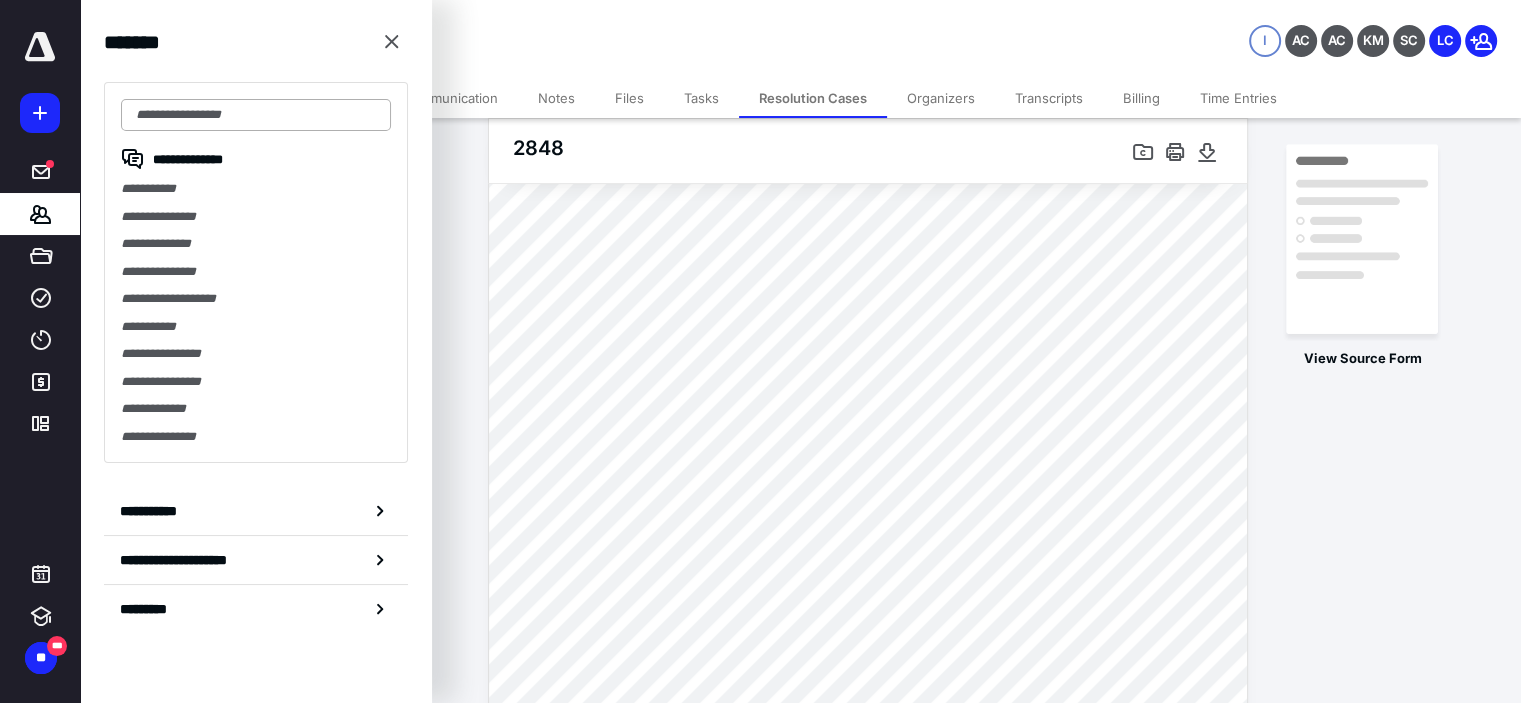 click at bounding box center [256, 115] 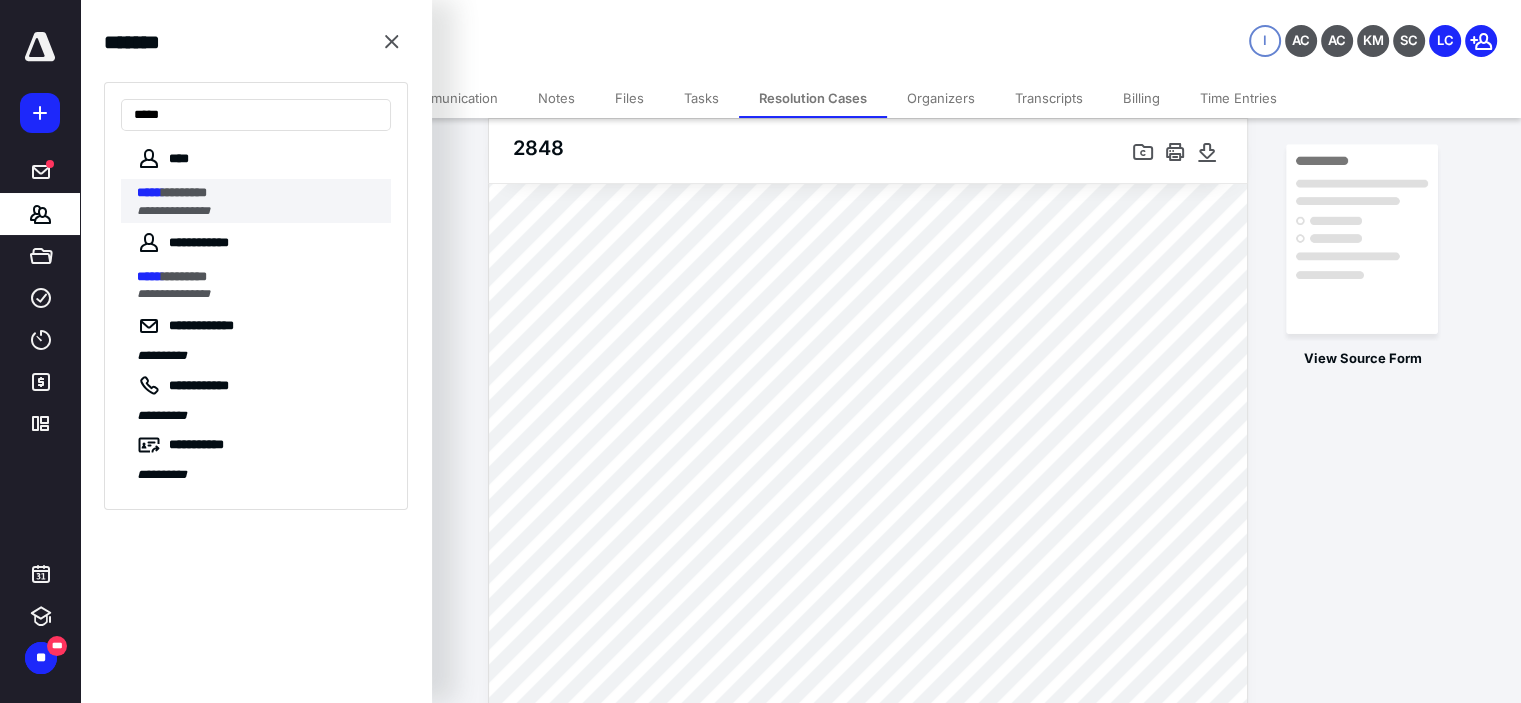 type on "*****" 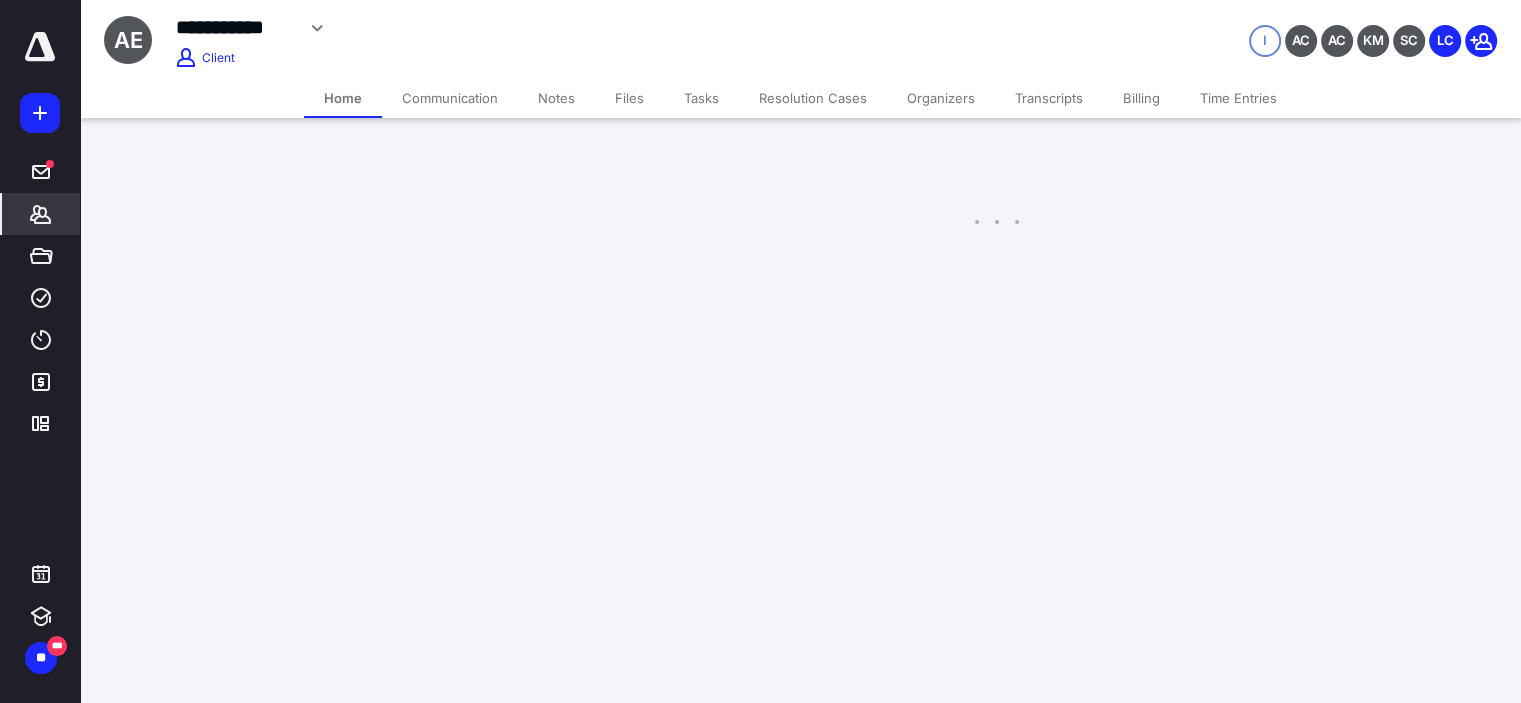 scroll, scrollTop: 0, scrollLeft: 0, axis: both 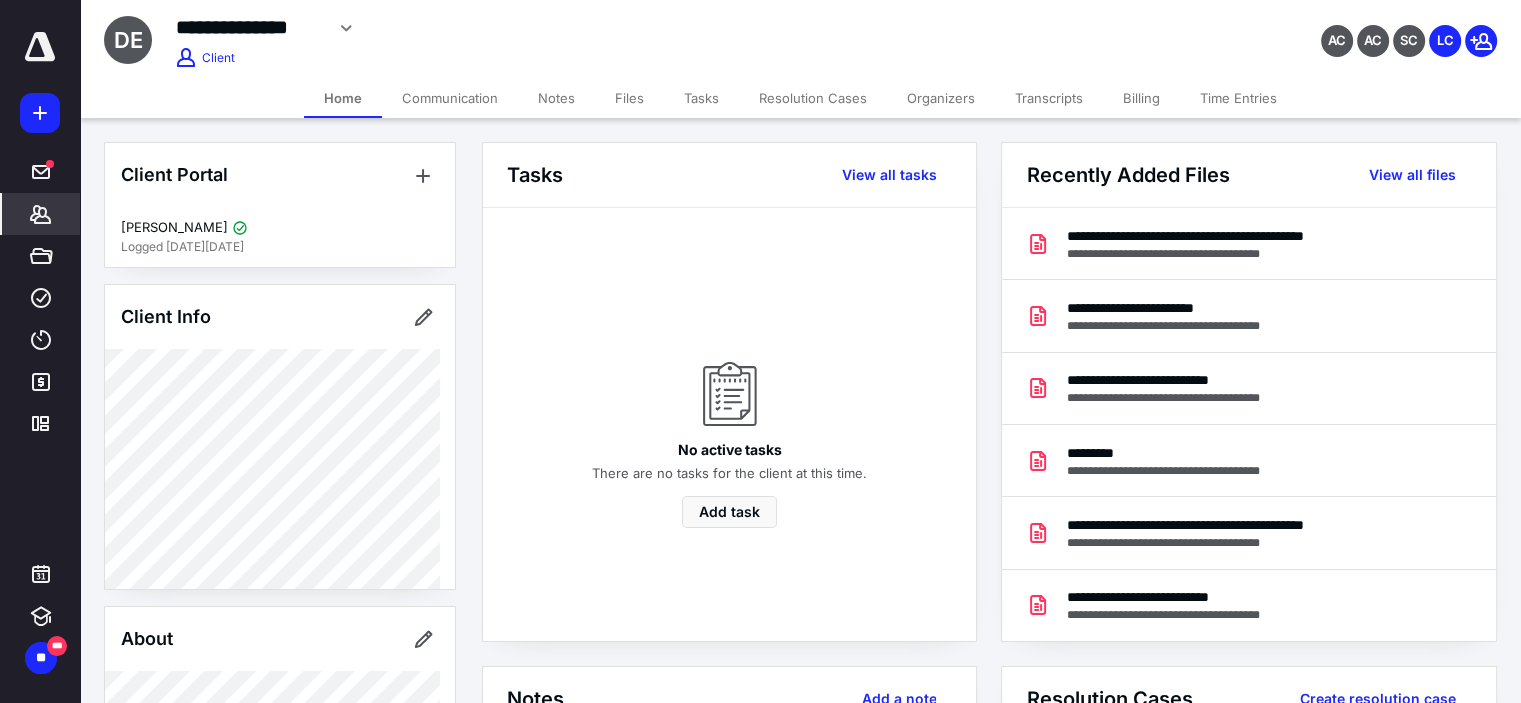 click on "Resolution Cases" at bounding box center (813, 98) 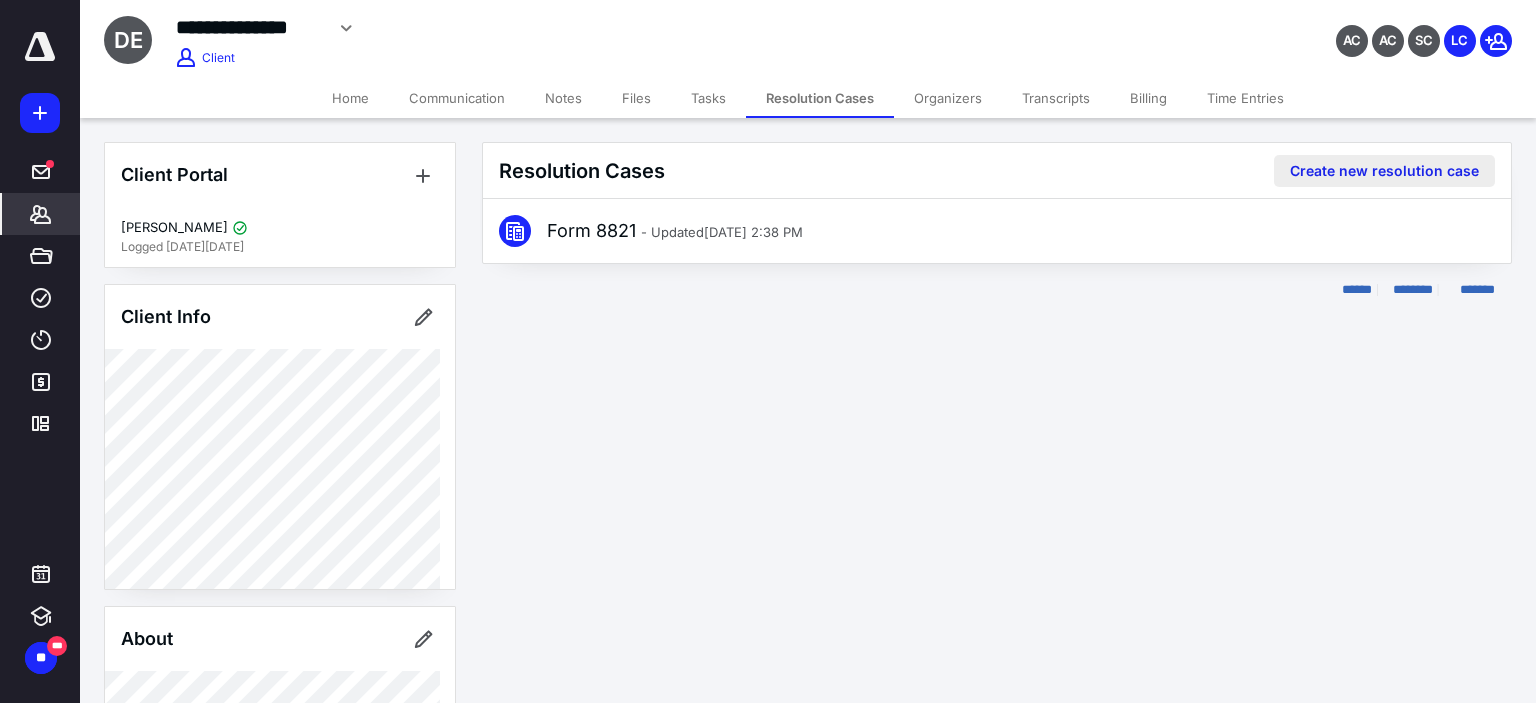 click on "Create new resolution case" at bounding box center [1384, 171] 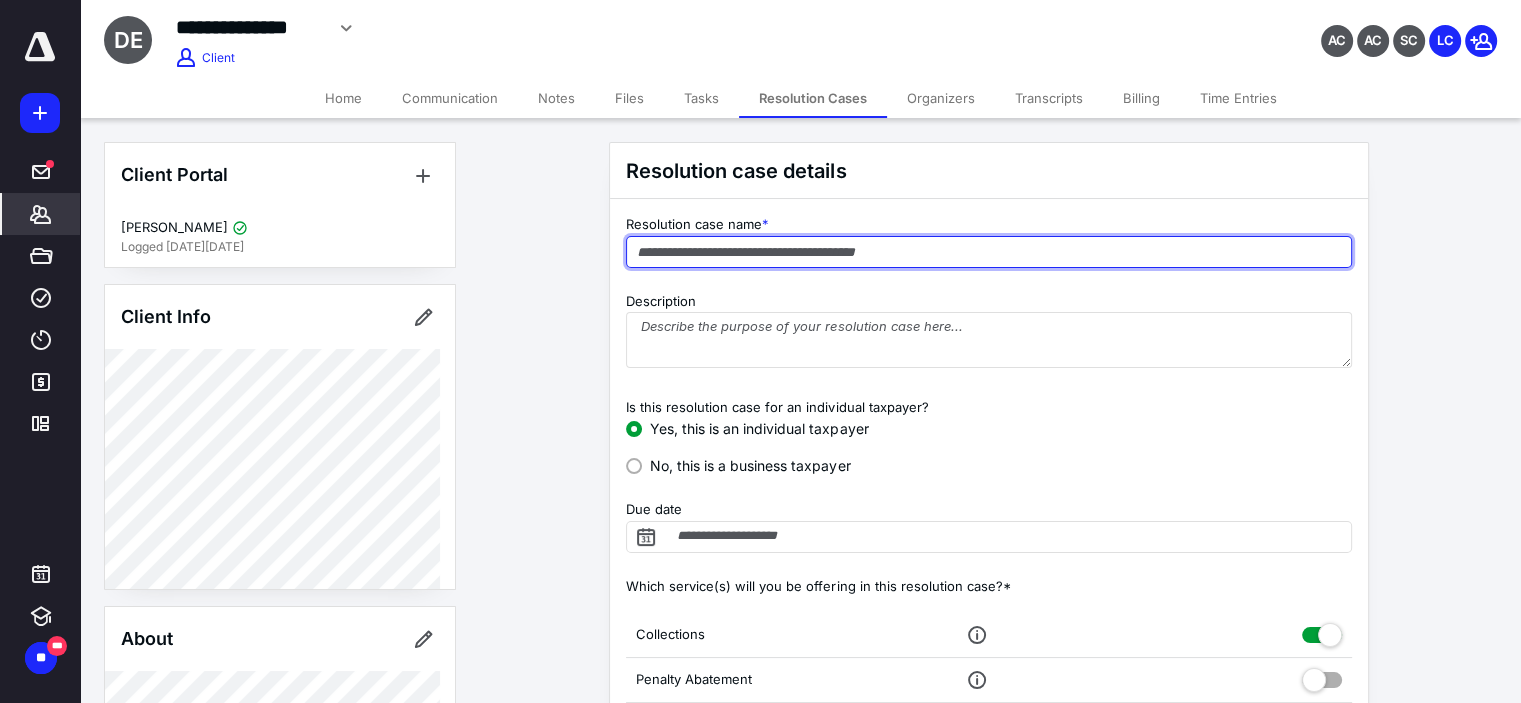click at bounding box center (989, 252) 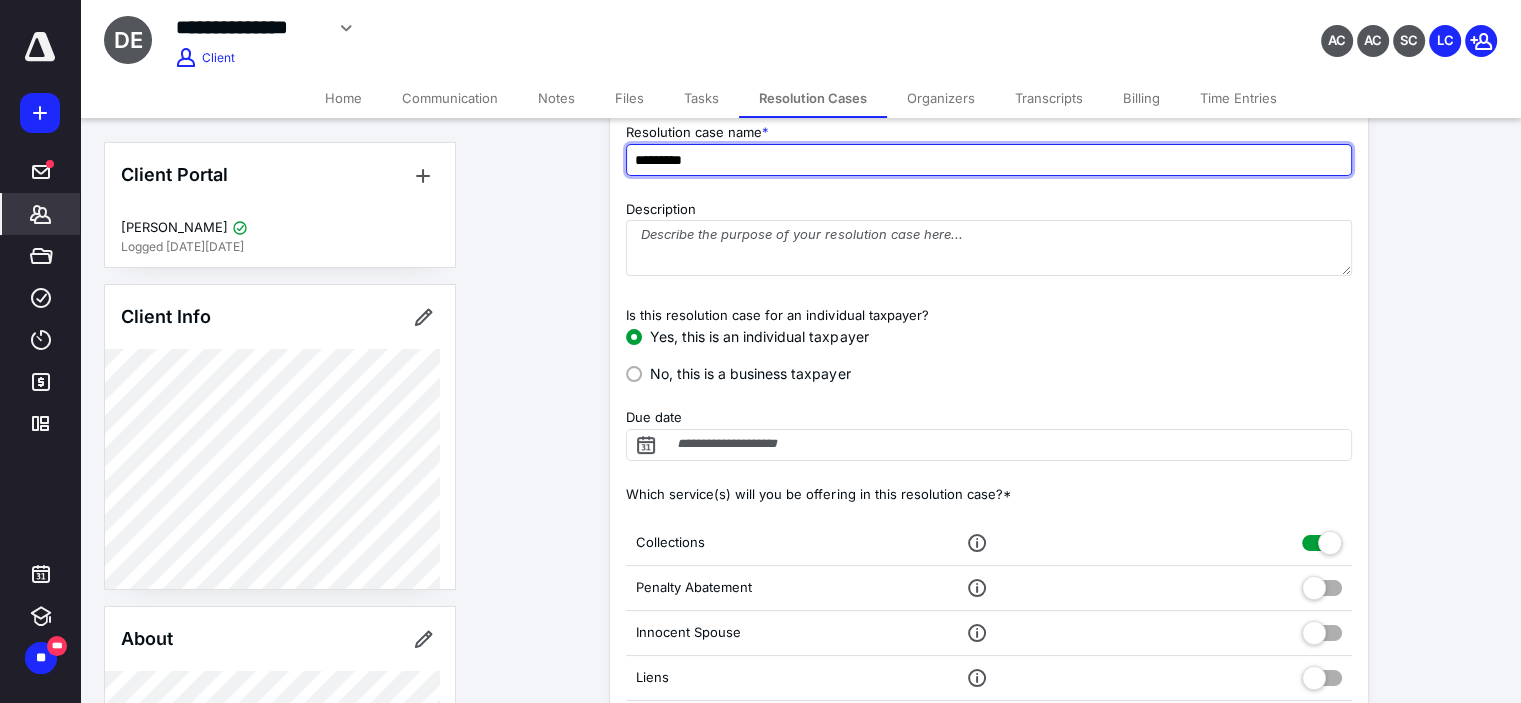 scroll, scrollTop: 100, scrollLeft: 0, axis: vertical 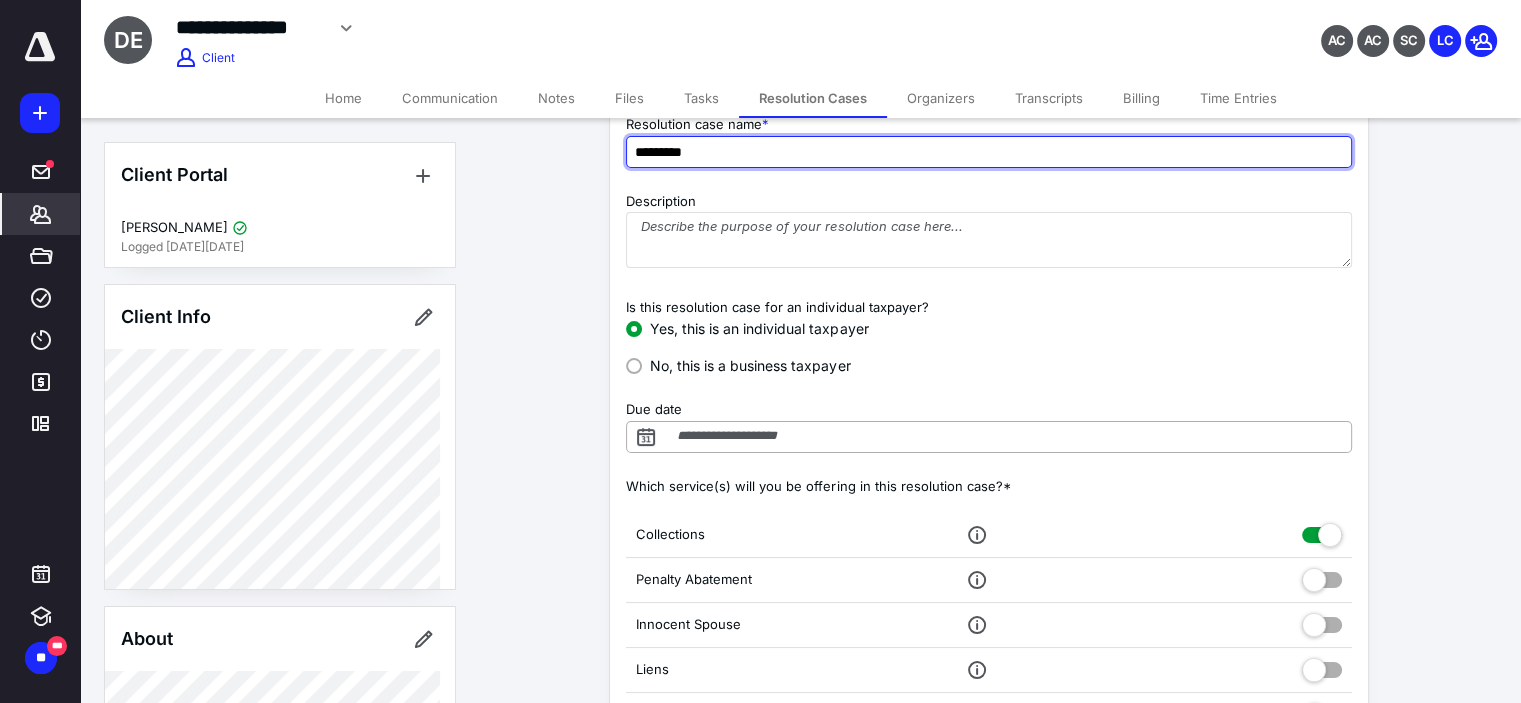 type on "*********" 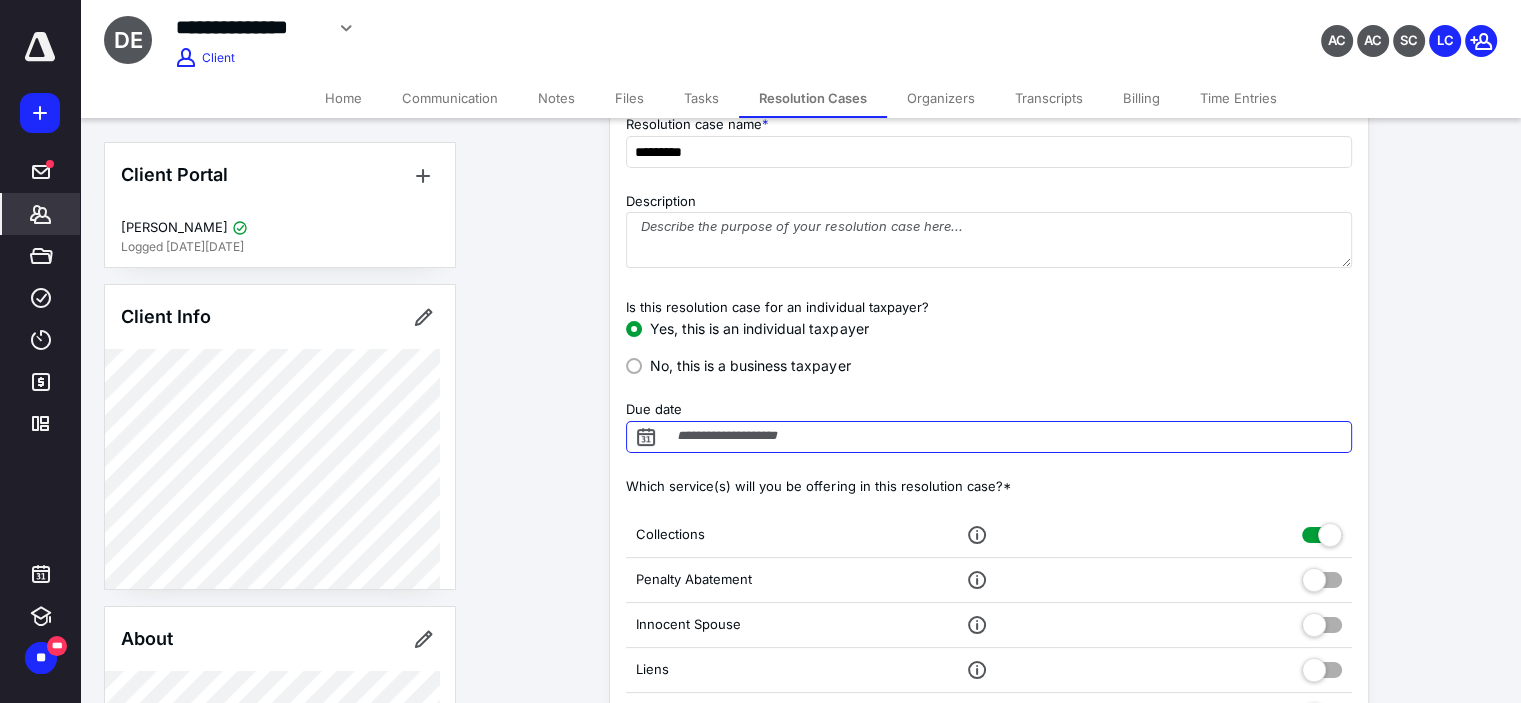 click on "Due date" at bounding box center (989, 437) 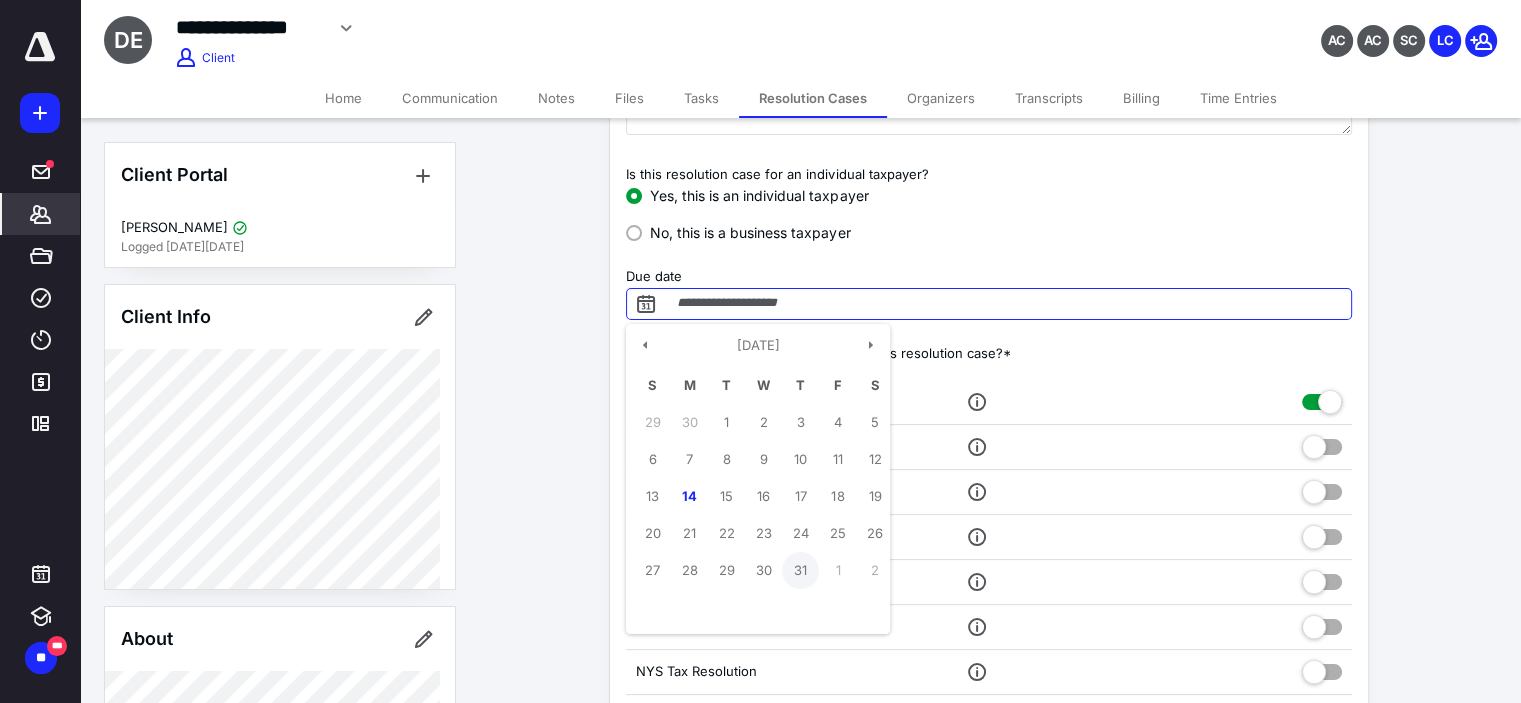 click on "31" at bounding box center [800, 570] 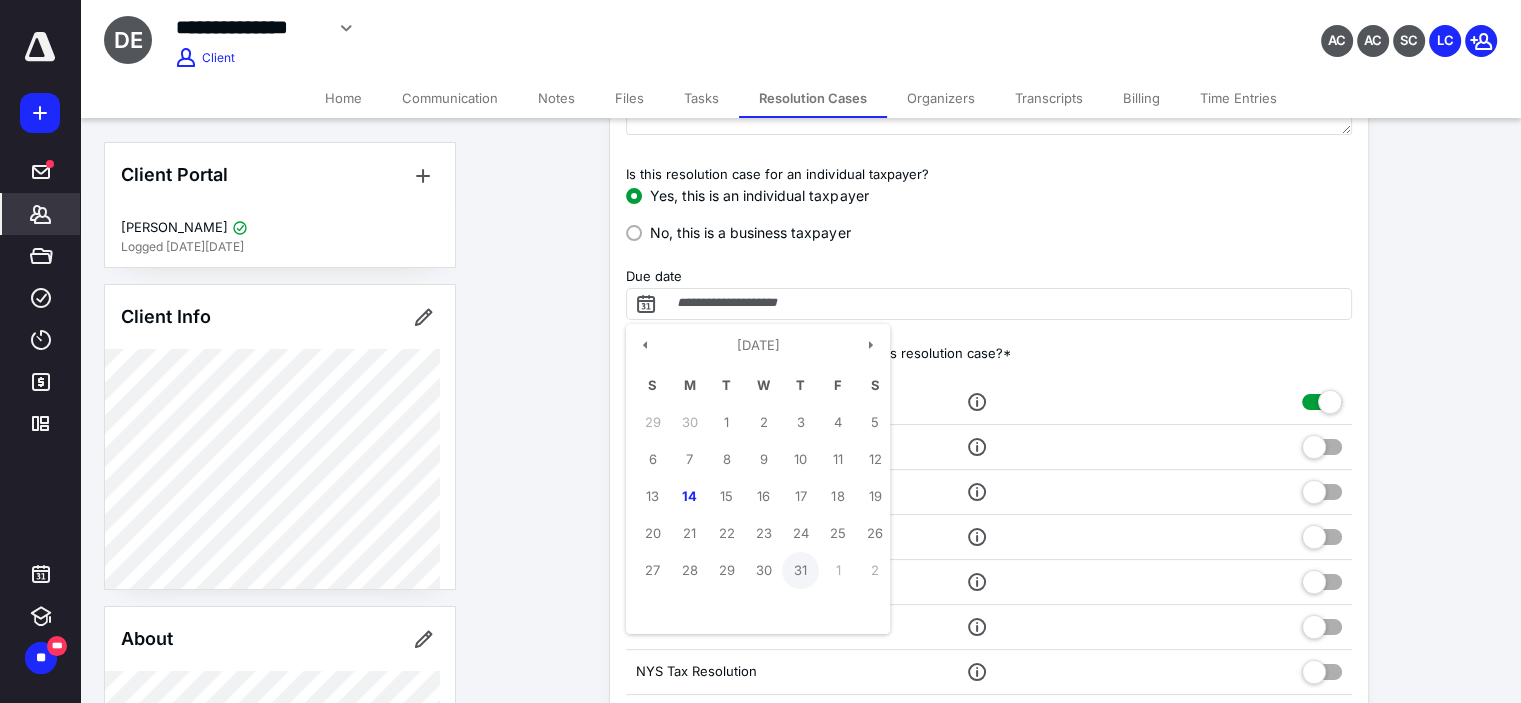 type on "**********" 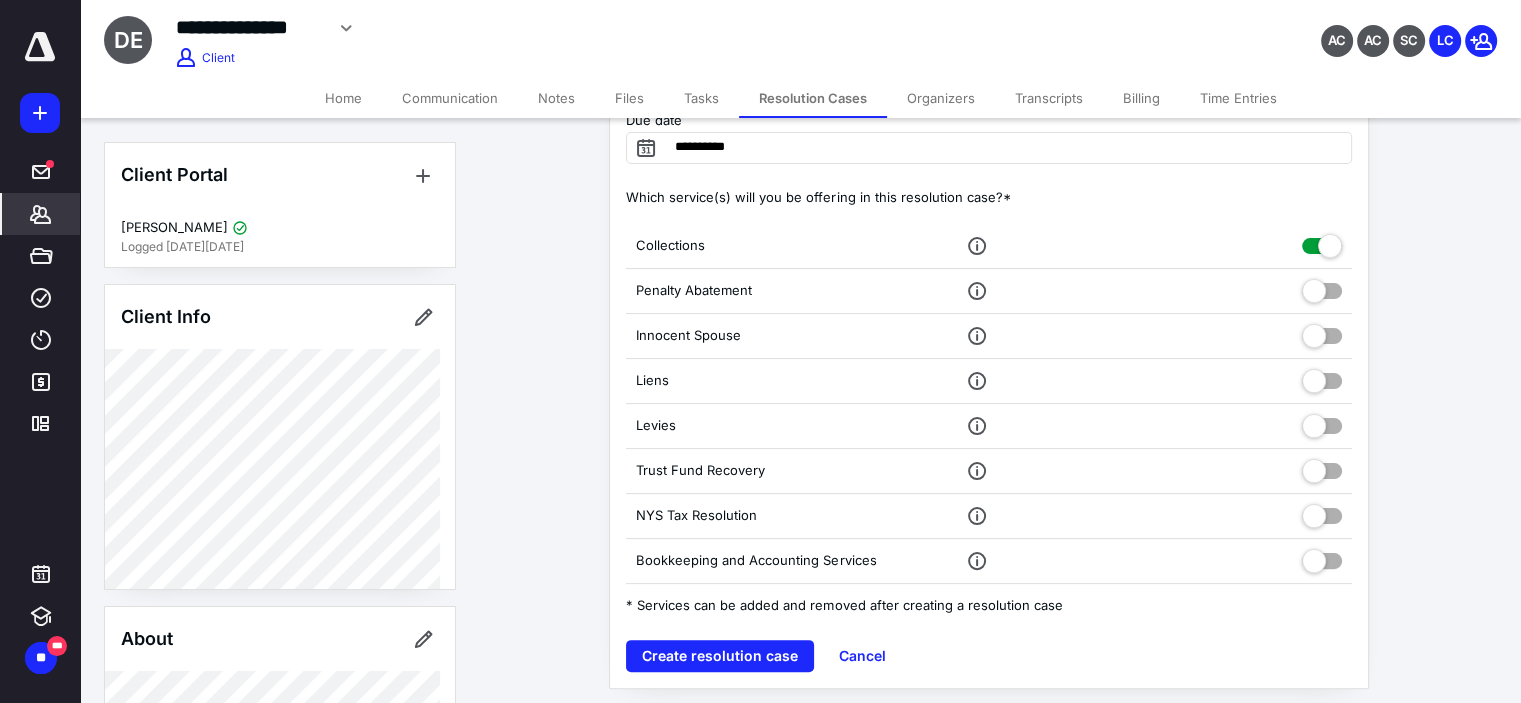 scroll, scrollTop: 396, scrollLeft: 0, axis: vertical 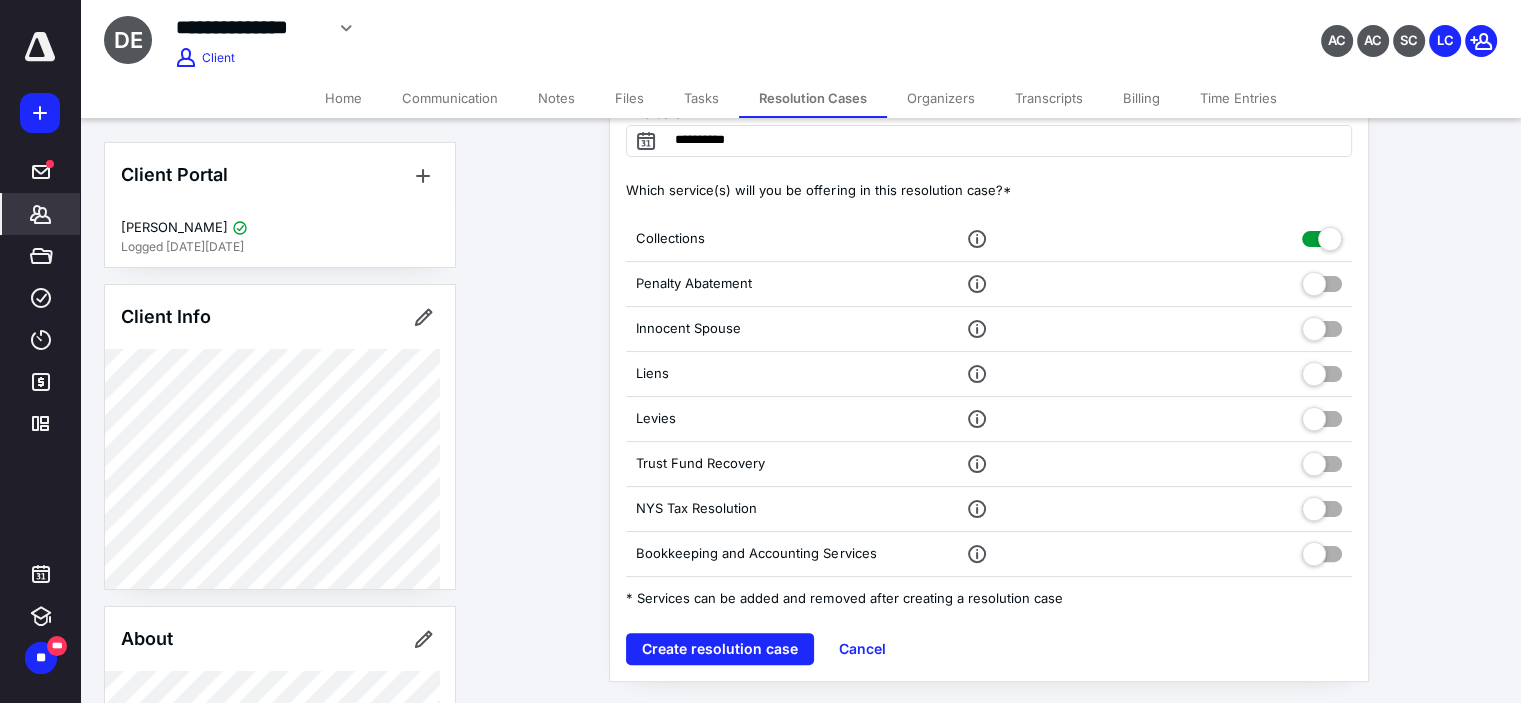 click at bounding box center (1322, 280) 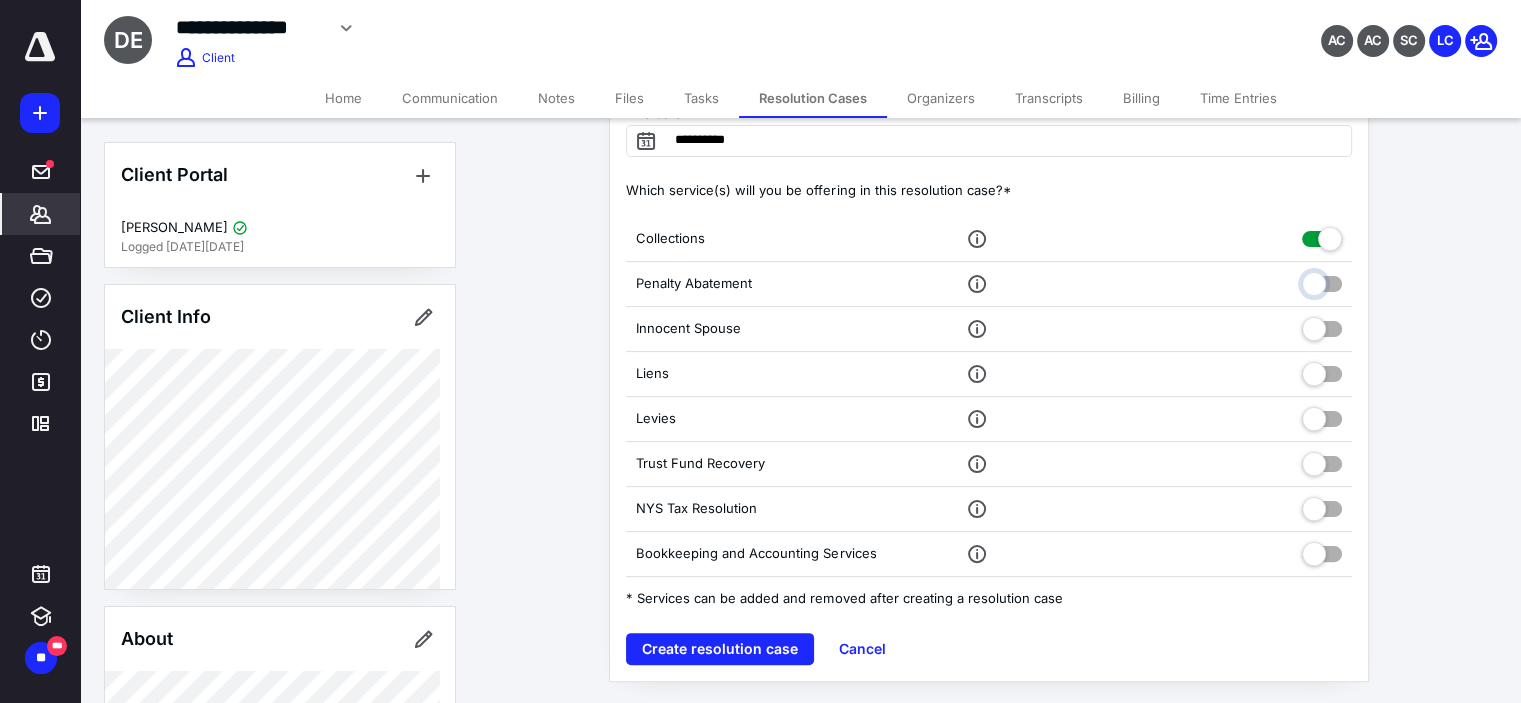 click at bounding box center (1322, 281) 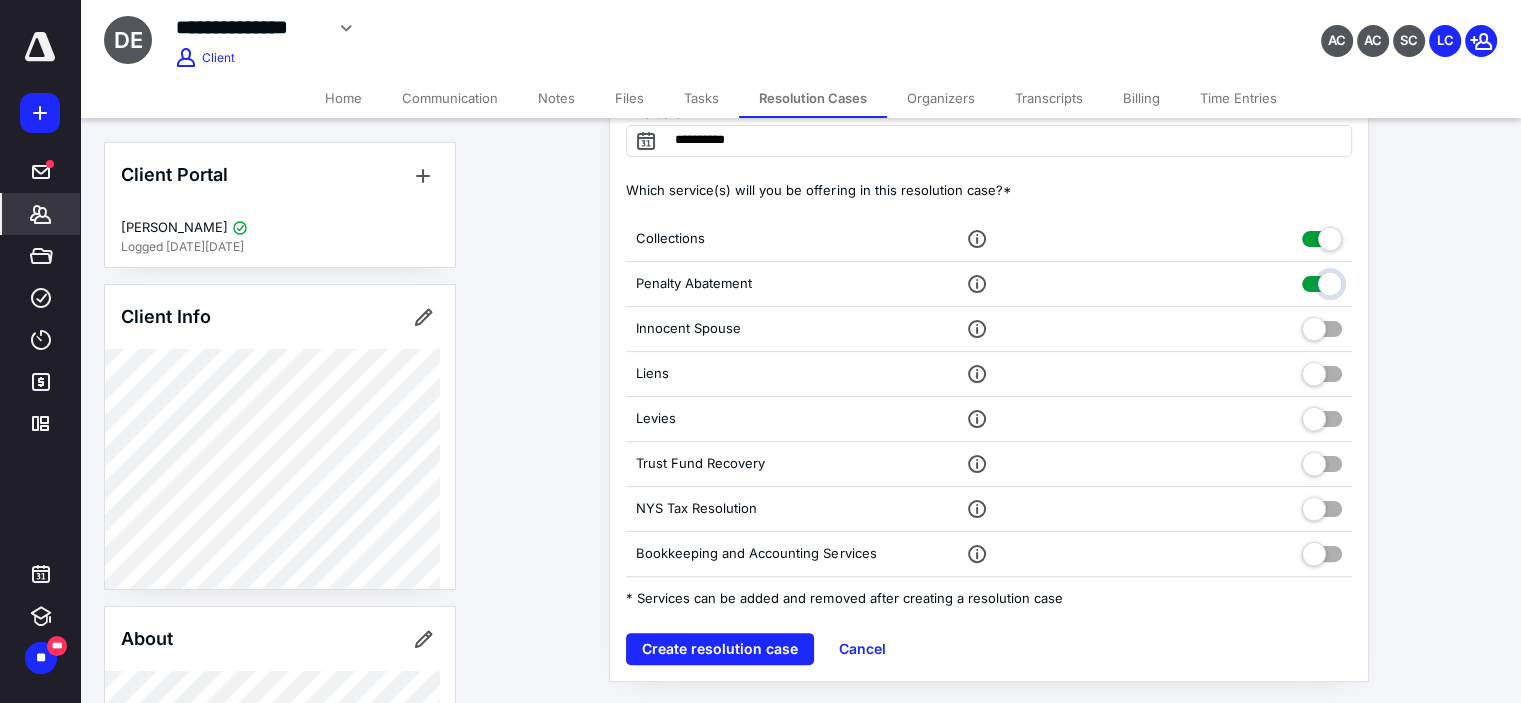 checkbox on "true" 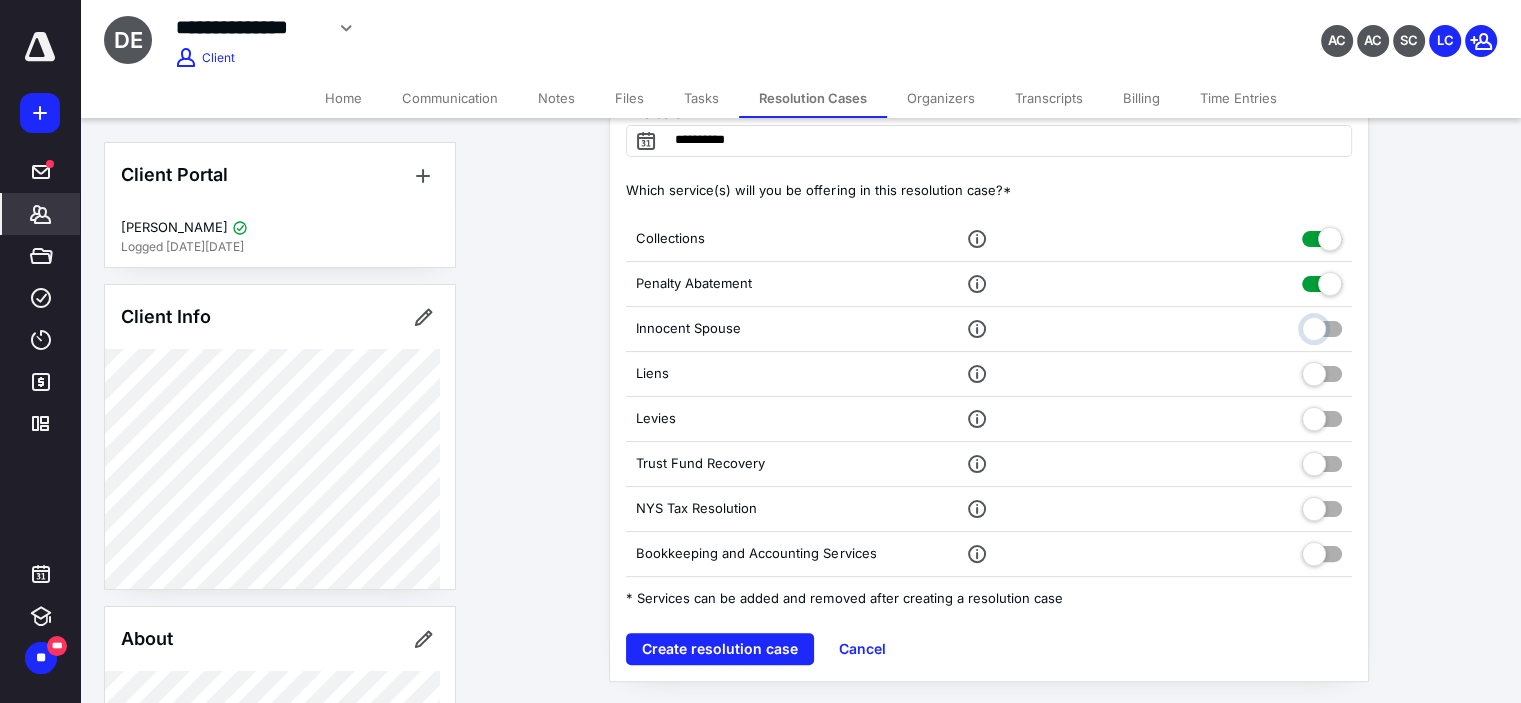 click at bounding box center (1322, 326) 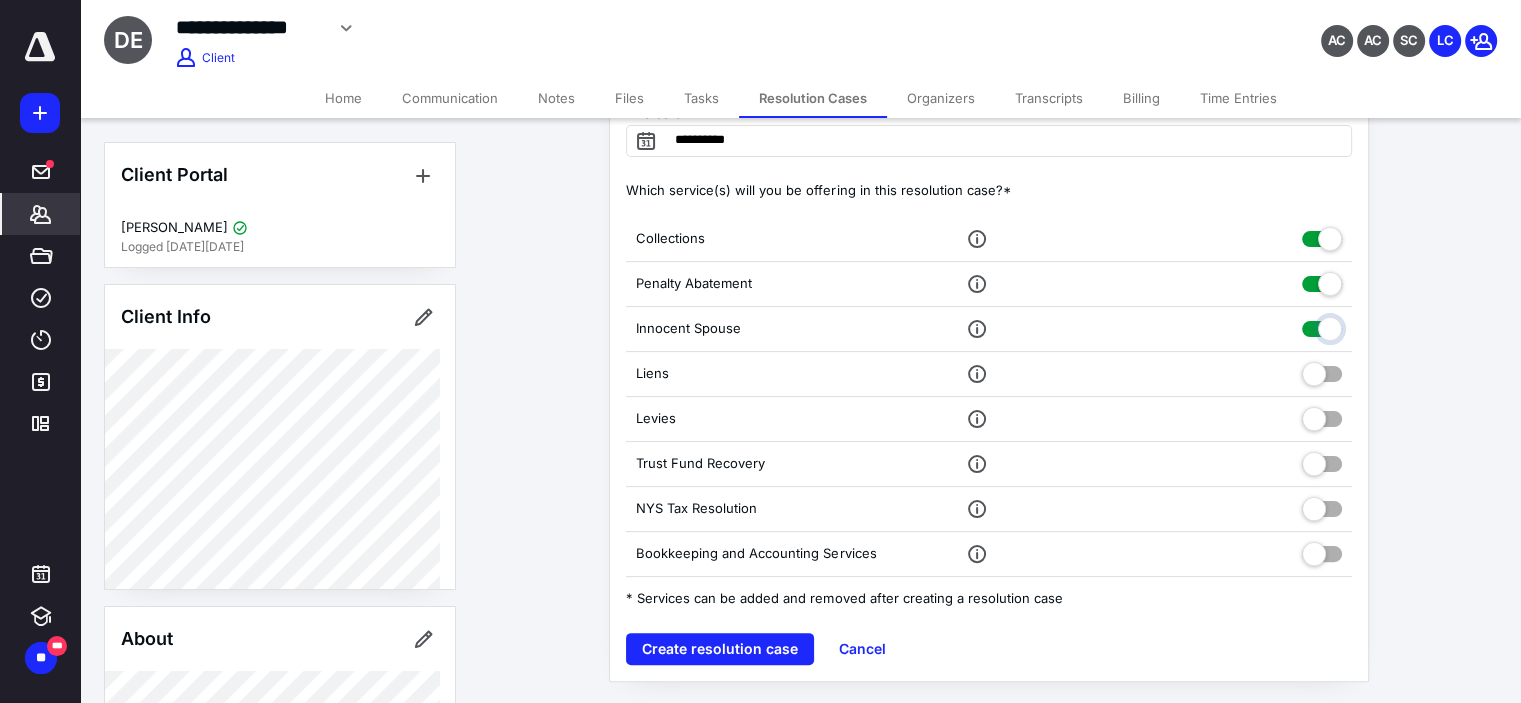 checkbox on "true" 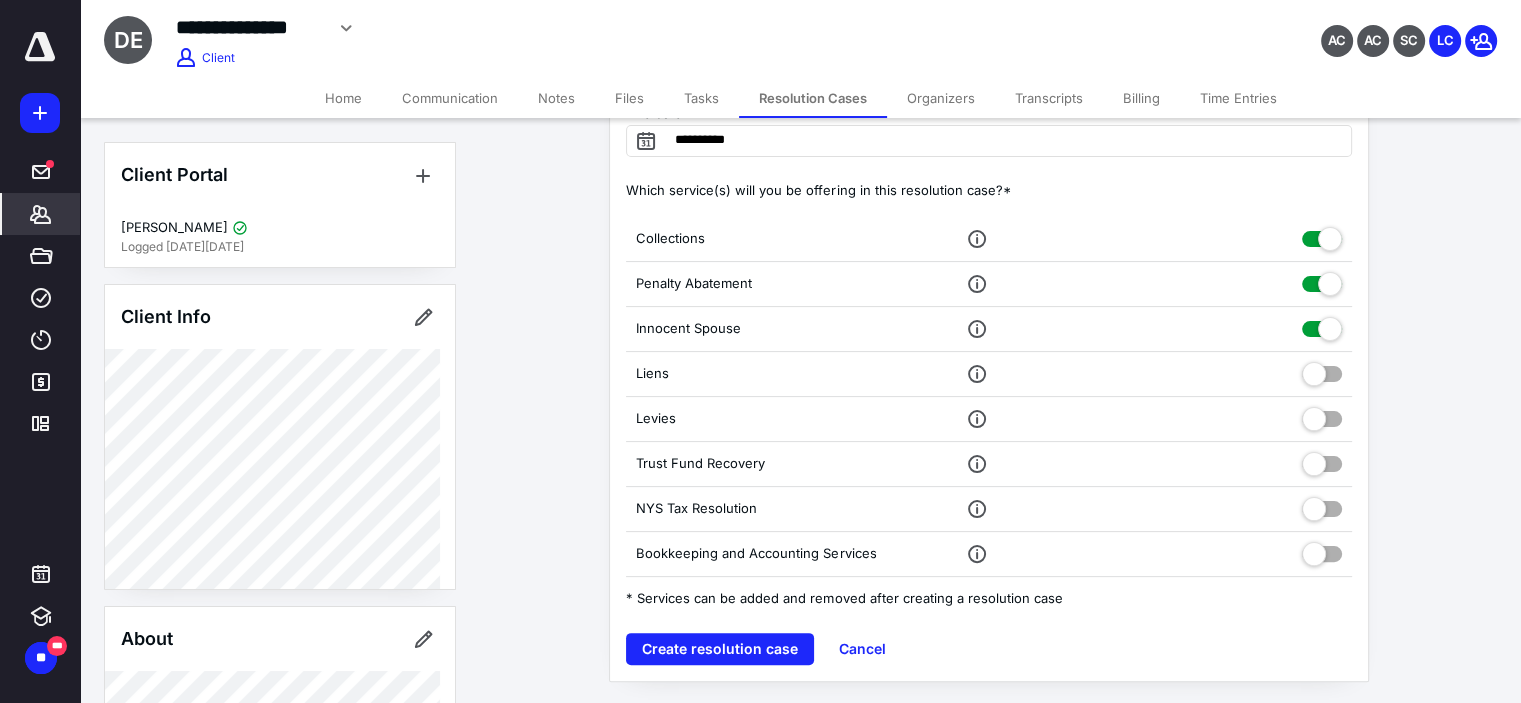 click on "Liens" at bounding box center [989, 374] 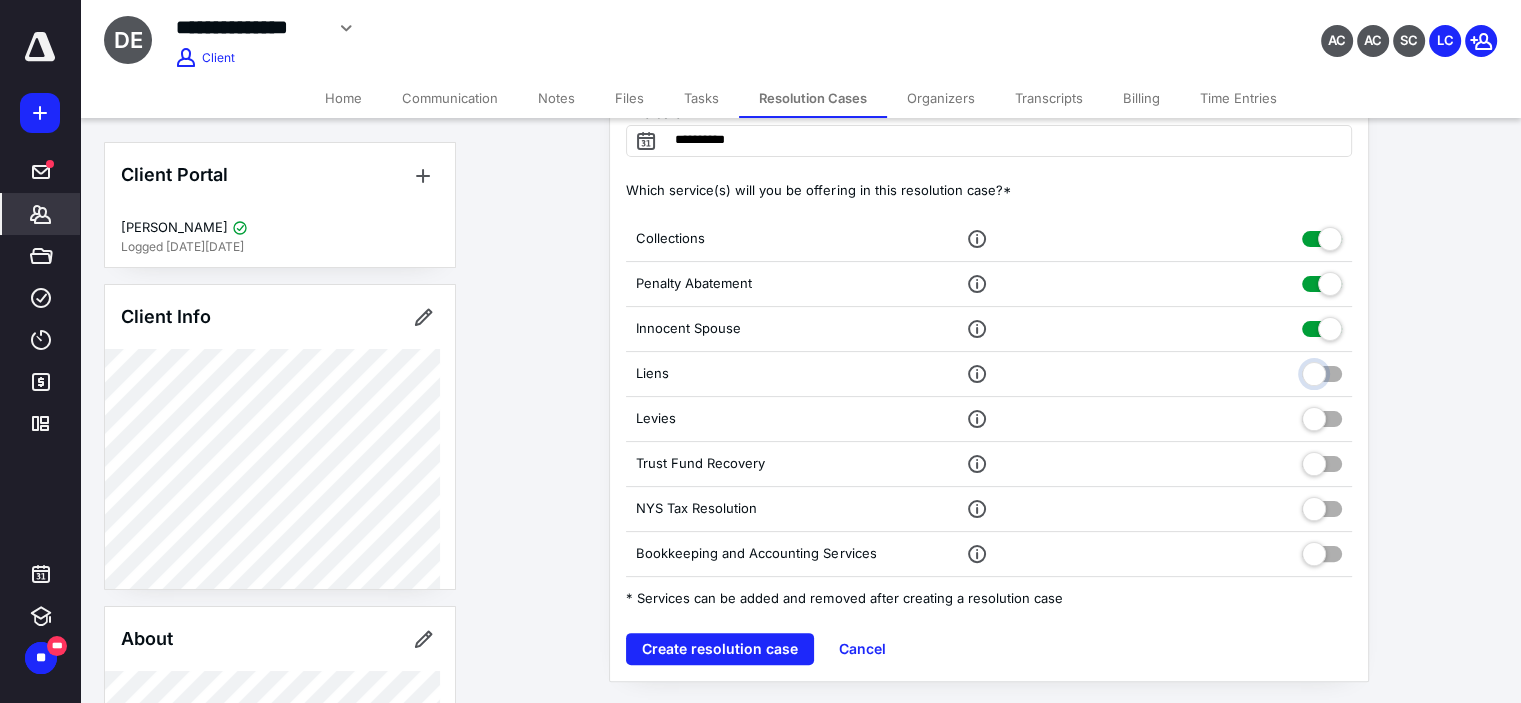 drag, startPoint x: 1308, startPoint y: 376, endPoint x: 1308, endPoint y: 416, distance: 40 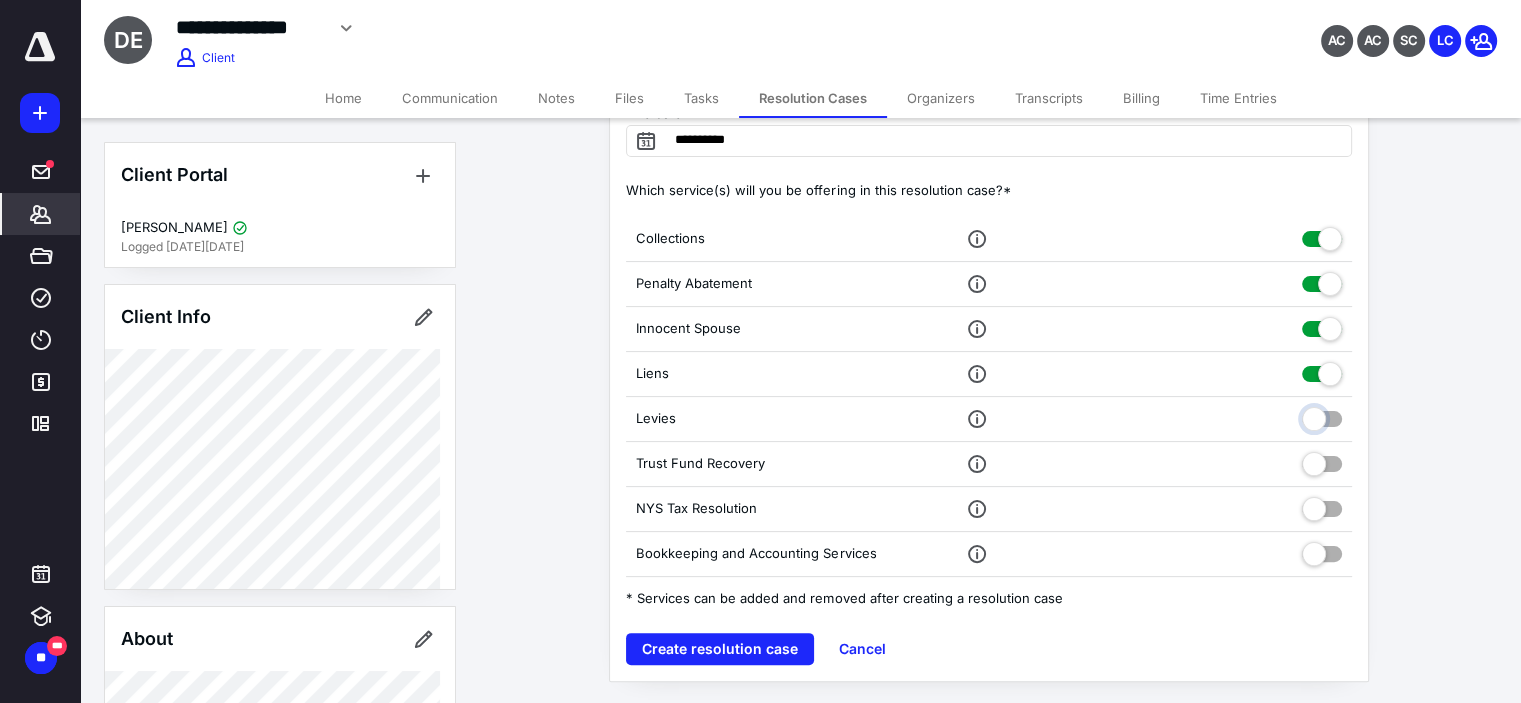 click at bounding box center [1322, 416] 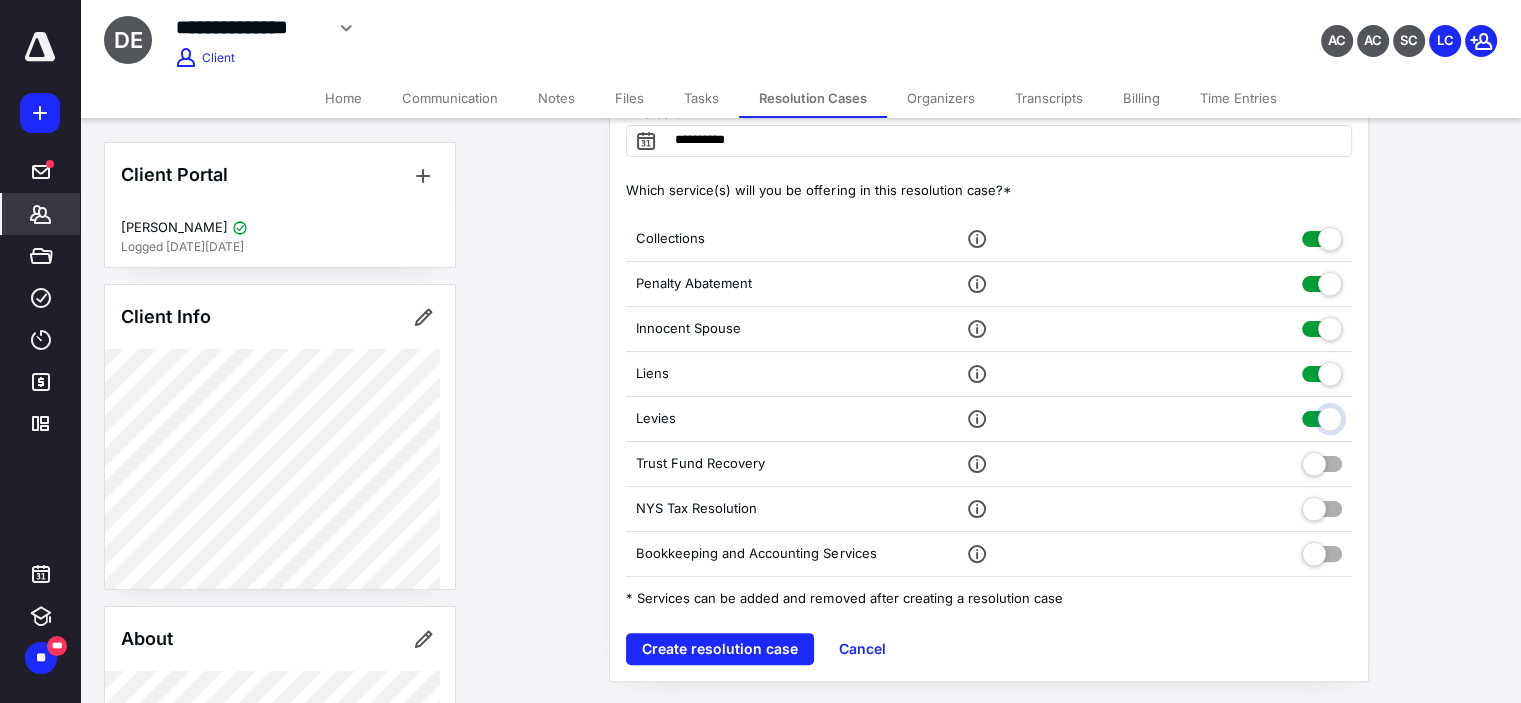 checkbox on "true" 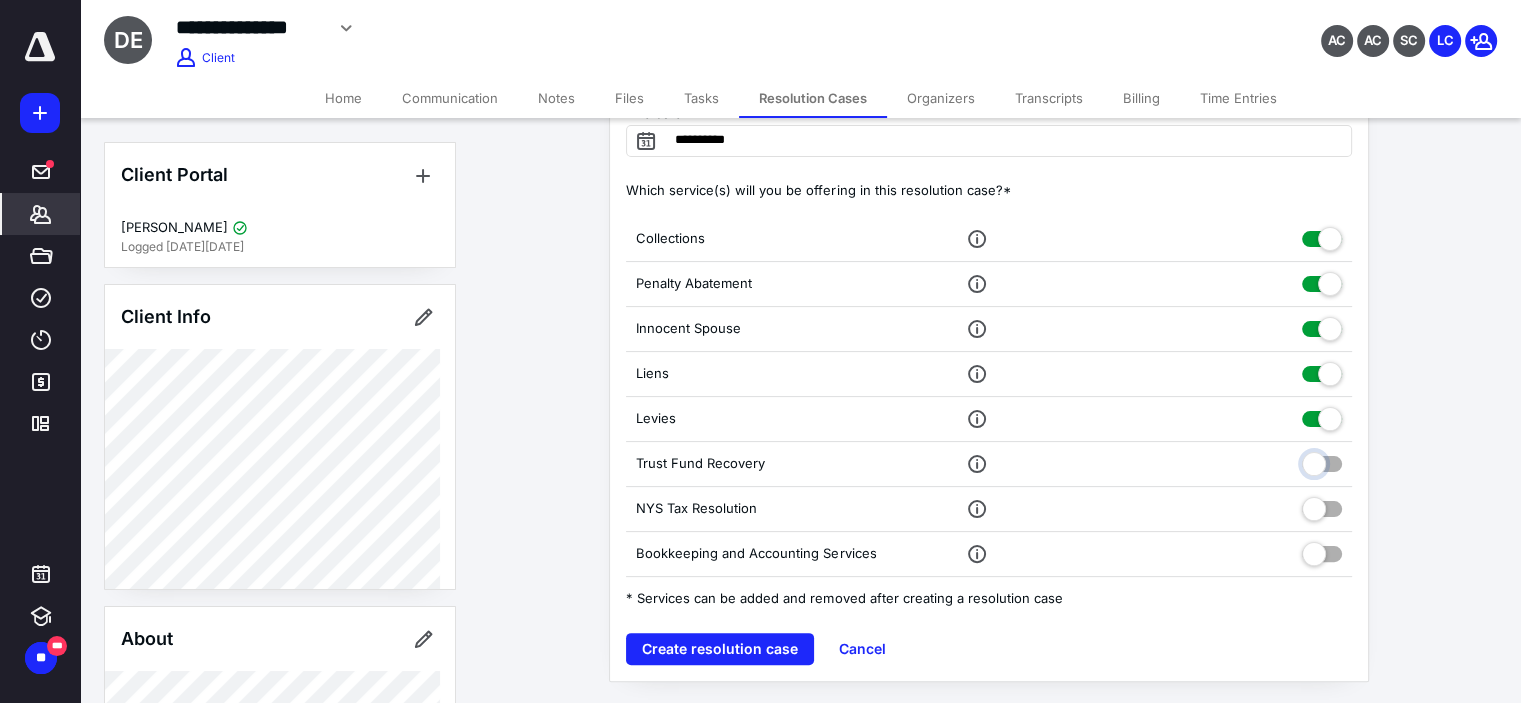 click at bounding box center (1322, 461) 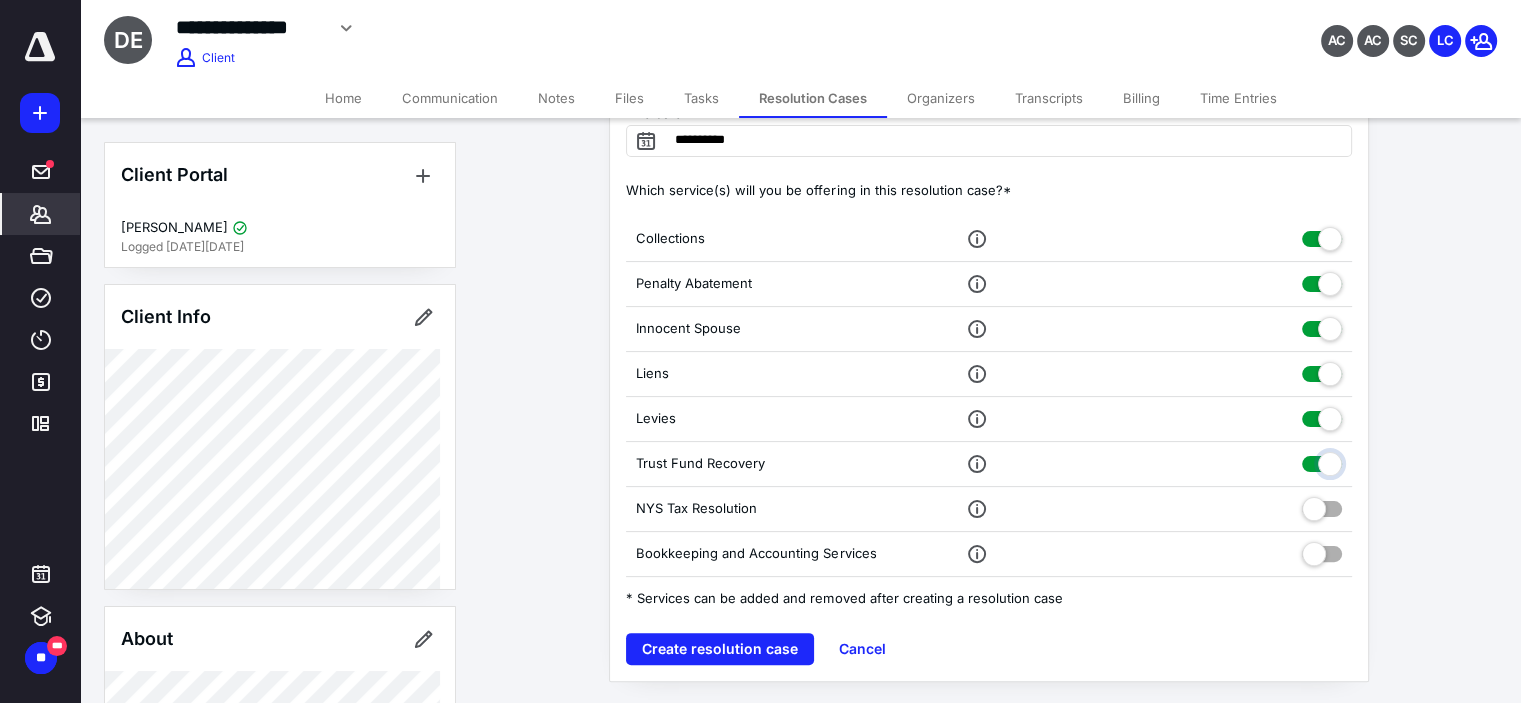 checkbox on "true" 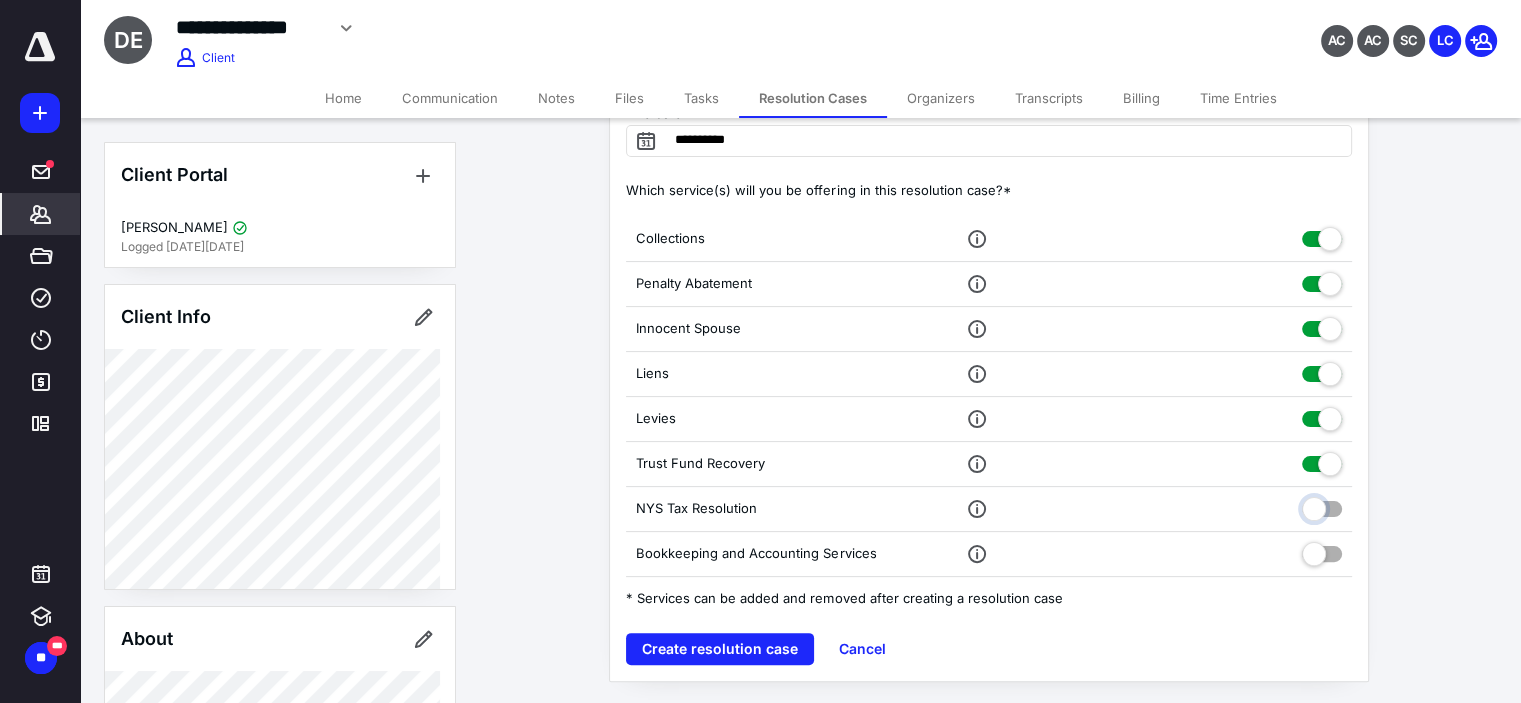 click at bounding box center (1322, 506) 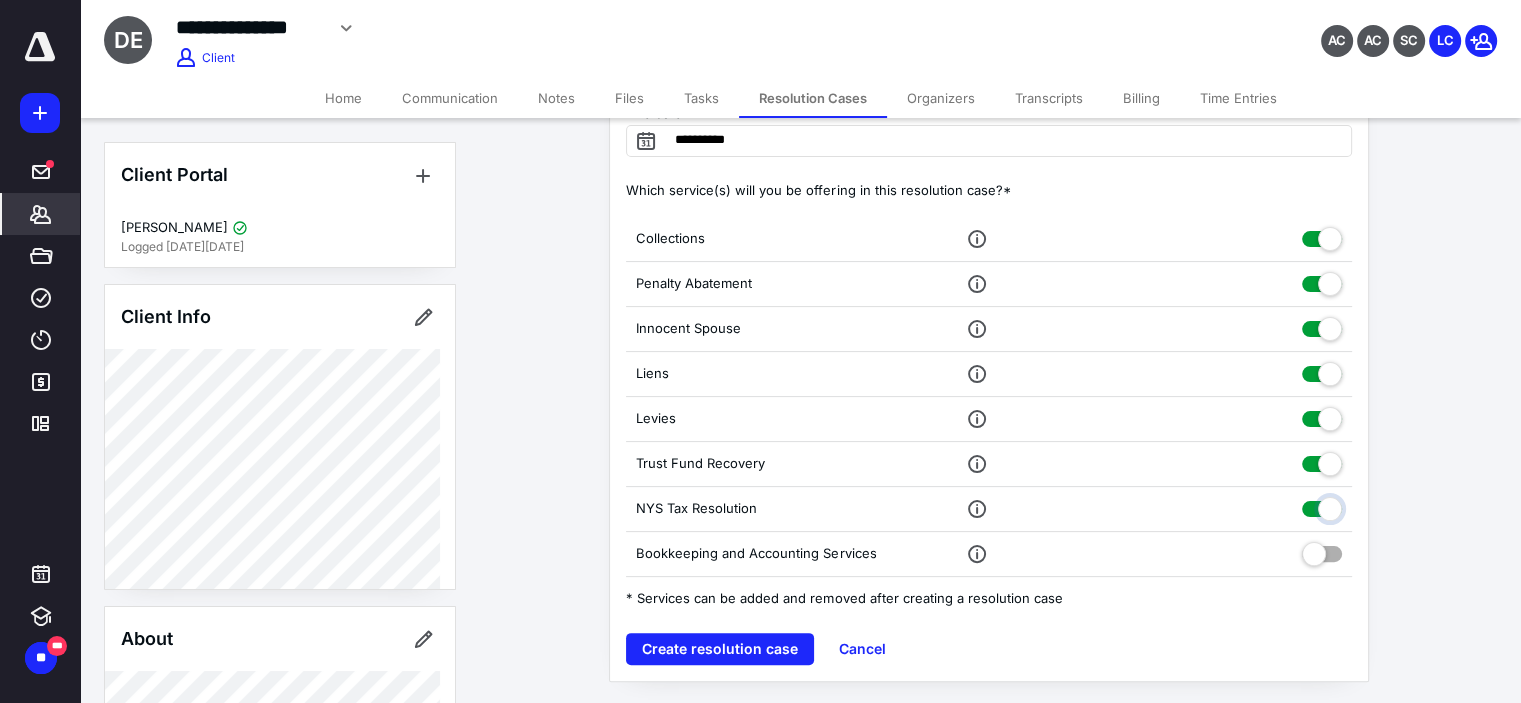 checkbox on "true" 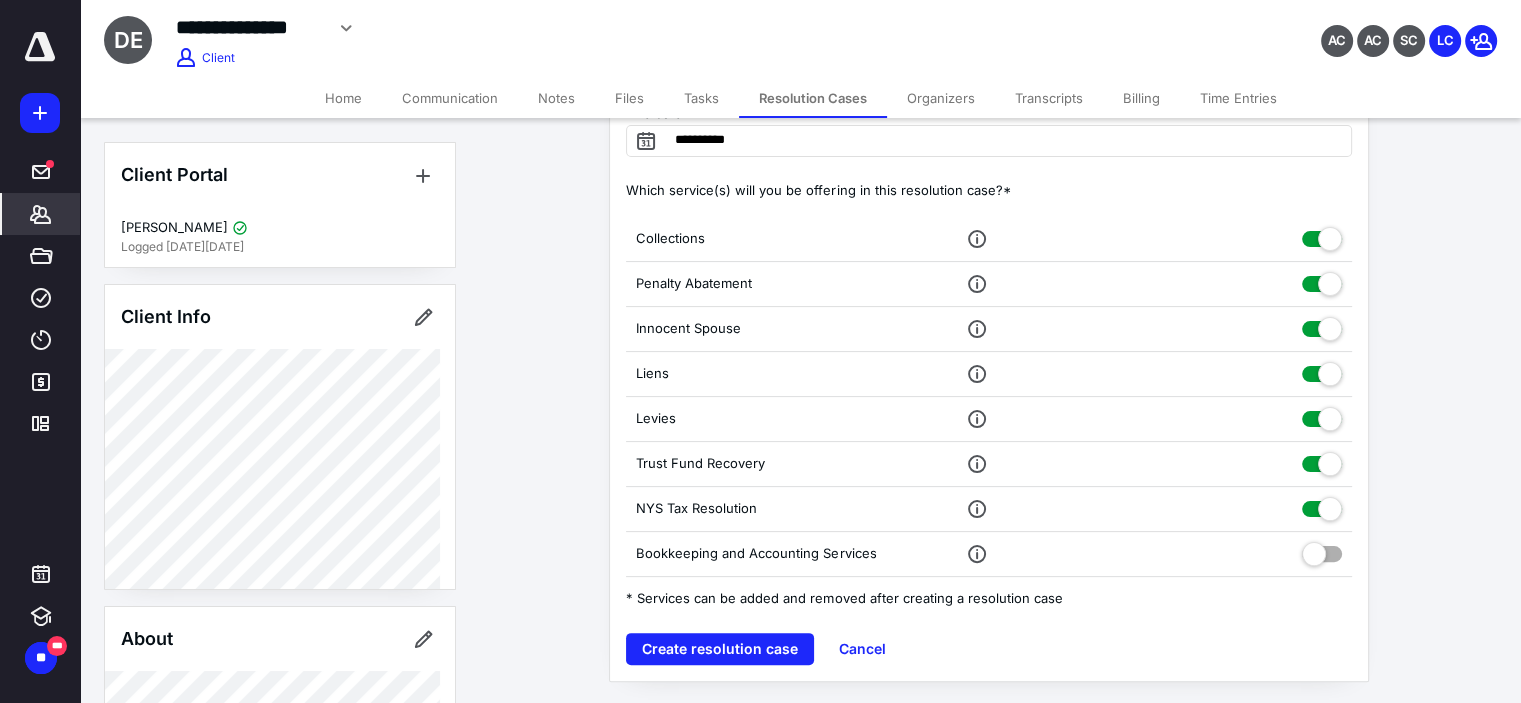 click at bounding box center [1165, 554] 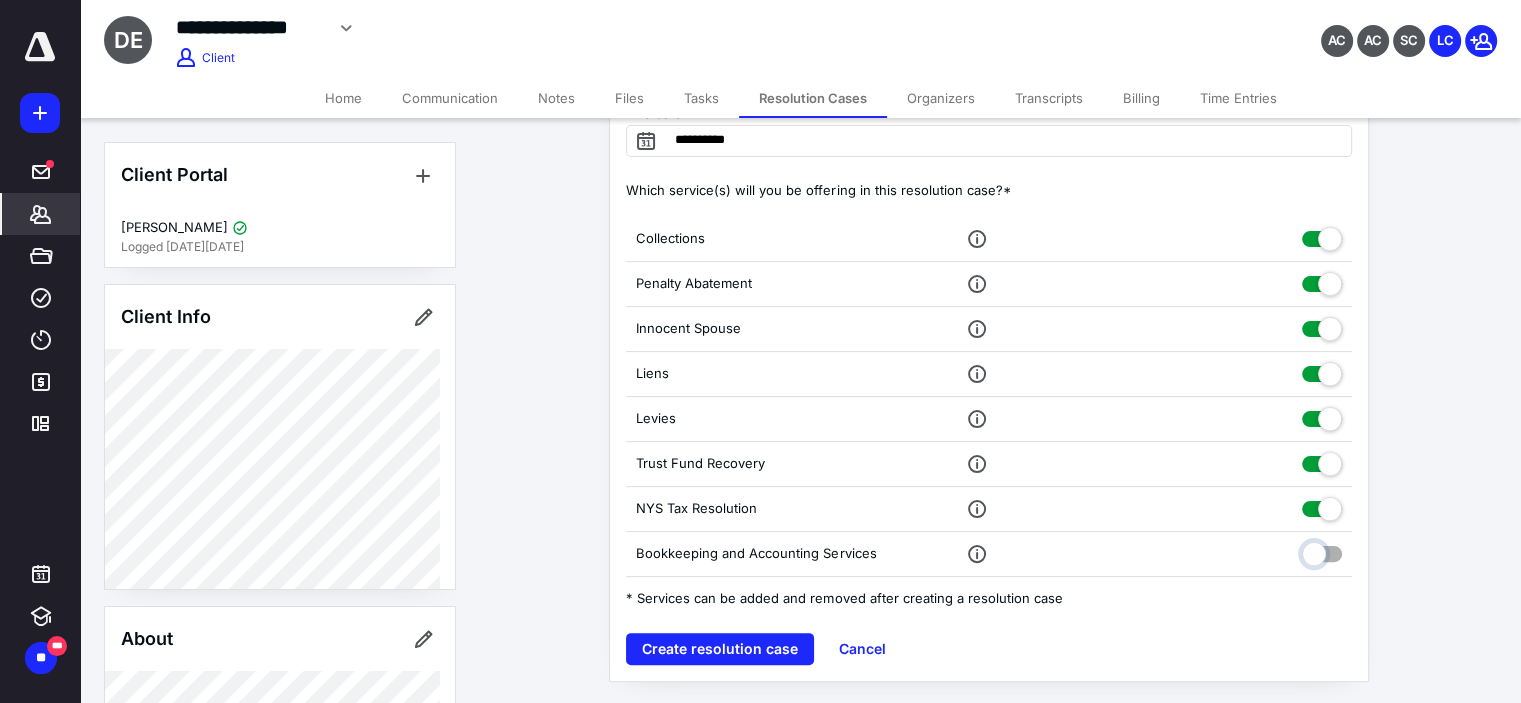 click at bounding box center [1322, 551] 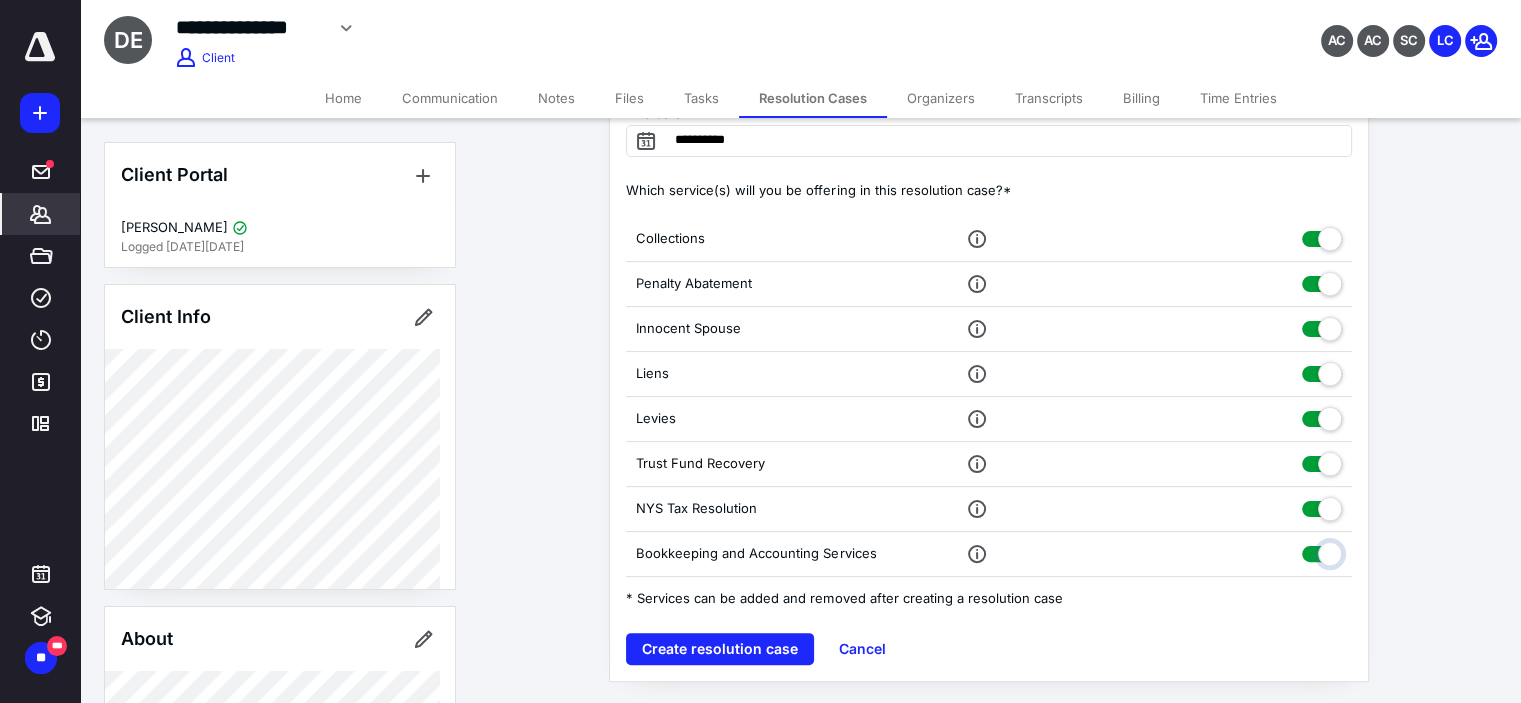 checkbox on "true" 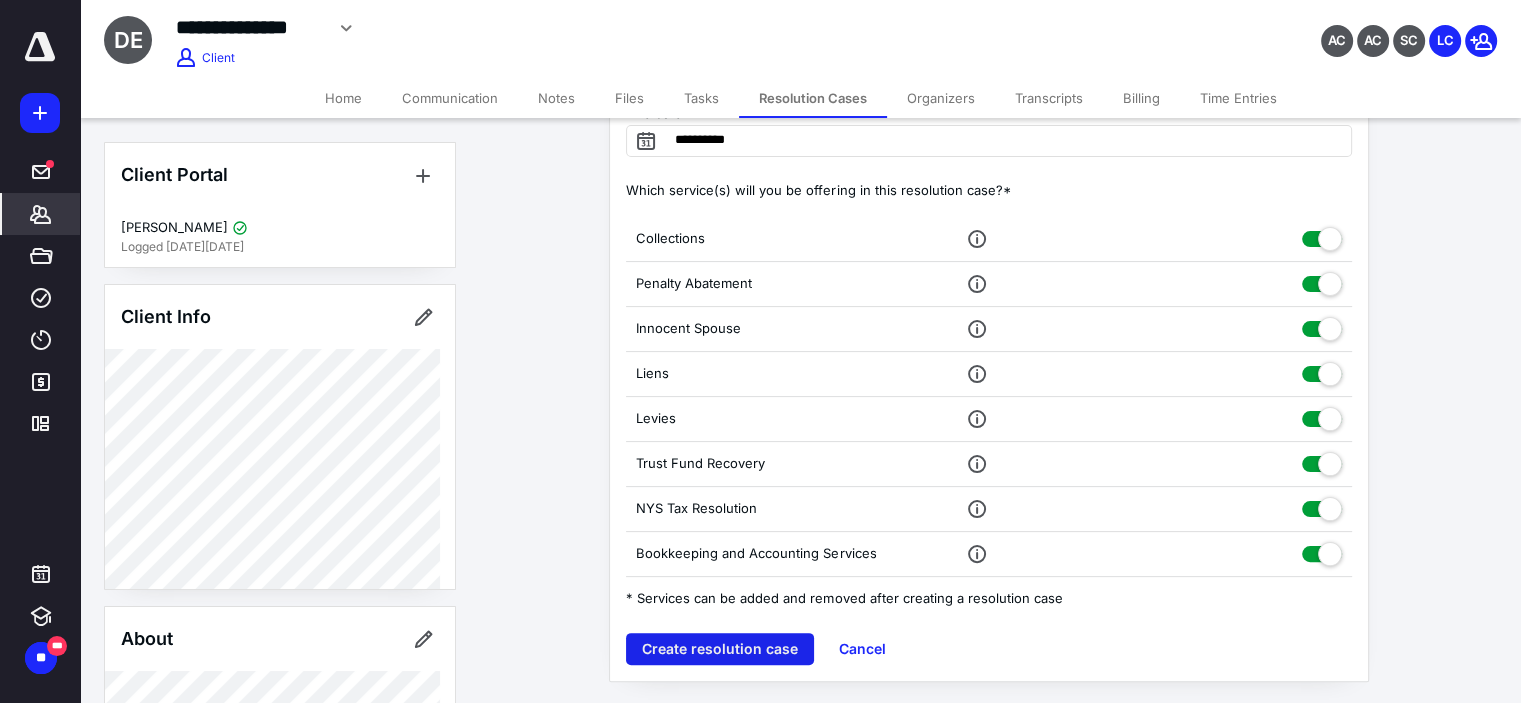 click on "Create resolution case" at bounding box center [720, 649] 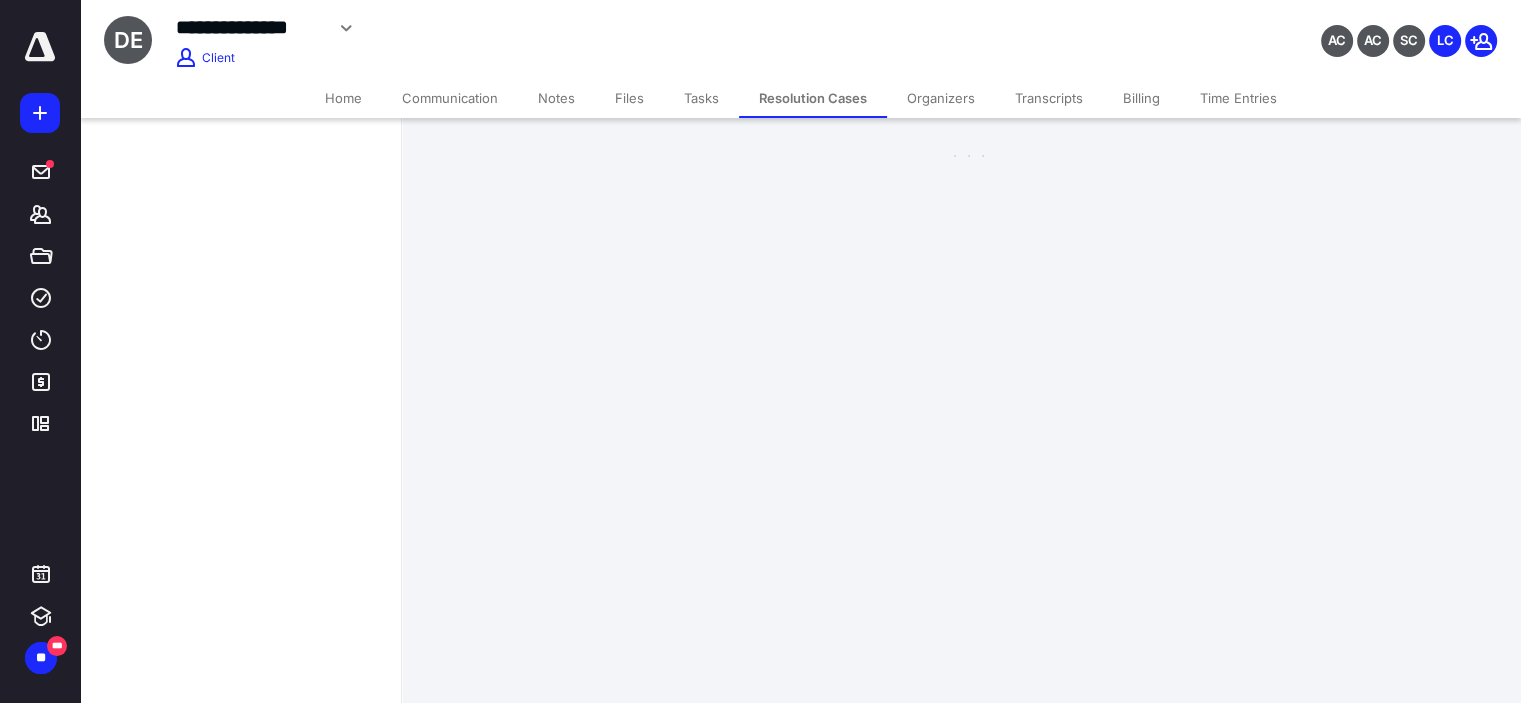 scroll, scrollTop: 0, scrollLeft: 0, axis: both 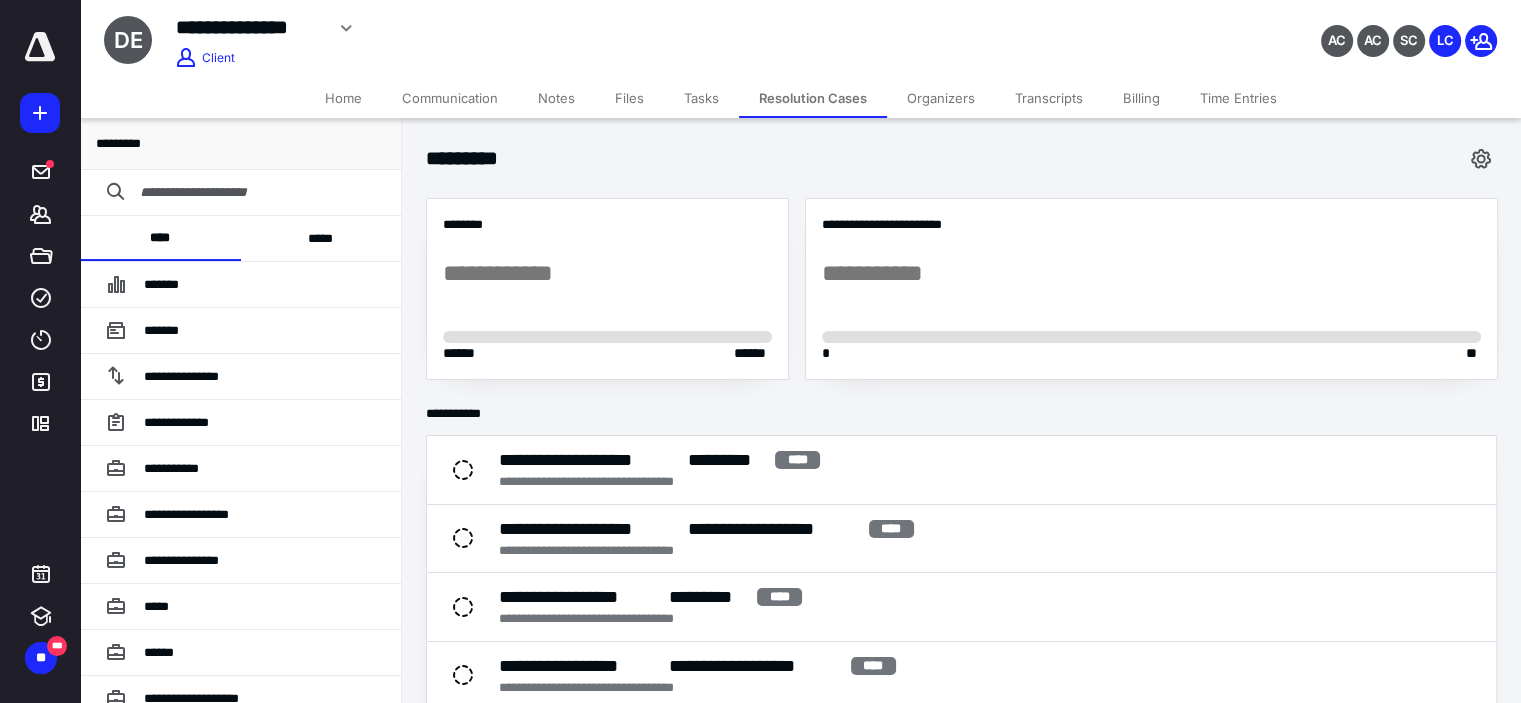 click on "*****" at bounding box center [321, 238] 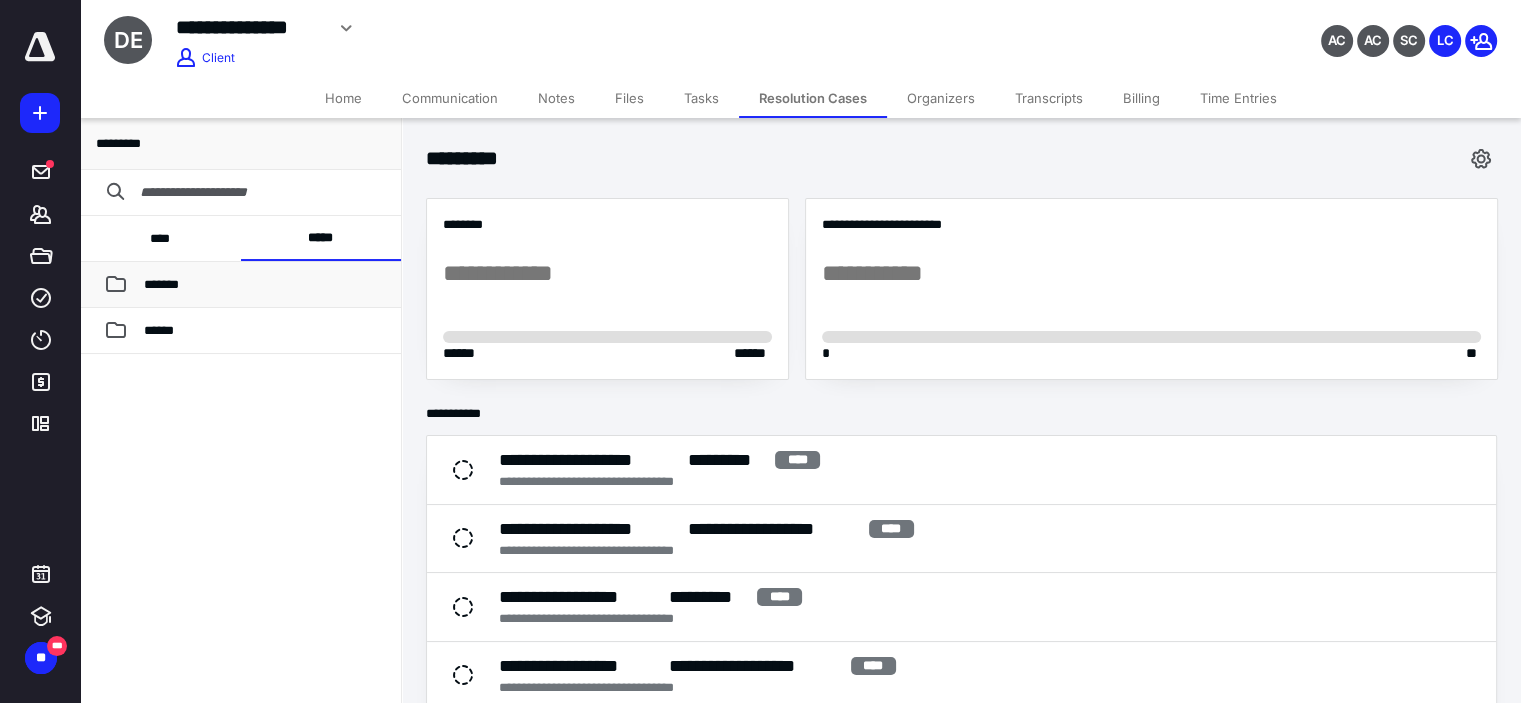 click on "*******" at bounding box center [264, 285] 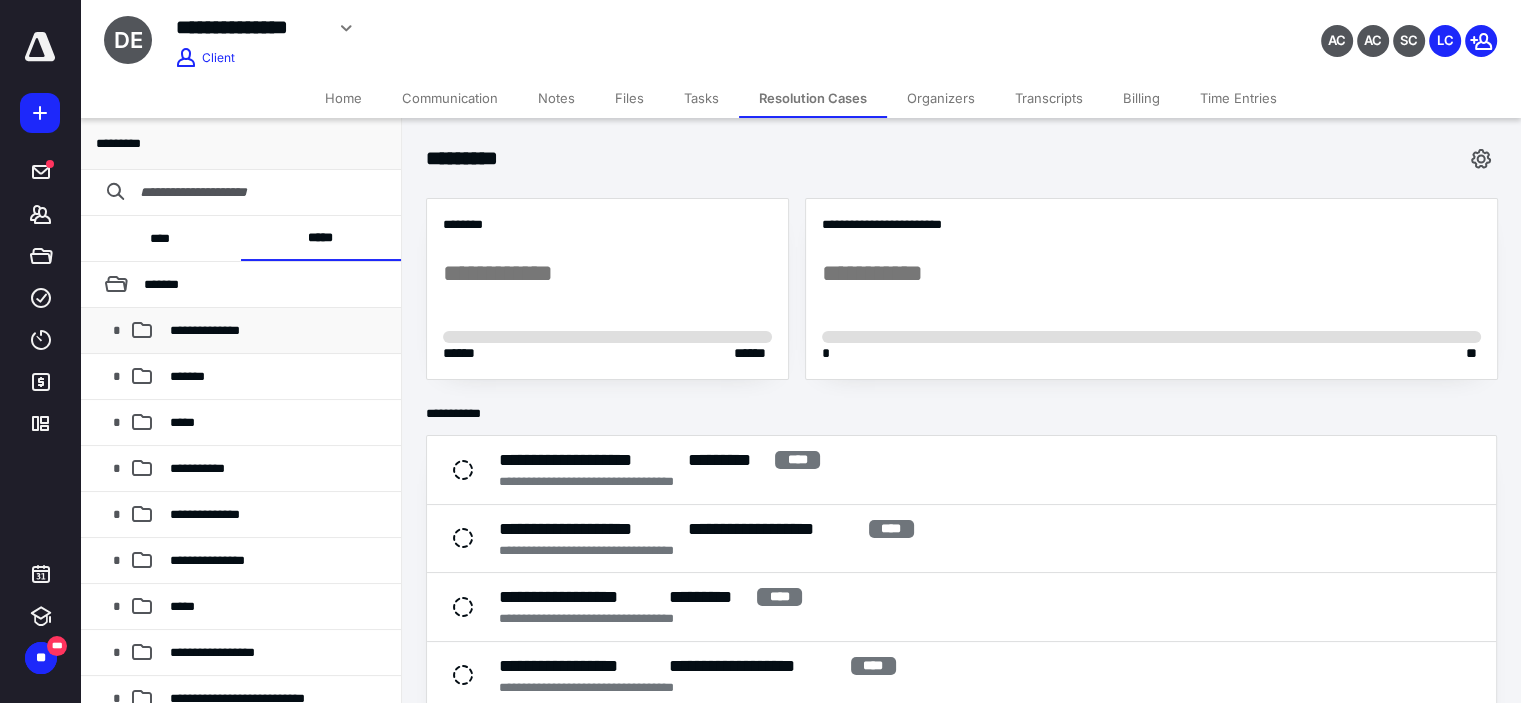 click on "**********" at bounding box center [277, 331] 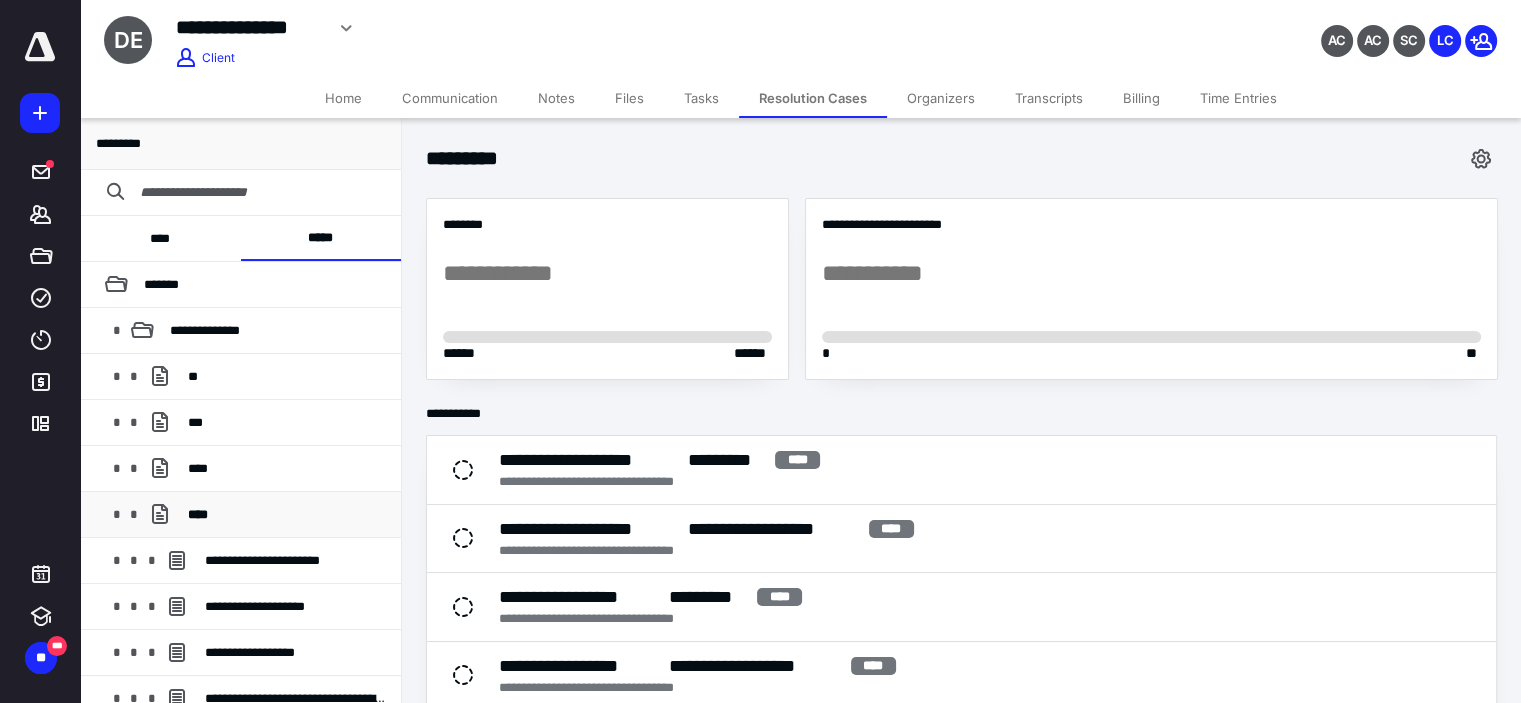 click on "****" at bounding box center [286, 515] 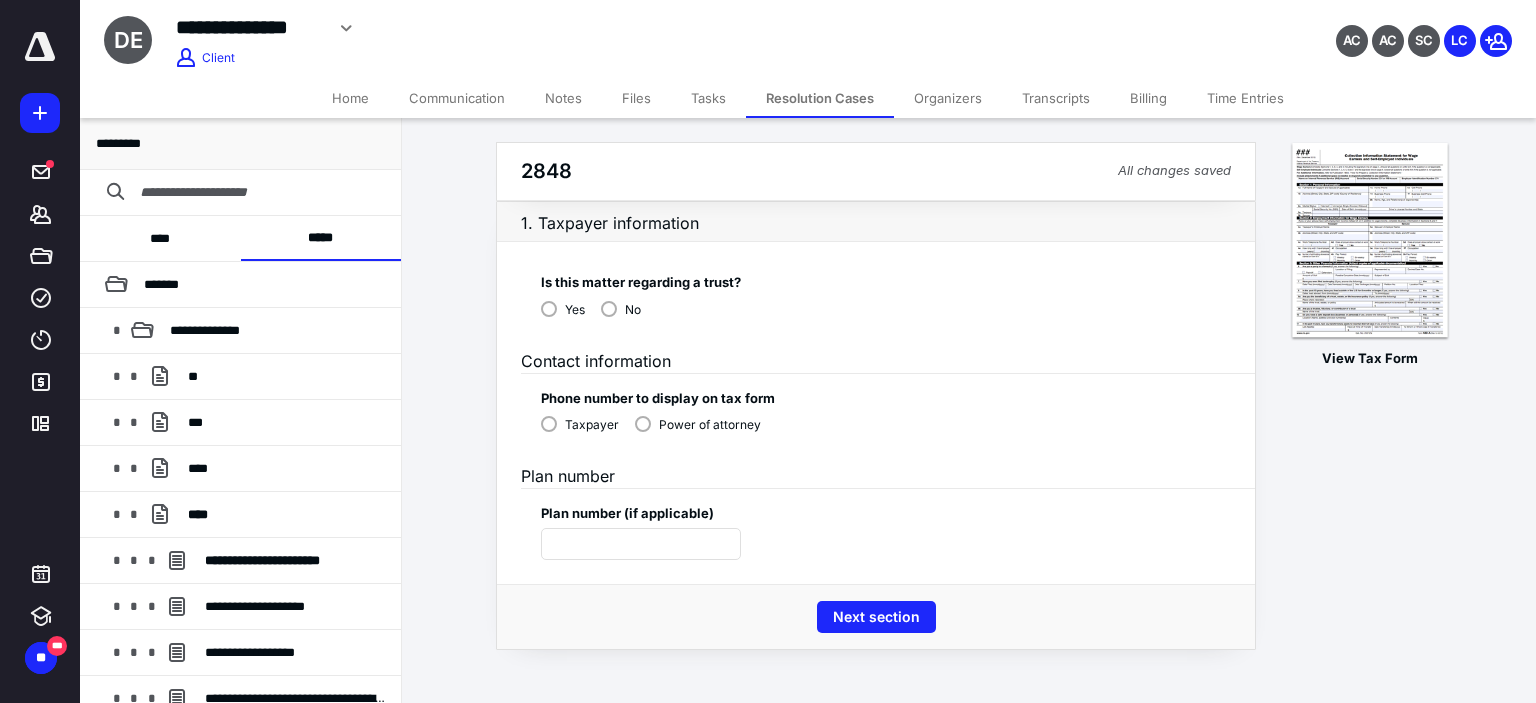 click on "No" at bounding box center [633, 310] 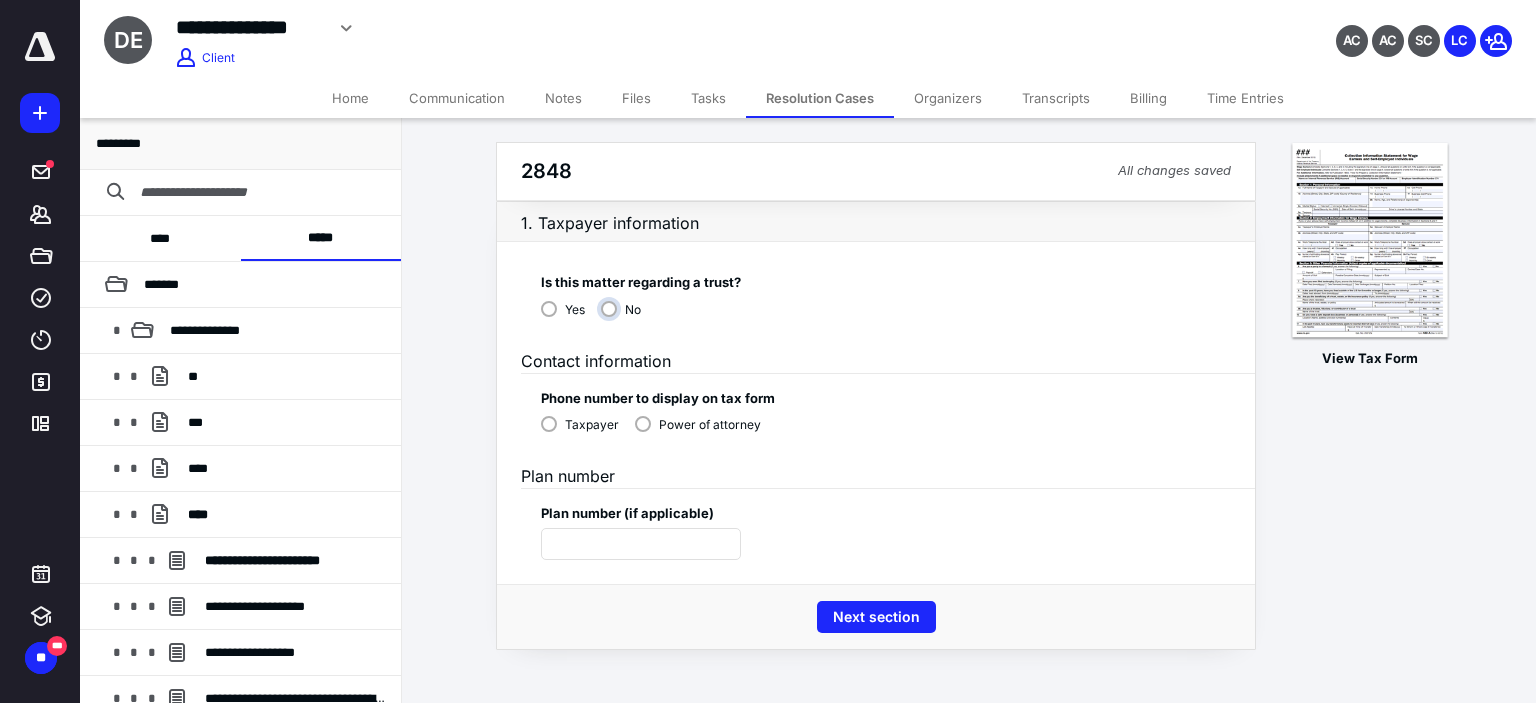 click on "No" at bounding box center (626, 317) 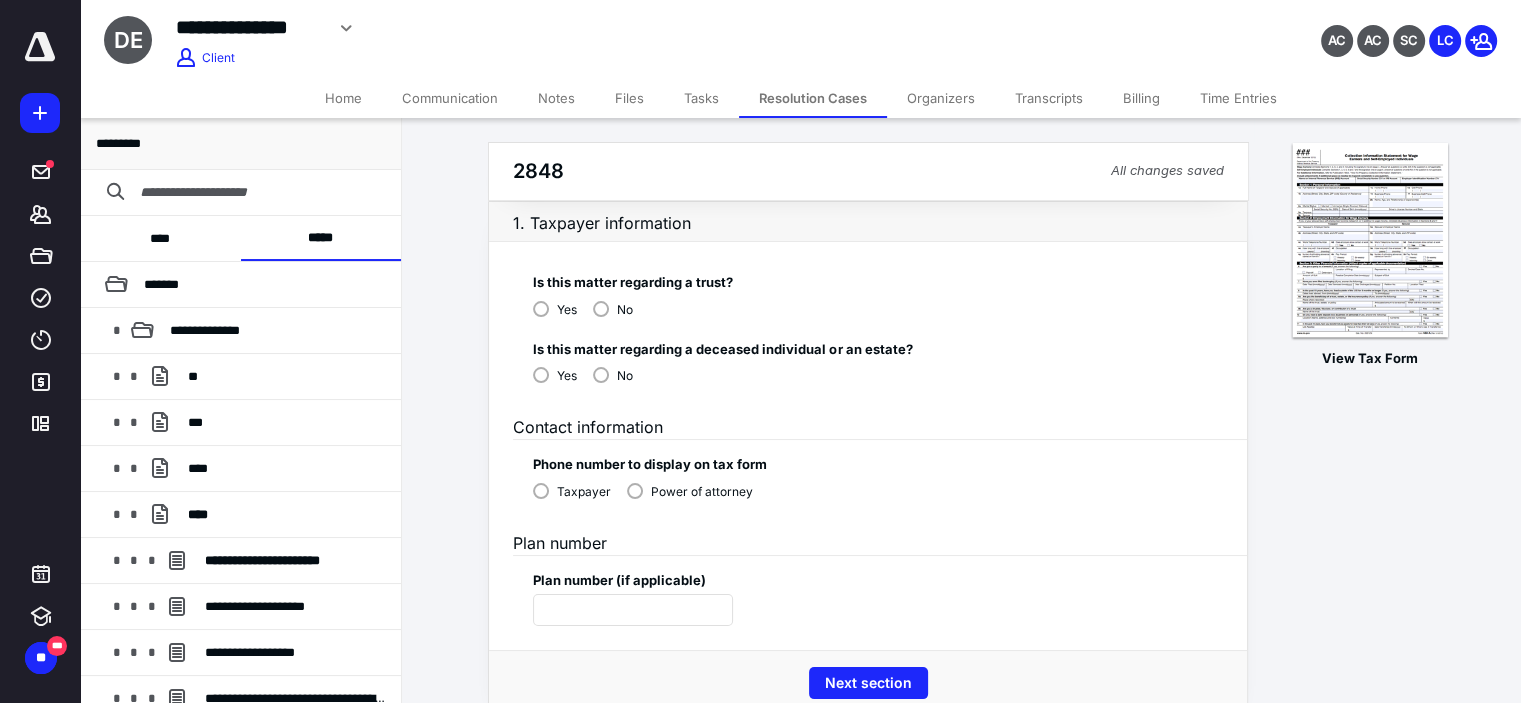 click on "No" at bounding box center [625, 376] 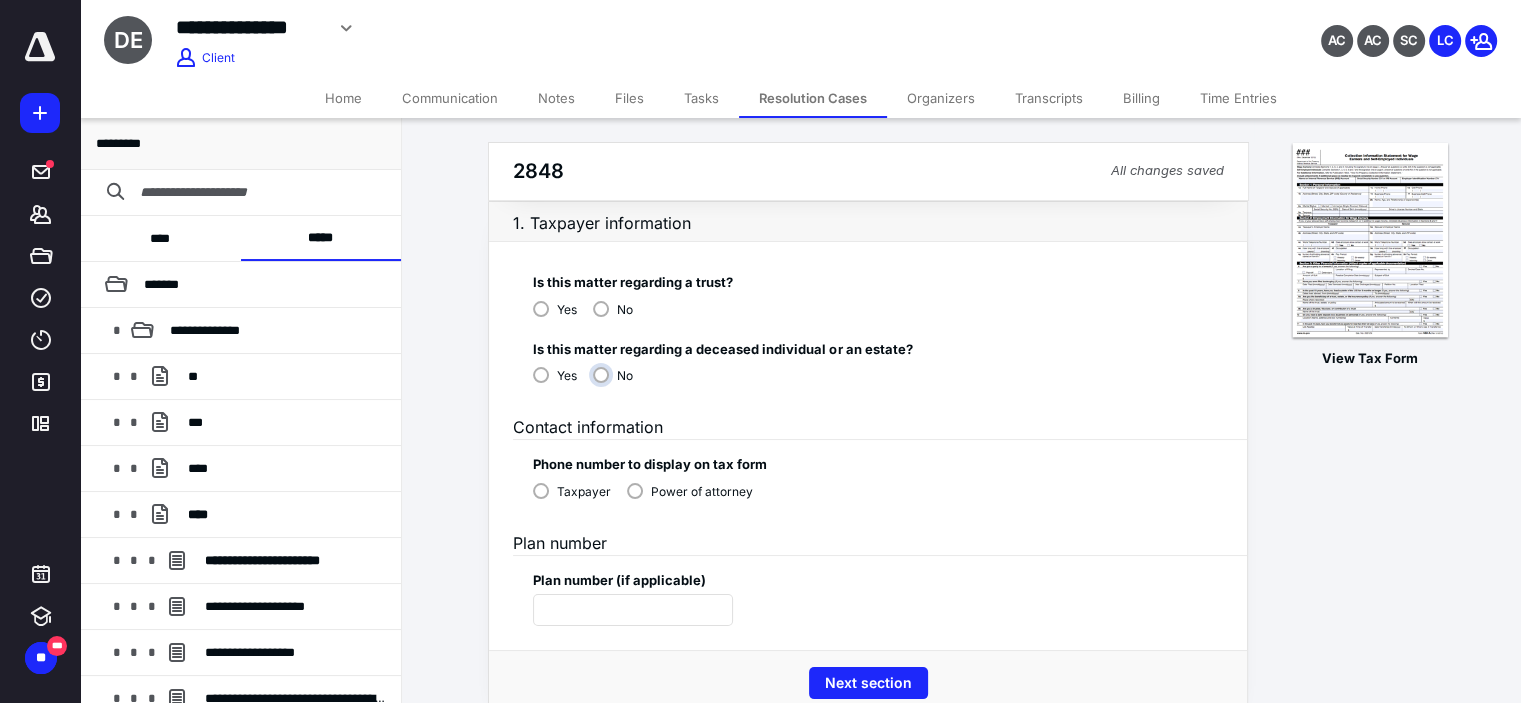 click on "No" at bounding box center [618, 383] 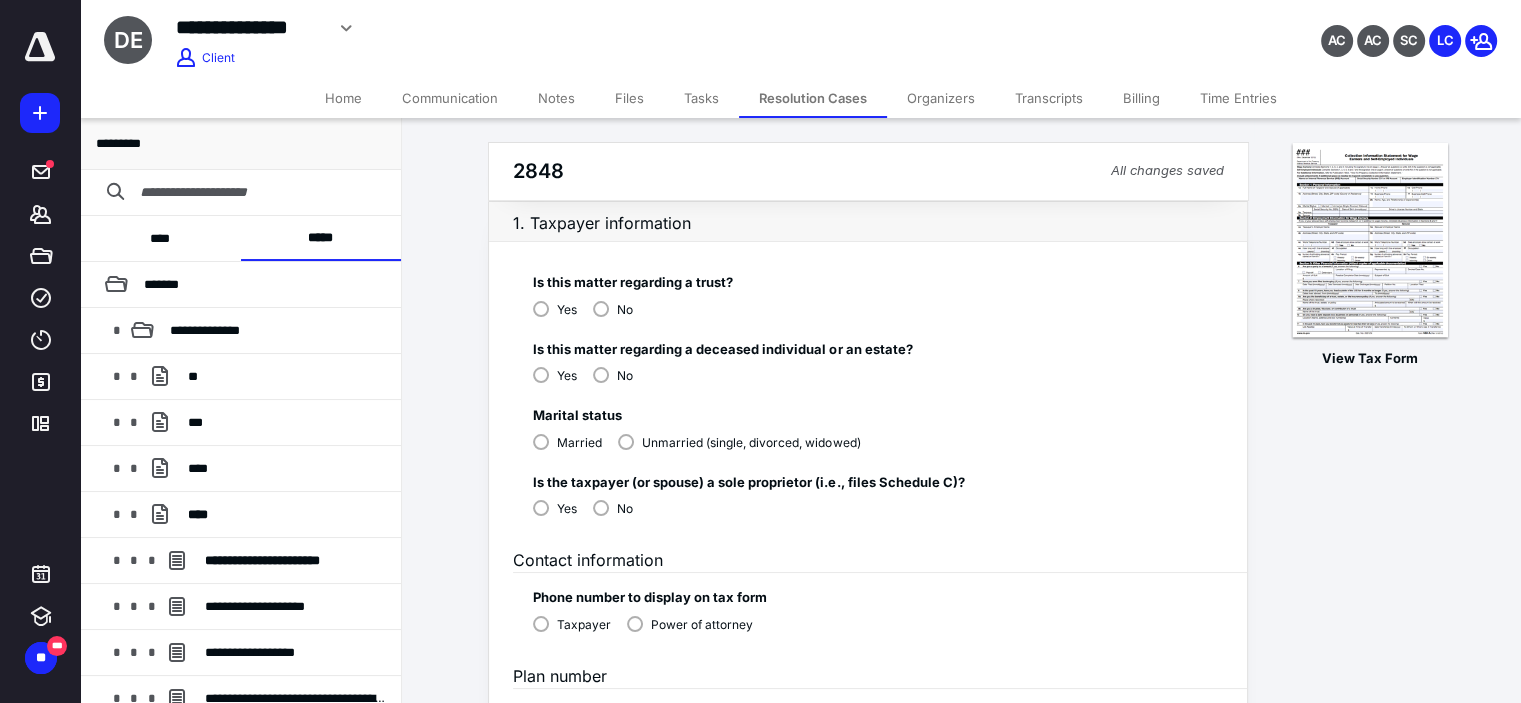 click on "Unmarried (single, divorced, widowed)" at bounding box center [739, 441] 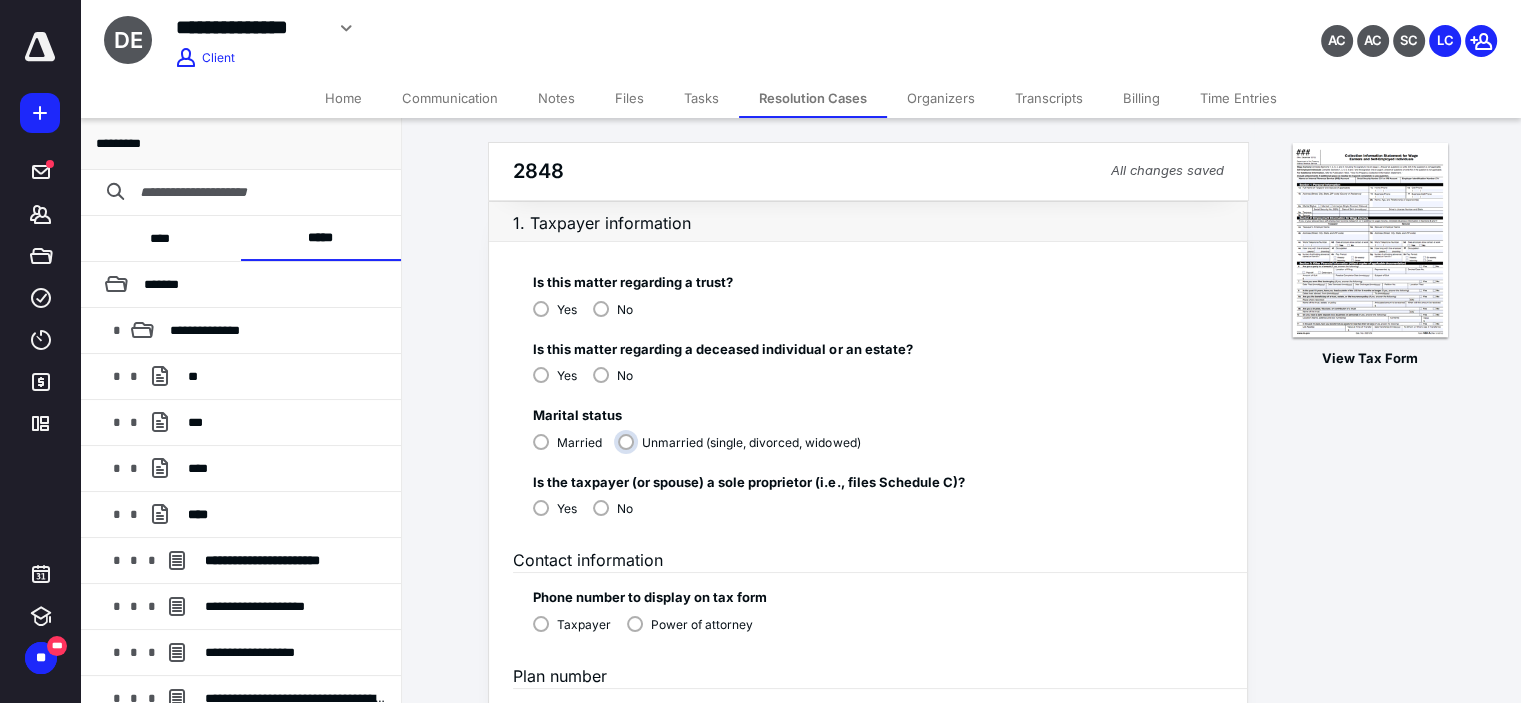 click on "Unmarried (single, divorced, widowed)" at bounding box center [744, 450] 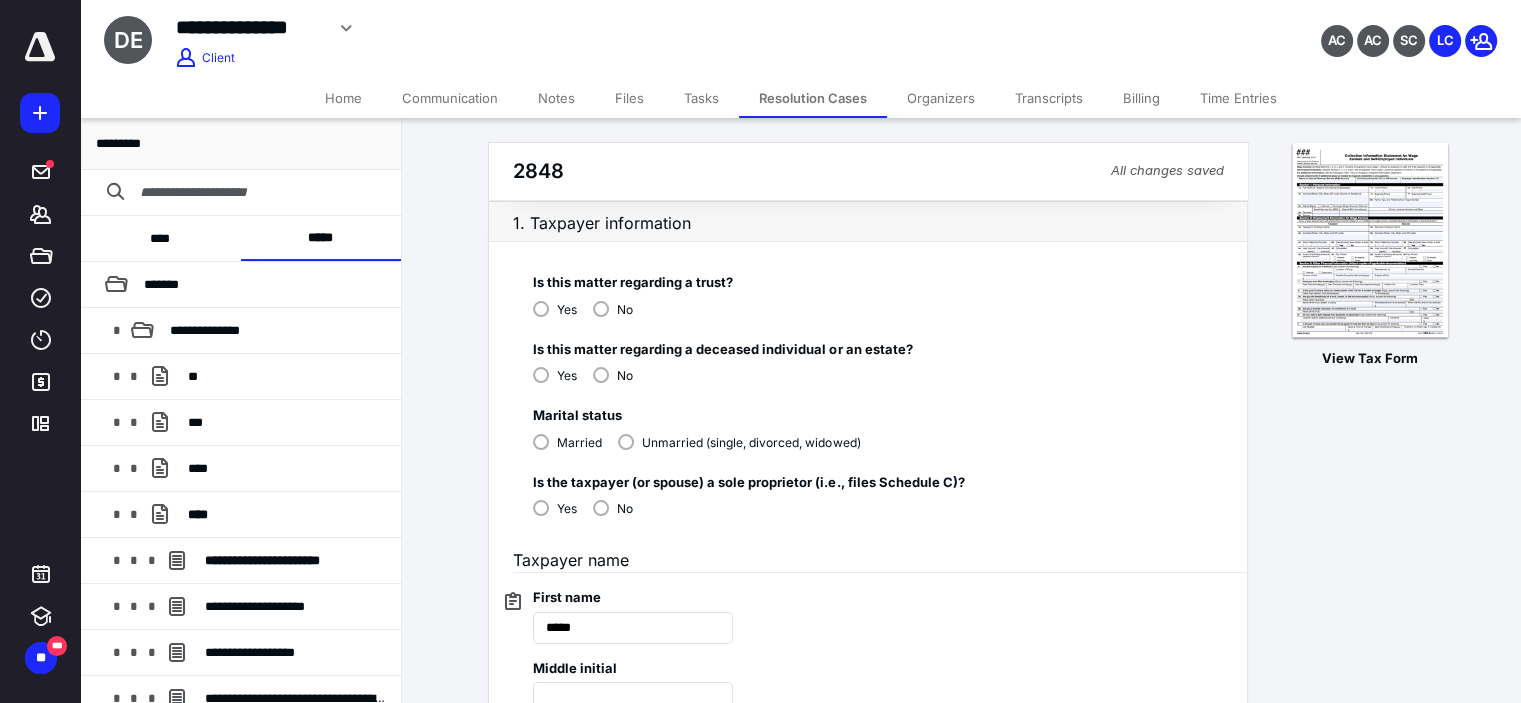 click on "No" at bounding box center [613, 507] 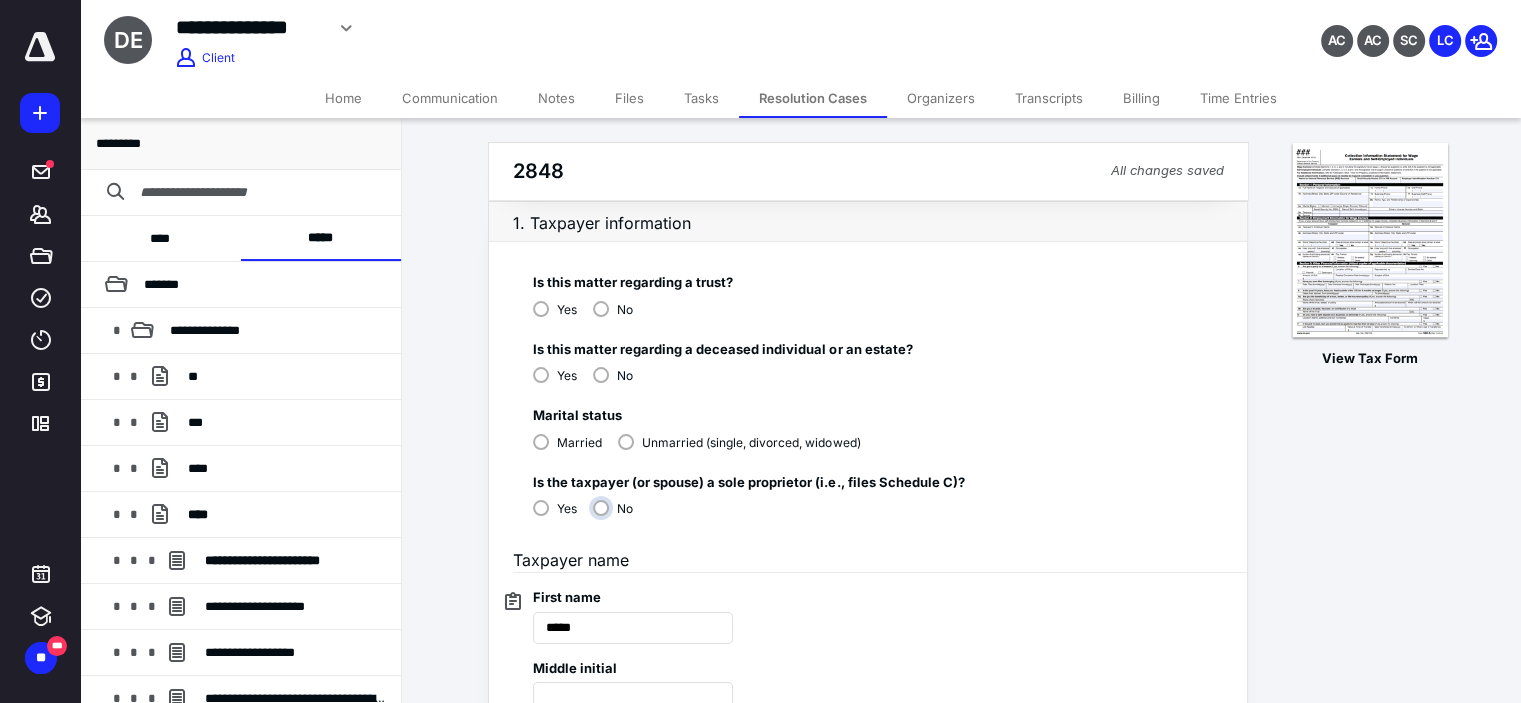 click on "No" at bounding box center (618, 516) 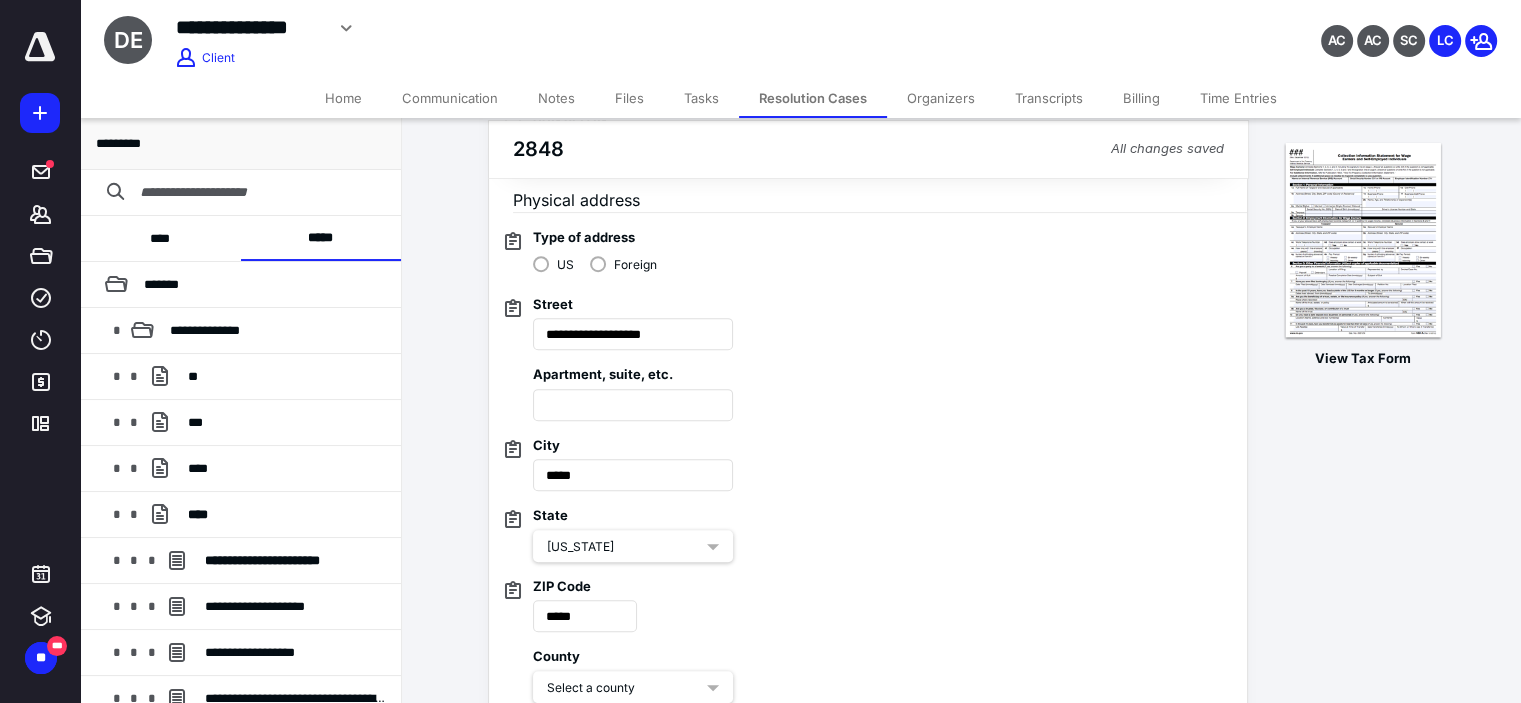 scroll, scrollTop: 733, scrollLeft: 0, axis: vertical 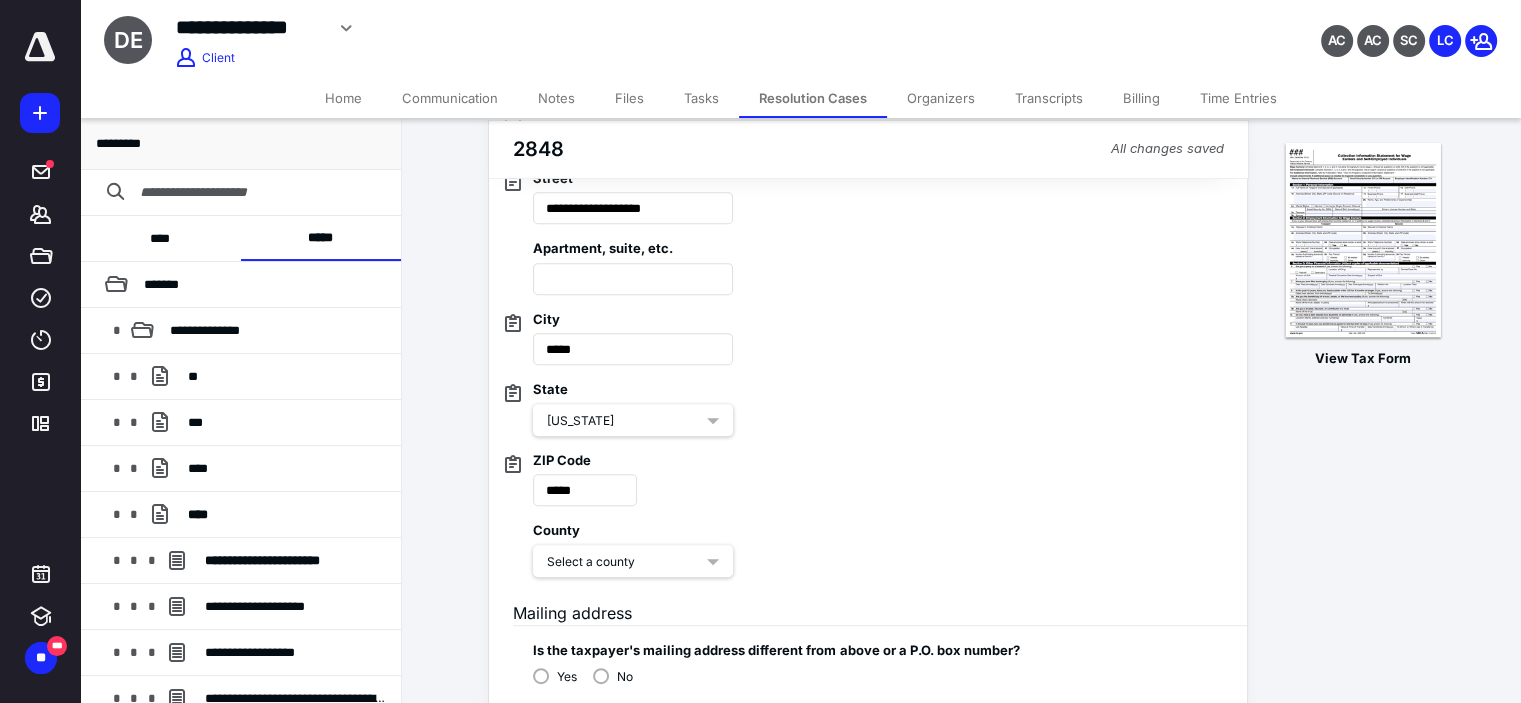 click on "Select a county" at bounding box center (625, 562) 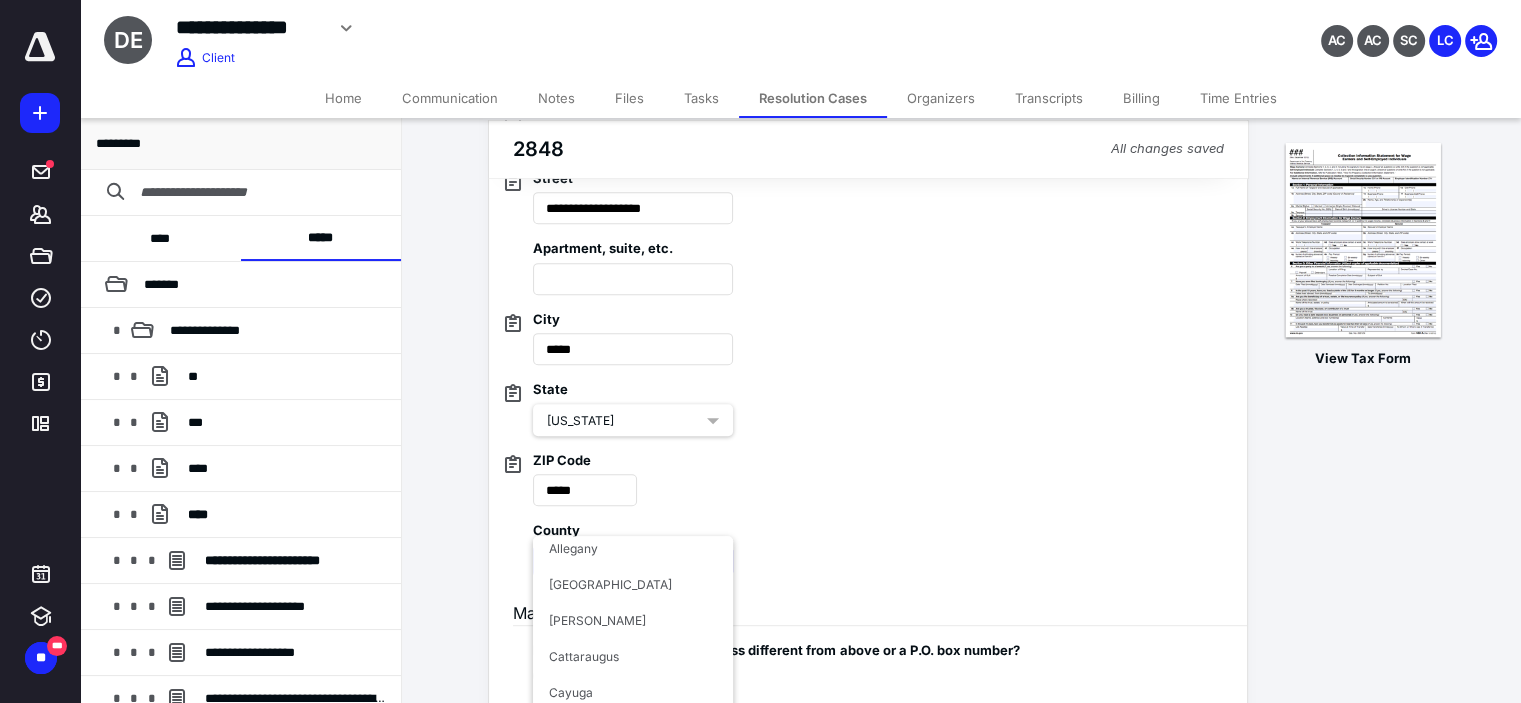 scroll, scrollTop: 100, scrollLeft: 0, axis: vertical 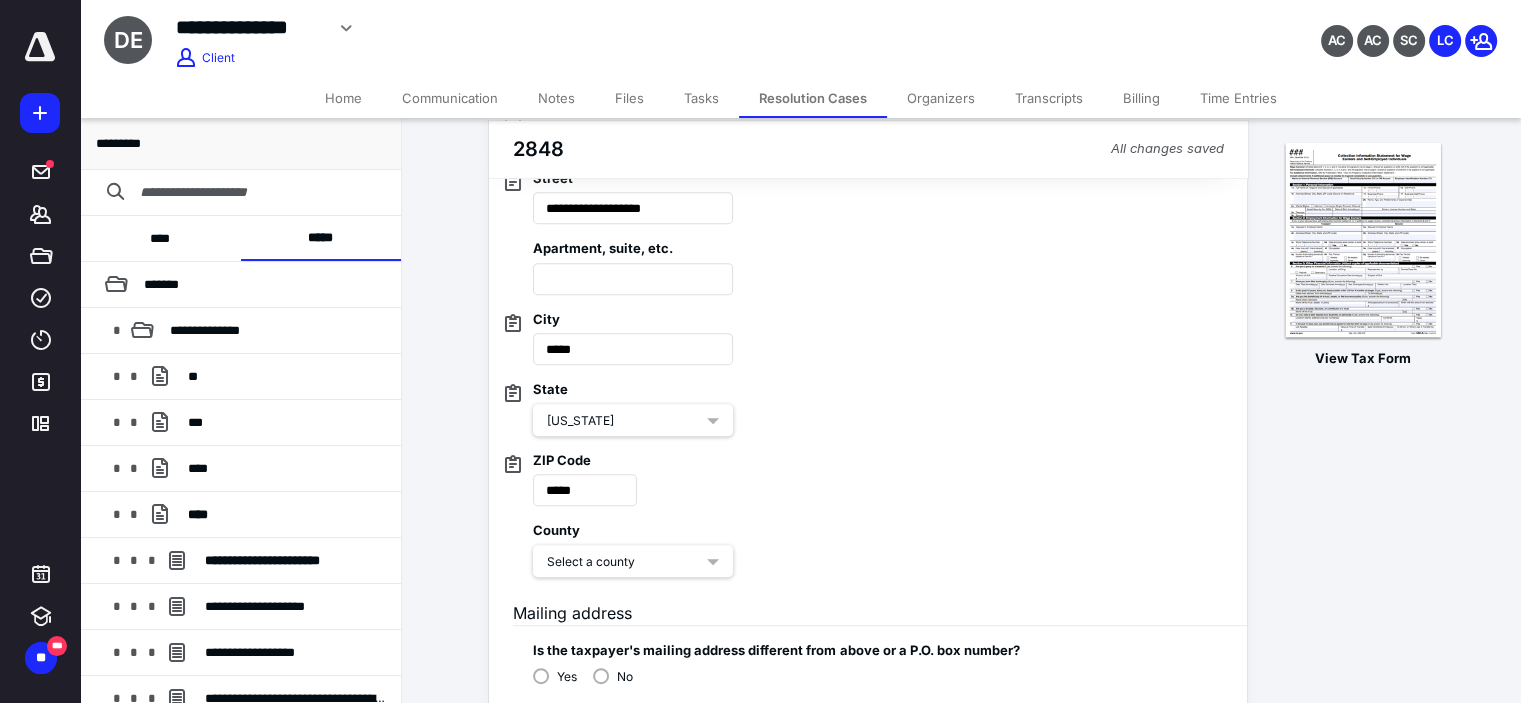 click on "Select a county" at bounding box center (625, 562) 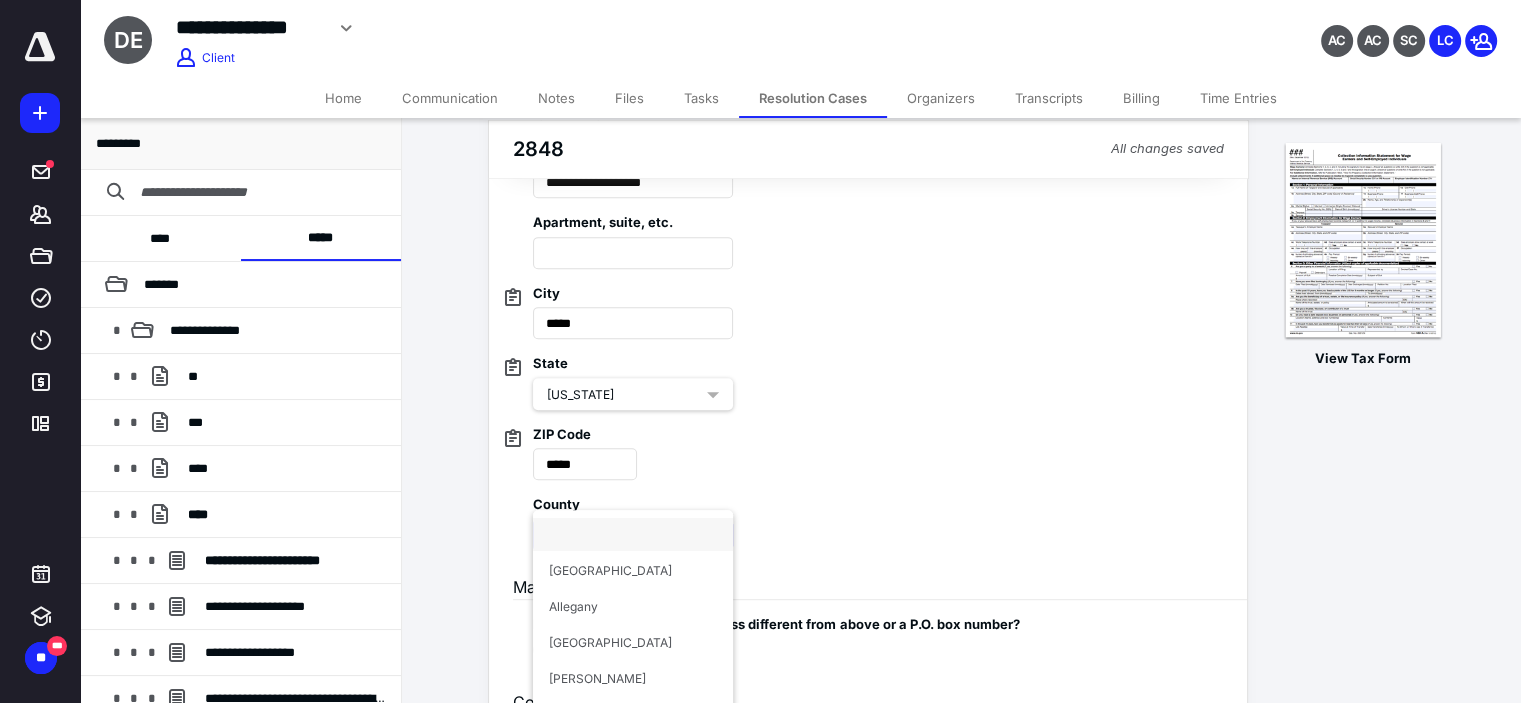 scroll, scrollTop: 1000, scrollLeft: 0, axis: vertical 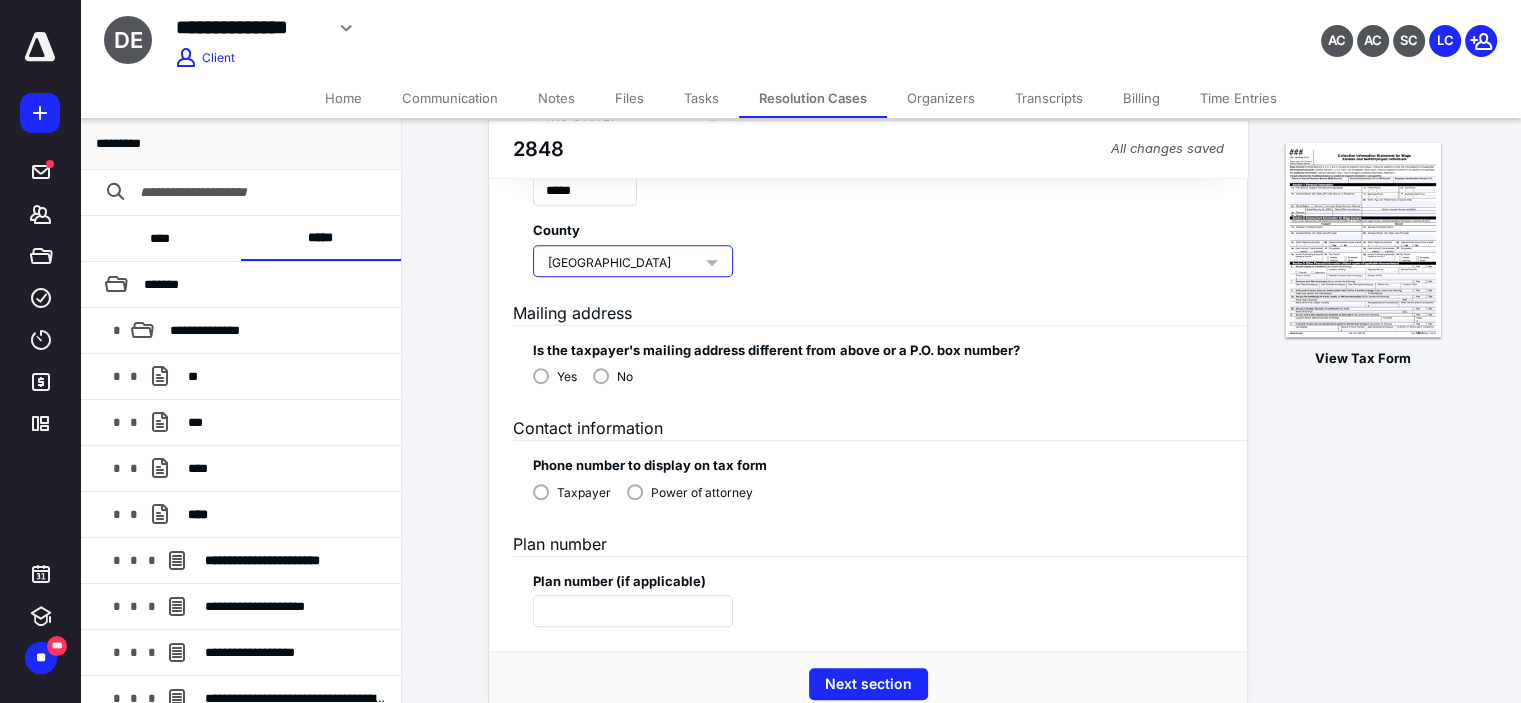 click on "No" at bounding box center [613, 375] 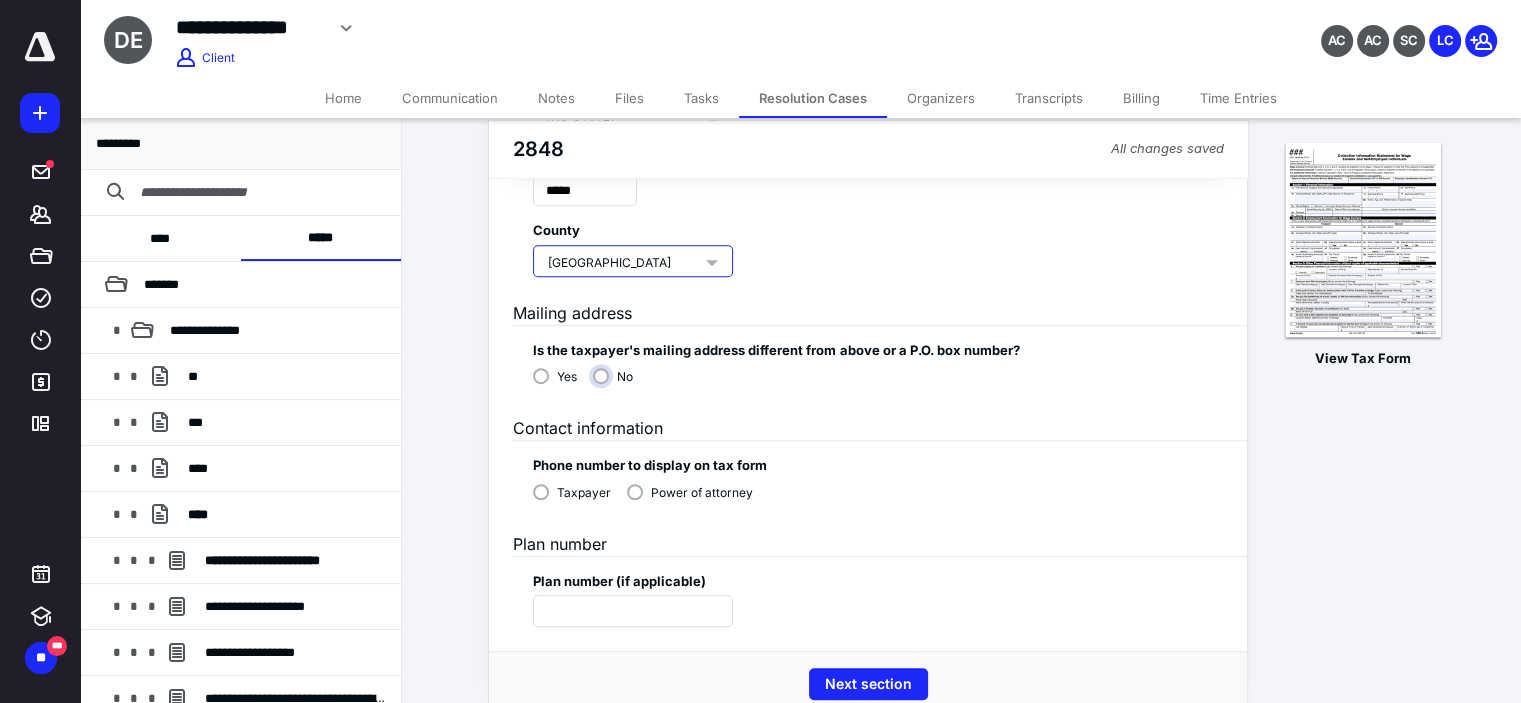 click on "No" at bounding box center (618, 384) 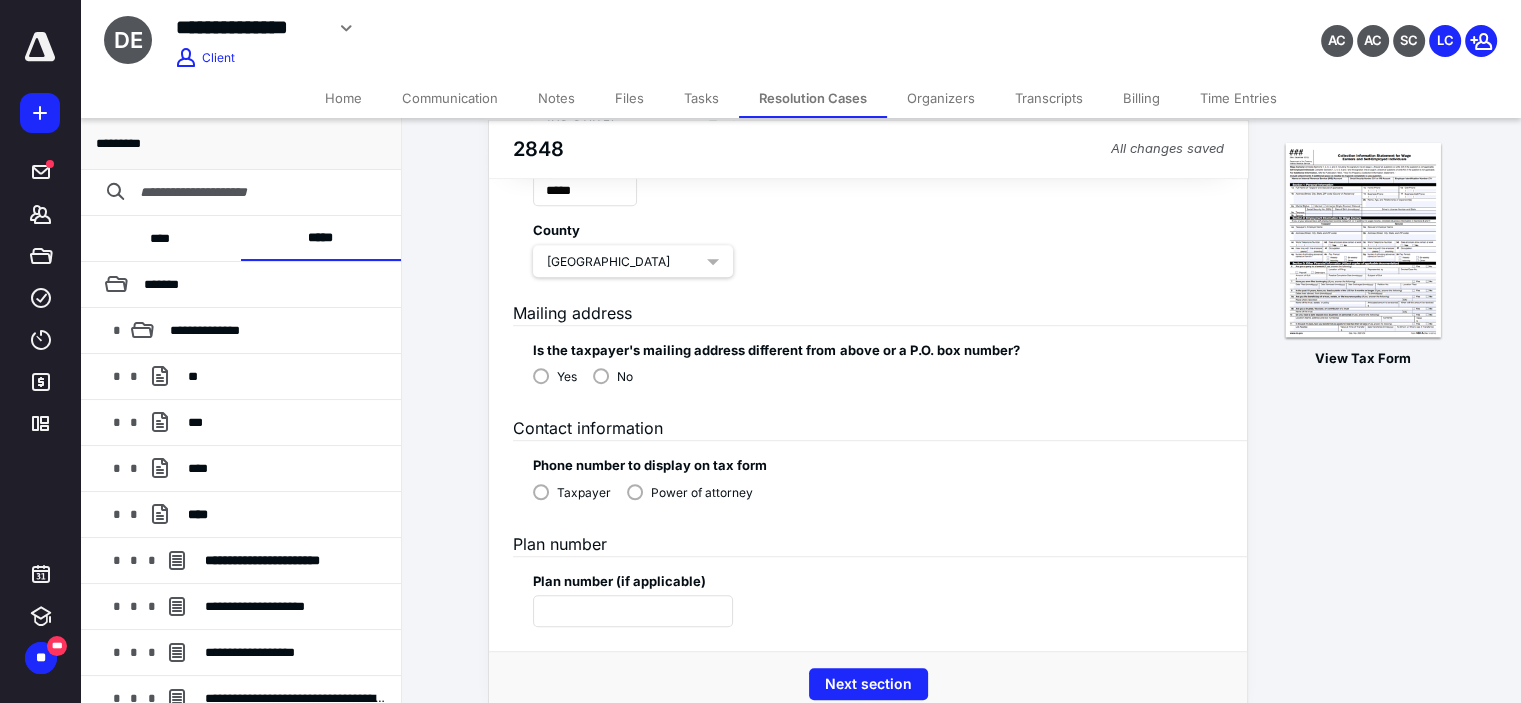 click on "Power of attorney" at bounding box center (690, 491) 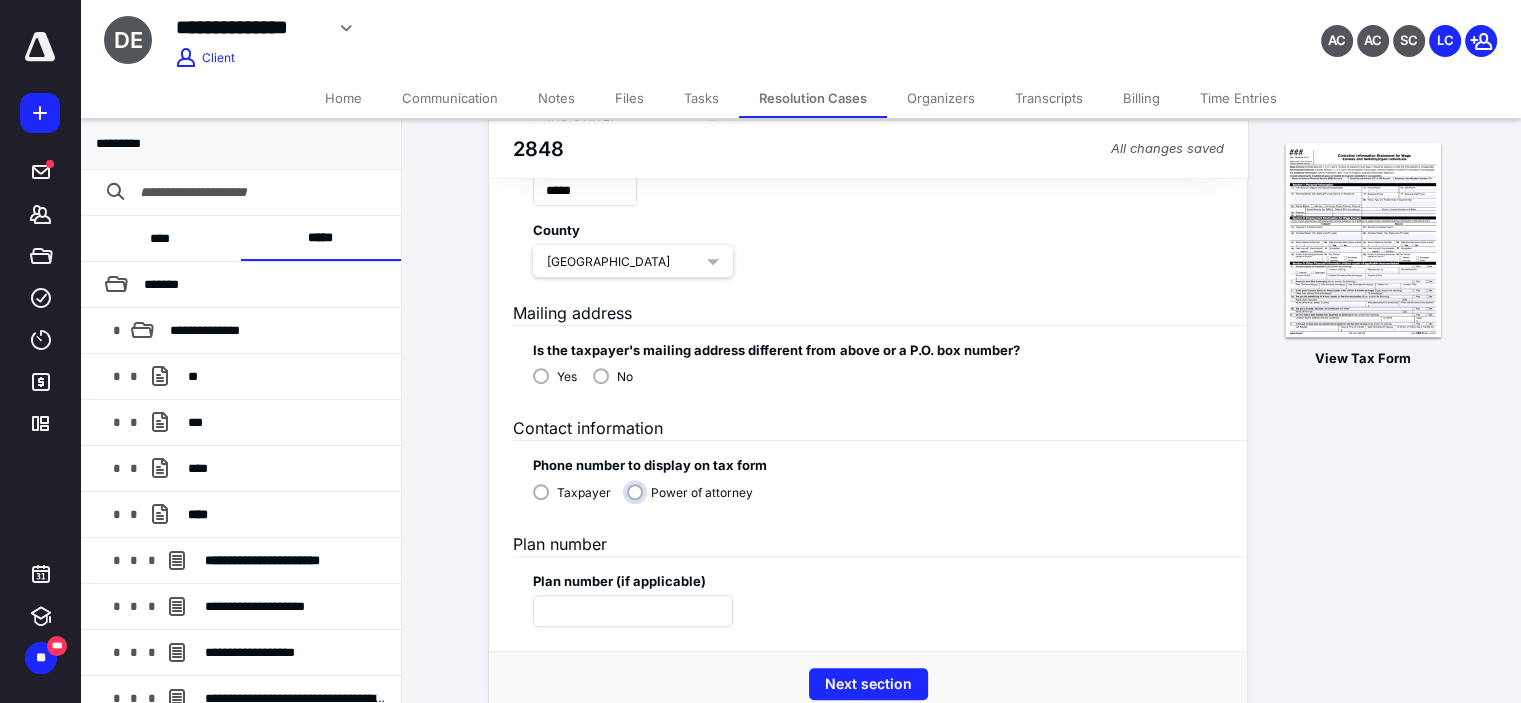 click on "Power of attorney" at bounding box center [695, 500] 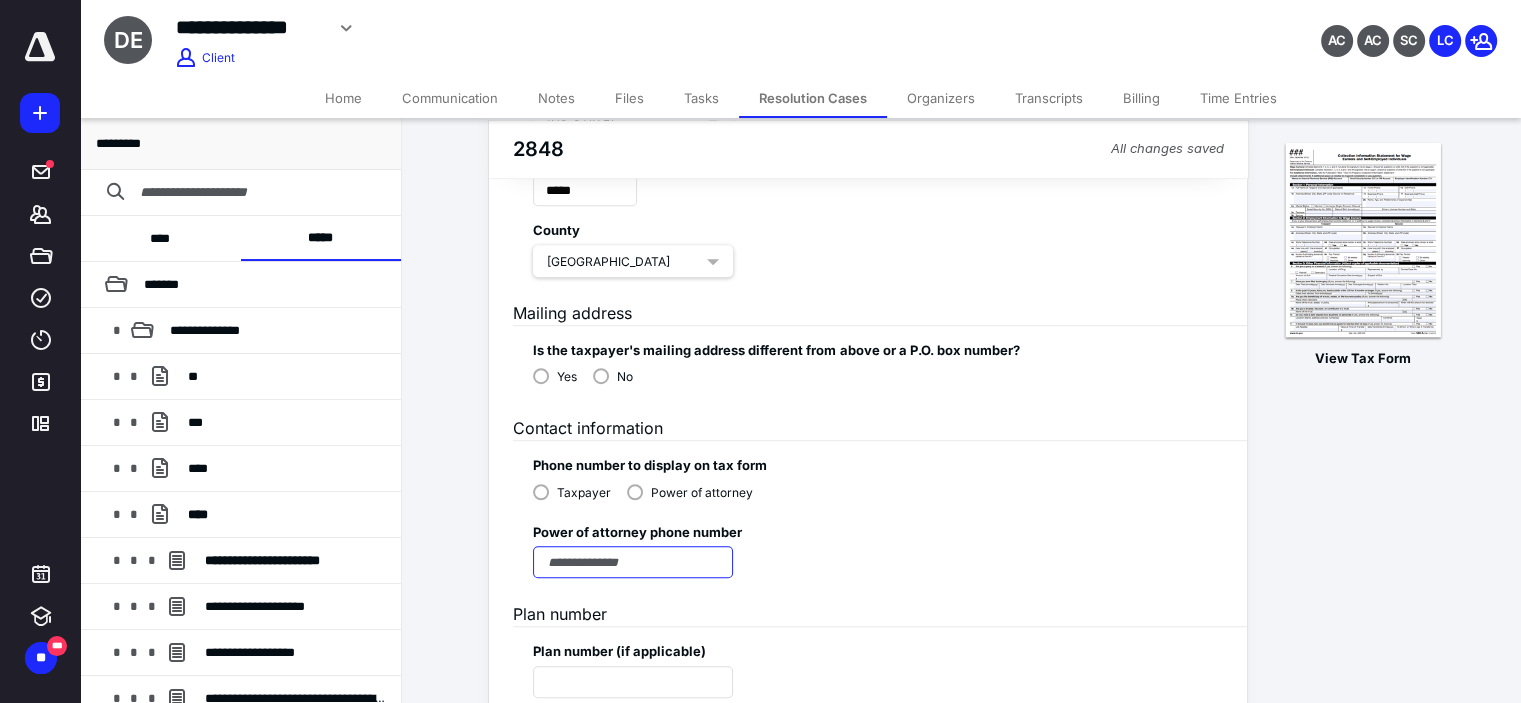 click at bounding box center [633, 562] 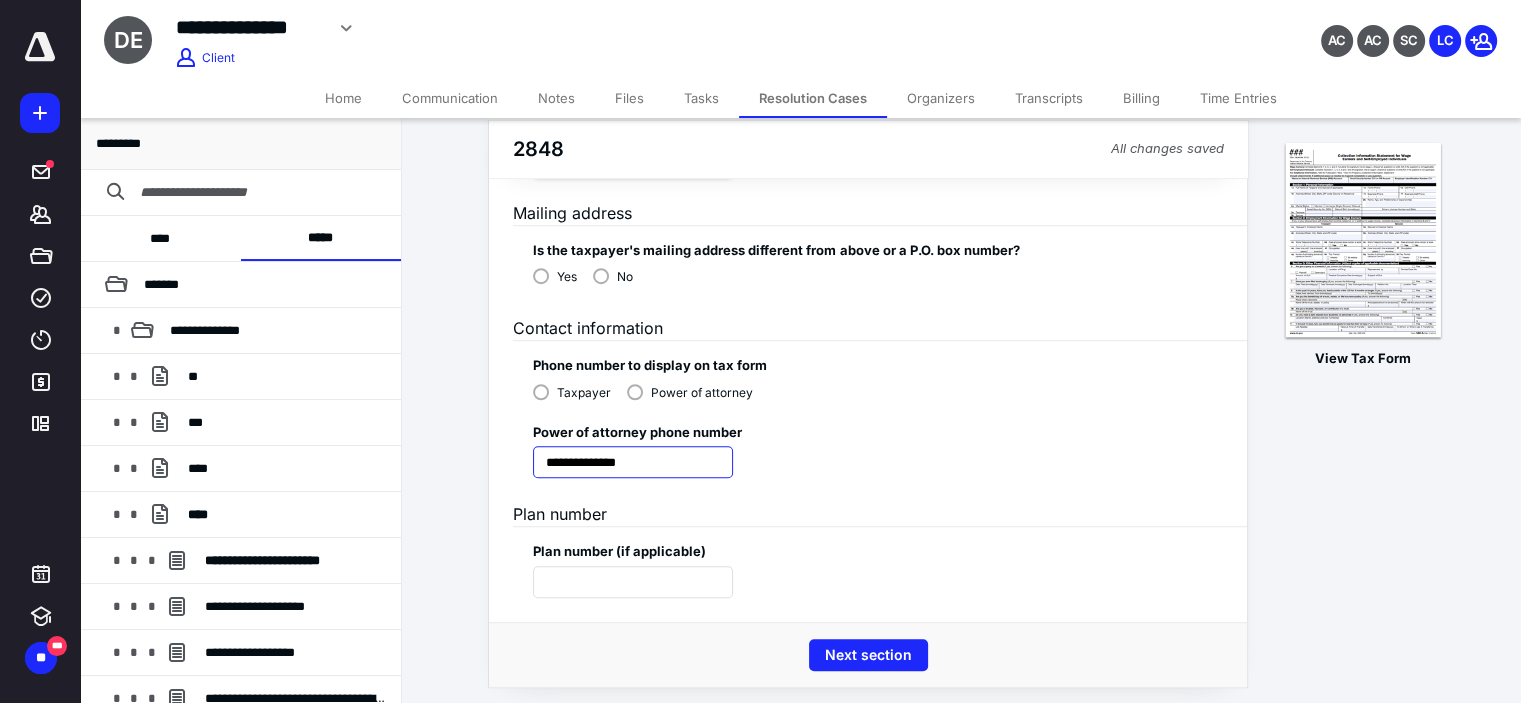 scroll, scrollTop: 1272, scrollLeft: 0, axis: vertical 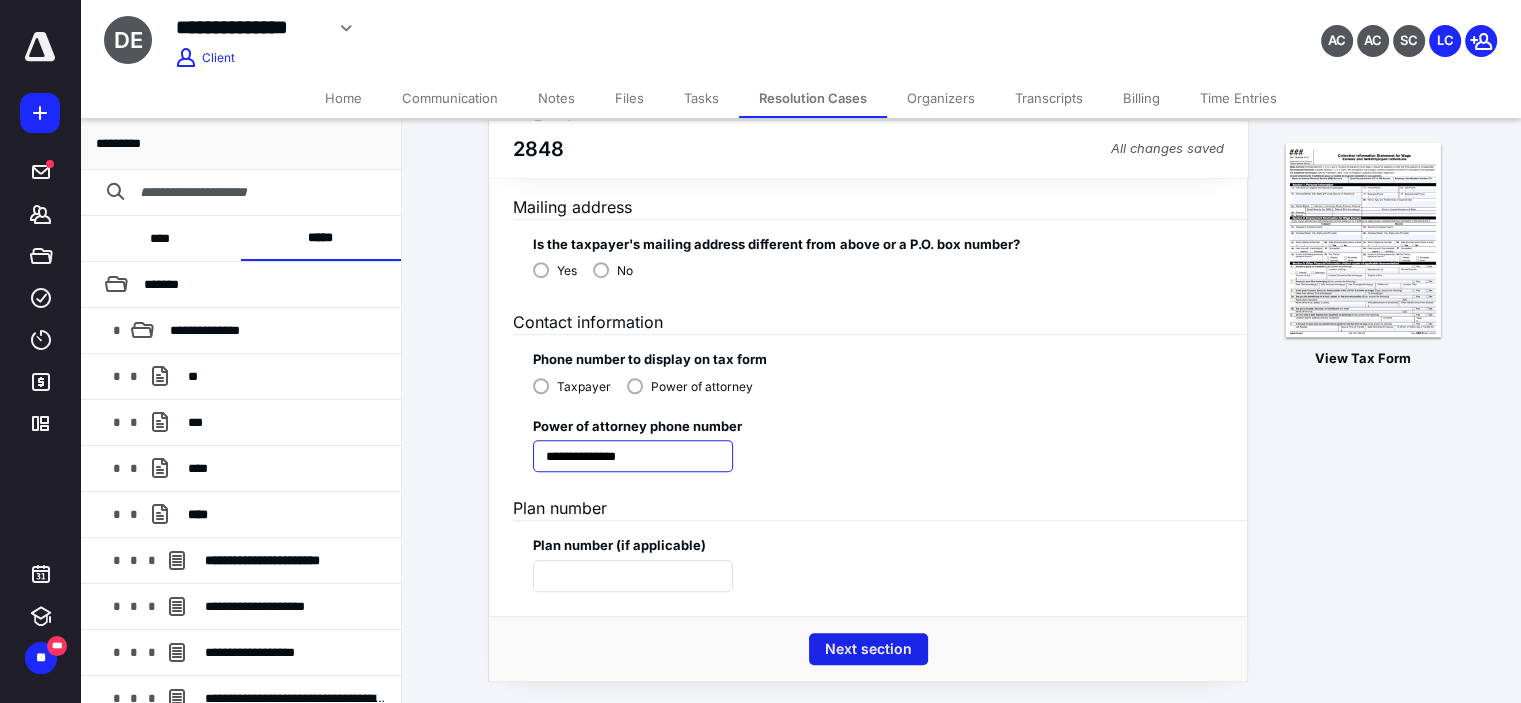 type on "**********" 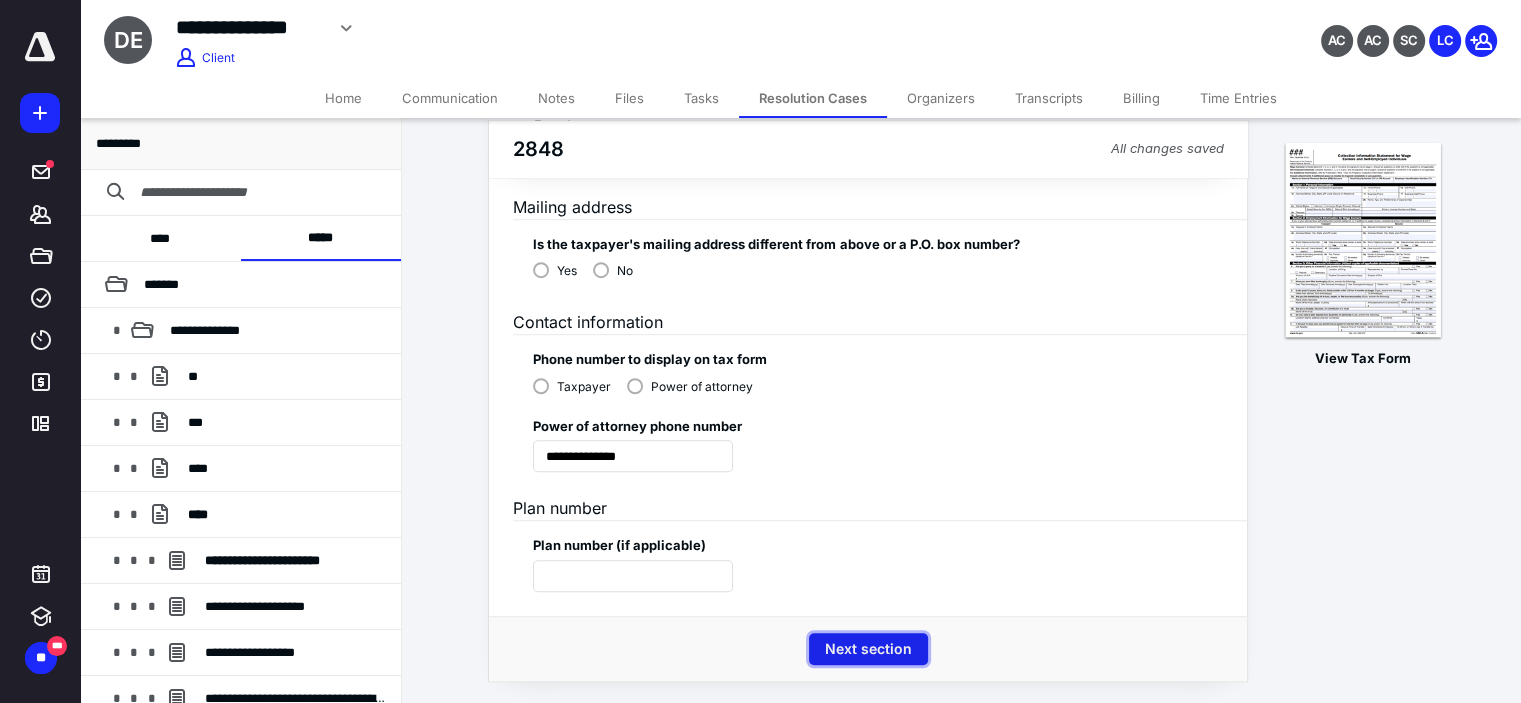 click on "Next section" at bounding box center [868, 649] 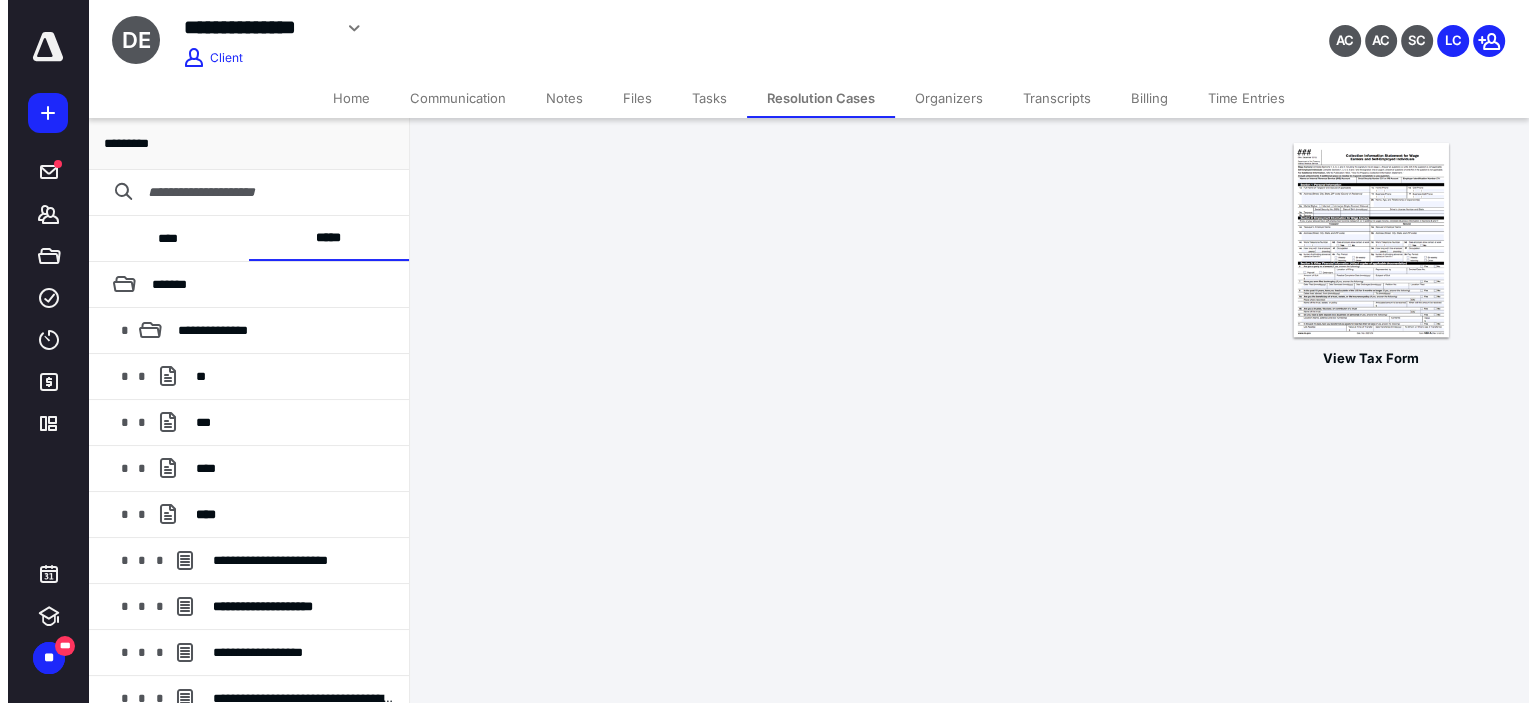 scroll, scrollTop: 0, scrollLeft: 0, axis: both 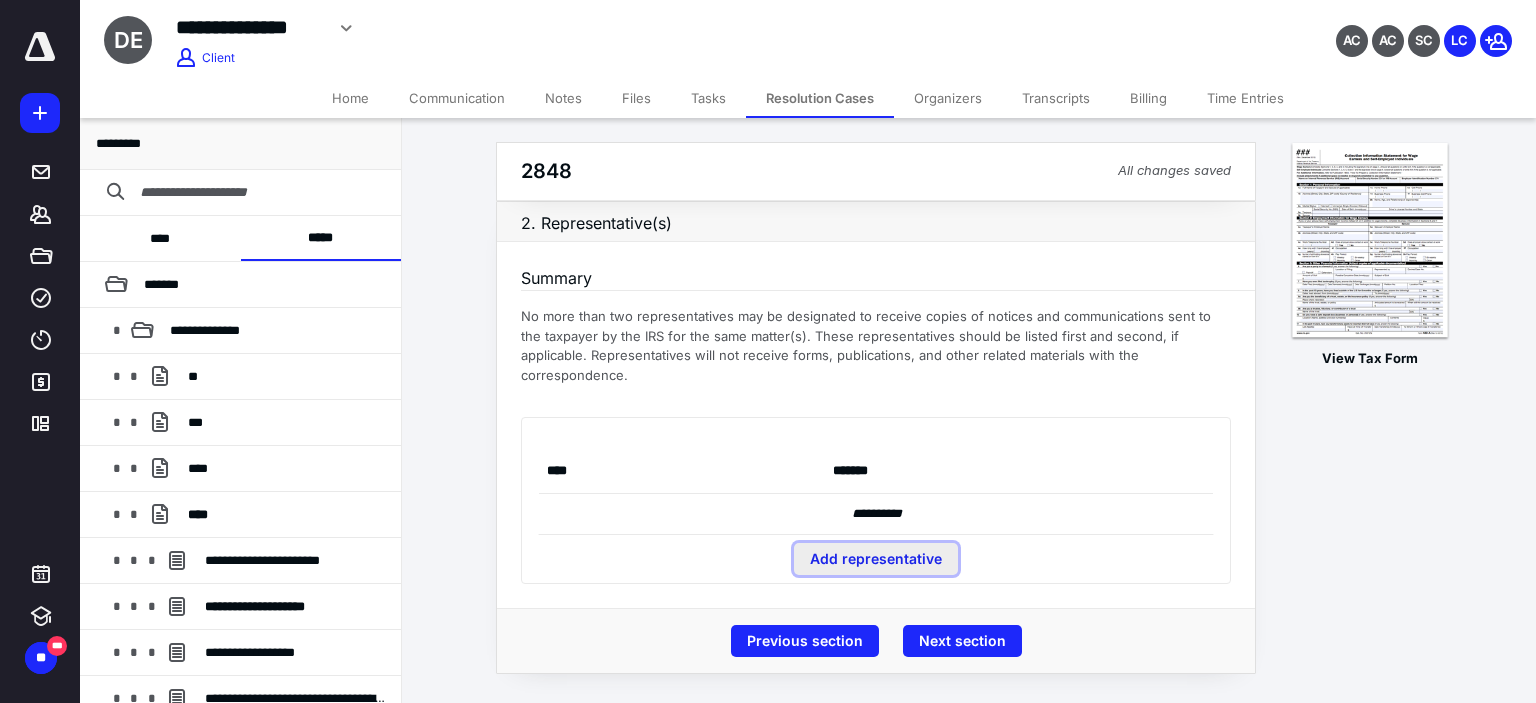 click on "Add representative" at bounding box center [876, 559] 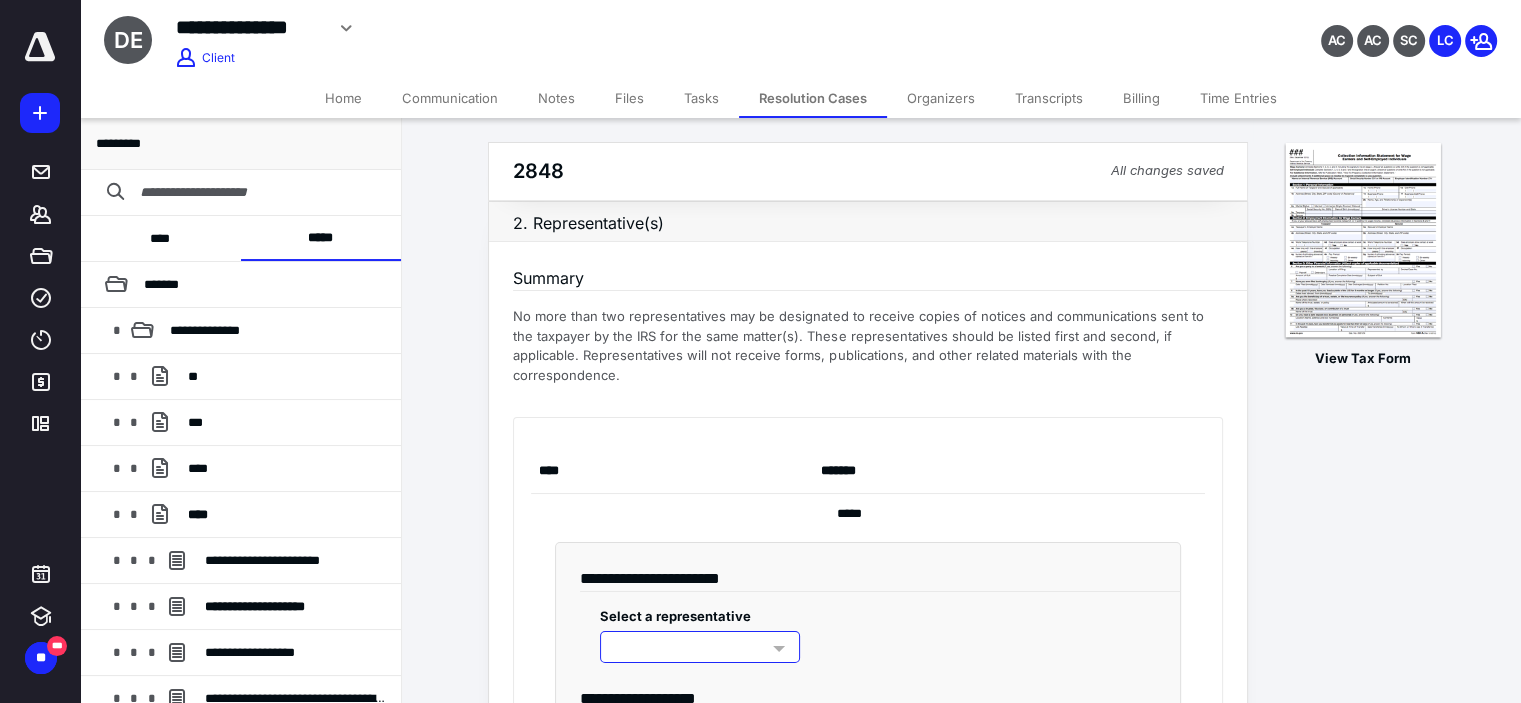 scroll, scrollTop: 100, scrollLeft: 0, axis: vertical 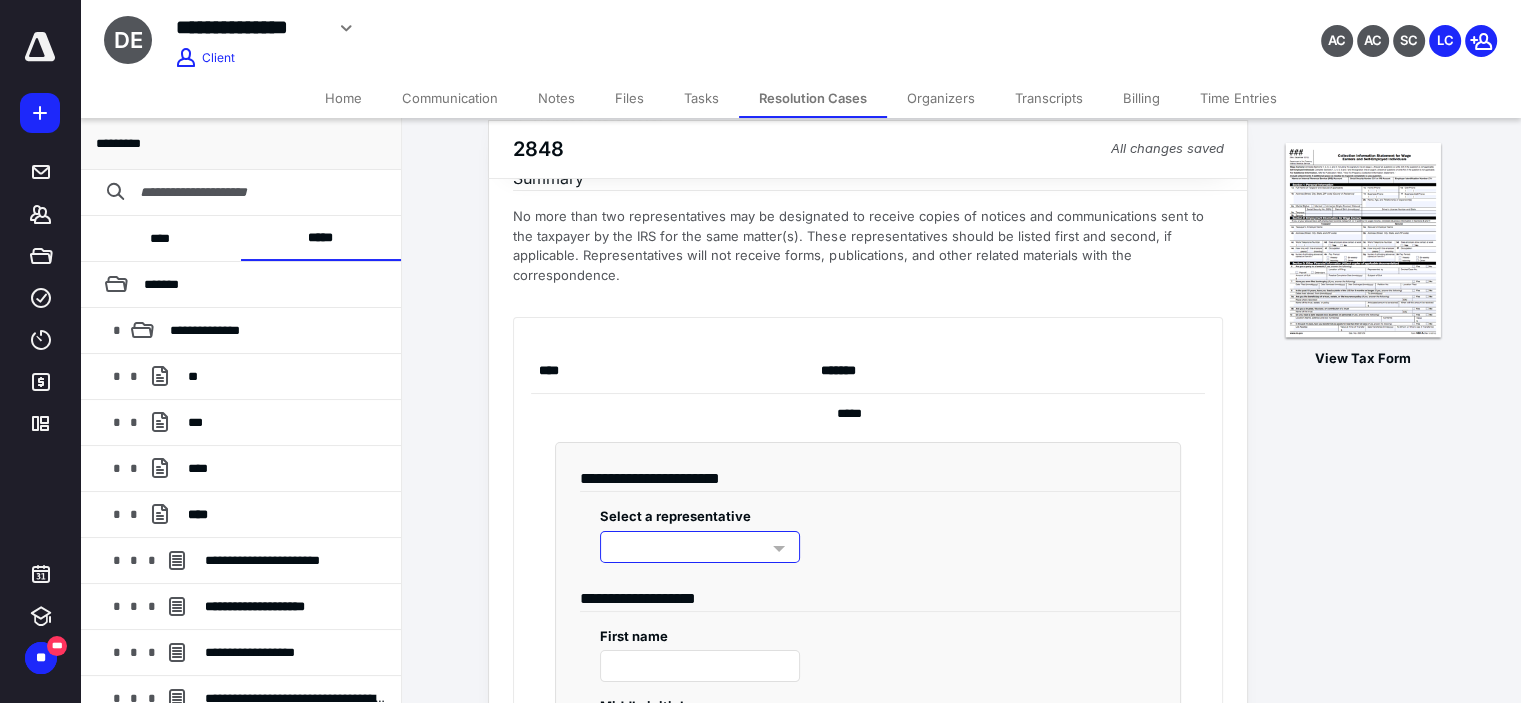 click at bounding box center (700, 547) 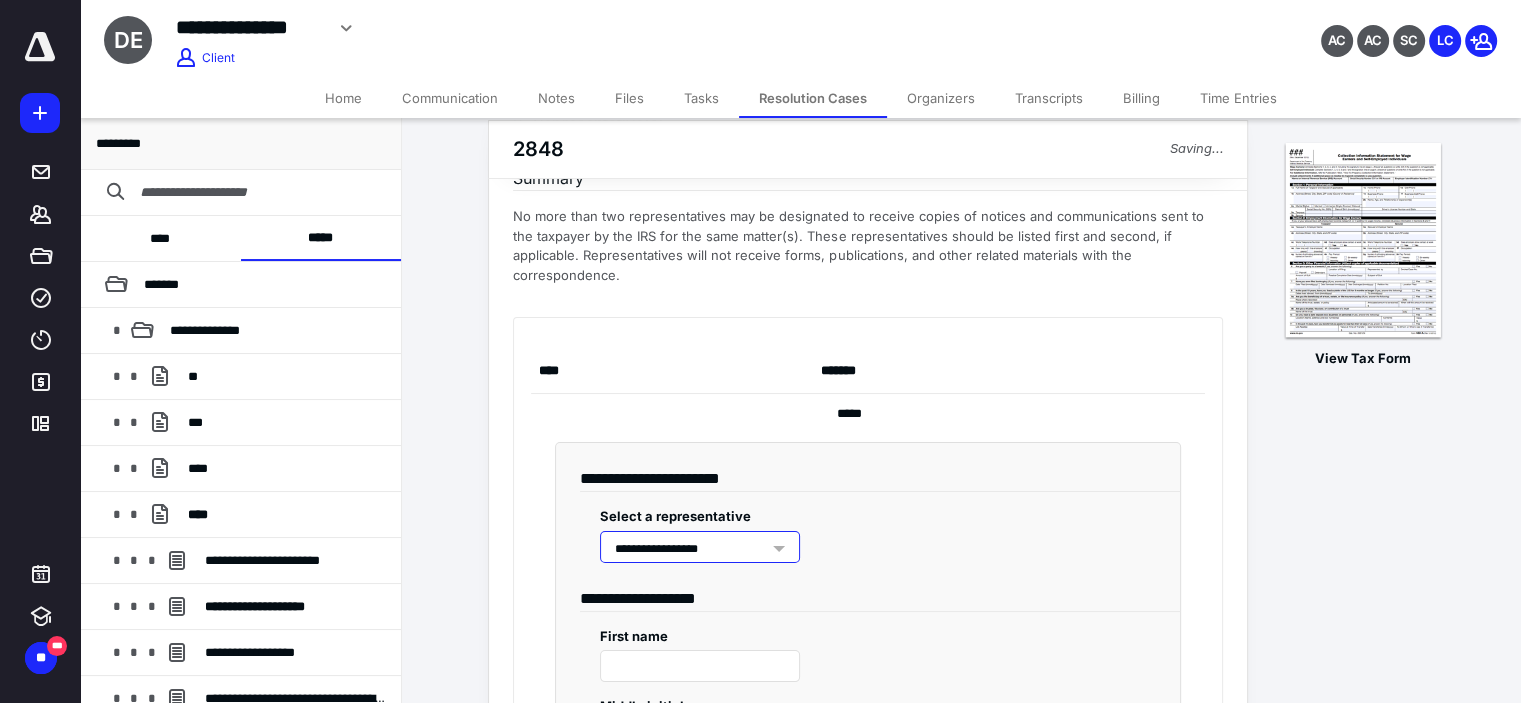 type on "****" 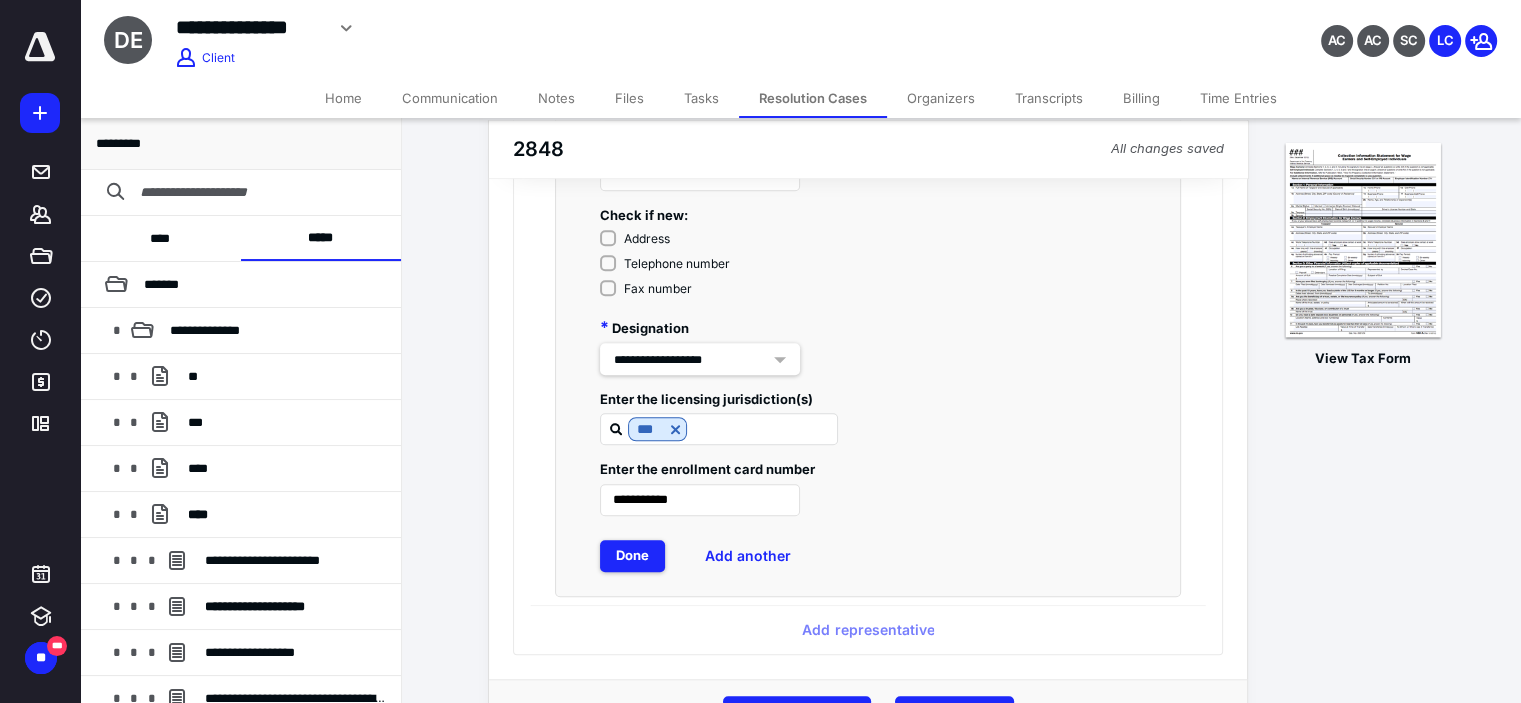 scroll, scrollTop: 1666, scrollLeft: 0, axis: vertical 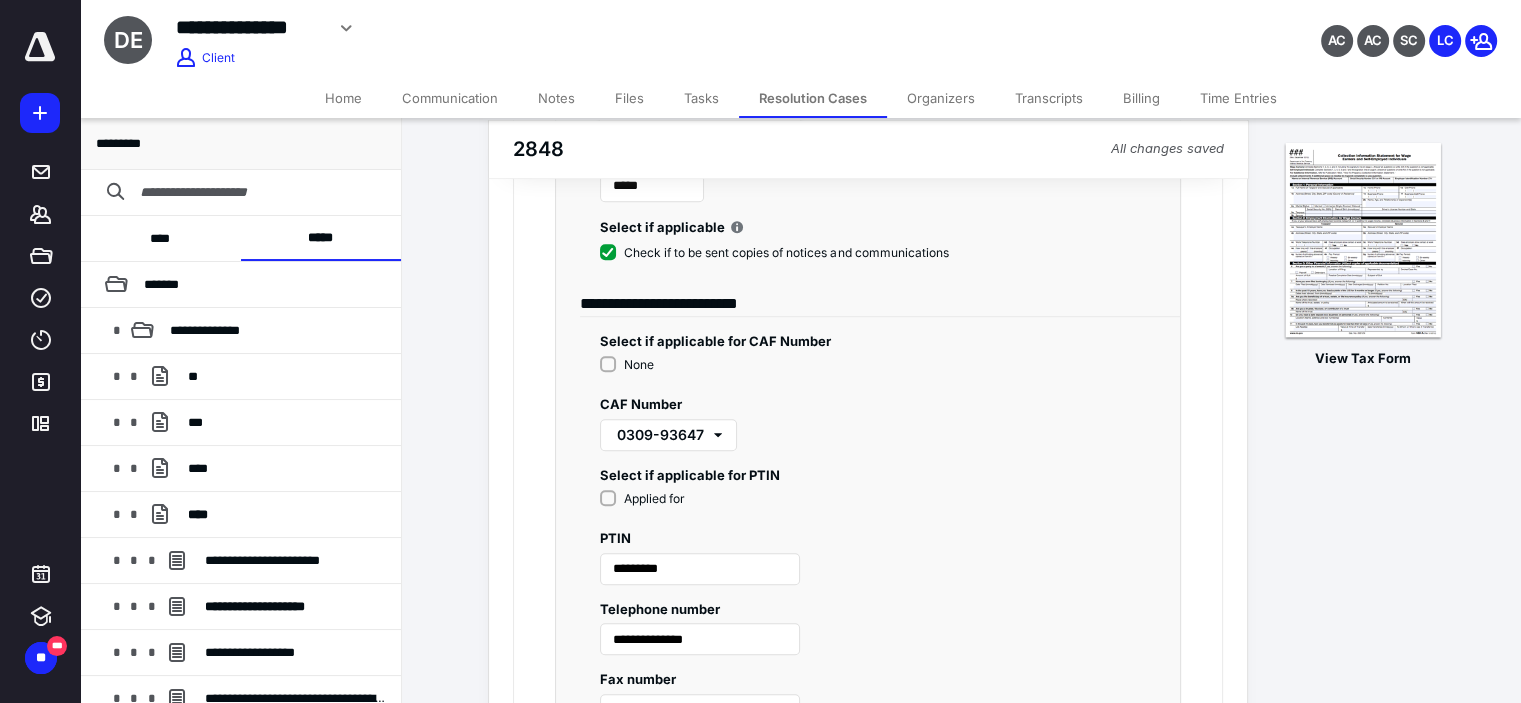 click on "Add another" at bounding box center [748, 1091] 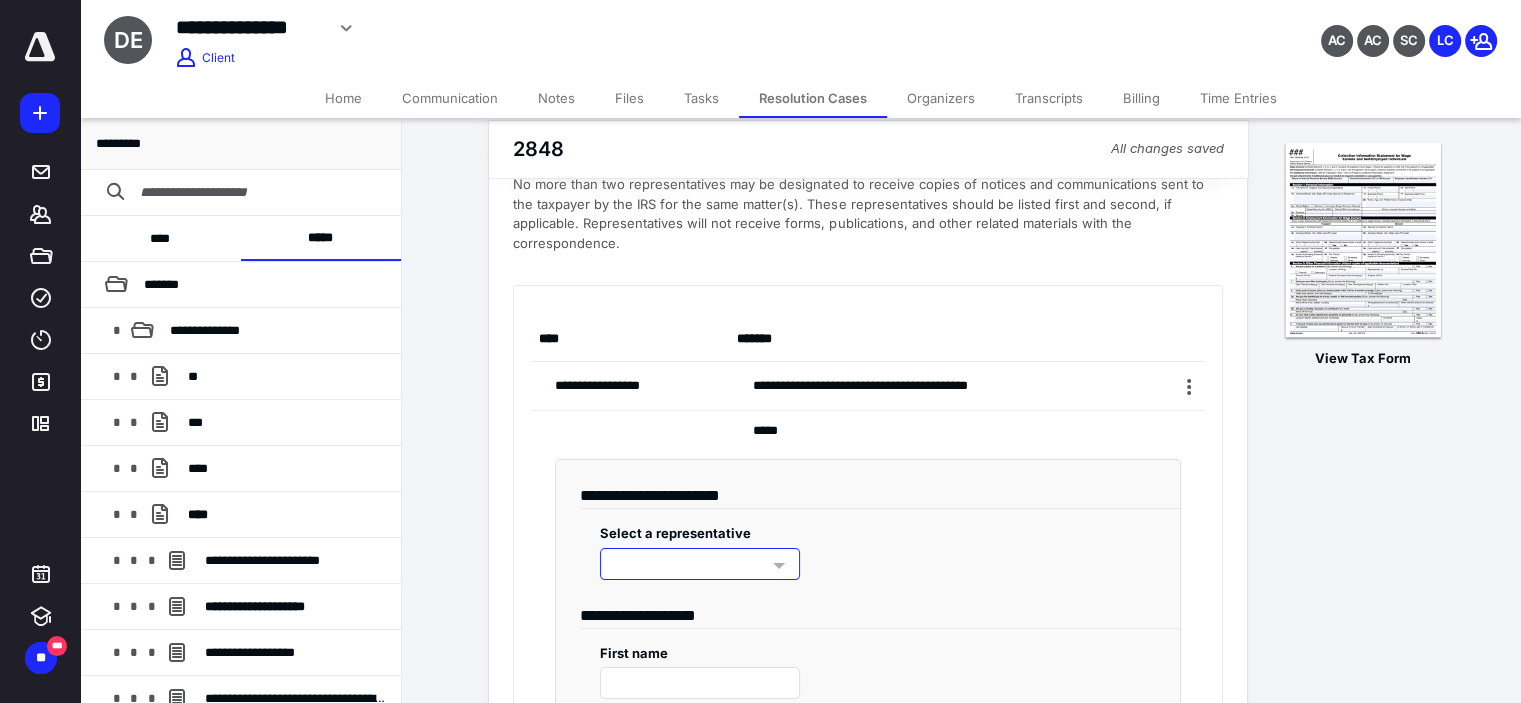 scroll, scrollTop: 133, scrollLeft: 0, axis: vertical 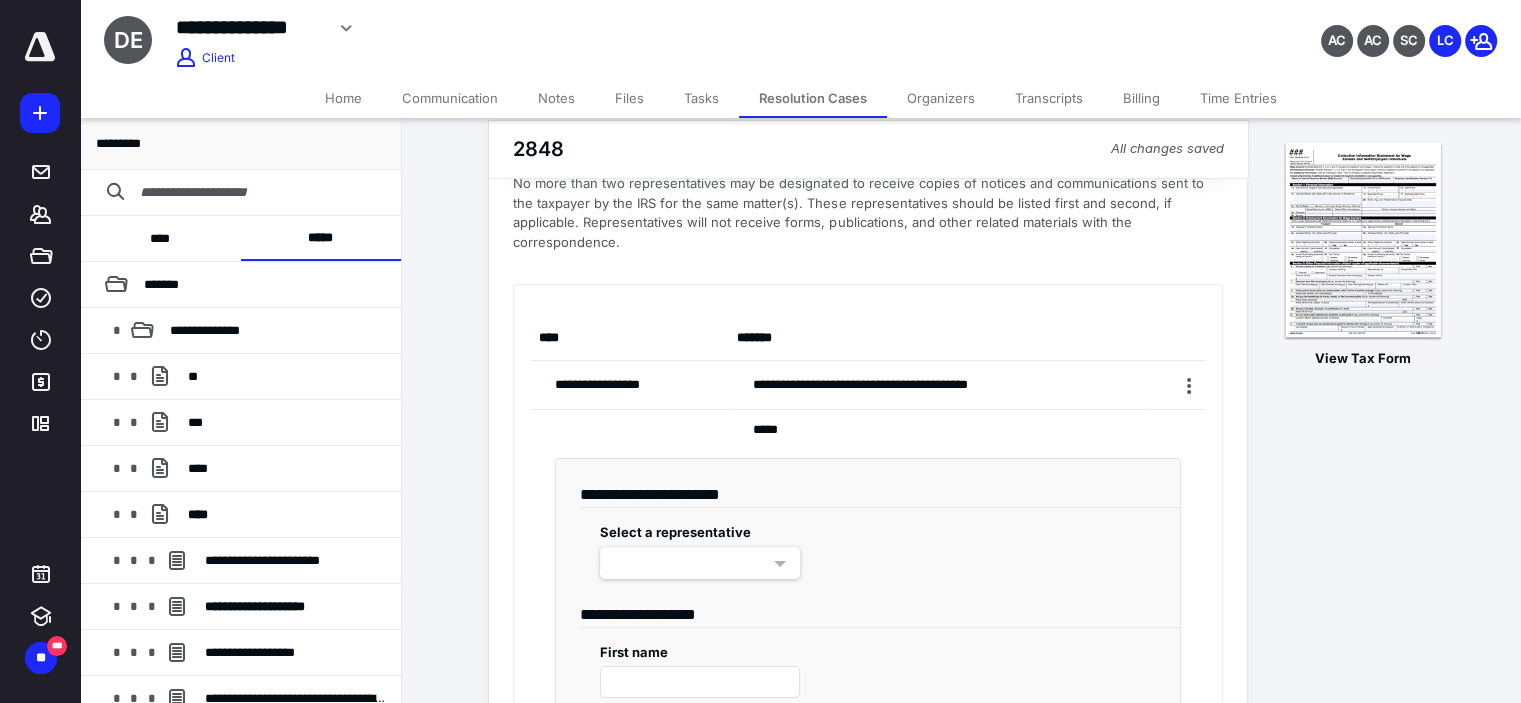 click at bounding box center [700, 563] 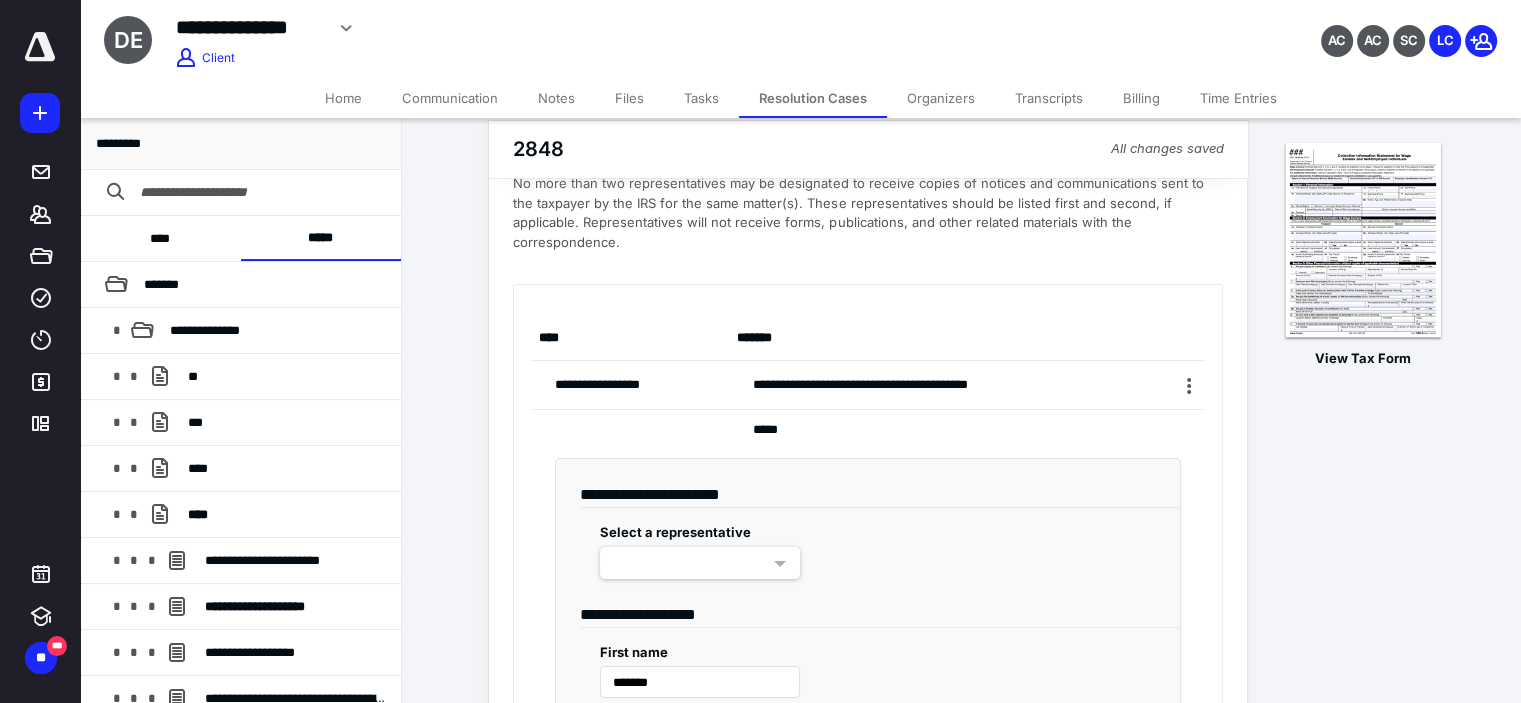 radio on "****" 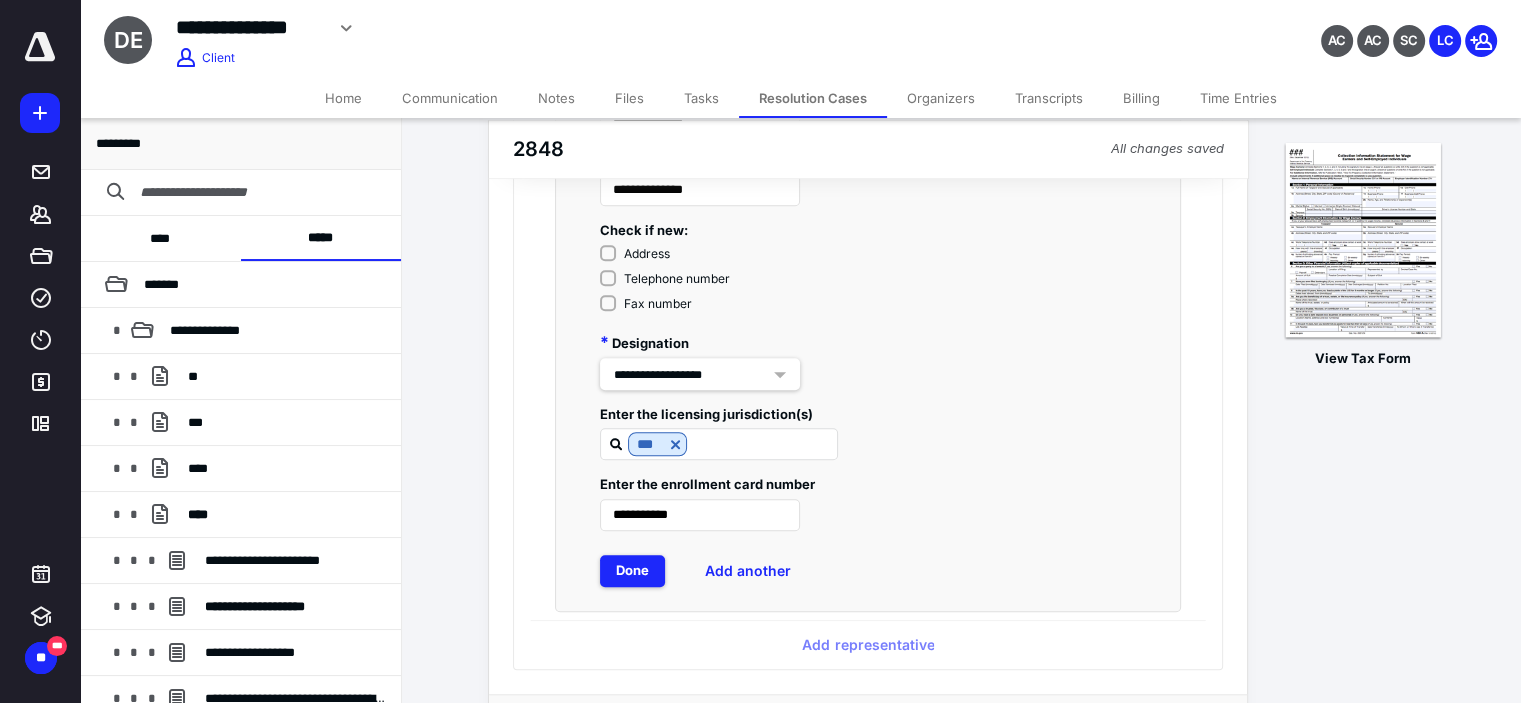 scroll, scrollTop: 1733, scrollLeft: 0, axis: vertical 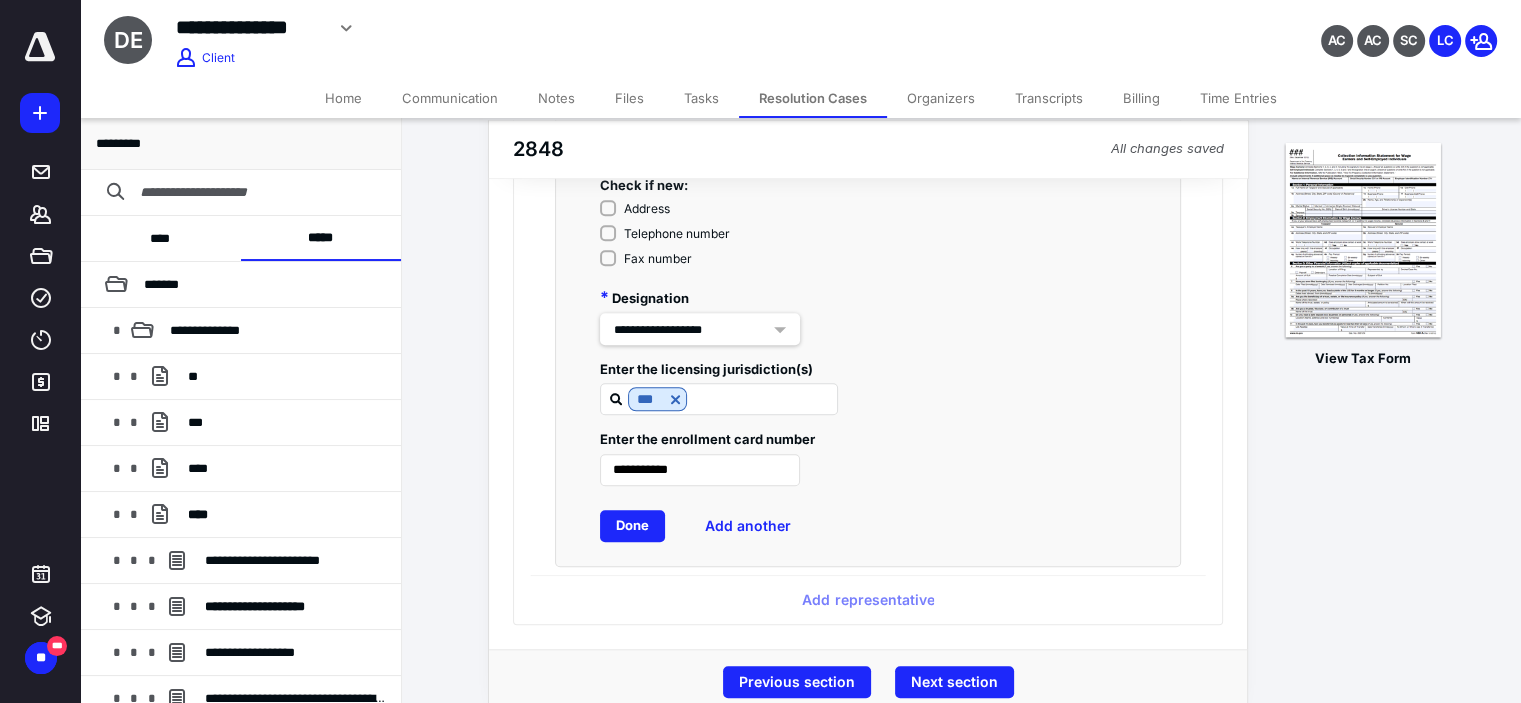 click on "Done" at bounding box center [632, 526] 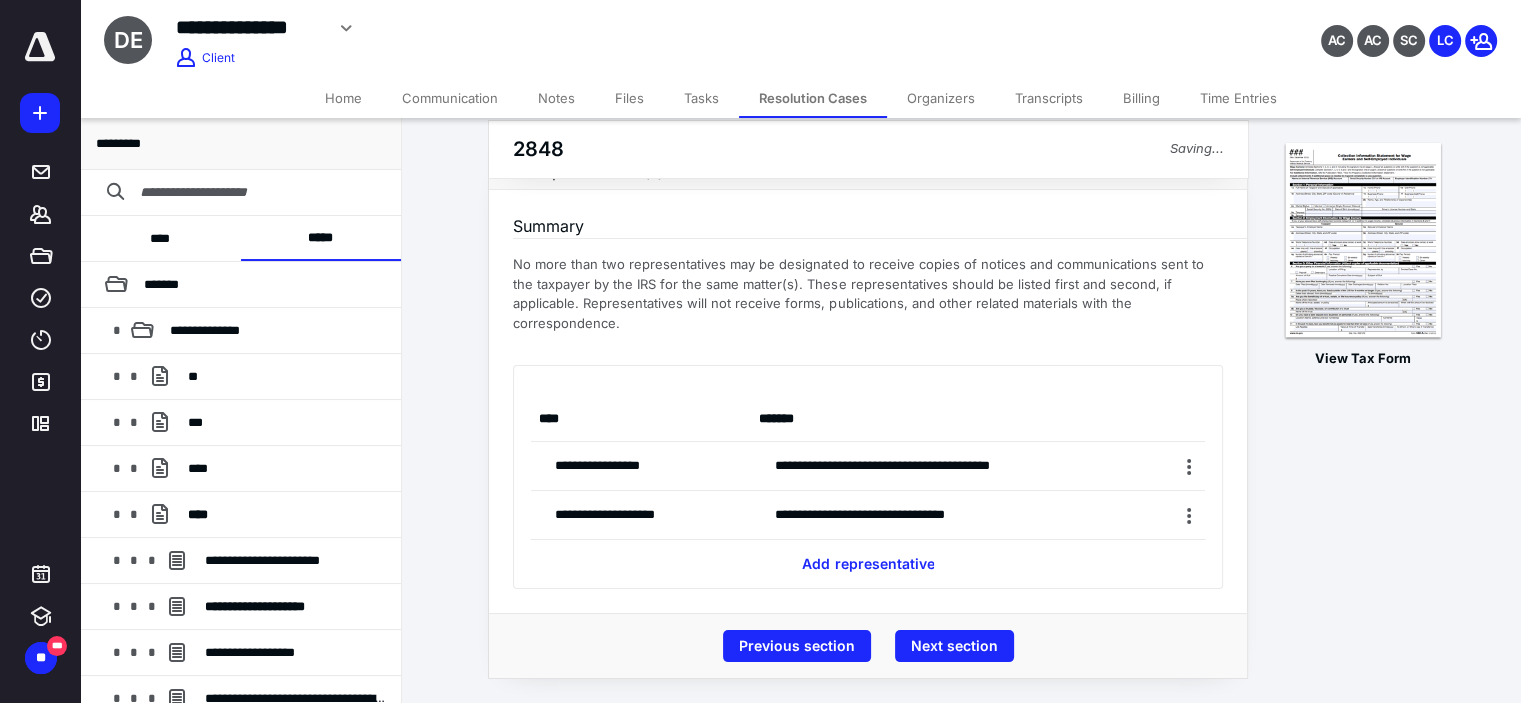 scroll, scrollTop: 30, scrollLeft: 0, axis: vertical 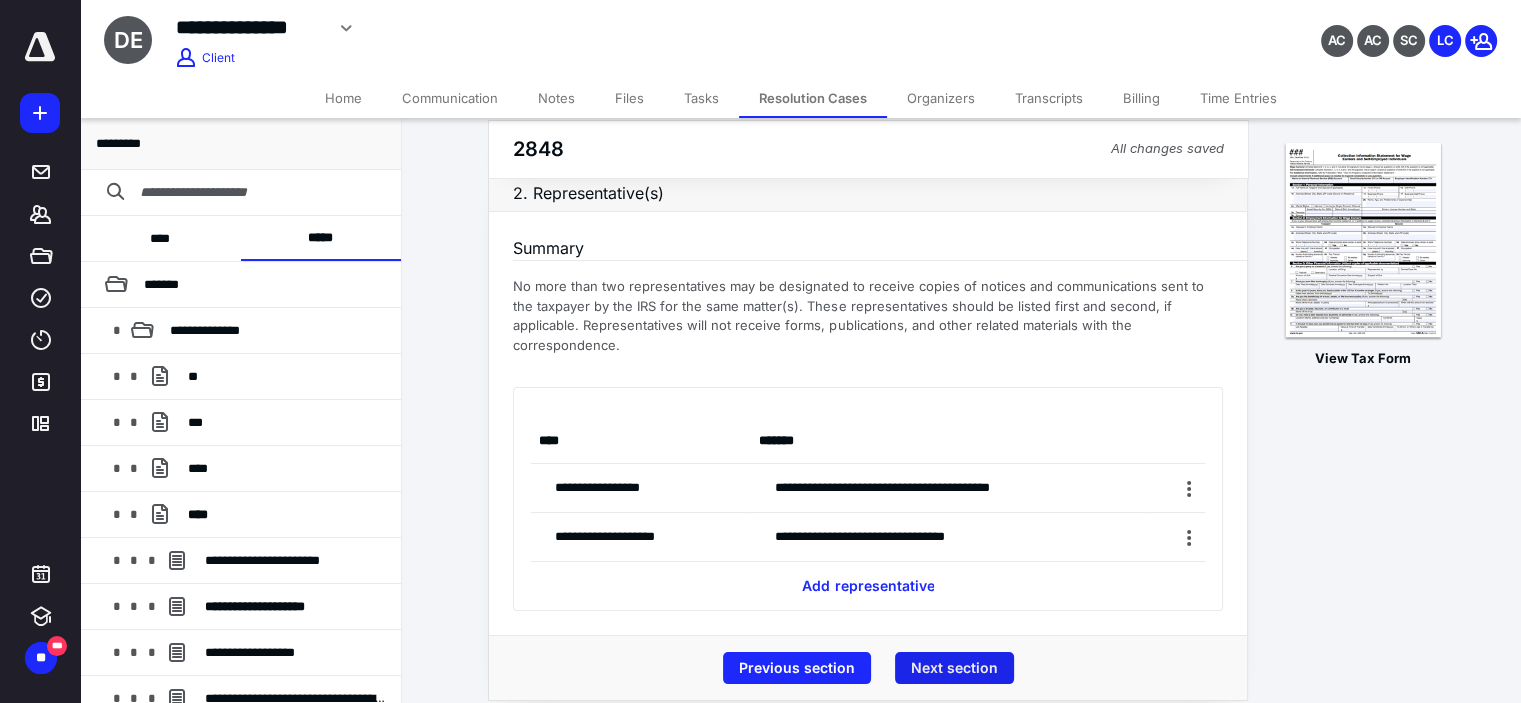click on "Next section" at bounding box center [954, 668] 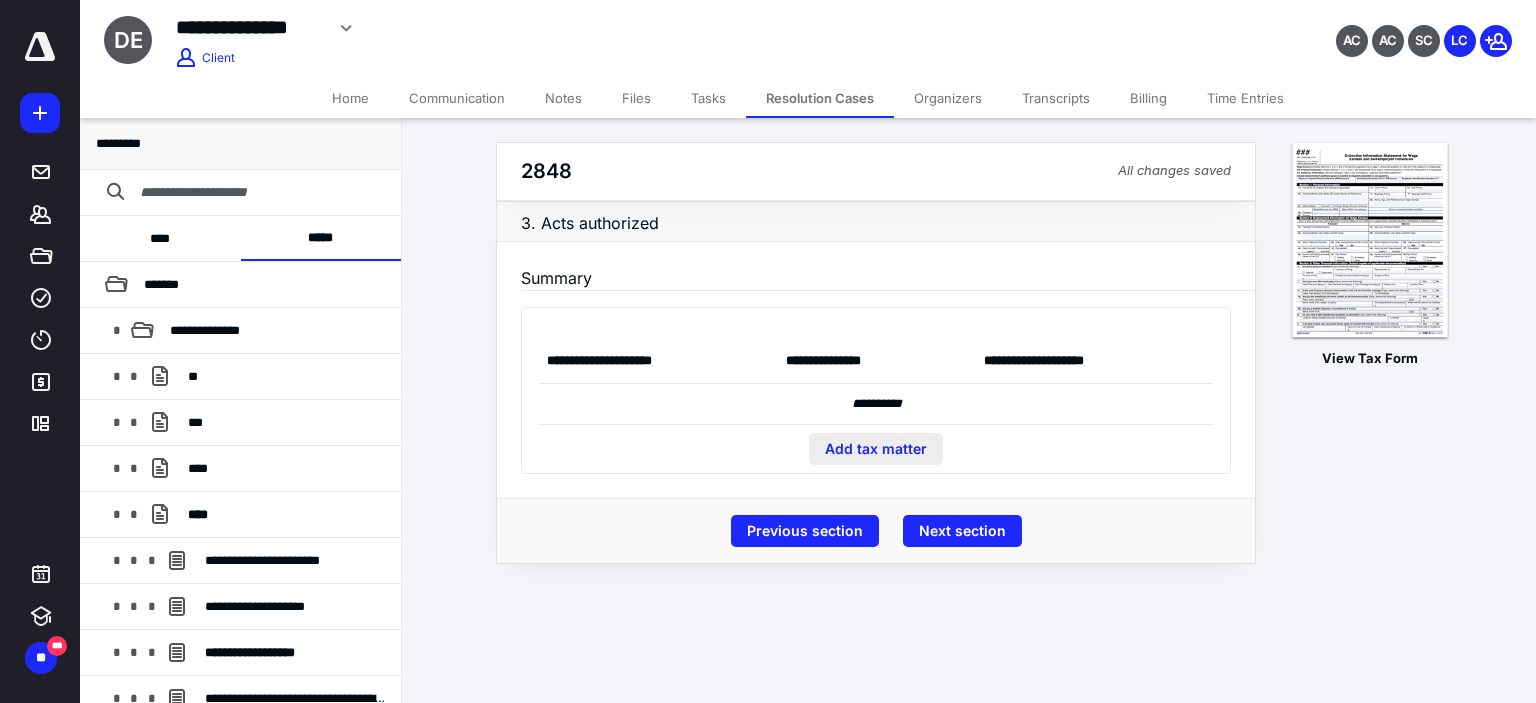 click on "Add tax matter" at bounding box center [876, 449] 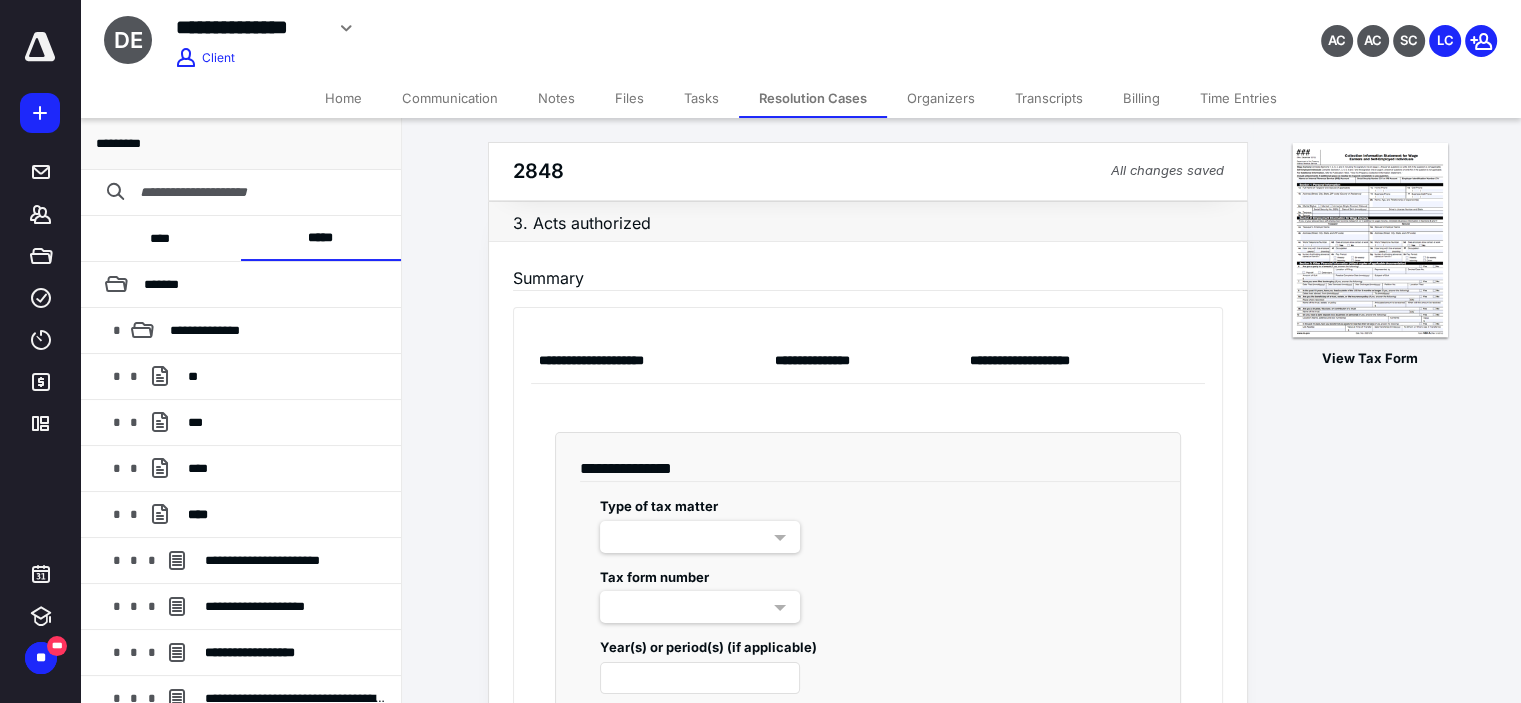 click at bounding box center [700, 537] 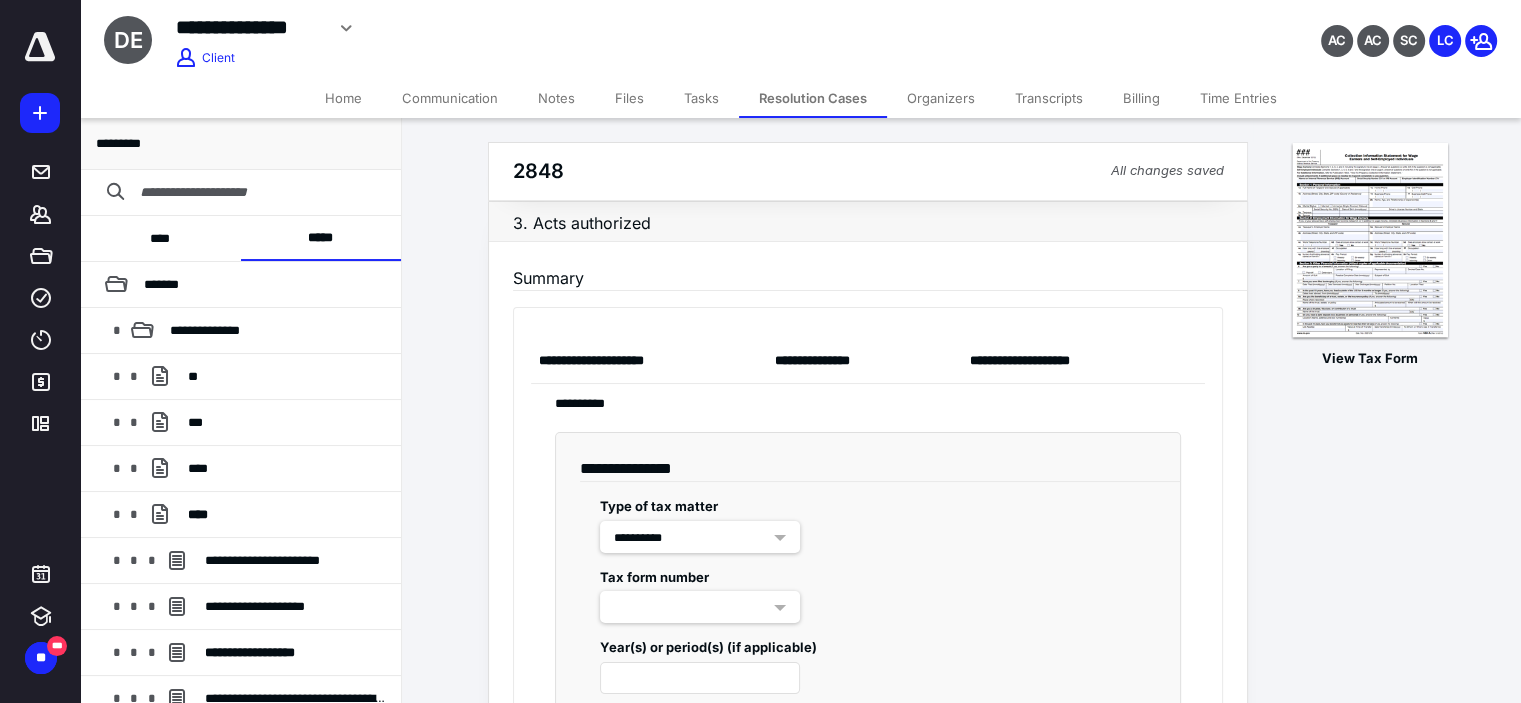 click at bounding box center [700, 607] 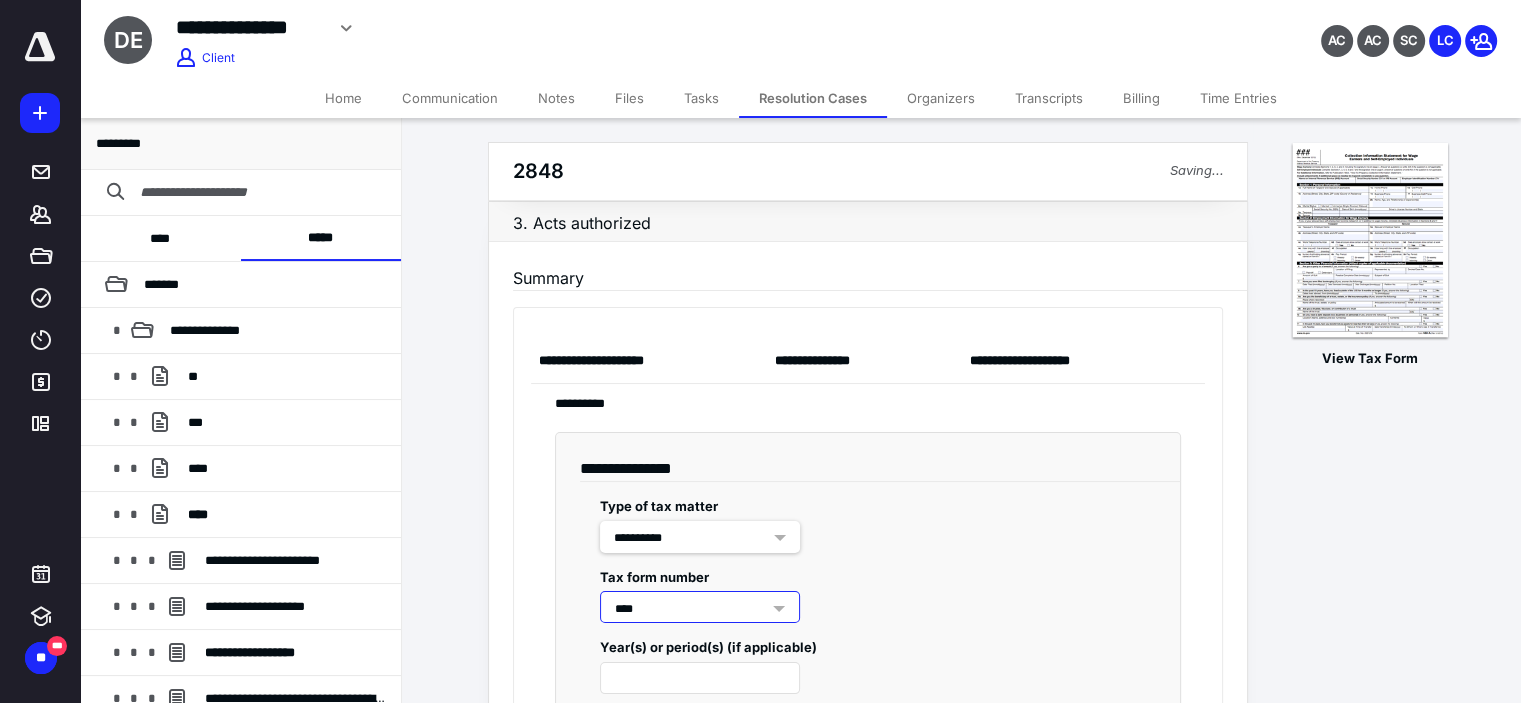 drag, startPoint x: 634, startPoint y: 634, endPoint x: 719, endPoint y: 600, distance: 91.5478 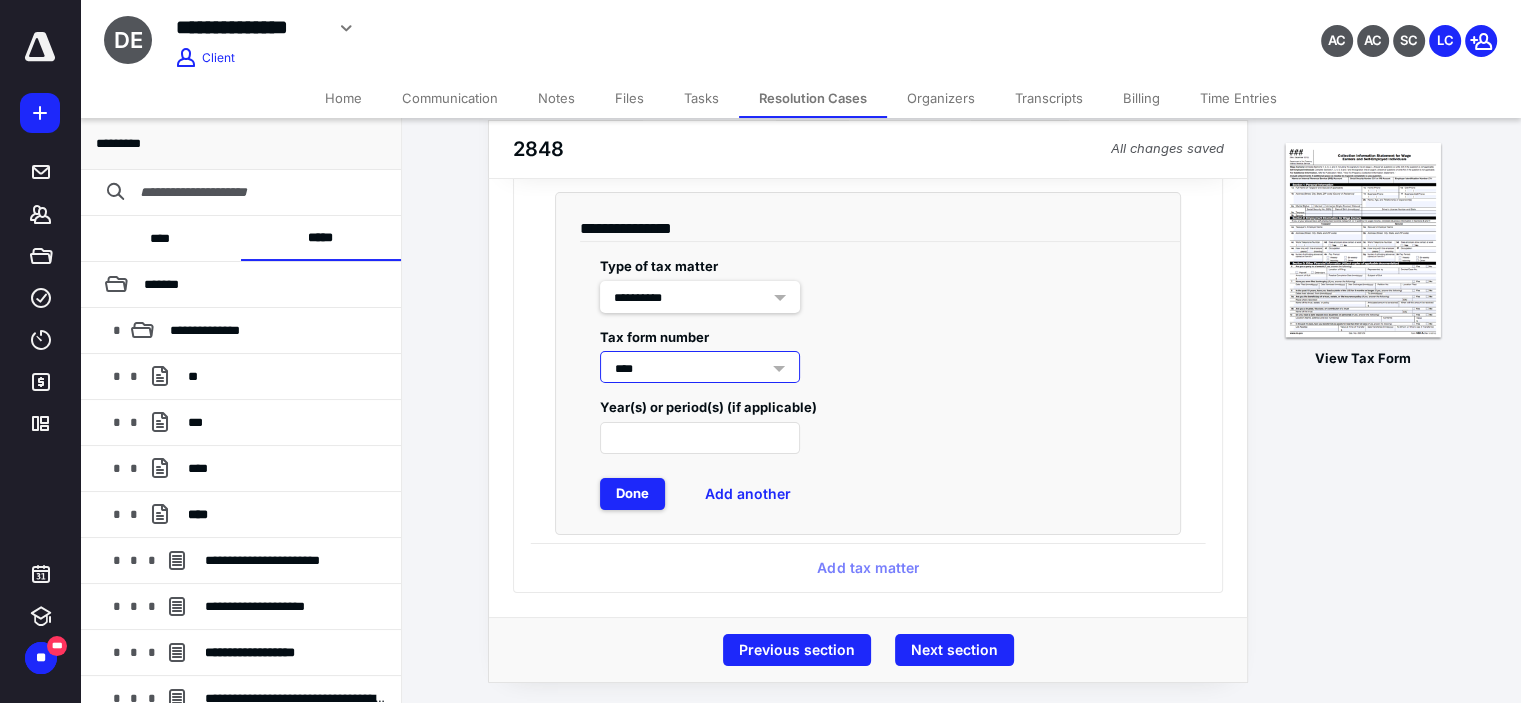 scroll, scrollTop: 240, scrollLeft: 0, axis: vertical 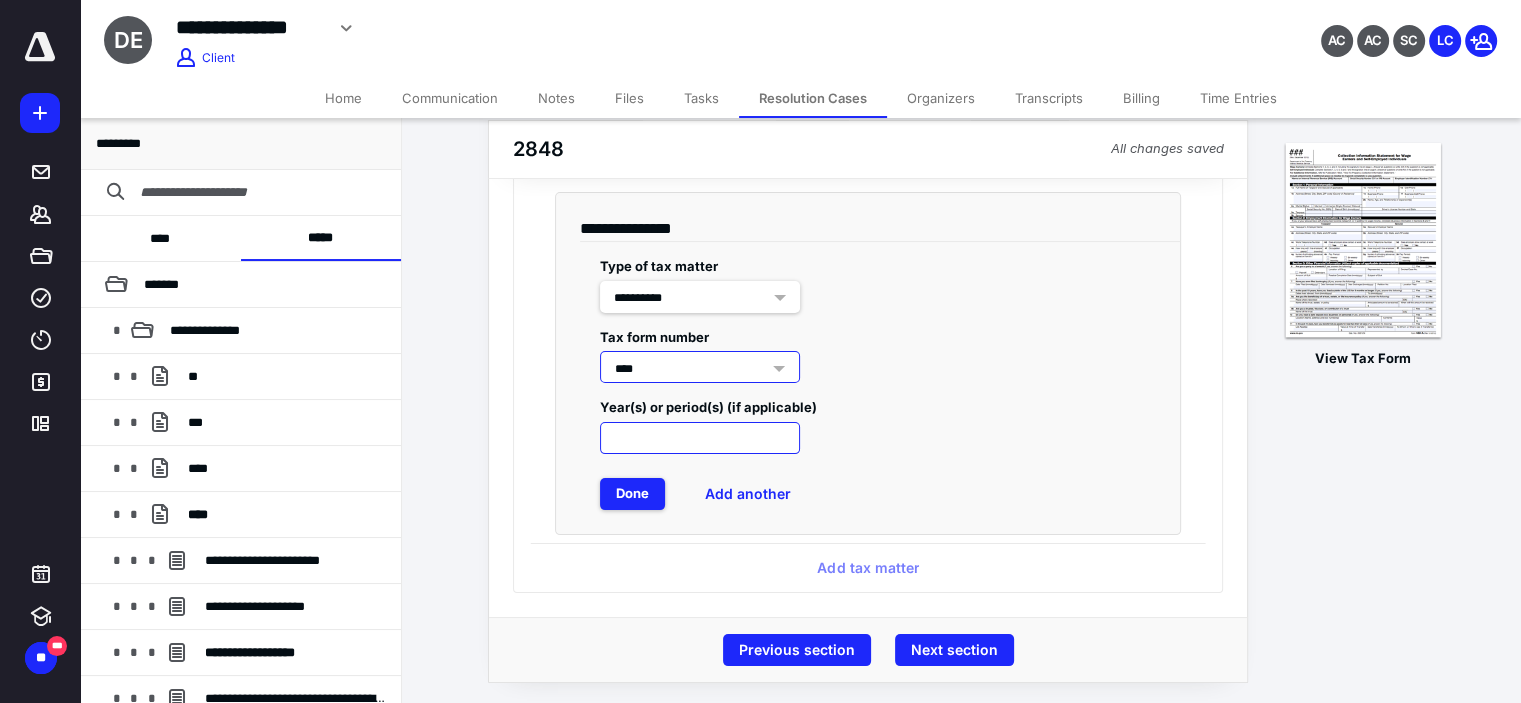 click at bounding box center (700, 438) 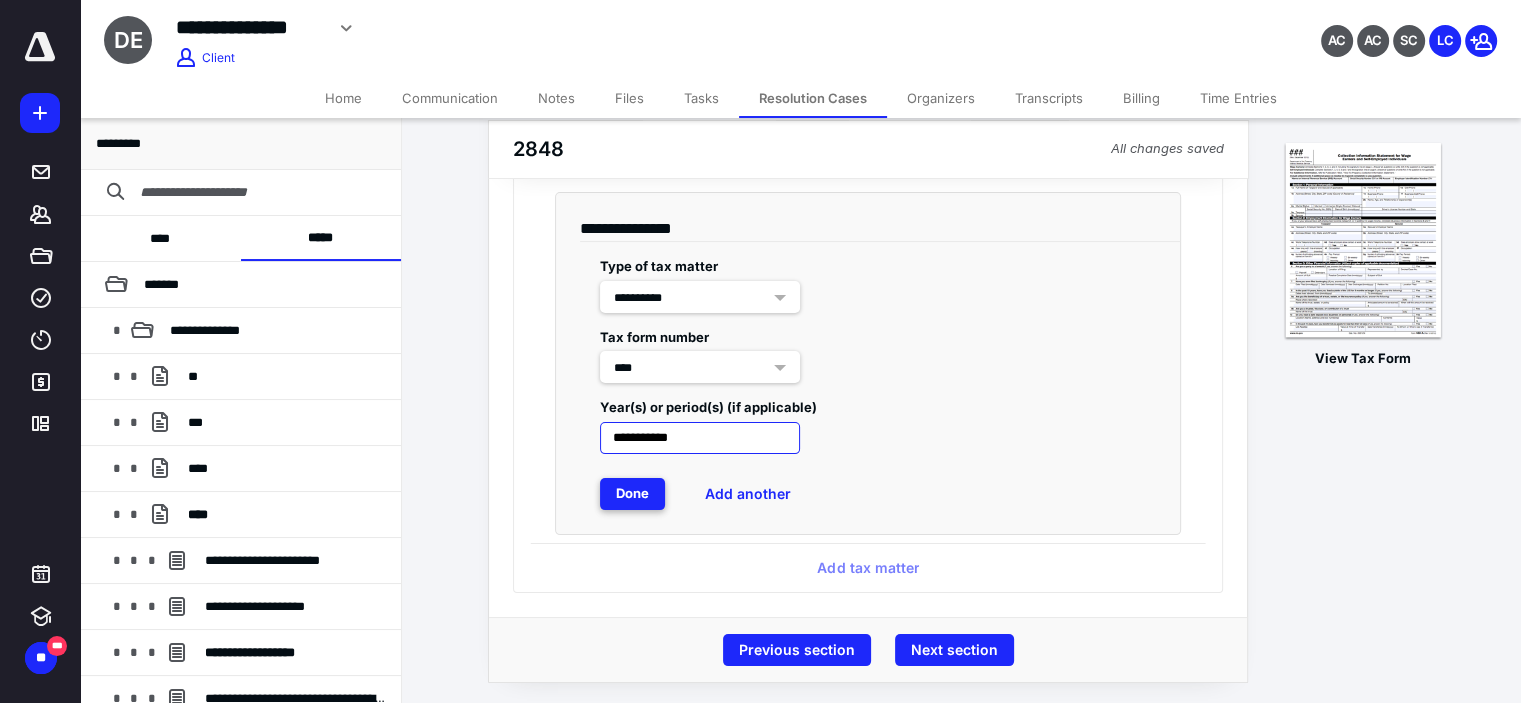 type on "**********" 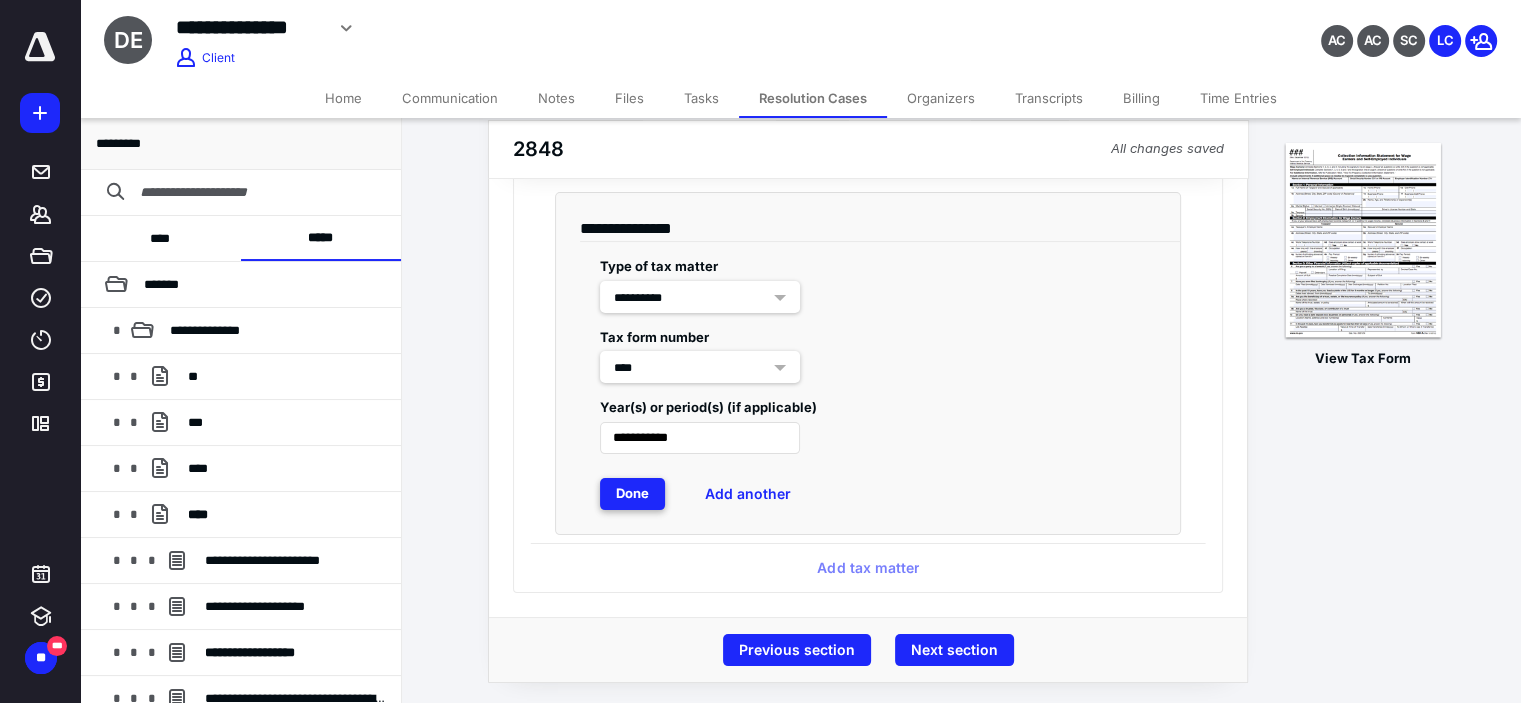 click on "Done" at bounding box center (632, 494) 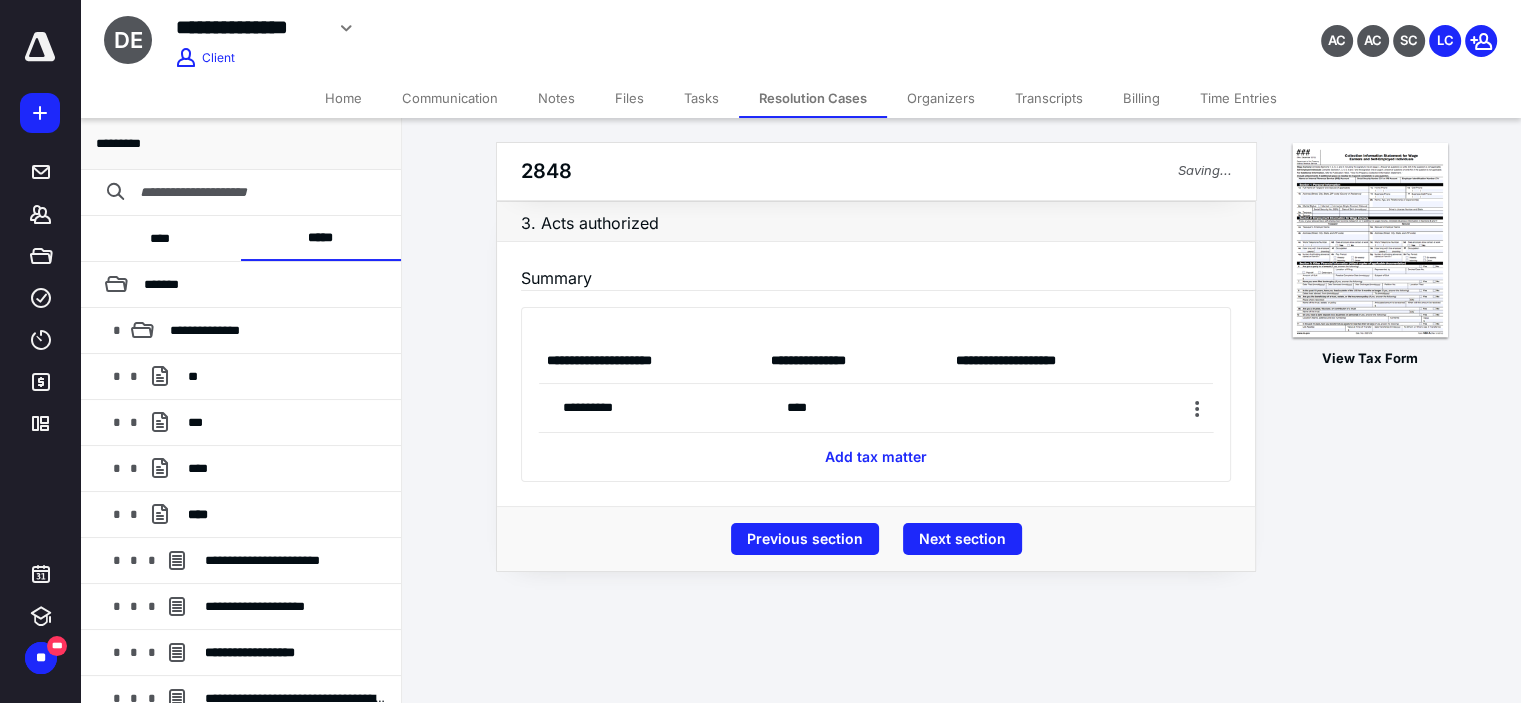 scroll, scrollTop: 0, scrollLeft: 0, axis: both 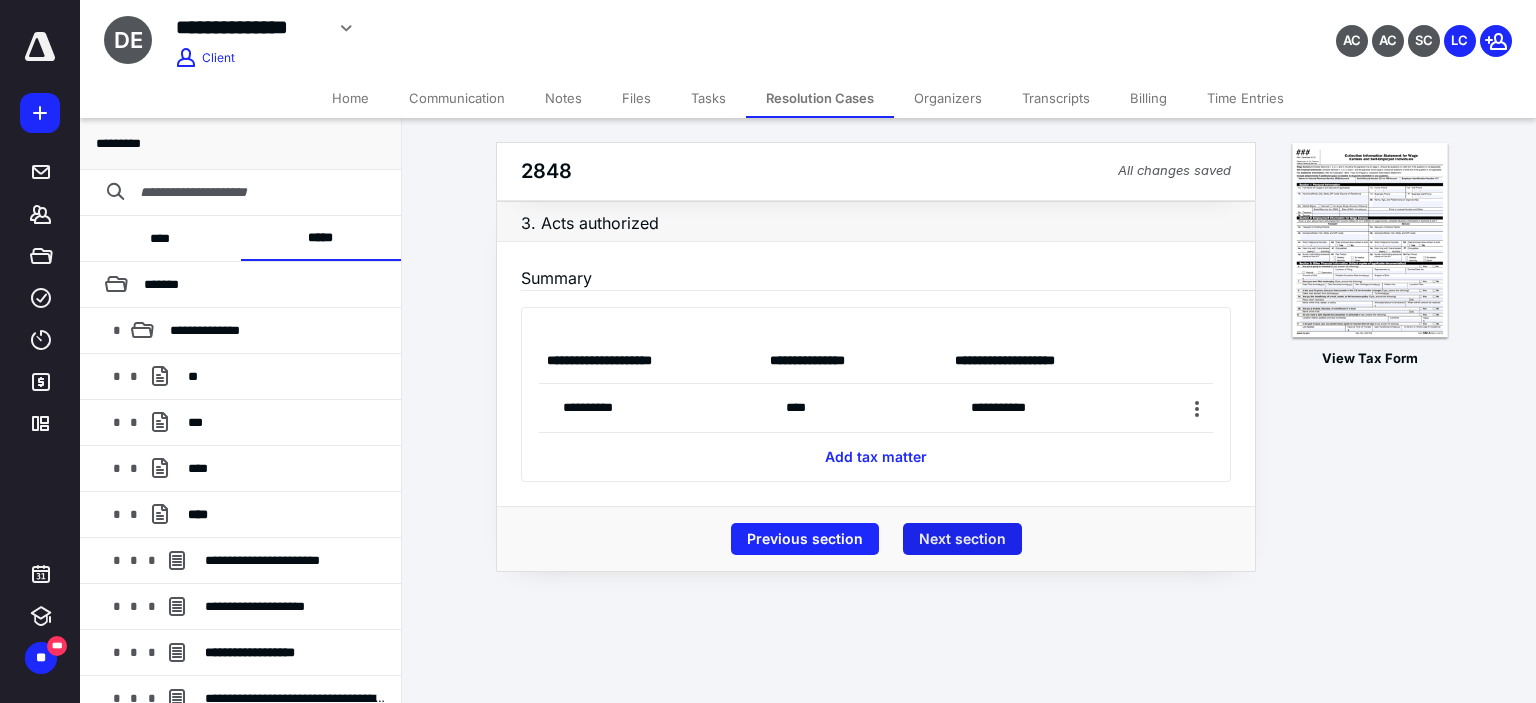 click on "Next section" at bounding box center [962, 539] 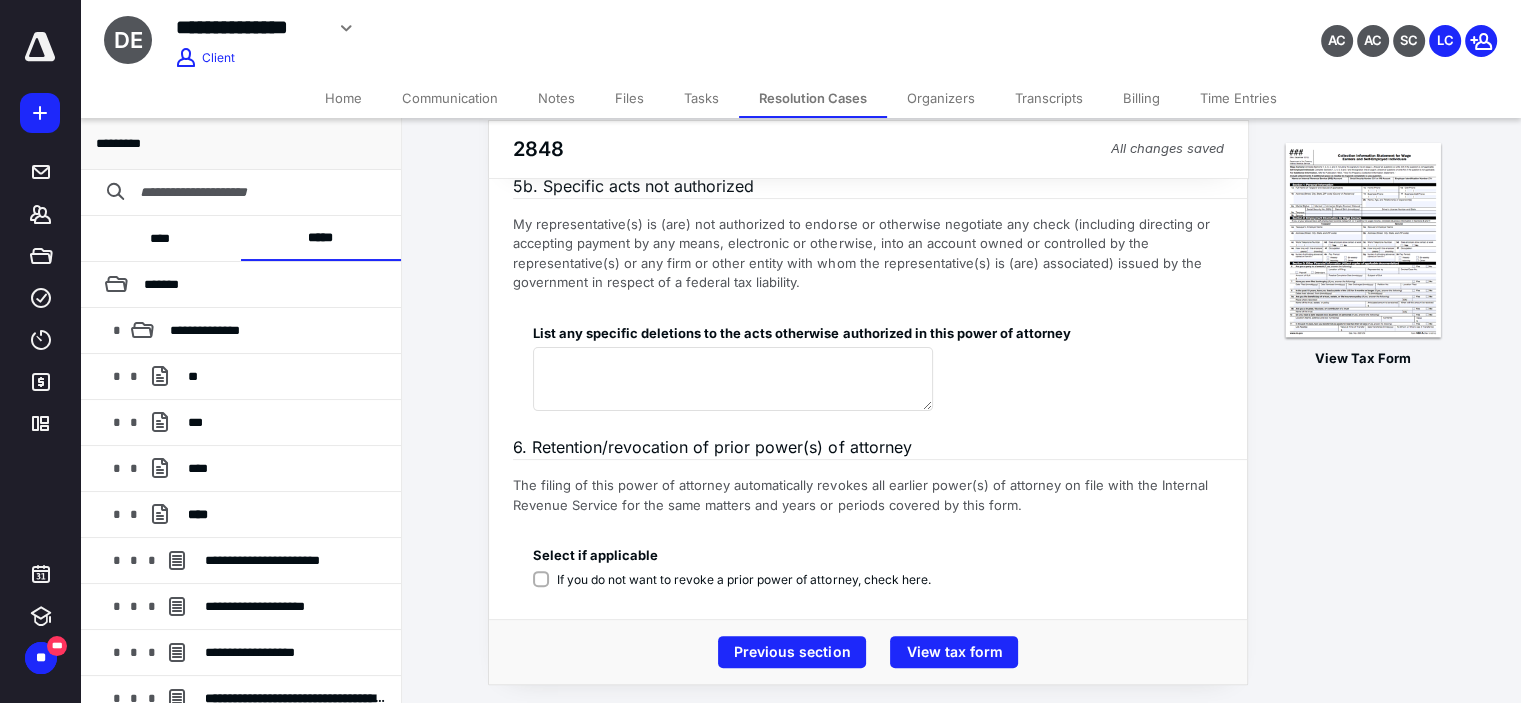 scroll, scrollTop: 415, scrollLeft: 0, axis: vertical 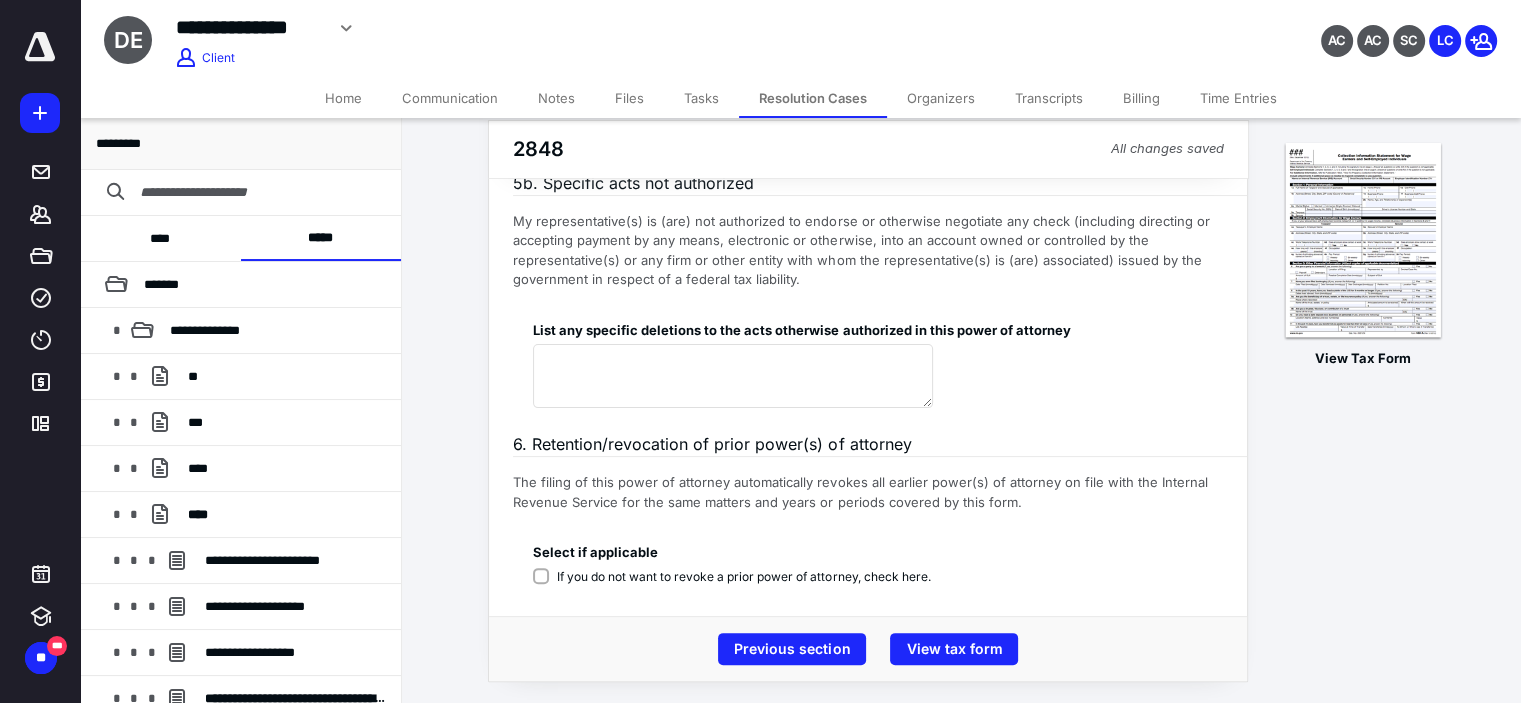 click on "If you do not want to revoke a prior power of attorney, check here." at bounding box center (731, 577) 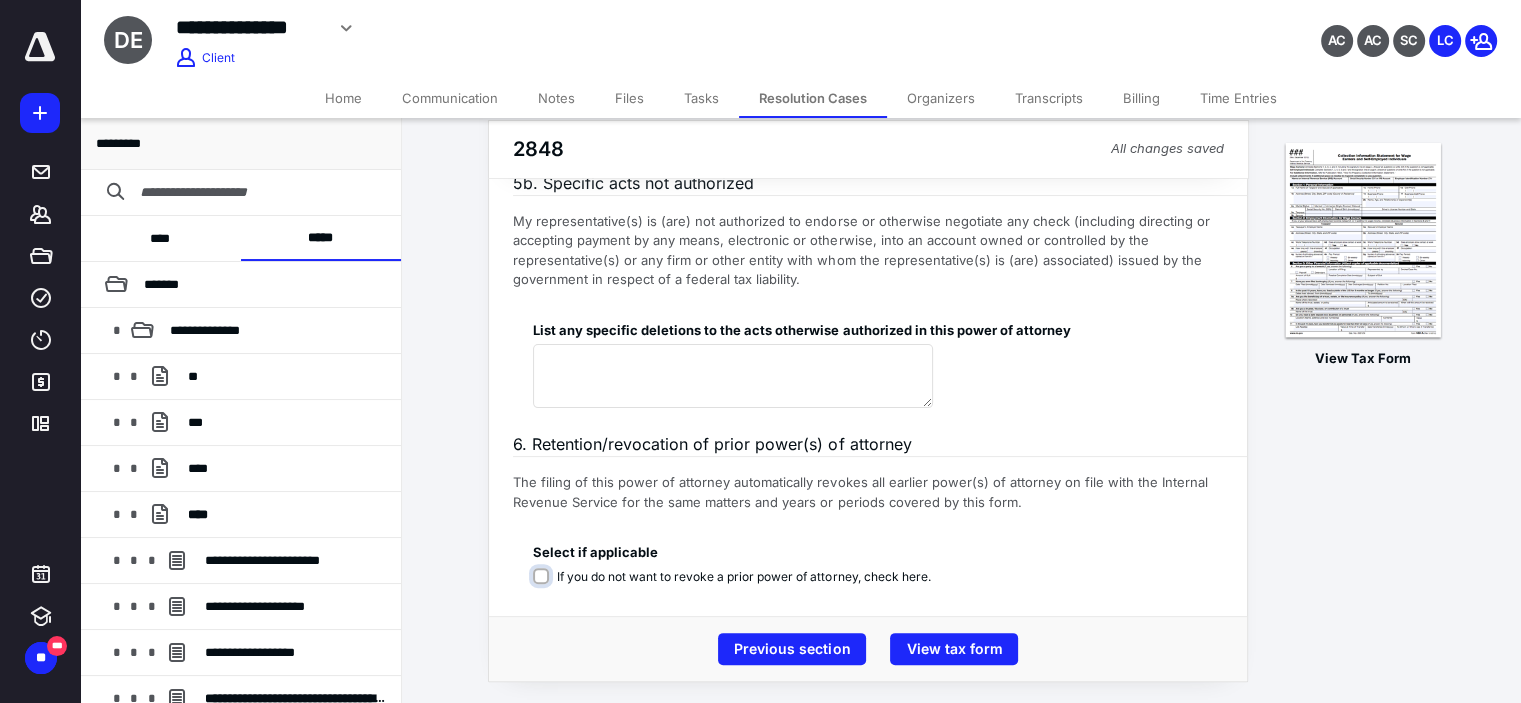 click on "If you do not want to revoke a prior power of attorney, check here." at bounding box center [735, 587] 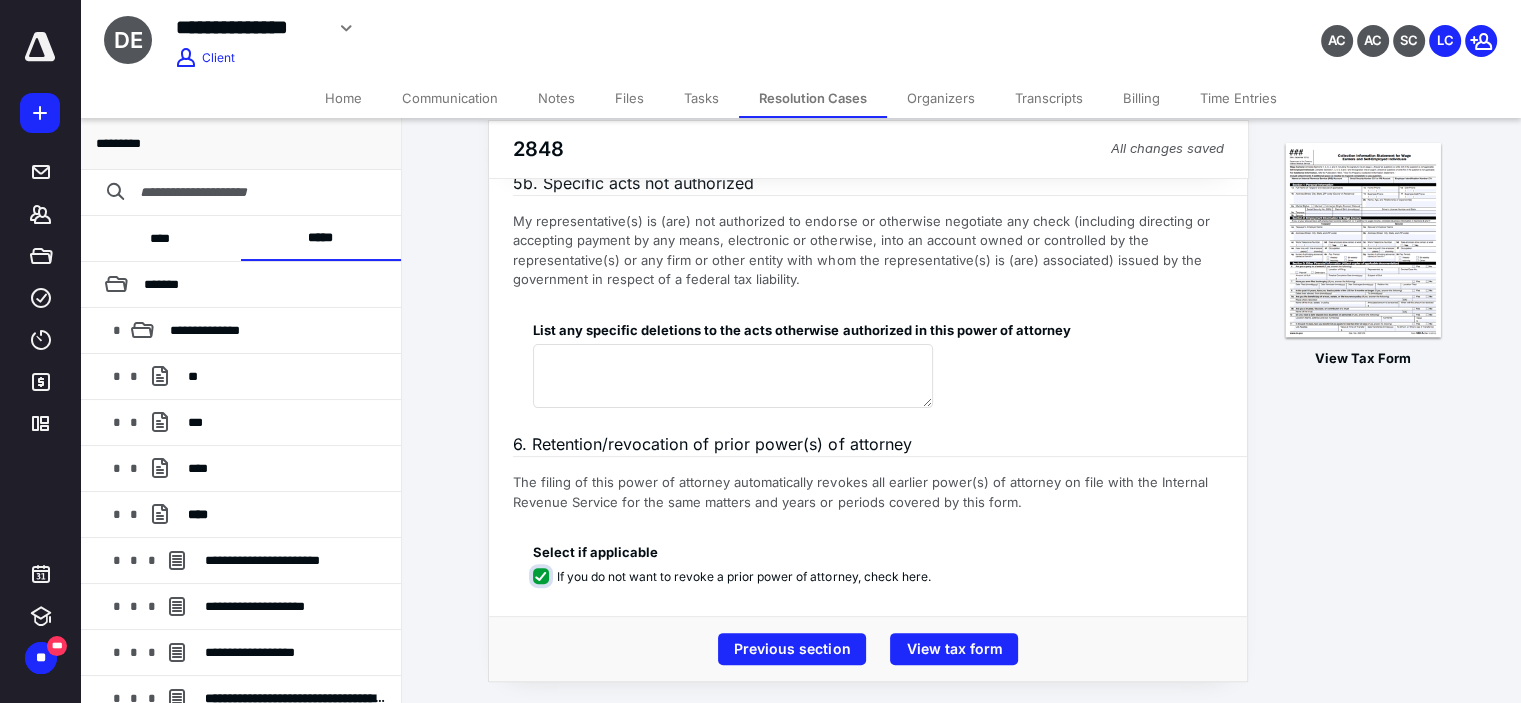 checkbox on "****" 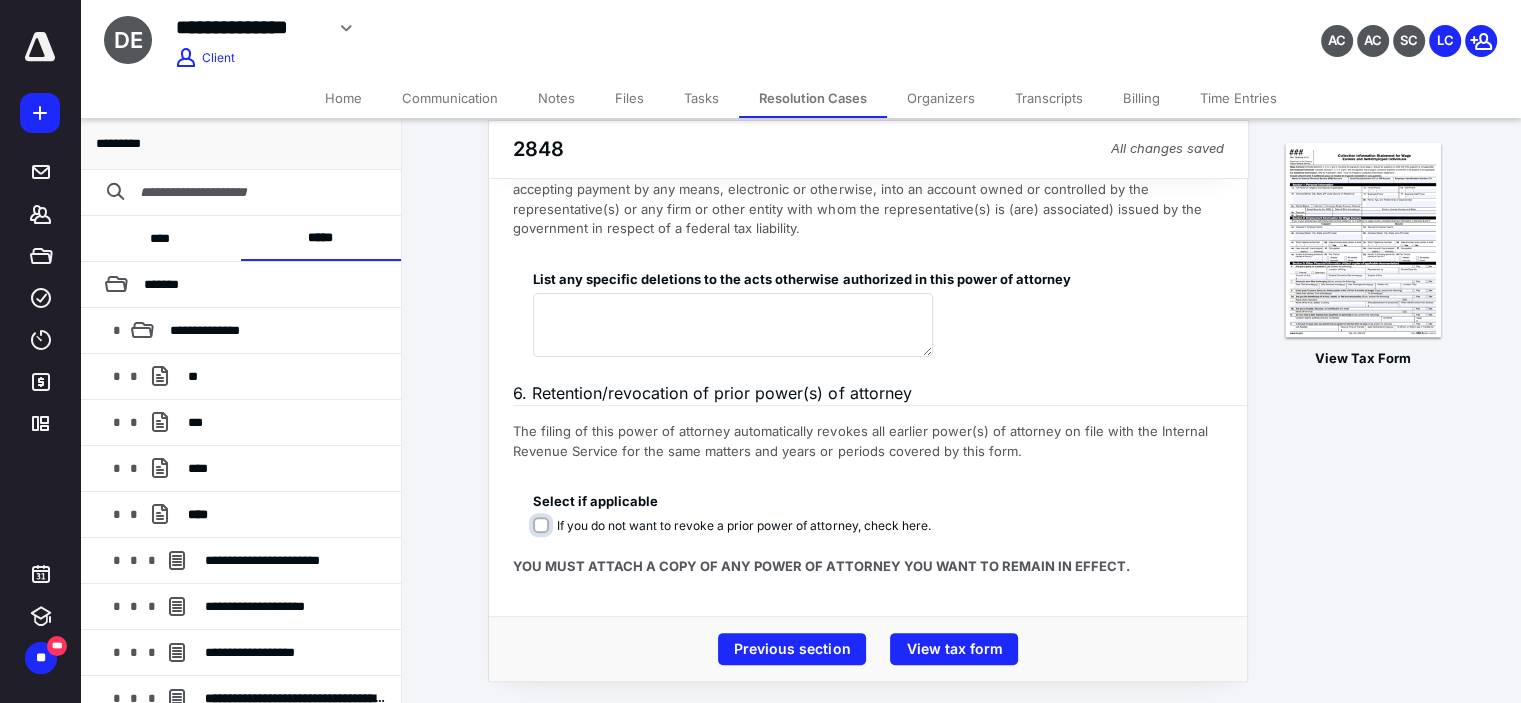 scroll, scrollTop: 467, scrollLeft: 0, axis: vertical 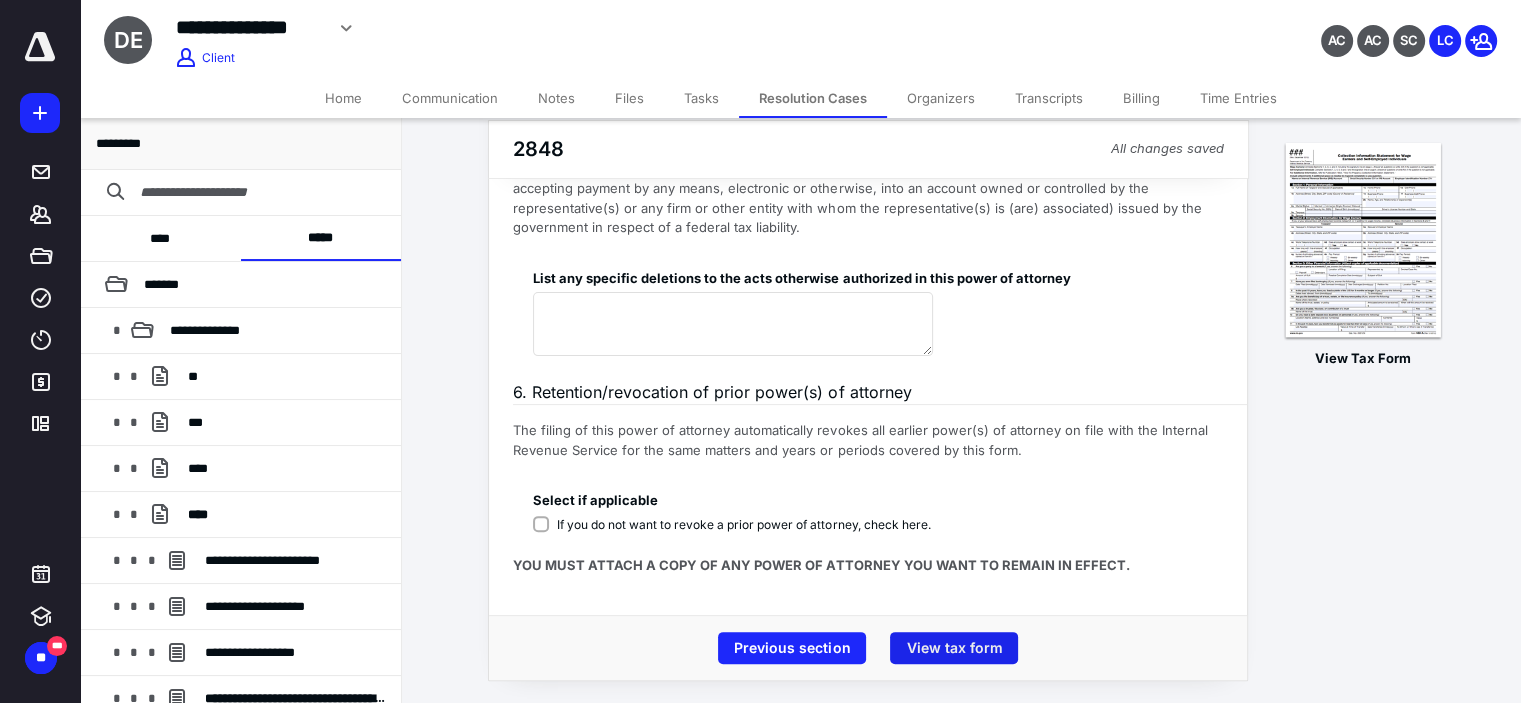 click on "View tax form" at bounding box center (954, 648) 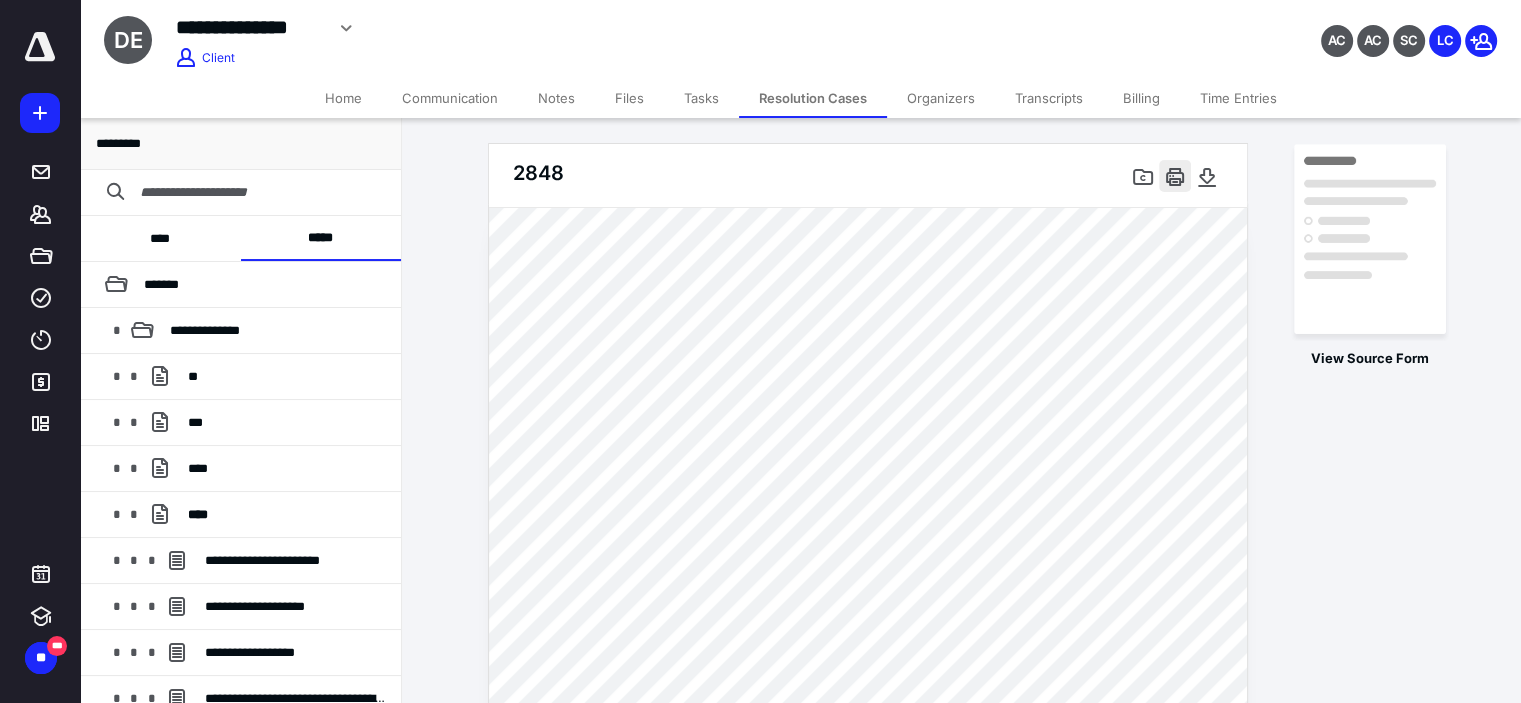 click at bounding box center [1175, 176] 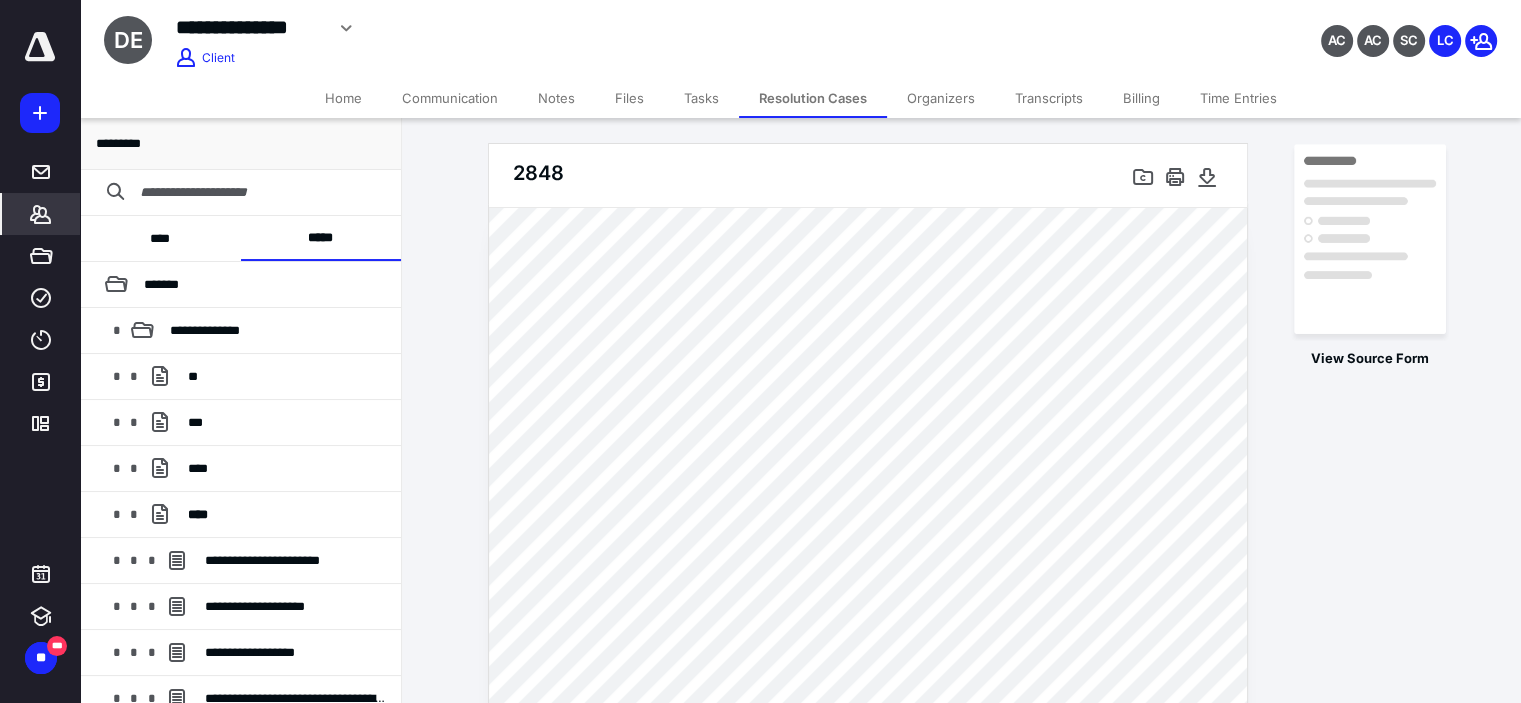 click 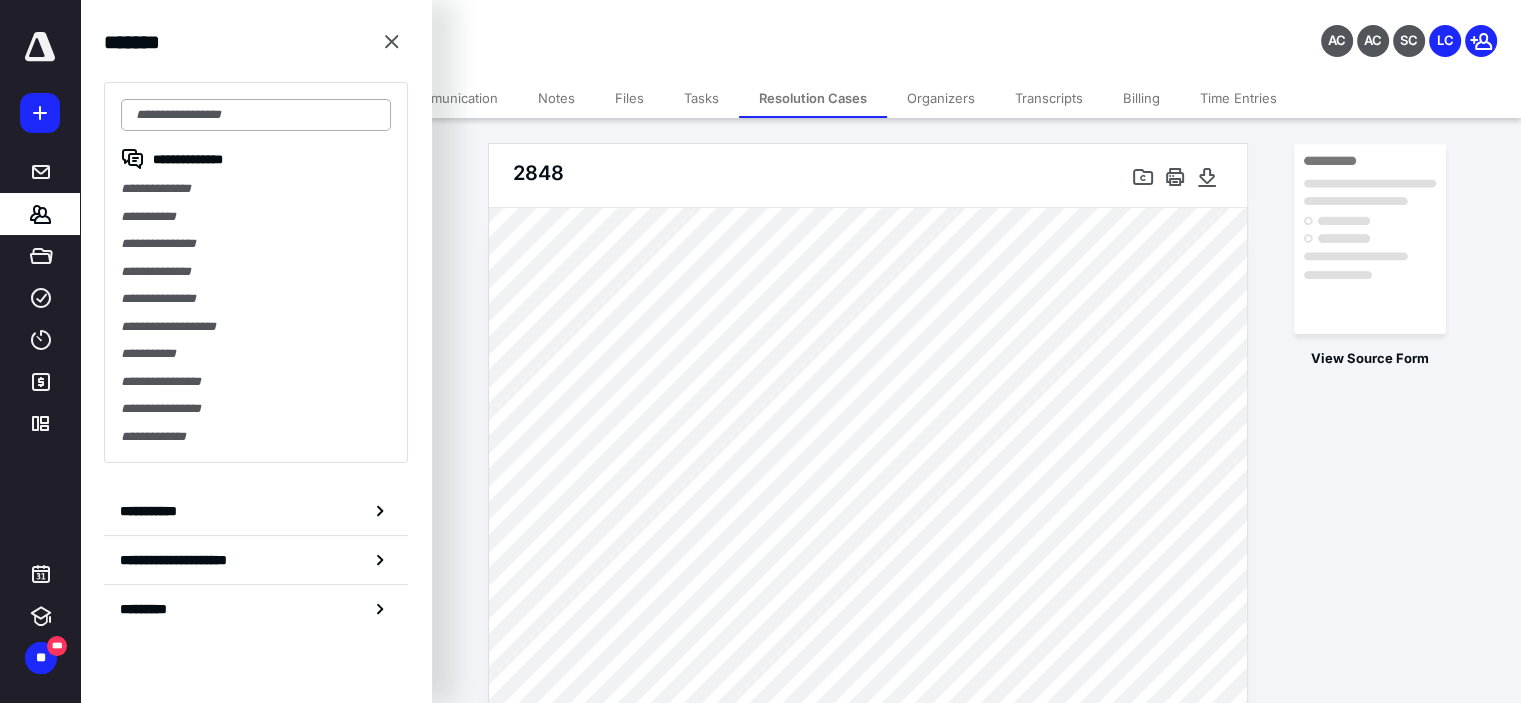 click at bounding box center (256, 115) 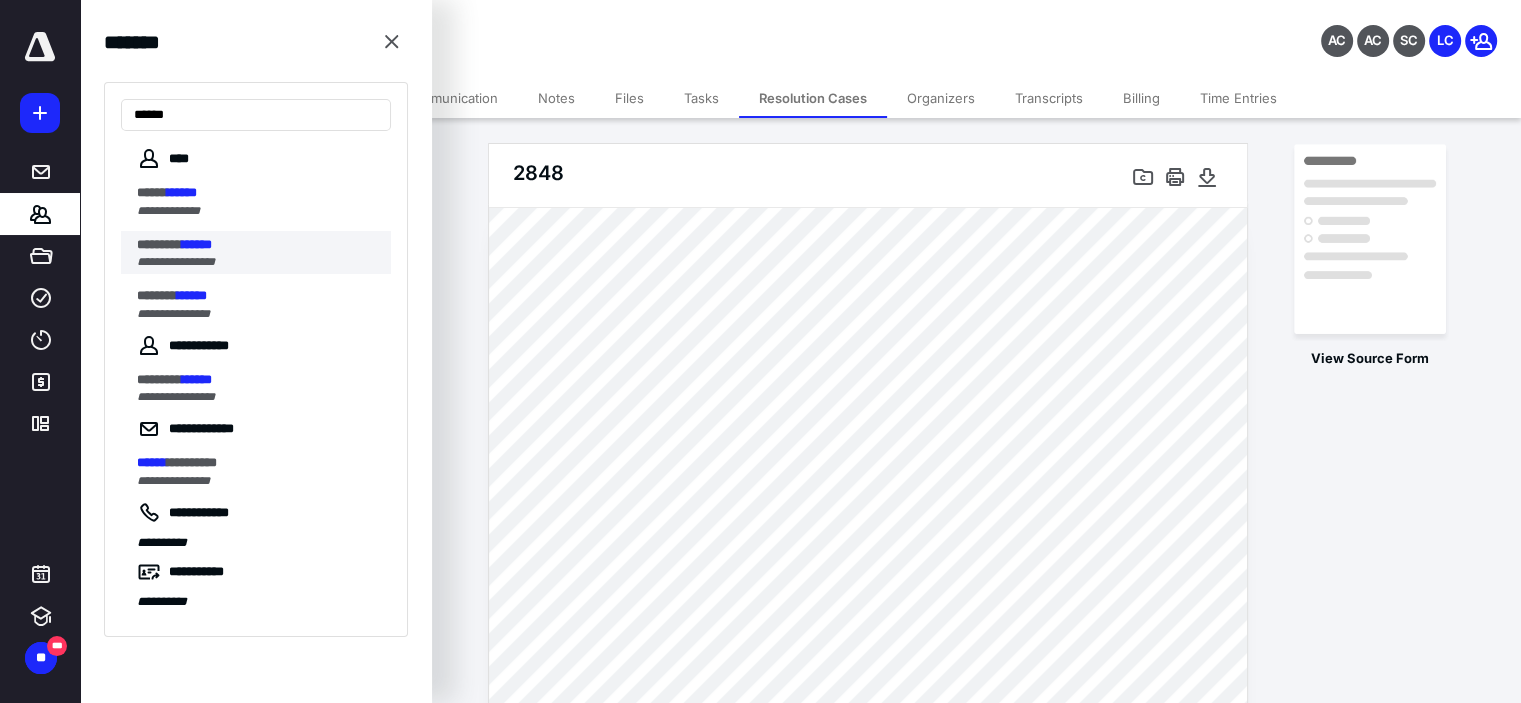 type on "******" 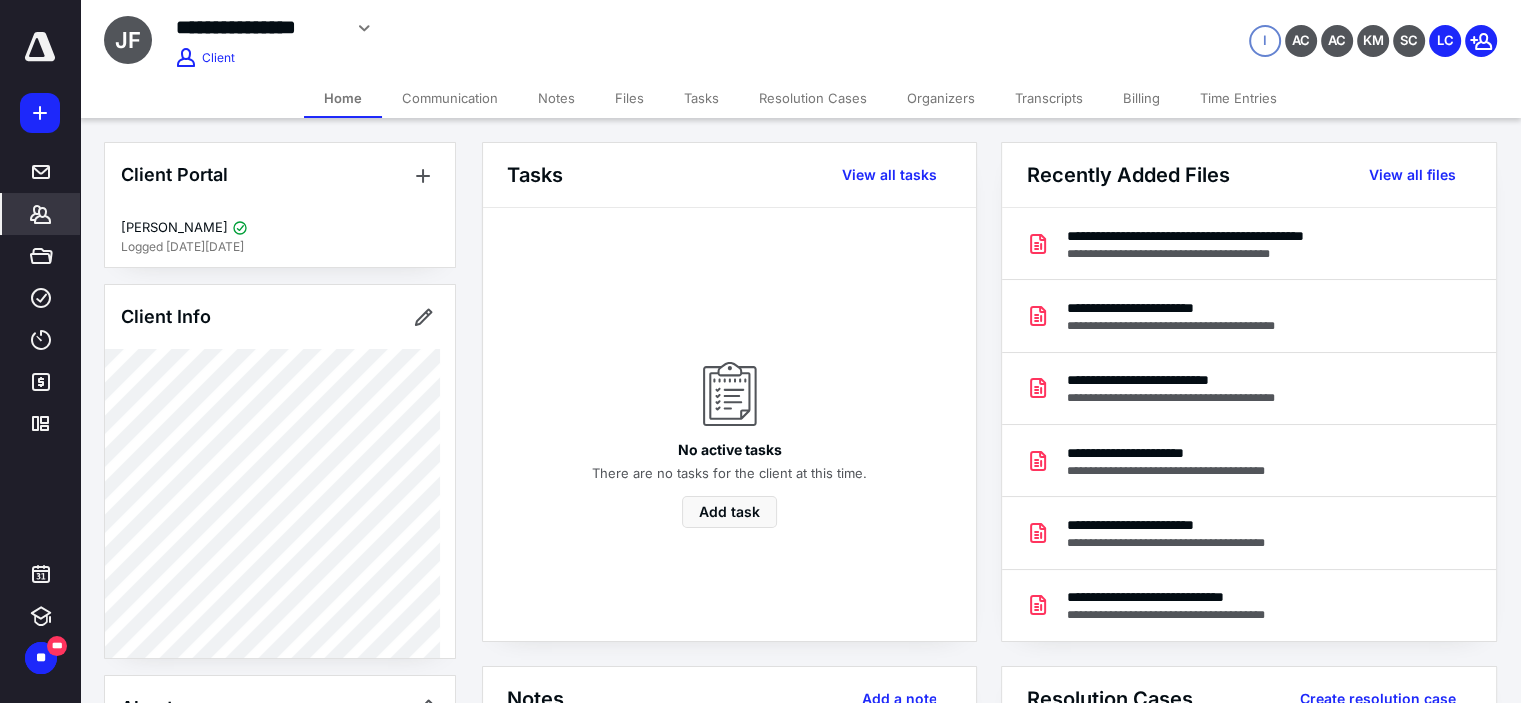 click on "Resolution Cases" at bounding box center [813, 98] 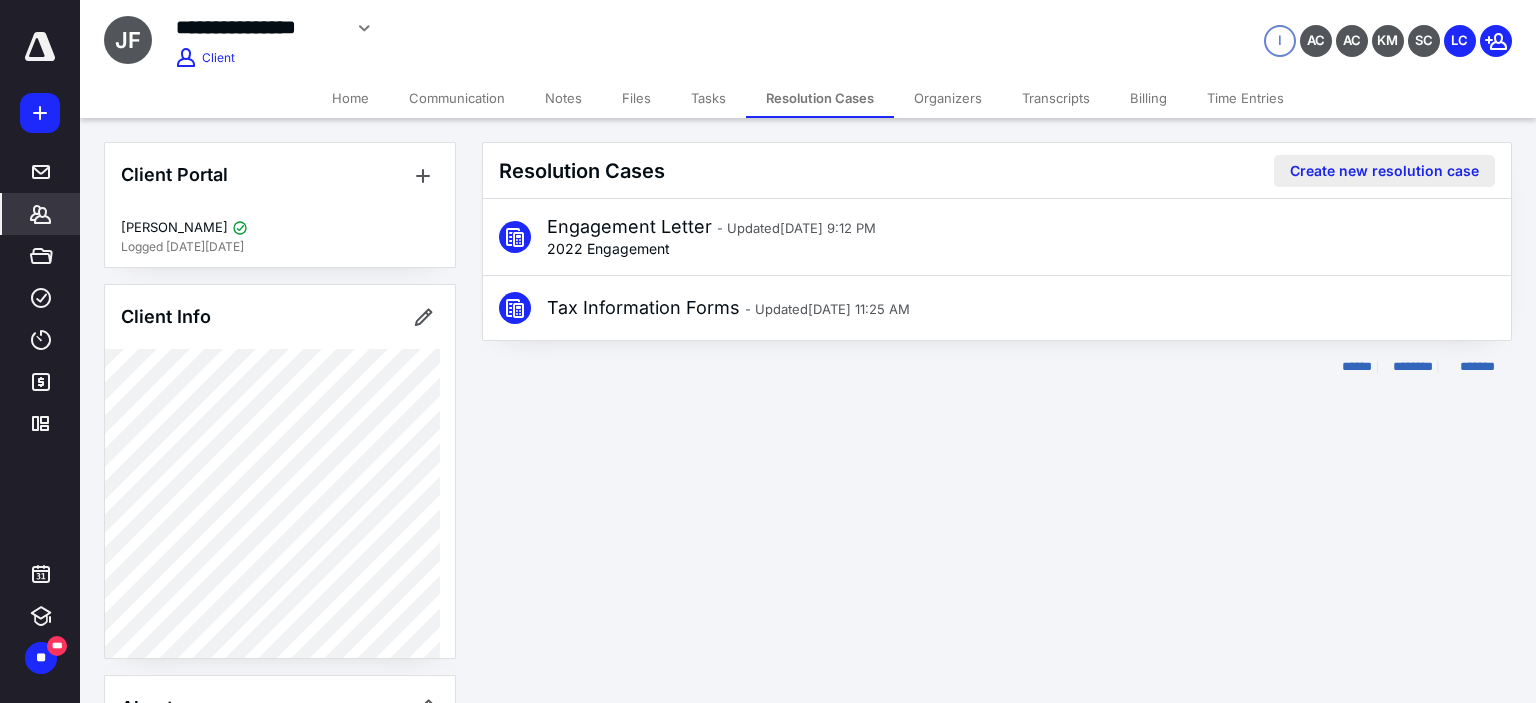 click on "Create new resolution case" at bounding box center [1384, 171] 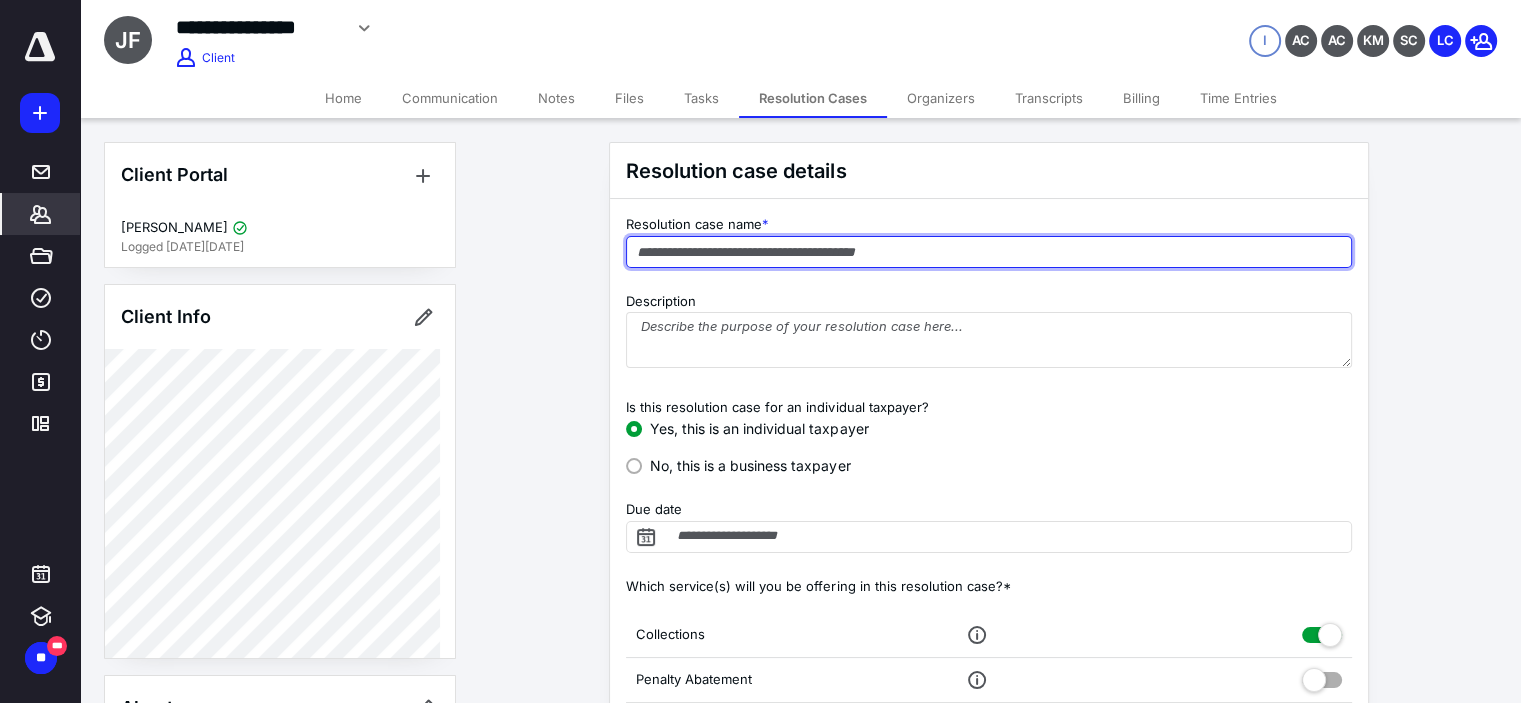 click on "Resolution case name  * Description Is this resolution case for an individual taxpayer? Yes, this is an individual taxpayer No, this is a business taxpayer Due date Which service(s) will you be offering in this resolution case?* Collections Penalty Abatement Innocent Spouse Liens Levies Trust Fund Recovery NYS Tax Resolution Bookkeeping and Accounting Services * Services can be added and removed after creating a resolution case Create resolution case Cancel" at bounding box center (989, 638) 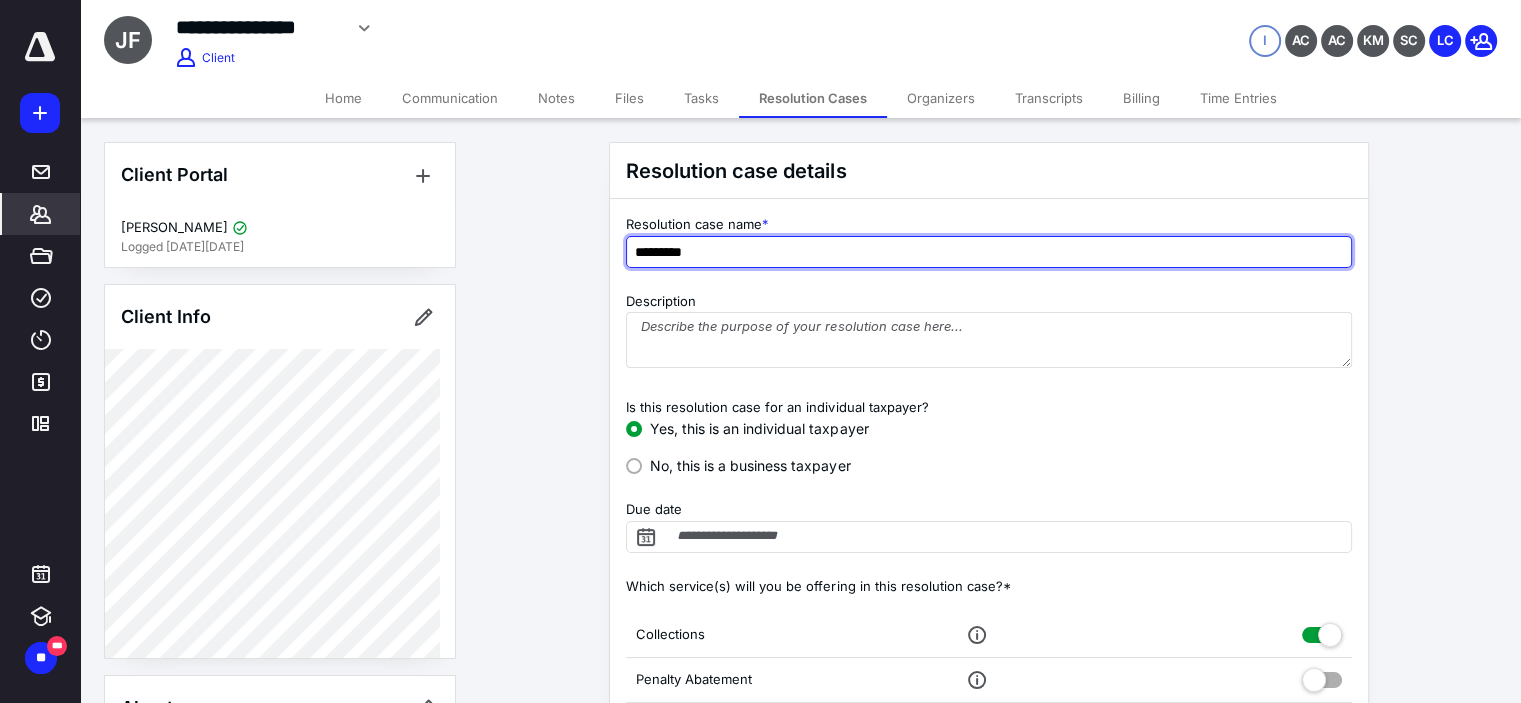 type on "*********" 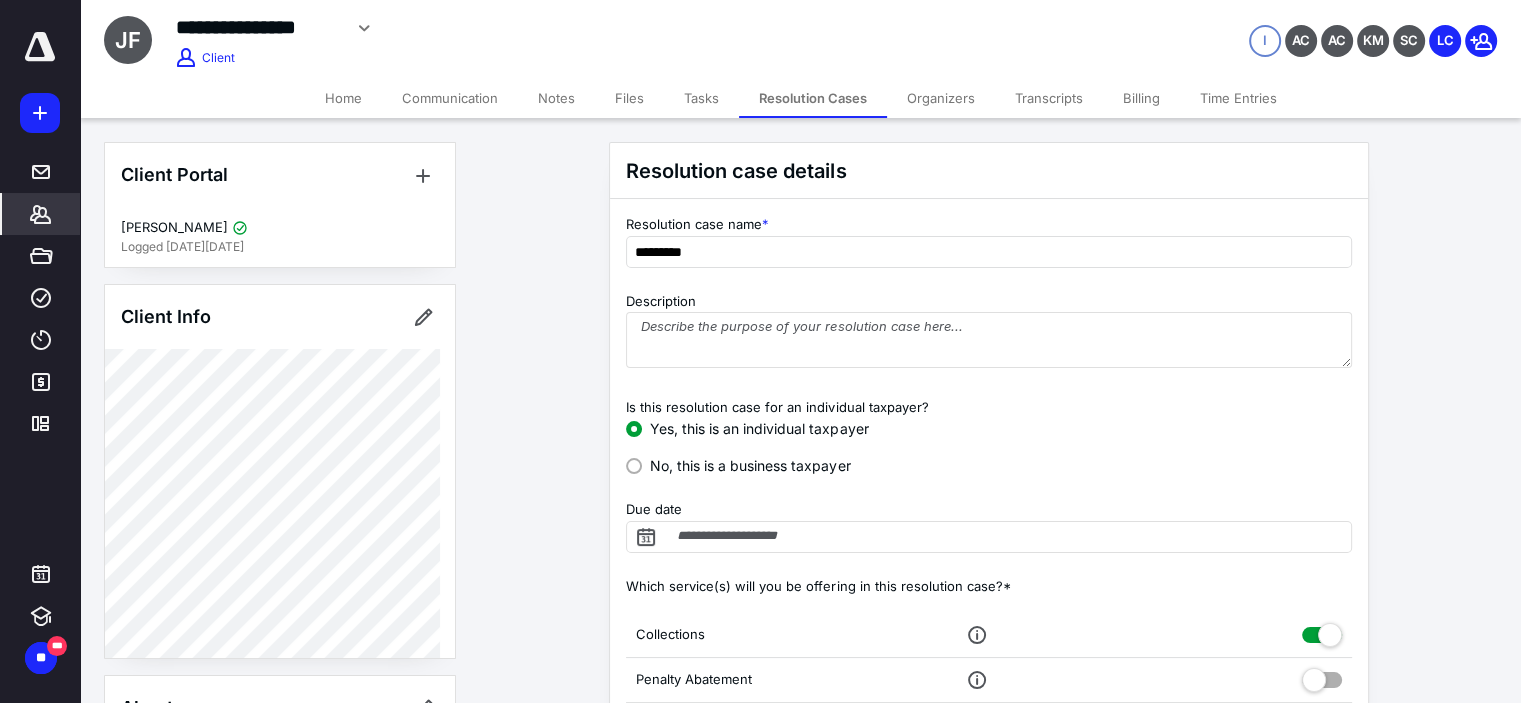 click on "No, this is a business taxpayer" at bounding box center (750, 465) 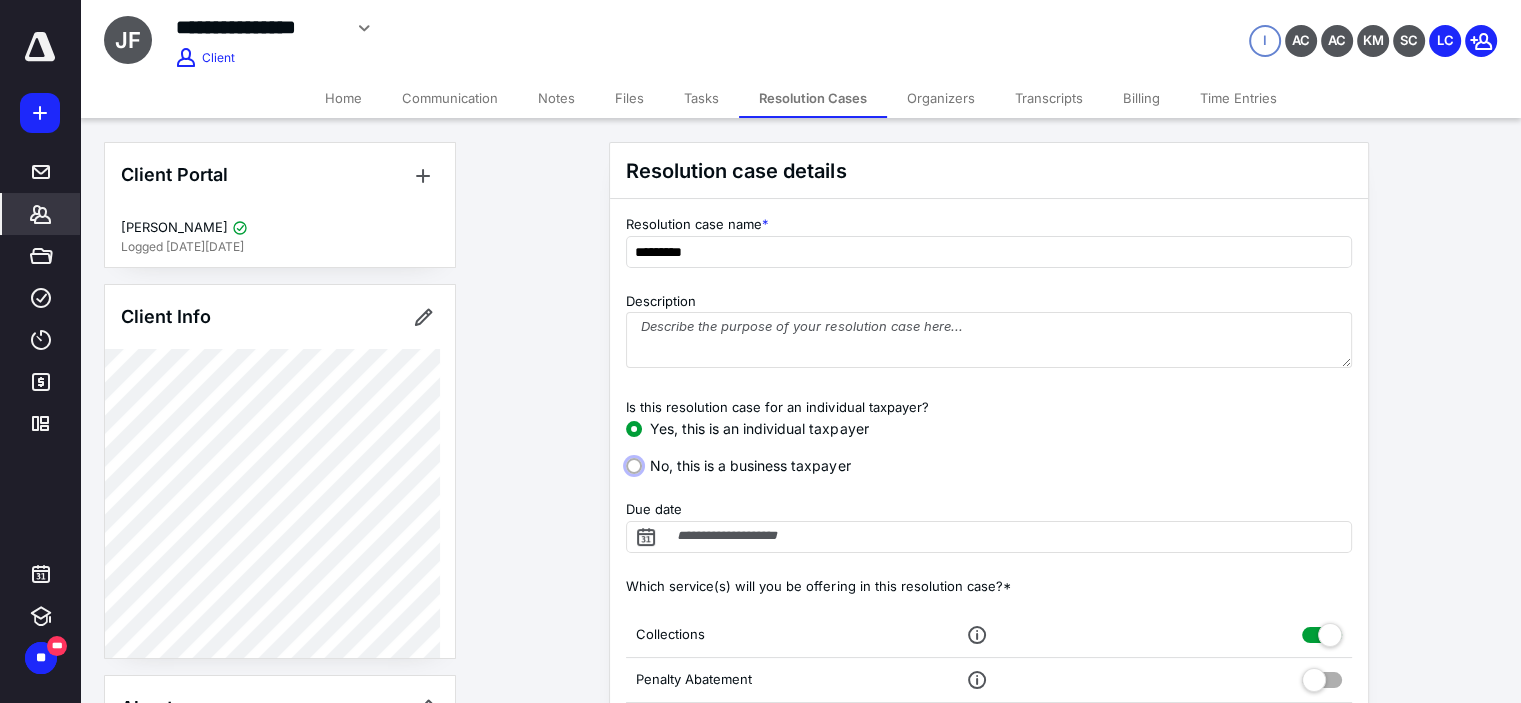 click on "No, this is a business taxpayer" at bounding box center (637, -999990) 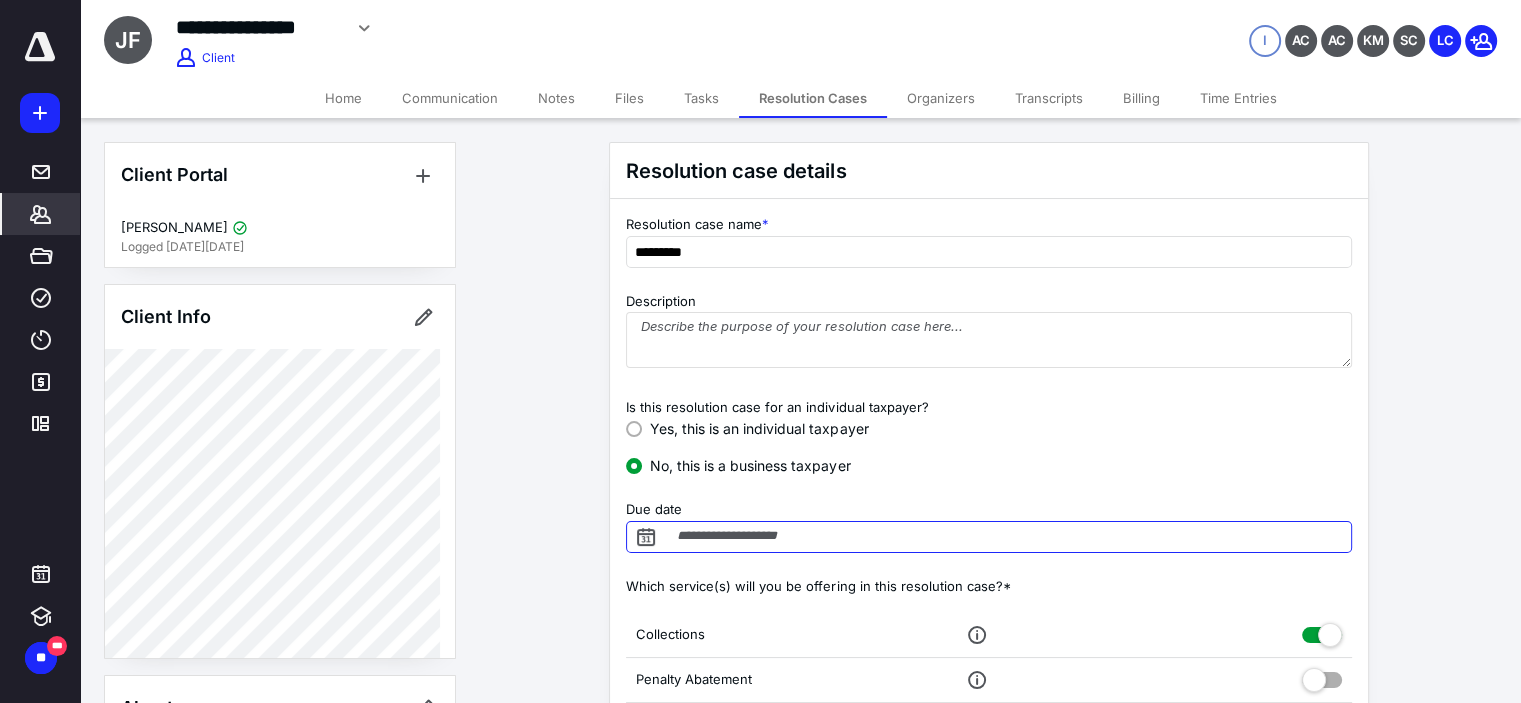 click on "Due date" at bounding box center [989, 537] 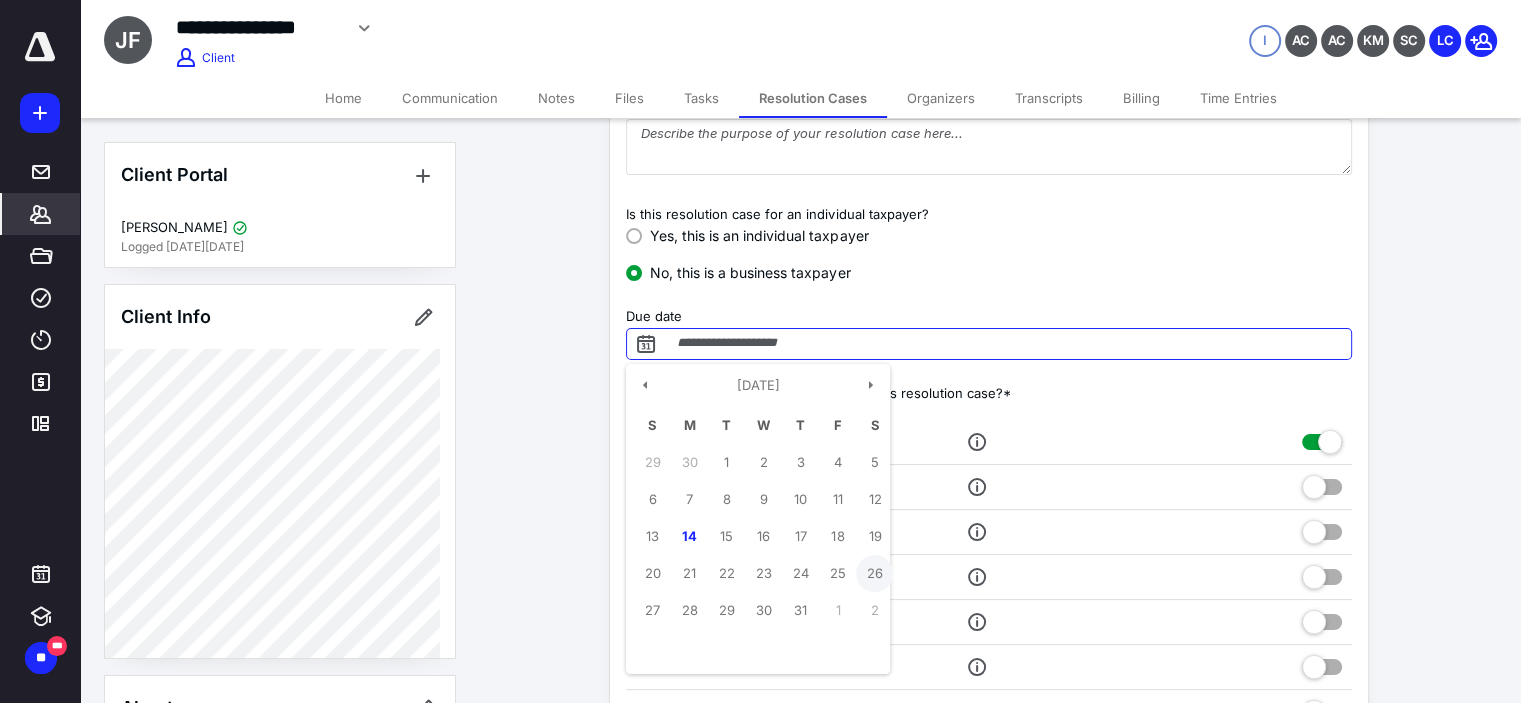 scroll, scrollTop: 200, scrollLeft: 0, axis: vertical 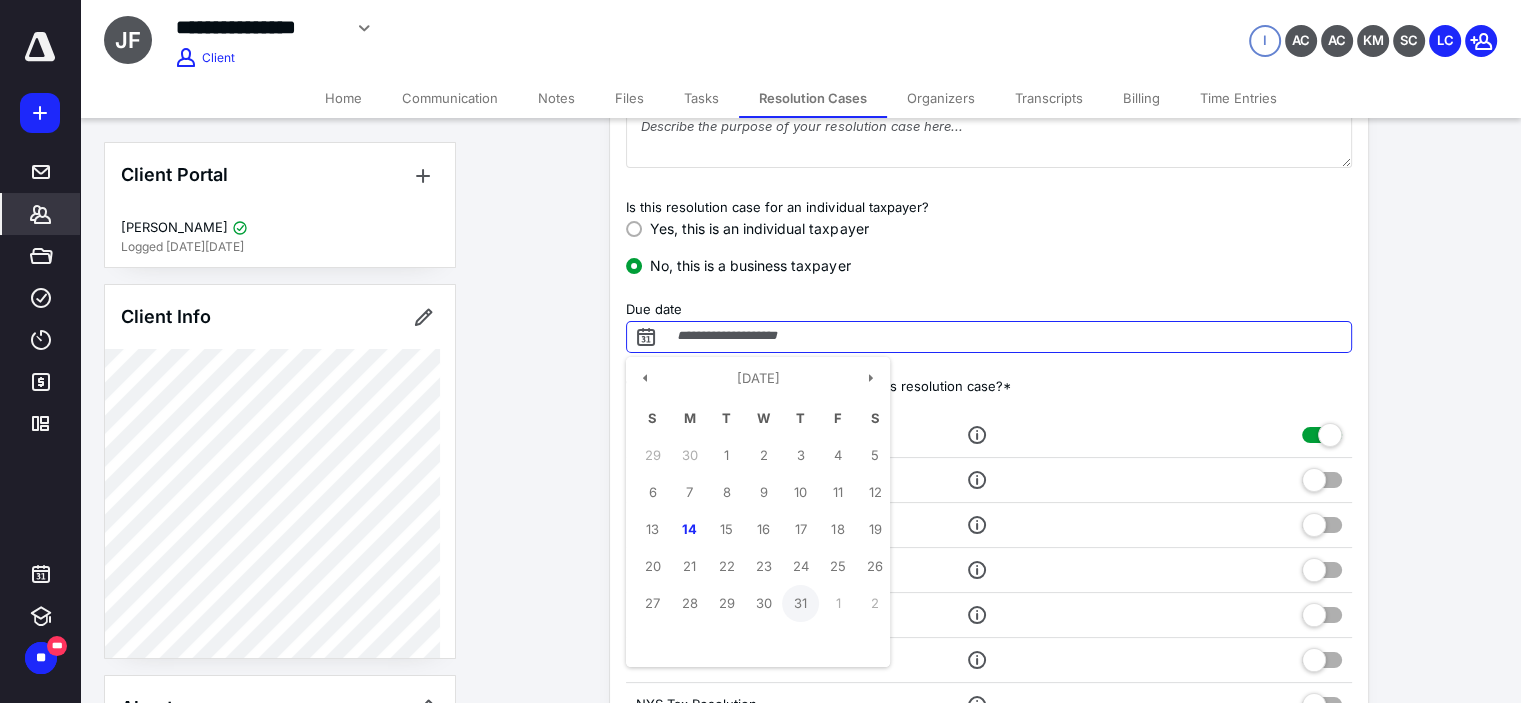 click on "31" at bounding box center (800, 603) 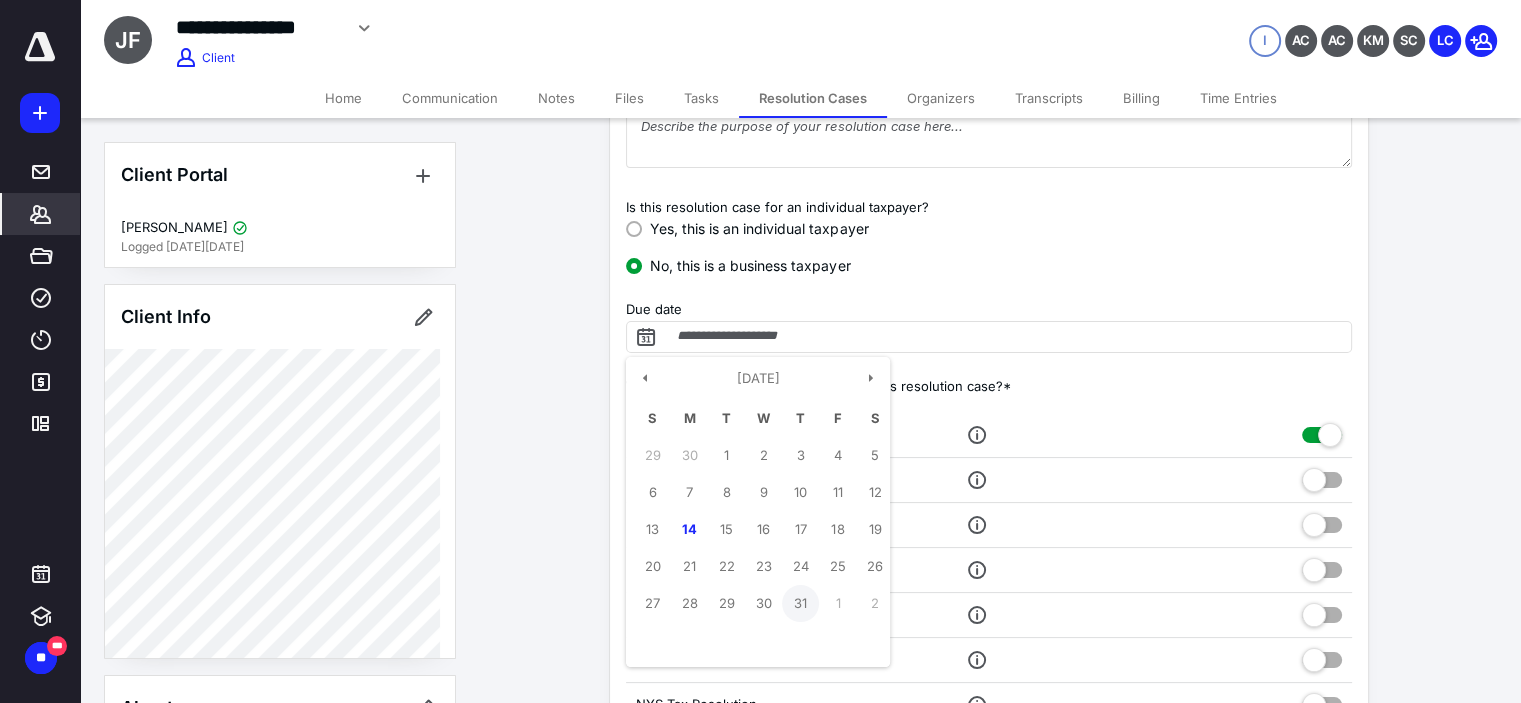 type on "**********" 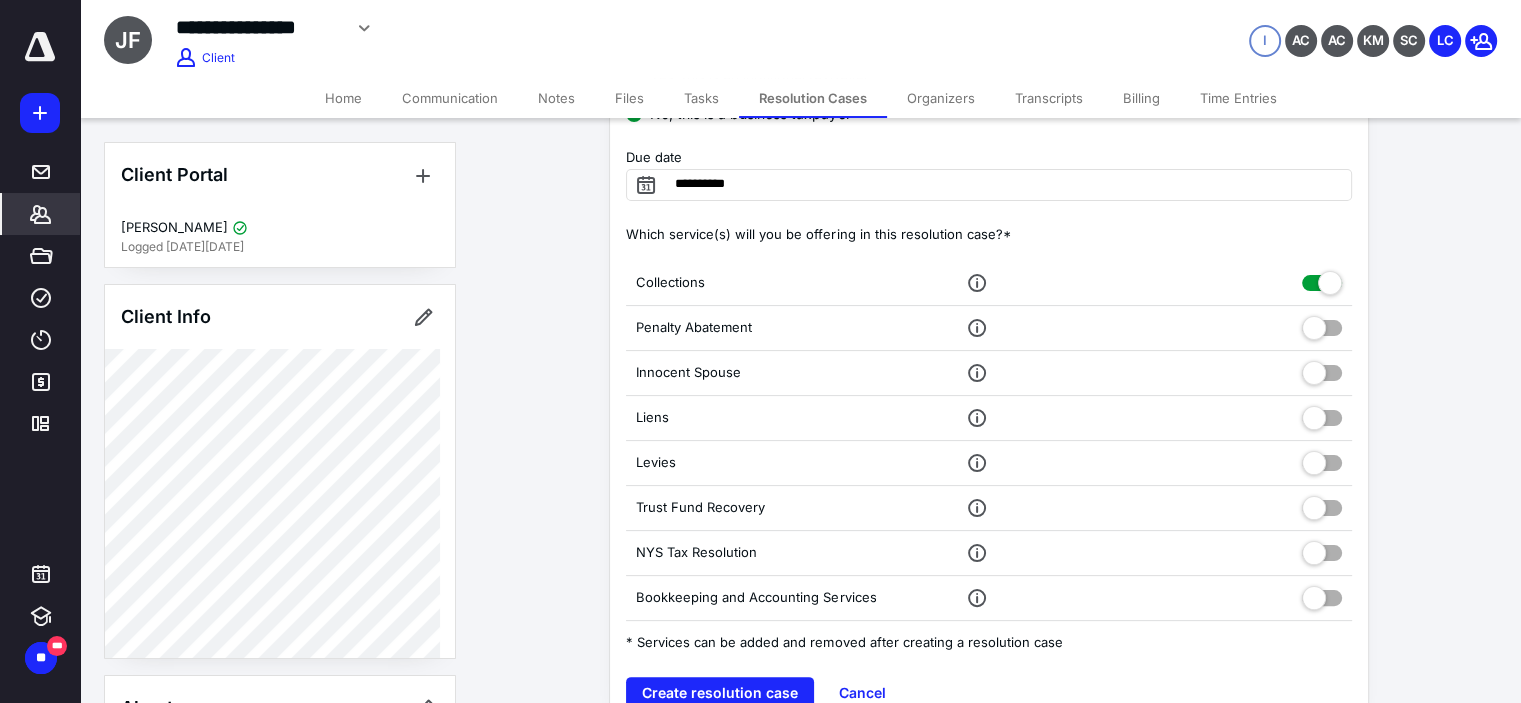 scroll, scrollTop: 366, scrollLeft: 0, axis: vertical 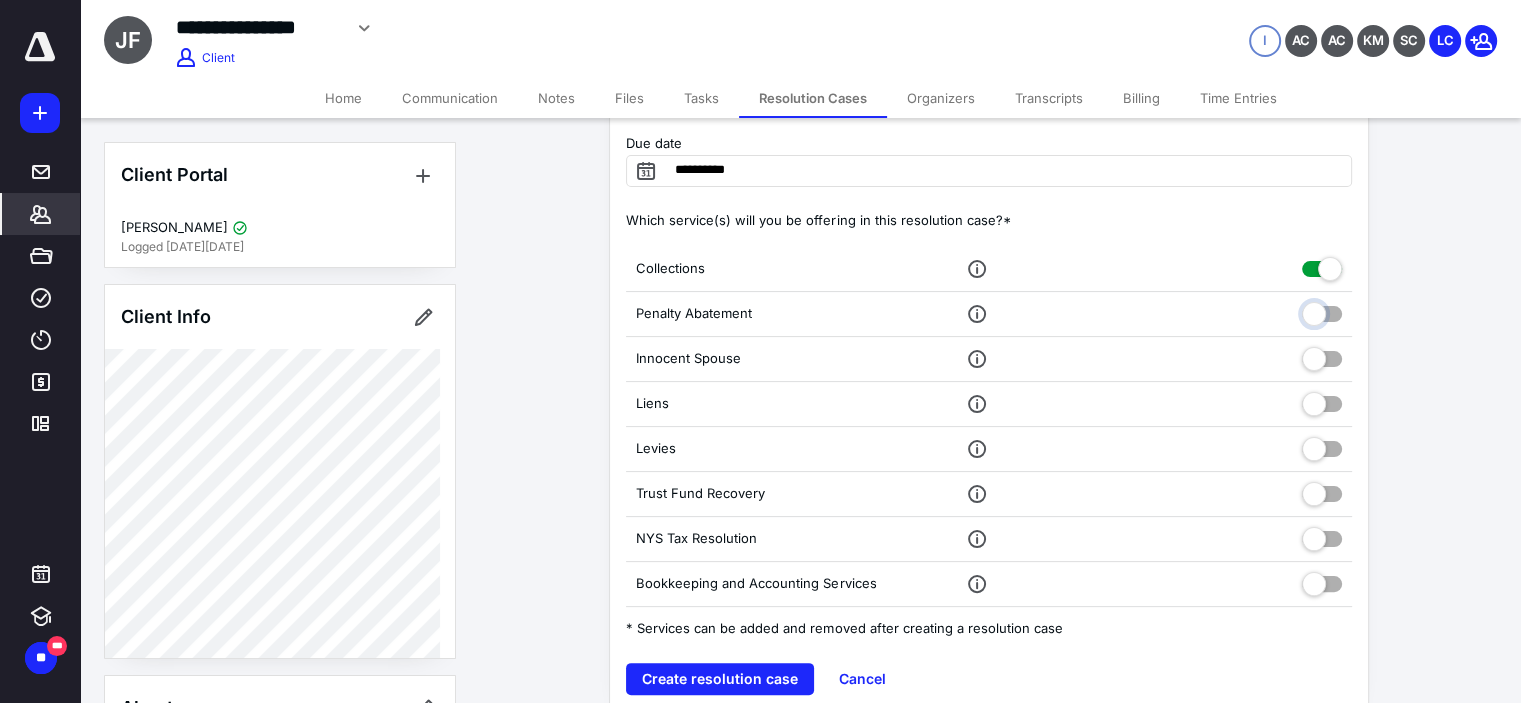 click at bounding box center [1322, 311] 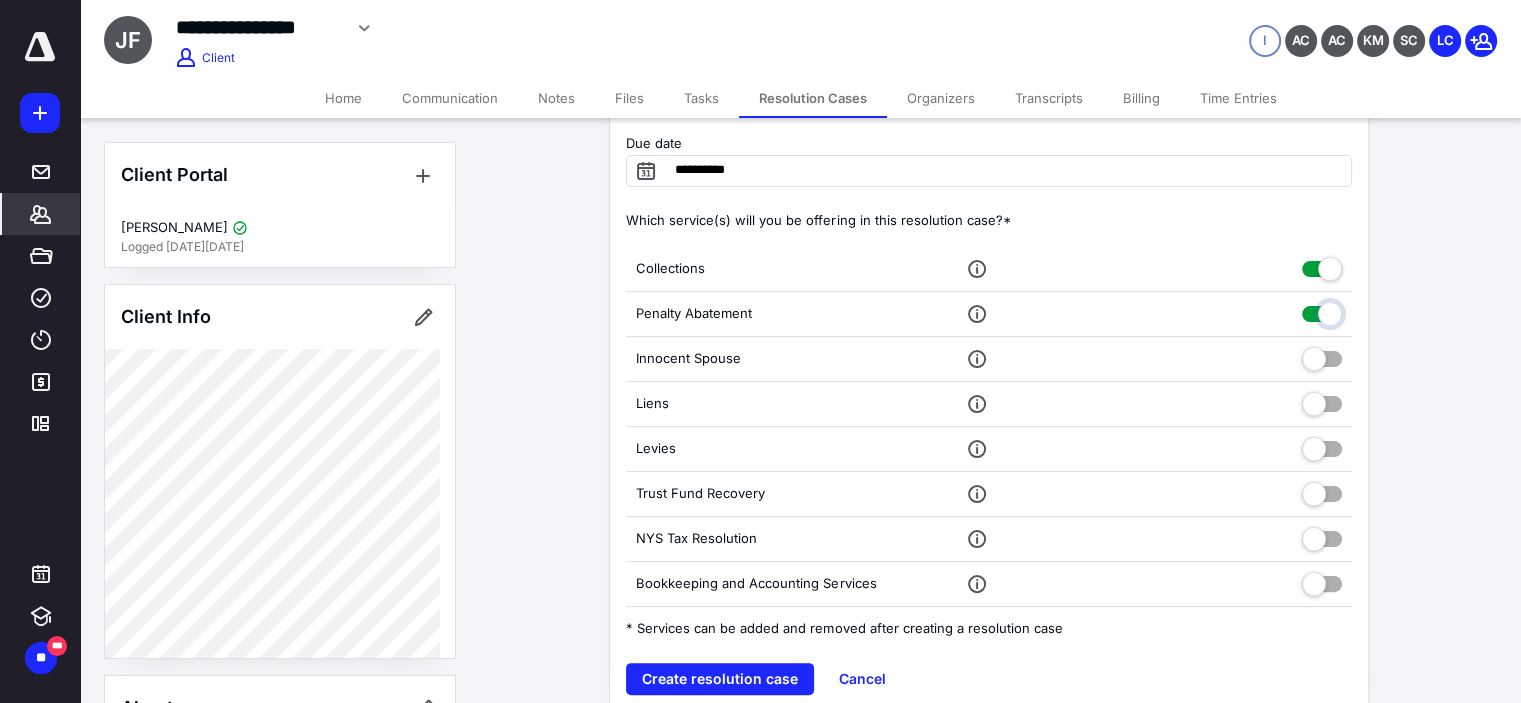 checkbox on "true" 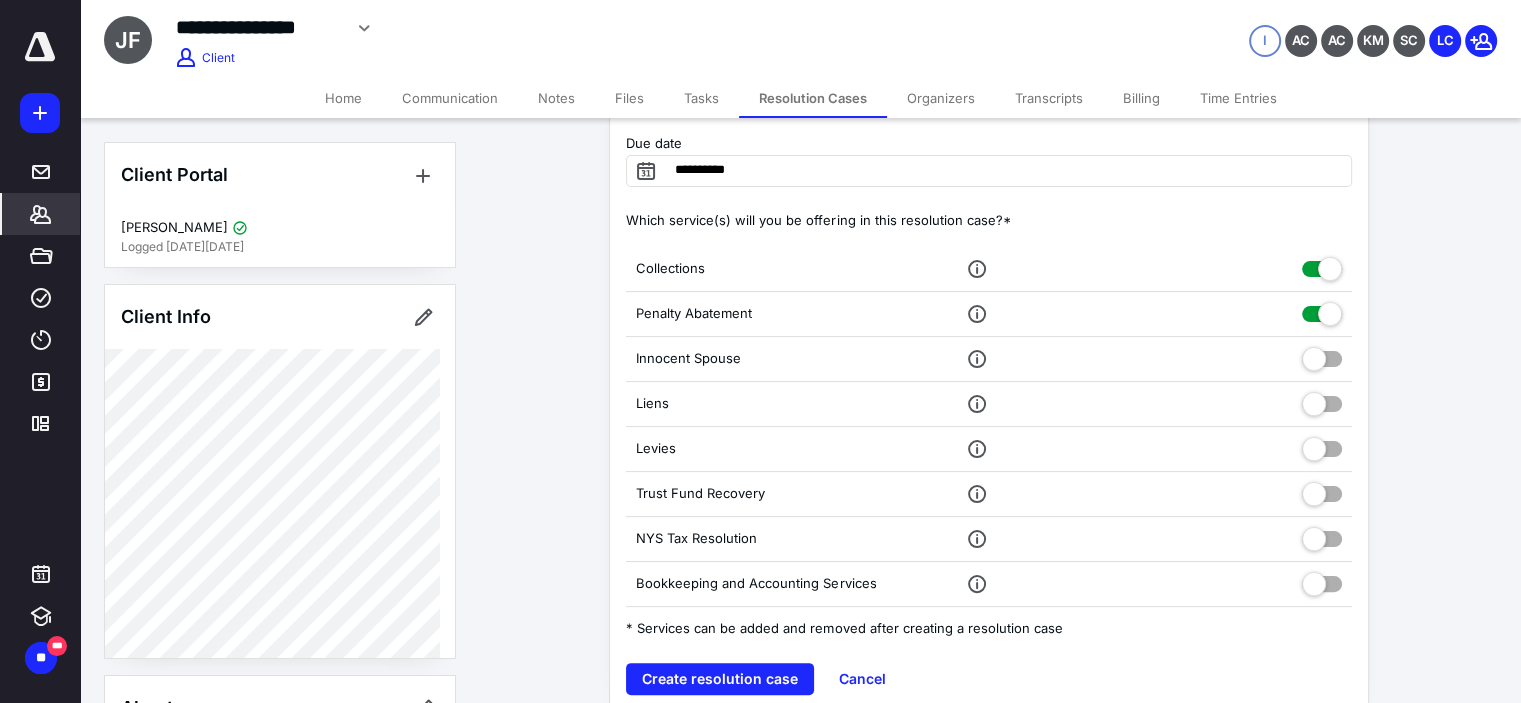 click on "Innocent Spouse" at bounding box center [989, 359] 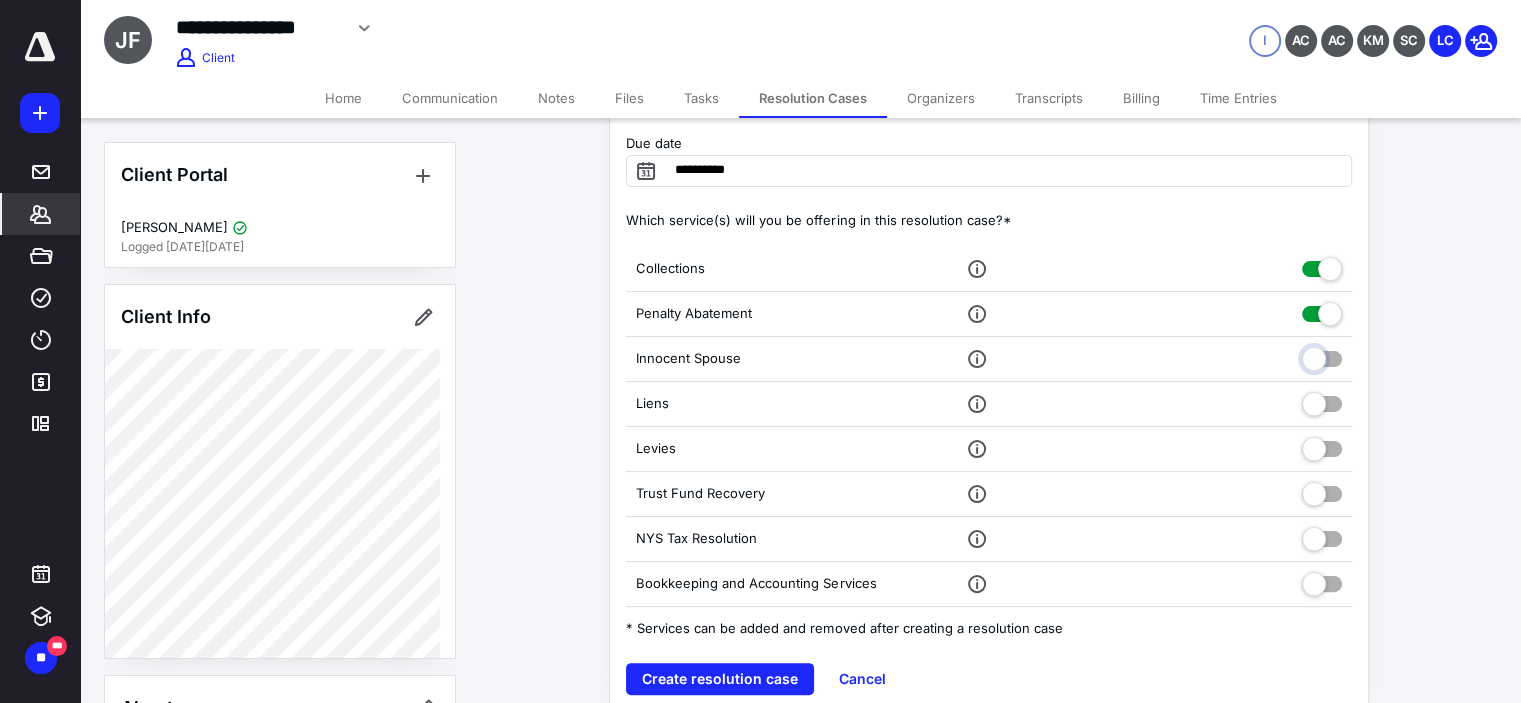 drag, startPoint x: 1314, startPoint y: 360, endPoint x: 1313, endPoint y: 391, distance: 31.016125 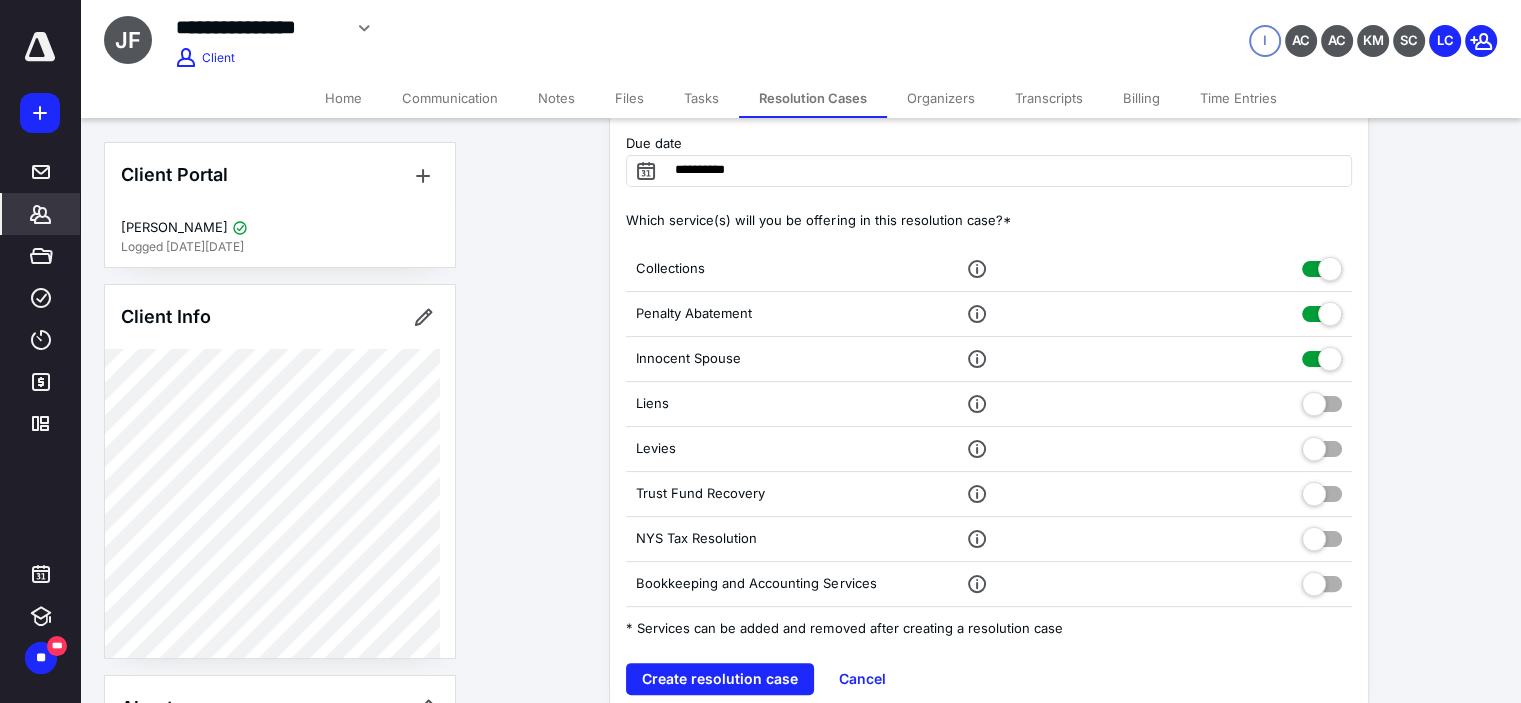 click at bounding box center [1322, 400] 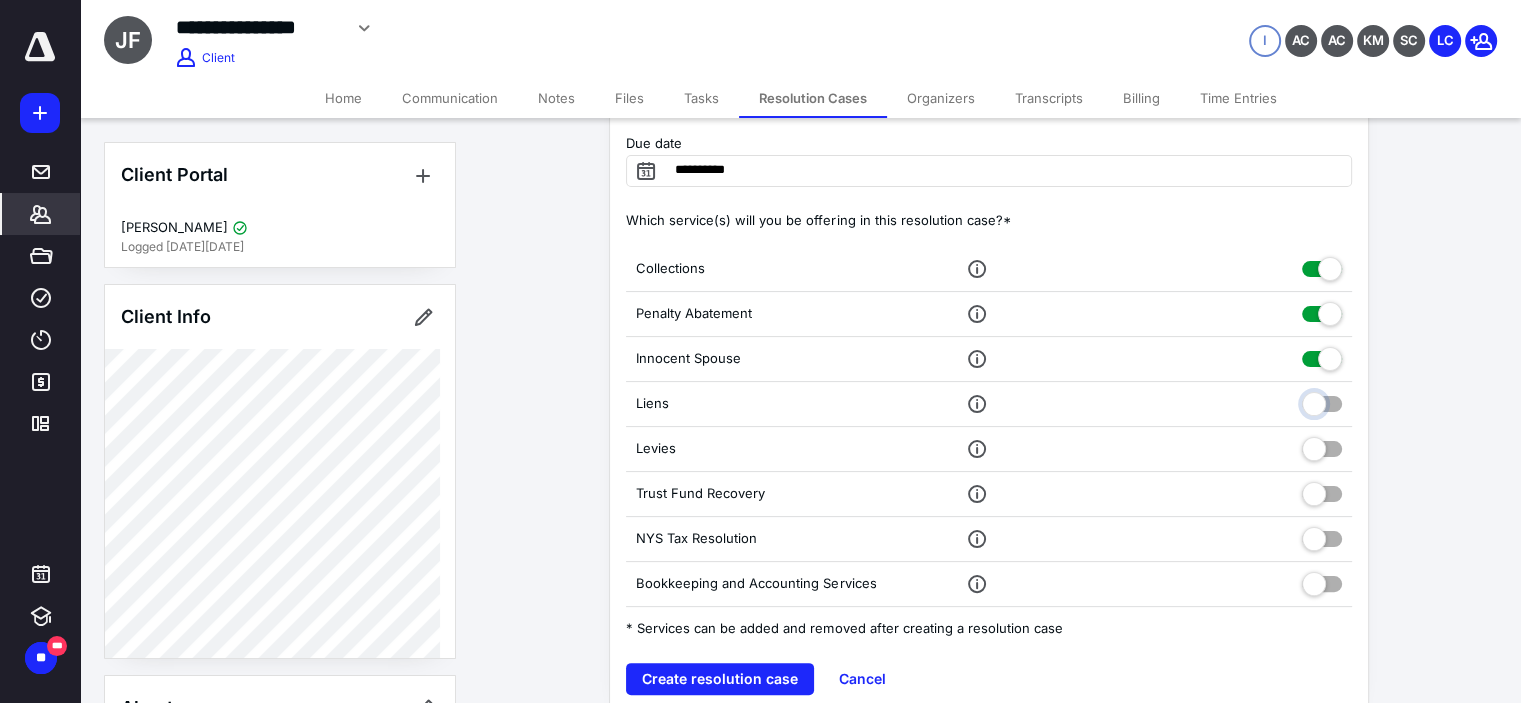 click at bounding box center (1322, 401) 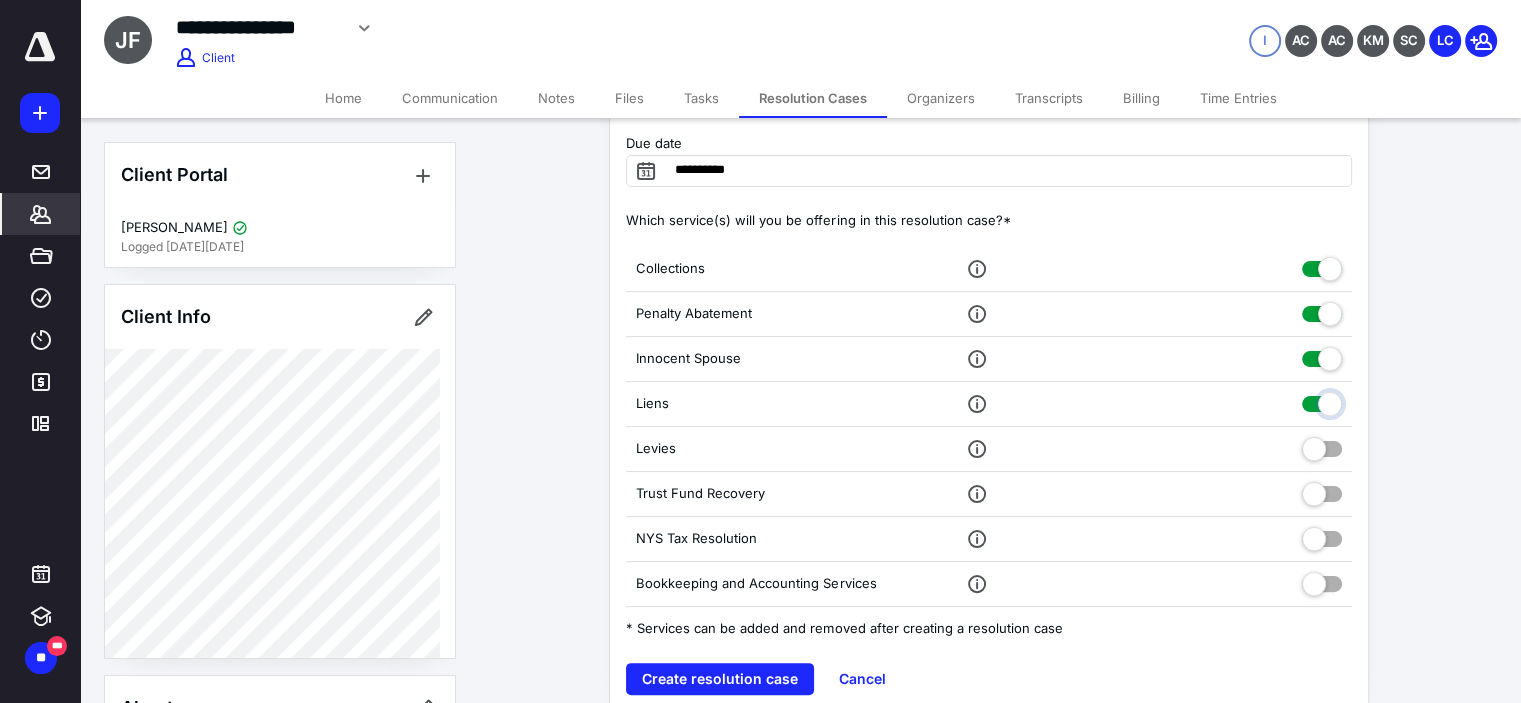checkbox on "true" 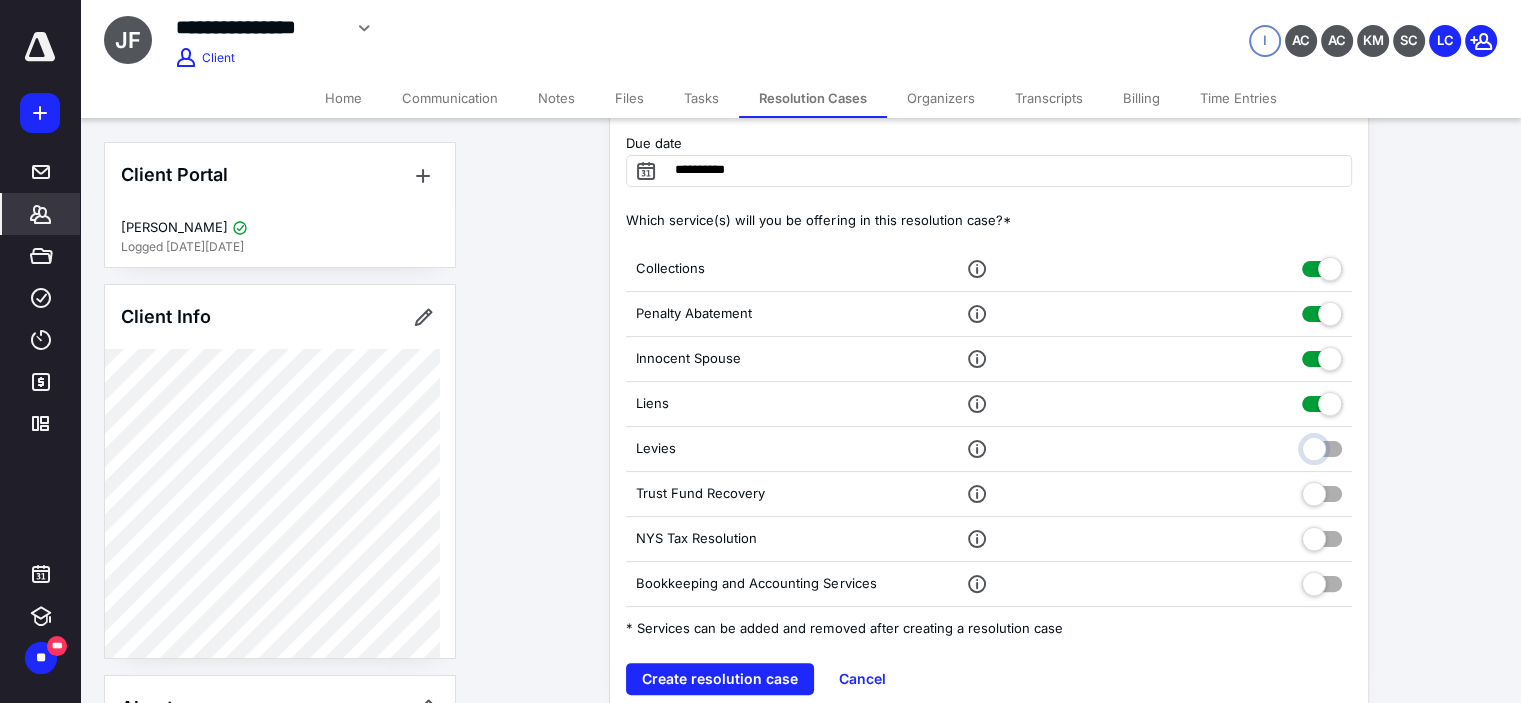 click at bounding box center [1322, 446] 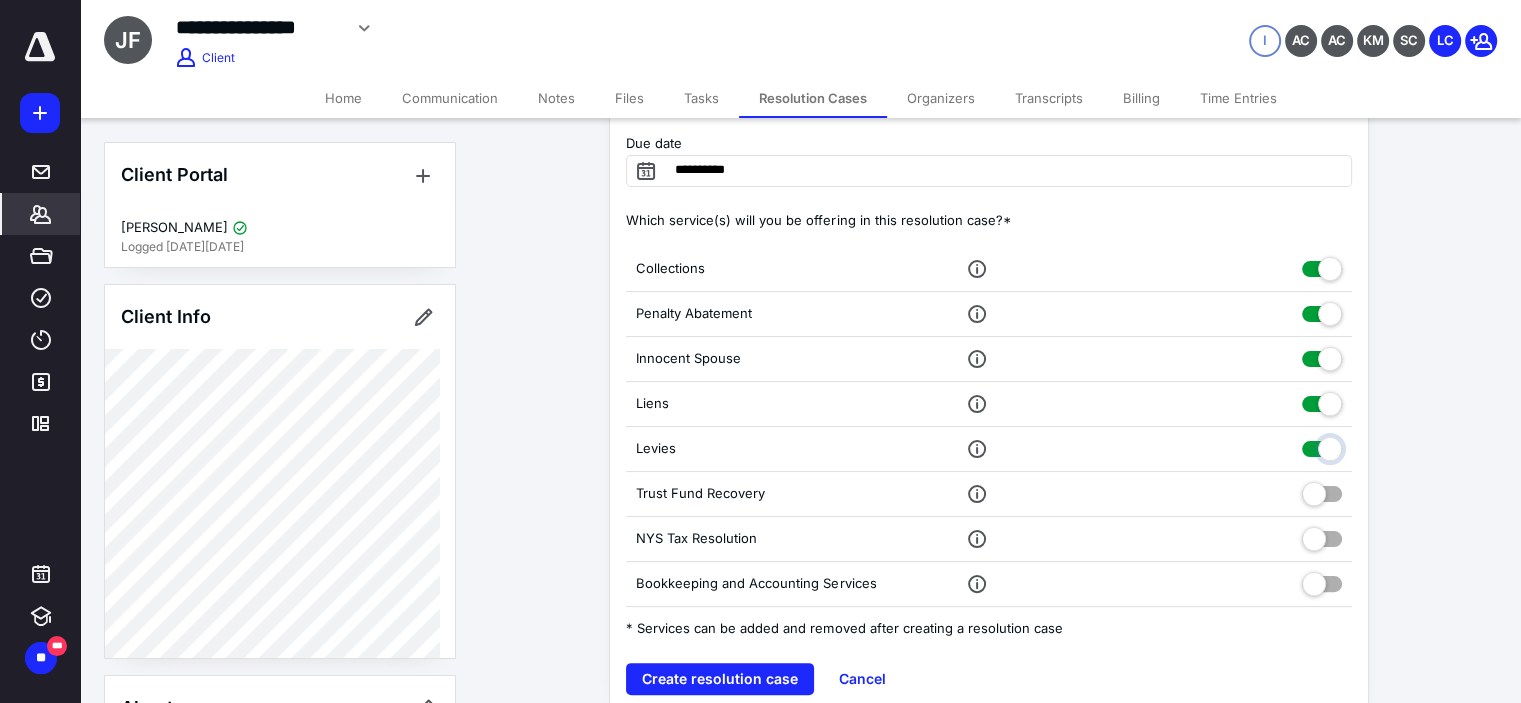 checkbox on "true" 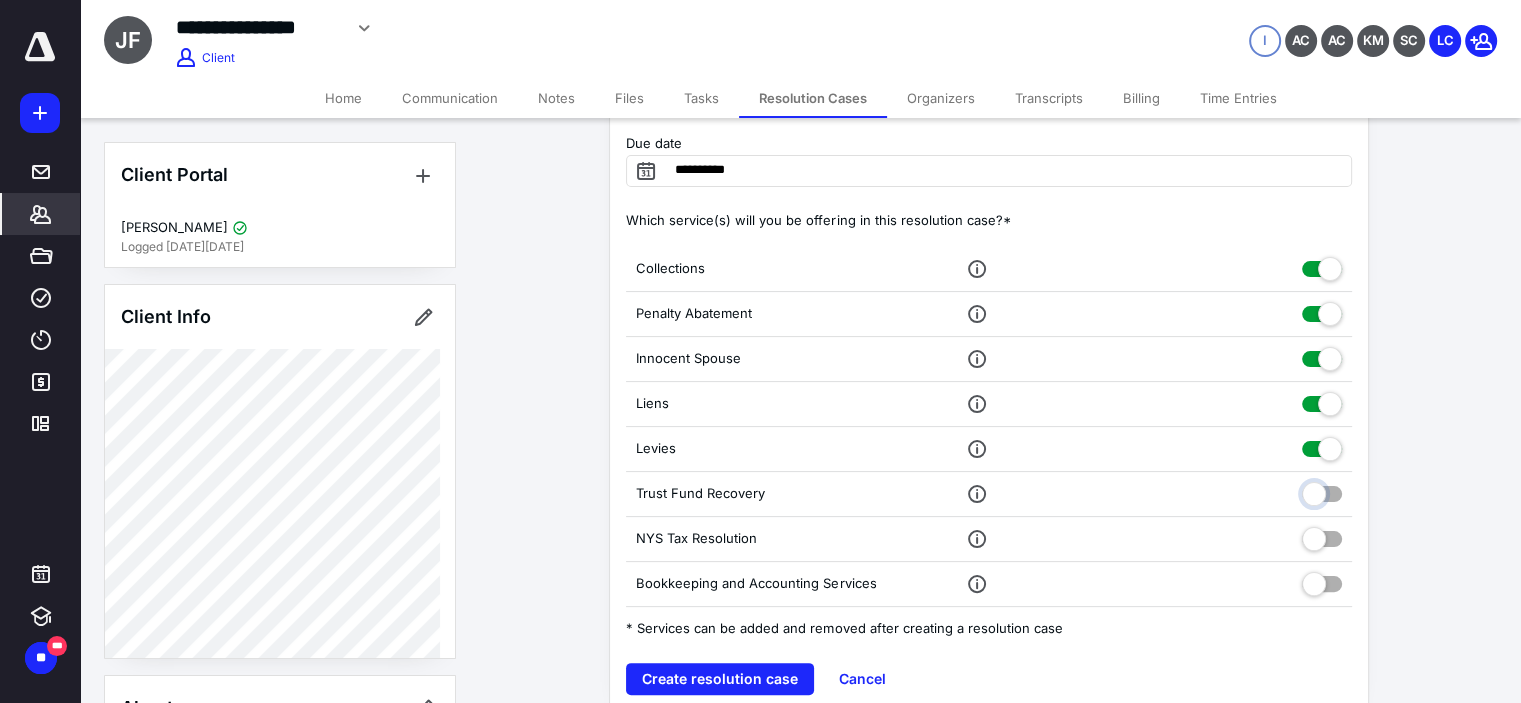 click at bounding box center [1322, 491] 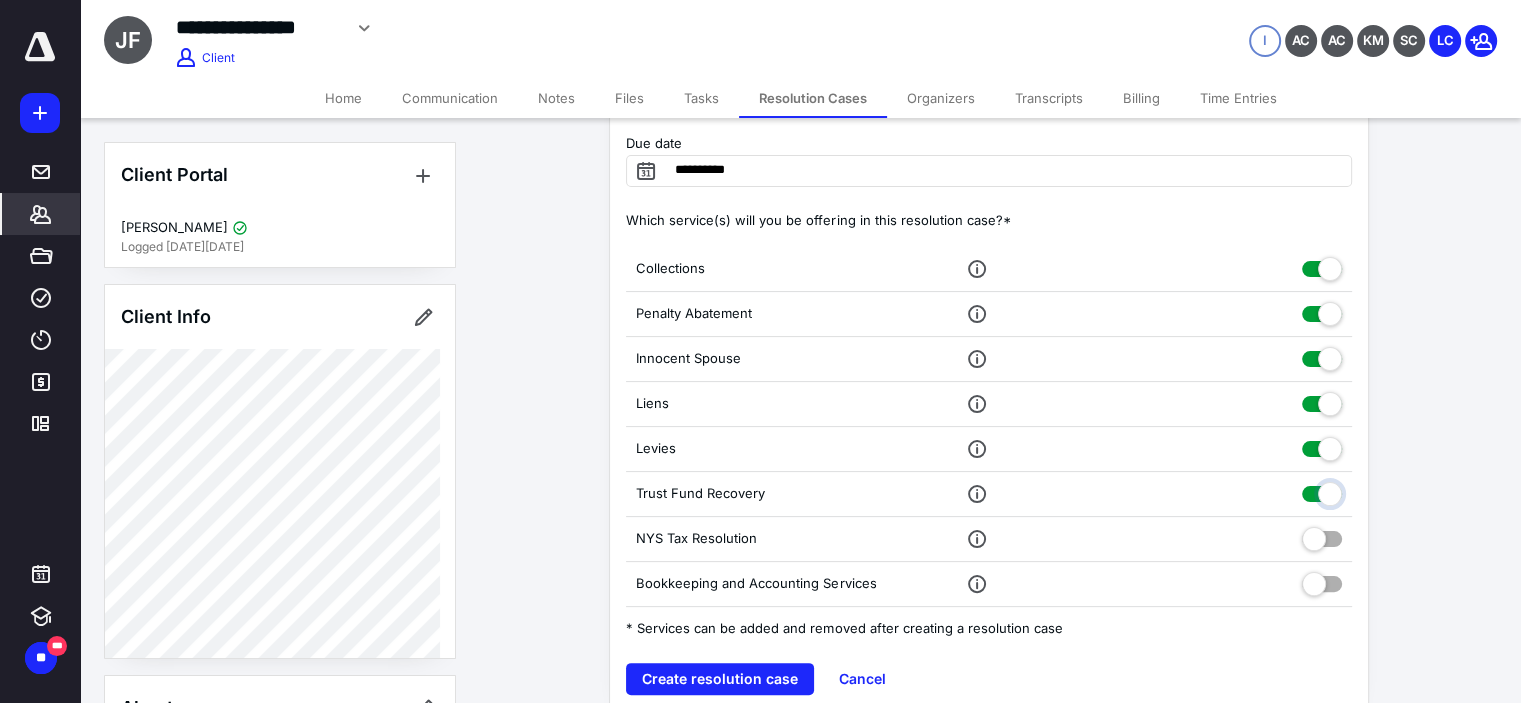 checkbox on "true" 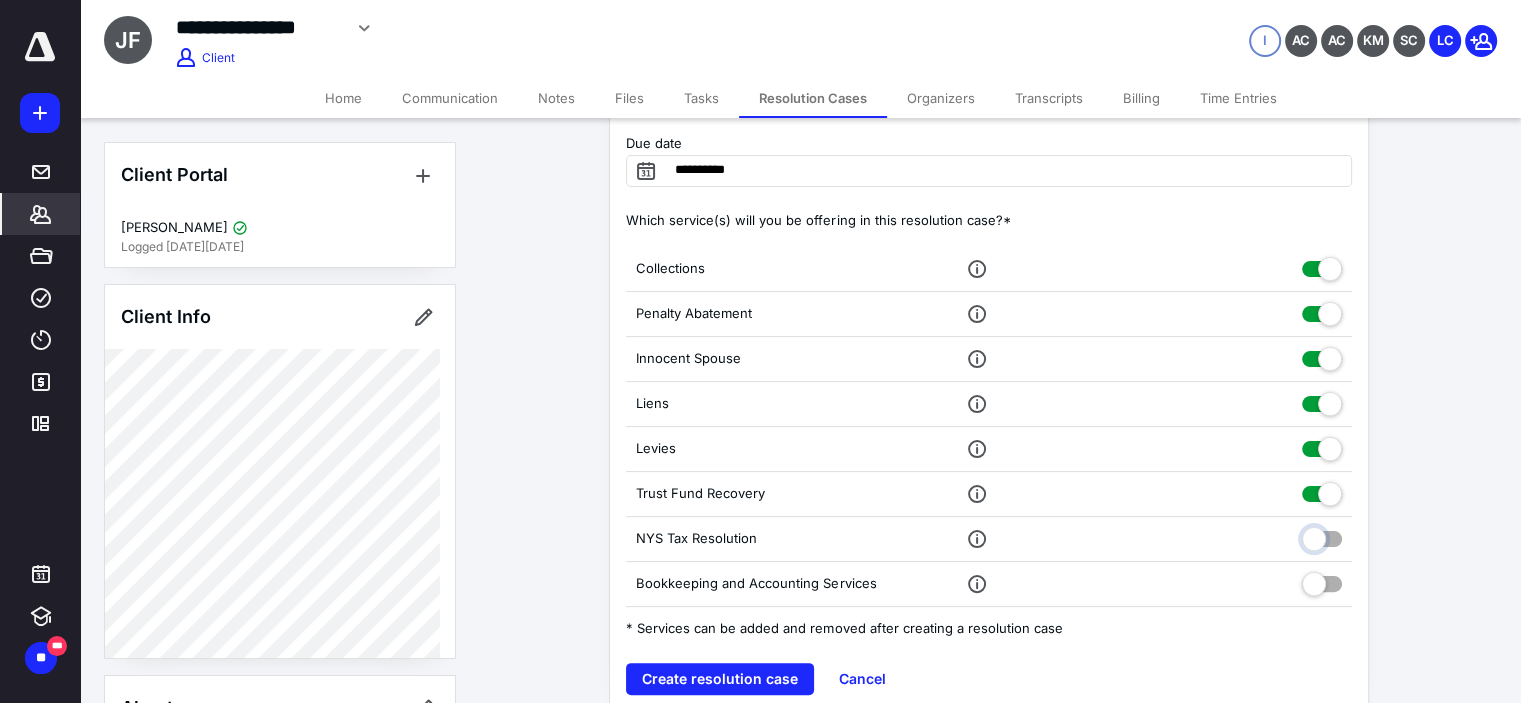 click at bounding box center [1322, 536] 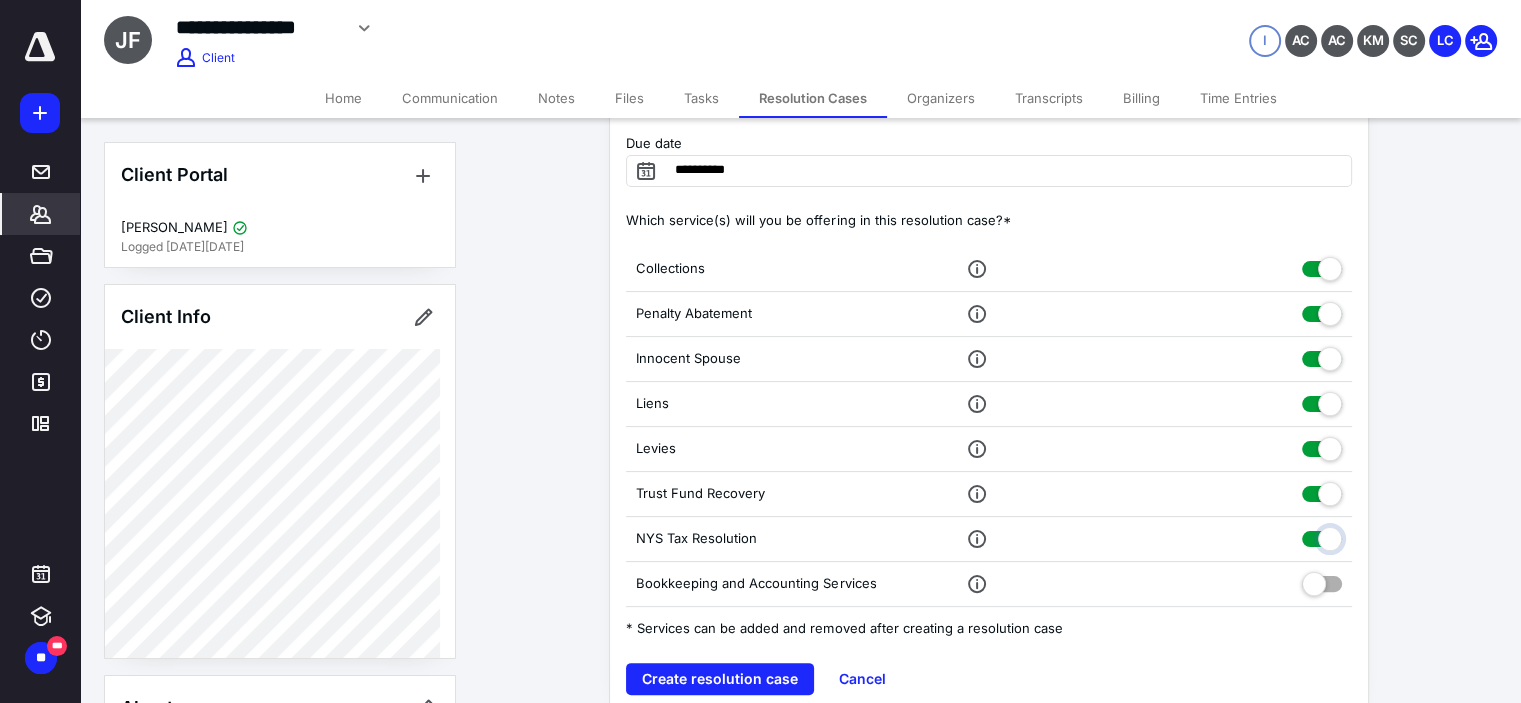 checkbox on "true" 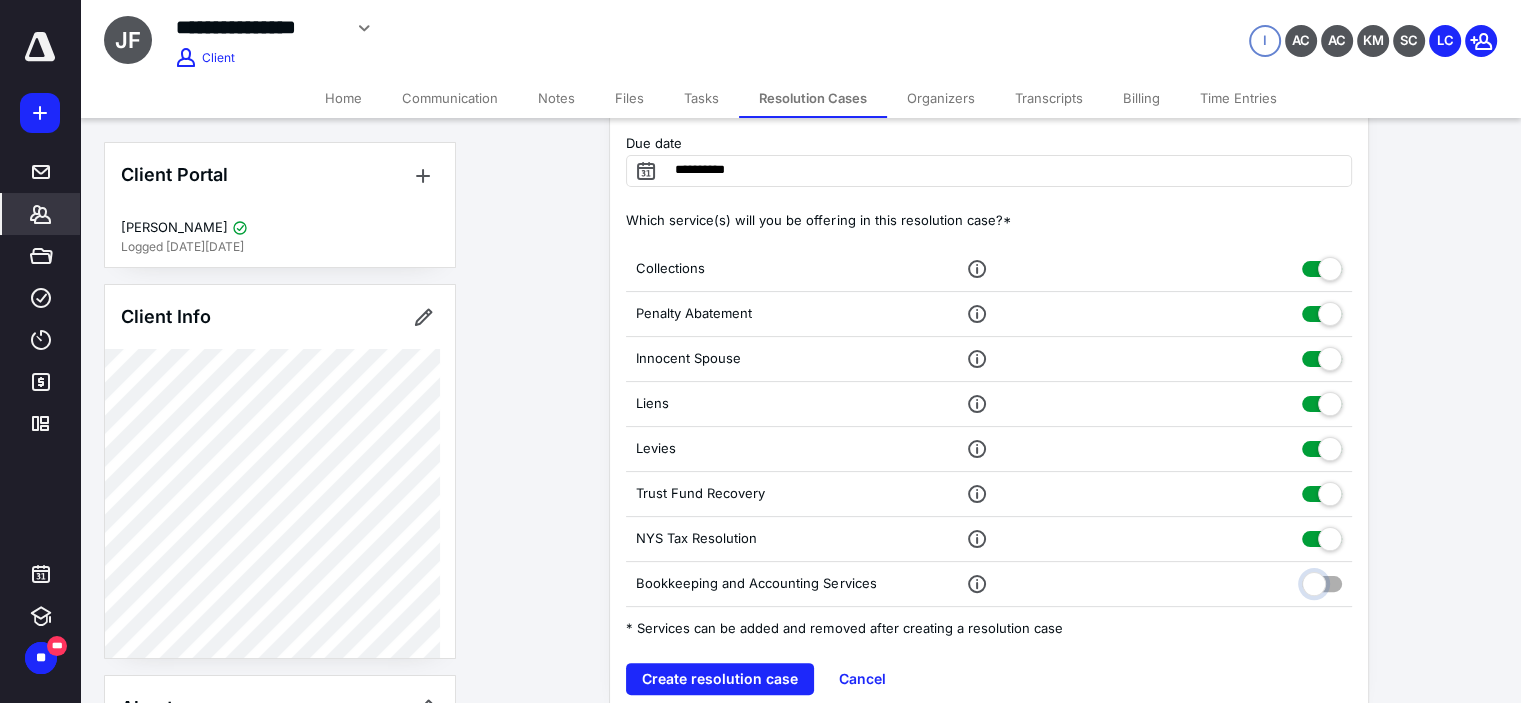 click at bounding box center [1322, 581] 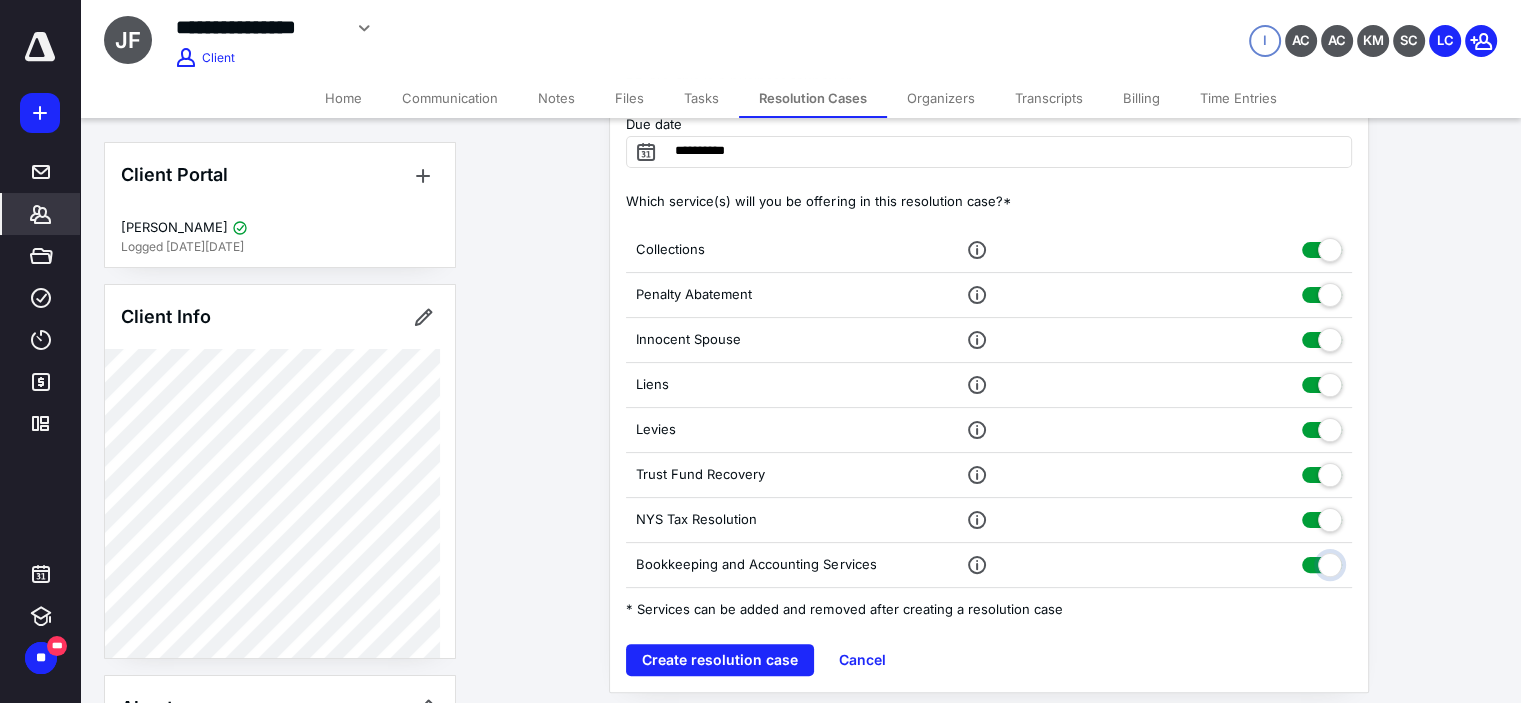 scroll, scrollTop: 396, scrollLeft: 0, axis: vertical 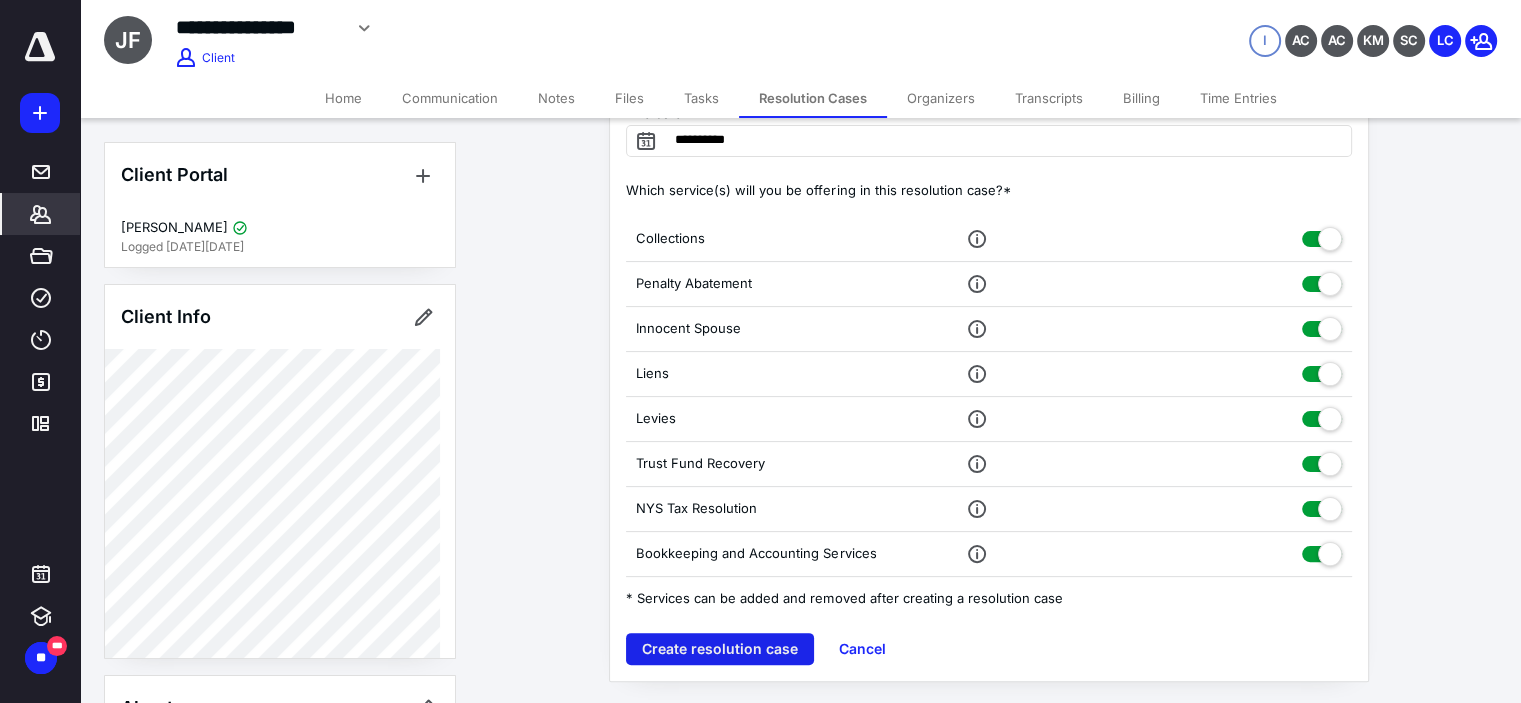 click on "Create resolution case" at bounding box center (720, 649) 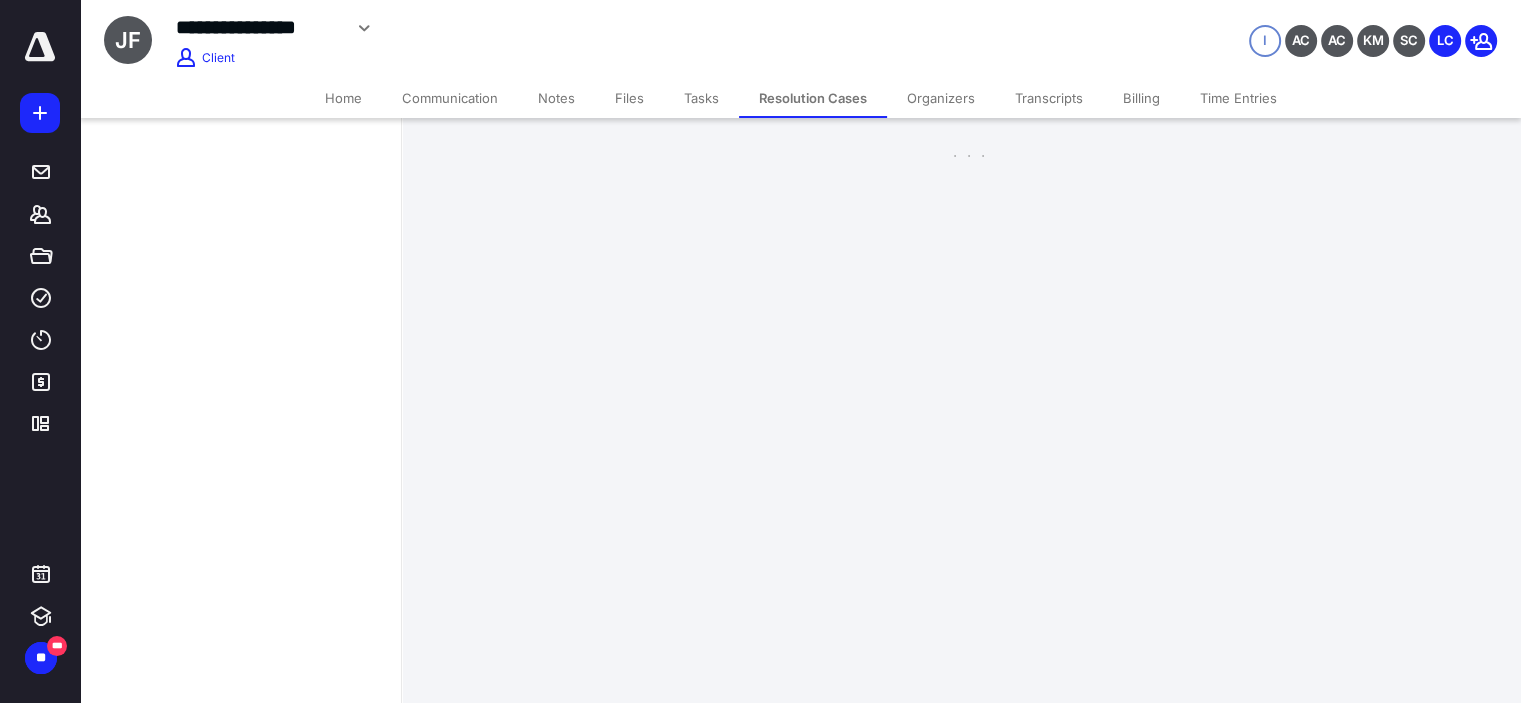 scroll, scrollTop: 0, scrollLeft: 0, axis: both 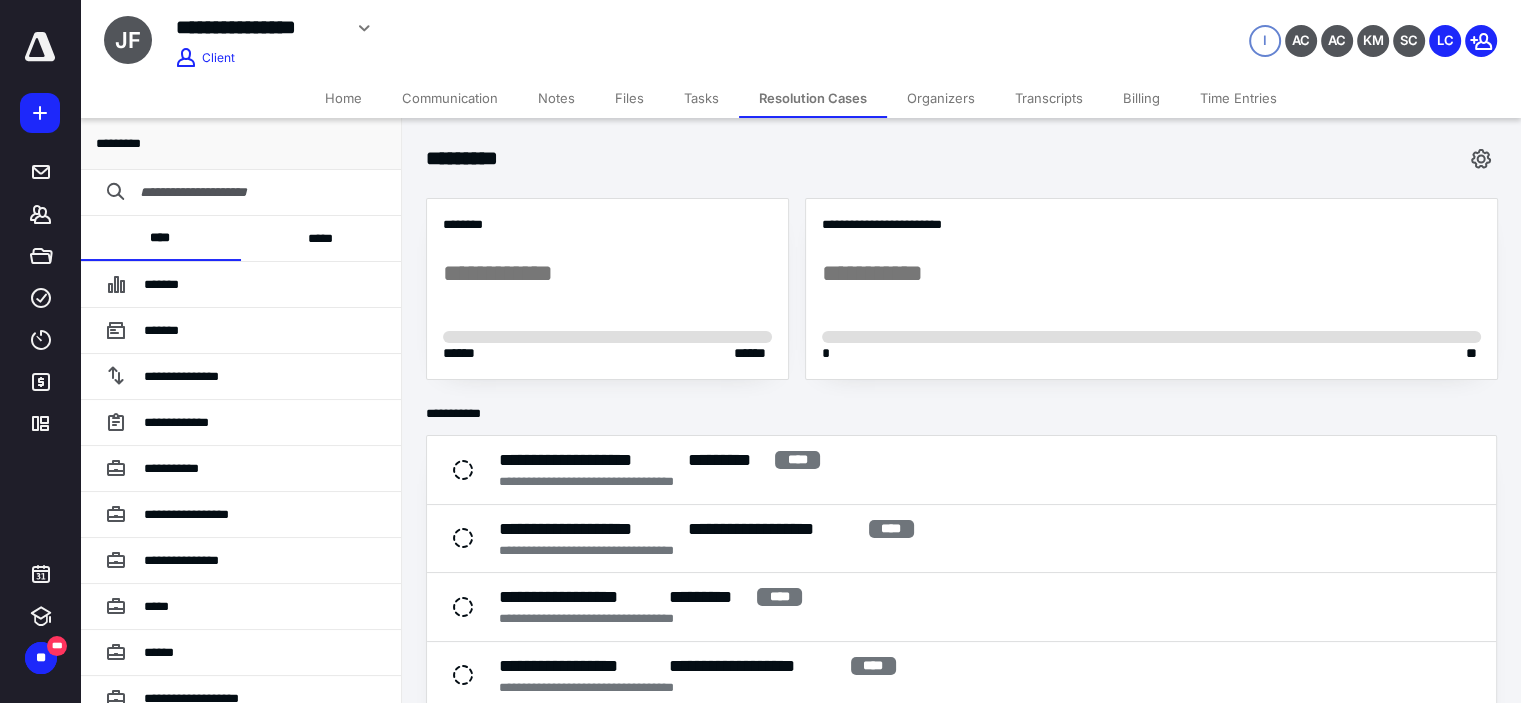 click on "*****" at bounding box center (321, 238) 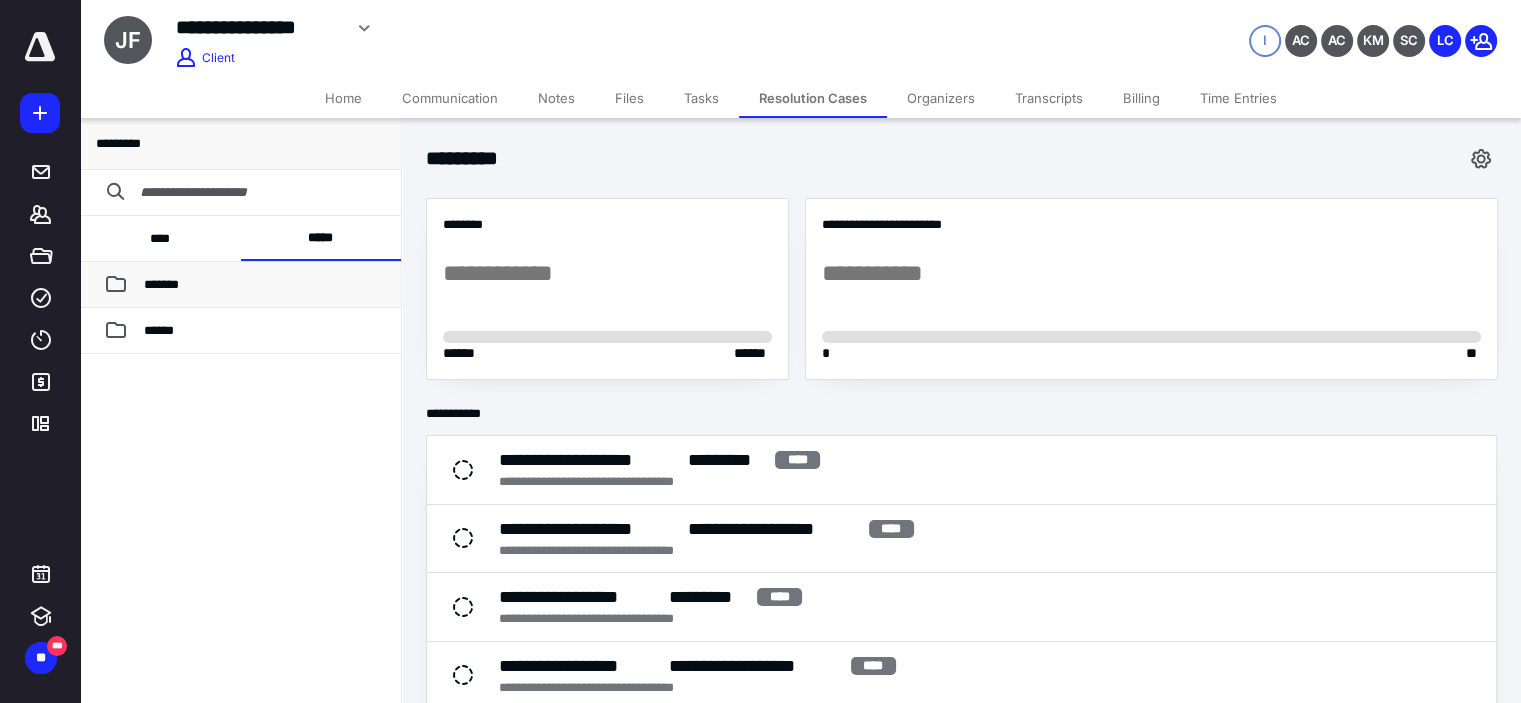 click on "*******" at bounding box center (264, 285) 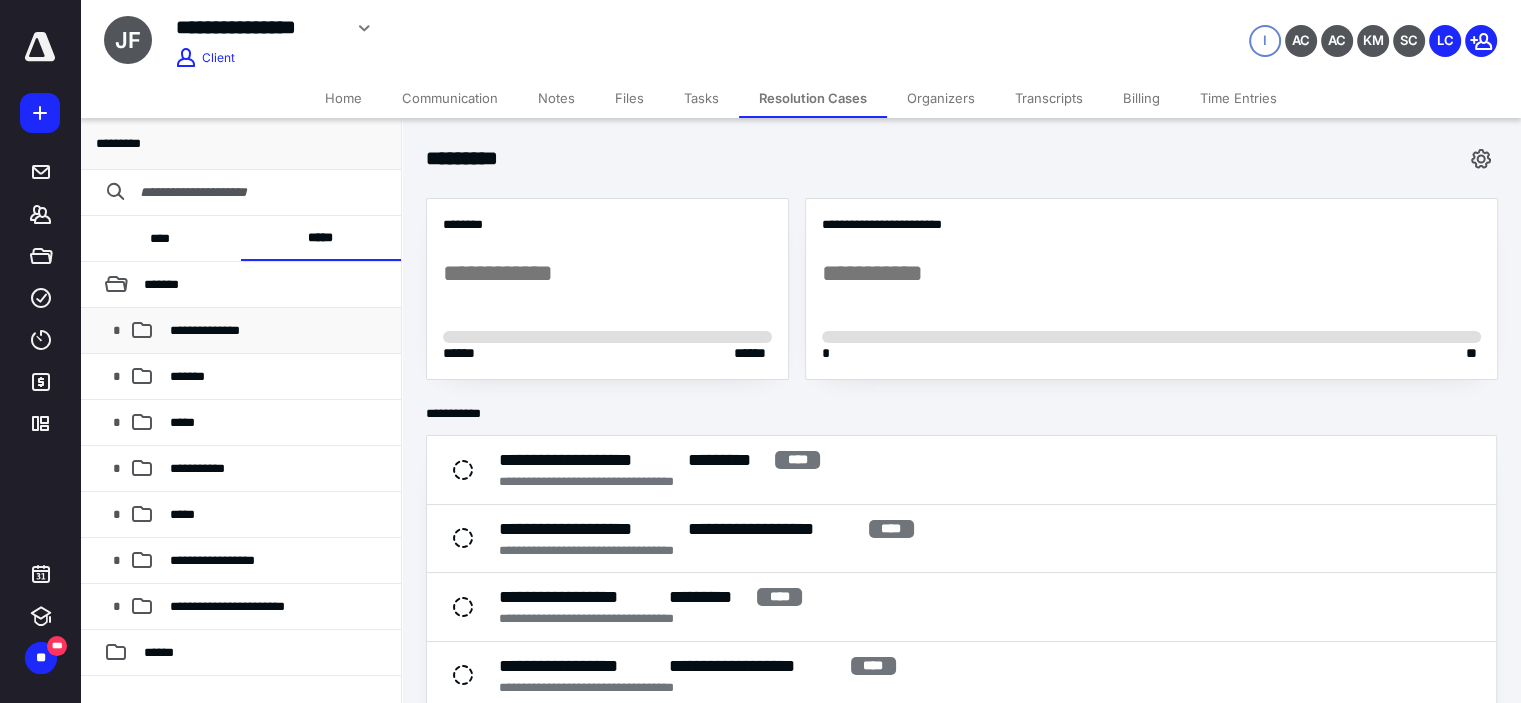 click on "**********" at bounding box center [205, 330] 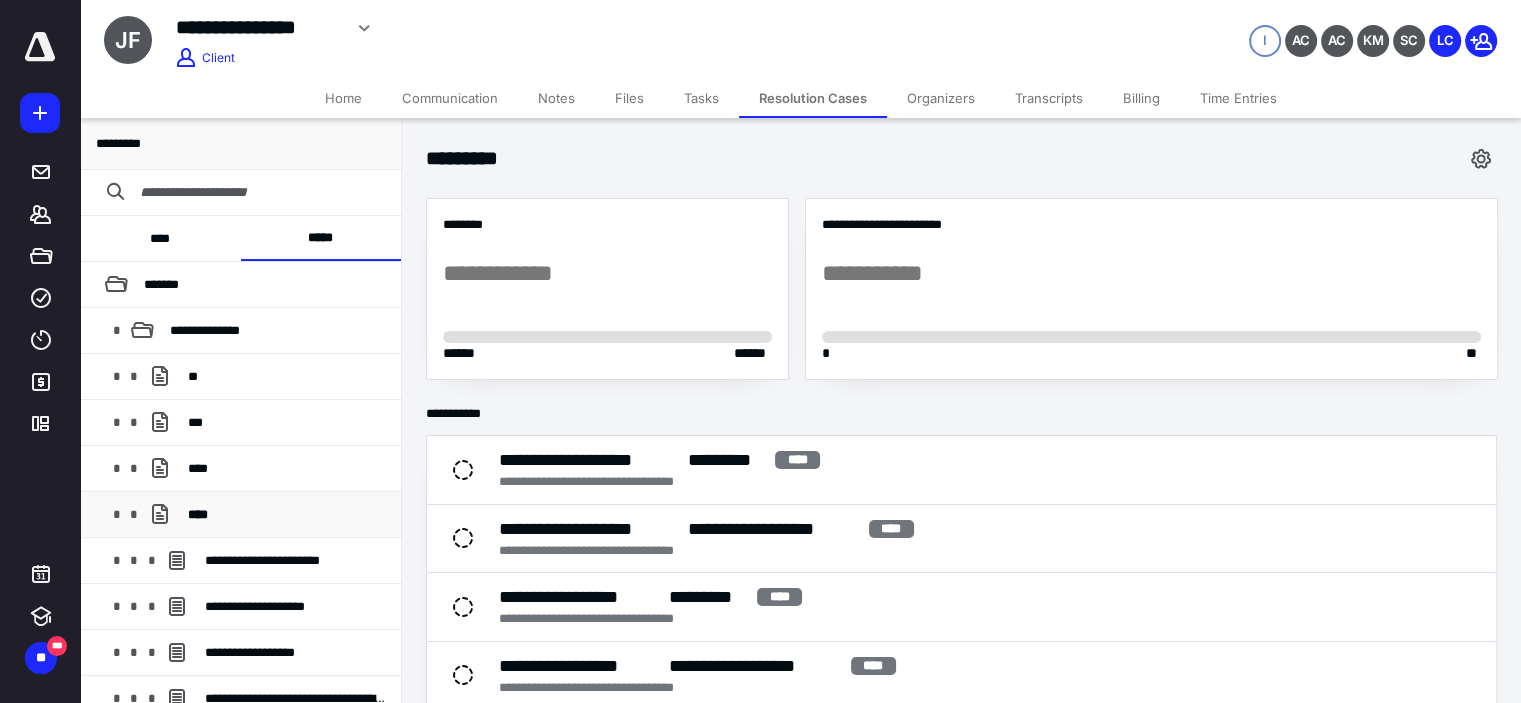 click on "****" at bounding box center [286, 515] 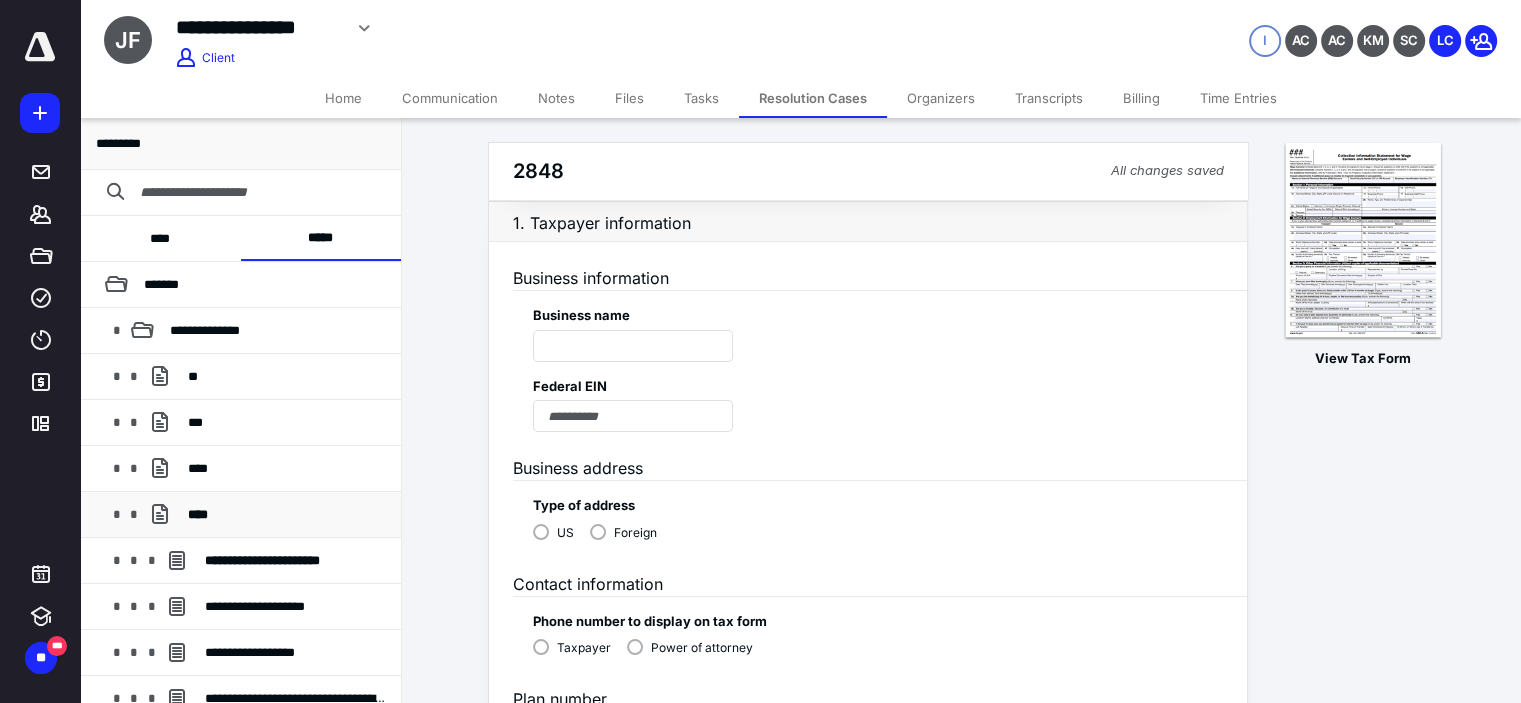 click on "****" at bounding box center (286, 515) 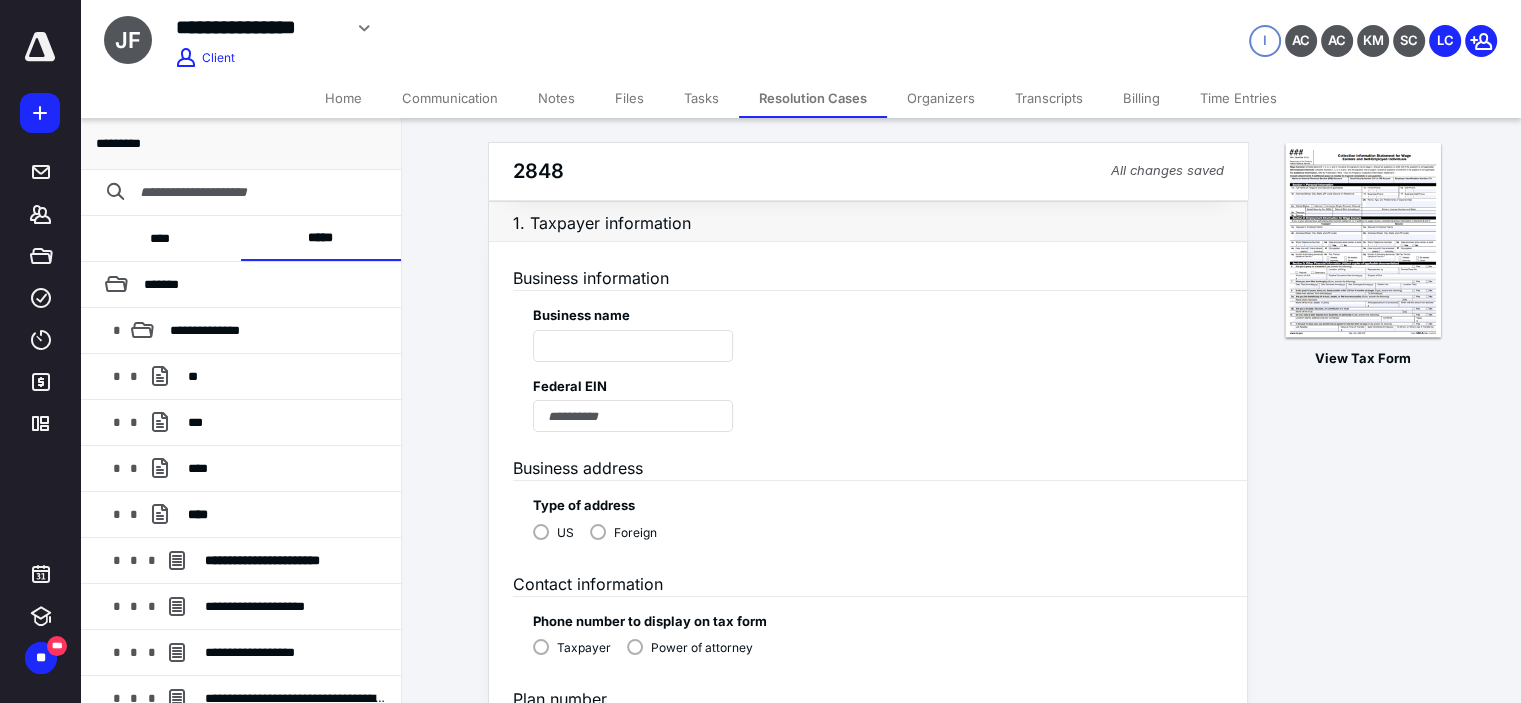 click on "Resolution Cases" at bounding box center [813, 98] 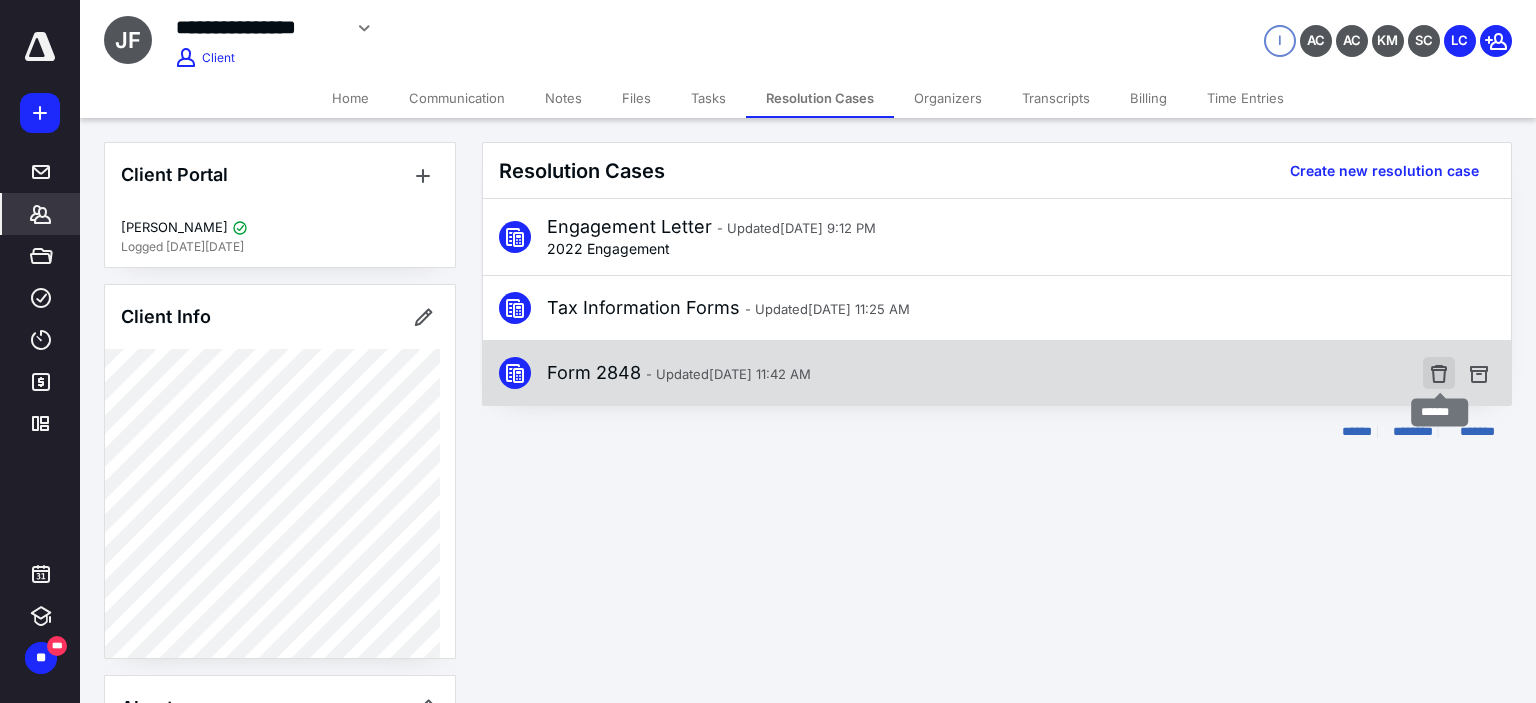 click at bounding box center [1439, 373] 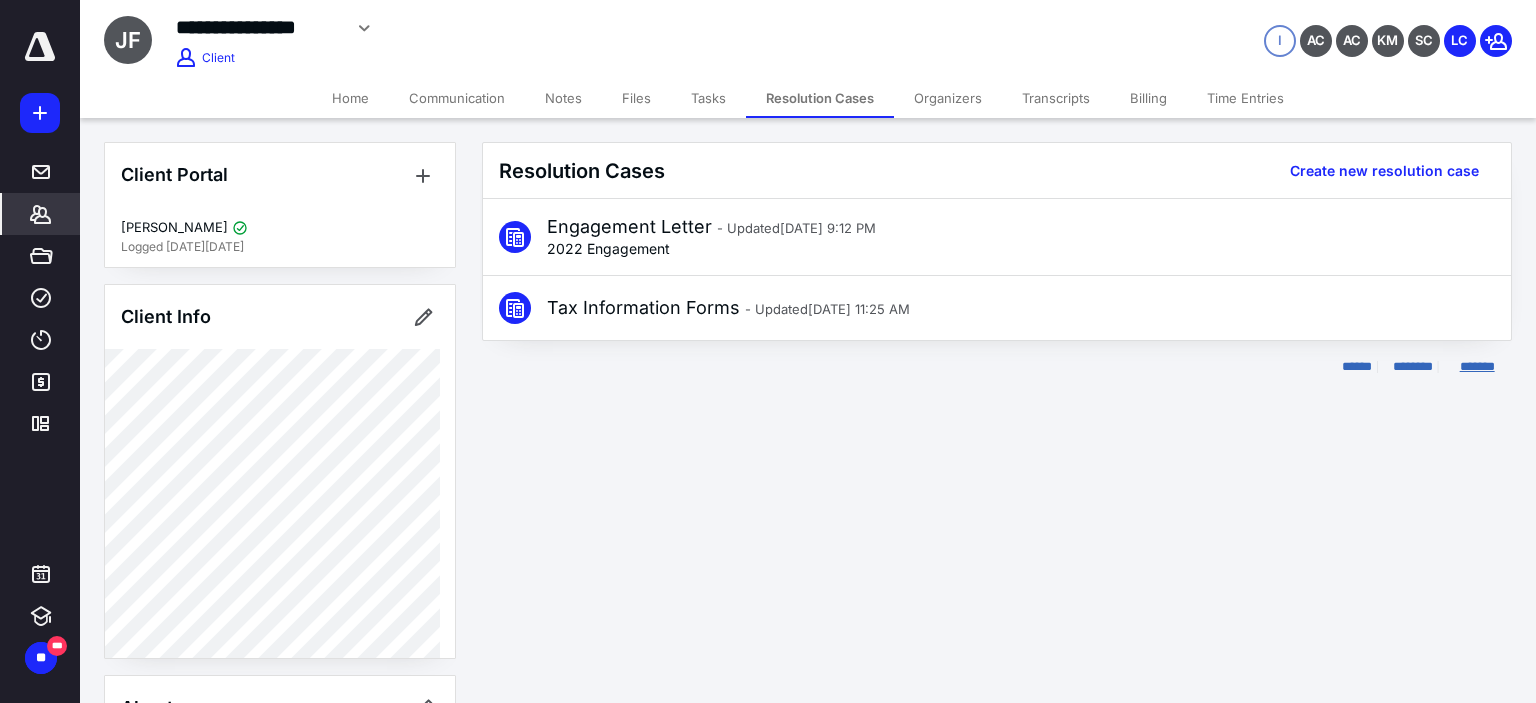 click on "*******" at bounding box center [1483, 367] 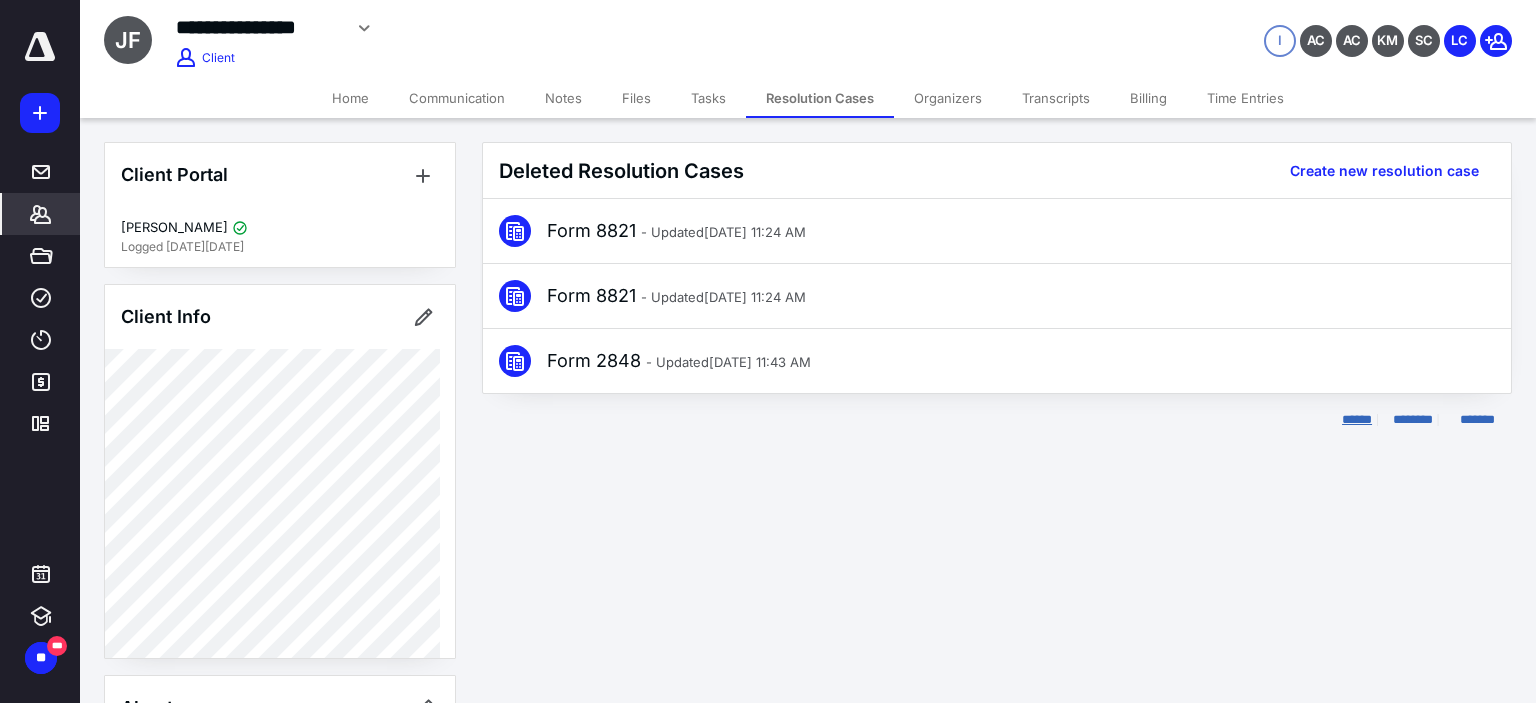 click on "******" at bounding box center (1367, 420) 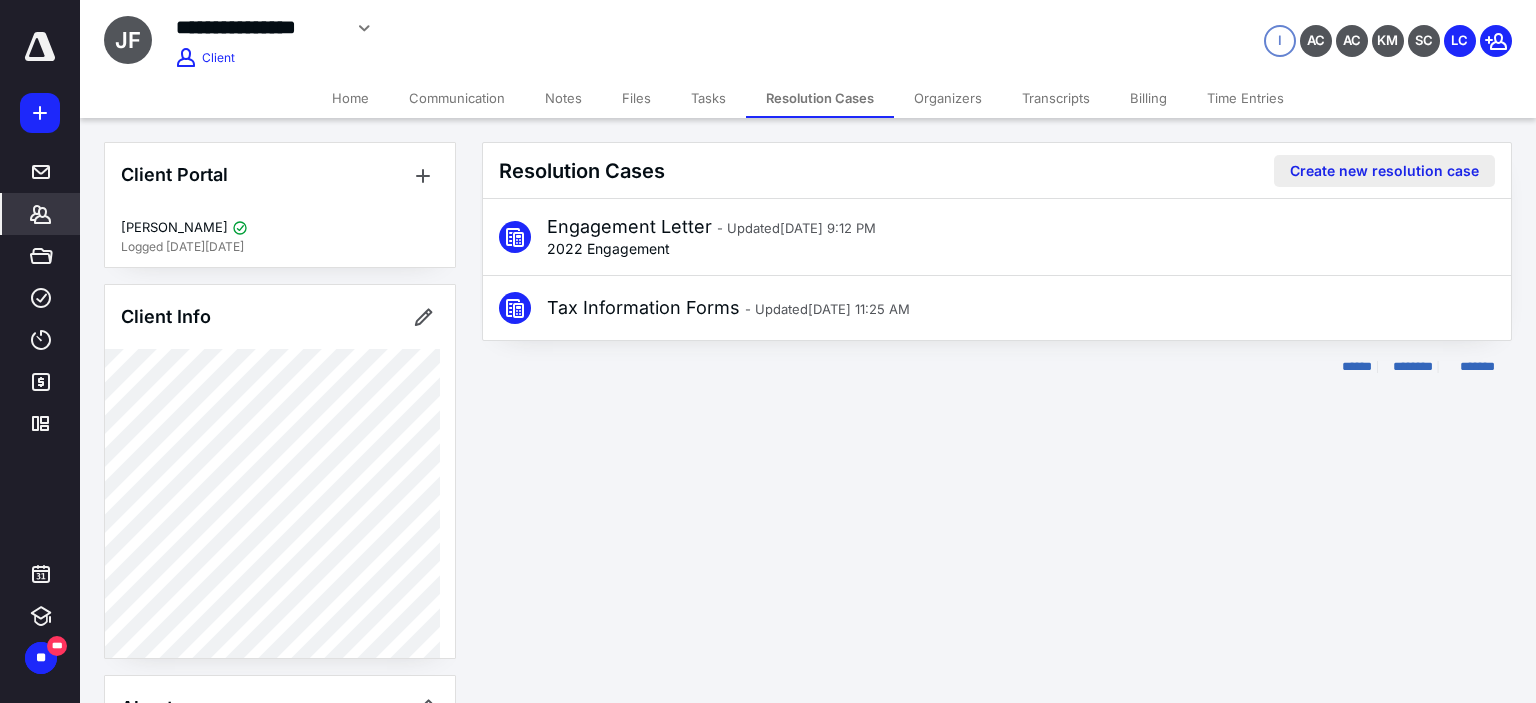 click on "Create new resolution case" at bounding box center (1384, 171) 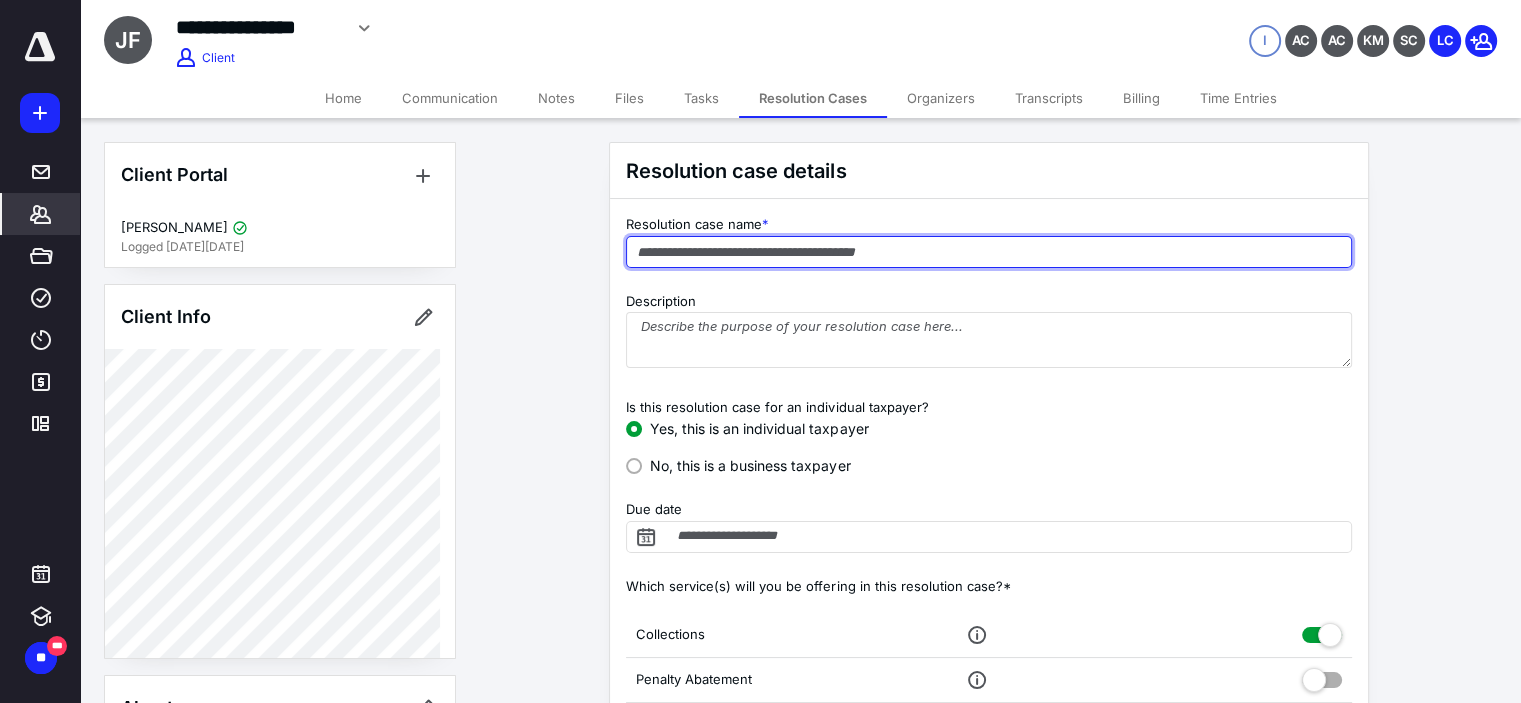 click at bounding box center (989, 252) 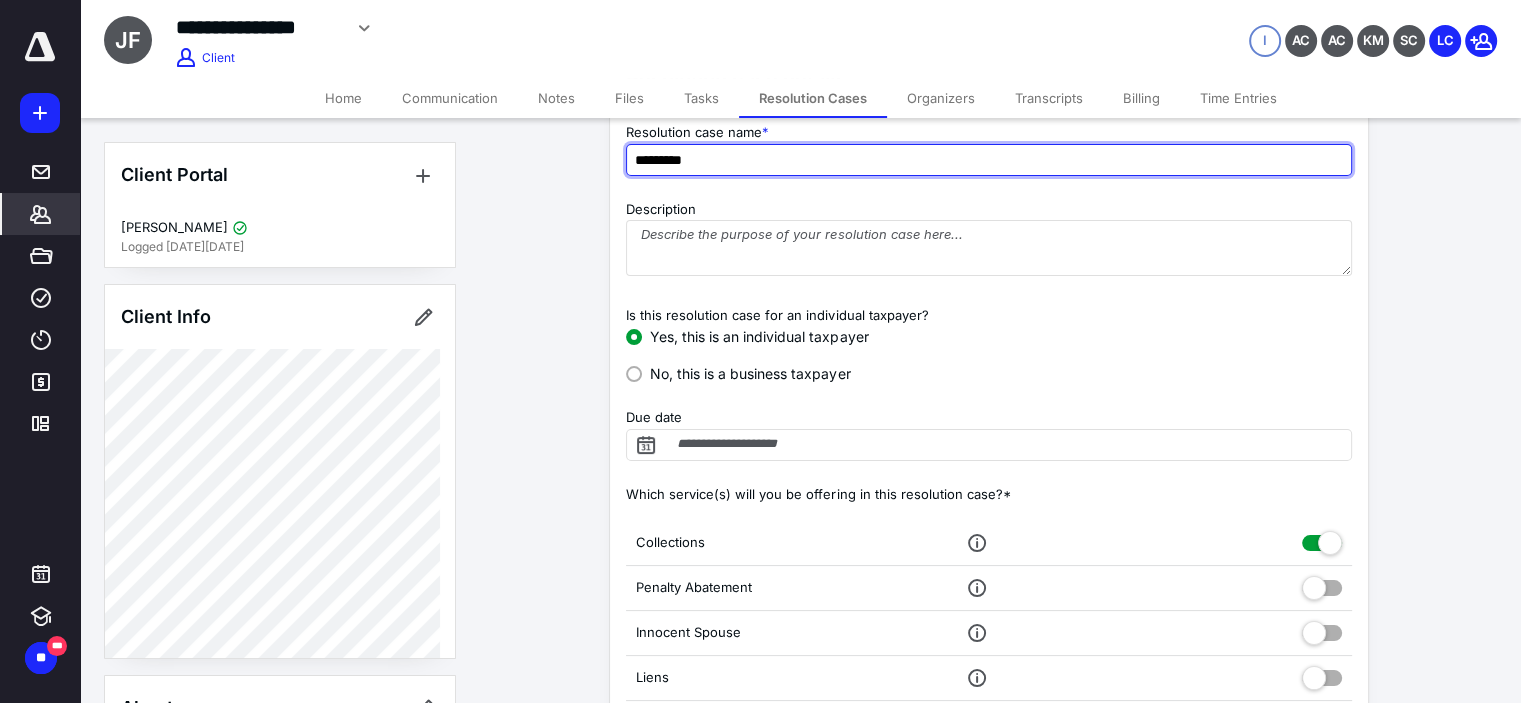 scroll, scrollTop: 100, scrollLeft: 0, axis: vertical 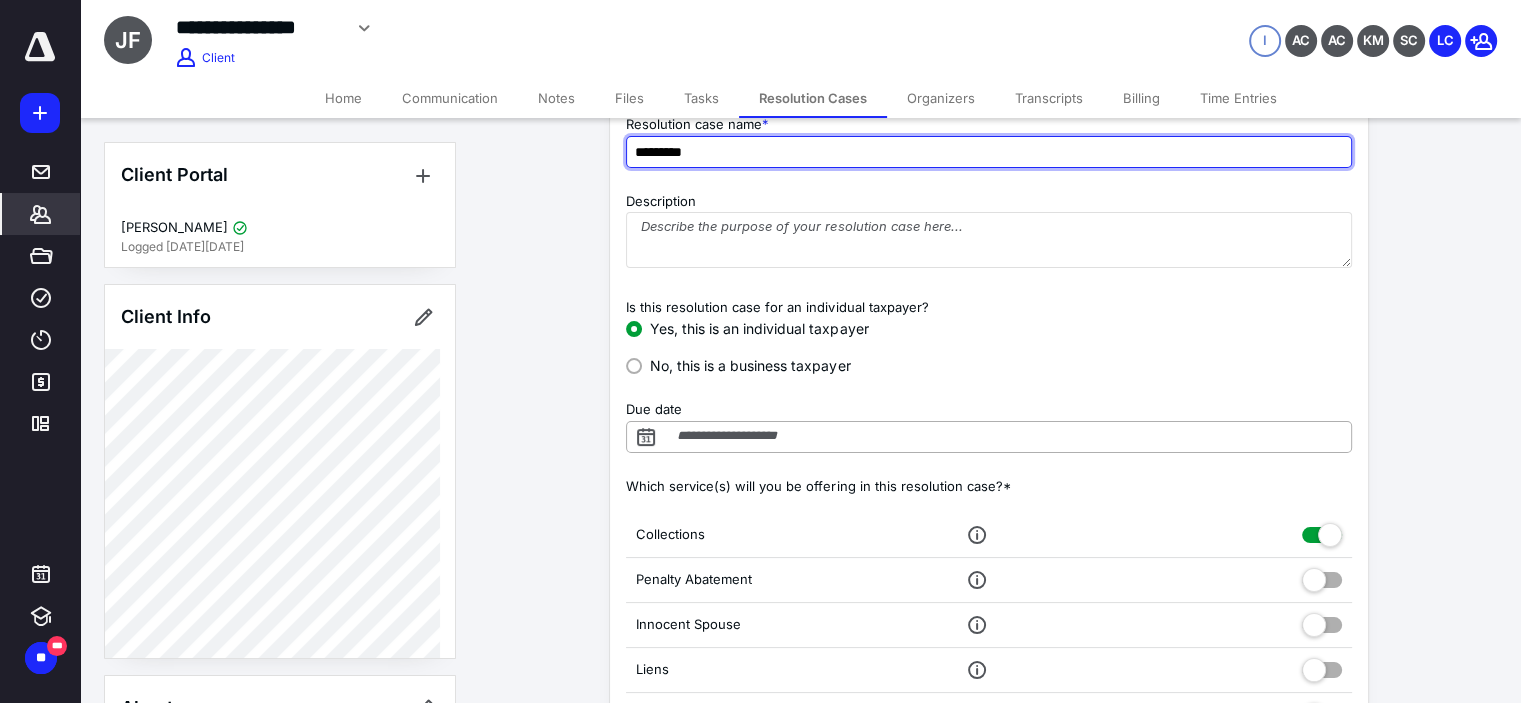 type on "*********" 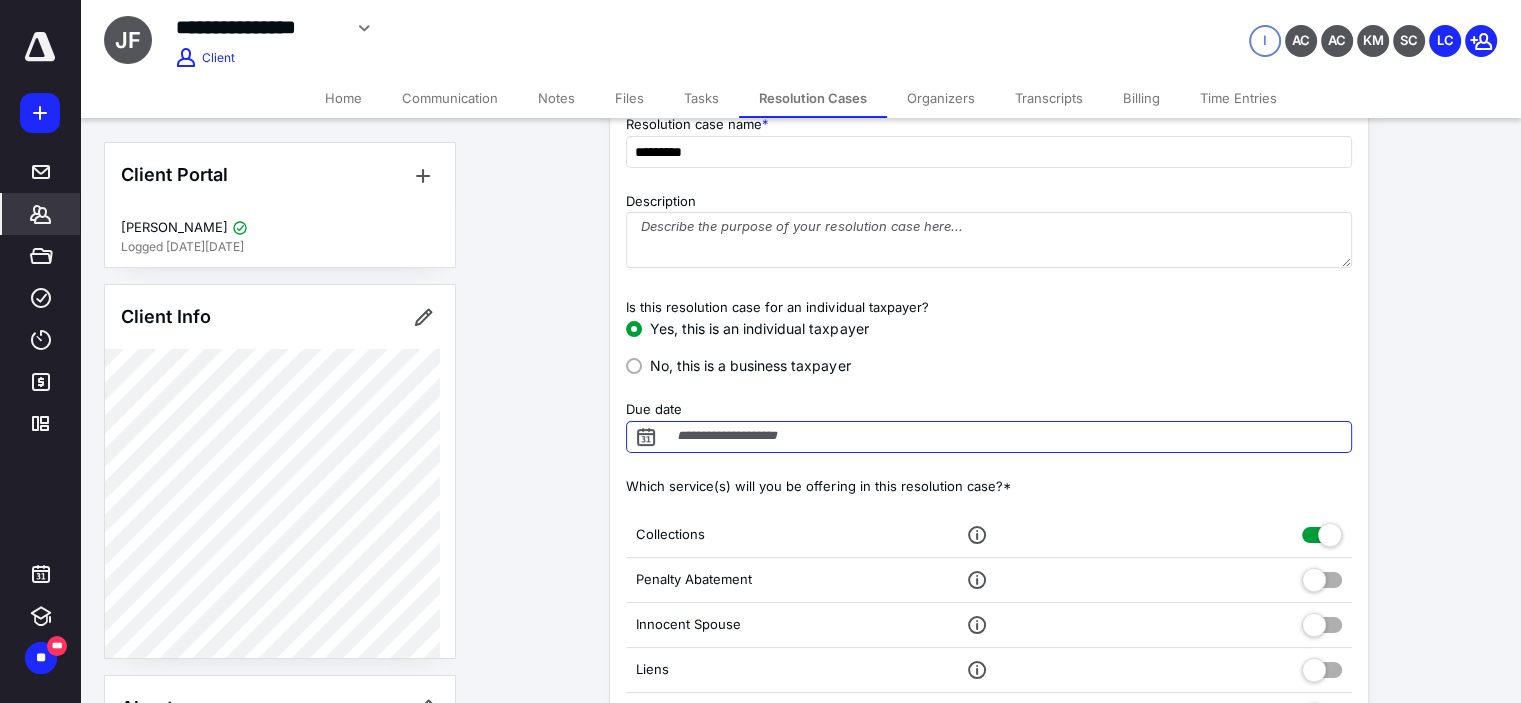 click on "Due date" at bounding box center [989, 437] 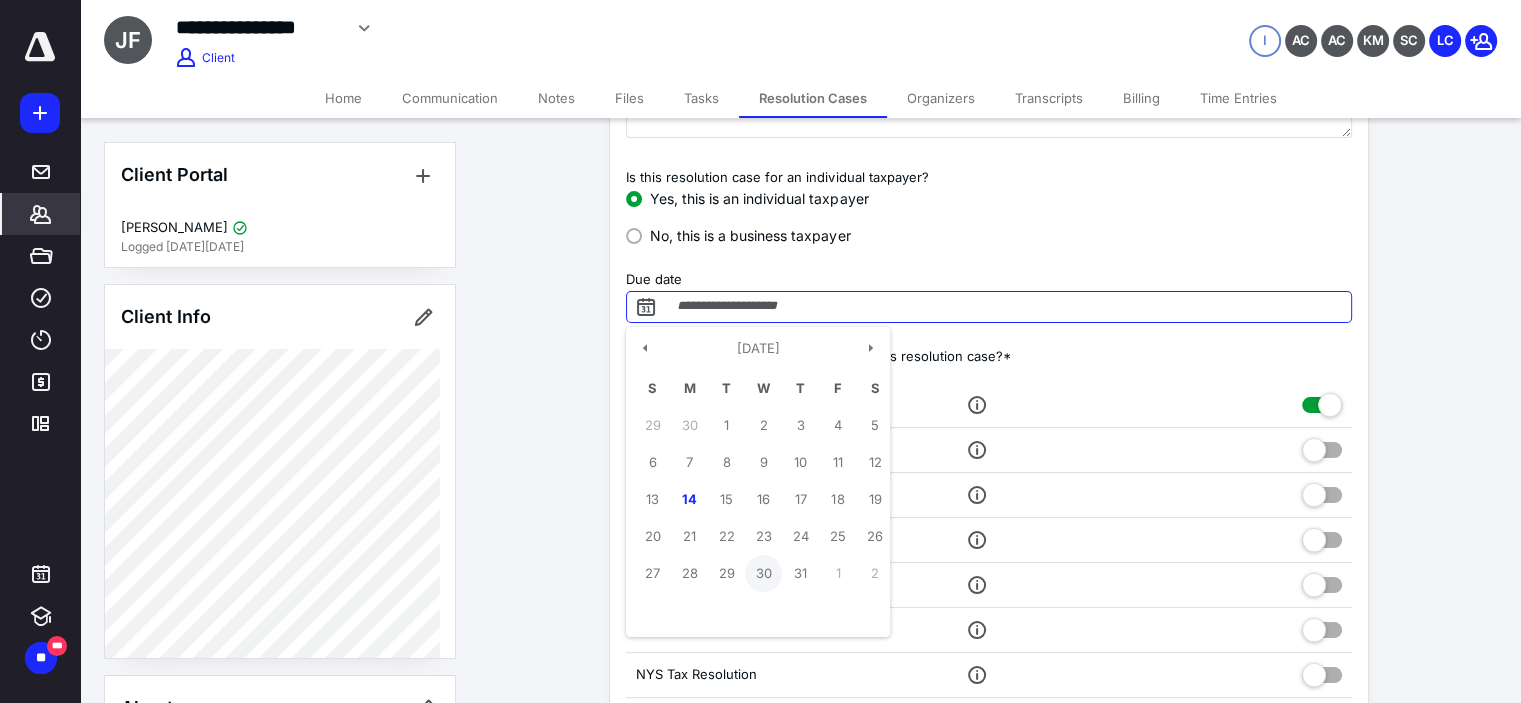 scroll, scrollTop: 300, scrollLeft: 0, axis: vertical 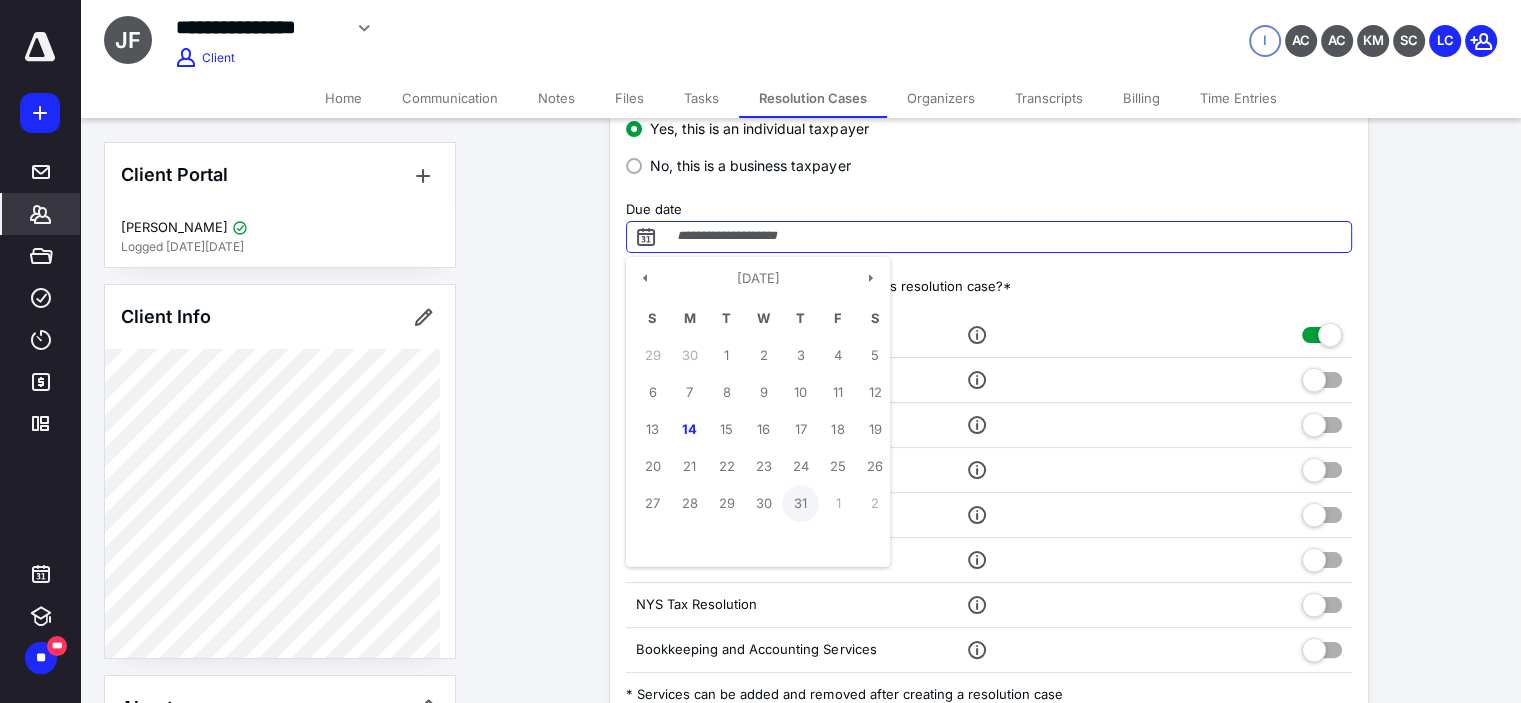 click on "31" at bounding box center (800, 503) 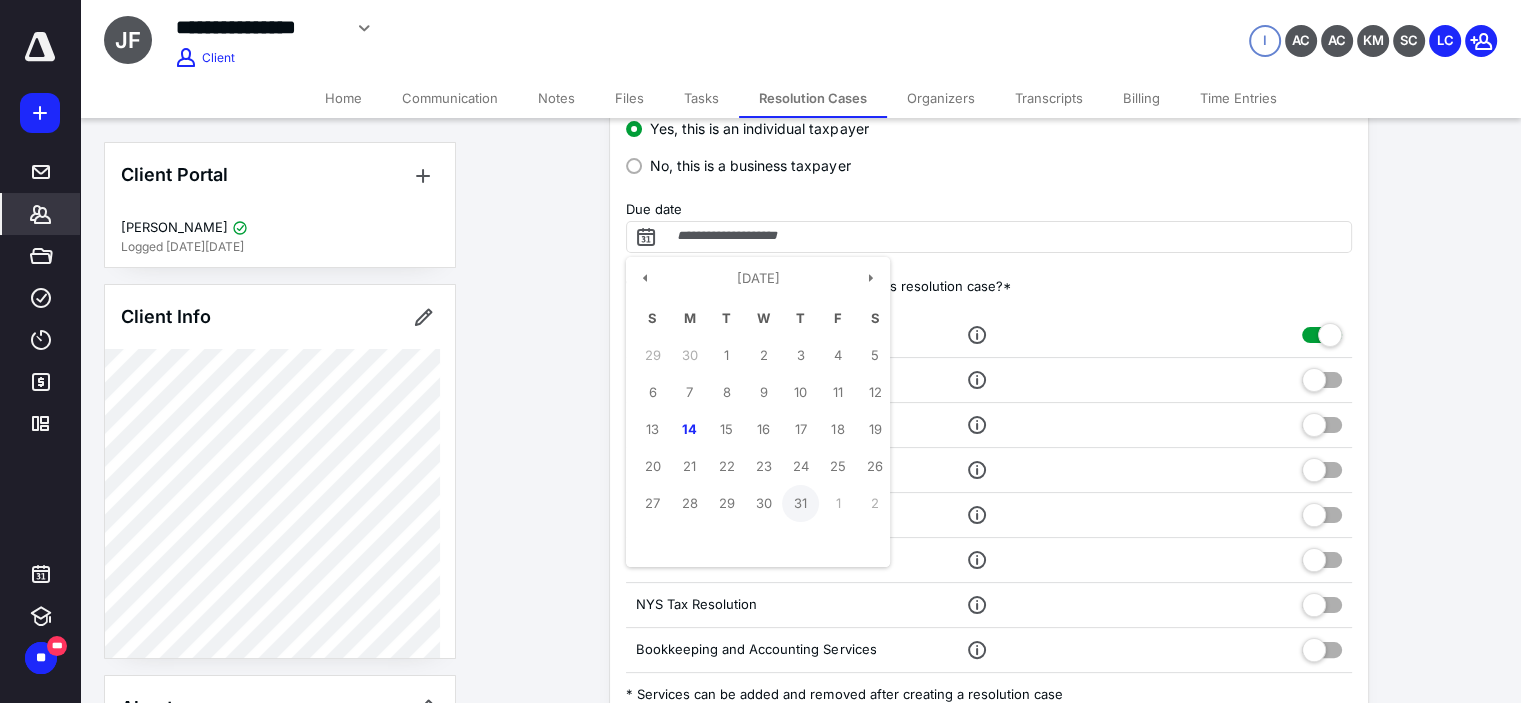type on "**********" 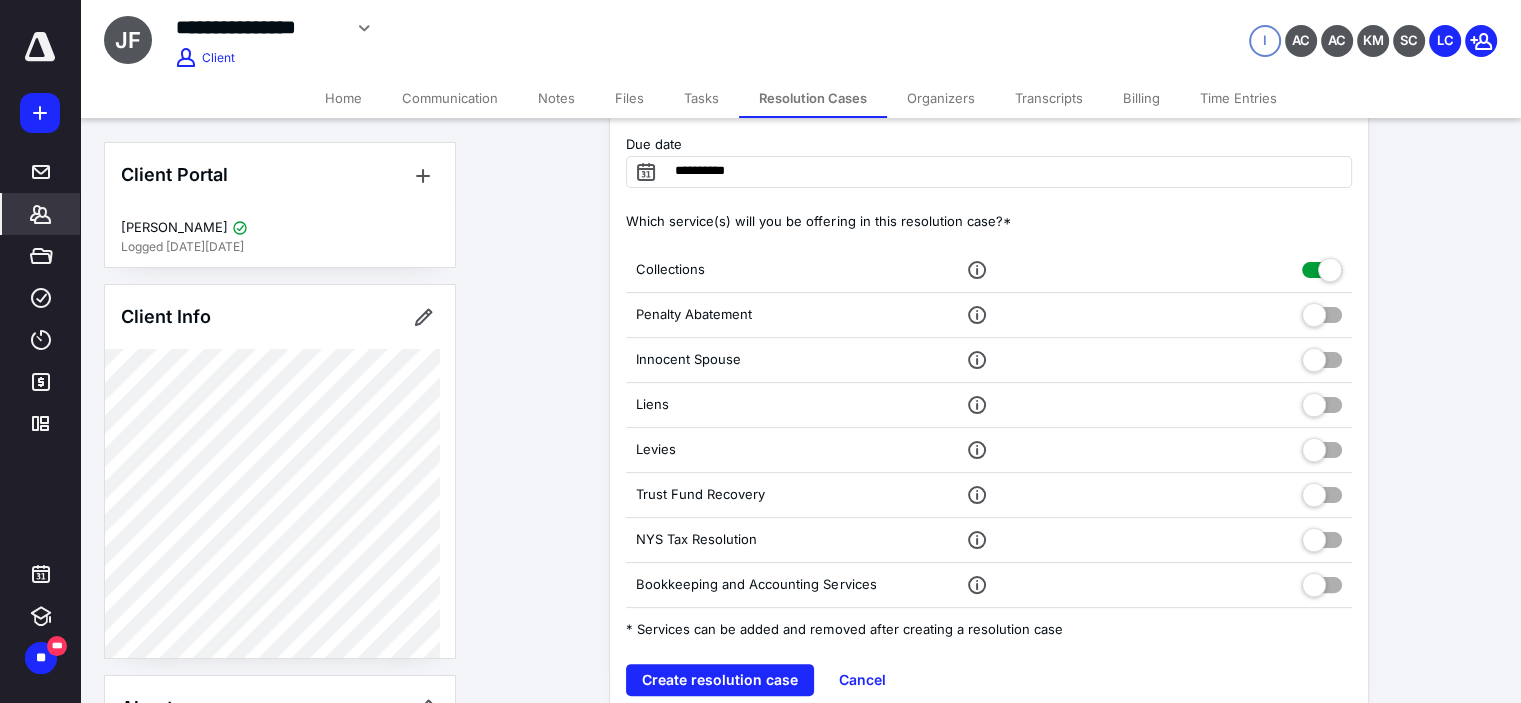 scroll, scrollTop: 366, scrollLeft: 0, axis: vertical 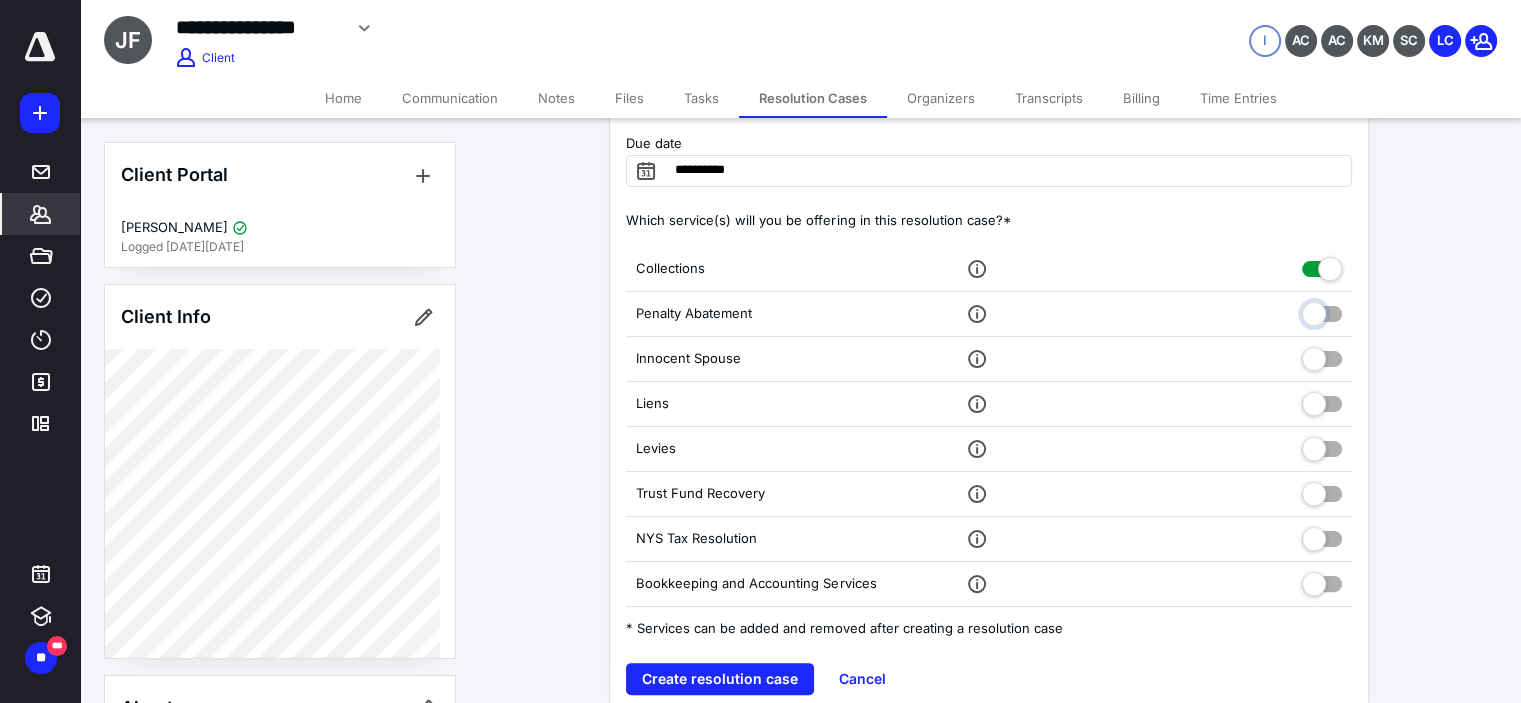 click at bounding box center (1322, 311) 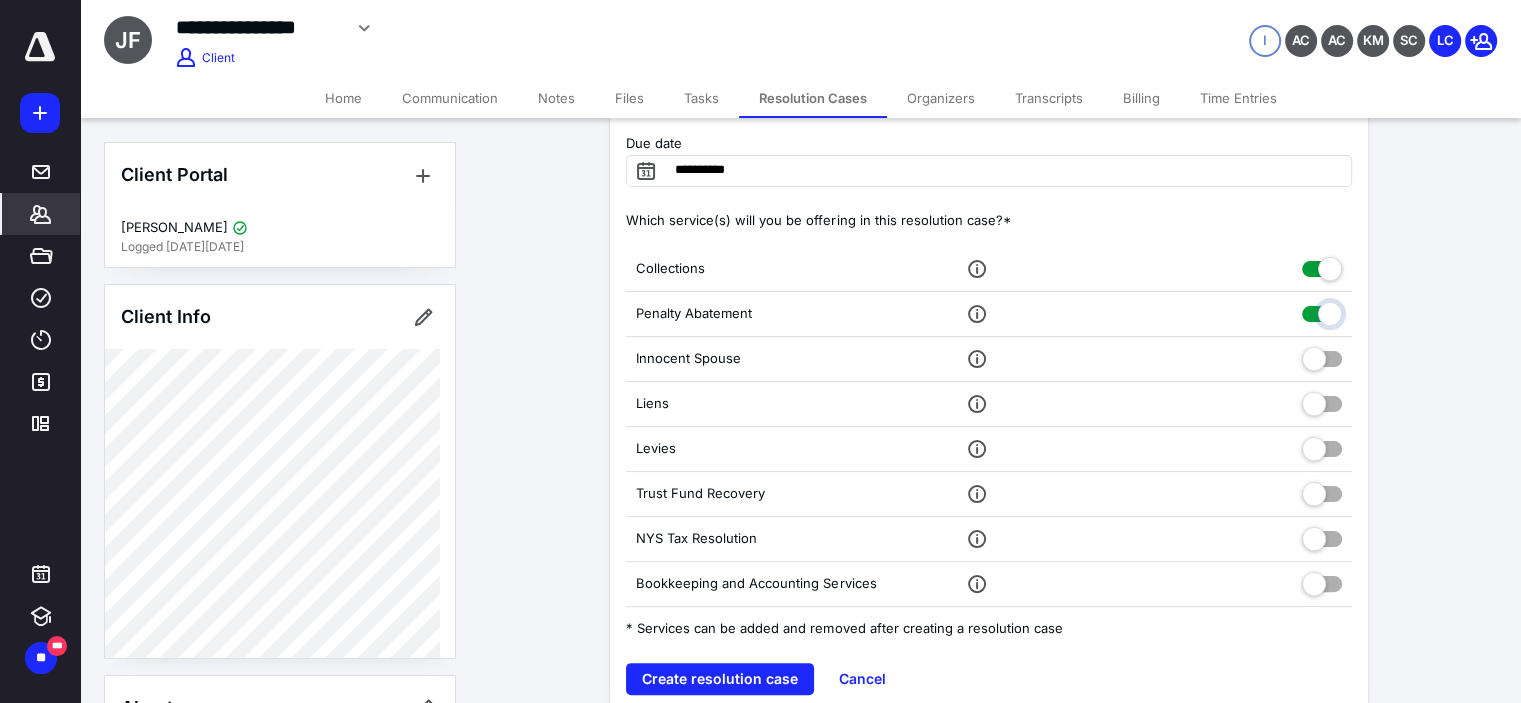 checkbox on "true" 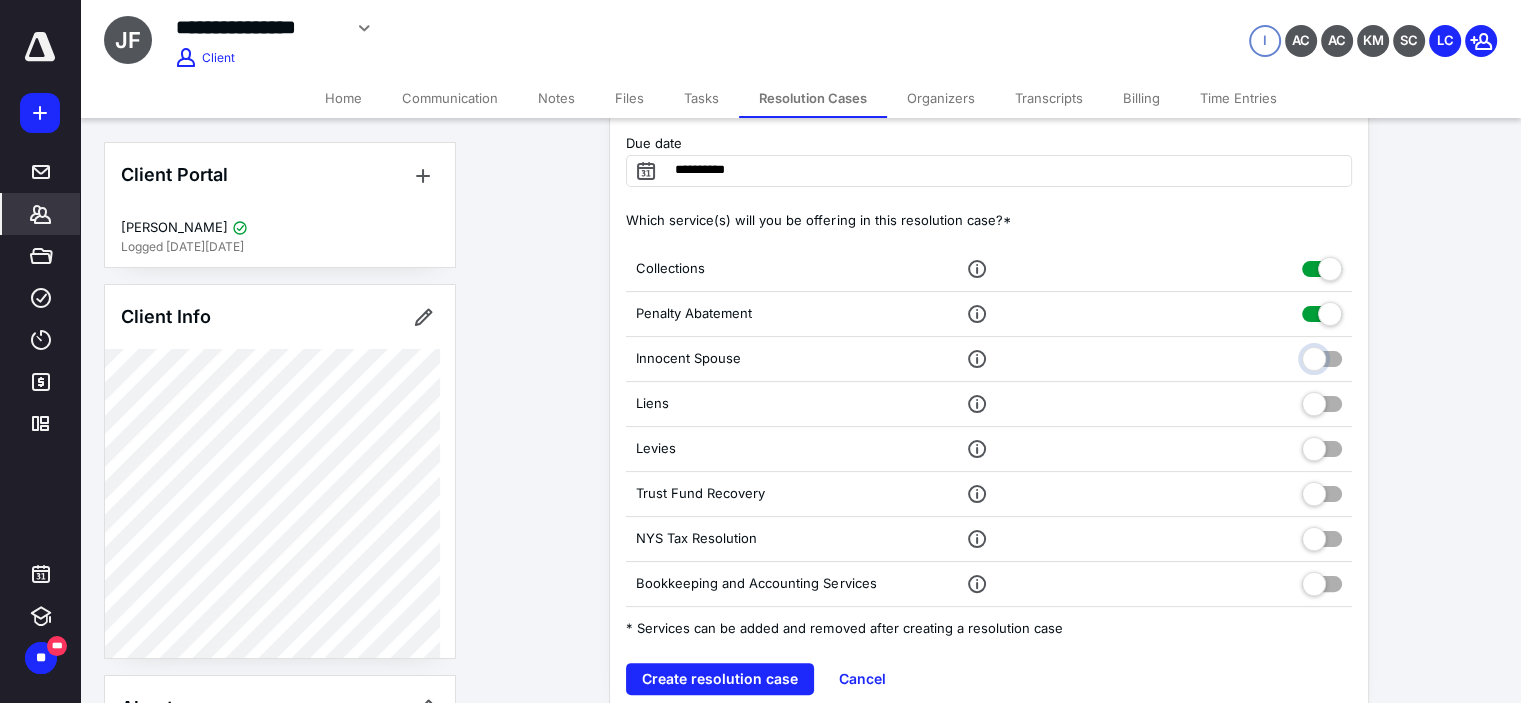 click at bounding box center [1322, 356] 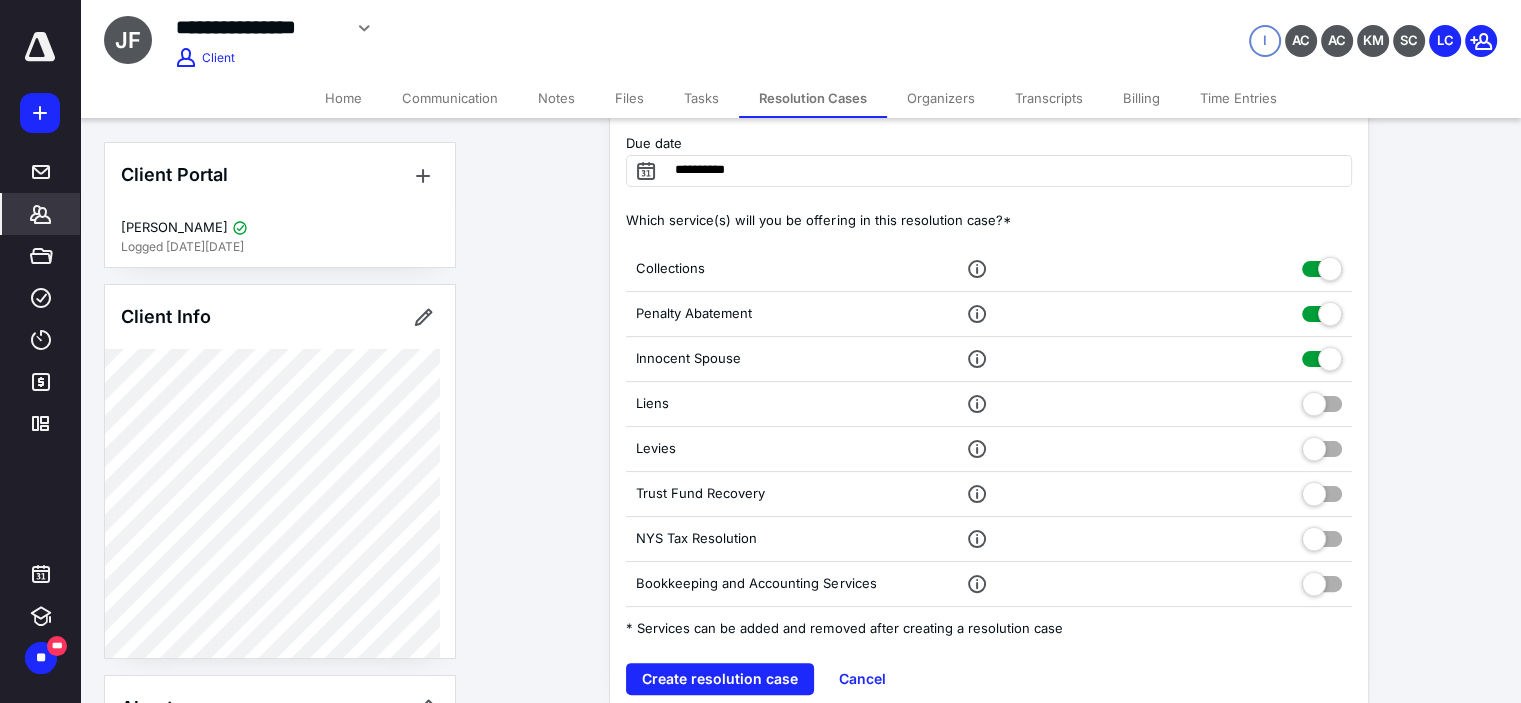click at bounding box center [1322, 400] 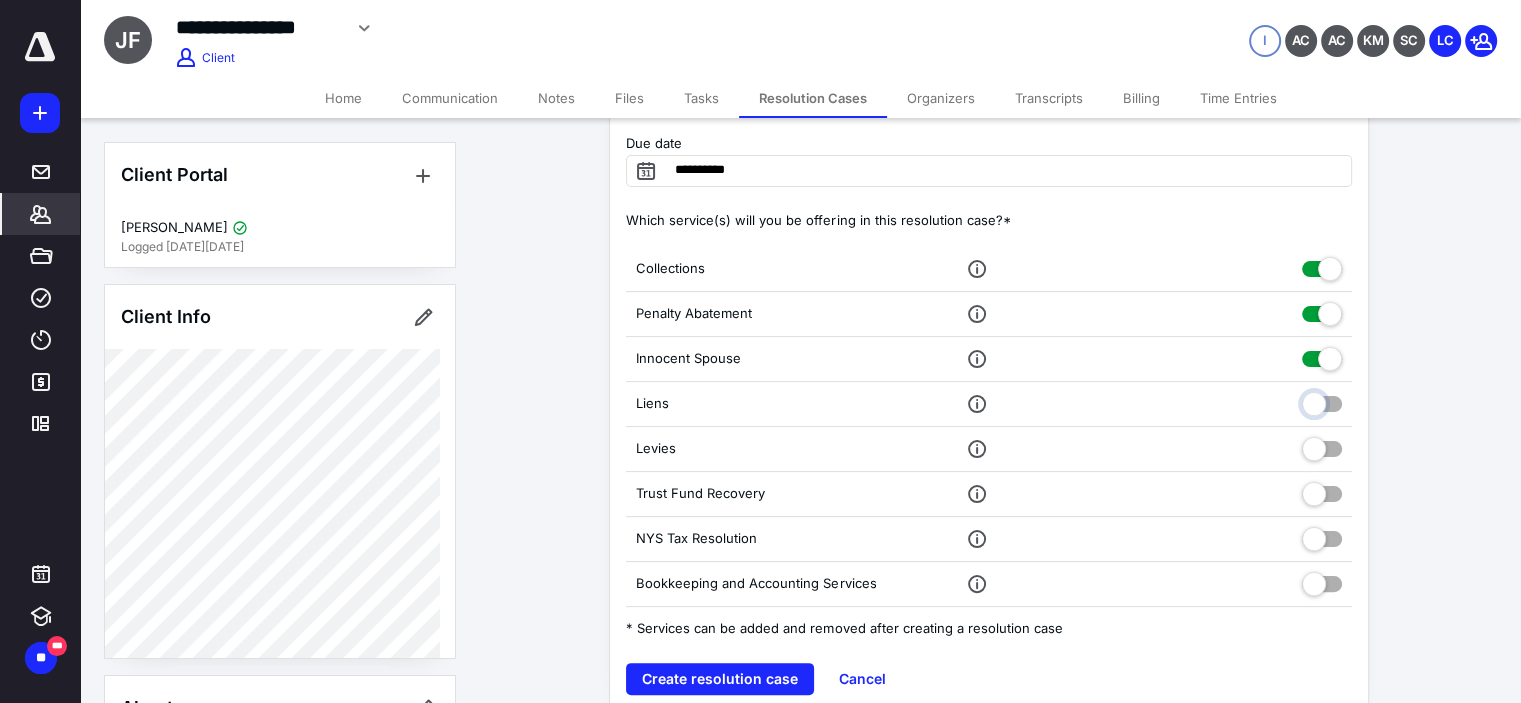 click at bounding box center [1322, 401] 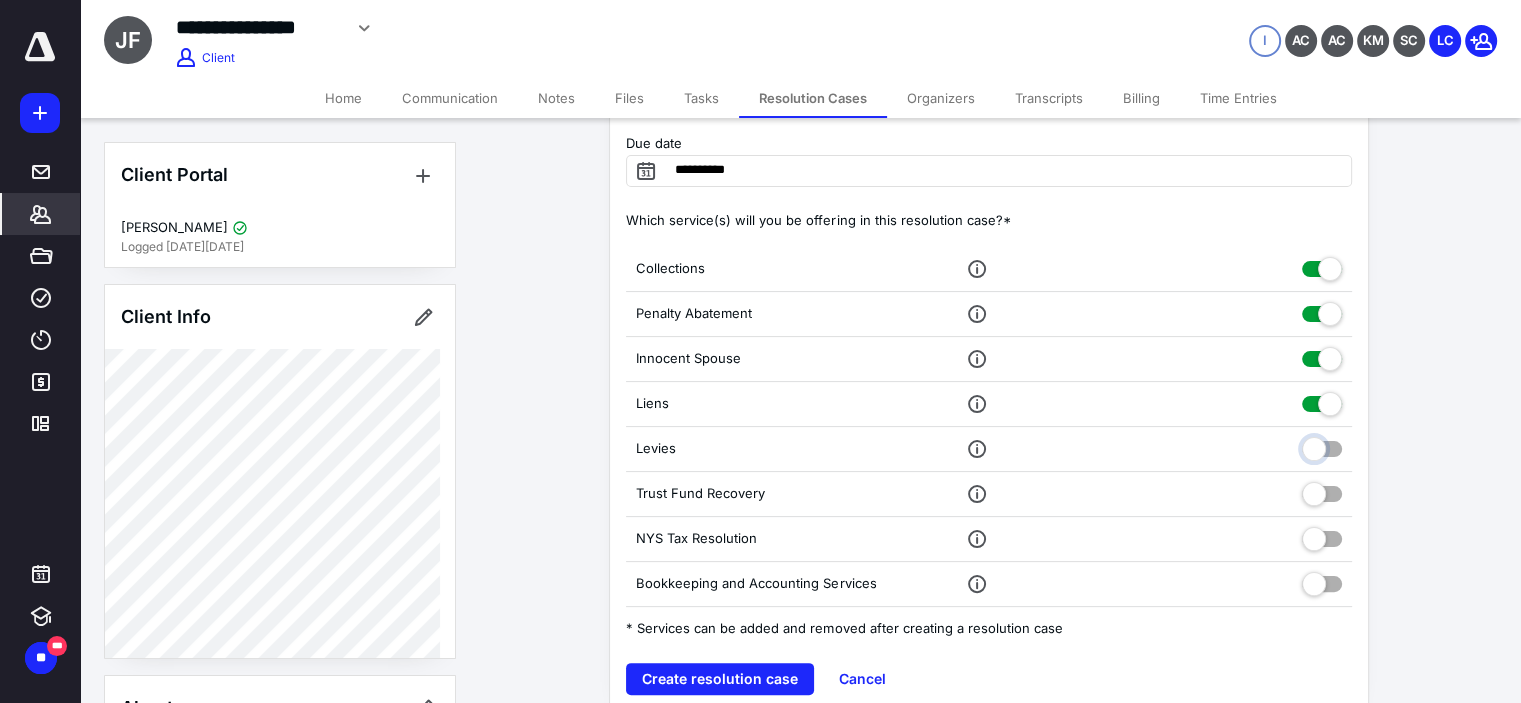 click at bounding box center [1322, 446] 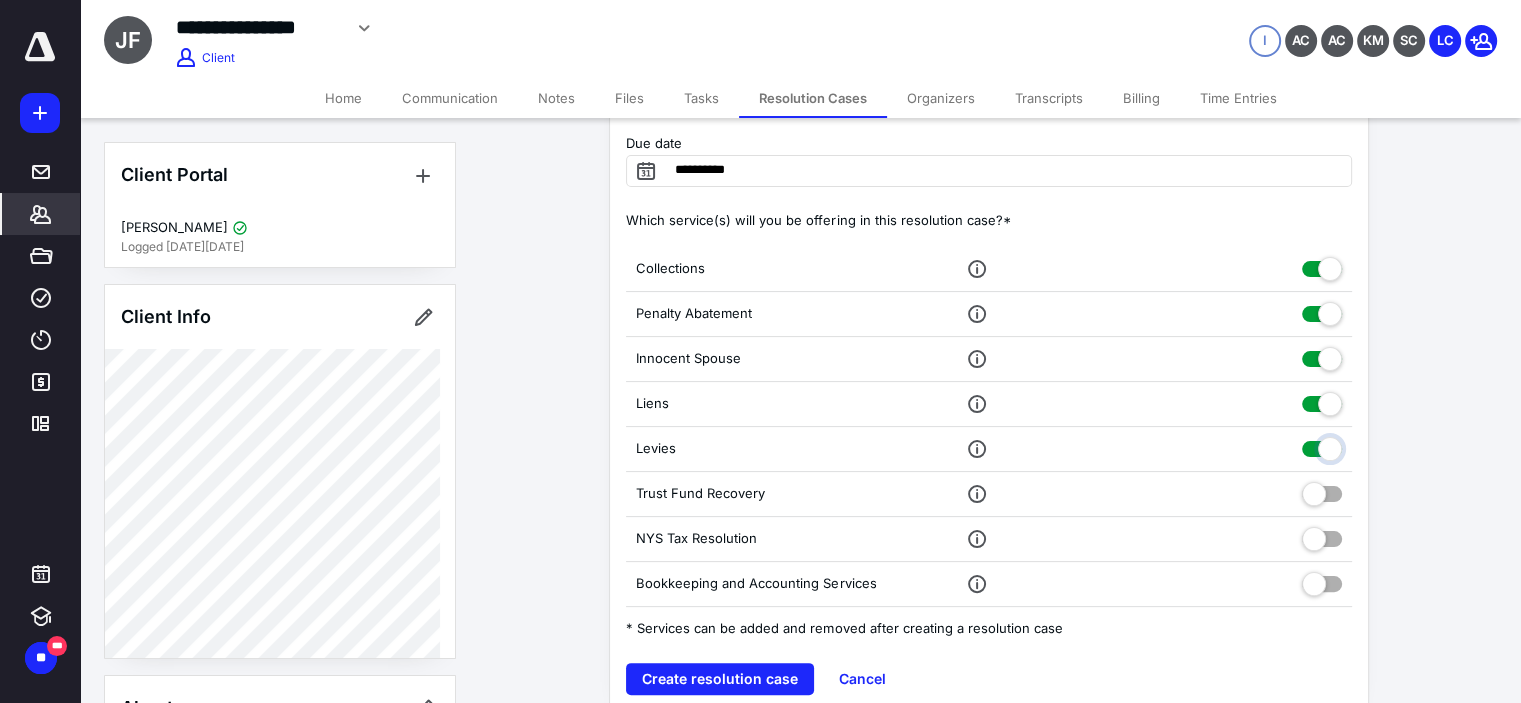 checkbox on "true" 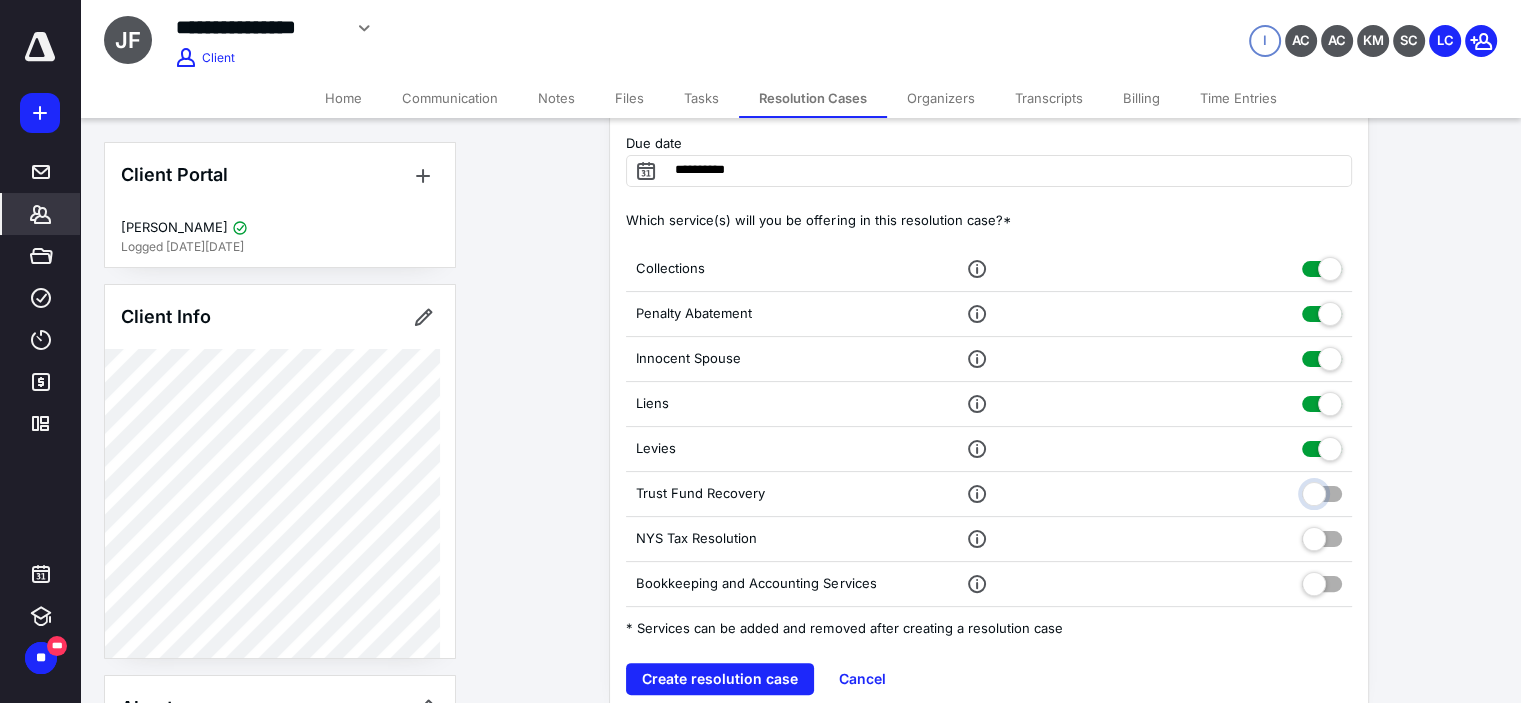 click at bounding box center [1322, 491] 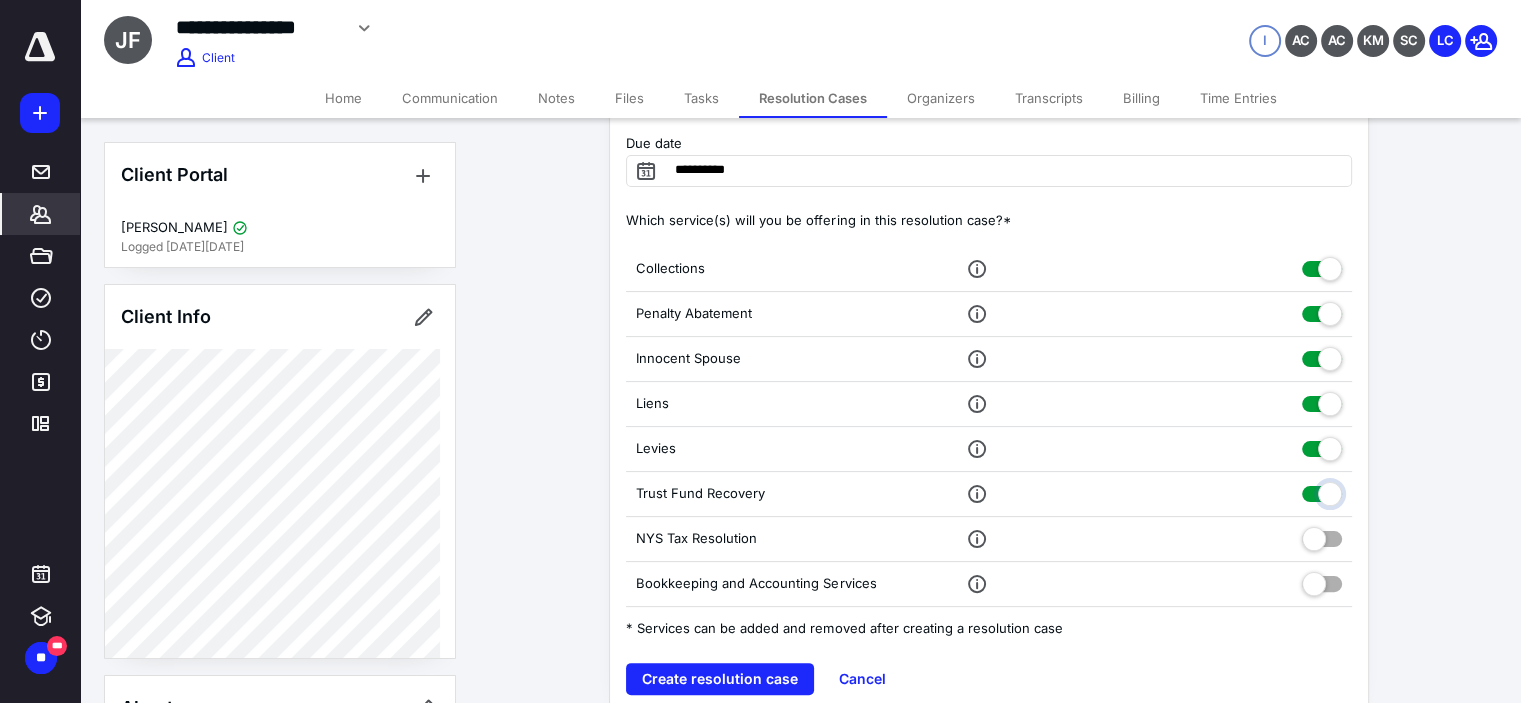 checkbox on "true" 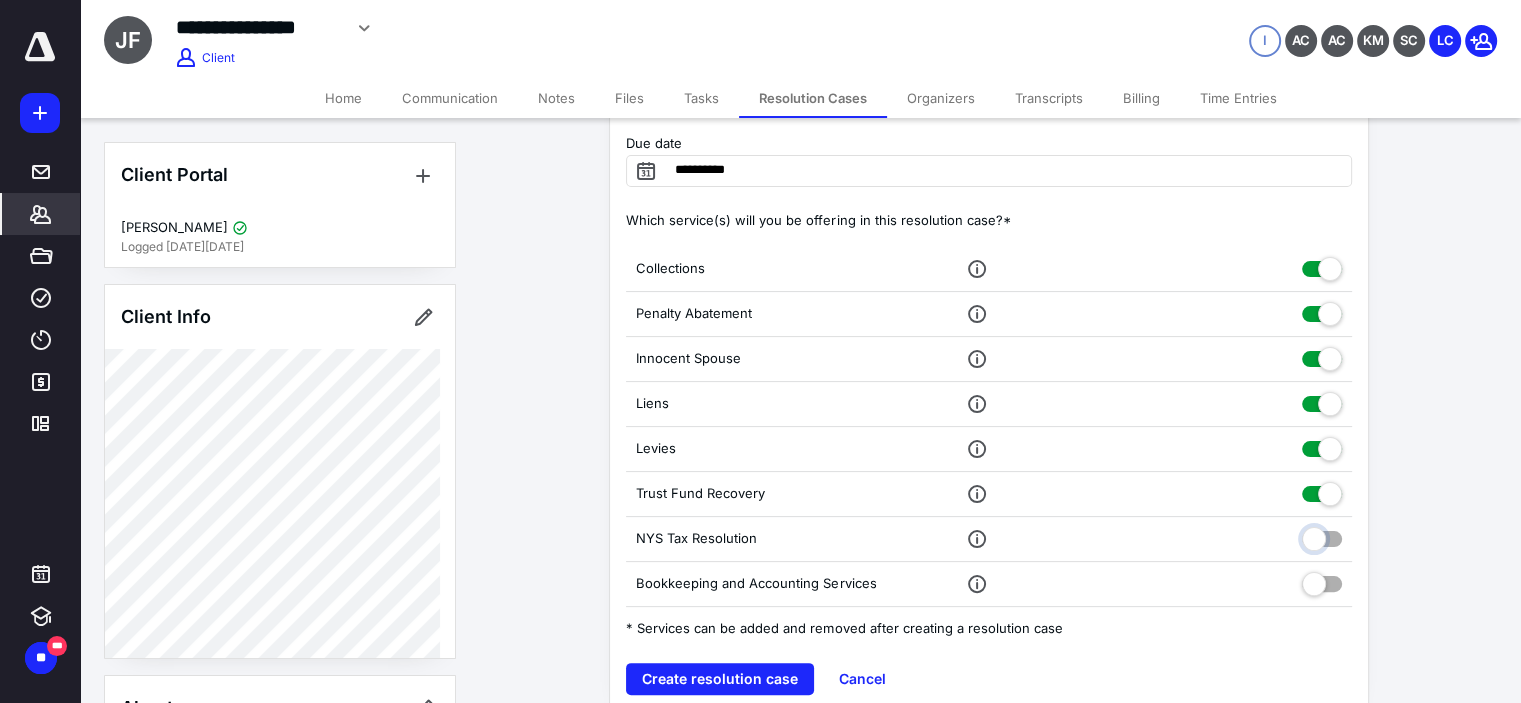 click at bounding box center [1322, 536] 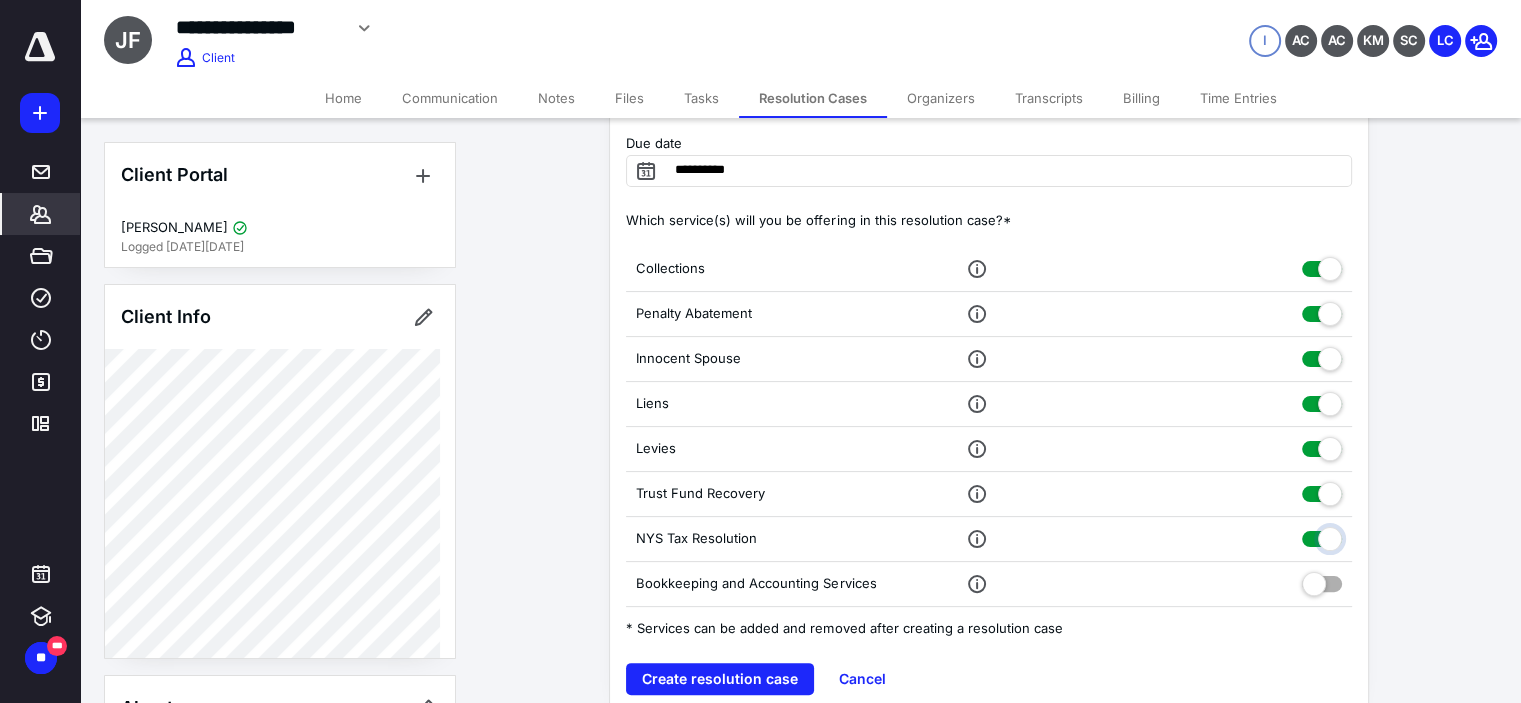 checkbox on "true" 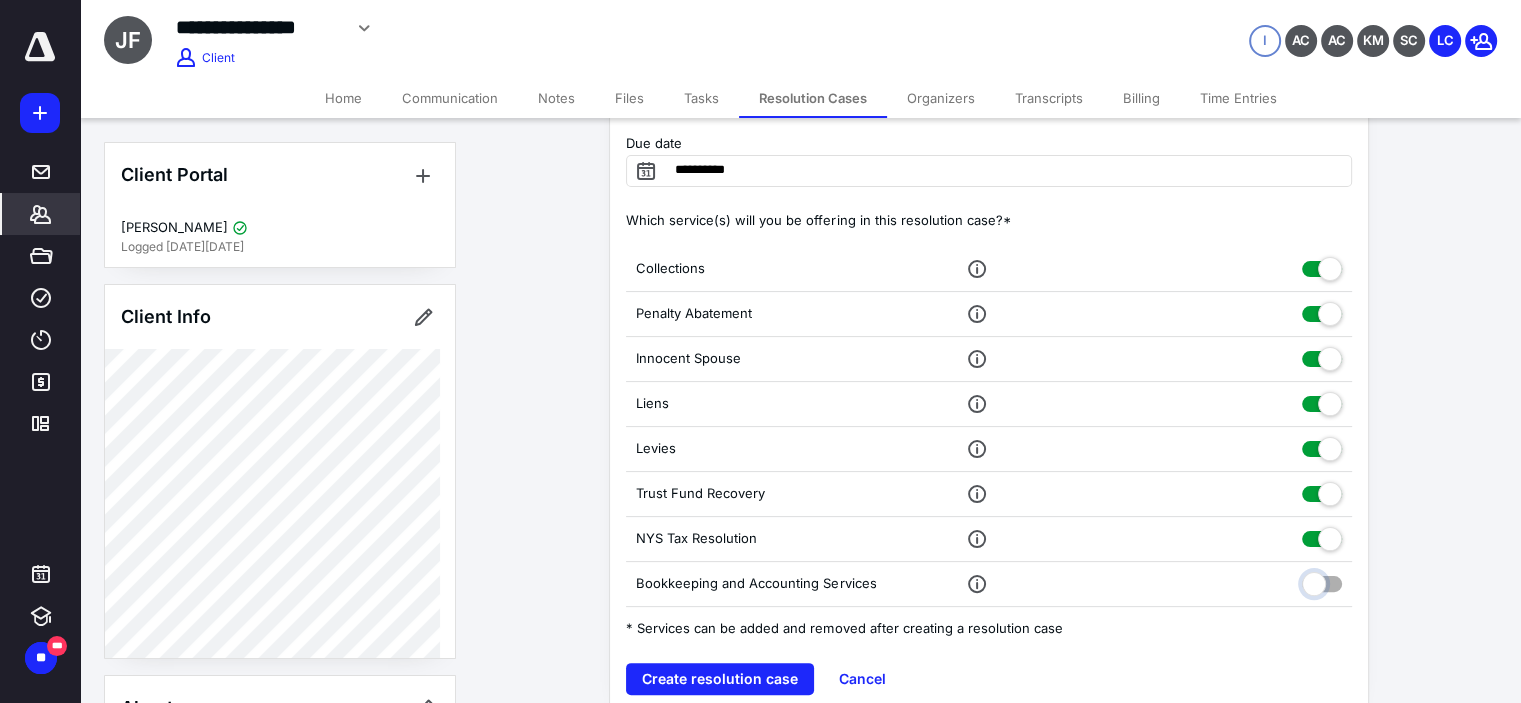 click at bounding box center (1322, 581) 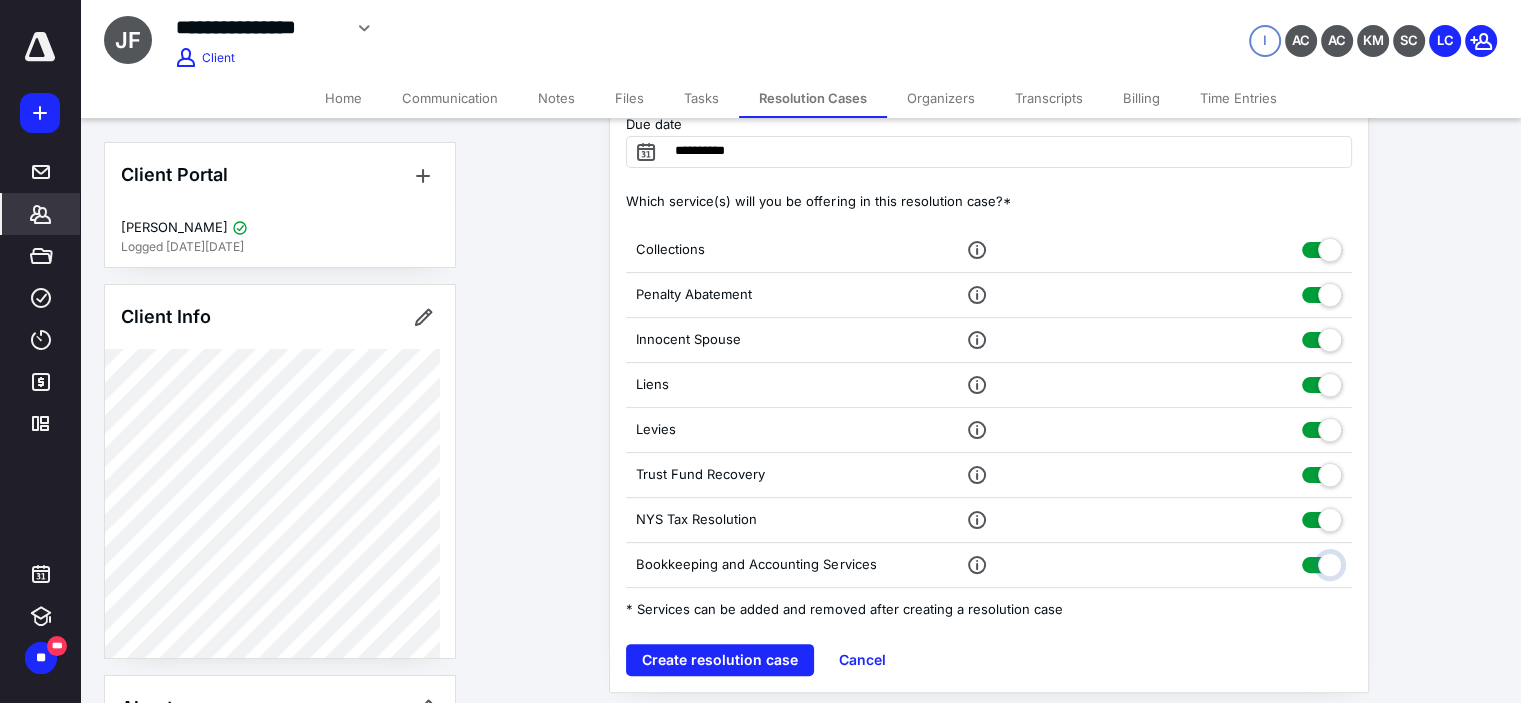 scroll, scrollTop: 396, scrollLeft: 0, axis: vertical 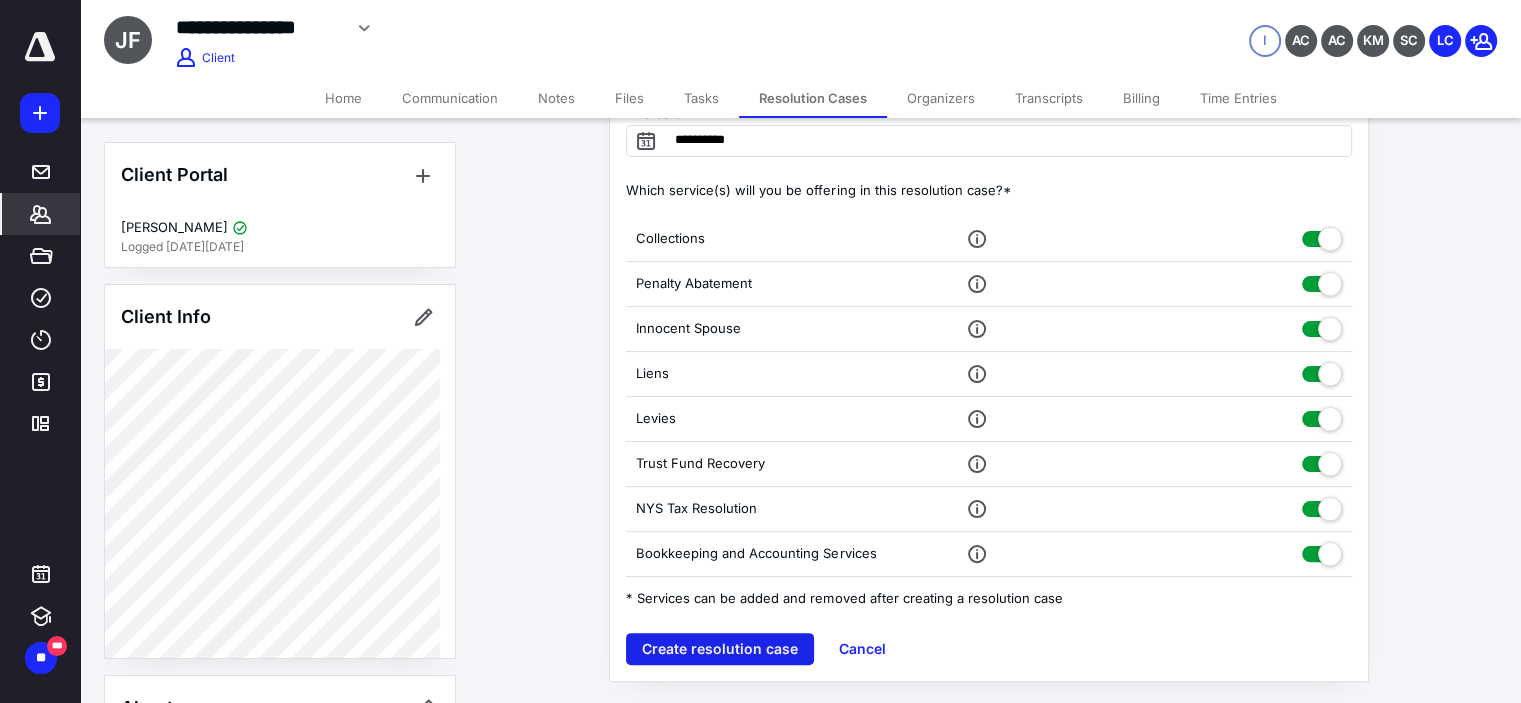 click on "Create resolution case" at bounding box center [720, 649] 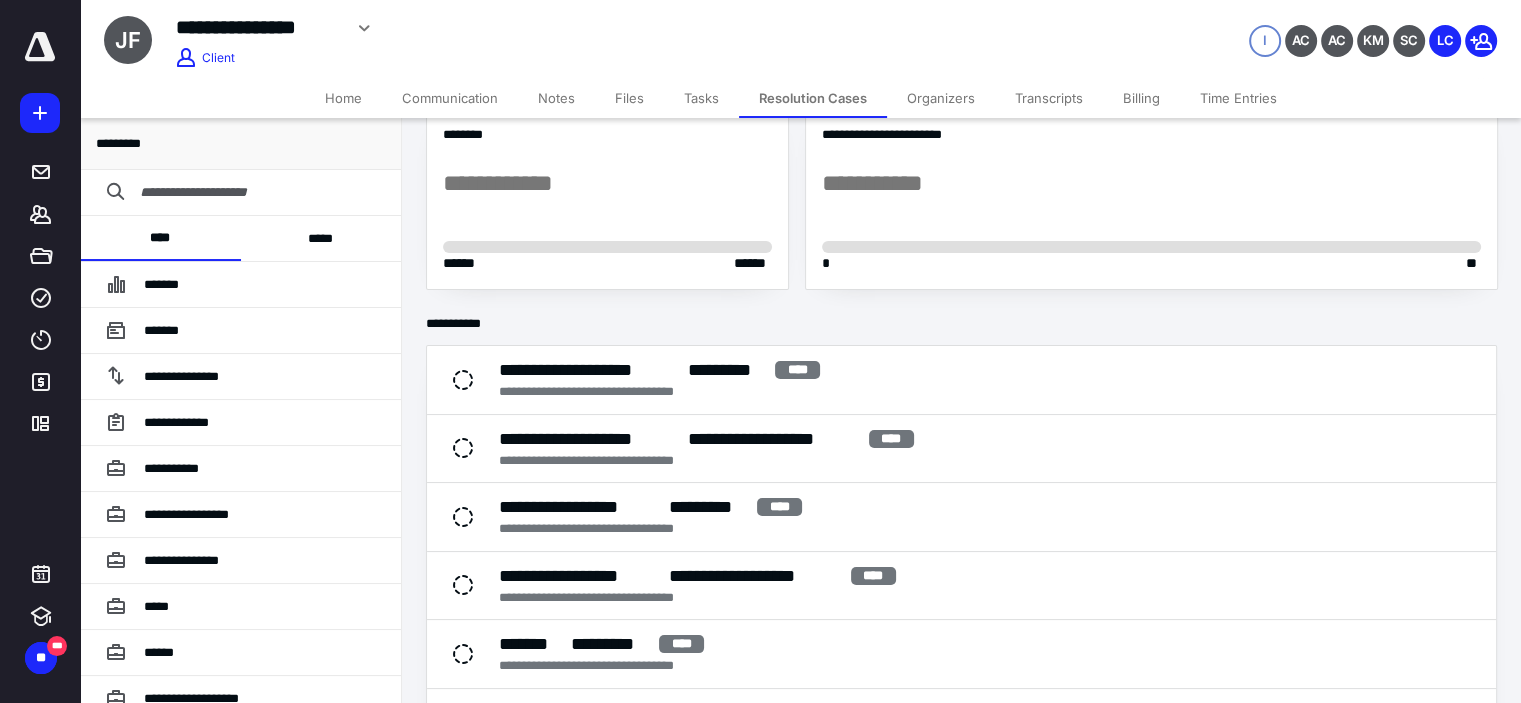 scroll, scrollTop: 100, scrollLeft: 0, axis: vertical 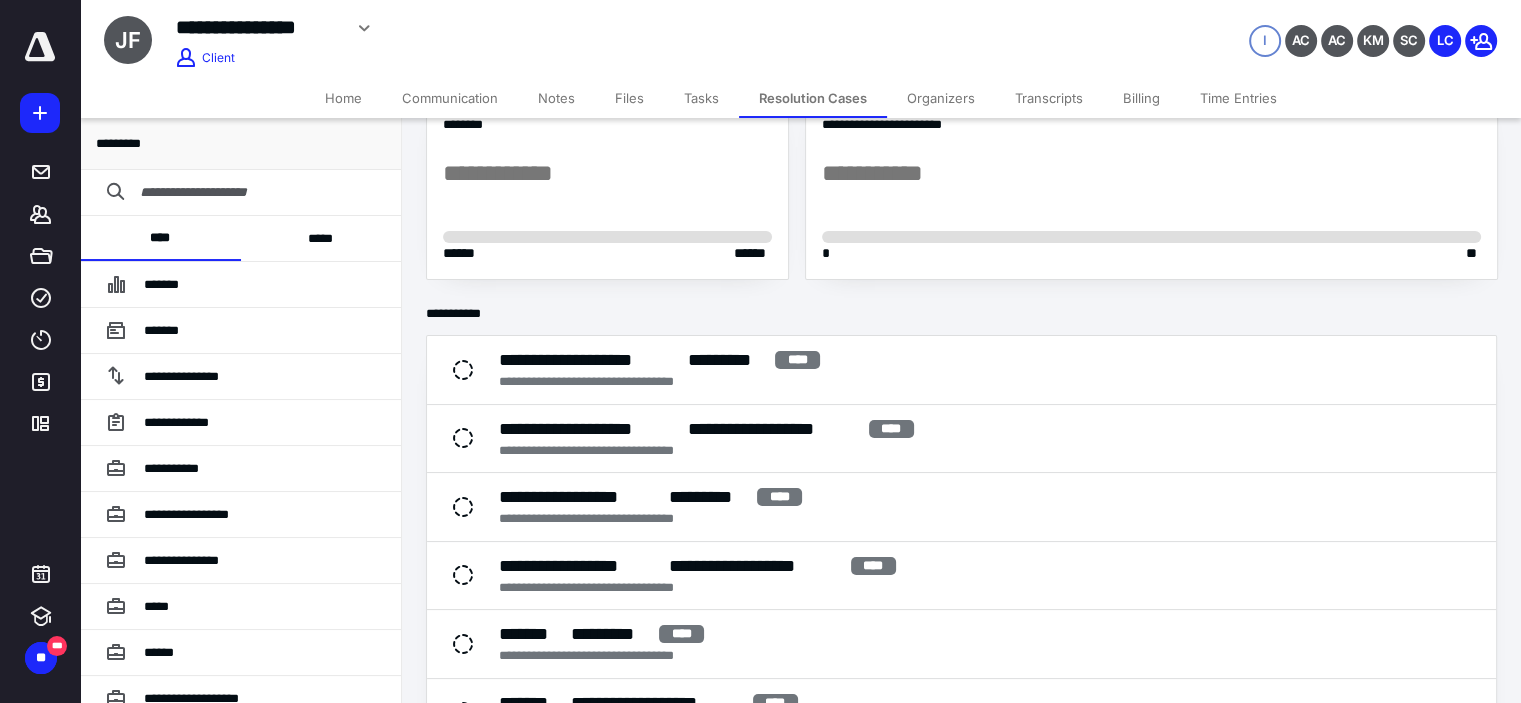 click on "*****" at bounding box center [321, 238] 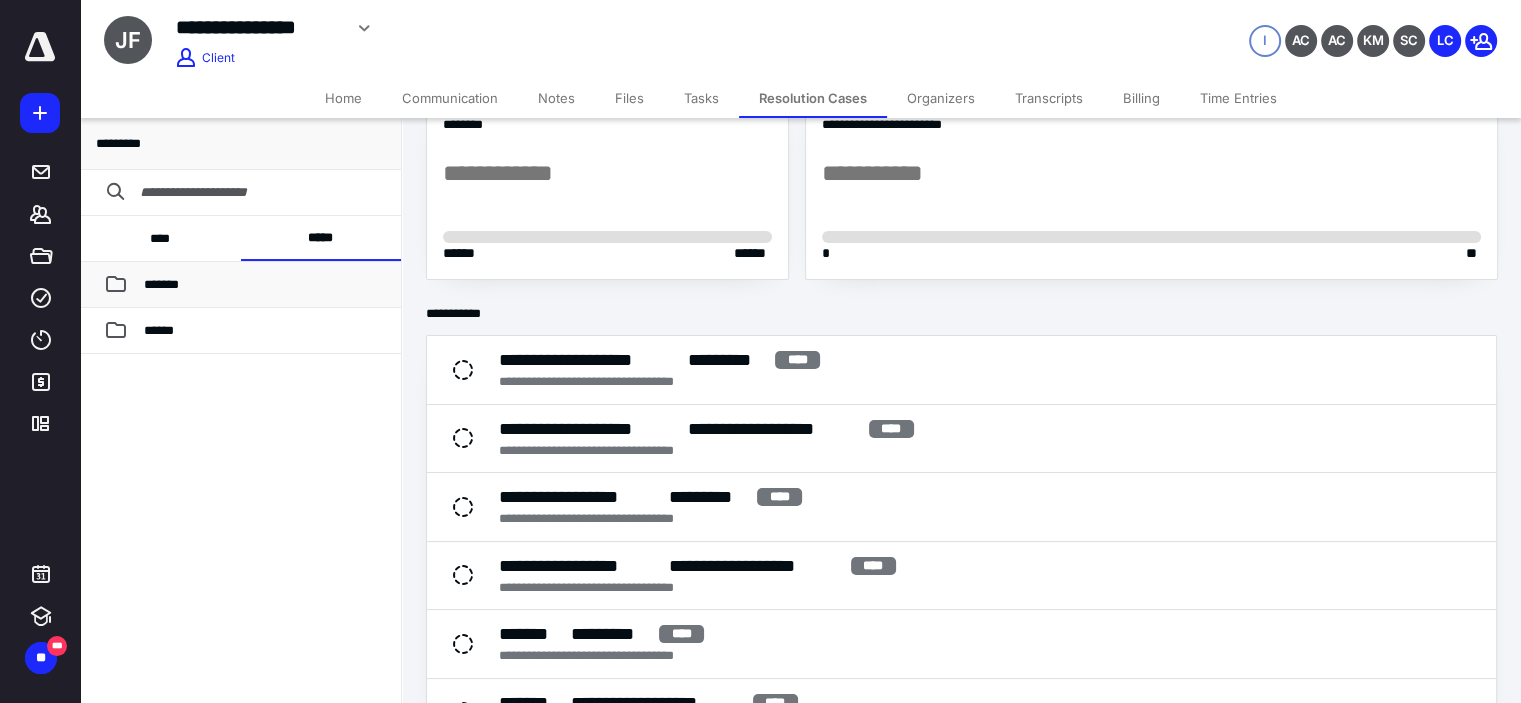 click on "*******" at bounding box center [264, 285] 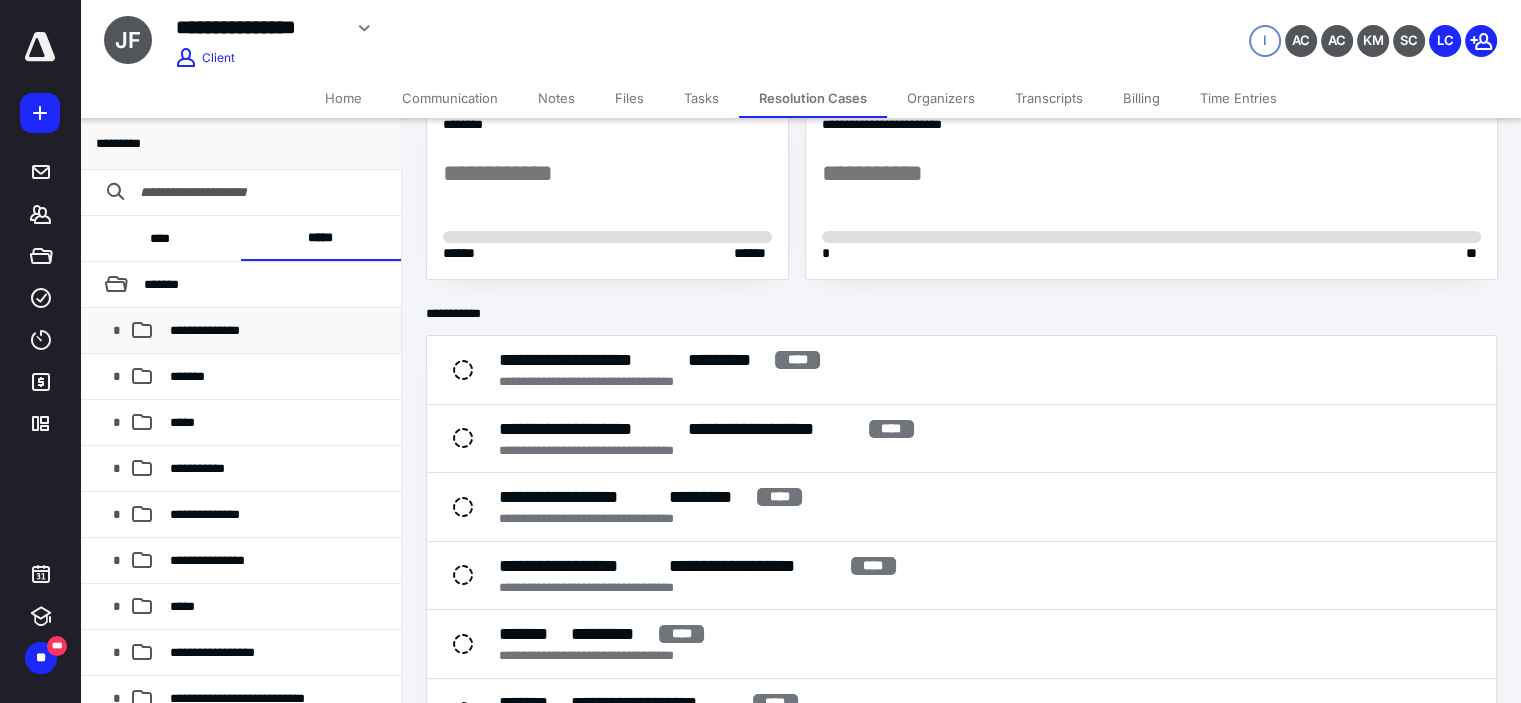 click on "**********" at bounding box center (205, 330) 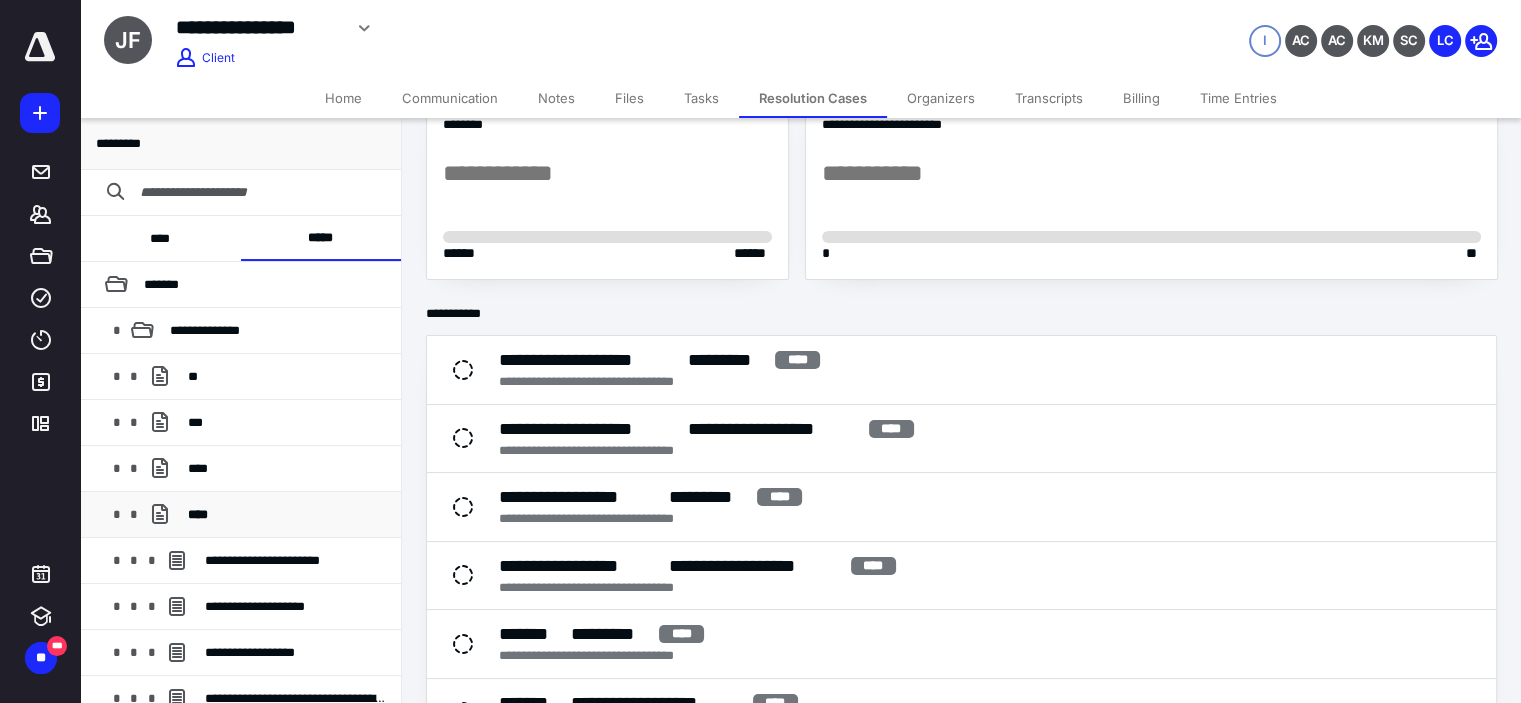 click on "****" at bounding box center (286, 515) 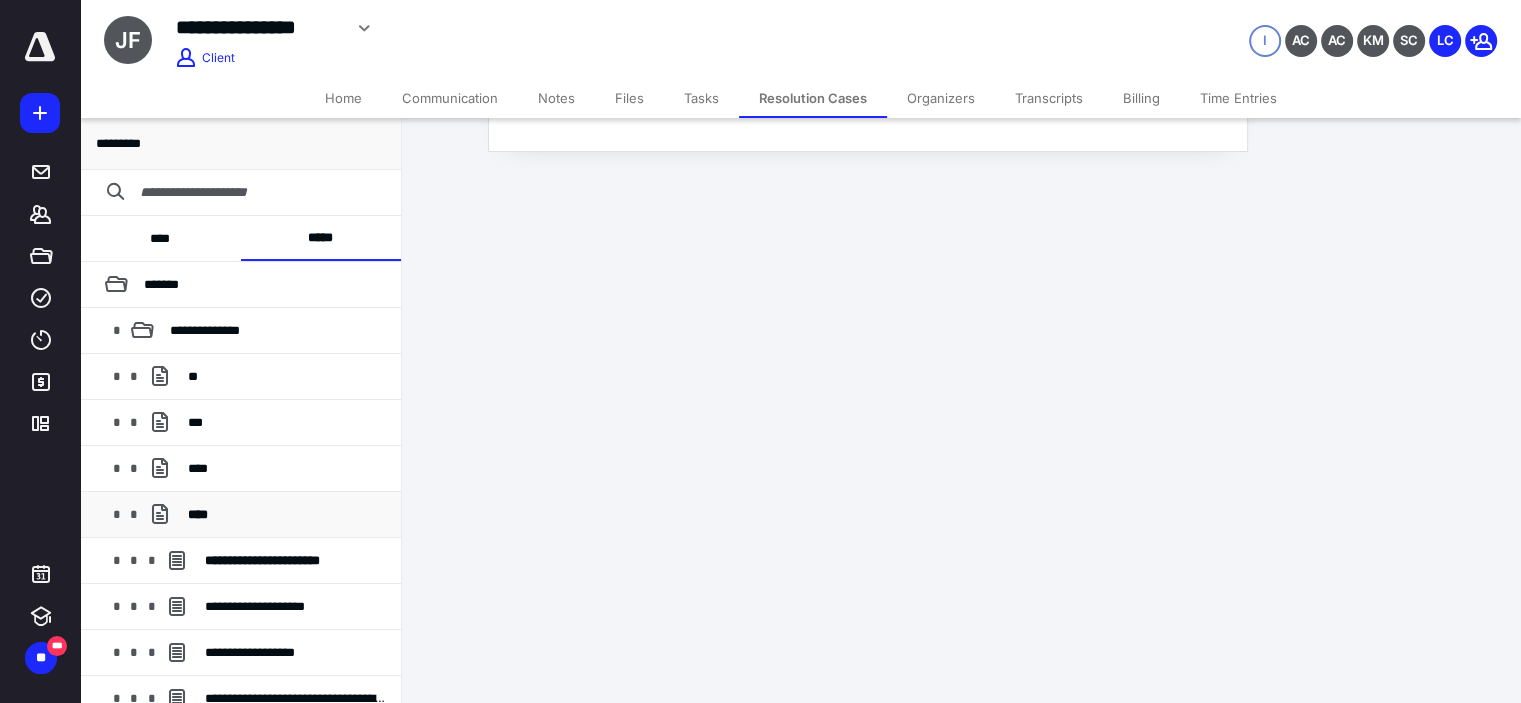scroll, scrollTop: 0, scrollLeft: 0, axis: both 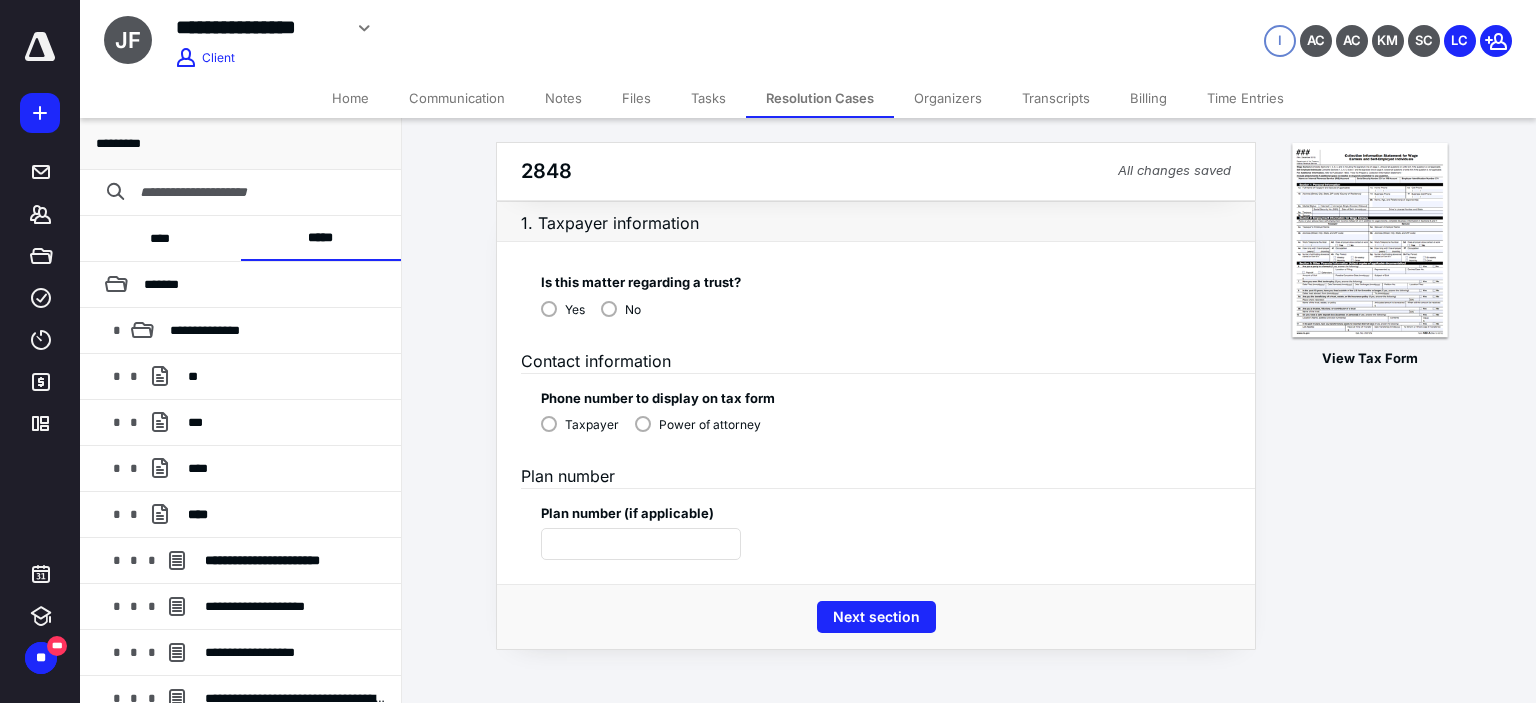 click on "No" at bounding box center (621, 308) 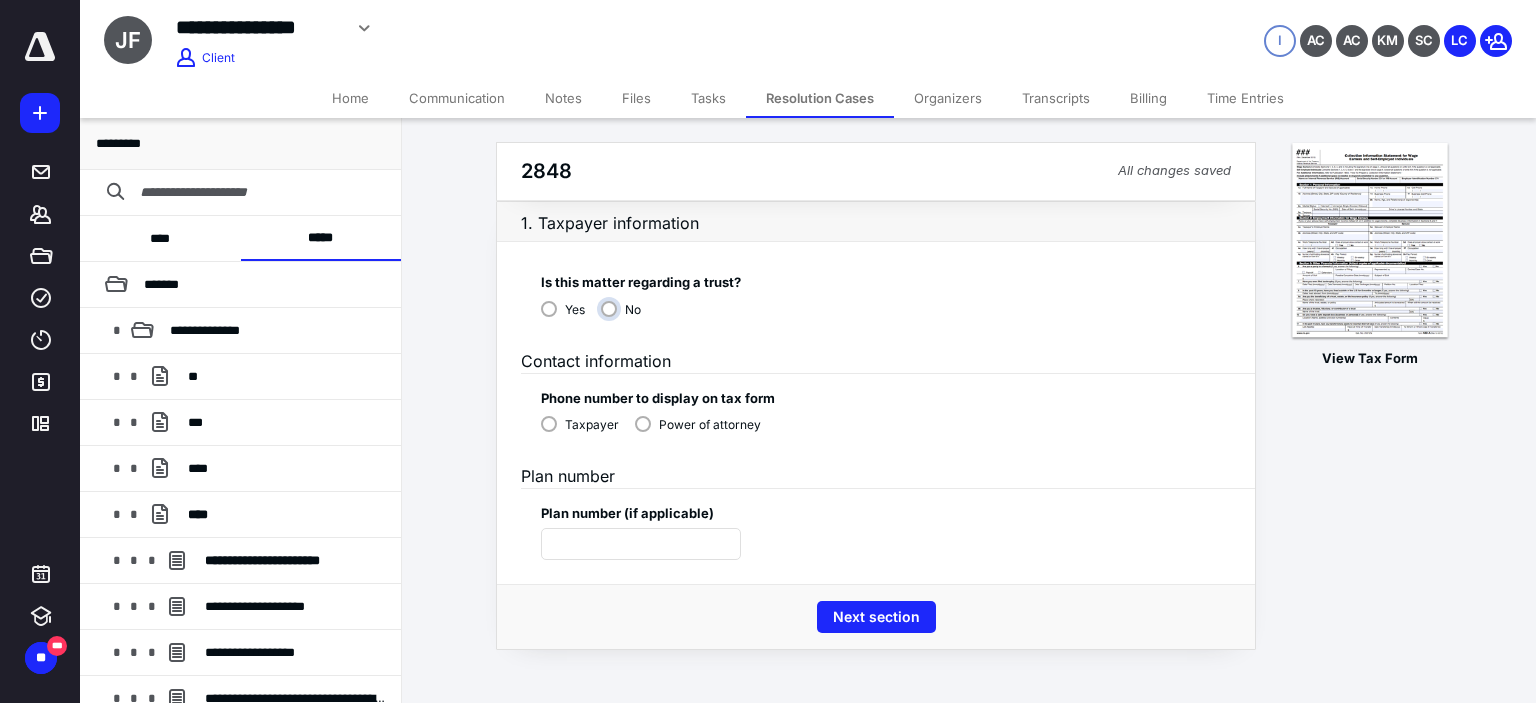 click on "No" at bounding box center [626, 317] 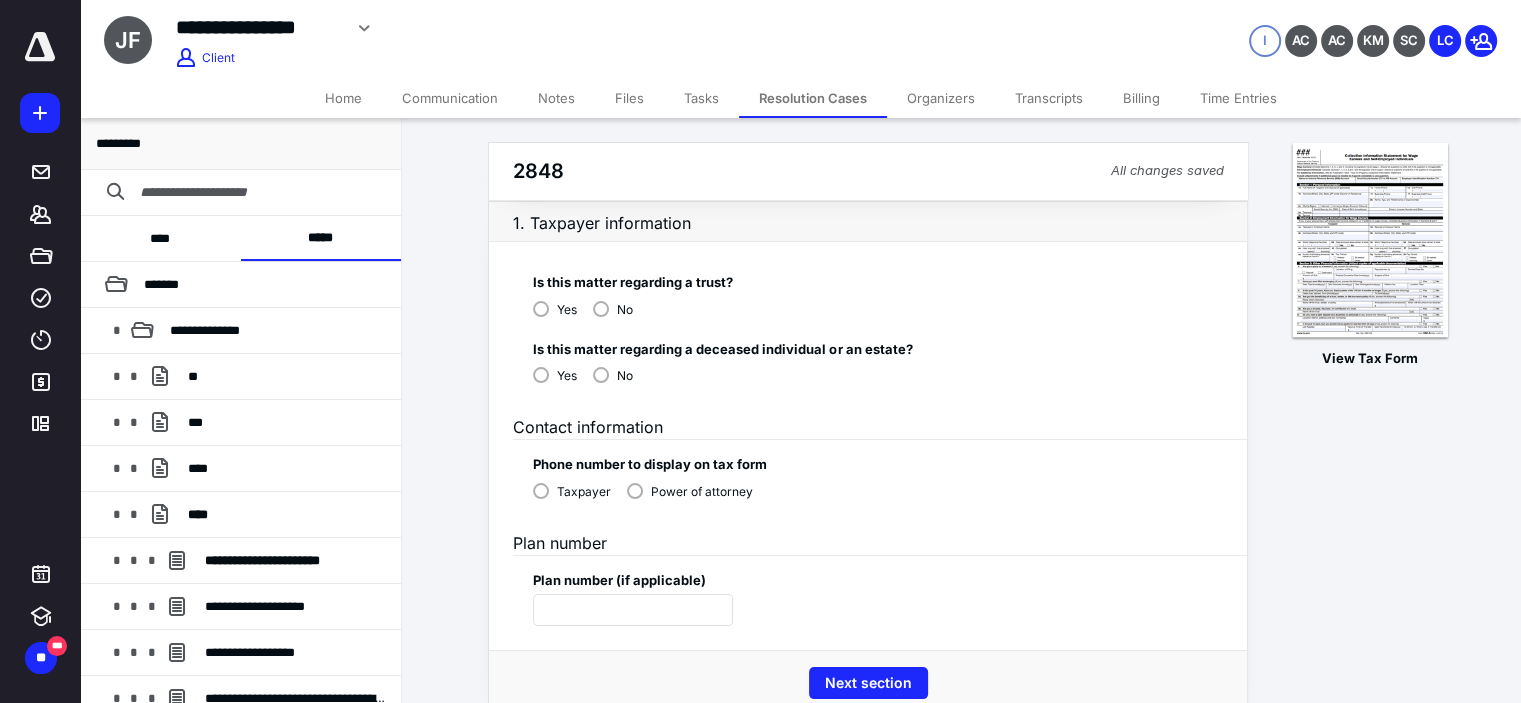 click on "No" at bounding box center (625, 376) 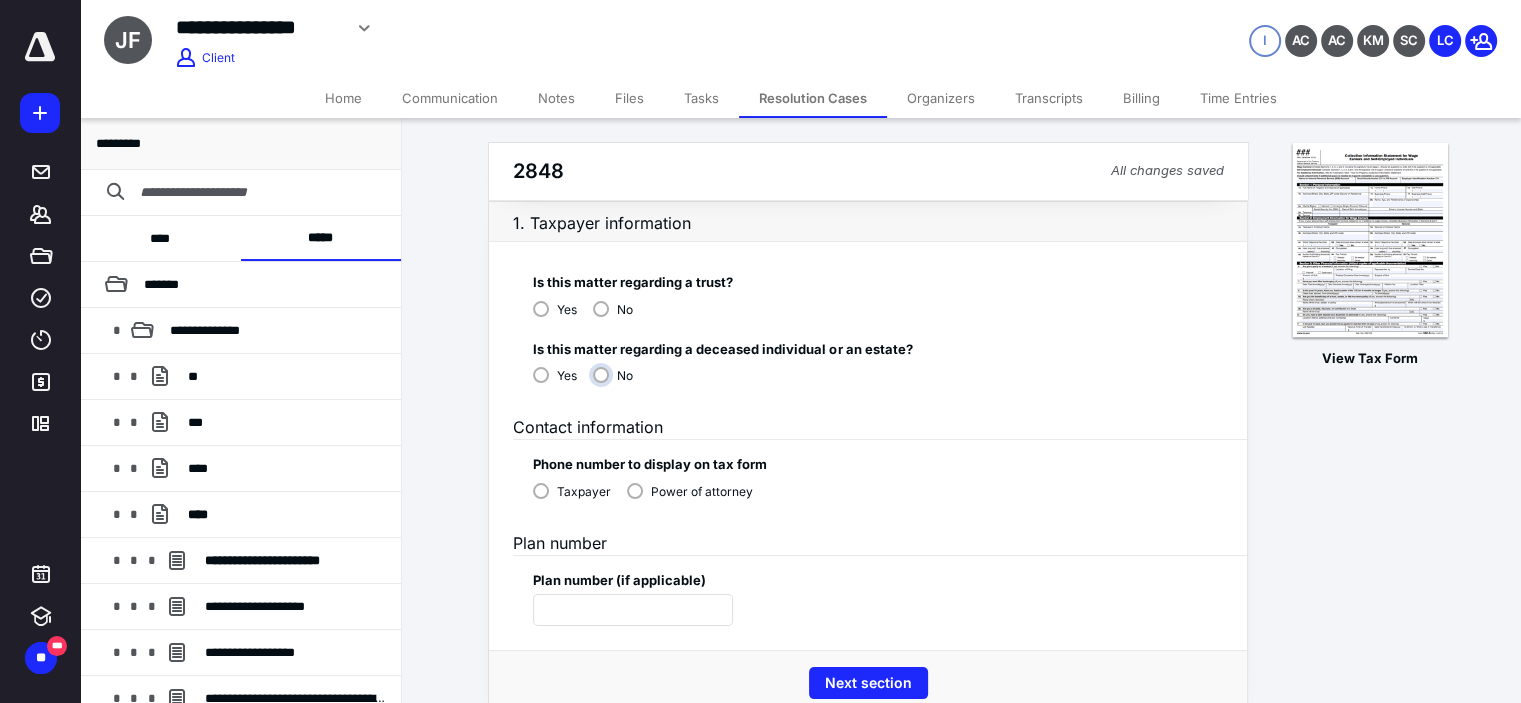 radio on "****" 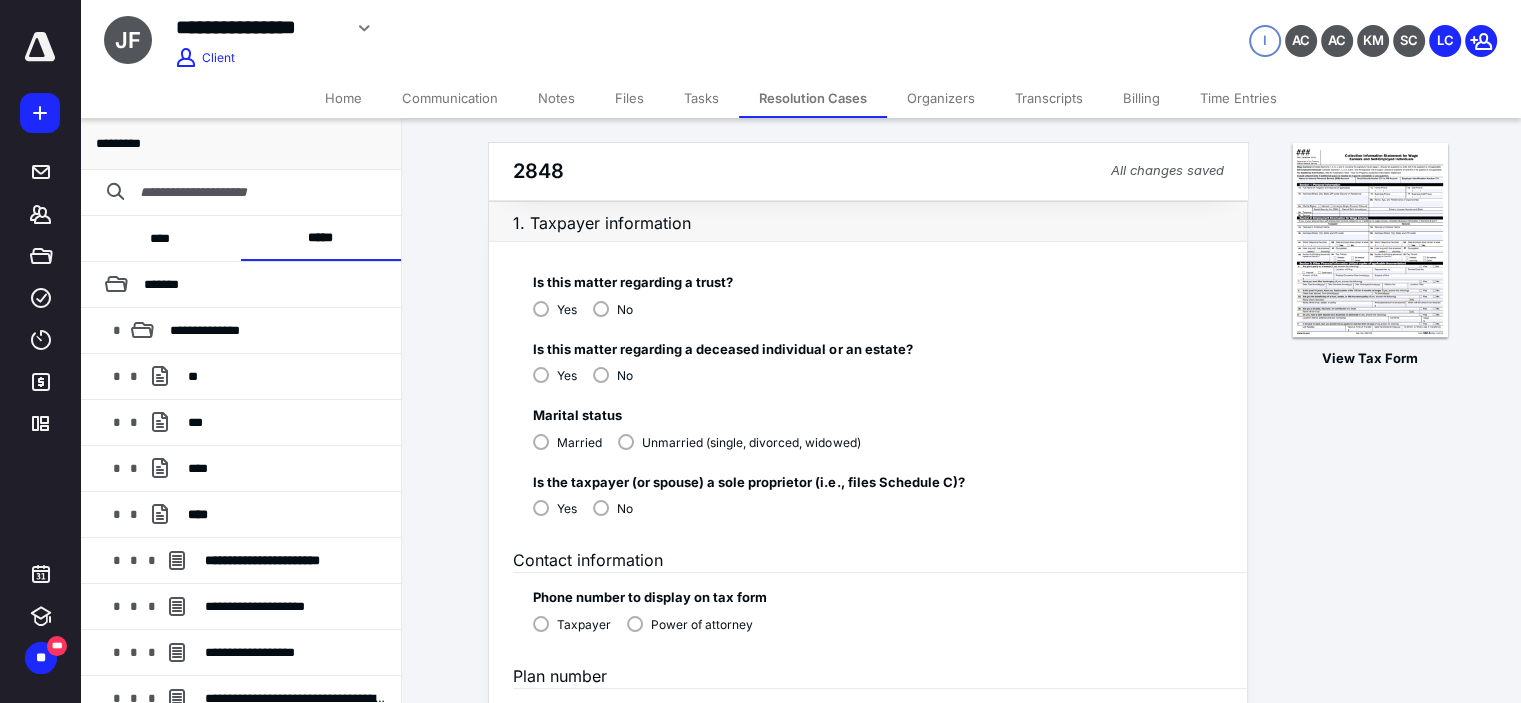 click on "Unmarried (single, divorced, widowed)" at bounding box center (739, 441) 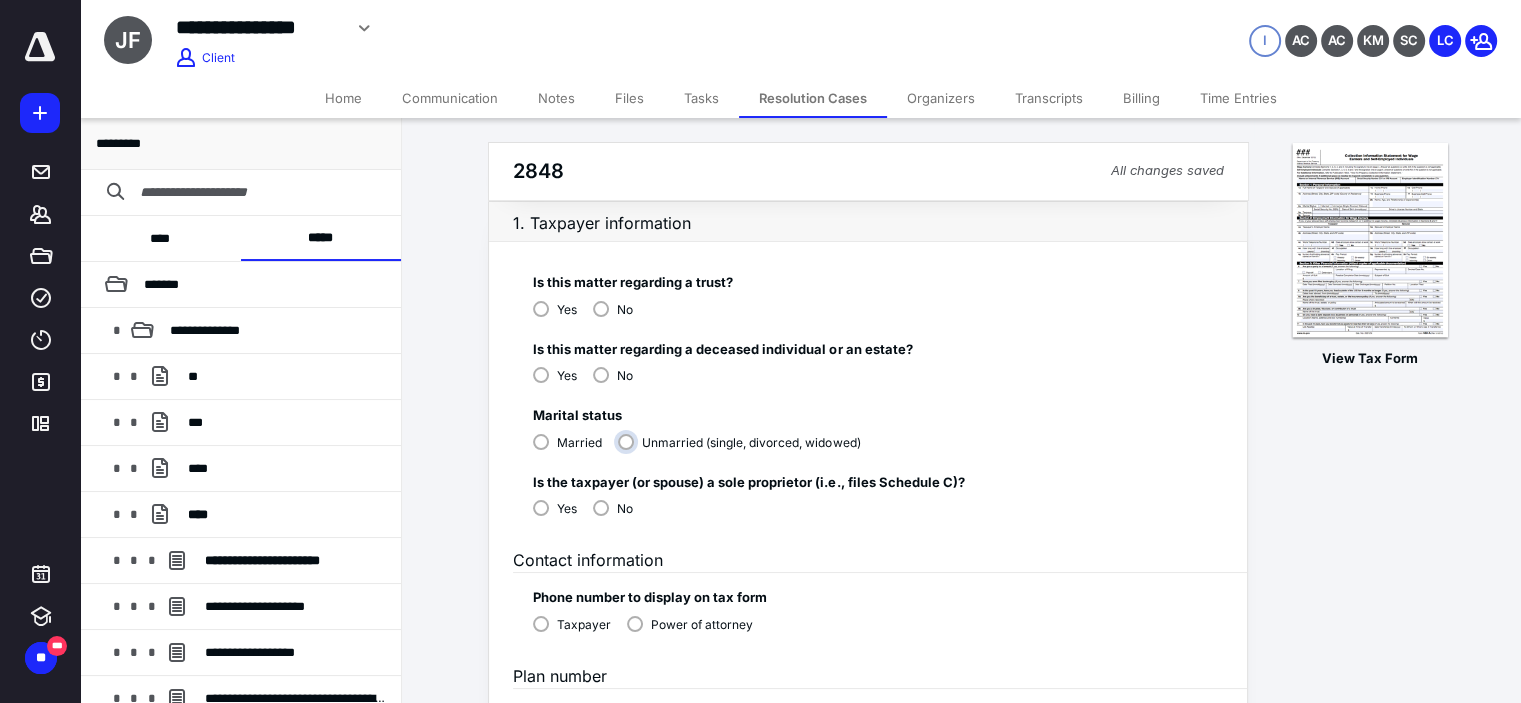 click on "Unmarried (single, divorced, widowed)" at bounding box center [744, 450] 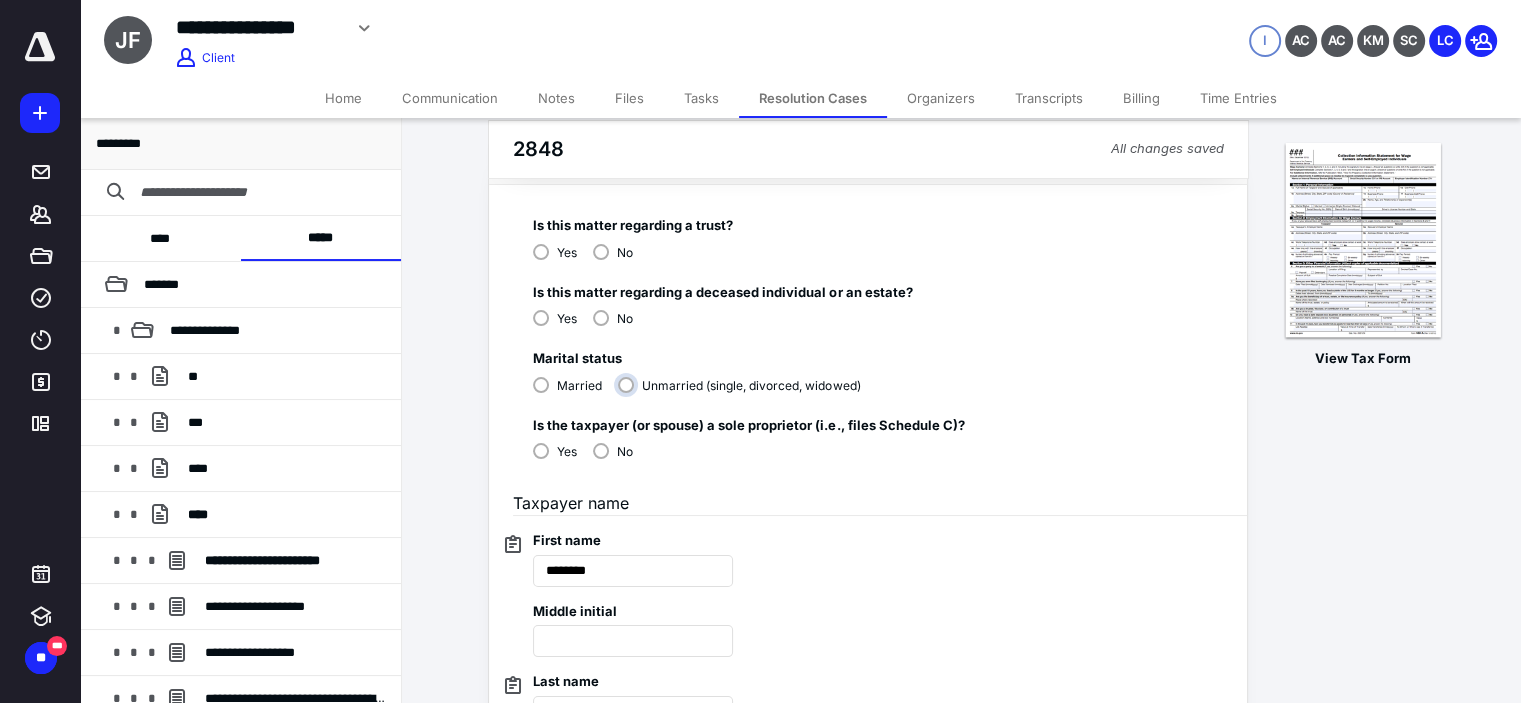 scroll, scrollTop: 66, scrollLeft: 0, axis: vertical 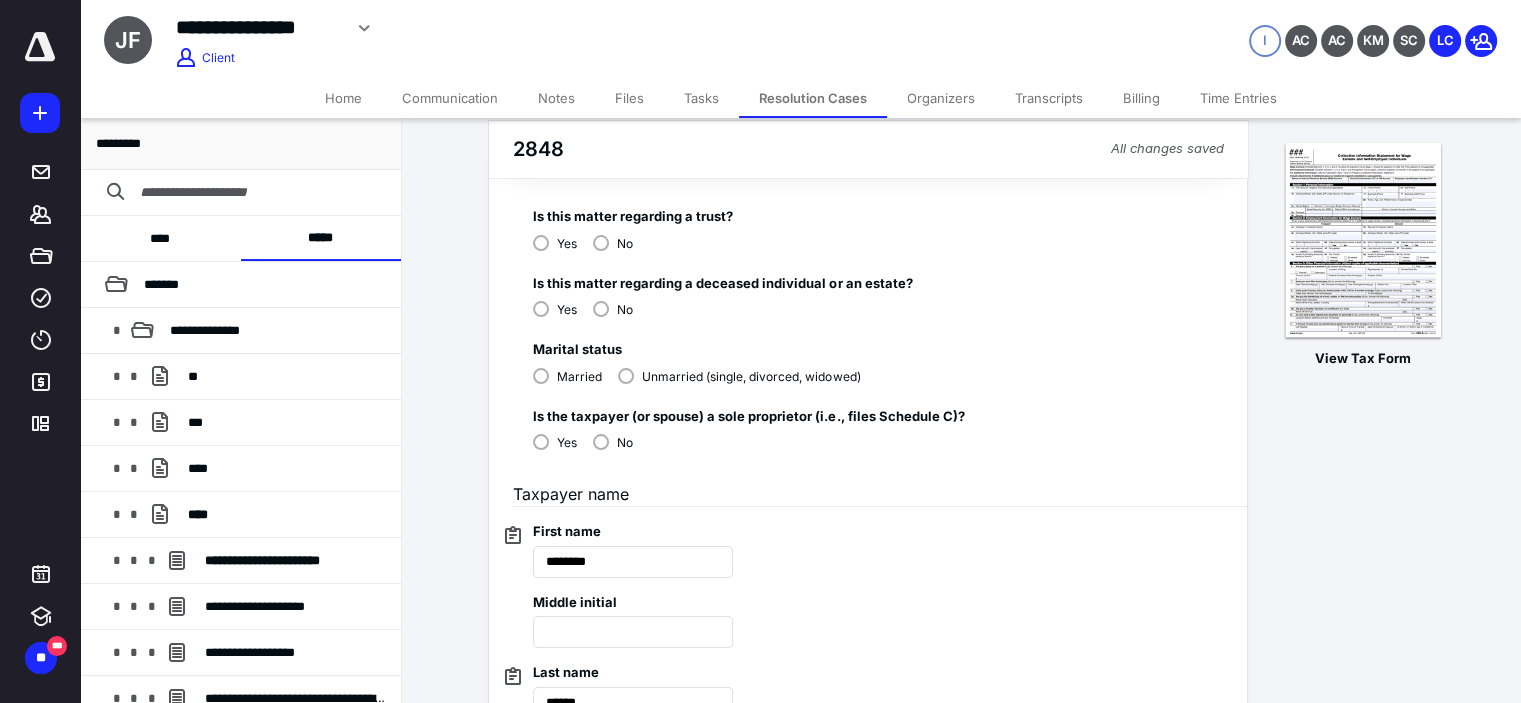 click on "No" at bounding box center (613, 441) 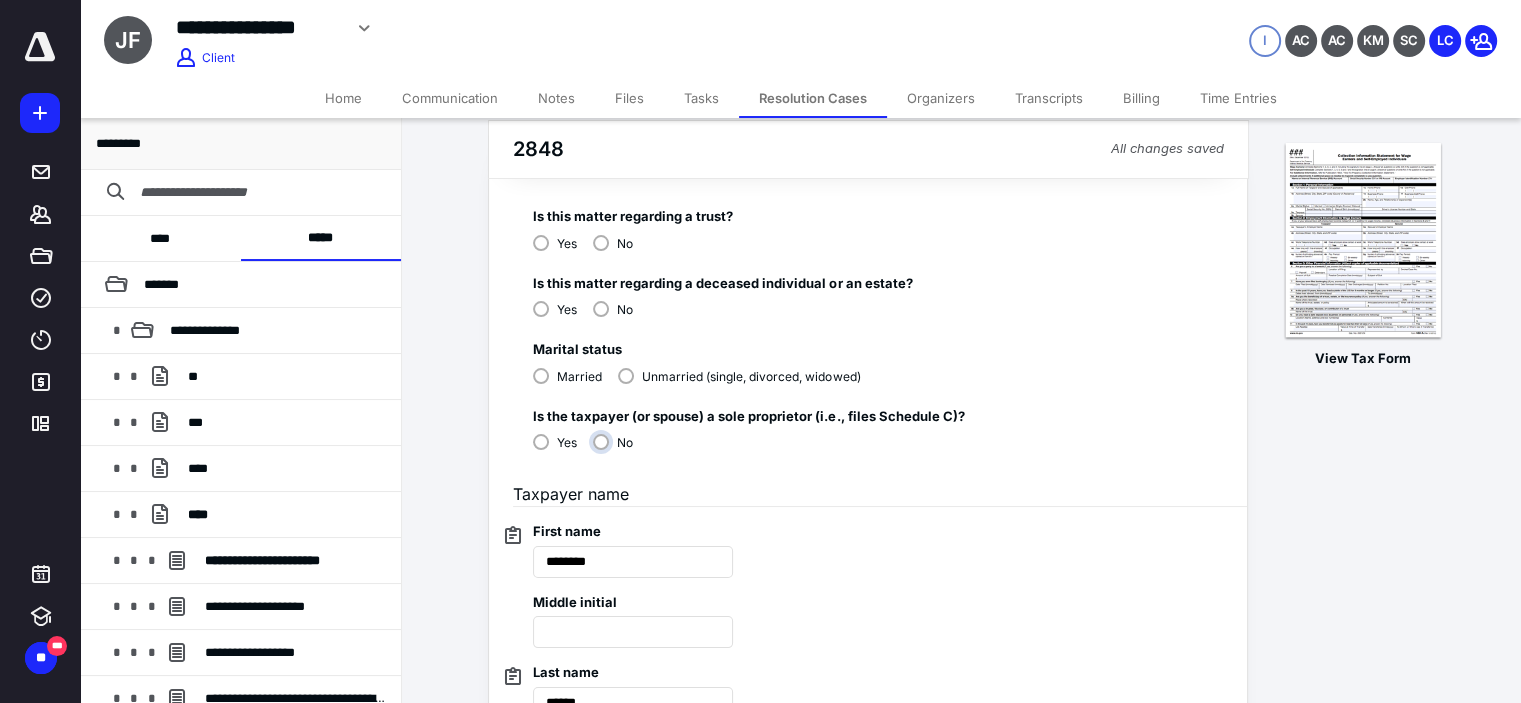 click on "No" at bounding box center (618, 450) 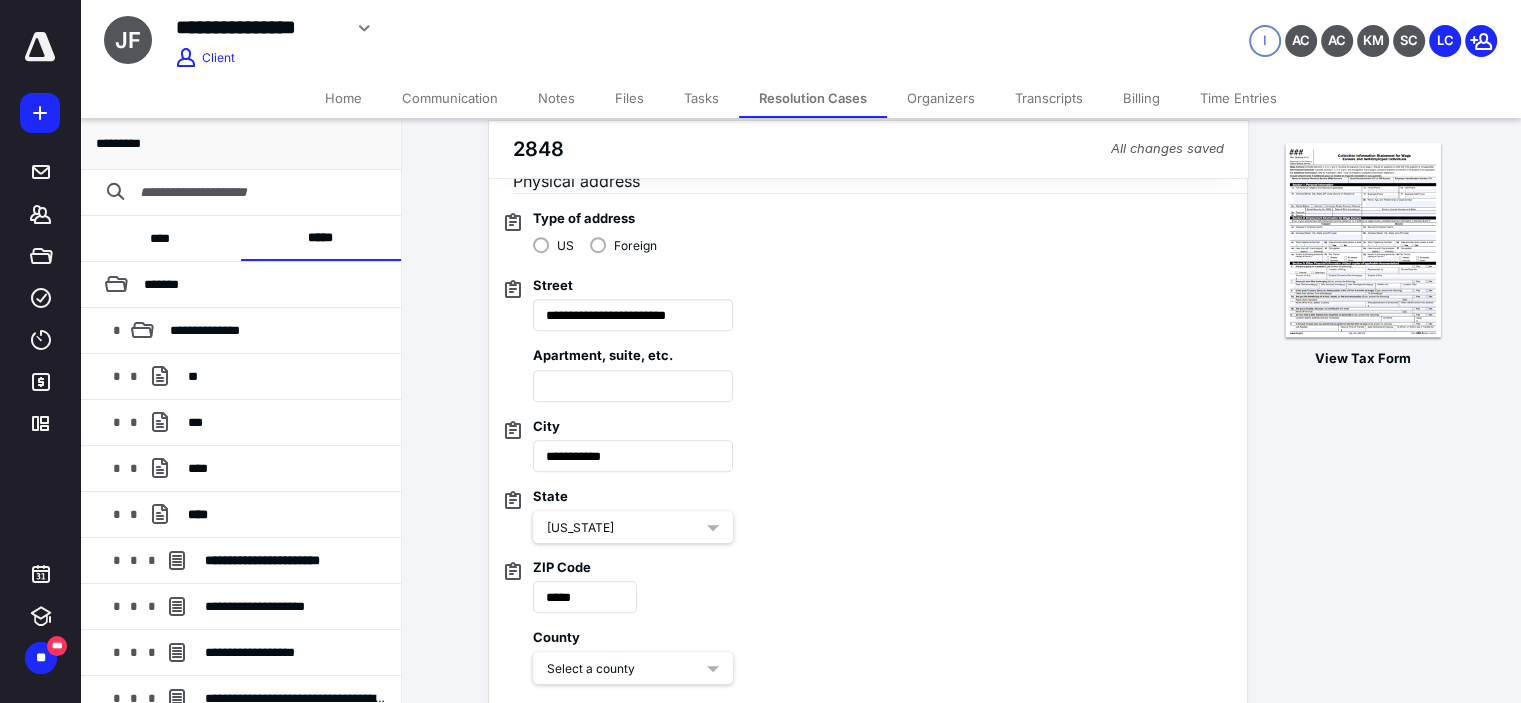 scroll, scrollTop: 766, scrollLeft: 0, axis: vertical 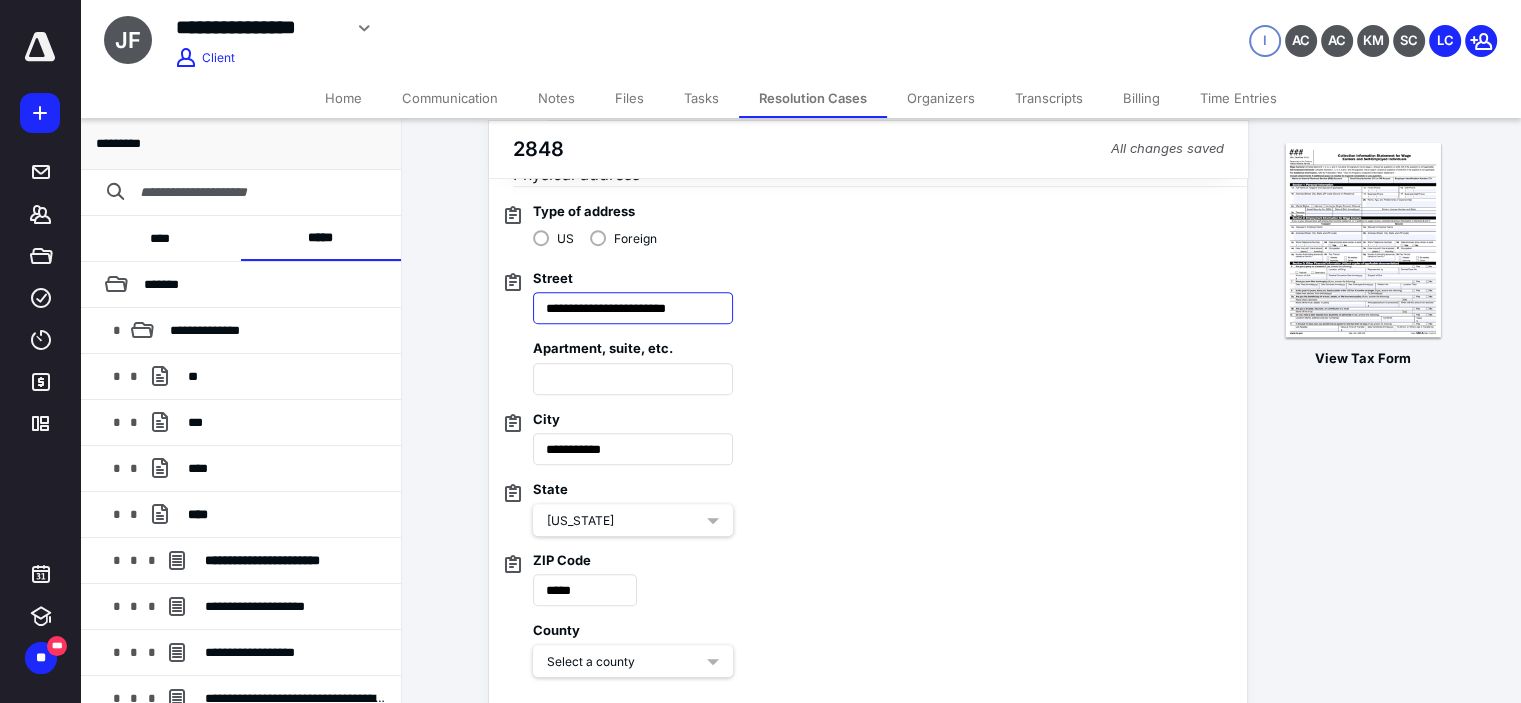 drag, startPoint x: 657, startPoint y: 306, endPoint x: 712, endPoint y: 306, distance: 55 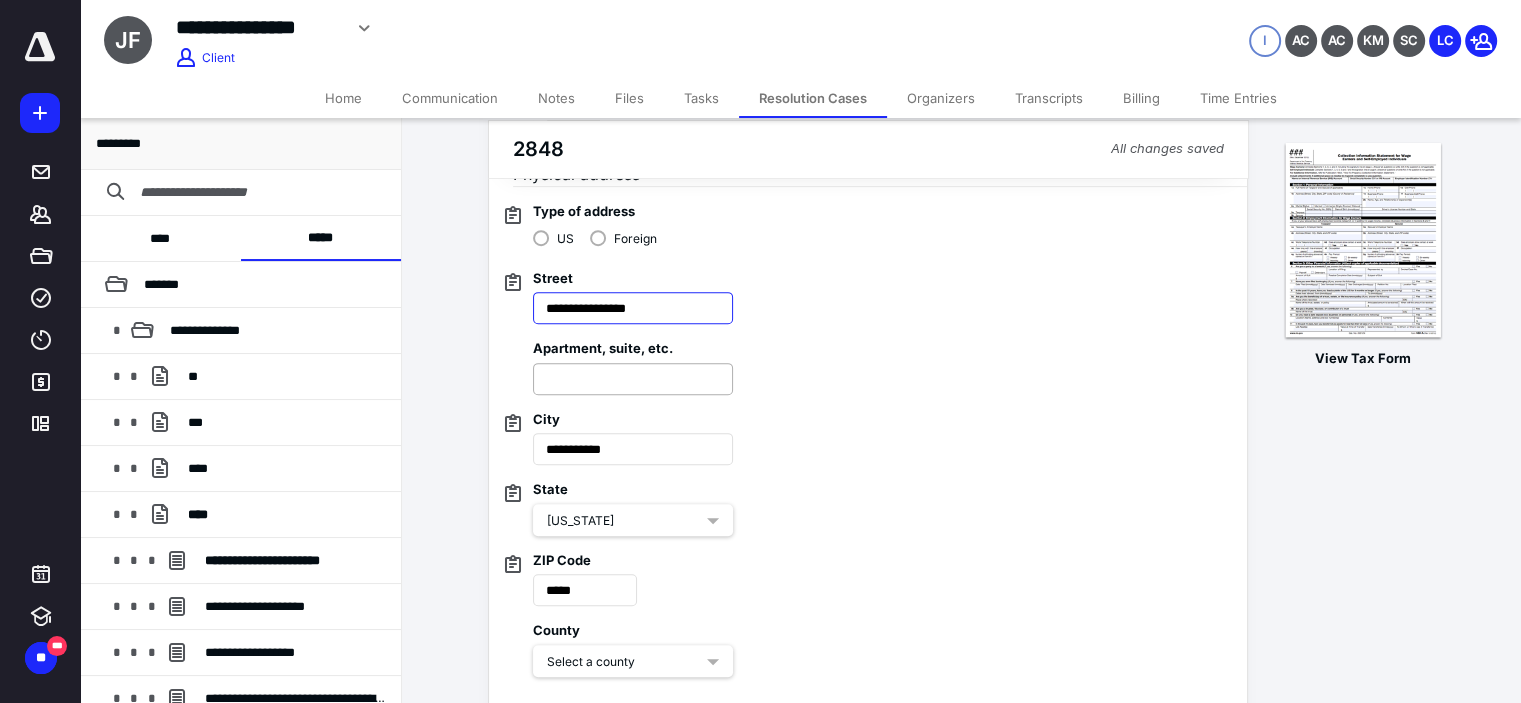 type on "**********" 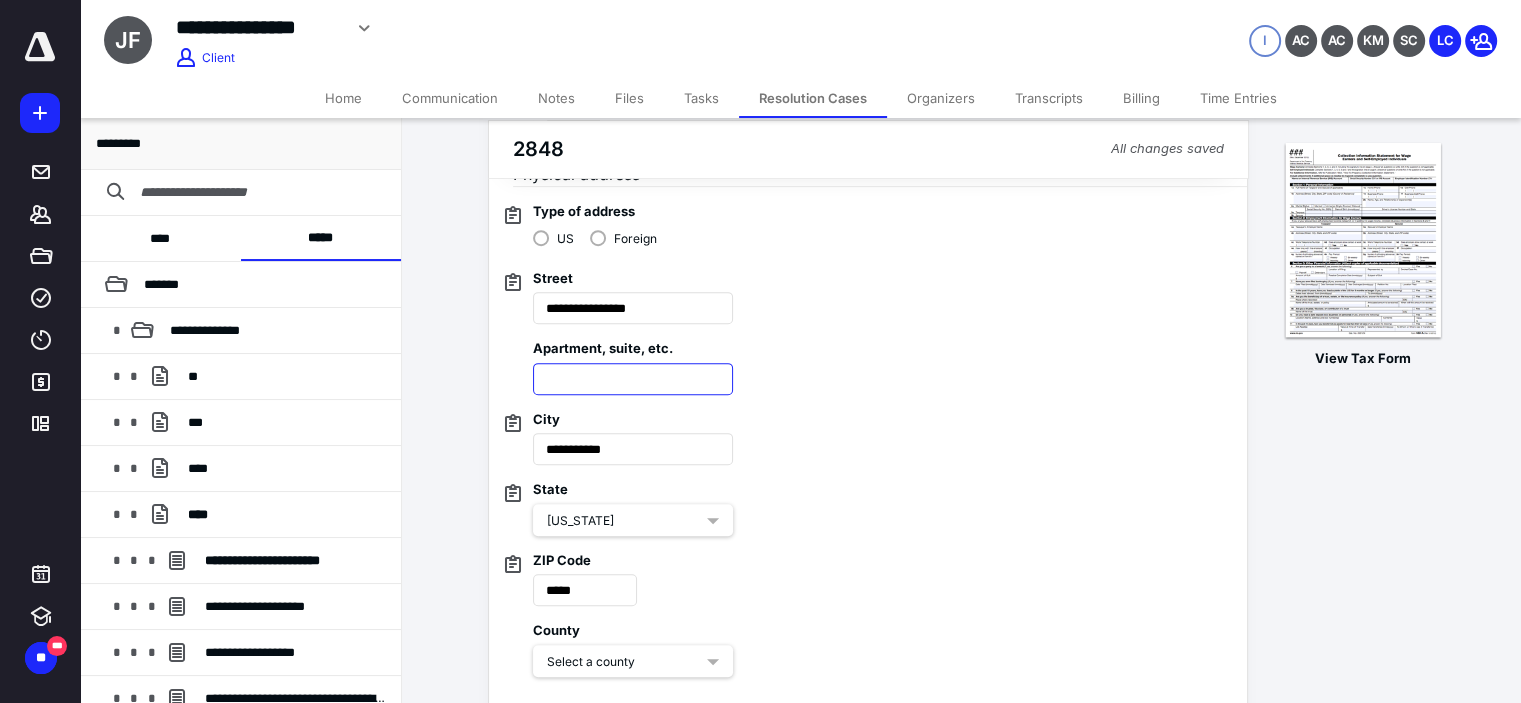 click at bounding box center [633, 379] 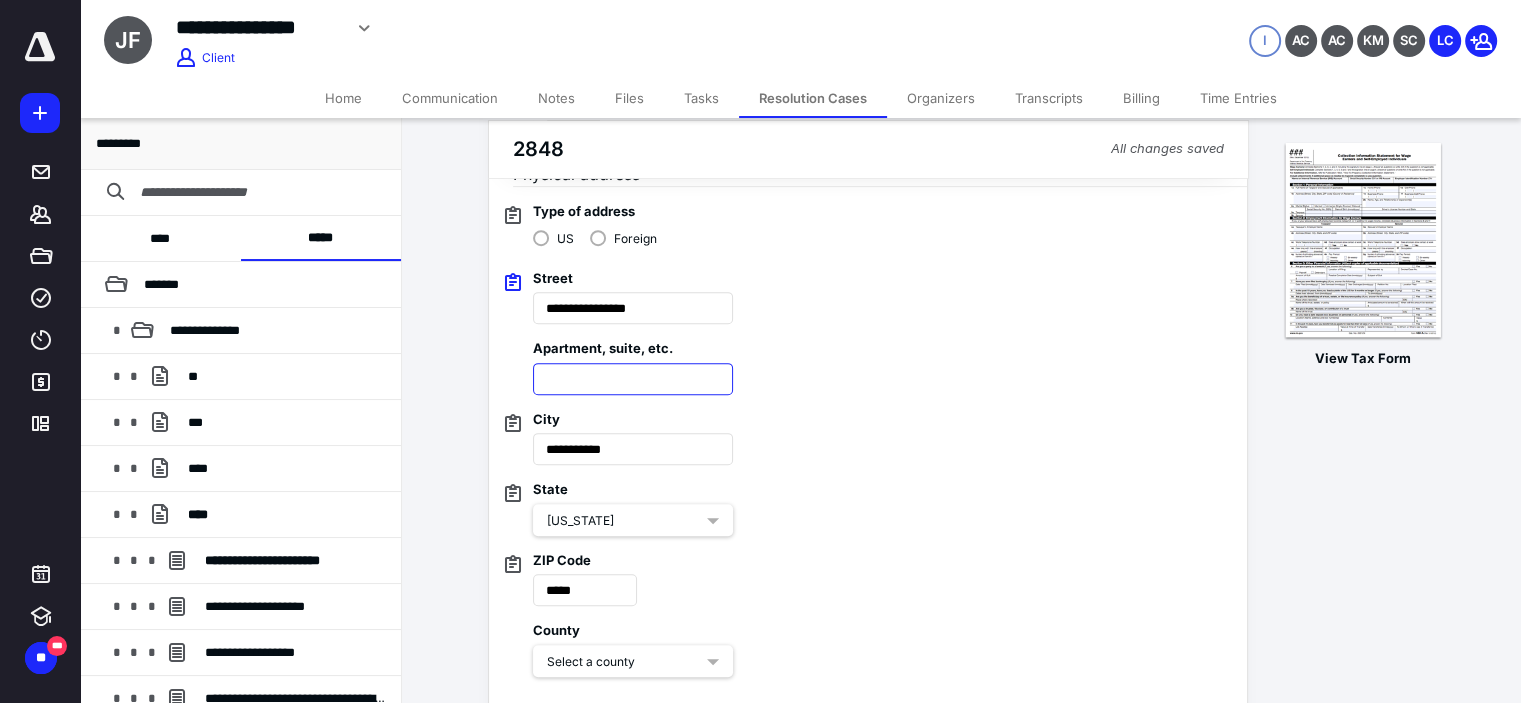 paste on "*****" 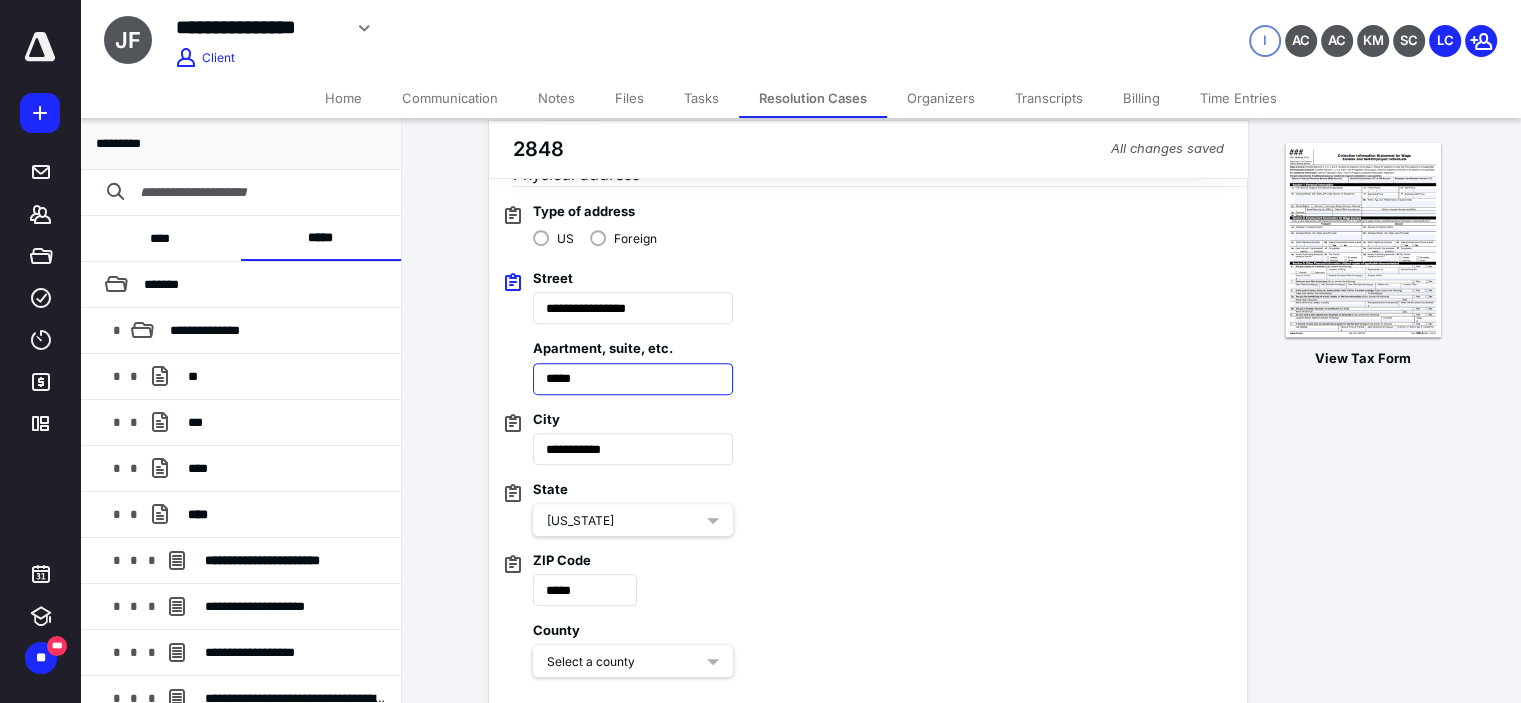 type on "*****" 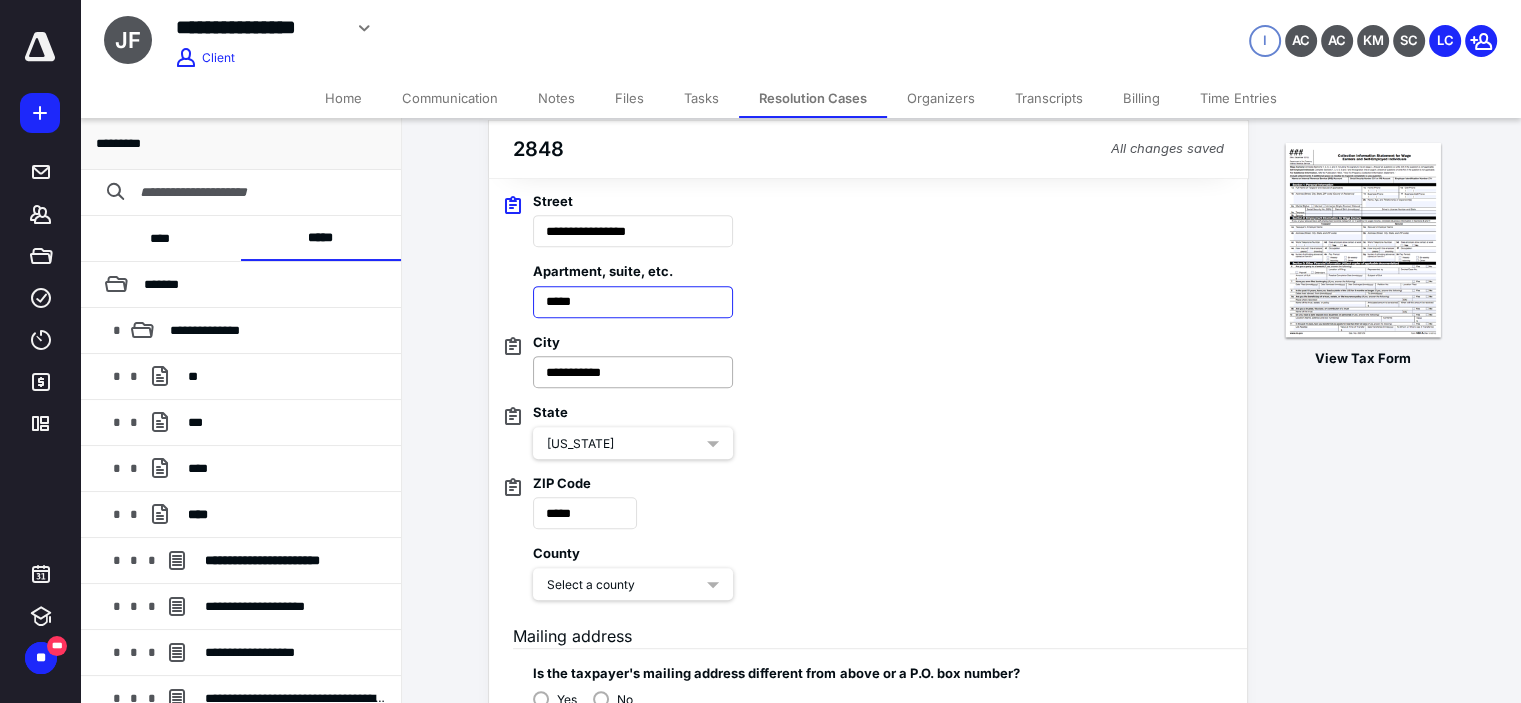 scroll, scrollTop: 866, scrollLeft: 0, axis: vertical 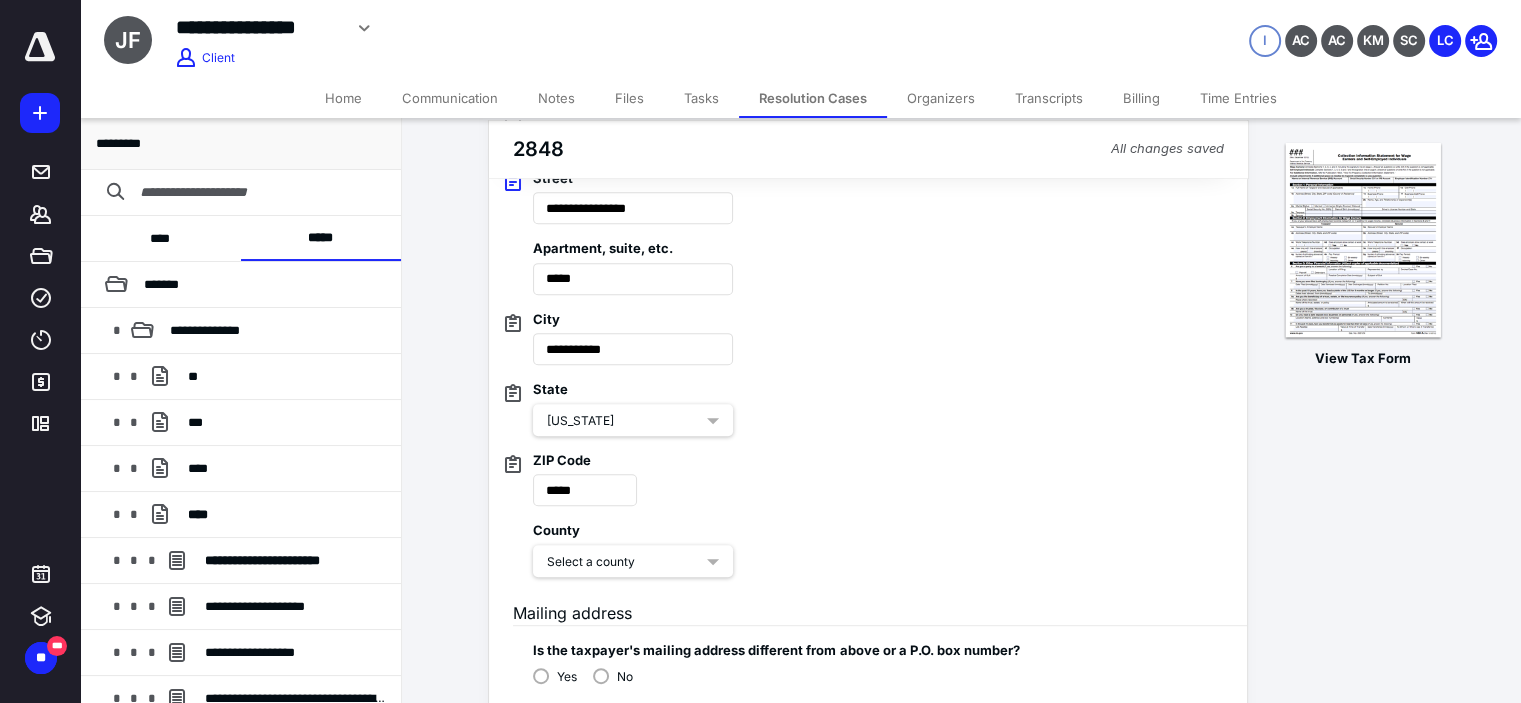 click on "Select a county" at bounding box center [625, 562] 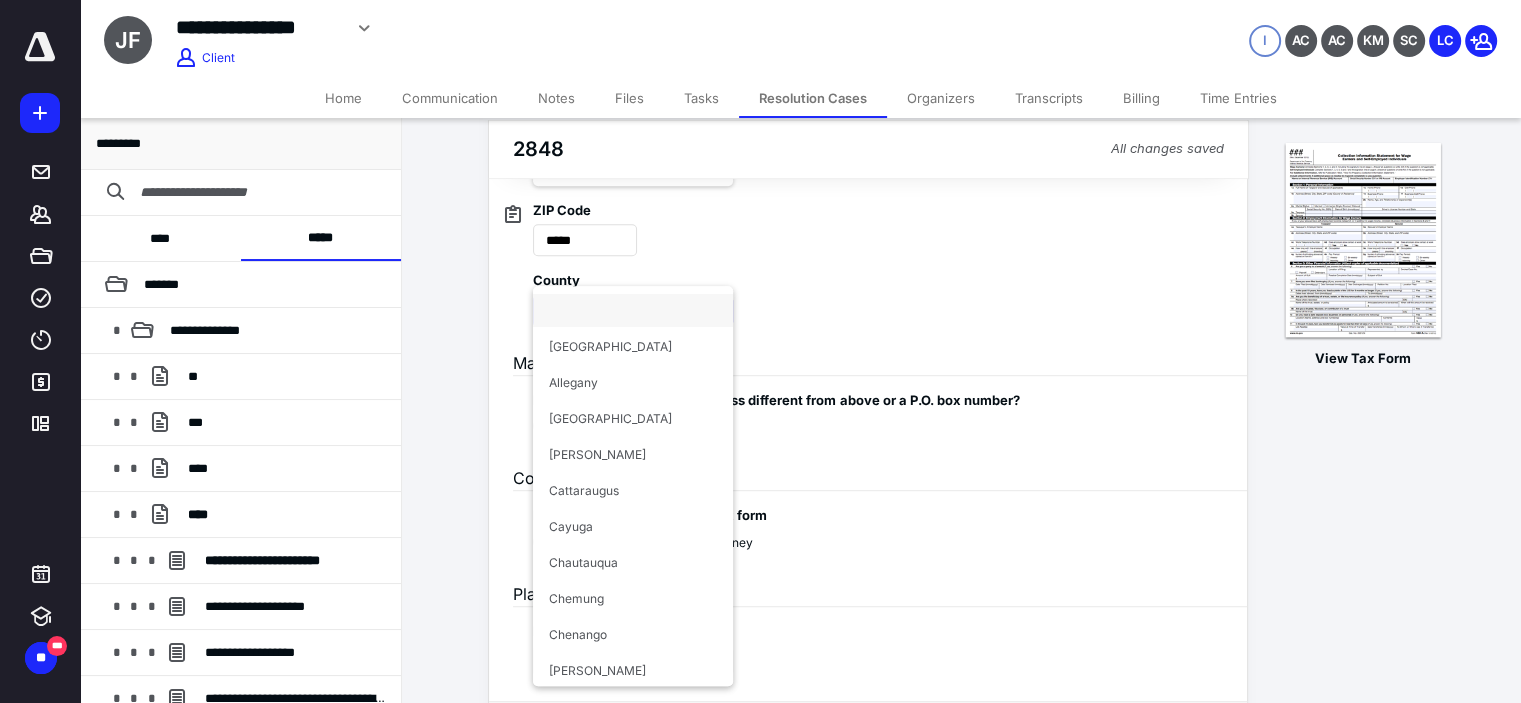scroll, scrollTop: 1133, scrollLeft: 0, axis: vertical 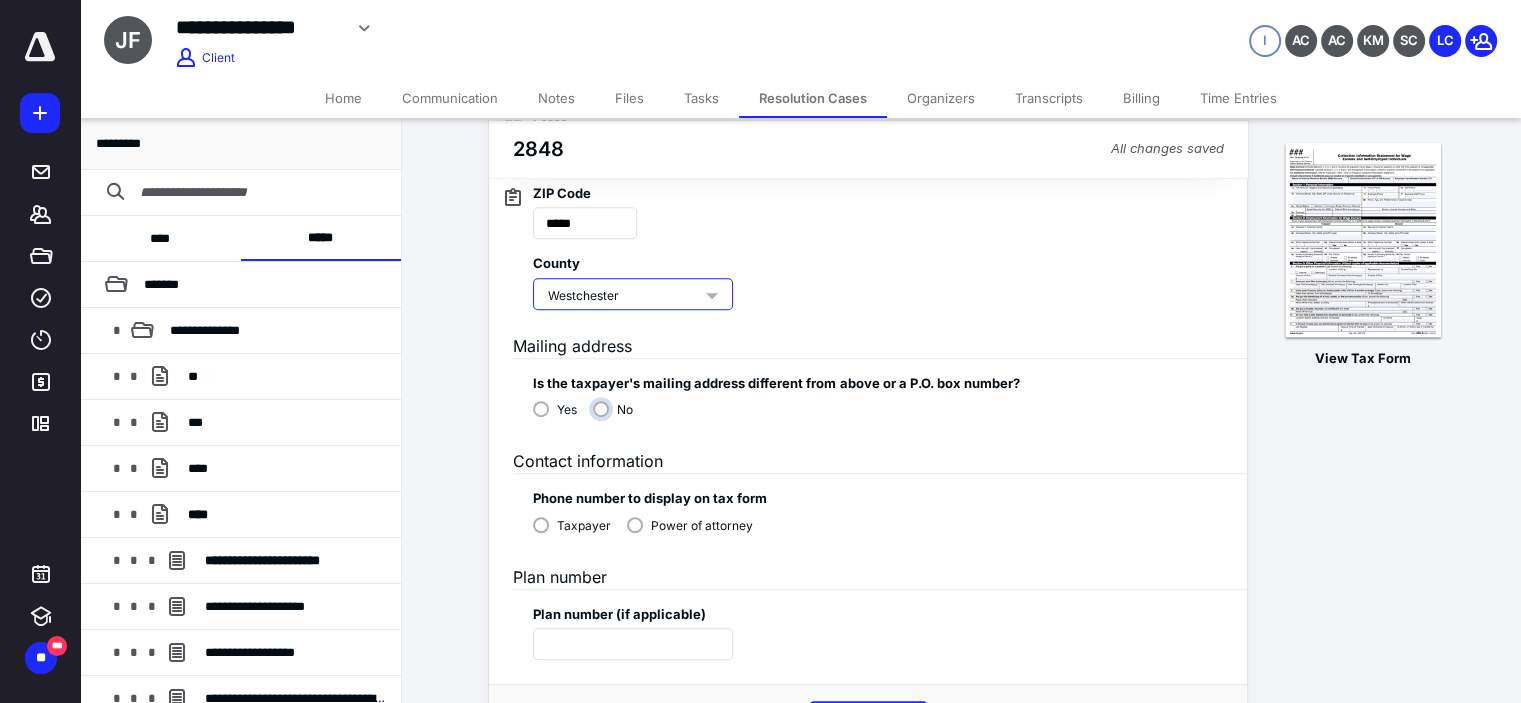 click on "No" at bounding box center (618, 417) 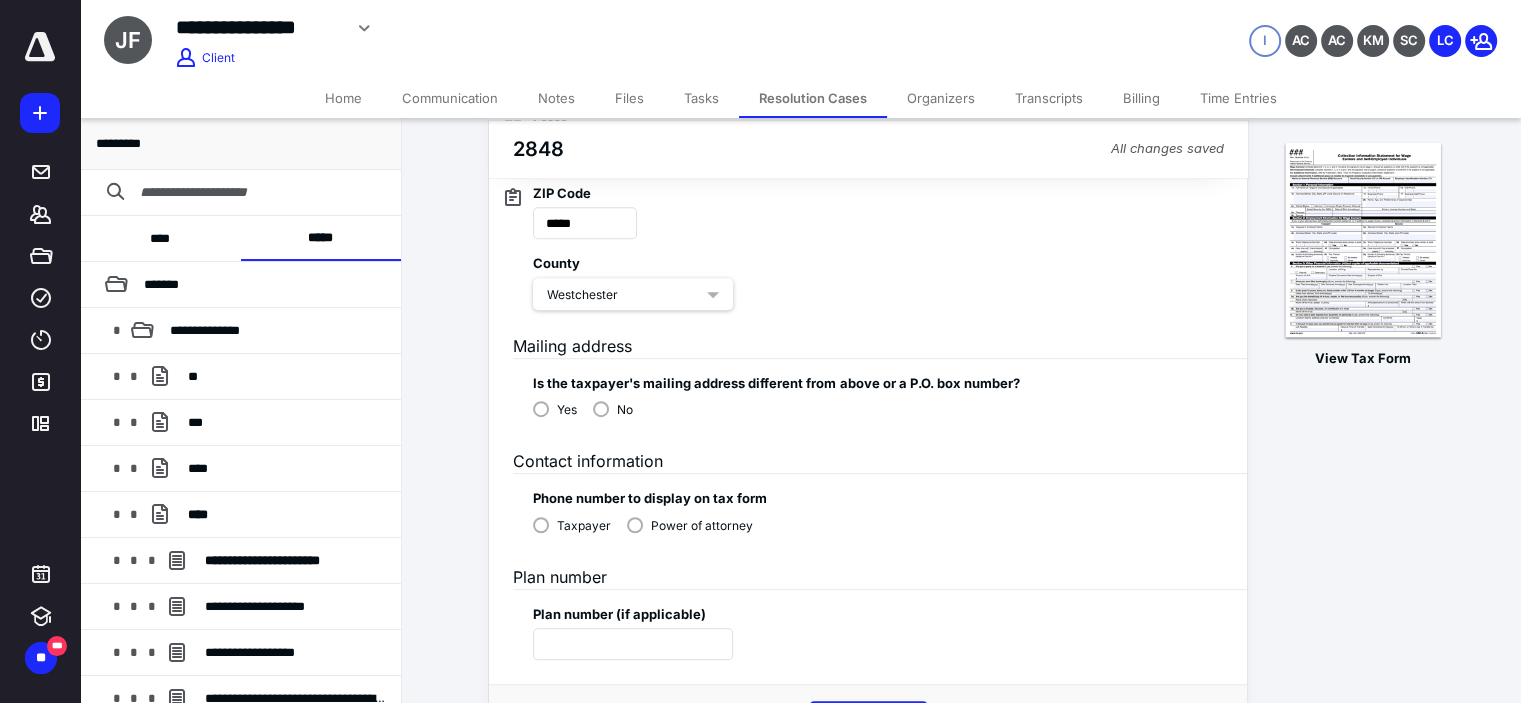 click on "No" at bounding box center (613, 408) 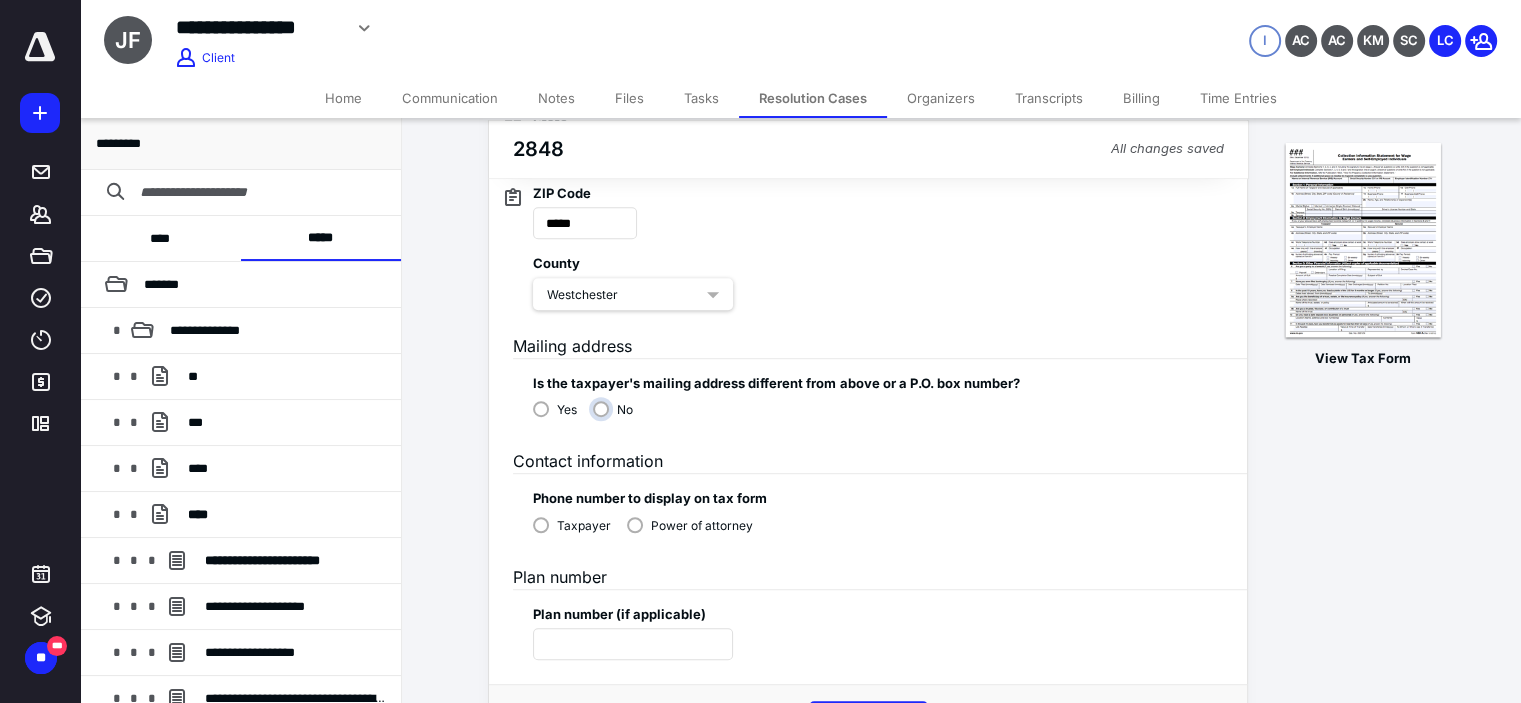 click on "No" at bounding box center [618, 417] 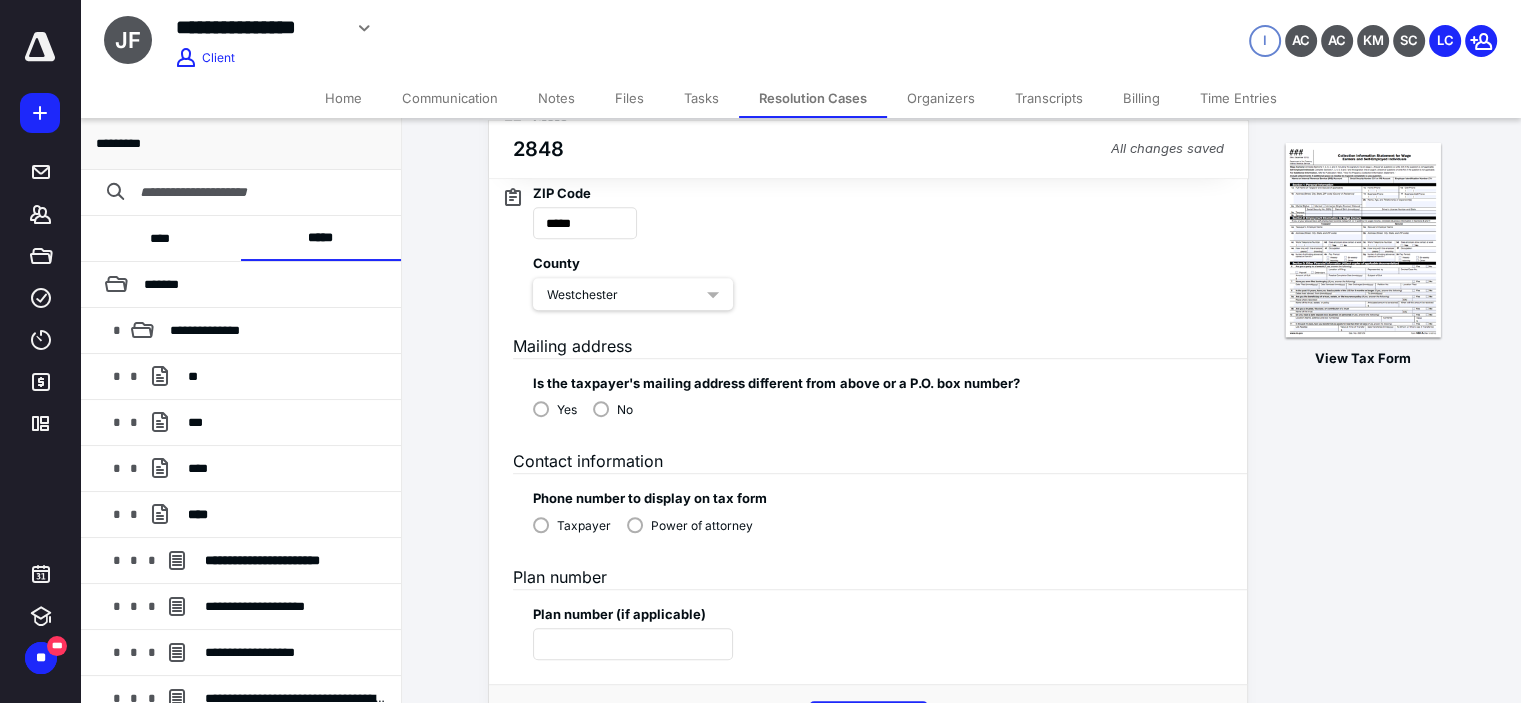 click on "Power of attorney" at bounding box center (690, 524) 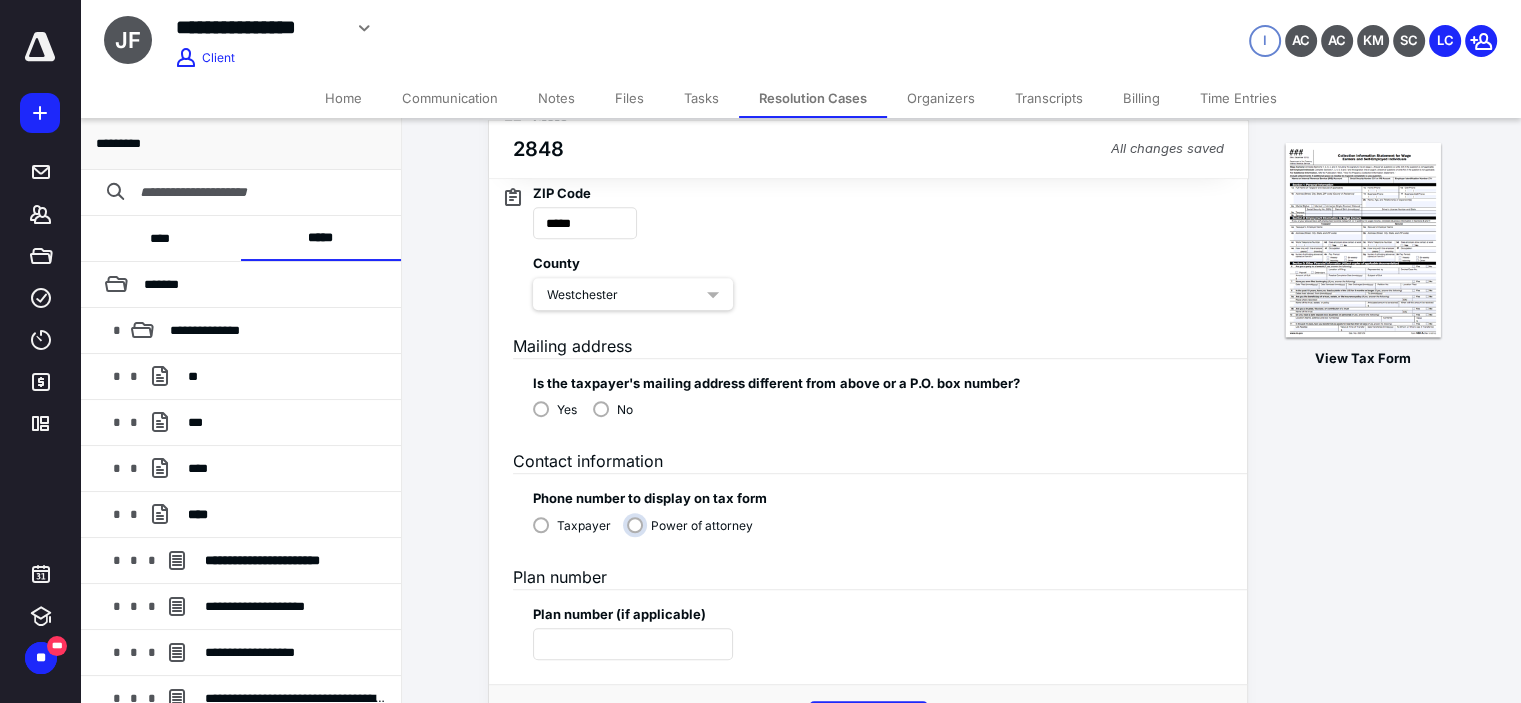 click on "Power of attorney" at bounding box center (695, 533) 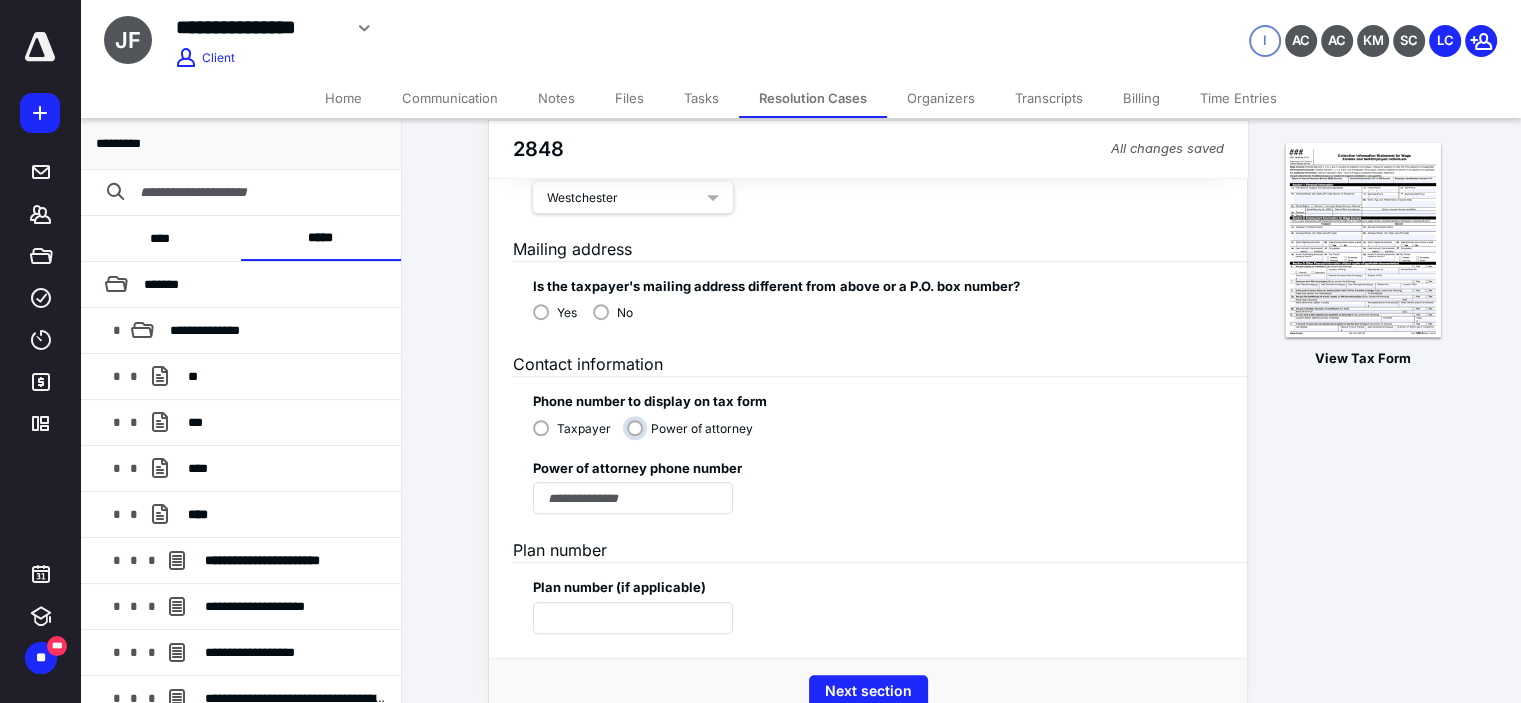 scroll, scrollTop: 1233, scrollLeft: 0, axis: vertical 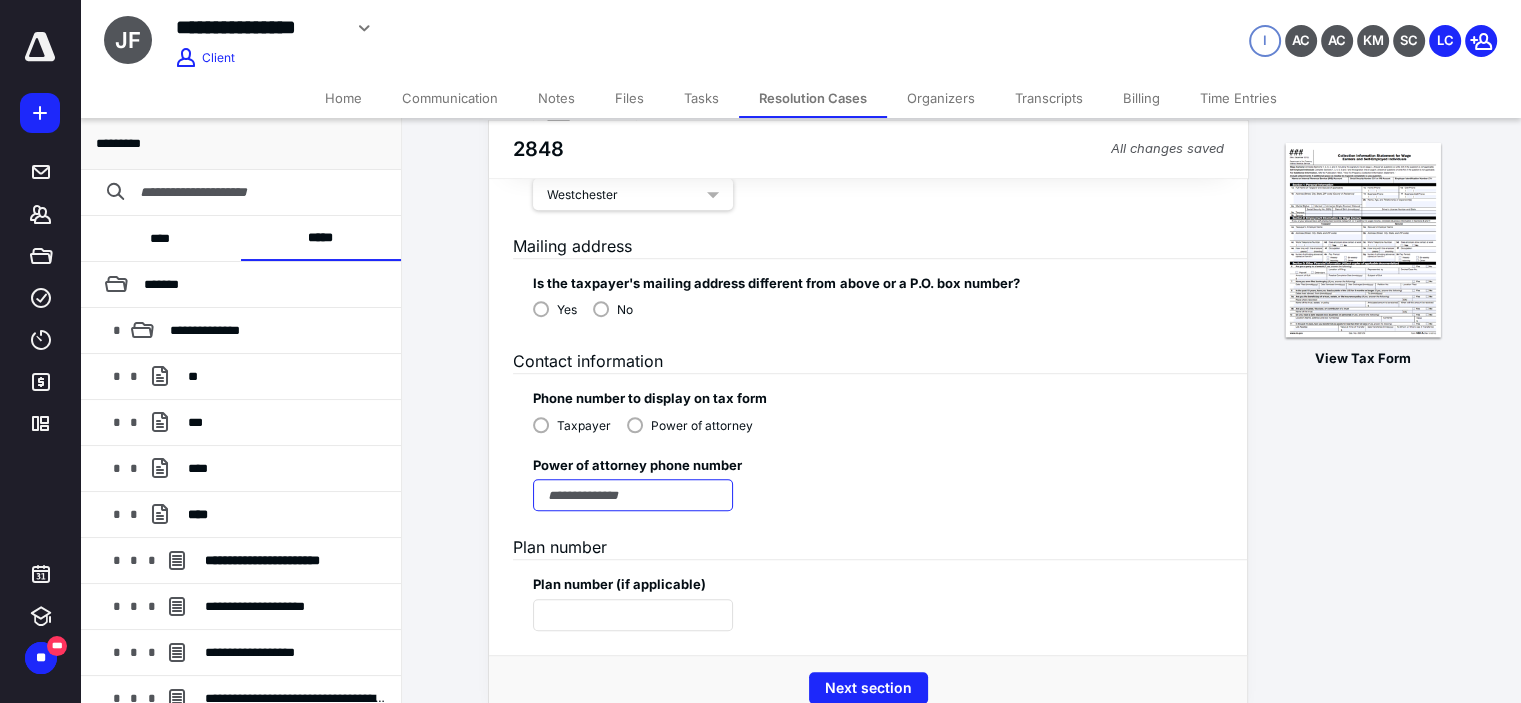 click at bounding box center [633, 495] 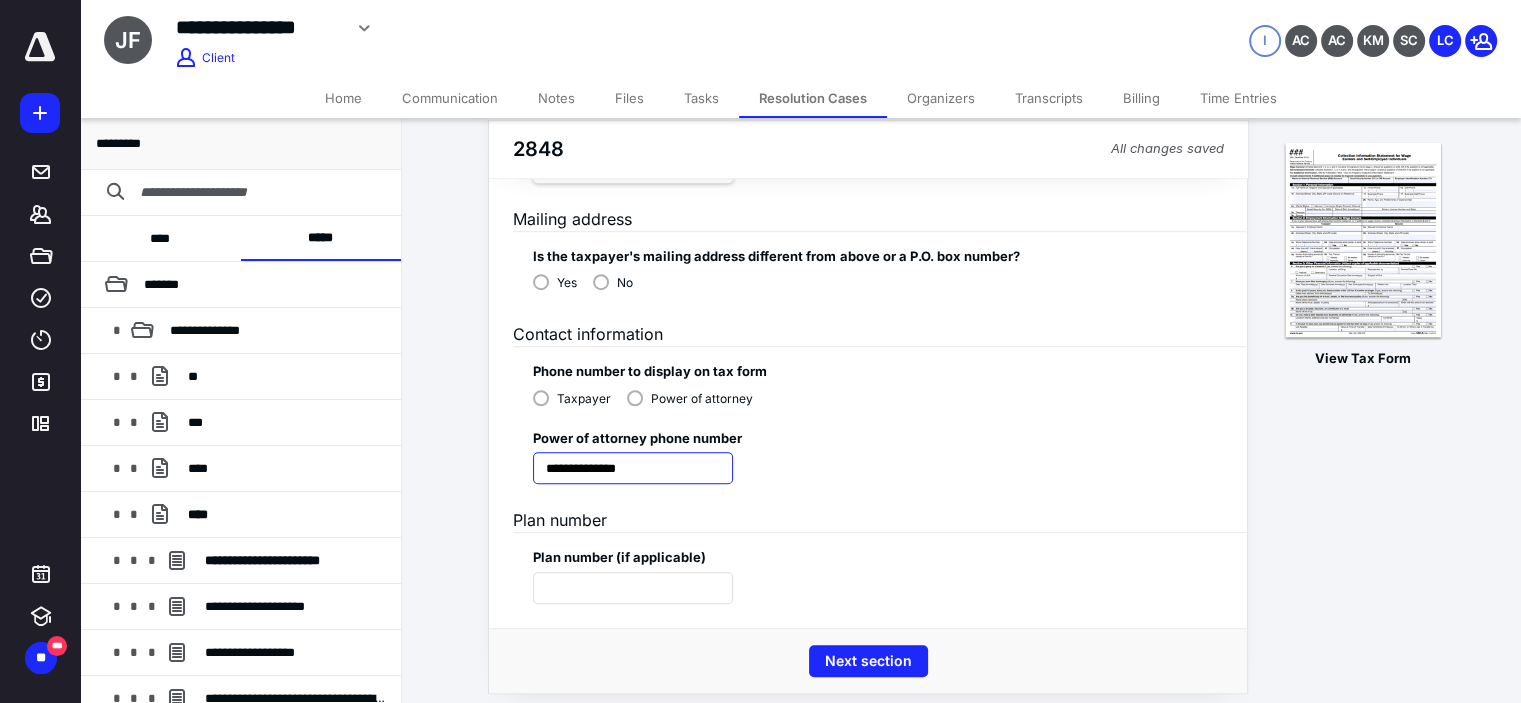 scroll, scrollTop: 1272, scrollLeft: 0, axis: vertical 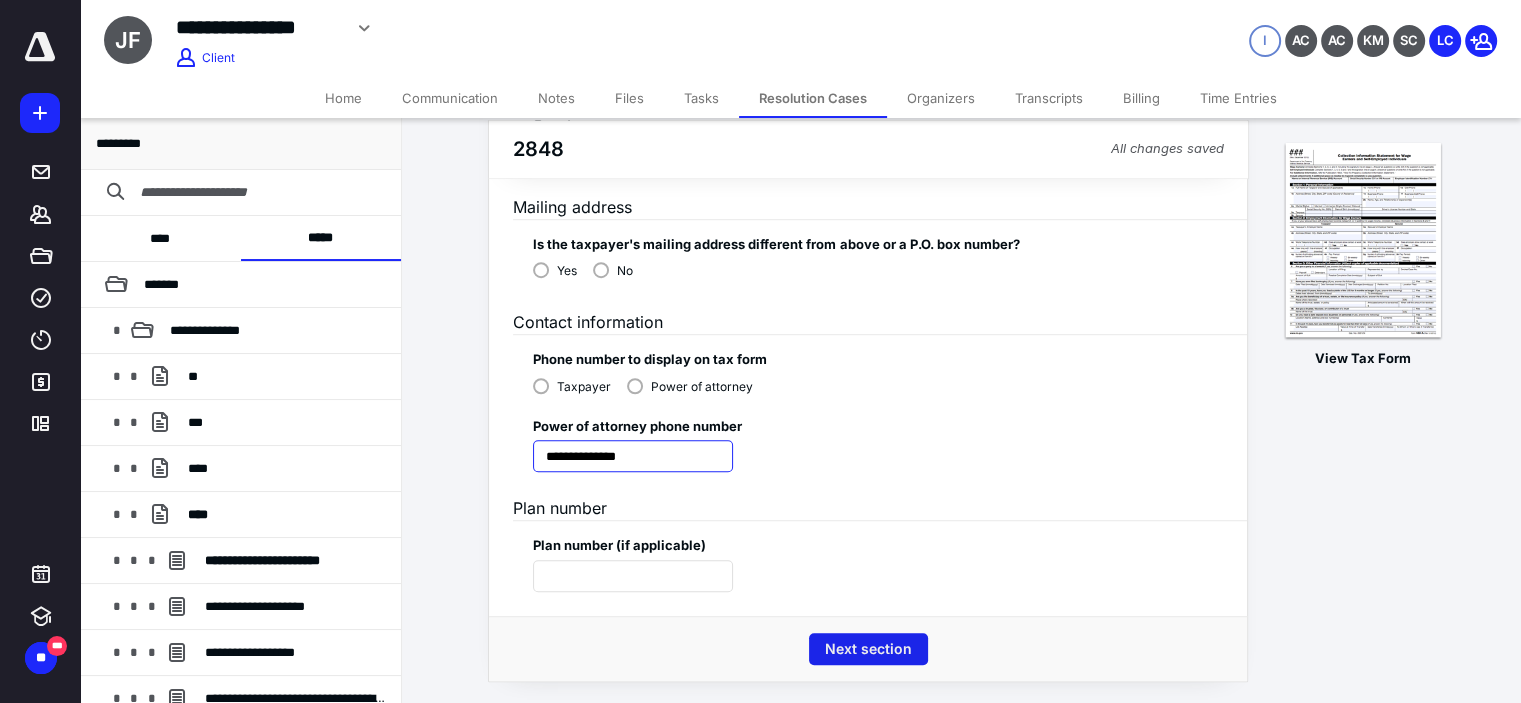 type on "**********" 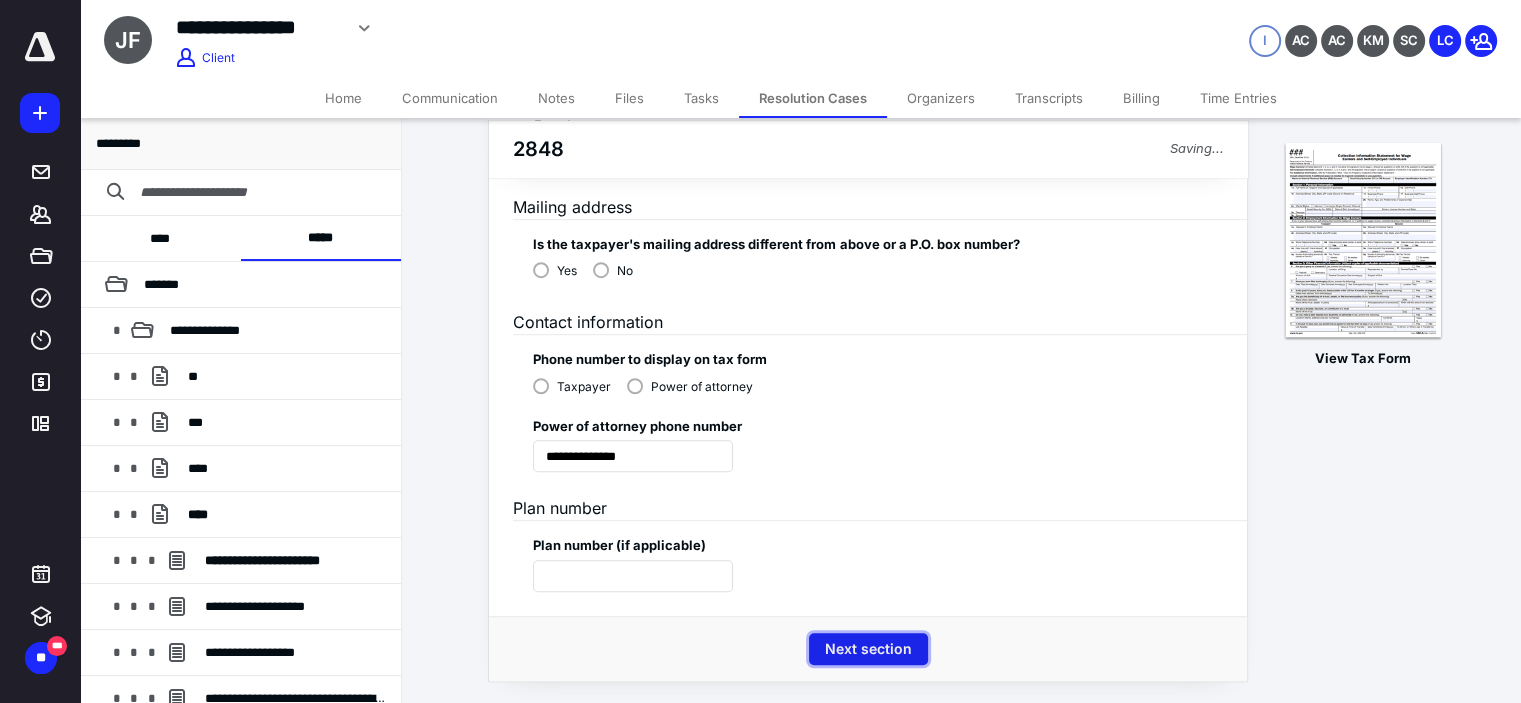 click on "Next section" at bounding box center (868, 649) 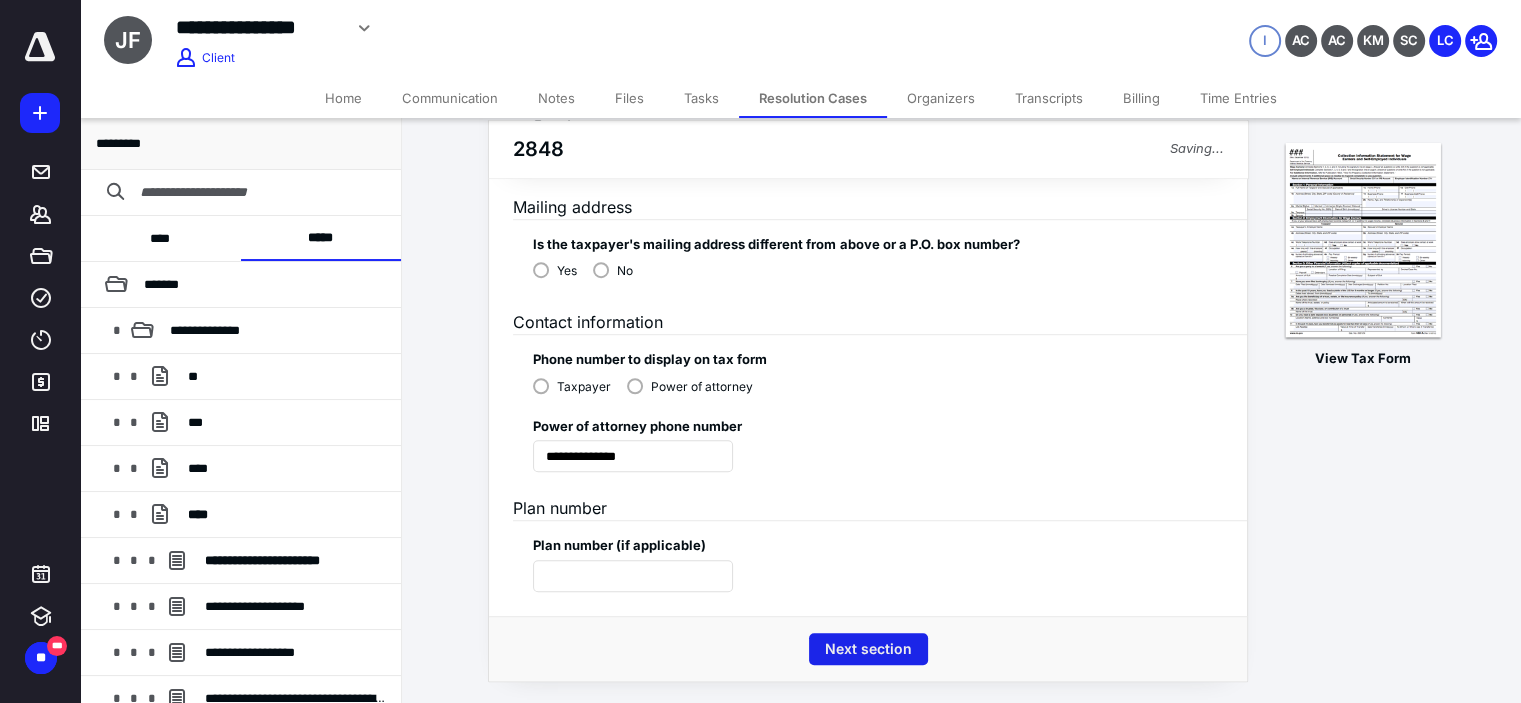 scroll, scrollTop: 0, scrollLeft: 0, axis: both 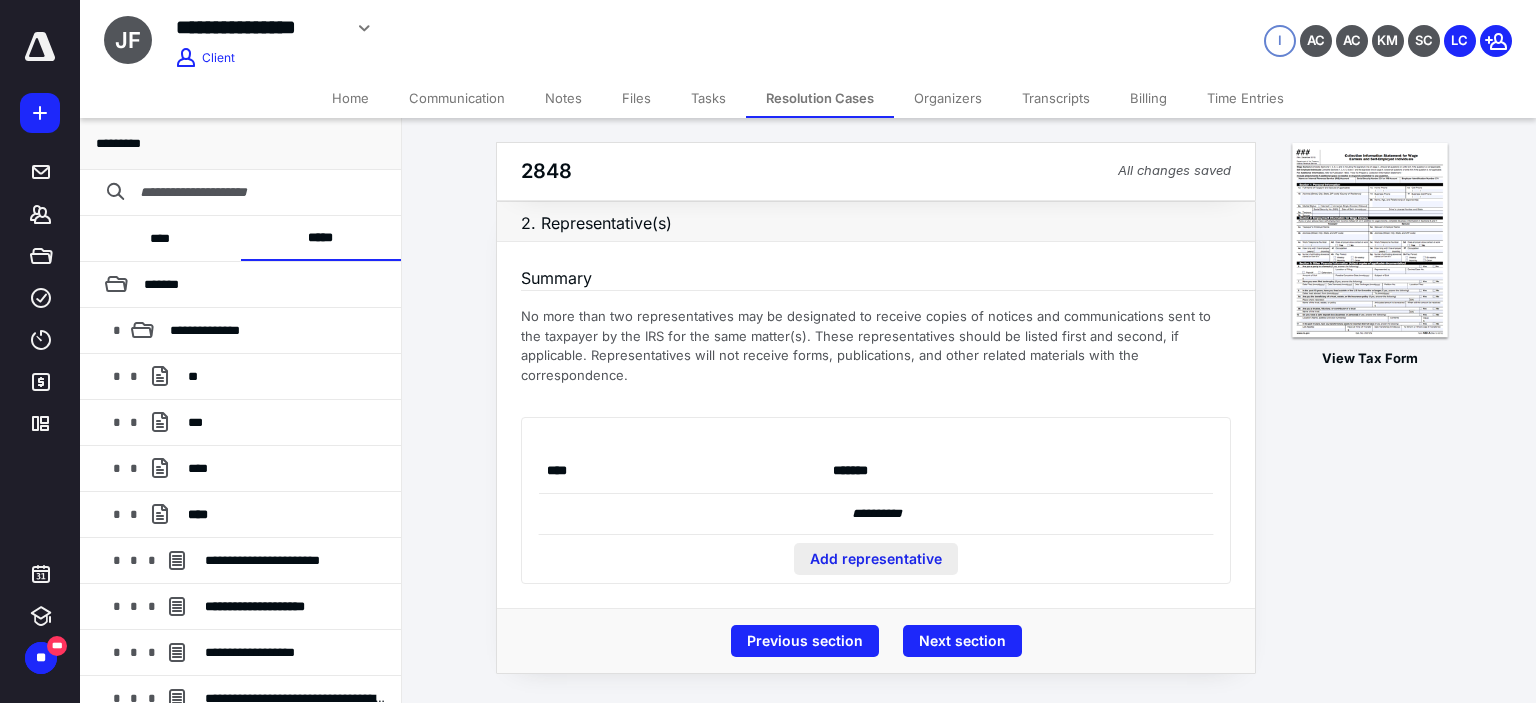 click on "Add representative" at bounding box center (876, 559) 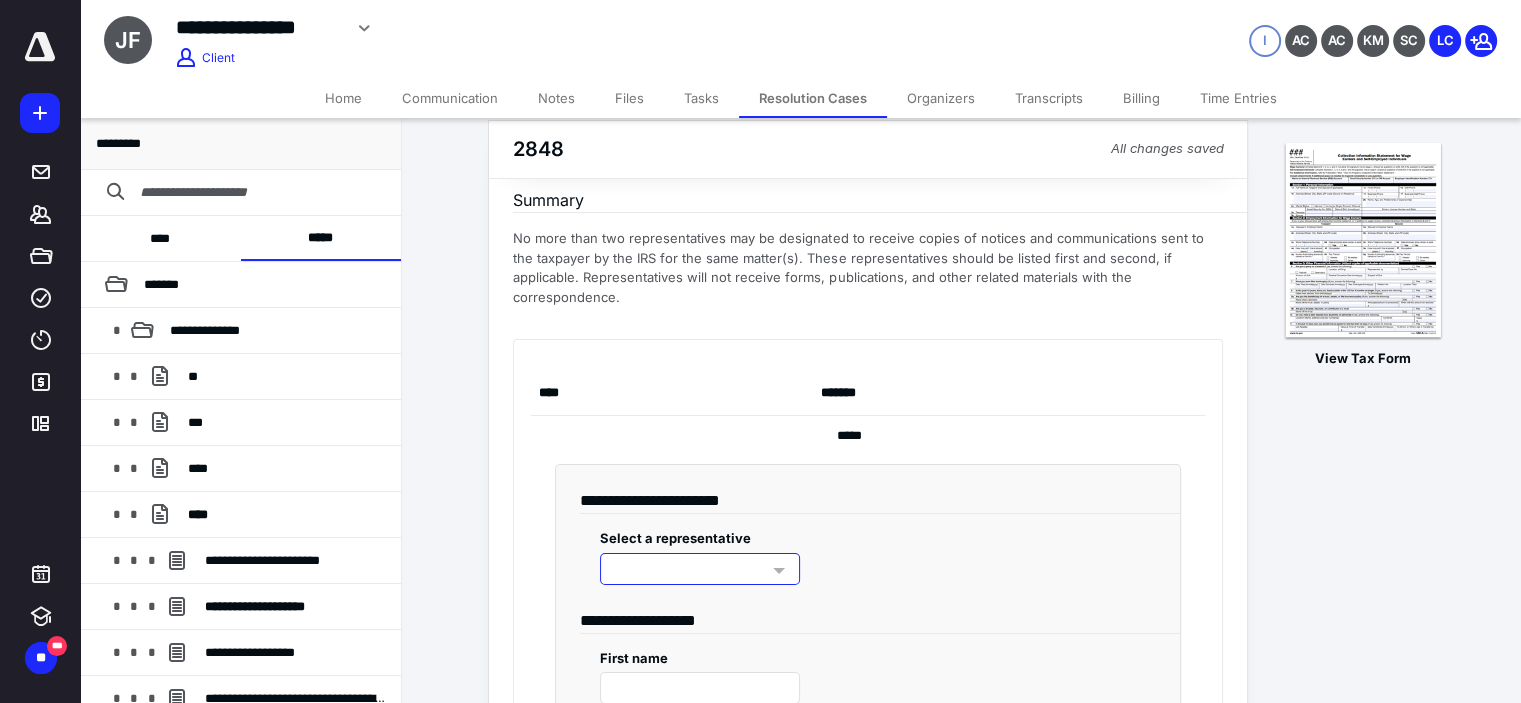 scroll, scrollTop: 100, scrollLeft: 0, axis: vertical 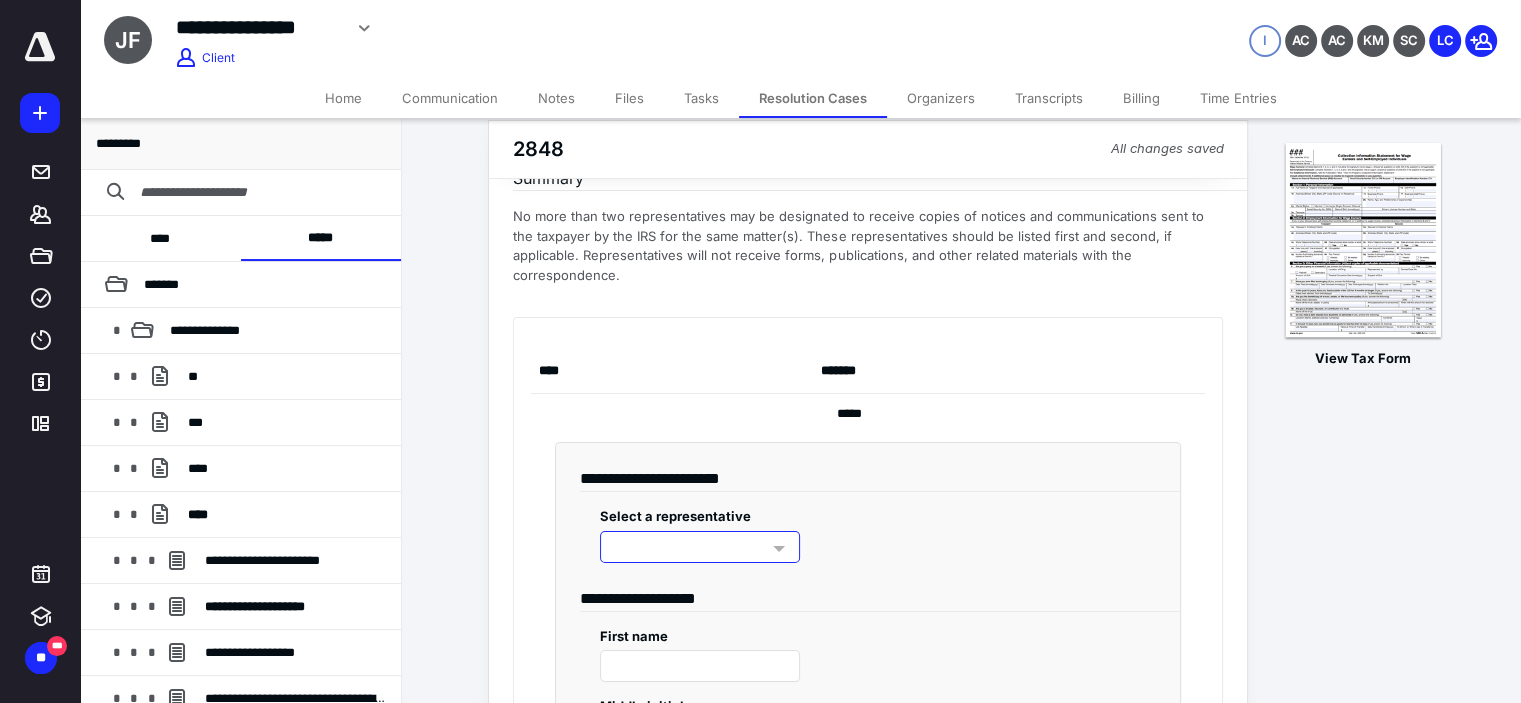click at bounding box center (700, 547) 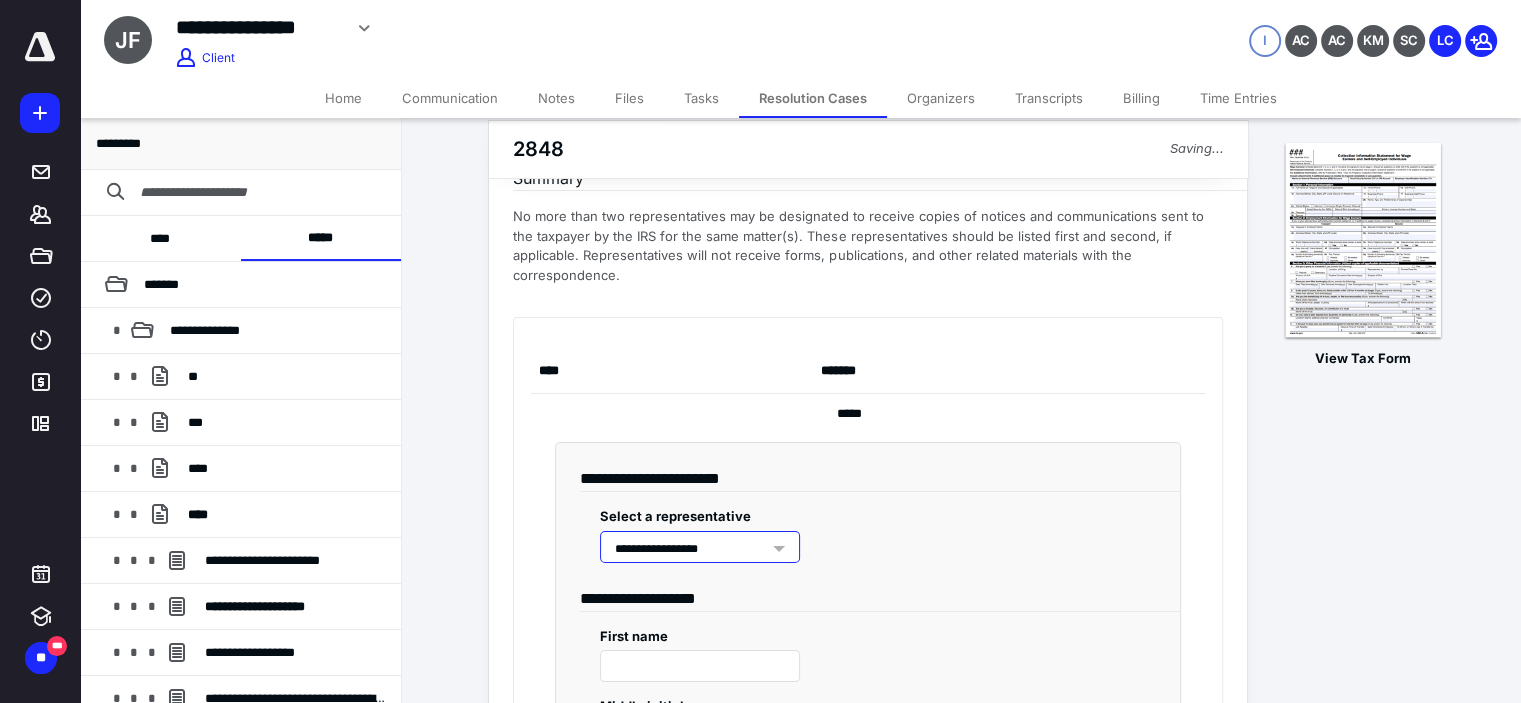 type on "****" 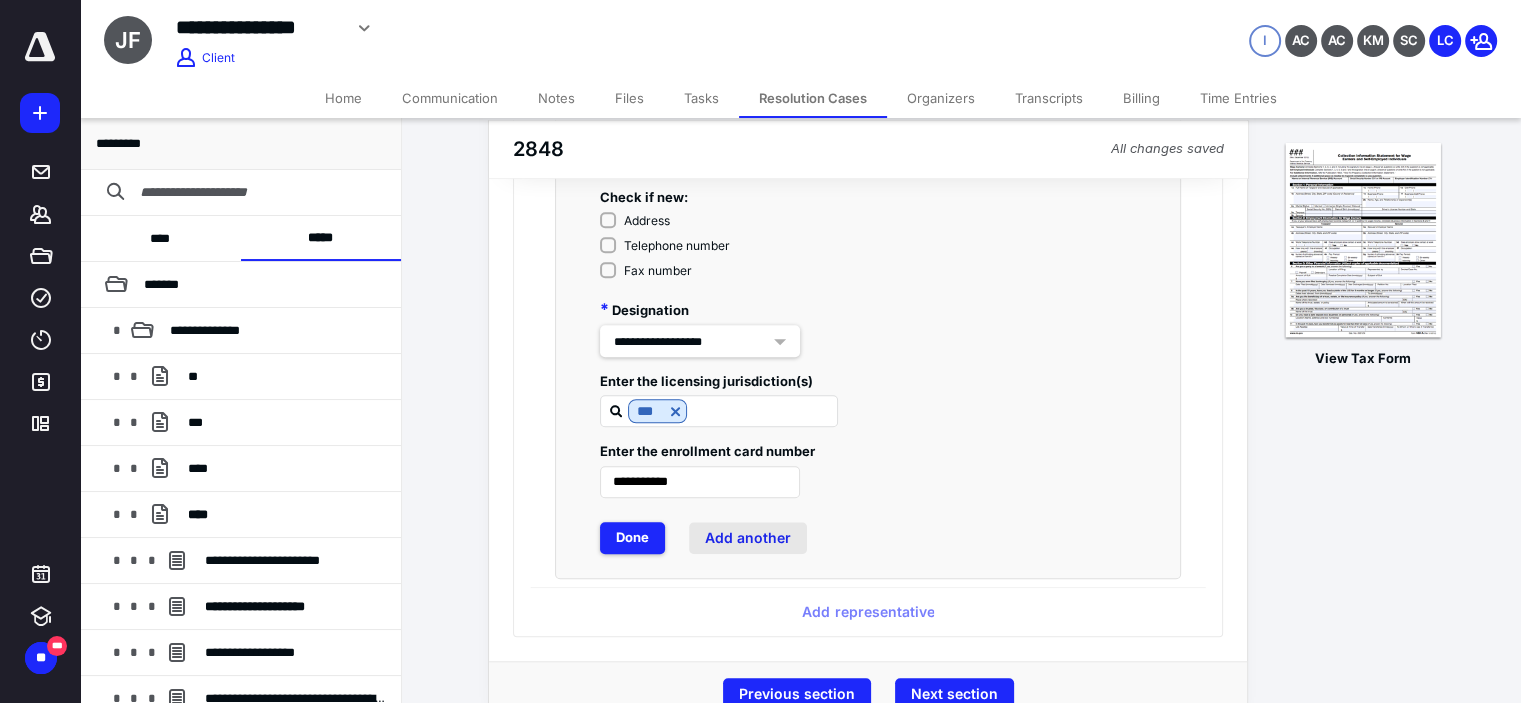 scroll, scrollTop: 1663, scrollLeft: 0, axis: vertical 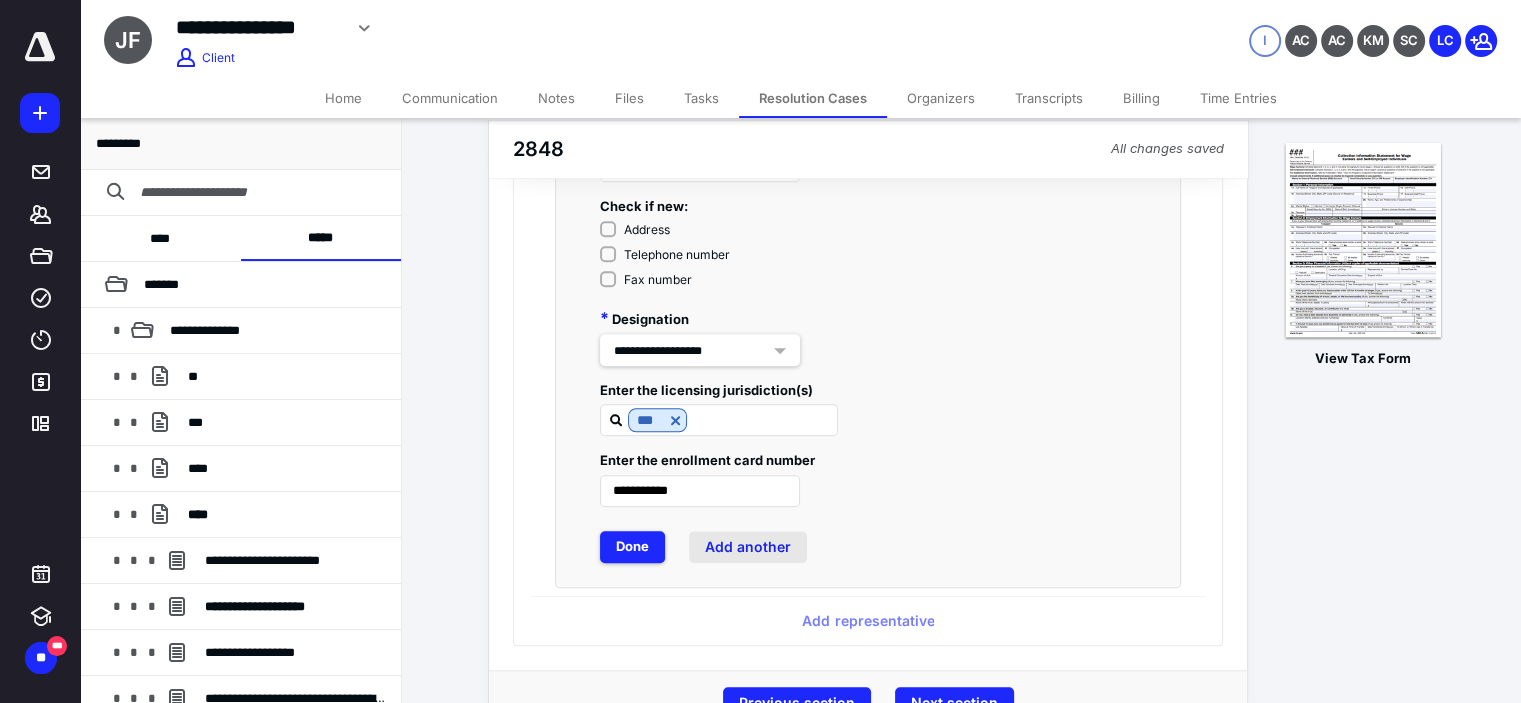 click on "Add another" at bounding box center [748, 547] 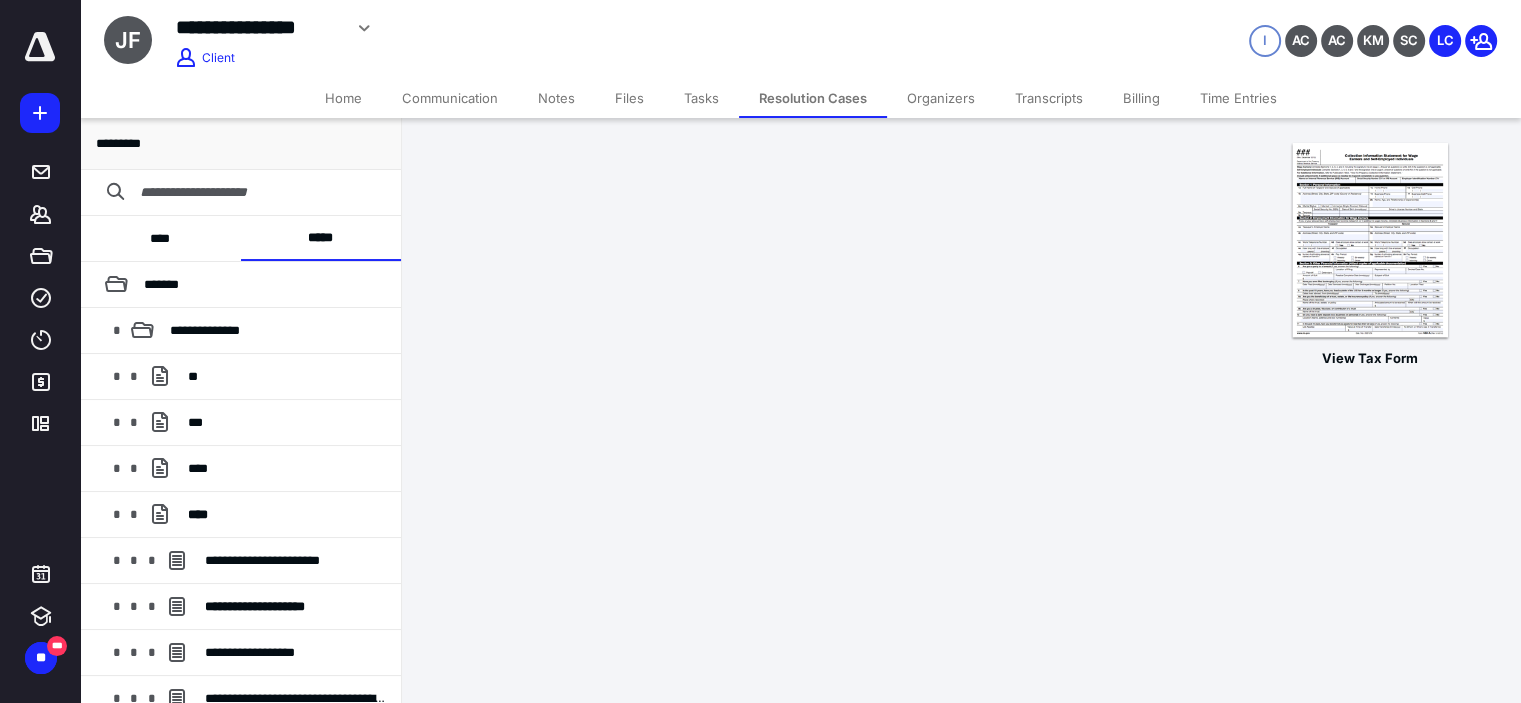 scroll, scrollTop: 0, scrollLeft: 0, axis: both 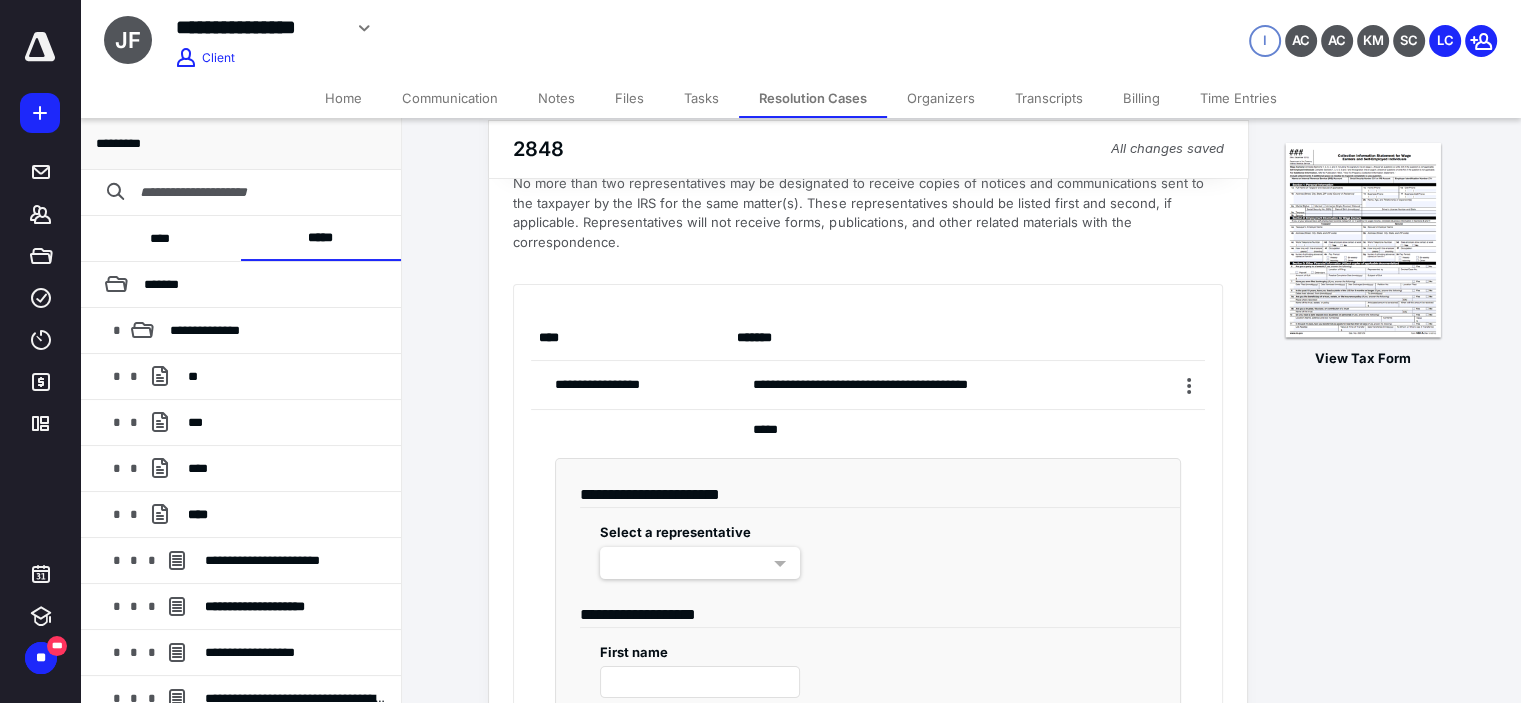 click at bounding box center (700, 563) 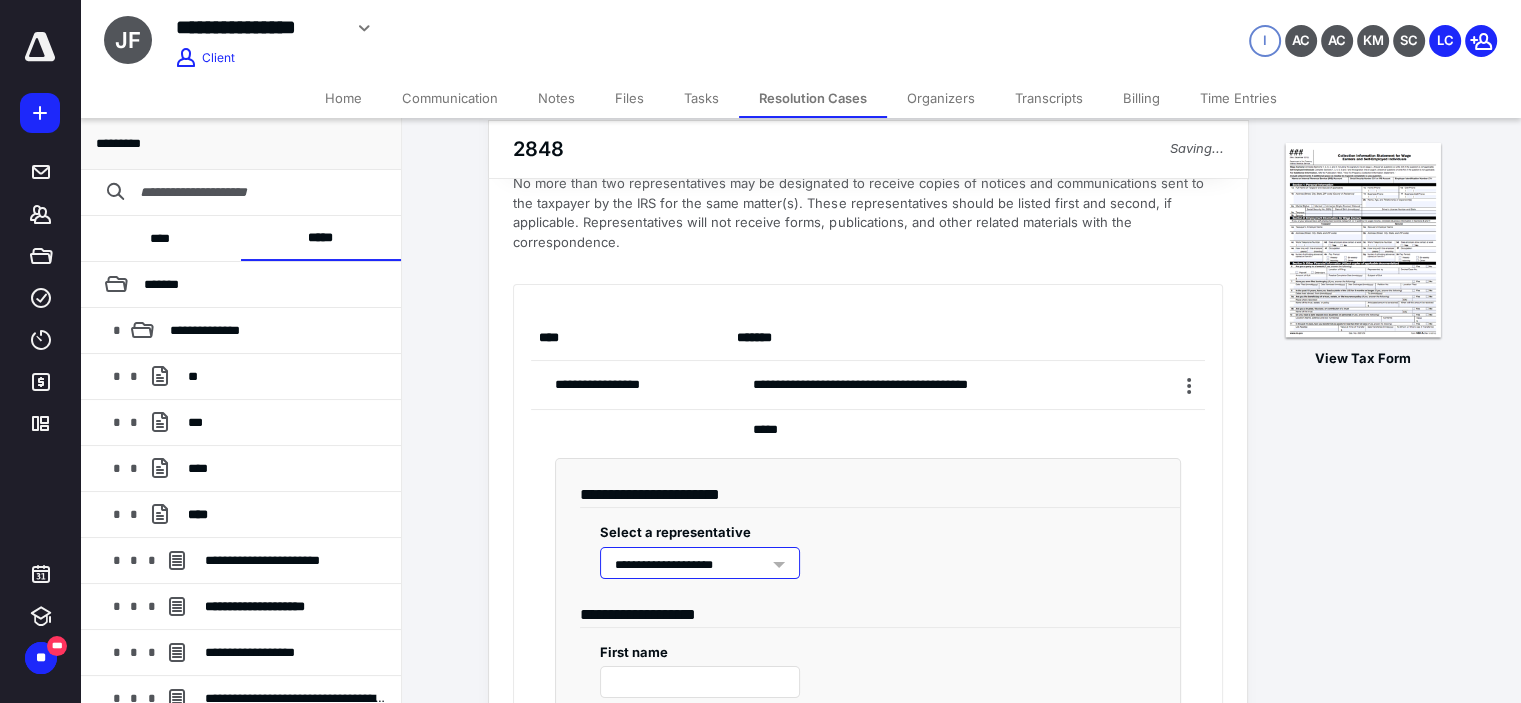 type on "*******" 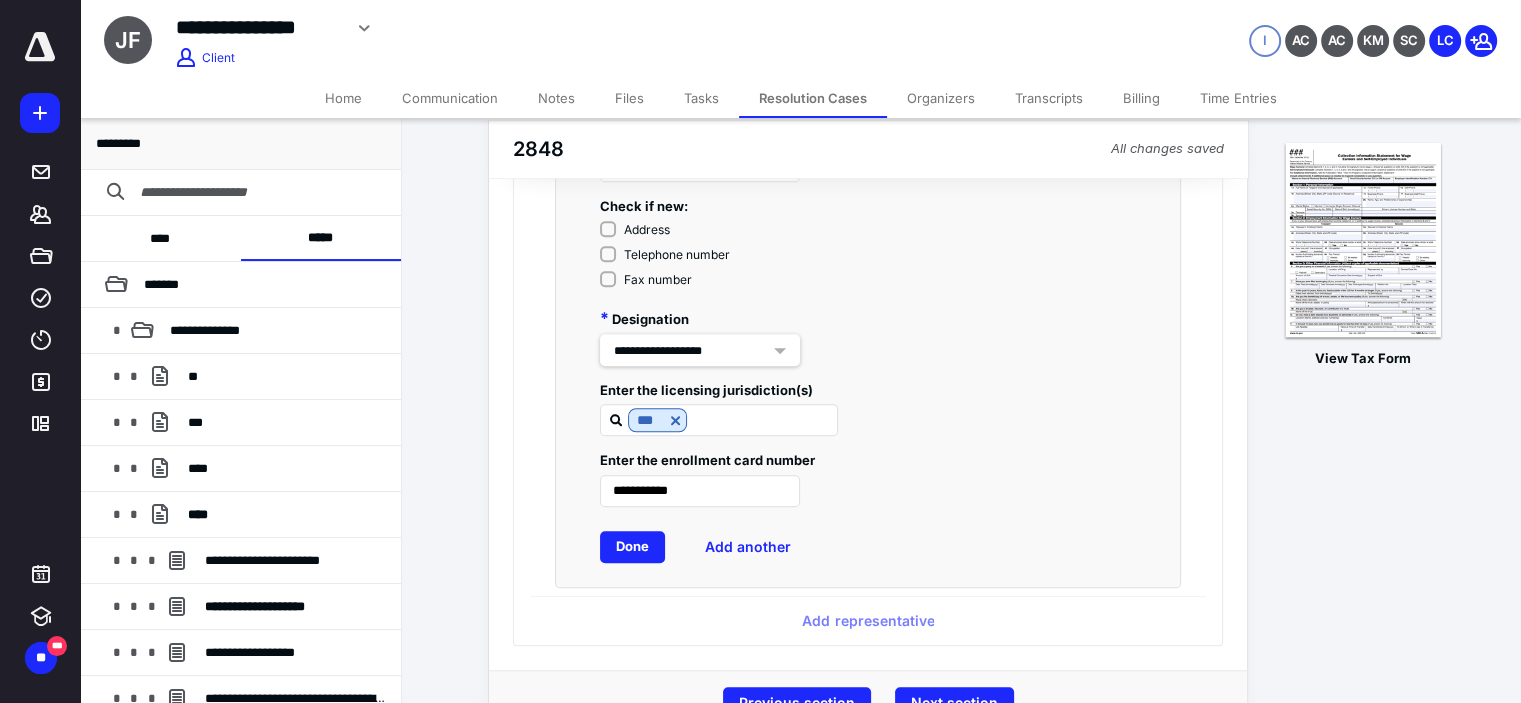 click on "Done" at bounding box center [632, 547] 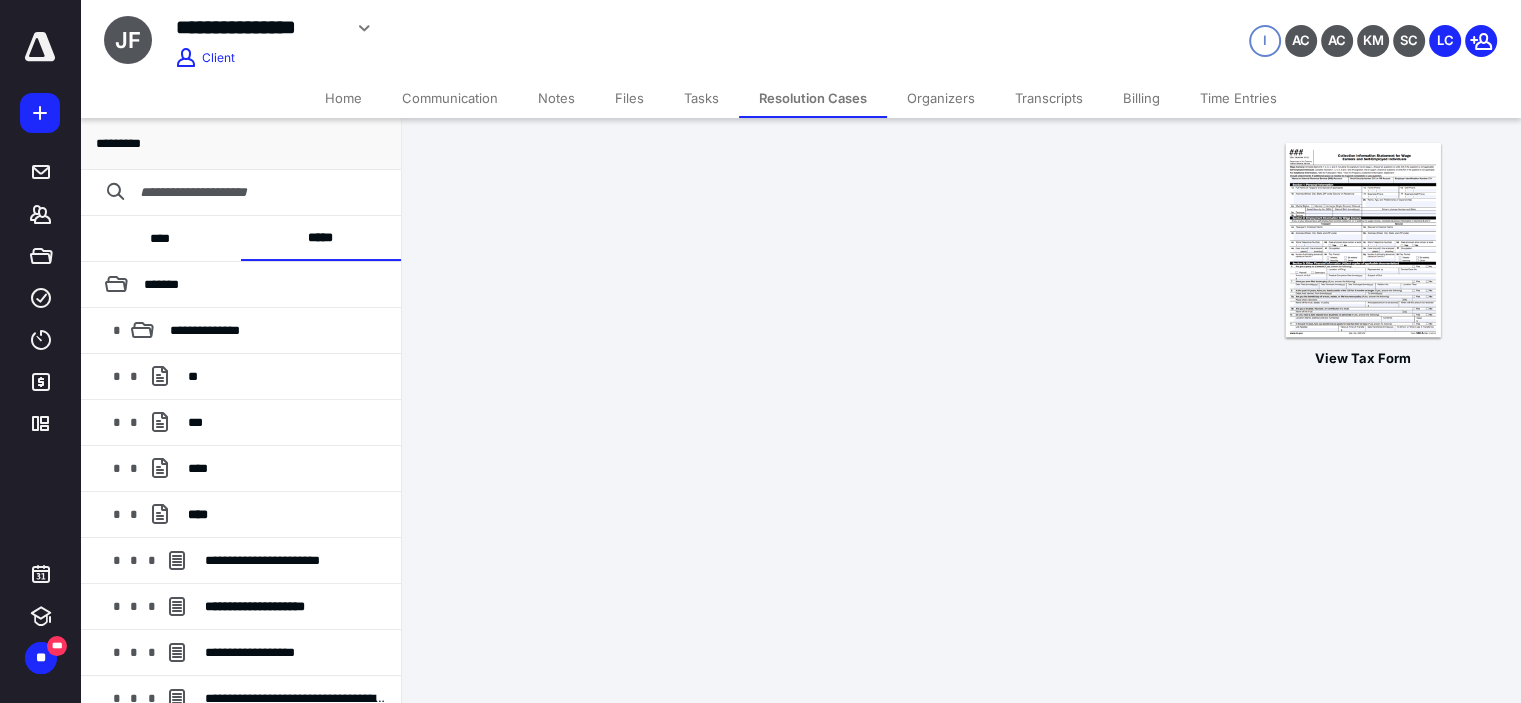 scroll, scrollTop: 30, scrollLeft: 0, axis: vertical 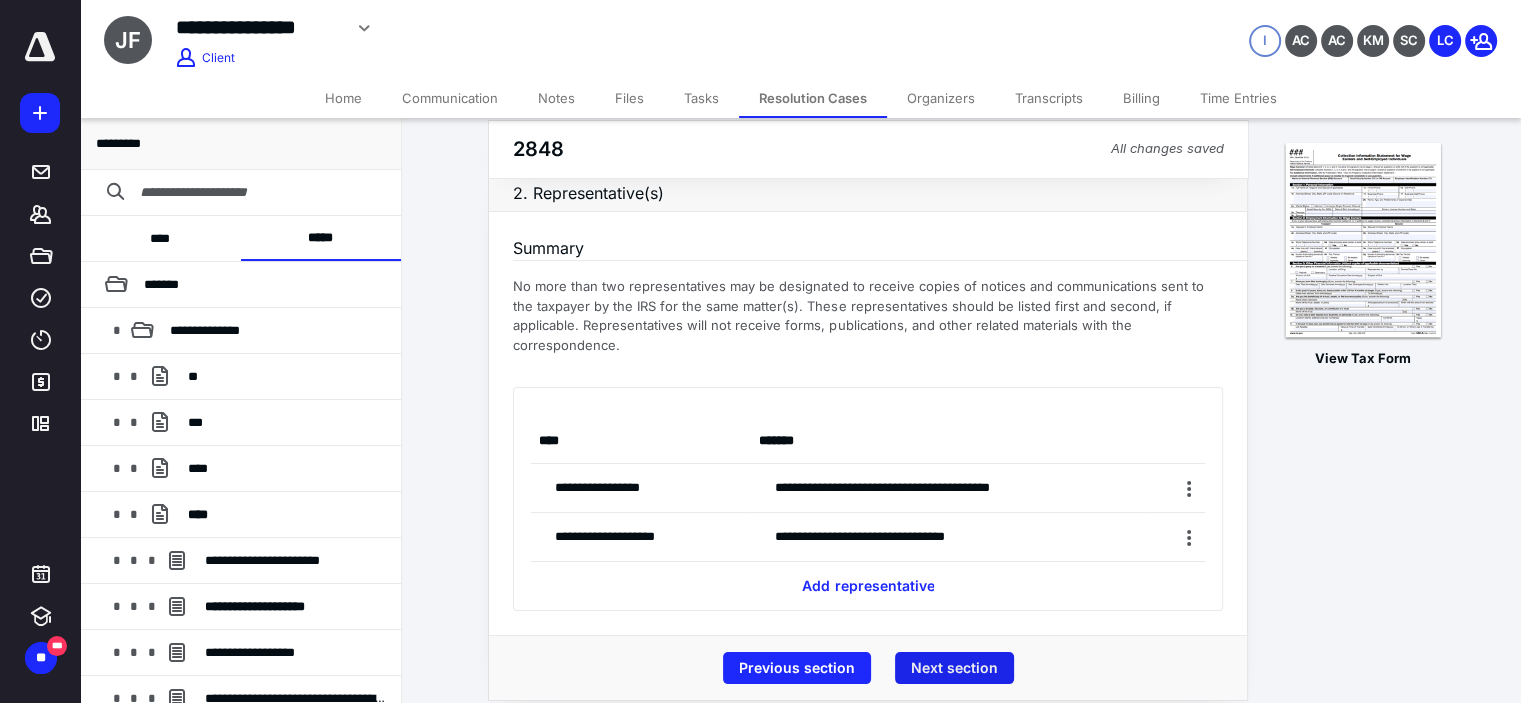 click on "Next section" at bounding box center (954, 668) 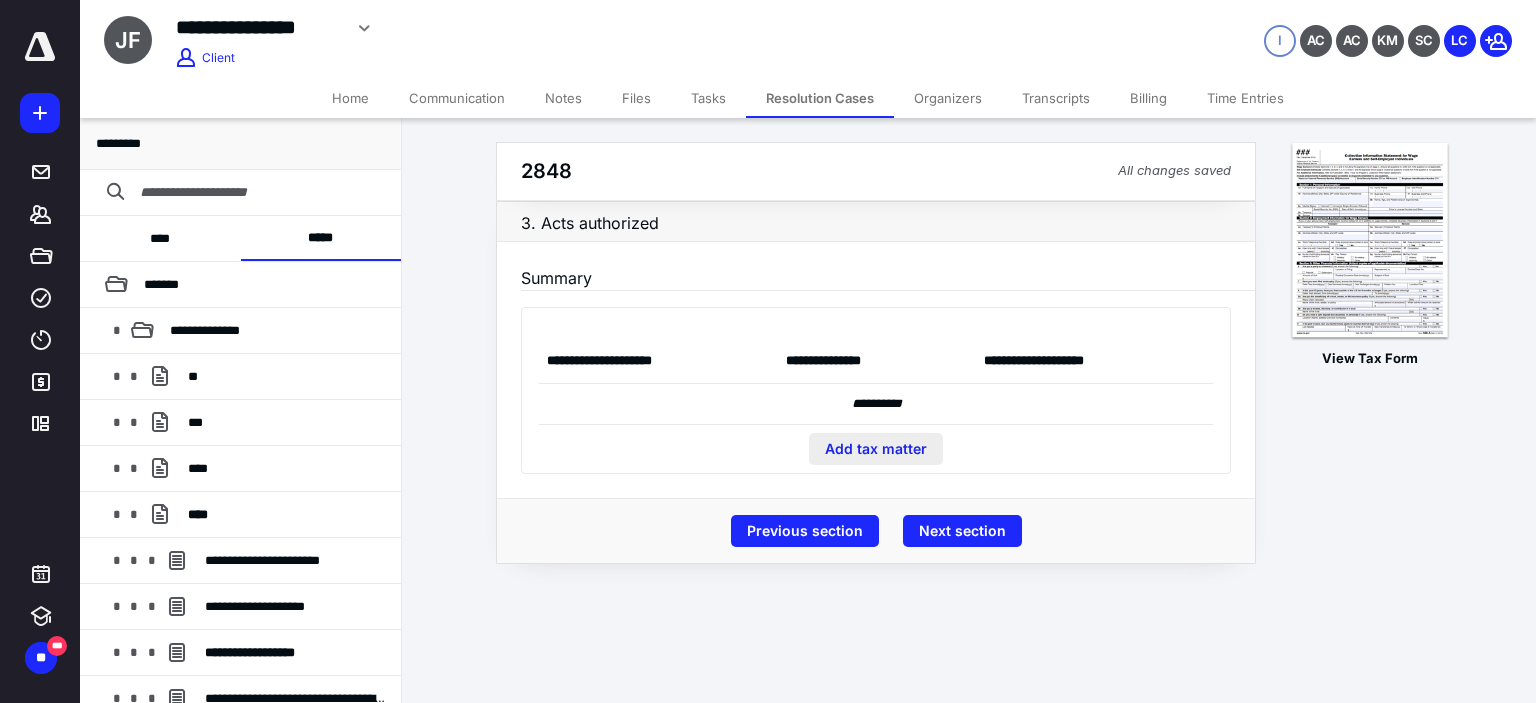 click on "Add tax matter" at bounding box center (876, 449) 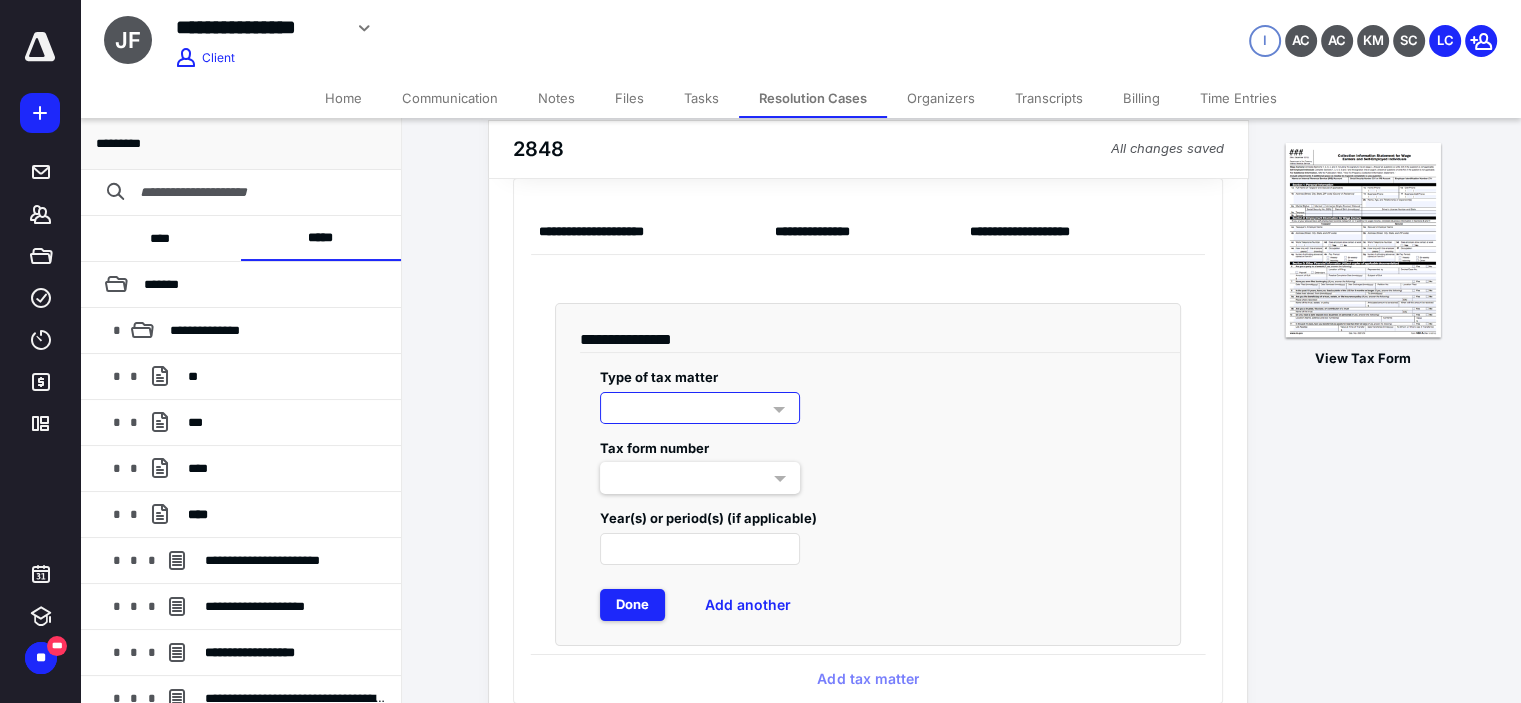 scroll, scrollTop: 133, scrollLeft: 0, axis: vertical 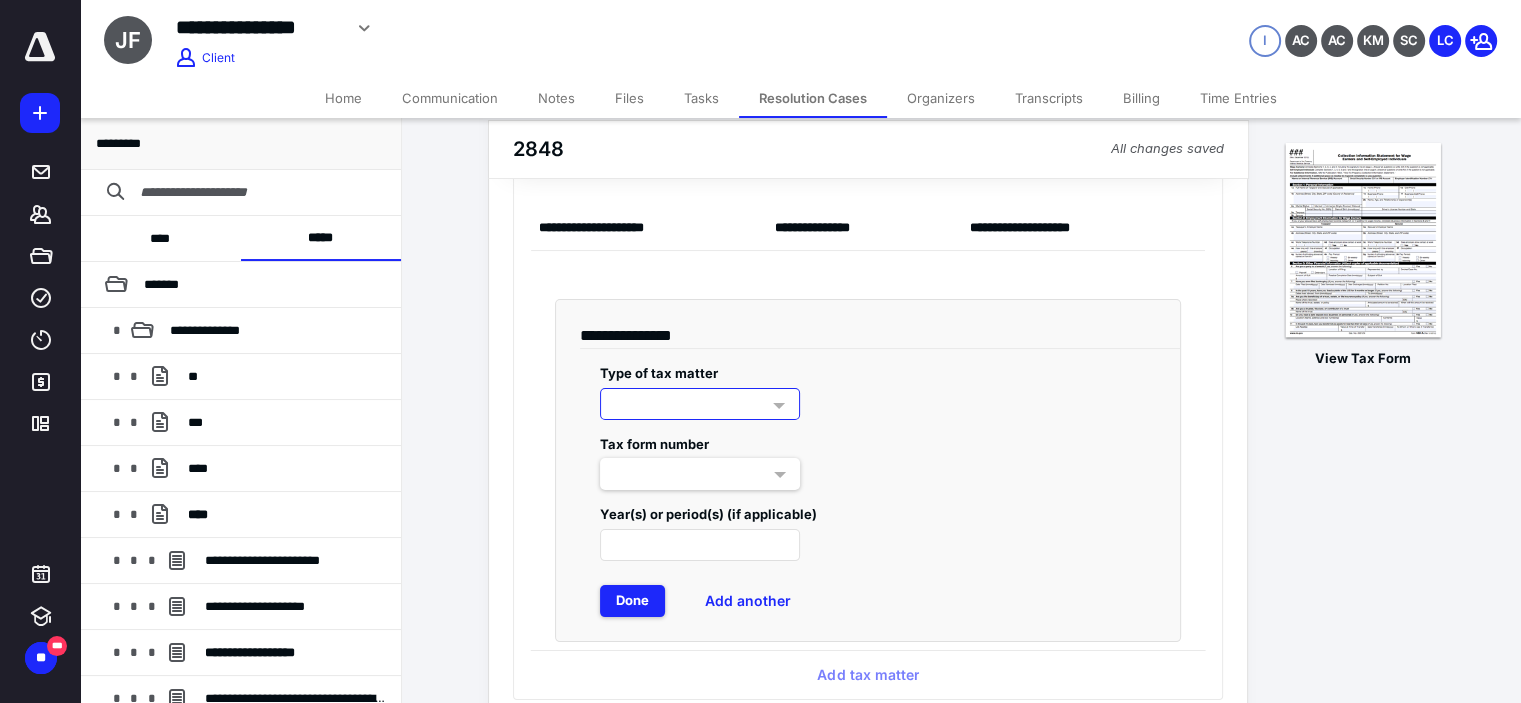 click at bounding box center [700, 404] 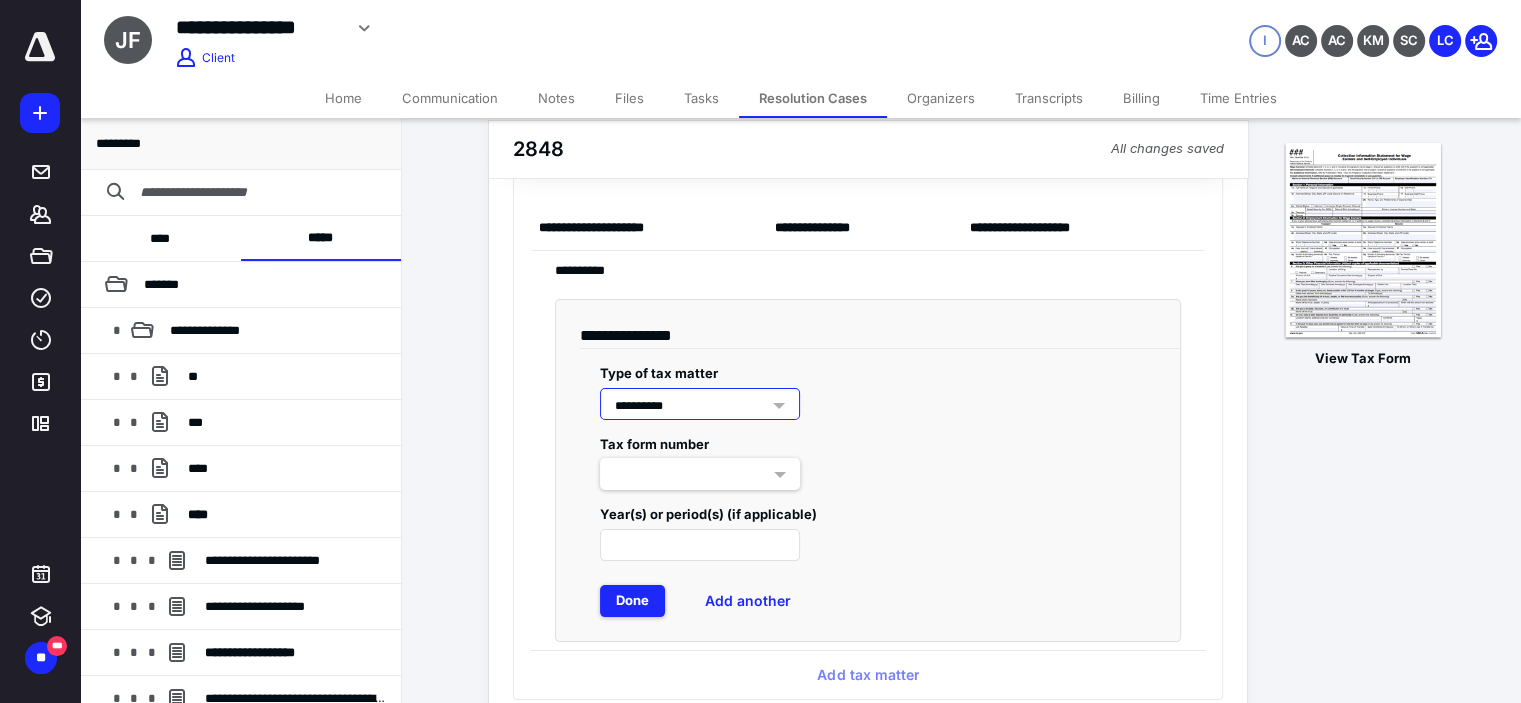 click at bounding box center (700, 474) 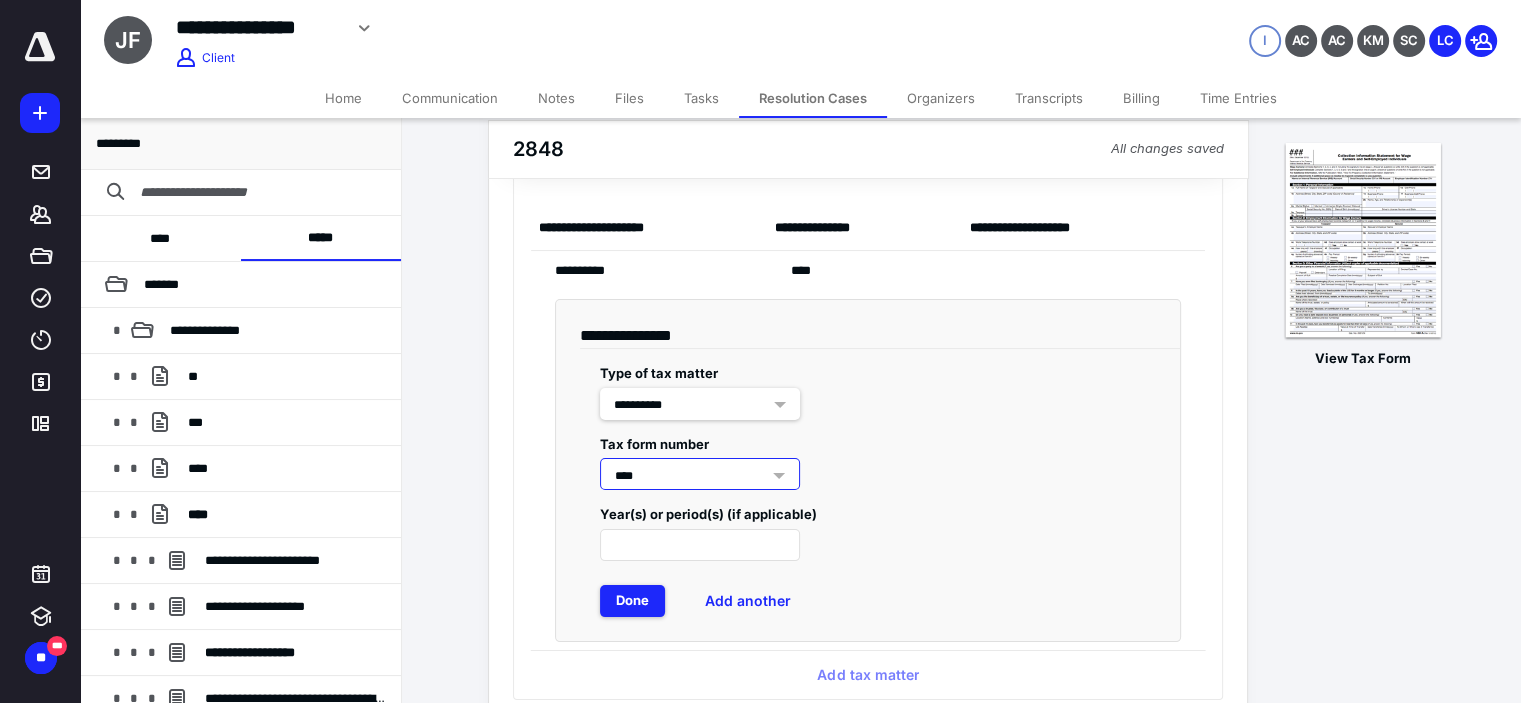 scroll, scrollTop: 166, scrollLeft: 0, axis: vertical 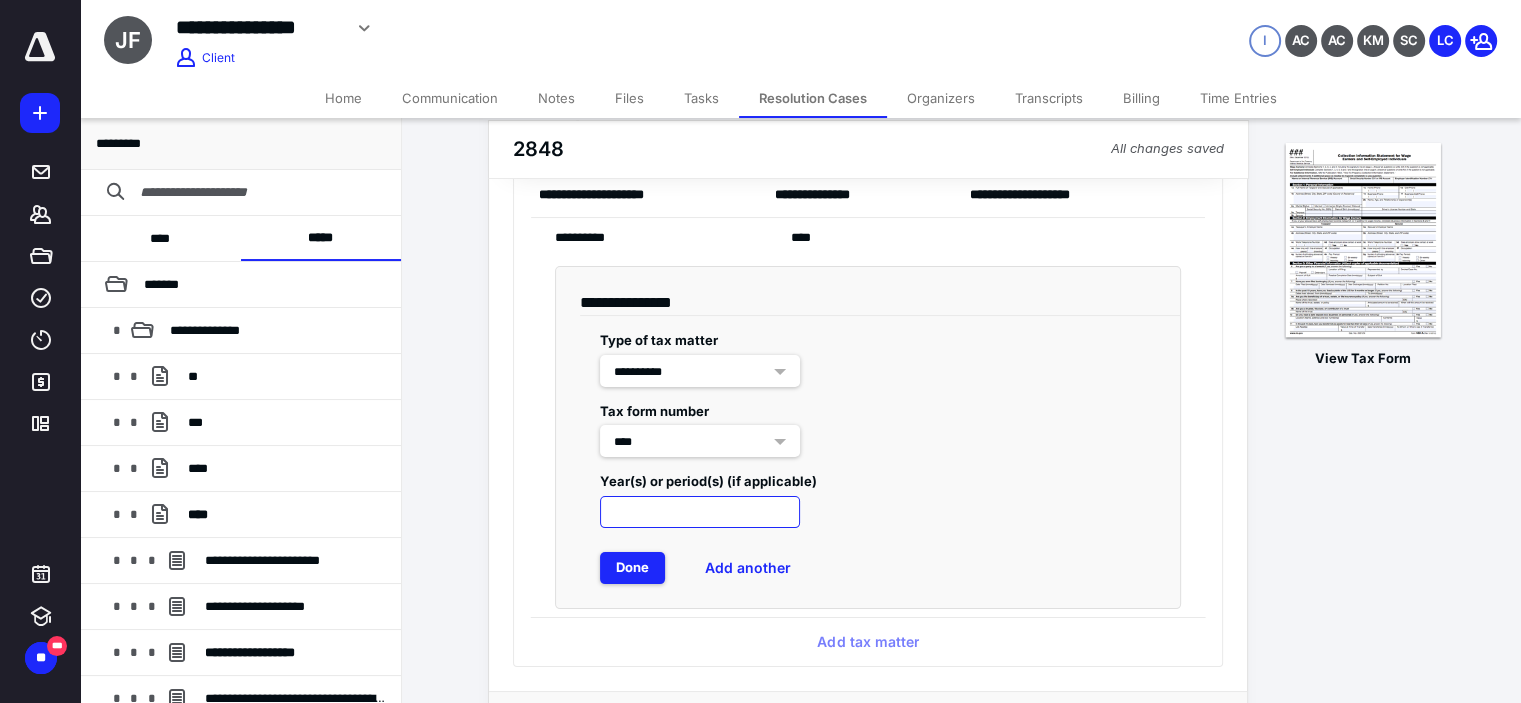 click at bounding box center [700, 512] 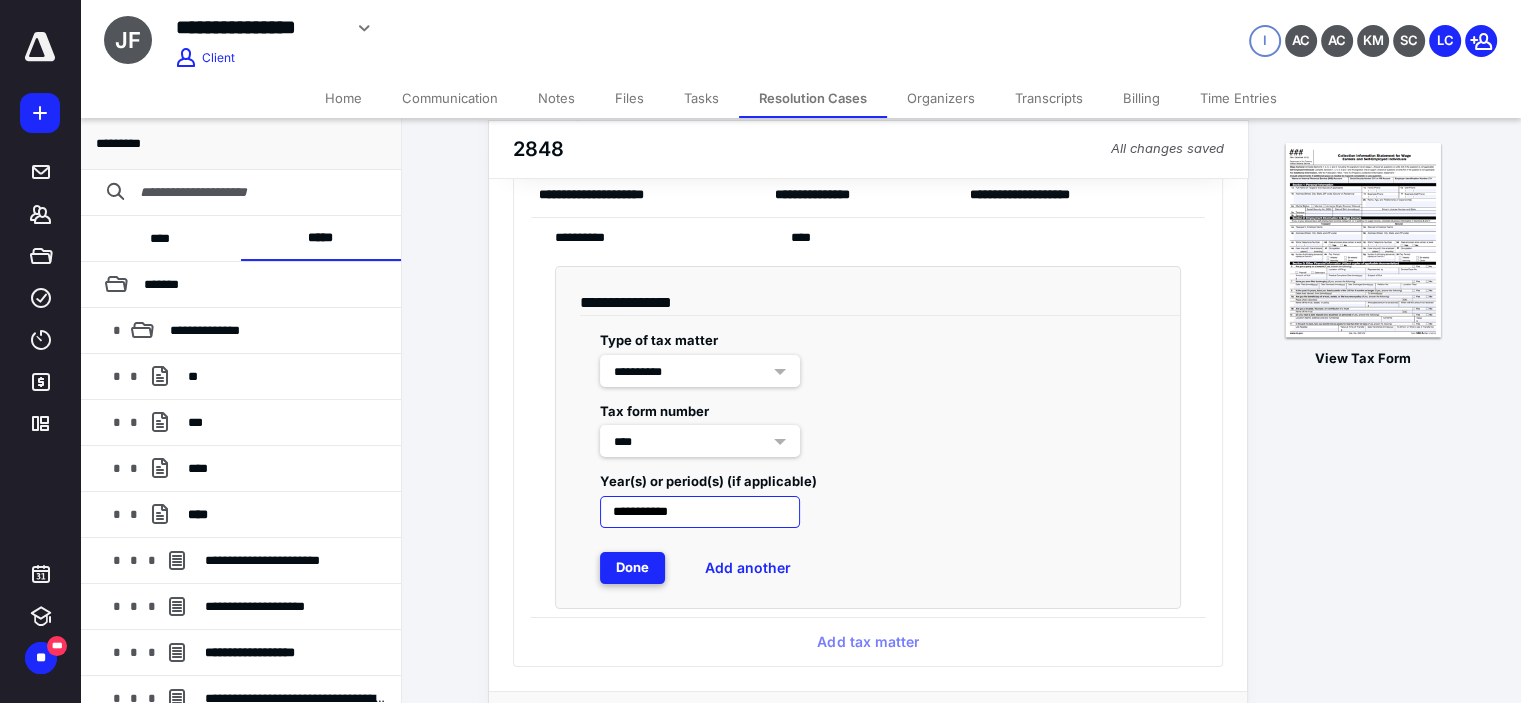 type on "**********" 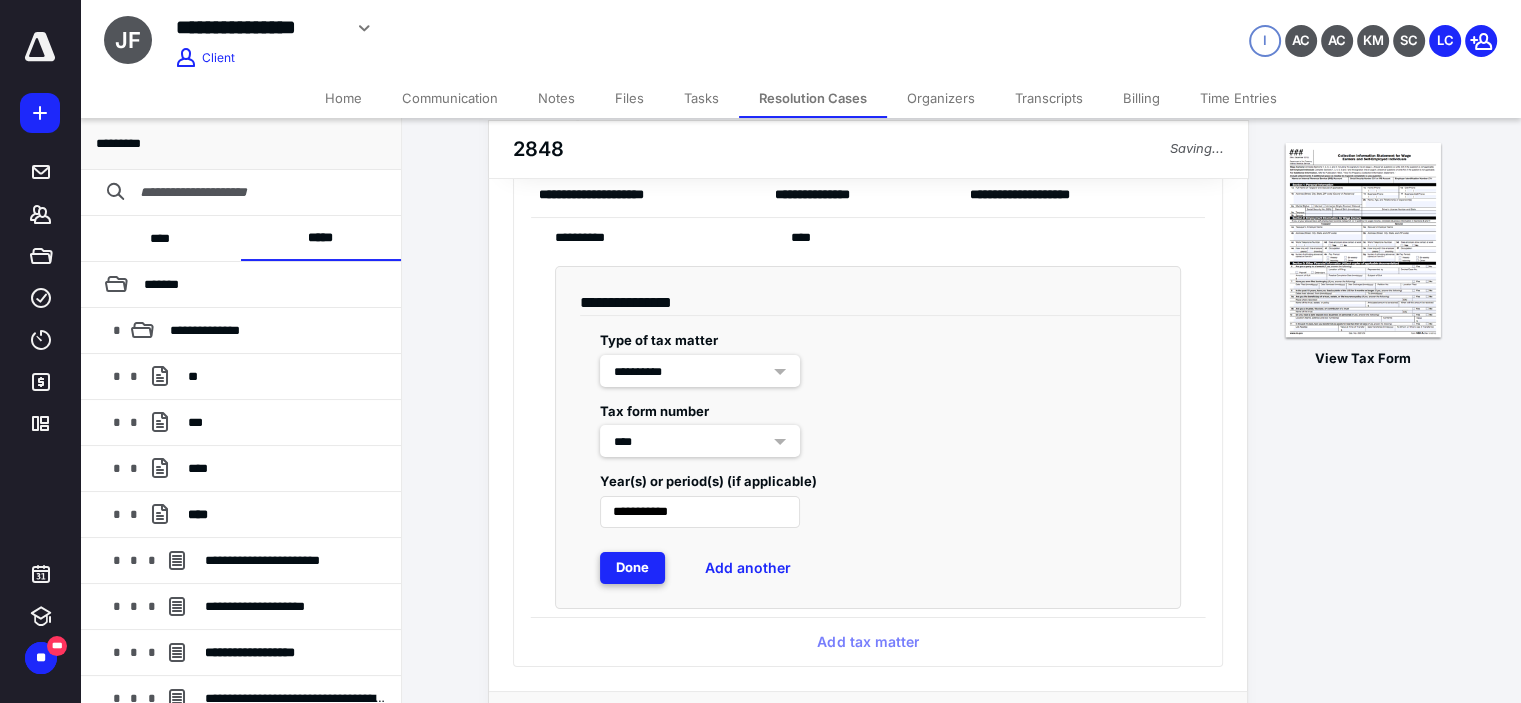 click on "Done" at bounding box center [632, 568] 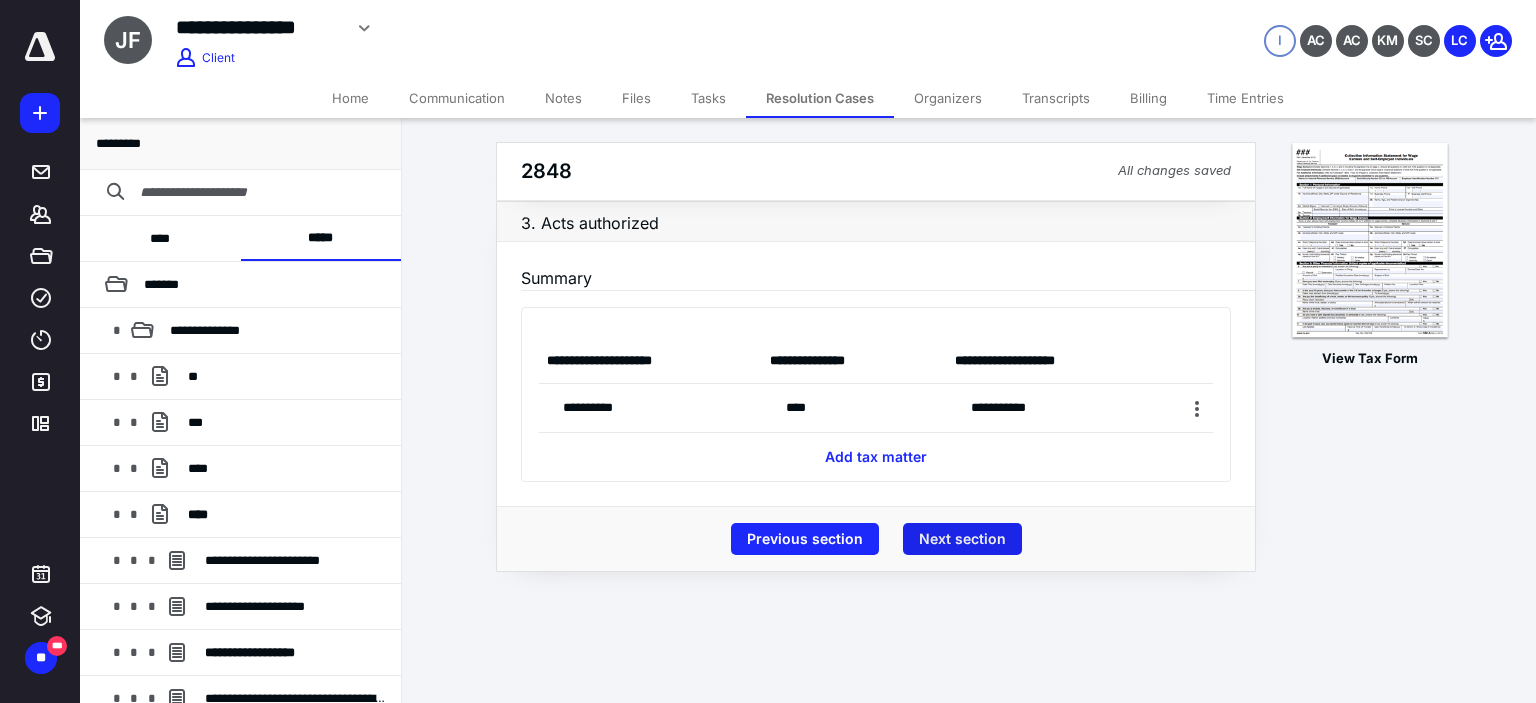 click on "Next section" at bounding box center [962, 539] 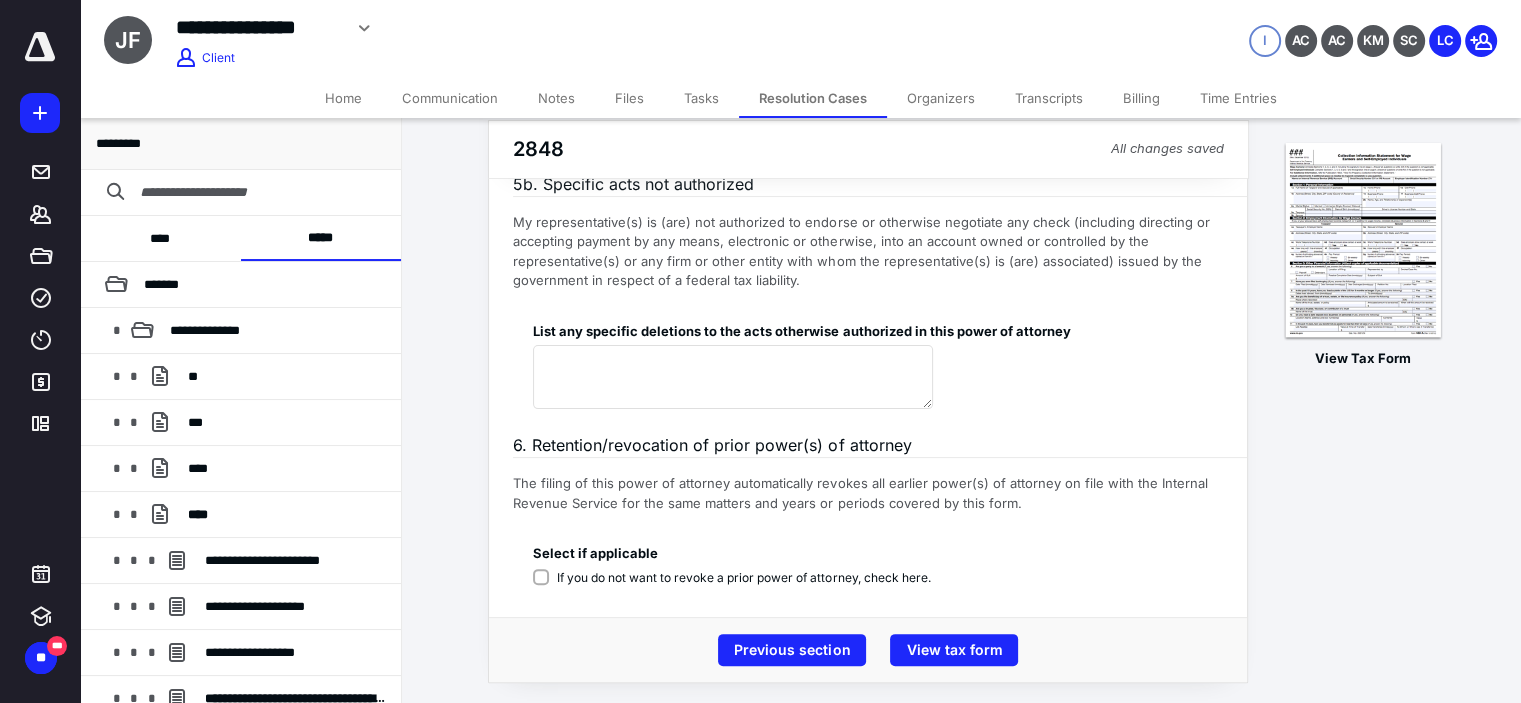 scroll, scrollTop: 415, scrollLeft: 0, axis: vertical 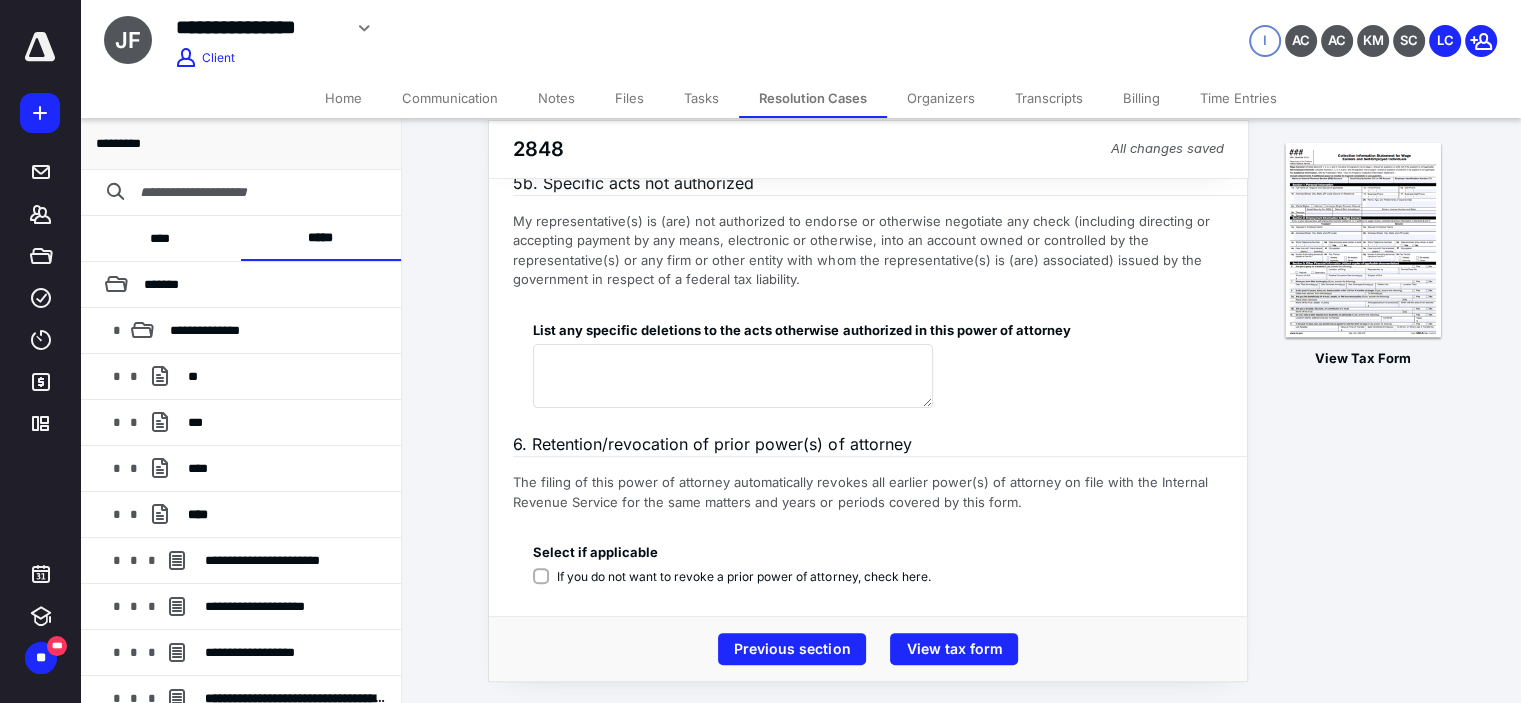 click on "If you do not want to revoke a prior power of attorney, check here." at bounding box center [743, 577] 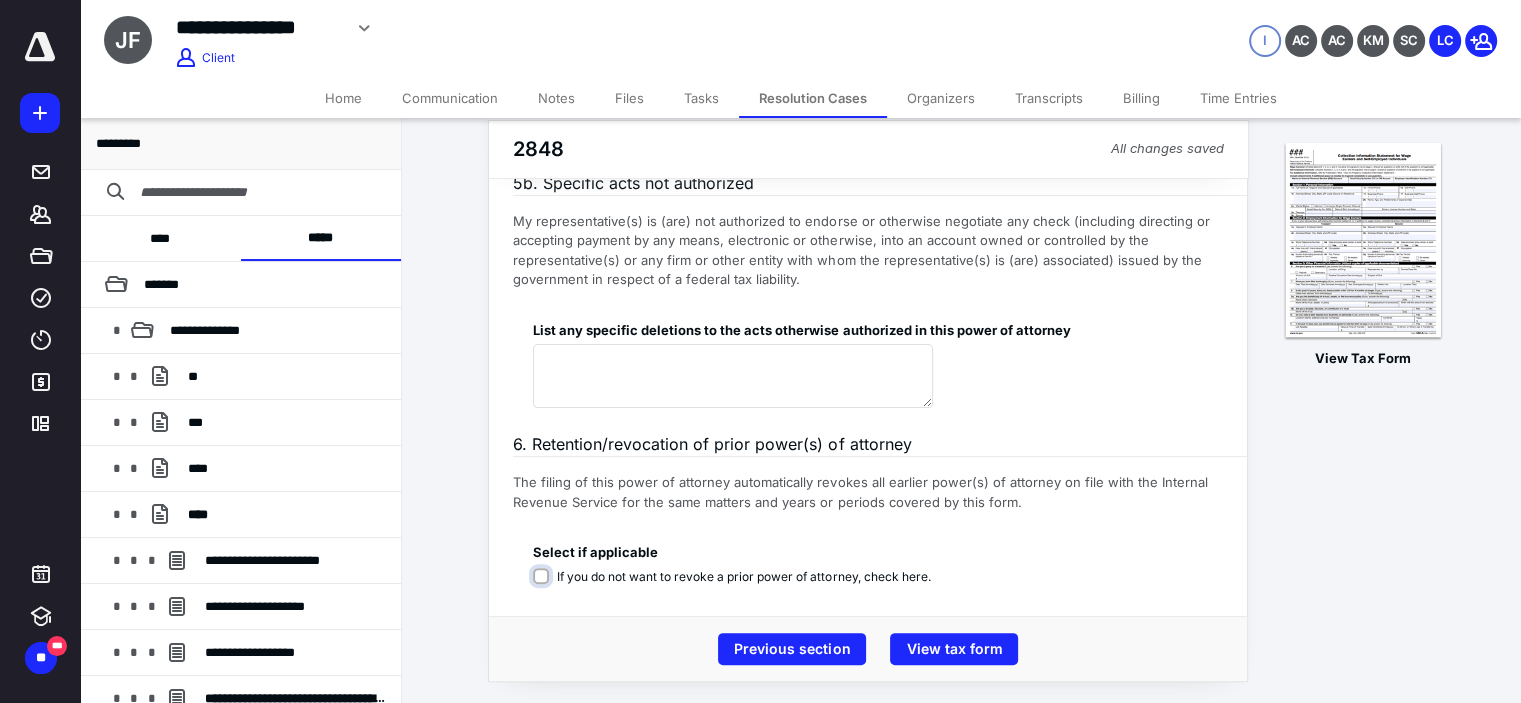 click on "If you do not want to revoke a prior power of attorney, check here." at bounding box center [735, 587] 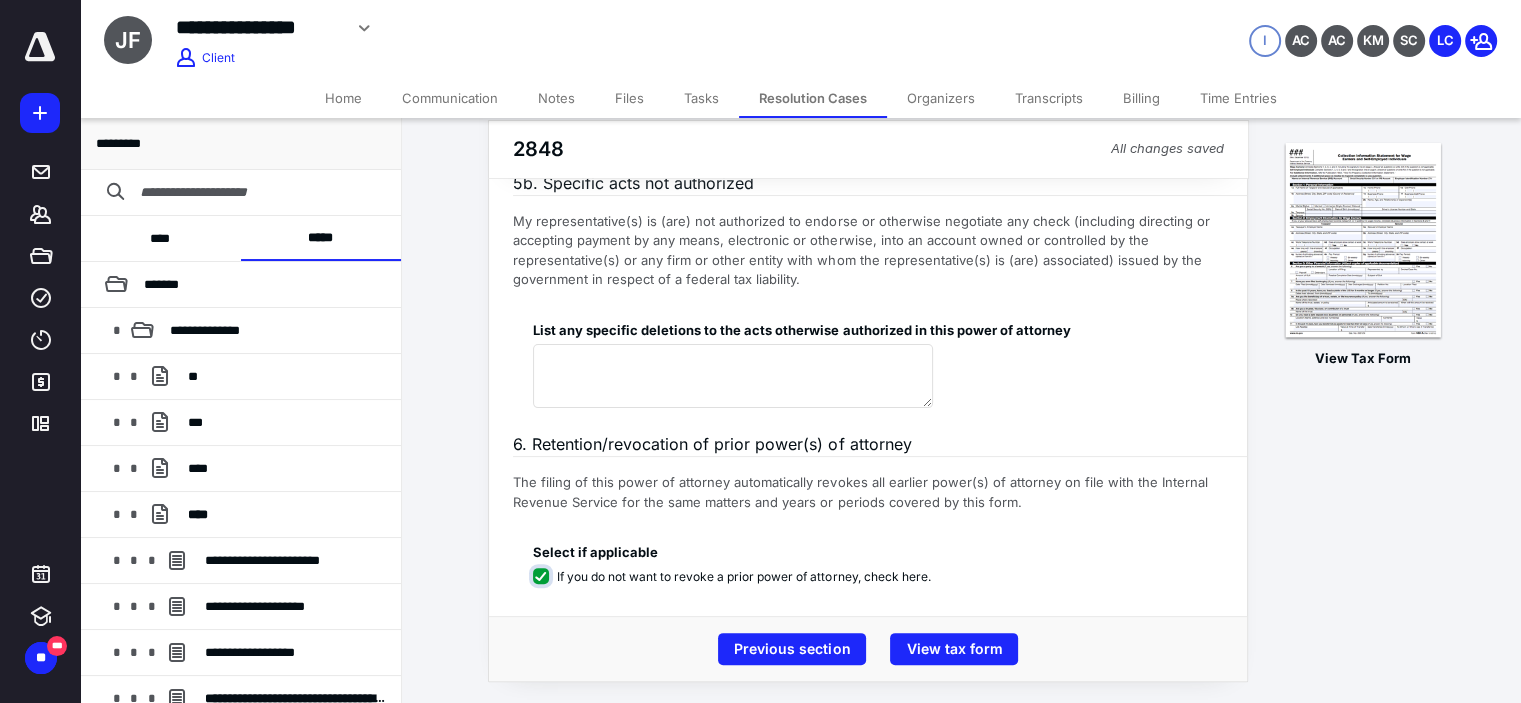 checkbox on "****" 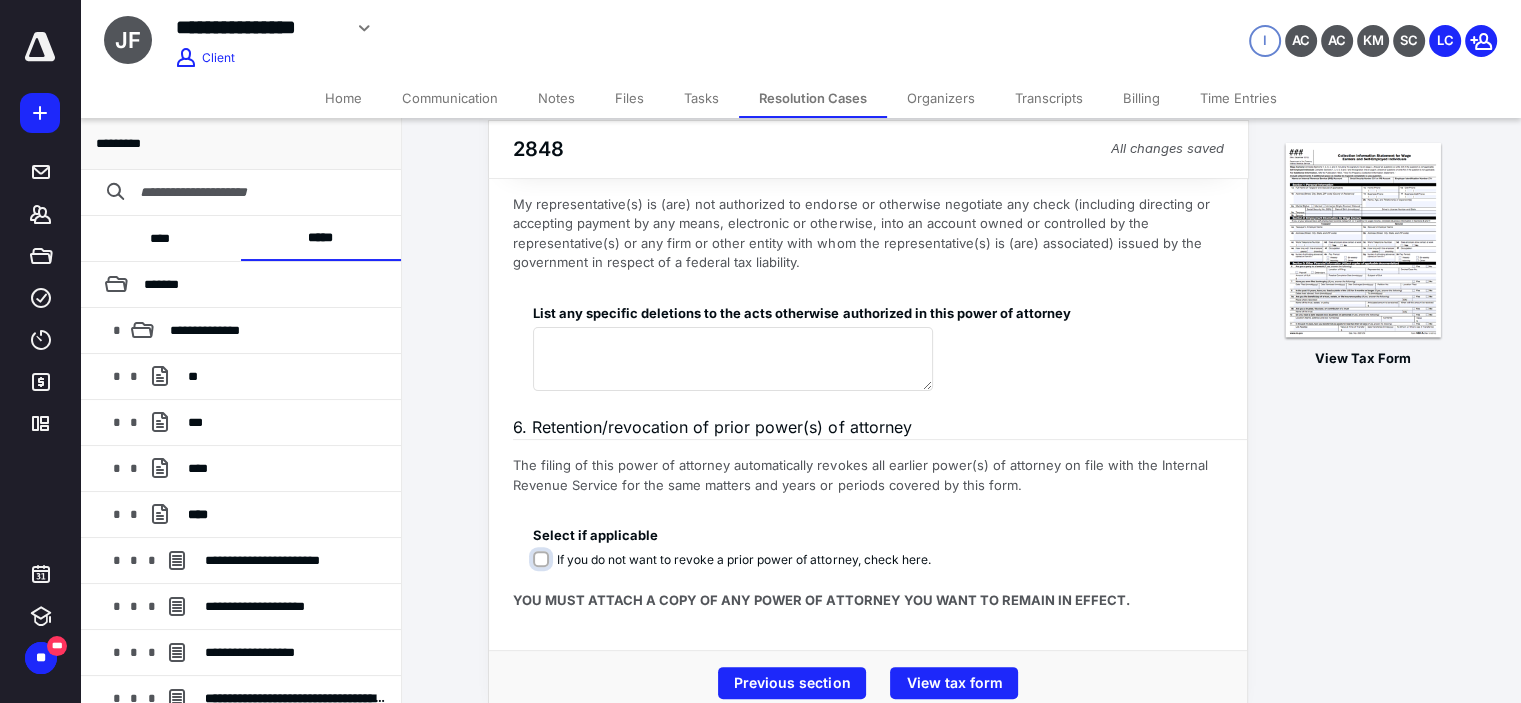 scroll, scrollTop: 448, scrollLeft: 0, axis: vertical 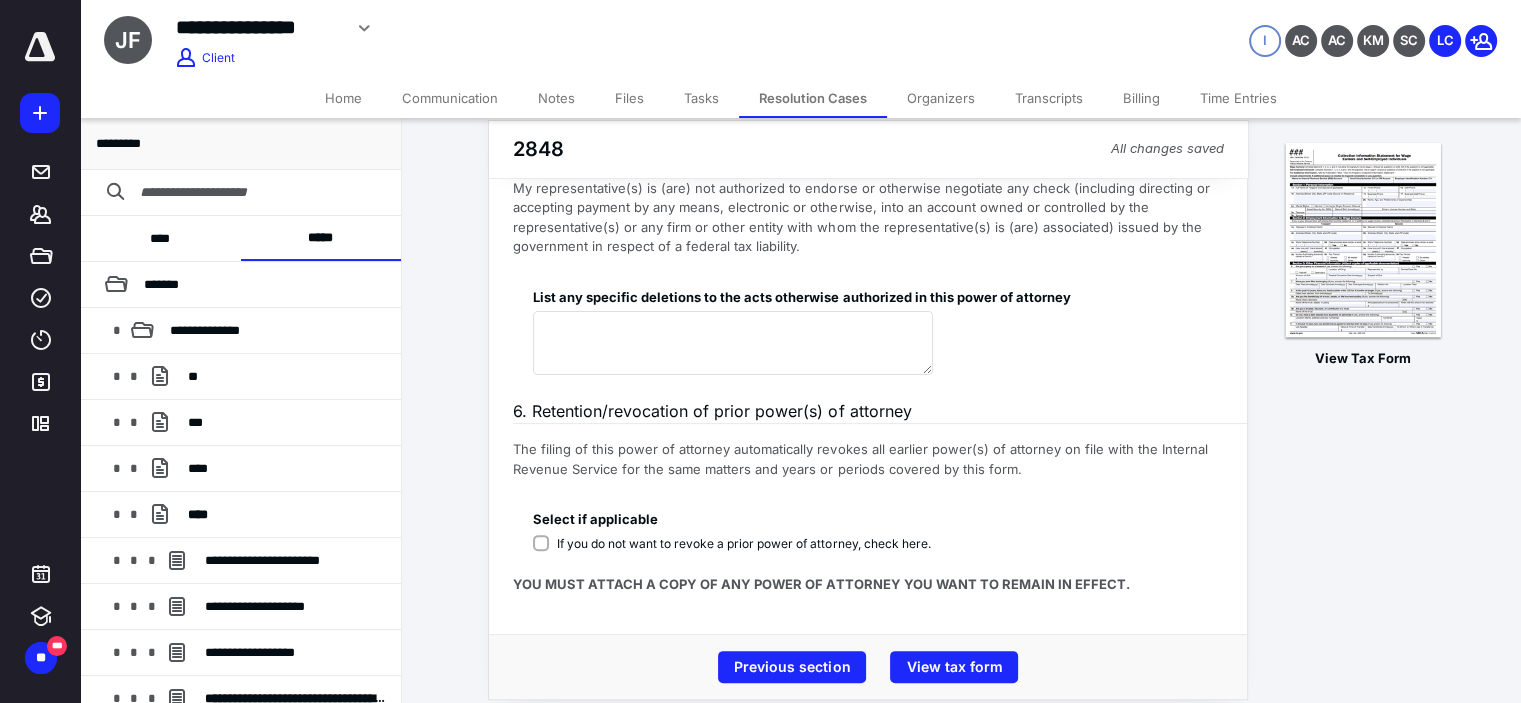 click on "Previous section View tax form" at bounding box center [868, 666] 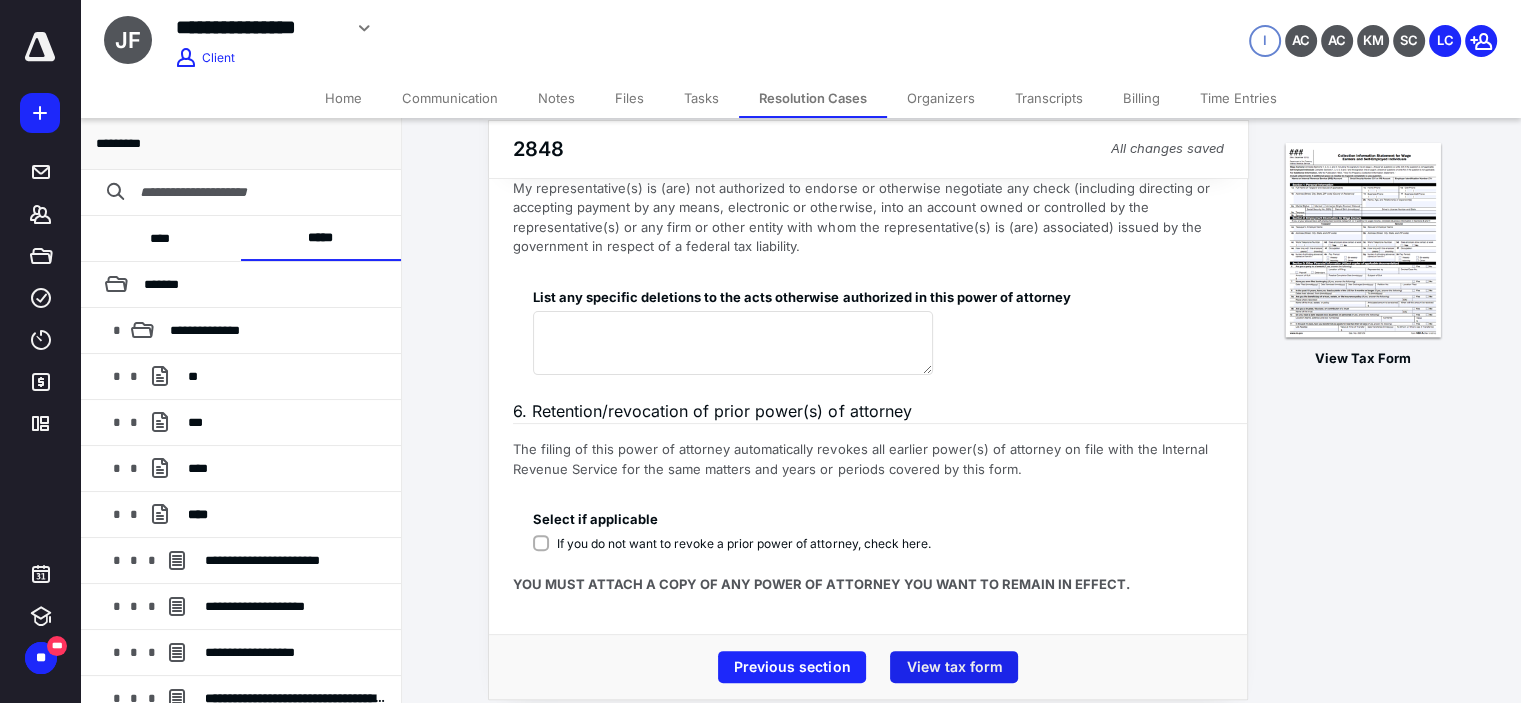click on "View tax form" at bounding box center [954, 667] 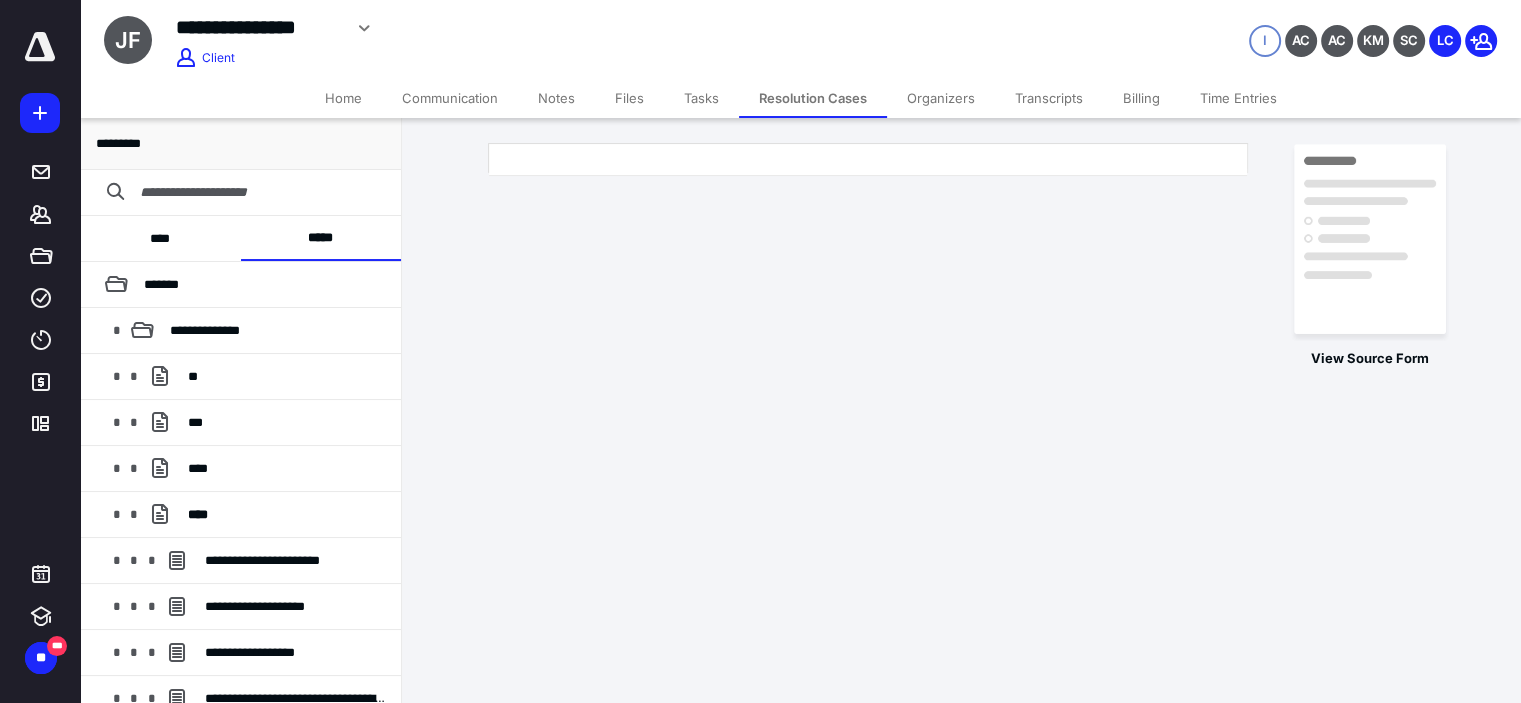 scroll, scrollTop: 0, scrollLeft: 0, axis: both 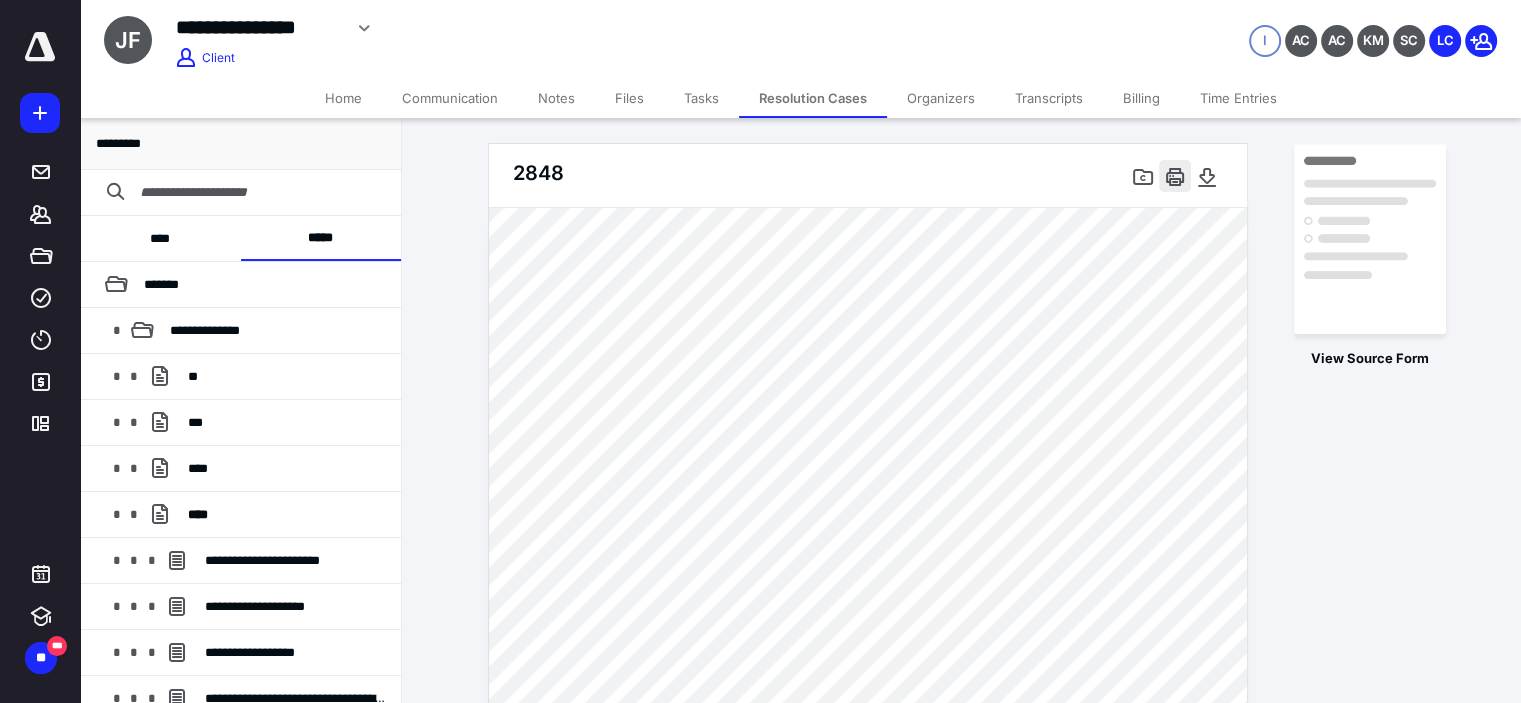 click at bounding box center [1175, 176] 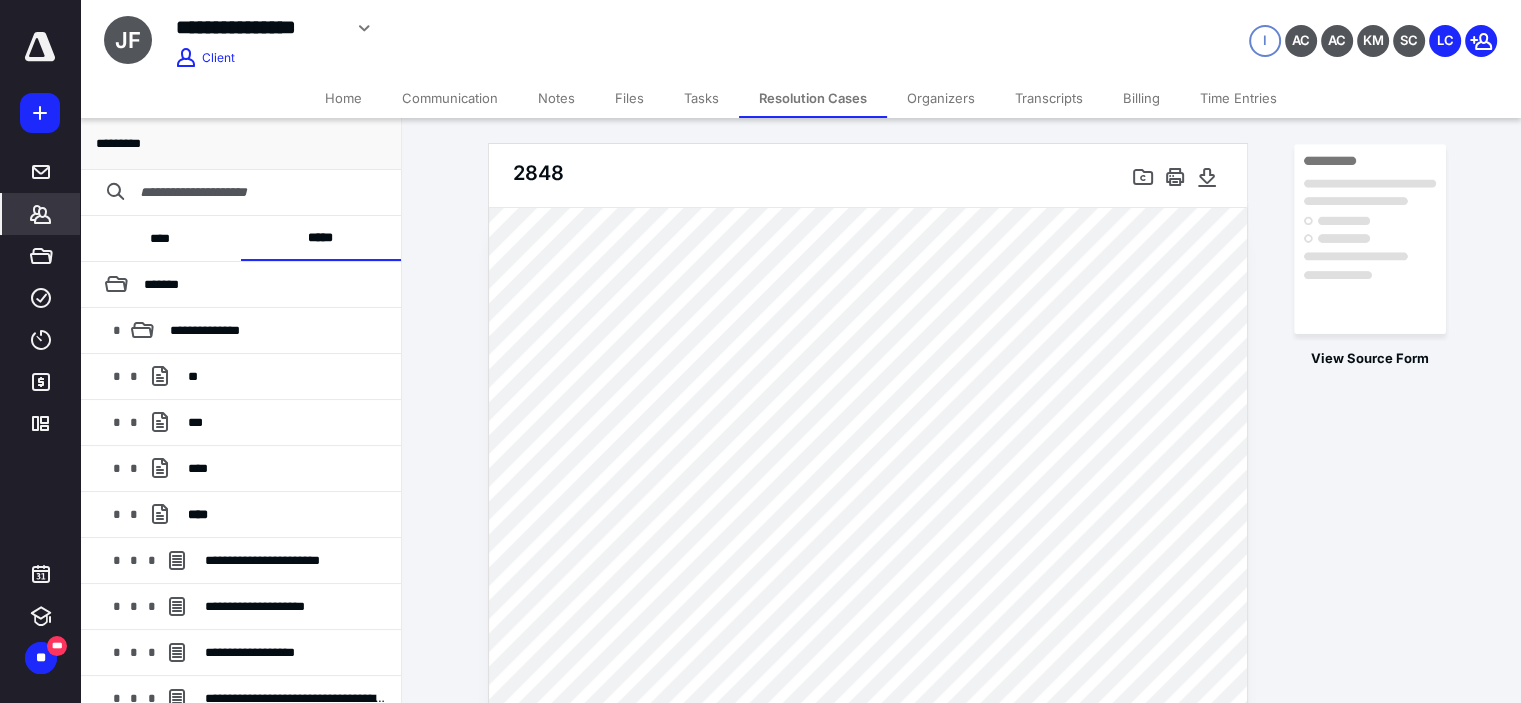 click 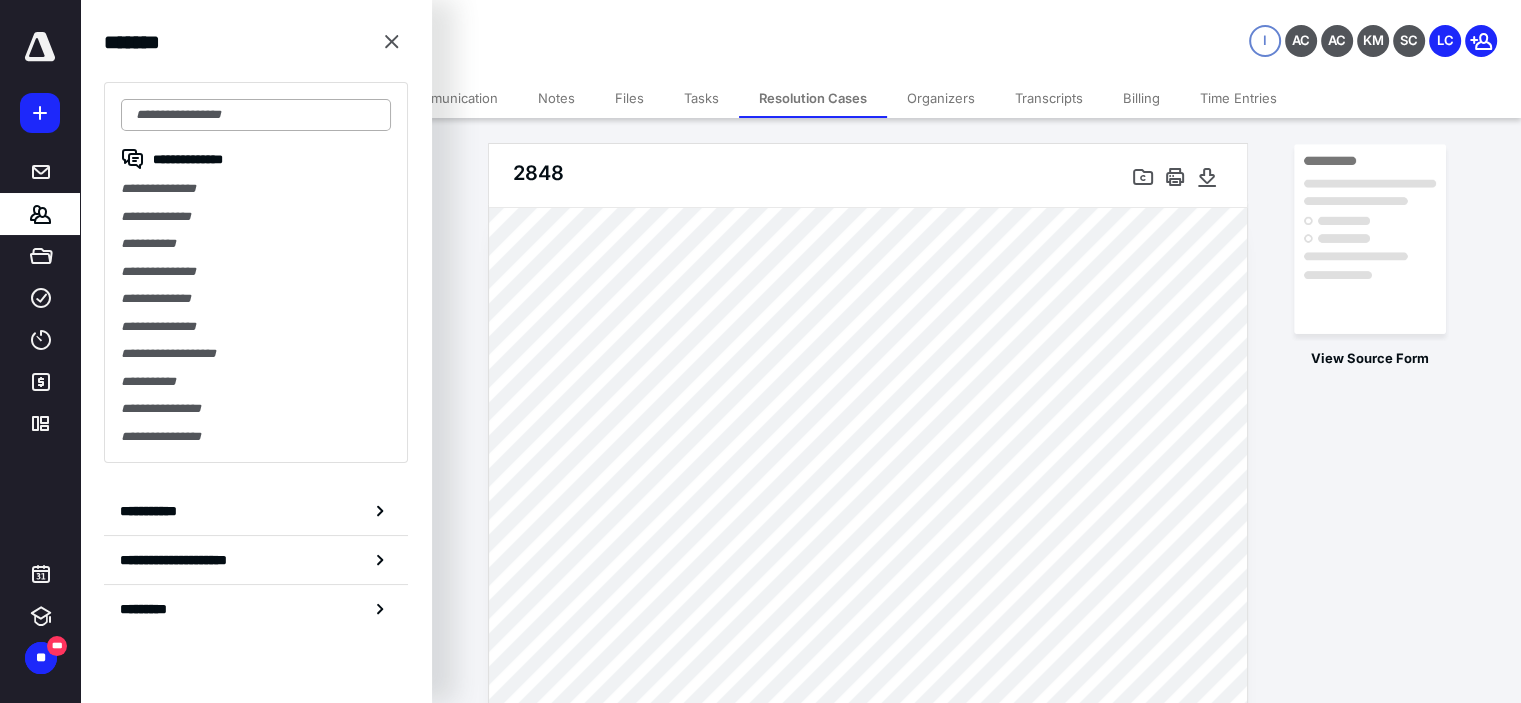 click at bounding box center [256, 115] 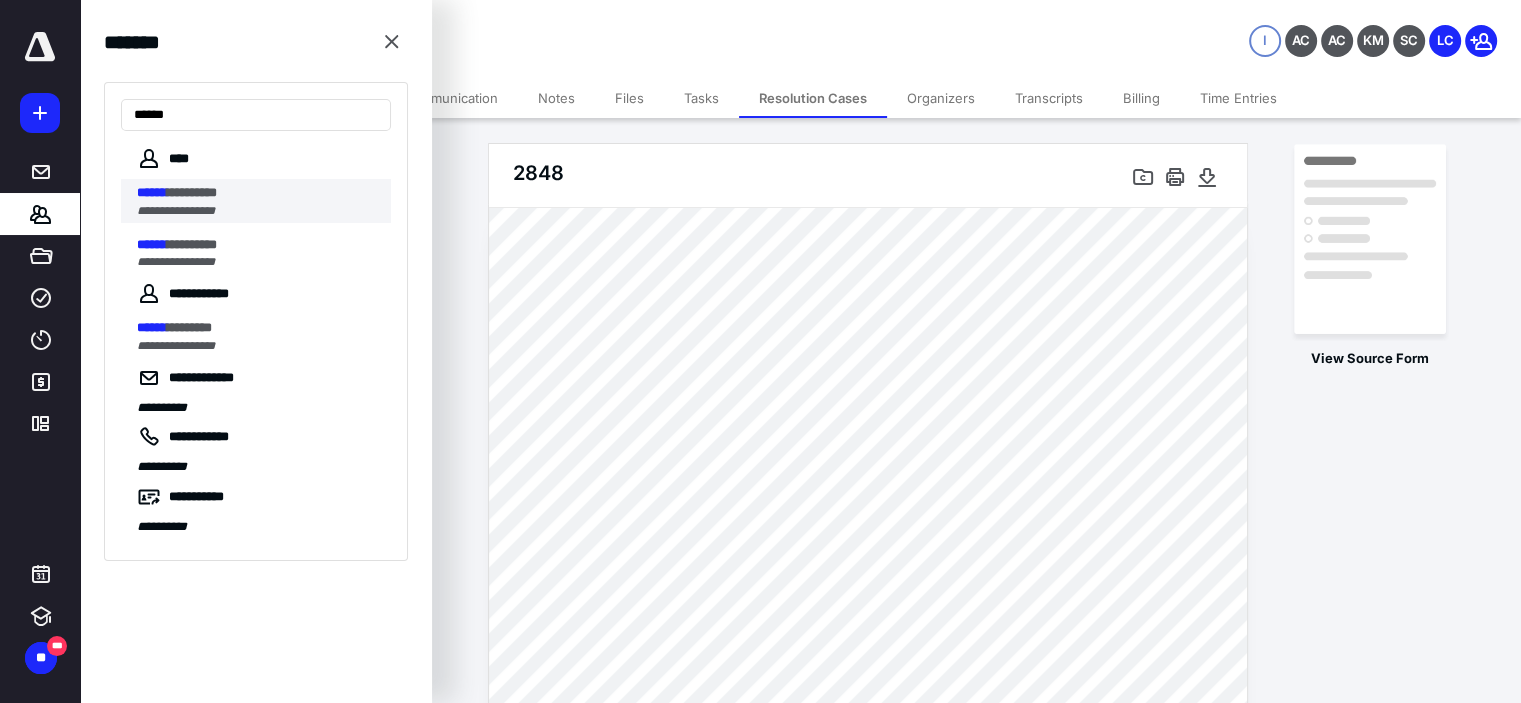 type on "******" 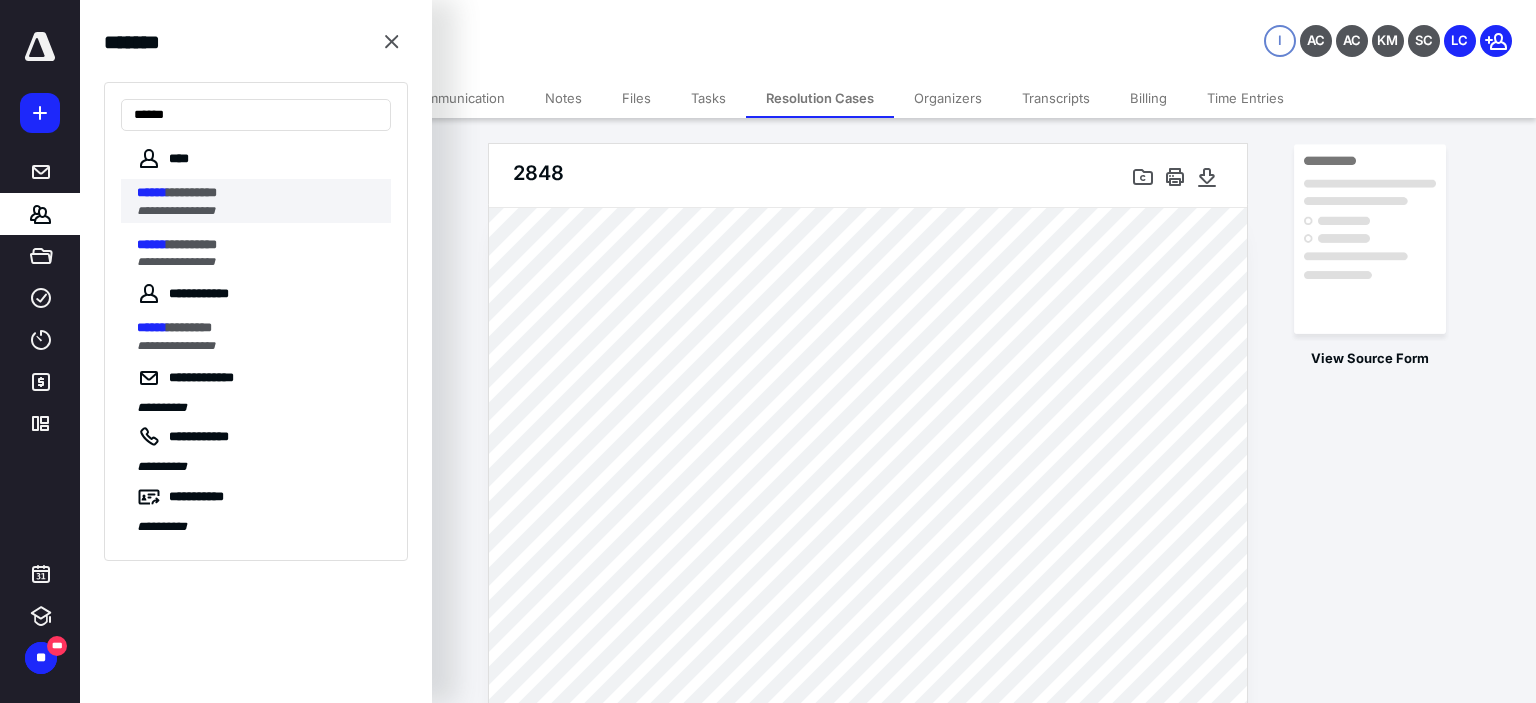 click on "**********" at bounding box center (760, 1140) 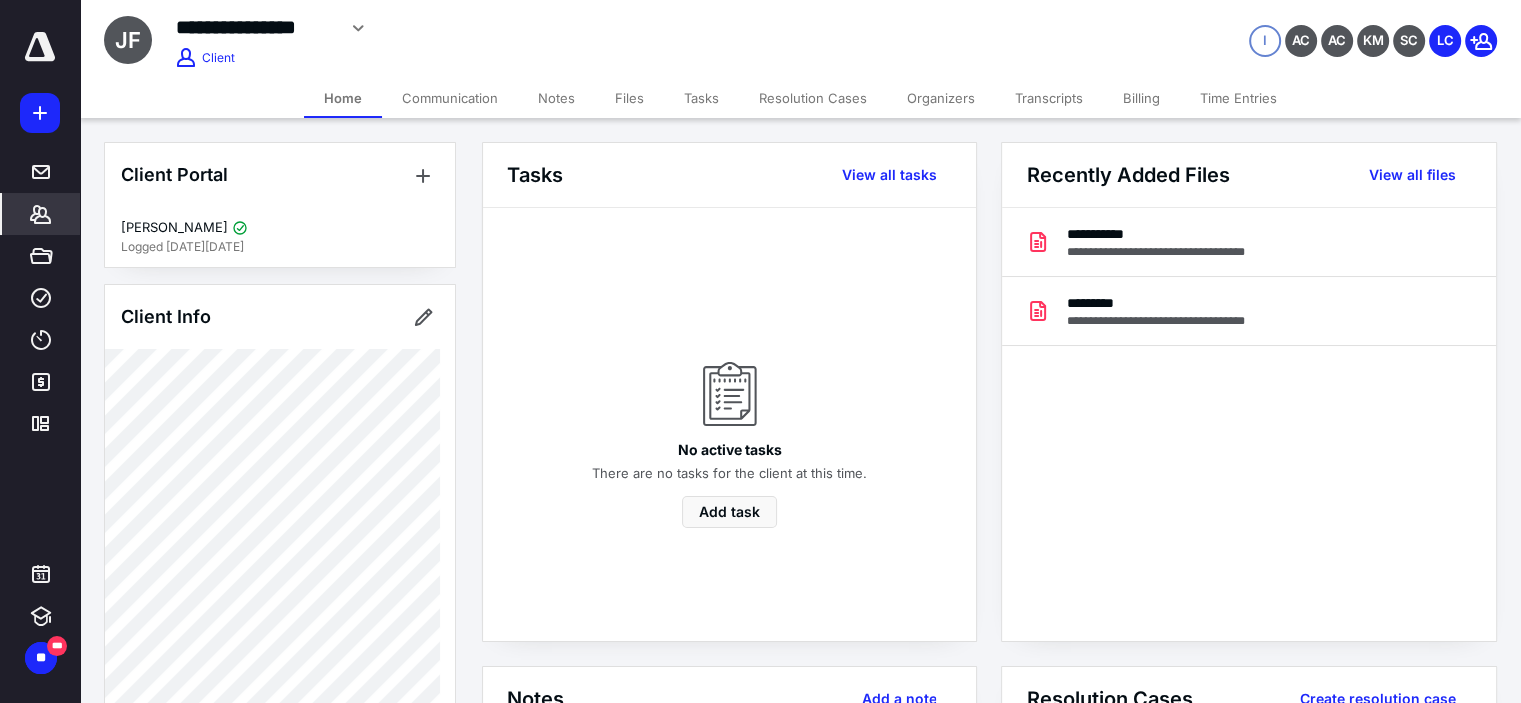 click on "**********" at bounding box center [1000, 884] 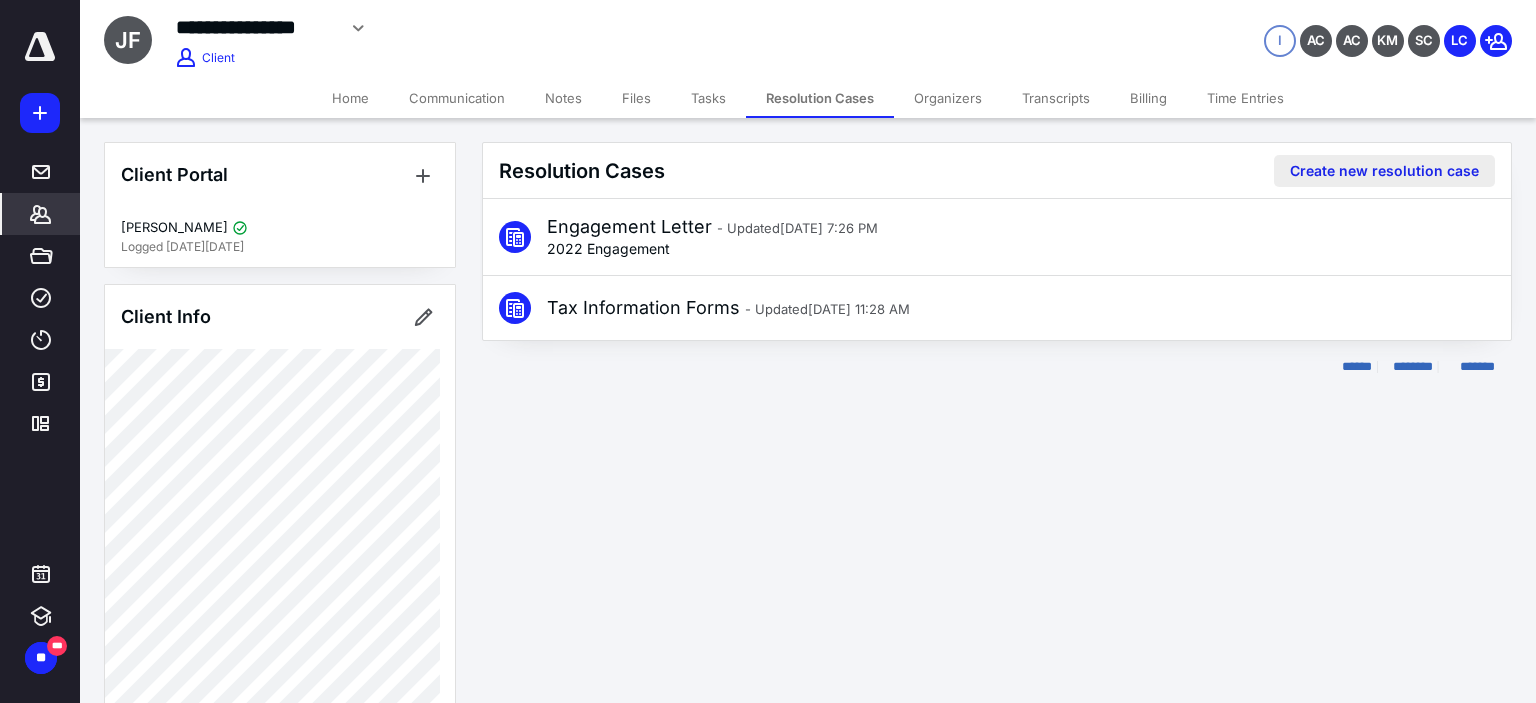 click on "Create new resolution case" at bounding box center (1384, 171) 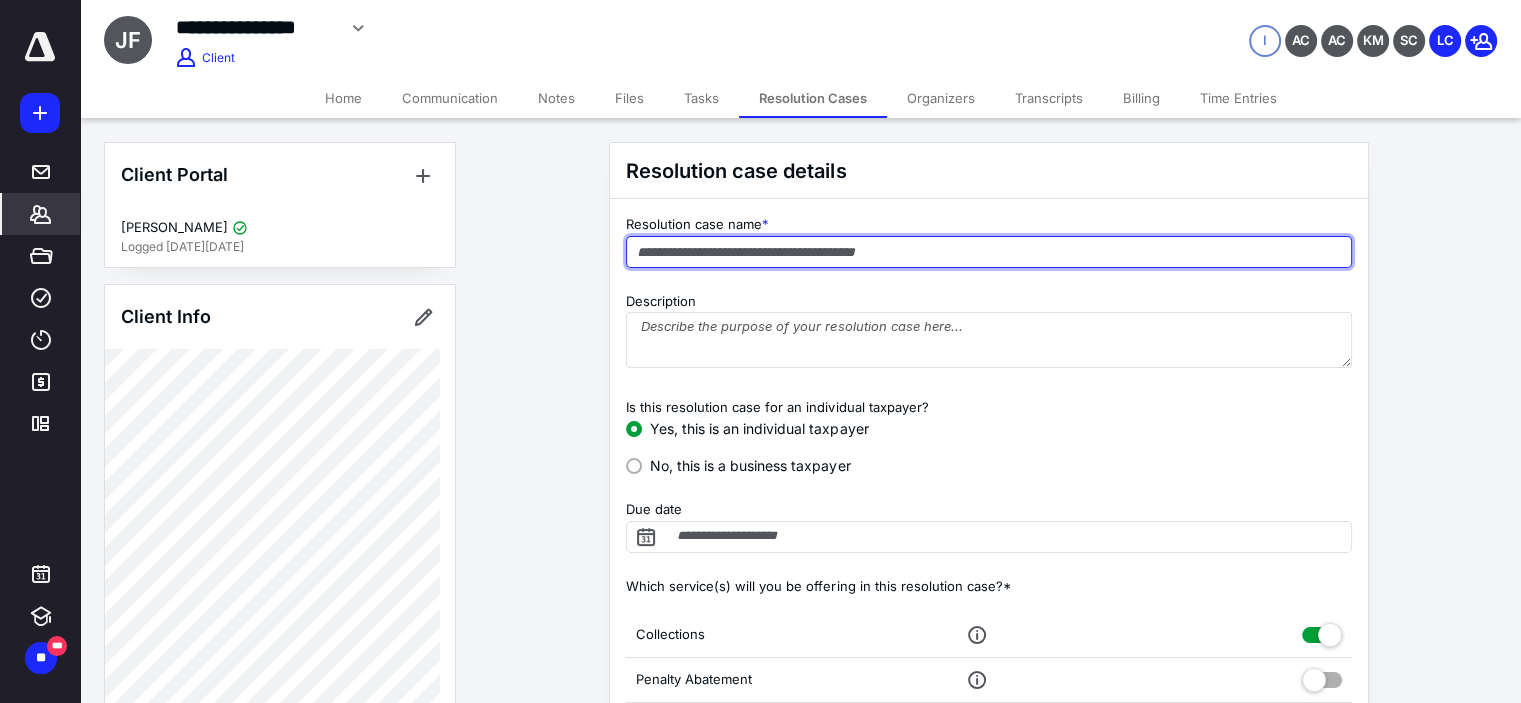 drag, startPoint x: 882, startPoint y: 259, endPoint x: 909, endPoint y: 259, distance: 27 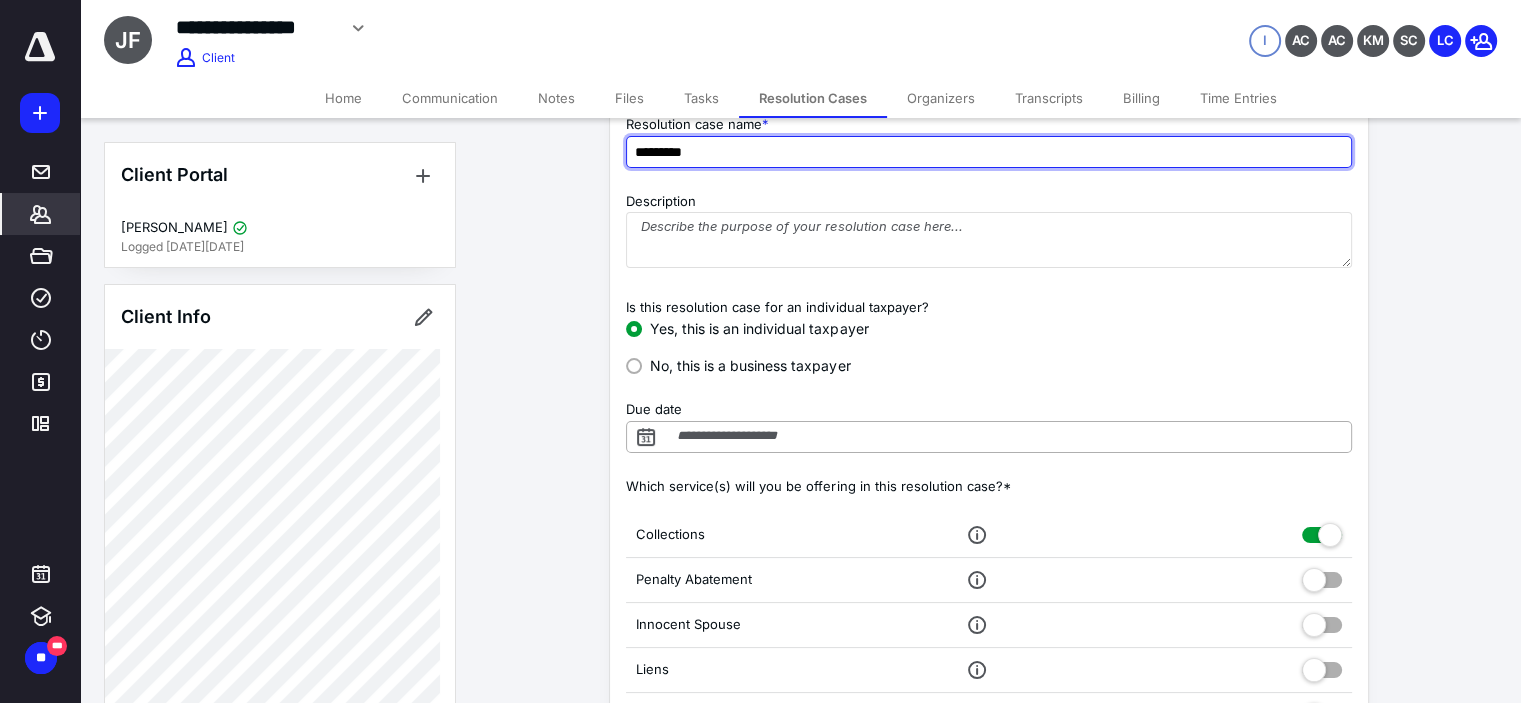 type on "*********" 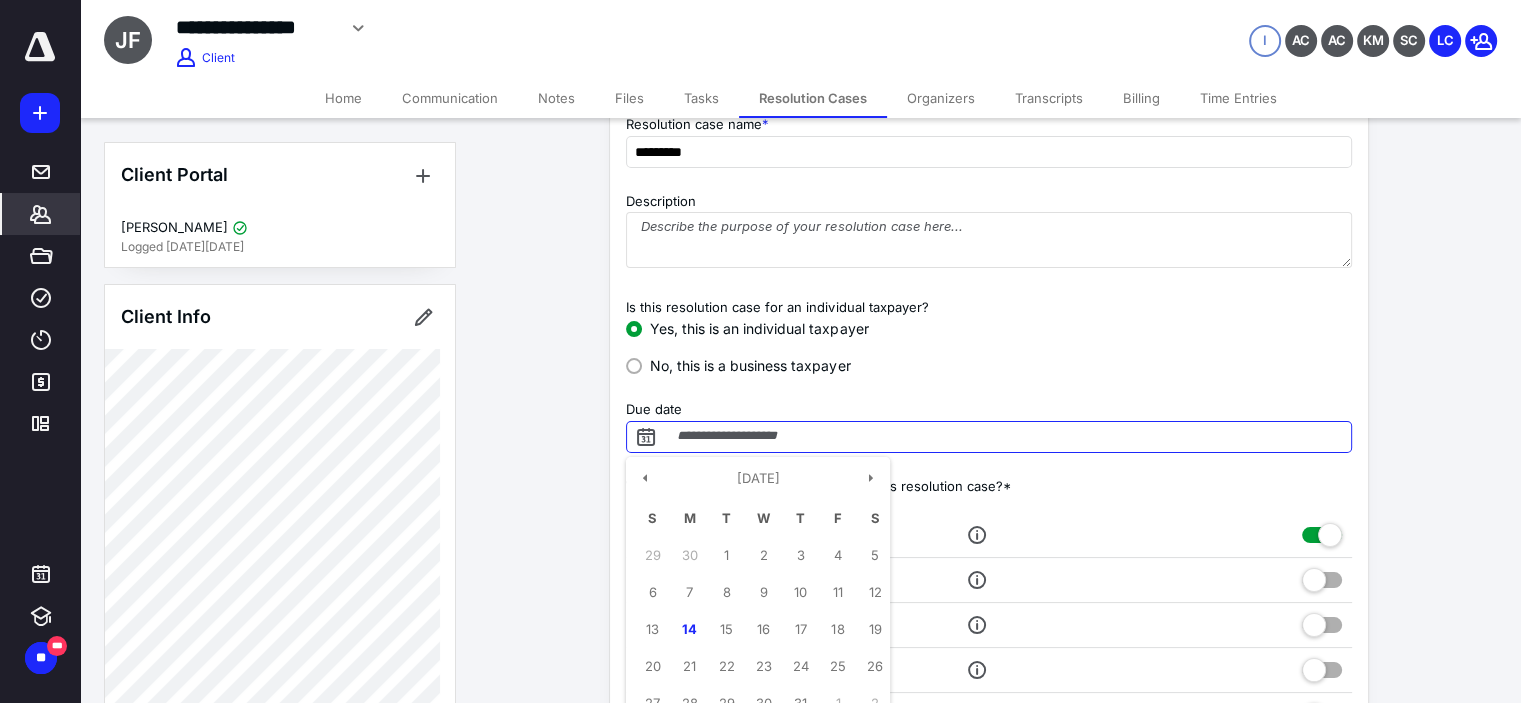 click on "Due date" at bounding box center (989, 437) 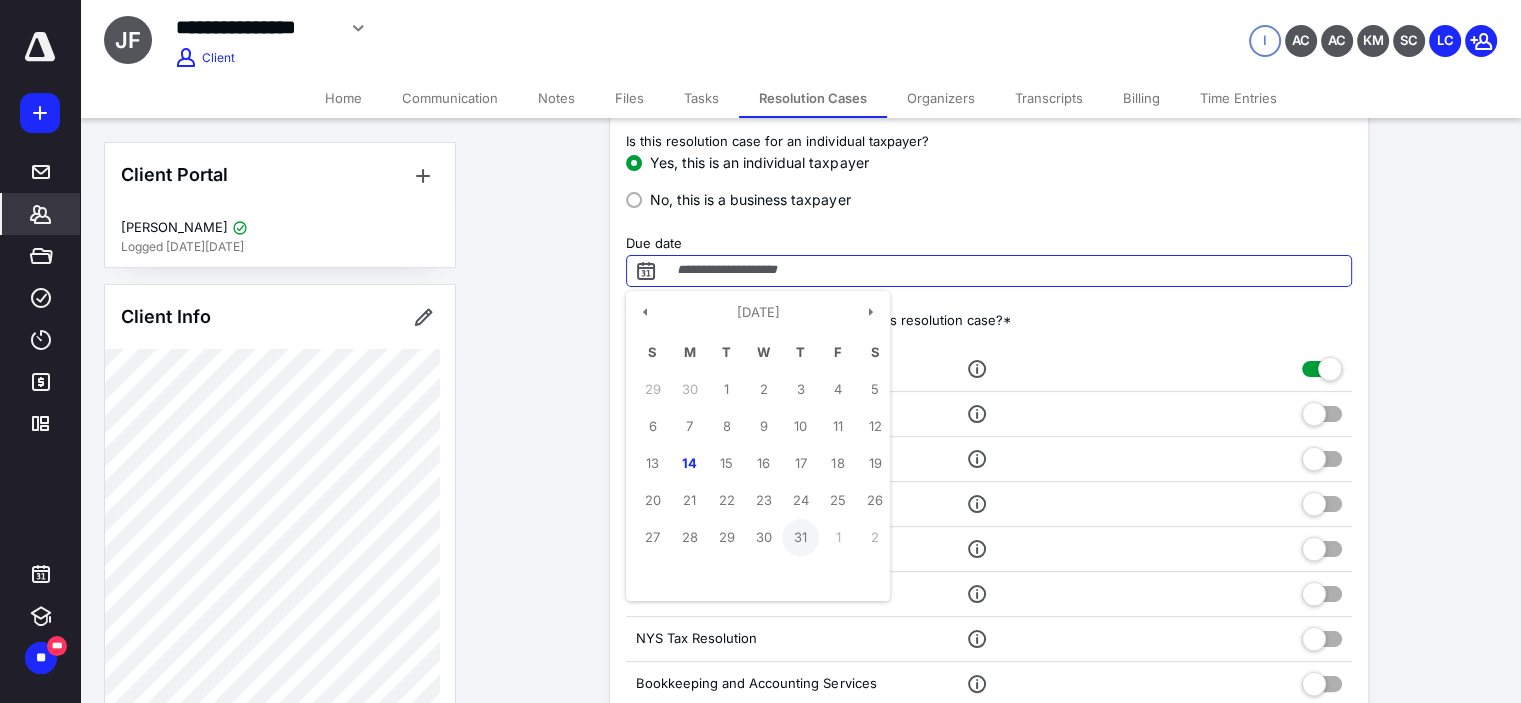 click on "31" at bounding box center (800, 537) 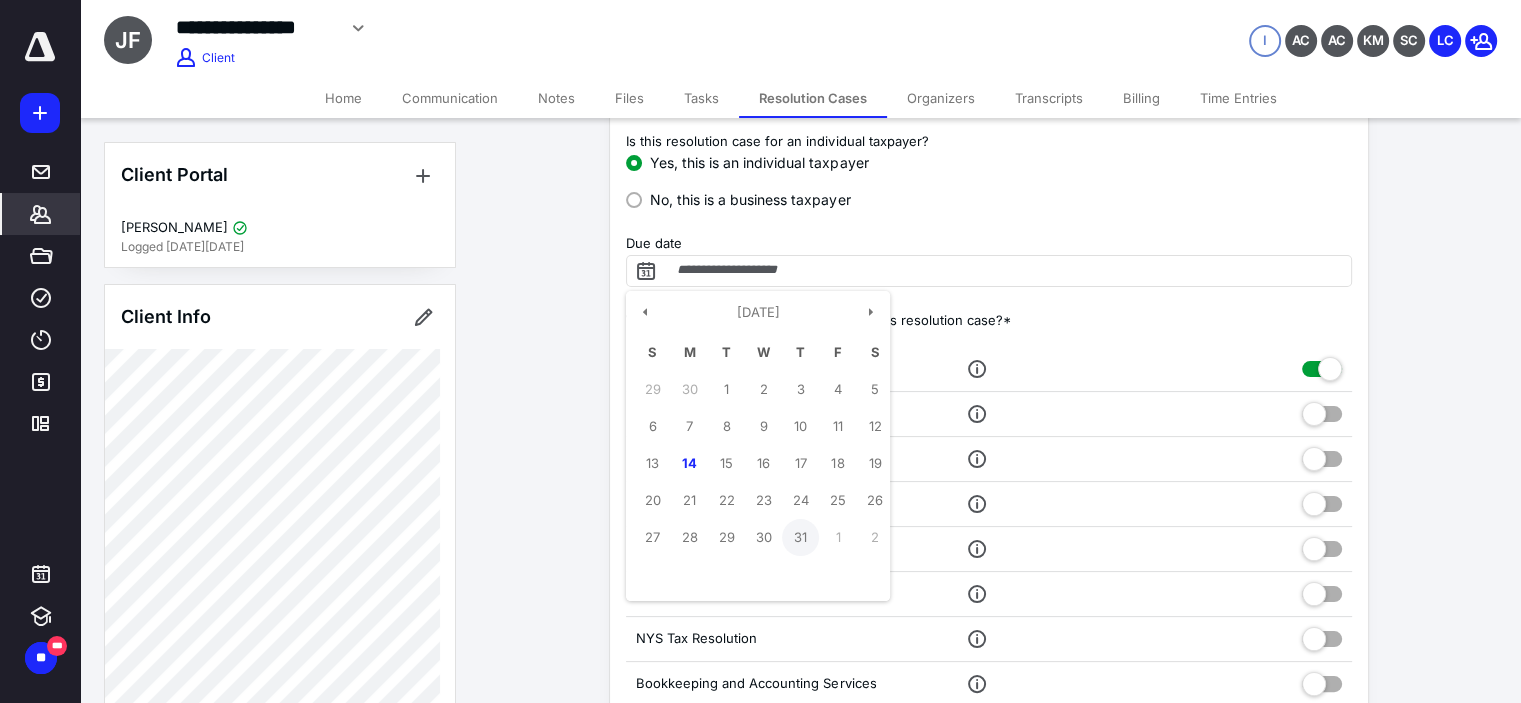 type on "**********" 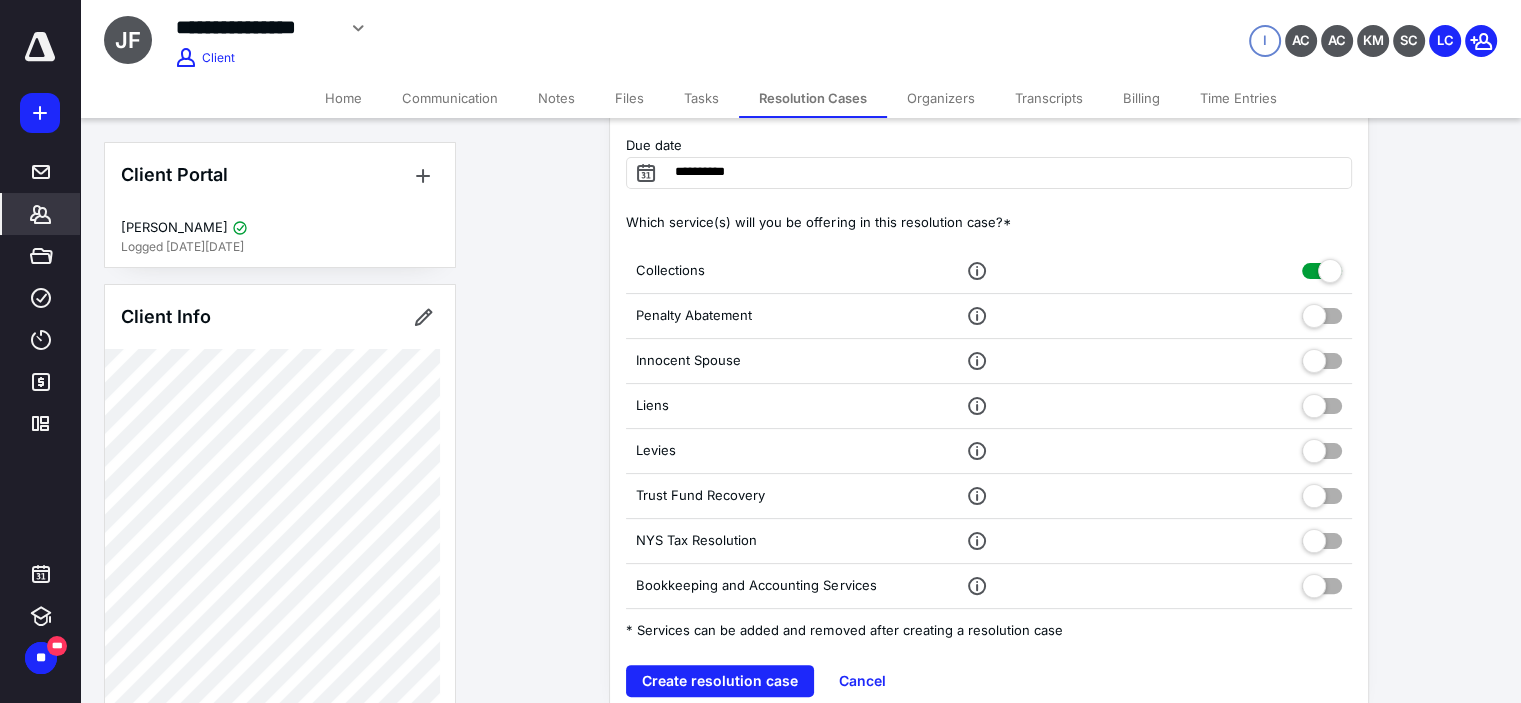 scroll, scrollTop: 362, scrollLeft: 0, axis: vertical 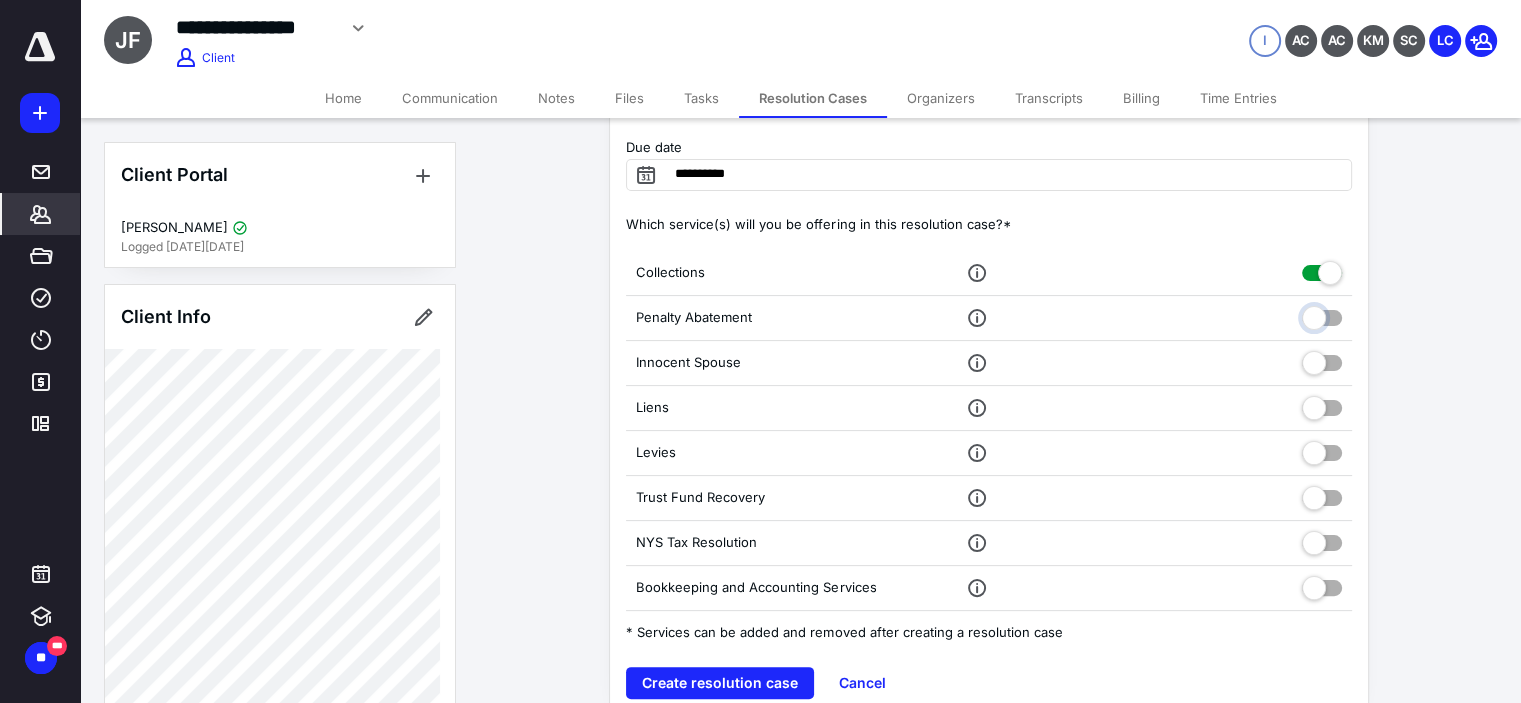 click at bounding box center (1322, 315) 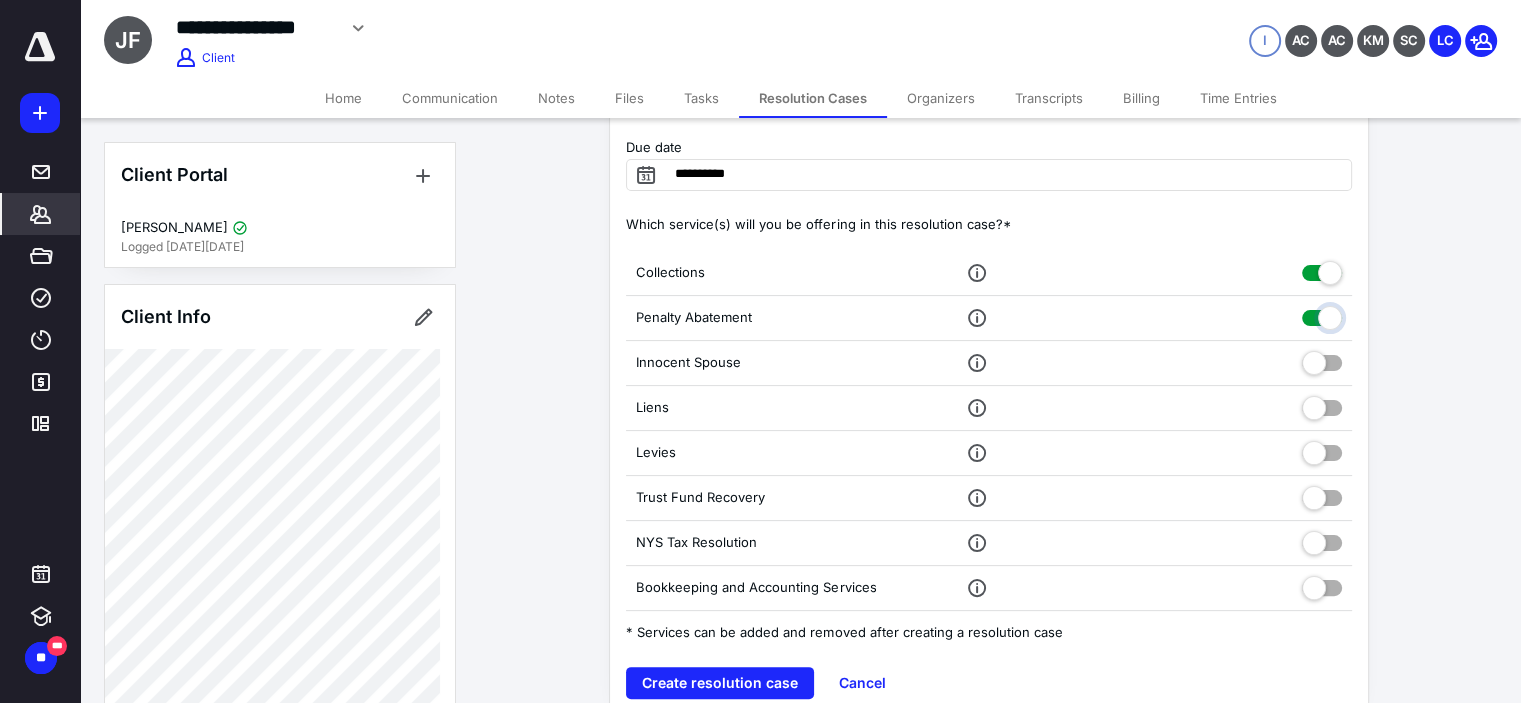 checkbox on "true" 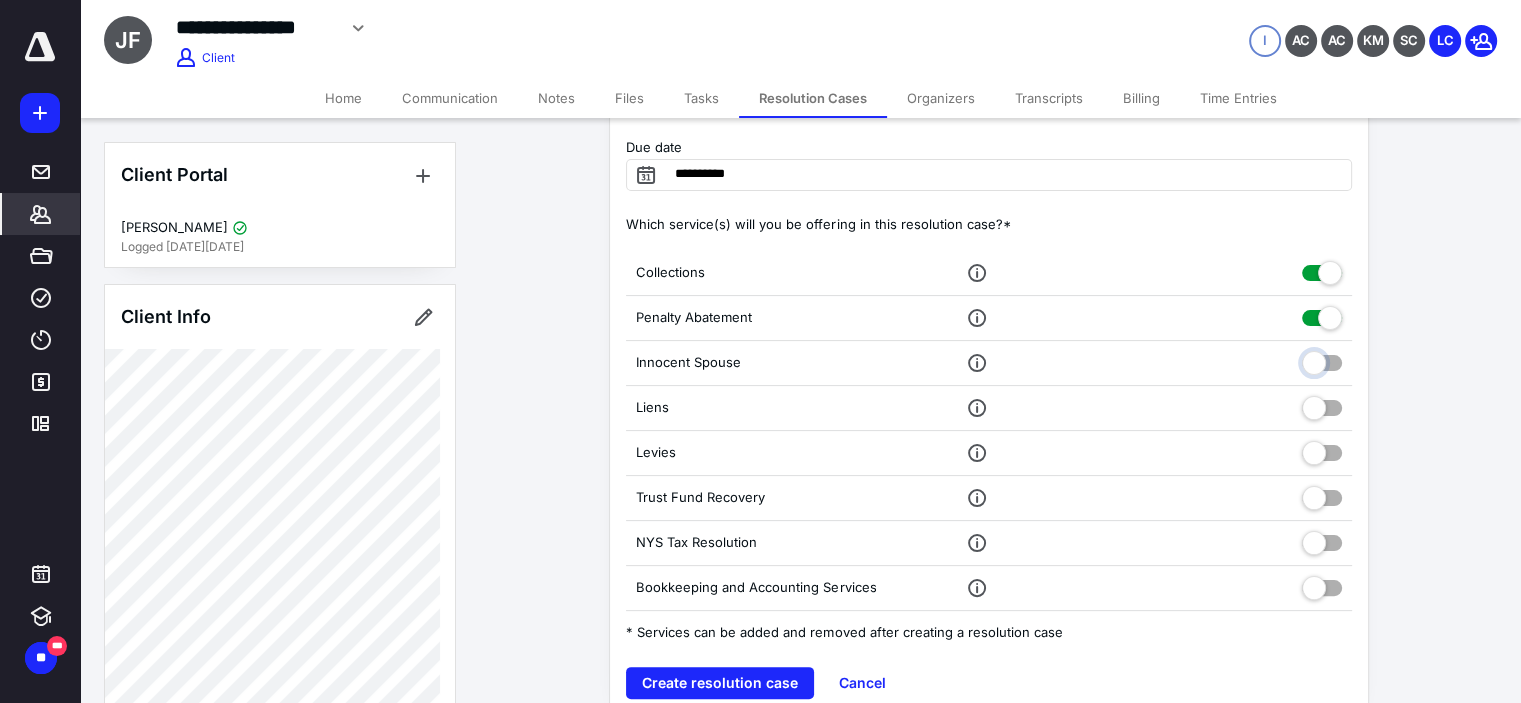 drag, startPoint x: 1313, startPoint y: 364, endPoint x: 1309, endPoint y: 387, distance: 23.345236 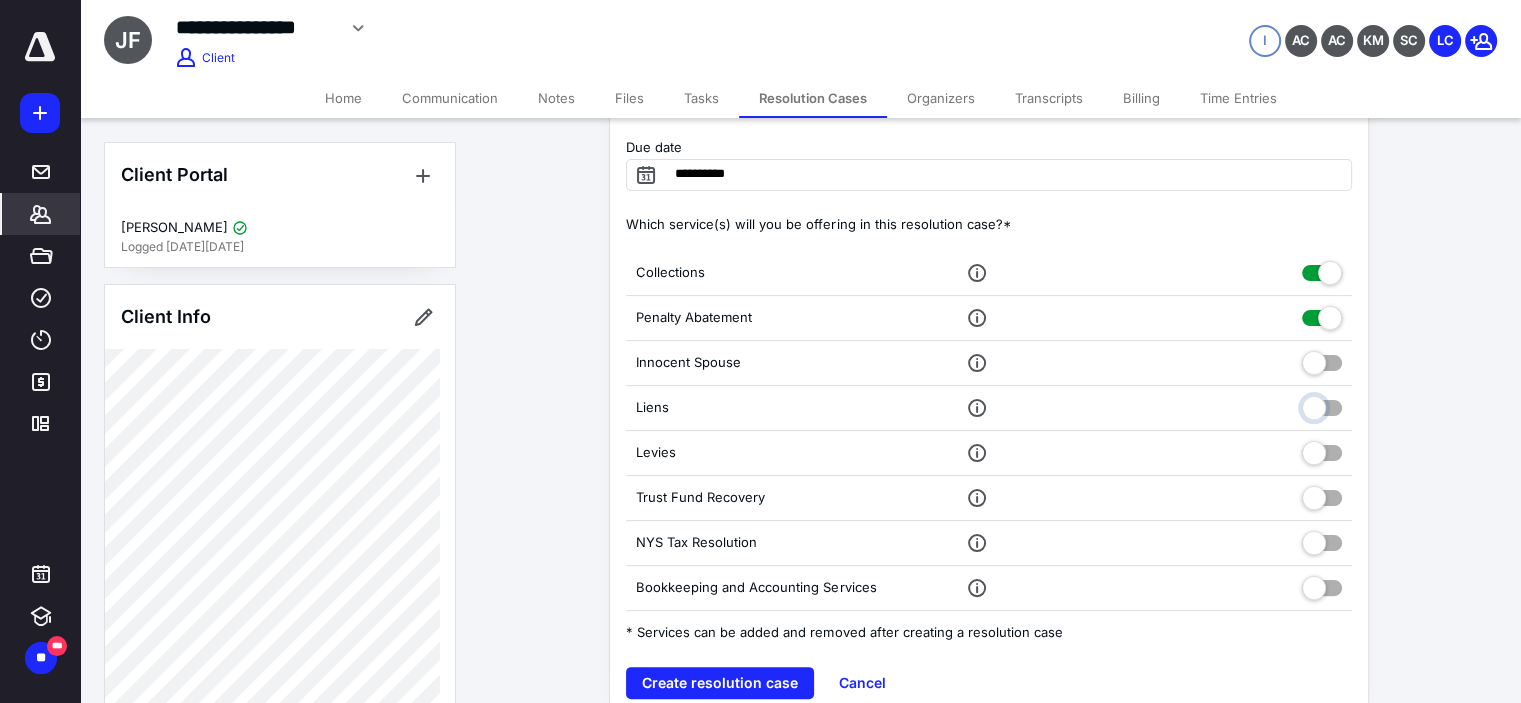 click at bounding box center [1322, 405] 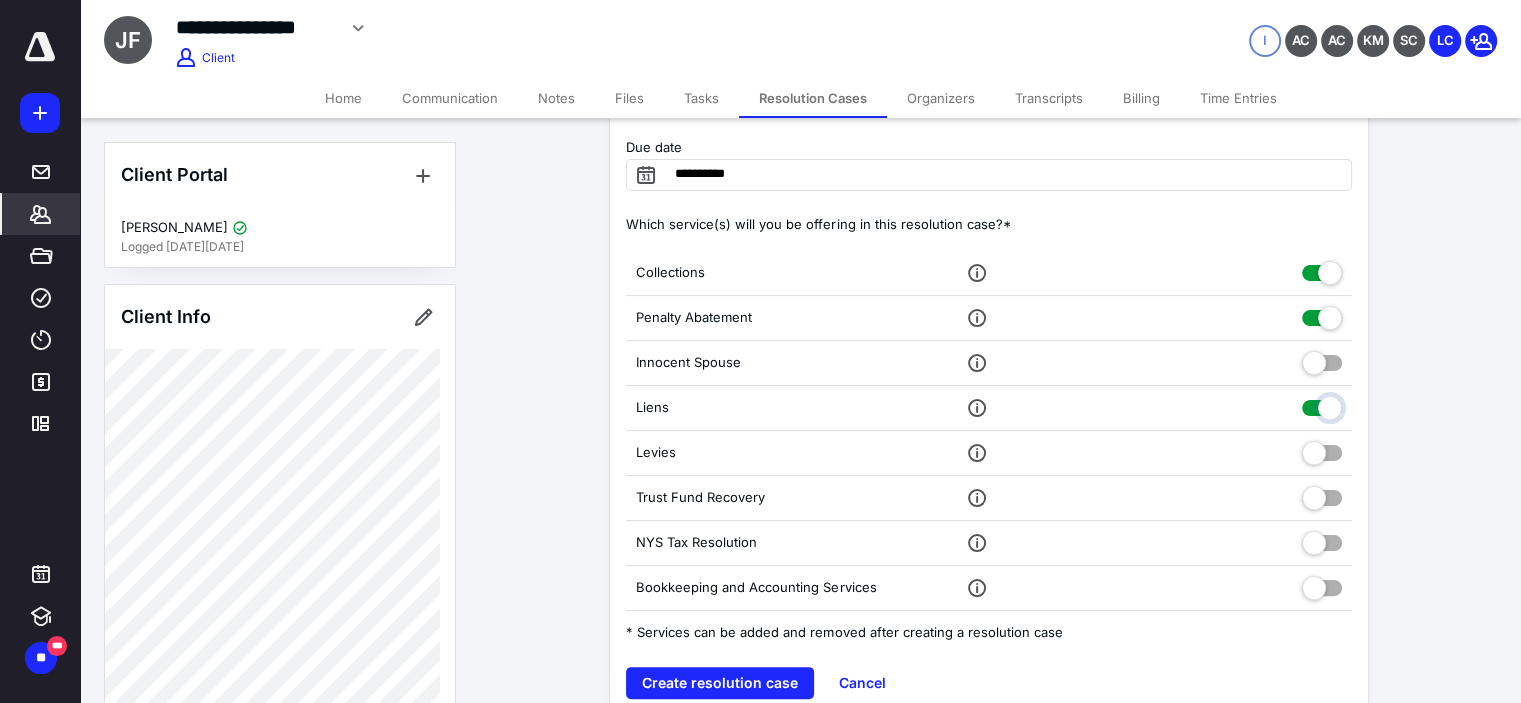 checkbox on "true" 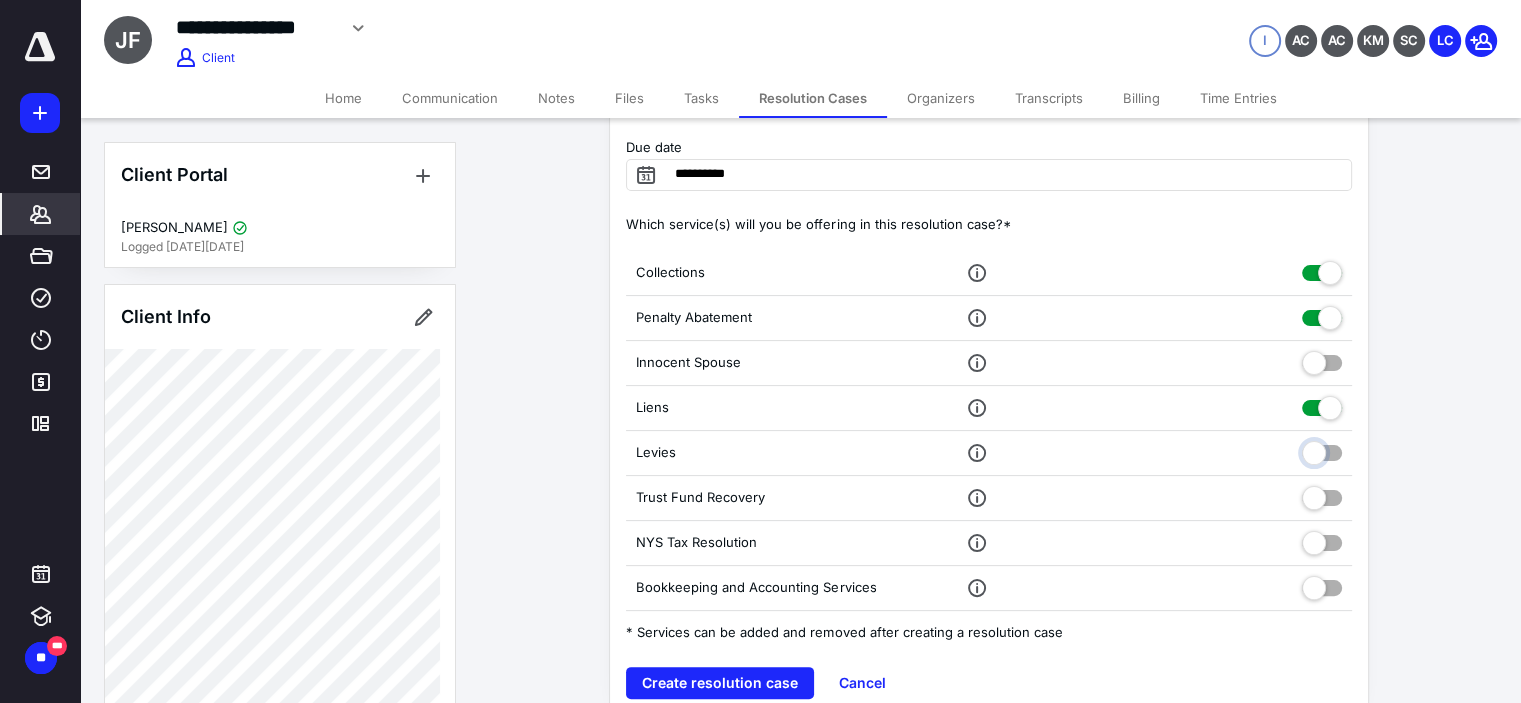 drag, startPoint x: 1323, startPoint y: 447, endPoint x: 1324, endPoint y: 457, distance: 10.049875 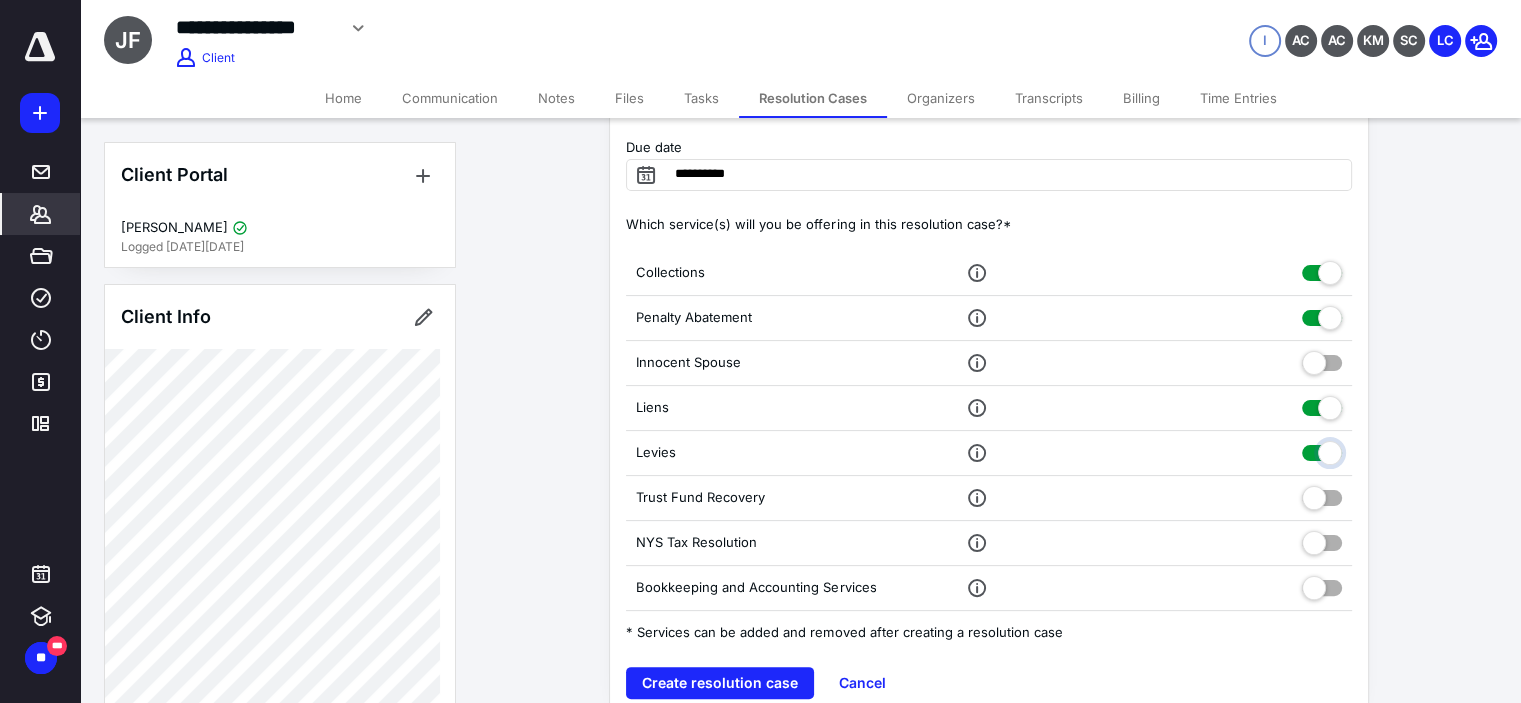 checkbox on "true" 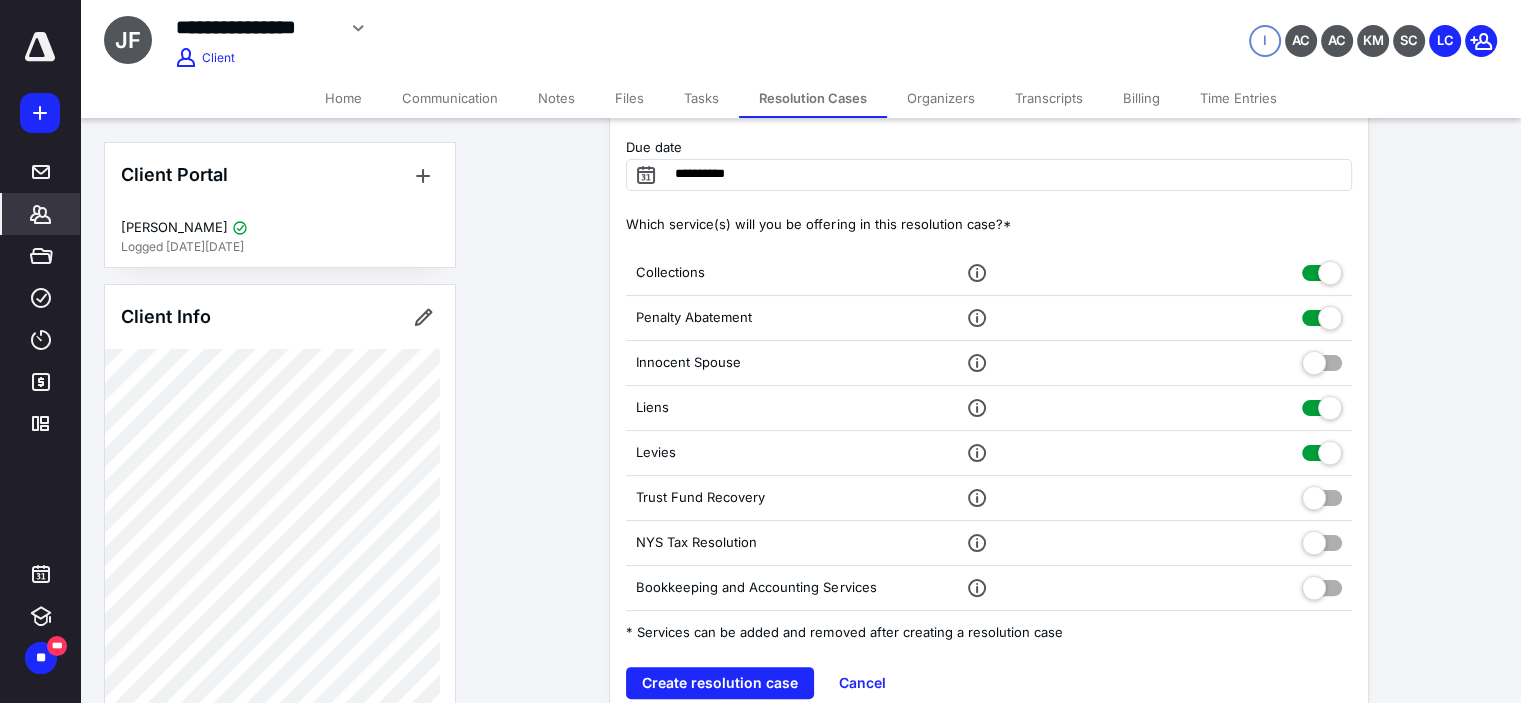 click at bounding box center [1322, 494] 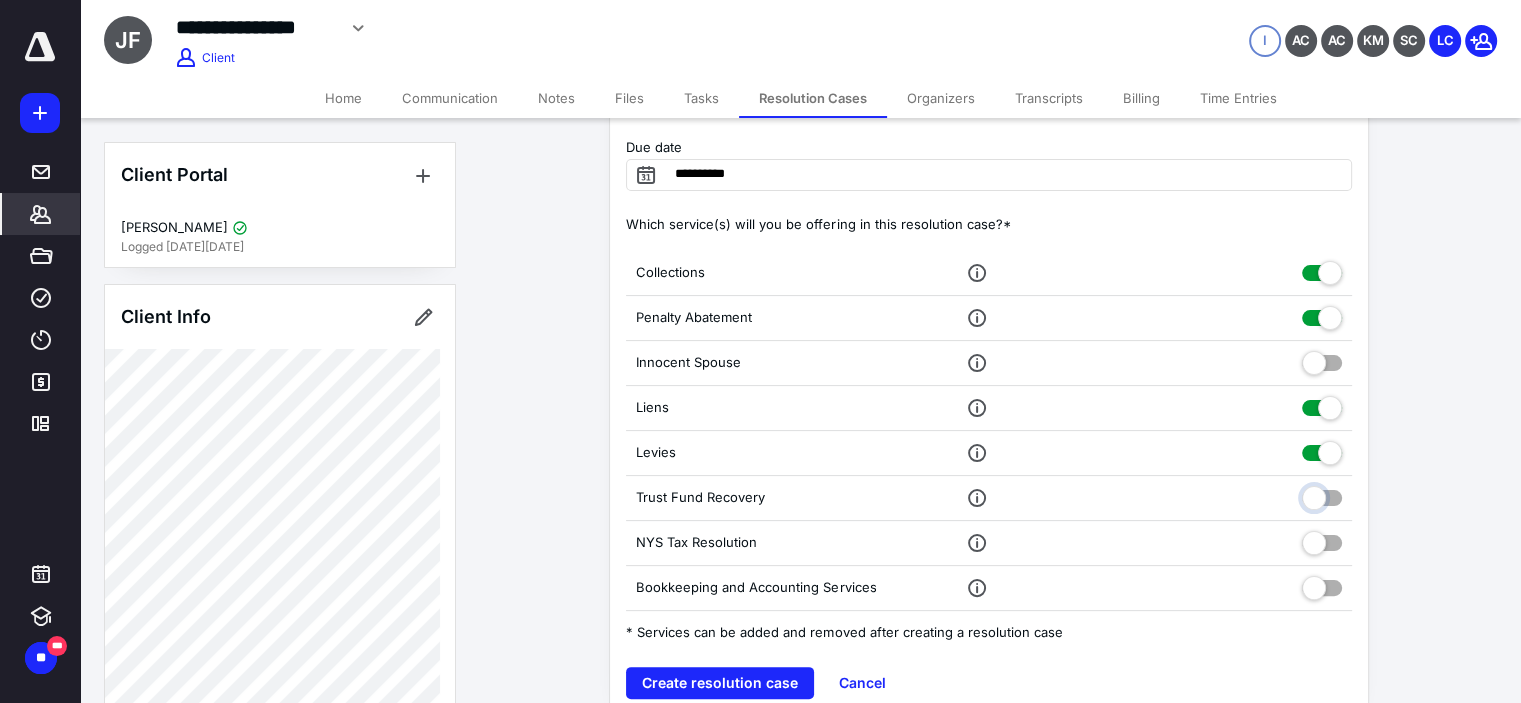 click at bounding box center [1322, 495] 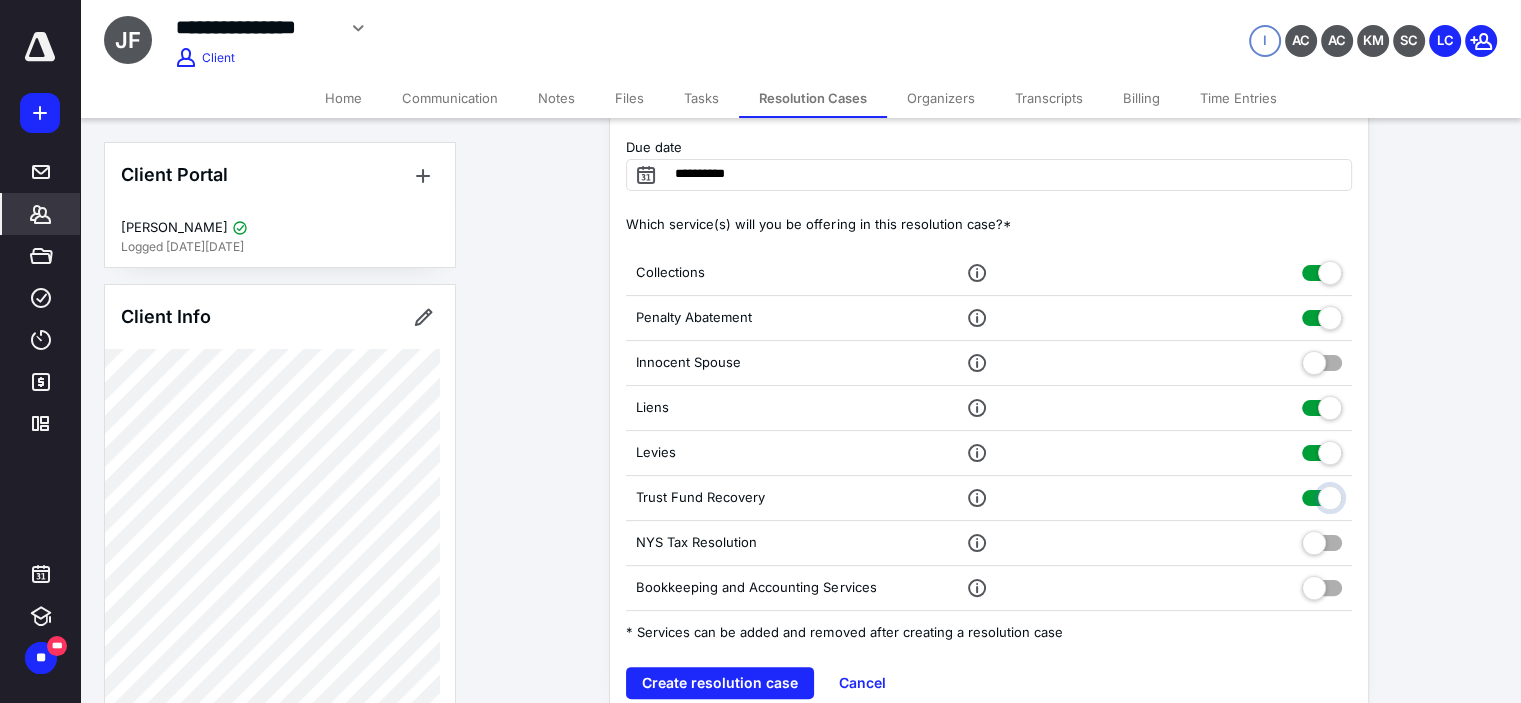 checkbox on "true" 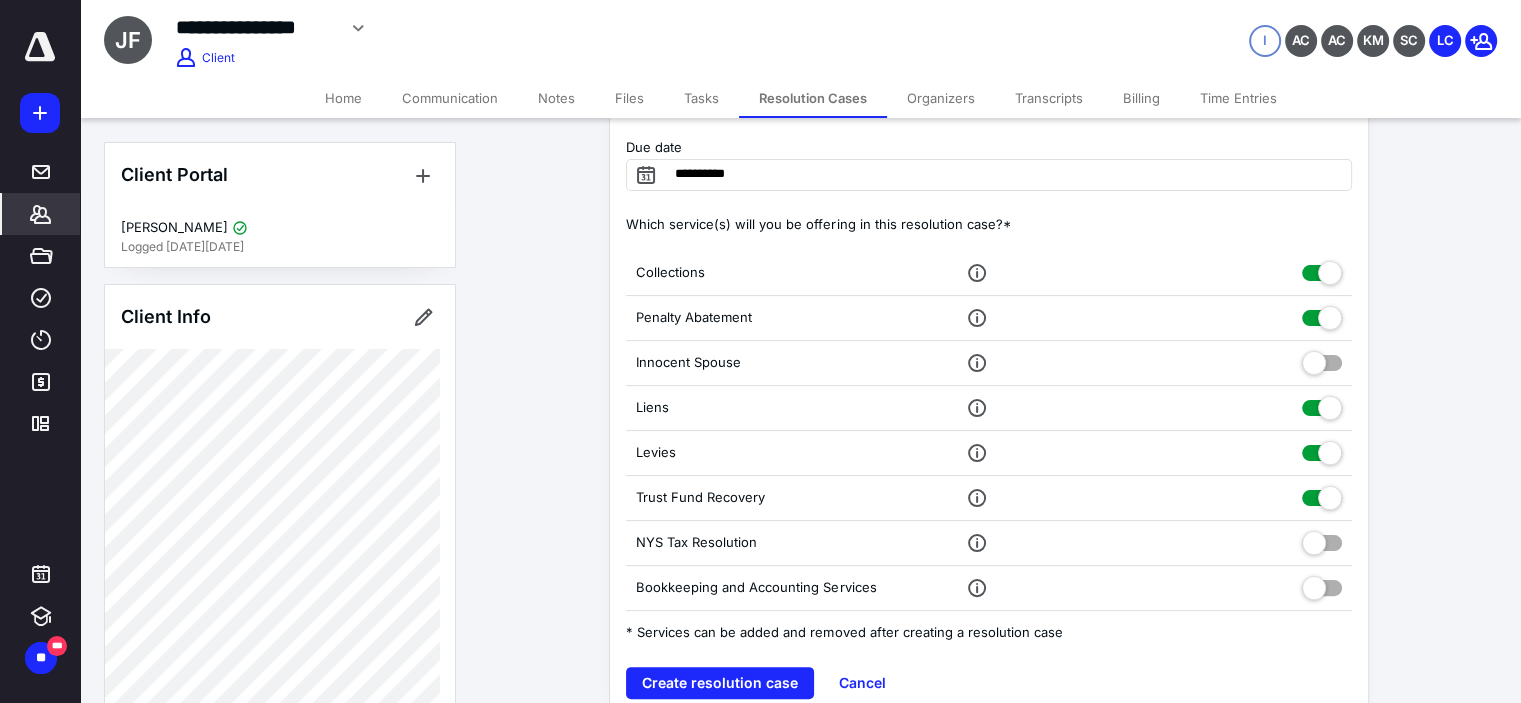 click at bounding box center [1322, 539] 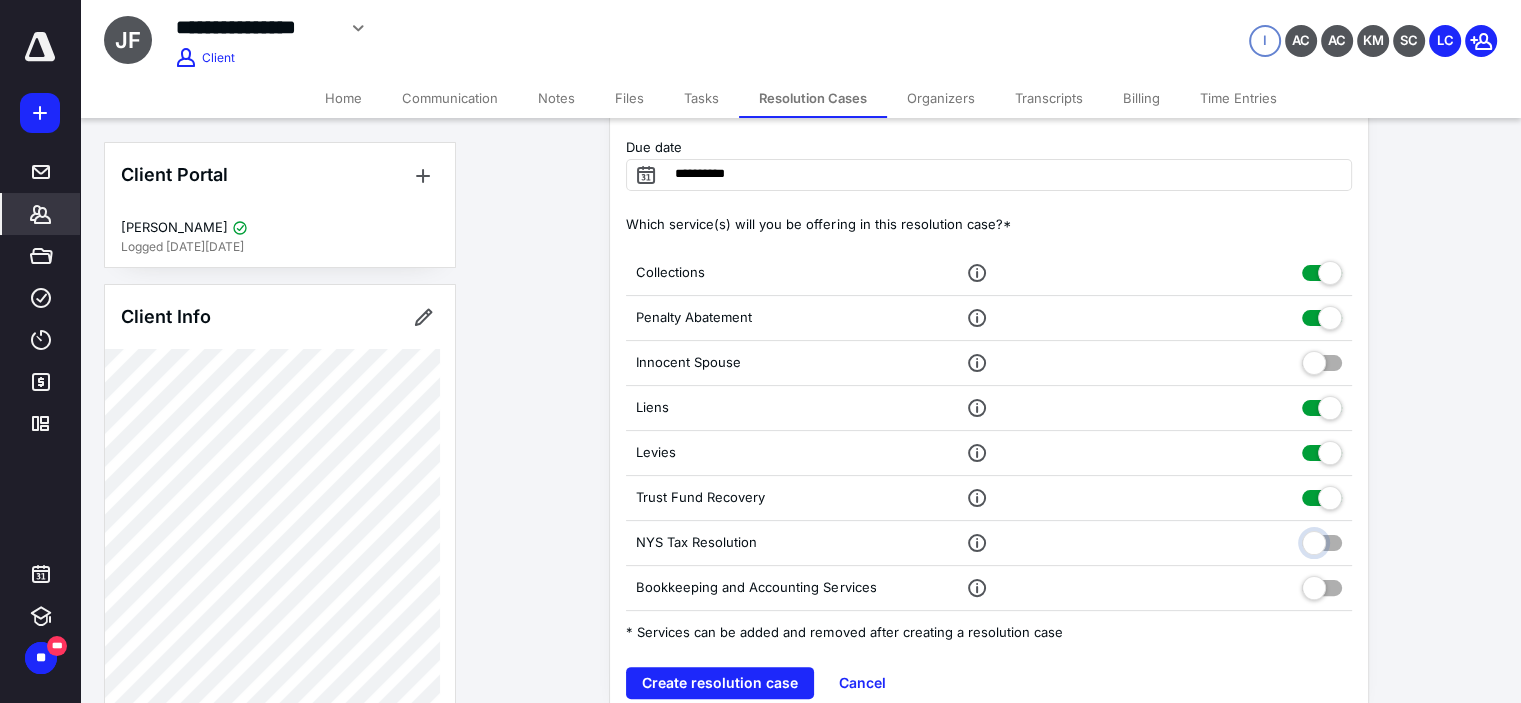 click at bounding box center [1322, 540] 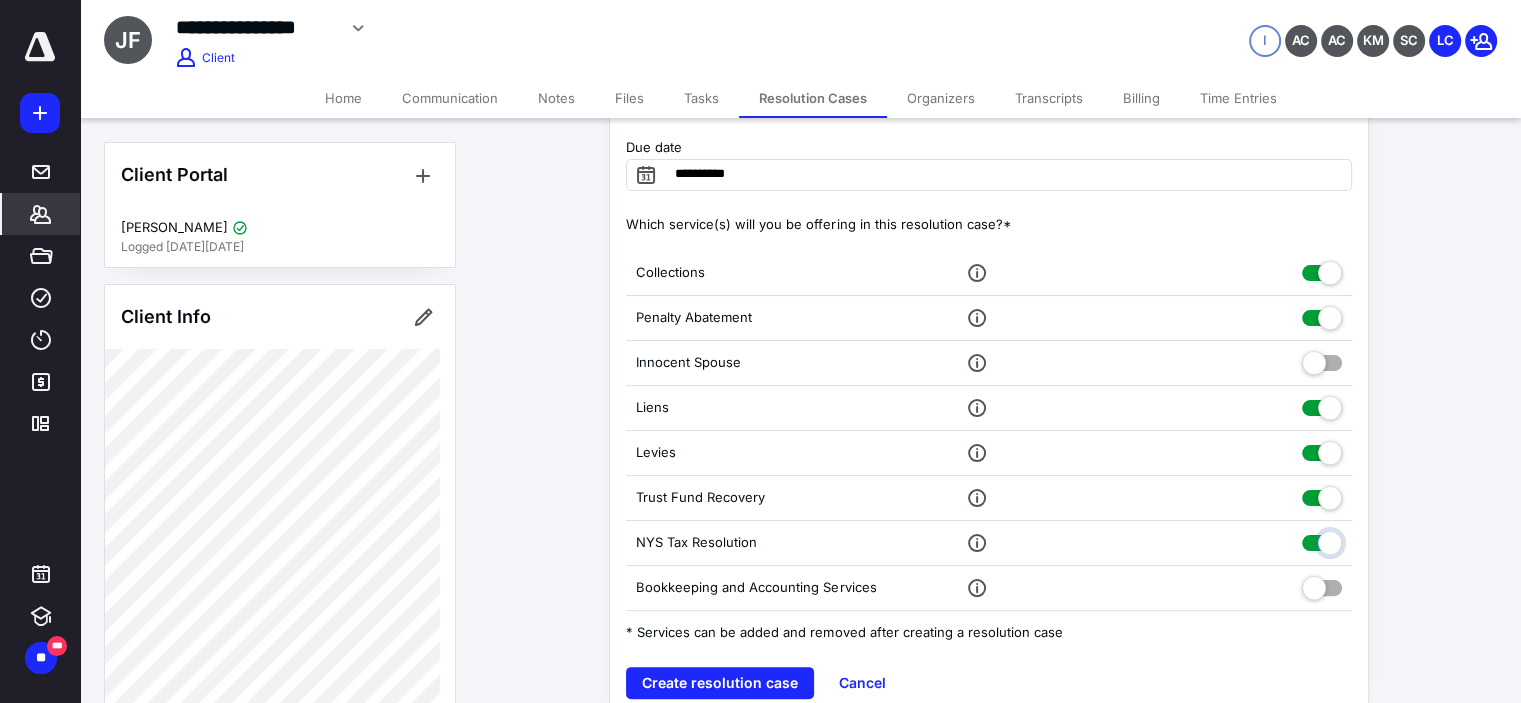 checkbox on "true" 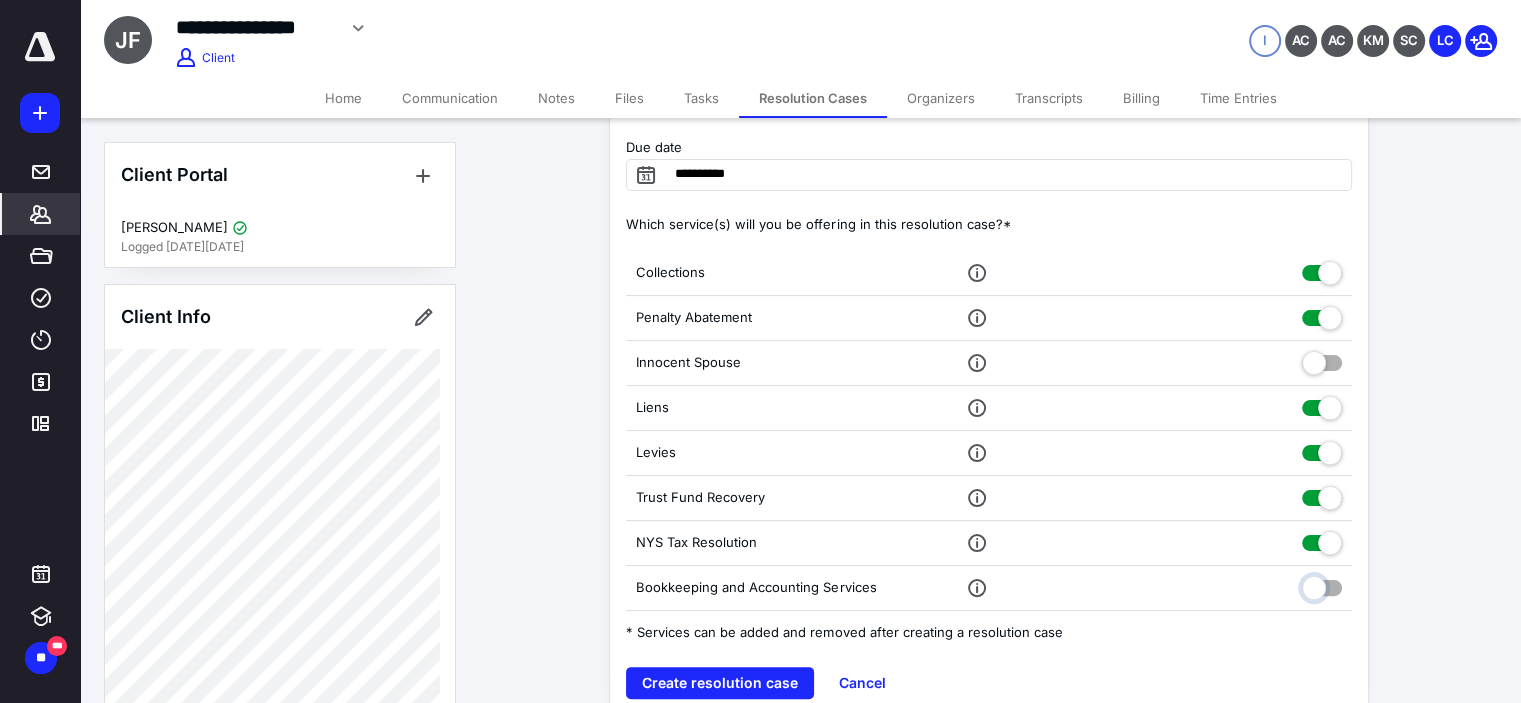 click at bounding box center (1322, 585) 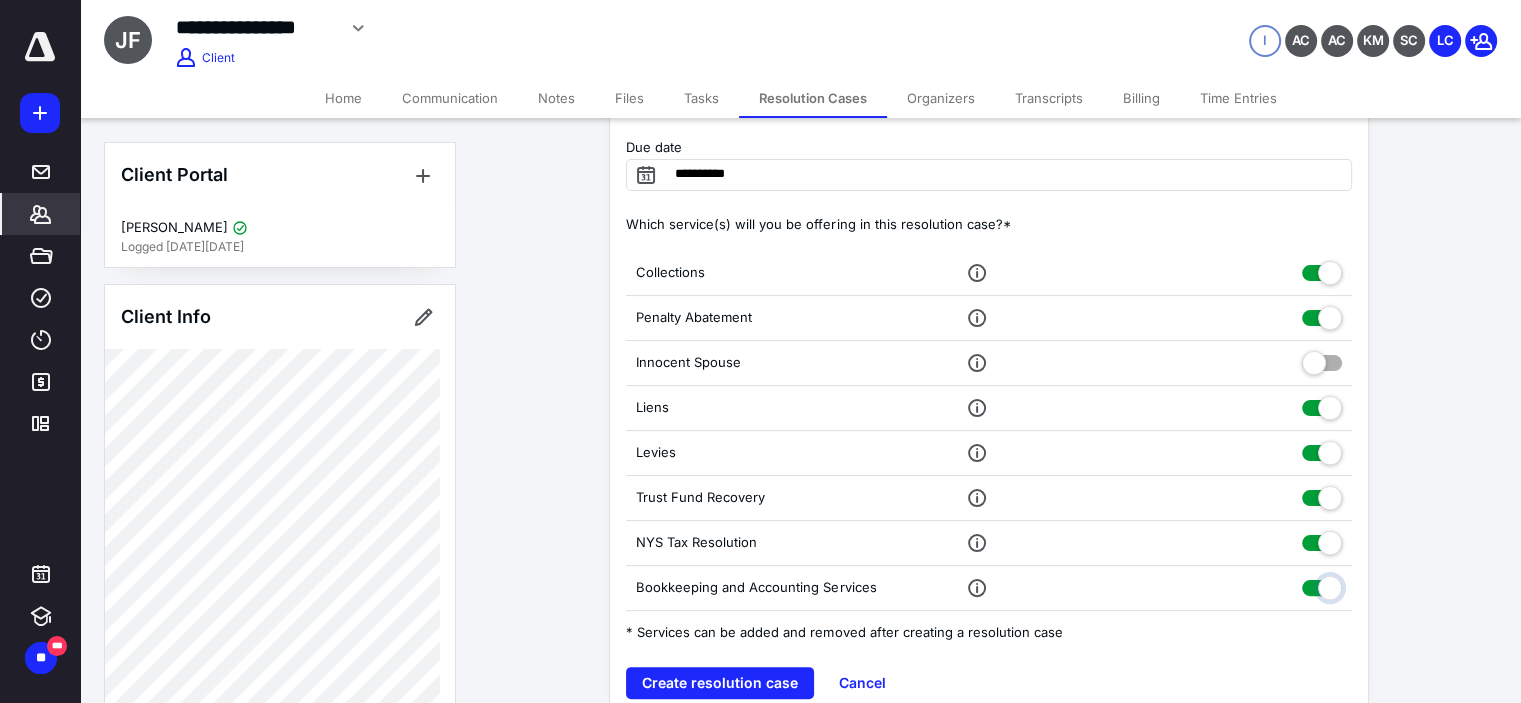 checkbox on "true" 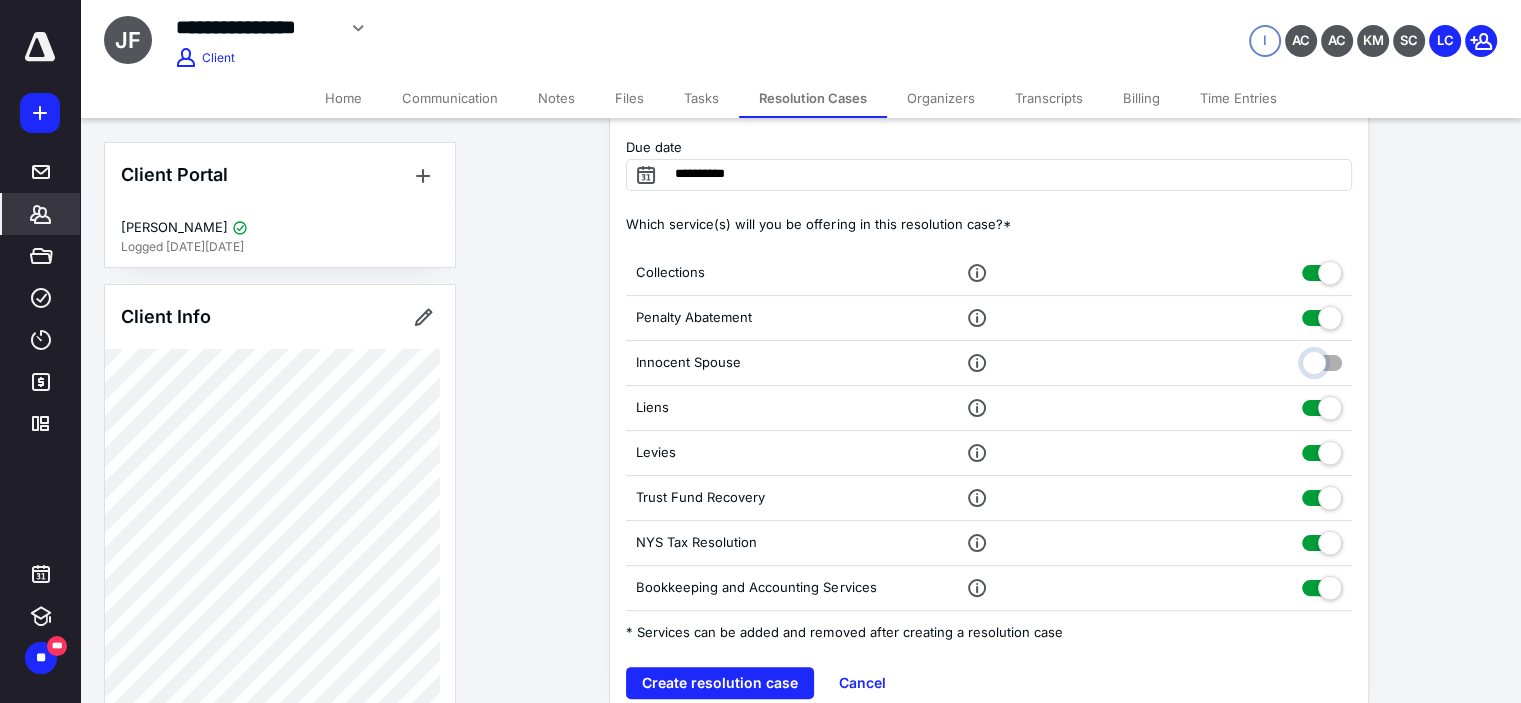 click at bounding box center [1322, 360] 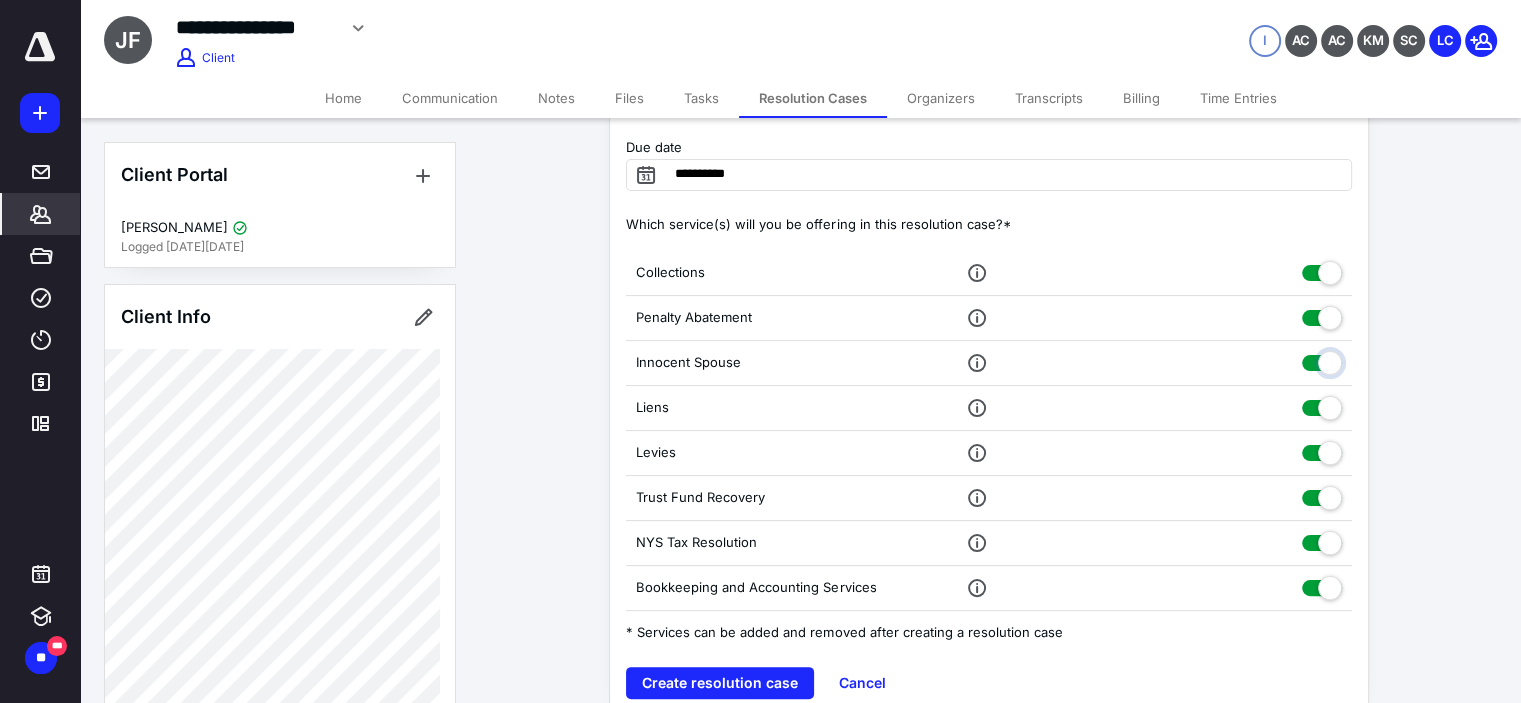 checkbox on "true" 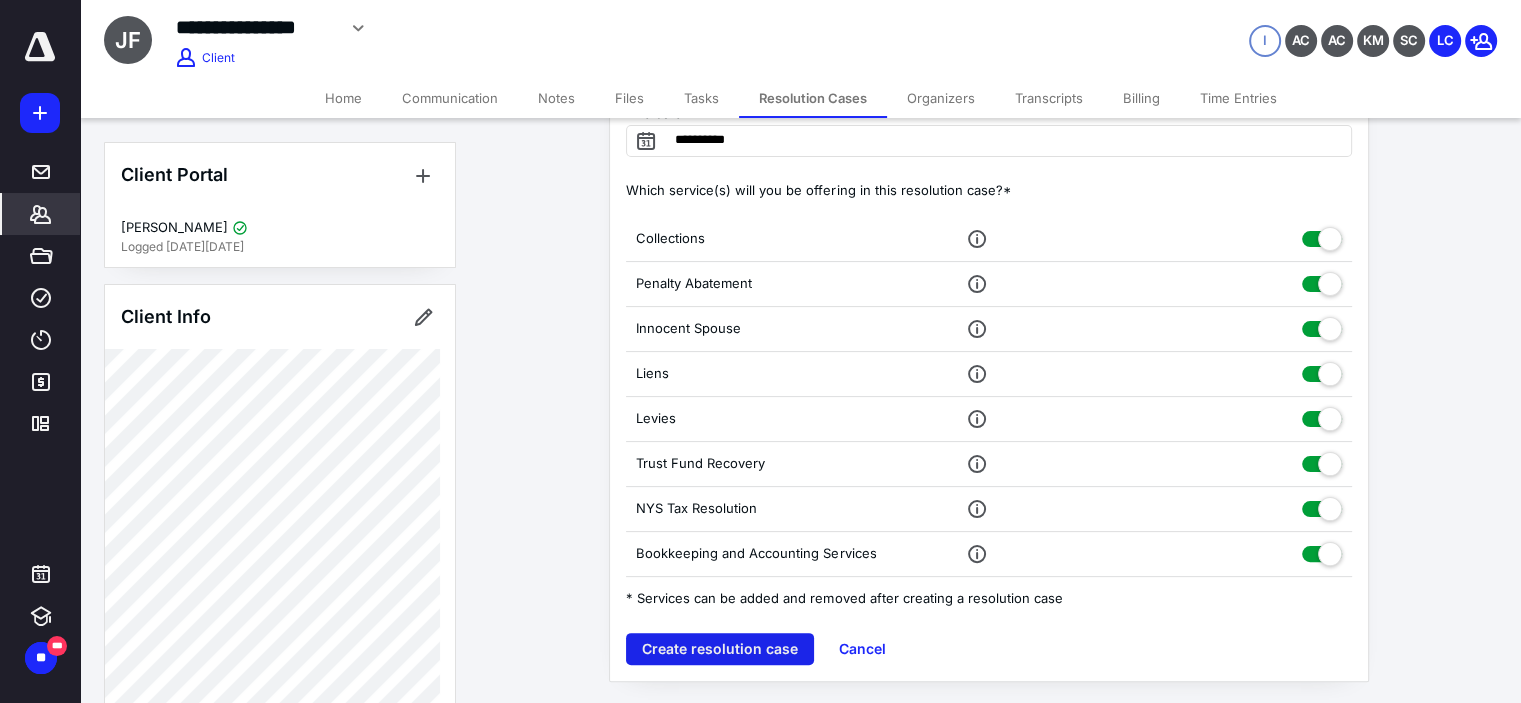 click on "Create resolution case" at bounding box center (720, 649) 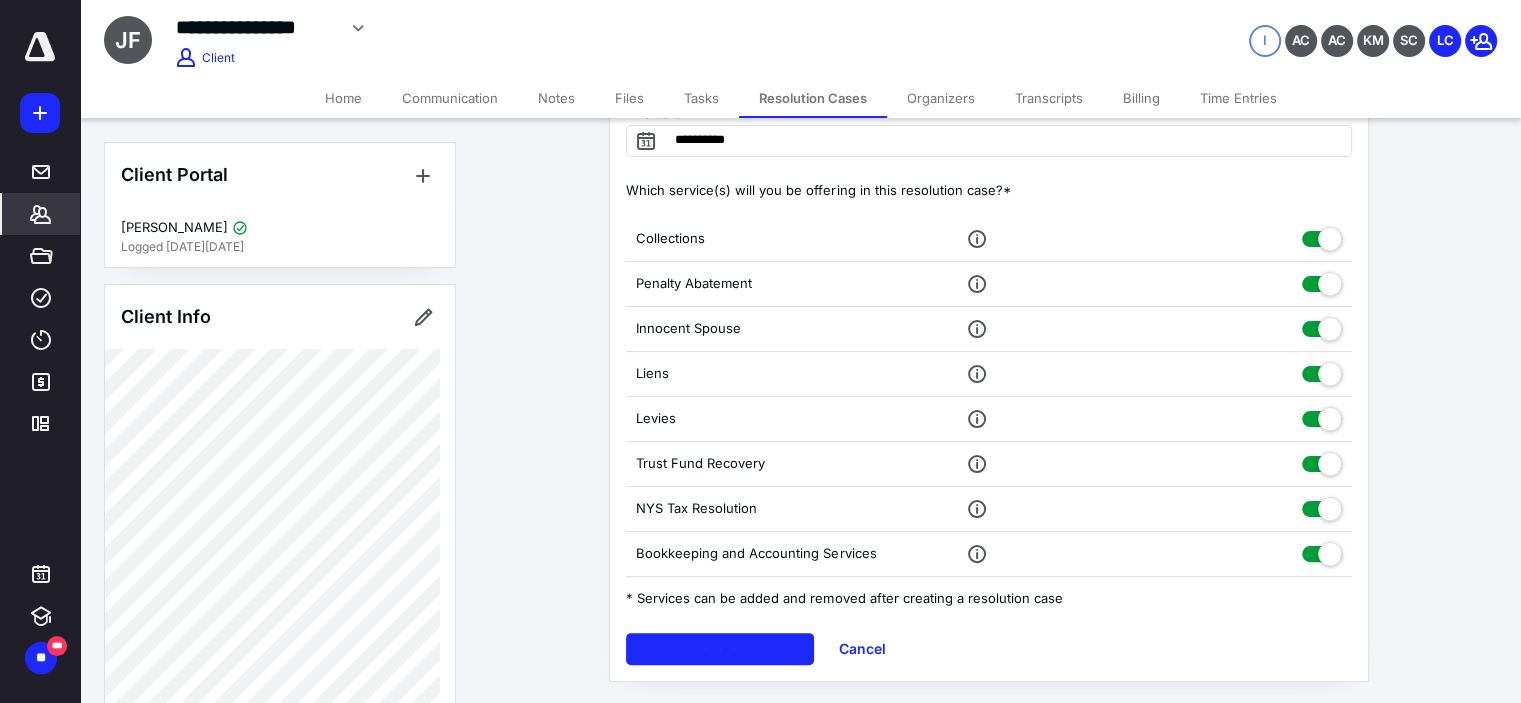 scroll, scrollTop: 0, scrollLeft: 0, axis: both 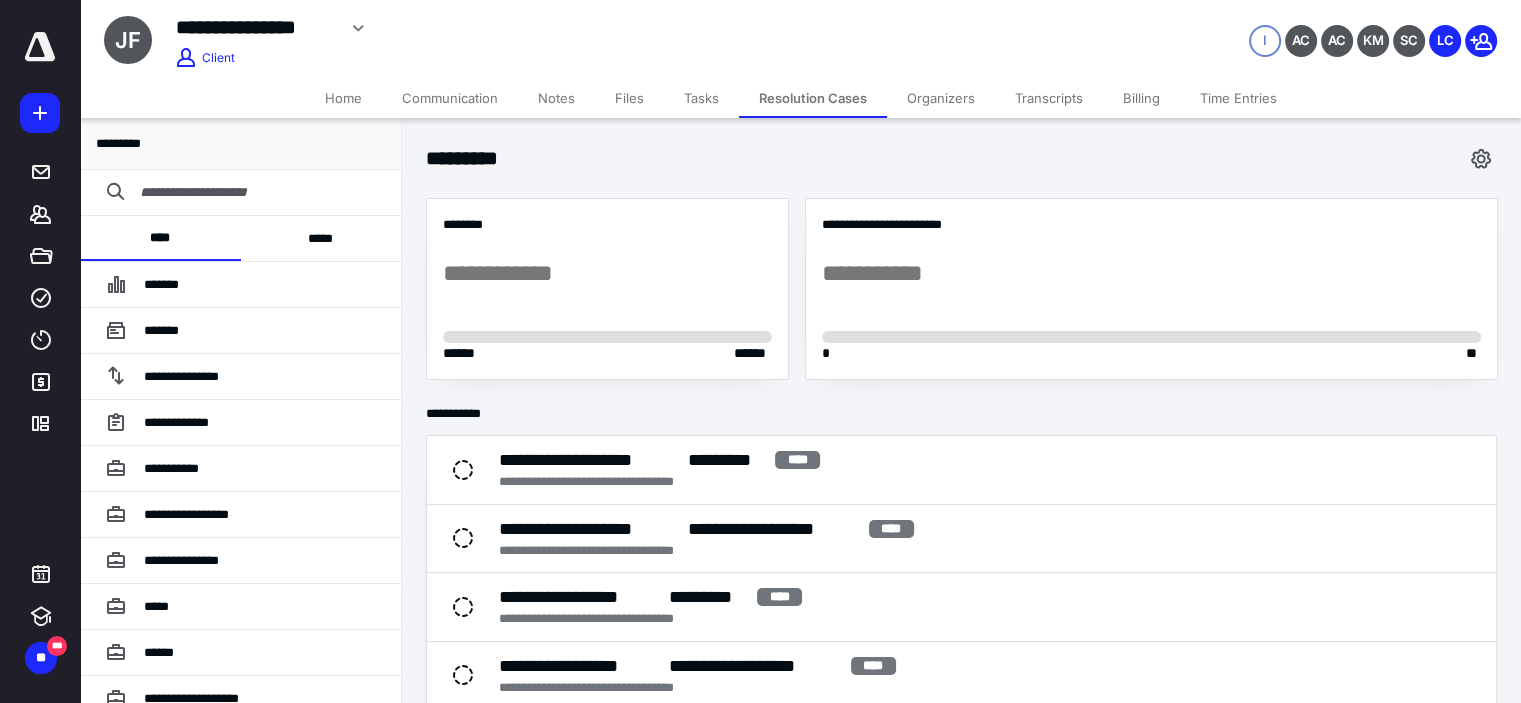 click at bounding box center [240, 193] 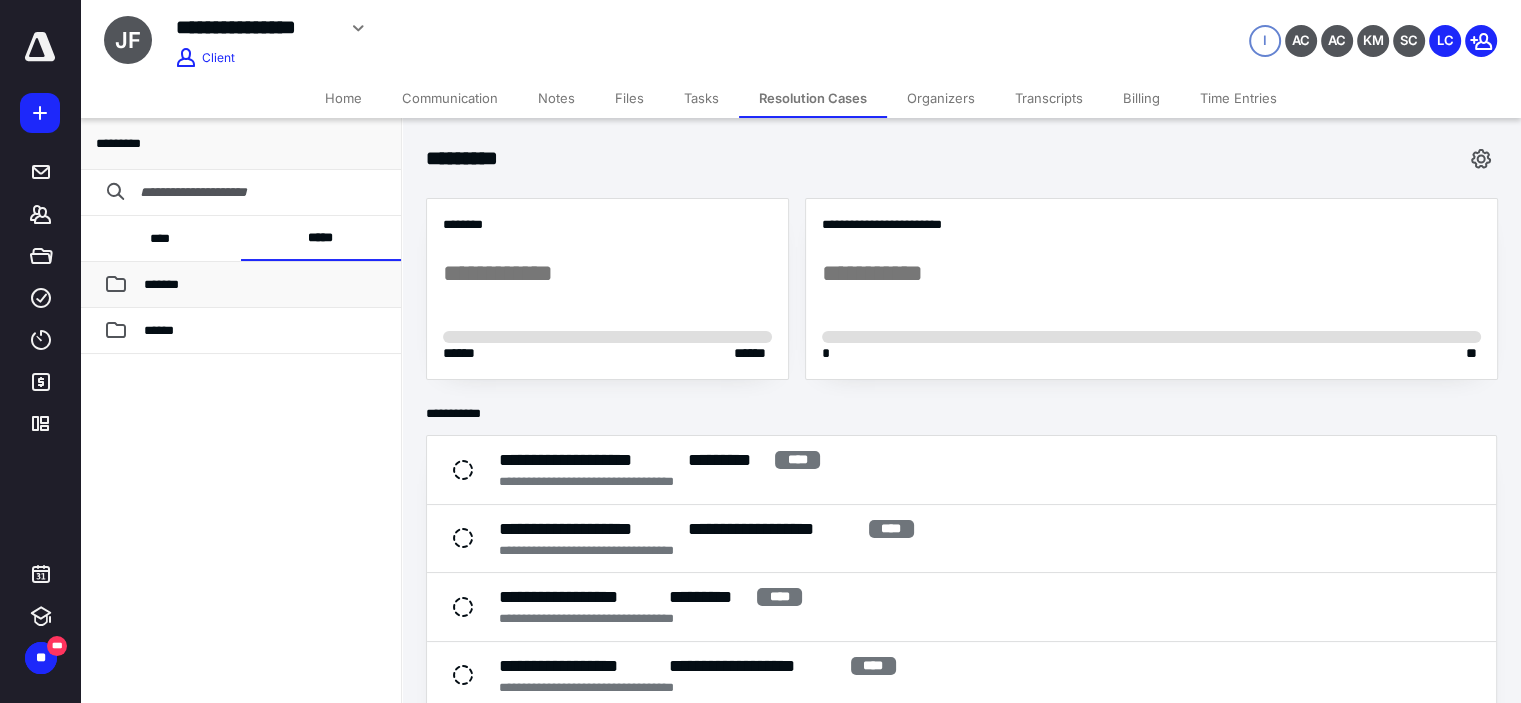 click on "*******" at bounding box center (240, 285) 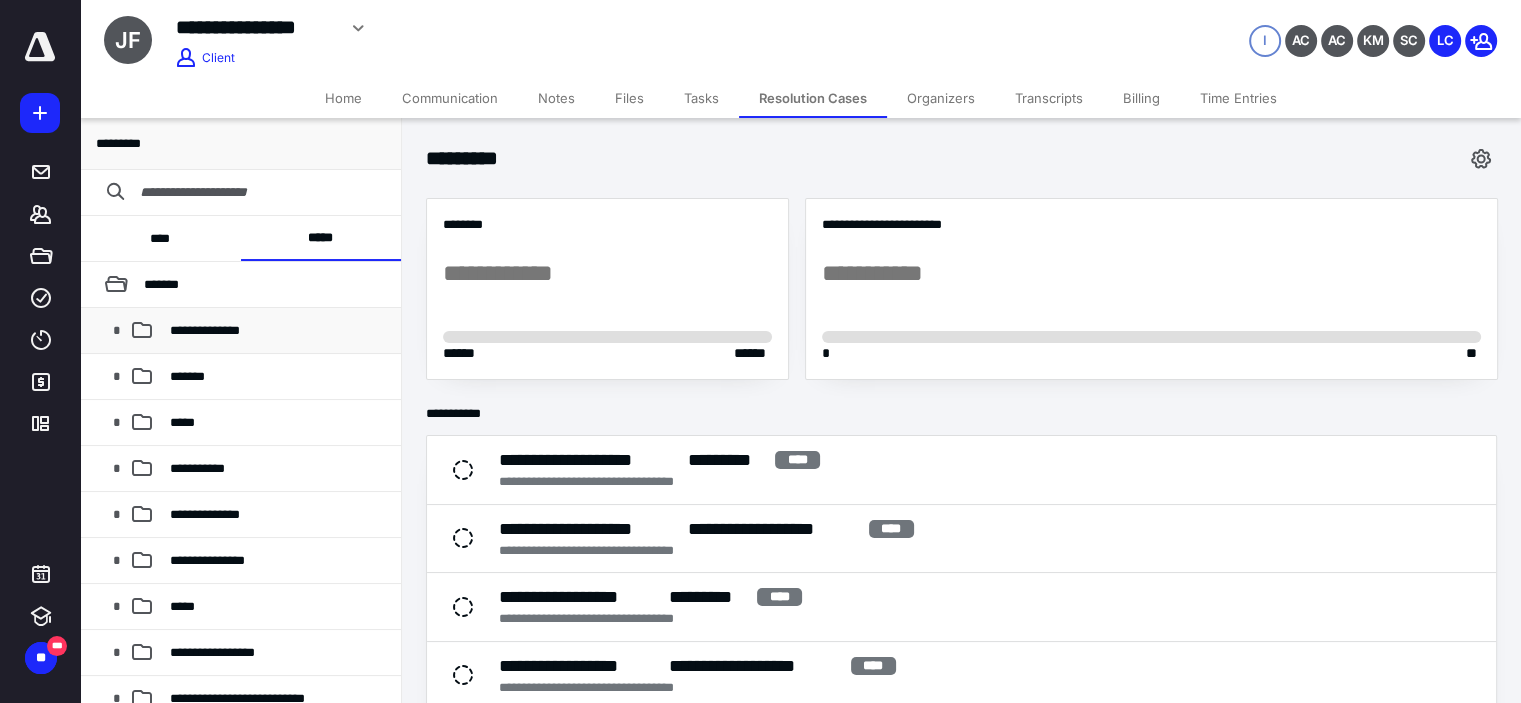 click on "**********" at bounding box center (240, 331) 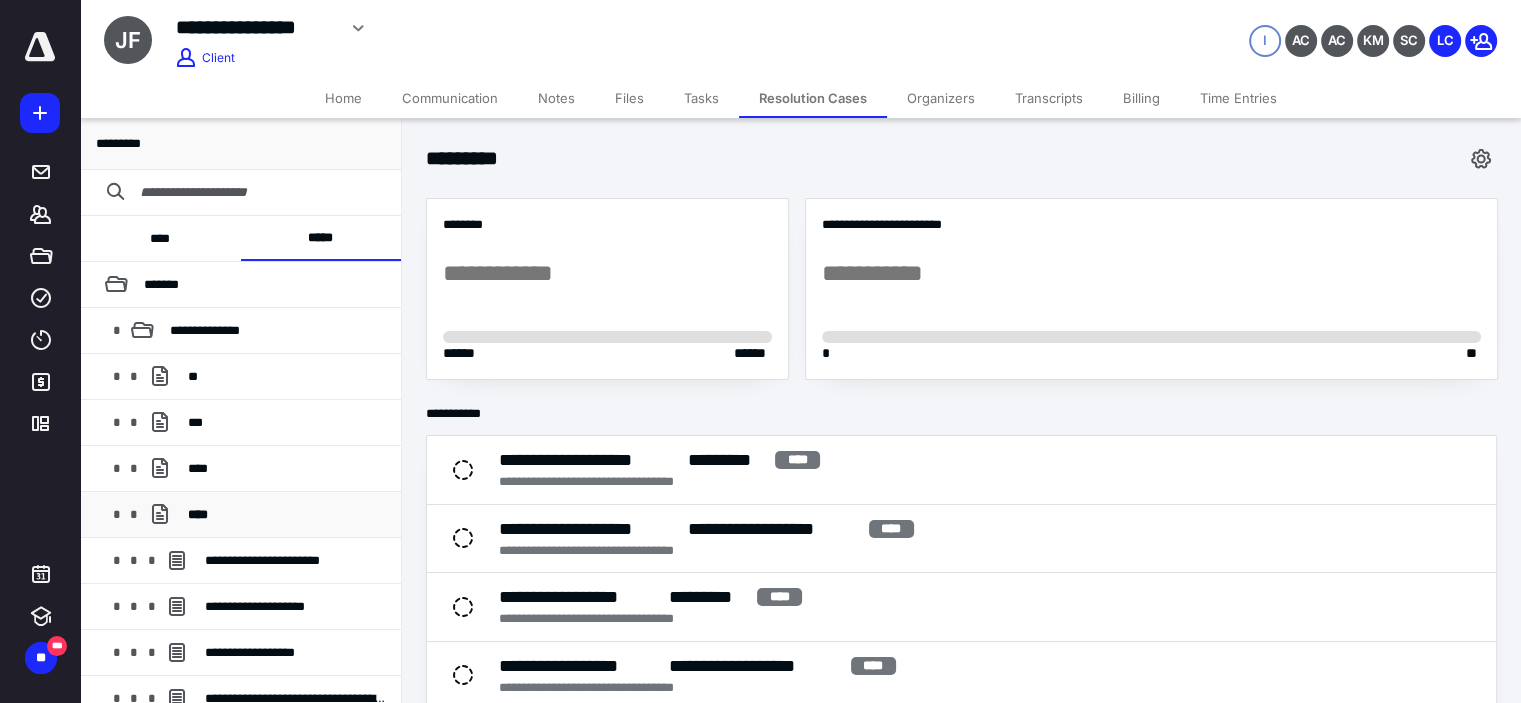 click on "****" at bounding box center (286, 515) 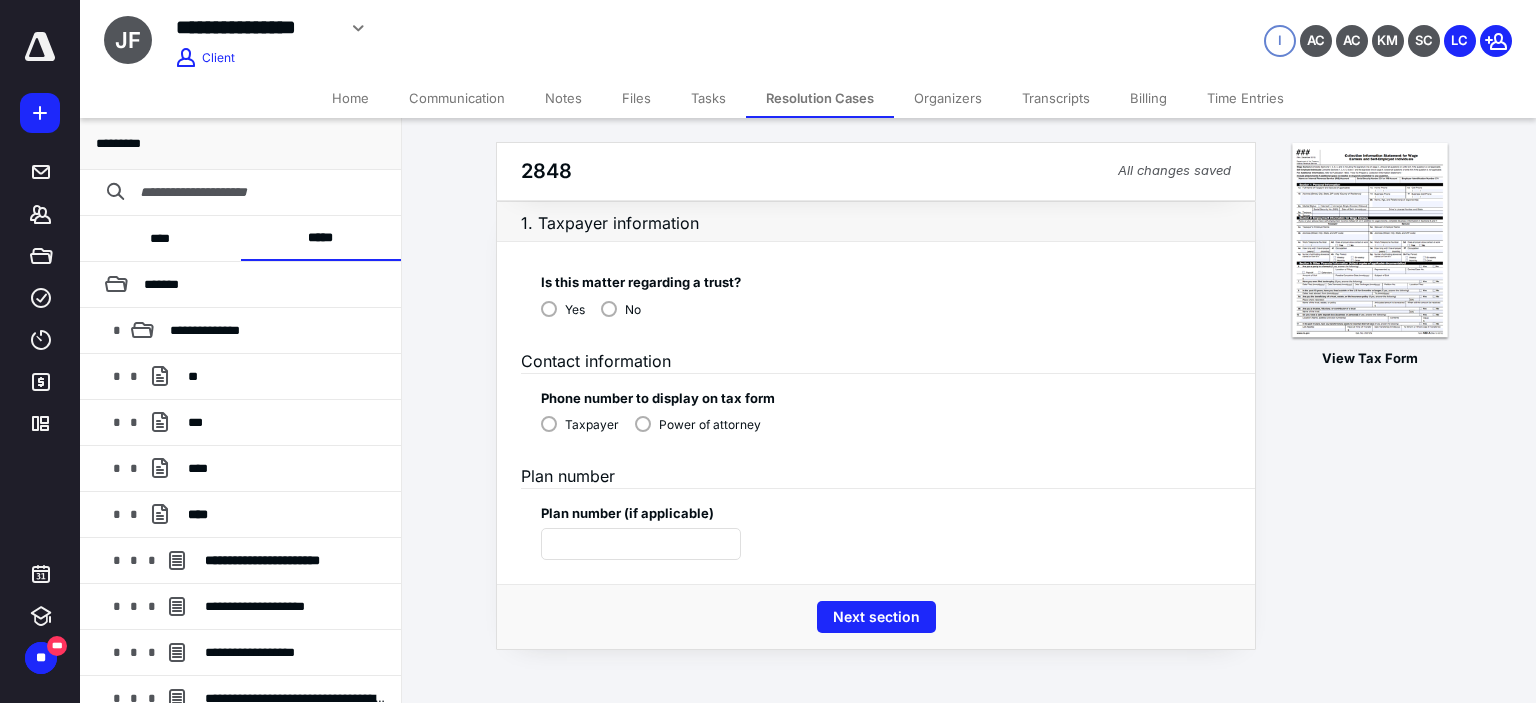 click on "No" at bounding box center [621, 308] 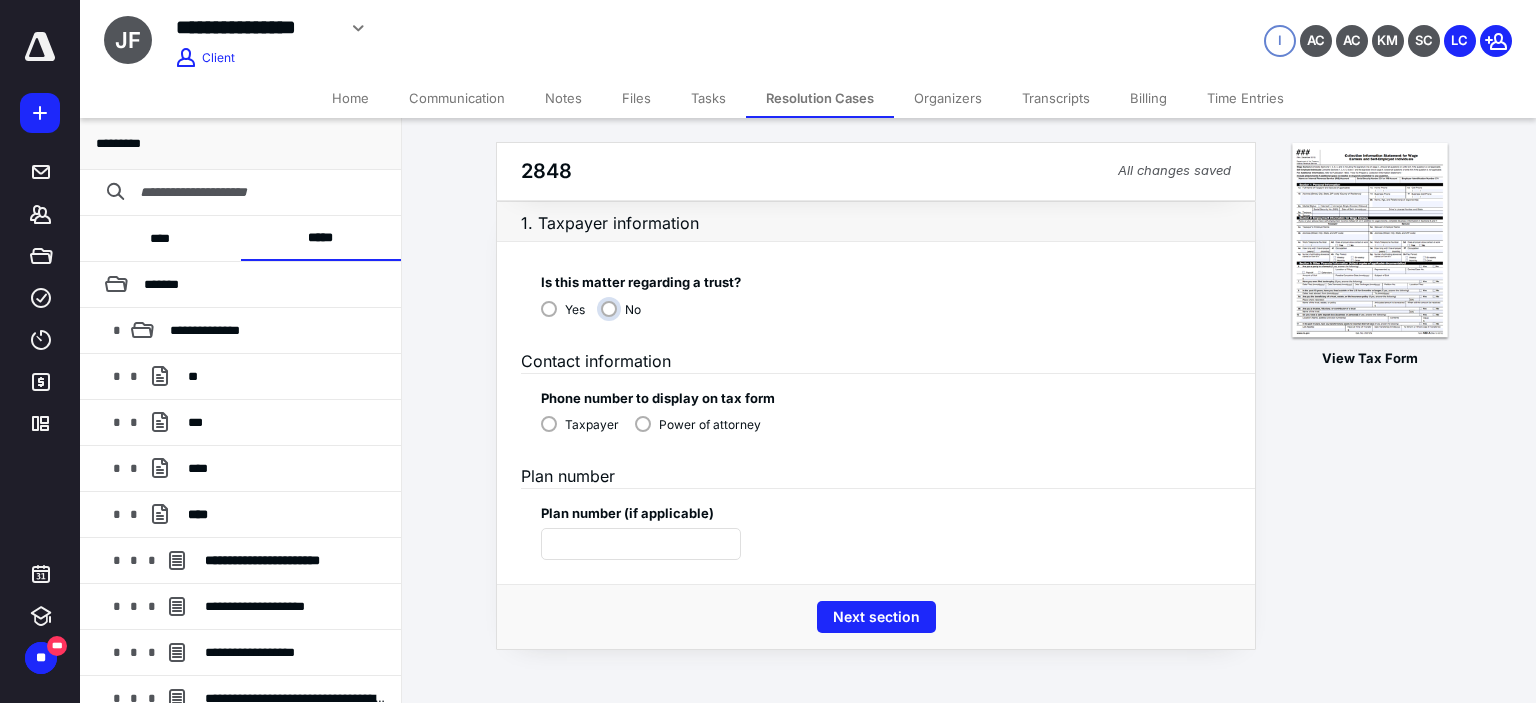 click on "No" at bounding box center [626, 317] 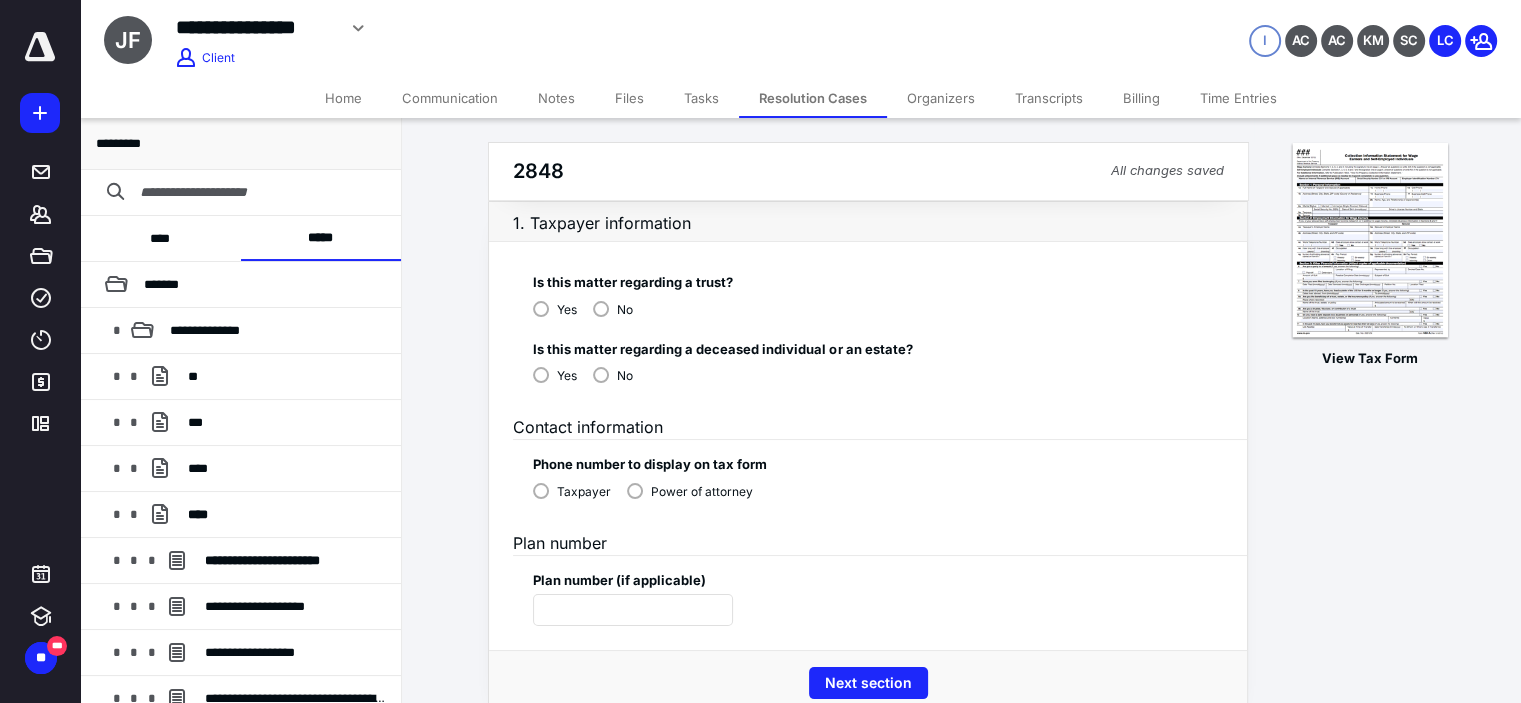 click on "No" at bounding box center (625, 376) 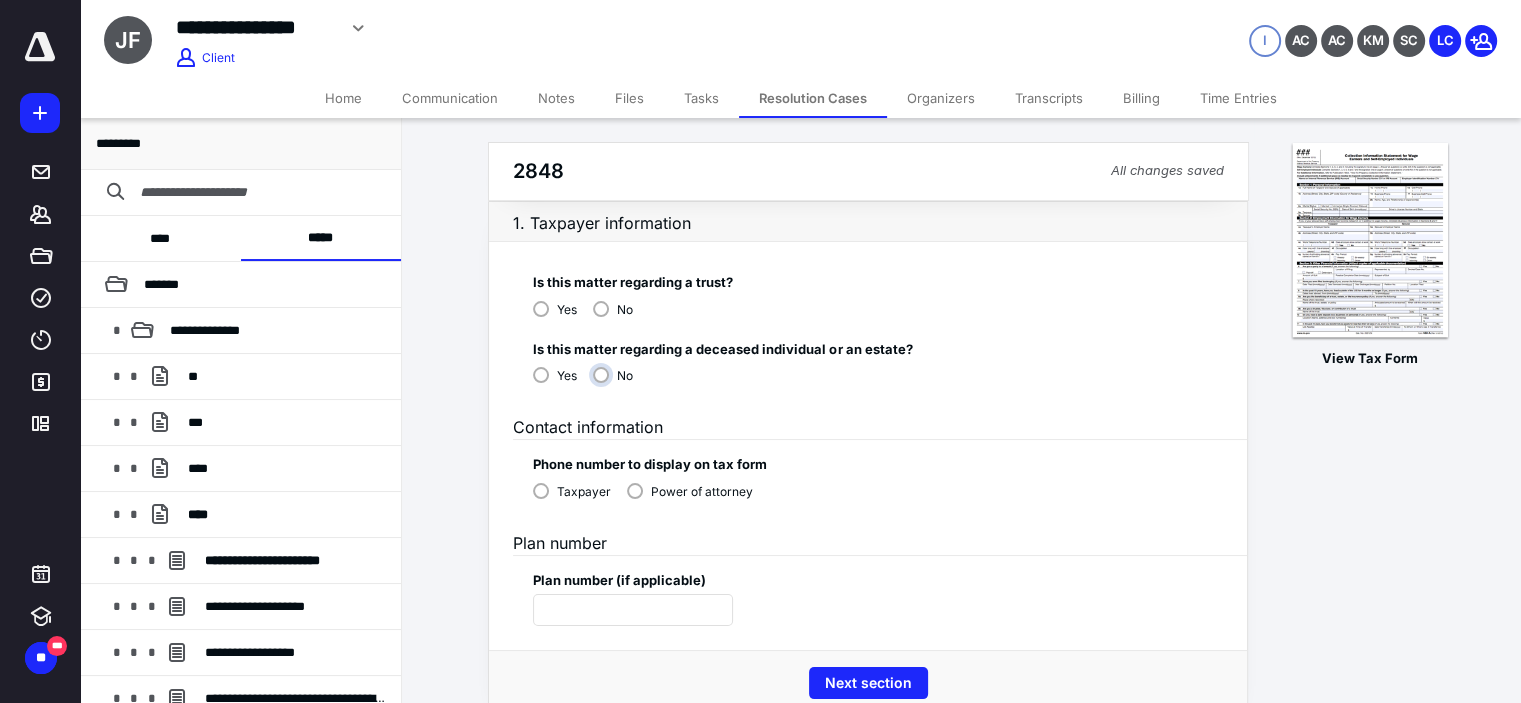 click on "No" at bounding box center [618, 383] 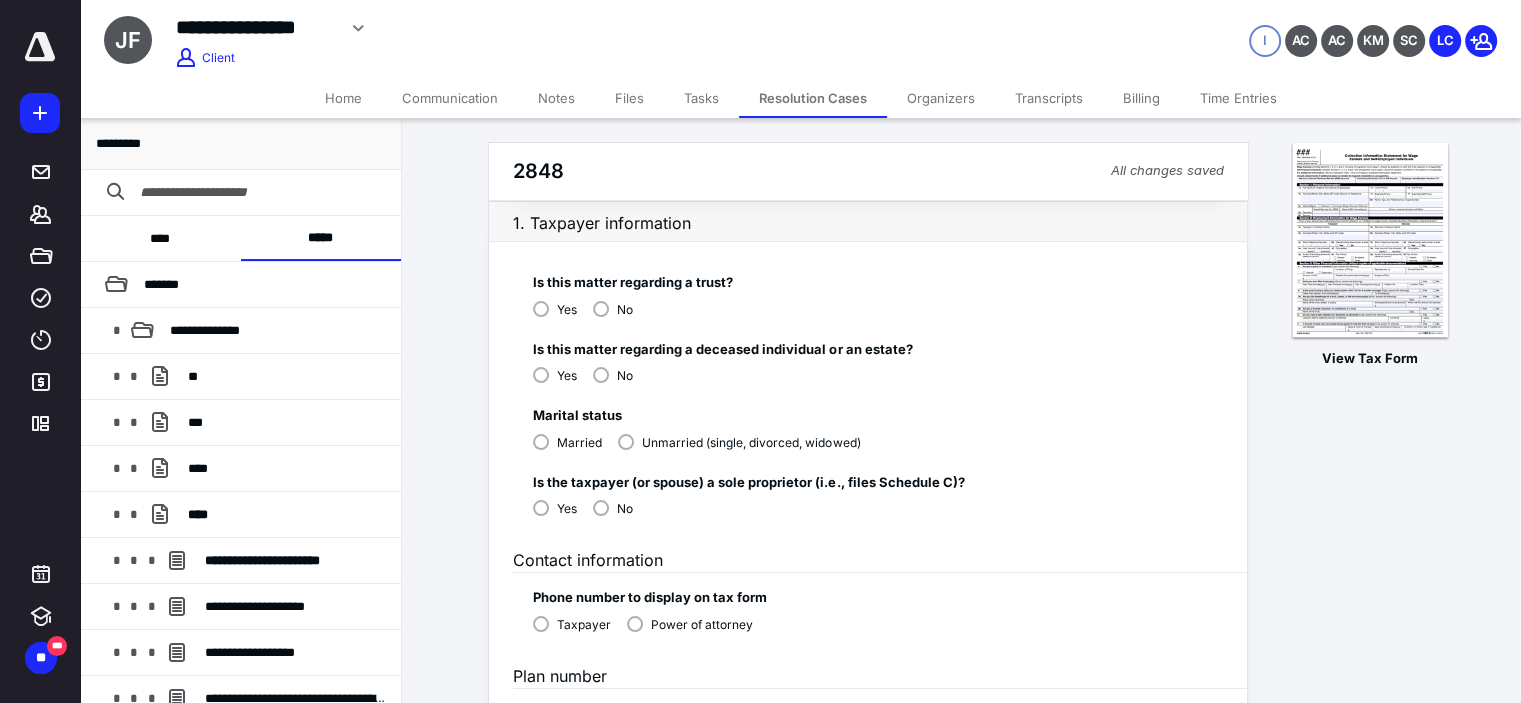 click on "Unmarried (single, divorced, widowed)" at bounding box center (751, 443) 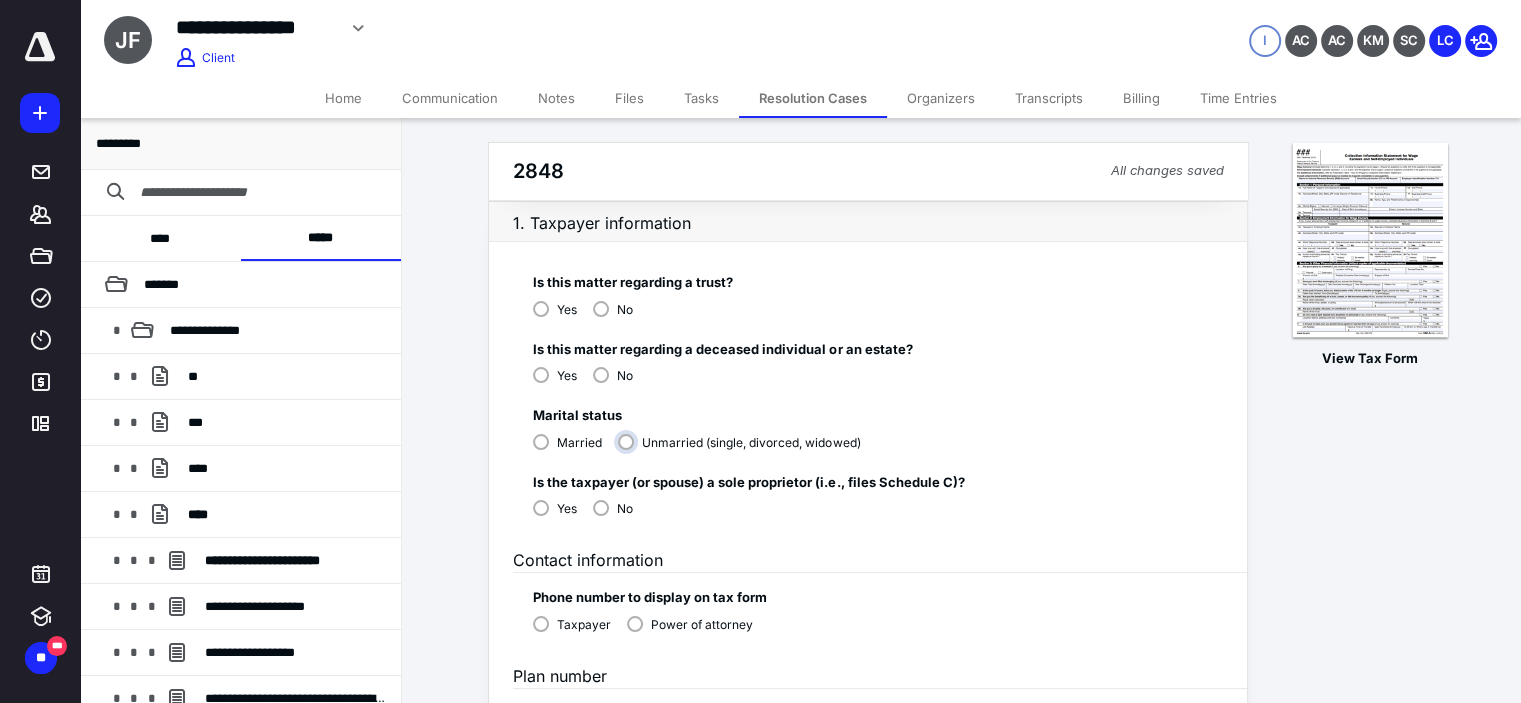 click on "Unmarried (single, divorced, widowed)" at bounding box center [744, 450] 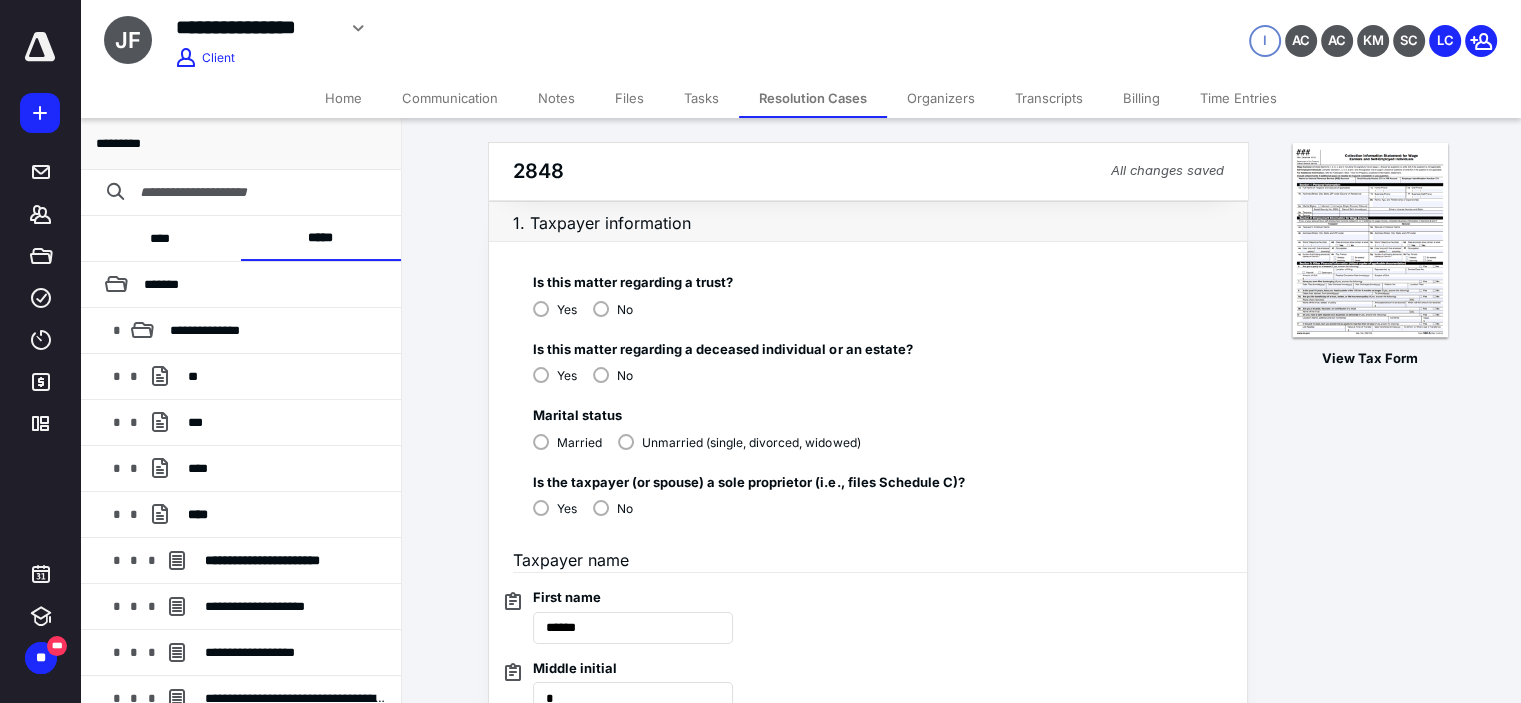 click on "No" at bounding box center [613, 507] 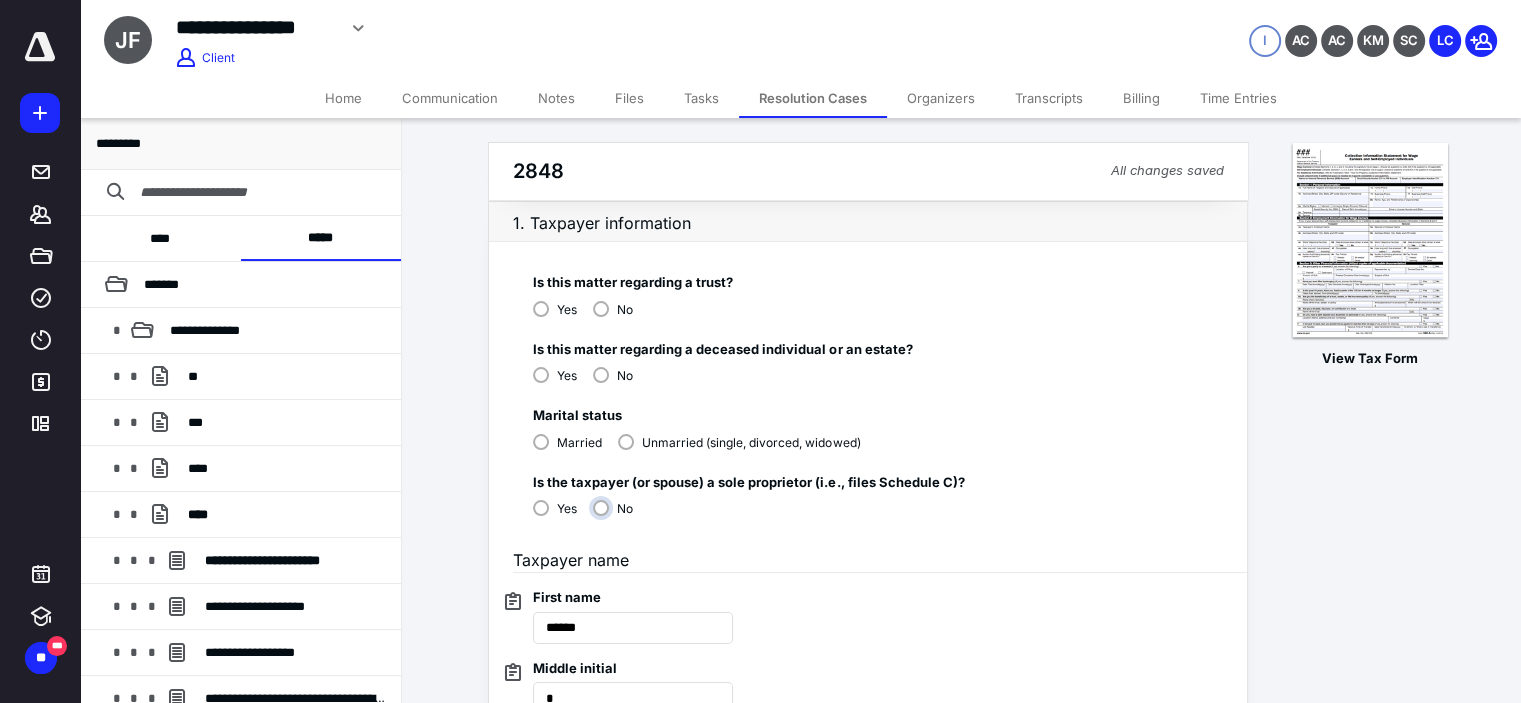 click on "No" at bounding box center [618, 516] 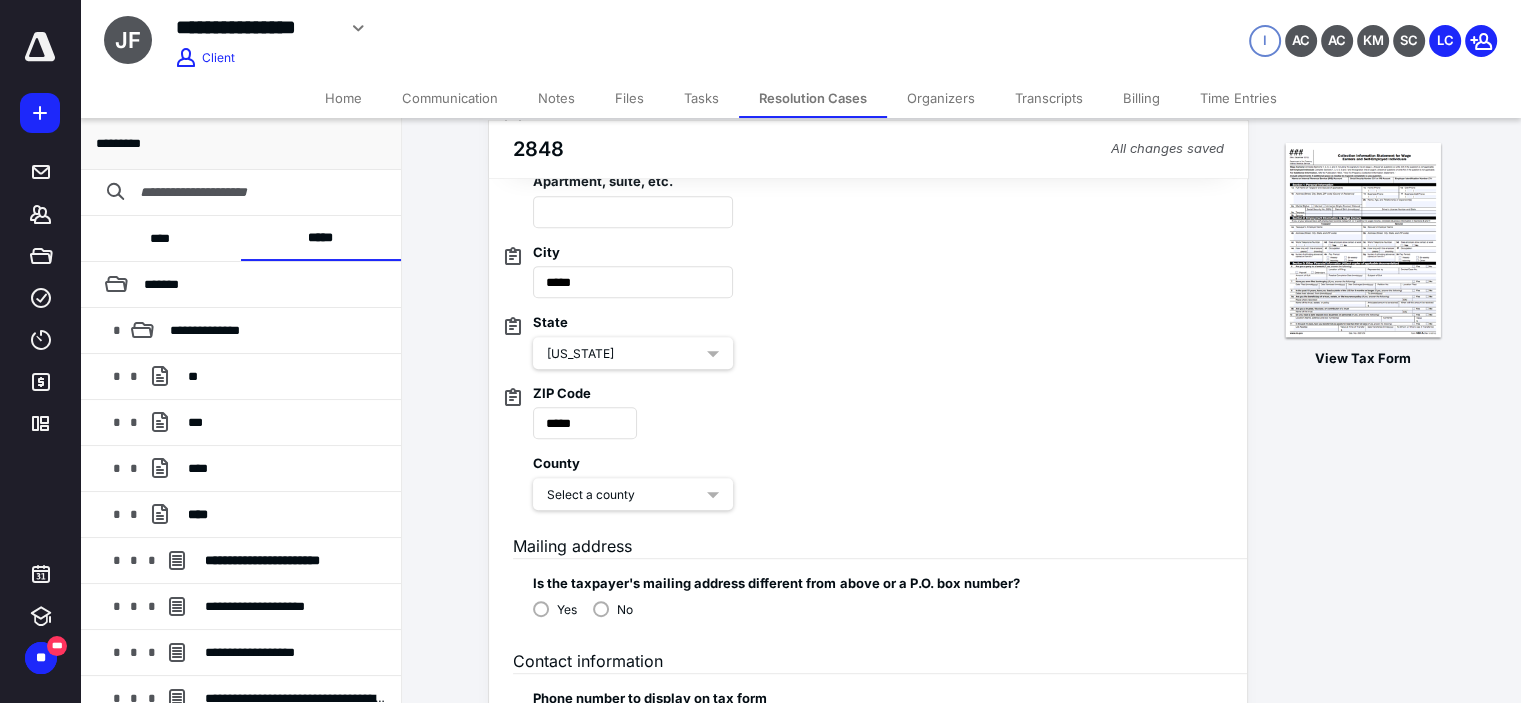scroll, scrollTop: 966, scrollLeft: 0, axis: vertical 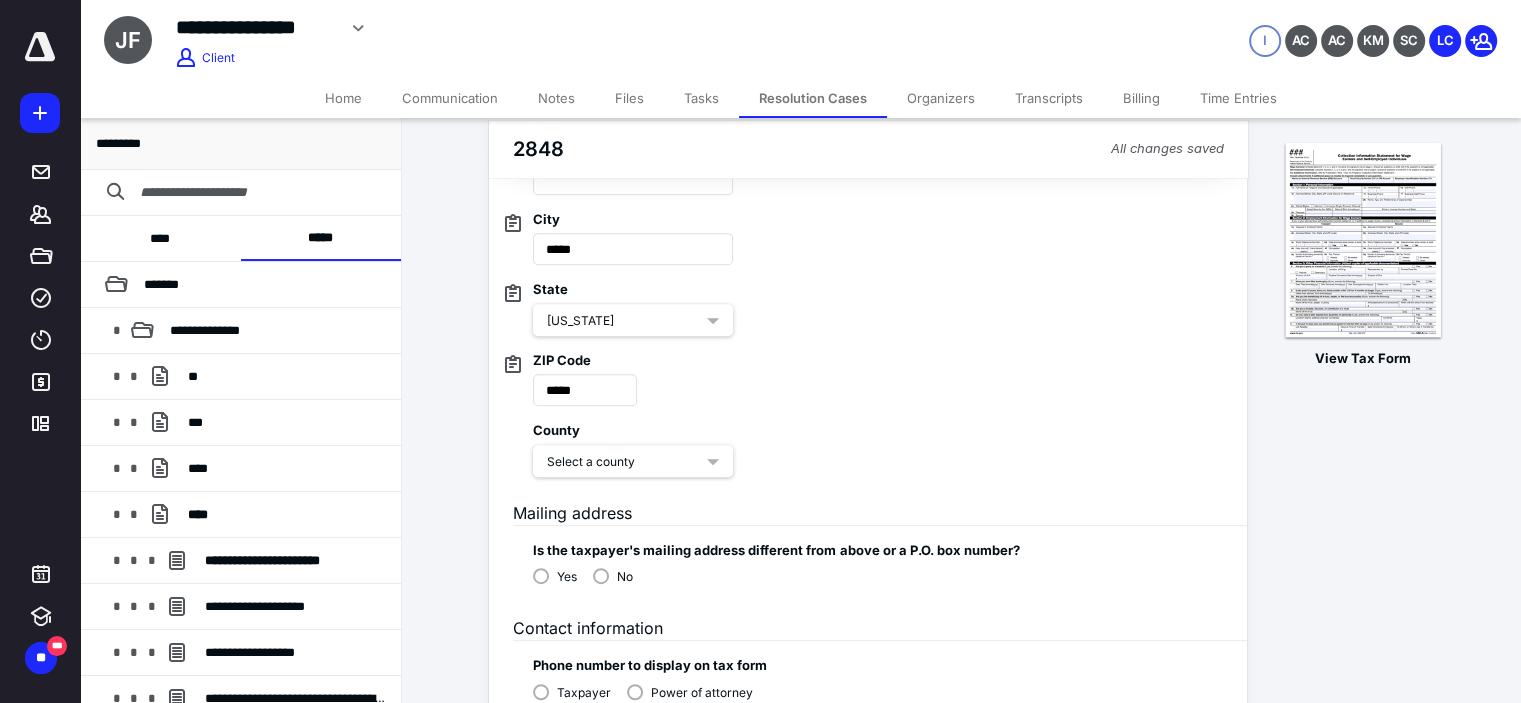 click on "Select a county" at bounding box center (625, 462) 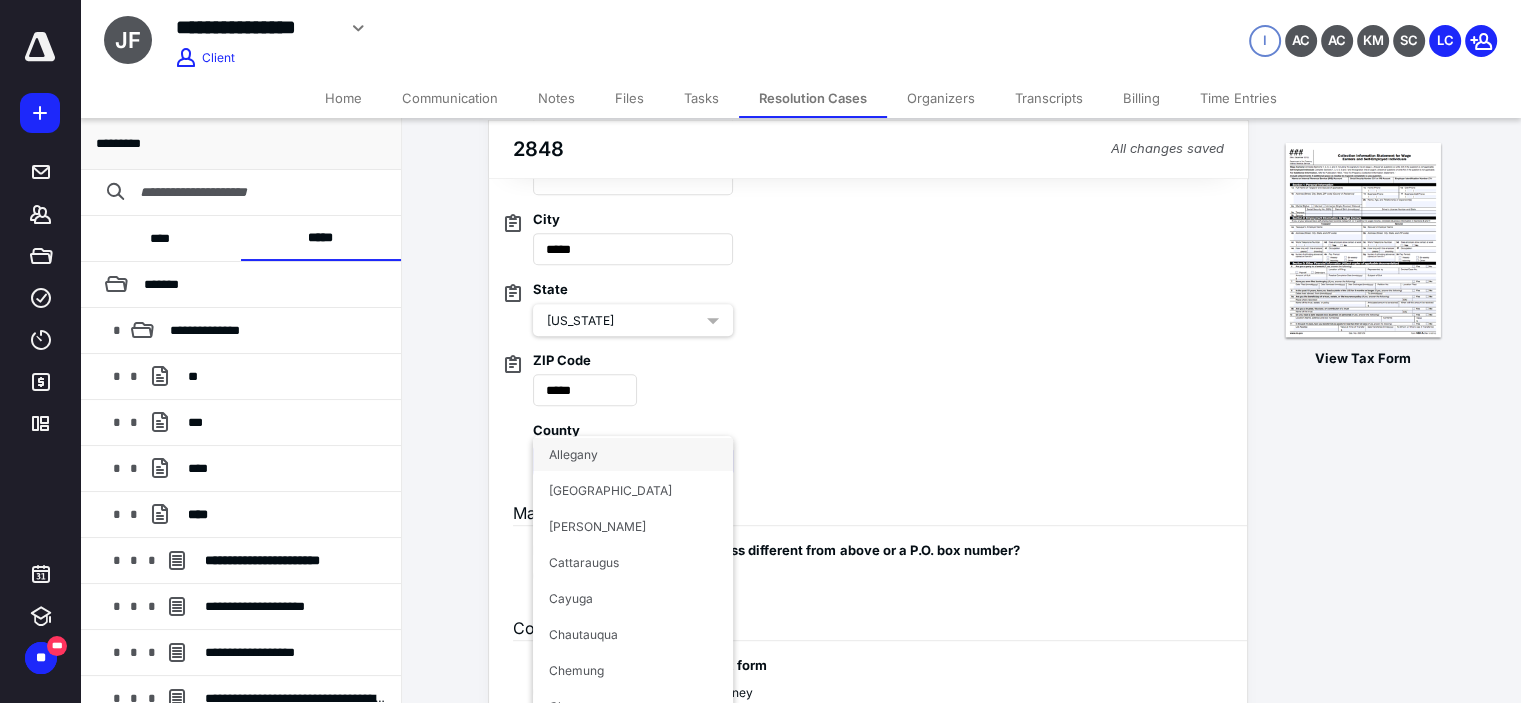 scroll, scrollTop: 66, scrollLeft: 0, axis: vertical 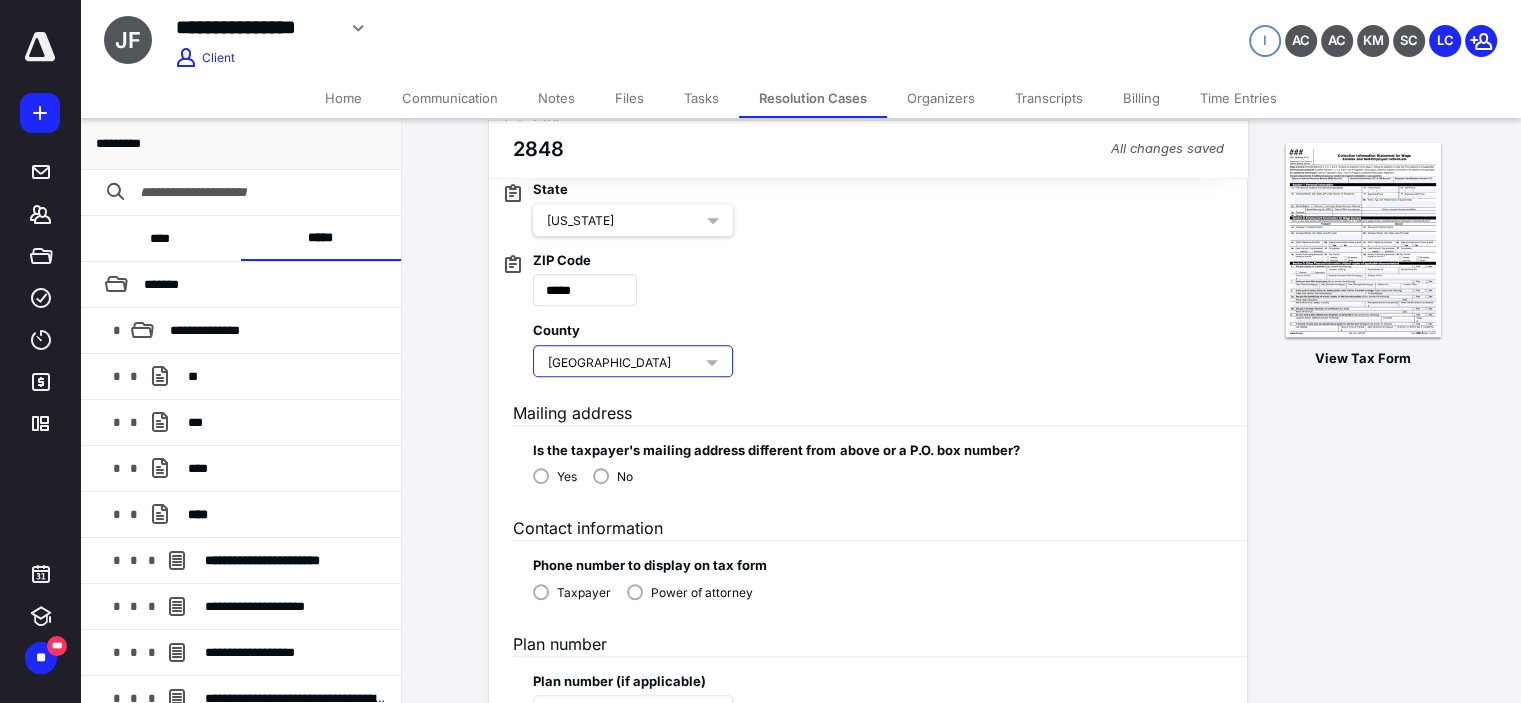 click on "Yes" at bounding box center [555, 475] 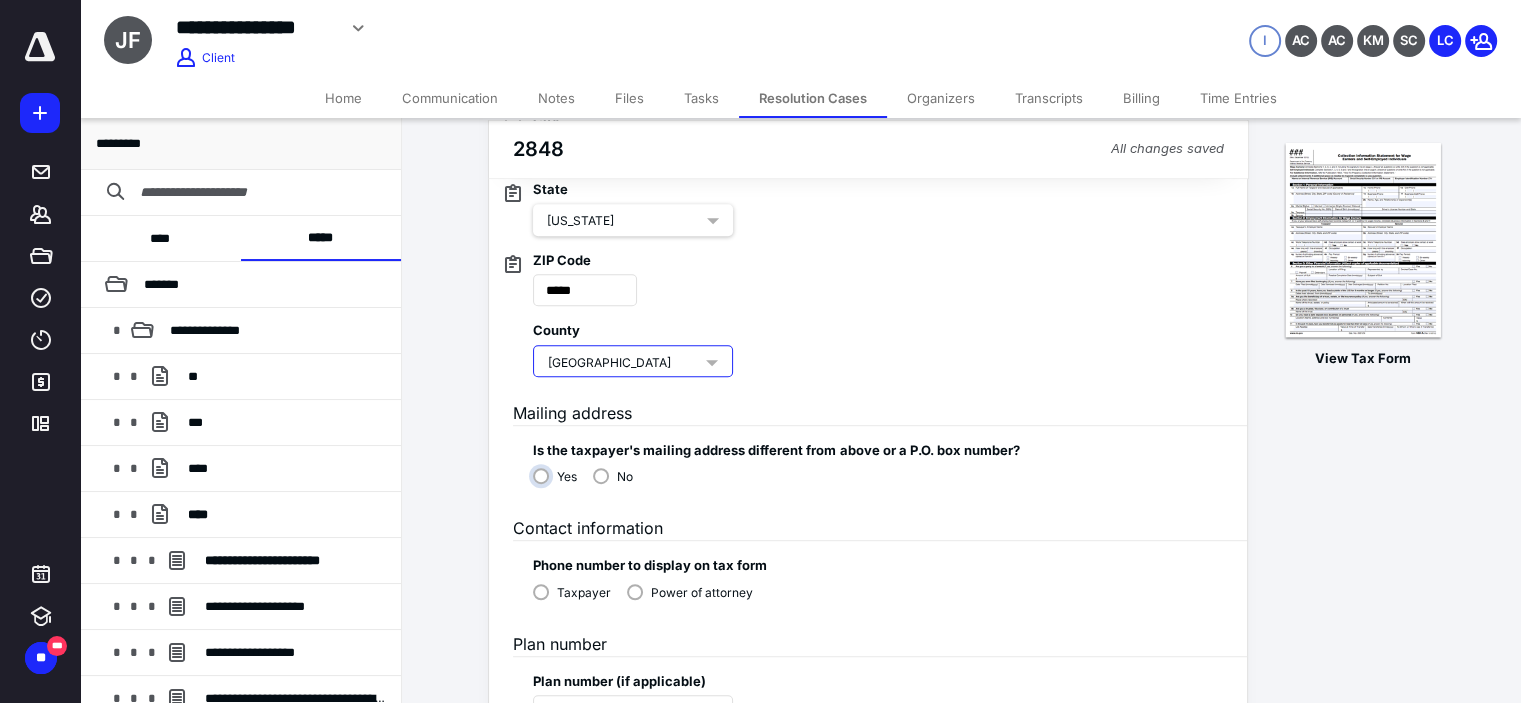 click on "Yes" at bounding box center (560, 484) 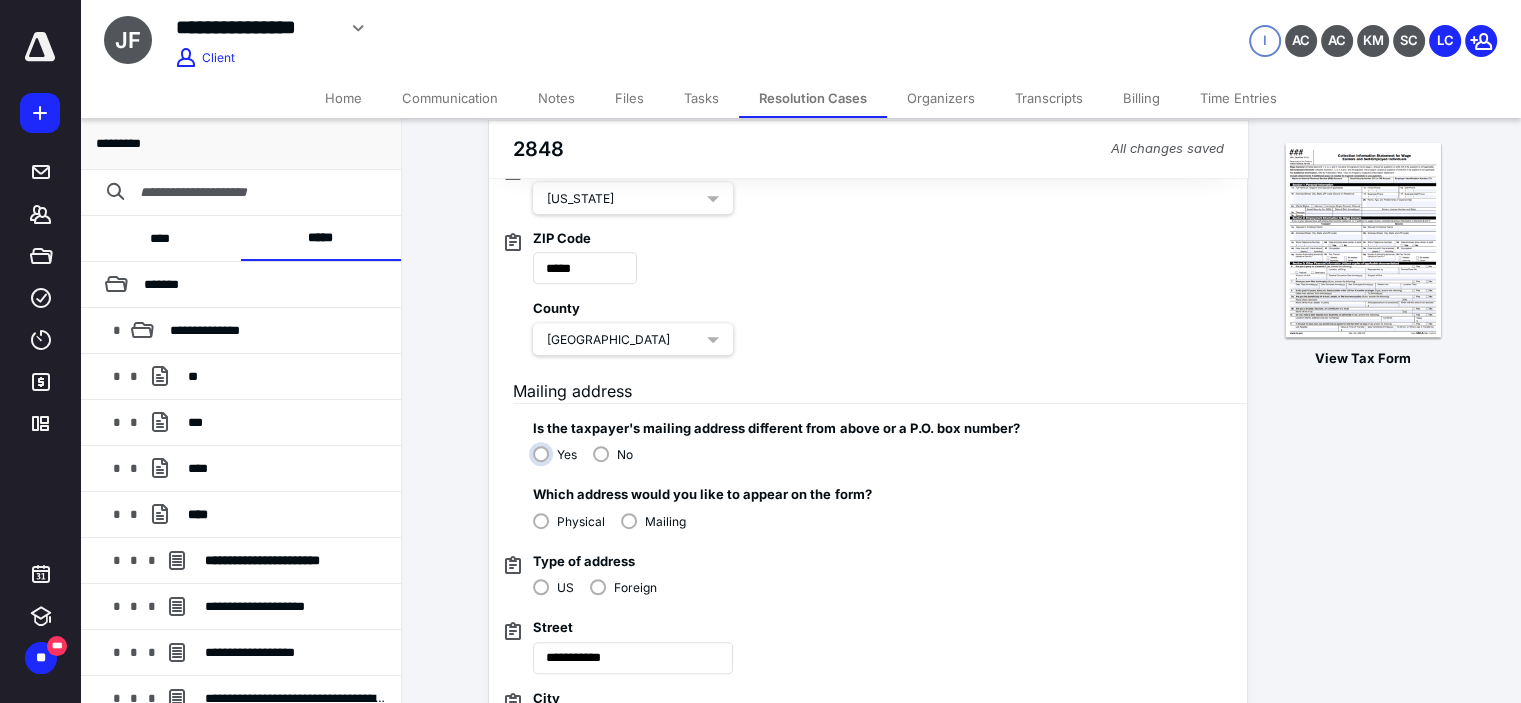 scroll, scrollTop: 1100, scrollLeft: 0, axis: vertical 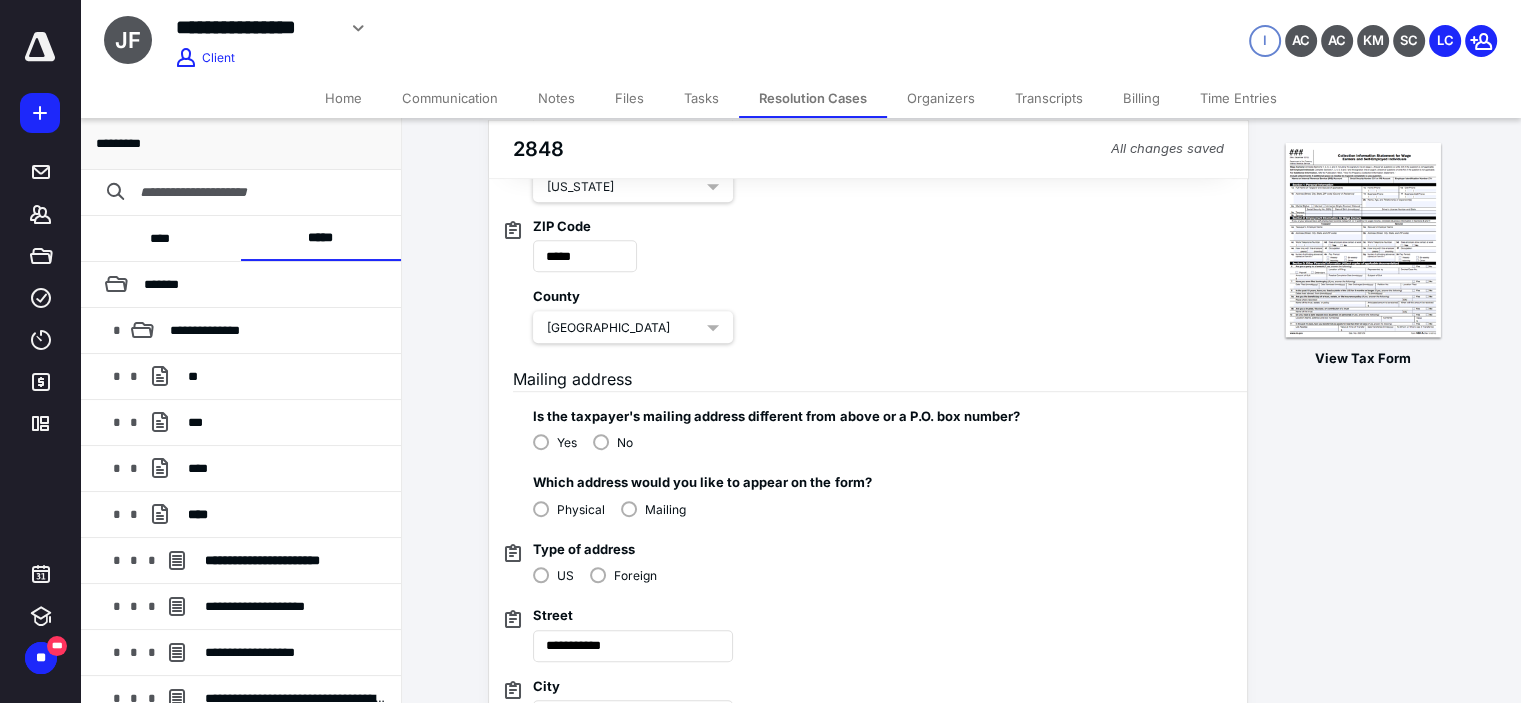 click on "Mailing" at bounding box center [653, 508] 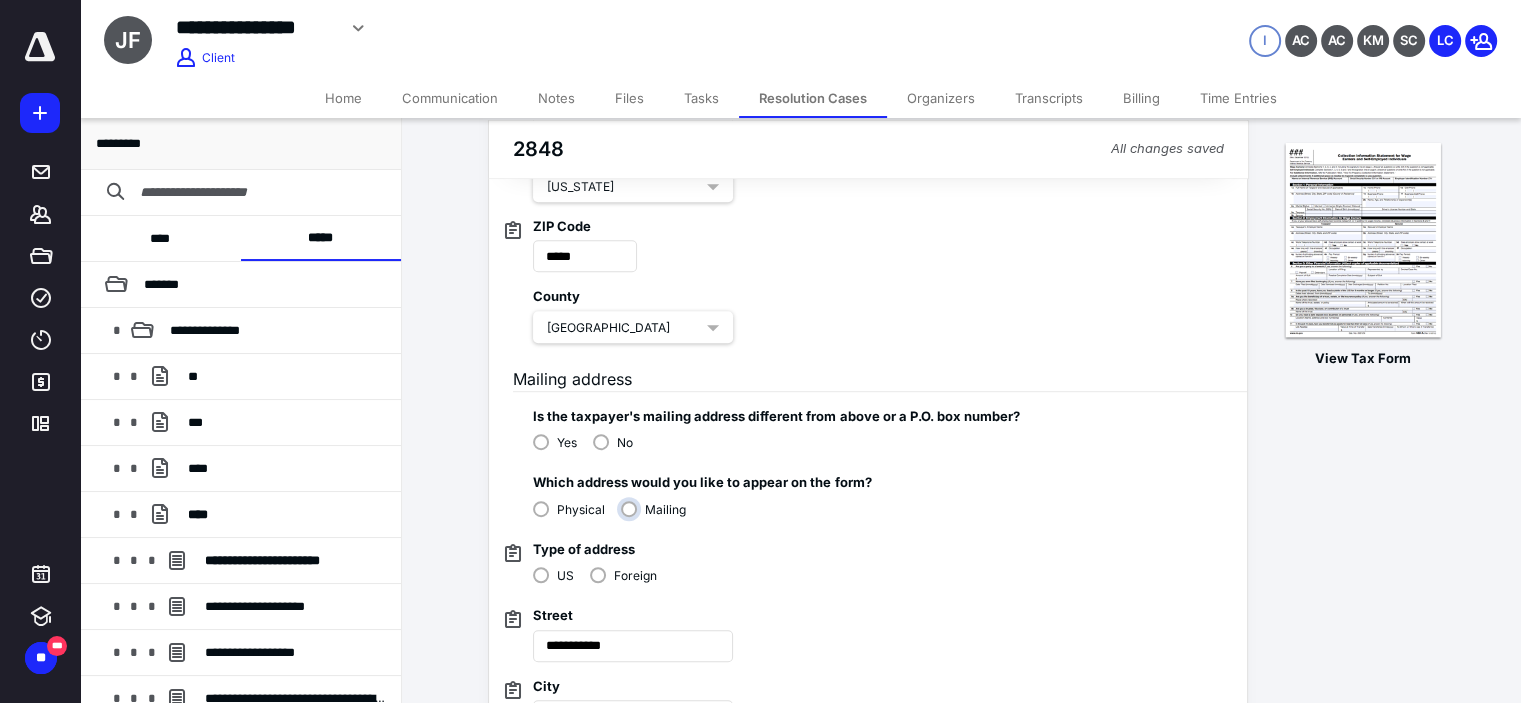 click on "Mailing" at bounding box center [658, 517] 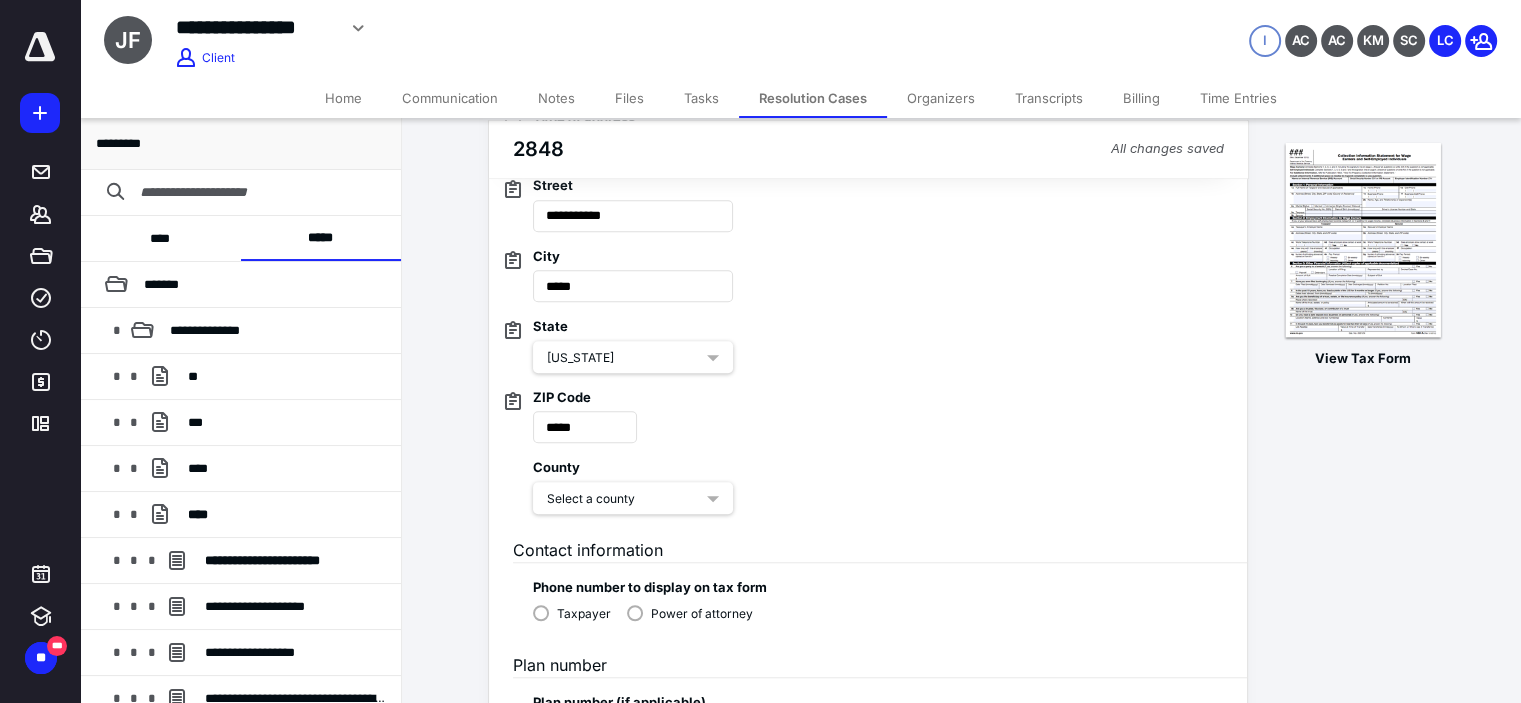 scroll, scrollTop: 1533, scrollLeft: 0, axis: vertical 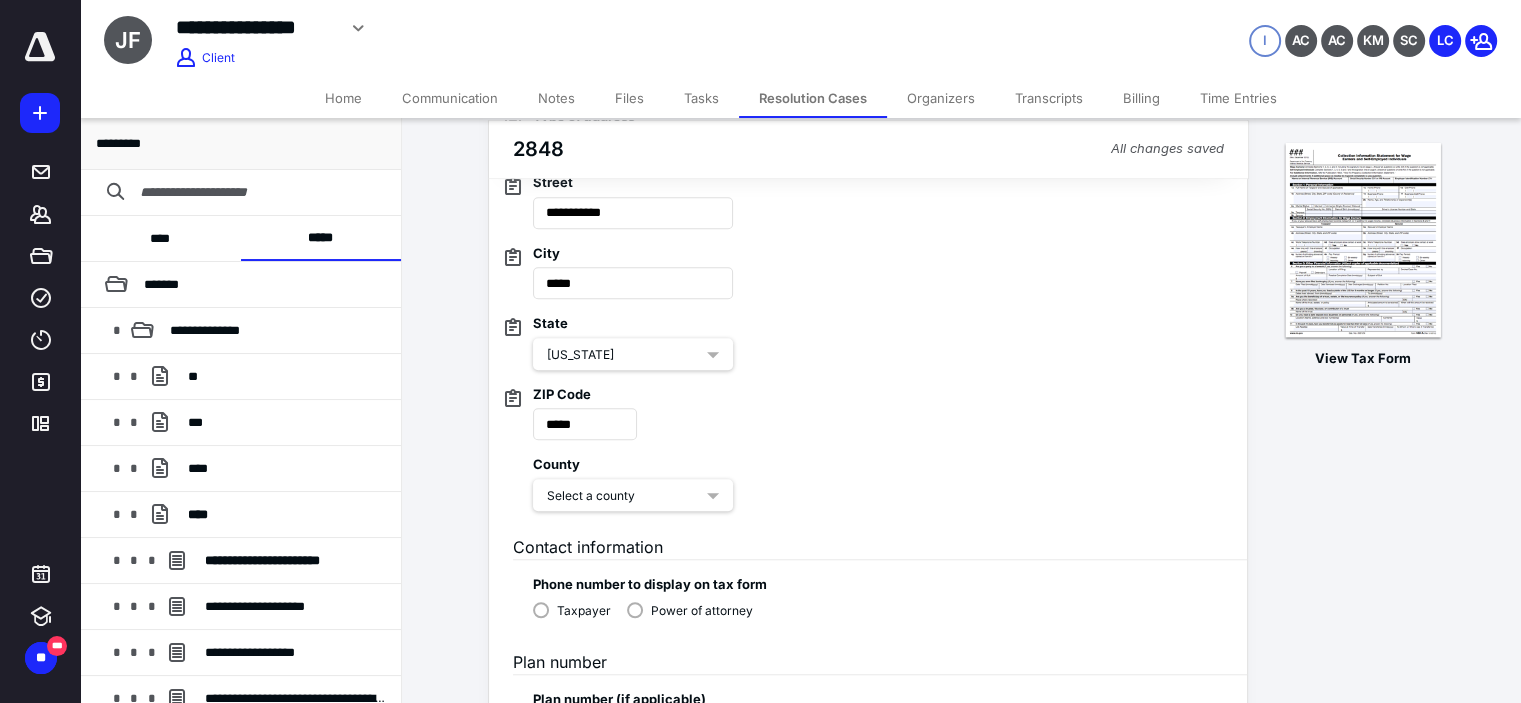click on "Select a county" at bounding box center (625, 496) 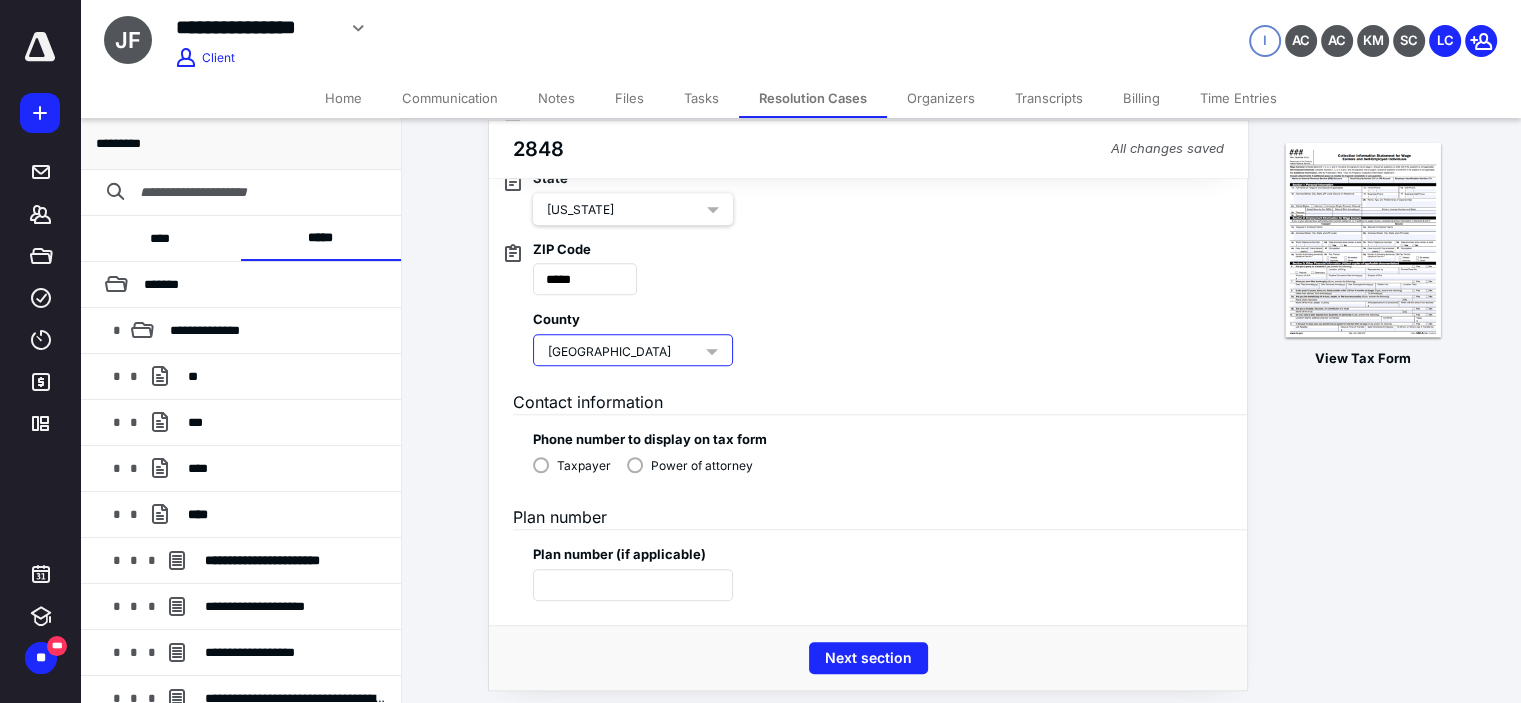scroll, scrollTop: 1687, scrollLeft: 0, axis: vertical 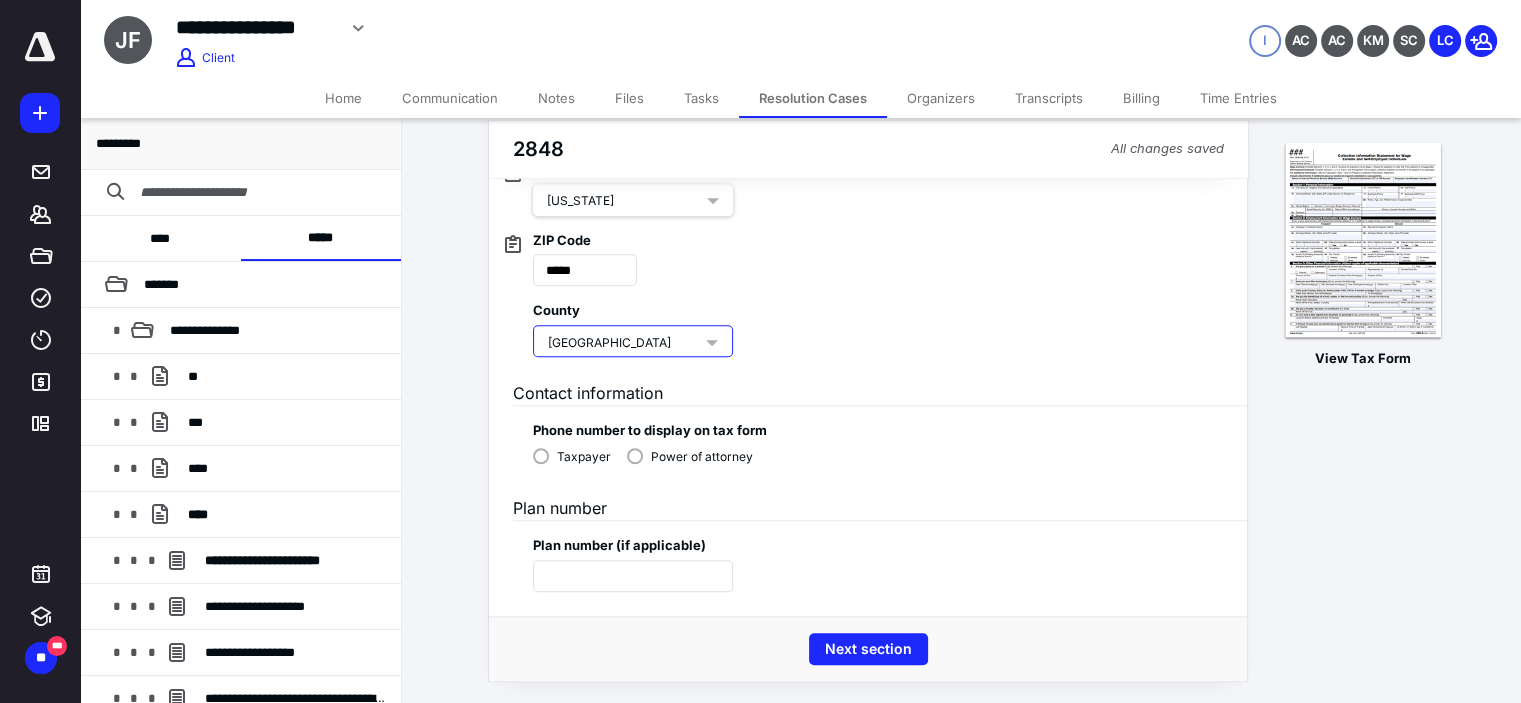 click on "Power of attorney" at bounding box center [702, 457] 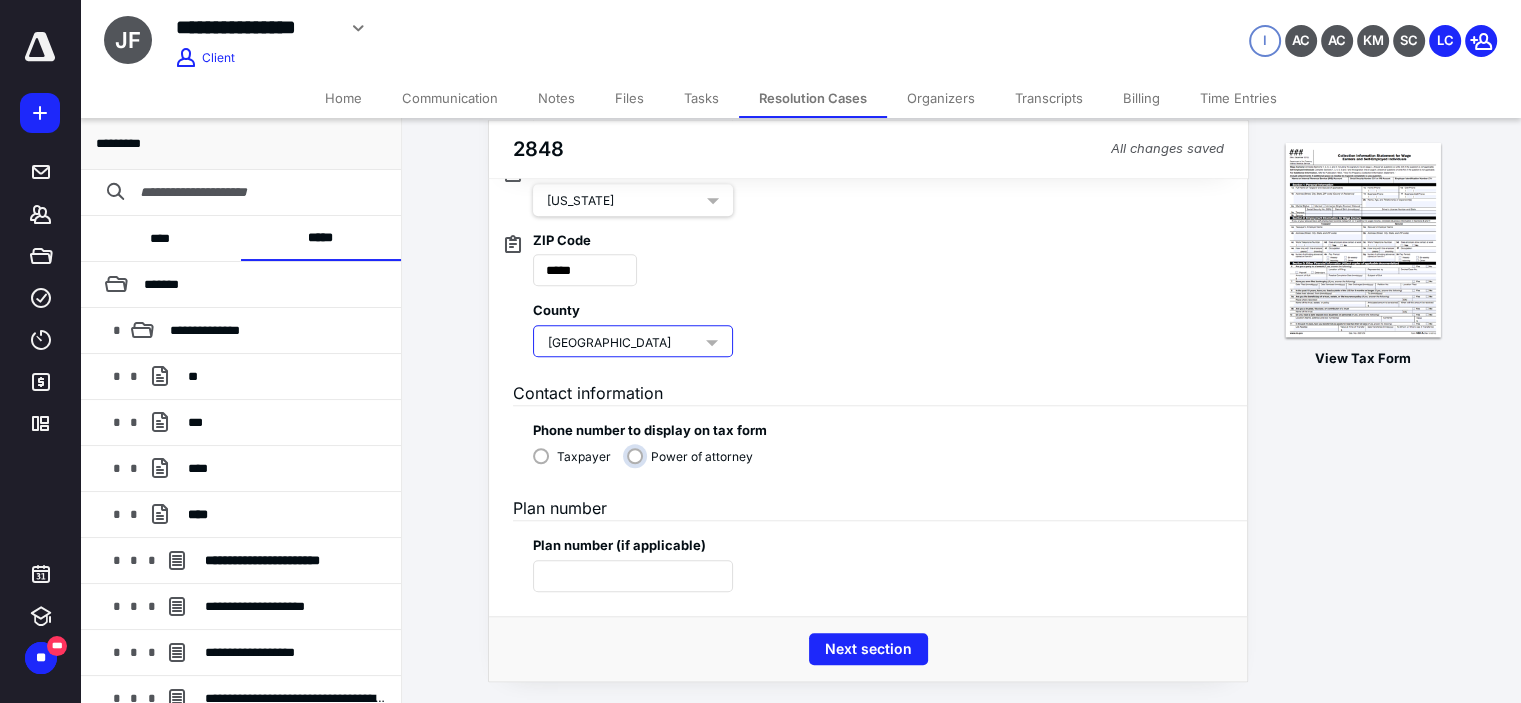 click on "Power of attorney" at bounding box center (695, 464) 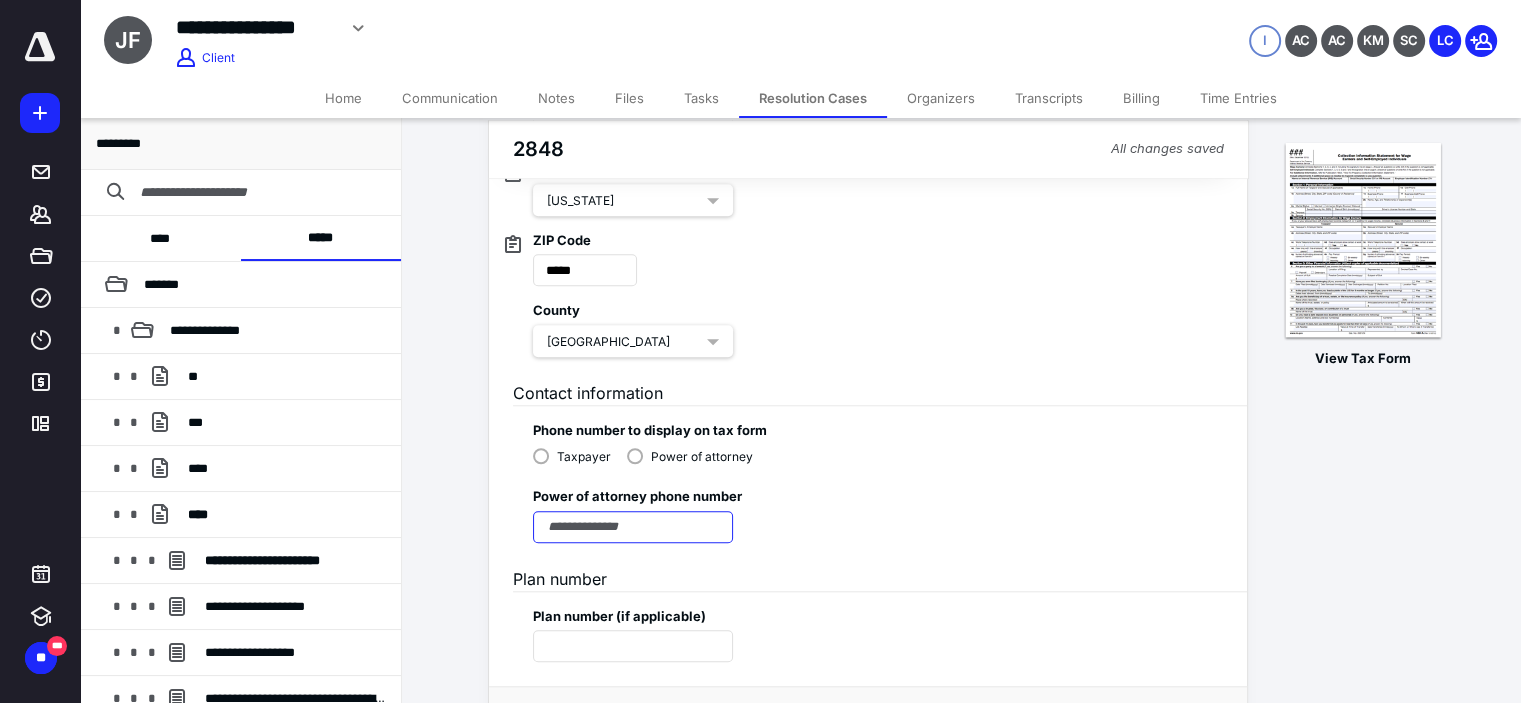 click at bounding box center [633, 527] 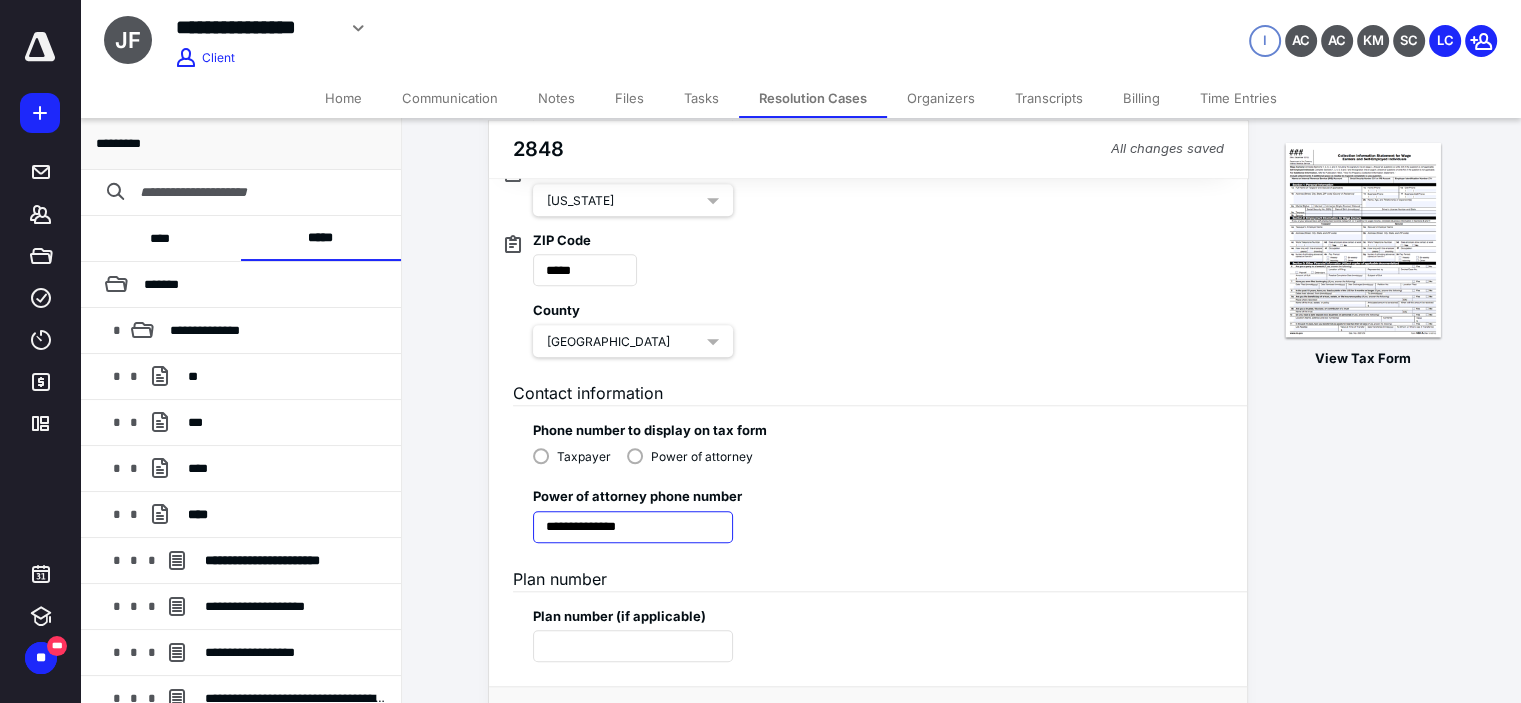 type on "**********" 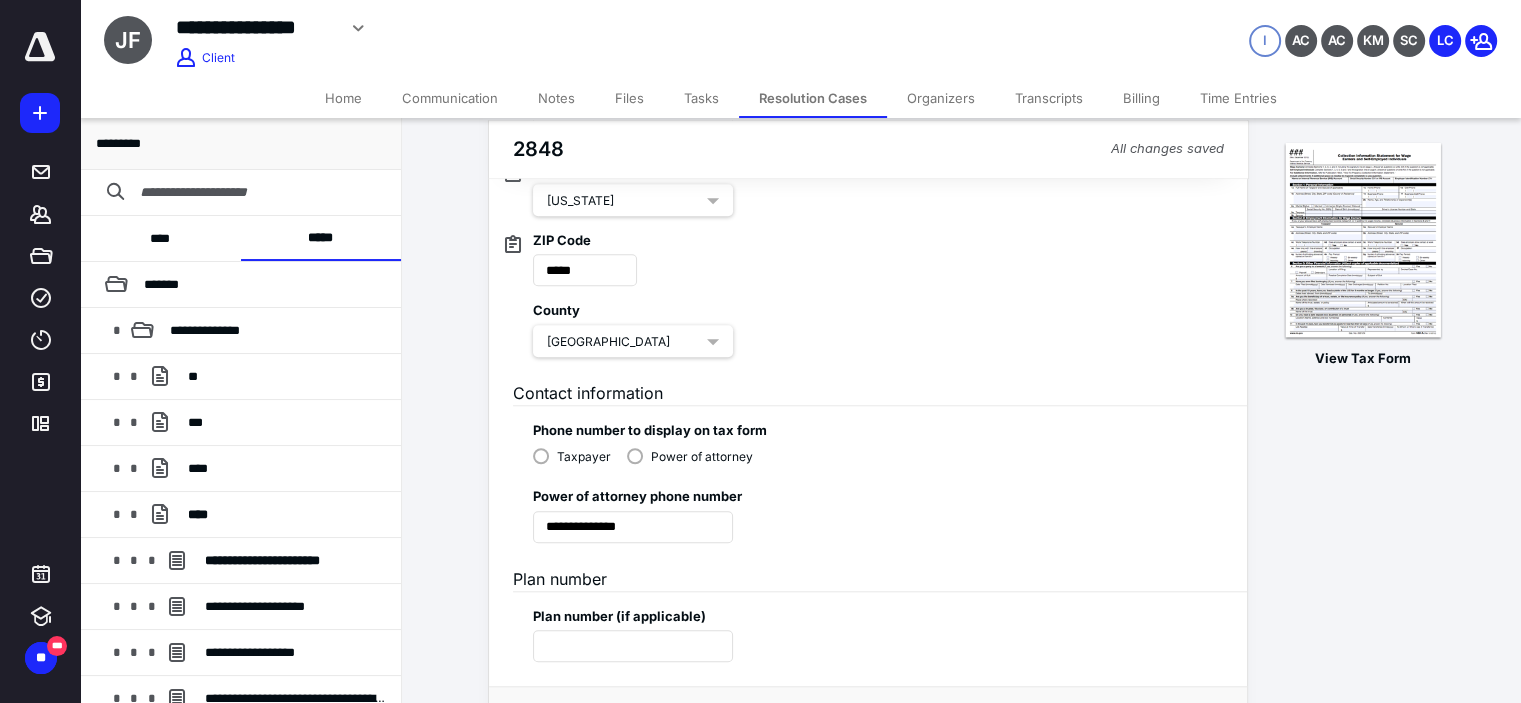 click on "**********" at bounding box center (868, 507) 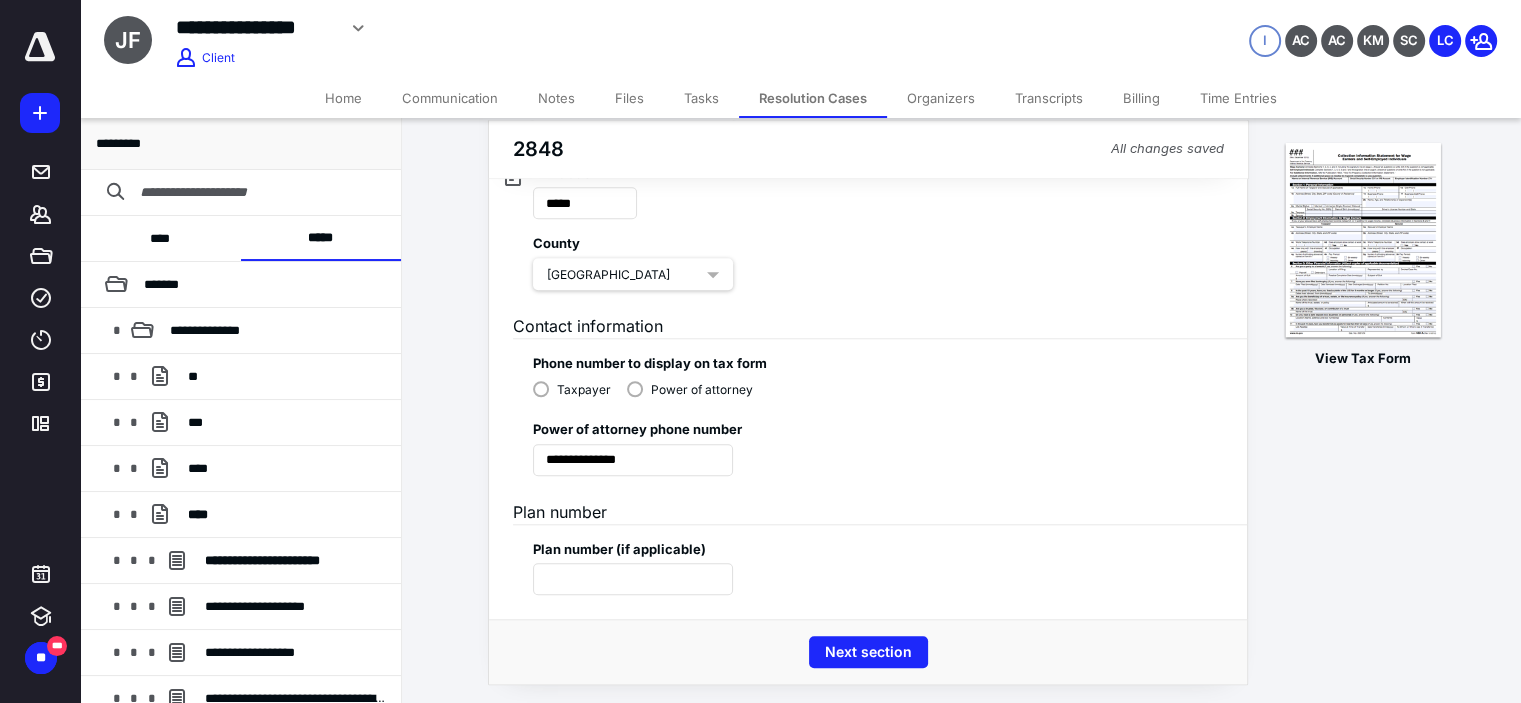 scroll, scrollTop: 1757, scrollLeft: 0, axis: vertical 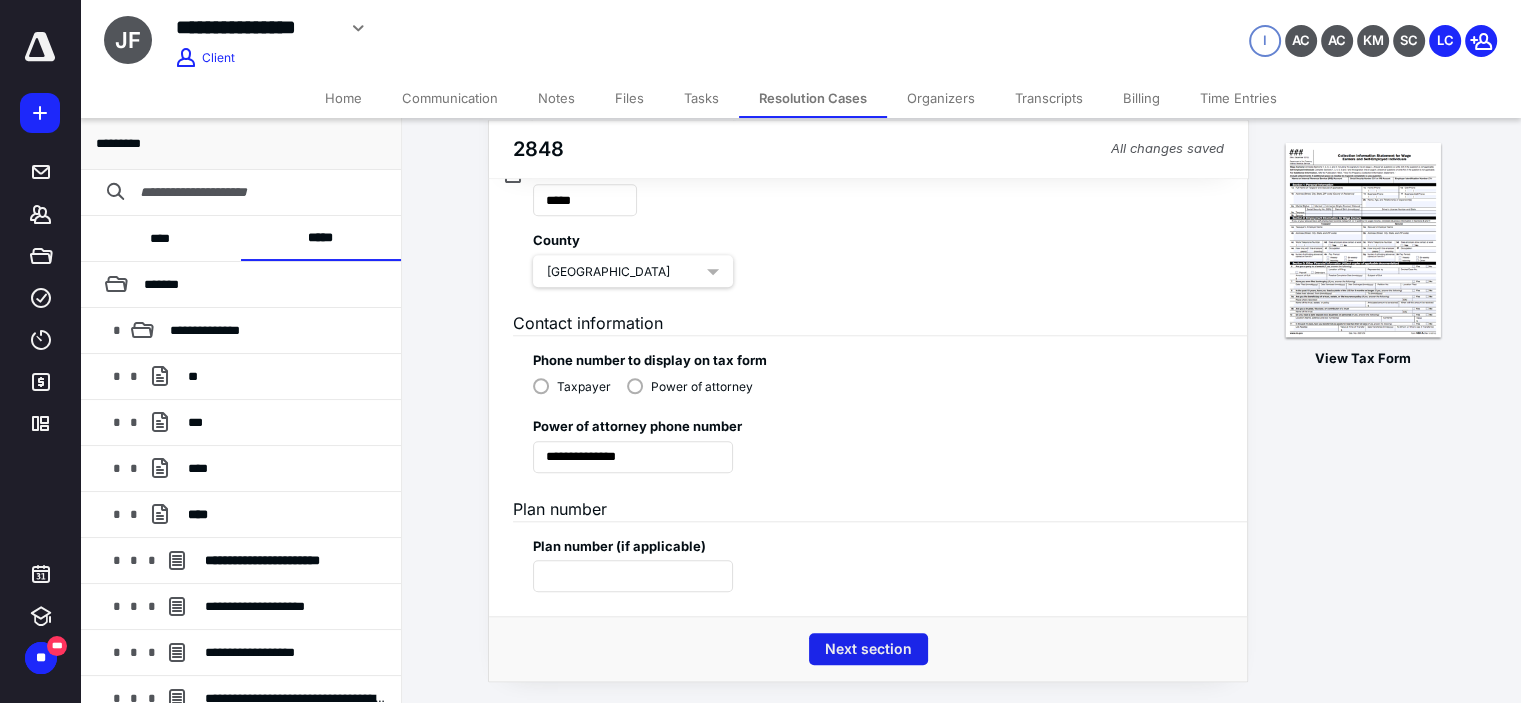 click on "Next section" at bounding box center [868, 649] 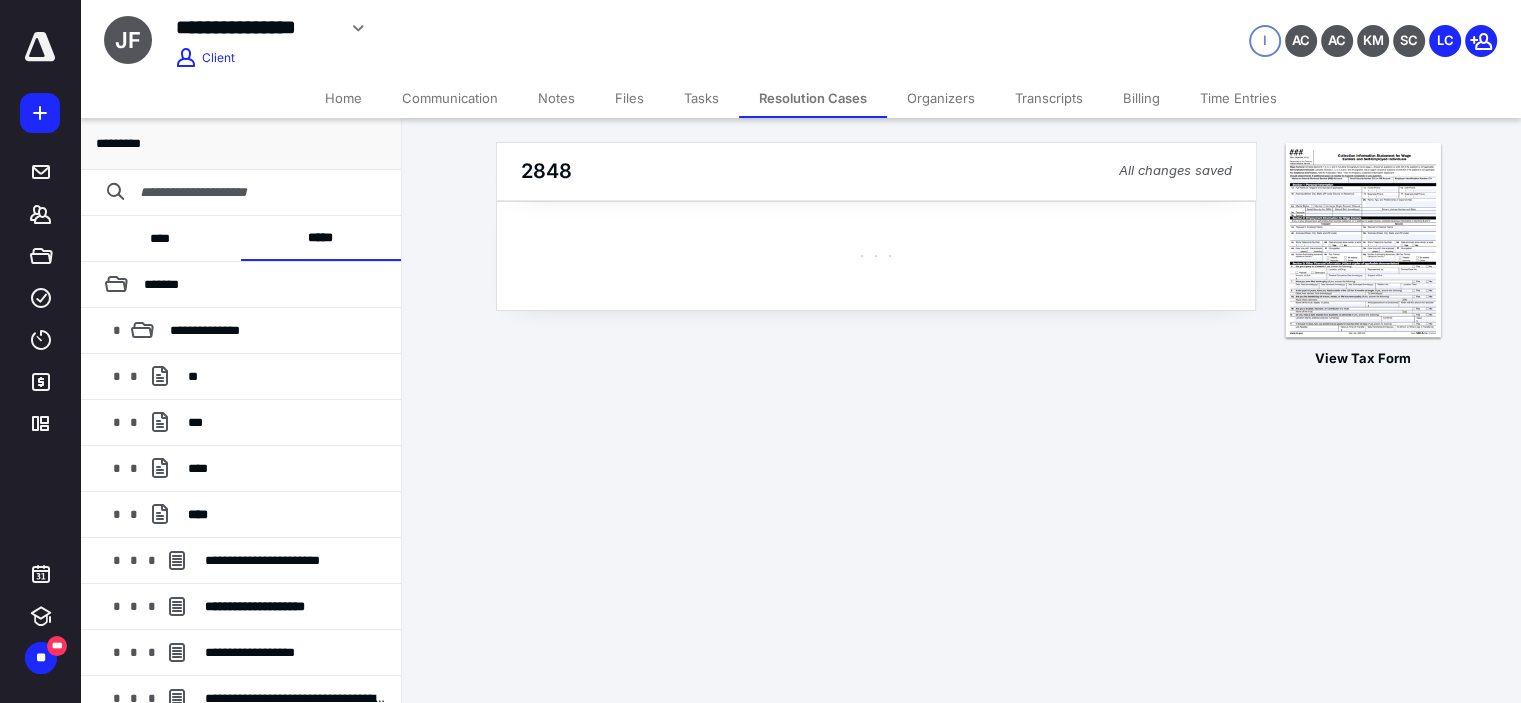 scroll, scrollTop: 0, scrollLeft: 0, axis: both 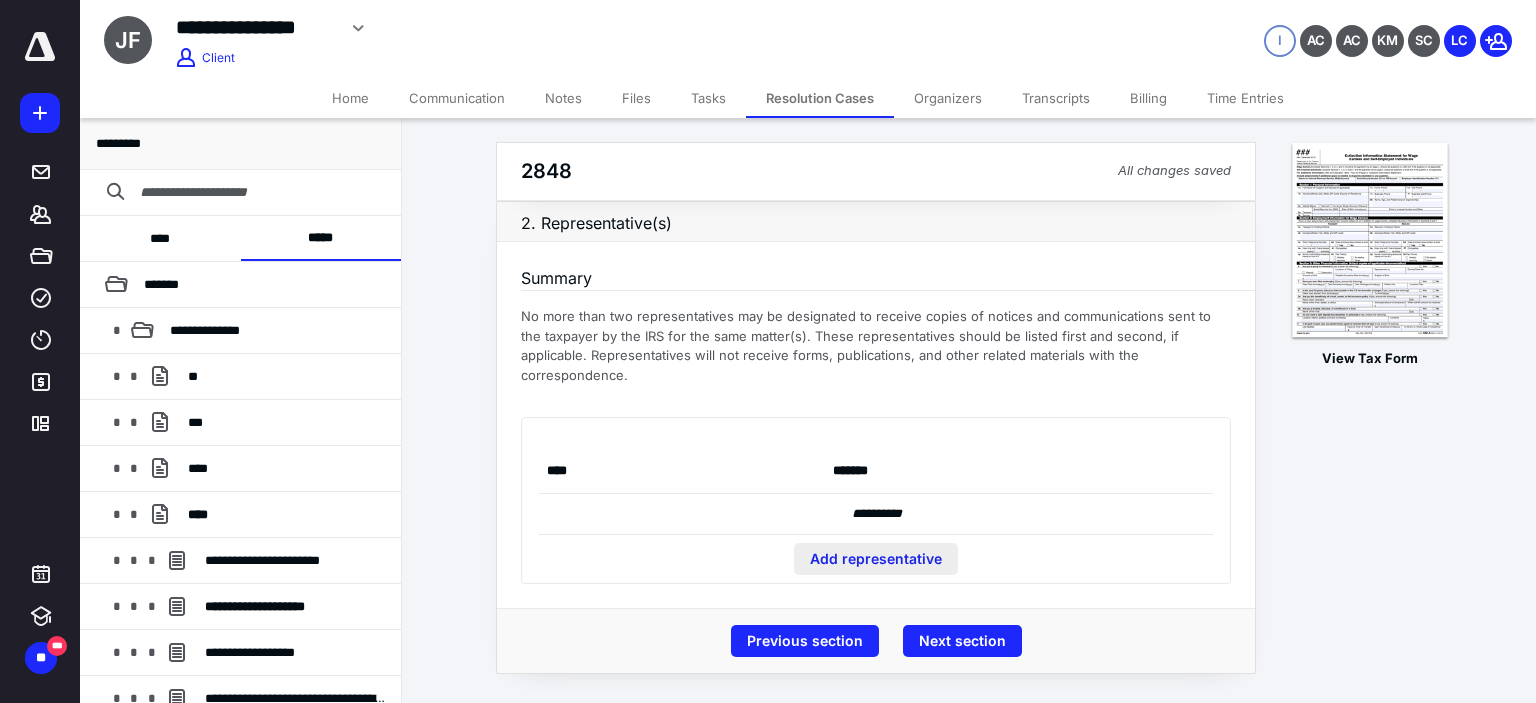 click on "Add representative" at bounding box center (876, 559) 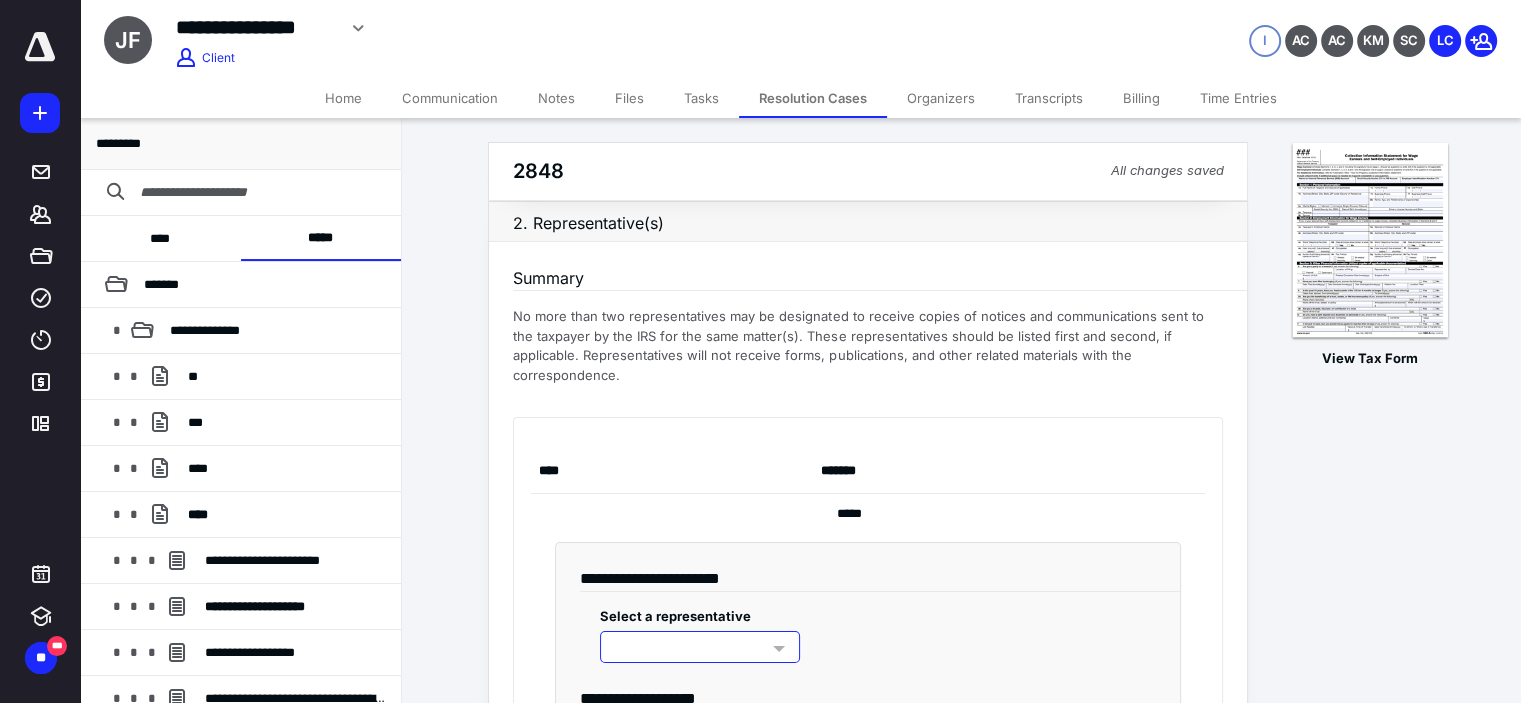 click on "Select a representative" at bounding box center (675, 616) 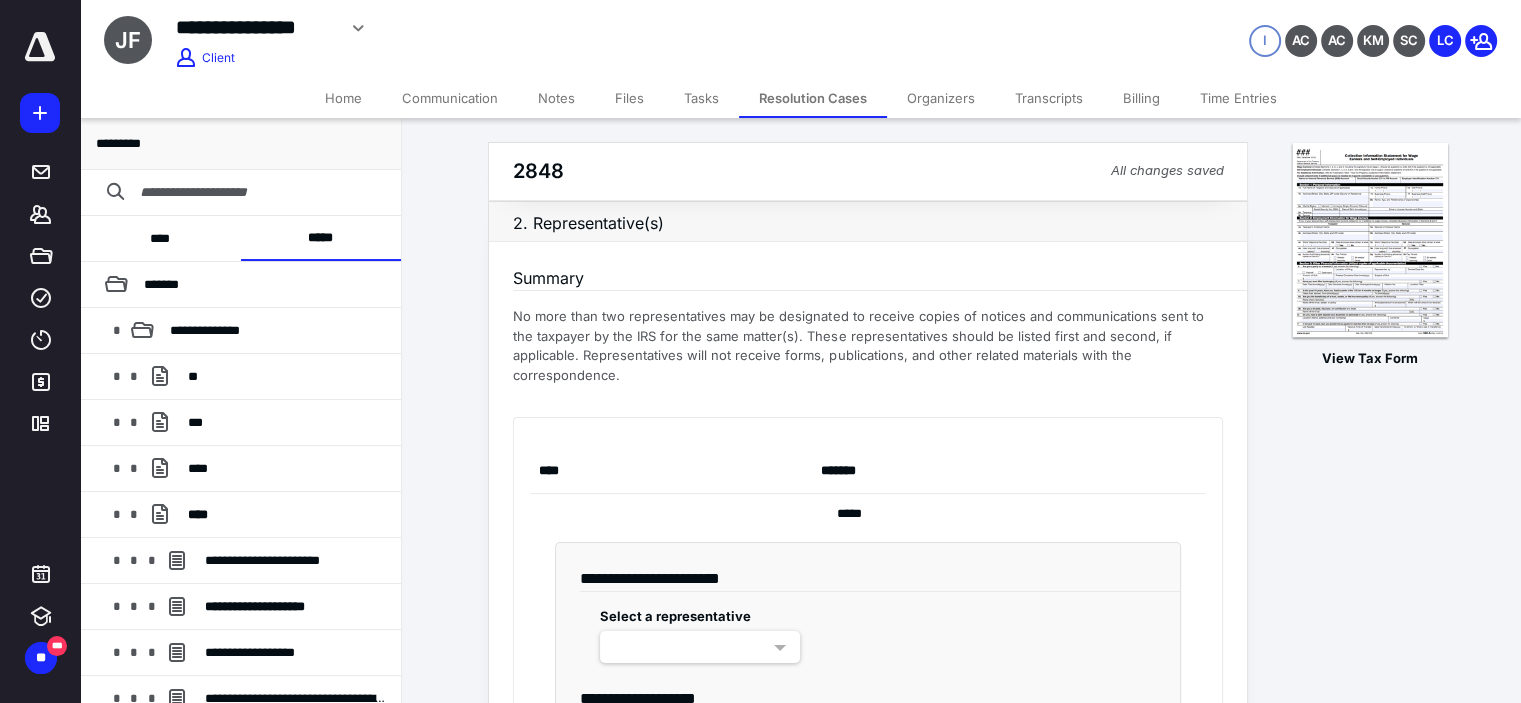 click at bounding box center (700, 647) 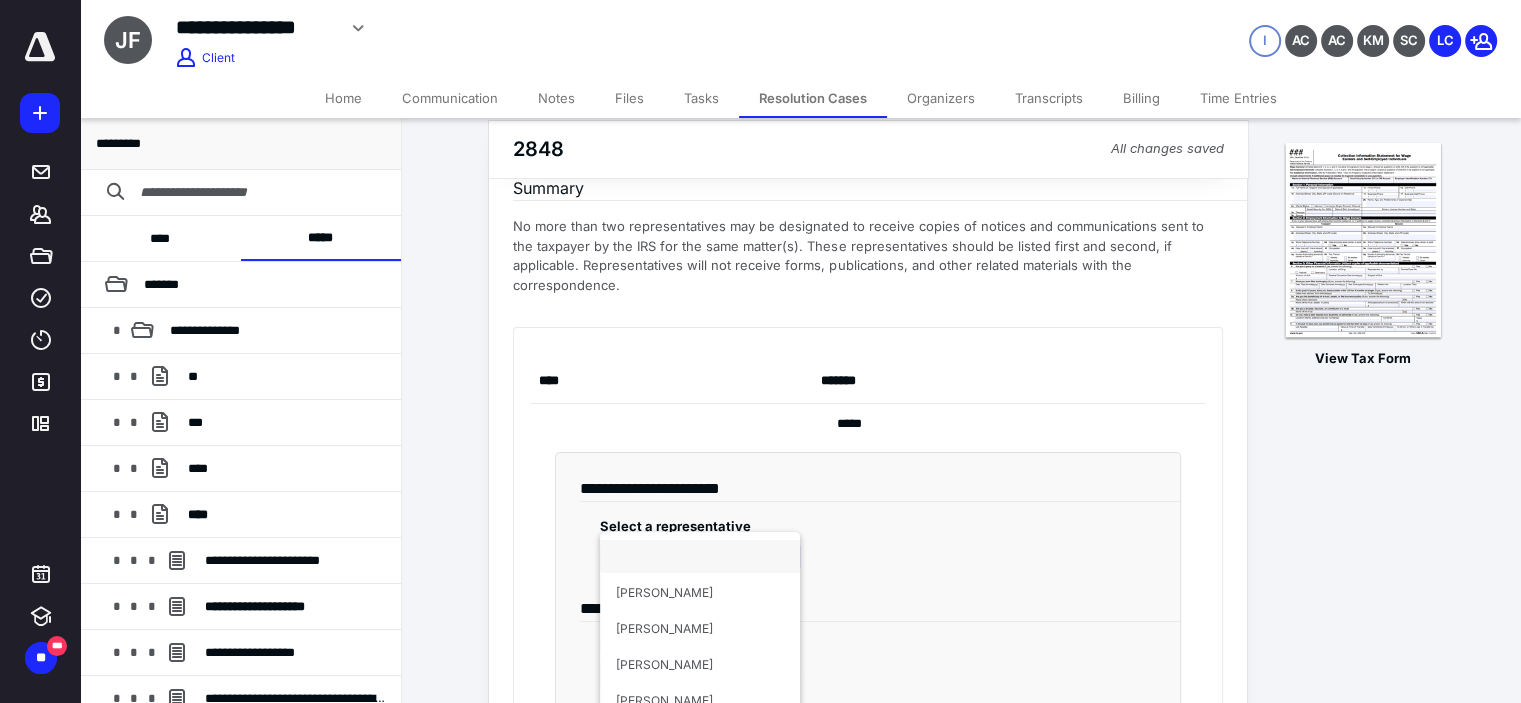 scroll, scrollTop: 100, scrollLeft: 0, axis: vertical 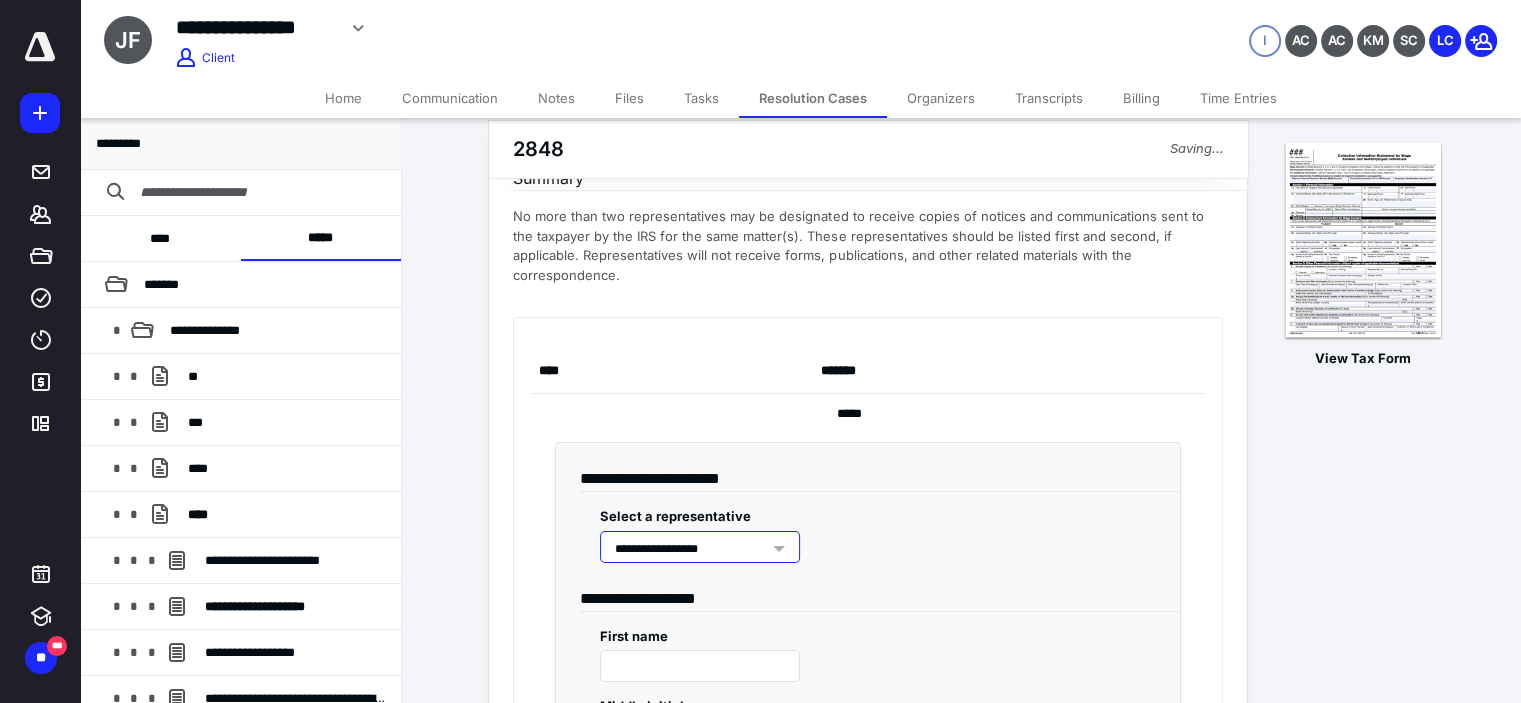 type on "****" 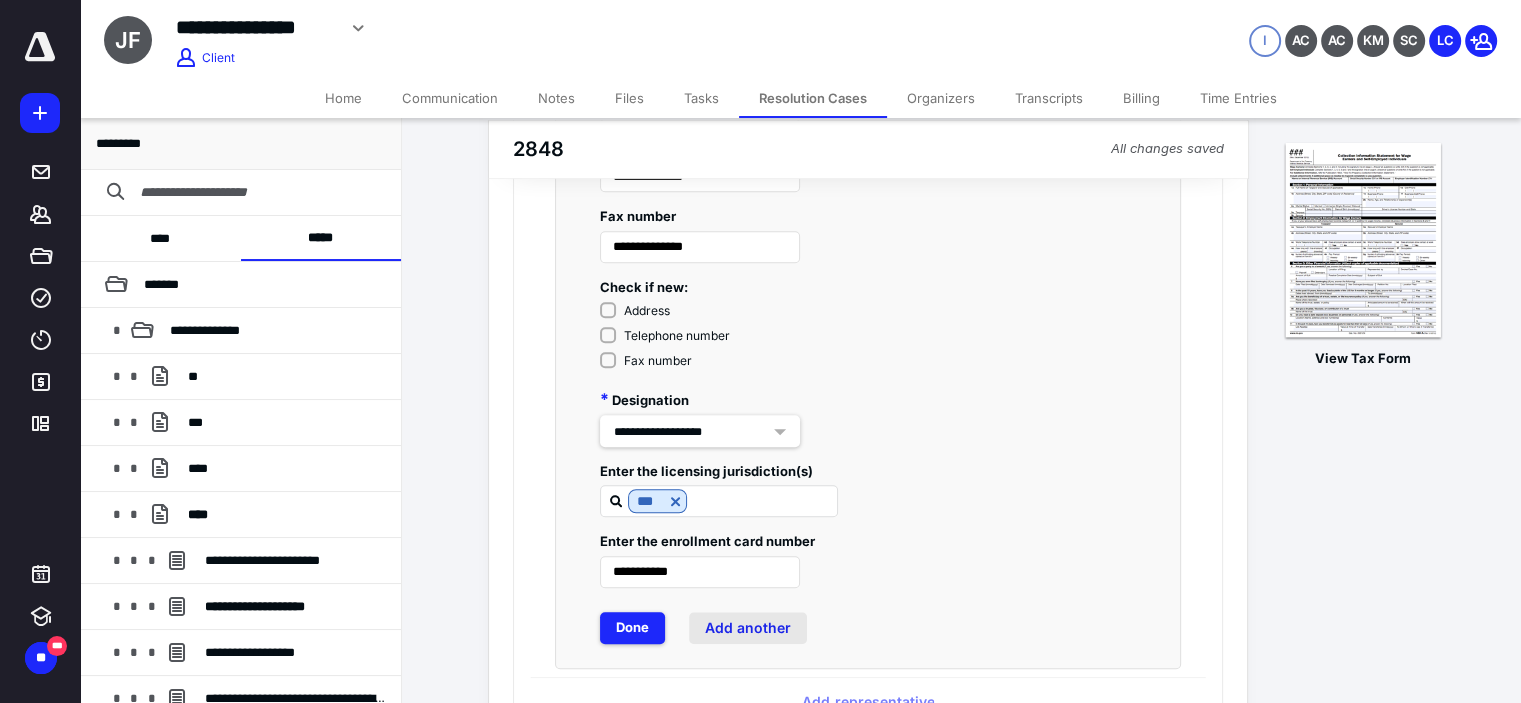 scroll, scrollTop: 1633, scrollLeft: 0, axis: vertical 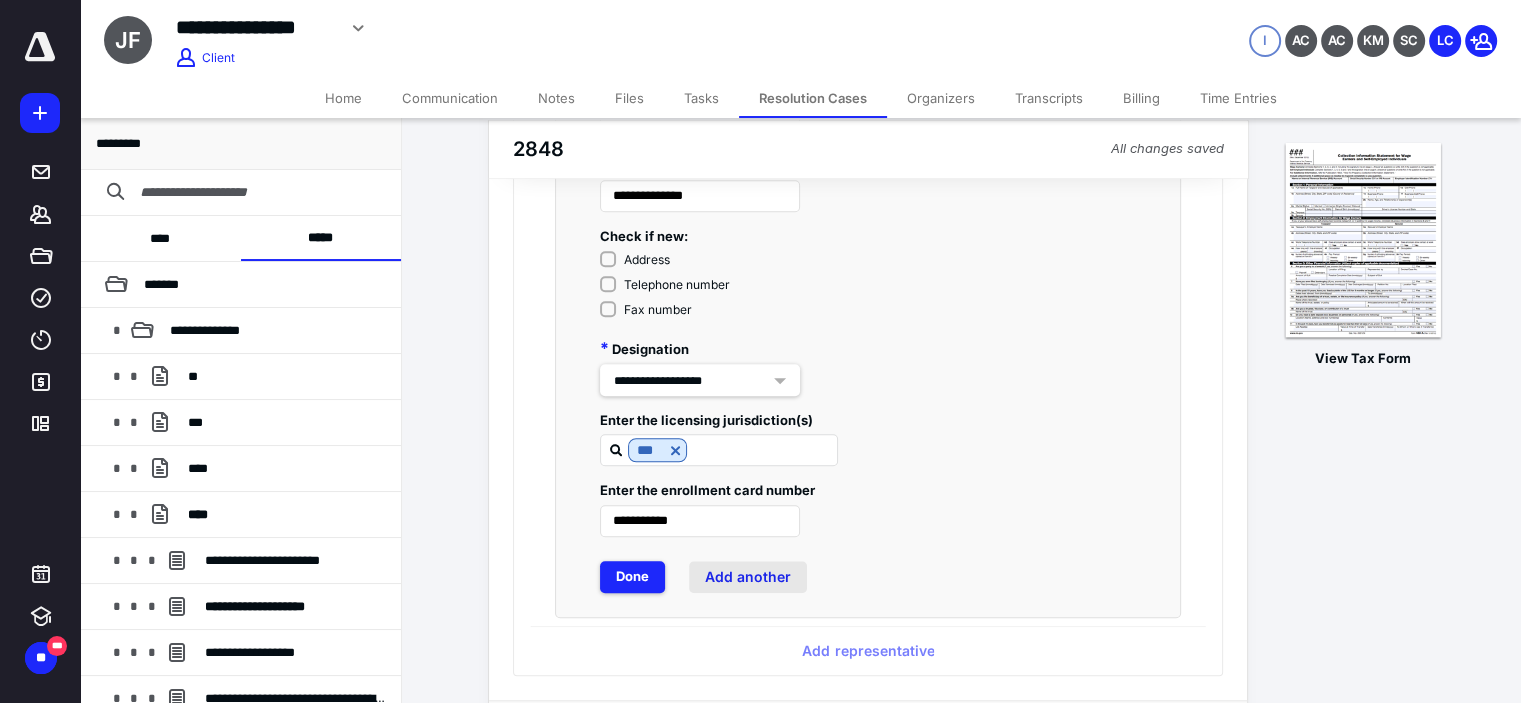 click on "Add another" at bounding box center [748, 577] 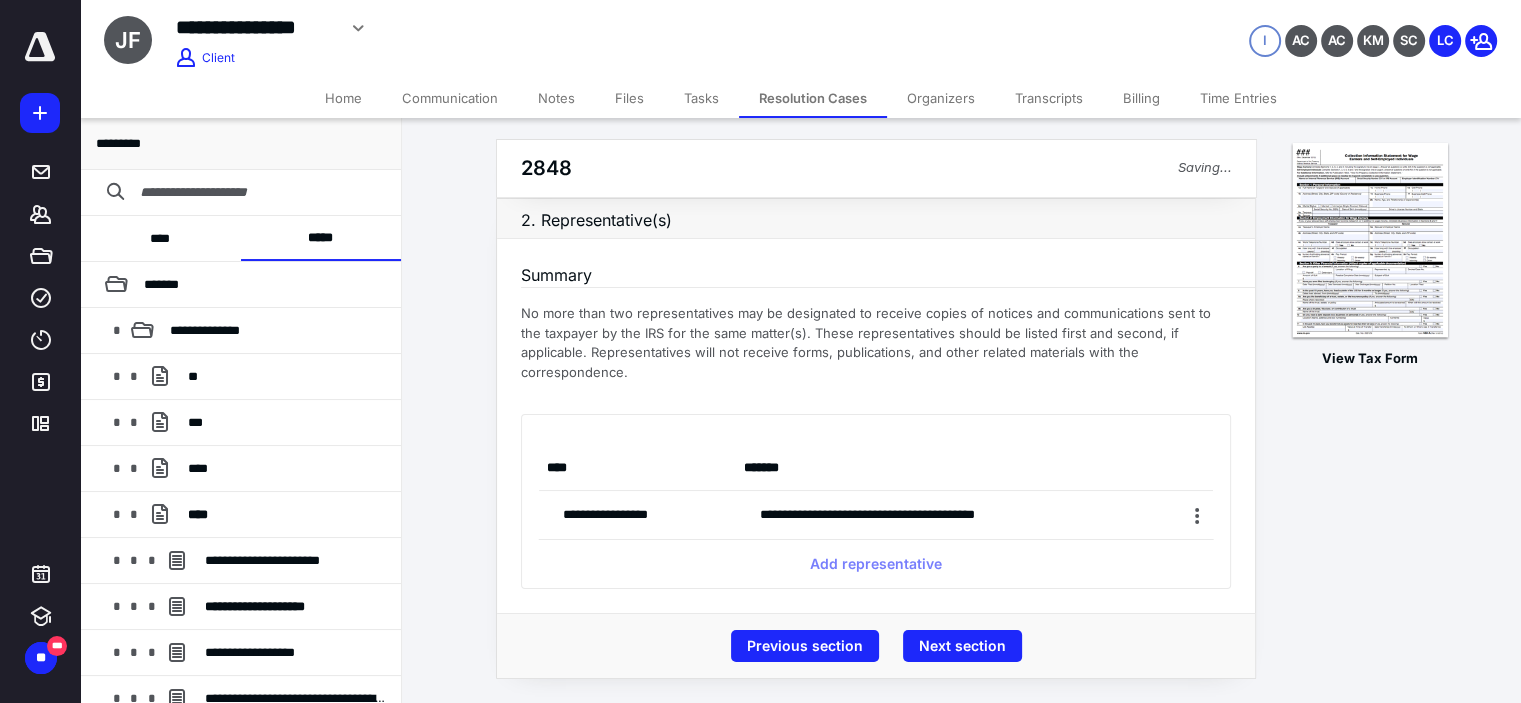 scroll, scrollTop: 0, scrollLeft: 0, axis: both 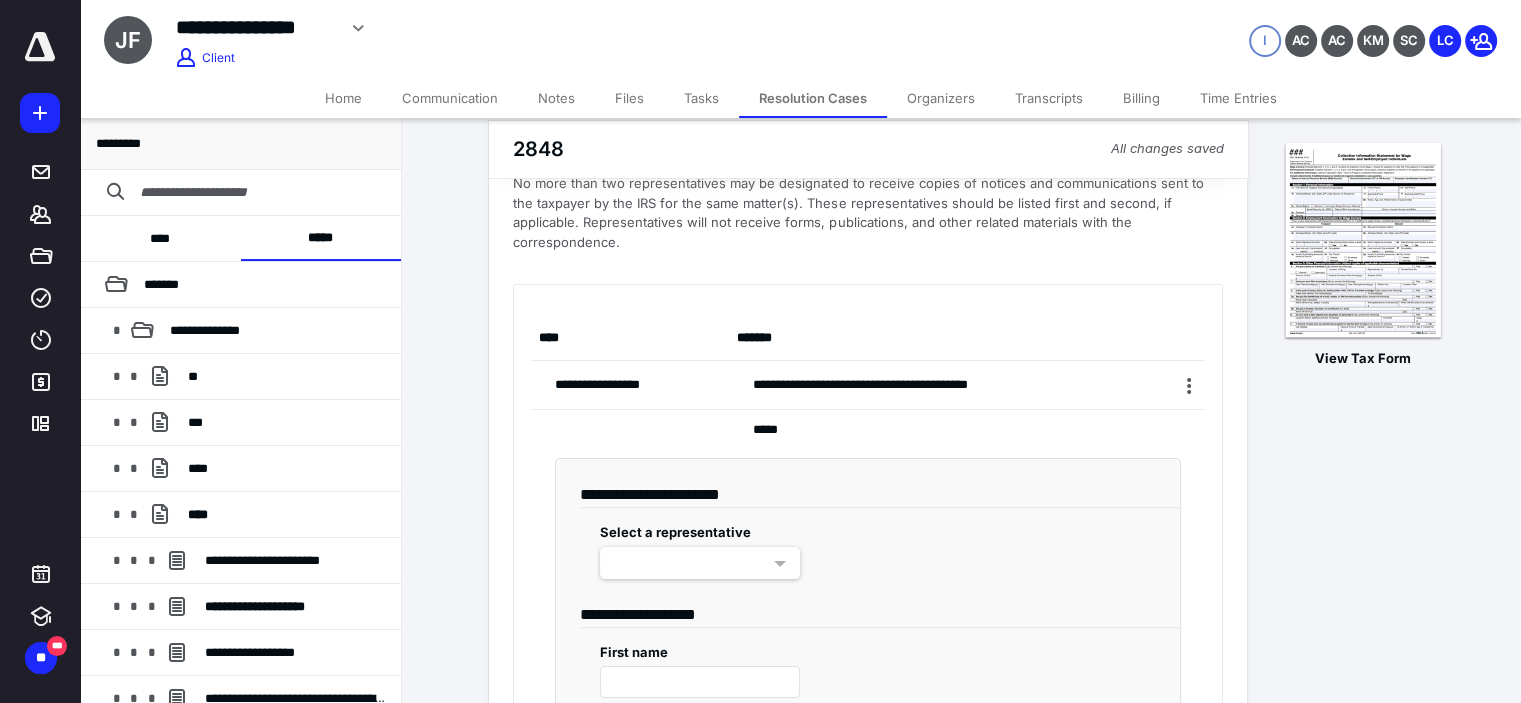 click at bounding box center [700, 563] 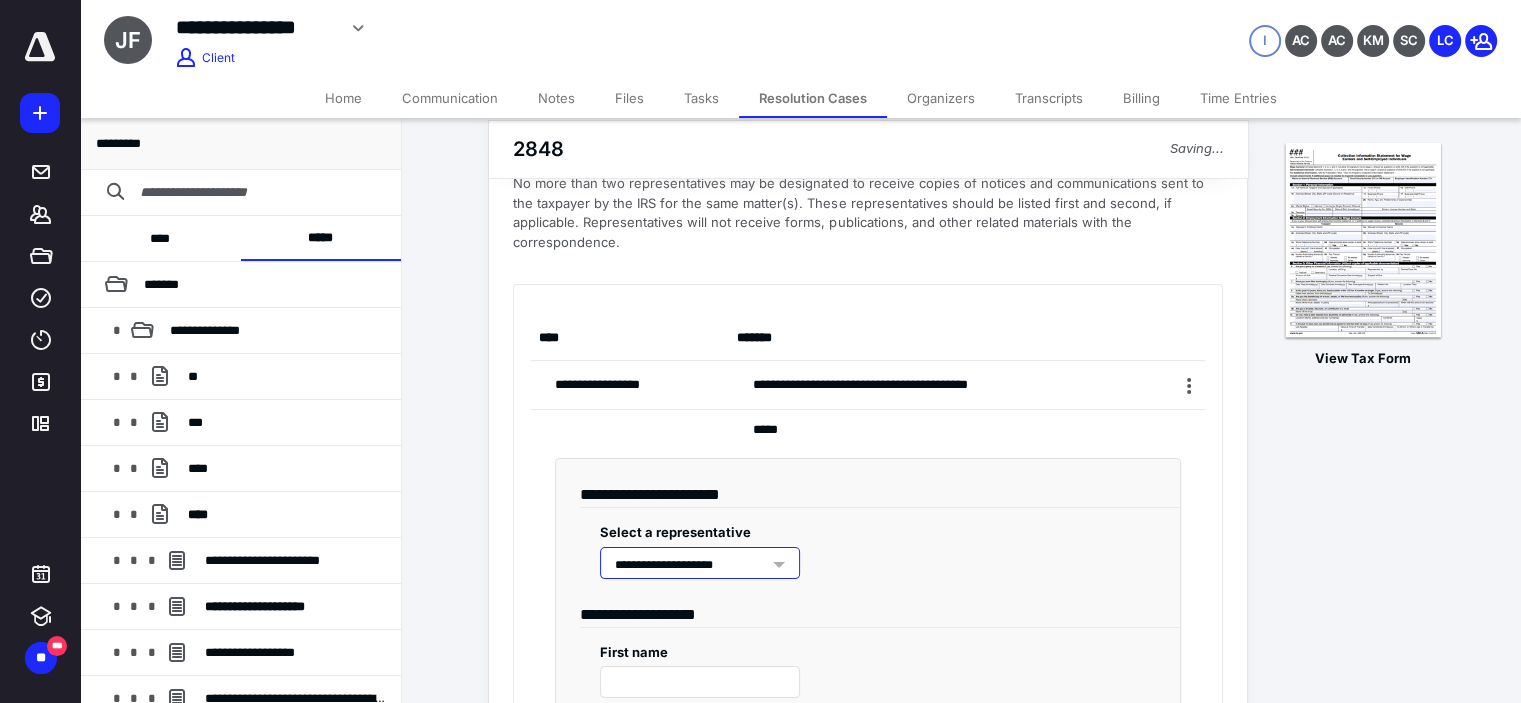type on "*******" 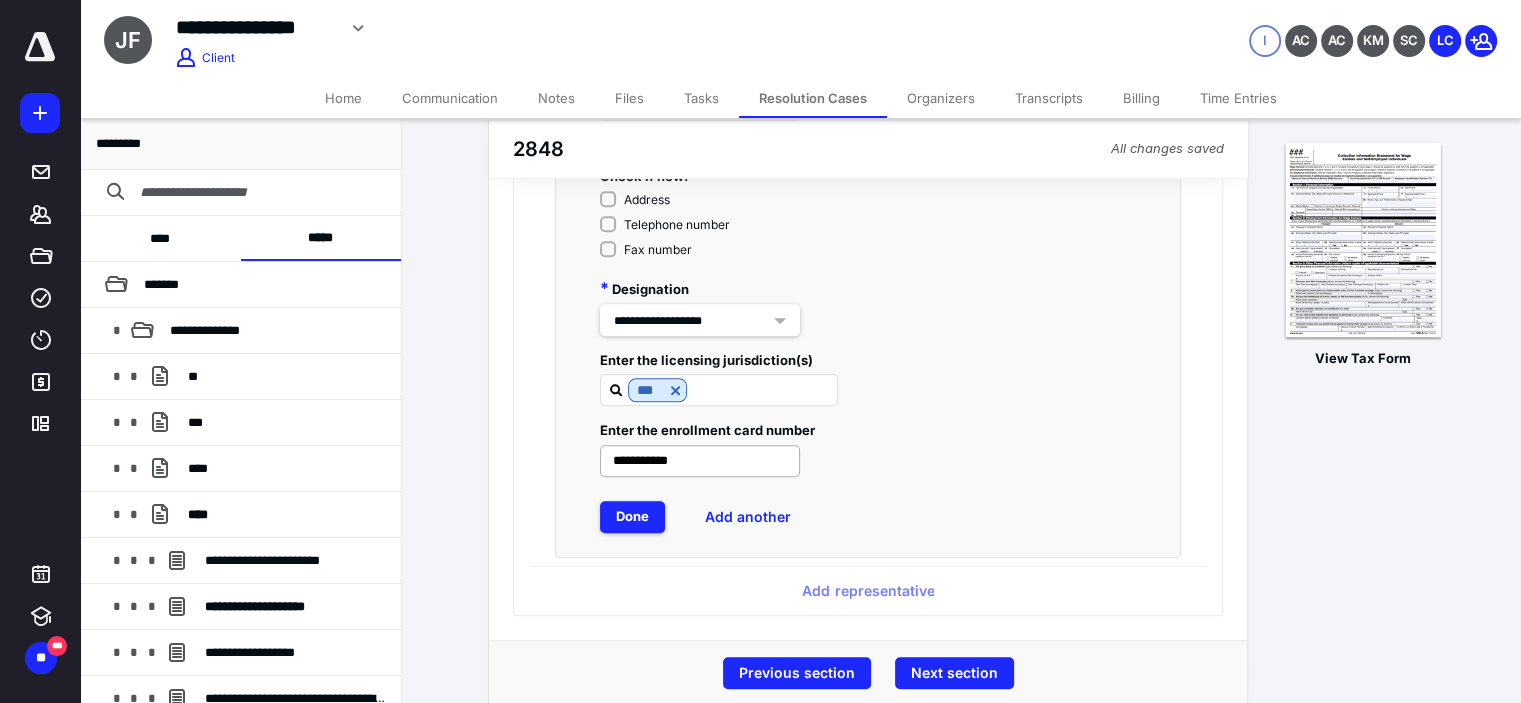 scroll, scrollTop: 1745, scrollLeft: 0, axis: vertical 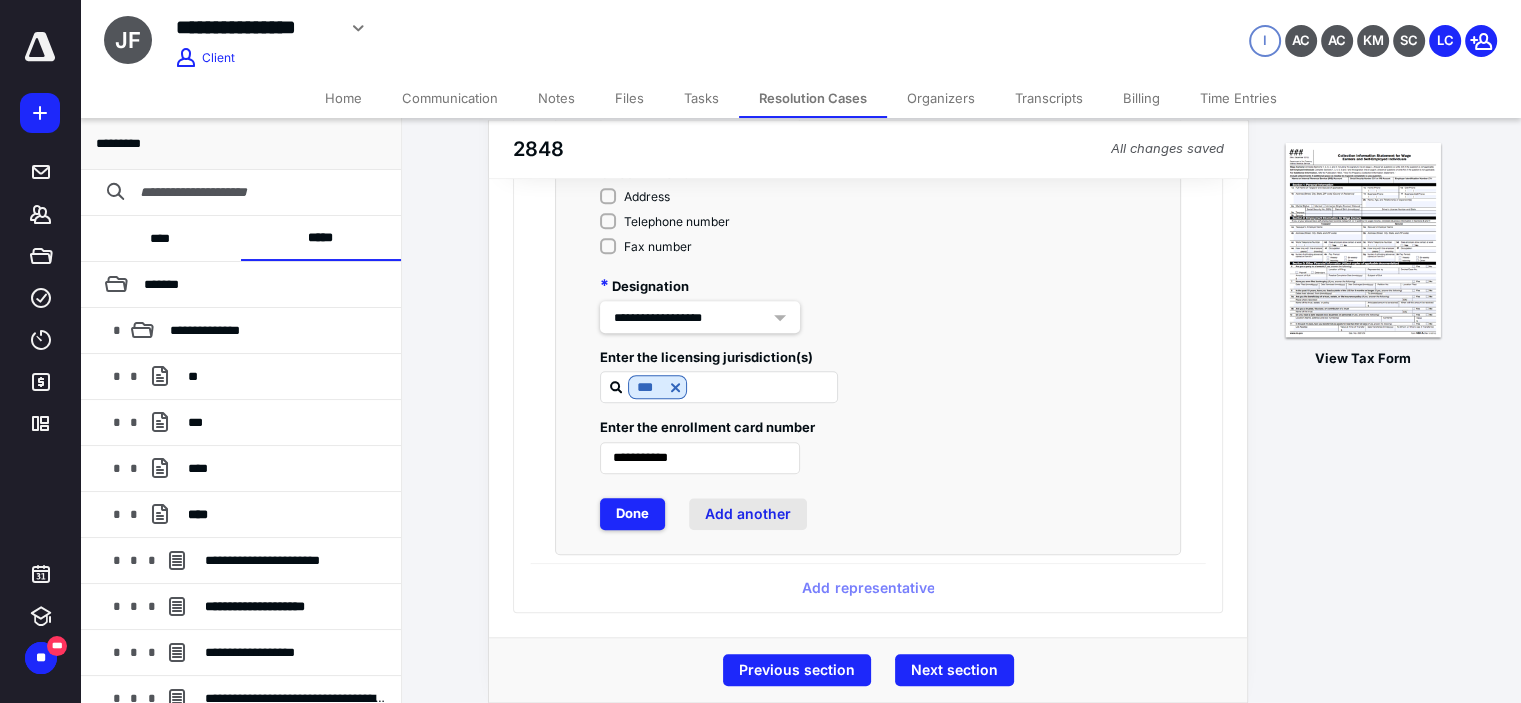 click on "Add another" at bounding box center (748, 514) 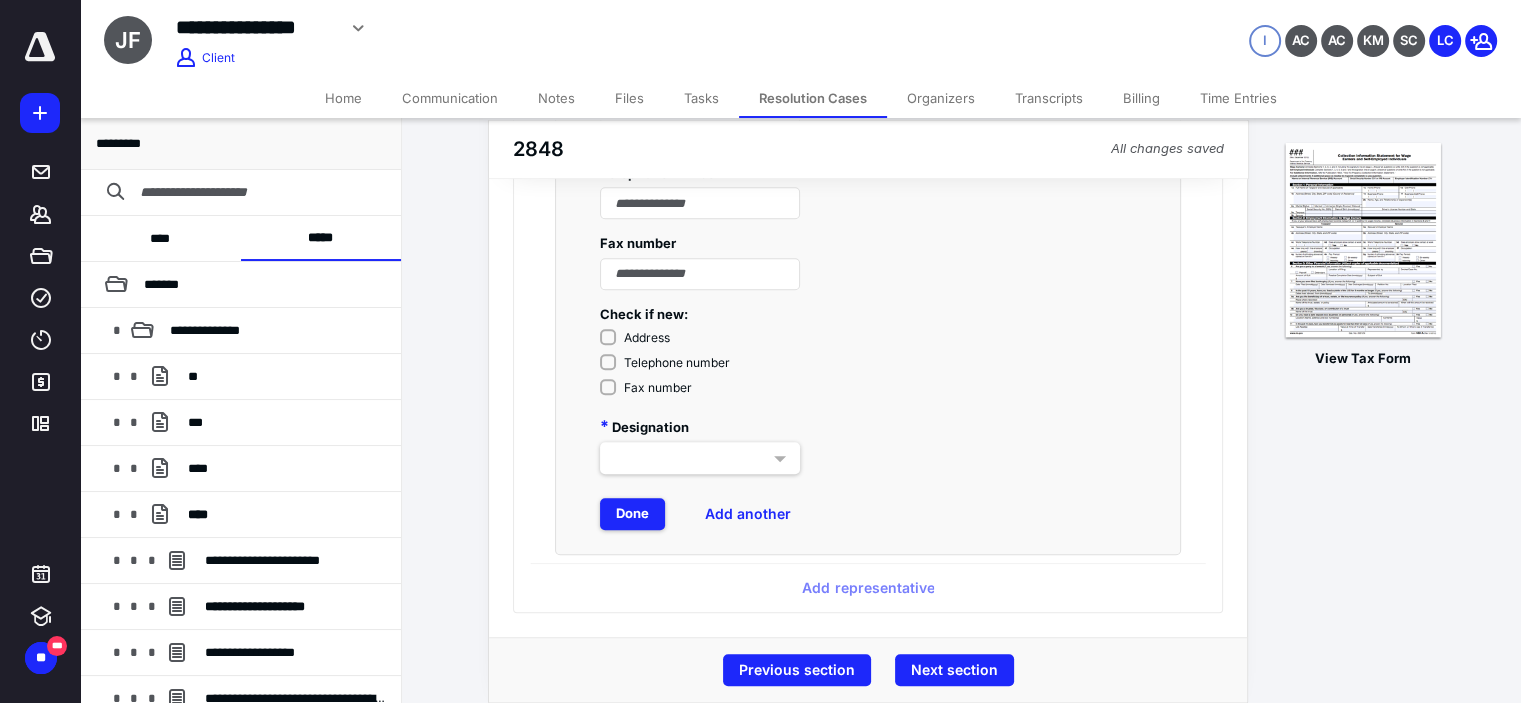 scroll, scrollTop: 356, scrollLeft: 0, axis: vertical 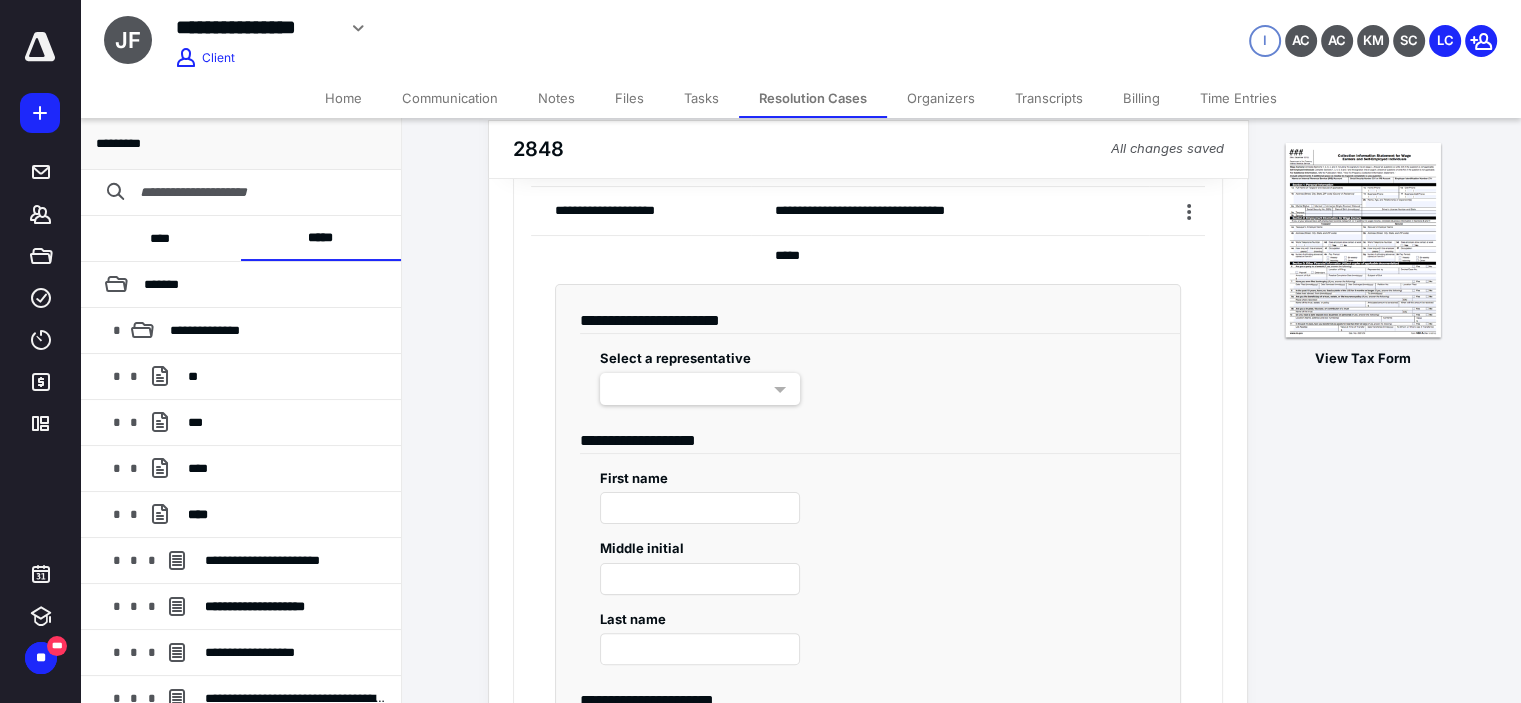 click at bounding box center [700, 389] 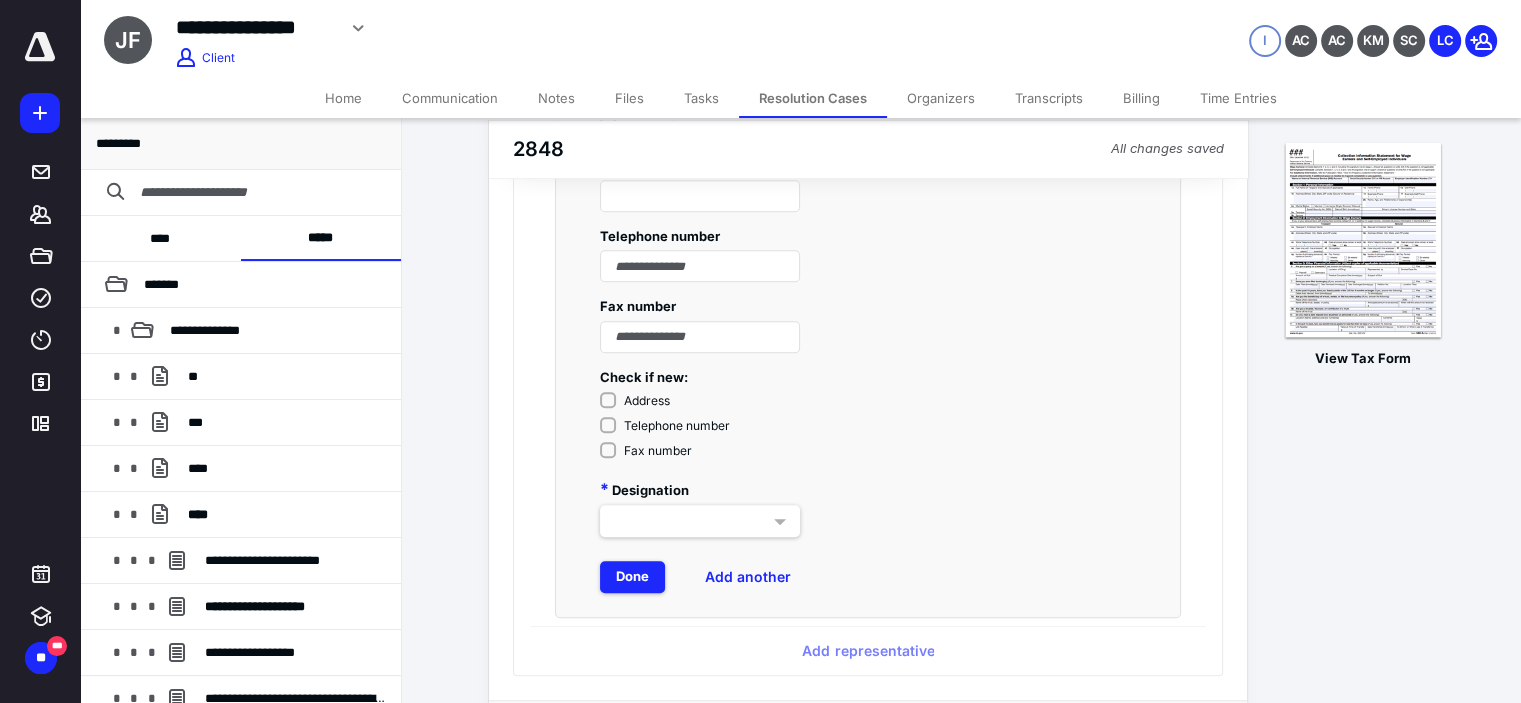 scroll, scrollTop: 1323, scrollLeft: 0, axis: vertical 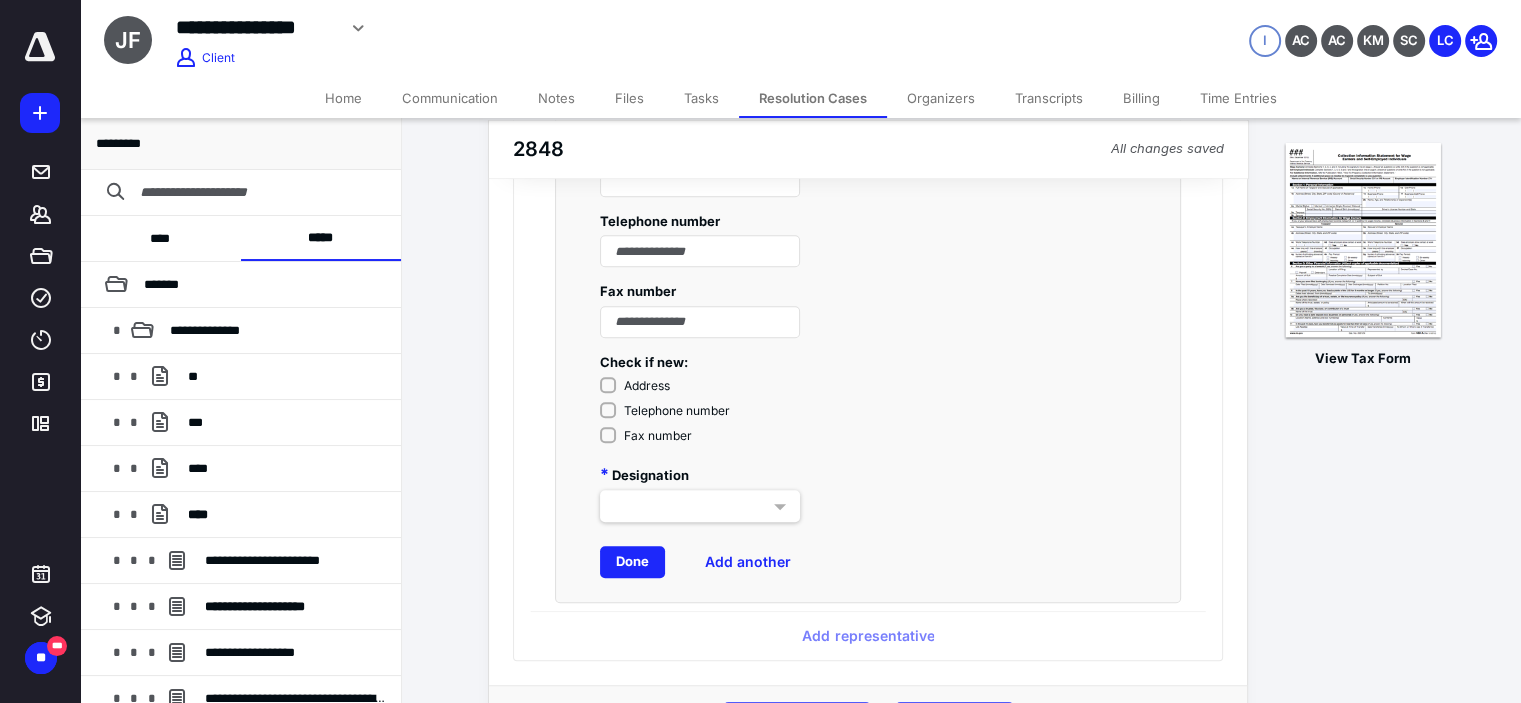 click on "Done" at bounding box center (632, 562) 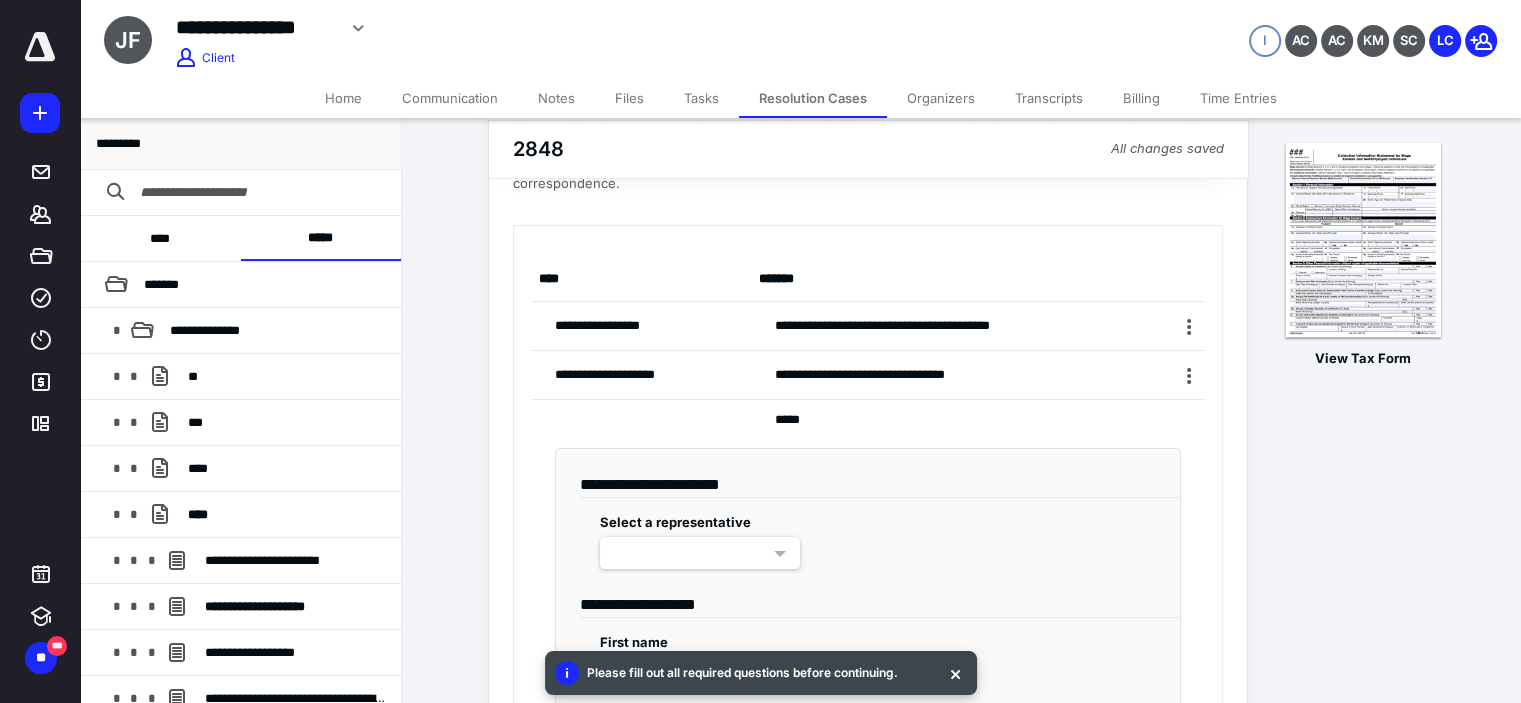 scroll, scrollTop: 171, scrollLeft: 0, axis: vertical 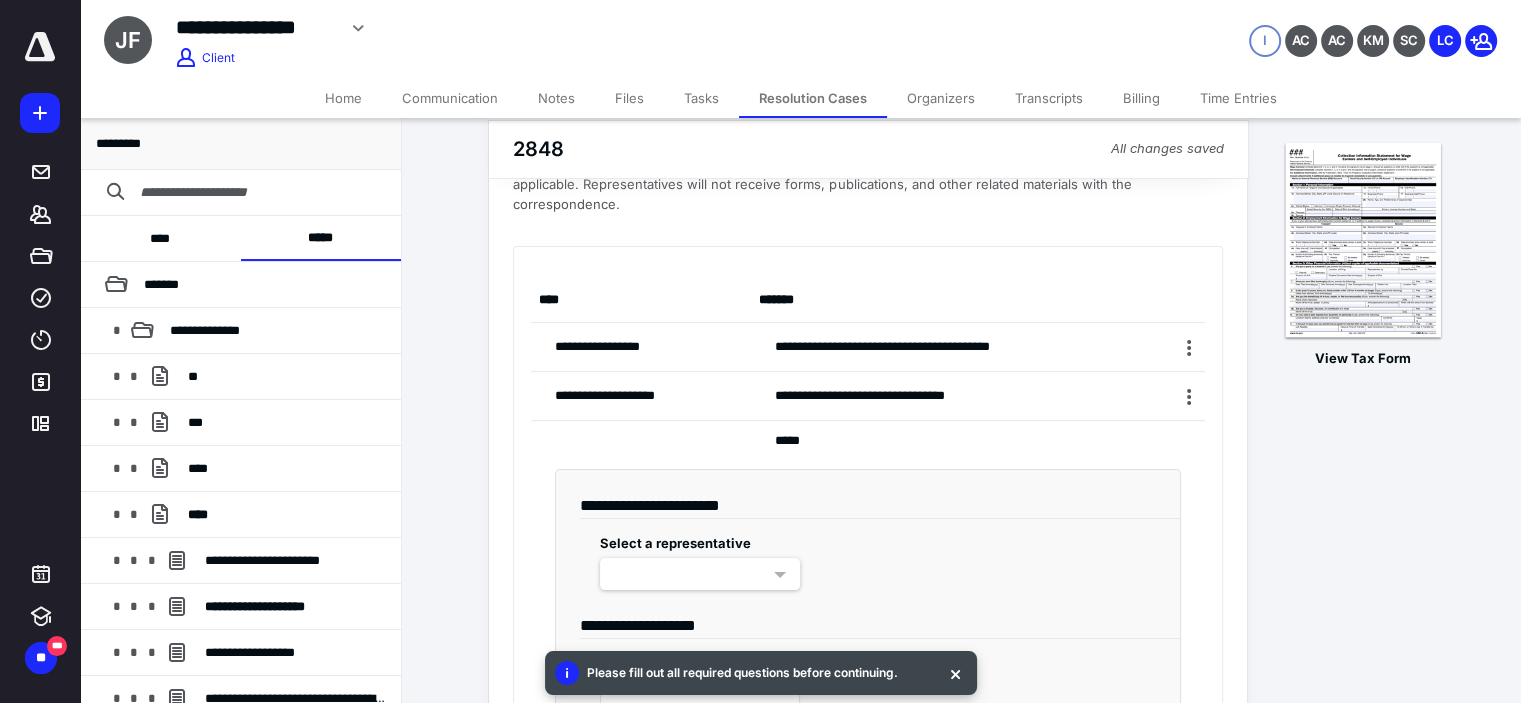 click on "**********" at bounding box center [950, 396] 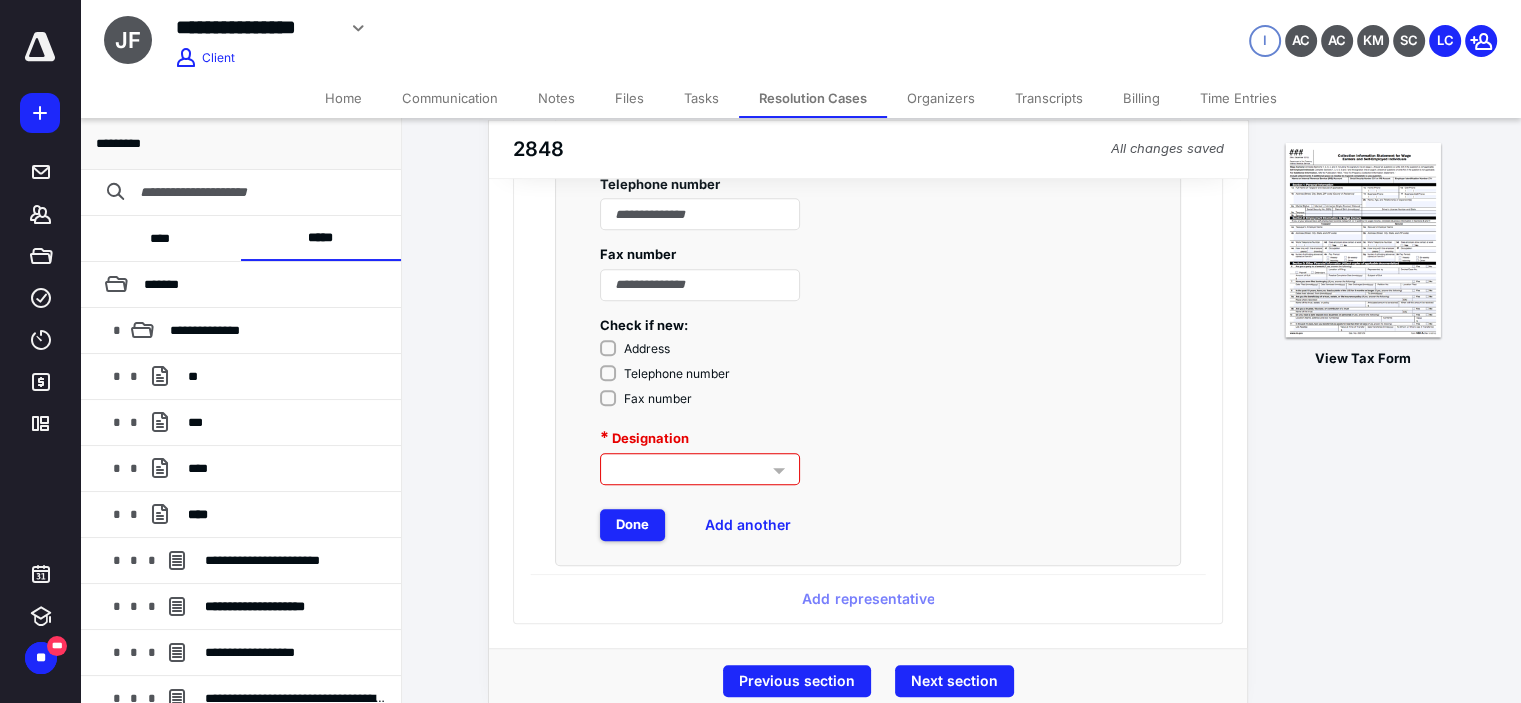 scroll, scrollTop: 1371, scrollLeft: 0, axis: vertical 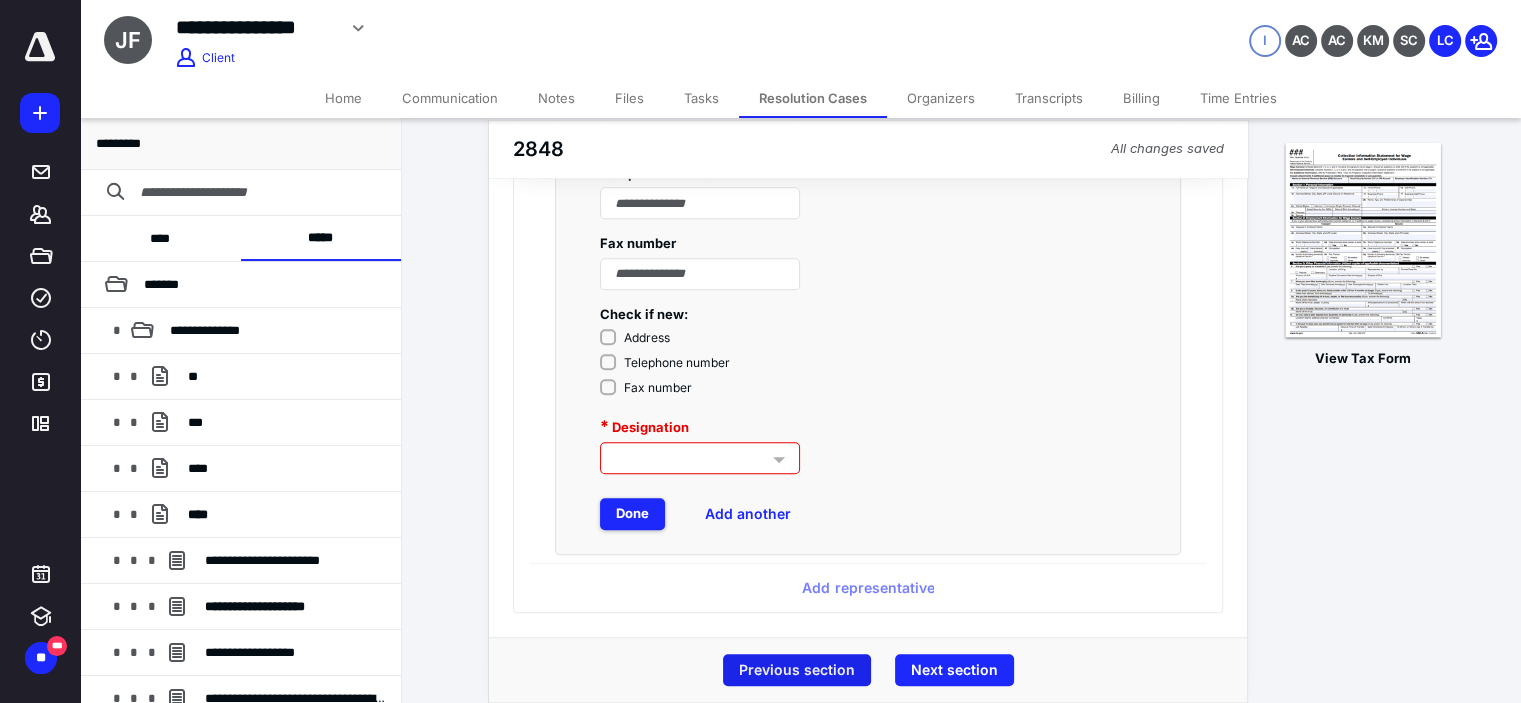 click on "Previous section" at bounding box center [797, 670] 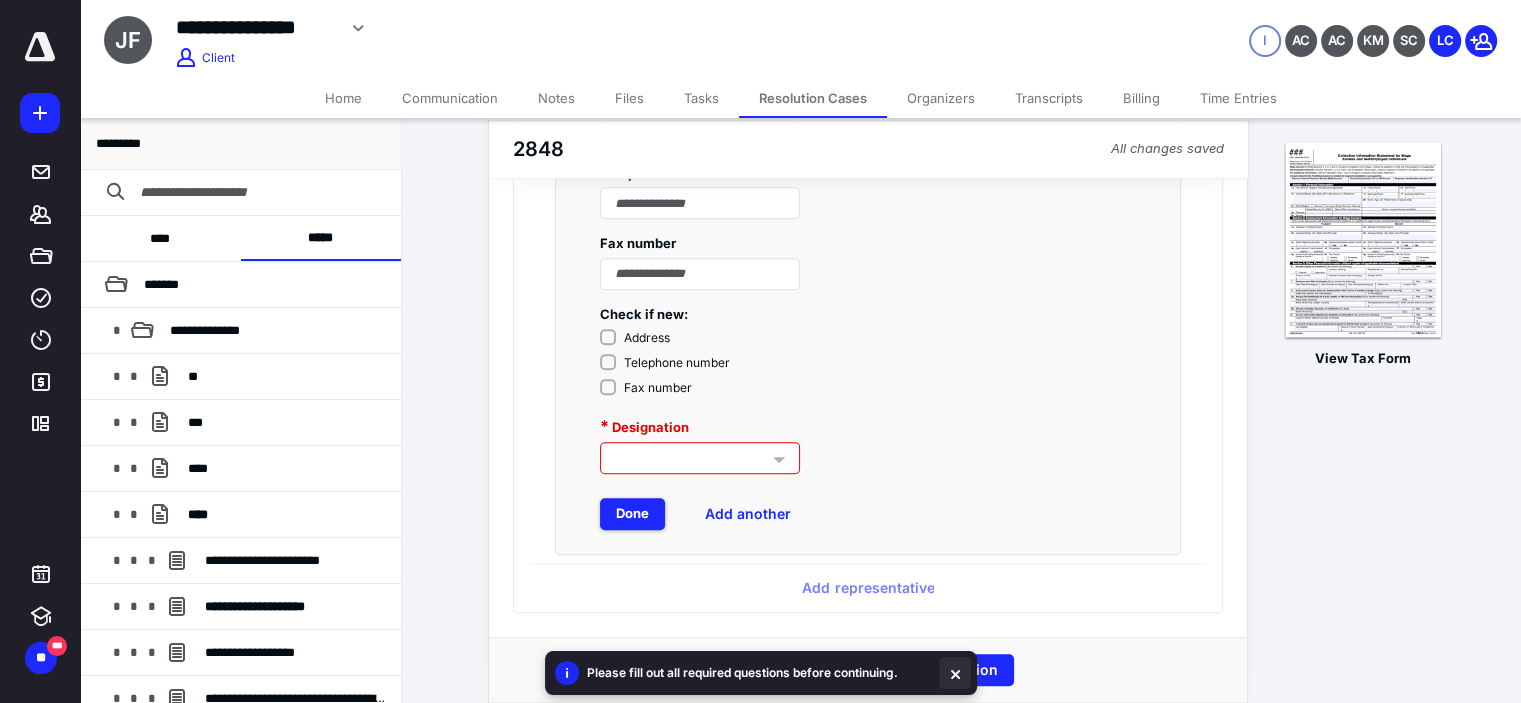 click at bounding box center [955, 673] 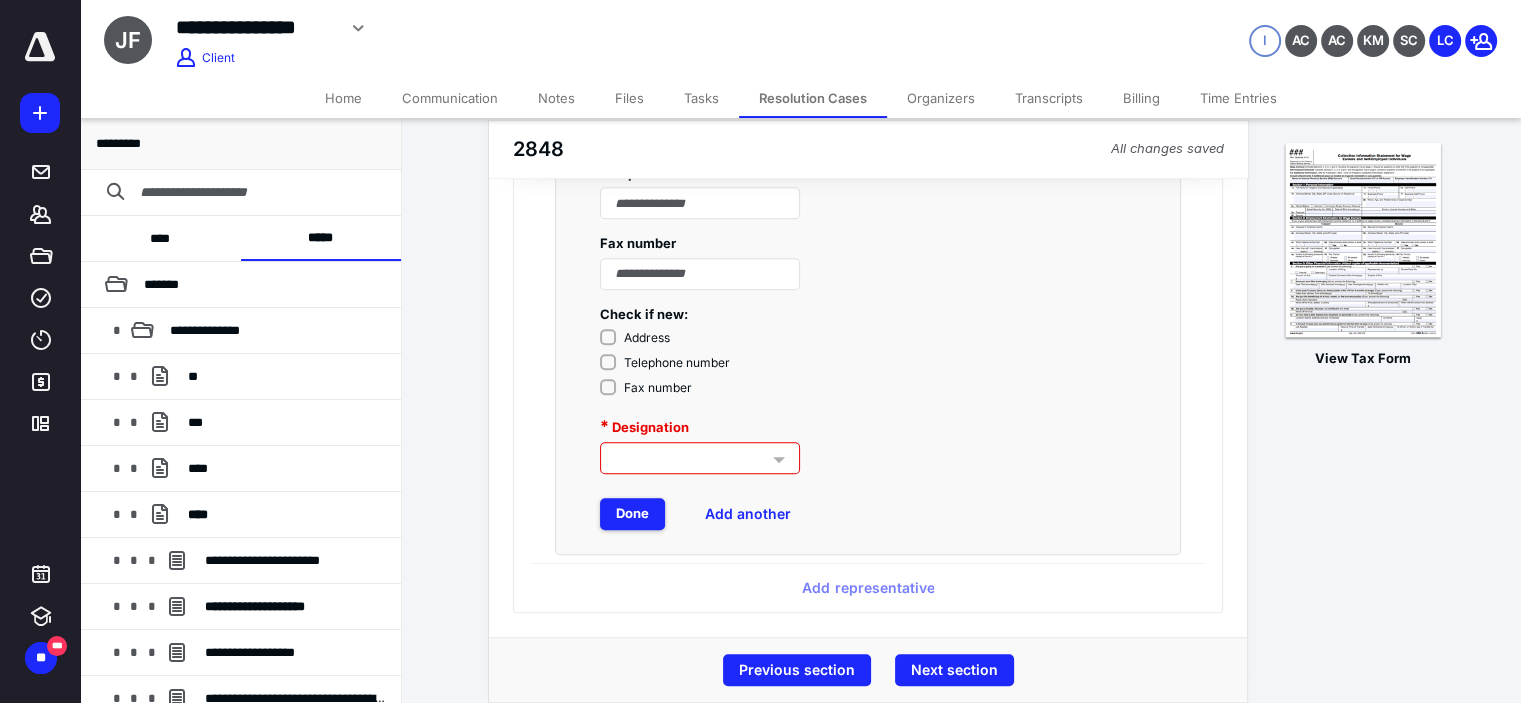 click on "Tasks" at bounding box center (701, 98) 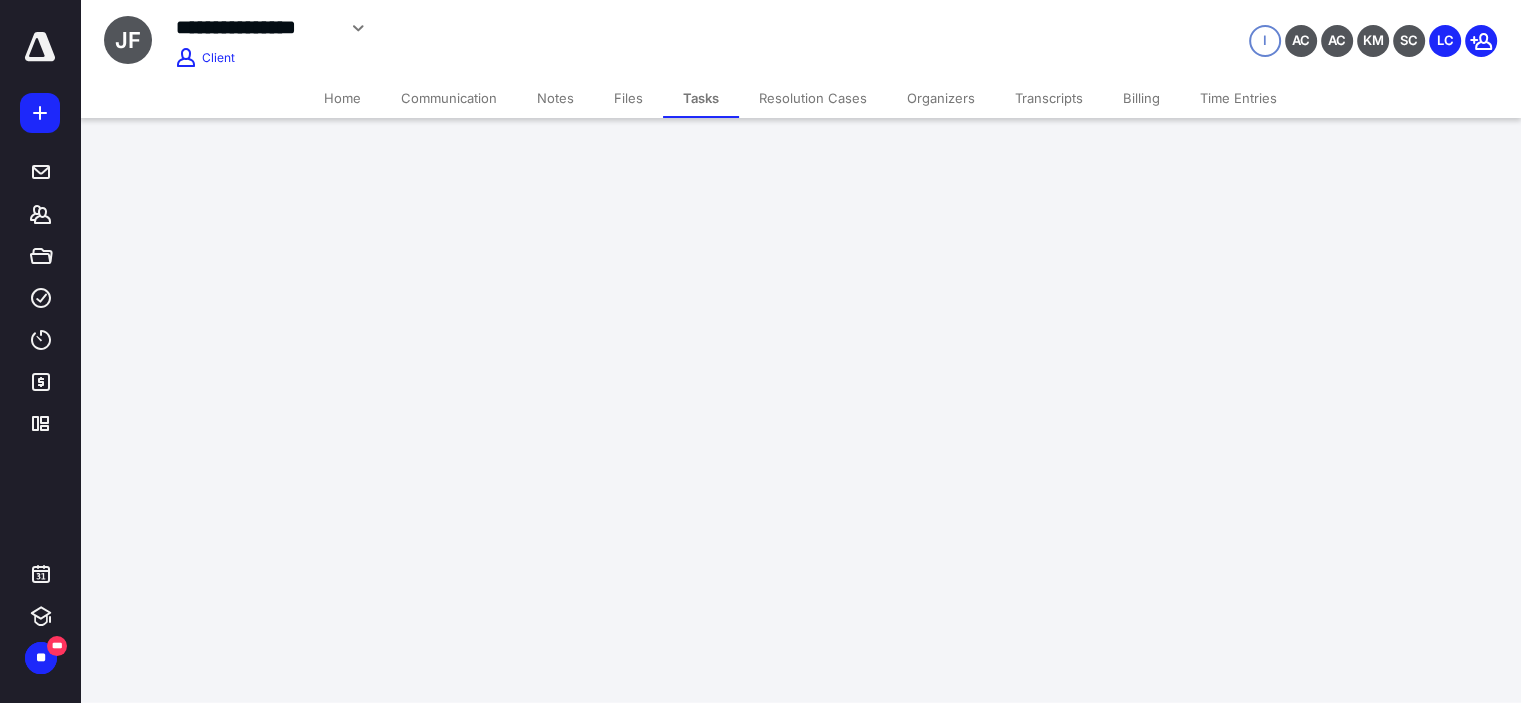 scroll, scrollTop: 0, scrollLeft: 0, axis: both 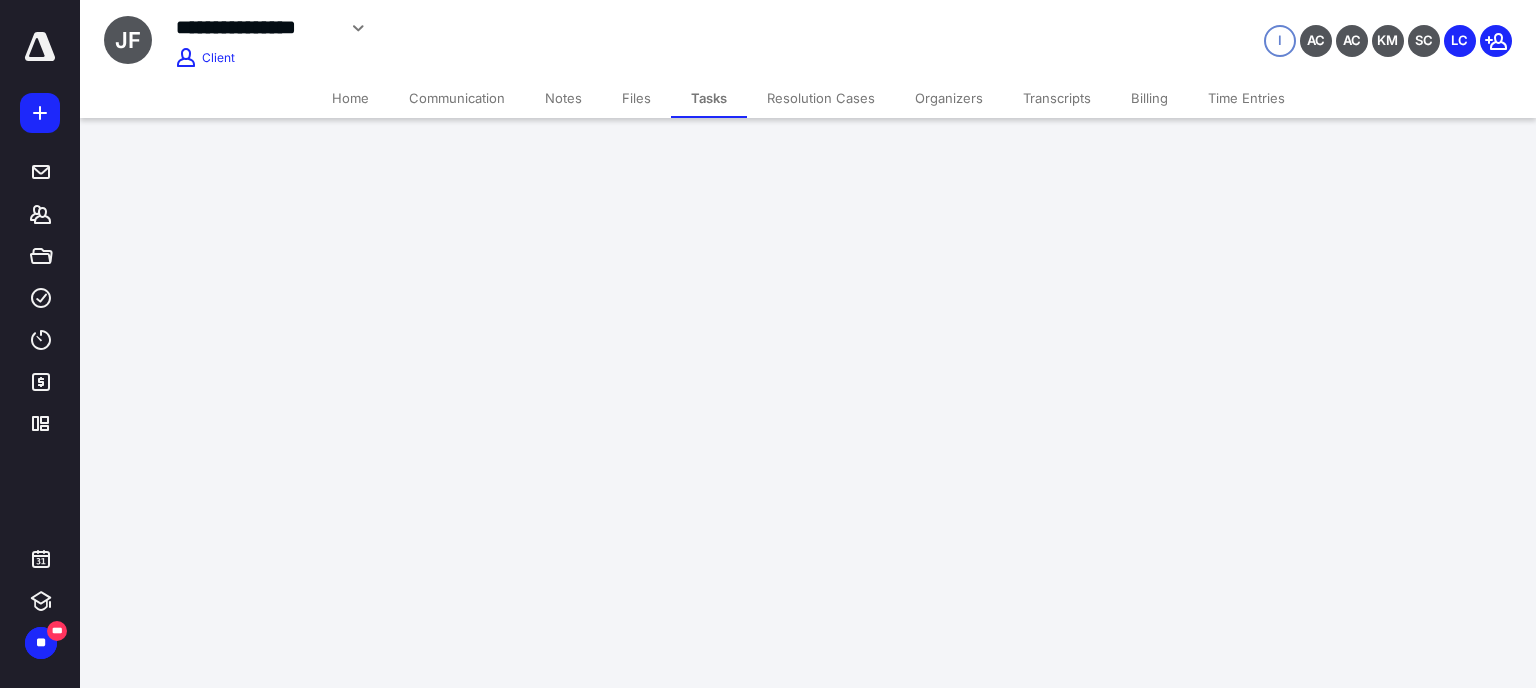 click on "Resolution Cases" at bounding box center (821, 98) 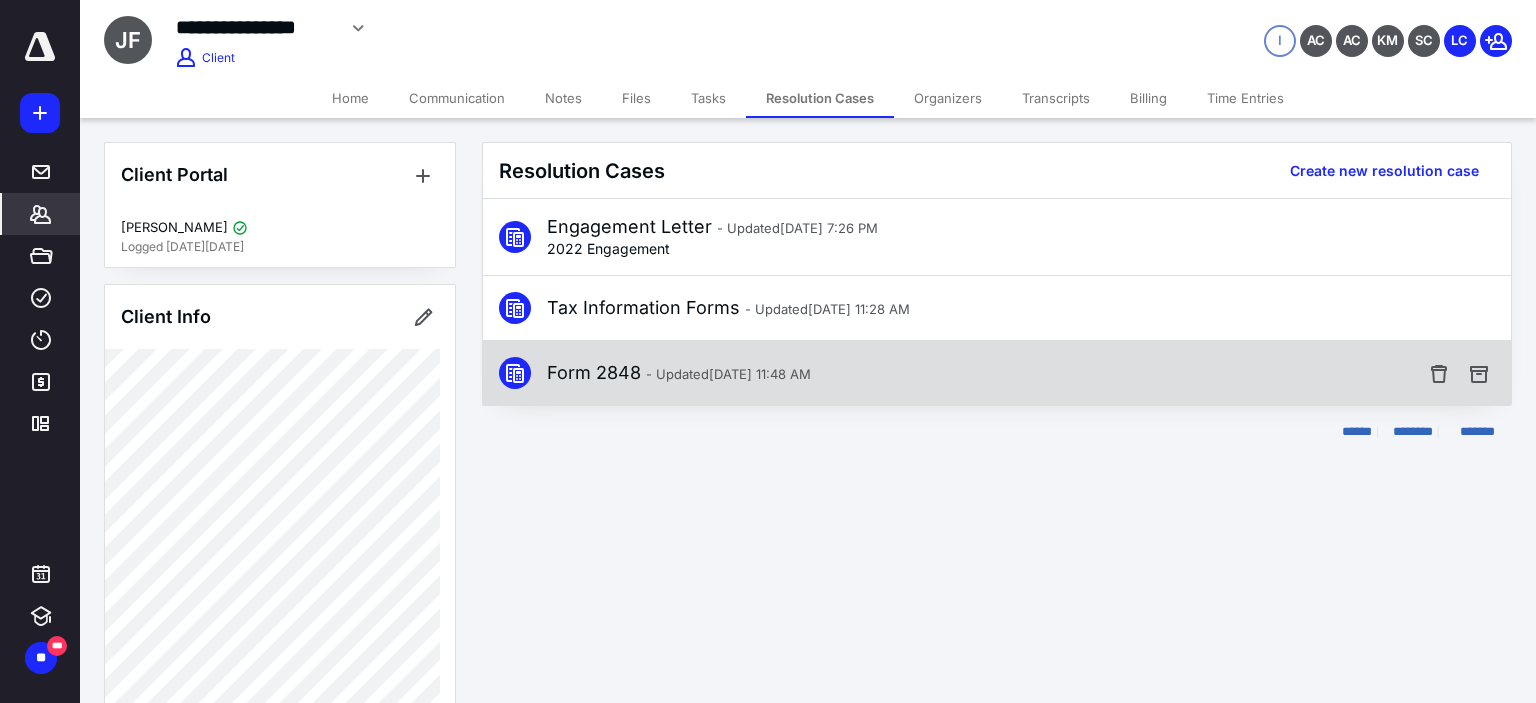 click on "- Updated  [DATE] 11:48 AM" at bounding box center (728, 374) 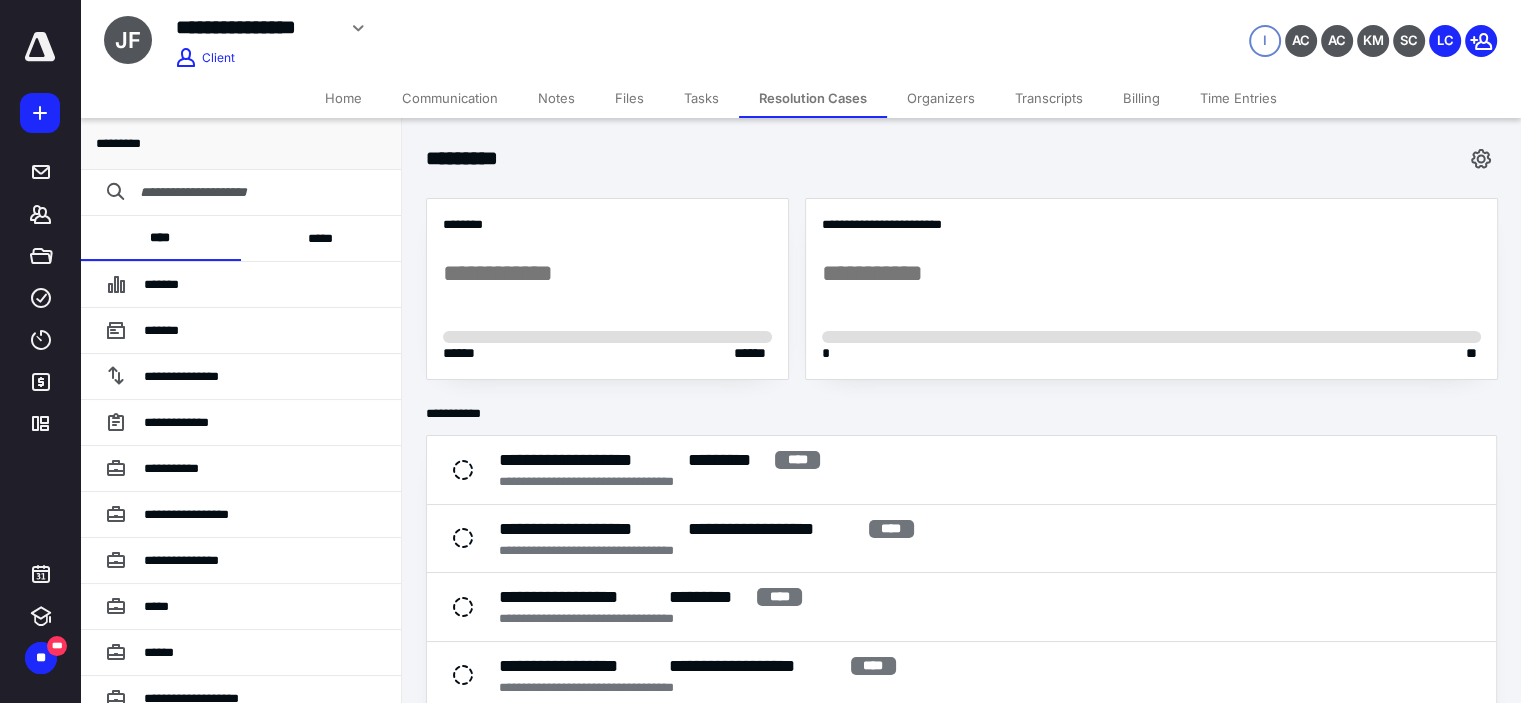 click on "*****" at bounding box center [321, 238] 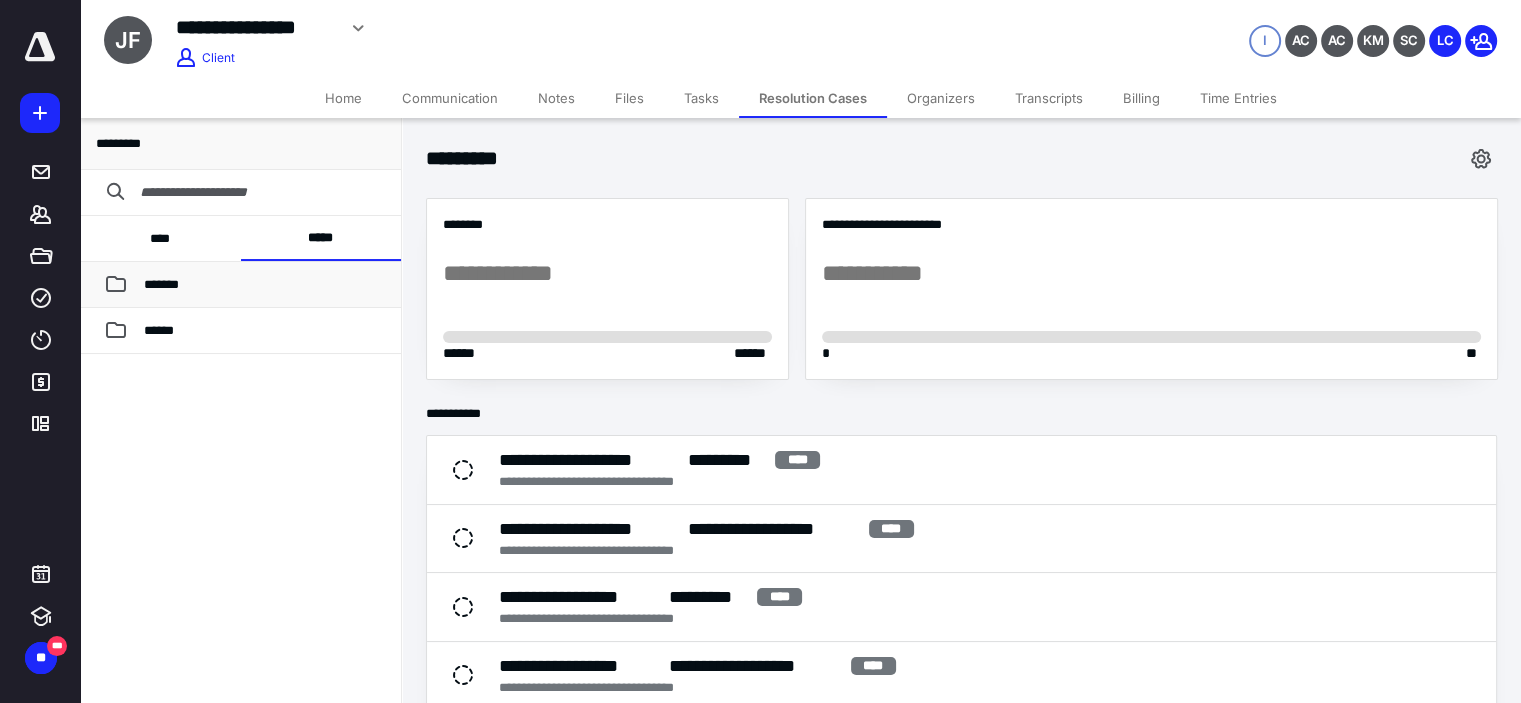click on "*******" at bounding box center (264, 285) 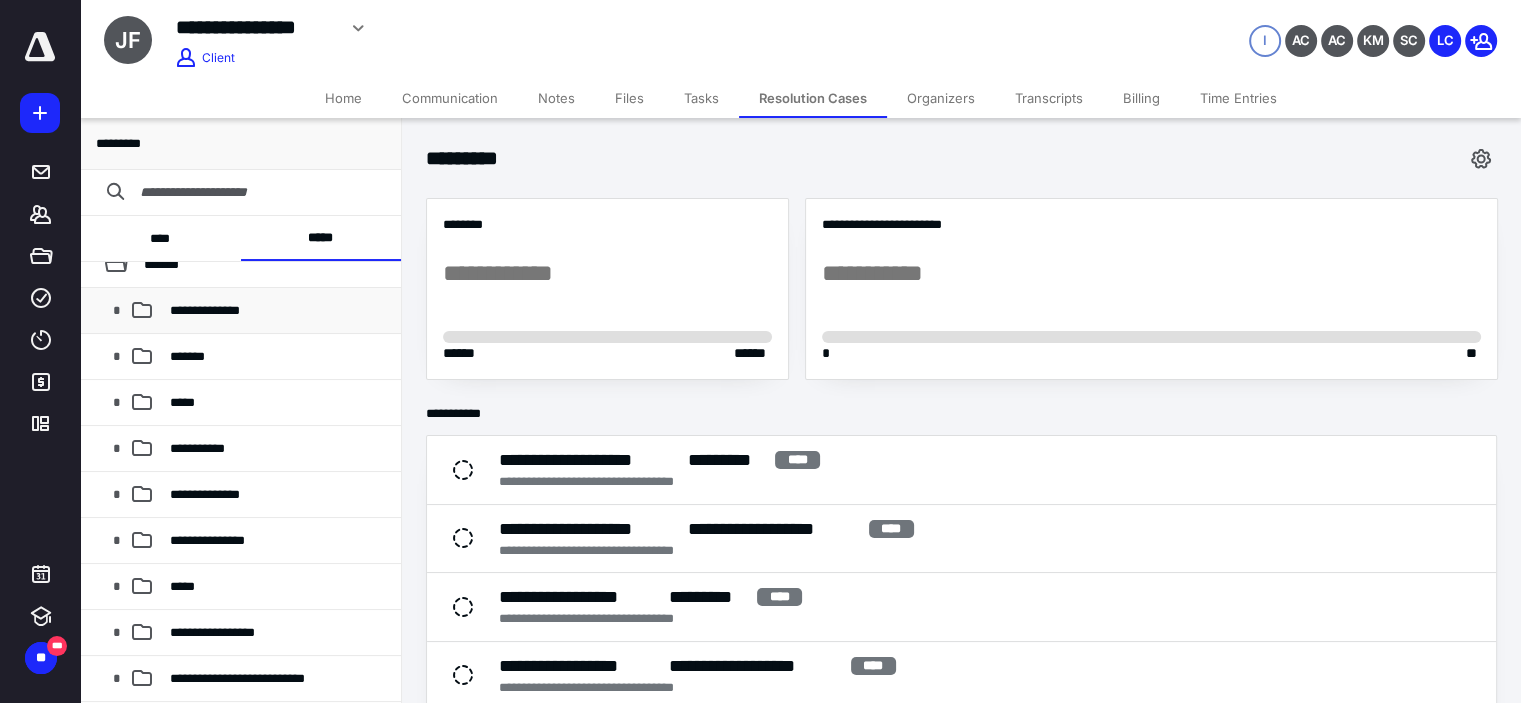 scroll, scrollTop: 0, scrollLeft: 0, axis: both 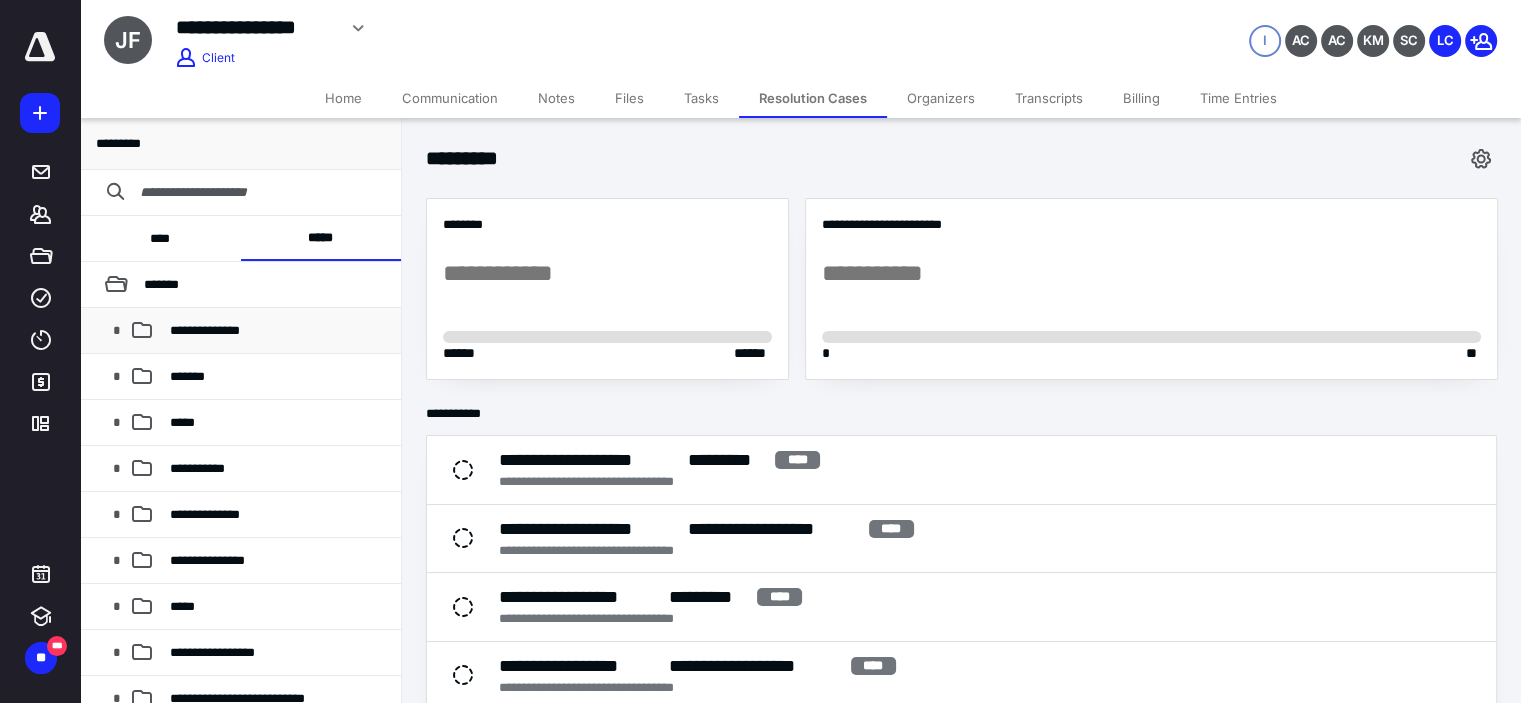 click on "**********" at bounding box center (240, 331) 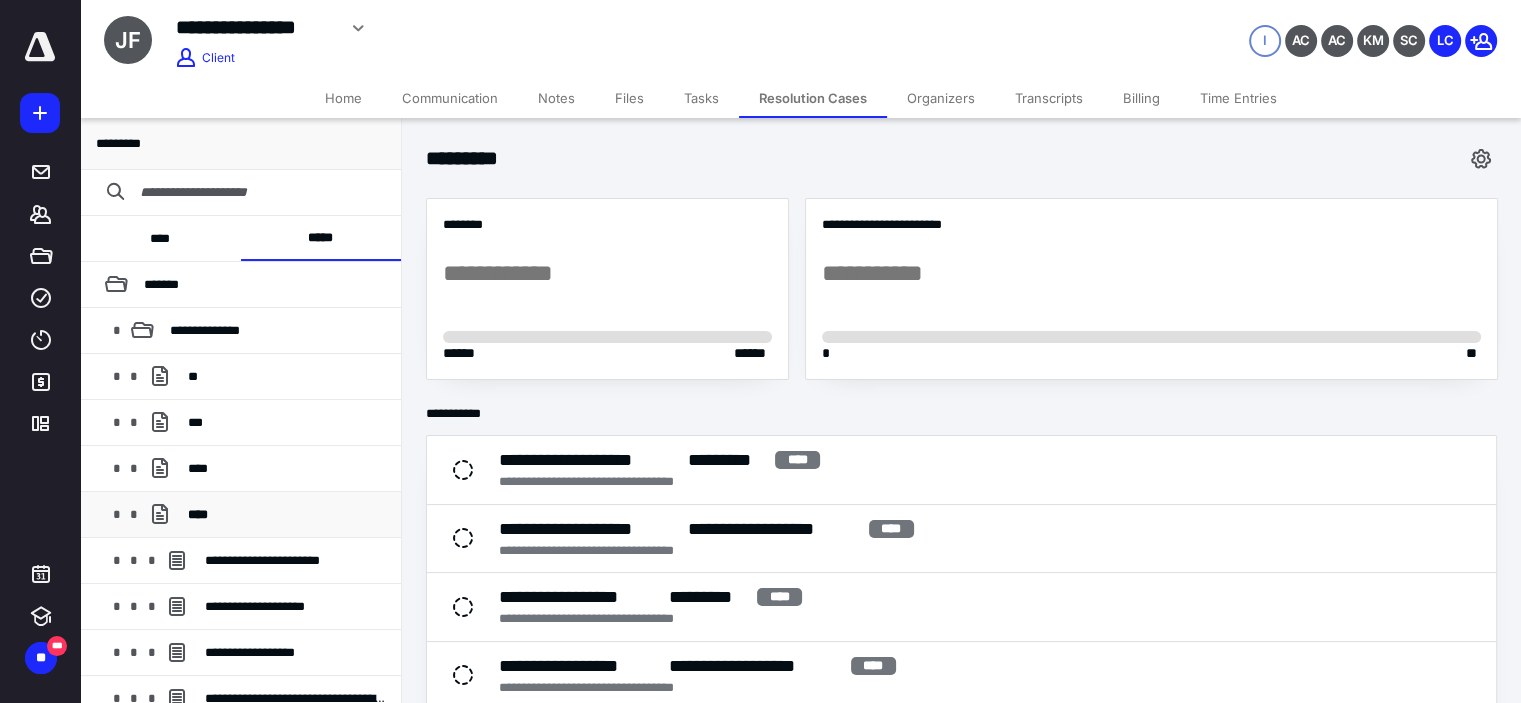 click on "* * ****" at bounding box center [240, 515] 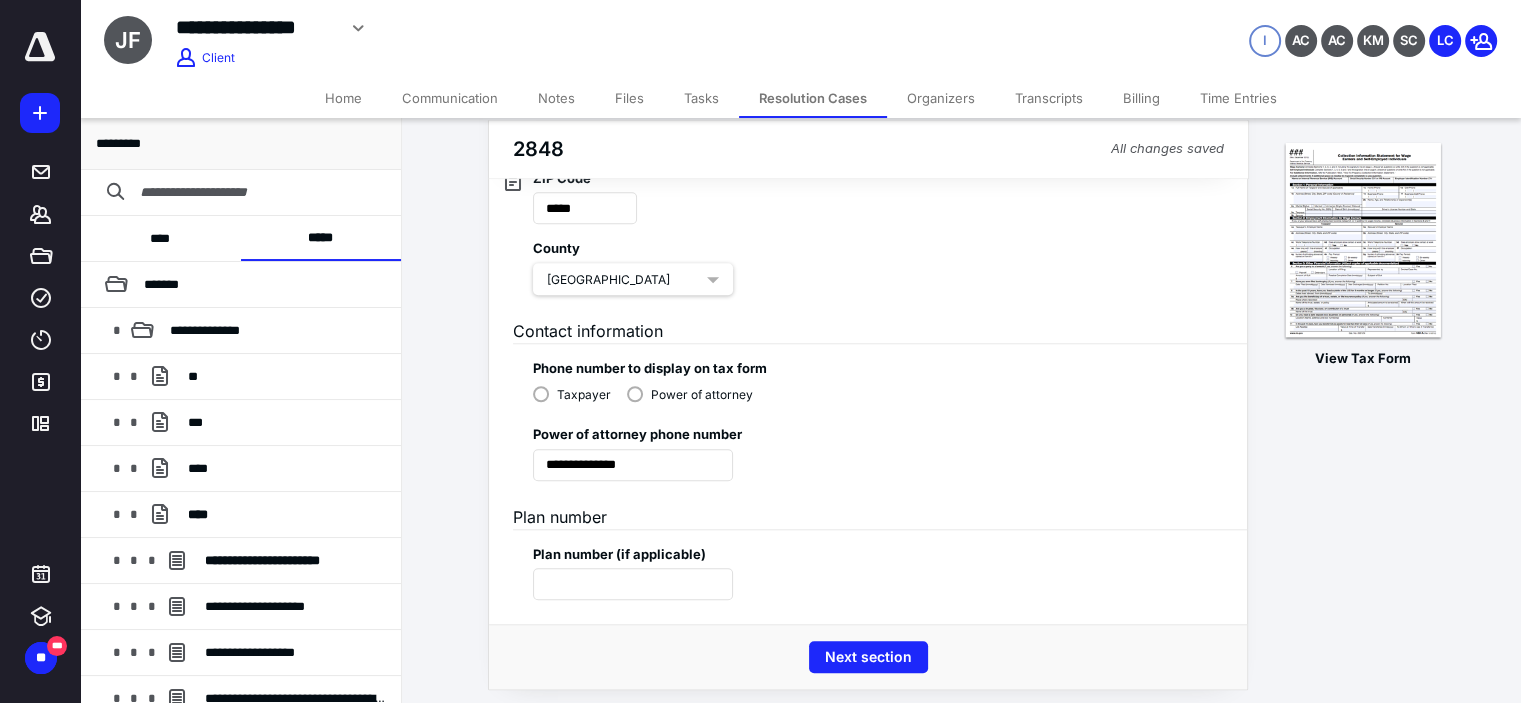scroll, scrollTop: 1757, scrollLeft: 0, axis: vertical 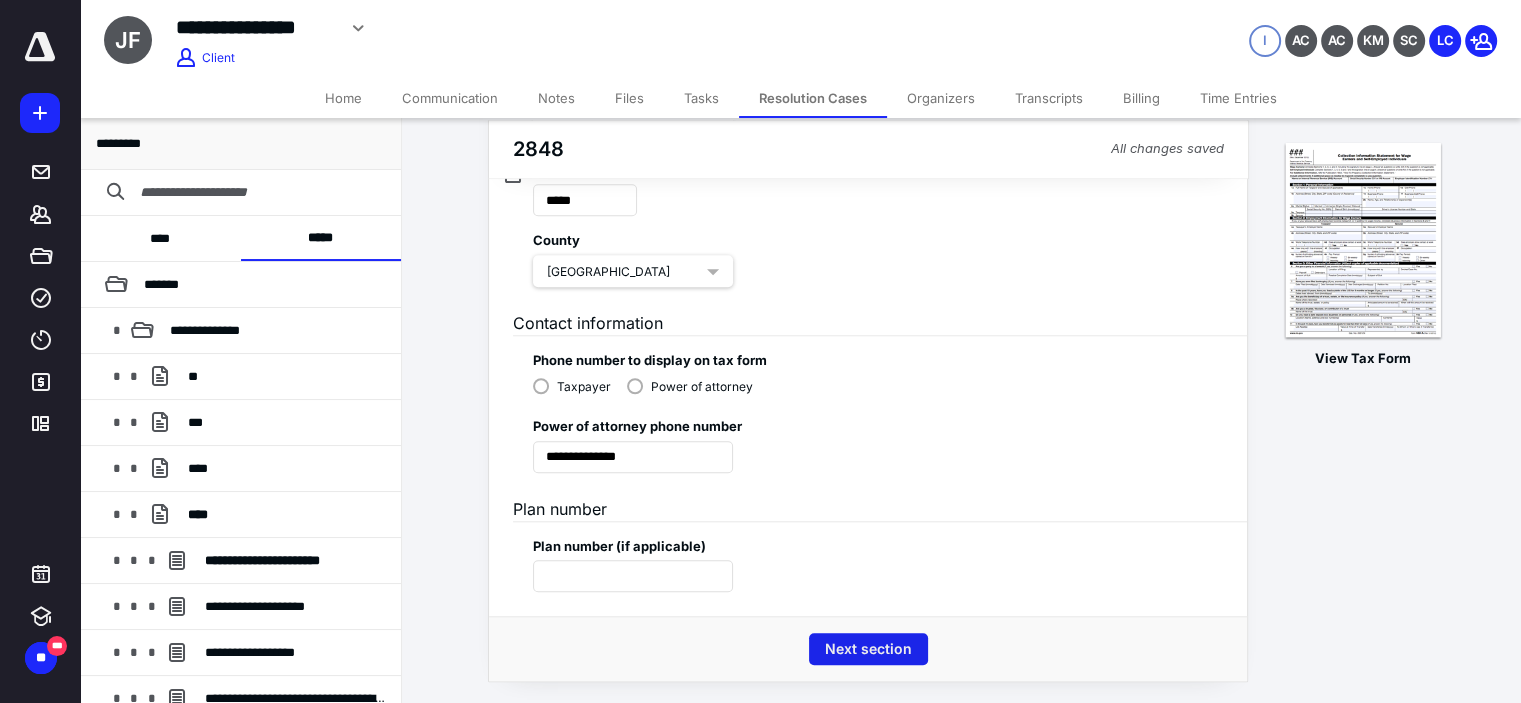 click on "Next section" at bounding box center [868, 649] 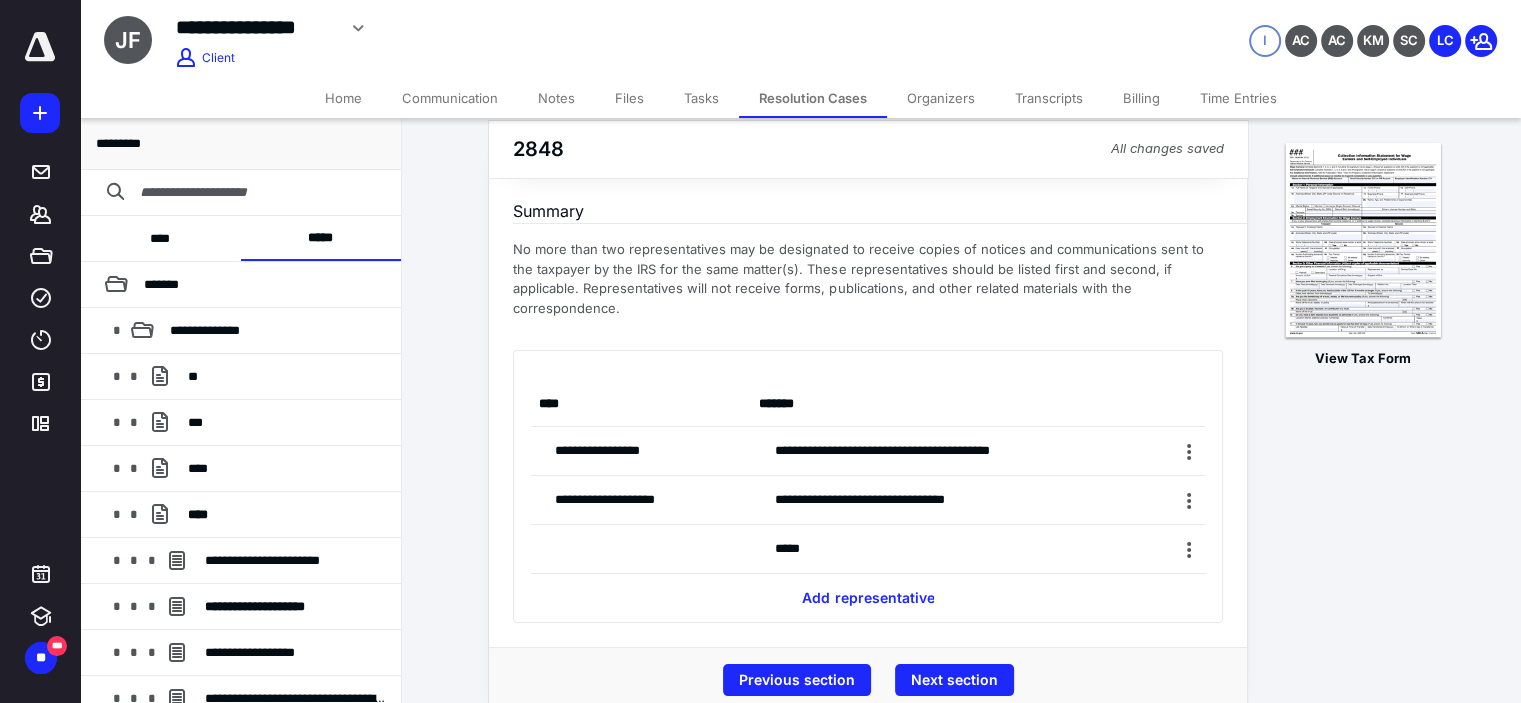 scroll, scrollTop: 79, scrollLeft: 0, axis: vertical 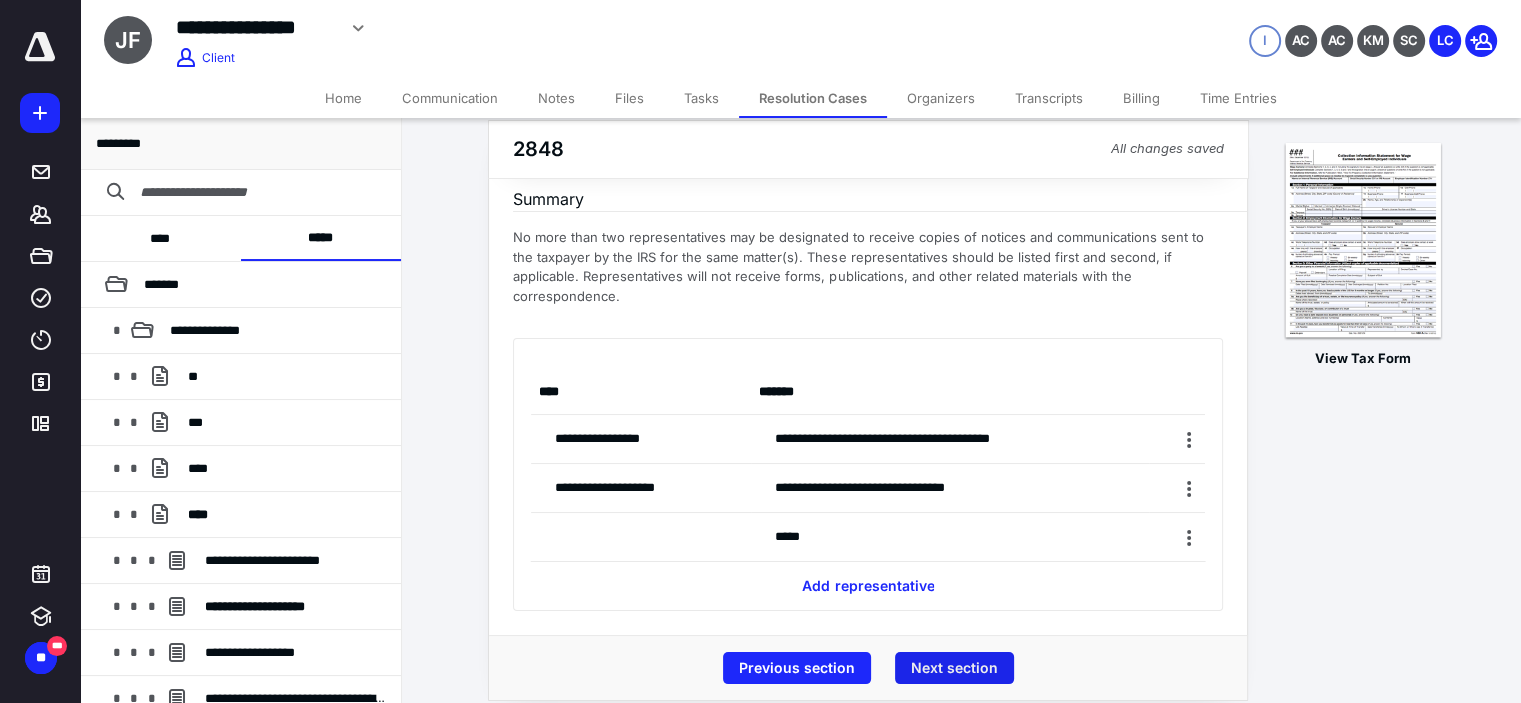 click on "Next section" at bounding box center [954, 668] 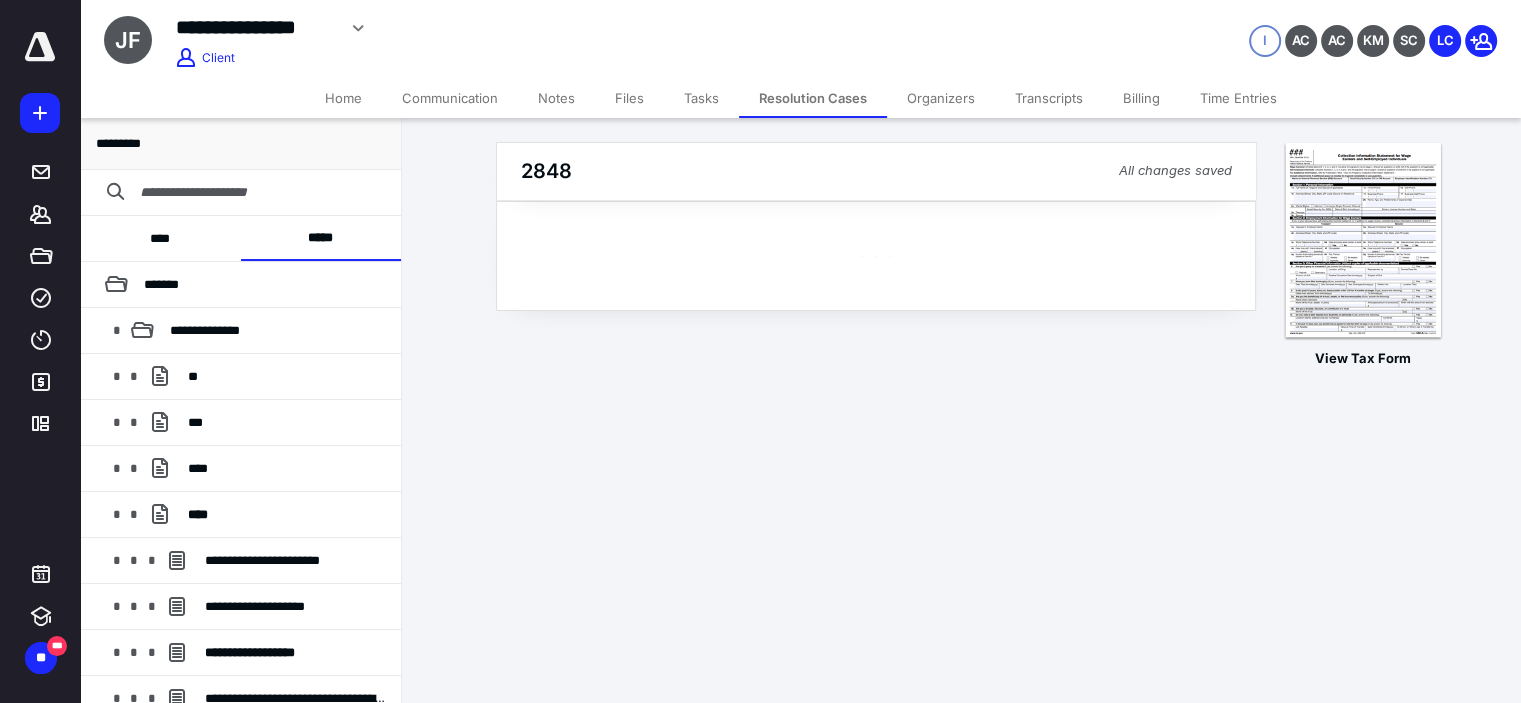scroll, scrollTop: 0, scrollLeft: 0, axis: both 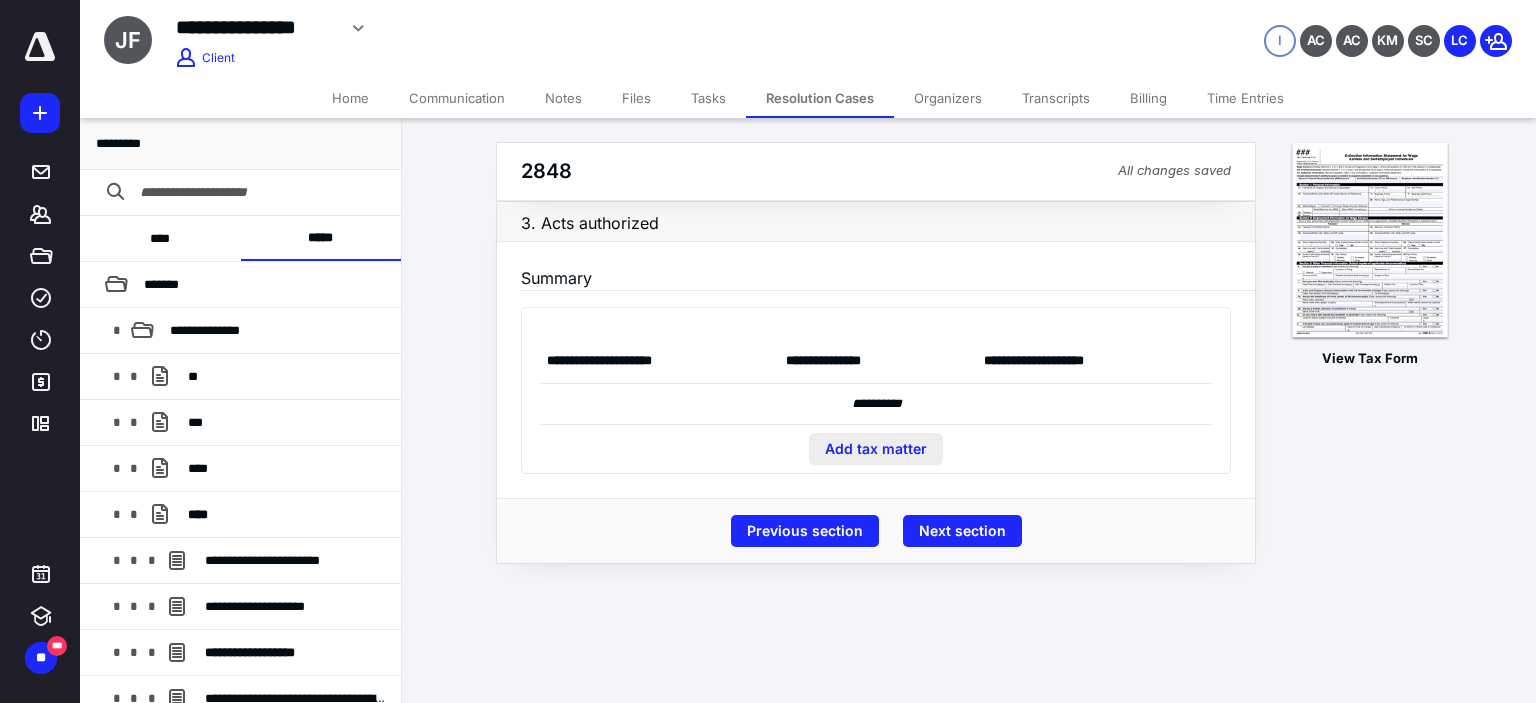 click on "Add tax matter" at bounding box center [876, 449] 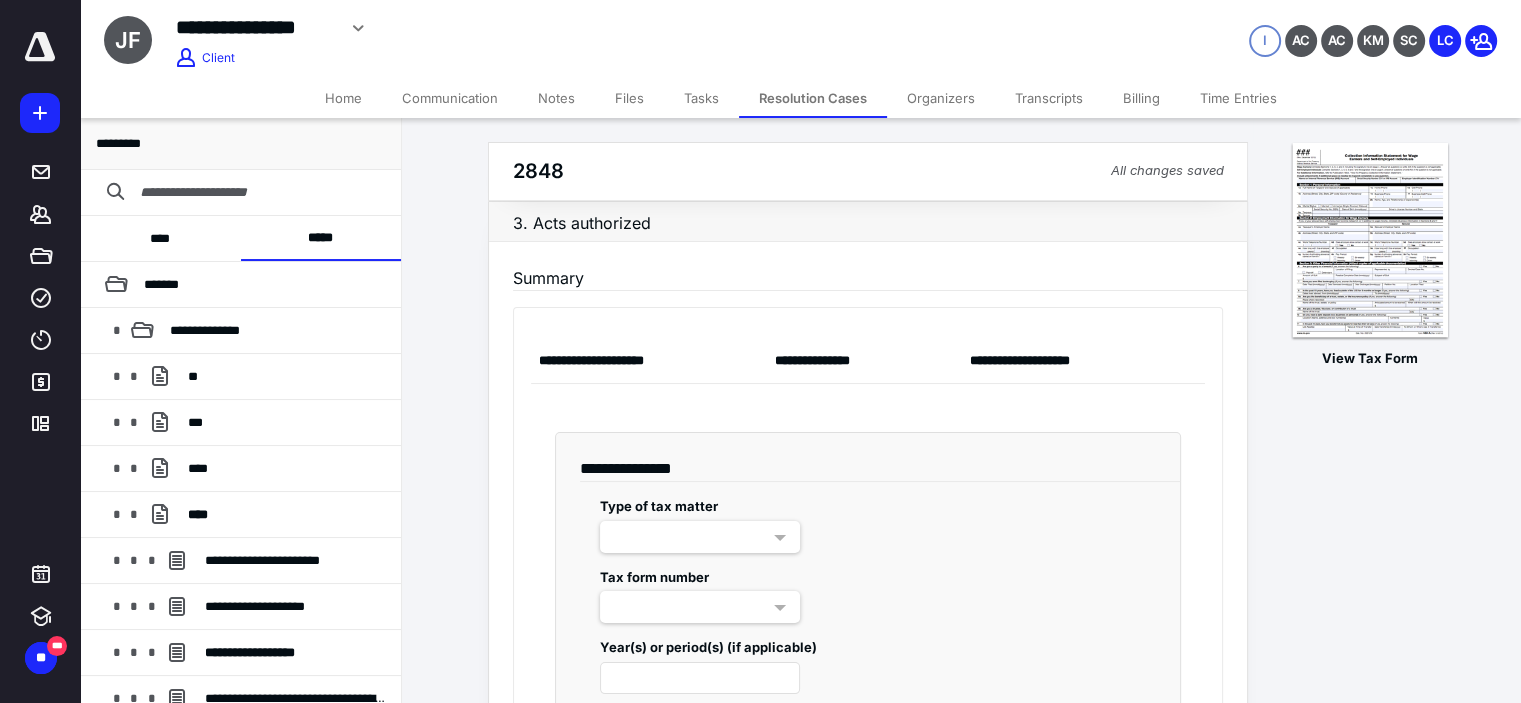 click at bounding box center [700, 537] 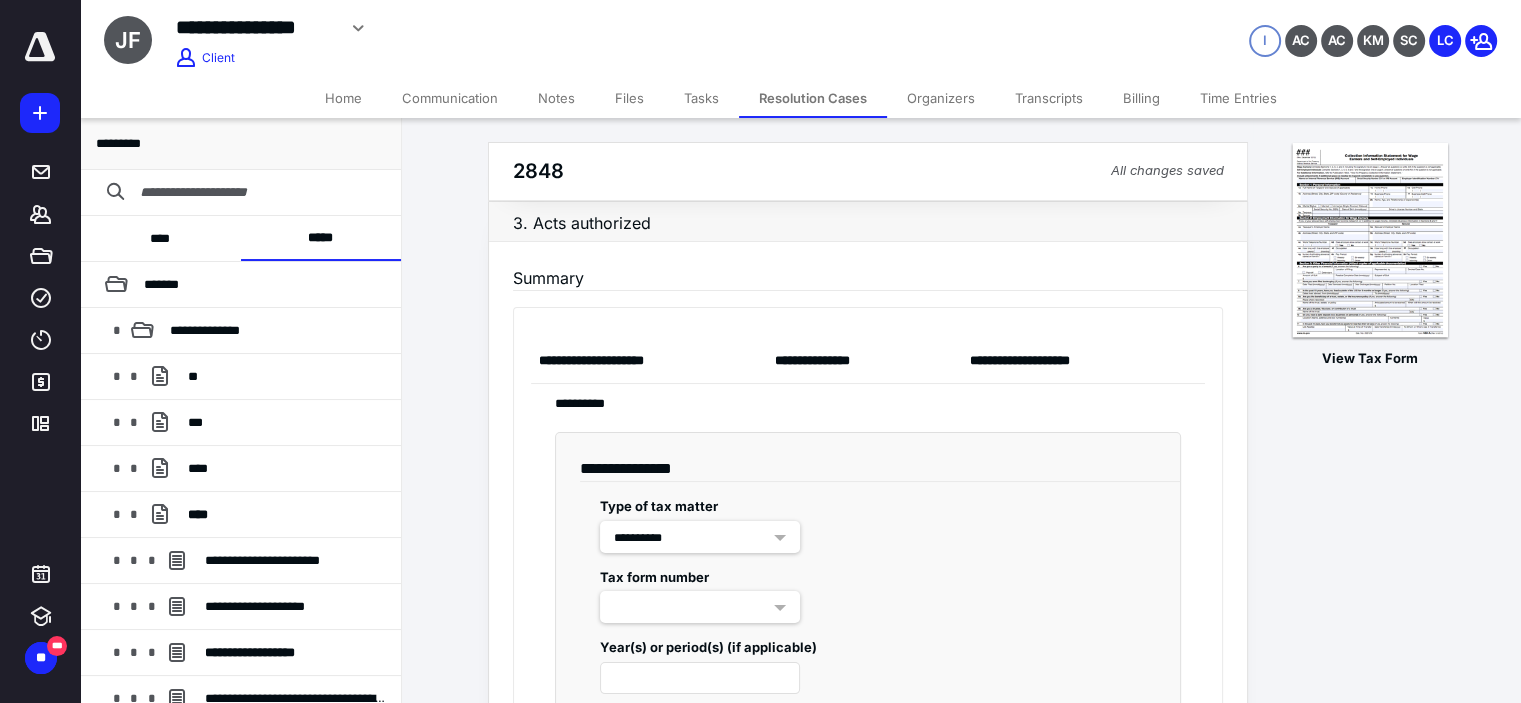 click on "Tax form number" at bounding box center (654, 577) 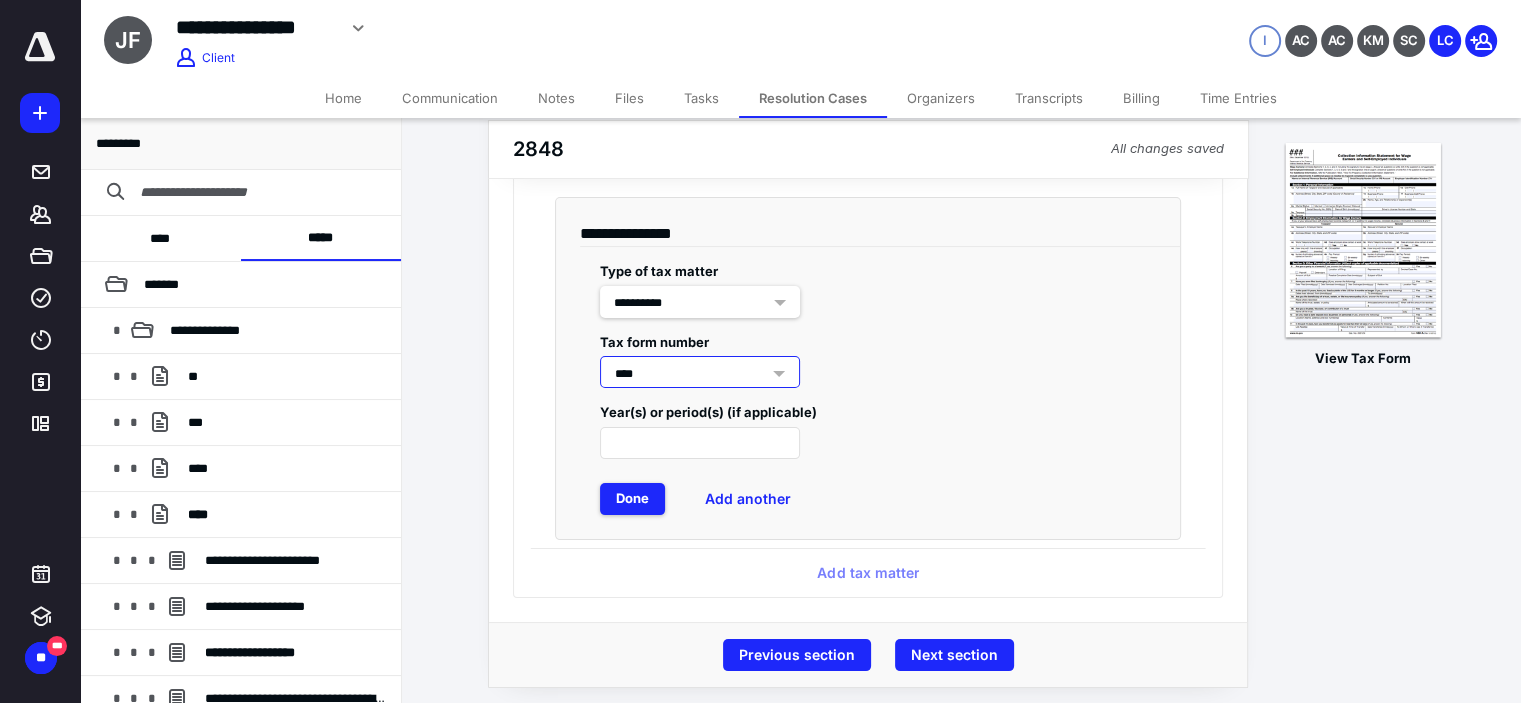 scroll, scrollTop: 240, scrollLeft: 0, axis: vertical 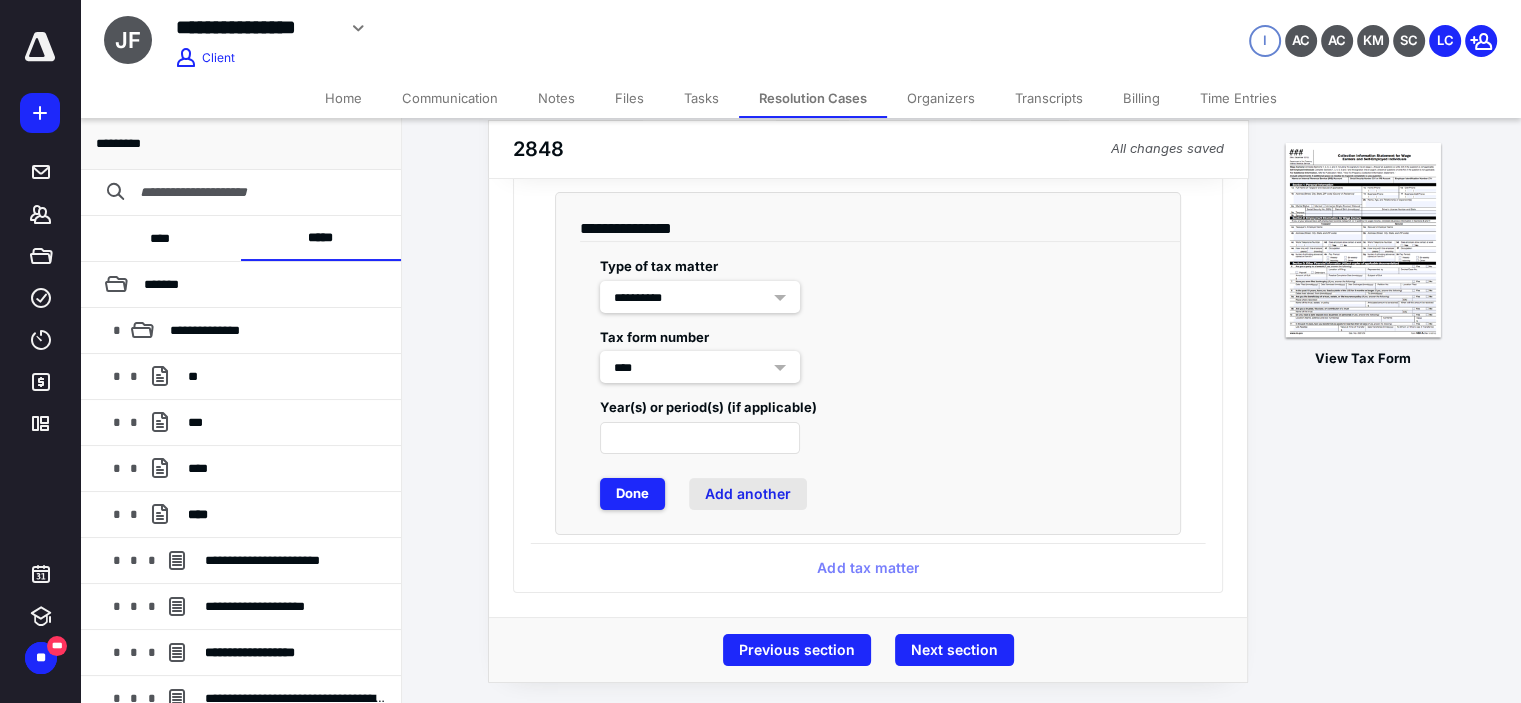click on "Add another" at bounding box center [748, 494] 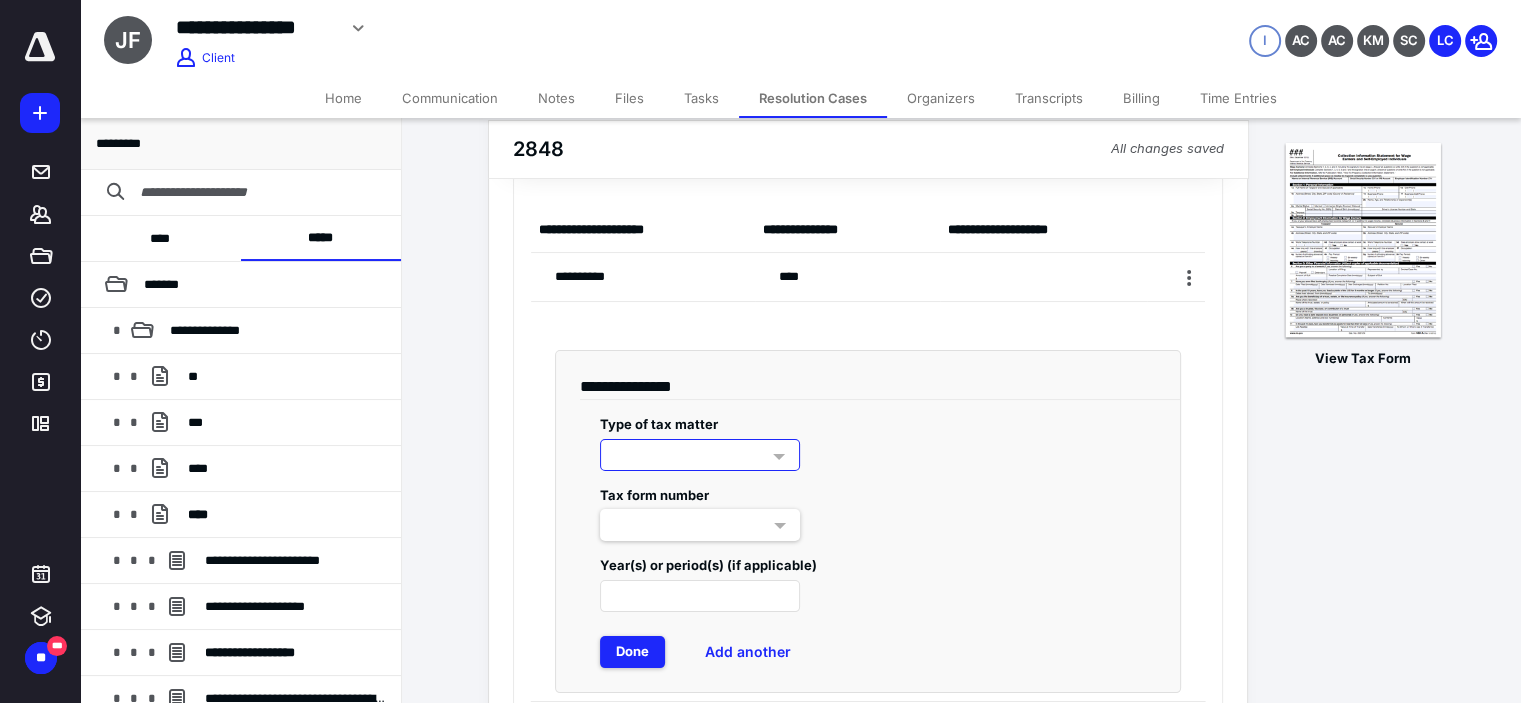 scroll, scrollTop: 133, scrollLeft: 0, axis: vertical 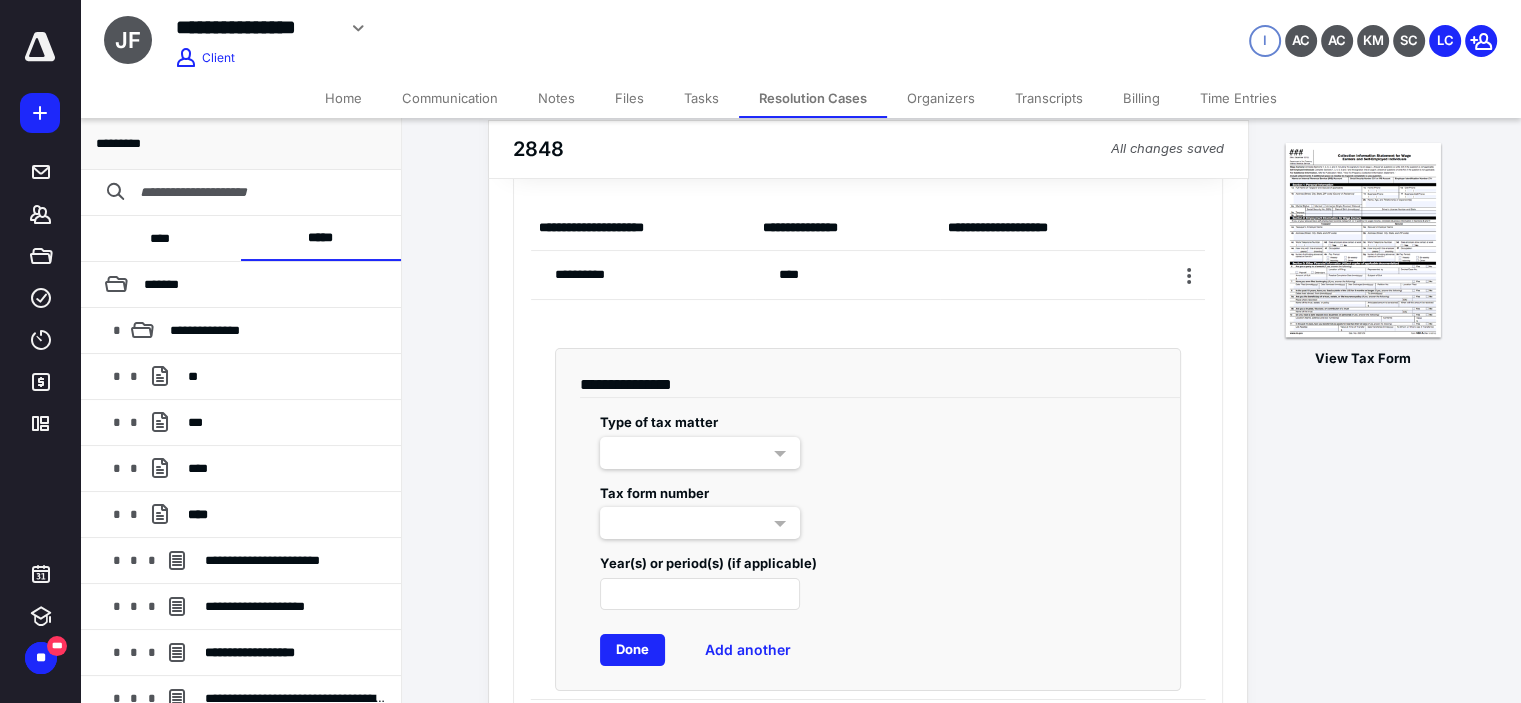 click on "Done" at bounding box center [632, 650] 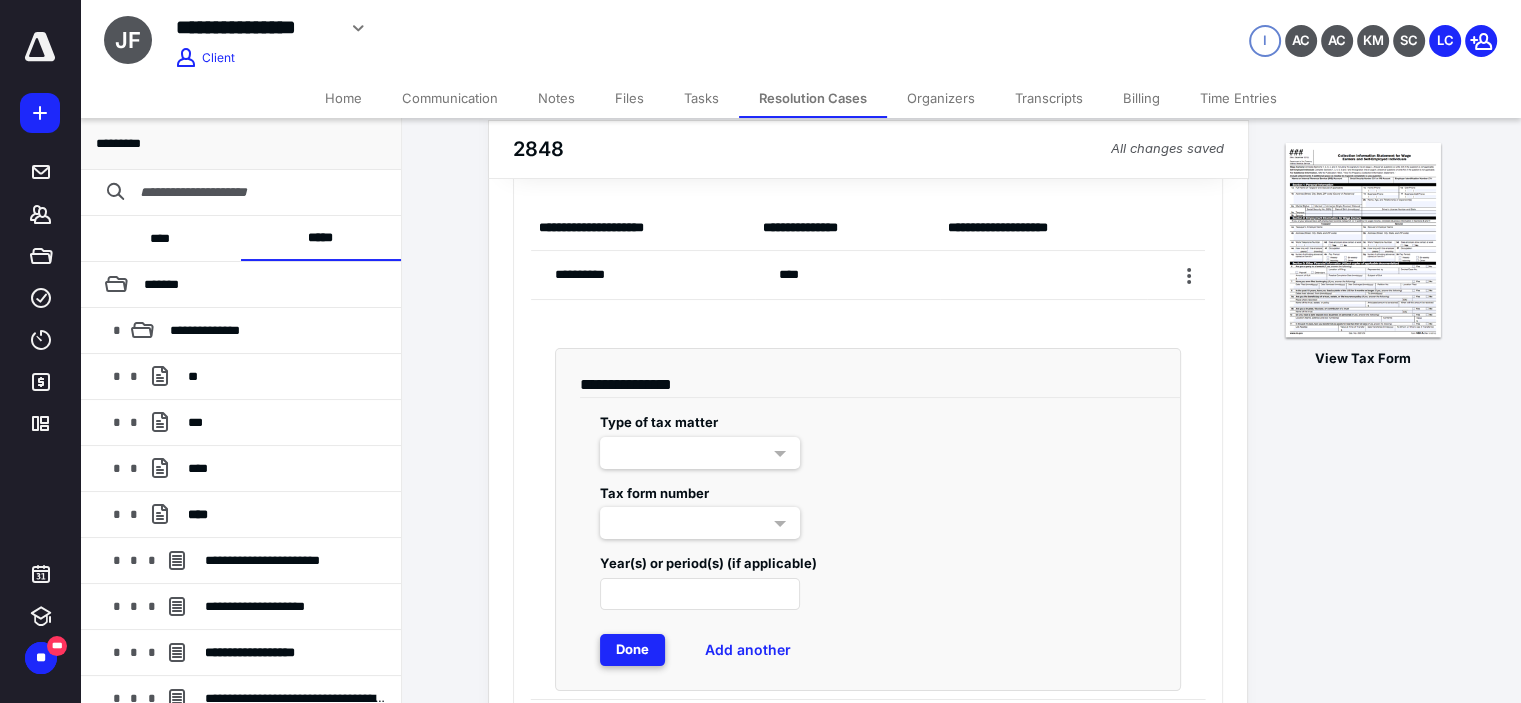 scroll, scrollTop: 0, scrollLeft: 0, axis: both 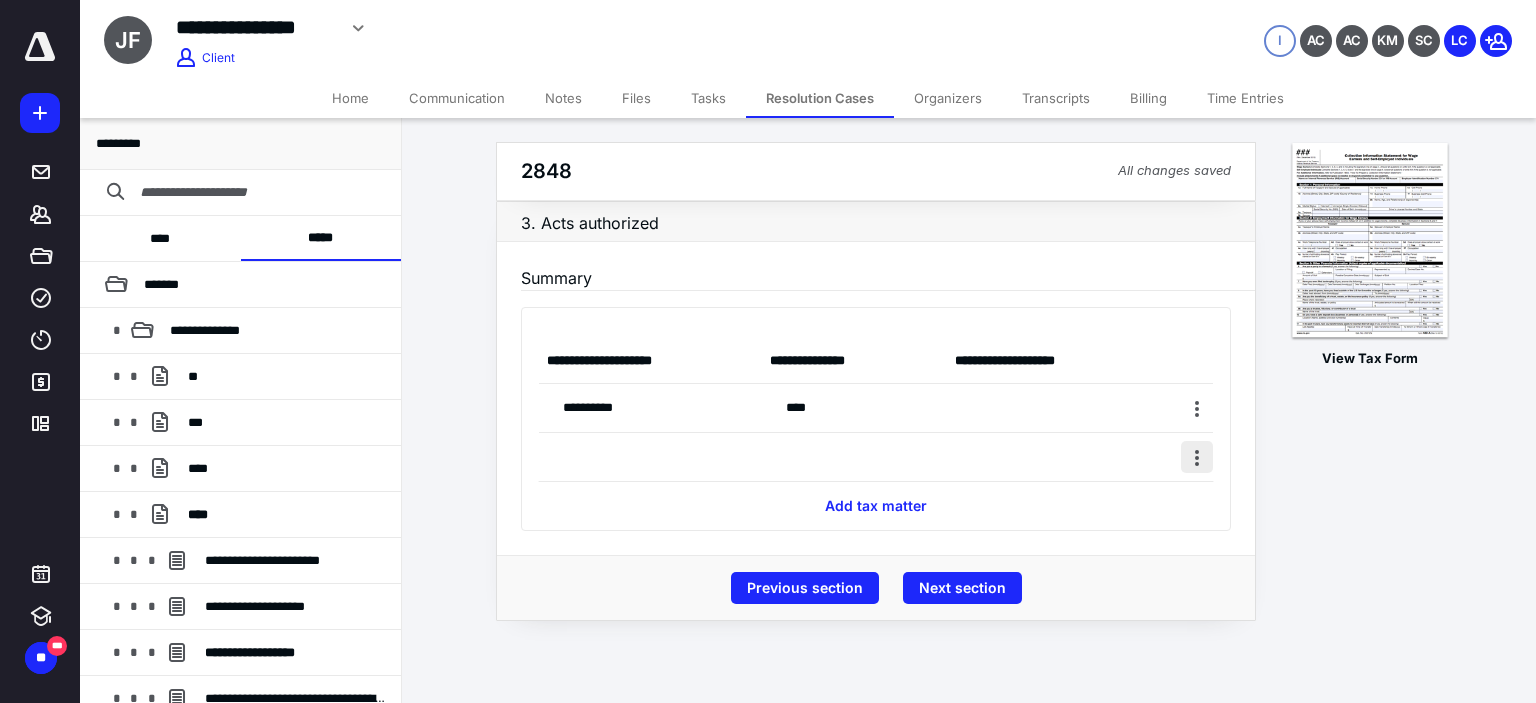 click at bounding box center [1197, 457] 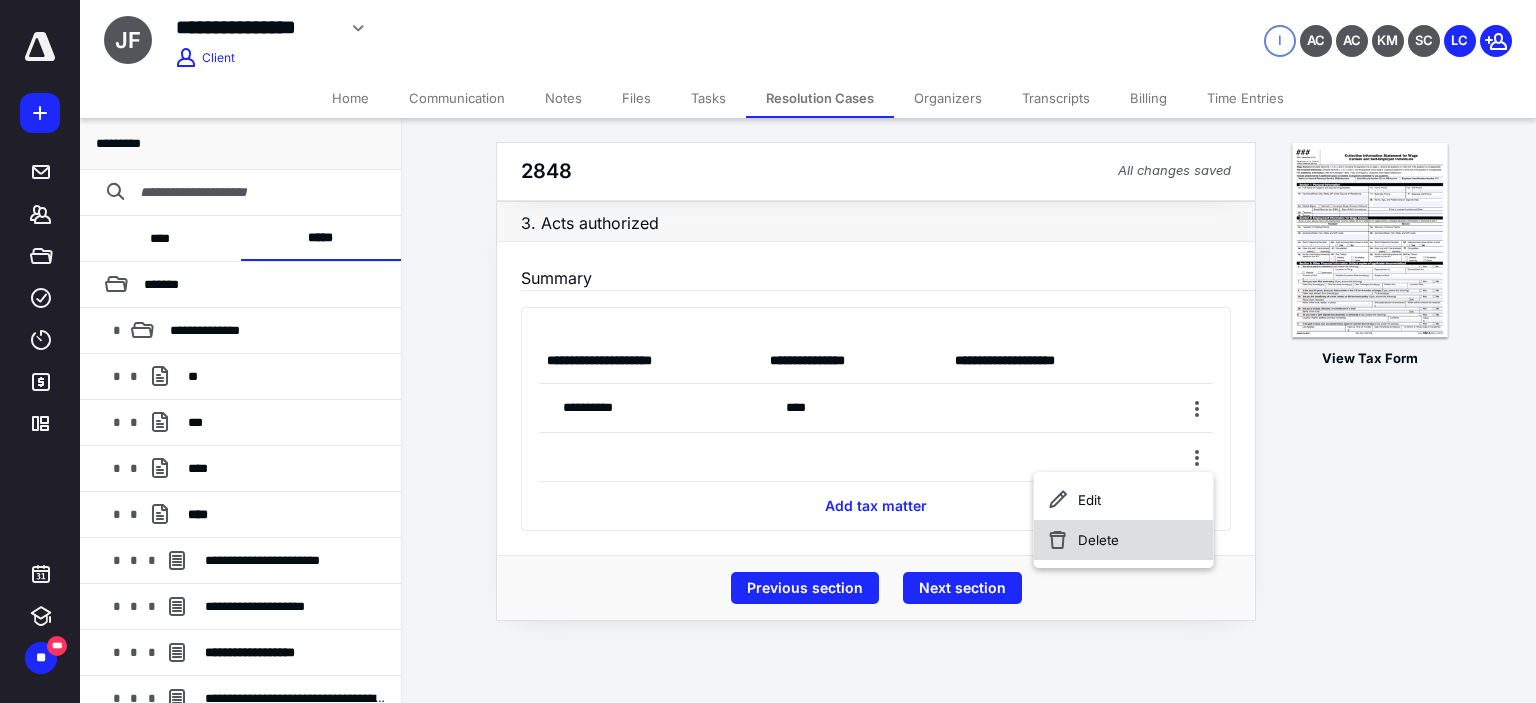 click on "Delete" at bounding box center [1124, 540] 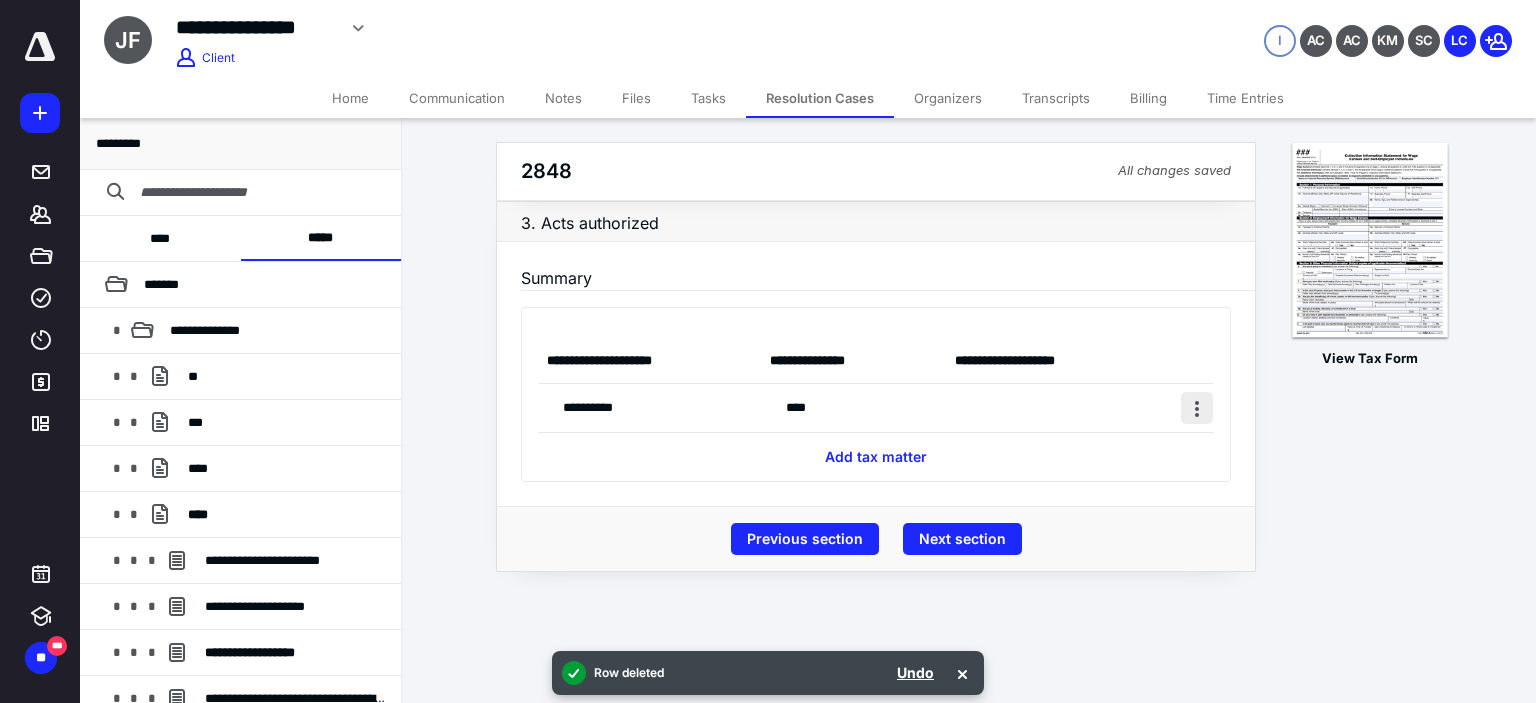click at bounding box center (1197, 408) 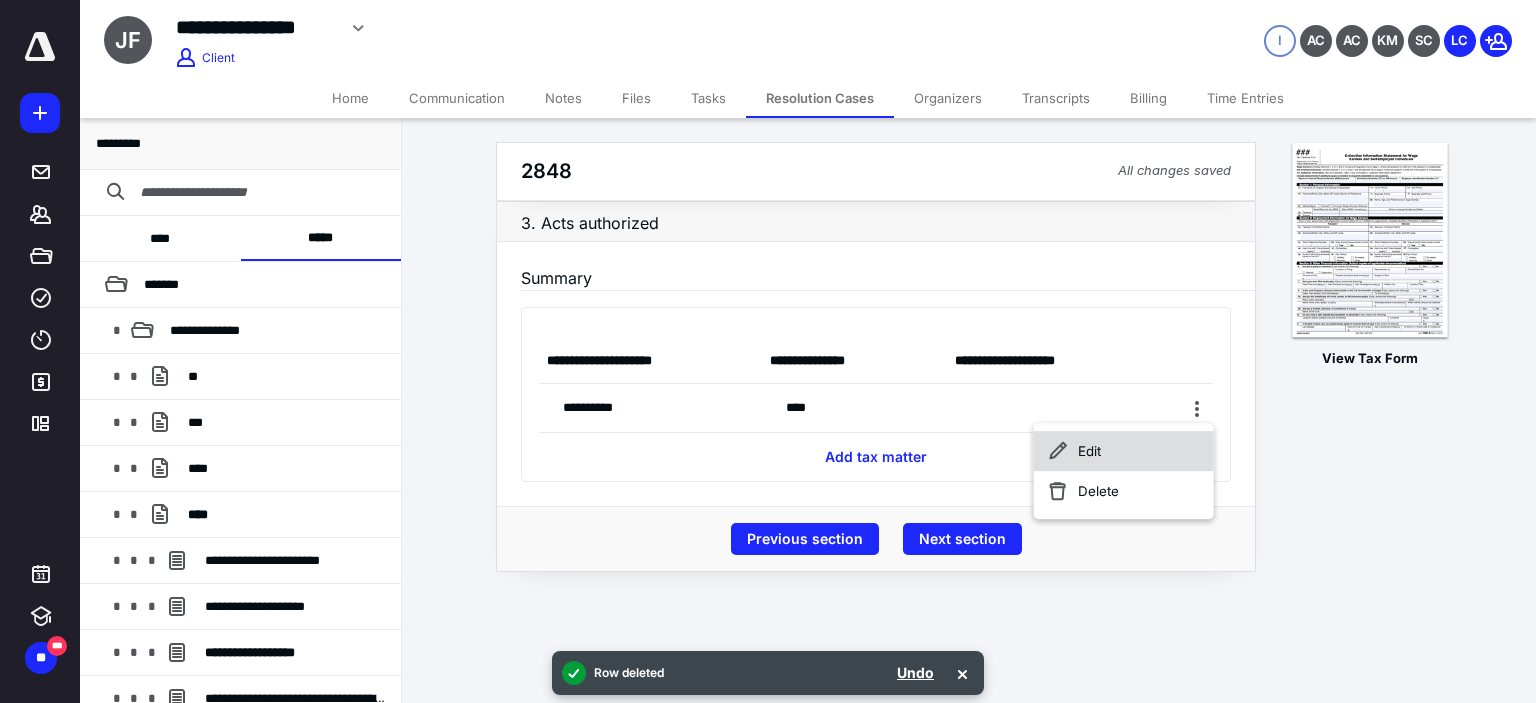 click on "Edit" at bounding box center (1124, 451) 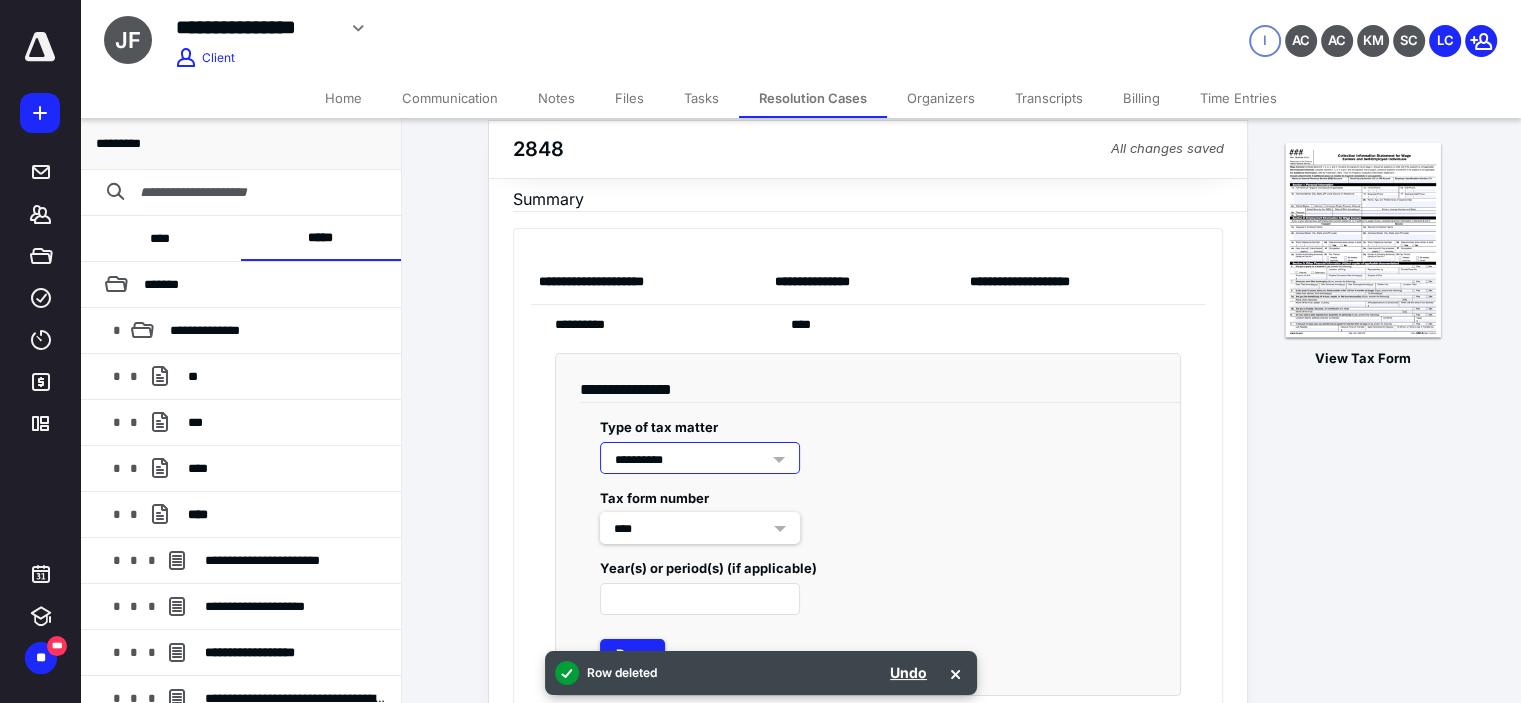 scroll, scrollTop: 100, scrollLeft: 0, axis: vertical 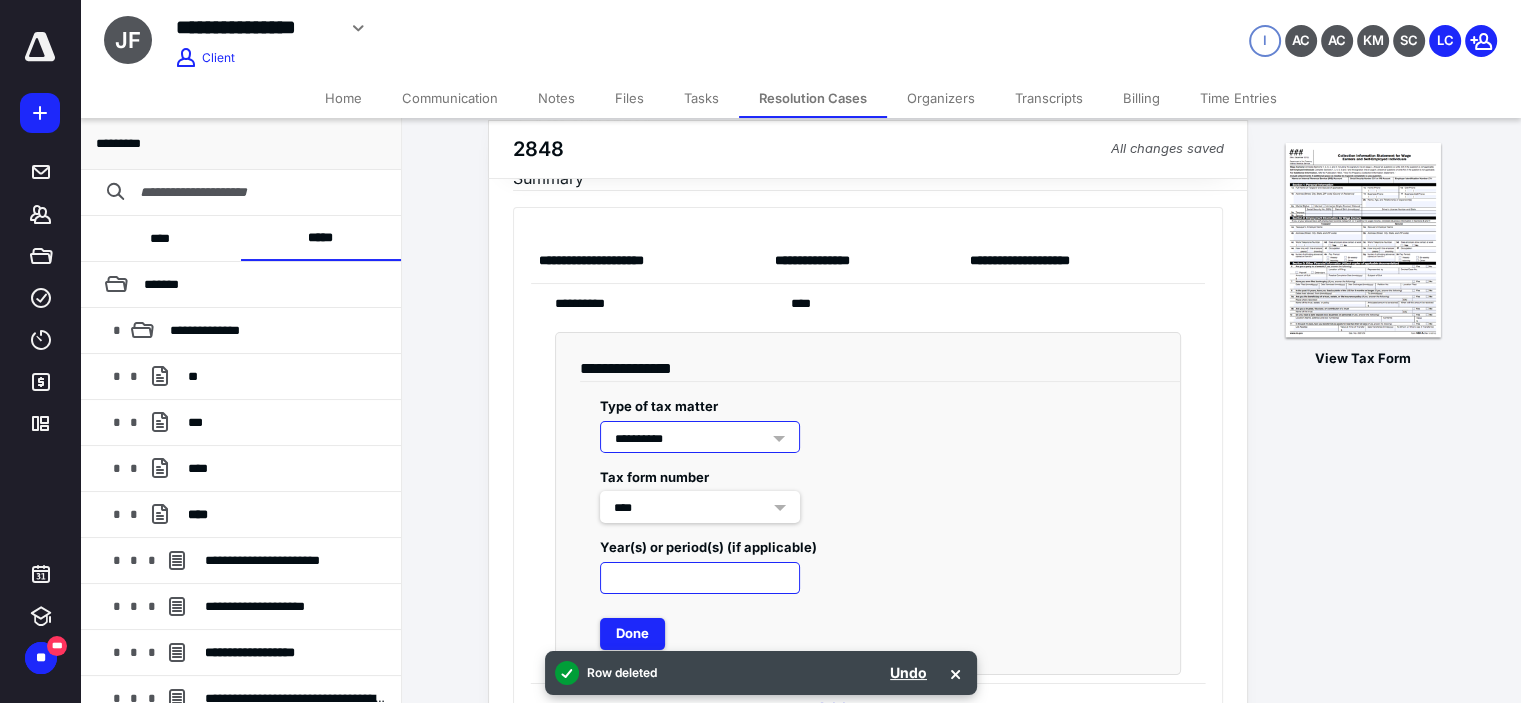 click at bounding box center (700, 578) 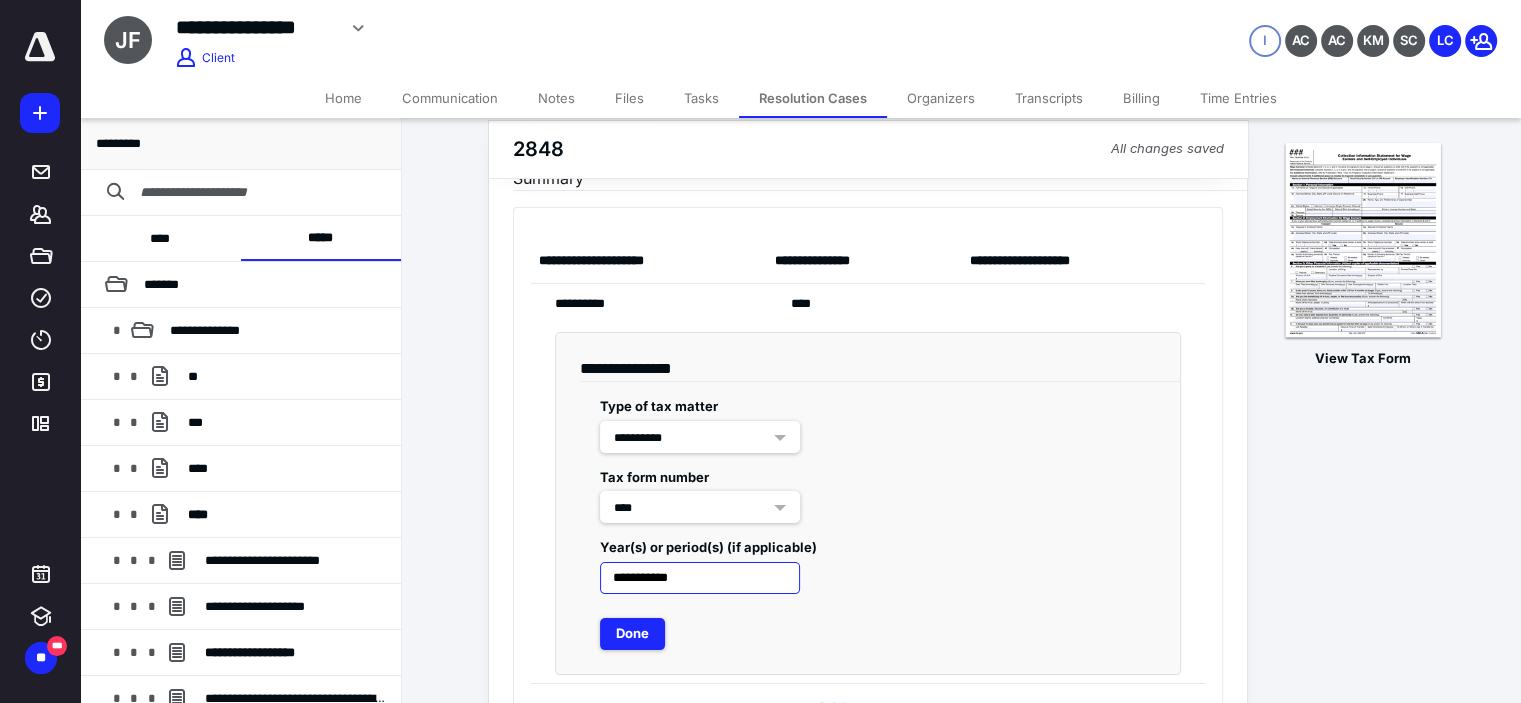 type on "**********" 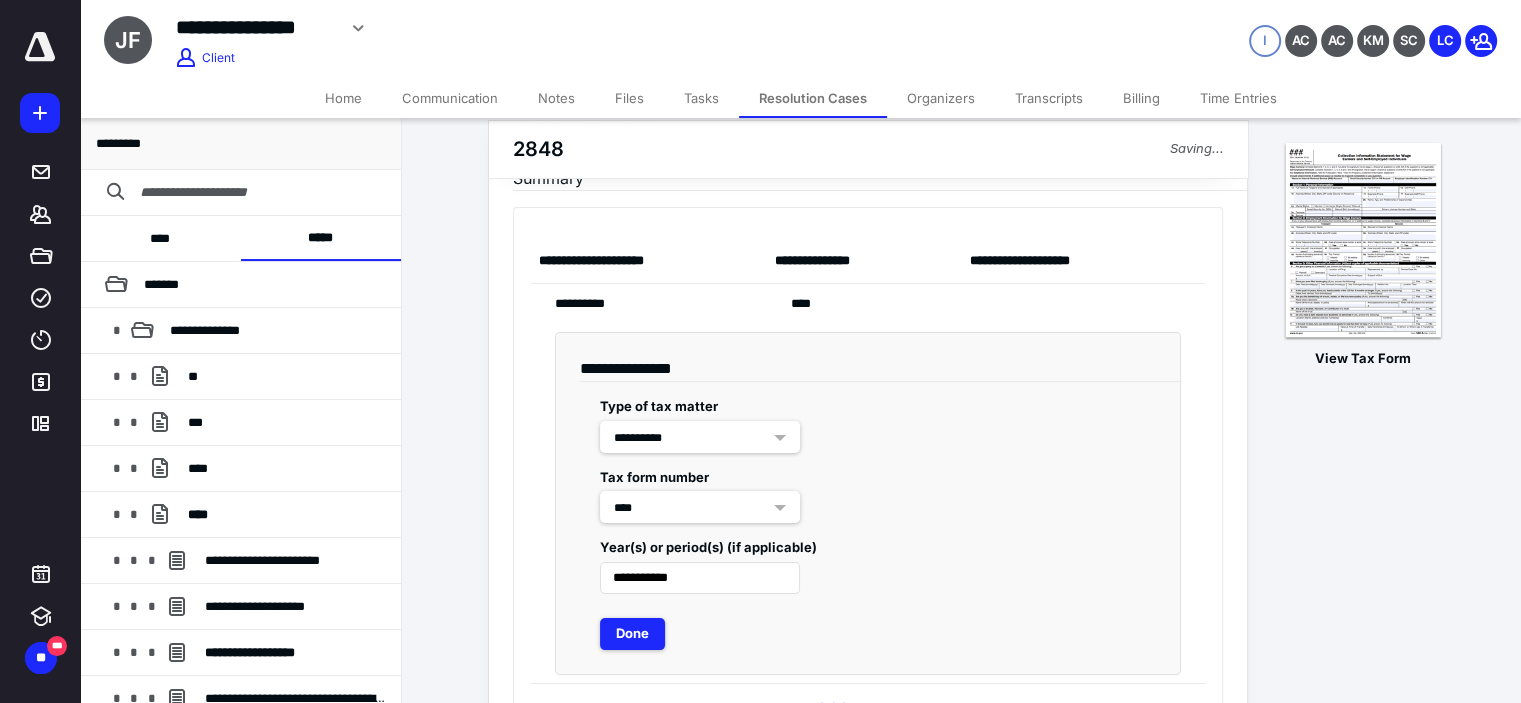 click on "Done" at bounding box center [868, 634] 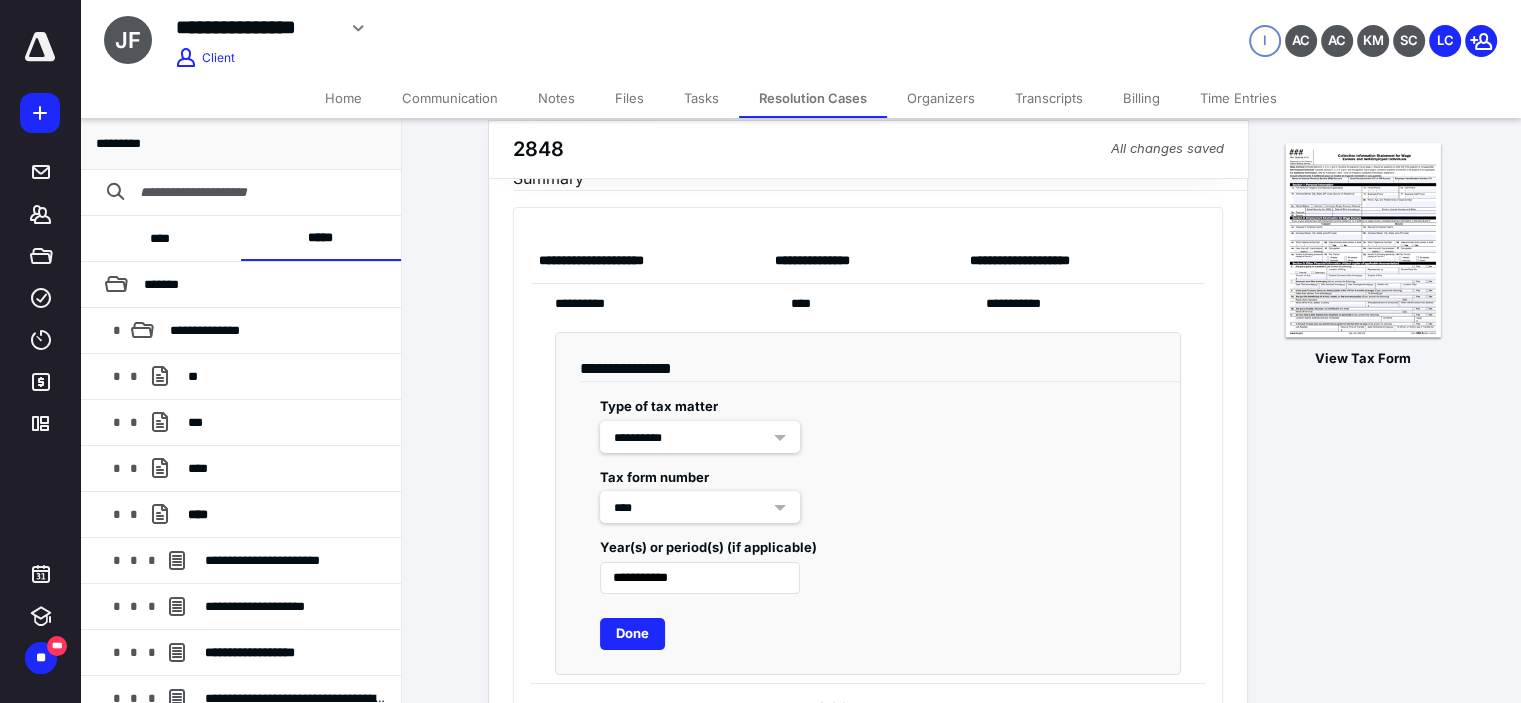 click on "Done" at bounding box center [632, 634] 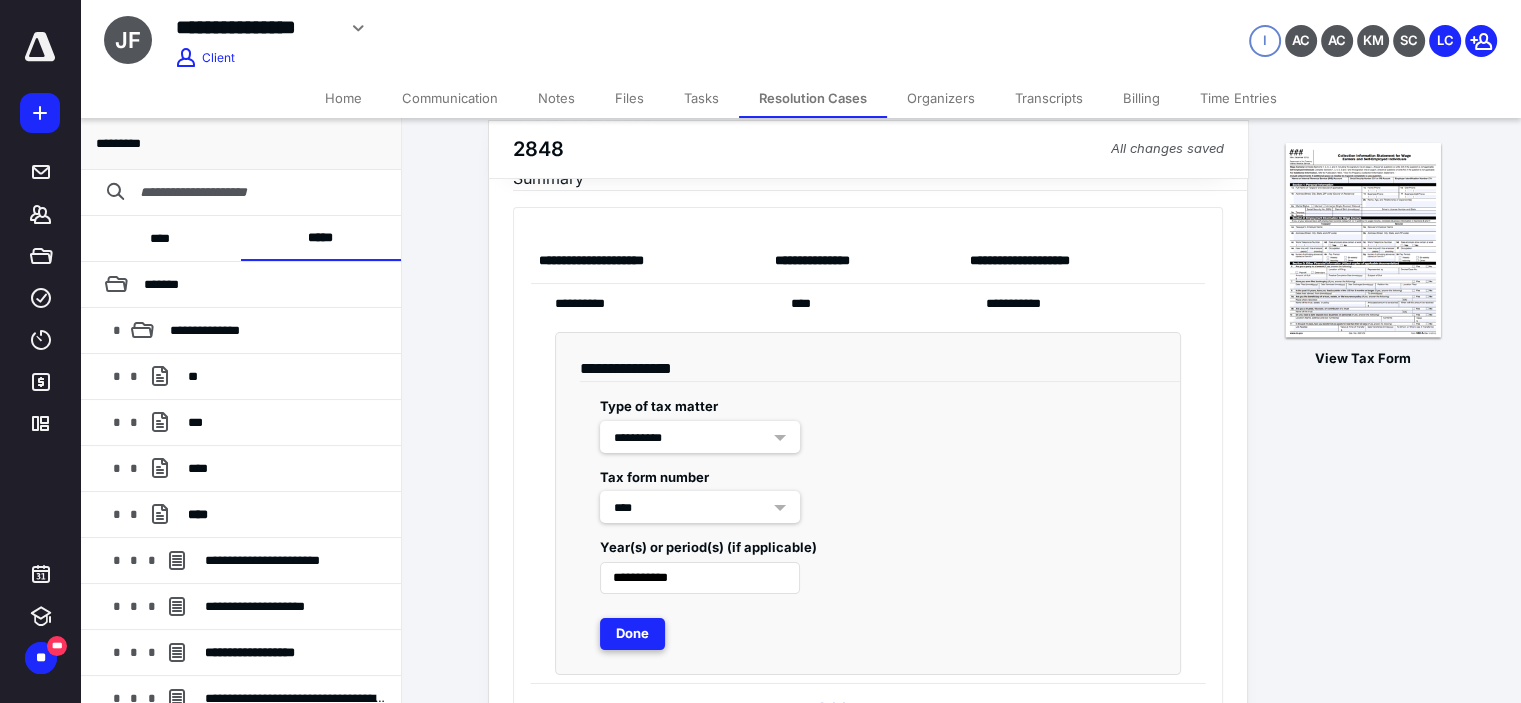 scroll, scrollTop: 0, scrollLeft: 0, axis: both 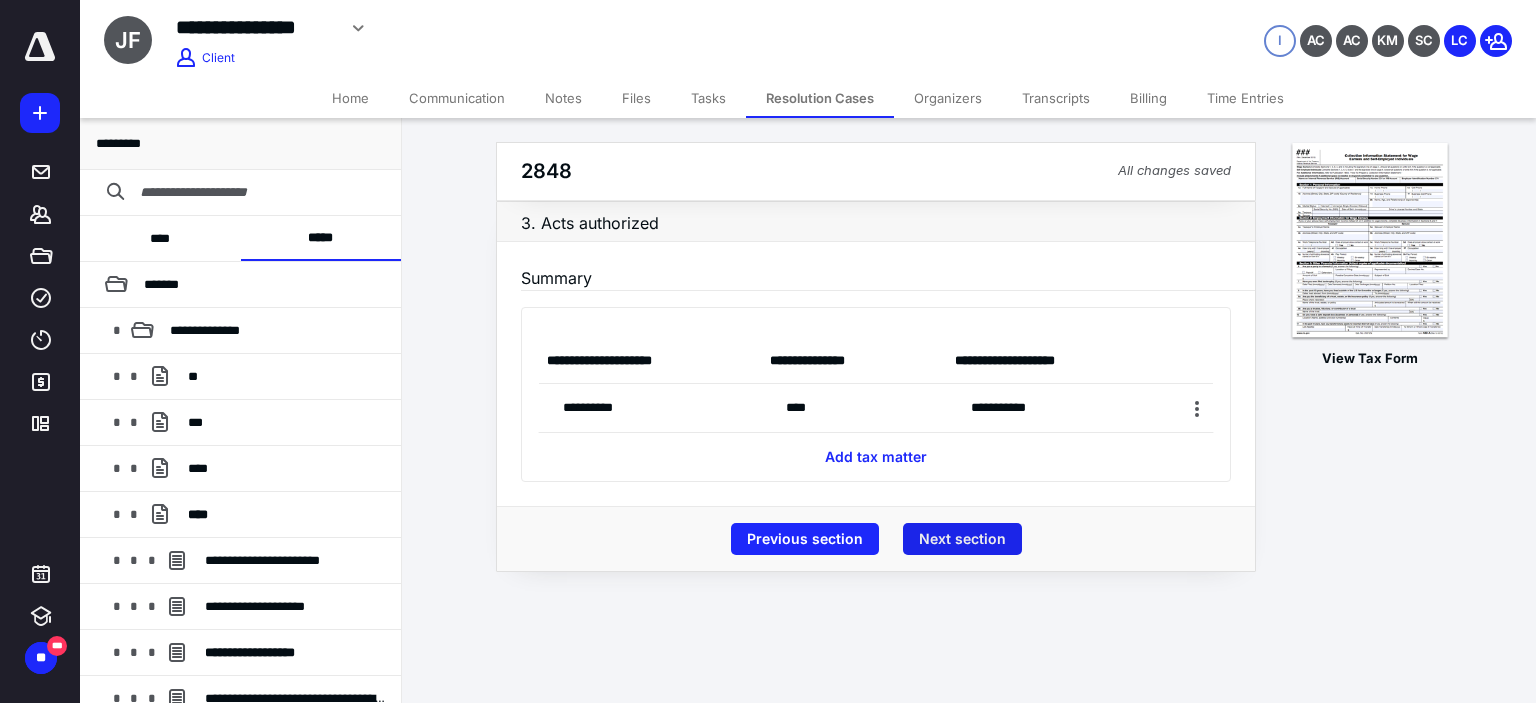 click on "Next section" at bounding box center [962, 539] 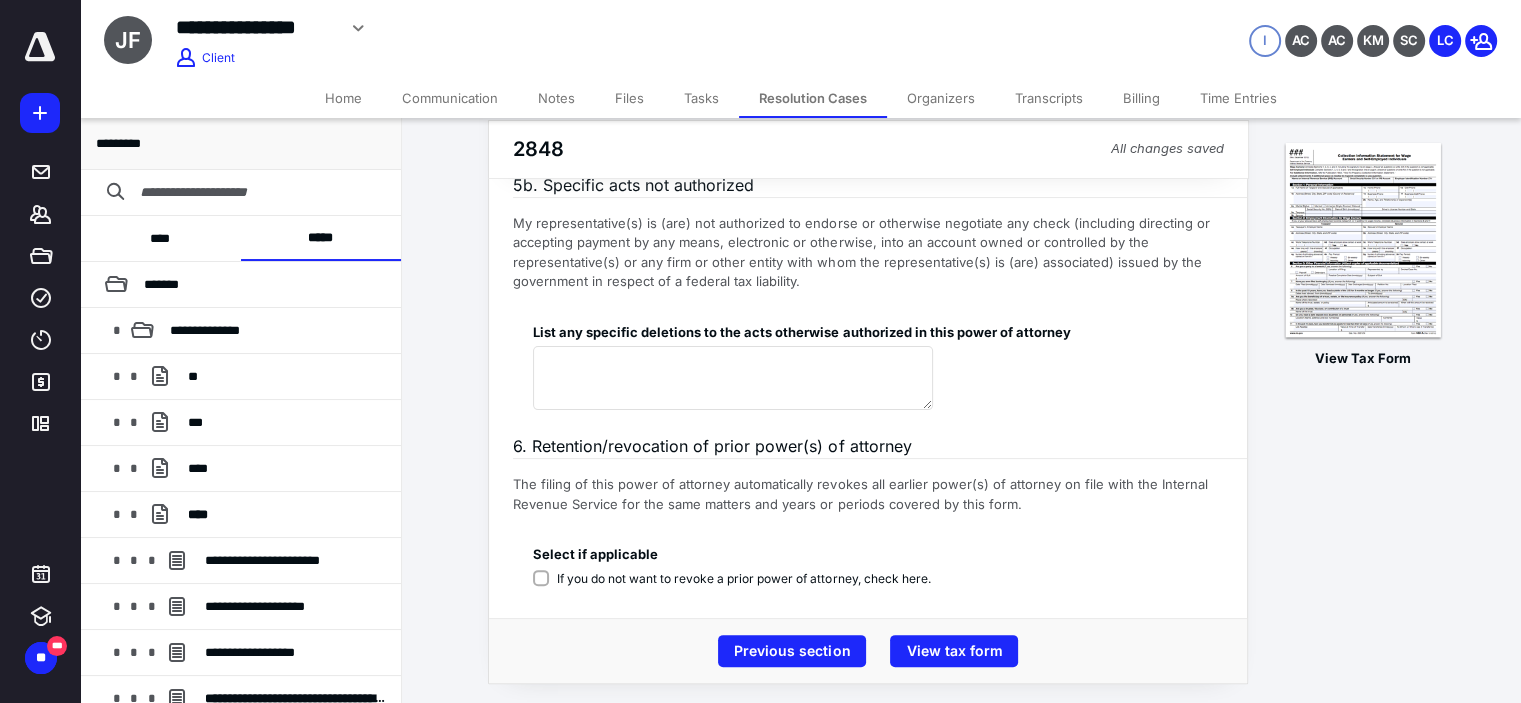scroll, scrollTop: 415, scrollLeft: 0, axis: vertical 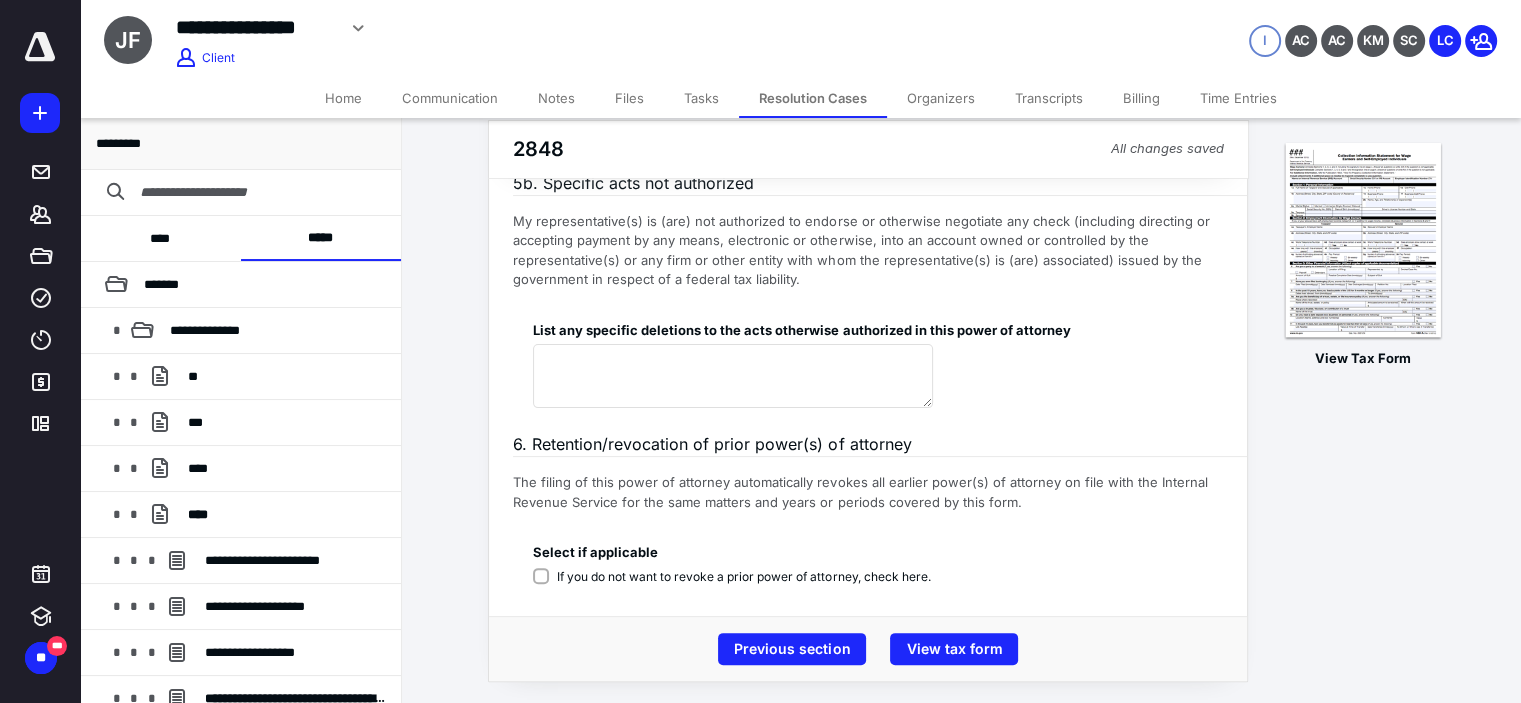 click on "If you do not want to revoke a prior power of attorney, check here." at bounding box center (743, 577) 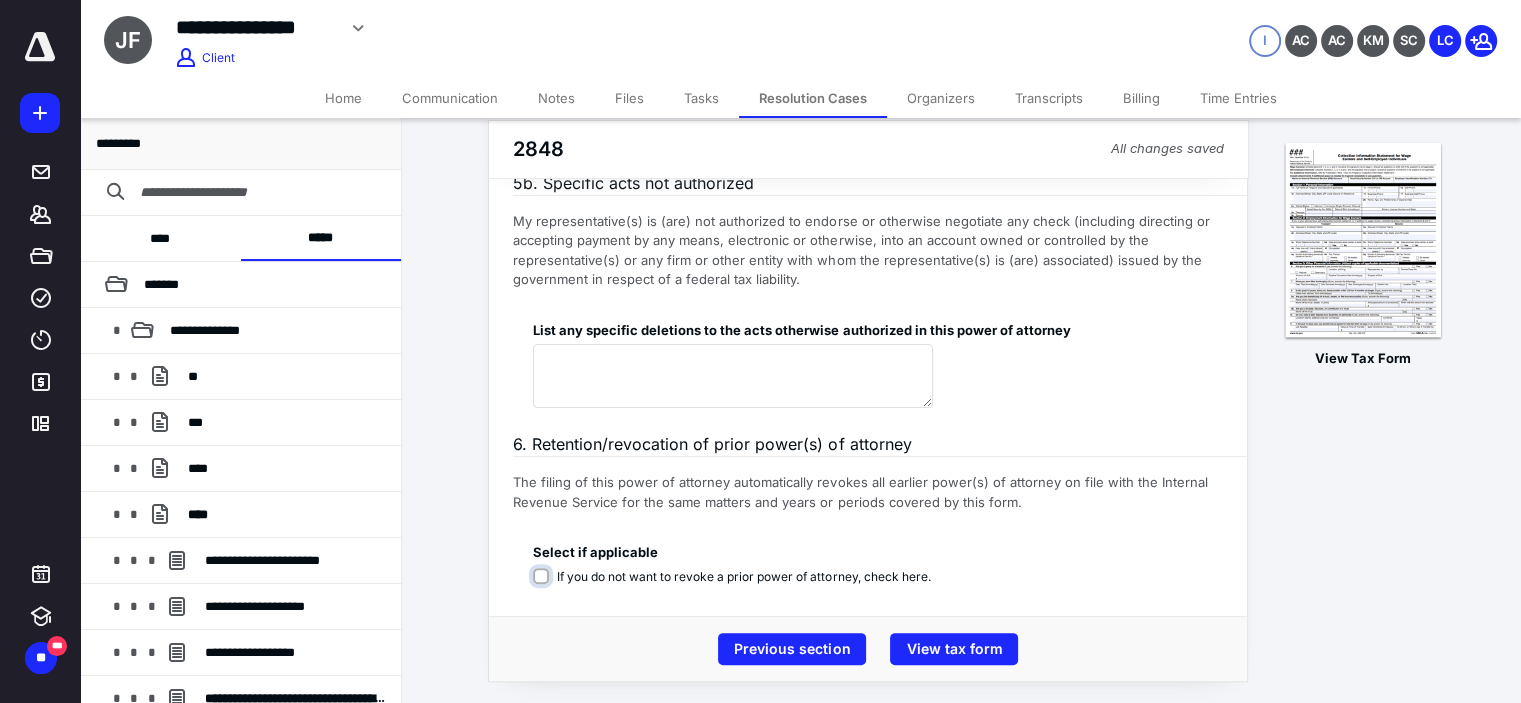 click on "If you do not want to revoke a prior power of attorney, check here." at bounding box center [735, 587] 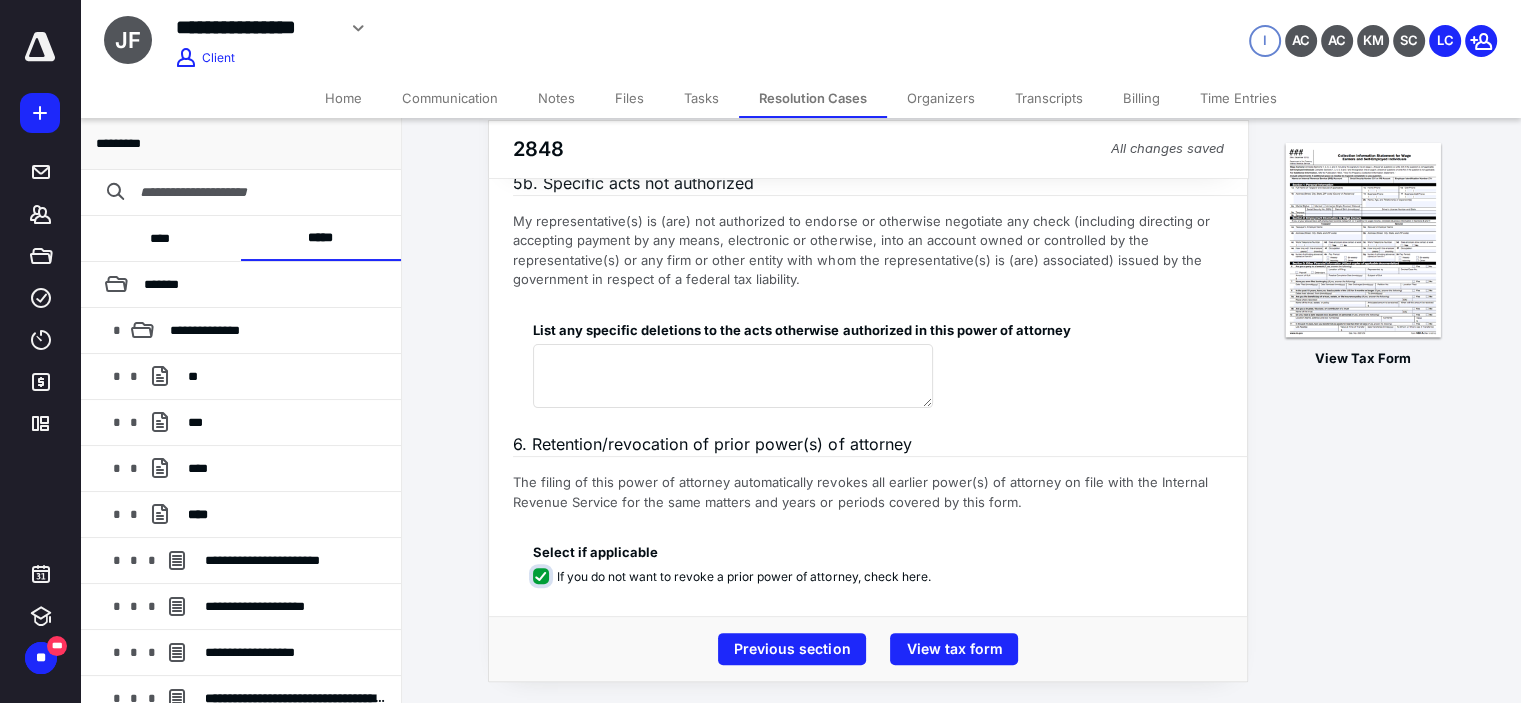 checkbox on "****" 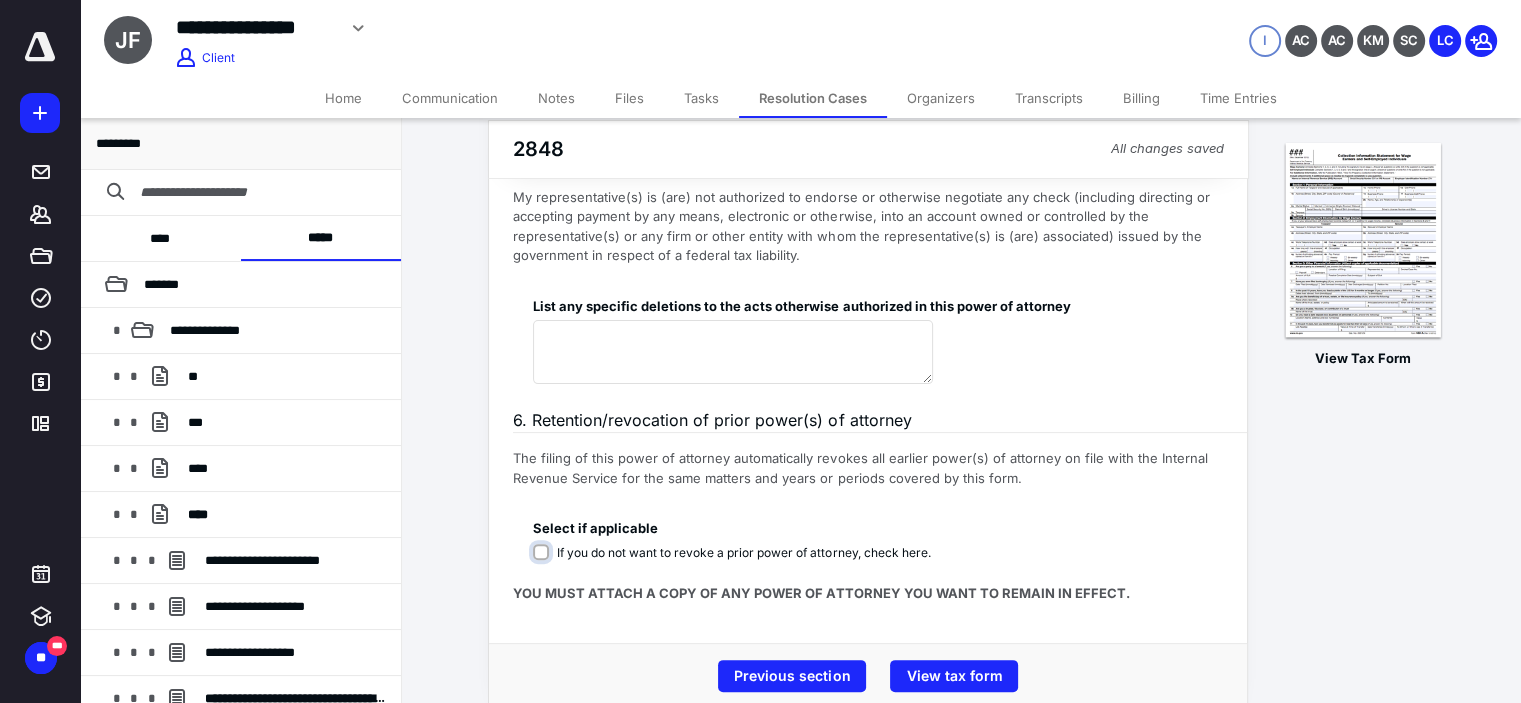 scroll, scrollTop: 467, scrollLeft: 0, axis: vertical 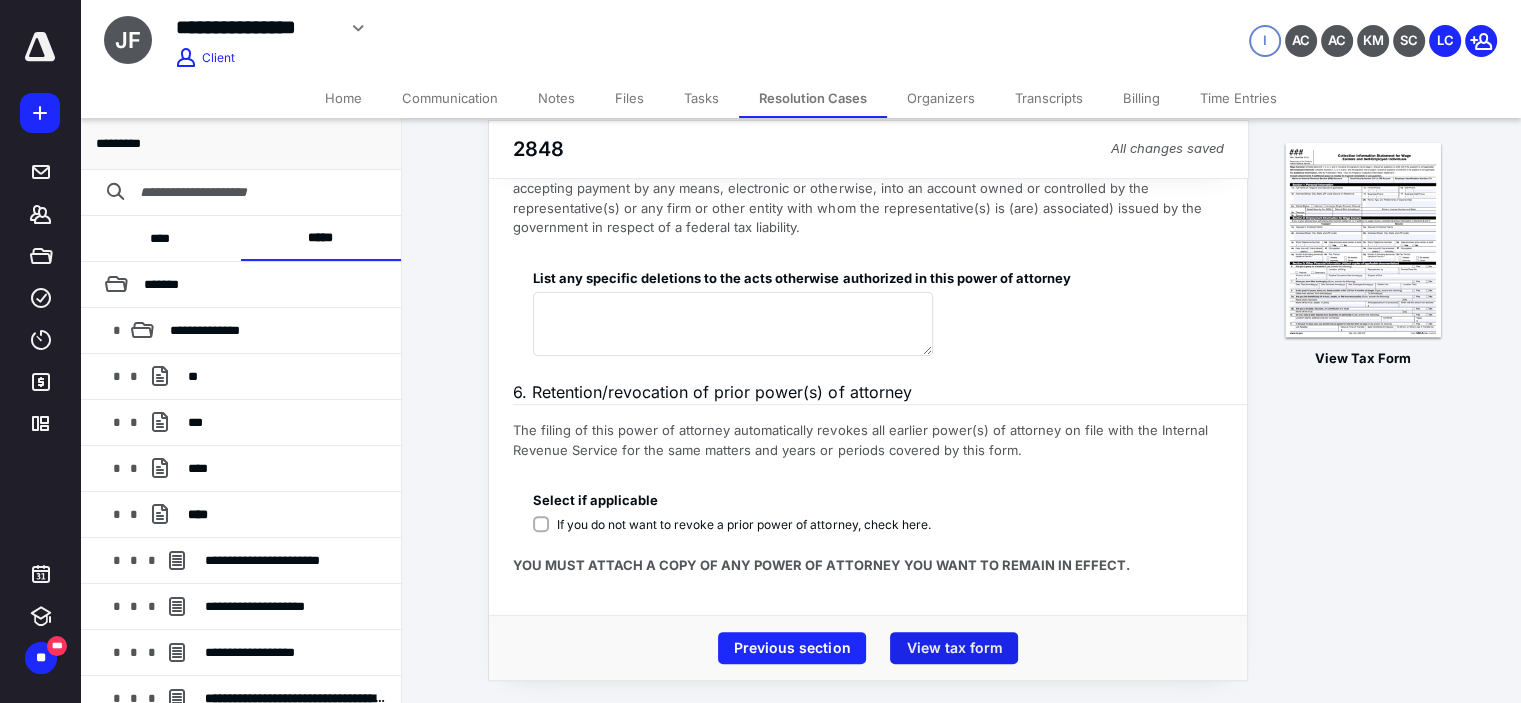click on "View tax form" at bounding box center [954, 648] 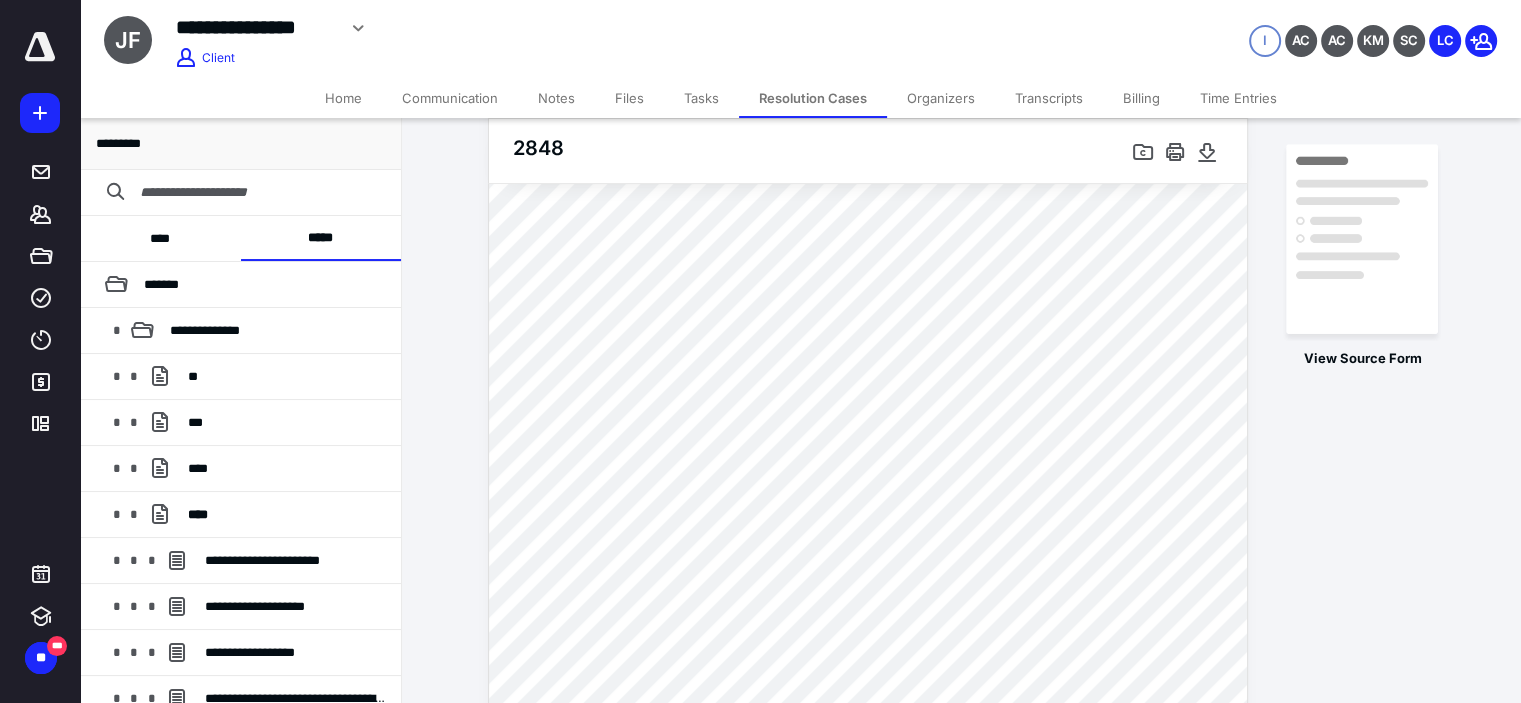 scroll, scrollTop: 233, scrollLeft: 0, axis: vertical 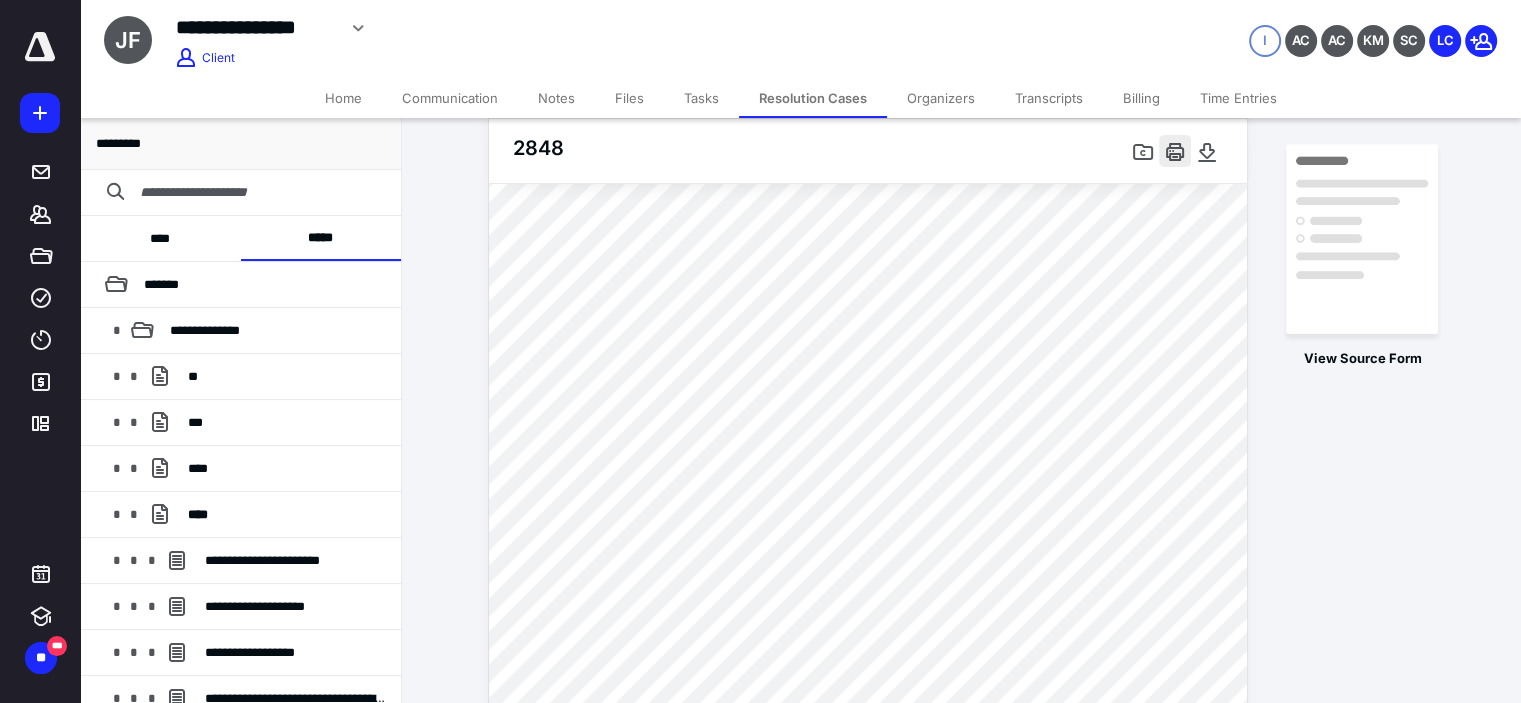 click at bounding box center [1175, 151] 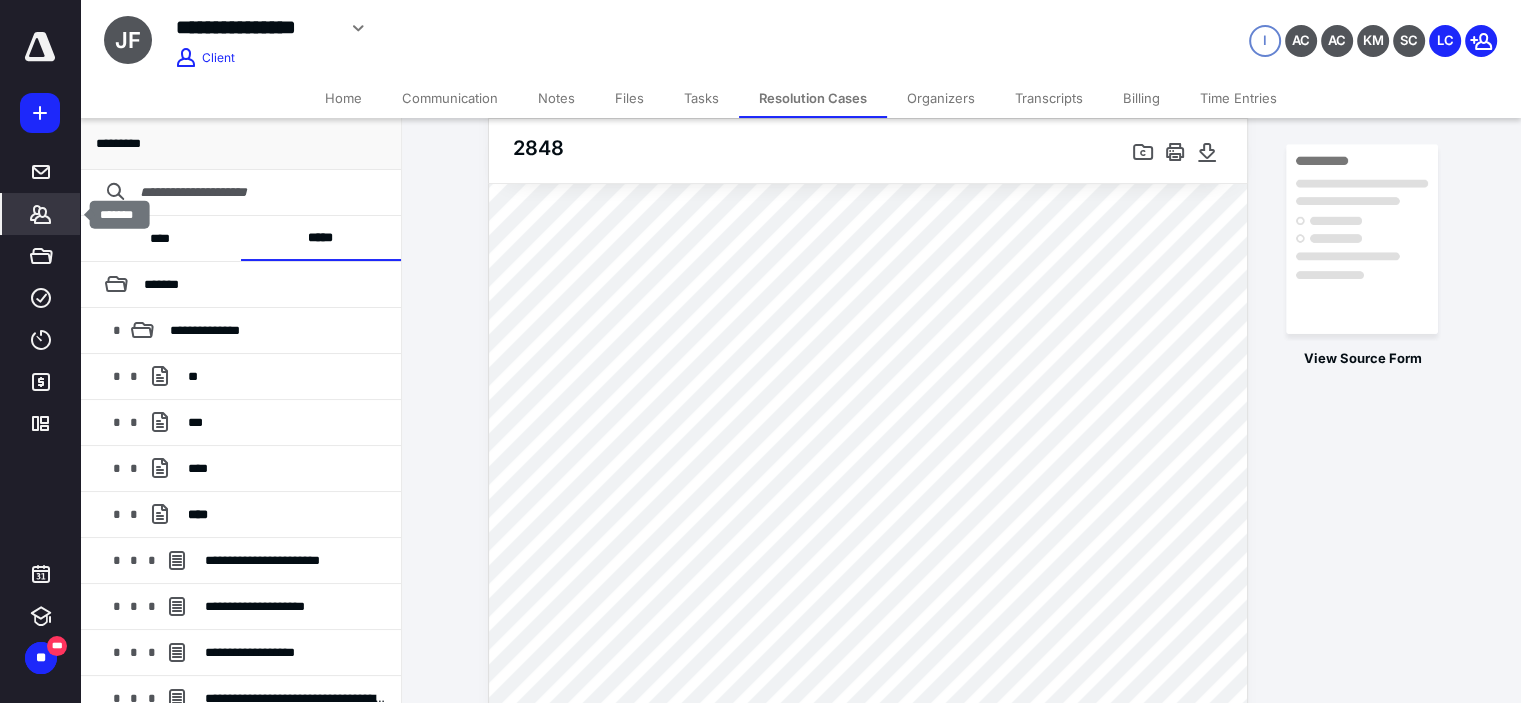 click on "*******" at bounding box center [41, 214] 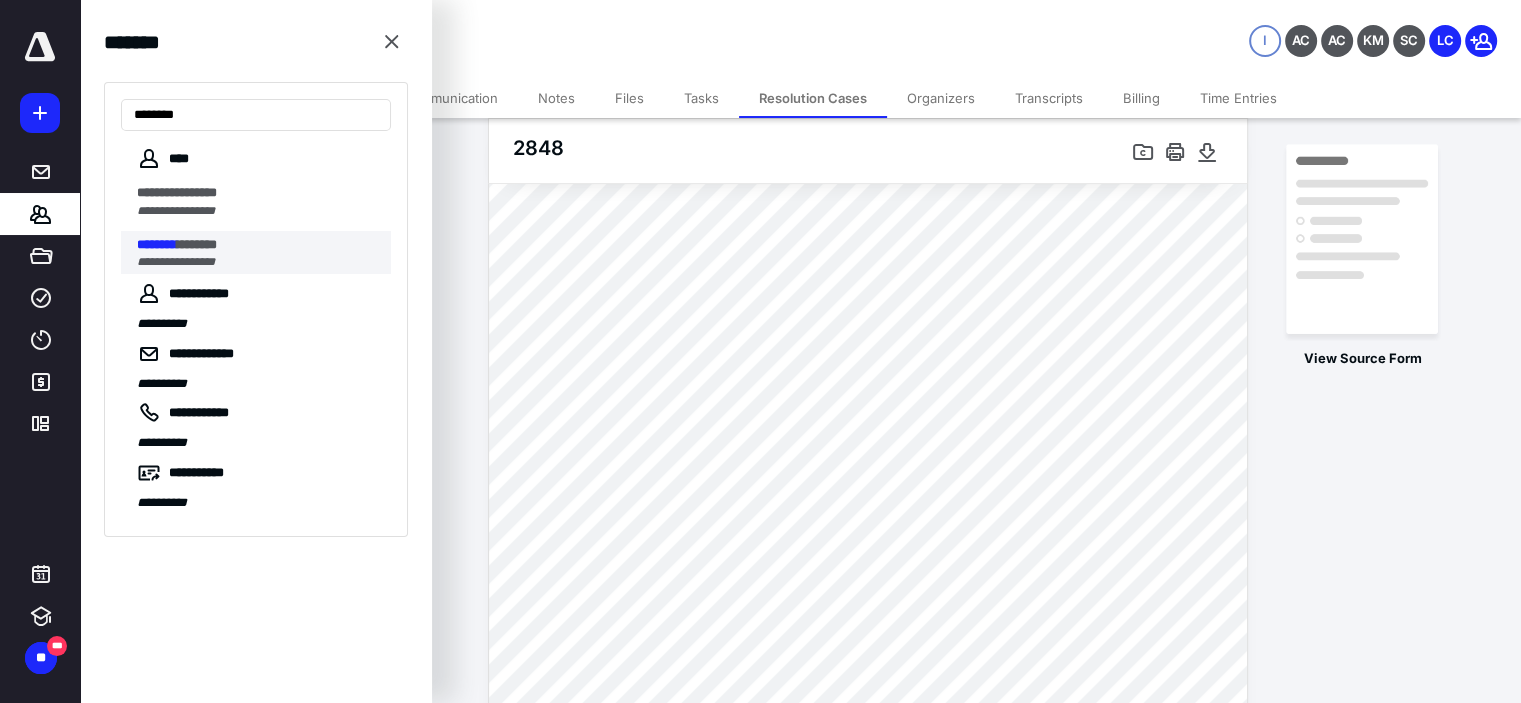 type on "********" 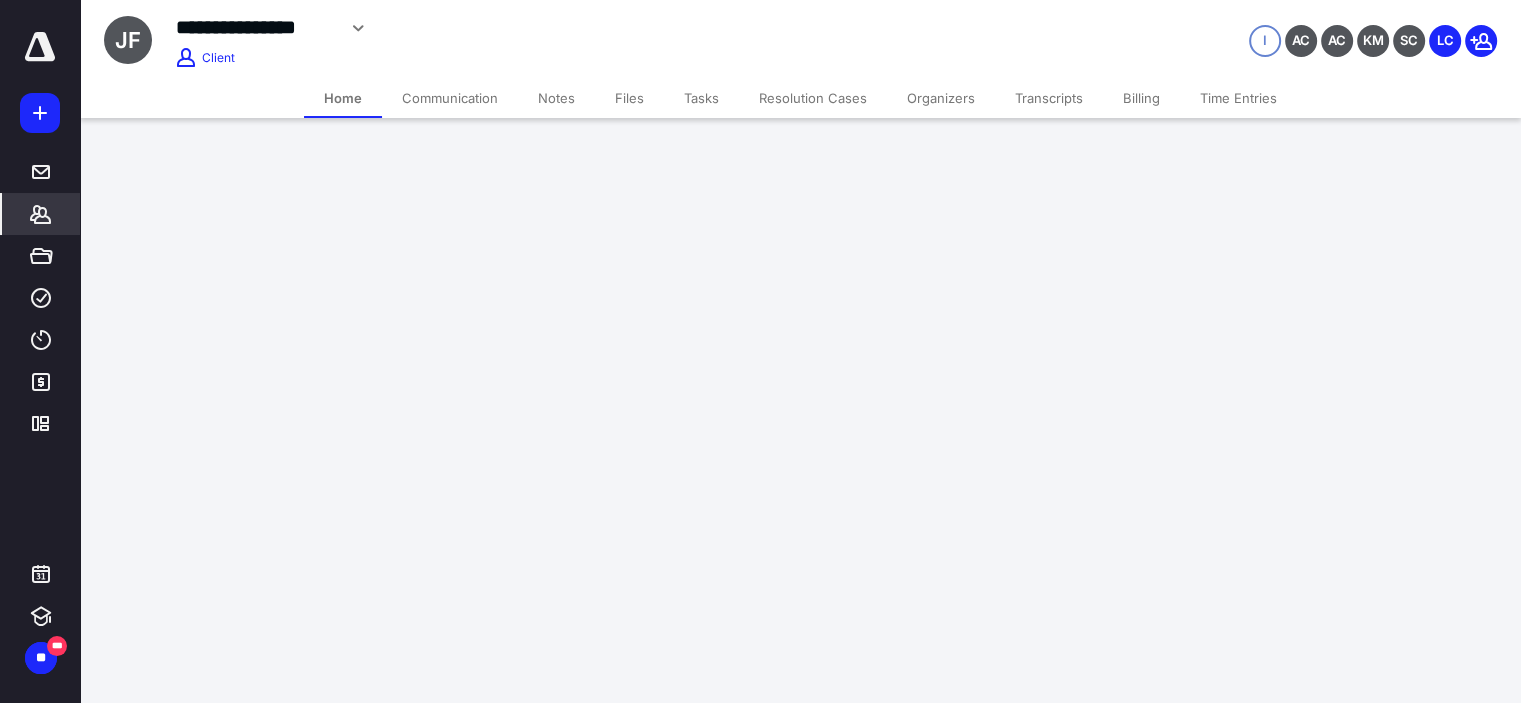 scroll, scrollTop: 0, scrollLeft: 0, axis: both 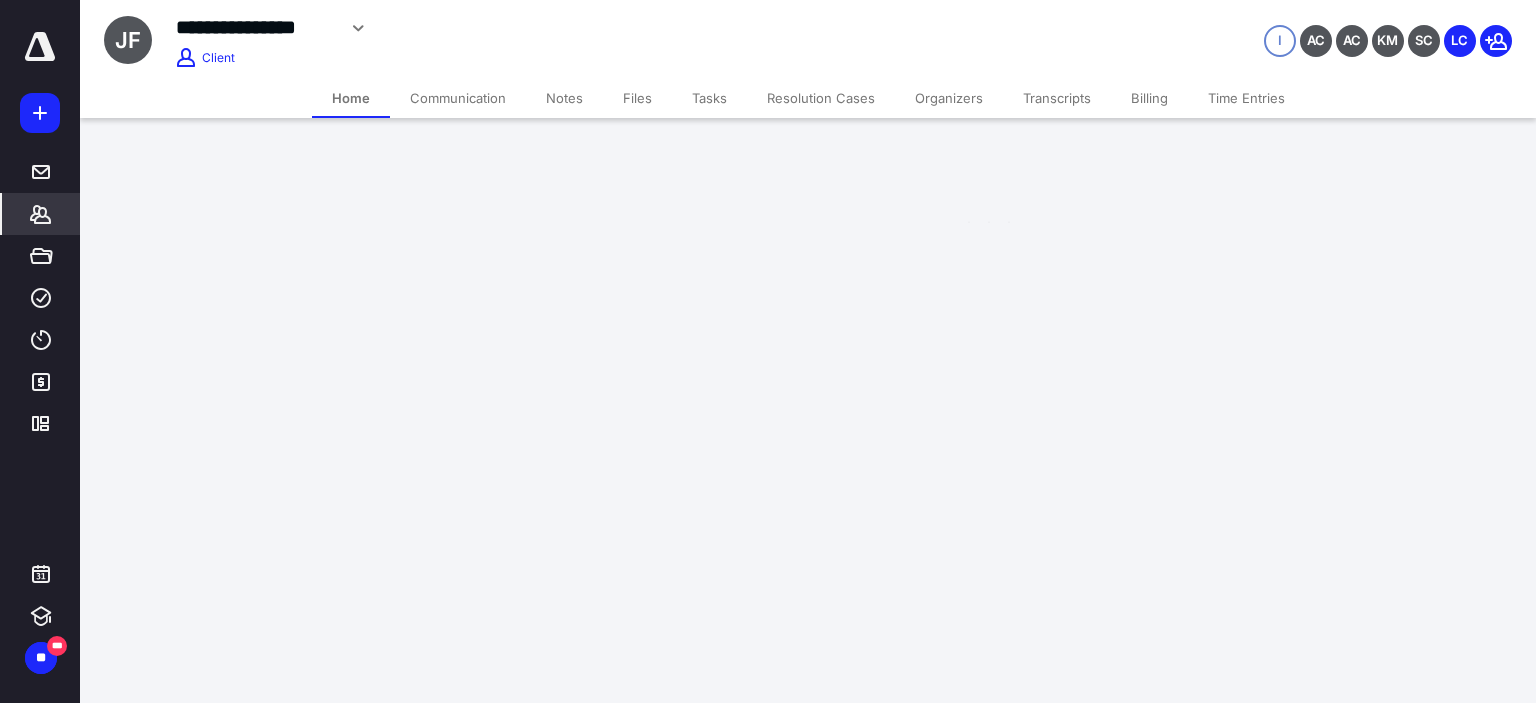 click on "**********" at bounding box center [760, 1140] 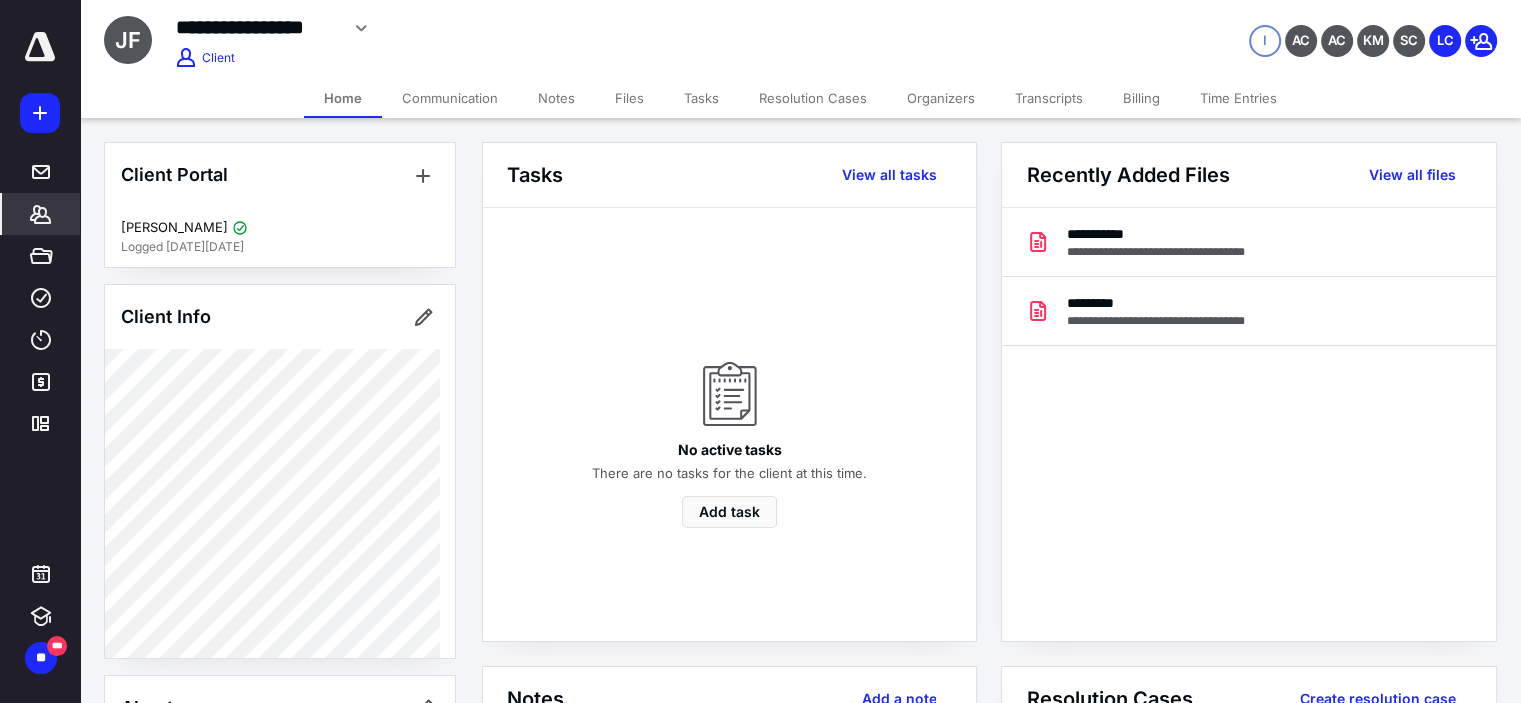 click on "Resolution Cases" at bounding box center [813, 98] 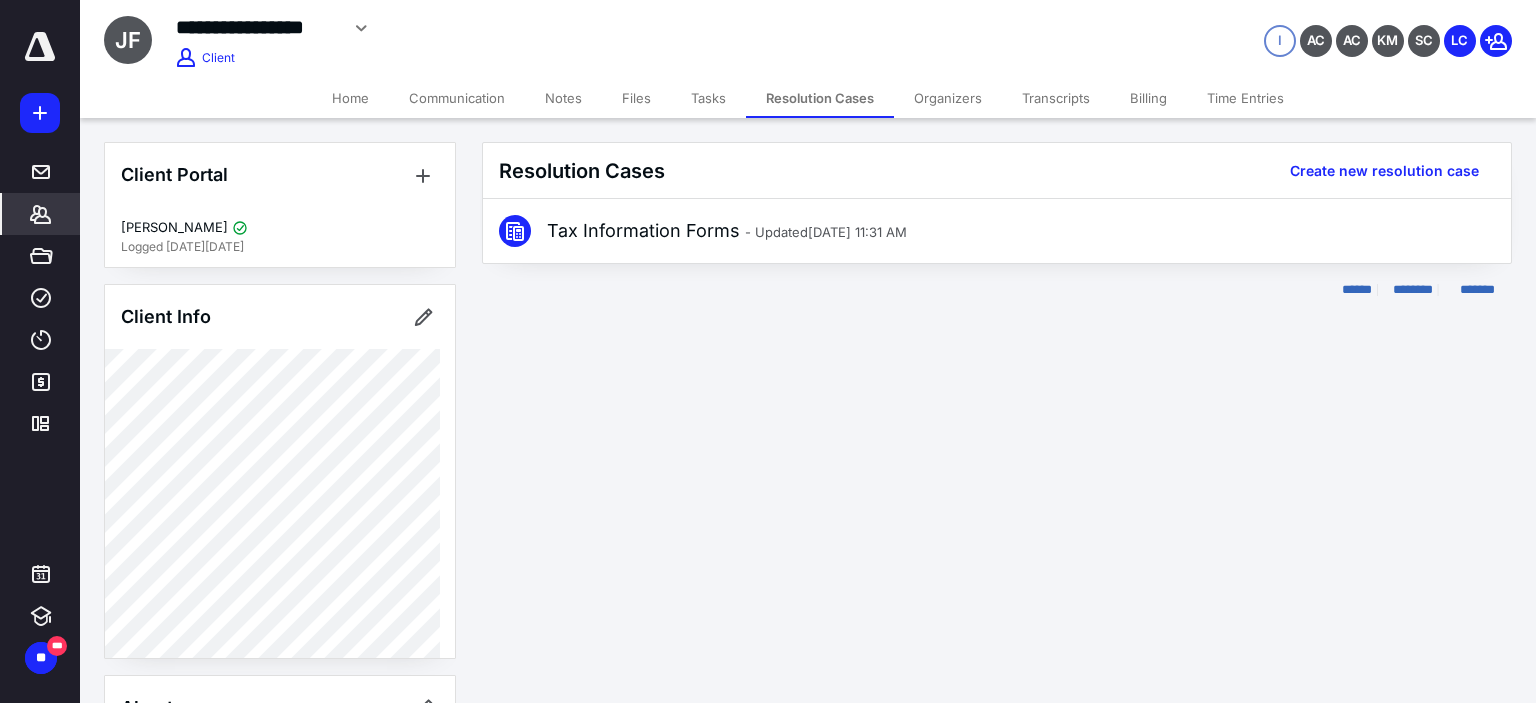 click on "Resolution Cases Create new resolution case" at bounding box center (997, 171) 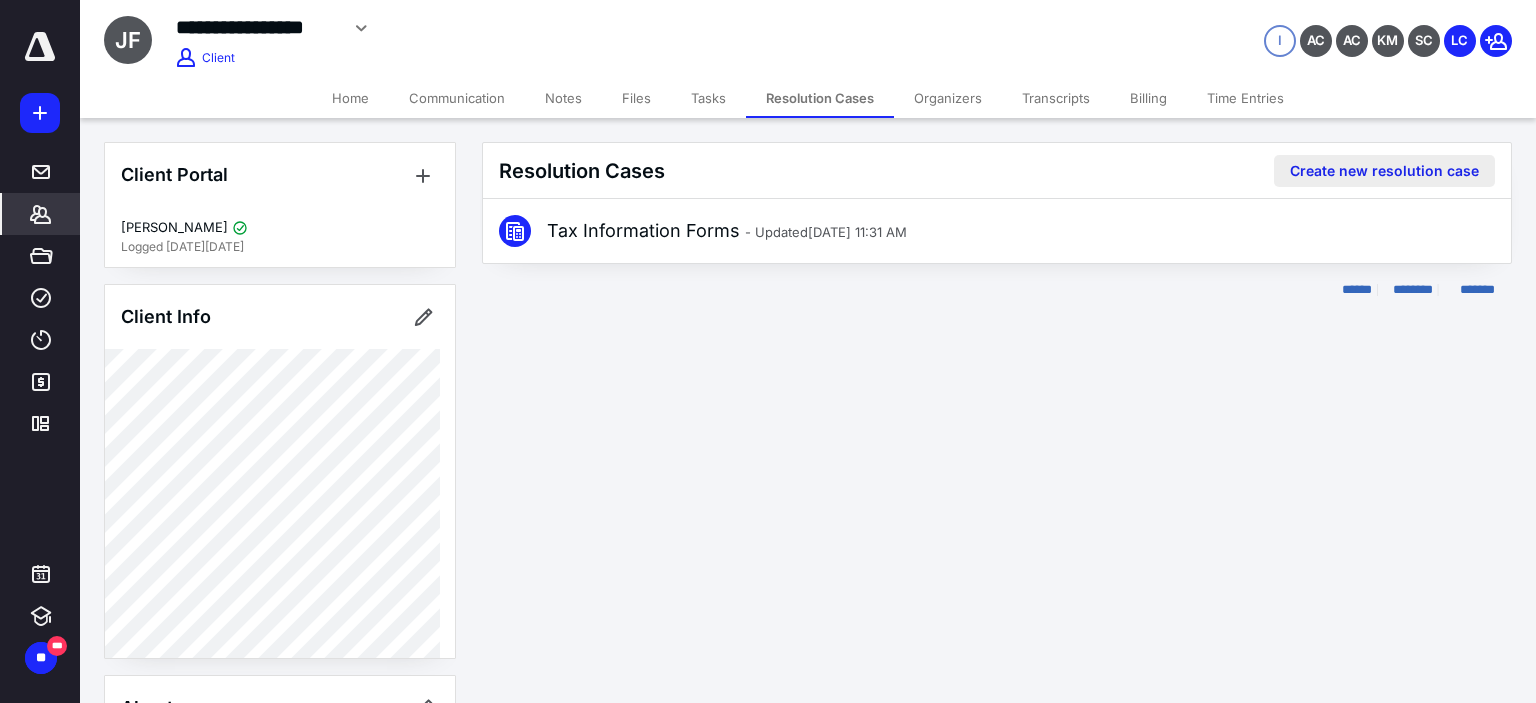 click on "Create new resolution case" at bounding box center (1384, 171) 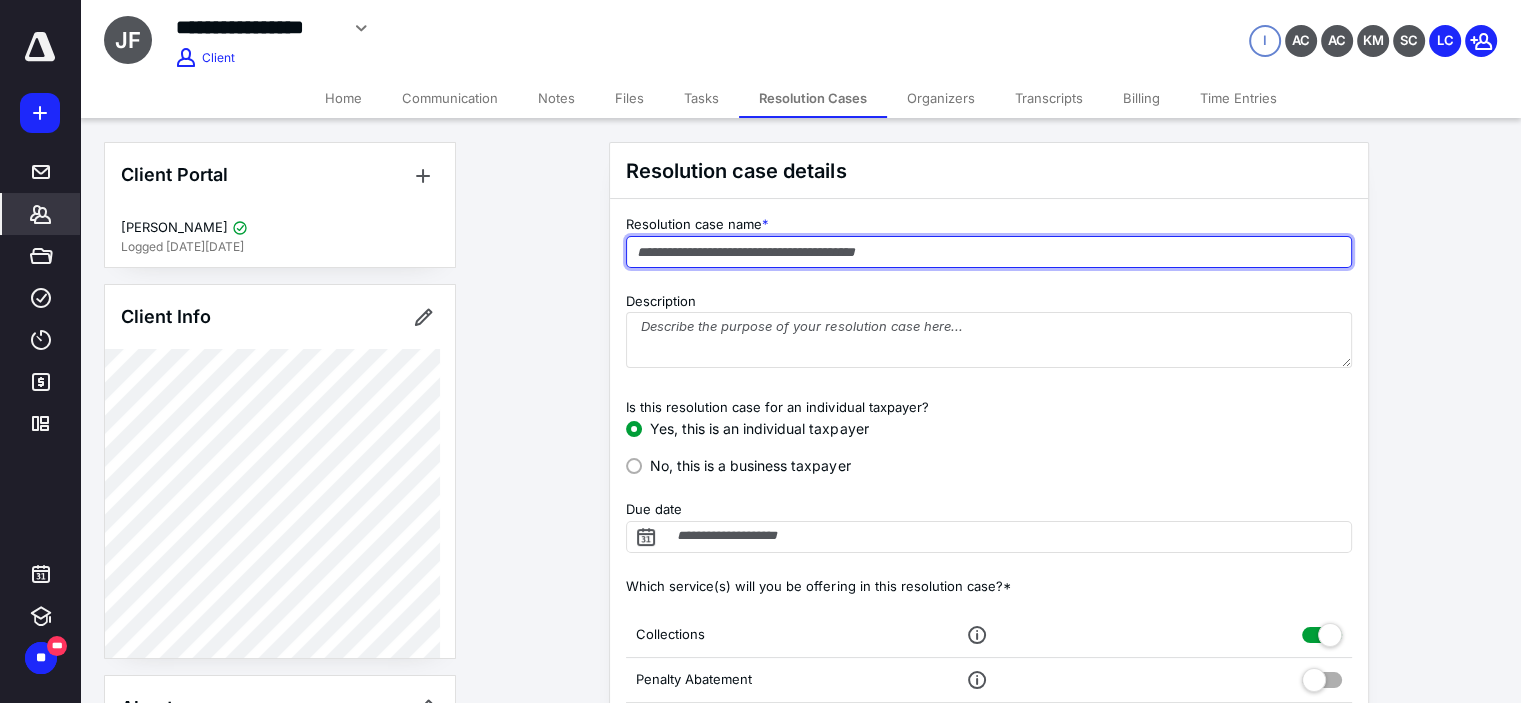 click at bounding box center (989, 252) 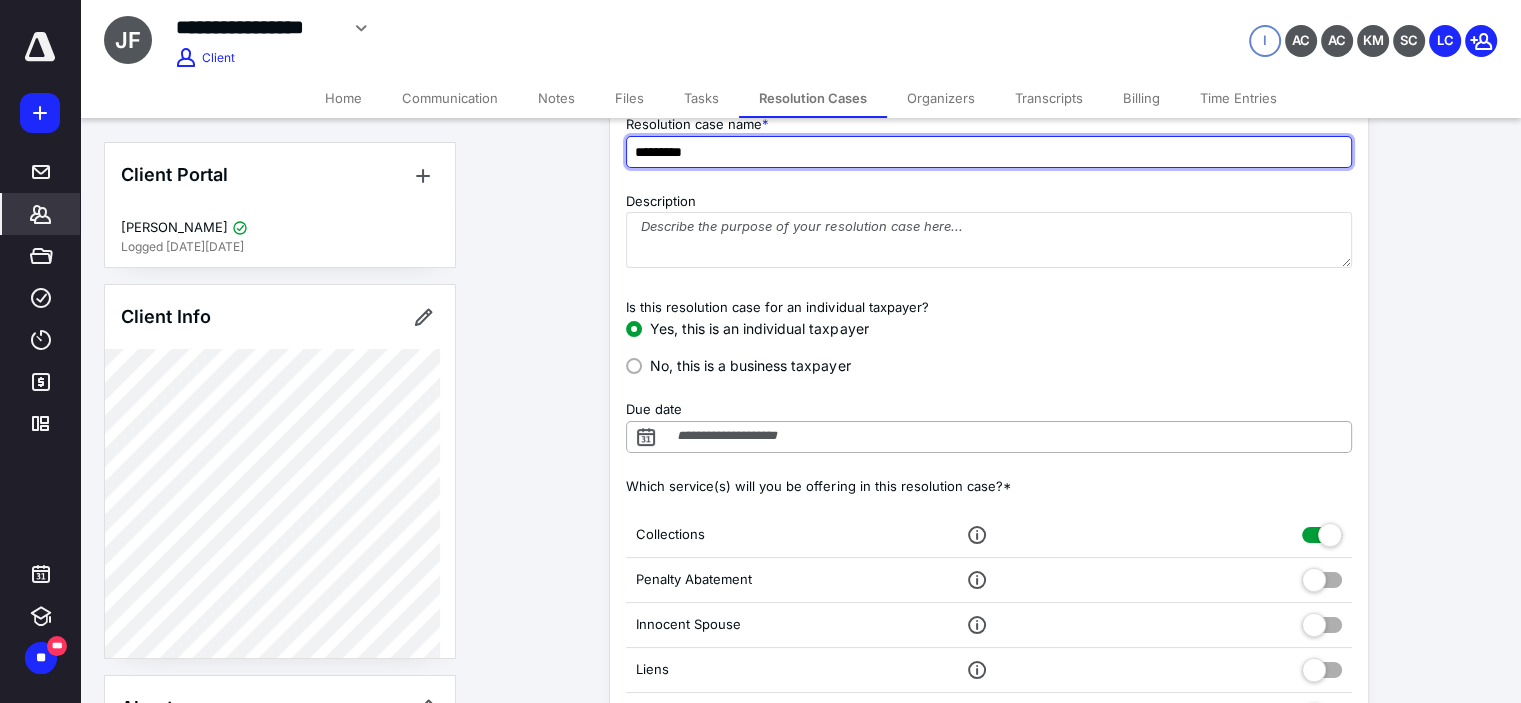 type on "*********" 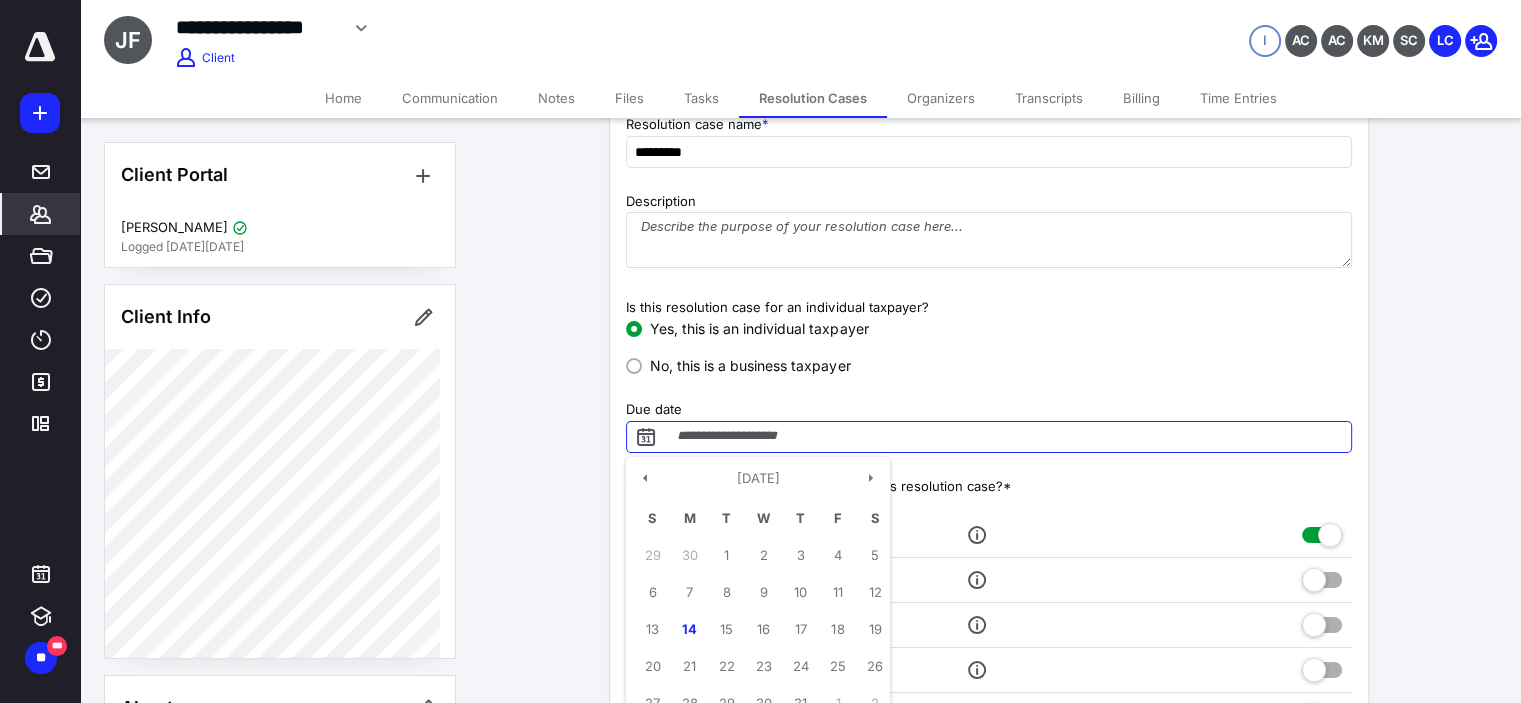 click on "Due date" at bounding box center [989, 437] 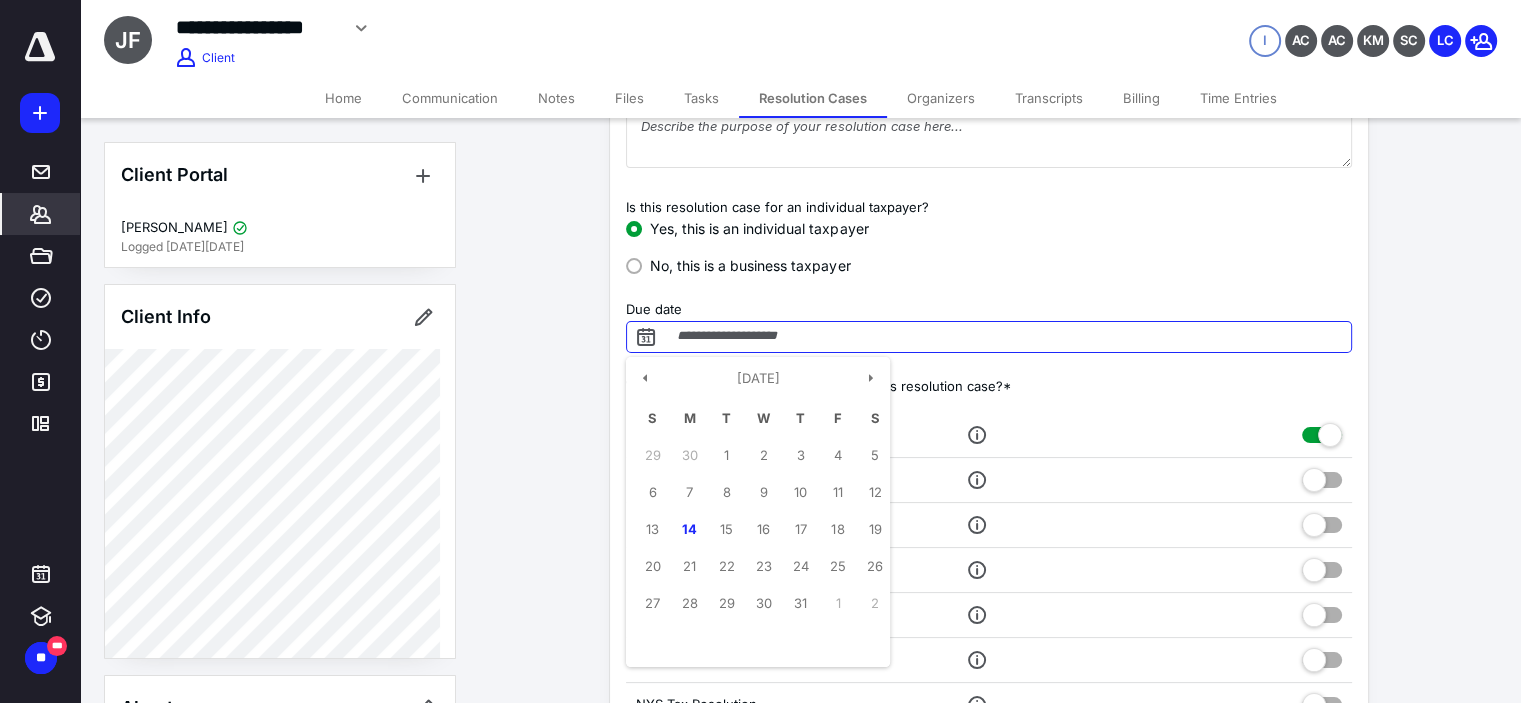 scroll, scrollTop: 266, scrollLeft: 0, axis: vertical 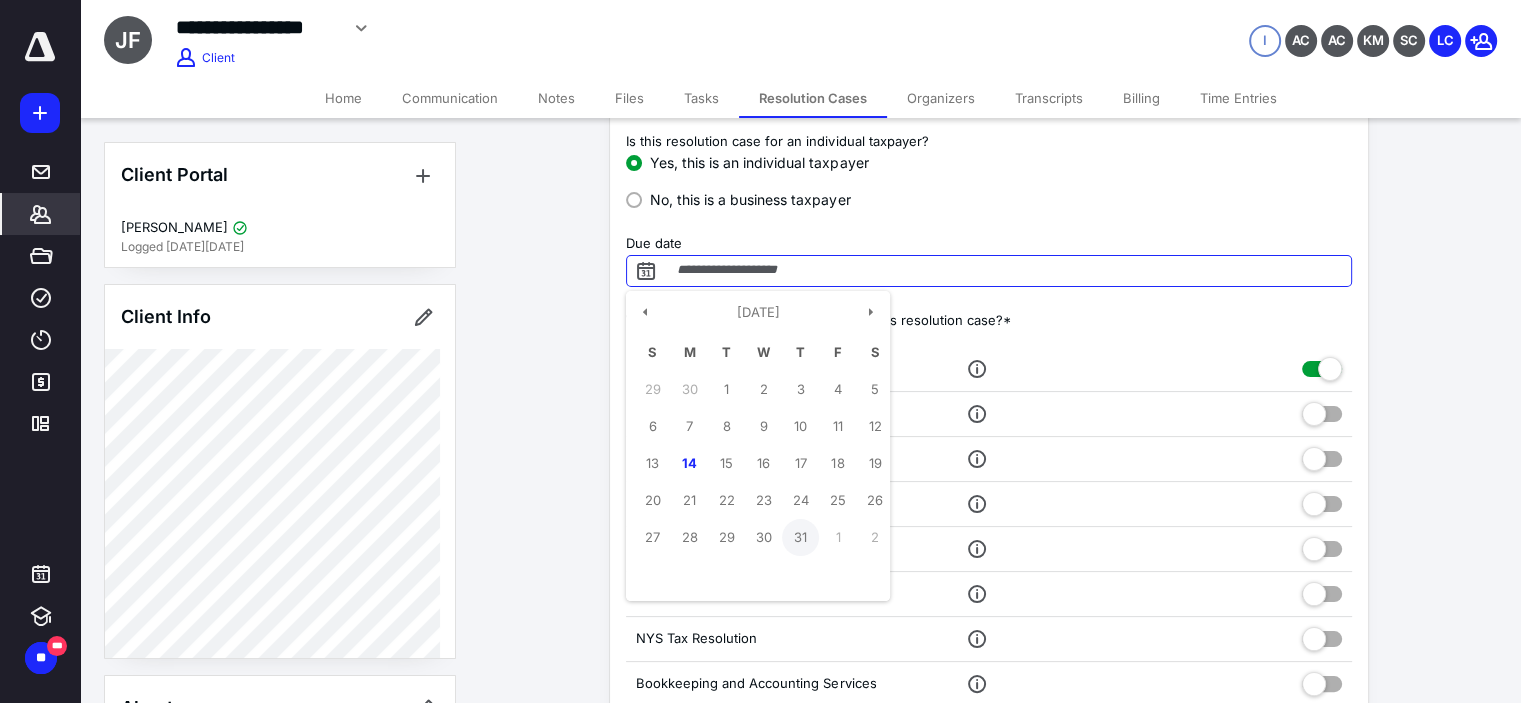 click on "31" at bounding box center (800, 537) 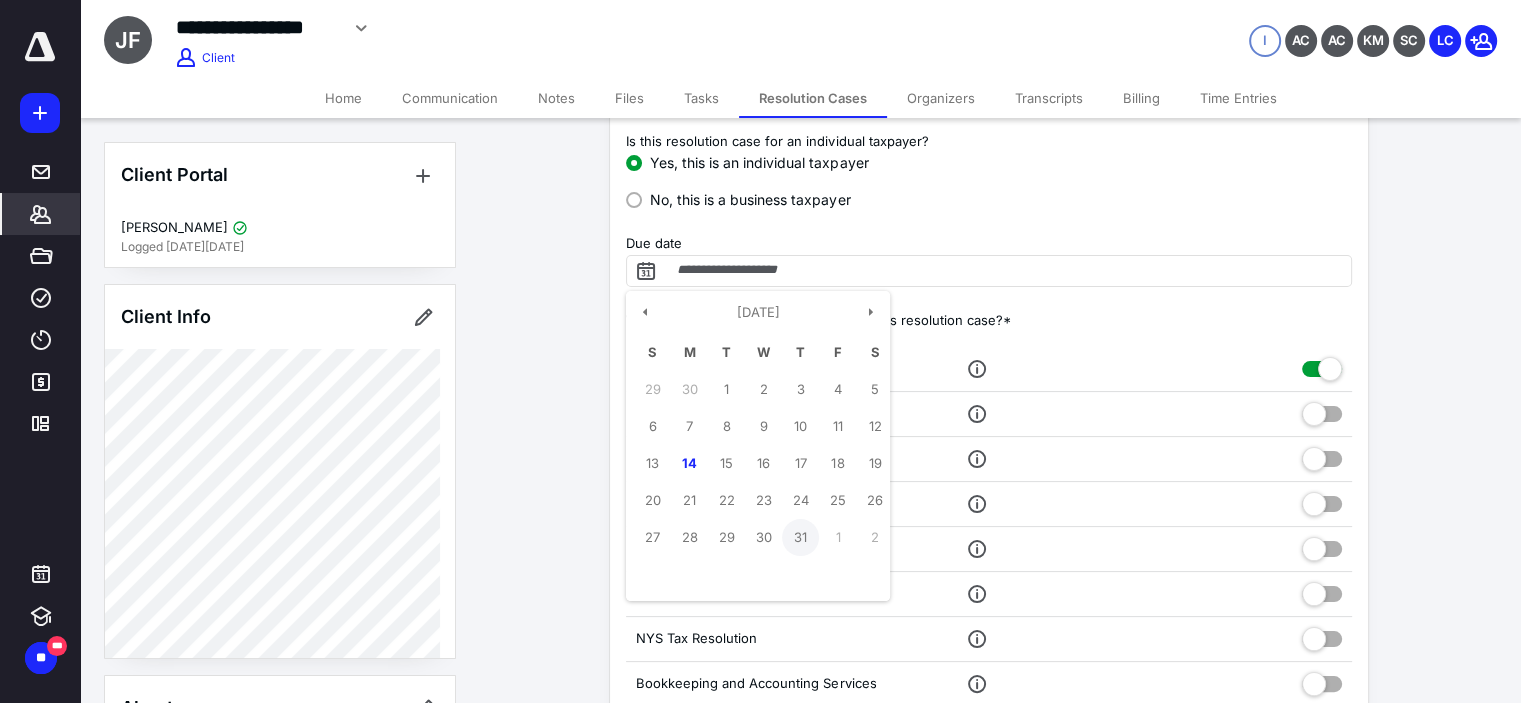 type on "**********" 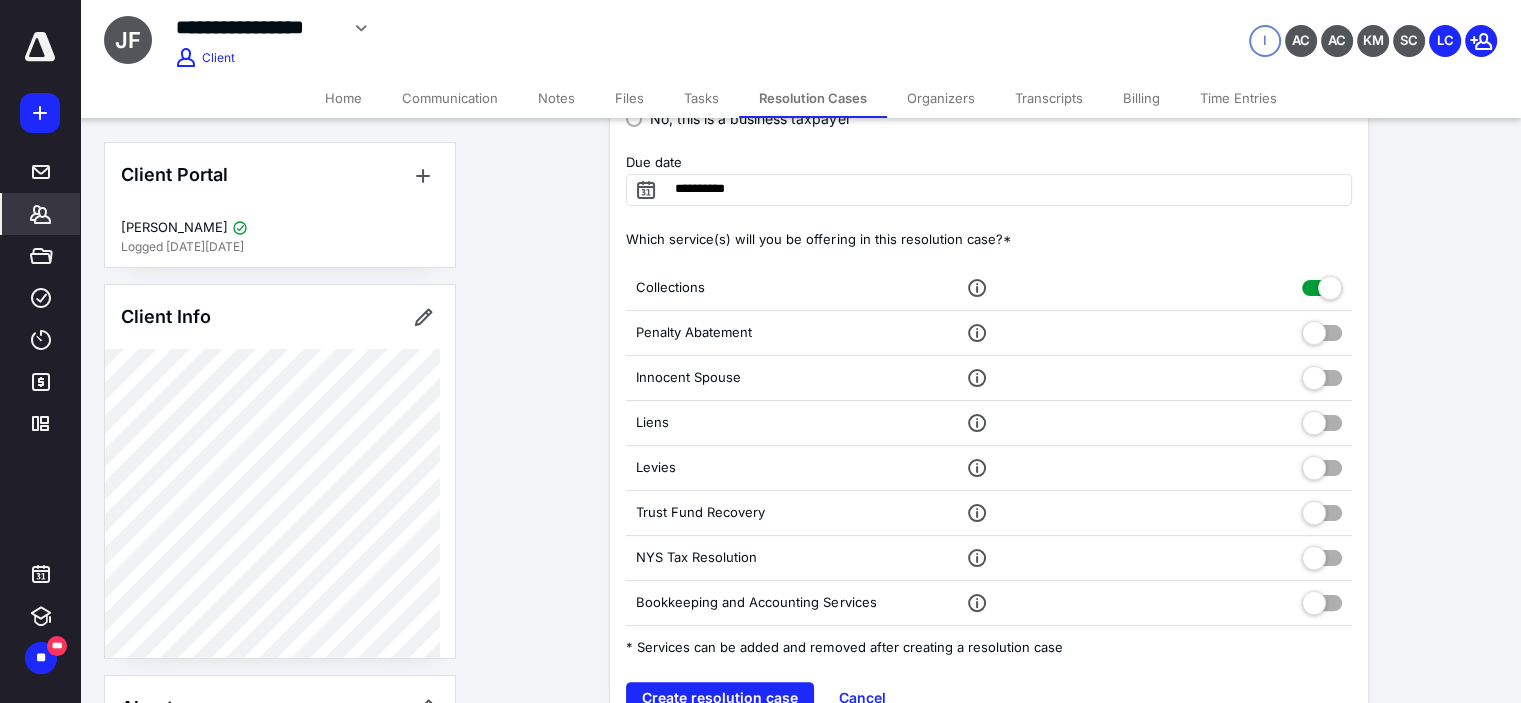 scroll, scrollTop: 366, scrollLeft: 0, axis: vertical 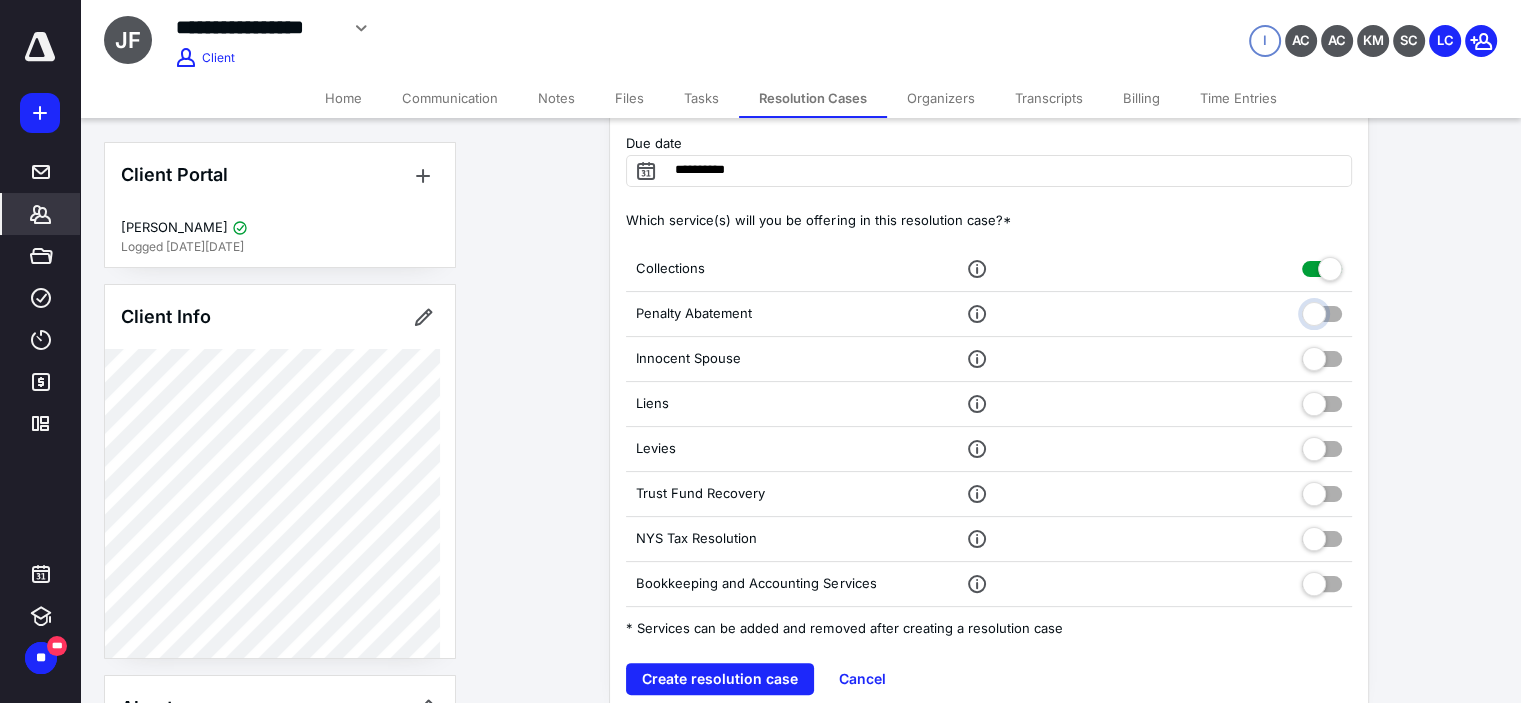 click at bounding box center (1322, 311) 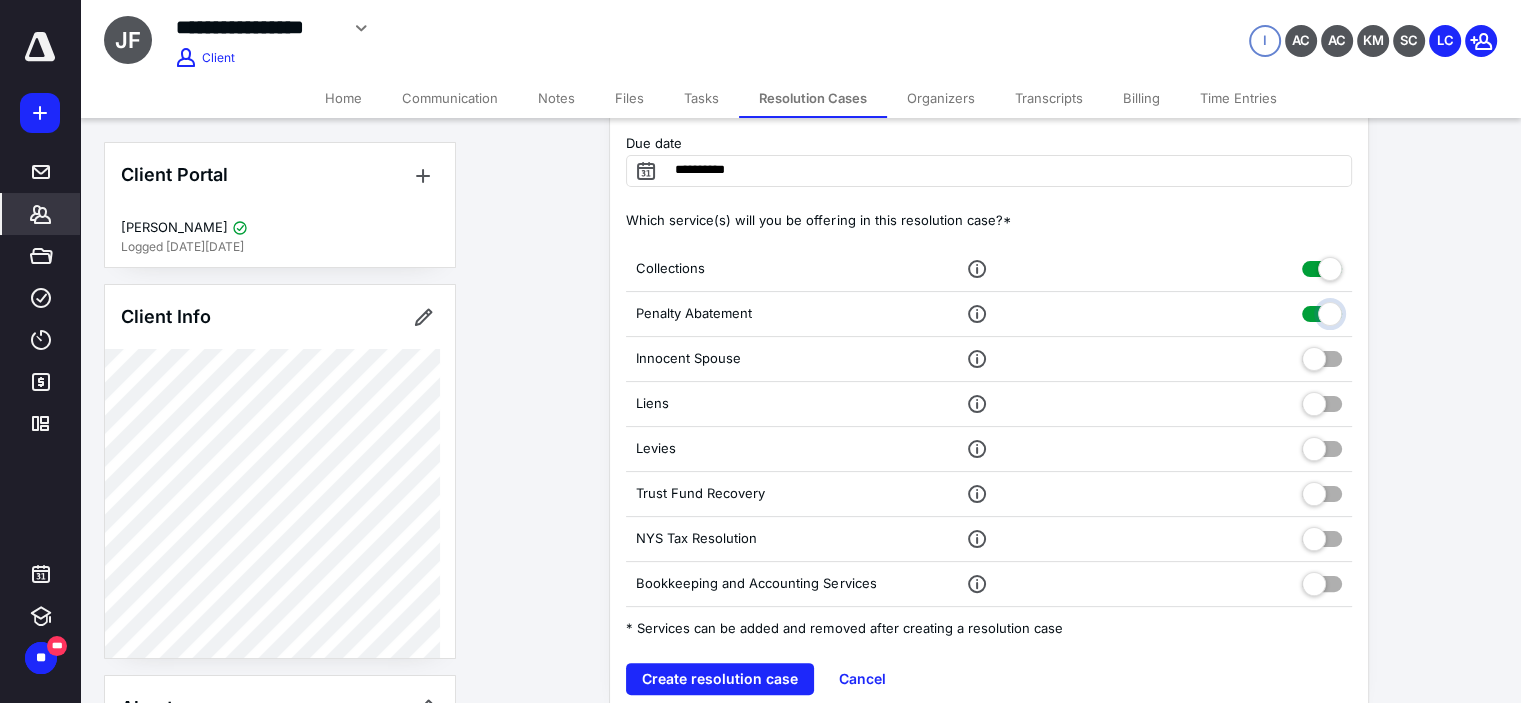checkbox on "true" 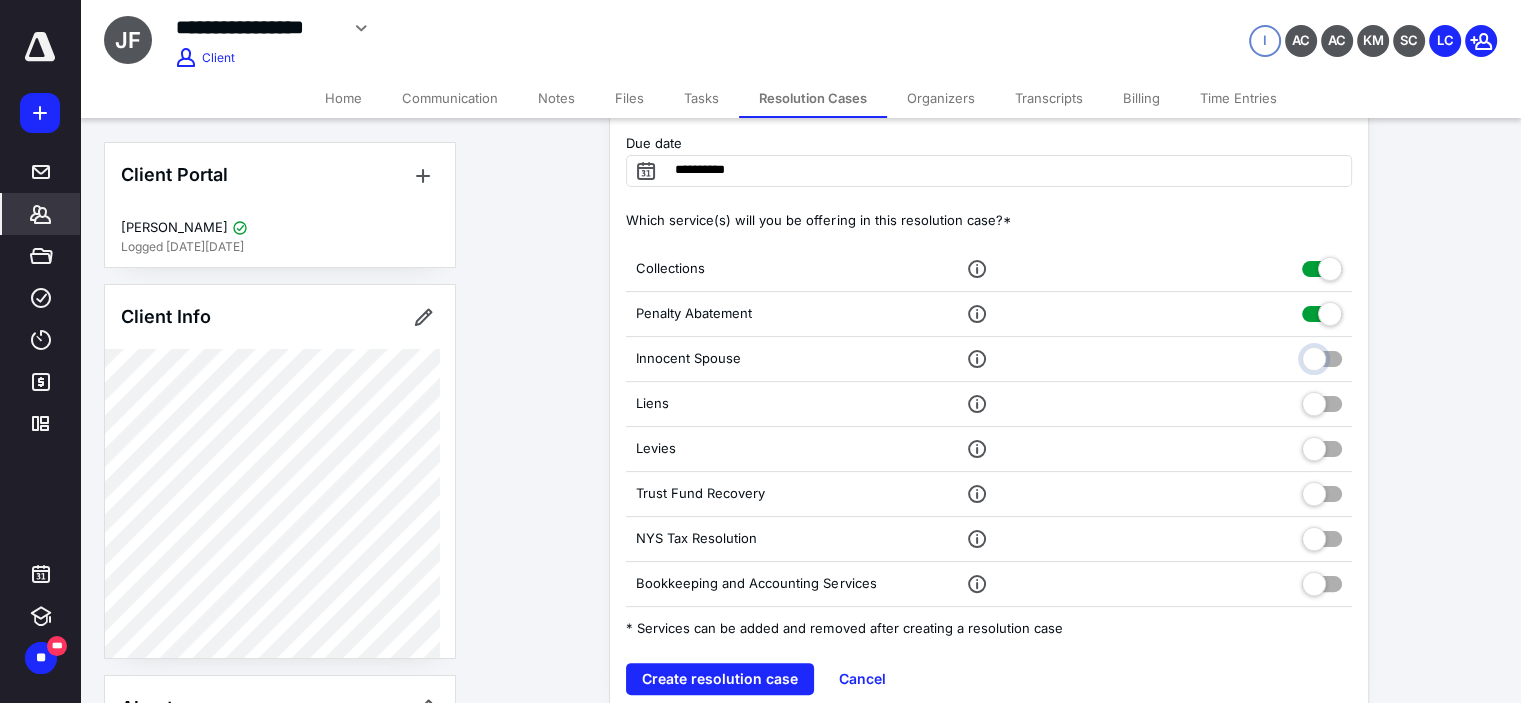 click at bounding box center [1322, 356] 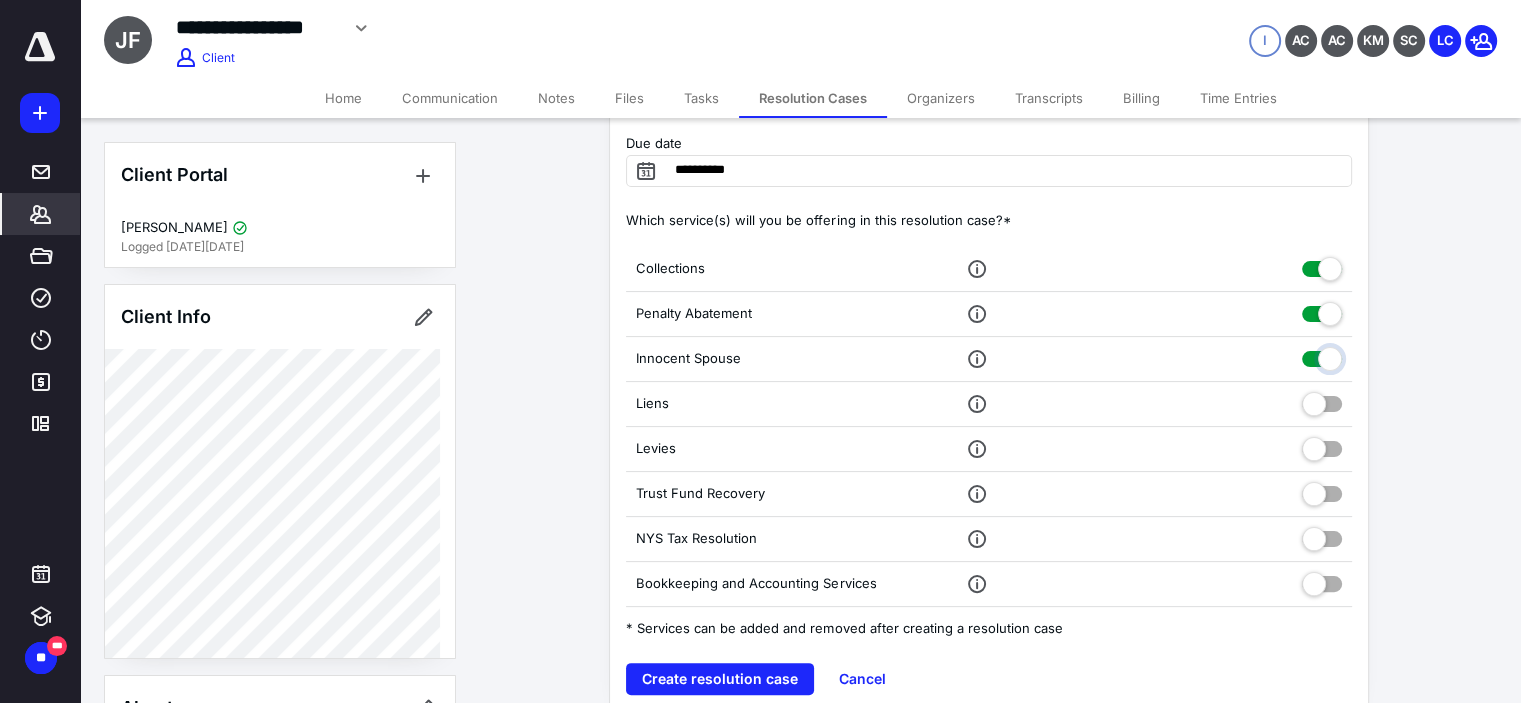 checkbox on "true" 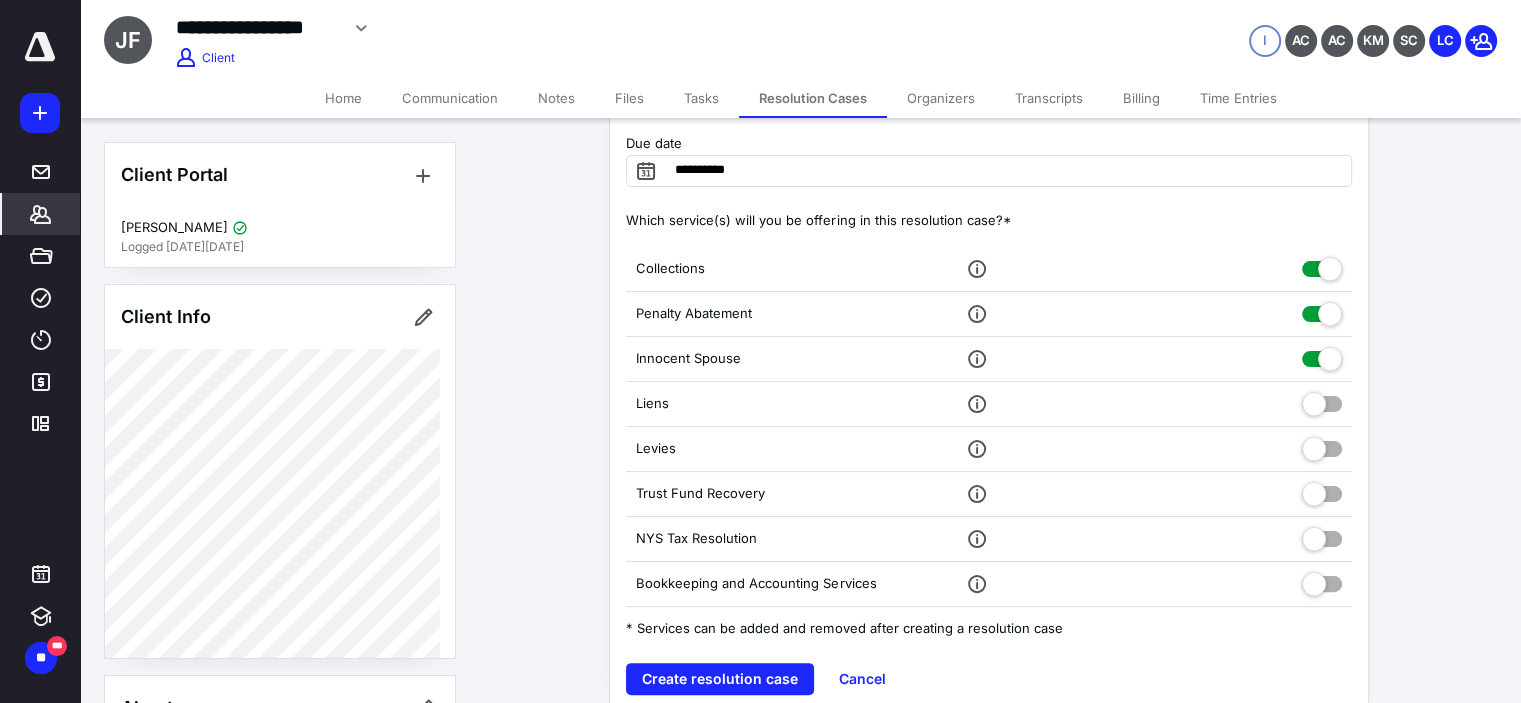 click at bounding box center (1322, 400) 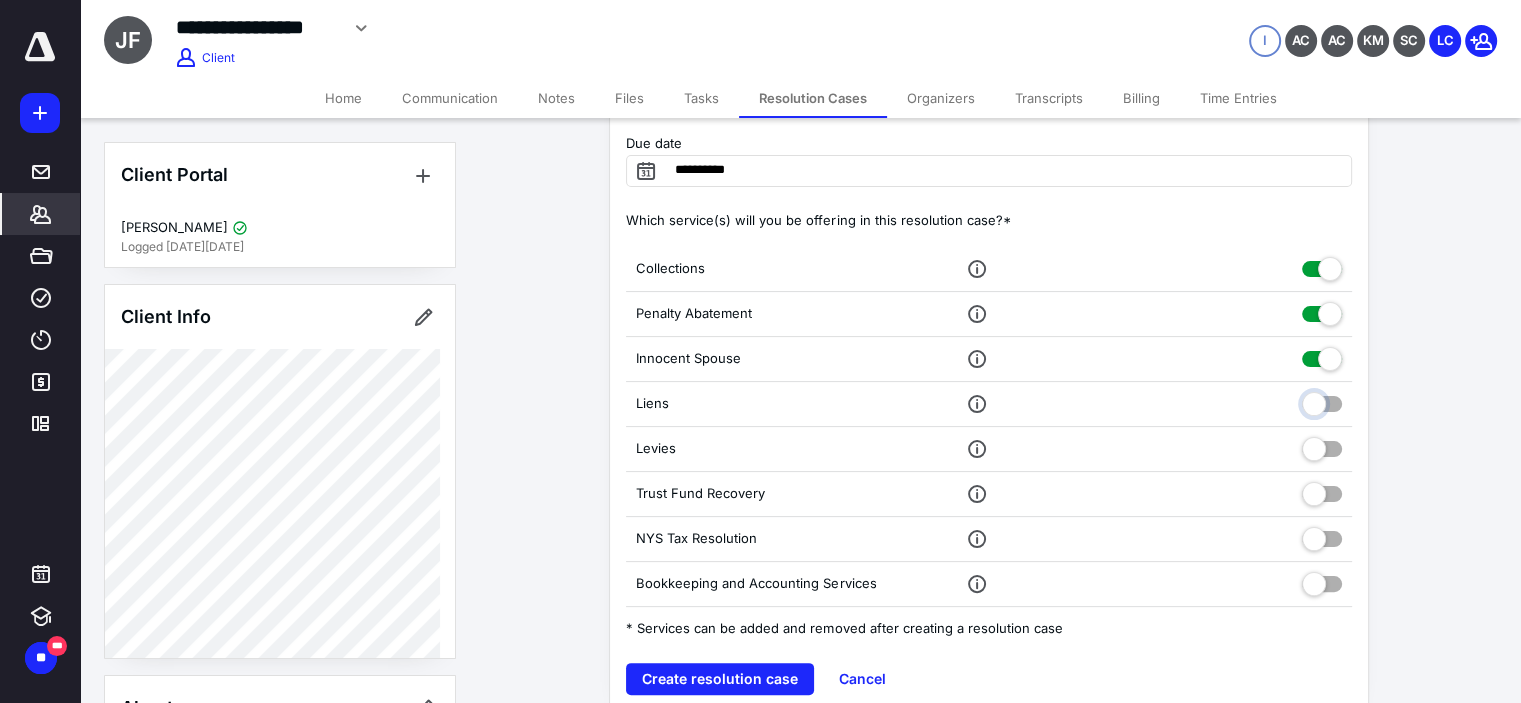 click at bounding box center [1322, 401] 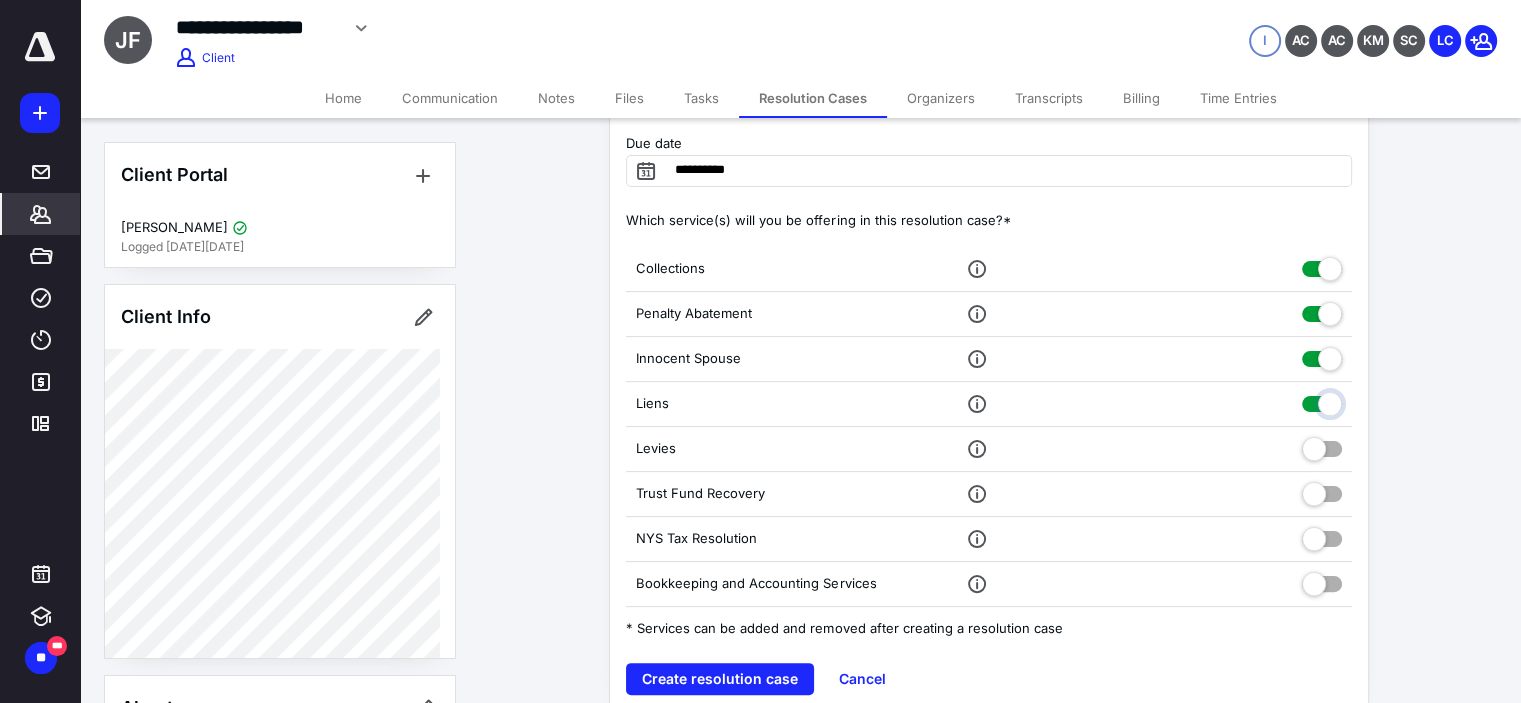 checkbox on "true" 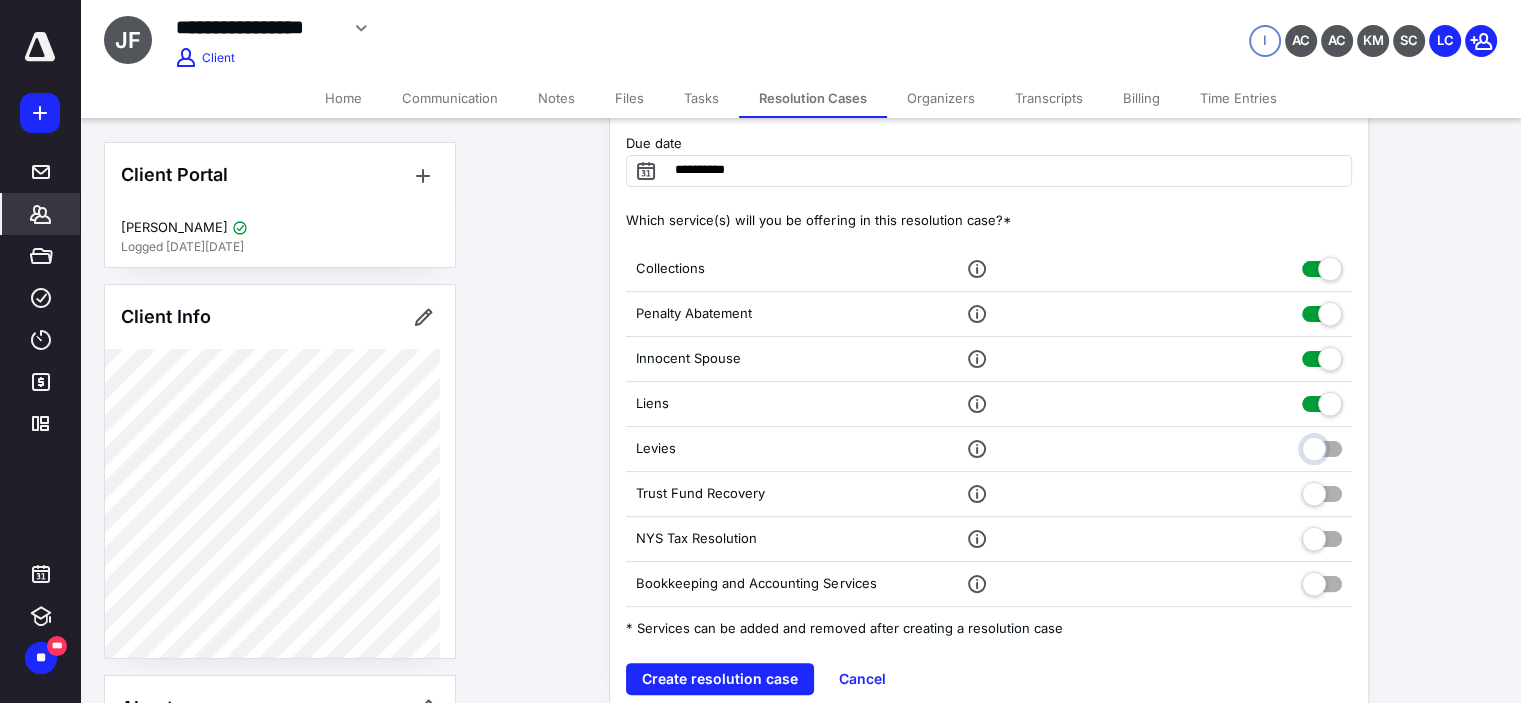 click at bounding box center (1322, 446) 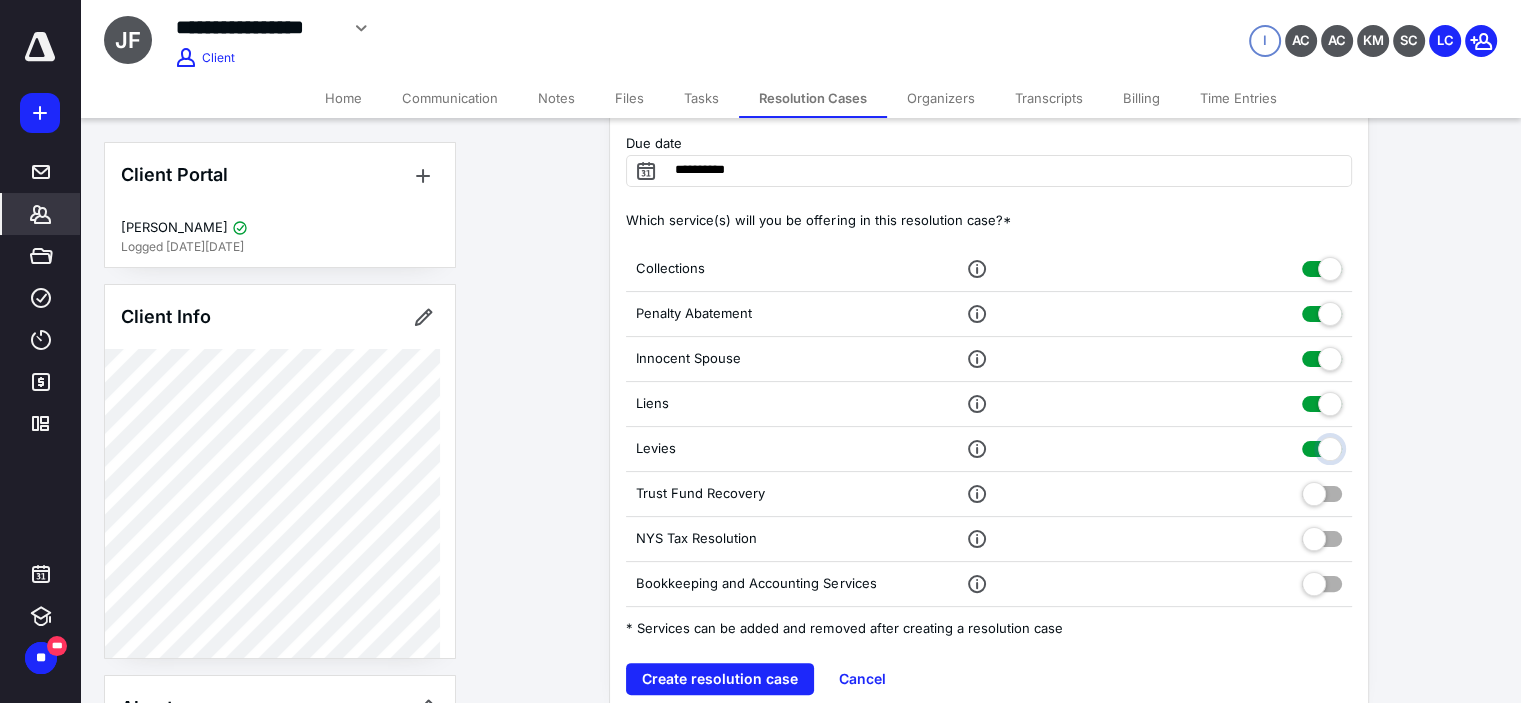 checkbox on "true" 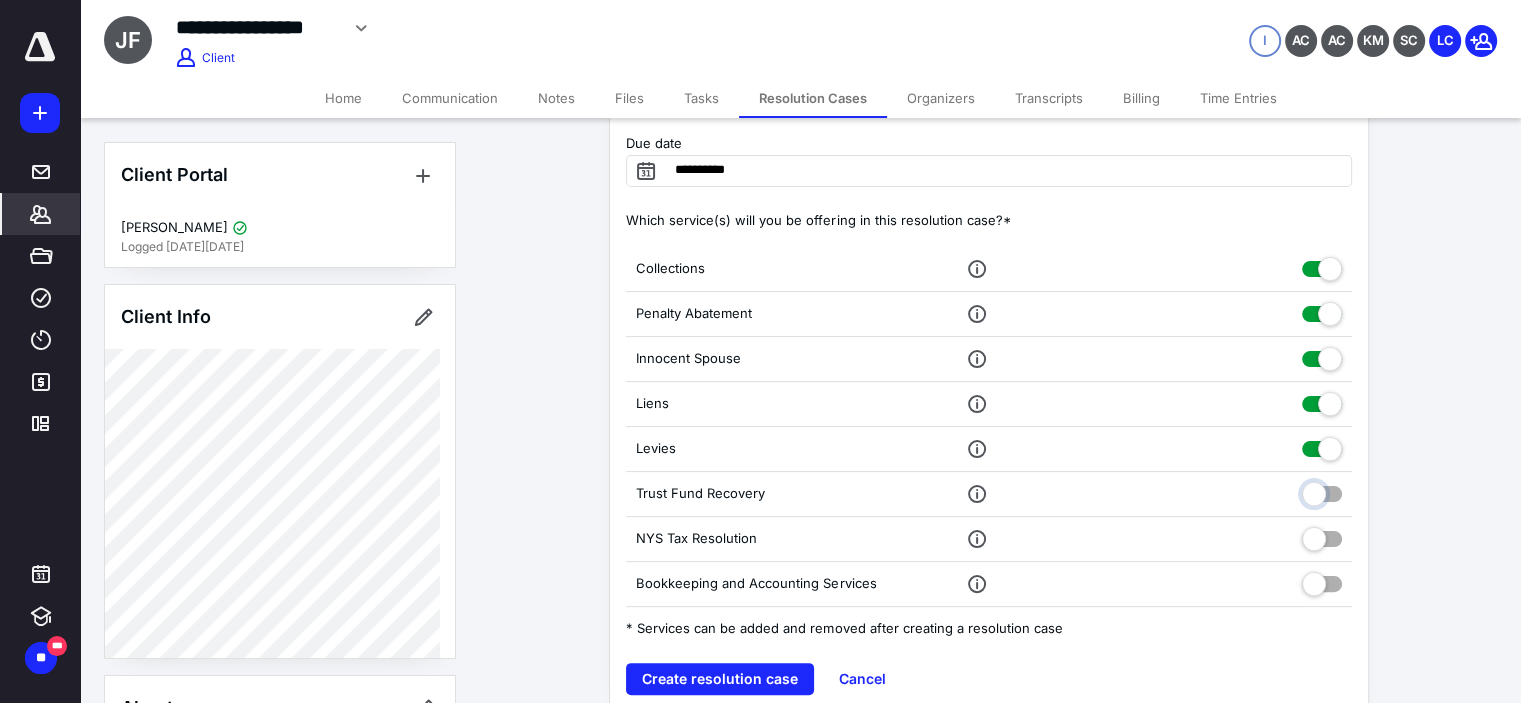 click at bounding box center (1322, 491) 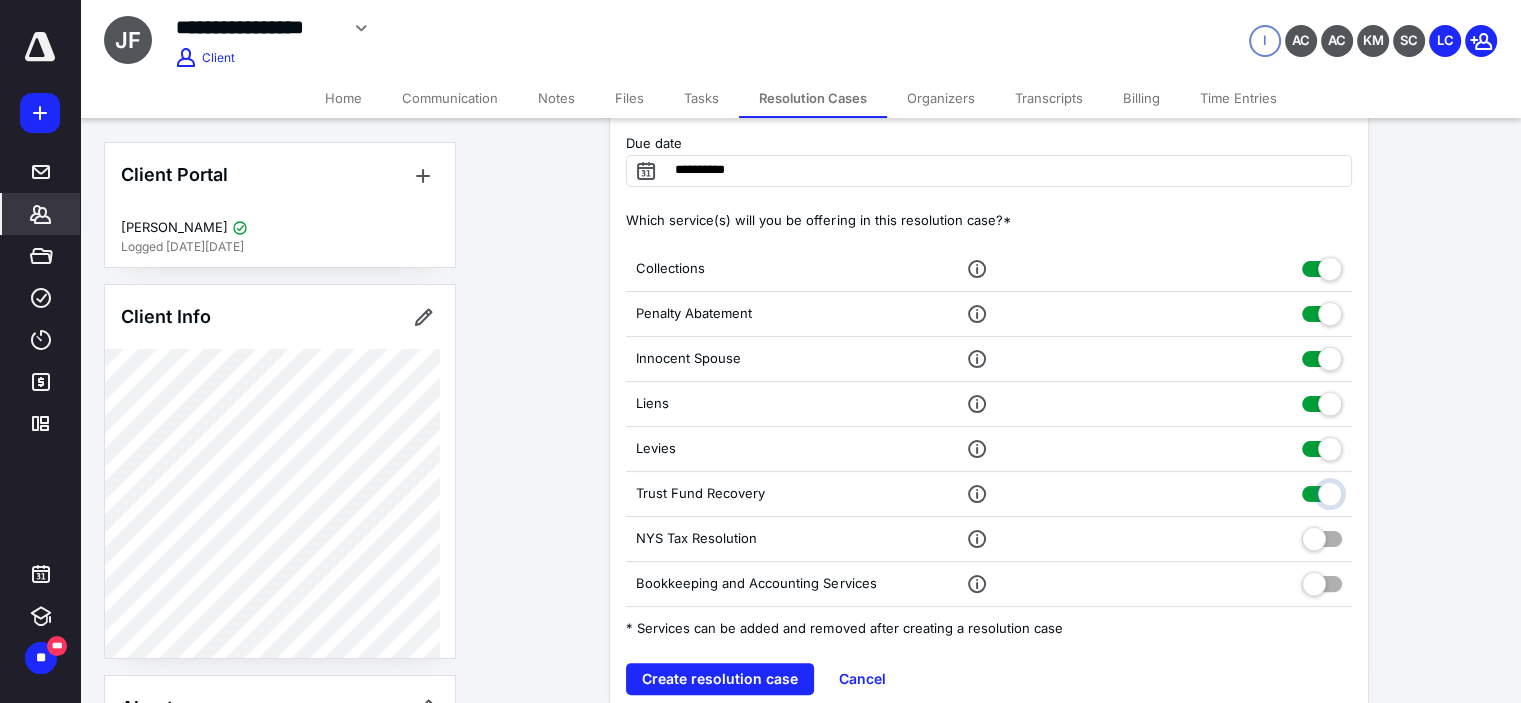 checkbox on "true" 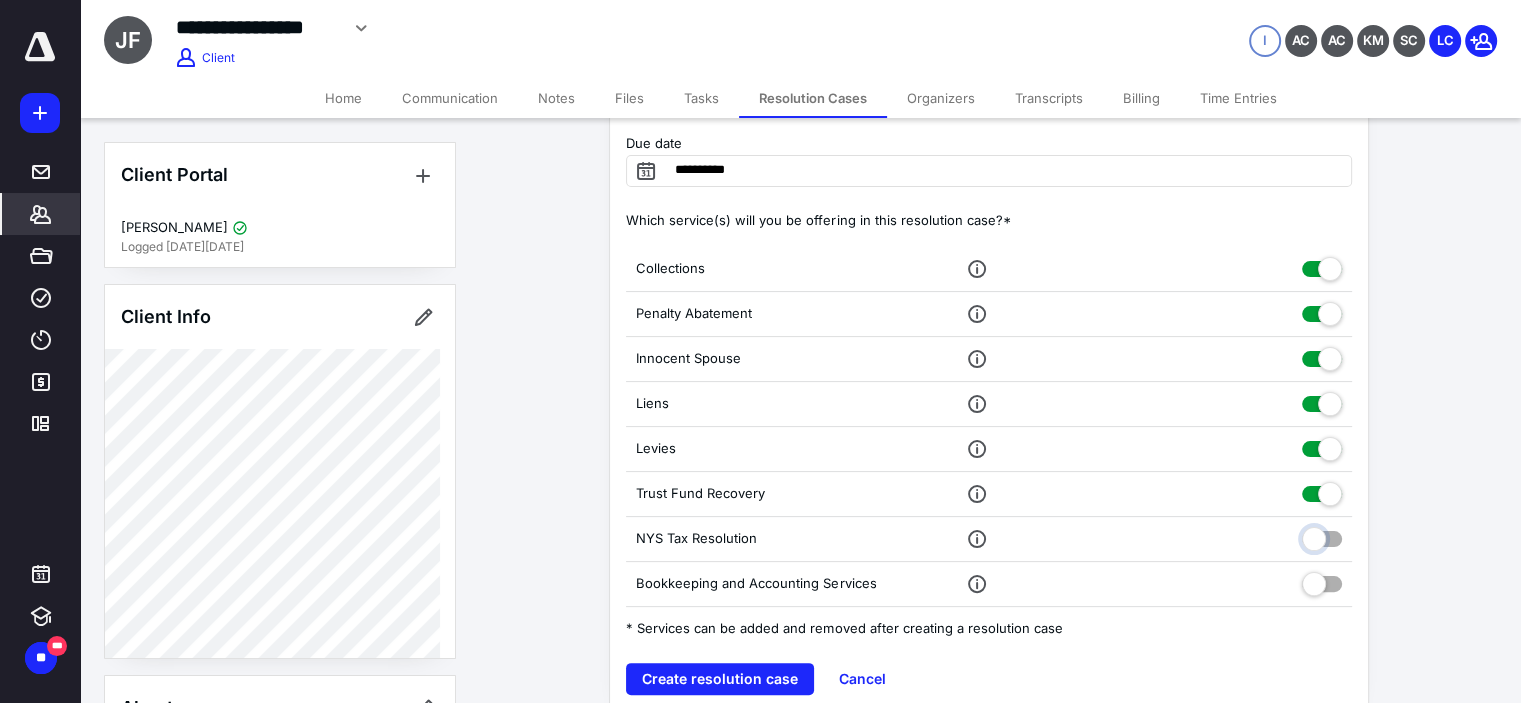 click at bounding box center [1322, 536] 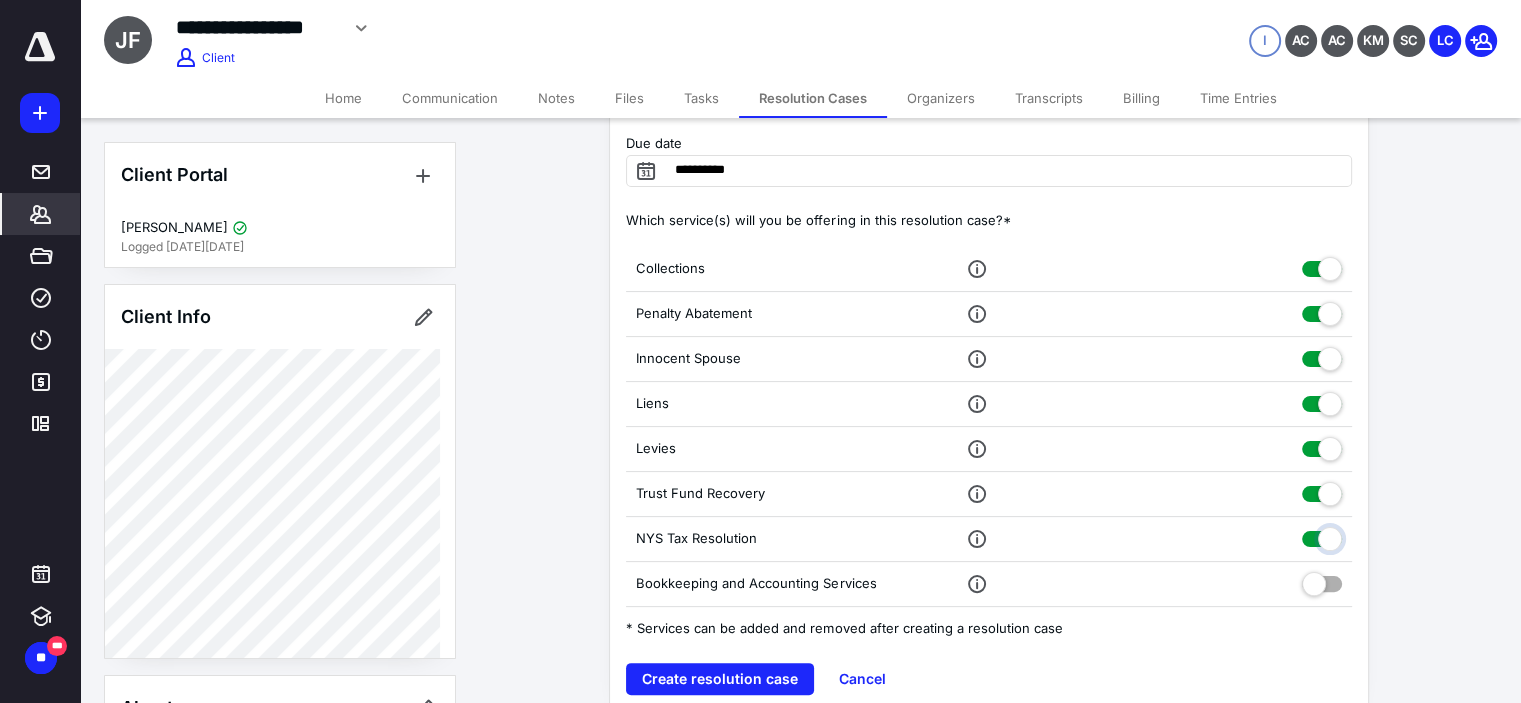 checkbox on "true" 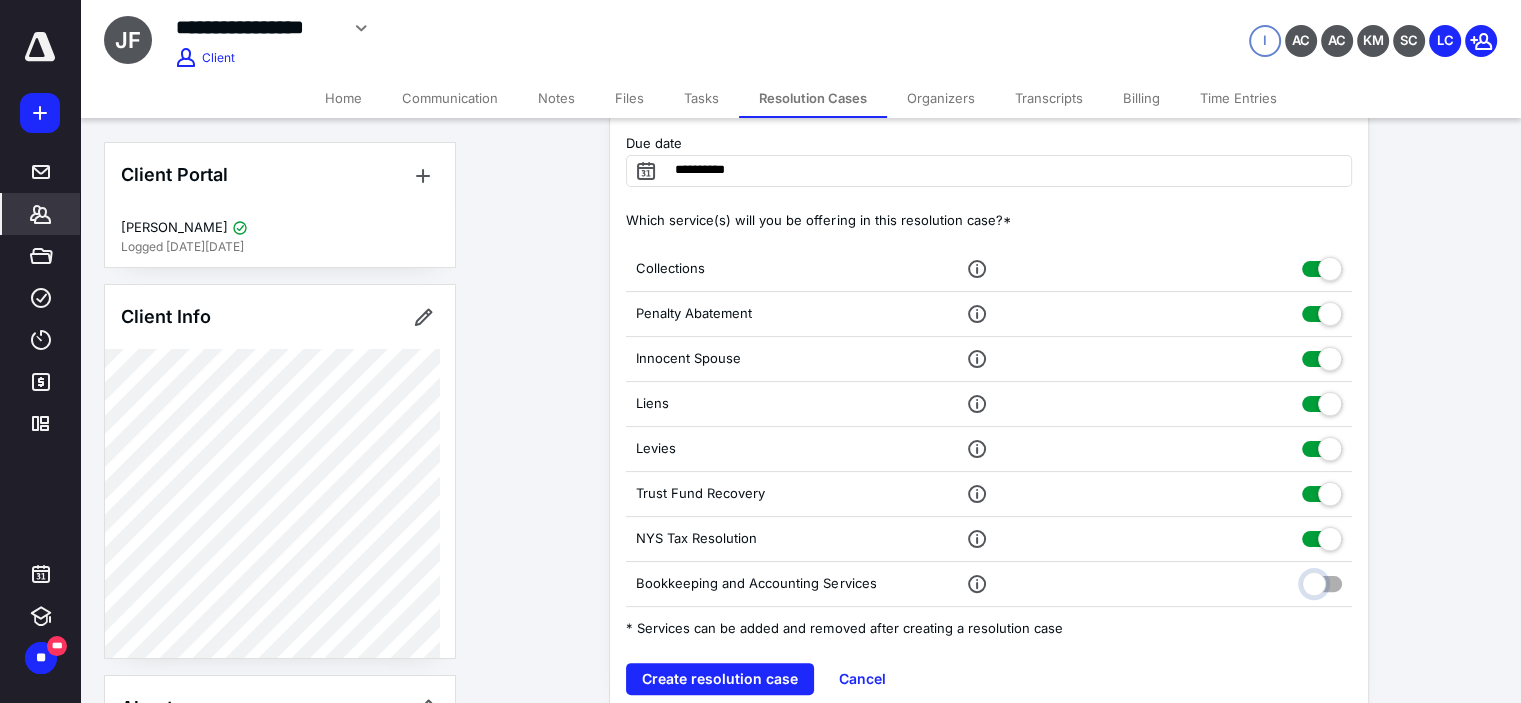 click at bounding box center (1322, 581) 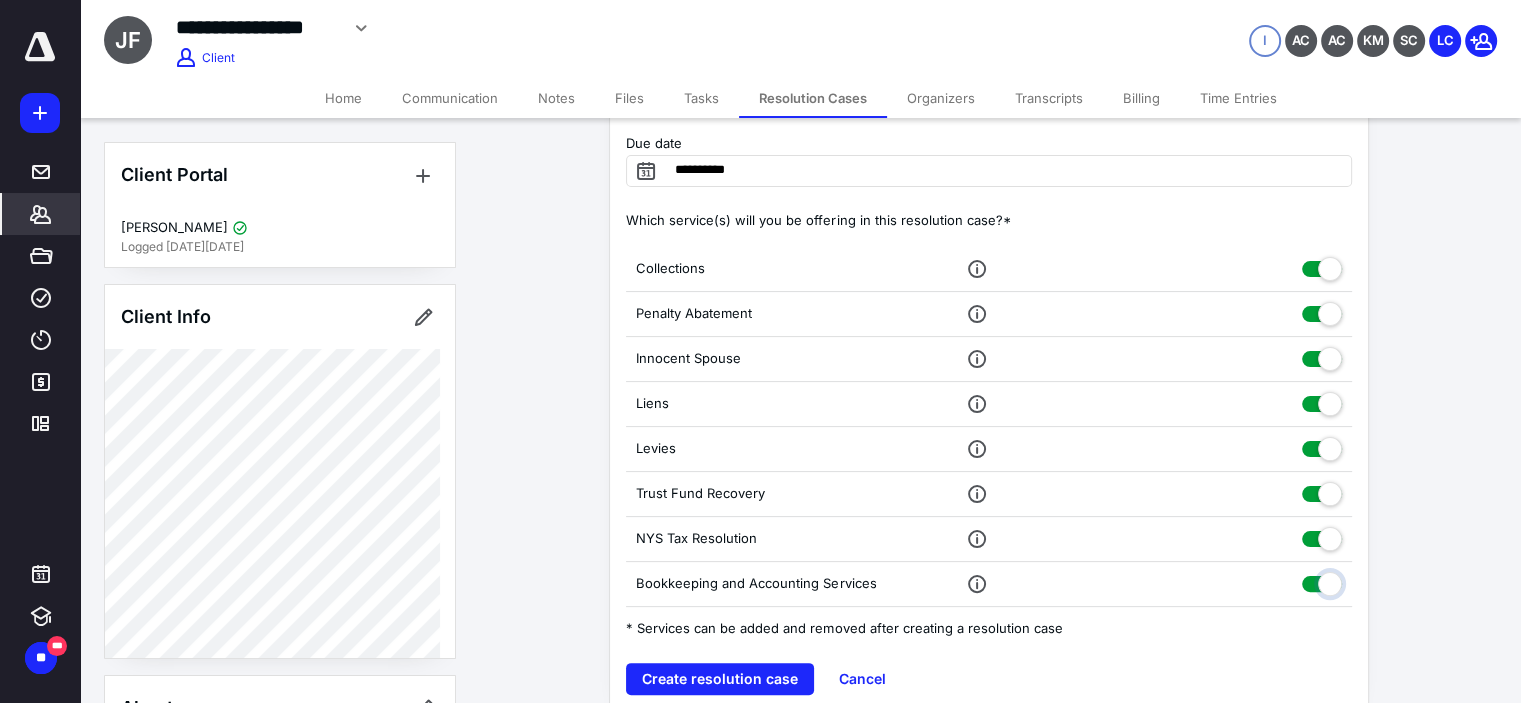 checkbox on "true" 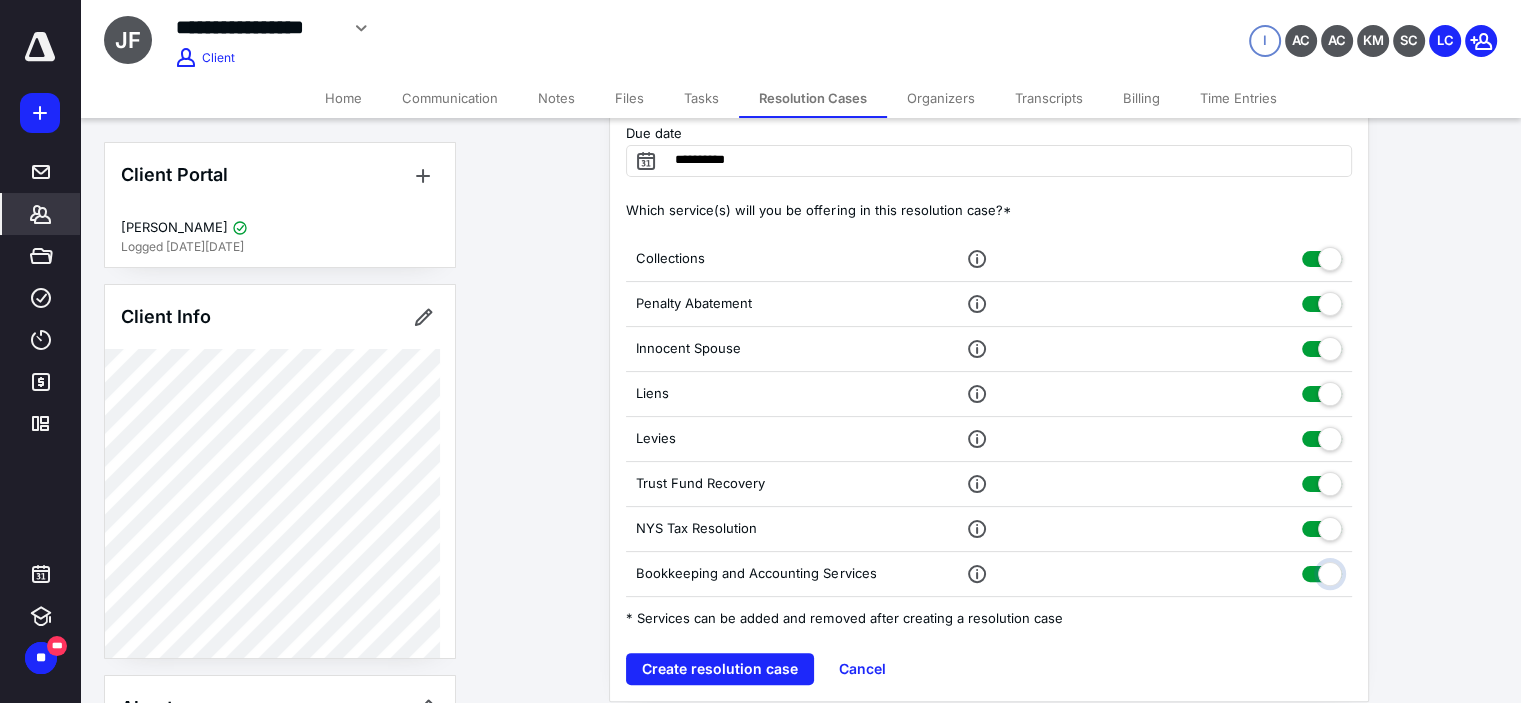 scroll, scrollTop: 396, scrollLeft: 0, axis: vertical 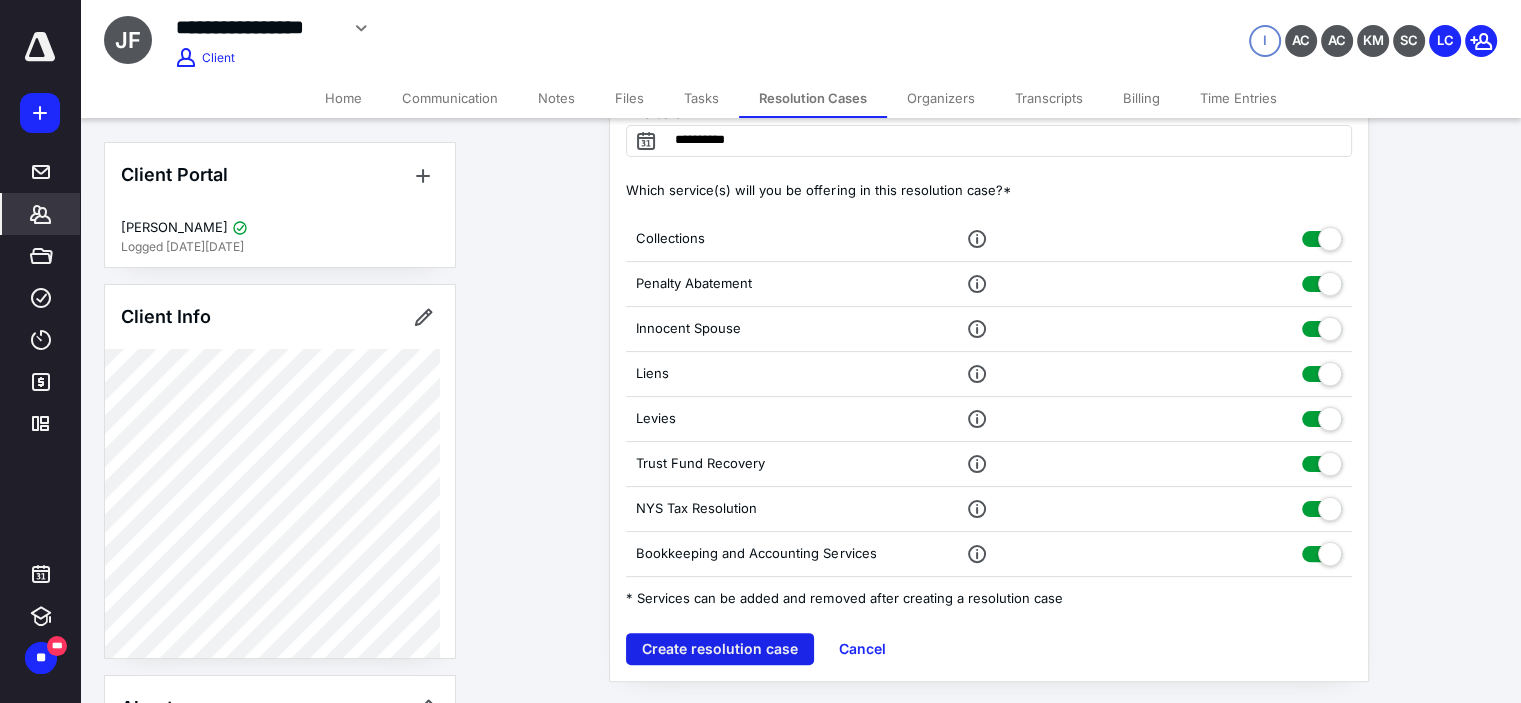 click on "Create resolution case" at bounding box center [720, 649] 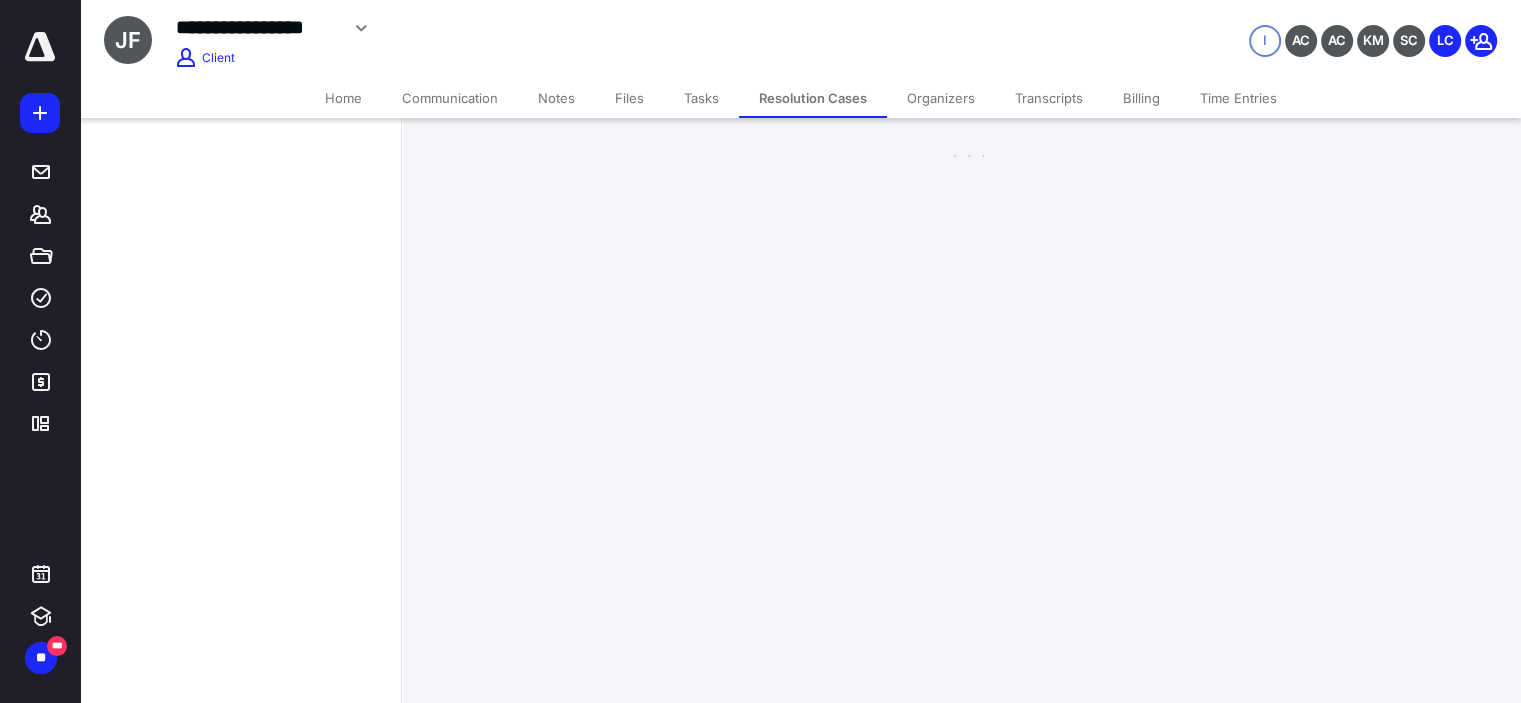scroll, scrollTop: 0, scrollLeft: 0, axis: both 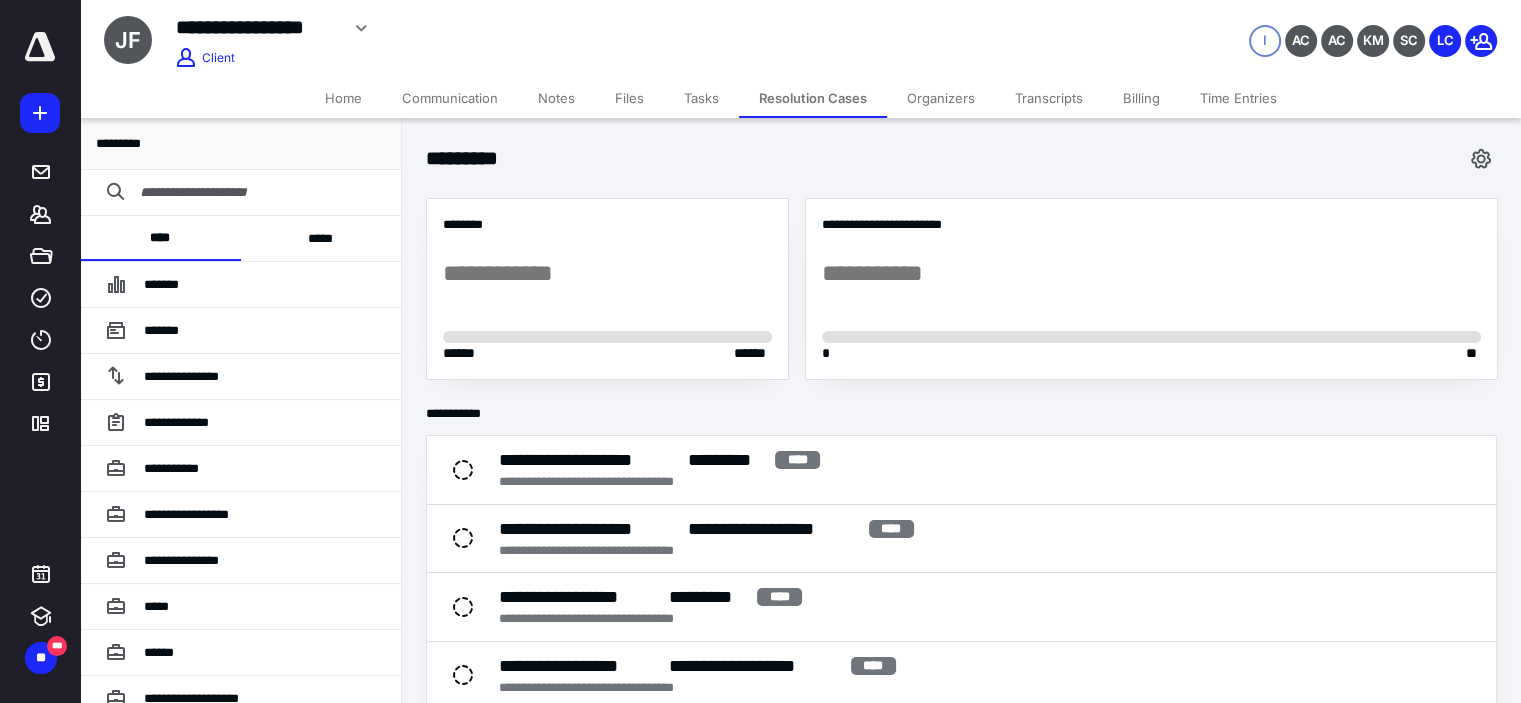 click on "*****" at bounding box center [321, 238] 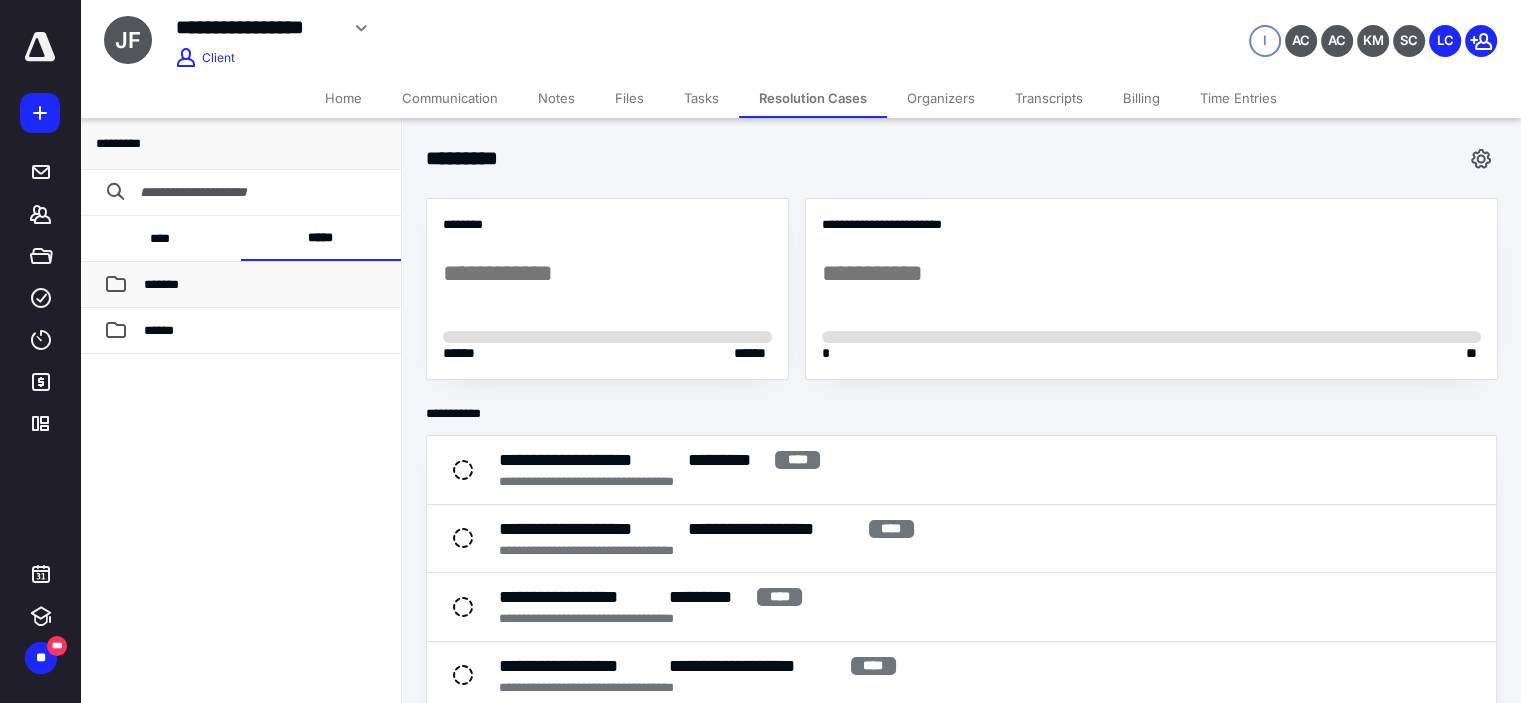 click on "*******" at bounding box center (264, 285) 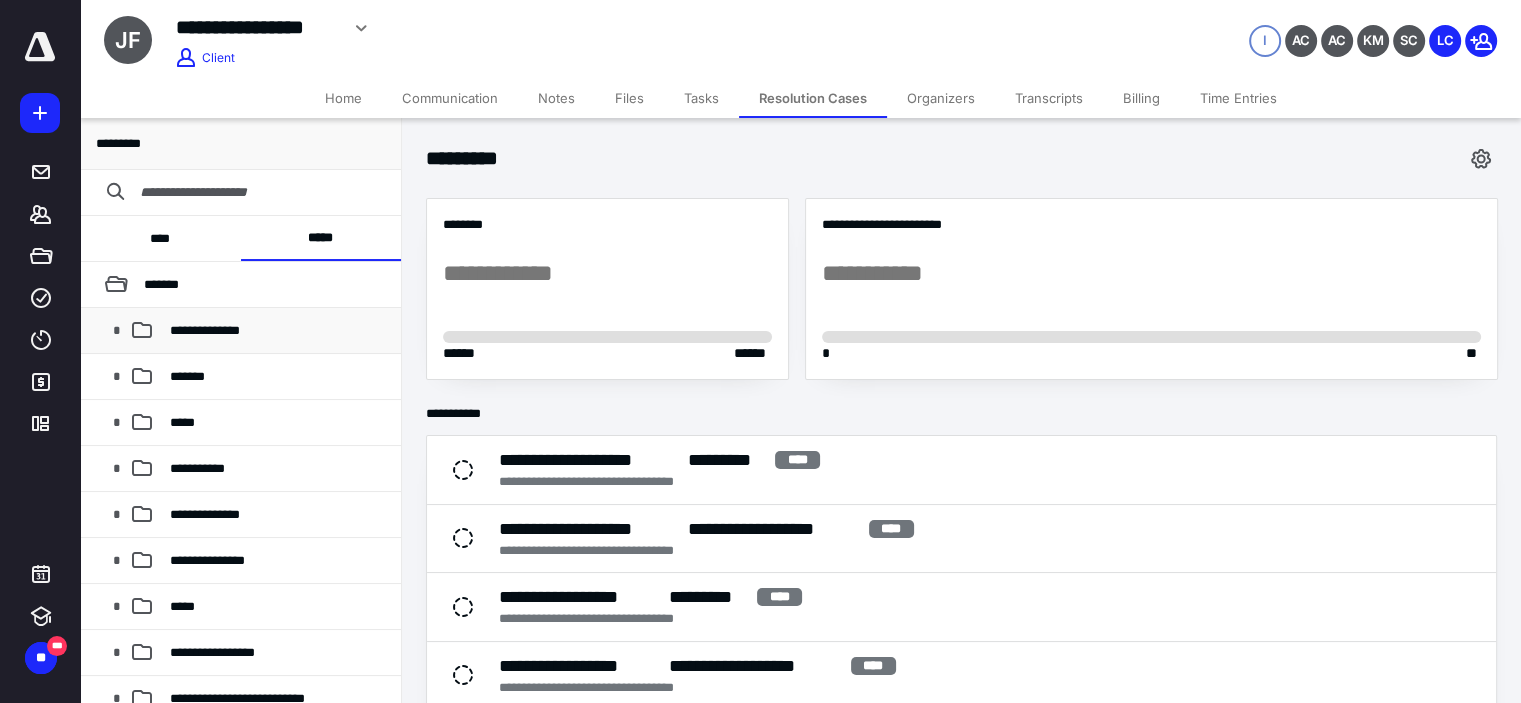 click on "**********" at bounding box center [240, 331] 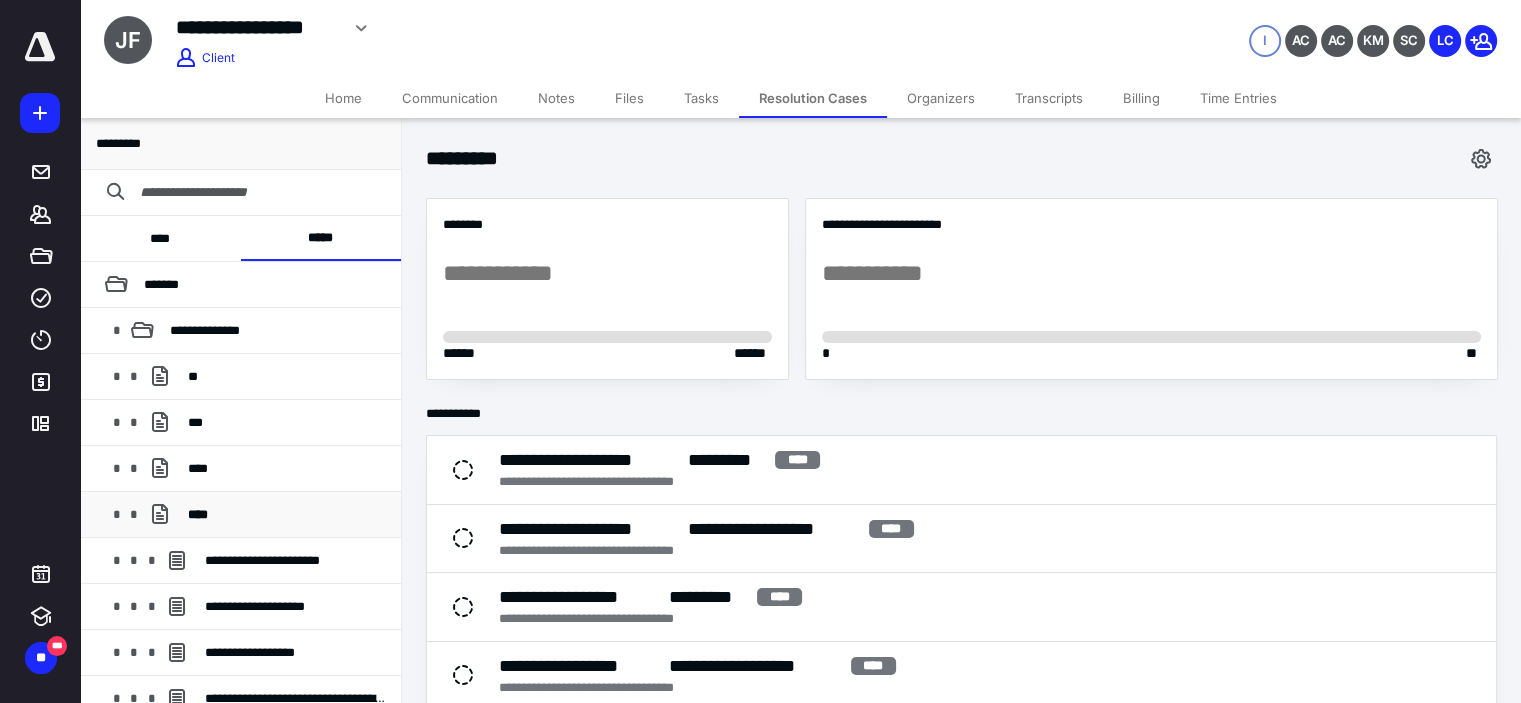 click on "****" at bounding box center (198, 514) 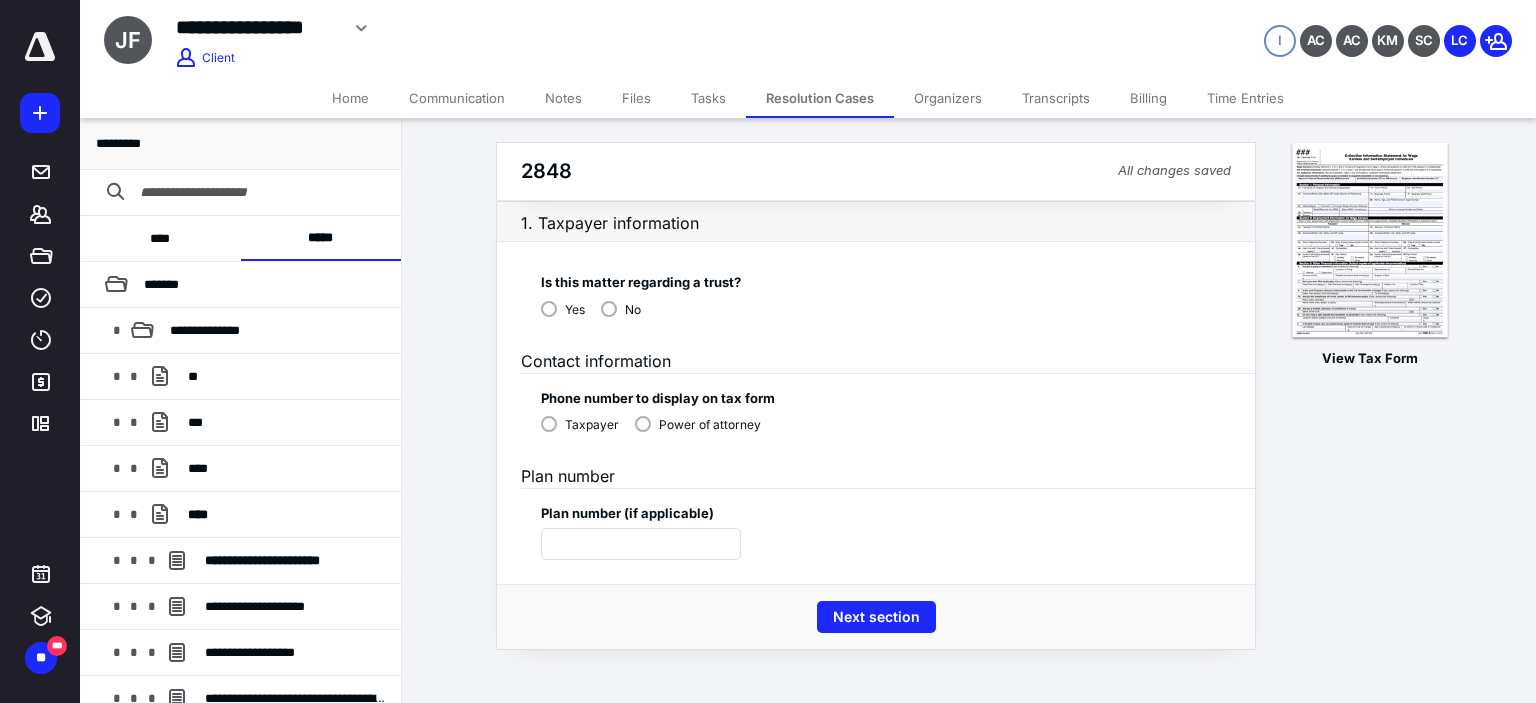 click on "No" at bounding box center [621, 308] 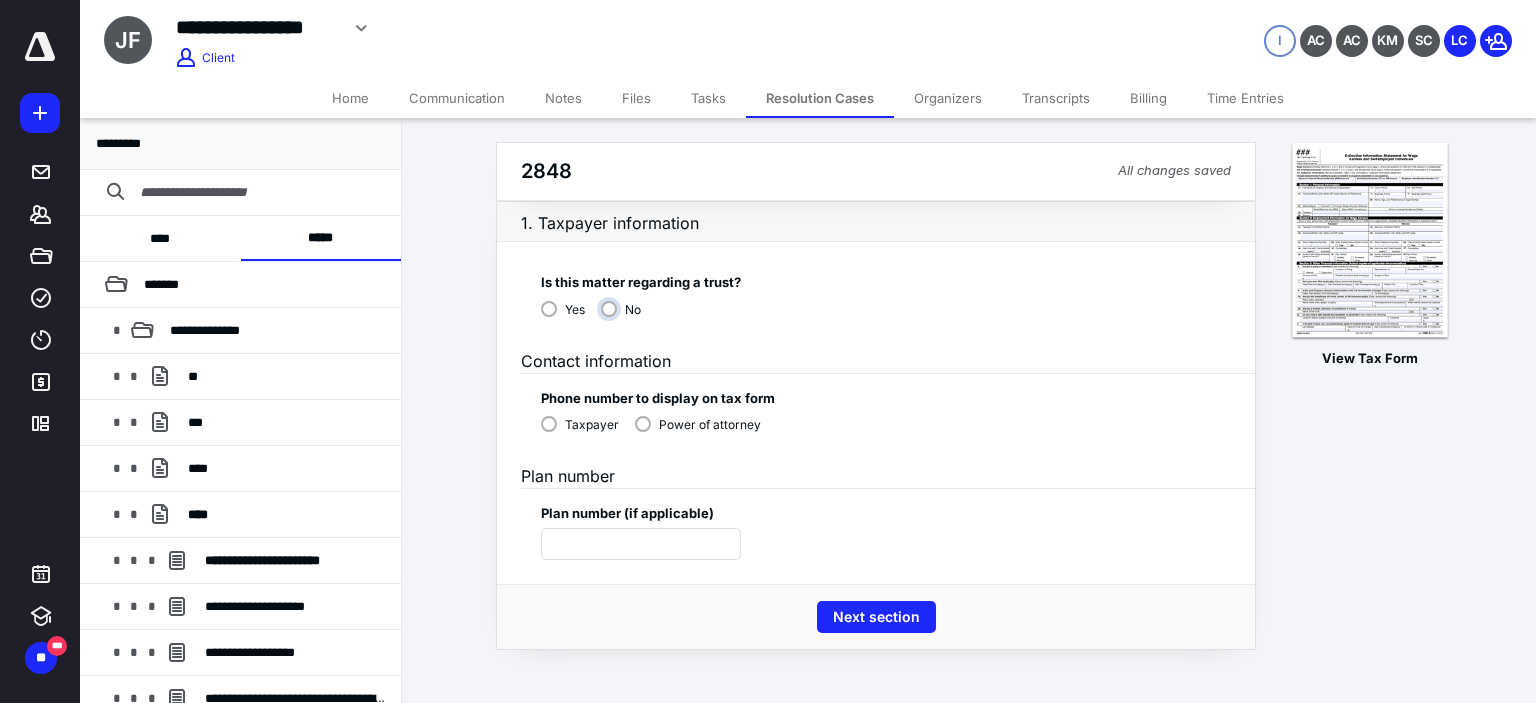 click on "No" at bounding box center (626, 317) 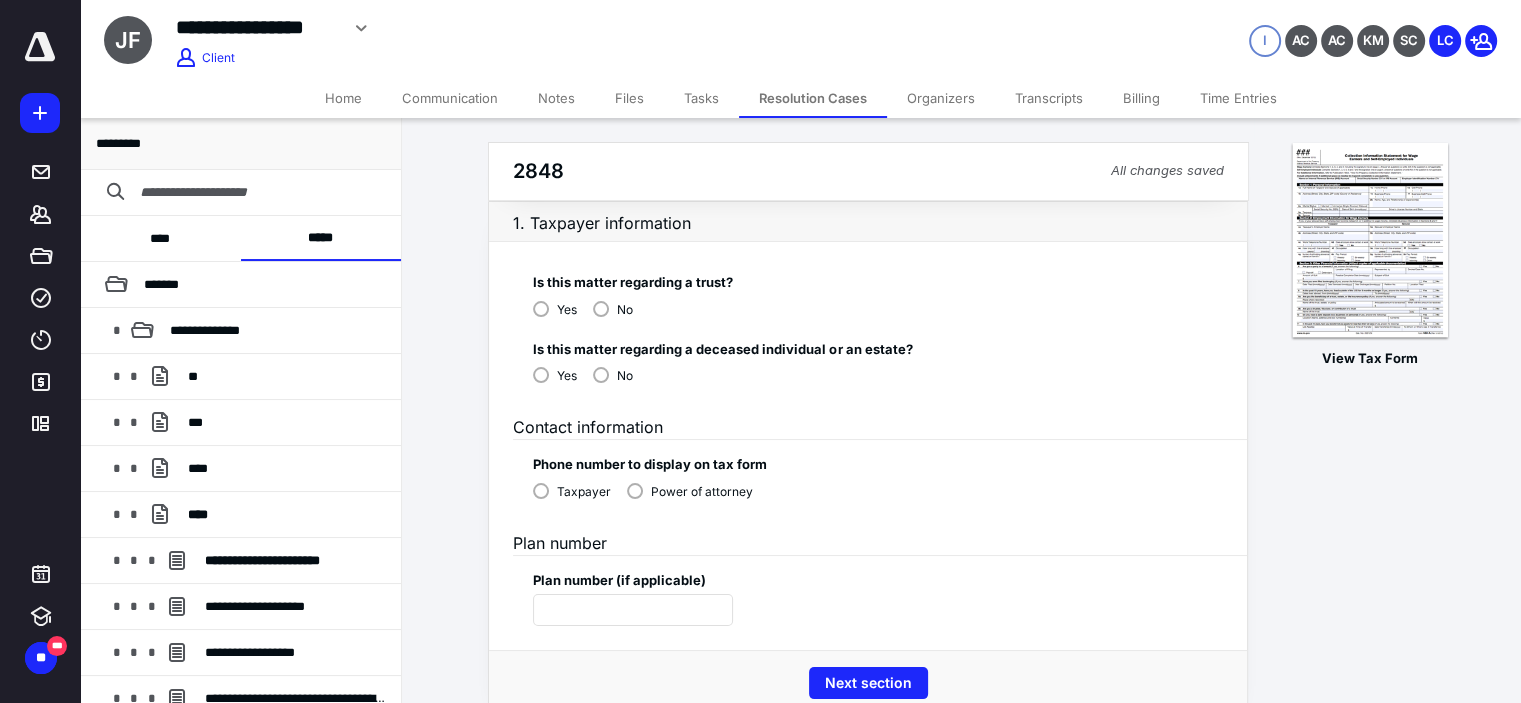 click on "No" at bounding box center [613, 374] 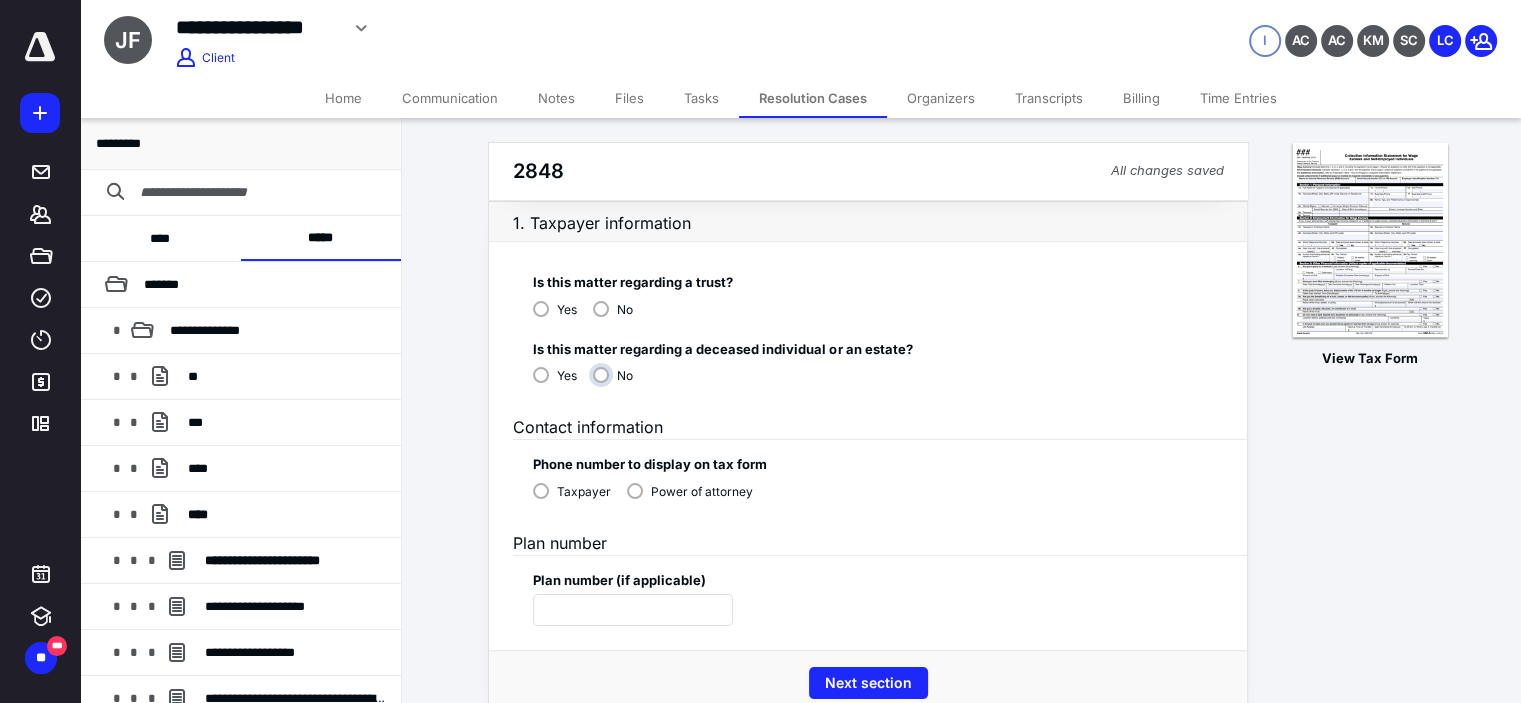 click on "No" at bounding box center [618, 383] 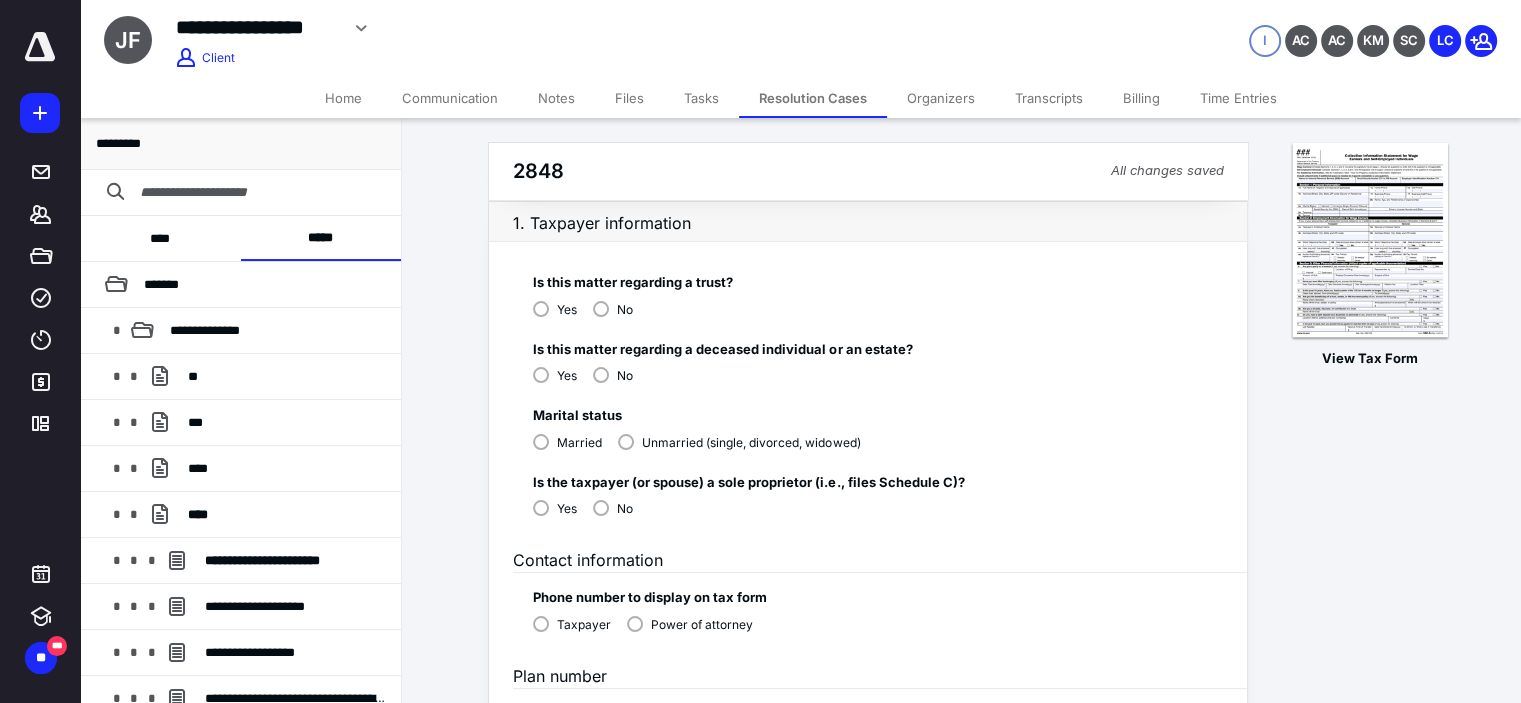 click on "Married Unmarried (single, divorced, widowed)" at bounding box center [704, 444] 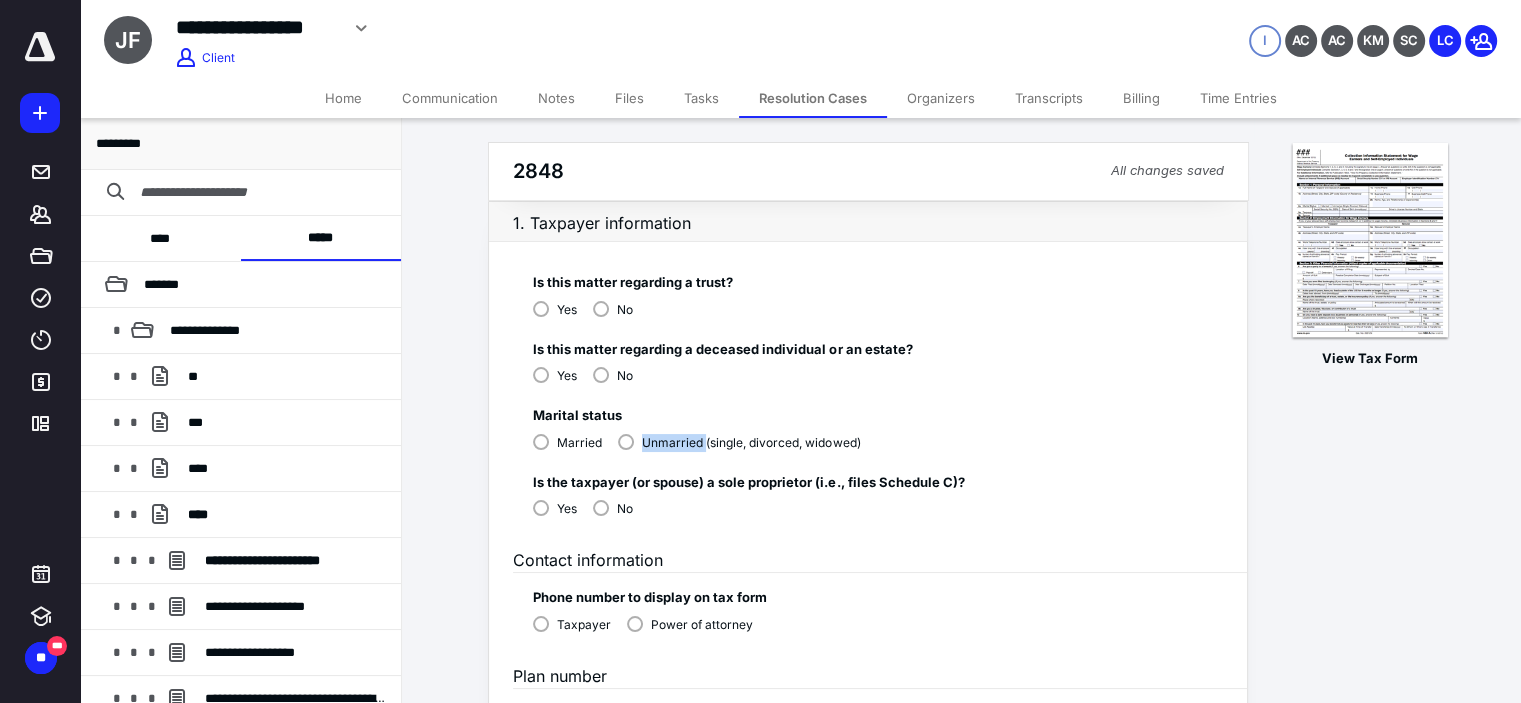 click on "Unmarried (single, divorced, widowed)" at bounding box center [739, 441] 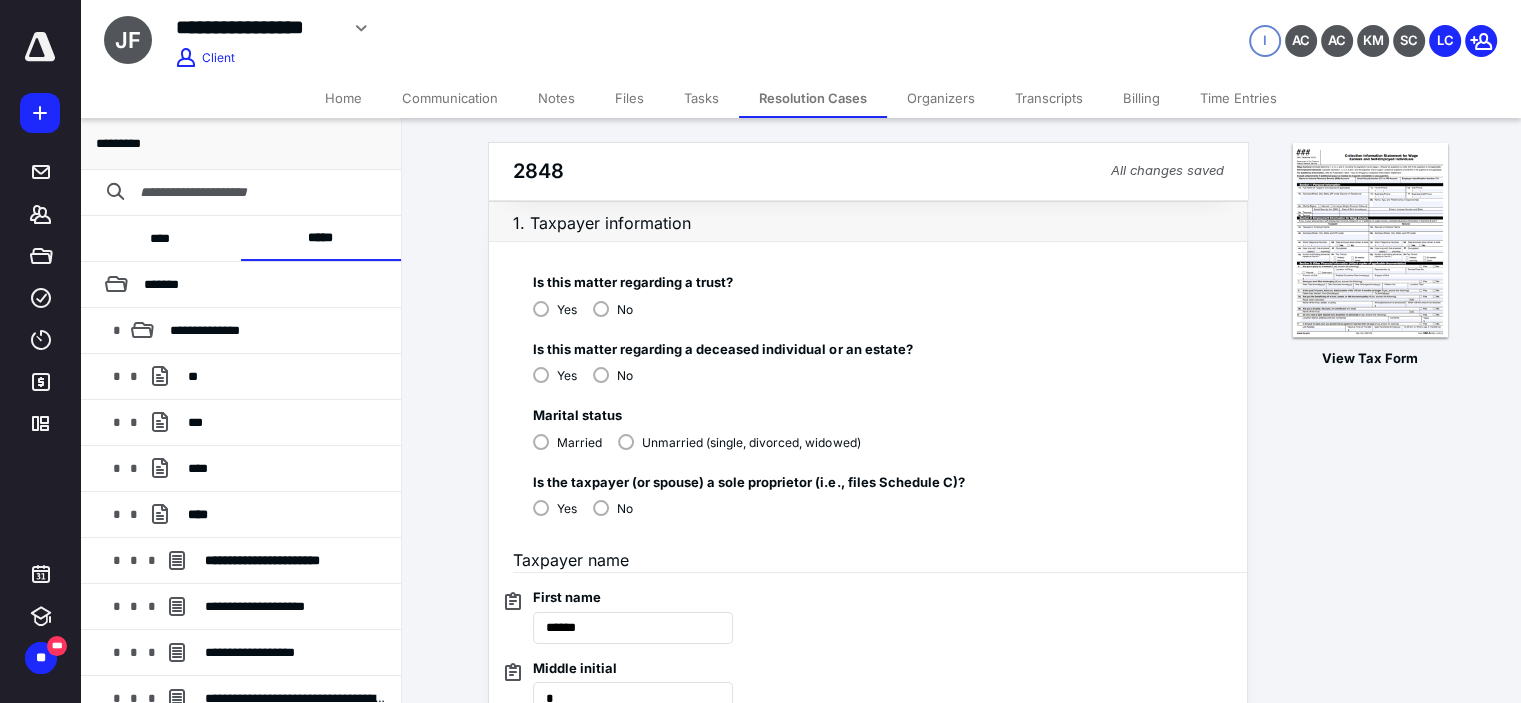 drag, startPoint x: 619, startPoint y: 502, endPoint x: 653, endPoint y: 500, distance: 34.058773 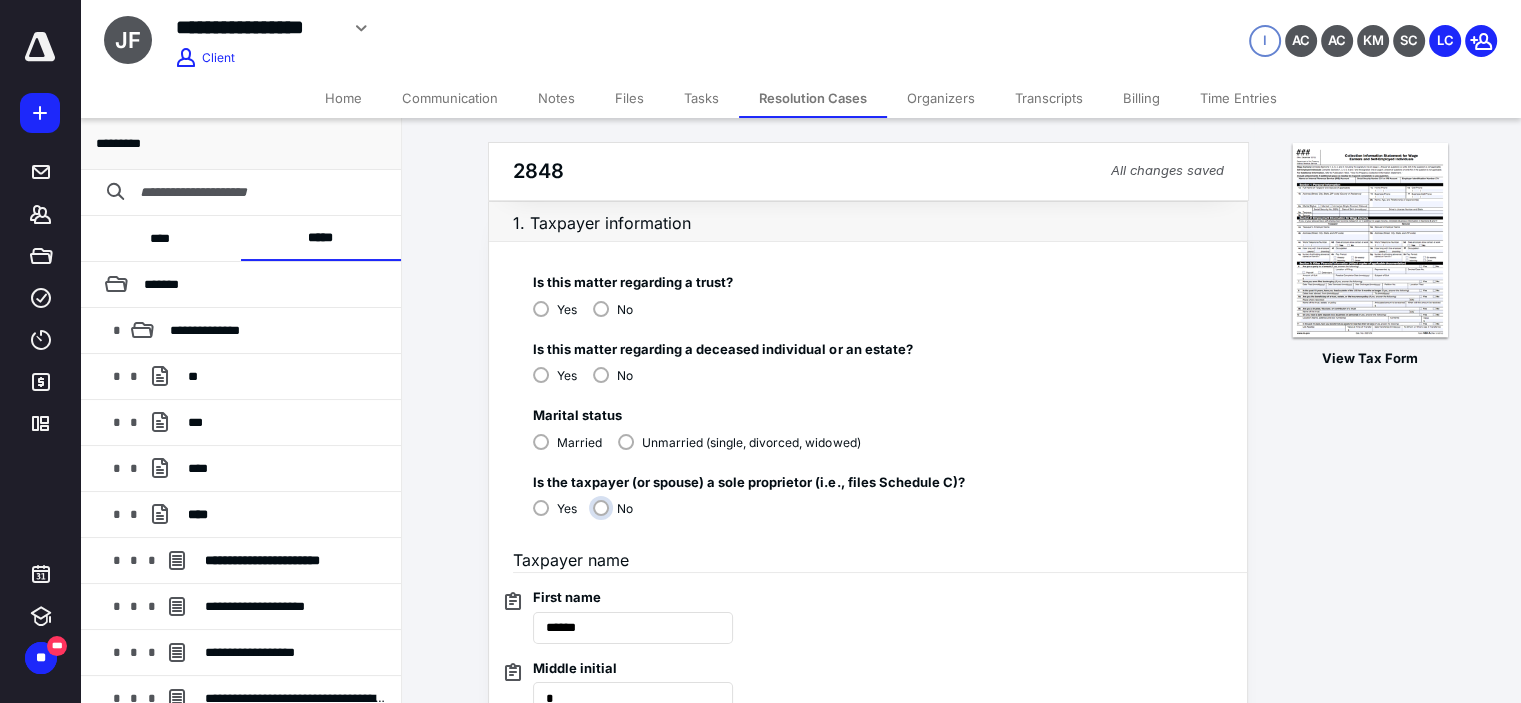 click on "No" at bounding box center [618, 516] 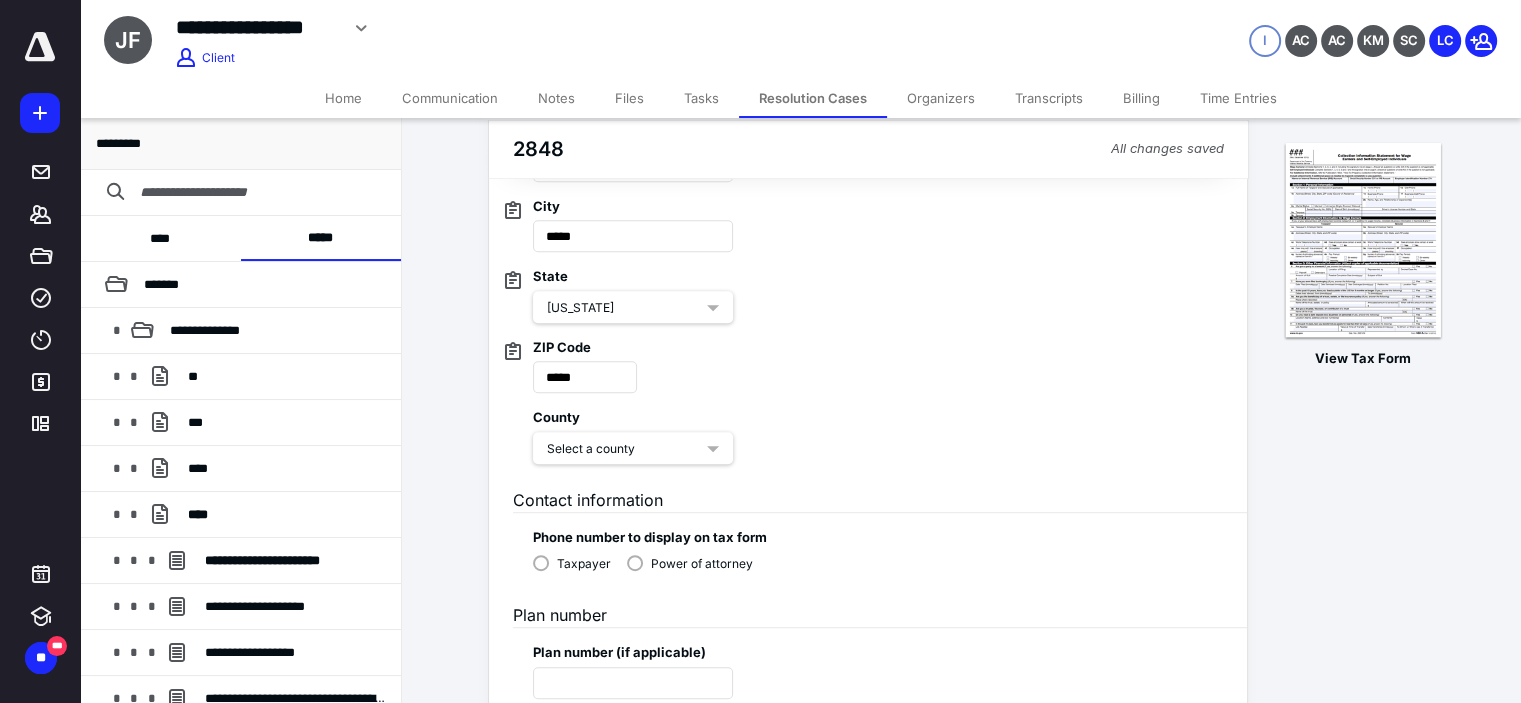 scroll, scrollTop: 1031, scrollLeft: 0, axis: vertical 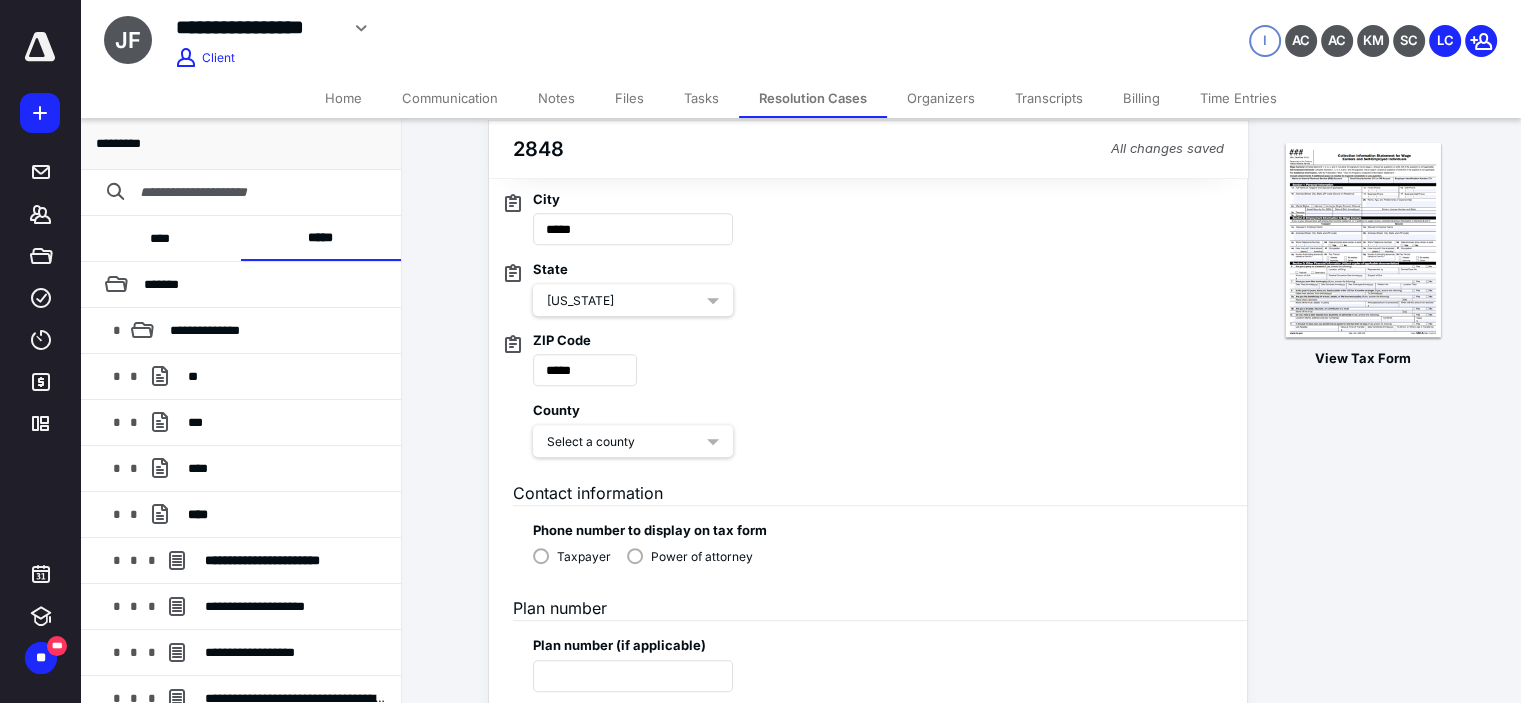 click on "Power of attorney" at bounding box center [702, 557] 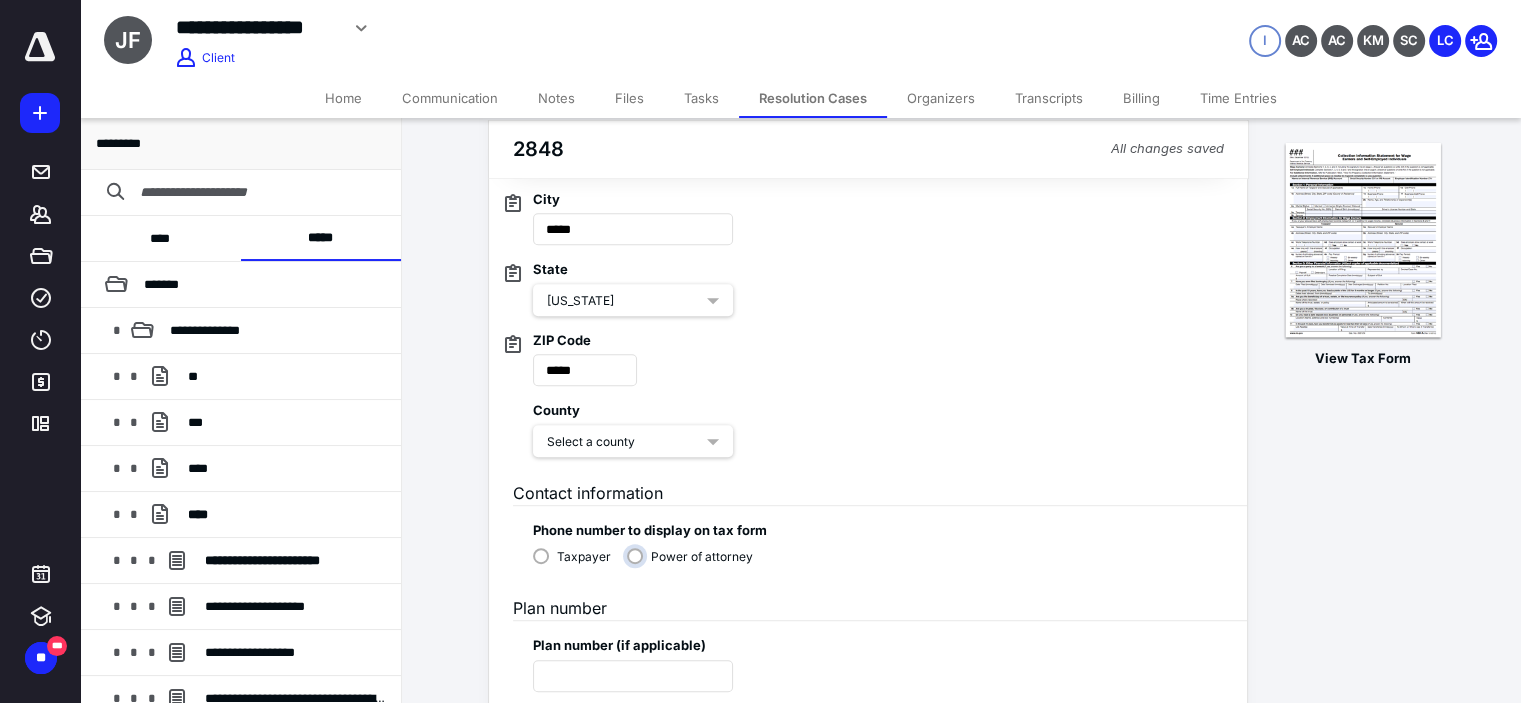 click on "Power of attorney" at bounding box center (695, 564) 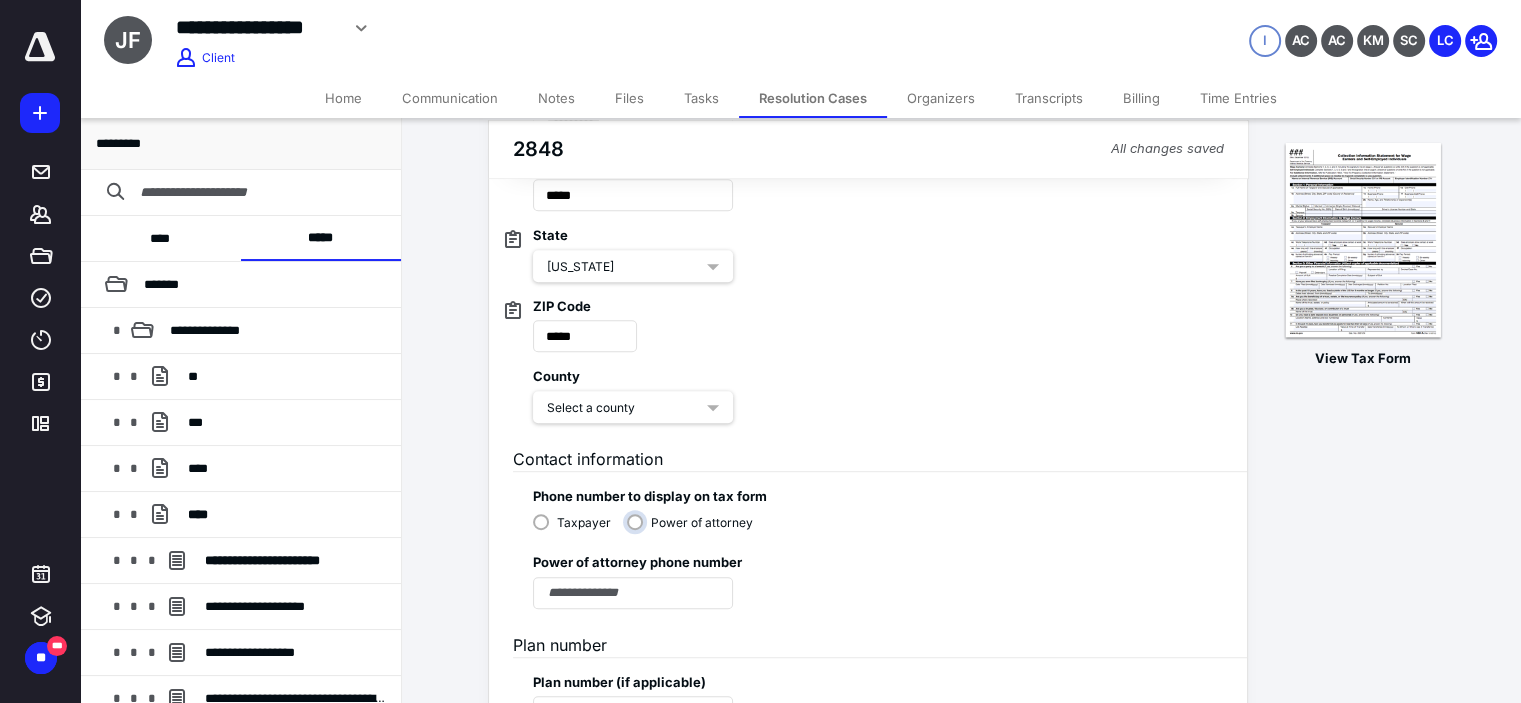 scroll, scrollTop: 1131, scrollLeft: 0, axis: vertical 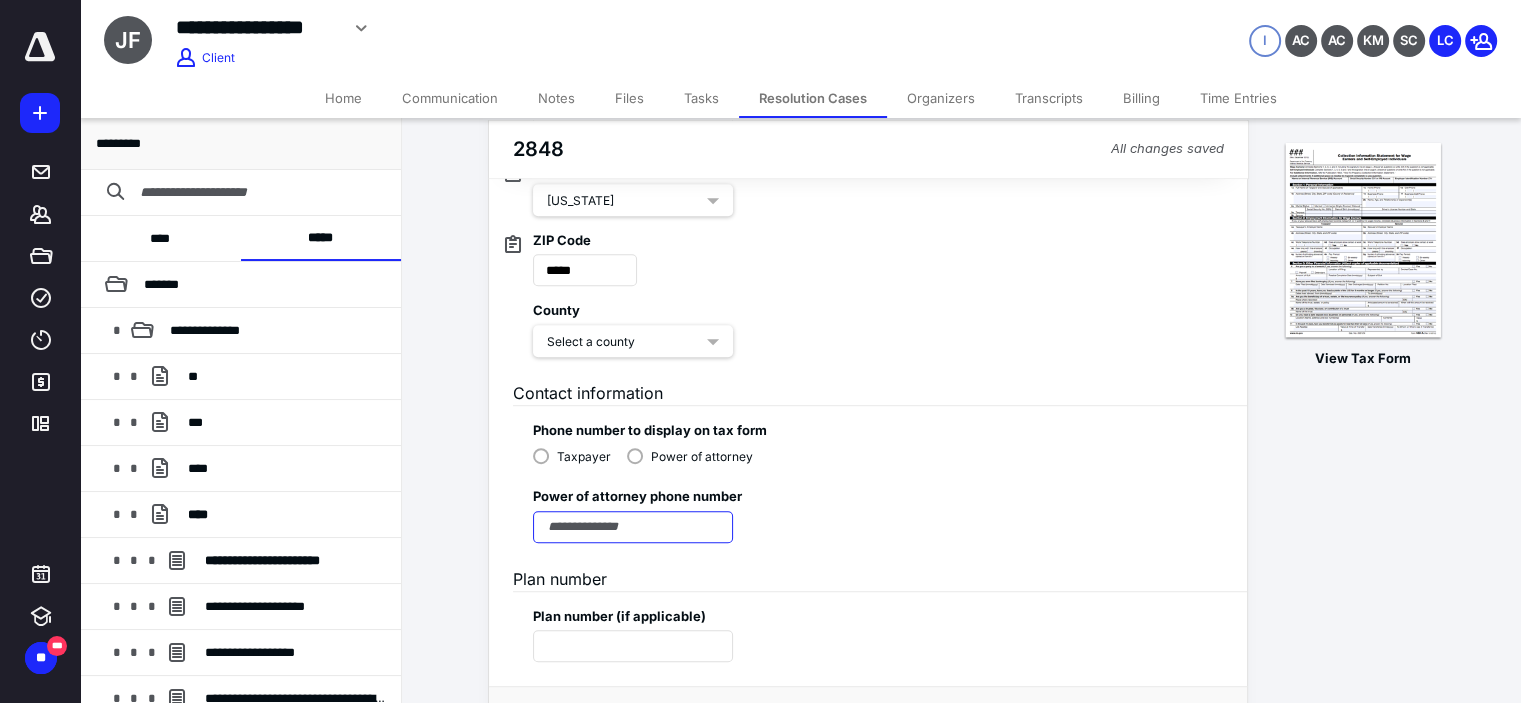 click at bounding box center (633, 527) 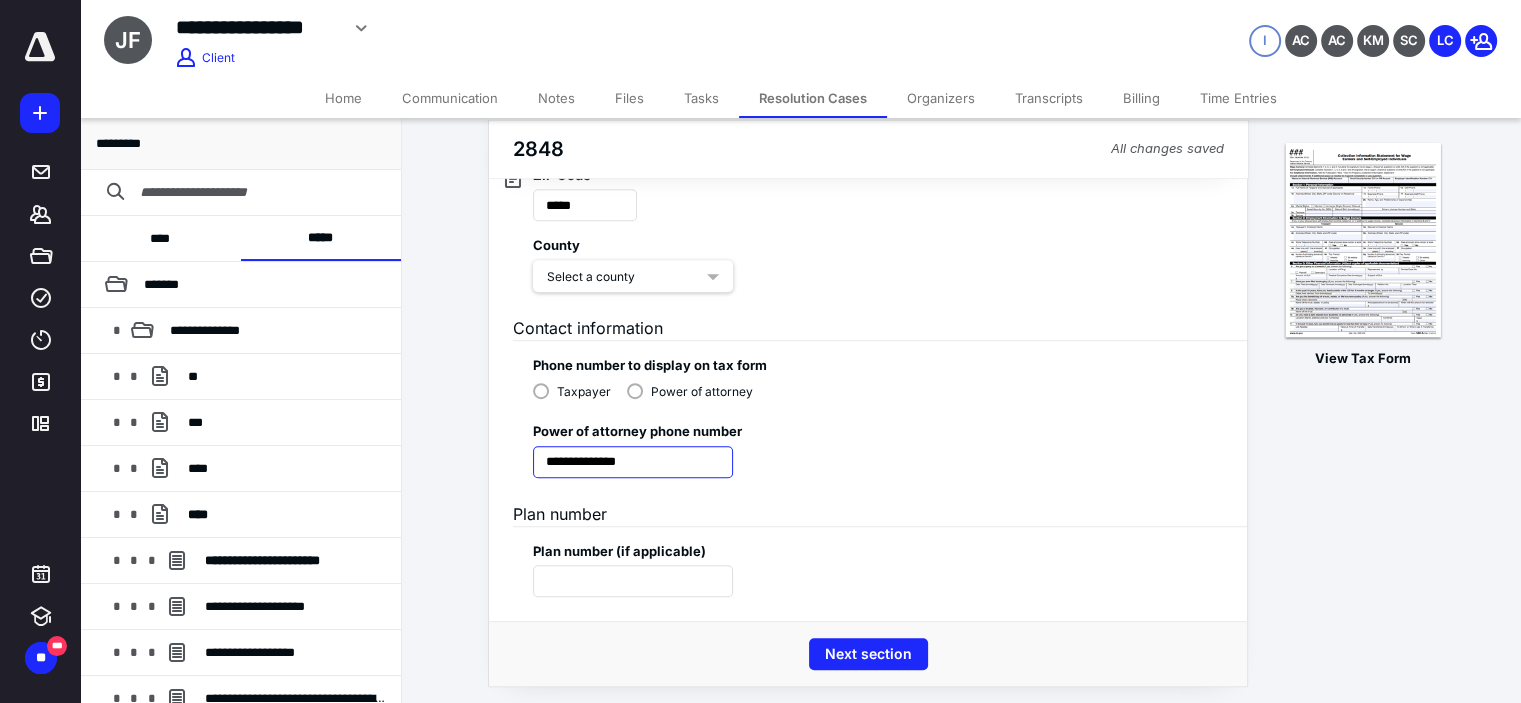 scroll, scrollTop: 1201, scrollLeft: 0, axis: vertical 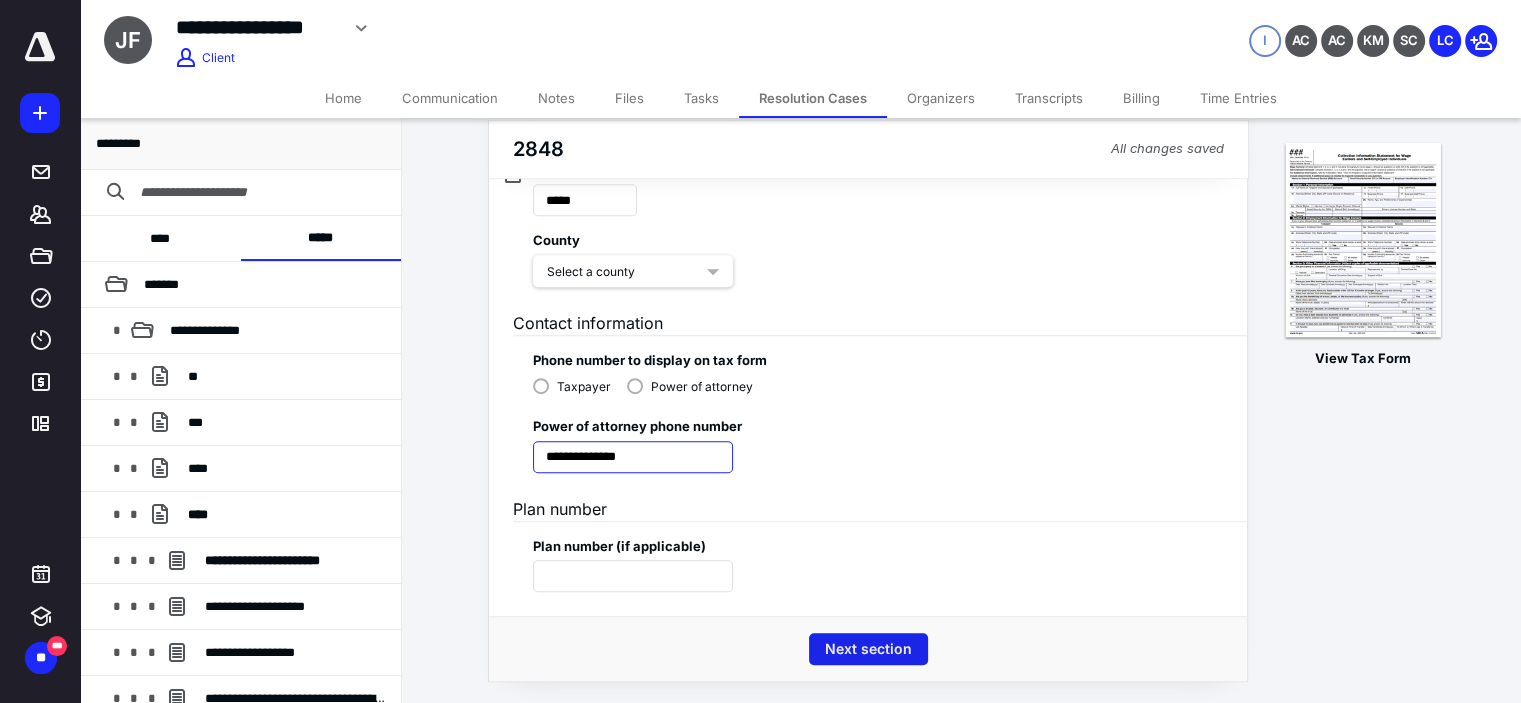 type on "**********" 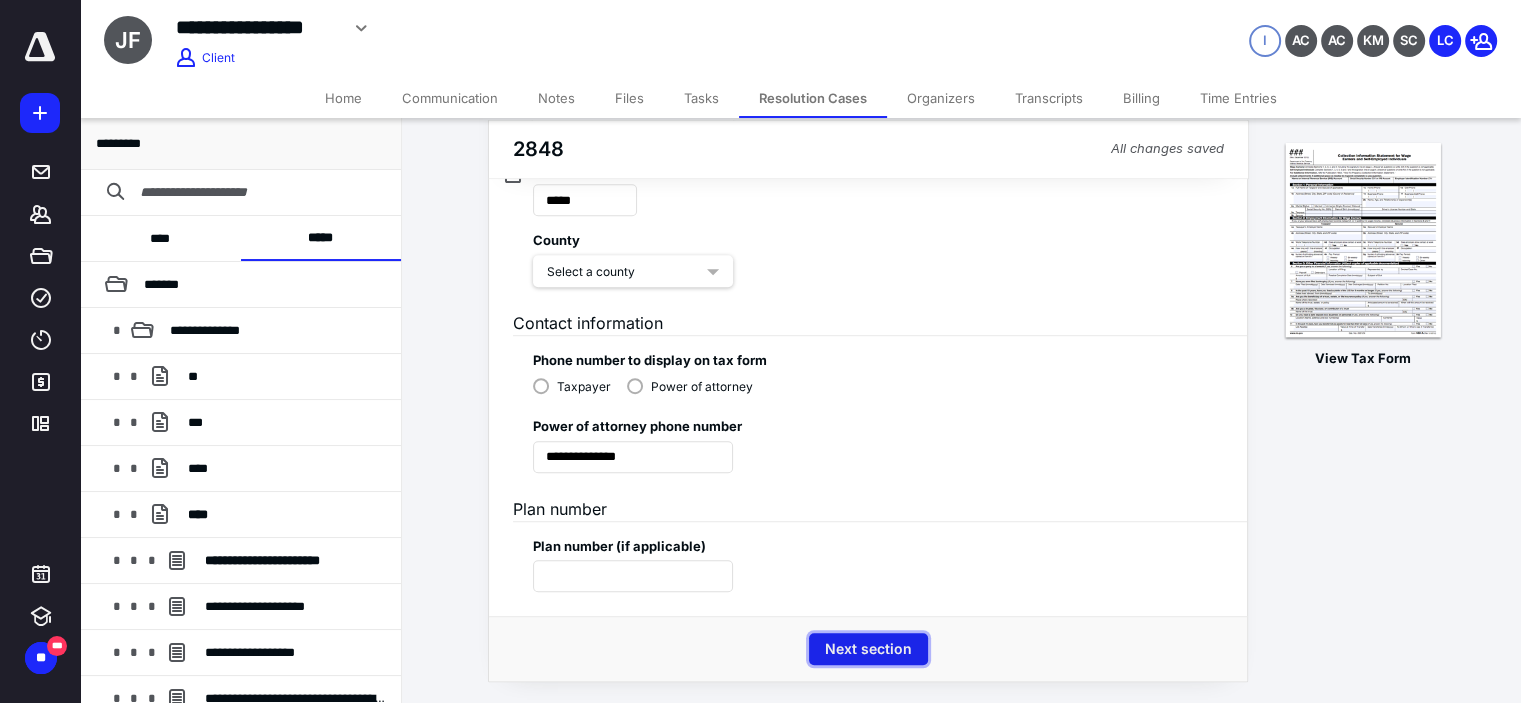 click on "Next section" at bounding box center [868, 649] 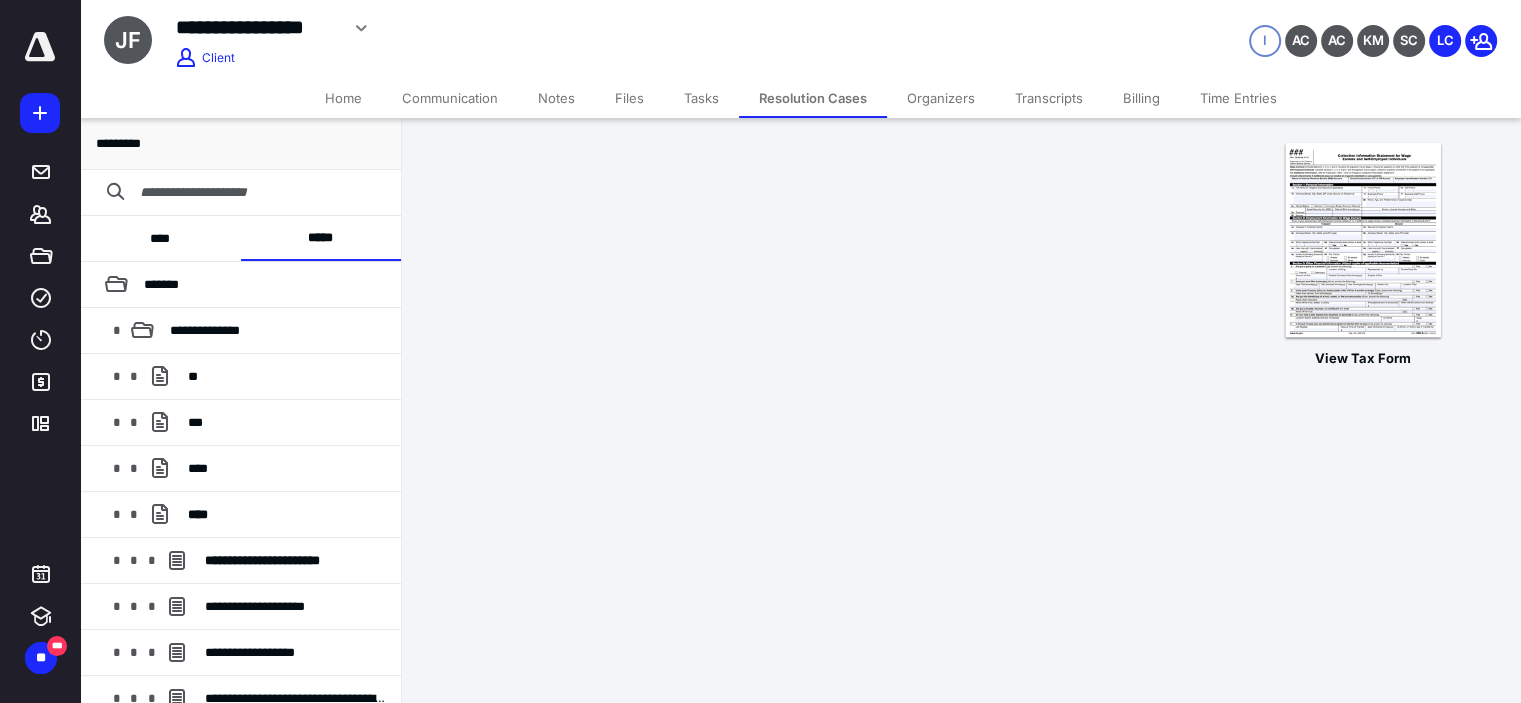 scroll, scrollTop: 0, scrollLeft: 0, axis: both 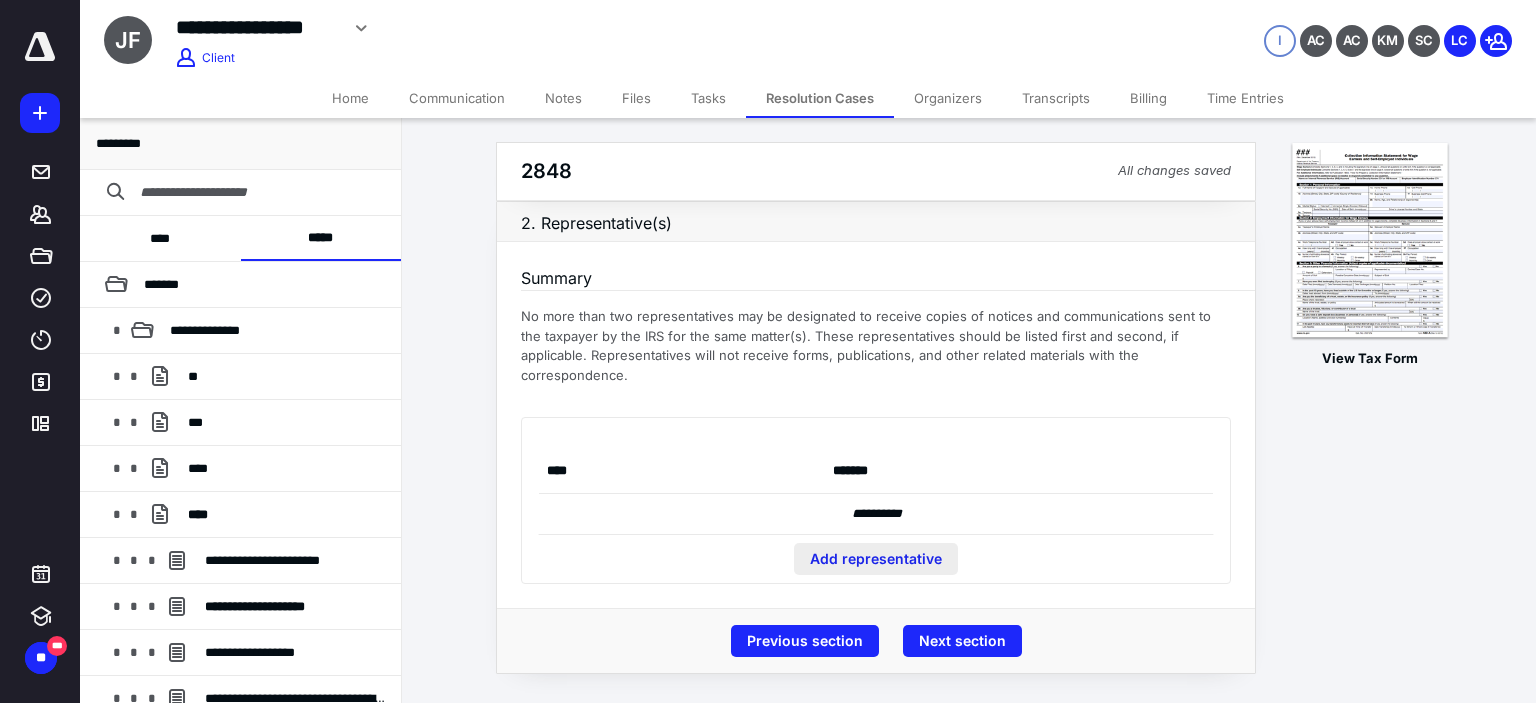 click on "Add representative" at bounding box center (876, 559) 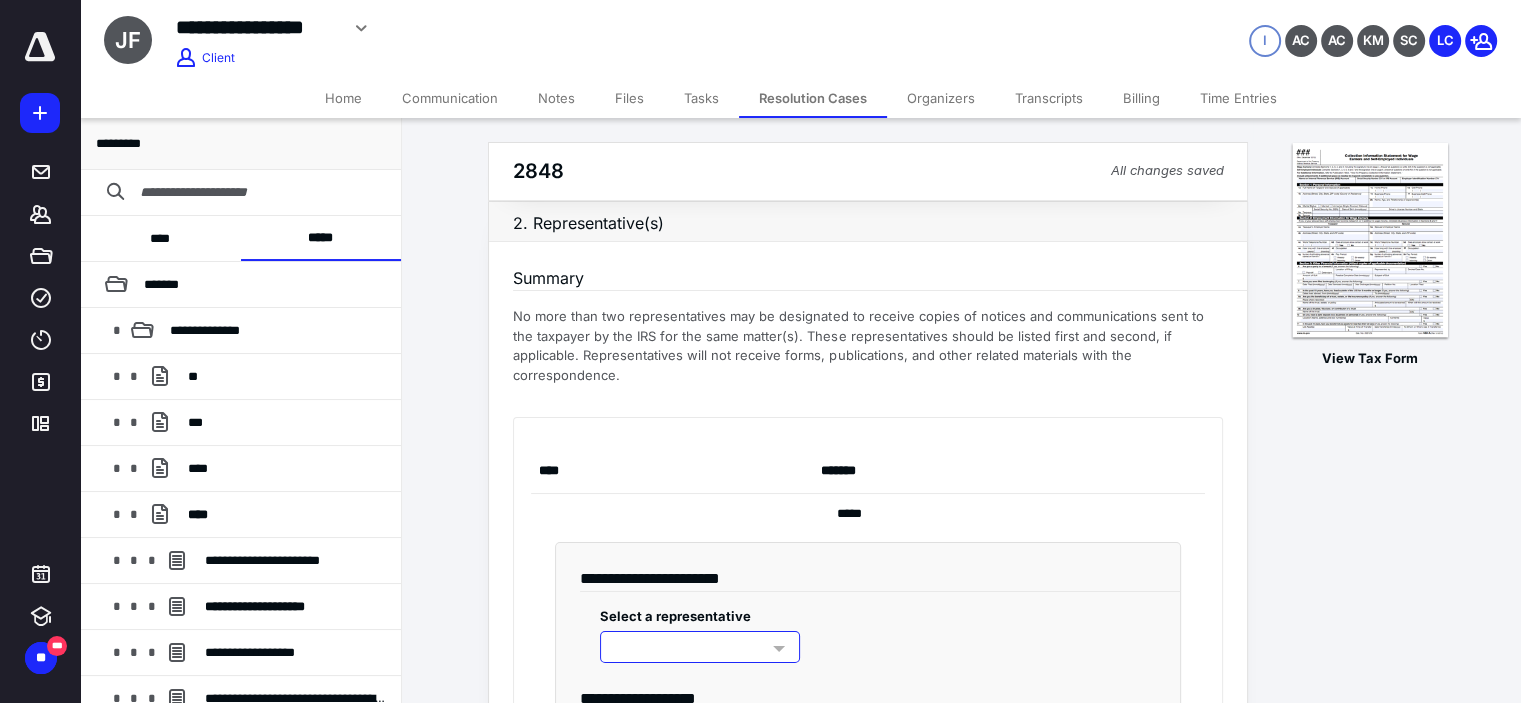 click at bounding box center [700, 647] 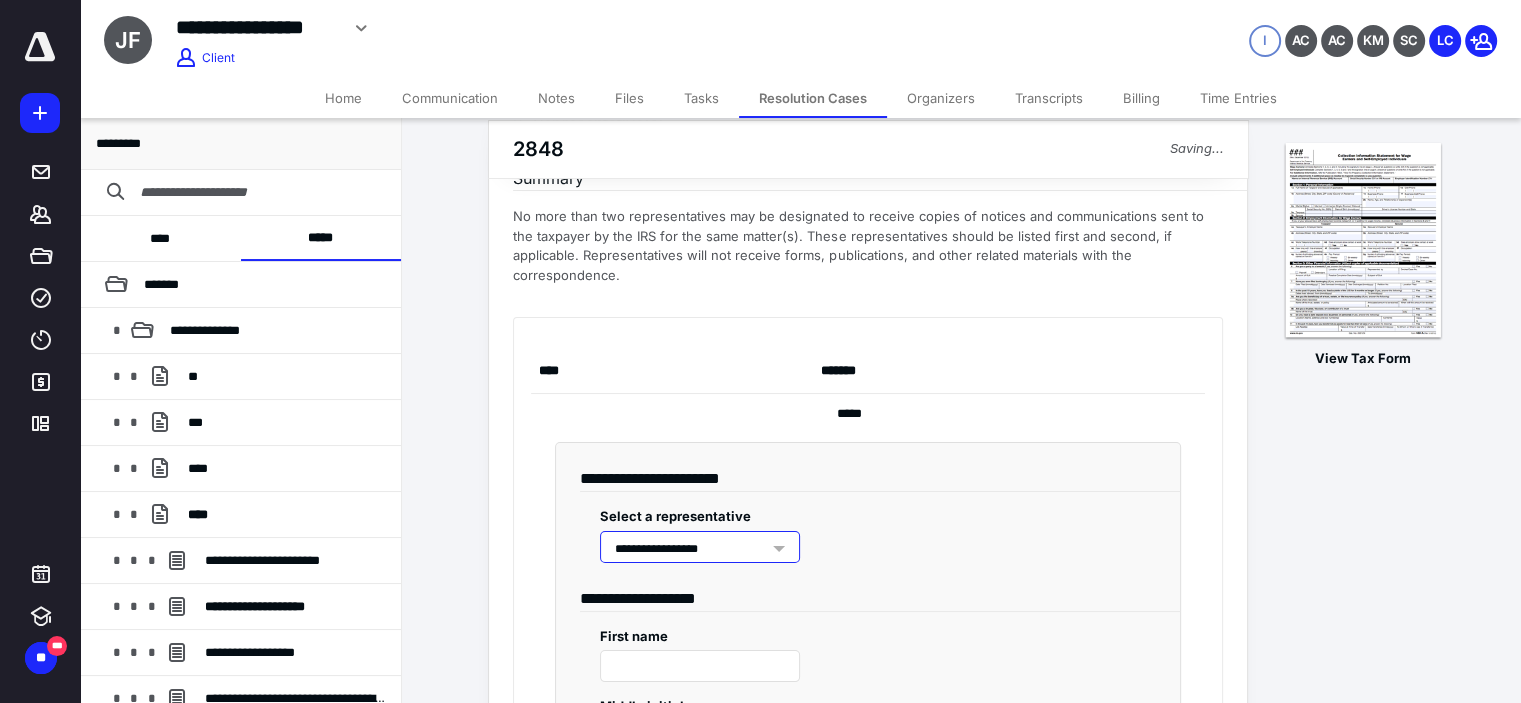 type on "****" 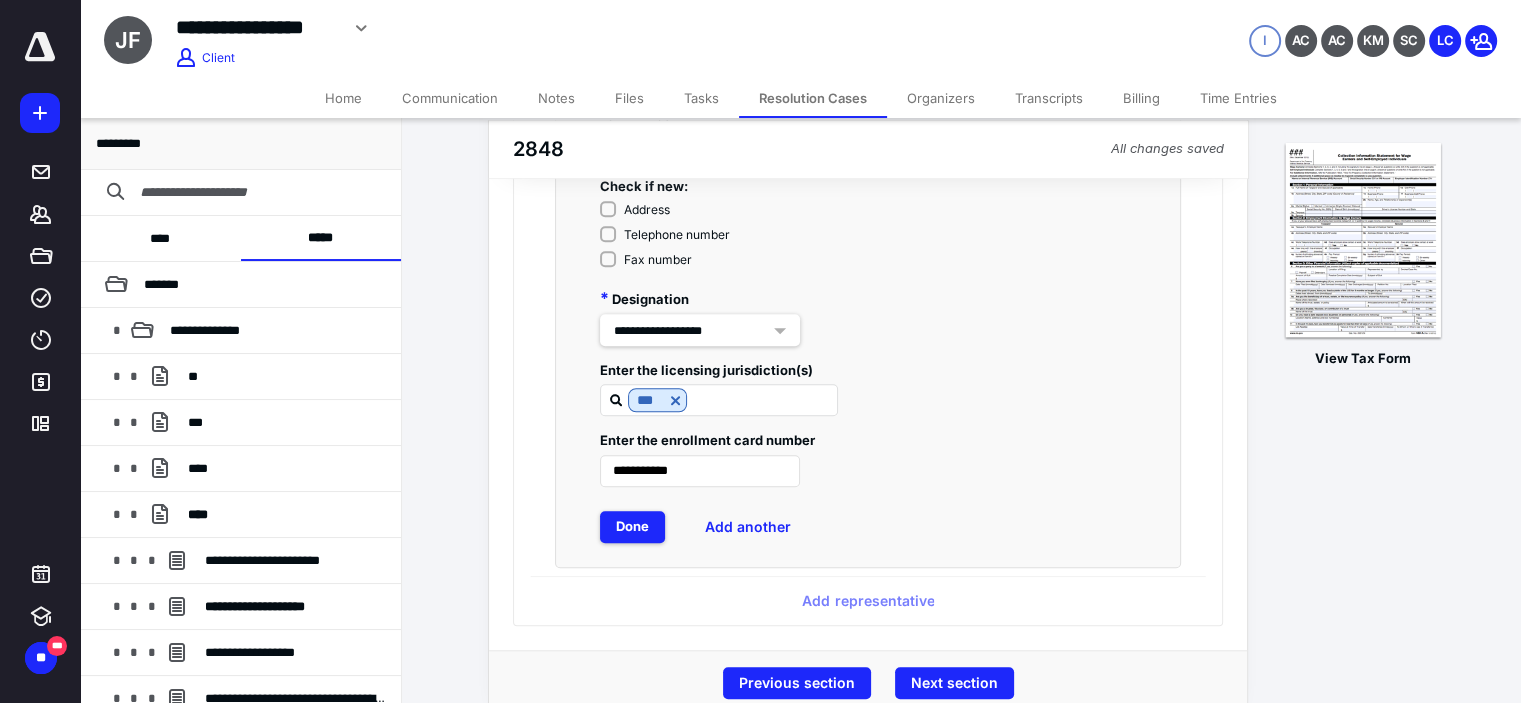 scroll, scrollTop: 1696, scrollLeft: 0, axis: vertical 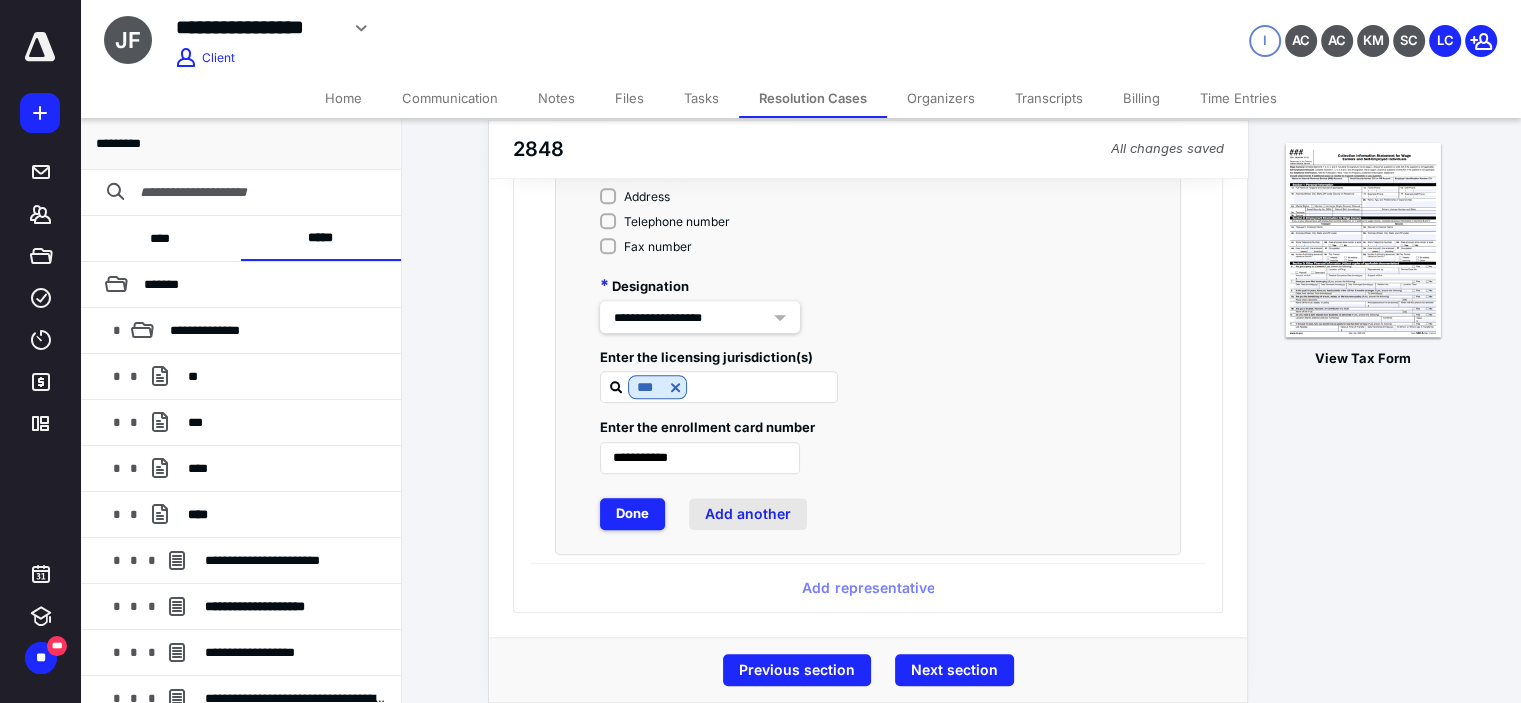 click on "Add another" at bounding box center [748, 514] 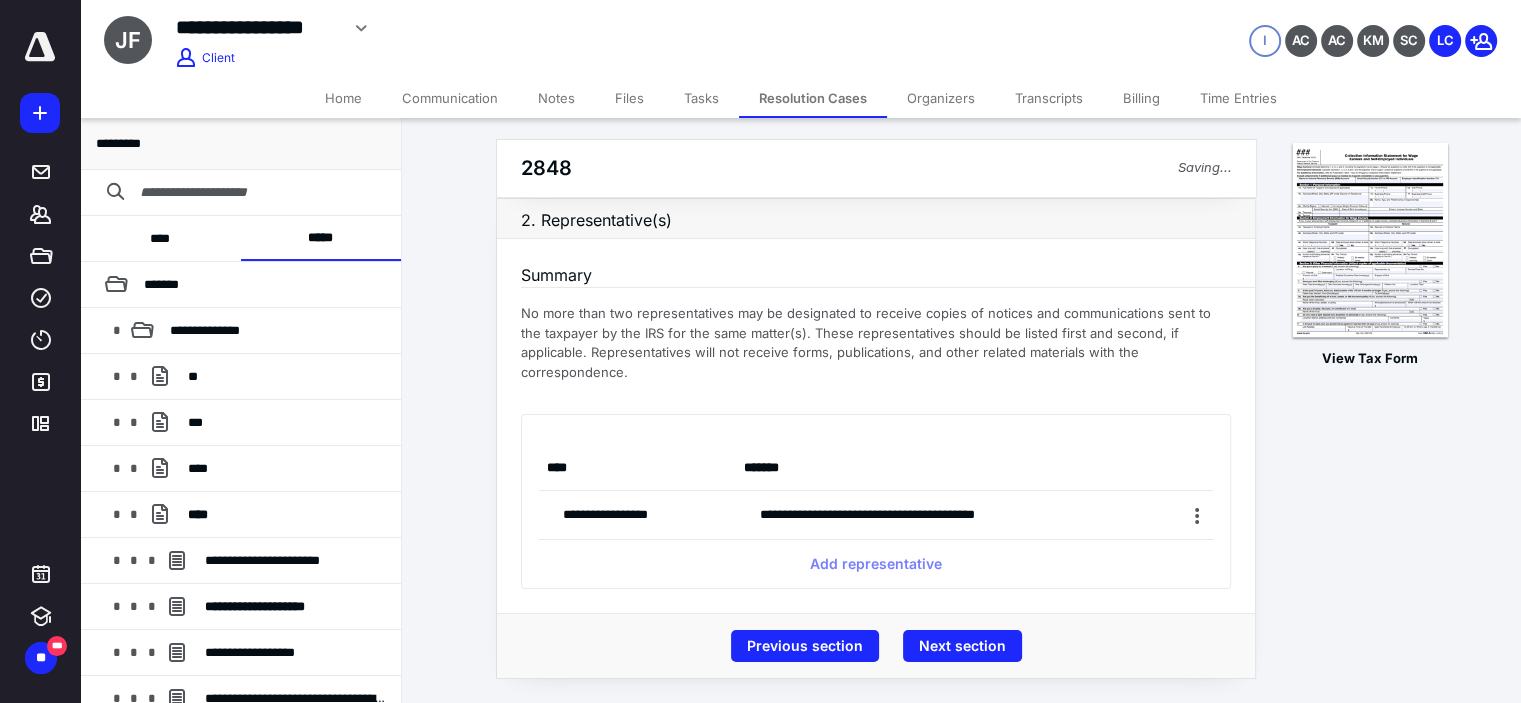 scroll, scrollTop: 0, scrollLeft: 0, axis: both 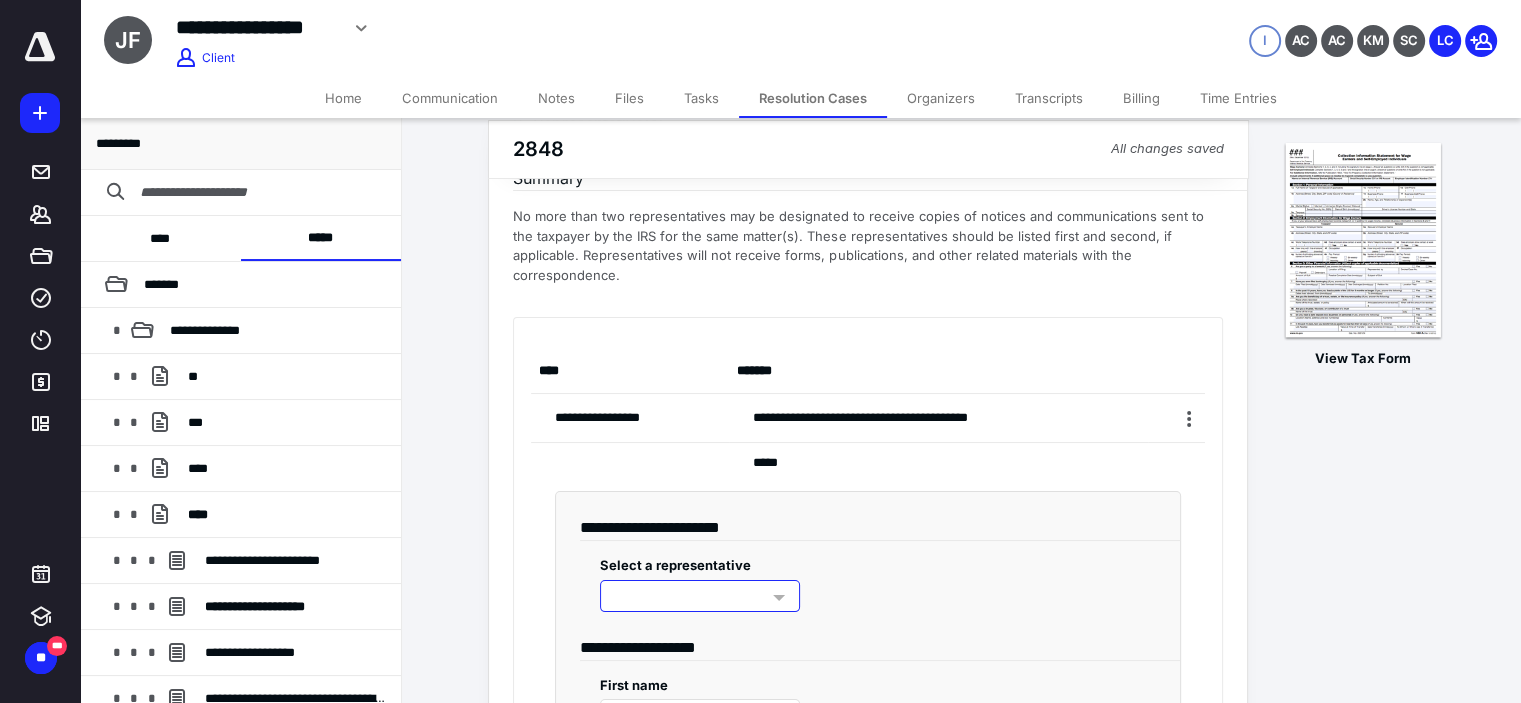 click at bounding box center (700, 596) 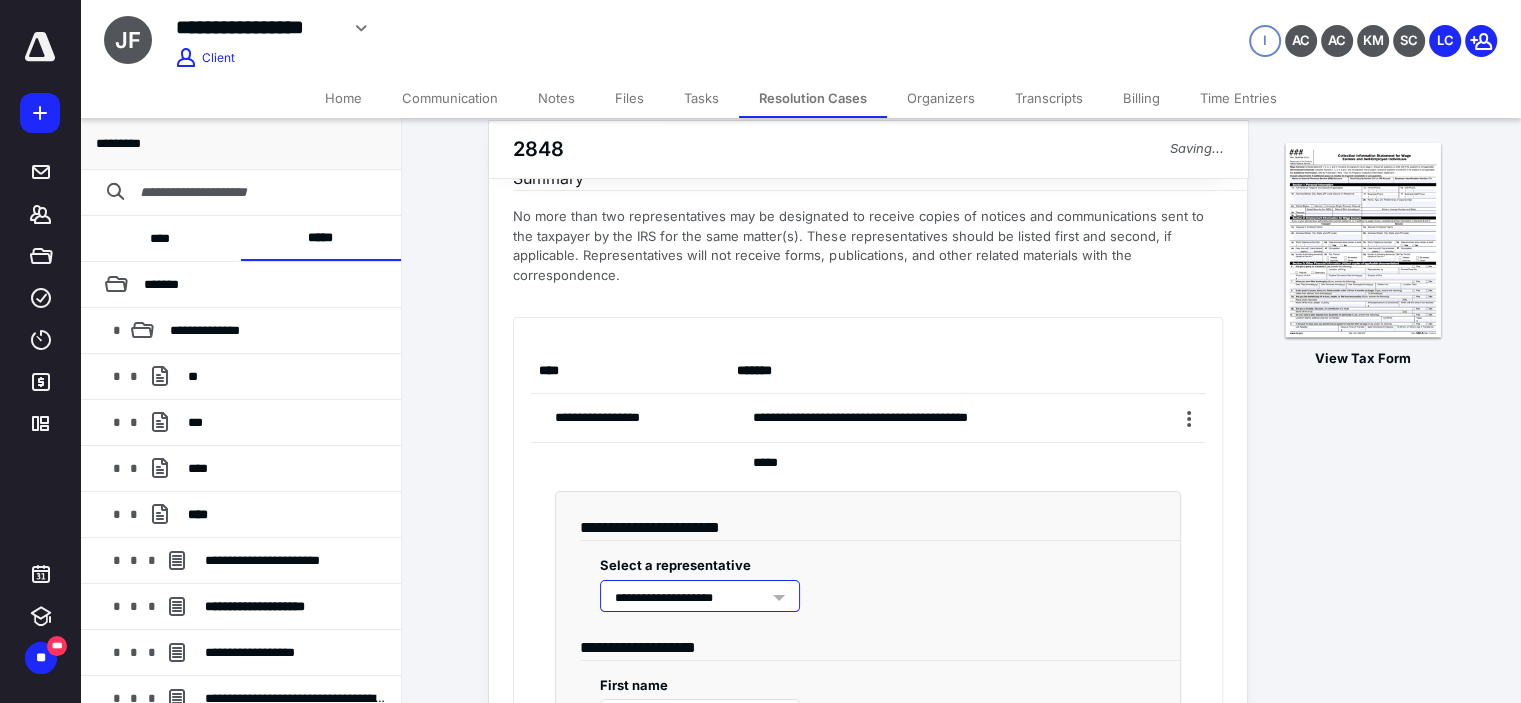 type on "*******" 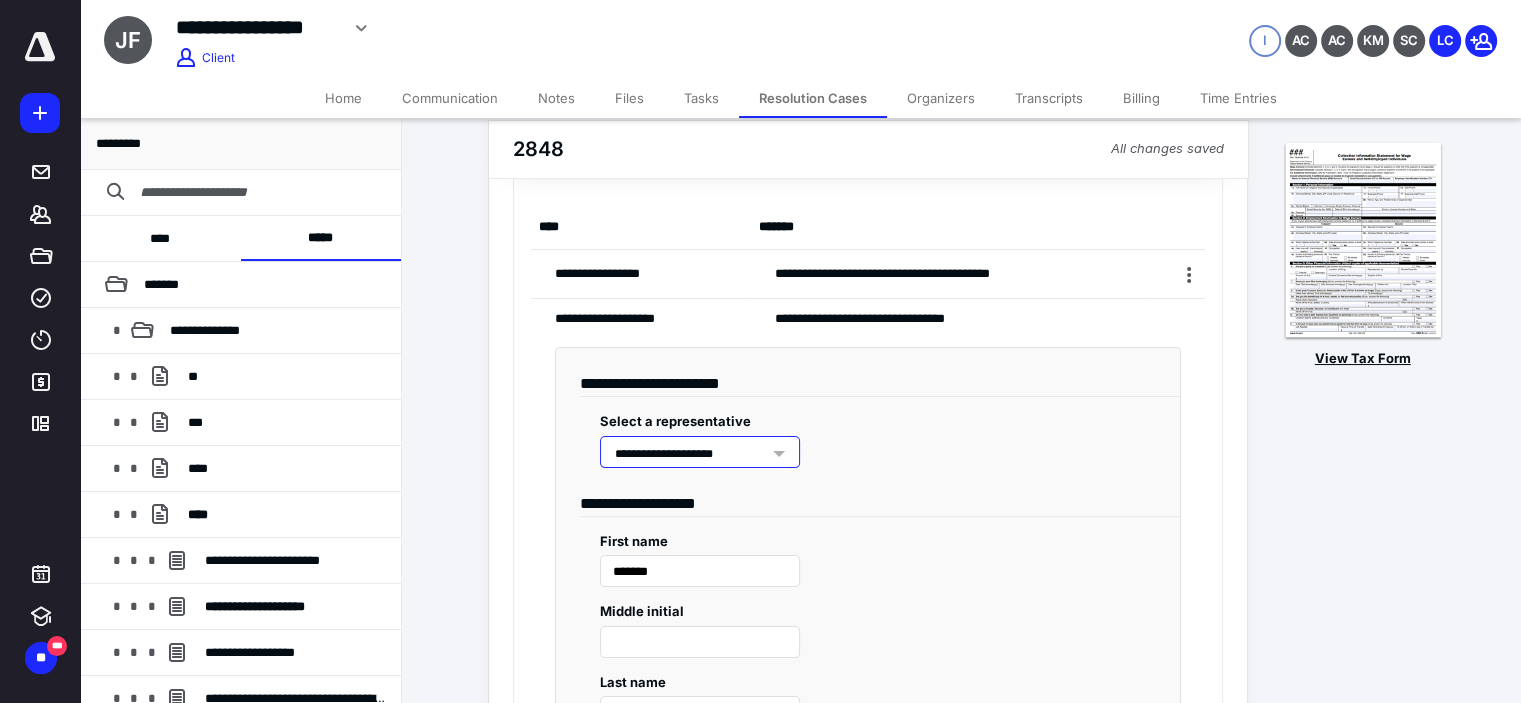 scroll, scrollTop: 266, scrollLeft: 0, axis: vertical 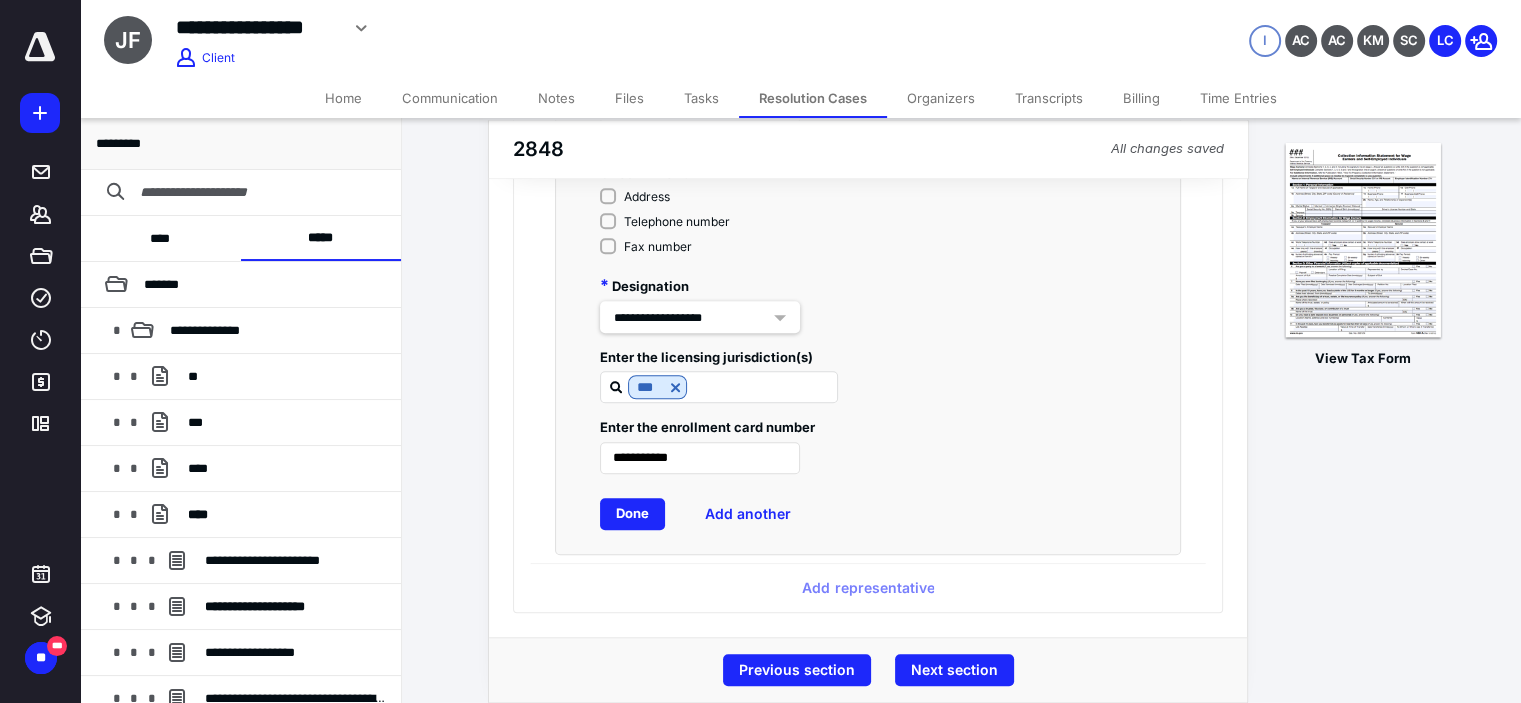 click on "Done" at bounding box center (632, 514) 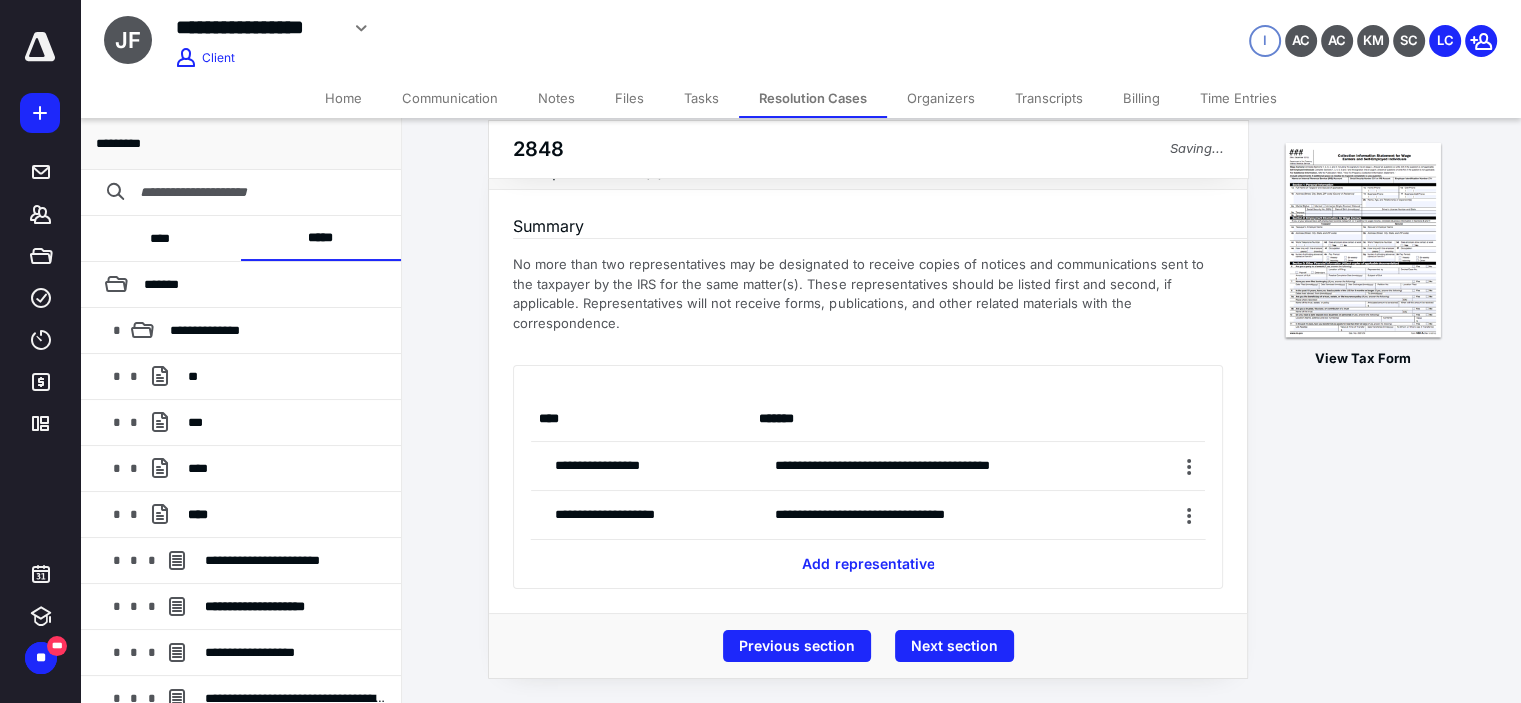 scroll, scrollTop: 30, scrollLeft: 0, axis: vertical 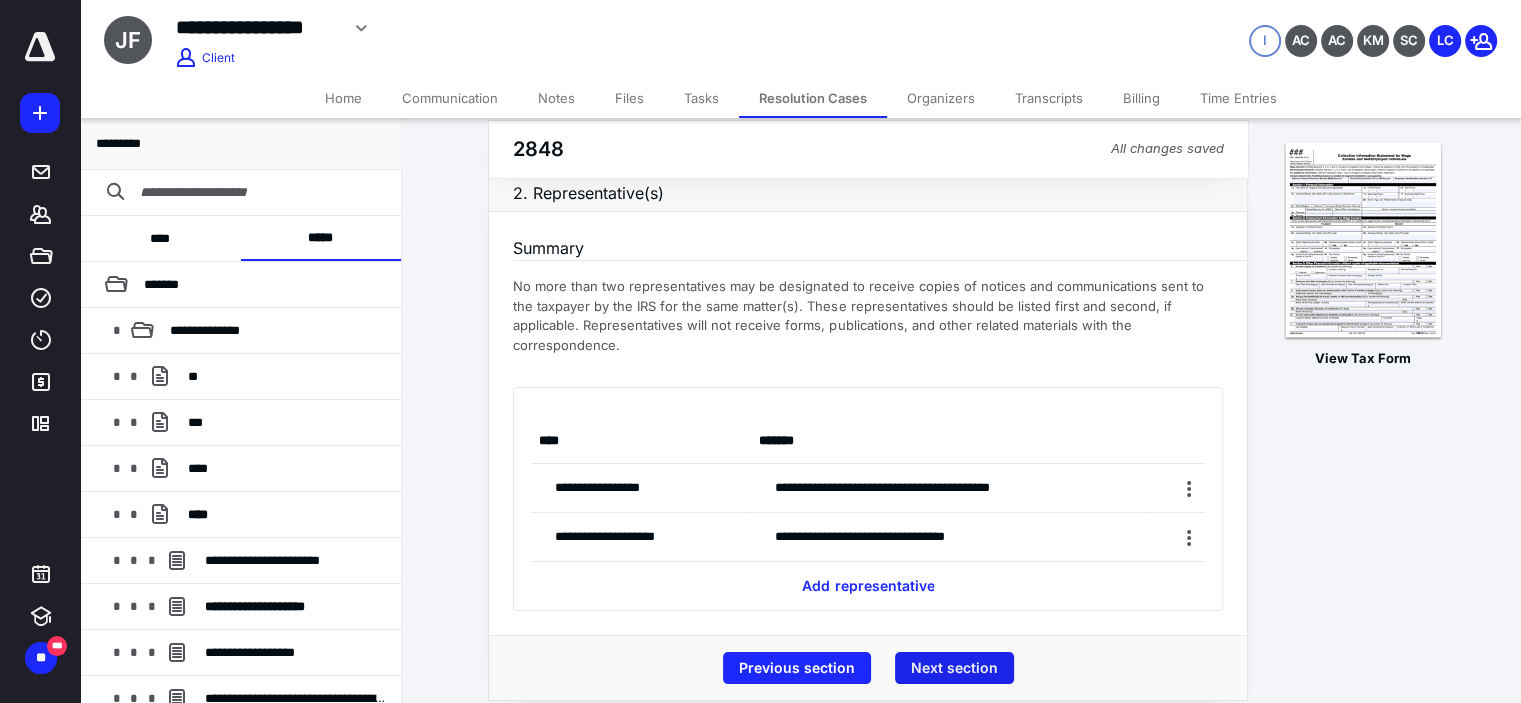 click on "Next section" at bounding box center (954, 668) 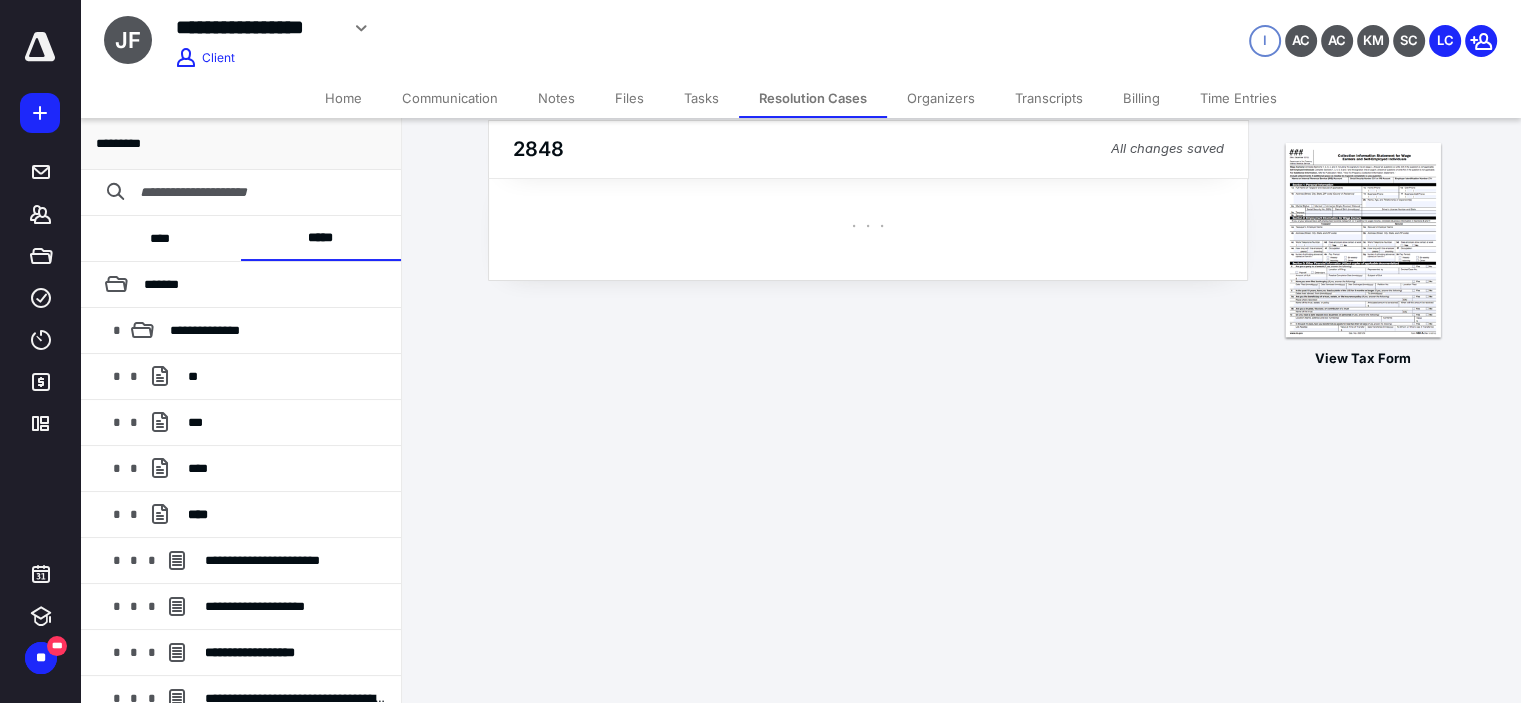 scroll, scrollTop: 0, scrollLeft: 0, axis: both 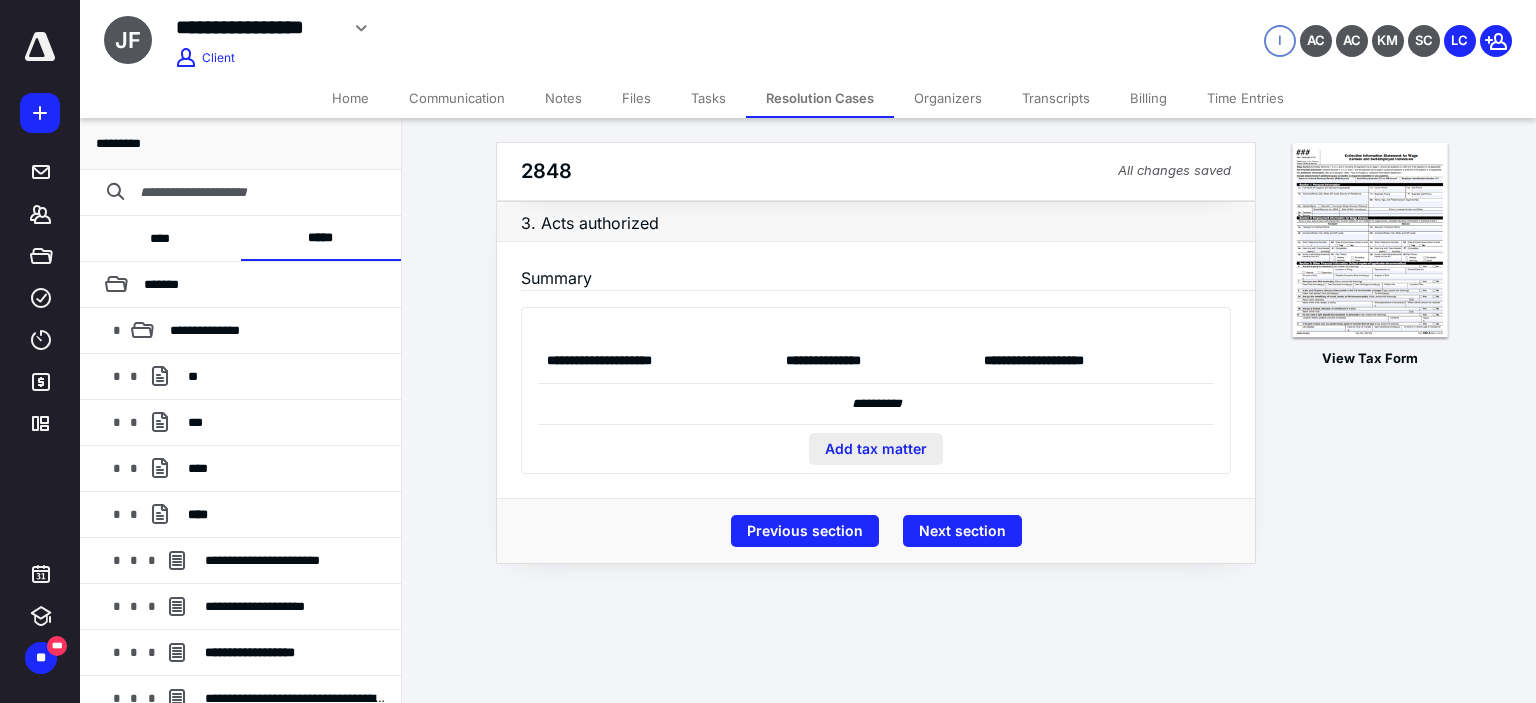 click on "Add tax matter" at bounding box center [876, 449] 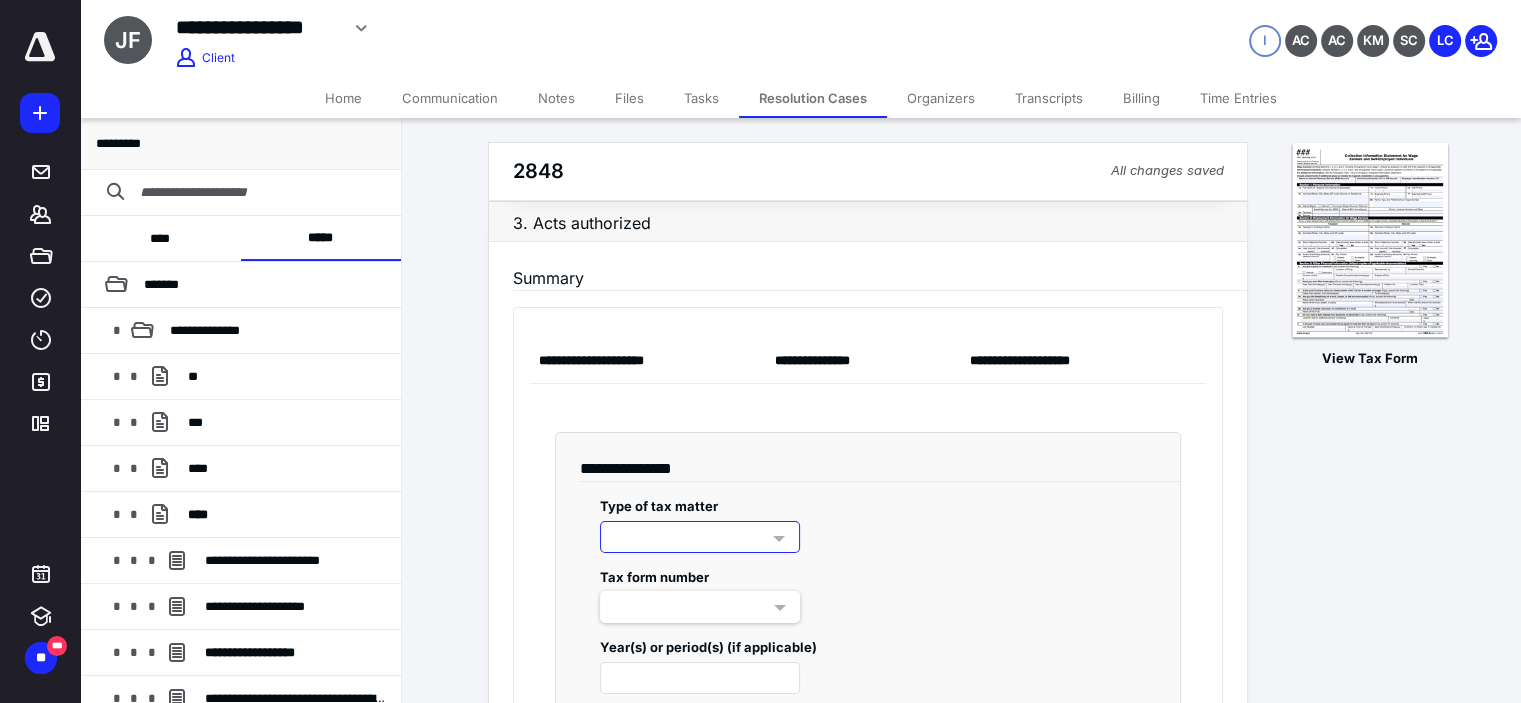 click at bounding box center (700, 537) 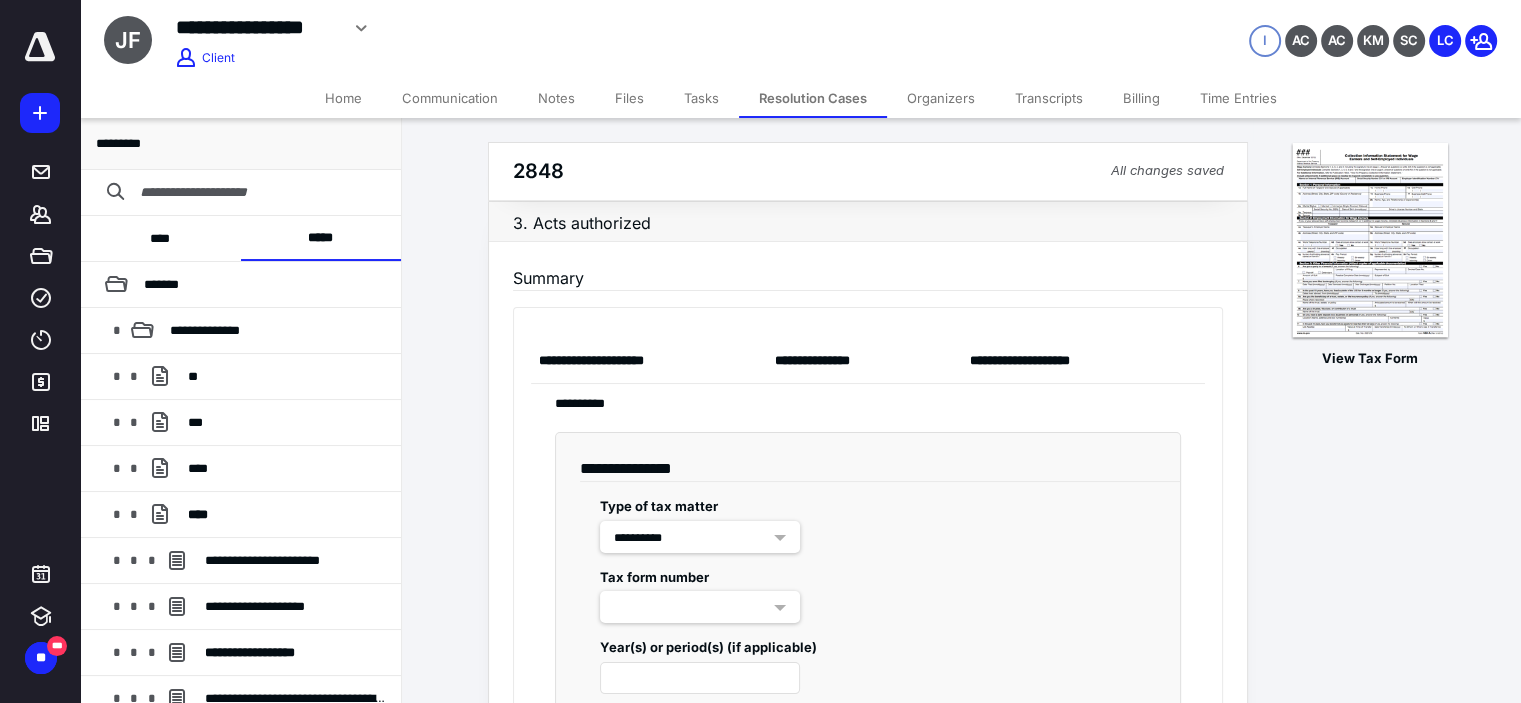 click at bounding box center (700, 607) 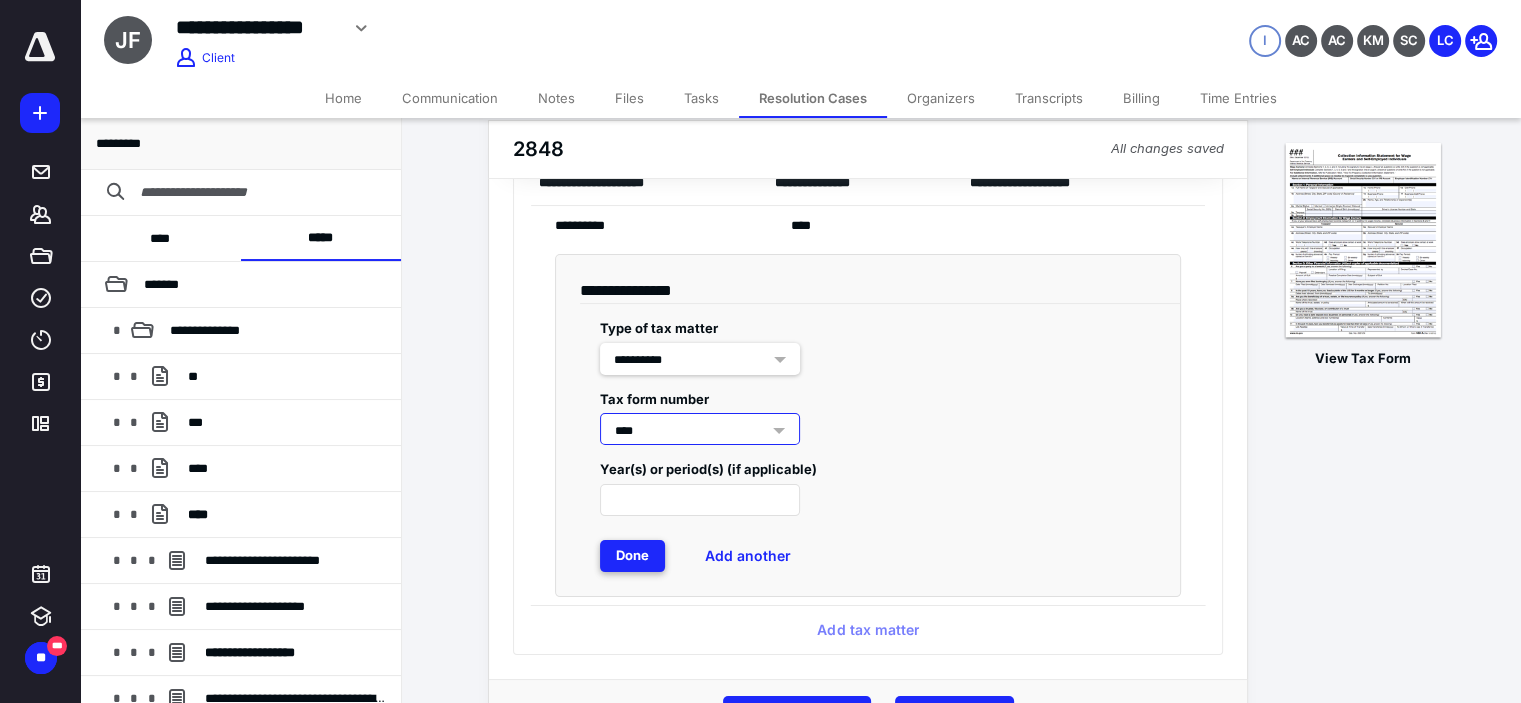 scroll, scrollTop: 200, scrollLeft: 0, axis: vertical 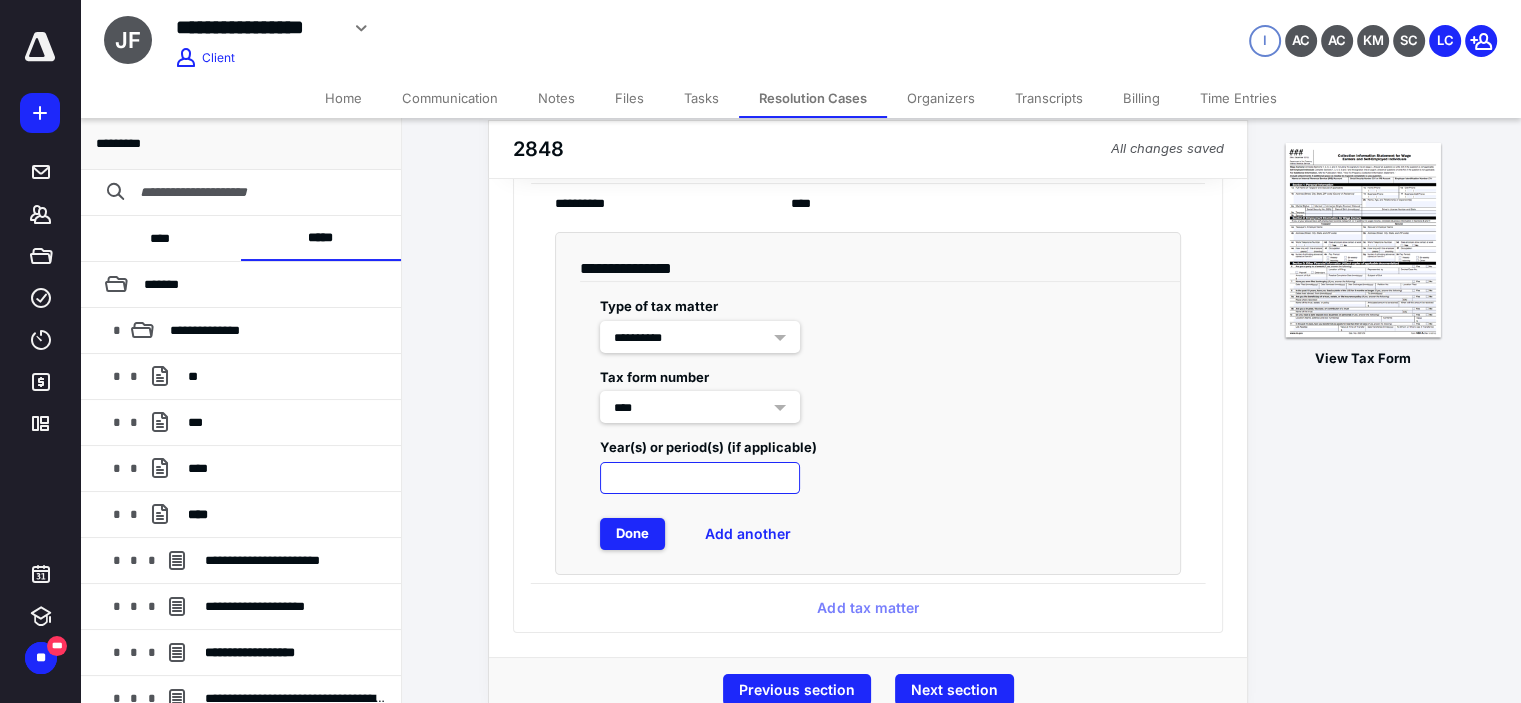 click at bounding box center [700, 478] 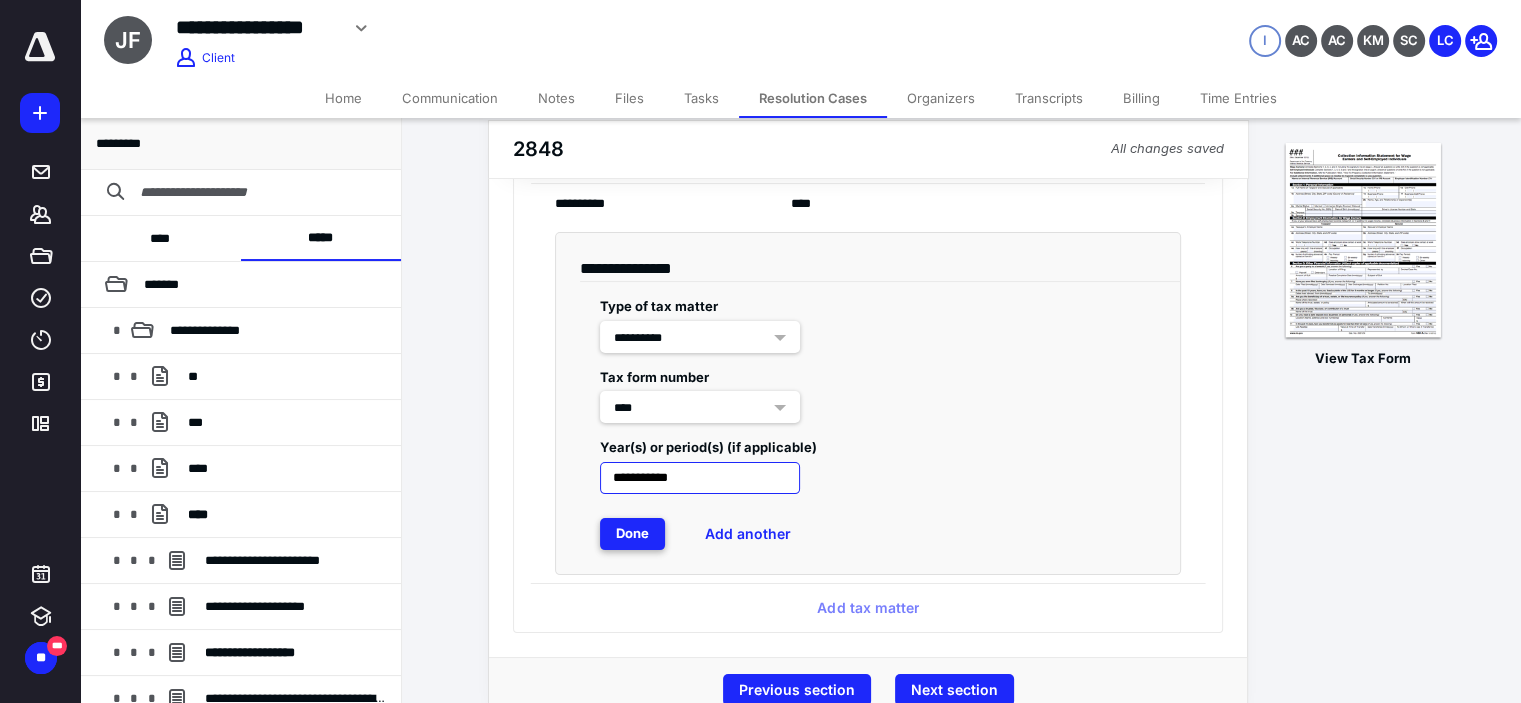 type on "**********" 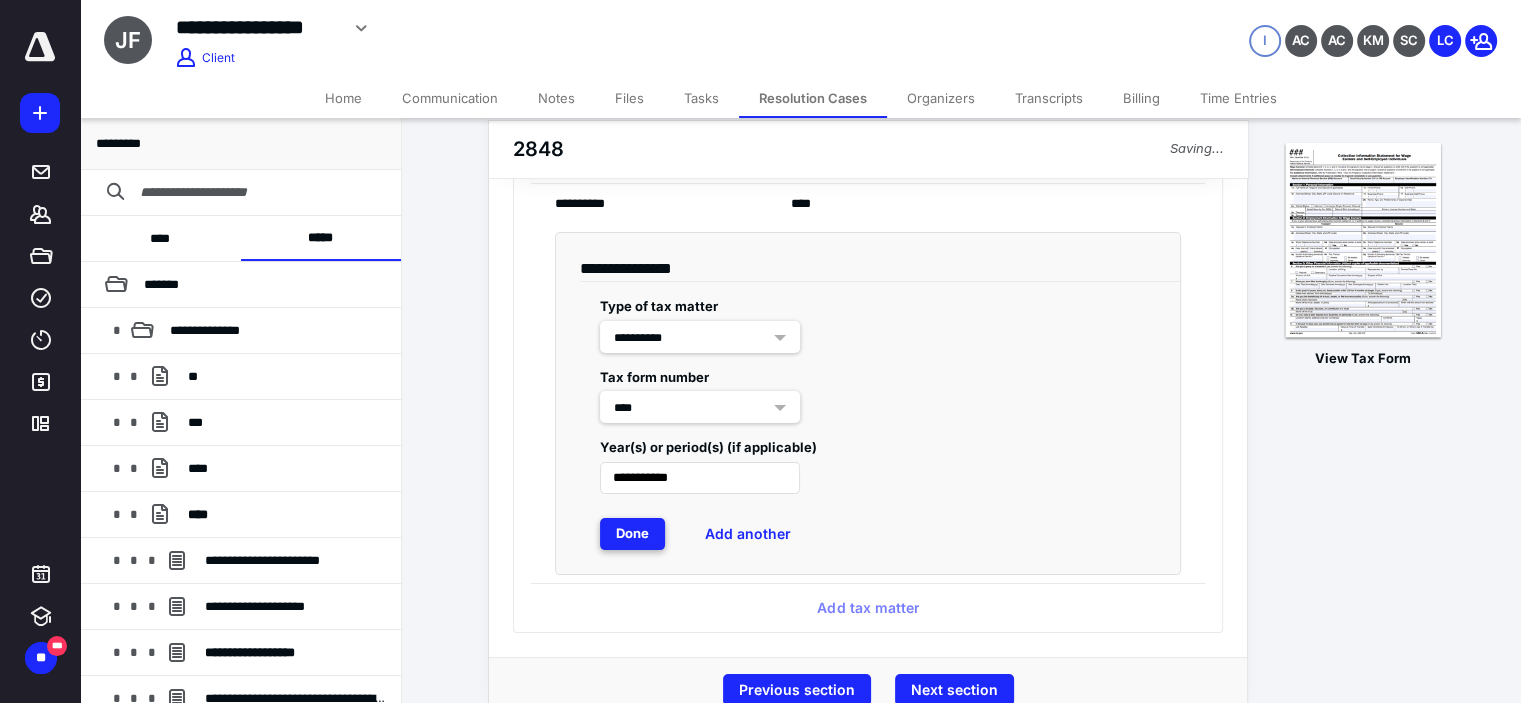 click on "Done" at bounding box center [632, 534] 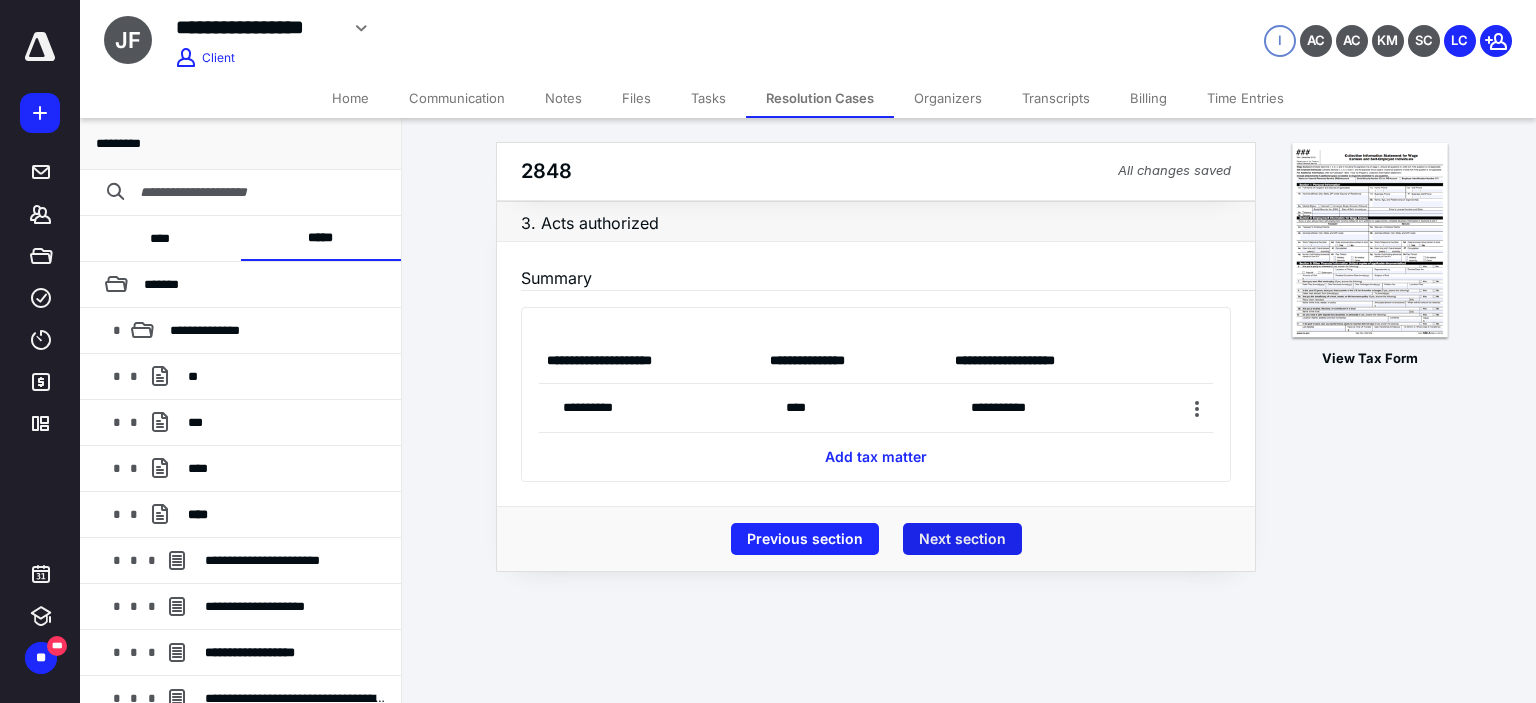 click on "Next section" at bounding box center (962, 539) 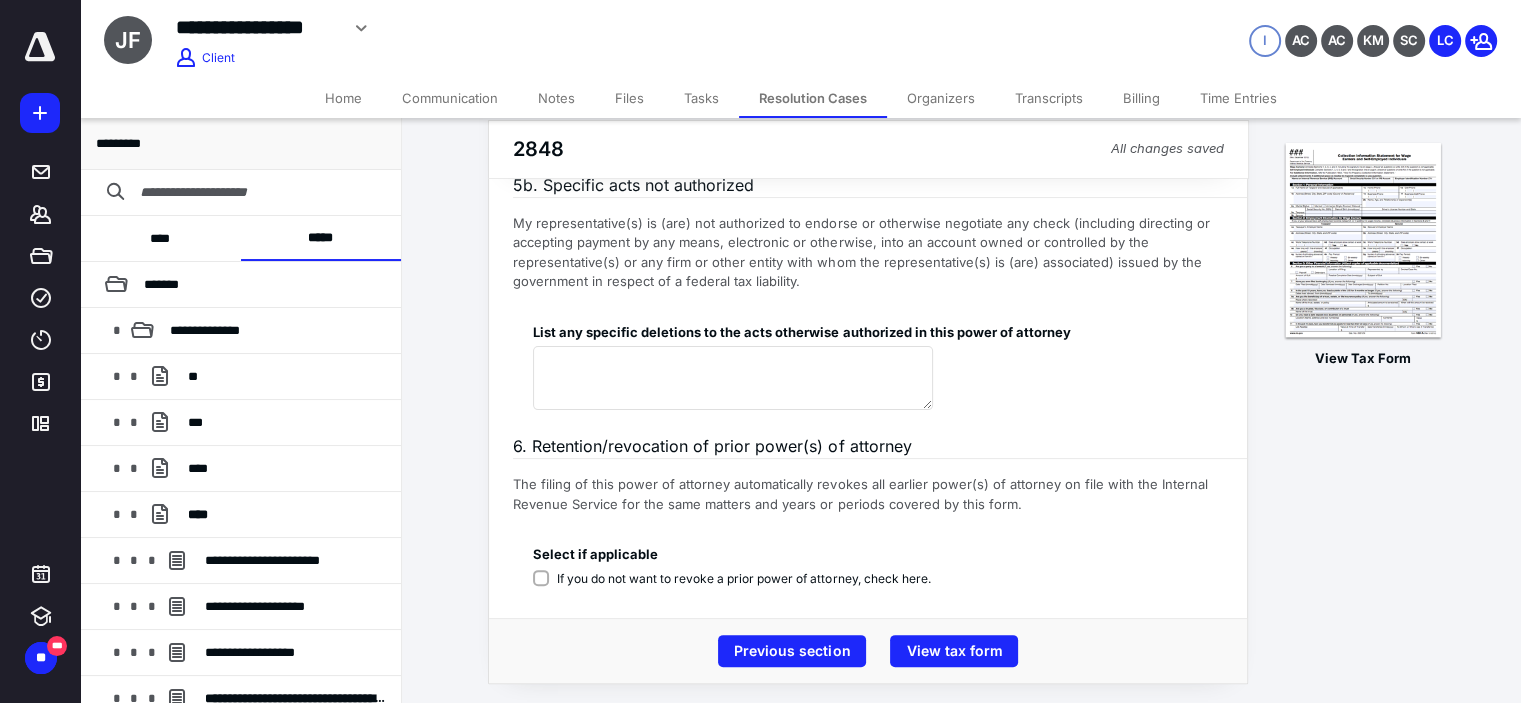 scroll, scrollTop: 415, scrollLeft: 0, axis: vertical 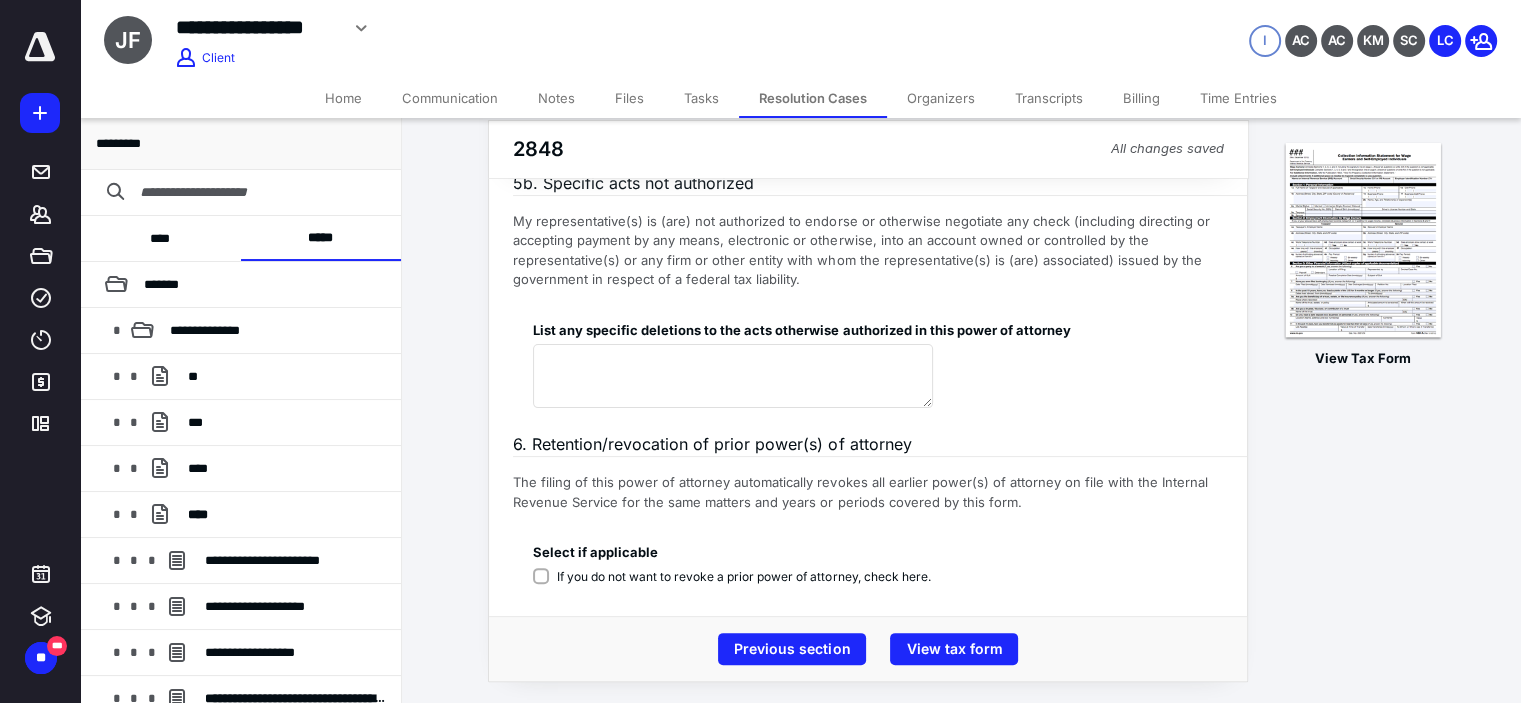 click on "If you do not want to revoke a prior power of attorney, check here." at bounding box center [743, 577] 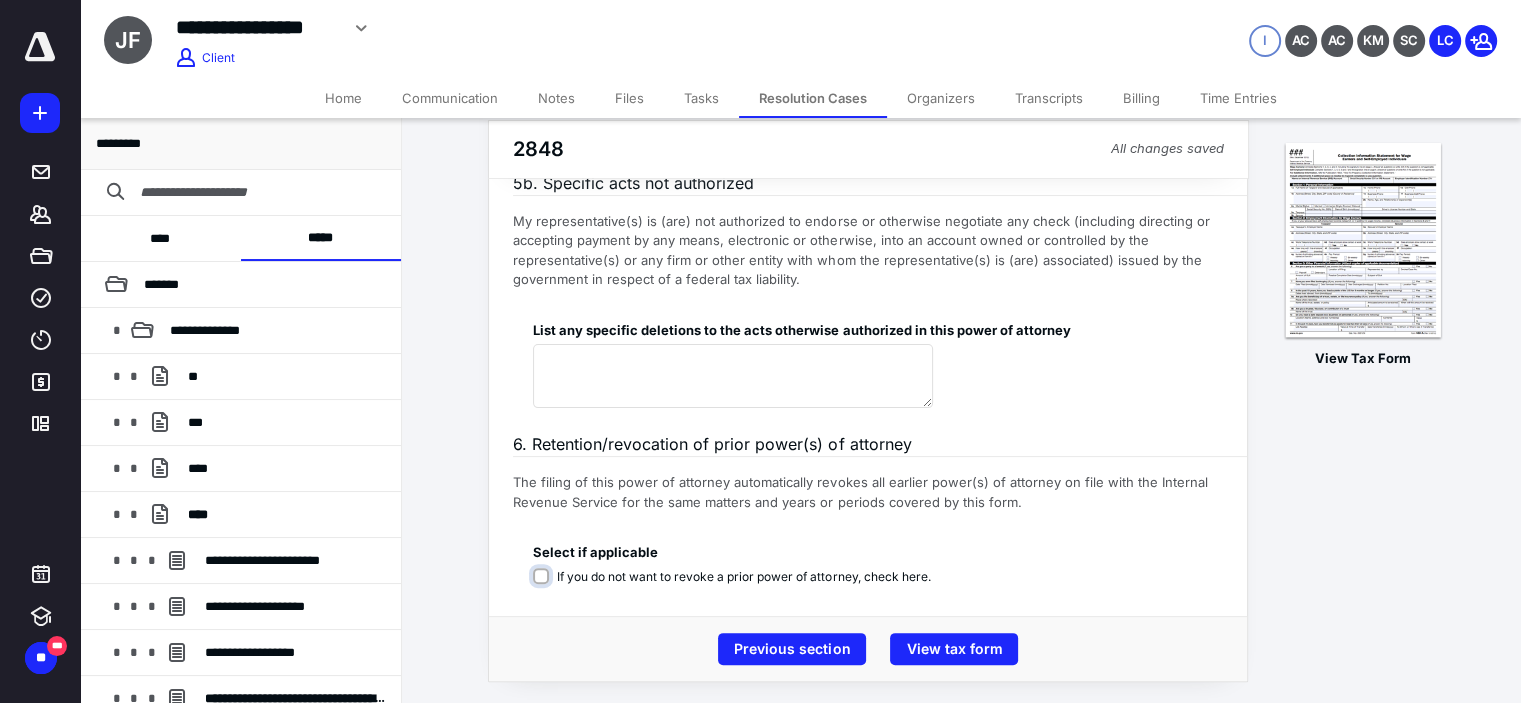 click on "If you do not want to revoke a prior power of attorney, check here." at bounding box center [735, 587] 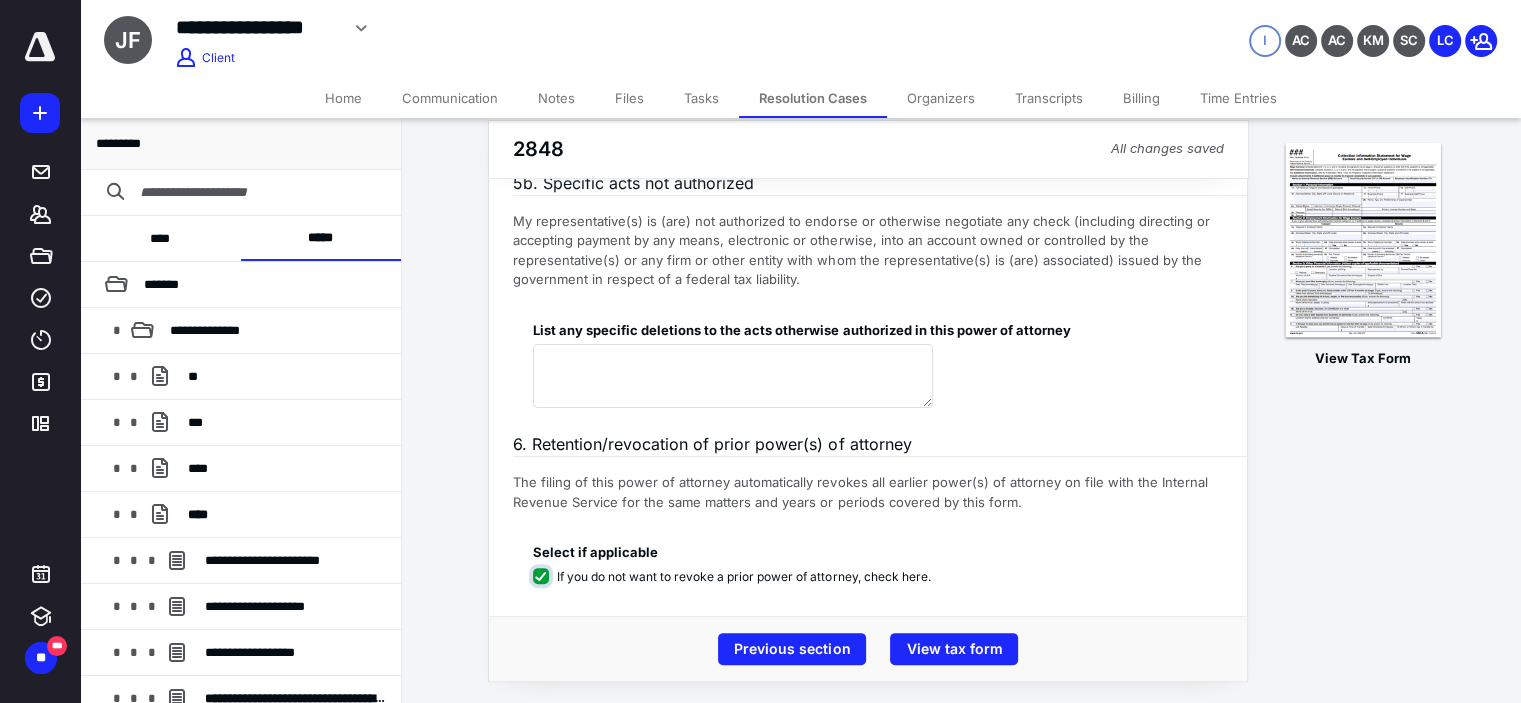 checkbox on "****" 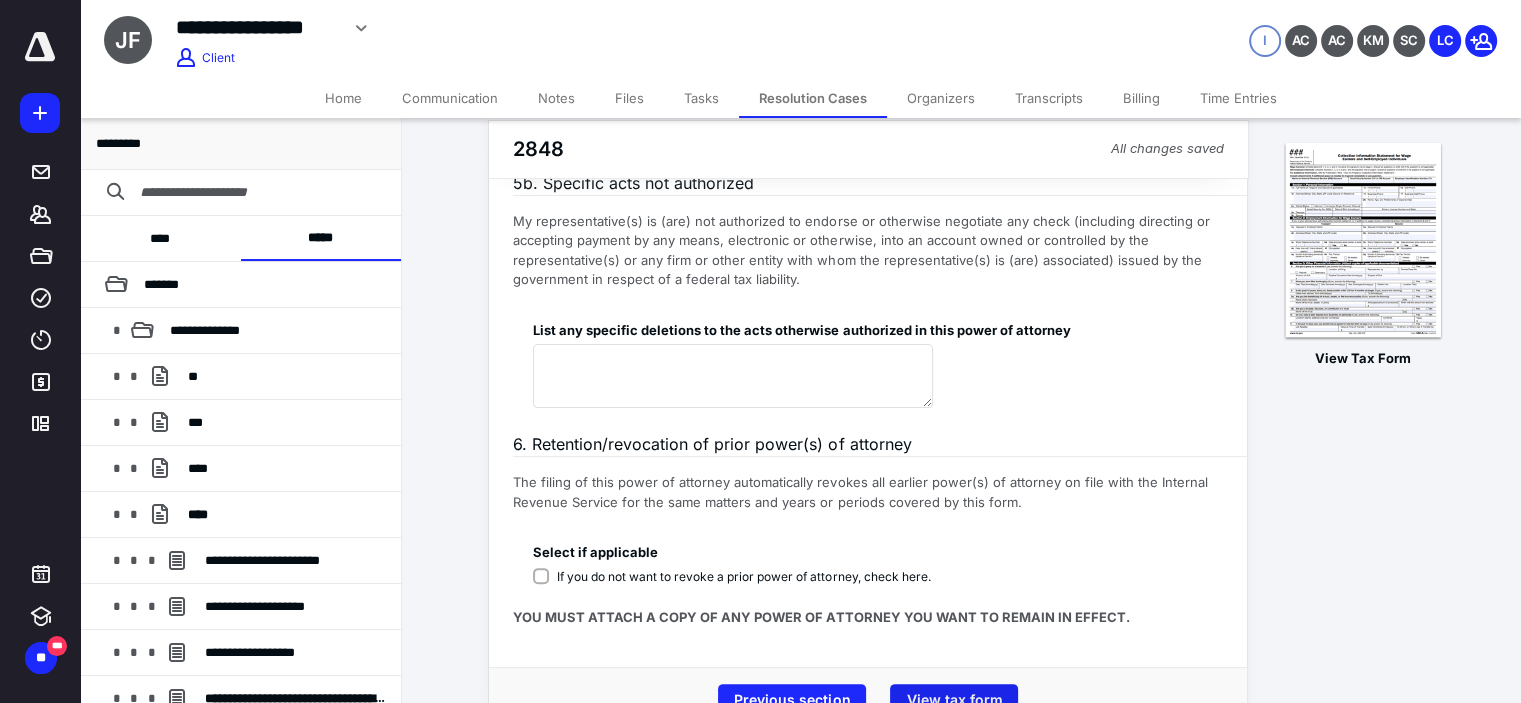 click on "View tax form" at bounding box center (954, 700) 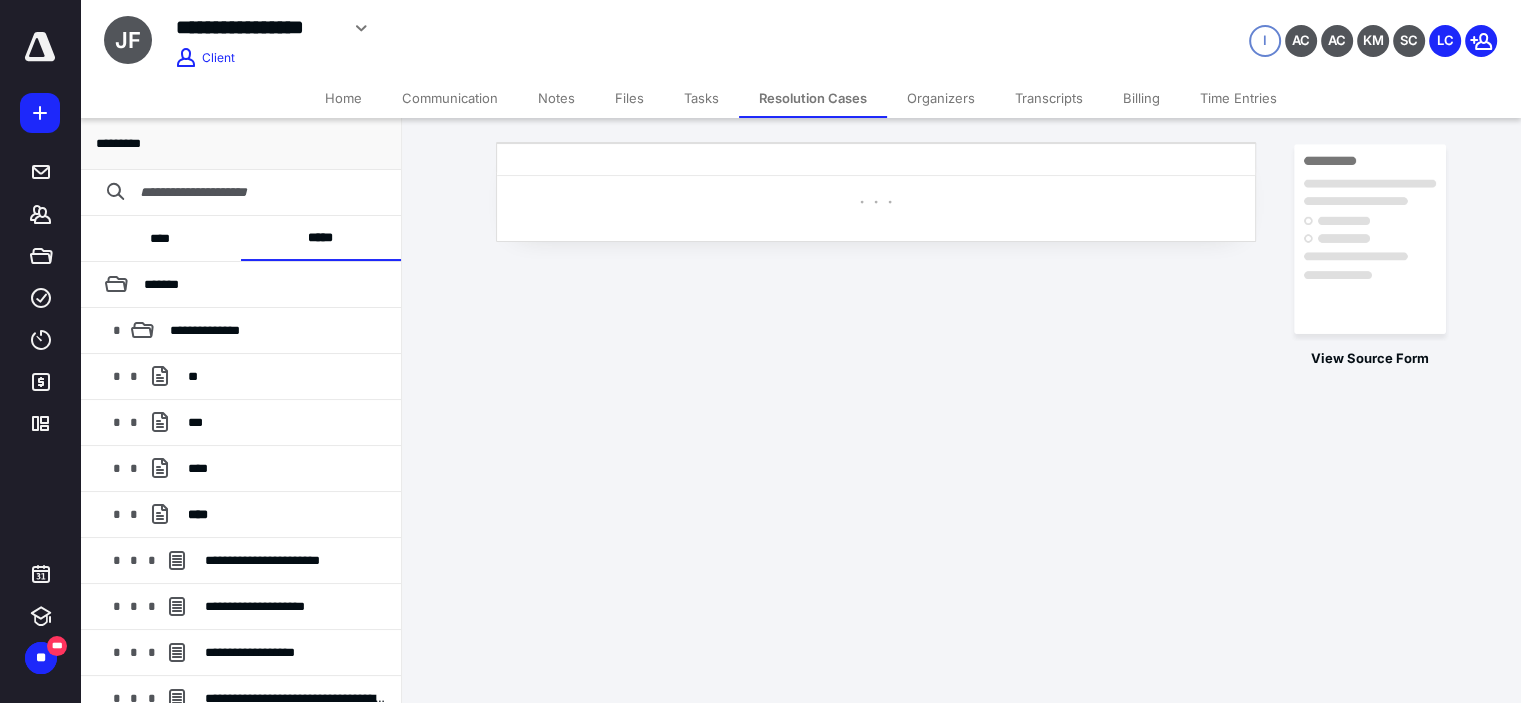 scroll, scrollTop: 0, scrollLeft: 0, axis: both 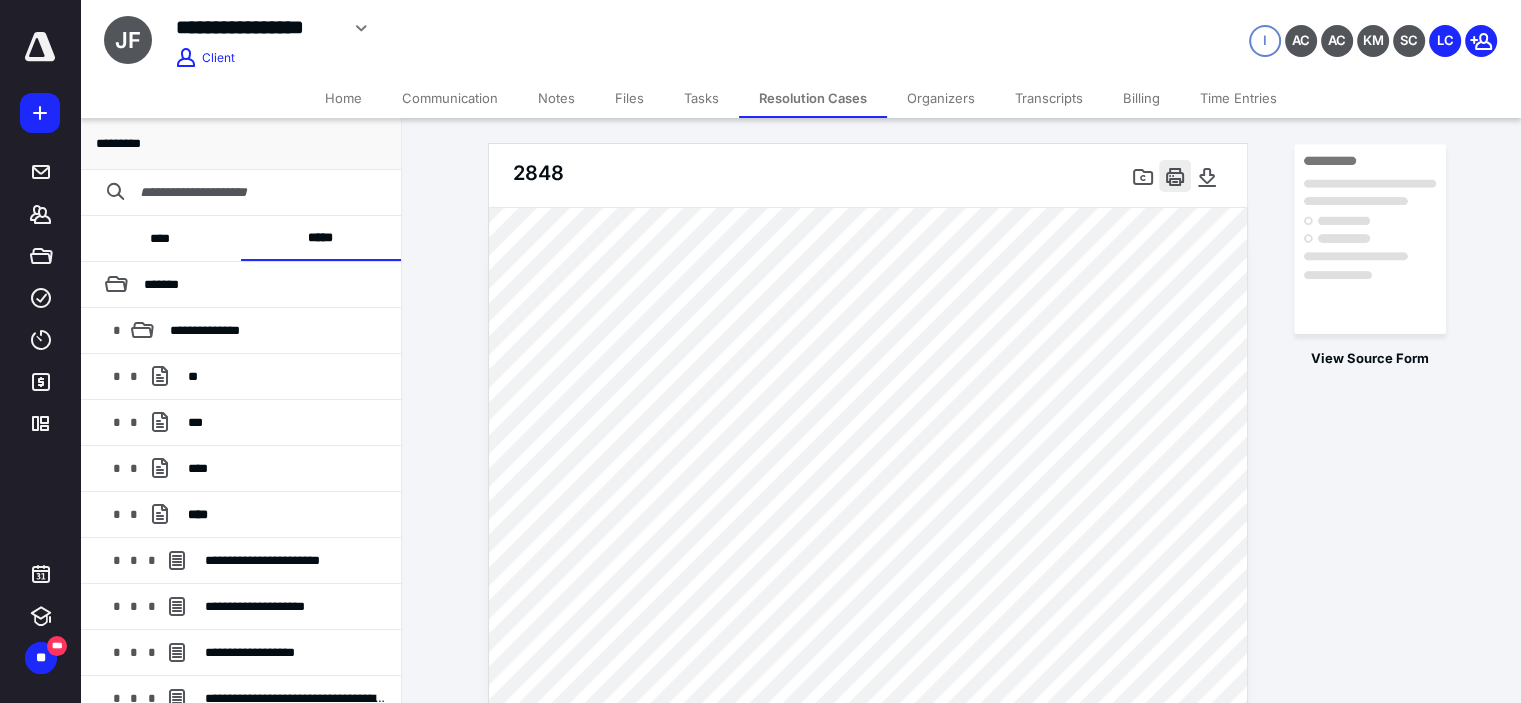 click at bounding box center (1175, 176) 